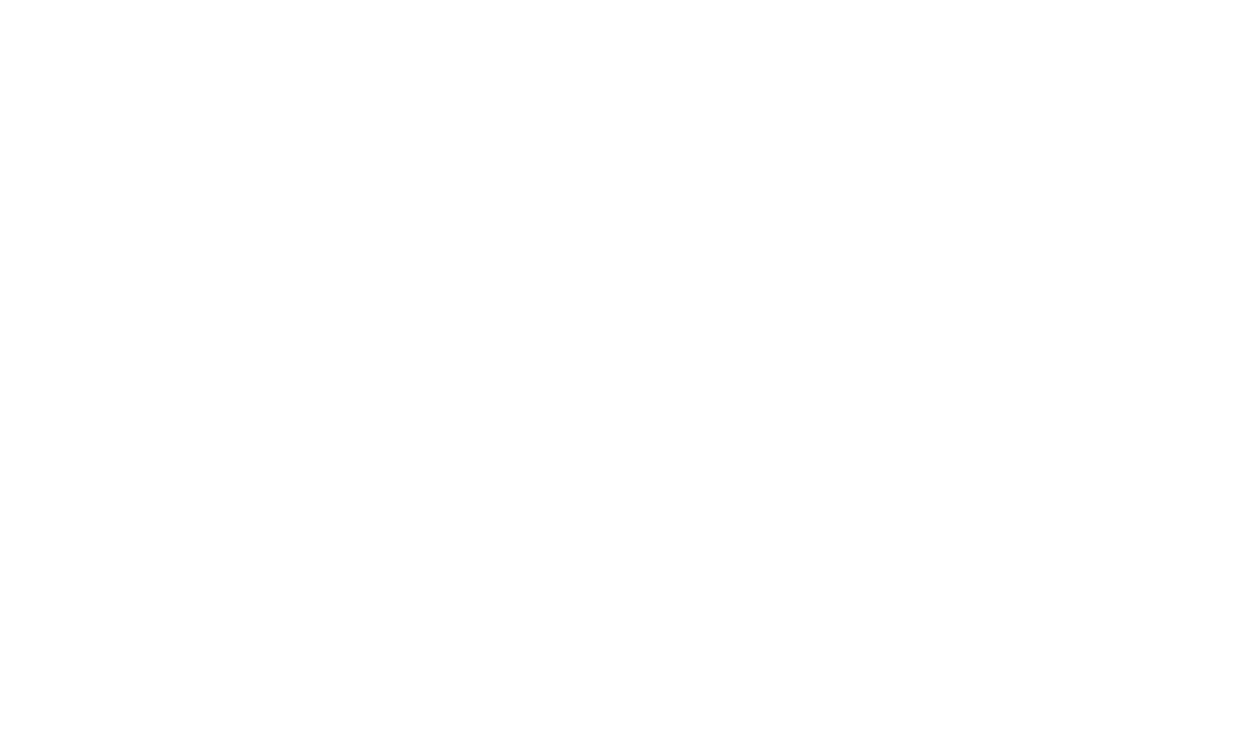 scroll, scrollTop: 0, scrollLeft: 0, axis: both 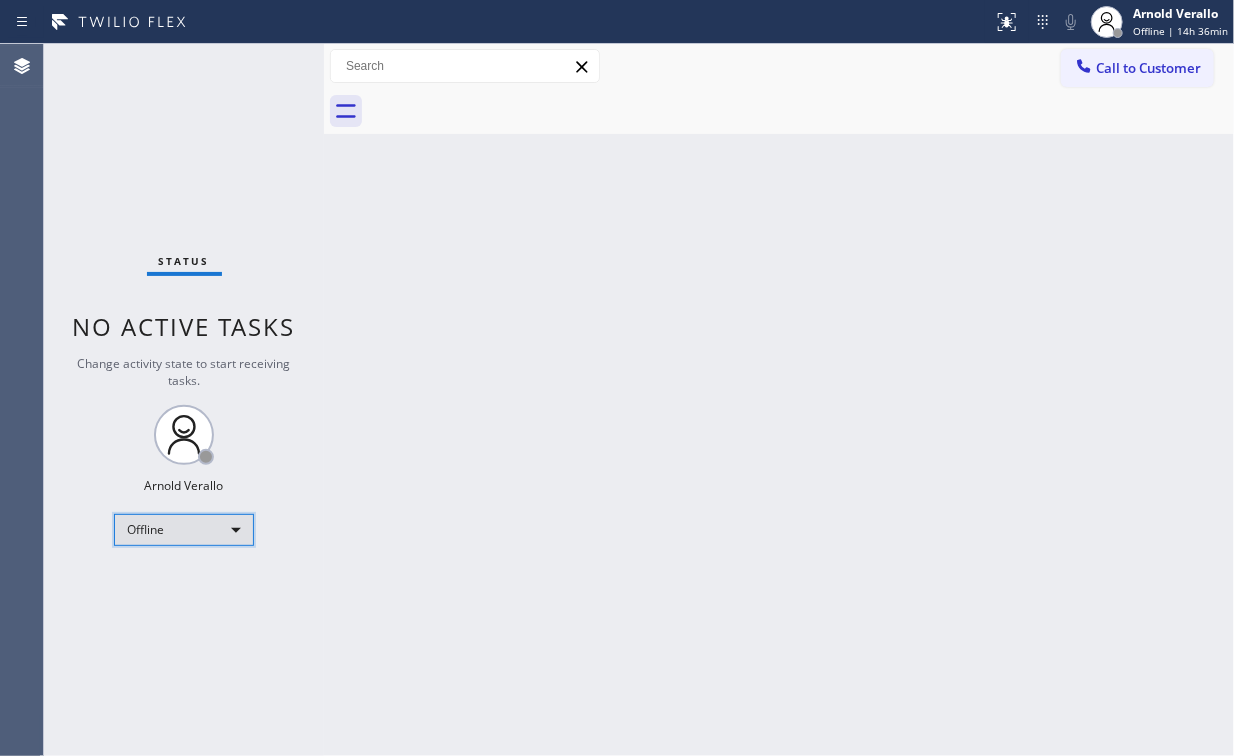 click on "Offline" at bounding box center [184, 530] 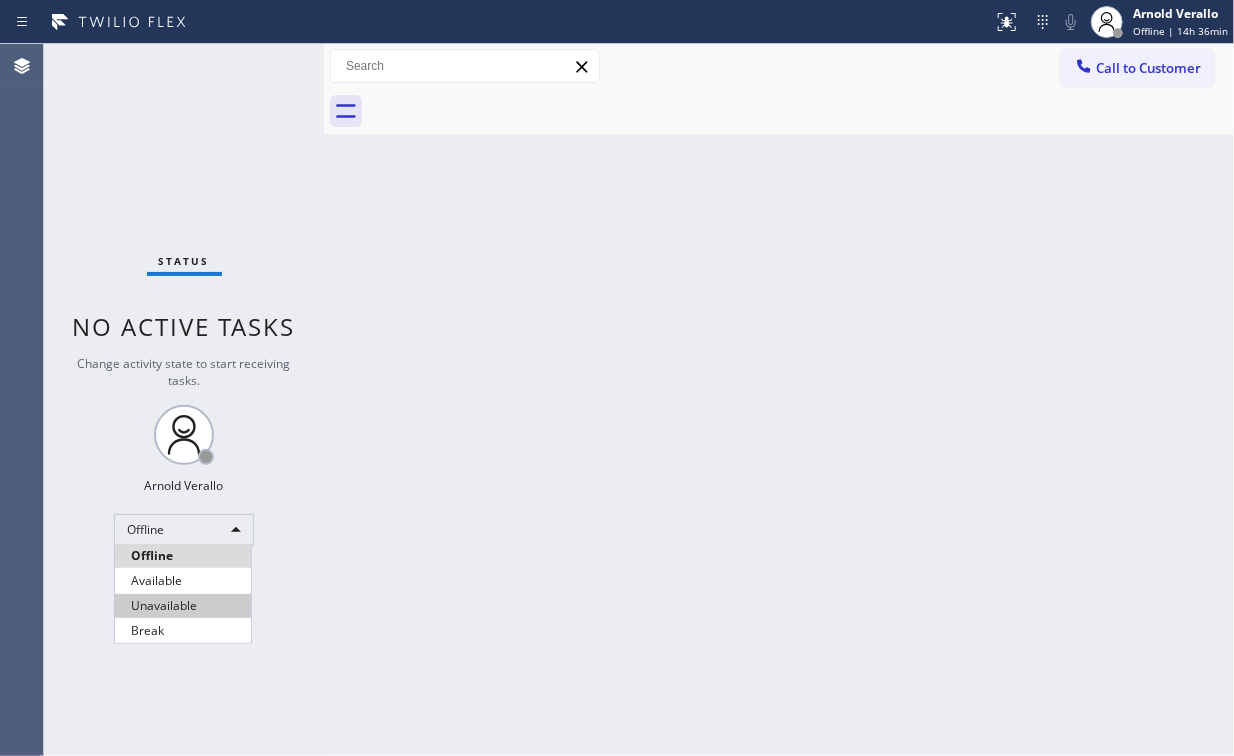 click on "Unavailable" at bounding box center [183, 606] 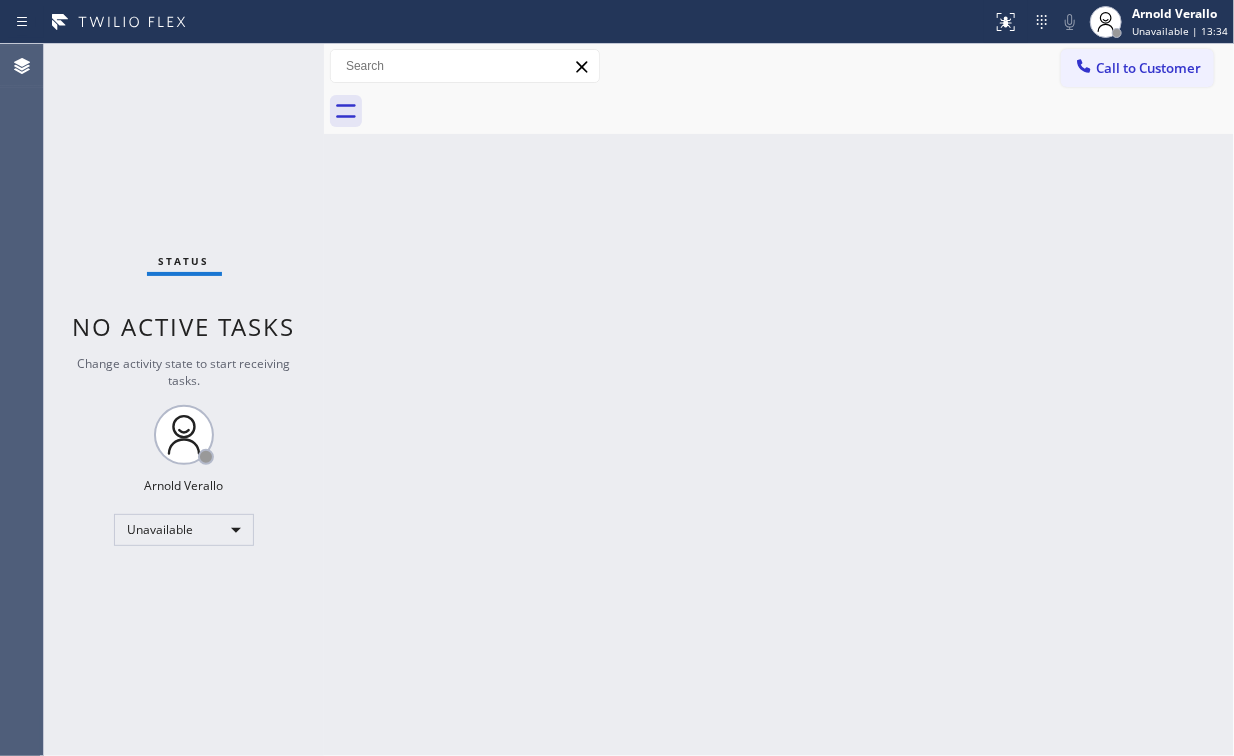 click on "Back to Dashboard Change Sender ID Customers Technicians Select a contact Outbound call Technician Search Technician Your caller id phone number Your caller id phone number Call Technician info Name   Phone none Address none Change Sender ID HVAC +18559994417 5 Star Appliance +18557314952 Appliance Repair +18554611149 Plumbing +18889090120 Air Duct Cleaning +18006865038  Electricians +18005688664 Cancel Change Check personal SMS Reset Change No tabs Call to Customer Outbound call Location Search location Your caller id phone number Customer number Call Outbound call Technician Search Technician Your caller id phone number Your caller id phone number Call" at bounding box center (779, 400) 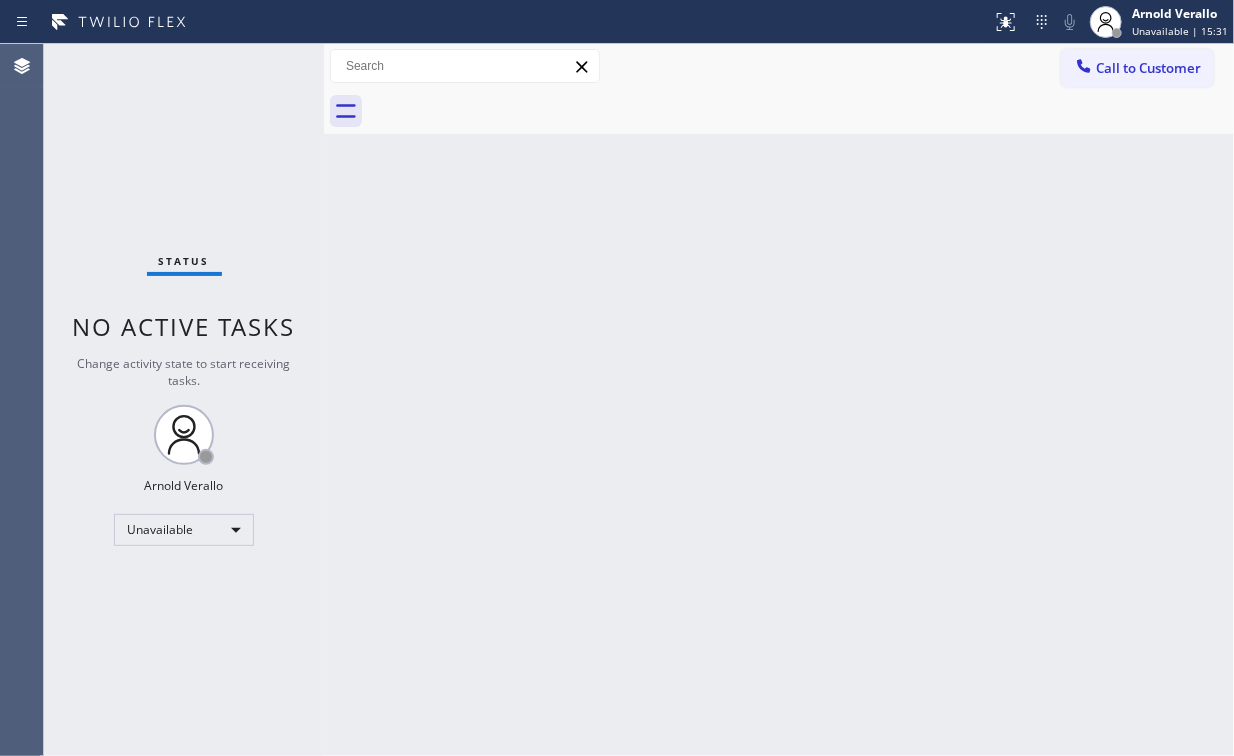 click on "Status   No active tasks     Change activity state to start receiving tasks.   [FIRST] [LAST] Unavailable" at bounding box center (184, 400) 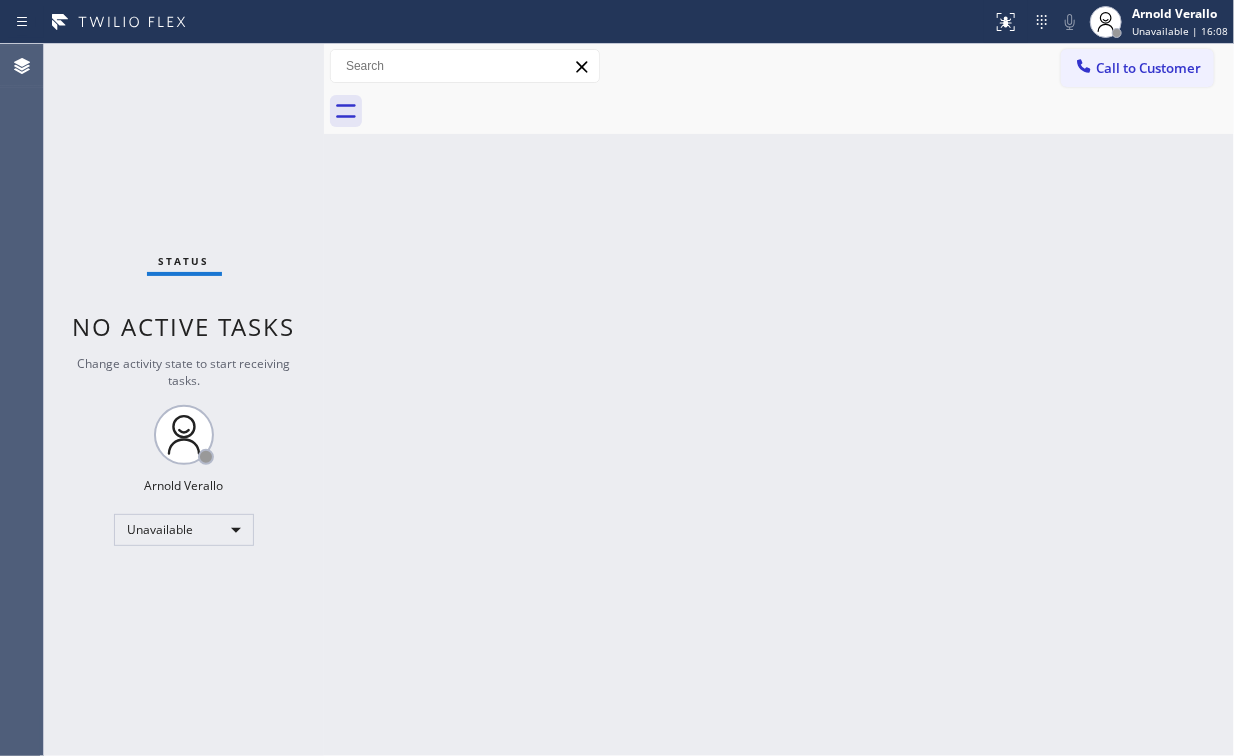 drag, startPoint x: 185, startPoint y: 137, endPoint x: 144, endPoint y: 3, distance: 140.13208 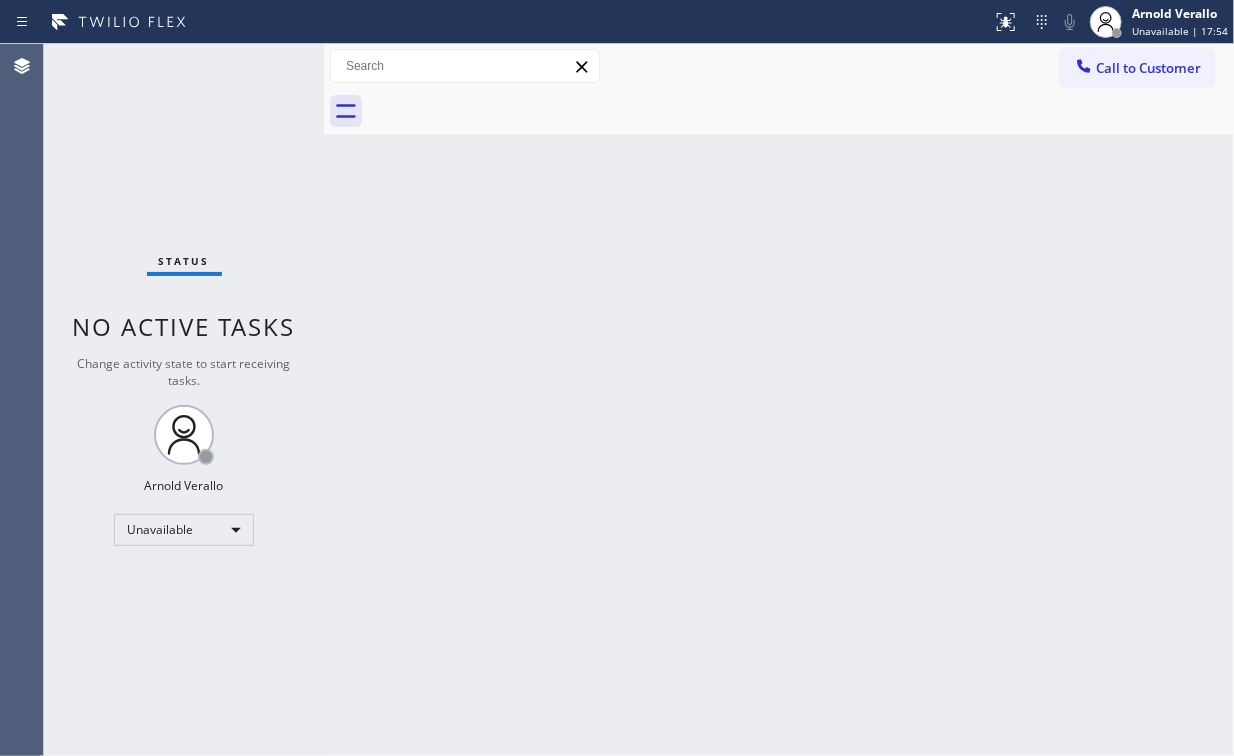 click on "Call to Customer" at bounding box center [1148, 68] 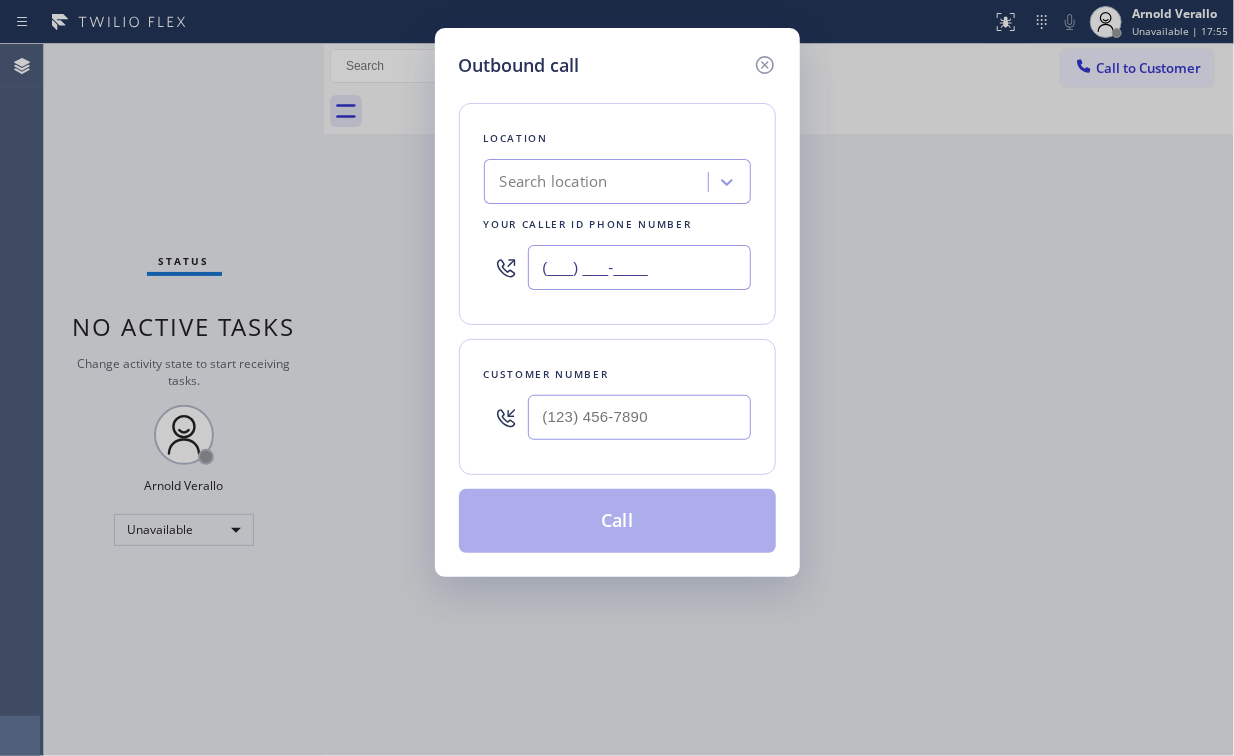 drag, startPoint x: 664, startPoint y: 269, endPoint x: 248, endPoint y: 244, distance: 416.75052 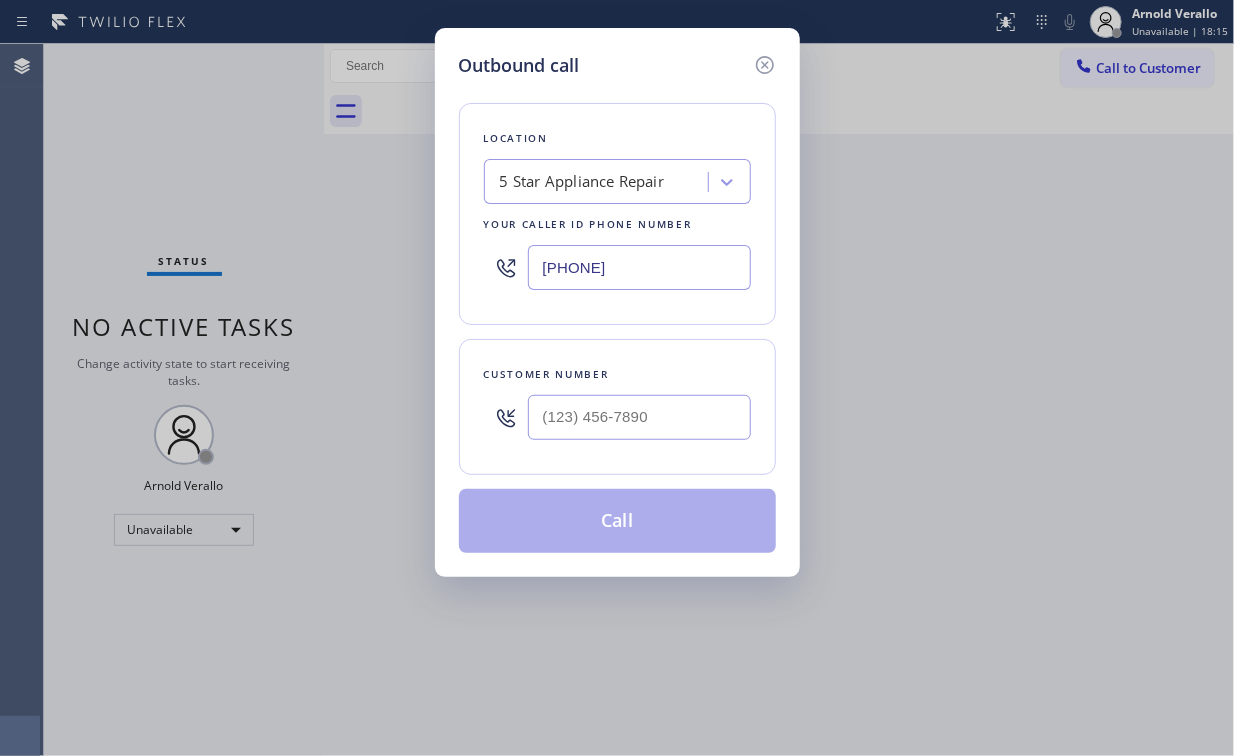 click on "Outbound call Location 5 Star Appliance Repair Your caller id phone number [PHONE] Customer number Call" at bounding box center (617, 378) 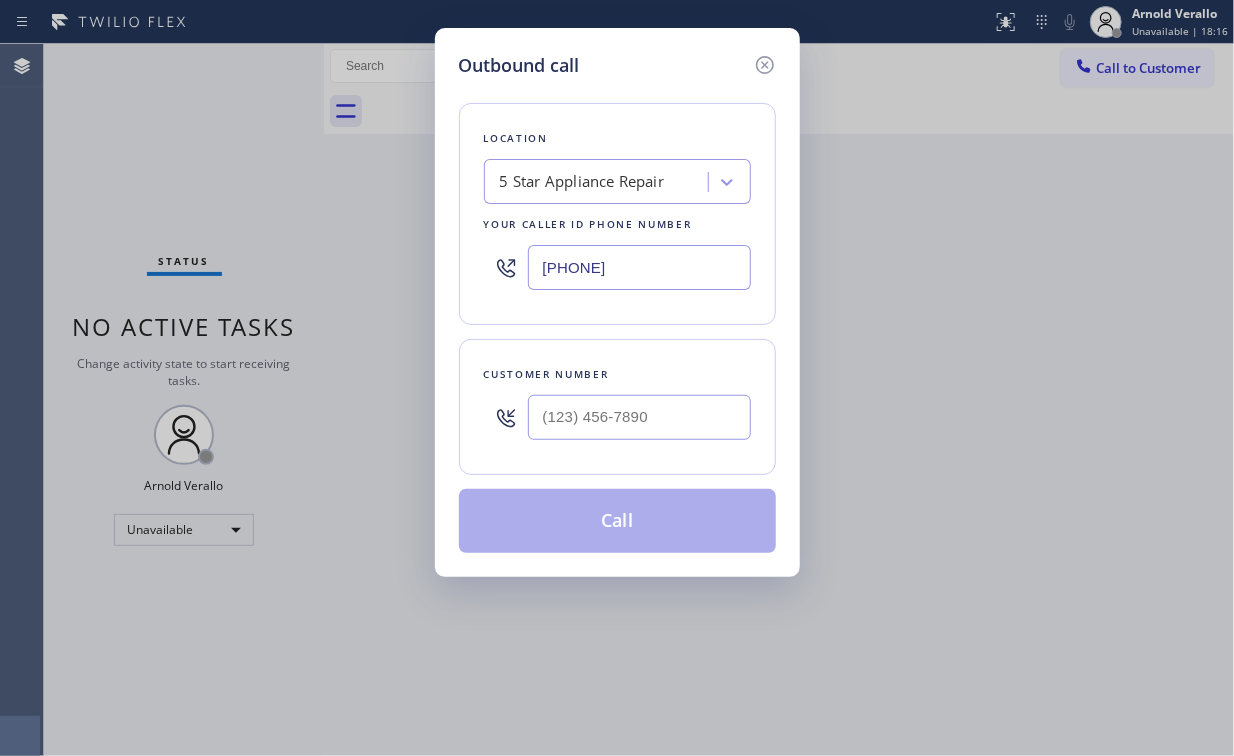 paste 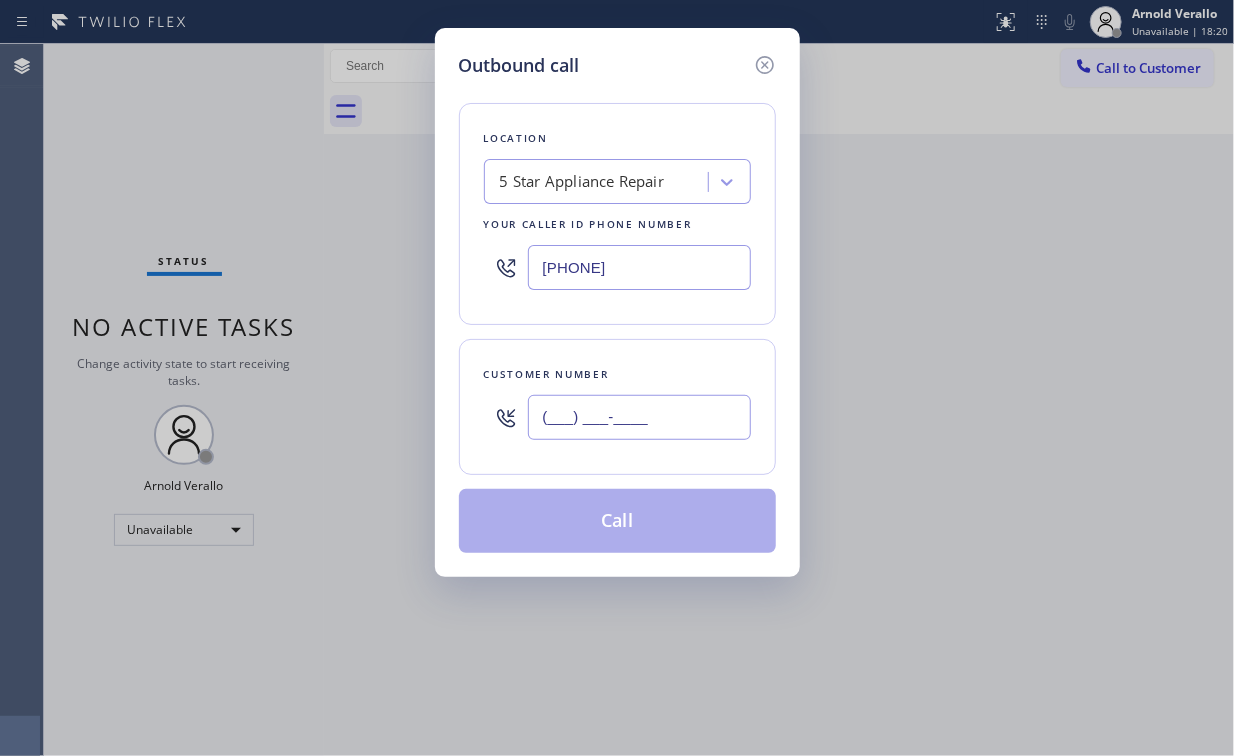 click on "(___) ___-____" at bounding box center (639, 417) 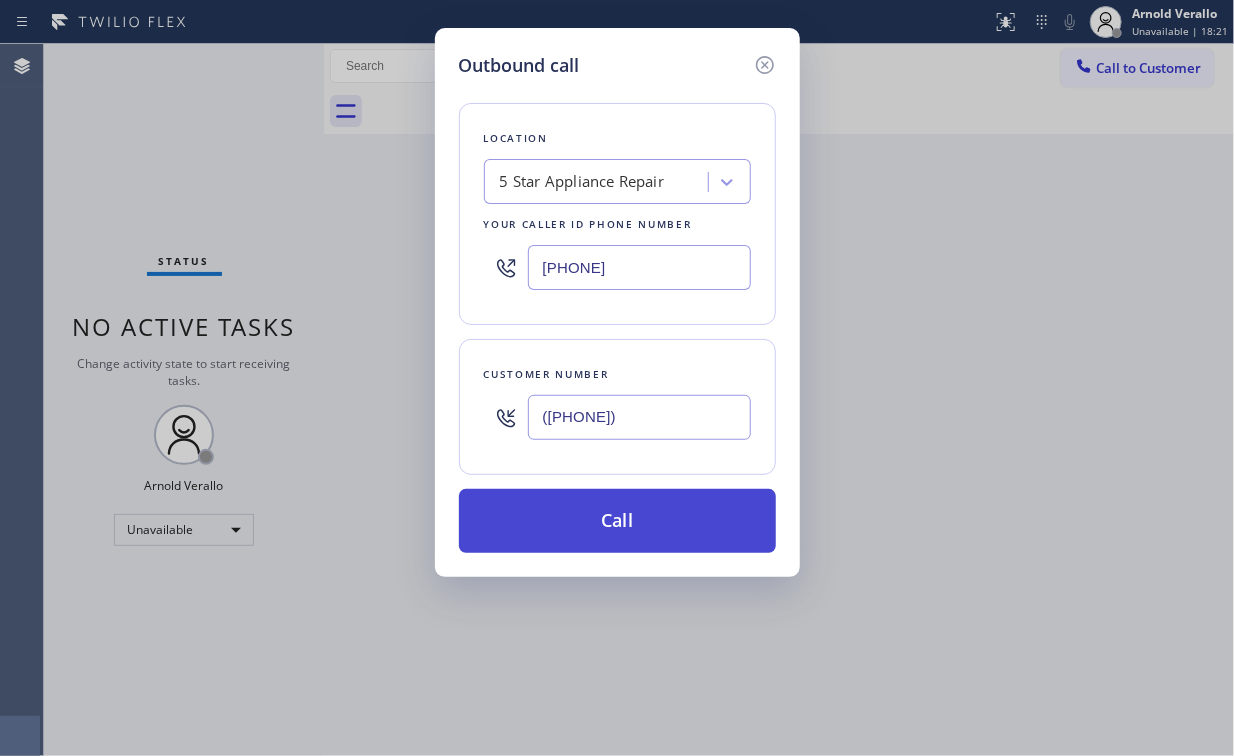 type on "([PHONE])" 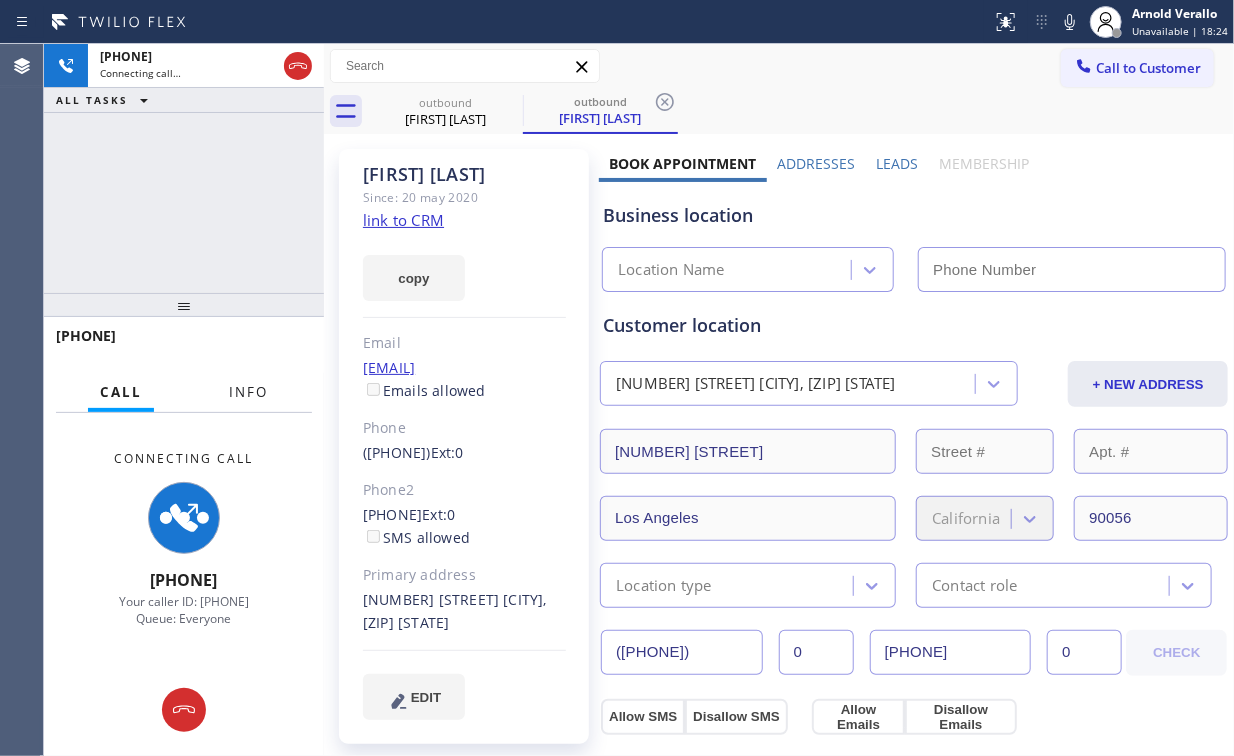 click on "Info" at bounding box center [248, 392] 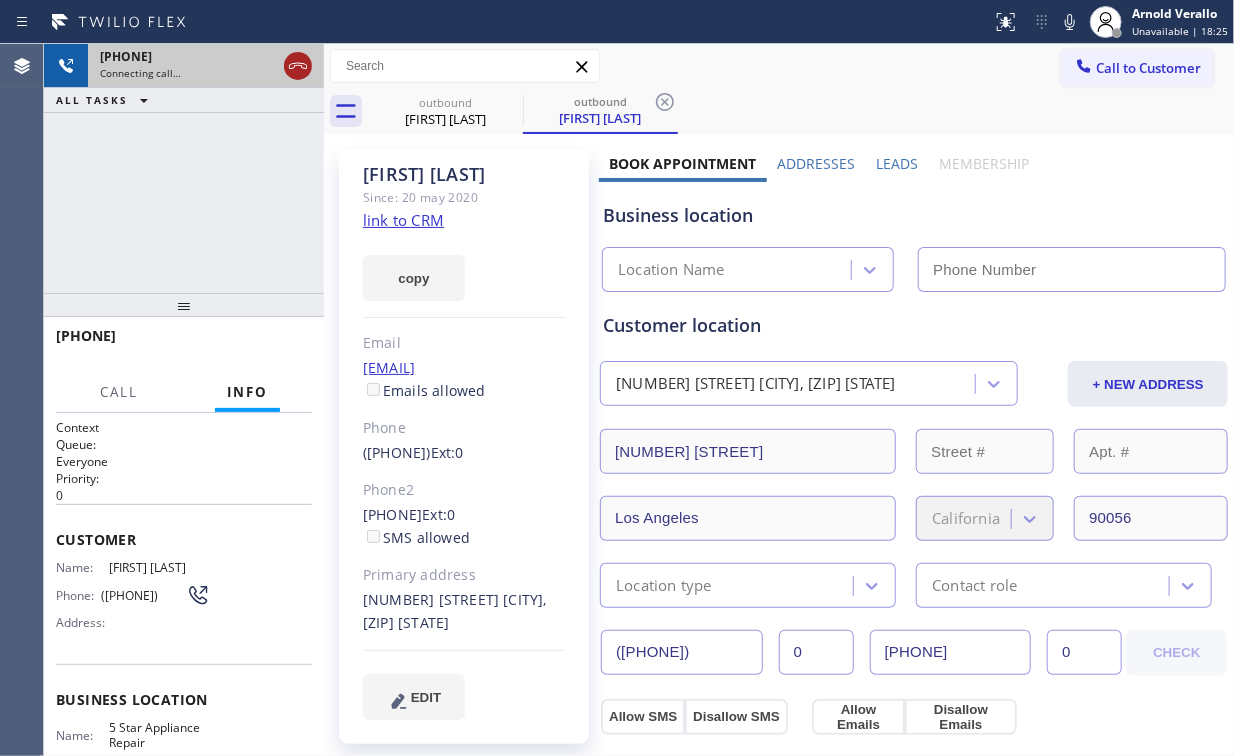 click 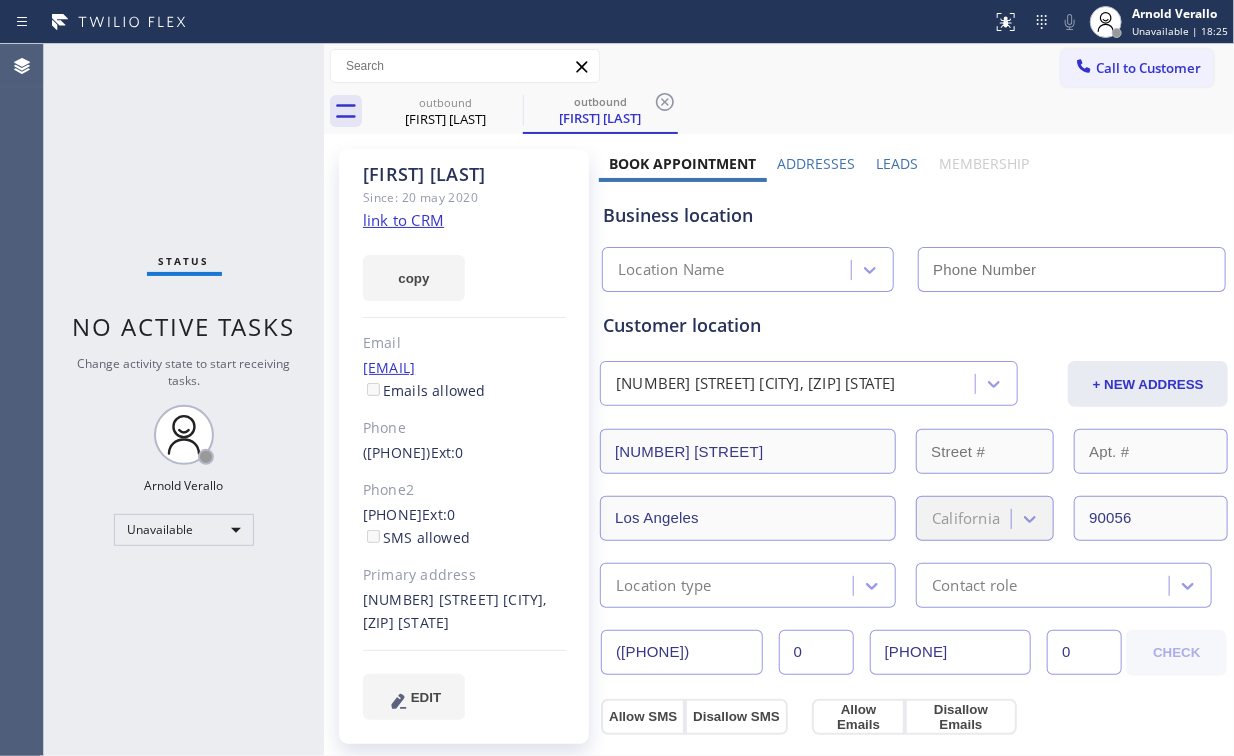 type on "[PHONE]" 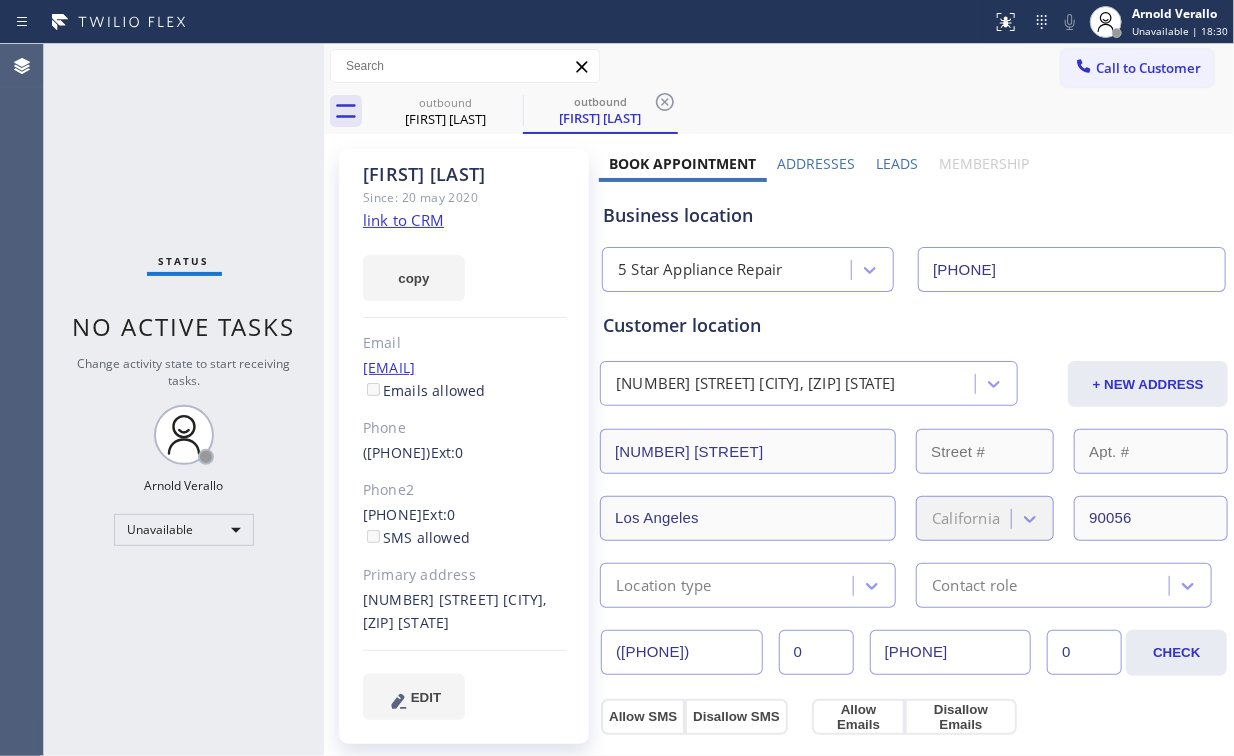 drag, startPoint x: 204, startPoint y: 205, endPoint x: 254, endPoint y: 76, distance: 138.351 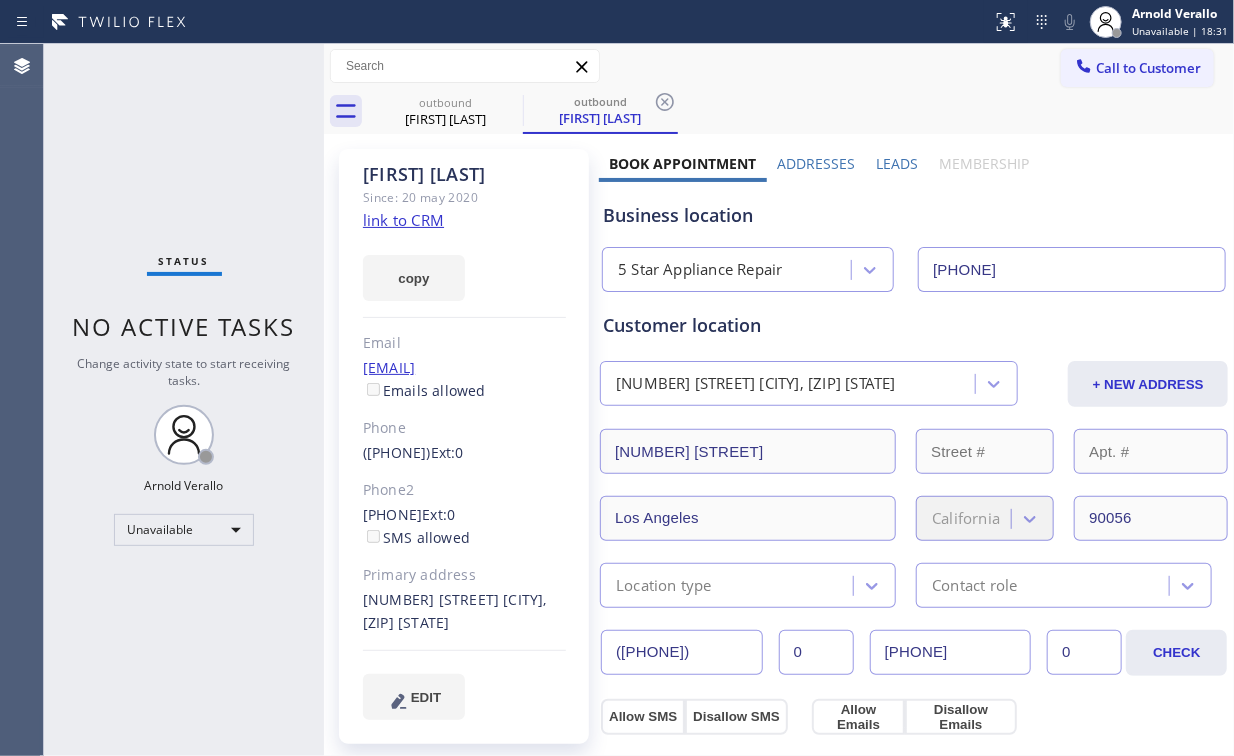 click on "link to CRM" 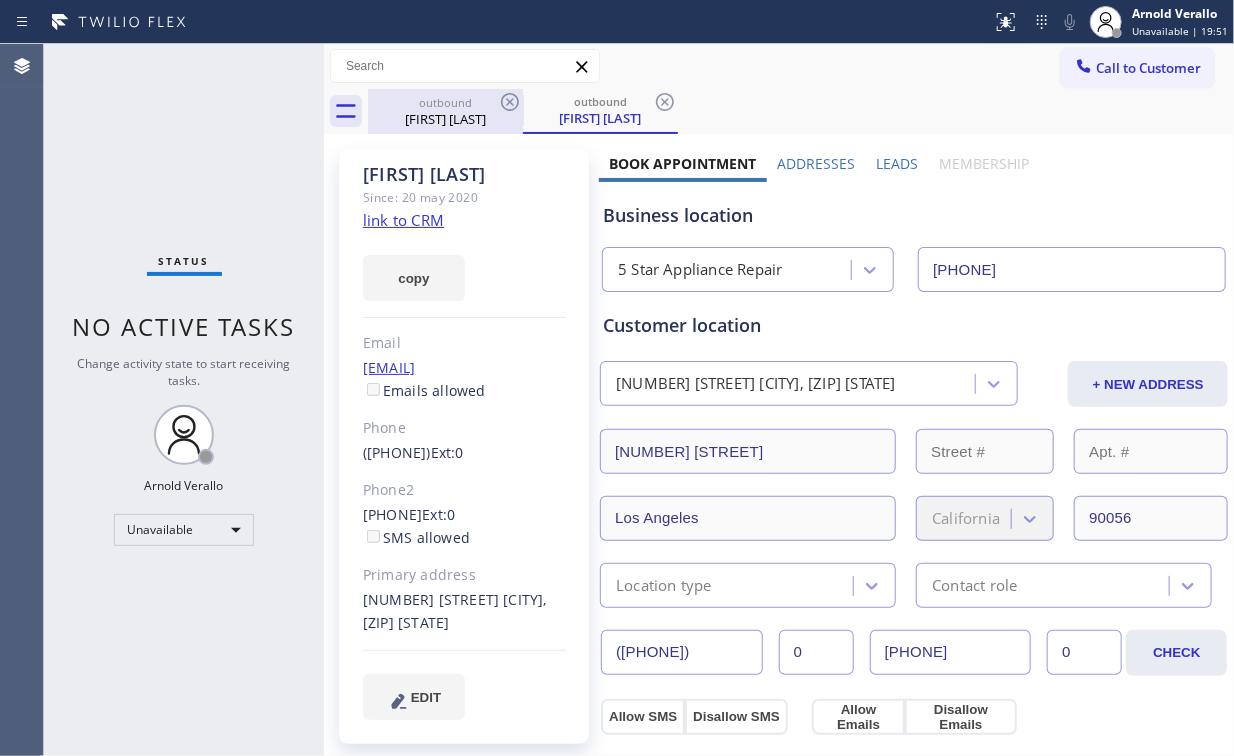 click on "outbound" at bounding box center (445, 102) 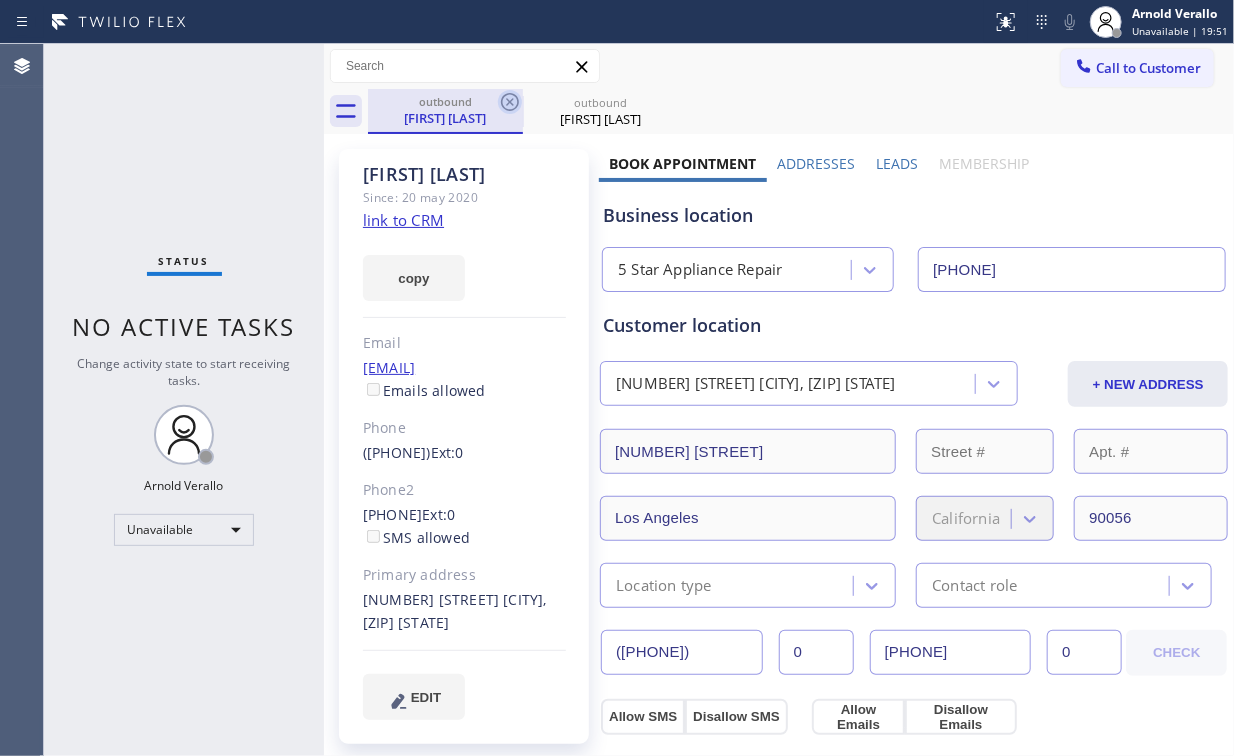 click 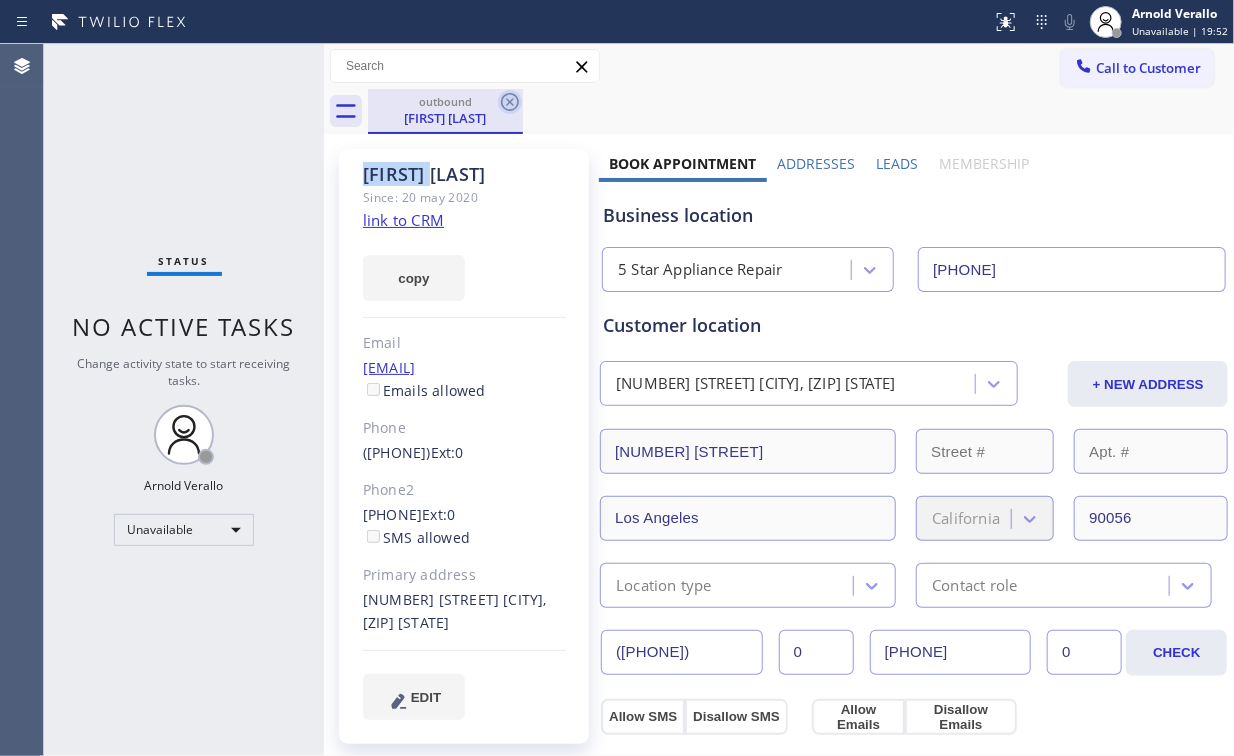 click 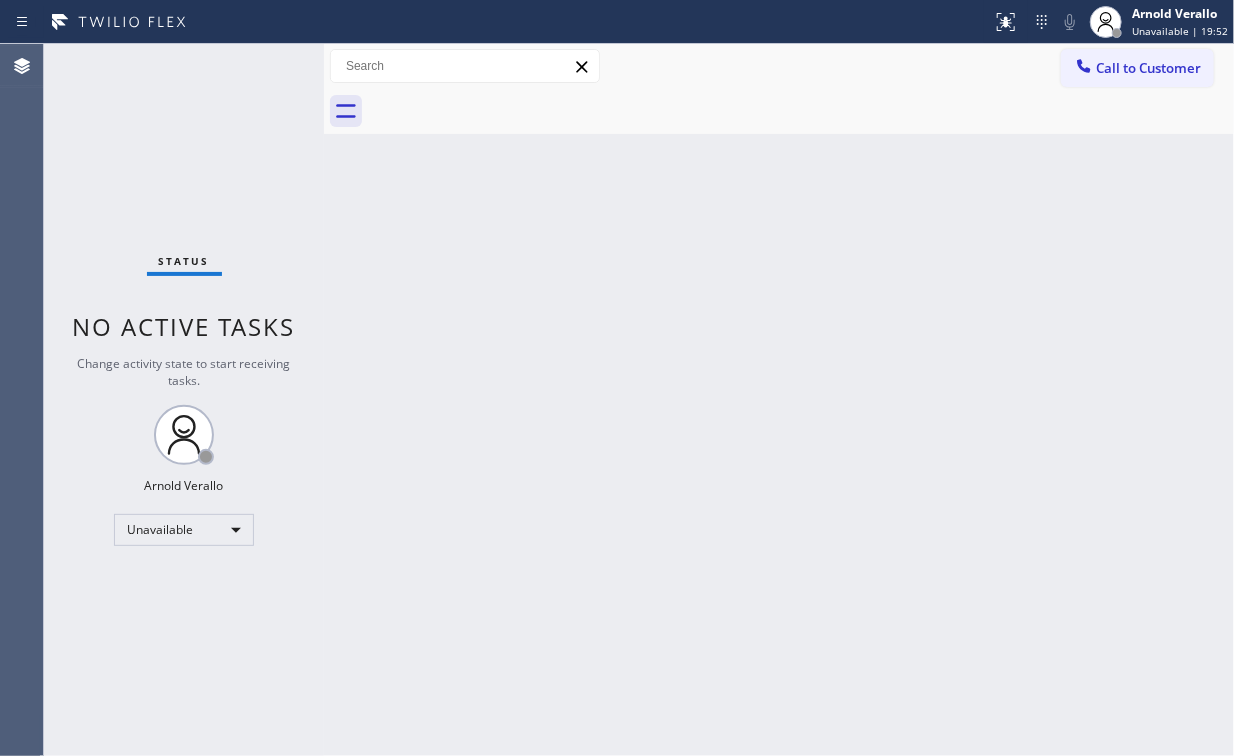 click on "Status   No active tasks     Change activity state to start receiving tasks.   [FIRST] [LAST] Unavailable" at bounding box center (184, 400) 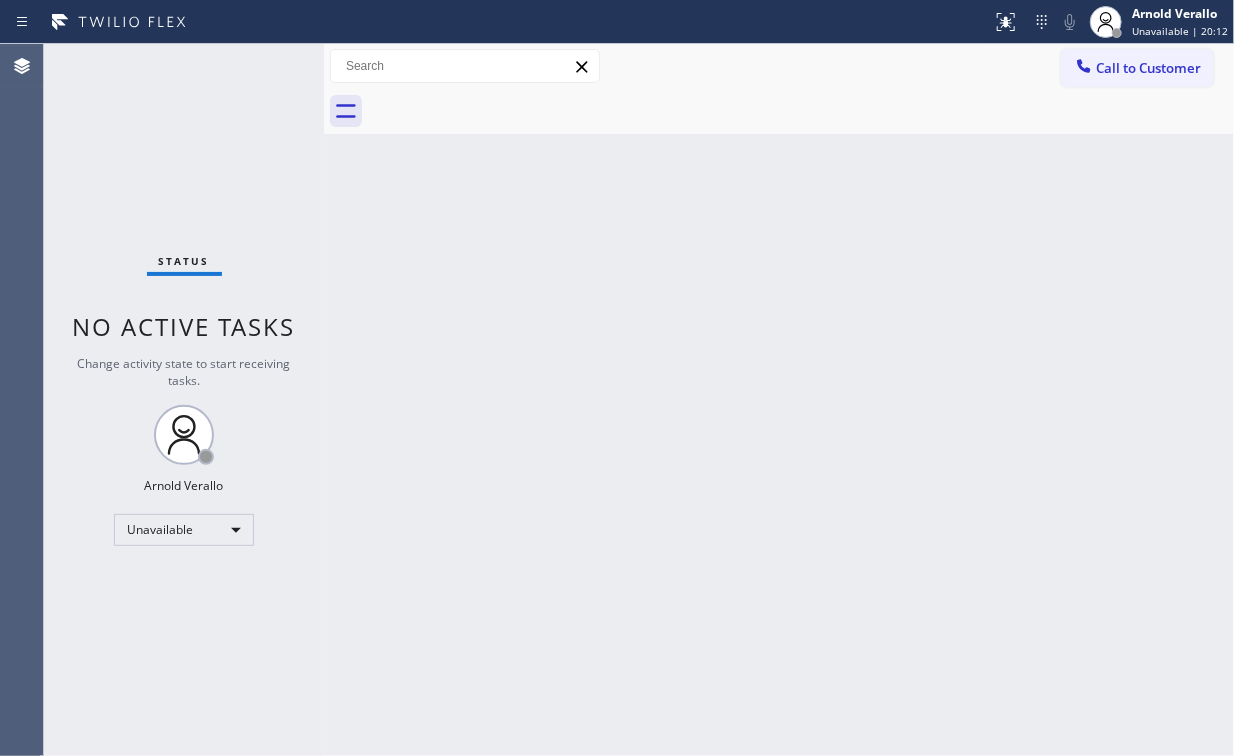 drag, startPoint x: 1146, startPoint y: 84, endPoint x: 895, endPoint y: 148, distance: 259.03088 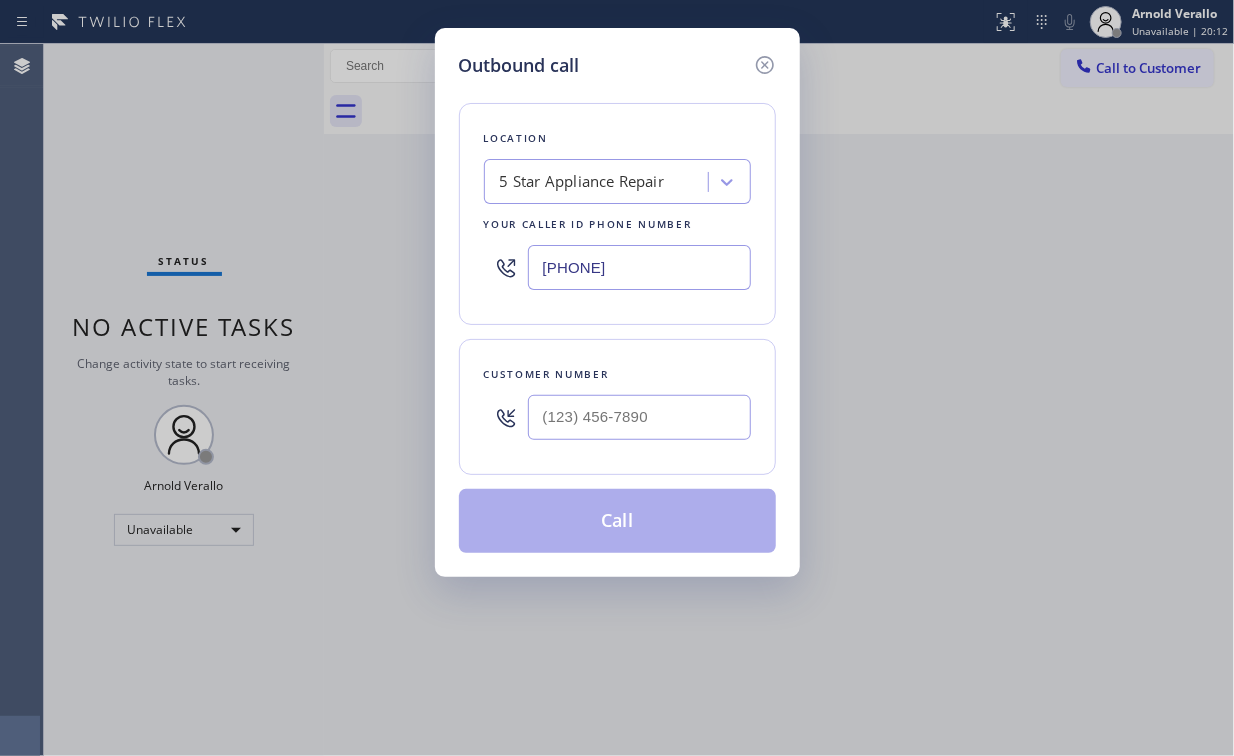 drag, startPoint x: 627, startPoint y: 268, endPoint x: 346, endPoint y: 249, distance: 281.6416 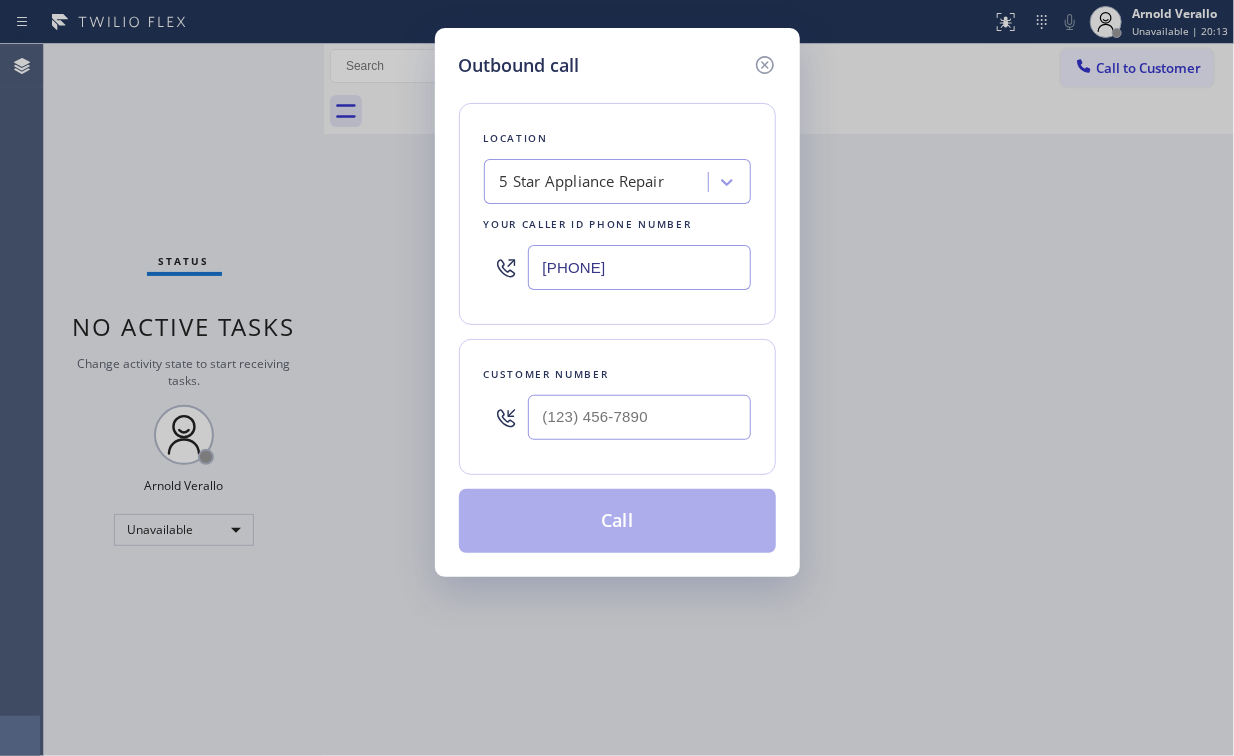 paste on "[PHONE]" 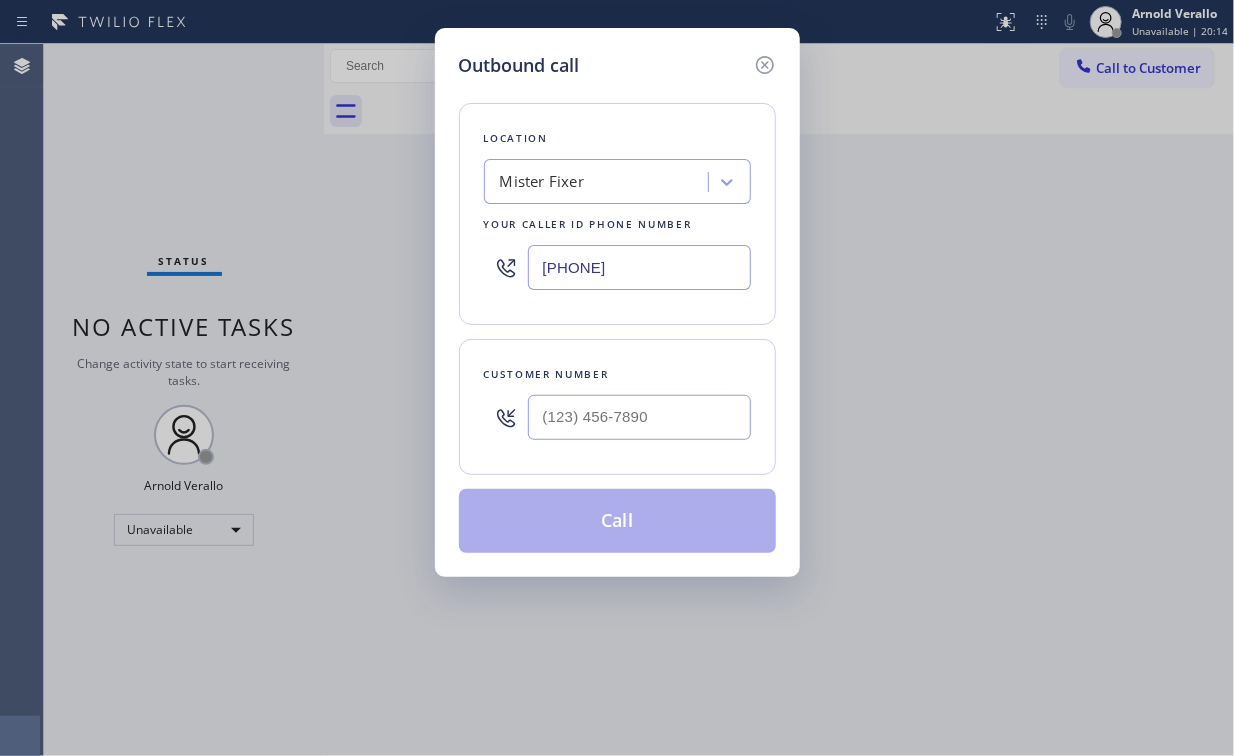 type on "[PHONE]" 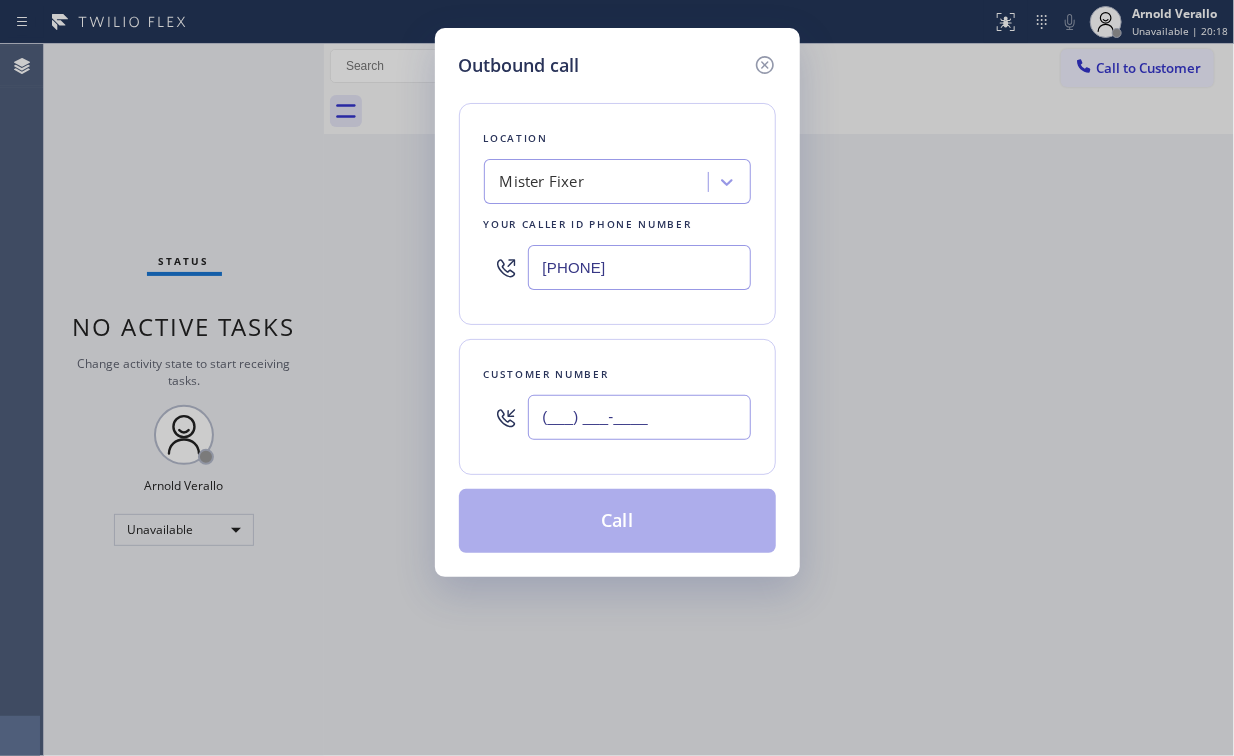 click on "(___) ___-____" at bounding box center [639, 417] 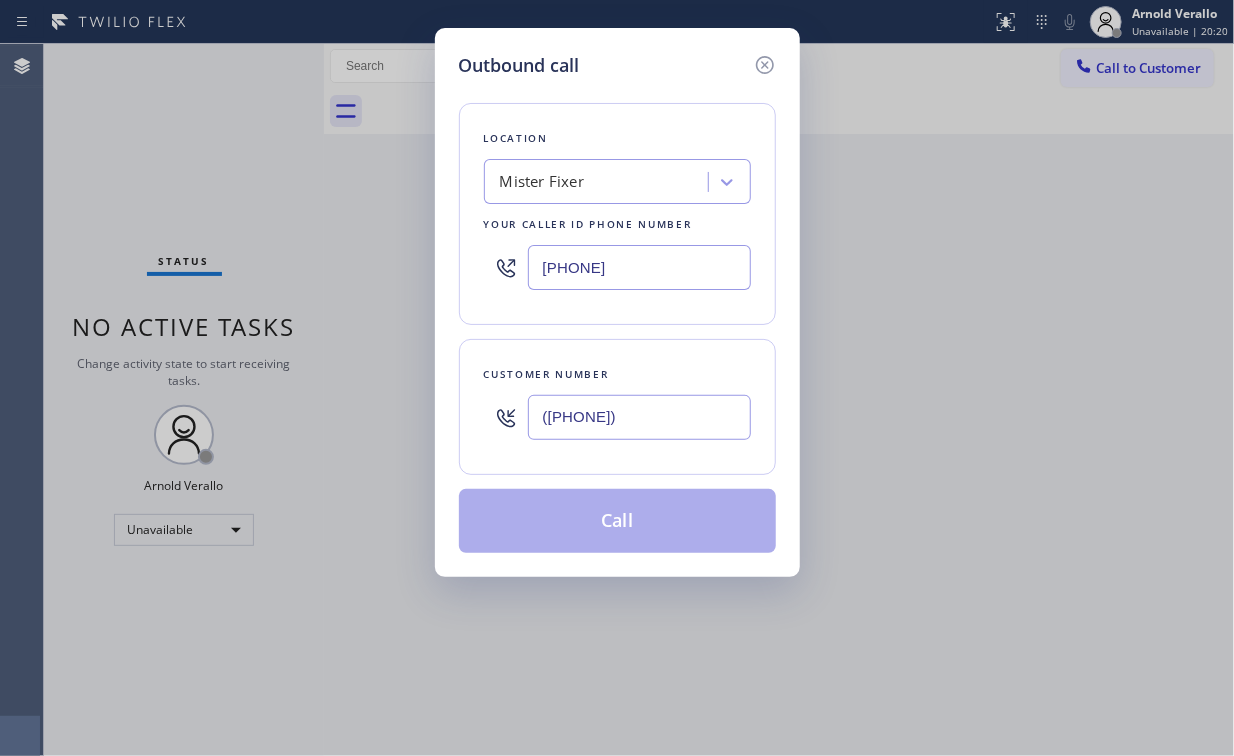 type on "([PHONE])" 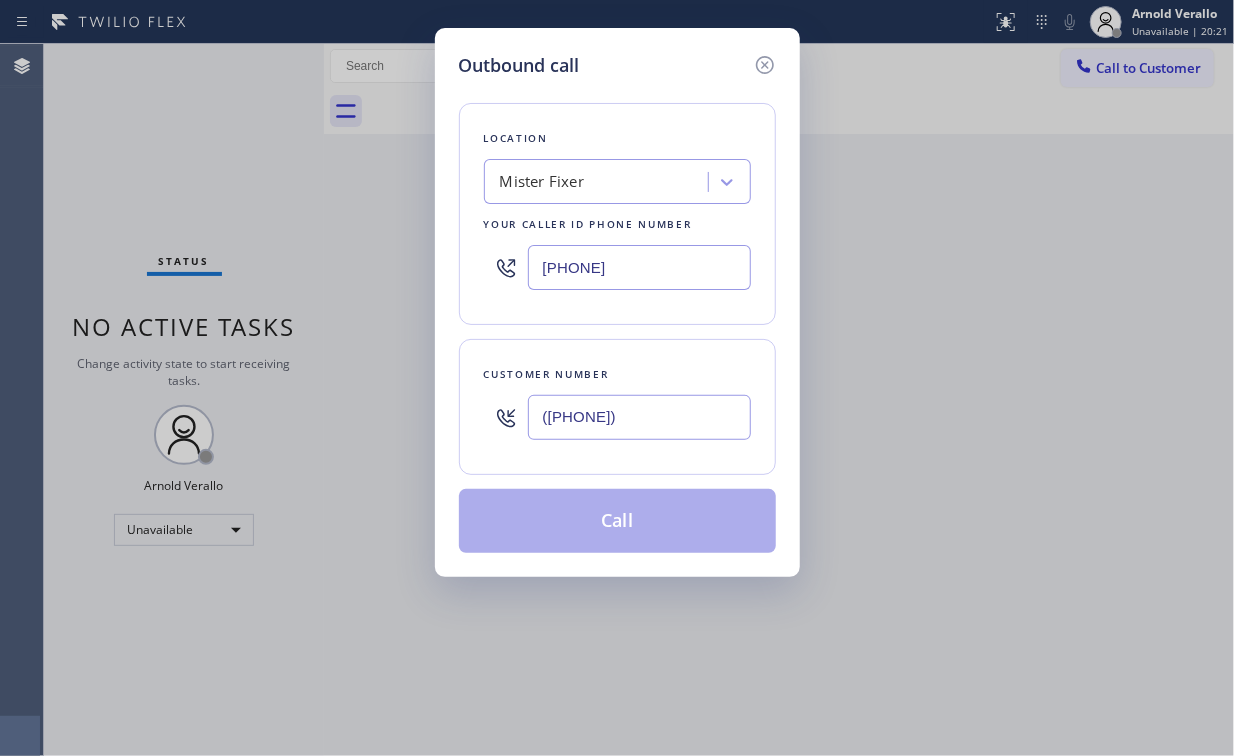 click on "Customer number ([PHONE])" at bounding box center [617, 407] 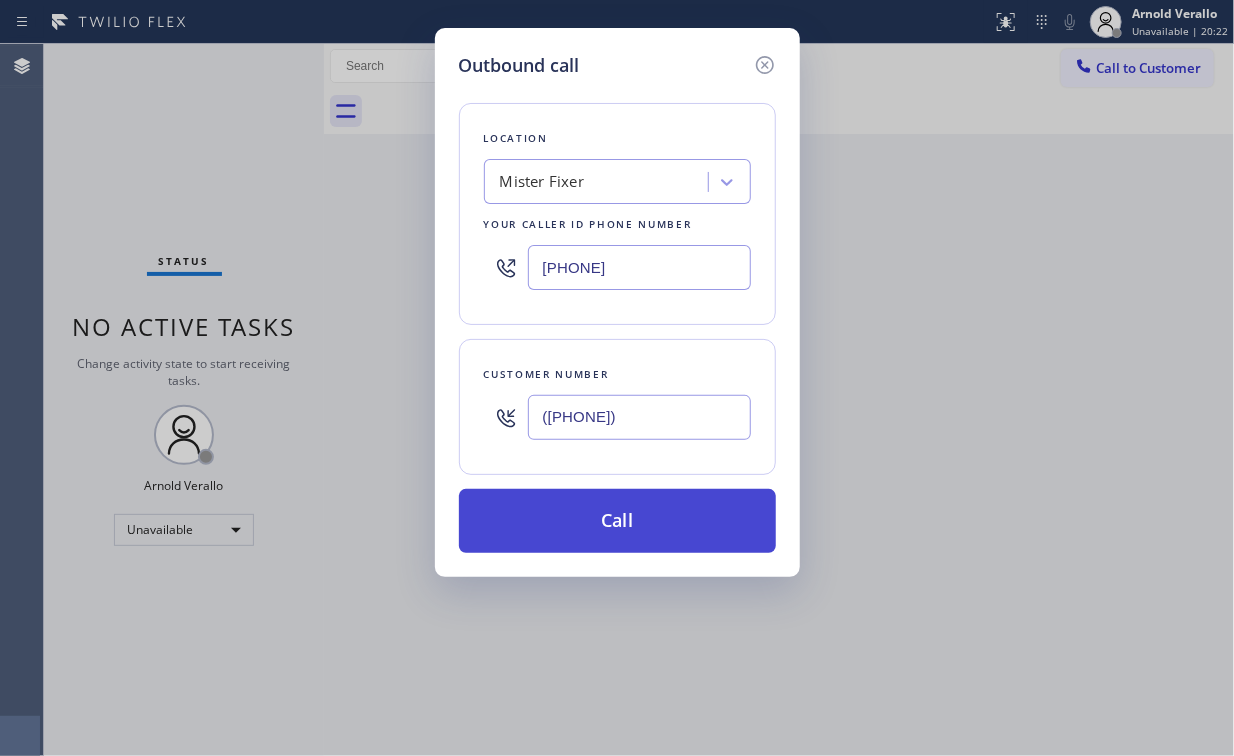 click on "Call" at bounding box center [617, 521] 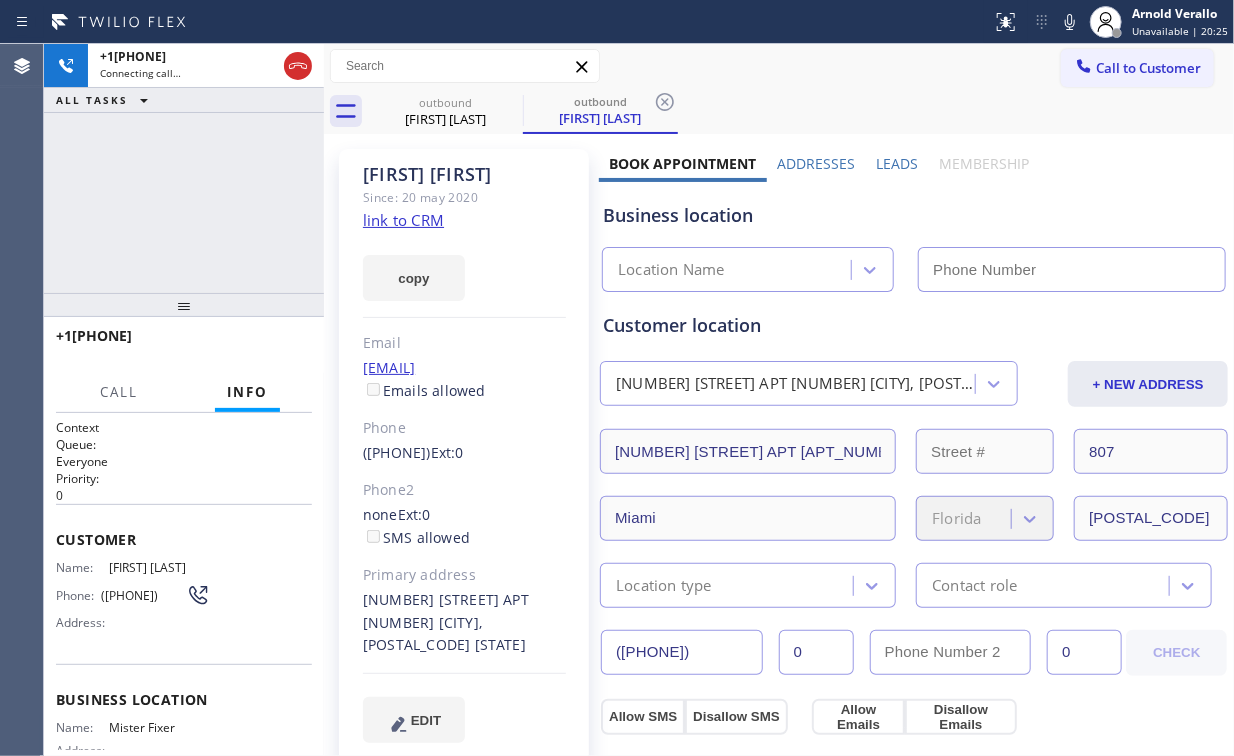 click on "[PHONE] Connecting call… ALL TASKS ALL TASKS ACTIVE TASKS TASKS IN WRAP UP" at bounding box center (184, 168) 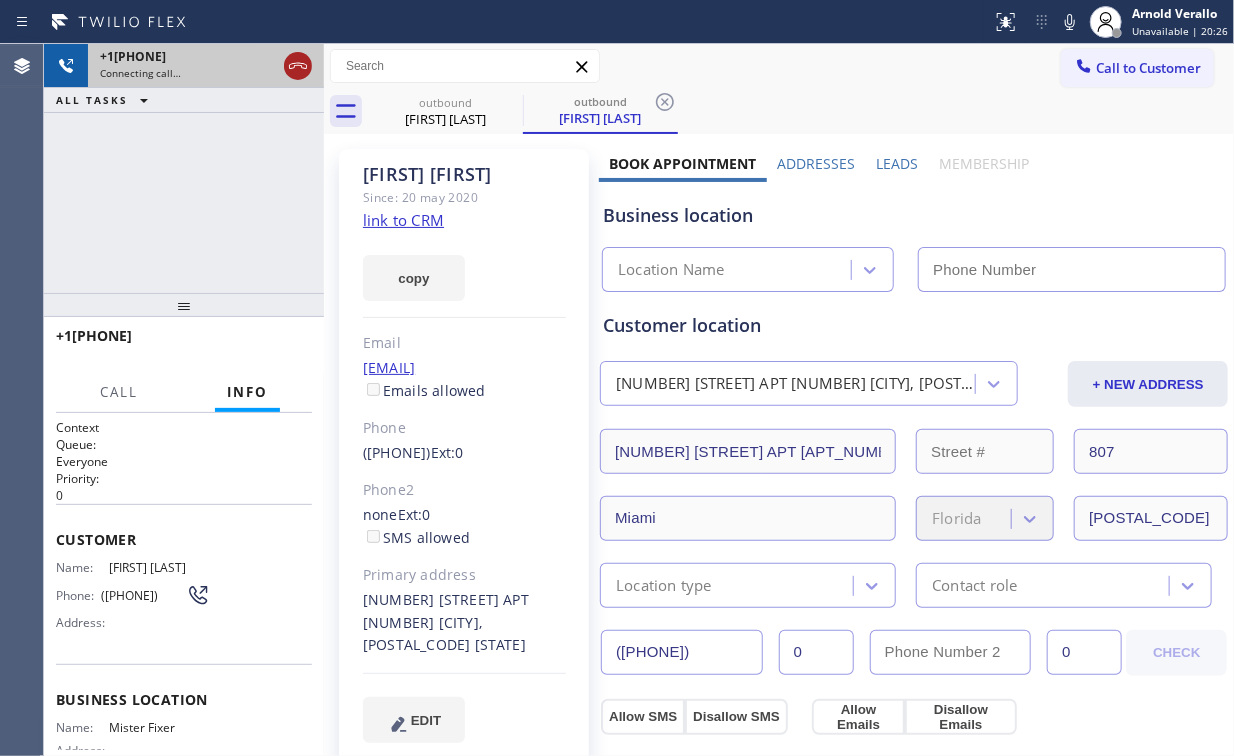 click 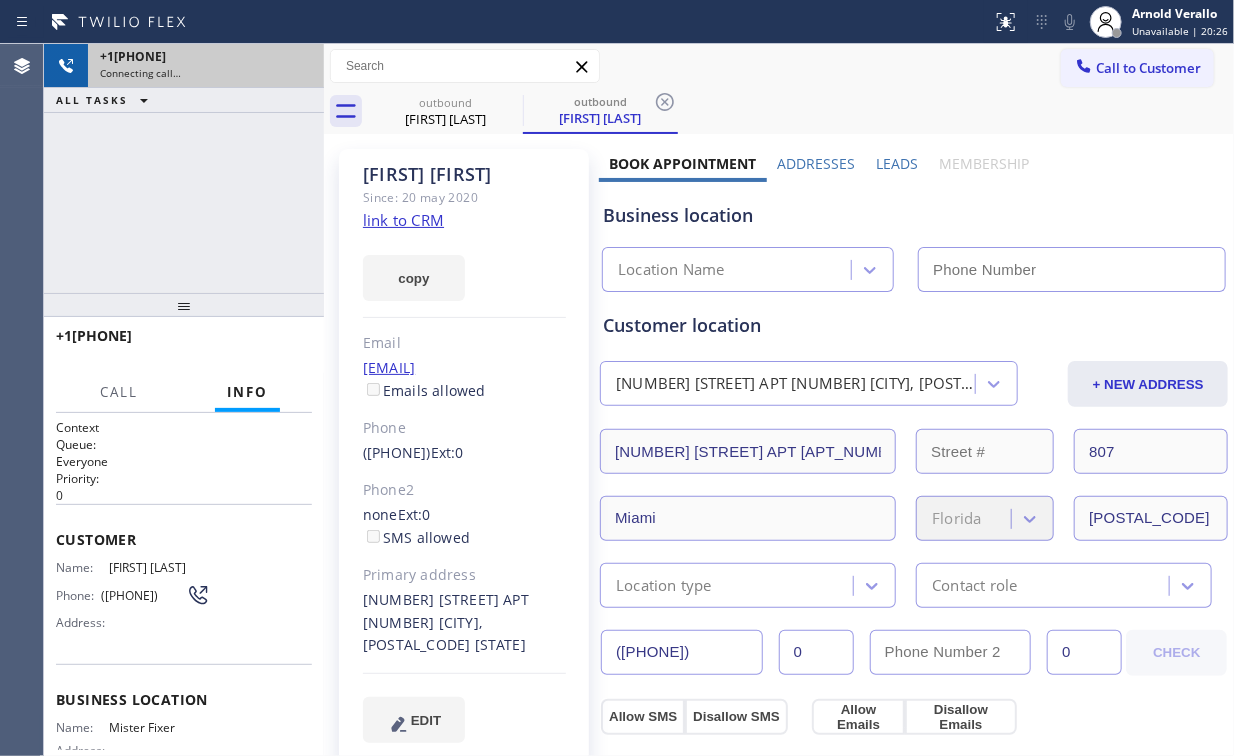 click on "link to CRM" 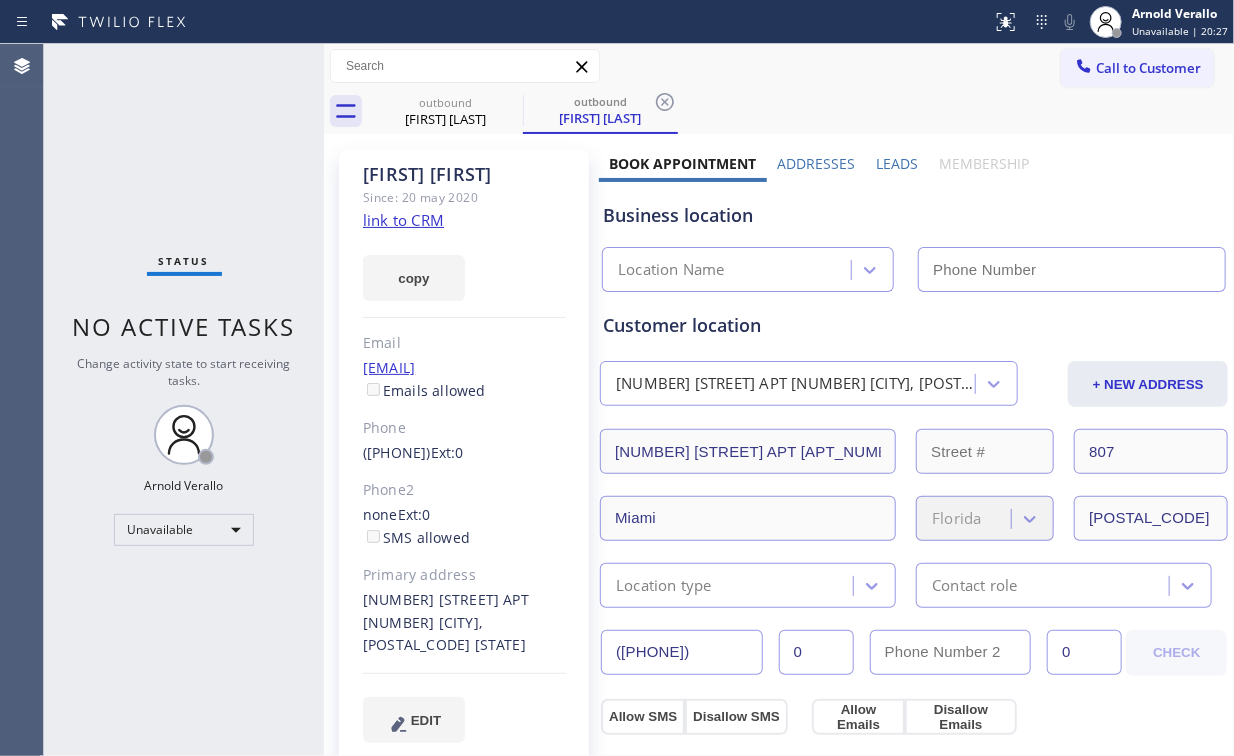 type on "[PHONE]" 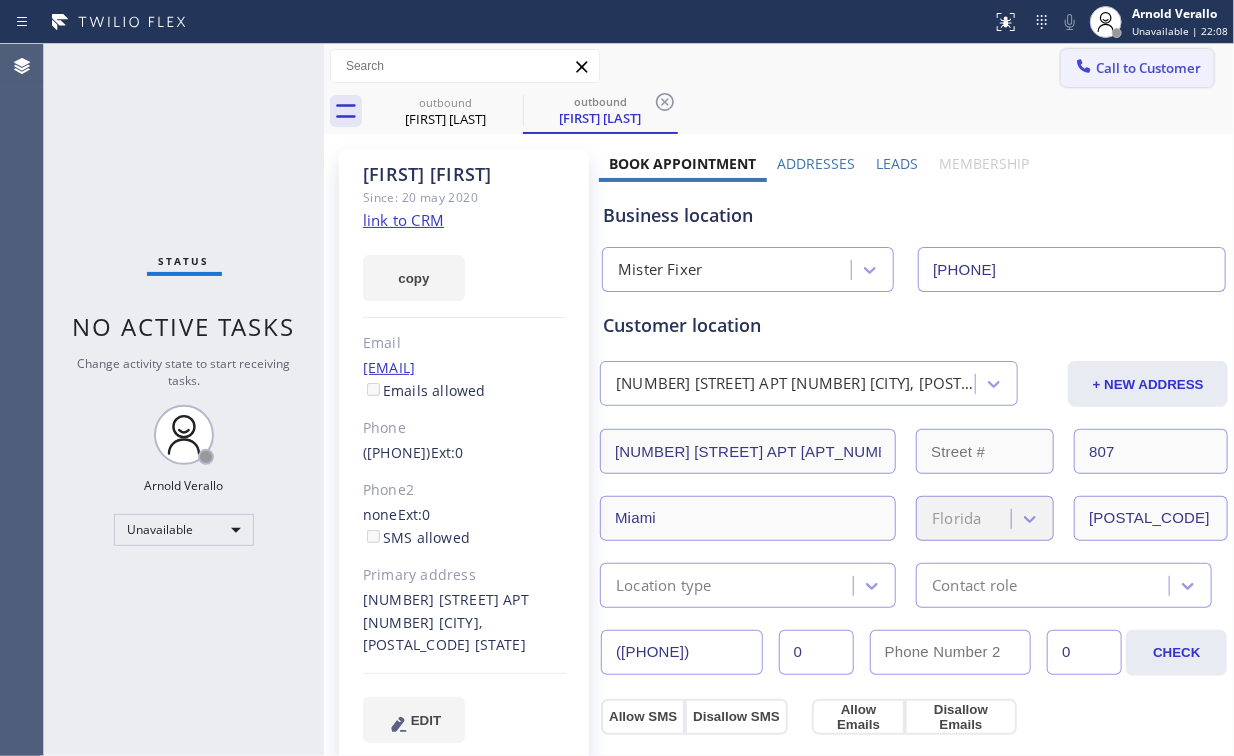 click on "Call to Customer" at bounding box center [1148, 68] 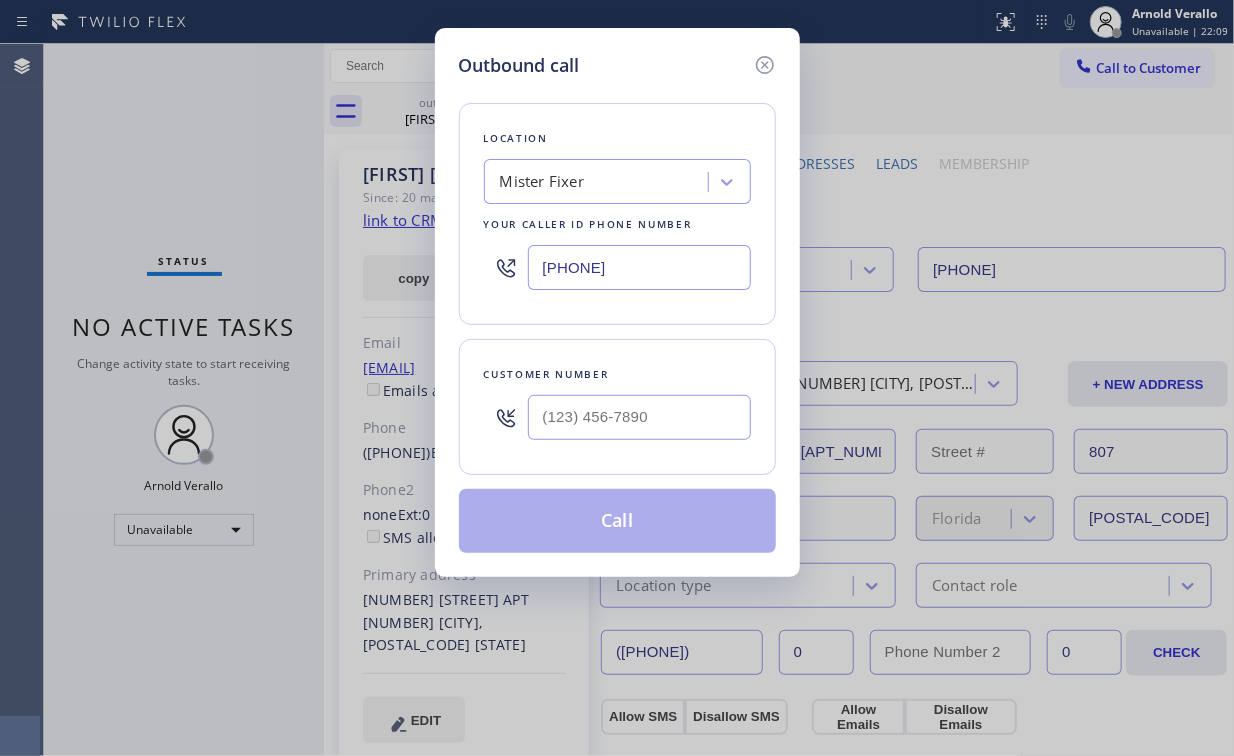 drag, startPoint x: 672, startPoint y: 258, endPoint x: 365, endPoint y: 208, distance: 311.045 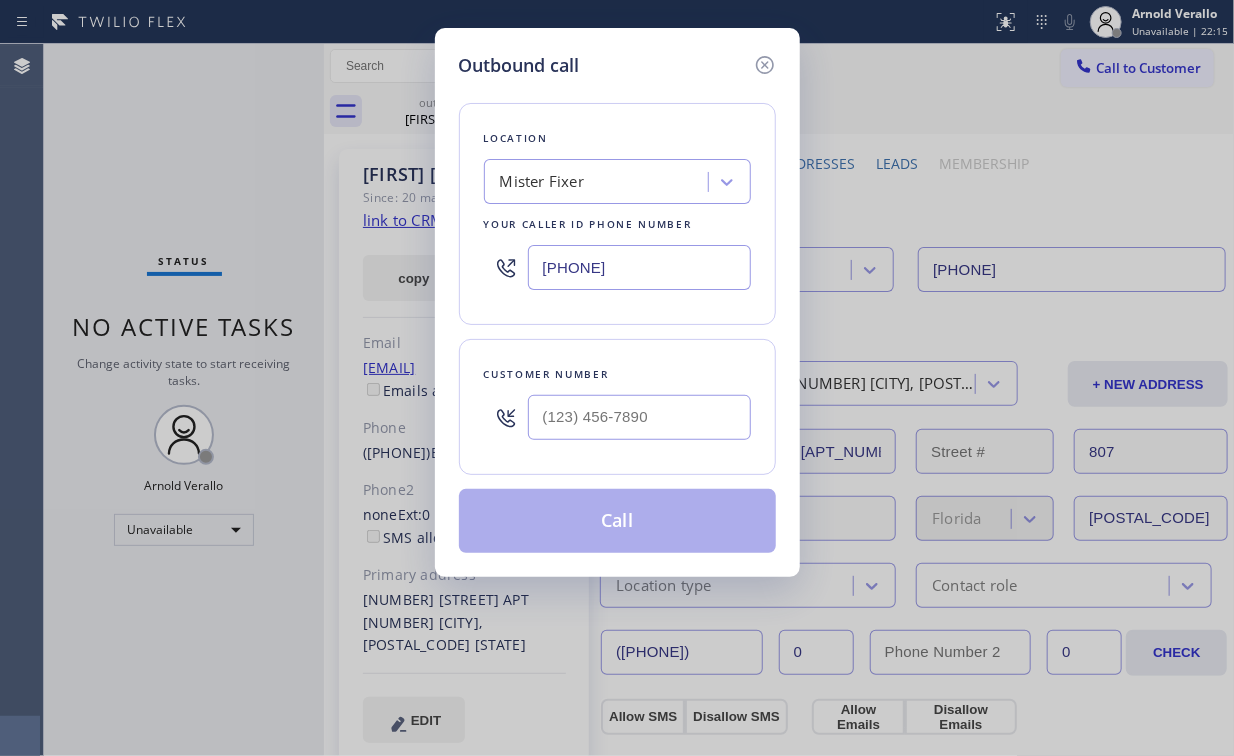 drag, startPoint x: 715, startPoint y: 267, endPoint x: 368, endPoint y: 195, distance: 354.39102 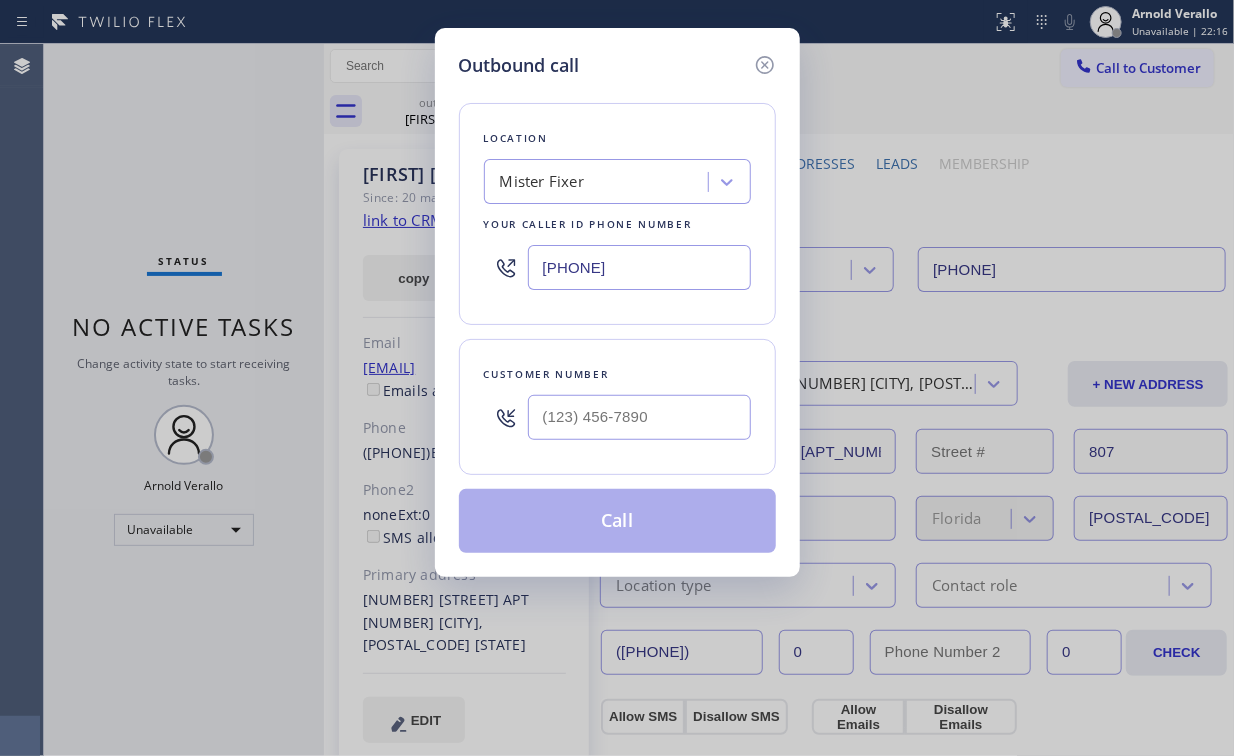 paste on "([PHONE])" 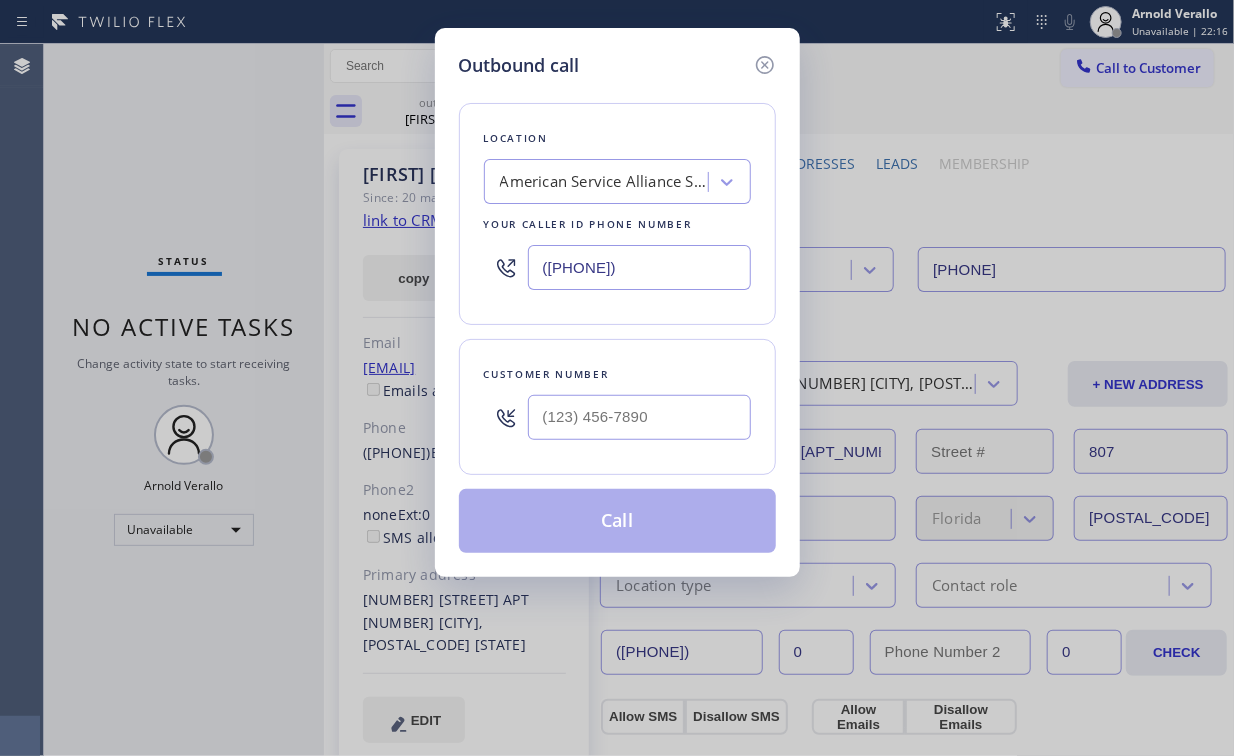 type on "([PHONE])" 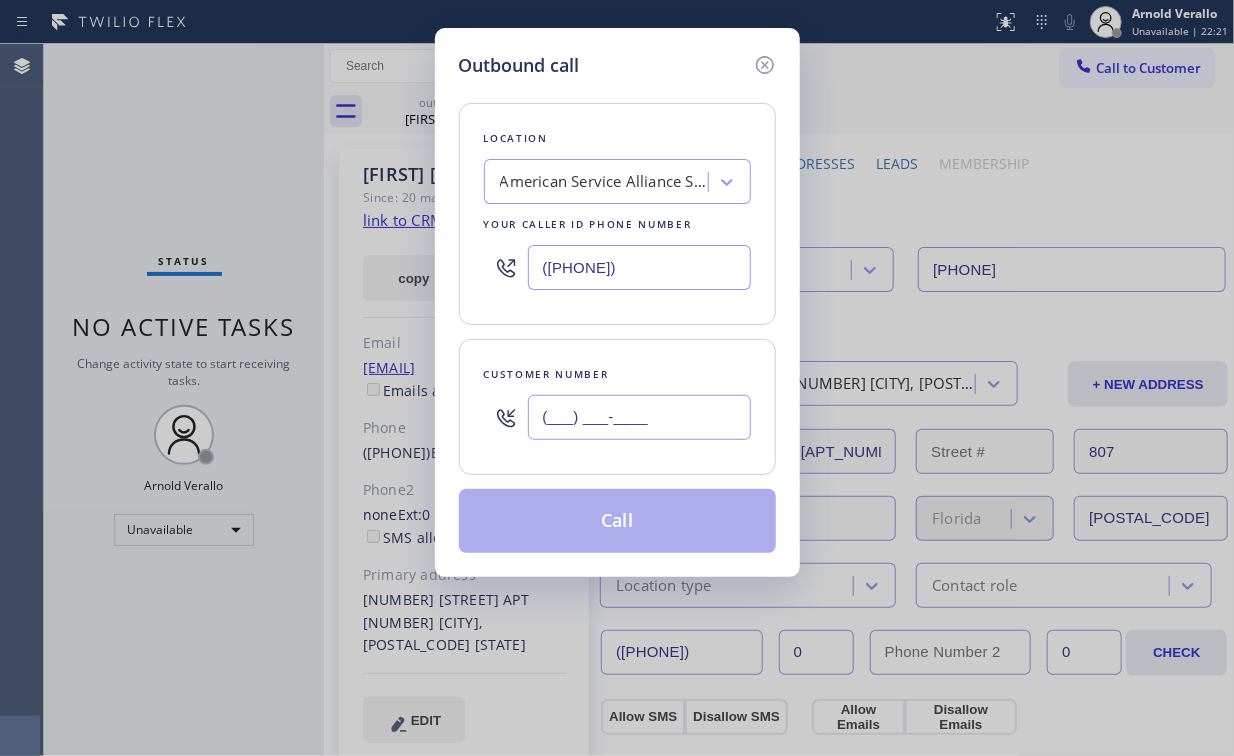 click on "(___) ___-____" at bounding box center [639, 417] 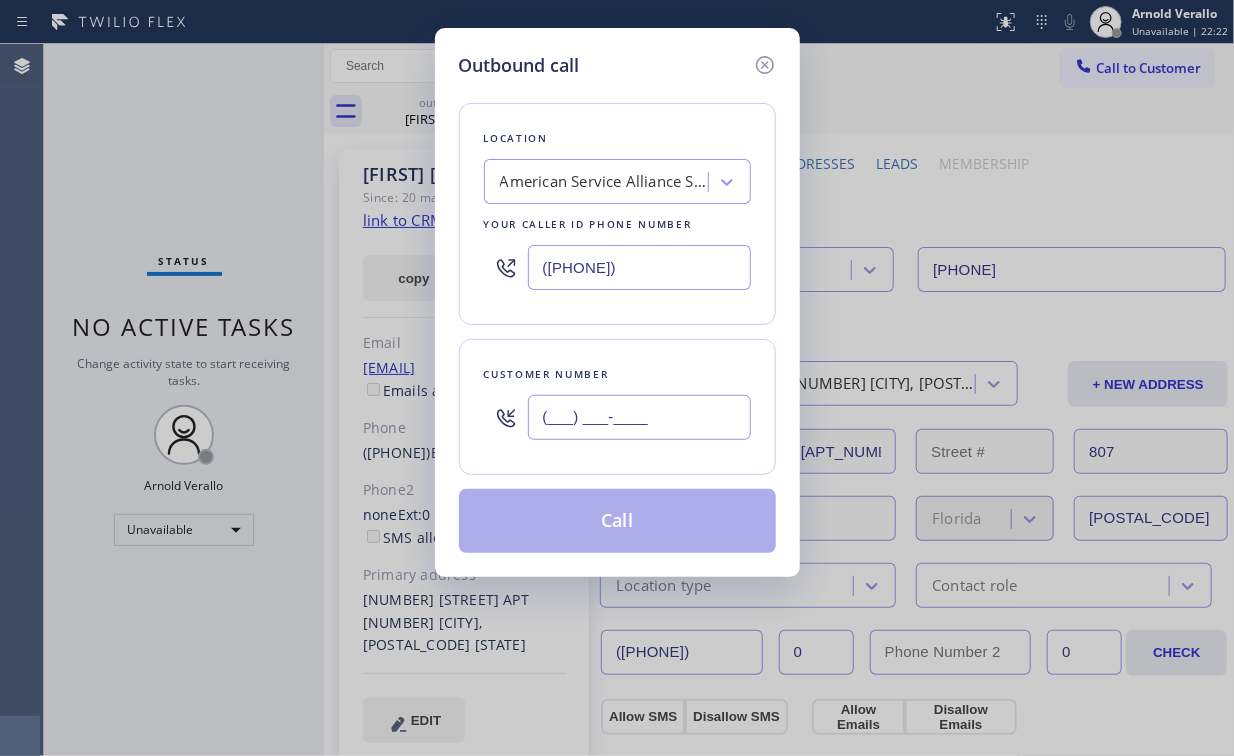 paste on "[PHONE]" 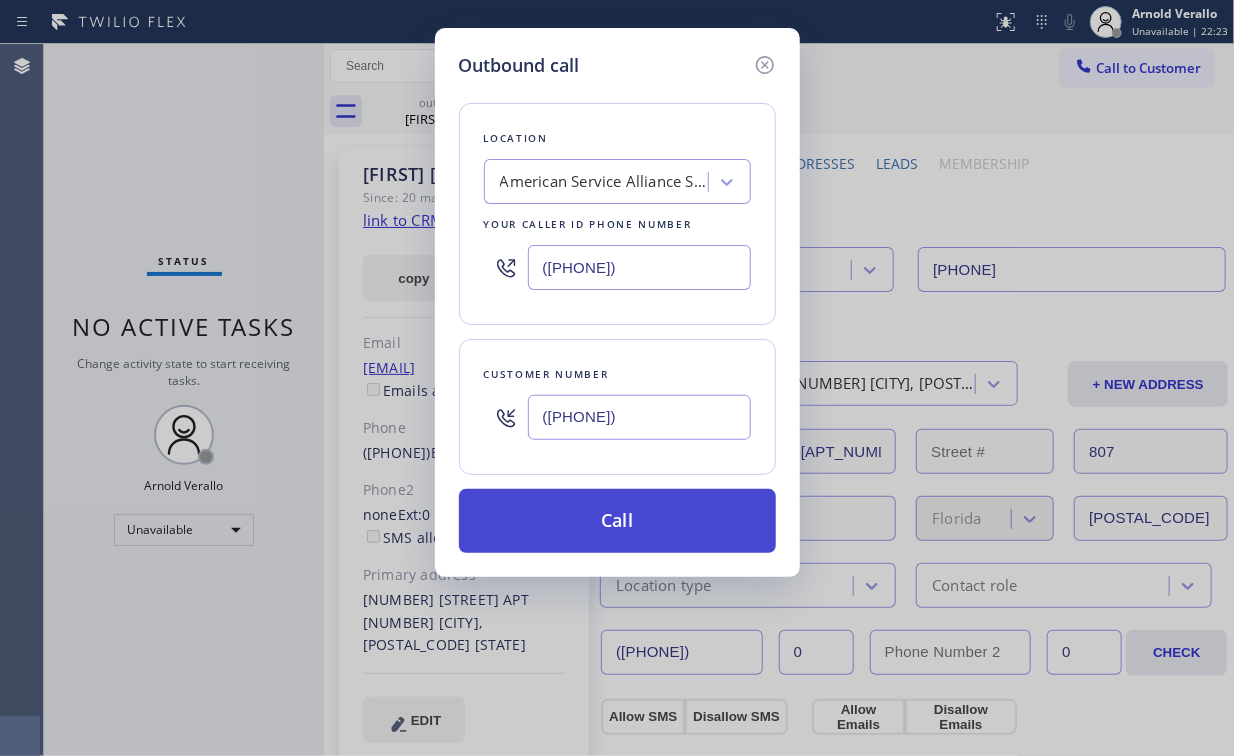 type on "([PHONE])" 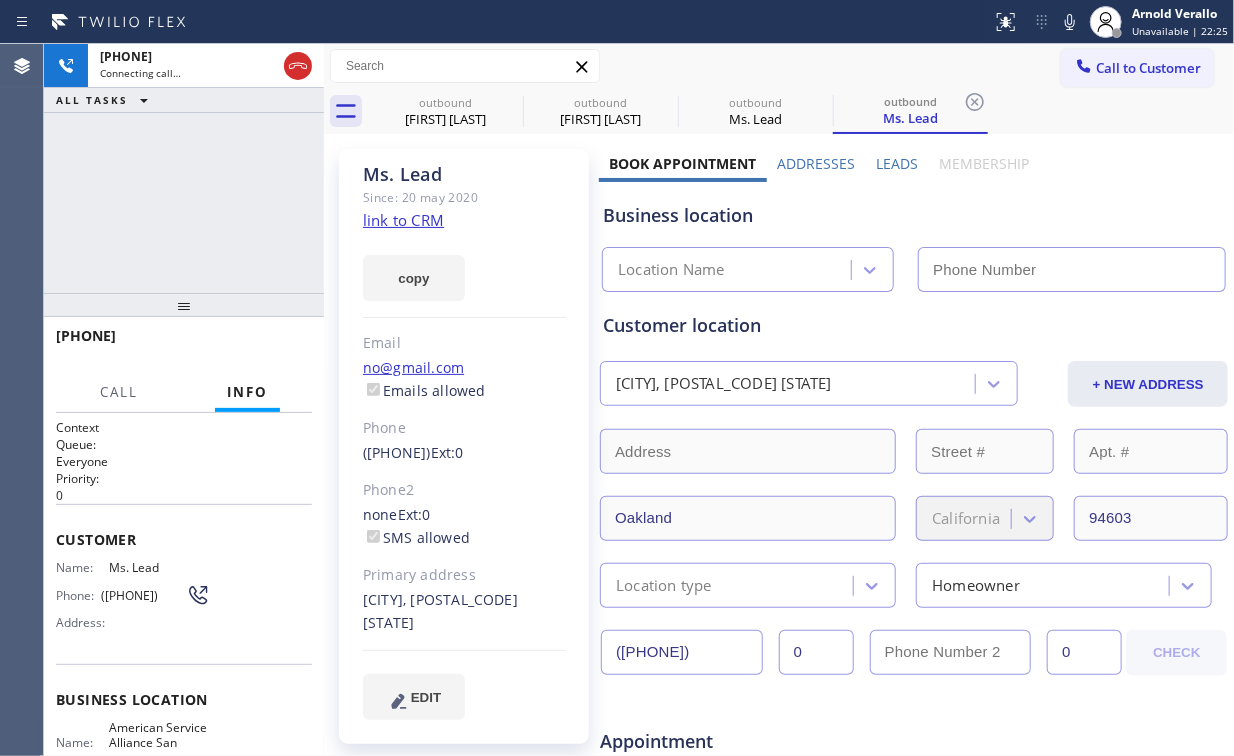 click on "+1[PHONE] Connecting call… ALL TASKS ALL TASKS ACTIVE TASKS TASKS IN WRAP UP" at bounding box center (184, 168) 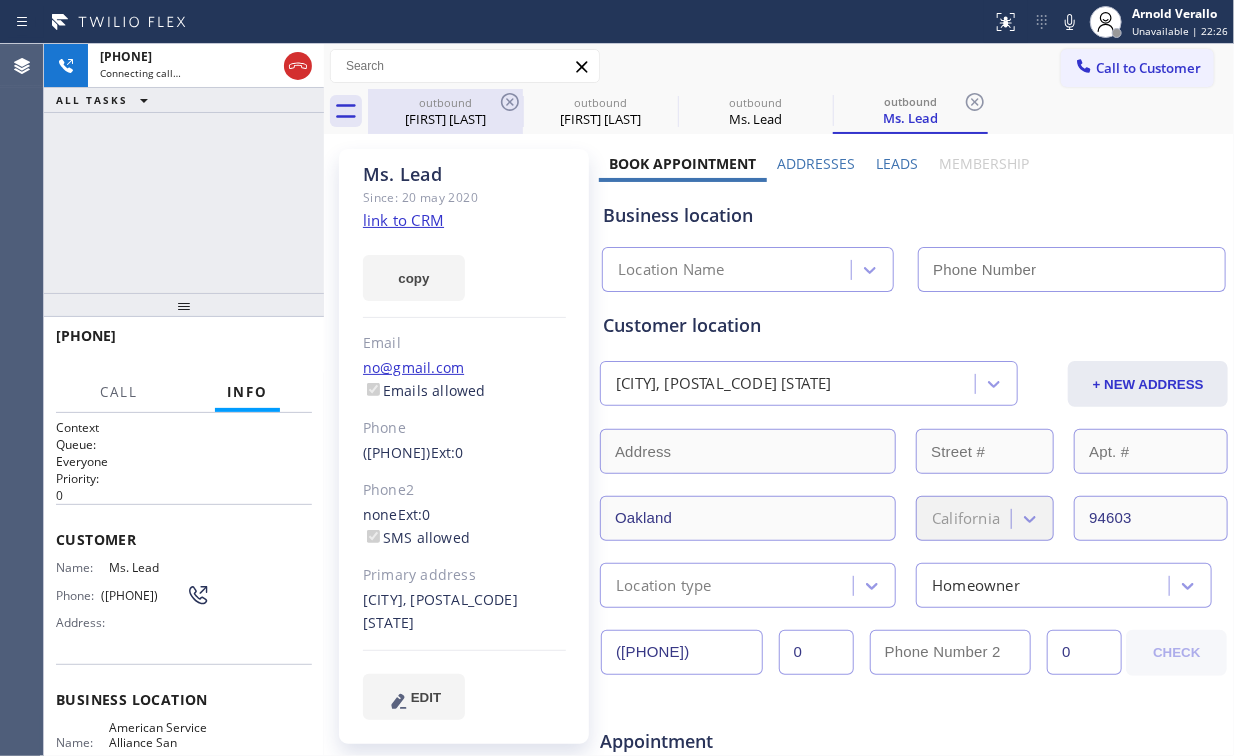 click on "[FIRST] [LAST]" at bounding box center [445, 119] 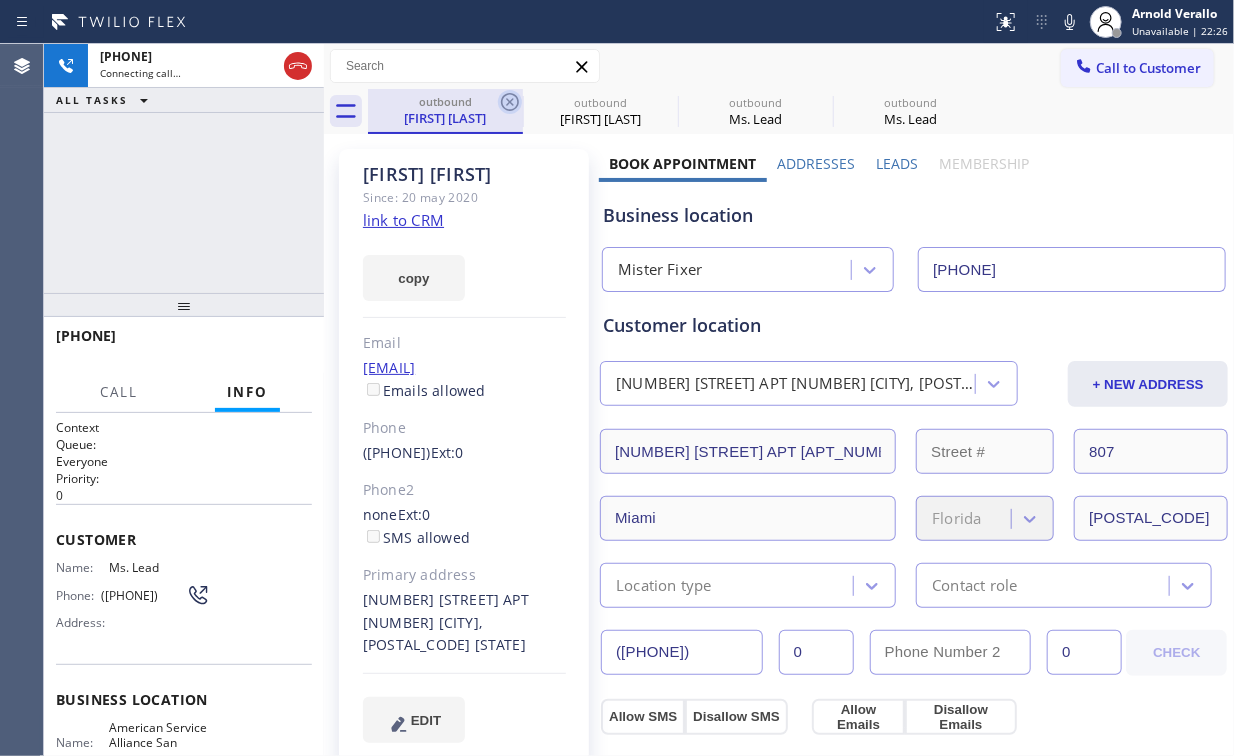 click 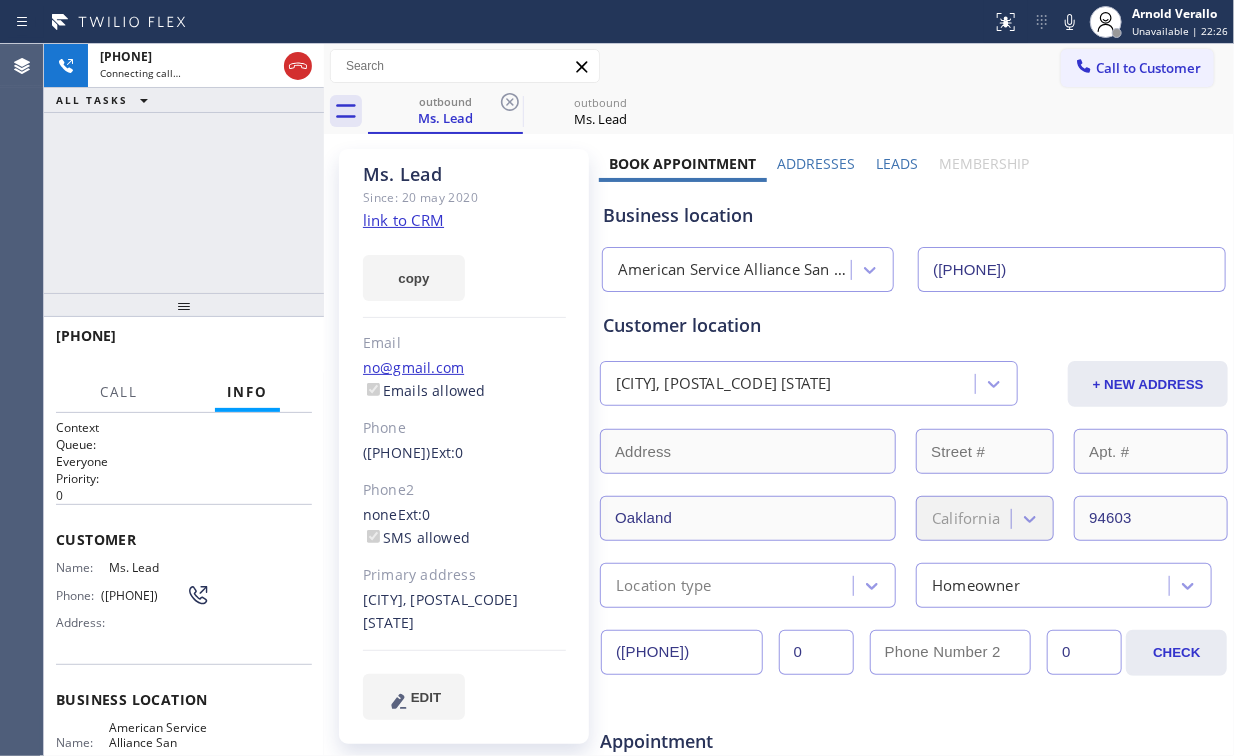 type on "([PHONE])" 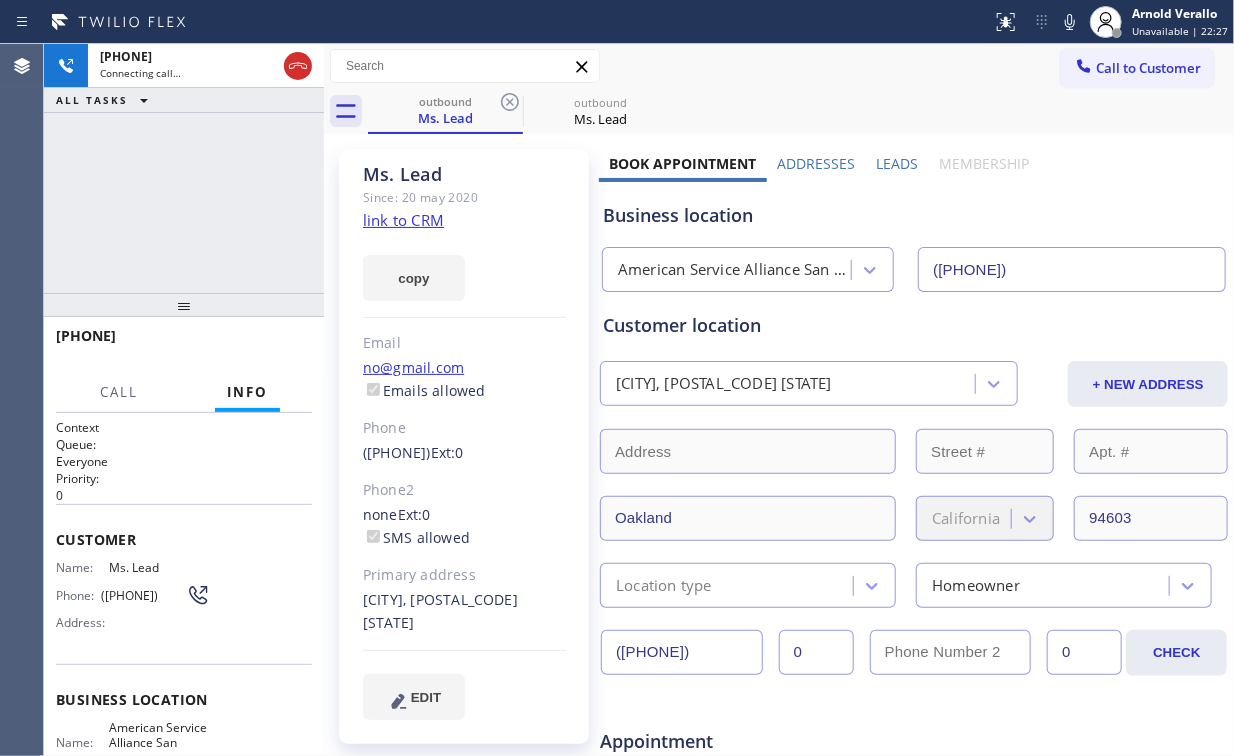 click on "+1[PHONE] Connecting call… ALL TASKS ALL TASKS ACTIVE TASKS TASKS IN WRAP UP" at bounding box center (184, 168) 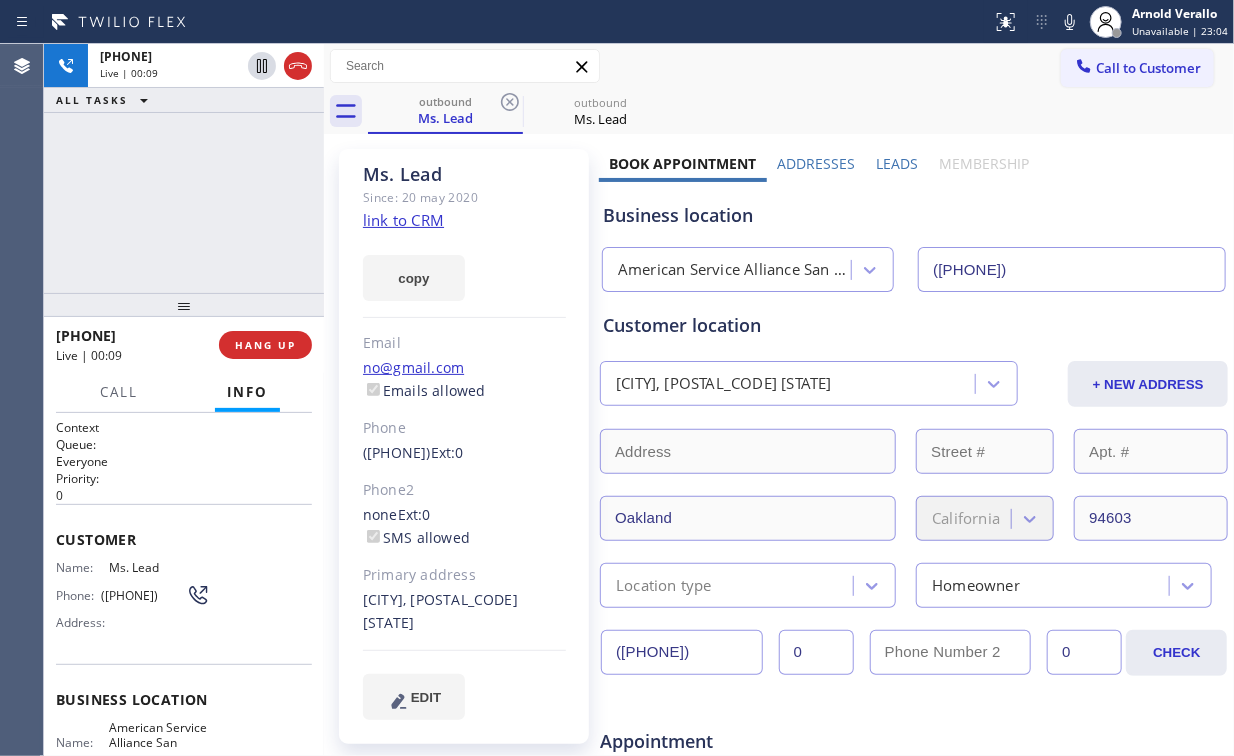 click on "+1[PHONE] Live | 00:09 ALL TASKS ALL TASKS ACTIVE TASKS TASKS IN WRAP UP" at bounding box center [184, 168] 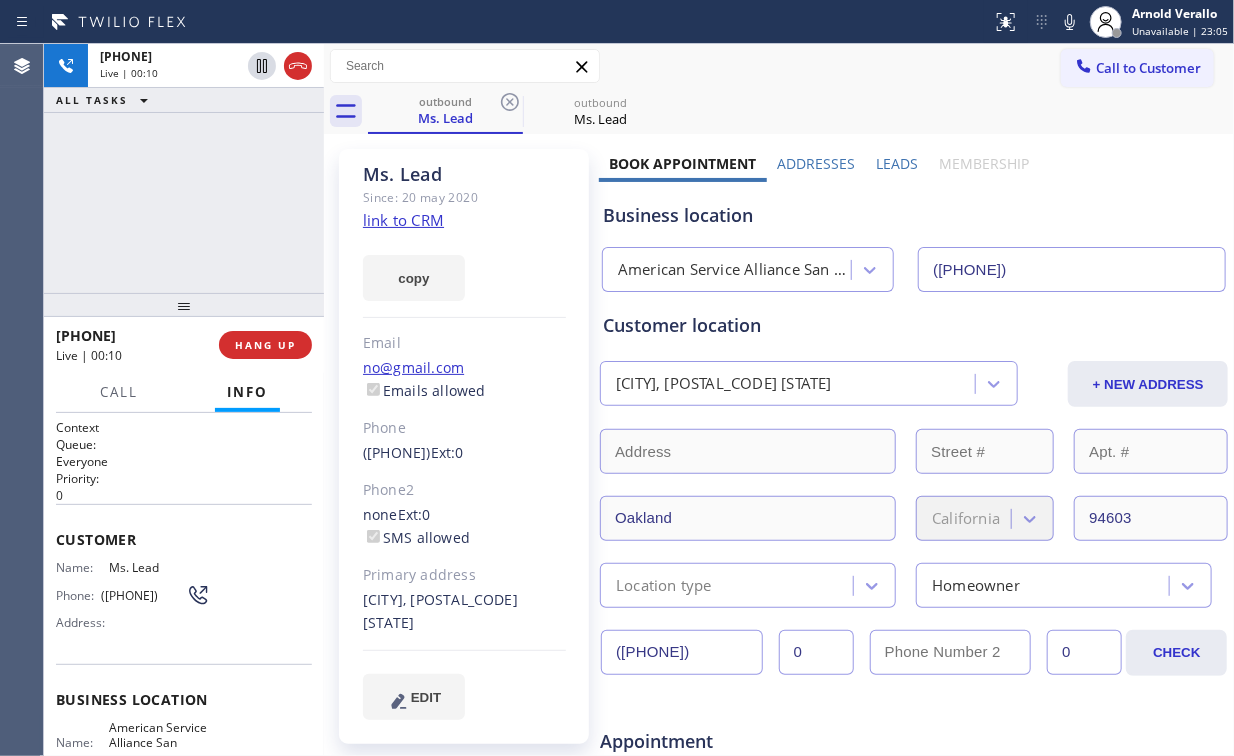 click on "American Service Alliance San Leandro" at bounding box center (735, 270) 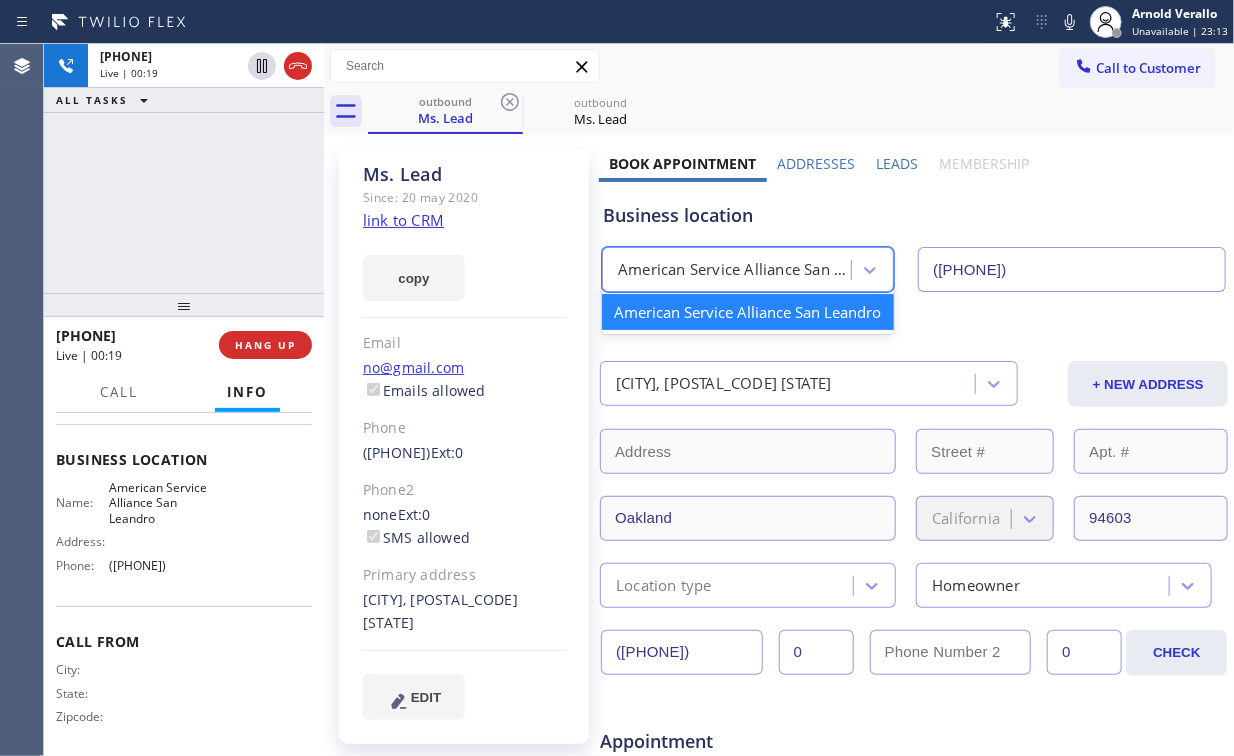 scroll, scrollTop: 160, scrollLeft: 0, axis: vertical 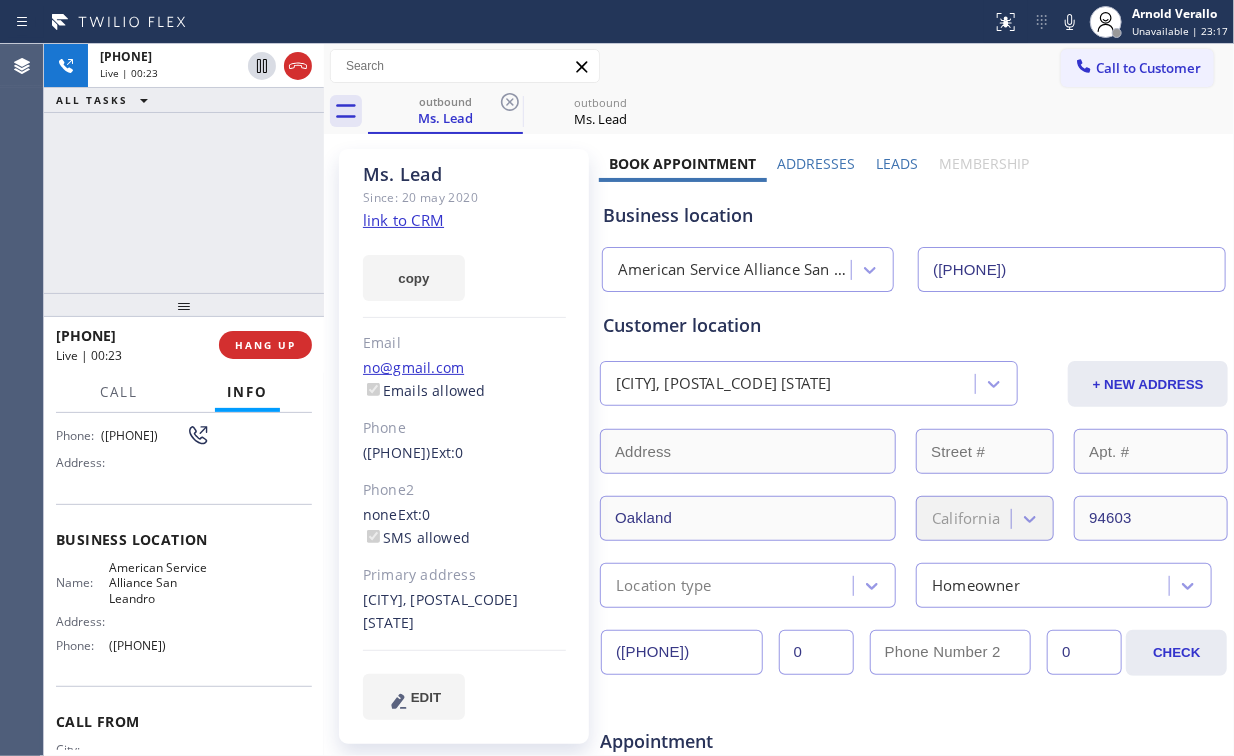 click on "[PHONE] Live | 00:23 ALL TASKS ALL TASKS ACTIVE TASKS TASKS IN WRAP UP" at bounding box center (184, 168) 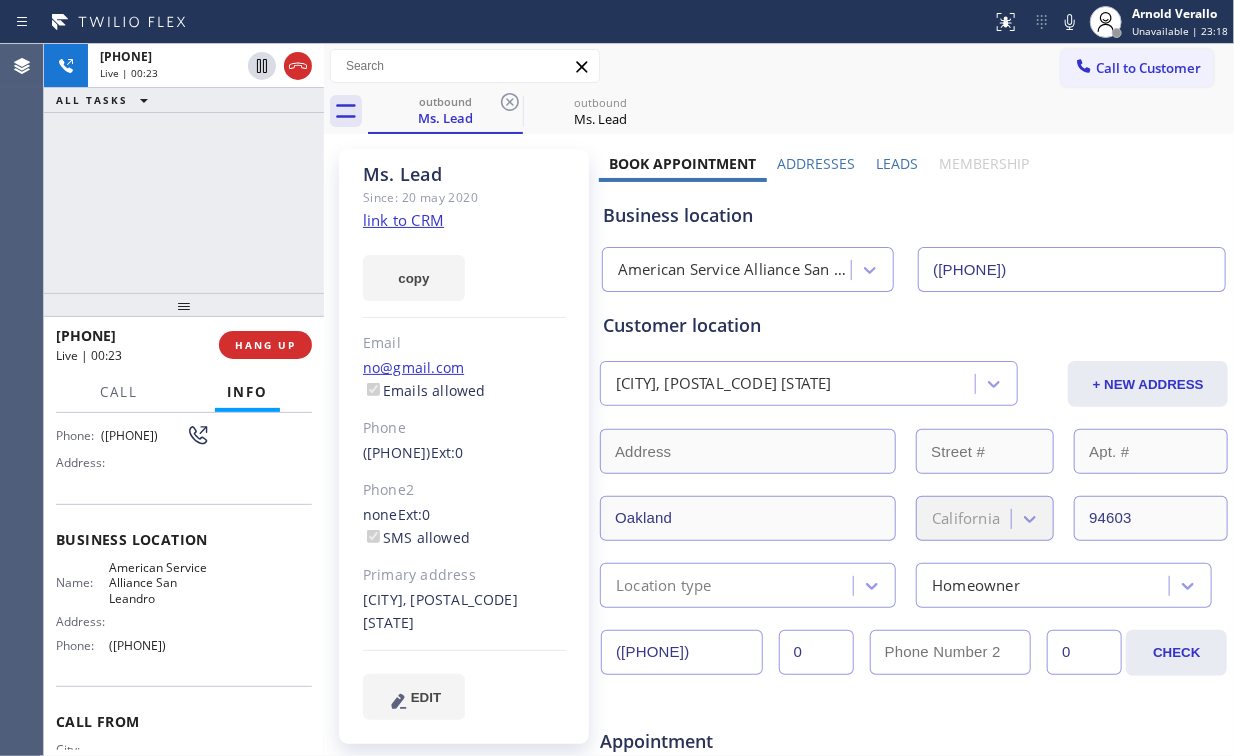 click on "[PHONE] Live | 00:23 ALL TASKS ALL TASKS ACTIVE TASKS TASKS IN WRAP UP" at bounding box center (184, 168) 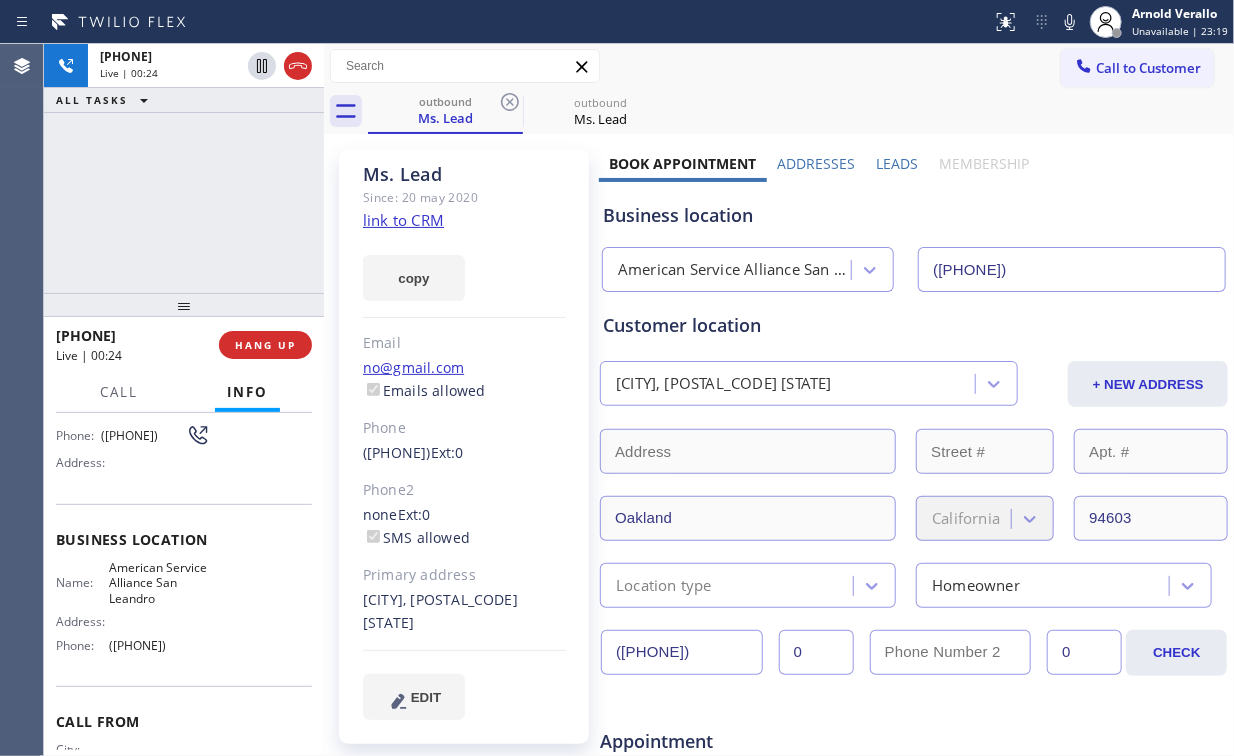click on "[PHONE] Live | 00:24 ALL TASKS ALL TASKS ACTIVE TASKS TASKS IN WRAP UP" at bounding box center [184, 168] 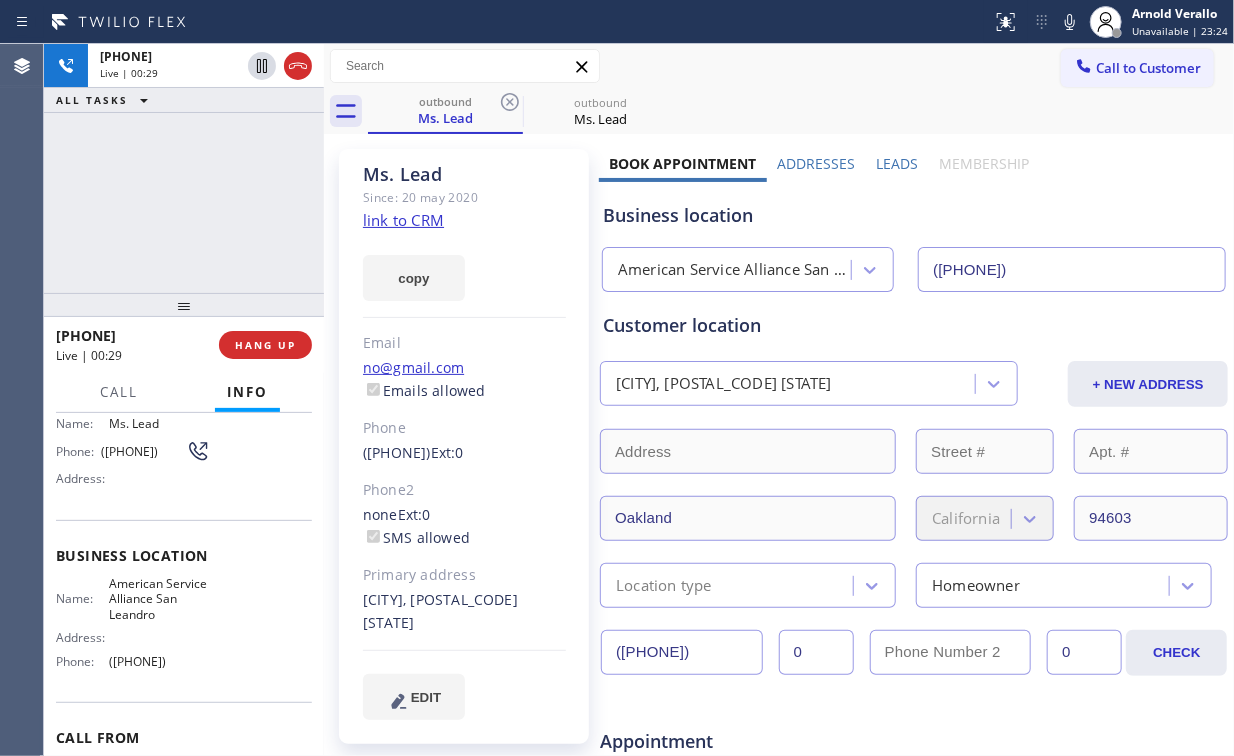 scroll, scrollTop: 160, scrollLeft: 0, axis: vertical 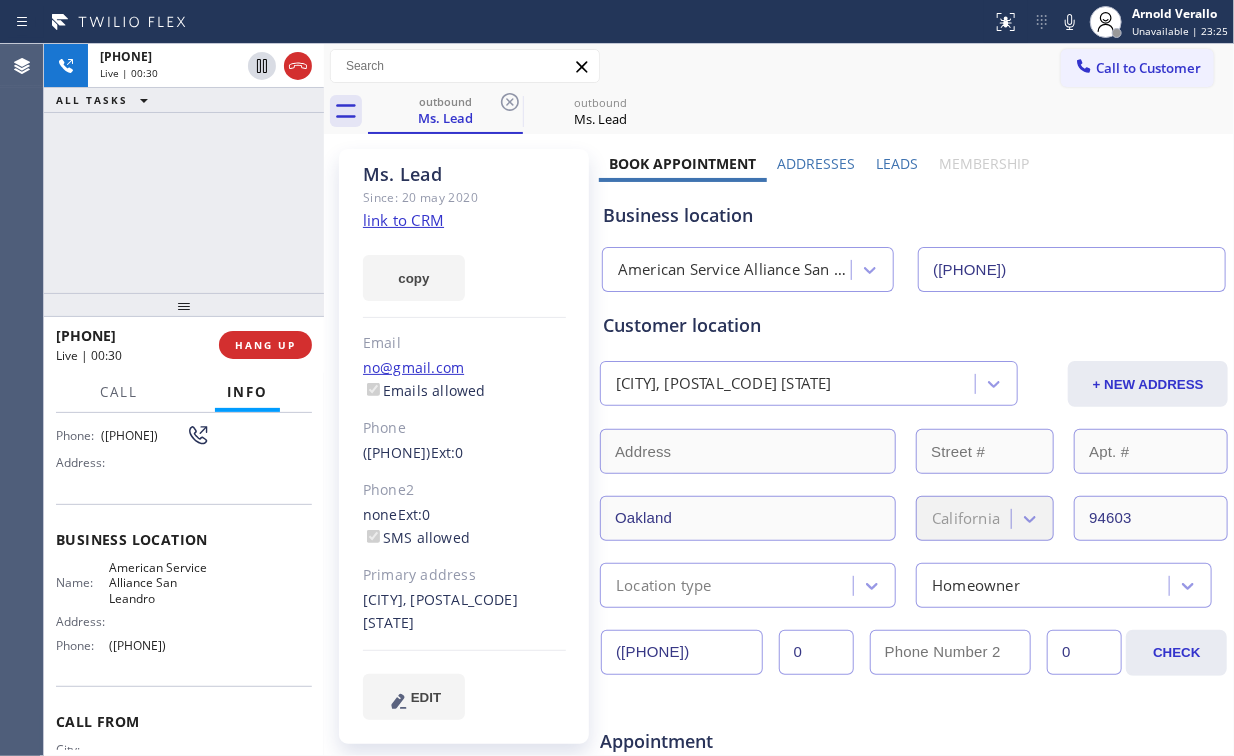 click on "[PHONE] Live | 00:30 ALL TASKS ALL TASKS ACTIVE TASKS TASKS IN WRAP UP" at bounding box center (184, 168) 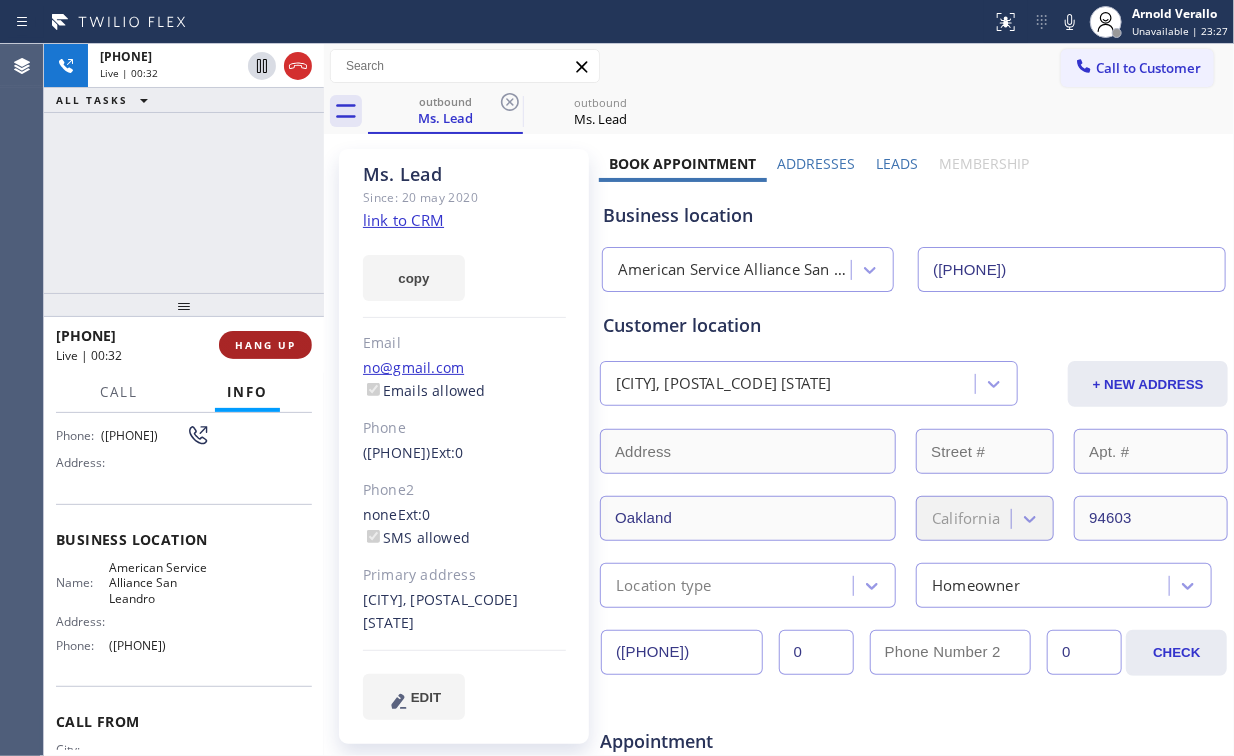 click on "HANG UP" at bounding box center [265, 345] 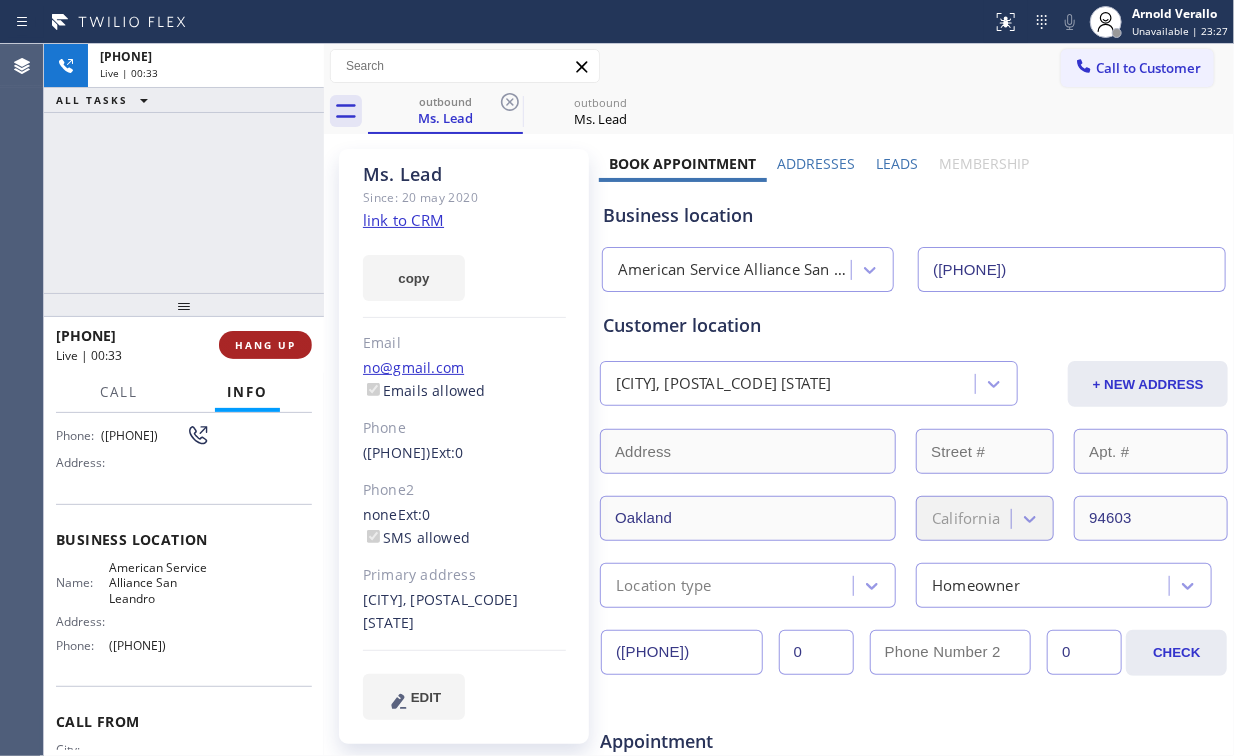 click on "HANG UP" at bounding box center [265, 345] 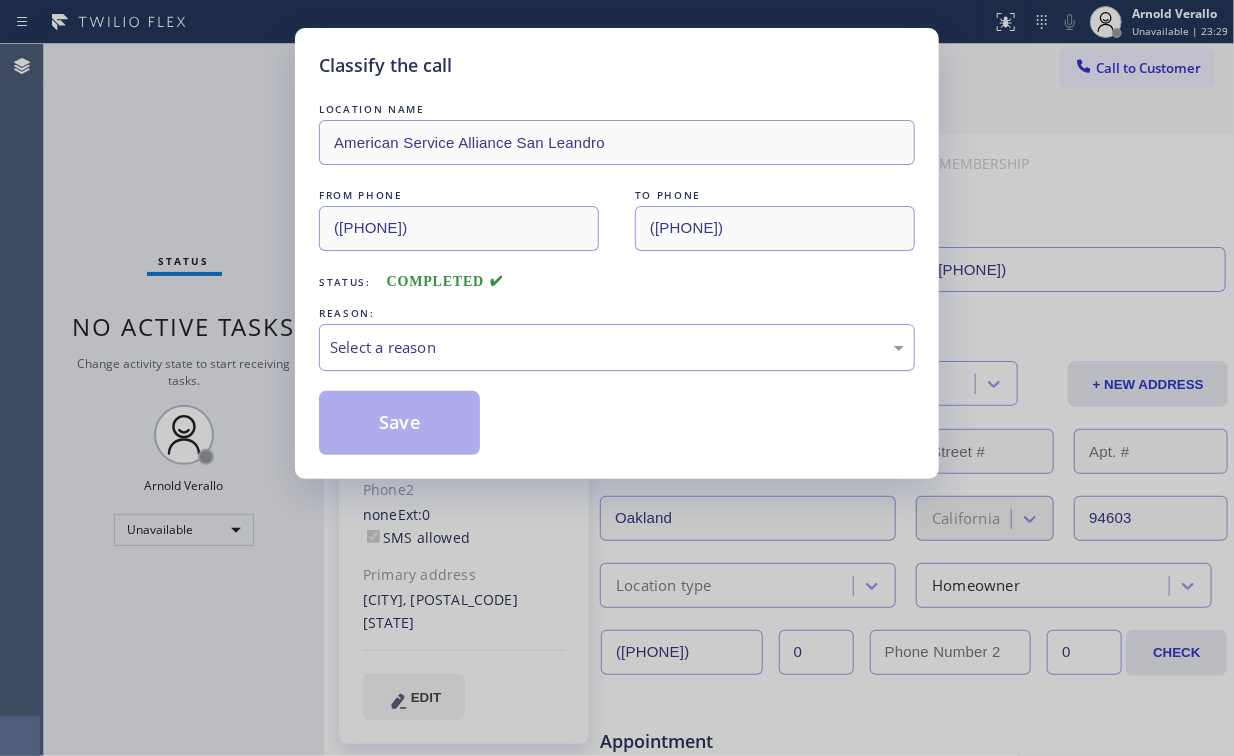 click on "Select a reason" at bounding box center (617, 347) 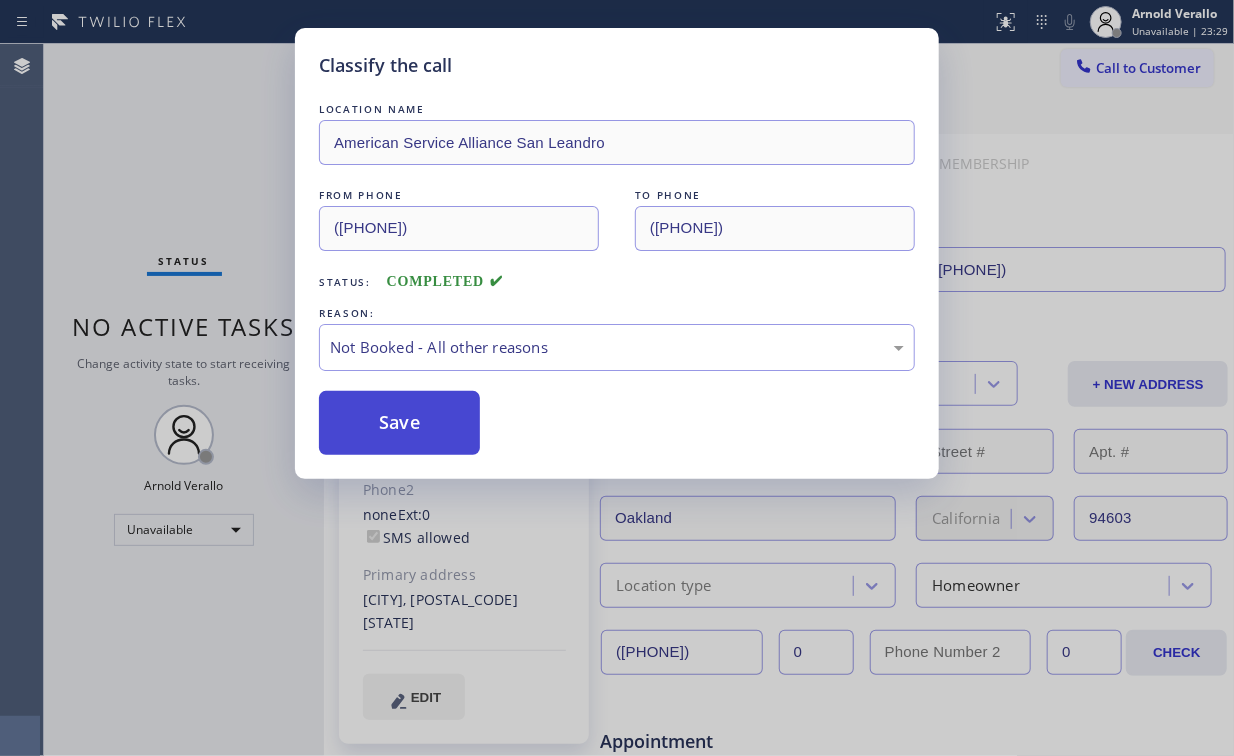 click on "Save" at bounding box center (399, 423) 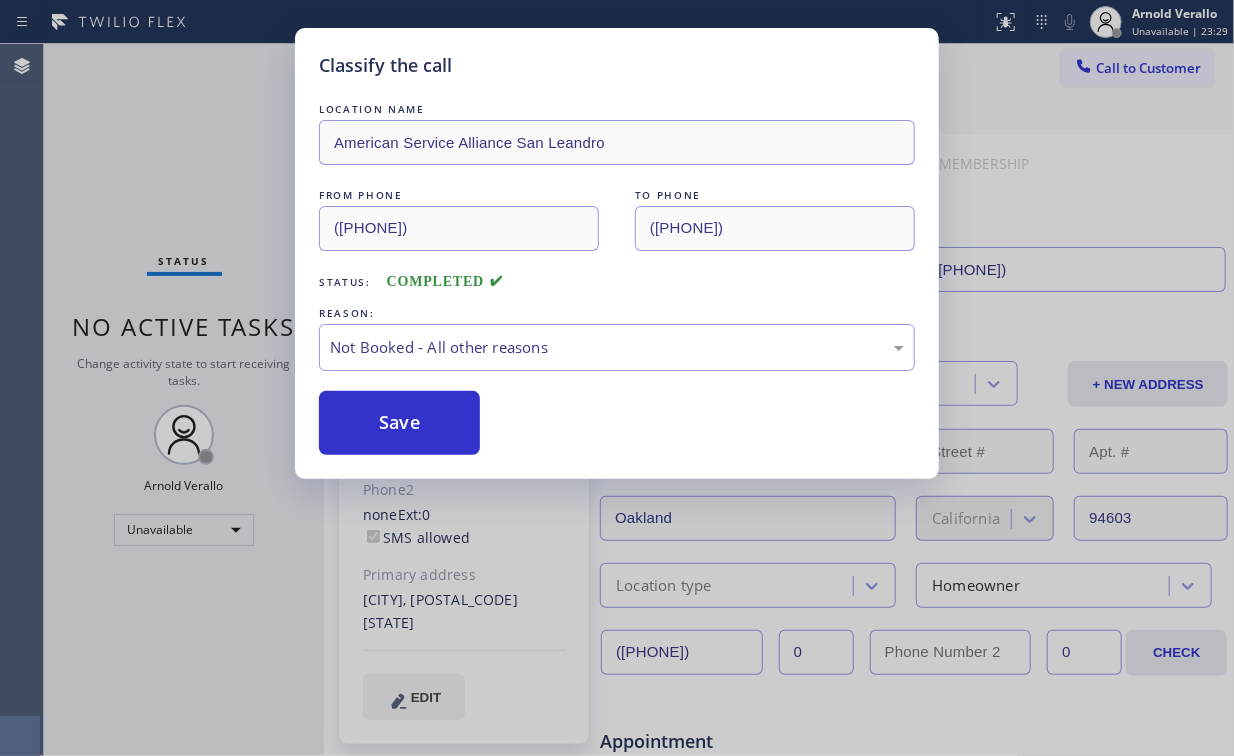 click on "Classify the call LOCATION NAME American Service Alliance San Leandro FROM PHONE ([PHONE]) TO PHONE ([PHONE]) Status: COMPLETED REASON: Not Booked - All other reasons Save" at bounding box center [617, 378] 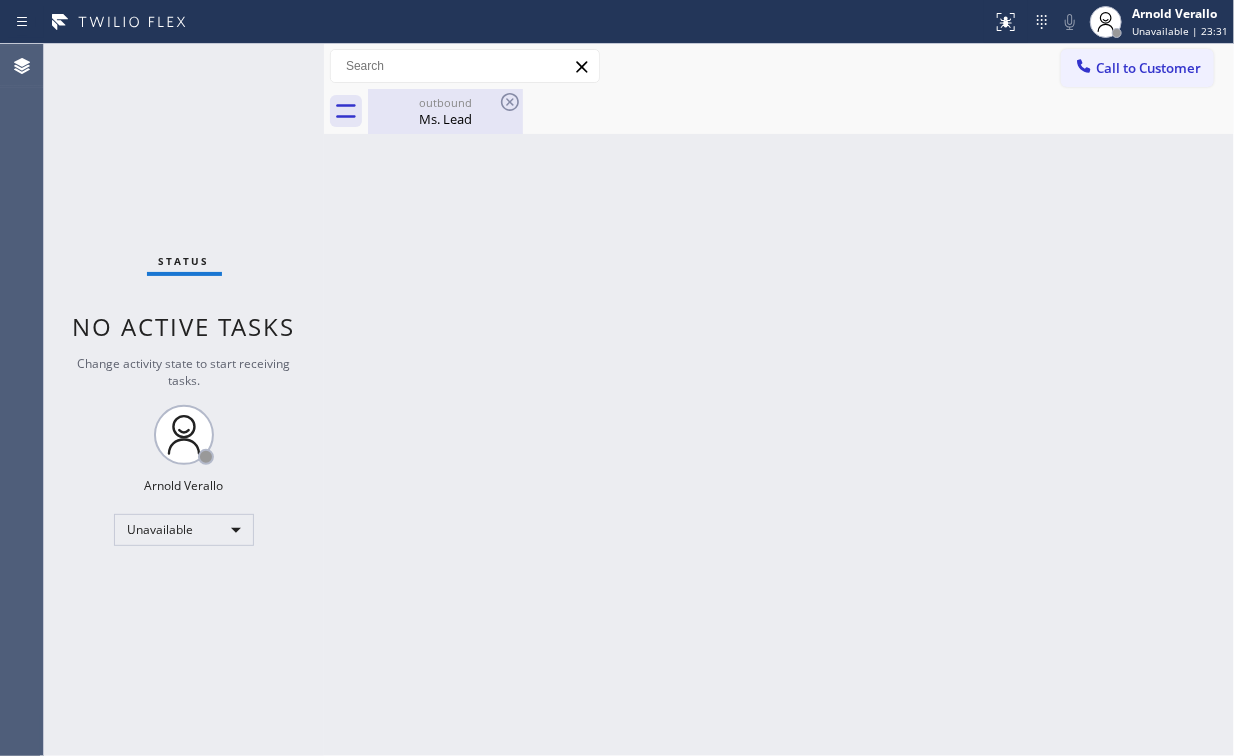 drag, startPoint x: 466, startPoint y: 88, endPoint x: 456, endPoint y: 112, distance: 26 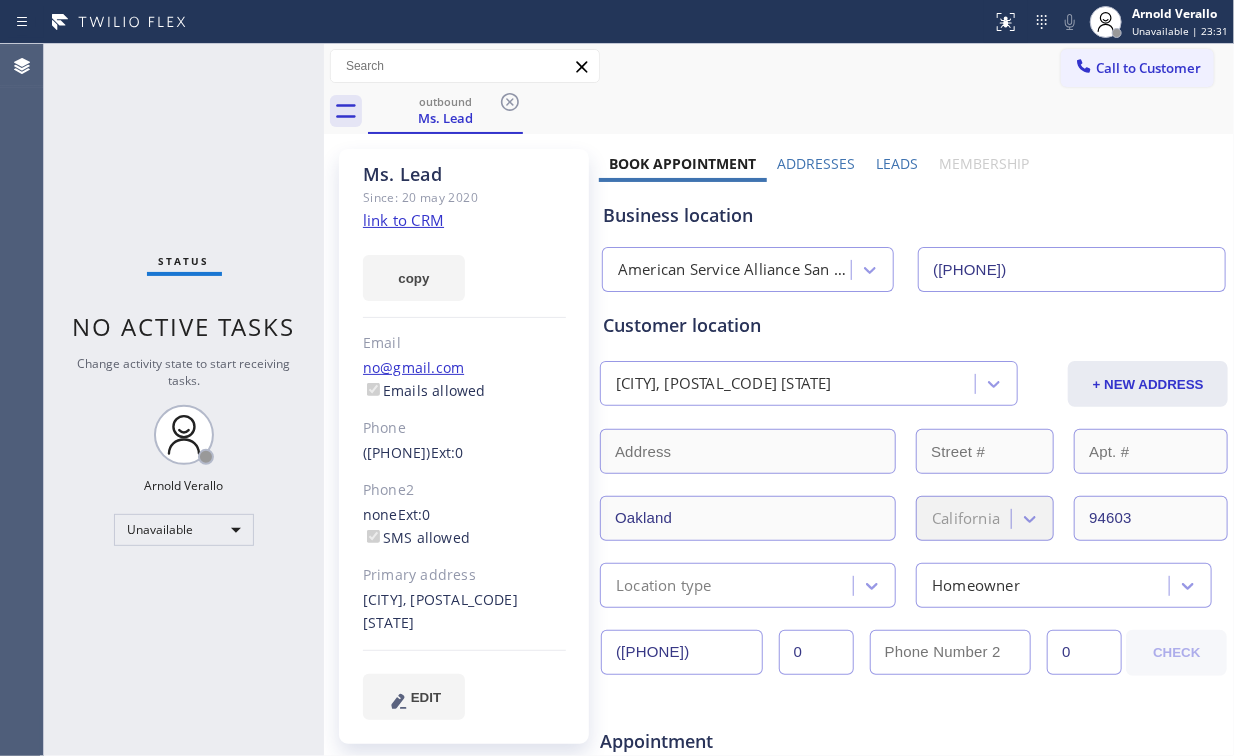 click 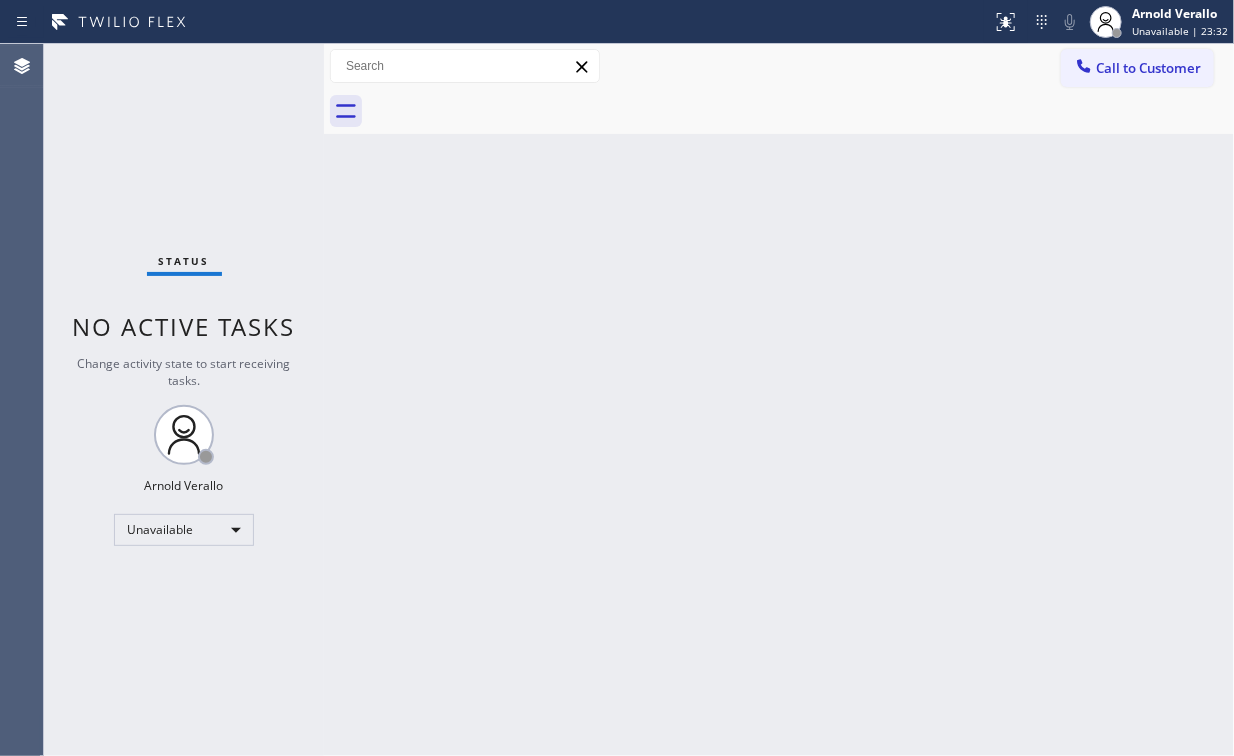 click on "Status   No active tasks     Change activity state to start receiving tasks.   [FIRST] [LAST] Unavailable" at bounding box center (184, 400) 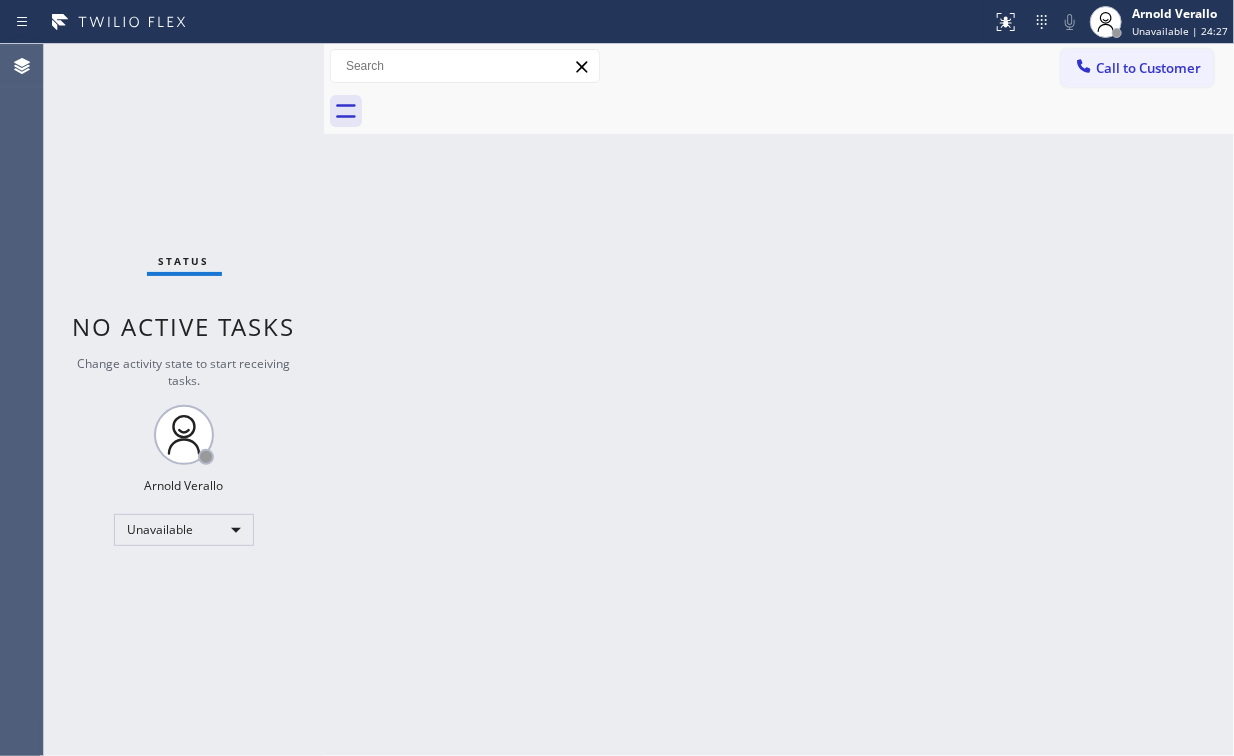 click on "Call to Customer" at bounding box center [1137, 68] 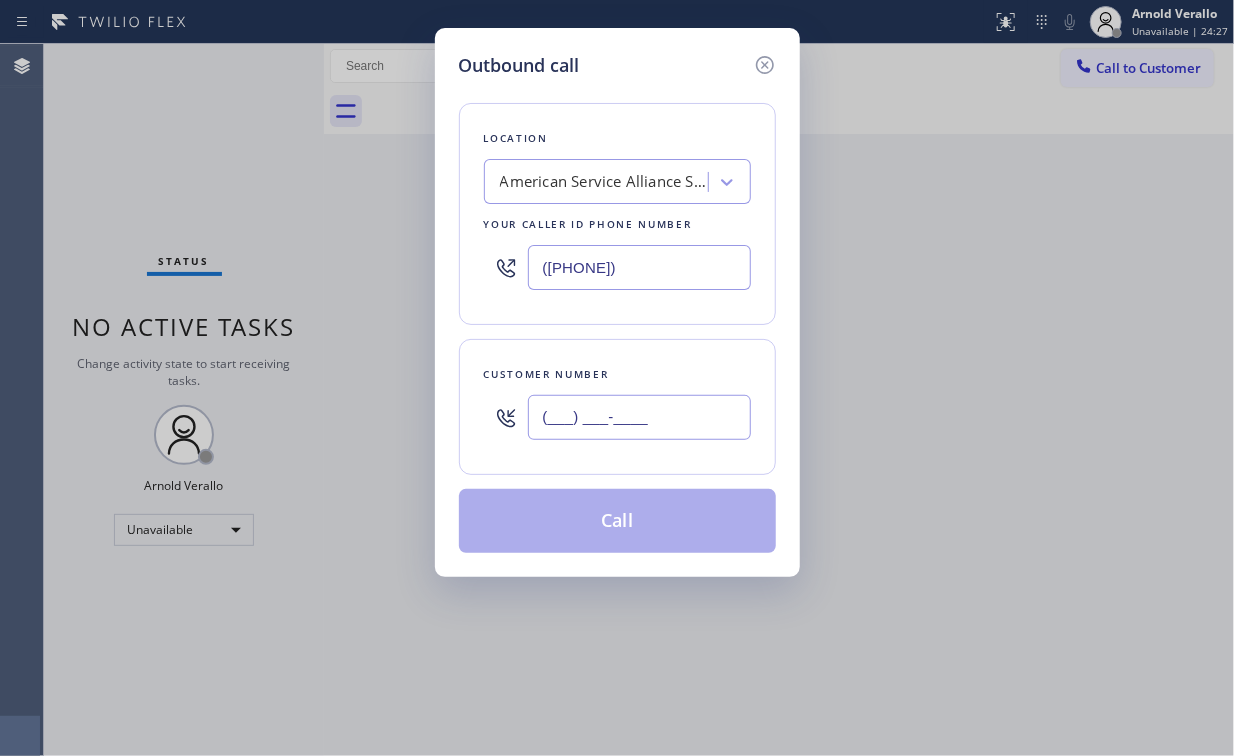 click on "(___) ___-____" at bounding box center (639, 417) 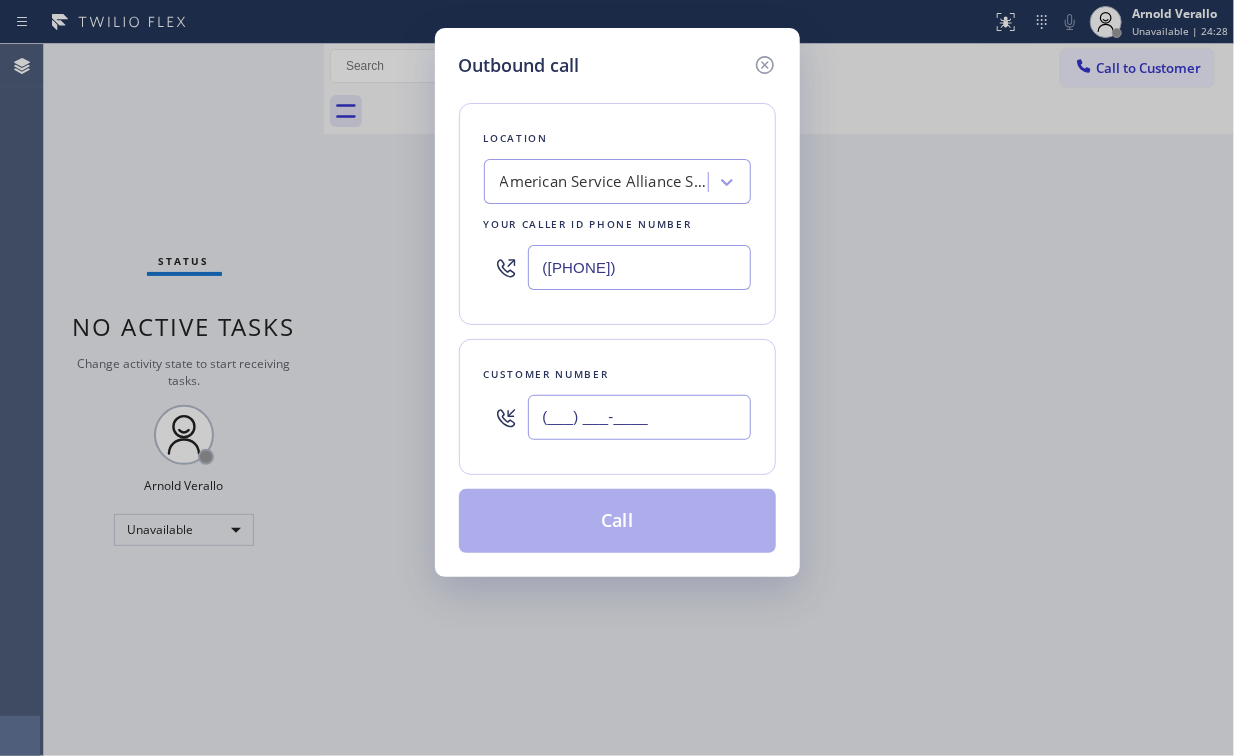 paste on "[PHONE]" 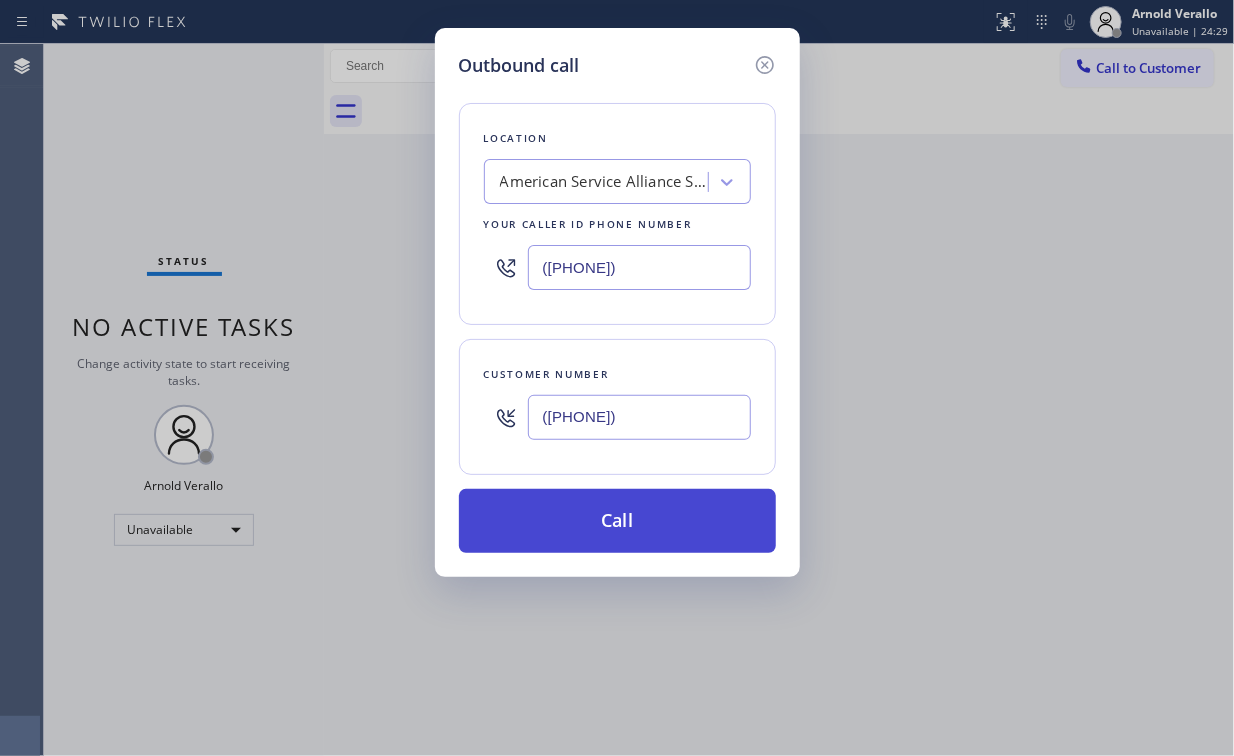 type on "([PHONE])" 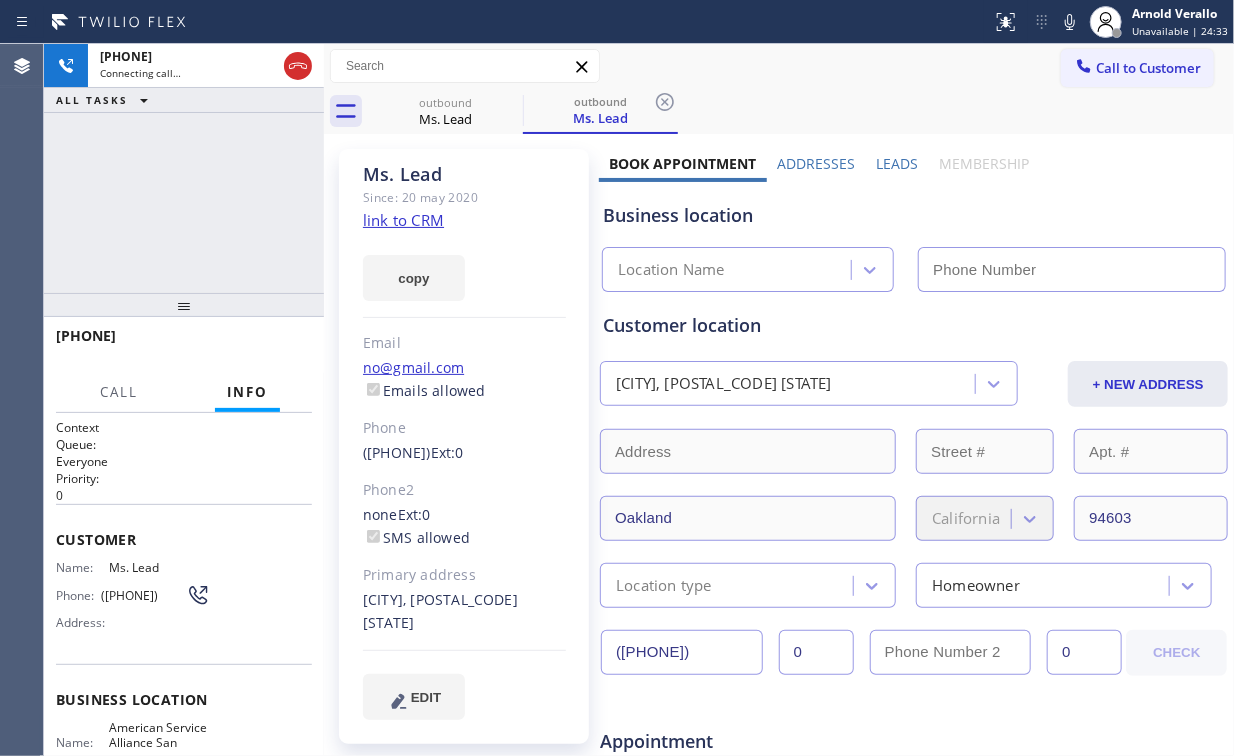 click on "+1[PHONE] Connecting call… ALL TASKS ALL TASKS ACTIVE TASKS TASKS IN WRAP UP" at bounding box center (184, 168) 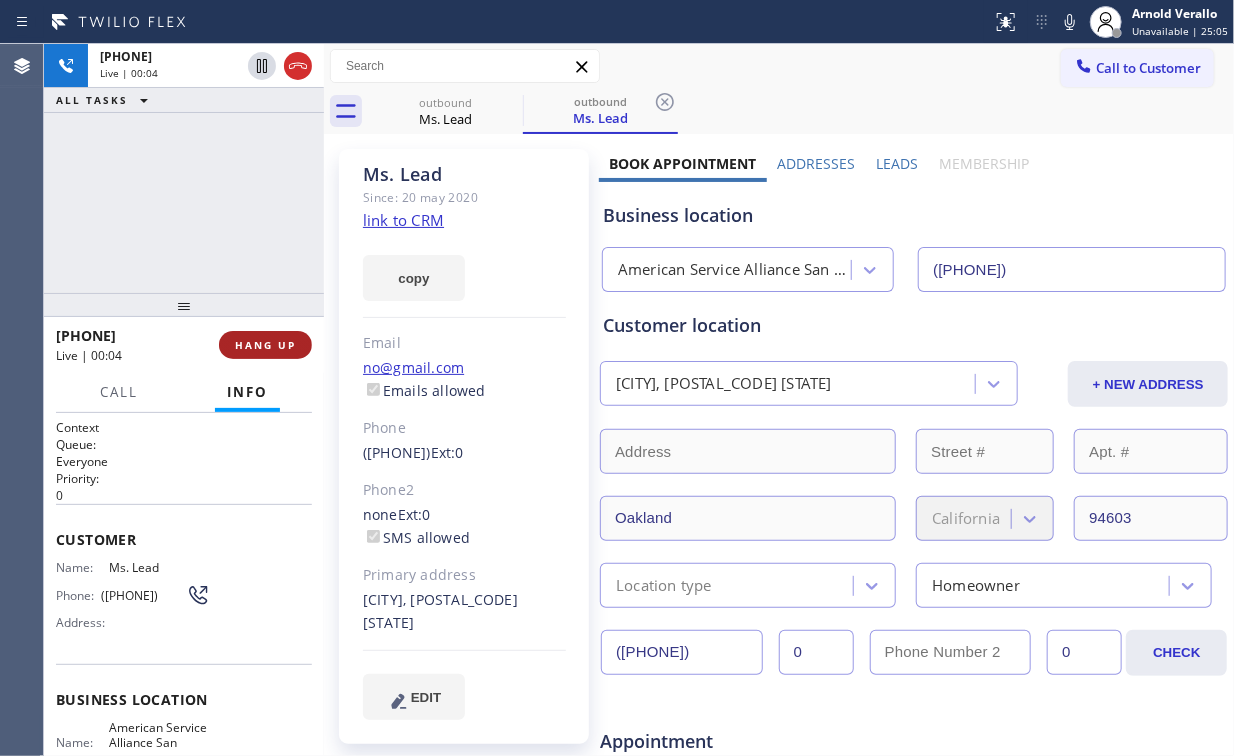 click on "HANG UP" at bounding box center (265, 345) 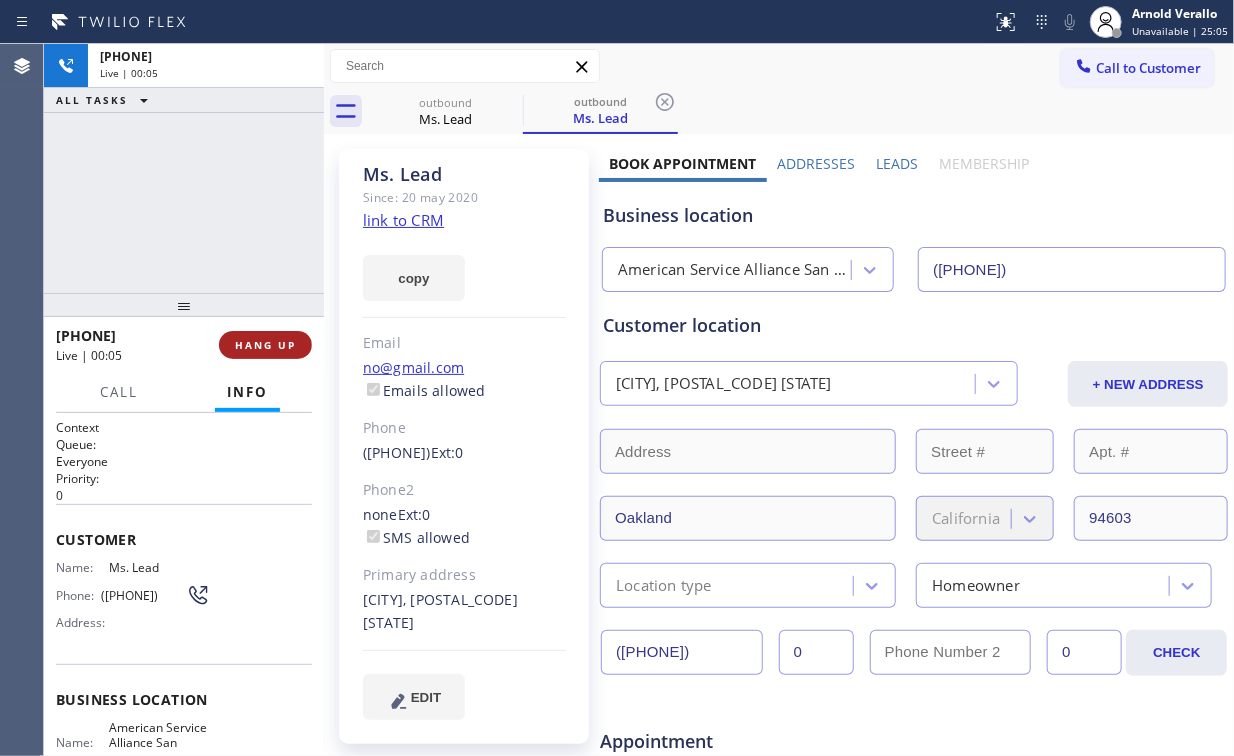 click on "HANG UP" at bounding box center (265, 345) 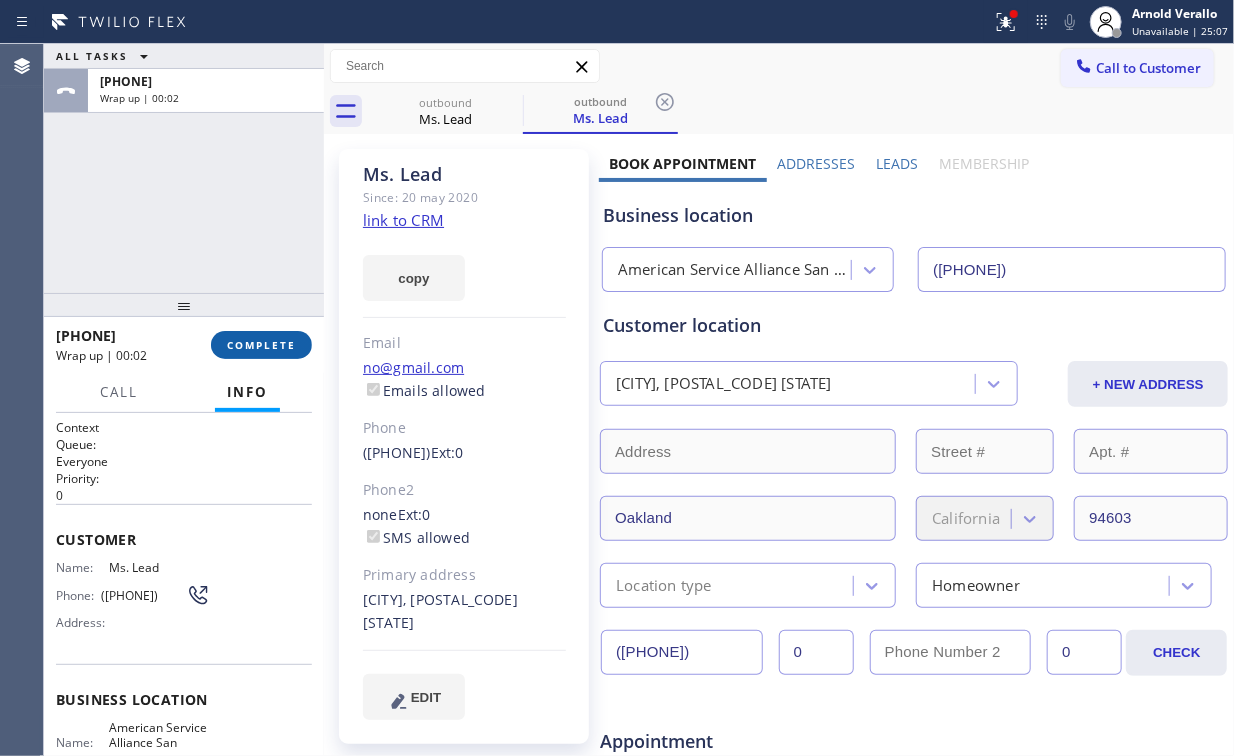 click on "[PHONE] Wrap up | 00:02 COMPLETE" at bounding box center [184, 345] 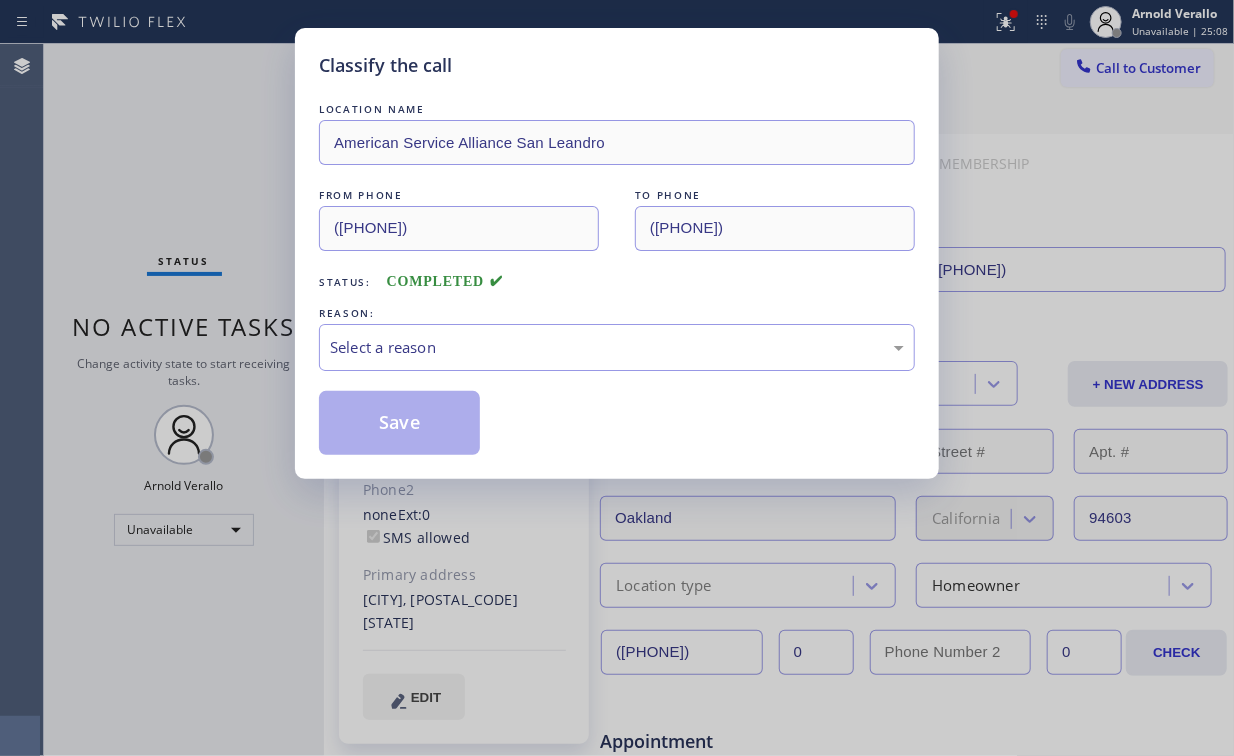 click on "REASON:" at bounding box center [617, 313] 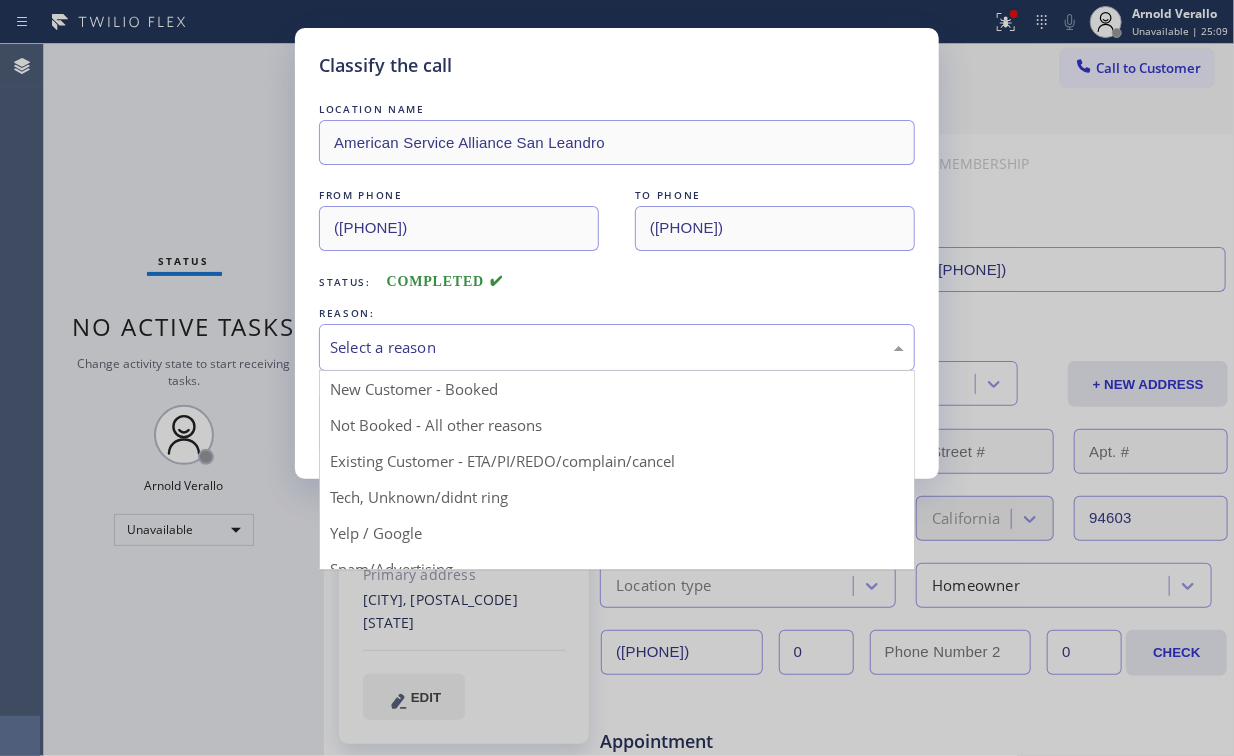 click on "Select a reason" at bounding box center [617, 347] 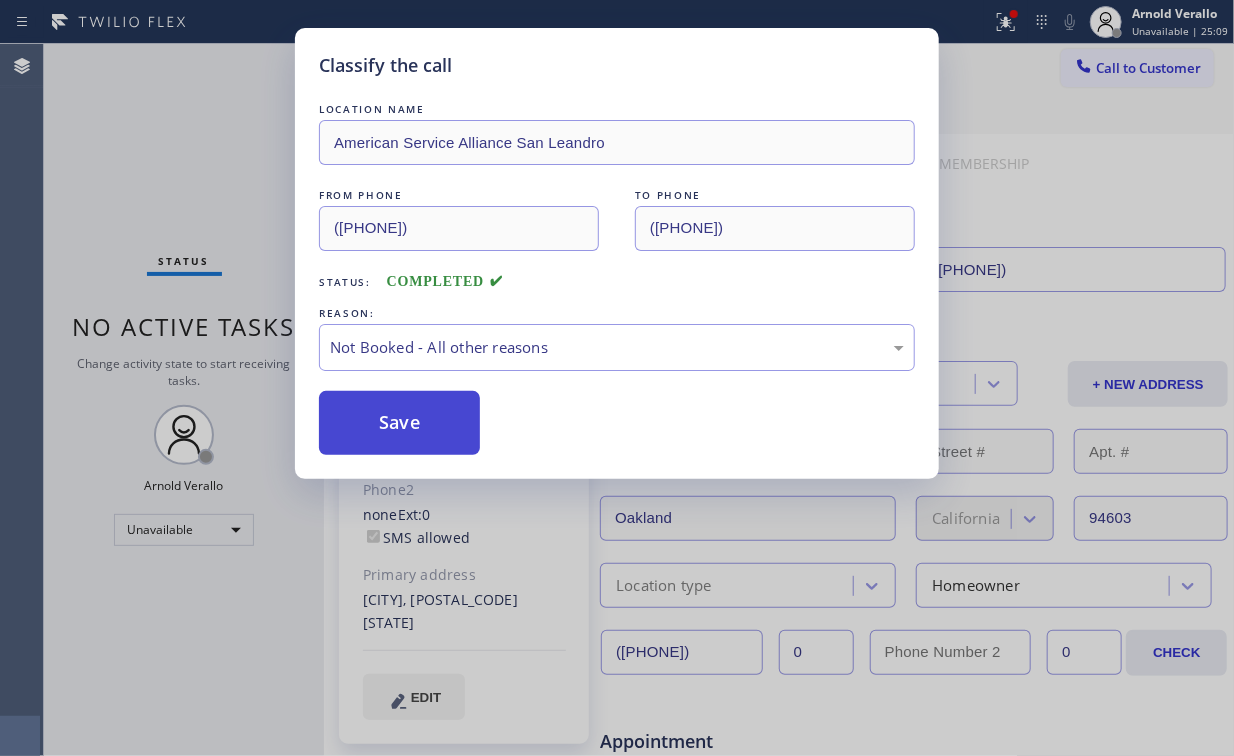 click on "Save" at bounding box center (399, 423) 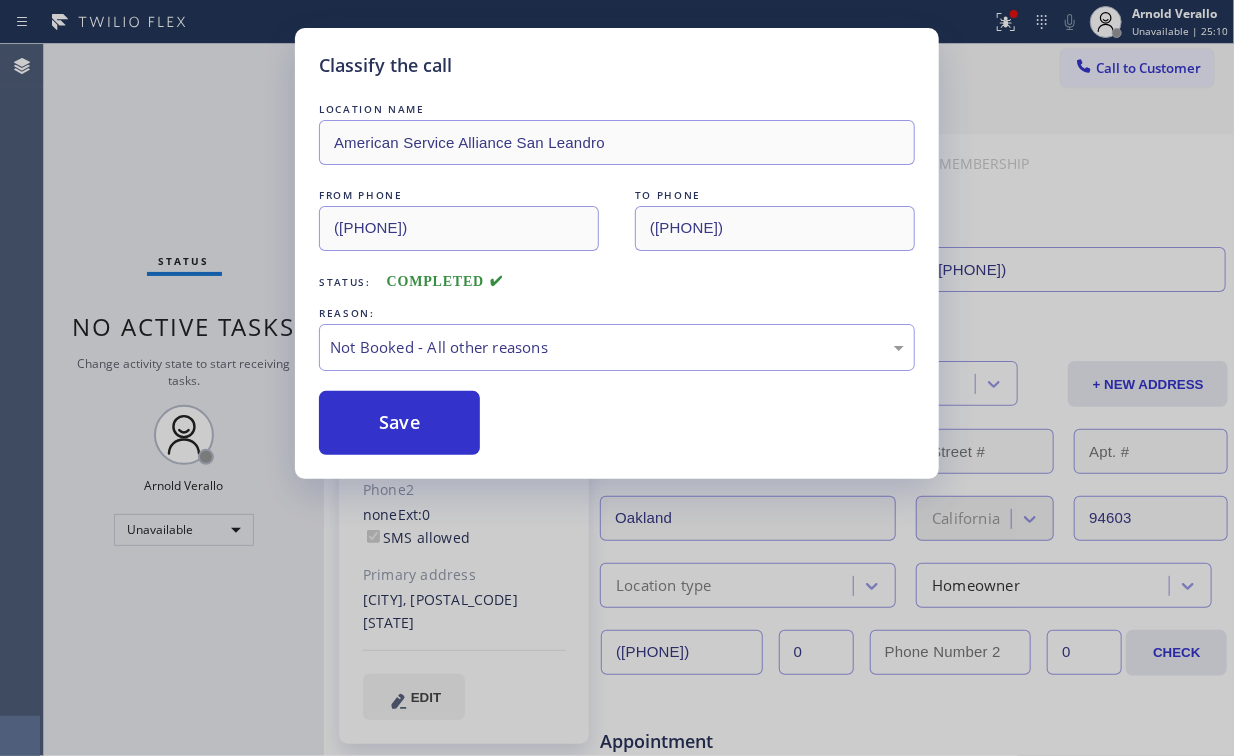 drag, startPoint x: 212, startPoint y: 200, endPoint x: 706, endPoint y: 96, distance: 504.82867 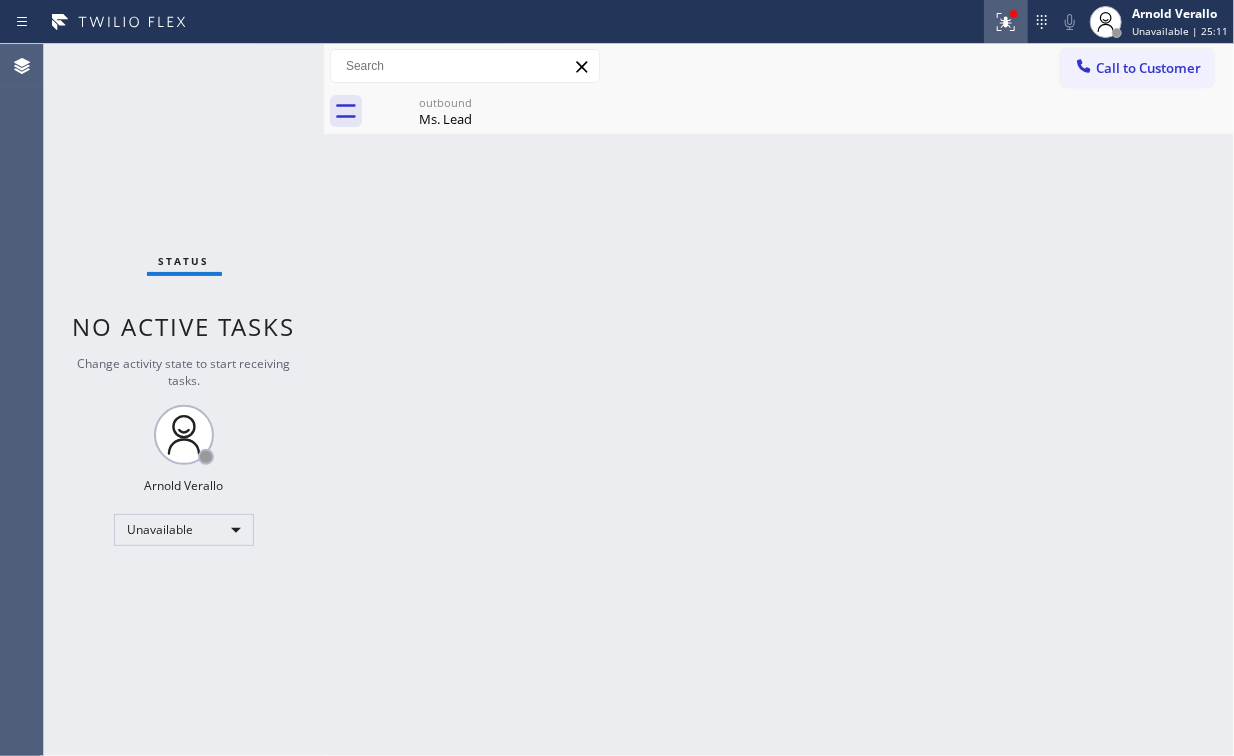 click 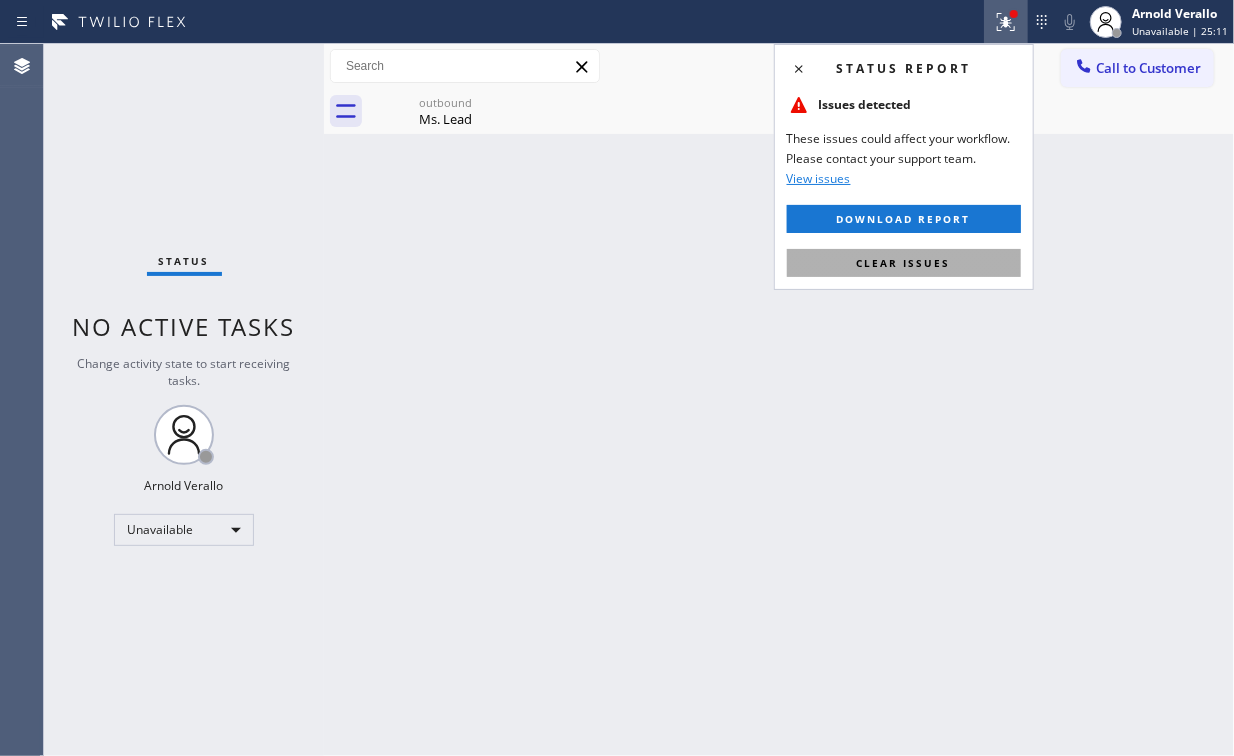 click on "Clear issues" at bounding box center [904, 263] 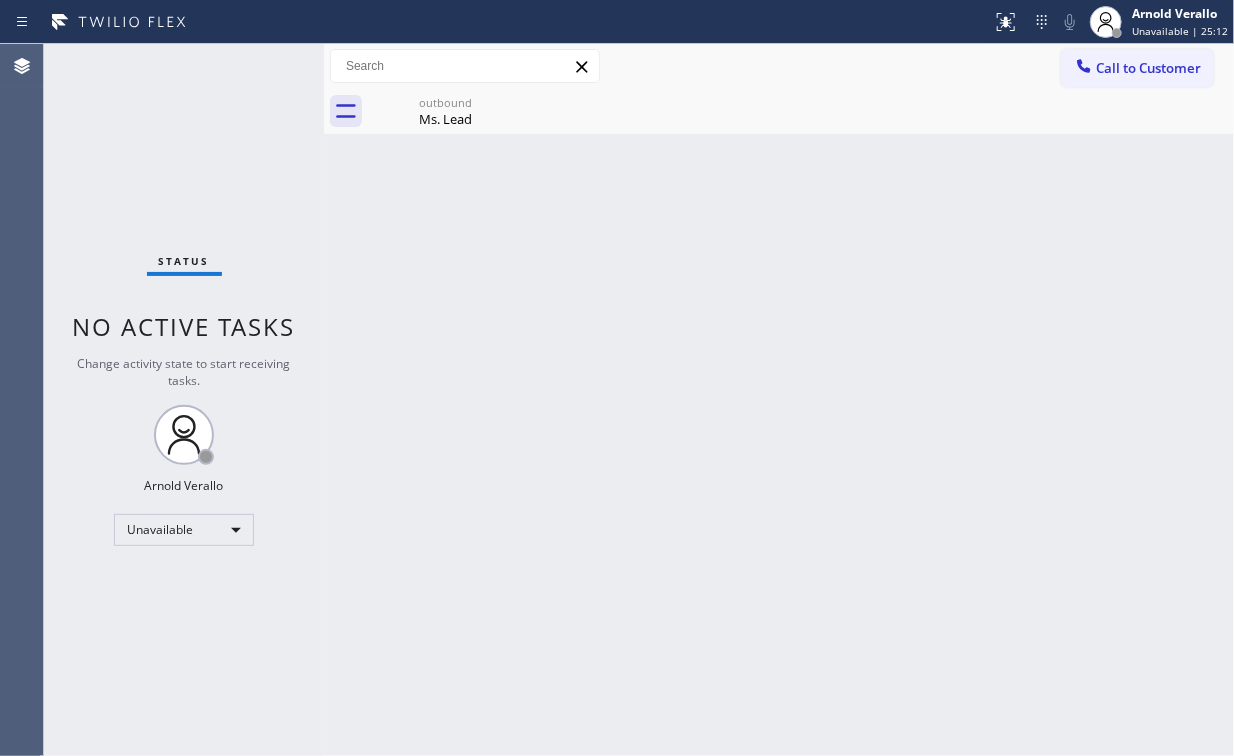 drag, startPoint x: 380, startPoint y: 251, endPoint x: 345, endPoint y: 192, distance: 68.60029 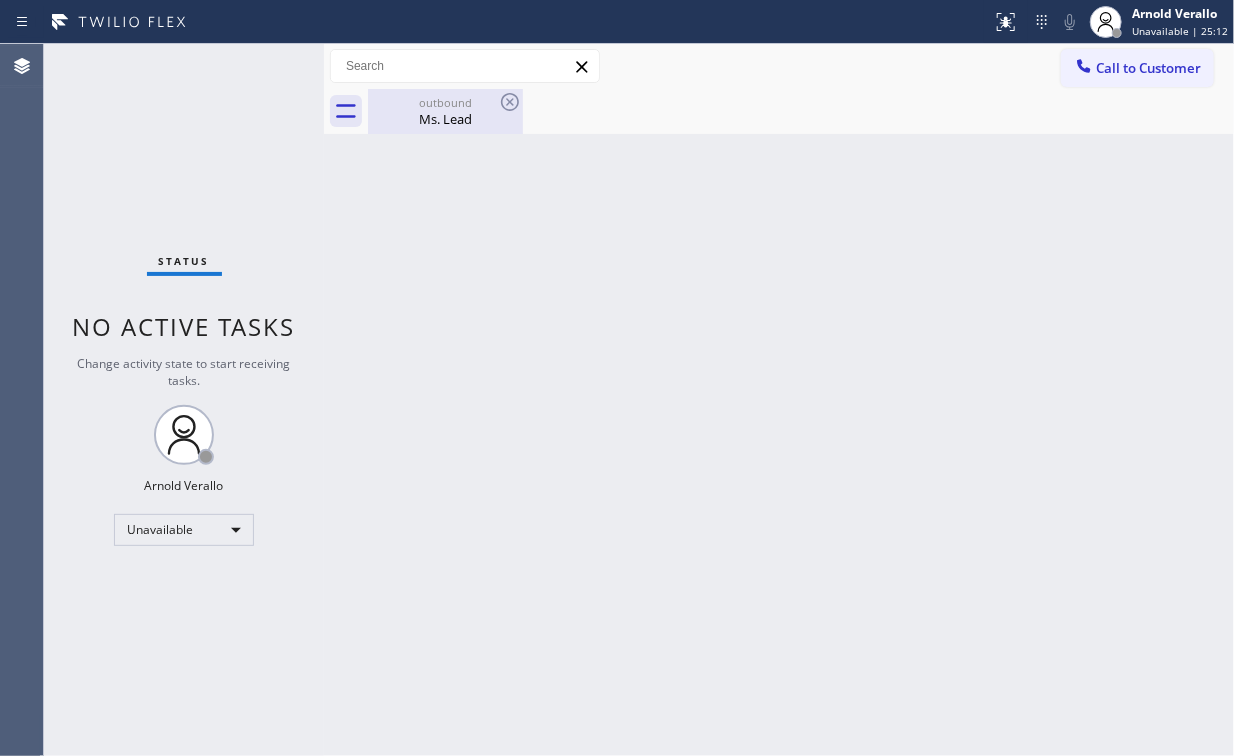drag, startPoint x: 455, startPoint y: 104, endPoint x: 499, endPoint y: 103, distance: 44.011364 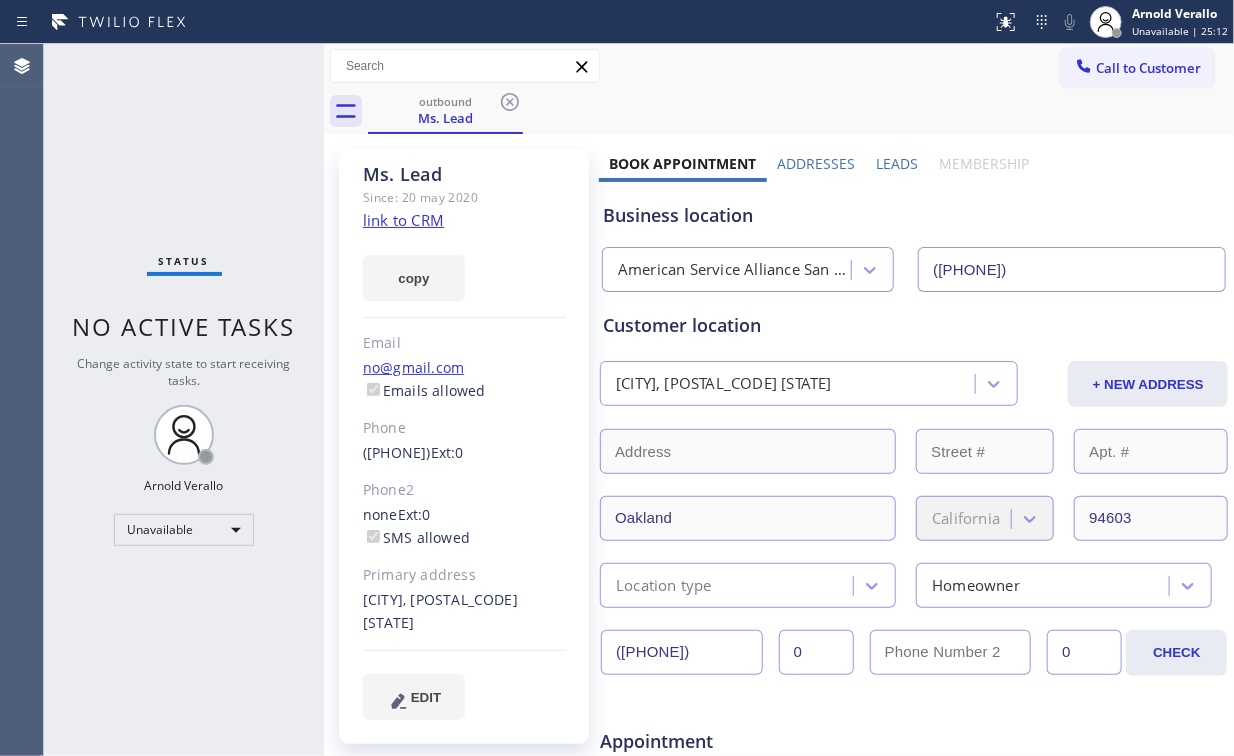 drag, startPoint x: 508, startPoint y: 100, endPoint x: 492, endPoint y: 115, distance: 21.931713 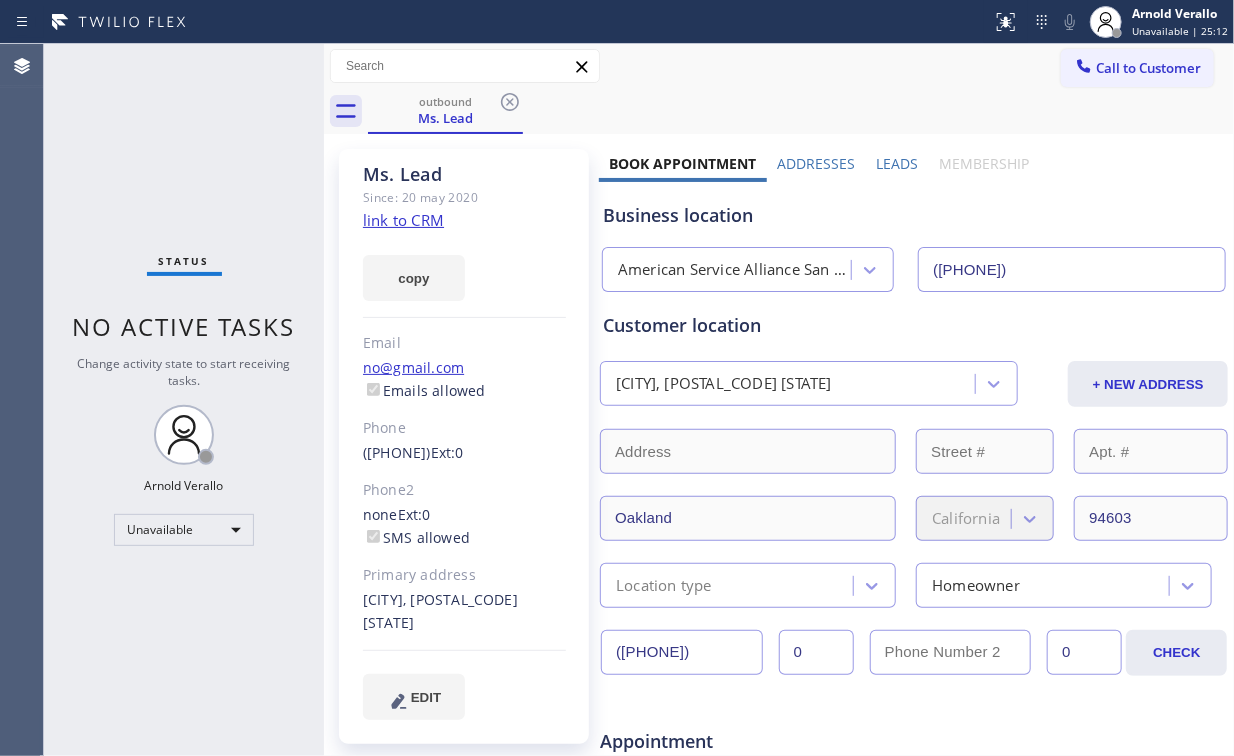 click 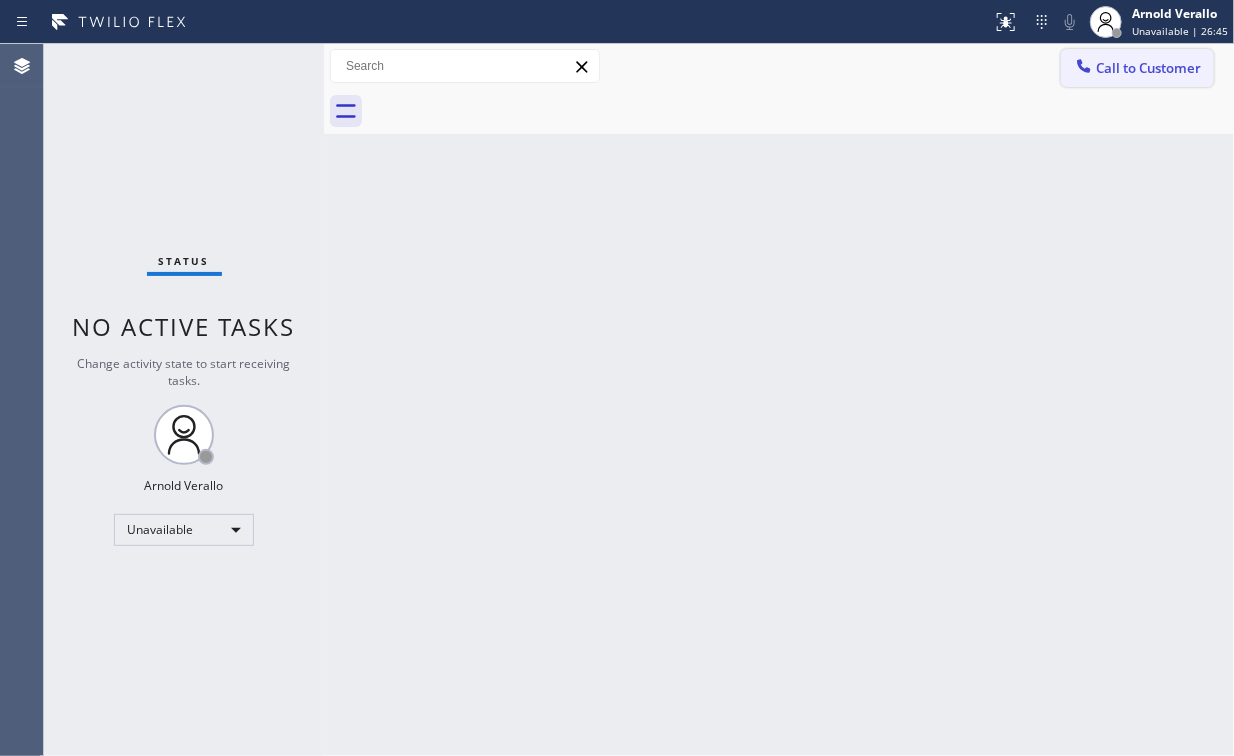 click on "Call to Customer" at bounding box center (1137, 68) 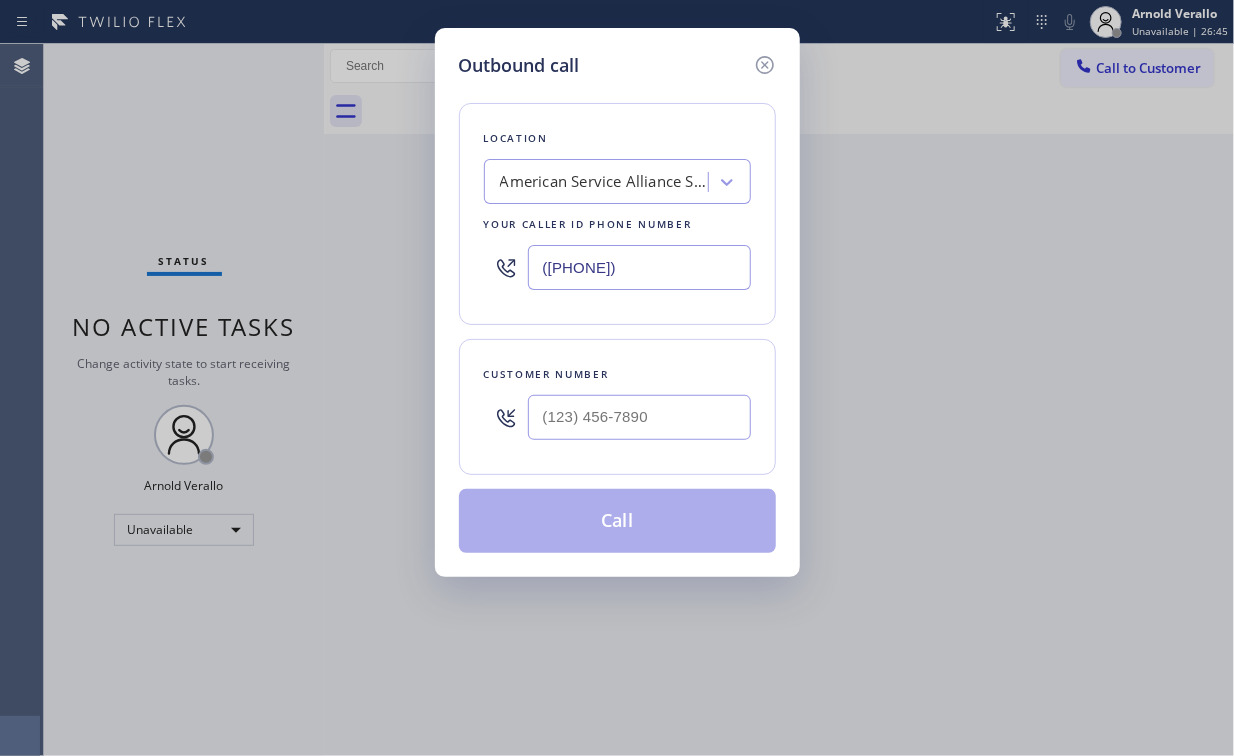 click on "Outbound call Location American Service Alliance San Leandro Your caller id phone number ([PHONE]) Customer number Call" at bounding box center (617, 378) 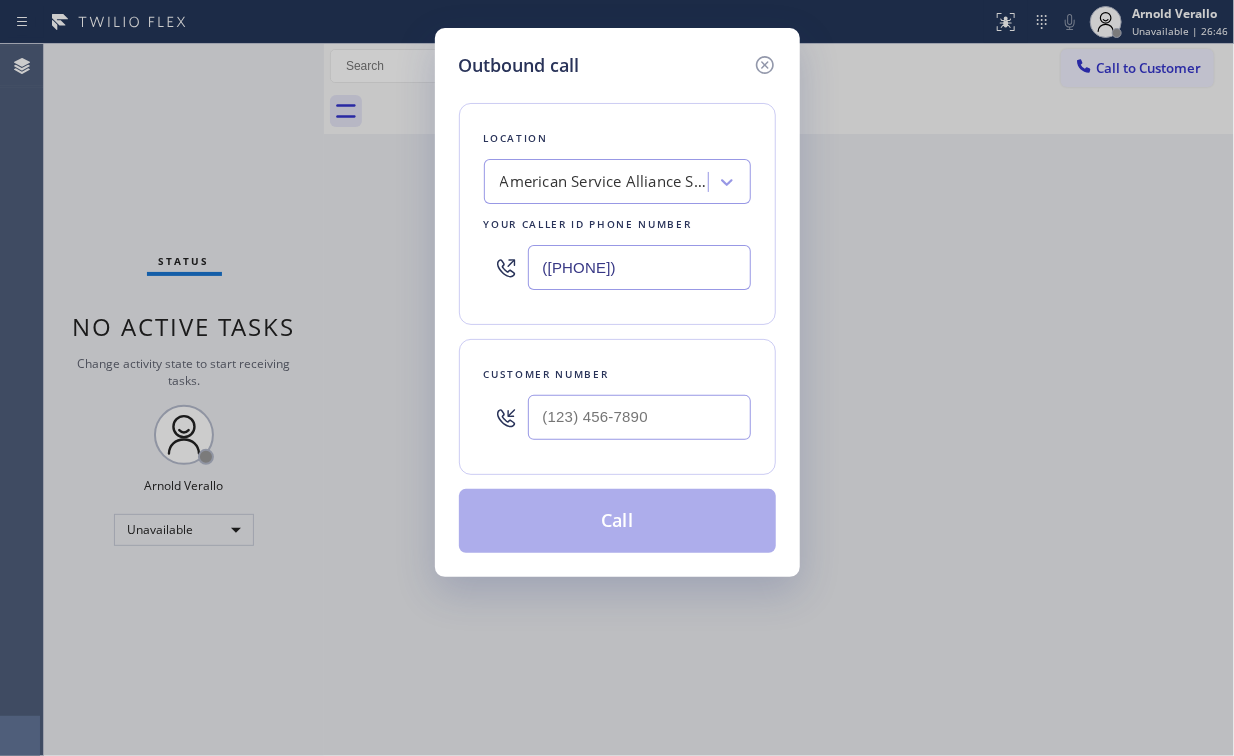 paste on "[PHONE]" 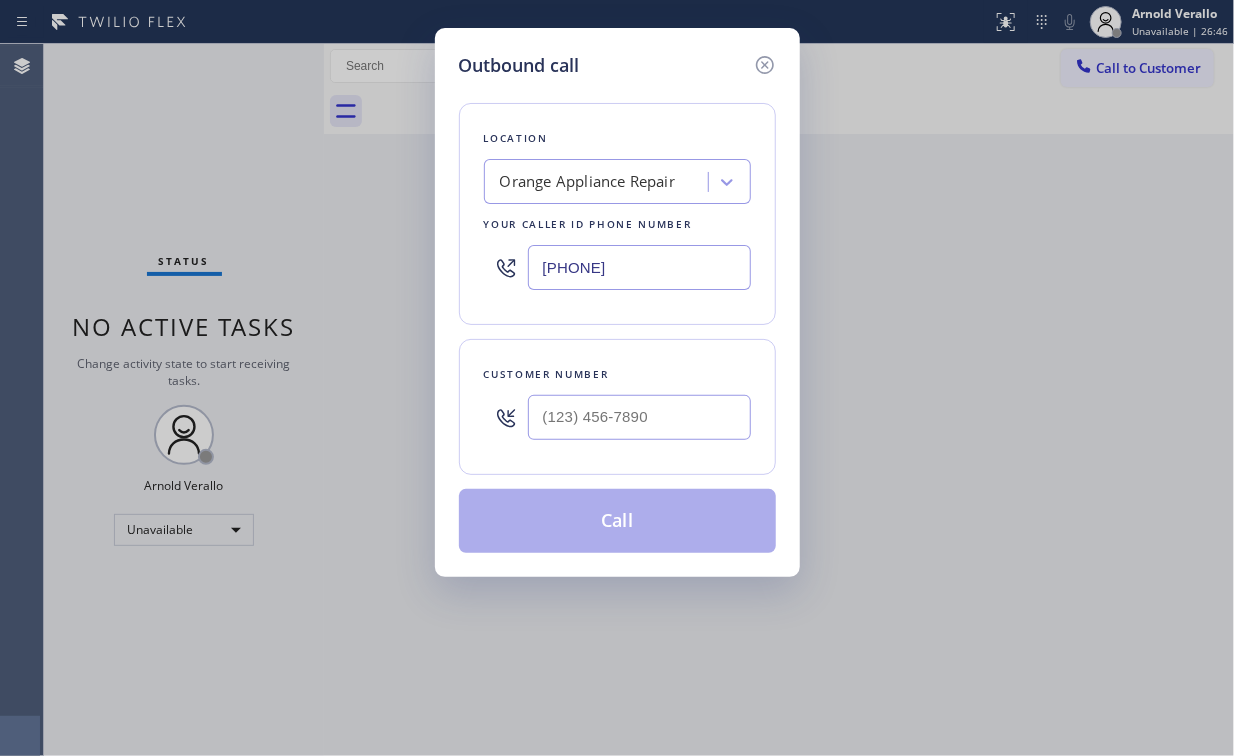type on "[PHONE]" 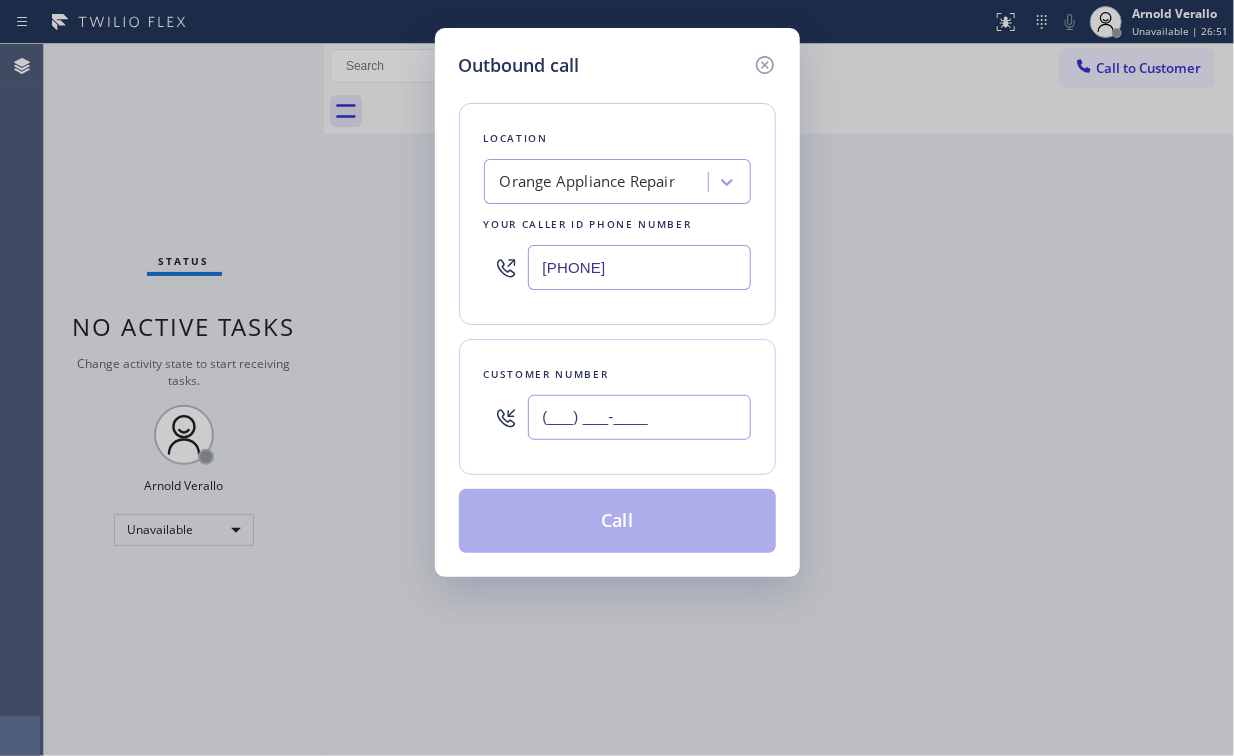 click on "(___) ___-____" at bounding box center (639, 417) 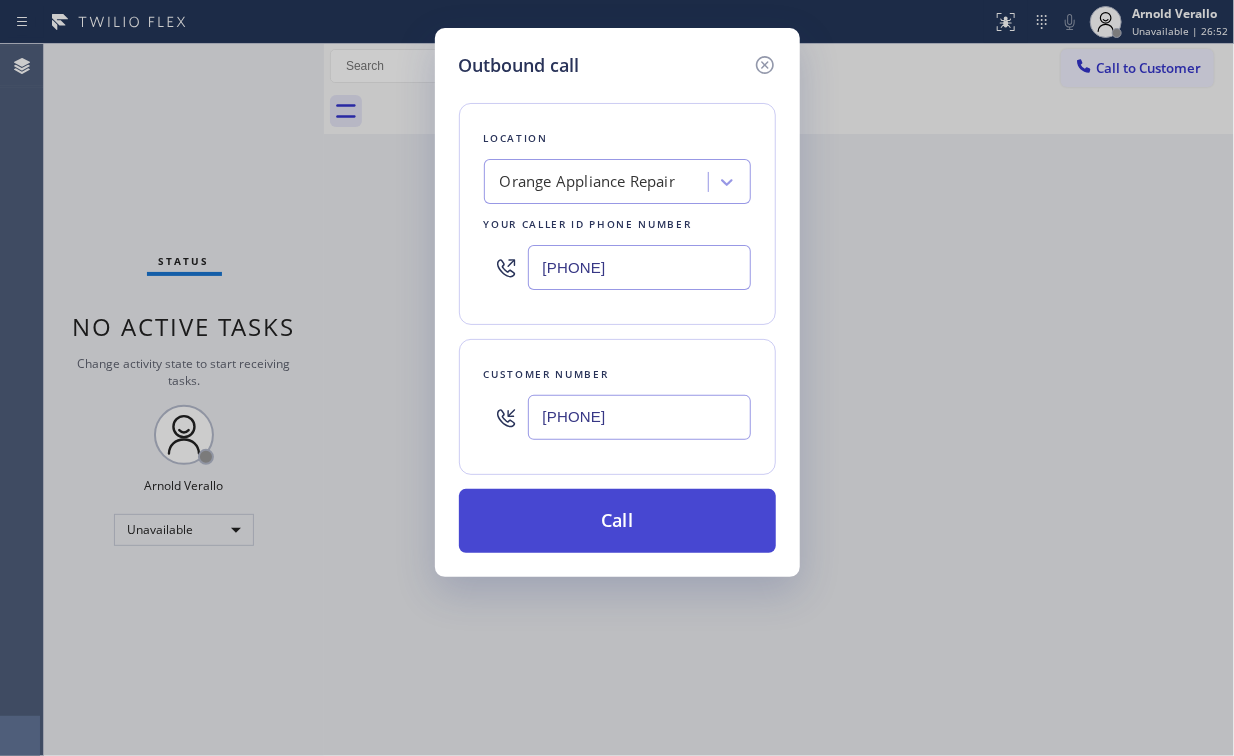 type on "[PHONE]" 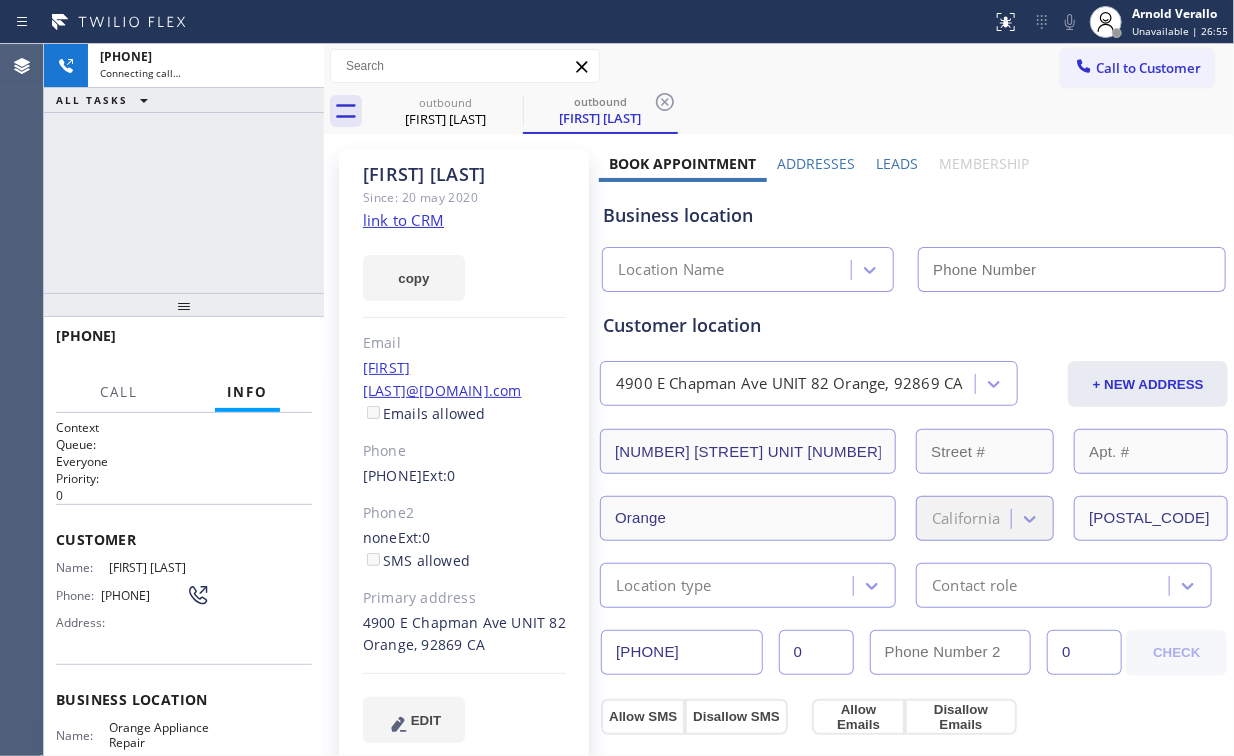 drag, startPoint x: 204, startPoint y: 218, endPoint x: 296, endPoint y: 196, distance: 94.59387 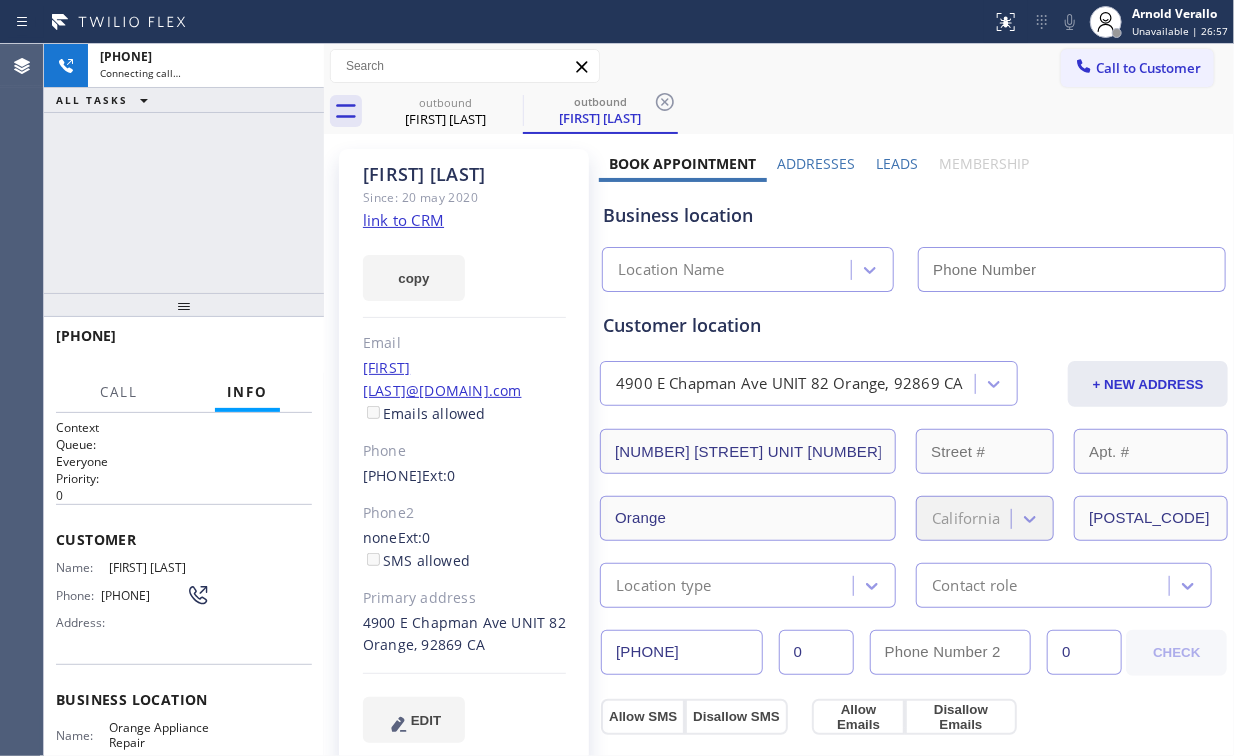 type on "[PHONE]" 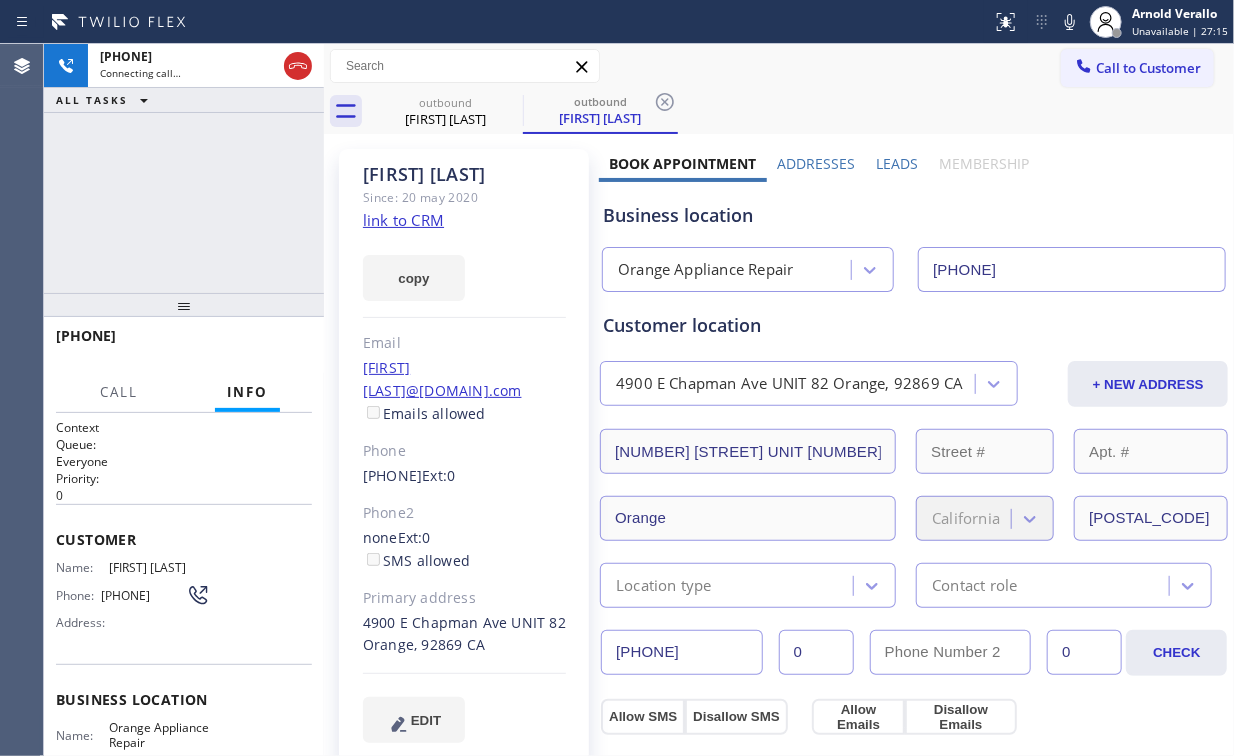 click on "+1[PHONE] Connecting call… ALL TASKS ALL TASKS ACTIVE TASKS TASKS IN WRAP UP" at bounding box center [184, 168] 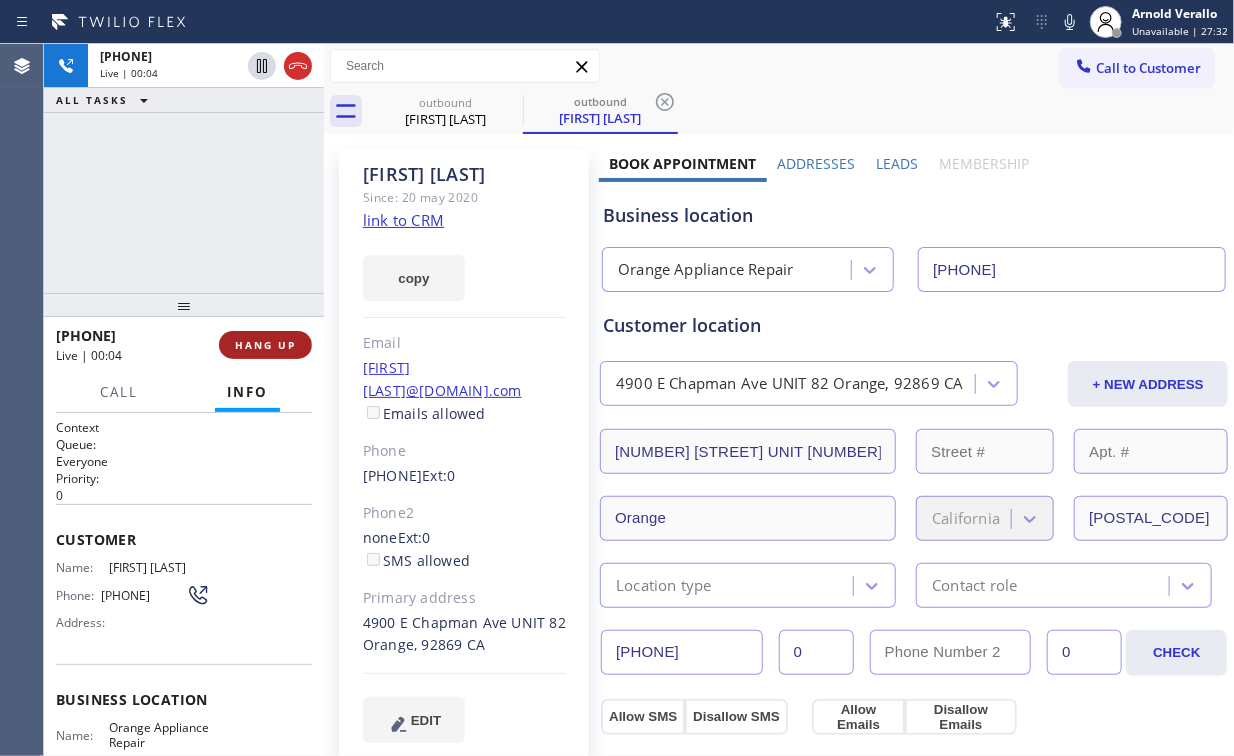 click on "HANG UP" at bounding box center [265, 345] 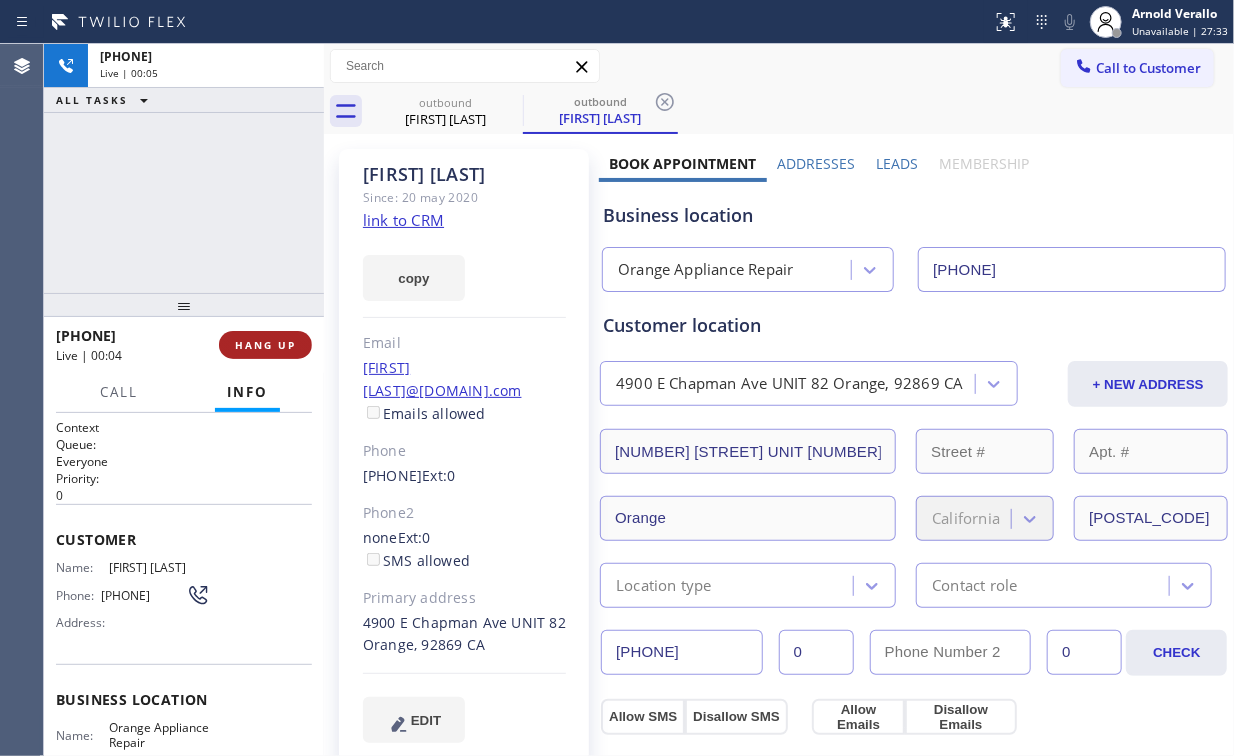 click on "HANG UP" at bounding box center (265, 345) 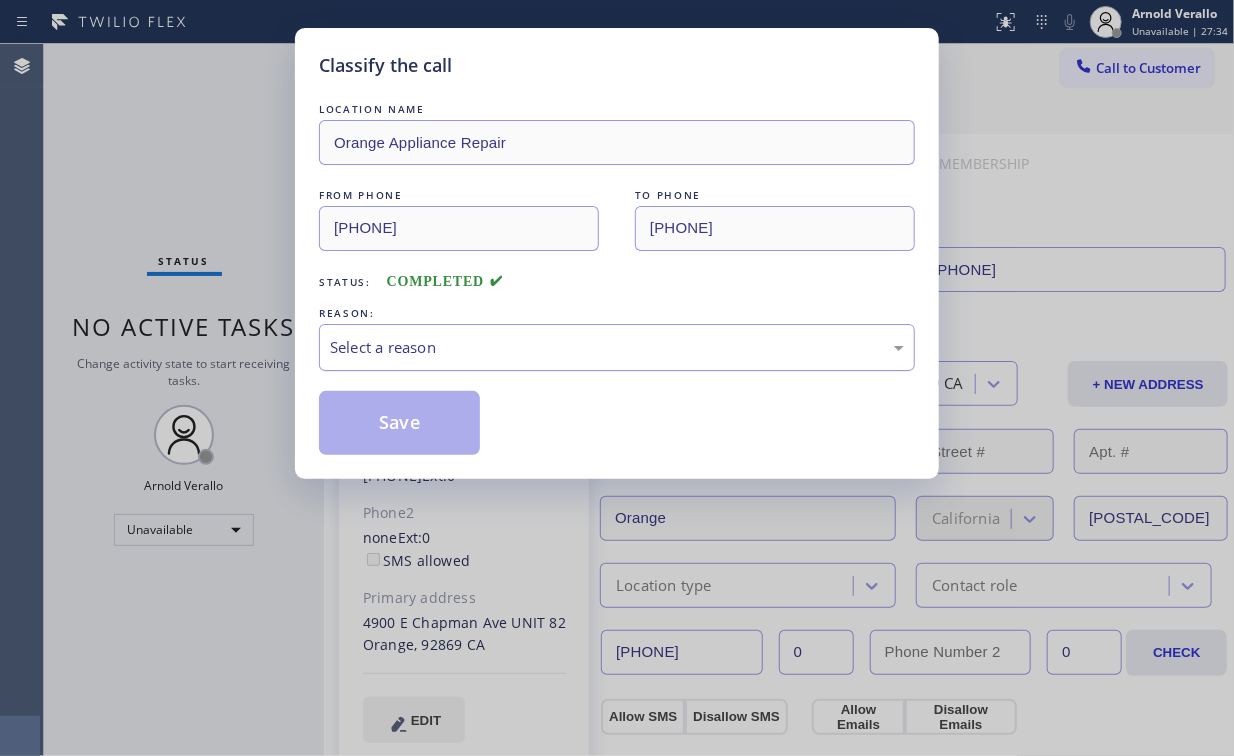 click on "Select a reason" at bounding box center [617, 347] 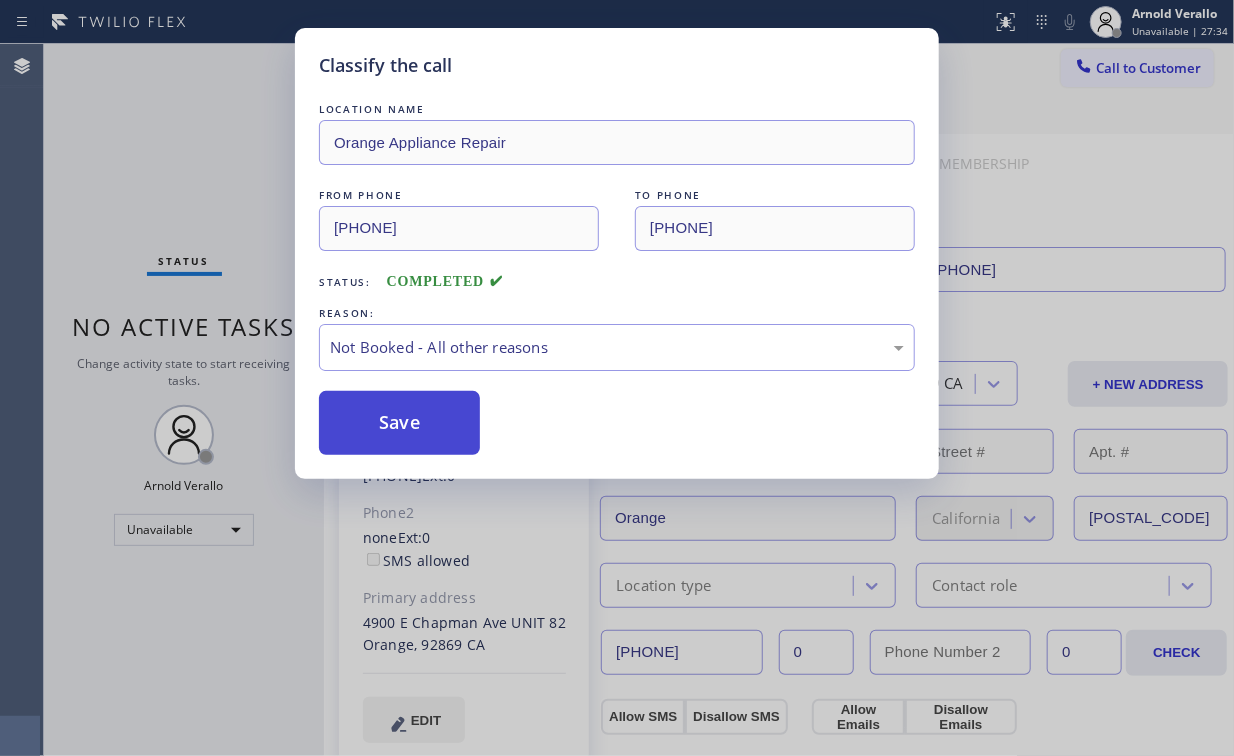 drag, startPoint x: 385, startPoint y: 426, endPoint x: 224, endPoint y: 133, distance: 334.32022 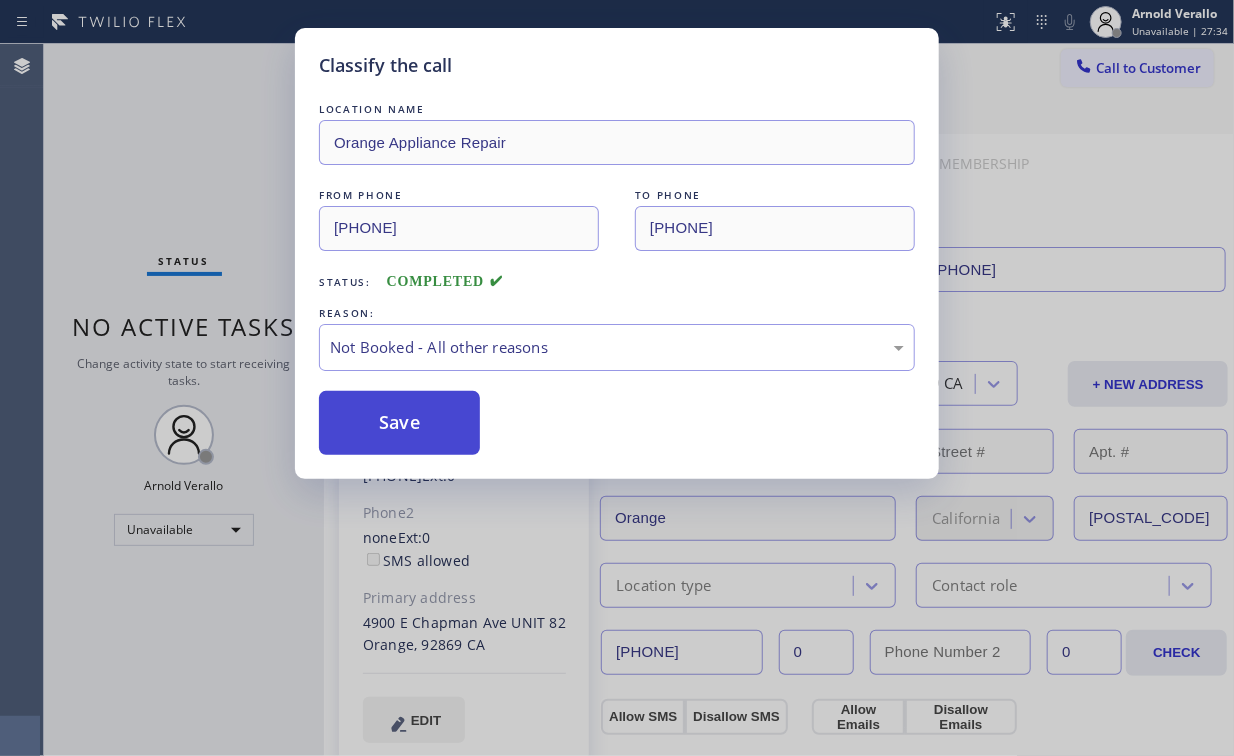 click on "Save" at bounding box center (399, 423) 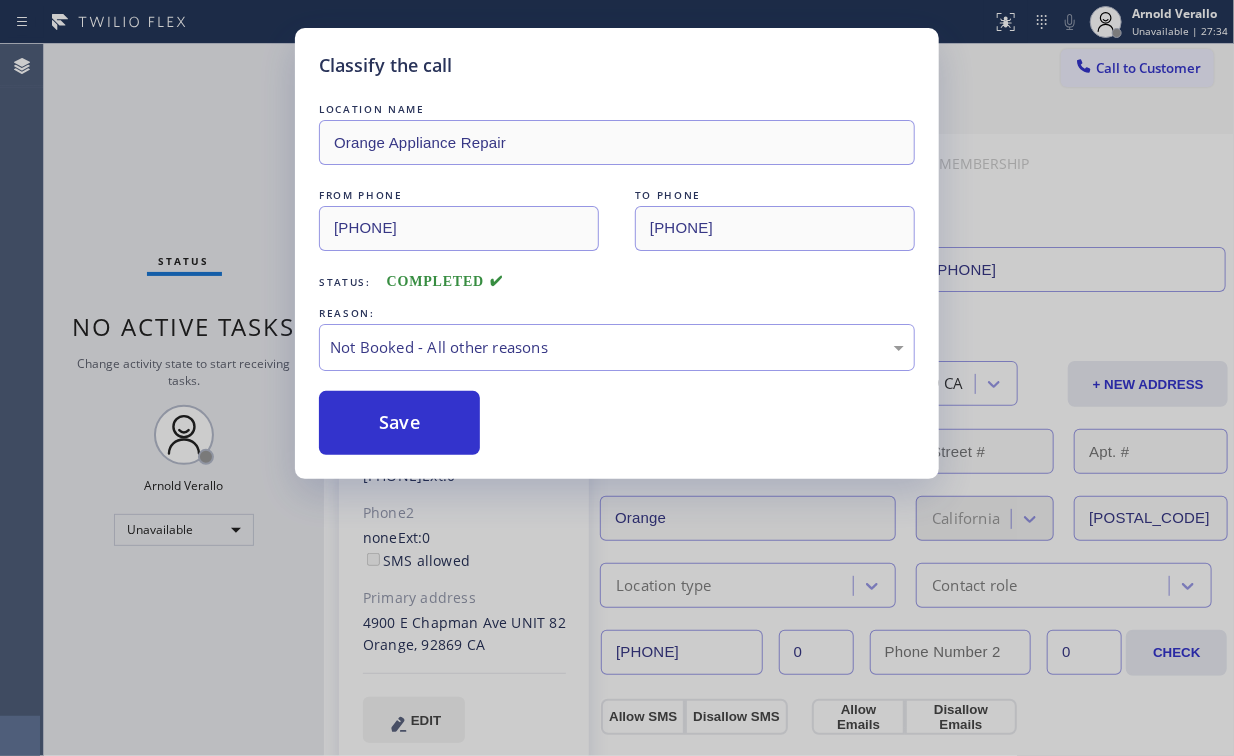 drag, startPoint x: 224, startPoint y: 133, endPoint x: 240, endPoint y: 133, distance: 16 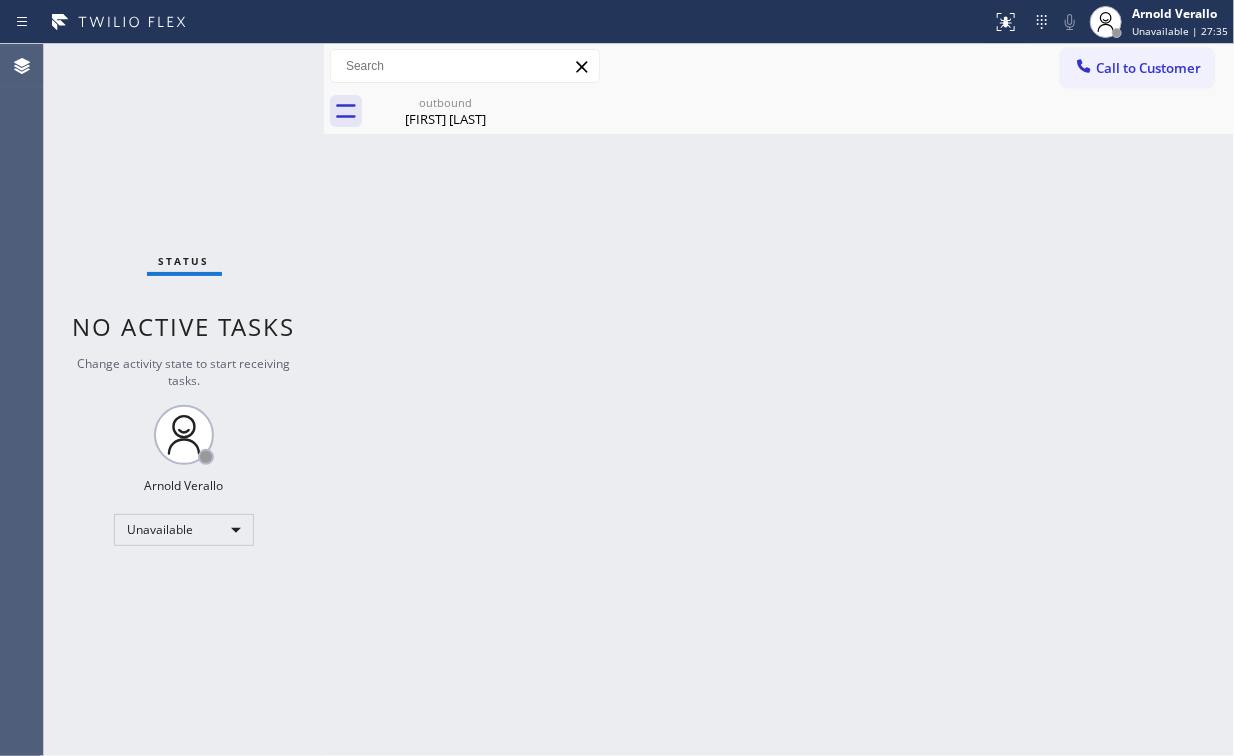 drag, startPoint x: 1144, startPoint y: 68, endPoint x: 936, endPoint y: 208, distance: 250.72694 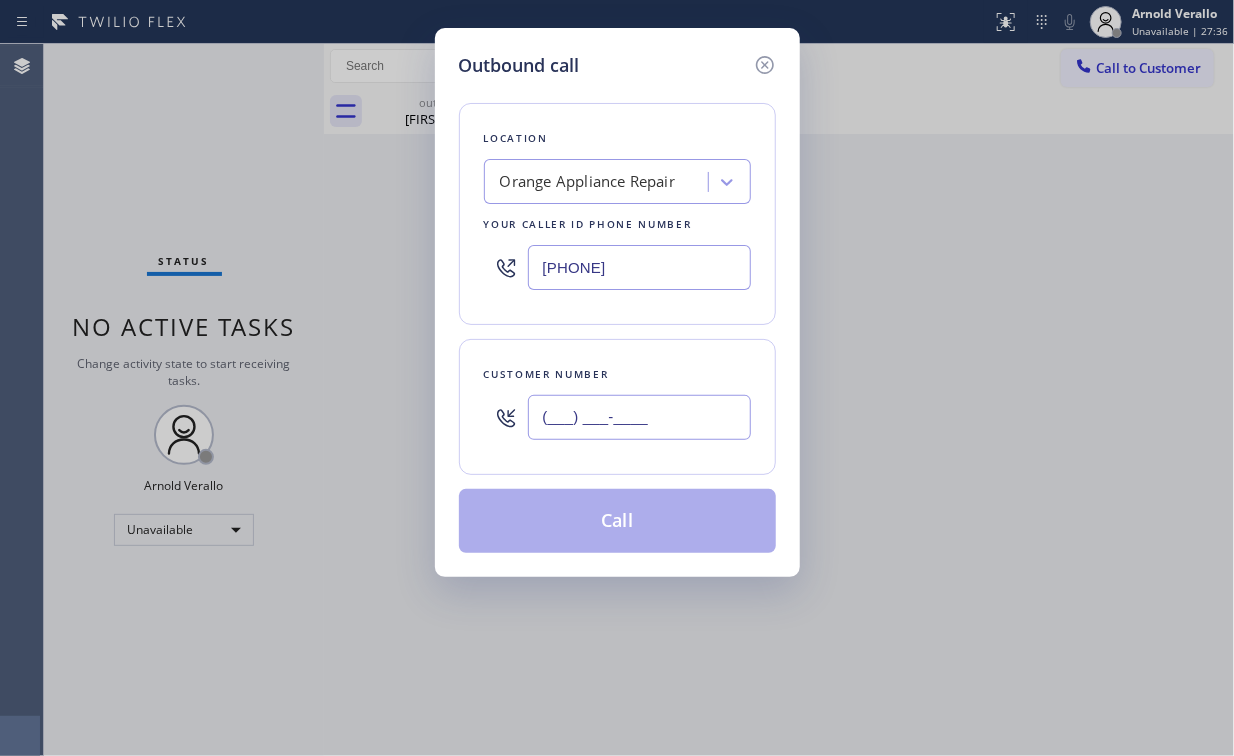 click on "(___) ___-____" at bounding box center (639, 417) 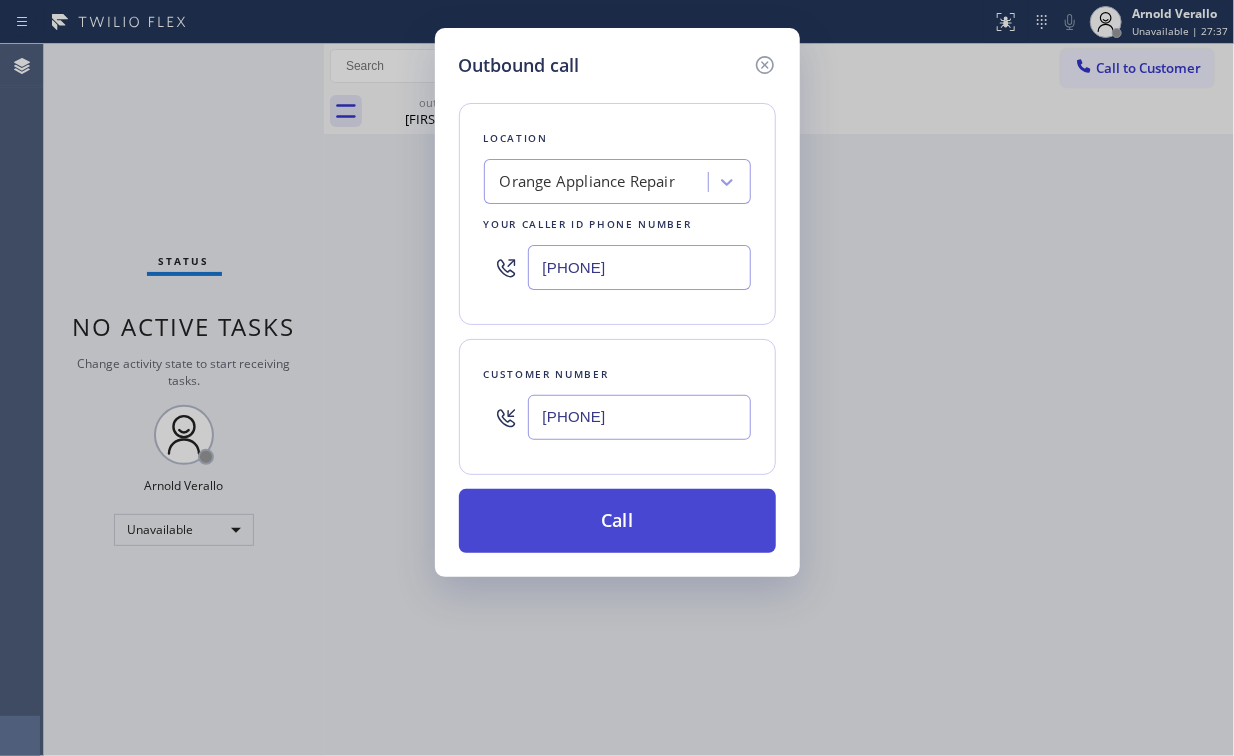 type on "[PHONE]" 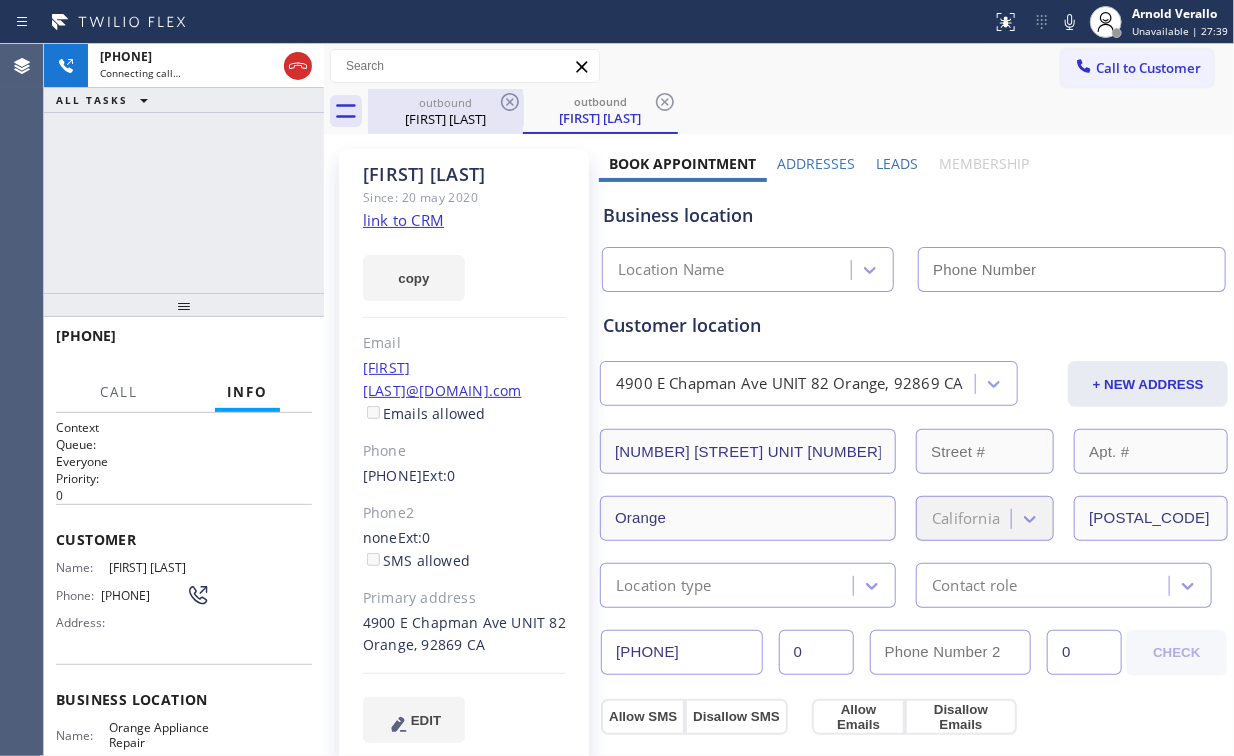 click on "+1[PHONE] Connecting call… ALL TASKS ALL TASKS ACTIVE TASKS TASKS IN WRAP UP" at bounding box center [184, 168] 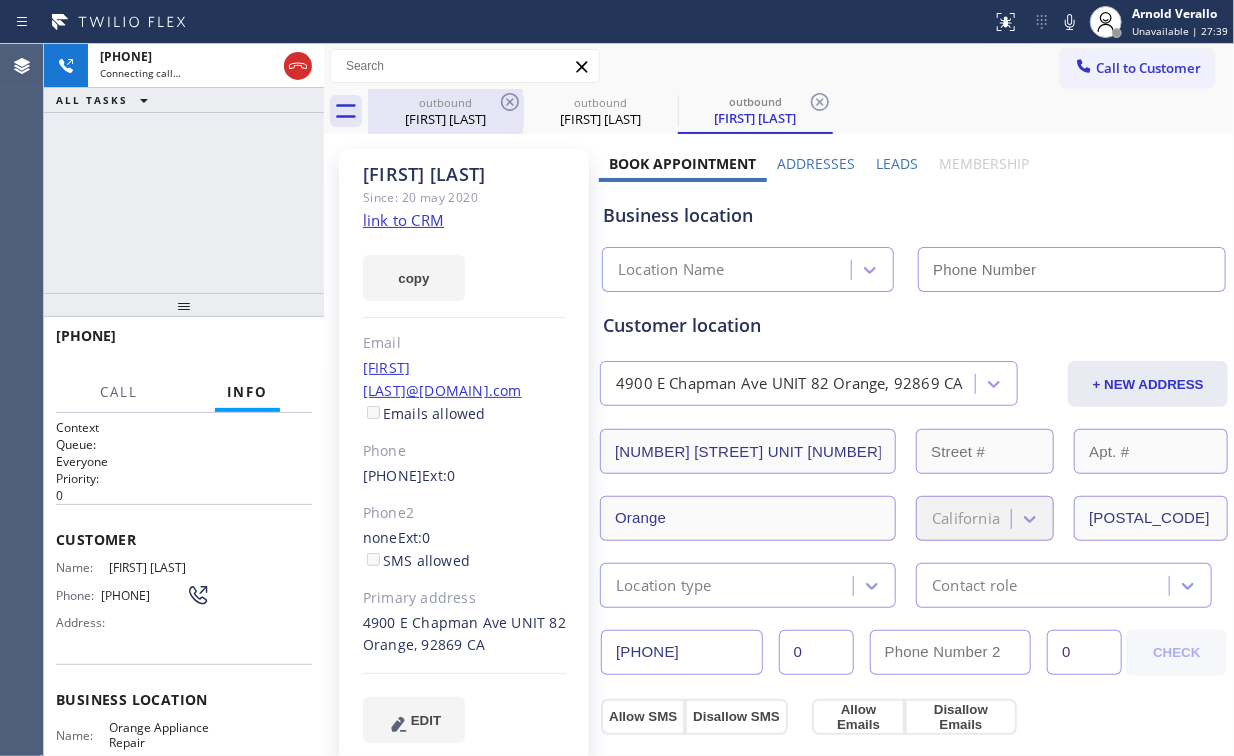 click on "outbound" at bounding box center [445, 102] 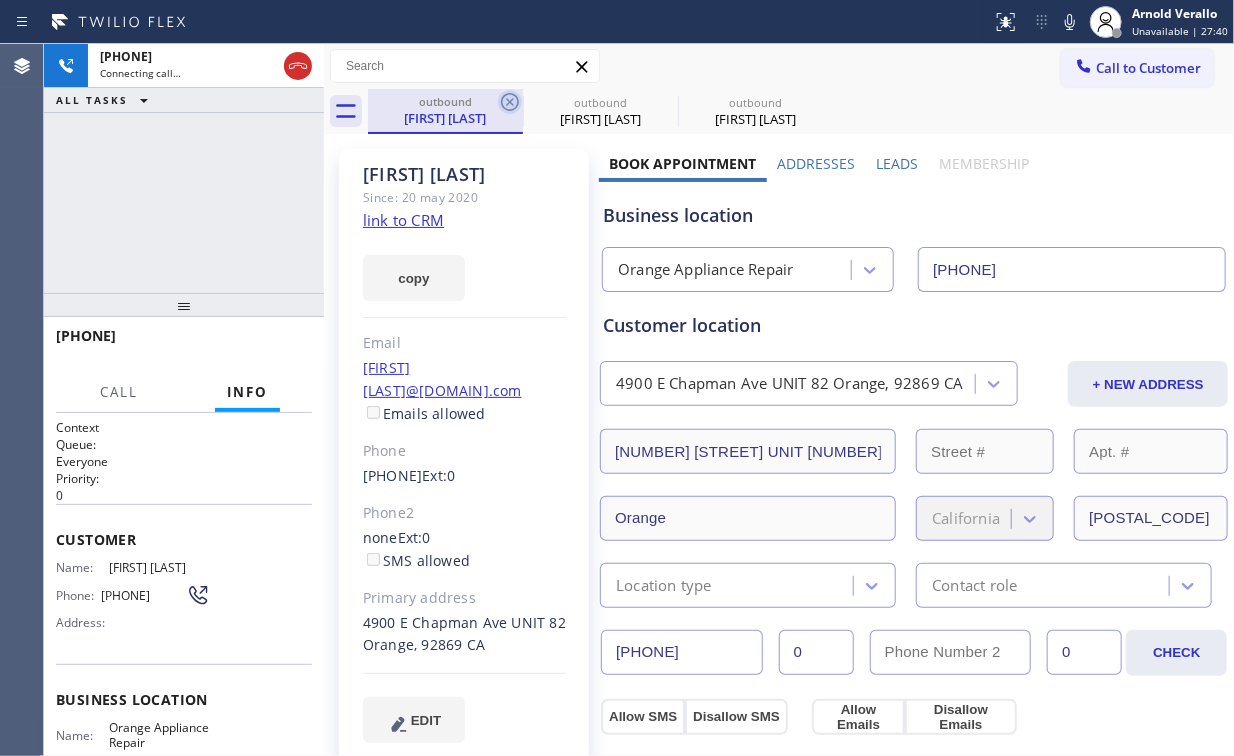 click 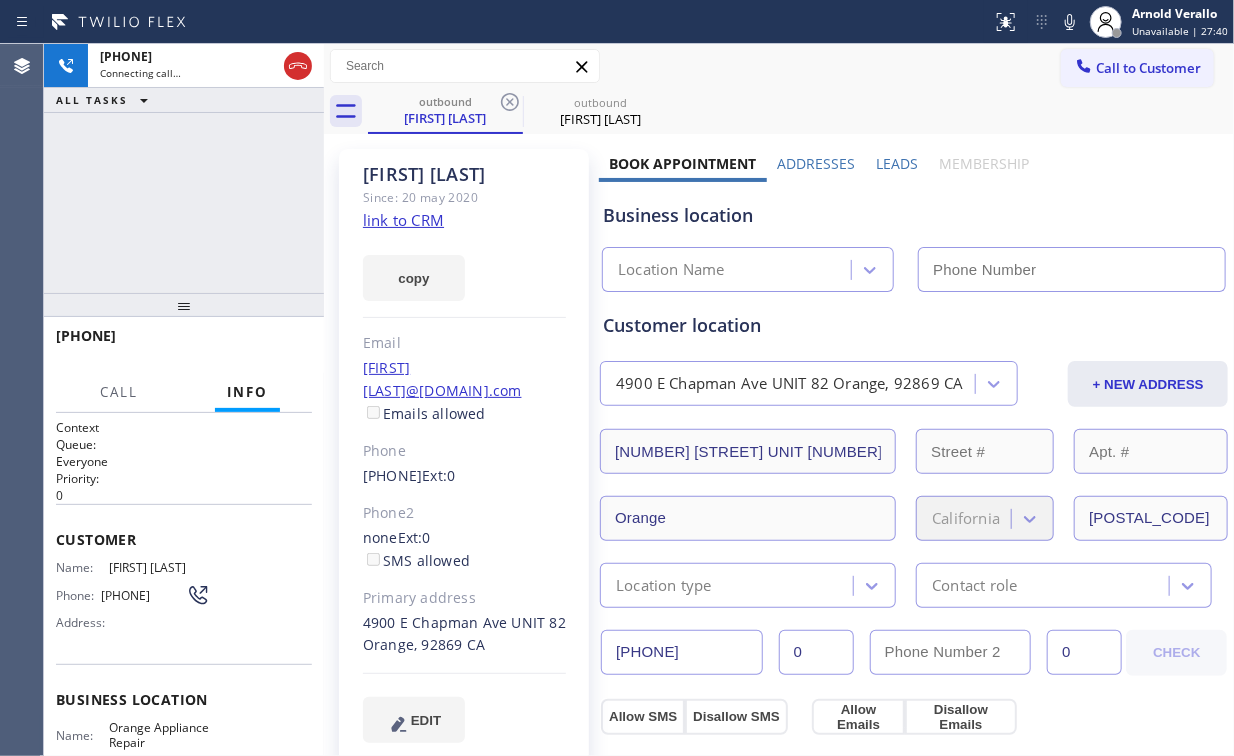 drag, startPoint x: 114, startPoint y: 229, endPoint x: 216, endPoint y: 128, distance: 143.54442 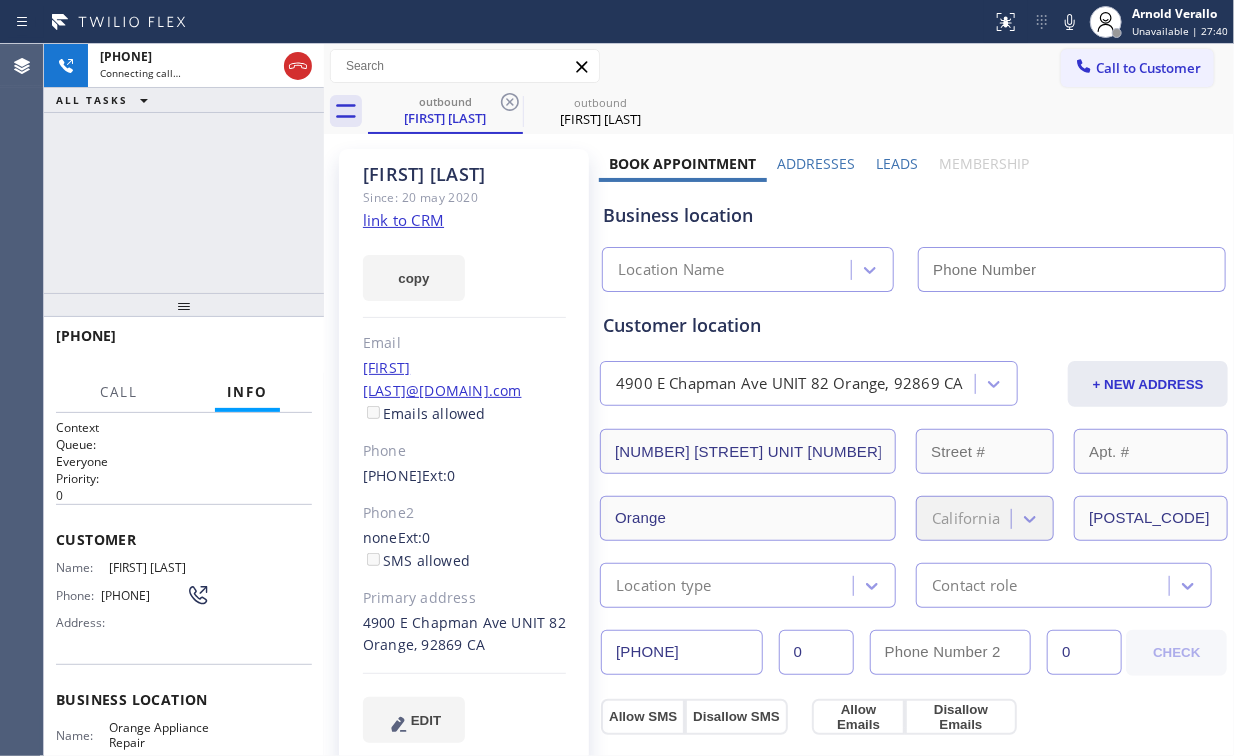 click on "+1[PHONE] Connecting call… ALL TASKS ALL TASKS ACTIVE TASKS TASKS IN WRAP UP" at bounding box center [184, 168] 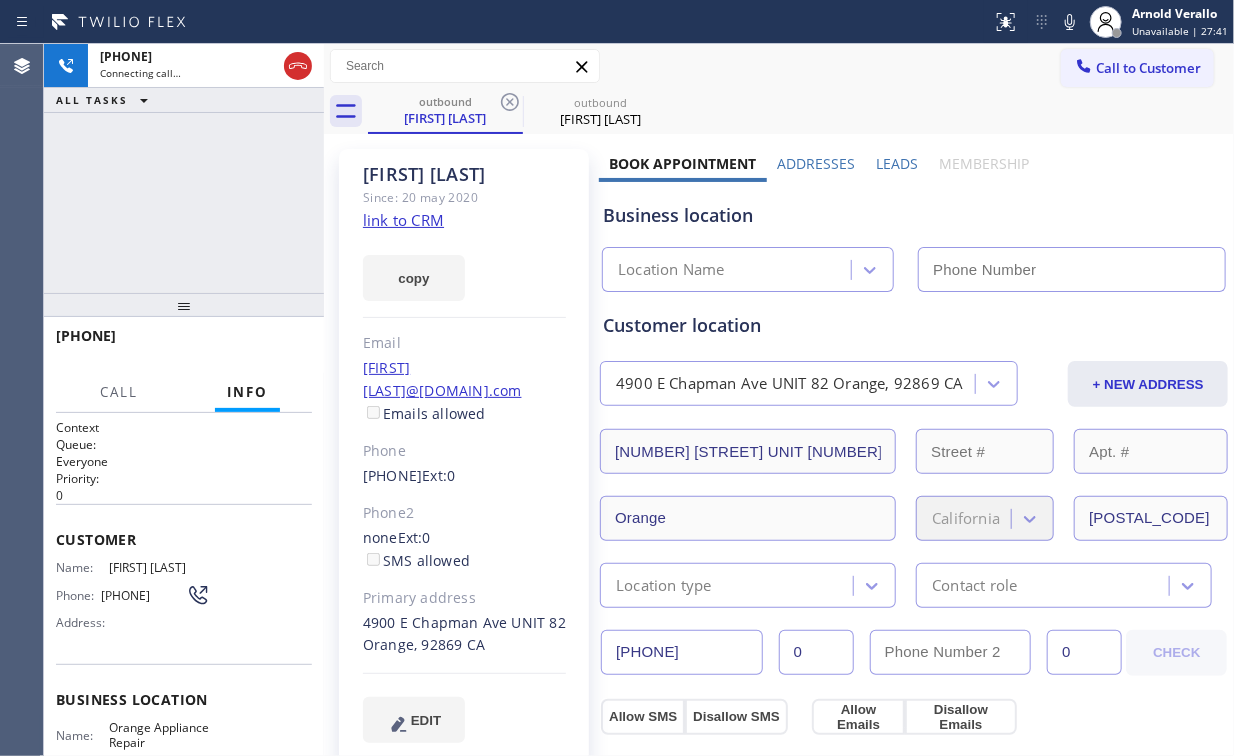 type on "[PHONE]" 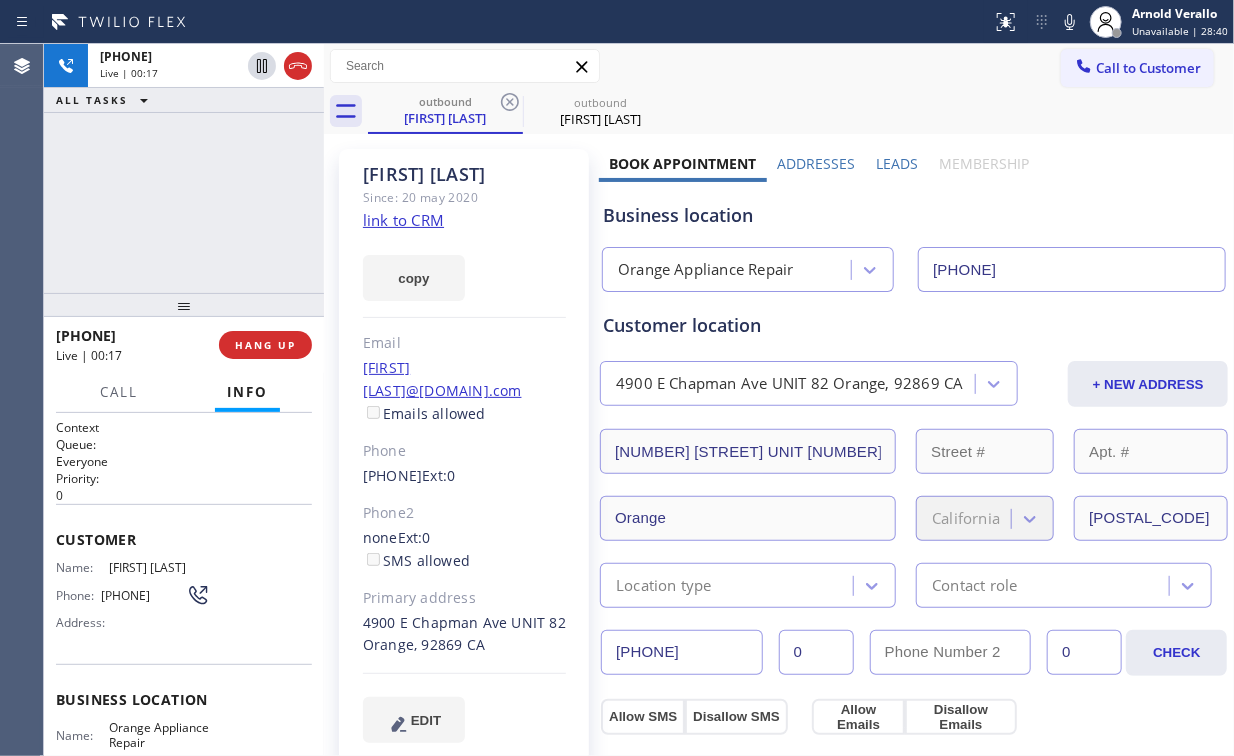 click on "[PHONE] Live | 00:17 ALL TASKS ALL TASKS ACTIVE TASKS TASKS IN WRAP UP" at bounding box center (184, 168) 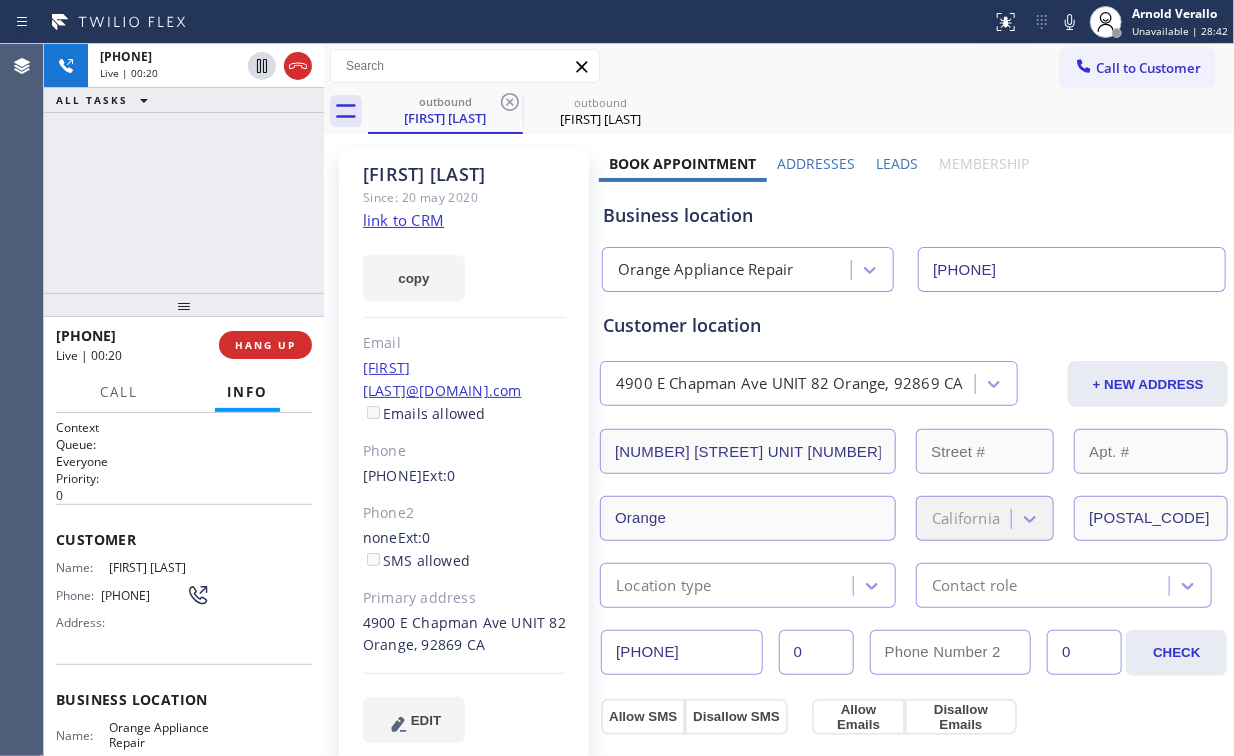 click on "[PHONE] Live | 00:20 ALL TASKS ALL TASKS ACTIVE TASKS TASKS IN WRAP UP" at bounding box center (184, 168) 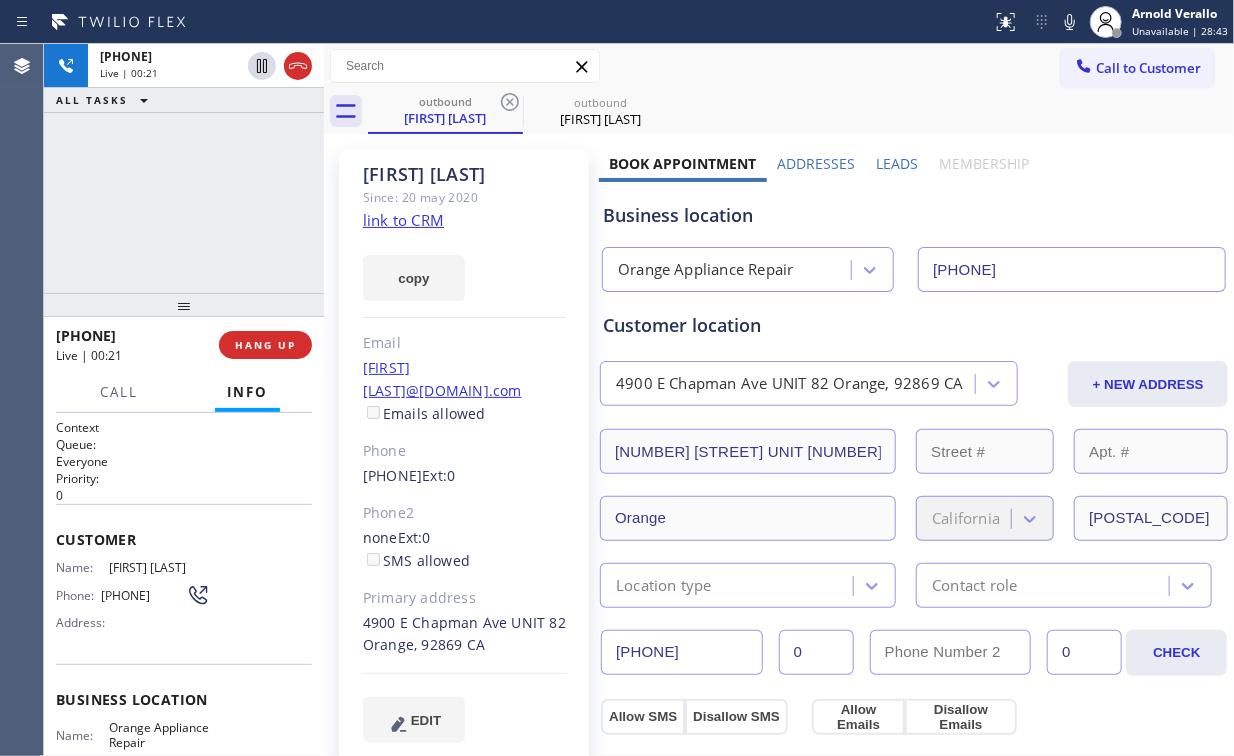 click on "[PHONE] Live | 00:21 ALL TASKS ALL TASKS ACTIVE TASKS TASKS IN WRAP UP" at bounding box center [184, 168] 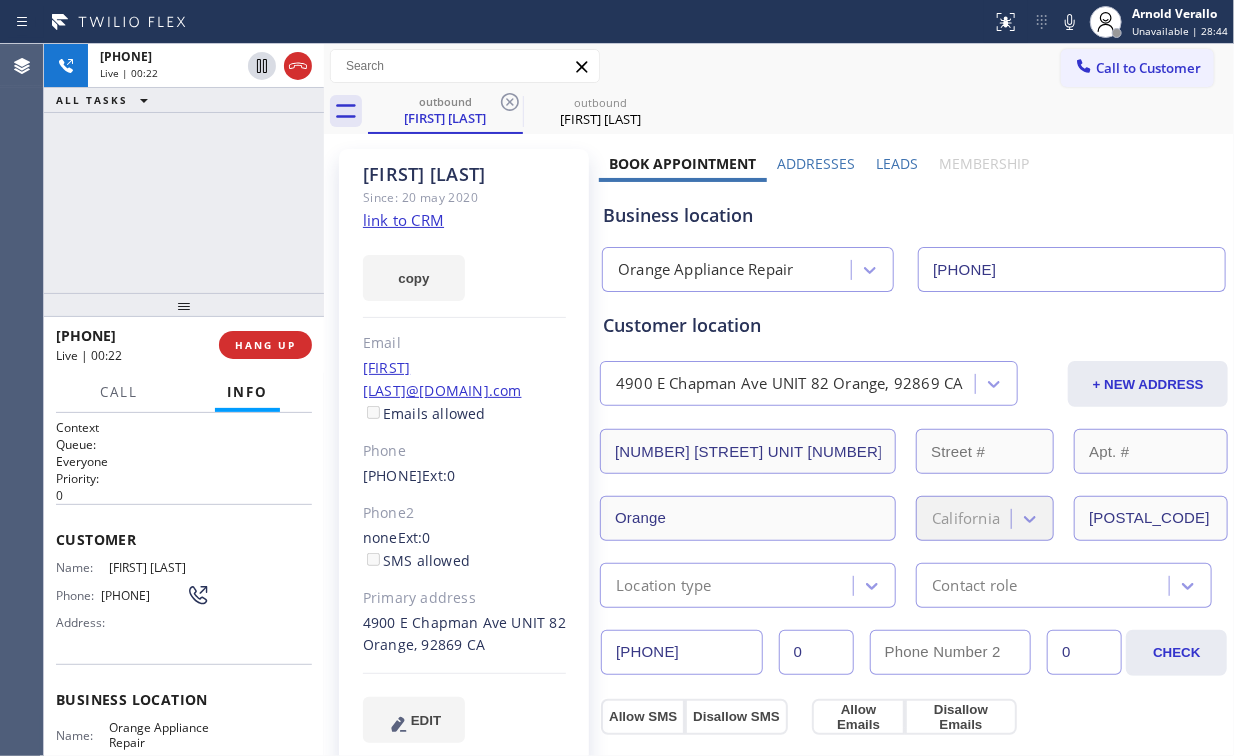 click on "[PHONE] Live | 00:22 ALL TASKS ALL TASKS ACTIVE TASKS TASKS IN WRAP UP" at bounding box center [184, 168] 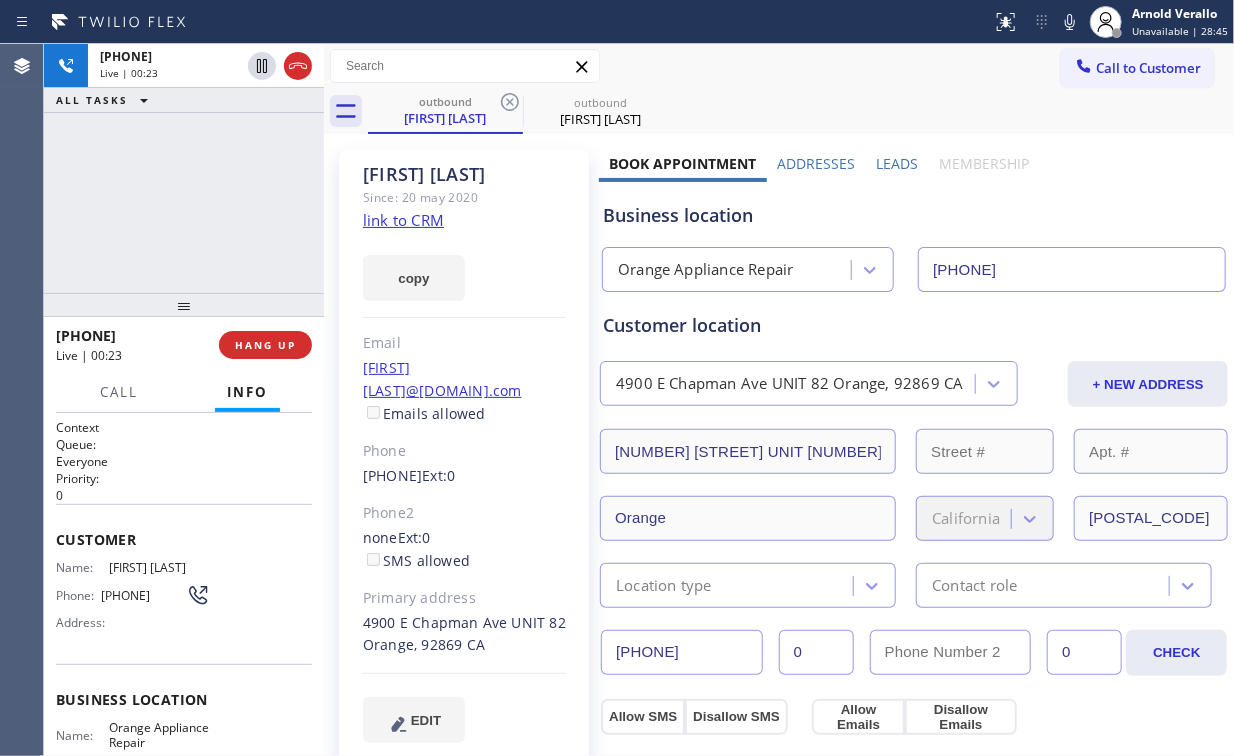click on "+1[PHONE] Live | 00:23 ALL TASKS ALL TASKS ACTIVE TASKS TASKS IN WRAP UP" at bounding box center (184, 168) 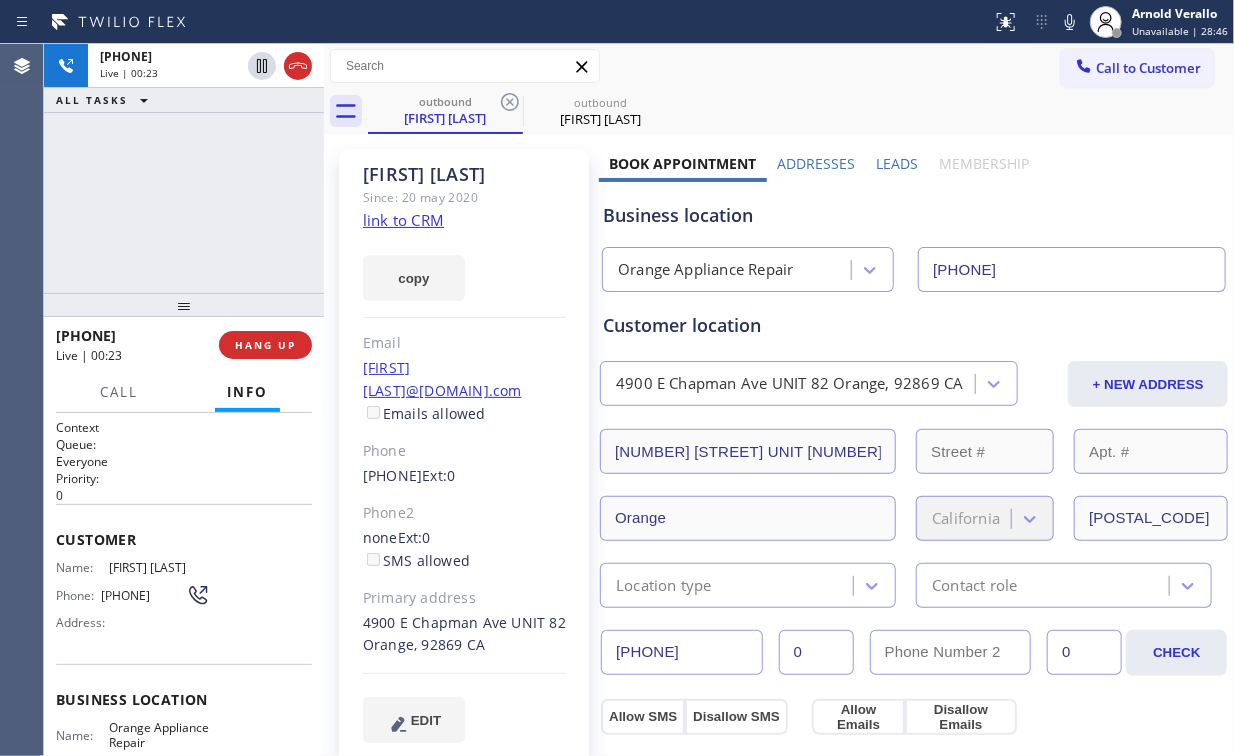 click on "+1[PHONE] Live | 00:23 ALL TASKS ALL TASKS ACTIVE TASKS TASKS IN WRAP UP" at bounding box center (184, 168) 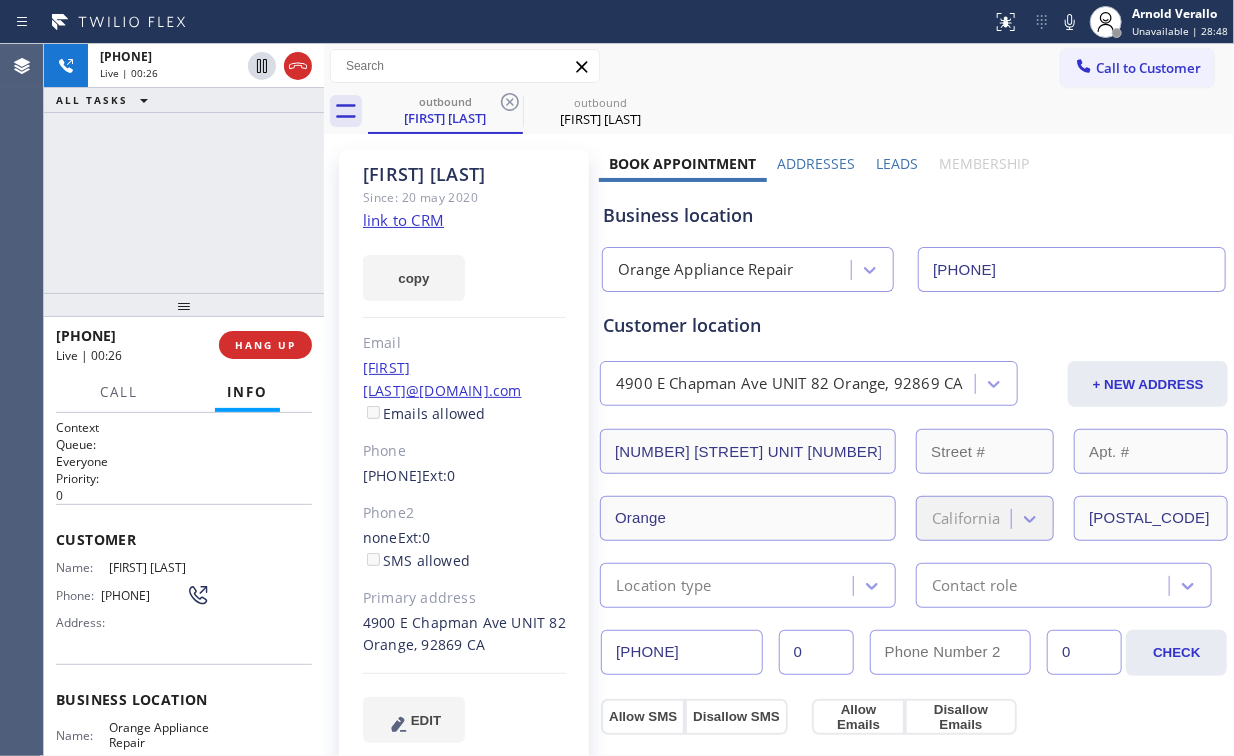 click on "[PHONE] Live | 00:26 ALL TASKS ALL TASKS ACTIVE TASKS TASKS IN WRAP UP" at bounding box center [184, 168] 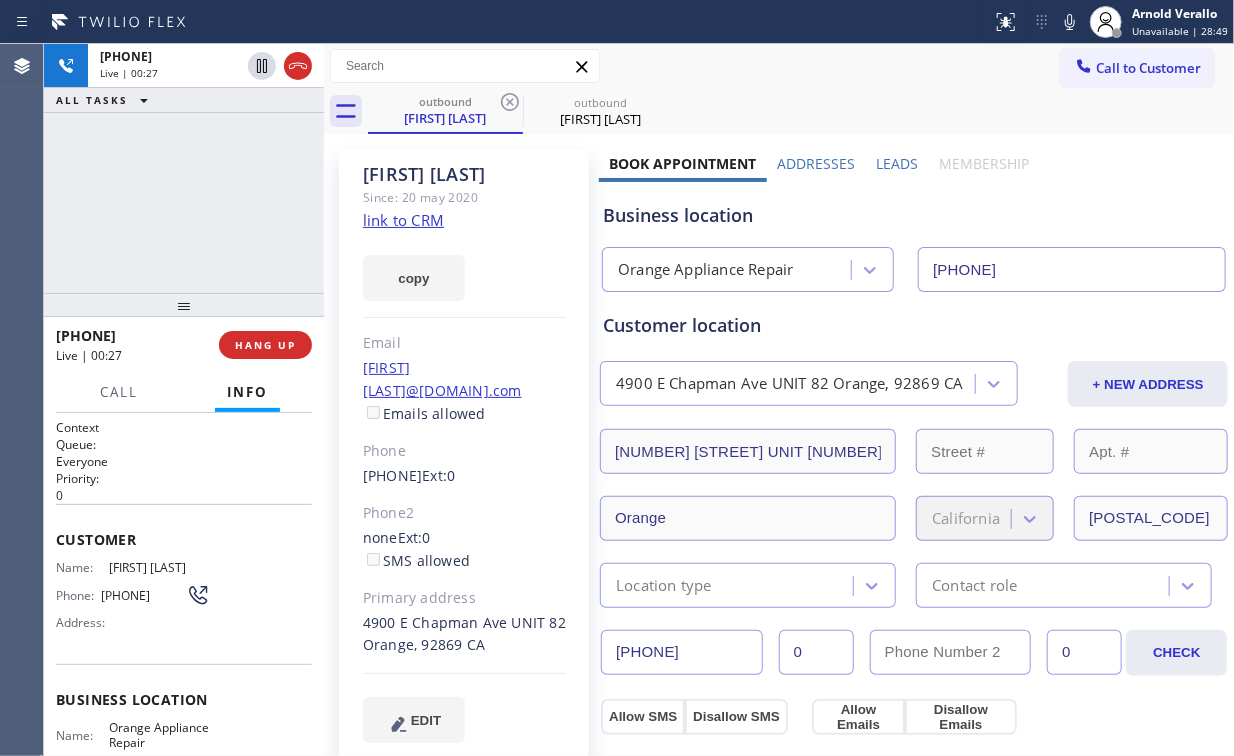 click on "[PHONE] Live | 00:27 ALL TASKS ALL TASKS ACTIVE TASKS TASKS IN WRAP UP" at bounding box center [184, 168] 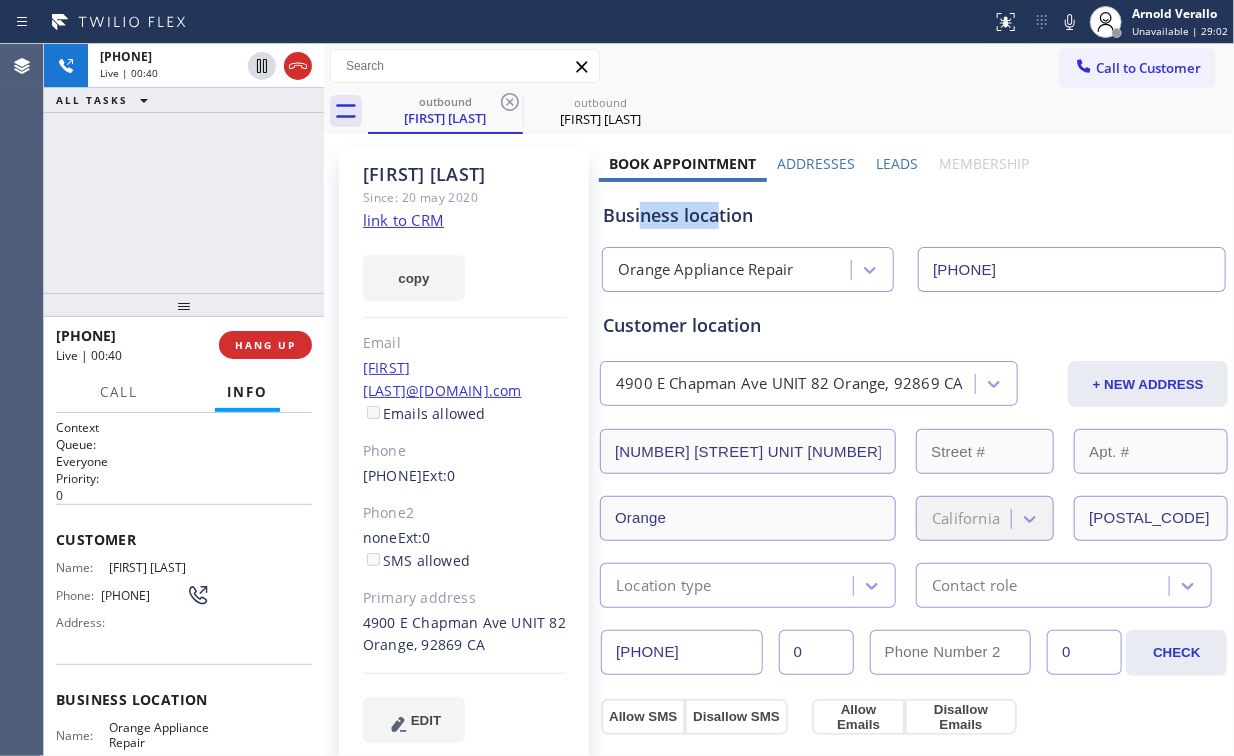 drag, startPoint x: 715, startPoint y: 214, endPoint x: 639, endPoint y: 216, distance: 76.02631 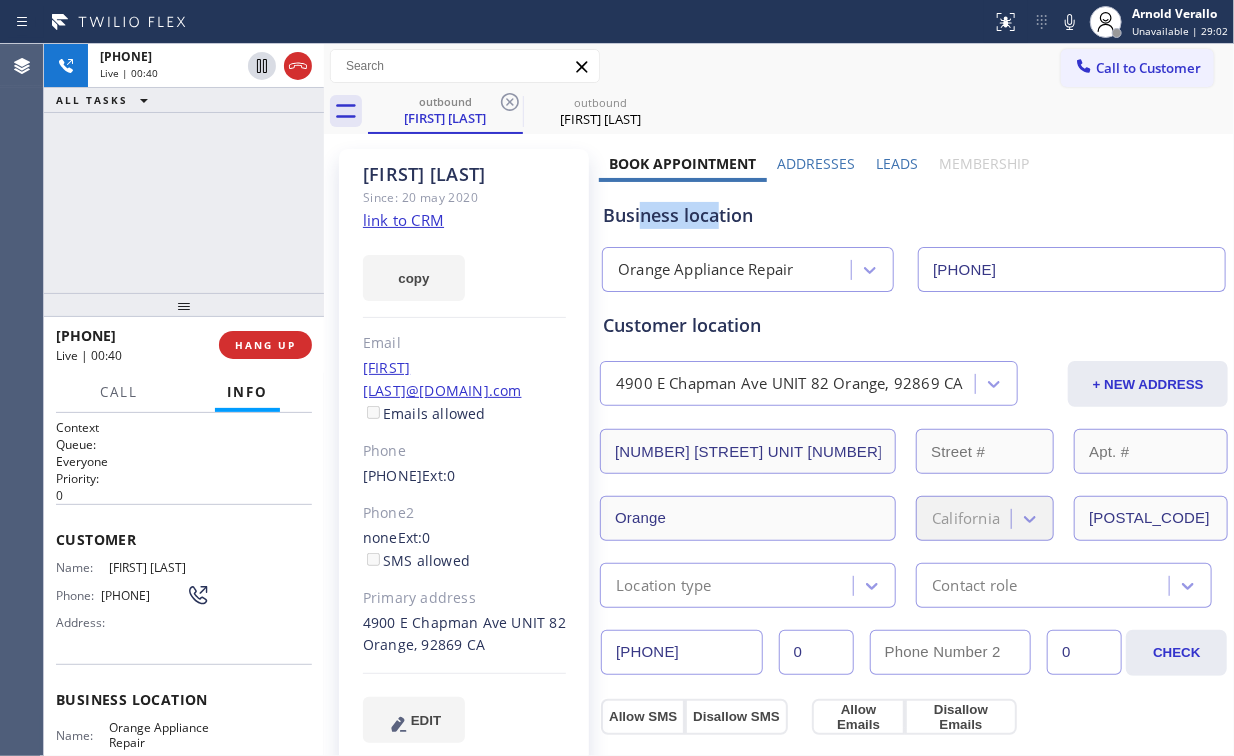click on "Business location" at bounding box center (914, 215) 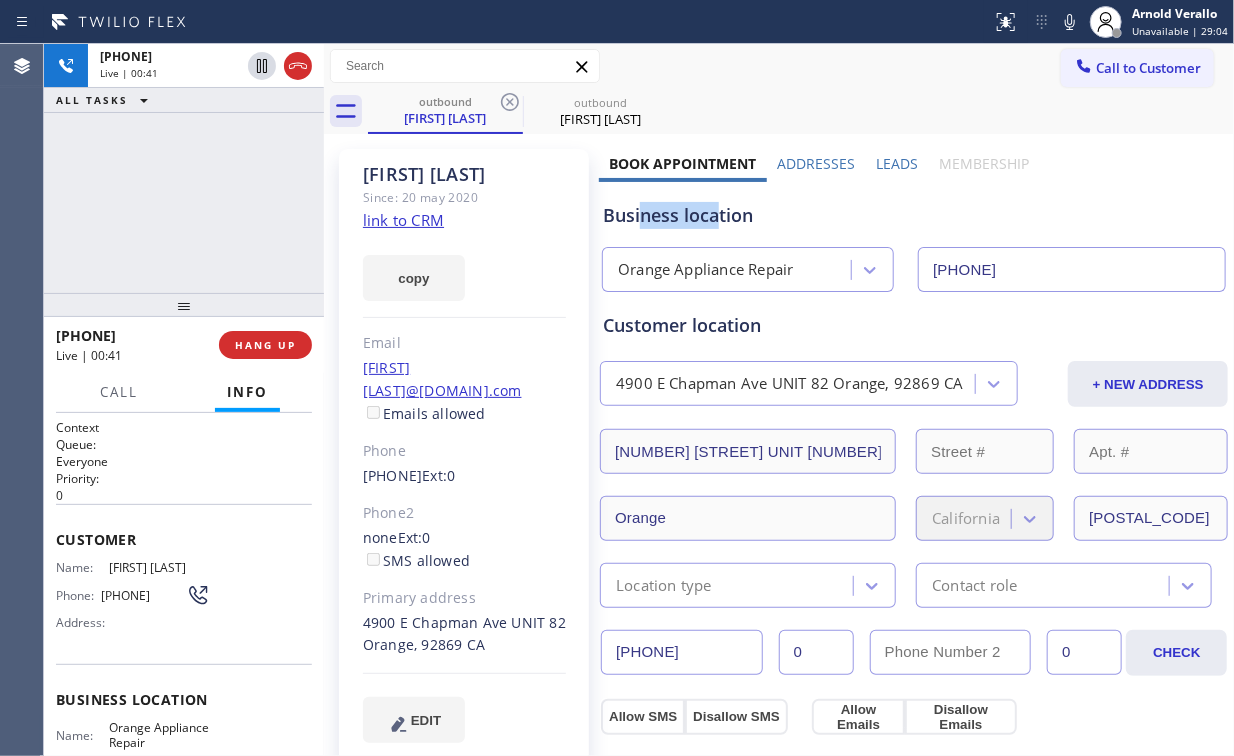 click on "Business location" at bounding box center [914, 215] 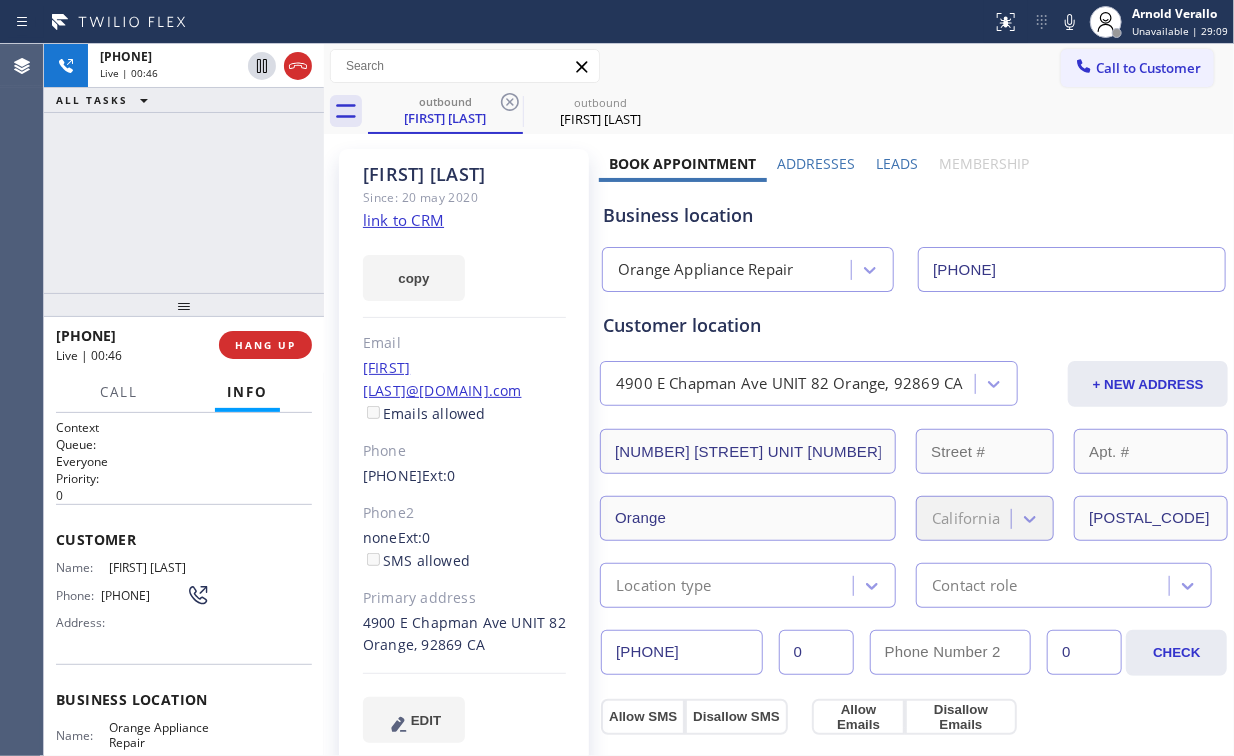 click on "Business location" at bounding box center (914, 215) 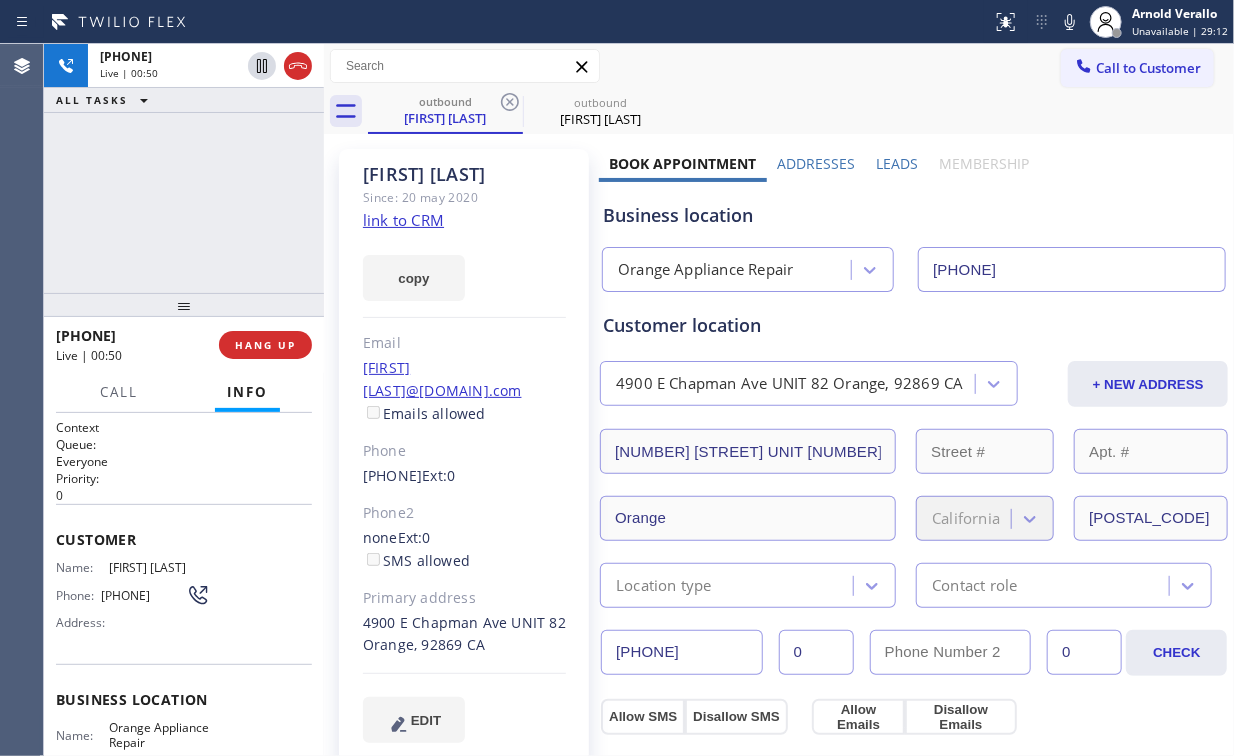 click on "[PHONE] Live | 00:50 ALL TASKS ALL TASKS ACTIVE TASKS TASKS IN WRAP UP" at bounding box center (184, 168) 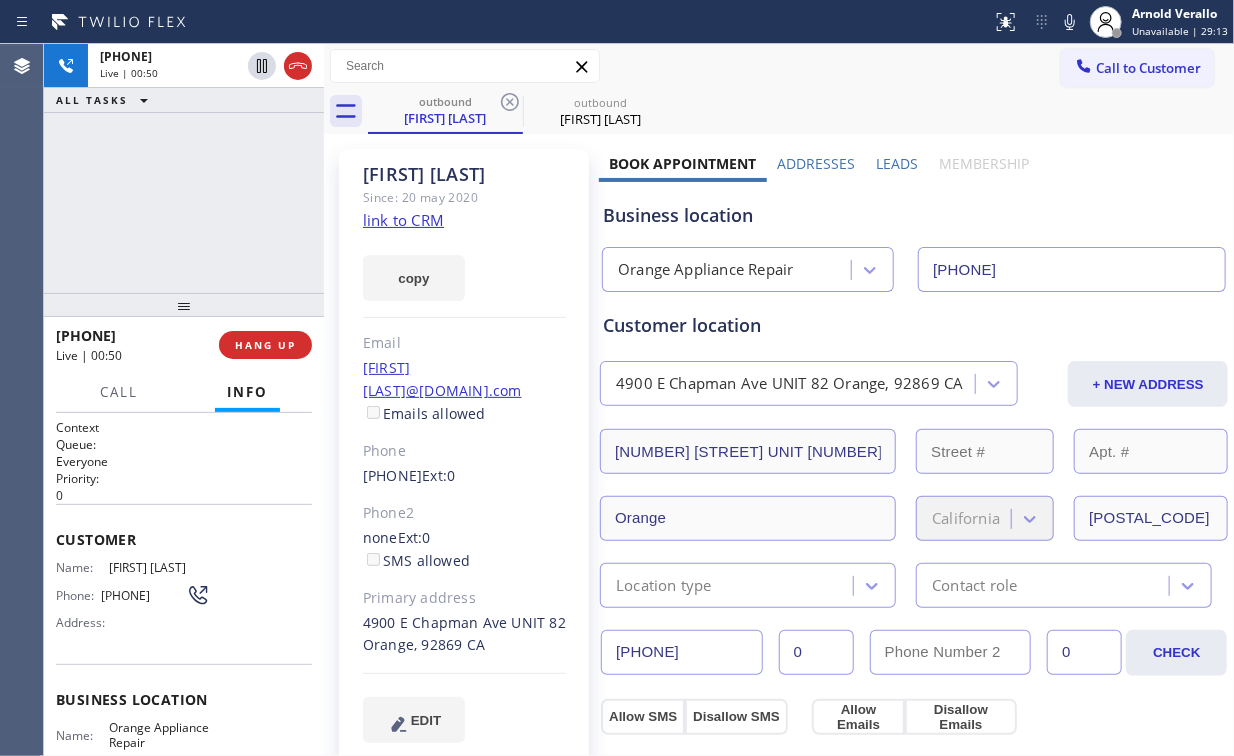 drag, startPoint x: 196, startPoint y: 205, endPoint x: 204, endPoint y: 224, distance: 20.615528 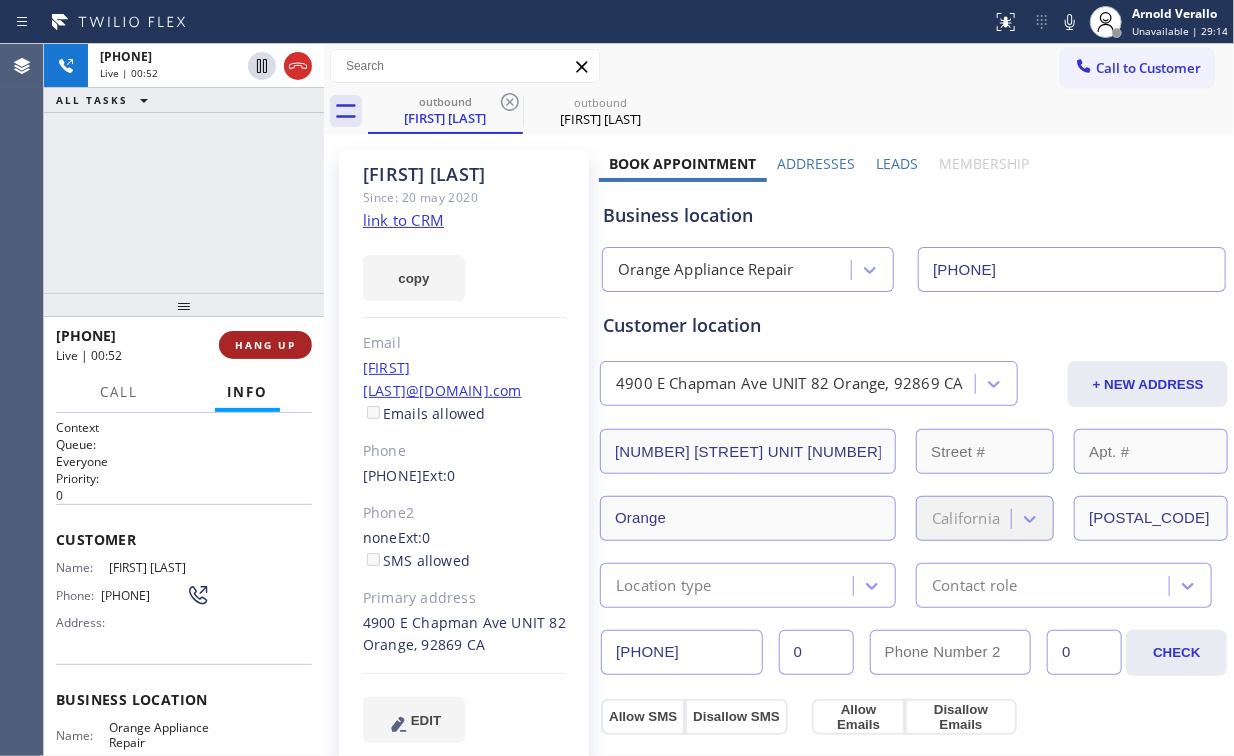 click on "HANG UP" at bounding box center (265, 345) 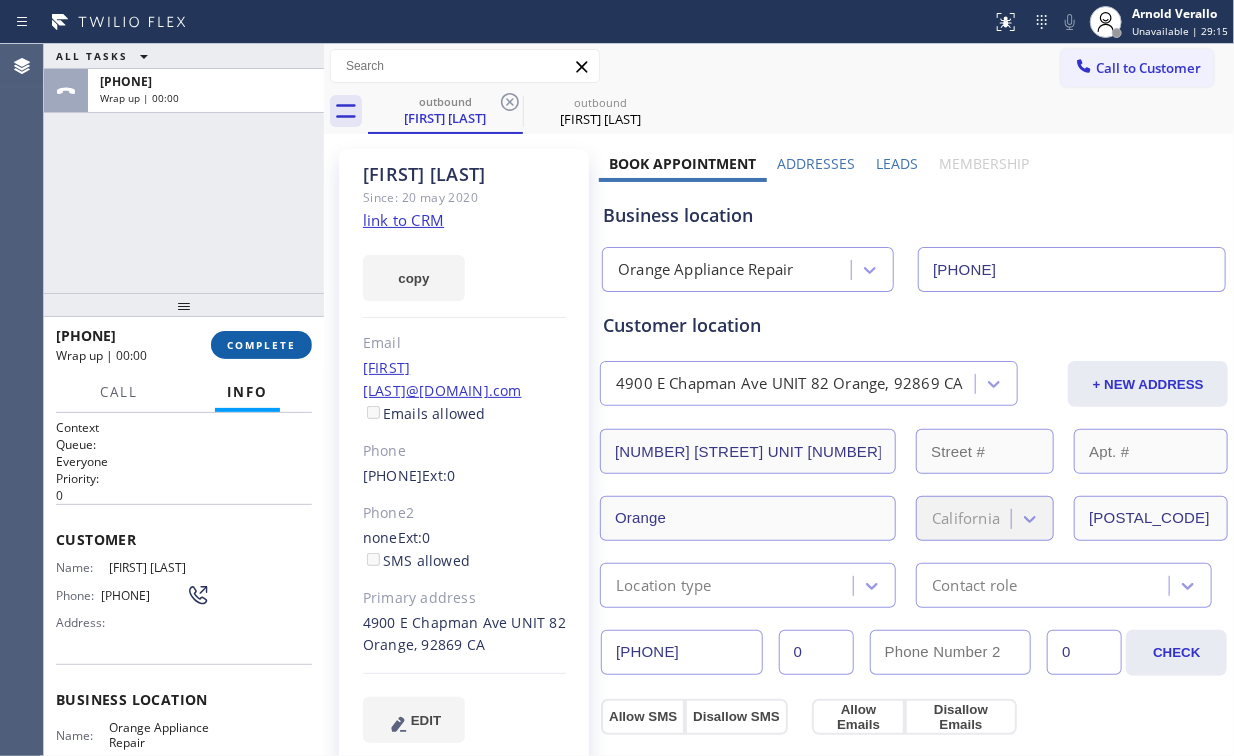 click on "COMPLETE" at bounding box center (261, 345) 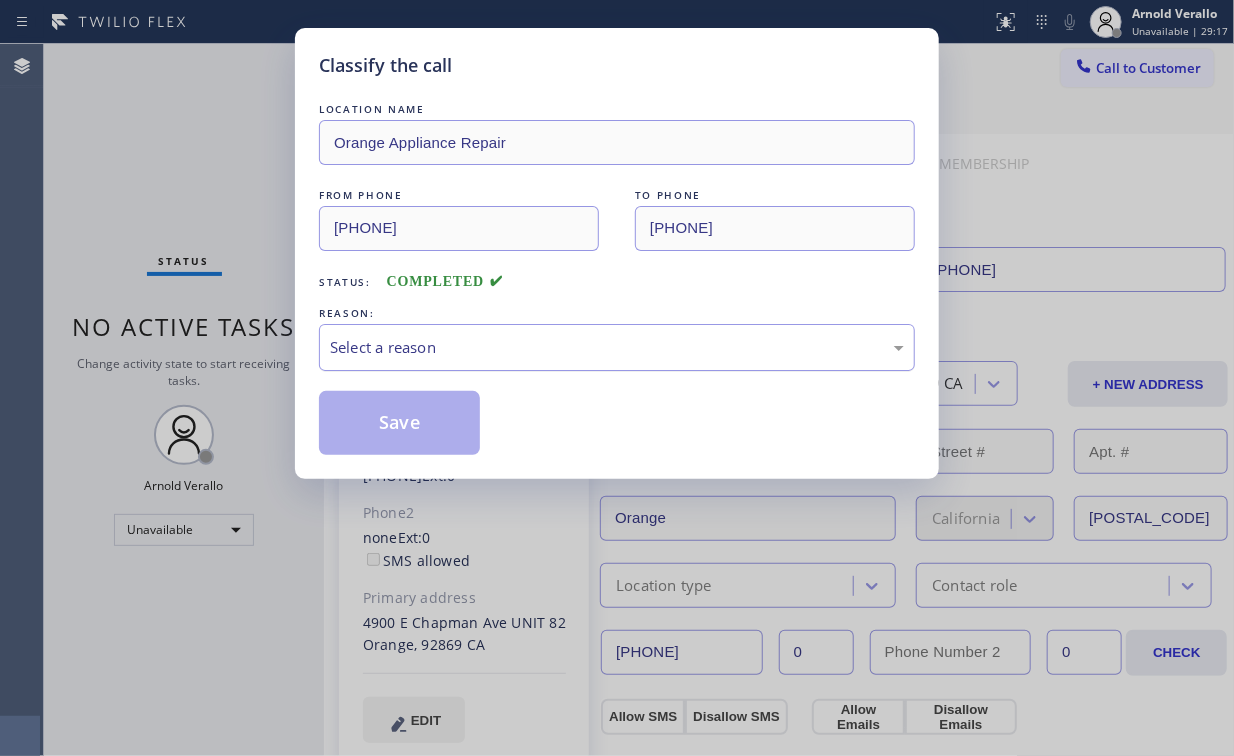 click on "Select a reason" at bounding box center [617, 347] 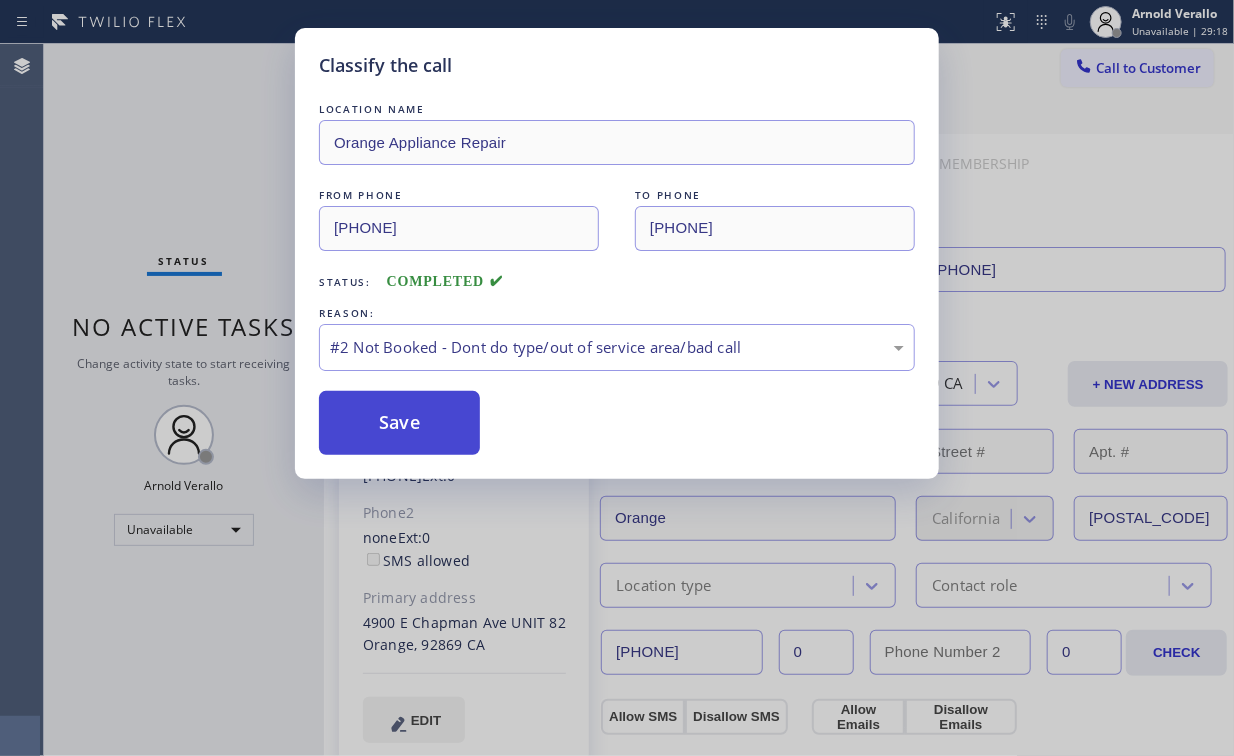 click on "Save" at bounding box center (399, 423) 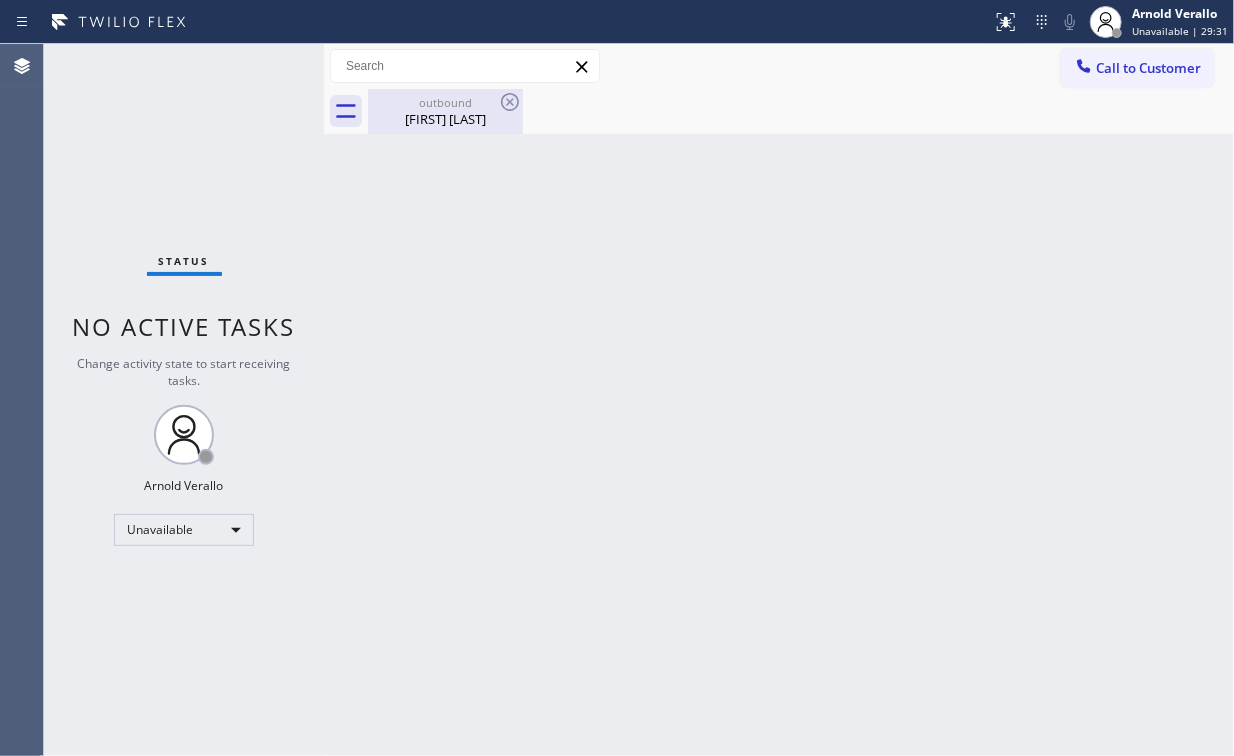 click on "[FIRST] [LAST]" at bounding box center [445, 119] 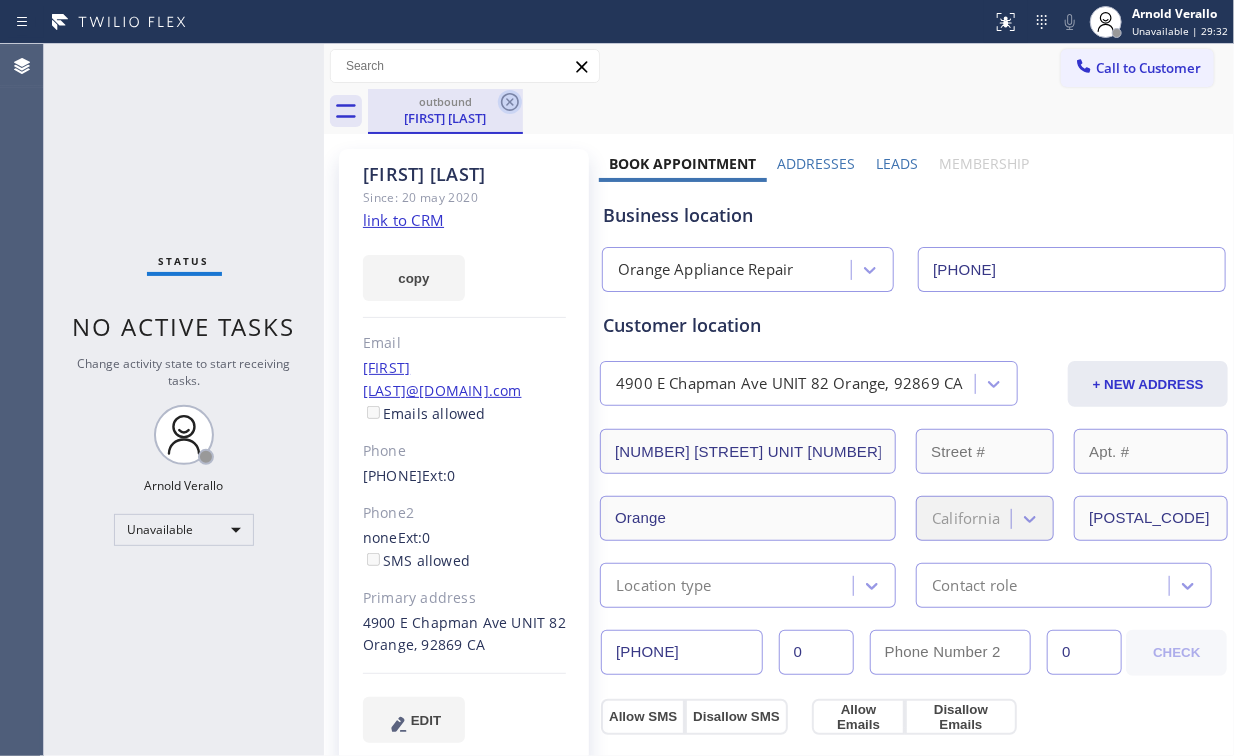 click 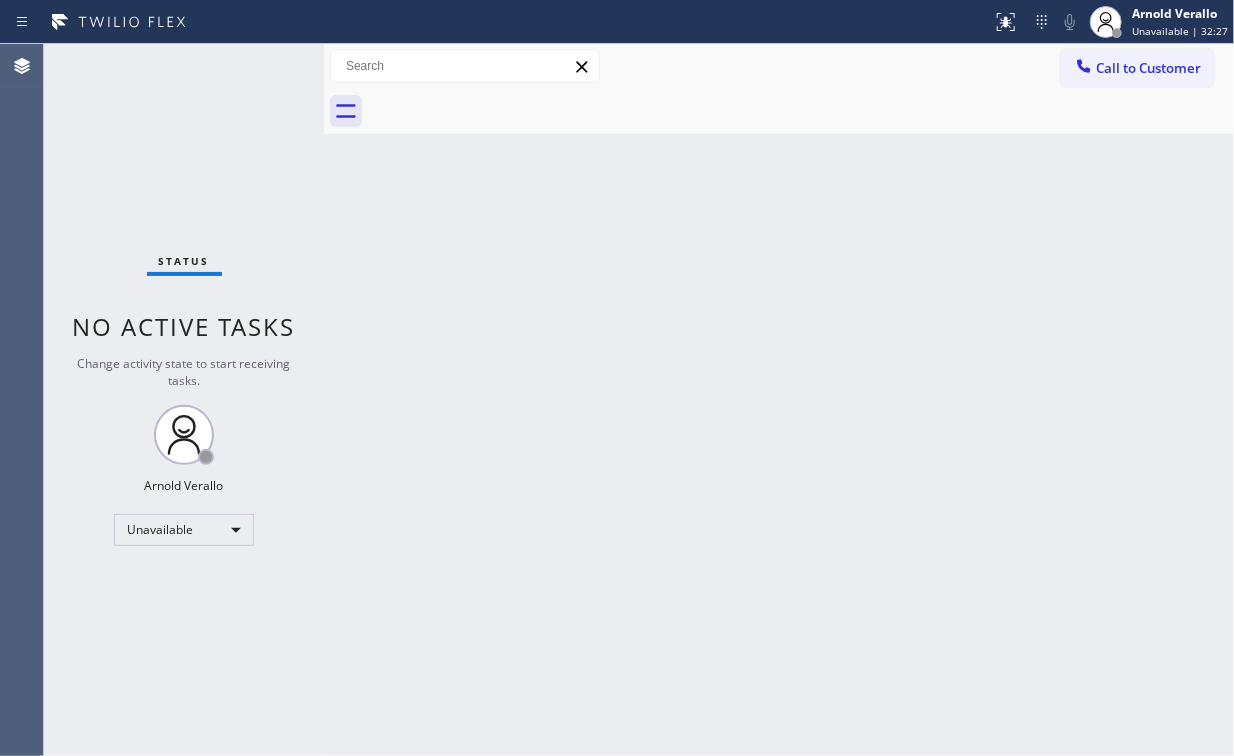 click on "Status   No active tasks     Change activity state to start receiving tasks.   [FIRST] [LAST] Unavailable" at bounding box center [184, 400] 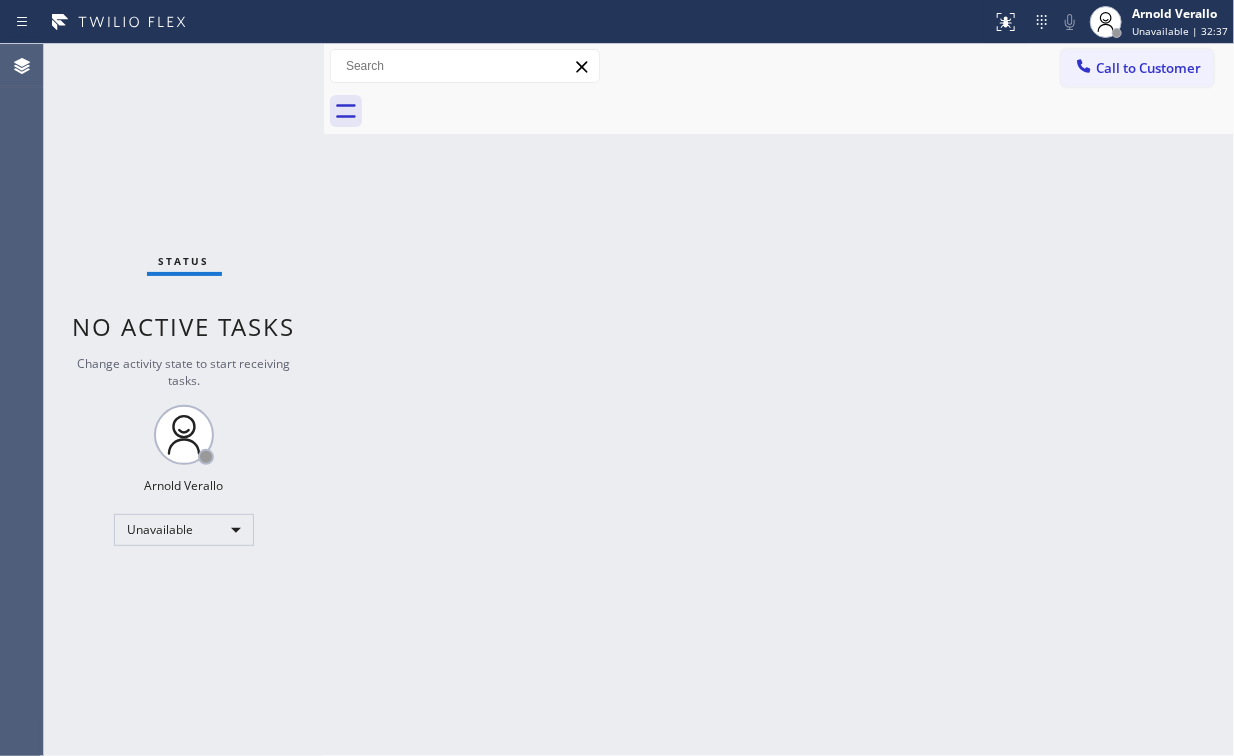 drag, startPoint x: 1105, startPoint y: 68, endPoint x: 707, endPoint y: 223, distance: 427.11707 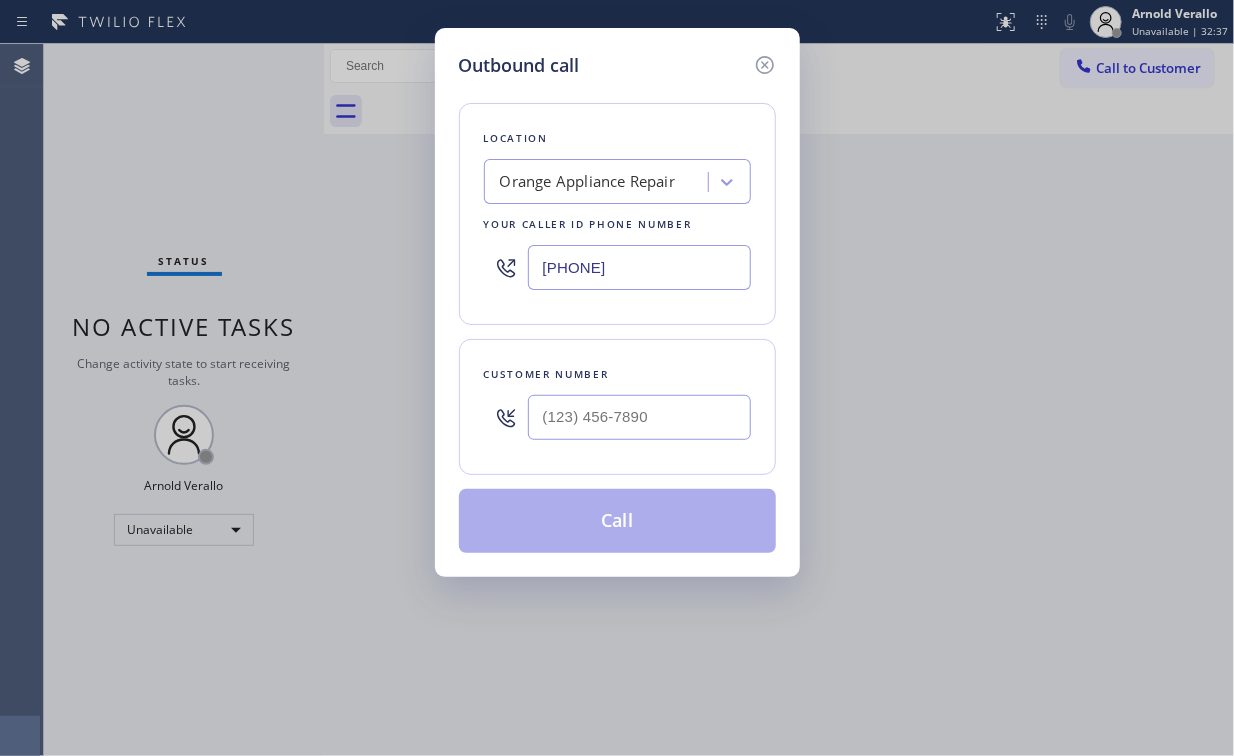 drag, startPoint x: 650, startPoint y: 272, endPoint x: 50, endPoint y: 196, distance: 604.7942 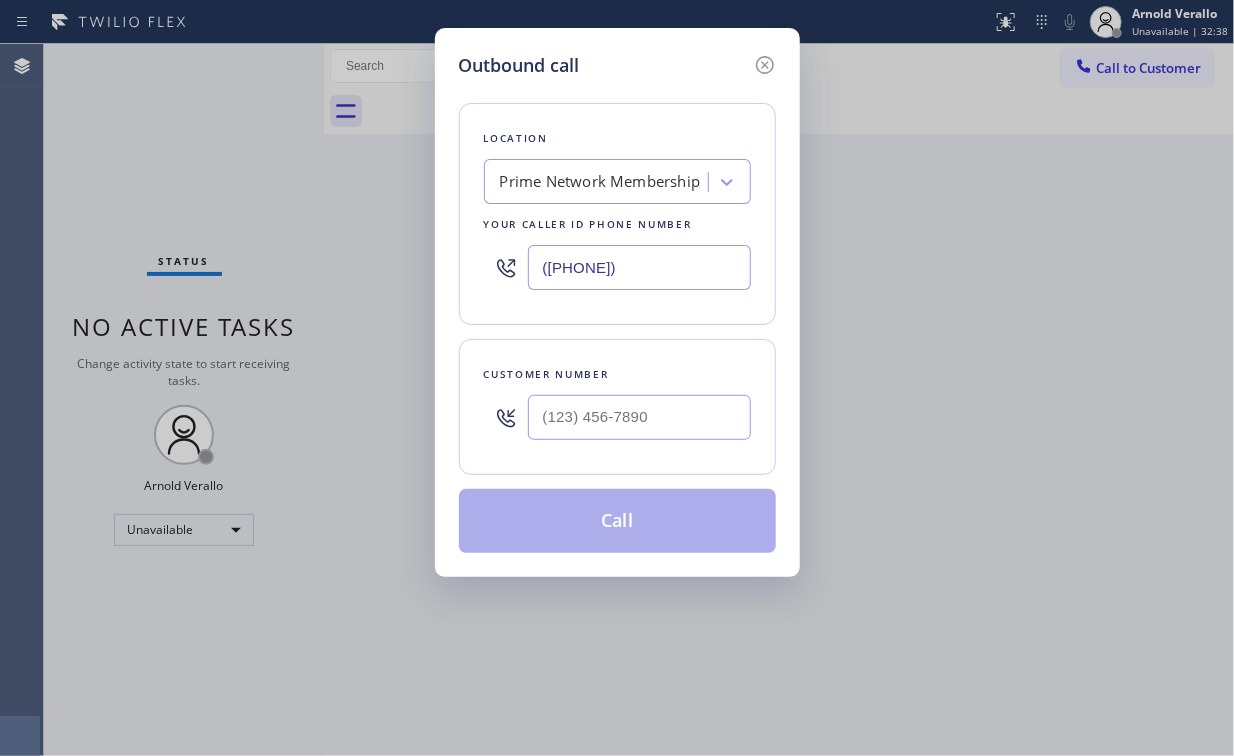 type on "([PHONE])" 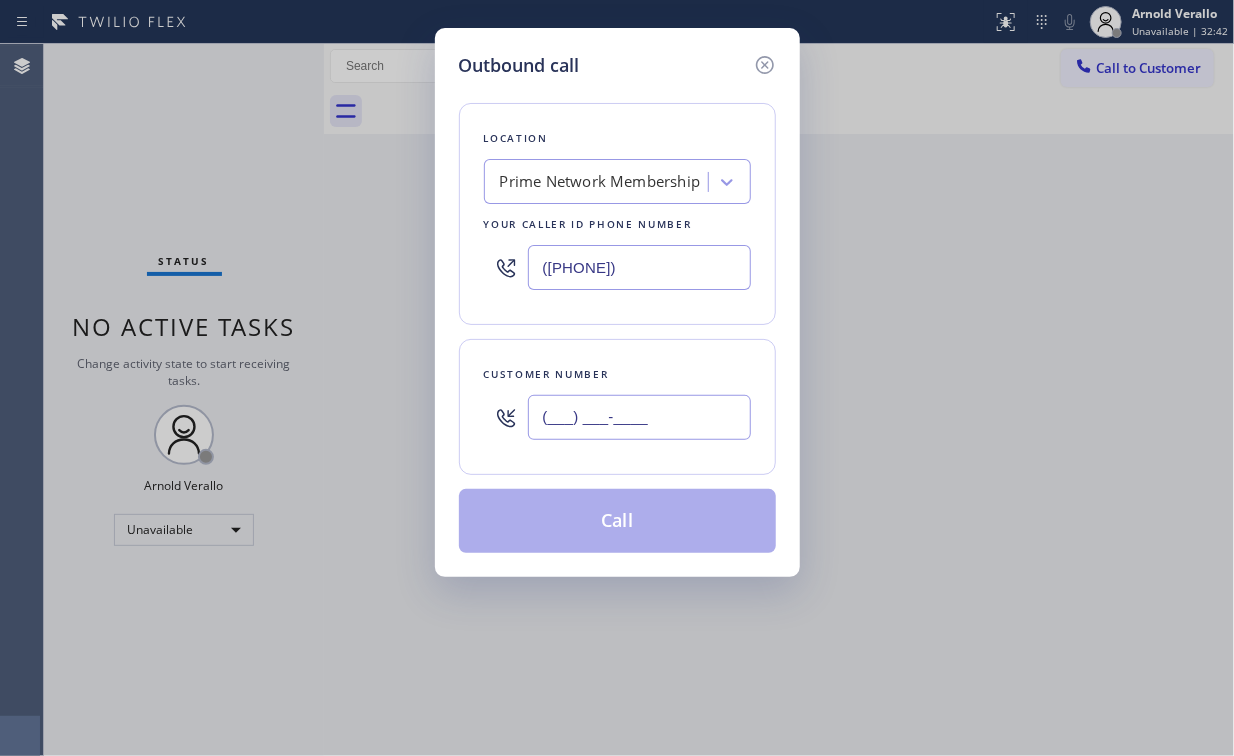 click on "(___) ___-____" at bounding box center [639, 417] 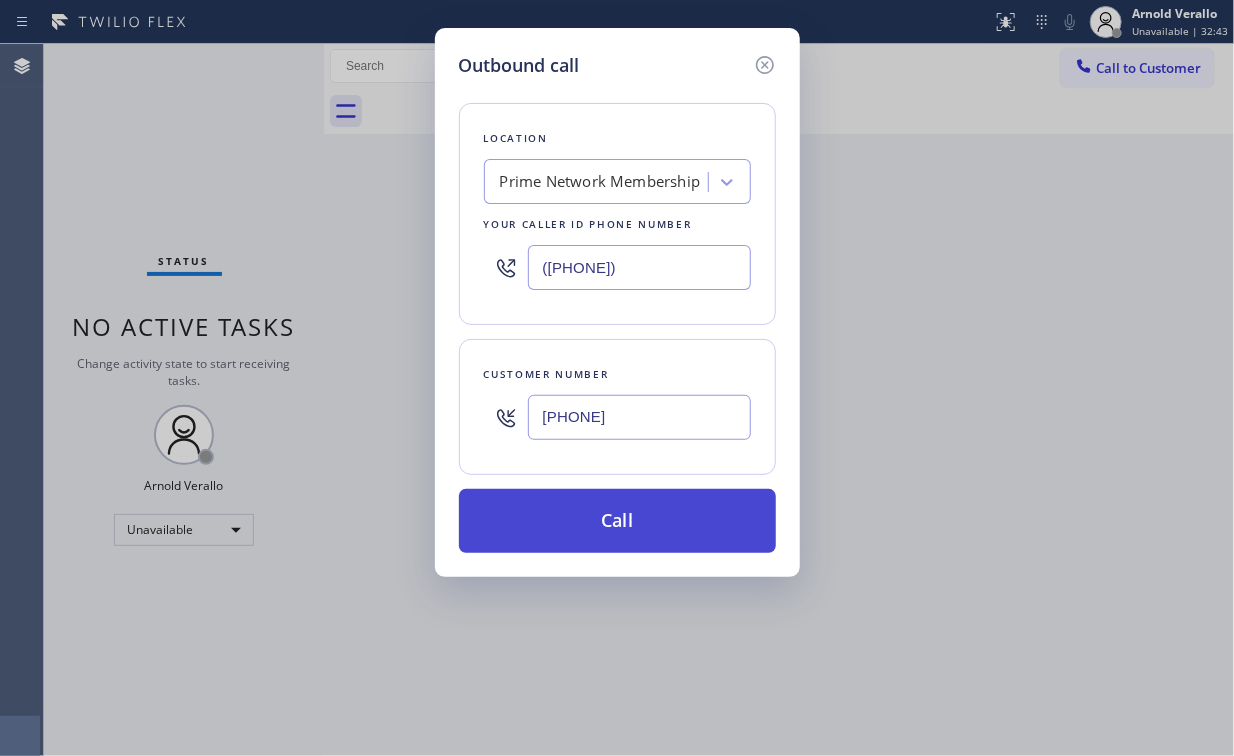 type on "[PHONE]" 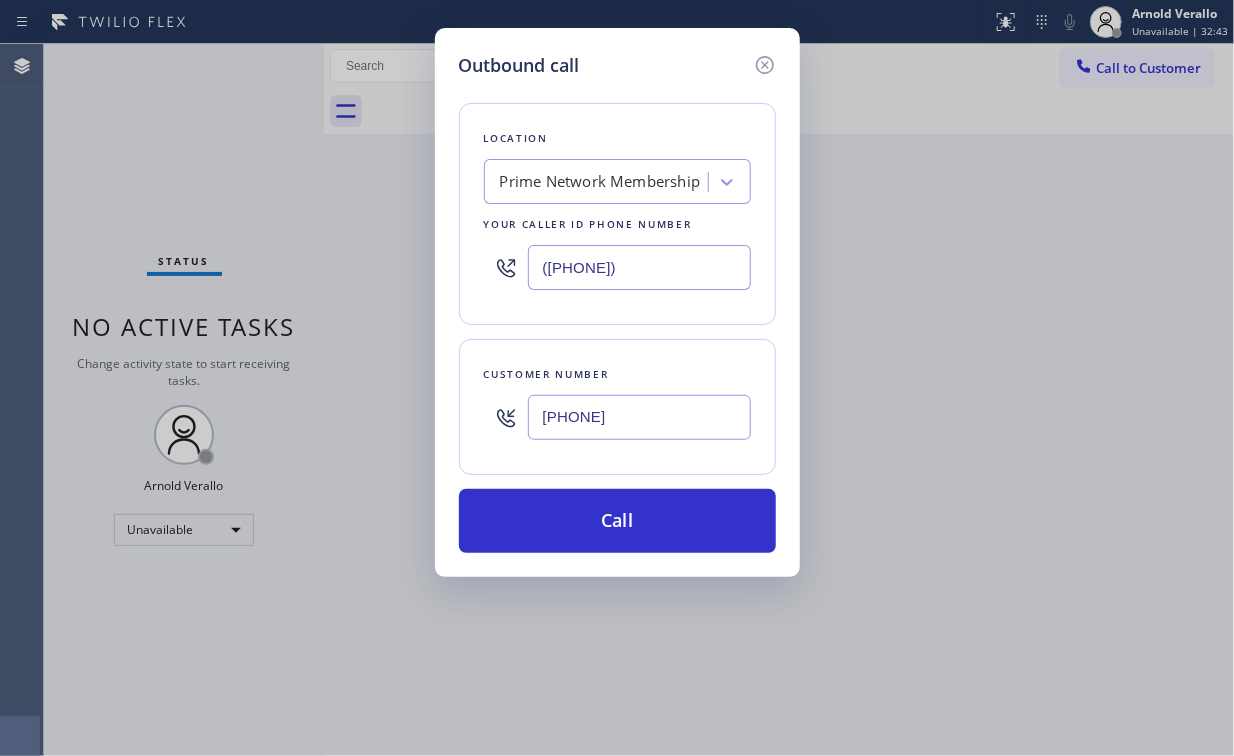 drag, startPoint x: 581, startPoint y: 520, endPoint x: 533, endPoint y: 588, distance: 83.23461 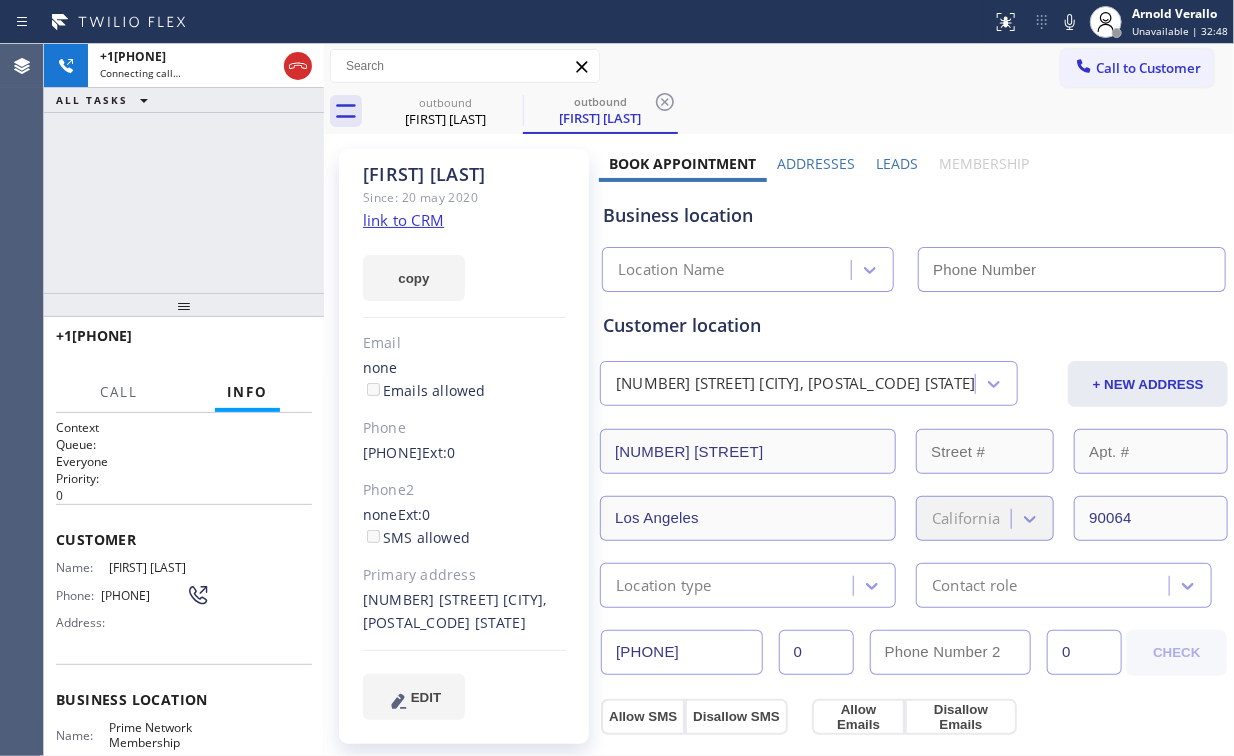 type on "([PHONE])" 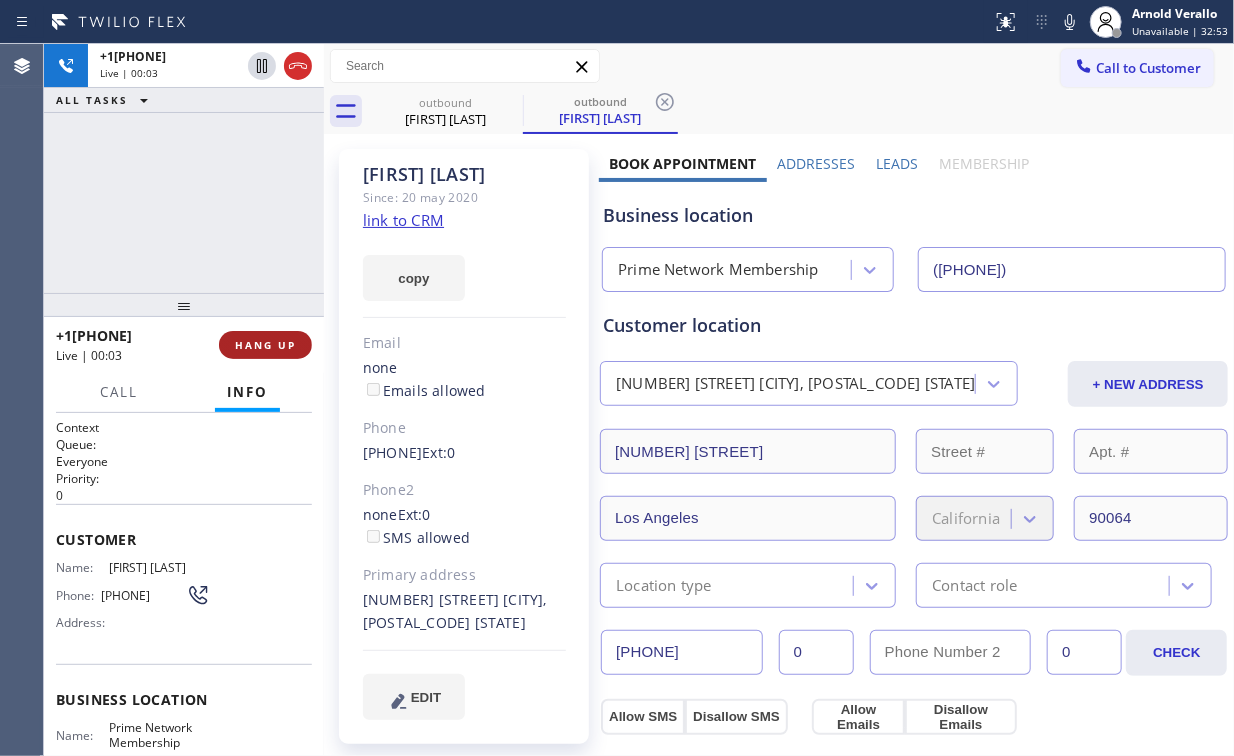click on "HANG UP" at bounding box center (265, 345) 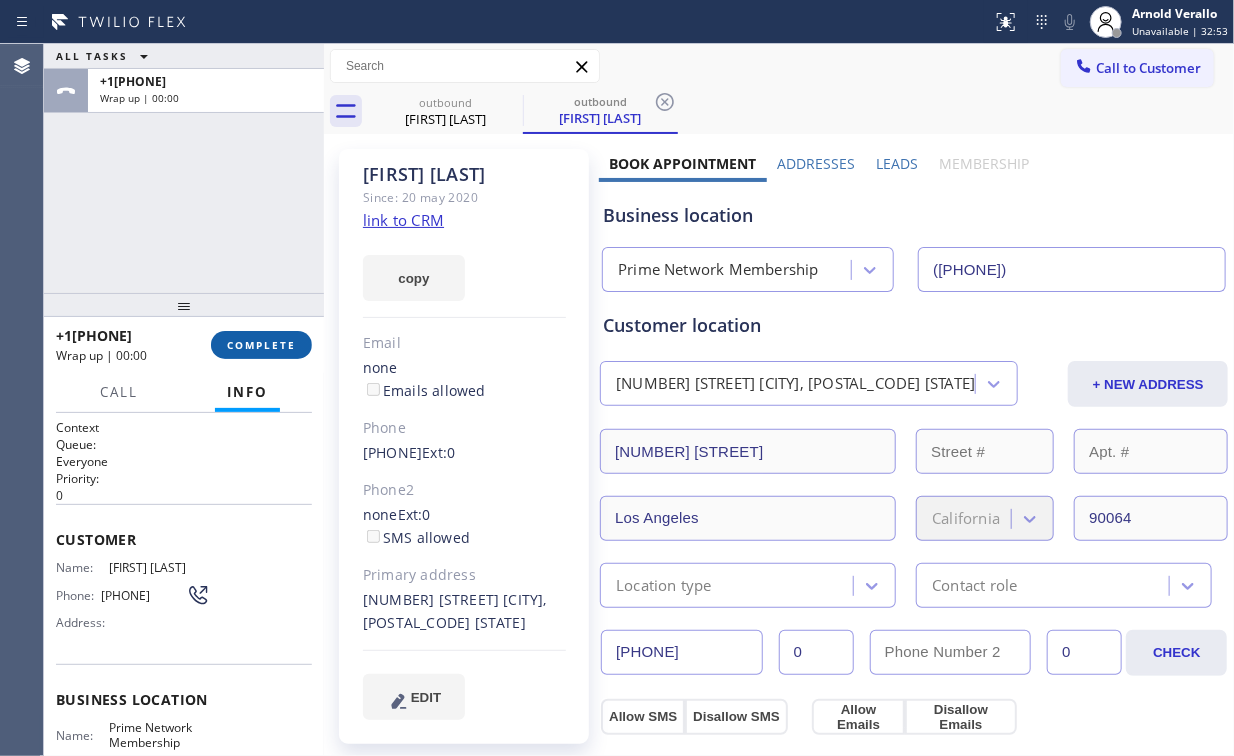 click on "COMPLETE" at bounding box center [261, 345] 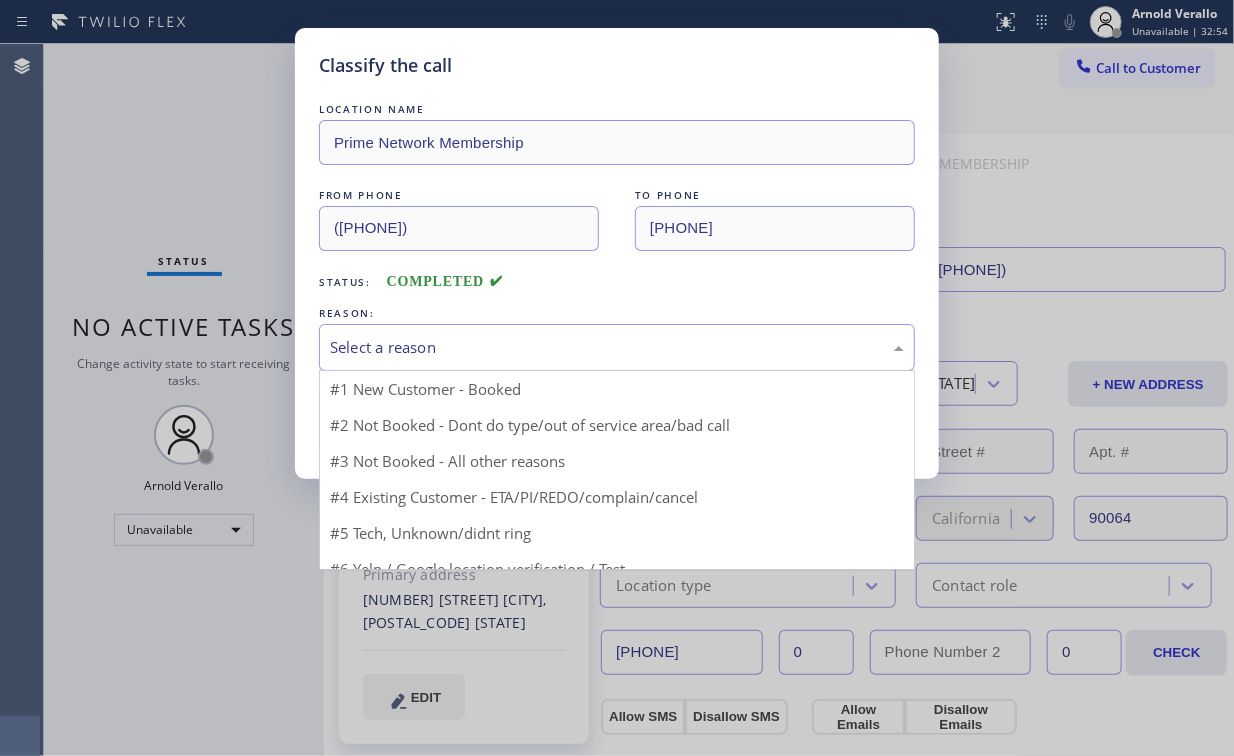 click on "Select a reason" at bounding box center (617, 347) 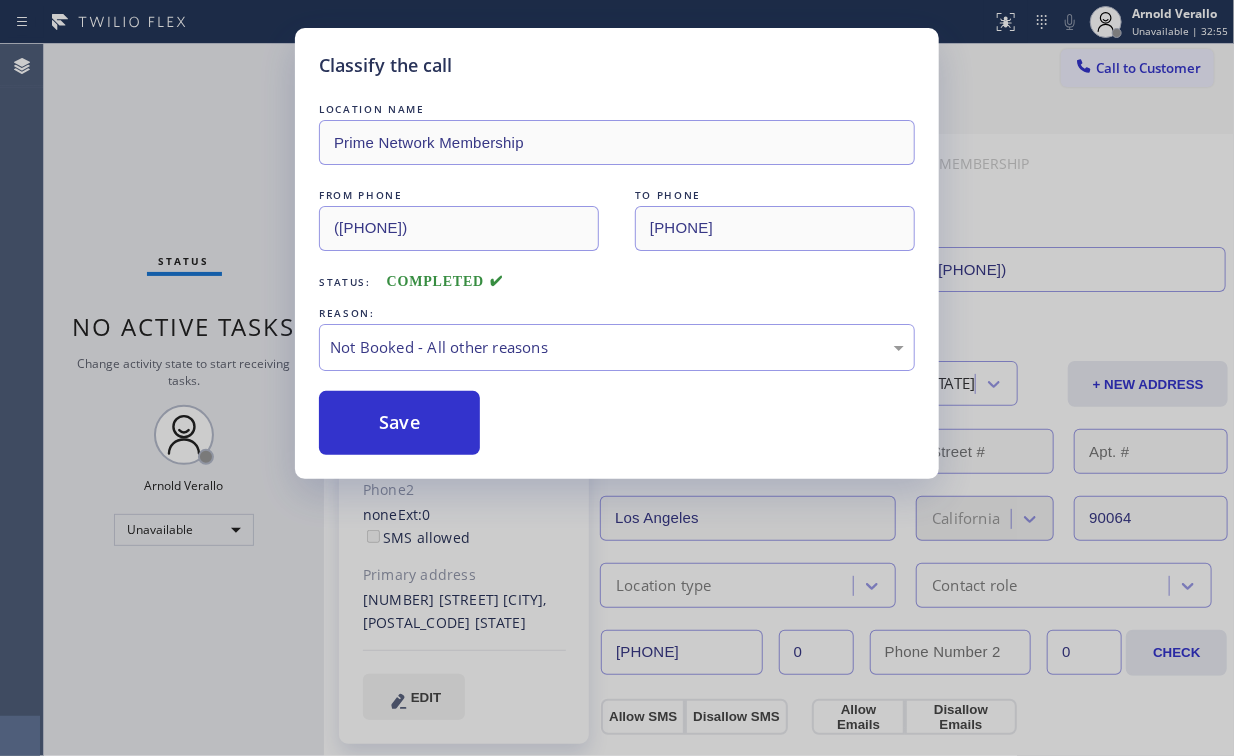 click on "Save" at bounding box center (399, 423) 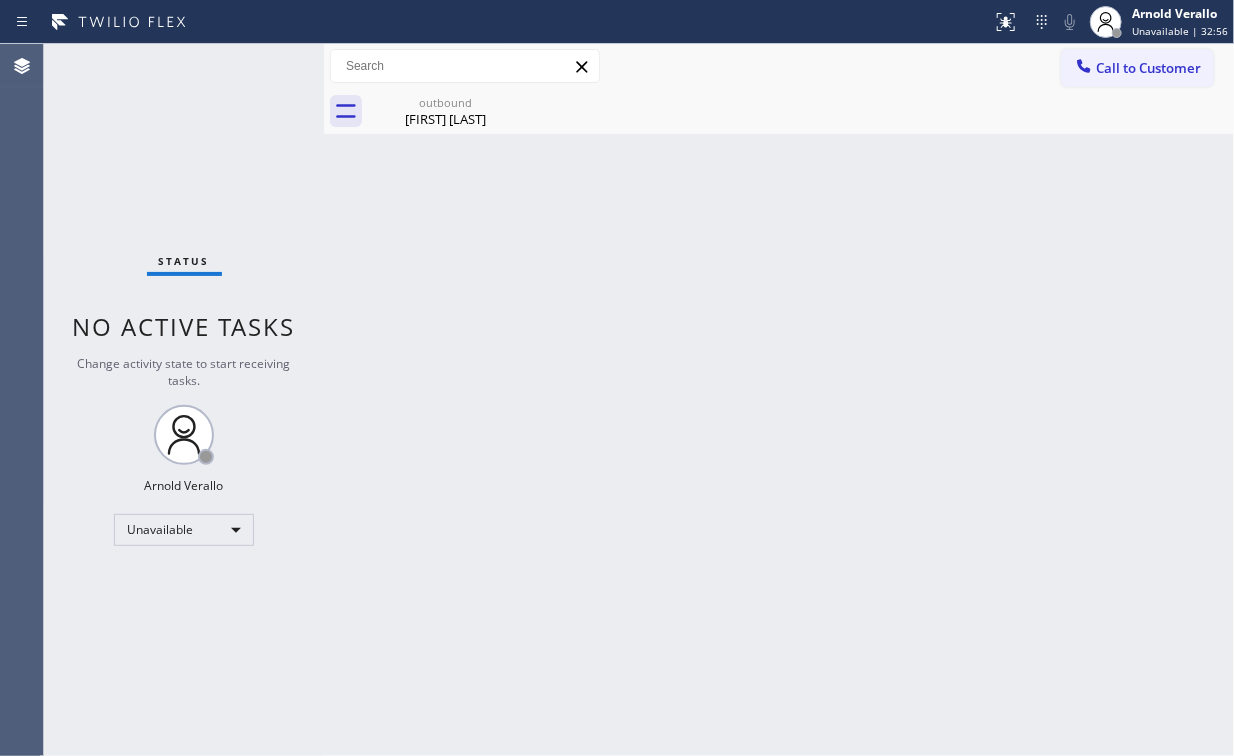click on "Call to Customer" at bounding box center (1148, 68) 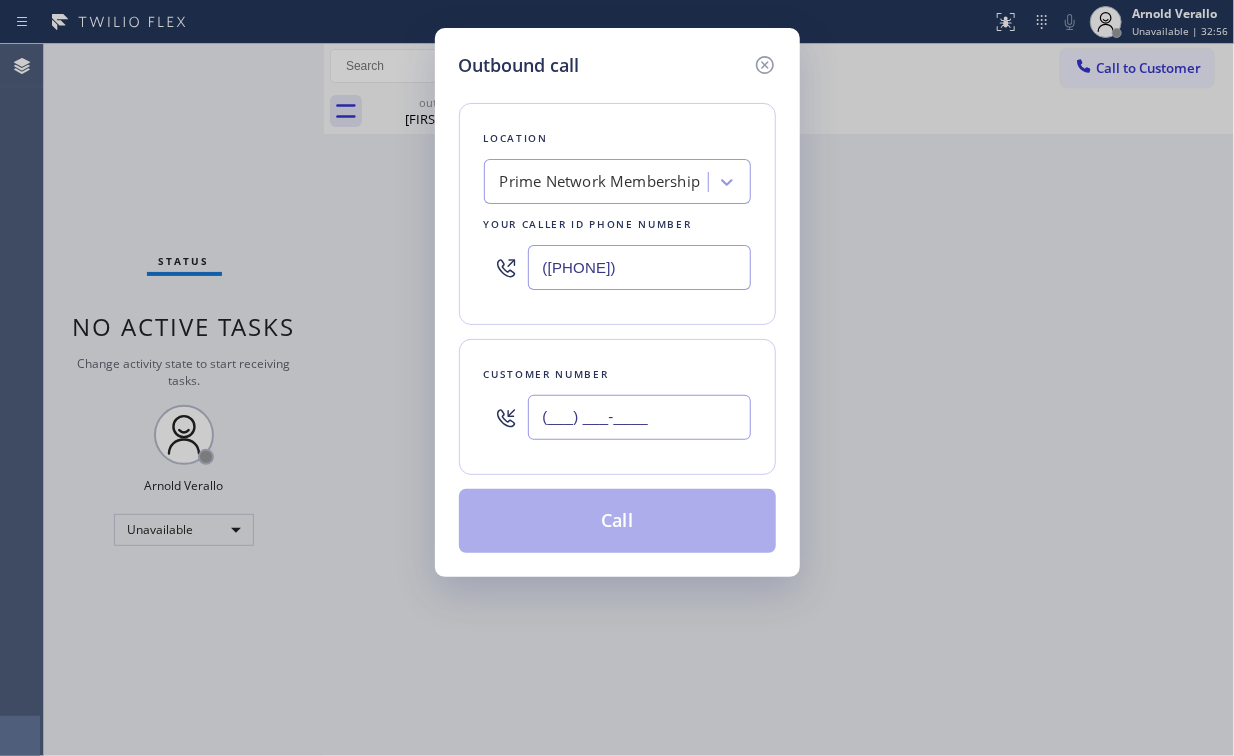 click on "(___) ___-____" at bounding box center (639, 417) 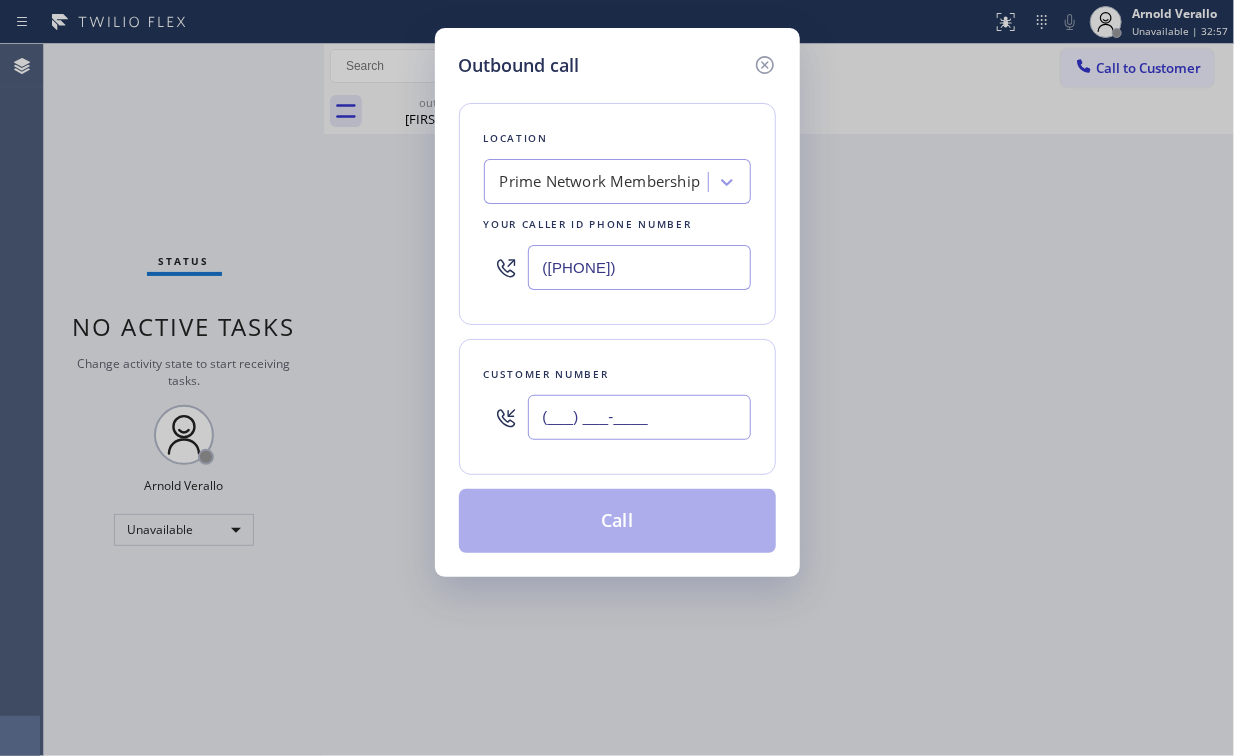 paste on "[PHONE])" 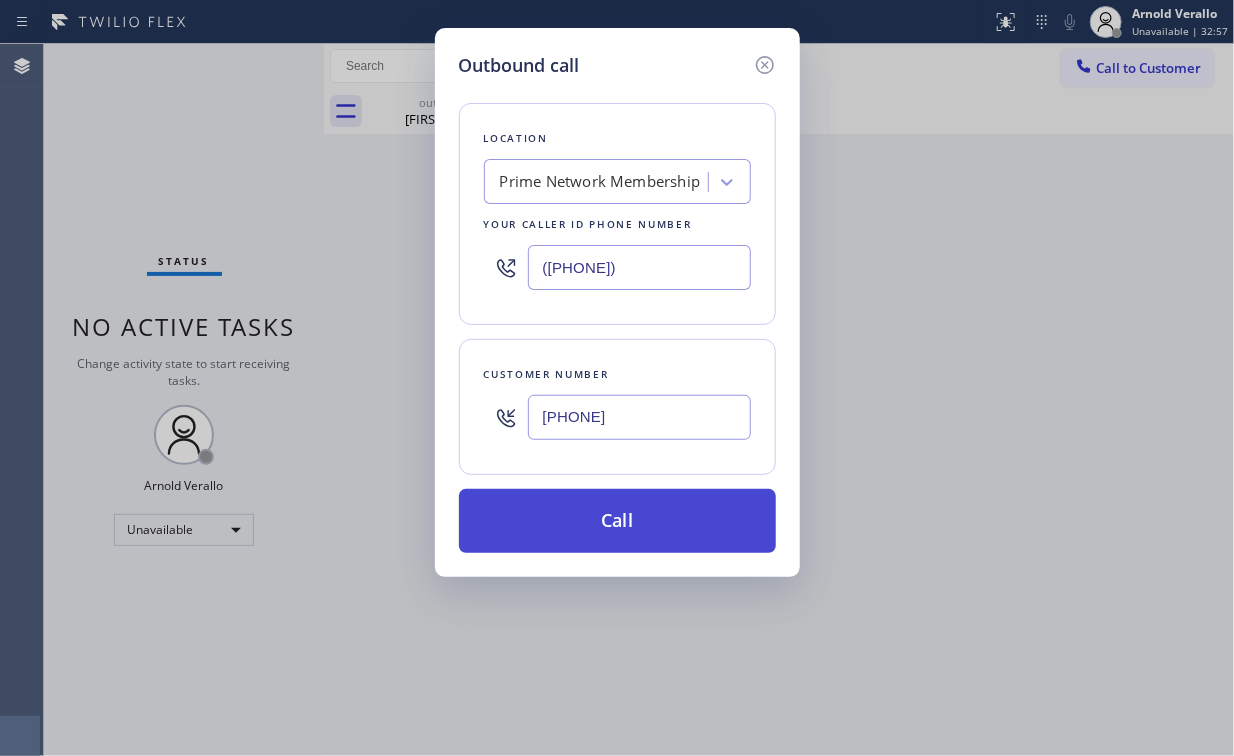 type on "[PHONE]" 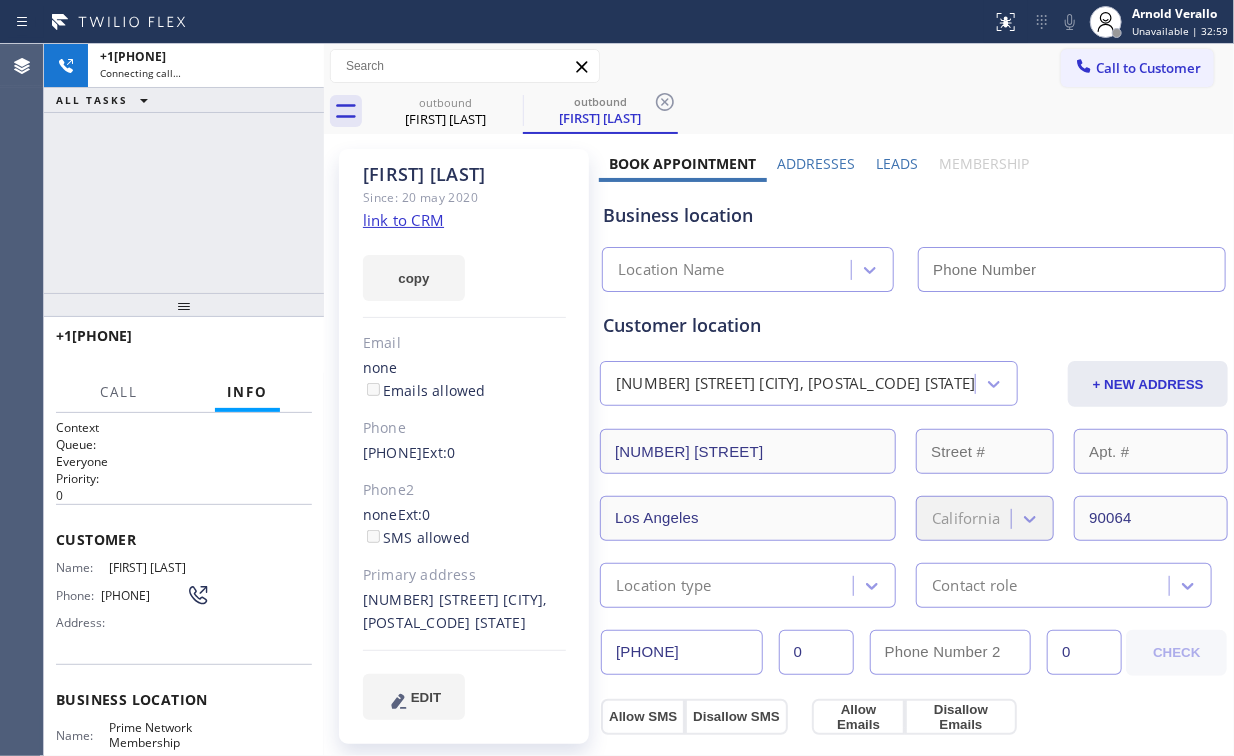 click on "[PHONE] Connecting call… ALL TASKS ALL TASKS ACTIVE TASKS TASKS IN WRAP UP" at bounding box center (184, 168) 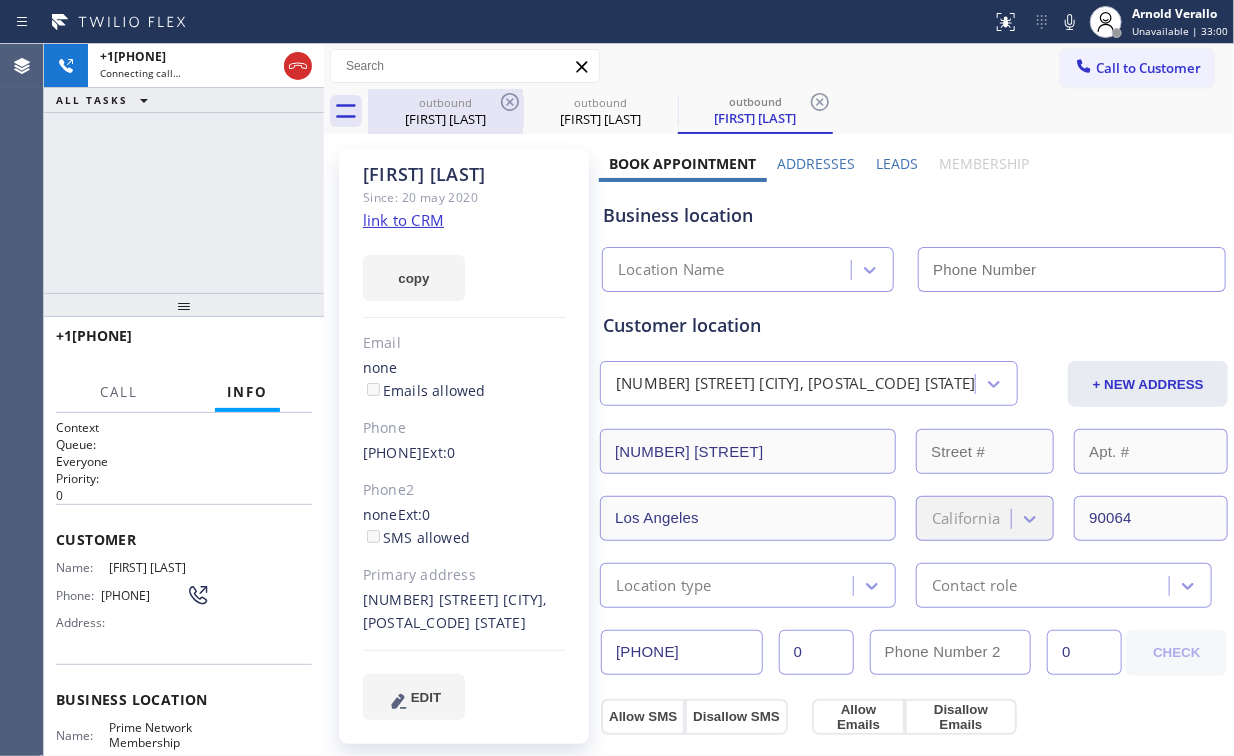 click on "[FIRST] [LAST]" at bounding box center [445, 119] 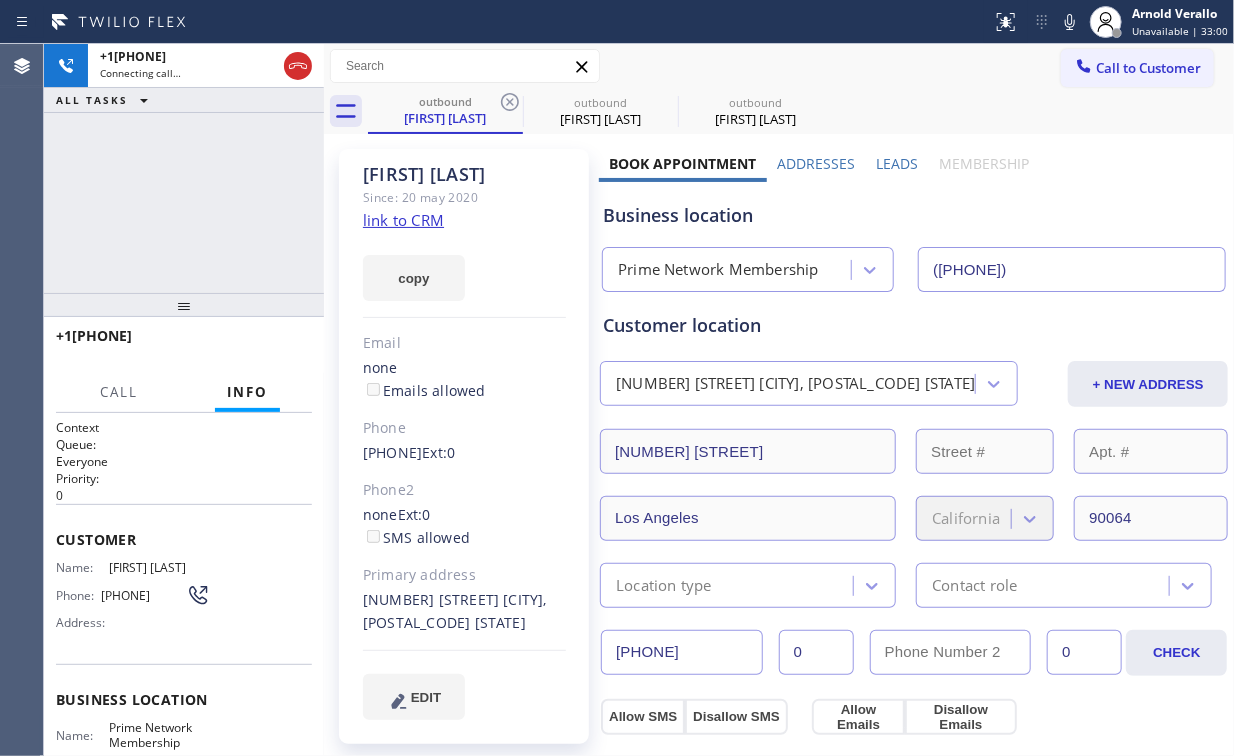 drag, startPoint x: 509, startPoint y: 96, endPoint x: 282, endPoint y: 155, distance: 234.54211 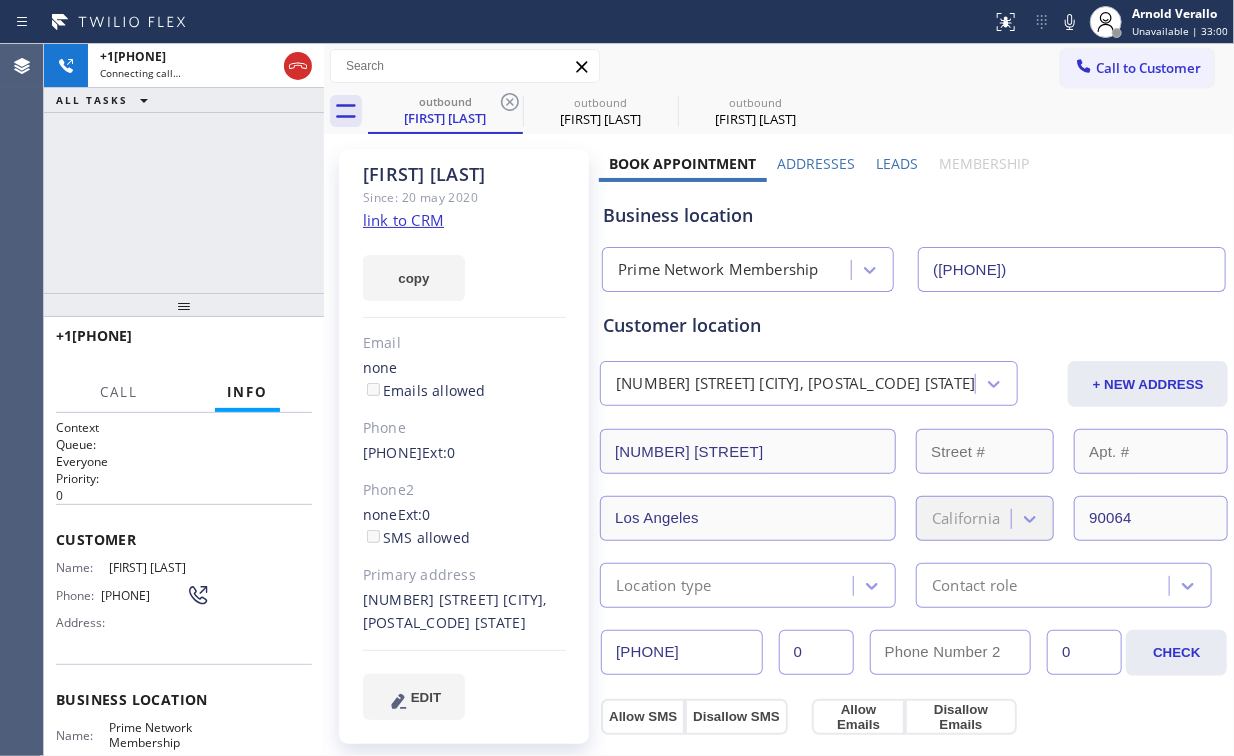 click 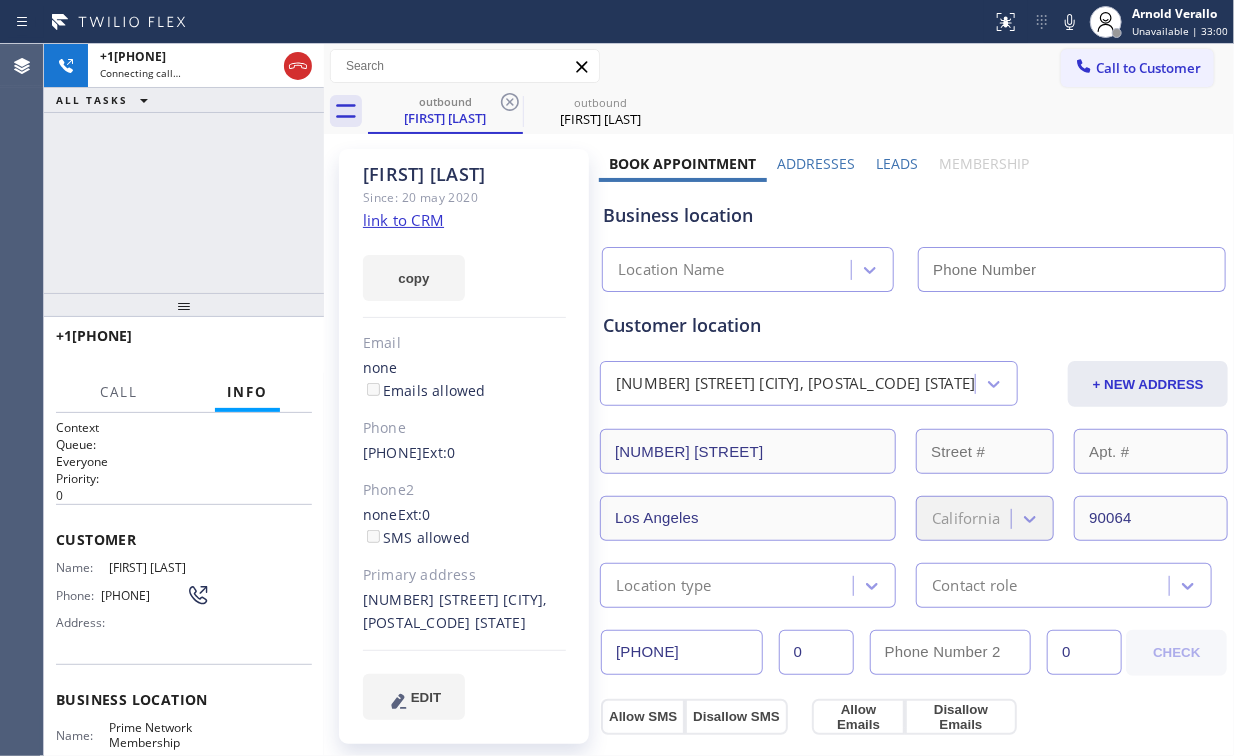 click on "[PHONE] Connecting call… ALL TASKS ALL TASKS ACTIVE TASKS TASKS IN WRAP UP" at bounding box center [184, 168] 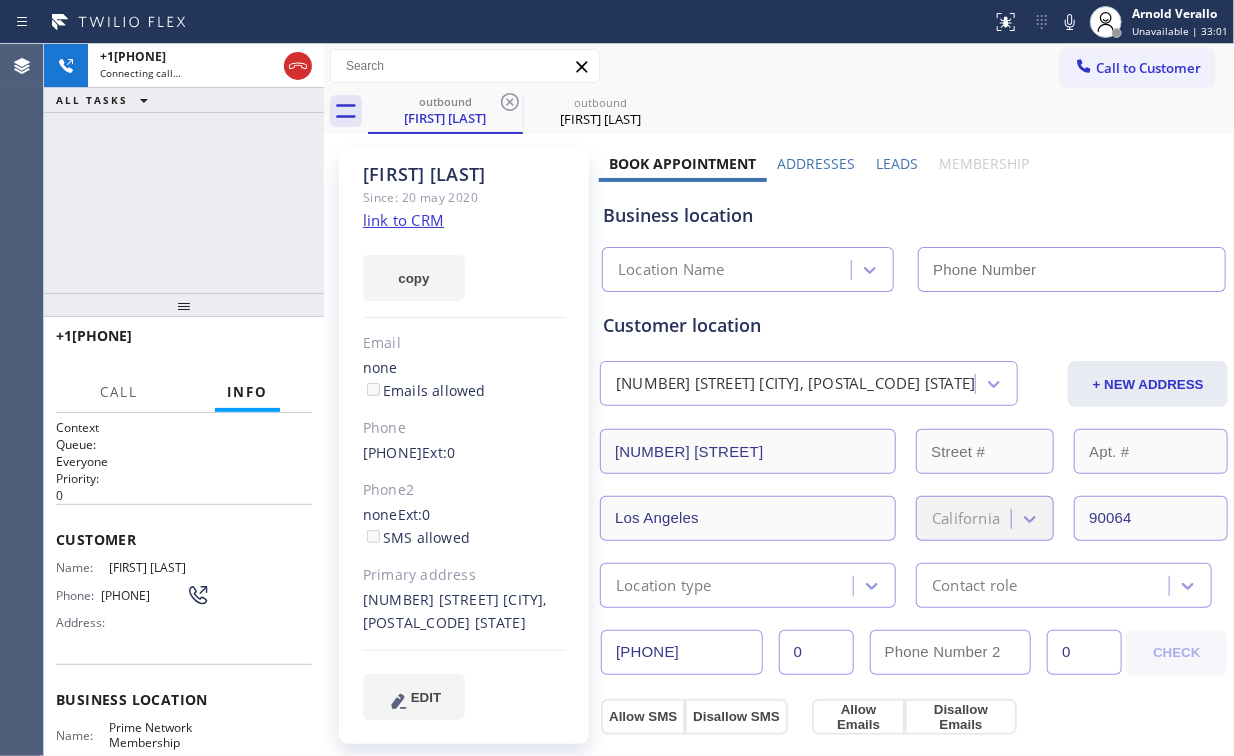 type on "([PHONE])" 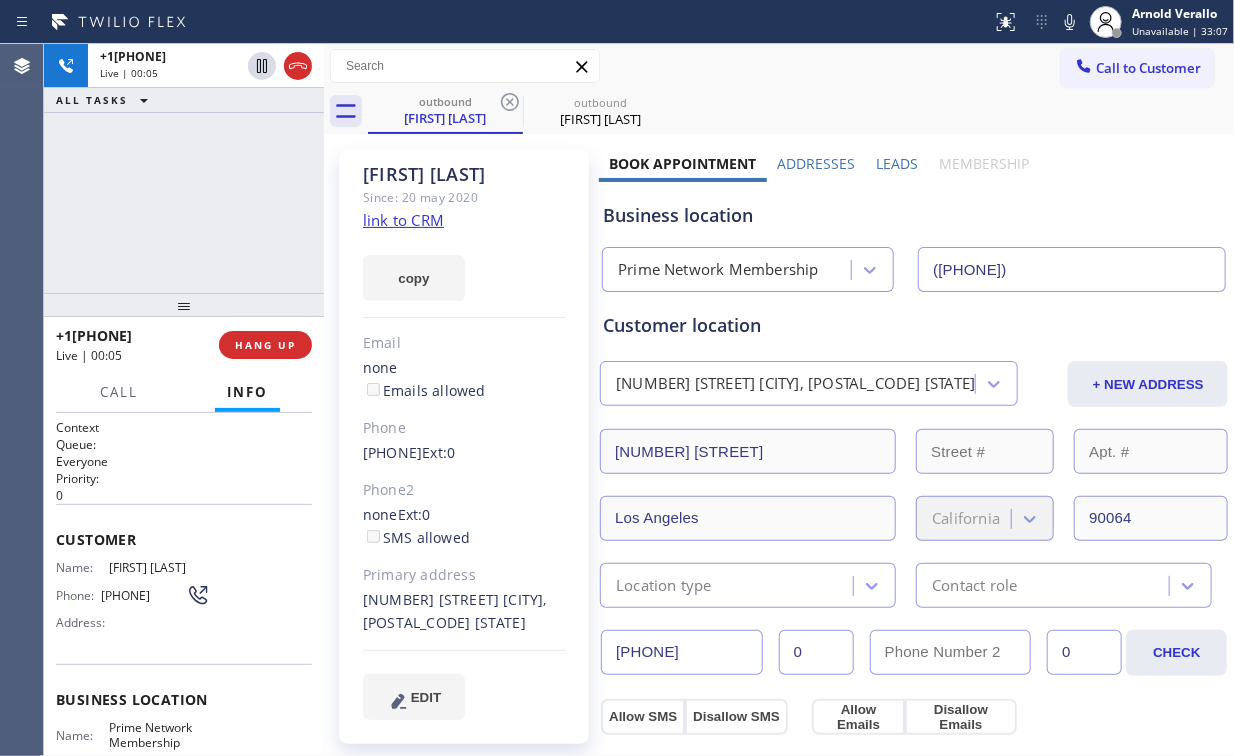click on "[PHONE] Live | 00:05 ALL TASKS ALL TASKS ACTIVE TASKS TASKS IN WRAP UP" at bounding box center [184, 168] 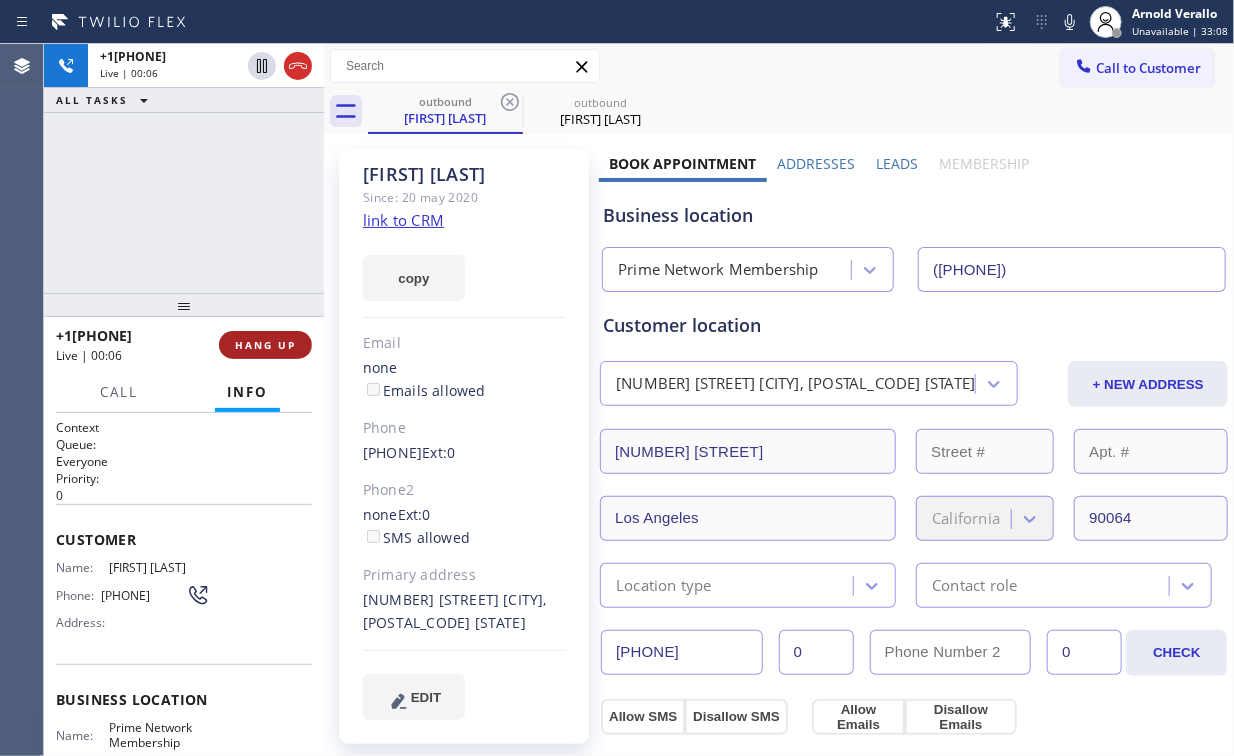 click on "HANG UP" at bounding box center (265, 345) 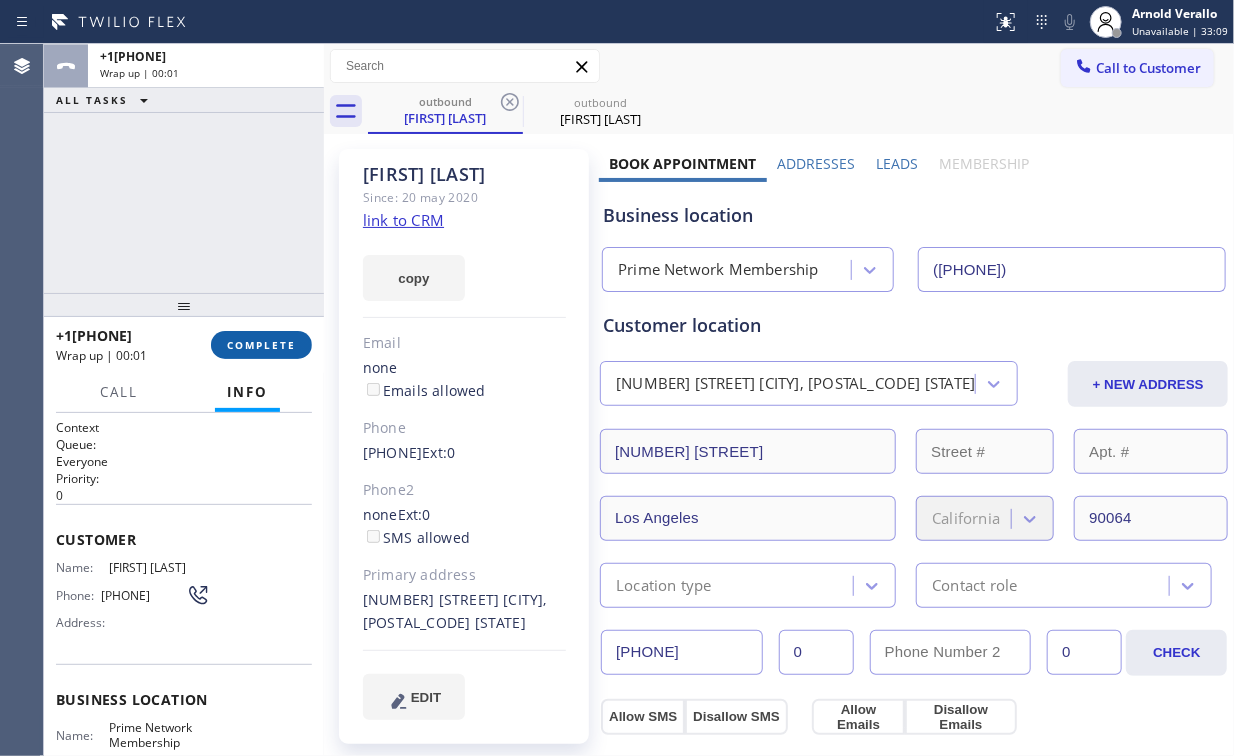 click on "COMPLETE" at bounding box center [261, 345] 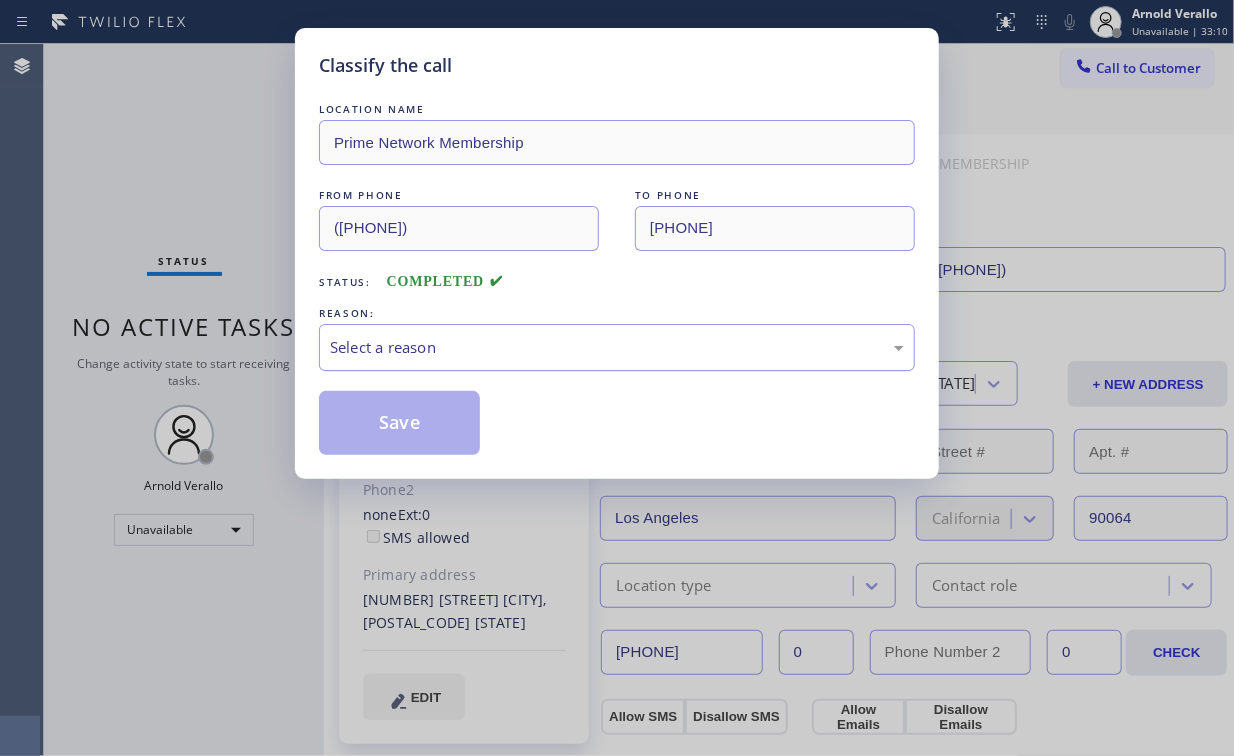 click on "Select a reason" at bounding box center [617, 347] 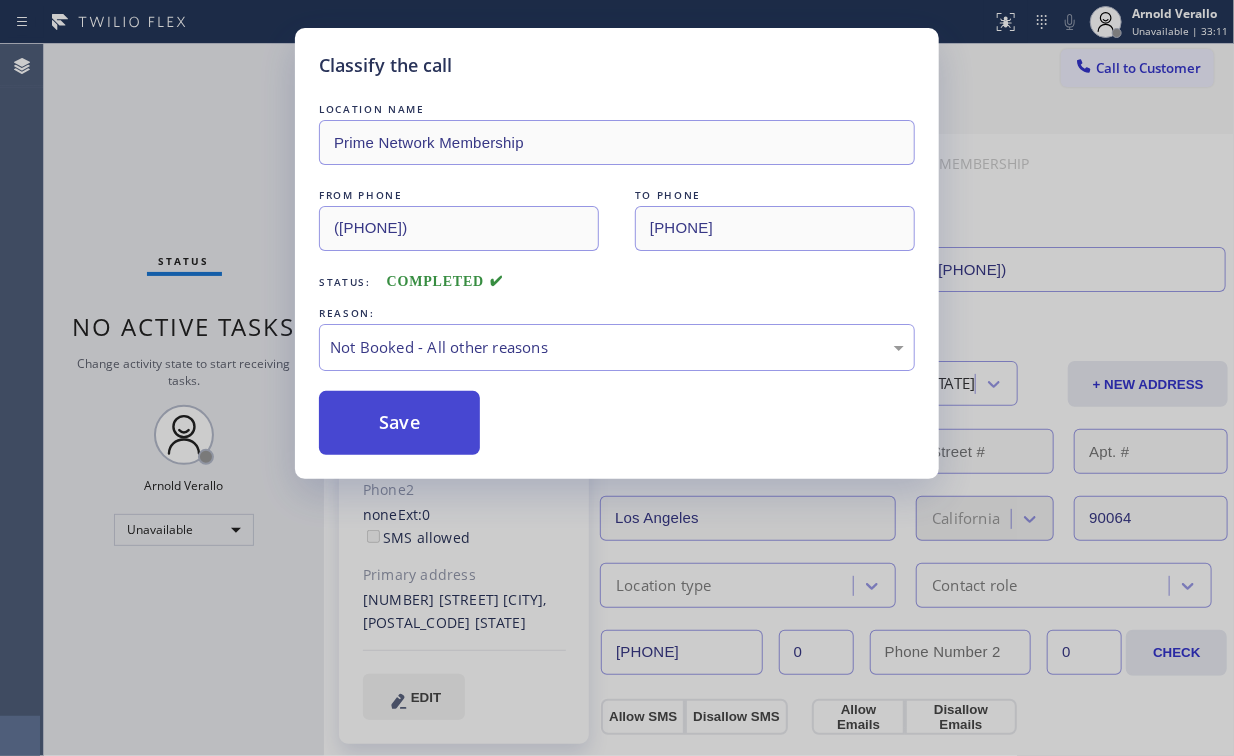 click on "Save" at bounding box center [399, 423] 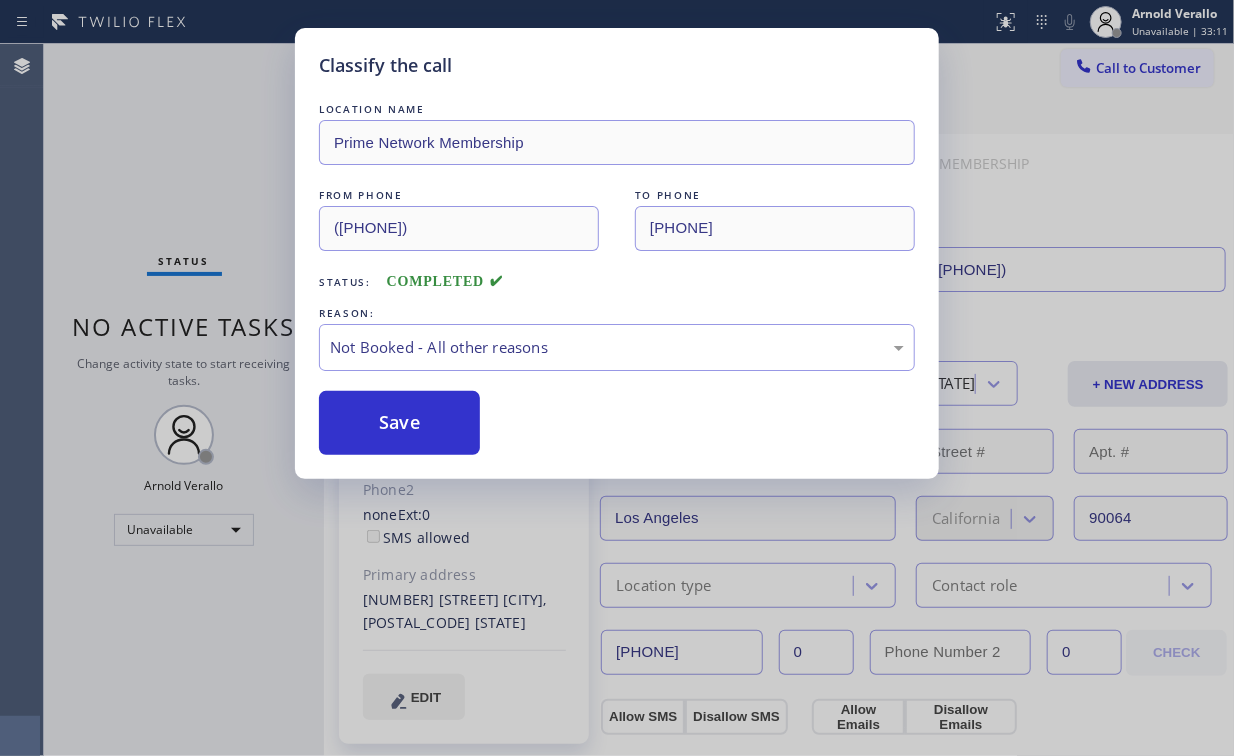 click on "Classify the call LOCATION NAME [NAME] FROM PHONE [PHONE] TO PHONE [PHONE] Status: COMPLETED REASON: Not Booked - All other reasons Save" at bounding box center [617, 378] 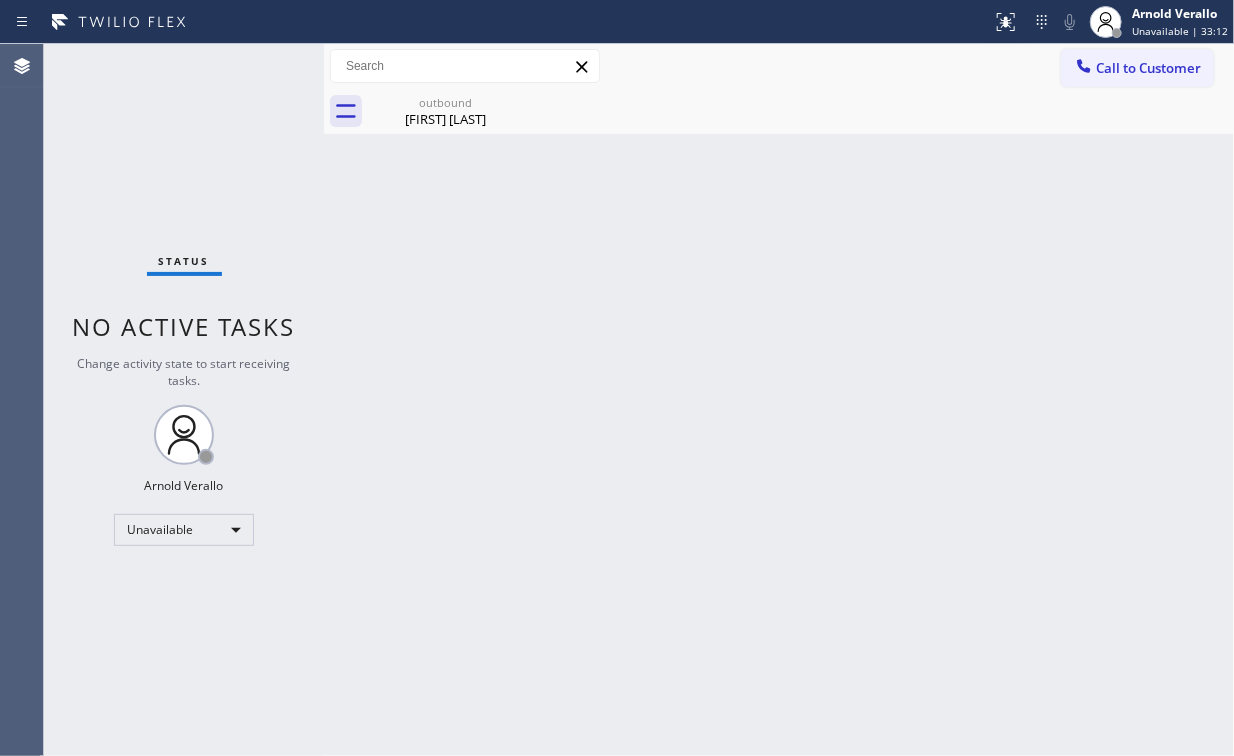 drag, startPoint x: 1102, startPoint y: 73, endPoint x: 774, endPoint y: 241, distance: 368.52136 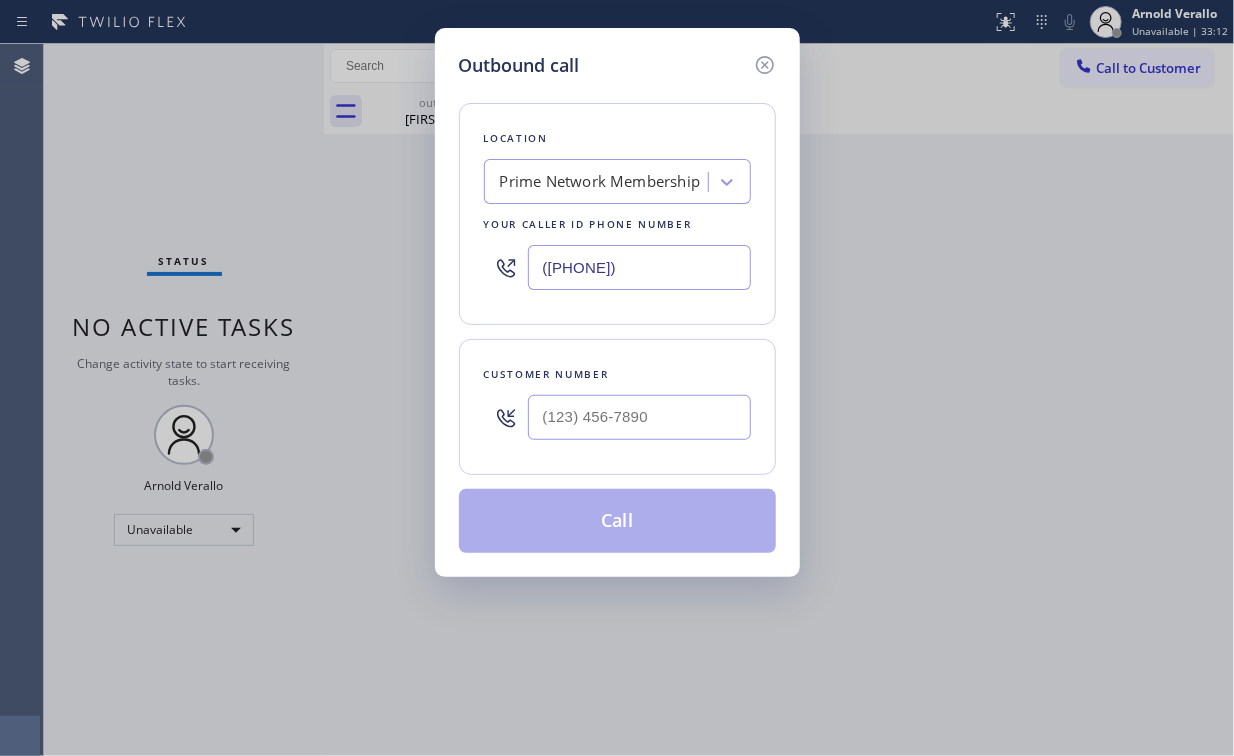 drag, startPoint x: 675, startPoint y: 258, endPoint x: 235, endPoint y: 309, distance: 442.94583 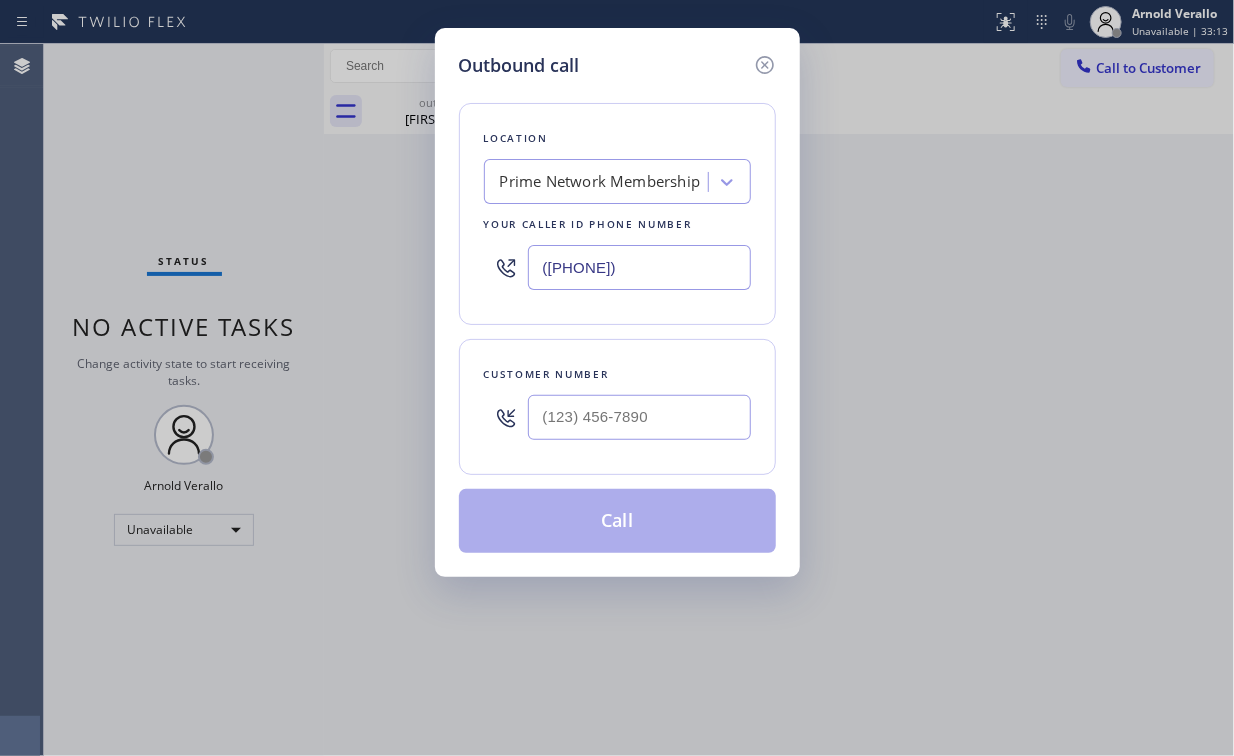paste on "[PHONE]" 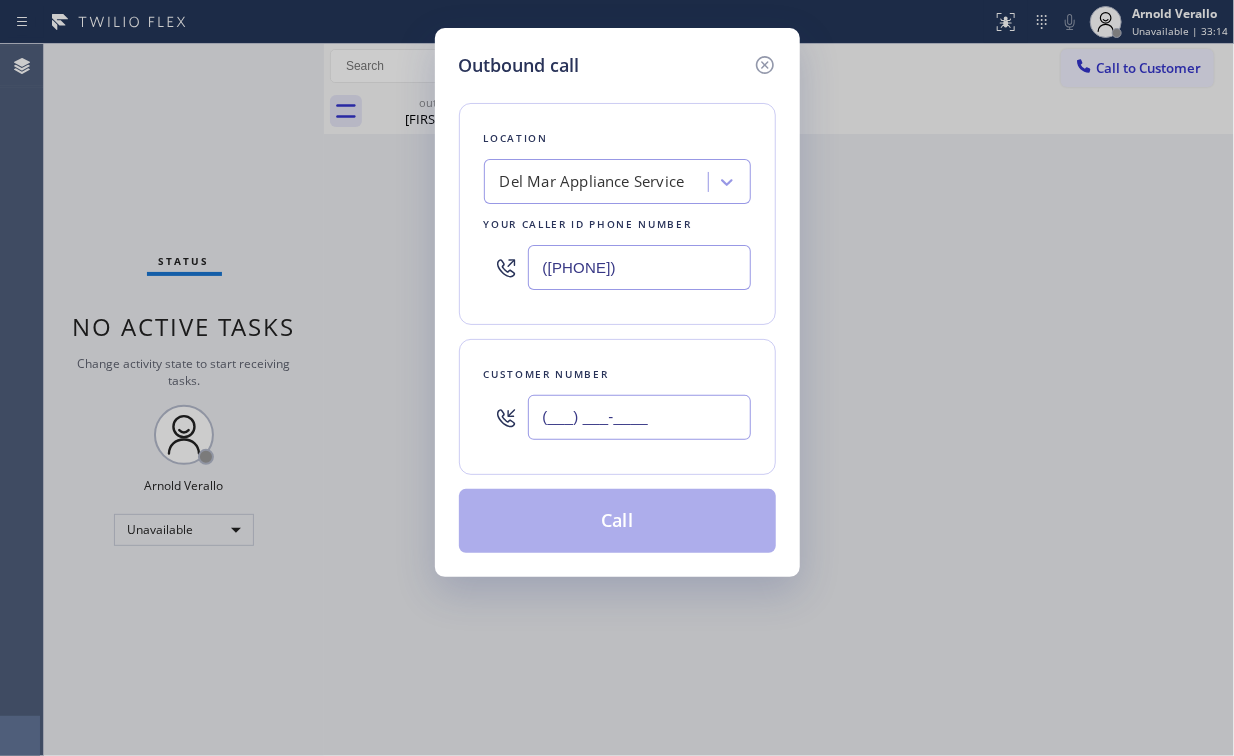 click on "(___) ___-____" at bounding box center (639, 417) 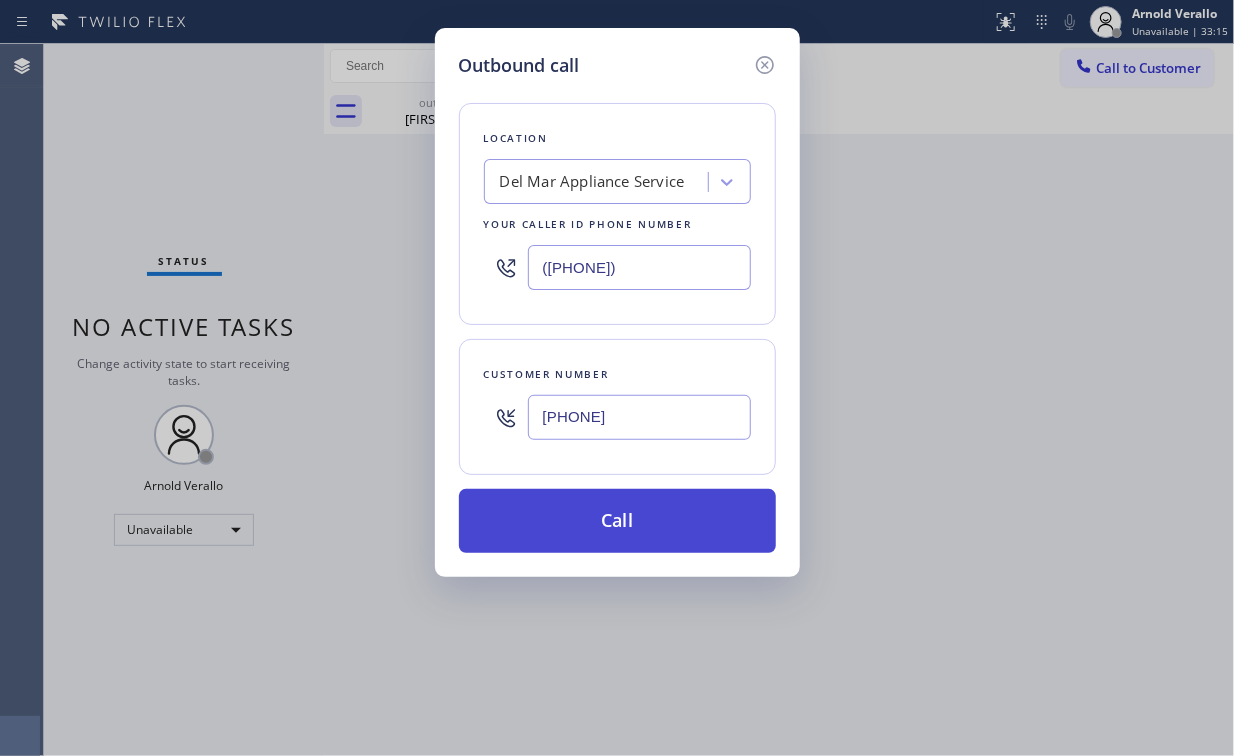 type on "[PHONE]" 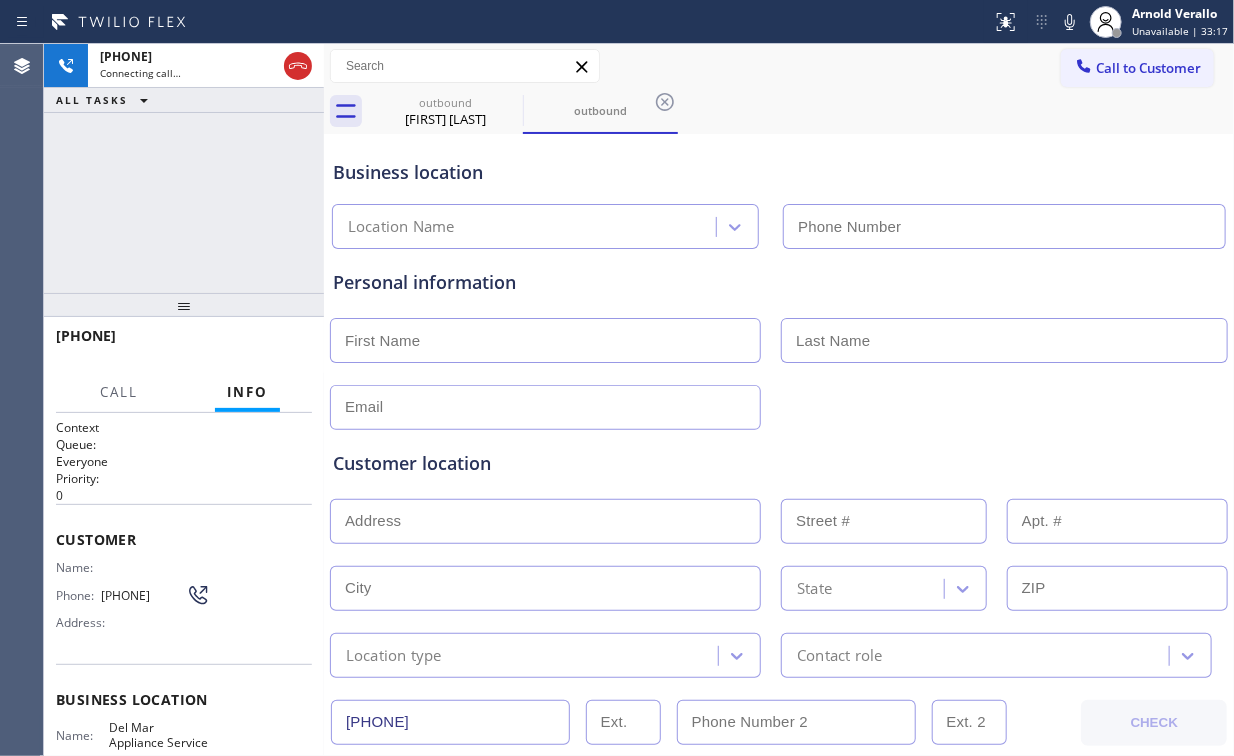 click on "[PHONE] Connecting call… ALL TASKS ALL TASKS ACTIVE TASKS TASKS IN WRAP UP" at bounding box center [184, 168] 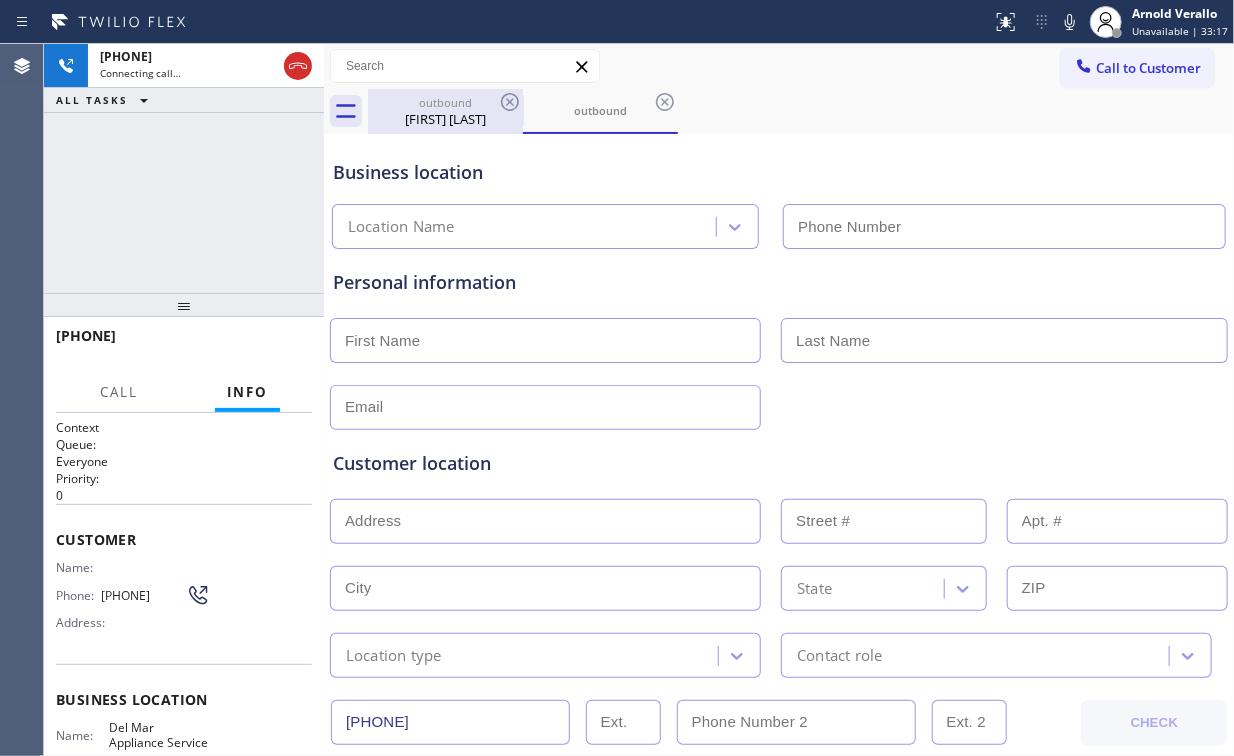 type on "([PHONE])" 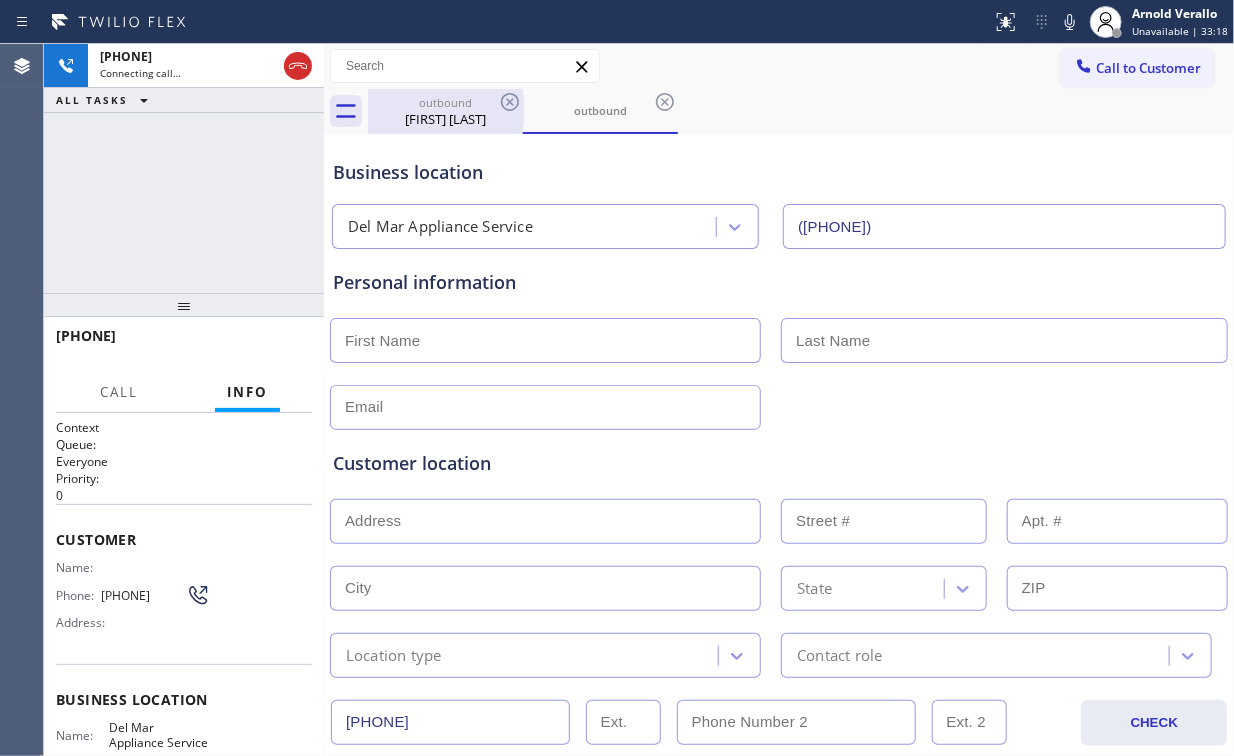 click on "[FIRST] [LAST]" at bounding box center (445, 119) 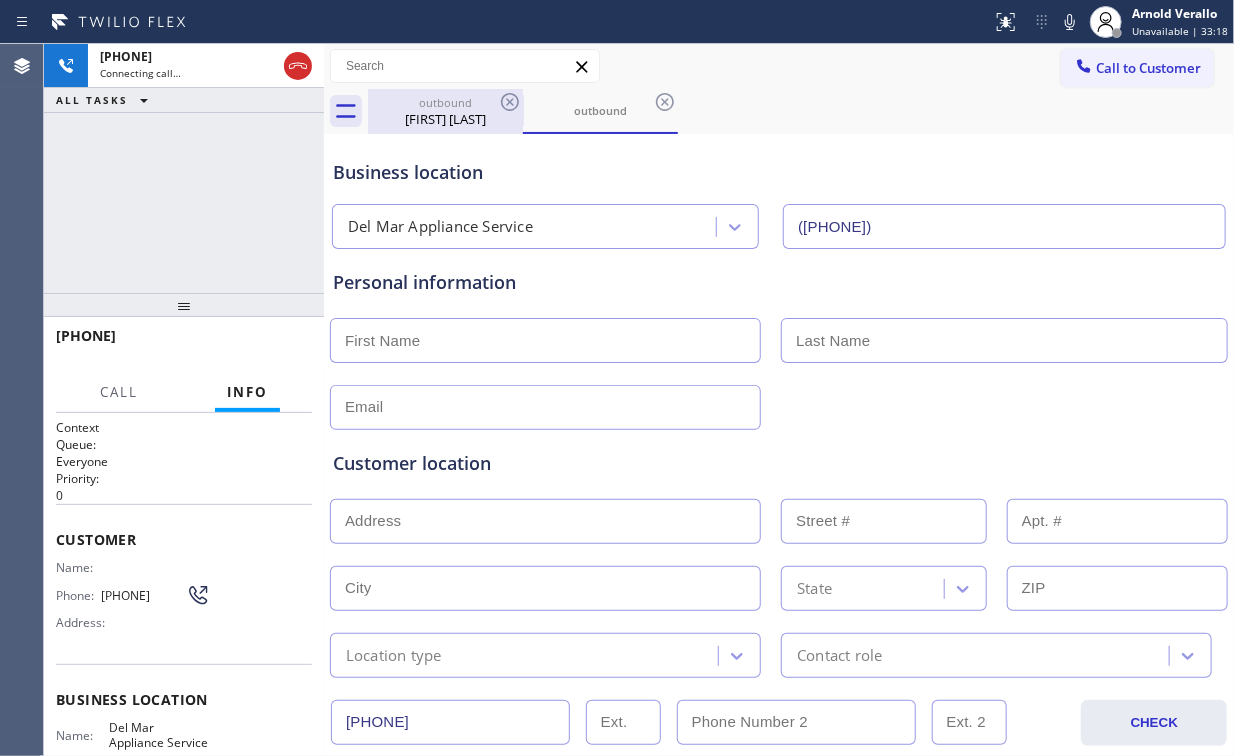 type on "([PHONE])" 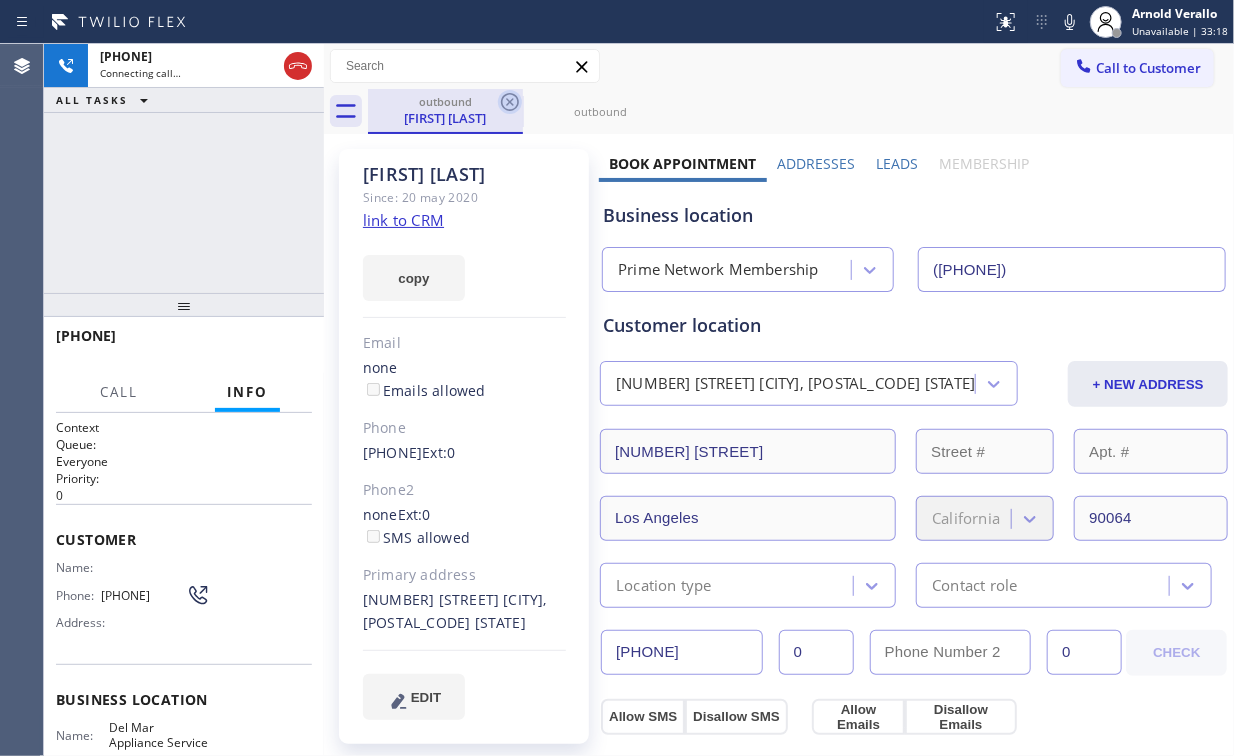 click 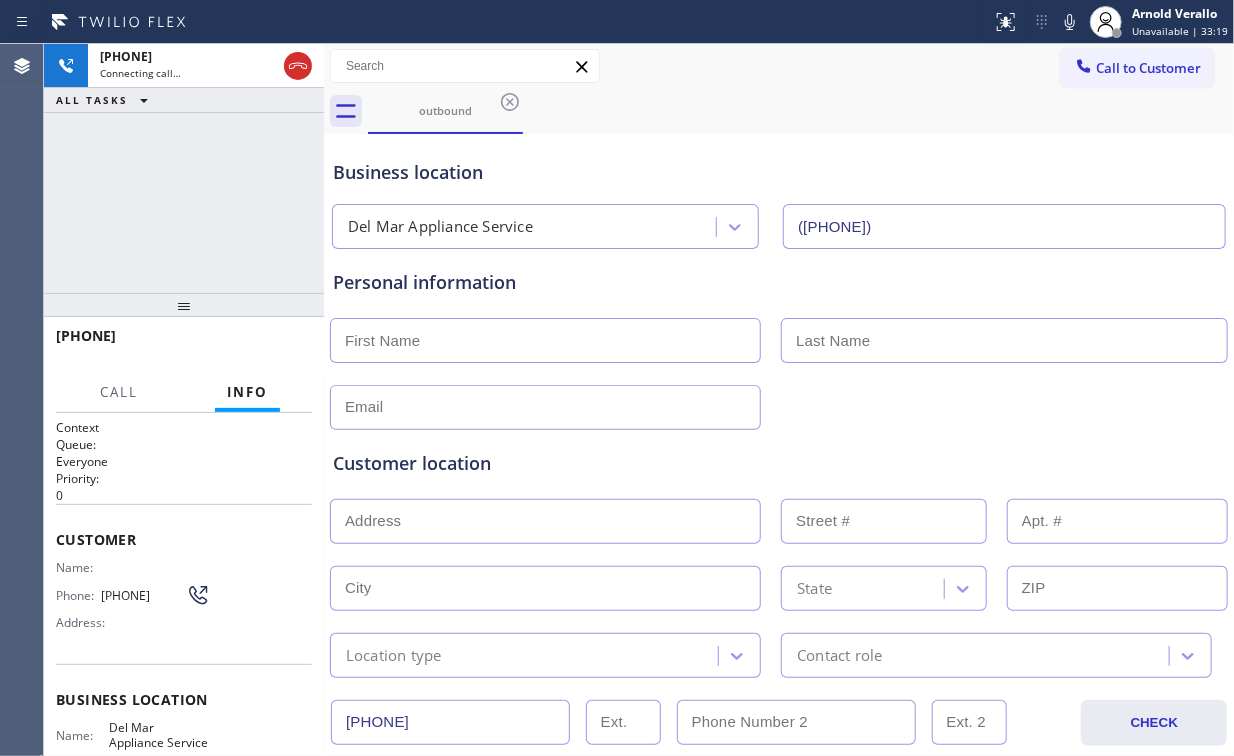 click on "[PHONE] Connecting call… ALL TASKS ALL TASKS ACTIVE TASKS TASKS IN WRAP UP" at bounding box center (184, 168) 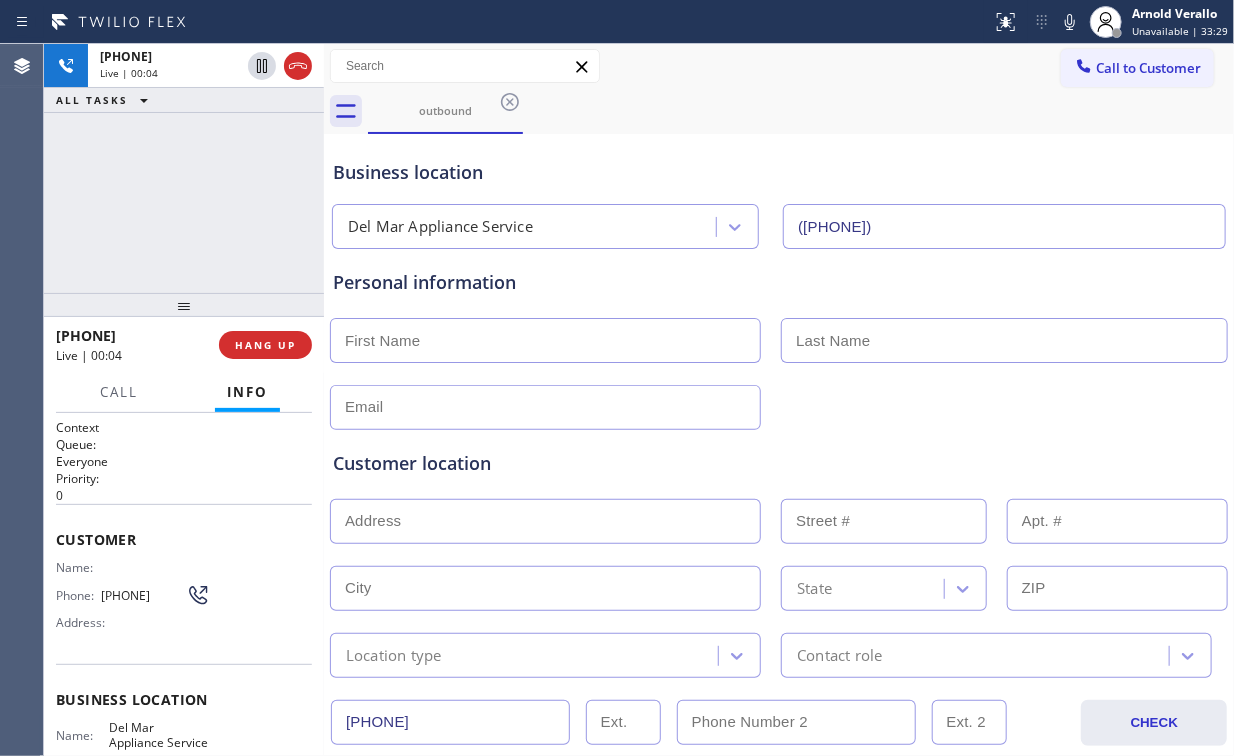 click on "Business location Del Mar Appliance Service [PHONE]" at bounding box center [779, 194] 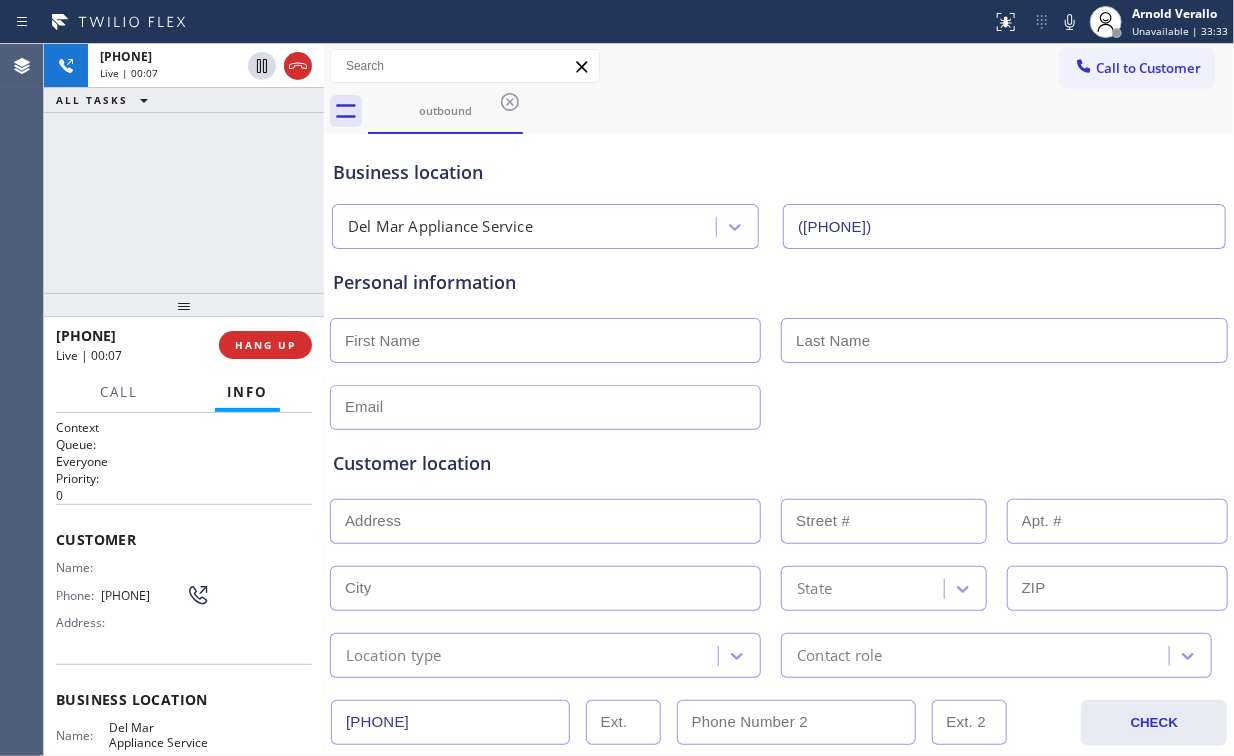 drag, startPoint x: 95, startPoint y: 194, endPoint x: 312, endPoint y: 257, distance: 225.96017 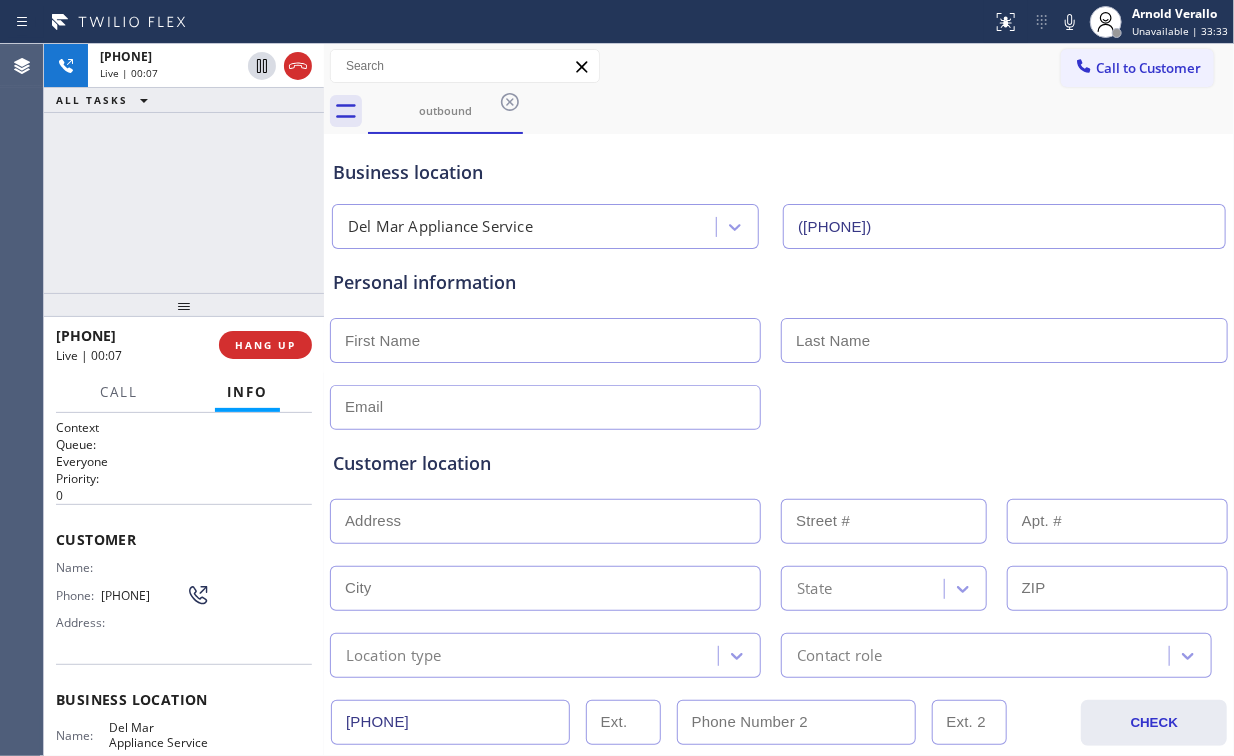 click on "[PHONE] Live | 00:07 ALL TASKS ALL TASKS ACTIVE TASKS TASKS IN WRAP UP" at bounding box center (184, 168) 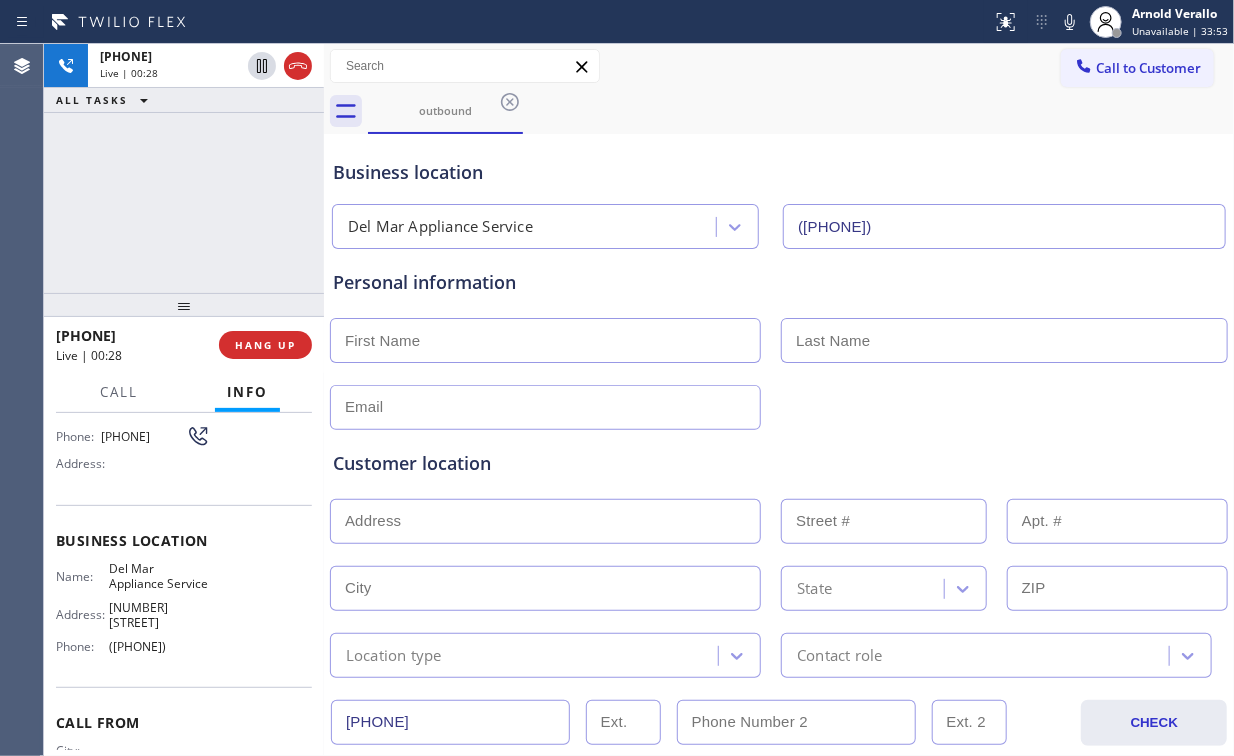 scroll, scrollTop: 160, scrollLeft: 0, axis: vertical 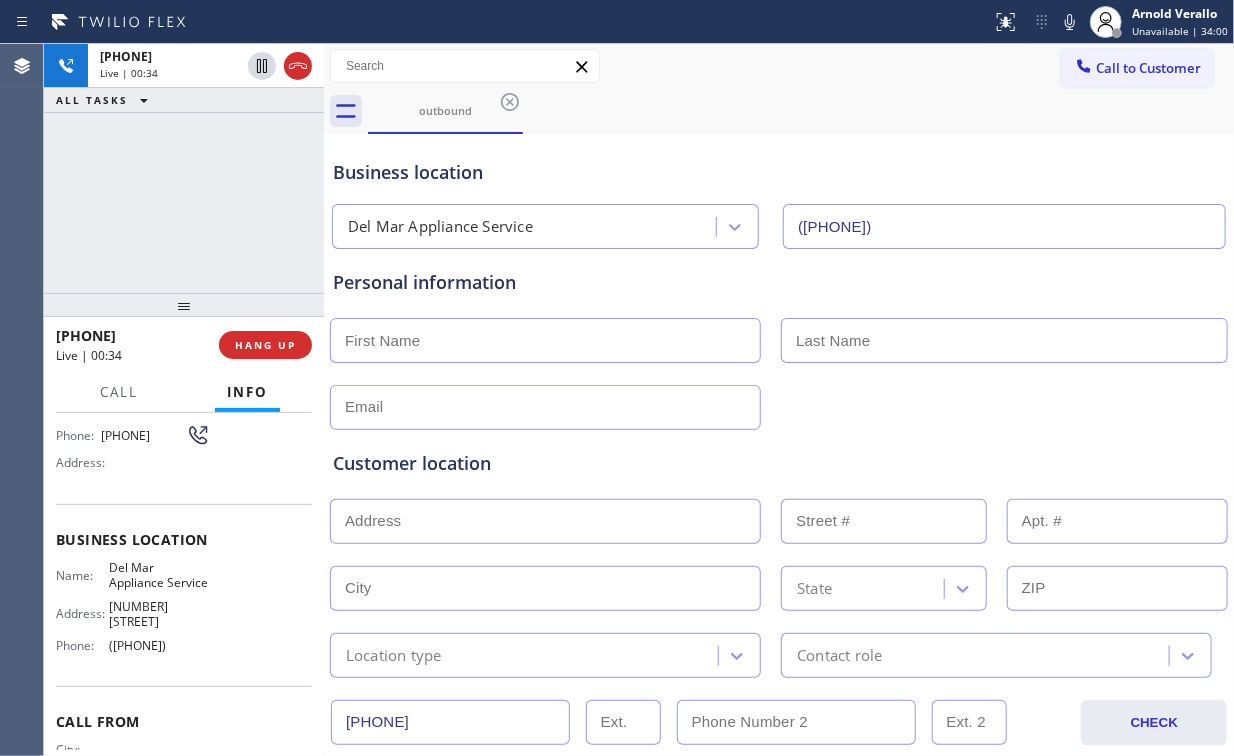 click on "+1[PHONE] Live | 00:34 ALL TASKS ALL TASKS ACTIVE TASKS TASKS IN WRAP UP" at bounding box center [184, 168] 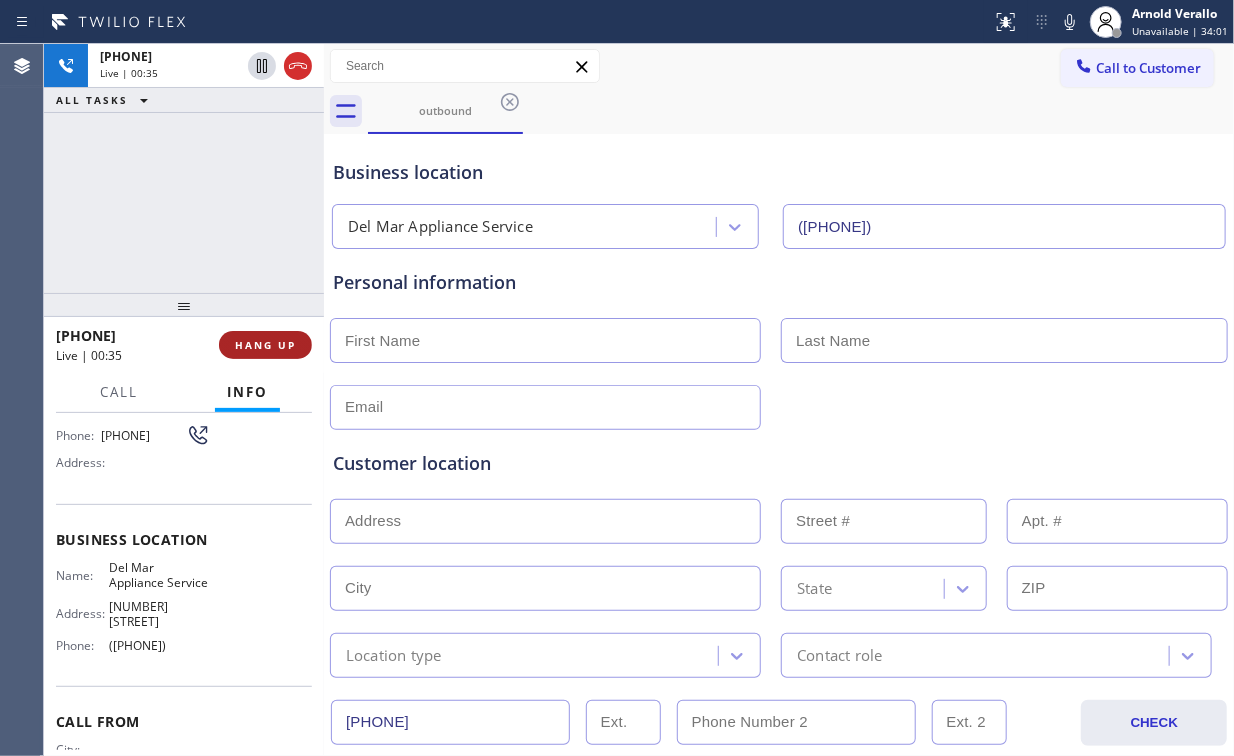 click on "HANG UP" at bounding box center (265, 345) 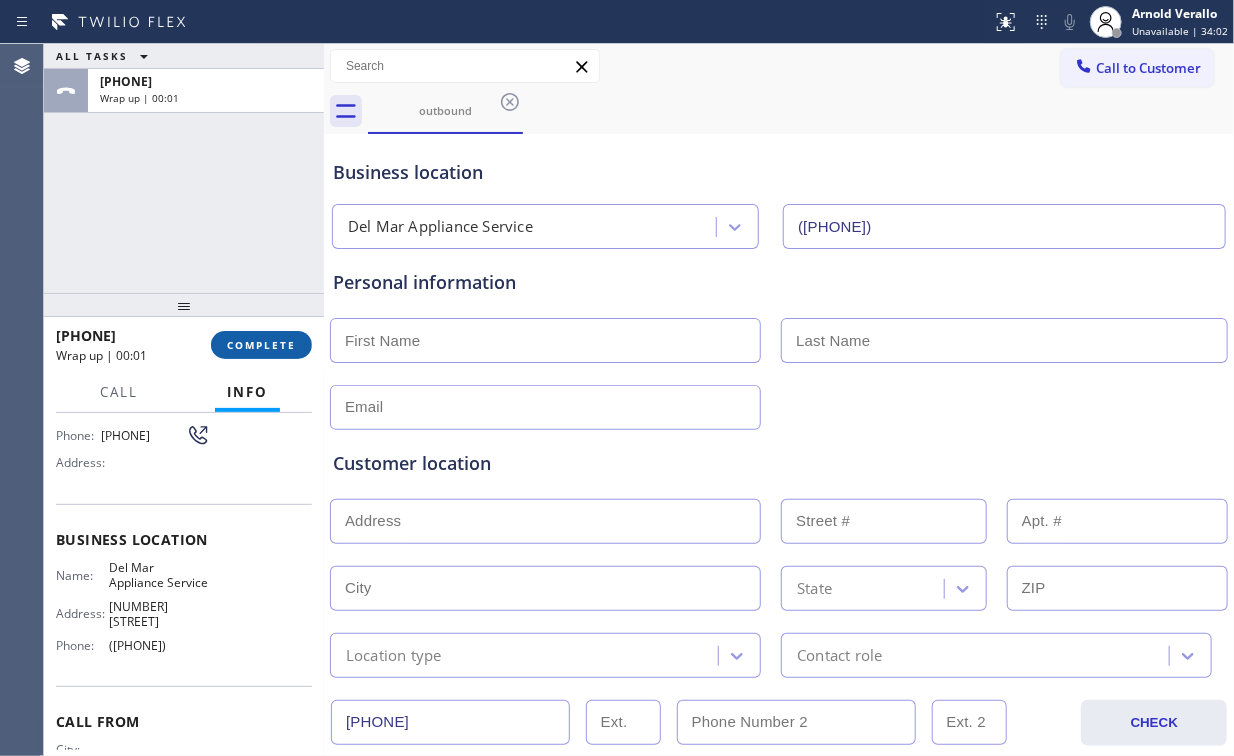 click on "COMPLETE" at bounding box center (261, 345) 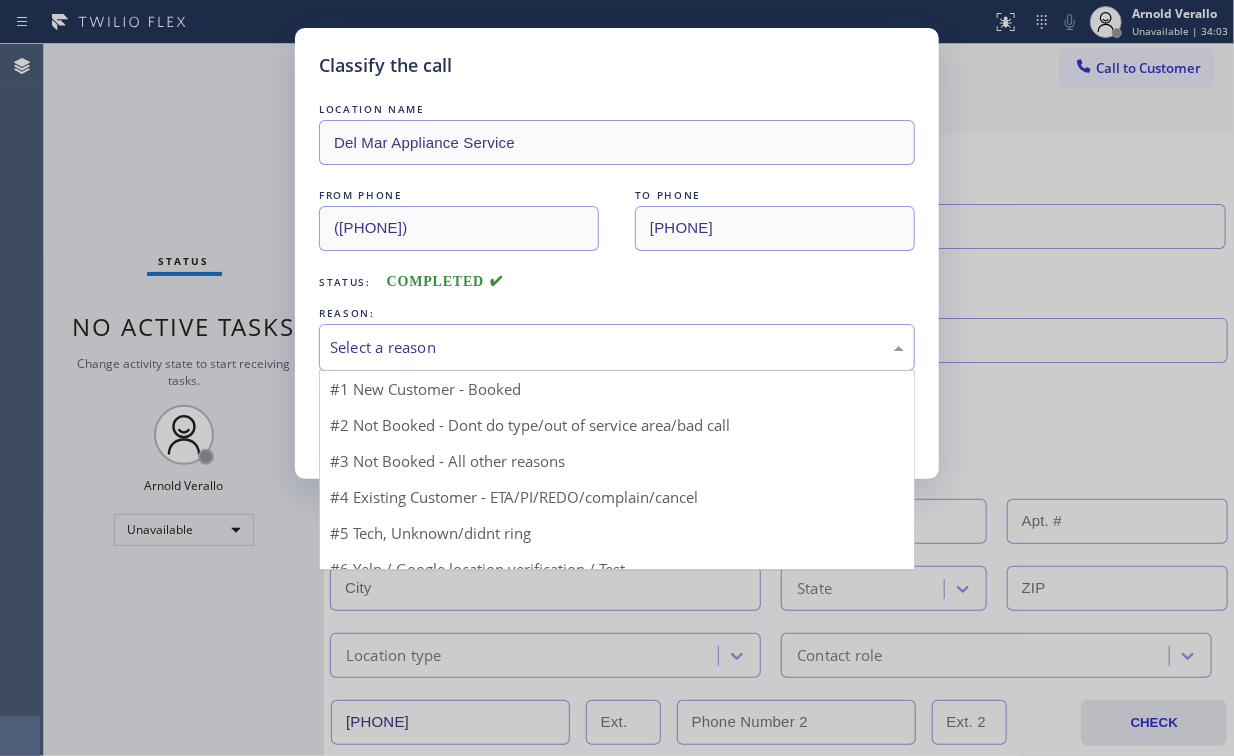 click on "Select a reason" at bounding box center (617, 347) 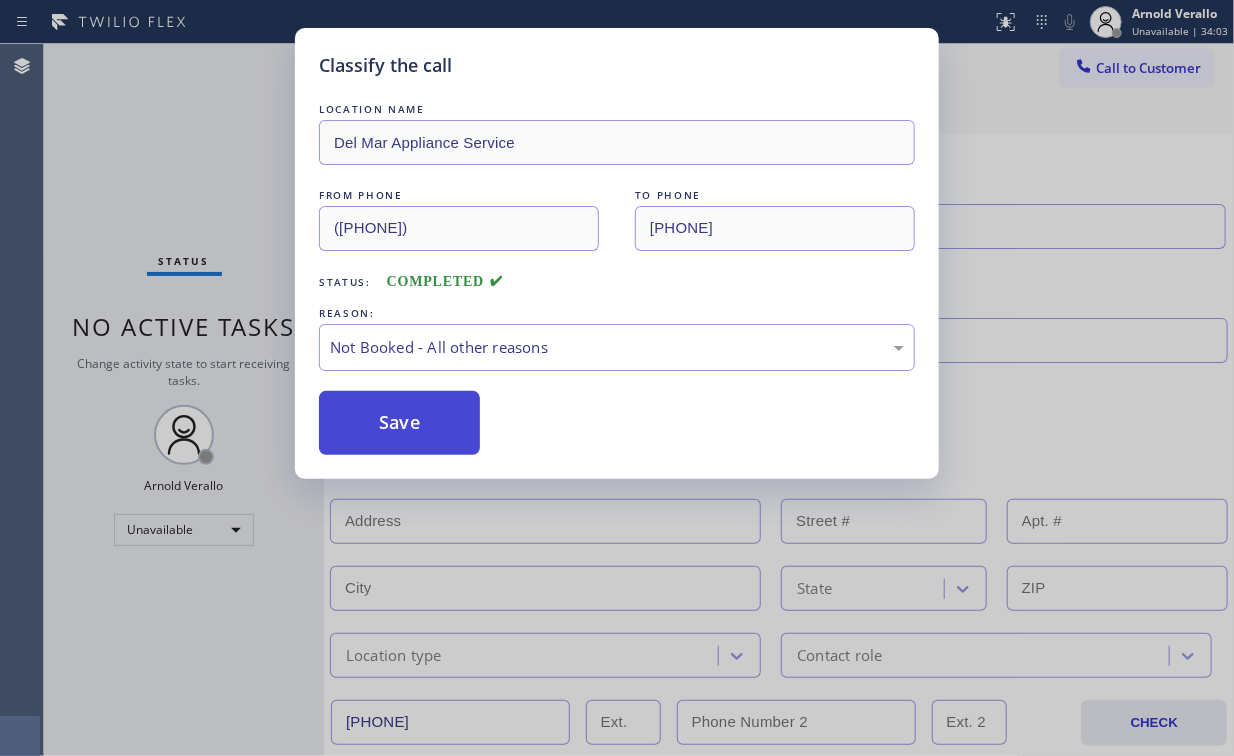 click on "Save" at bounding box center (399, 423) 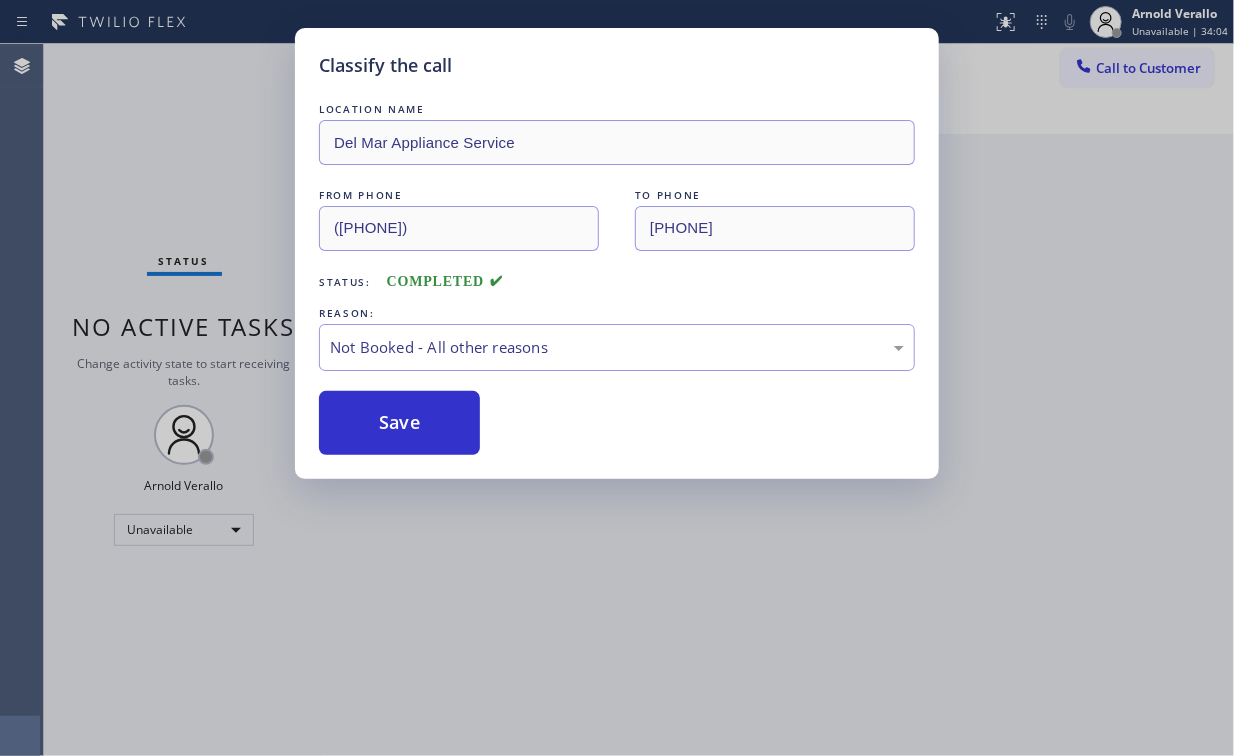 drag, startPoint x: 152, startPoint y: 131, endPoint x: 163, endPoint y: 132, distance: 11.045361 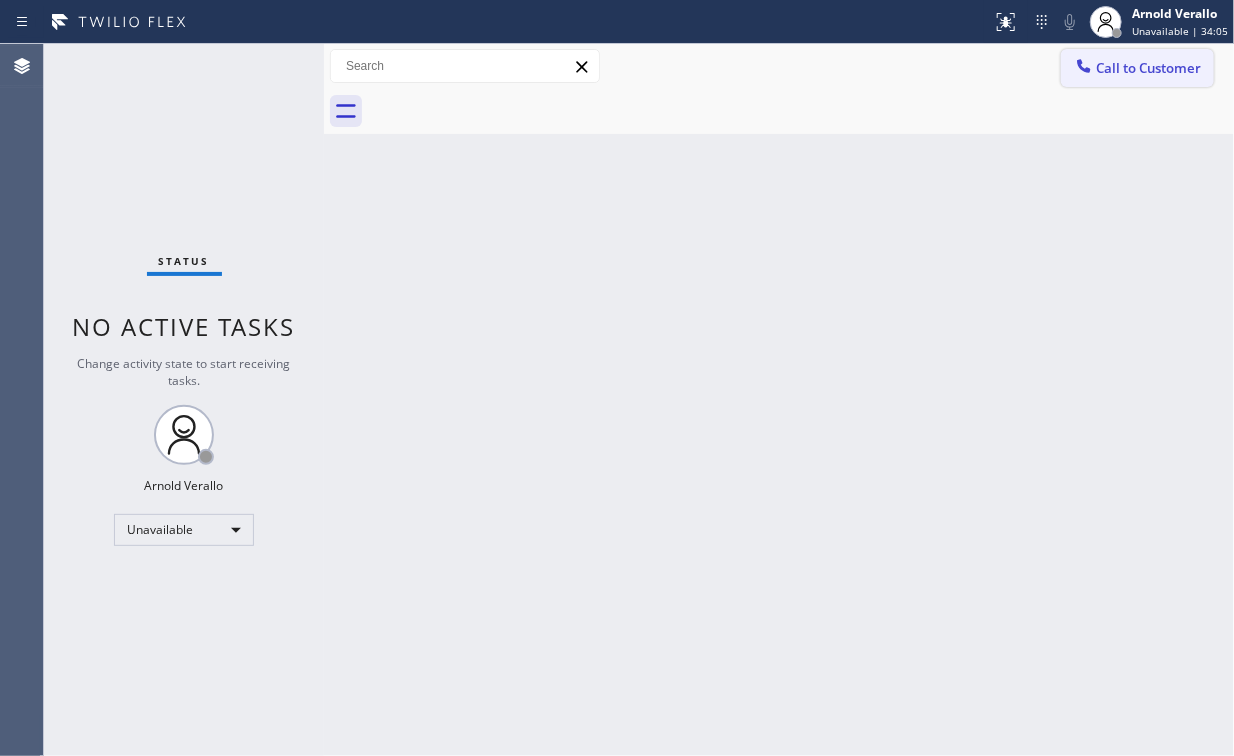 click on "Call to Customer" at bounding box center (1148, 68) 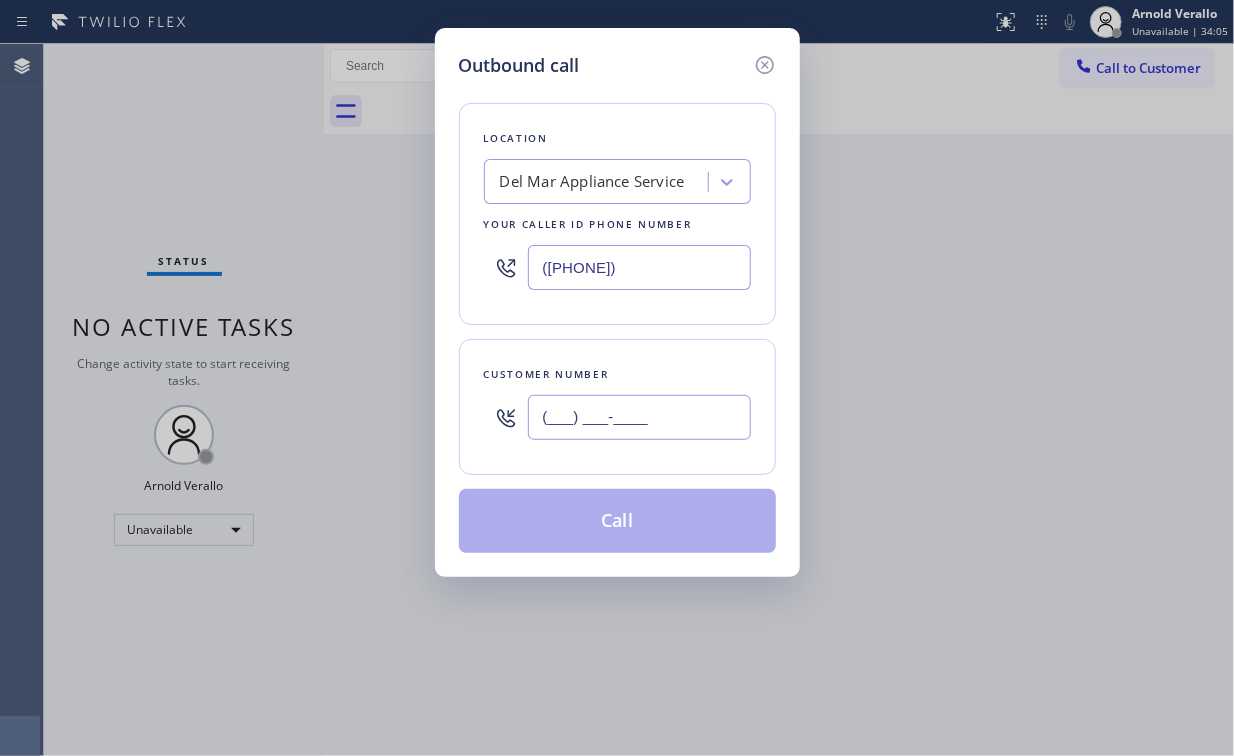 click on "(___) ___-____" at bounding box center (639, 417) 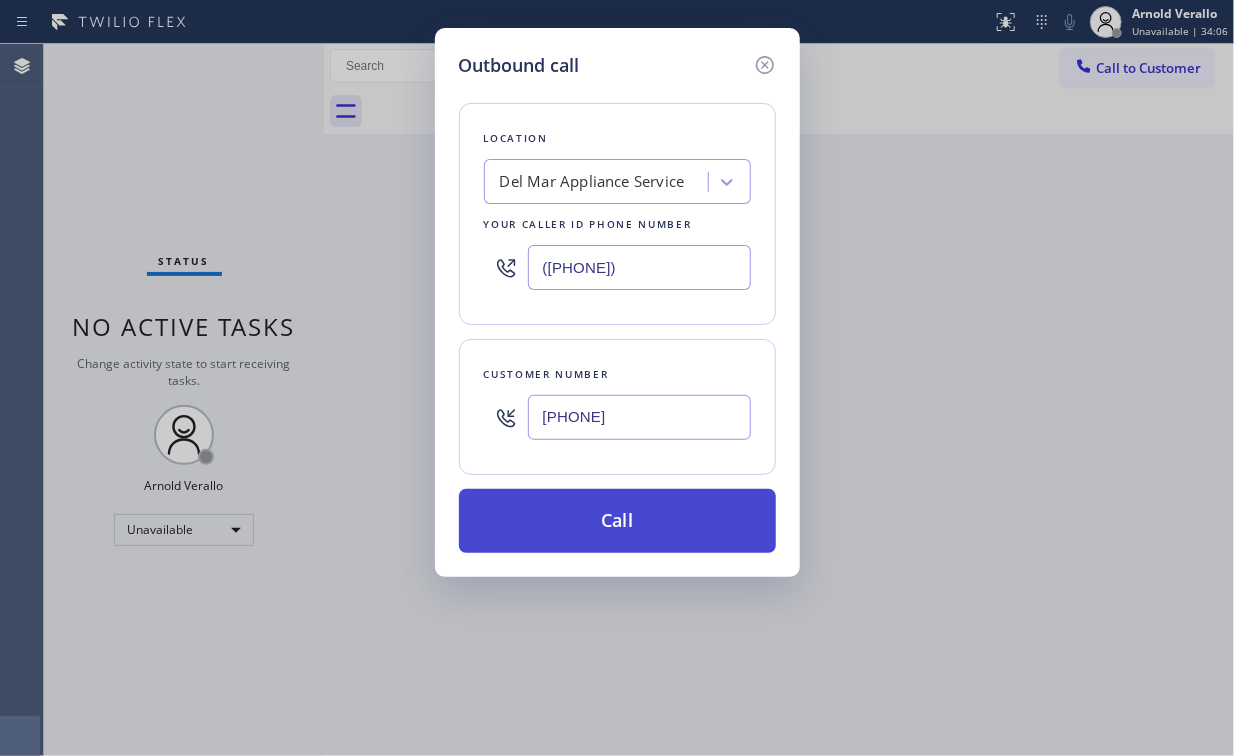 type on "[PHONE]" 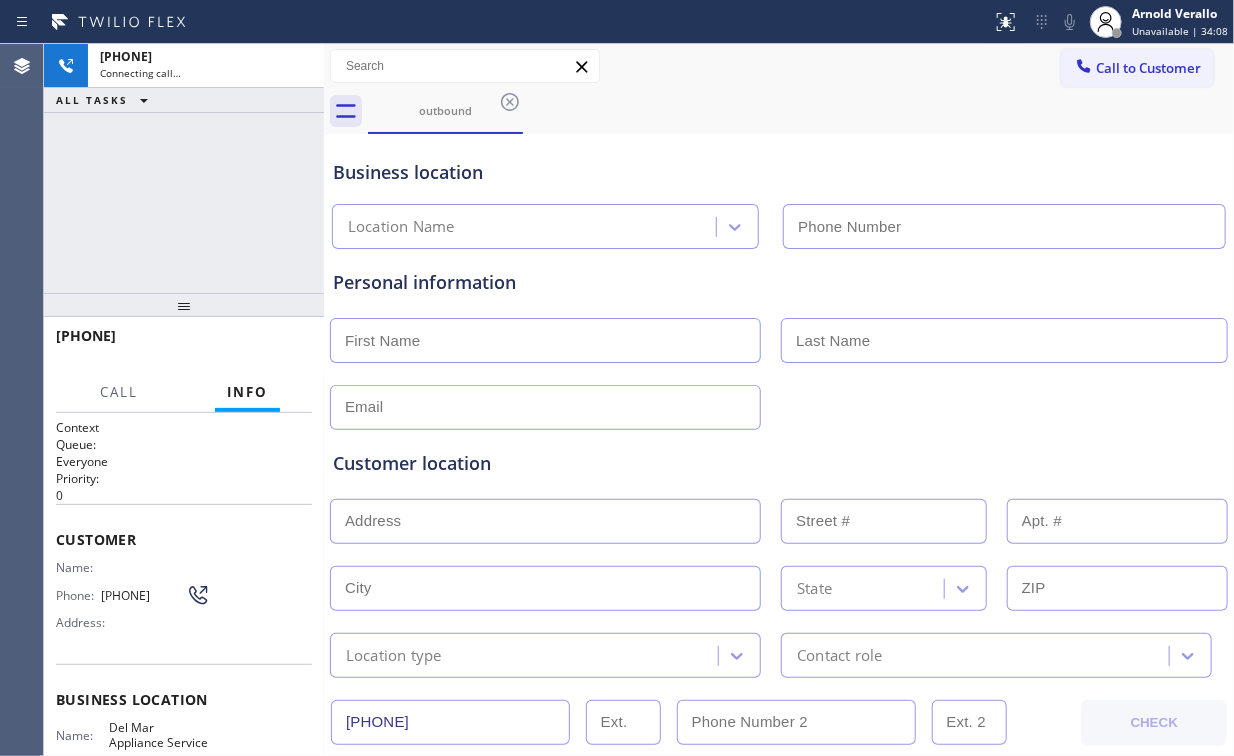 type on "([PHONE])" 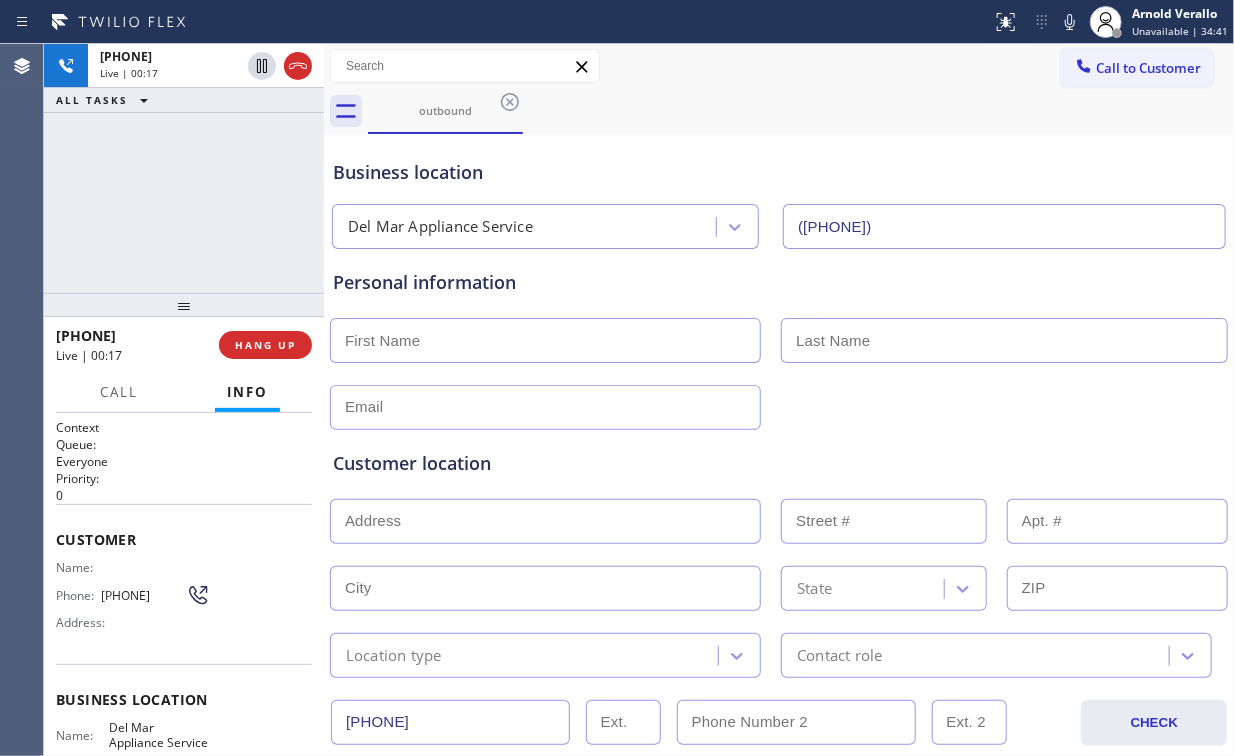 drag, startPoint x: 252, startPoint y: 349, endPoint x: 272, endPoint y: 328, distance: 29 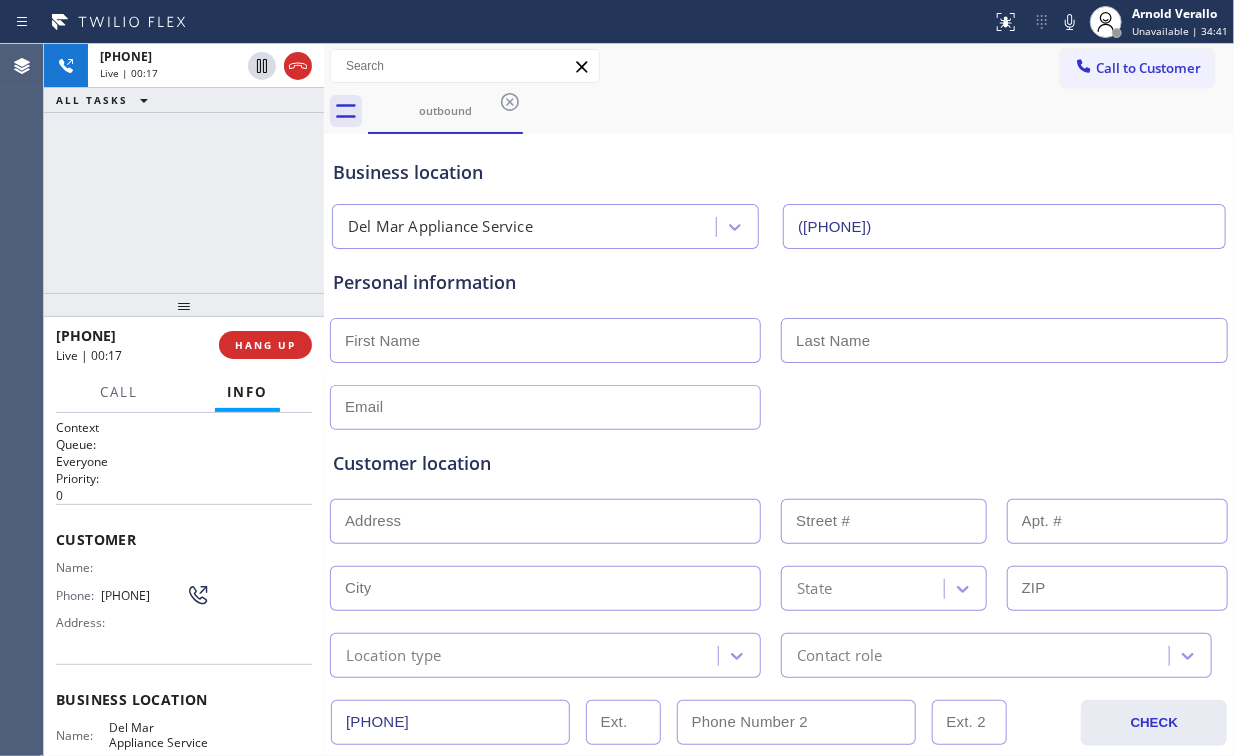 click on "HANG UP" at bounding box center [265, 345] 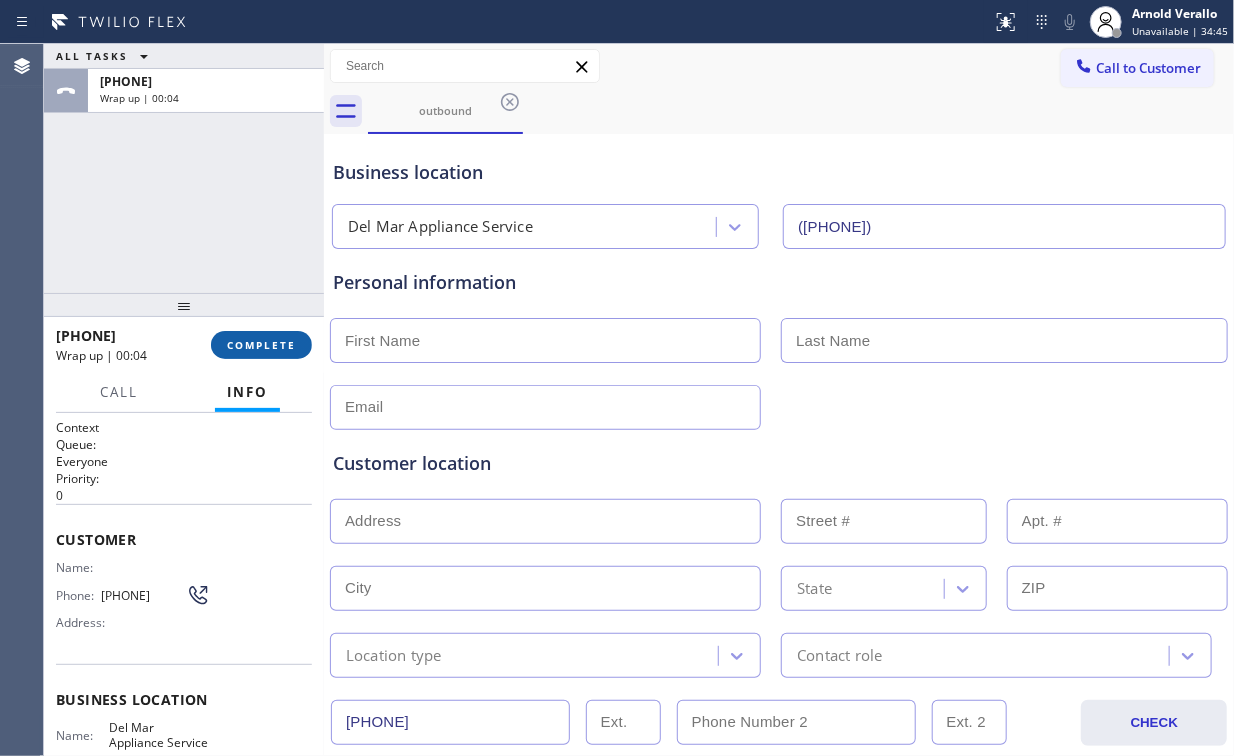click on "COMPLETE" at bounding box center (261, 345) 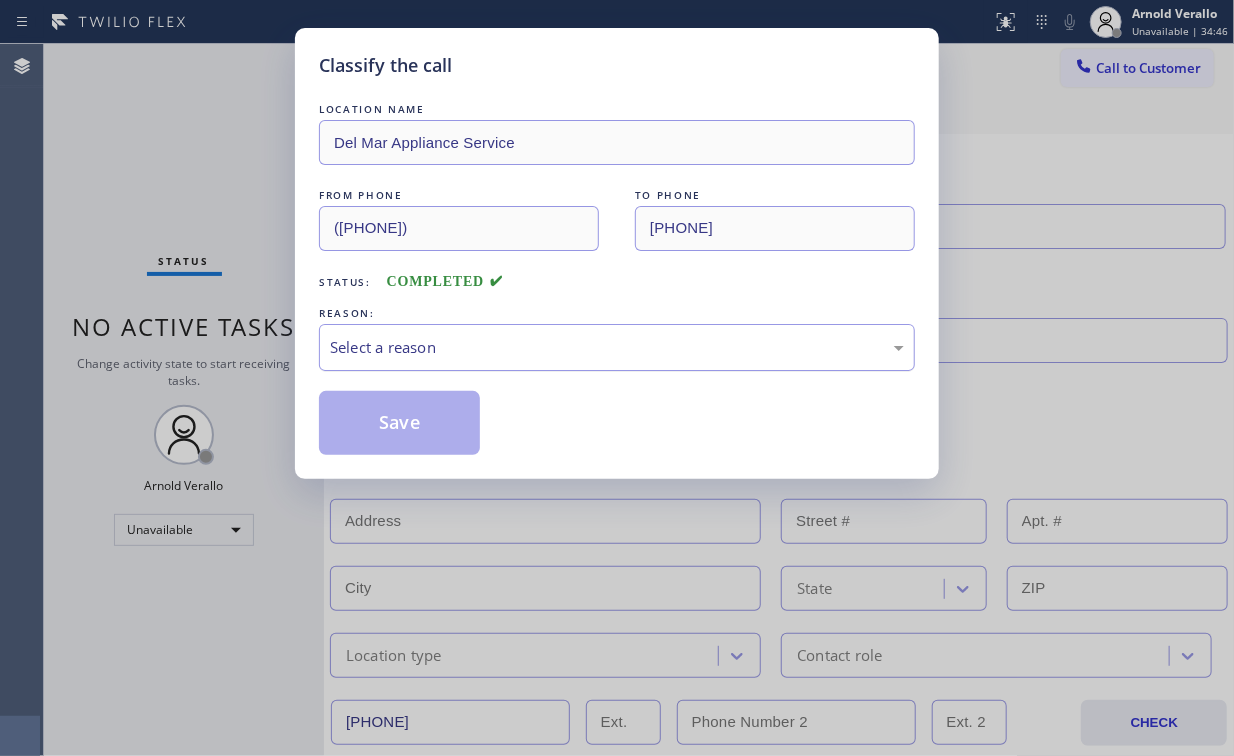 click on "Select a reason" at bounding box center (617, 347) 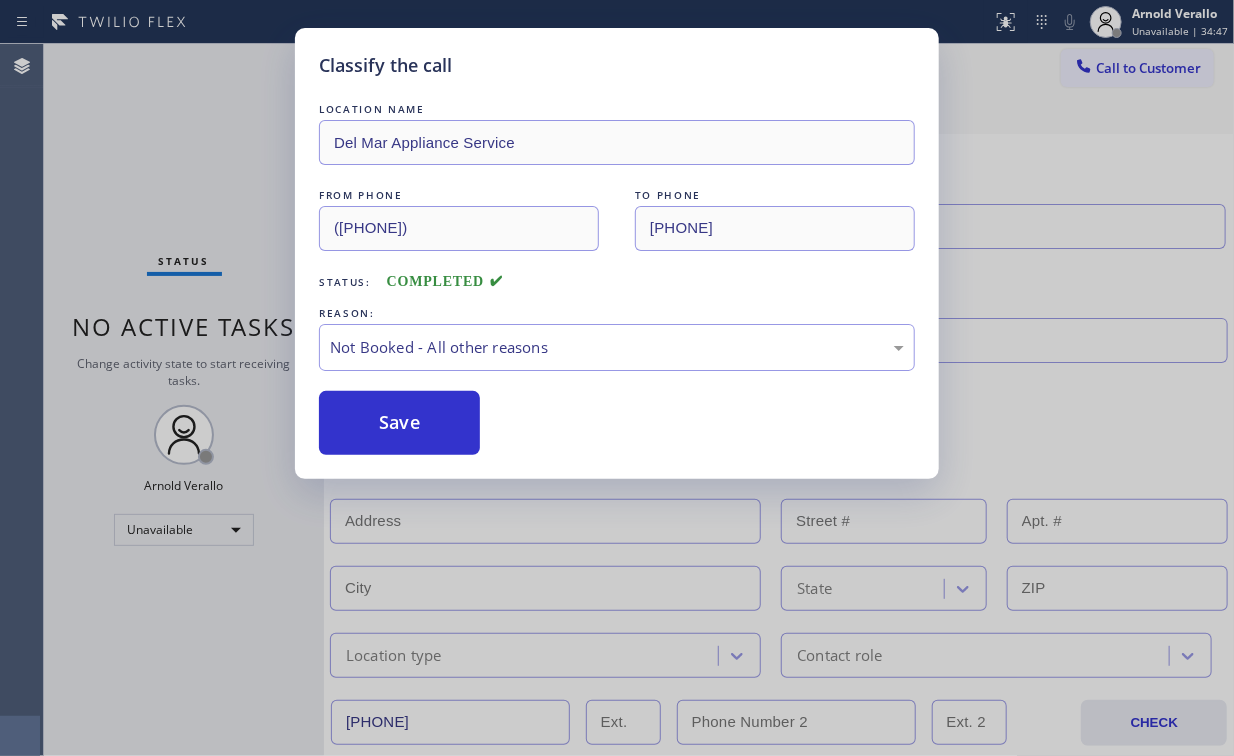 click on "Save" at bounding box center [399, 423] 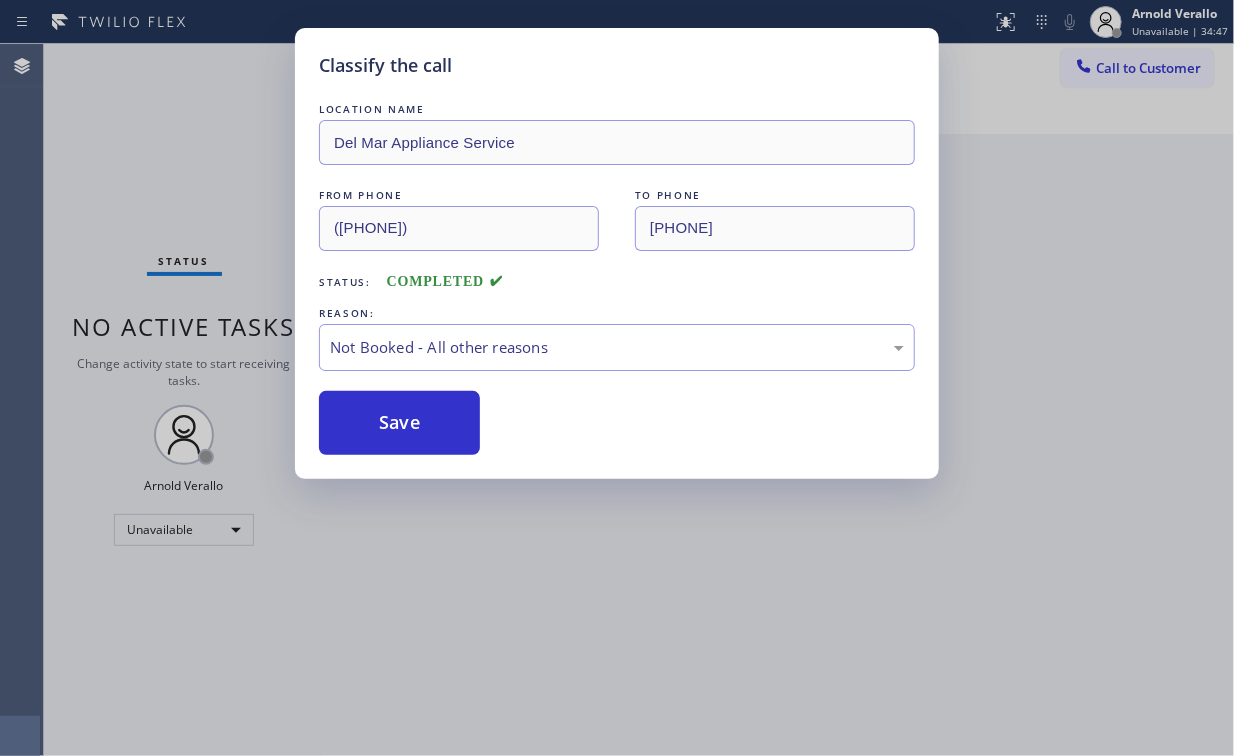 drag, startPoint x: 62, startPoint y: 120, endPoint x: 1185, endPoint y: 360, distance: 1148.3593 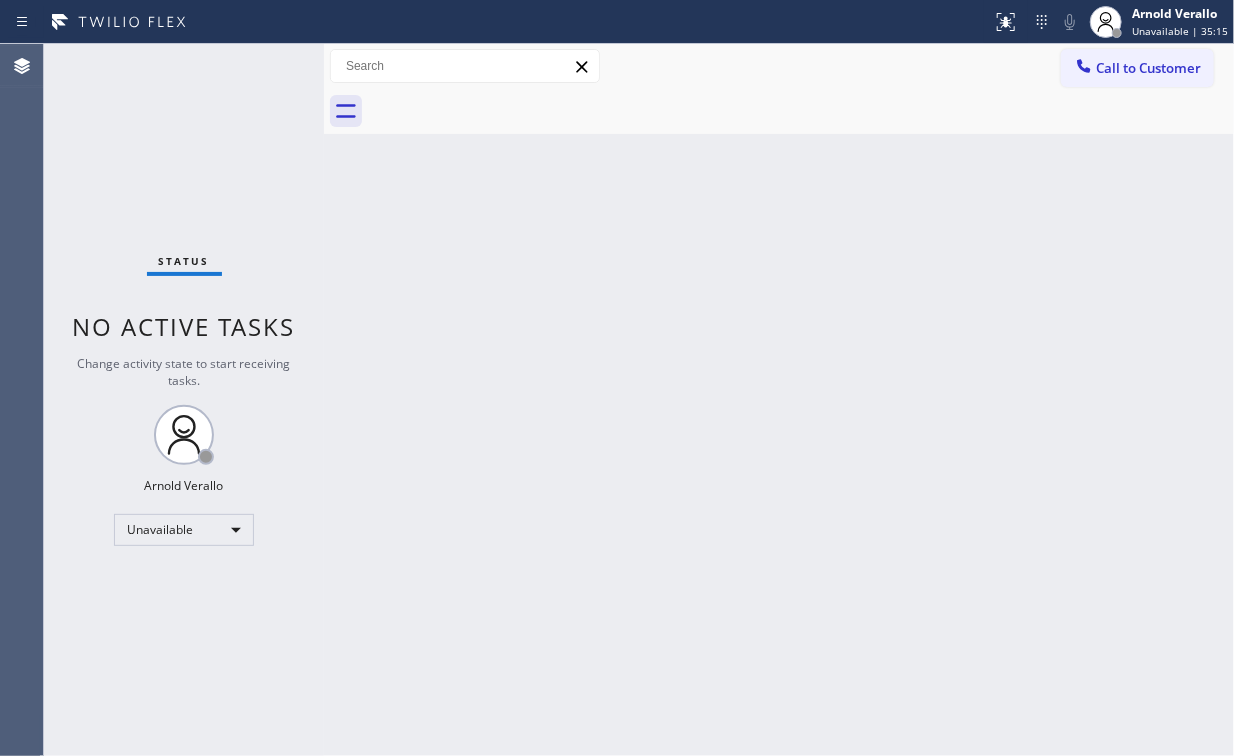 drag, startPoint x: 515, startPoint y: 163, endPoint x: 463, endPoint y: 121, distance: 66.8431 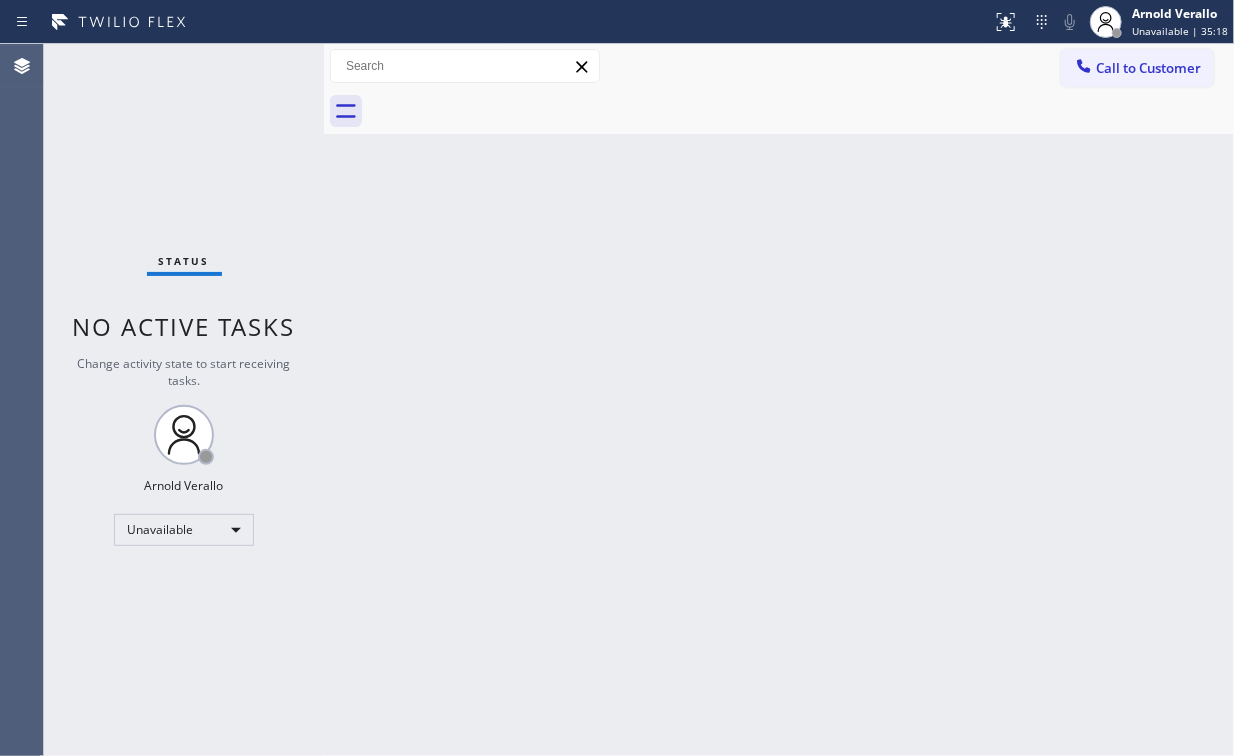 drag, startPoint x: 1136, startPoint y: 73, endPoint x: 1112, endPoint y: 87, distance: 27.784887 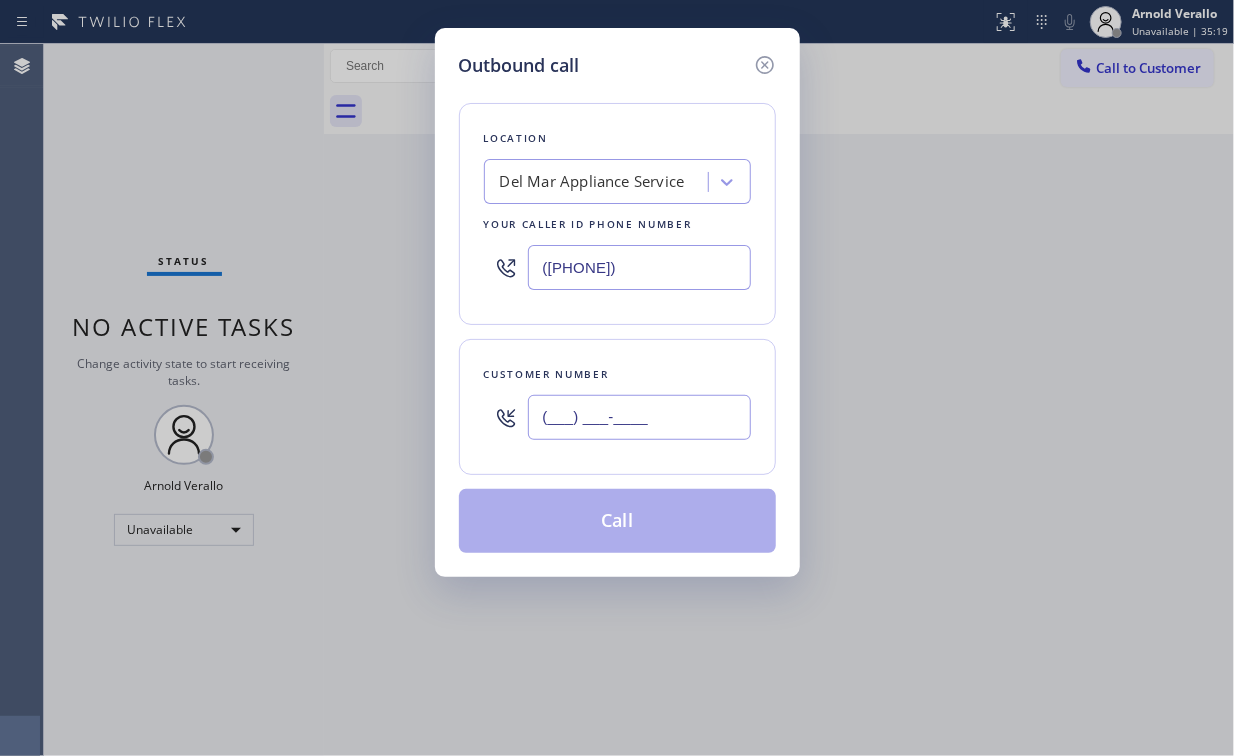 drag, startPoint x: 640, startPoint y: 419, endPoint x: 660, endPoint y: 410, distance: 21.931713 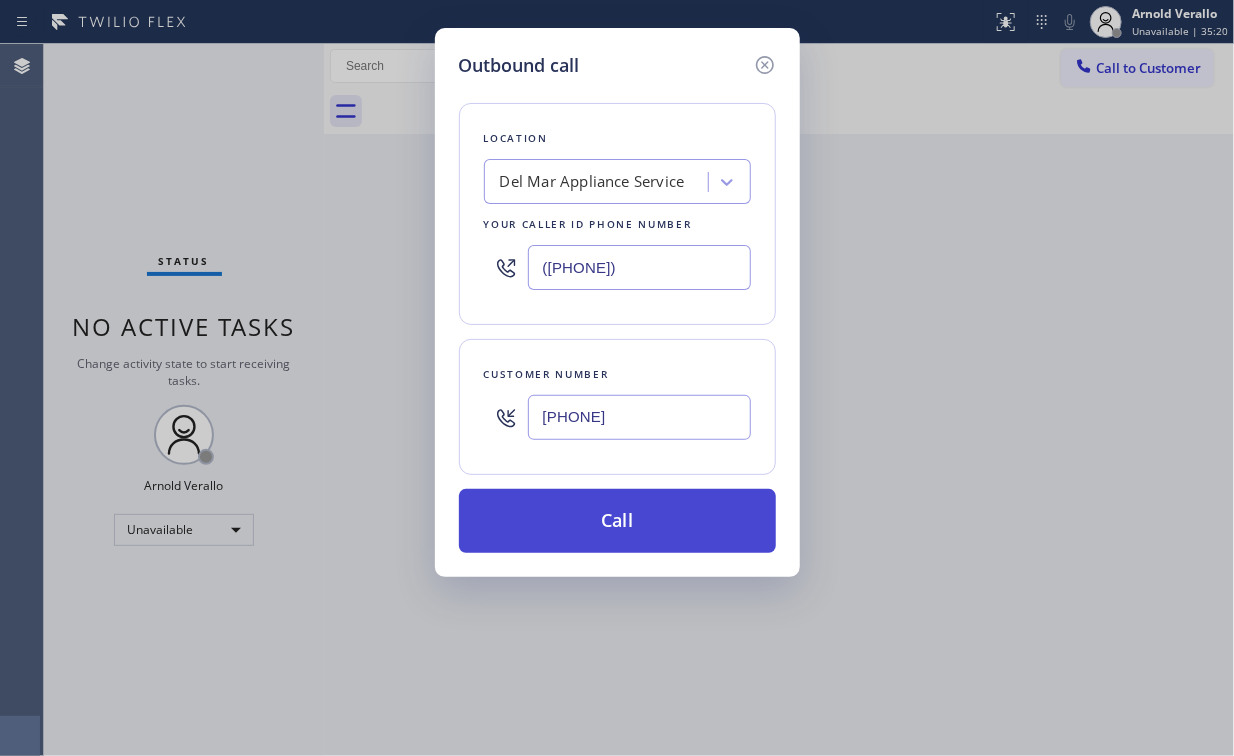 type on "[PHONE]" 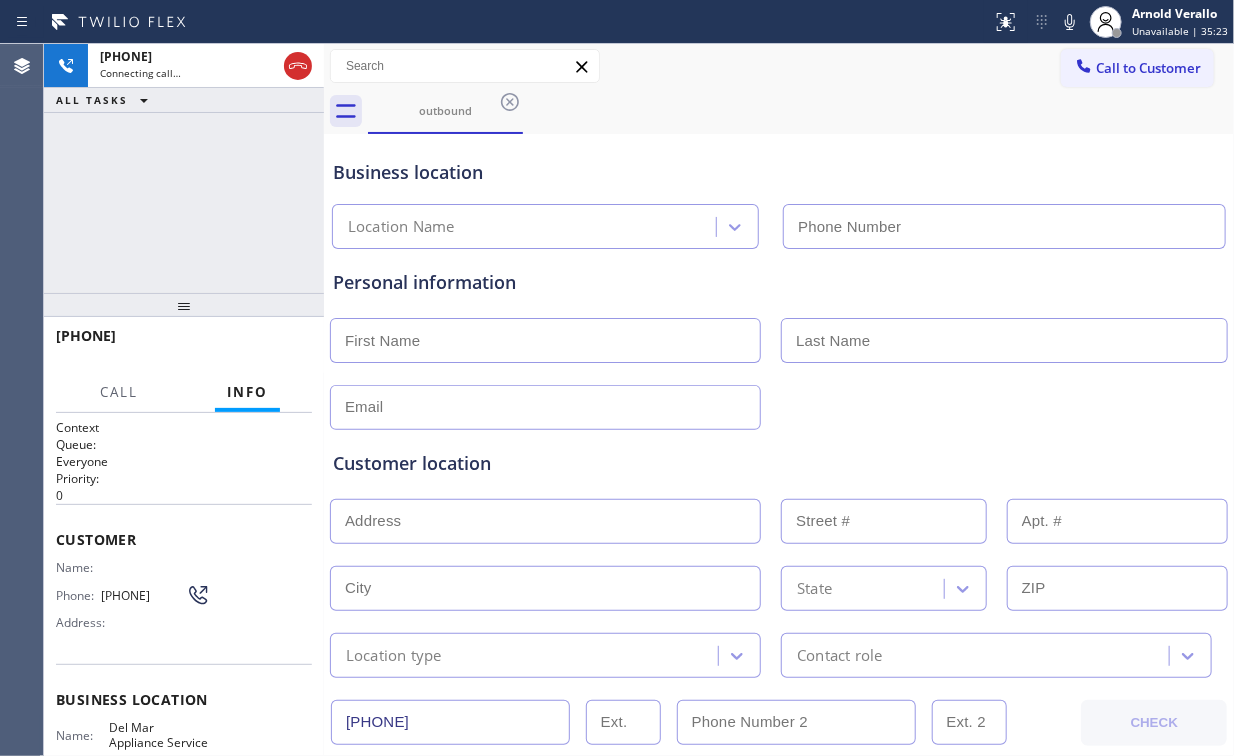 type on "([PHONE])" 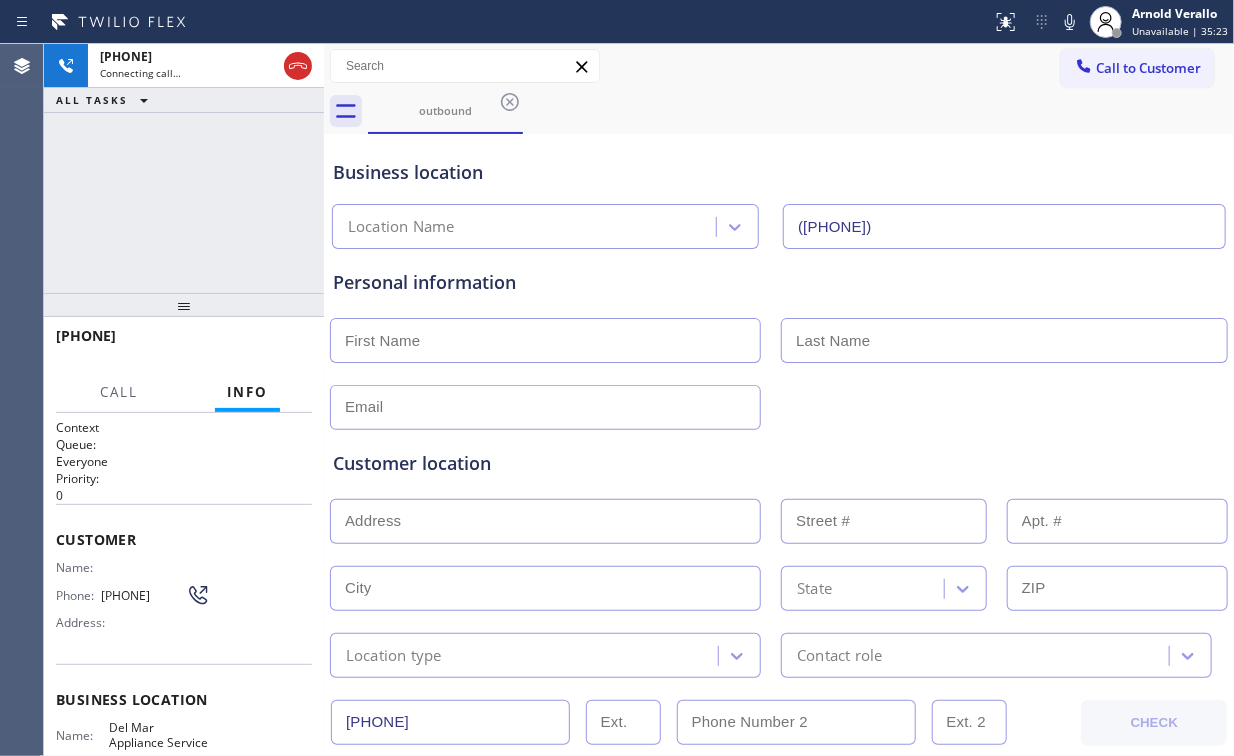 click on "[PHONE] Connecting call… ALL TASKS ALL TASKS ACTIVE TASKS TASKS IN WRAP UP" at bounding box center [184, 168] 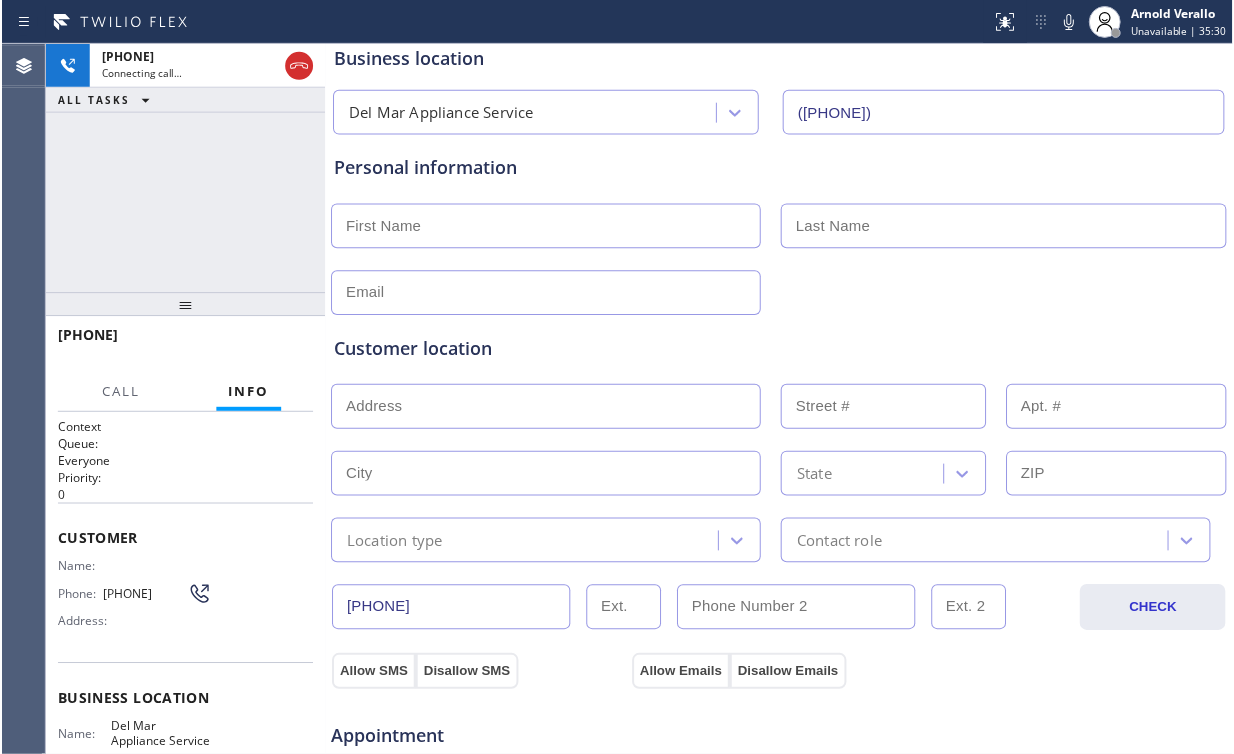 scroll, scrollTop: 0, scrollLeft: 0, axis: both 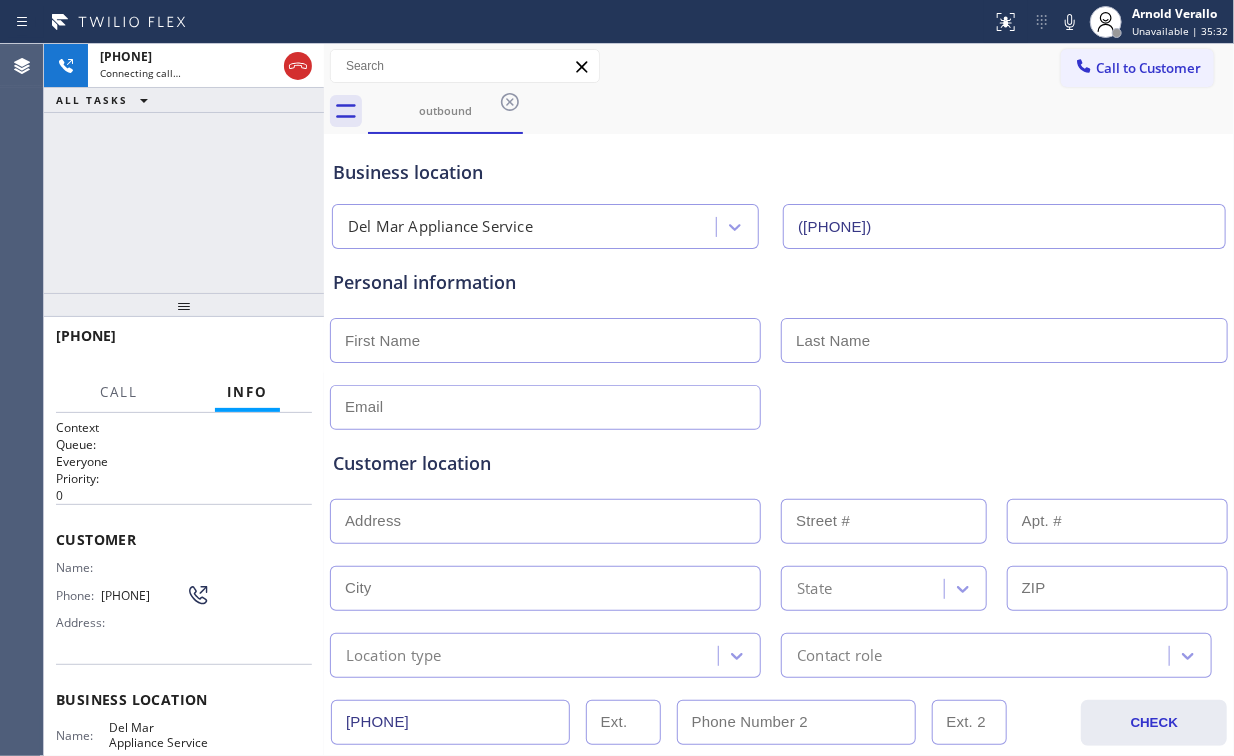 click on "[PHONE] Connecting call… ALL TASKS ALL TASKS ACTIVE TASKS TASKS IN WRAP UP" at bounding box center [184, 168] 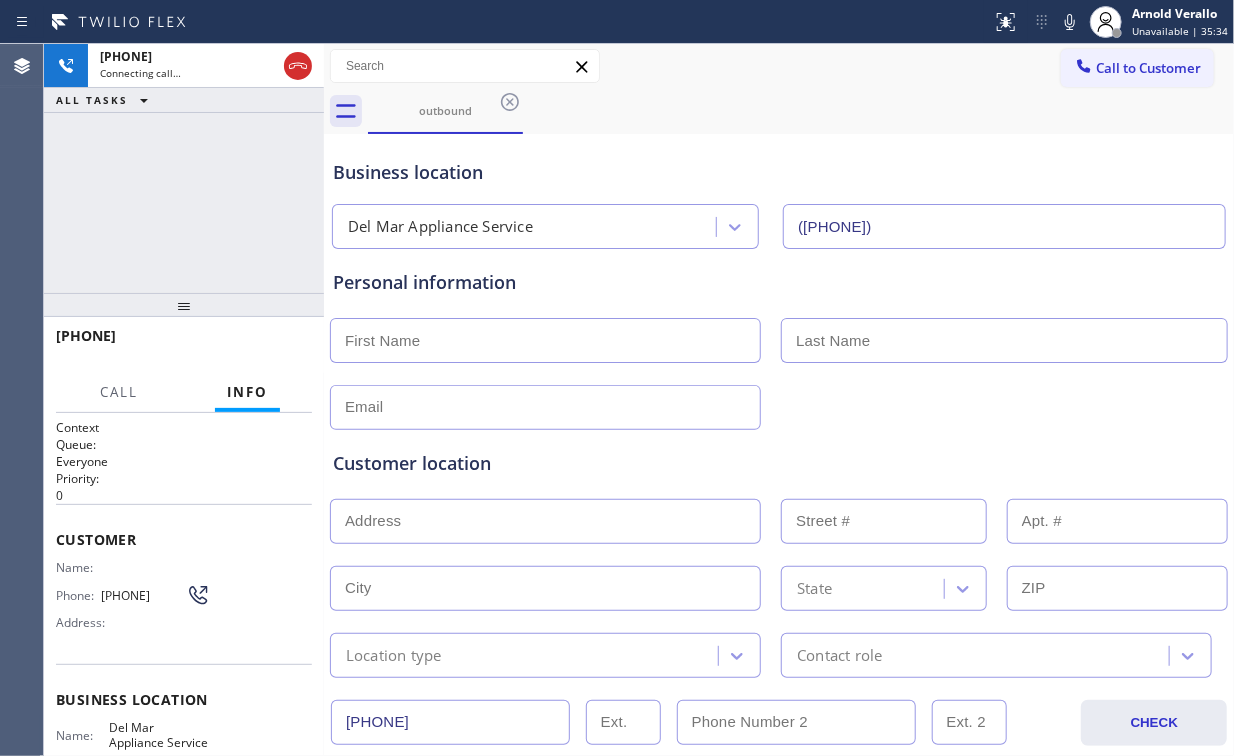 click on "[PHONE] Connecting call… ALL TASKS ALL TASKS ACTIVE TASKS TASKS IN WRAP UP" at bounding box center (184, 168) 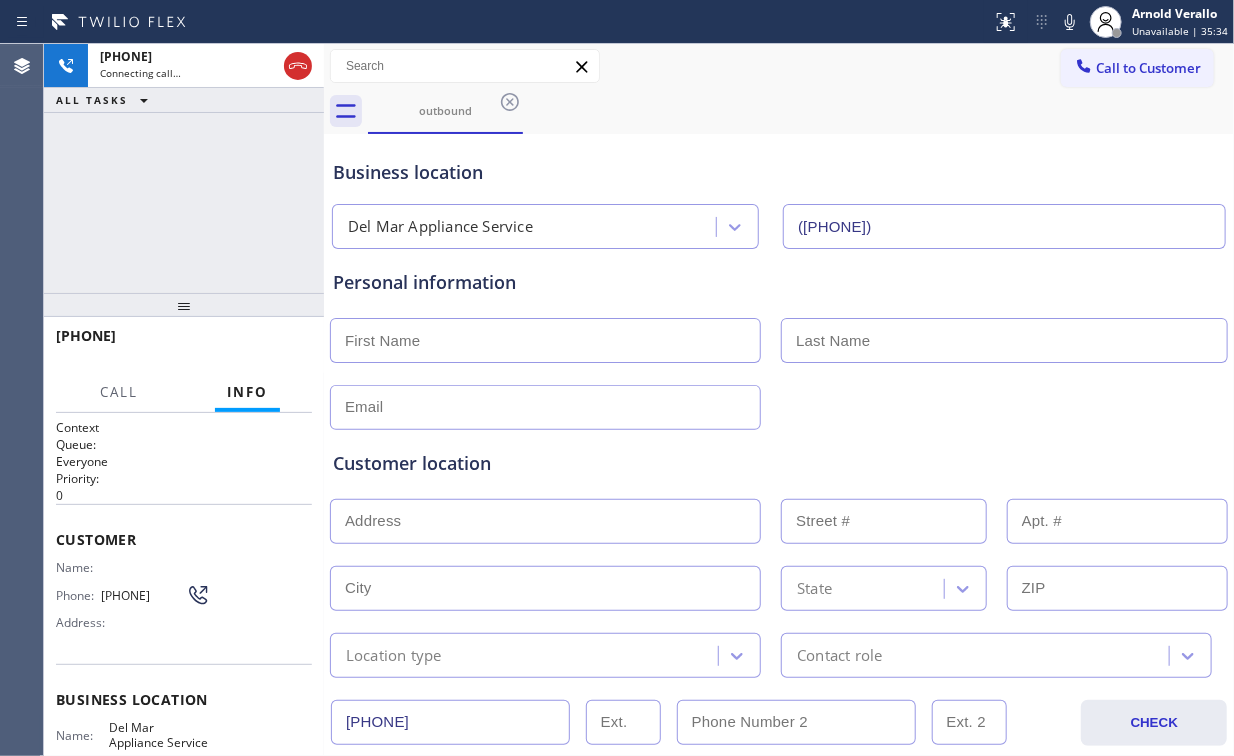 click on "[PHONE] Connecting call… ALL TASKS ALL TASKS ACTIVE TASKS TASKS IN WRAP UP" at bounding box center [184, 168] 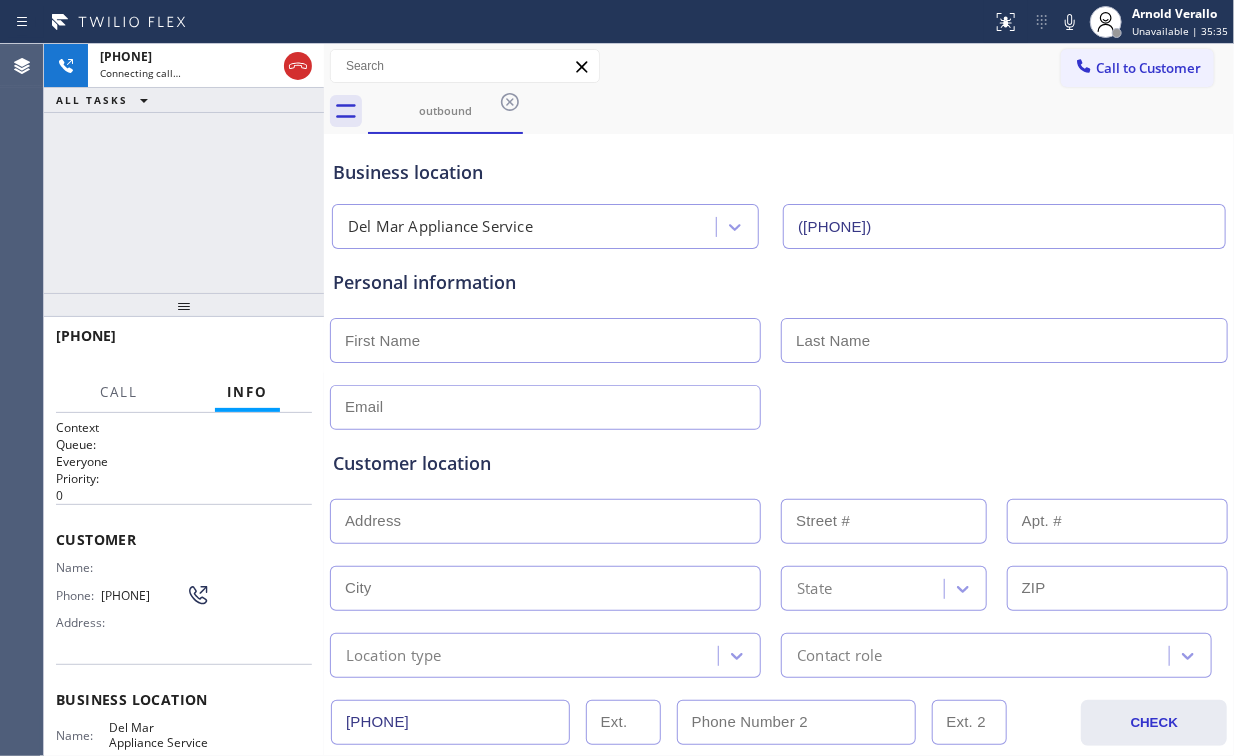 click on "[PHONE] Connecting call… ALL TASKS ALL TASKS ACTIVE TASKS TASKS IN WRAP UP" at bounding box center (184, 168) 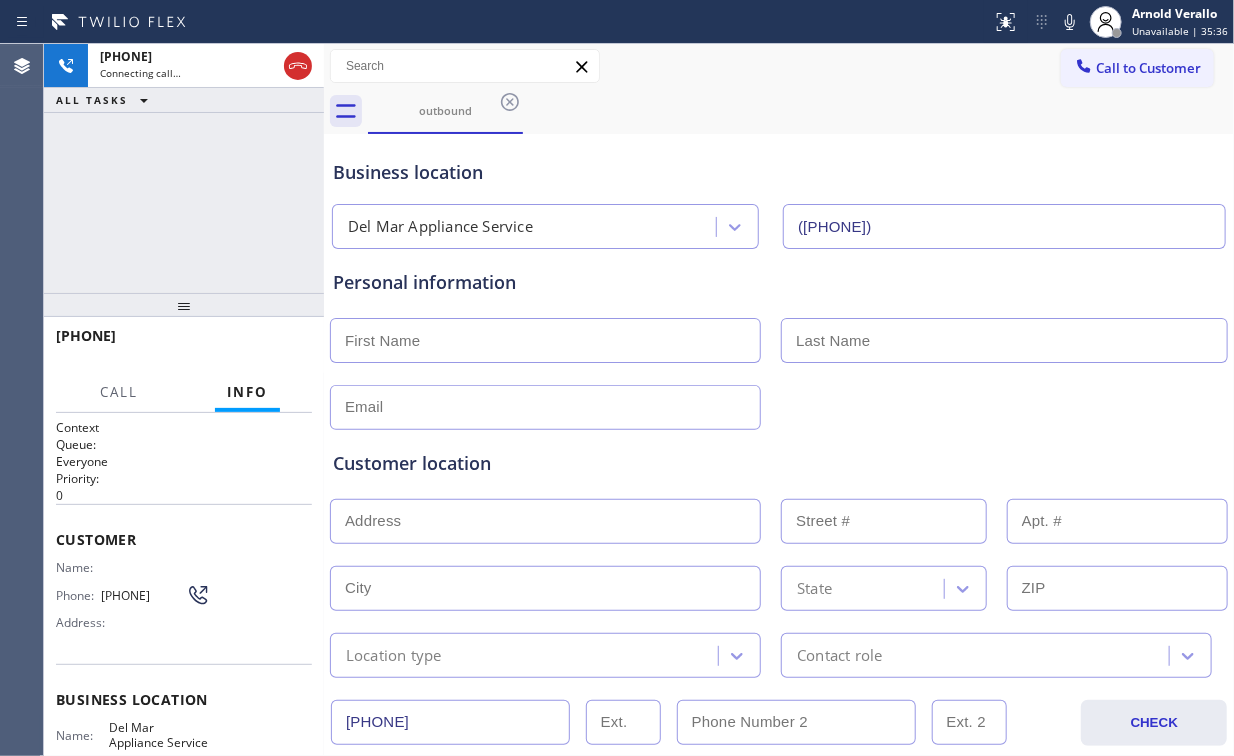 click on "[PHONE] Connecting call… ALL TASKS ALL TASKS ACTIVE TASKS TASKS IN WRAP UP" at bounding box center (184, 168) 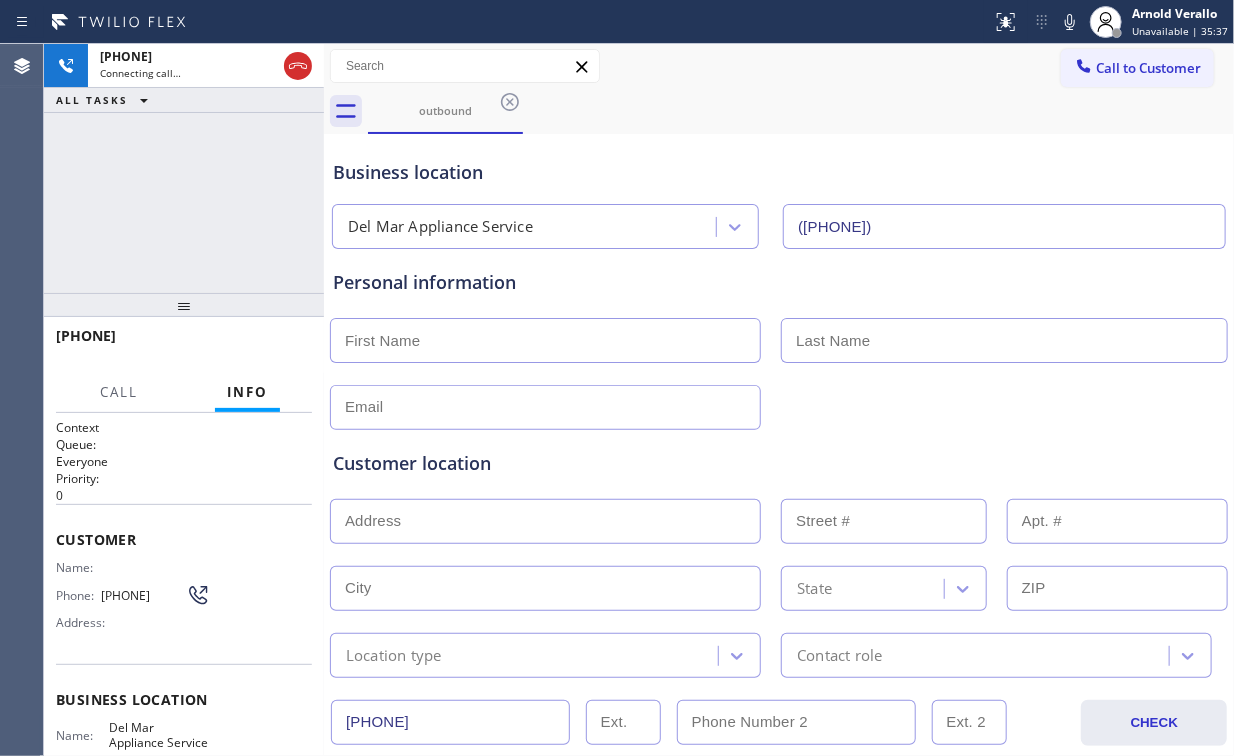 click on "[PHONE] Connecting call… ALL TASKS ALL TASKS ACTIVE TASKS TASKS IN WRAP UP" at bounding box center (184, 168) 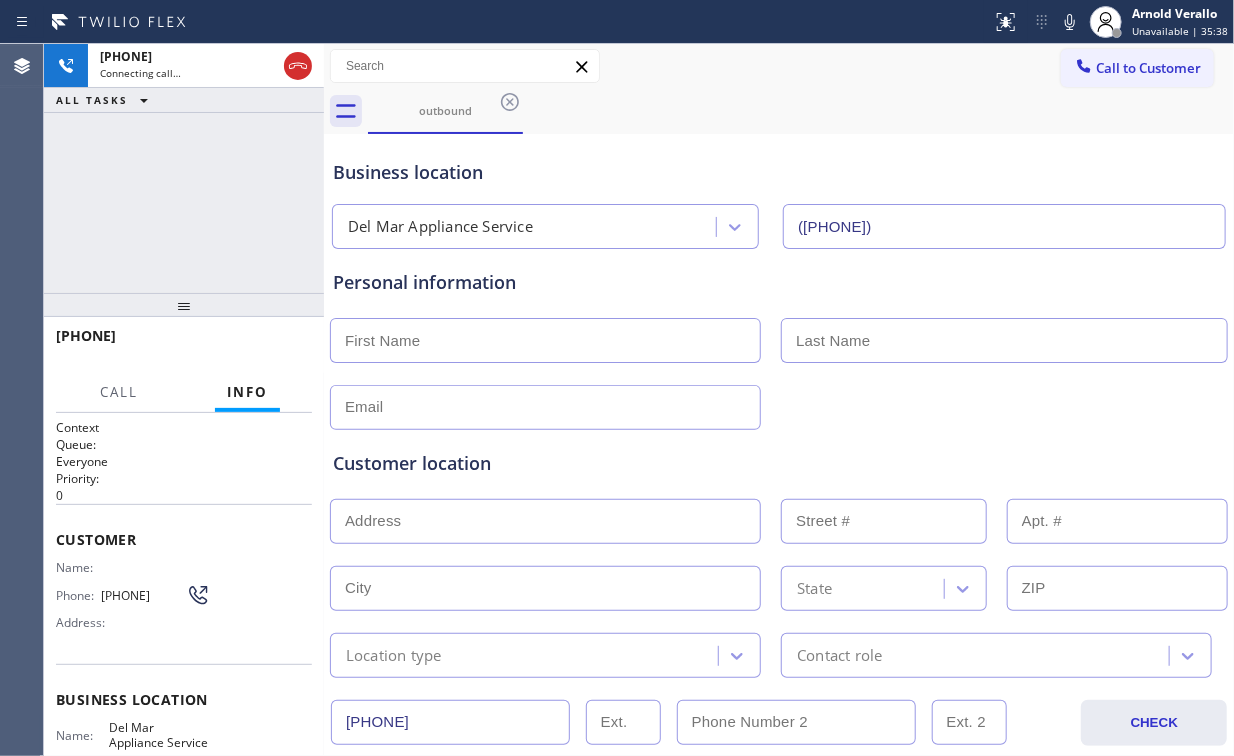 click on "[PHONE] Connecting call… ALL TASKS ALL TASKS ACTIVE TASKS TASKS IN WRAP UP" at bounding box center (184, 168) 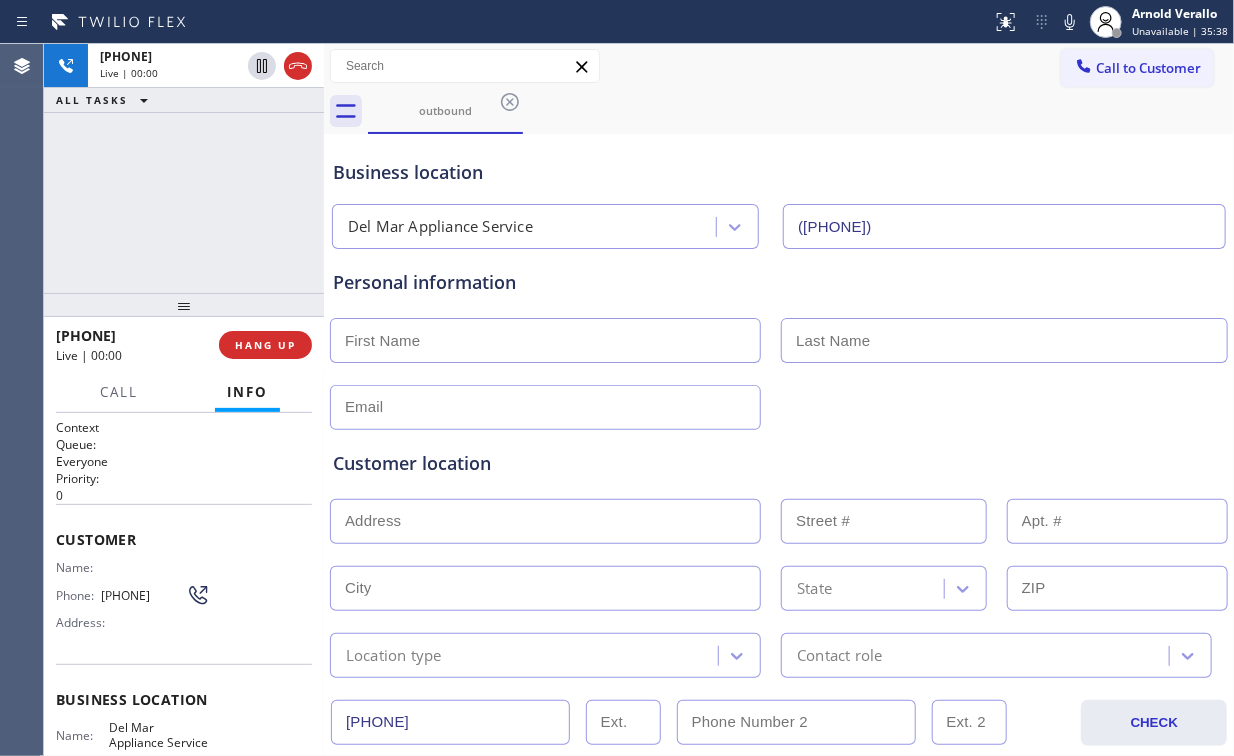 click on "[PHONE] Live | 00:00 ALL TASKS ALL TASKS ACTIVE TASKS TASKS IN WRAP UP" at bounding box center (184, 168) 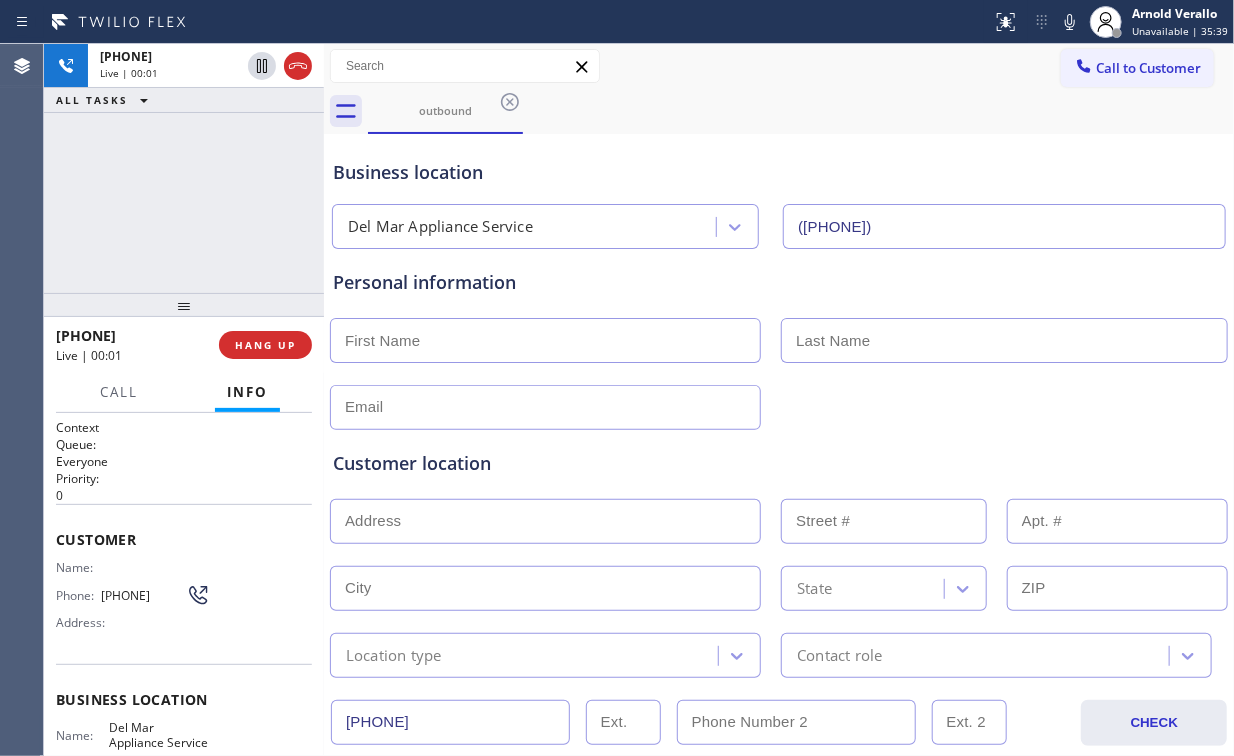 click on "+1[PHONE] Live | 00:01 ALL TASKS ALL TASKS ACTIVE TASKS TASKS IN WRAP UP" at bounding box center (184, 168) 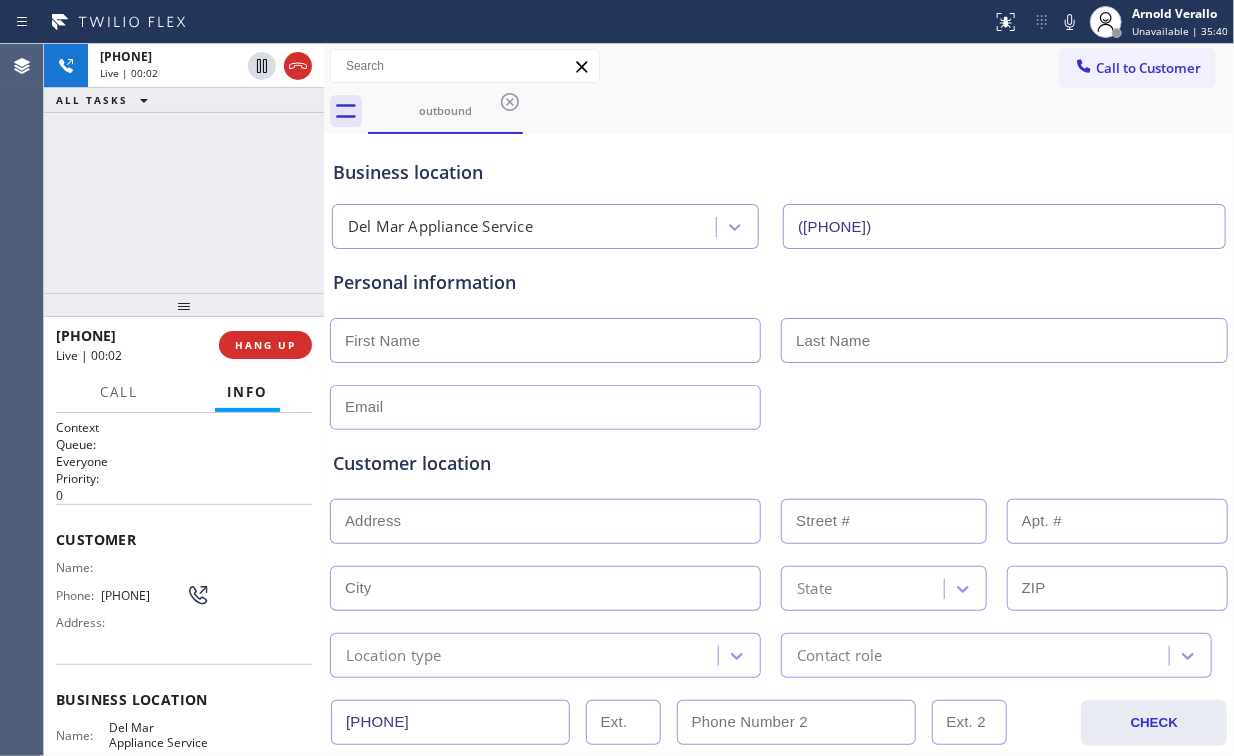 click on "[PHONE] Live | 00:02 ALL TASKS ALL TASKS ACTIVE TASKS TASKS IN WRAP UP" at bounding box center [184, 168] 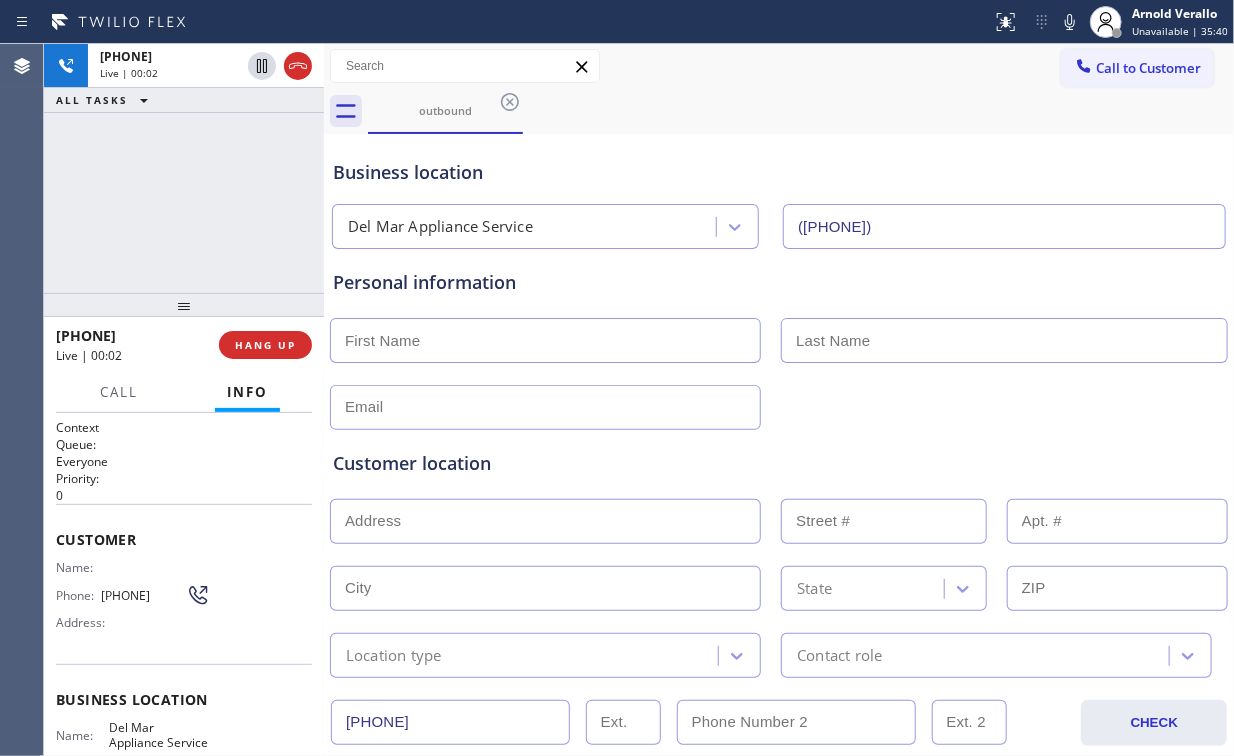 click on "[PHONE] Live | 00:02 ALL TASKS ALL TASKS ACTIVE TASKS TASKS IN WRAP UP" at bounding box center [184, 168] 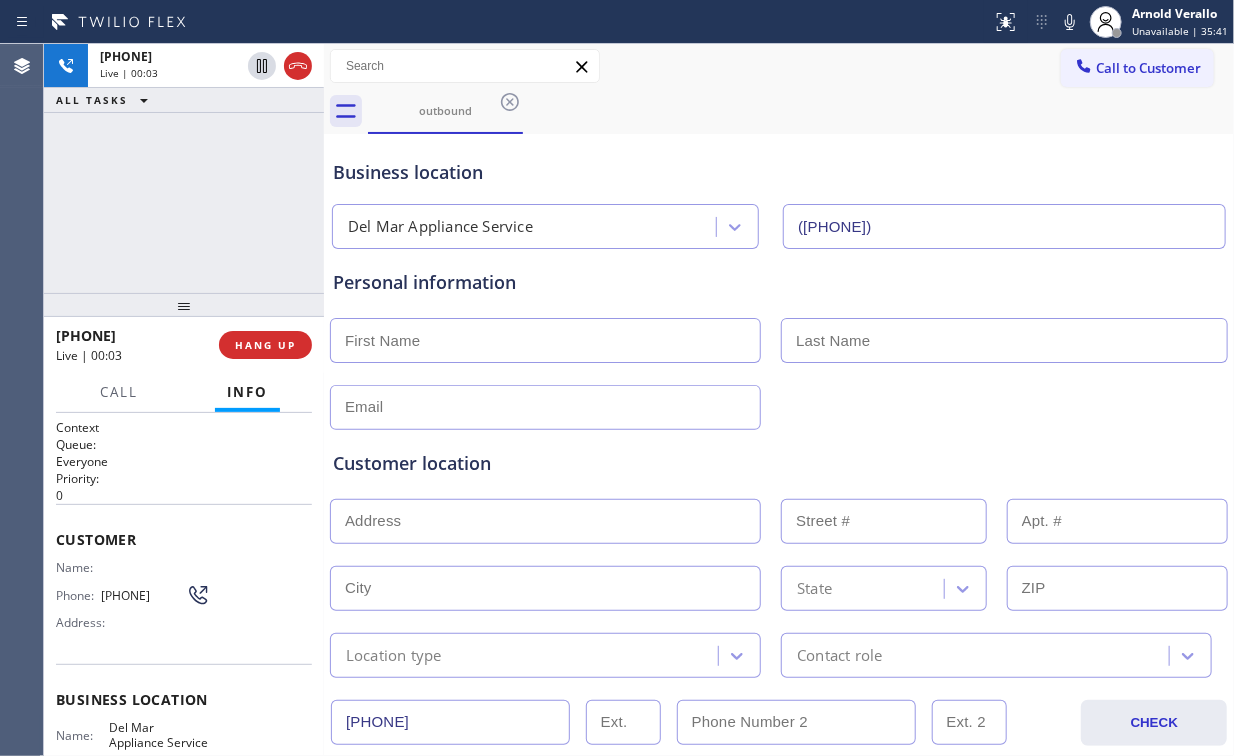 click on "[PHONE] Live | 00:03 ALL TASKS ALL TASKS ACTIVE TASKS TASKS IN WRAP UP" at bounding box center (184, 168) 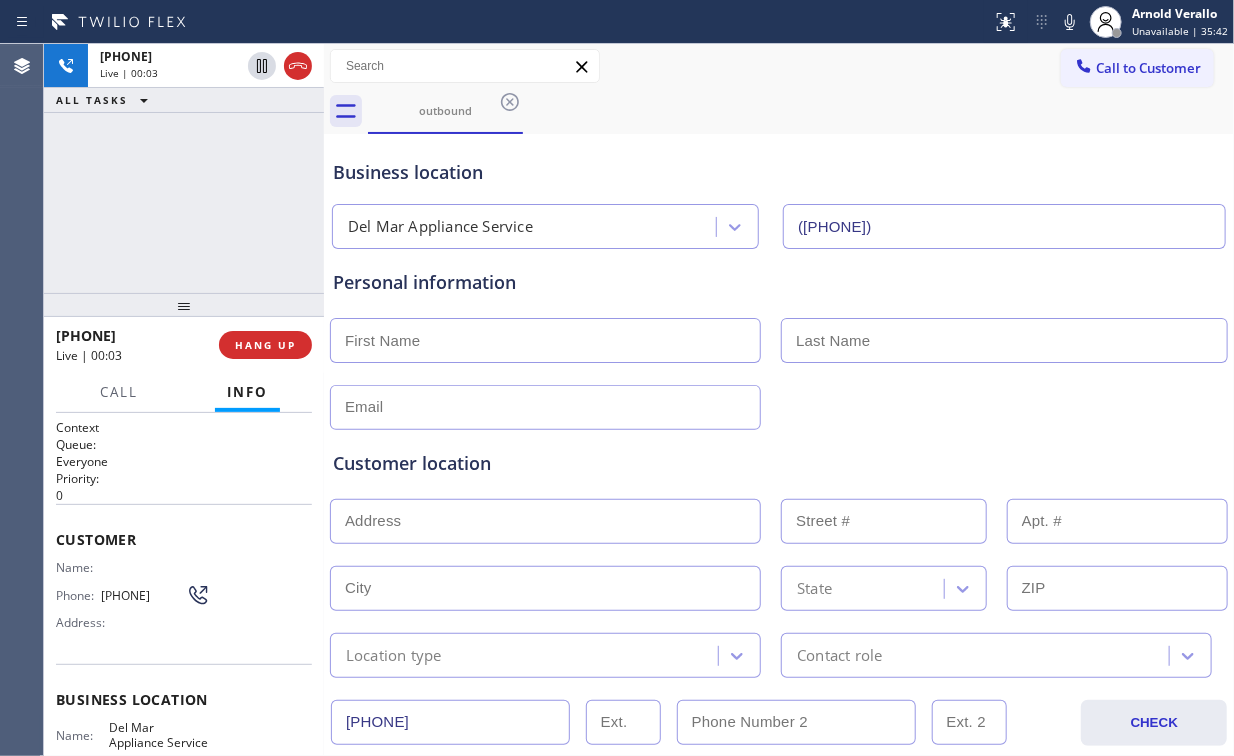 drag, startPoint x: 184, startPoint y: 203, endPoint x: 200, endPoint y: 219, distance: 22.627417 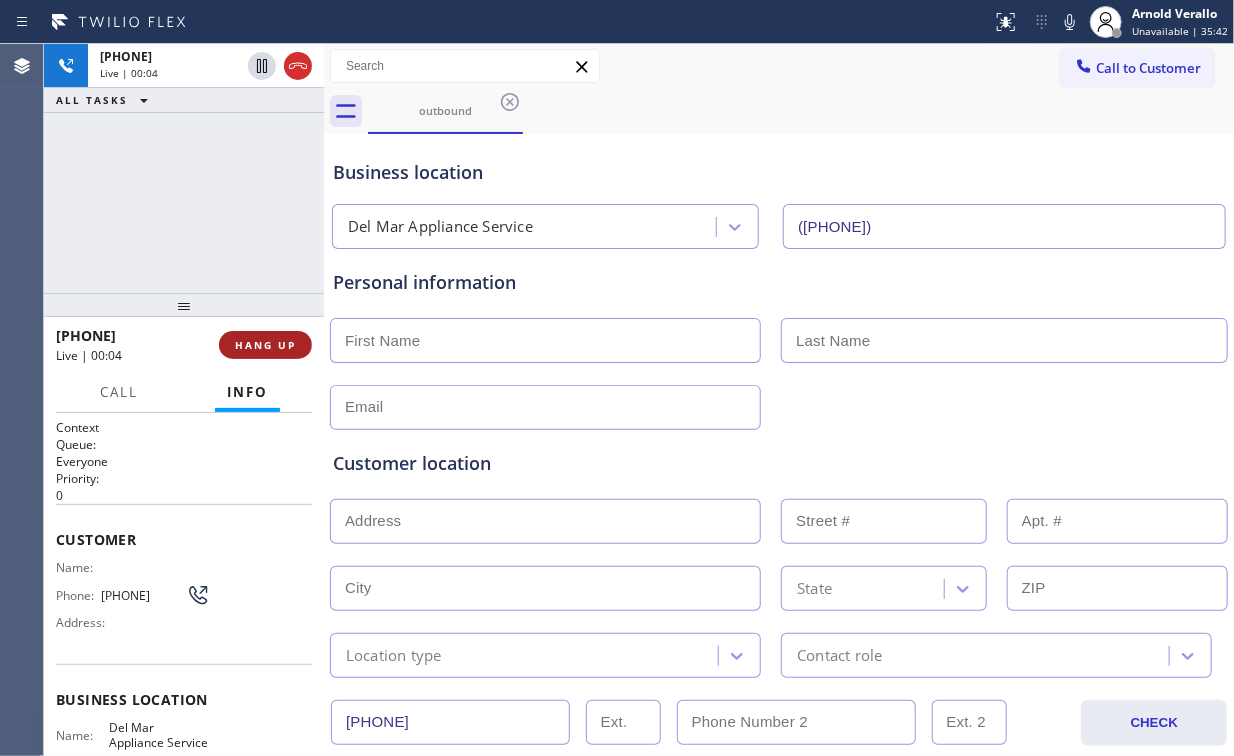 click on "HANG UP" at bounding box center (265, 345) 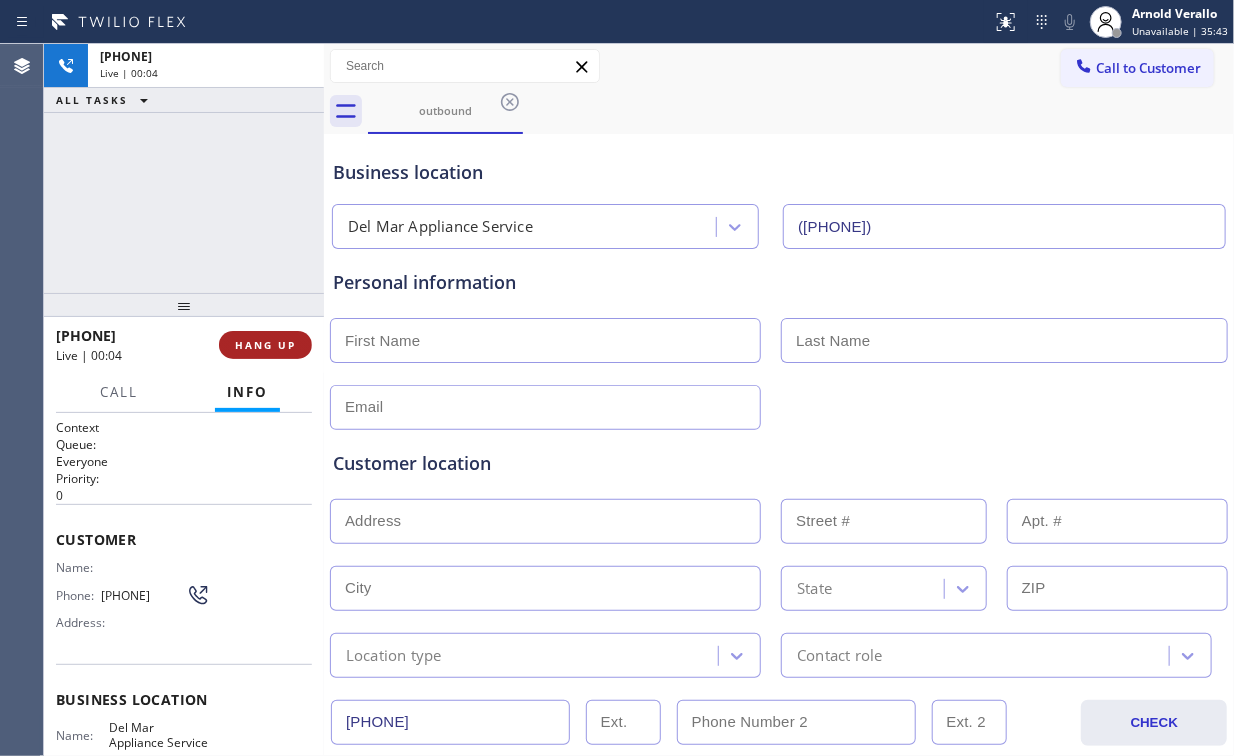 click on "HANG UP" at bounding box center [265, 345] 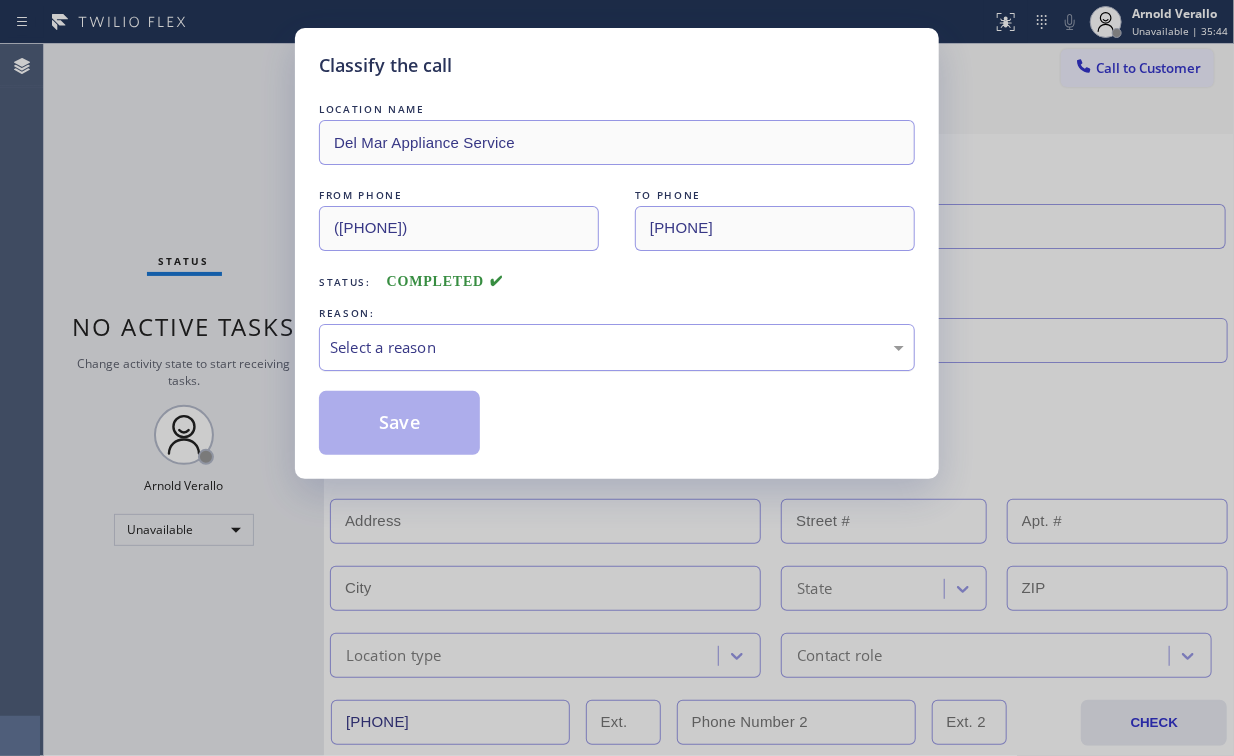 click on "Select a reason" at bounding box center (617, 347) 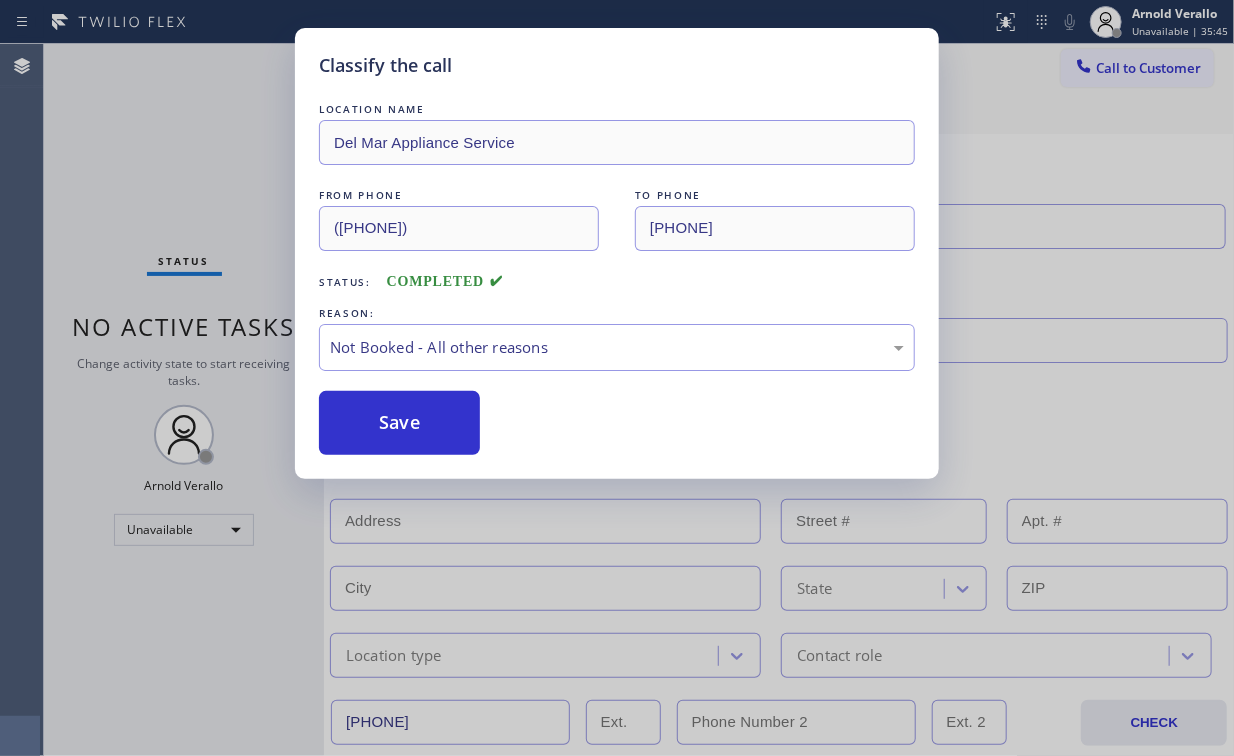 drag, startPoint x: 387, startPoint y: 423, endPoint x: 191, endPoint y: 127, distance: 355.00986 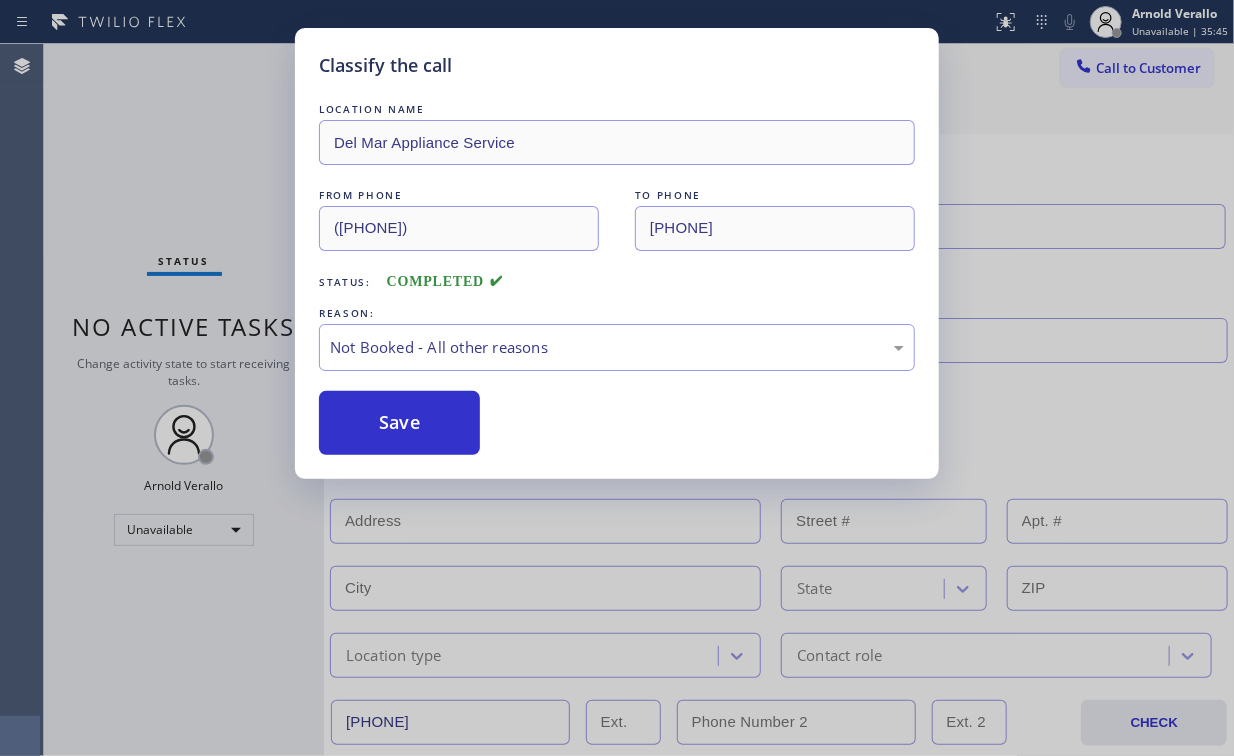 click on "Save" at bounding box center [399, 423] 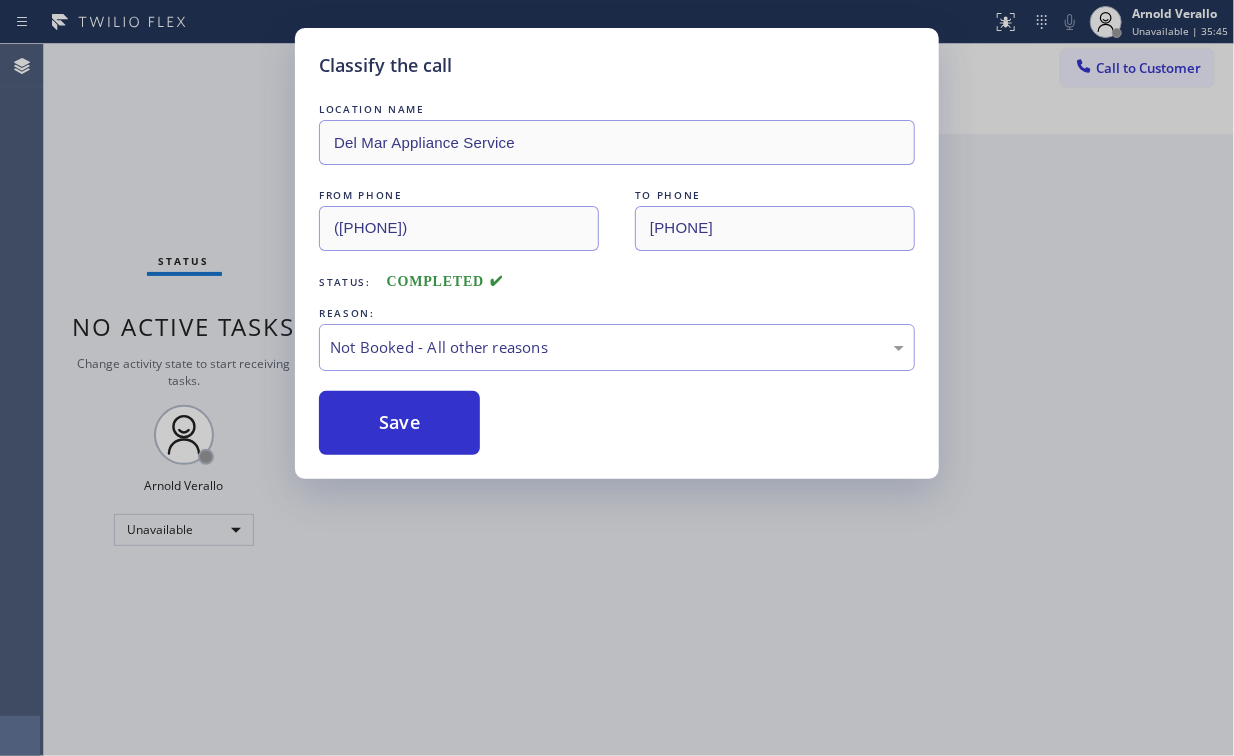 click on "Classify the call LOCATION NAME Del Mar Appliance Service FROM PHONE ([PHONE]) TO PHONE ([PHONE]) Status: COMPLETED REASON: Not Booked - All other reasons Save" at bounding box center (617, 378) 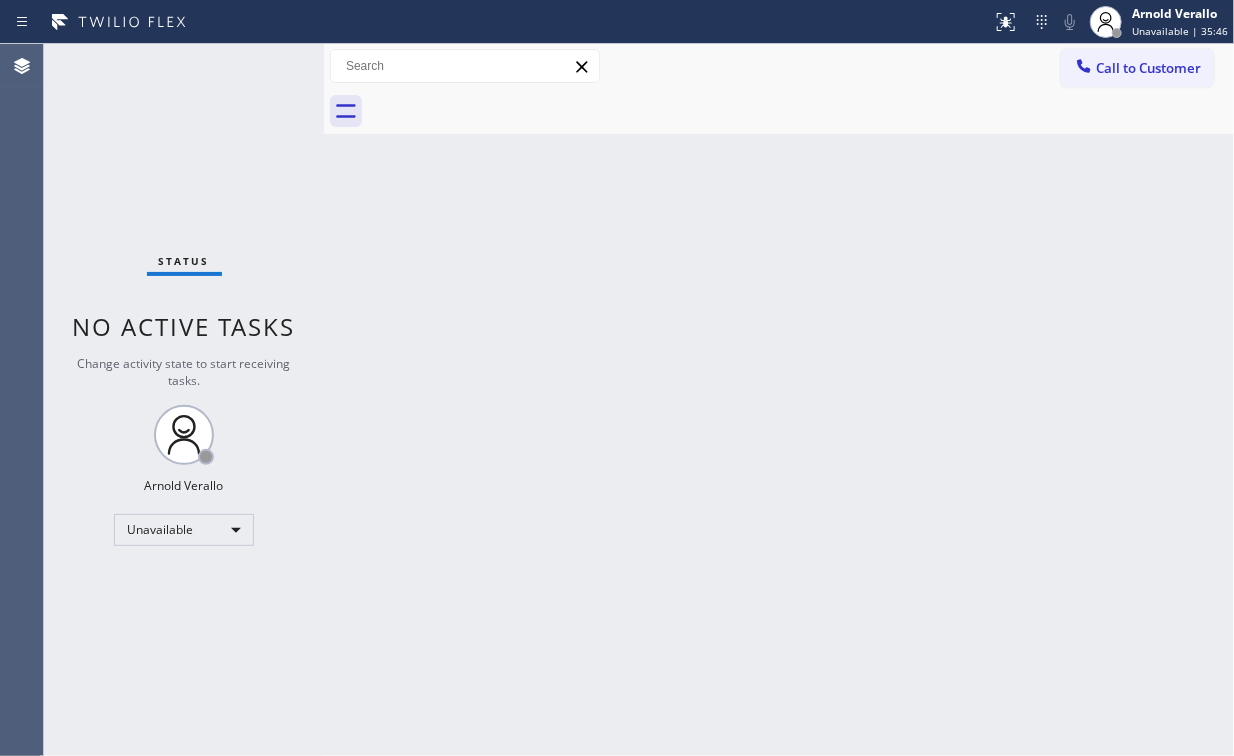 click on "Status   No active tasks     Change activity state to start receiving tasks.   [FIRST] [LAST] Unavailable" at bounding box center (184, 400) 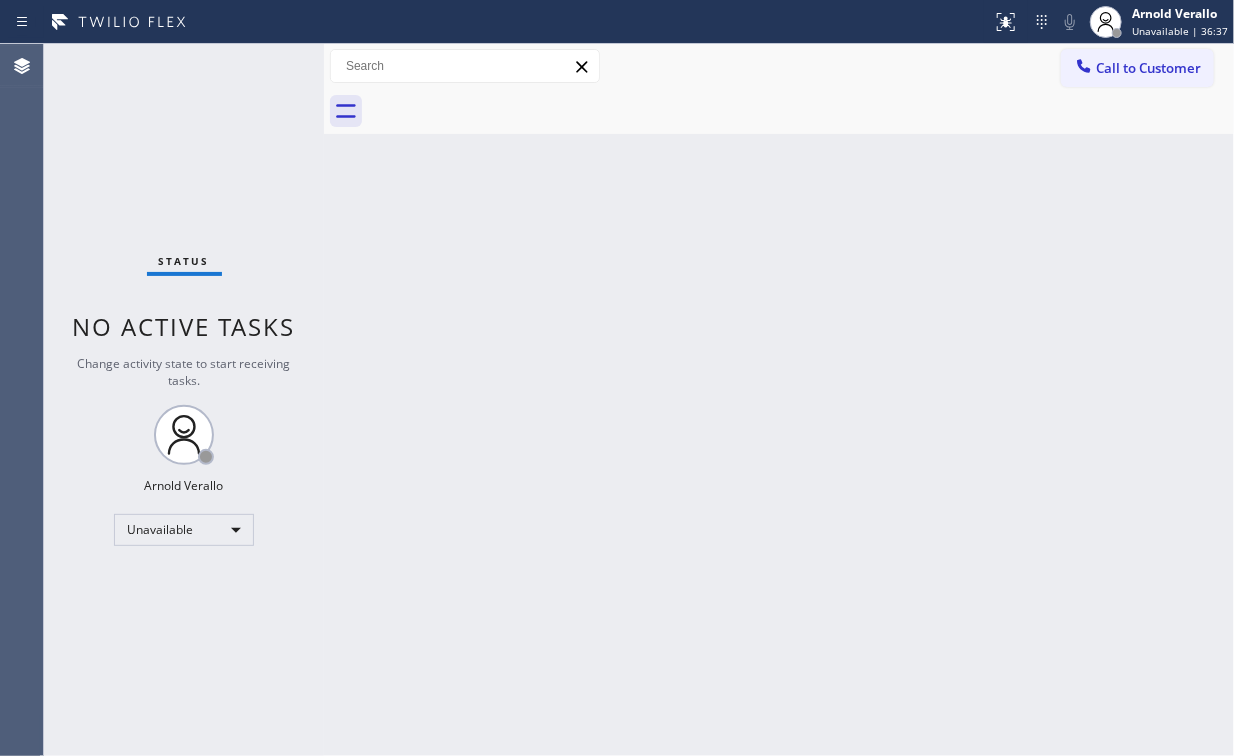 click on "Call to Customer" at bounding box center [1137, 68] 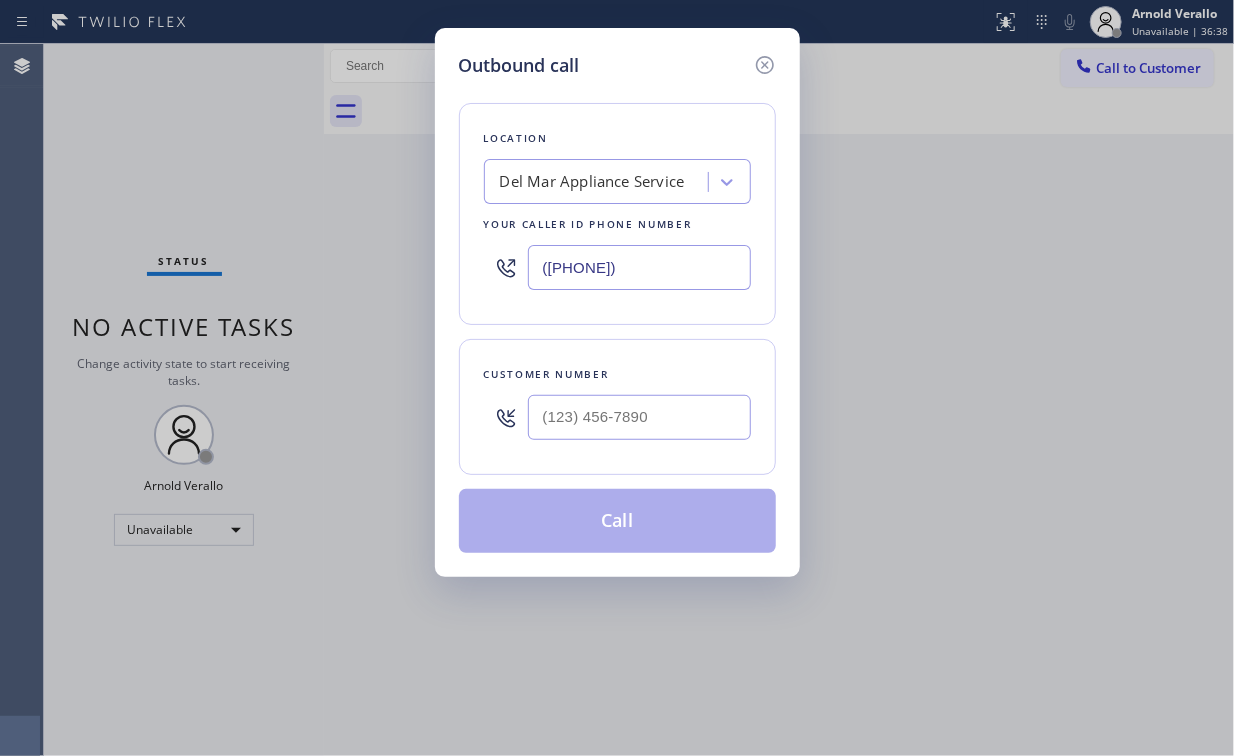 drag, startPoint x: 971, startPoint y: 164, endPoint x: 998, endPoint y: 152, distance: 29.546574 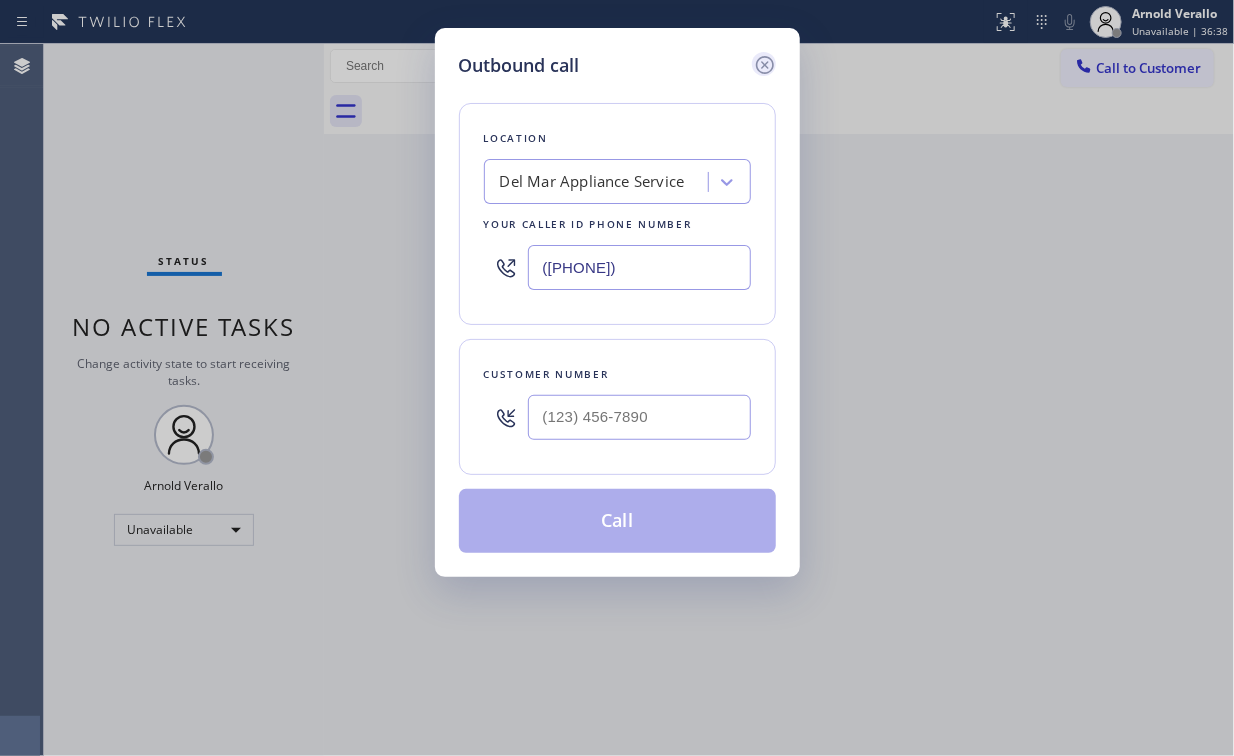 click 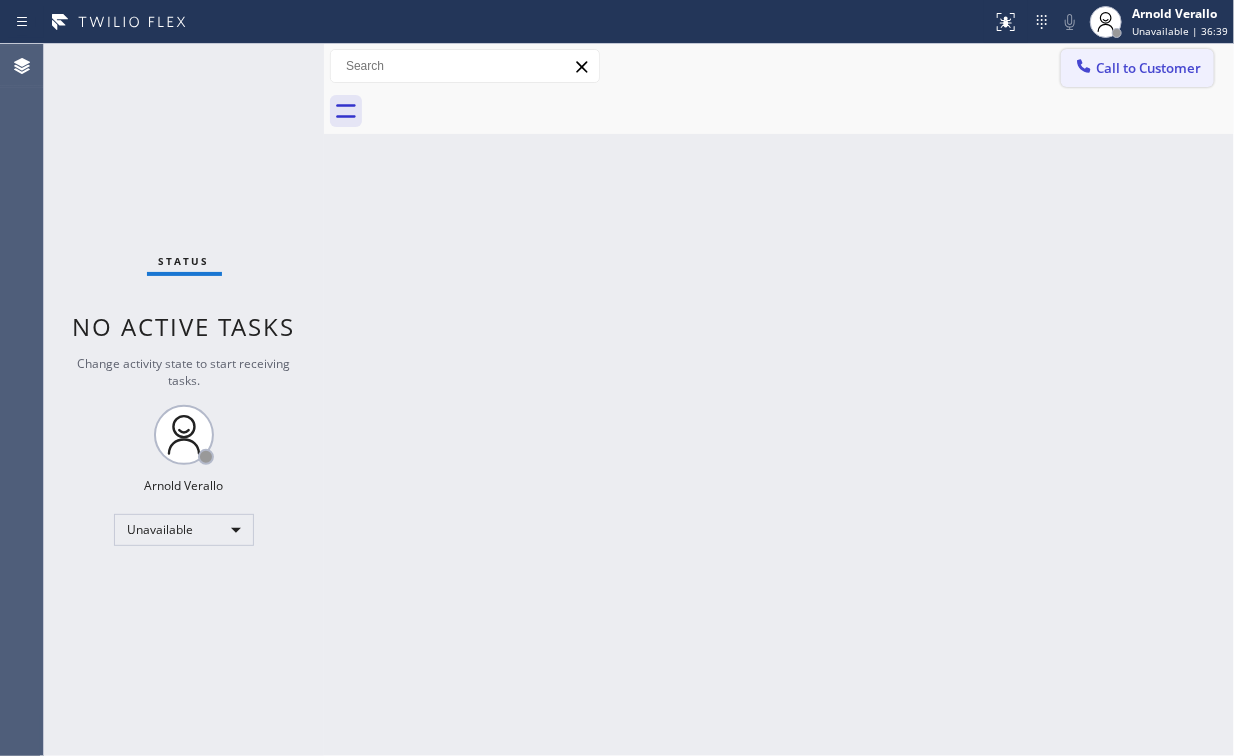 drag, startPoint x: 895, startPoint y: 123, endPoint x: 1148, endPoint y: 50, distance: 263.3211 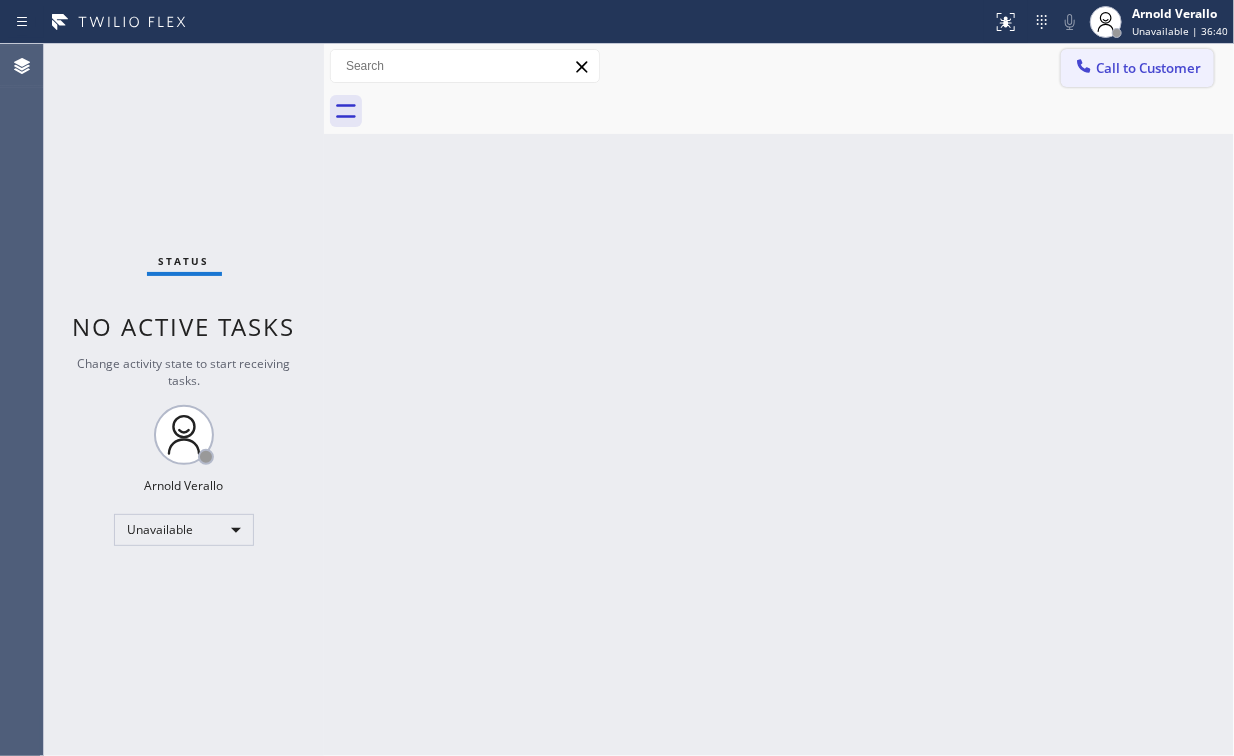click on "Call to Customer" at bounding box center (1148, 68) 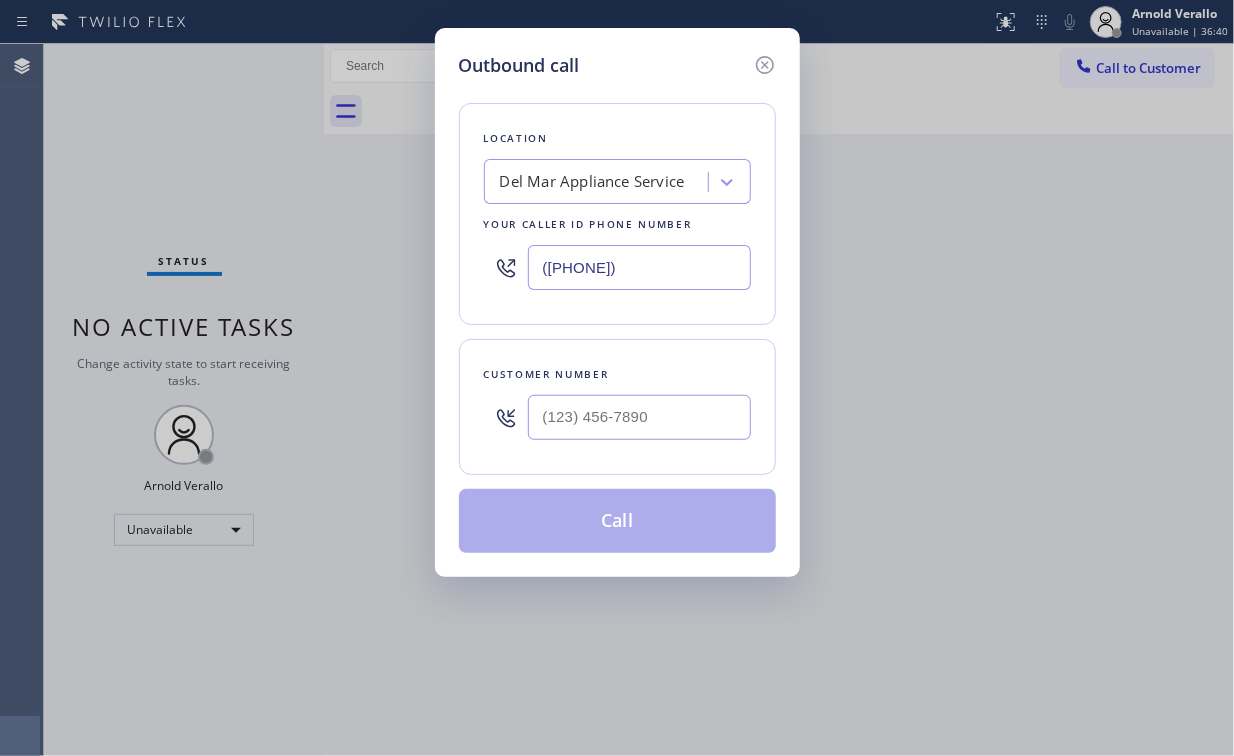 drag, startPoint x: 623, startPoint y: 270, endPoint x: 280, endPoint y: 268, distance: 343.00583 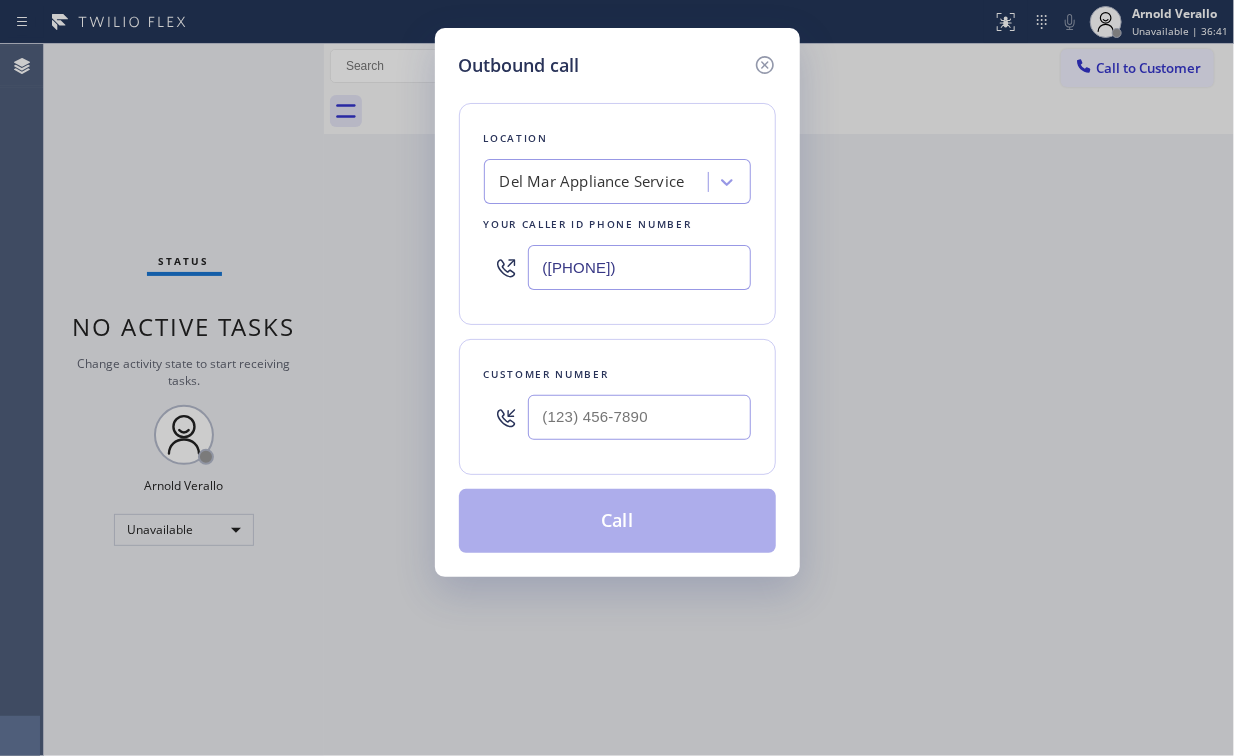 paste on "[PHONE]" 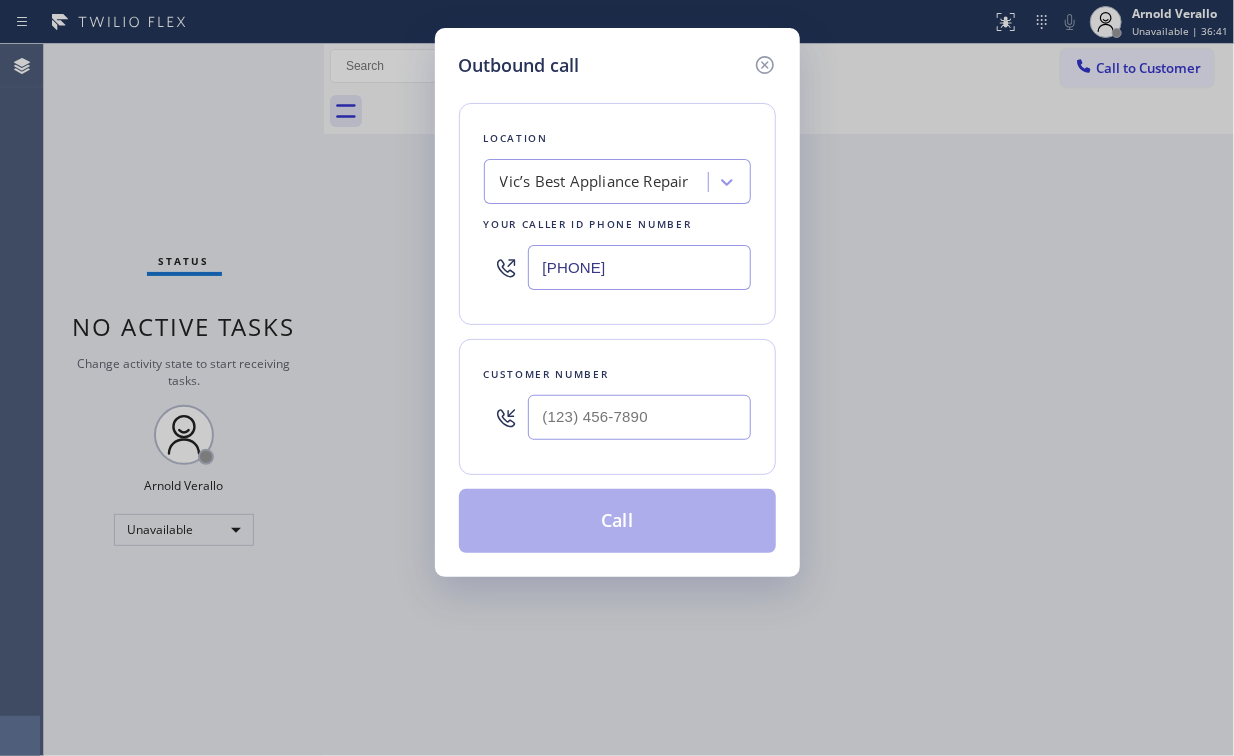 type on "[PHONE]" 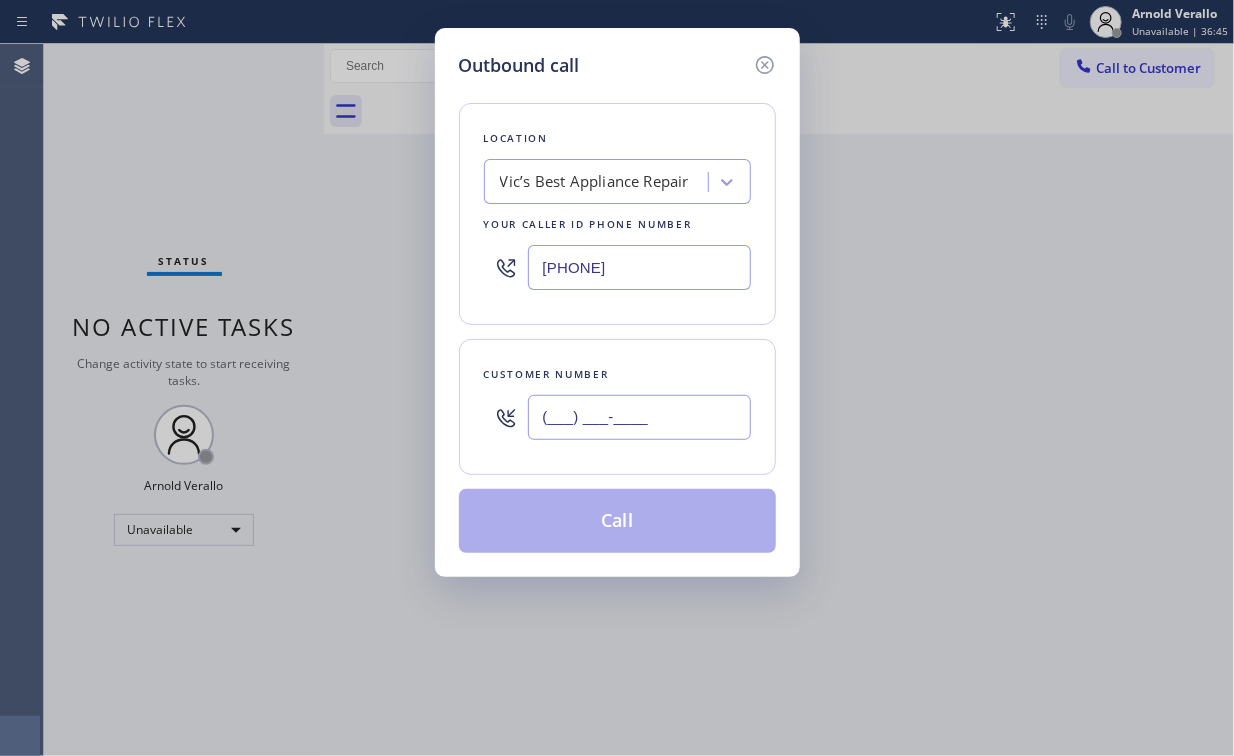 click on "(___) ___-____" at bounding box center (639, 417) 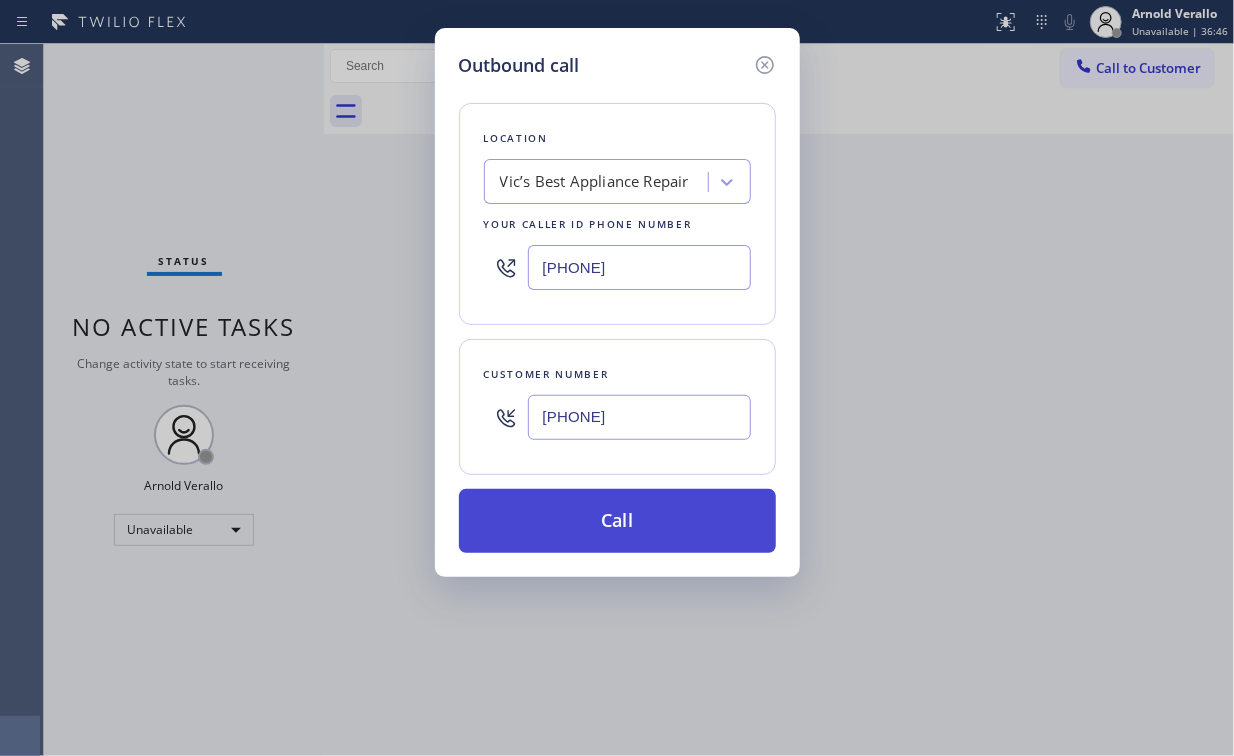 type on "[PHONE]" 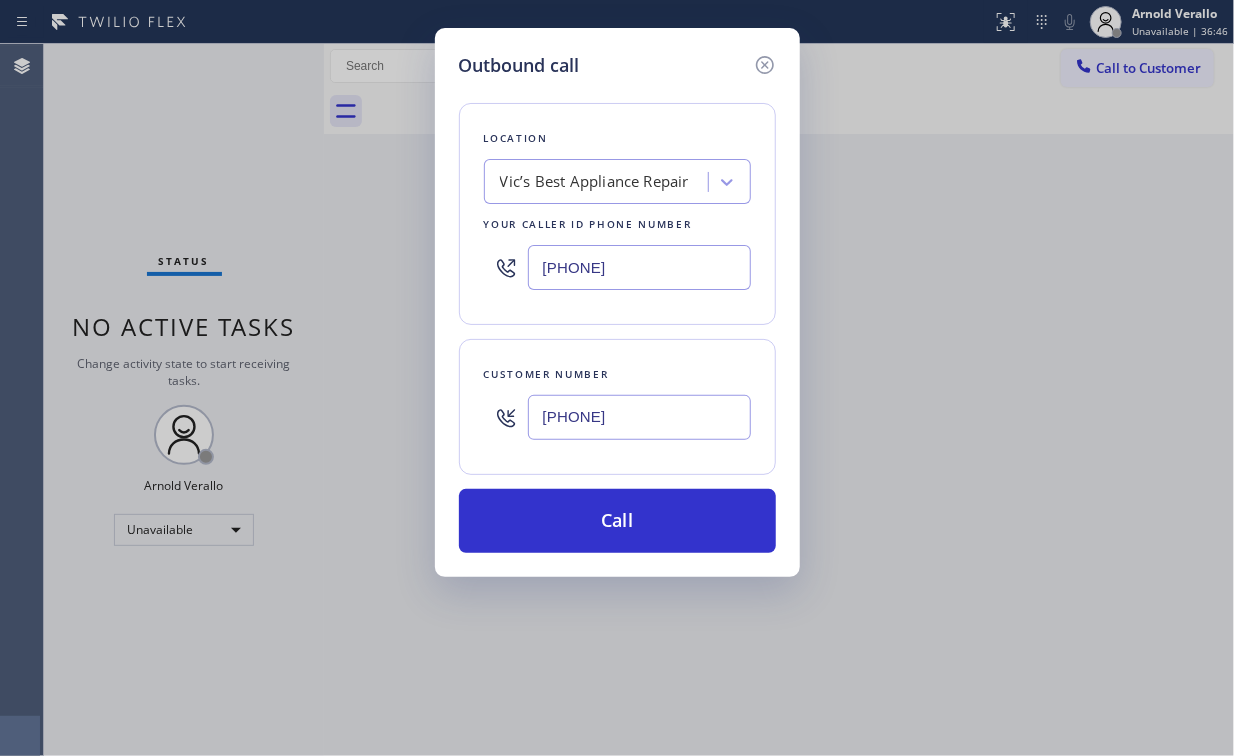 drag, startPoint x: 606, startPoint y: 520, endPoint x: 551, endPoint y: 710, distance: 197.8004 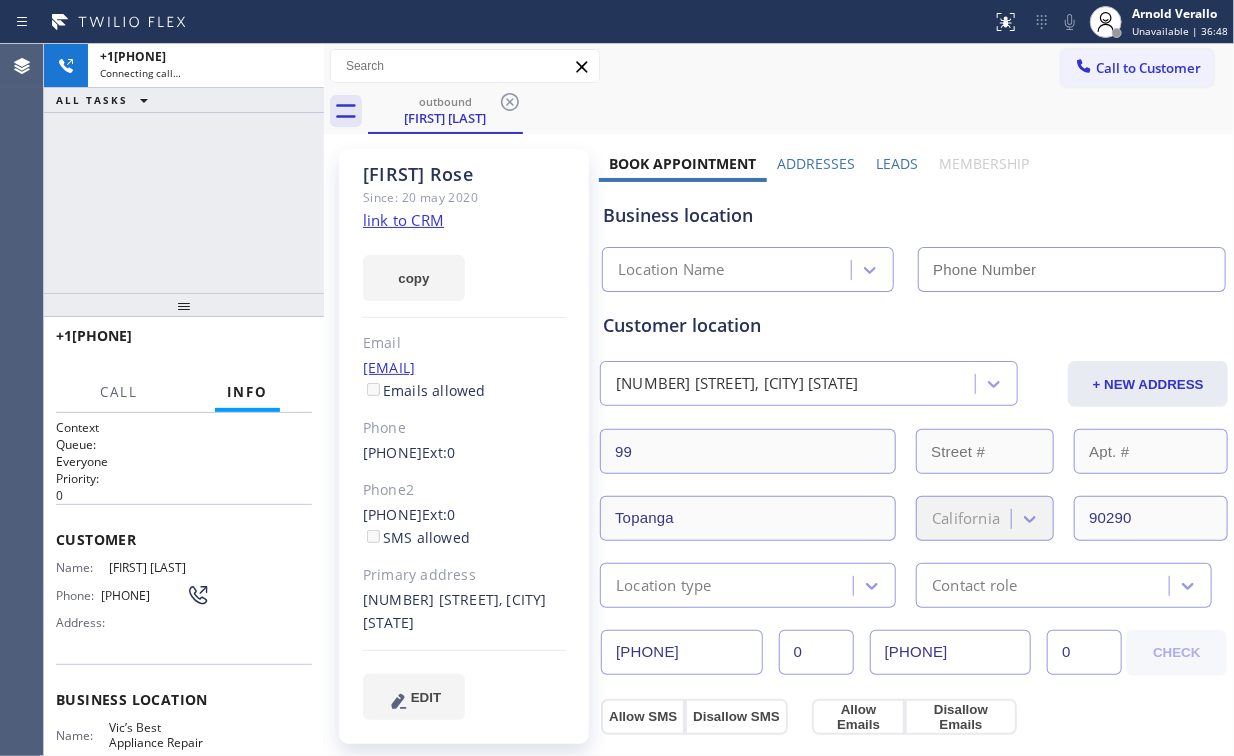click on "[PHONE] Connecting call… ALL TASKS ALL TASKS ACTIVE TASKS TASKS IN WRAP UP" at bounding box center [184, 168] 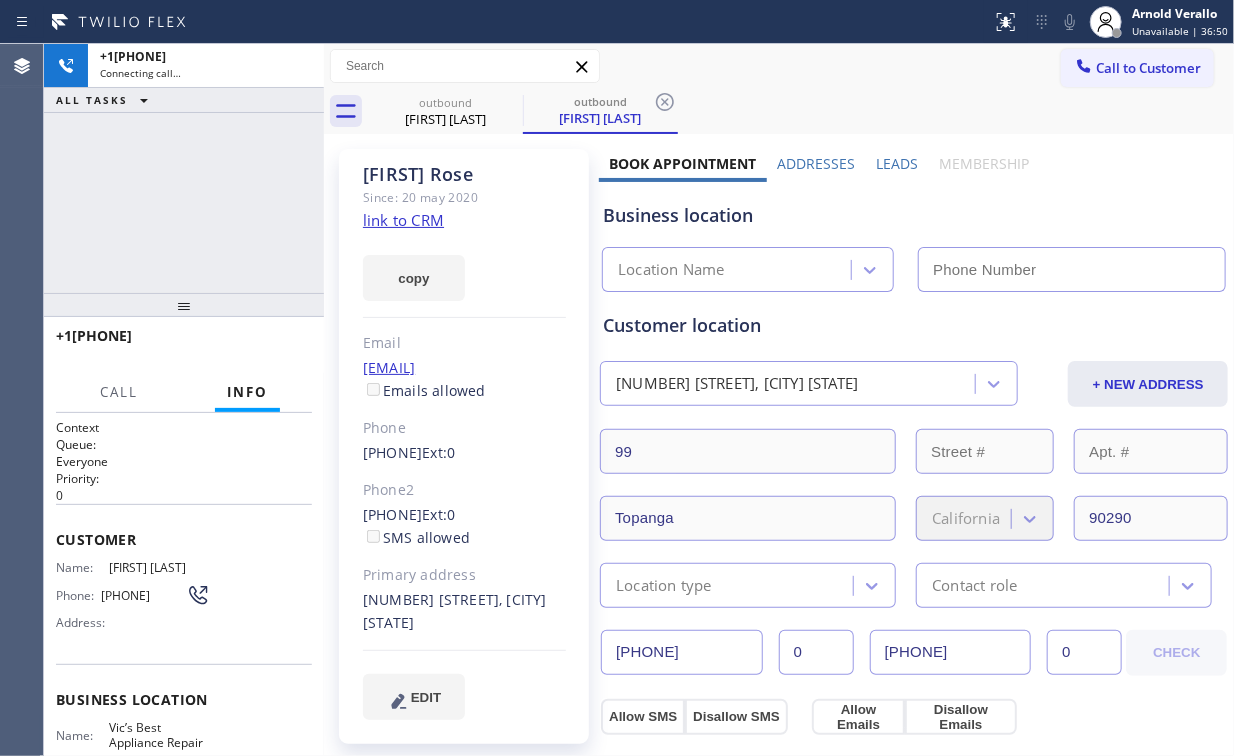 click on "[PHONE] Connecting call… ALL TASKS ALL TASKS ACTIVE TASKS TASKS IN WRAP UP" at bounding box center (184, 168) 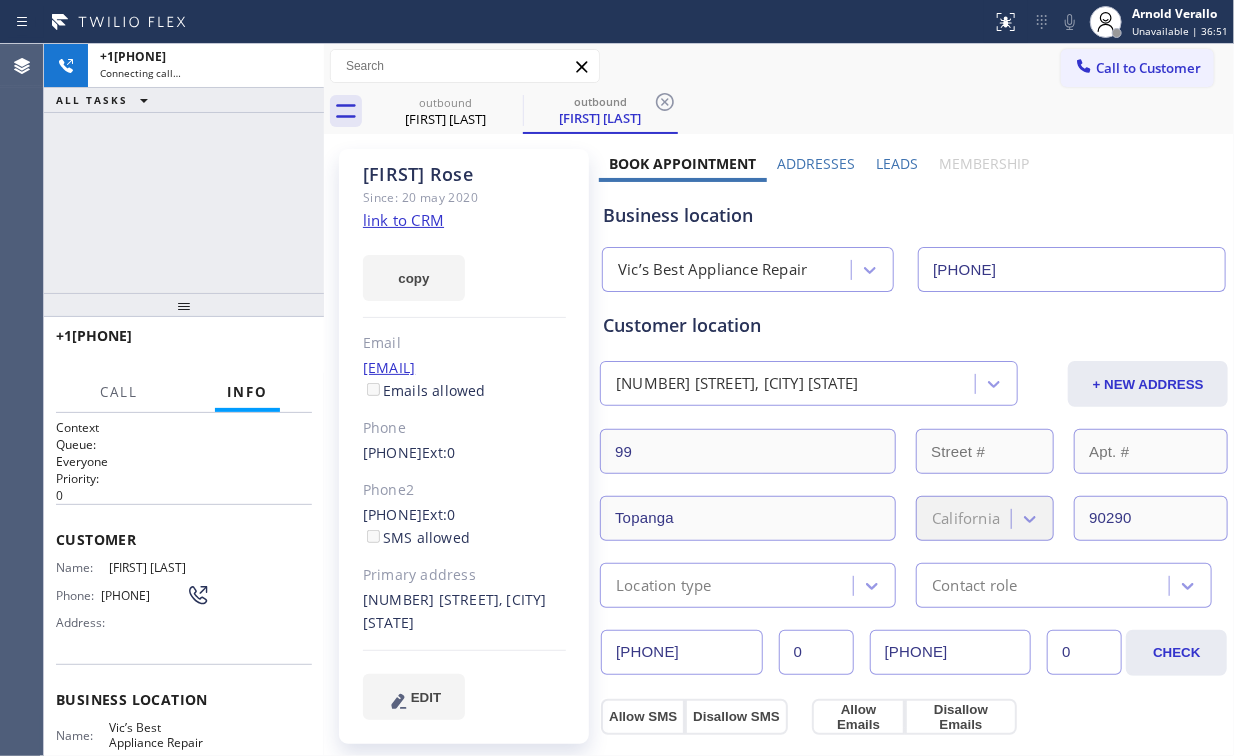 click on "[PHONE] Connecting call… ALL TASKS ALL TASKS ACTIVE TASKS TASKS IN WRAP UP" at bounding box center (184, 168) 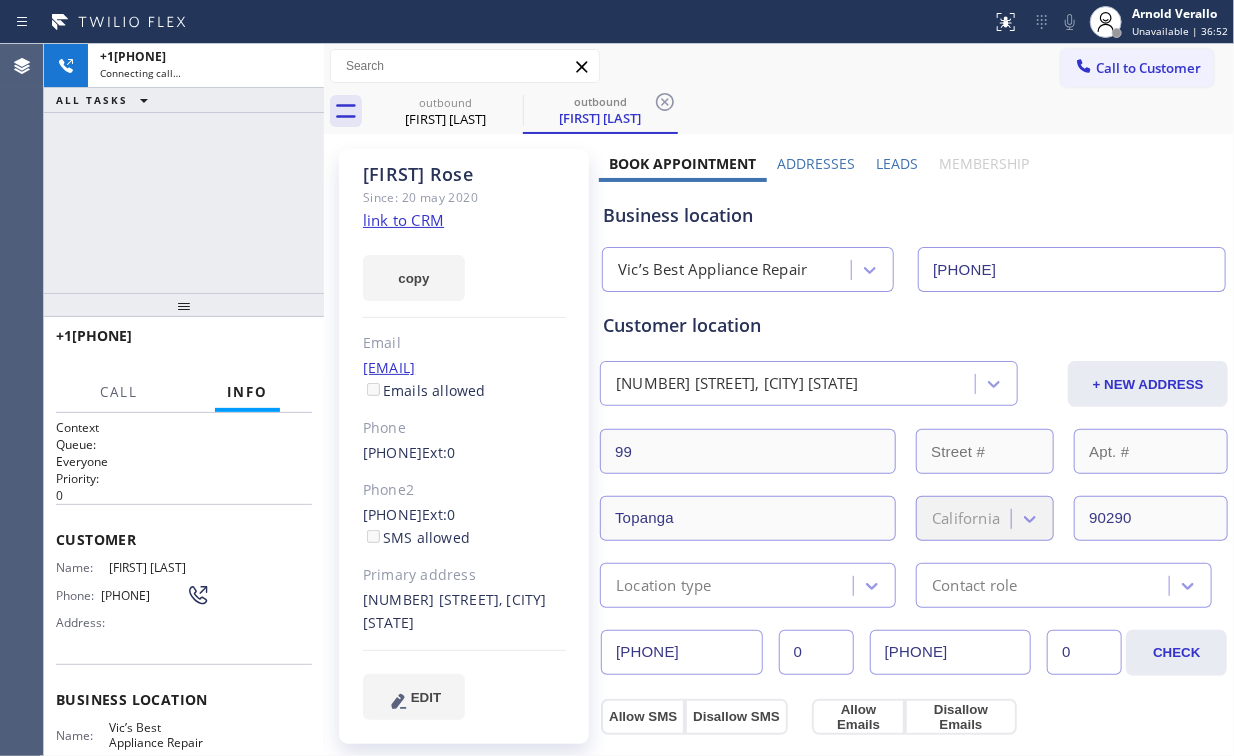 click on "[PHONE] Connecting call… ALL TASKS ALL TASKS ACTIVE TASKS TASKS IN WRAP UP" at bounding box center [184, 168] 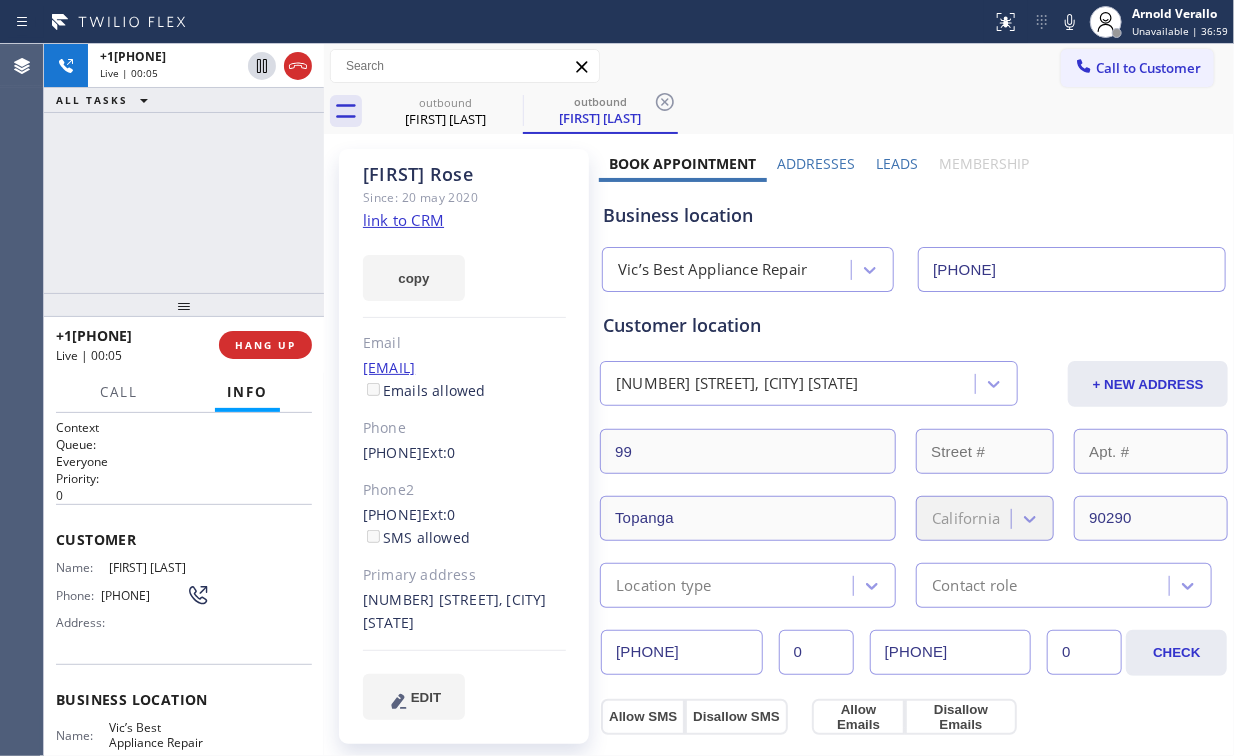 click on "+1[PHONE] Live | 00:05 ALL TASKS ALL TASKS ACTIVE TASKS TASKS IN WRAP UP" at bounding box center (184, 168) 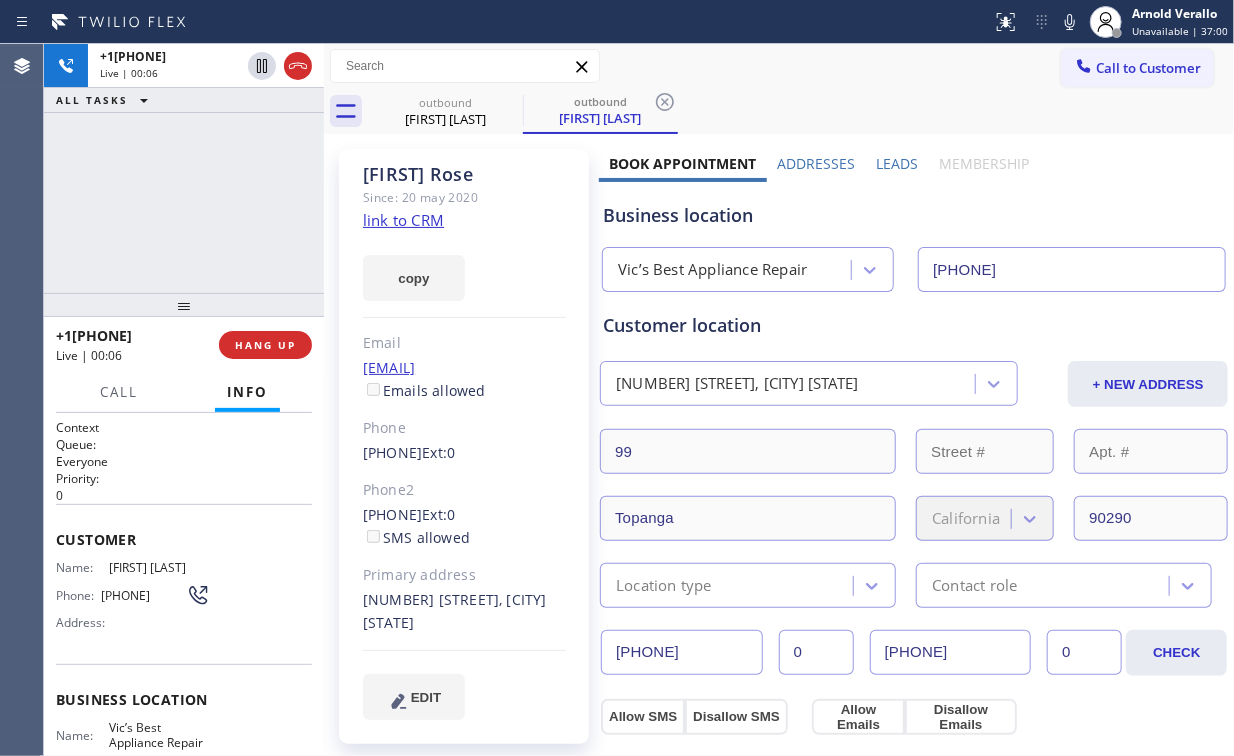 drag, startPoint x: 199, startPoint y: 200, endPoint x: 209, endPoint y: 214, distance: 17.20465 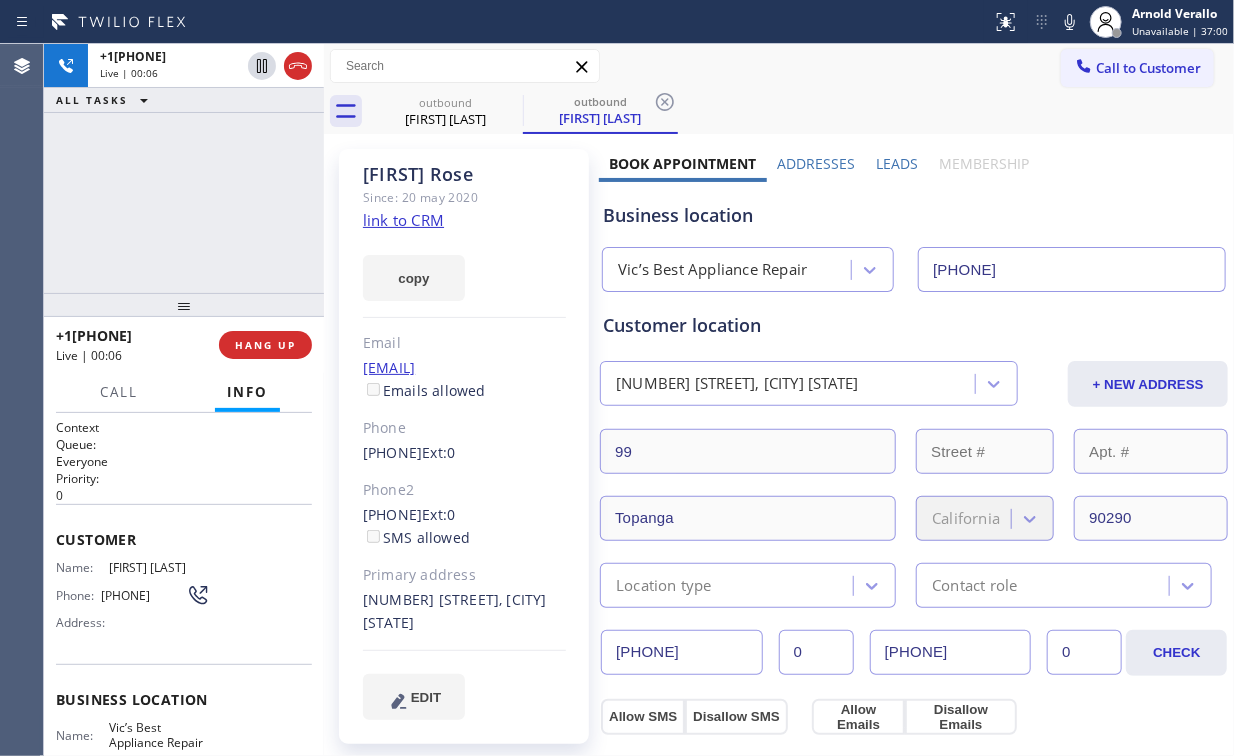 click on "[PHONE] Live | 00:06 ALL TASKS ALL TASKS ACTIVE TASKS TASKS IN WRAP UP" at bounding box center (184, 168) 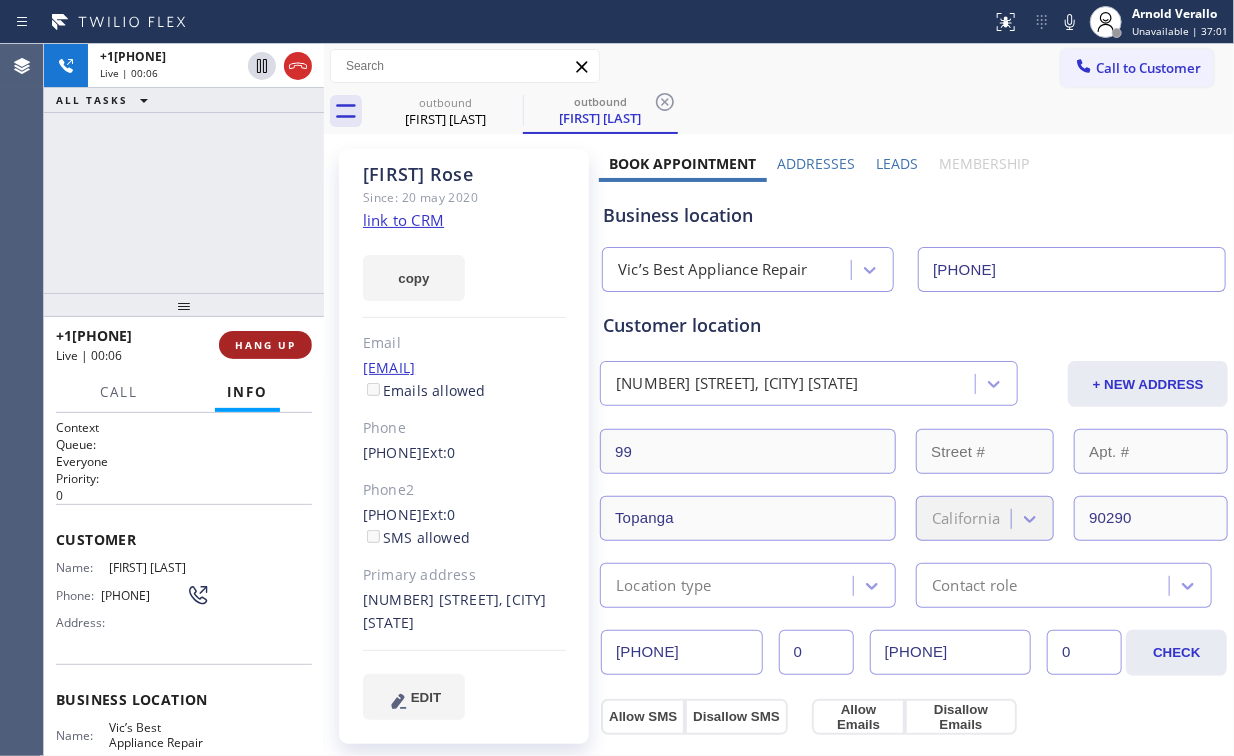click on "HANG UP" at bounding box center (265, 345) 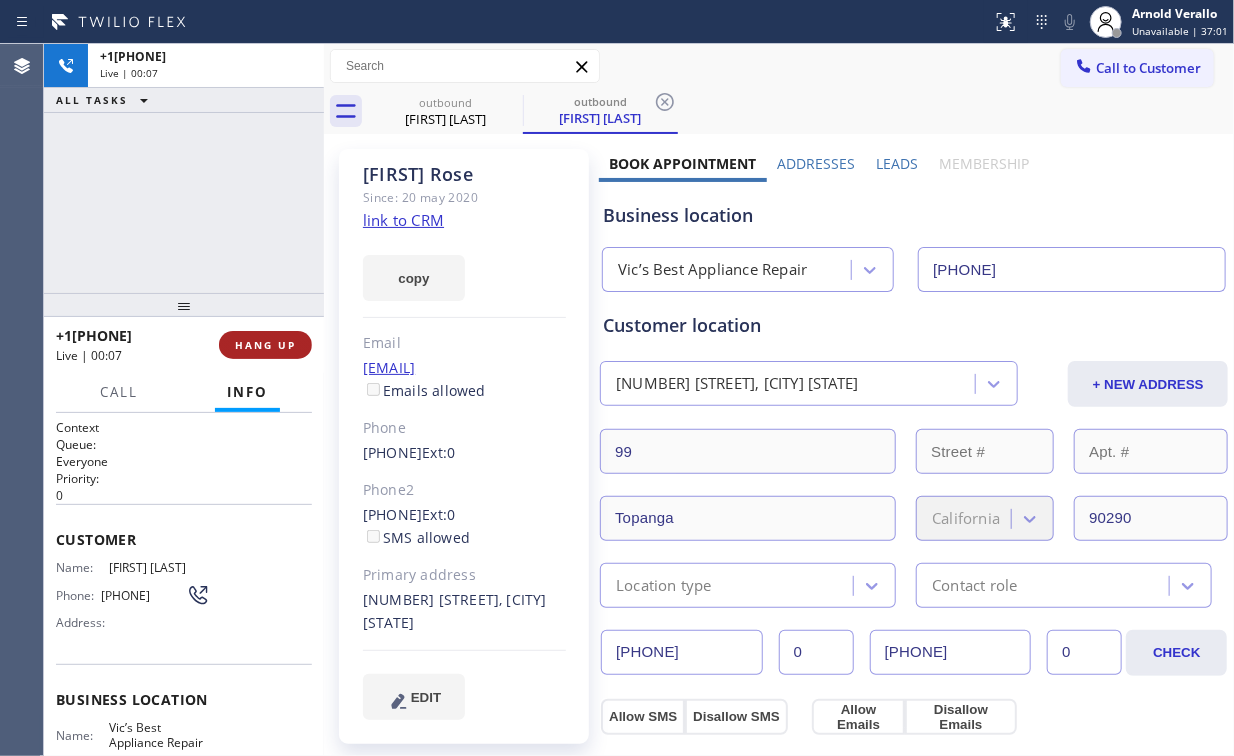 click on "HANG UP" at bounding box center [265, 345] 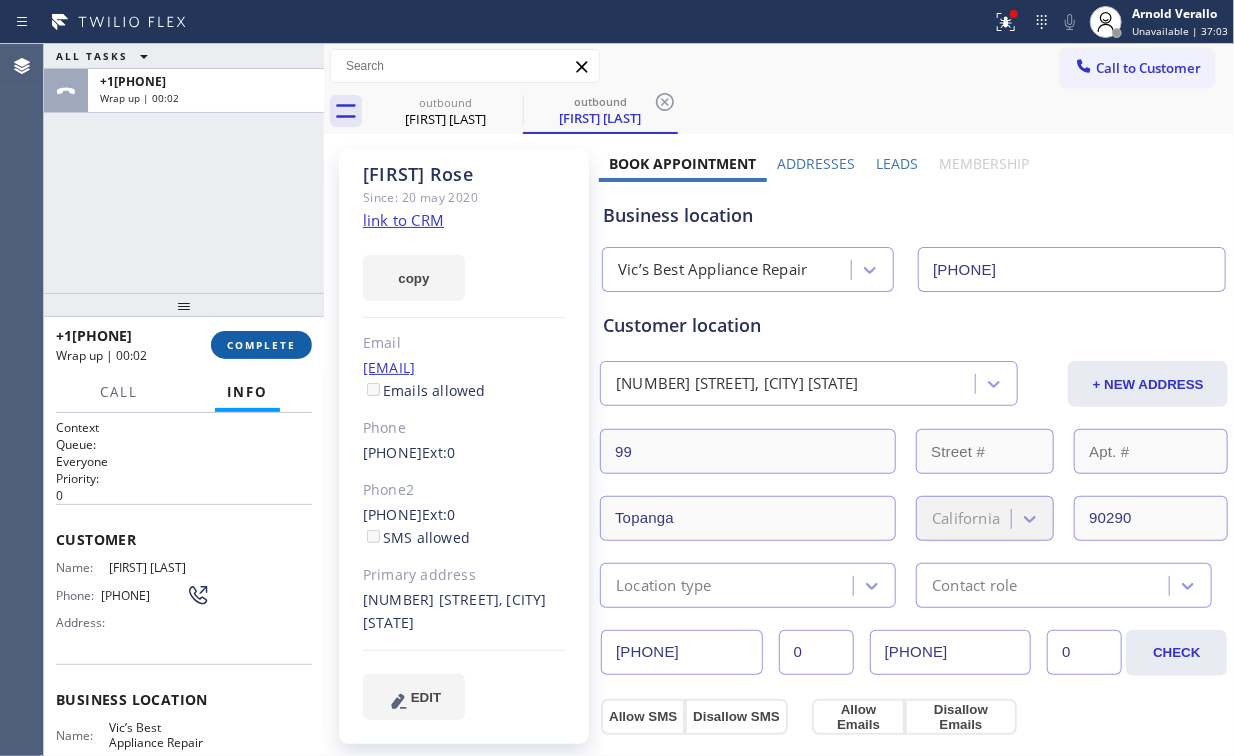 click on "COMPLETE" at bounding box center [261, 345] 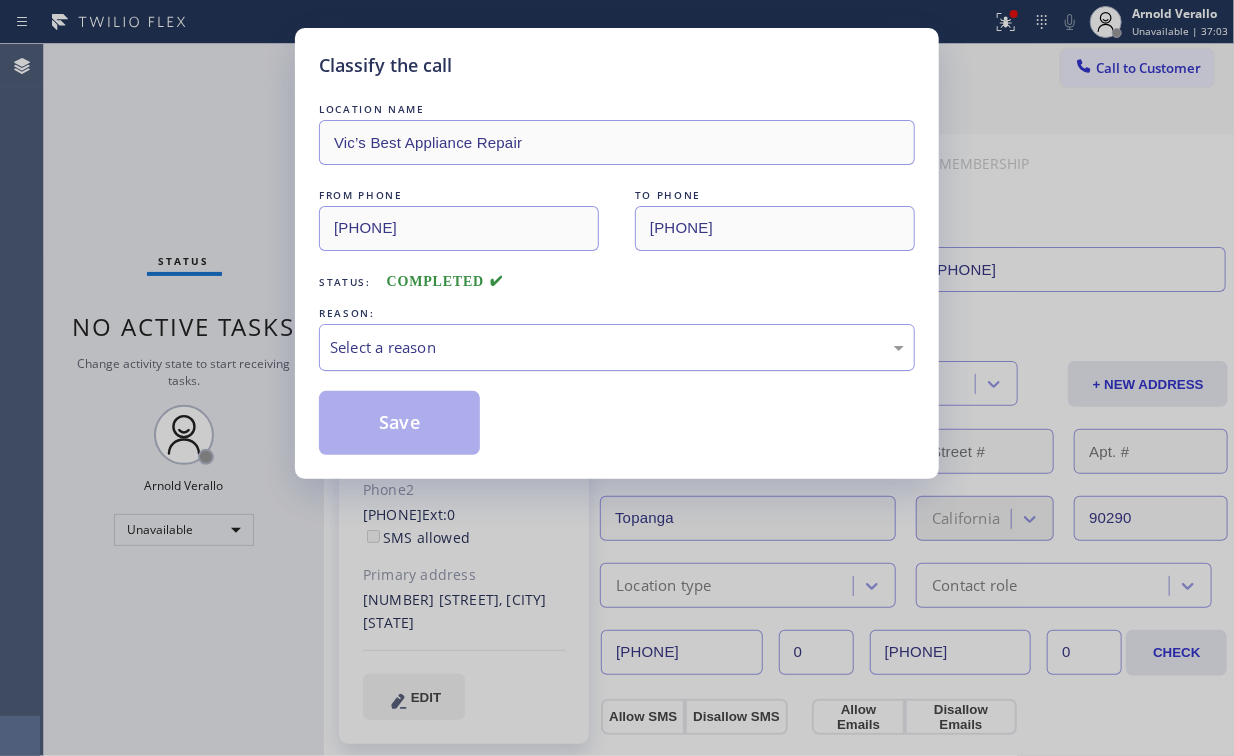 click on "Select a reason" at bounding box center [617, 347] 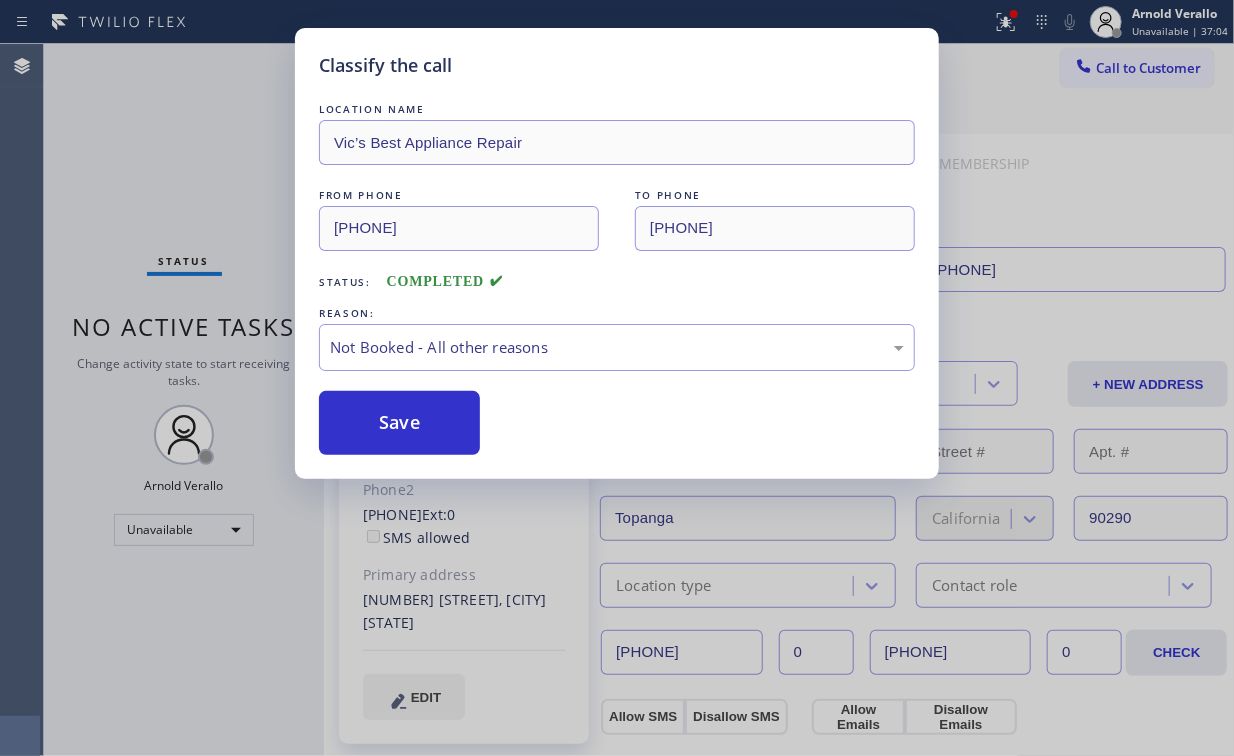 drag, startPoint x: 401, startPoint y: 416, endPoint x: 224, endPoint y: 196, distance: 282.36325 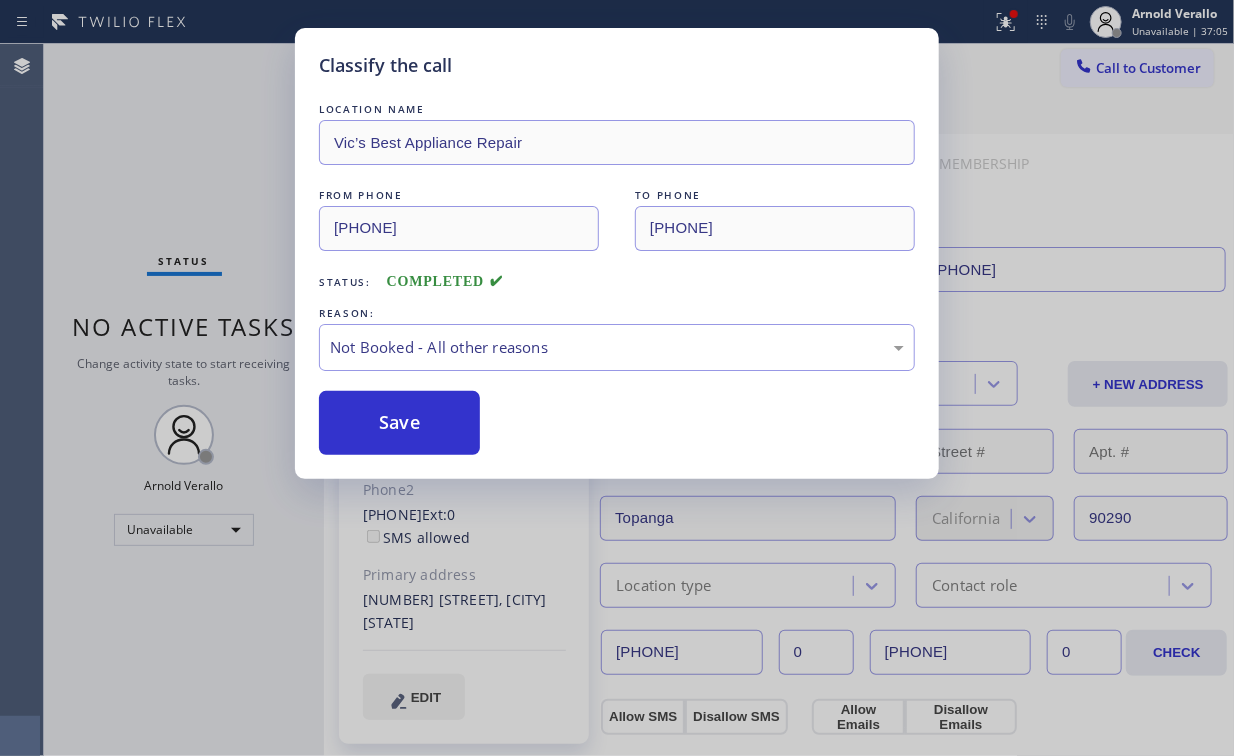 click on "Status report Issues detected These issues could affect your workflow. Please contact your support team. View issues Download report Clear issues [FIRST] [LAST] Unavailable | 37:05 Set your status Offline Available Unavailable Break Log out Agent Desktop Classify the call LOCATION NAME American Service Alliance San Leandro FROM PHONE [PHONE] TO PHONE [PHONE] Status: COMPLETED REASON: Not Booked - All other reasons Save Classify the call LOCATION NAME American Service Alliance San Leandro FROM PHONE [PHONE] TO PHONE [PHONE] Status: COMPLETED REASON: Not Booked - All other reasons Save Classify the call LOCATION NAME Orange Appliance Repair FROM PHONE [PHONE] TO PHONE [PHONE] Status: COMPLETED REASON: Not Booked - All other reasons Save Classify the call LOCATION NAME Orange Appliance Repair FROM PHONE [PHONE] TO PHONE [PHONE] Status: COMPLETED REASON: #2 Not Booked - Dont do type/out of service area/bad call Save Classify the call LOCATION NAME FROM PHONE" at bounding box center [617, 378] 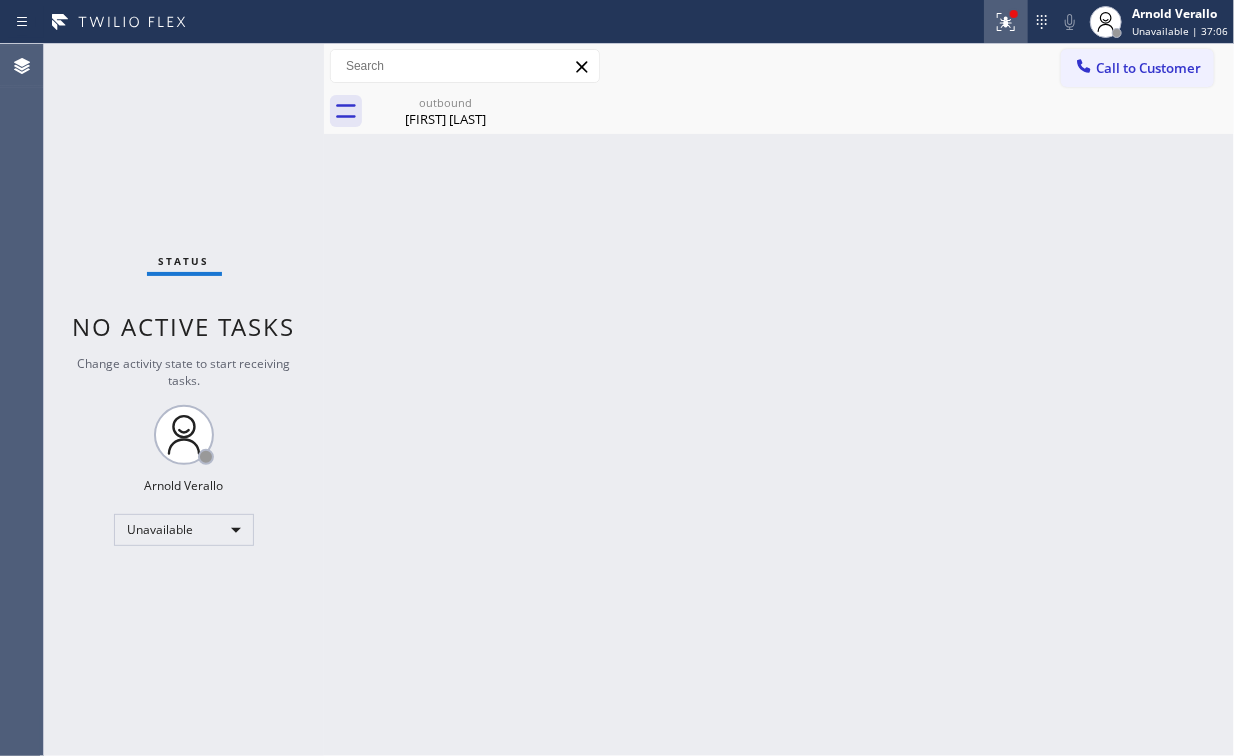 click 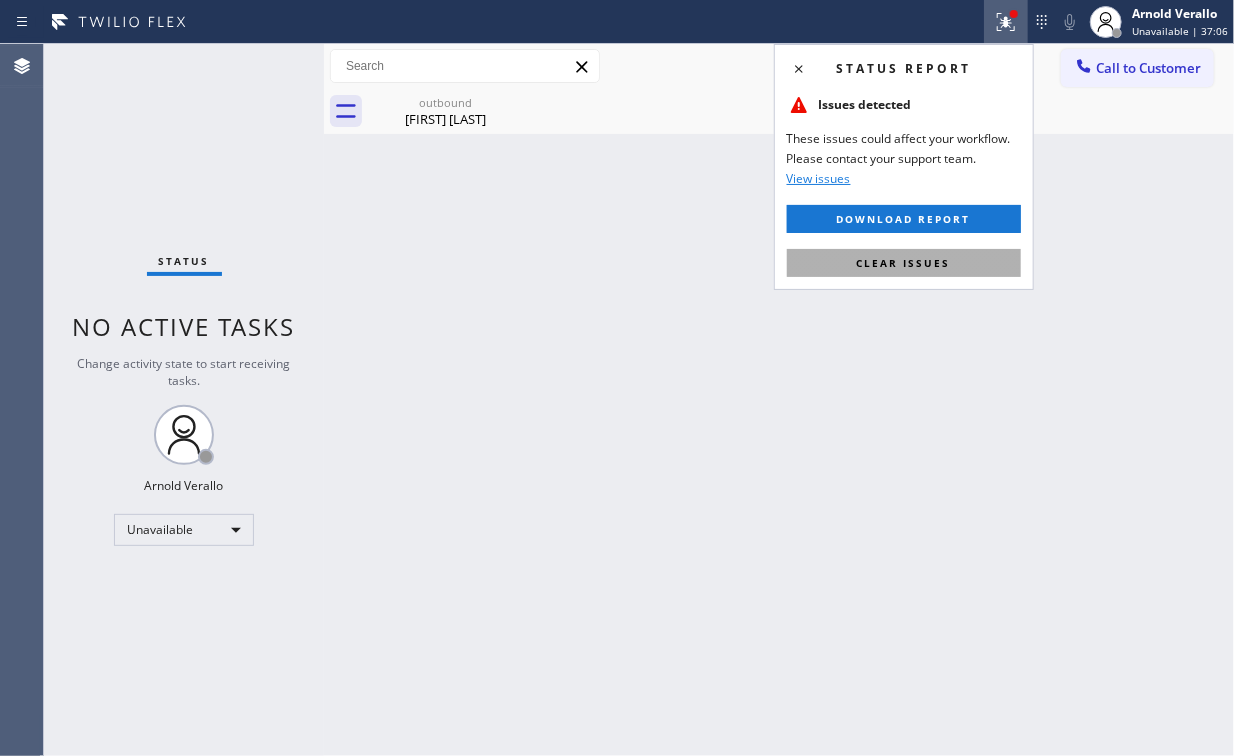 click on "Clear issues" at bounding box center [904, 263] 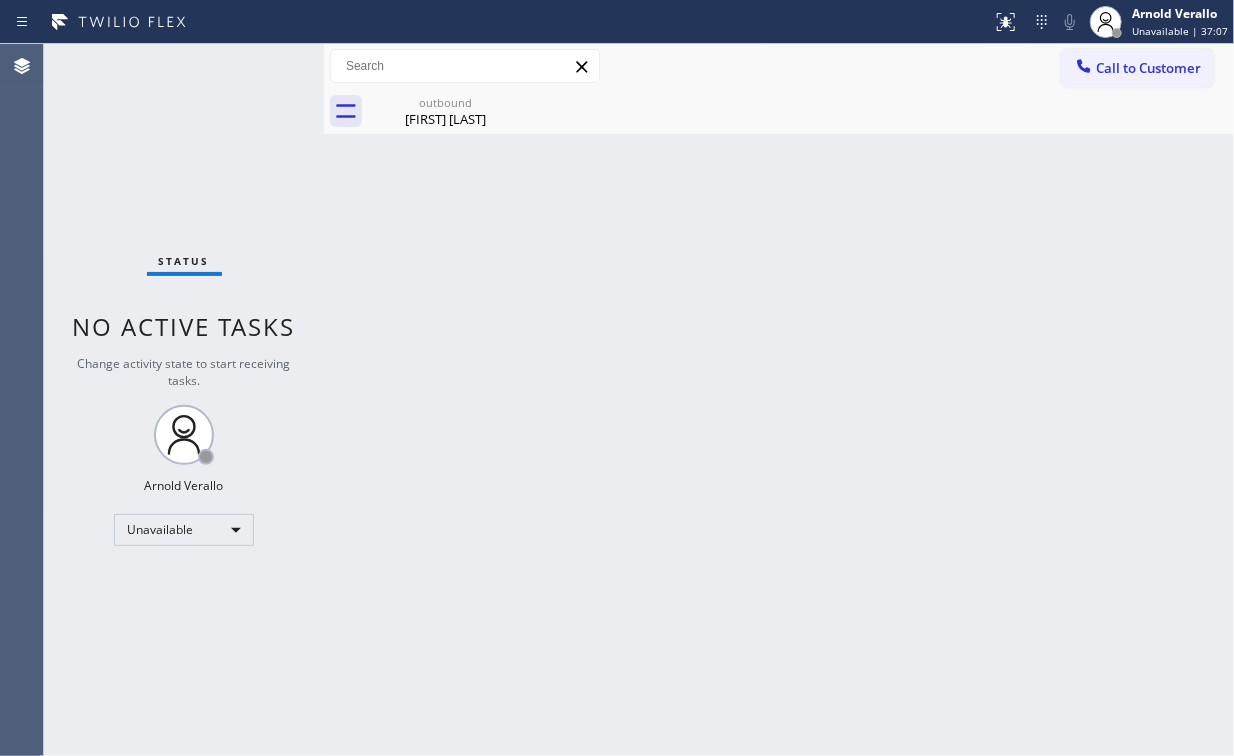 drag, startPoint x: 1088, startPoint y: 72, endPoint x: 618, endPoint y: 309, distance: 526.3734 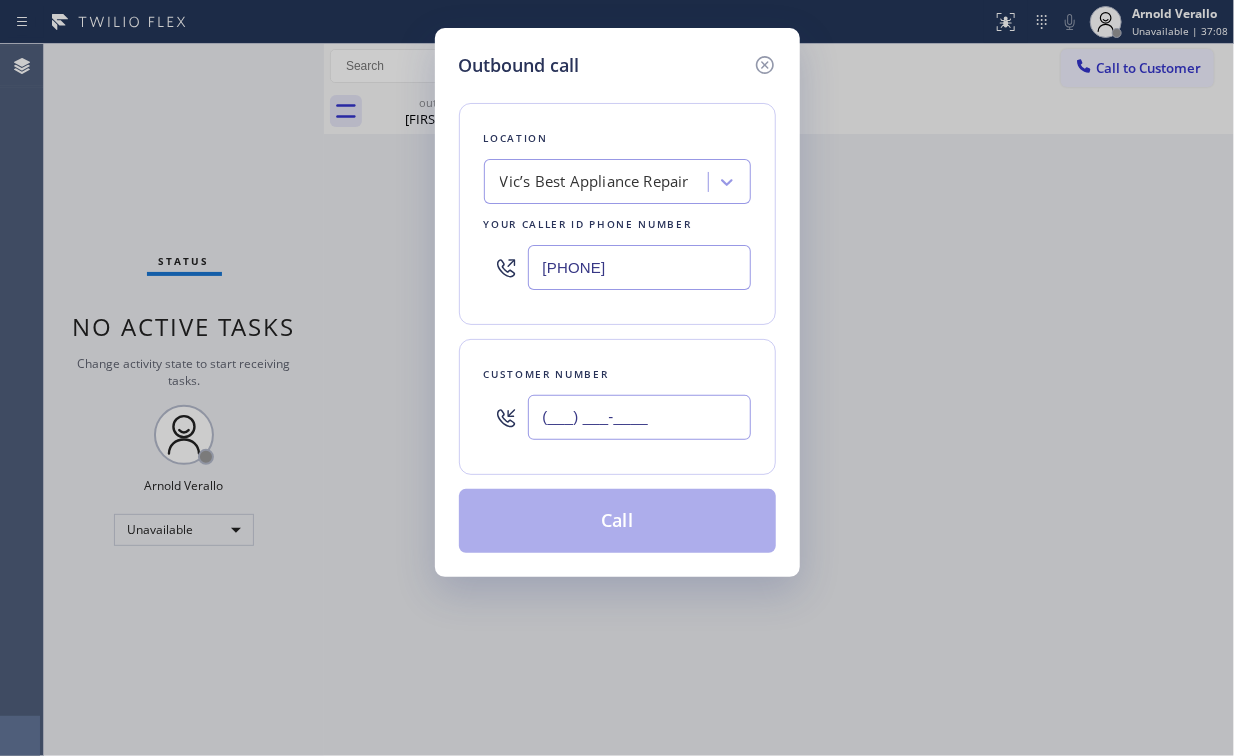 click on "(___) ___-____" at bounding box center (639, 417) 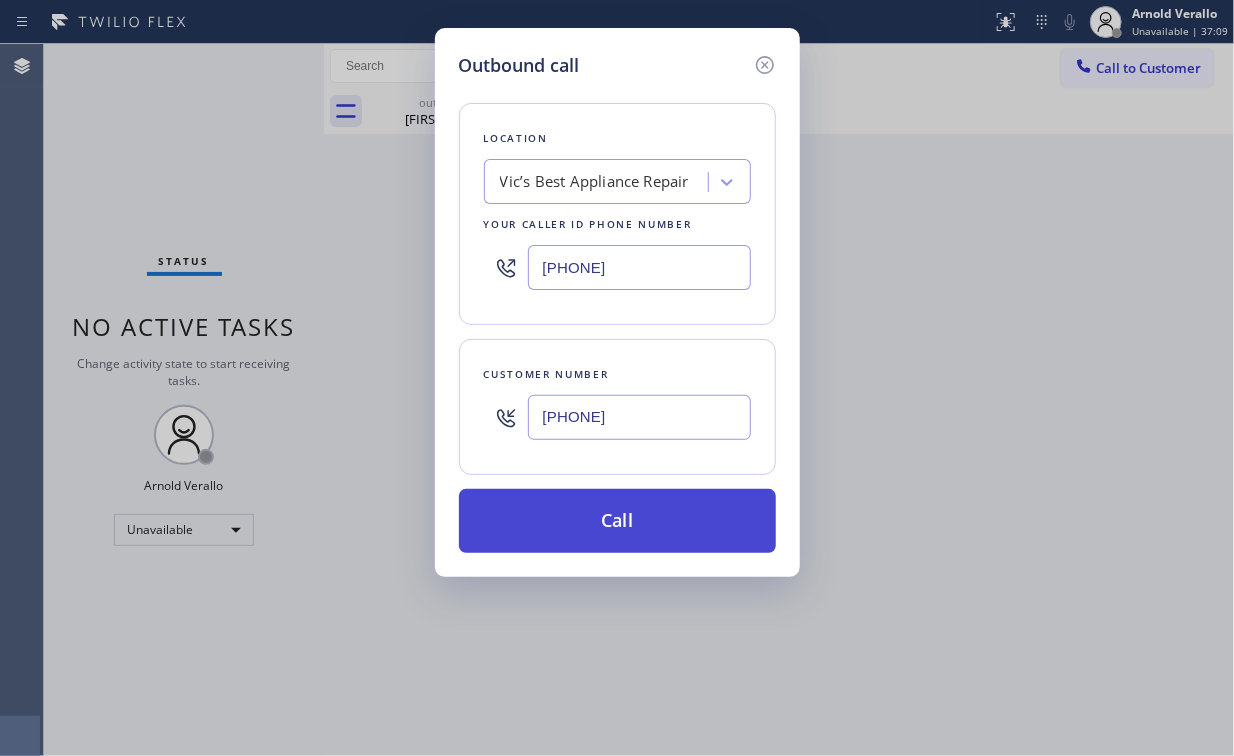 type on "[PHONE]" 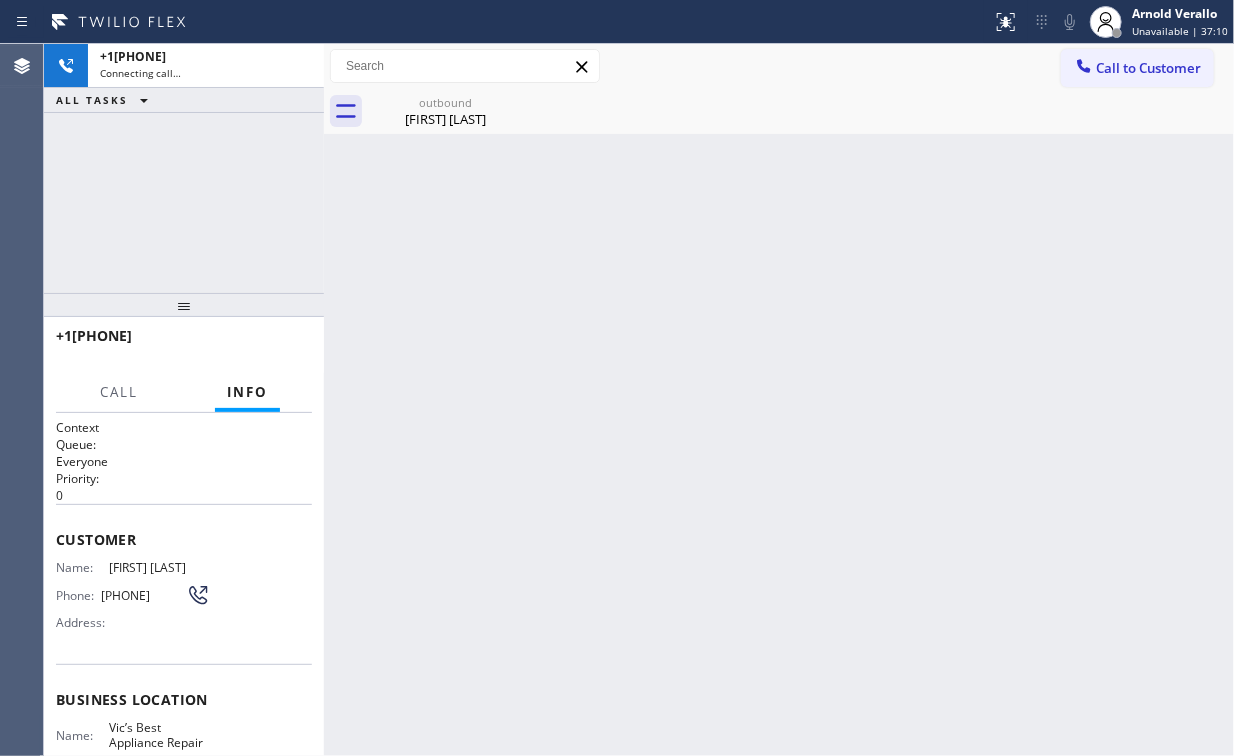 drag, startPoint x: 205, startPoint y: 168, endPoint x: 216, endPoint y: 173, distance: 12.083046 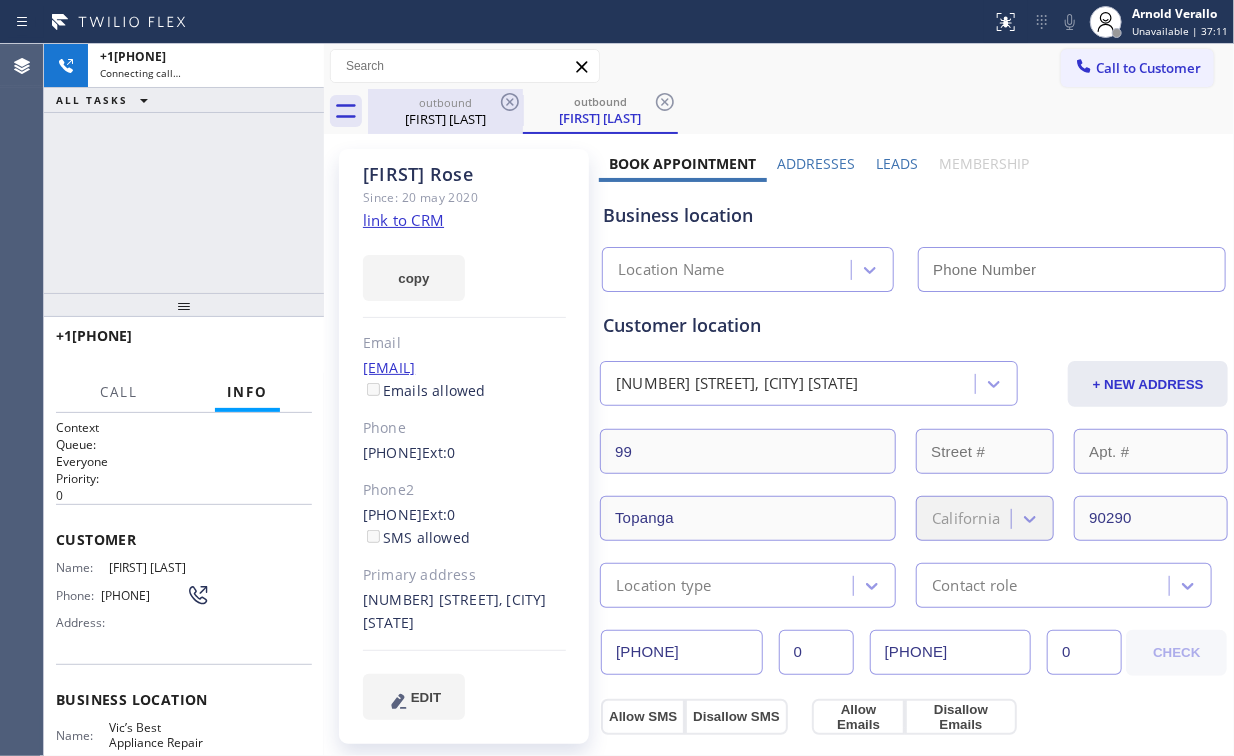 click on "outbound" at bounding box center [445, 102] 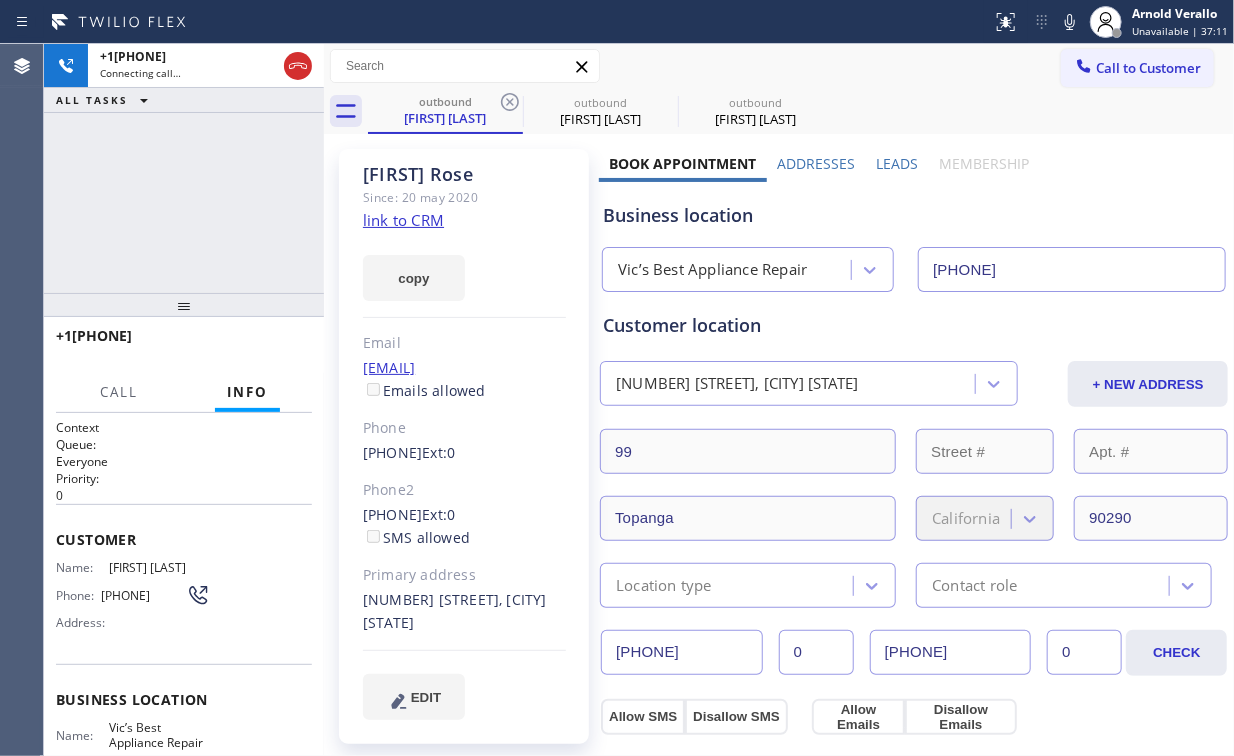 click 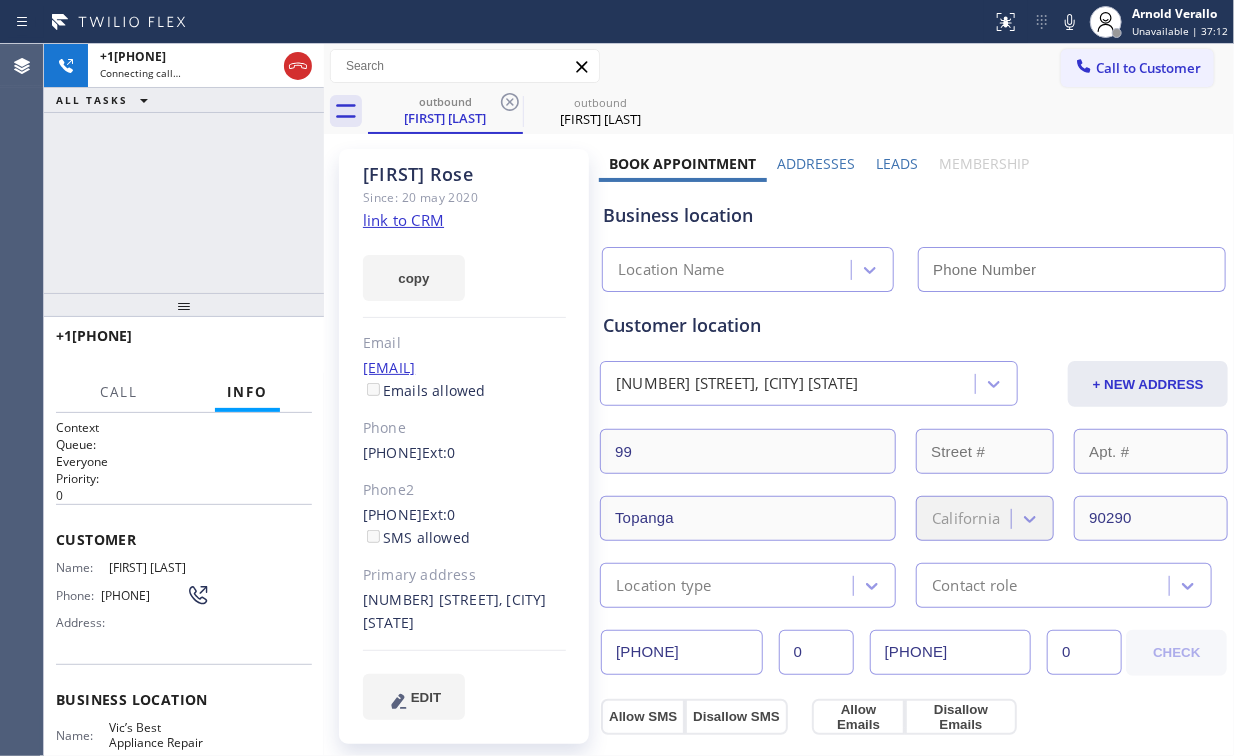 click on "[PHONE] Connecting call… ALL TASKS ALL TASKS ACTIVE TASKS TASKS IN WRAP UP" at bounding box center [184, 168] 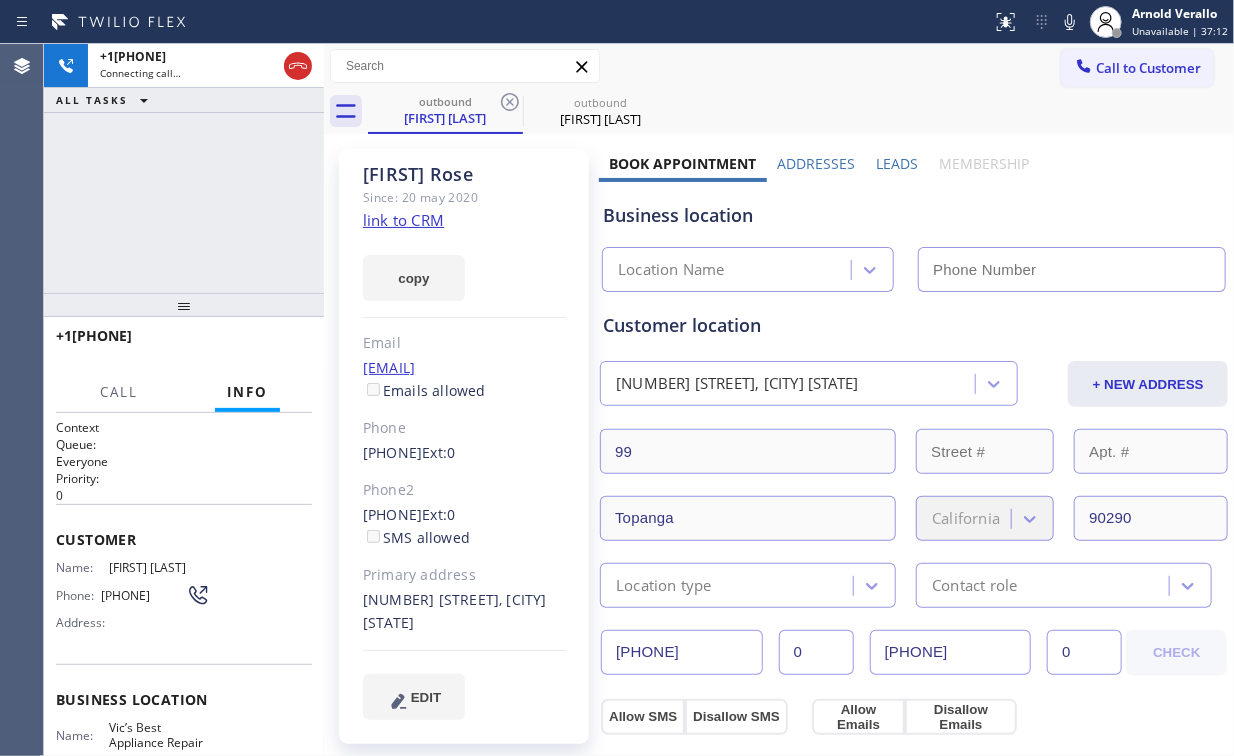 type on "[PHONE]" 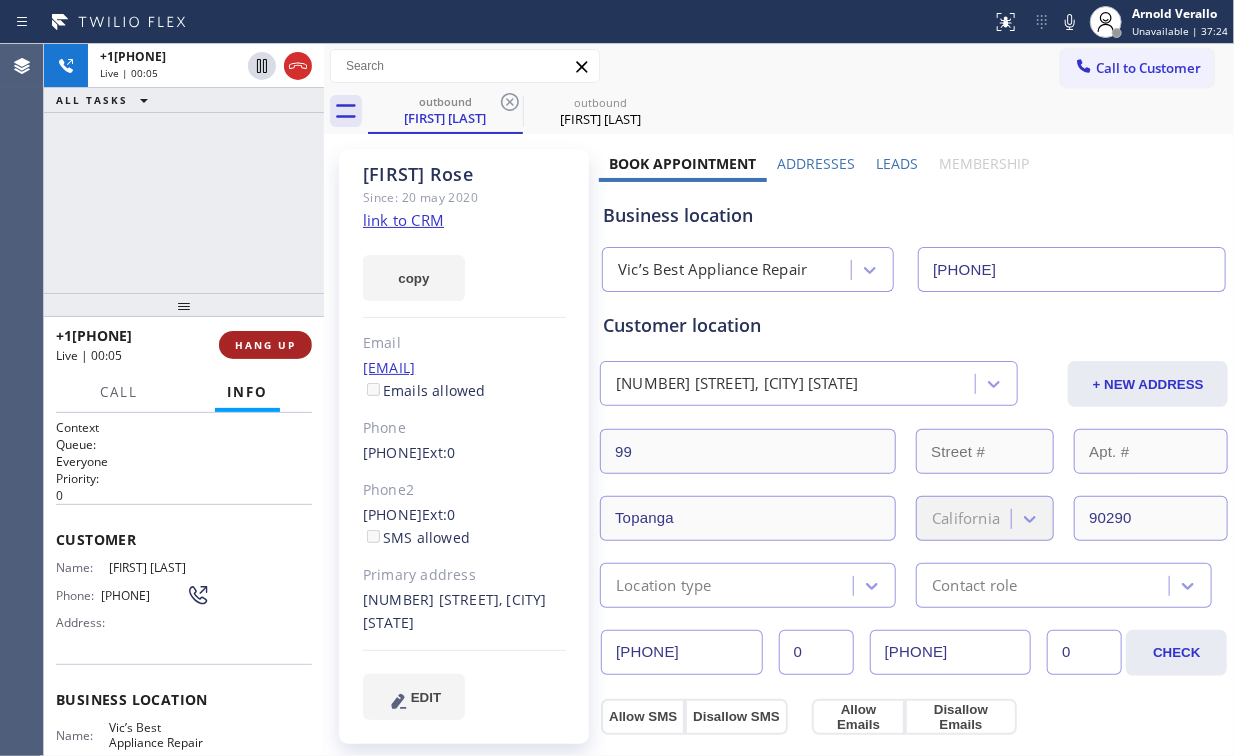 click on "HANG UP" at bounding box center [265, 345] 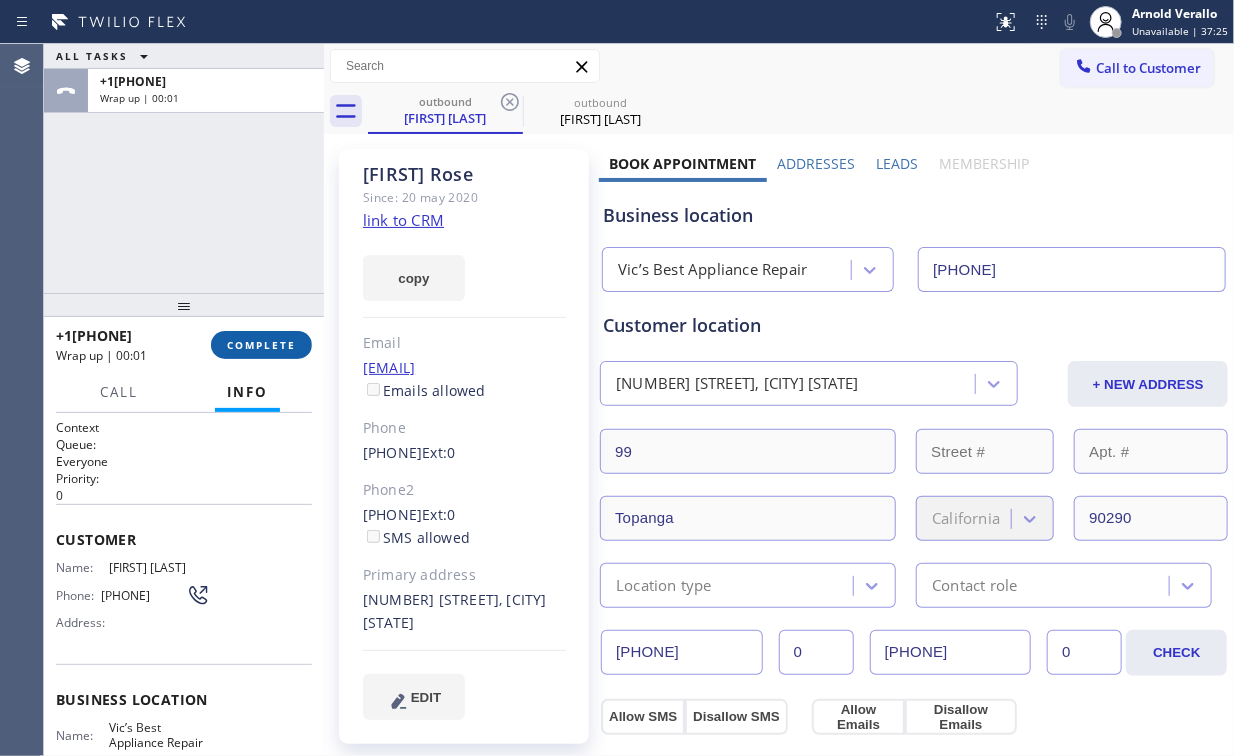 click on "COMPLETE" at bounding box center (261, 345) 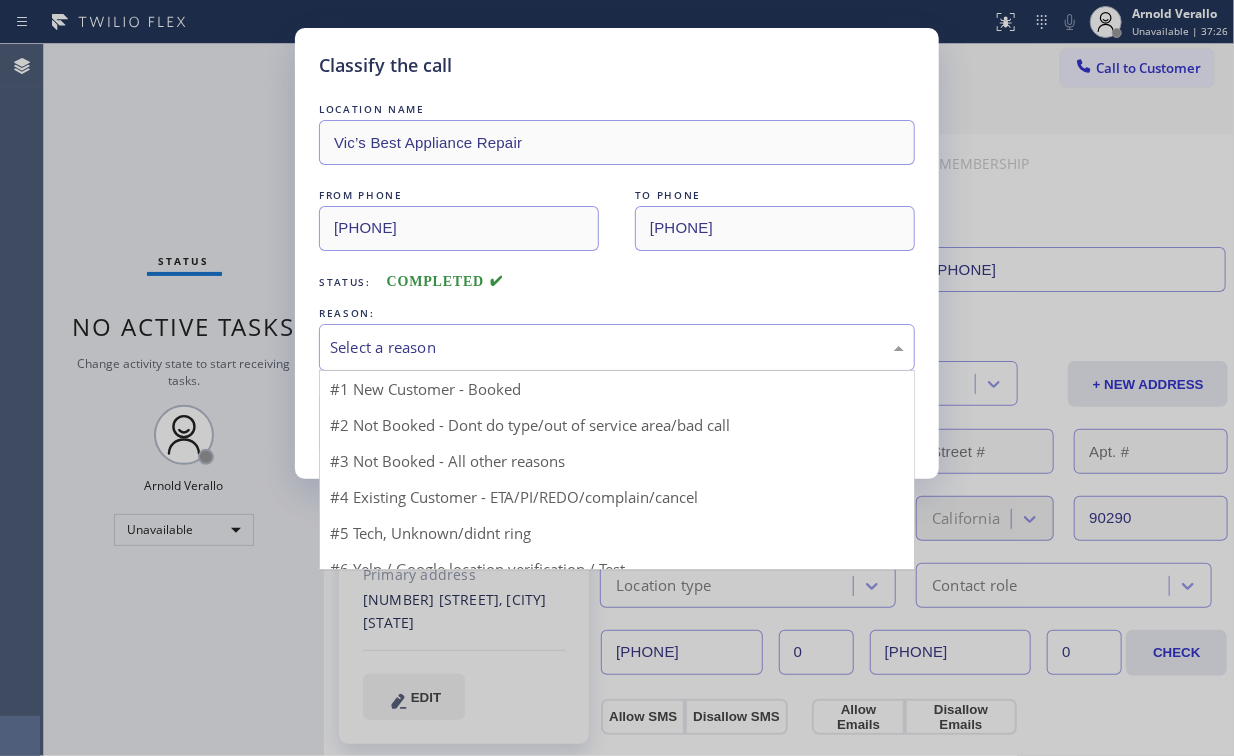 click on "Select a reason" at bounding box center [617, 347] 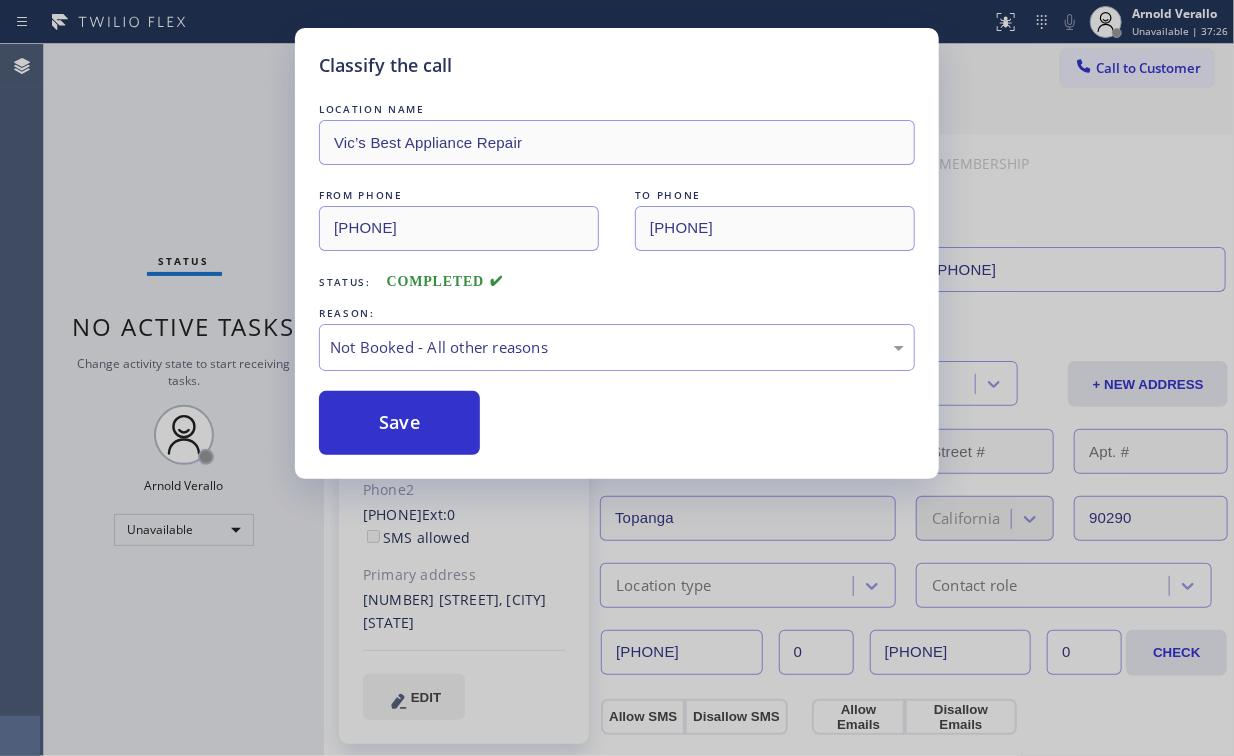drag, startPoint x: 426, startPoint y: 419, endPoint x: 193, endPoint y: 175, distance: 337.3796 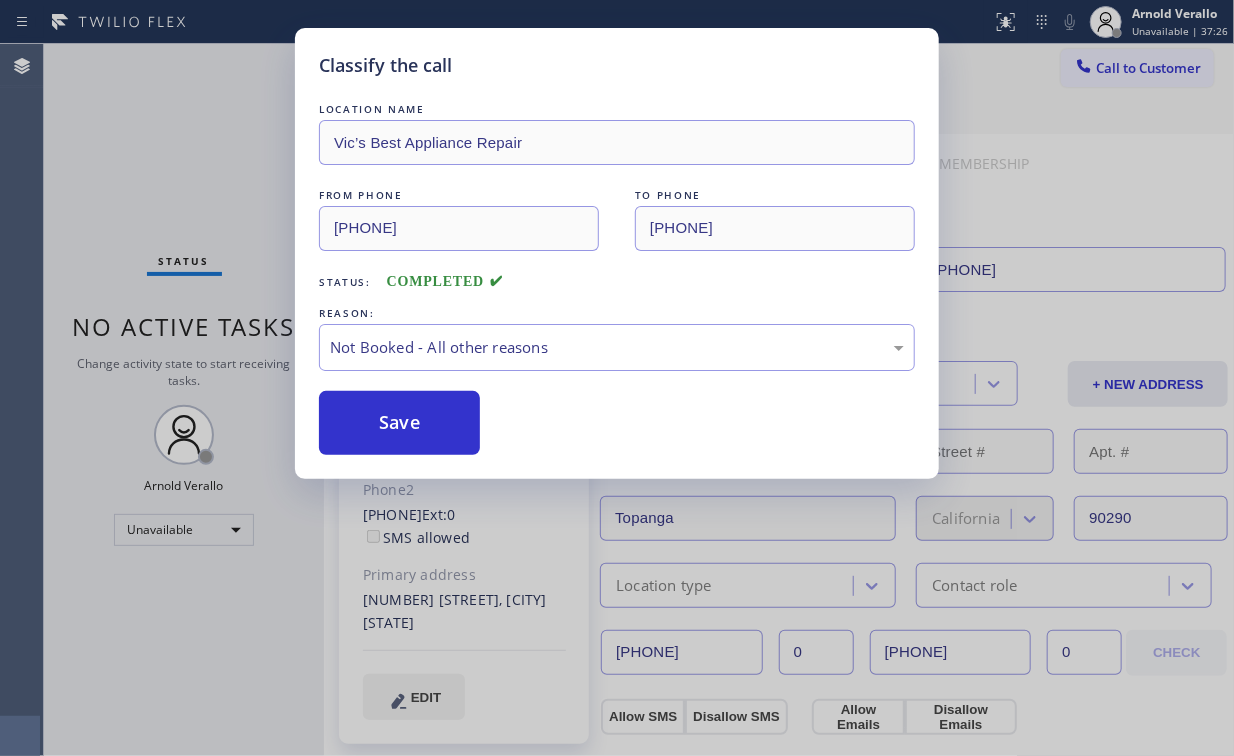 click on "Classify the call LOCATION NAME [NAME] FROM PHONE [PHONE] TO PHONE [PHONE] Status: COMPLETED REASON: Not Booked - All other reasons Save" at bounding box center (617, 378) 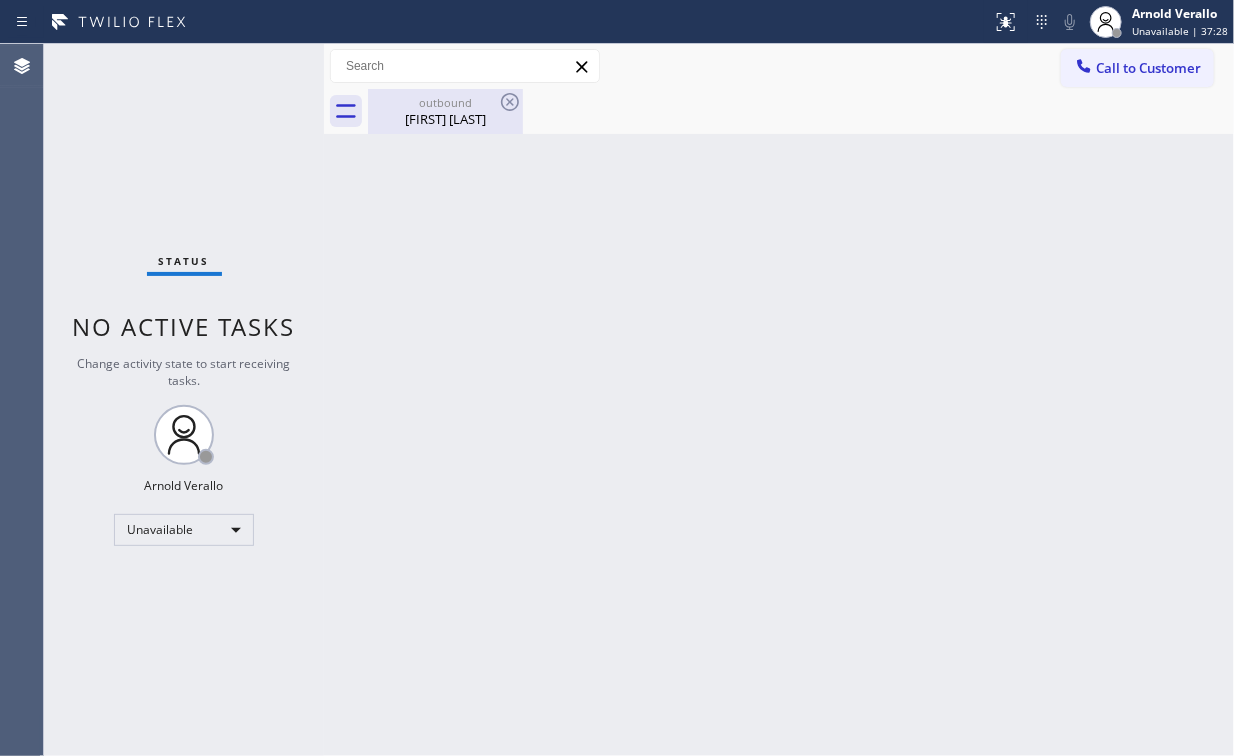 drag, startPoint x: 429, startPoint y: 123, endPoint x: 532, endPoint y: 103, distance: 104.92378 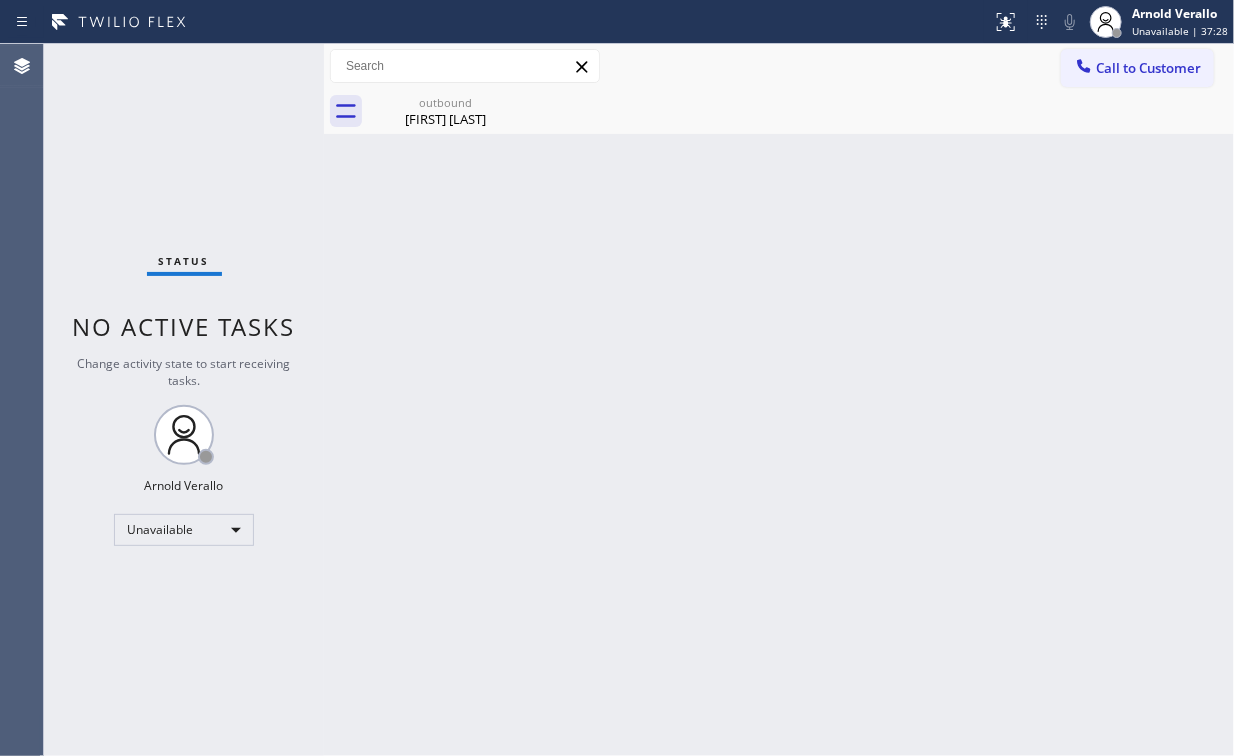 click on "[FIRST]  [LAST]" at bounding box center (445, 119) 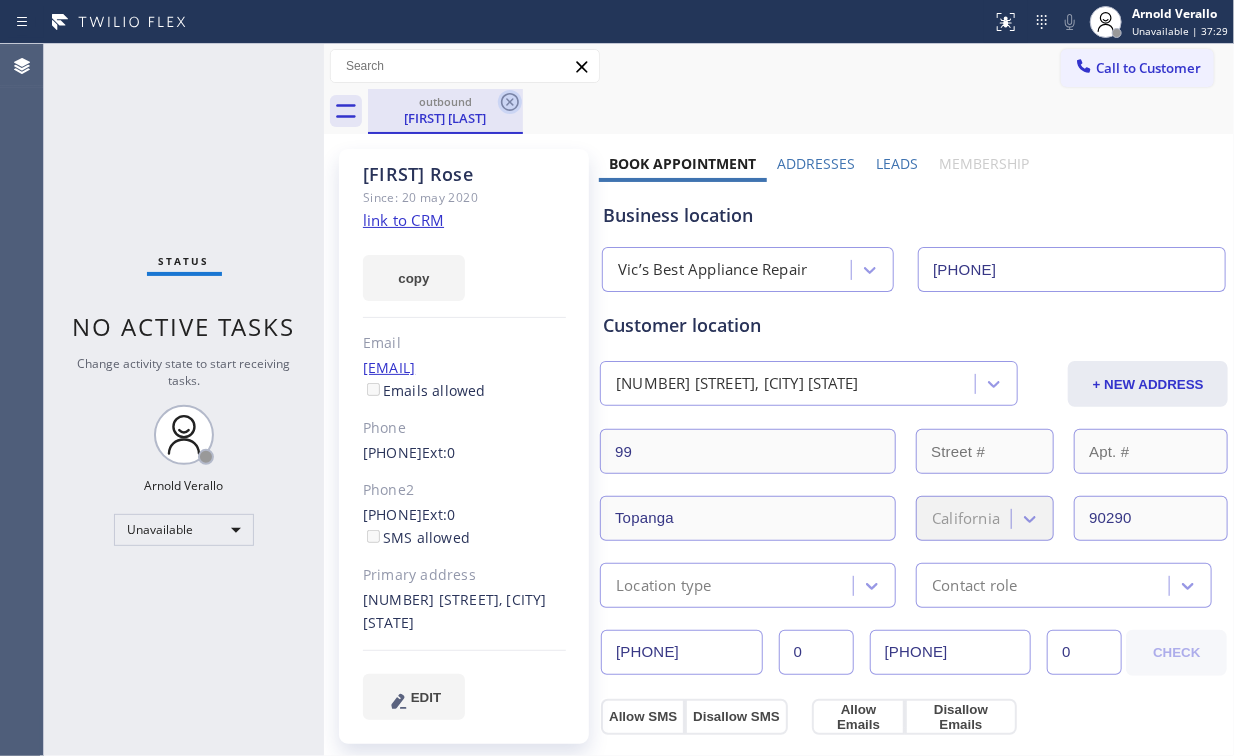 click 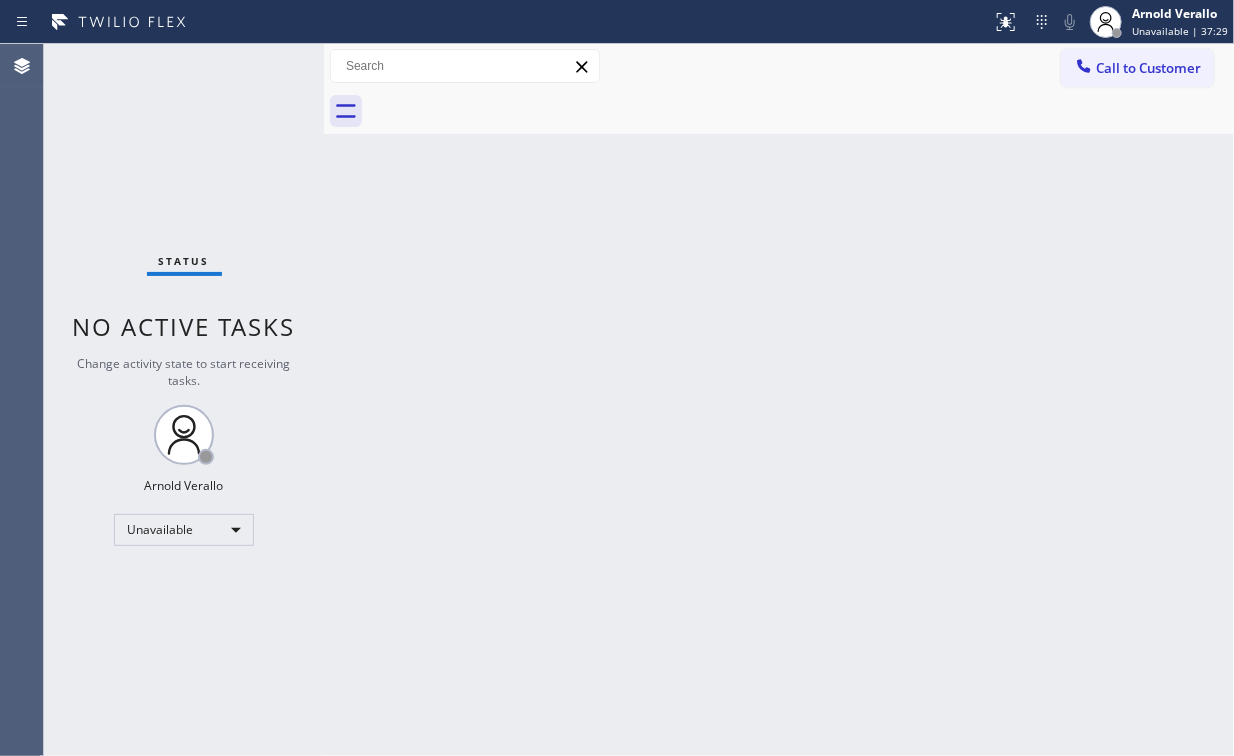 click on "Status   No active tasks     Change activity state to start receiving tasks.   [FIRST] [LAST] Unavailable" at bounding box center [184, 400] 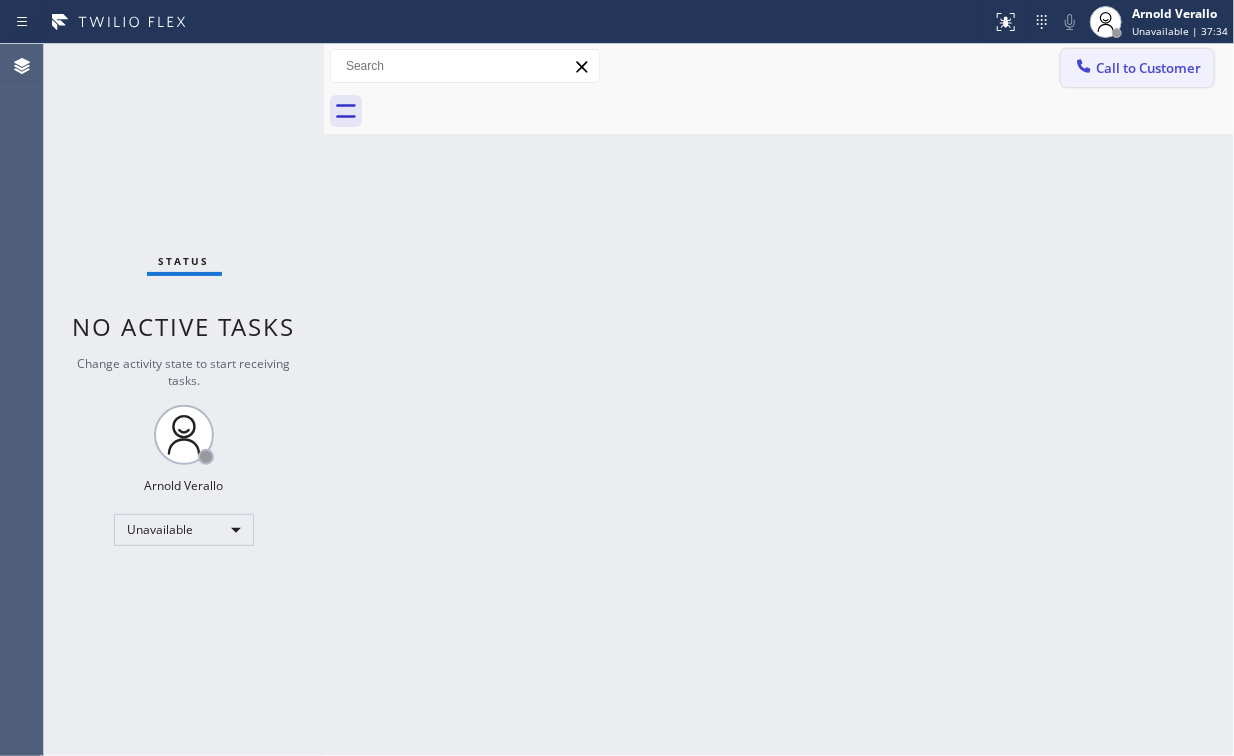click on "Call to Customer" at bounding box center [1148, 68] 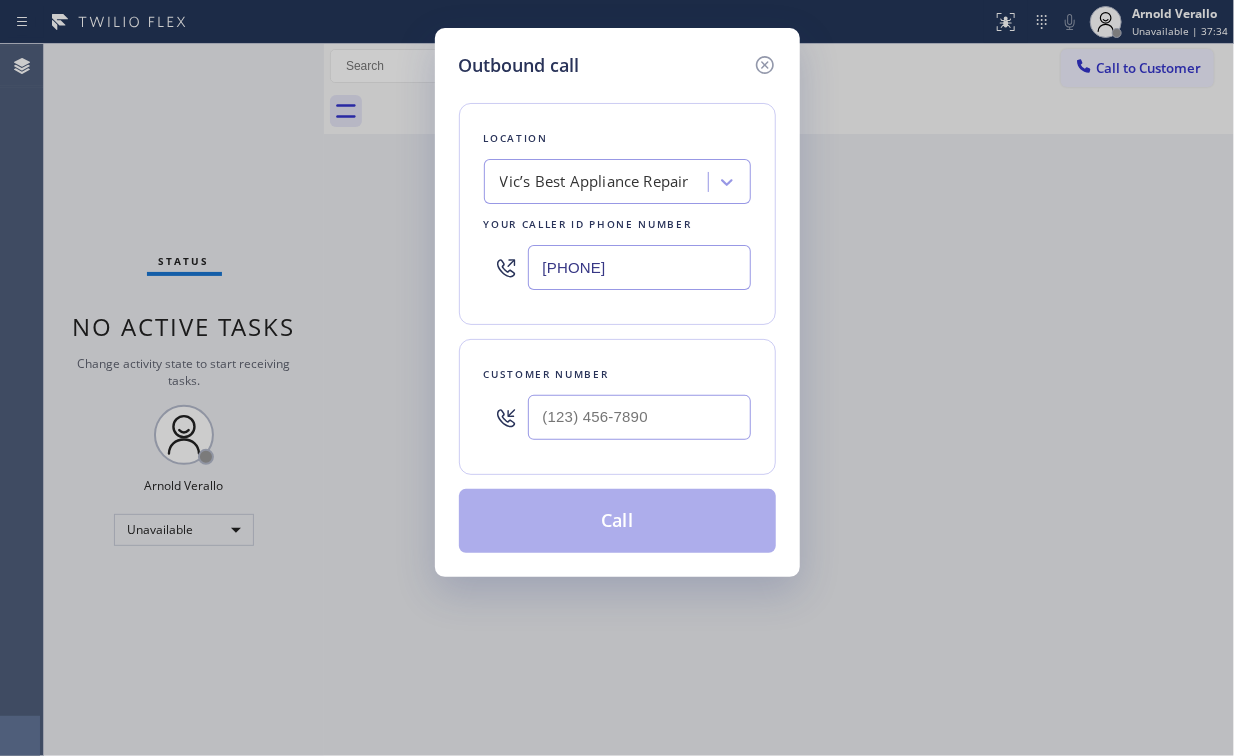 click on "Outbound call Location Vic’s Best Appliance Repair Your caller id phone number [PHONE] Customer number Call" at bounding box center [617, 302] 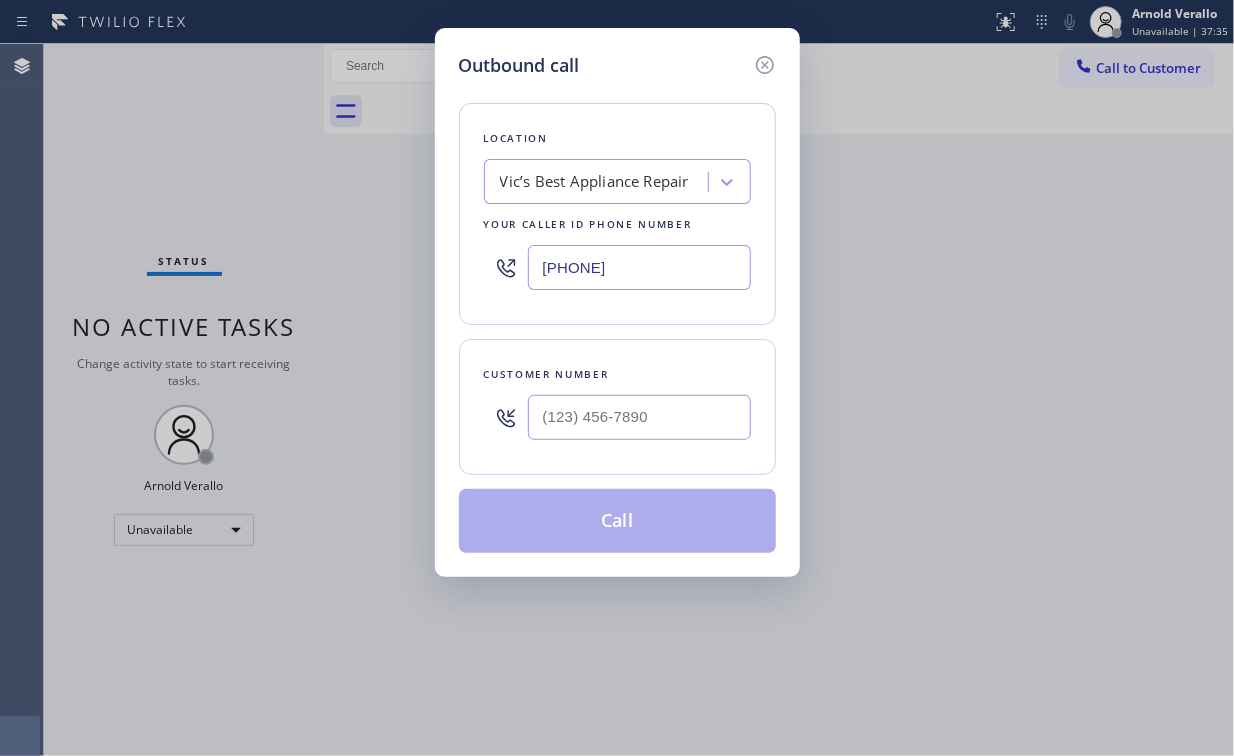 paste on "[PHONE]" 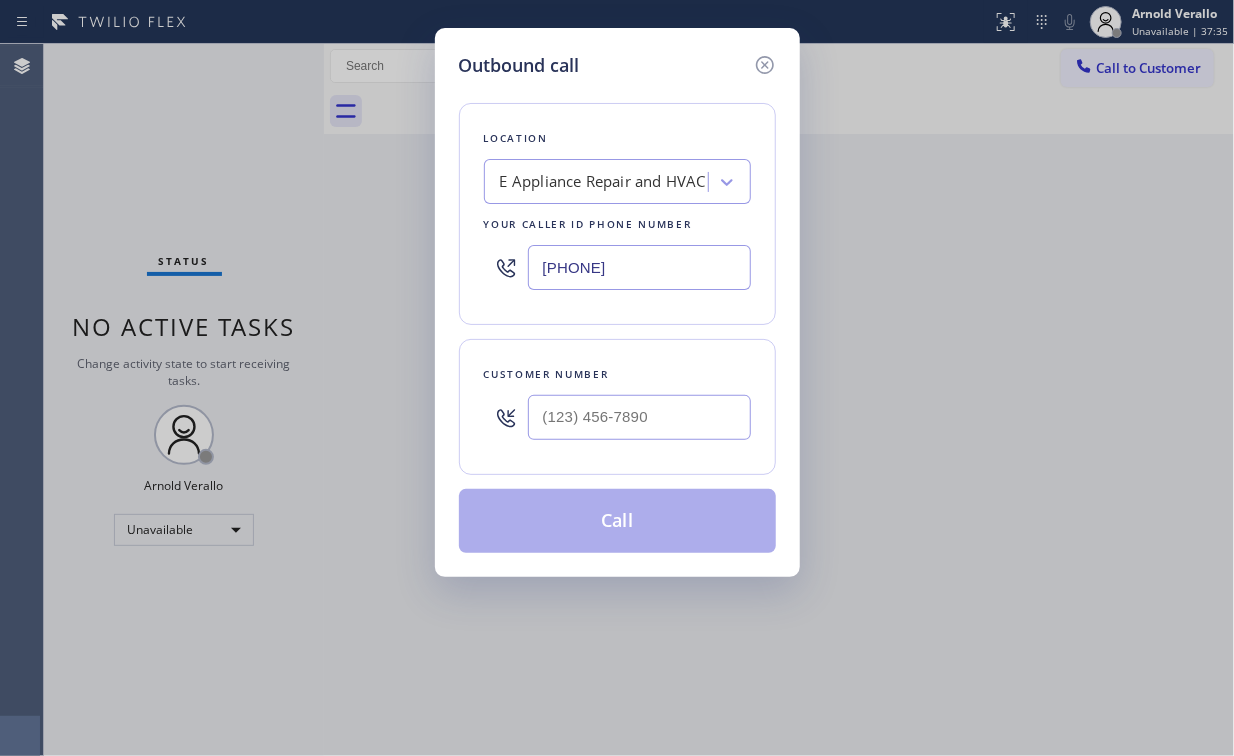 type on "[PHONE]" 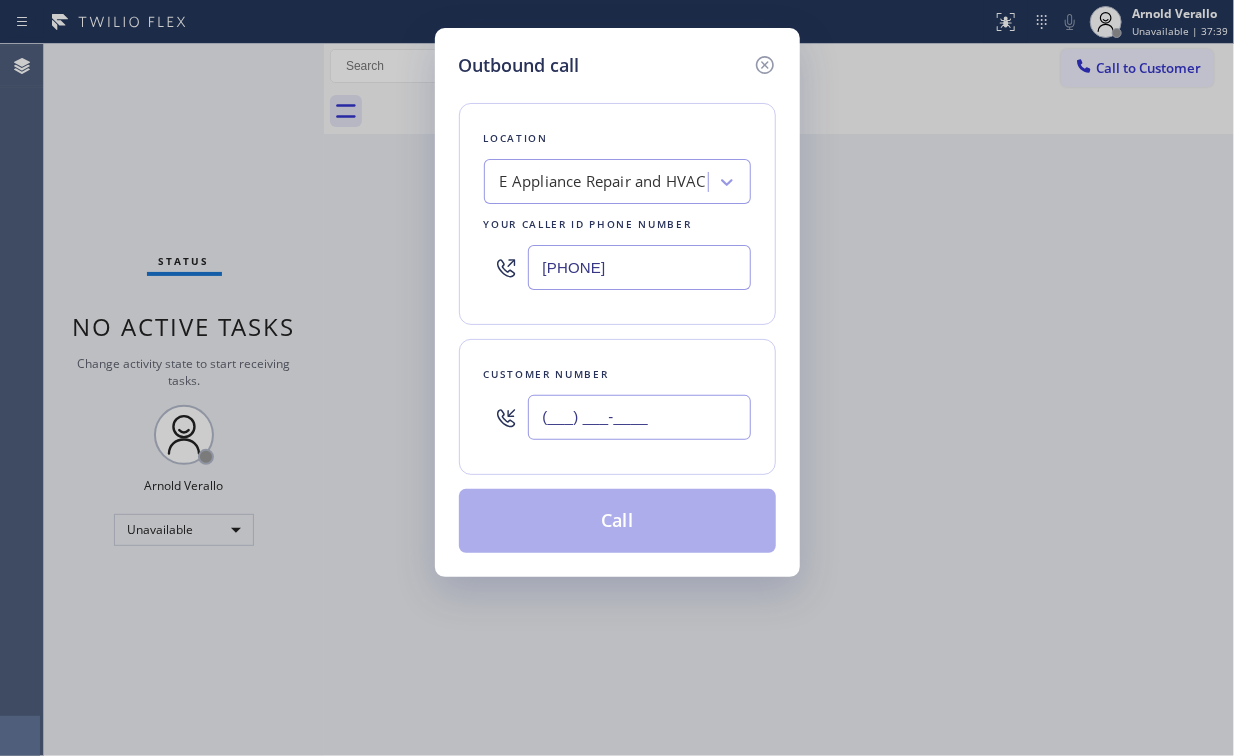 click on "(___) ___-____" at bounding box center [639, 417] 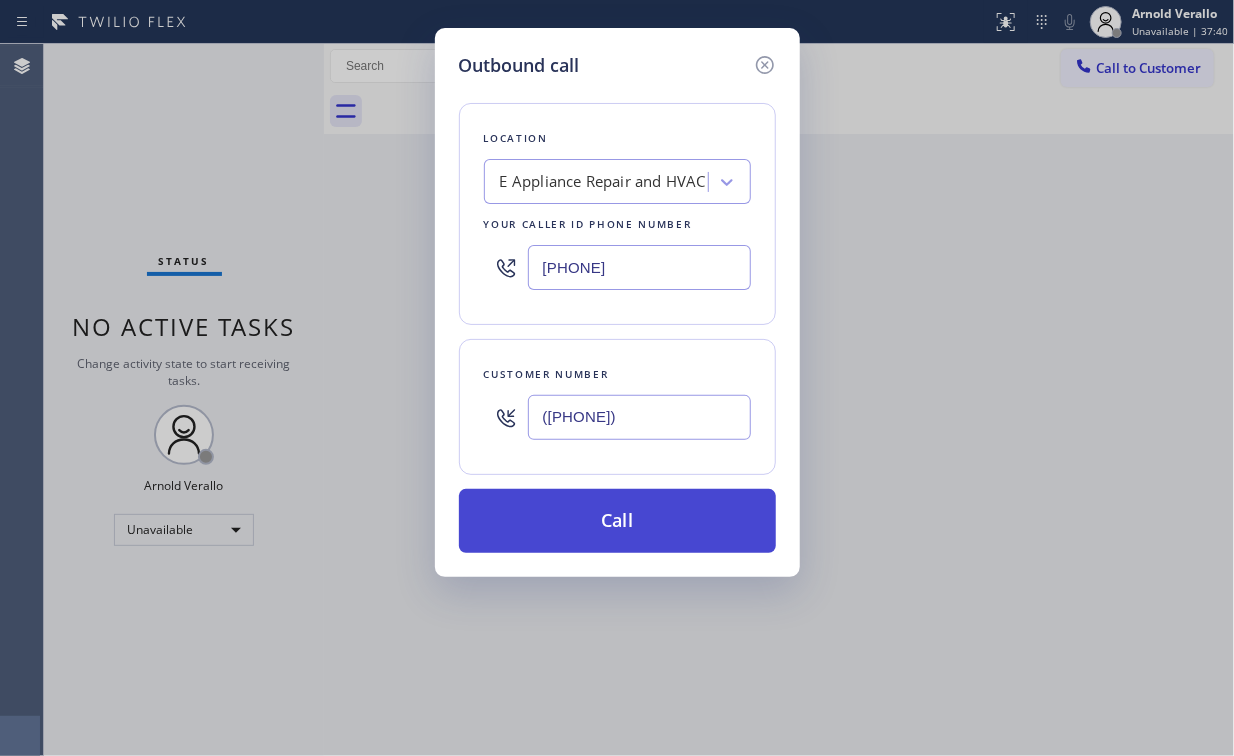 type on "([PHONE])" 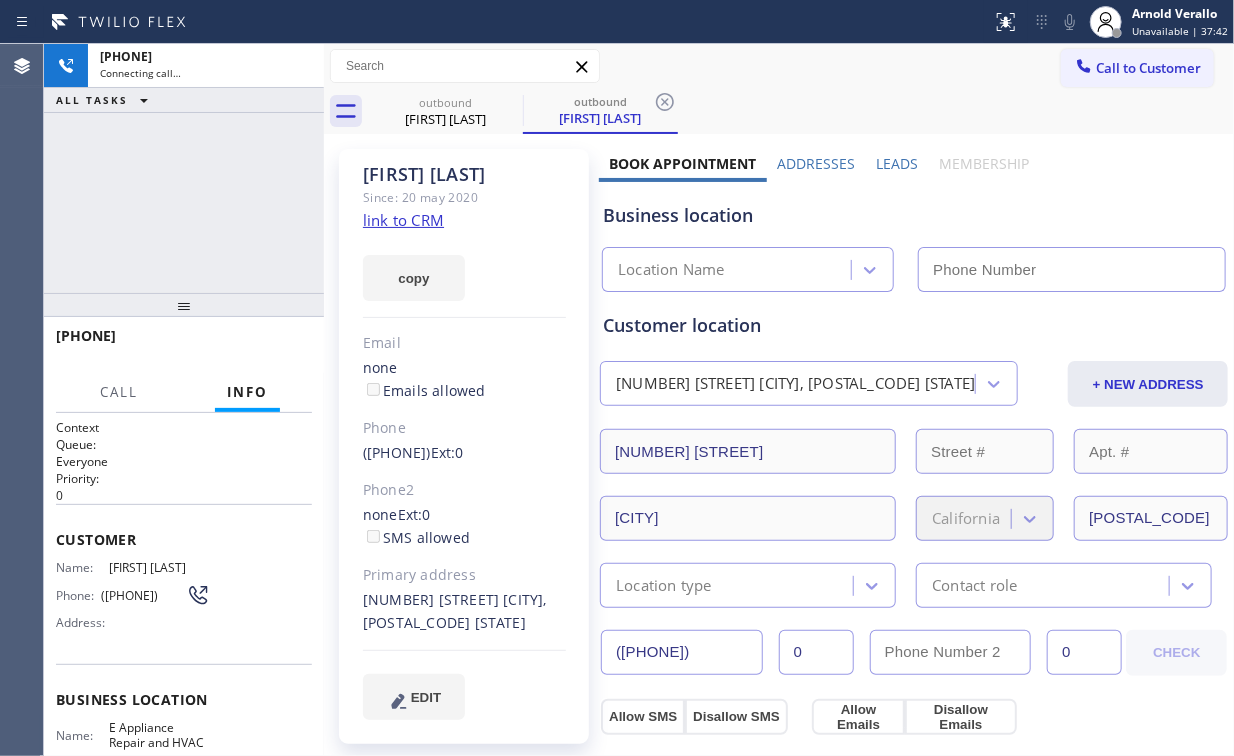 click on "+1[PHONE] Connecting call… ALL TASKS ALL TASKS ACTIVE TASKS TASKS IN WRAP UP" at bounding box center (184, 168) 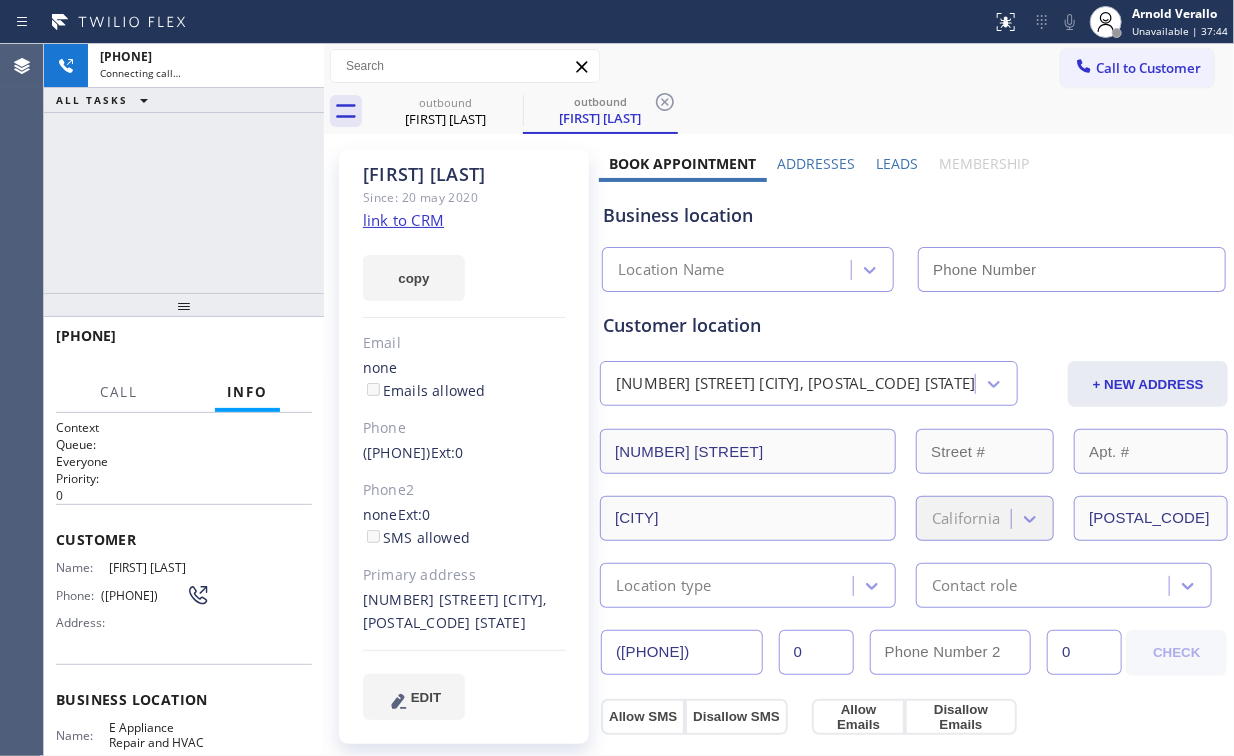 type on "[PHONE]" 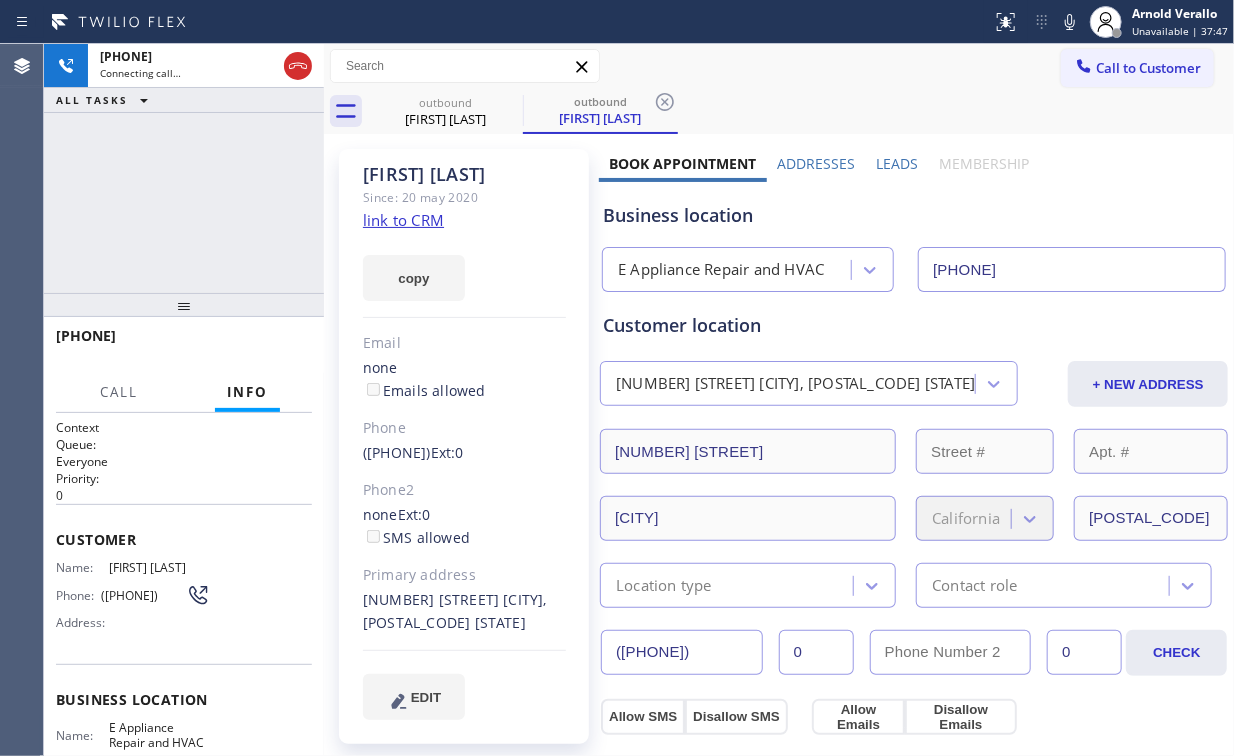click on "+1[PHONE] Connecting call… ALL TASKS ALL TASKS ACTIVE TASKS TASKS IN WRAP UP" at bounding box center (184, 168) 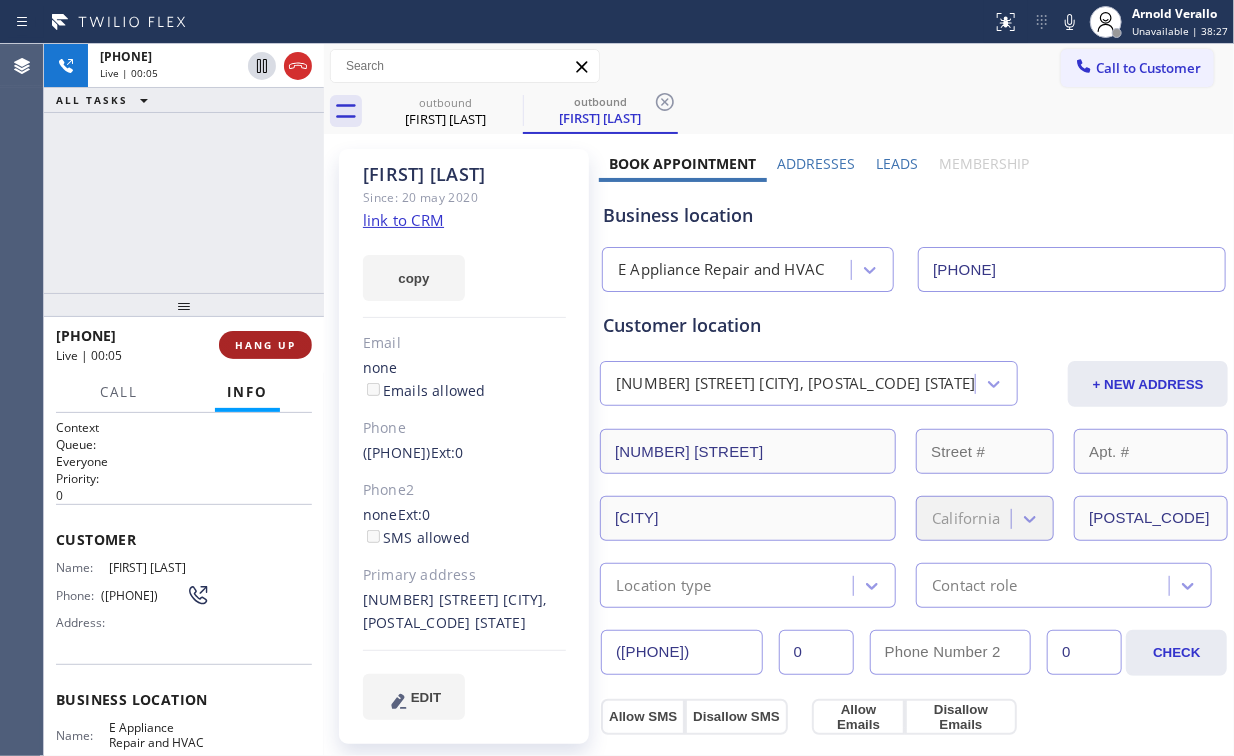 click on "HANG UP" at bounding box center (265, 345) 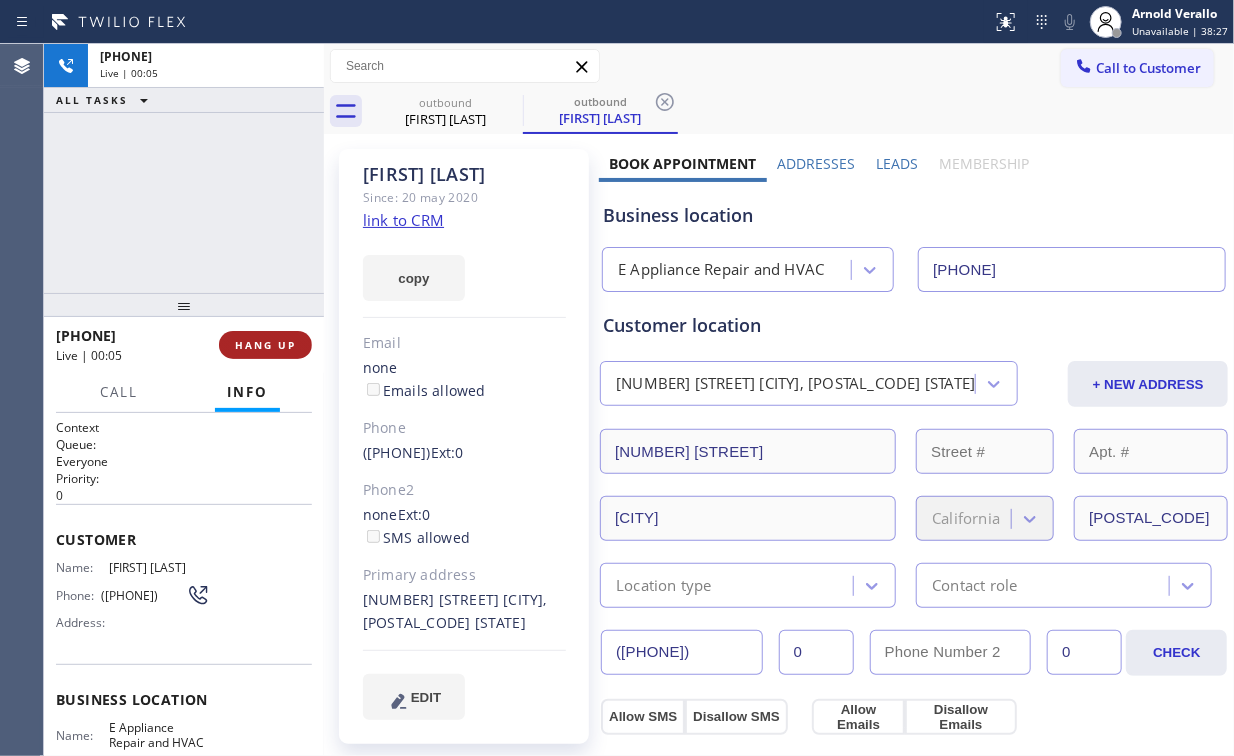 click on "HANG UP" at bounding box center (265, 345) 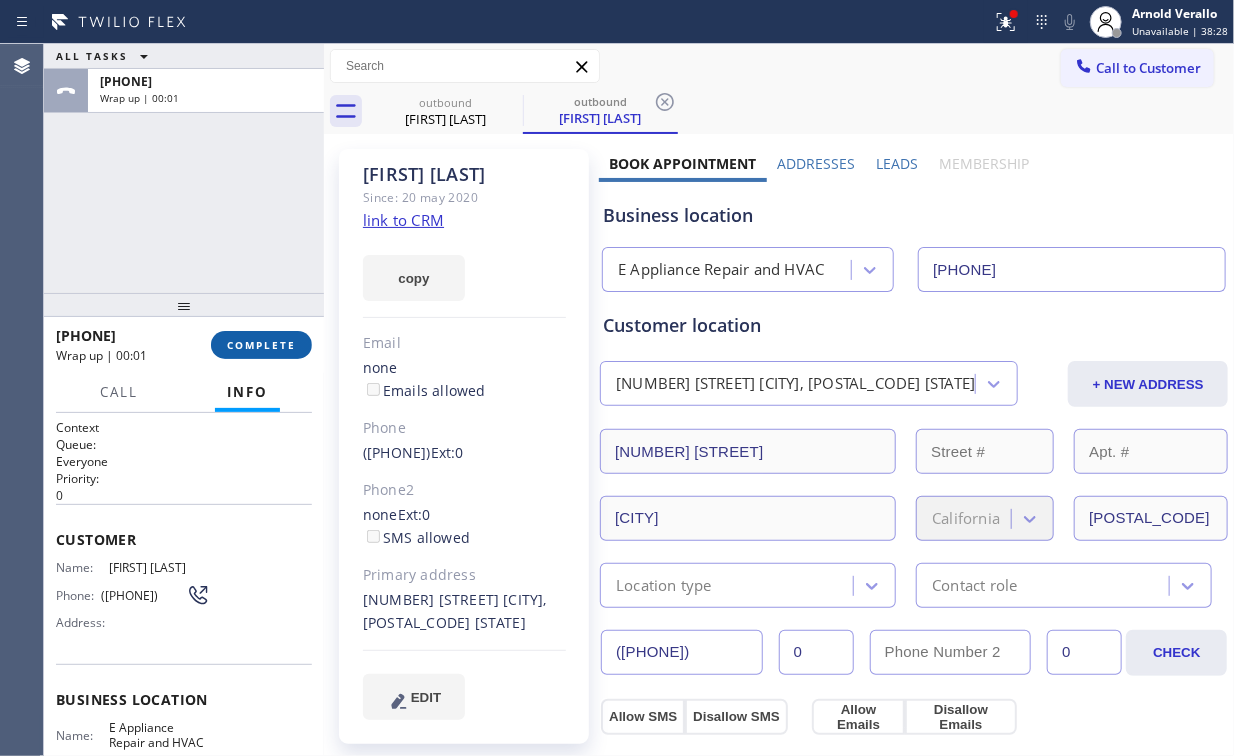 click on "COMPLETE" at bounding box center (261, 345) 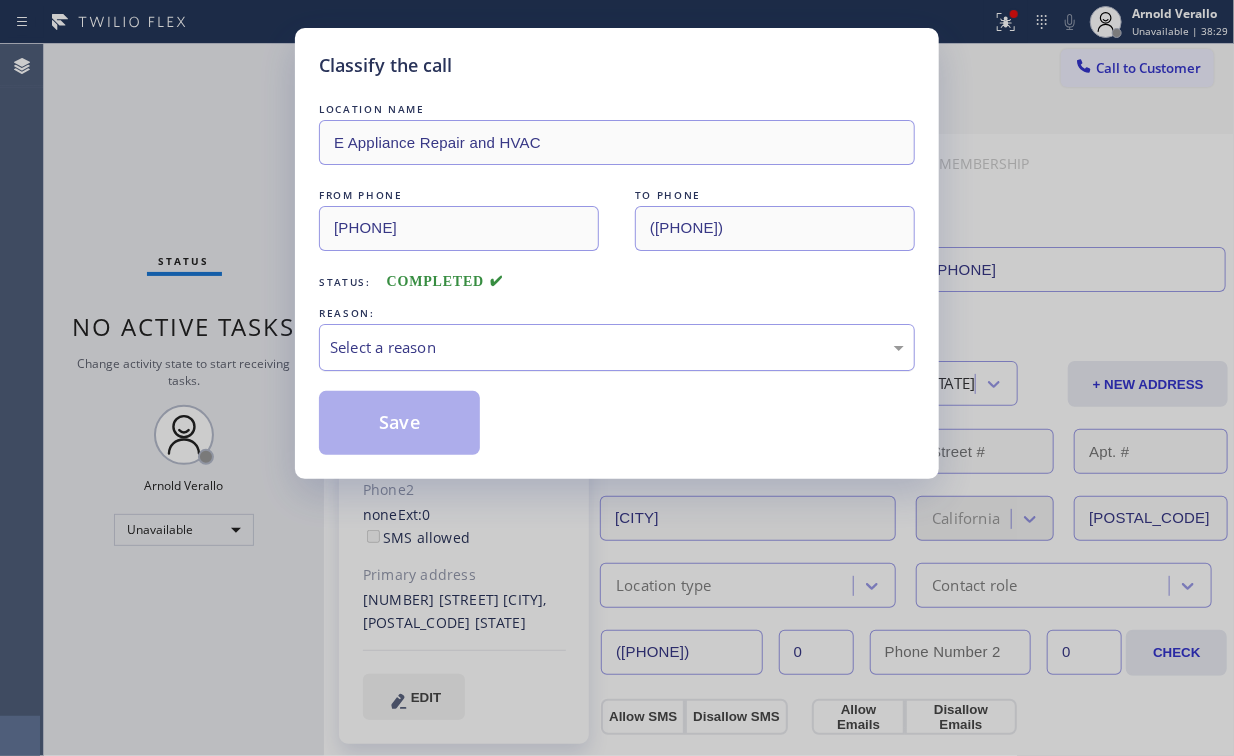 click on "Select a reason" at bounding box center [617, 347] 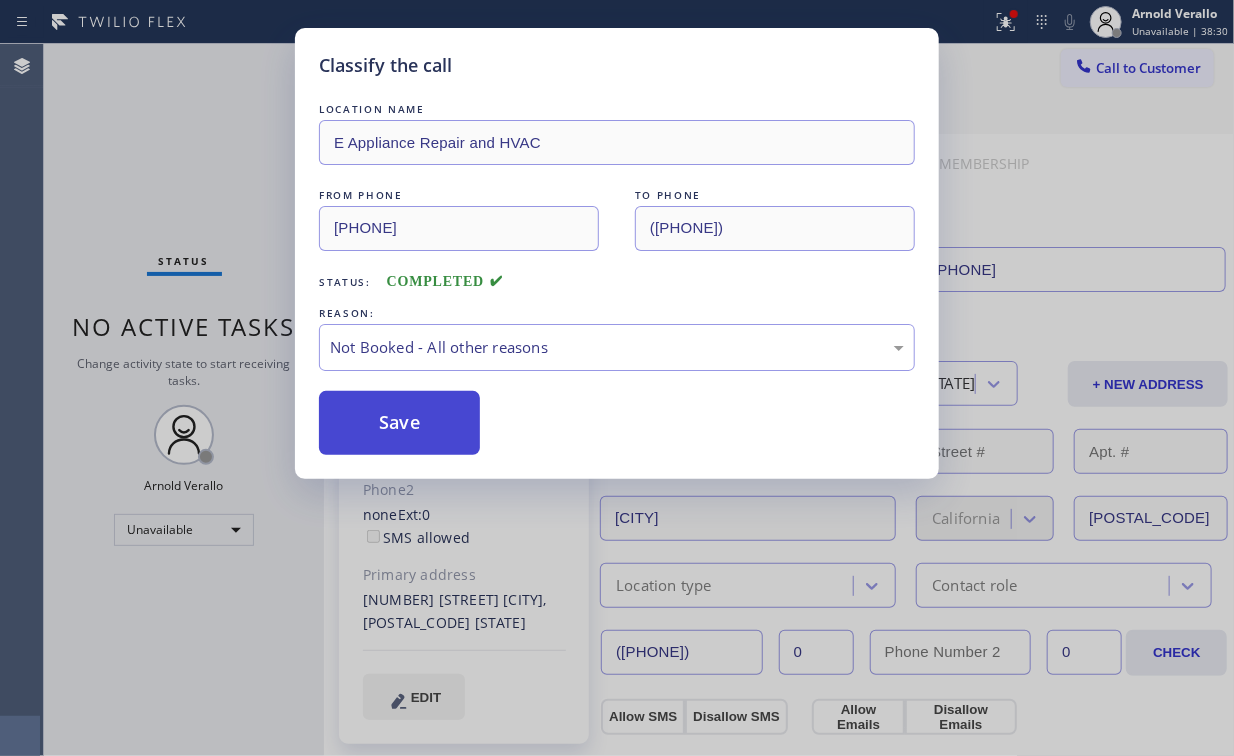 drag, startPoint x: 382, startPoint y: 412, endPoint x: 297, endPoint y: 280, distance: 157 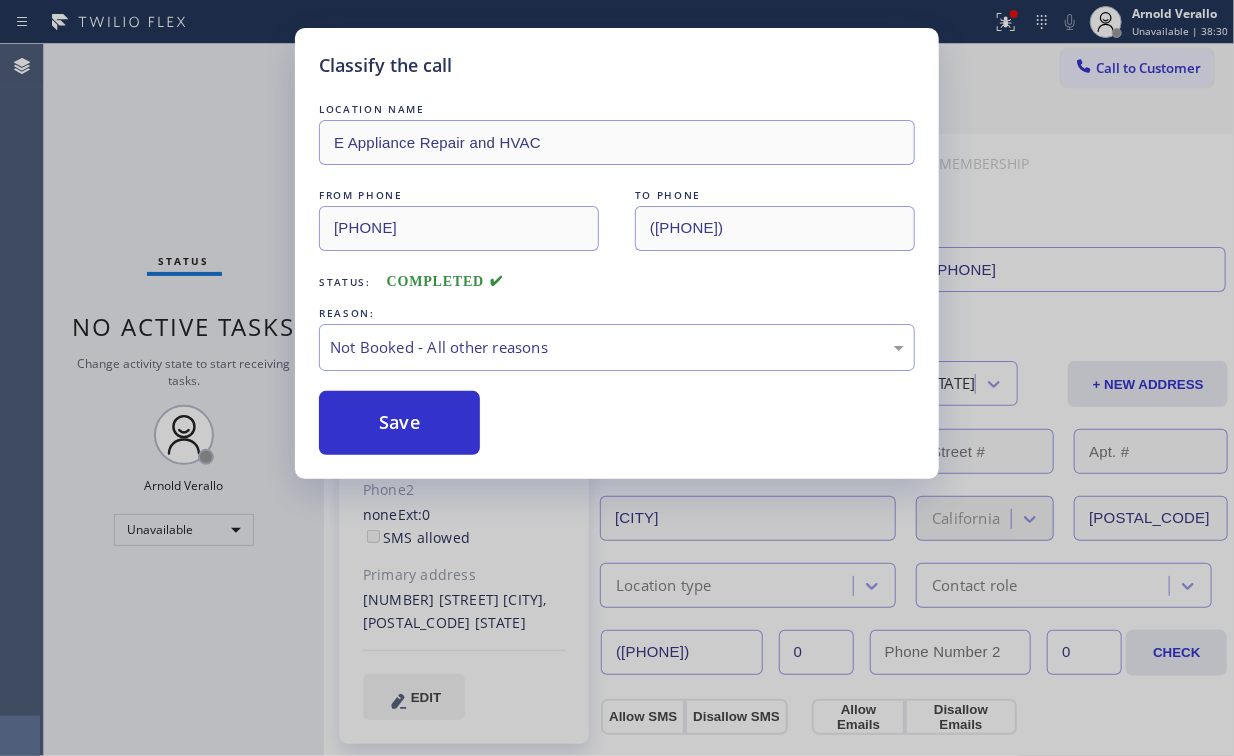 click on "Save" at bounding box center [399, 423] 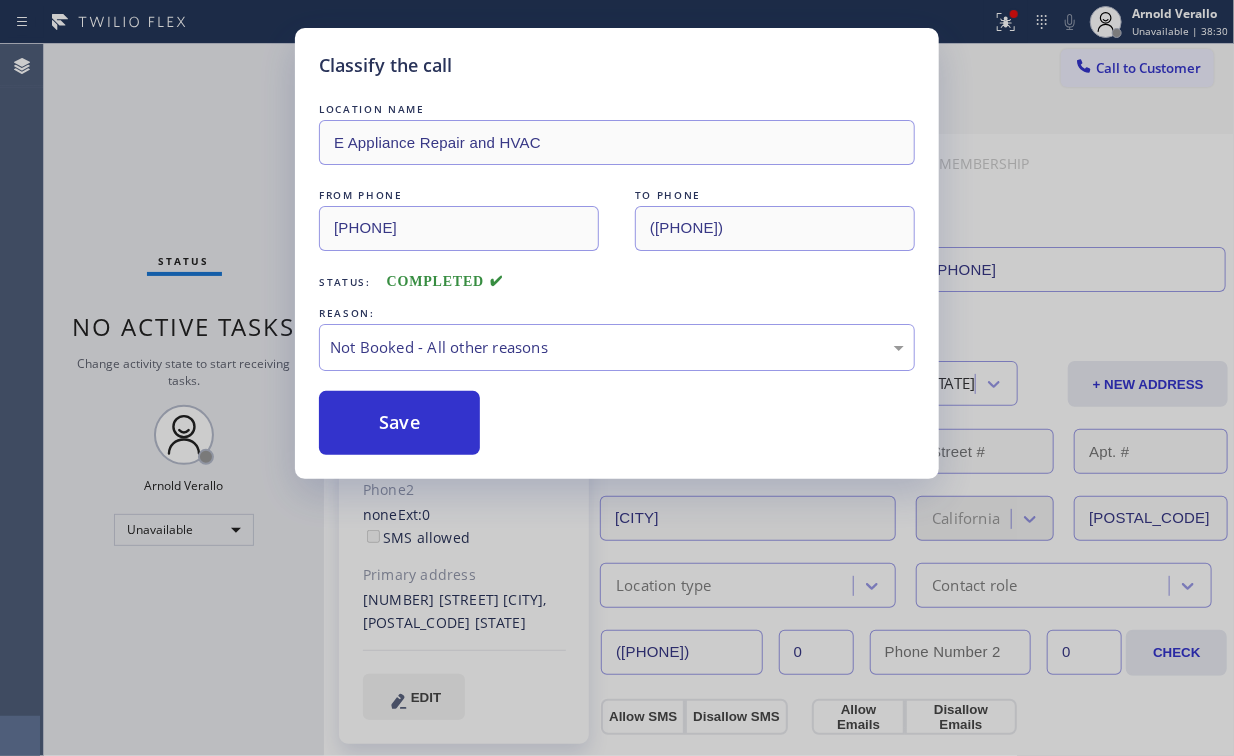 click on "Classify the call LOCATION NAME [NAME] FROM PHONE [PHONE] TO PHONE [PHONE] Status: COMPLETED REASON: Not Booked - All other reasons Save" at bounding box center (617, 378) 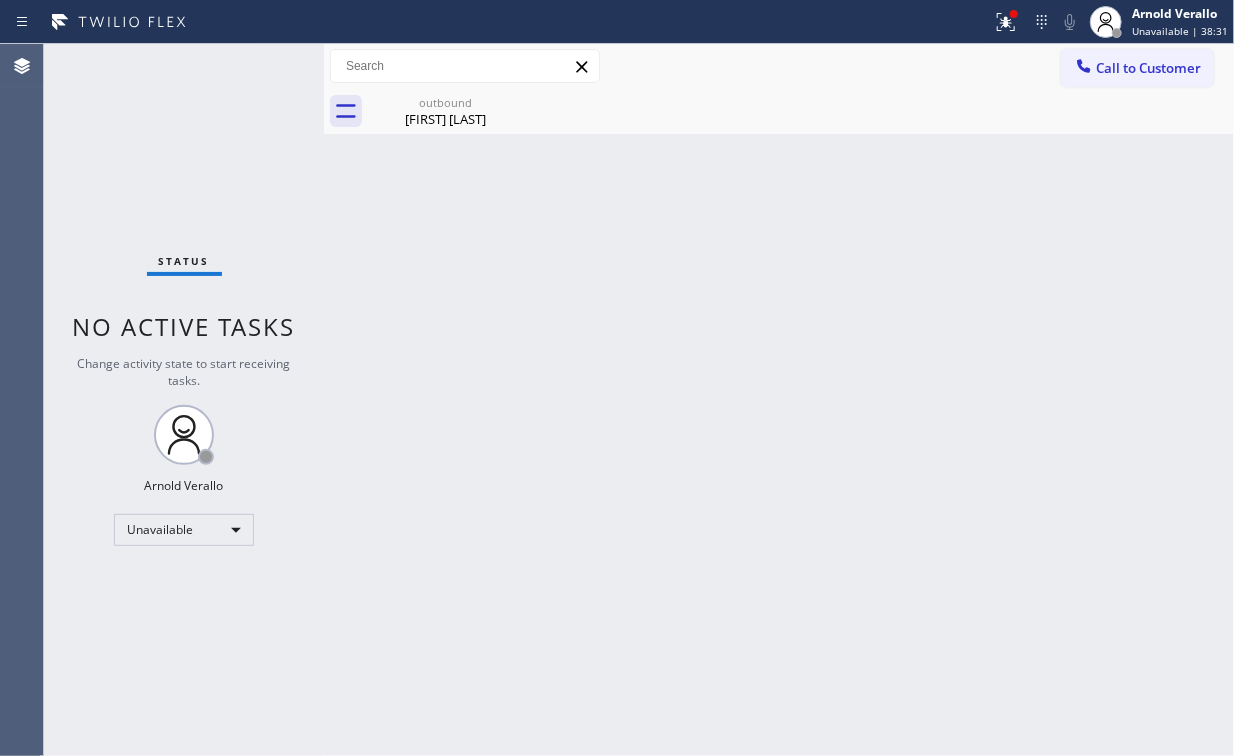 click at bounding box center (1014, 14) 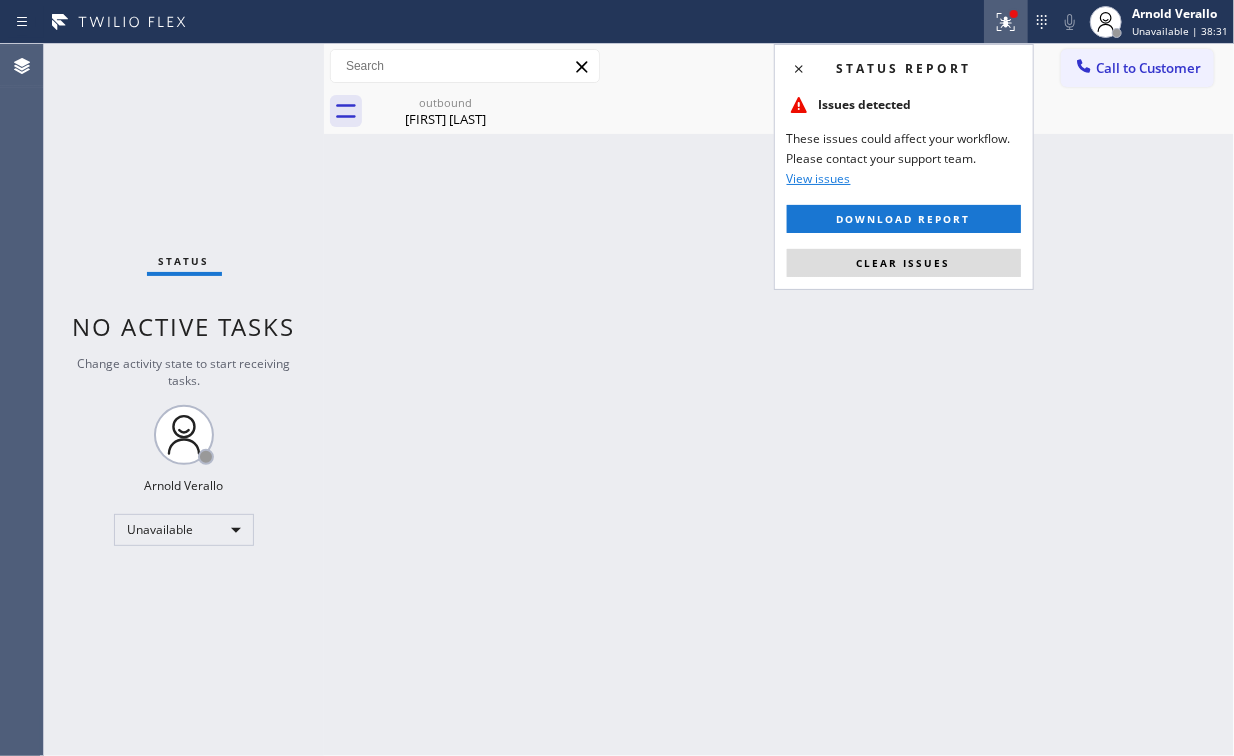 drag, startPoint x: 924, startPoint y: 268, endPoint x: 1114, endPoint y: 217, distance: 196.7257 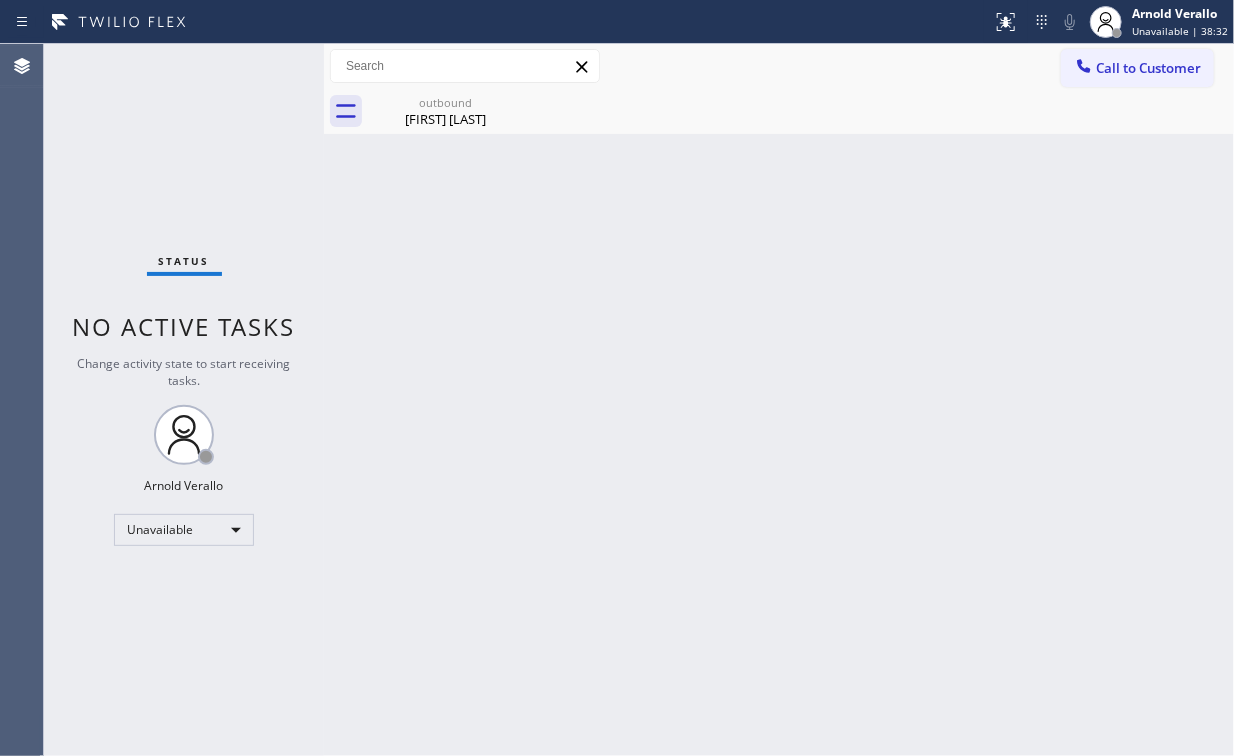 click on "Back to Dashboard Change Sender ID Customers Technicians Select a contact Outbound call Location Search location Your caller id phone number Customer number Call Customer info Name   Phone none Address none Change Sender ID HVAC [PHONE] 5 Star Appliance [PHONE] Appliance Repair [PHONE] Plumbing [PHONE] Air Duct Cleaning [PHONE]  Electricians [PHONE] Cancel Change Check personal SMS Reset Change outbound Manuel  Solis Call to Customer Outbound call Location E Appliance Repair and HVAC Your caller id phone number [PHONE] Customer number Call Outbound call Technician Search Technician Your caller id phone number Your caller id phone number Call outbound Manuel  Solis Manuel    Solis Since: [DATE] link to CRM copy Email none  Emails allowed Phone [PHONE]  Ext:  0 Phone2 none  Ext:  0  SMS allowed Primary address  [NUMBER] [STREET] [CITY], [POSTAL_CODE] [STATE] EDIT Outbound call Location E Appliance Repair and HVAC Your caller id phone number [PHONE] Customer number" at bounding box center (779, 400) 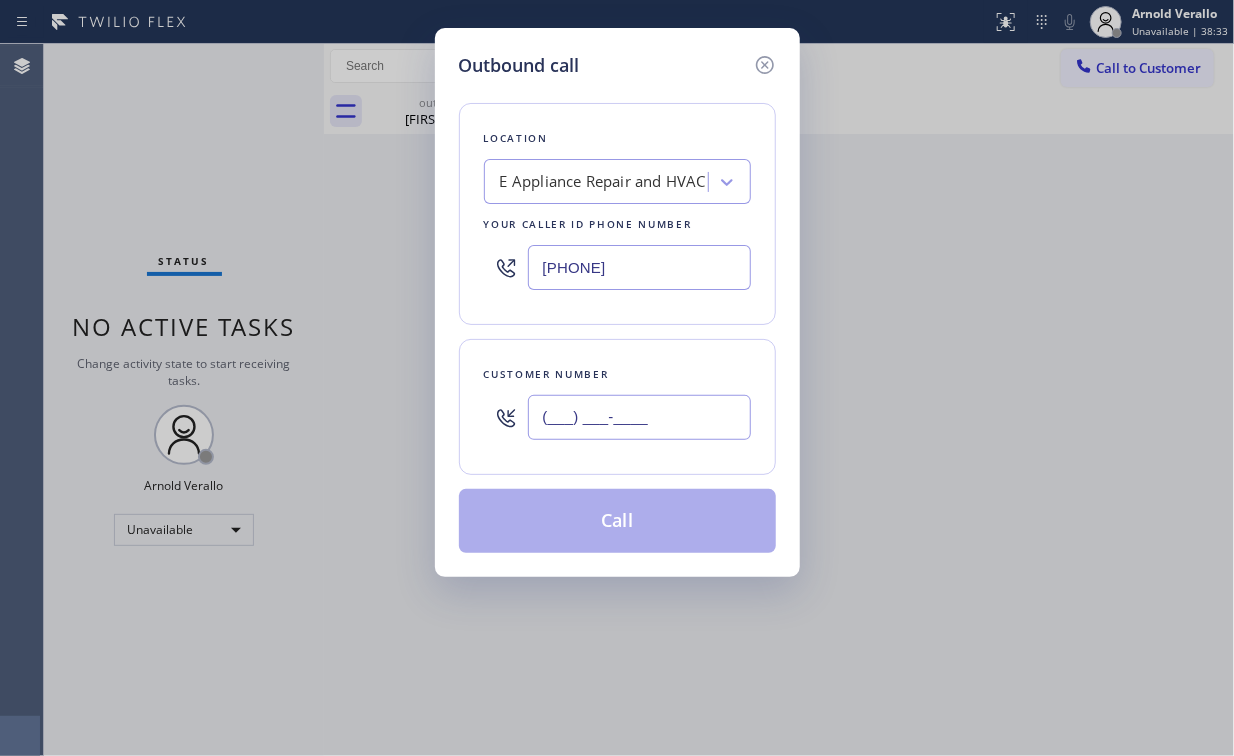 click on "(___) ___-____" at bounding box center (639, 417) 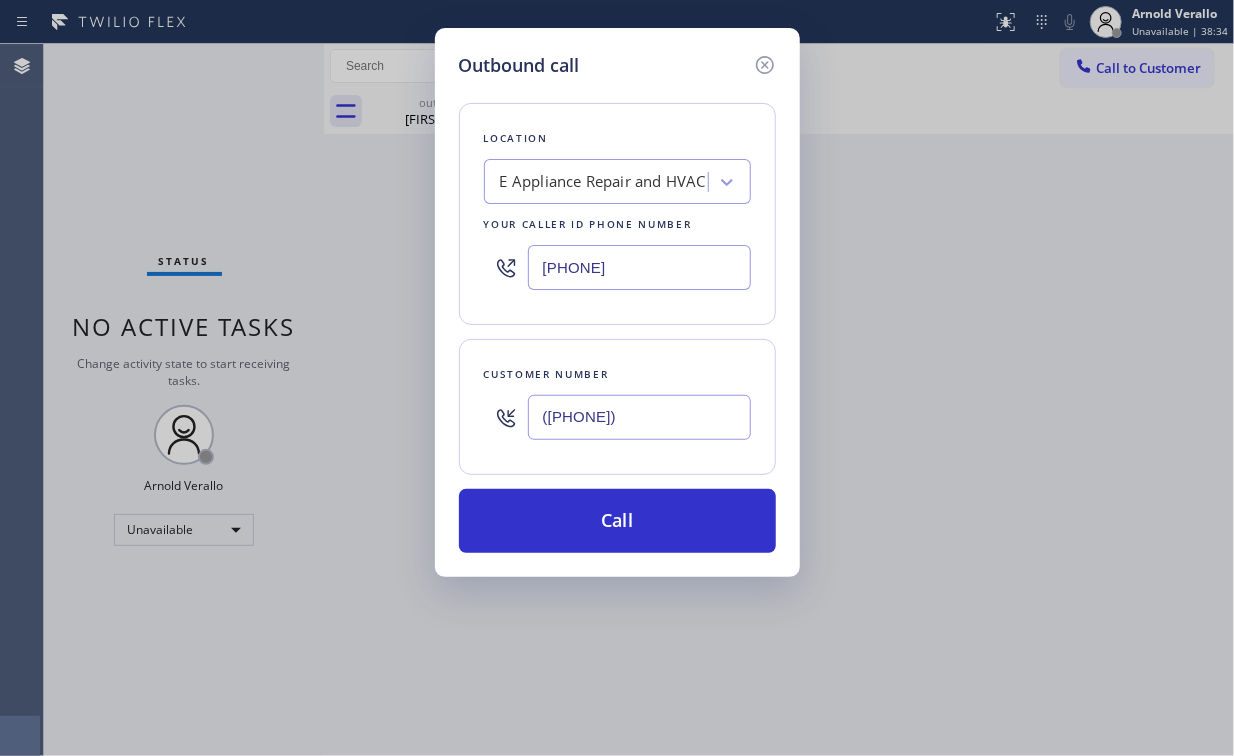 type on "([PHONE])" 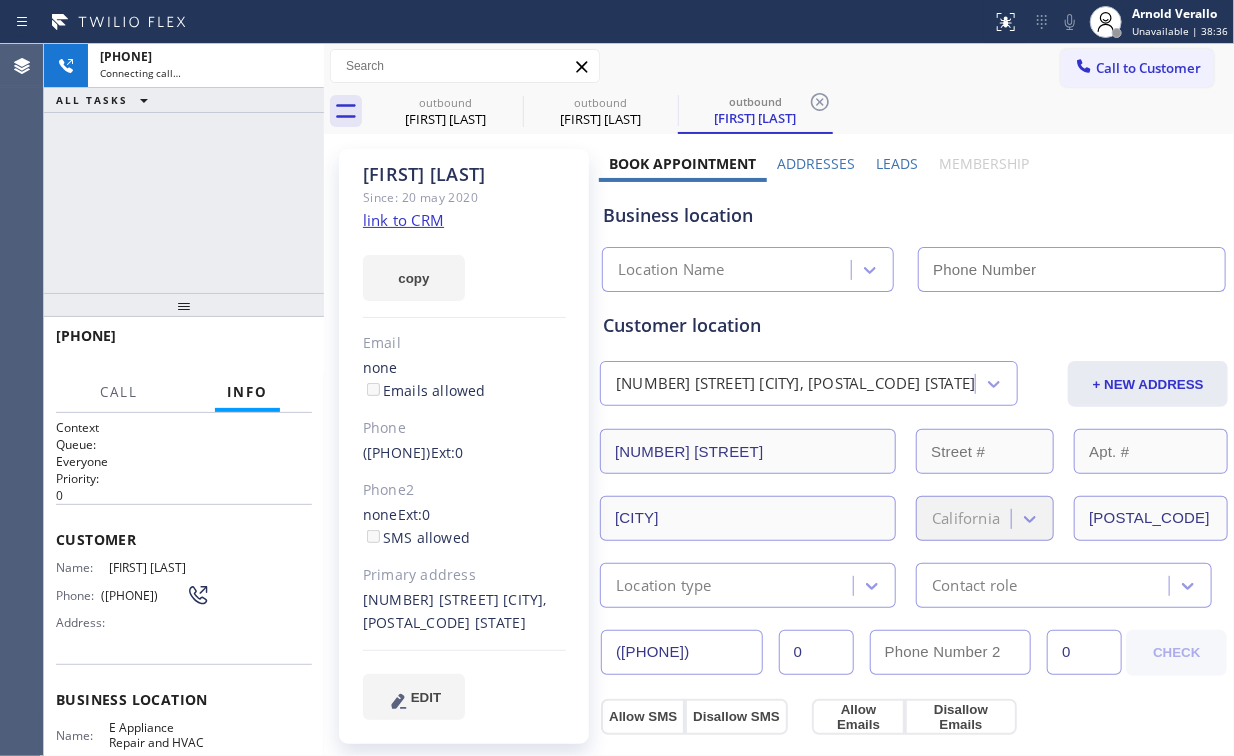 click on "+1[PHONE] Connecting call… ALL TASKS ALL TASKS ACTIVE TASKS TASKS IN WRAP UP" at bounding box center (184, 168) 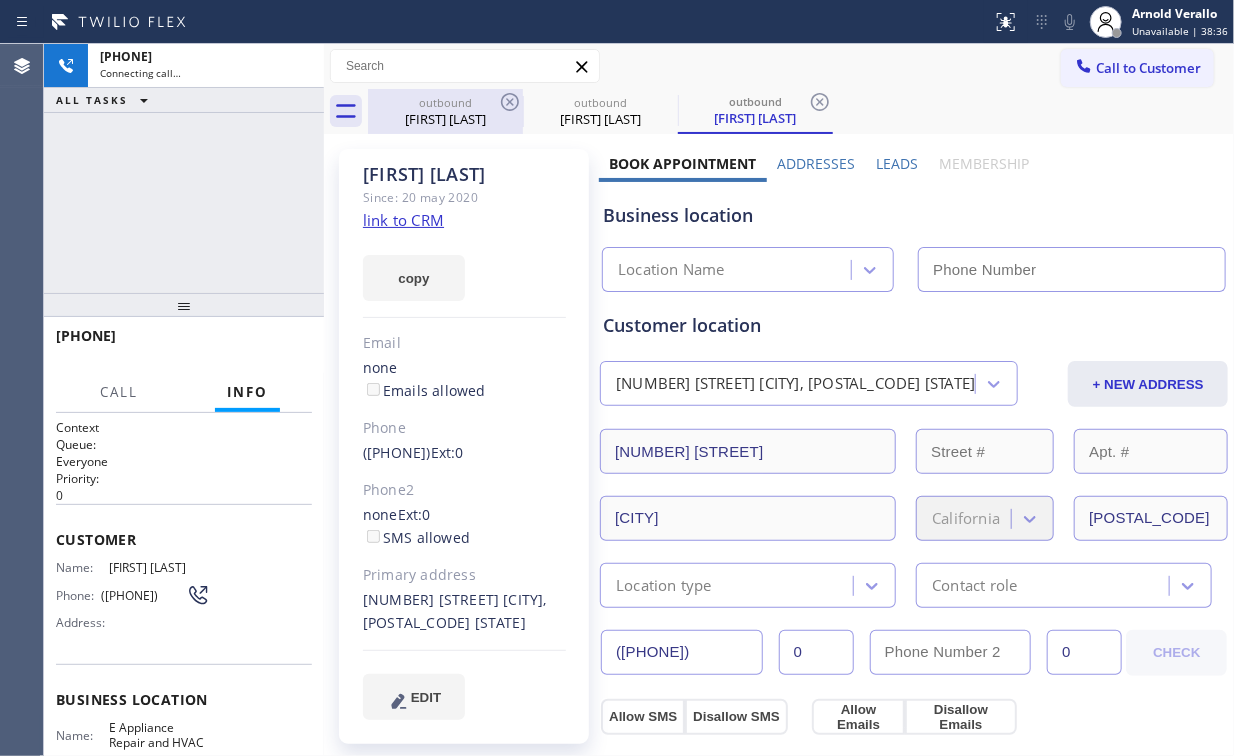 click on "[FIRST]  [LAST]" at bounding box center [445, 119] 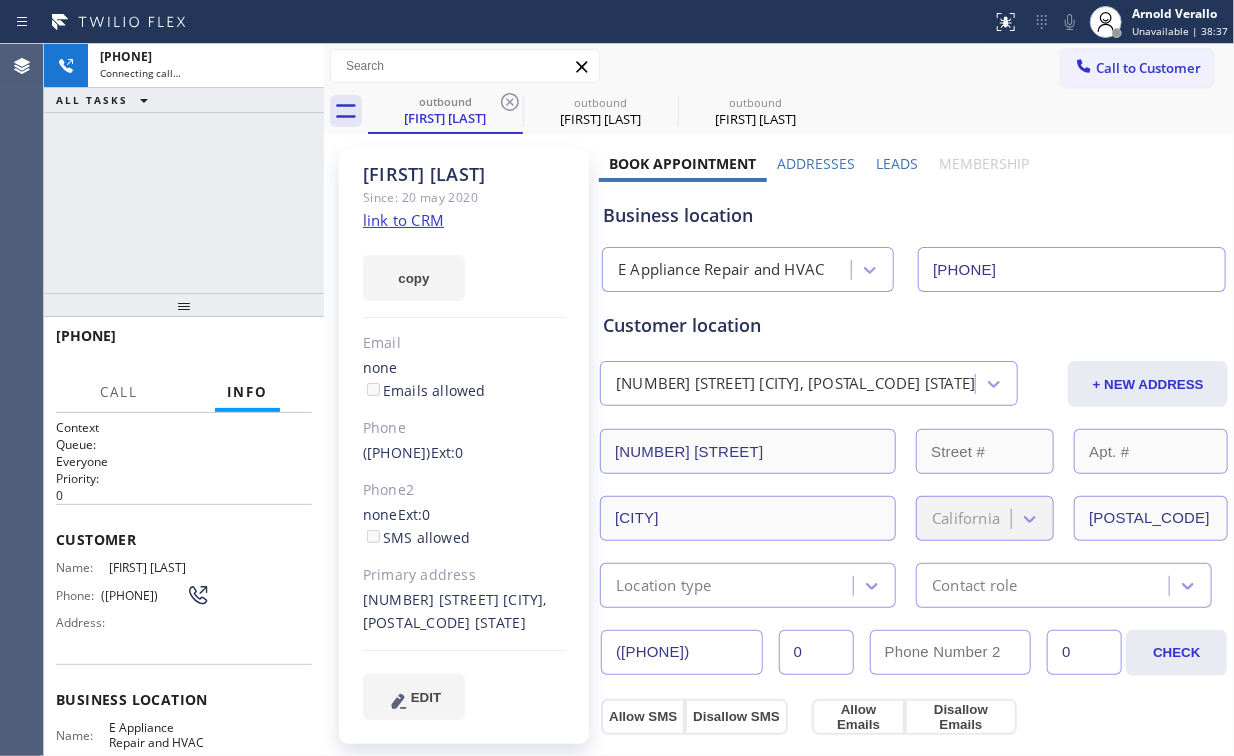 click 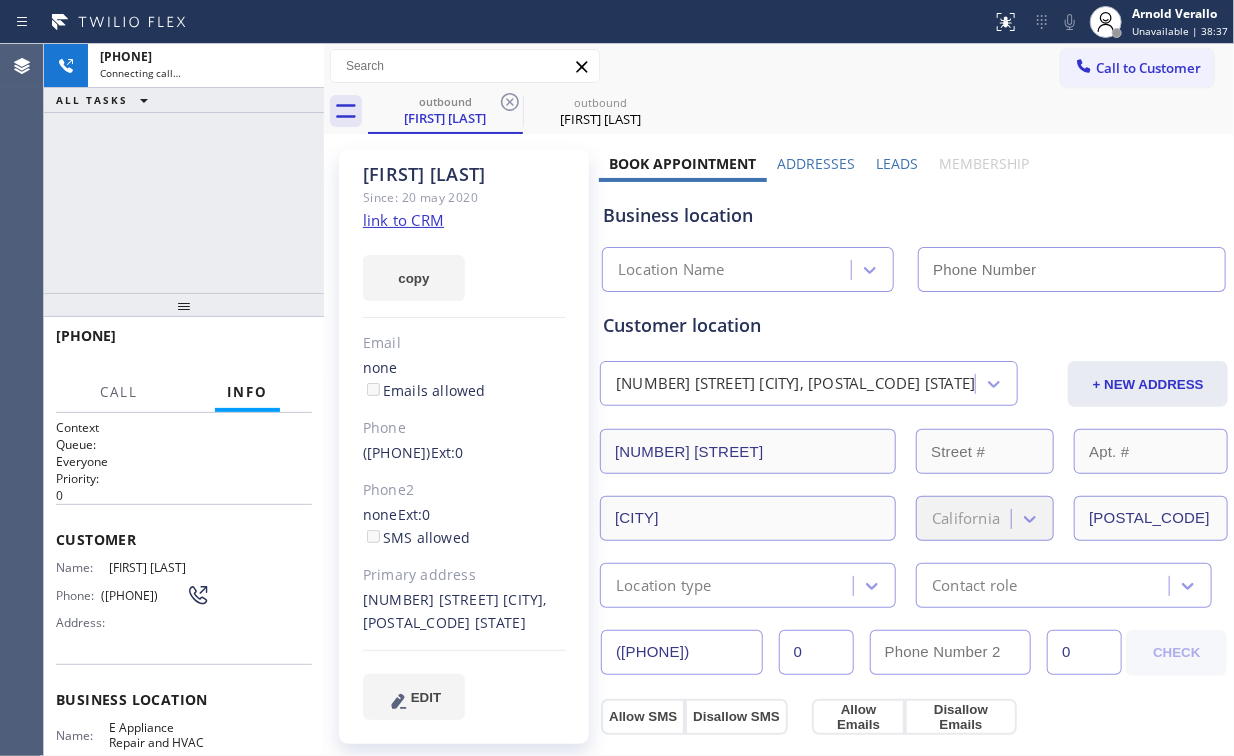 type on "[PHONE]" 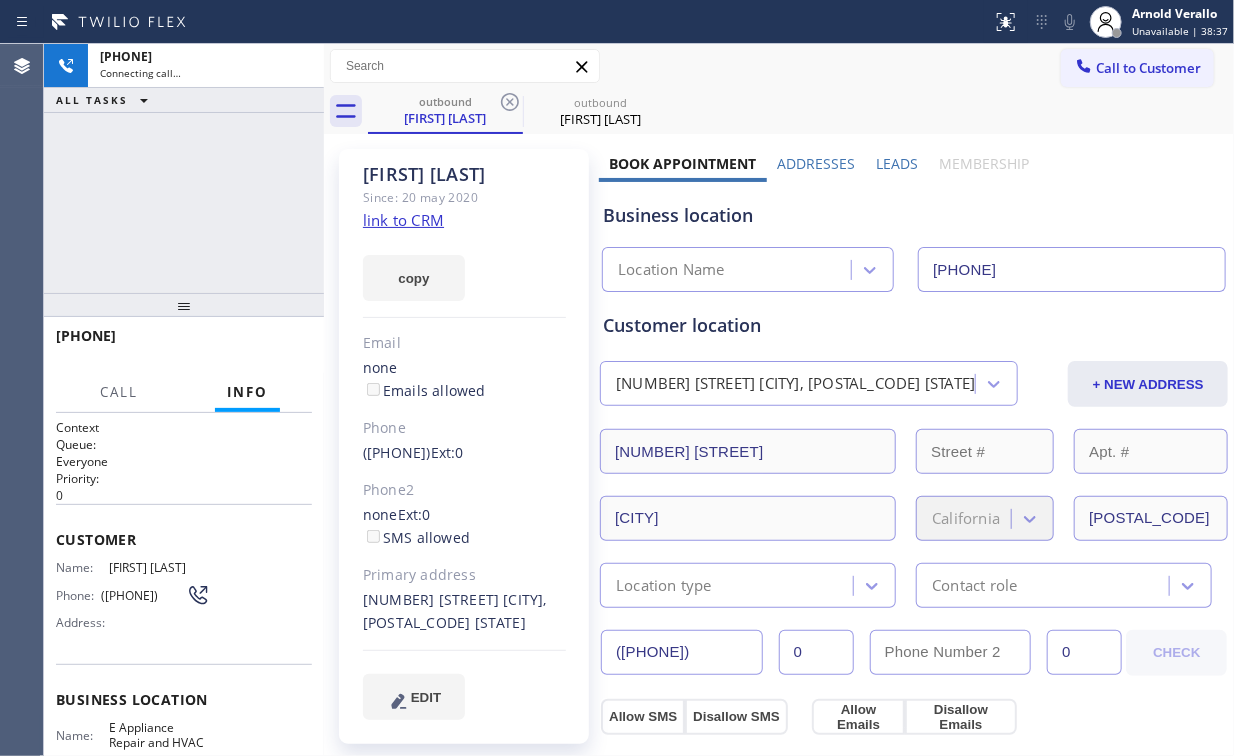 click on "+1[PHONE] Connecting call… ALL TASKS ALL TASKS ACTIVE TASKS TASKS IN WRAP UP" at bounding box center [184, 168] 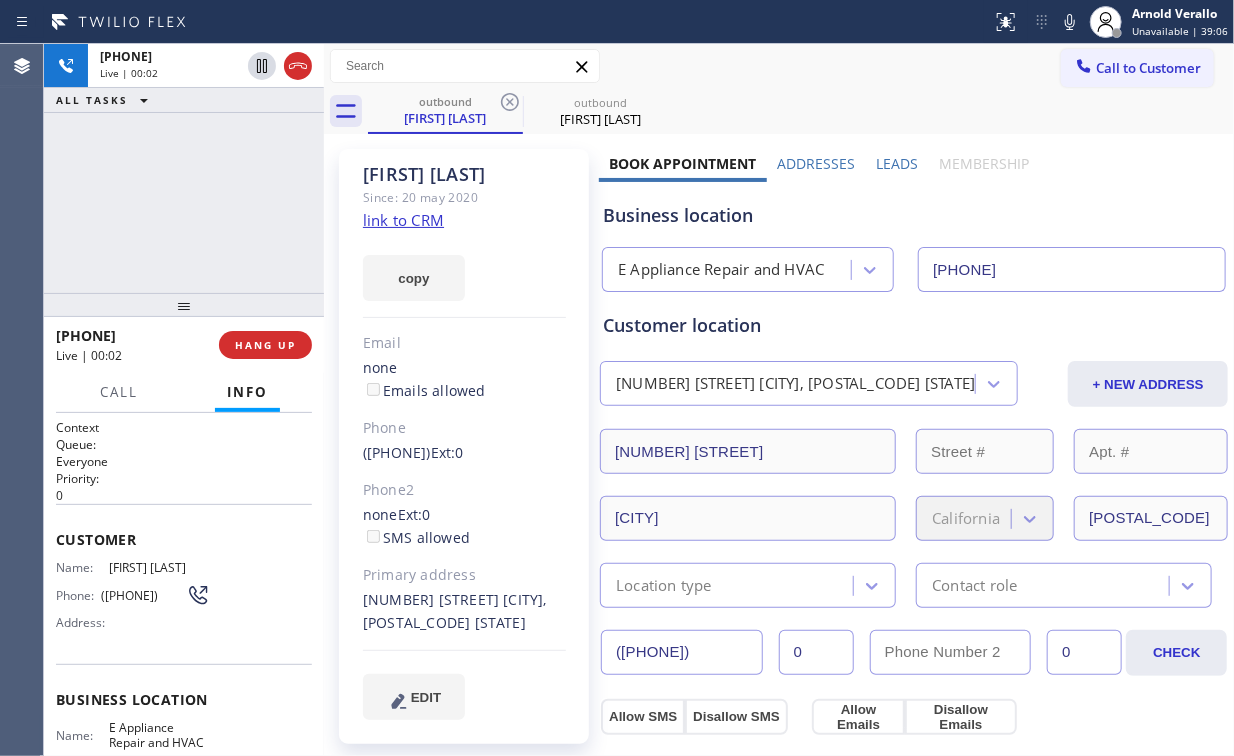 click on "+1[PHONE] Live | 00:02 ALL TASKS ALL TASKS ACTIVE TASKS TASKS IN WRAP UP" at bounding box center (184, 168) 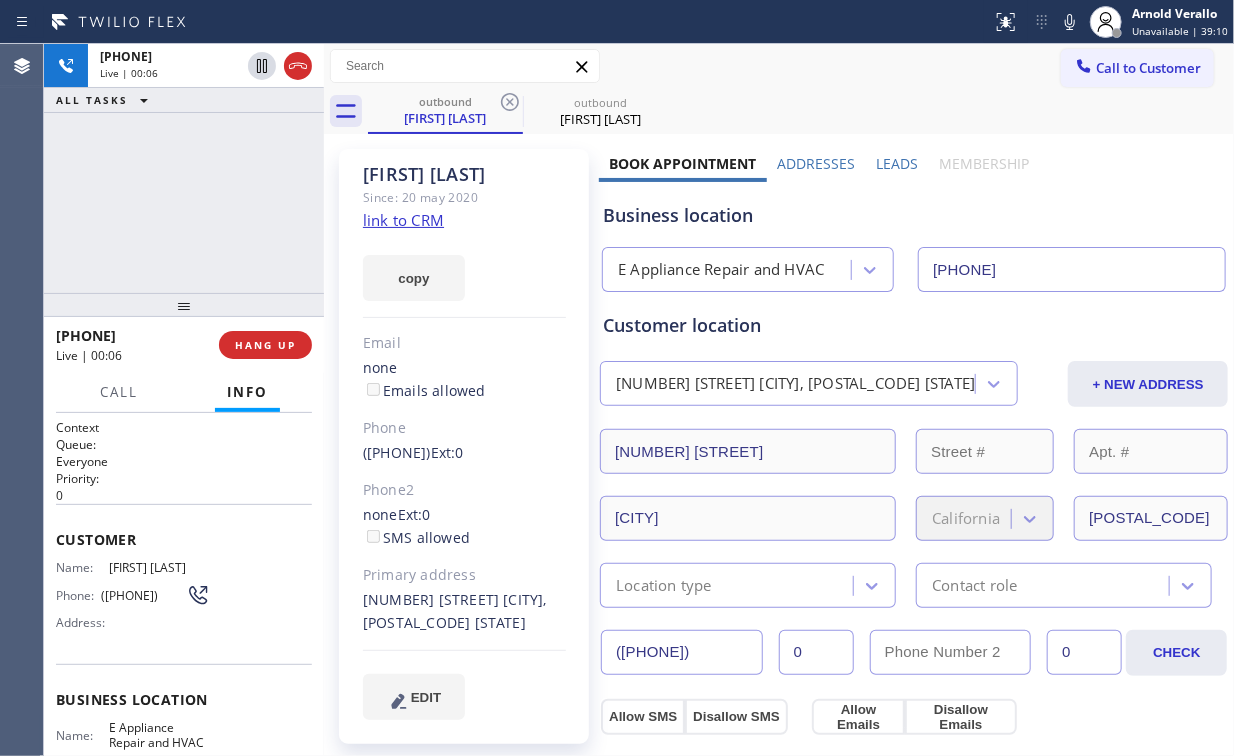 click on "+1[PHONE] Live | 00:06 ALL TASKS ALL TASKS ACTIVE TASKS TASKS IN WRAP UP" at bounding box center [184, 168] 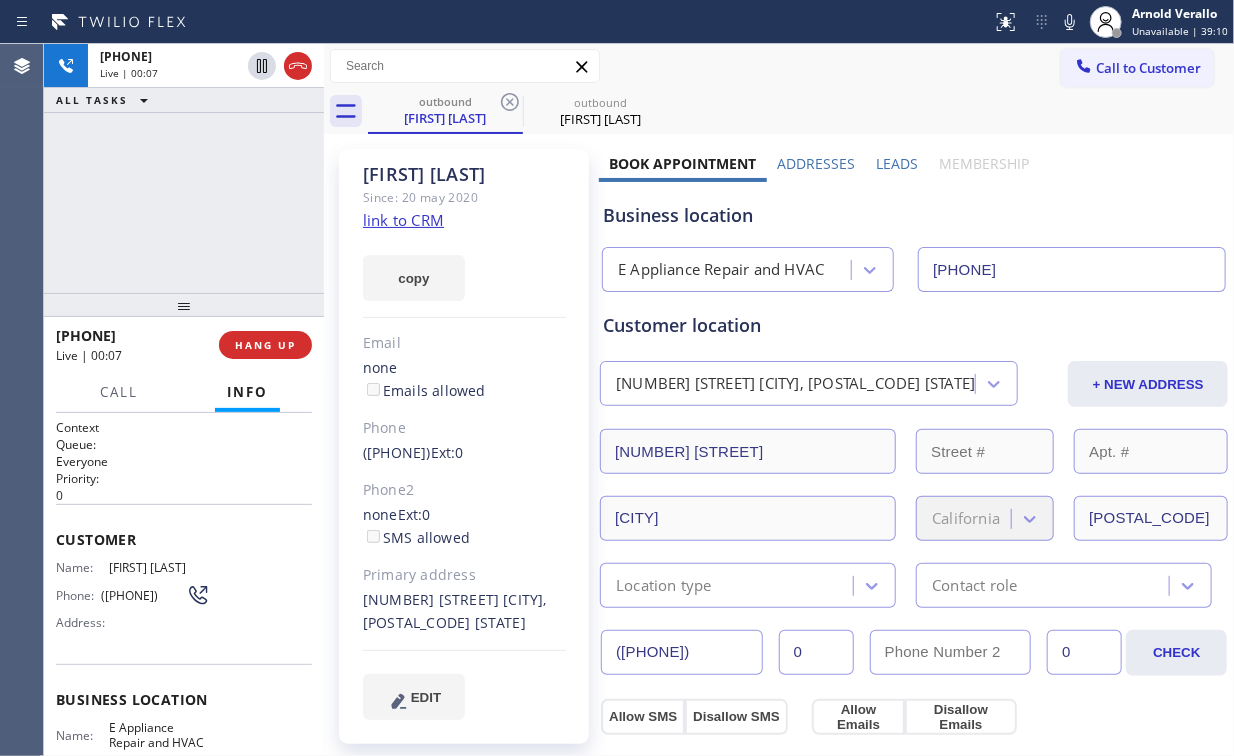 click on "[PHONE] Live | 00:07 ALL TASKS ALL TASKS ACTIVE TASKS TASKS IN WRAP UP" at bounding box center (184, 168) 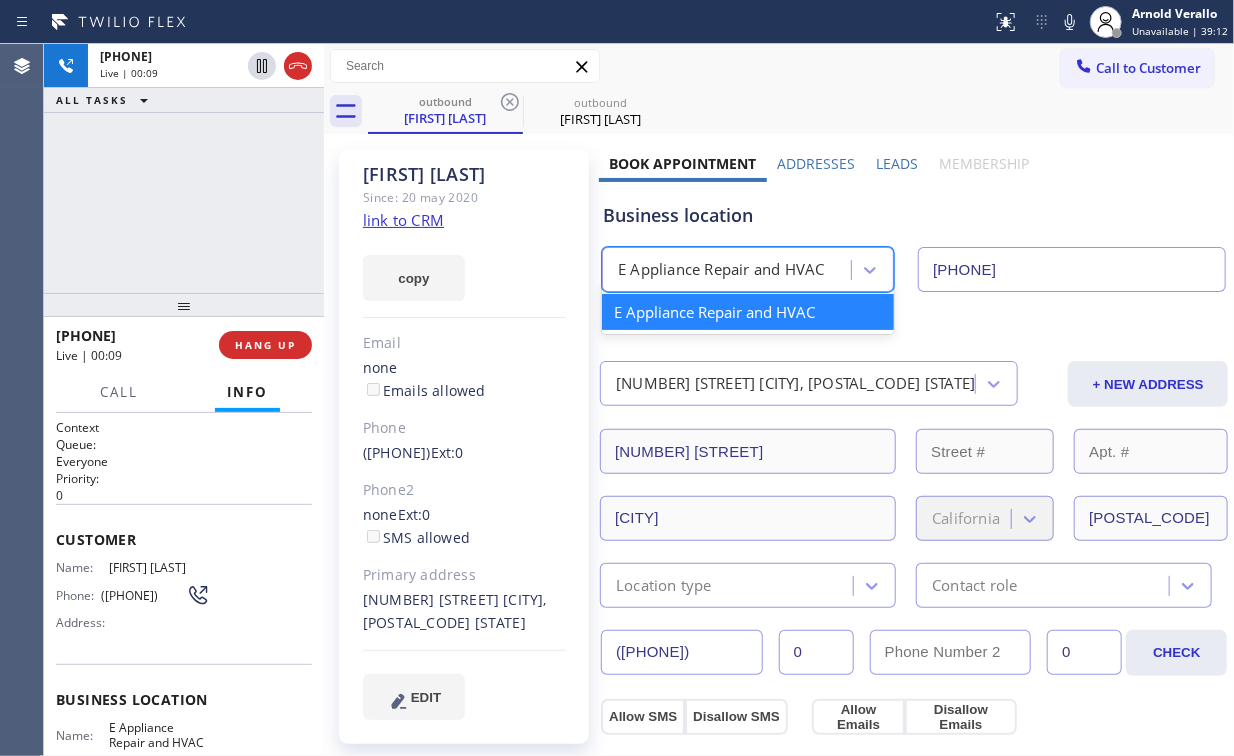 click on "E Appliance Repair and HVAC" at bounding box center (721, 270) 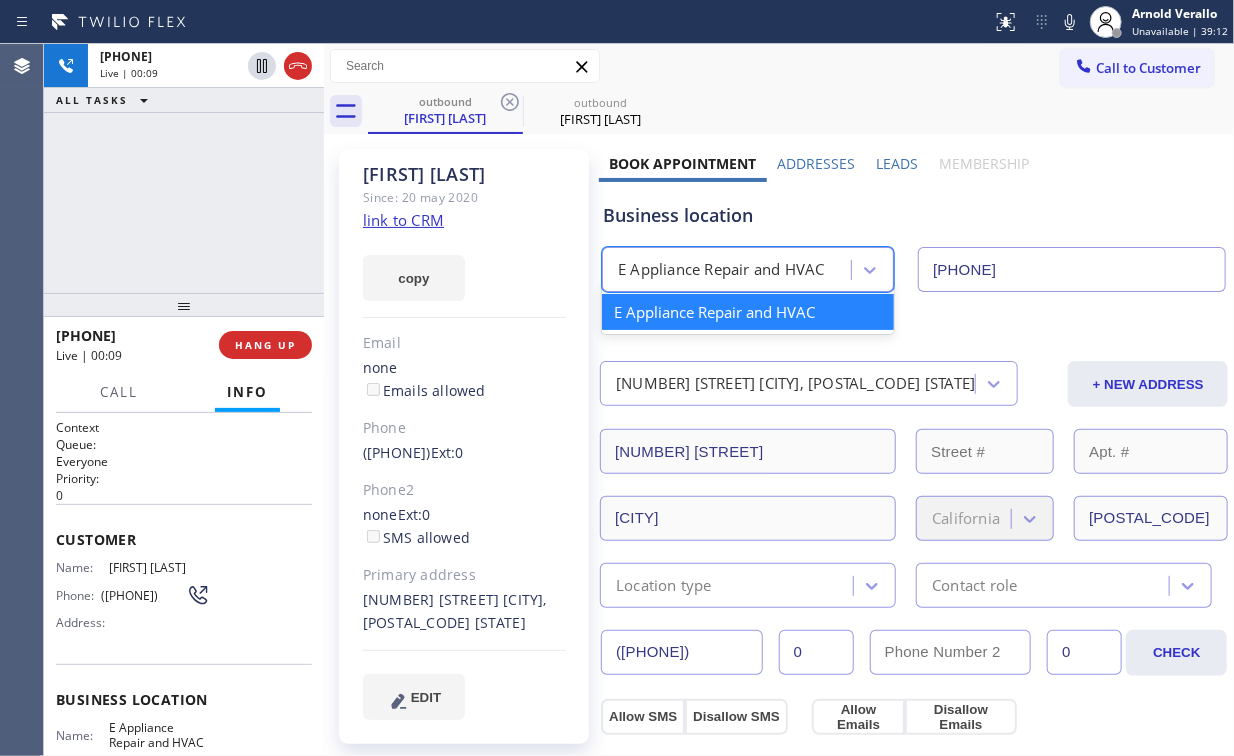 click on "Business location" at bounding box center (914, 215) 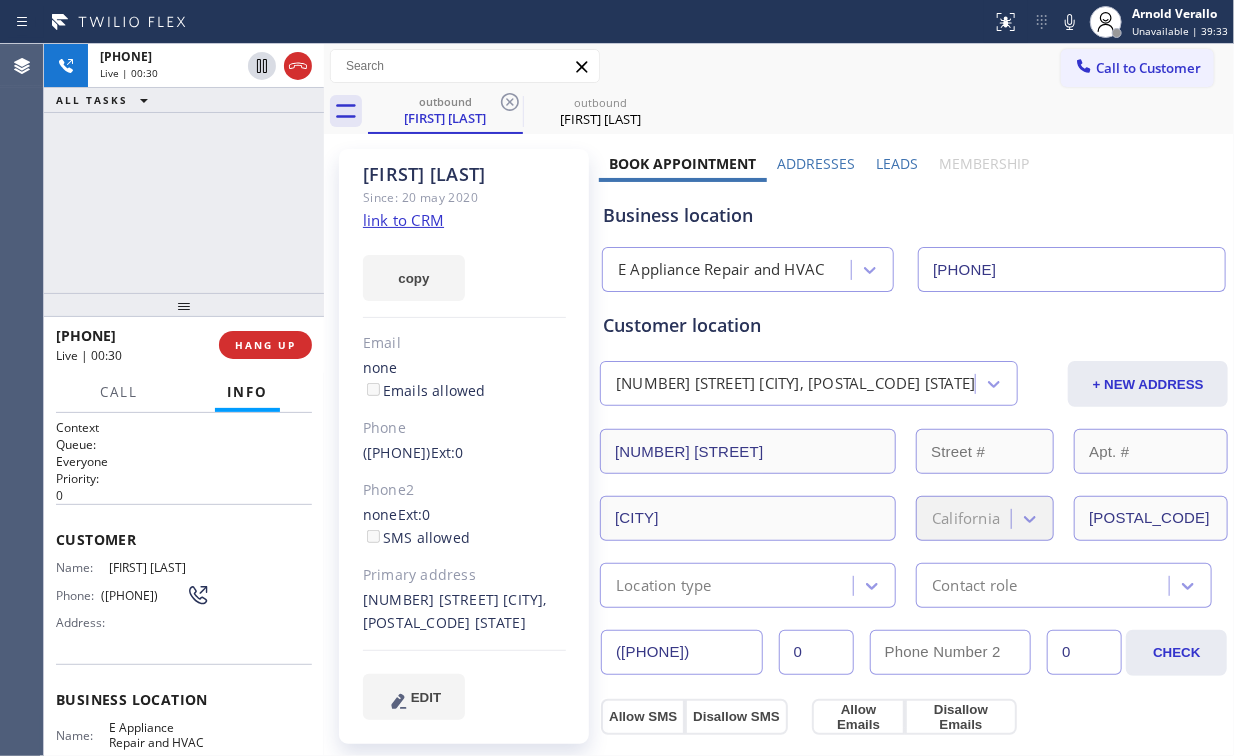click on "Business location" at bounding box center [914, 215] 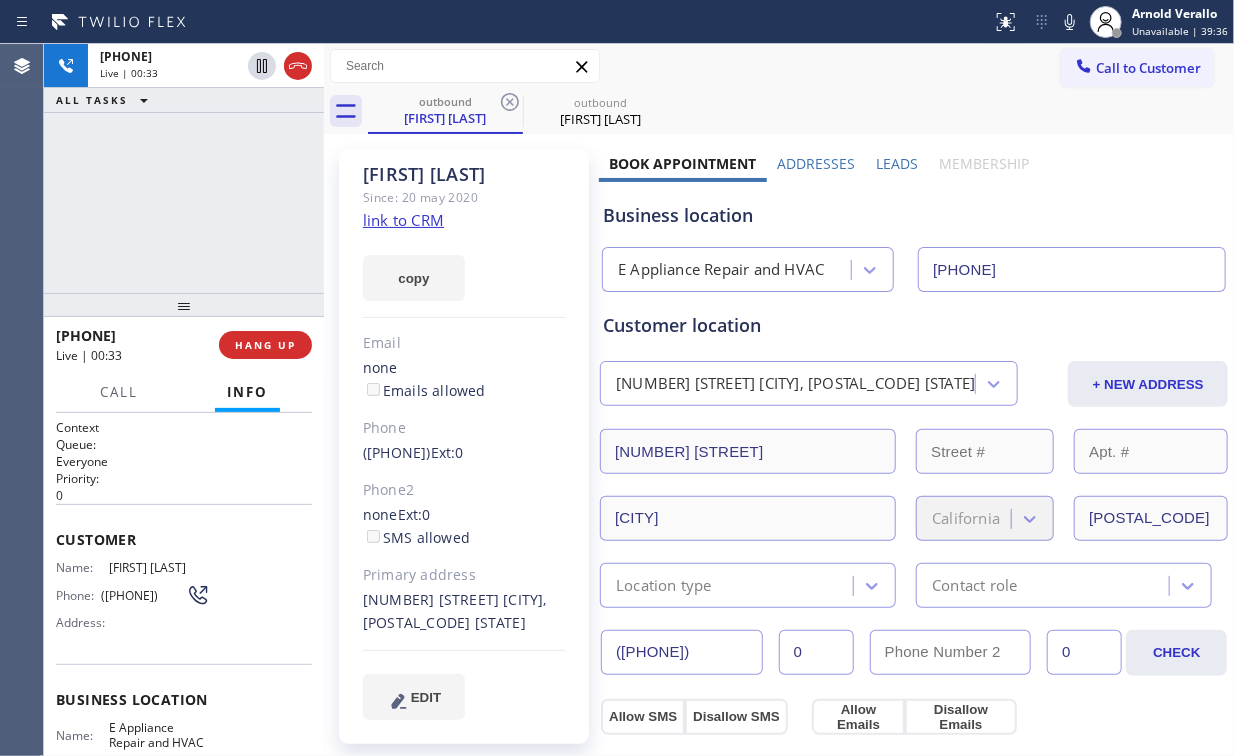 click on "+1[PHONE] Live | 00:33 ALL TASKS ALL TASKS ACTIVE TASKS TASKS IN WRAP UP" at bounding box center [184, 168] 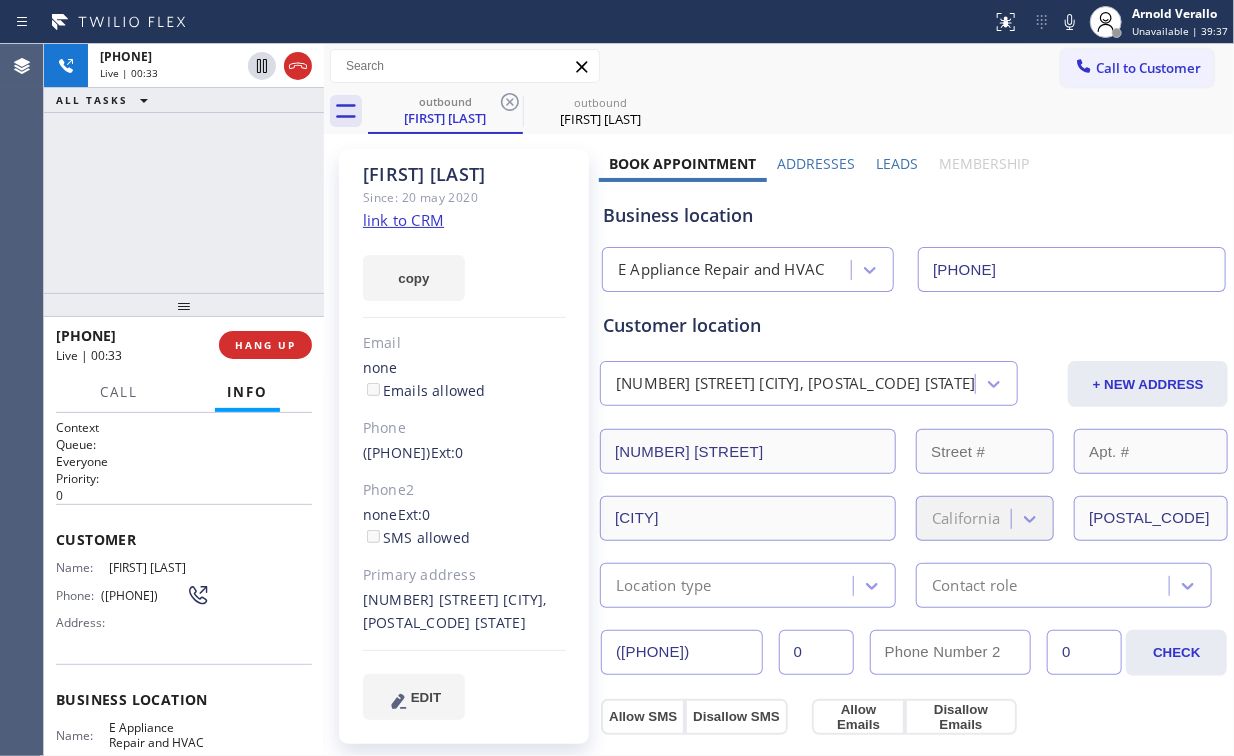 click on "+1[PHONE] Live | 00:33 ALL TASKS ALL TASKS ACTIVE TASKS TASKS IN WRAP UP" at bounding box center [184, 168] 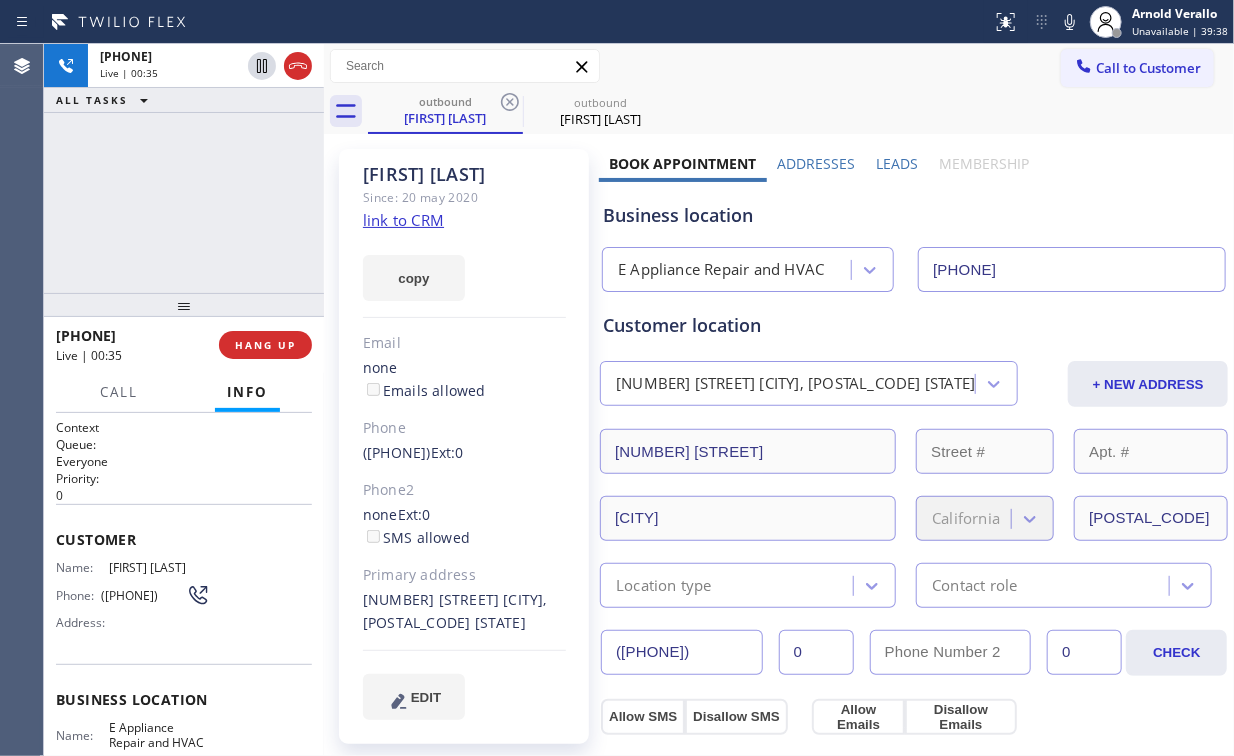 click on "[PHONE] Live | 00:35 ALL TASKS ALL TASKS ACTIVE TASKS TASKS IN WRAP UP" at bounding box center (184, 168) 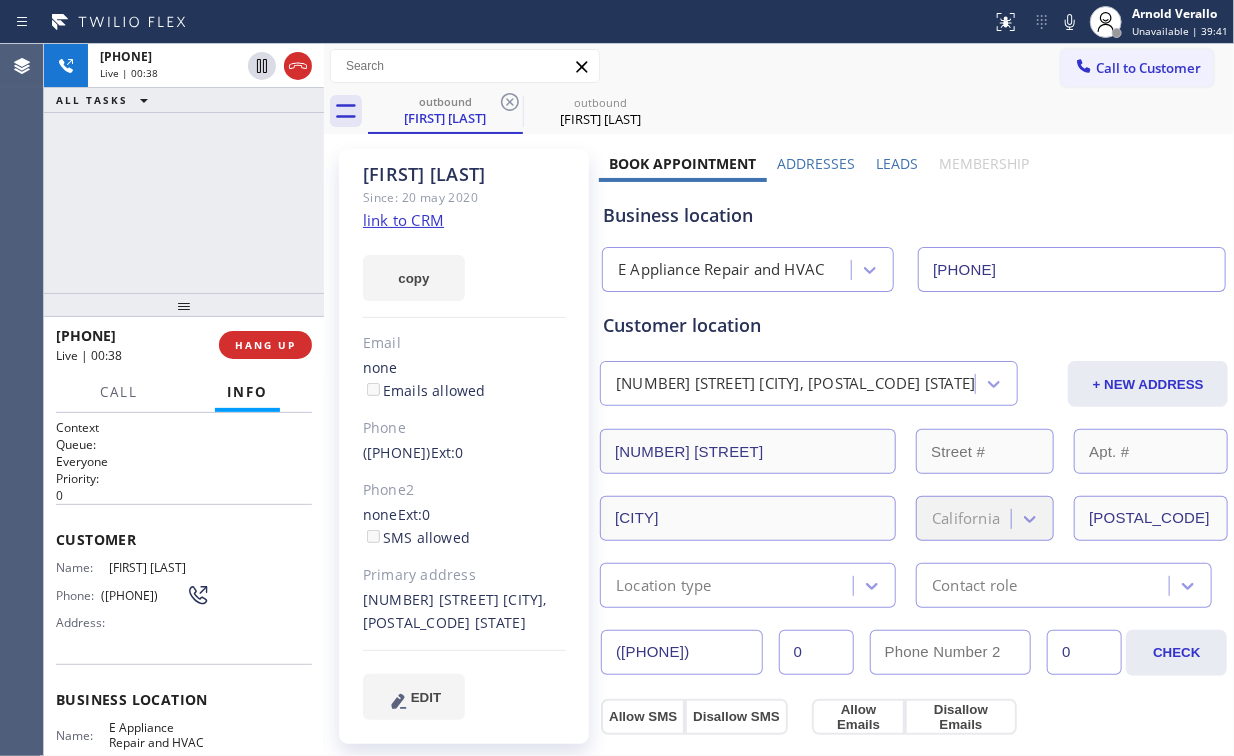 click on "[PHONE] Live | 00:38 ALL TASKS ALL TASKS ACTIVE TASKS TASKS IN WRAP UP" at bounding box center [184, 168] 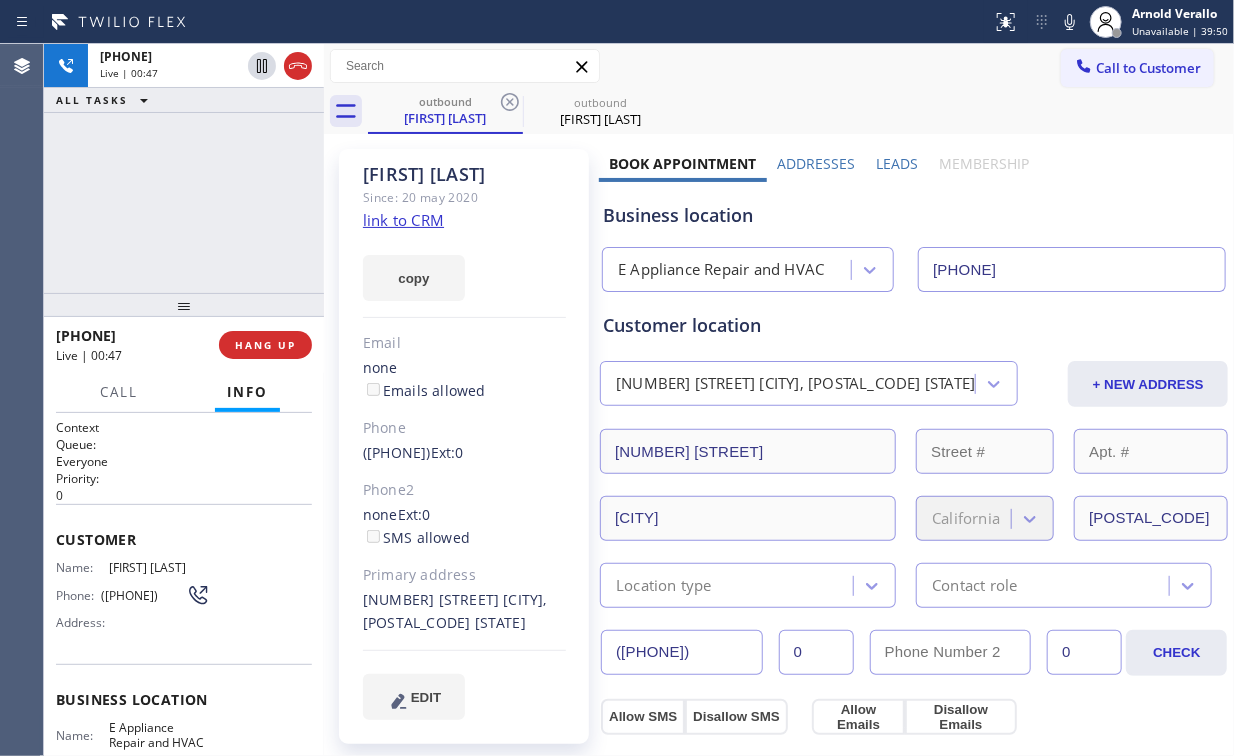 click on "[PHONE] Live | 00:47 ALL TASKS ALL TASKS ACTIVE TASKS TASKS IN WRAP UP" at bounding box center (184, 168) 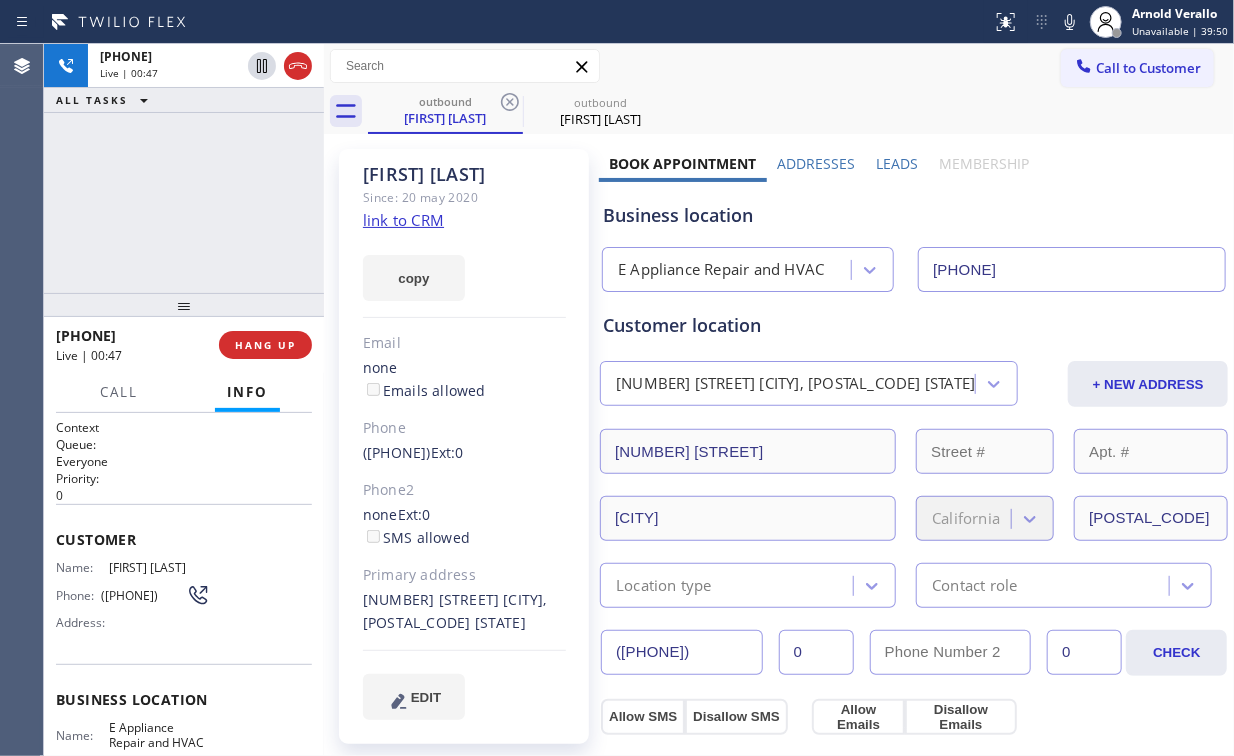 click on "[PHONE] Live | 00:47 ALL TASKS ALL TASKS ACTIVE TASKS TASKS IN WRAP UP" at bounding box center [184, 168] 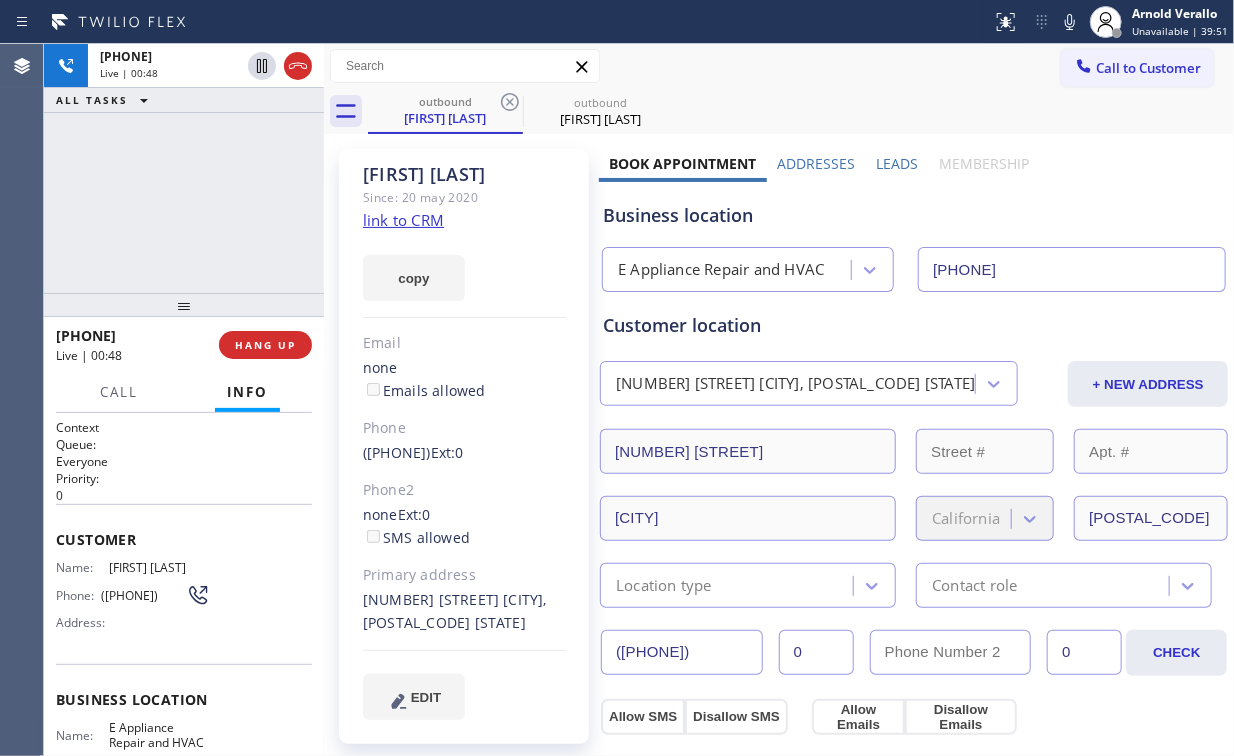 click on "+1[PHONE] Live | 00:48 ALL TASKS ALL TASKS ACTIVE TASKS TASKS IN WRAP UP" at bounding box center [184, 168] 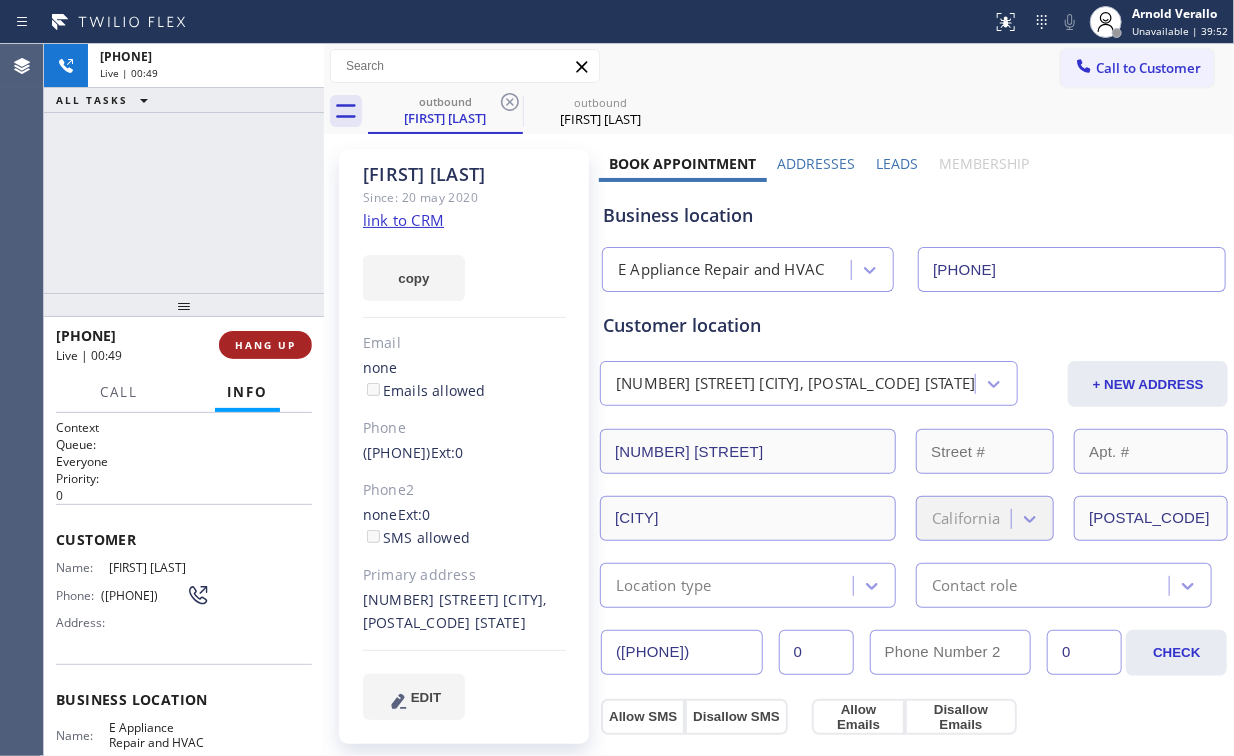 click on "HANG UP" at bounding box center [265, 345] 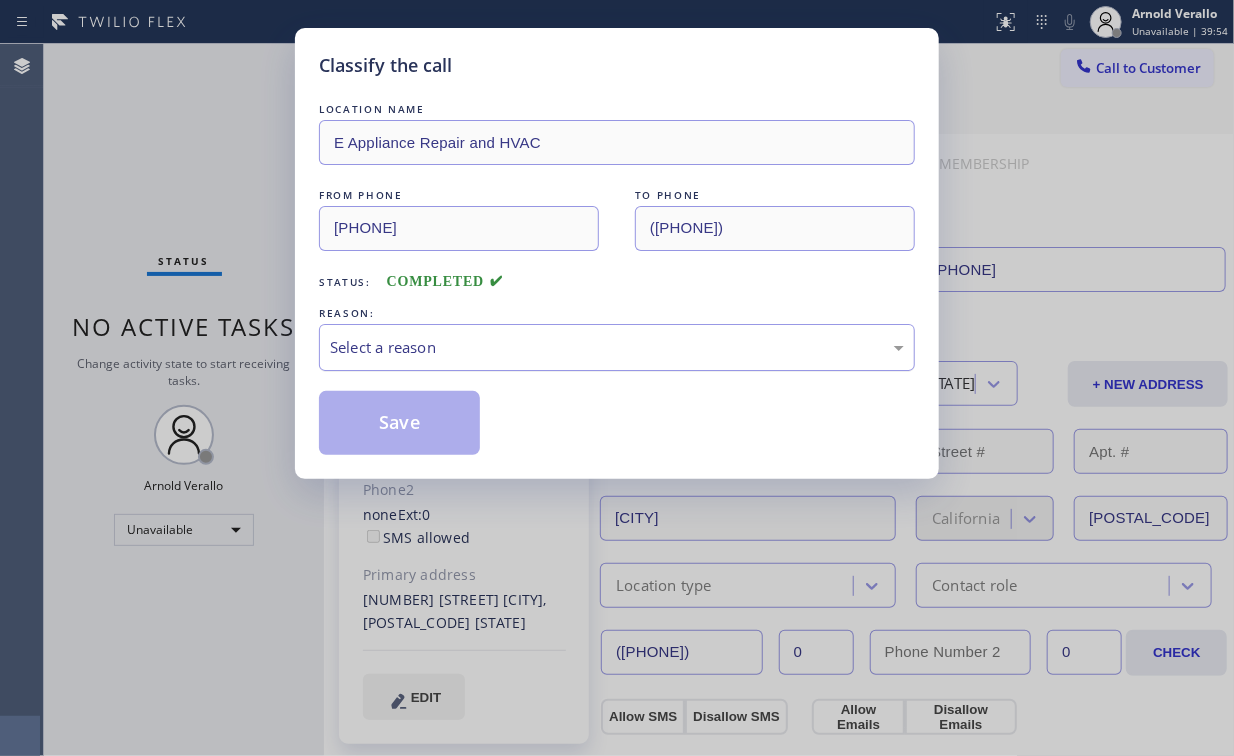 click on "Select a reason" at bounding box center [617, 347] 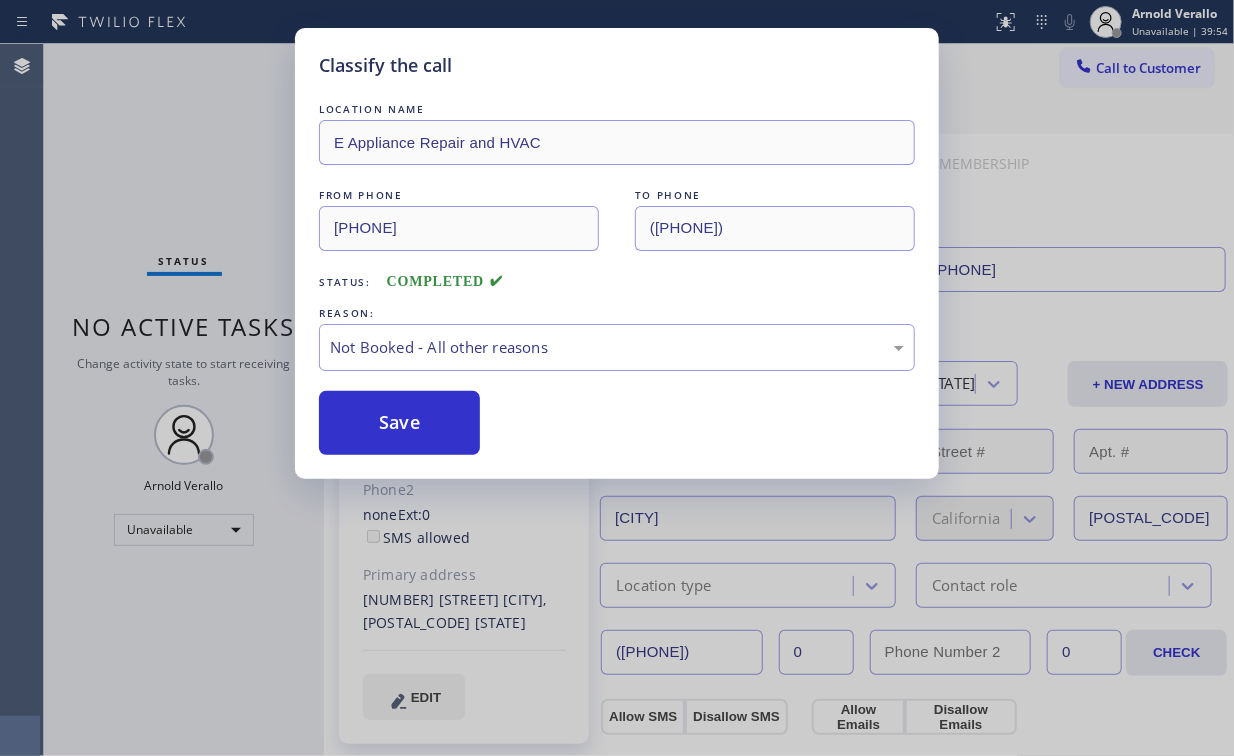 click on "Save" at bounding box center (399, 423) 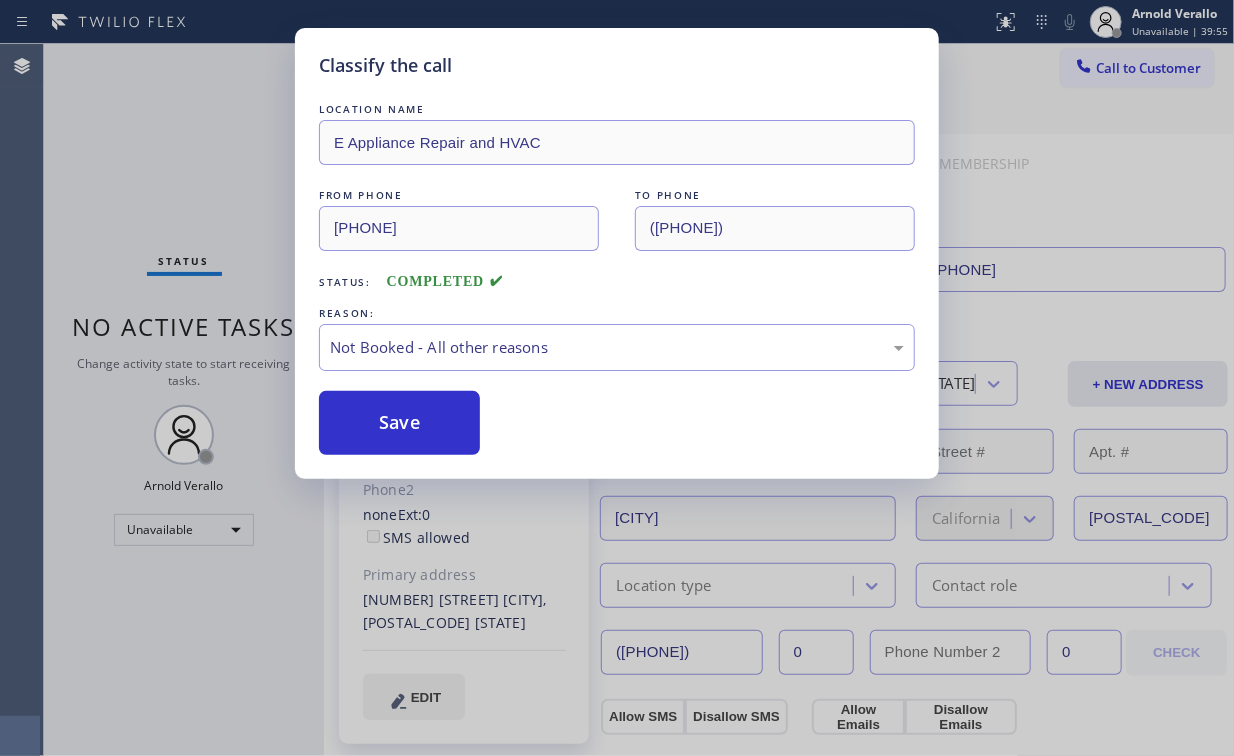 click on "Classify the call LOCATION NAME [NAME] FROM PHONE [PHONE] TO PHONE [PHONE] Status: COMPLETED REASON: Not Booked - All other reasons Save" at bounding box center (617, 378) 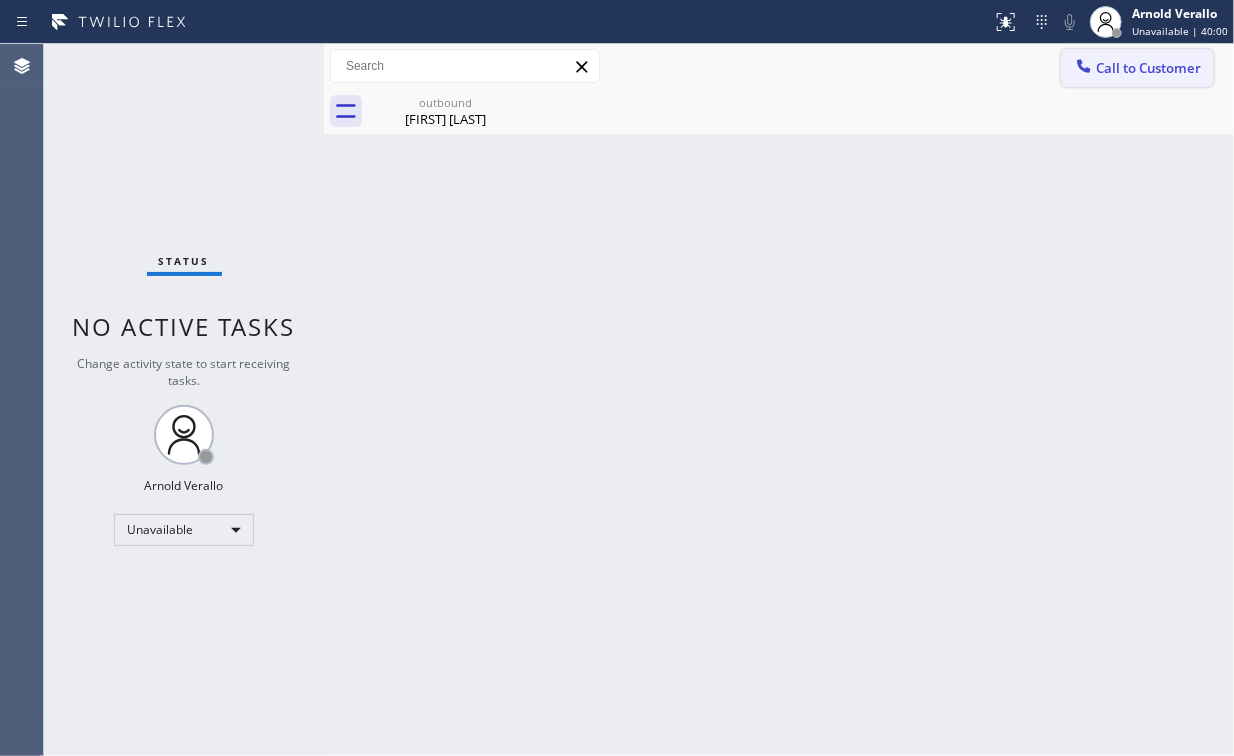 click on "Call to Customer" at bounding box center (1148, 68) 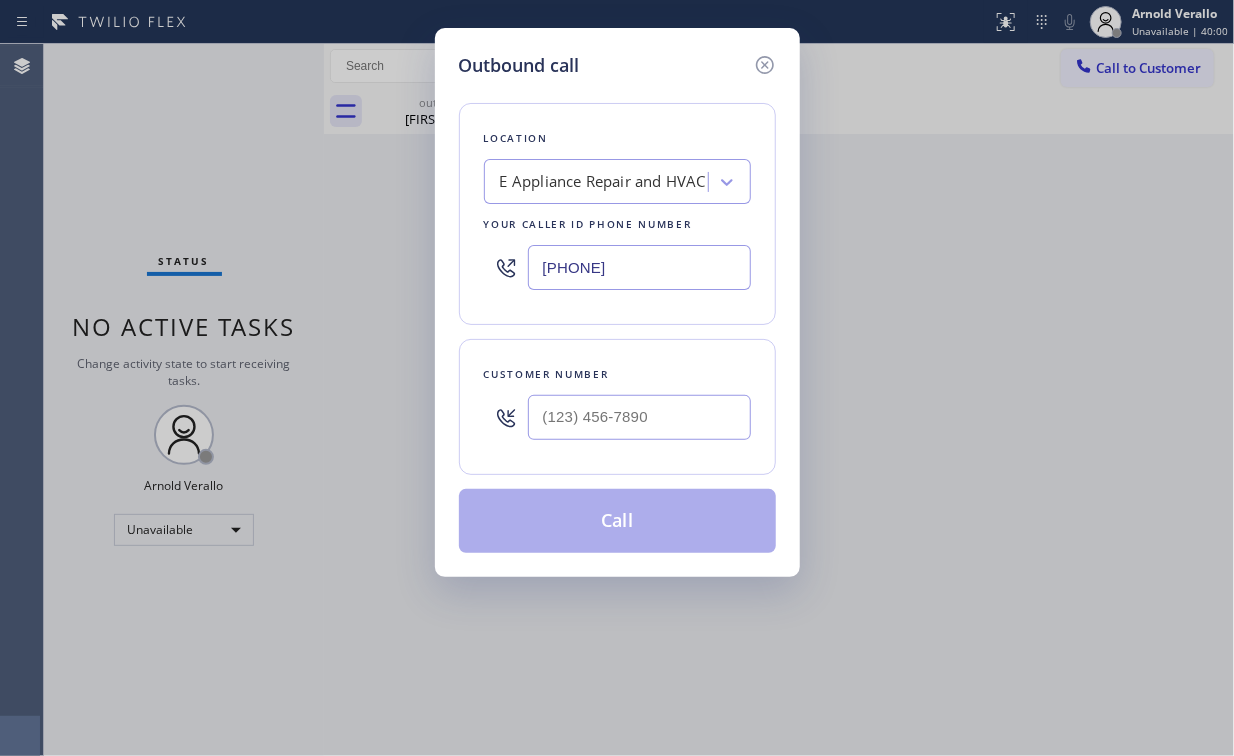 drag, startPoint x: 651, startPoint y: 258, endPoint x: 330, endPoint y: 152, distance: 338.04883 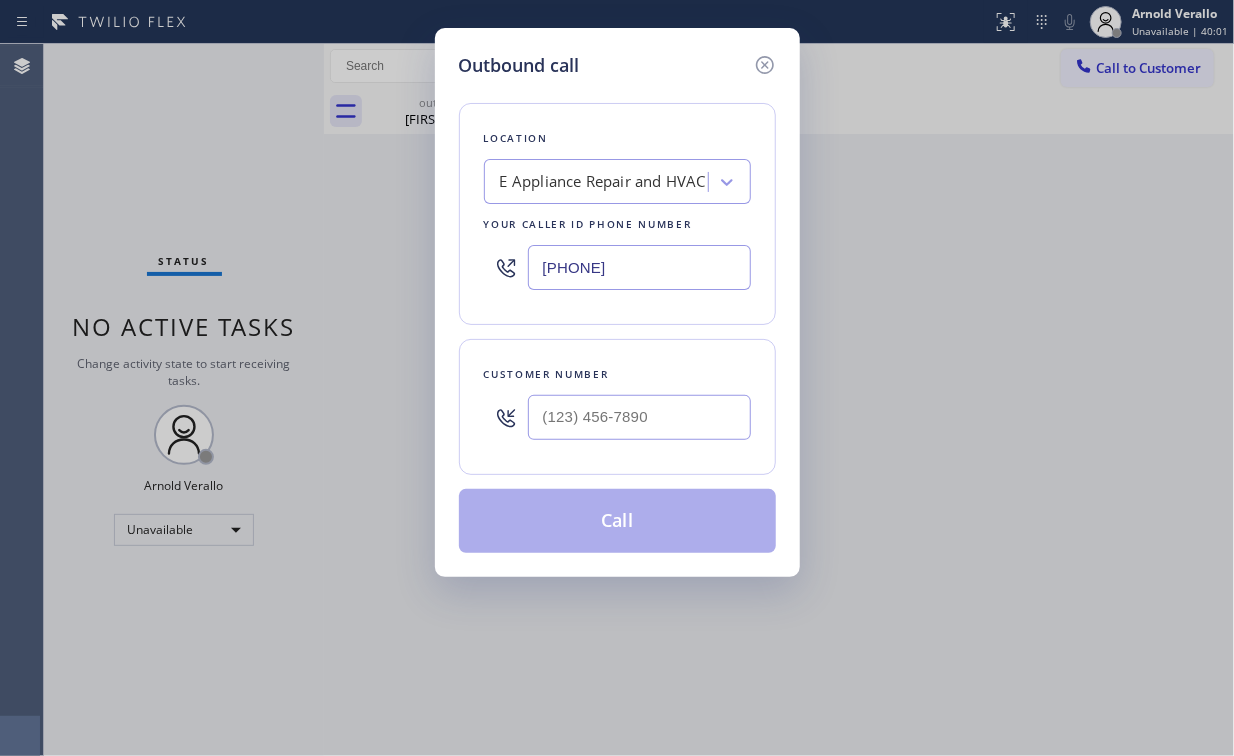 paste on "[PHONE]" 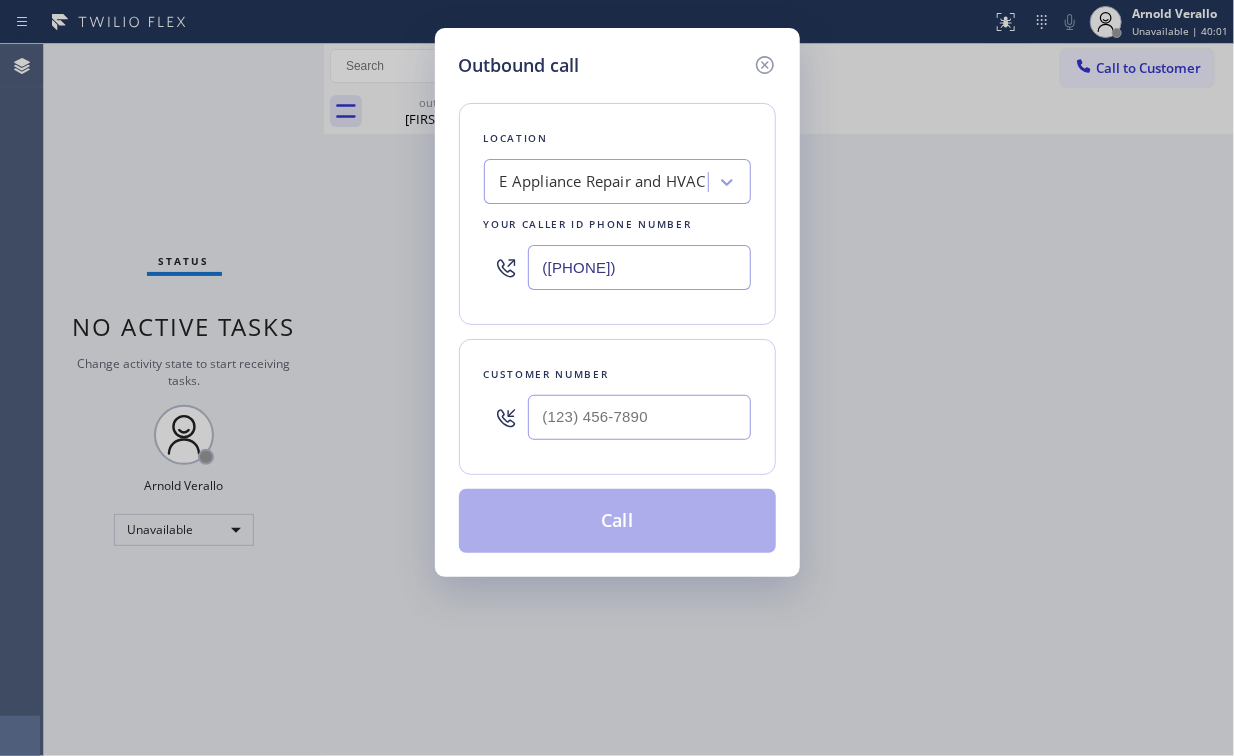 type on "([PHONE])" 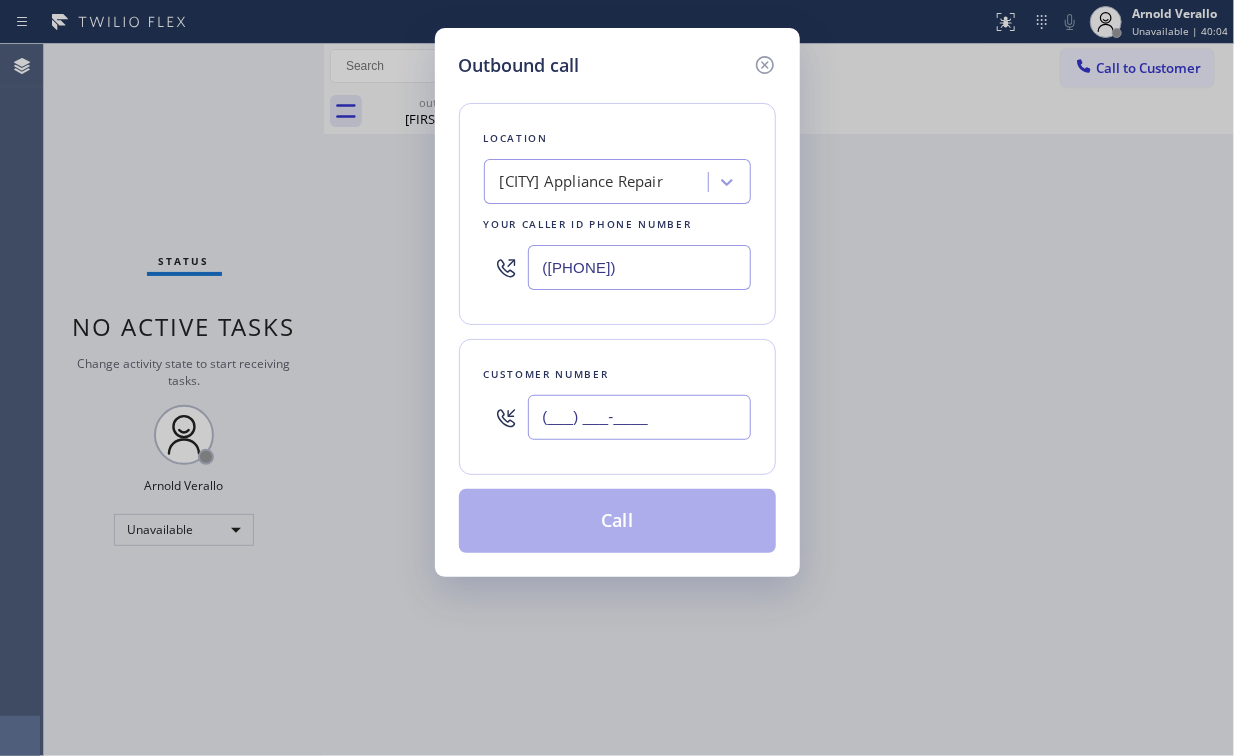 click on "(___) ___-____" at bounding box center [639, 417] 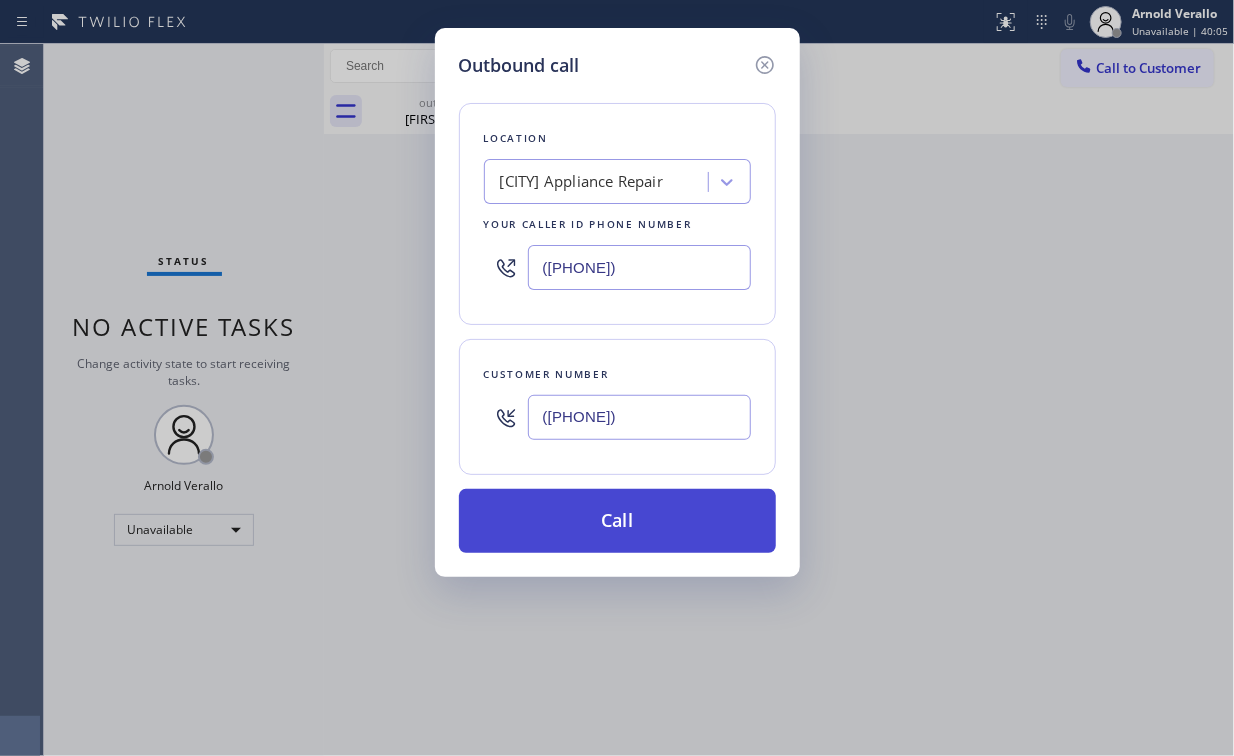 type on "([PHONE])" 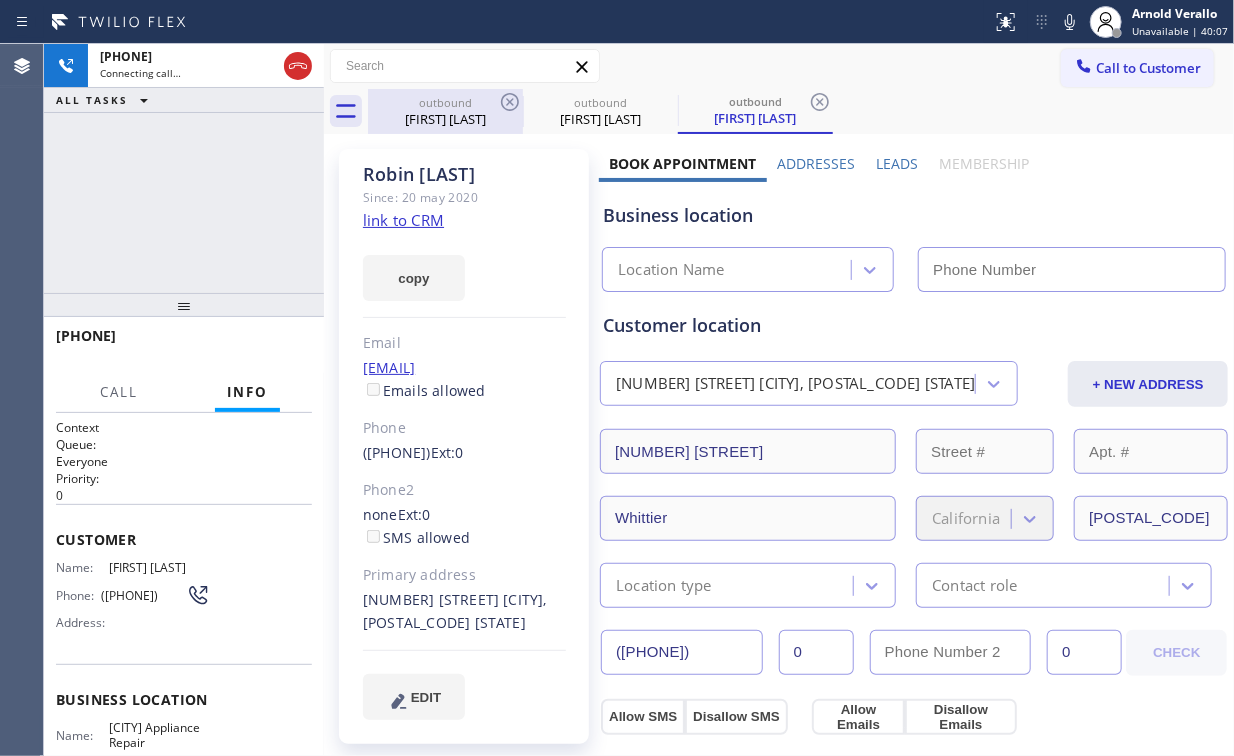click at bounding box center (465, 66) 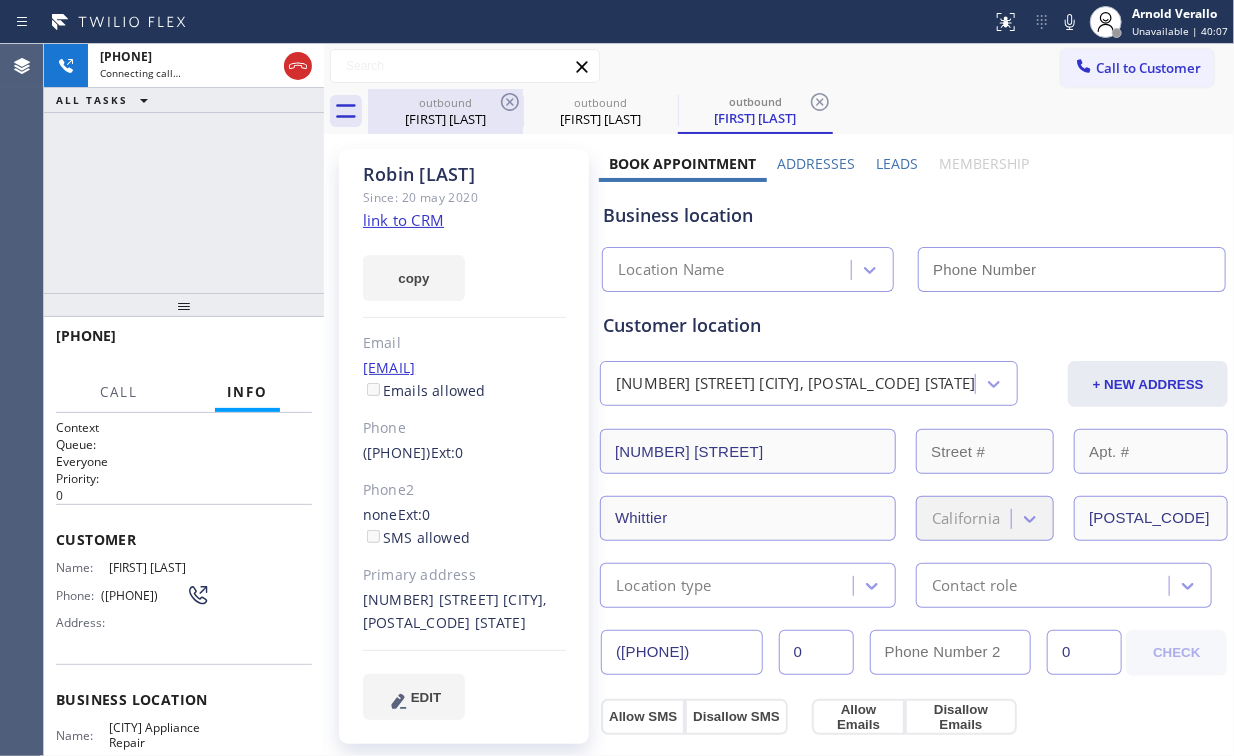 drag, startPoint x: 441, startPoint y: 96, endPoint x: 468, endPoint y: 104, distance: 28.160255 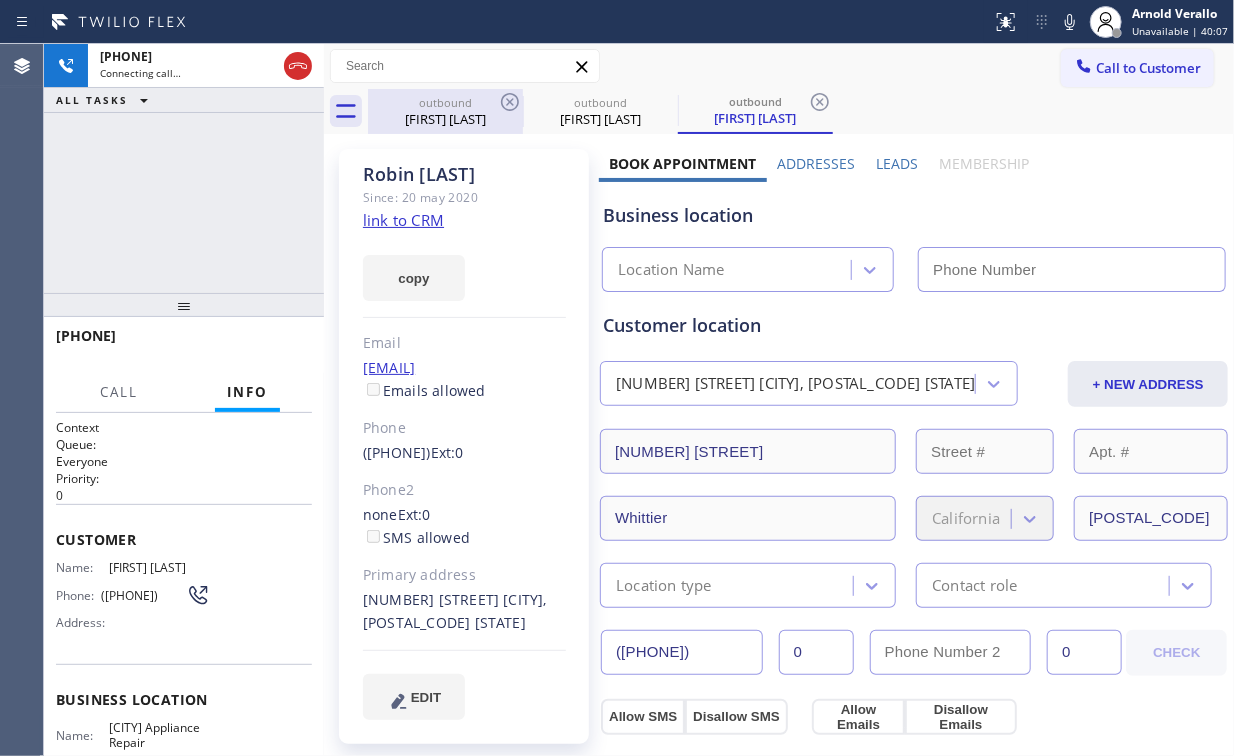 click on "outbound" at bounding box center [445, 102] 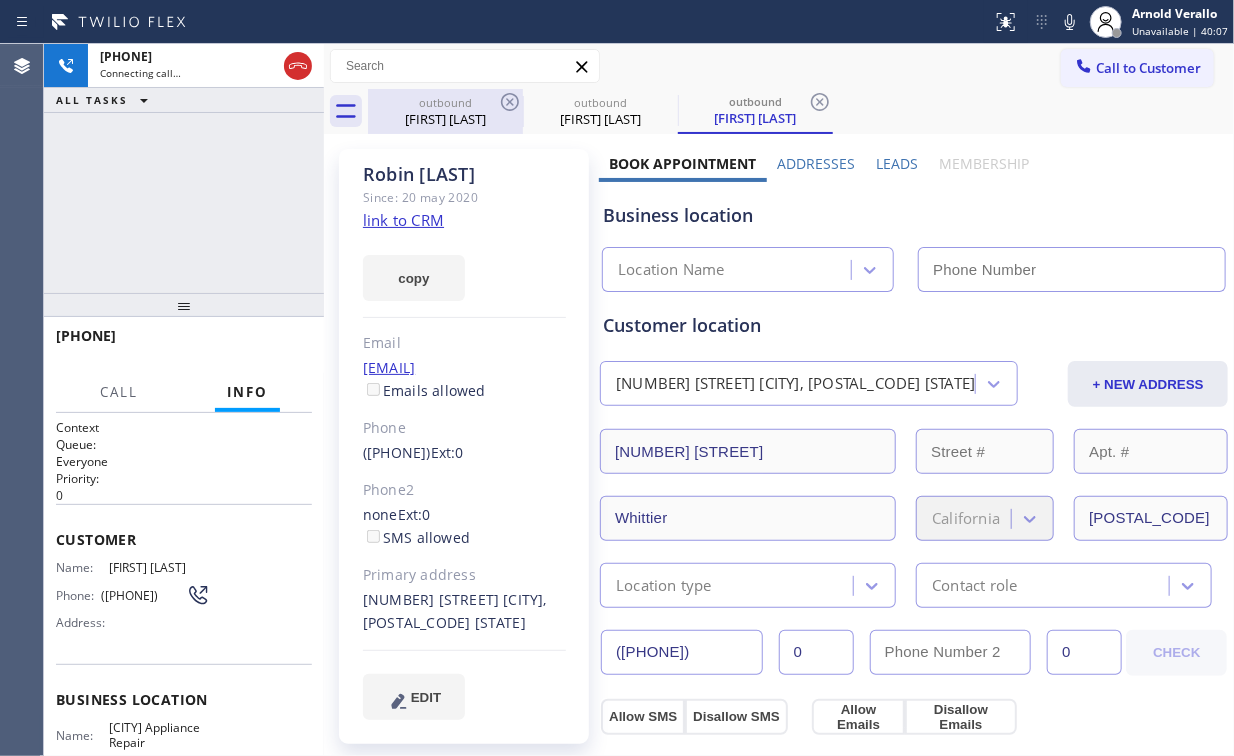 type on "[PHONE]" 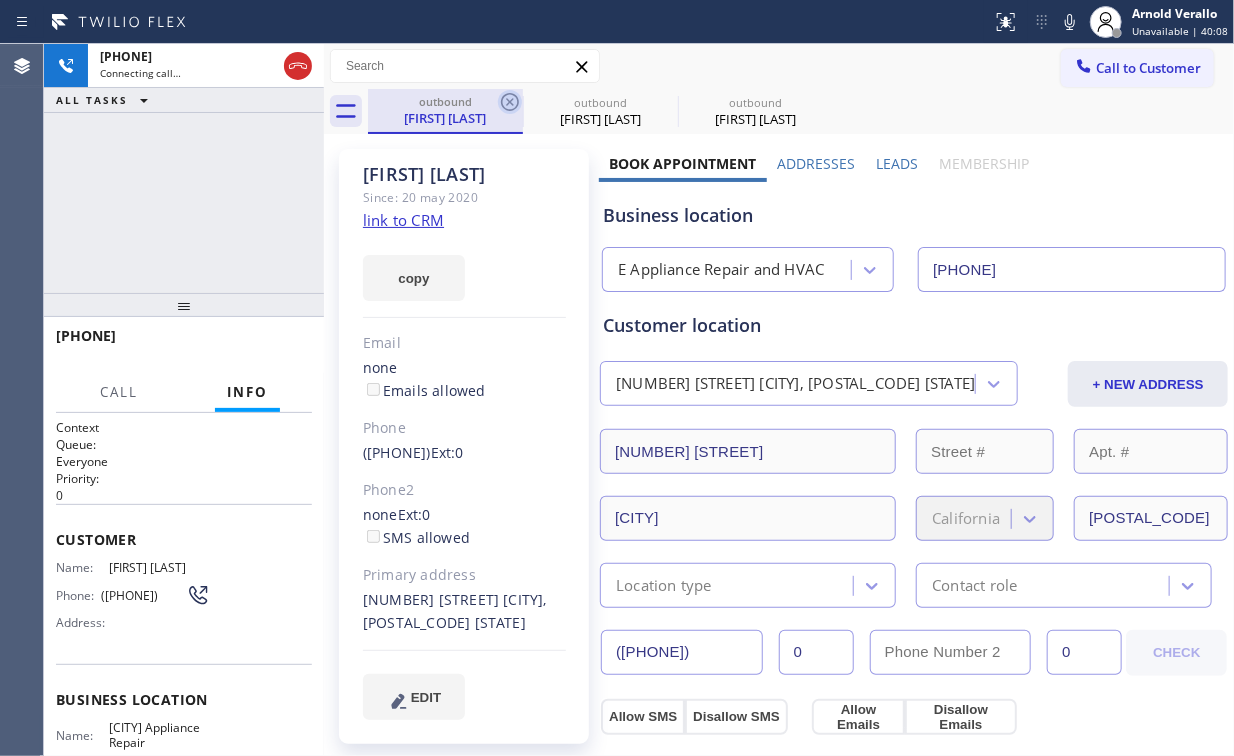 click 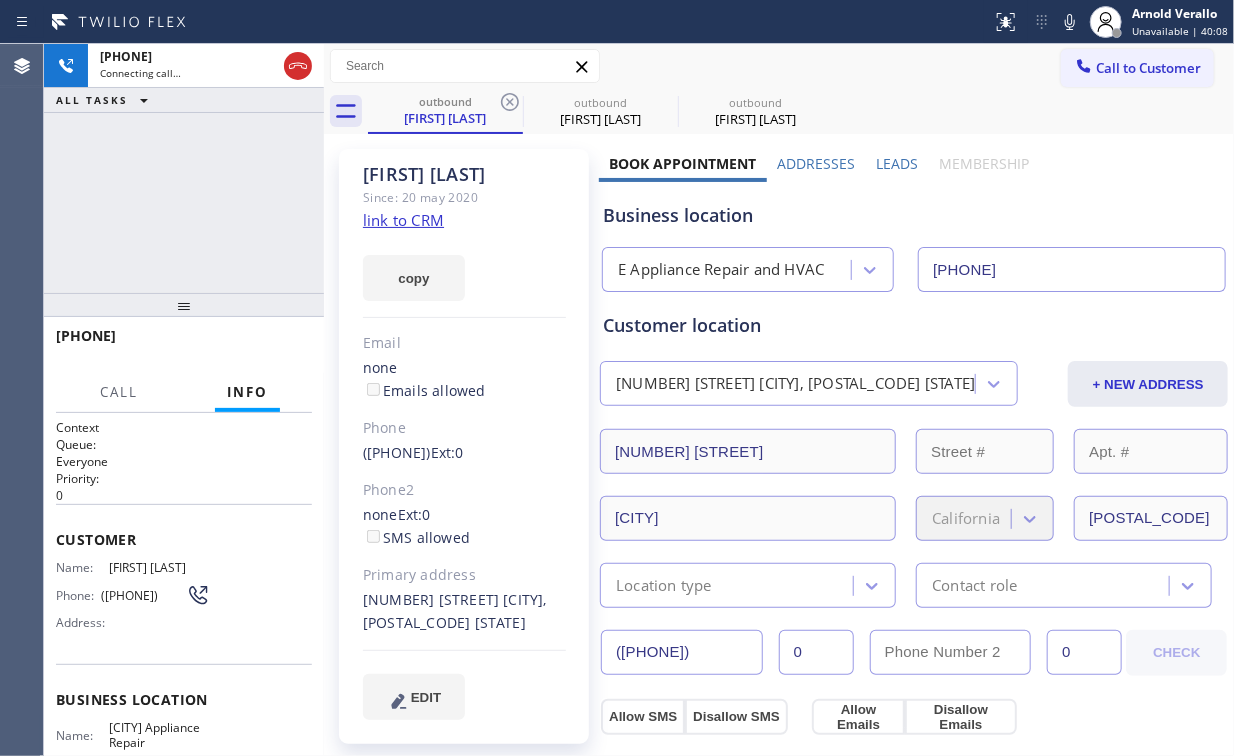 type on "([PHONE])" 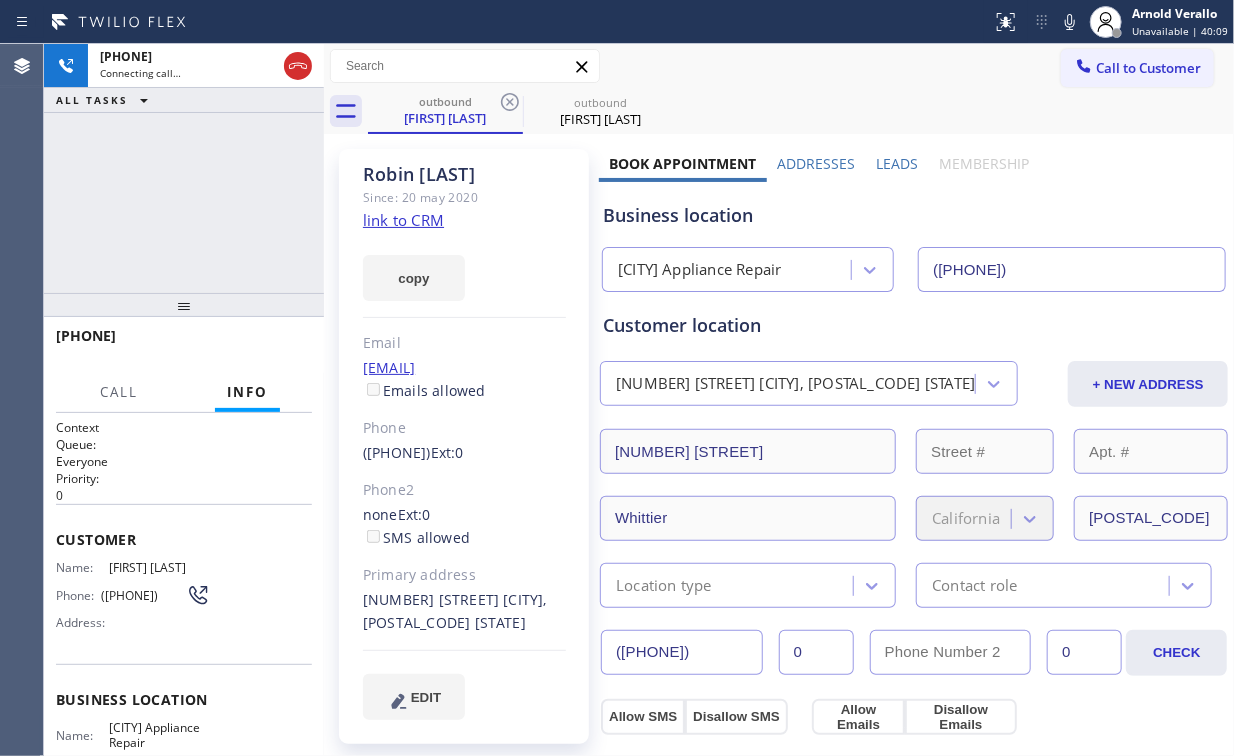 click on "+1[PHONE] Connecting call… ALL TASKS ALL TASKS ACTIVE TASKS TASKS IN WRAP UP" at bounding box center [184, 168] 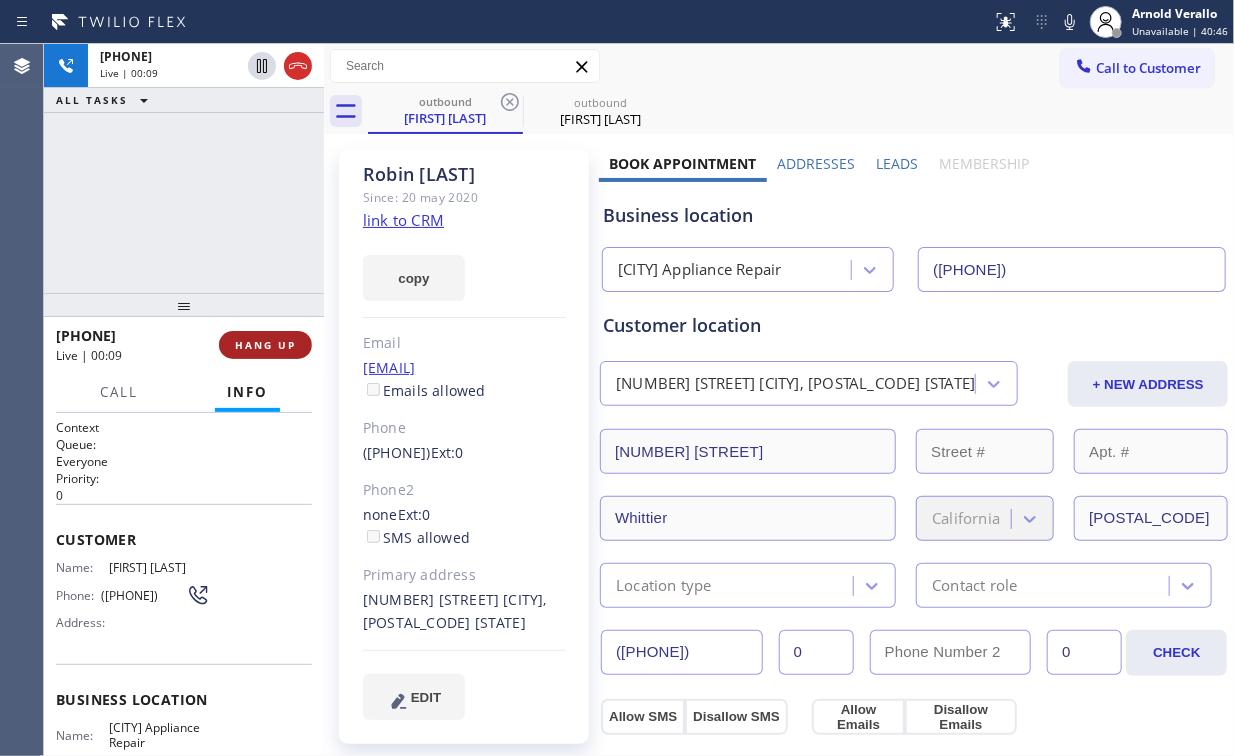 click on "HANG UP" at bounding box center (265, 345) 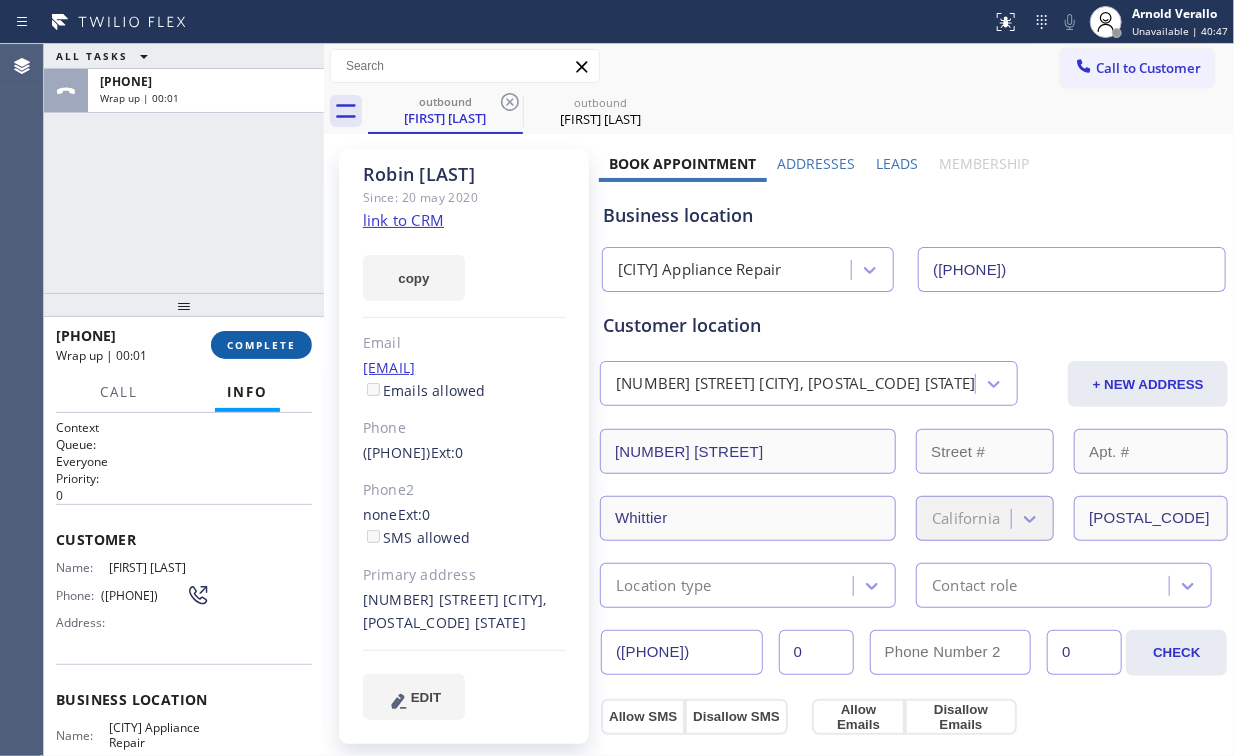 click on "COMPLETE" at bounding box center (261, 345) 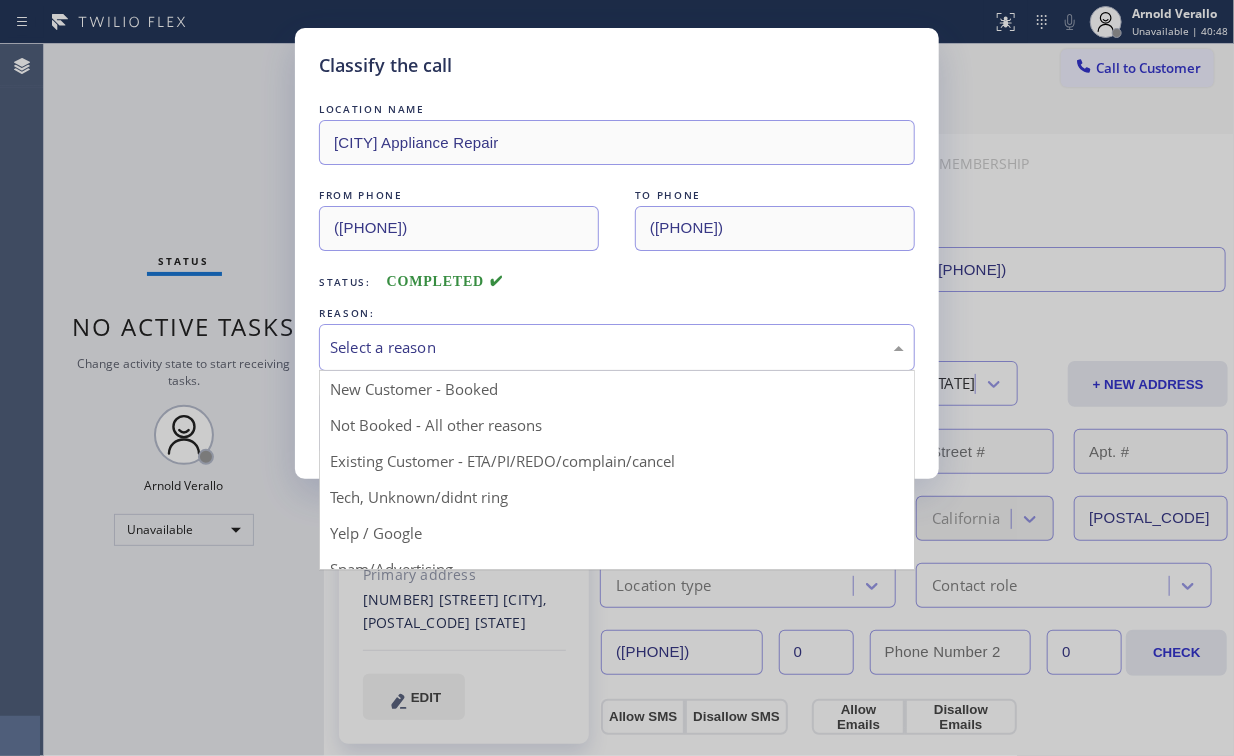 click on "Select a reason" at bounding box center (617, 347) 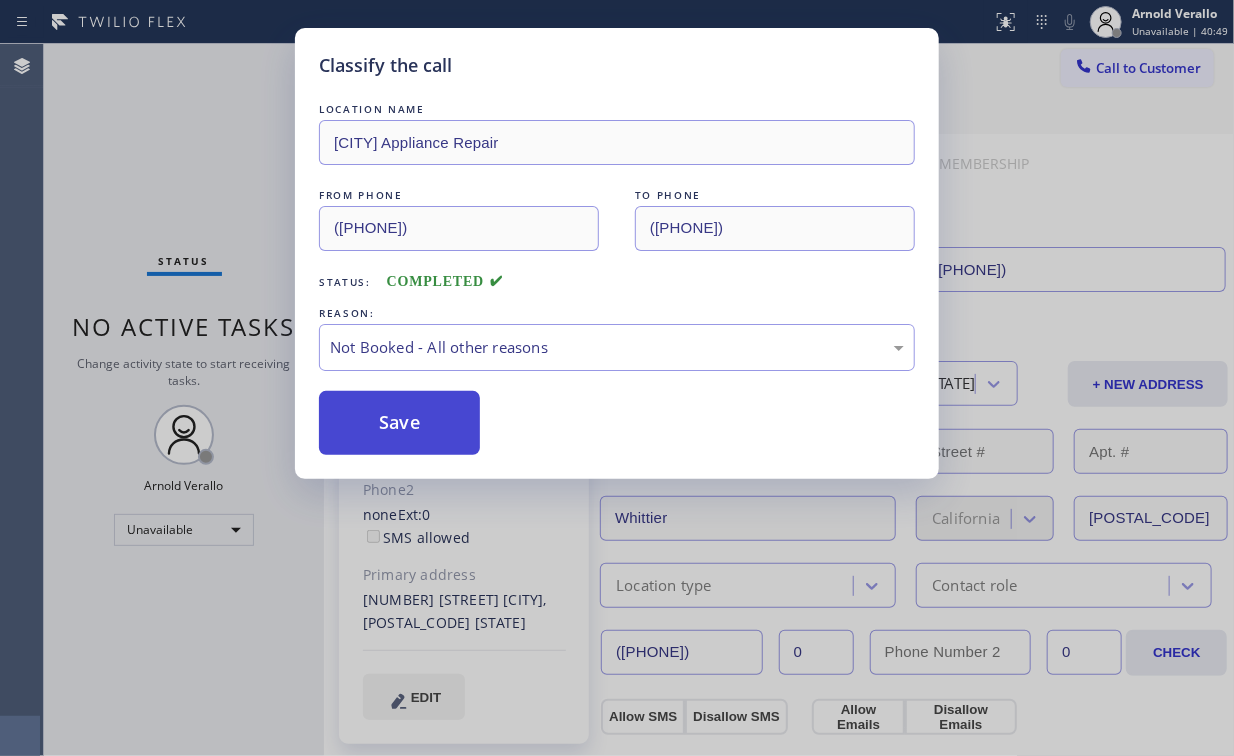 click on "Save" at bounding box center [399, 423] 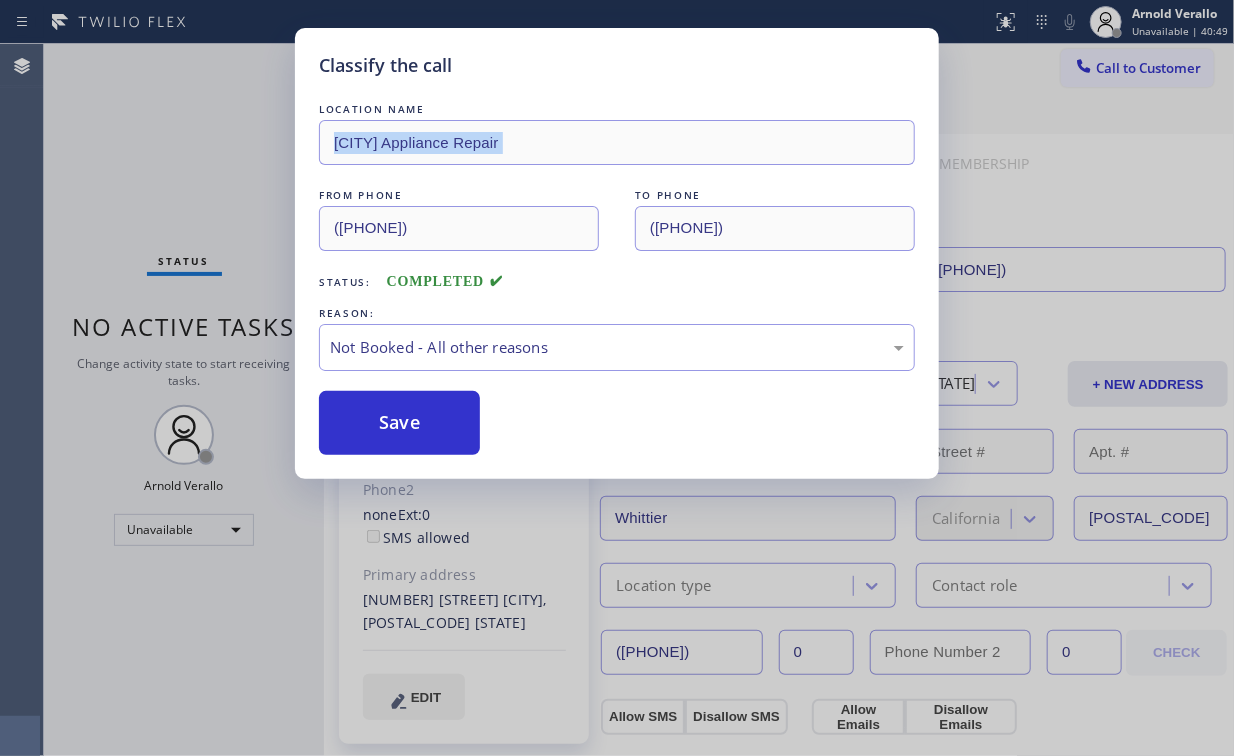 click on "Classify the call LOCATION NAME La Habra Appliance Repair FROM PHONE [PHONE] TO PHONE [PHONE] Status: COMPLETED REASON: Not Booked - All other reasons Save" at bounding box center [617, 378] 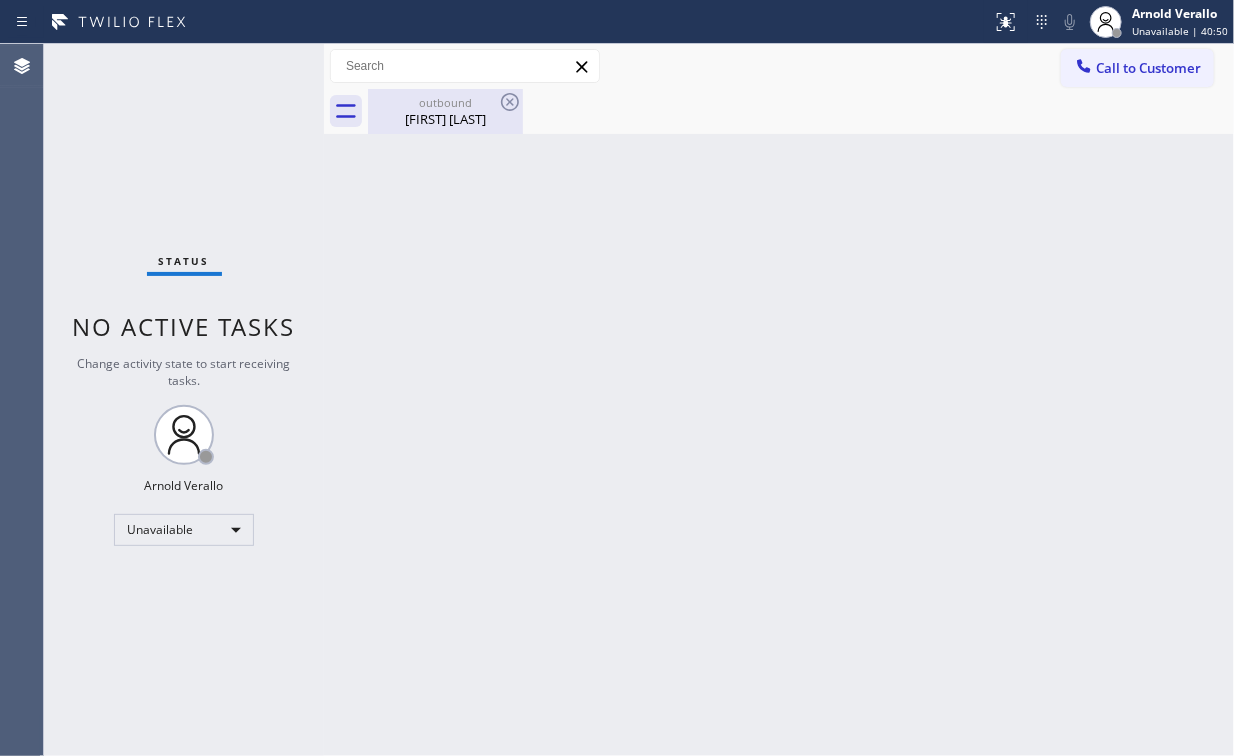 drag, startPoint x: 203, startPoint y: 176, endPoint x: 448, endPoint y: 114, distance: 252.72318 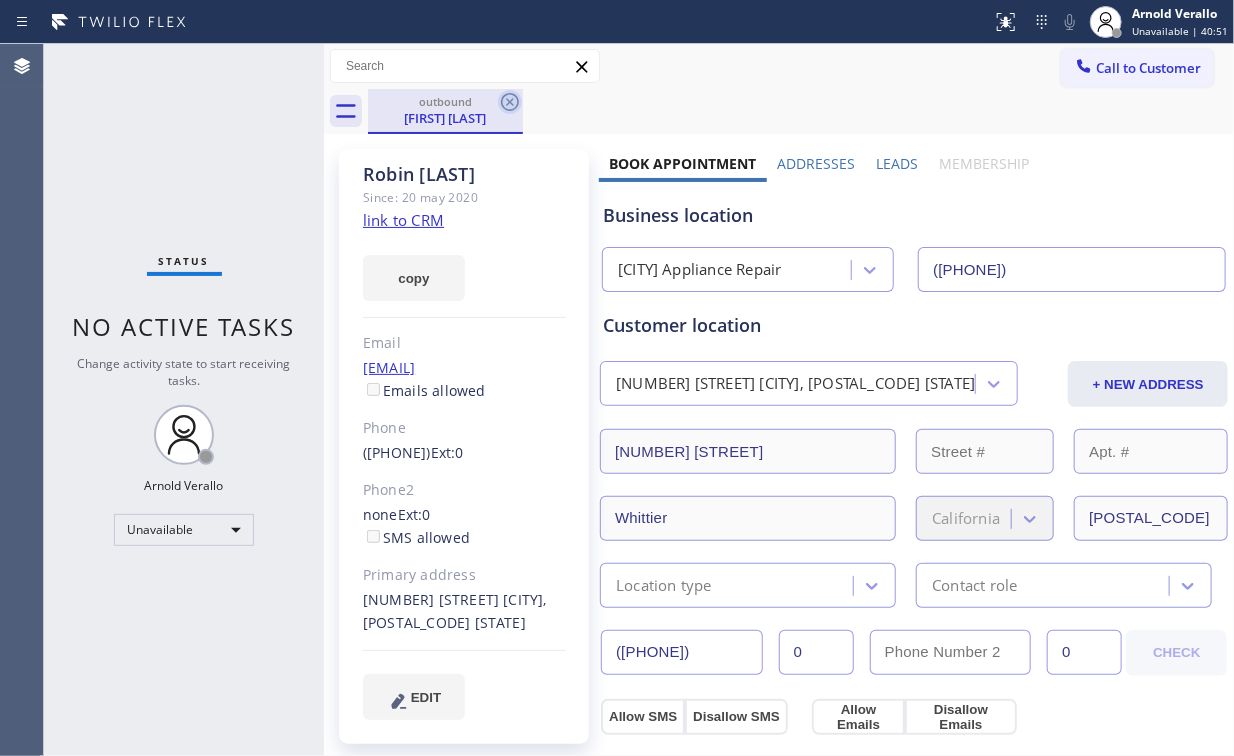click 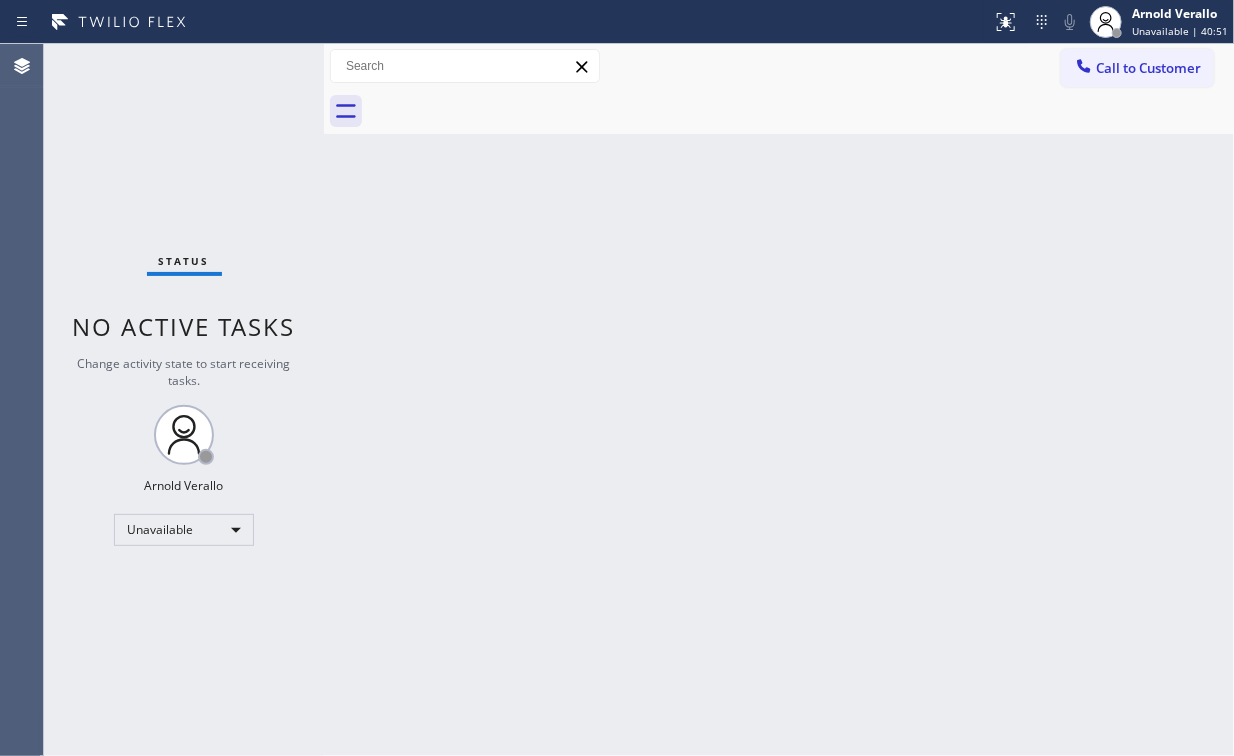 drag, startPoint x: 210, startPoint y: 144, endPoint x: 256, endPoint y: 2, distance: 149.26486 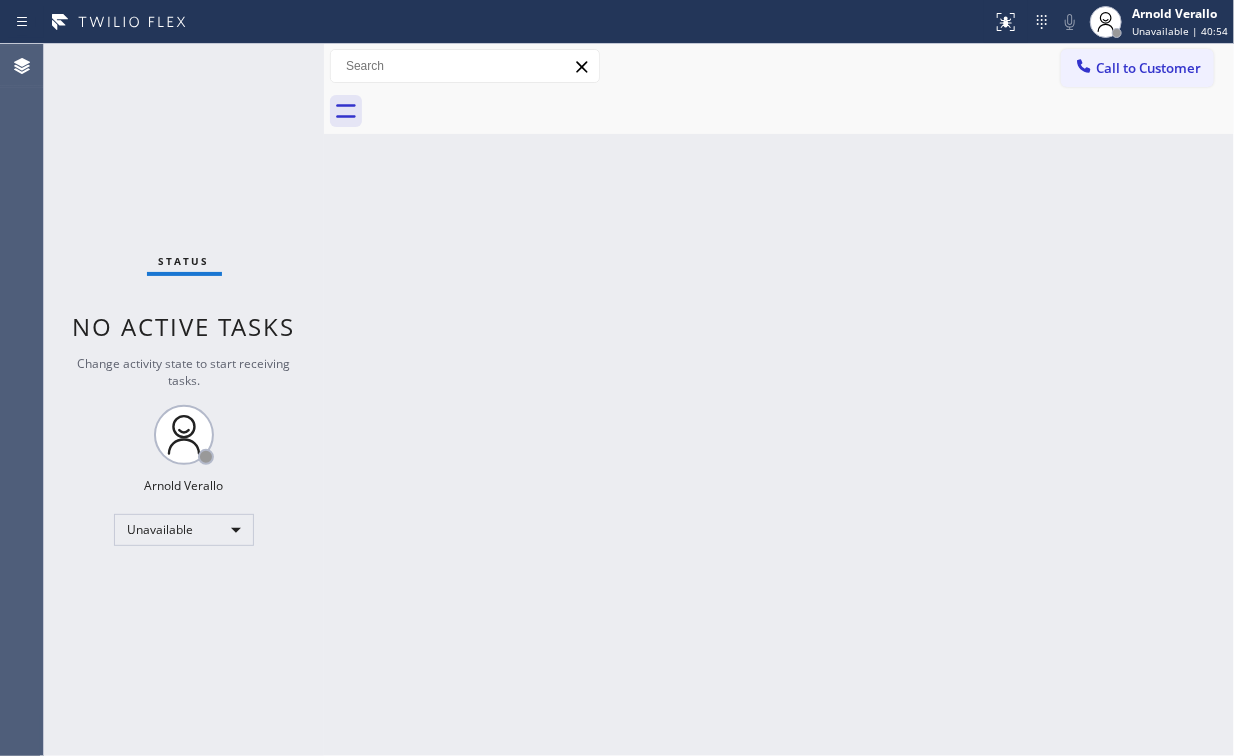 click on "Call to Customer" at bounding box center (1148, 68) 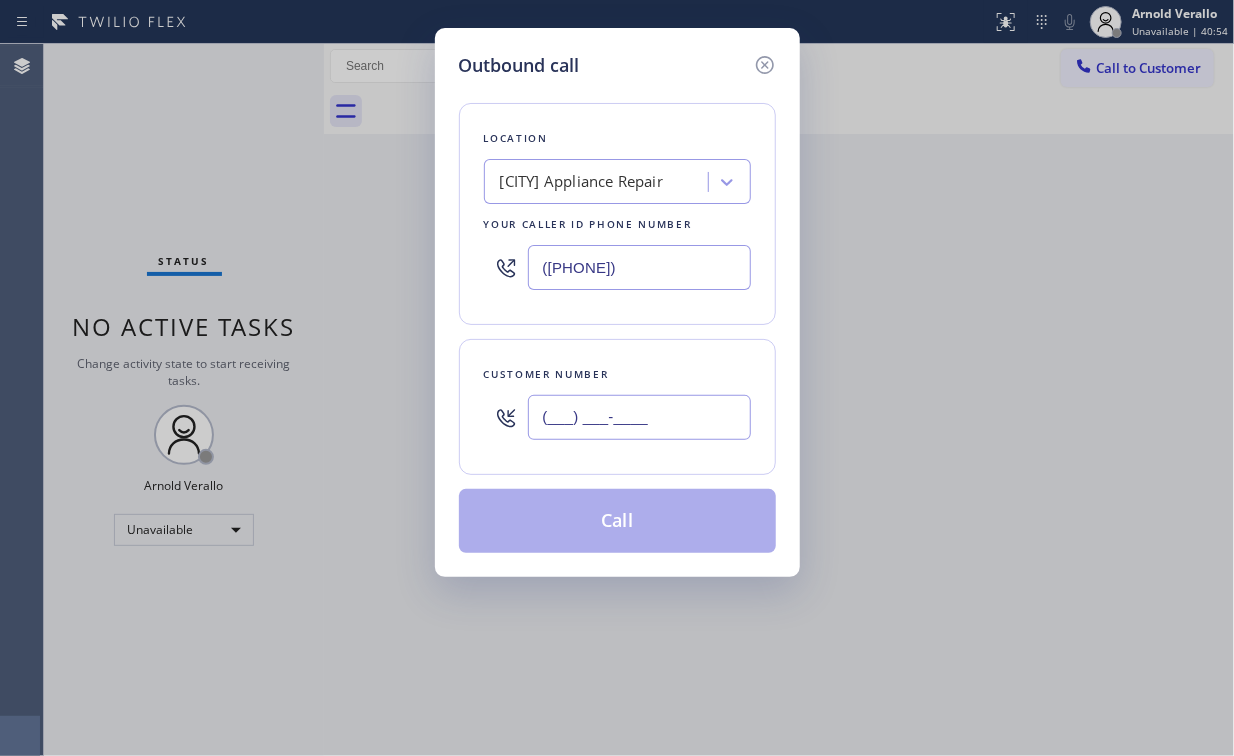 click on "(___) ___-____" at bounding box center (639, 417) 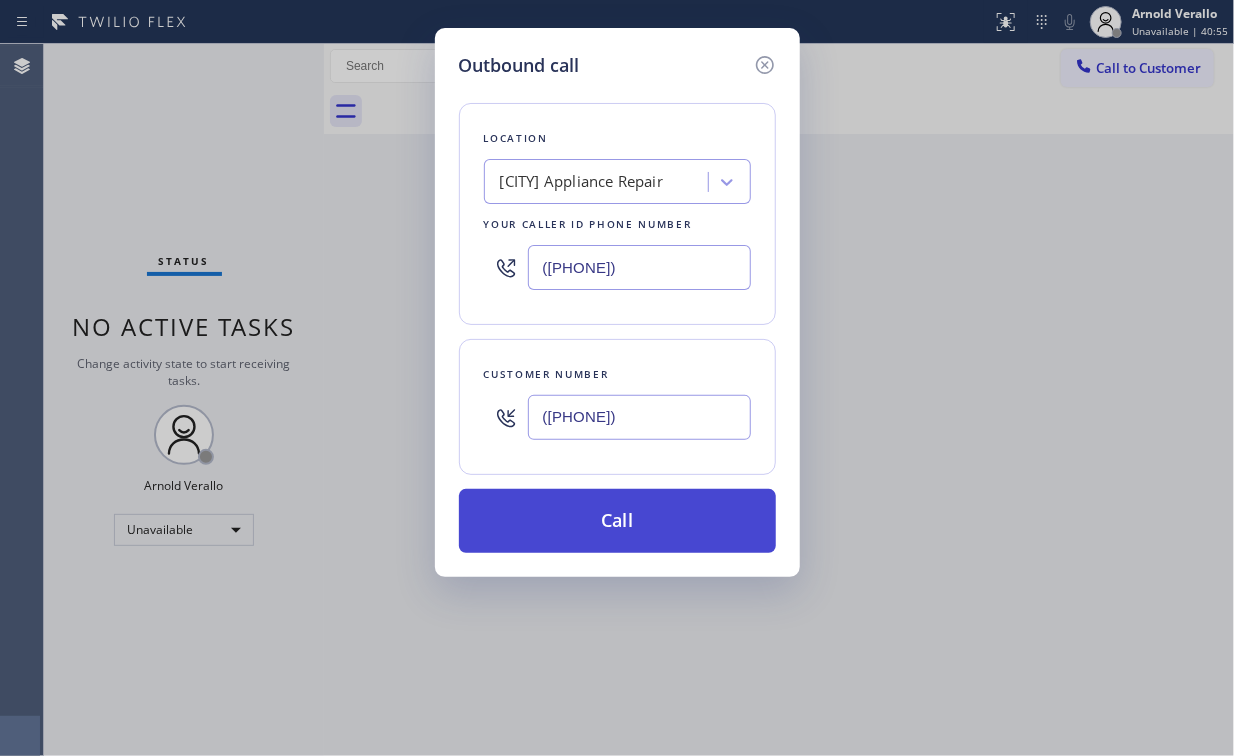 type on "([PHONE])" 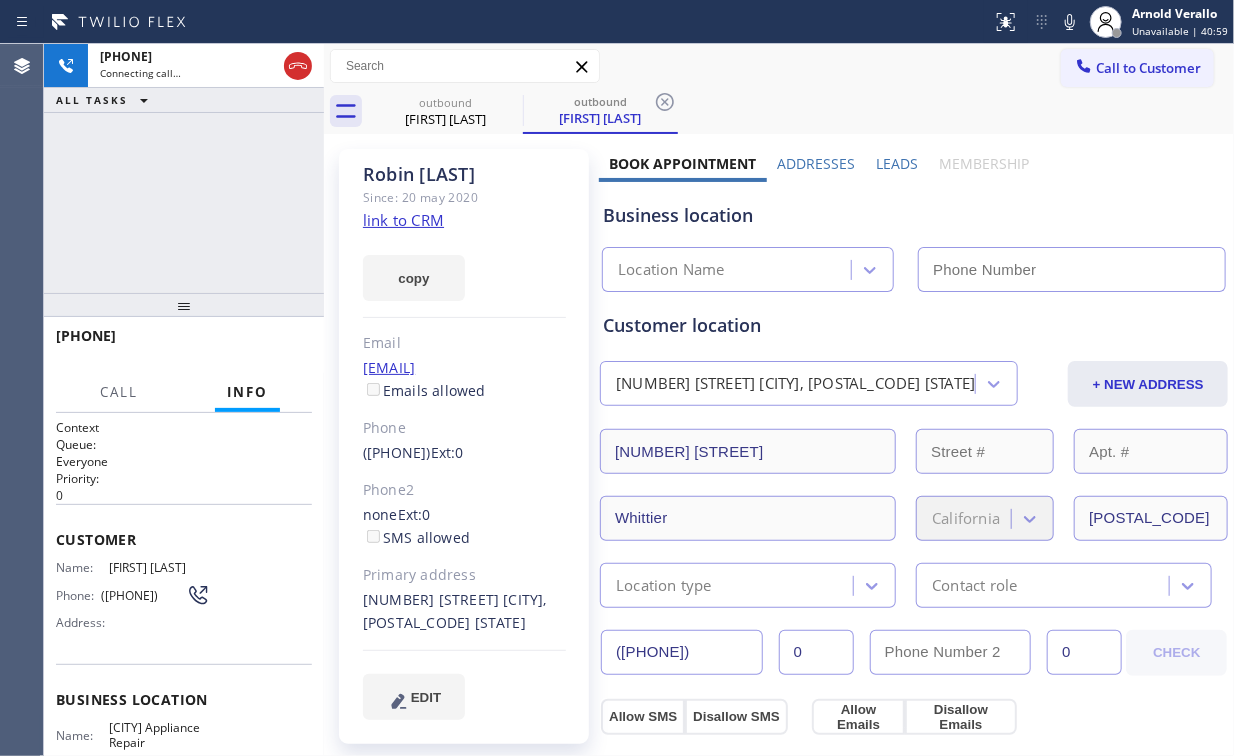 type on "([PHONE])" 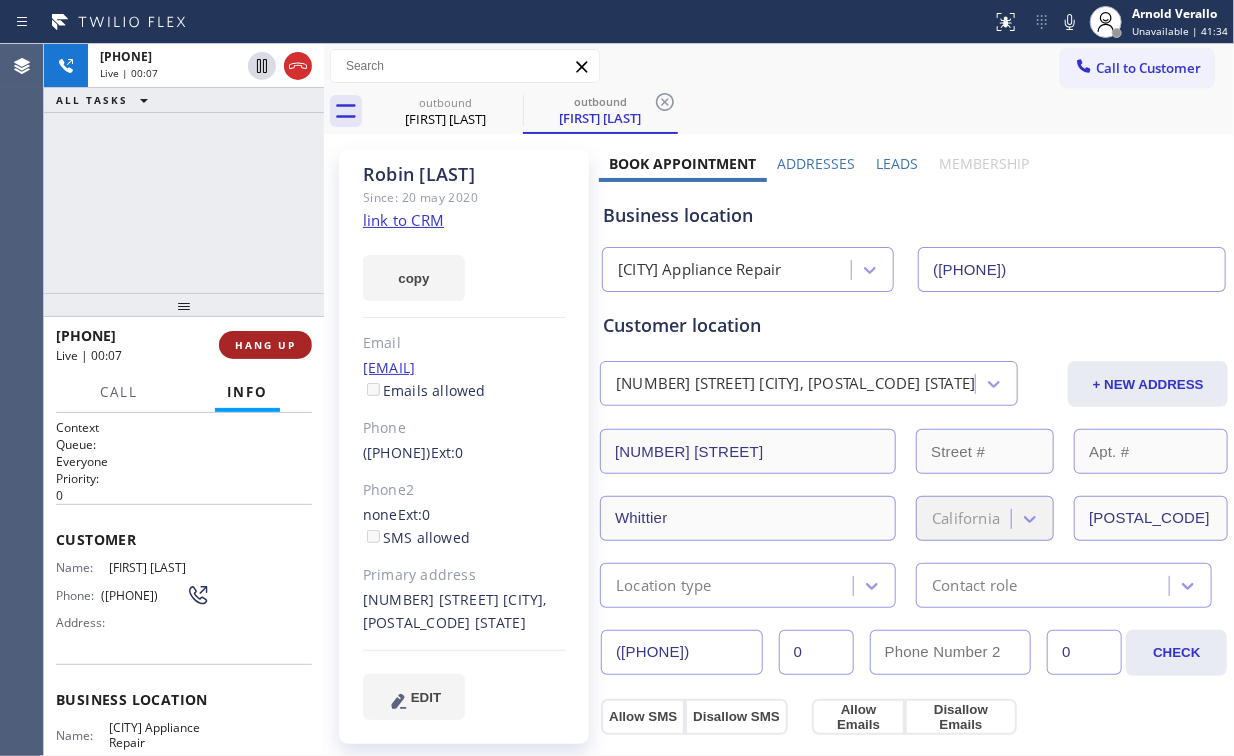 click on "HANG UP" at bounding box center [265, 345] 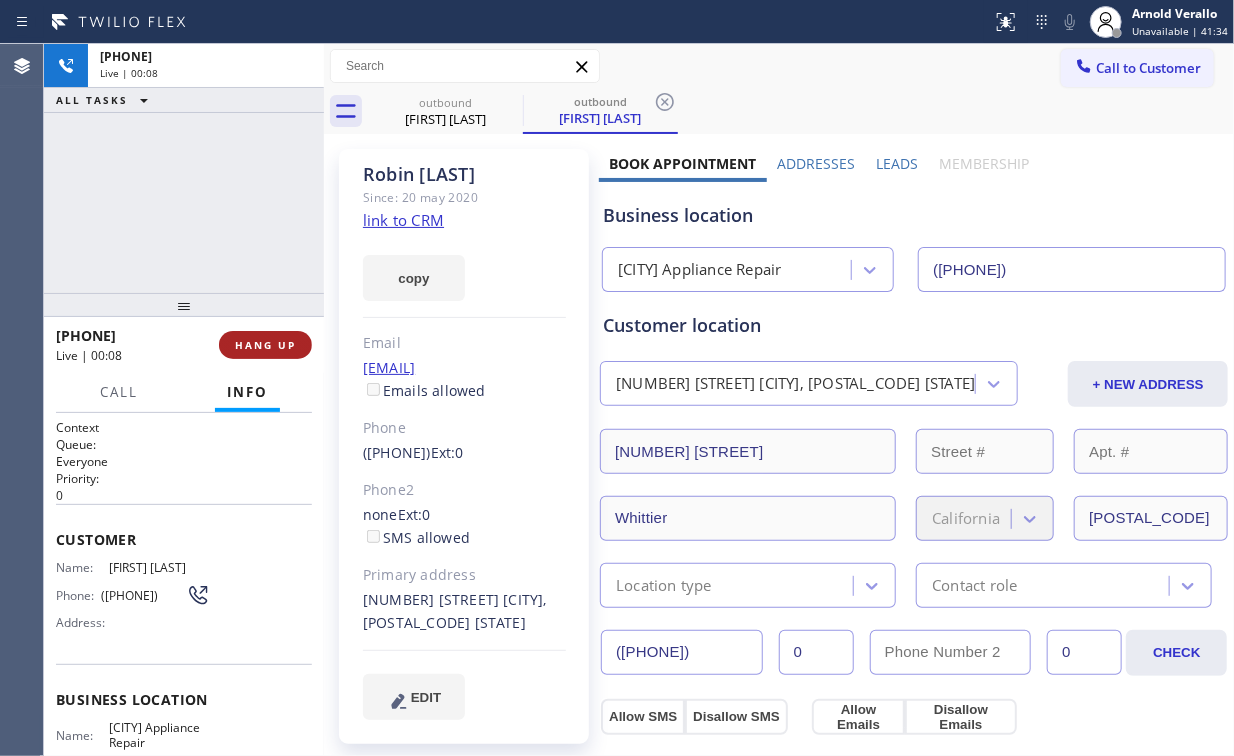 click on "HANG UP" at bounding box center (265, 345) 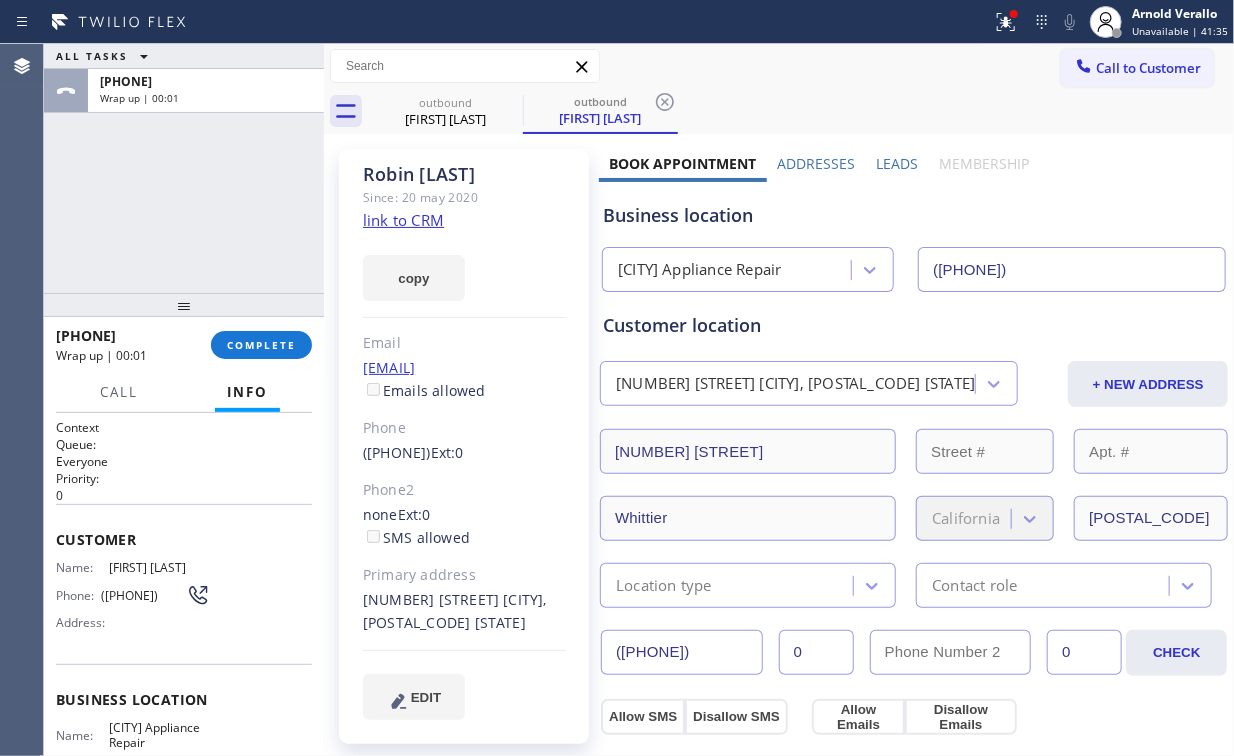 click on "[PHONE] Wrap up | 00:01 COMPLETE" at bounding box center (184, 345) 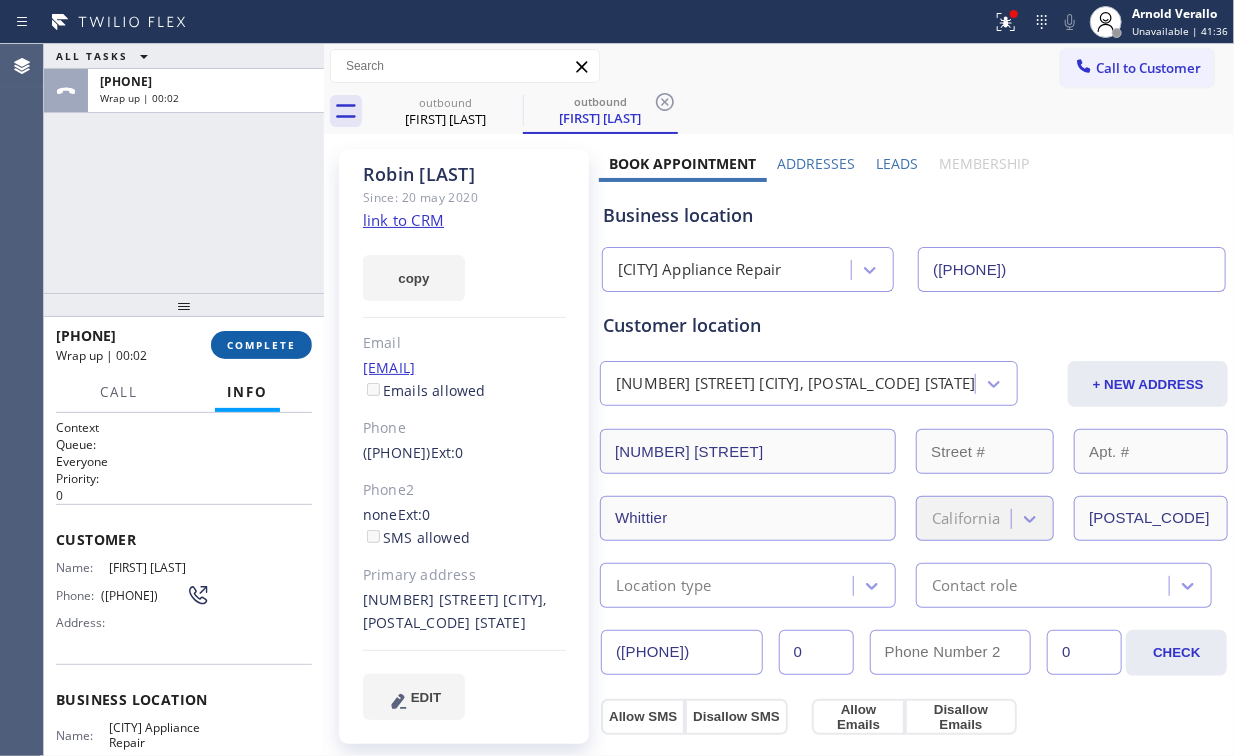 click on "COMPLETE" at bounding box center (261, 345) 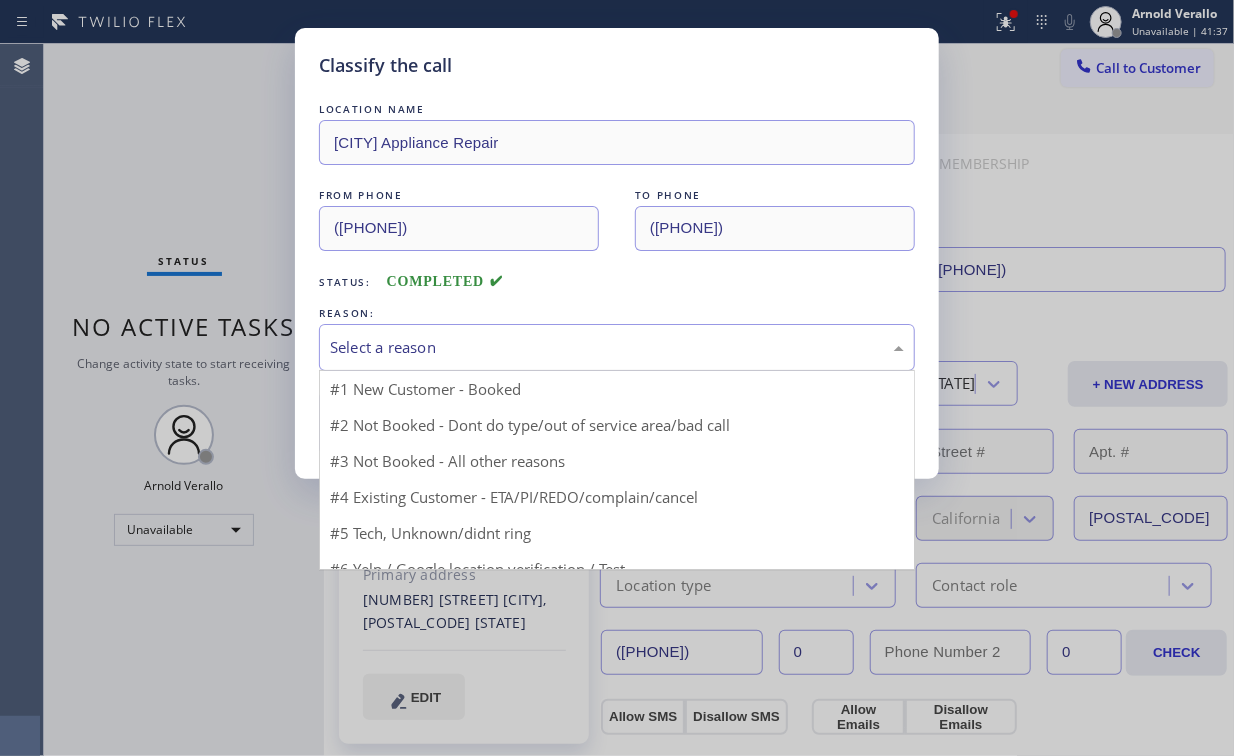 drag, startPoint x: 396, startPoint y: 336, endPoint x: 395, endPoint y: 404, distance: 68.007355 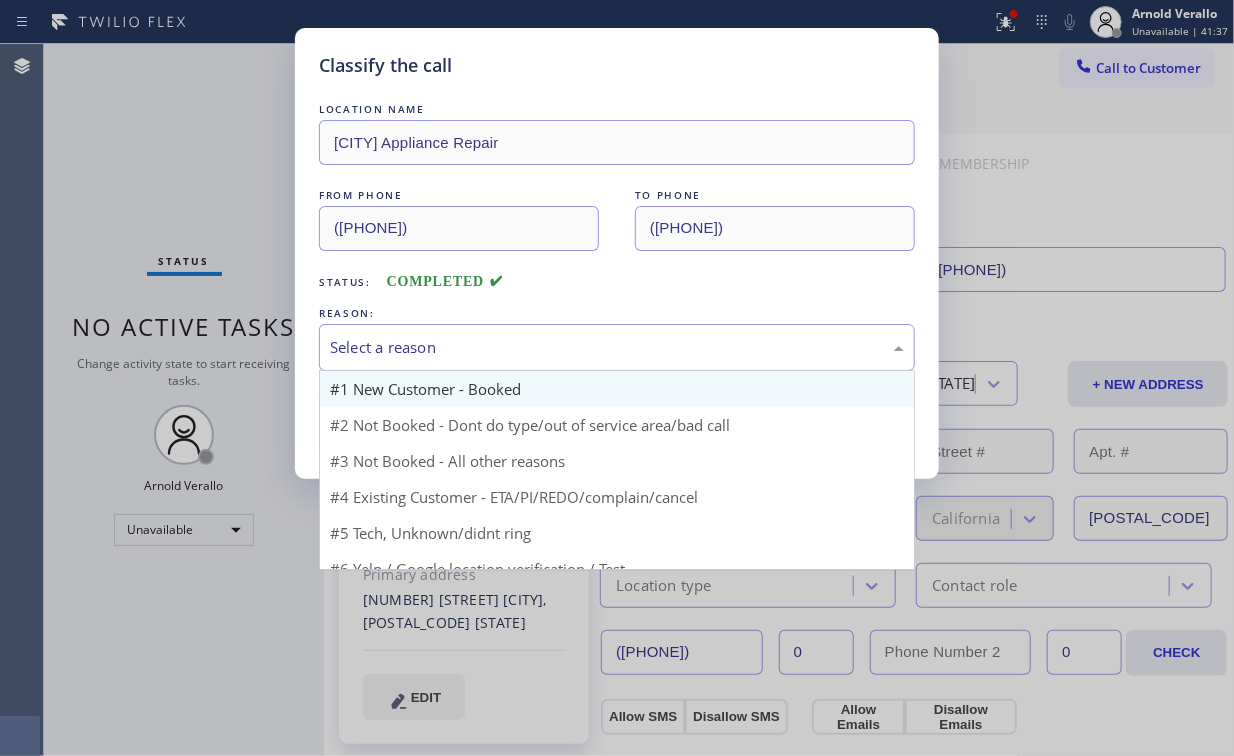 click on "Select a reason" at bounding box center [617, 347] 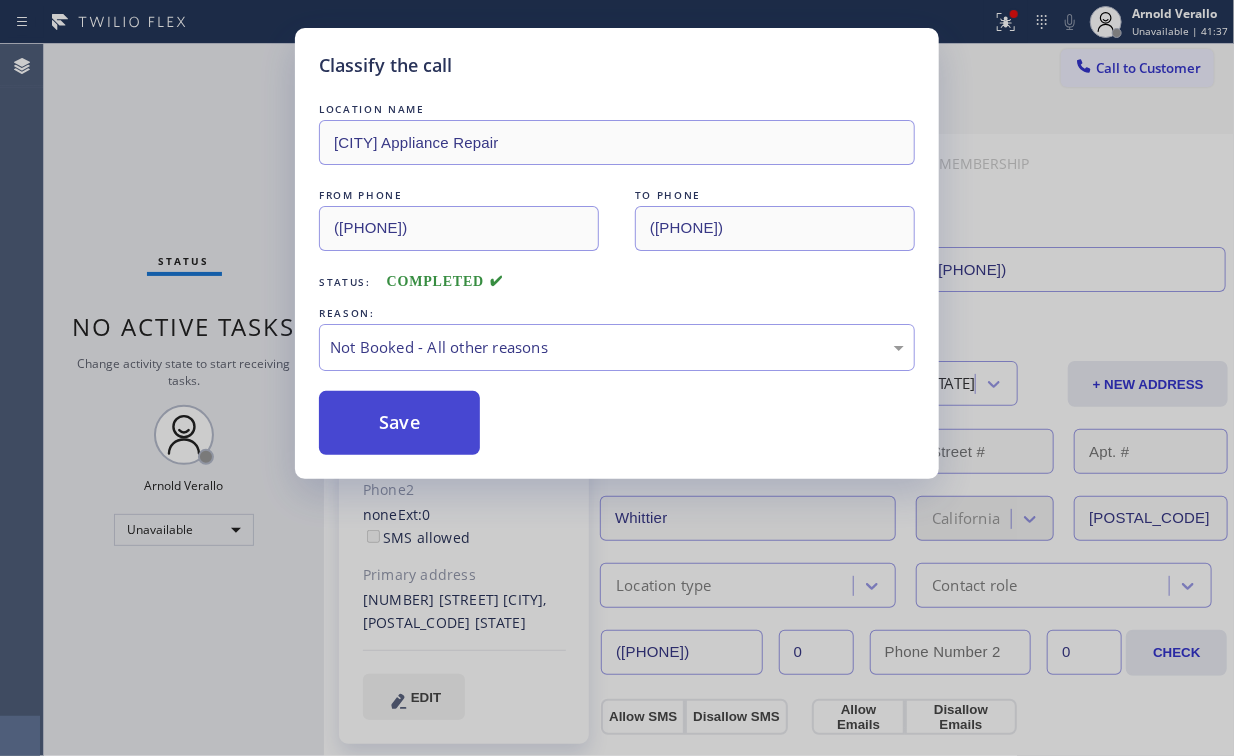 click on "Save" at bounding box center (399, 423) 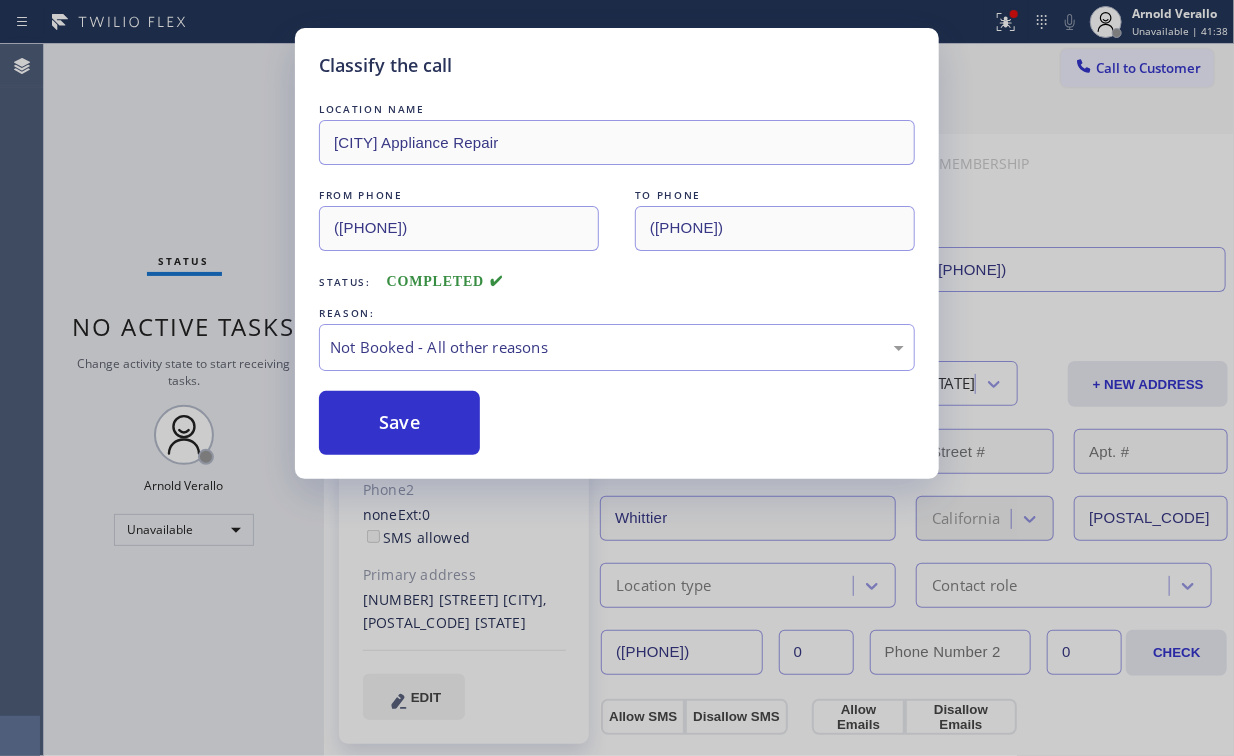 click on "Classify the call LOCATION NAME La Habra Appliance Repair FROM PHONE [PHONE] TO PHONE [PHONE] Status: COMPLETED REASON: Not Booked - All other reasons Save" at bounding box center [617, 378] 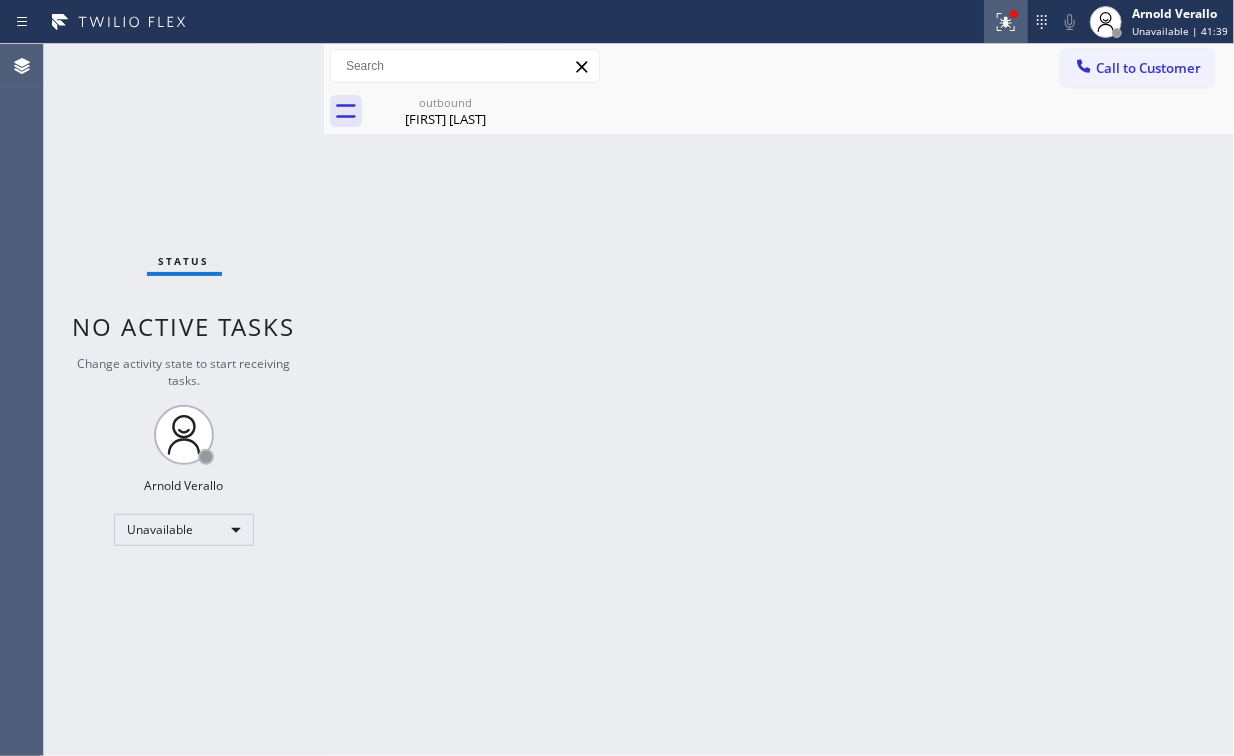 click 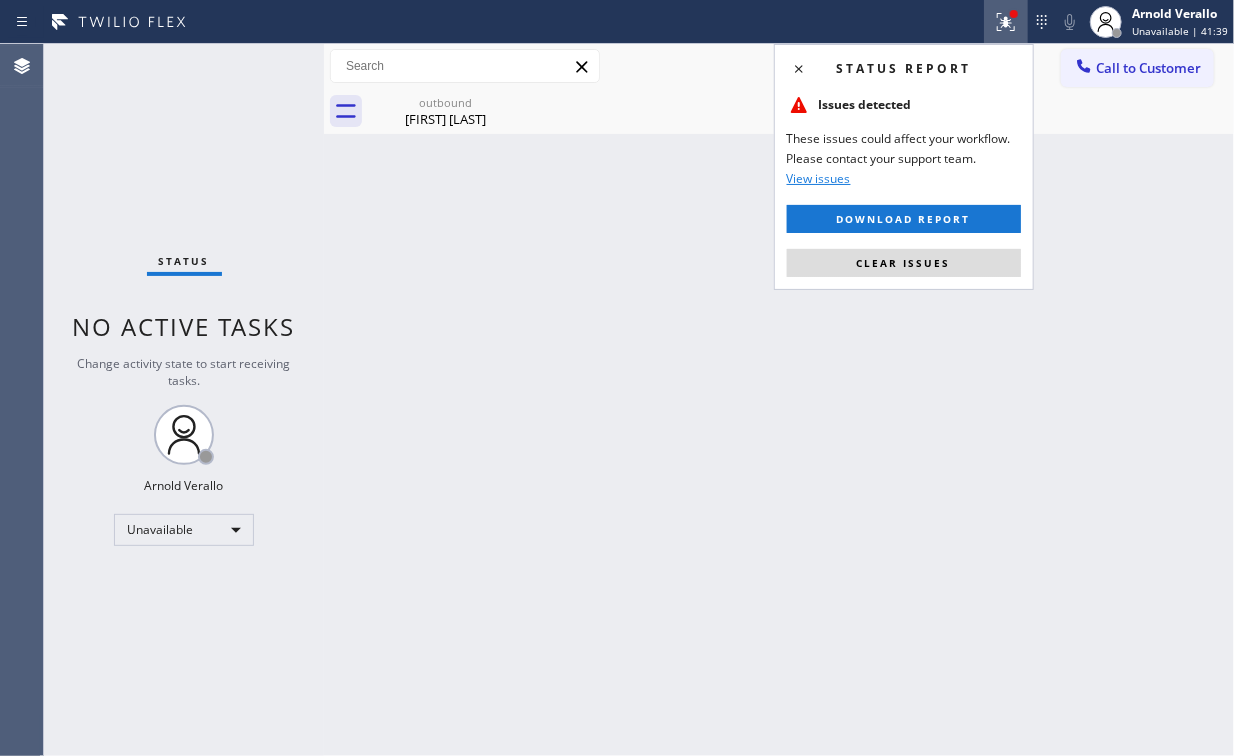 click on "Clear issues" at bounding box center [904, 263] 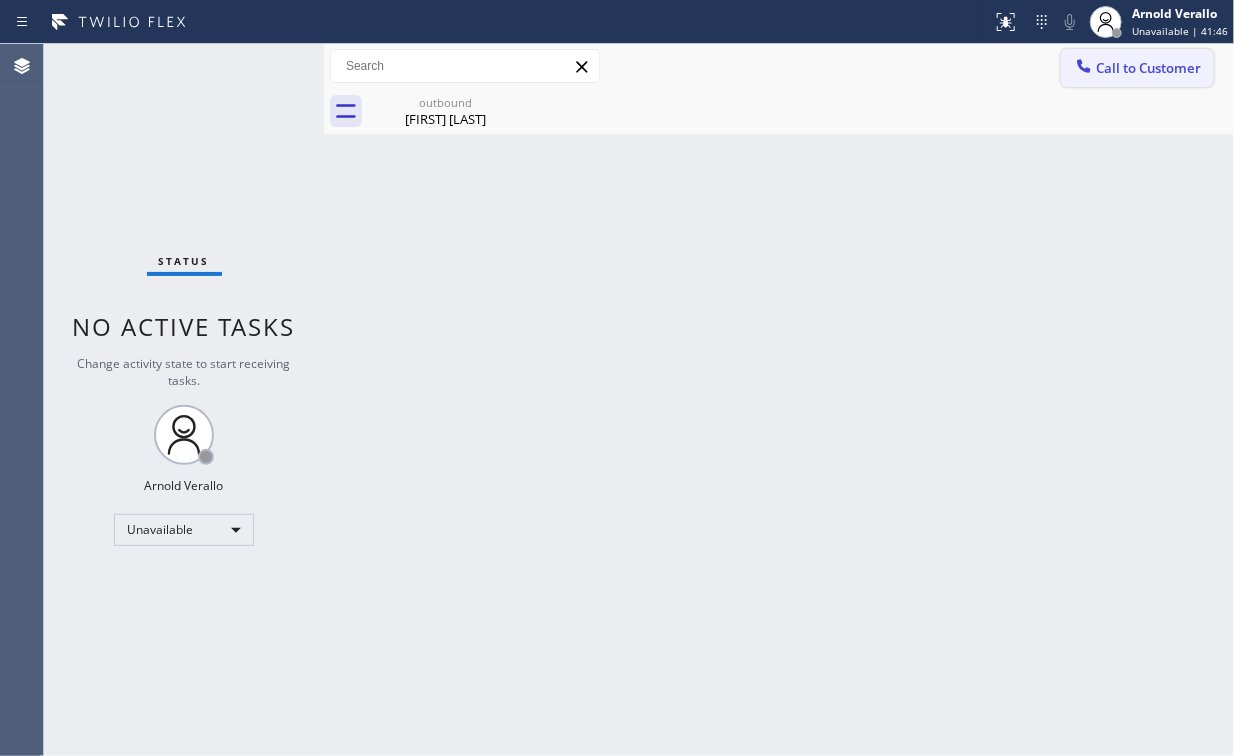 click on "Call to Customer" at bounding box center [1148, 68] 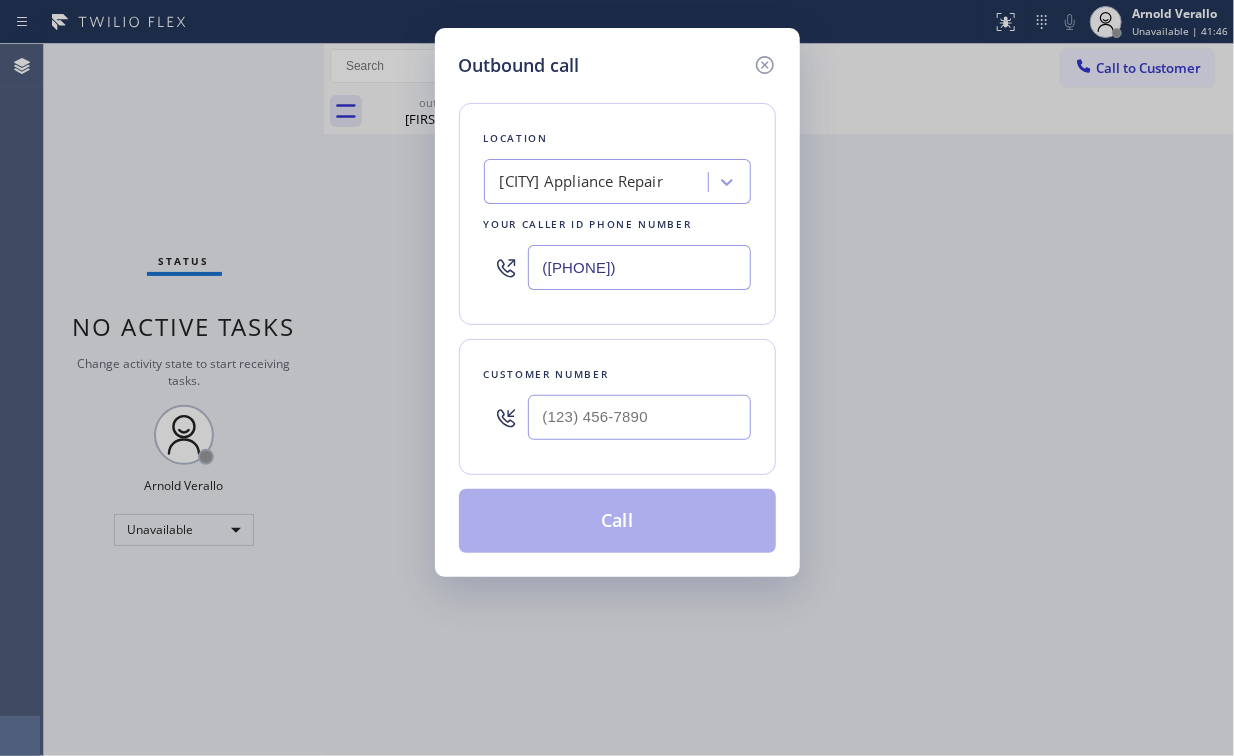 drag, startPoint x: 686, startPoint y: 252, endPoint x: 268, endPoint y: 291, distance: 419.81543 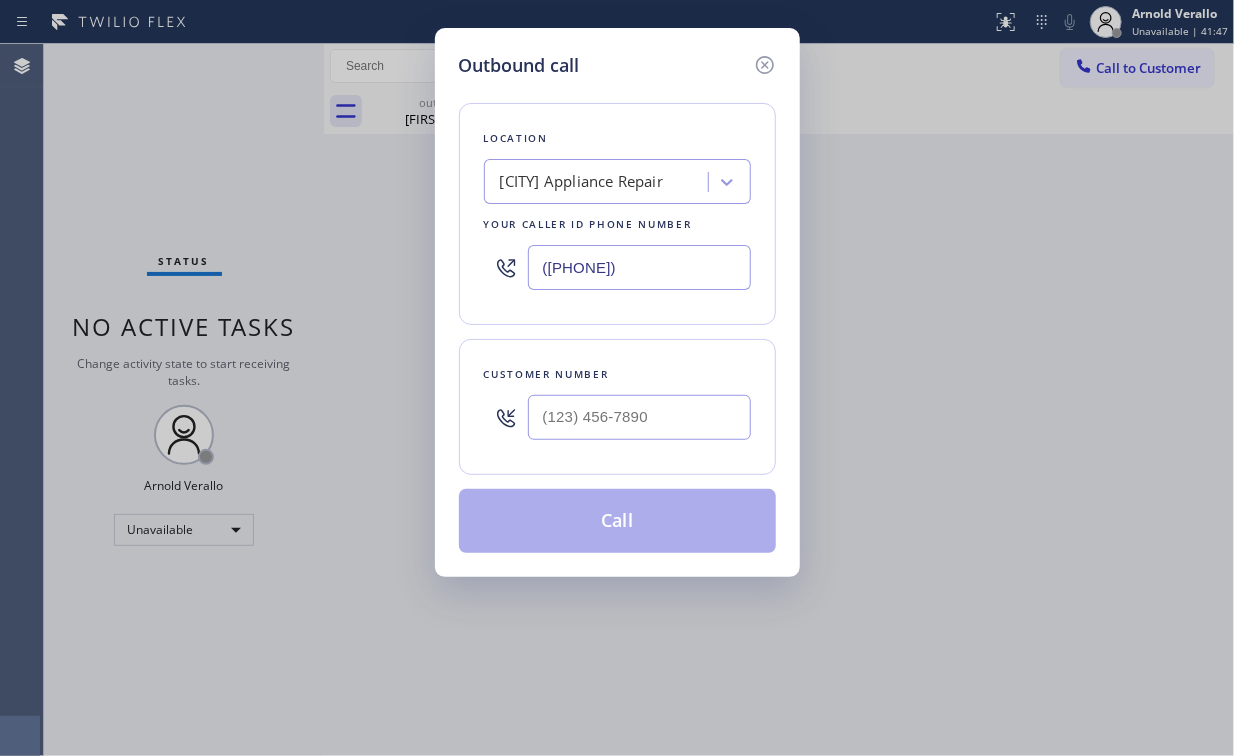 paste on "[PHONE]" 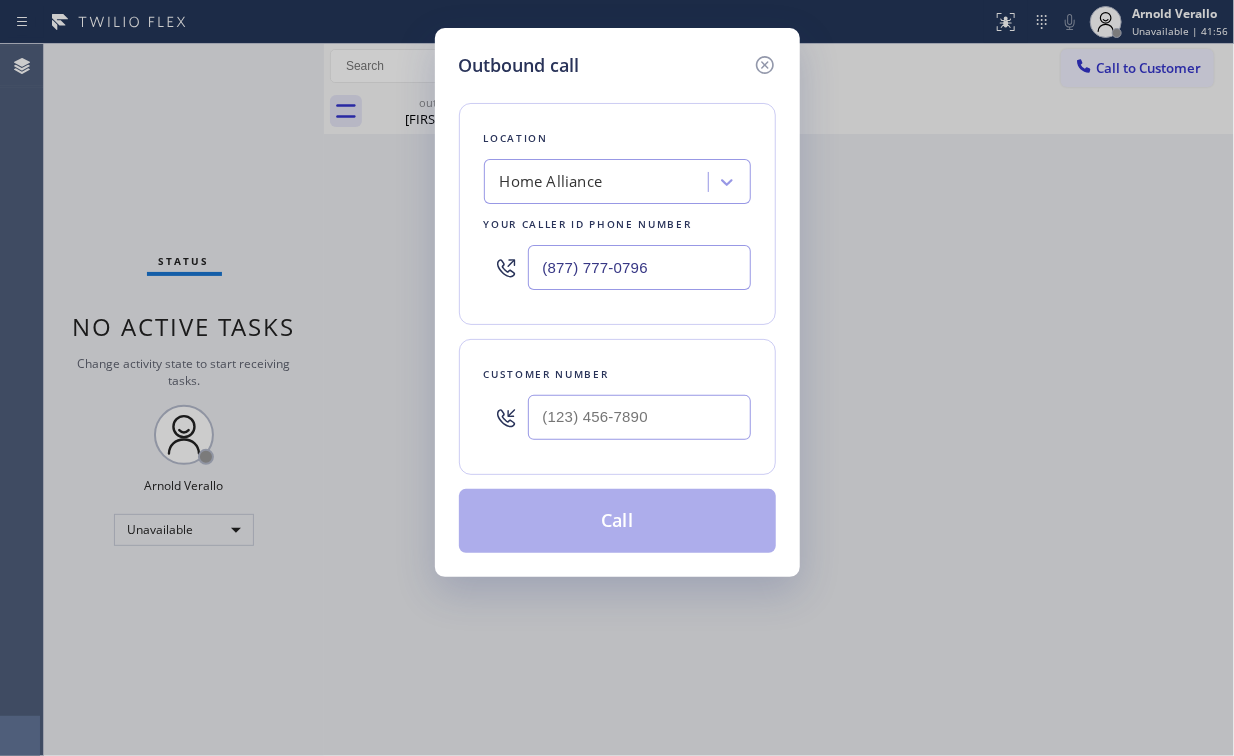 drag, startPoint x: 688, startPoint y: 260, endPoint x: 199, endPoint y: 276, distance: 489.2617 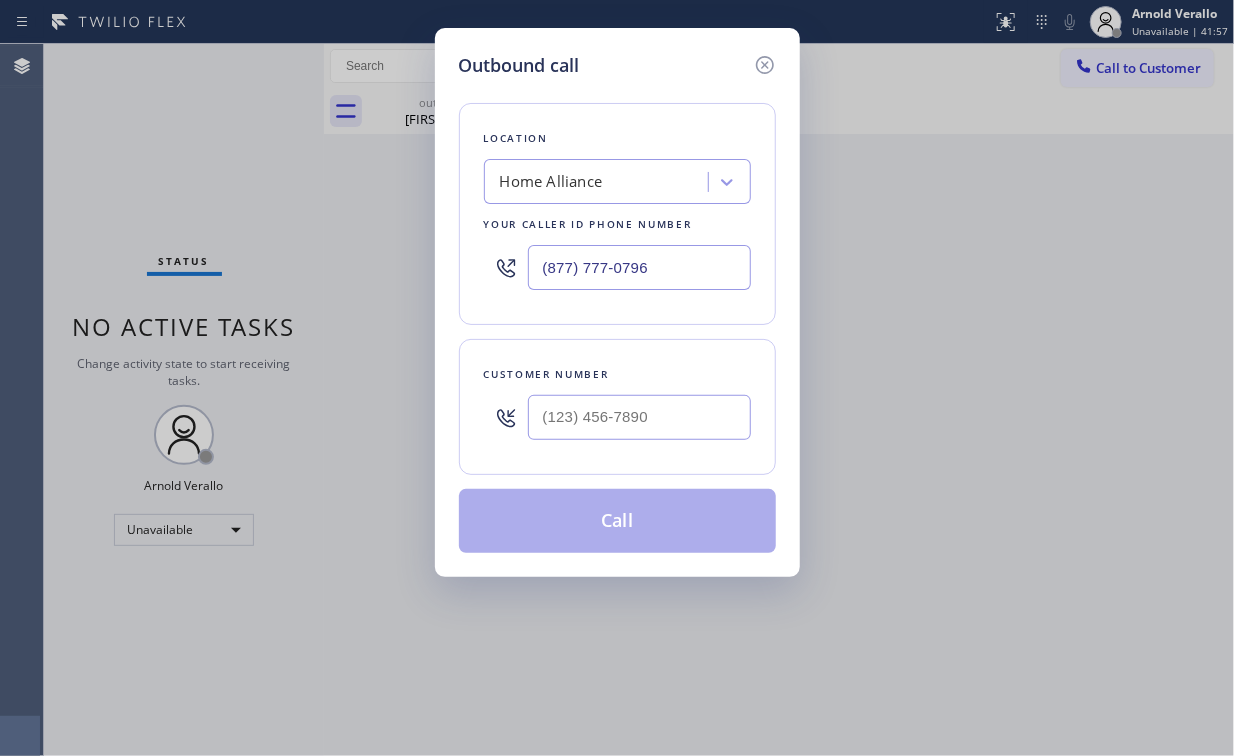 type on "(877) 777-0796" 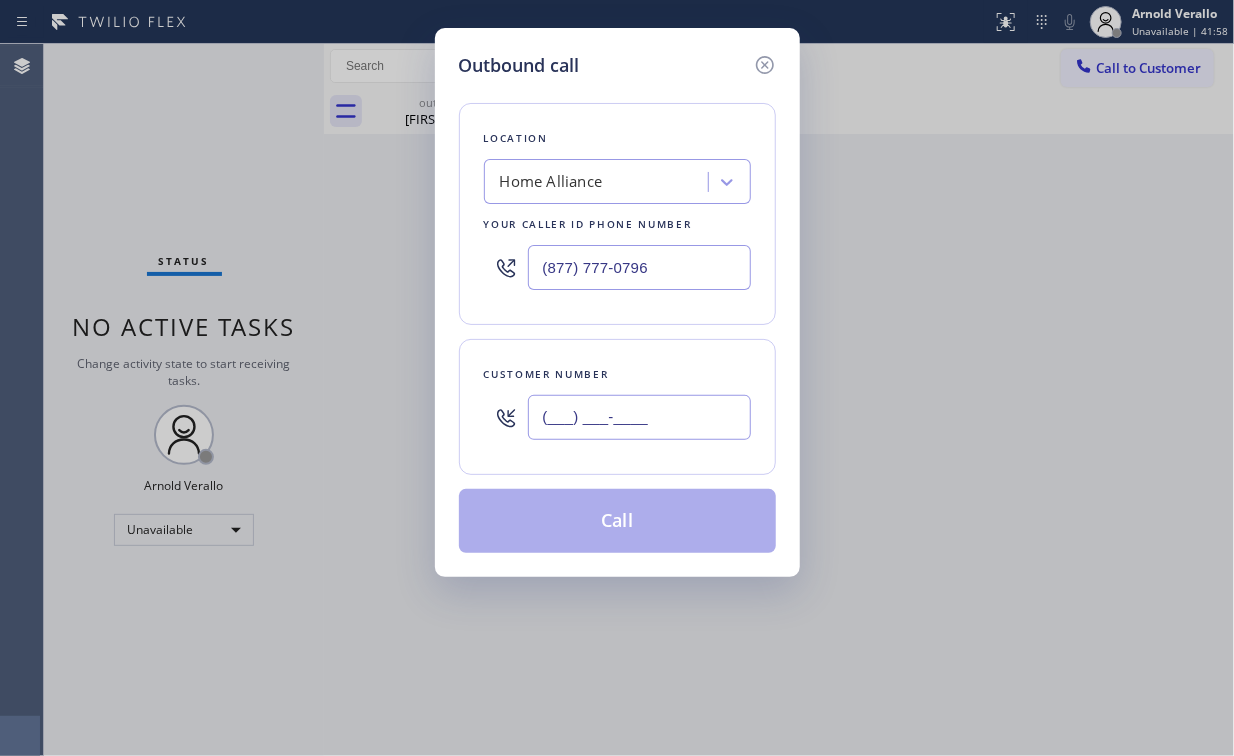 click on "(___) ___-____" at bounding box center (639, 417) 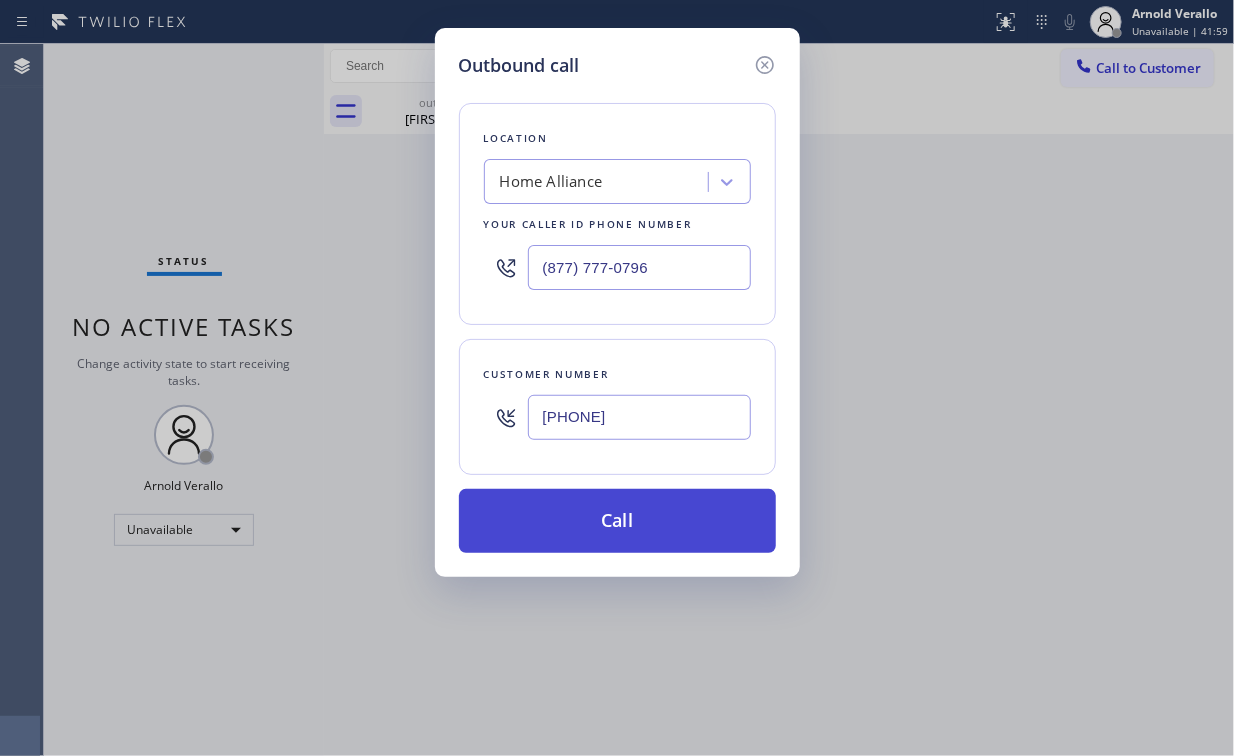 type on "[PHONE]" 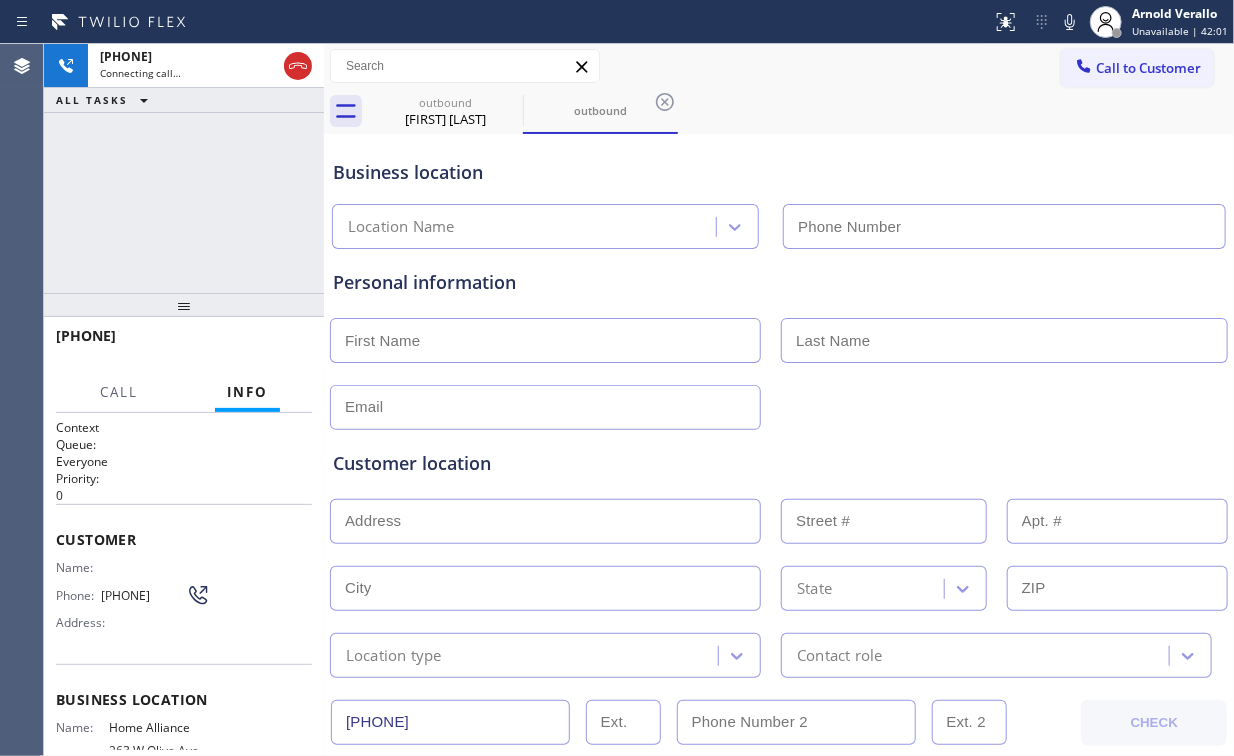 type on "(877) 777-0796" 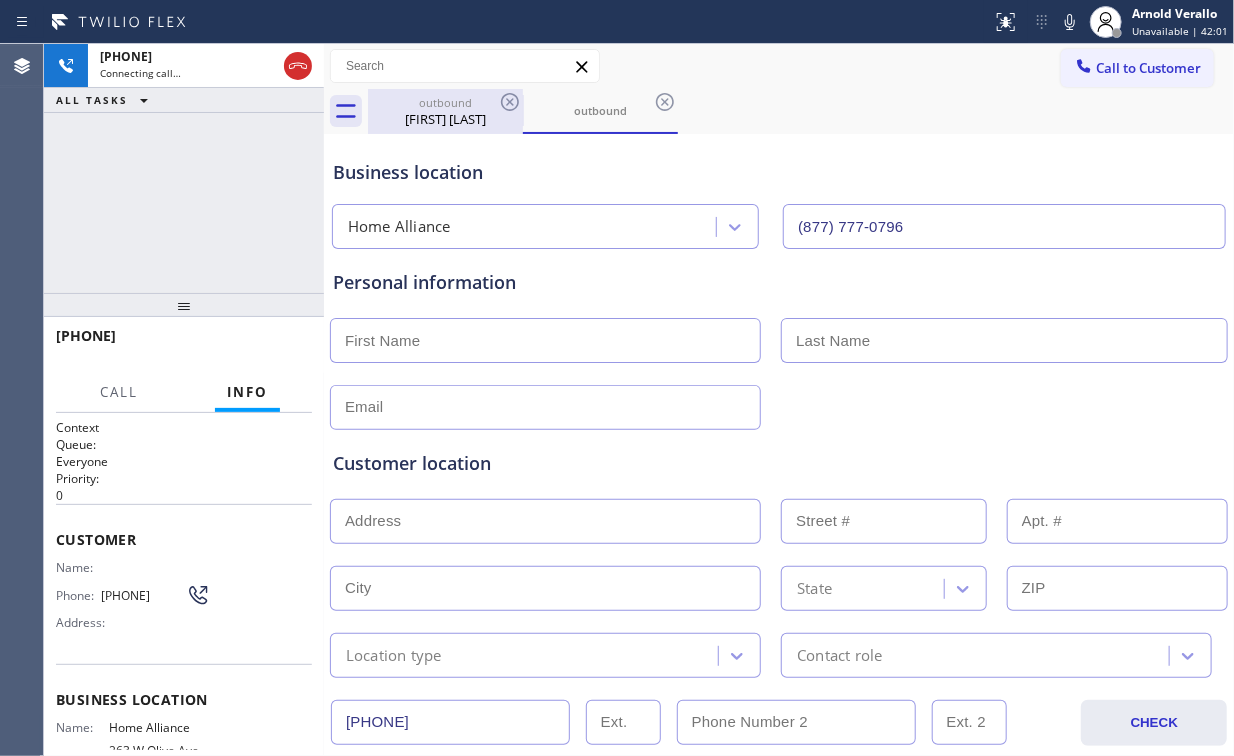 drag, startPoint x: 457, startPoint y: 110, endPoint x: 476, endPoint y: 116, distance: 19.924858 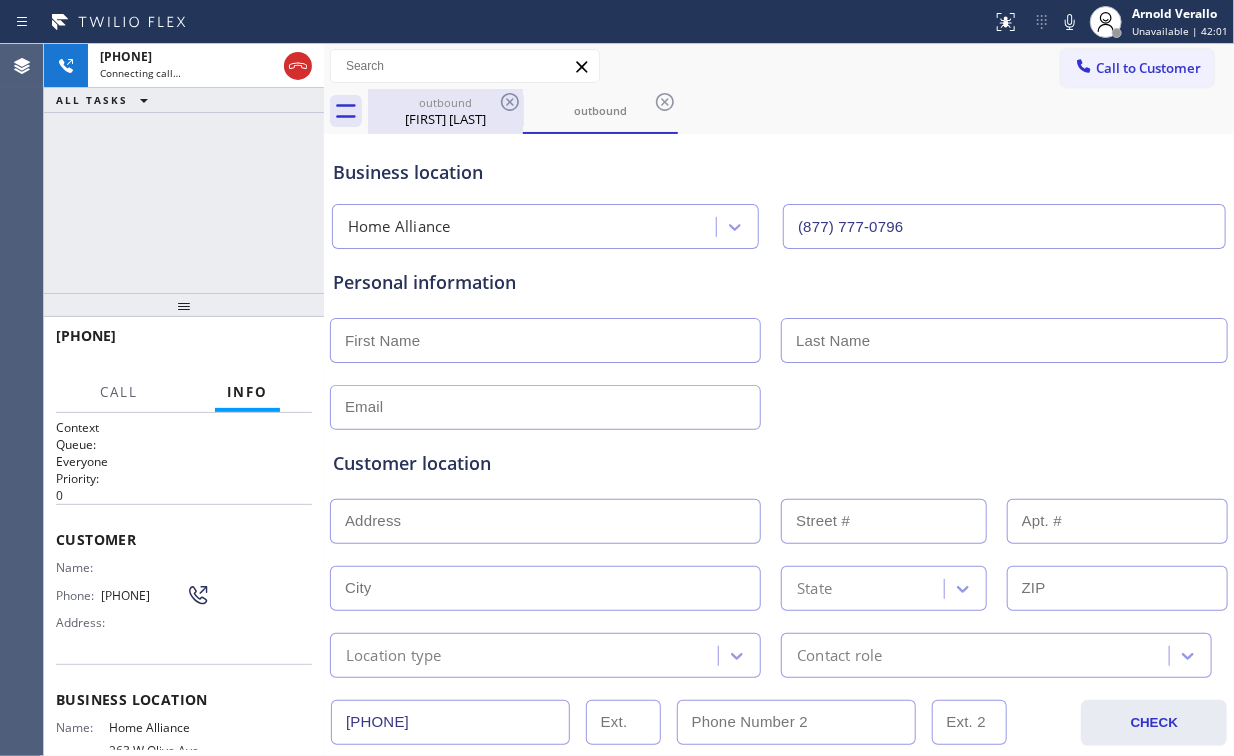 click on "[FIRST] [LAST]" at bounding box center (445, 119) 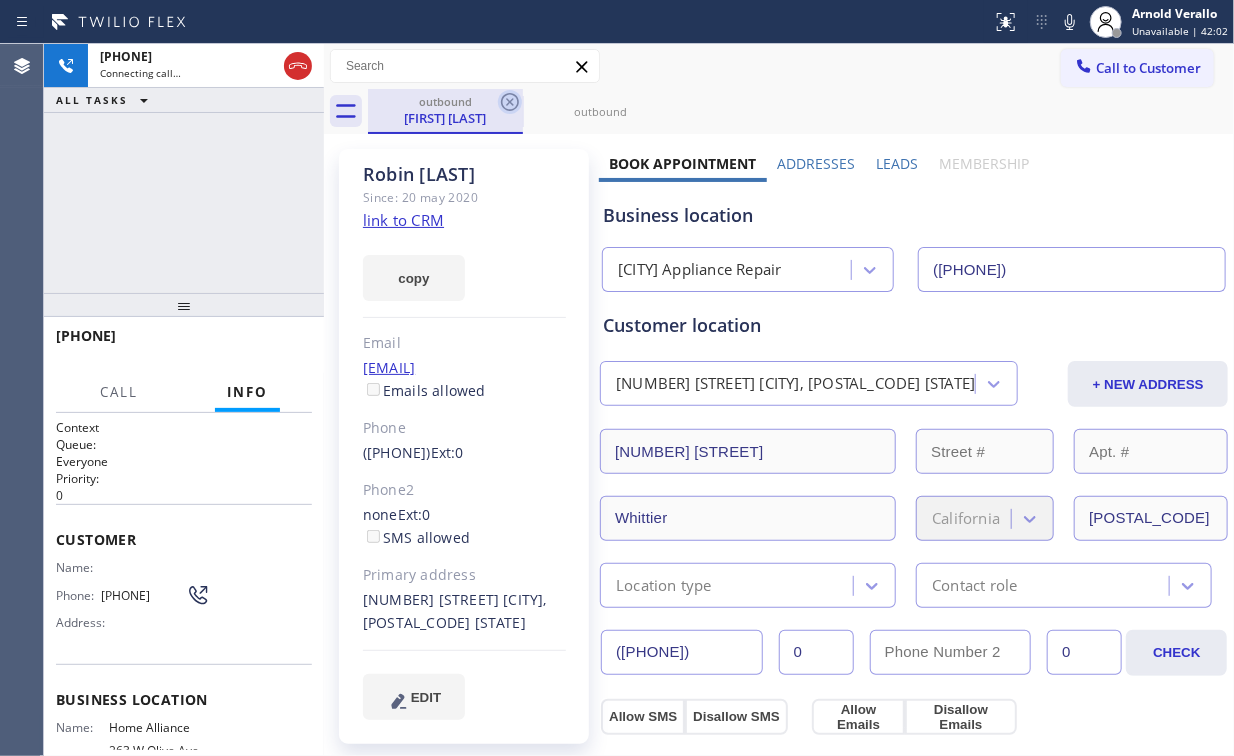 click 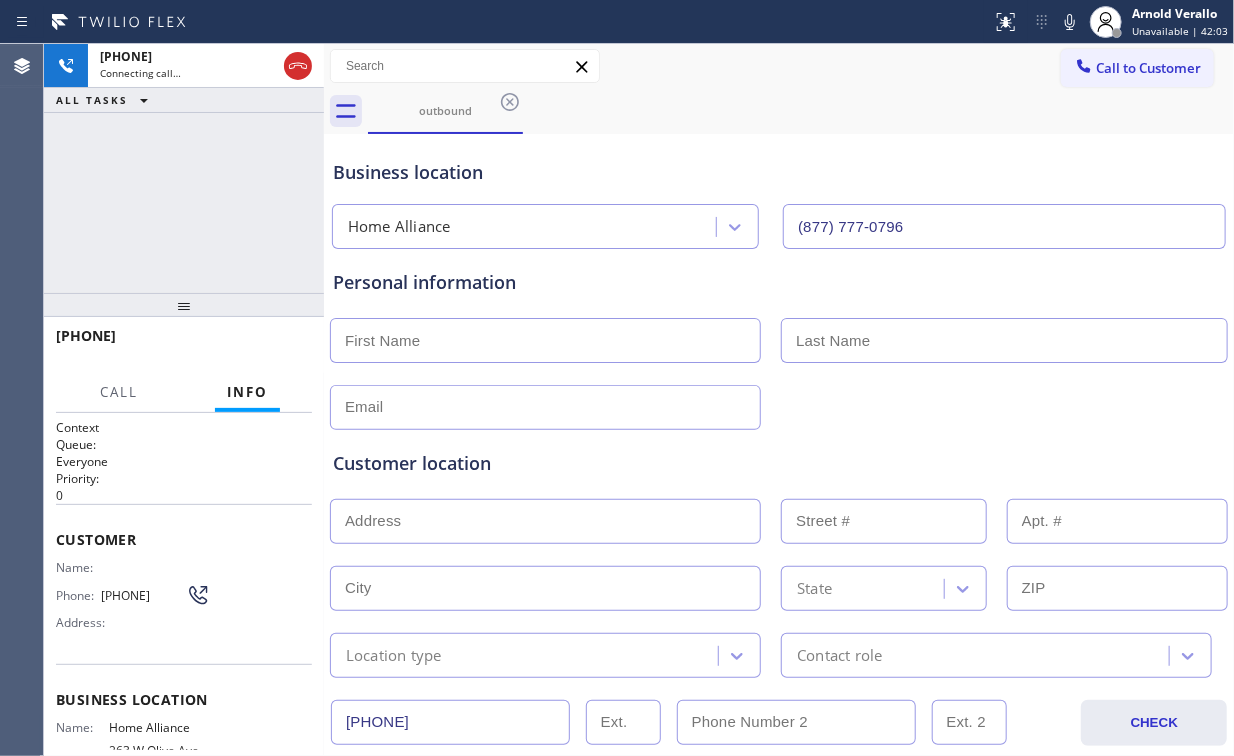 click on "[PHONE] Connecting call… ALL TASKS ALL TASKS ACTIVE TASKS TASKS IN WRAP UP" at bounding box center [184, 168] 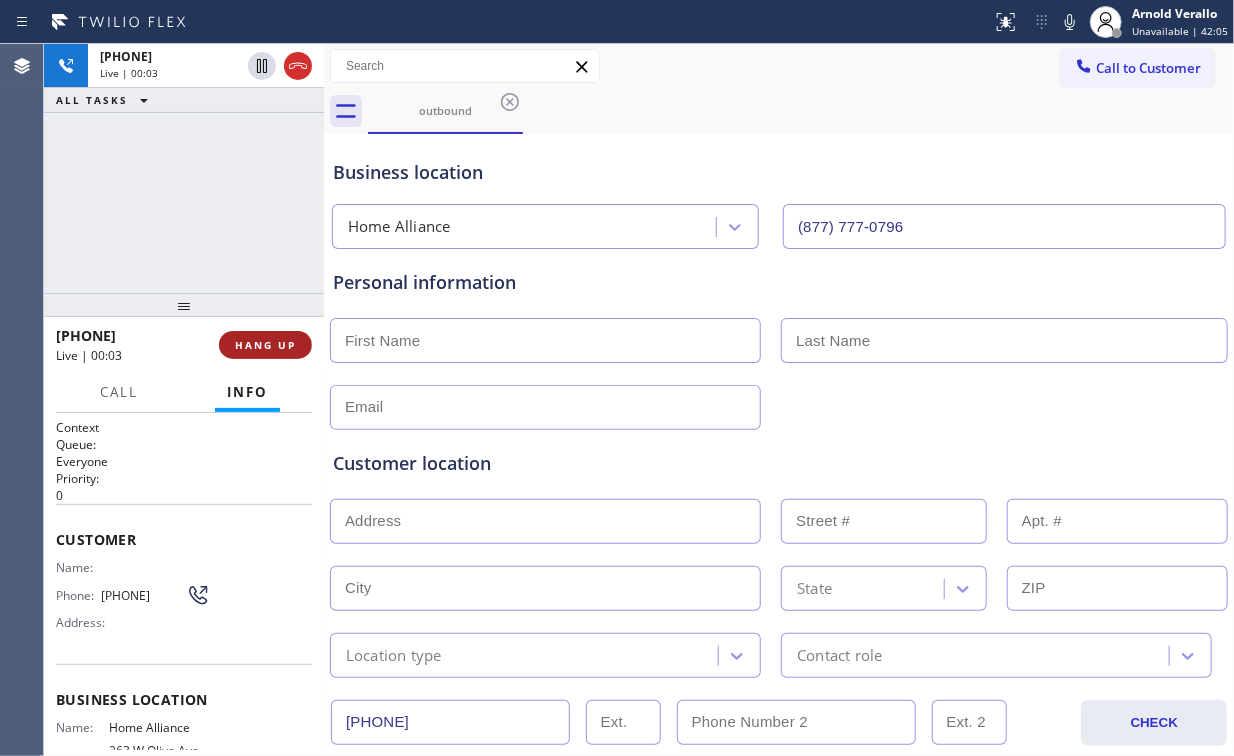 click on "HANG UP" at bounding box center [265, 345] 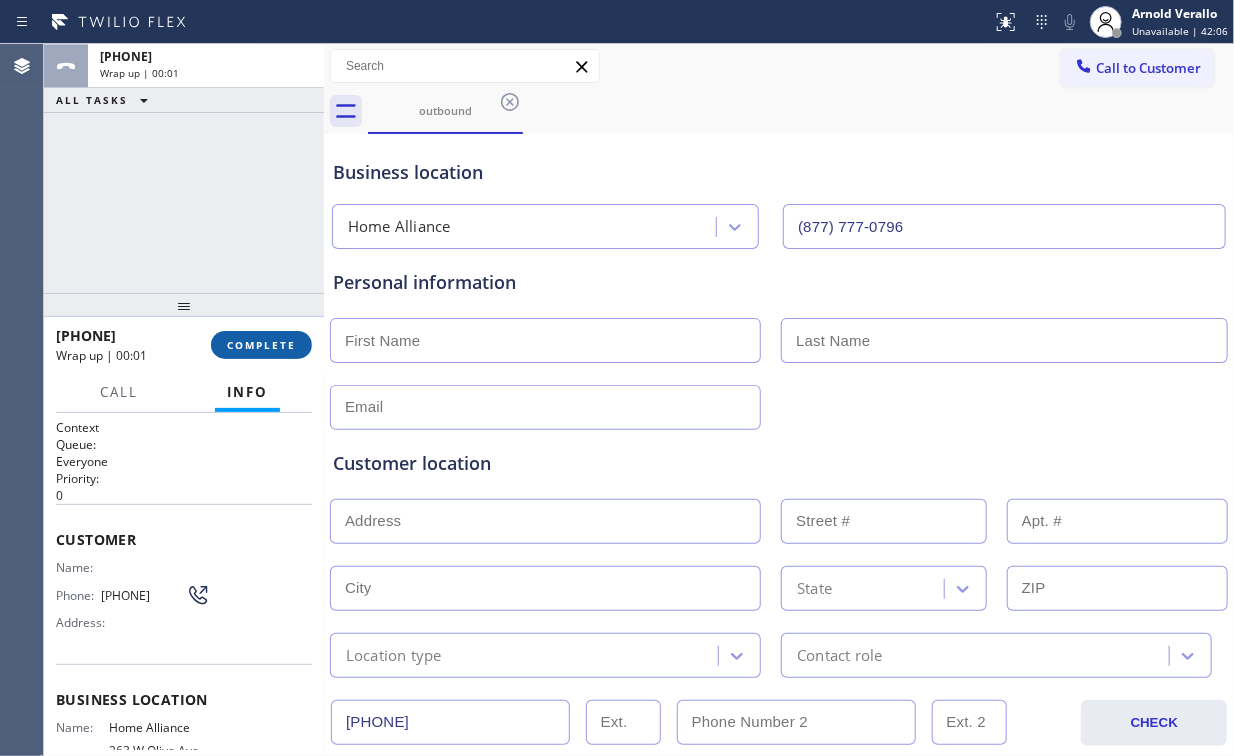 click on "COMPLETE" at bounding box center [261, 345] 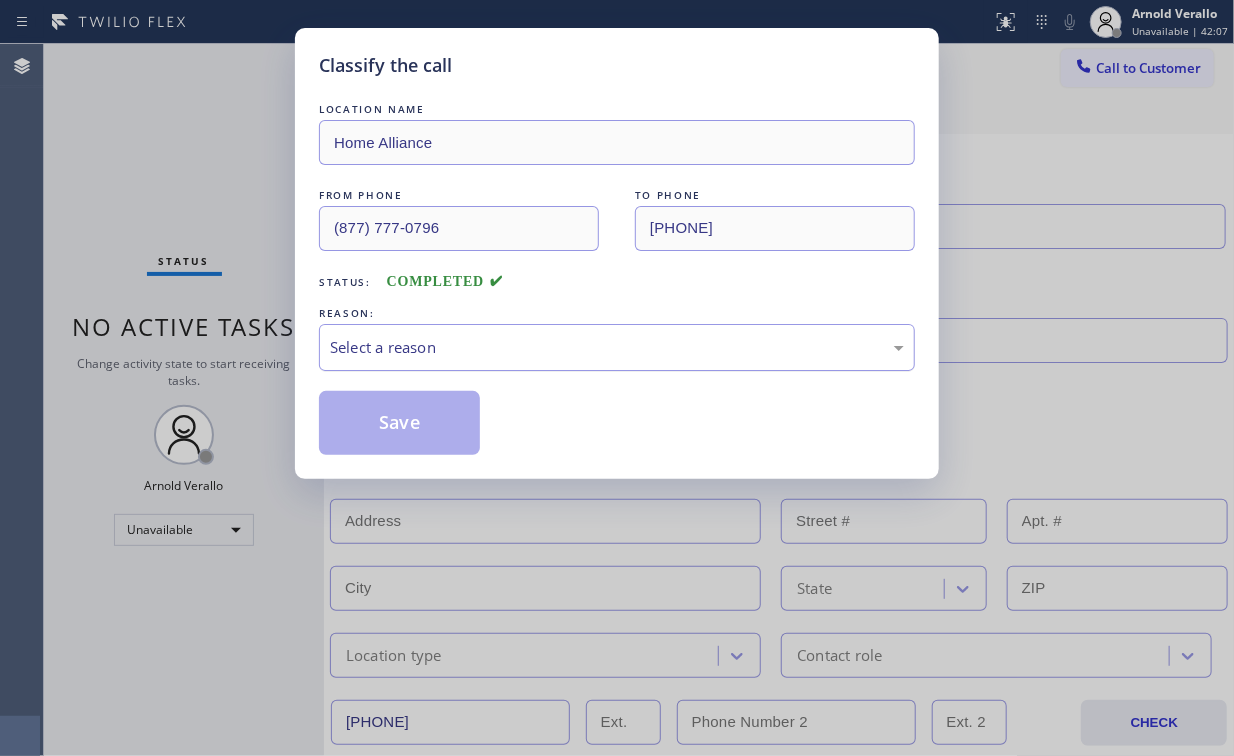 drag, startPoint x: 394, startPoint y: 346, endPoint x: 399, endPoint y: 366, distance: 20.615528 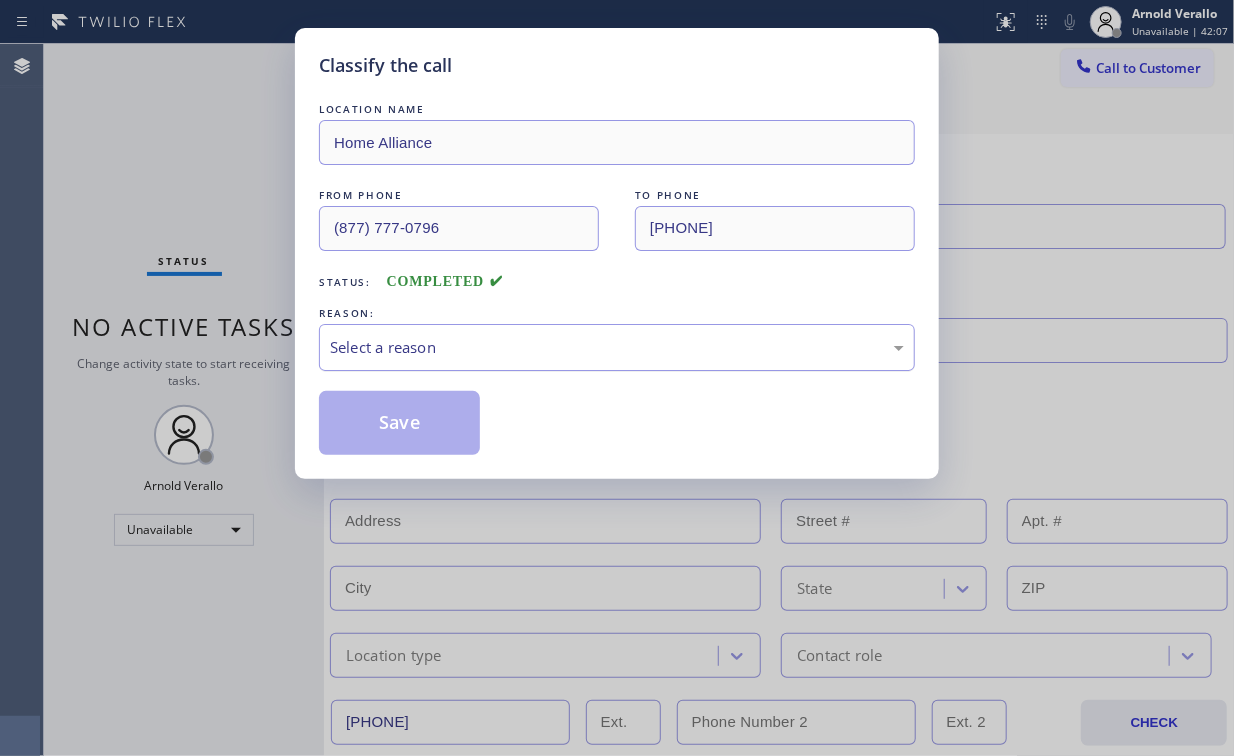 click on "Select a reason" at bounding box center [617, 347] 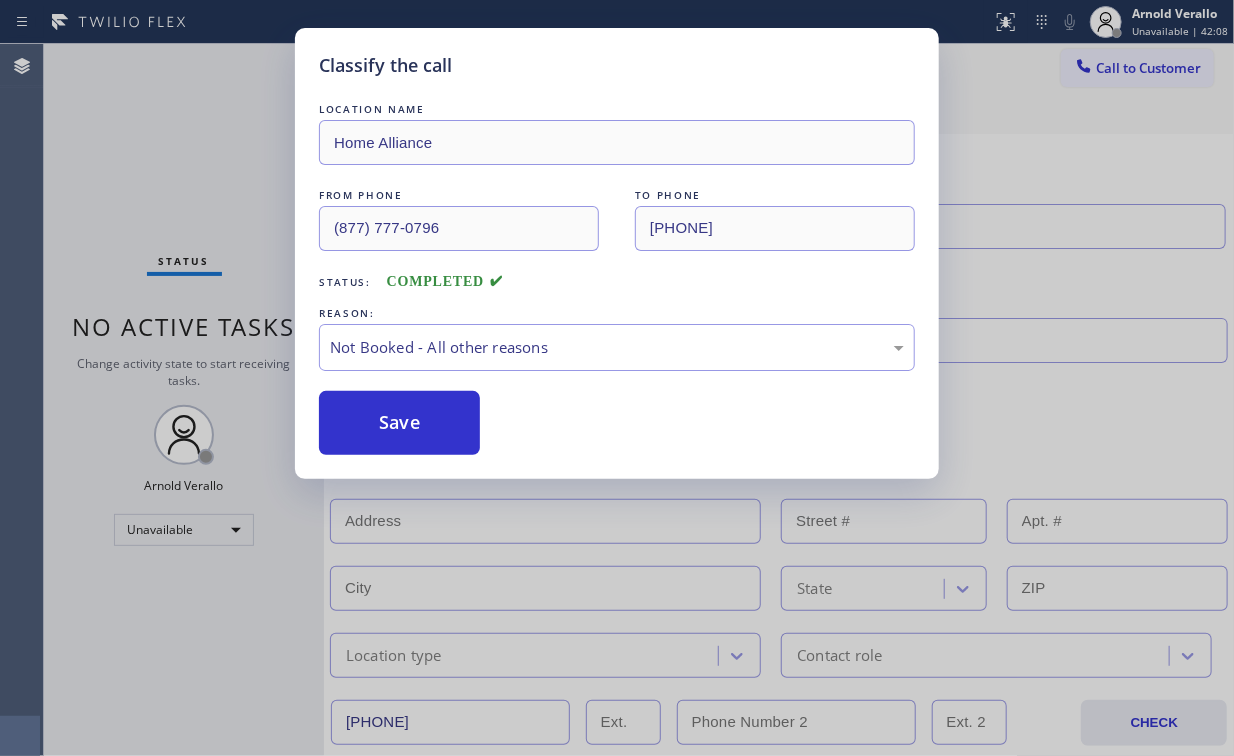 drag, startPoint x: 409, startPoint y: 412, endPoint x: 167, endPoint y: 214, distance: 312.67874 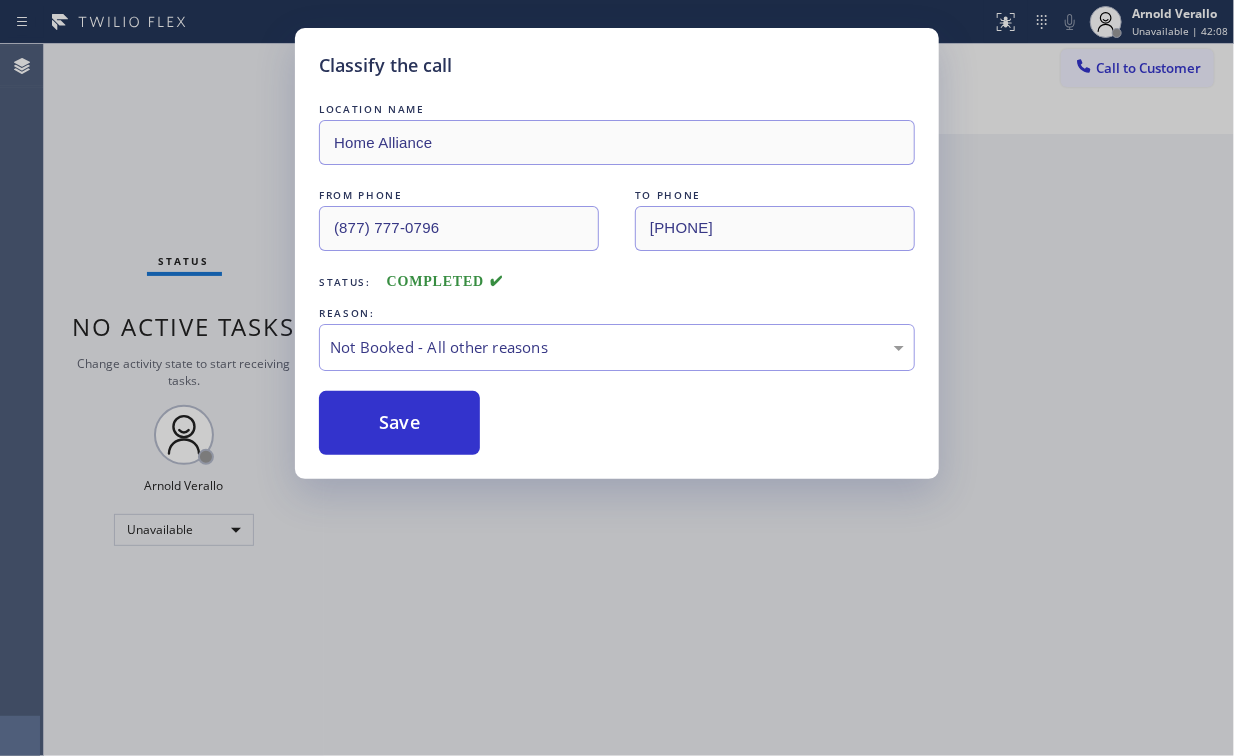 click on "Classify the call LOCATION NAME Home Alliance FROM PHONE [PHONE] TO PHONE [PHONE] Status: COMPLETED REASON: Not Booked - All other reasons Save" at bounding box center [617, 378] 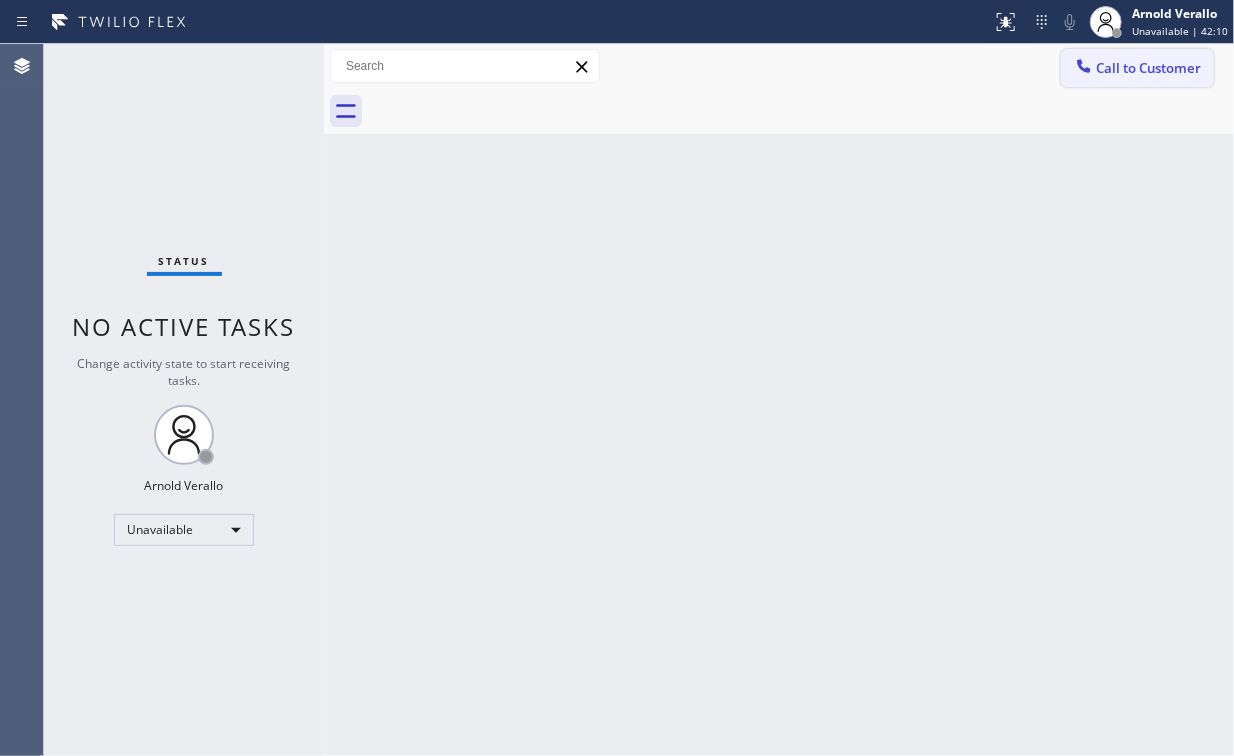 click on "Call to Customer" at bounding box center [1148, 68] 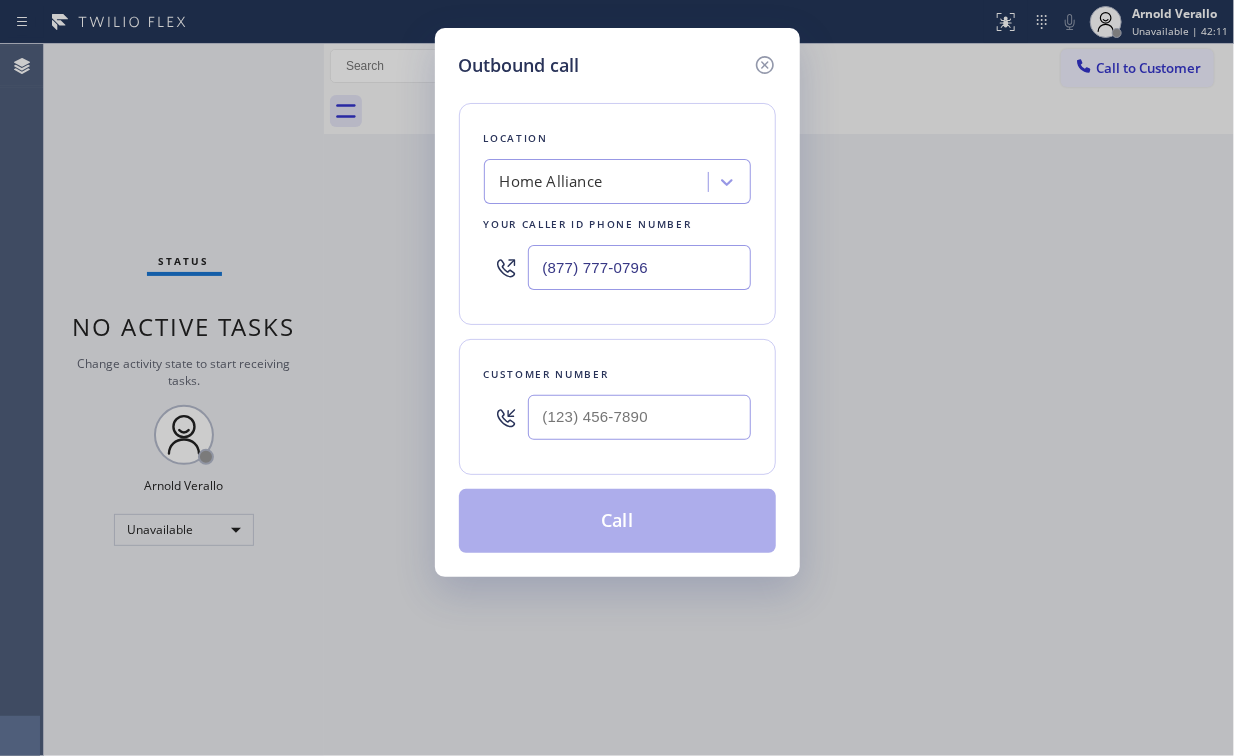 drag, startPoint x: 678, startPoint y: 265, endPoint x: 479, endPoint y: 304, distance: 202.7856 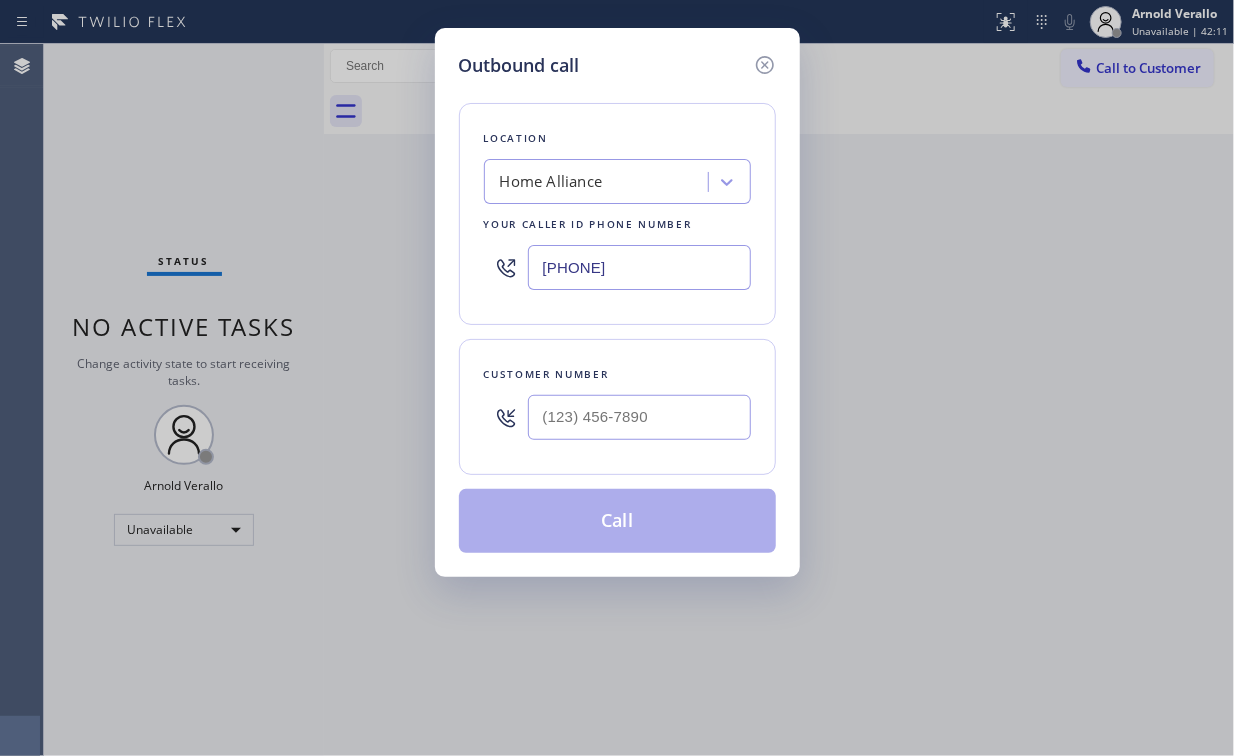 type on "[PHONE]" 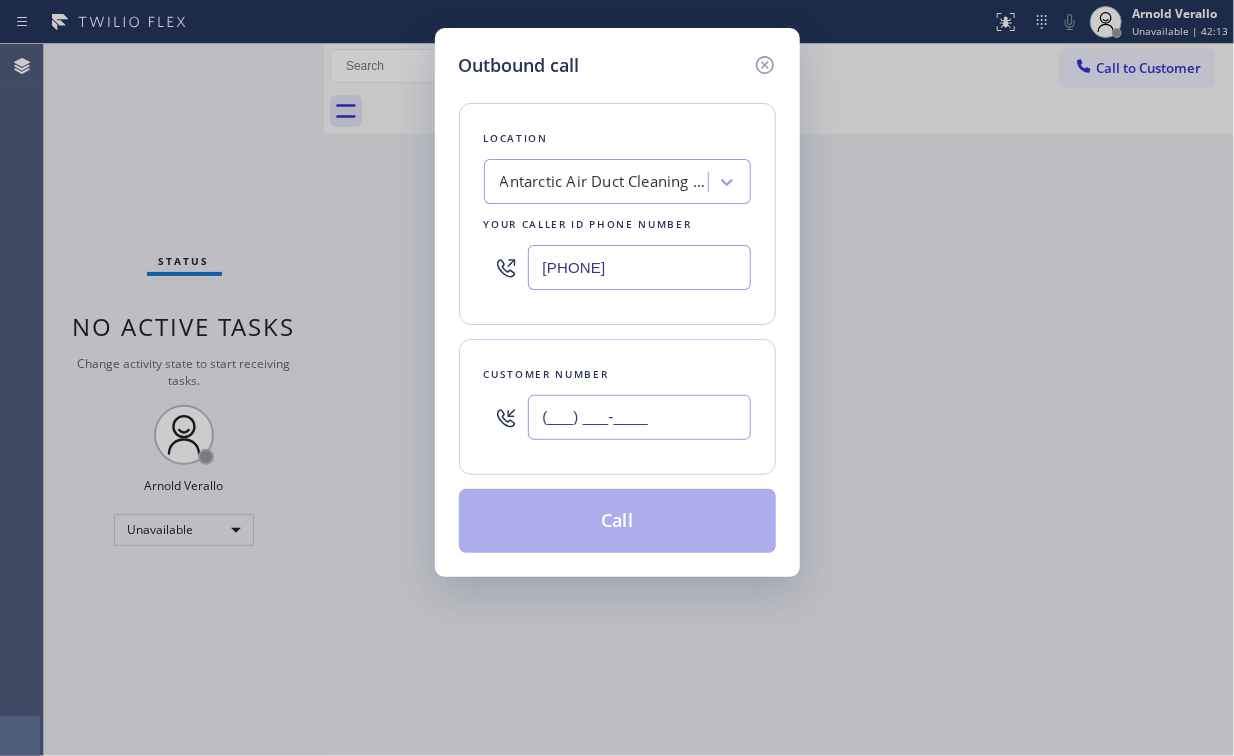 click on "(___) ___-____" at bounding box center (639, 417) 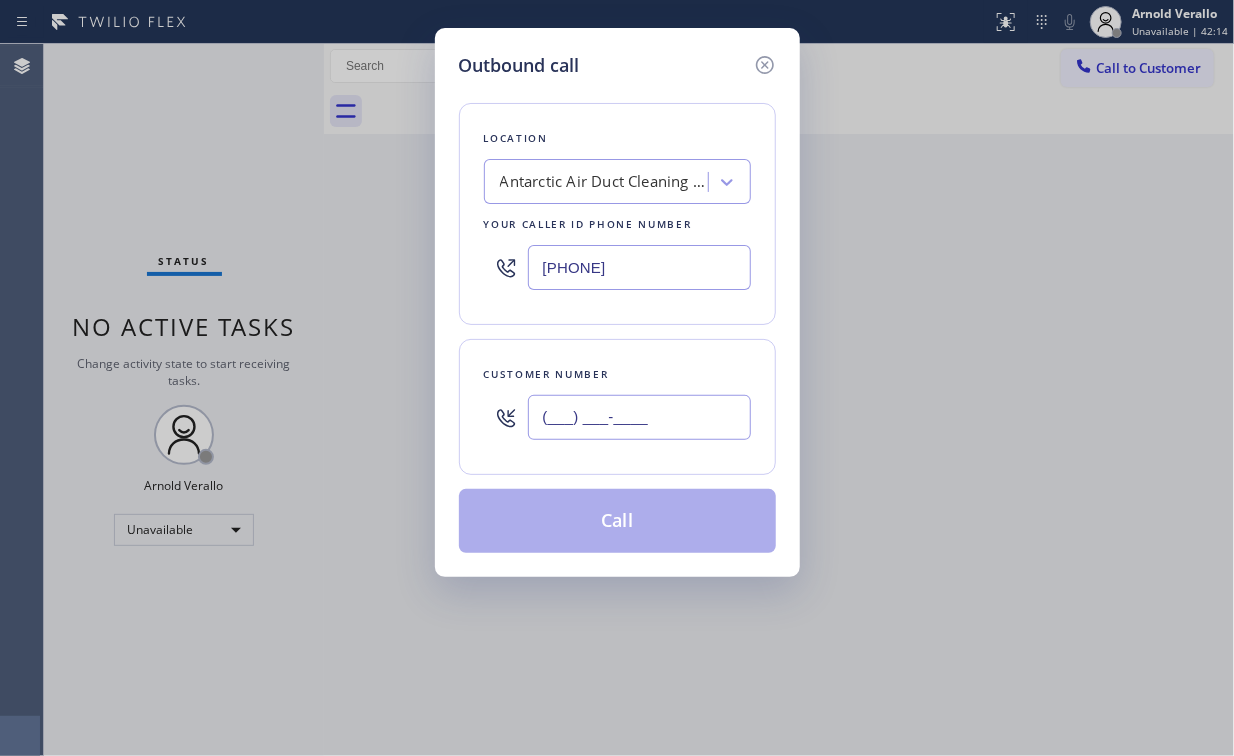 paste on "([PHONE])" 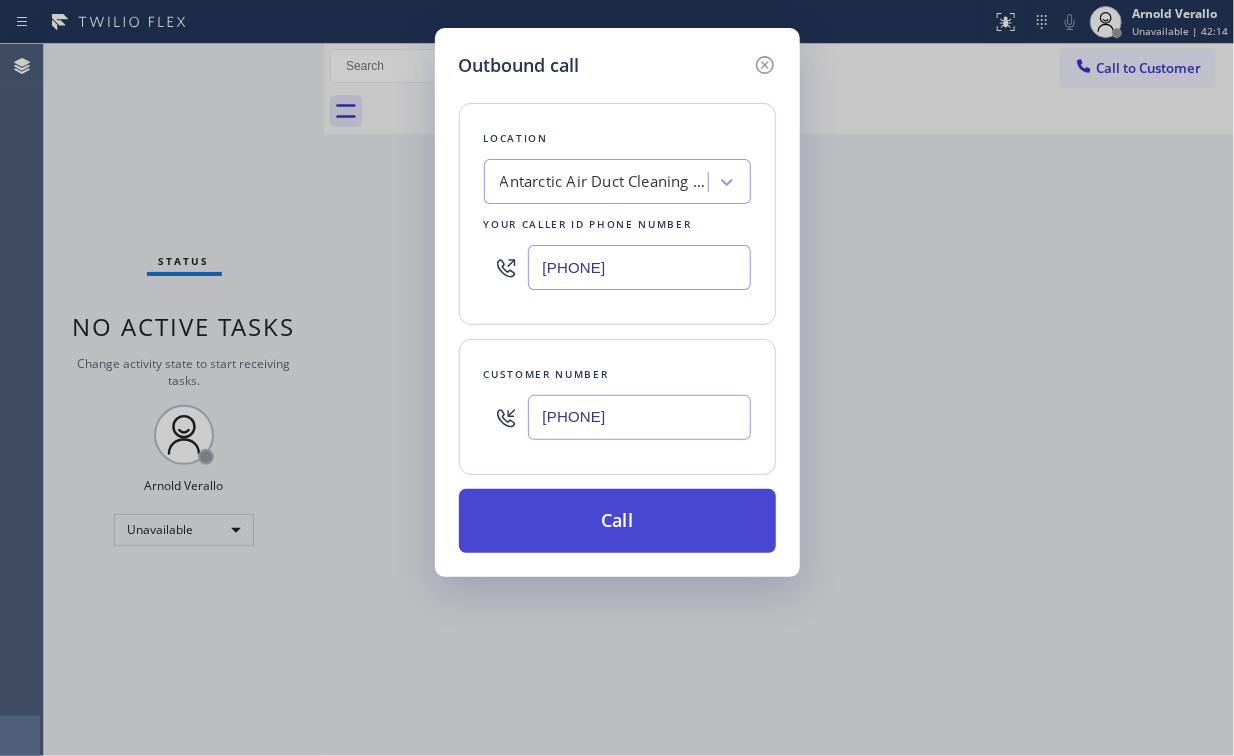 type on "[PHONE]" 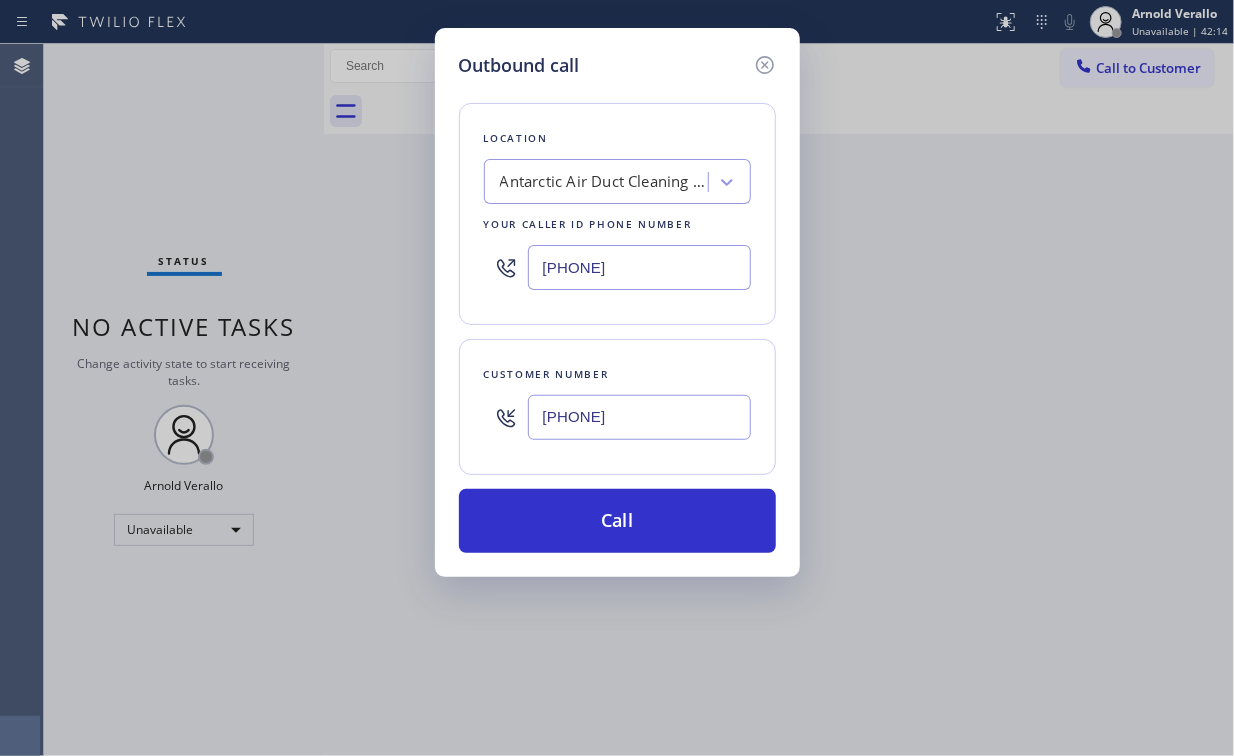 drag, startPoint x: 551, startPoint y: 502, endPoint x: 544, endPoint y: 584, distance: 82.29824 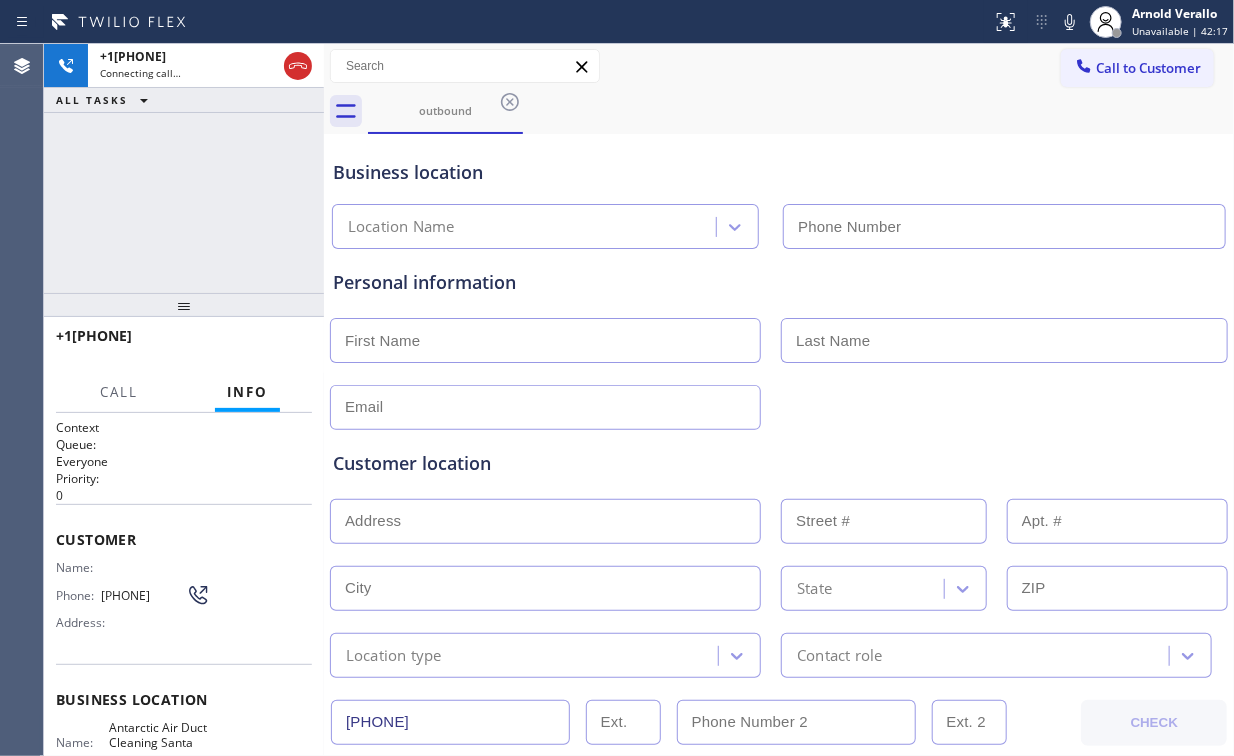 type on "[PHONE]" 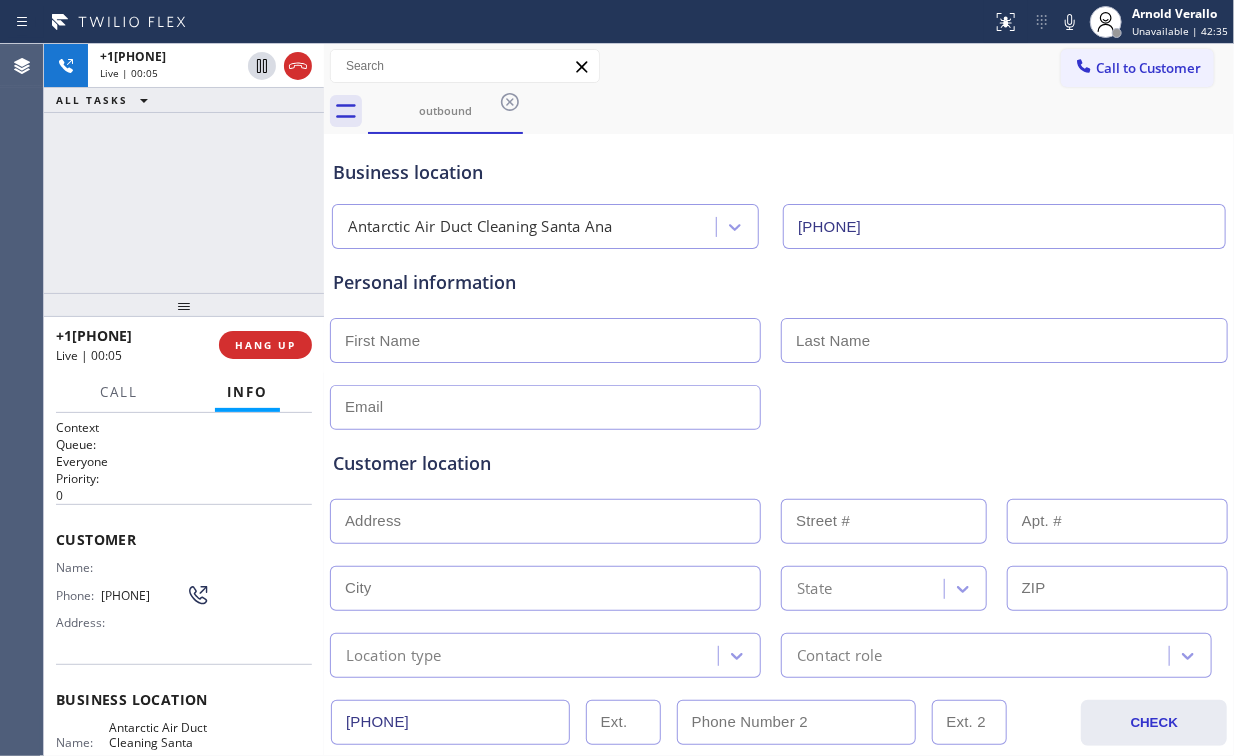 click on "[PHONE] Live | 00:05 ALL TASKS ALL TASKS ACTIVE TASKS TASKS IN WRAP UP" at bounding box center [184, 168] 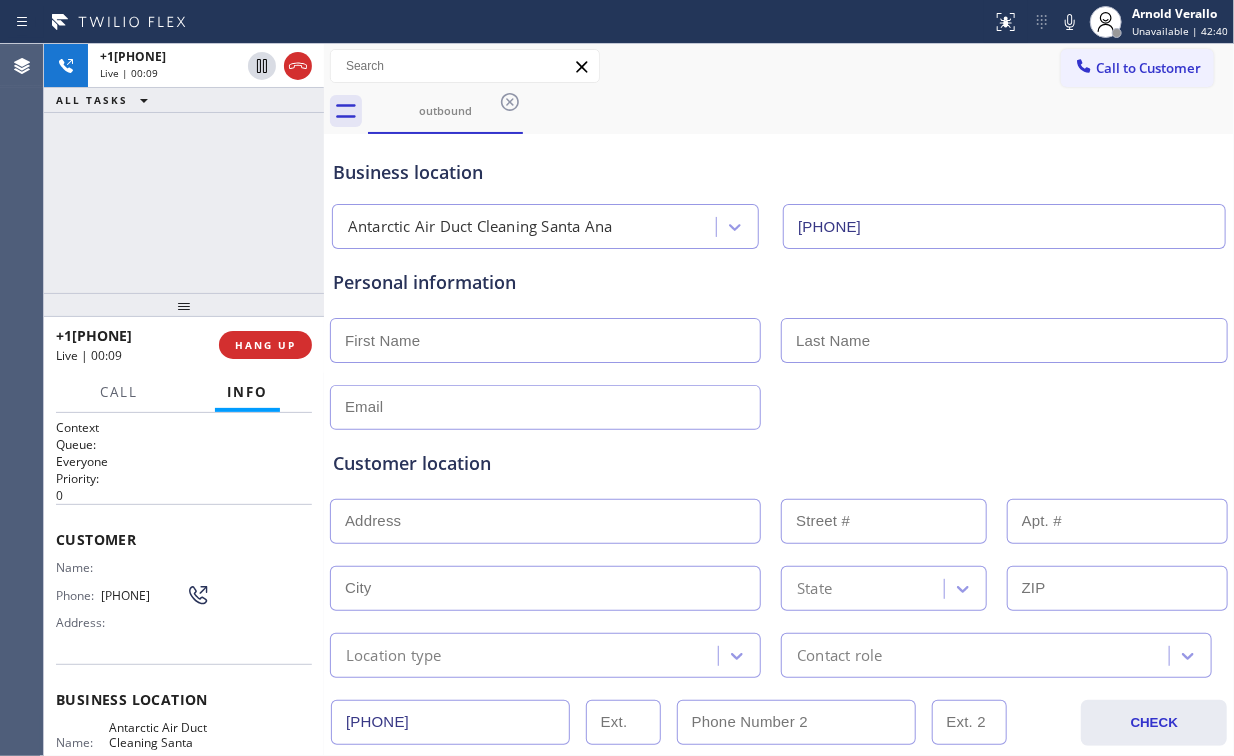 click on "+1[PHONE] Live | 00:09 ALL TASKS ALL TASKS ACTIVE TASKS TASKS IN WRAP UP" at bounding box center [184, 168] 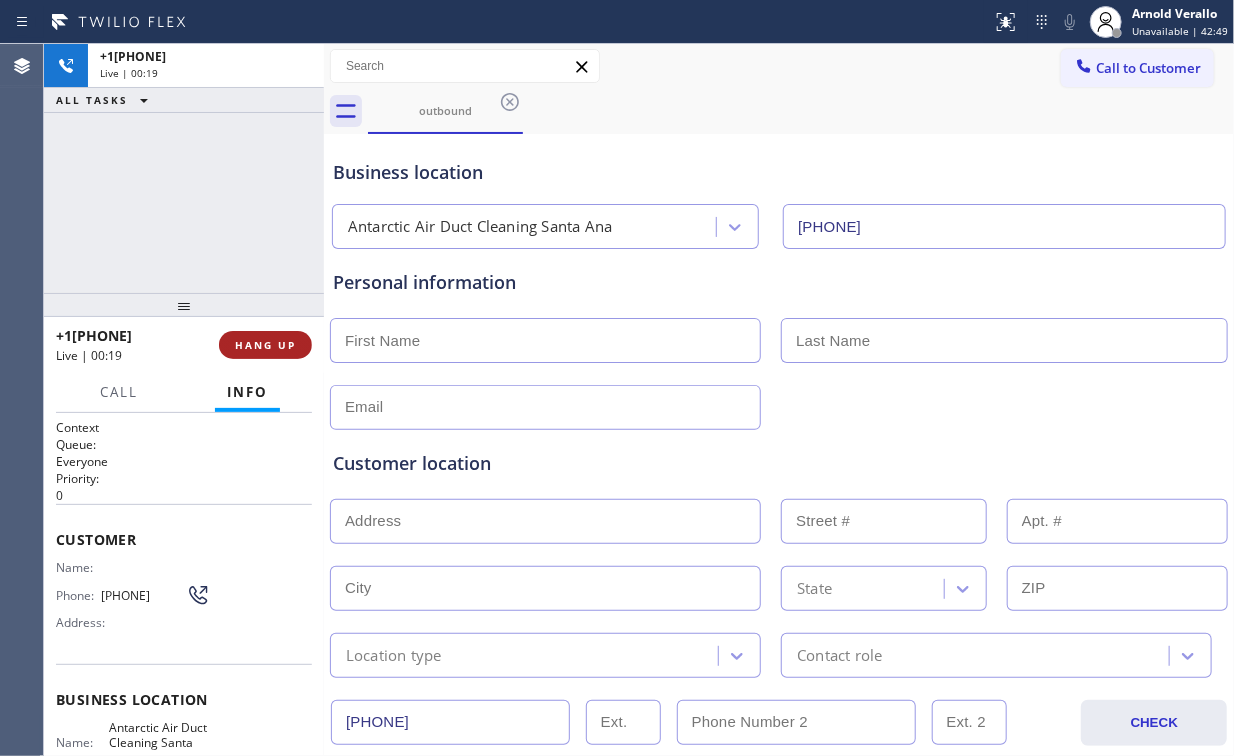 click on "HANG UP" at bounding box center [265, 345] 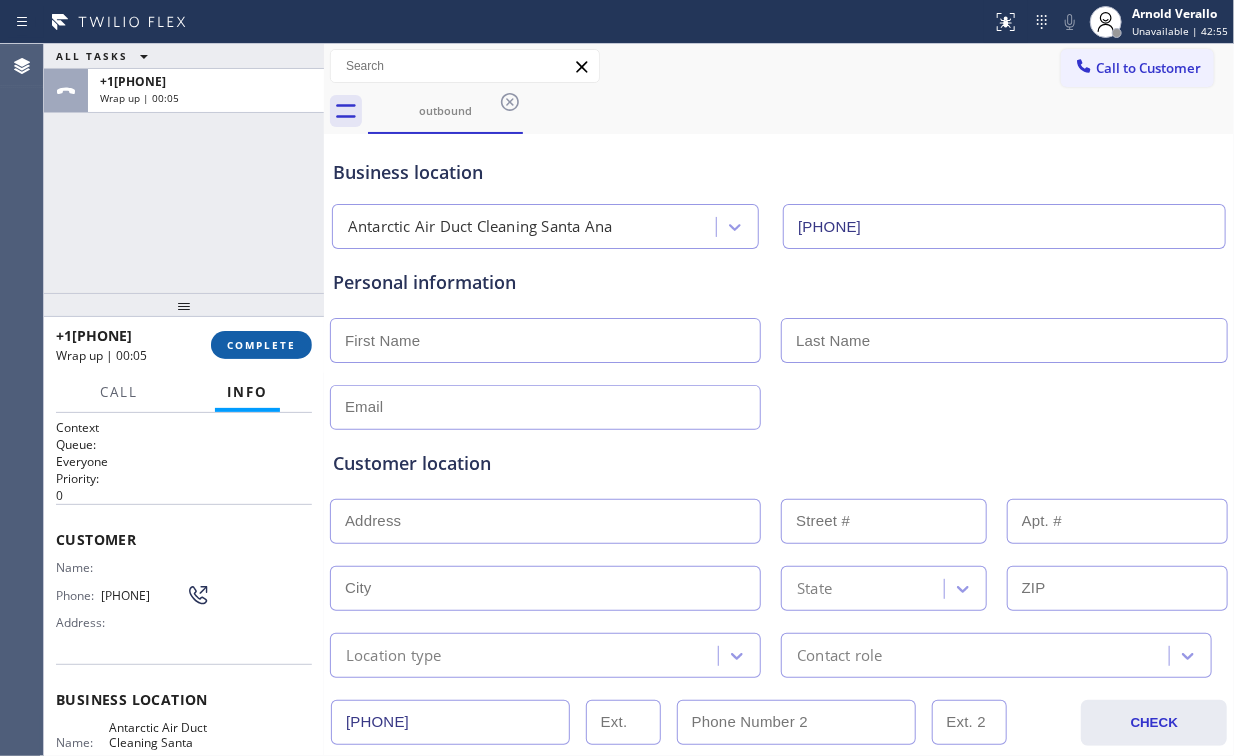 click on "COMPLETE" at bounding box center (261, 345) 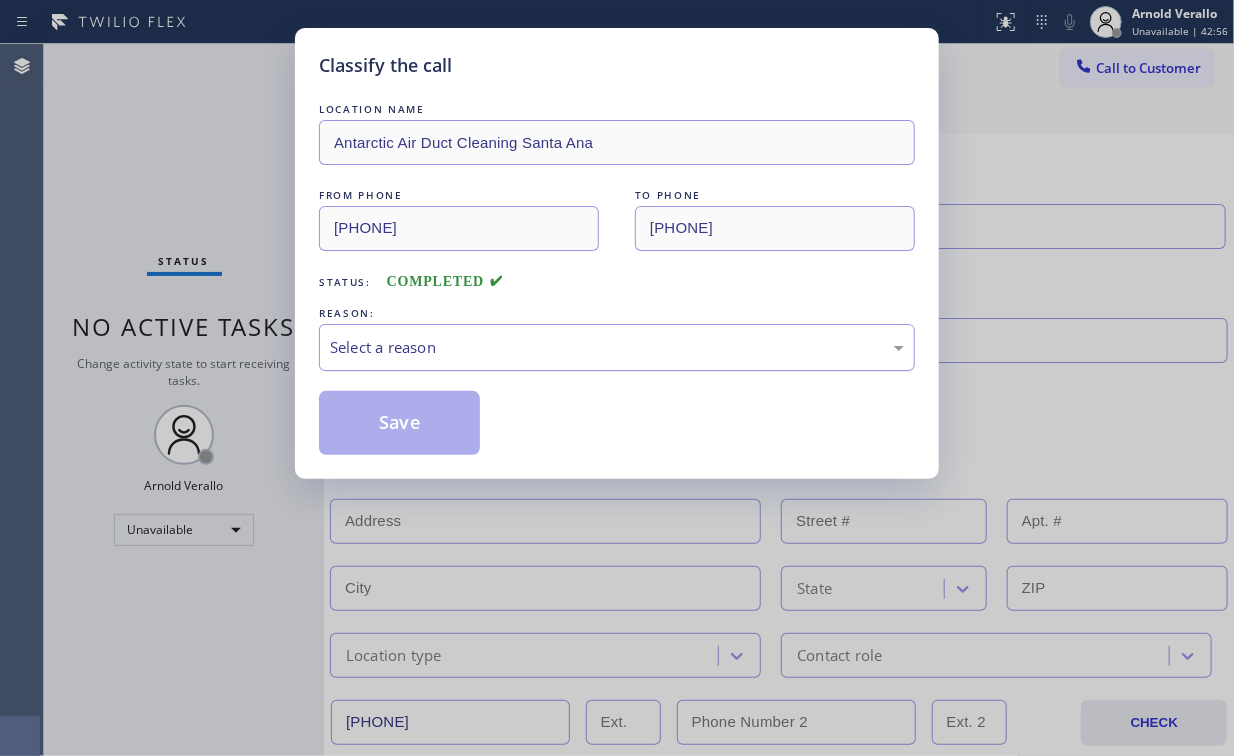 click on "Select a reason" at bounding box center (617, 347) 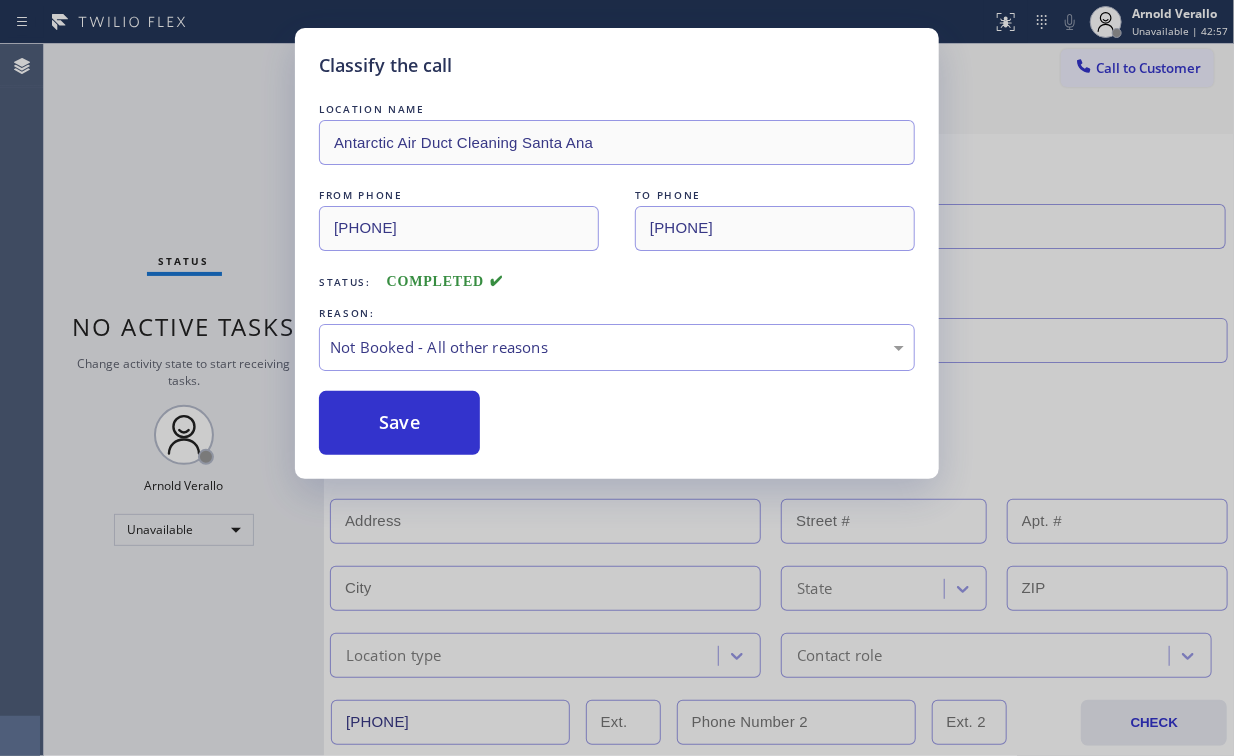 drag, startPoint x: 396, startPoint y: 419, endPoint x: 197, endPoint y: 193, distance: 301.12622 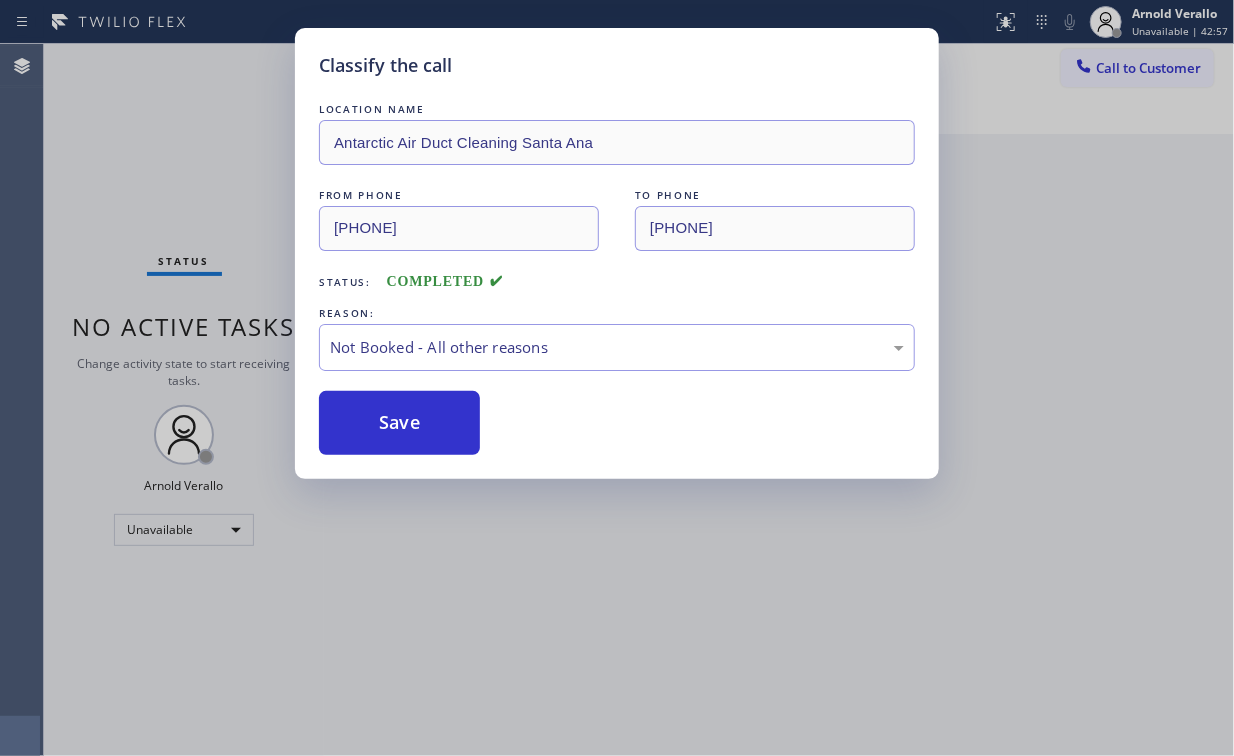 drag, startPoint x: 192, startPoint y: 188, endPoint x: 209, endPoint y: 190, distance: 17.117243 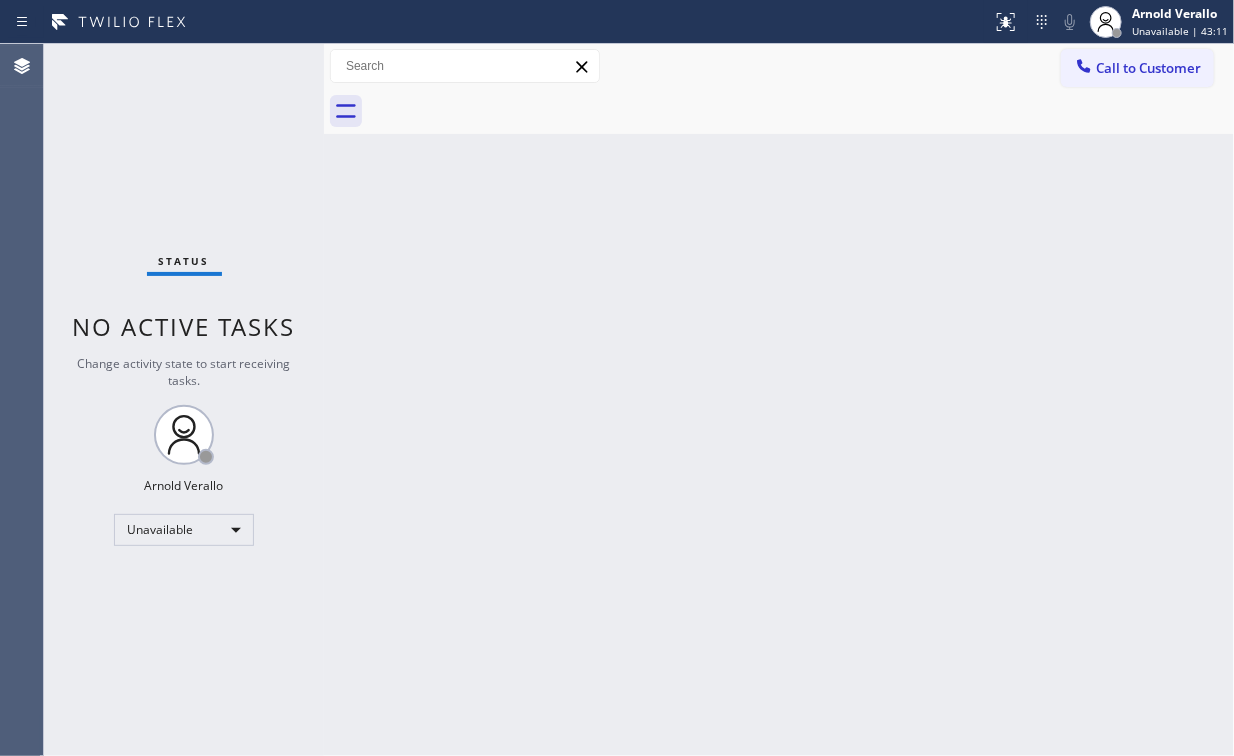 click on "Call to Customer" at bounding box center [1148, 68] 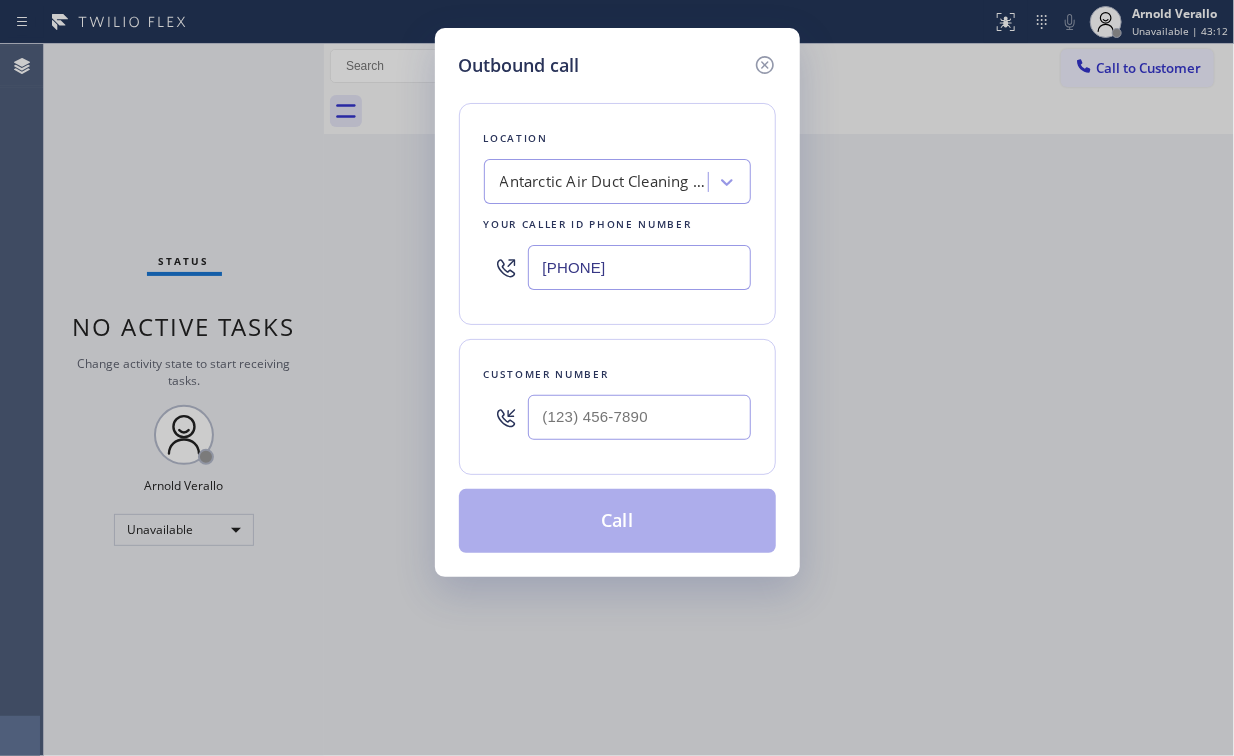 drag, startPoint x: 683, startPoint y: 279, endPoint x: 241, endPoint y: 297, distance: 442.36636 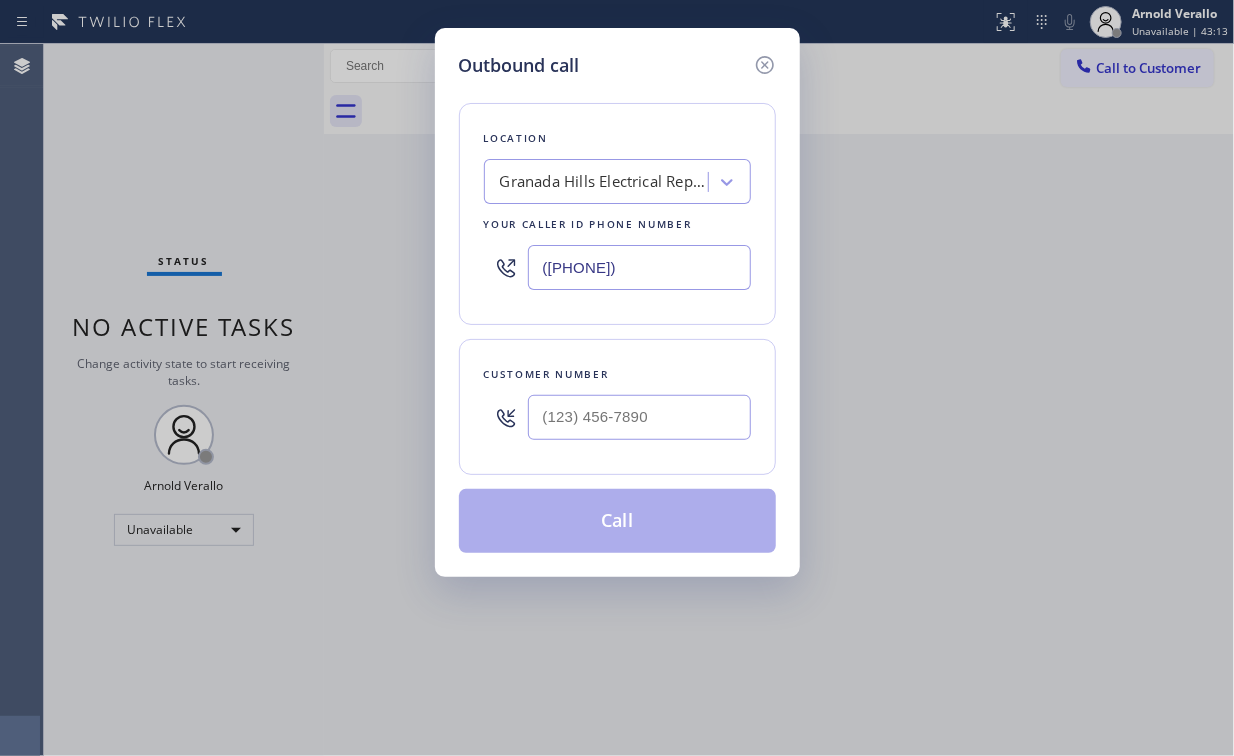 type on "([PHONE])" 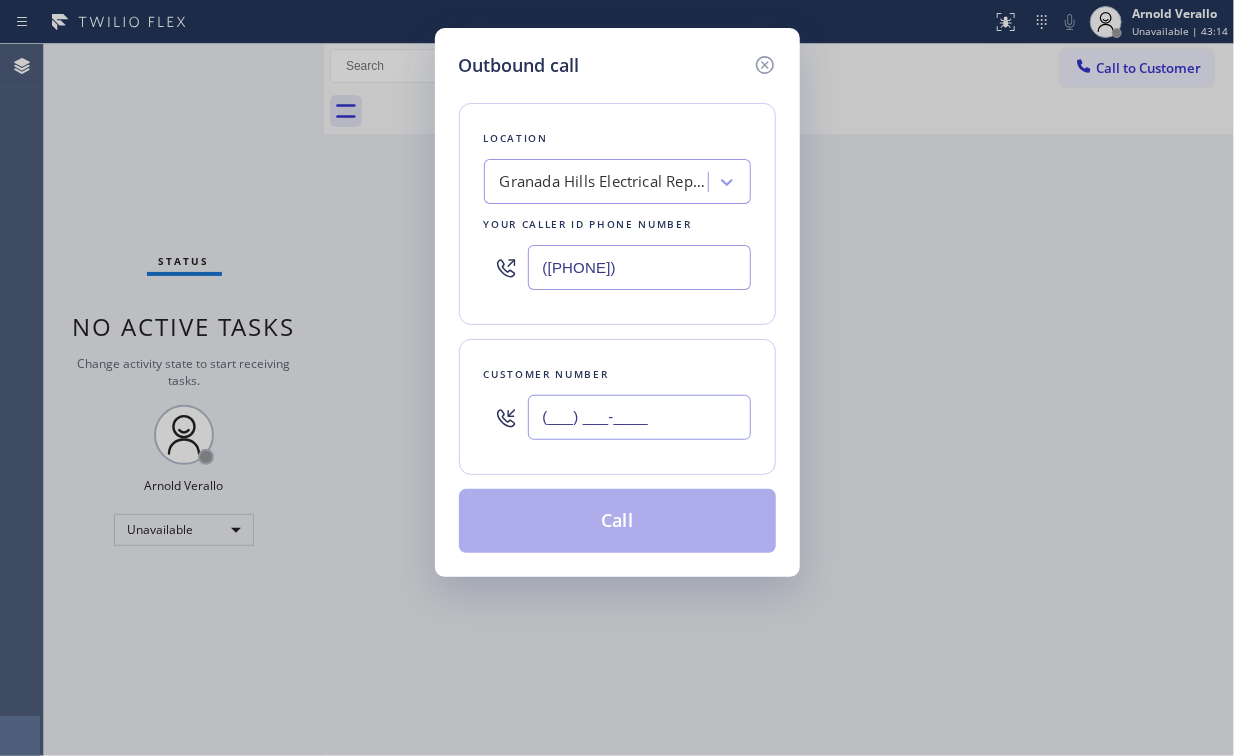 click on "(___) ___-____" at bounding box center [639, 417] 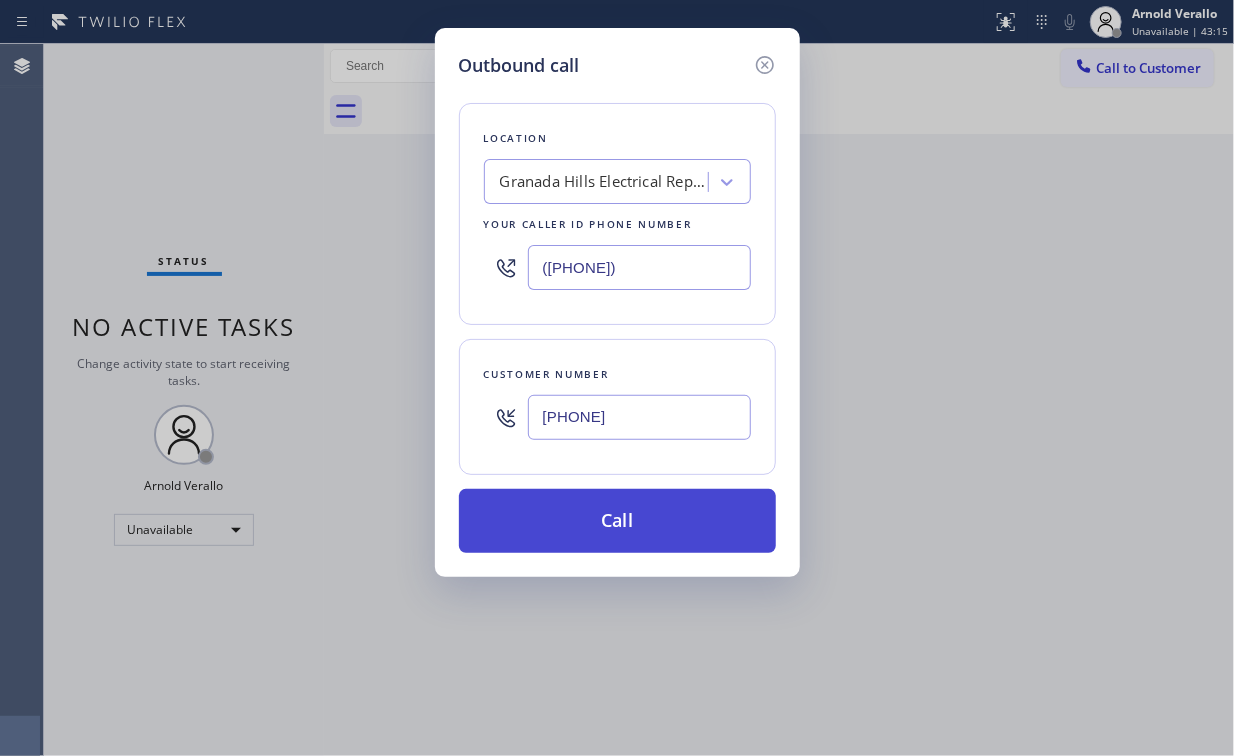 type on "[PHONE]" 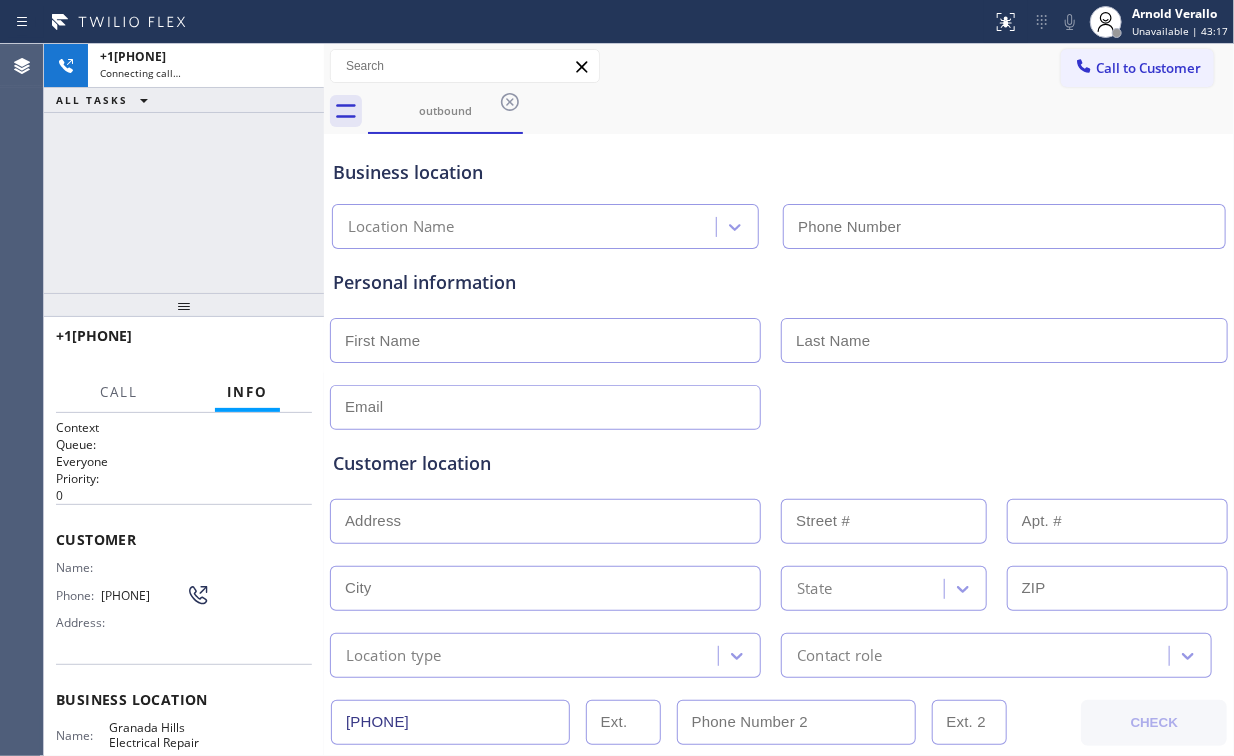 type on "([PHONE])" 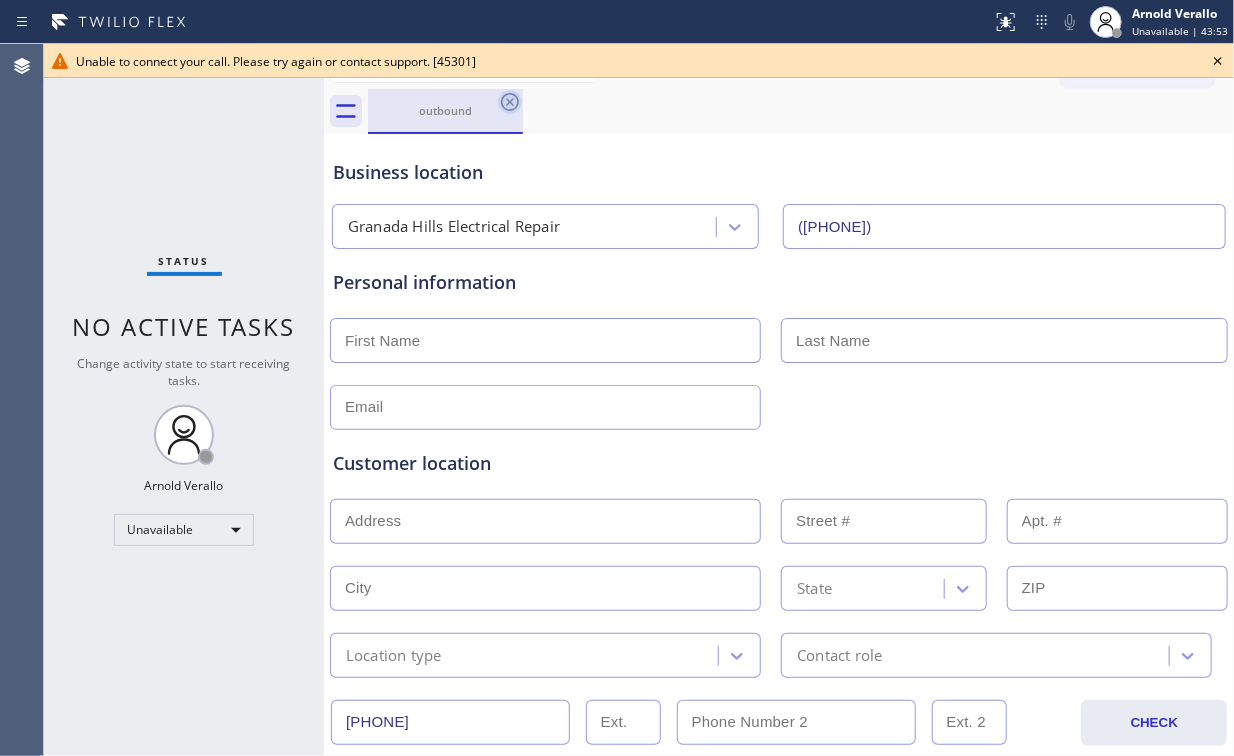 click 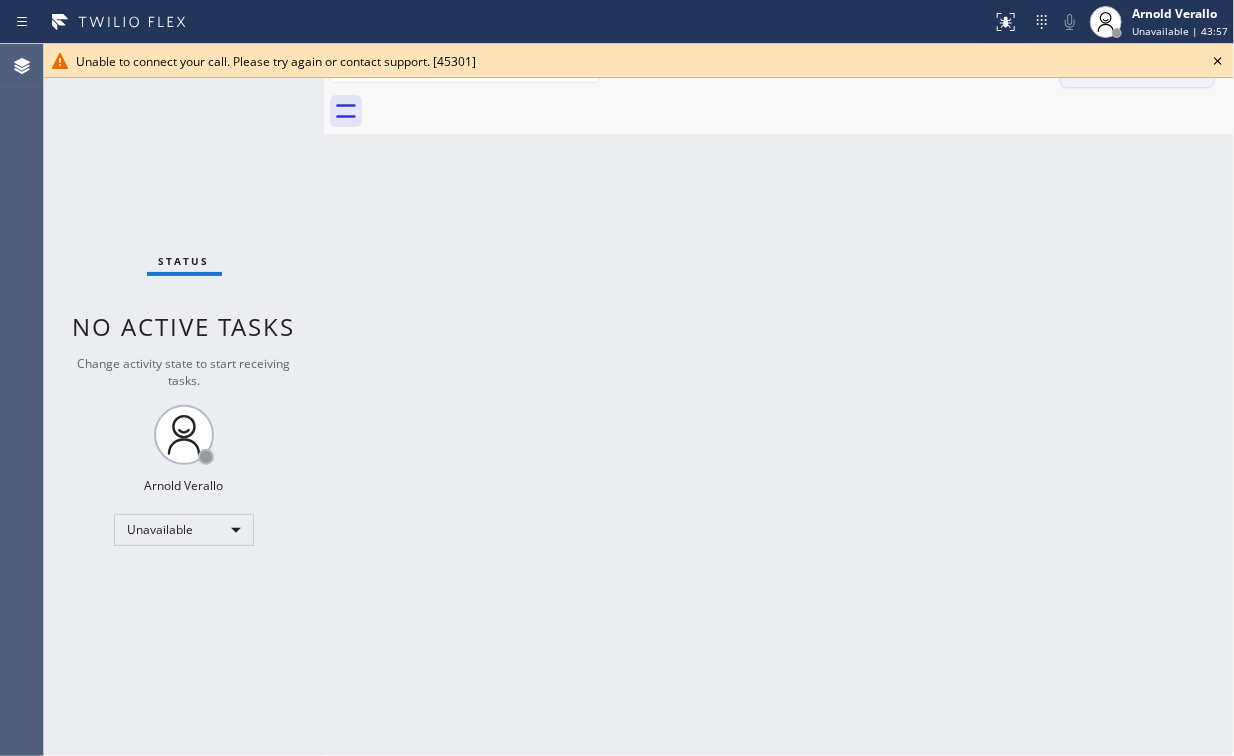 click 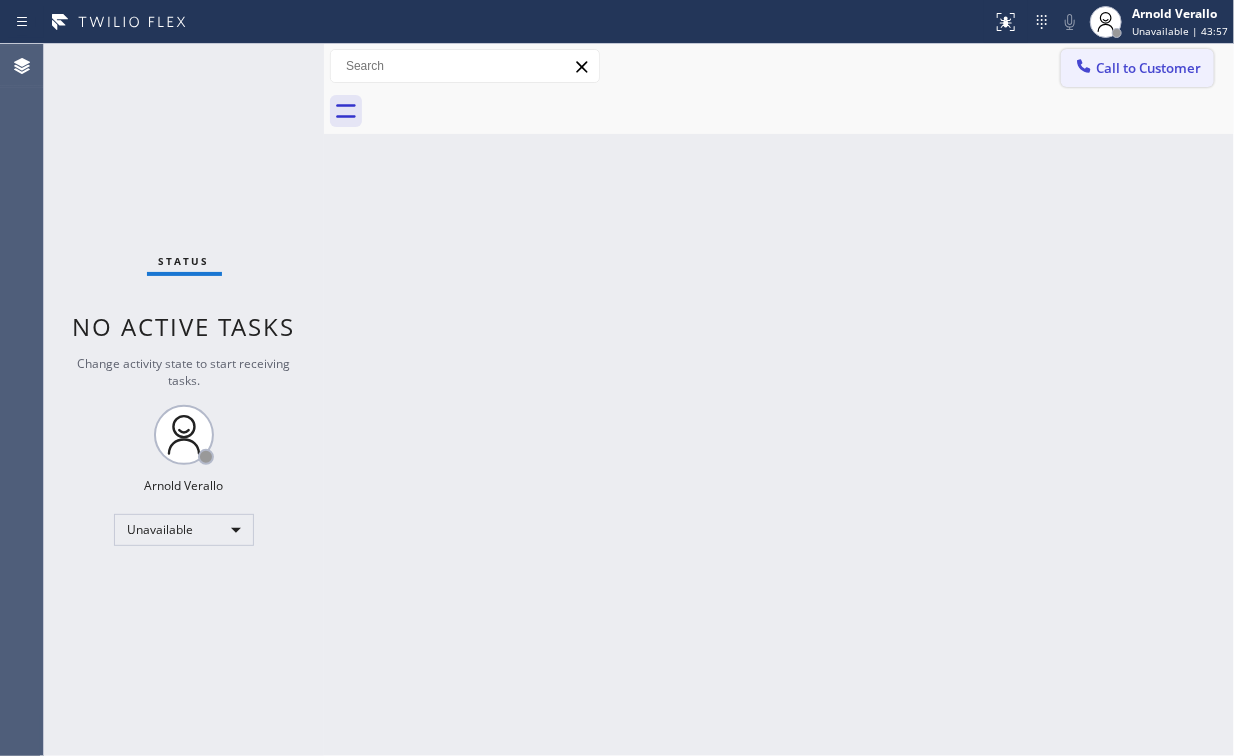 click on "Call to Customer" at bounding box center (1148, 68) 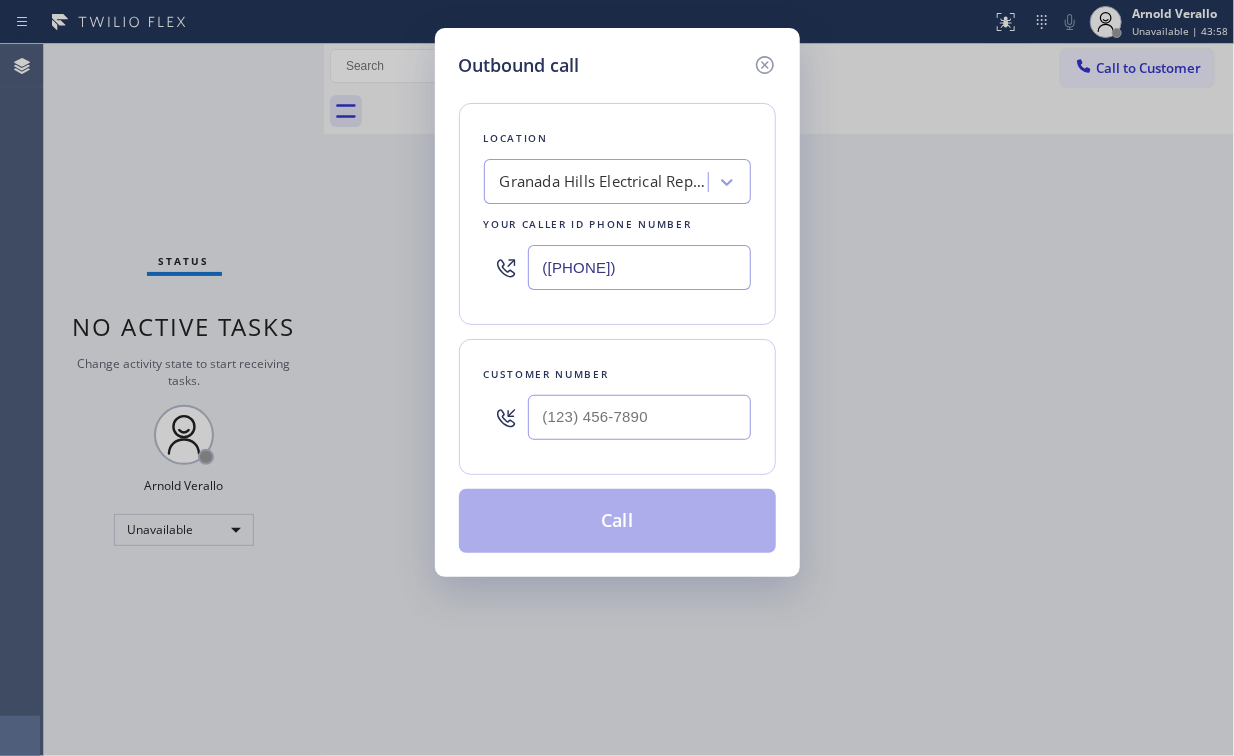drag, startPoint x: 692, startPoint y: 268, endPoint x: 328, endPoint y: 296, distance: 365.07535 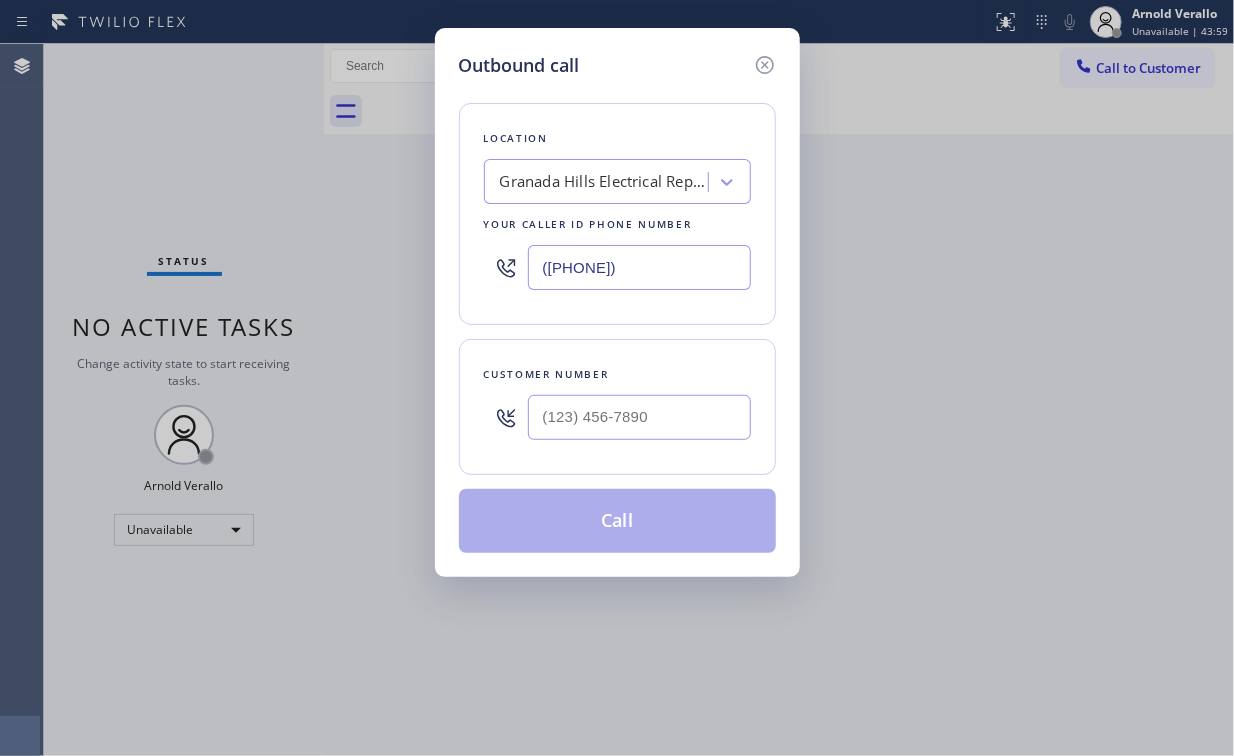 type on "([PHONE])" 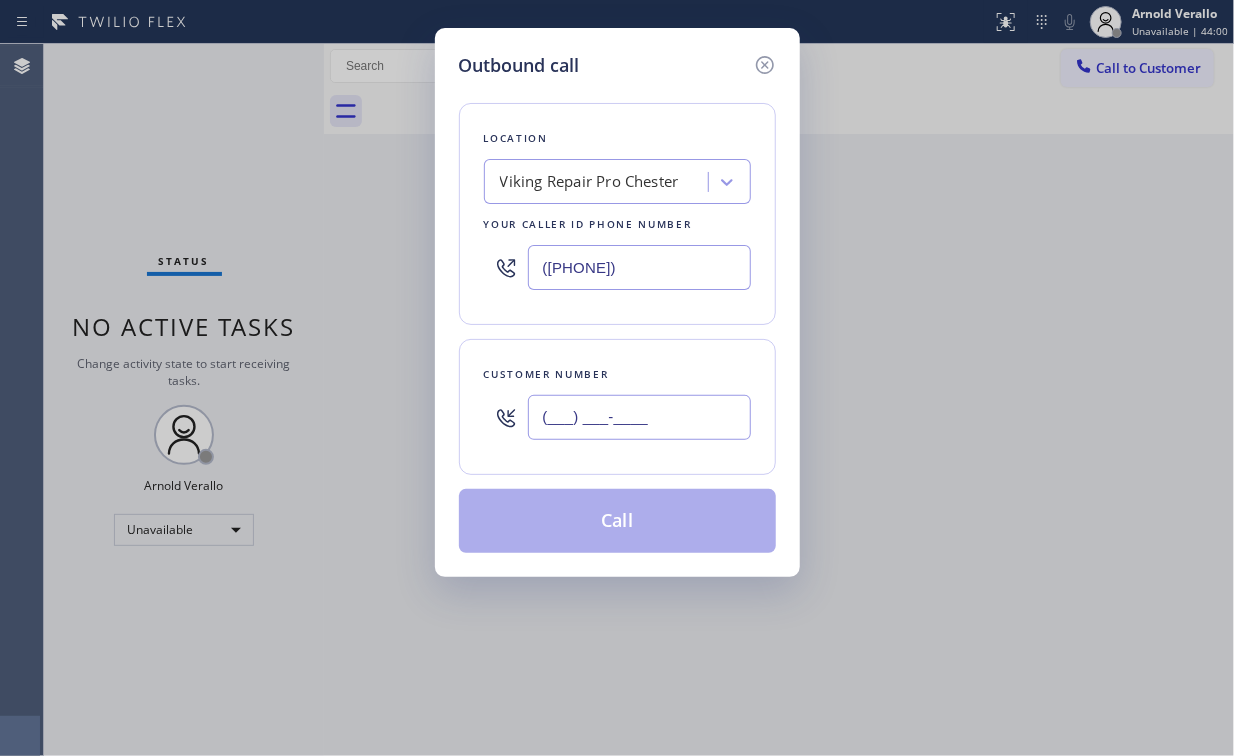 click on "(___) ___-____" at bounding box center (639, 417) 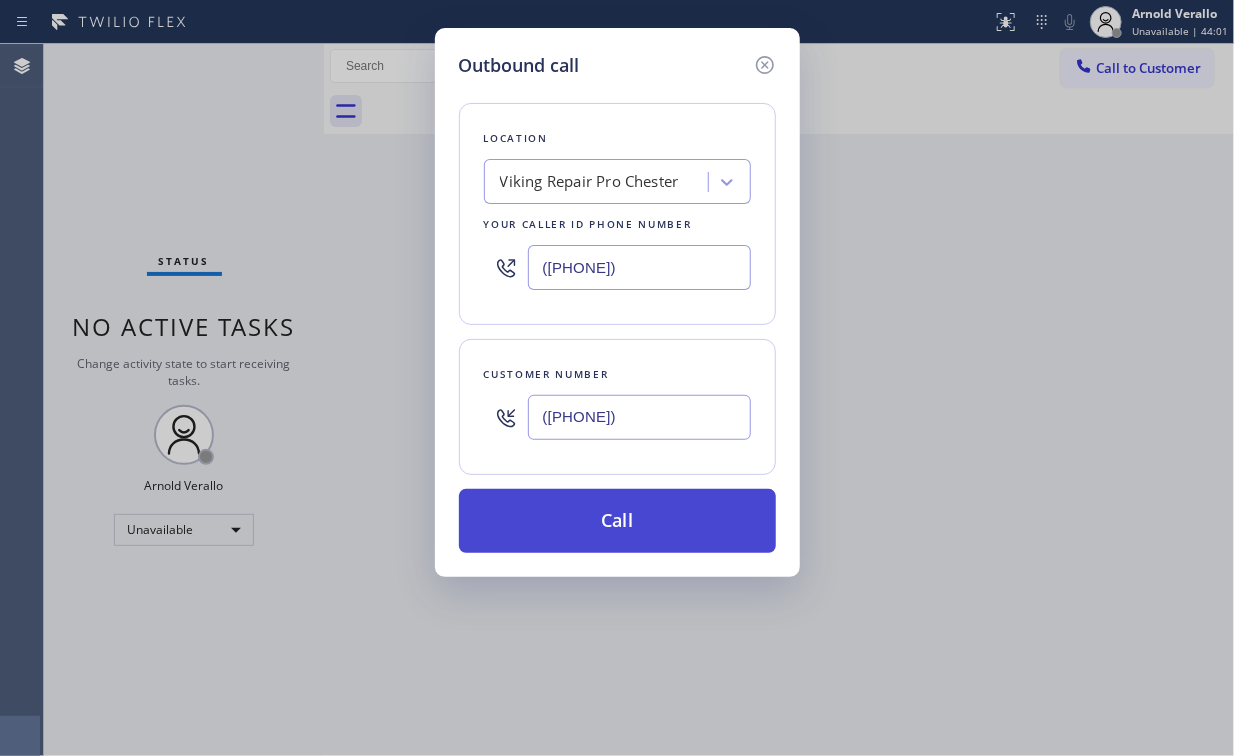type on "([PHONE])" 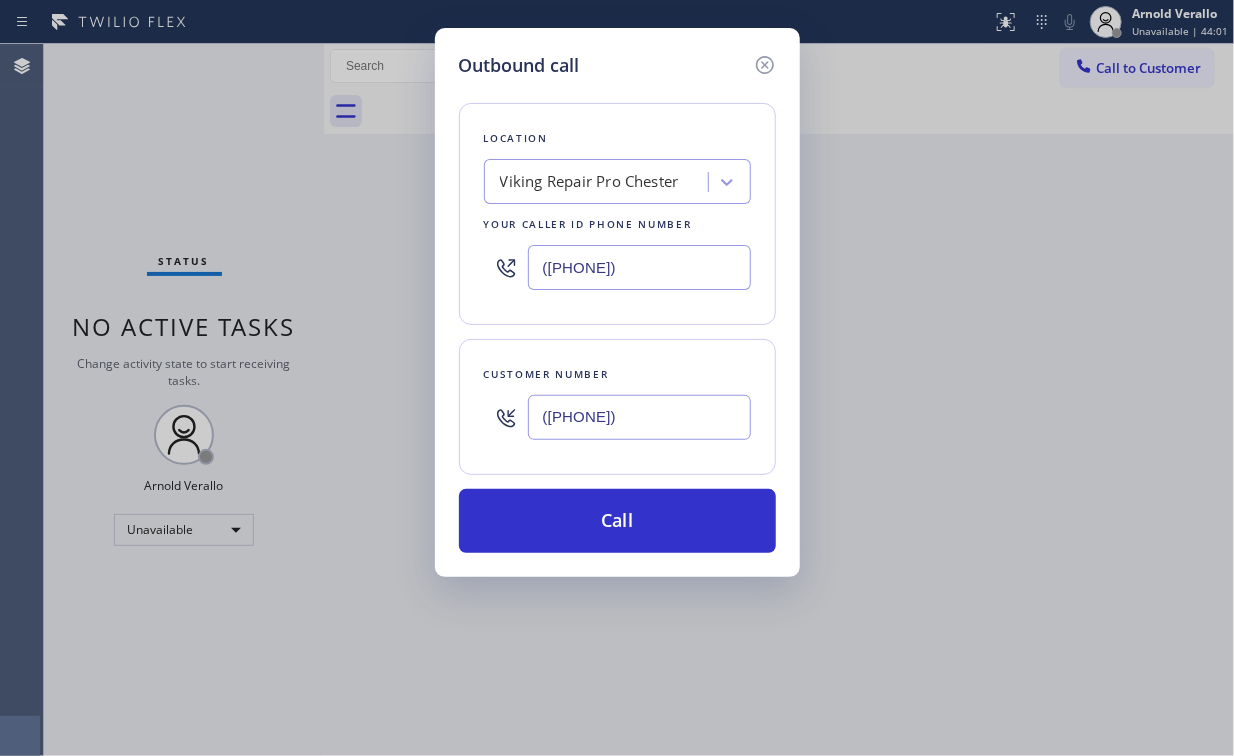 drag, startPoint x: 576, startPoint y: 516, endPoint x: 524, endPoint y: 676, distance: 168.23793 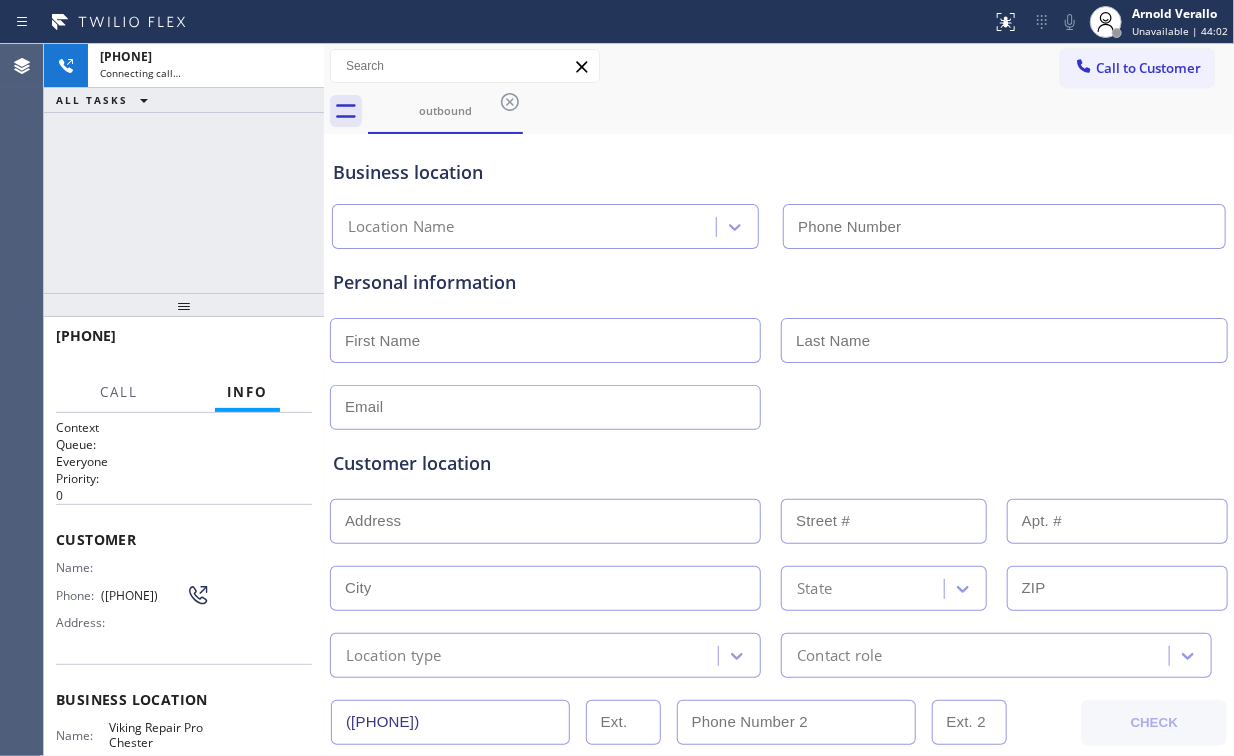 type on "([PHONE])" 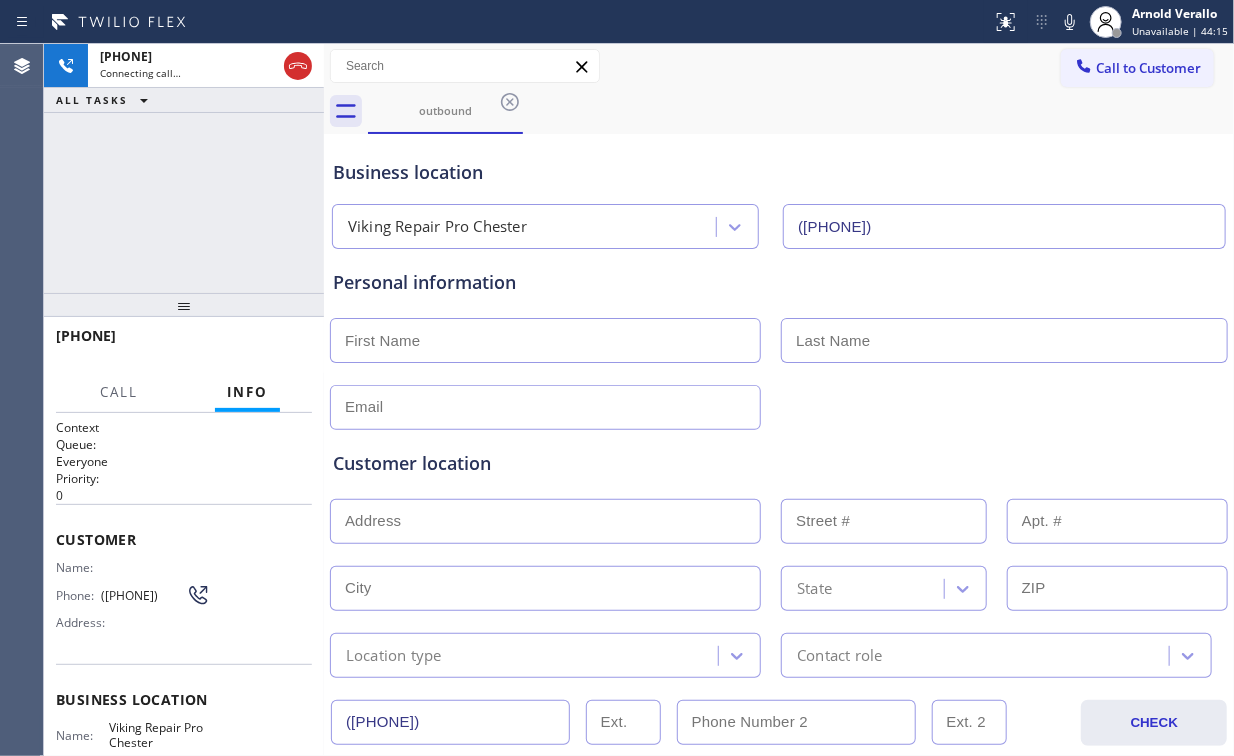 click on "[PHONE] Connecting call… ALL TASKS ALL TASKS ACTIVE TASKS TASKS IN WRAP UP" at bounding box center (184, 168) 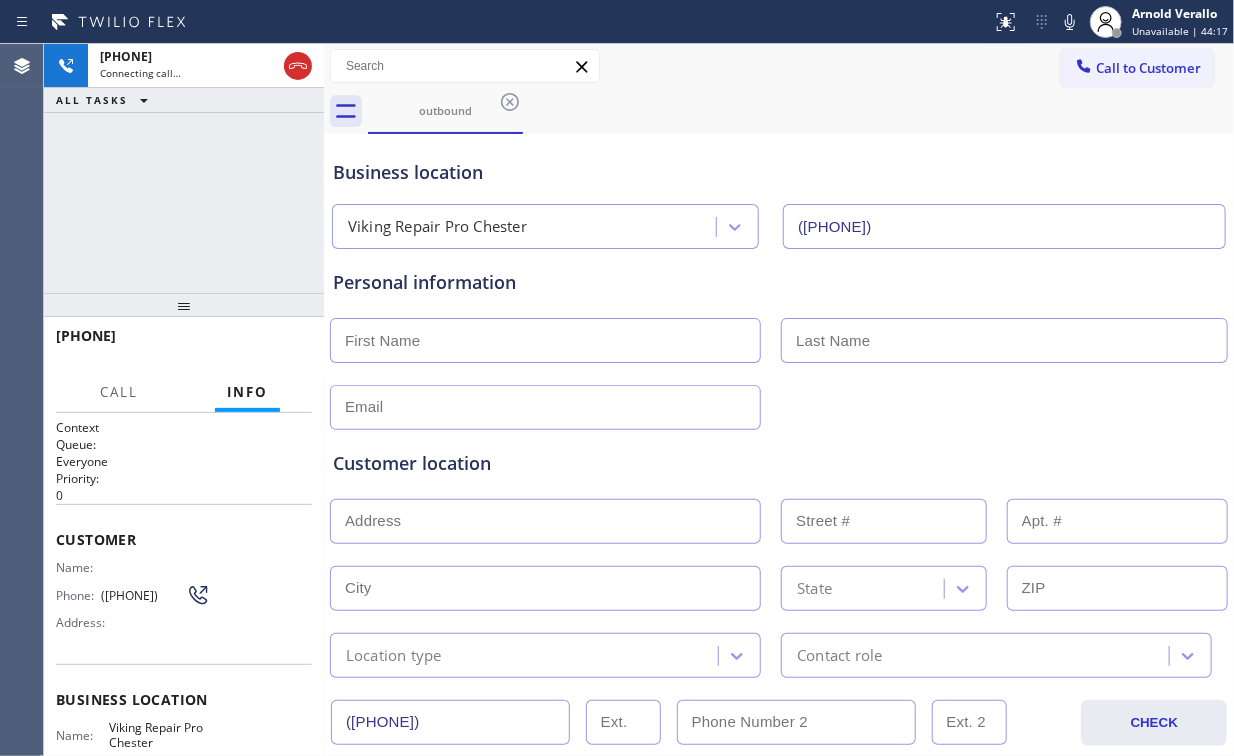 click on "[PHONE] Connecting call… ALL TASKS ALL TASKS ACTIVE TASKS TASKS IN WRAP UP" at bounding box center (184, 168) 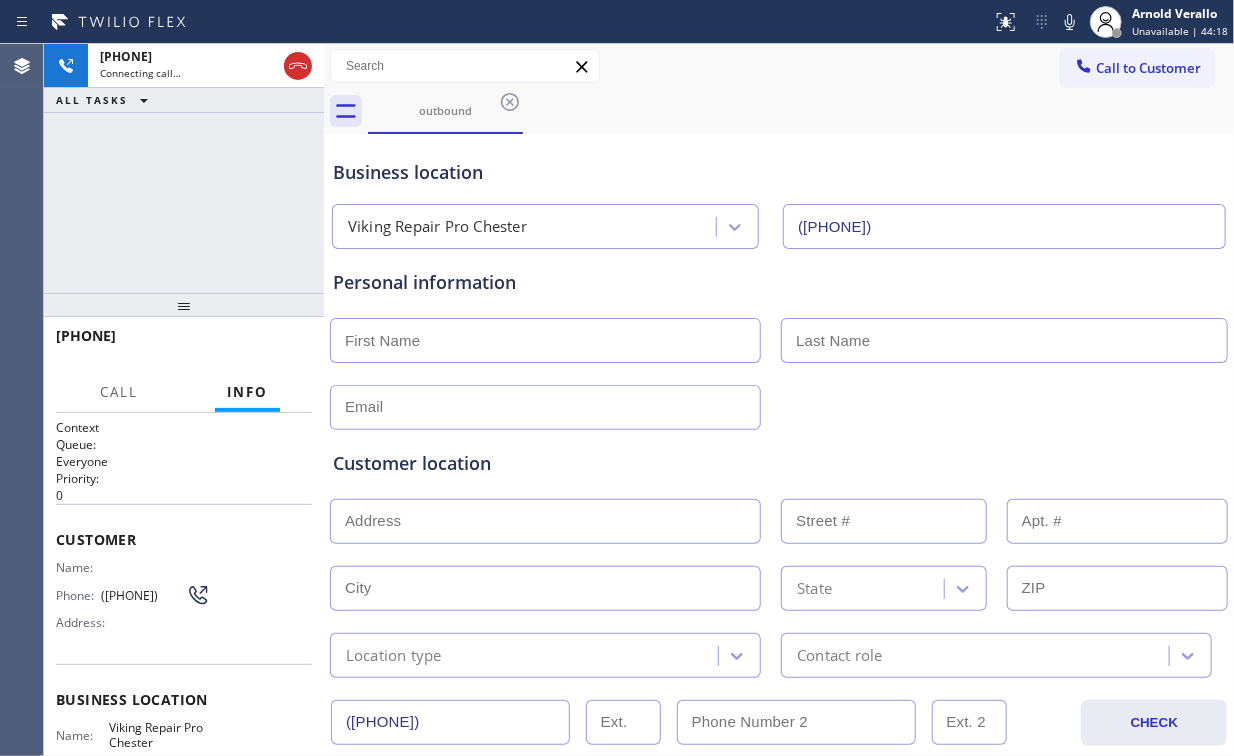 drag, startPoint x: 194, startPoint y: 204, endPoint x: 233, endPoint y: 130, distance: 83.64807 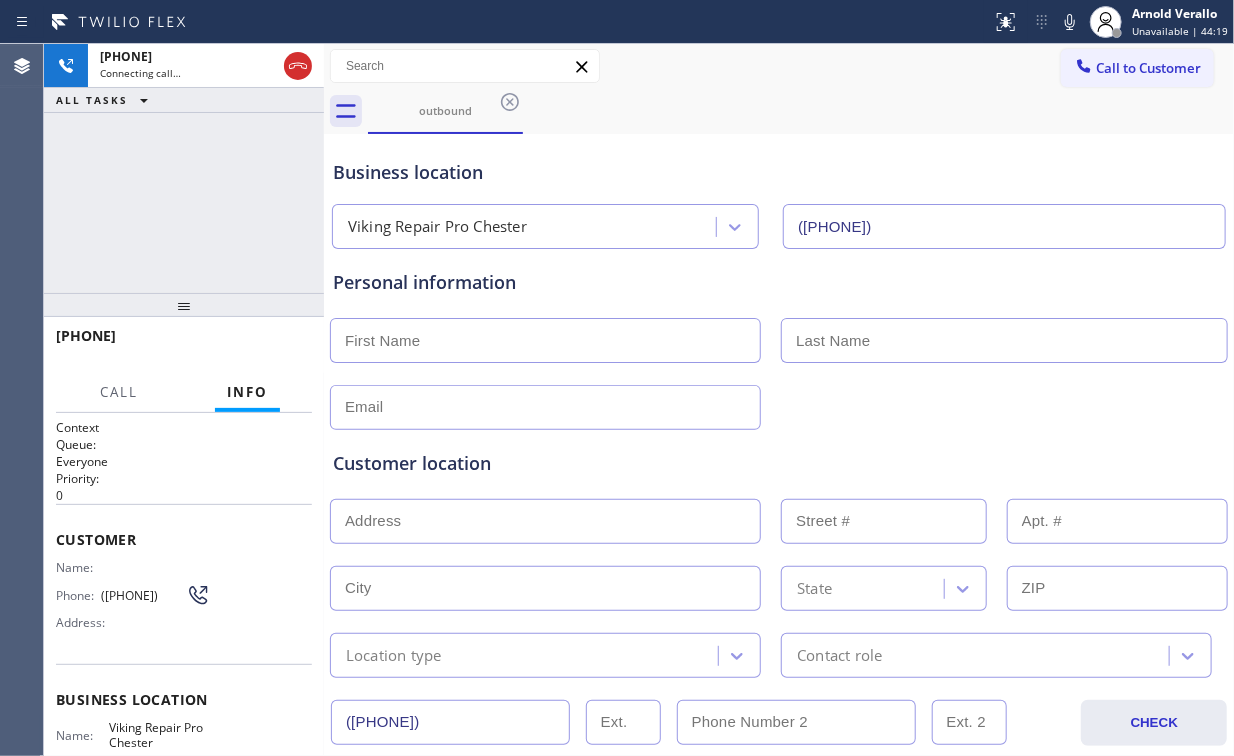 click 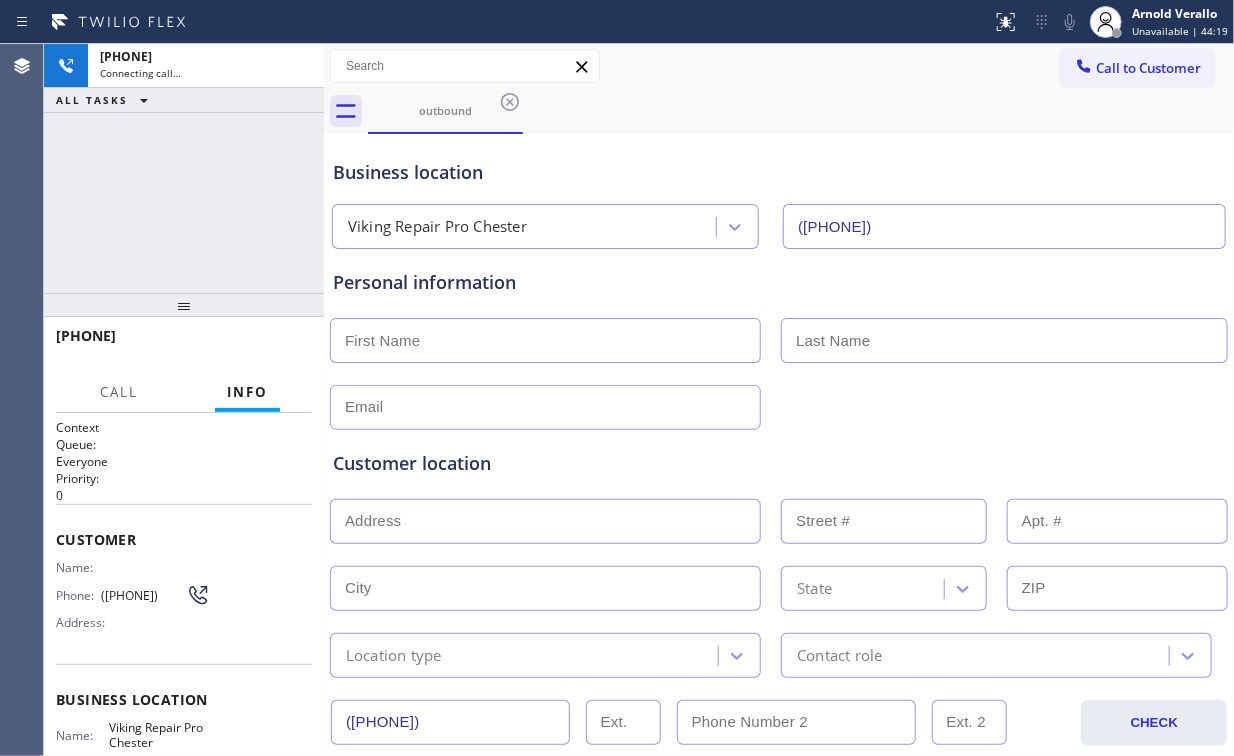 click on "Call to Customer" at bounding box center [1137, 68] 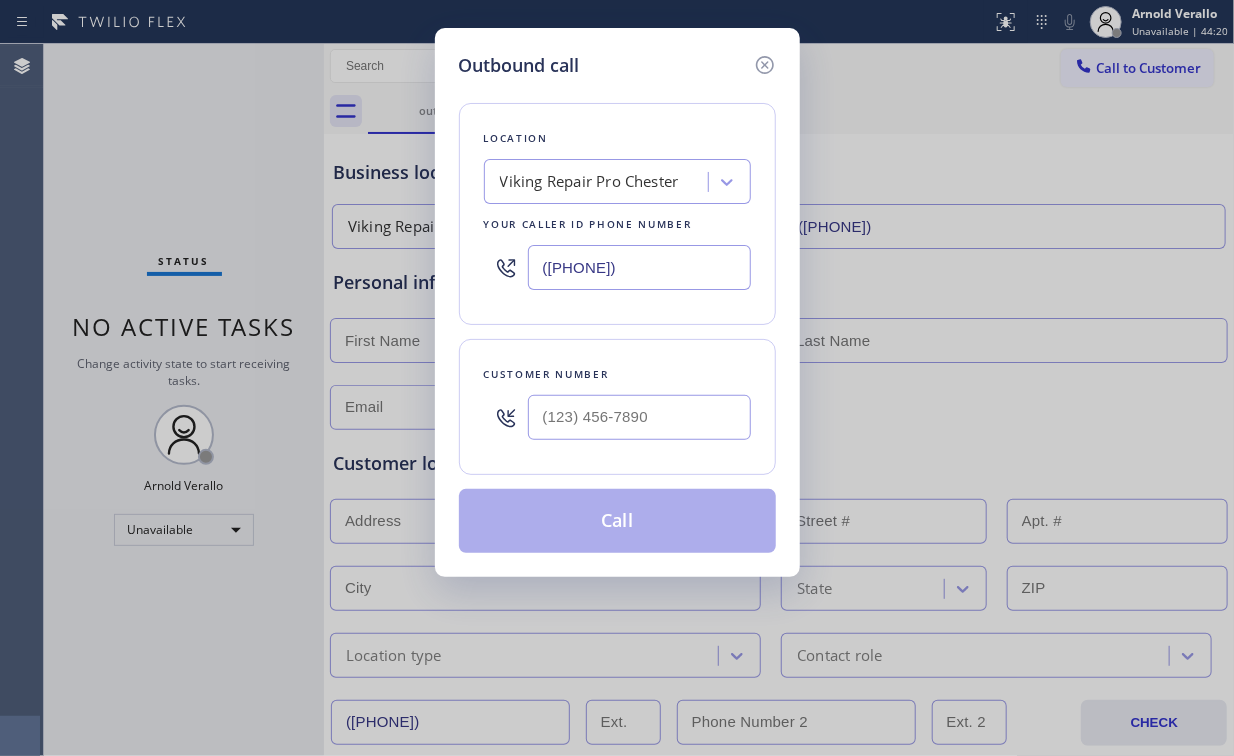click at bounding box center (639, 417) 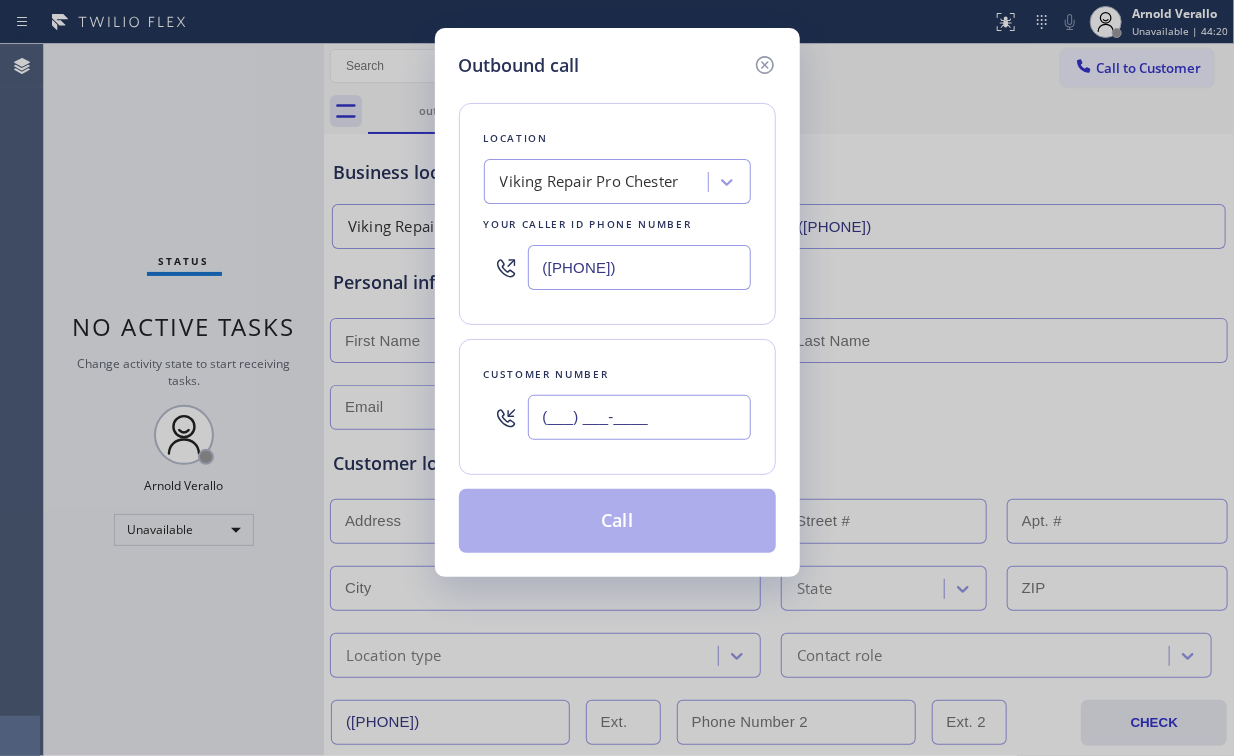 click on "(___) ___-____" at bounding box center (639, 417) 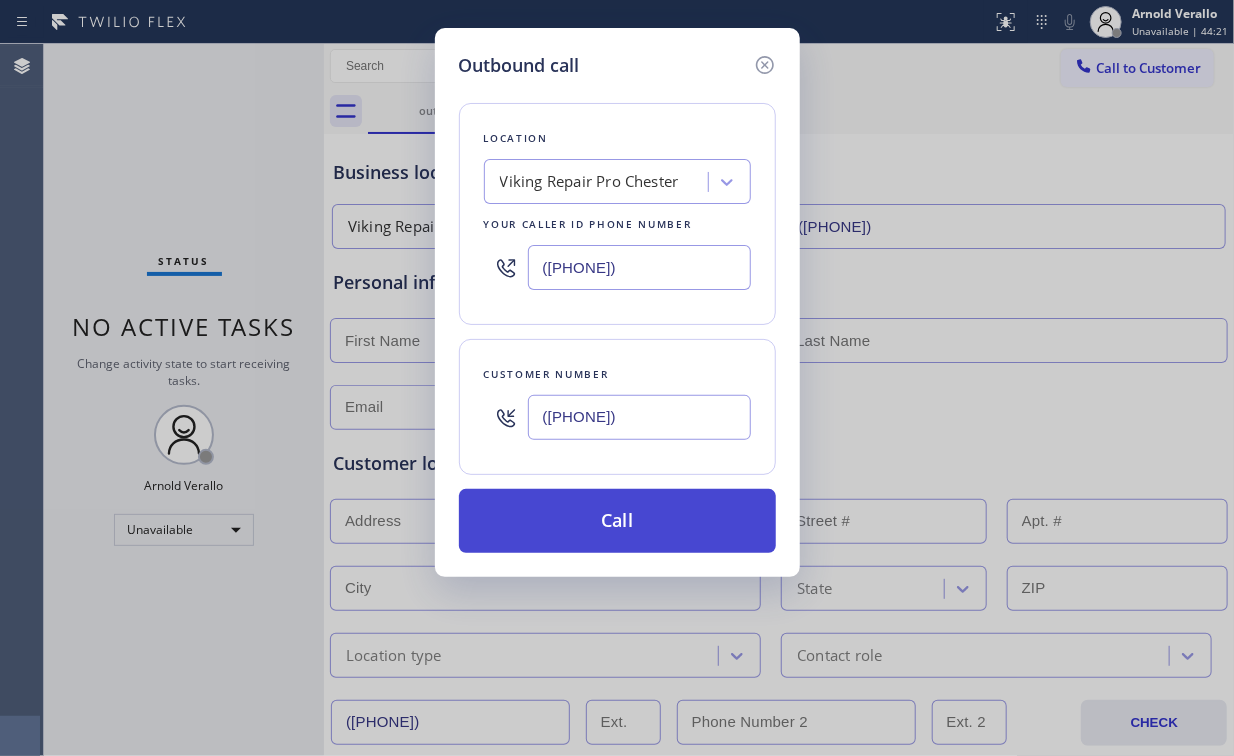 type on "([PHONE])" 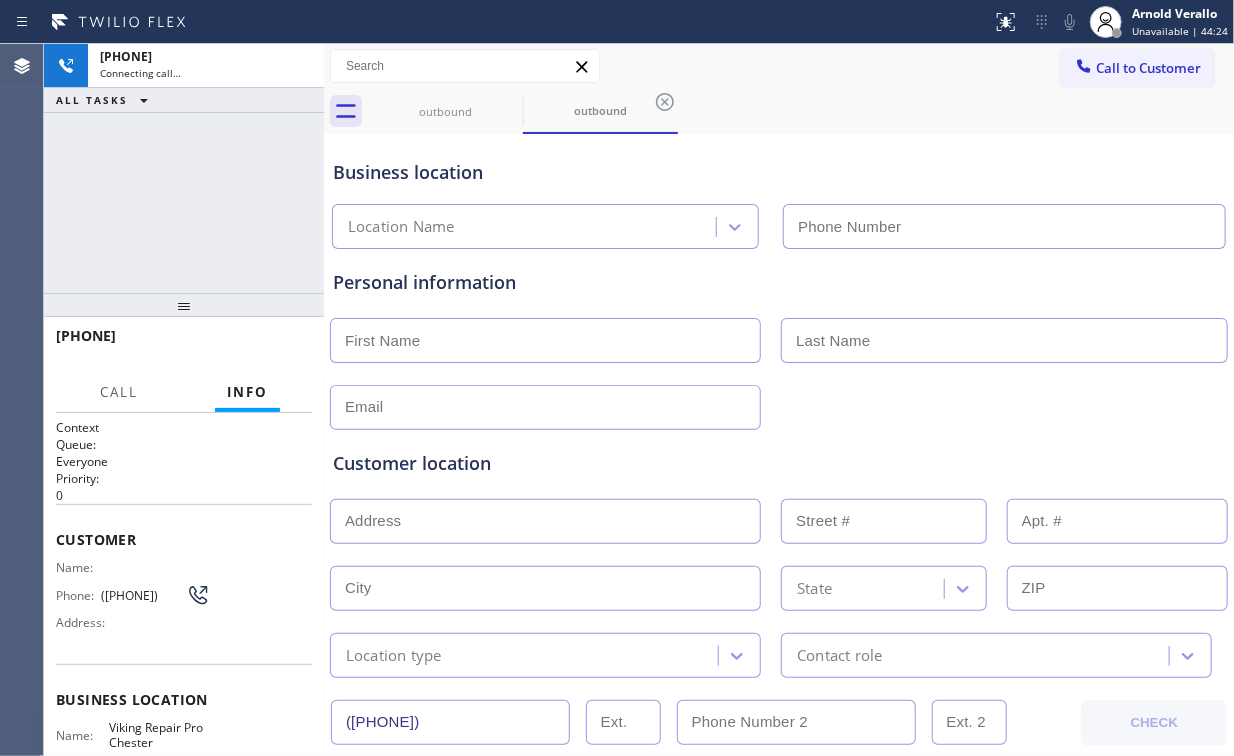 type on "([PHONE])" 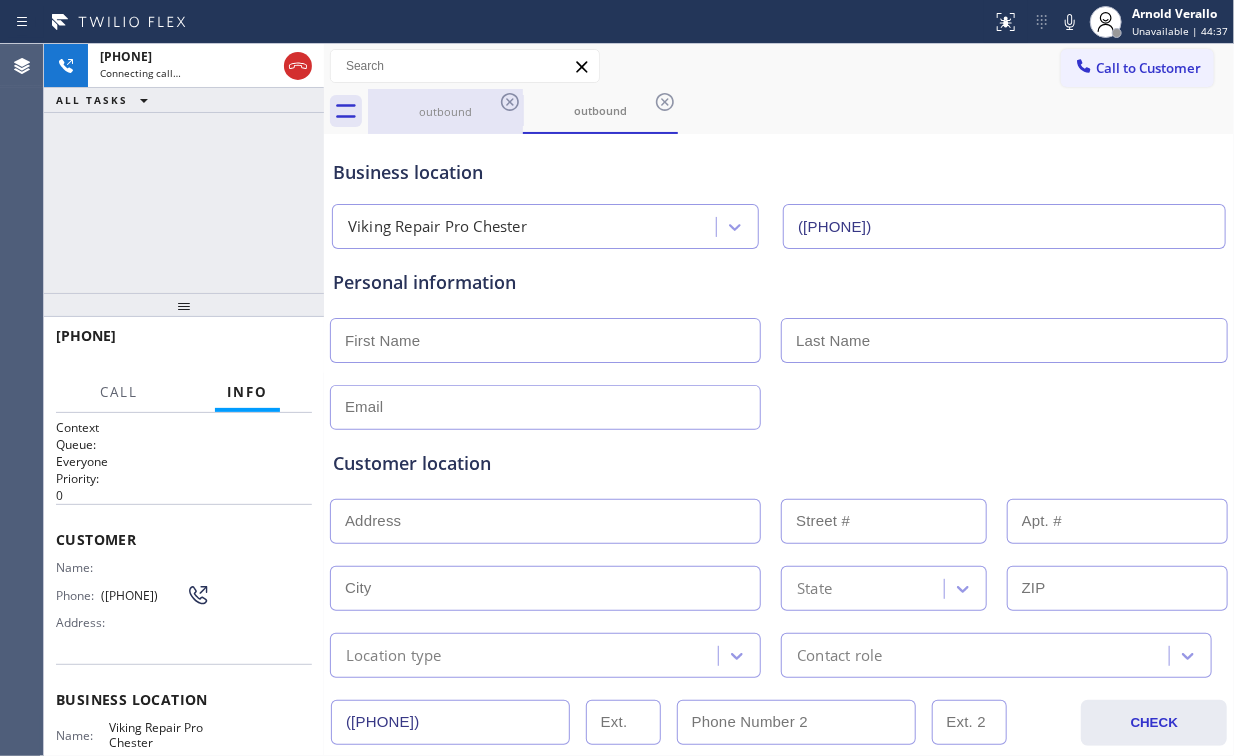 click on "outbound" at bounding box center [445, 111] 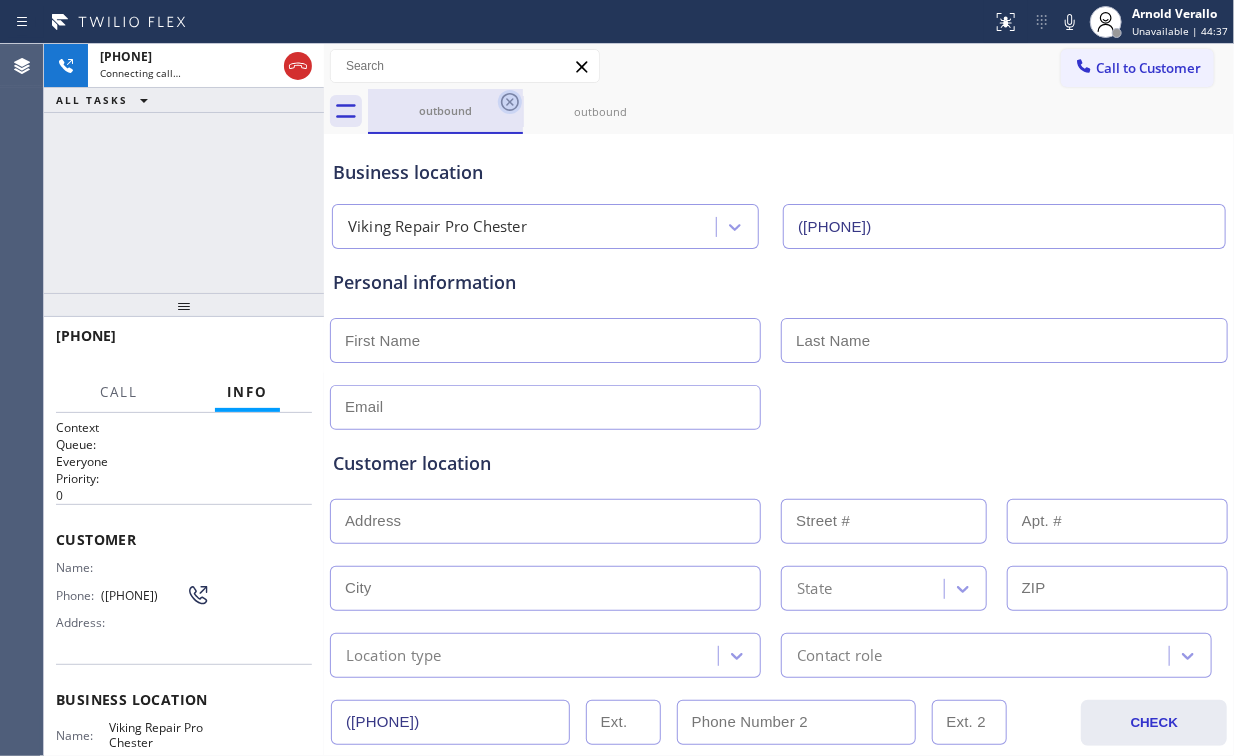 click 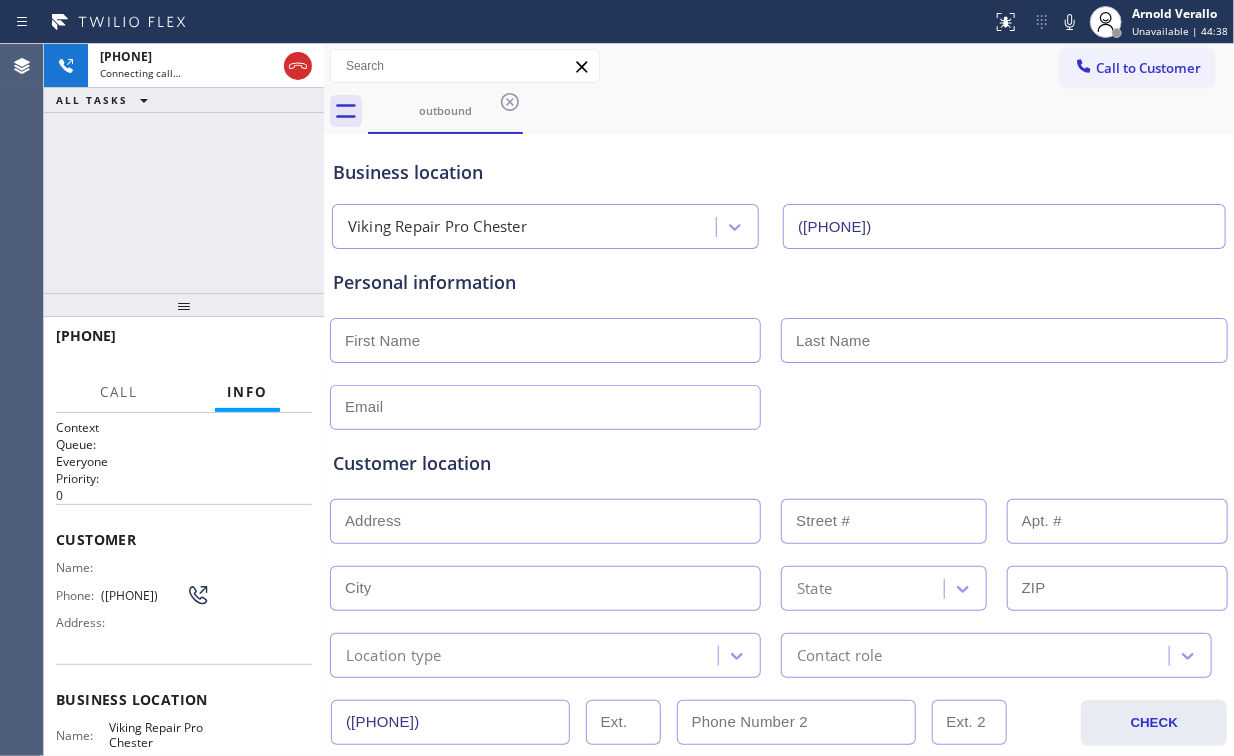 click on "Business location Viking Repair Pro Chester [PHONE]" at bounding box center (779, 194) 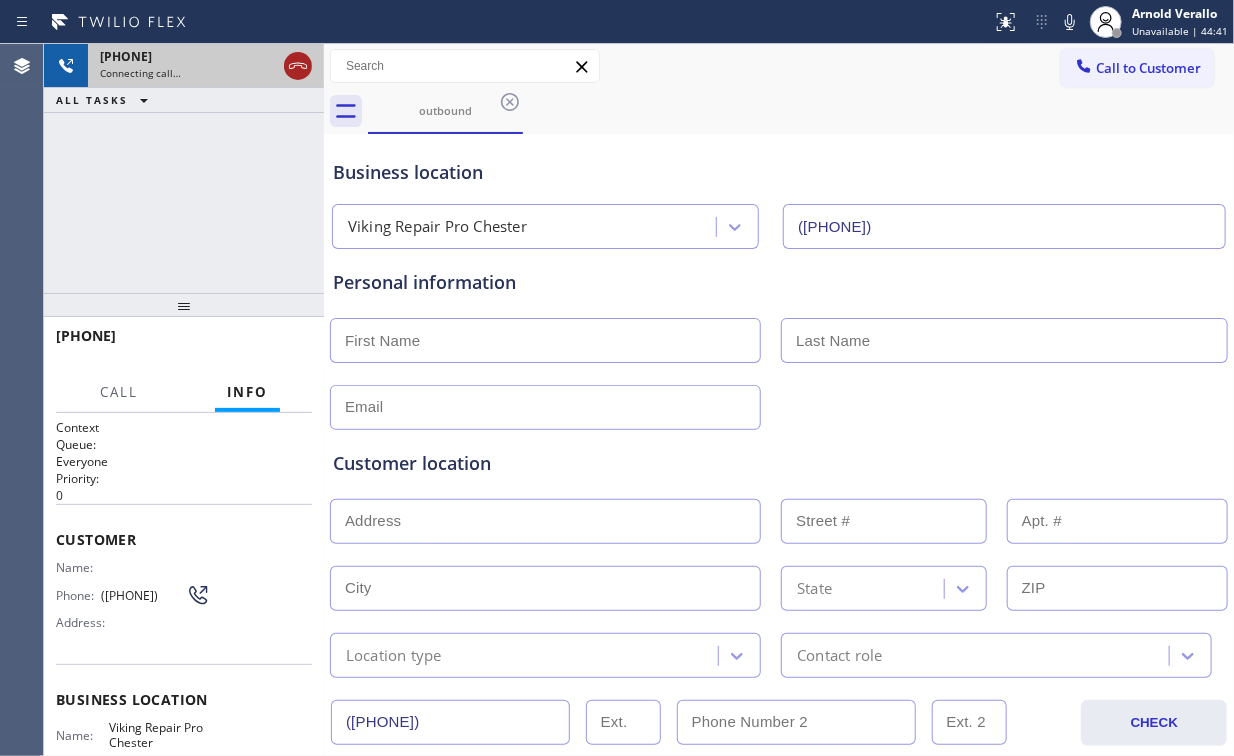 click 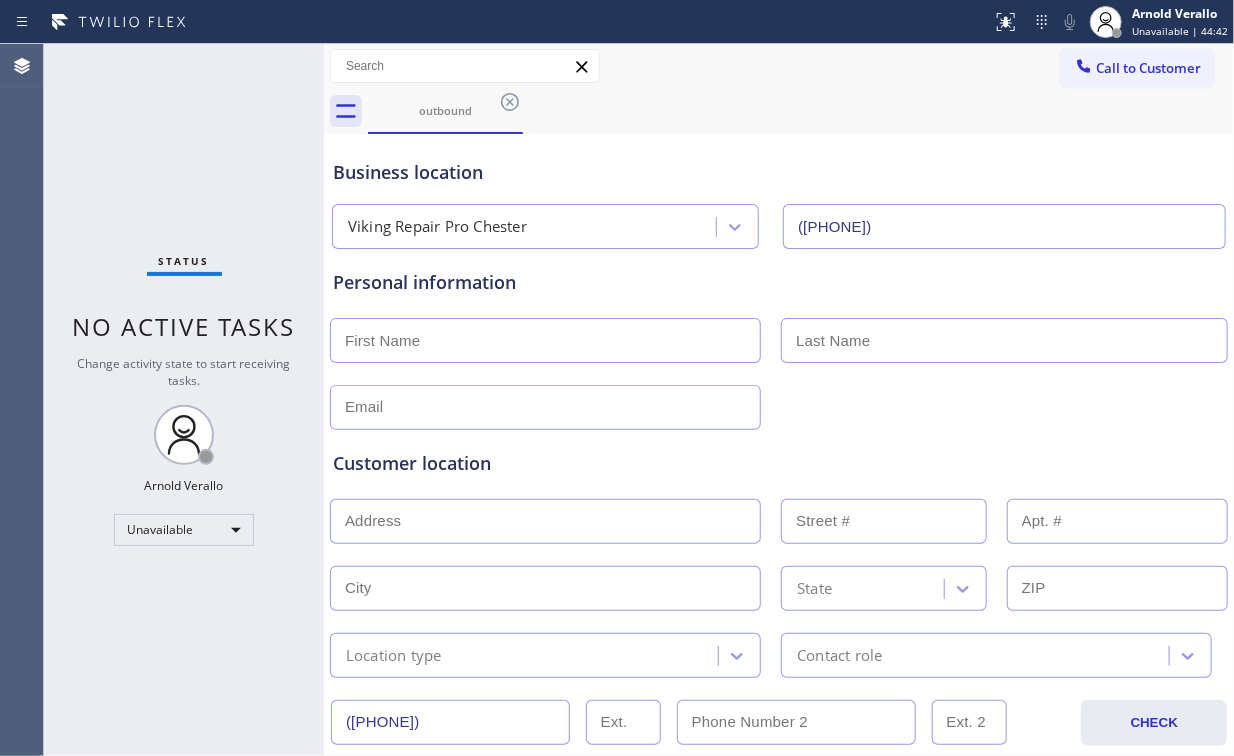 click 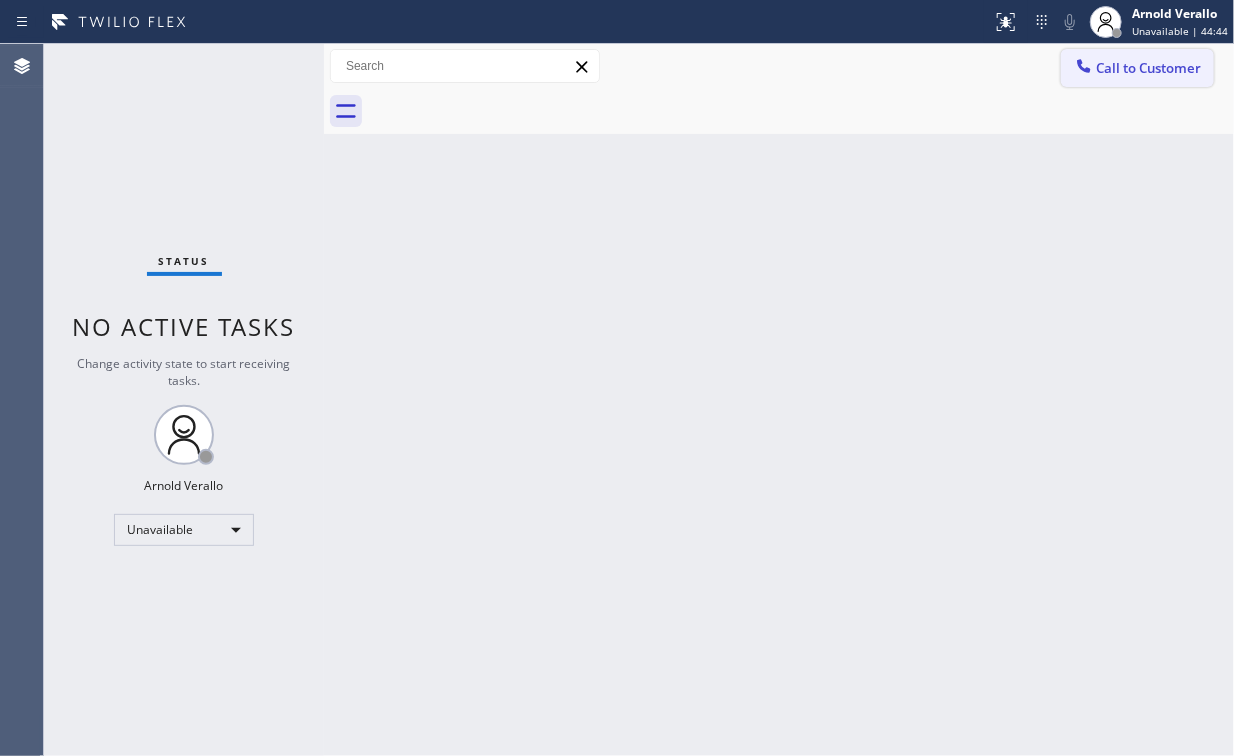 click on "Call to Customer" at bounding box center (1148, 68) 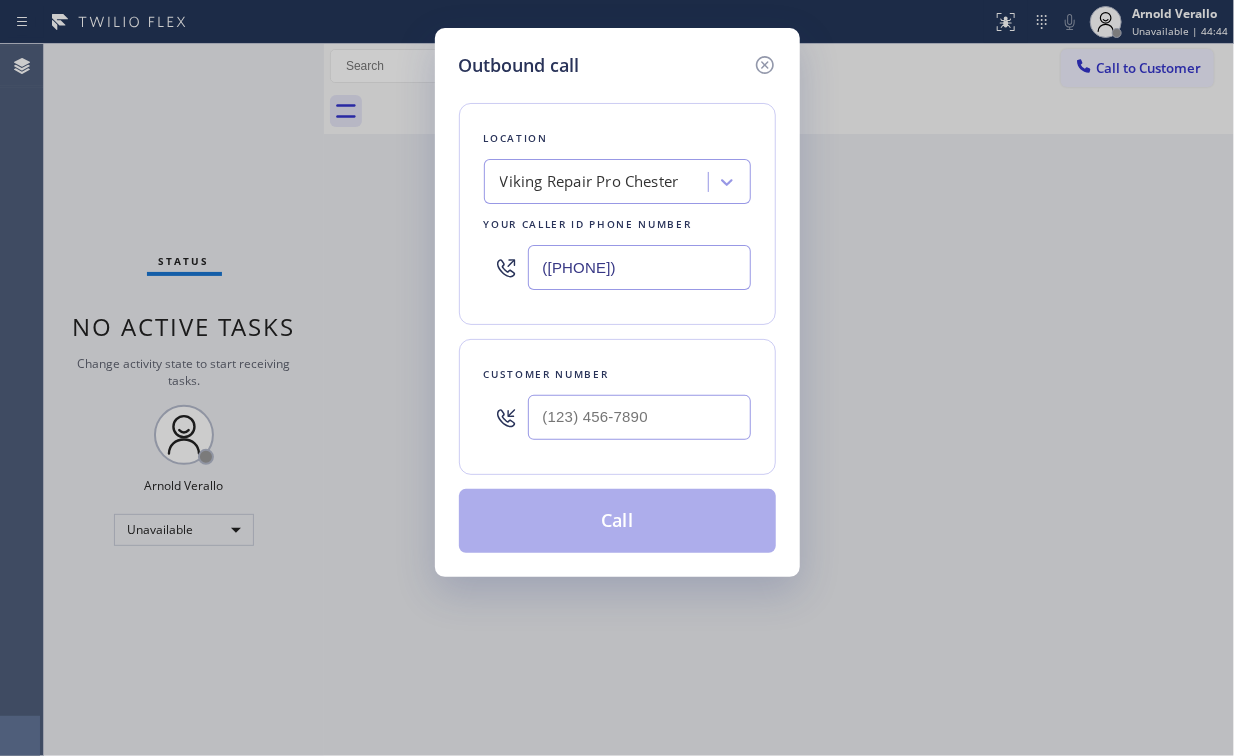 drag, startPoint x: 551, startPoint y: 270, endPoint x: 320, endPoint y: 283, distance: 231.36551 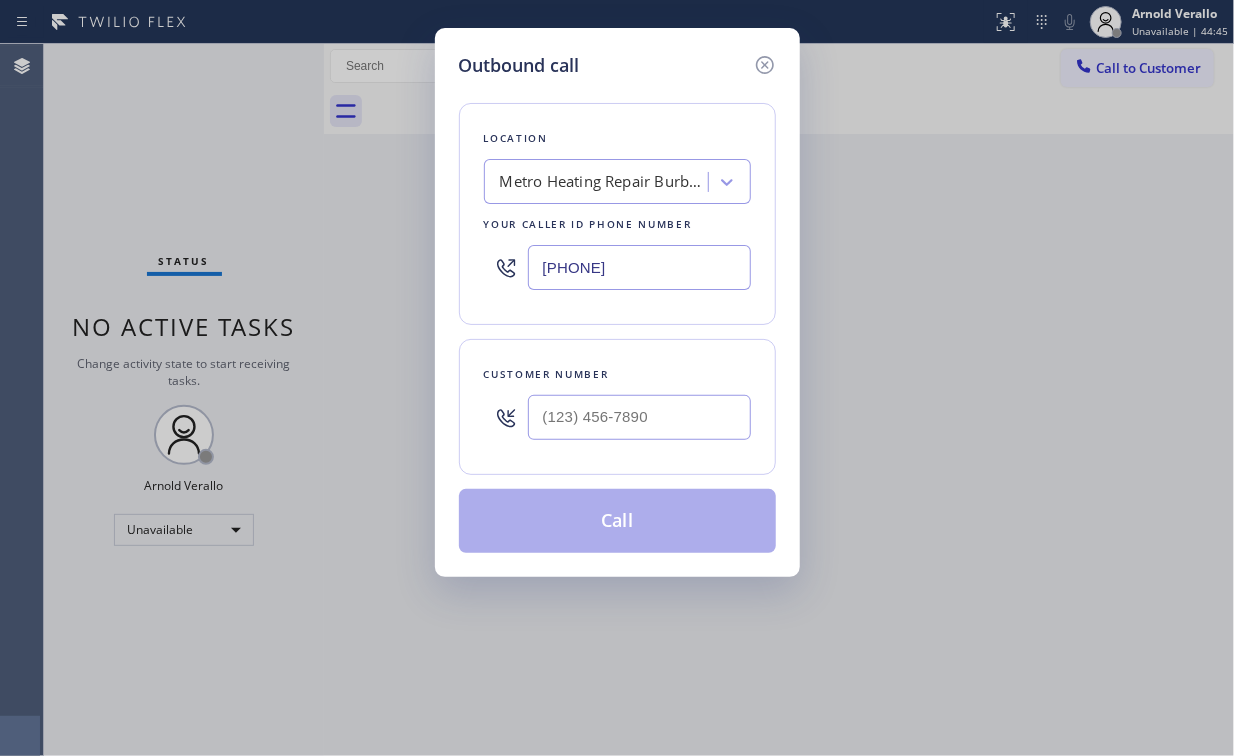 type on "[PHONE]" 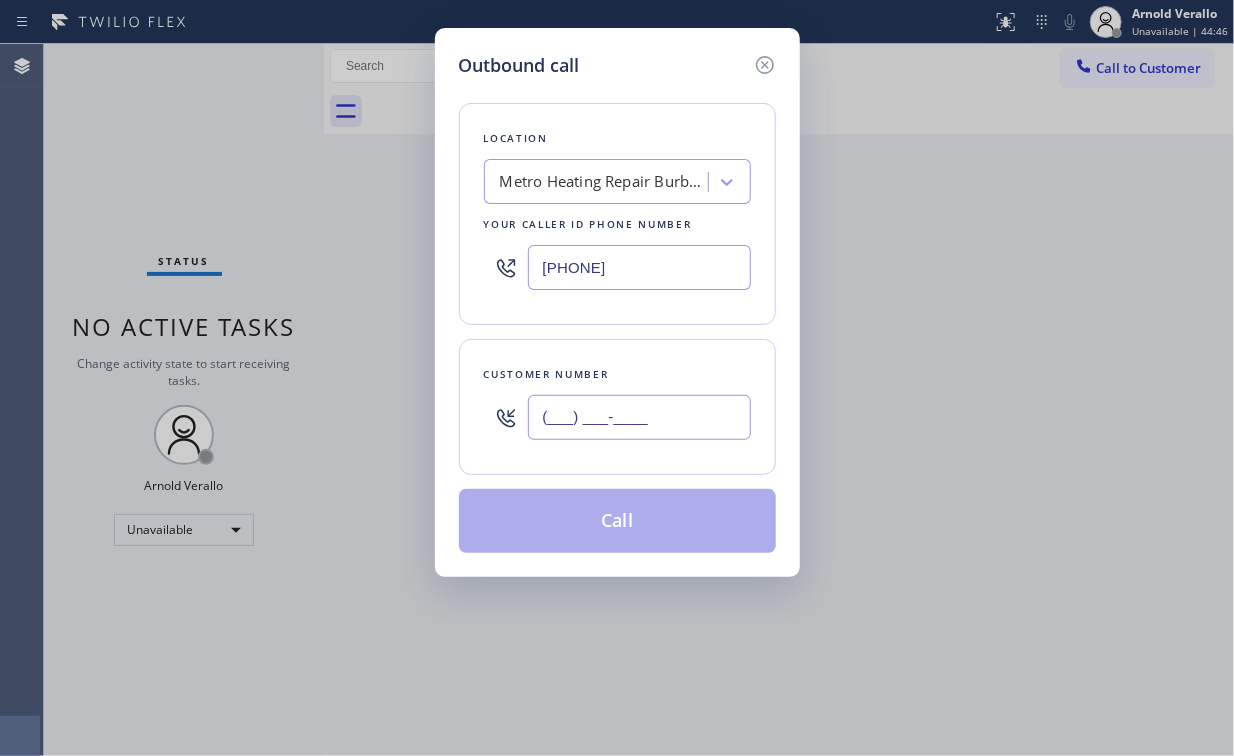 click on "(___) ___-____" at bounding box center [639, 417] 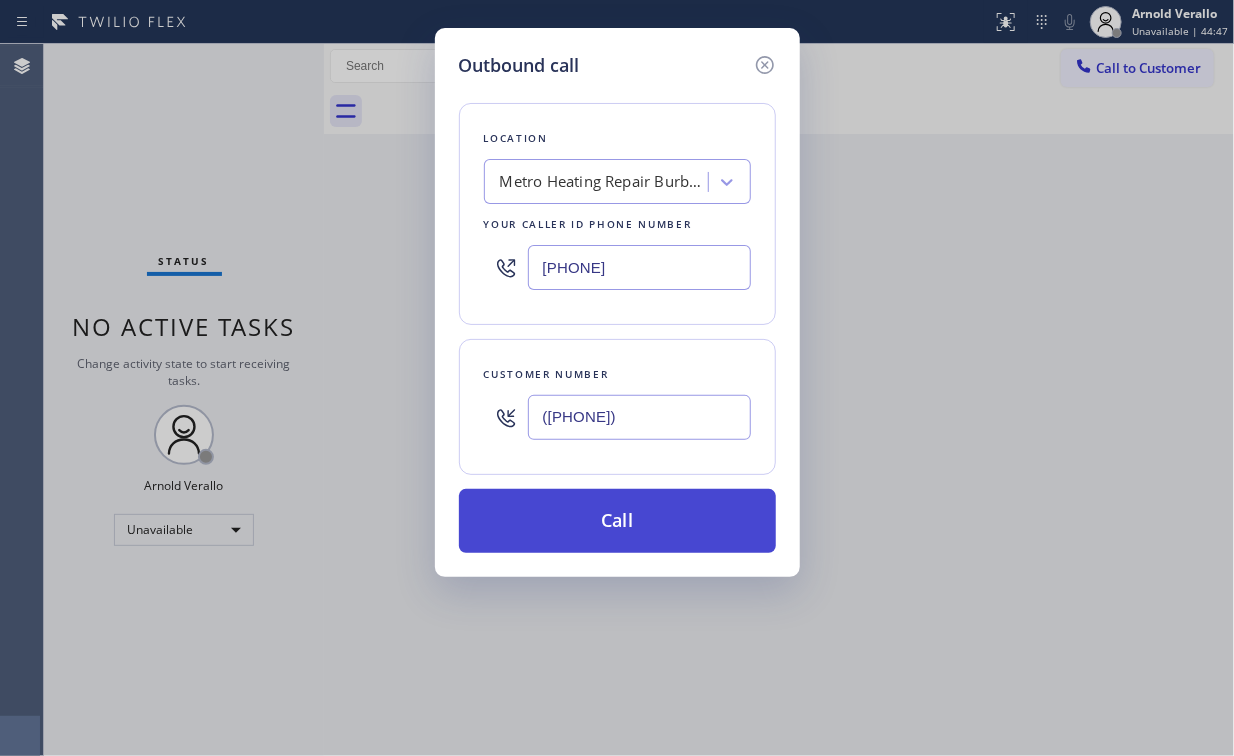 type on "([PHONE])" 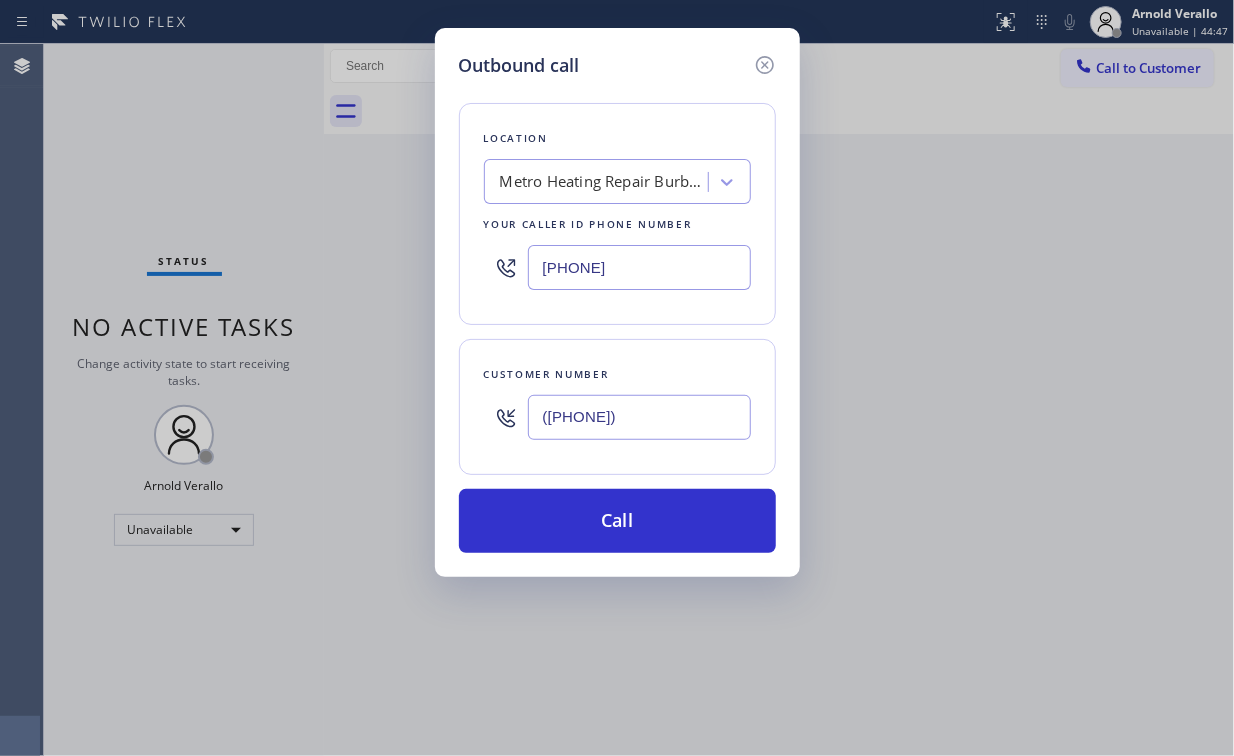 drag, startPoint x: 595, startPoint y: 521, endPoint x: 556, endPoint y: 592, distance: 81.00617 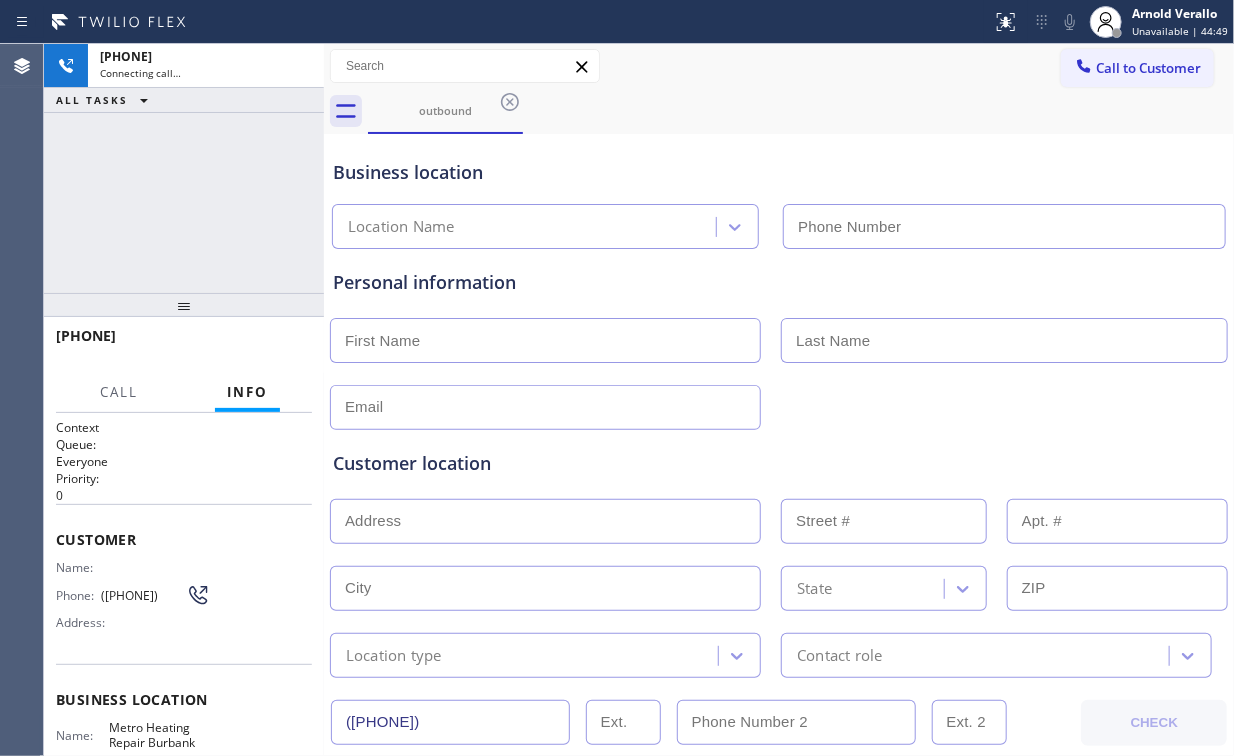 type on "[PHONE]" 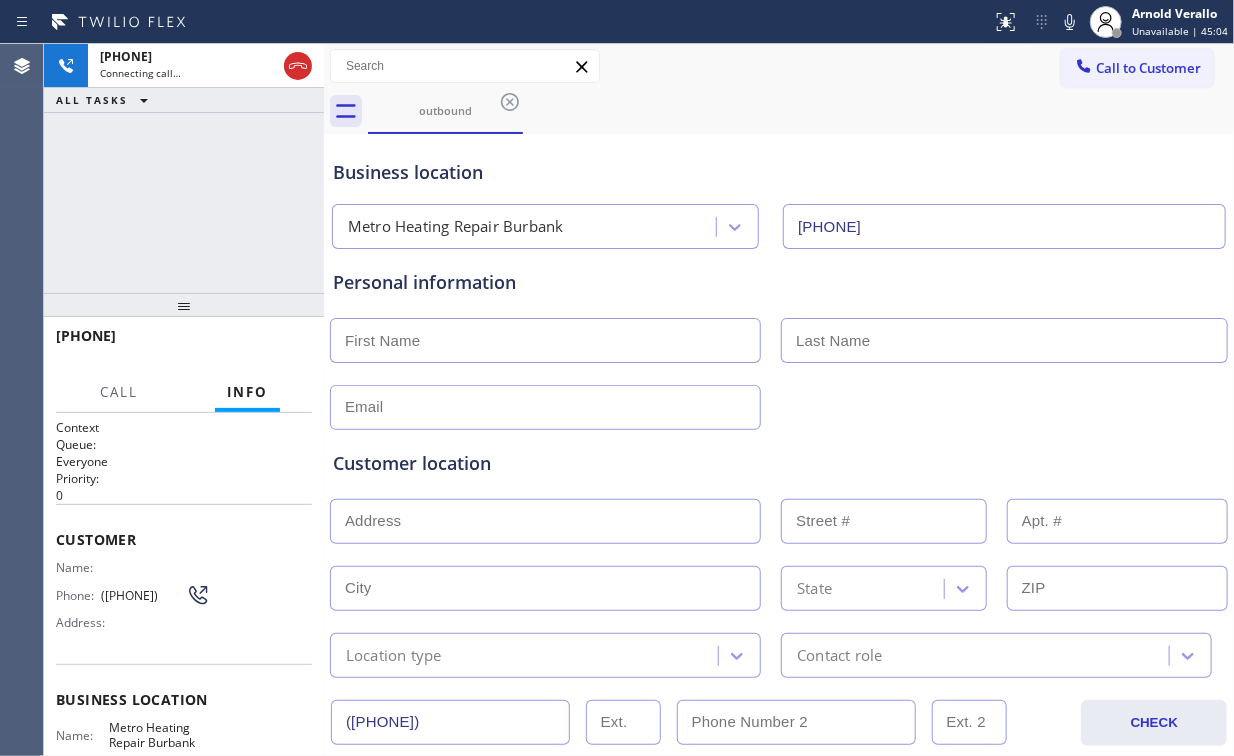 click 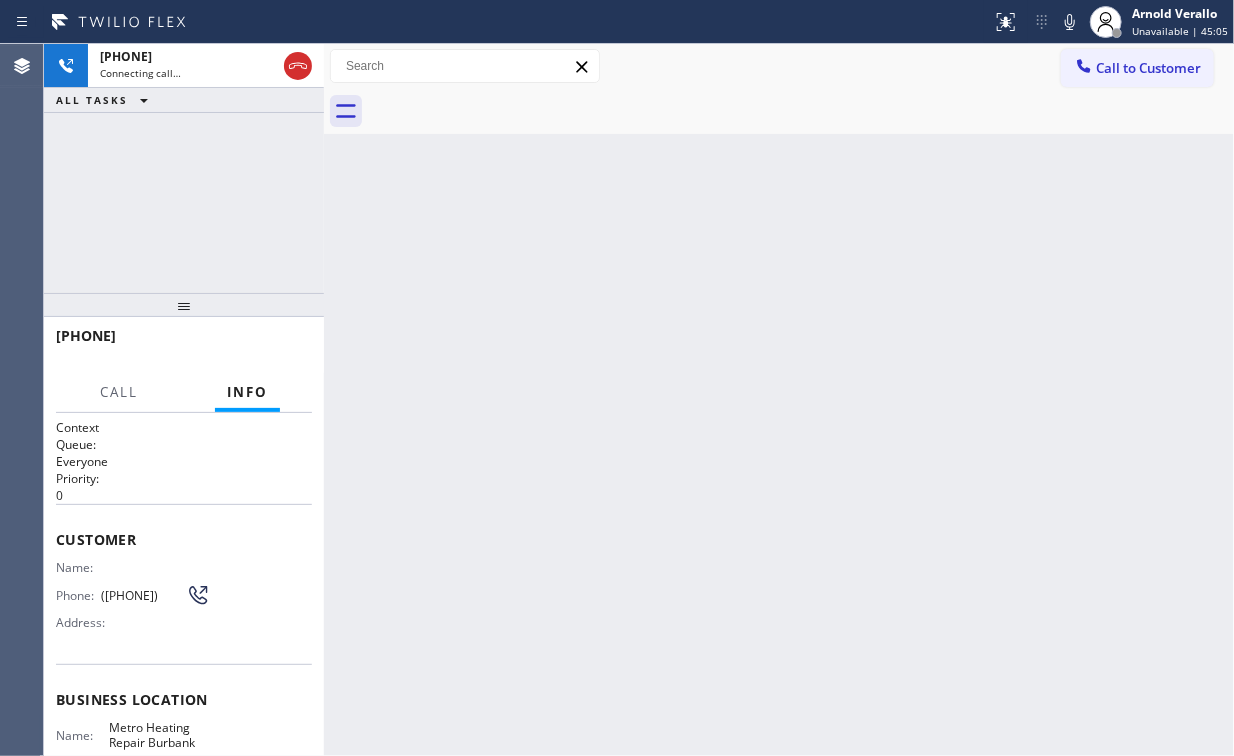 click 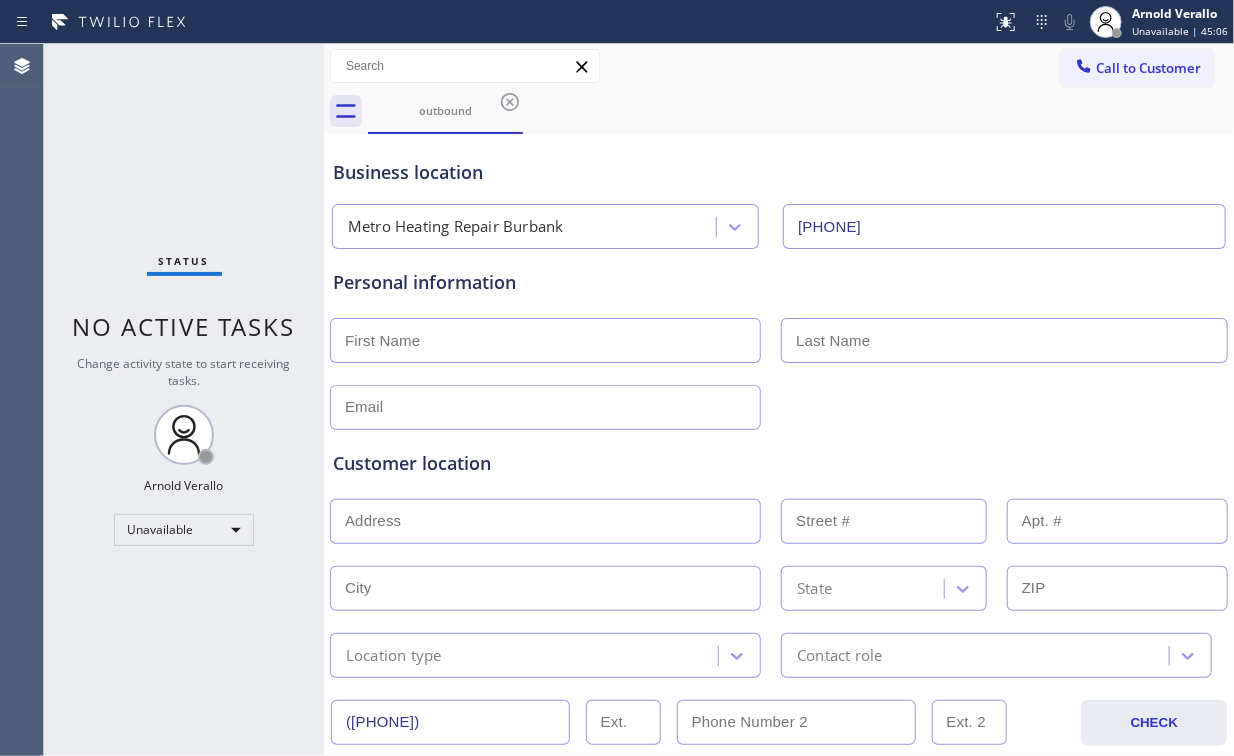 type on "[PHONE]" 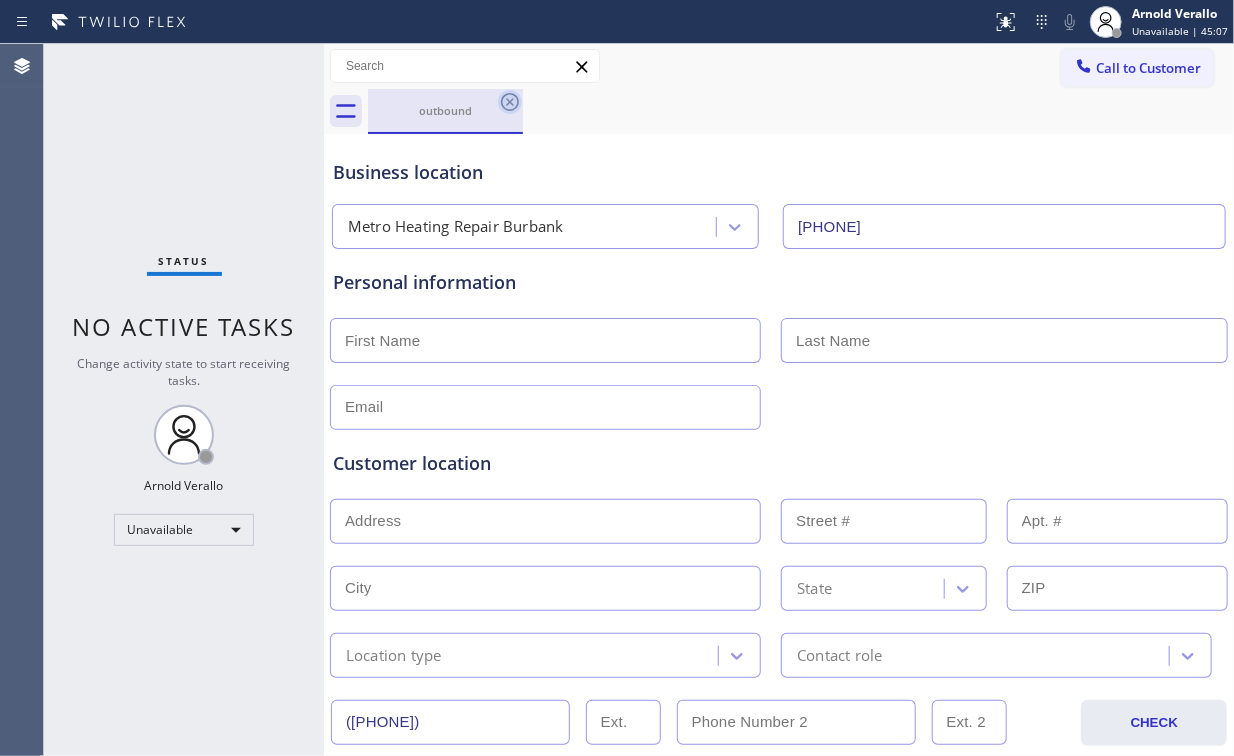 click 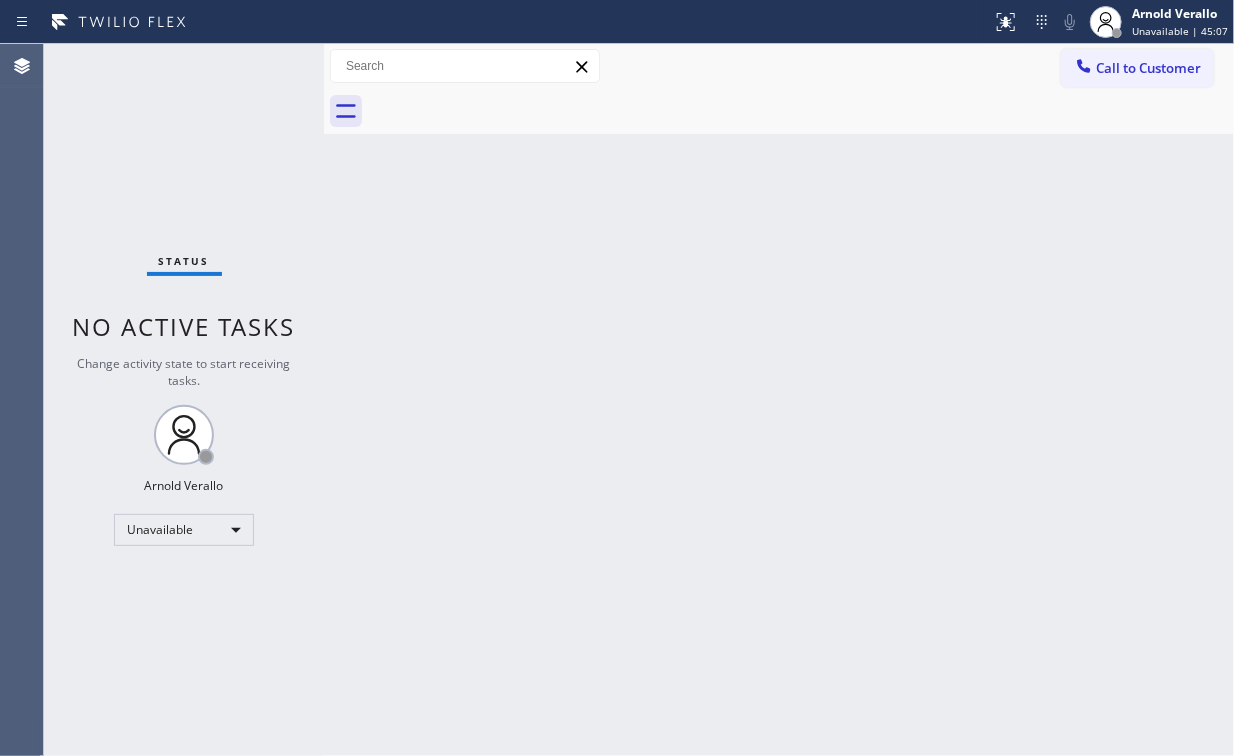 drag, startPoint x: 1061, startPoint y: 56, endPoint x: 1057, endPoint y: 70, distance: 14.56022 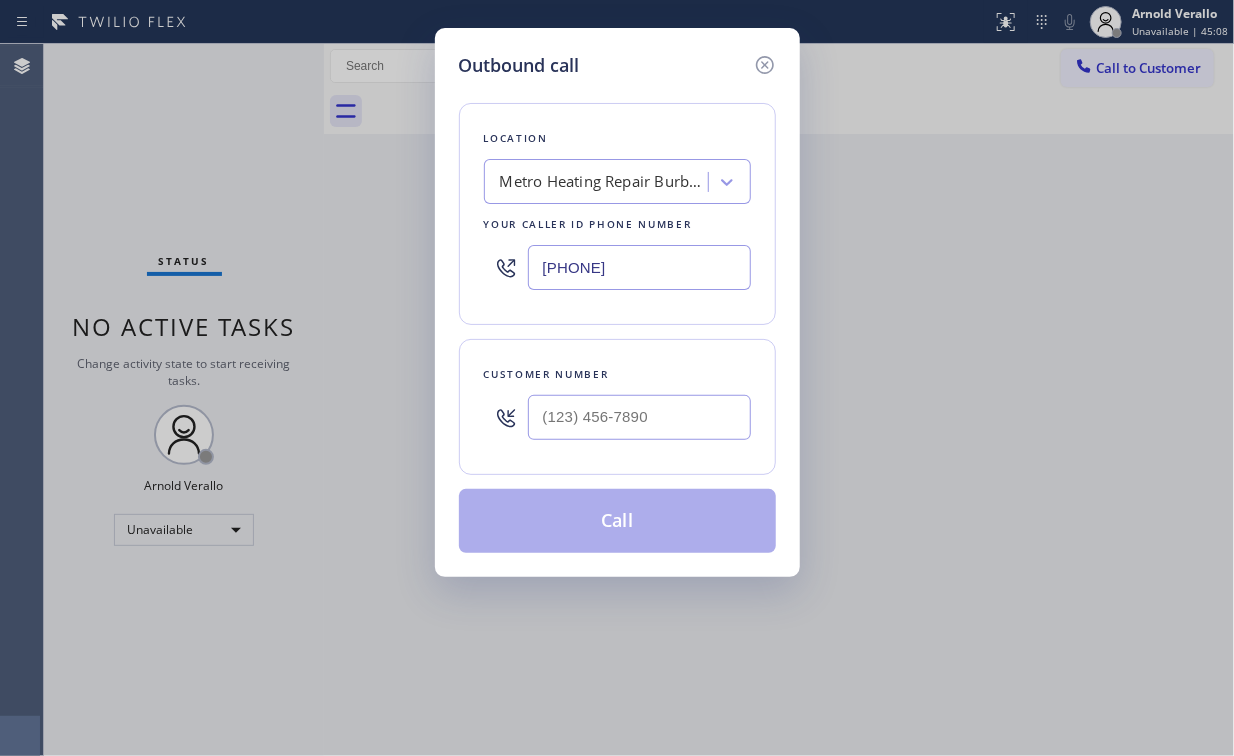 drag, startPoint x: 662, startPoint y: 263, endPoint x: 403, endPoint y: 294, distance: 260.8486 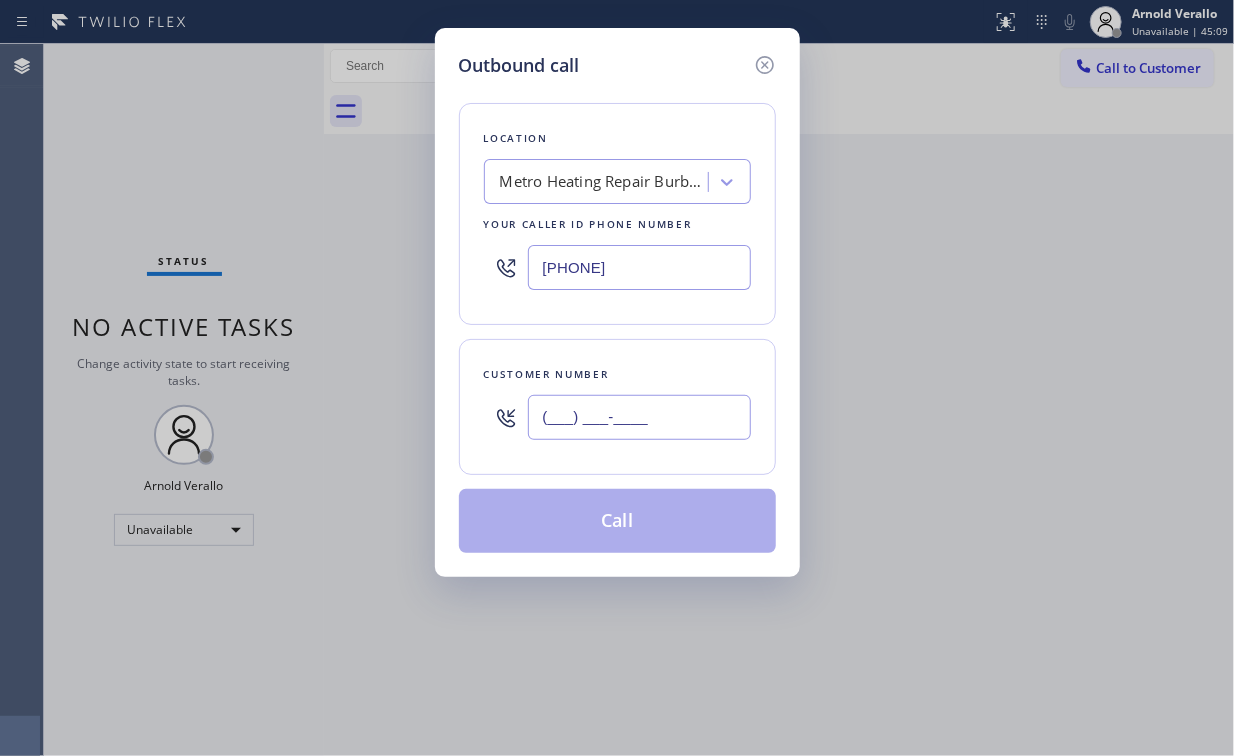 click on "(___) ___-____" at bounding box center [639, 417] 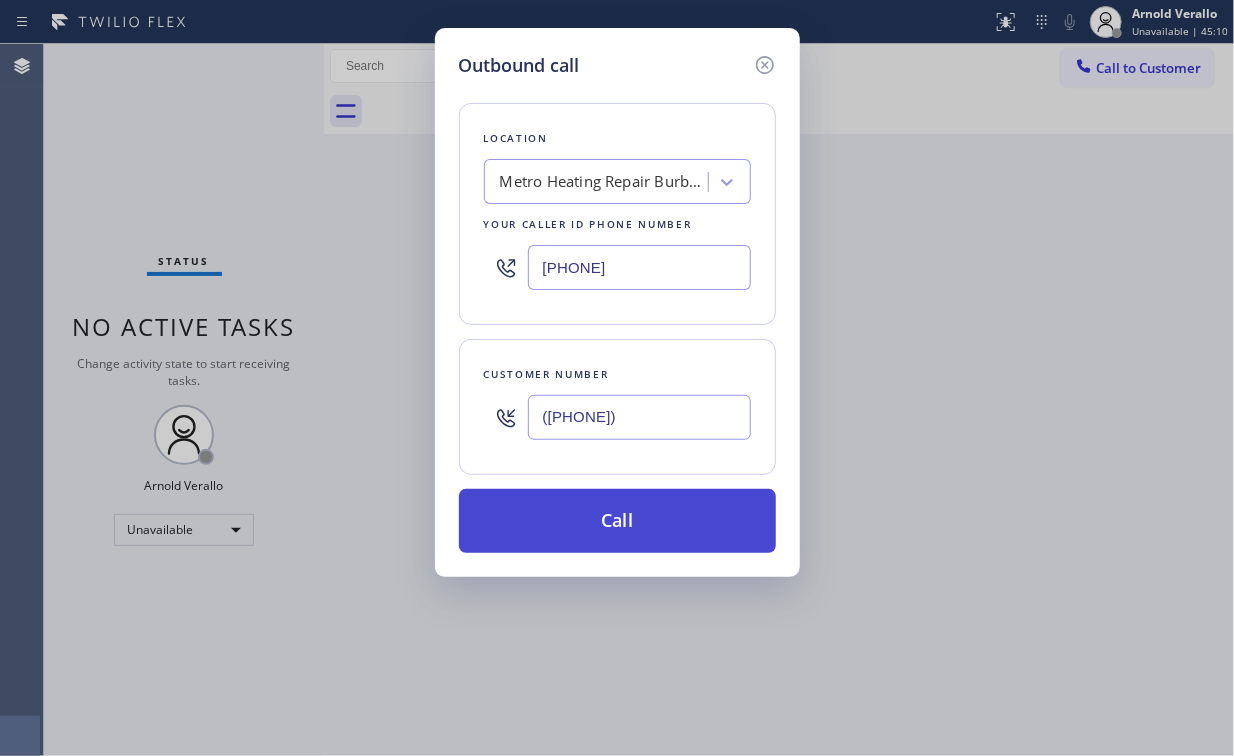 type on "([PHONE])" 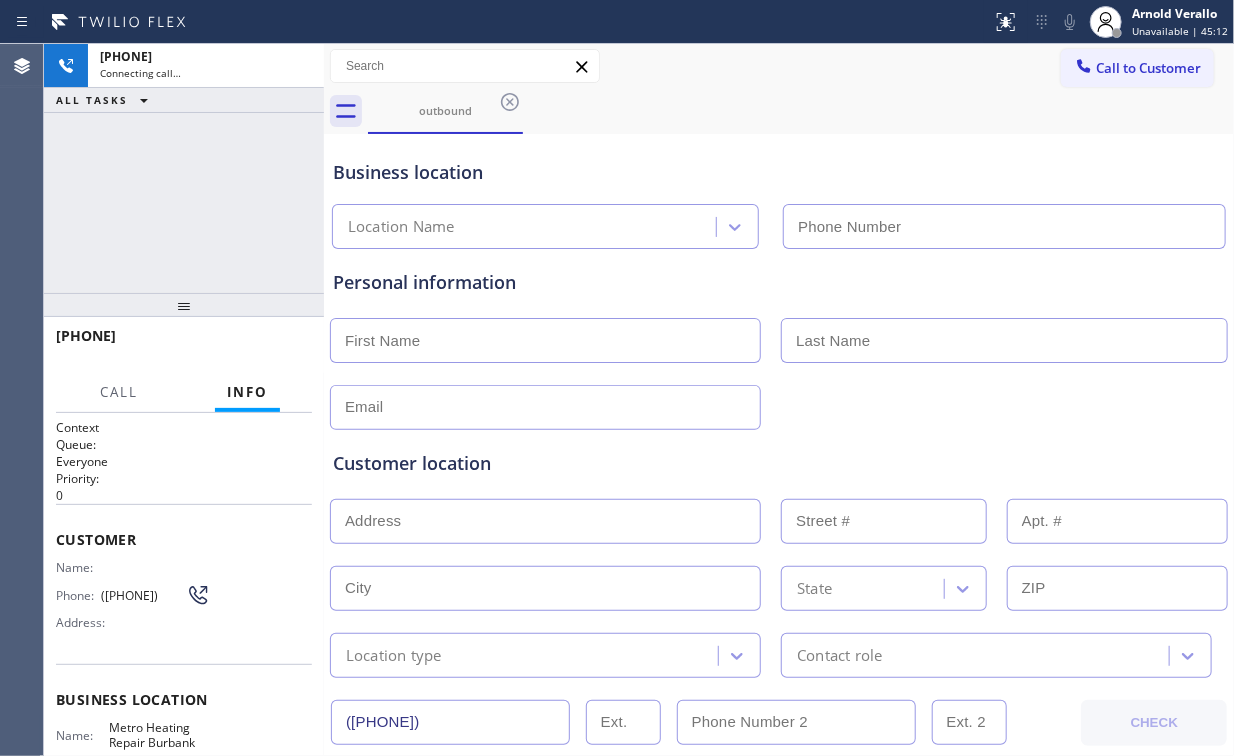 type on "[PHONE]" 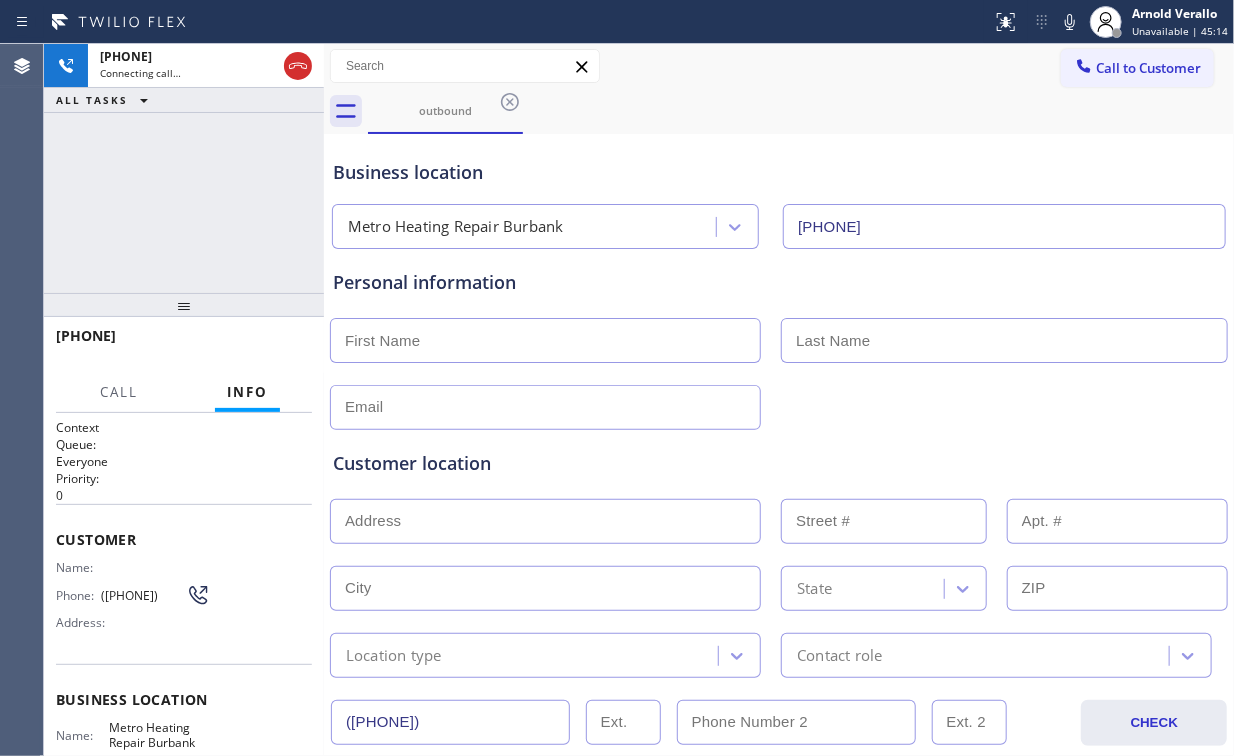click on "[PHONE] Connecting call… ALL TASKS ALL TASKS ACTIVE TASKS TASKS IN WRAP UP" at bounding box center (184, 168) 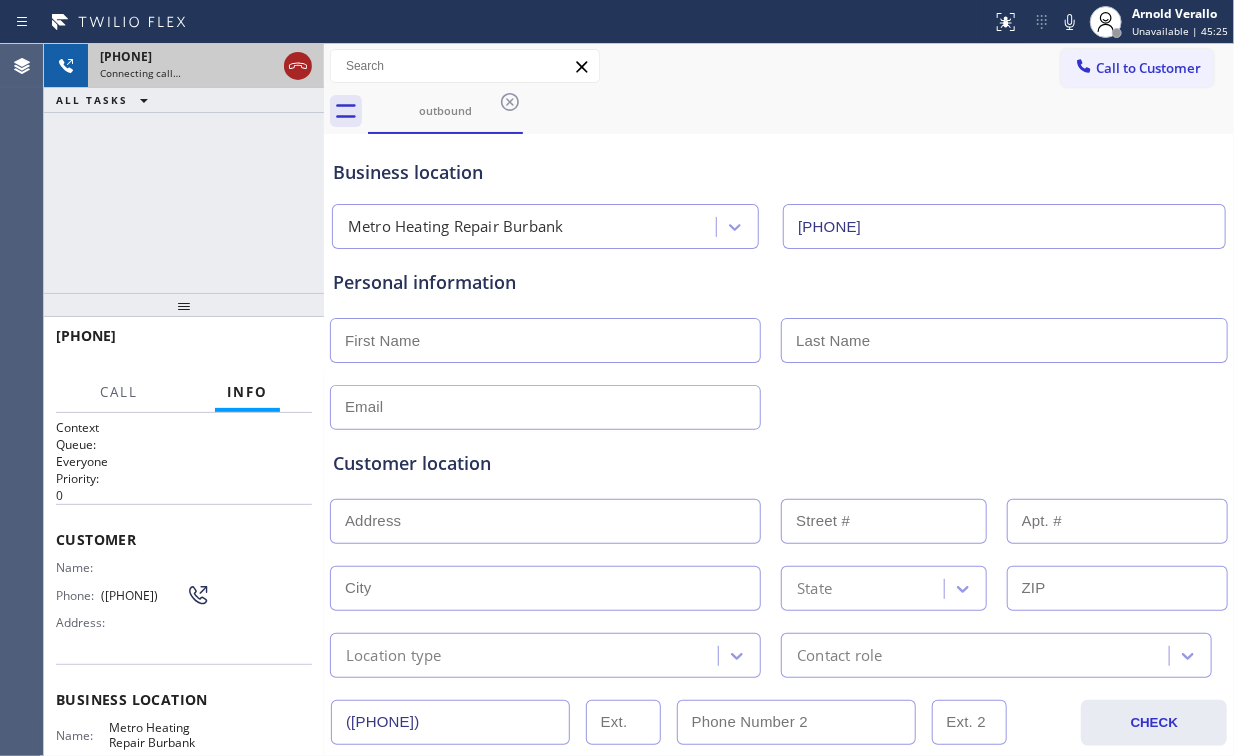 click 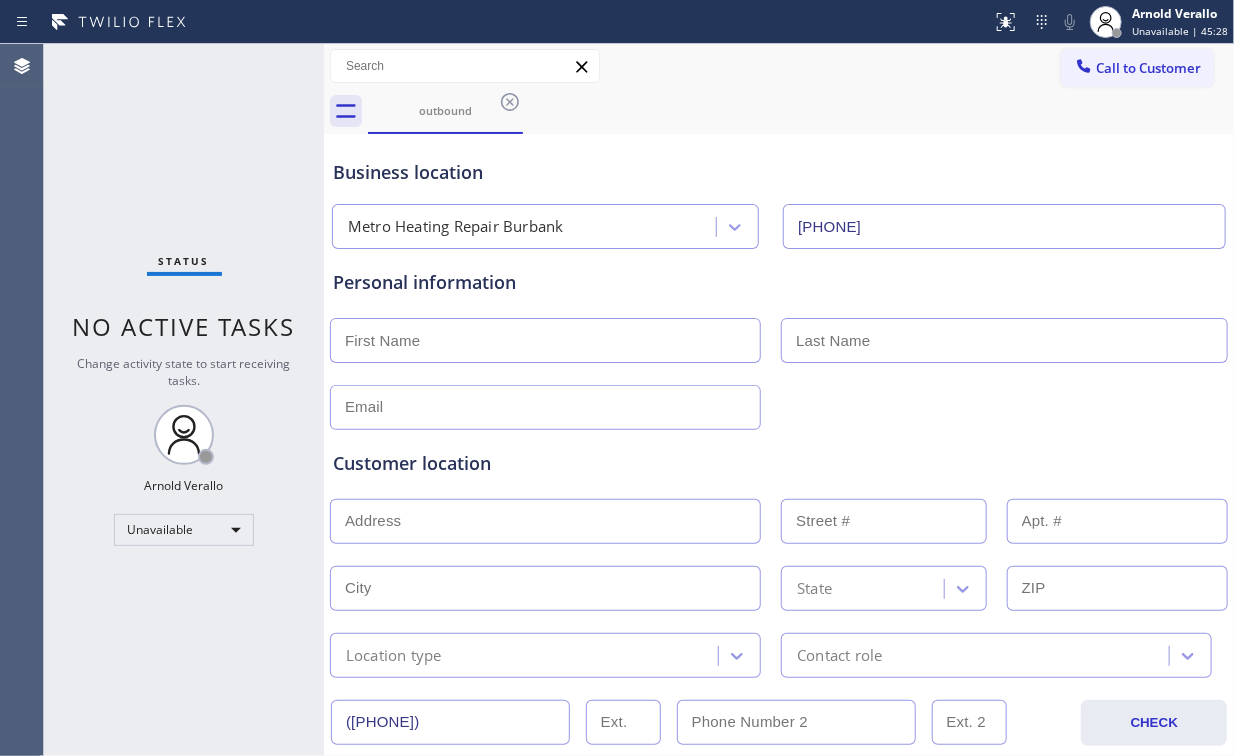click on "Business location Metro Heating Repair Burbank [PHONE]" at bounding box center (779, 194) 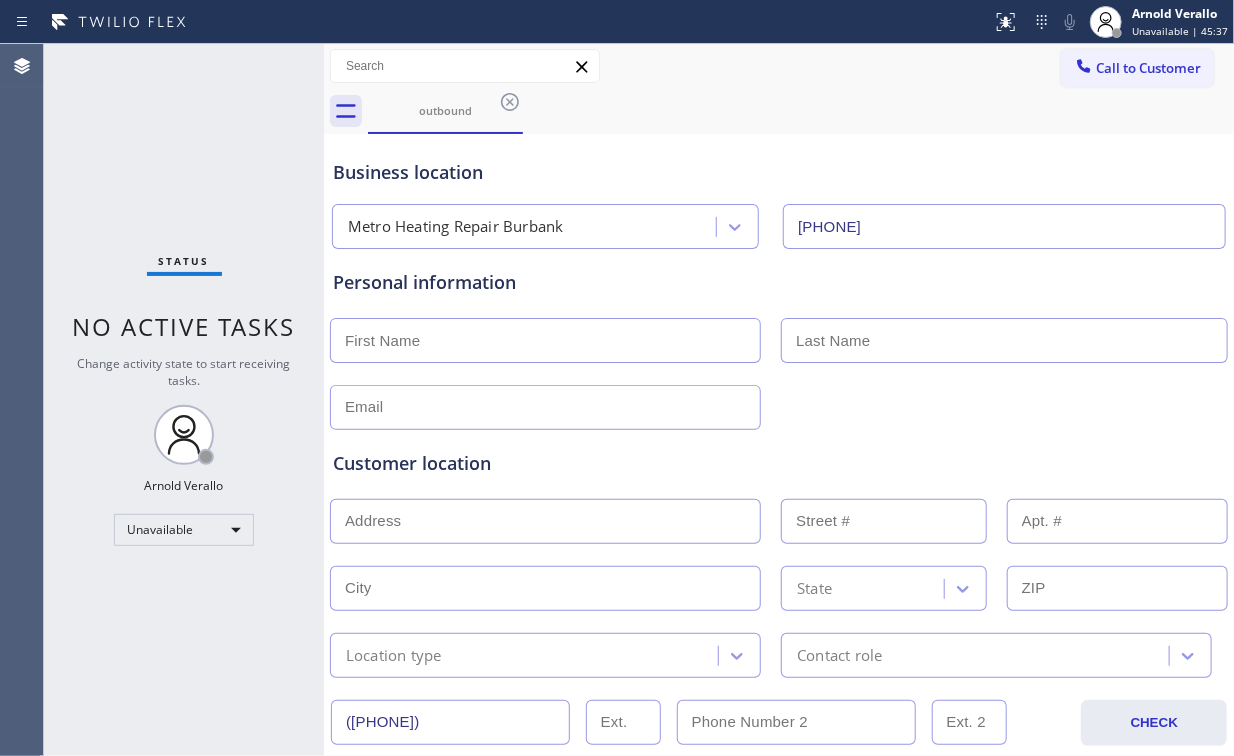 drag, startPoint x: 120, startPoint y: 164, endPoint x: 183, endPoint y: 147, distance: 65.25335 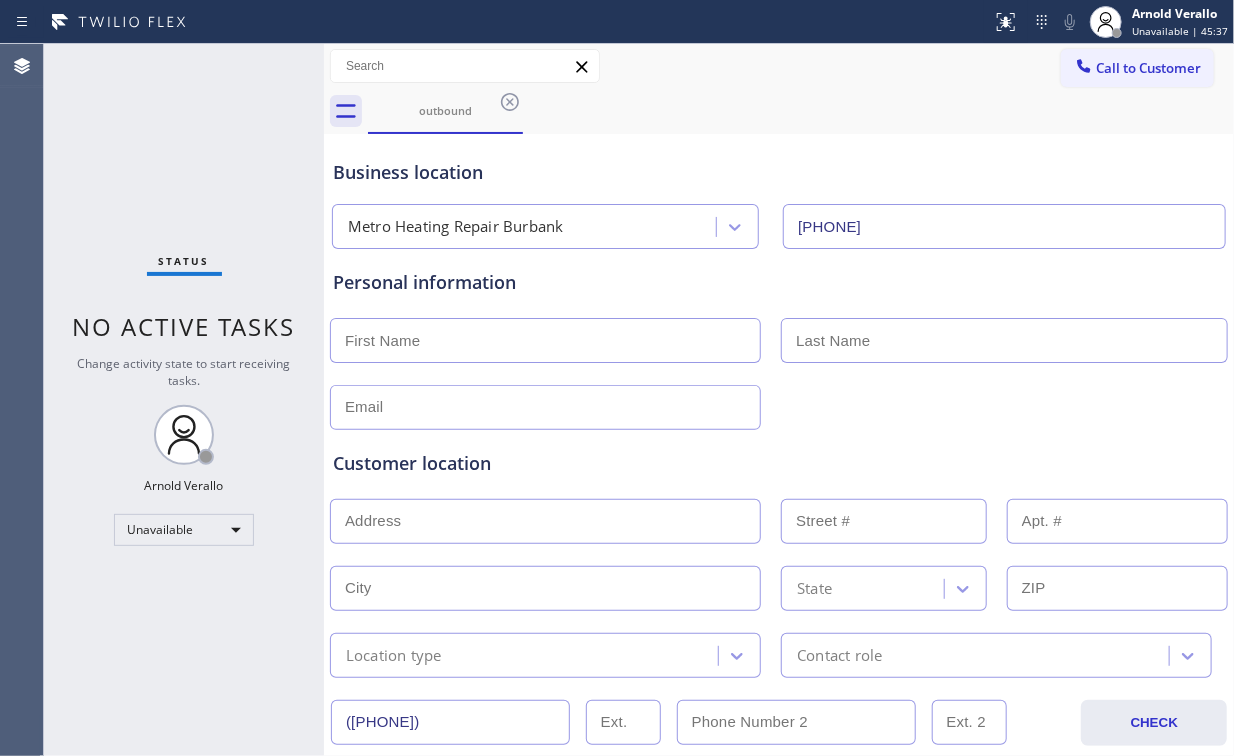 click on "Status   No active tasks     Change activity state to start receiving tasks.   [FIRST] [LAST] Unavailable" at bounding box center [184, 400] 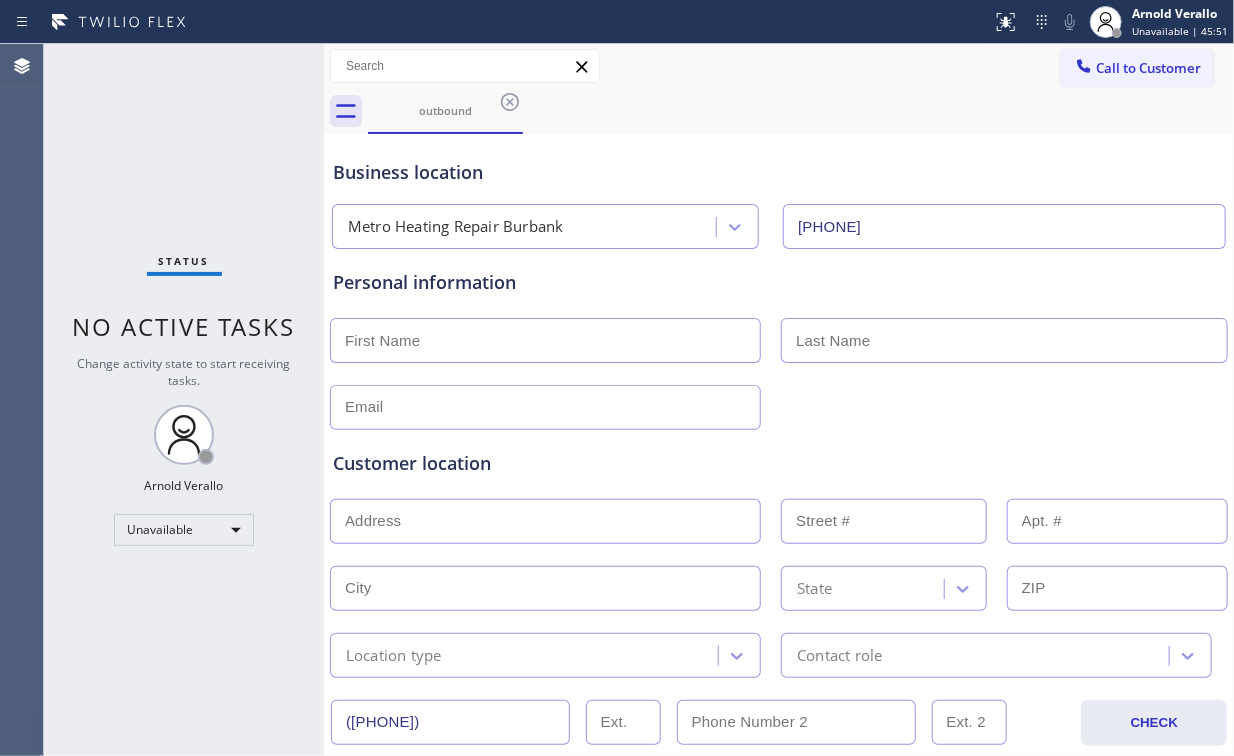 drag, startPoint x: 1136, startPoint y: 68, endPoint x: 1084, endPoint y: 106, distance: 64.40497 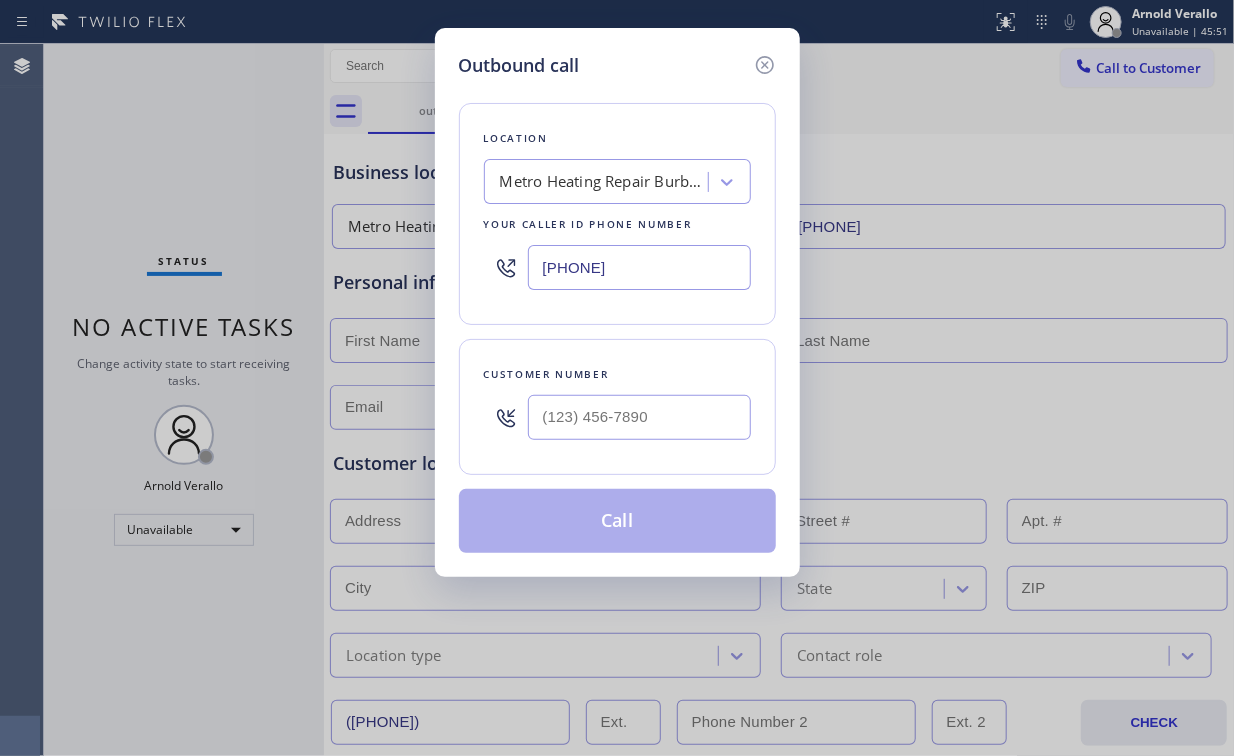 drag, startPoint x: 556, startPoint y: 249, endPoint x: 392, endPoint y: 136, distance: 199.16074 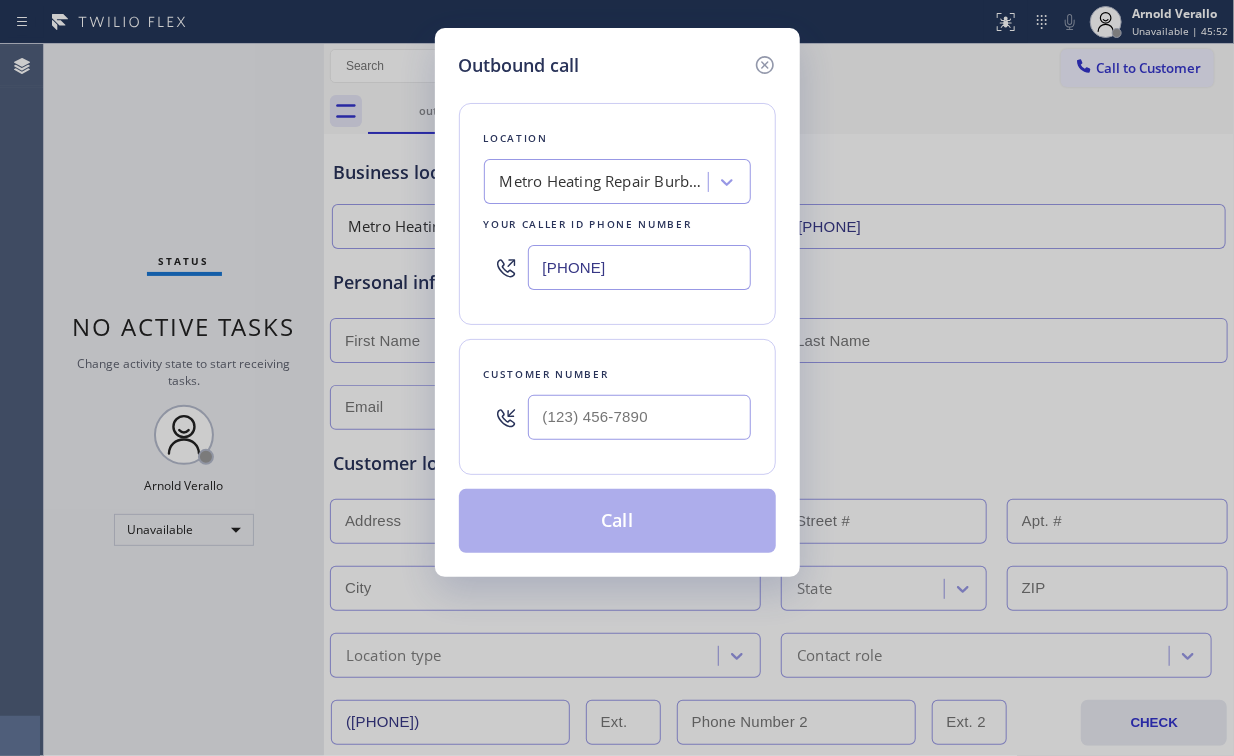 type on "[PHONE]" 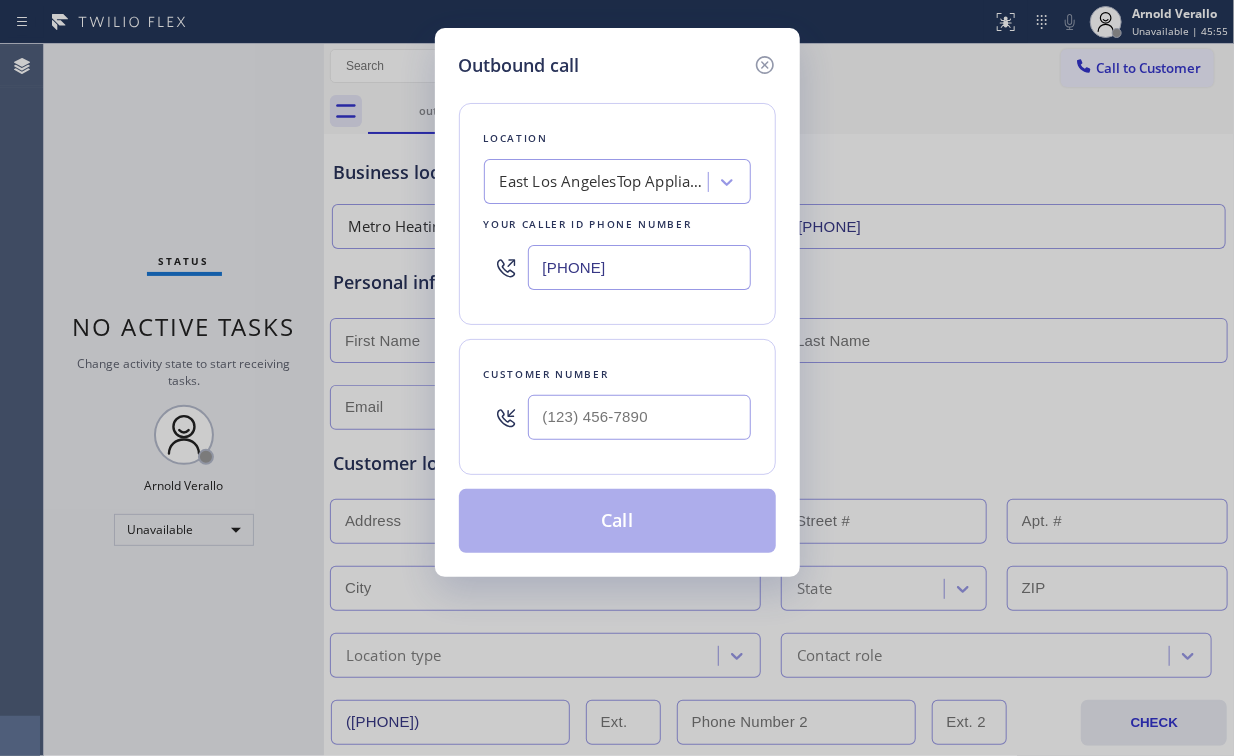 click at bounding box center (639, 417) 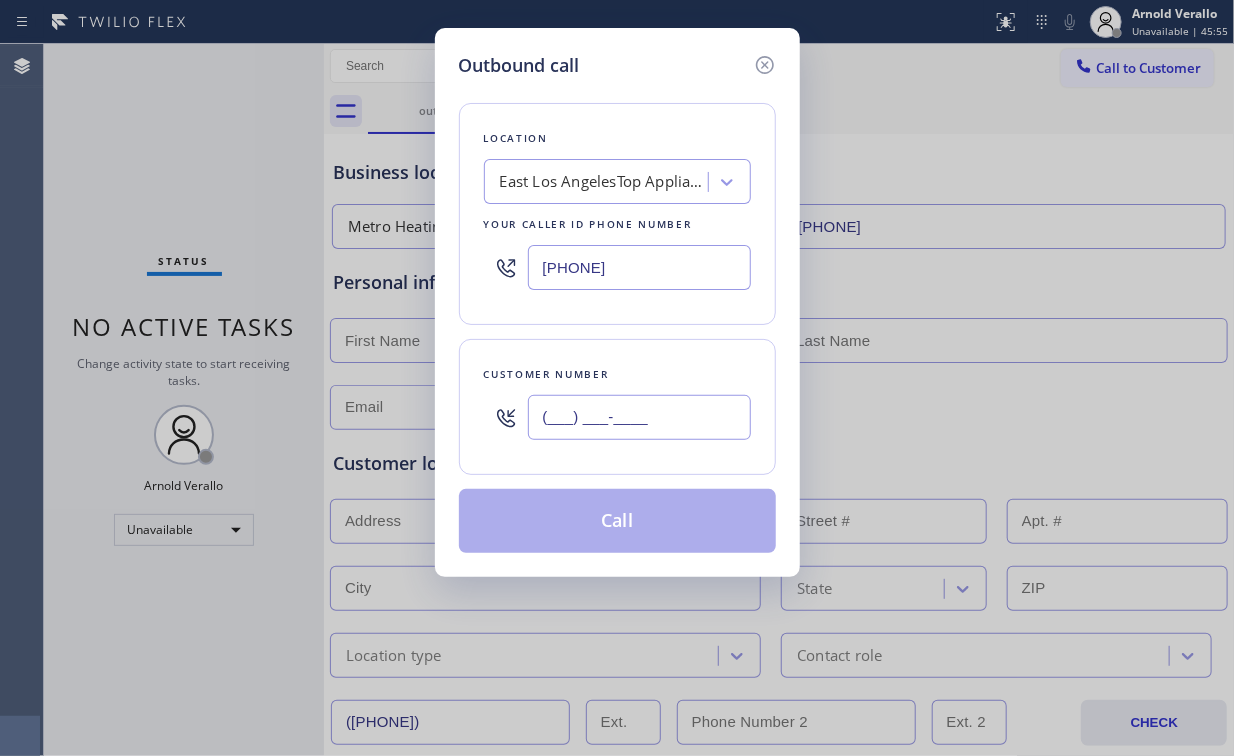 click on "(___) ___-____" at bounding box center [639, 417] 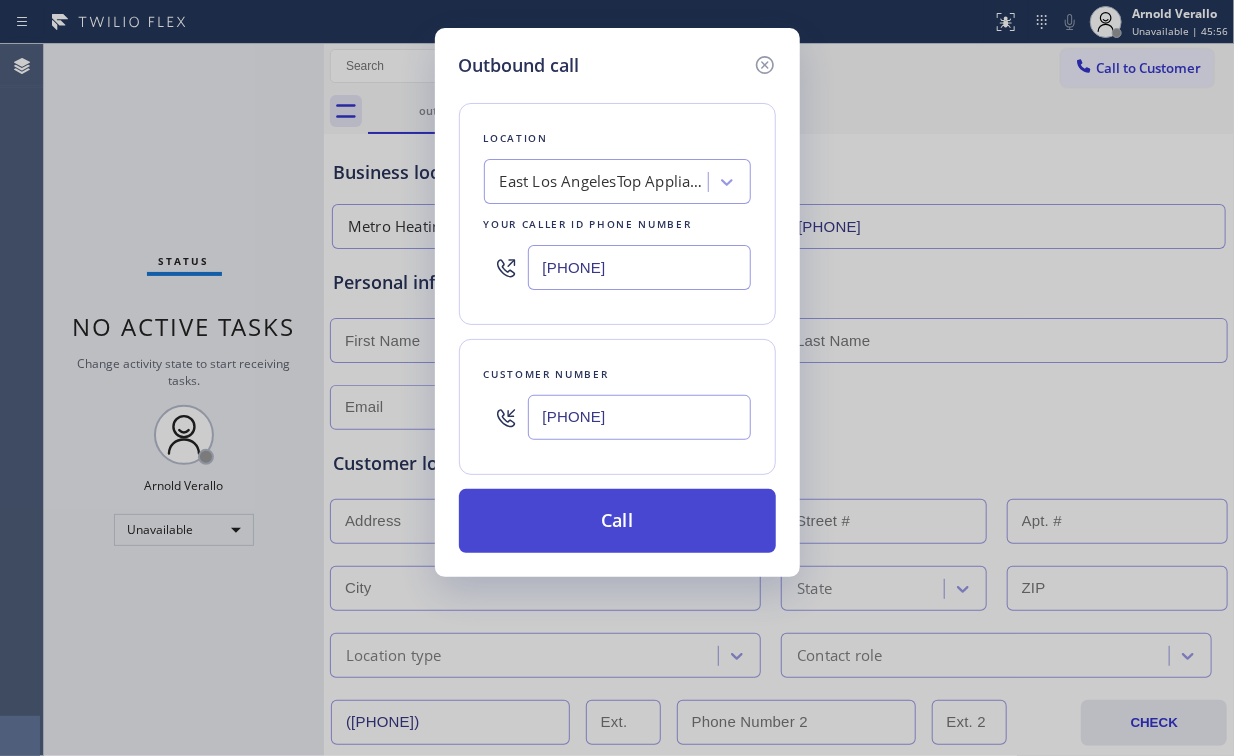 type on "[PHONE]" 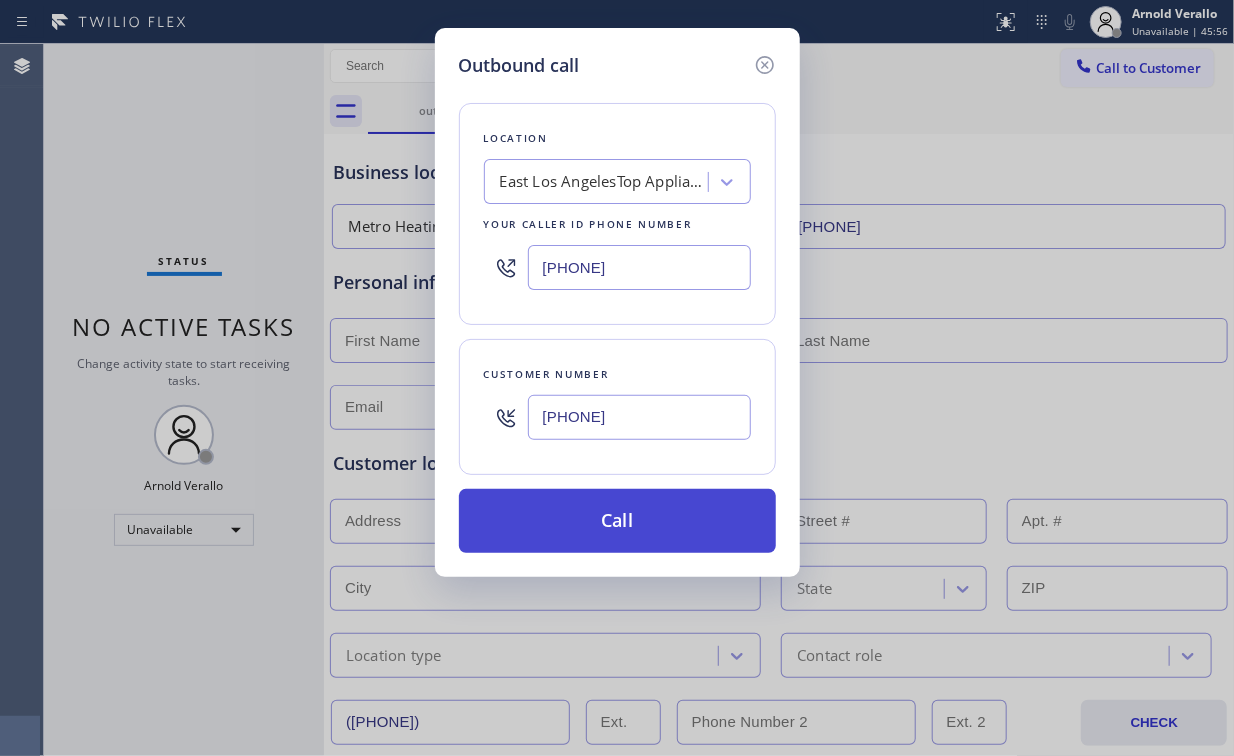 click on "Call" at bounding box center [617, 521] 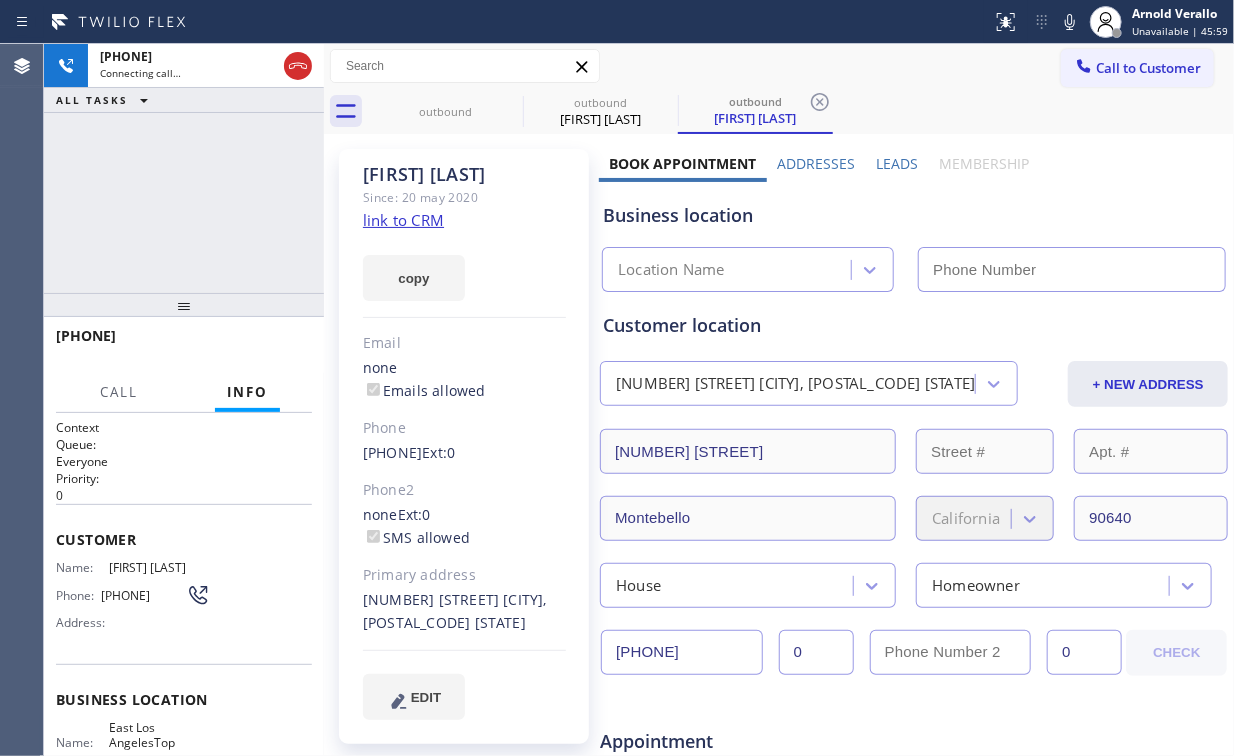 click on "link to CRM" 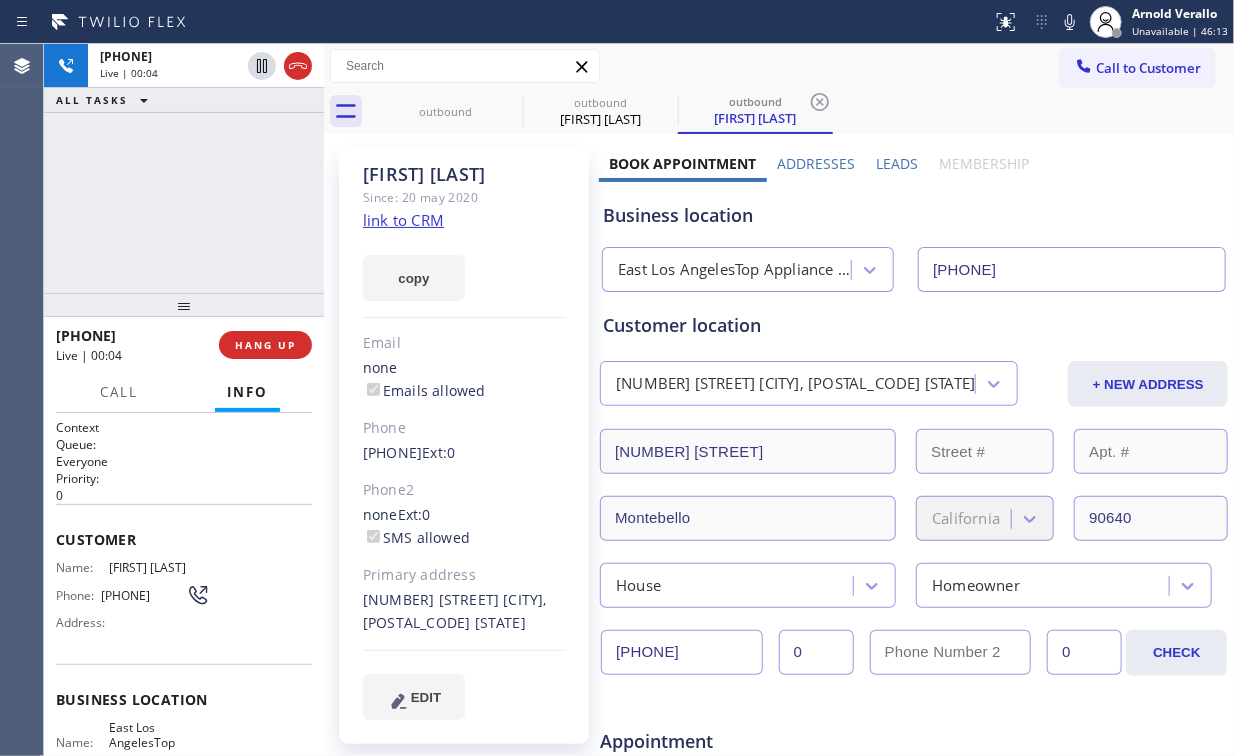 click on "[PHONE] Live | 00:04 ALL TASKS ALL TASKS ACTIVE TASKS TASKS IN WRAP UP" at bounding box center (184, 168) 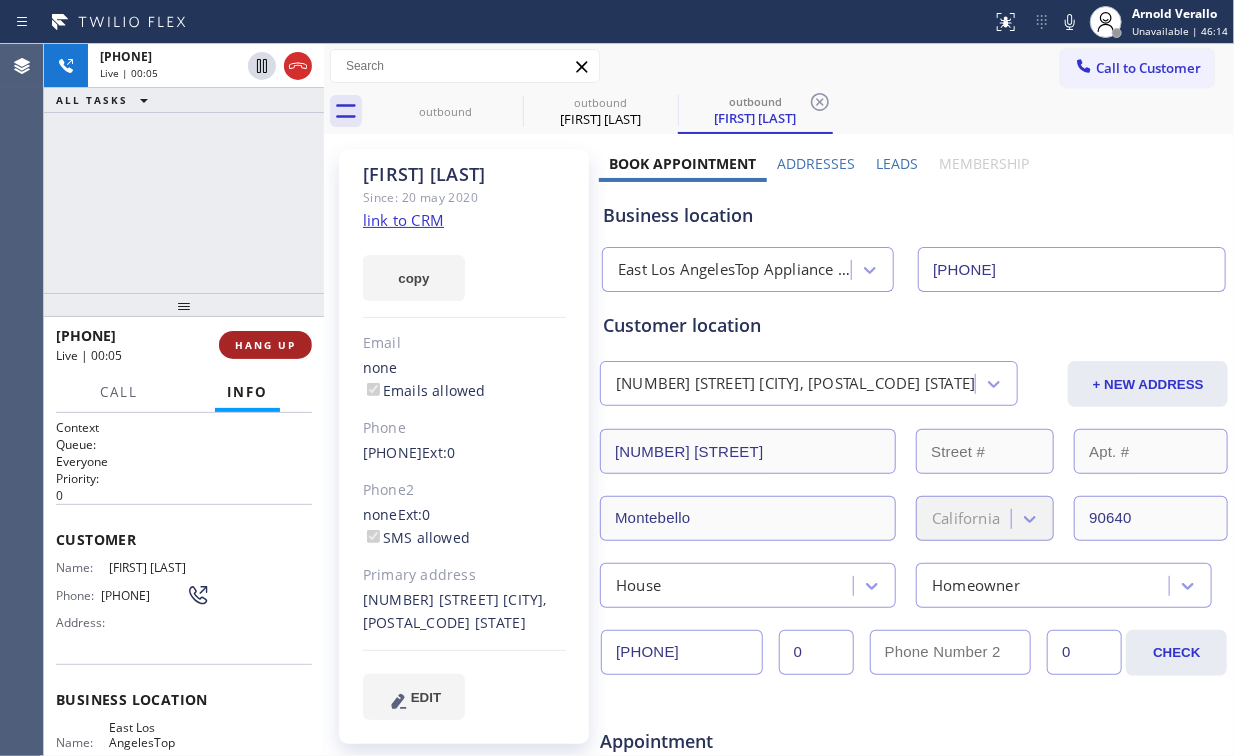 click on "HANG UP" at bounding box center (265, 345) 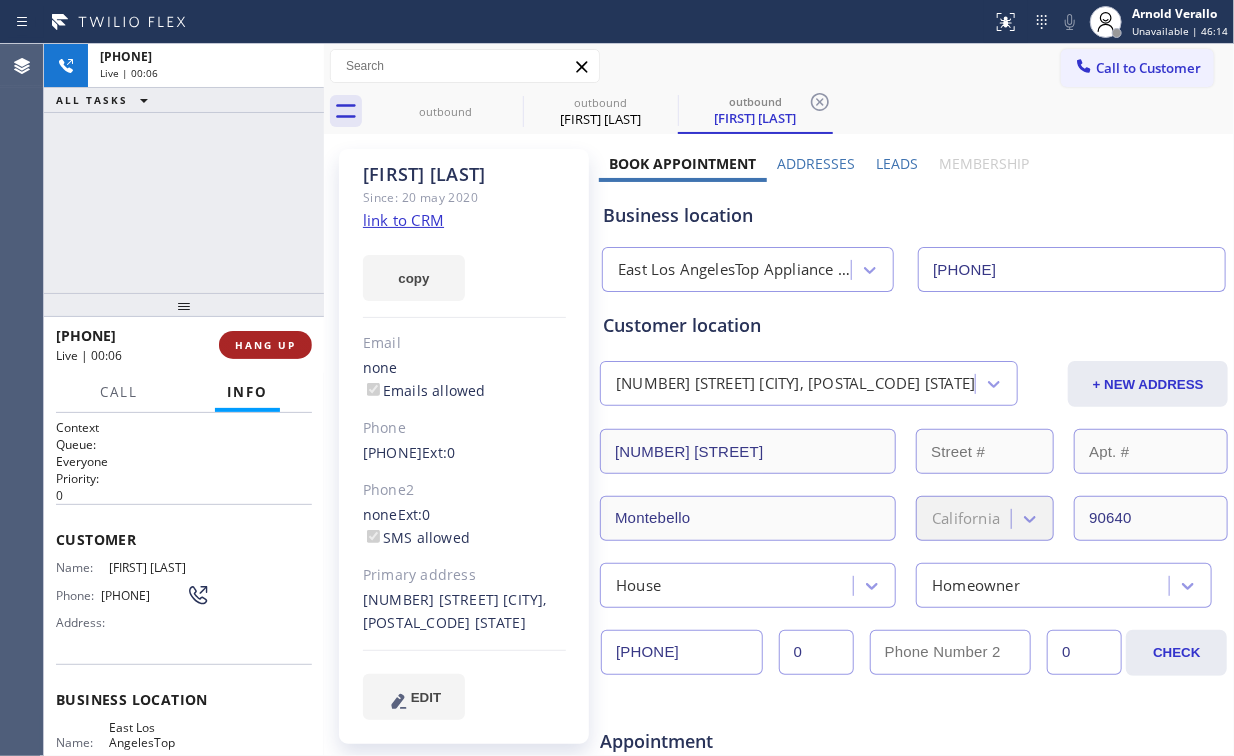 click on "HANG UP" at bounding box center (265, 345) 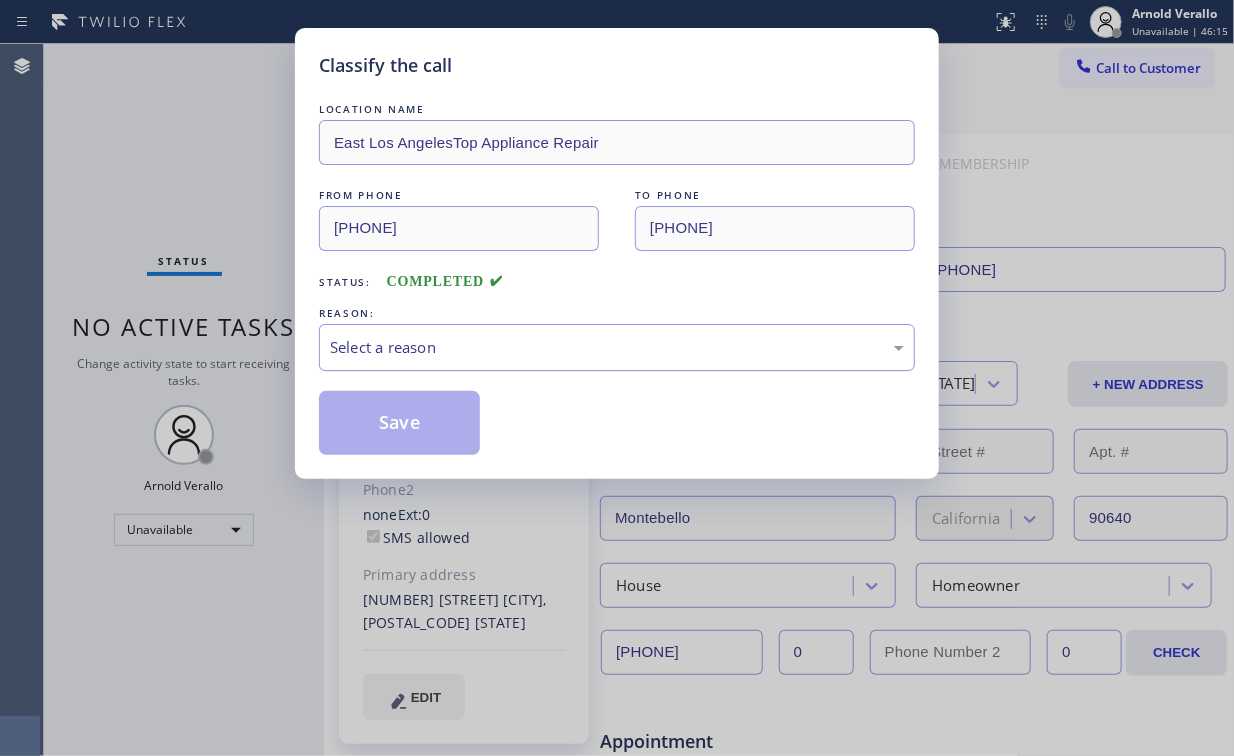 click on "Select a reason" at bounding box center (617, 347) 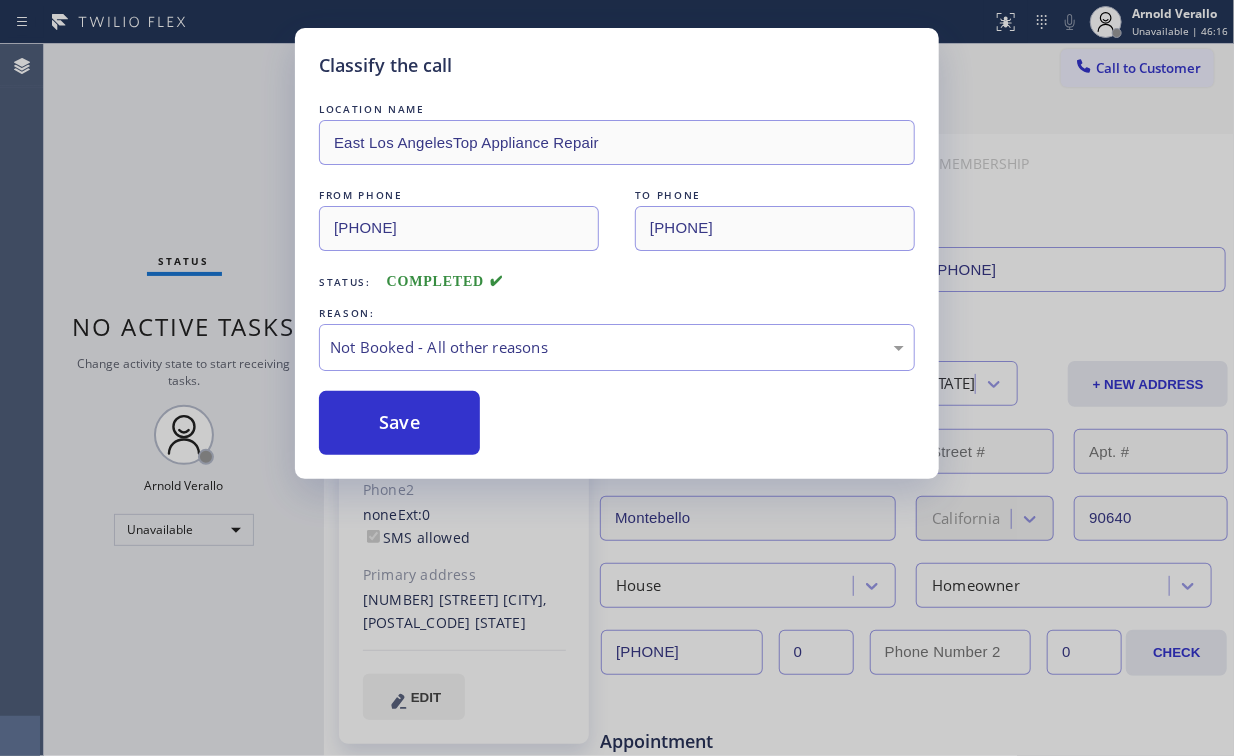 click on "Save" at bounding box center (399, 423) 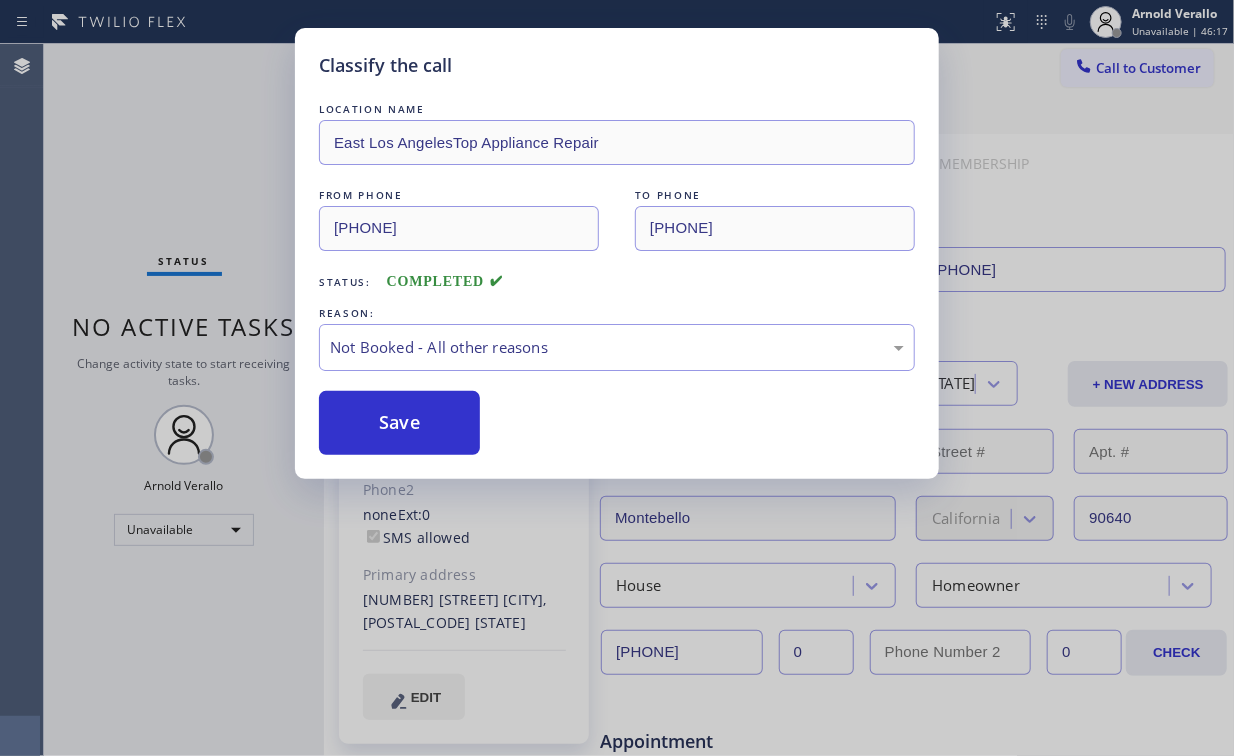 click on "Classify the call LOCATION NAME East Los AngelesTop Appliance Repair FROM PHONE [PHONE] TO PHONE [PHONE] Status: COMPLETED REASON: Not Booked - All other reasons Save" at bounding box center [617, 378] 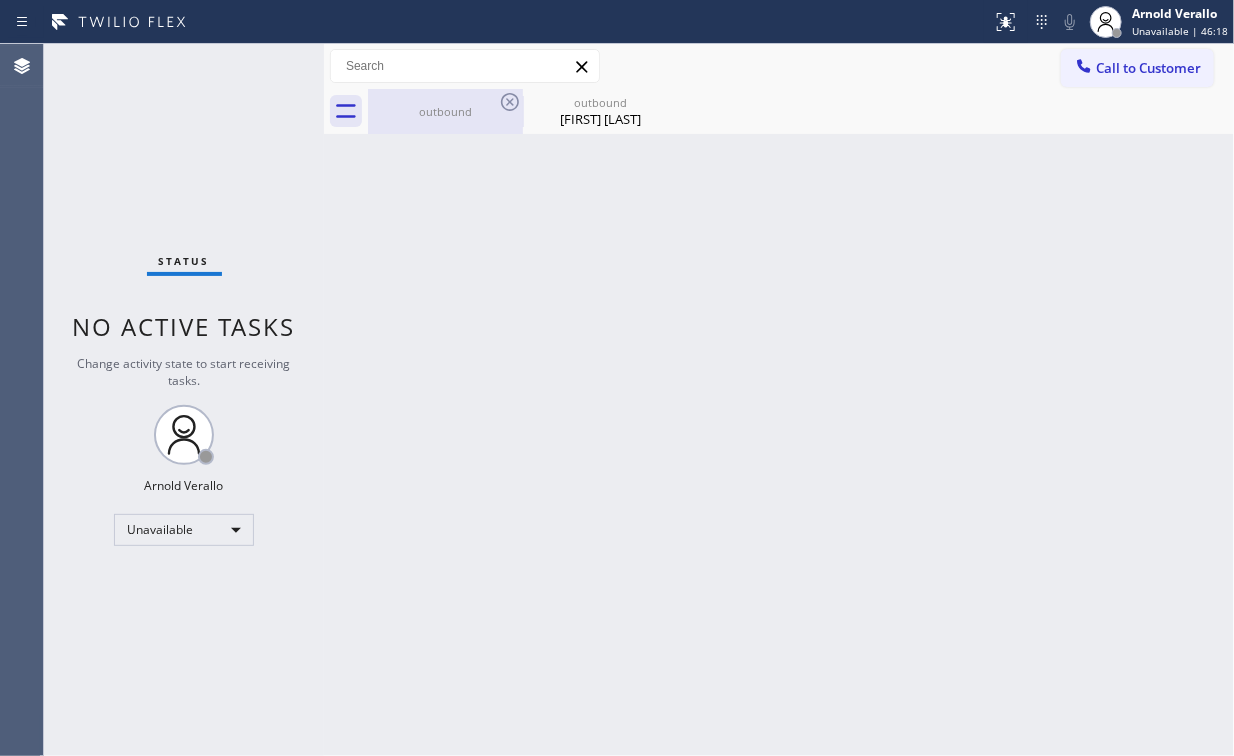 click on "outbound" at bounding box center [445, 111] 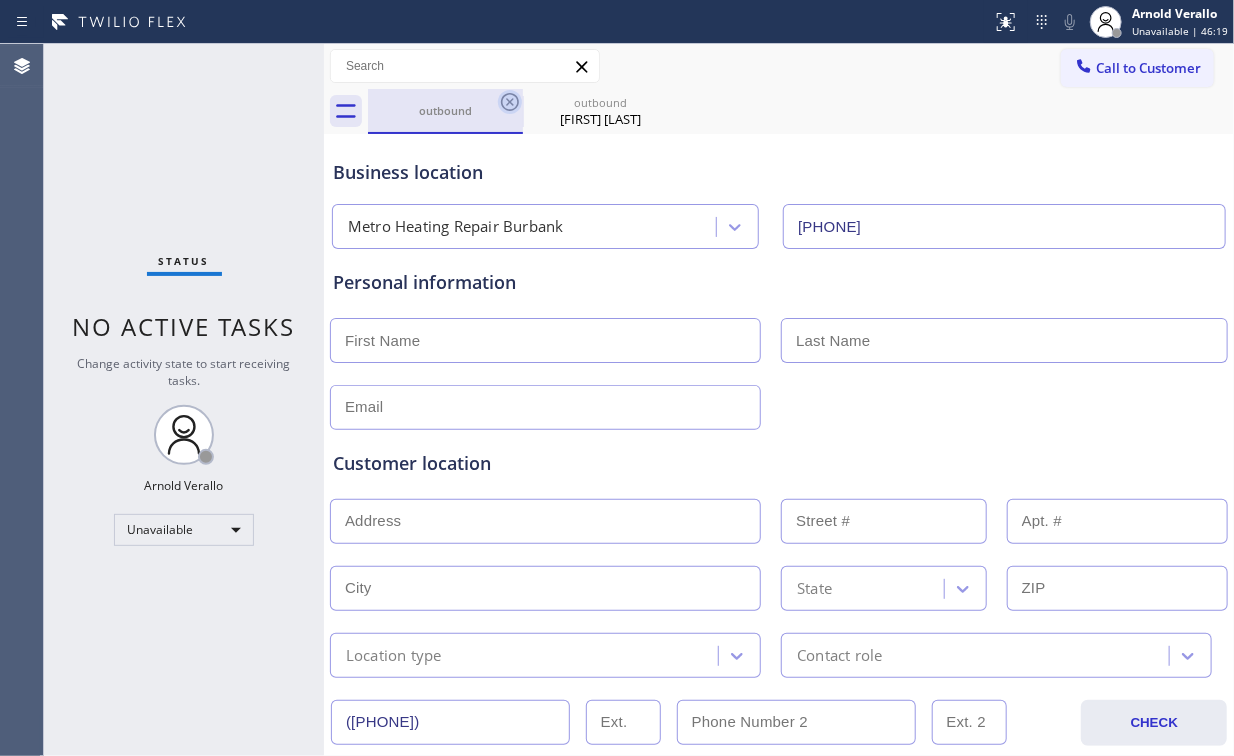 click 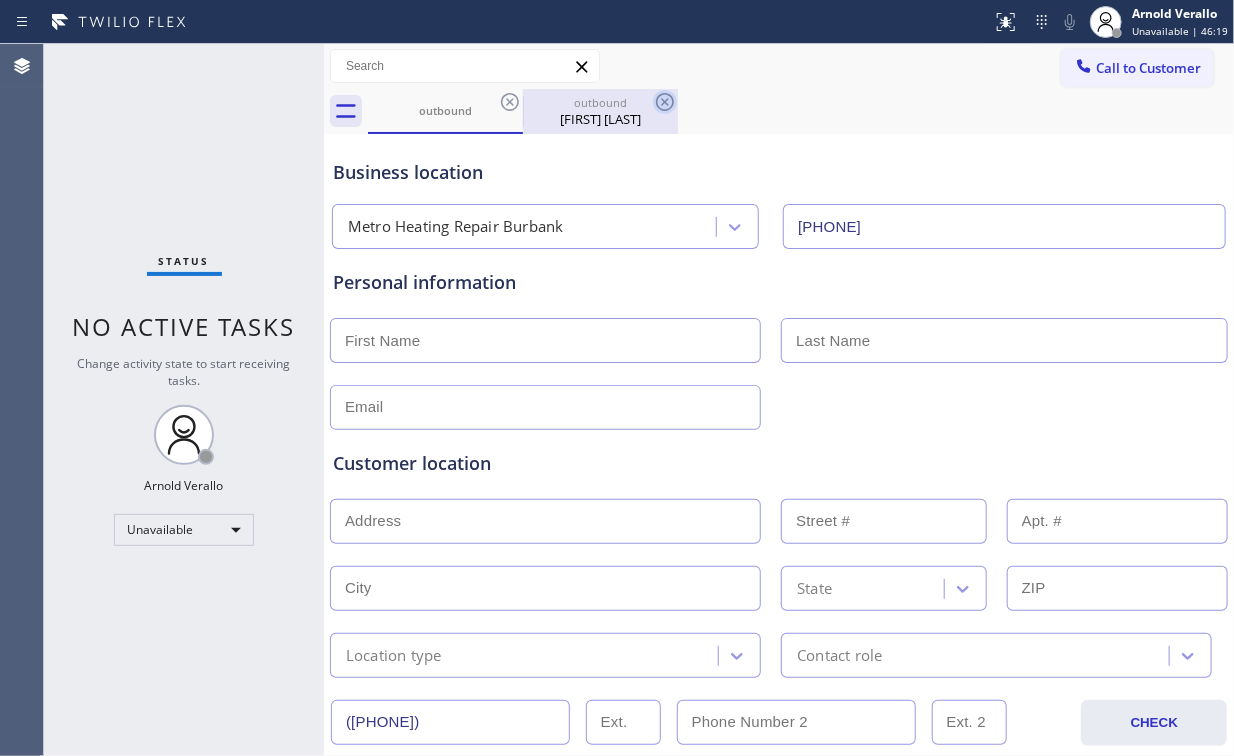 type on "[PHONE]" 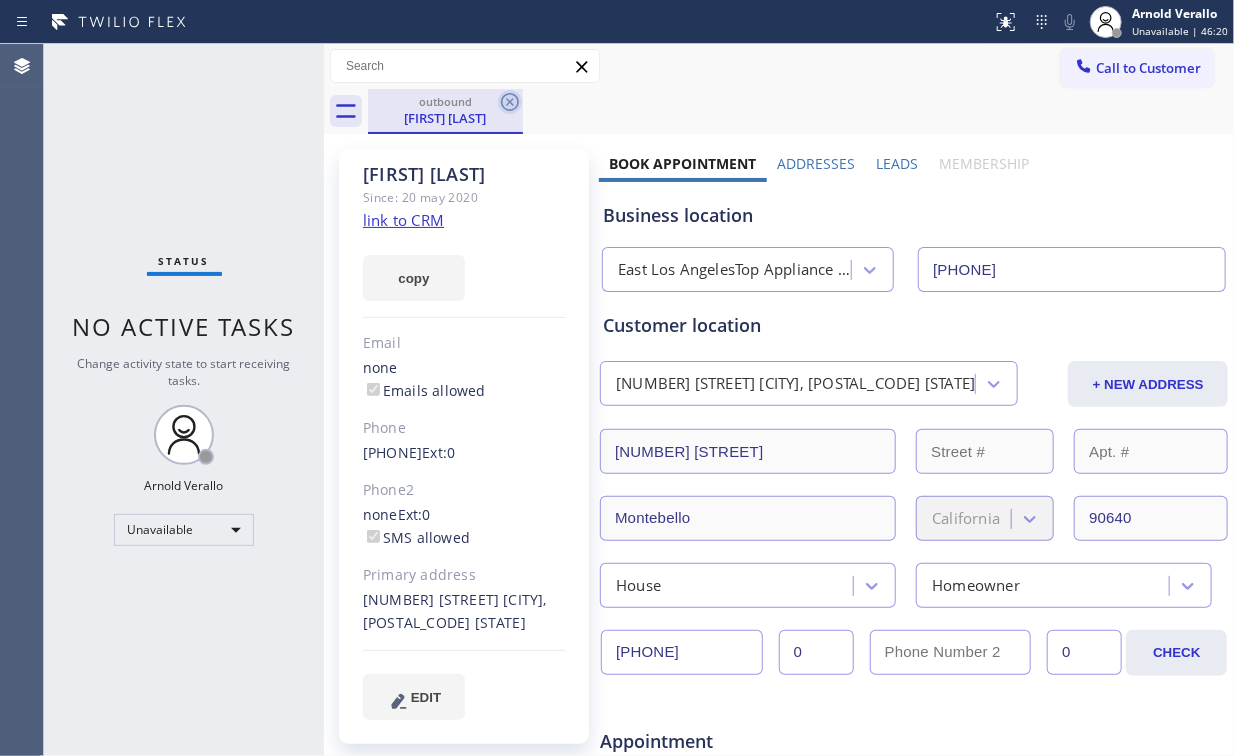click 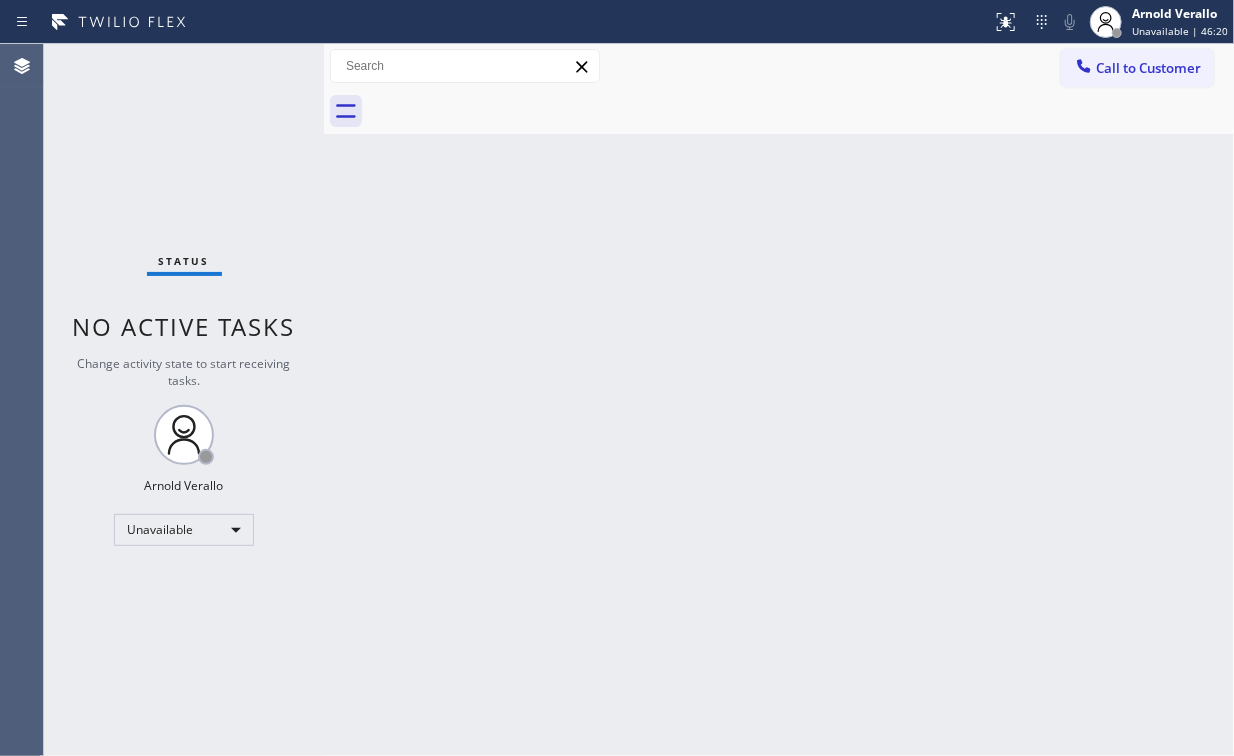 drag, startPoint x: 131, startPoint y: 145, endPoint x: 215, endPoint y: 12, distance: 157.30544 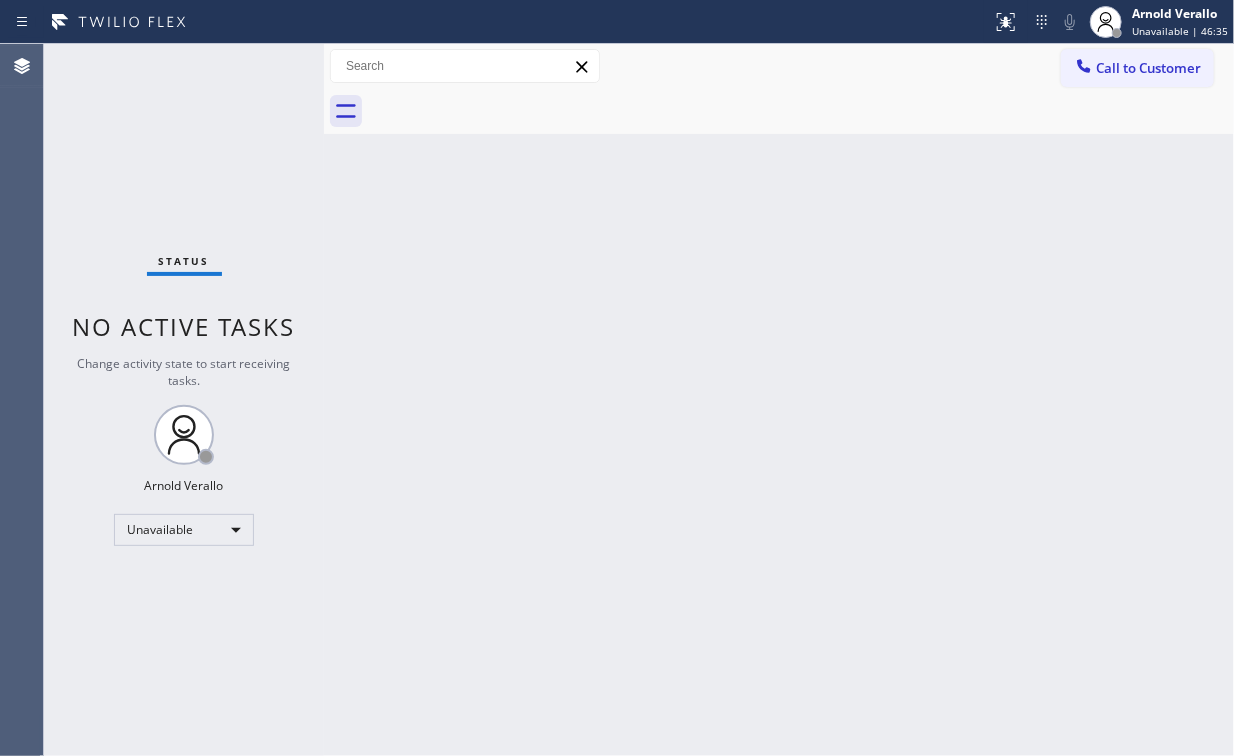 drag, startPoint x: 1144, startPoint y: 72, endPoint x: 772, endPoint y: 205, distance: 395.06076 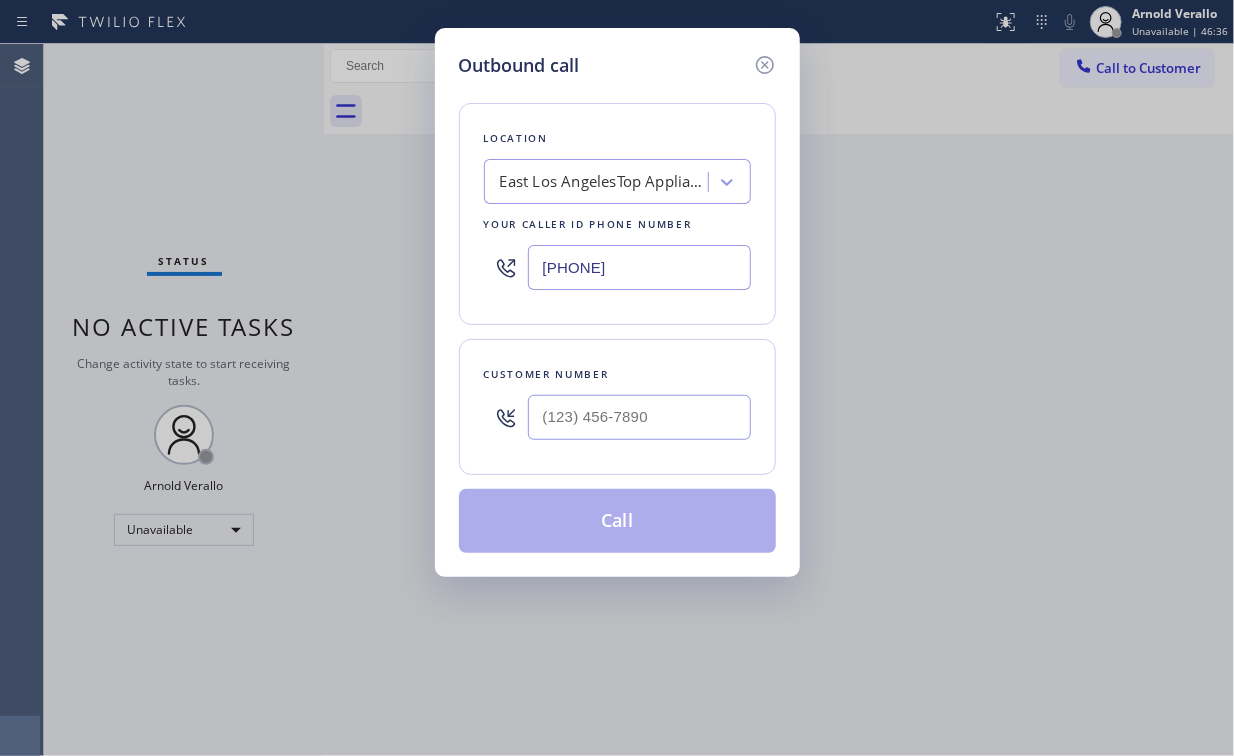 drag, startPoint x: 683, startPoint y: 262, endPoint x: 192, endPoint y: 234, distance: 491.79773 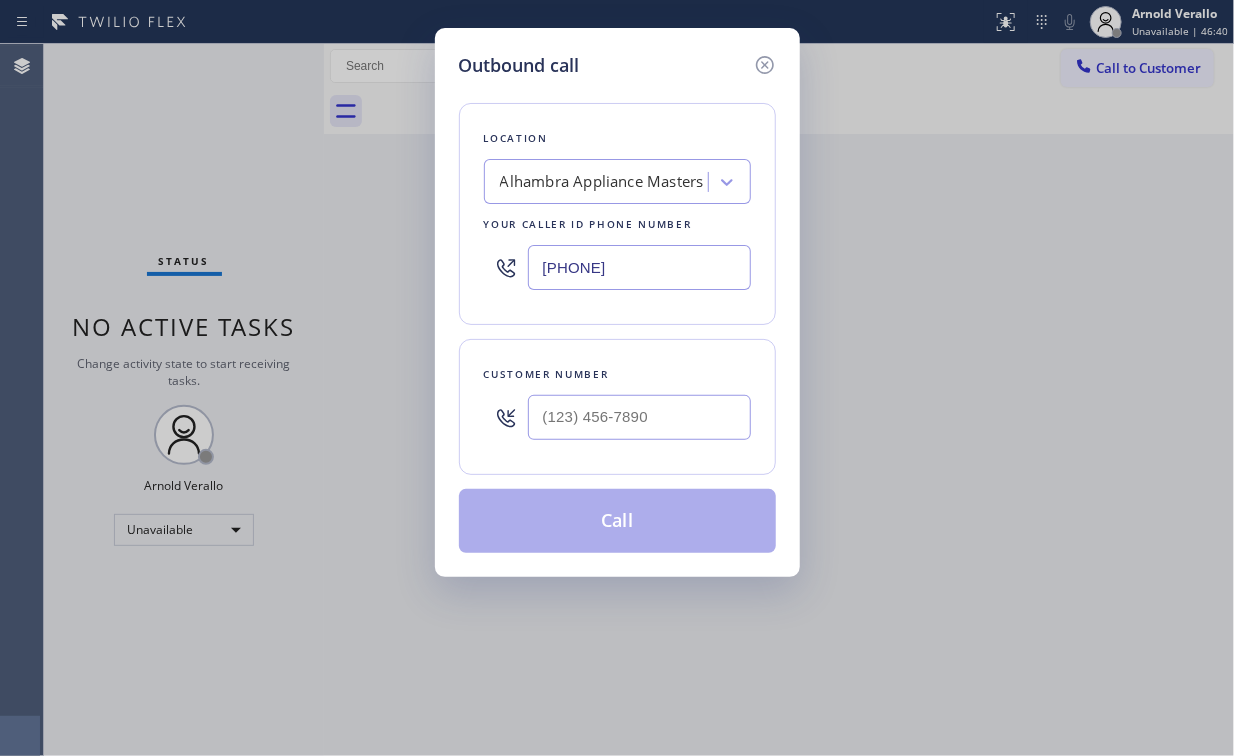 drag, startPoint x: 431, startPoint y: 255, endPoint x: 278, endPoint y: 256, distance: 153.00327 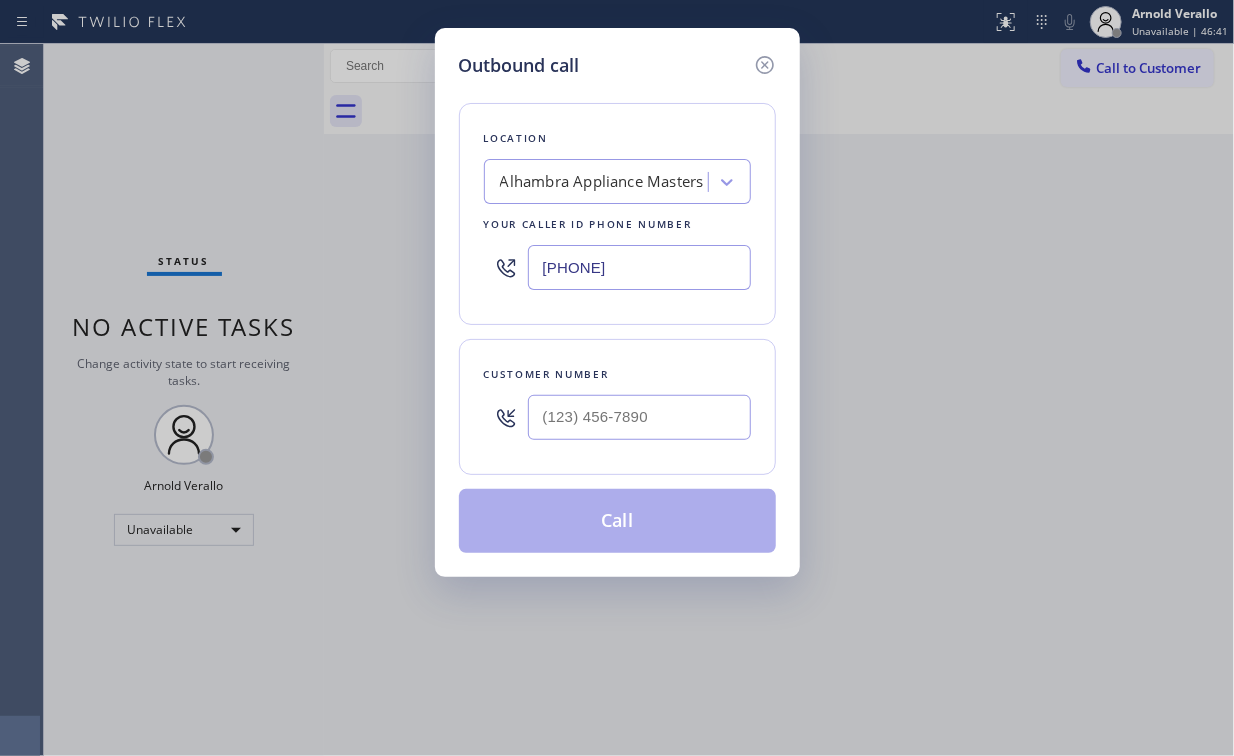 paste on "[PHONE]" 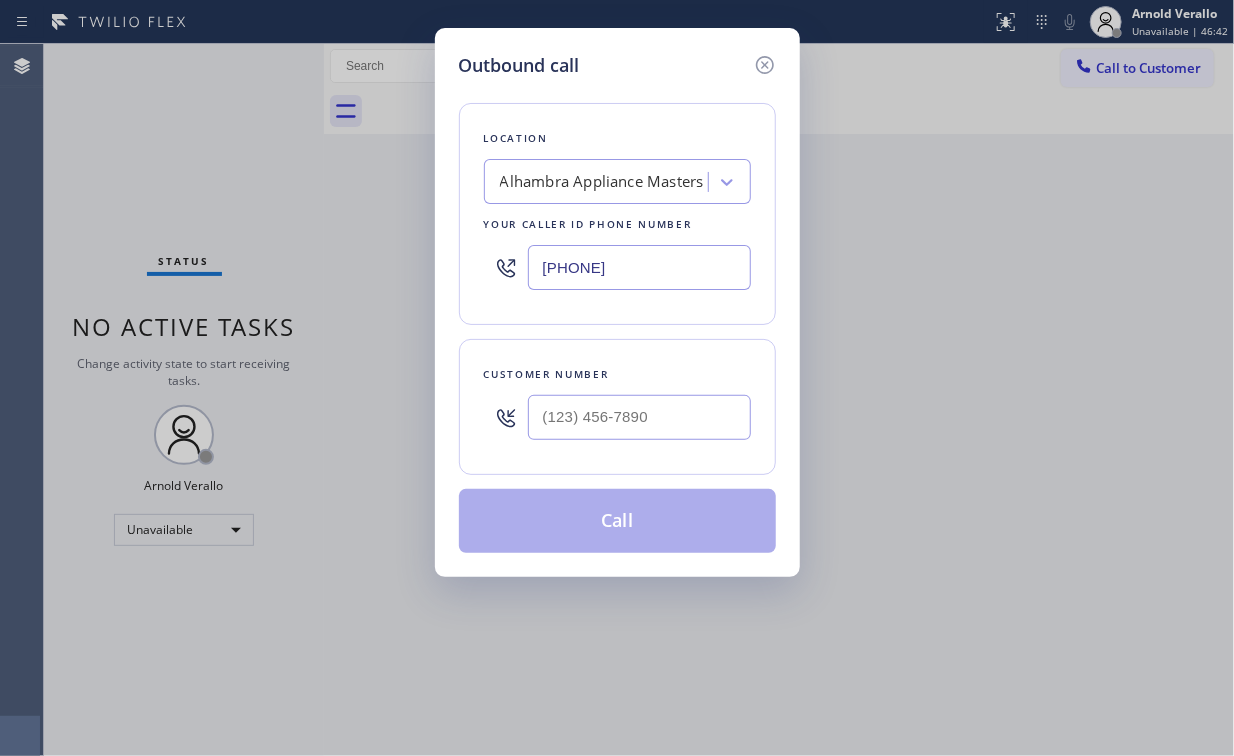 type on "[PHONE]" 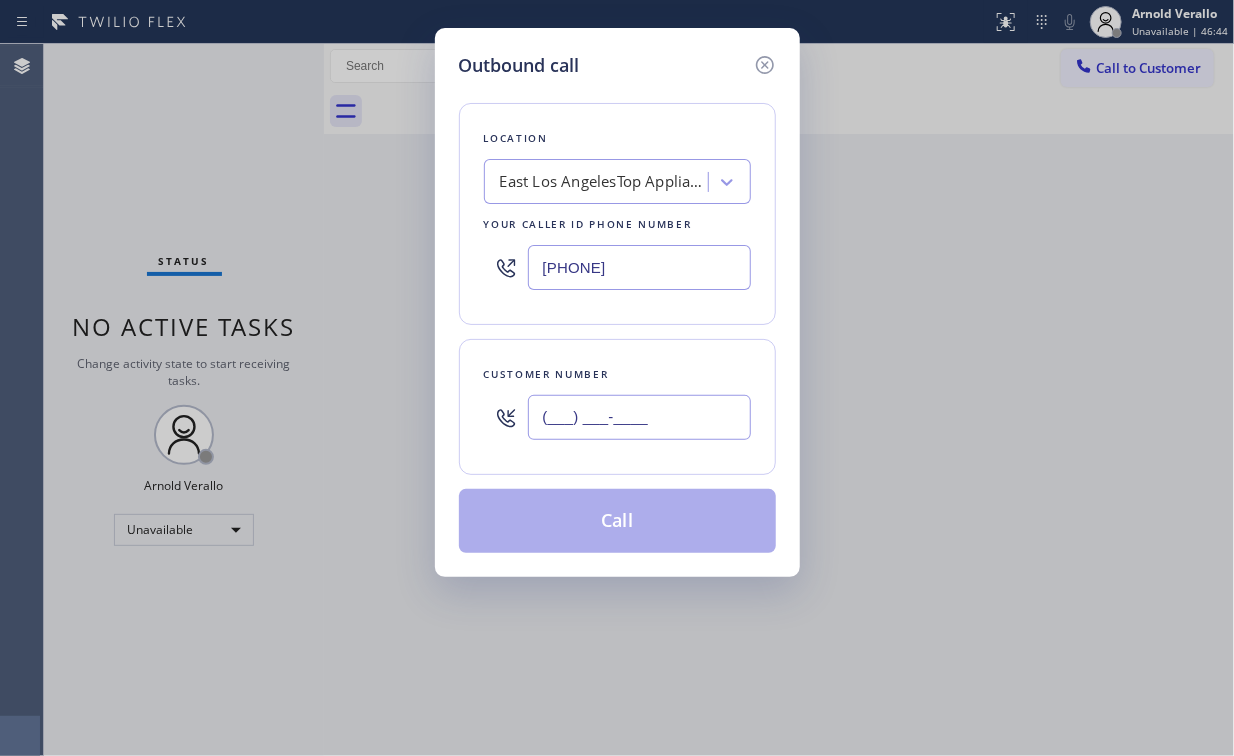 click on "(___) ___-____" at bounding box center [639, 417] 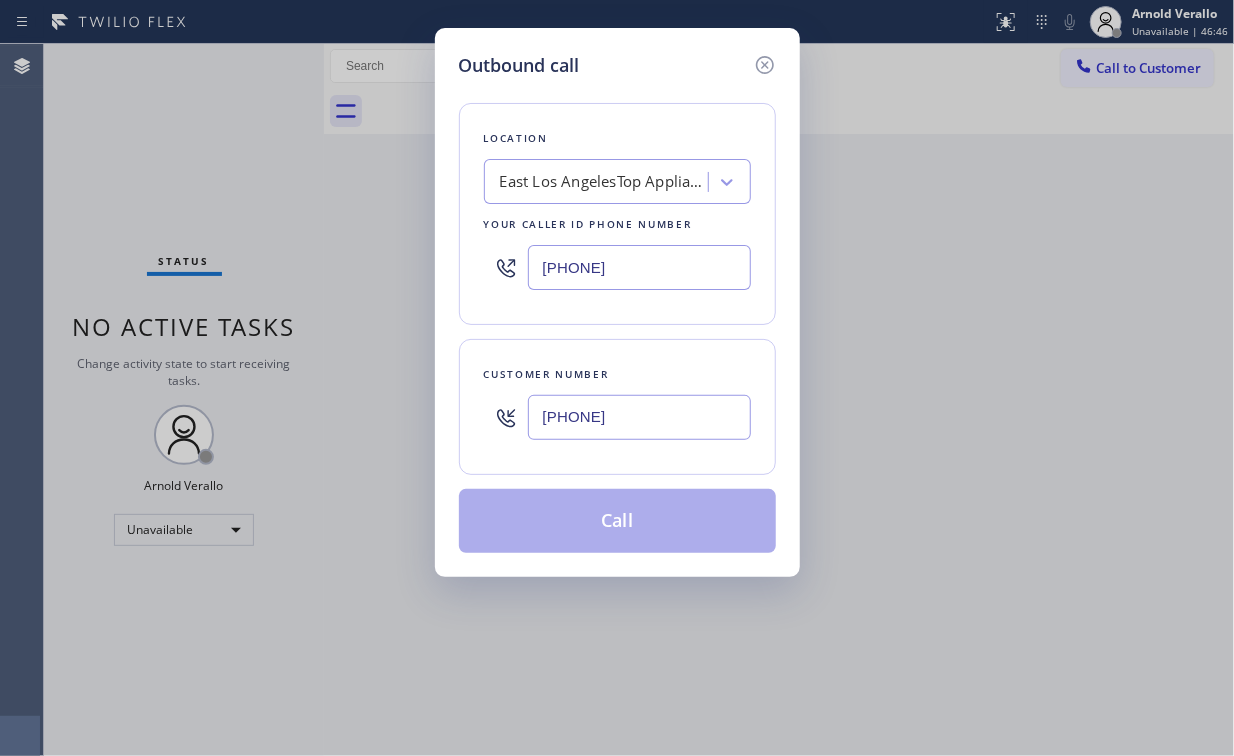 type on "[PHONE]" 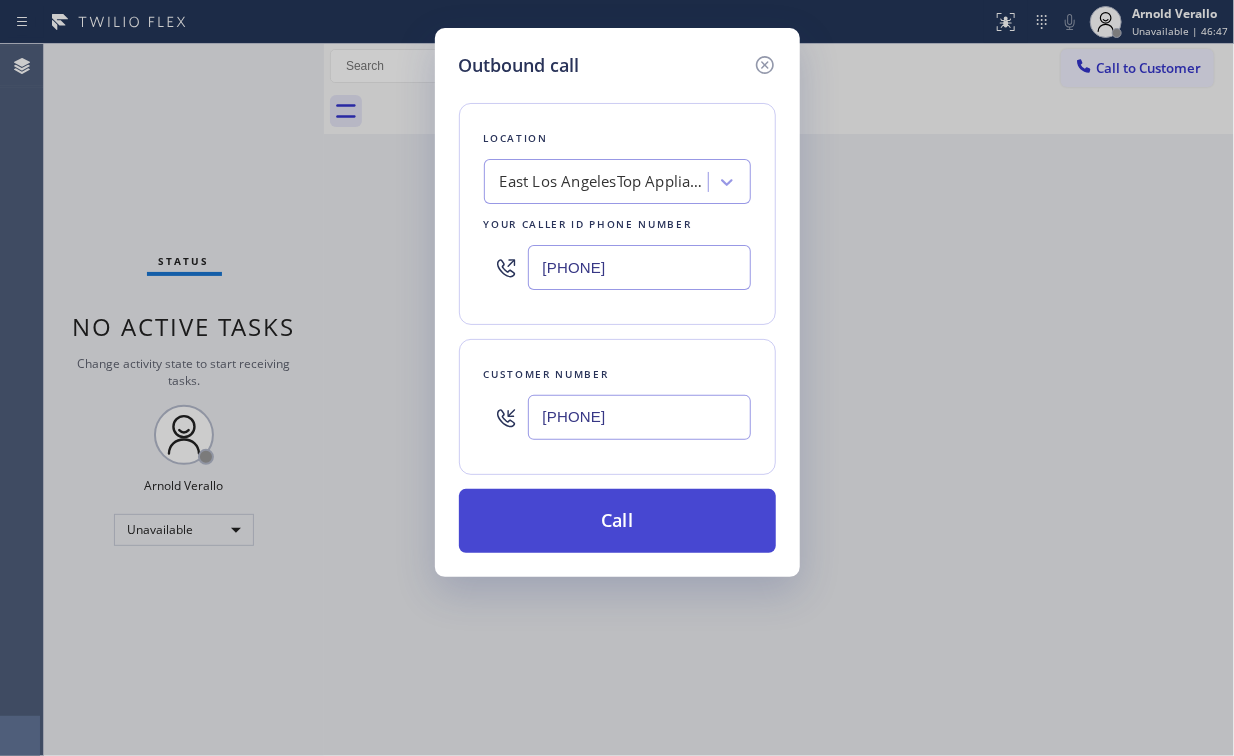 click on "Call" at bounding box center (617, 521) 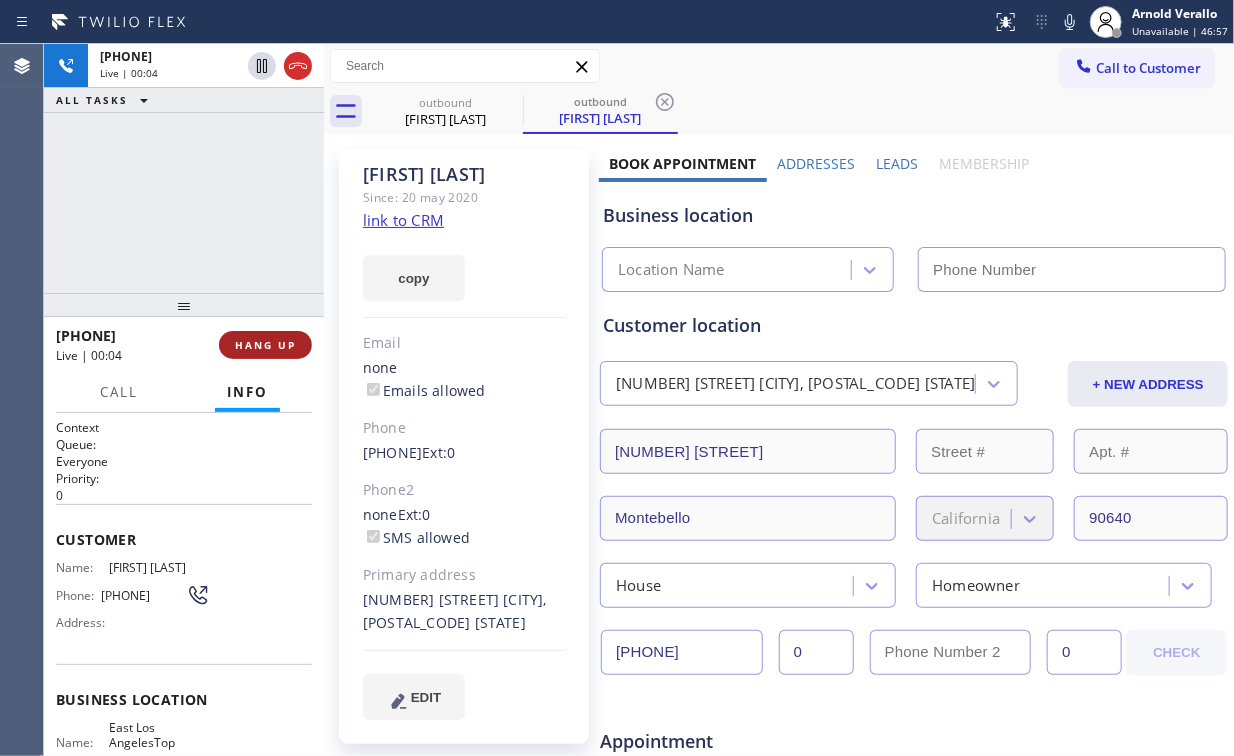 click on "HANG UP" at bounding box center (265, 345) 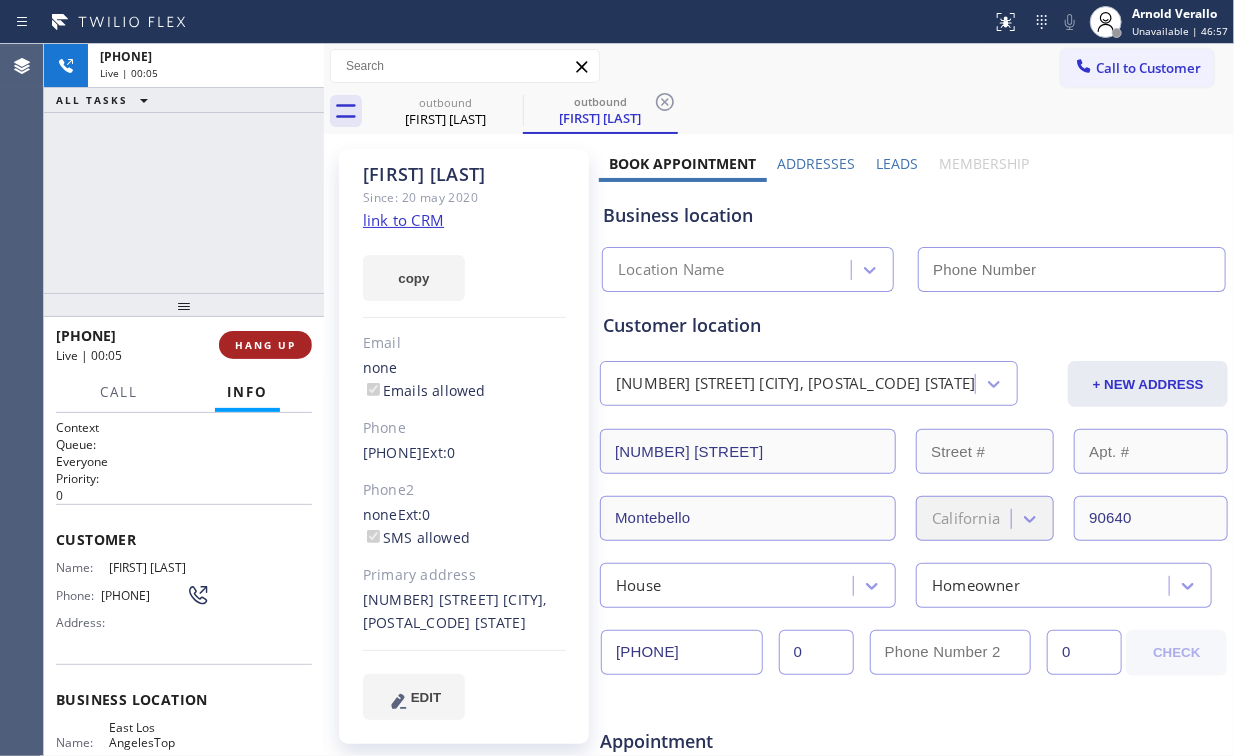 click on "HANG UP" at bounding box center (265, 345) 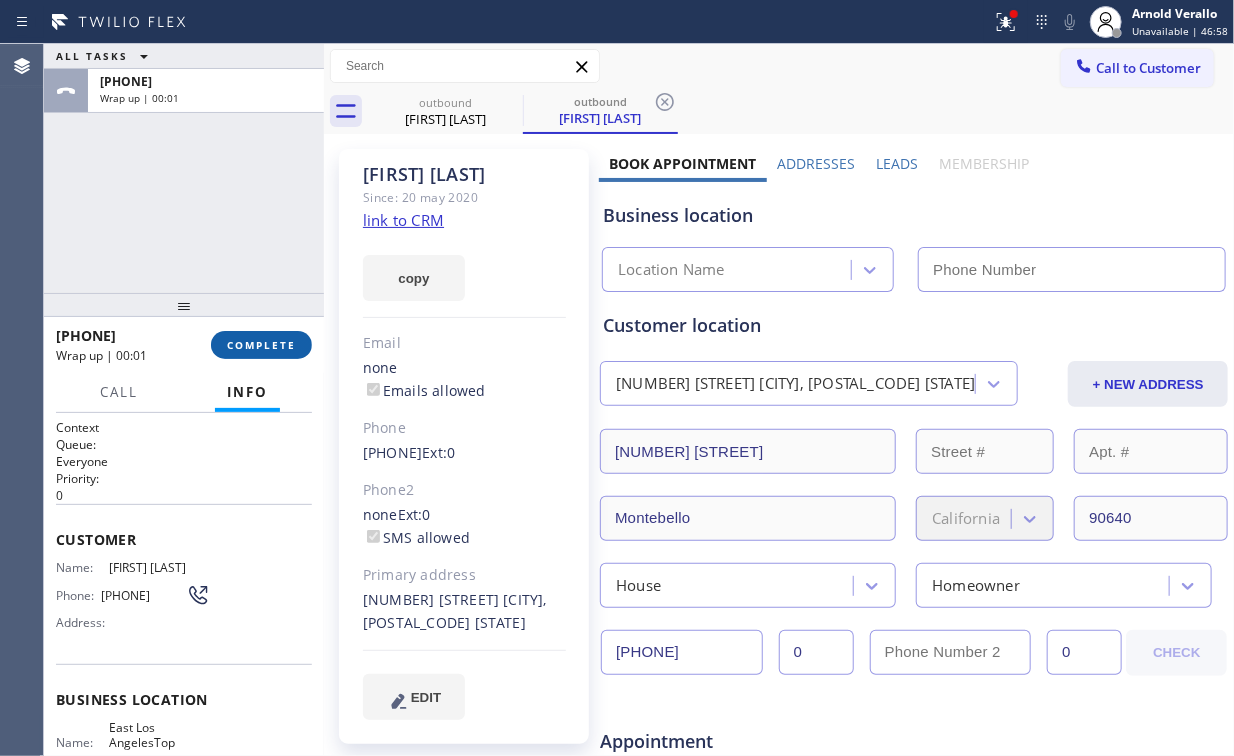 click on "COMPLETE" at bounding box center (261, 345) 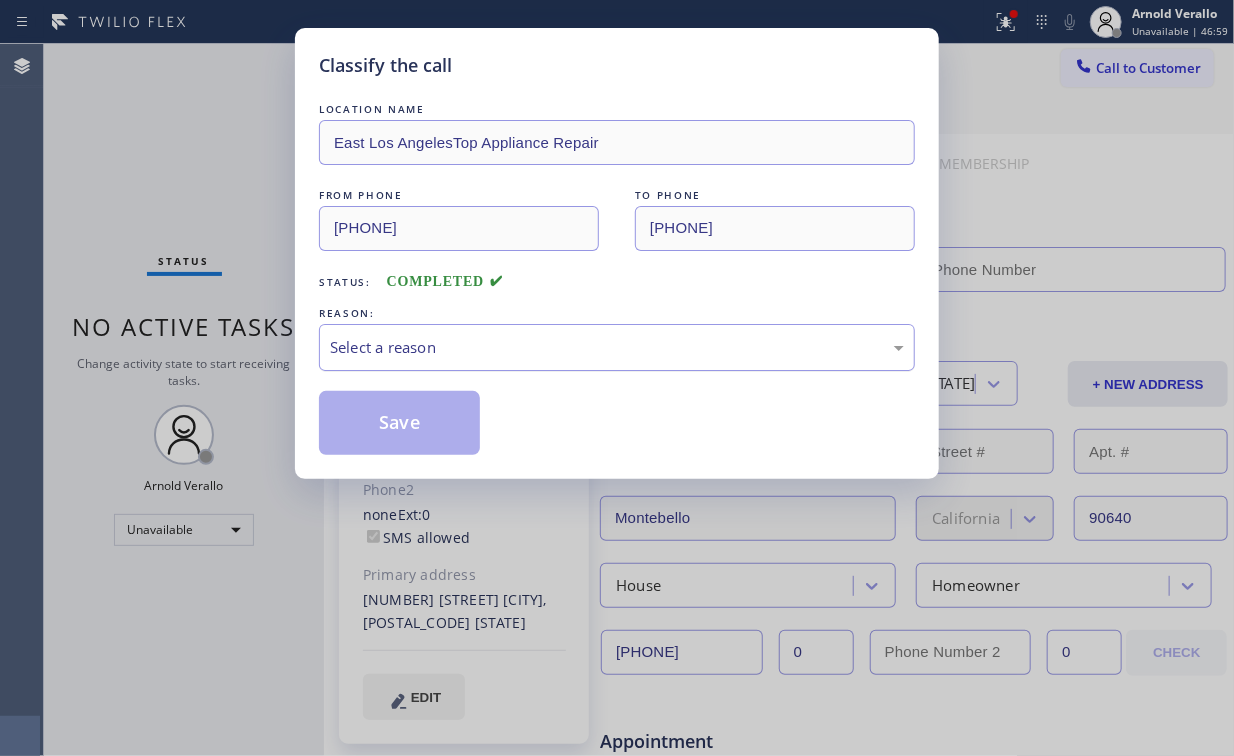 drag, startPoint x: 419, startPoint y: 350, endPoint x: 419, endPoint y: 361, distance: 11 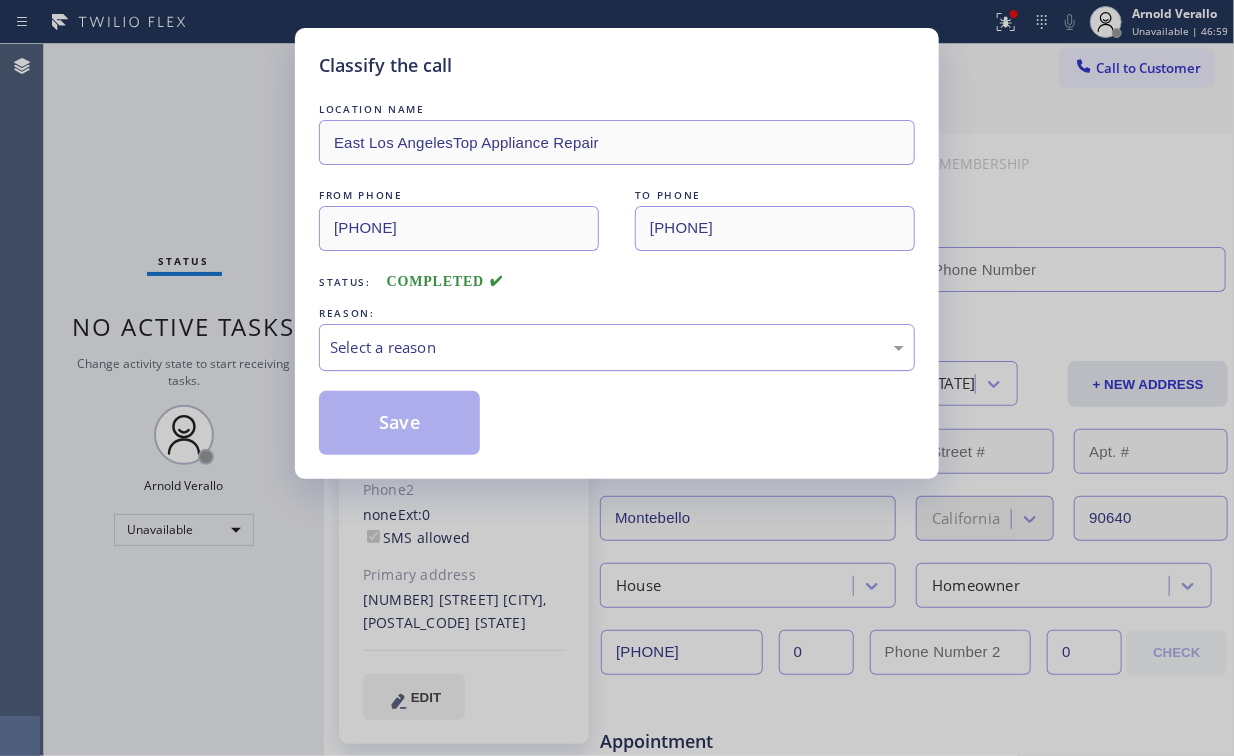 click on "Select a reason" at bounding box center (617, 347) 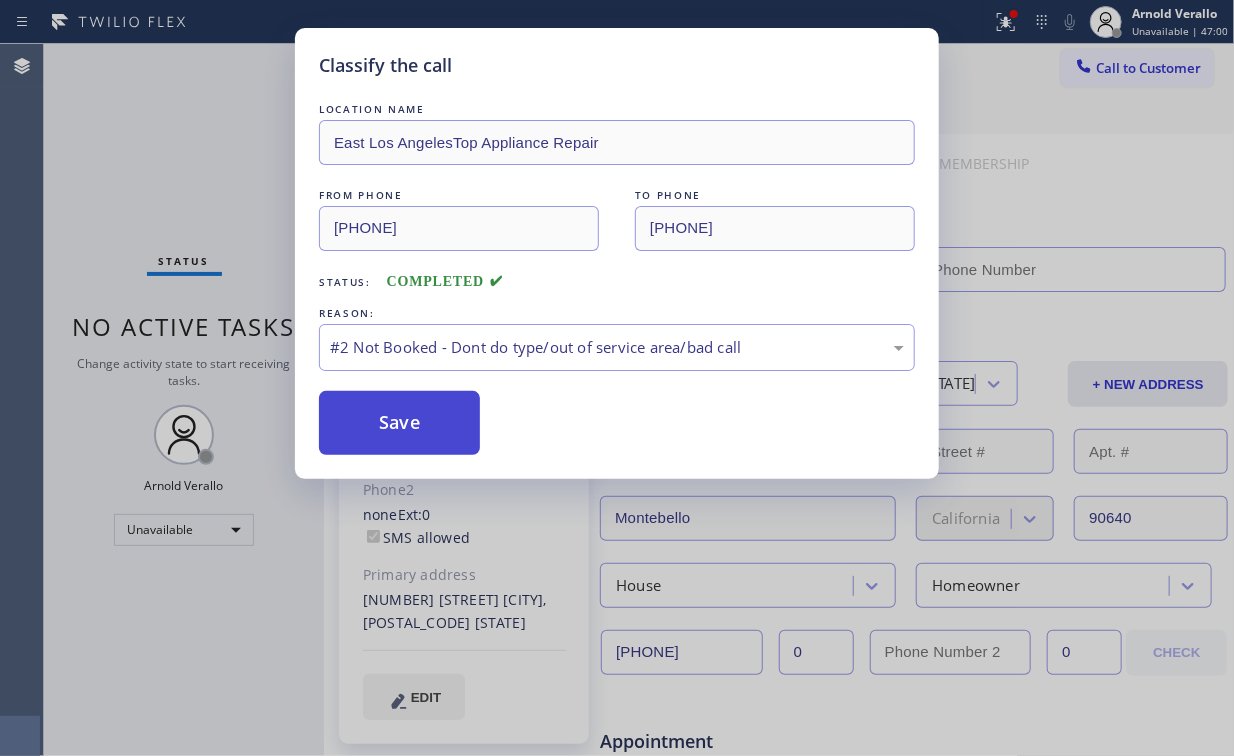 click on "Save" at bounding box center [399, 423] 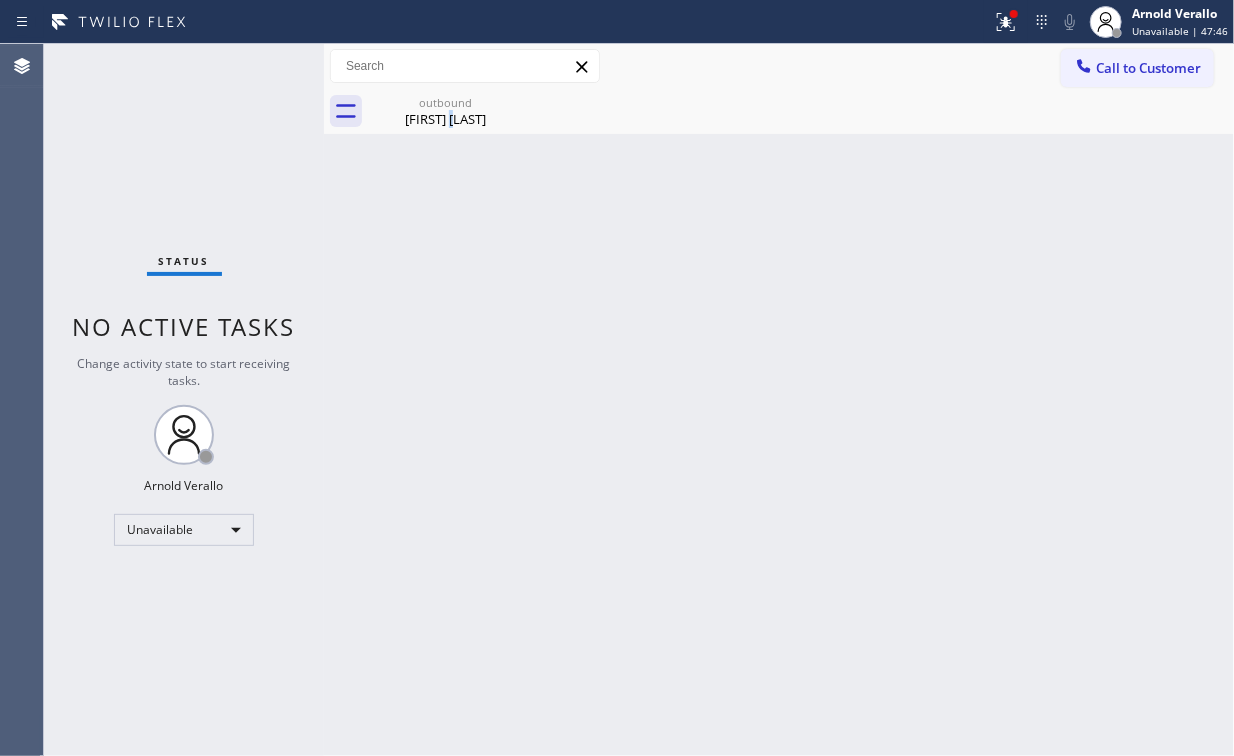 drag, startPoint x: 444, startPoint y: 116, endPoint x: 519, endPoint y: 163, distance: 88.50989 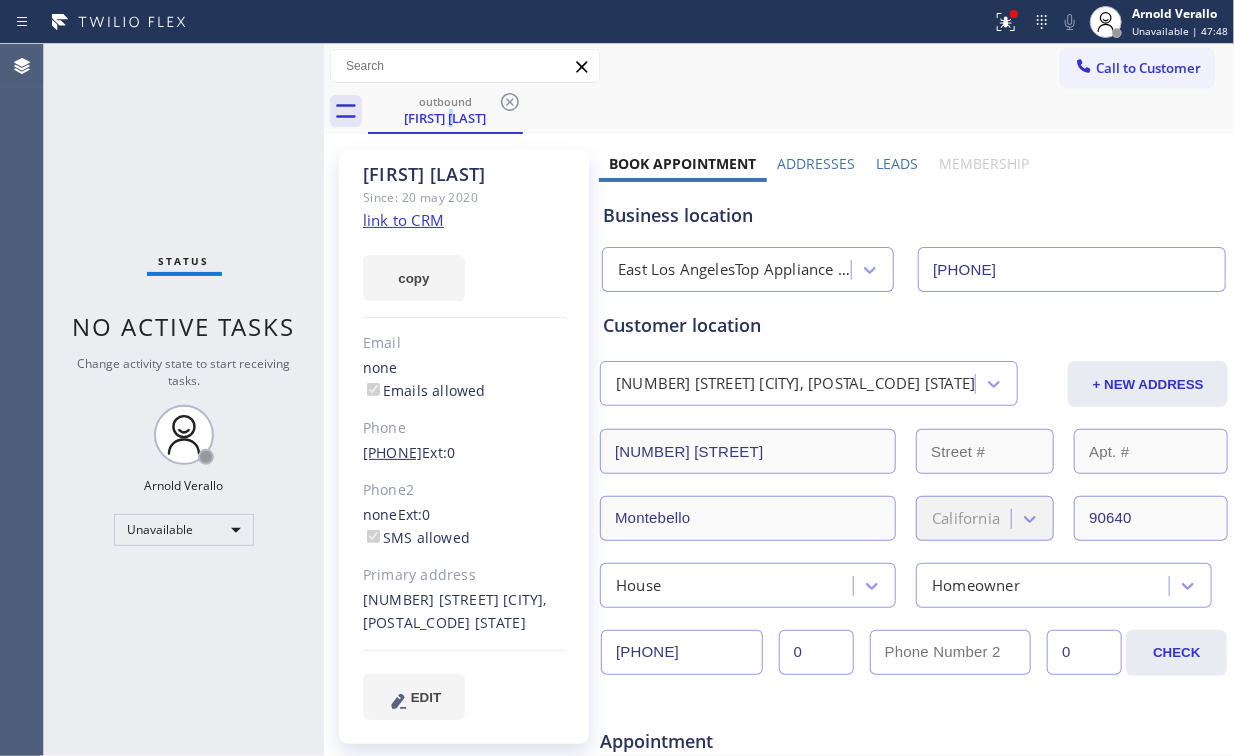 drag, startPoint x: 398, startPoint y: 452, endPoint x: 460, endPoint y: 453, distance: 62.008064 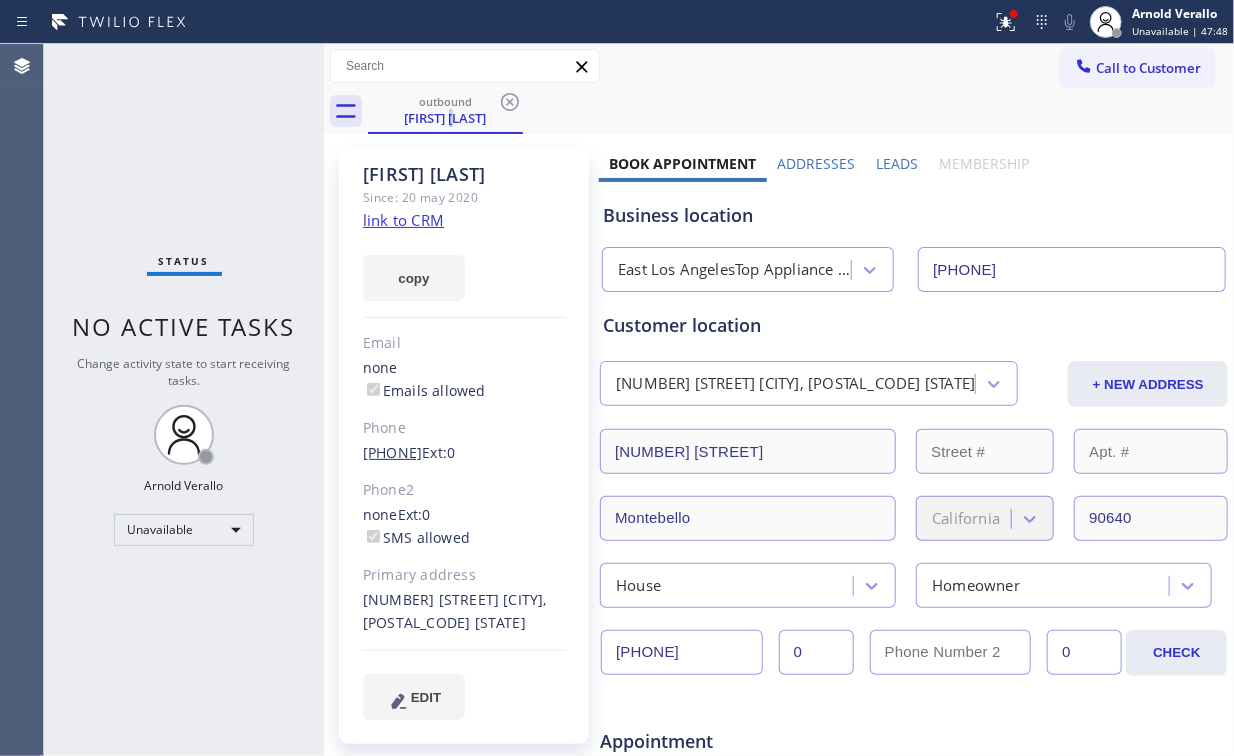 click on "Personal information [FIRST] [LAST] Customer location  [NUMBER] [STREET] [CITY], [POSTAL_CODE] [STATE] + NEW ADDRESS [NUMBER] [STREET] [STATE] [POSTAL_CODE] Location type Contact role [PHONE] 0 0 CHECK Allow SMS Disallow SMS Allow Emails Disallow Emails Appointment - choose department - - choose type of job - - choose brand - Age of Equipment - choose time - Credit card Select Credit Card + NEW CARD CANCEL SAVE Other Where did you find us? Call before tech arrives Save as Lost Create Lead Success! Booking Success! https://erp.apollosoft.co/customer/420097#portlet_lead close copy link Type MON" at bounding box center [464, 446] 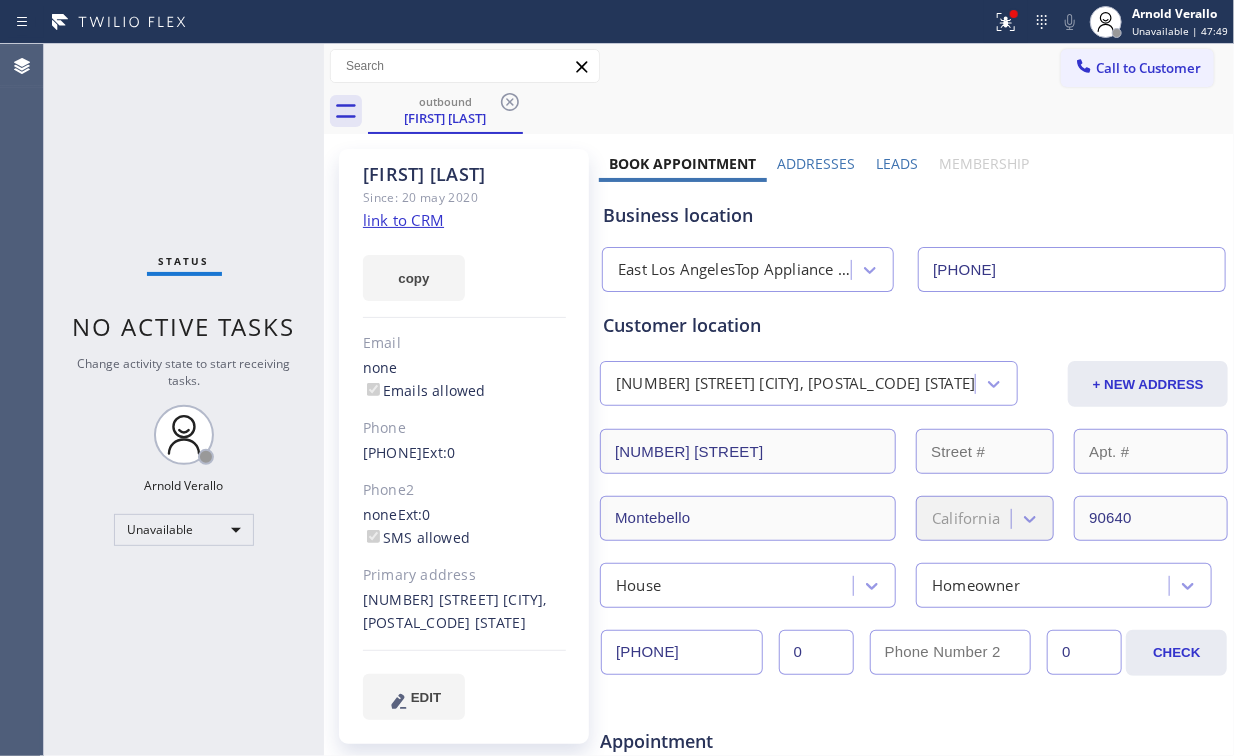 click on "Personal information [FIRST] [LAST] Customer location  [NUMBER] [STREET] [CITY], [POSTAL_CODE] [STATE] + NEW ADDRESS [NUMBER] [STREET] [STATE] [POSTAL_CODE] Location type Contact role [PHONE] 0 0 CHECK Allow SMS Disallow SMS Allow Emails Disallow Emails Appointment - choose department - - choose type of job - - choose brand - Age of Equipment - choose time - Credit card Select Credit Card + NEW CARD CANCEL SAVE Other Where did you find us? Call before tech arrives Save as Lost Create Lead Success! Booking Success! https://erp.apollosoft.co/customer/420097#portlet_lead close copy link Type MON" at bounding box center (464, 446) 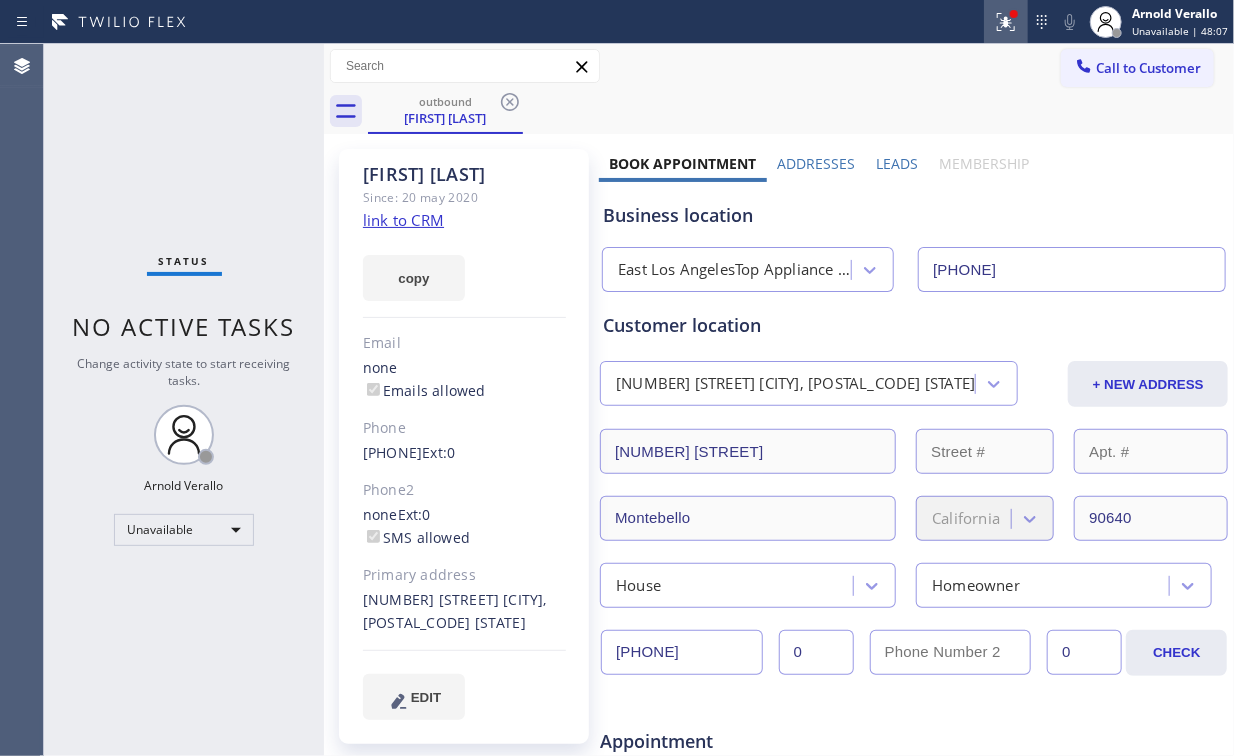 click 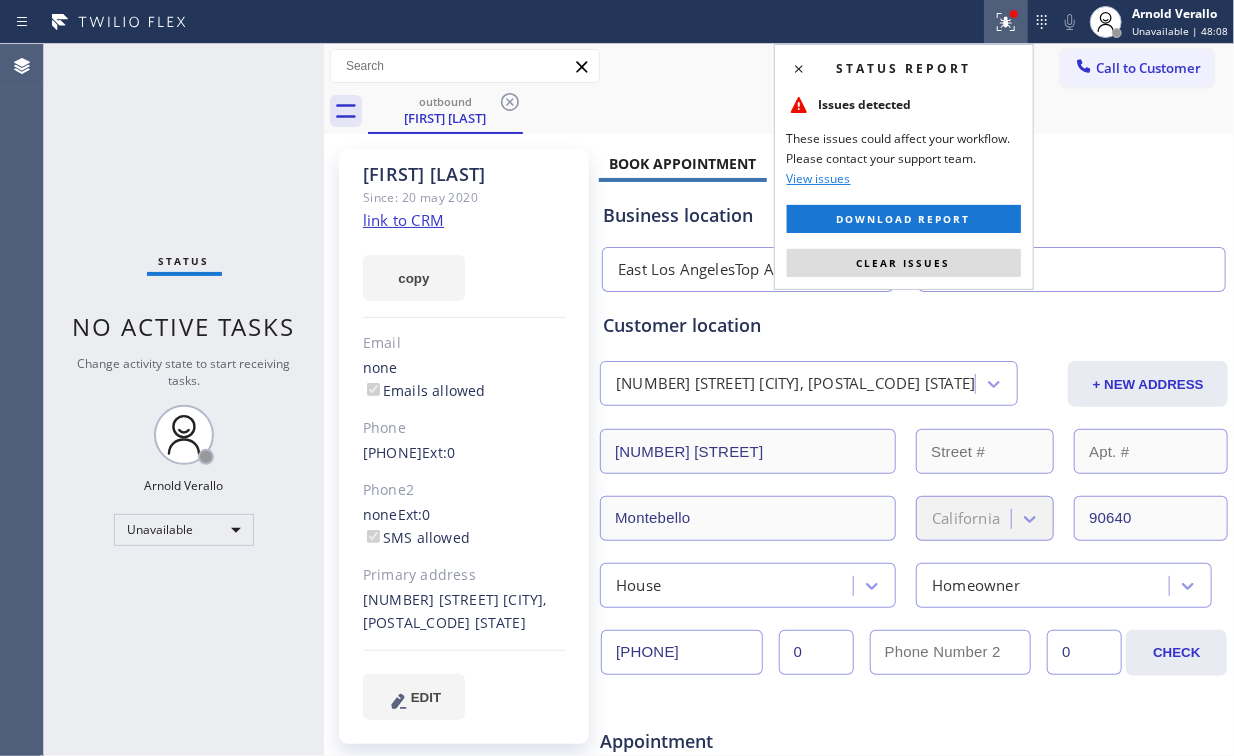click on "Status report Issues detected These issues could affect your workflow. Please contact your support team. View issues Download report Clear issues" at bounding box center [904, 167] 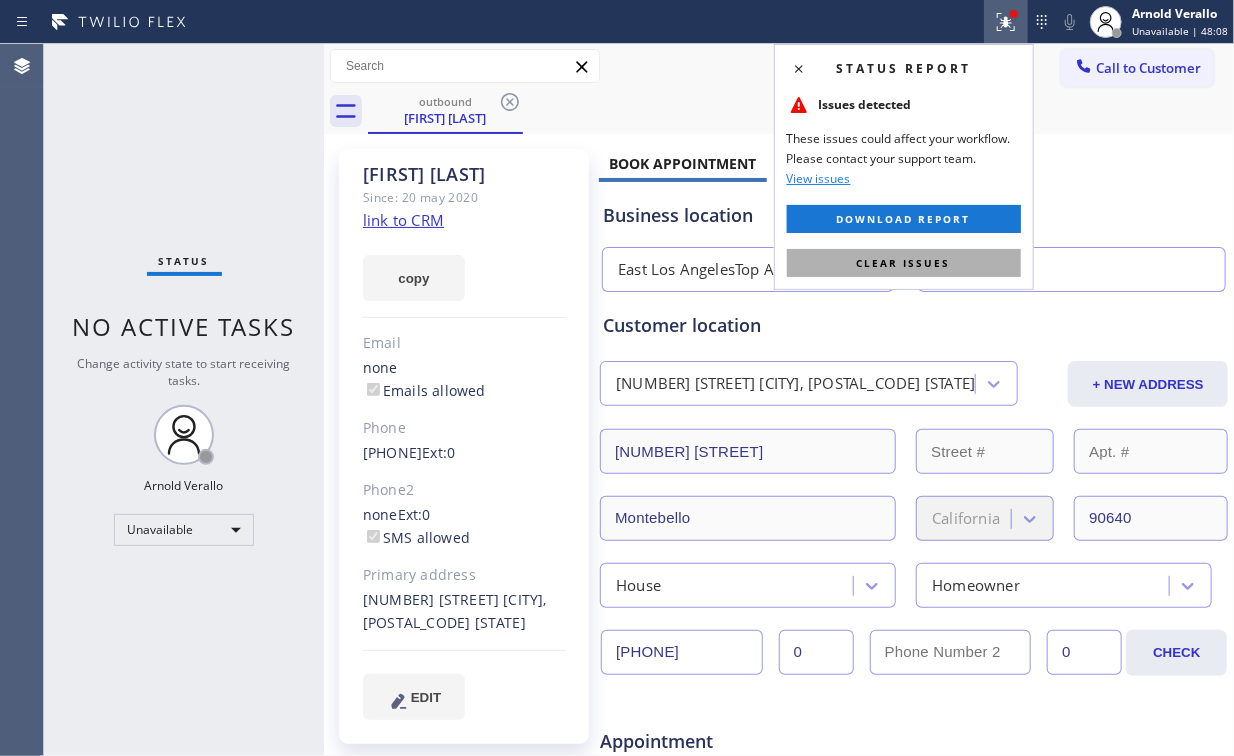 click on "Clear issues" at bounding box center (904, 263) 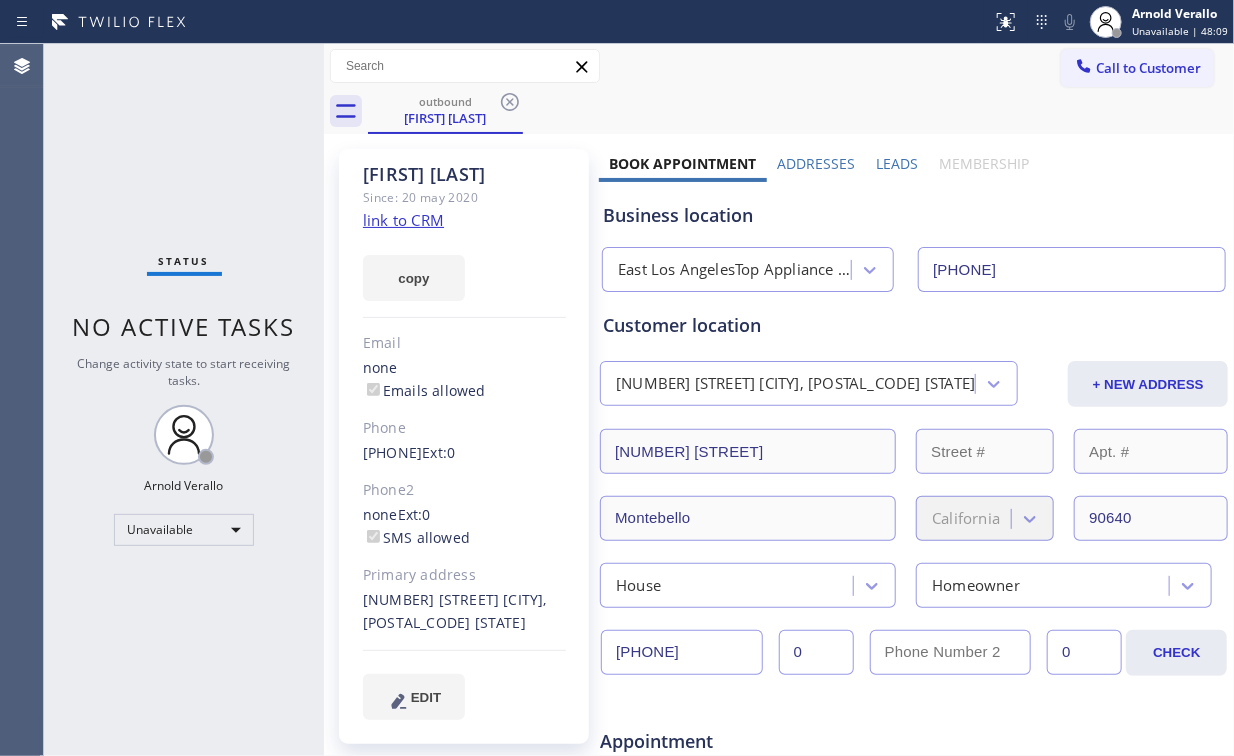 click on "Book Appointment Addresses Leads Membership Business location East Los AngelesTop Appliance Repair [PHONE] Personal information [FIRST] [LAST] Customer location 601 Morris Pl Montebello, 90640 CA + NEW ADDRESS 601 Morris Pl Montebello California 90640 House Homeowner [PHONE] 0 0 CHECK Appointment Appliance Repair Regular - choose type of job - - choose brand - Age of Equipment - choose time - Credit card Select Credit Card + NEW CARD CANCEL SAVE Other Where did you find us? Call before tech arrives Save as Lost Create Lead Success! Booking Success! https://erp.apollosoft.co/customer/420113#portlet_lead close copy link Save lead as lost Type Reason Cancel Save as lost lead Not serviceable MON dd/mm TUE dd/mm WED dd/mm THU dd/mm FRI dd/mm SAT dd/mm SUN dd/mm 08:00 12:00 - - - - - - - 12:00 16:00 - - - - - - - 16:00 19:00 - - - - - - - Add New Location ADDRESS PHONE ZIP ACTIONS 601 Morris Pl Montebello, 90640 CA USA [PHONE] 90640 edit Add customer location State Location type Cancel Job" at bounding box center (914, 794) 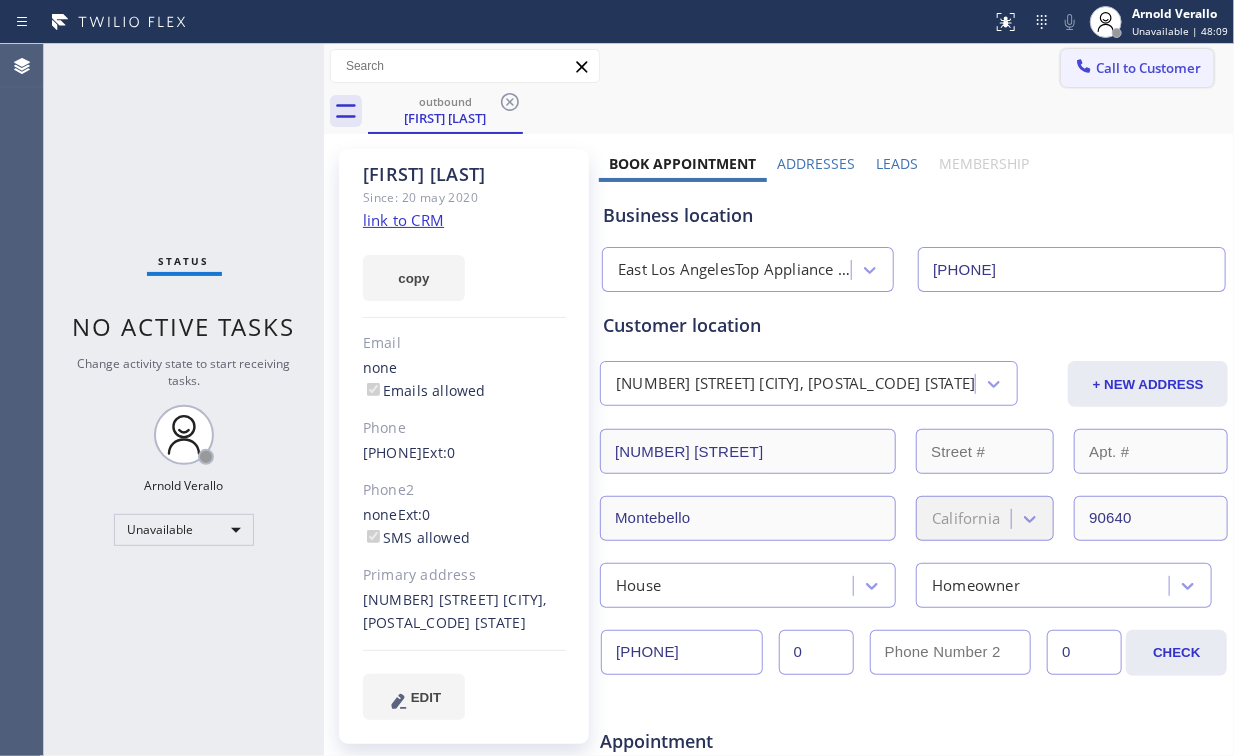 click on "Call to Customer" at bounding box center (1148, 68) 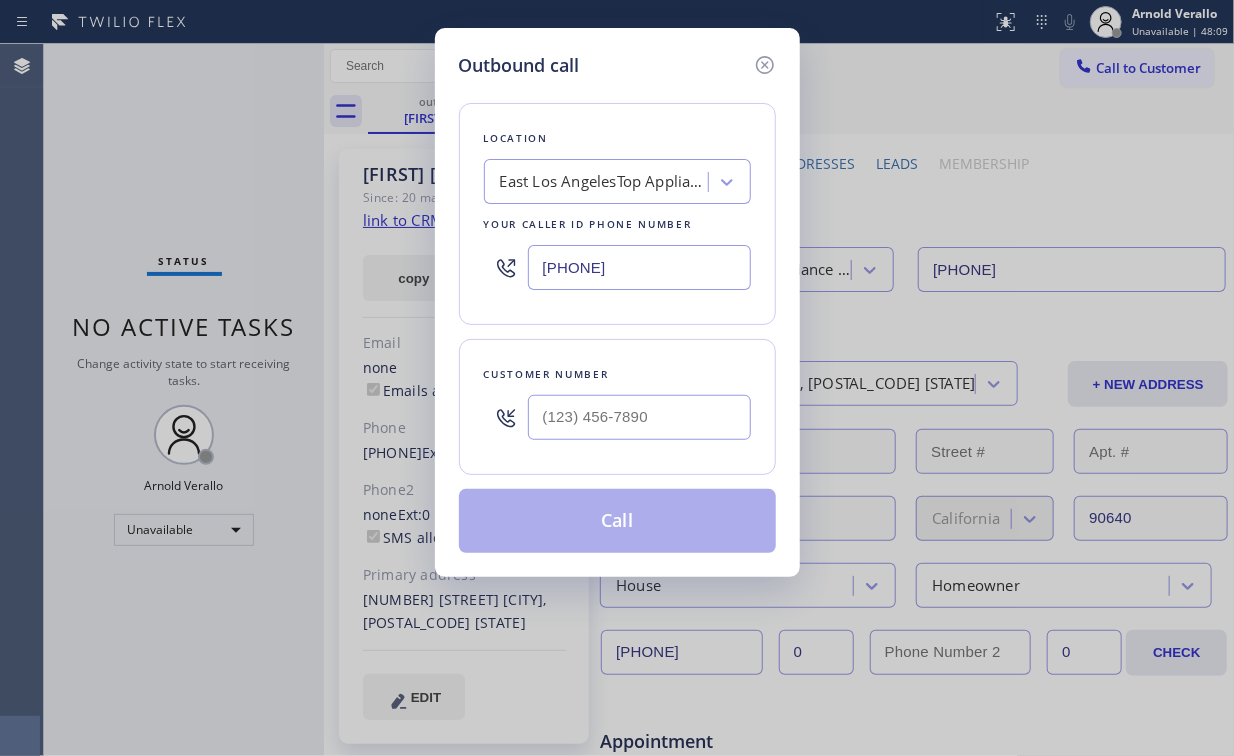 click on "[PHONE]" at bounding box center (617, 267) 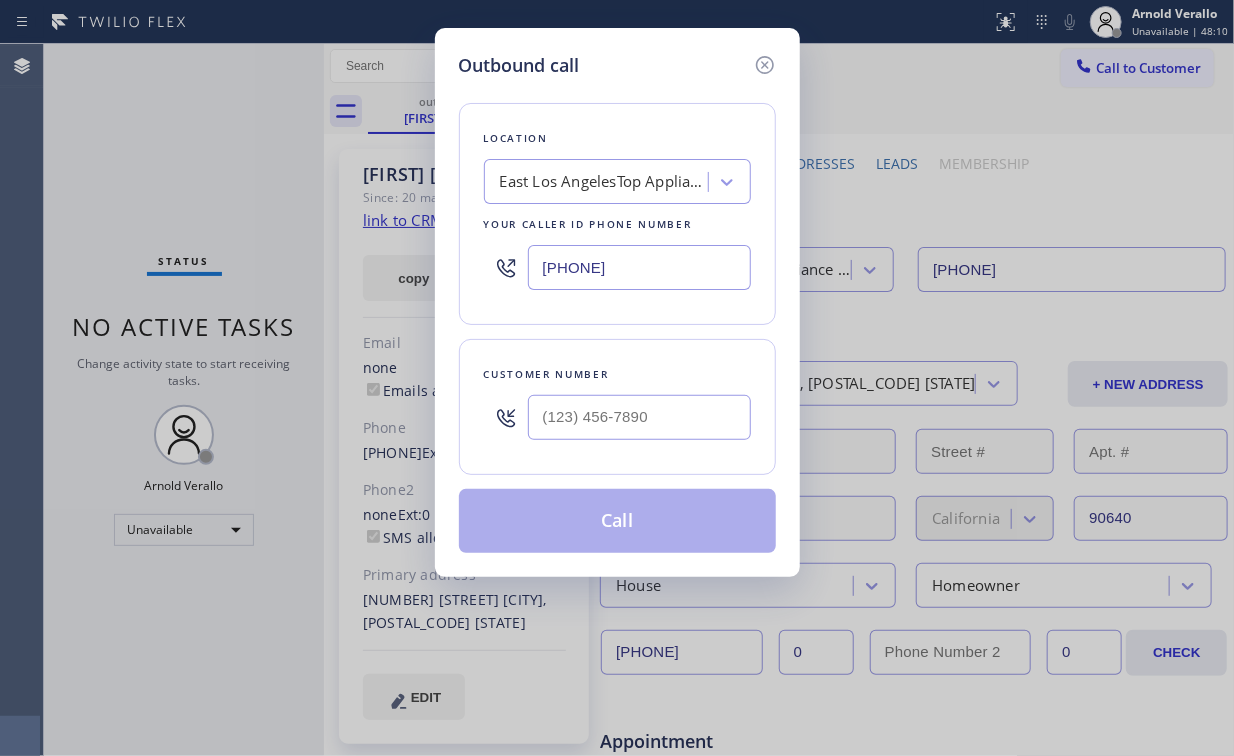 paste on "[PHONE]" 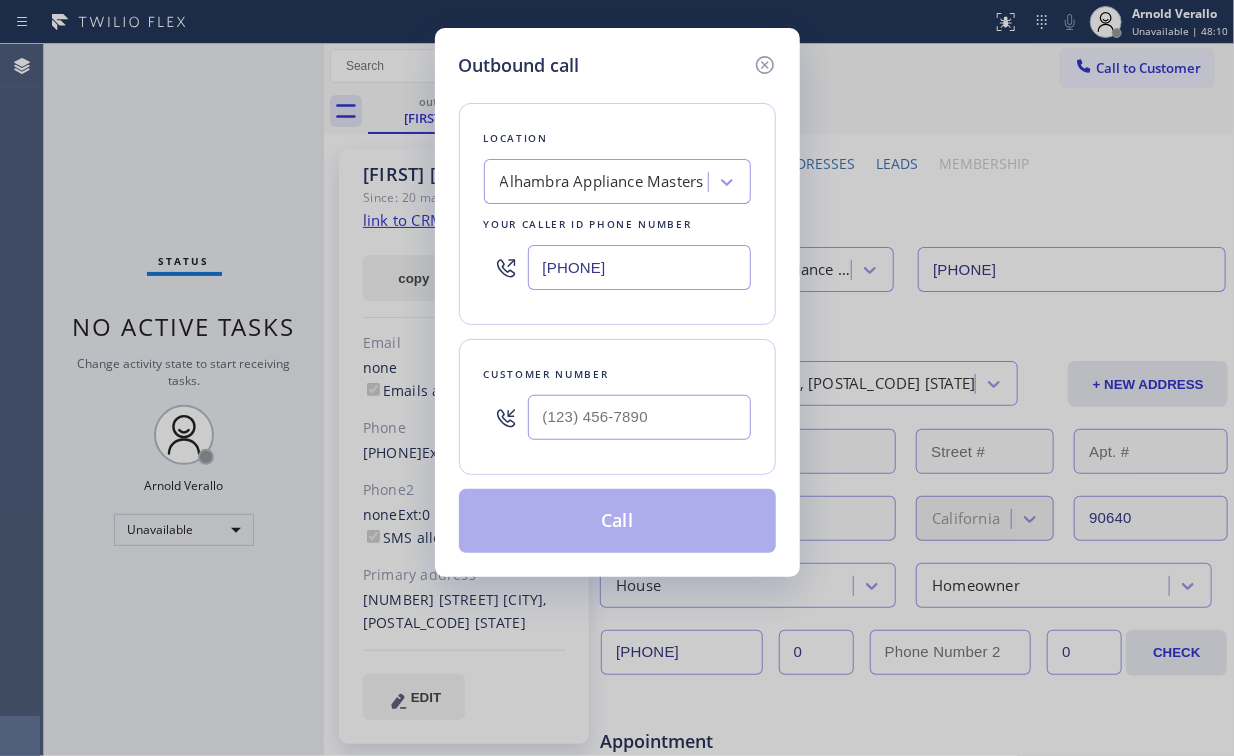 type on "[PHONE]" 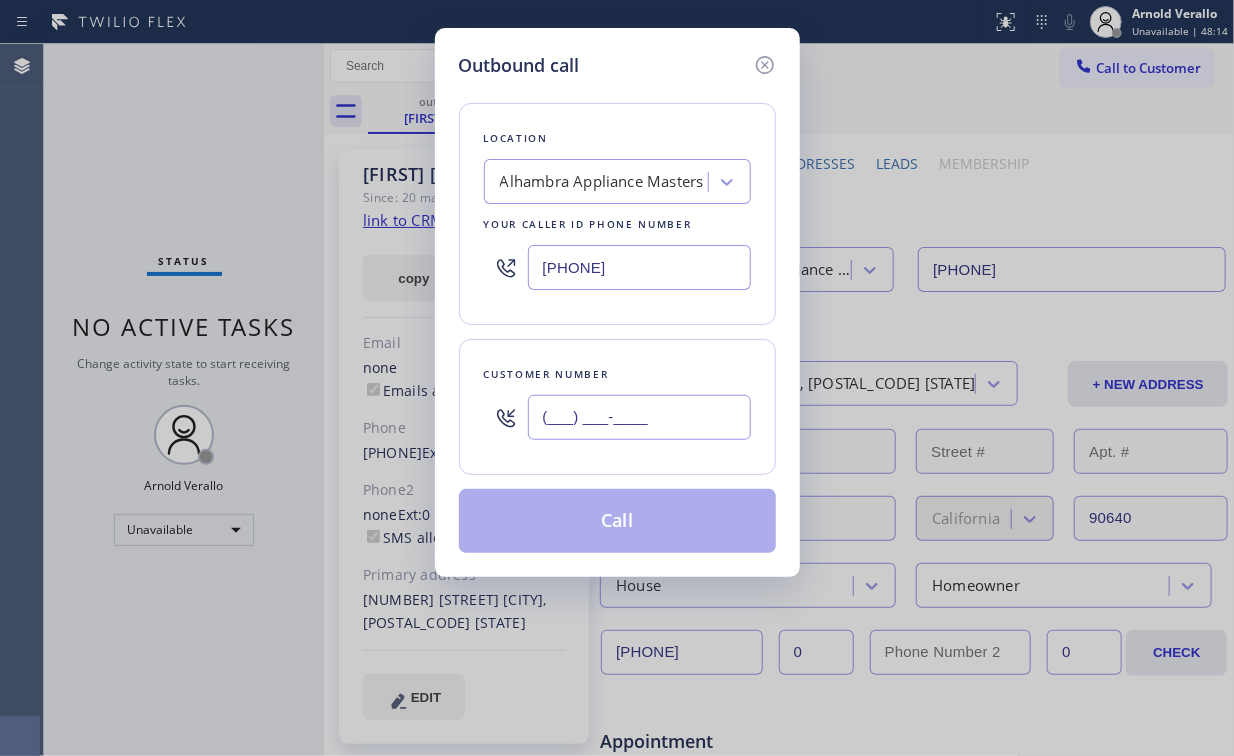 click on "(___) ___-____" at bounding box center (639, 417) 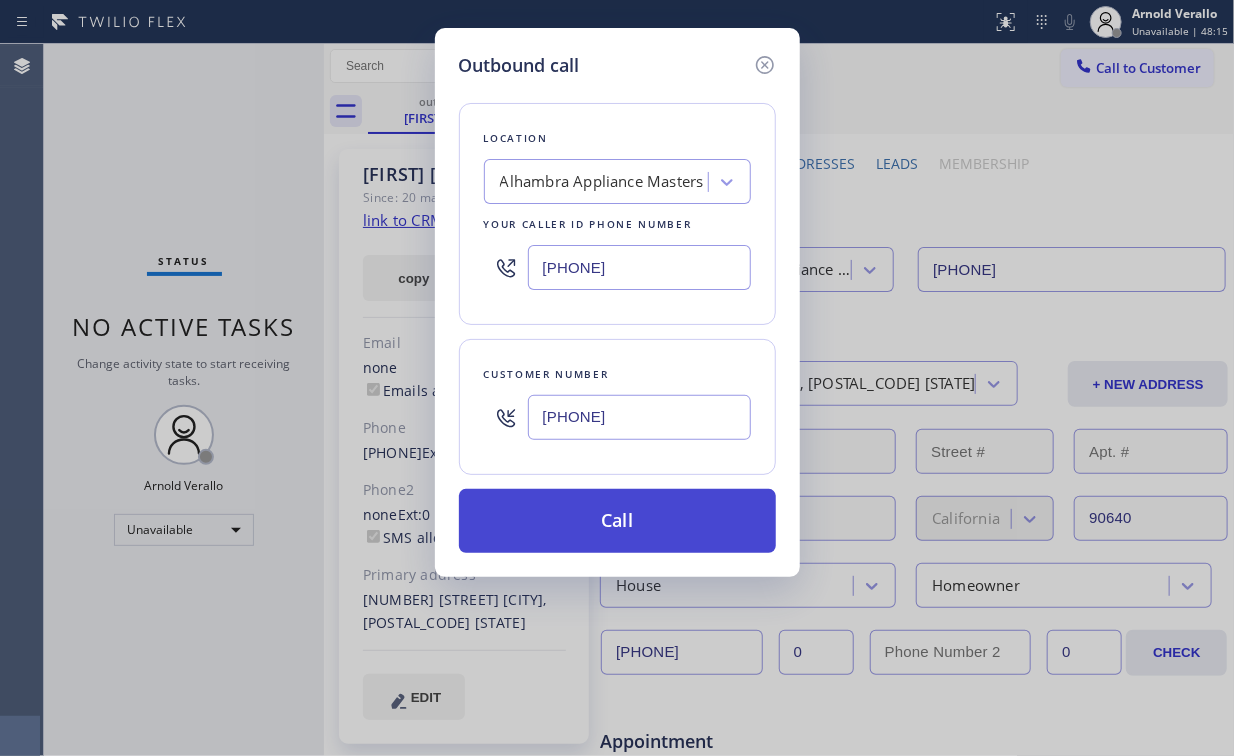 type on "[PHONE]" 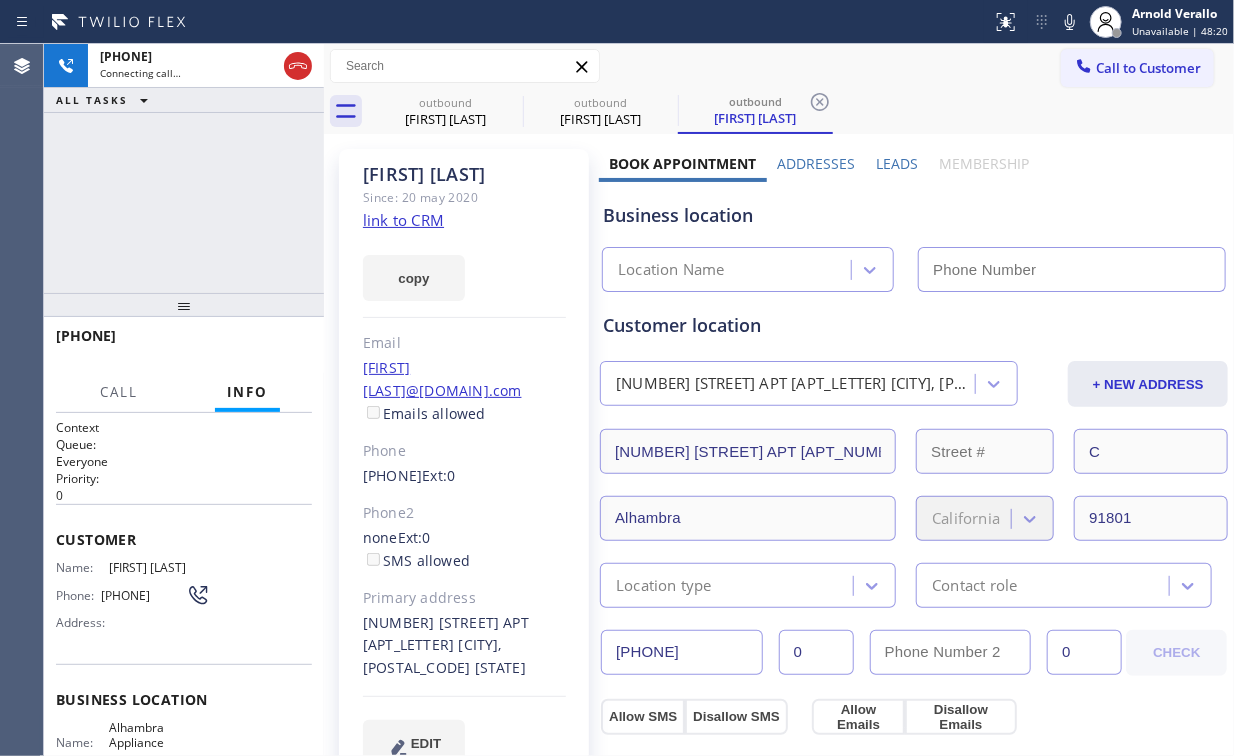 type on "[PHONE]" 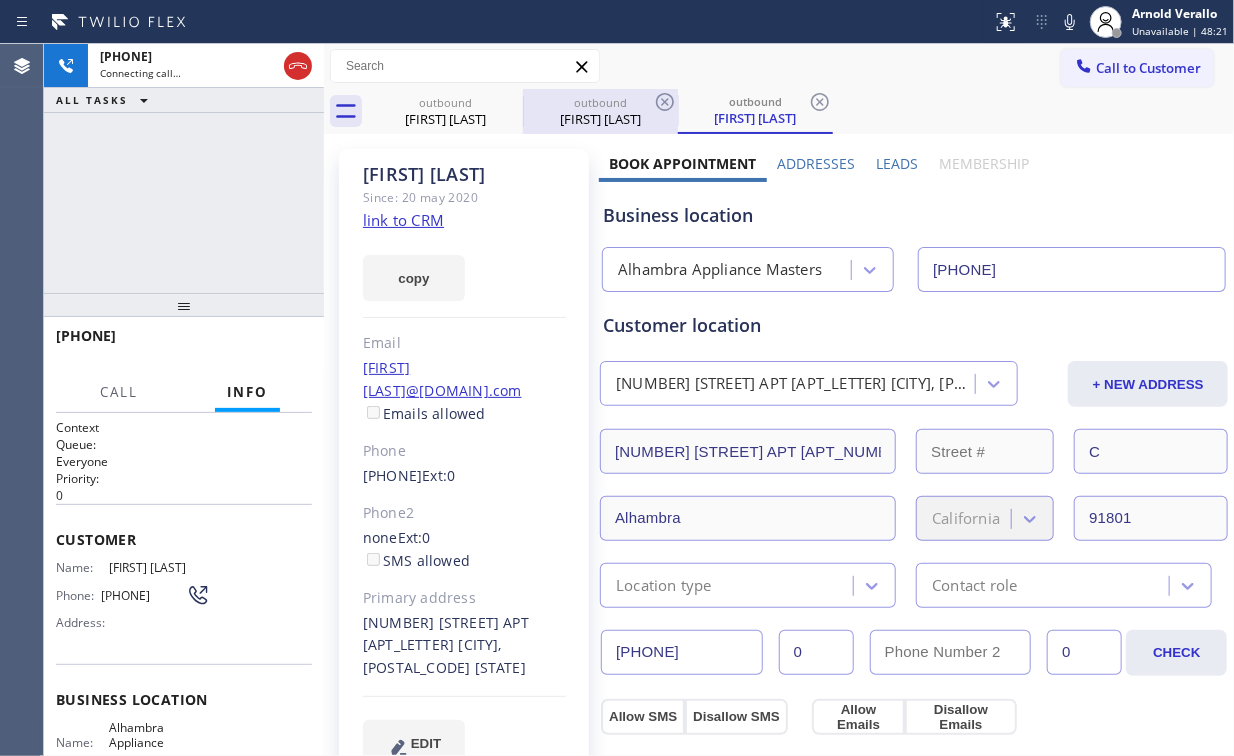 drag, startPoint x: 428, startPoint y: 126, endPoint x: 545, endPoint y: 100, distance: 119.85408 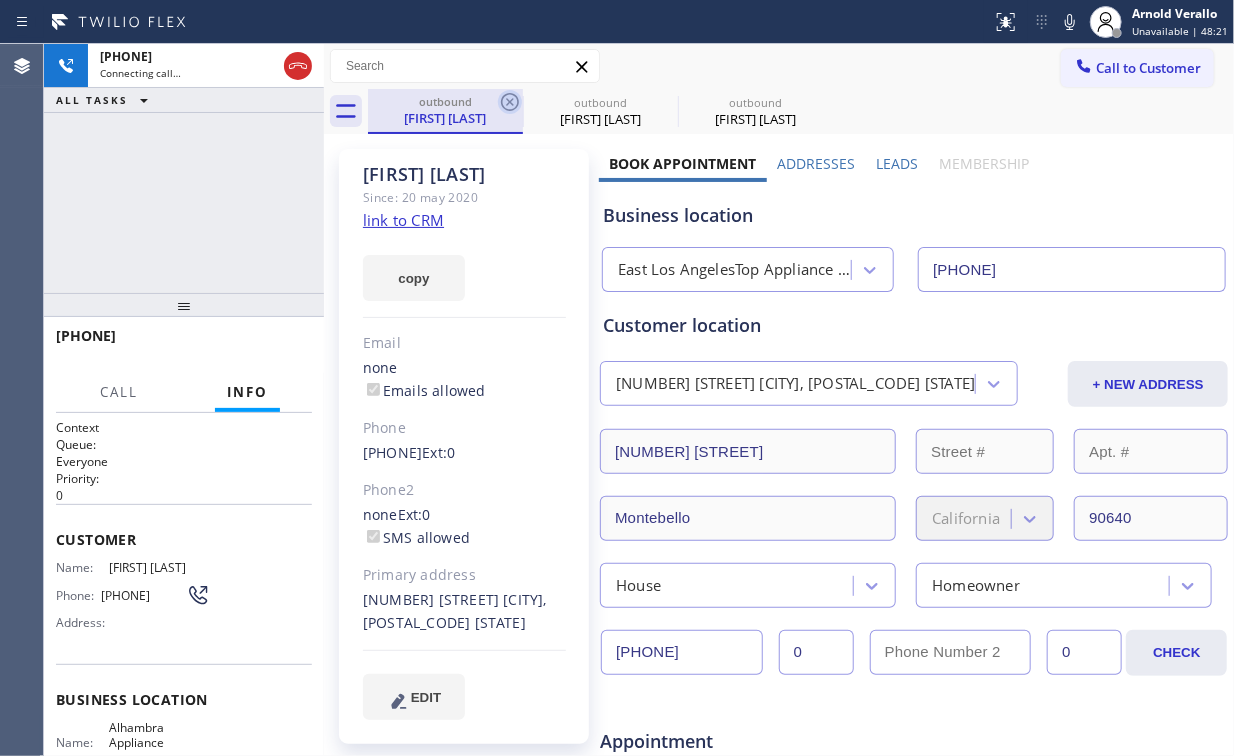 click 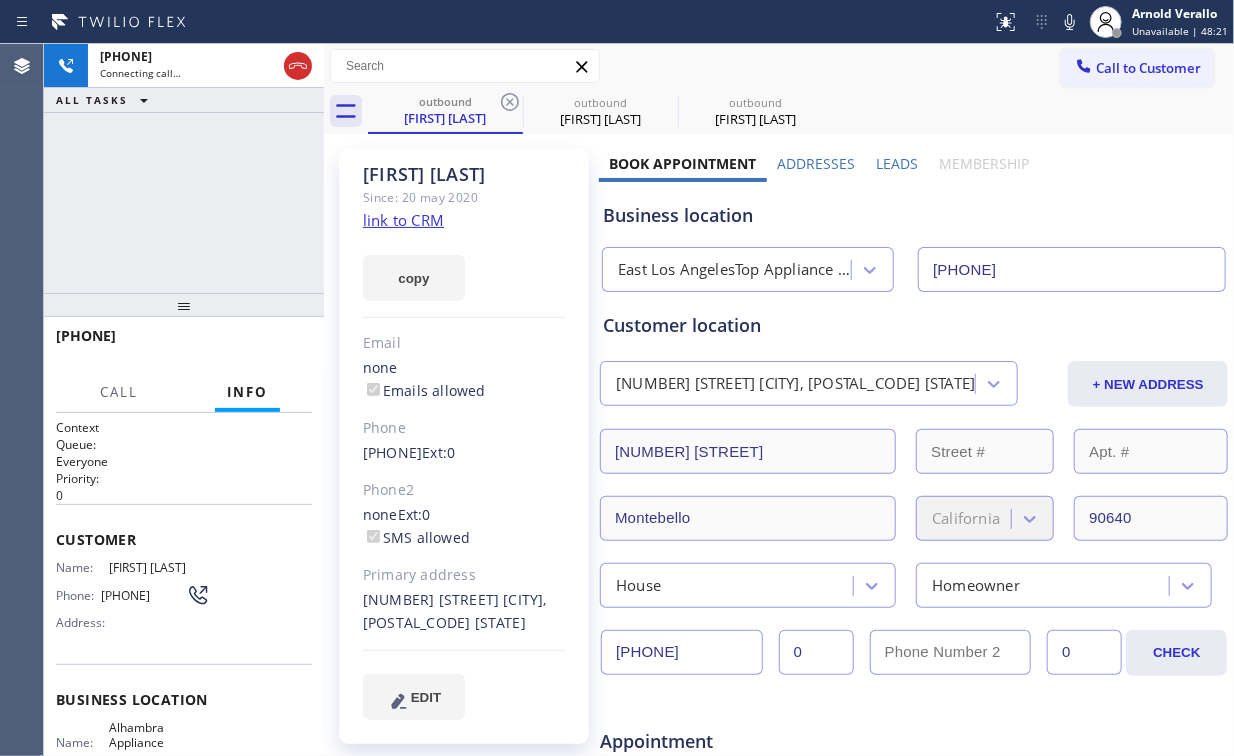 type on "[PHONE]" 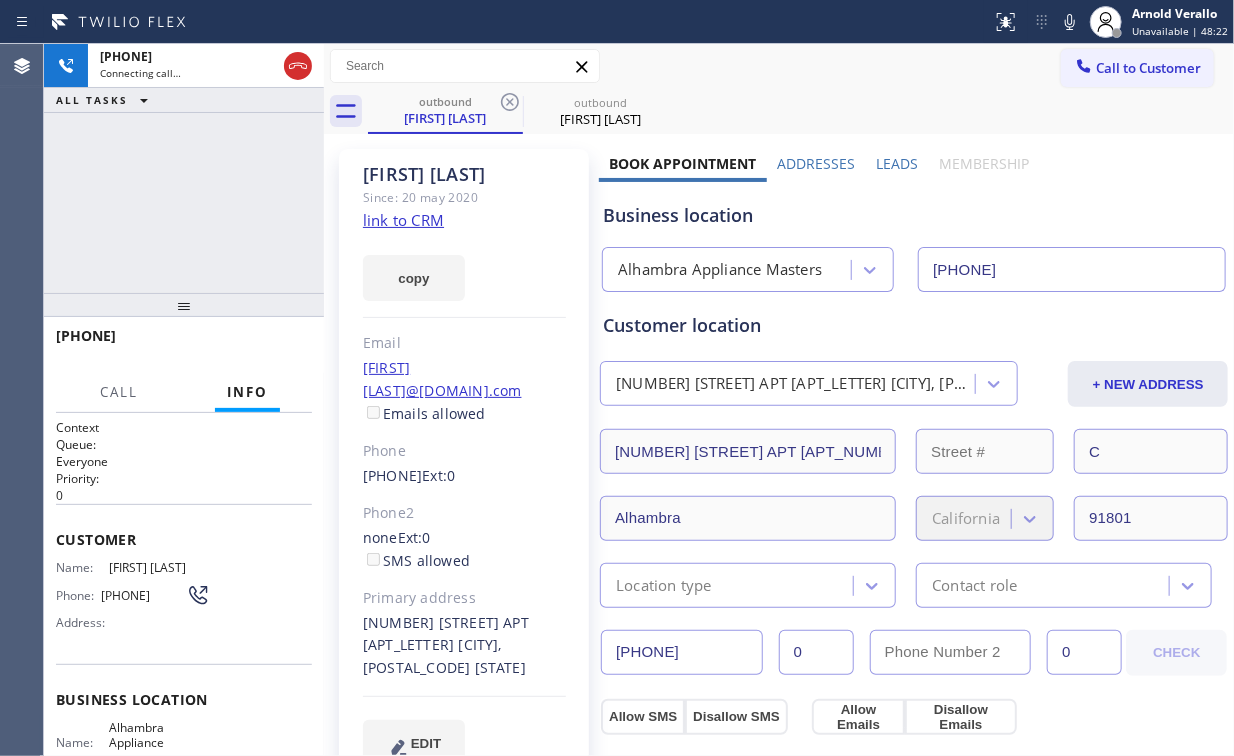 click on "[PHONE] Connecting call… ALL TASKS ALL TASKS ACTIVE TASKS TASKS IN WRAP UP" at bounding box center [184, 168] 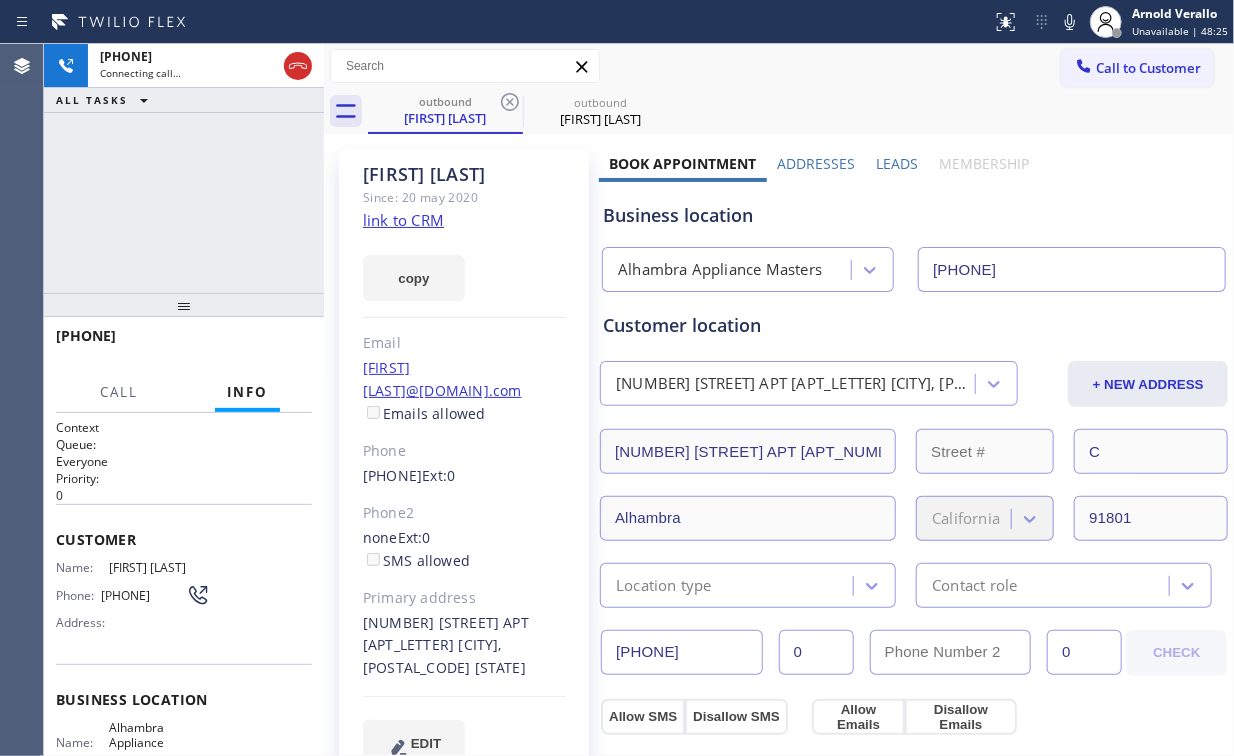 click on "[PHONE] Connecting call… ALL TASKS ALL TASKS ACTIVE TASKS TASKS IN WRAP UP" at bounding box center [184, 168] 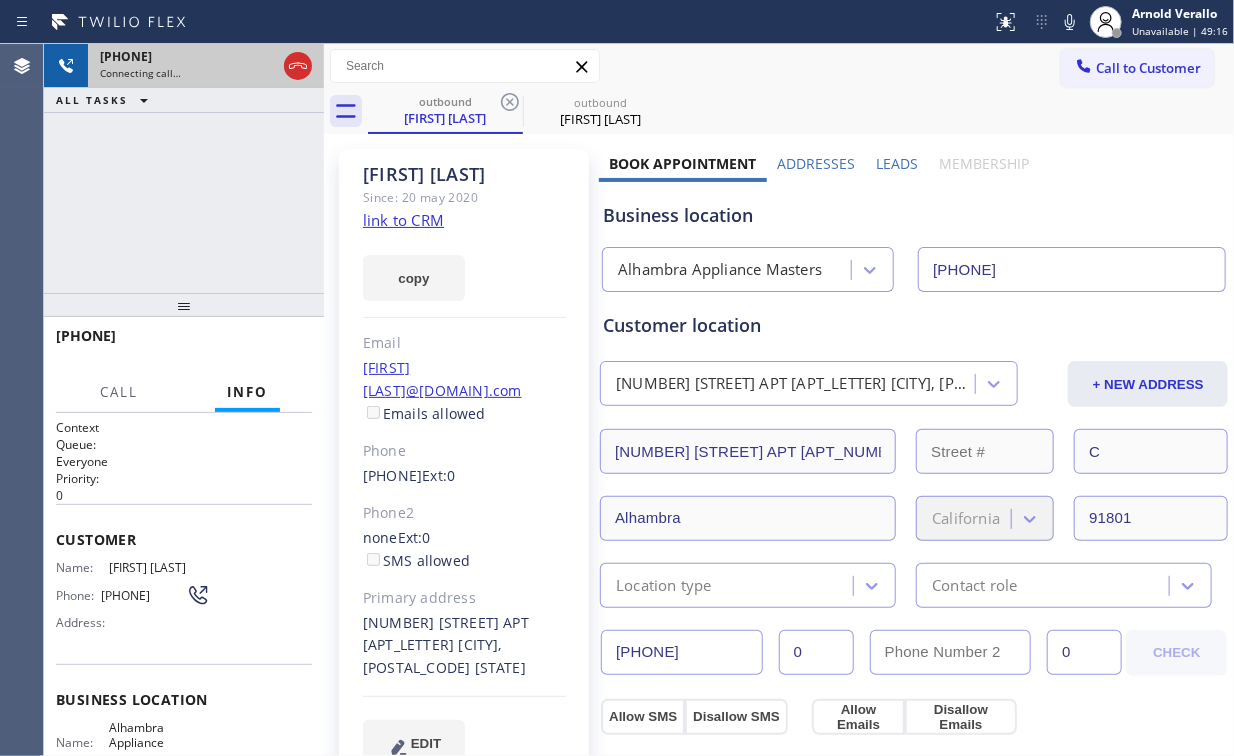 click at bounding box center [298, 66] 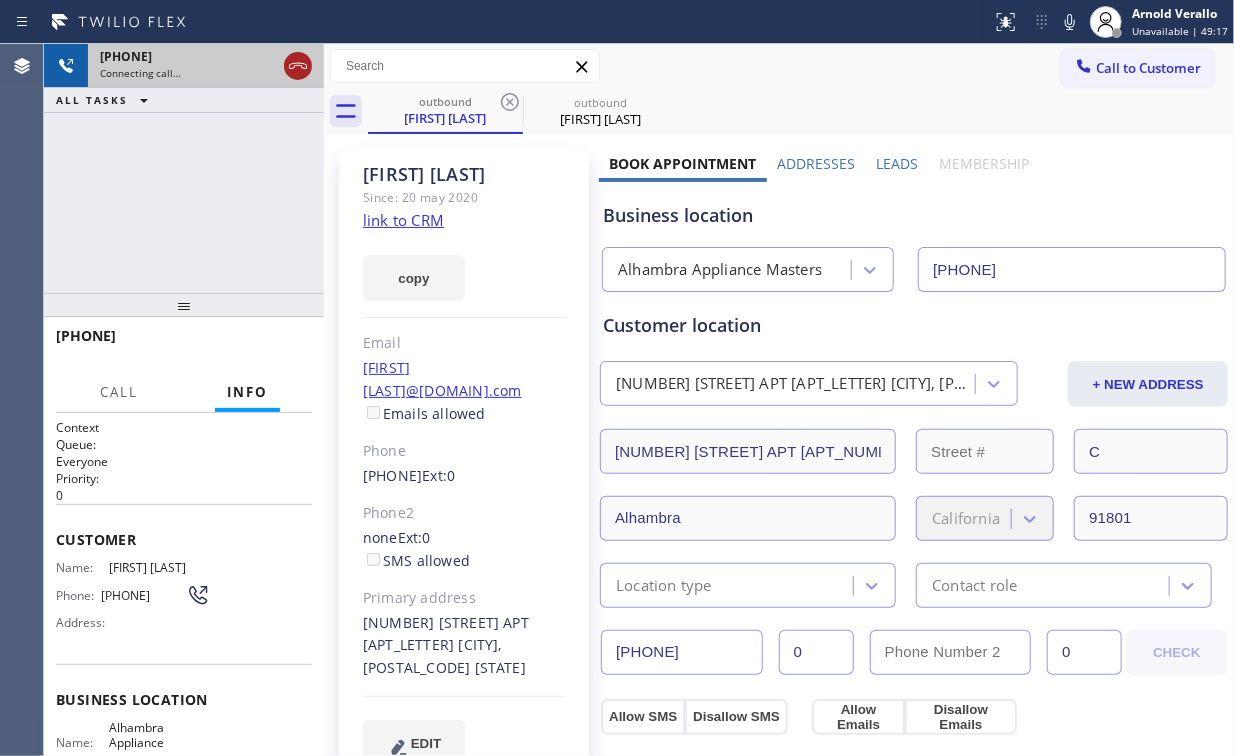 click at bounding box center (298, 66) 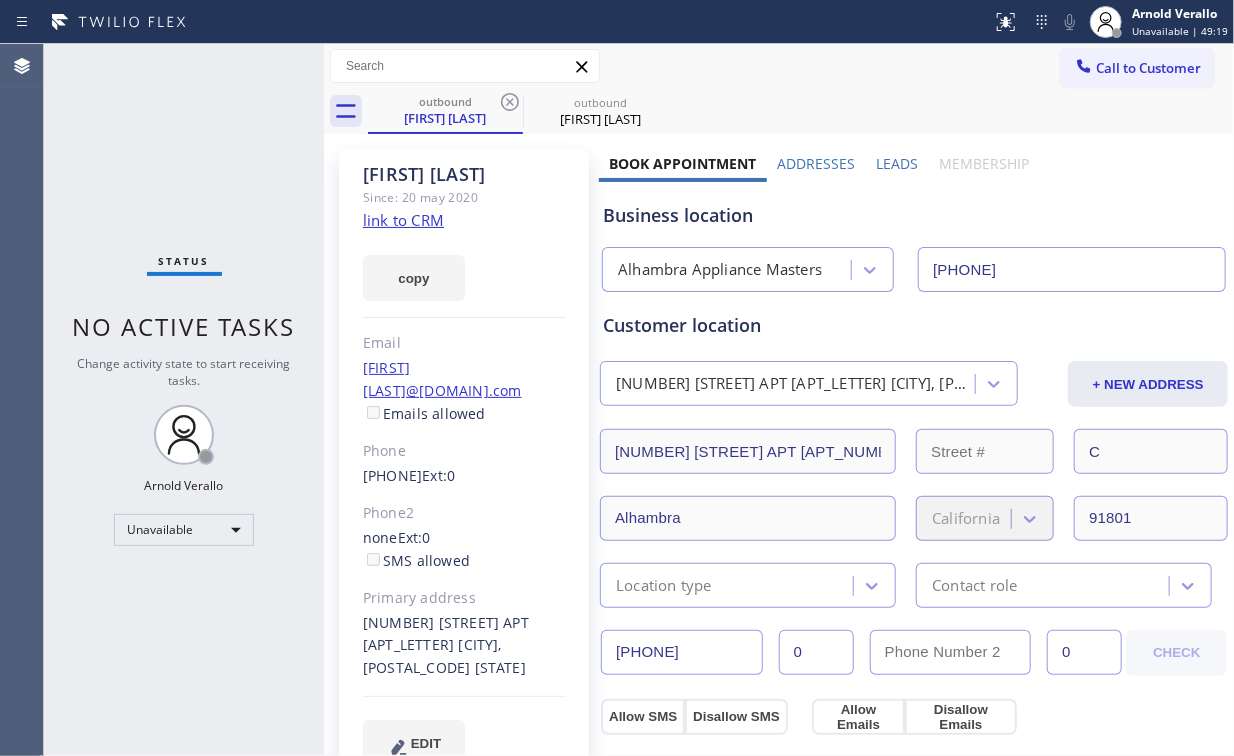 click on "Call to Customer" at bounding box center (1148, 68) 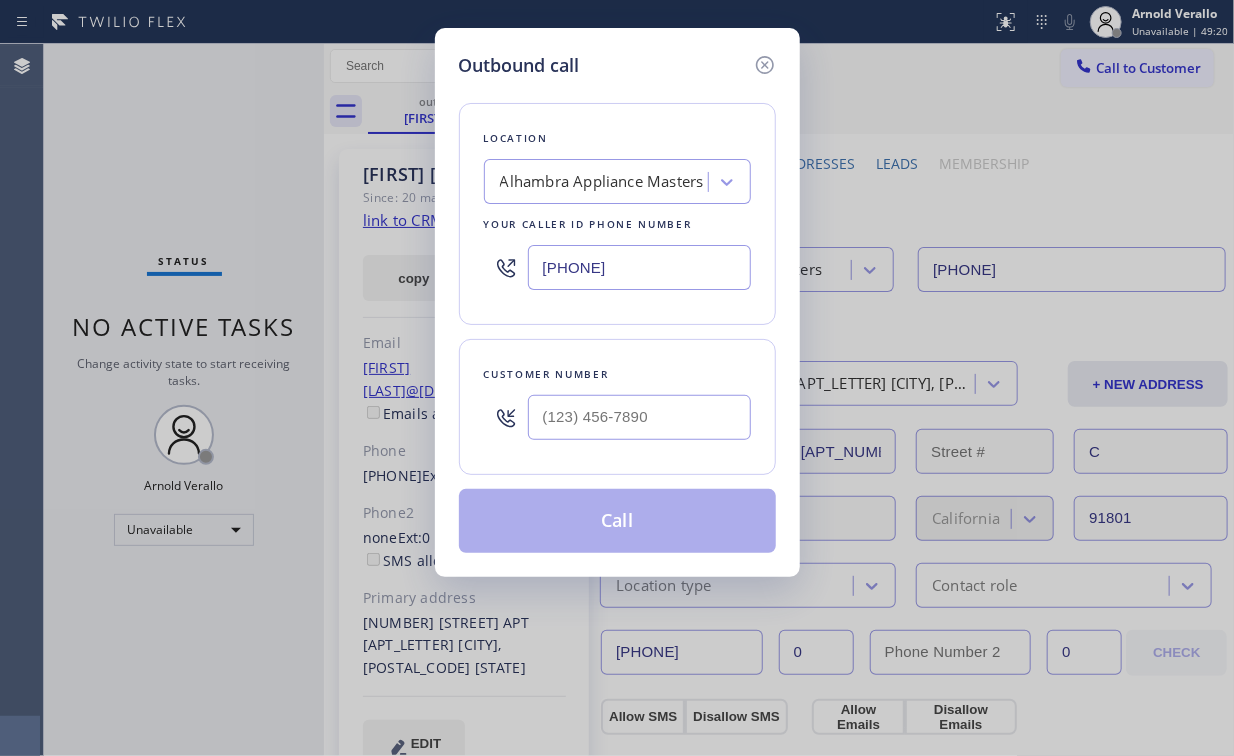 drag, startPoint x: 709, startPoint y: 272, endPoint x: 132, endPoint y: 287, distance: 577.19495 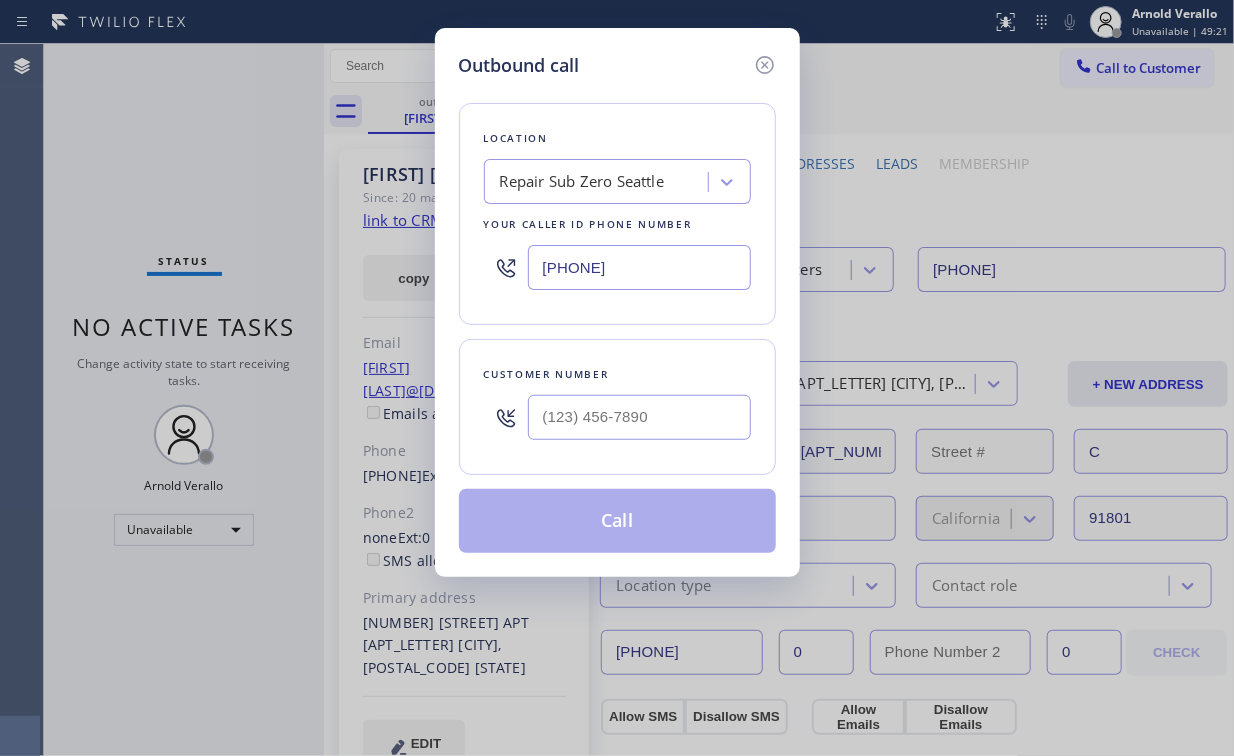 type on "[PHONE]" 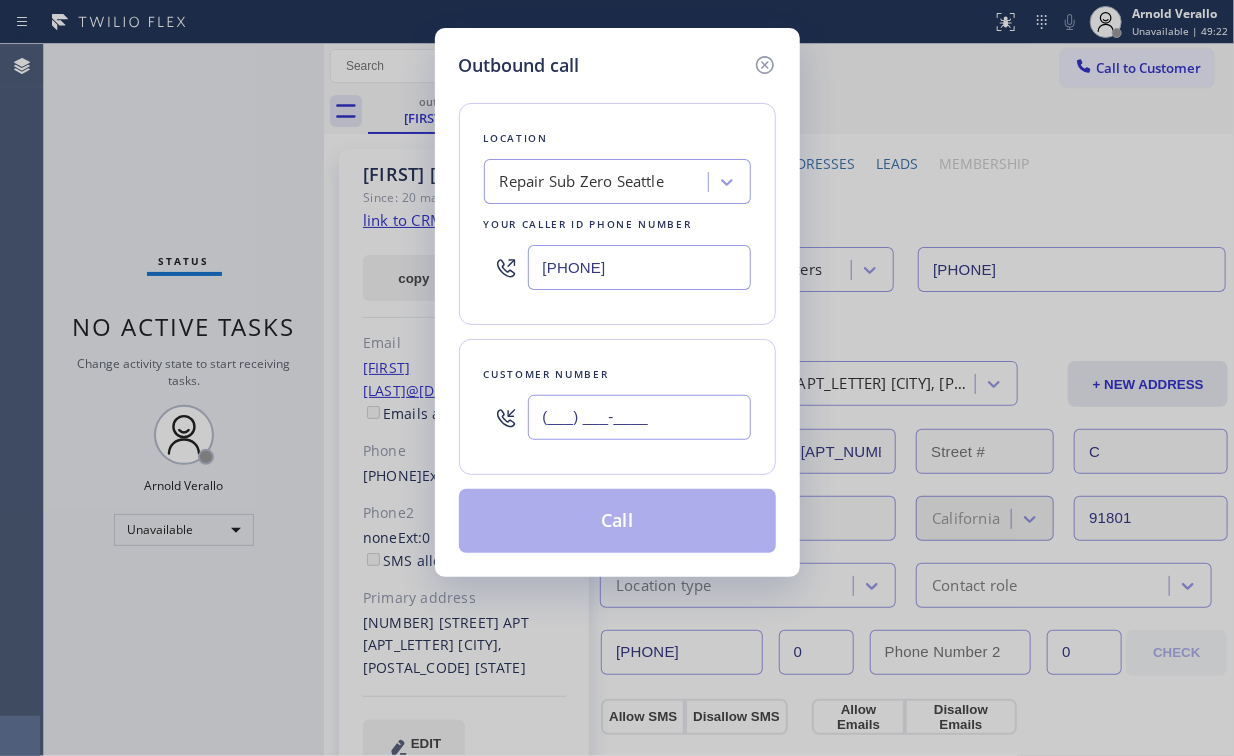 click on "(___) ___-____" at bounding box center [639, 417] 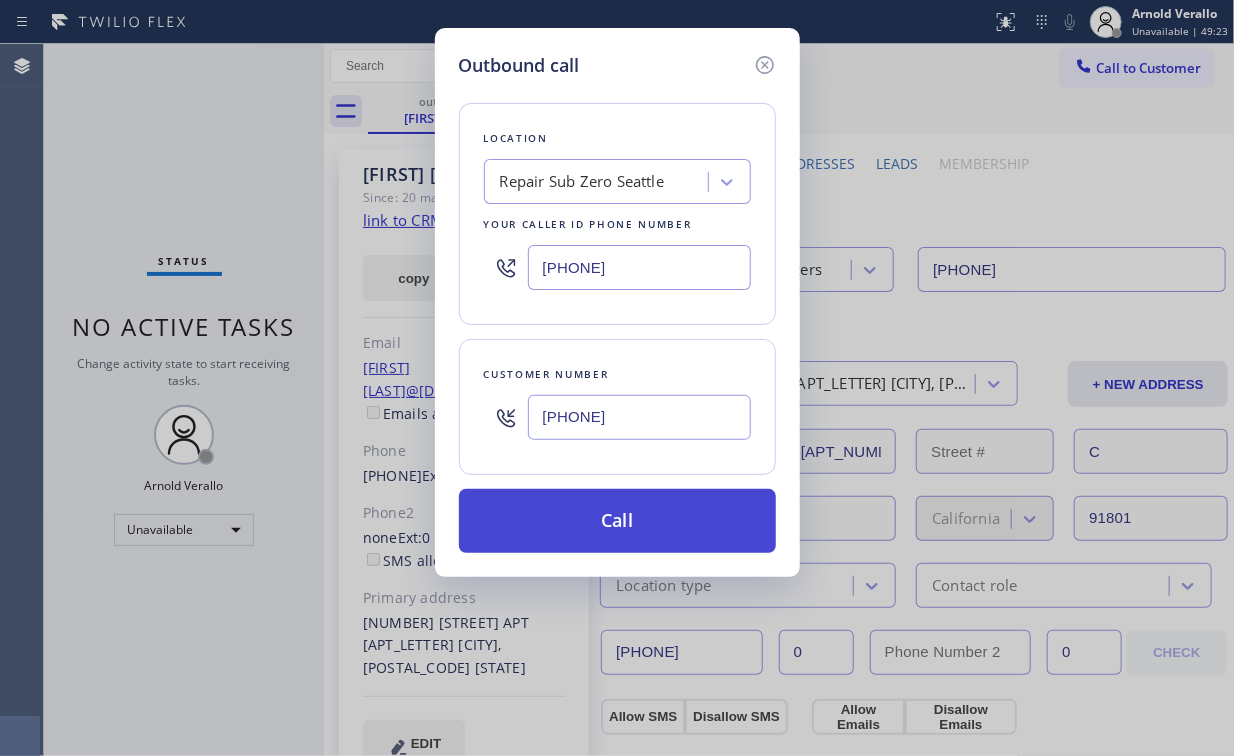 type on "[PHONE]" 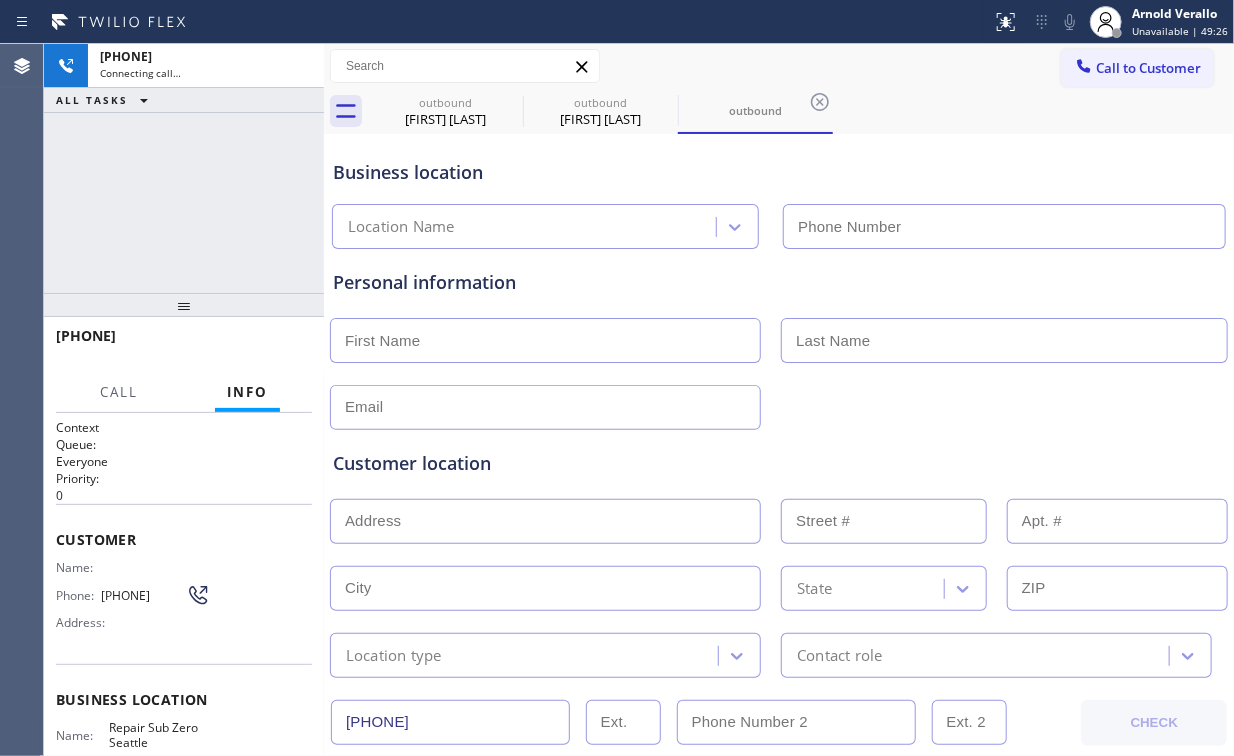 type on "[PHONE]" 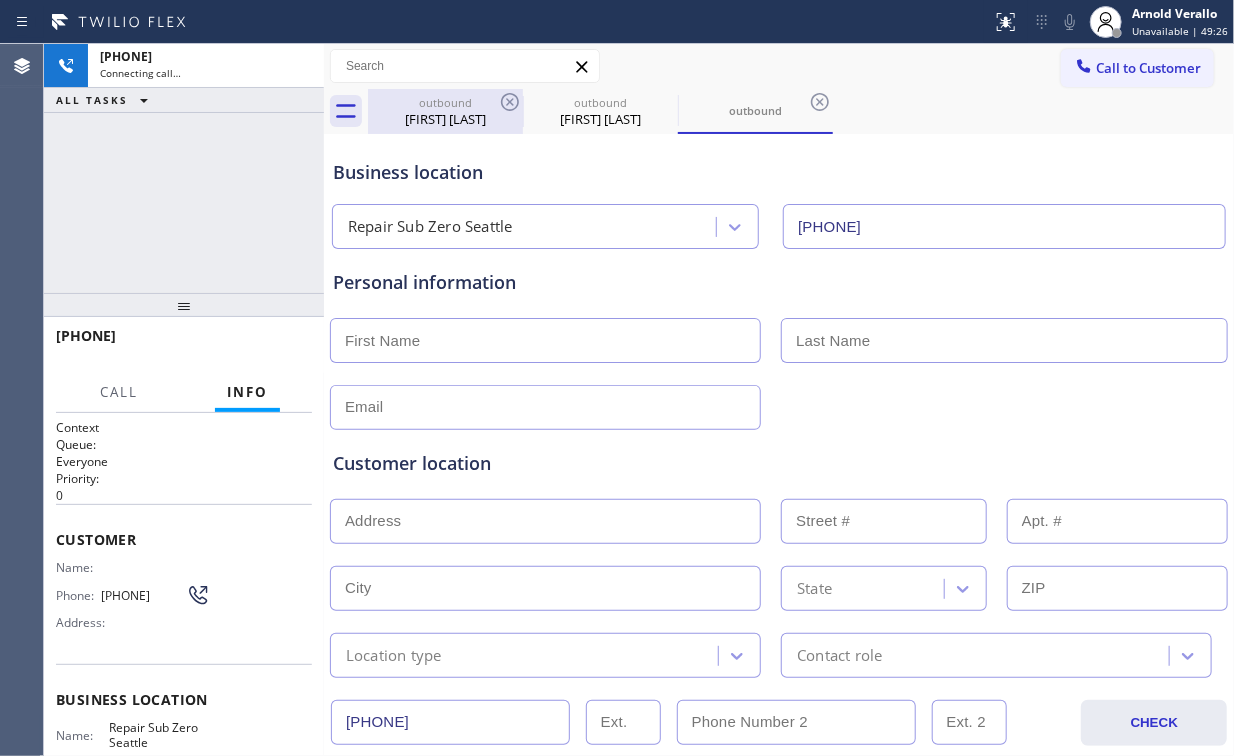 drag, startPoint x: 449, startPoint y: 124, endPoint x: 475, endPoint y: 120, distance: 26.305893 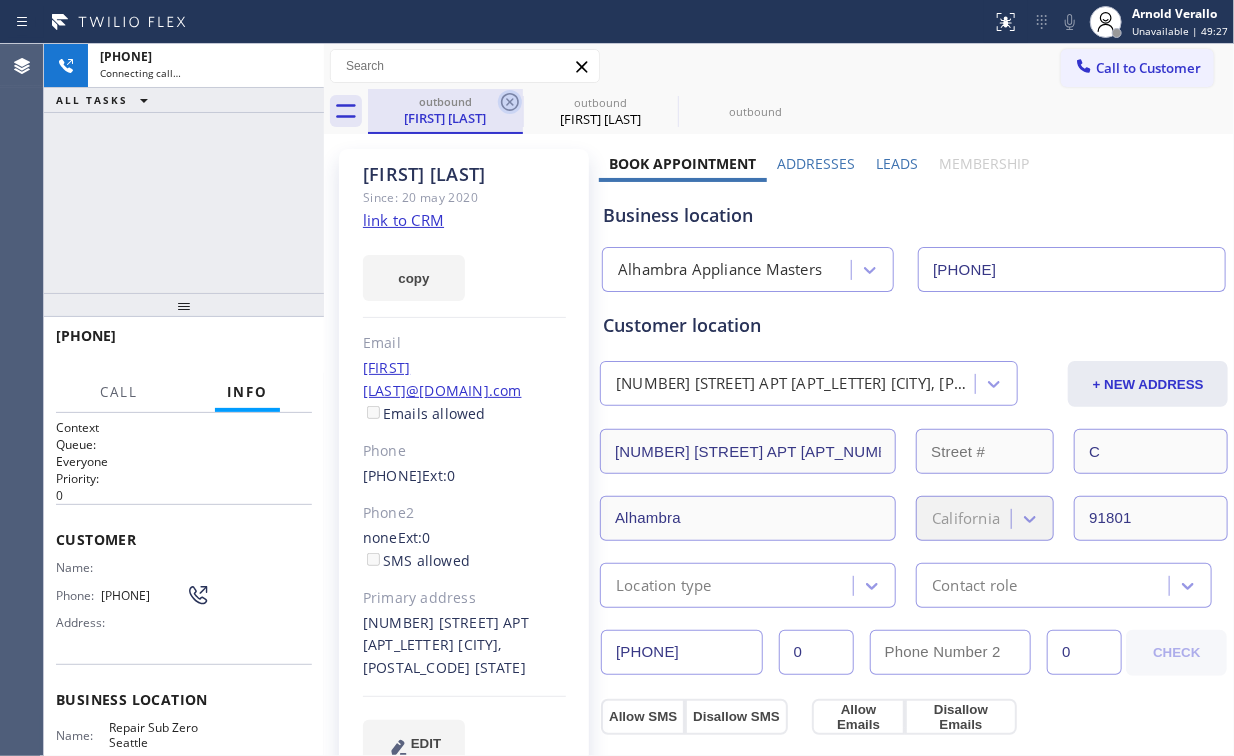 click 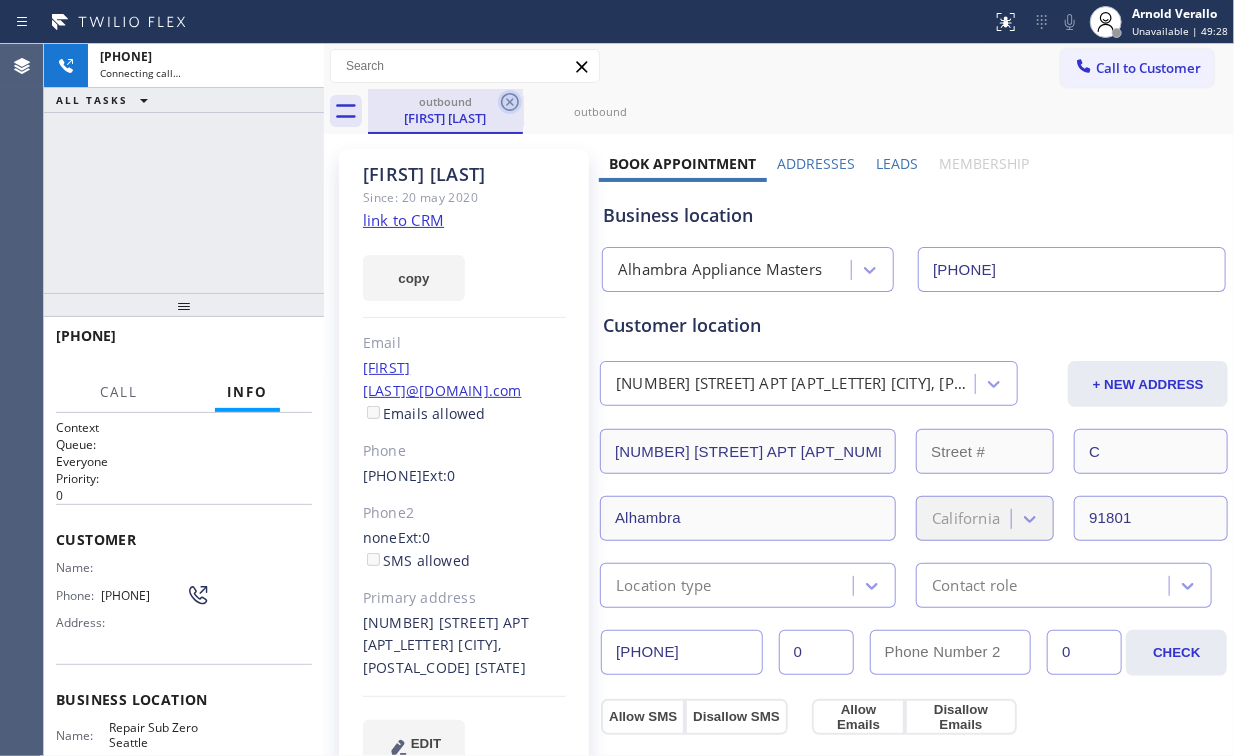 click 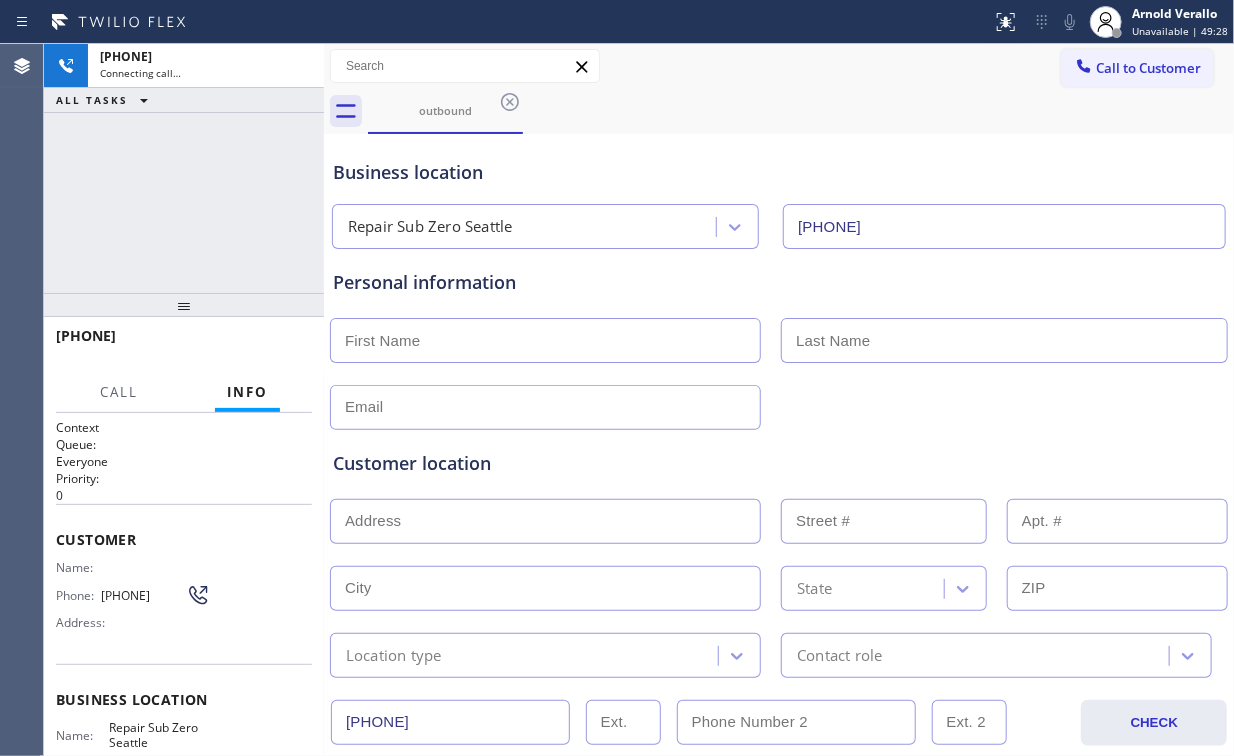drag, startPoint x: 169, startPoint y: 215, endPoint x: 176, endPoint y: 228, distance: 14.764823 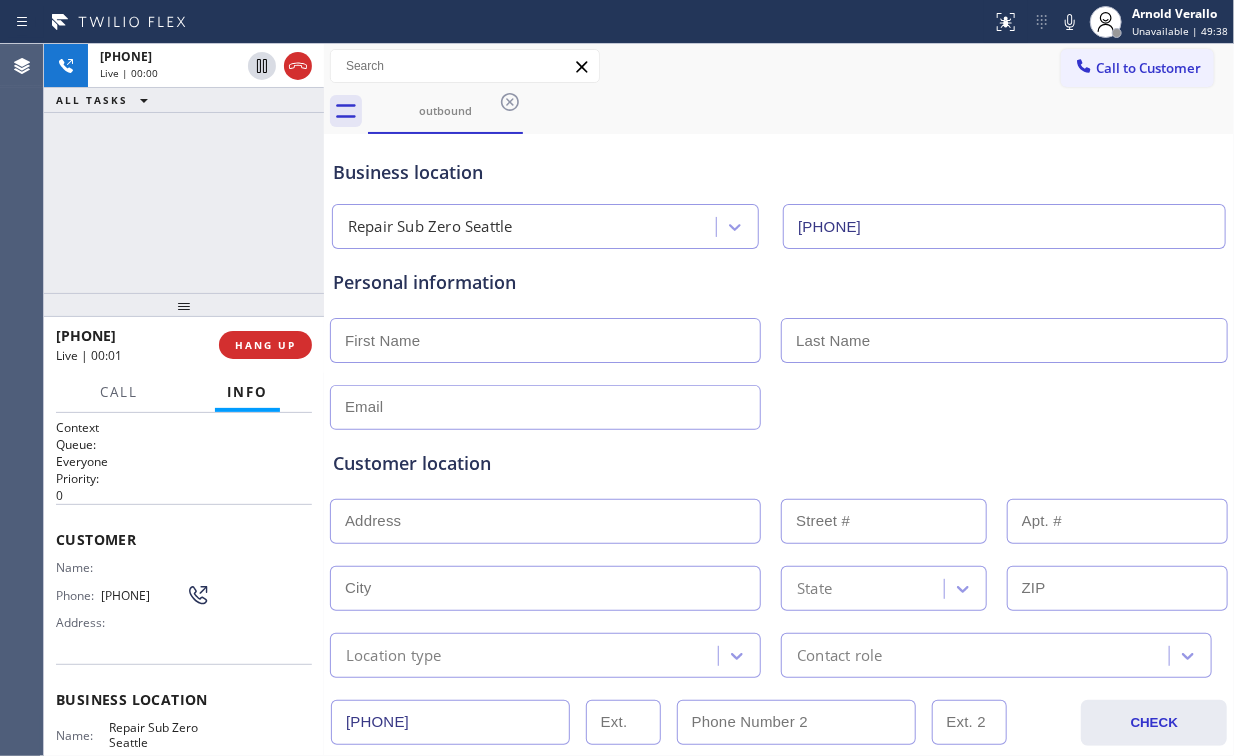 click on "+1[PHONE] Live | 00:00 ALL TASKS ALL TASKS ACTIVE TASKS TASKS IN WRAP UP" at bounding box center (184, 168) 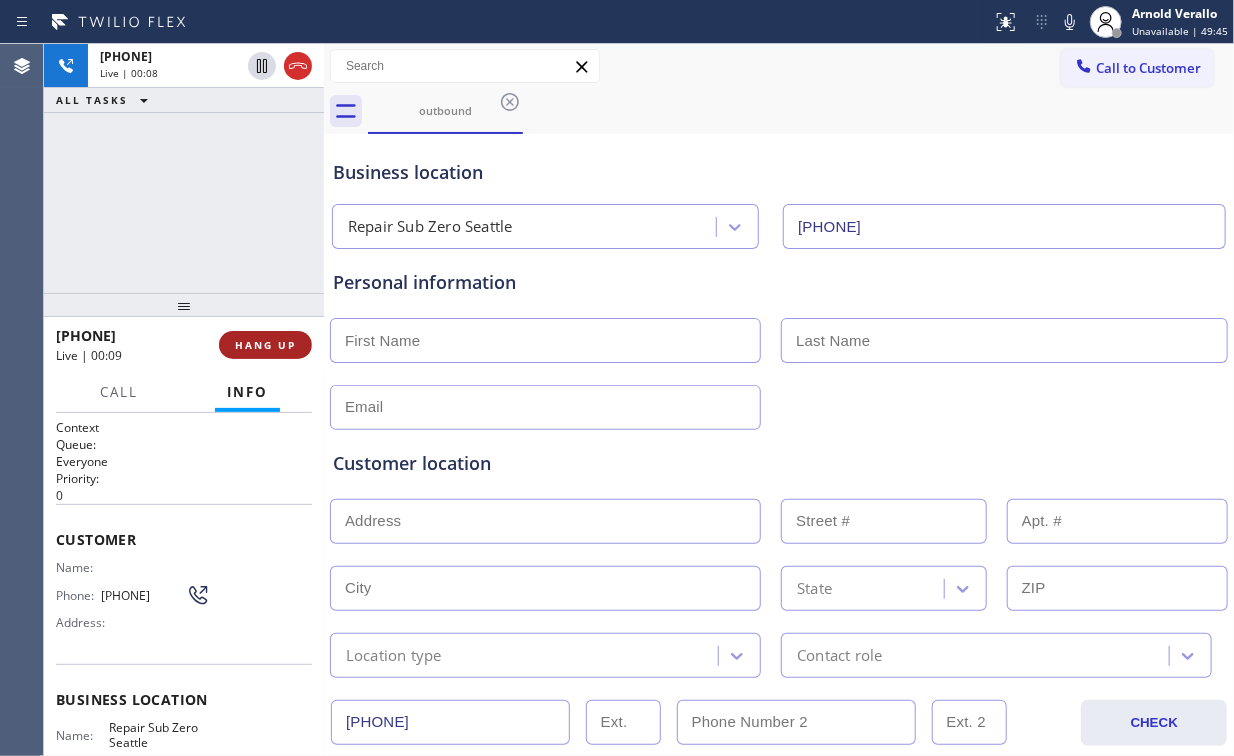 click on "HANG UP" at bounding box center [265, 345] 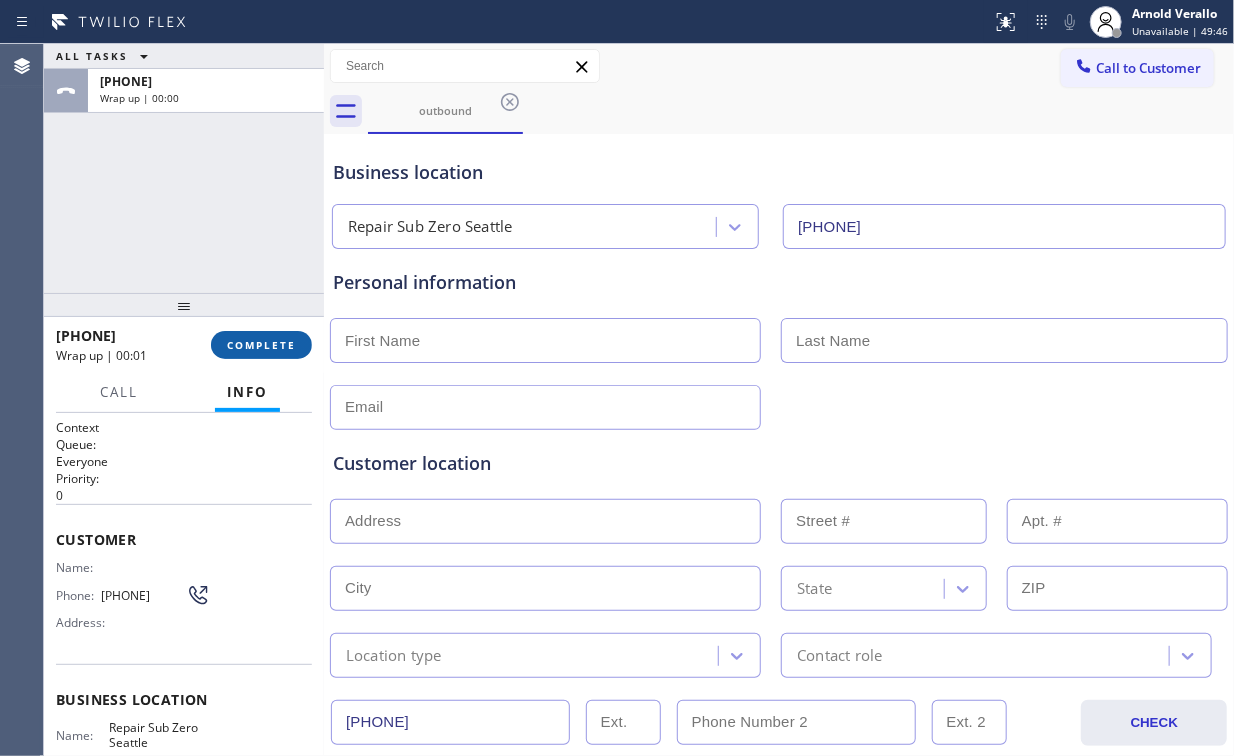 click on "COMPLETE" at bounding box center [261, 345] 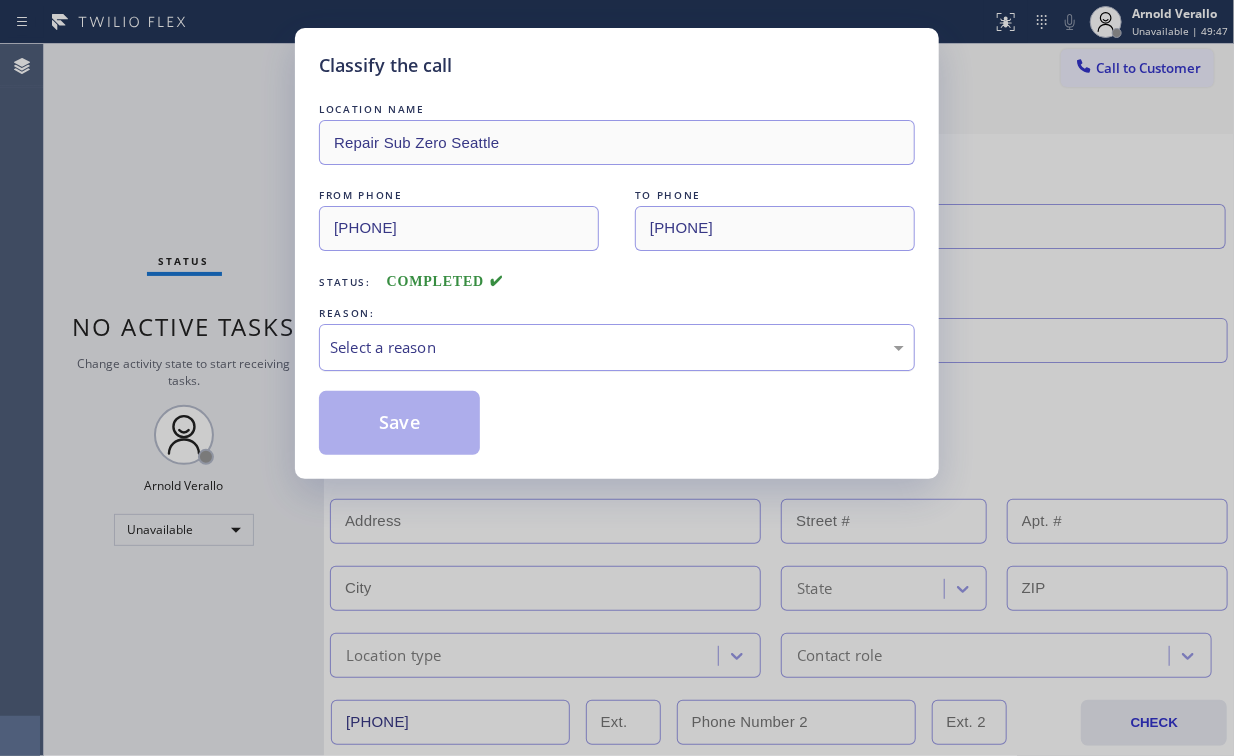 click on "Select a reason" at bounding box center (617, 347) 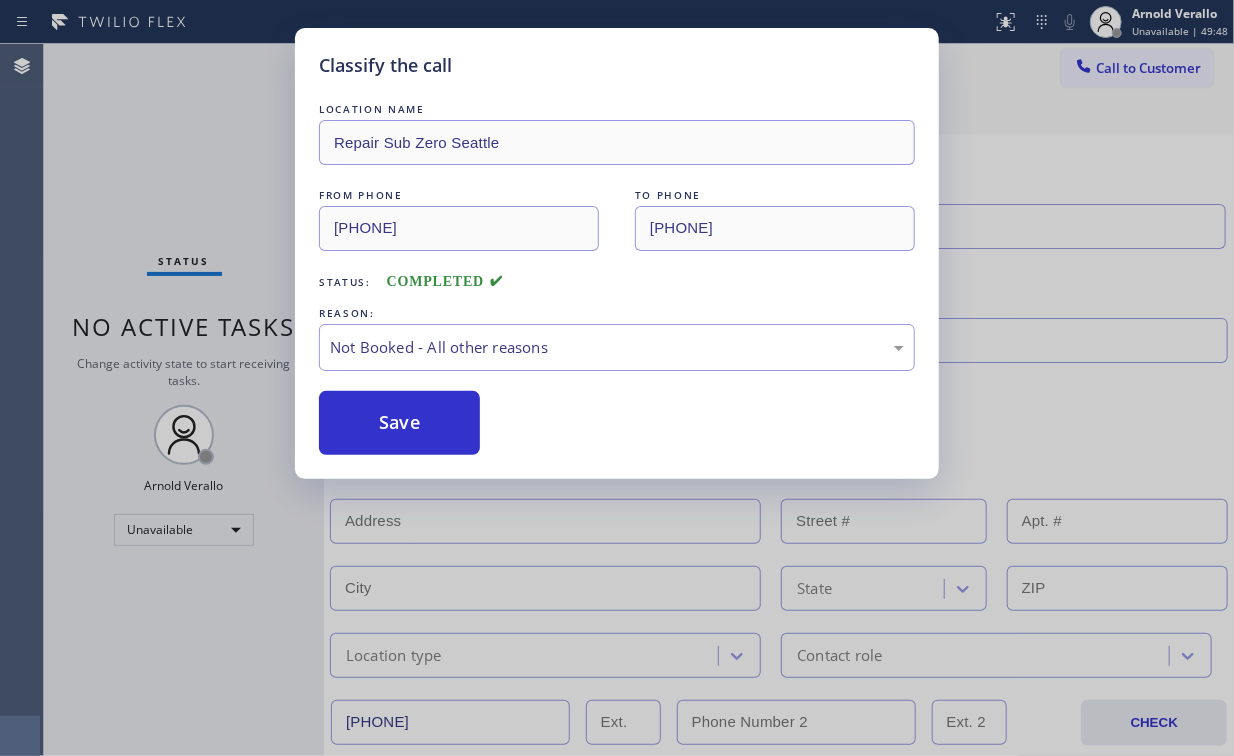 drag, startPoint x: 425, startPoint y: 419, endPoint x: 276, endPoint y: 268, distance: 212.13675 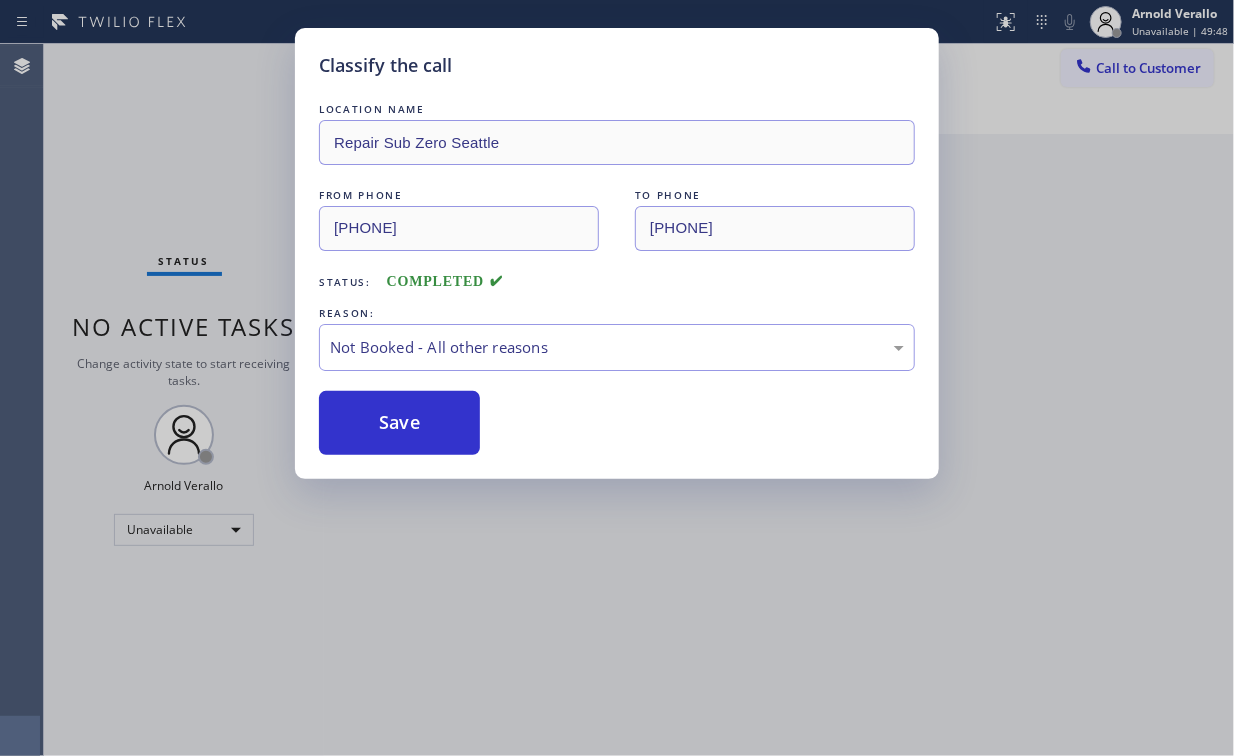 click on "Classify the call LOCATION NAME Repair Sub Zero Seattle FROM PHONE [PHONE] TO PHONE [PHONE] Status: COMPLETED REASON: Not Booked - All other reasons Save" at bounding box center (617, 378) 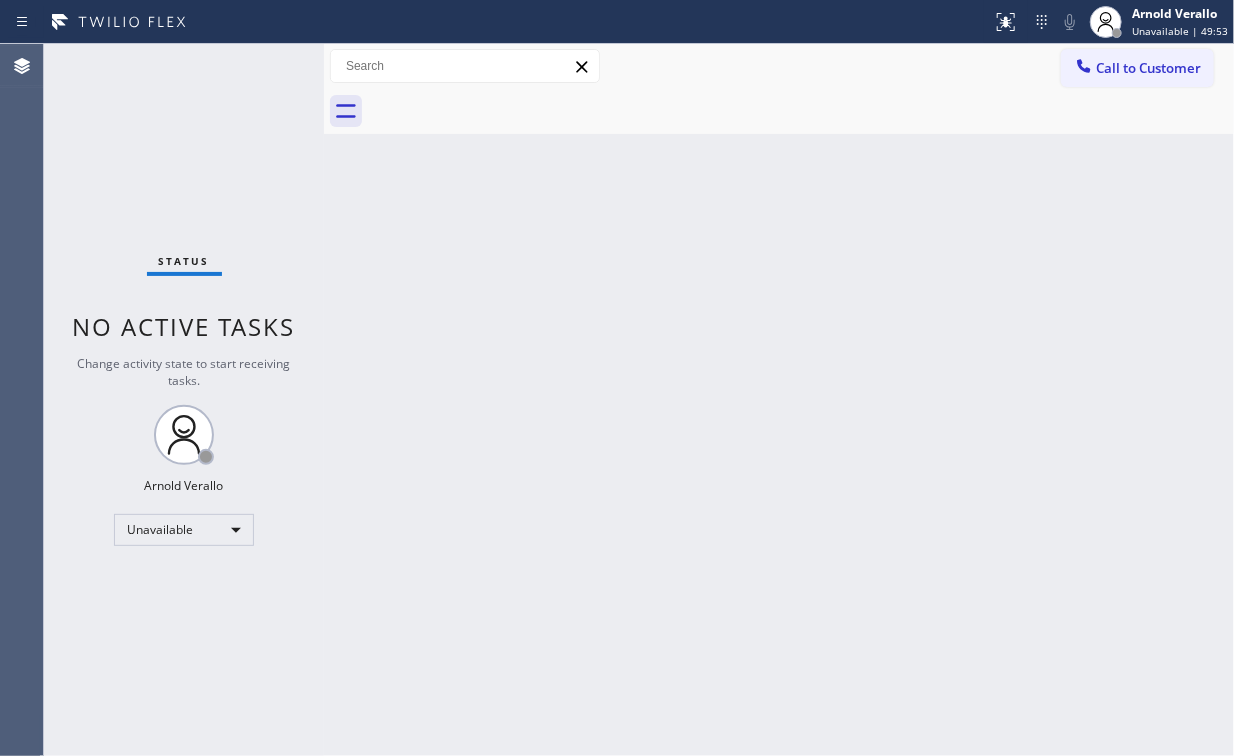 click on "Call to Customer" at bounding box center [1137, 68] 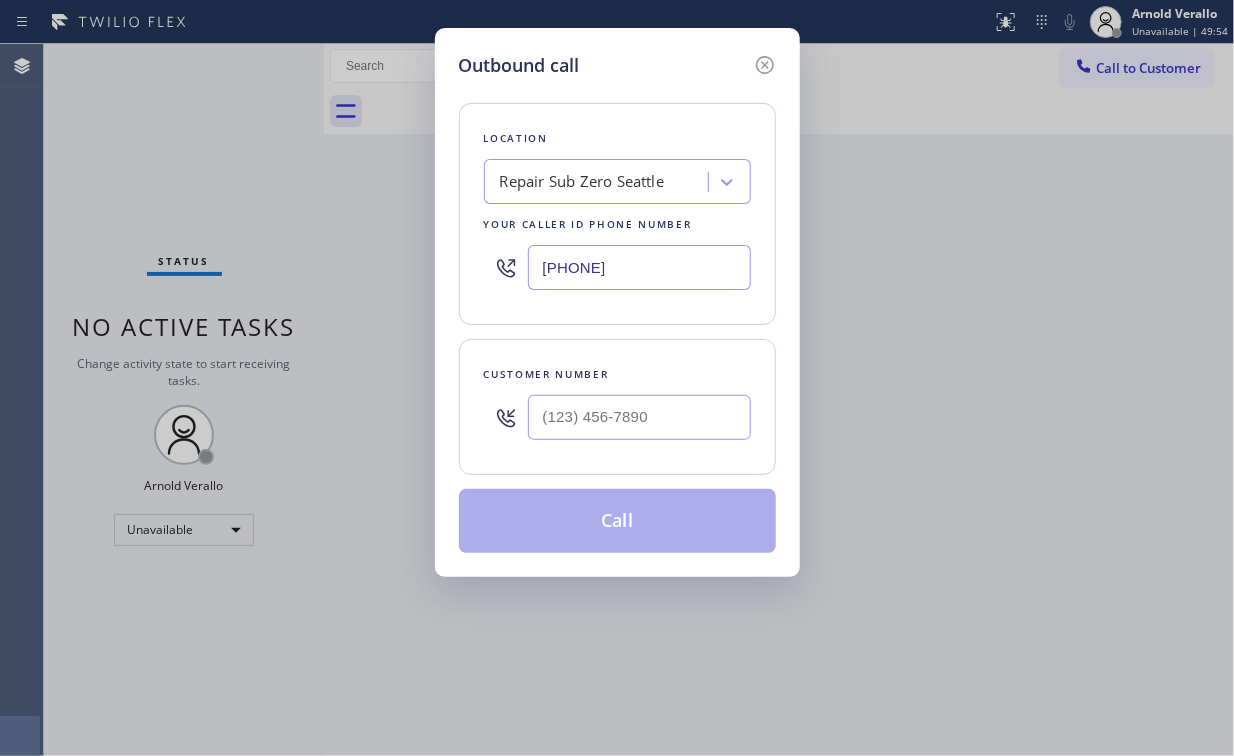 drag, startPoint x: 657, startPoint y: 274, endPoint x: 316, endPoint y: 290, distance: 341.37515 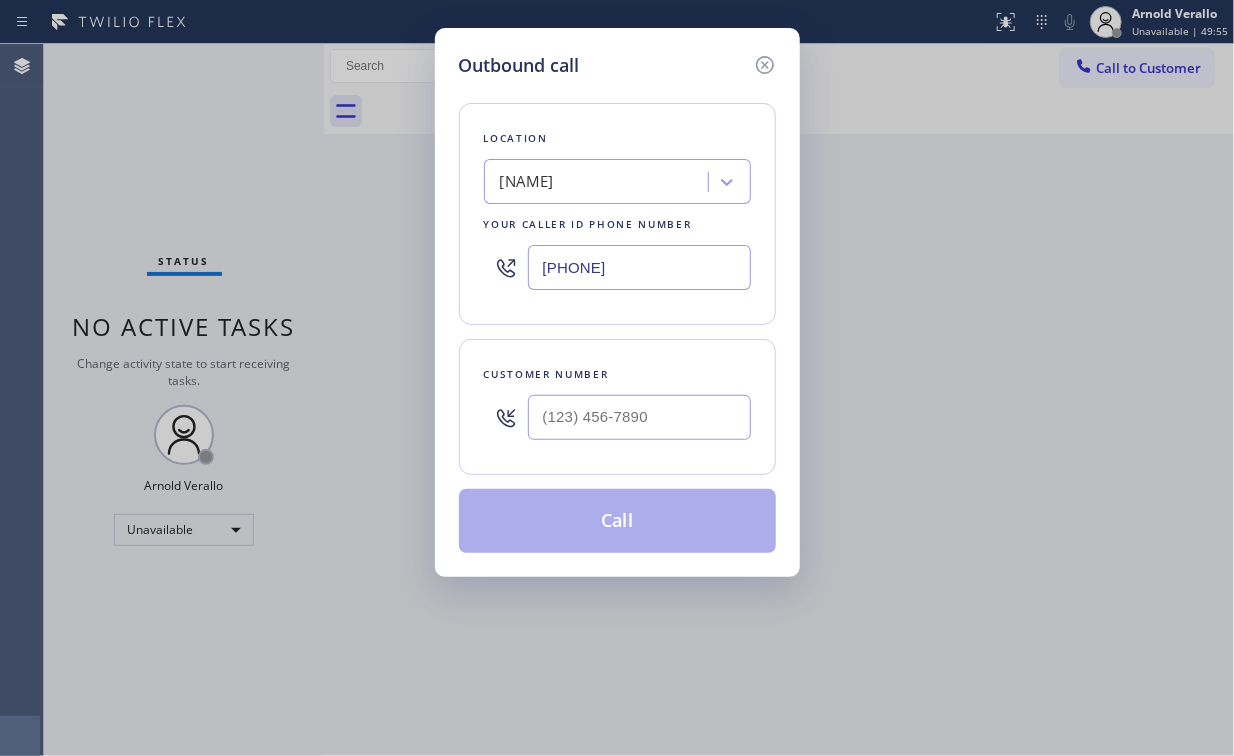type on "[PHONE]" 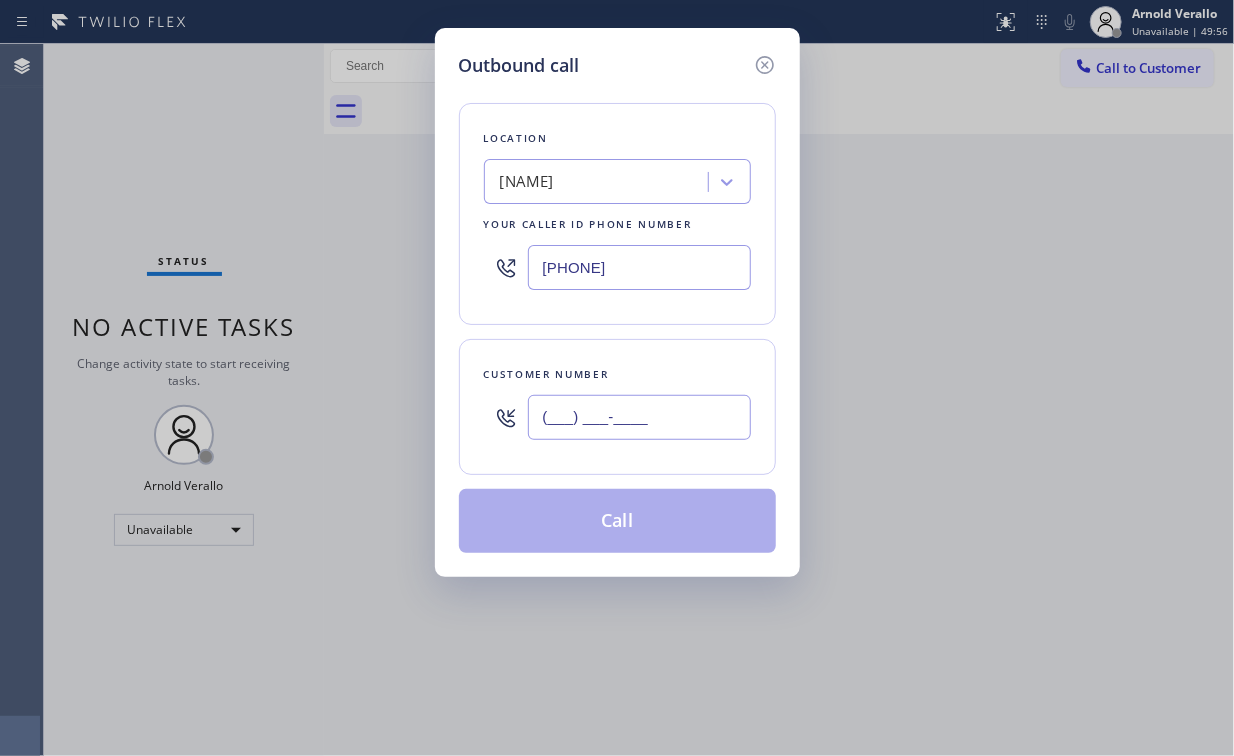click on "(___) ___-____" at bounding box center (639, 417) 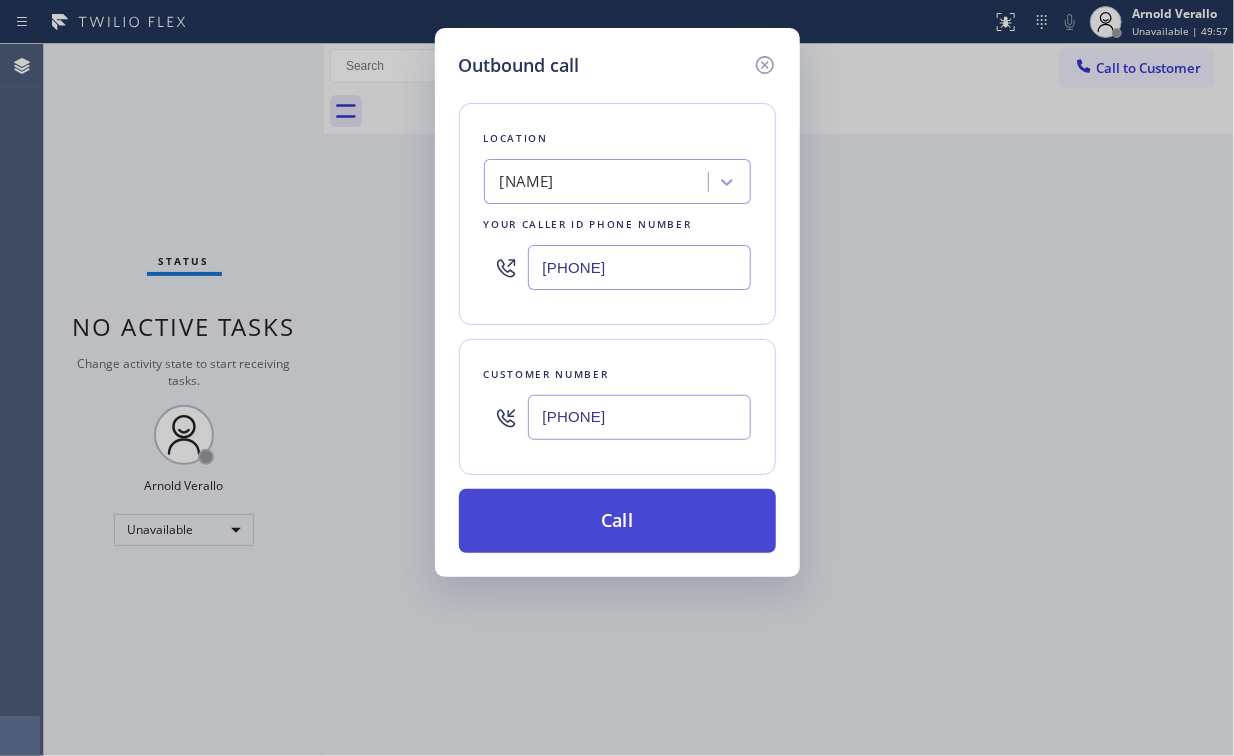 type on "[PHONE]" 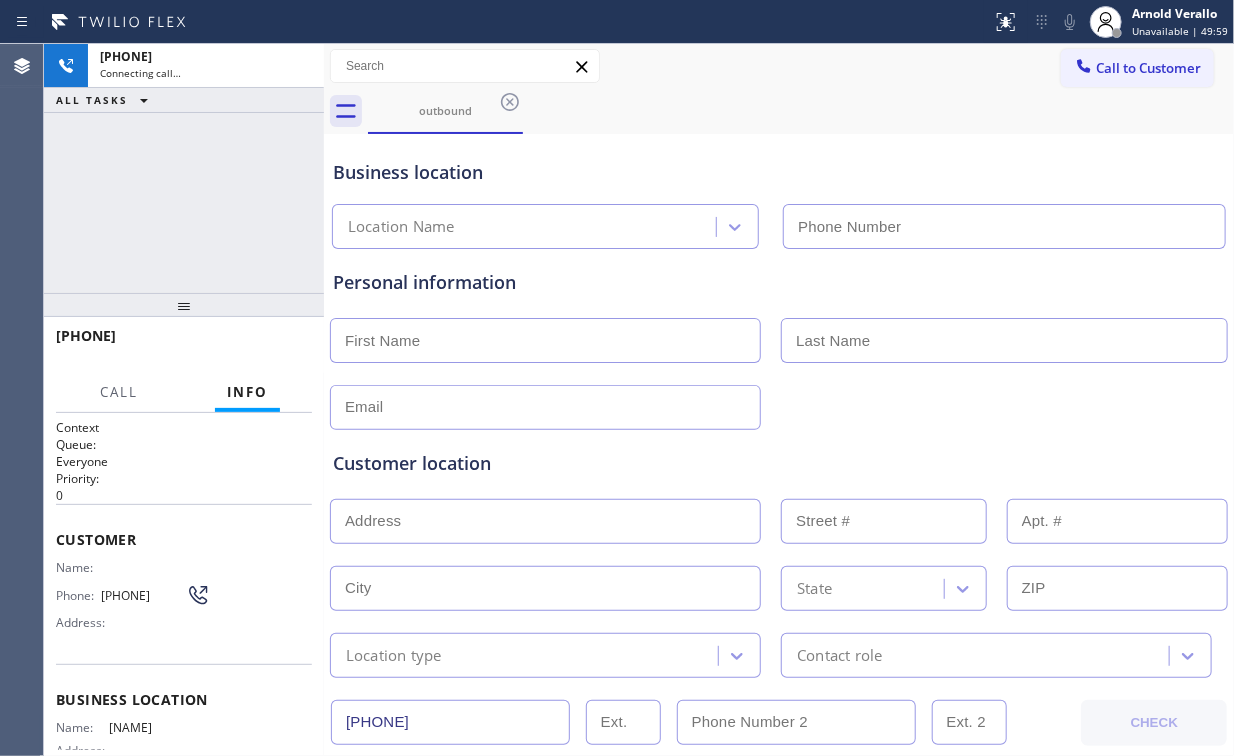 type on "[PHONE]" 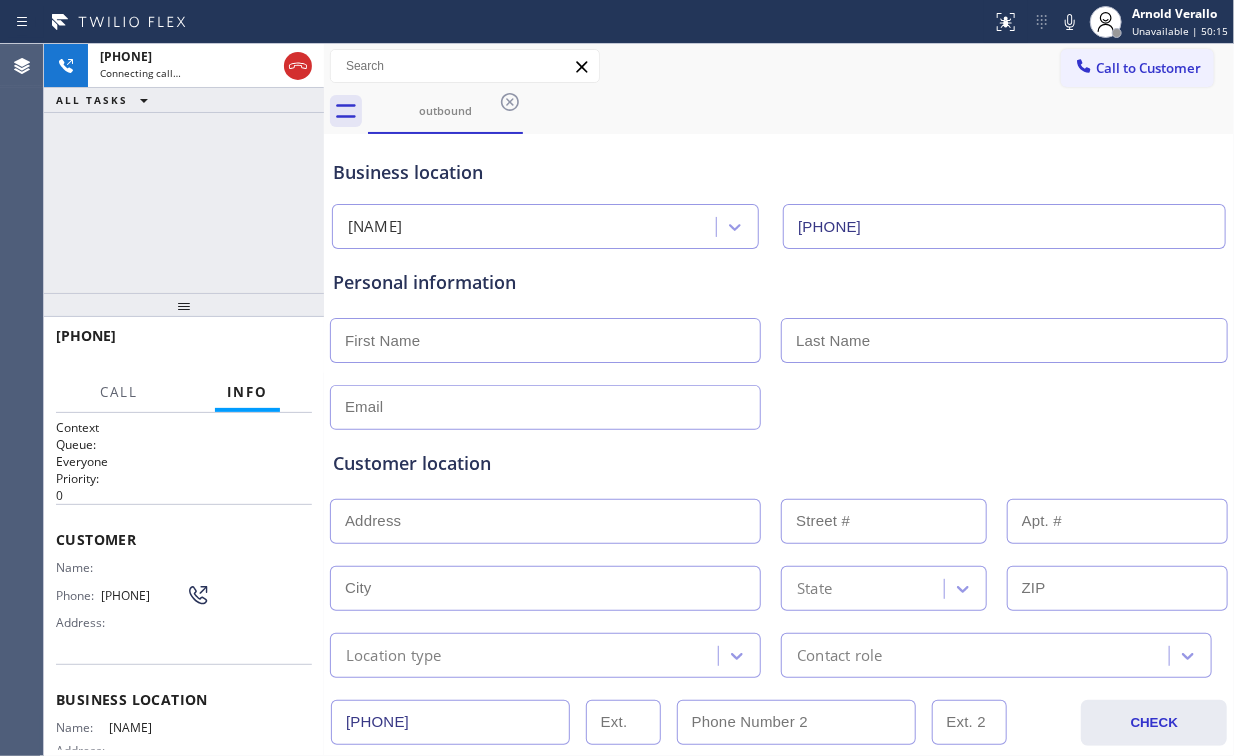 click on "[PHONE] Connecting call… ALL TASKS ALL TASKS ACTIVE TASKS TASKS IN WRAP UP" at bounding box center [184, 168] 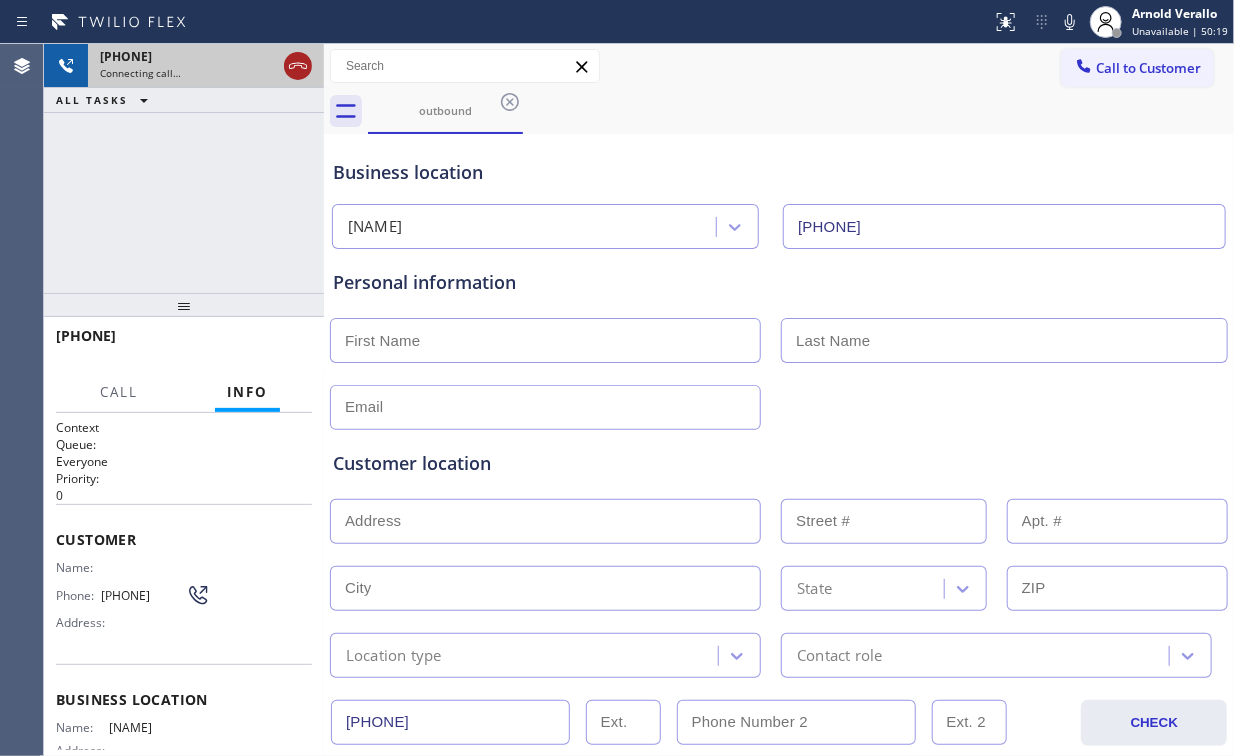click 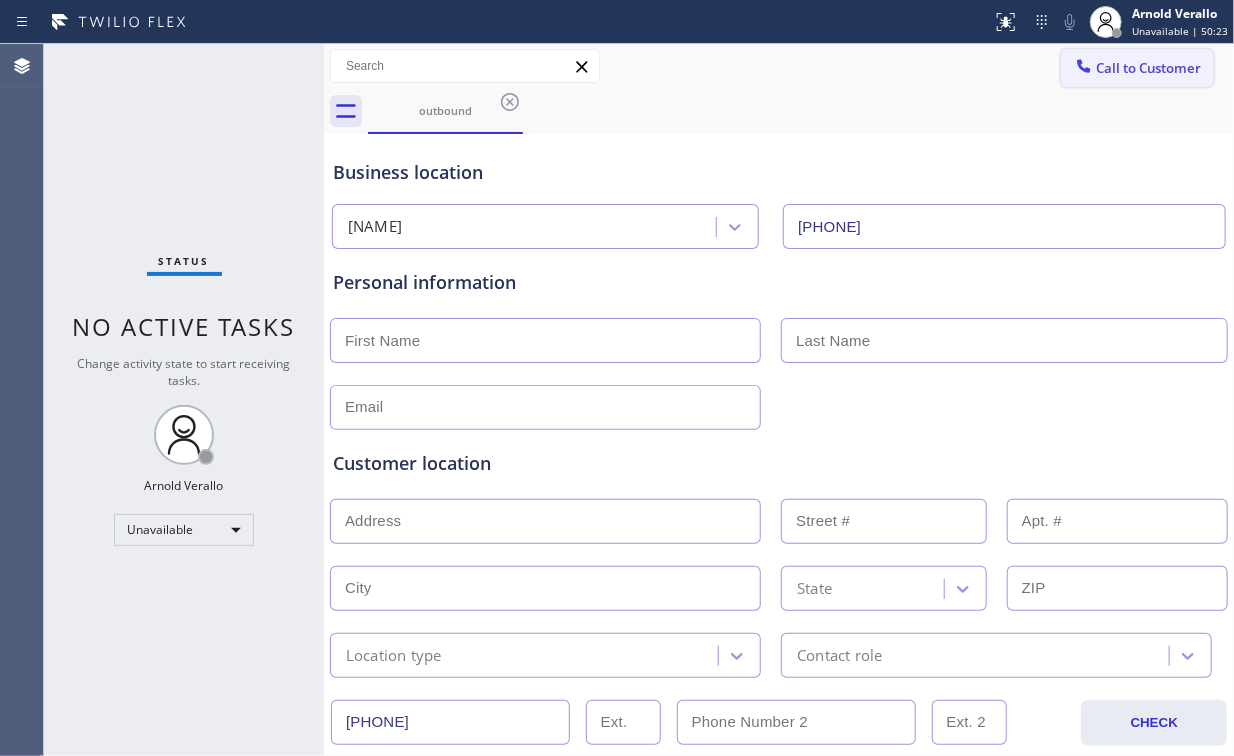 drag, startPoint x: 1138, startPoint y: 70, endPoint x: 879, endPoint y: 191, distance: 285.8706 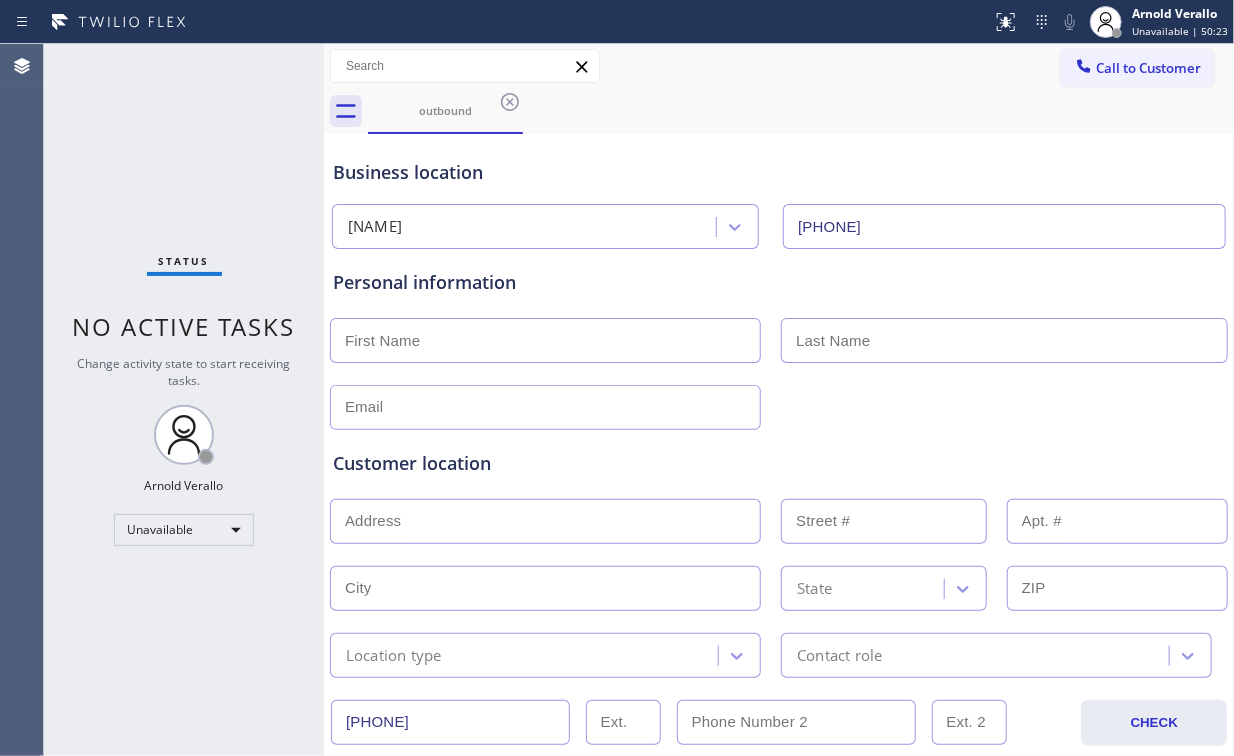 click on "Call to Customer" at bounding box center [1148, 68] 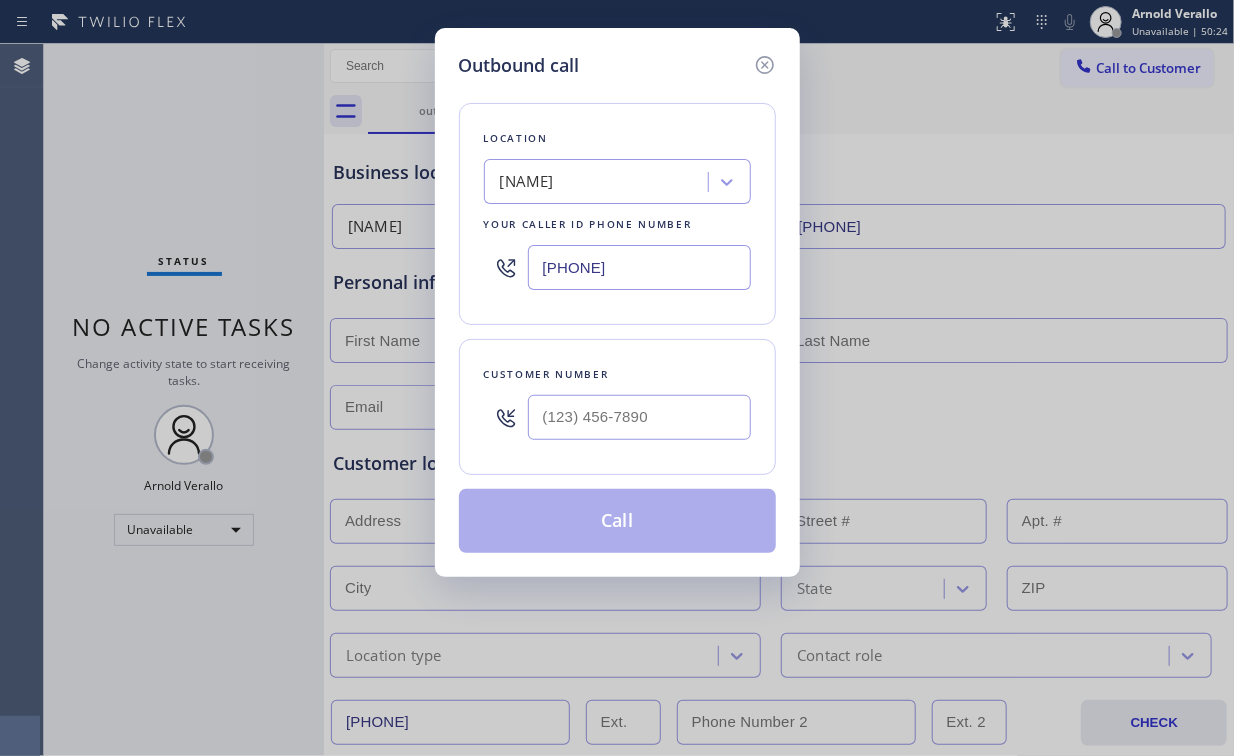 drag, startPoint x: 708, startPoint y: 270, endPoint x: 292, endPoint y: 276, distance: 416.04327 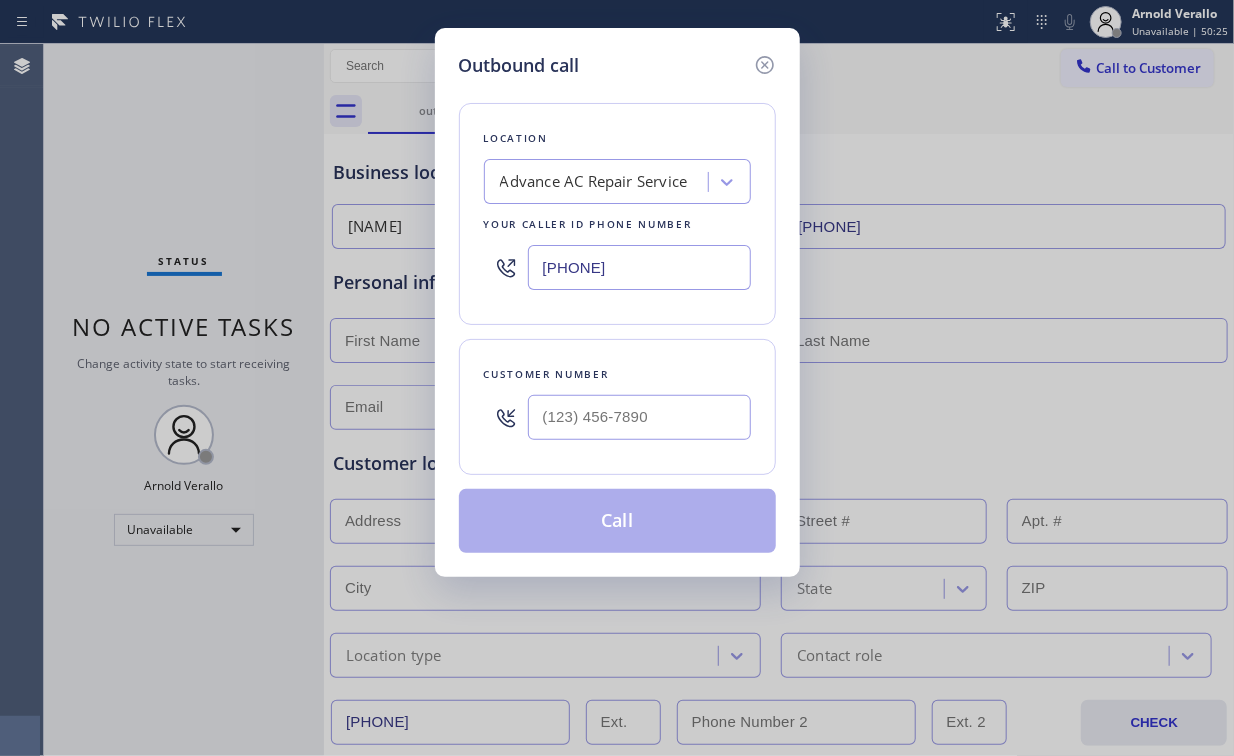 type on "[PHONE]" 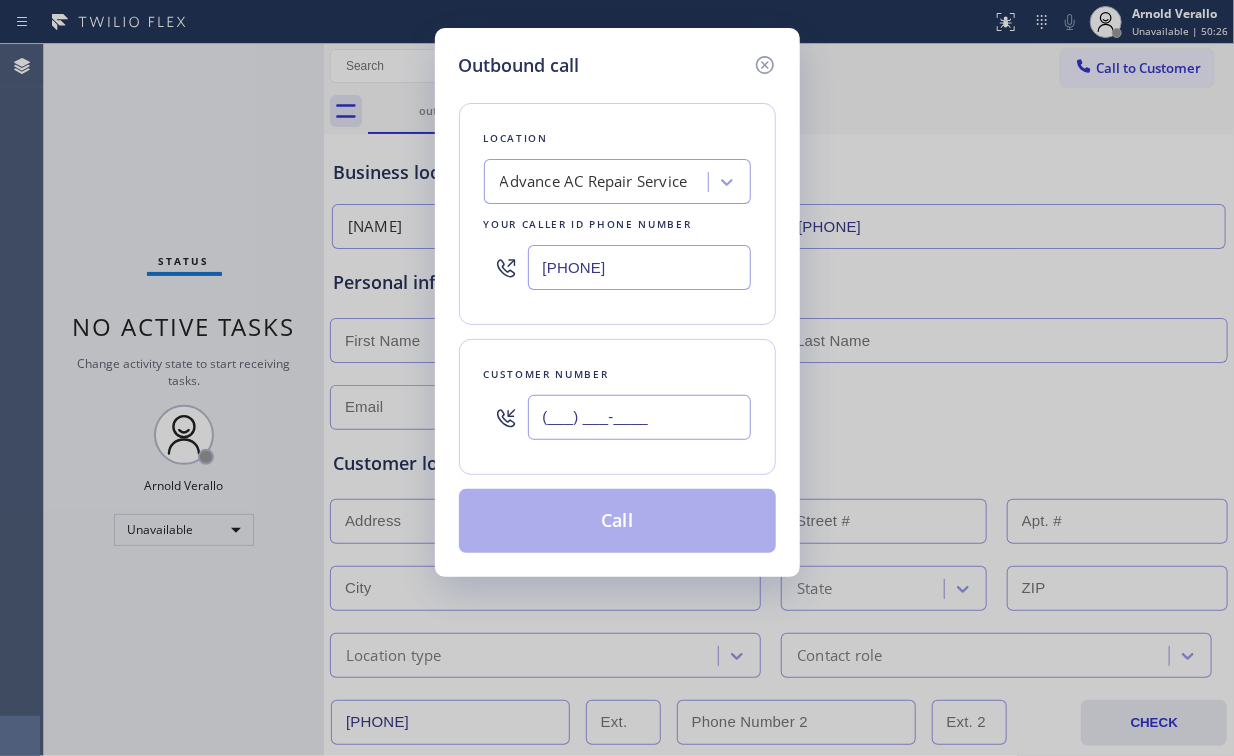 drag, startPoint x: 612, startPoint y: 412, endPoint x: 628, endPoint y: 406, distance: 17.088007 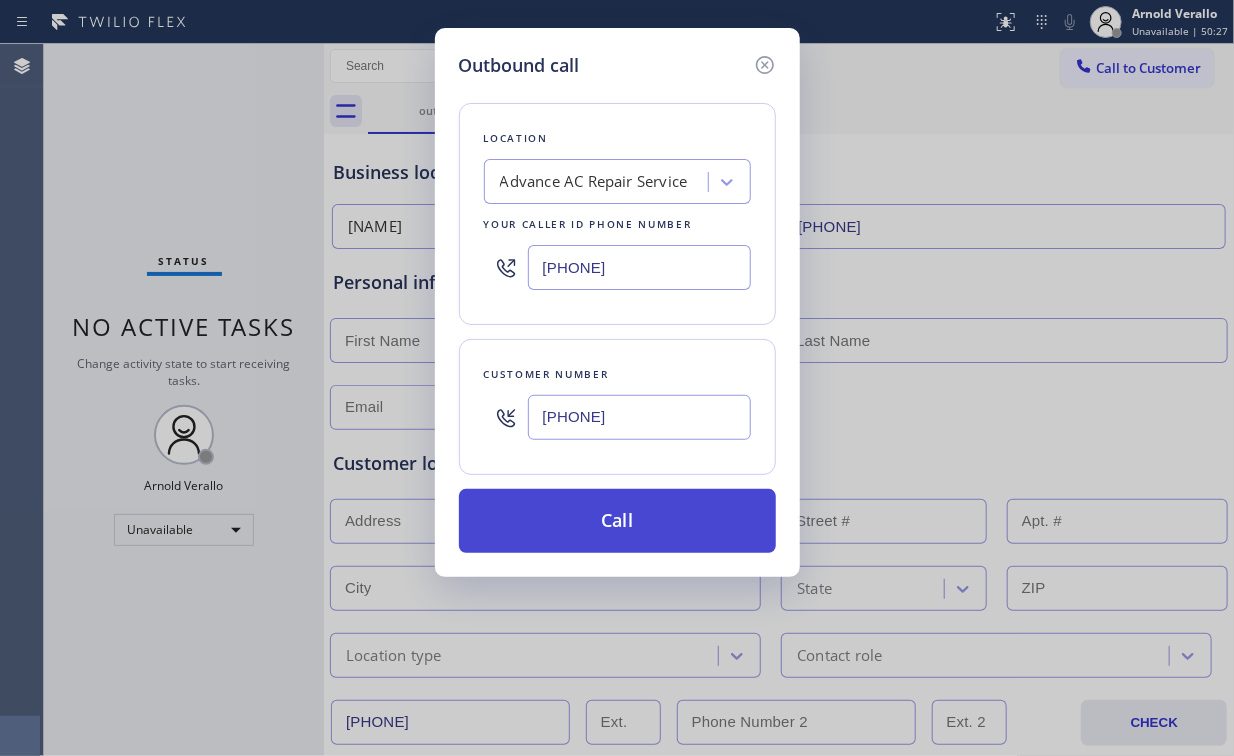 type on "[PHONE]" 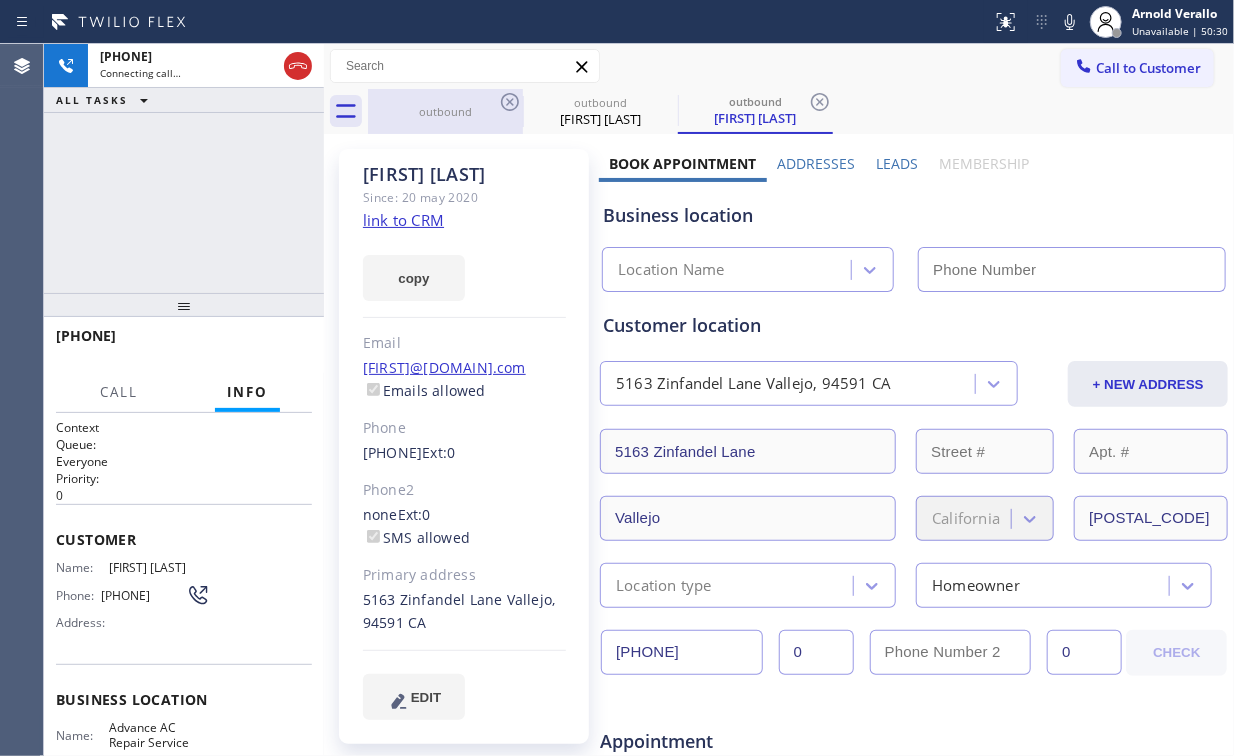 click on "outbound" at bounding box center (445, 111) 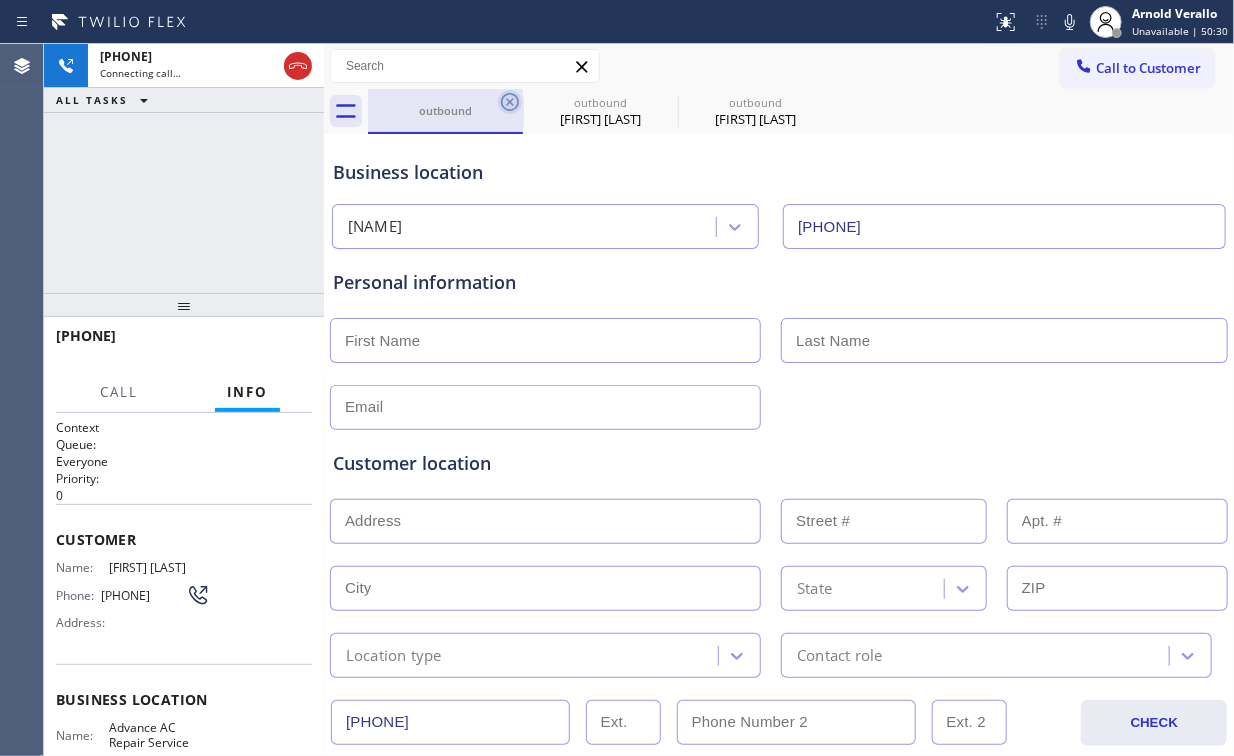 click 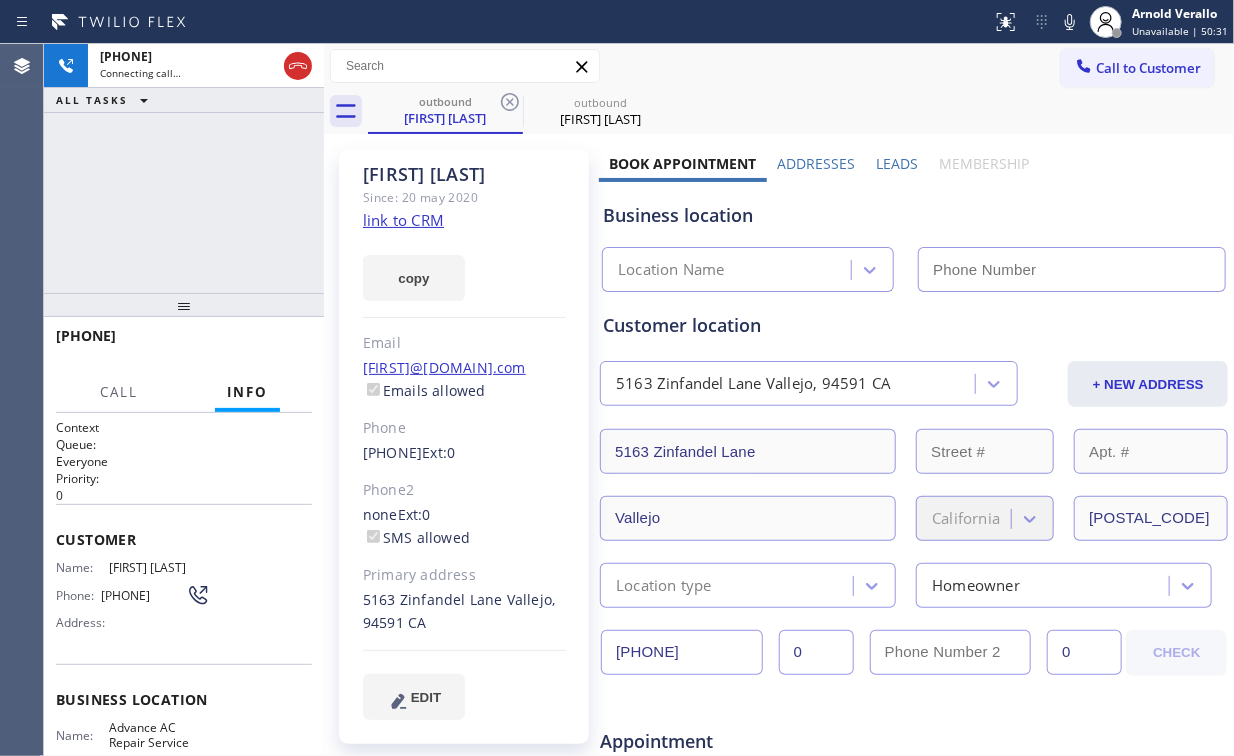 click on "link to CRM" 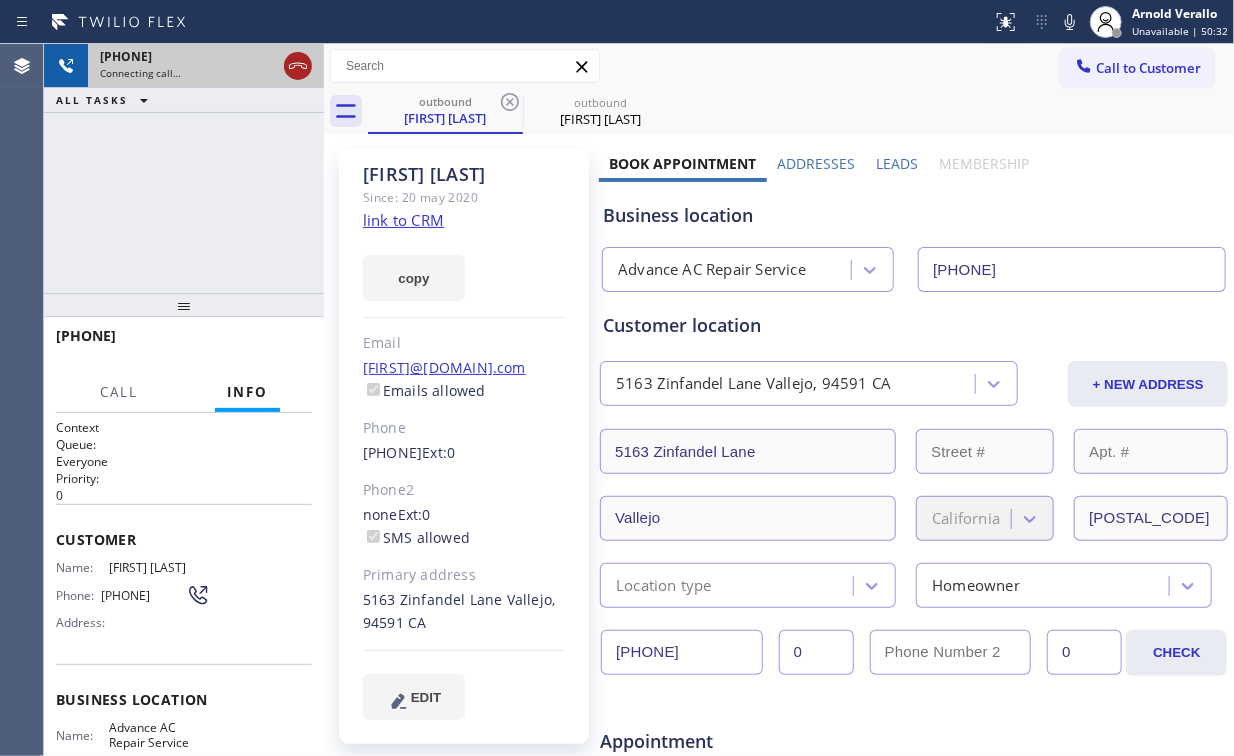 click 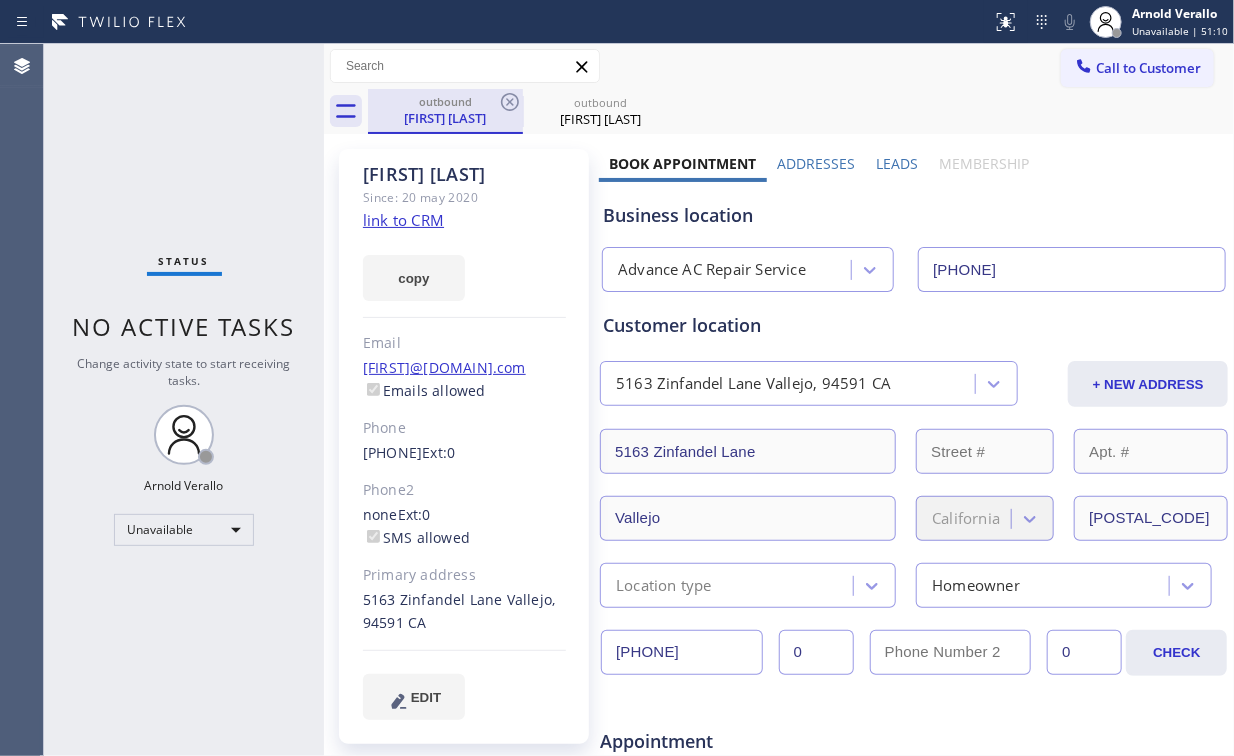 drag, startPoint x: 116, startPoint y: 152, endPoint x: 444, endPoint y: 122, distance: 329.36908 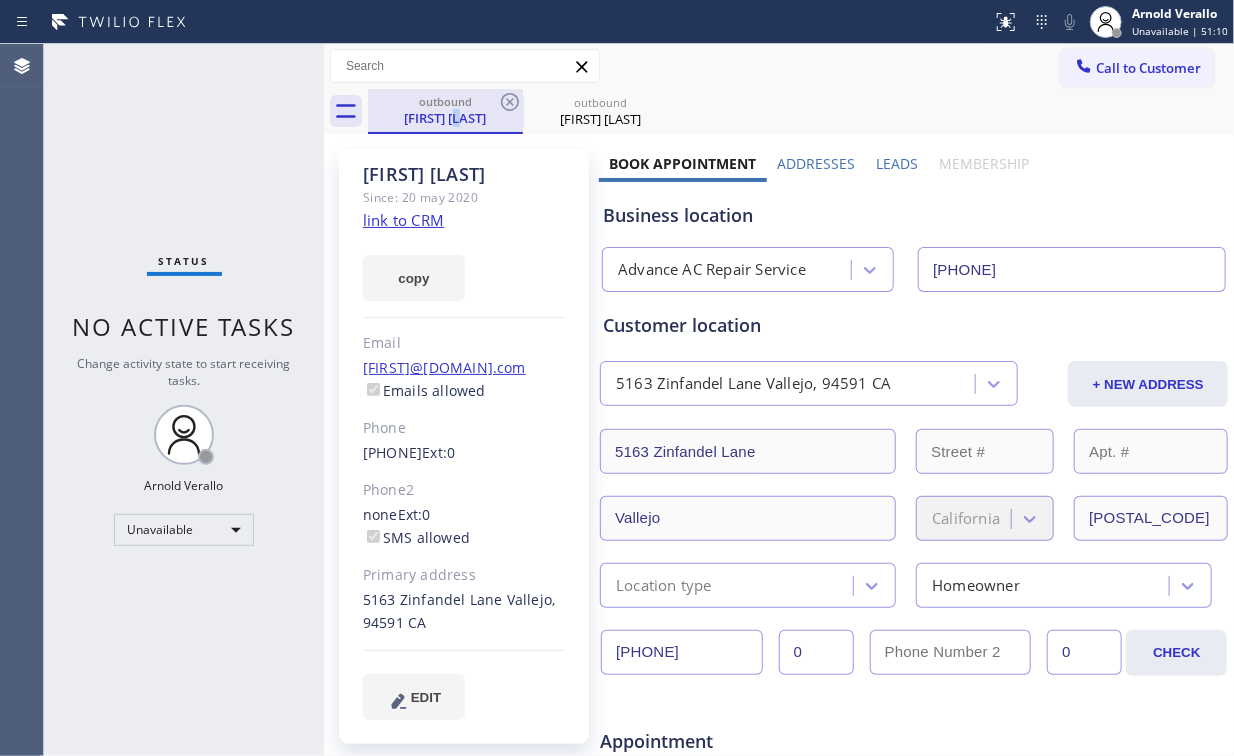 click on "[FIRST] [LAST]" at bounding box center [445, 118] 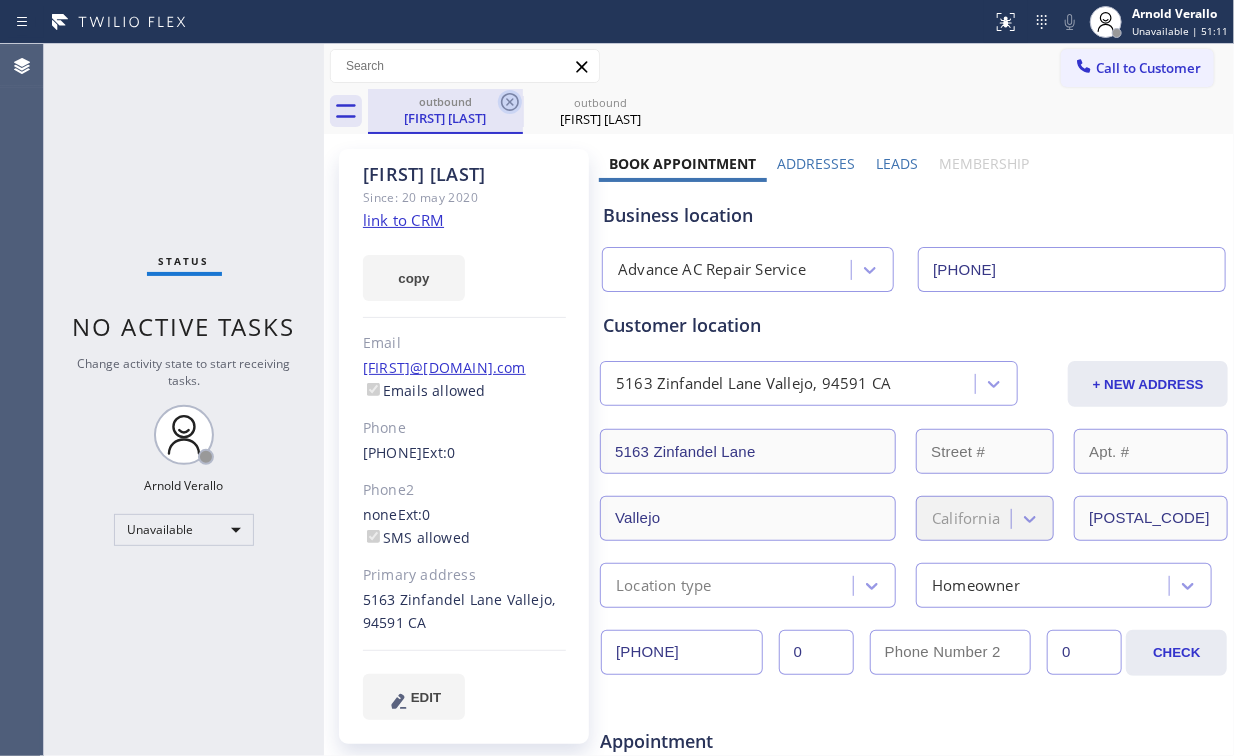 click 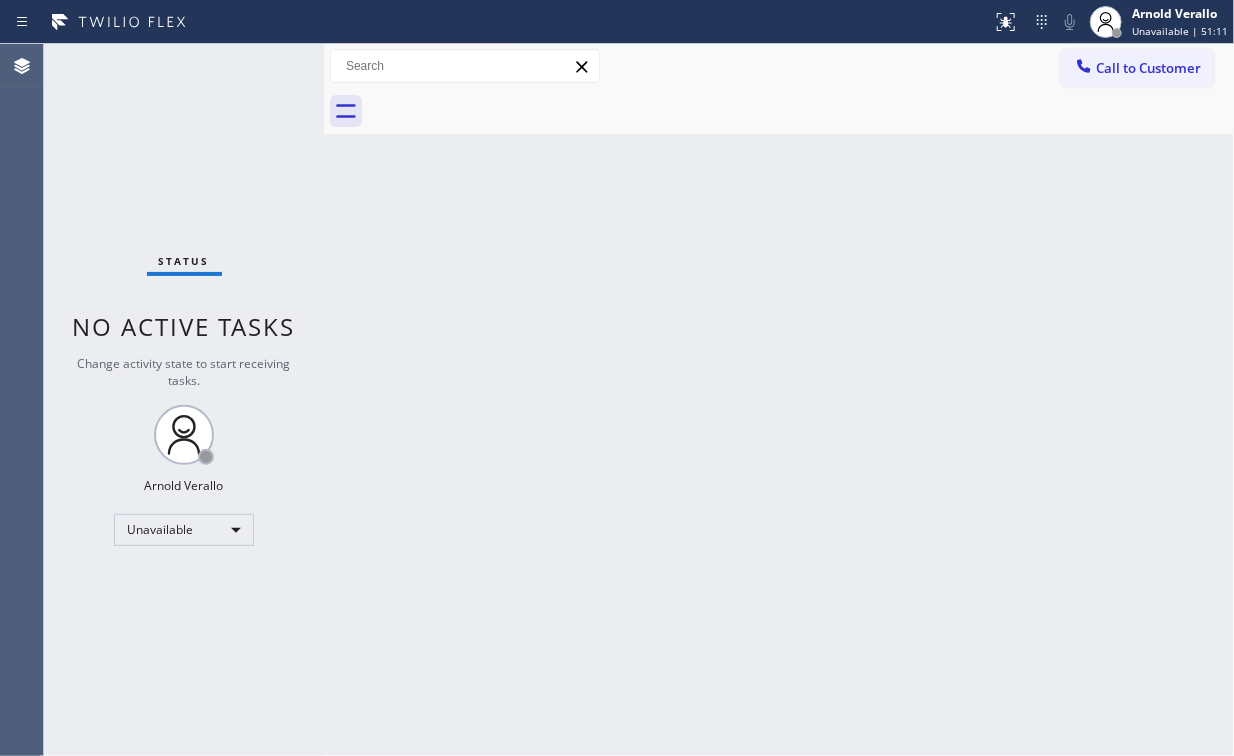 drag, startPoint x: 112, startPoint y: 155, endPoint x: 177, endPoint y: 148, distance: 65.37584 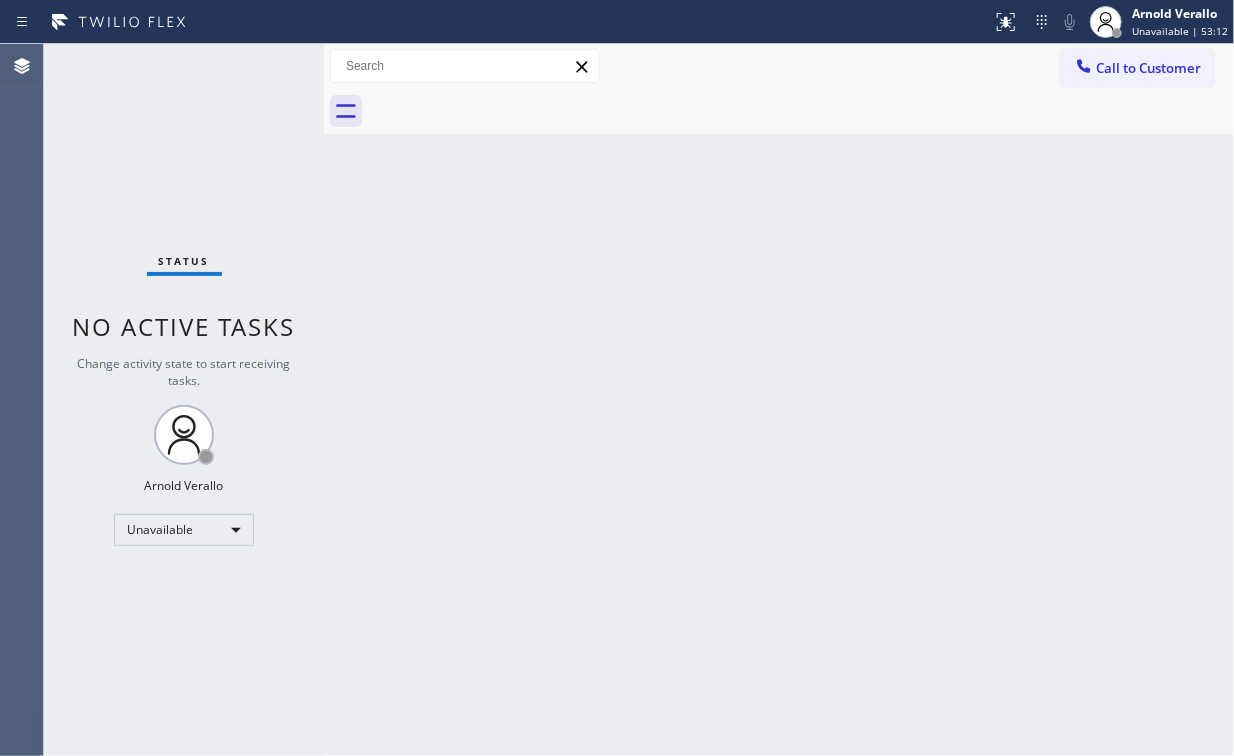 drag, startPoint x: 1145, startPoint y: 69, endPoint x: 1136, endPoint y: 74, distance: 10.29563 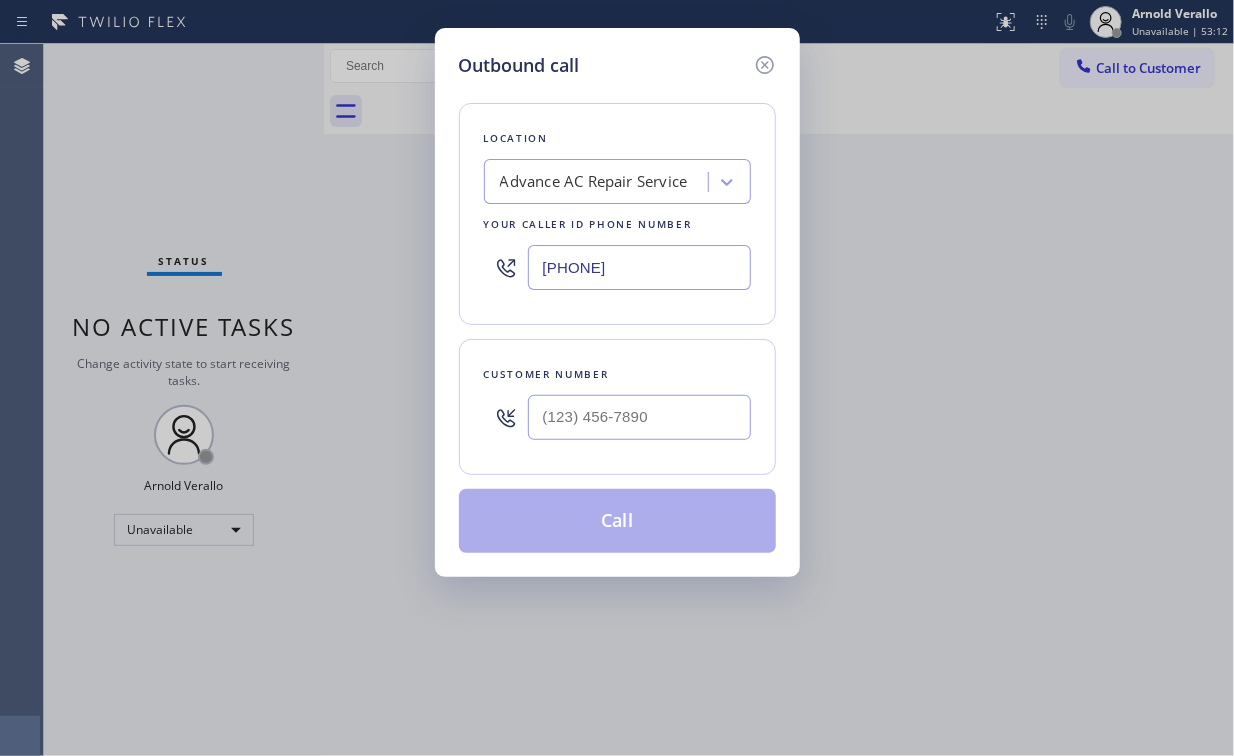 drag, startPoint x: 676, startPoint y: 266, endPoint x: 268, endPoint y: 238, distance: 408.95966 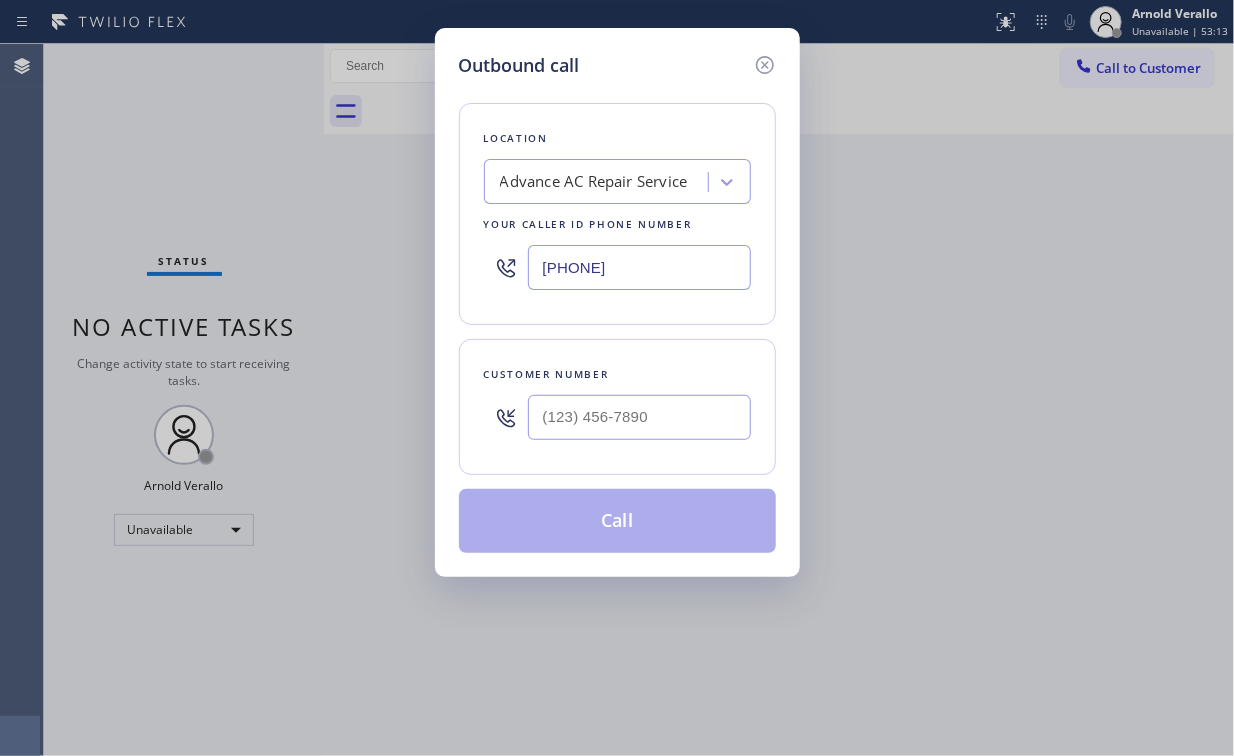 paste on "[PHONE]" 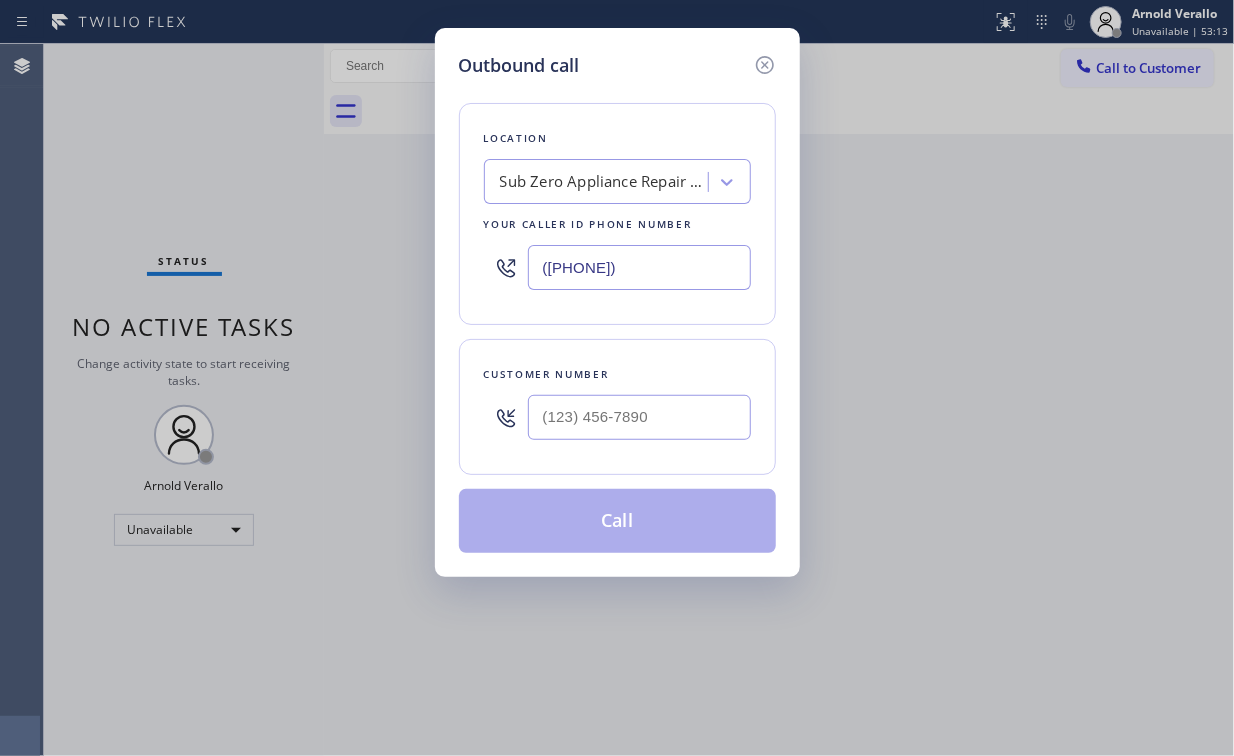 type on "([PHONE])" 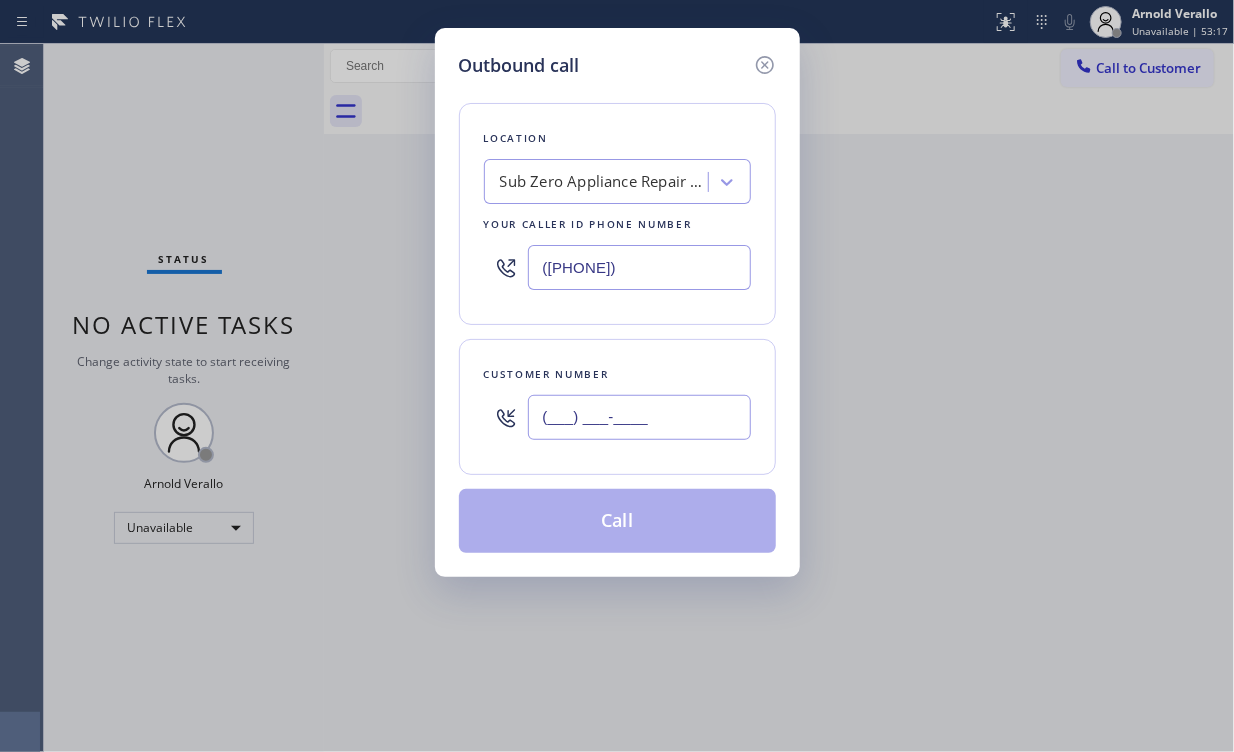 click on "(___) ___-____" at bounding box center (639, 417) 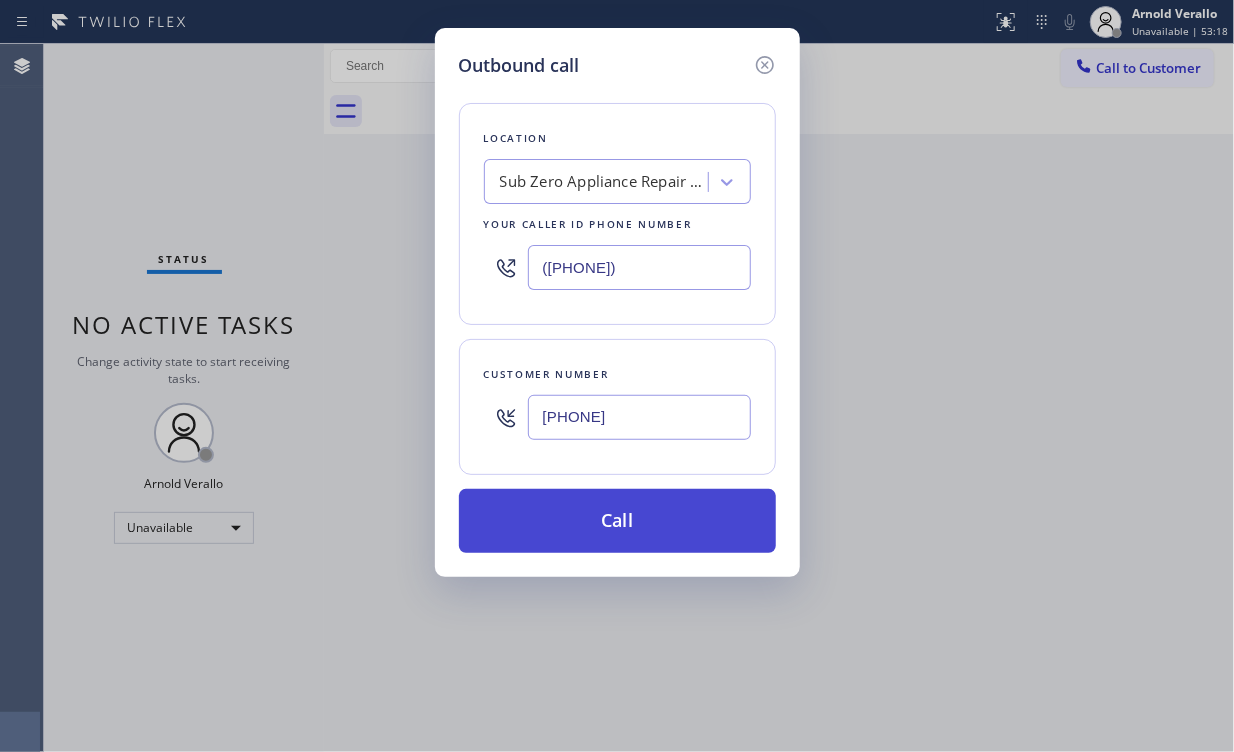 type on "[PHONE]" 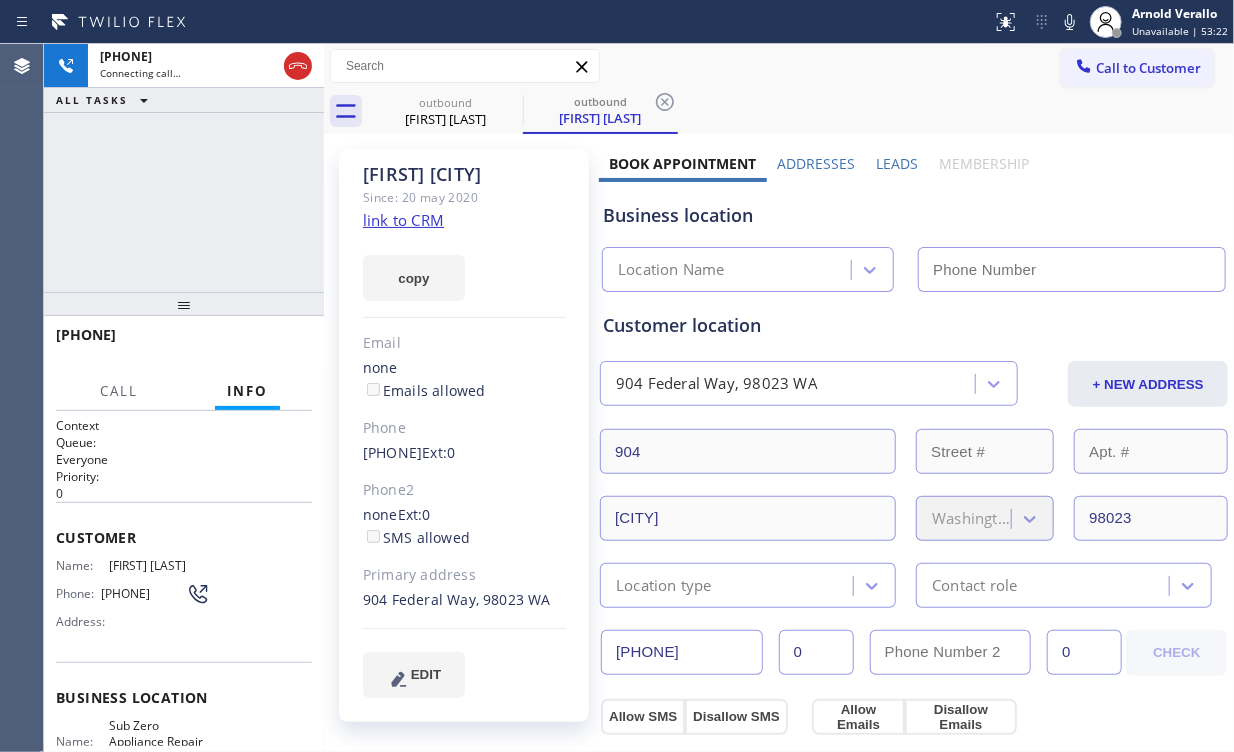 type on "([PHONE])" 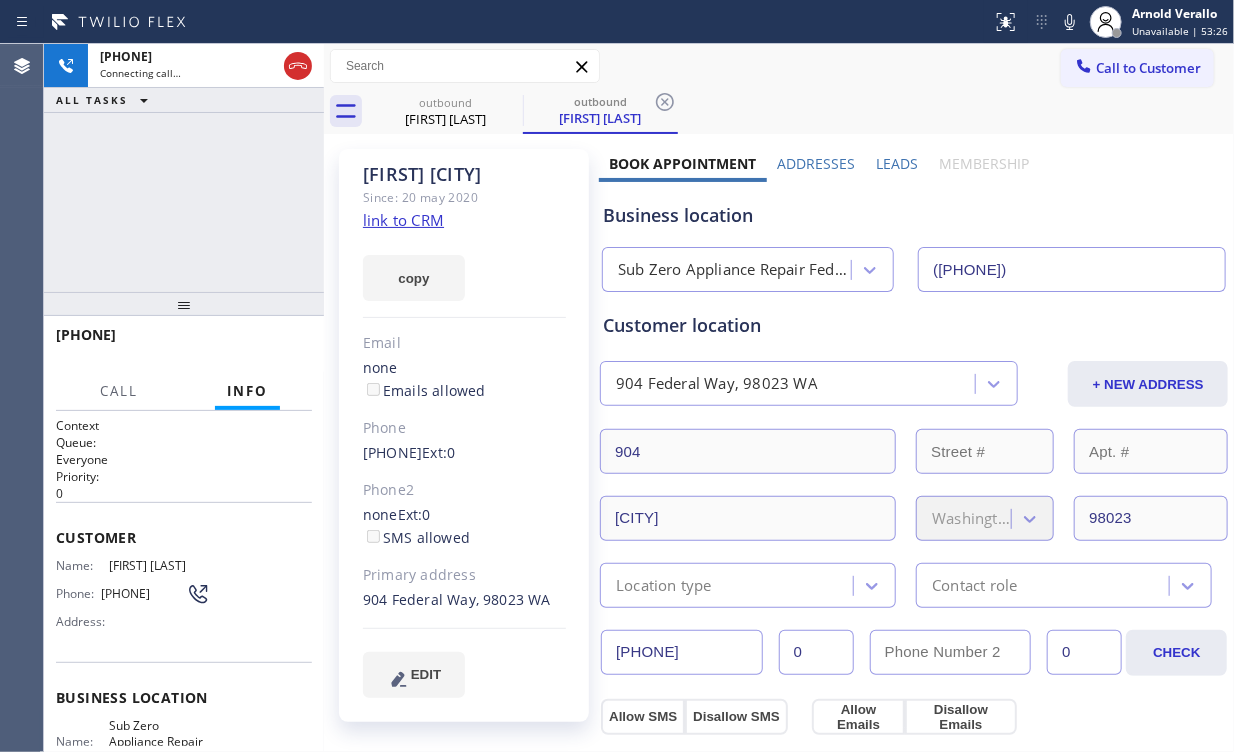 drag, startPoint x: 180, startPoint y: 185, endPoint x: 189, endPoint y: 125, distance: 60.671246 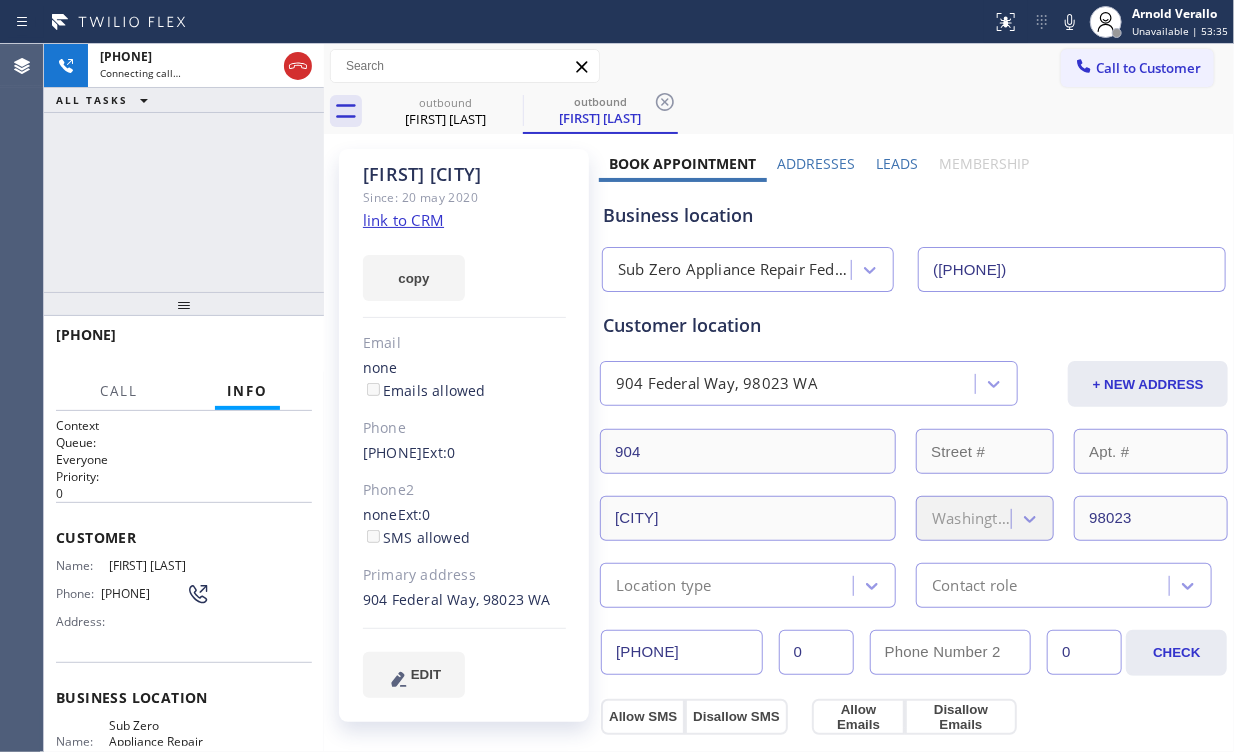 click on "[PHONE] Connecting call… ALL TASKS ALL TASKS ACTIVE TASKS TASKS IN WRAP UP" at bounding box center [184, 168] 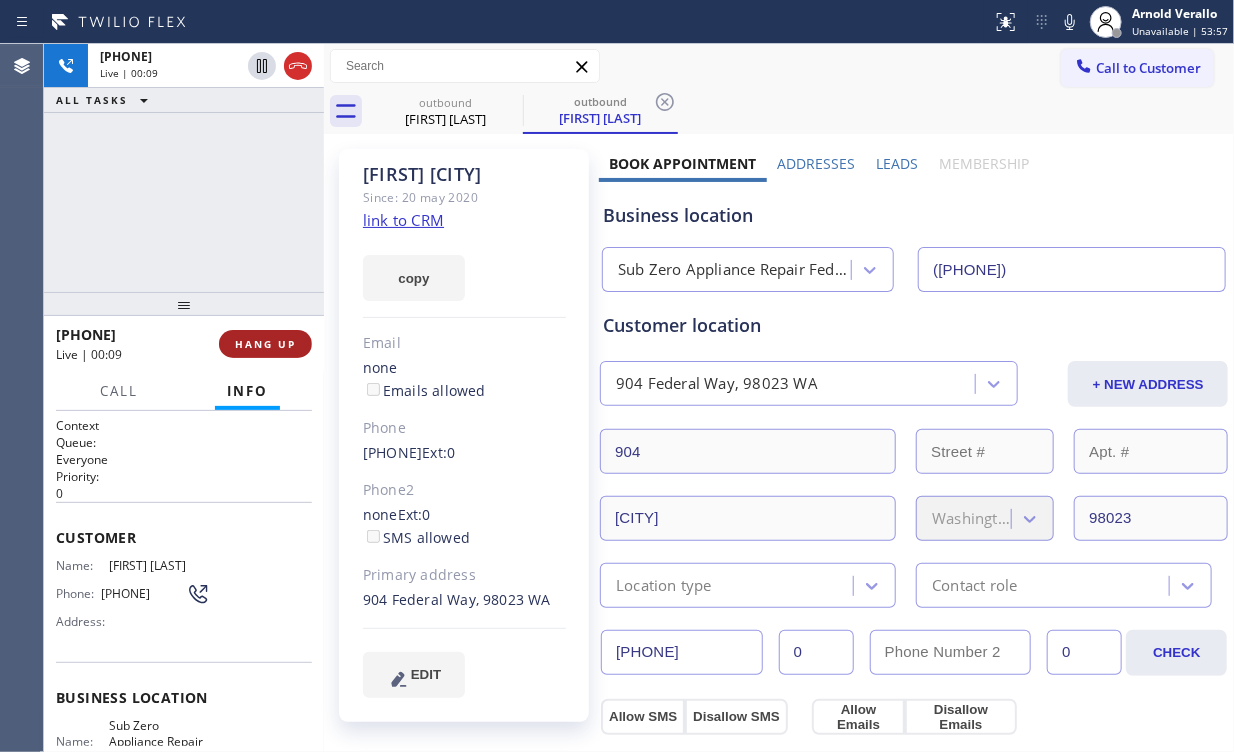 click on "HANG UP" at bounding box center [265, 344] 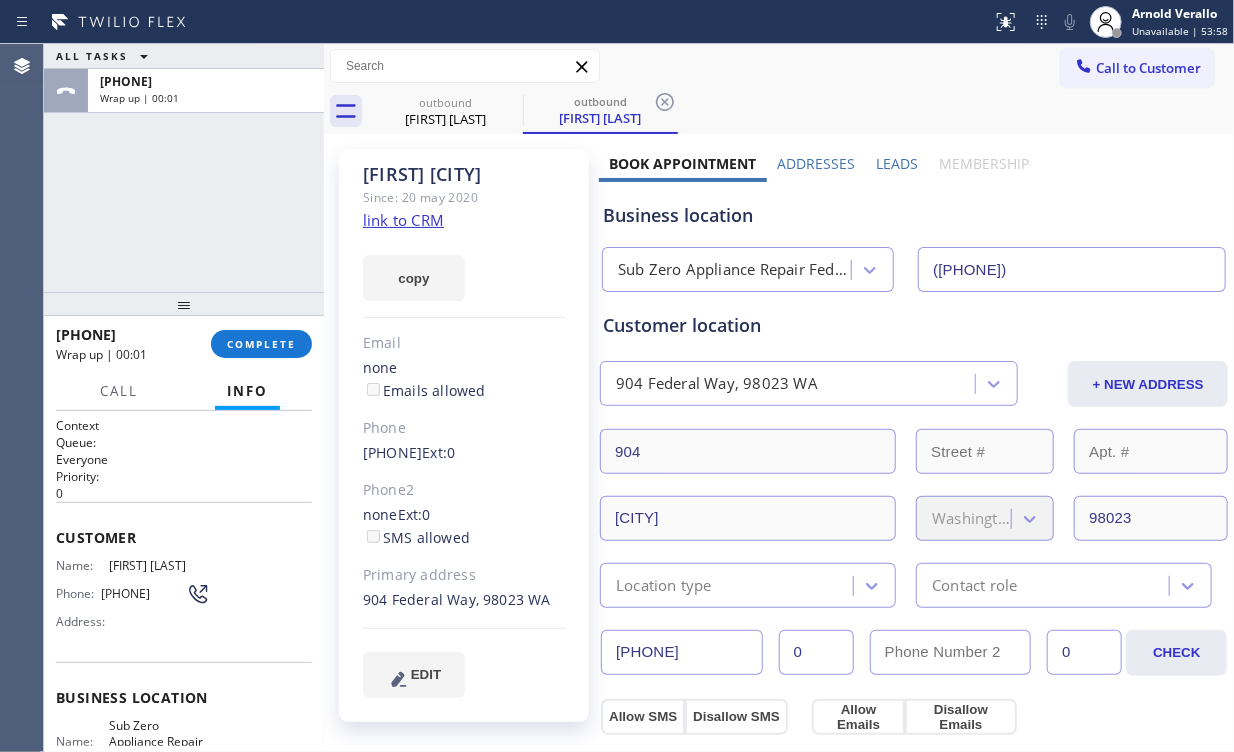 click on "Call to Customer" at bounding box center [1148, 68] 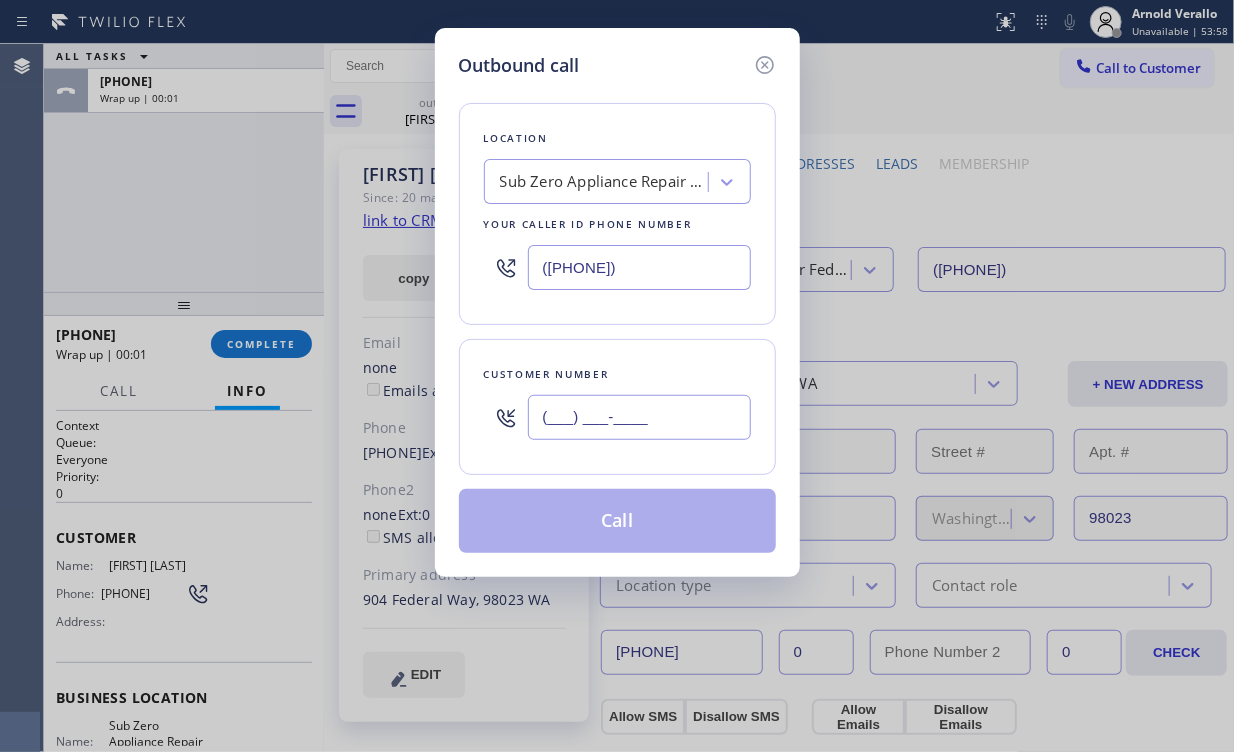 click on "(___) ___-____" at bounding box center (639, 417) 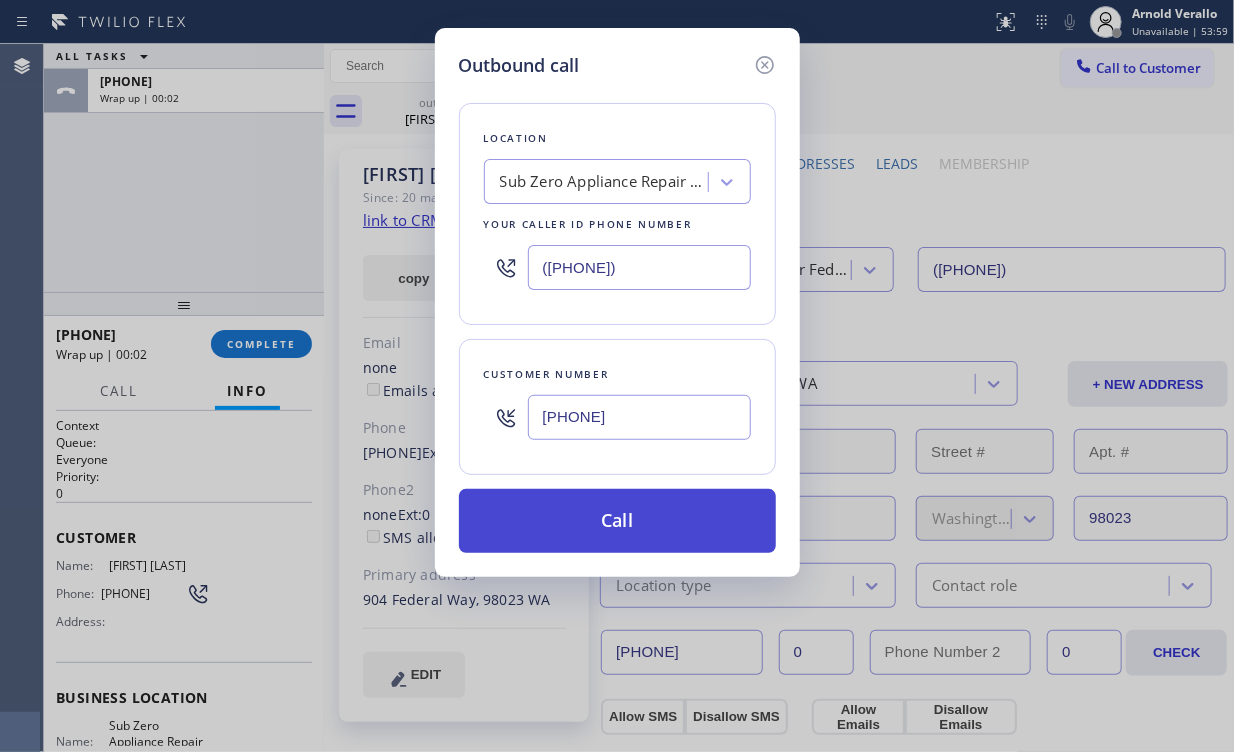 type on "[PHONE]" 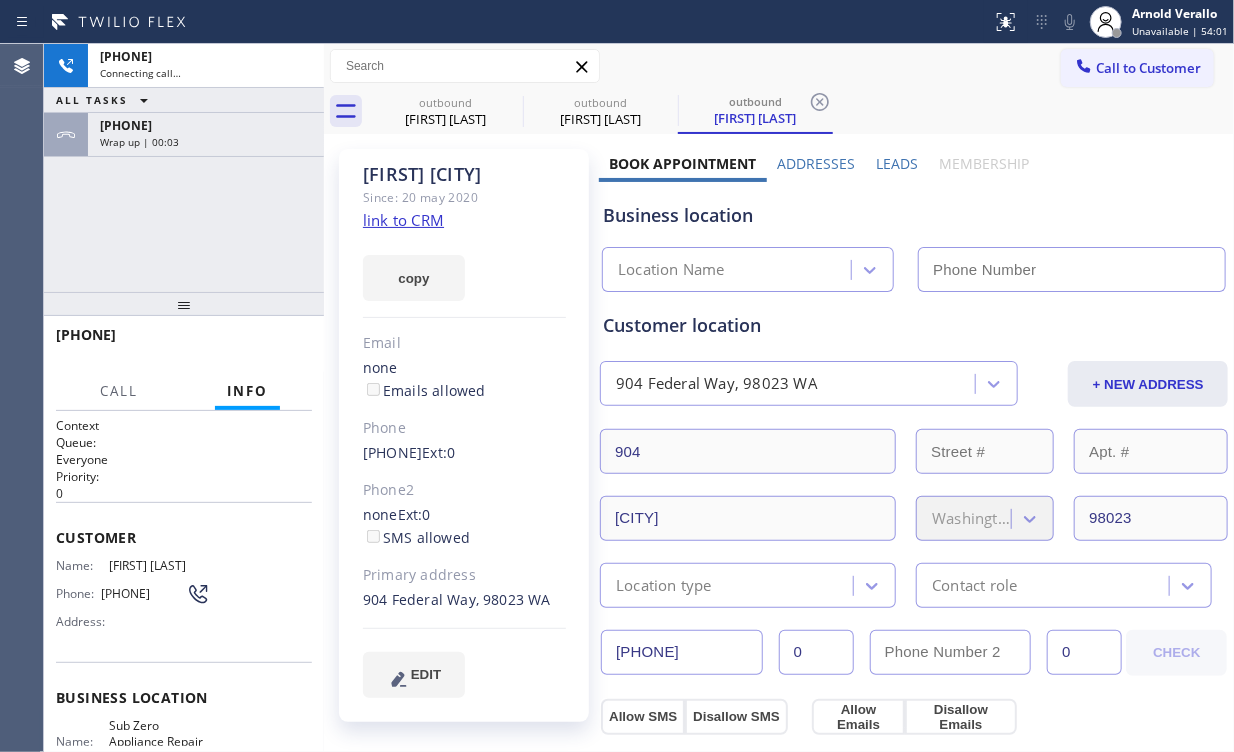 click on "[PHONE] Connecting call… ALL TASKS ALL TASKS ACTIVE TASKS TASKS IN WRAP UP [PHONE] Wrap up | 00:03" at bounding box center (184, 168) 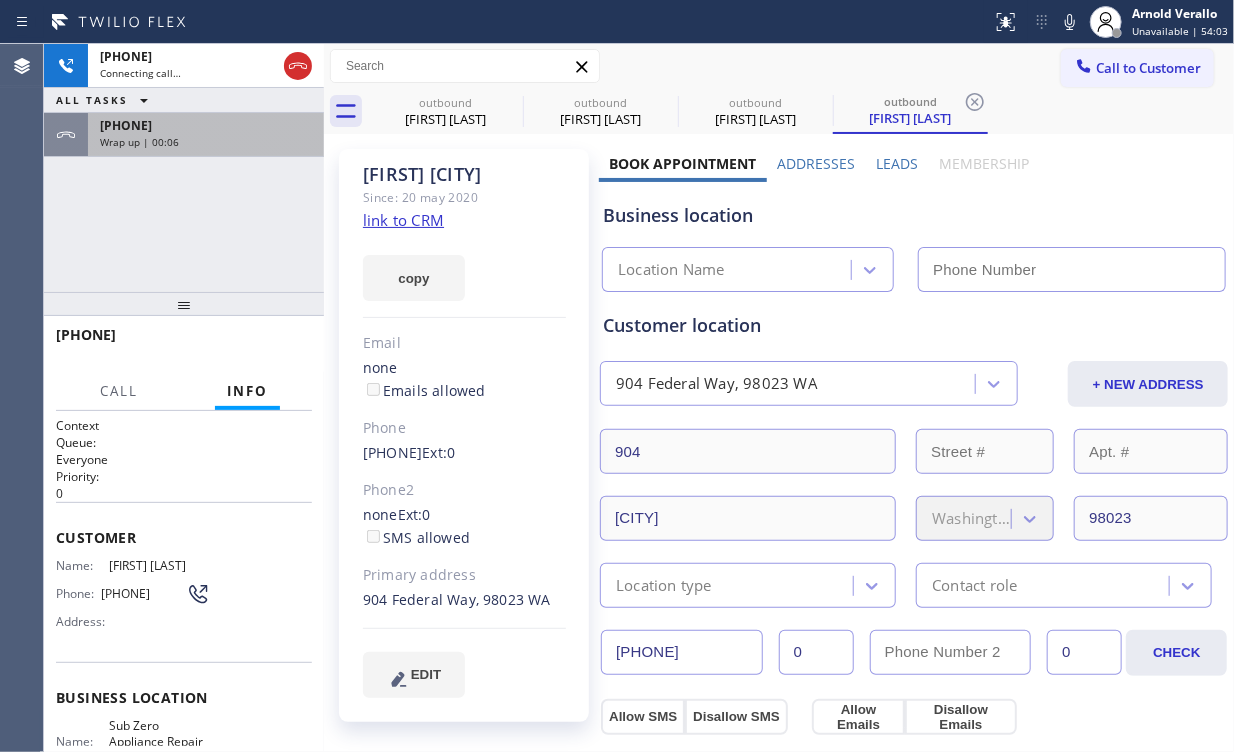 click on "Wrap up | 00:06" at bounding box center [206, 142] 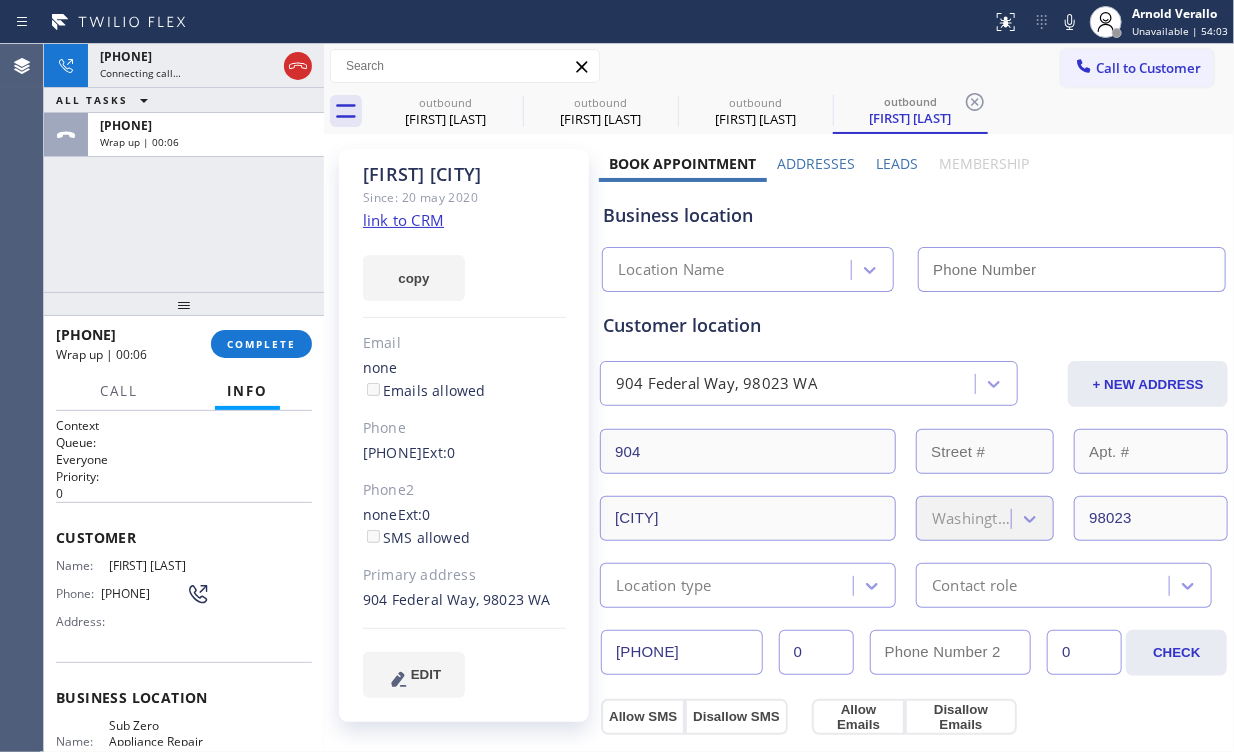 type on "([PHONE])" 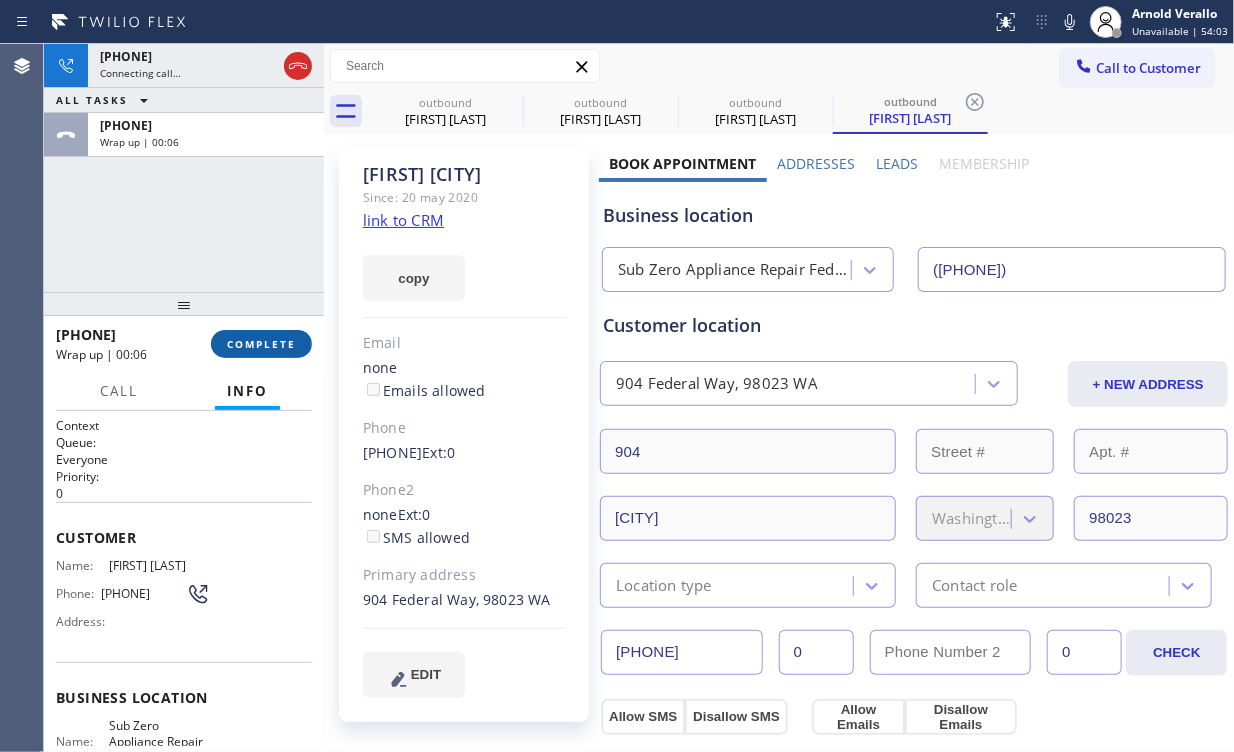 click on "COMPLETE" at bounding box center [261, 344] 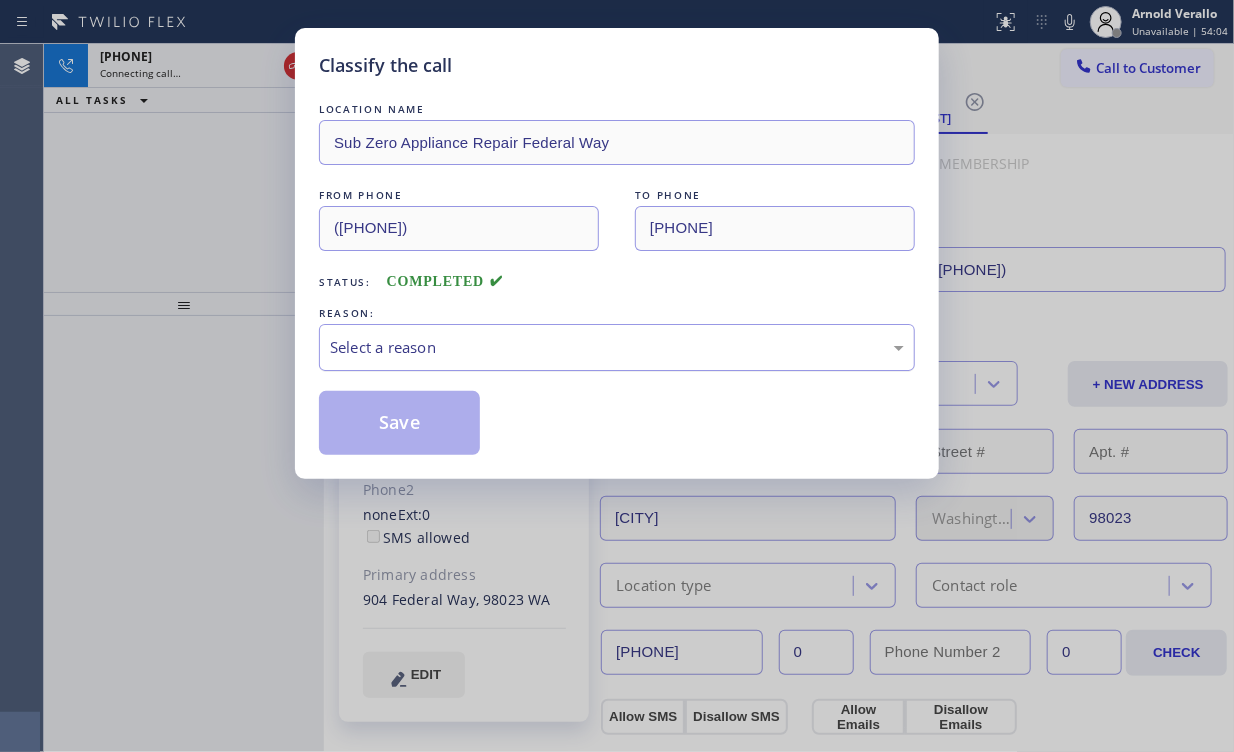 click on "Select a reason" at bounding box center [617, 347] 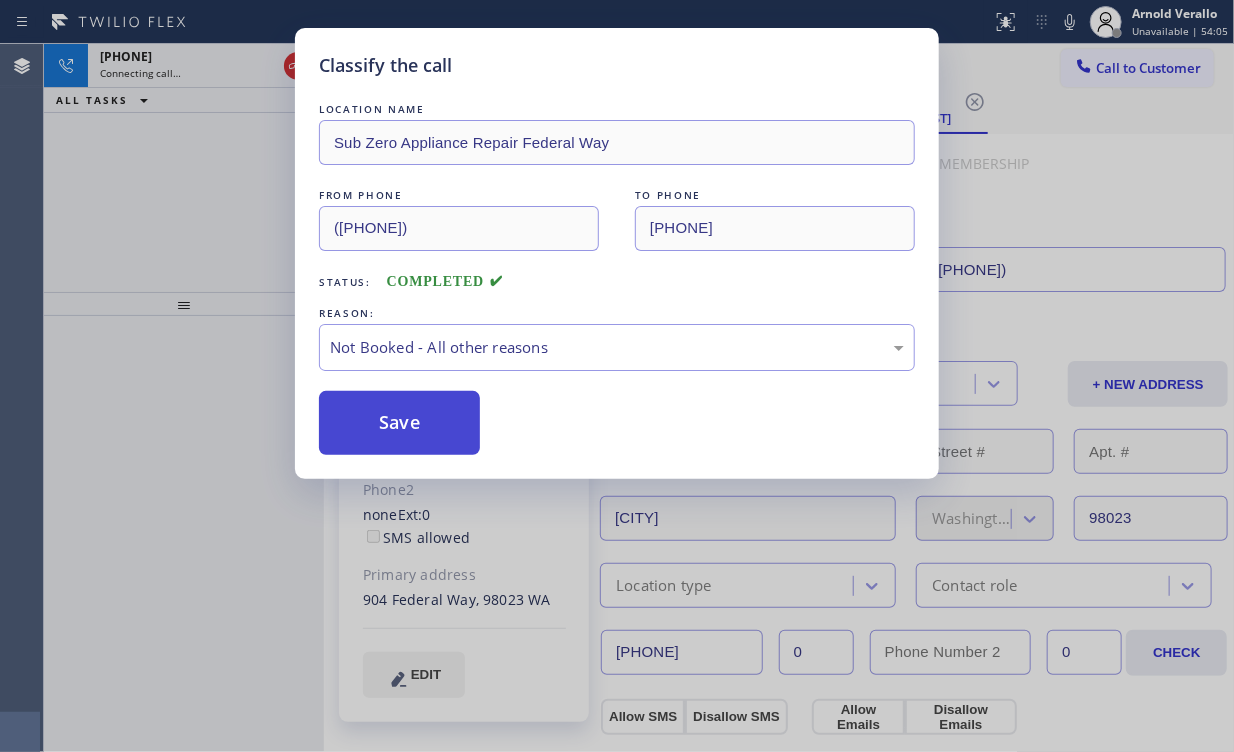 drag, startPoint x: 392, startPoint y: 423, endPoint x: 183, endPoint y: 195, distance: 309.29758 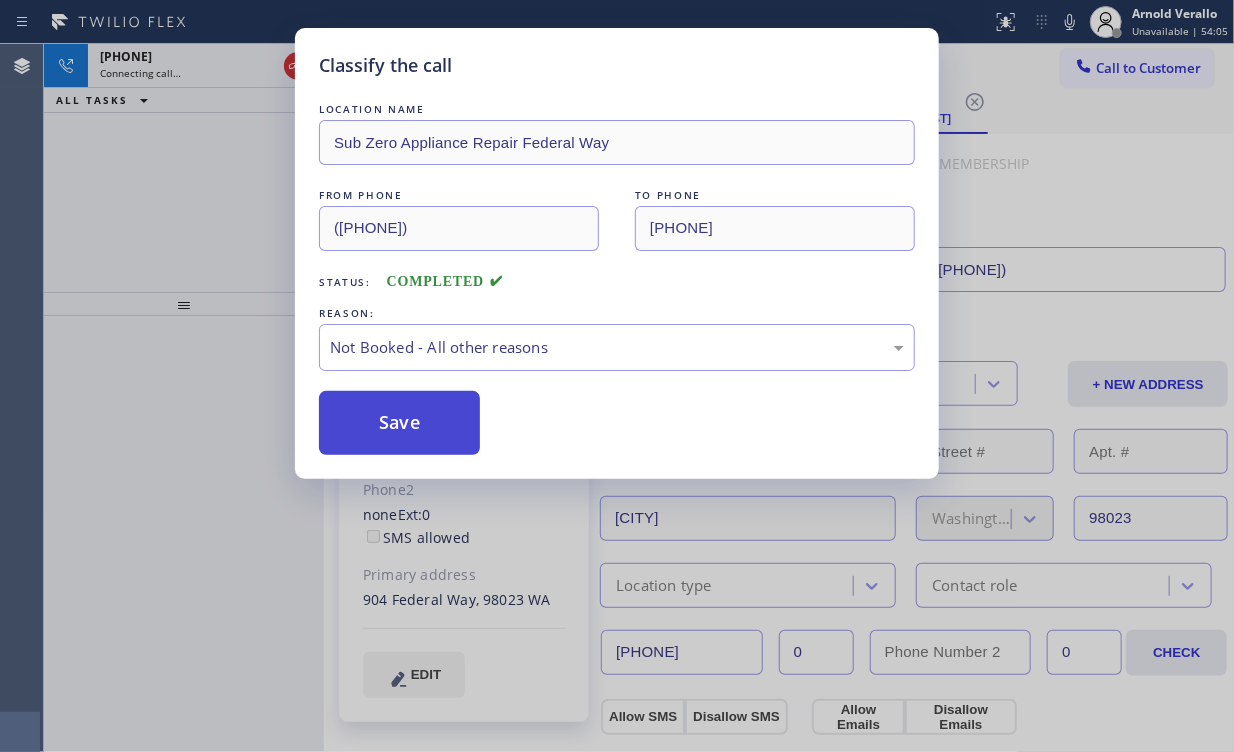 click on "Save" at bounding box center (399, 423) 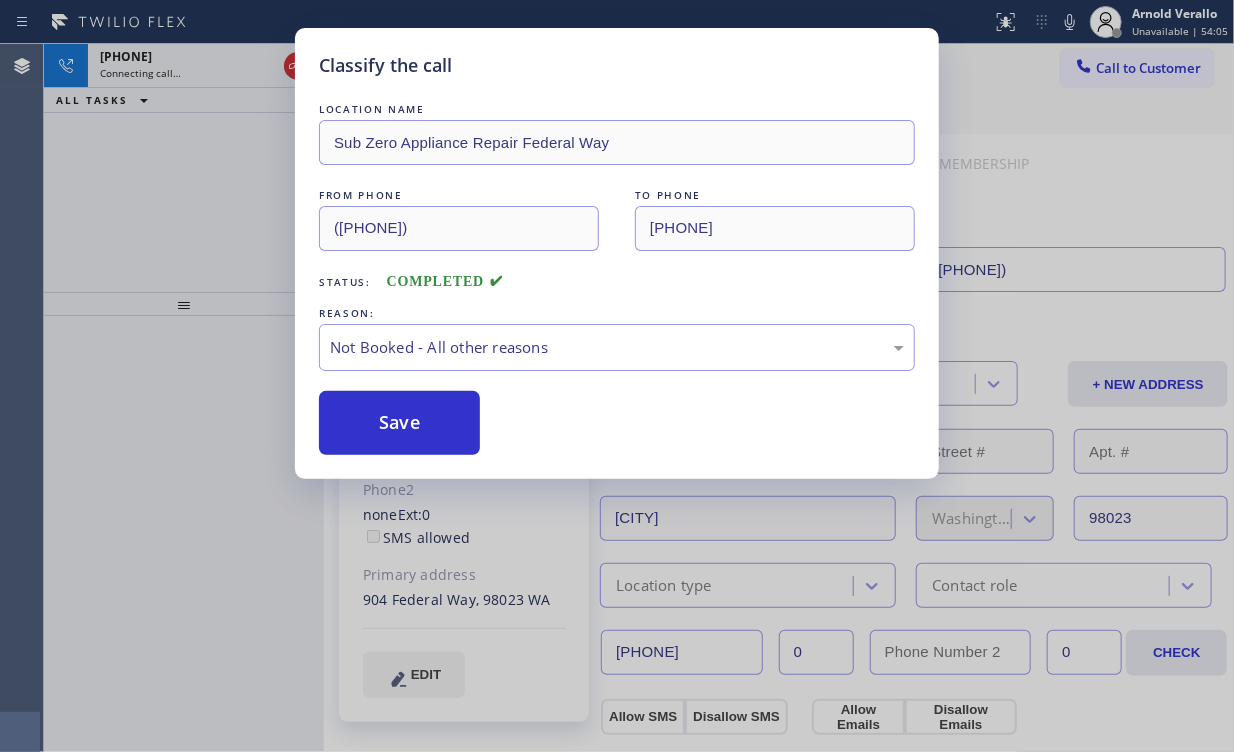click on "Classify the call LOCATION NAME Sub Zero Appliance Repair Federal Way FROM PHONE [PHONE] TO PHONE [PHONE] Status: COMPLETED REASON: Not Booked - All other reasons Save" at bounding box center (617, 376) 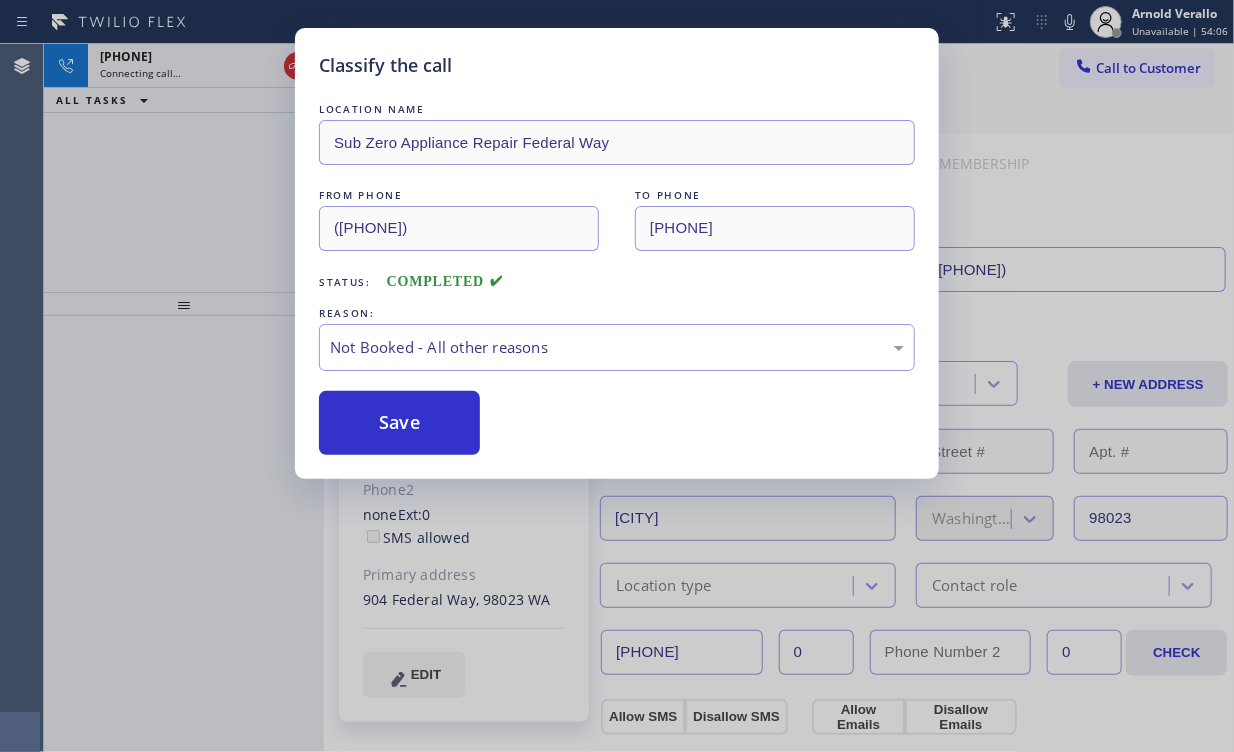 click on "Classify the call LOCATION NAME American Service Alliance San Leandro FROM PHONE [PHONE] TO PHONE [PHONE] Status: COMPLETED REASON: Not Booked - All other reasons Save Classify the call LOCATION NAME American Service Alliance San Leandro FROM PHONE [PHONE] TO PHONE [PHONE] Status: COMPLETED REASON: Not Booked - All other reasons Save Classify the call LOCATION NAME Orange Appliance Repair FROM PHONE [PHONE] TO PHONE [PHONE] Status: COMPLETED REASON: Not Booked - All other reasons Save Classify the call LOCATION NAME Orange Appliance Repair FROM PHONE [PHONE] TO PHONE [PHONE] Status: COMPLETED REASON: #2 Not Booked - Dont do type/out of service area/bad call Save Classify the call LOCATION NAME Prime Network Membership FROM PHONE [PHONE] TO PHONE [PHONE] Status: COMPLETED REASON: Not Booked - All other reasons Save Classify the call LOCATION NAME Prime Network Membership FROM PHONE [PHONE] TO PHONE [PHONE] Status: COMPLETED" at bounding box center [639, 398] 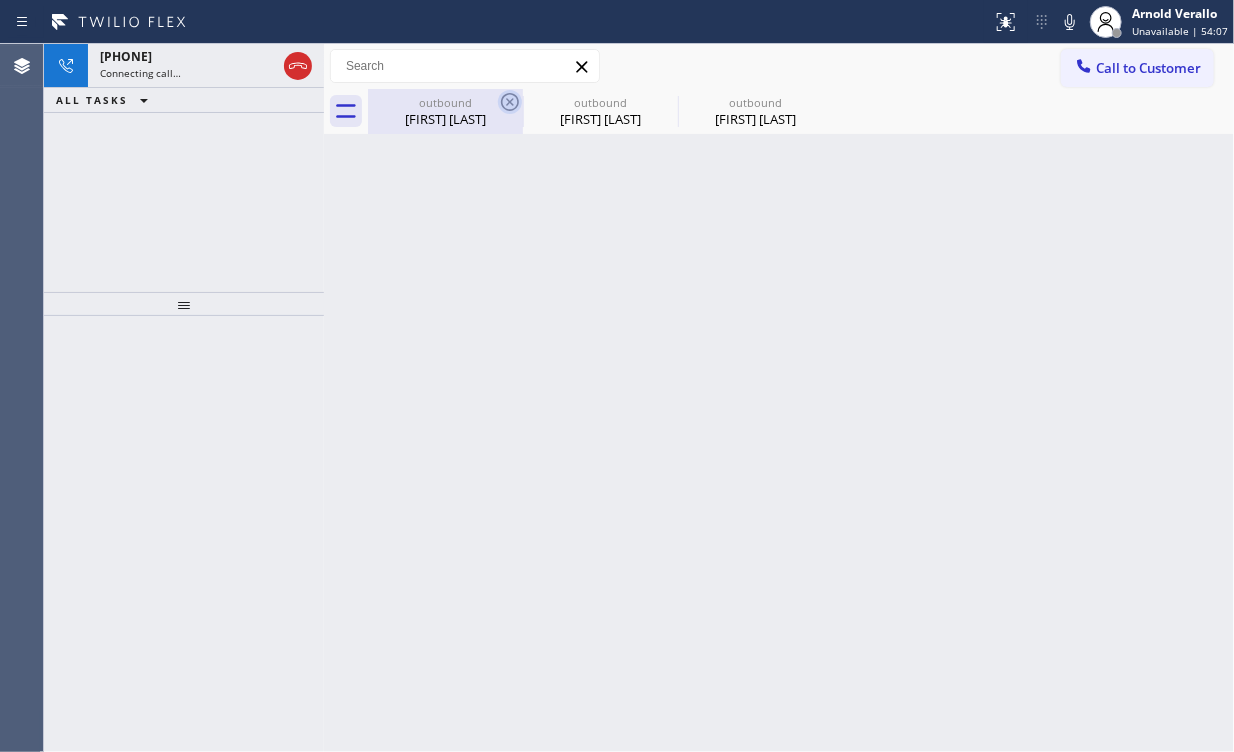 click on "[FIRST] [LAST]" at bounding box center (445, 119) 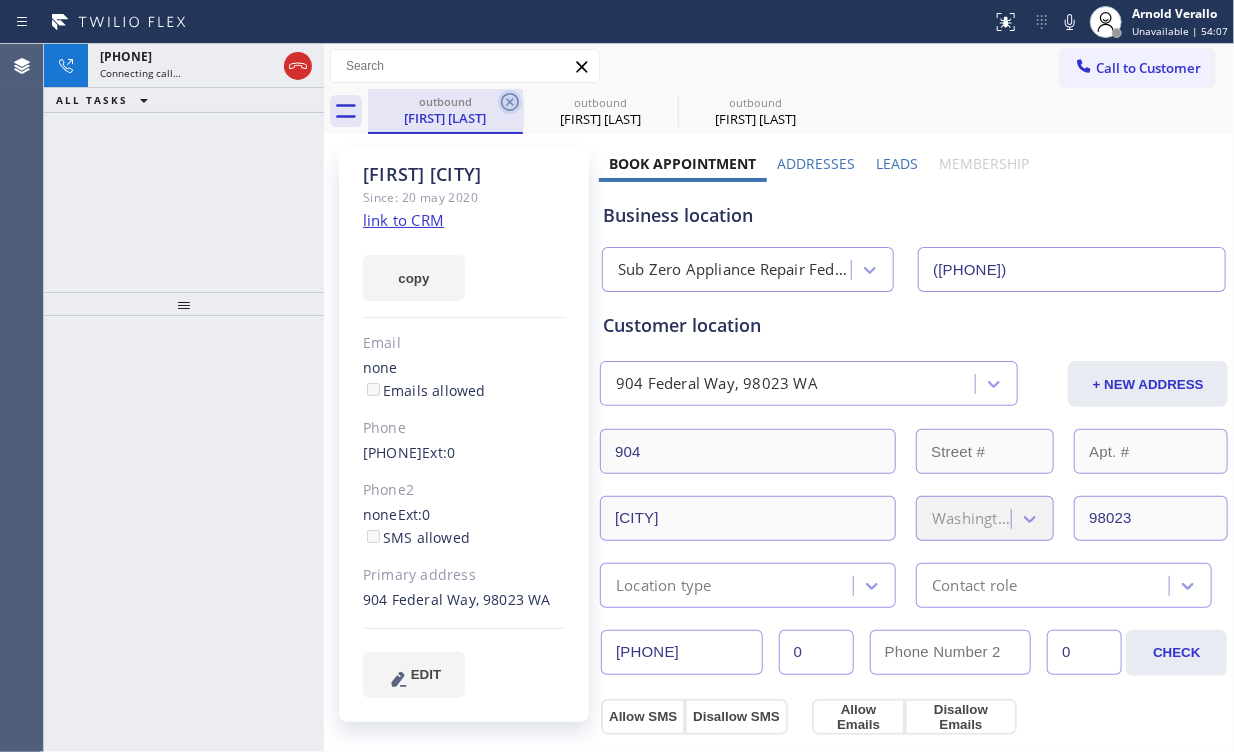 click 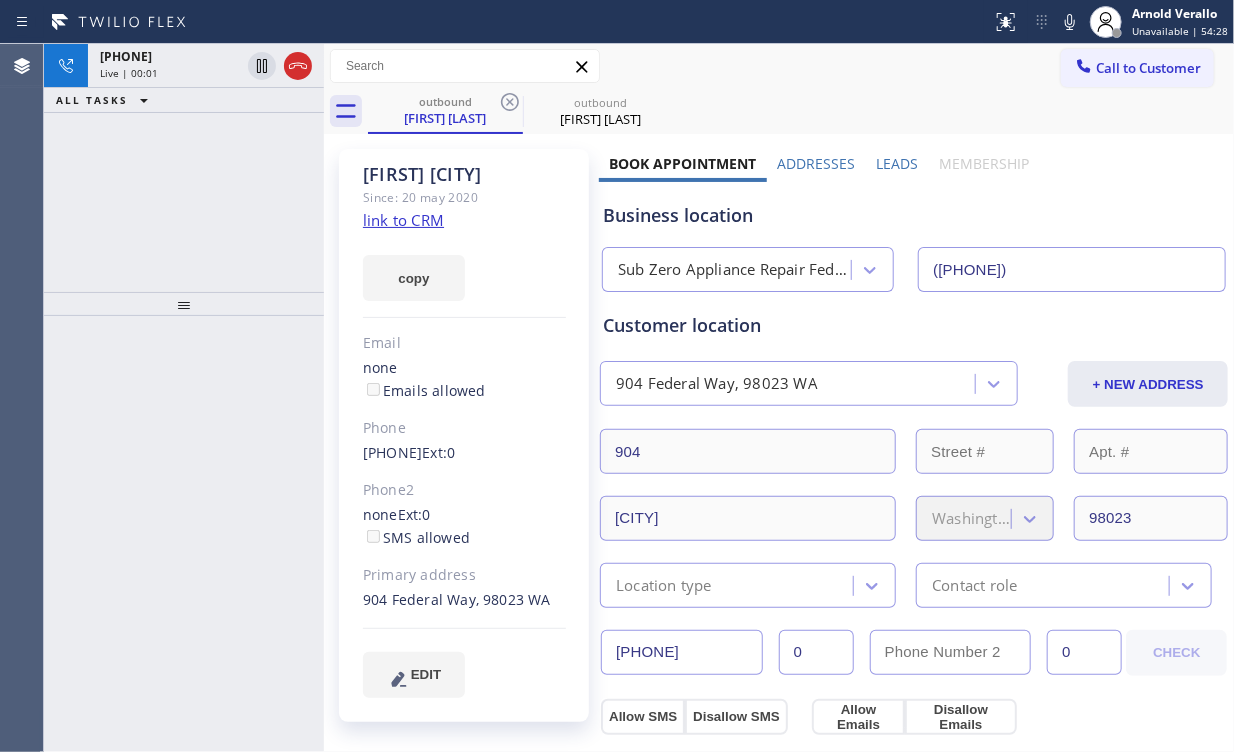 click on "[PHONE] Live | 00:01 ALL TASKS ALL TASKS ACTIVE TASKS TASKS IN WRAP UP" at bounding box center (184, 168) 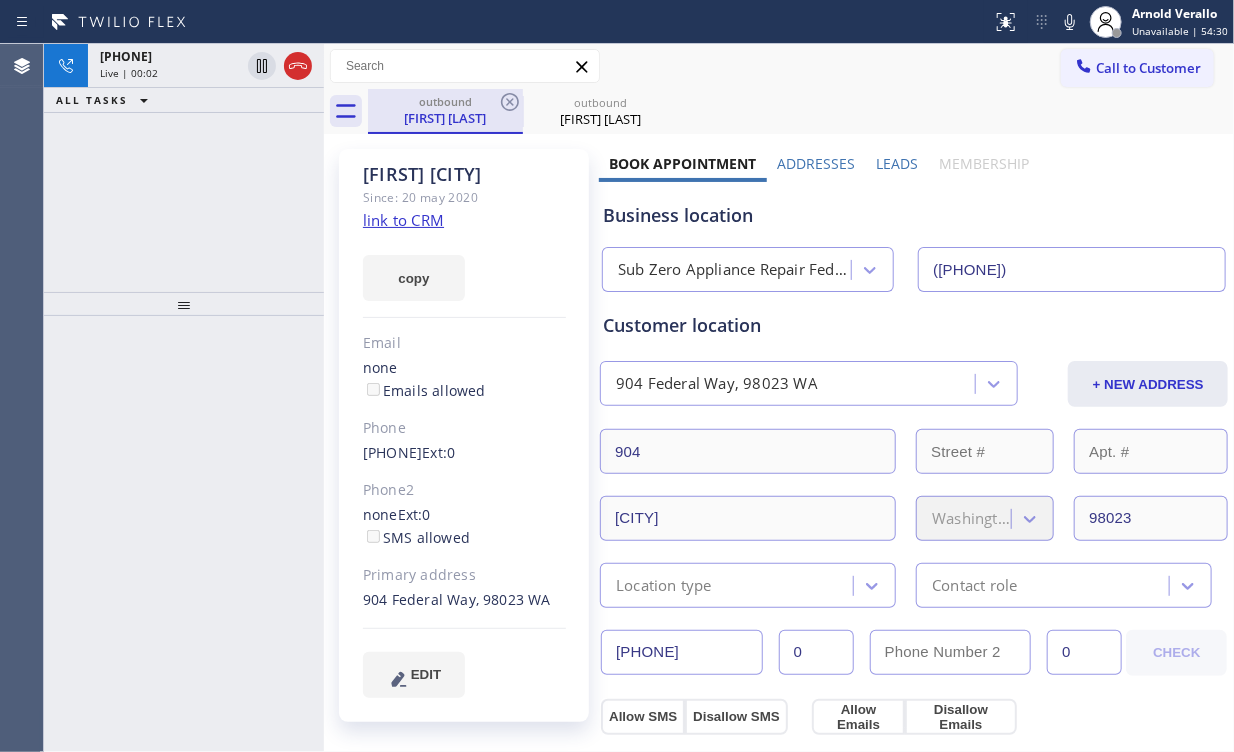 click on "[FIRST] [LAST]" at bounding box center (445, 118) 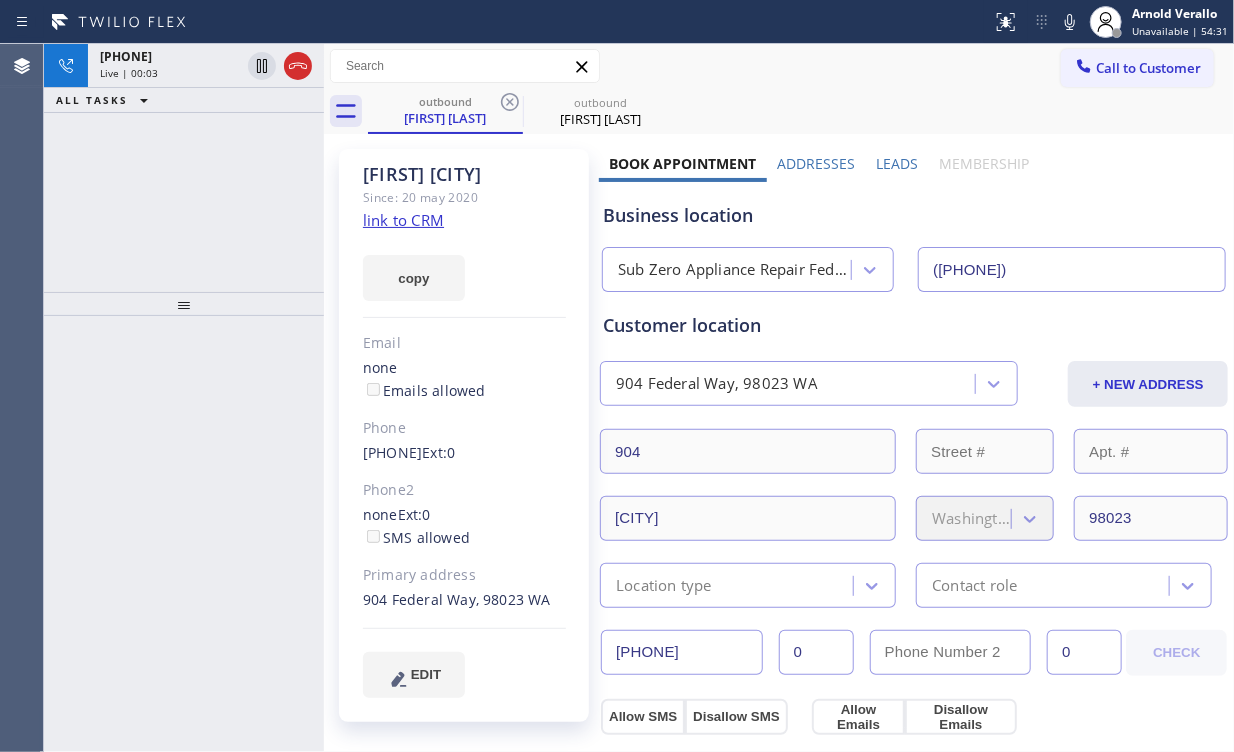 click on "Personal information [FIRST] [LAST] Customer location  [NUMBER] [STREET] [CITY], [POSTAL_CODE] [STATE] + NEW ADDRESS [NUMBER] [STREET] [STATE] [POSTAL_CODE] Location type Contact role [PHONE] 0 0 CHECK Allow SMS Disallow SMS Allow Emails Disallow Emails Appointment - choose department - - choose type of job - - choose brand - Age of Equipment - choose time - Credit card Select Credit Card + NEW CARD CANCEL SAVE Other Where did you find us? Call before tech arrives Save as Lost Create Lead Success! Booking Success! https://erp.apollosoft.co/customer/420097#portlet_lead close copy link Type MON" 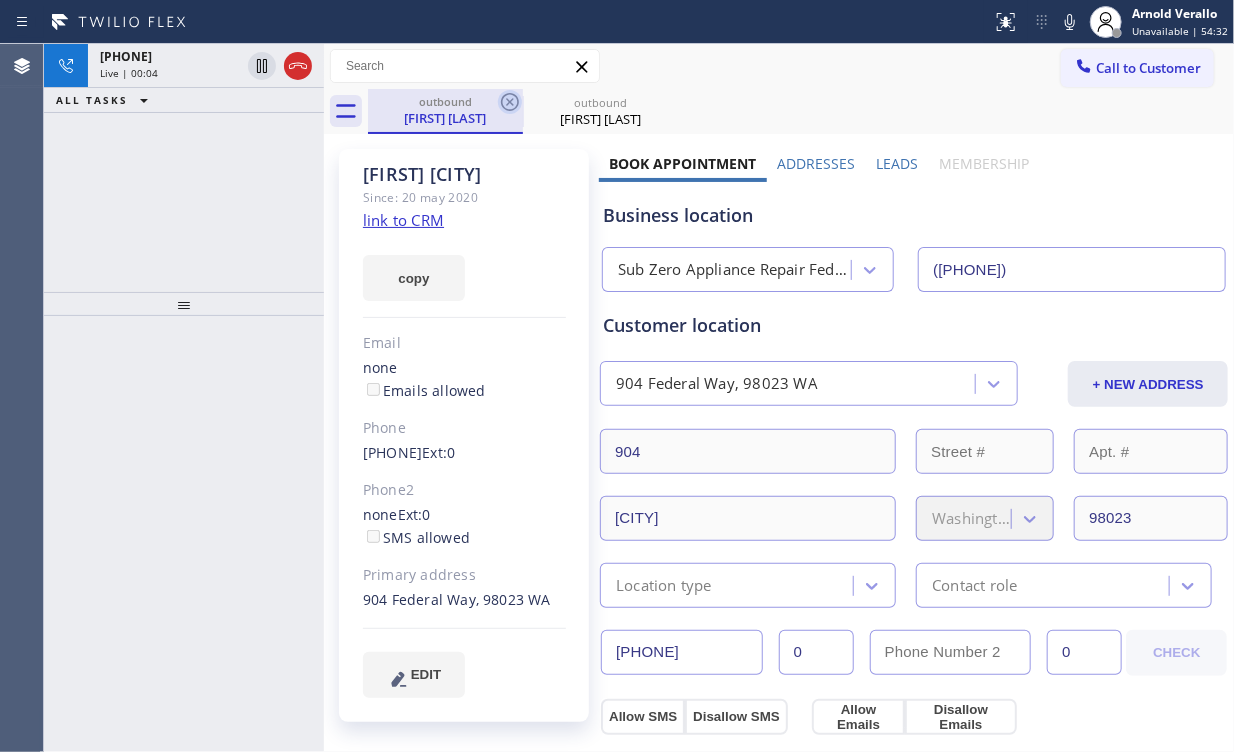 click 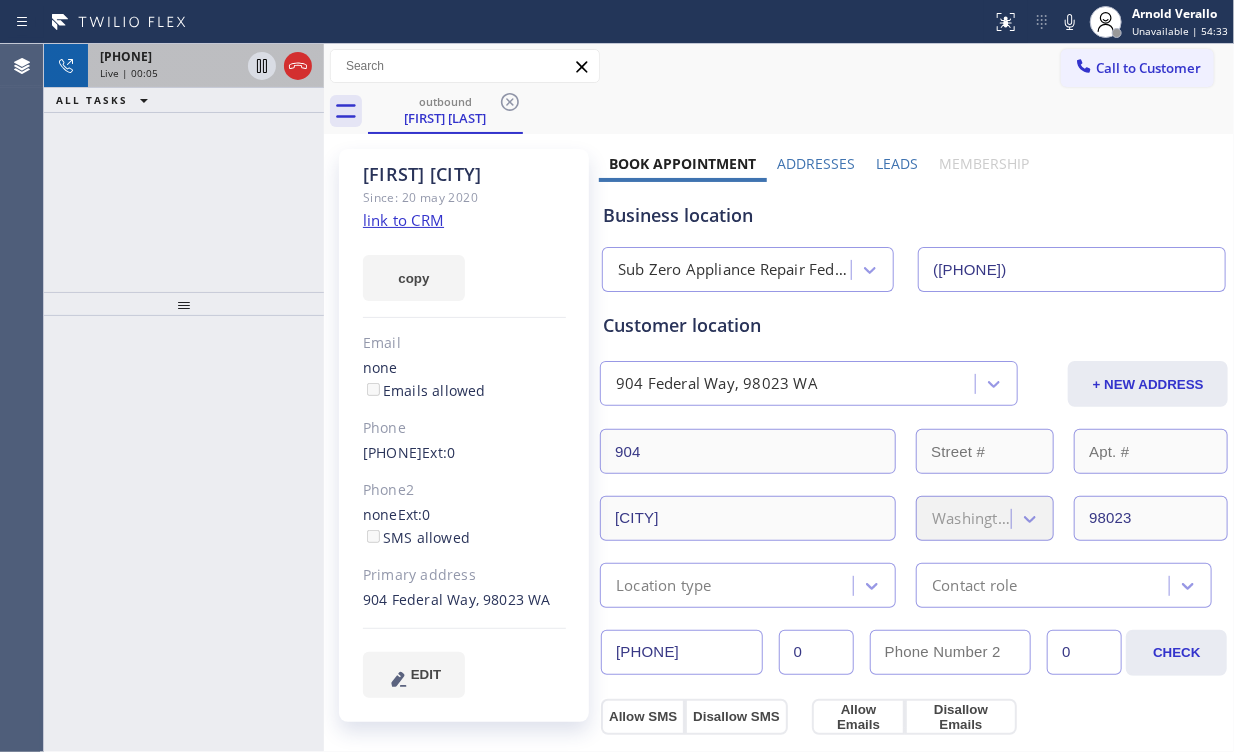 click 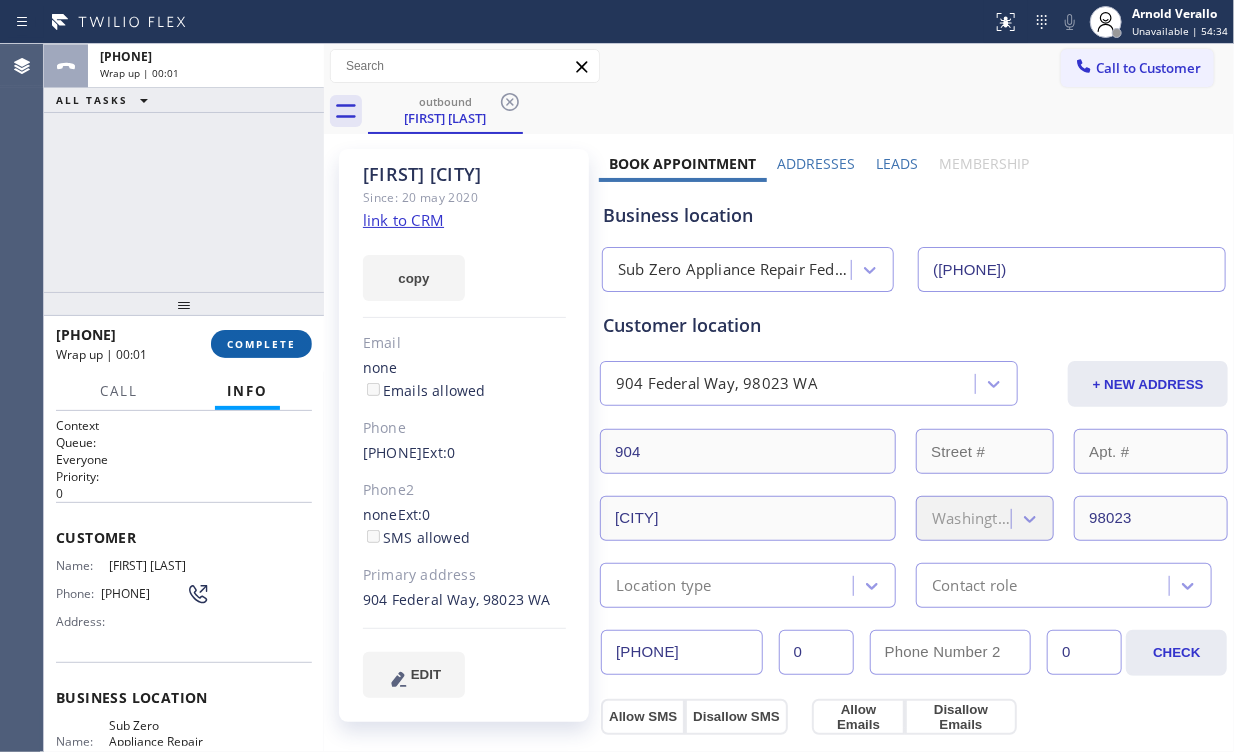 click on "COMPLETE" at bounding box center [261, 344] 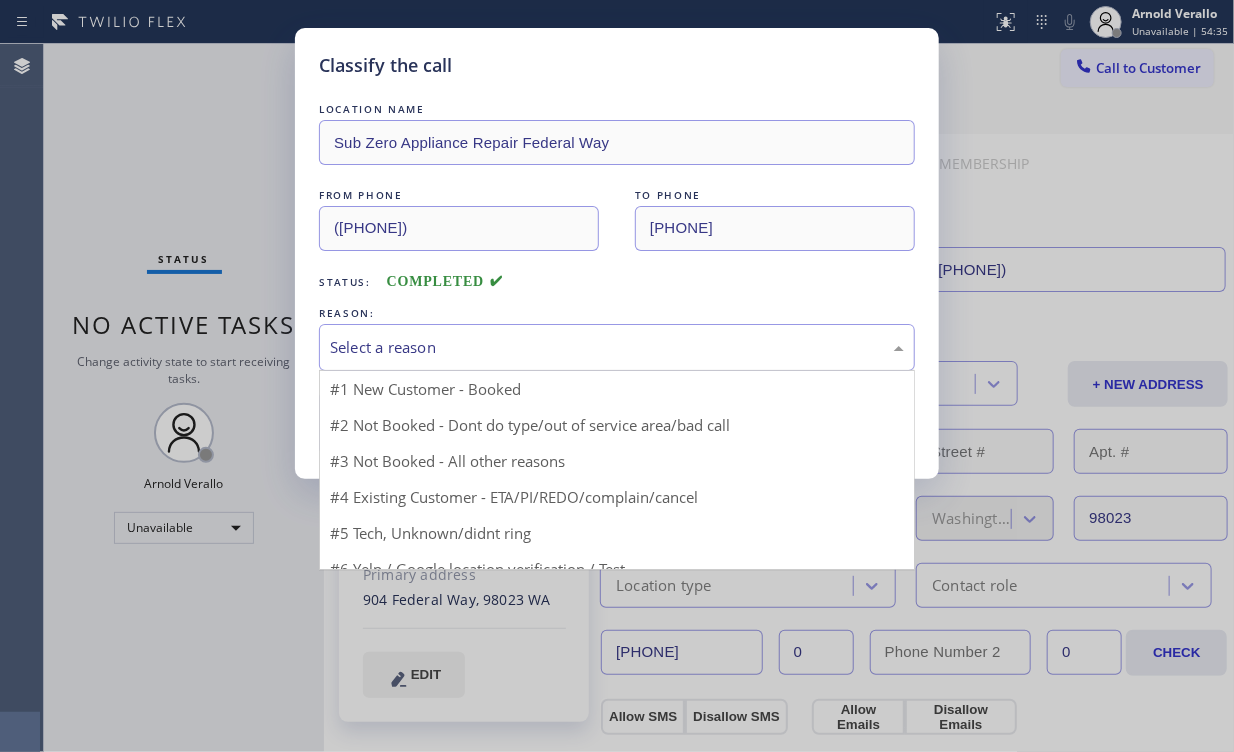 click on "Select a reason" at bounding box center (617, 347) 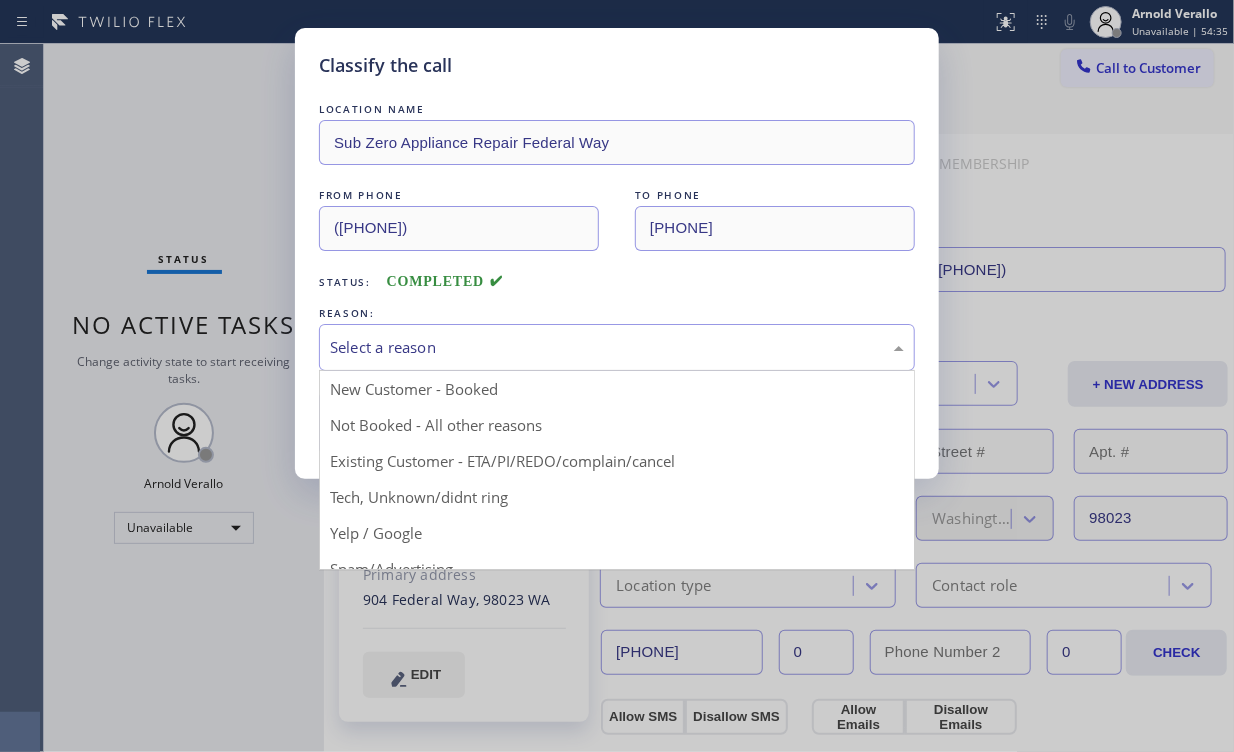 drag, startPoint x: 374, startPoint y: 430, endPoint x: 386, endPoint y: 428, distance: 12.165525 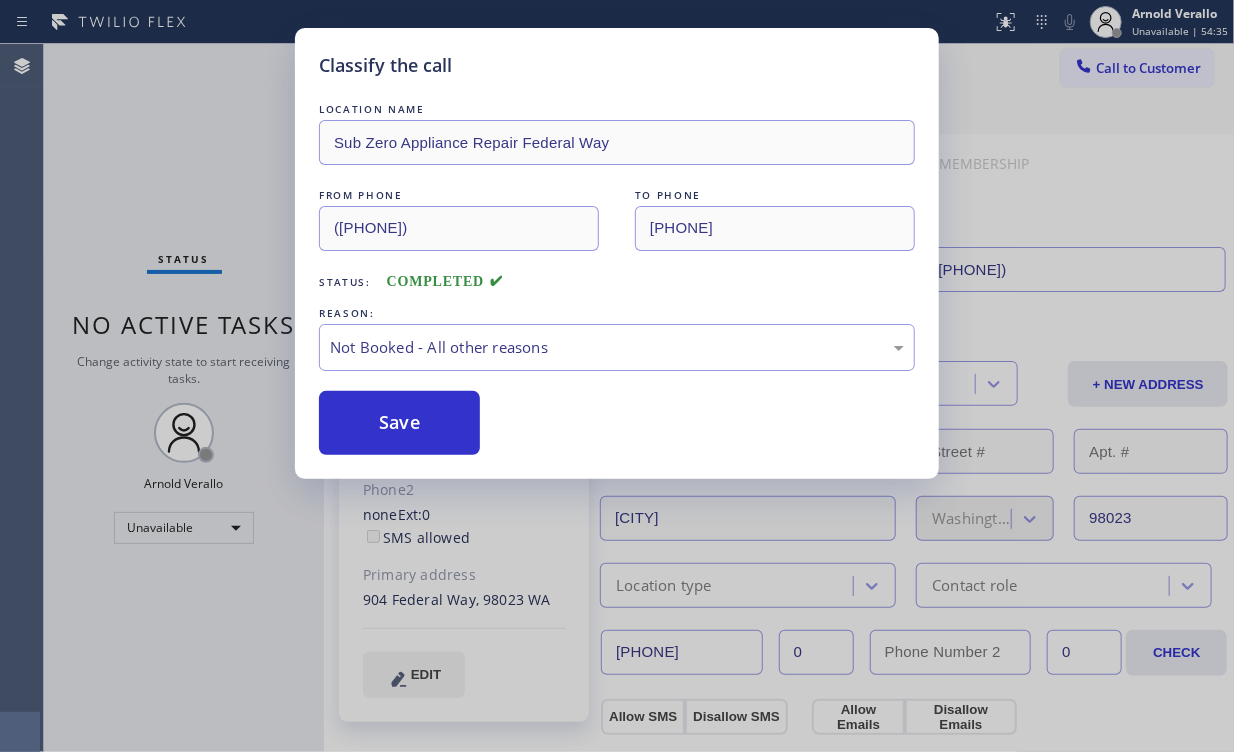 drag, startPoint x: 386, startPoint y: 428, endPoint x: 219, endPoint y: 202, distance: 281.0071 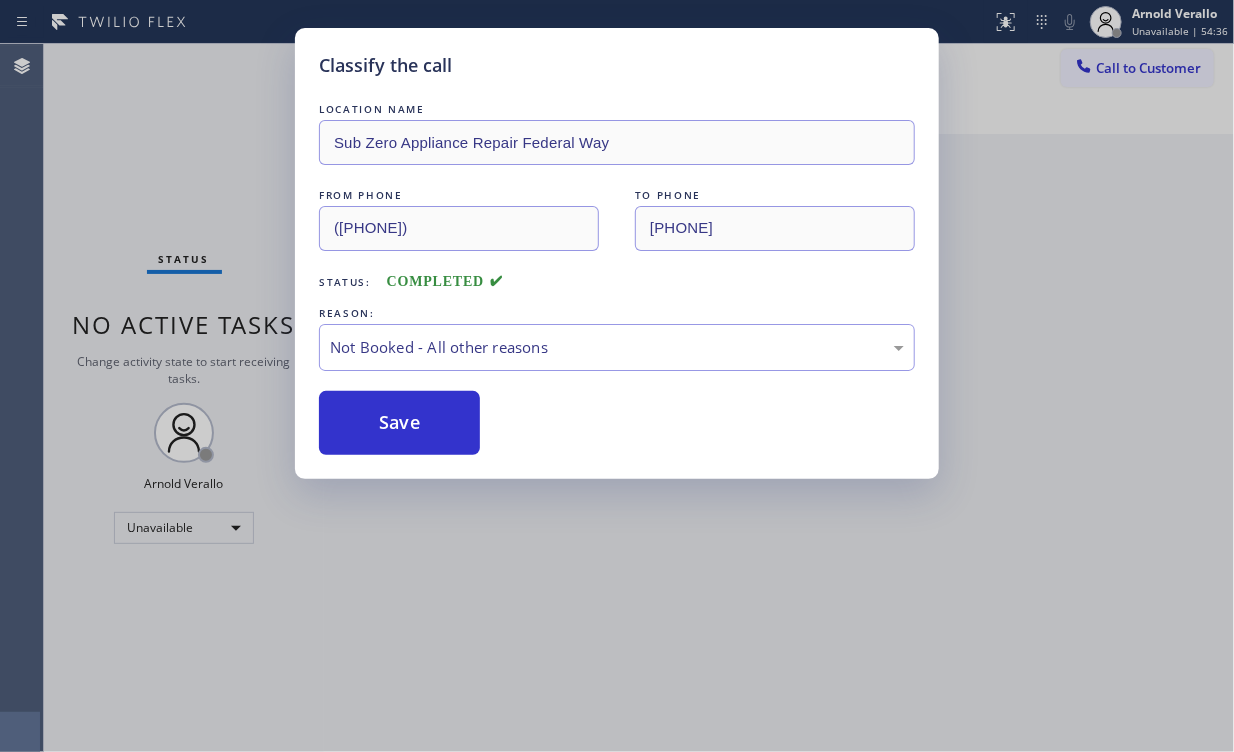 click on "Classify the call LOCATION NAME Sub Zero Appliance Repair Federal Way FROM PHONE [PHONE] TO PHONE [PHONE] Status: COMPLETED REASON: Not Booked - All other reasons Save" at bounding box center (617, 376) 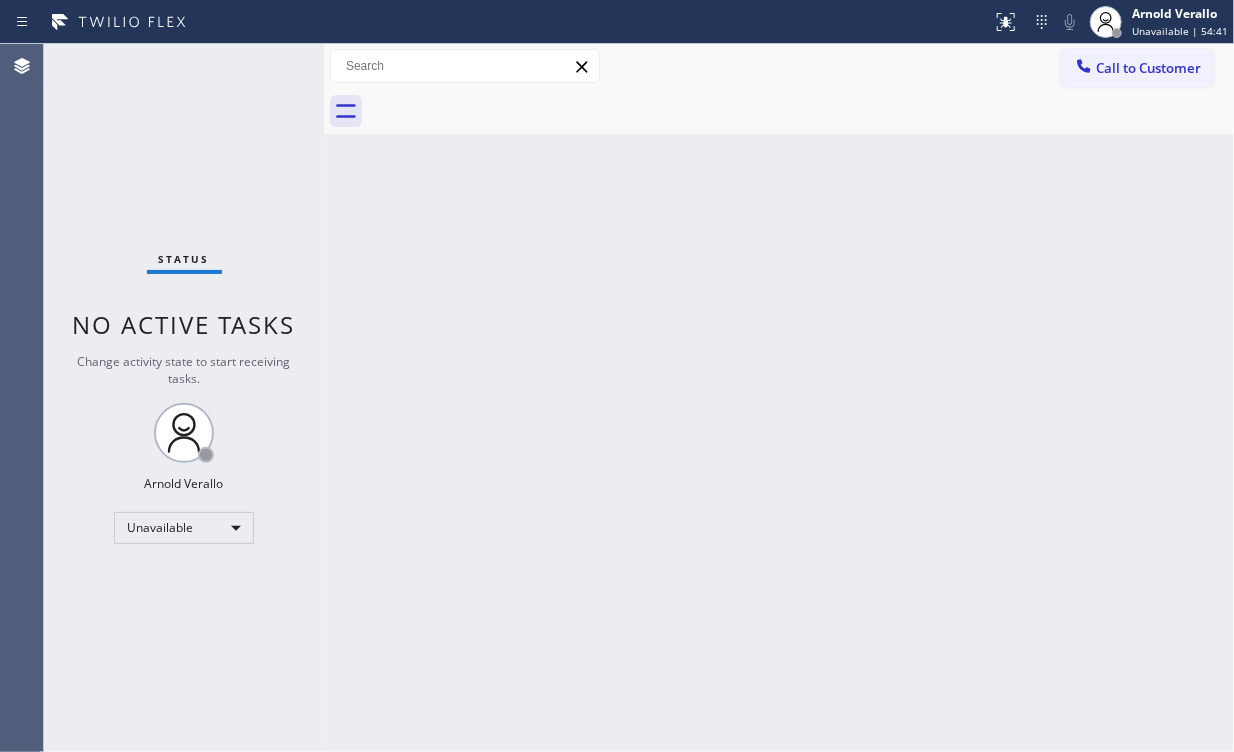 click on "Call to Customer" at bounding box center (1137, 68) 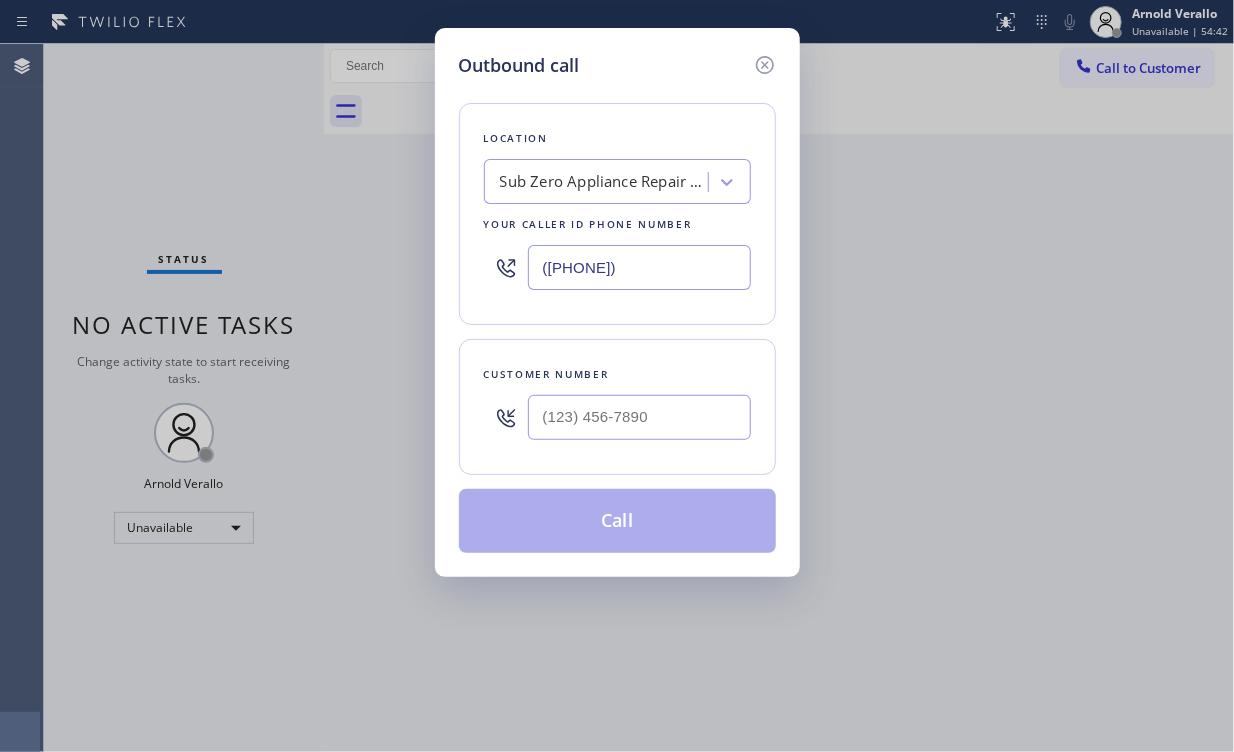 drag, startPoint x: 661, startPoint y: 279, endPoint x: 261, endPoint y: 237, distance: 402.19894 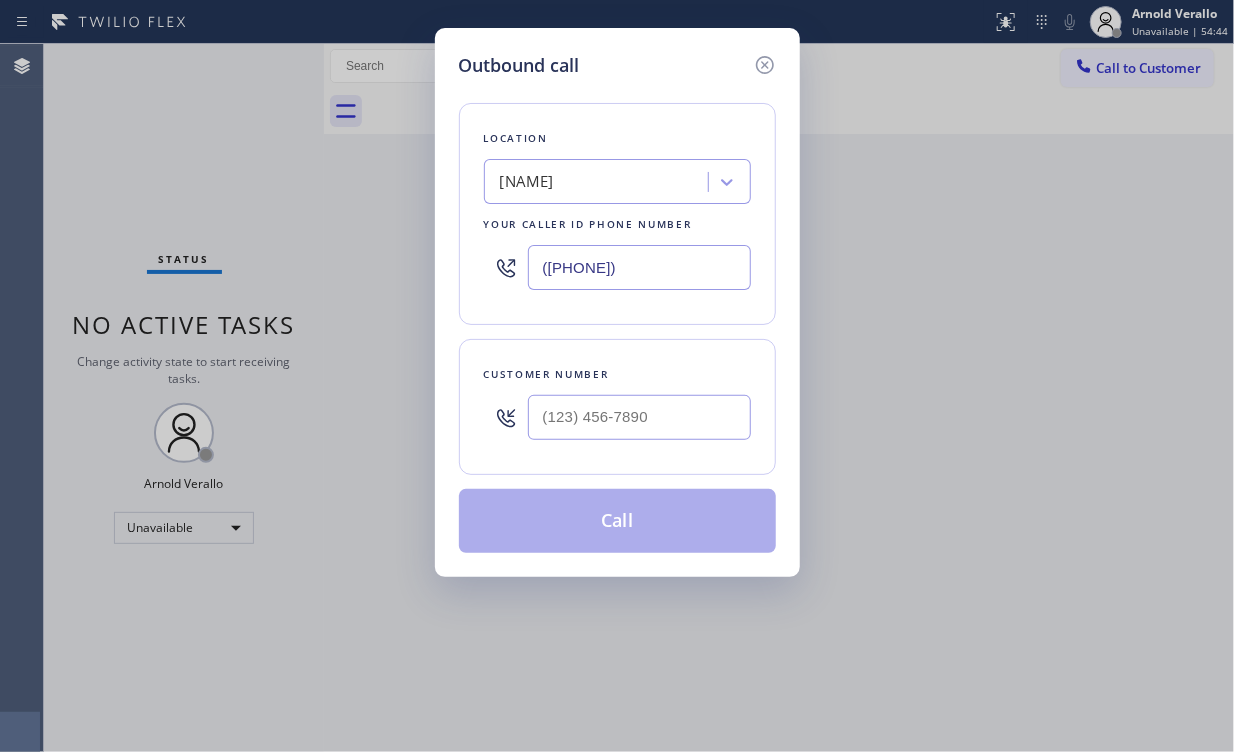 type on "([PHONE])" 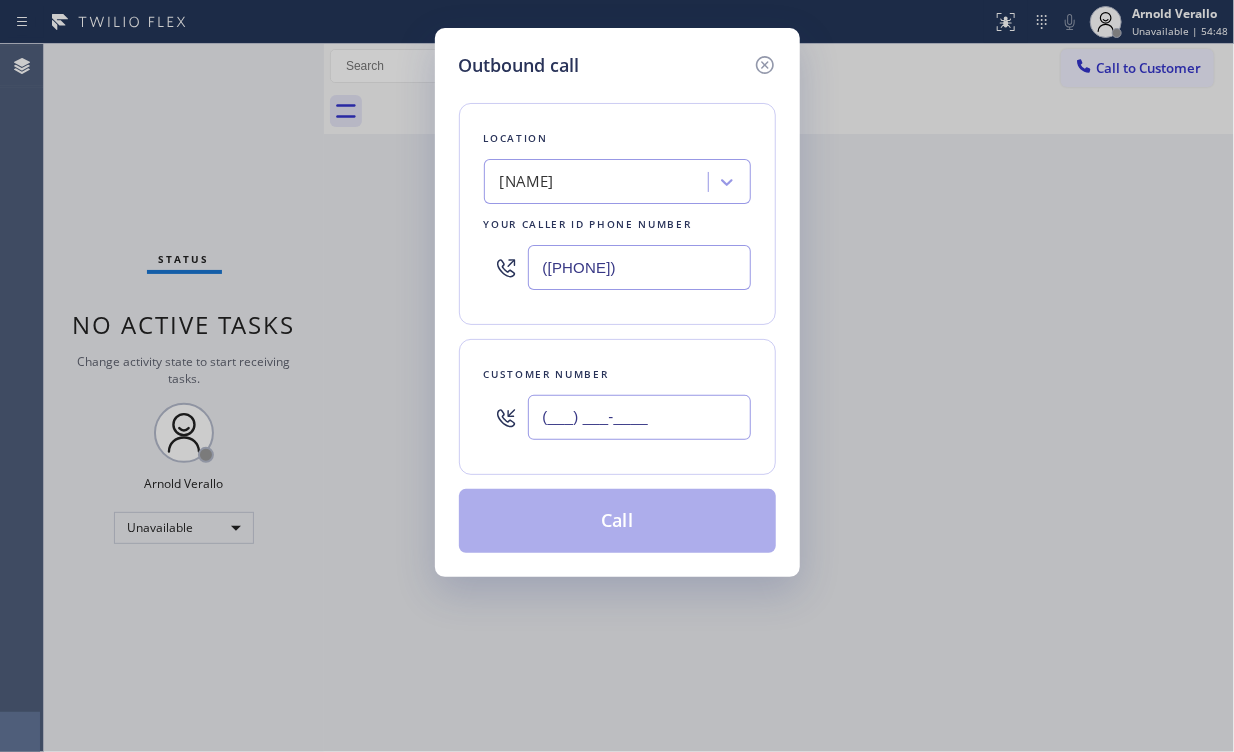 click on "(___) ___-____" at bounding box center [639, 417] 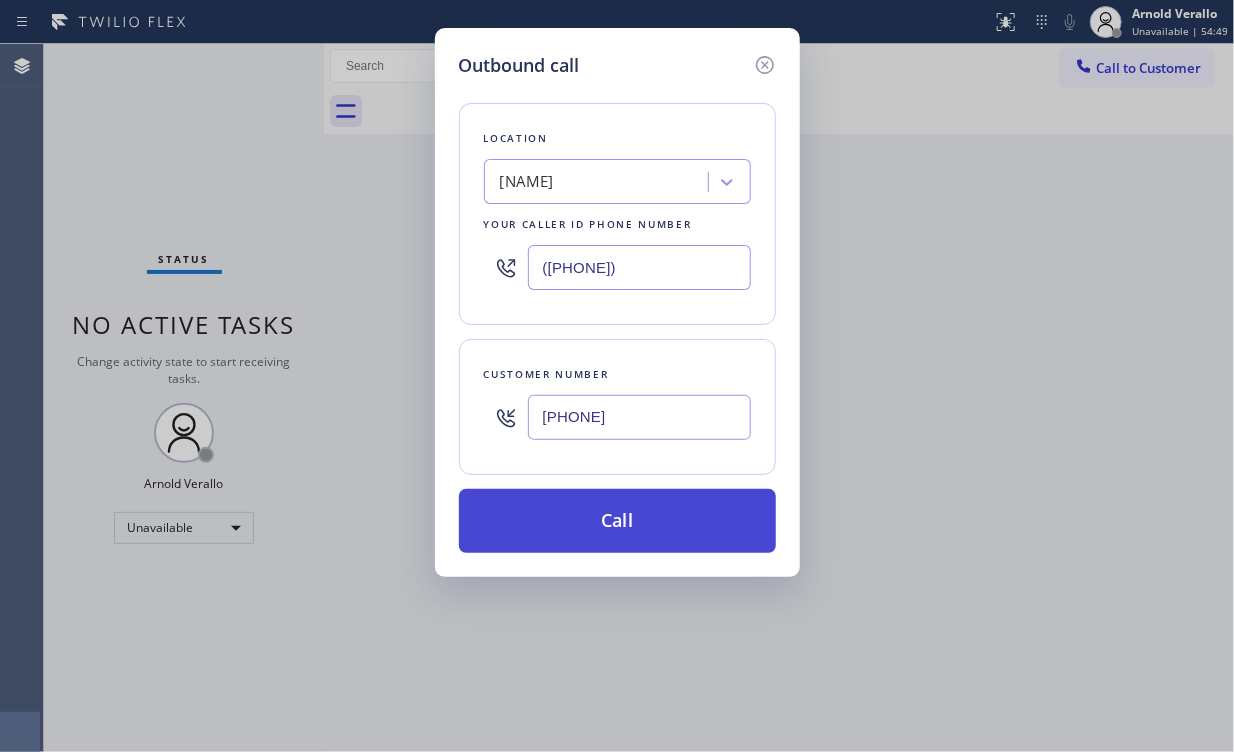 type on "[PHONE]" 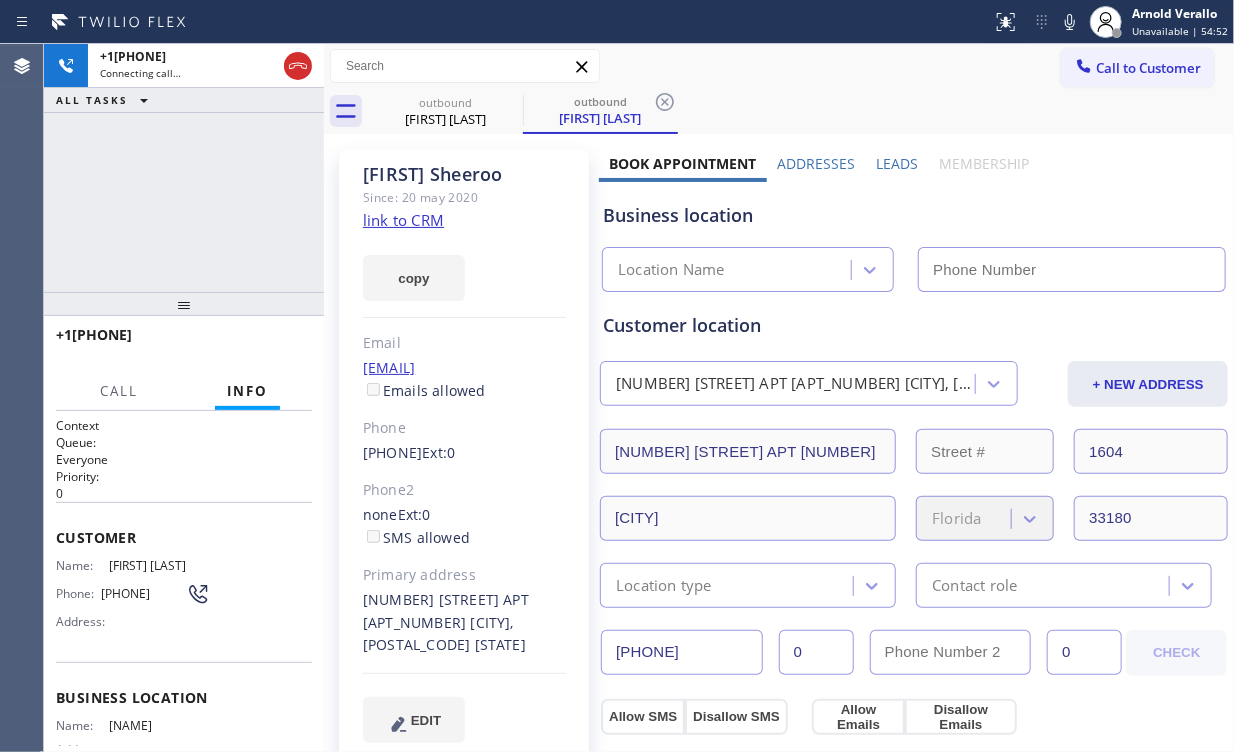 click on "+1[PHONE] Connecting call… ALL TASKS ALL TASKS ACTIVE TASKS TASKS IN WRAP UP" at bounding box center (184, 168) 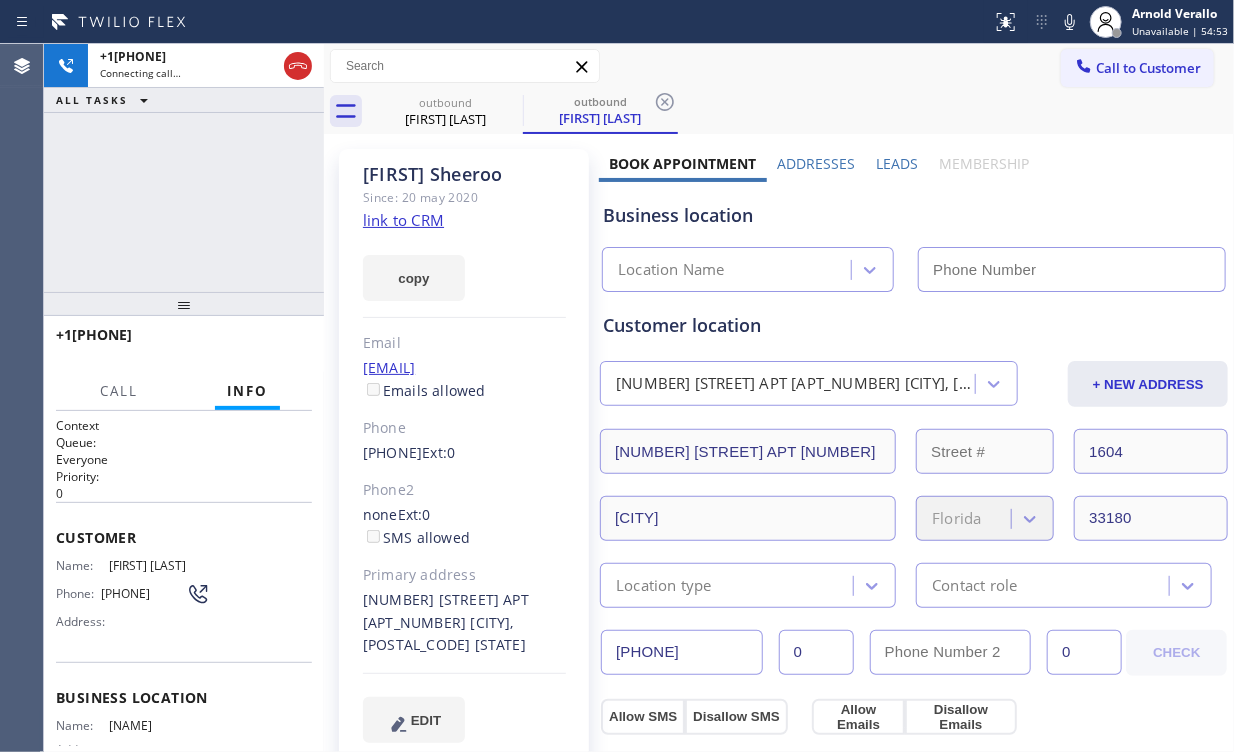 type on "([PHONE])" 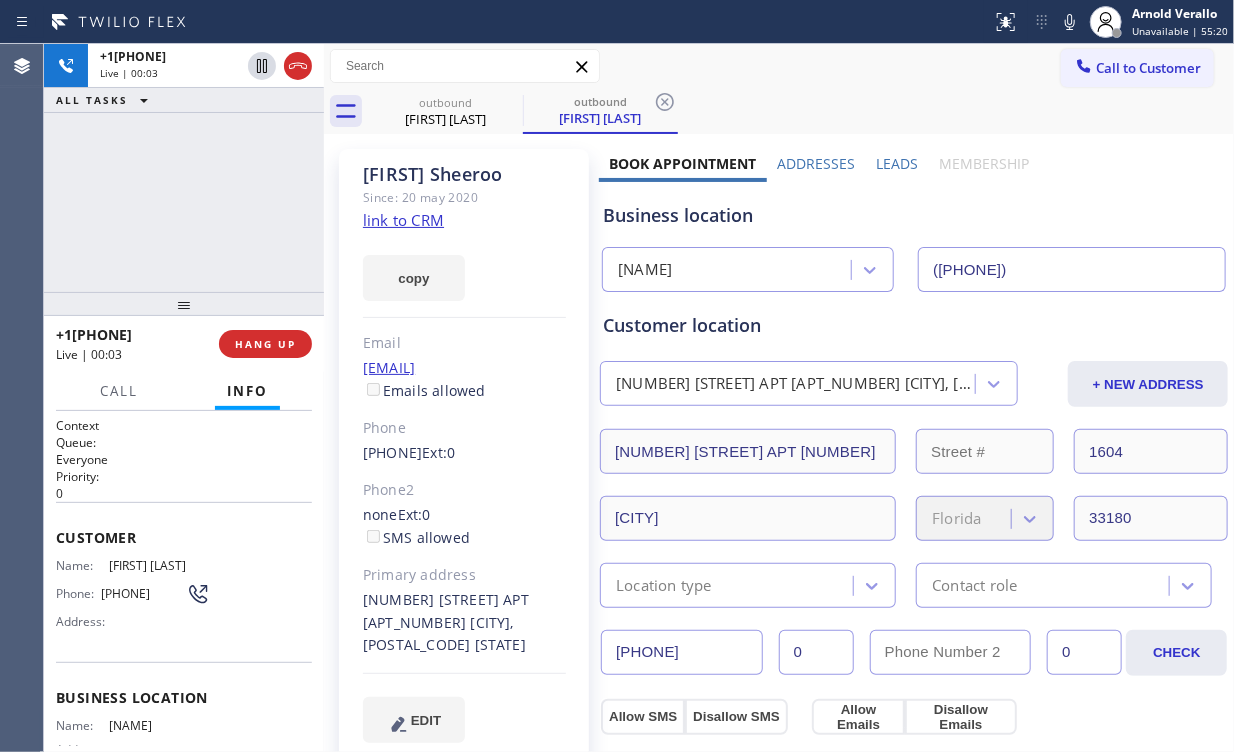 click on "[PHONE] Live | 00:03 ALL TASKS ALL TASKS ACTIVE TASKS TASKS IN WRAP UP" at bounding box center (184, 168) 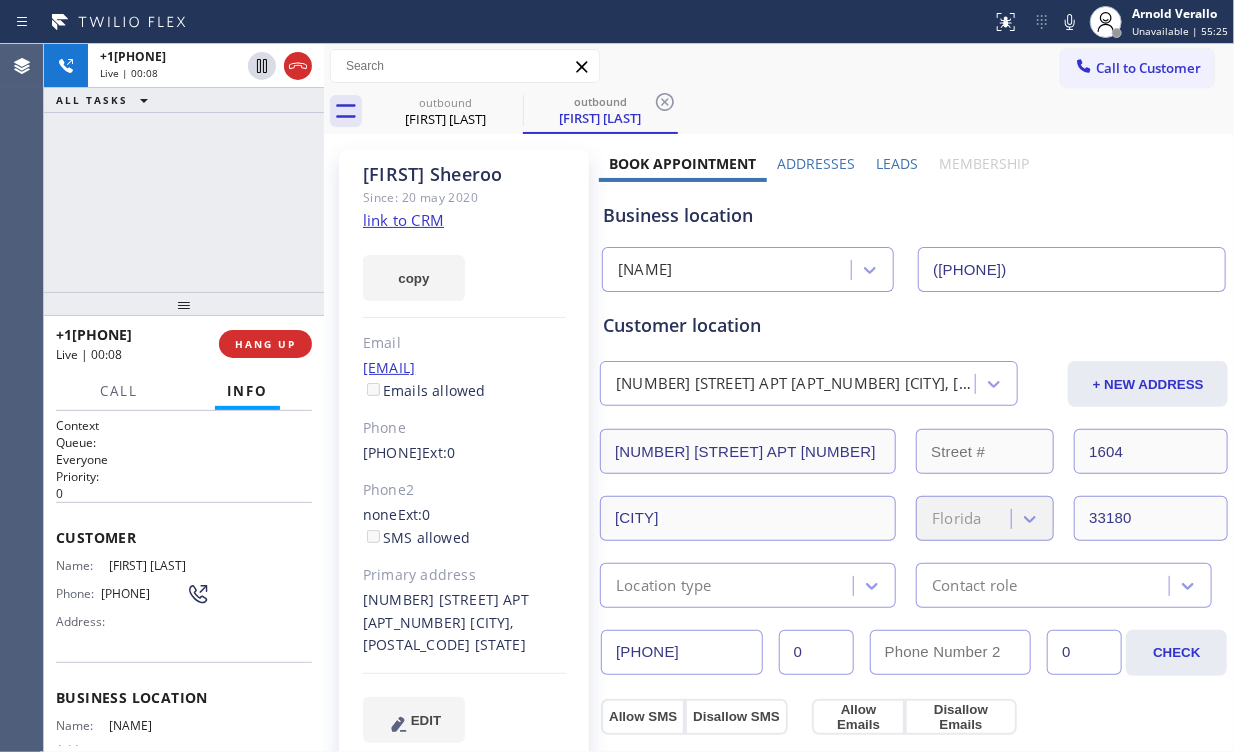 click on "[PHONE] Live | 00:08 ALL TASKS ALL TASKS ACTIVE TASKS TASKS IN WRAP UP" at bounding box center [184, 168] 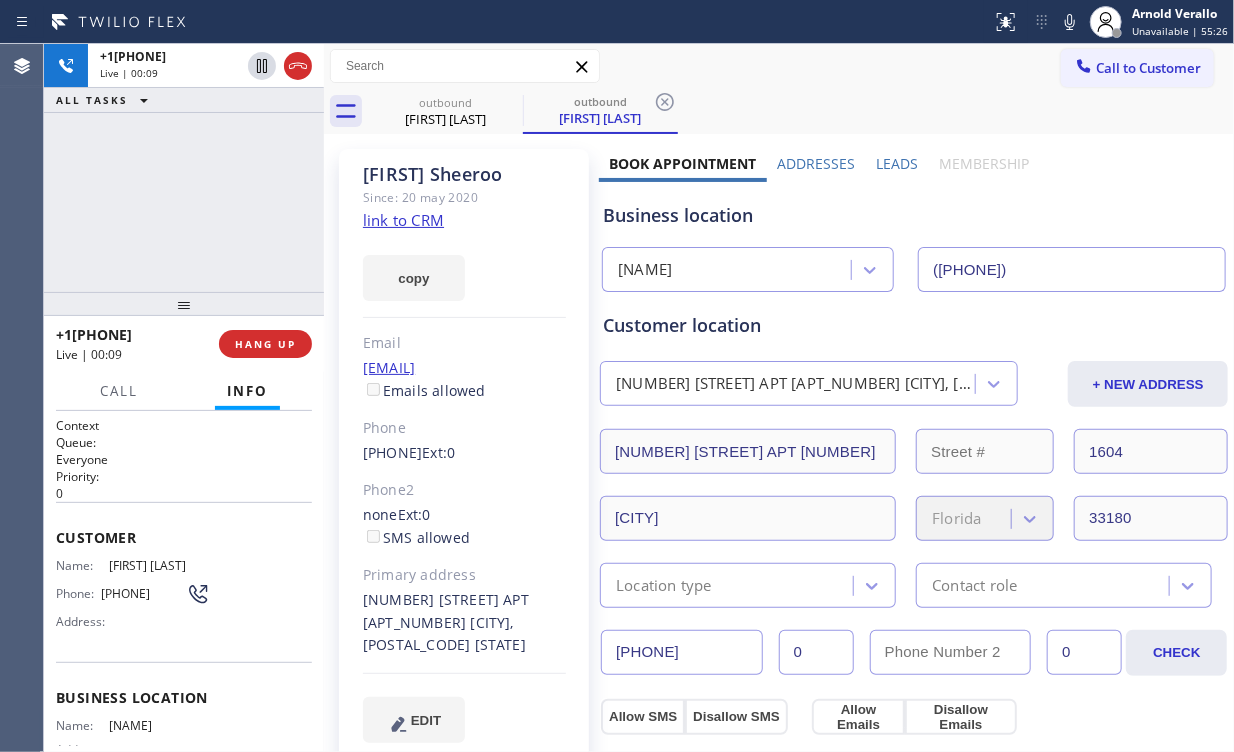click on "[PHONE] Live | 00:09 ALL TASKS ALL TASKS ACTIVE TASKS TASKS IN WRAP UP" at bounding box center [184, 168] 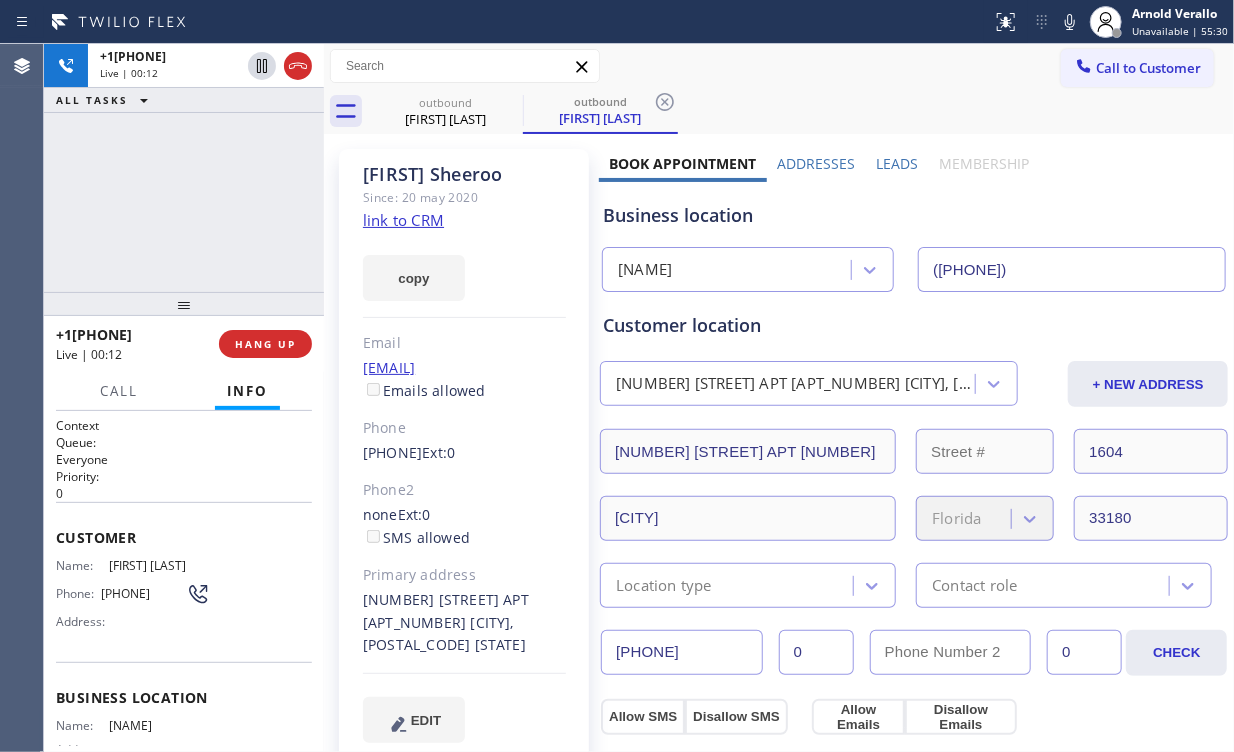 click on "[PHONE] Live | 00:12 ALL TASKS ALL TASKS ACTIVE TASKS TASKS IN WRAP UP" at bounding box center (184, 168) 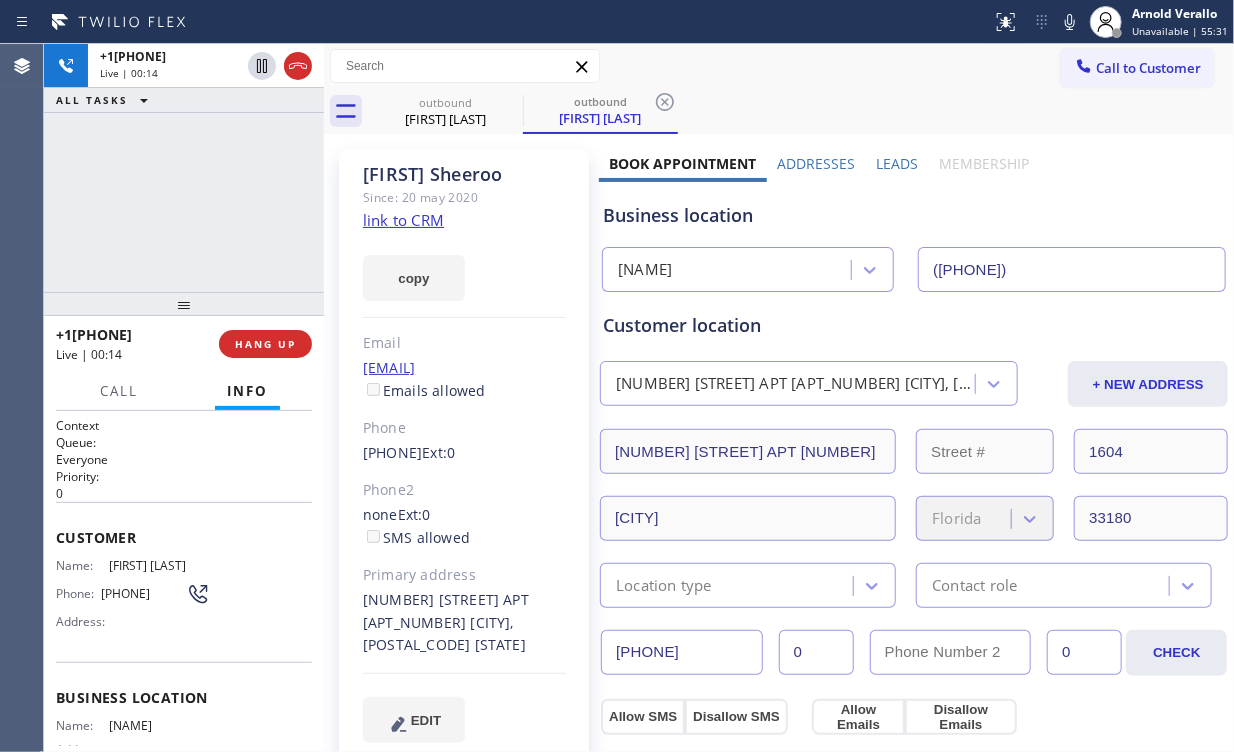 click on "[PHONE] Live | 00:14 ALL TASKS ALL TASKS ACTIVE TASKS TASKS IN WRAP UP" at bounding box center [184, 168] 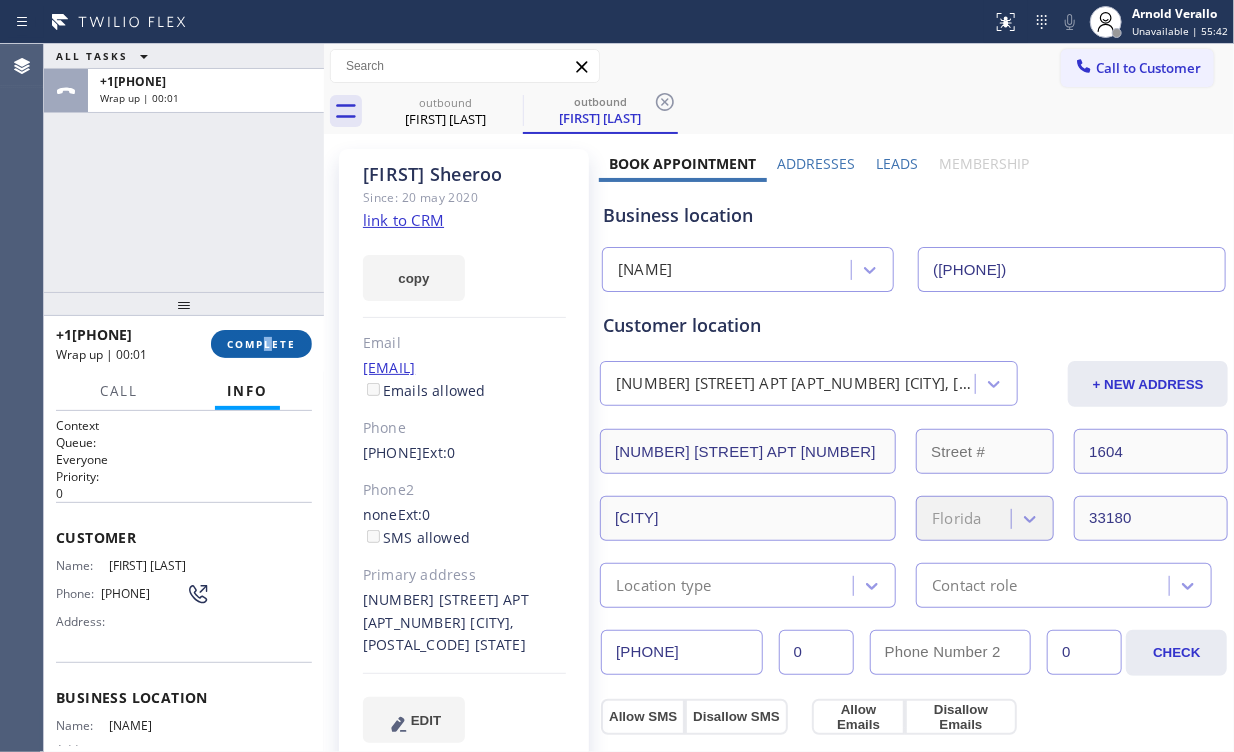 click on "+1[PHONE] Wrap up | 00:01 COMPLETE" at bounding box center [184, 344] 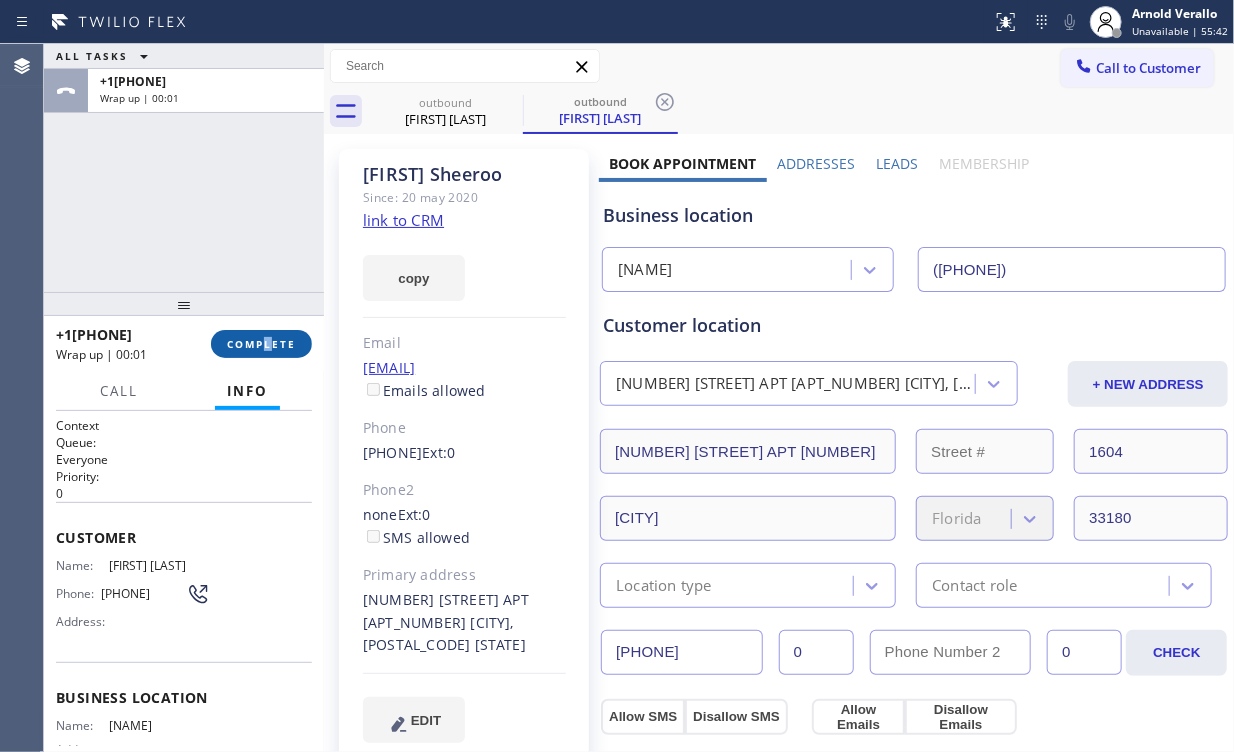 click on "COMPLETE" at bounding box center [261, 344] 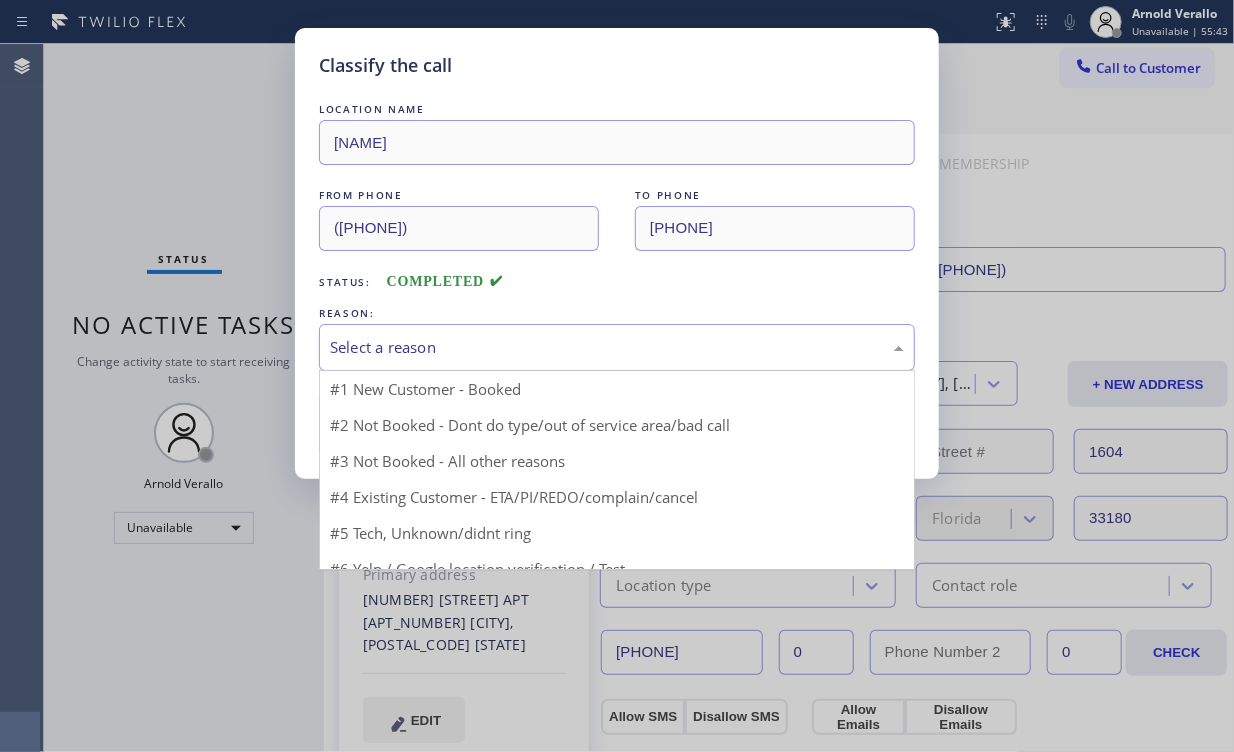 click on "Select a reason" at bounding box center [617, 347] 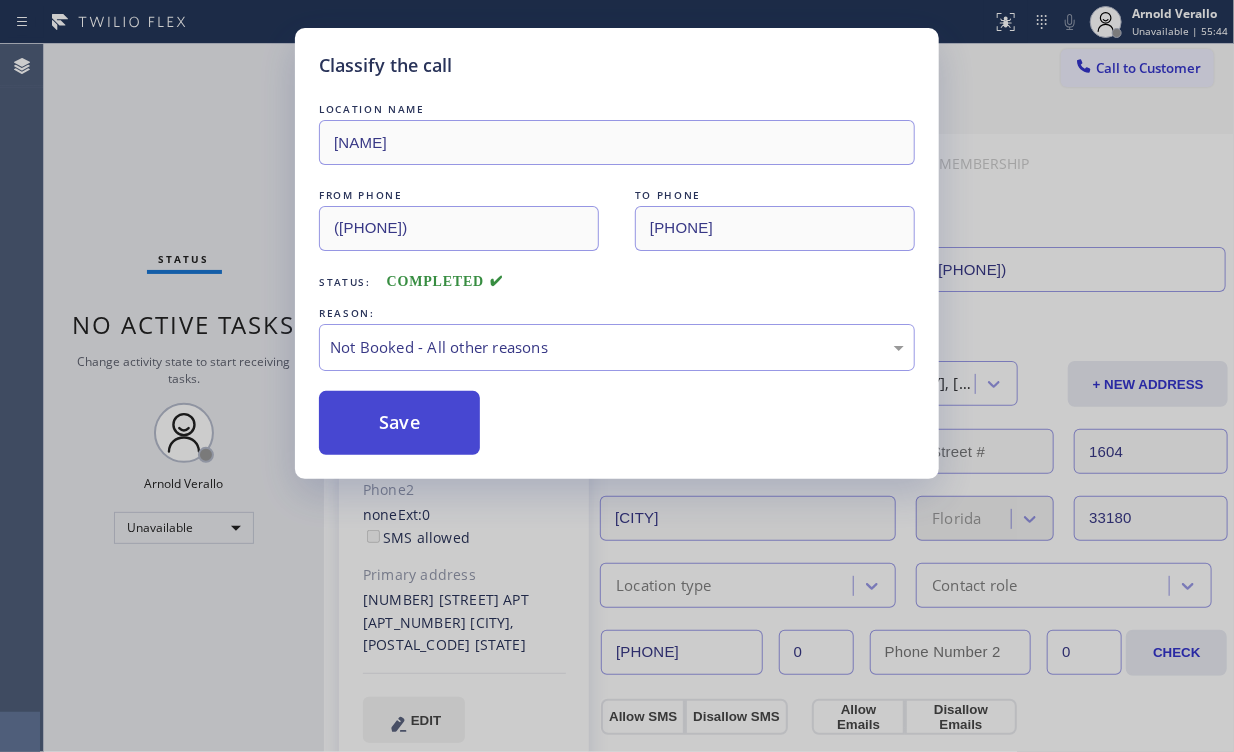click on "Save" at bounding box center (399, 423) 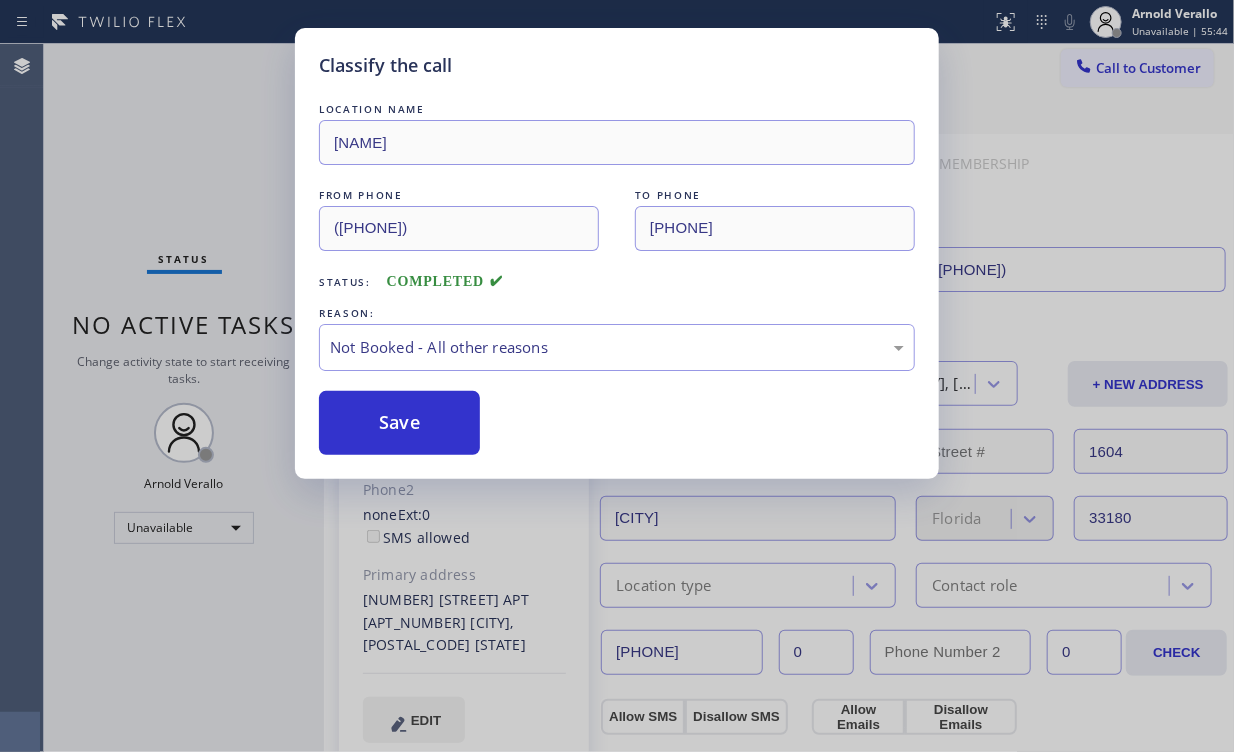 click on "Classify the call LOCATION NAME [NAME] FROM PHONE [PHONE] TO PHONE [PHONE] Status: COMPLETED REASON: Not Booked - All other reasons Save" at bounding box center (617, 376) 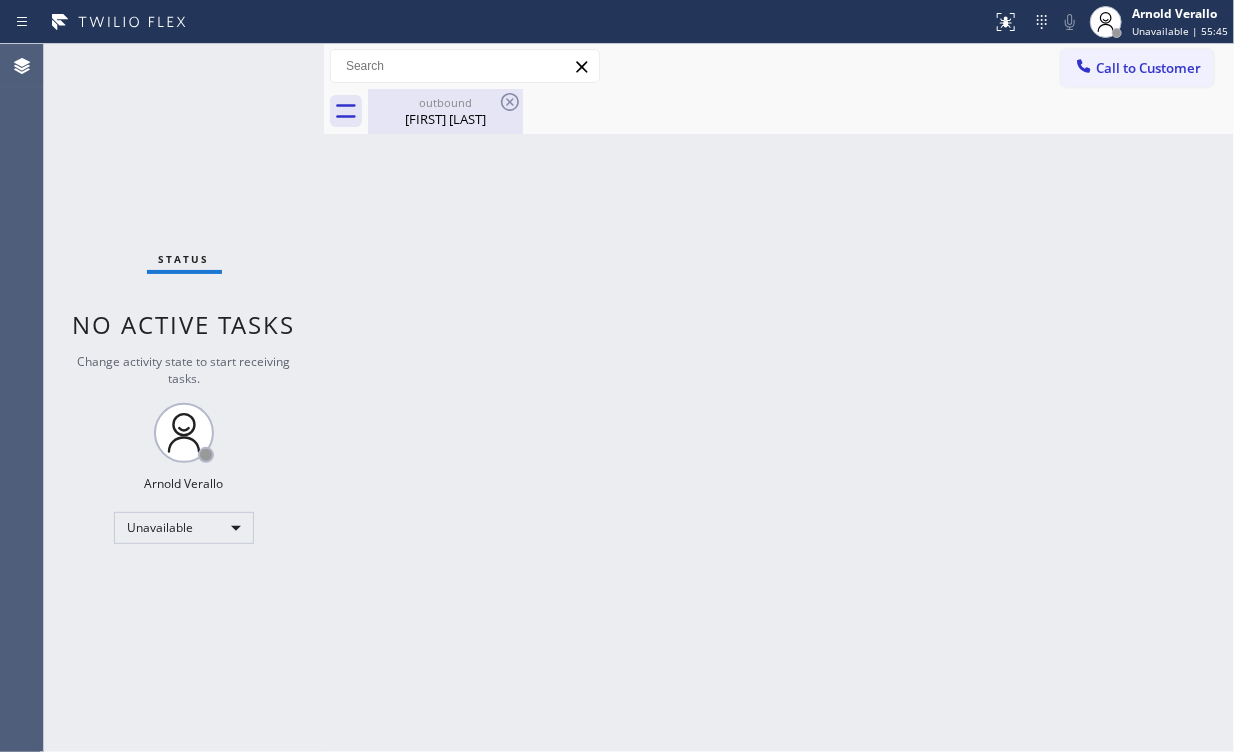 click on "[FIRST]  [LAST]" at bounding box center (445, 119) 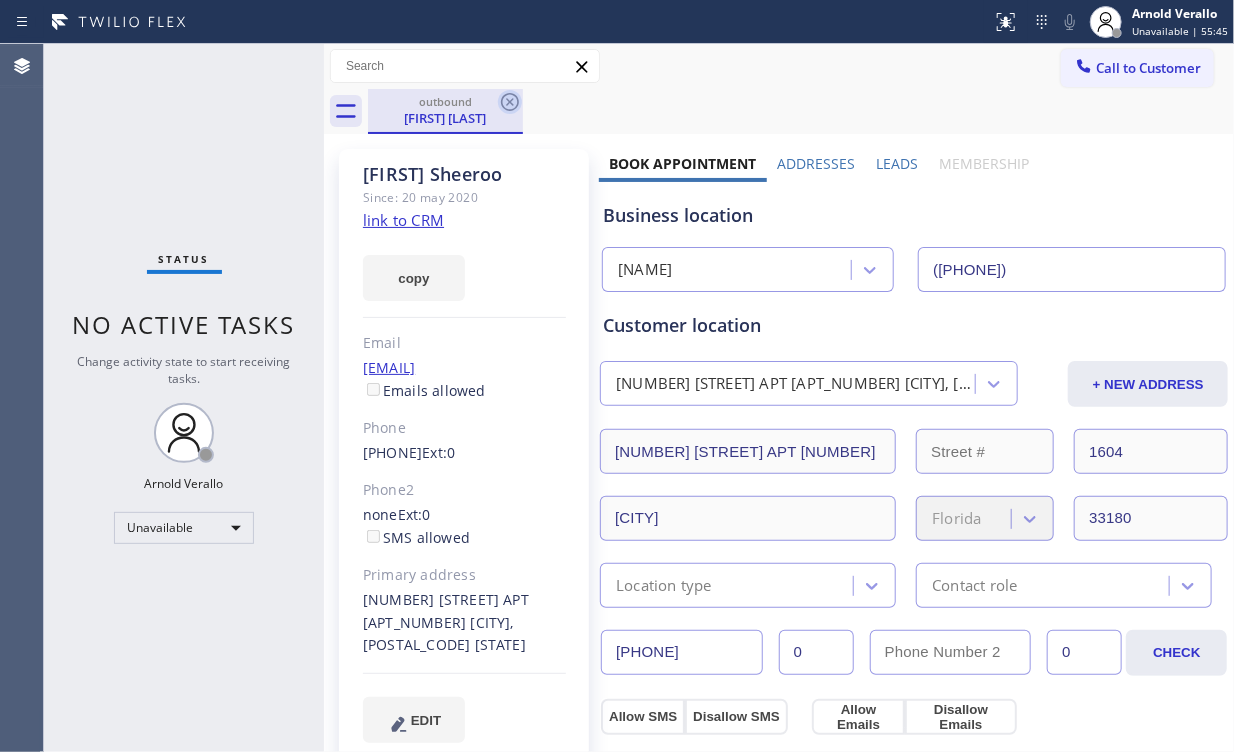 click 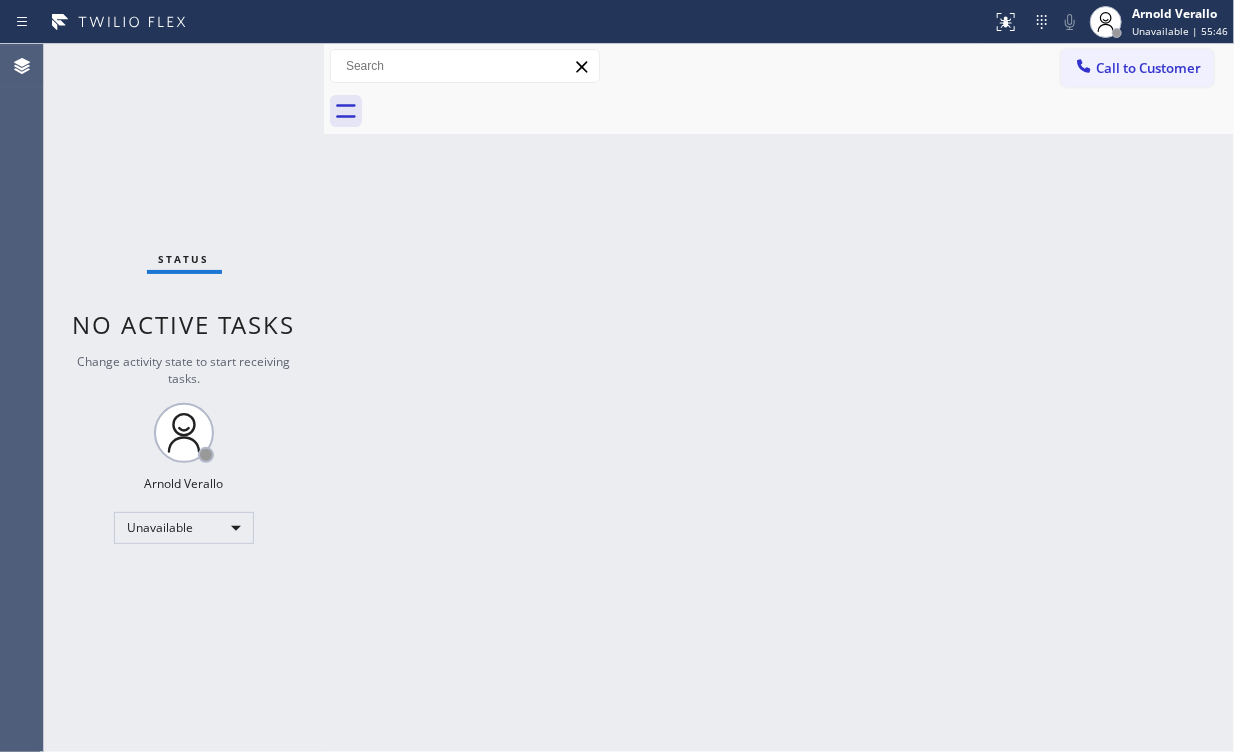 drag, startPoint x: 202, startPoint y: 110, endPoint x: 244, endPoint y: 0, distance: 117.74549 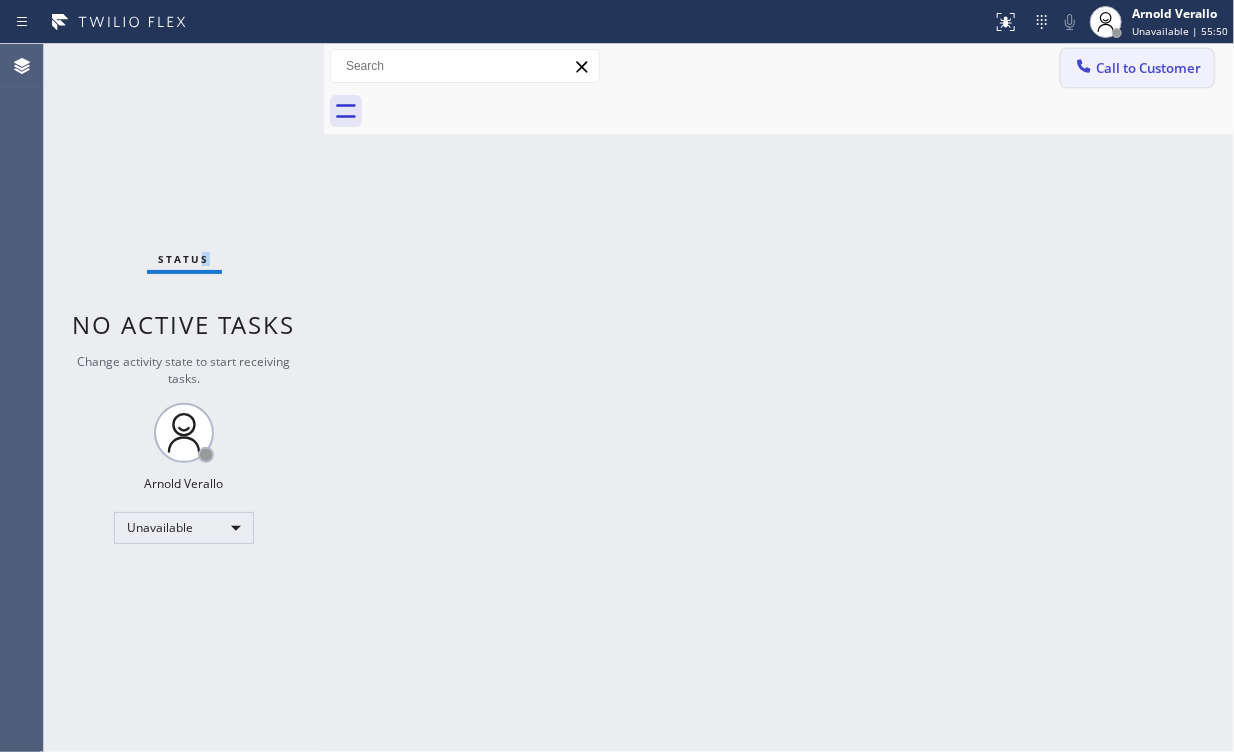 drag, startPoint x: 1096, startPoint y: 85, endPoint x: 1055, endPoint y: 103, distance: 44.777225 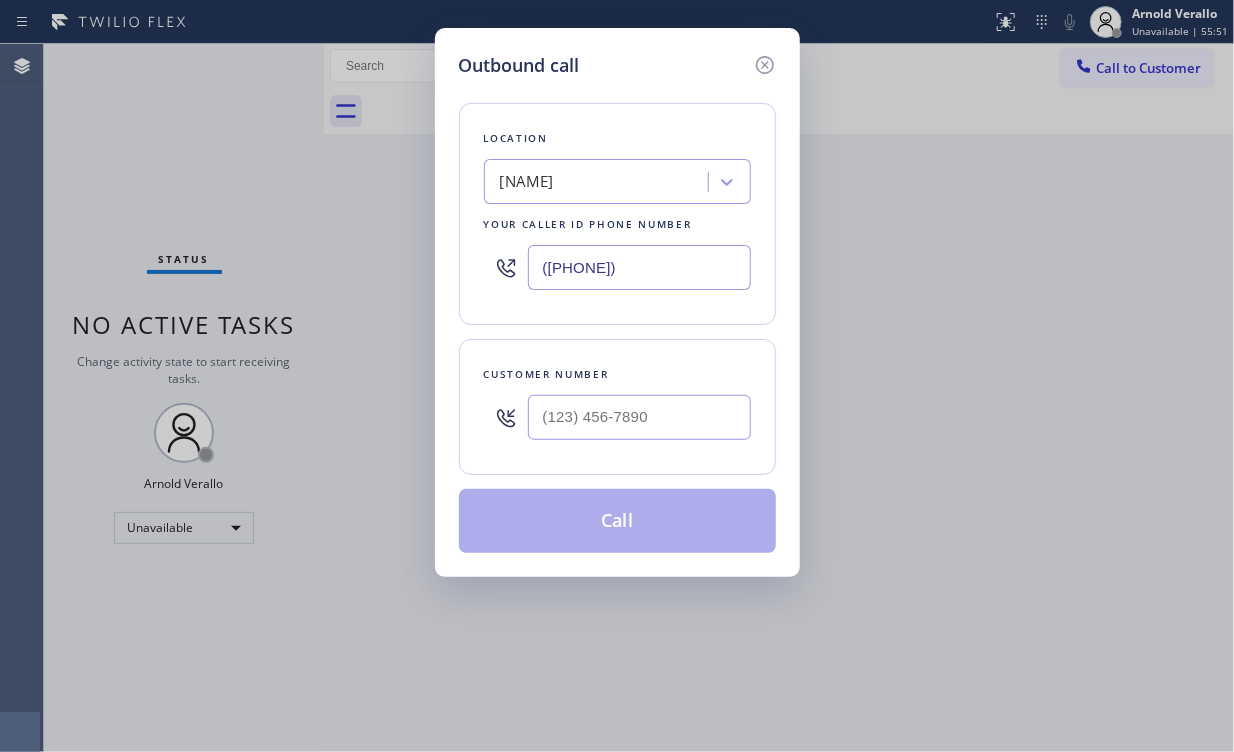 drag, startPoint x: 685, startPoint y: 260, endPoint x: 505, endPoint y: 200, distance: 189.73666 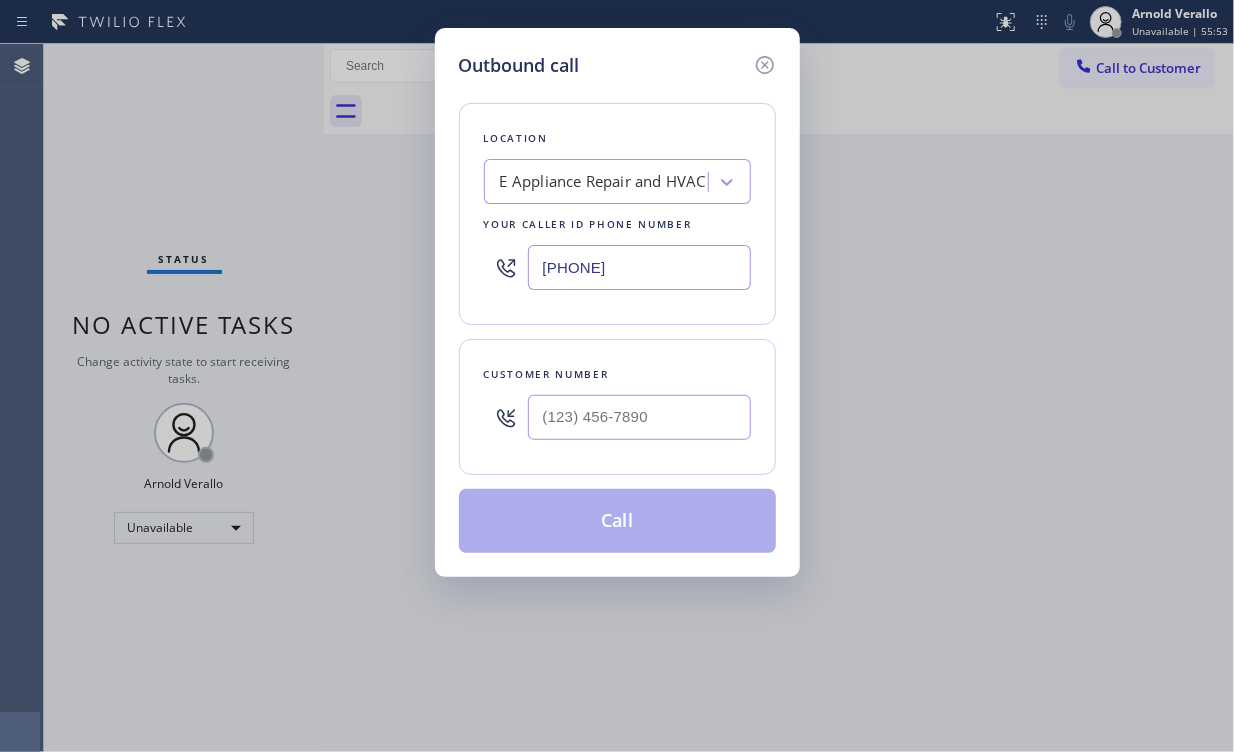 type on "[PHONE]" 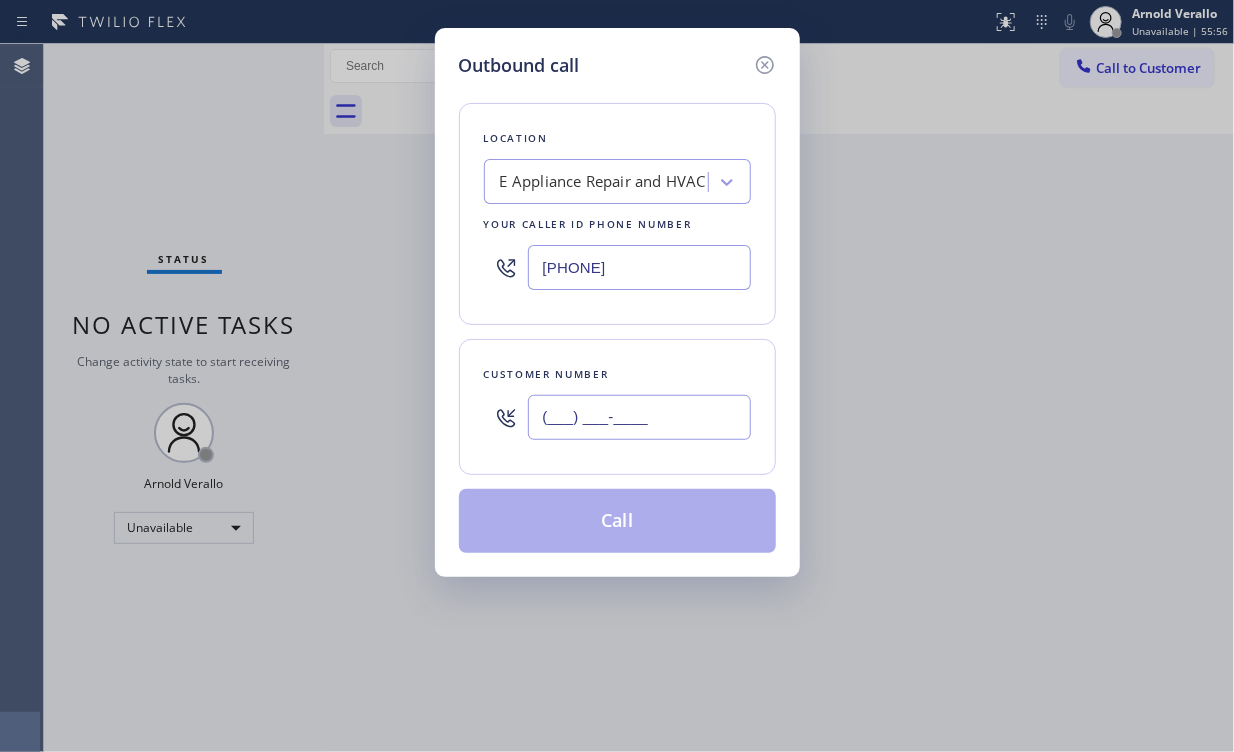 click on "(___) ___-____" at bounding box center [639, 417] 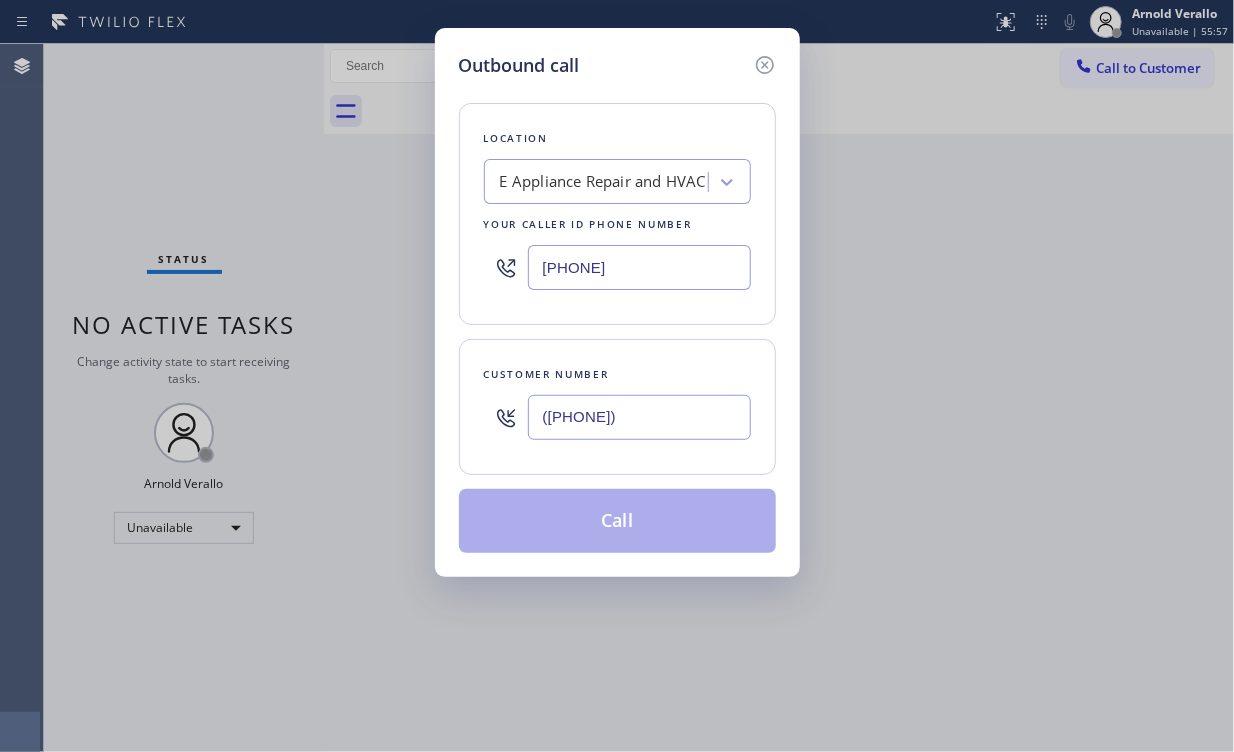 type on "([PHONE])" 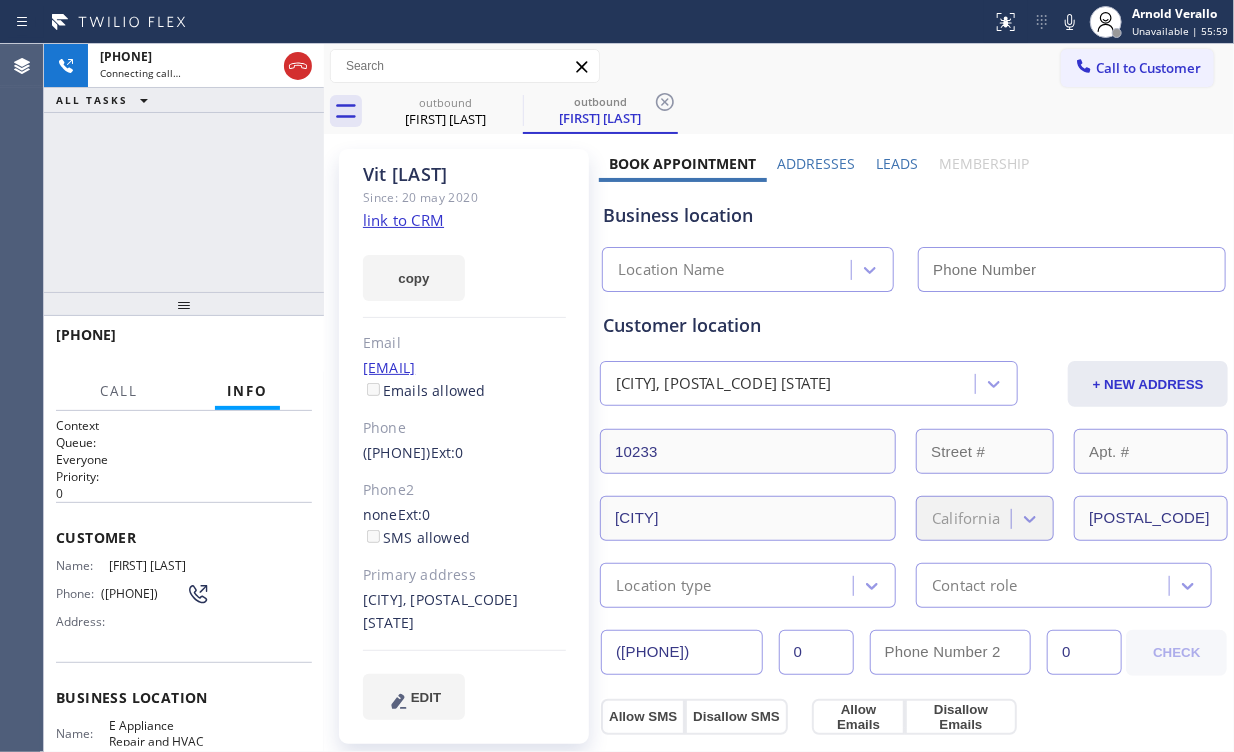 drag, startPoint x: 212, startPoint y: 184, endPoint x: 327, endPoint y: 404, distance: 248.24384 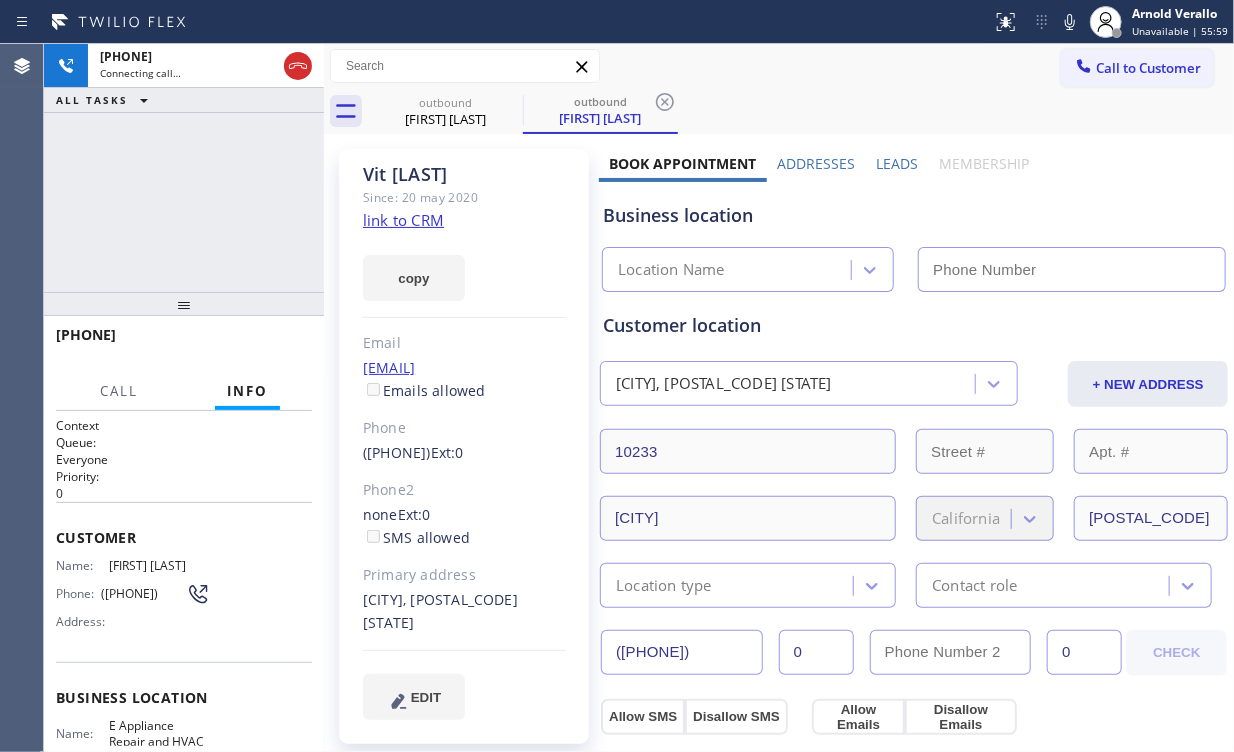click on "[PHONE] Connecting call… ALL TASKS ALL TASKS ACTIVE TASKS TASKS IN WRAP UP" at bounding box center (184, 168) 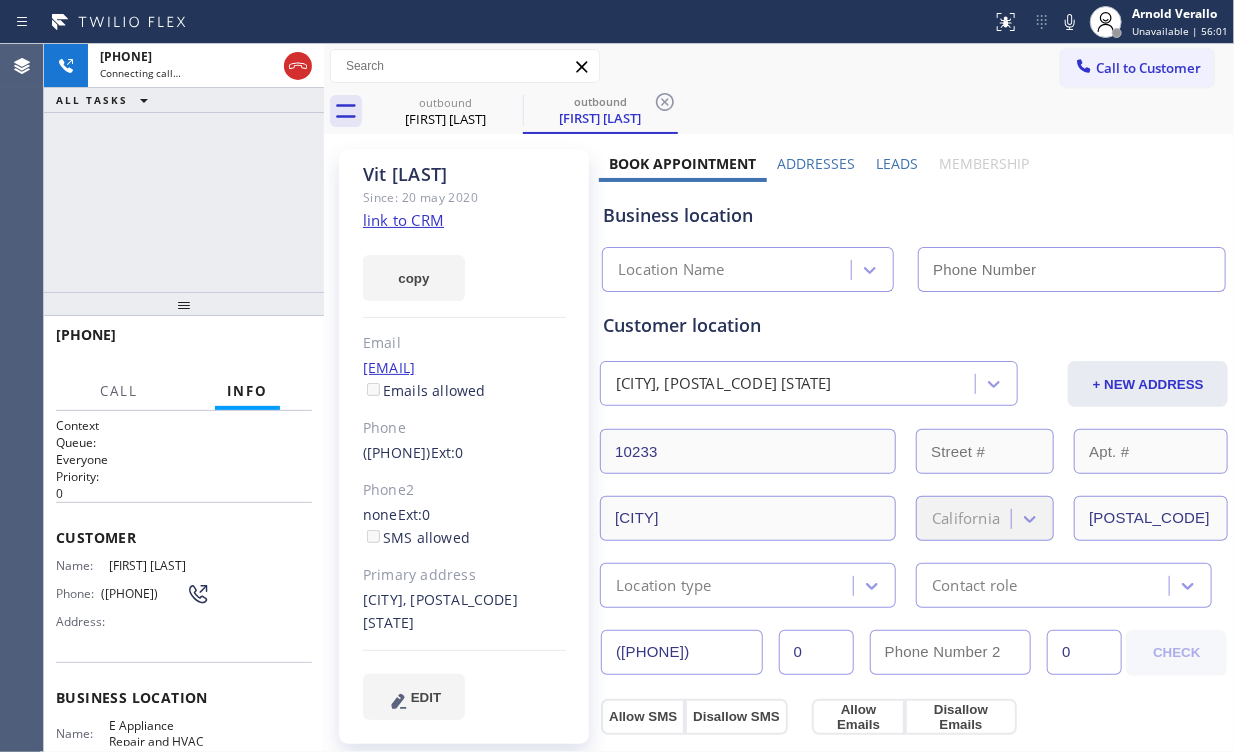 type on "[PHONE]" 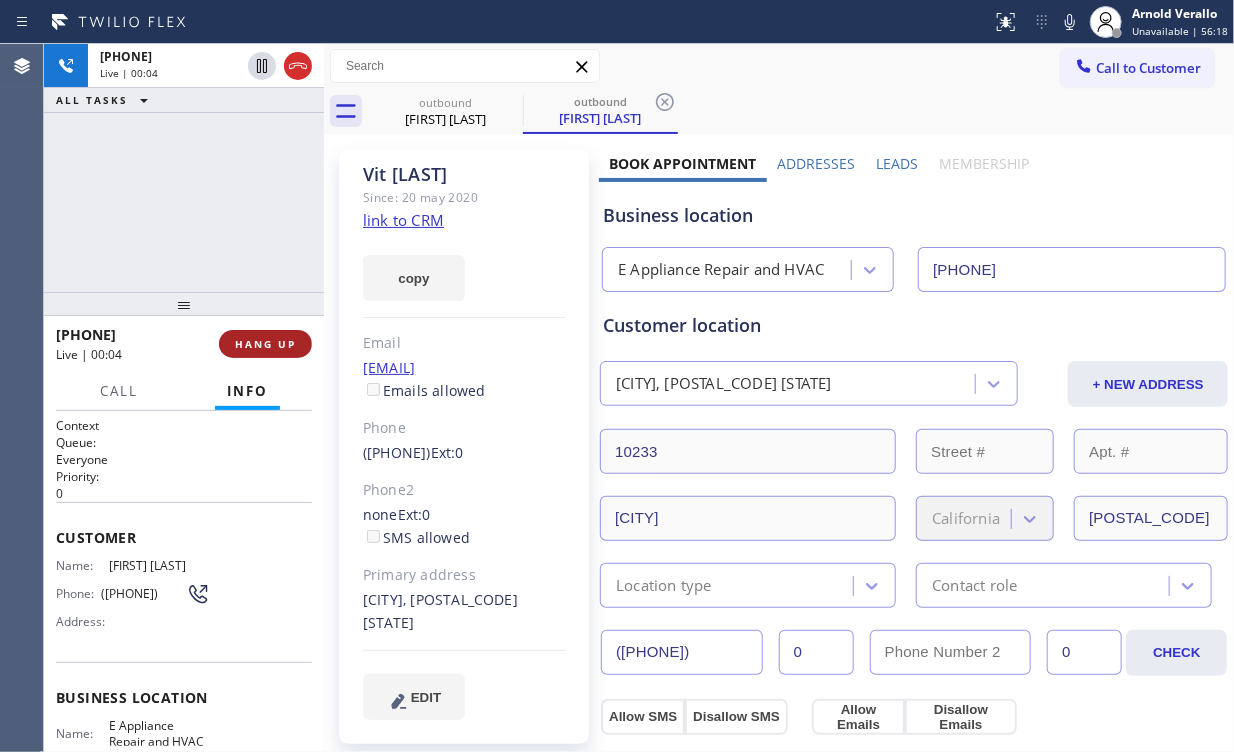 click on "HANG UP" at bounding box center (265, 344) 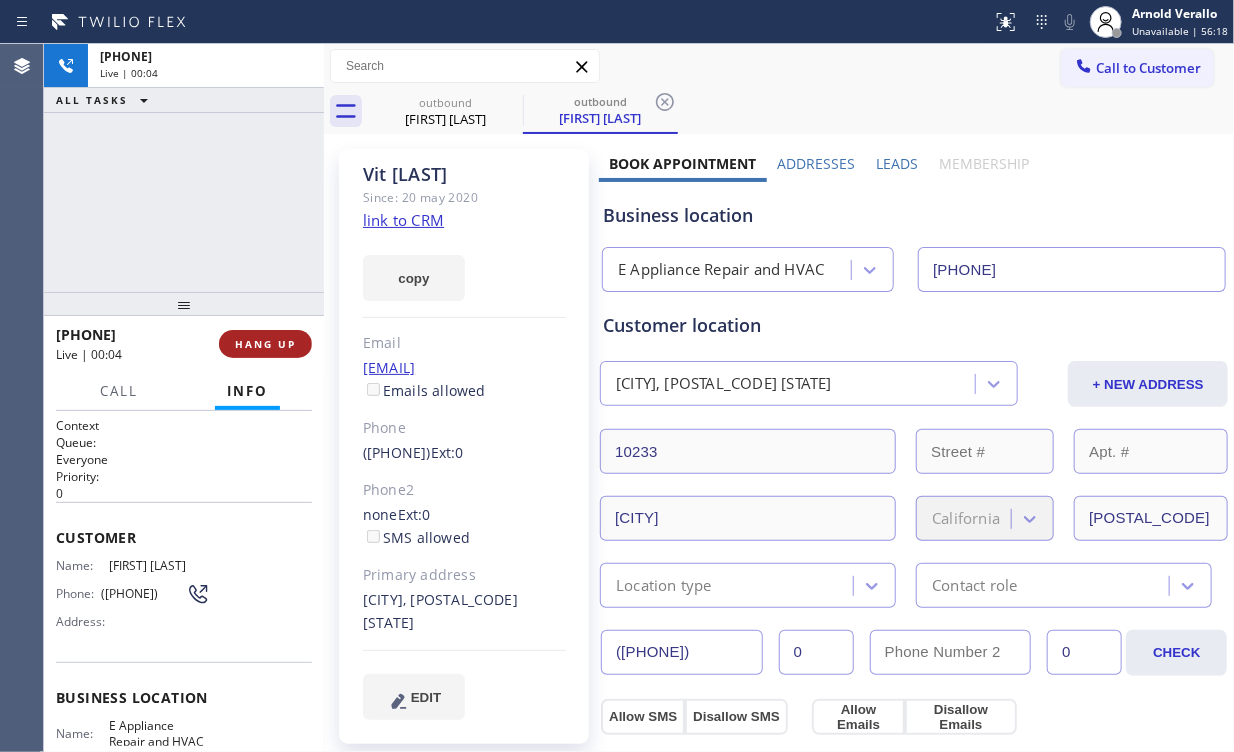 click on "HANG UP" at bounding box center (265, 344) 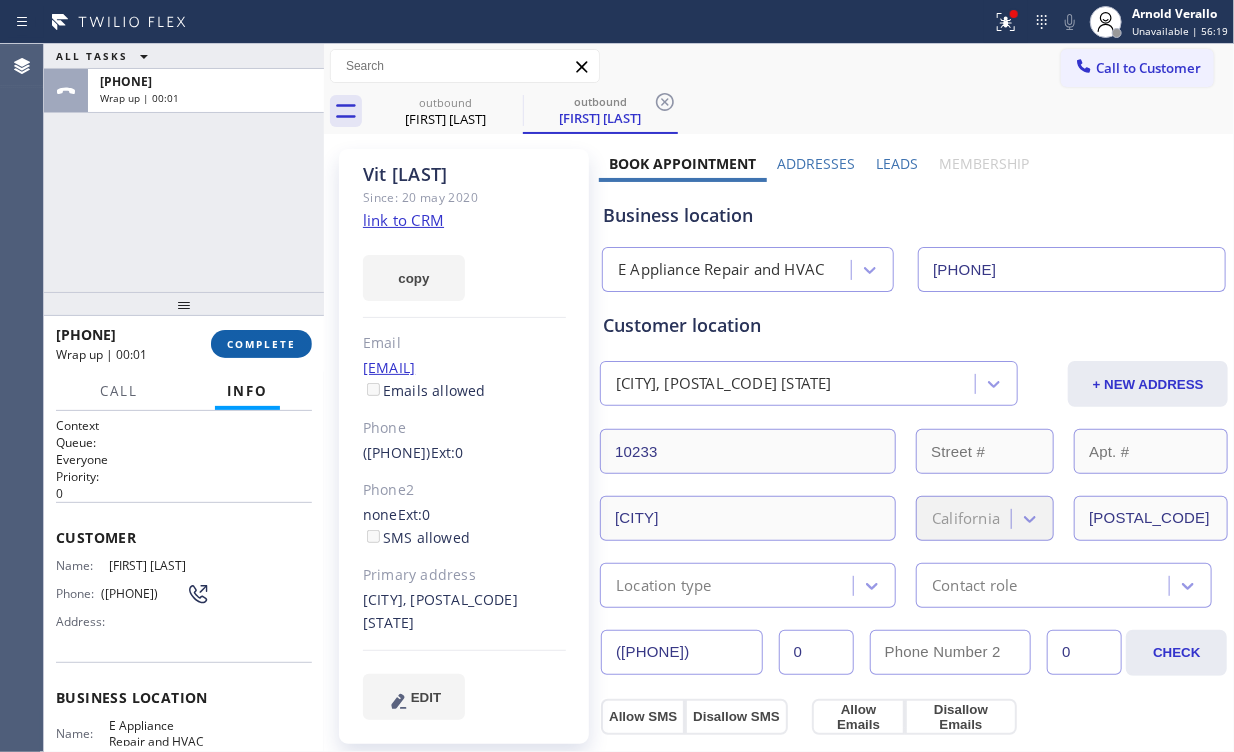 click on "COMPLETE" at bounding box center (261, 344) 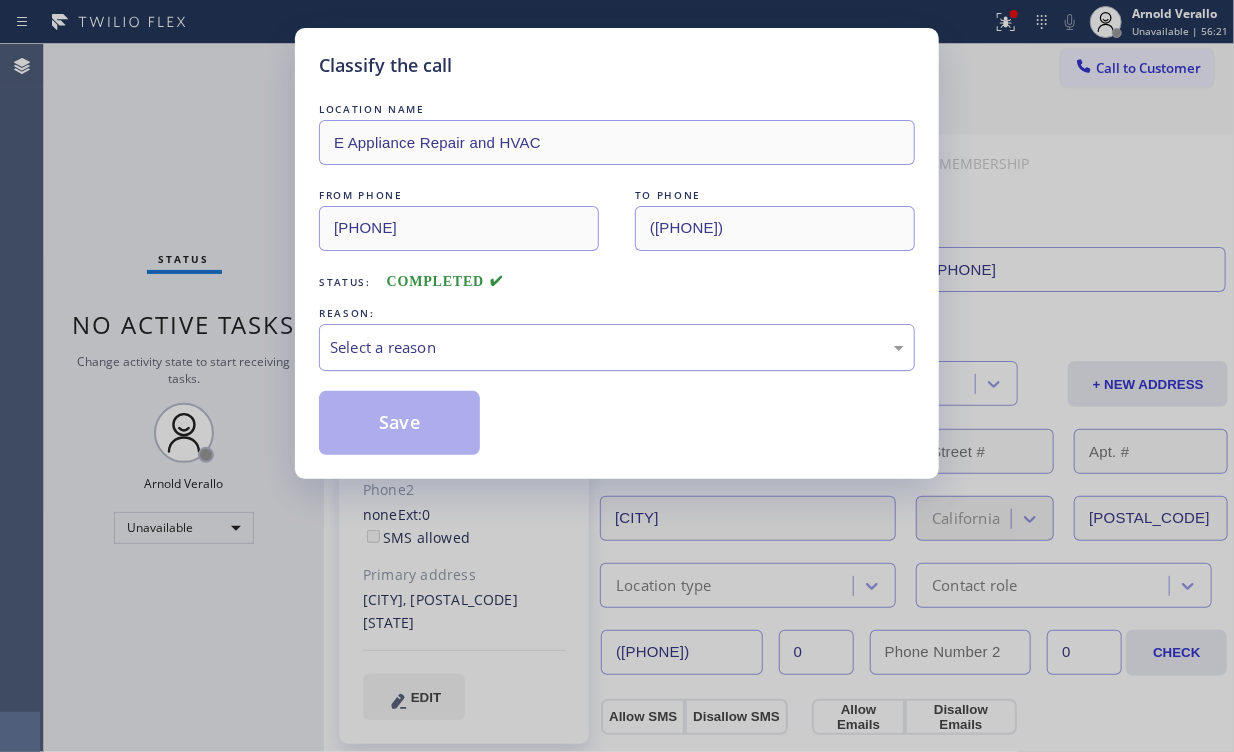click on "Select a reason" at bounding box center [617, 347] 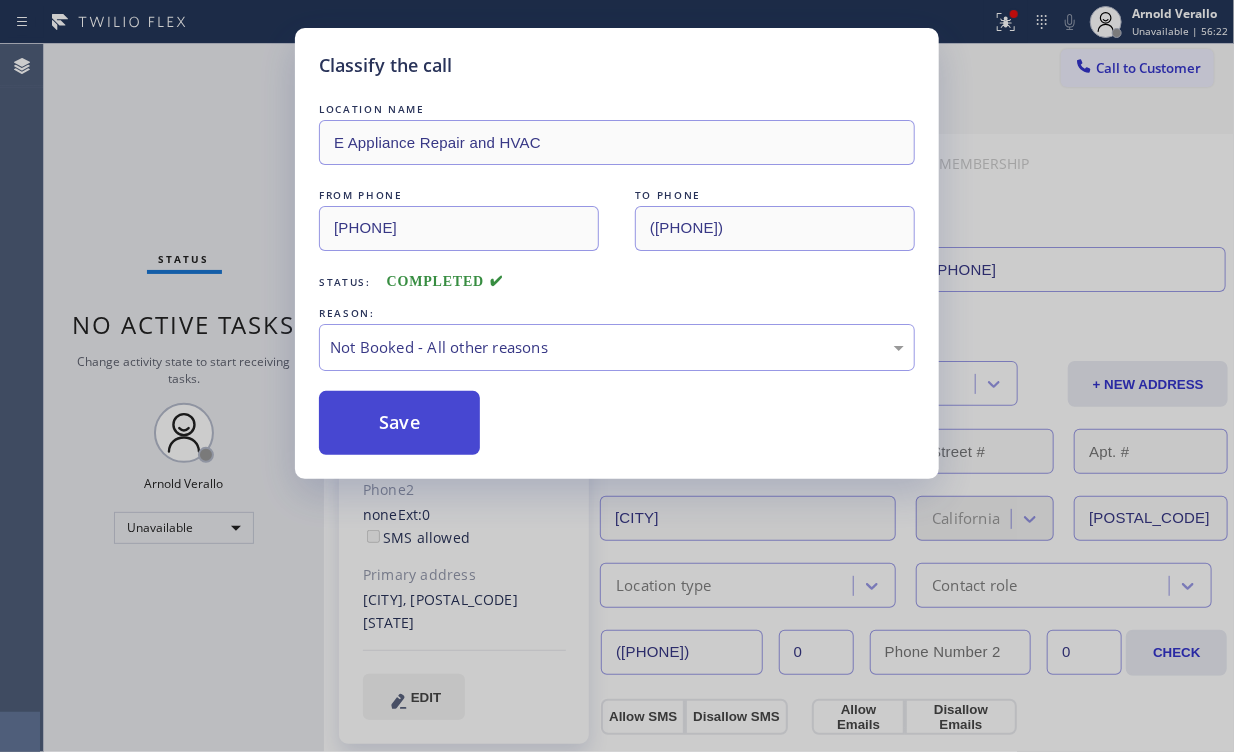 click on "Save" at bounding box center (399, 423) 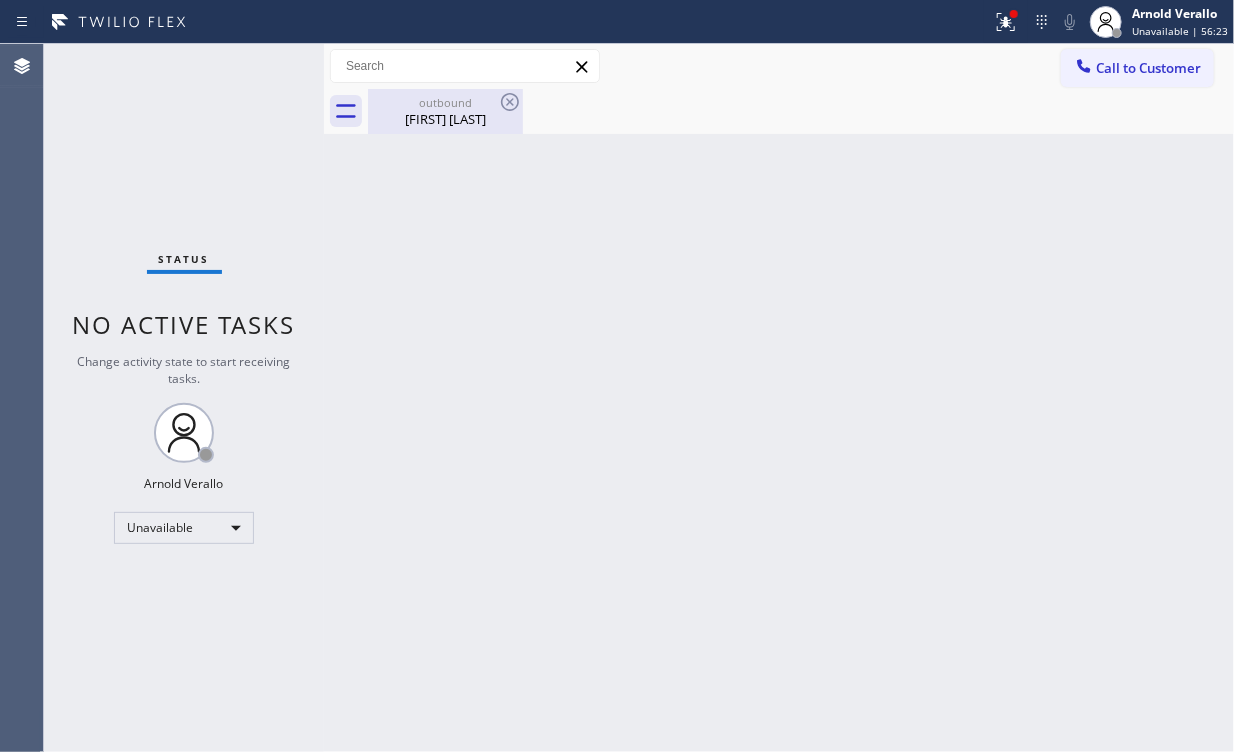 click on "[FIRST] [LAST]" at bounding box center (445, 119) 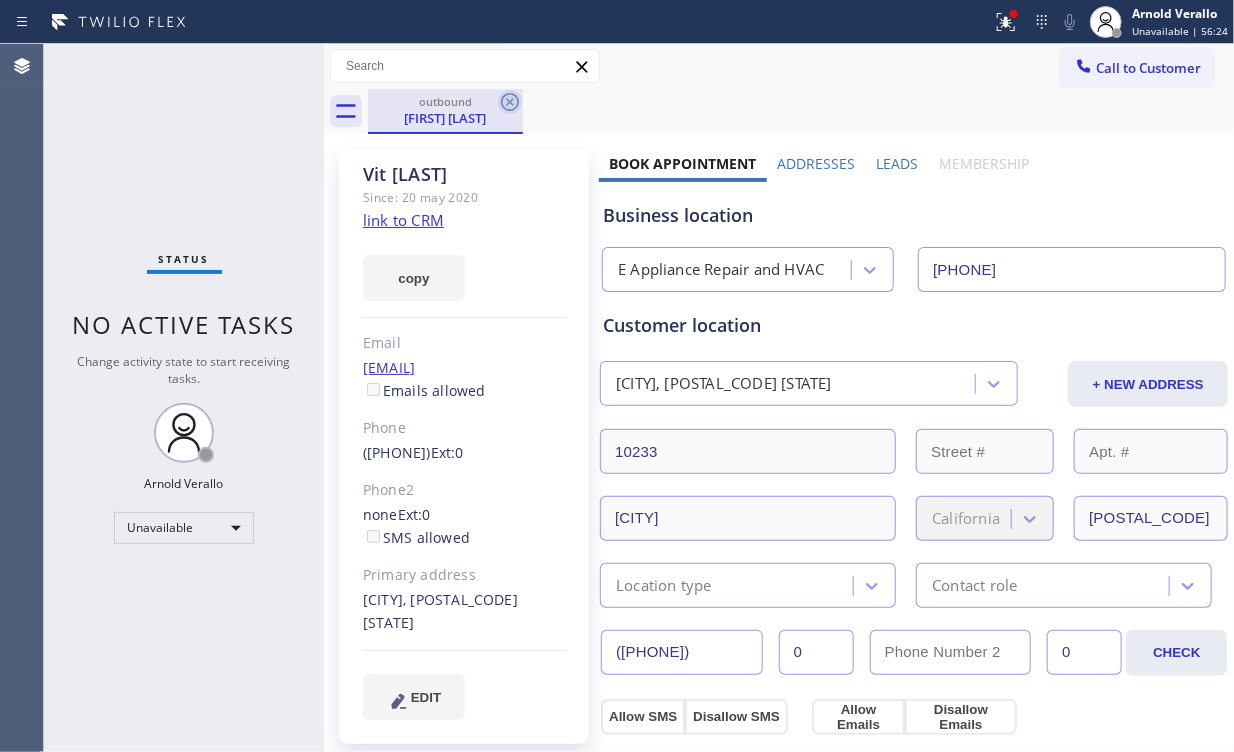 click 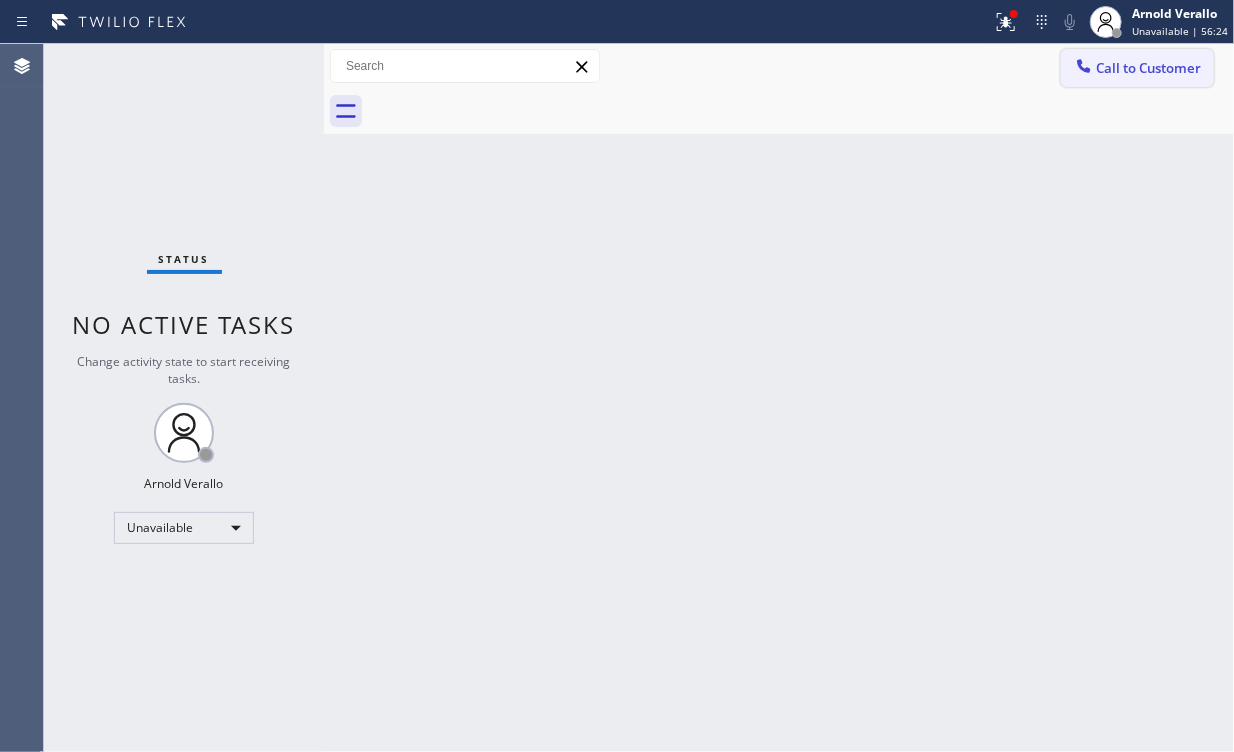 drag, startPoint x: 1005, startPoint y: 132, endPoint x: 1118, endPoint y: 84, distance: 122.77215 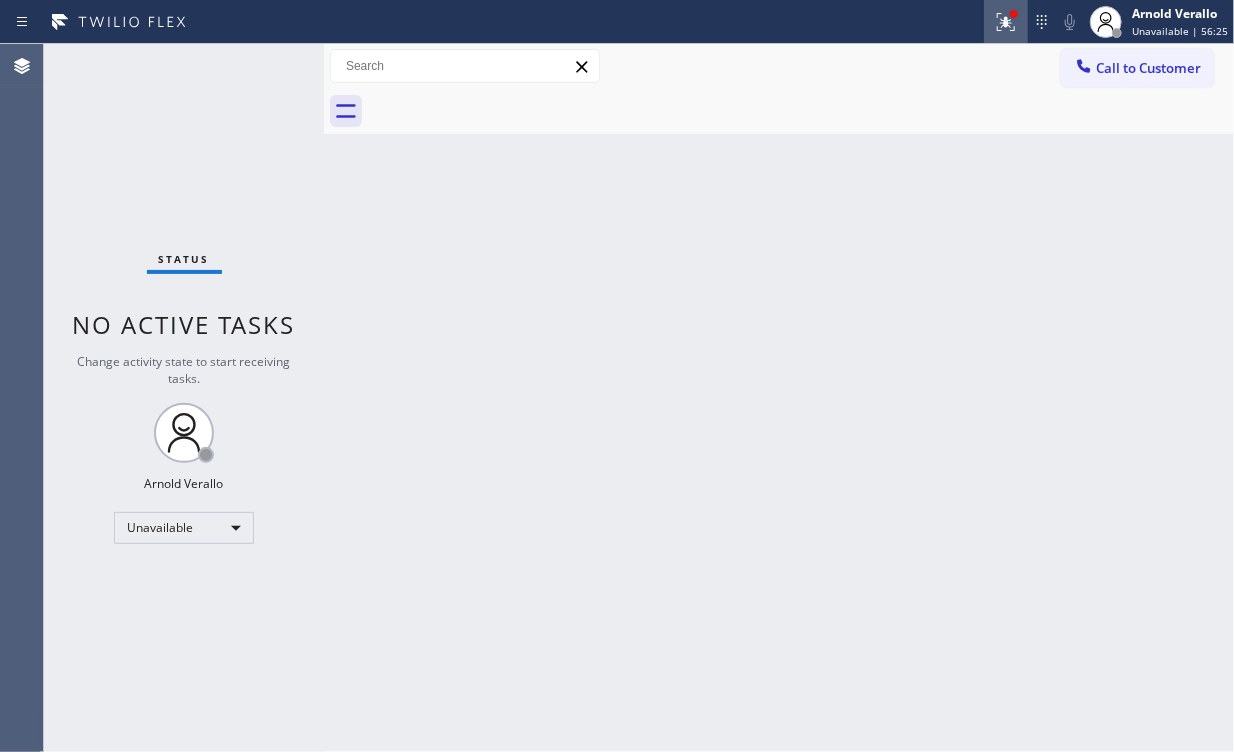 click 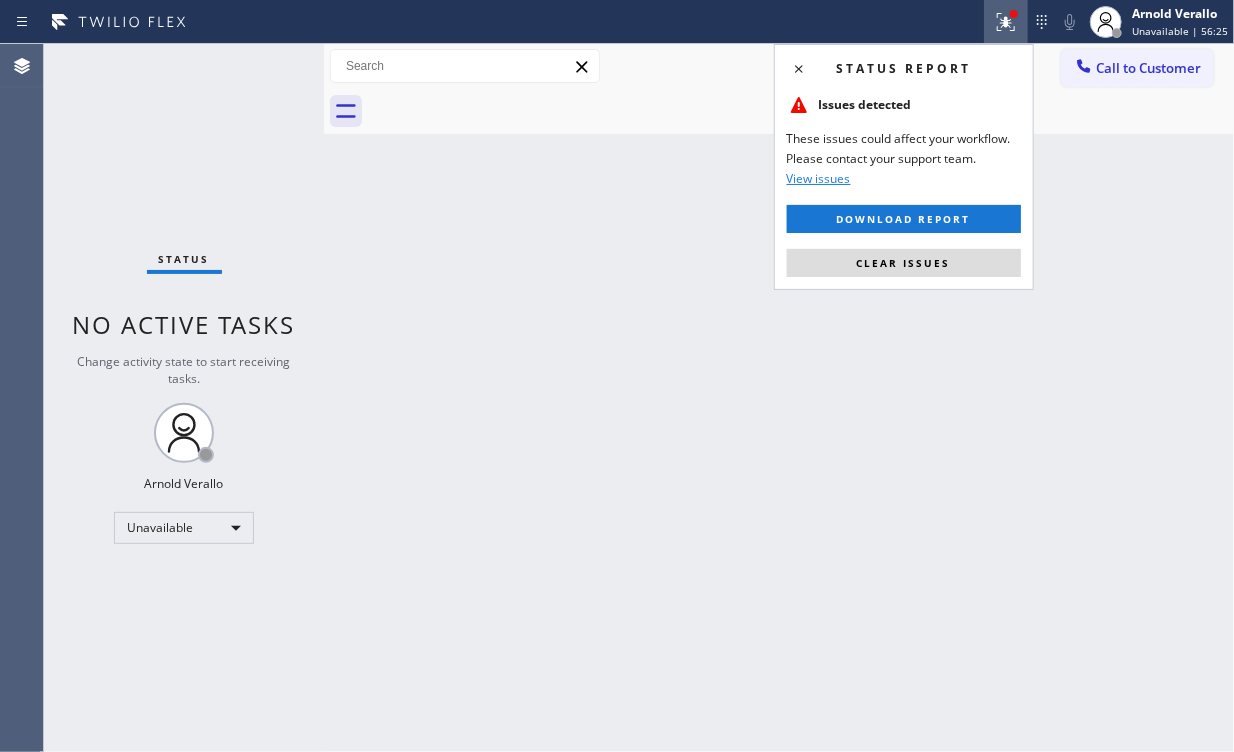 click on "Status report Issues detected These issues could affect your workflow. Please contact your support team. View issues Download report Clear issues" at bounding box center (904, 167) 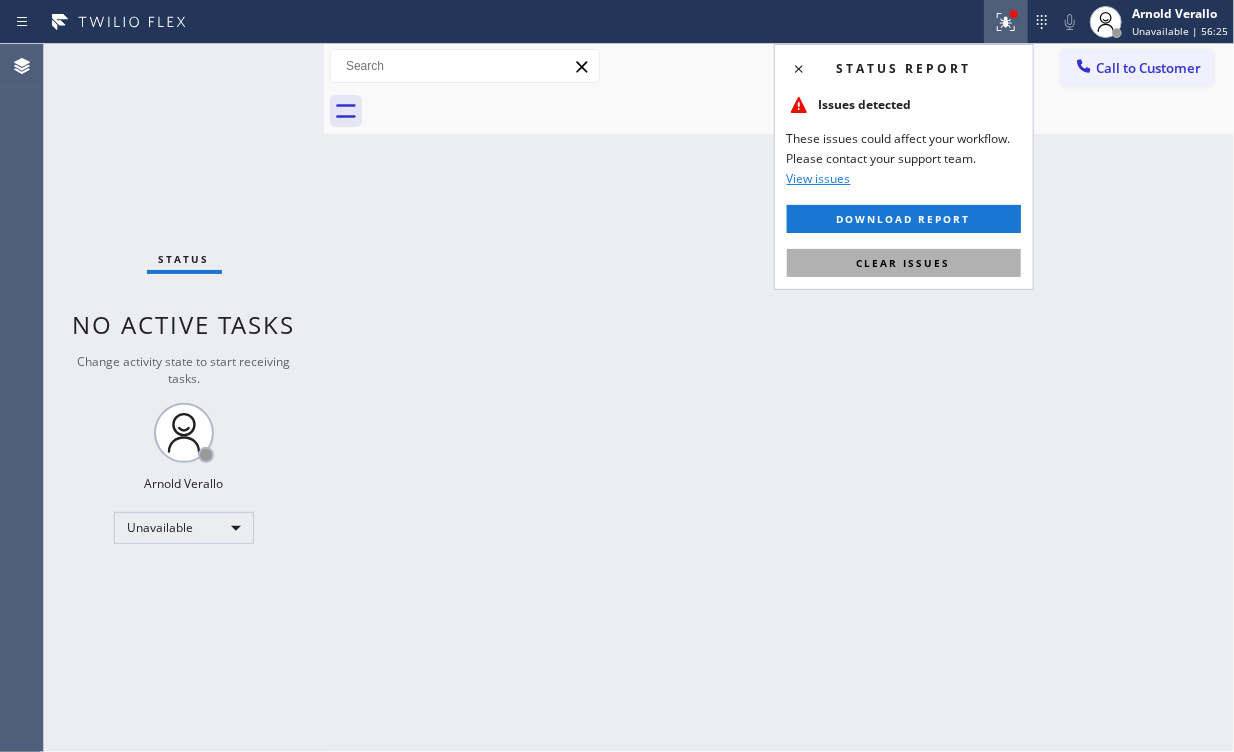 click on "Clear issues" at bounding box center (904, 263) 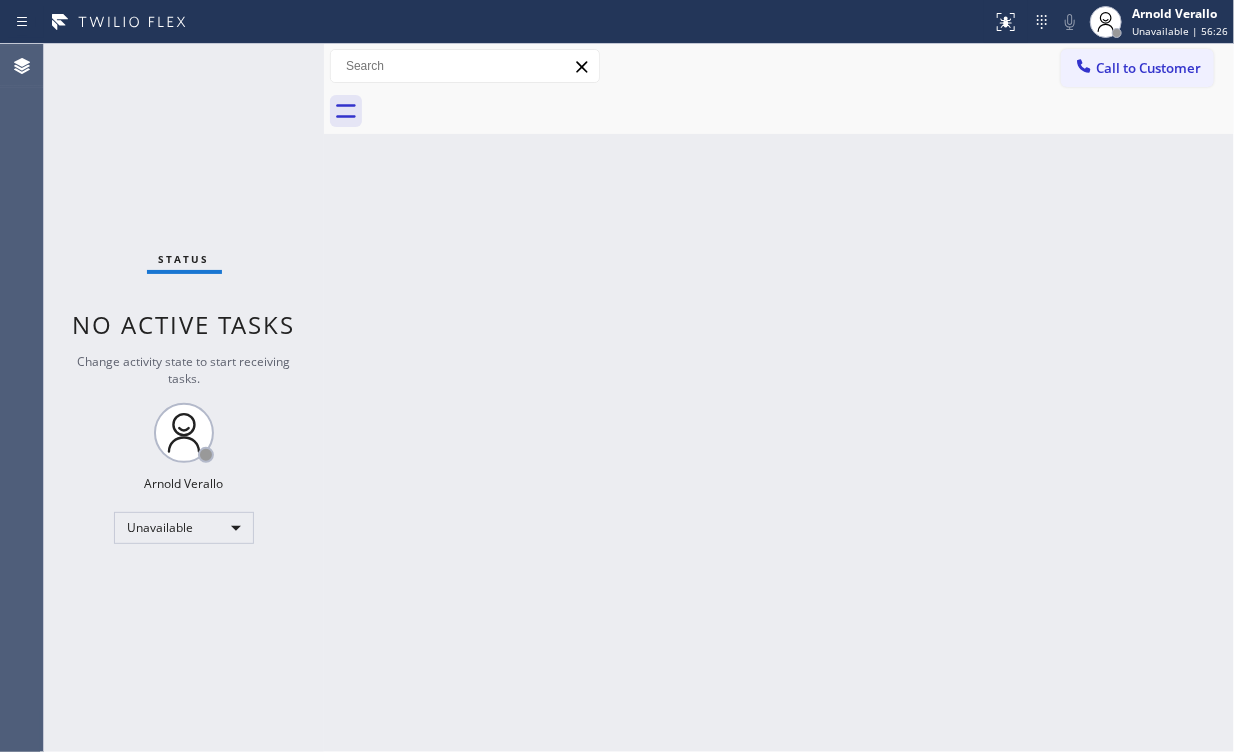 drag, startPoint x: 1055, startPoint y: 227, endPoint x: 1095, endPoint y: 132, distance: 103.077644 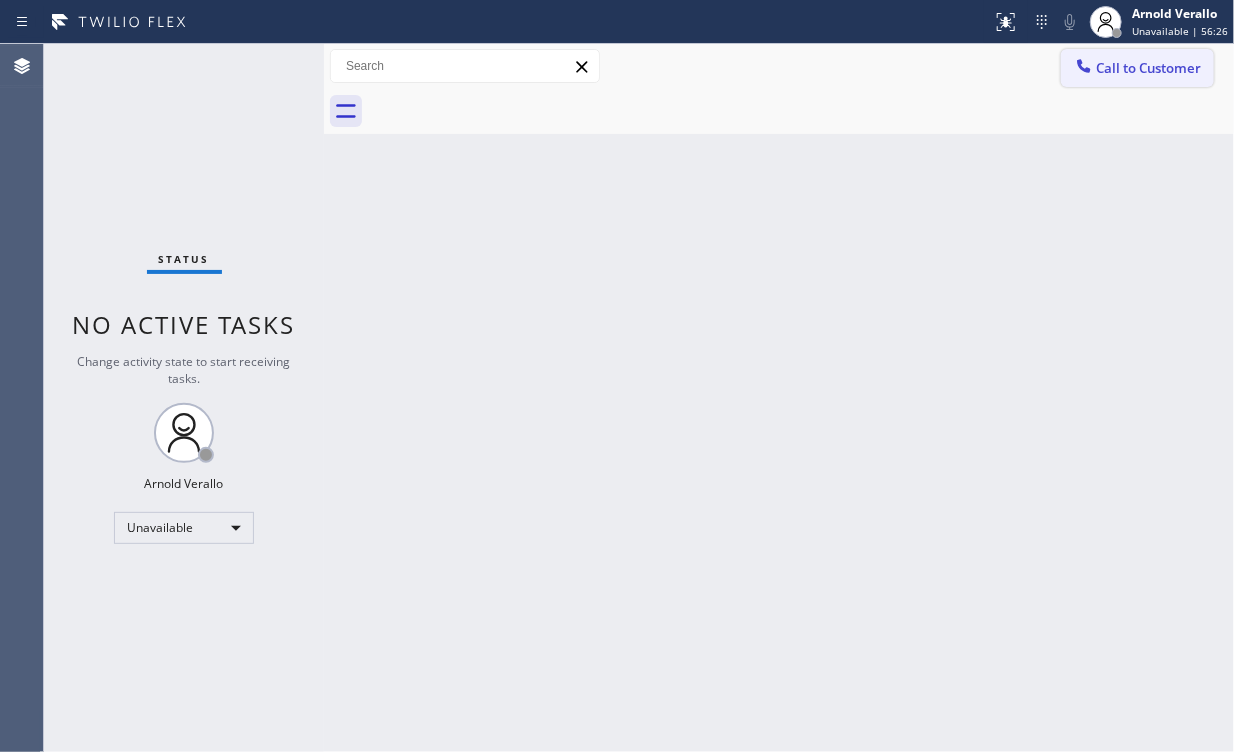 click on "Call to Customer" at bounding box center (1137, 68) 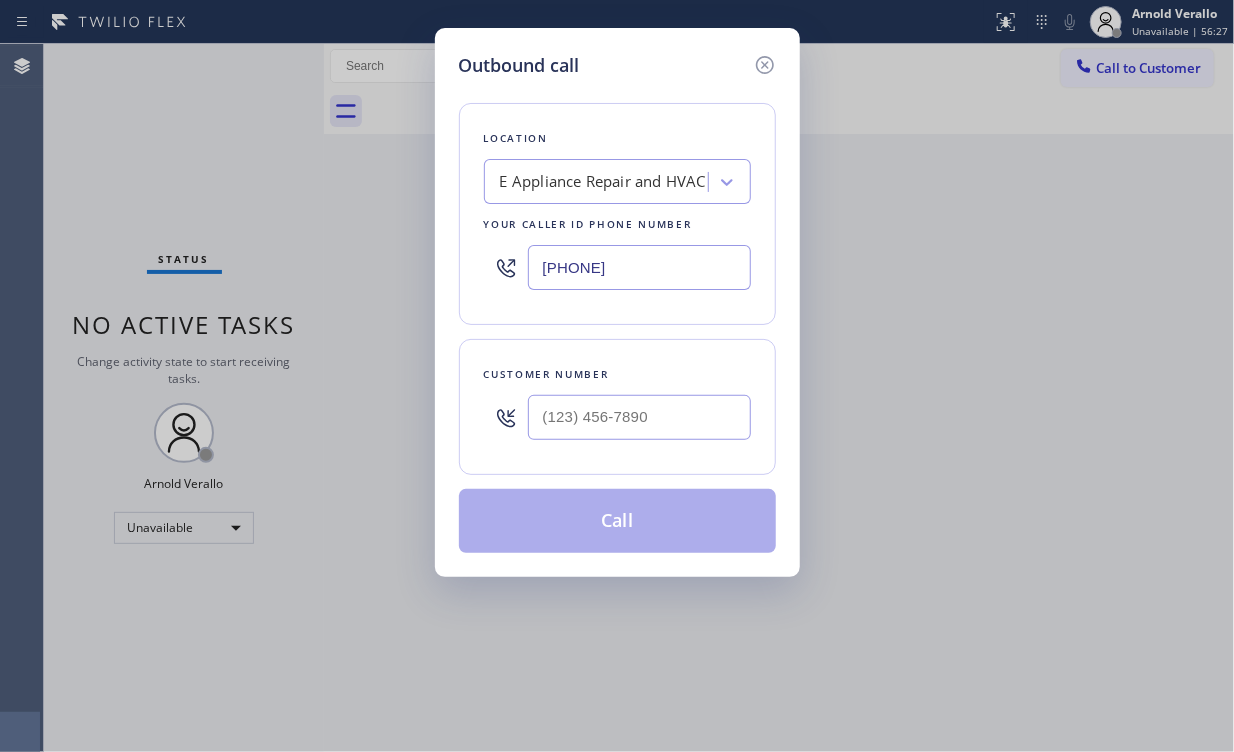 click at bounding box center (639, 417) 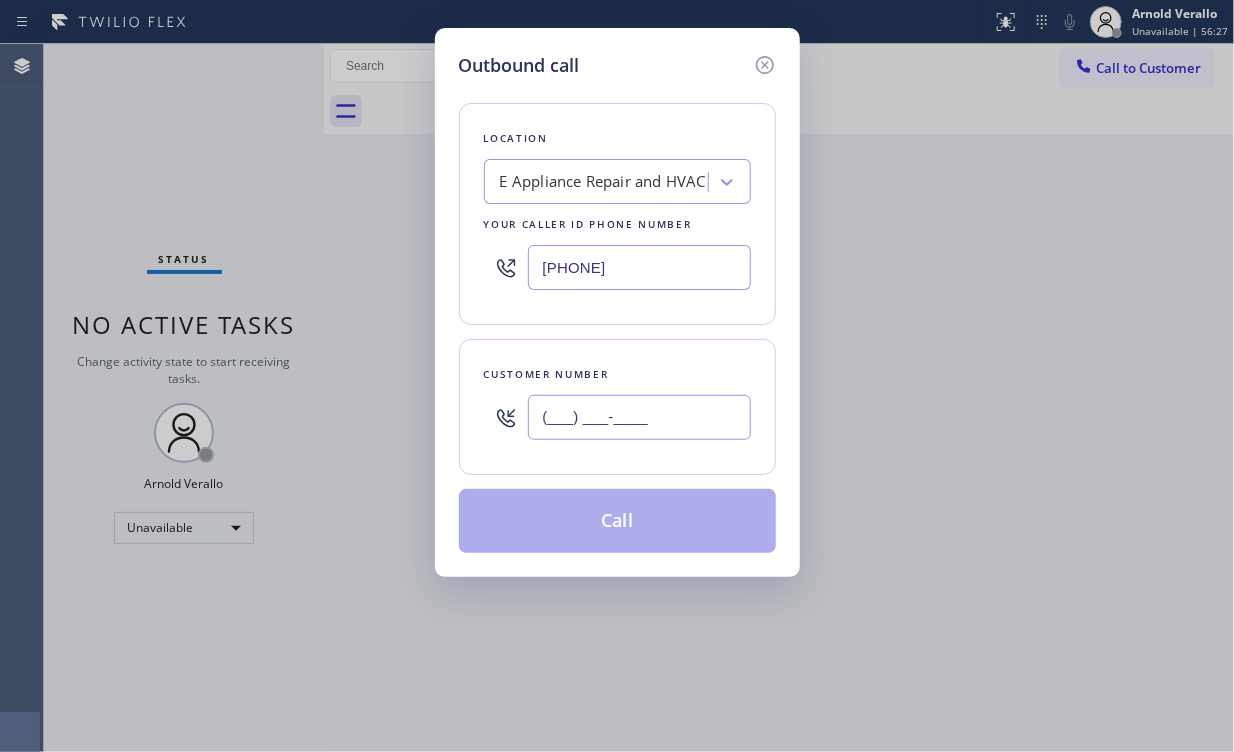 click on "(___) ___-____" at bounding box center [639, 417] 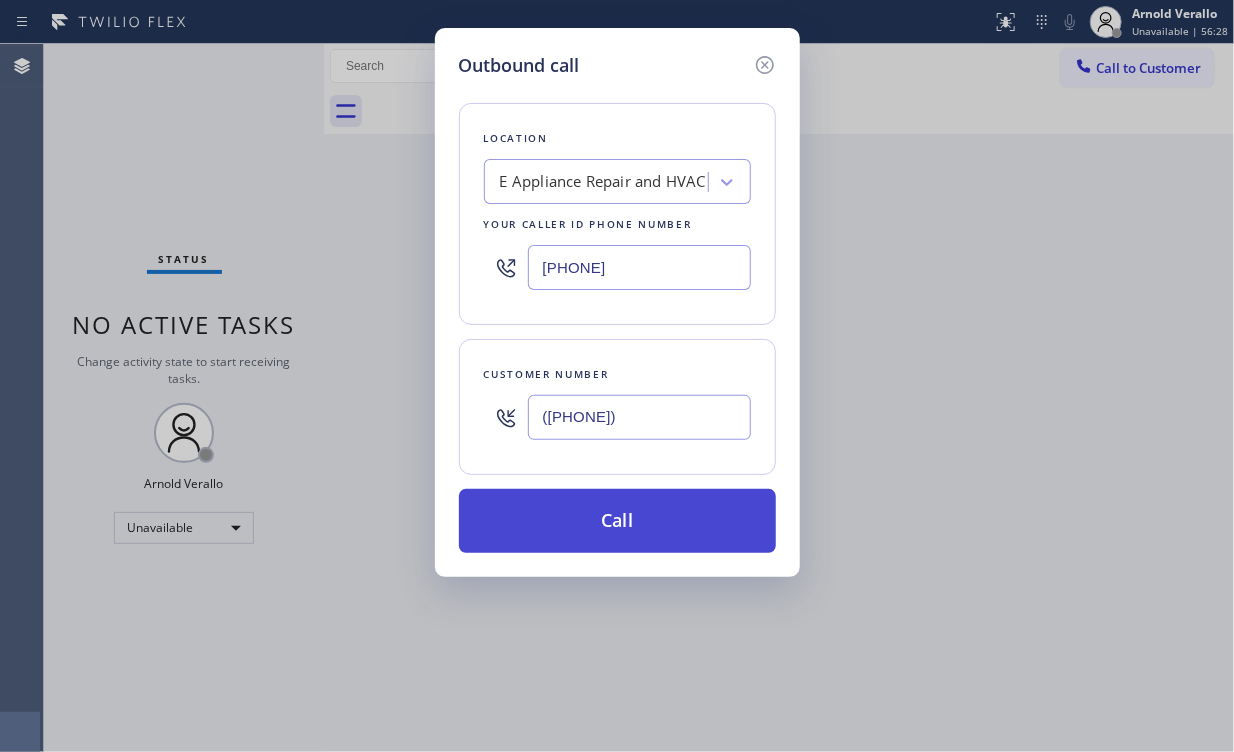 type on "([PHONE])" 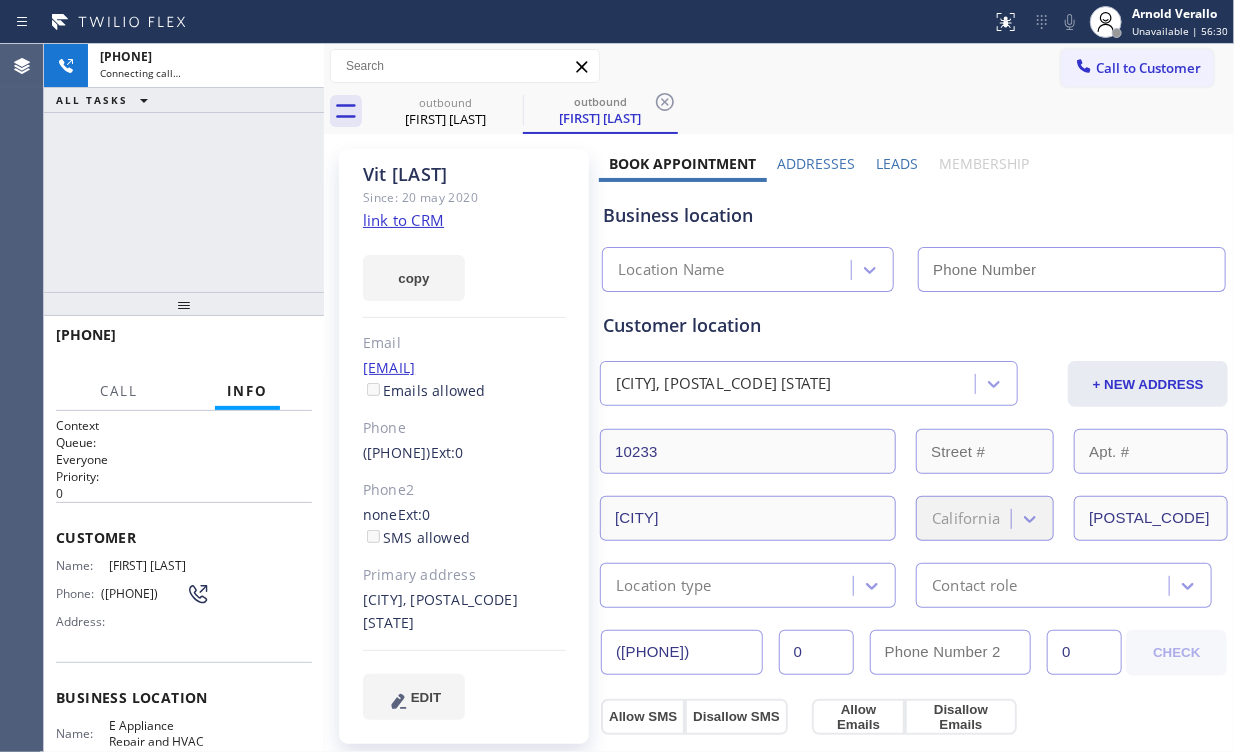 click on "[PHONE] Connecting call… ALL TASKS ALL TASKS ACTIVE TASKS TASKS IN WRAP UP" at bounding box center (184, 168) 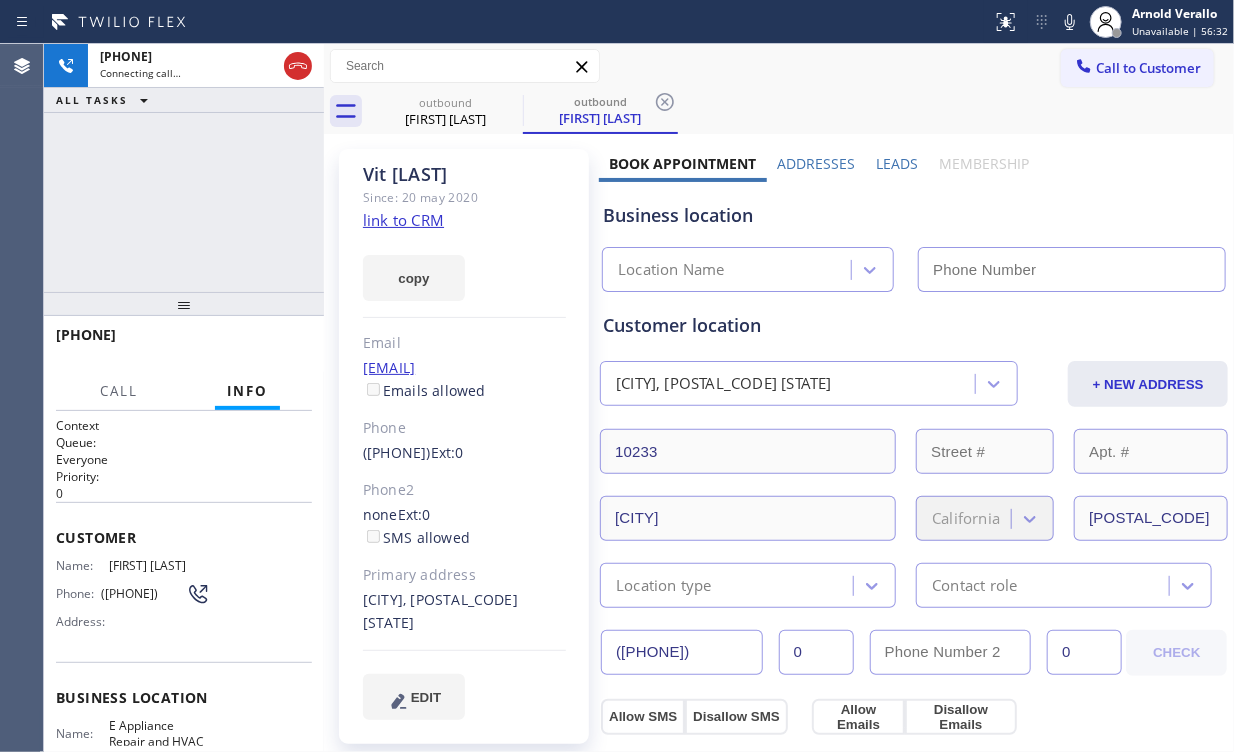type on "[PHONE]" 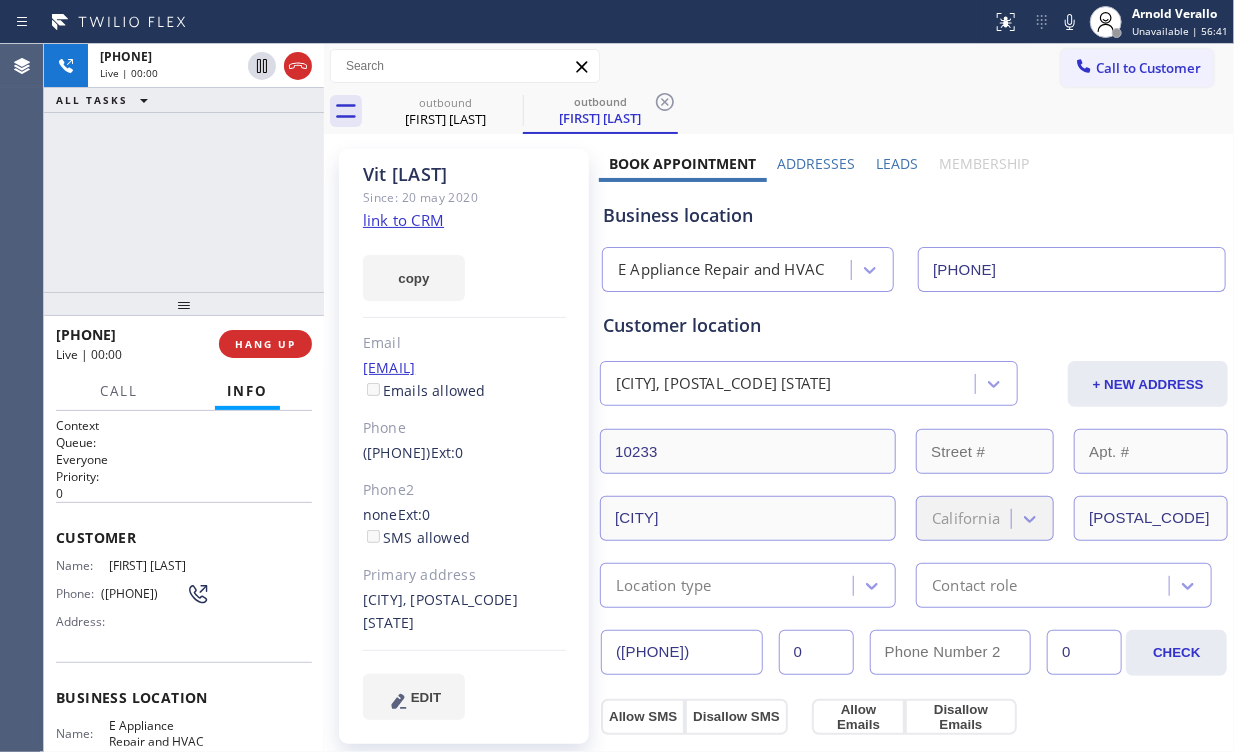 drag, startPoint x: 108, startPoint y: 191, endPoint x: 143, endPoint y: 197, distance: 35.510563 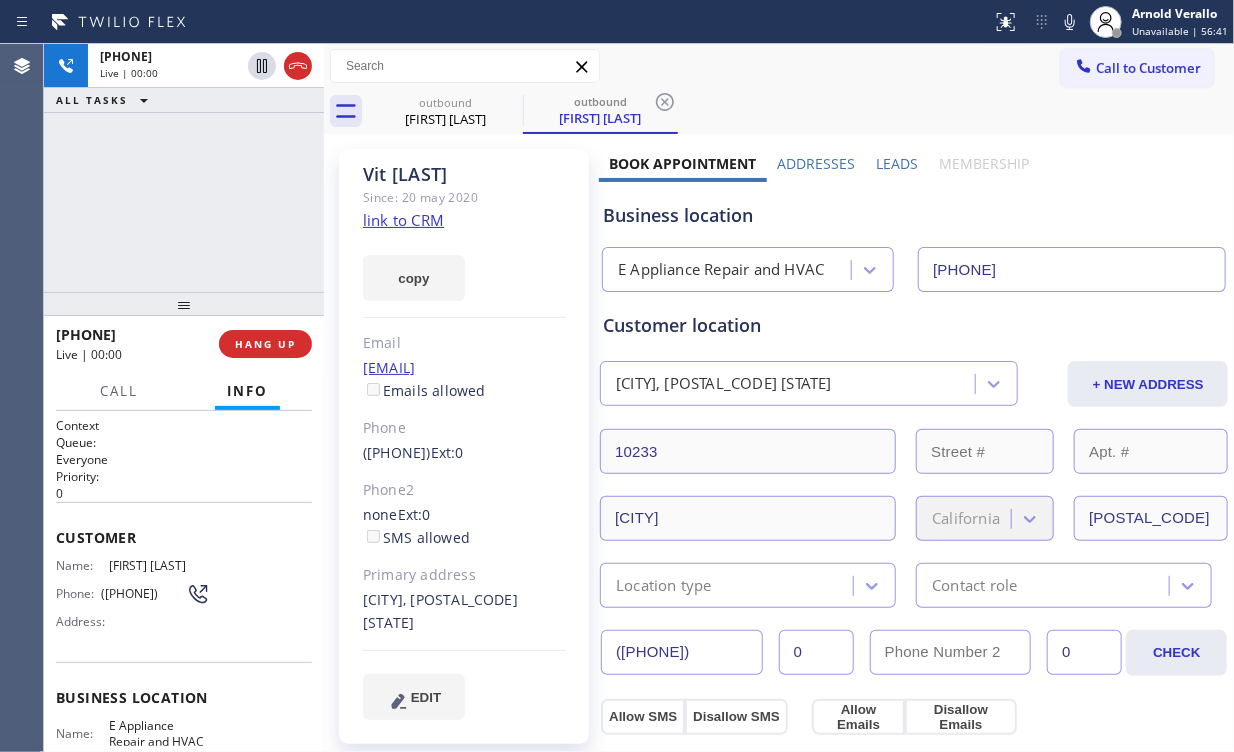 click on "[PHONE] Live | 00:00 ALL TASKS ALL TASKS ACTIVE TASKS TASKS IN WRAP UP" at bounding box center (184, 168) 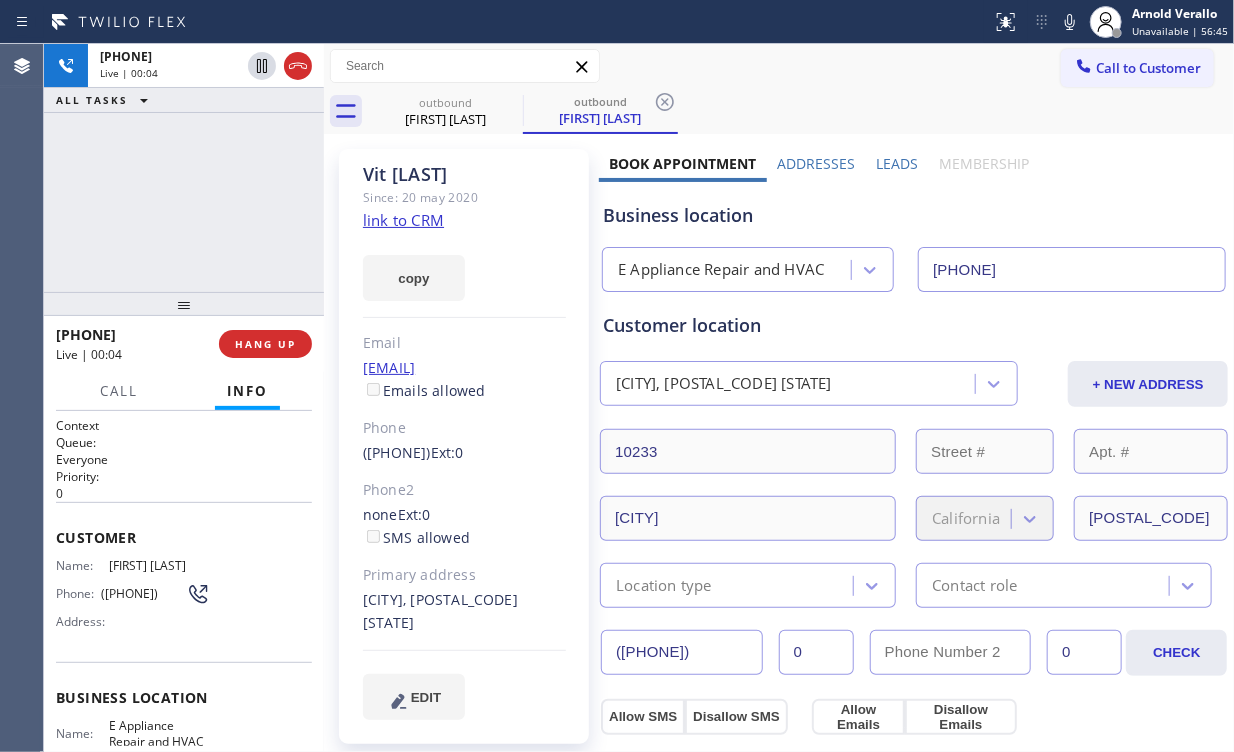 drag, startPoint x: 210, startPoint y: 204, endPoint x: 300, endPoint y: 218, distance: 91.08238 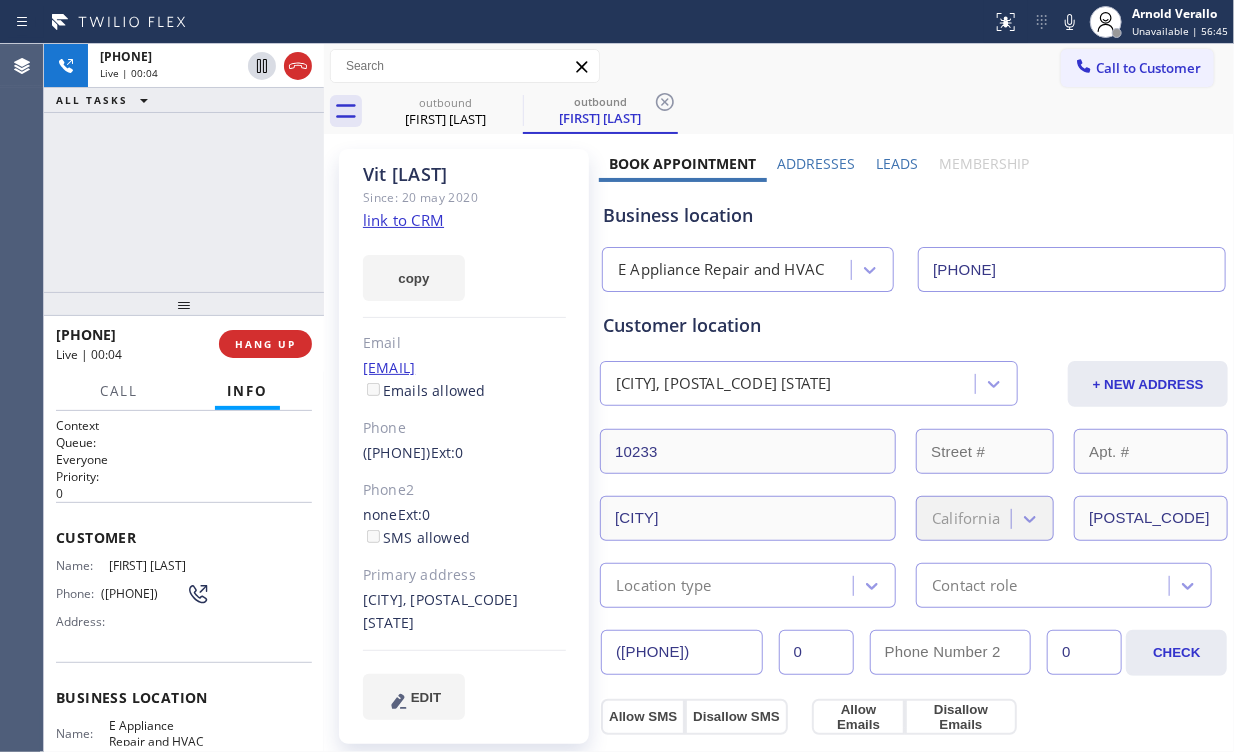 click on "+1[PHONE] Live | 00:04 ALL TASKS ALL TASKS ACTIVE TASKS TASKS IN WRAP UP" at bounding box center [184, 168] 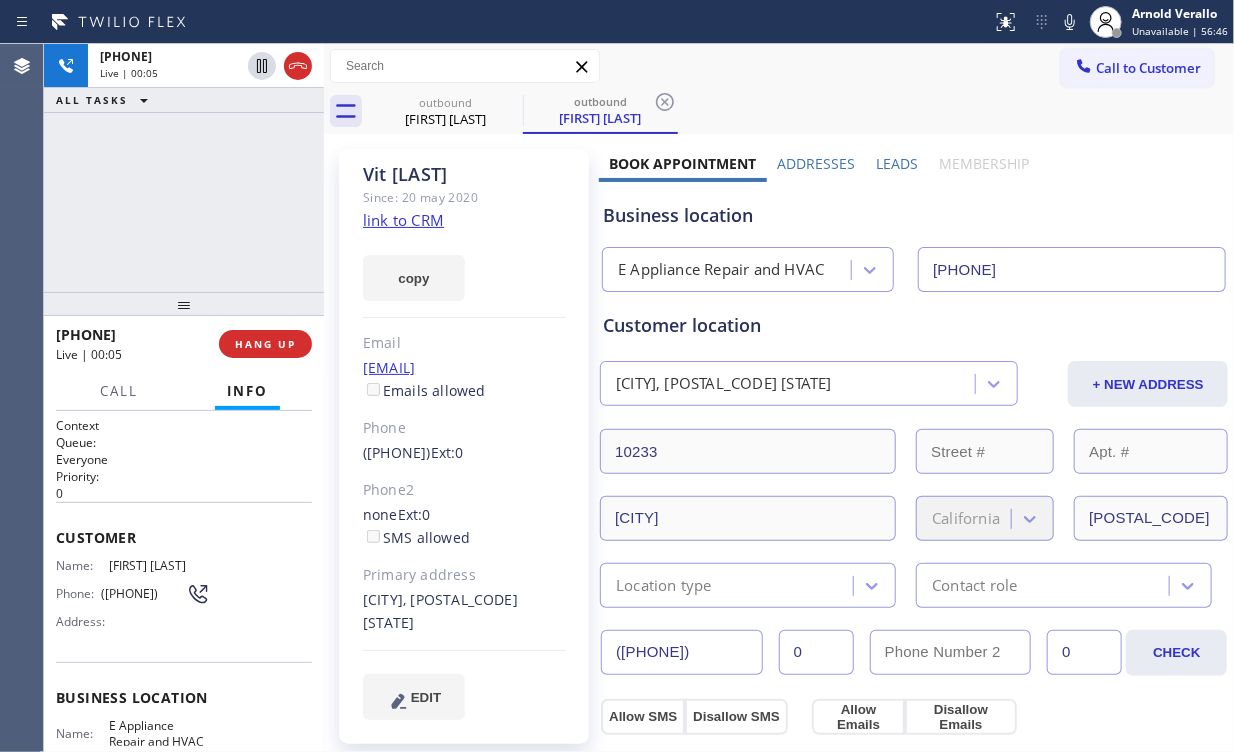 click on "Business location" at bounding box center [914, 215] 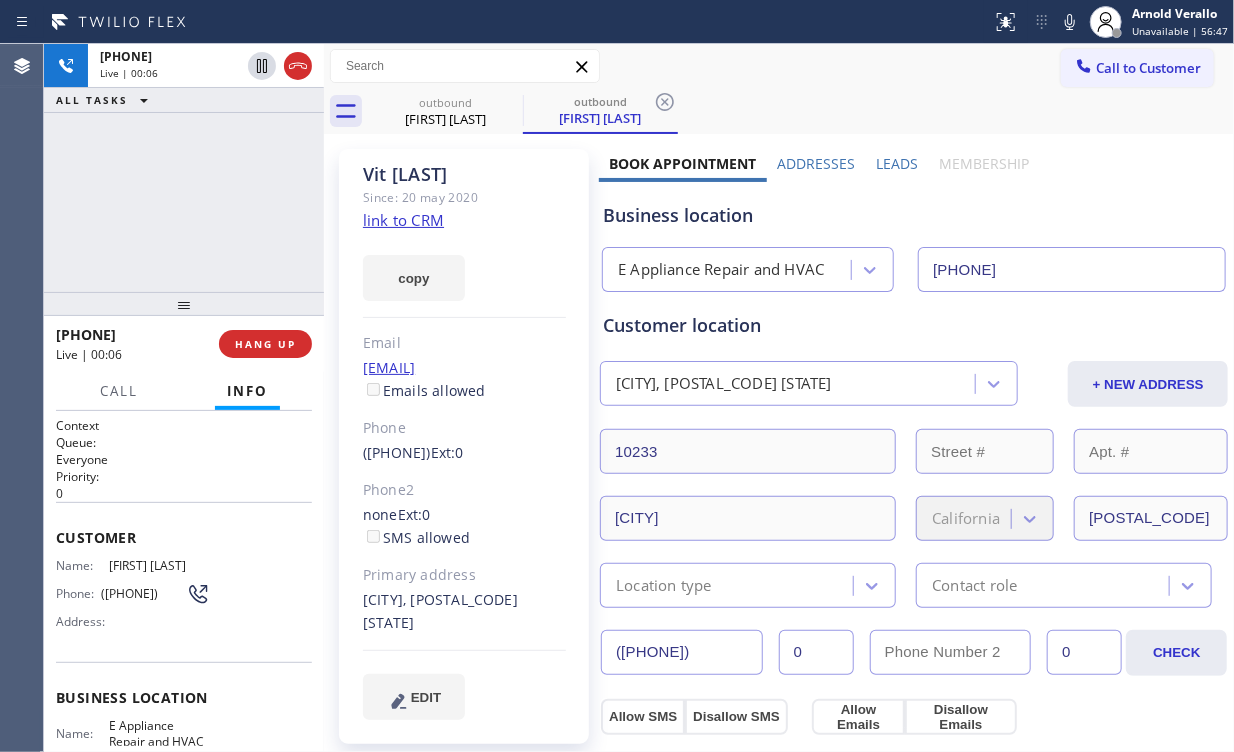 click on "E Appliance Repair and HVAC" at bounding box center (721, 270) 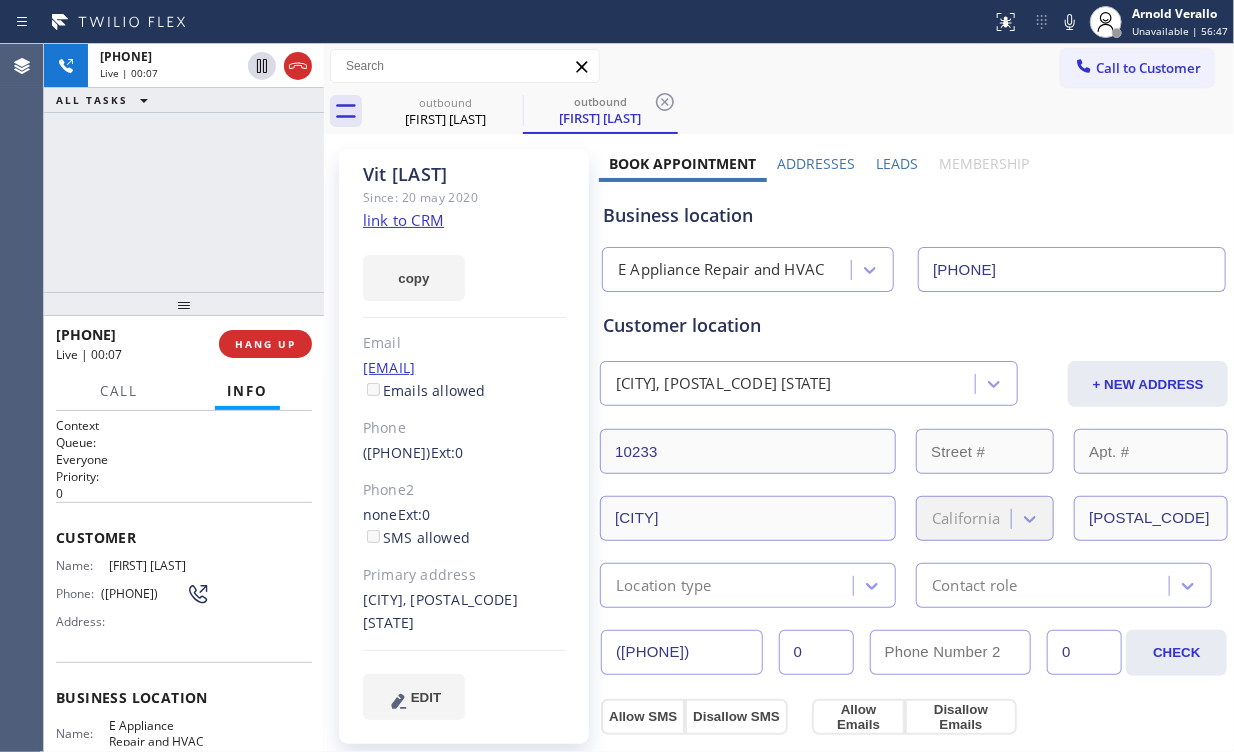 click on "Business location" at bounding box center [914, 215] 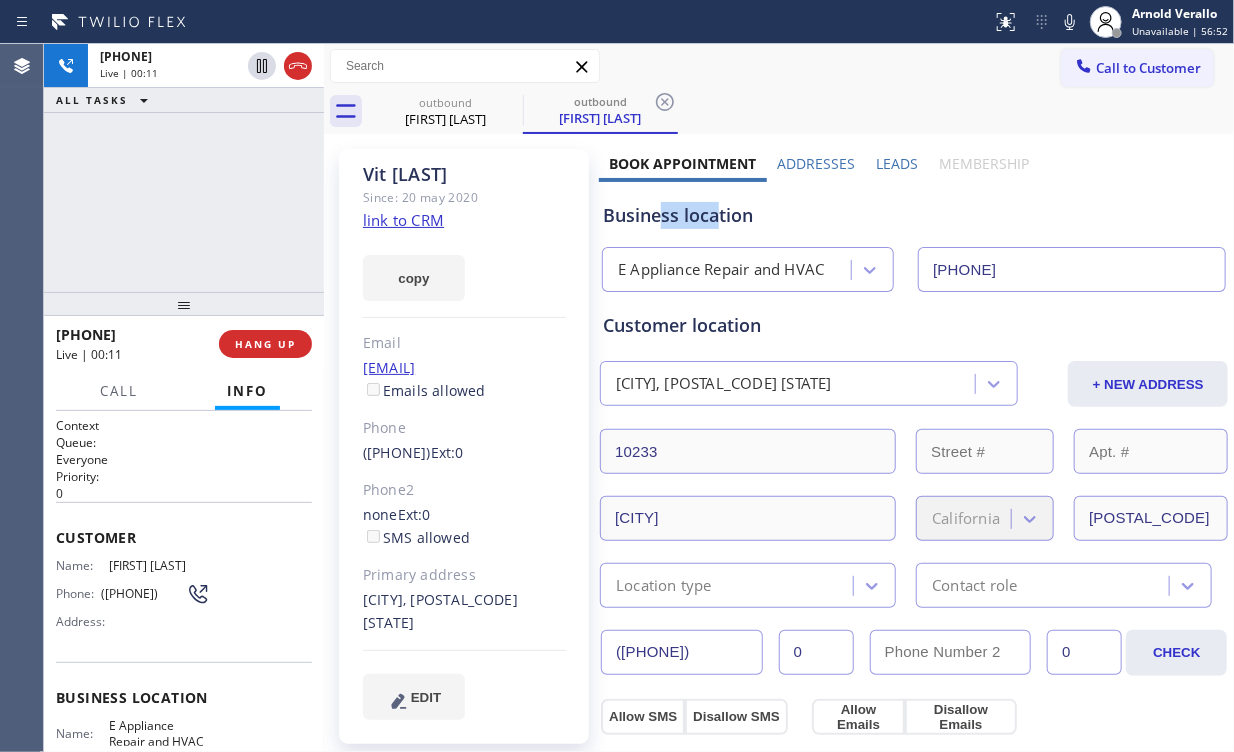 drag, startPoint x: 716, startPoint y: 219, endPoint x: 657, endPoint y: 218, distance: 59.008472 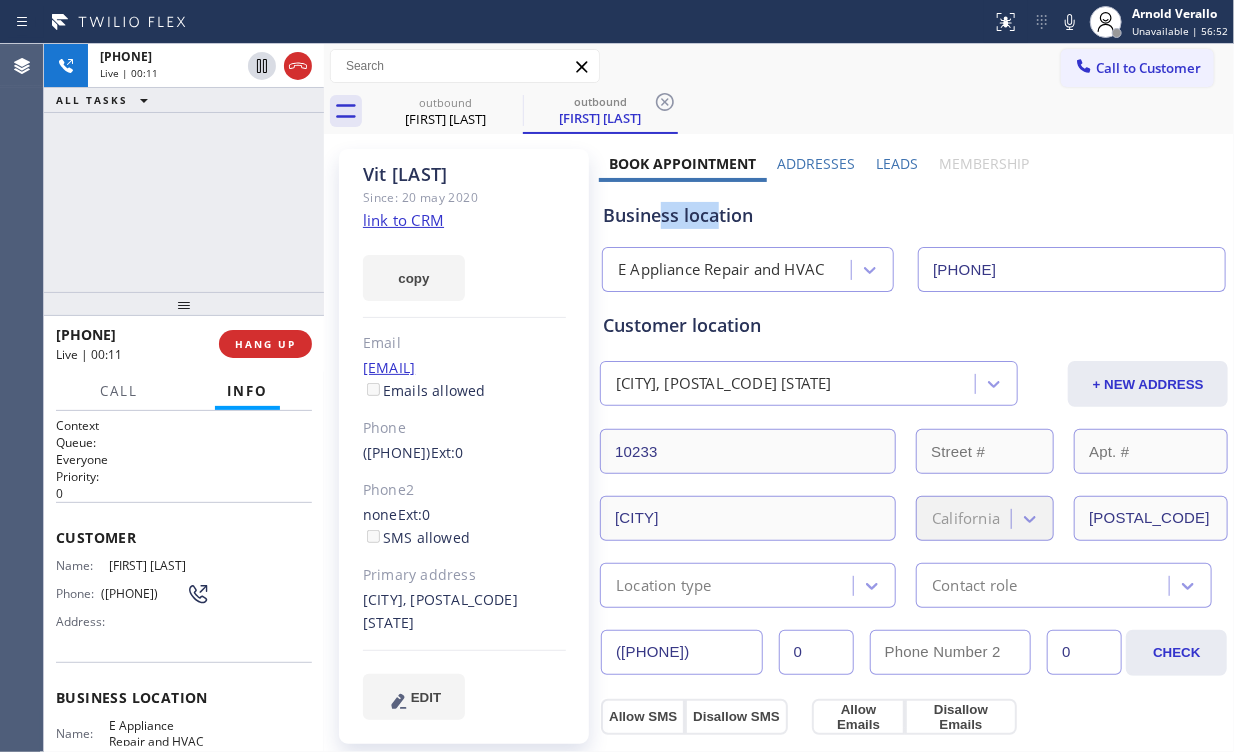 click on "Business location" at bounding box center [914, 215] 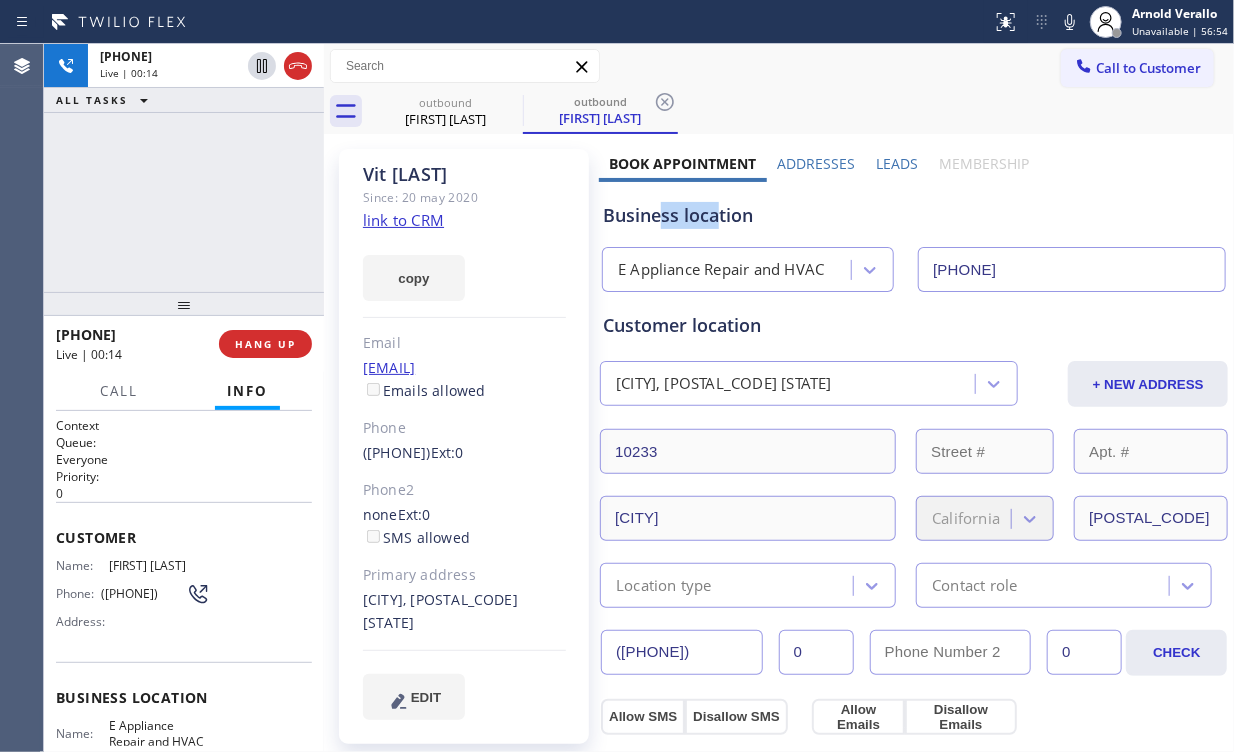 click on "Business location" at bounding box center (914, 215) 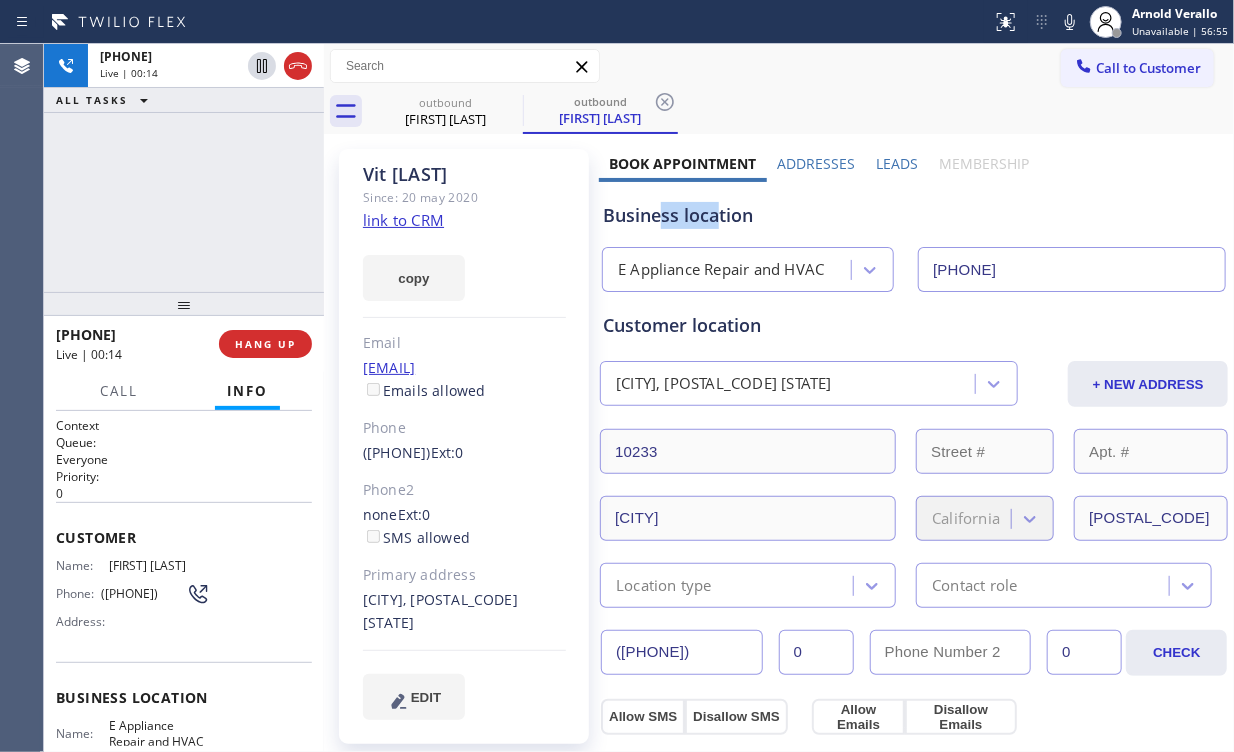 click on "Business location" at bounding box center [914, 215] 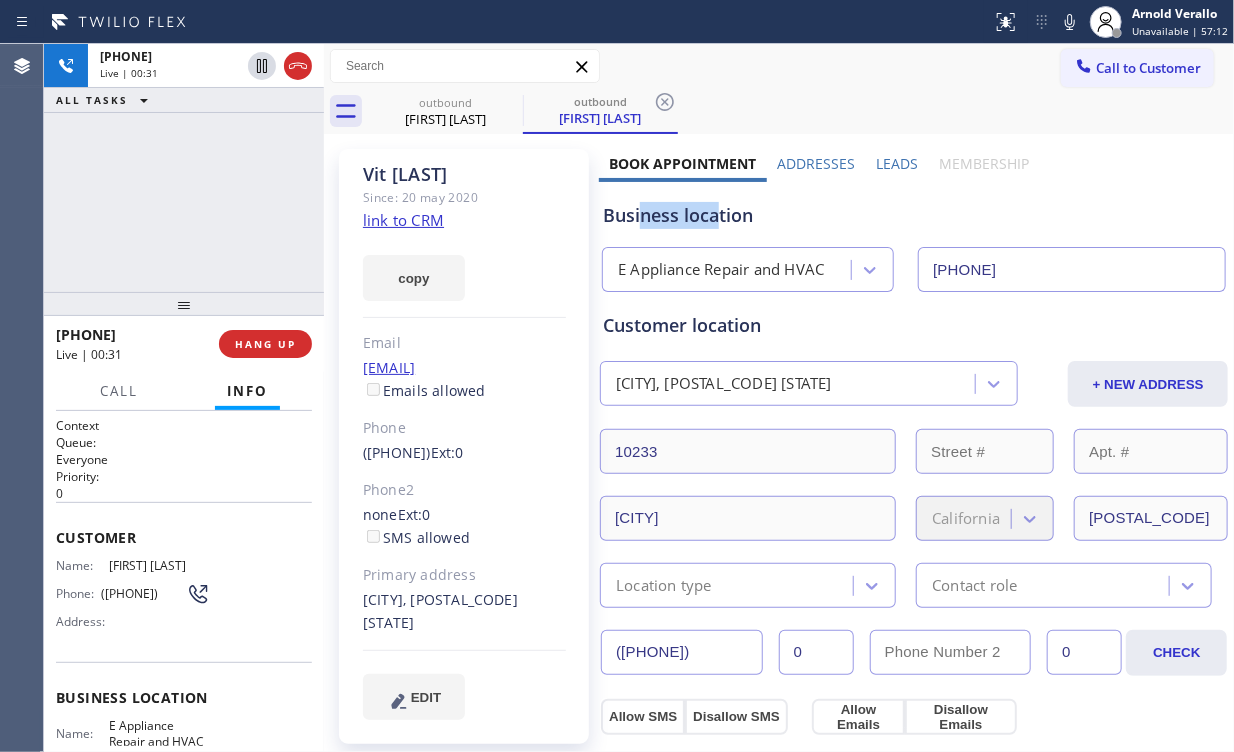 drag, startPoint x: 713, startPoint y: 219, endPoint x: 639, endPoint y: 218, distance: 74.00676 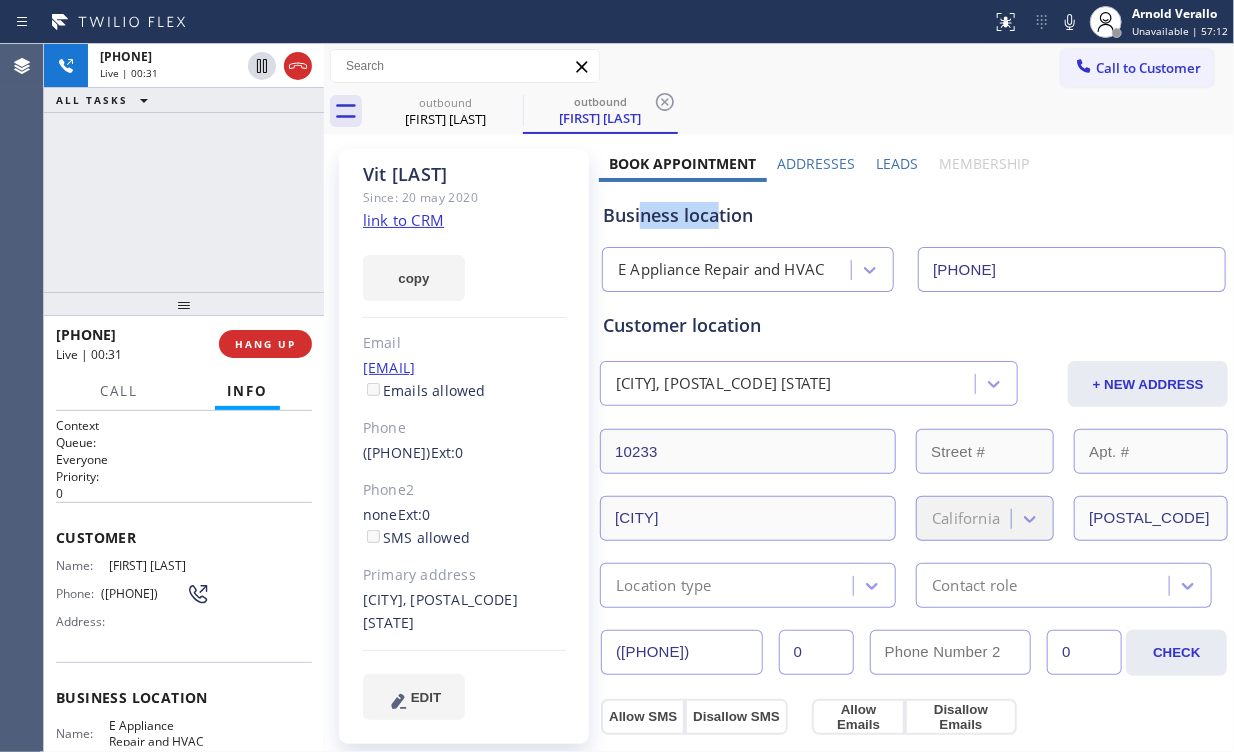 click on "Business location" at bounding box center [914, 215] 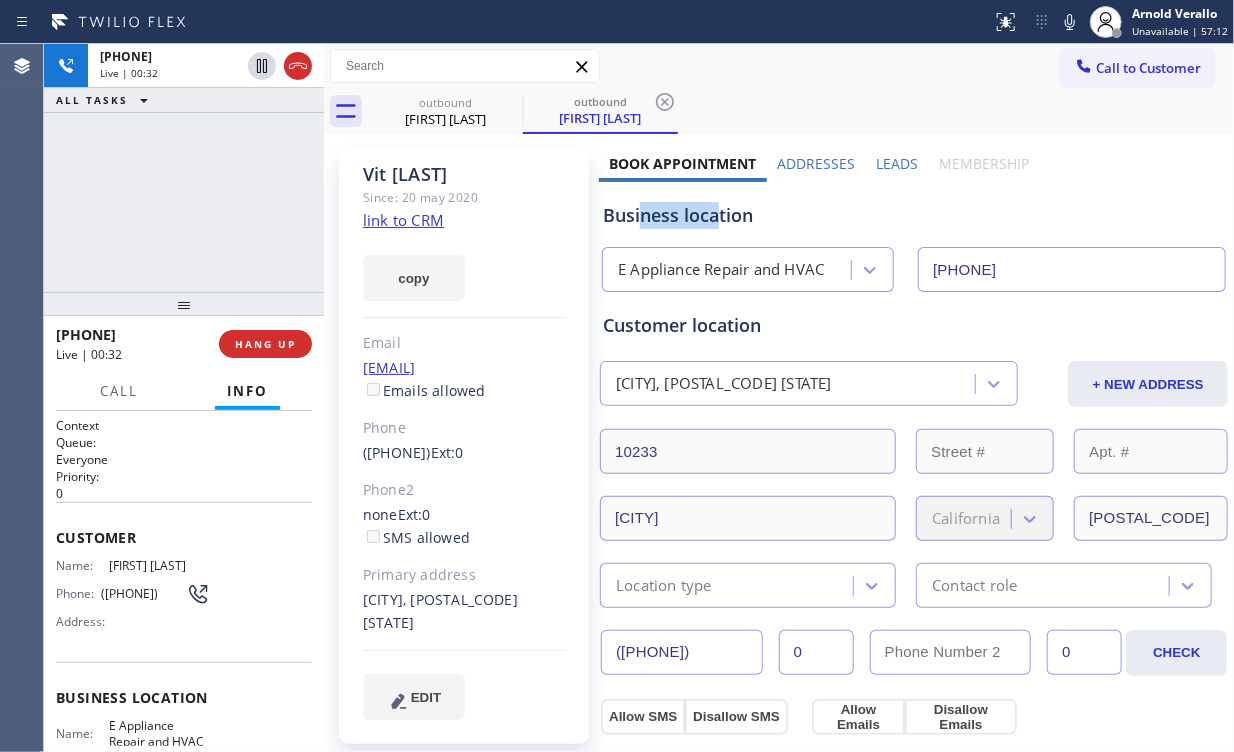 click on "Business location" at bounding box center [914, 215] 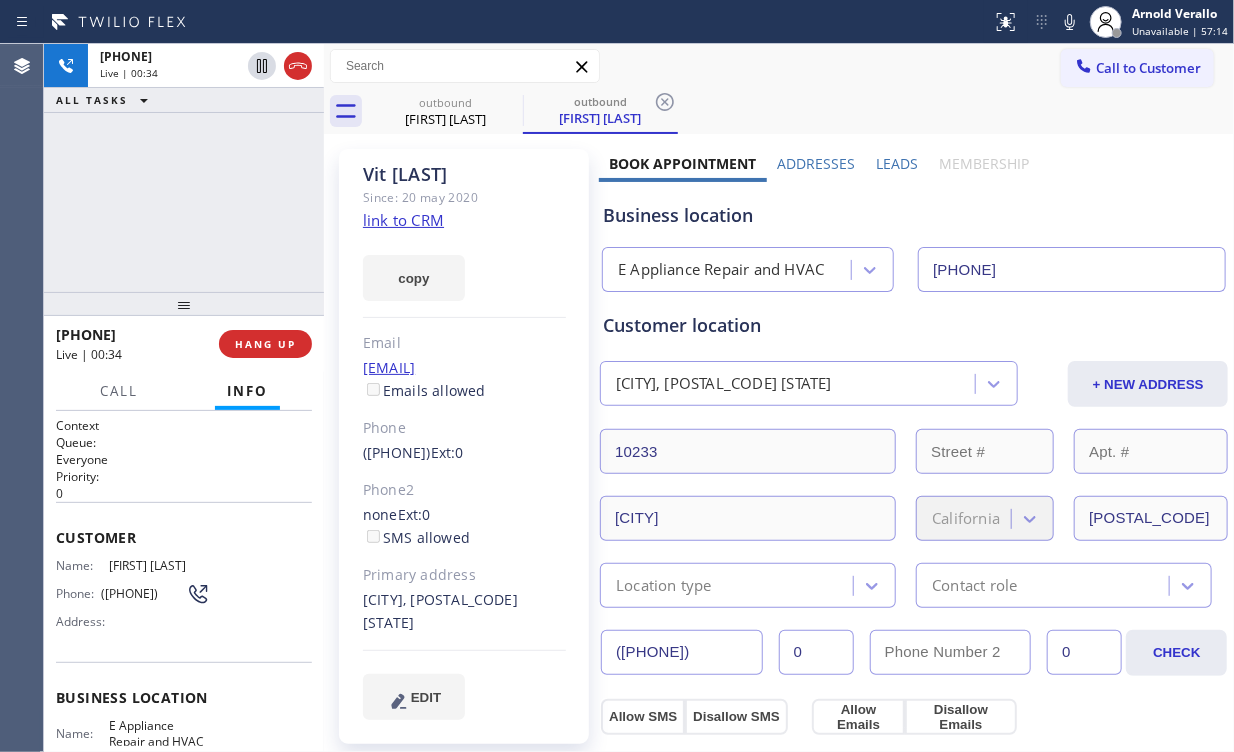 click on "+1[PHONE] Live | 00:34 ALL TASKS ALL TASKS ACTIVE TASKS TASKS IN WRAP UP" at bounding box center [184, 168] 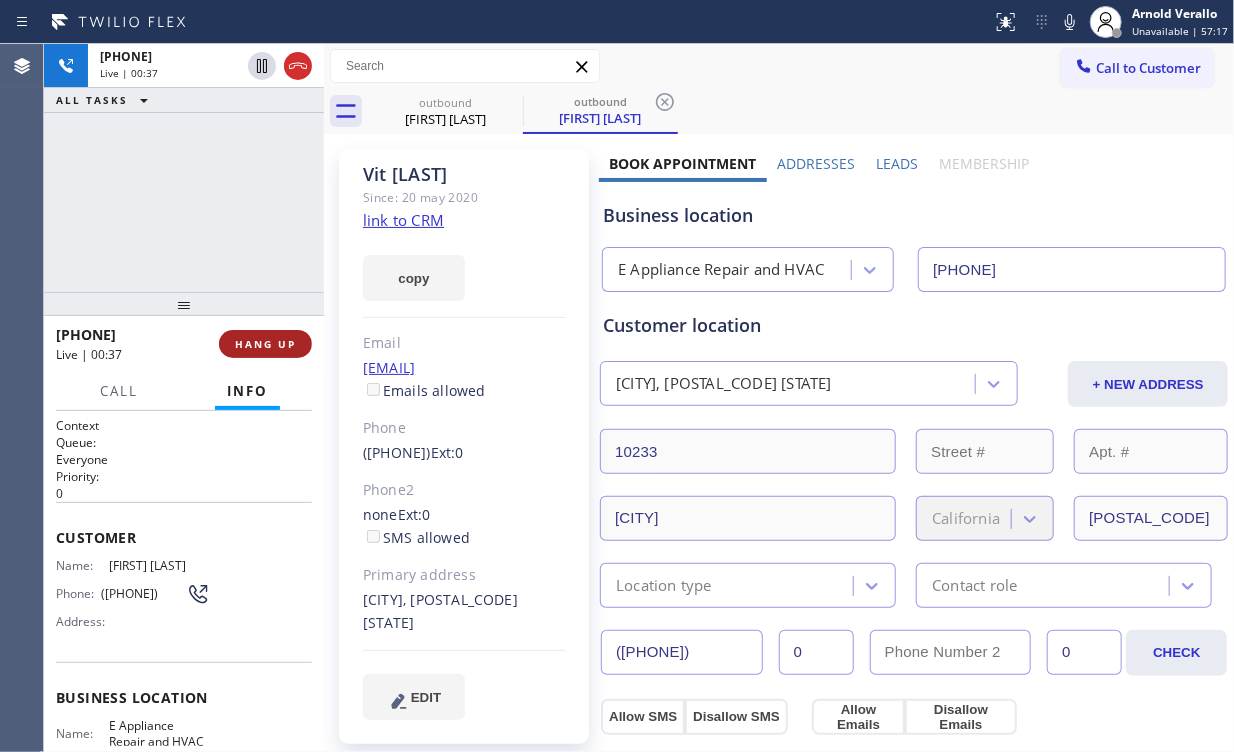 click on "HANG UP" at bounding box center [265, 344] 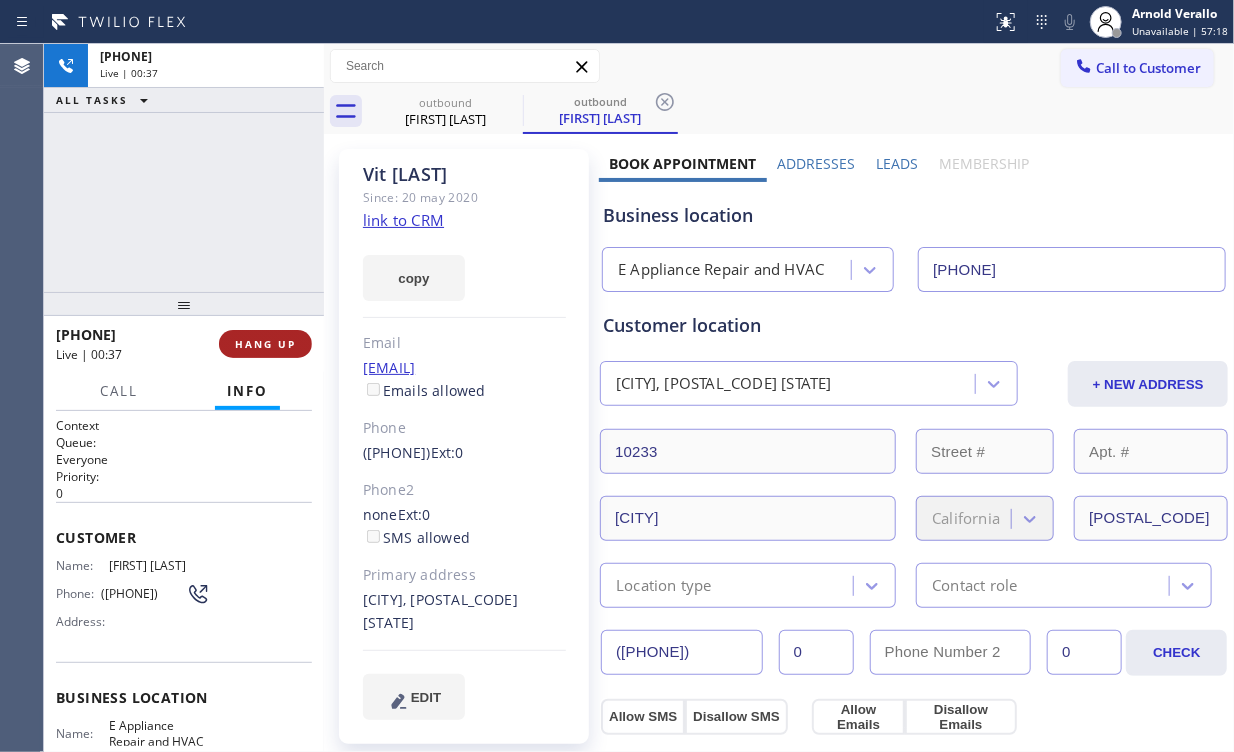 click on "HANG UP" at bounding box center (265, 344) 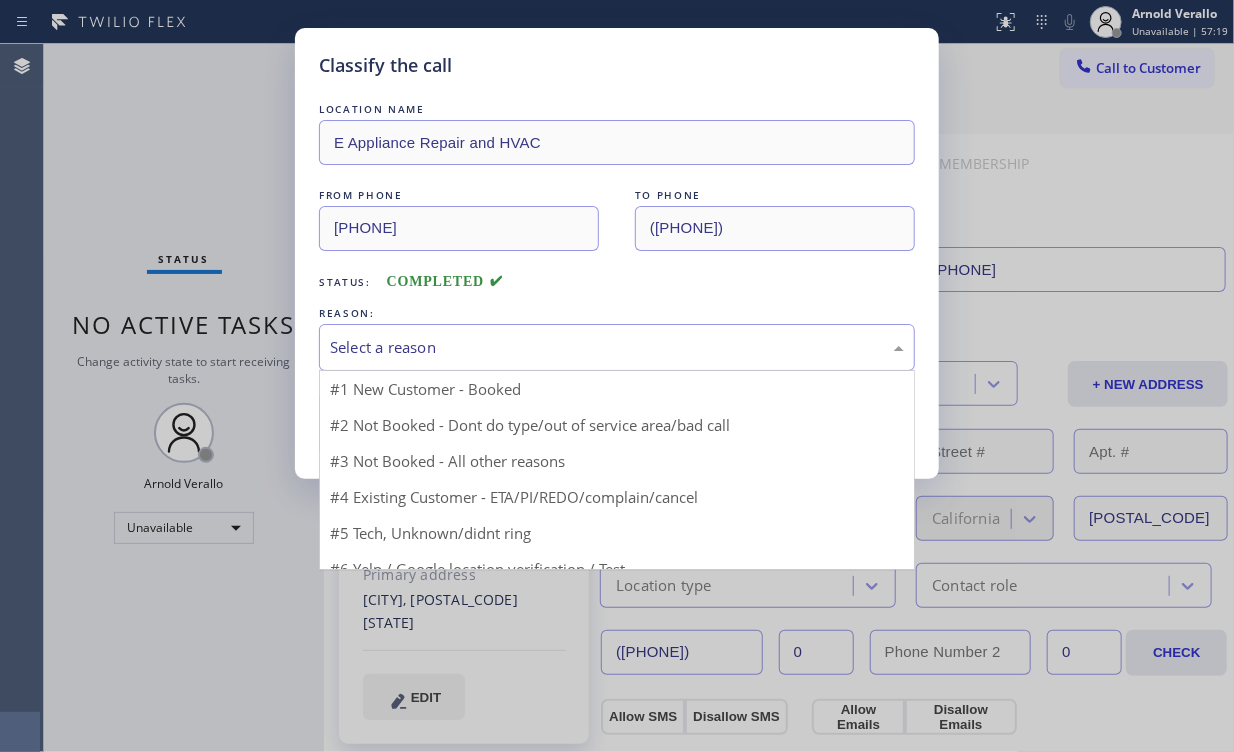click on "Select a reason" at bounding box center [617, 347] 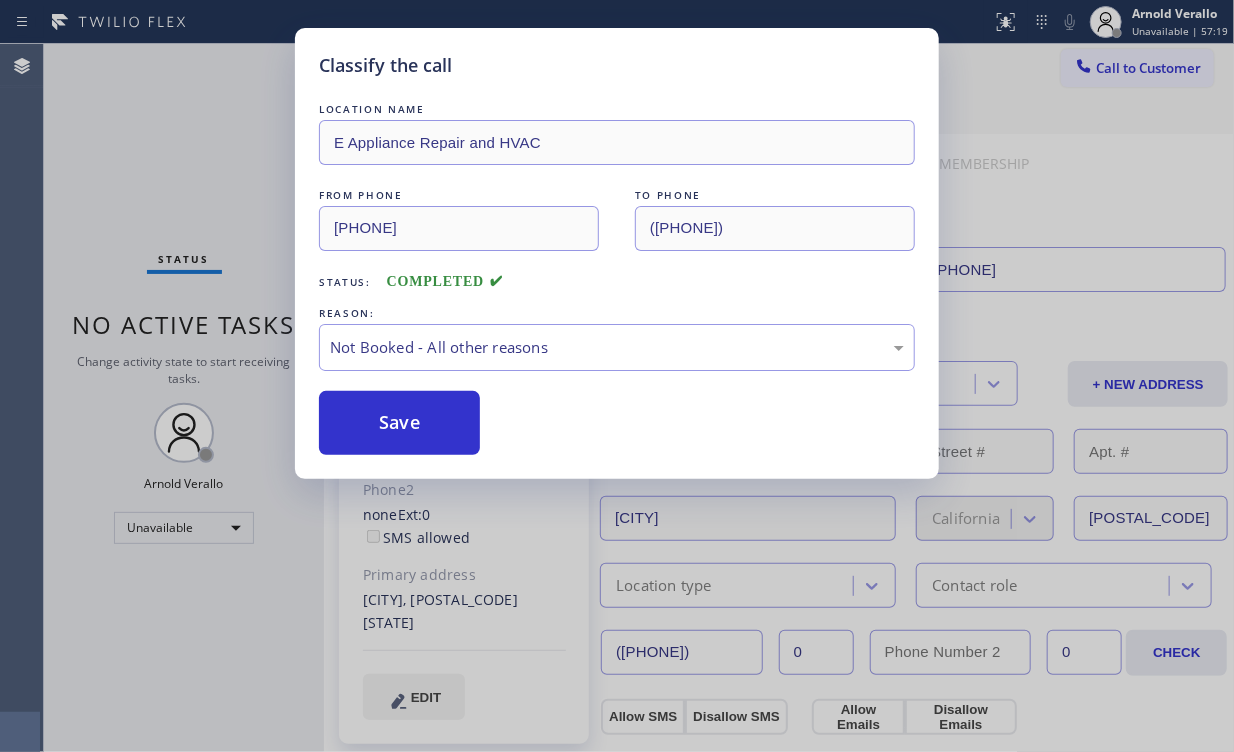 drag, startPoint x: 385, startPoint y: 425, endPoint x: 157, endPoint y: 157, distance: 351.86362 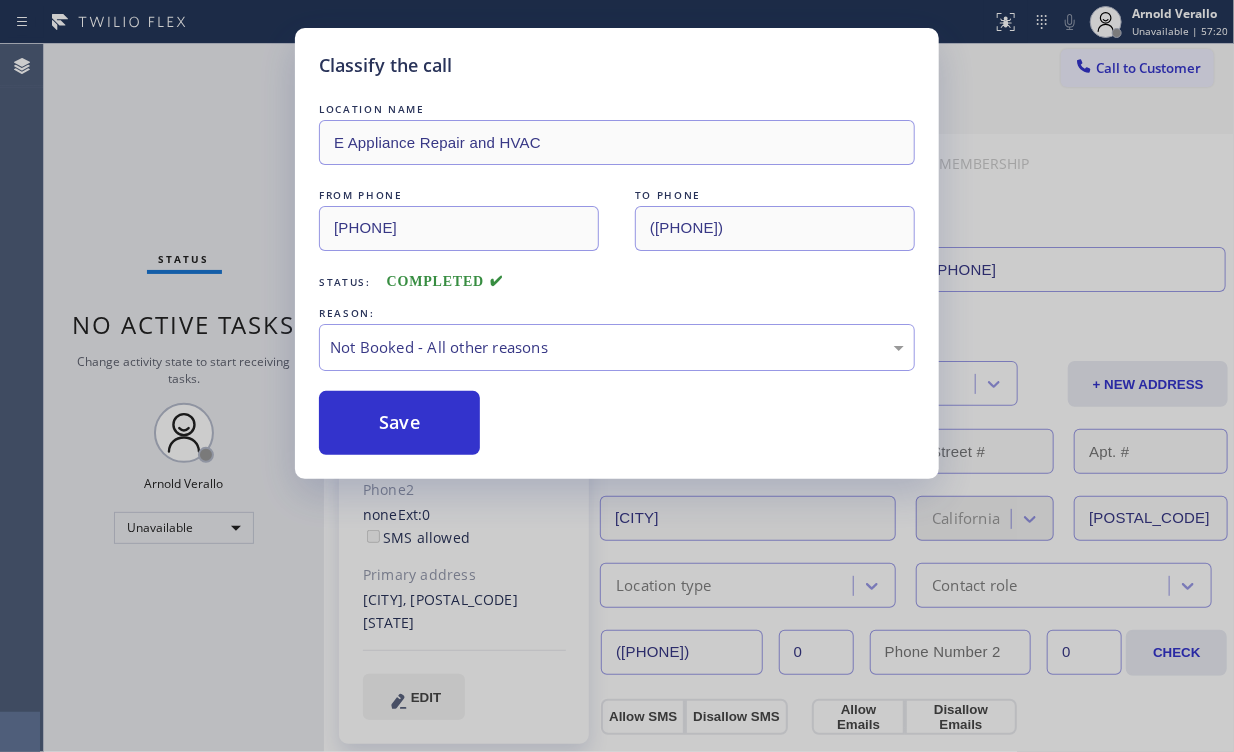 drag, startPoint x: 153, startPoint y: 152, endPoint x: 200, endPoint y: 100, distance: 70.0928 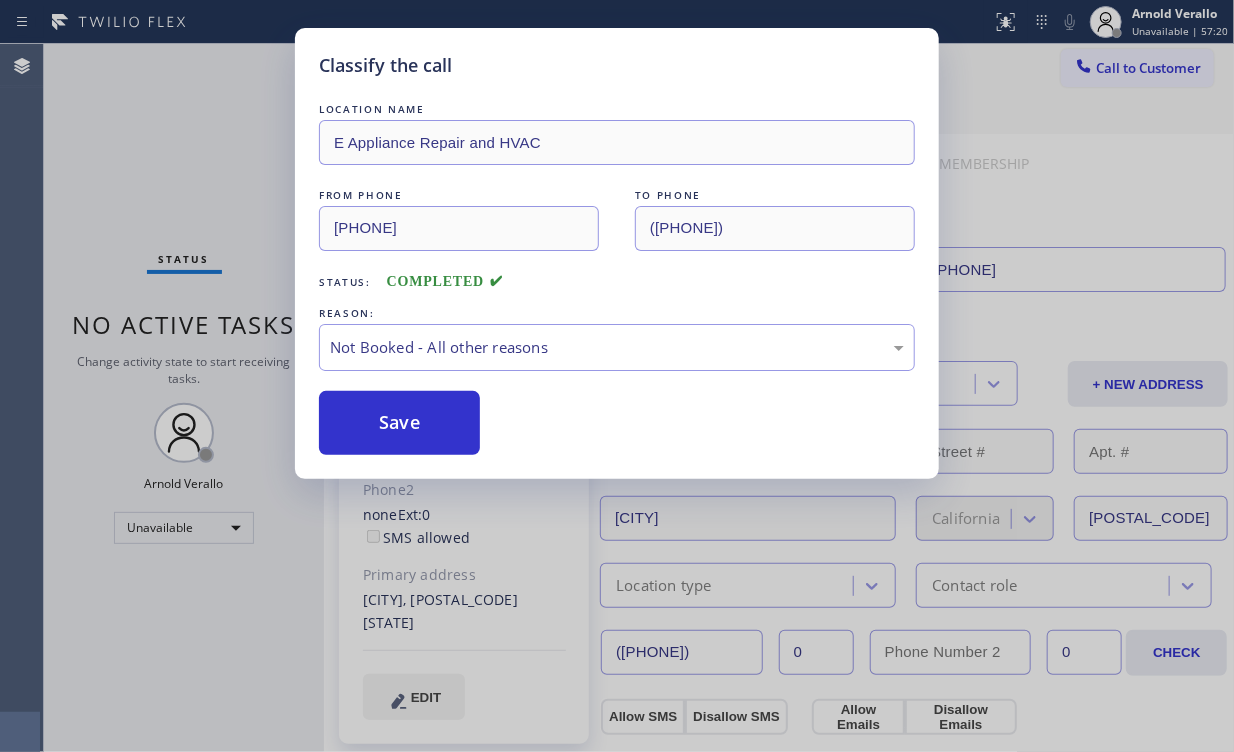 click on "Classify the call LOCATION NAME E Appliance Repair and HVAC FROM PHONE [PHONE] TO PHONE [PHONE] Status: COMPLETED REASON: Not Booked - All other reasons Save" at bounding box center (617, 376) 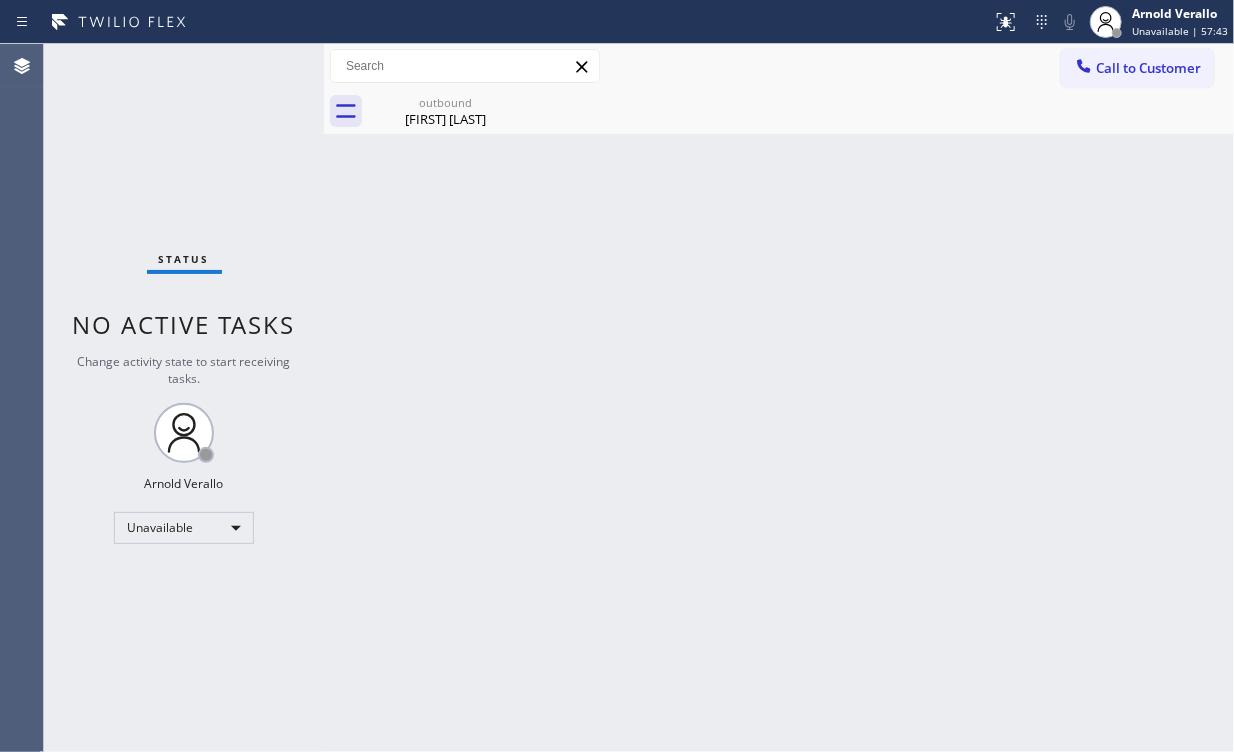 drag, startPoint x: 148, startPoint y: 130, endPoint x: 150, endPoint y: 101, distance: 29.068884 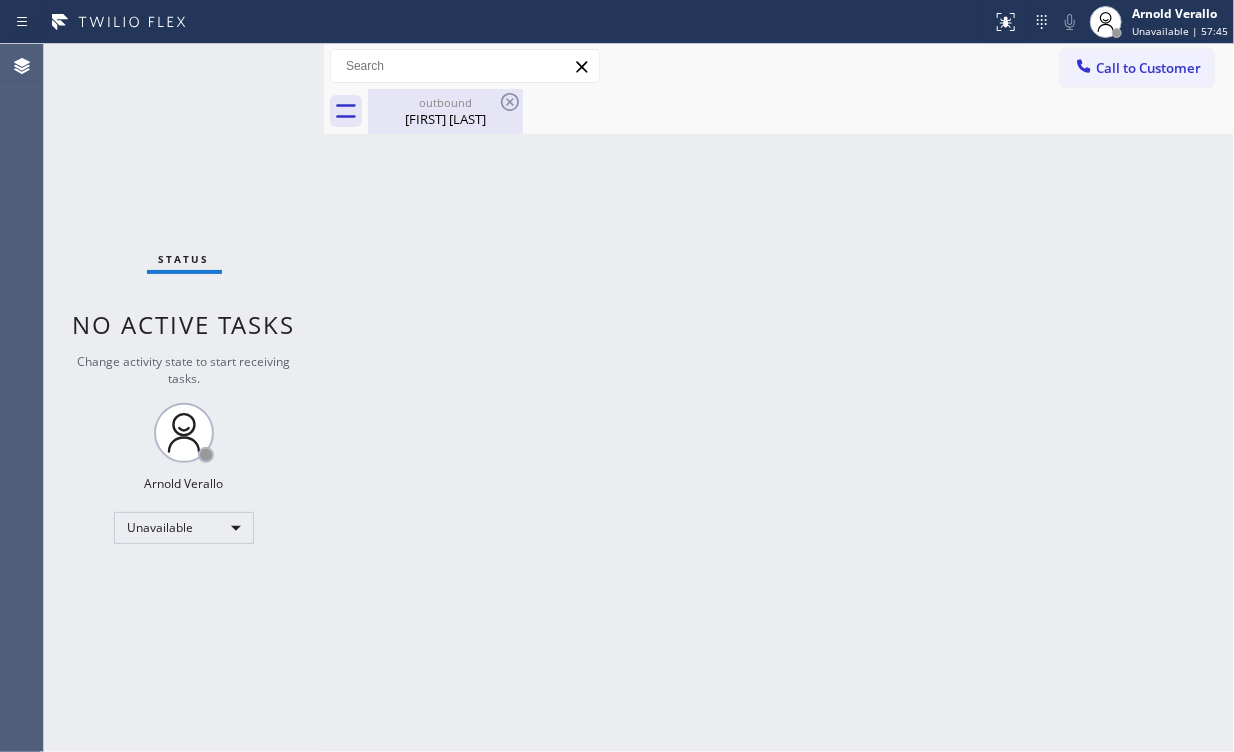 click on "[FIRST] [LAST]" at bounding box center [445, 119] 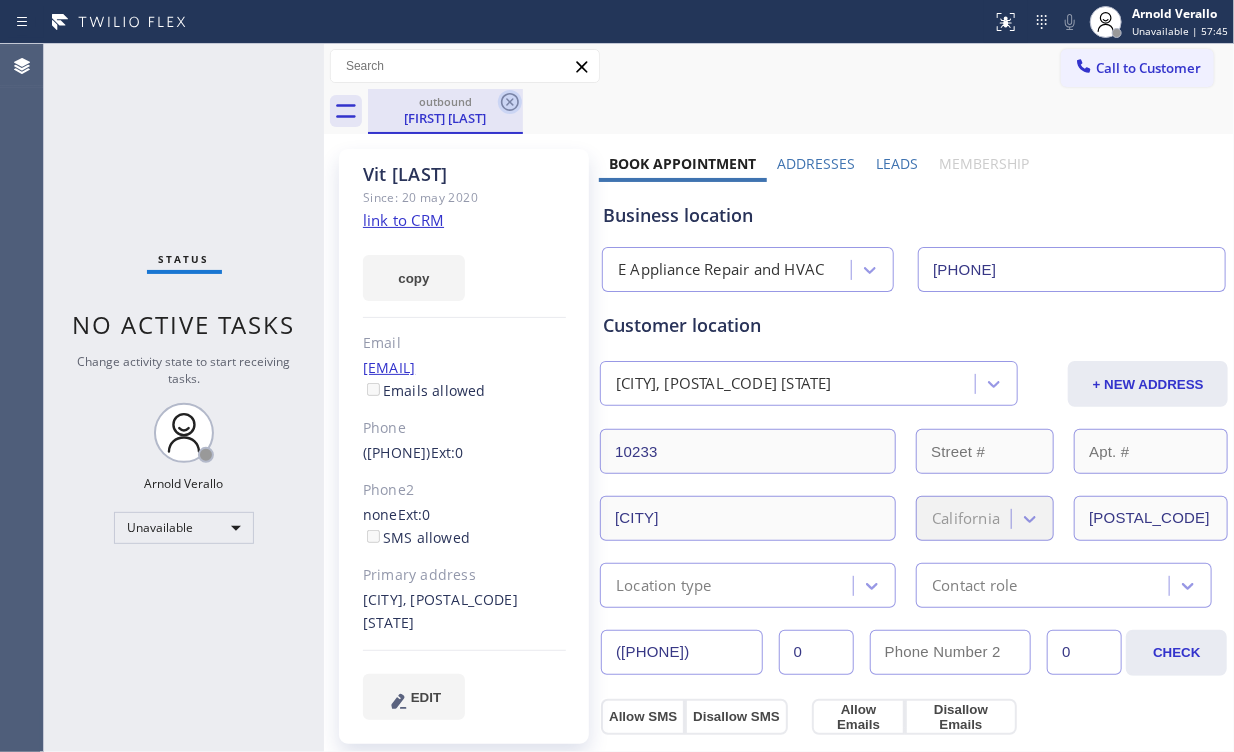 click 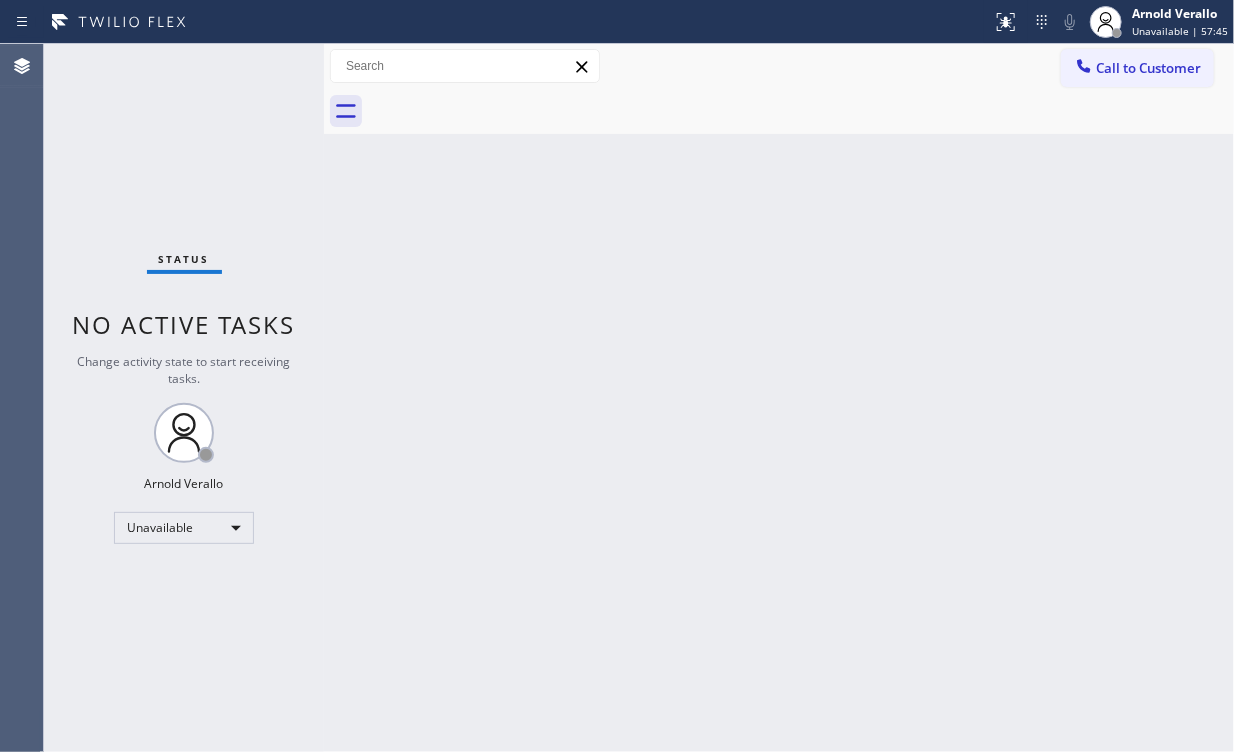 click on "Status   No active tasks     Change activity state to start receiving tasks.   [FIRST] [LAST] Unavailable" at bounding box center (184, 398) 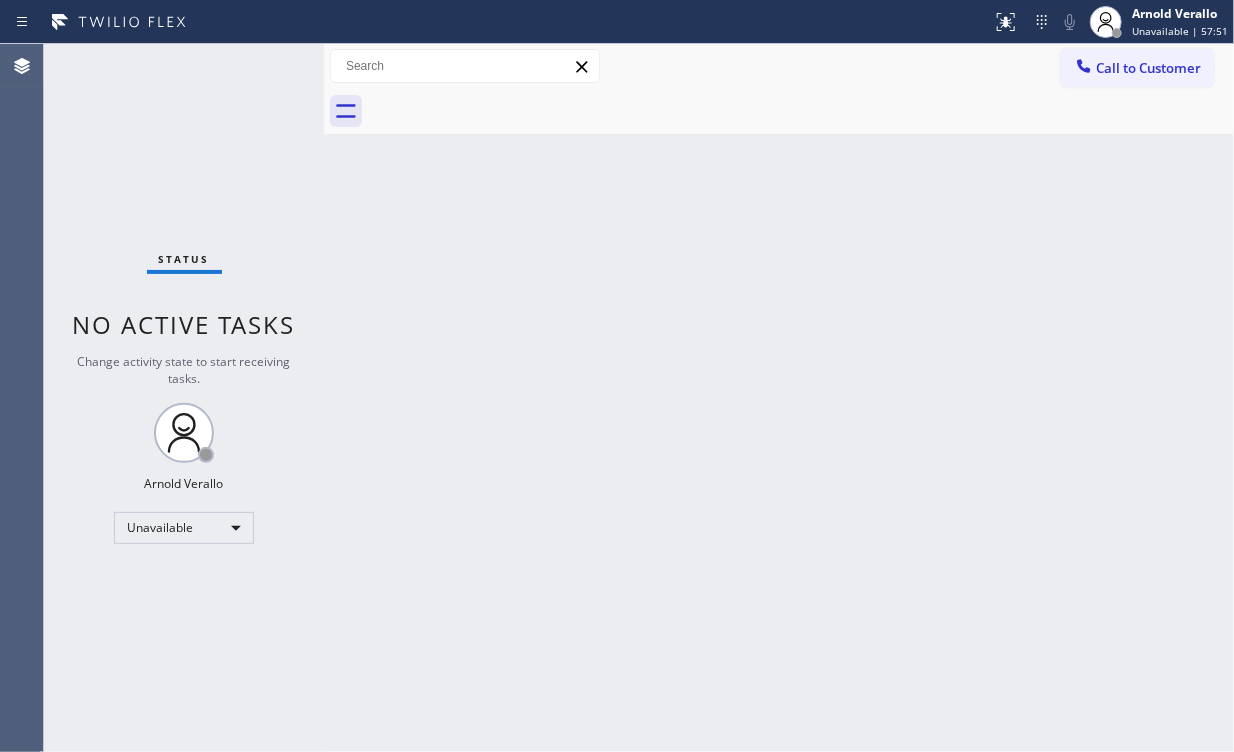 drag, startPoint x: 1142, startPoint y: 72, endPoint x: 776, endPoint y: 238, distance: 401.88556 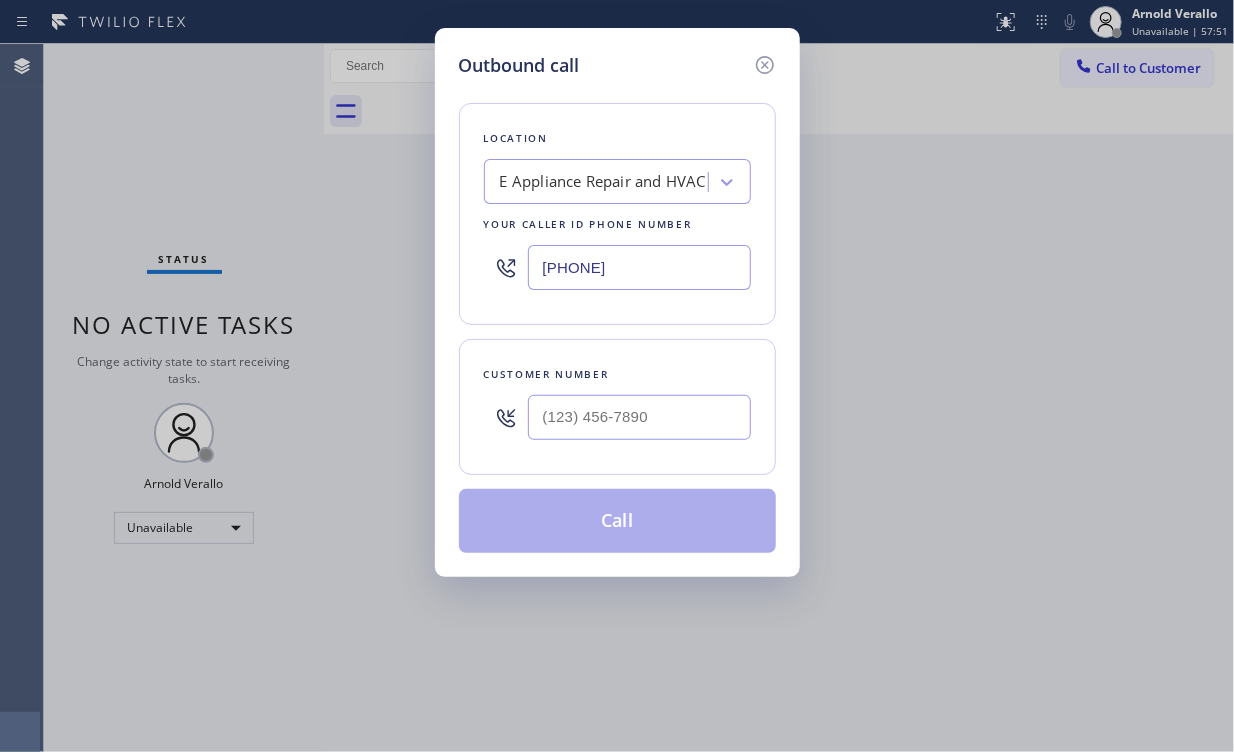 drag, startPoint x: 680, startPoint y: 279, endPoint x: 373, endPoint y: 193, distance: 318.8181 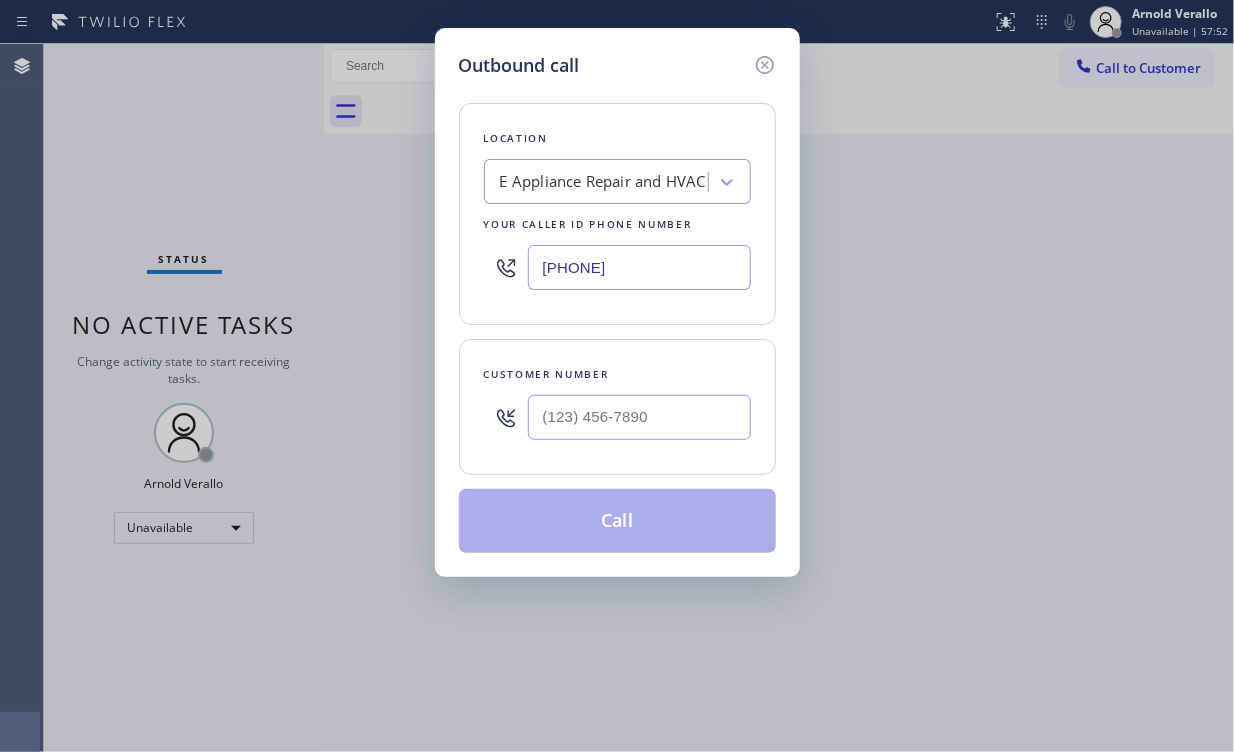 type on "[PHONE]" 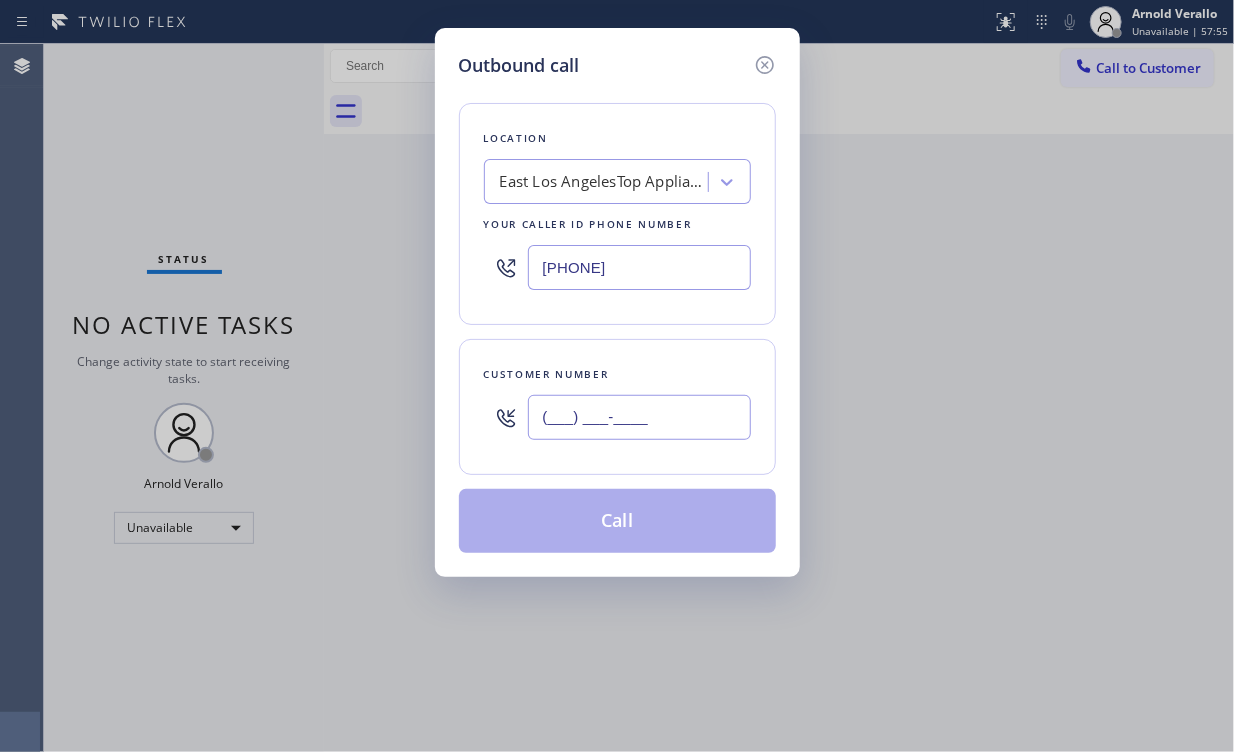 drag, startPoint x: 622, startPoint y: 411, endPoint x: 631, endPoint y: 405, distance: 10.816654 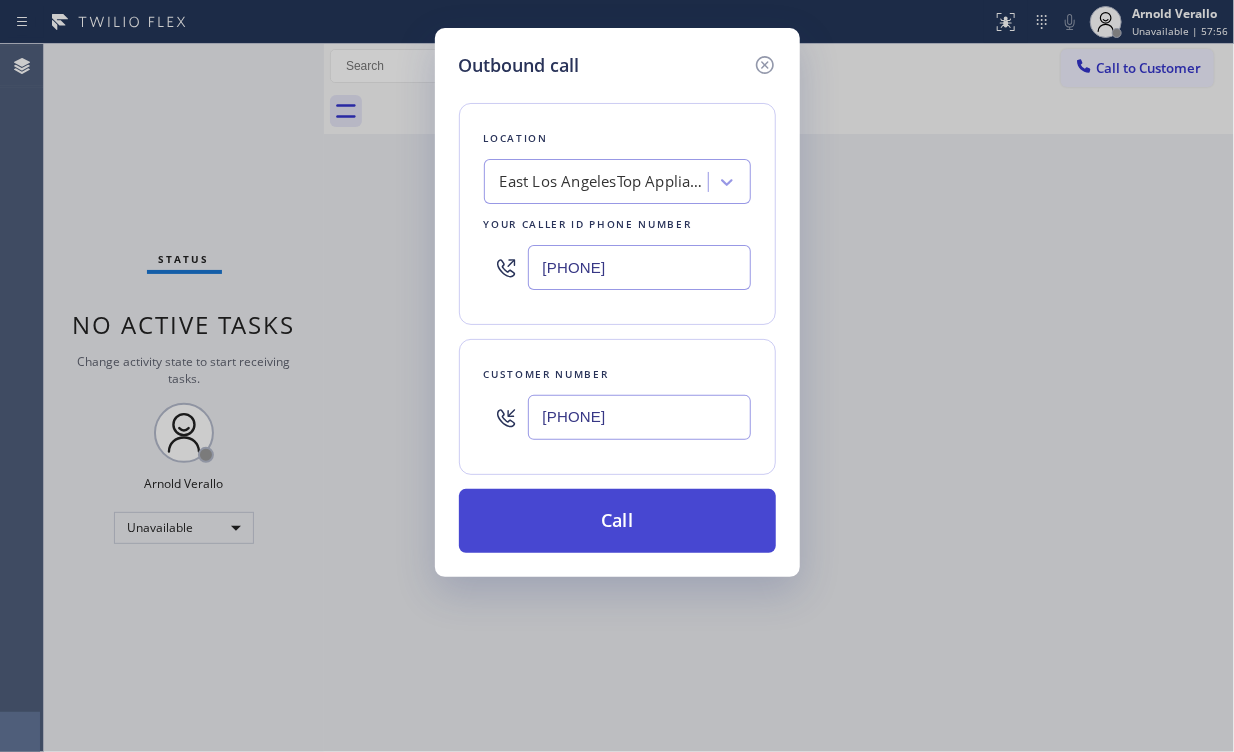 type on "[PHONE]" 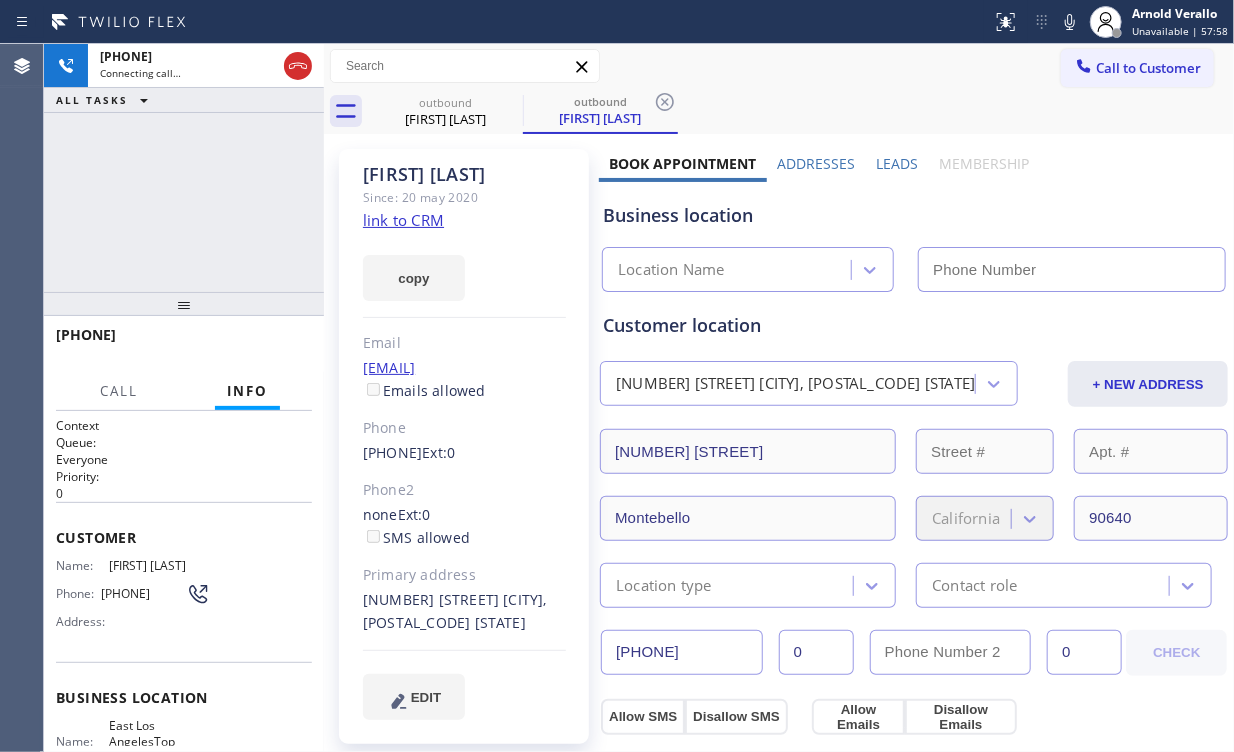 click on "+1[PHONE] Connecting call… ALL TASKS ALL TASKS ACTIVE TASKS TASKS IN WRAP UP" at bounding box center [184, 168] 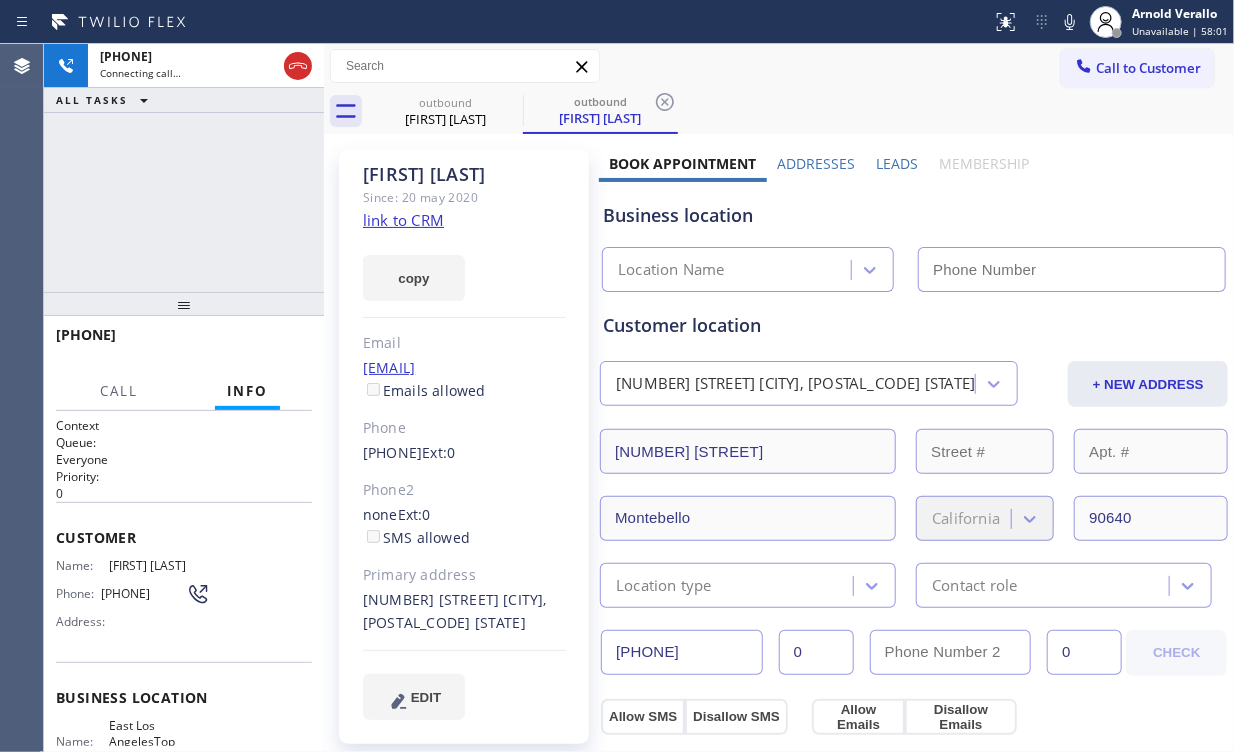 type on "[PHONE]" 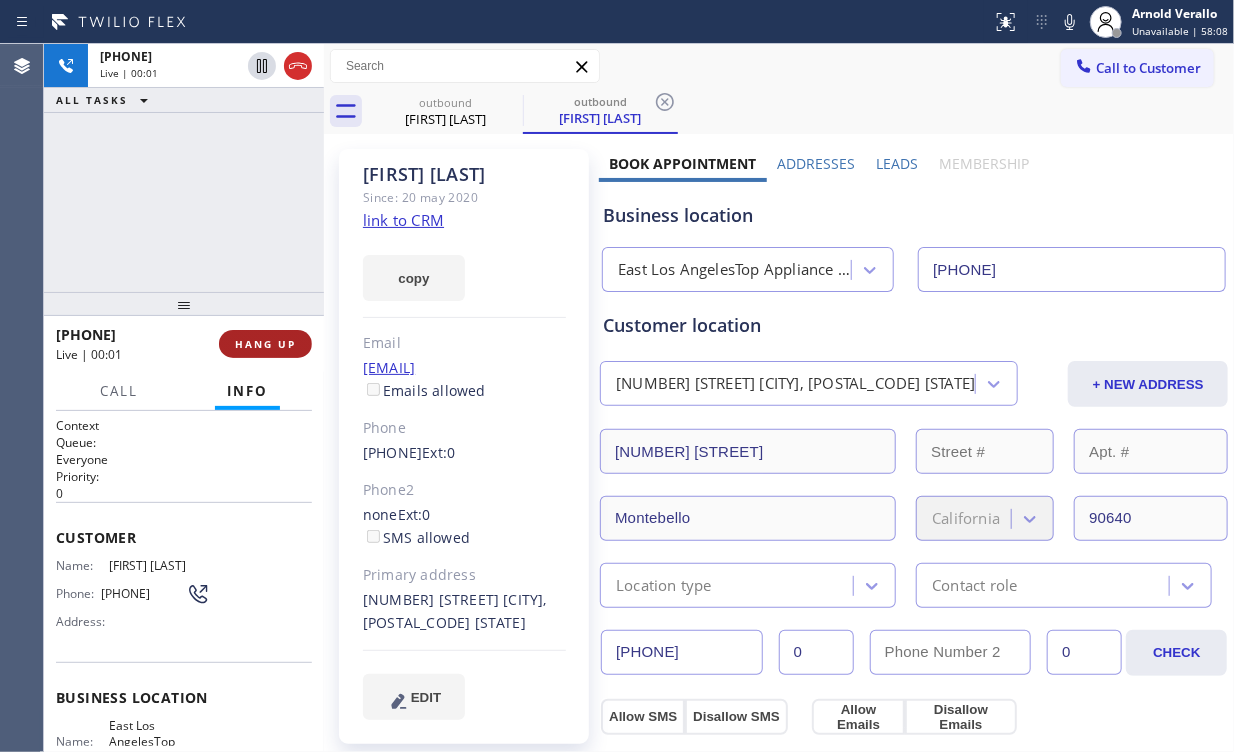 click on "HANG UP" at bounding box center (265, 344) 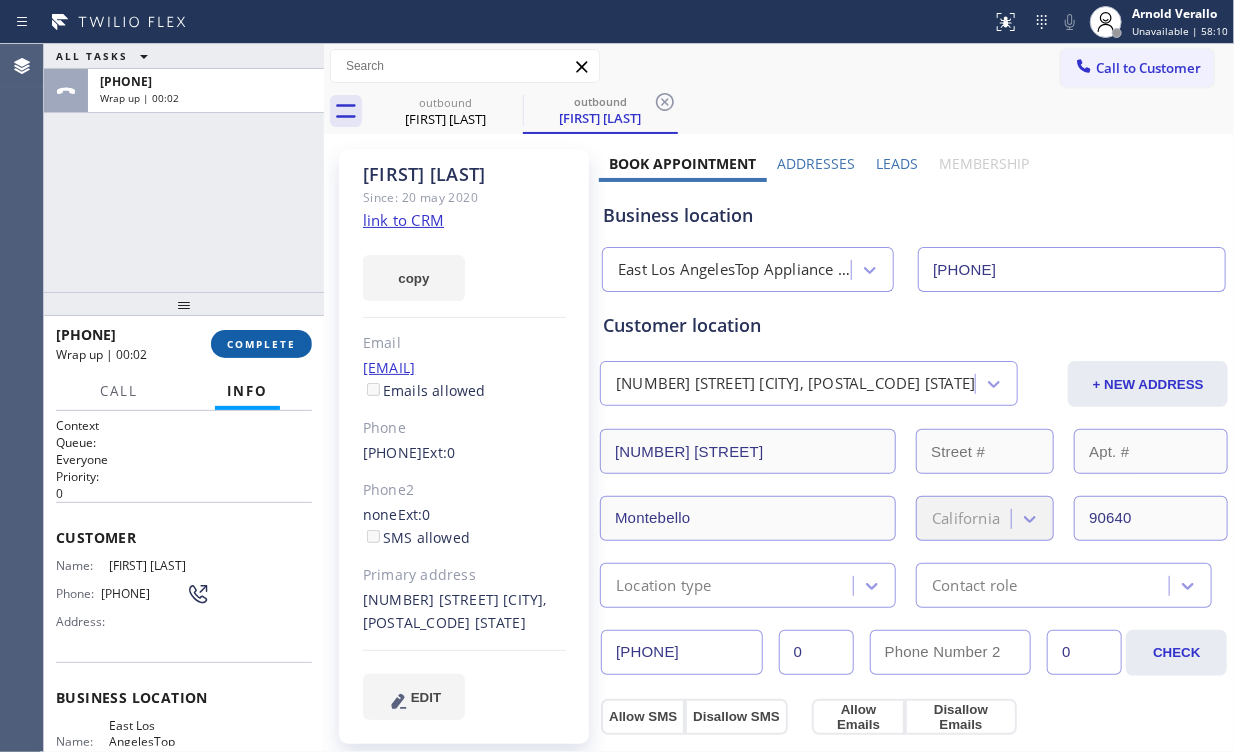 click on "COMPLETE" at bounding box center [261, 344] 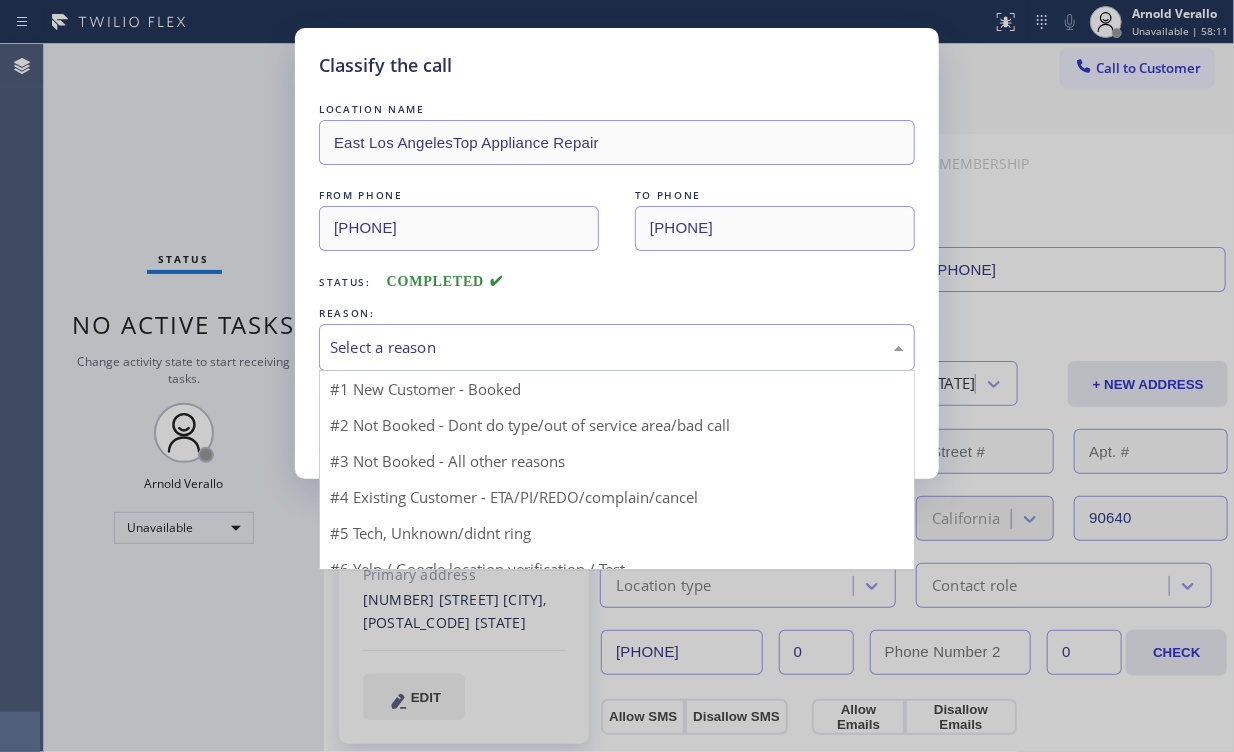 click on "Select a reason" at bounding box center (617, 347) 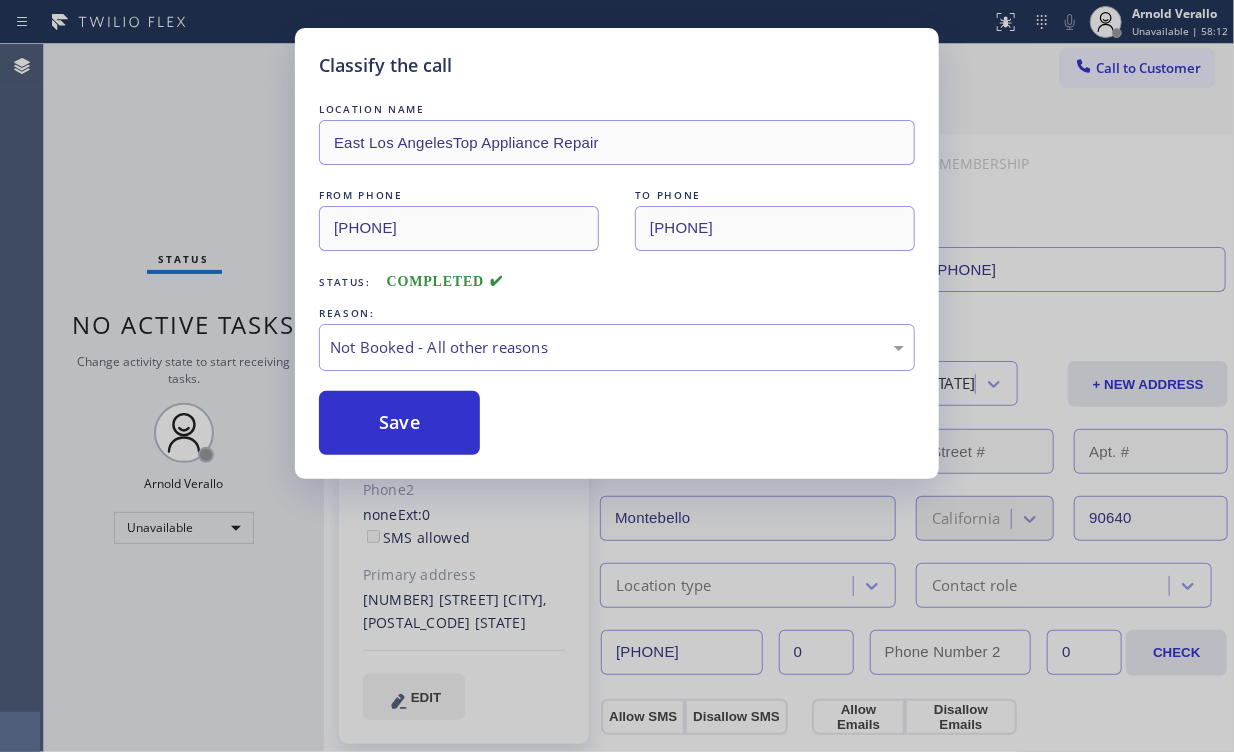 drag, startPoint x: 437, startPoint y: 416, endPoint x: 196, endPoint y: 212, distance: 315.74832 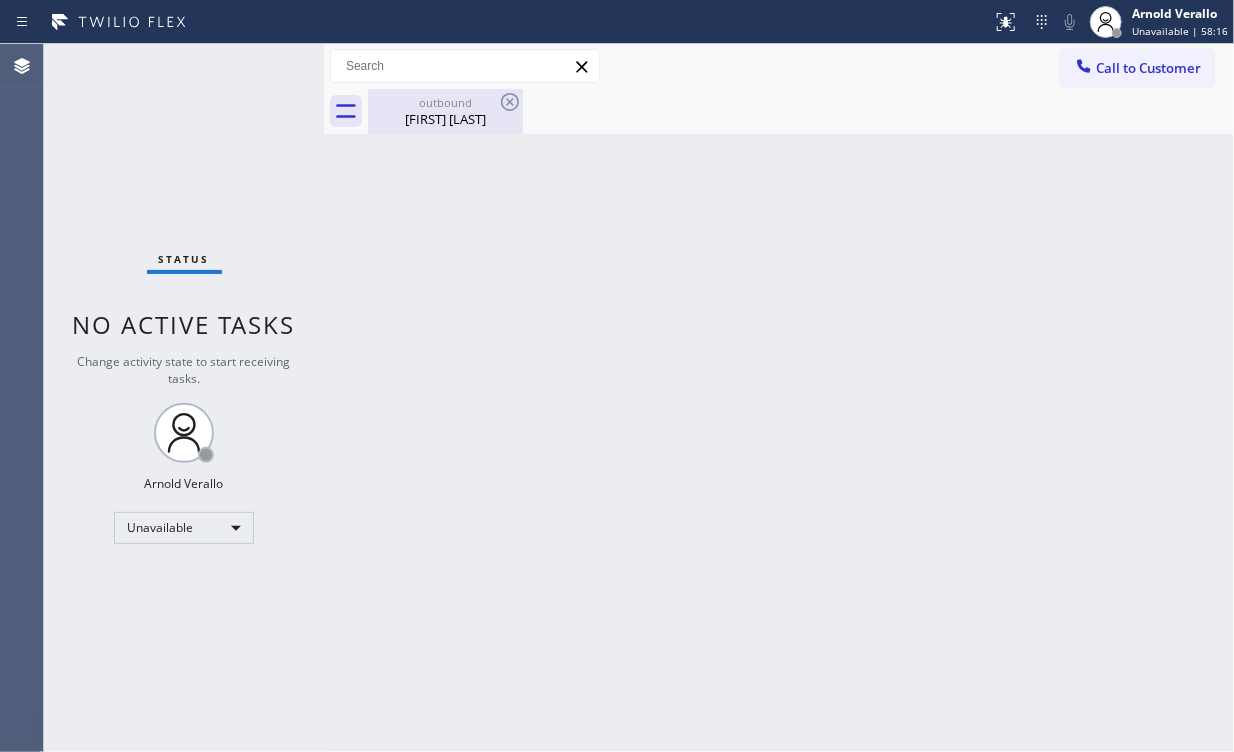 click on "outbound" at bounding box center (445, 102) 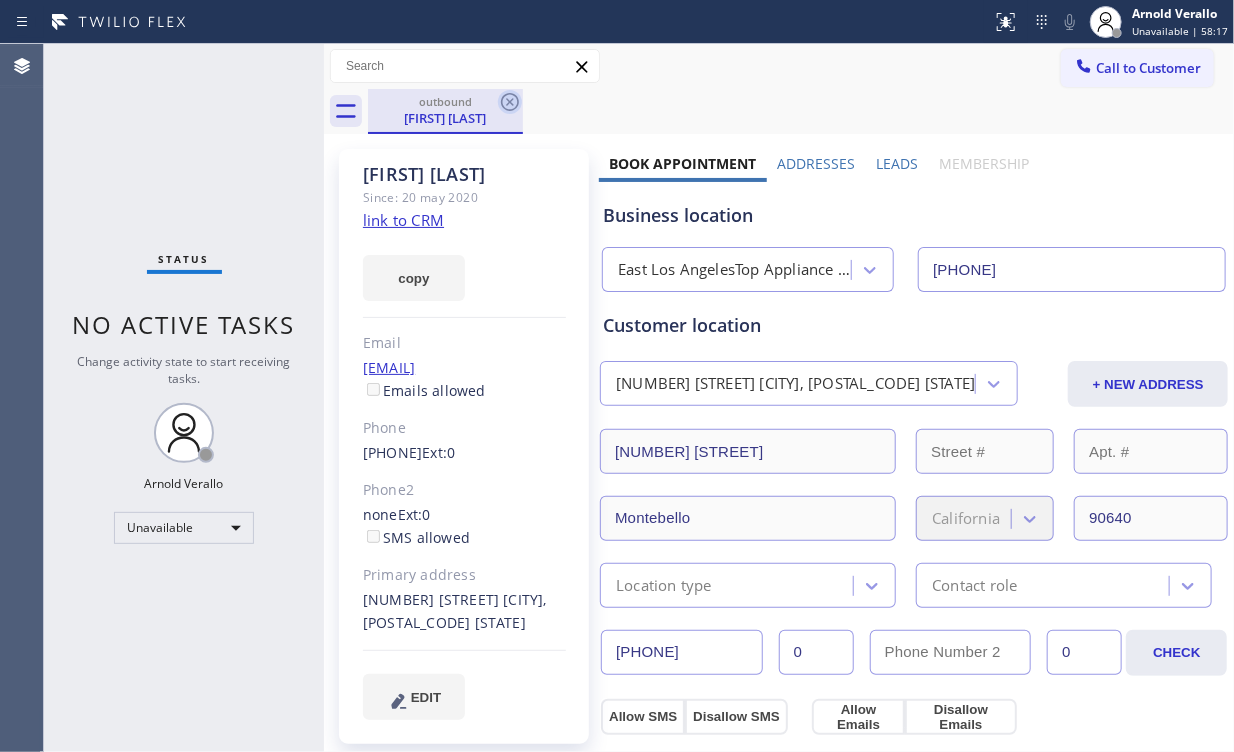 click 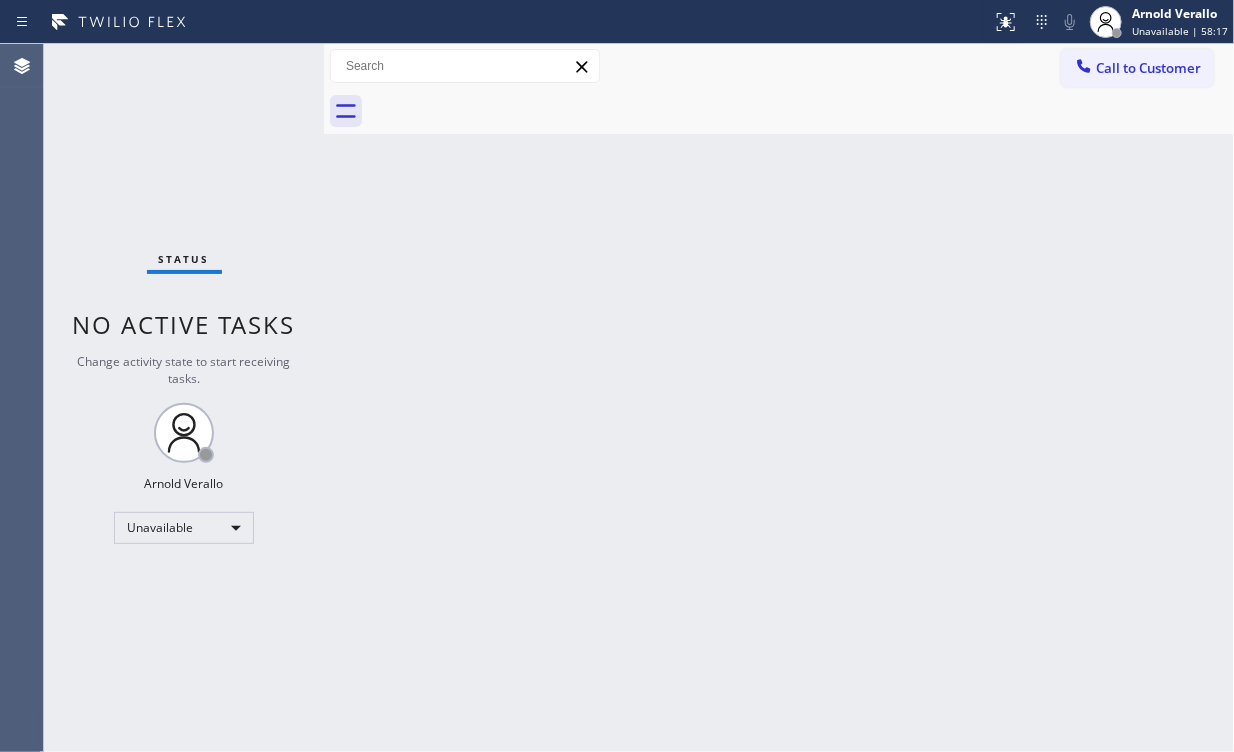 click on "Status   No active tasks     Change activity state to start receiving tasks.   [FIRST] [LAST] Unavailable" at bounding box center (184, 398) 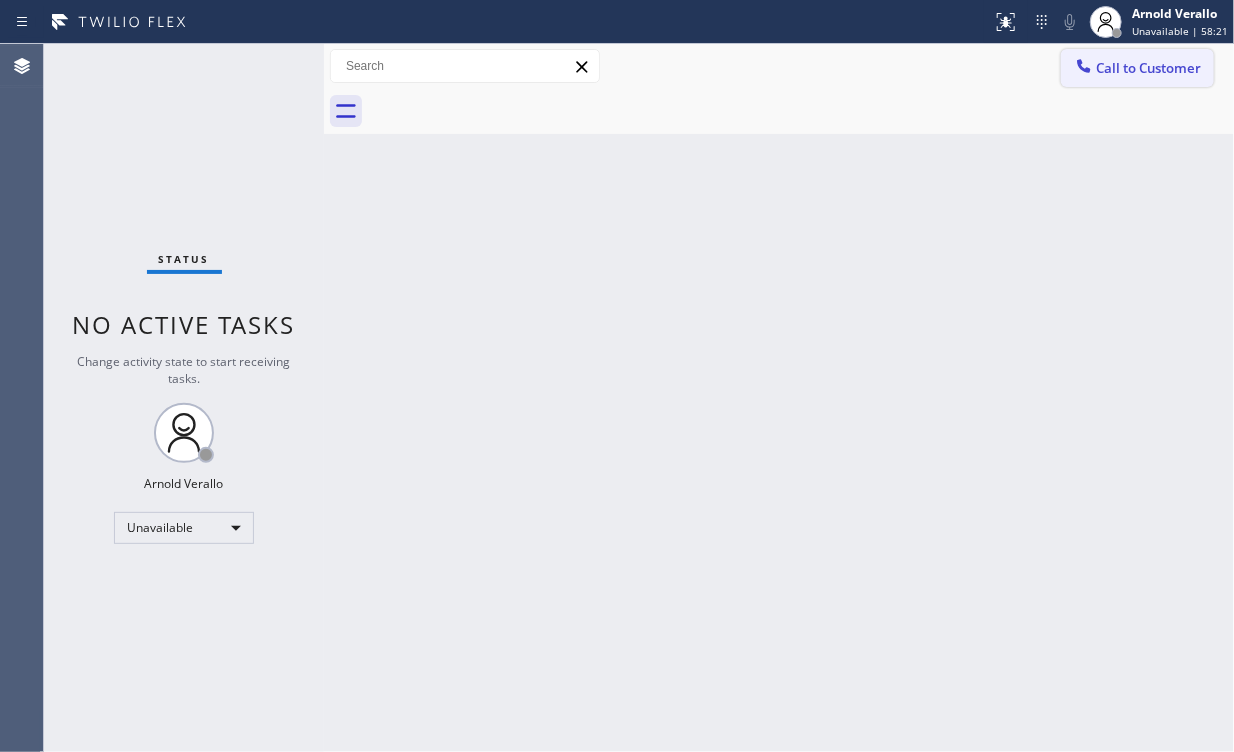 drag, startPoint x: 1144, startPoint y: 80, endPoint x: 736, endPoint y: 226, distance: 433.3359 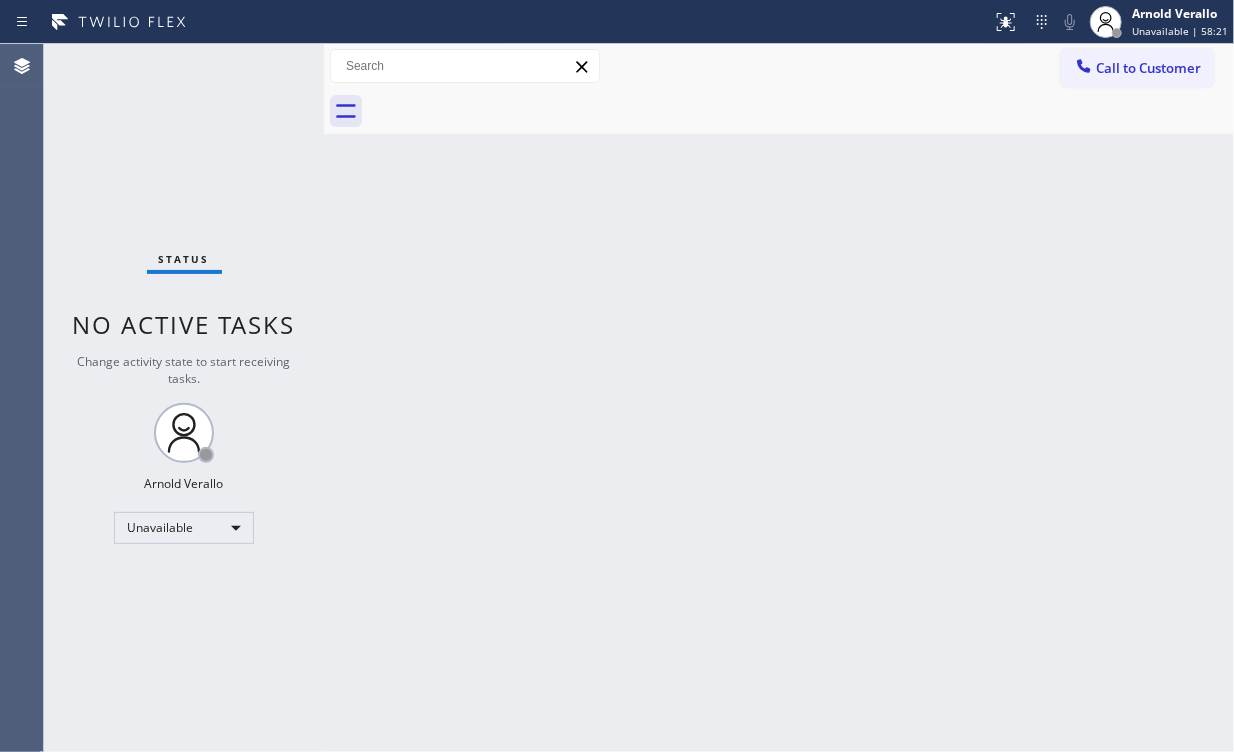 click on "Call to Customer" at bounding box center (1137, 68) 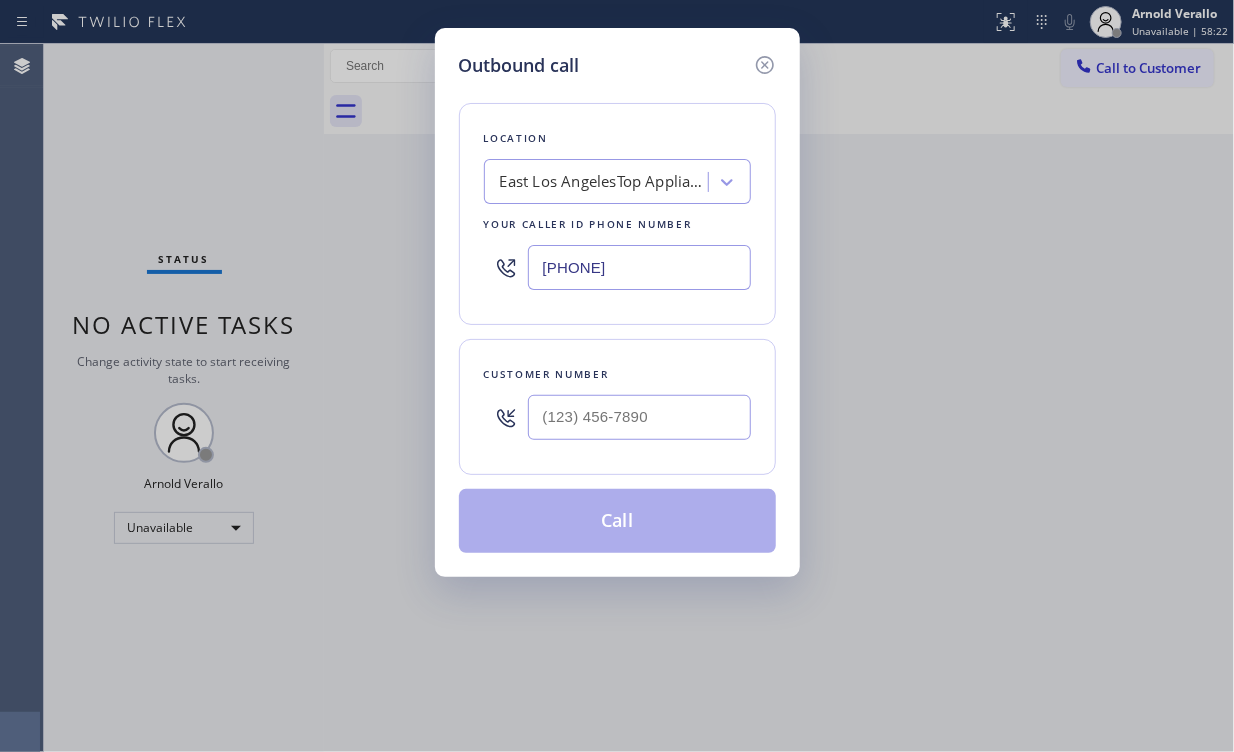 drag, startPoint x: 672, startPoint y: 258, endPoint x: 300, endPoint y: 214, distance: 374.5931 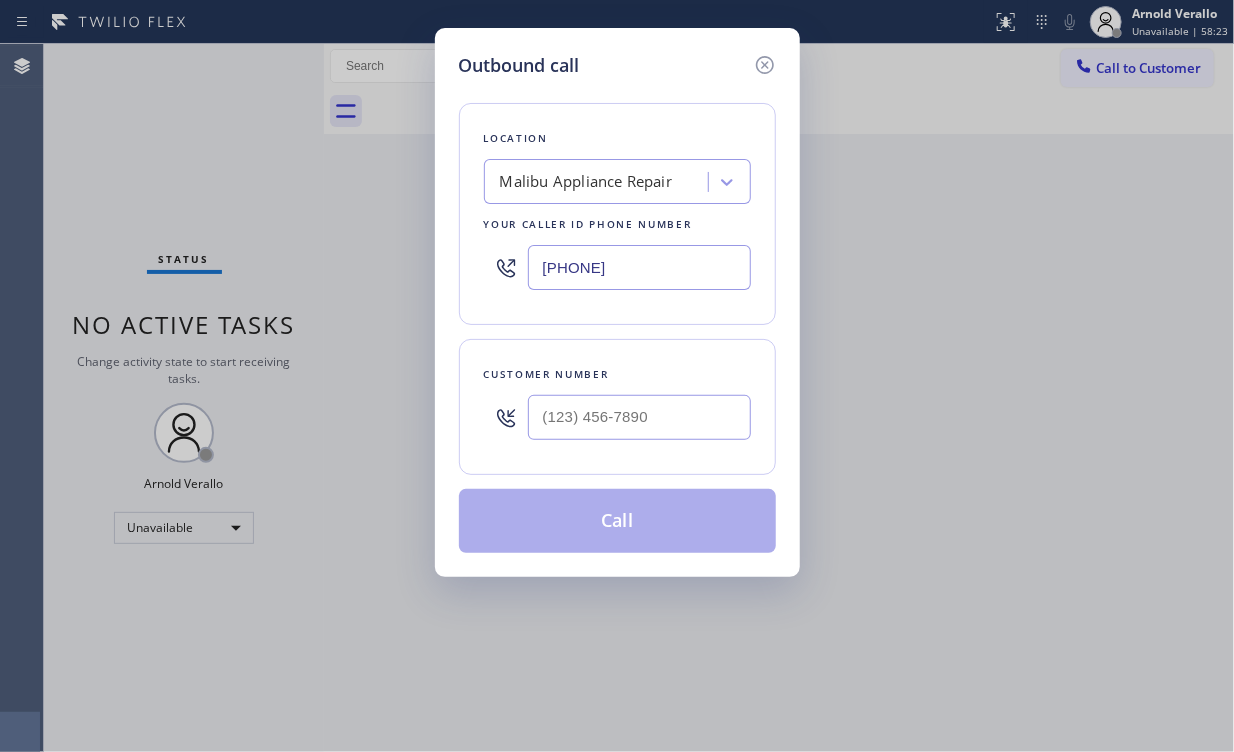 type on "[PHONE]" 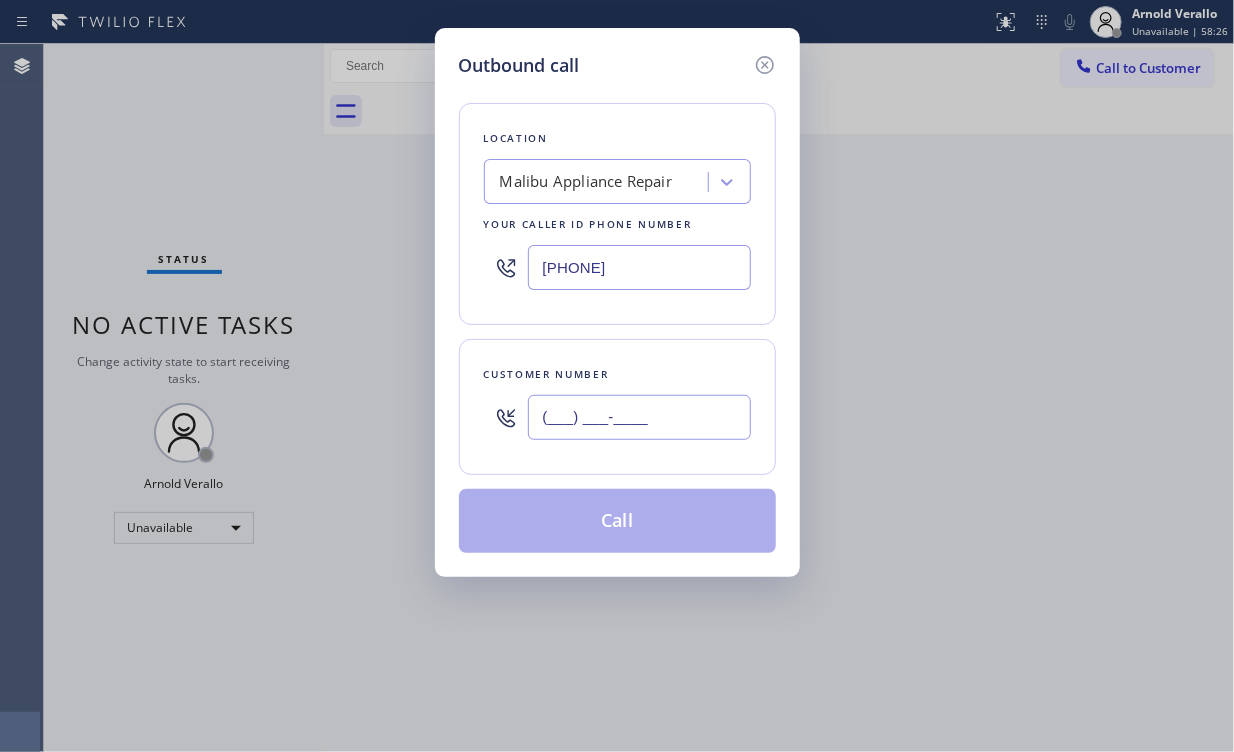 click on "(___) ___-____" at bounding box center [639, 417] 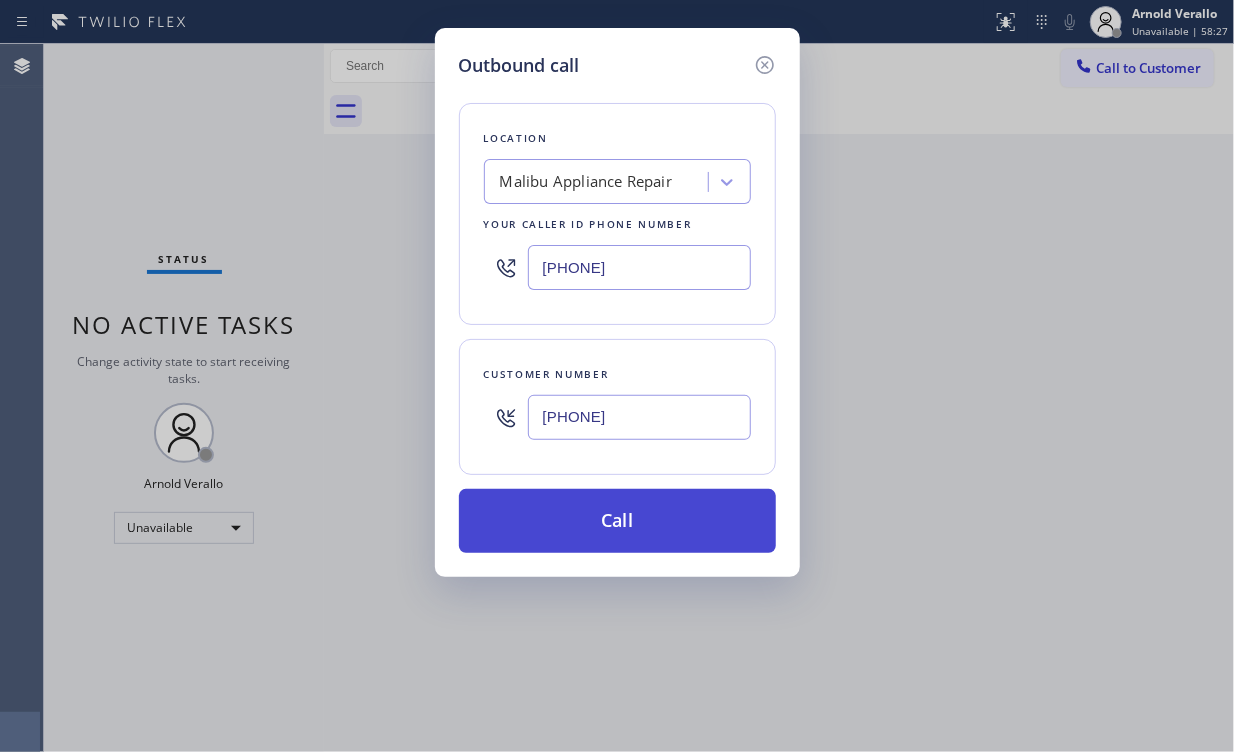 type on "[PHONE]" 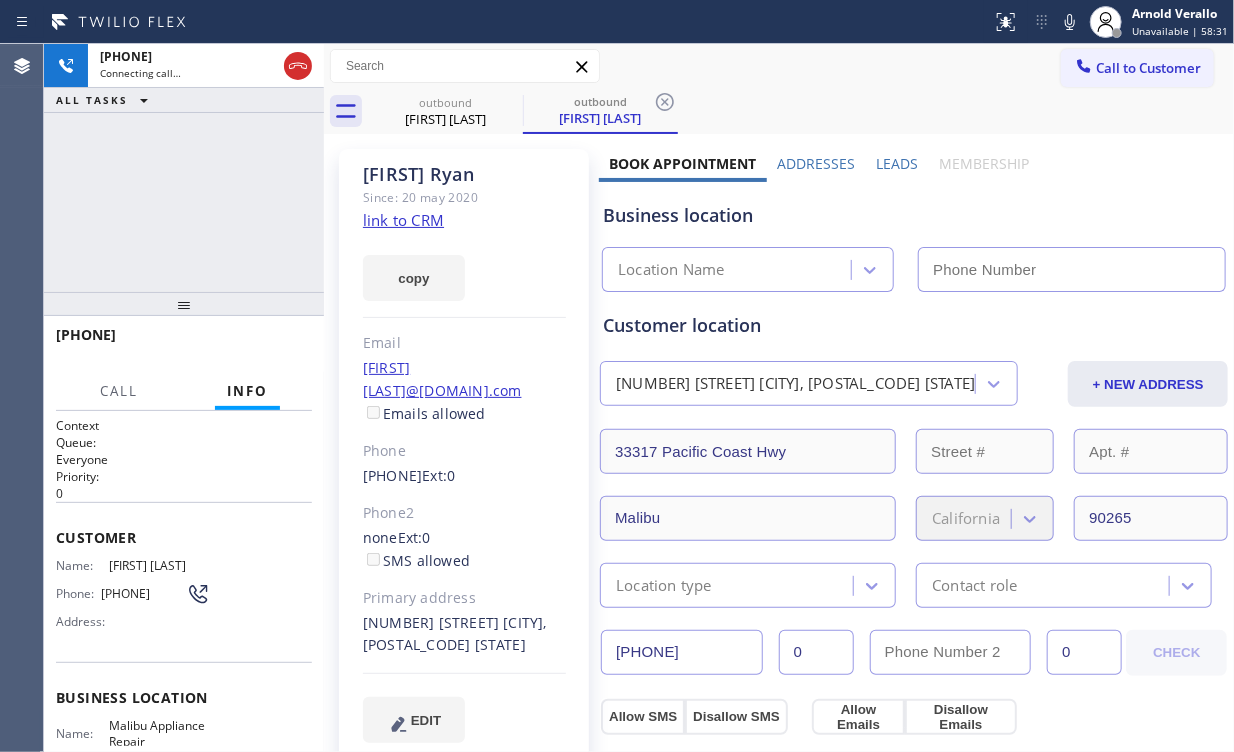 type on "[PHONE]" 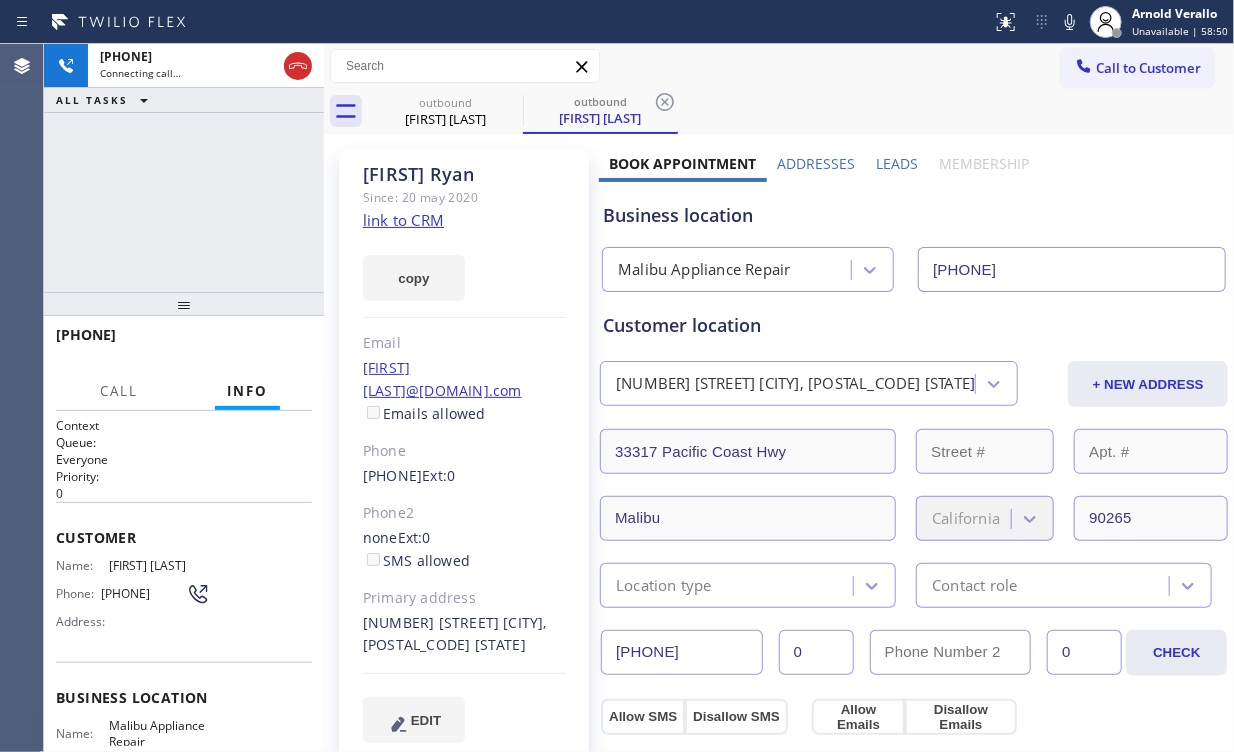 click on "[PHONE] Connecting call… ALL TASKS ALL TASKS ACTIVE TASKS TASKS IN WRAP UP" at bounding box center (184, 168) 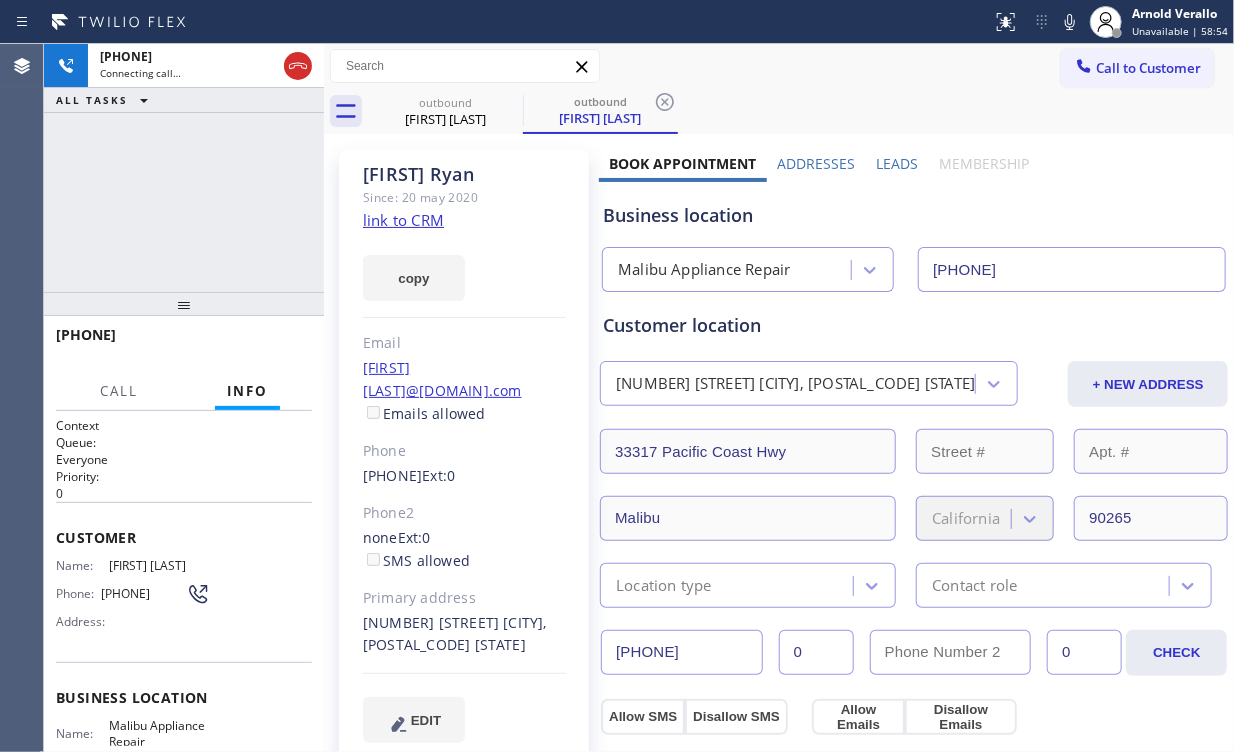 click on "[PHONE] Connecting call… ALL TASKS ALL TASKS ACTIVE TASKS TASKS IN WRAP UP" at bounding box center (184, 168) 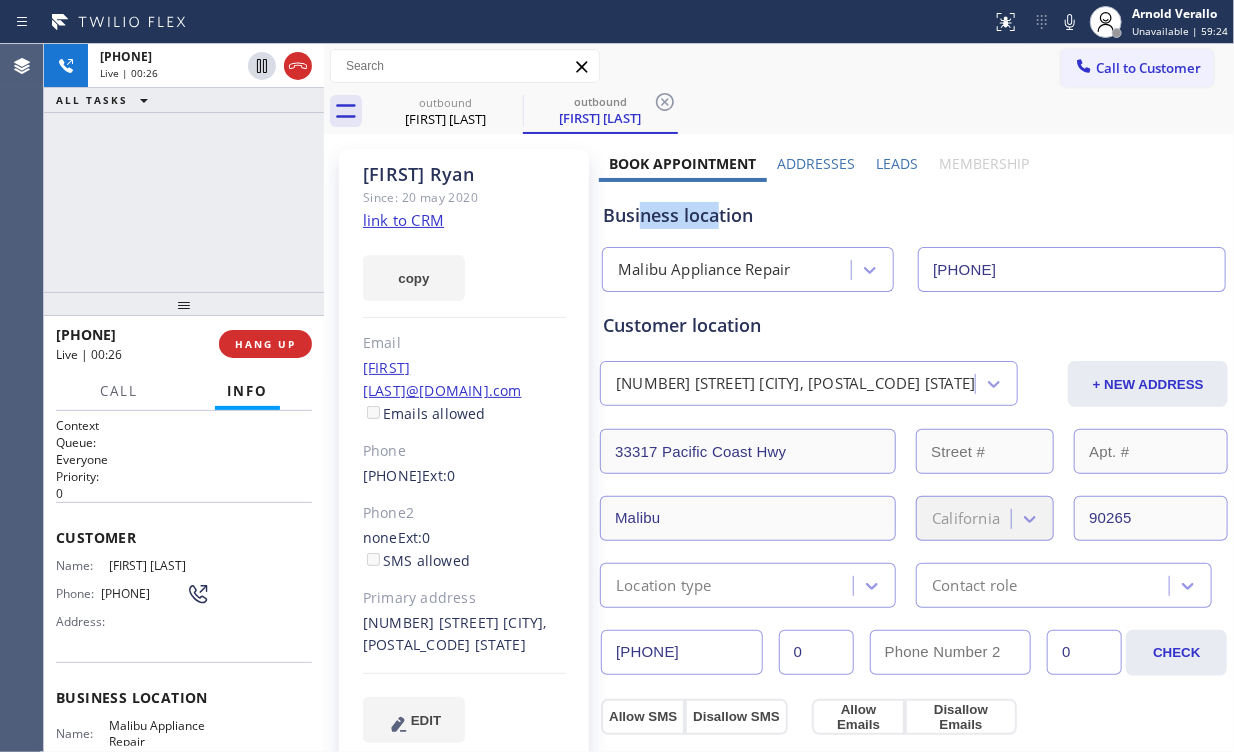 drag, startPoint x: 716, startPoint y: 215, endPoint x: 635, endPoint y: 216, distance: 81.00617 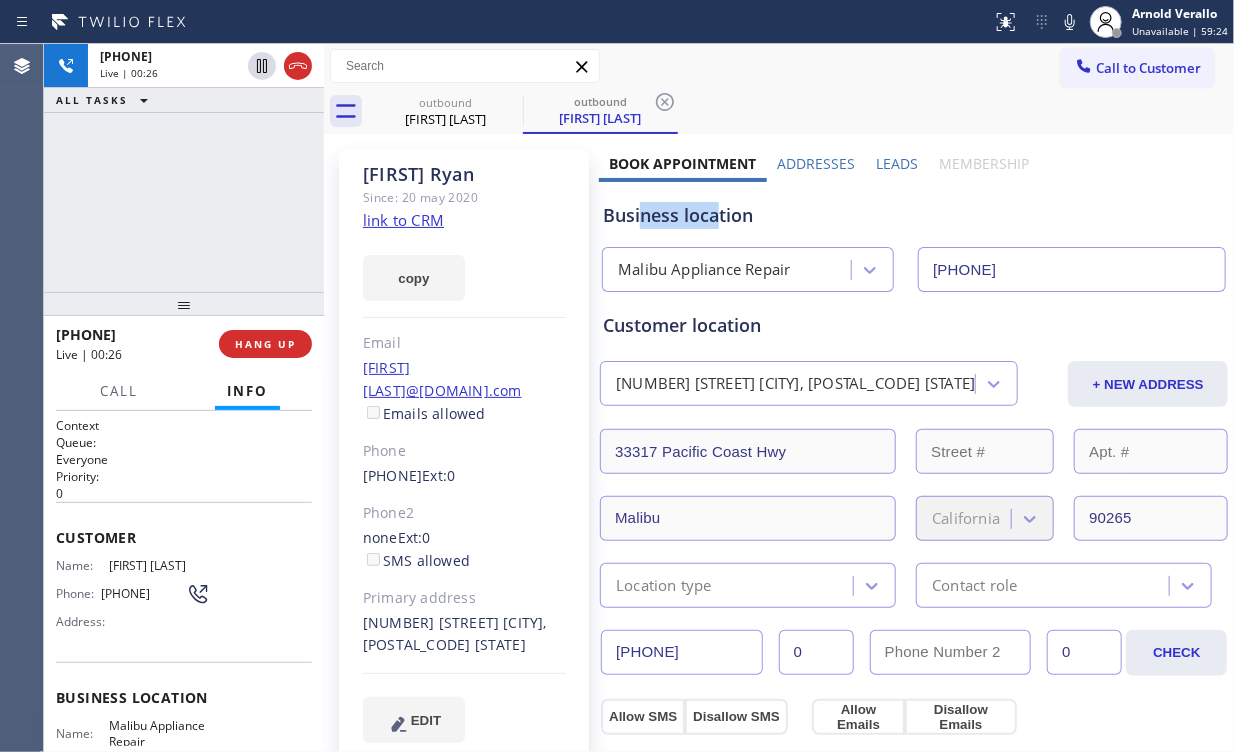 click on "Business location" at bounding box center [914, 215] 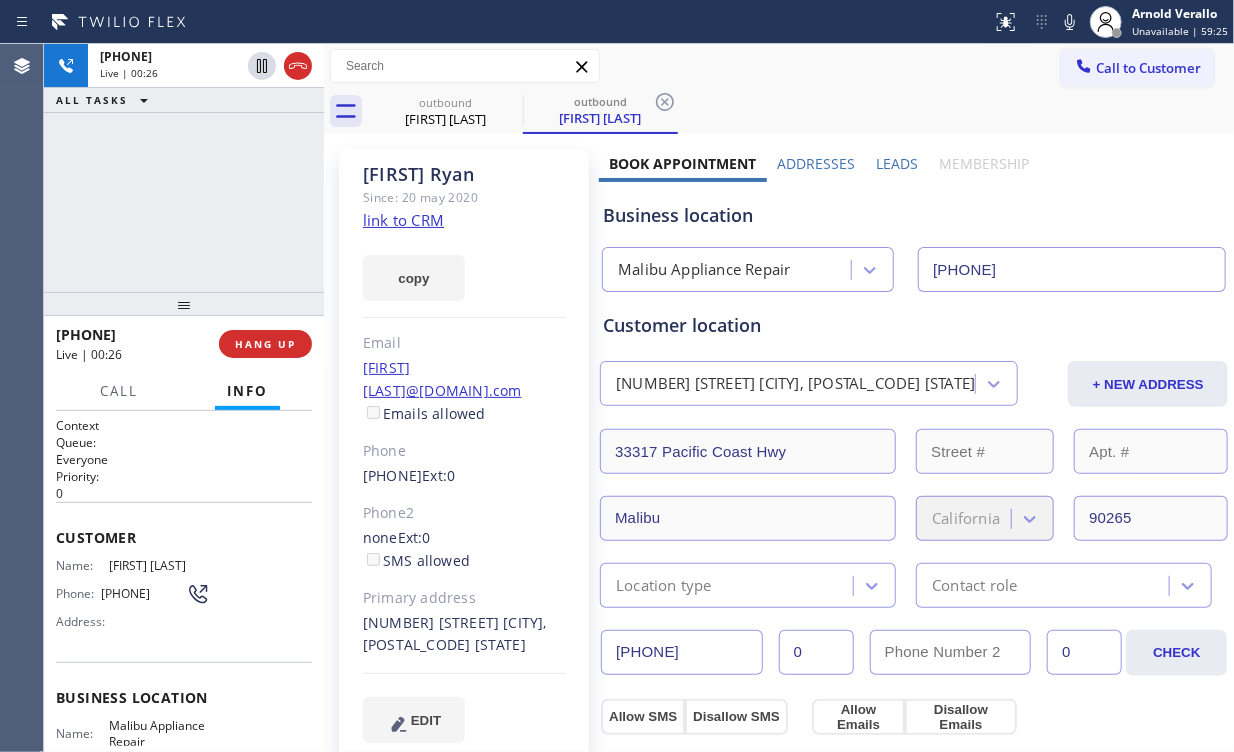 click on "+1[PHONE] Live | 00:26 ALL TASKS ALL TASKS ACTIVE TASKS TASKS IN WRAP UP" at bounding box center [184, 168] 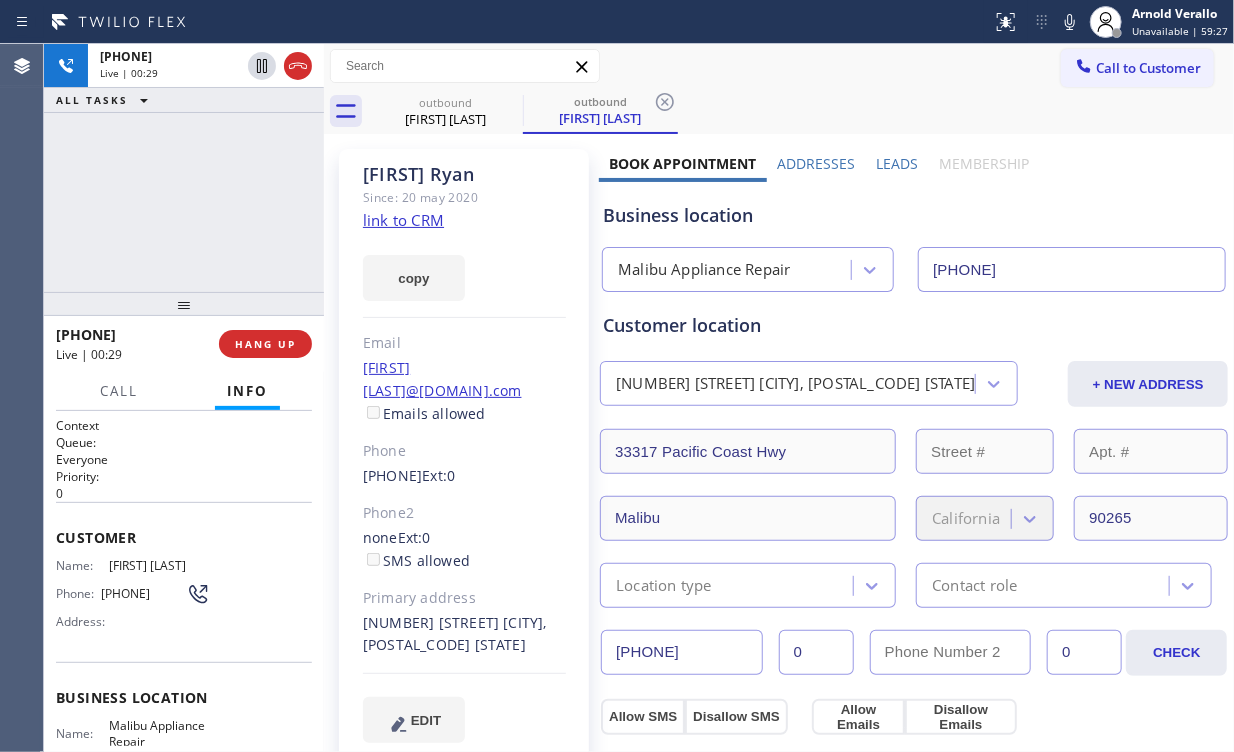 click on "link to CRM" 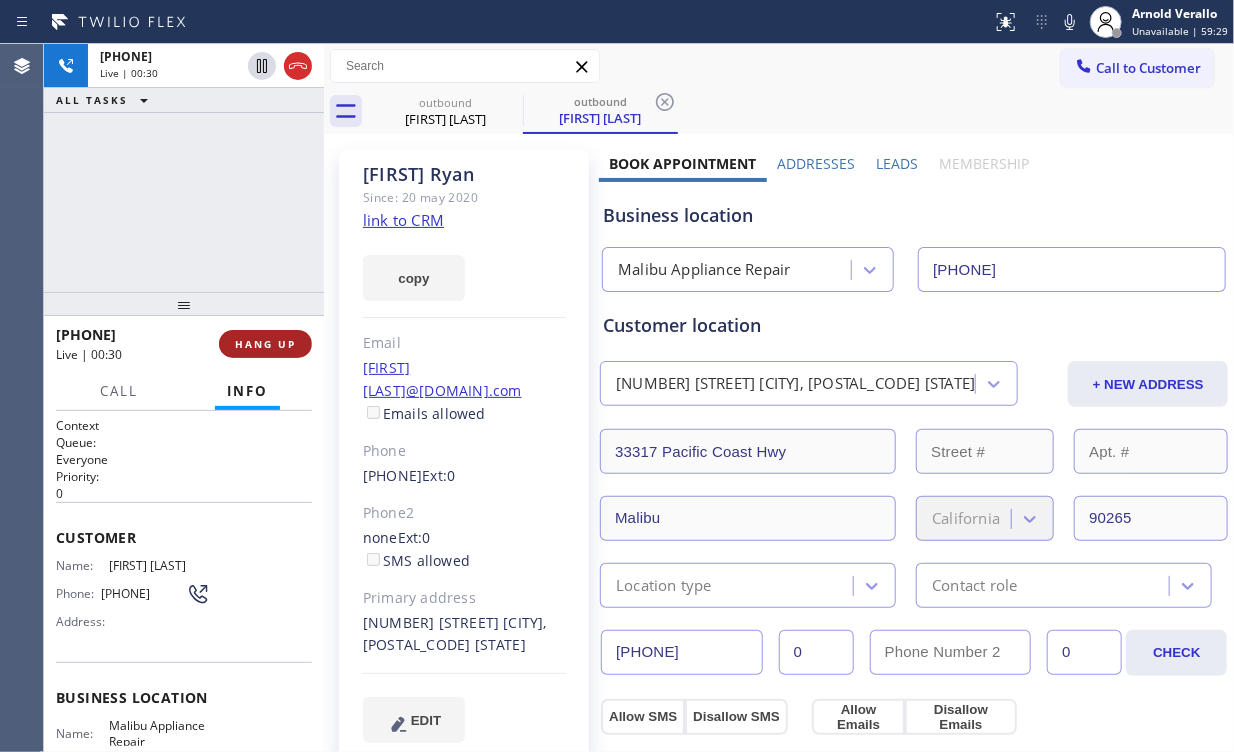click on "HANG UP" at bounding box center (265, 344) 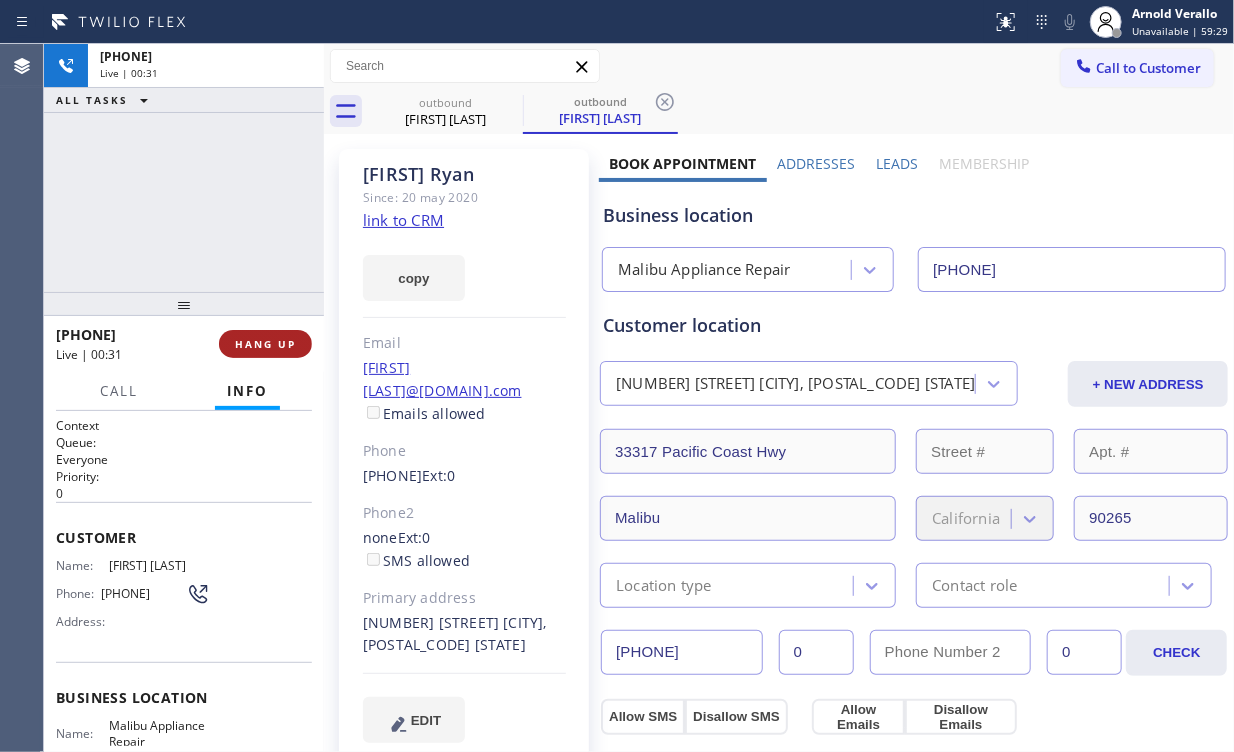 click on "HANG UP" at bounding box center (265, 344) 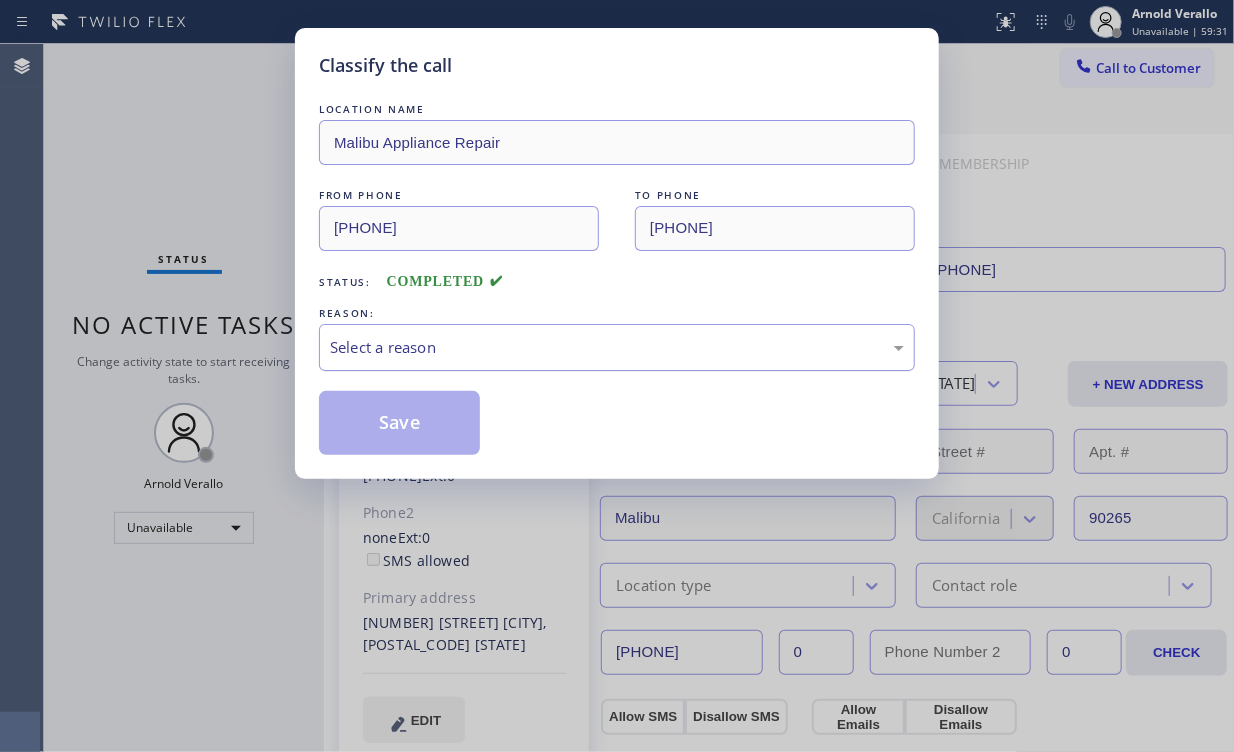 click on "Select a reason" at bounding box center (617, 347) 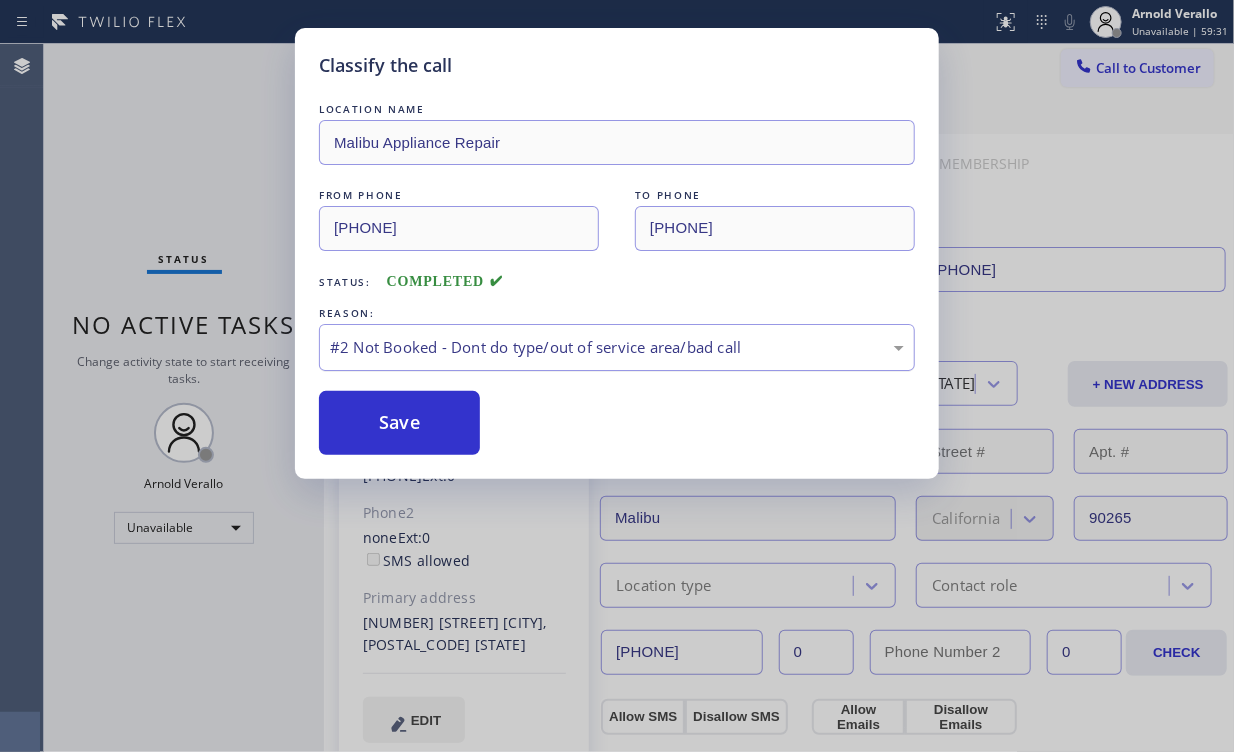 drag, startPoint x: 400, startPoint y: 424, endPoint x: 348, endPoint y: 351, distance: 89.62701 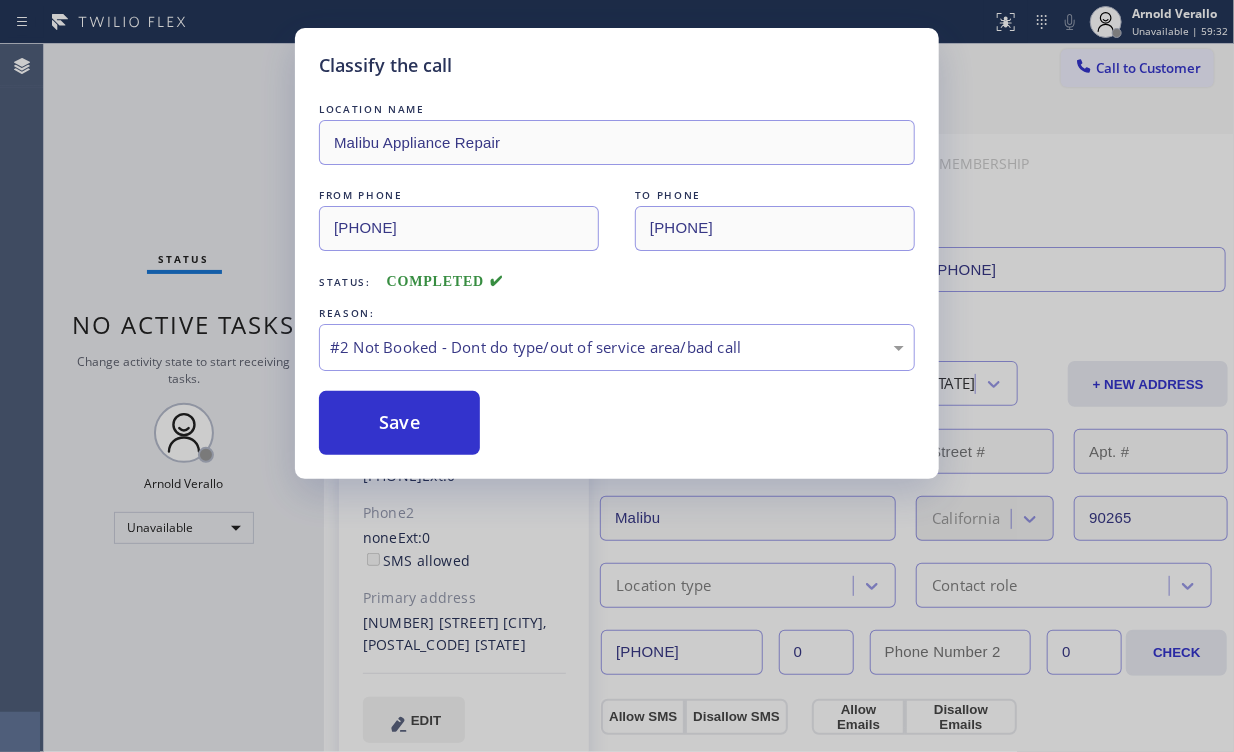 click on "Classify the call LOCATION NAME [NAME] FROM PHONE [PHONE] TO PHONE [PHONE] Status: COMPLETED REASON: #2 Not Booked - Dont do type/out of service area/bad call Save" at bounding box center [617, 376] 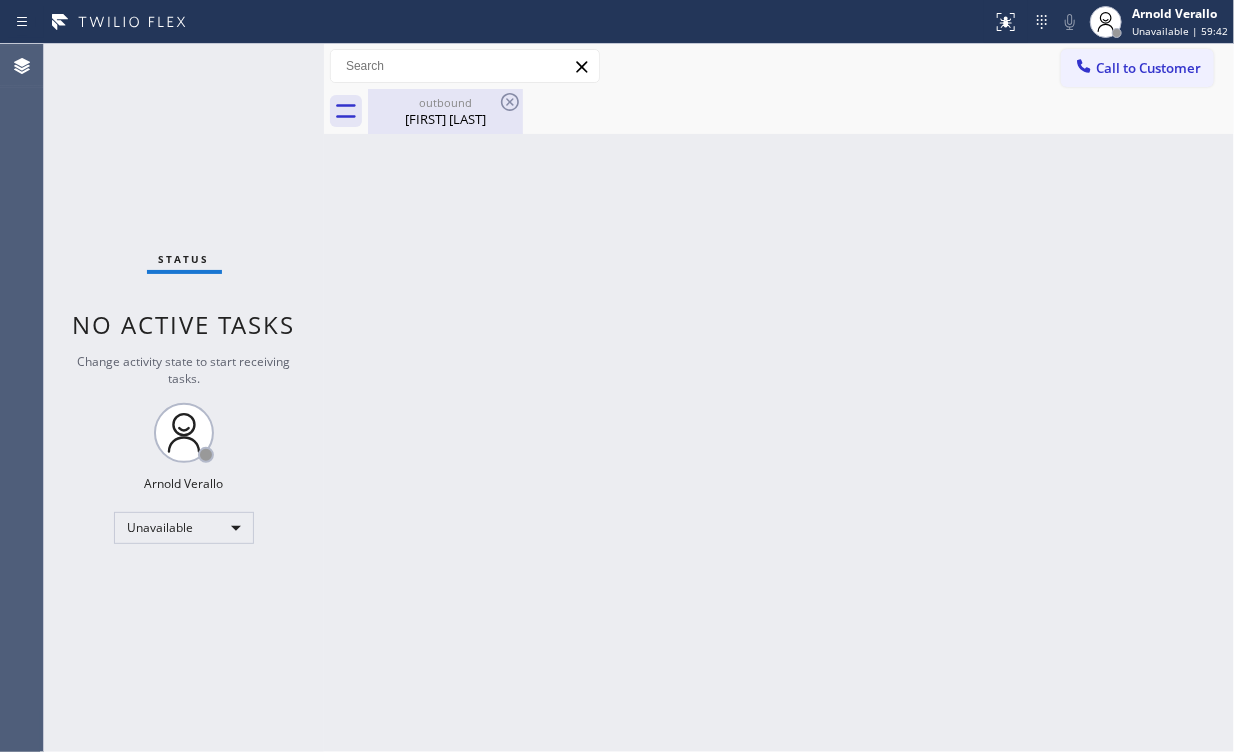 click on "[FIRST] [LAST]" at bounding box center (445, 119) 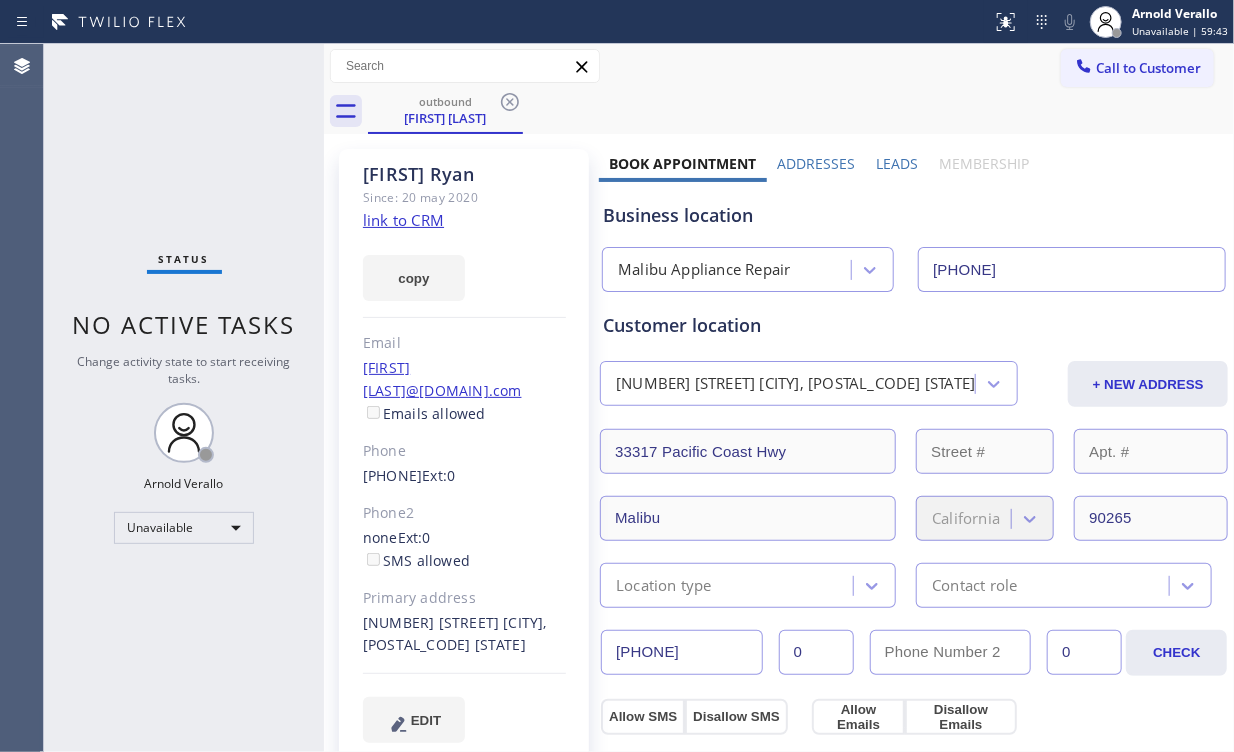 click 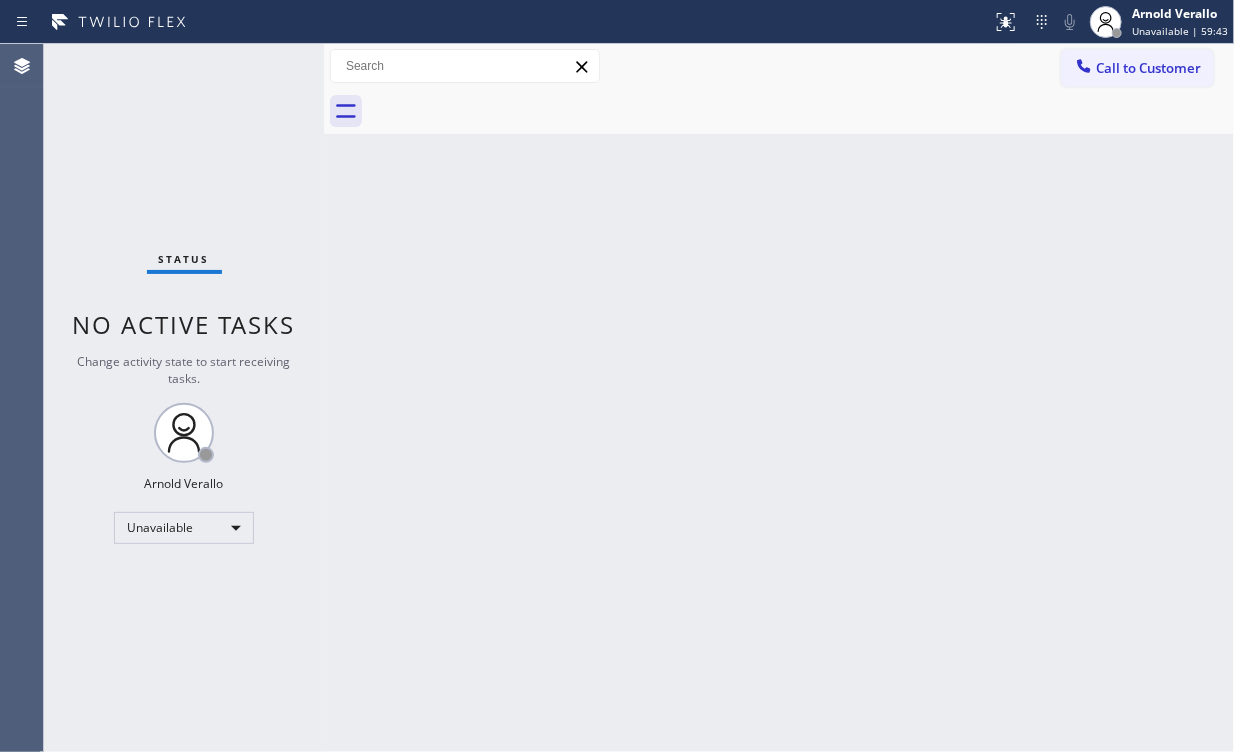 click on "Status   No active tasks     Change activity state to start receiving tasks.   [FIRST] [LAST] Unavailable" at bounding box center (184, 398) 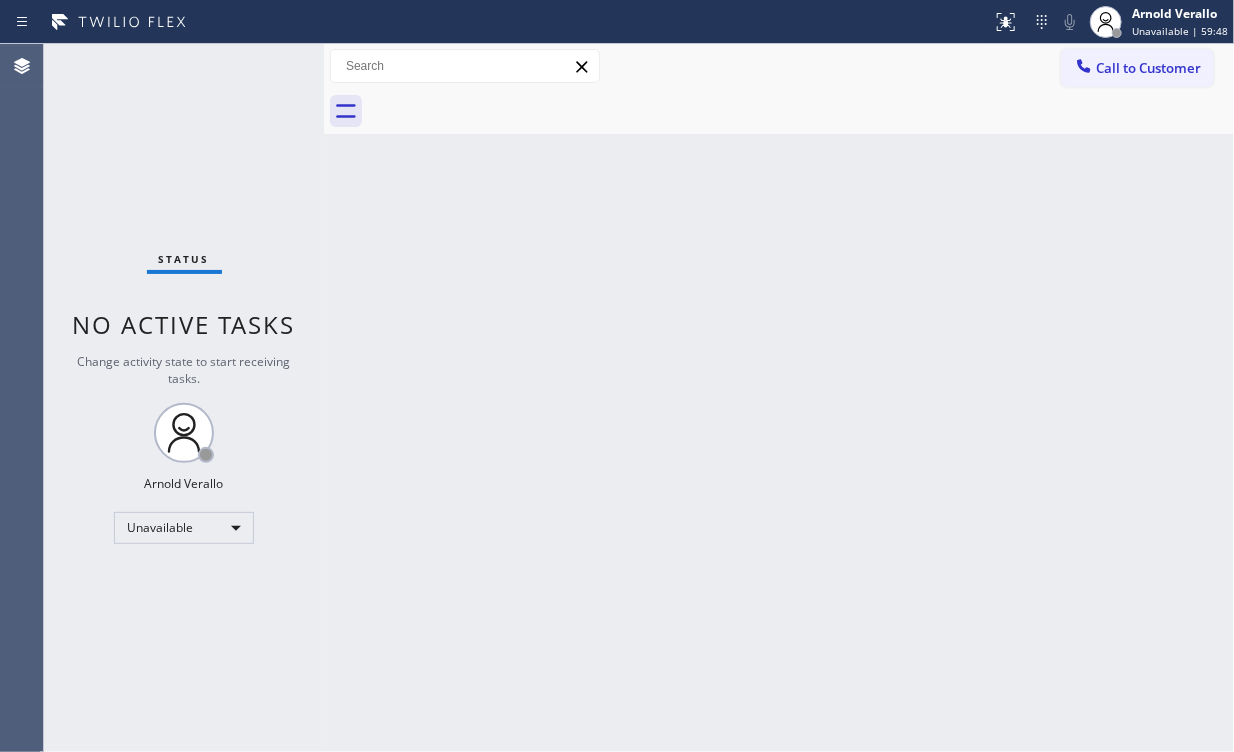 drag, startPoint x: 1162, startPoint y: 72, endPoint x: 711, endPoint y: 204, distance: 469.9202 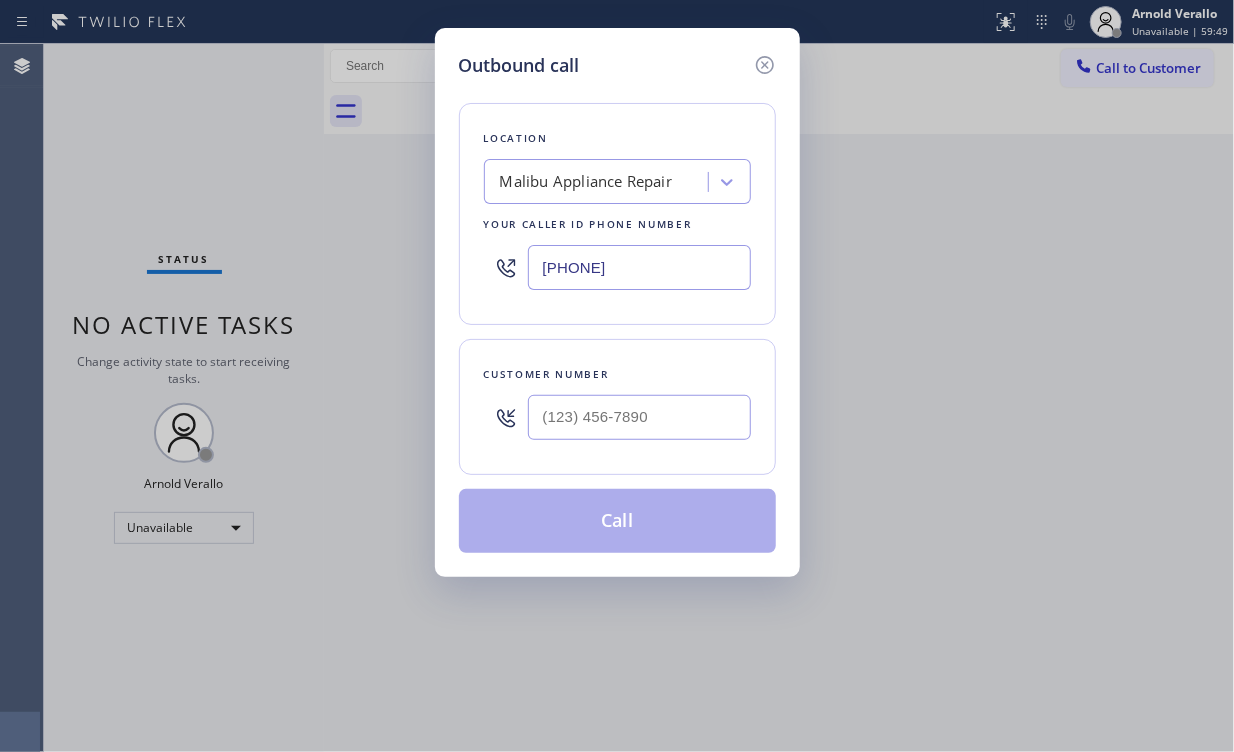 drag, startPoint x: 676, startPoint y: 264, endPoint x: 129, endPoint y: 258, distance: 547.0329 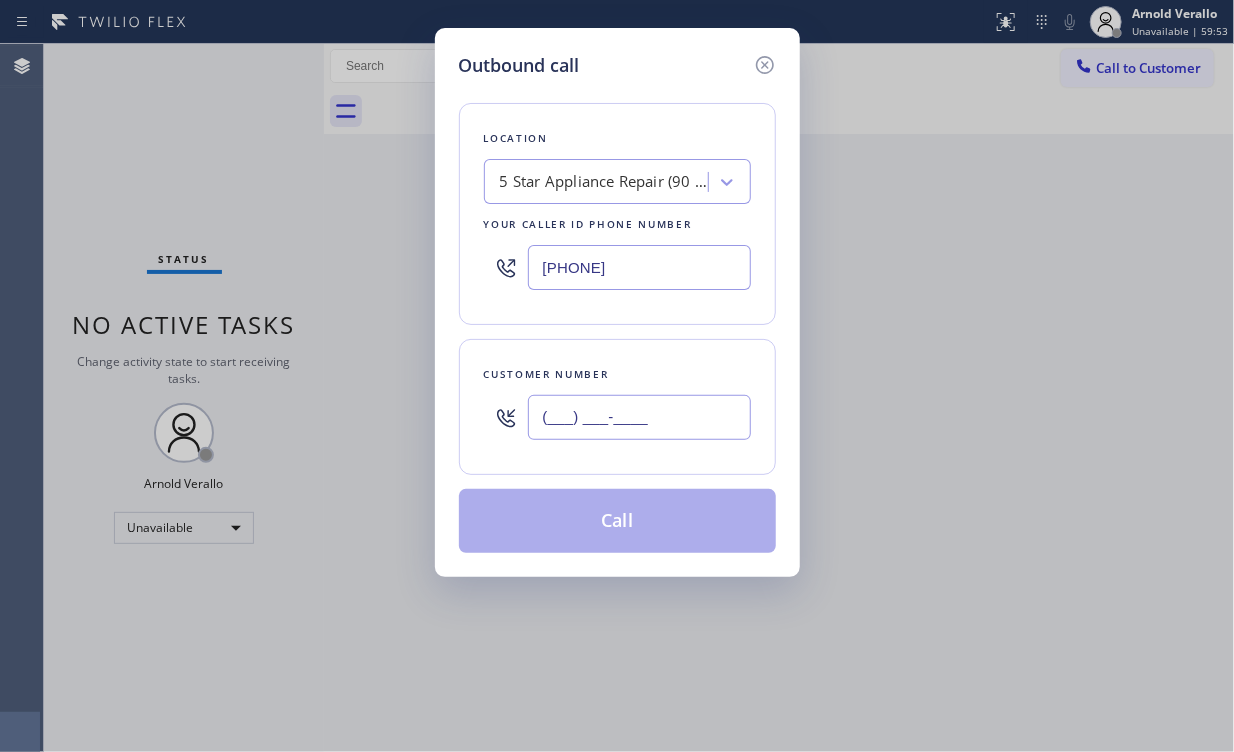 click on "(___) ___-____" at bounding box center [639, 417] 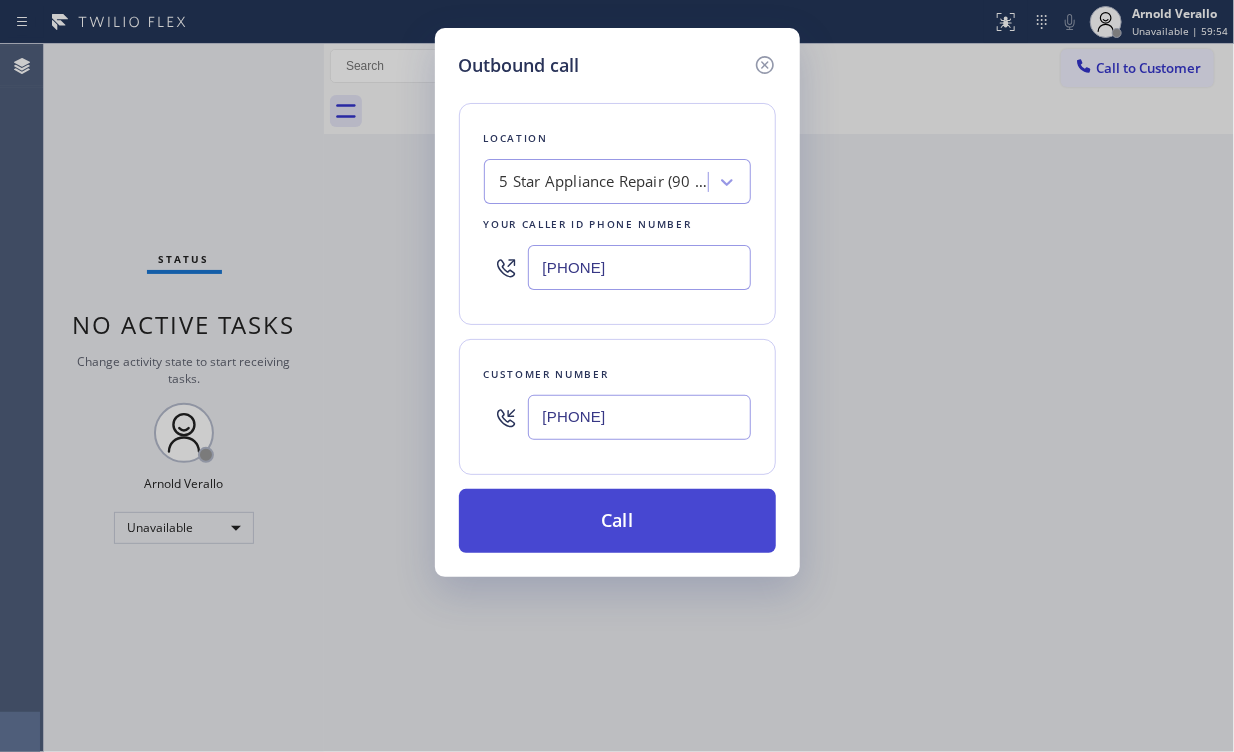 type on "[PHONE]" 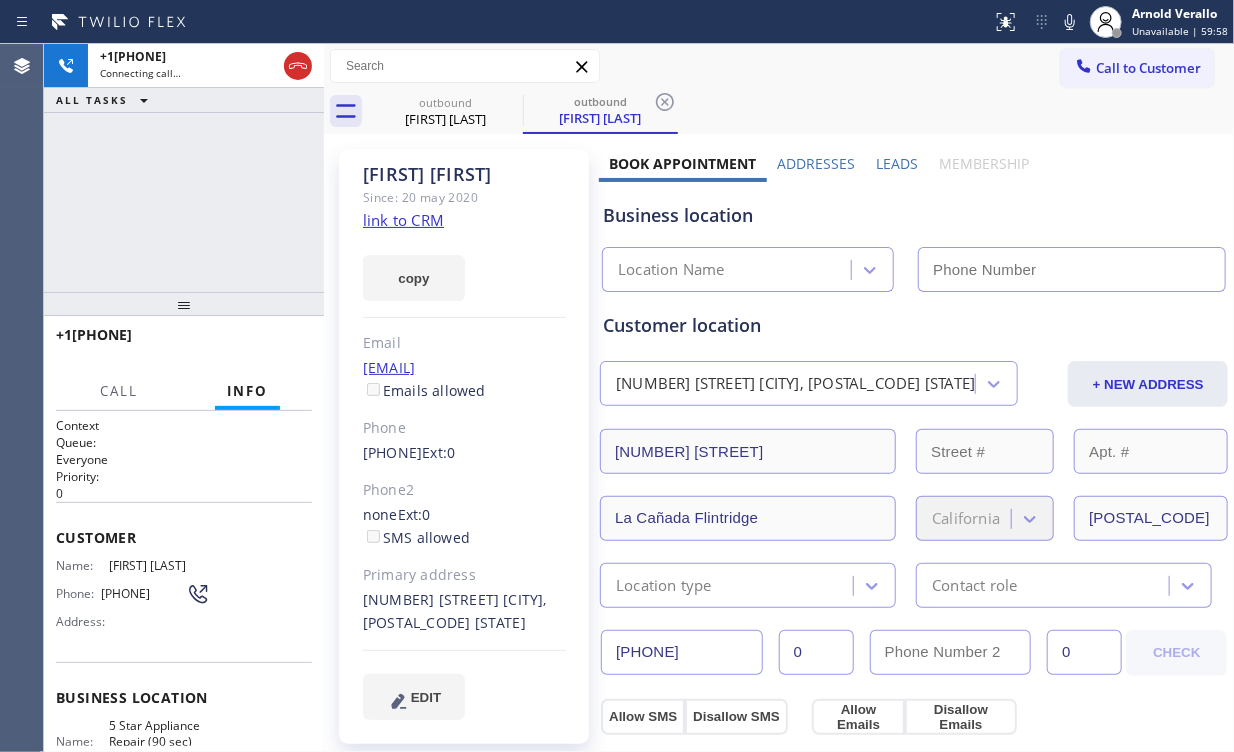 type on "[PHONE]" 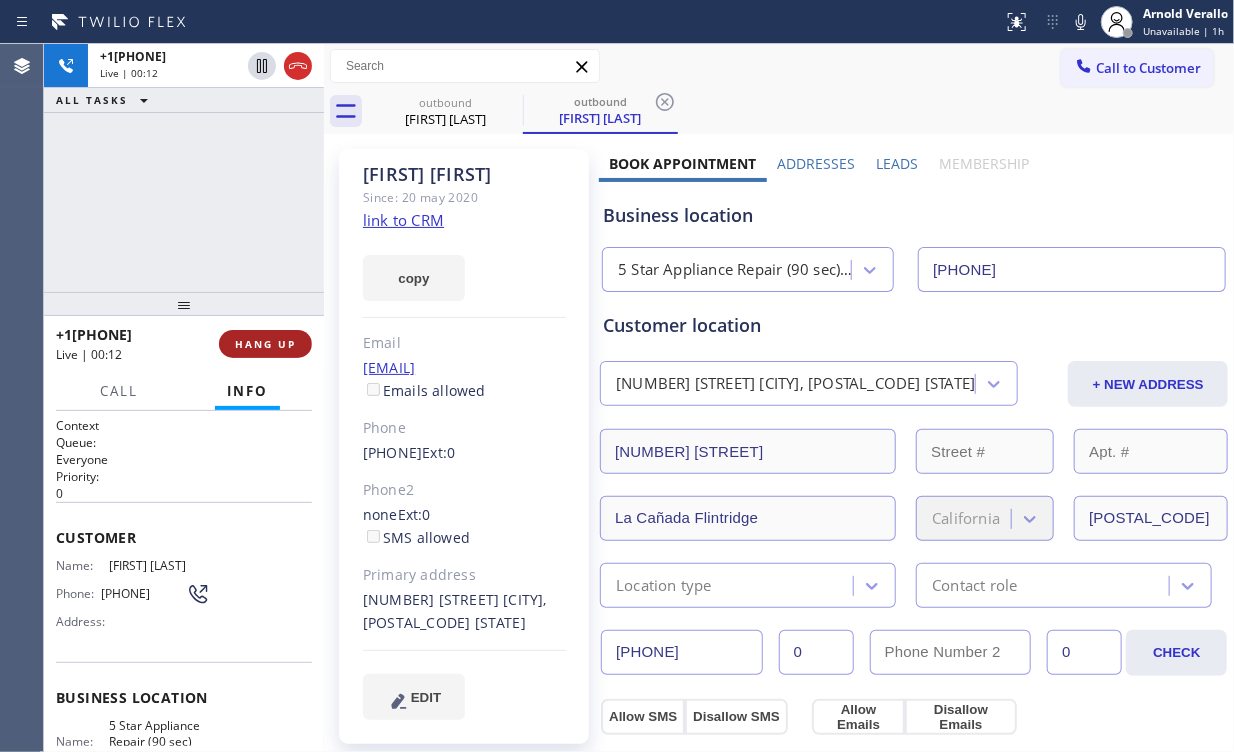 click on "HANG UP" at bounding box center [265, 344] 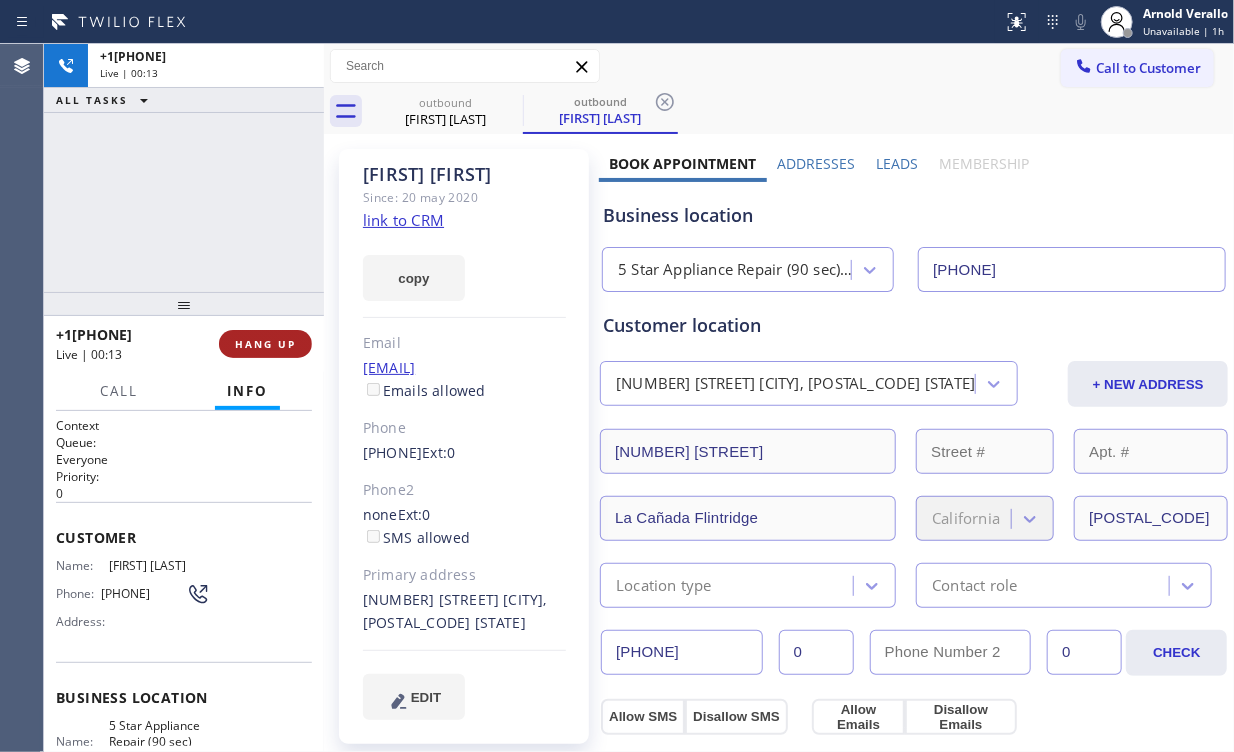 click on "HANG UP" at bounding box center [265, 344] 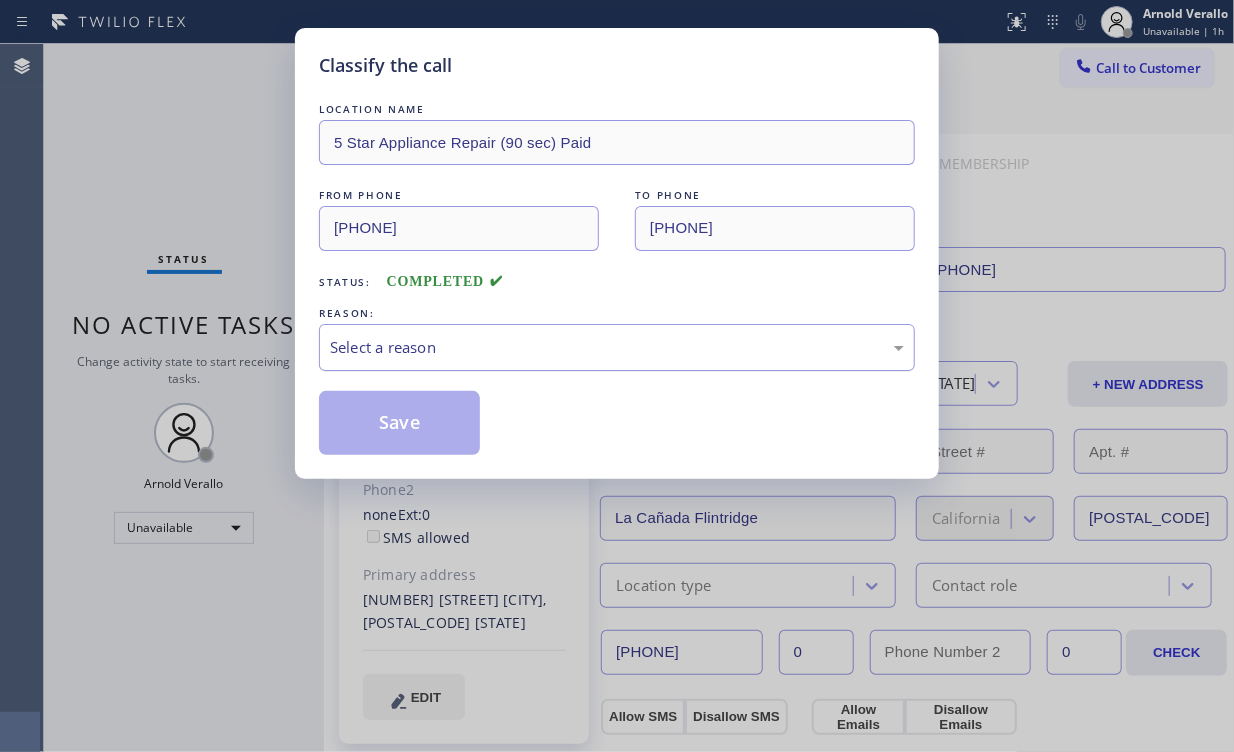 click on "Select a reason" at bounding box center (617, 347) 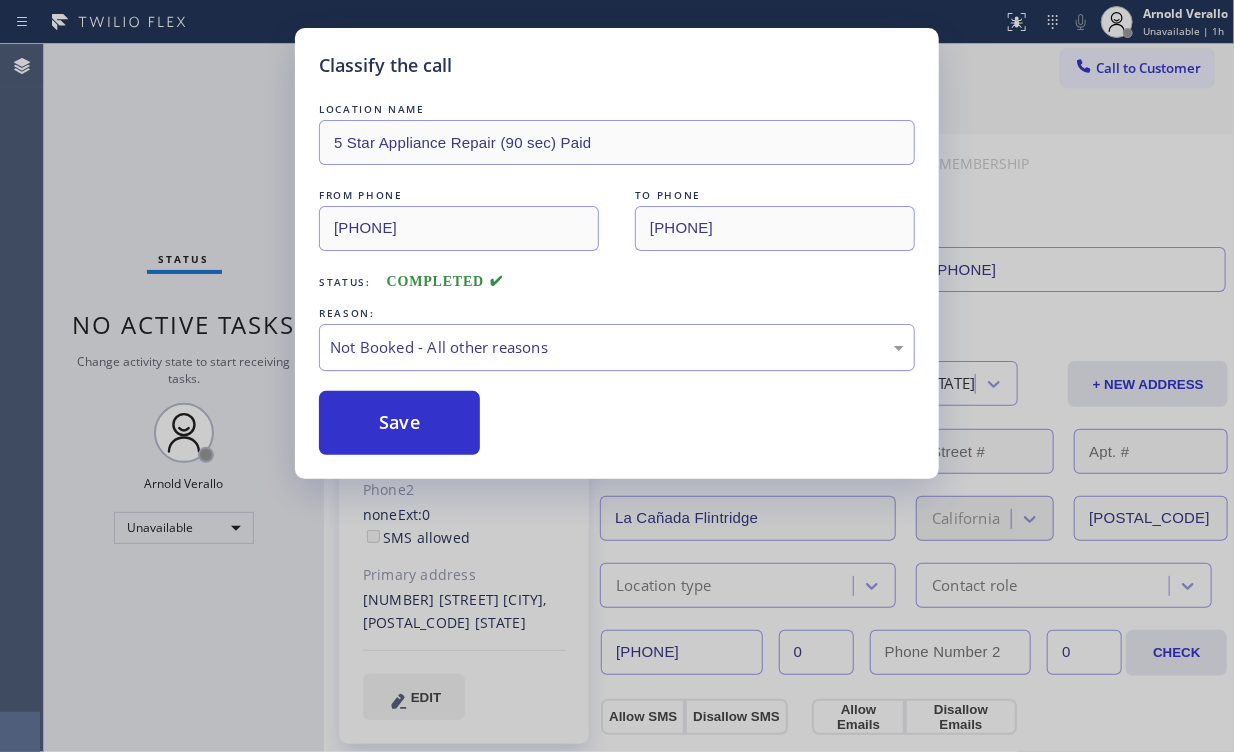 click on "Save" at bounding box center [399, 423] 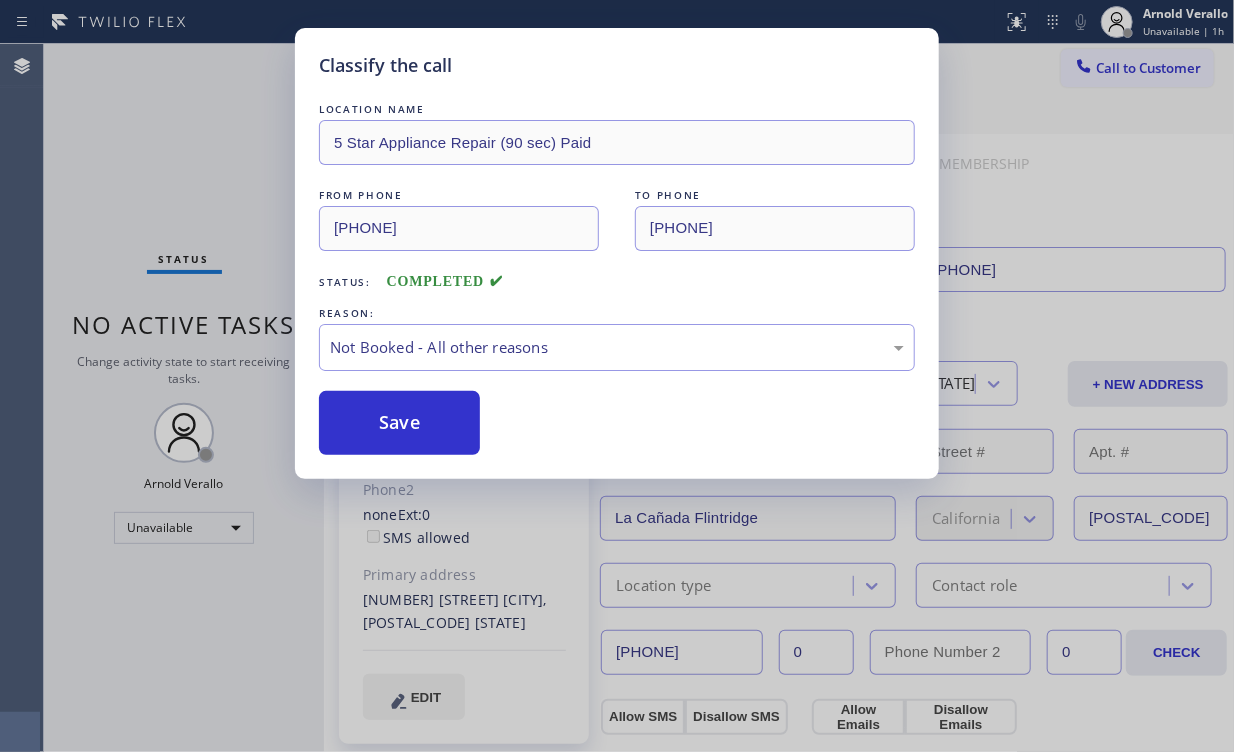 drag, startPoint x: 138, startPoint y: 160, endPoint x: 167, endPoint y: 7, distance: 155.72412 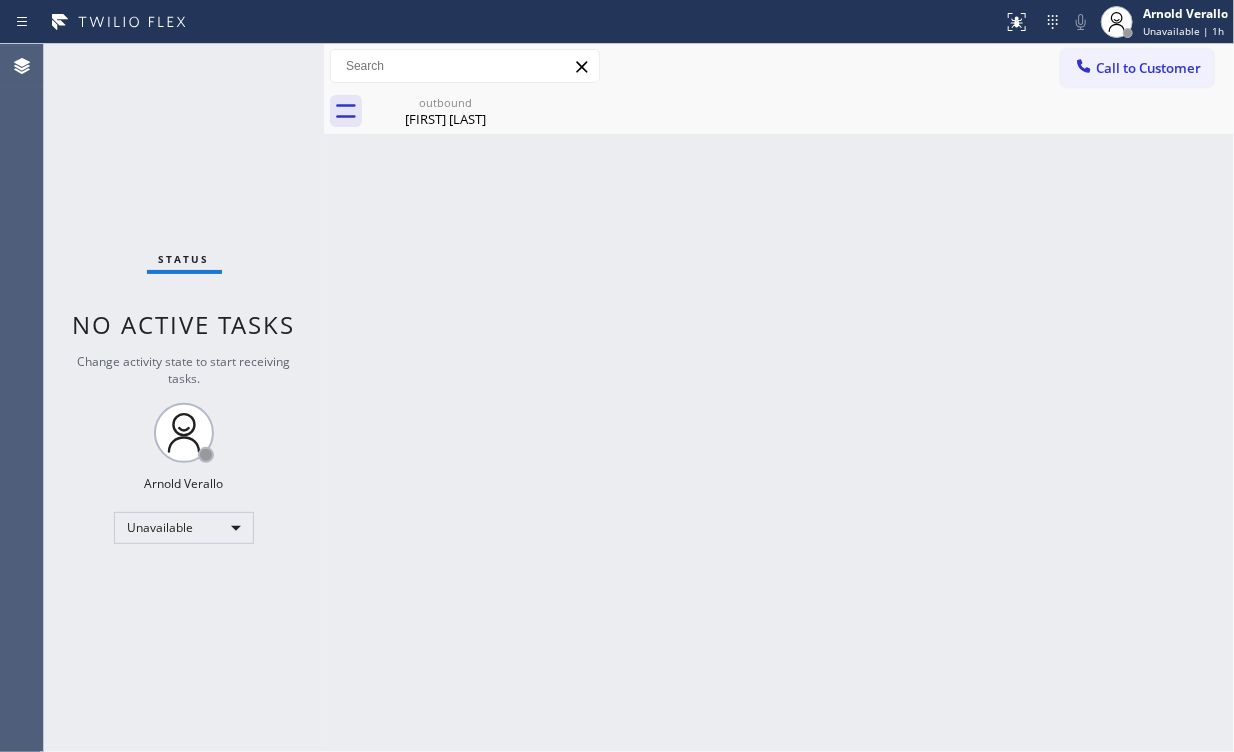 click on "Call to Customer" at bounding box center [1137, 68] 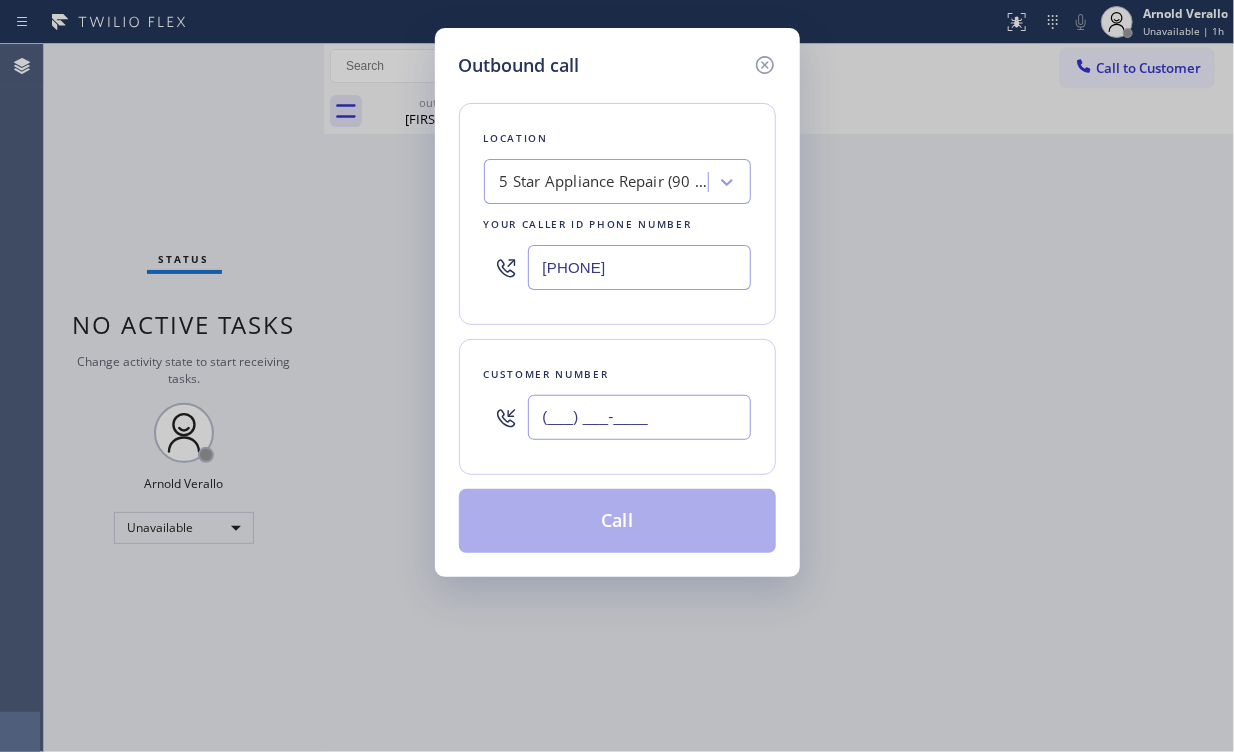 click on "(___) ___-____" at bounding box center [639, 417] 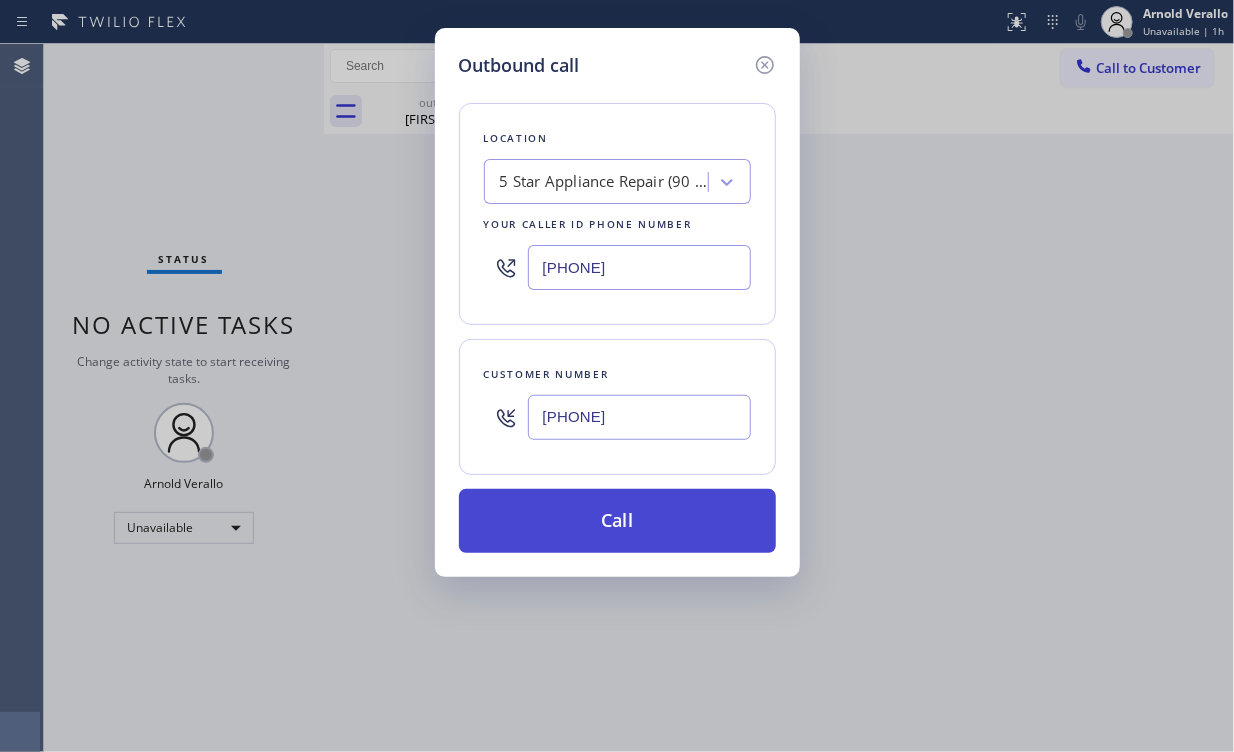 type on "[PHONE]" 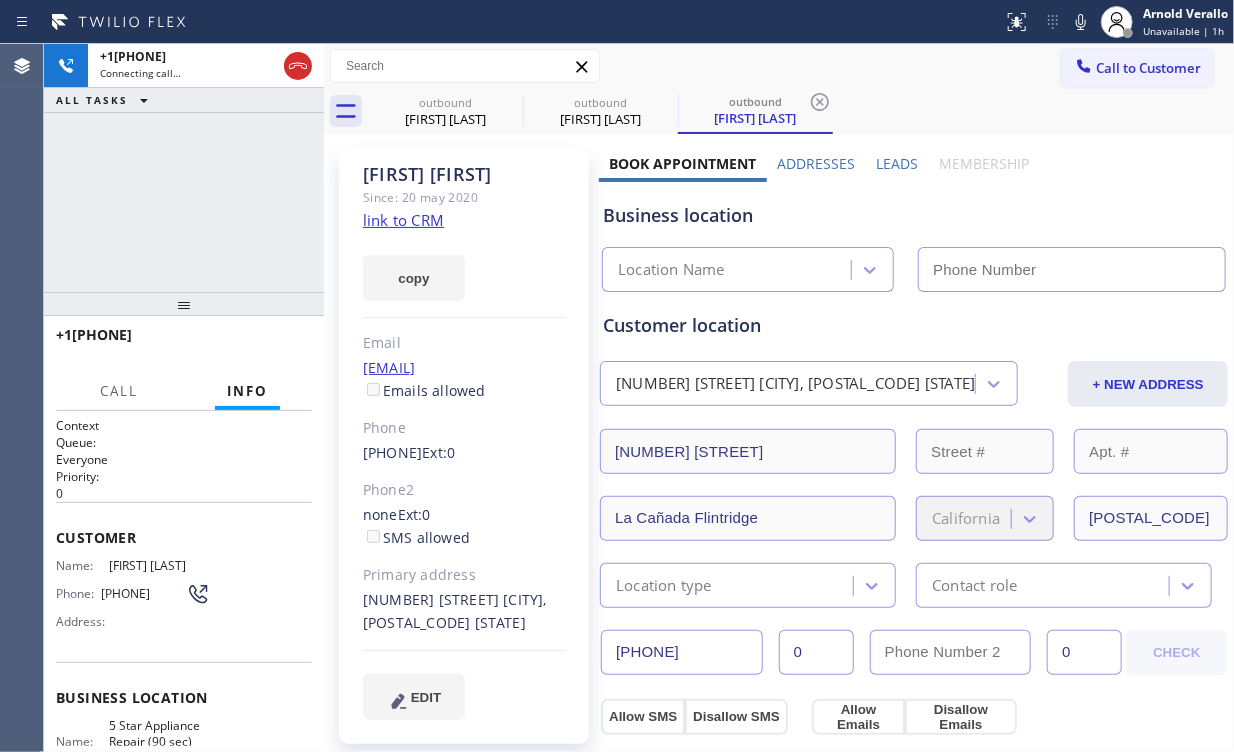 type on "[PHONE]" 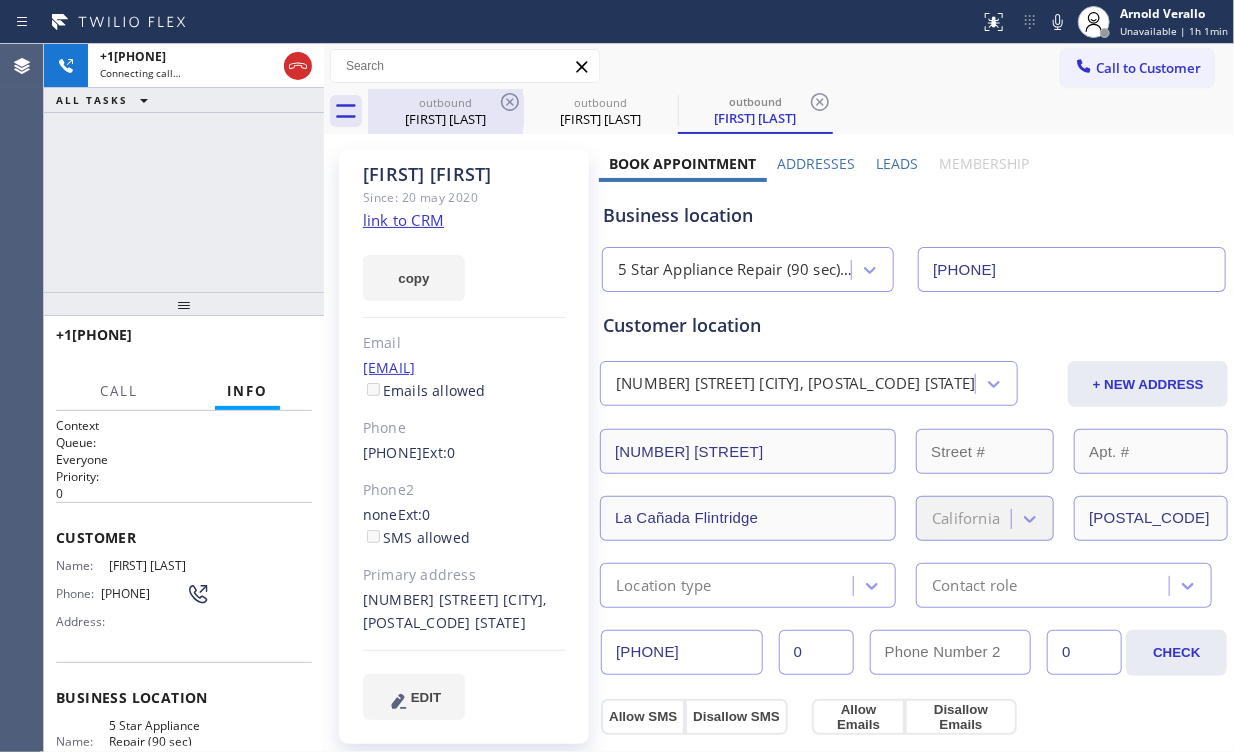 drag, startPoint x: 438, startPoint y: 113, endPoint x: 520, endPoint y: 115, distance: 82.02438 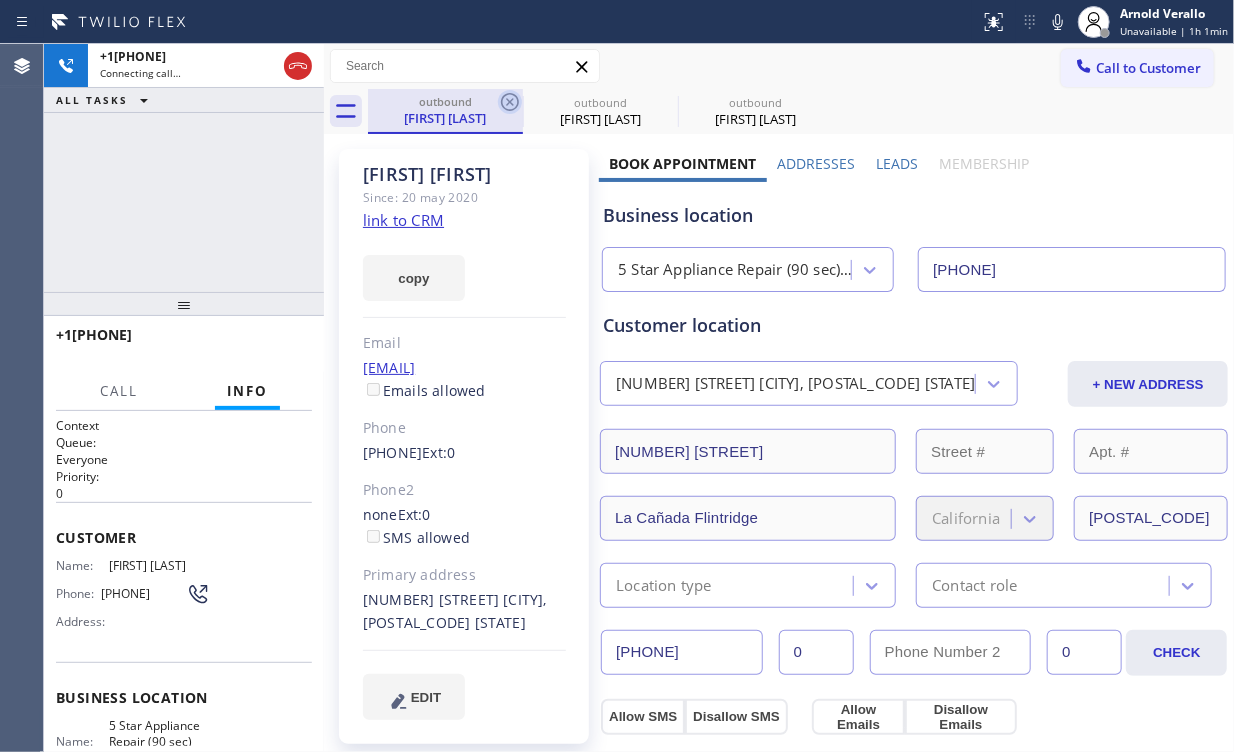 click 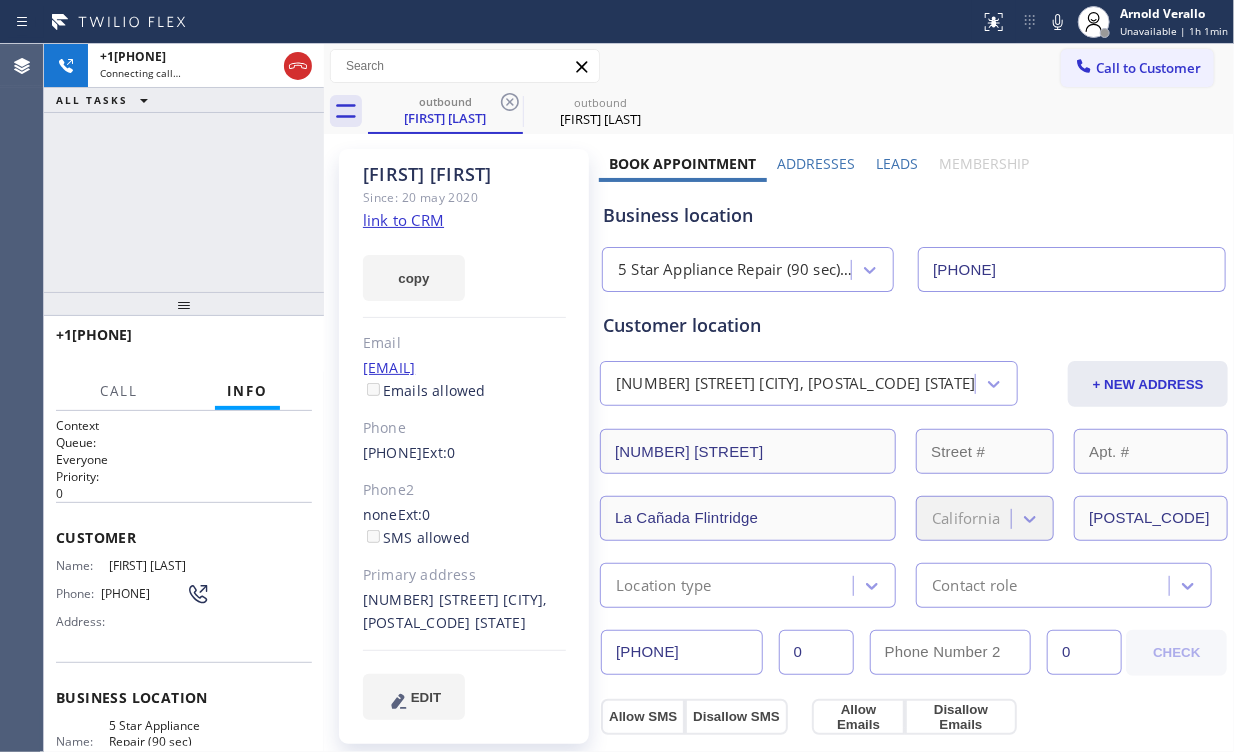click on "+1[PHONE] Connecting call… ALL TASKS ALL TASKS ACTIVE TASKS TASKS IN WRAP UP" at bounding box center (184, 168) 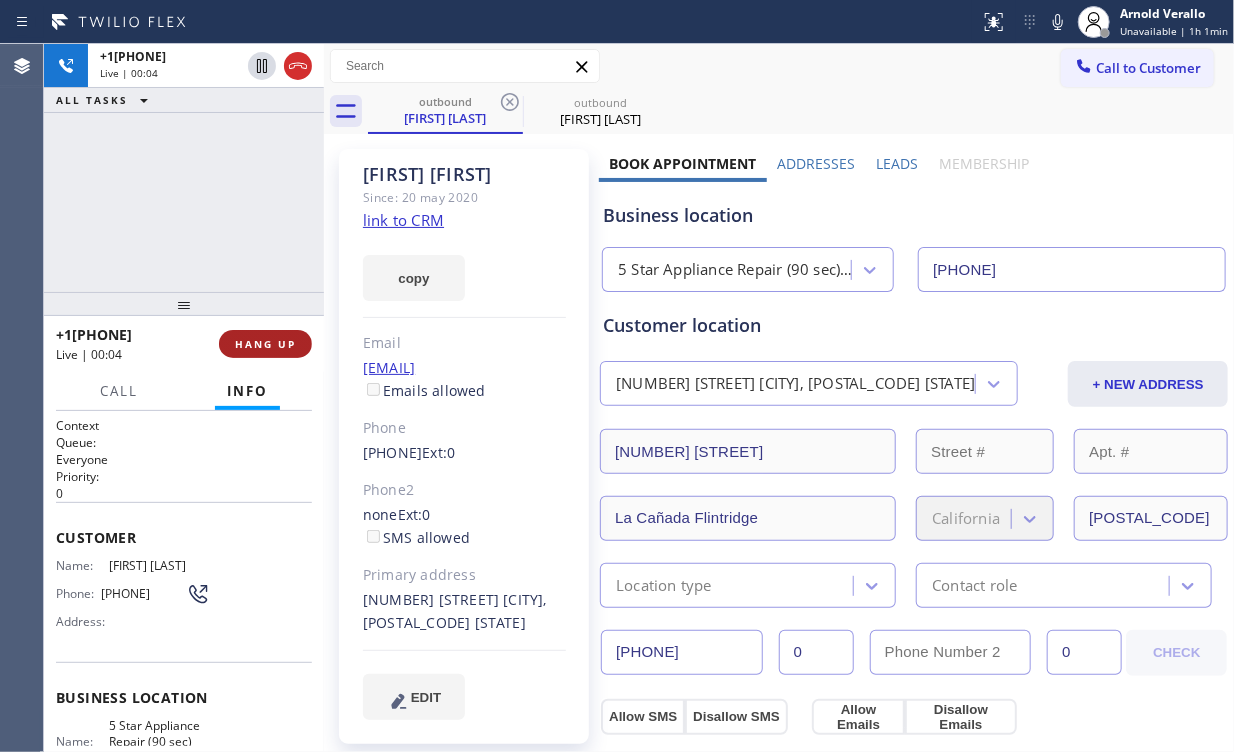 click on "HANG UP" at bounding box center (265, 344) 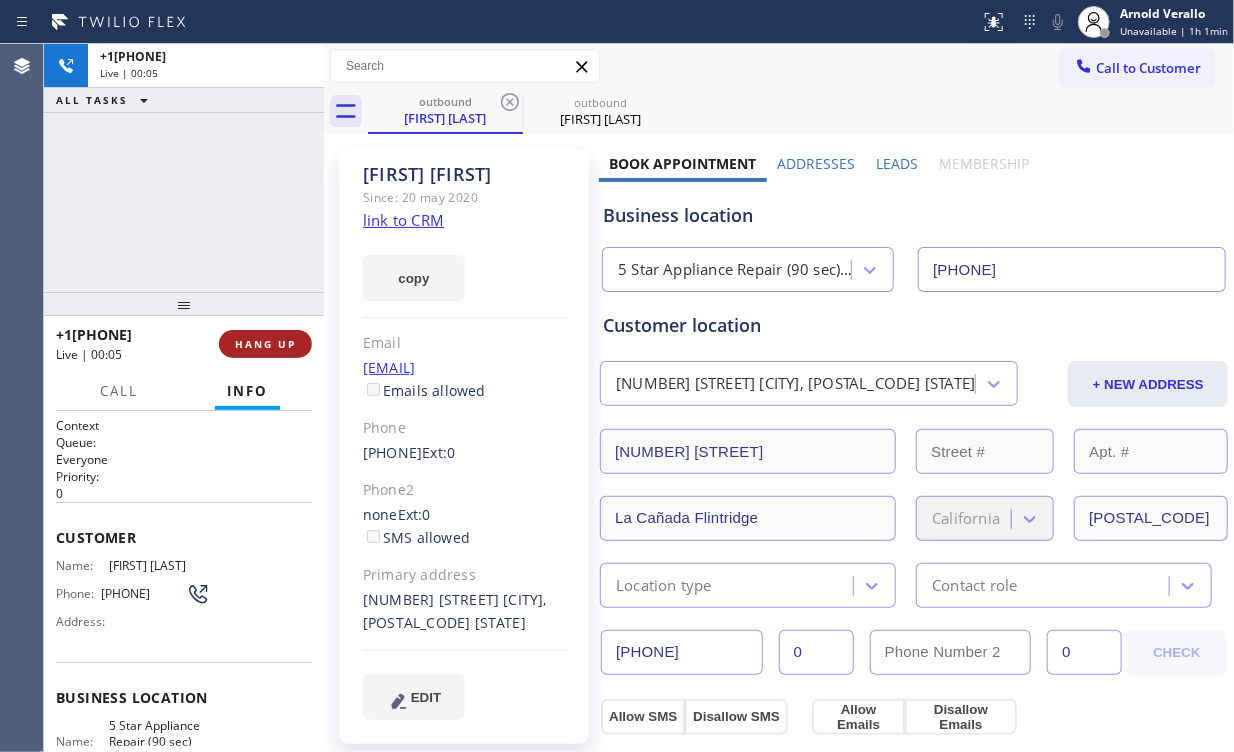 click on "HANG UP" at bounding box center (265, 344) 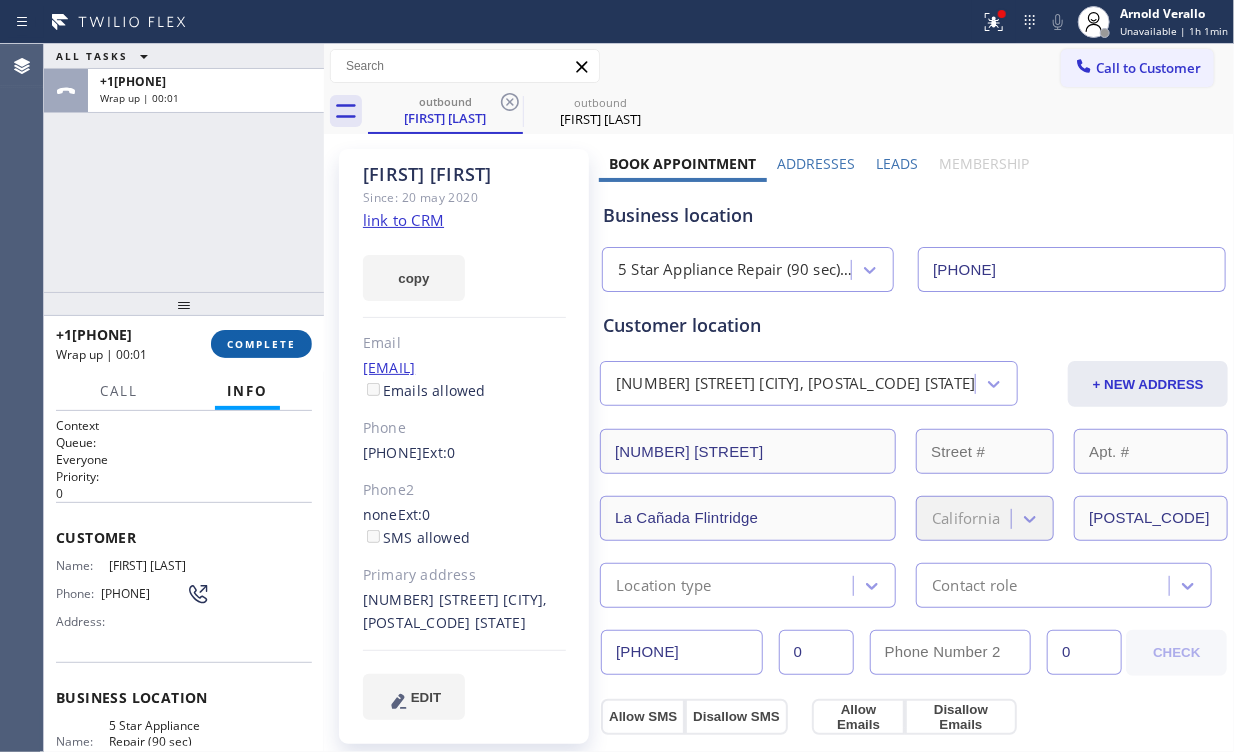 click on "COMPLETE" at bounding box center (261, 344) 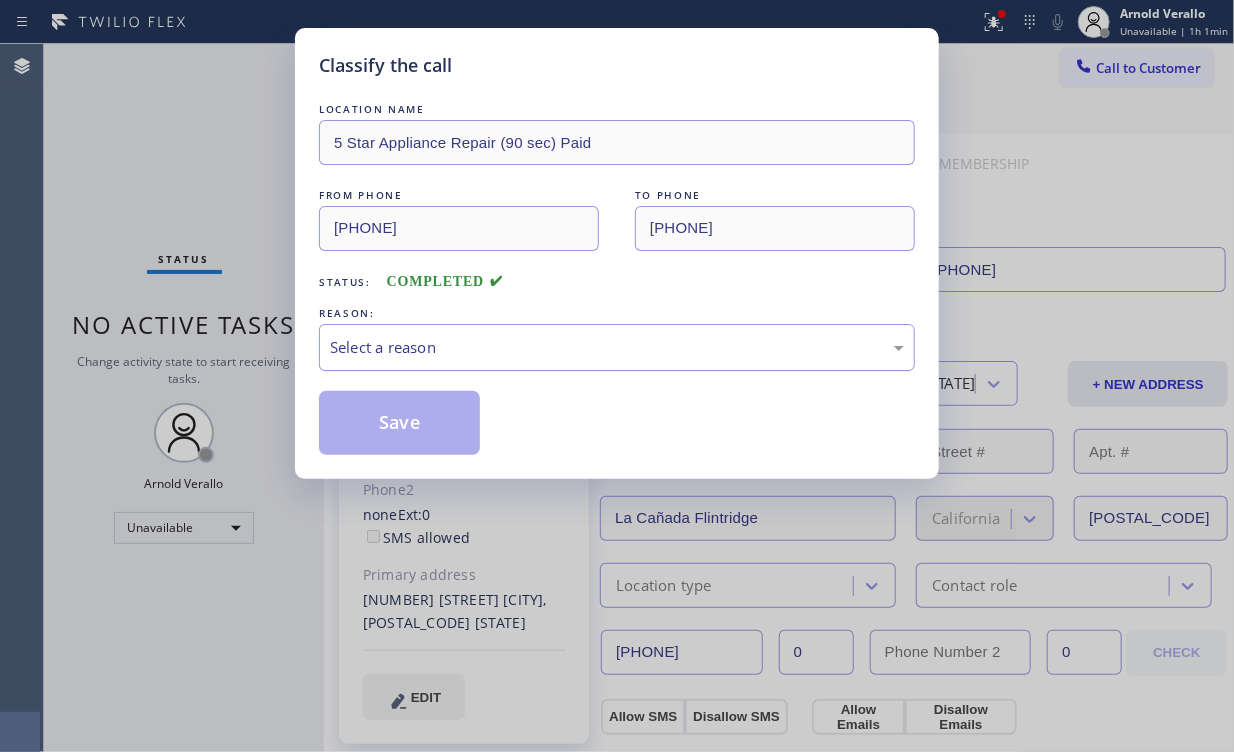 drag, startPoint x: 416, startPoint y: 350, endPoint x: 420, endPoint y: 364, distance: 14.56022 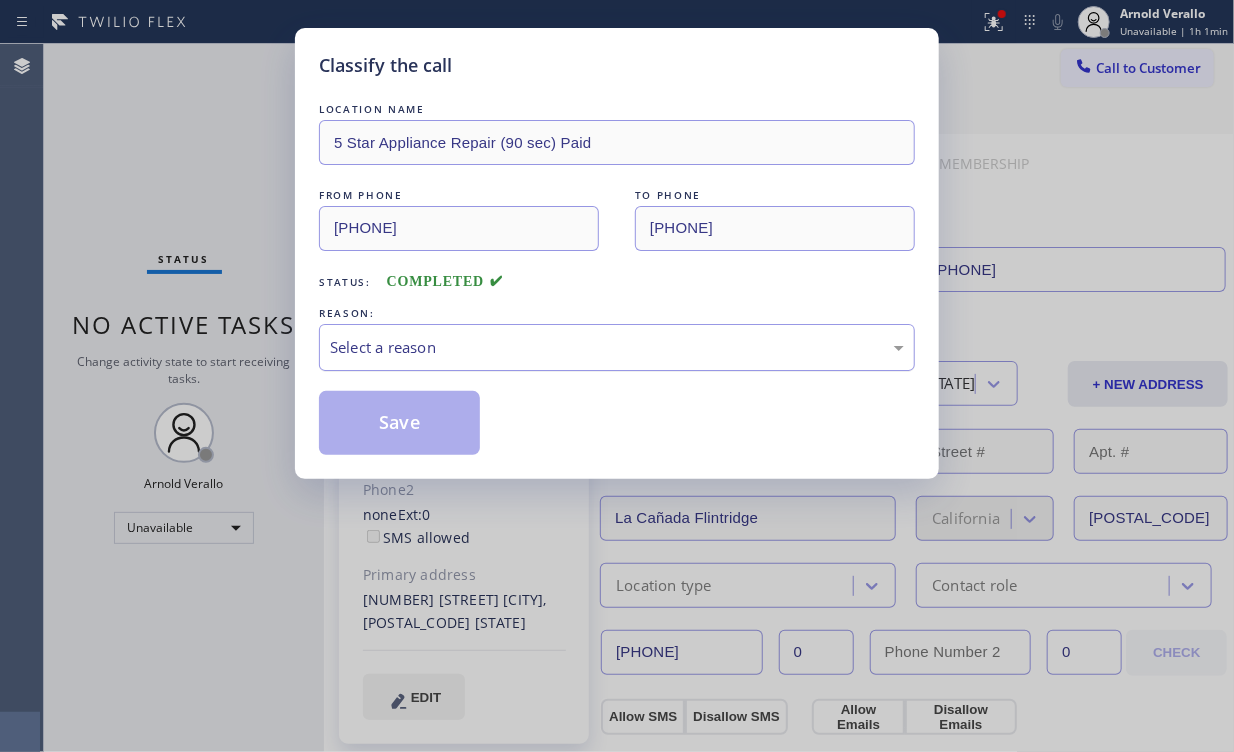 click on "Select a reason" at bounding box center [617, 347] 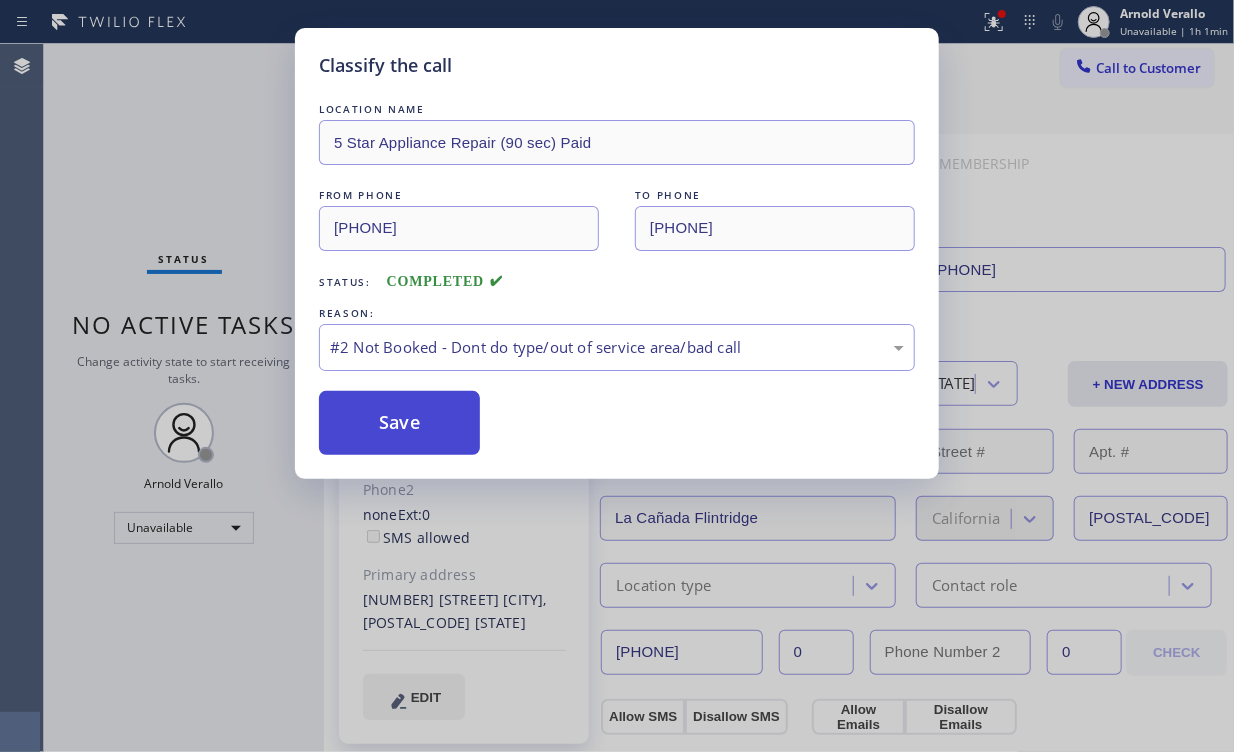 drag, startPoint x: 423, startPoint y: 416, endPoint x: 219, endPoint y: 192, distance: 302.97195 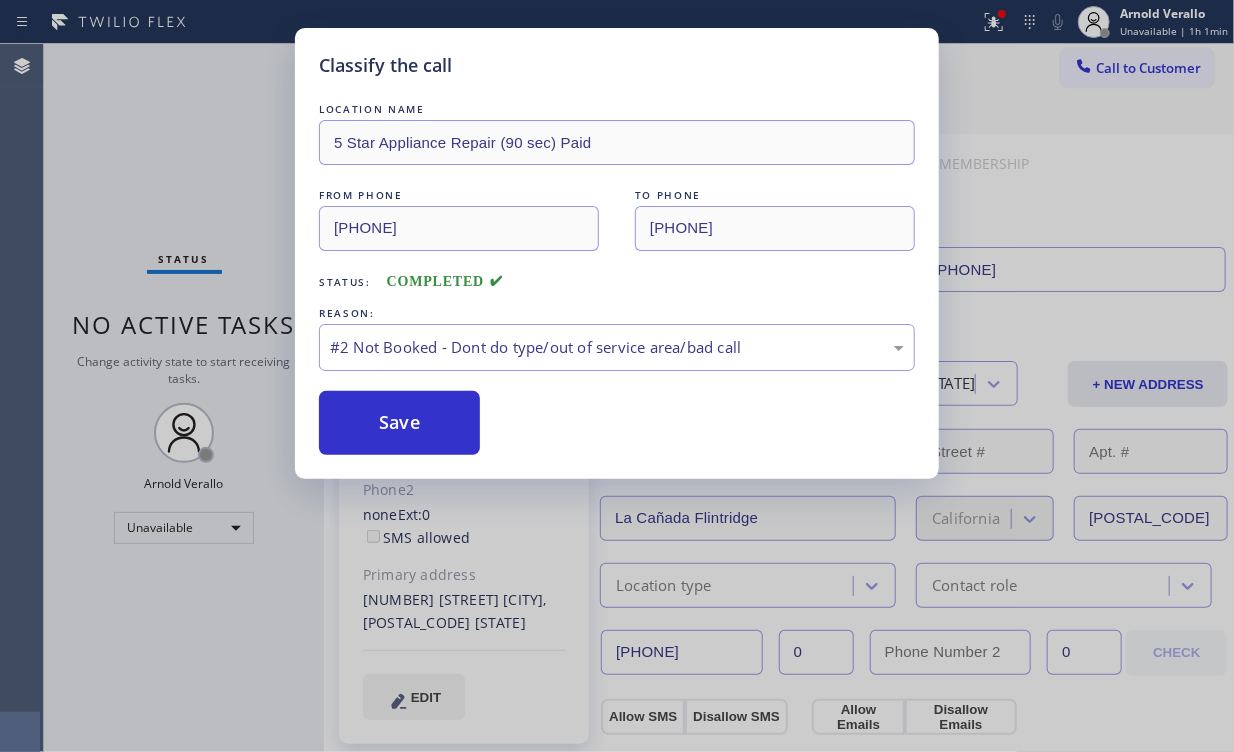click on "Classify the call LOCATION NAME 5 Star Appliance Repair (90 sec) Paid FROM PHONE ([PHONE]) TO PHONE ([PHONE]) Status: COMPLETED REASON: #2 Not Booked - Dont do type/out of service area/bad call Save" at bounding box center [617, 376] 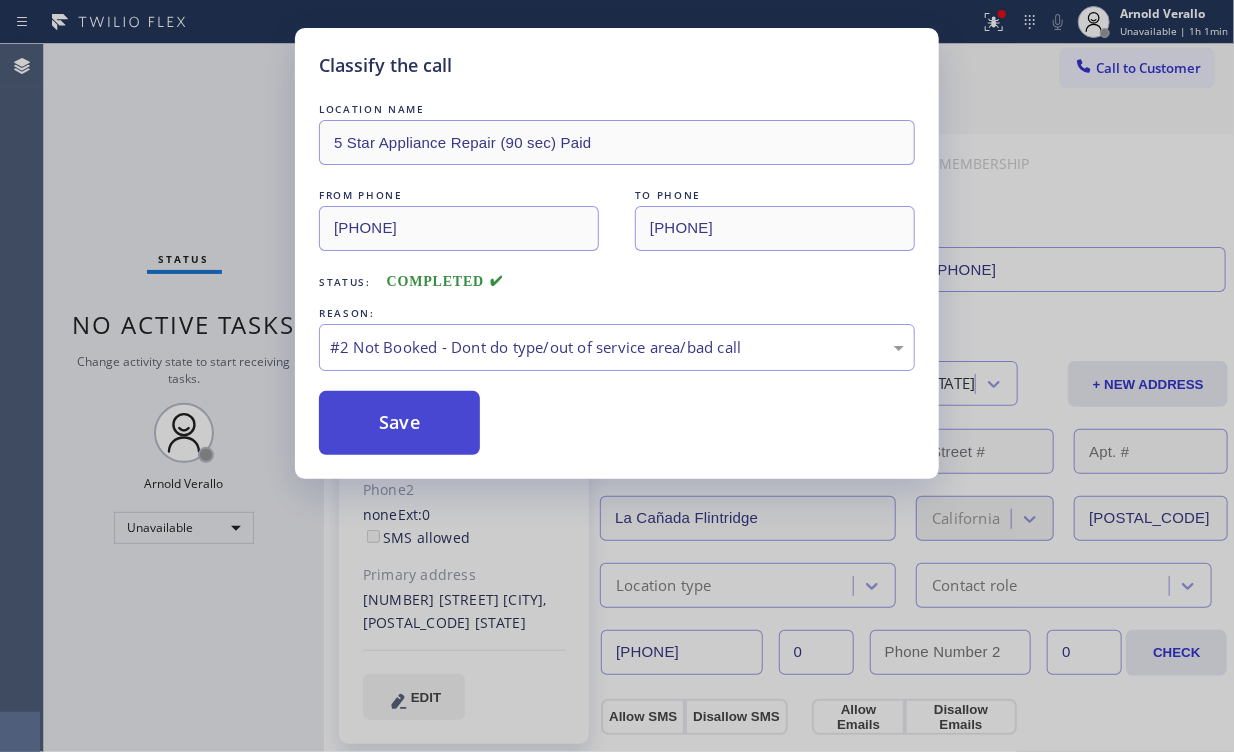 click on "Save" at bounding box center (399, 423) 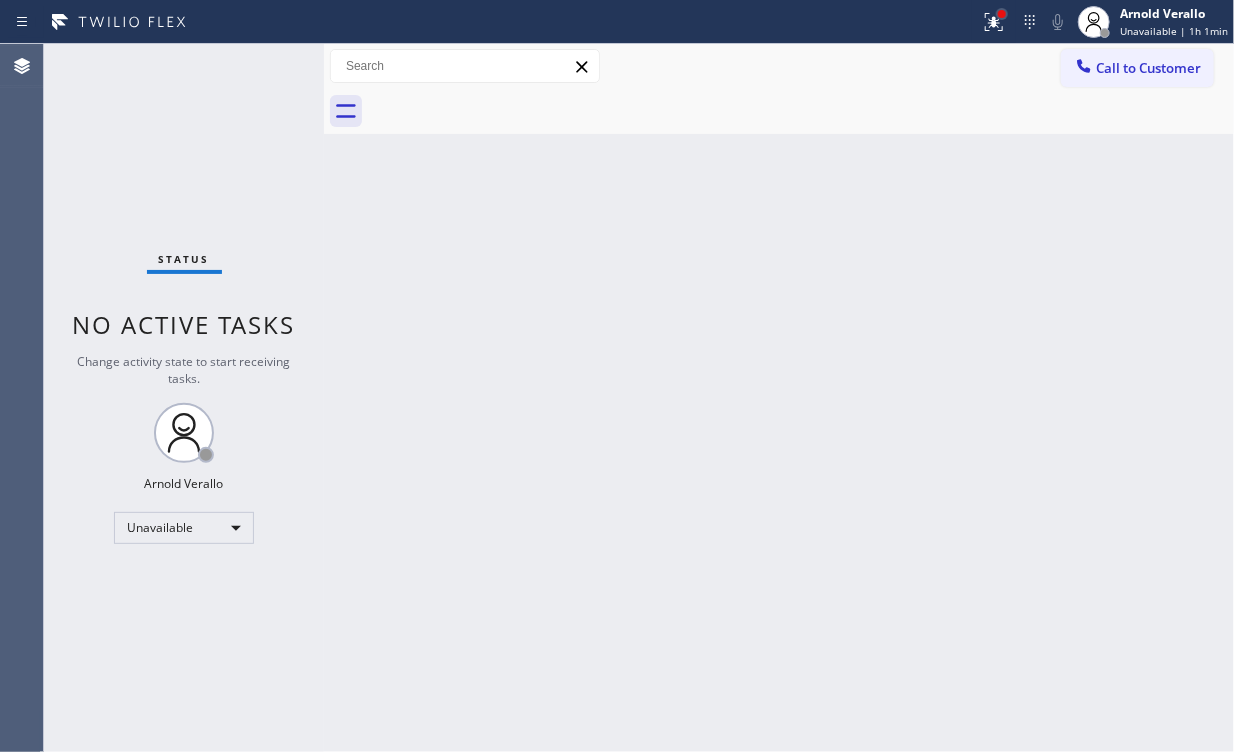 click at bounding box center (1002, 14) 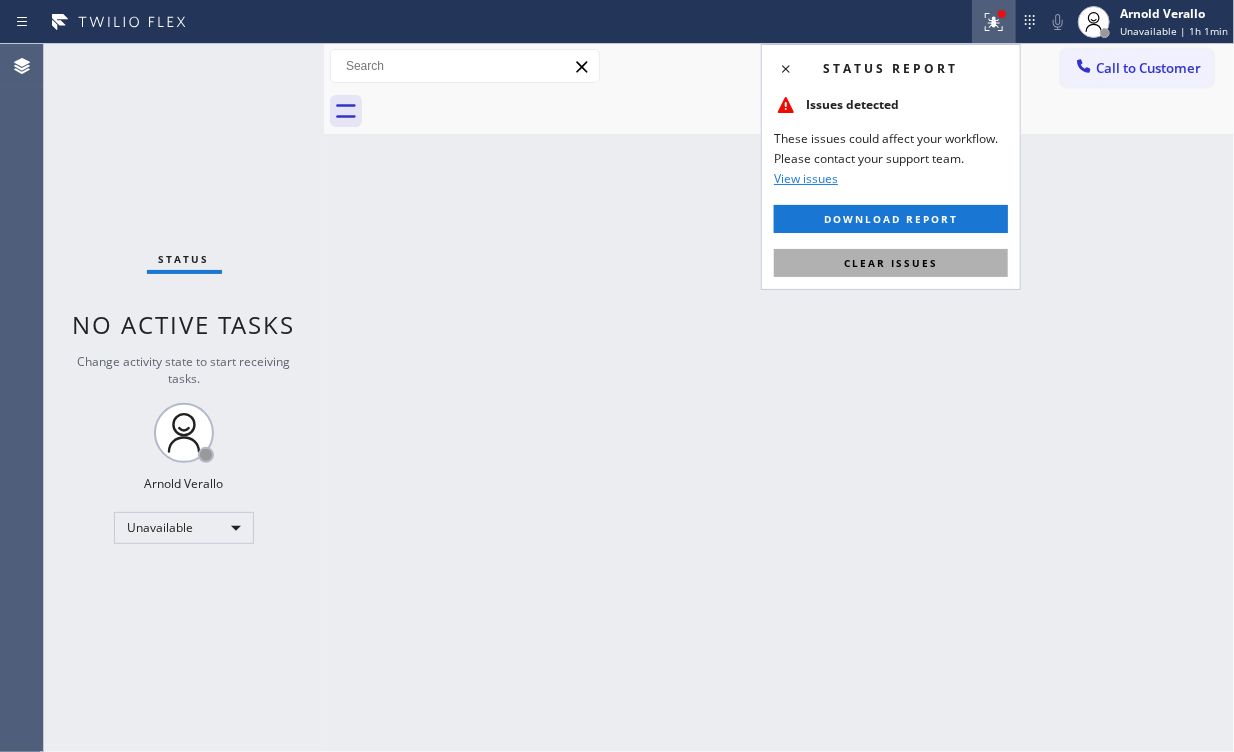 click on "Clear issues" at bounding box center [891, 263] 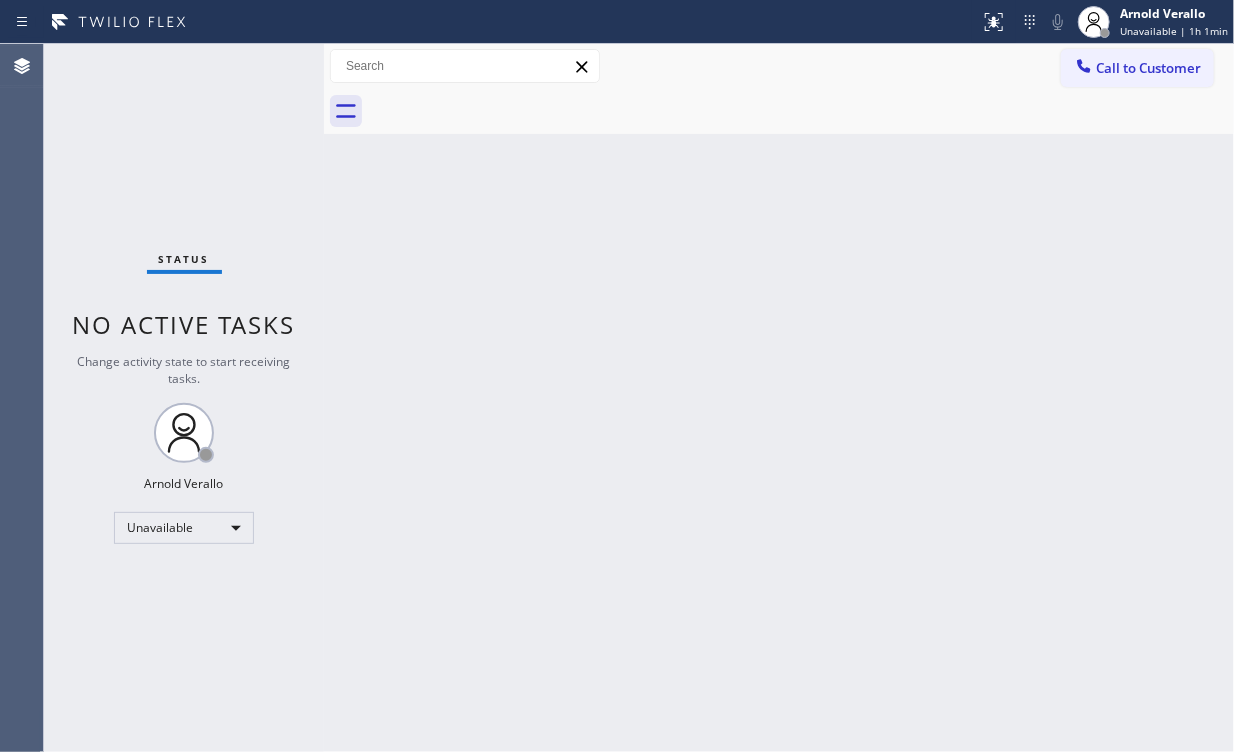 click on "Back to Dashboard Change Sender ID Customers Technicians Select a contact Outbound call Location Search location Your caller id phone number Customer number Call Customer info Name   Phone none Address none Change Sender ID HVAC [PHONE] 5 Star Appliance [PHONE] Appliance Repair [PHONE] Plumbing [PHONE] Air Duct Cleaning [PHONE]  Electricians [PHONE]  Cancel Change Check personal SMS Reset Change No tabs Call to Customer Outbound call Location 5 Star Appliance Repair (90 sec) Paid Your caller id phone number [PHONE] Customer number Call Outbound call Technician Search Technician Your caller id phone number Your caller id phone number Call" at bounding box center (779, 398) 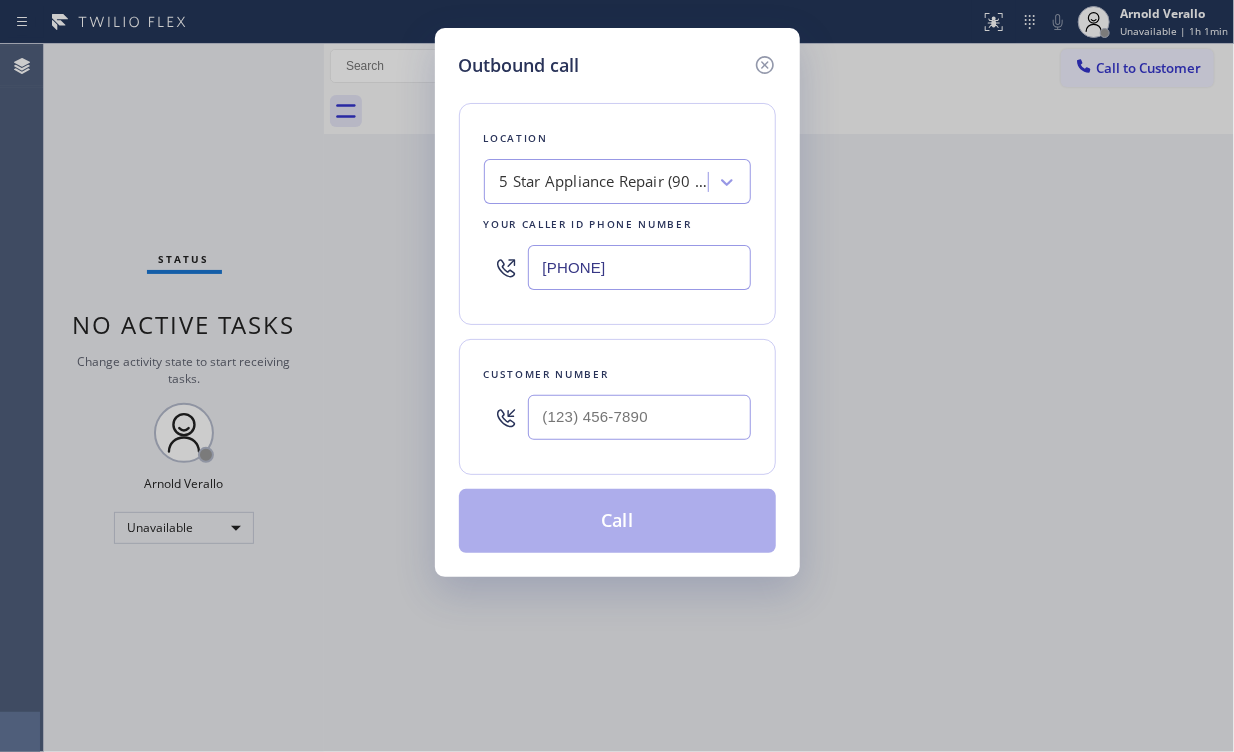 drag, startPoint x: 428, startPoint y: 270, endPoint x: 176, endPoint y: 252, distance: 252.64204 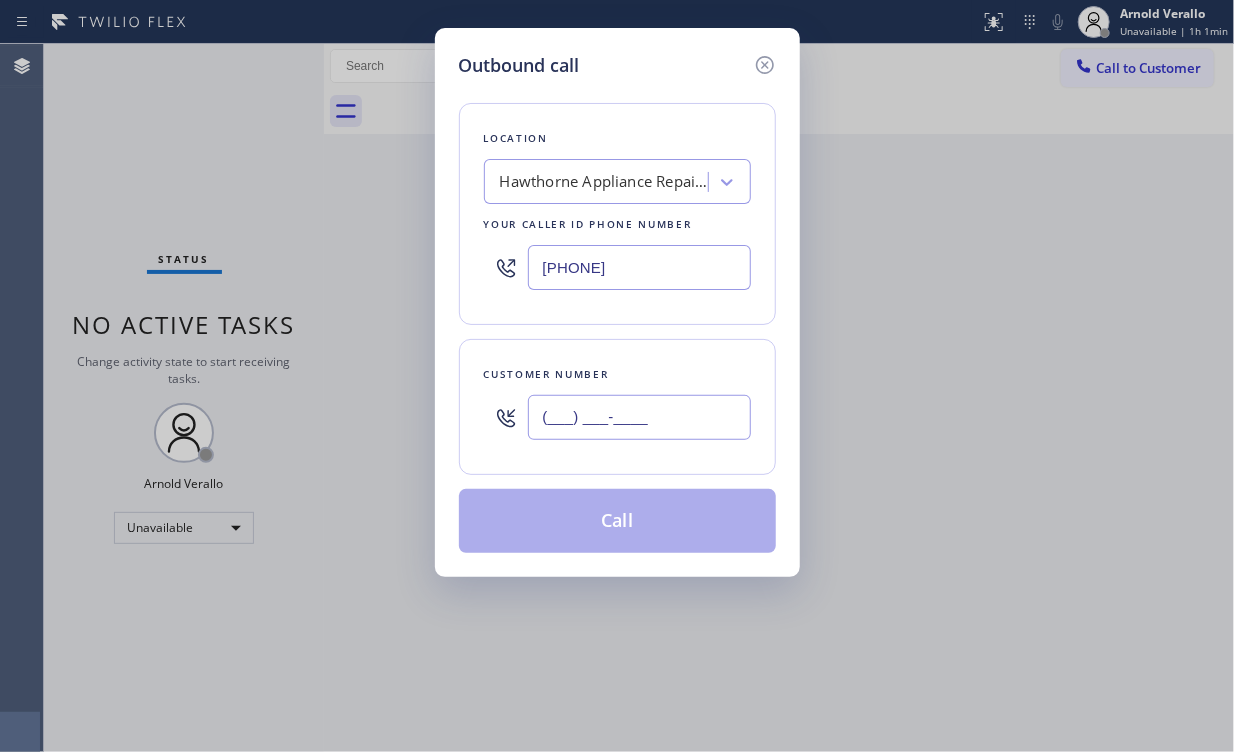 click on "(___) ___-____" at bounding box center [639, 417] 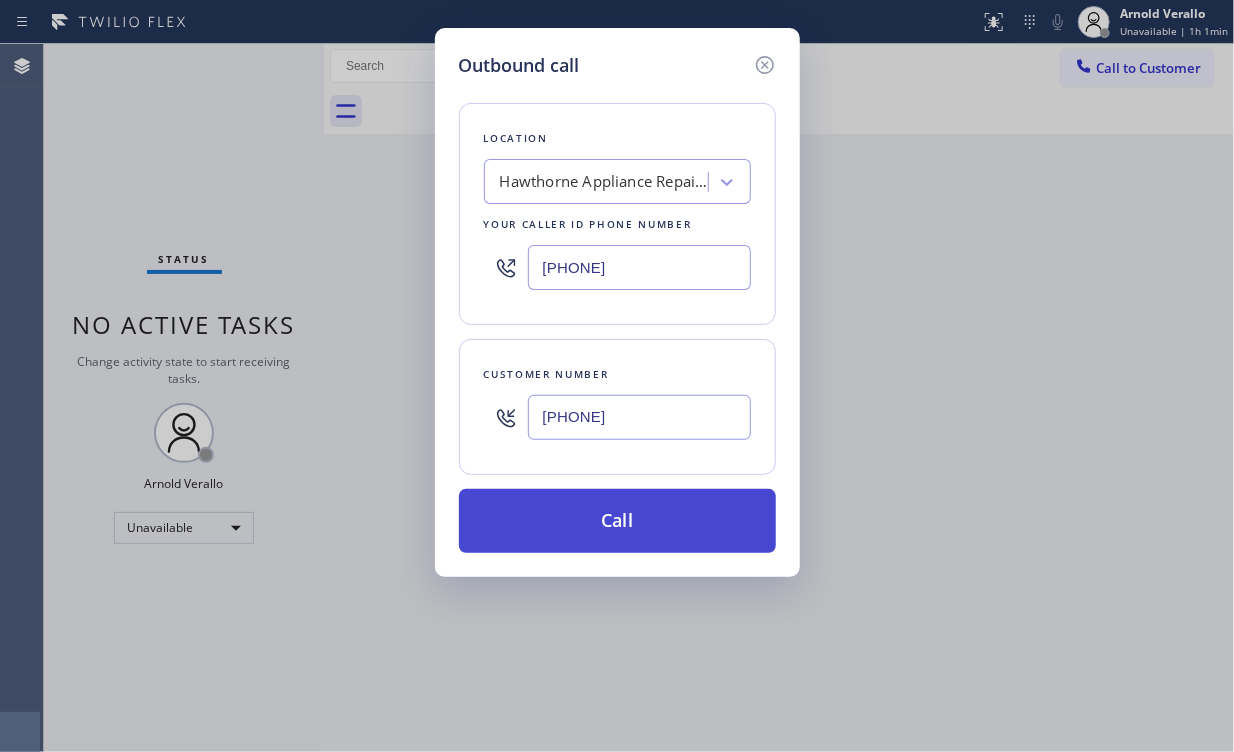 type on "[PHONE]" 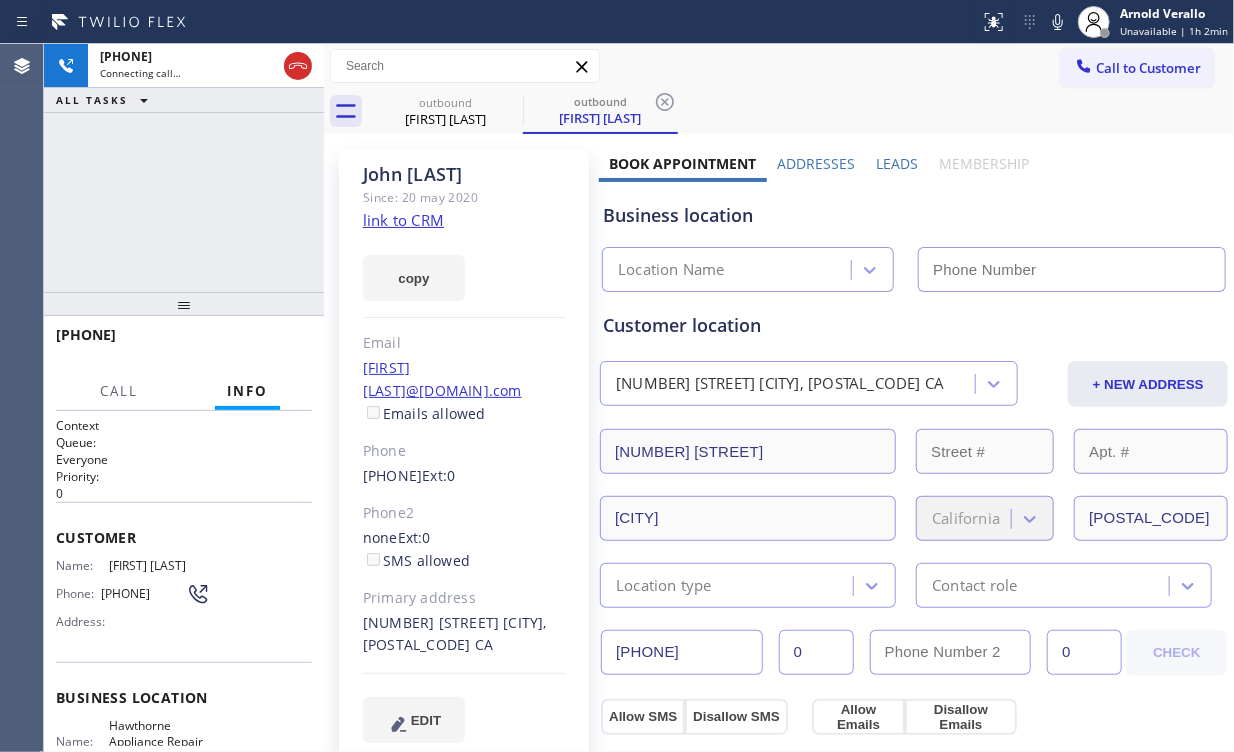 click on "[PHONE] Connecting call… ALL TASKS ALL TASKS ACTIVE TASKS TASKS IN WRAP UP" at bounding box center [184, 168] 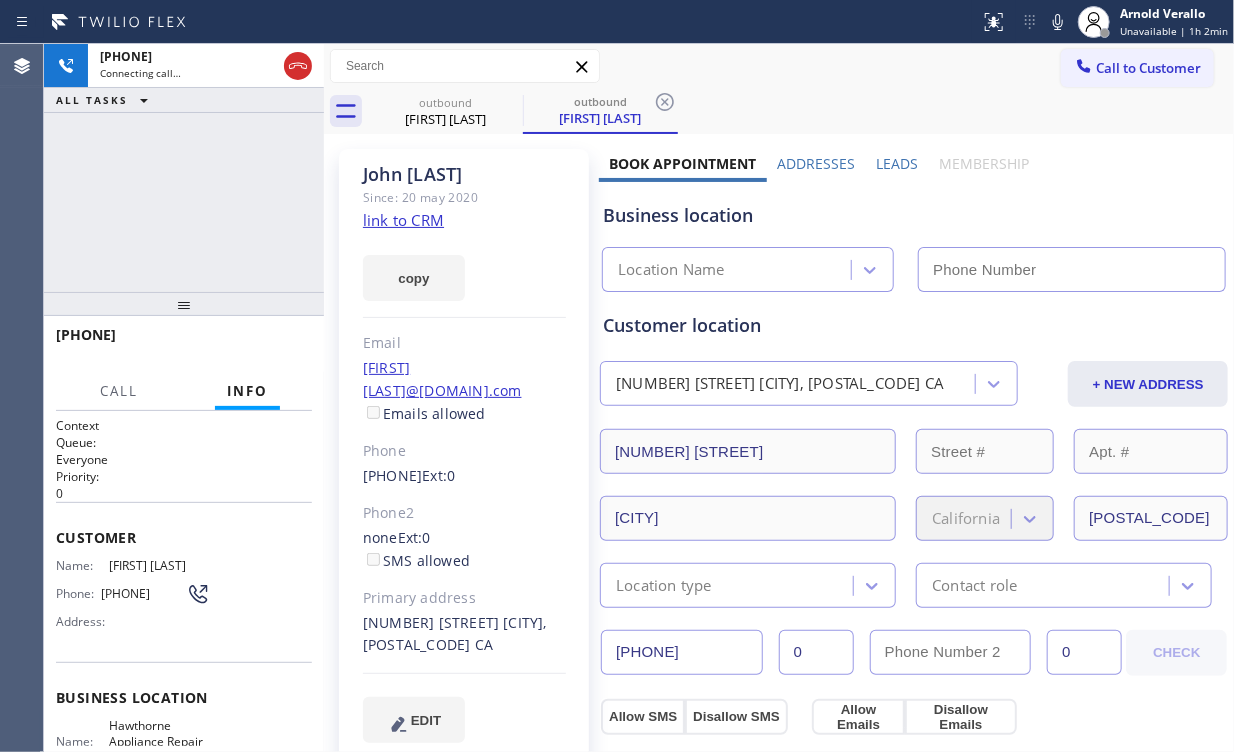 click on "link to CRM" 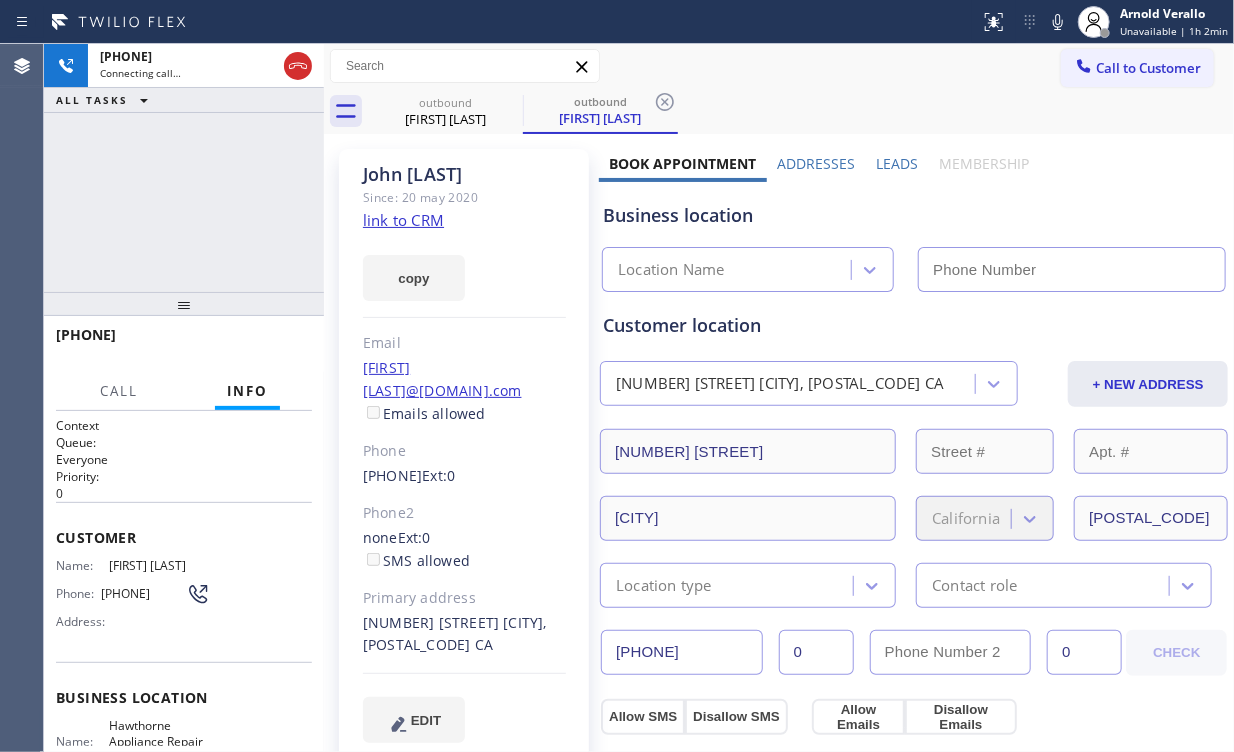 type on "[PHONE]" 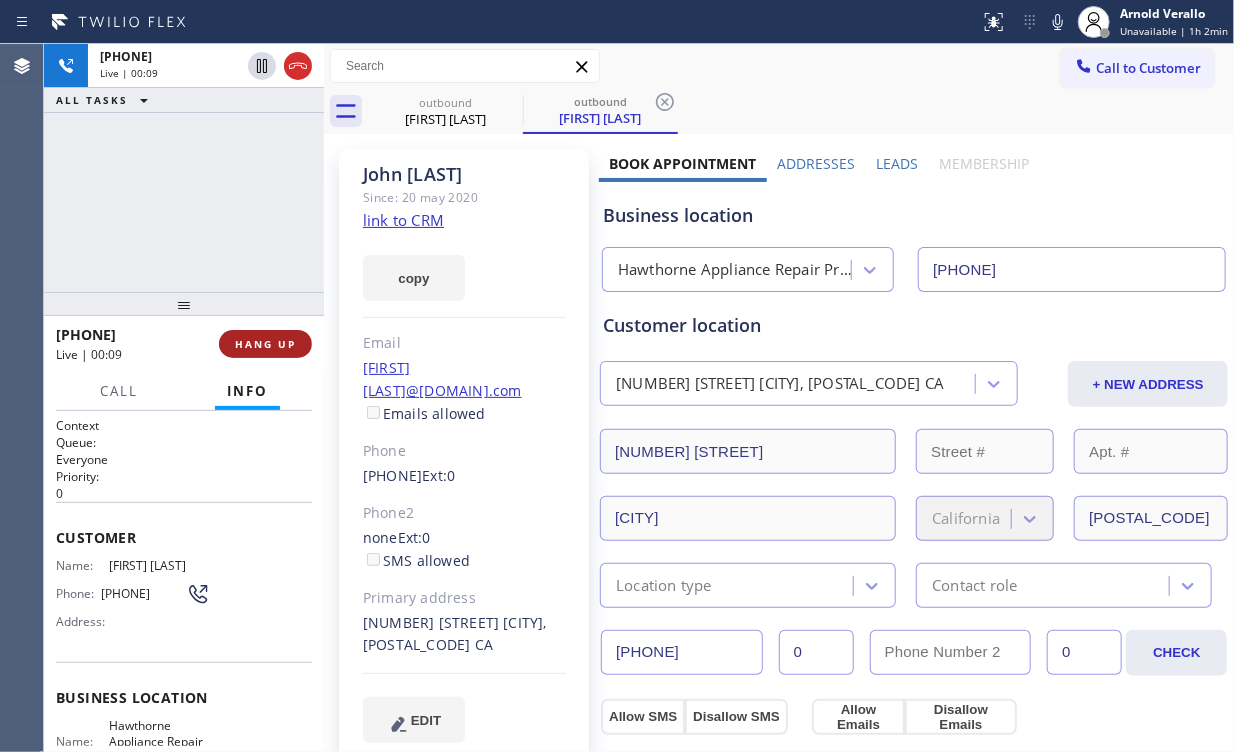 click on "HANG UP" at bounding box center (265, 344) 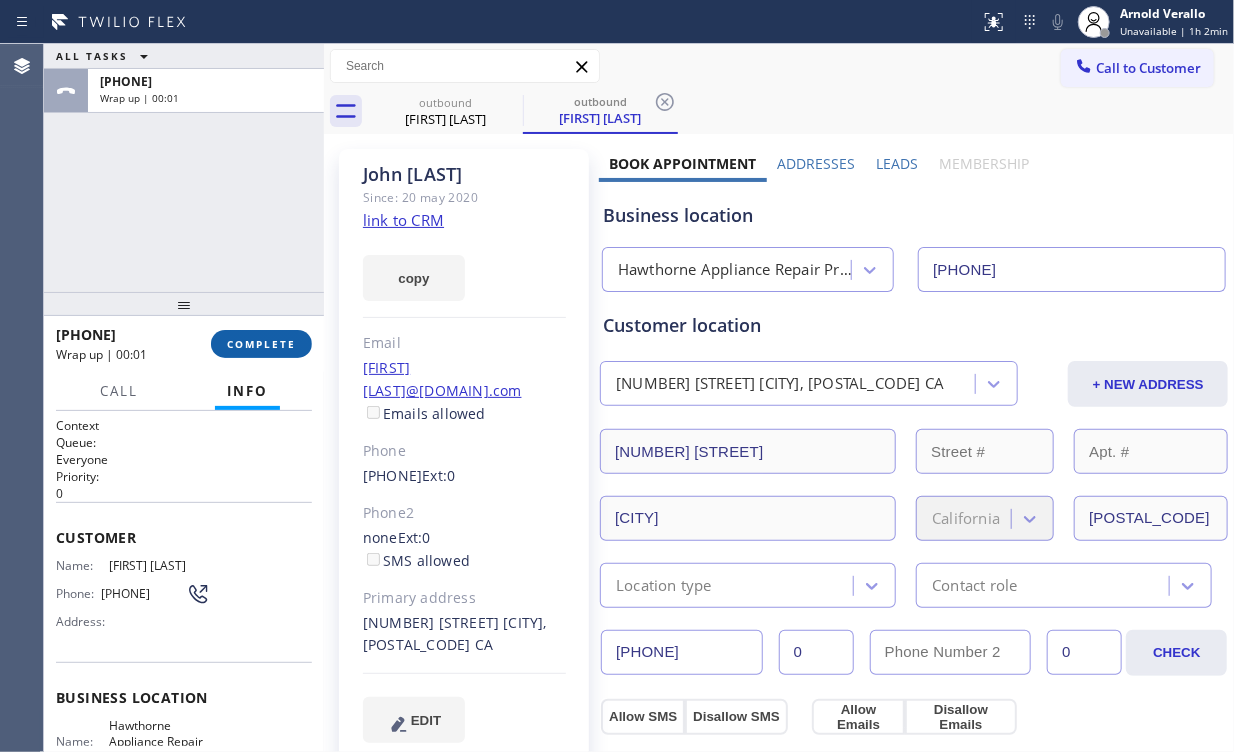 click on "COMPLETE" at bounding box center [261, 344] 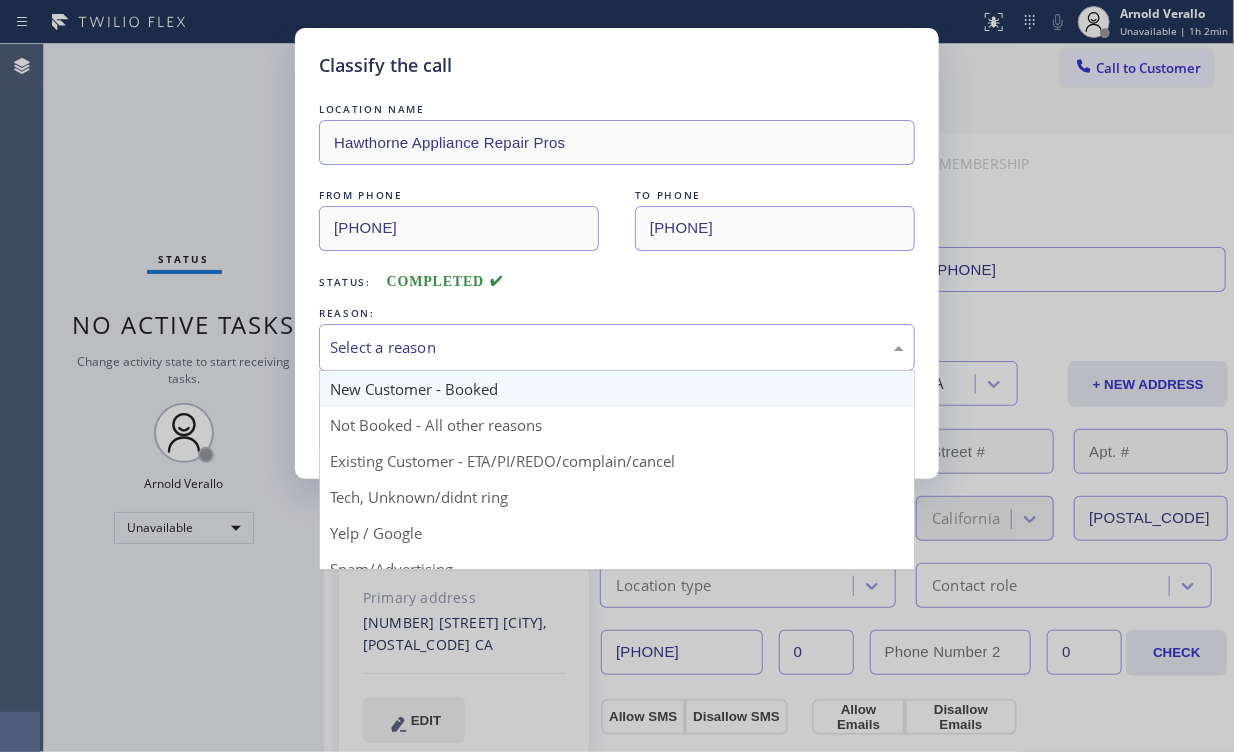 drag, startPoint x: 403, startPoint y: 336, endPoint x: 404, endPoint y: 378, distance: 42.0119 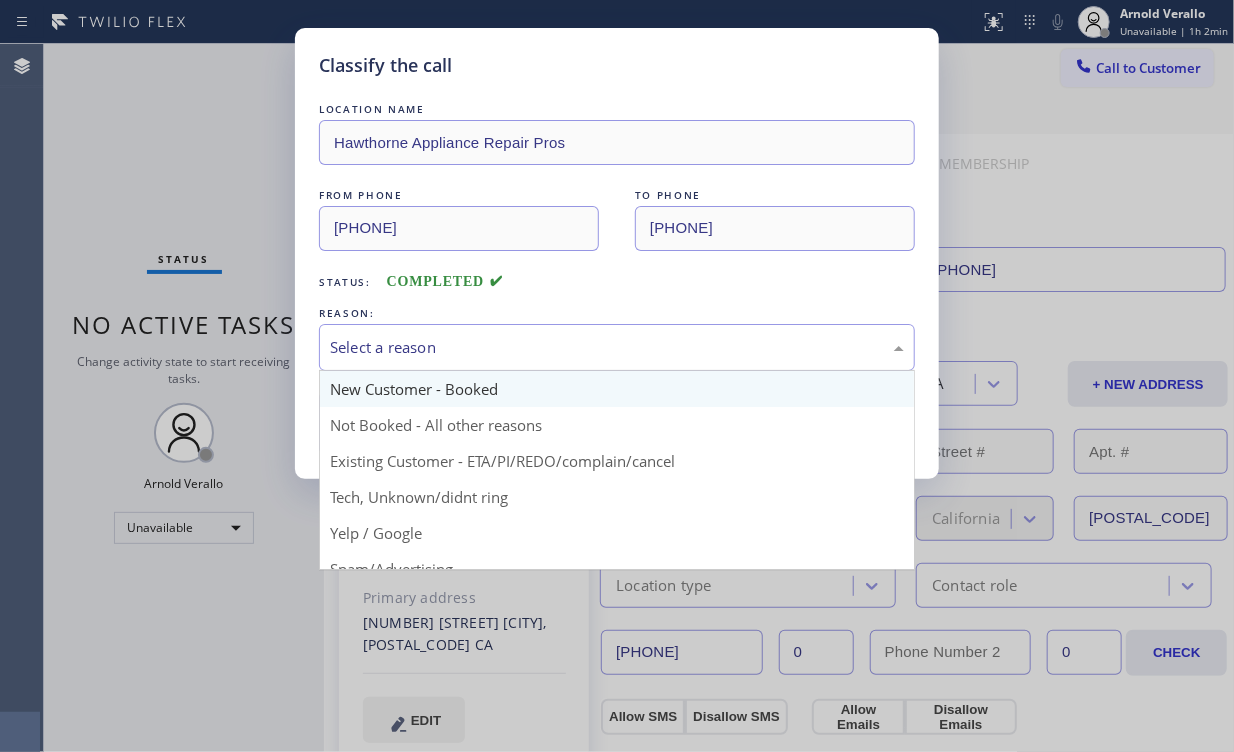 click on "Select a reason" at bounding box center (617, 347) 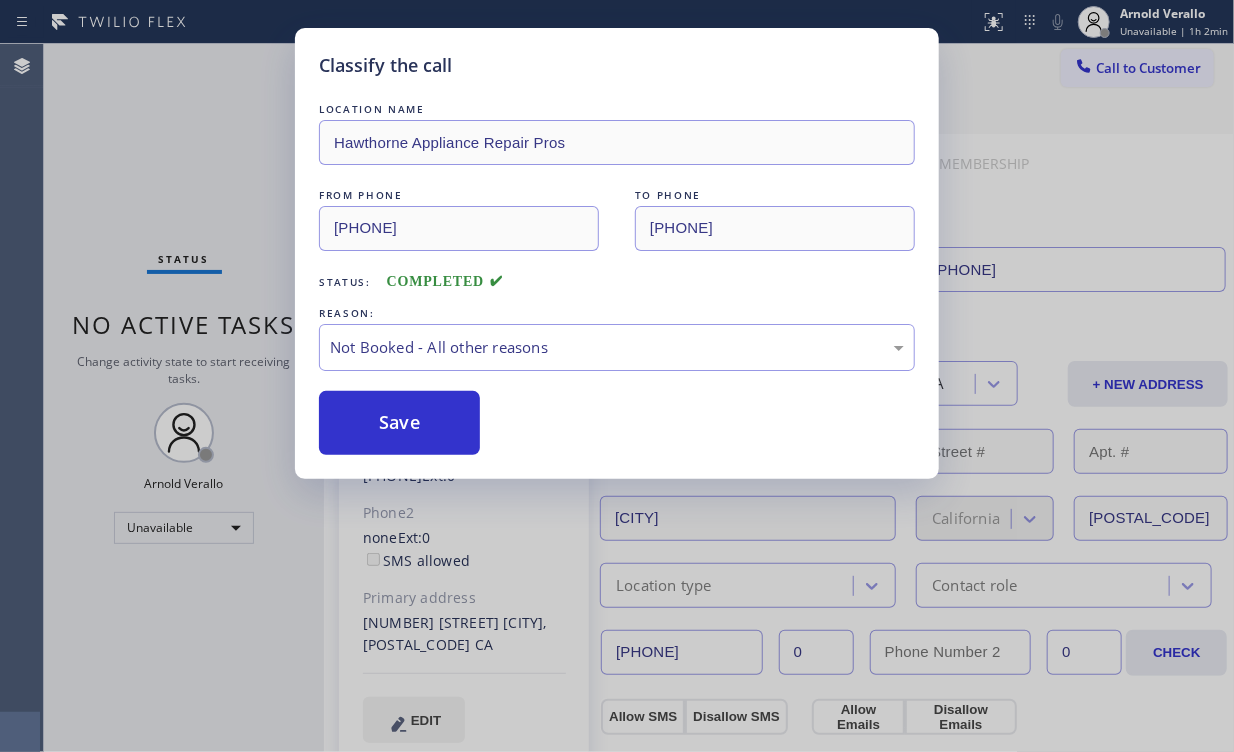 drag, startPoint x: 402, startPoint y: 418, endPoint x: 336, endPoint y: 308, distance: 128.28094 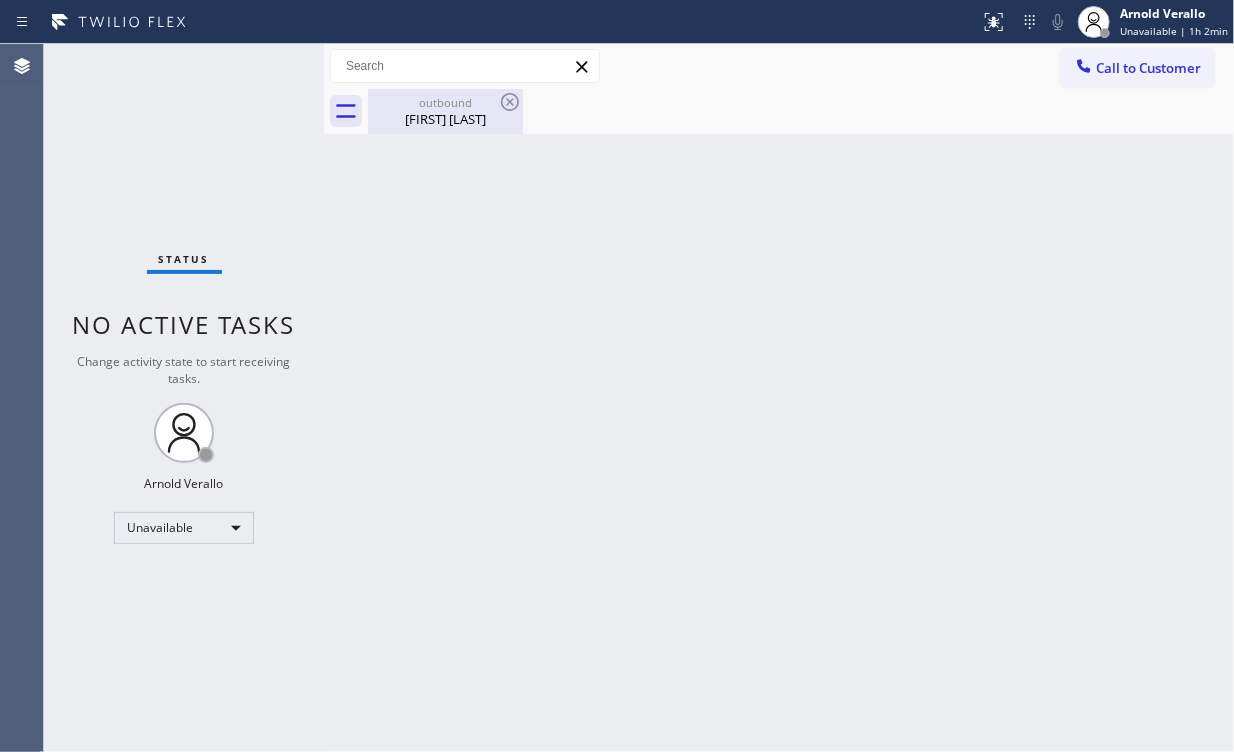drag, startPoint x: 421, startPoint y: 113, endPoint x: 501, endPoint y: 112, distance: 80.00625 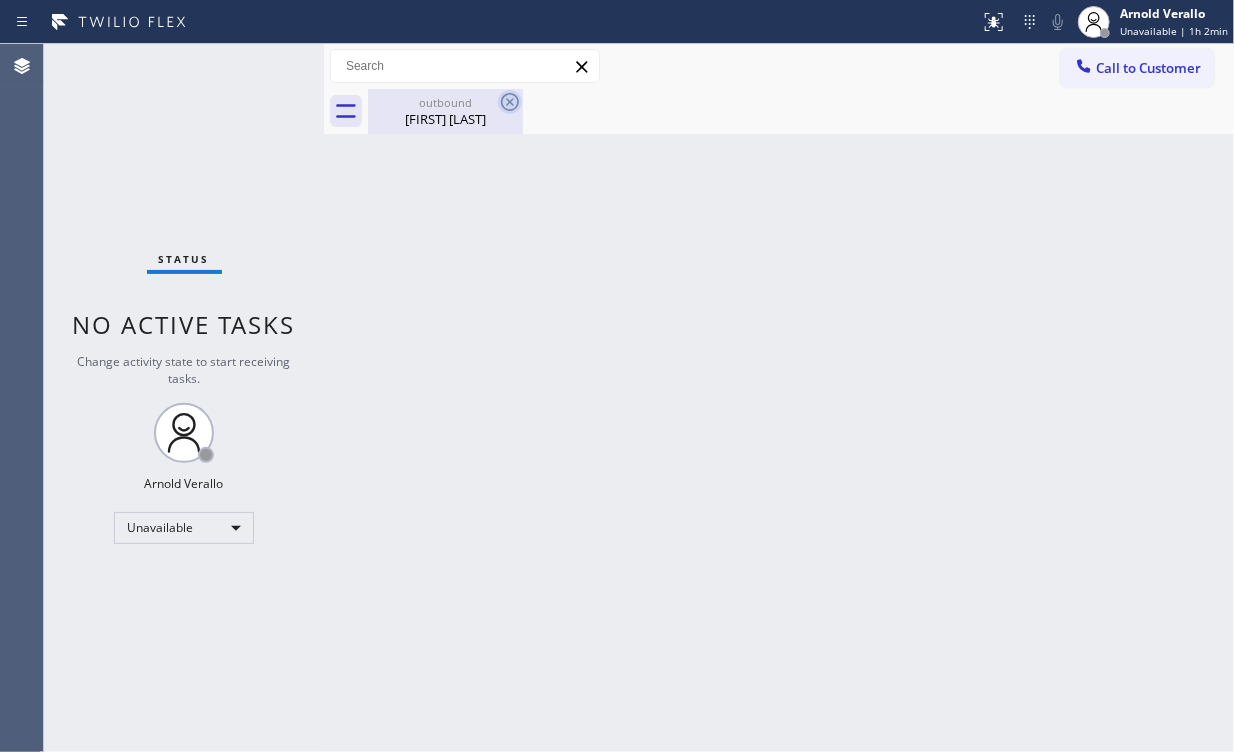 click on "[FIRST]  [LAST]" at bounding box center [445, 119] 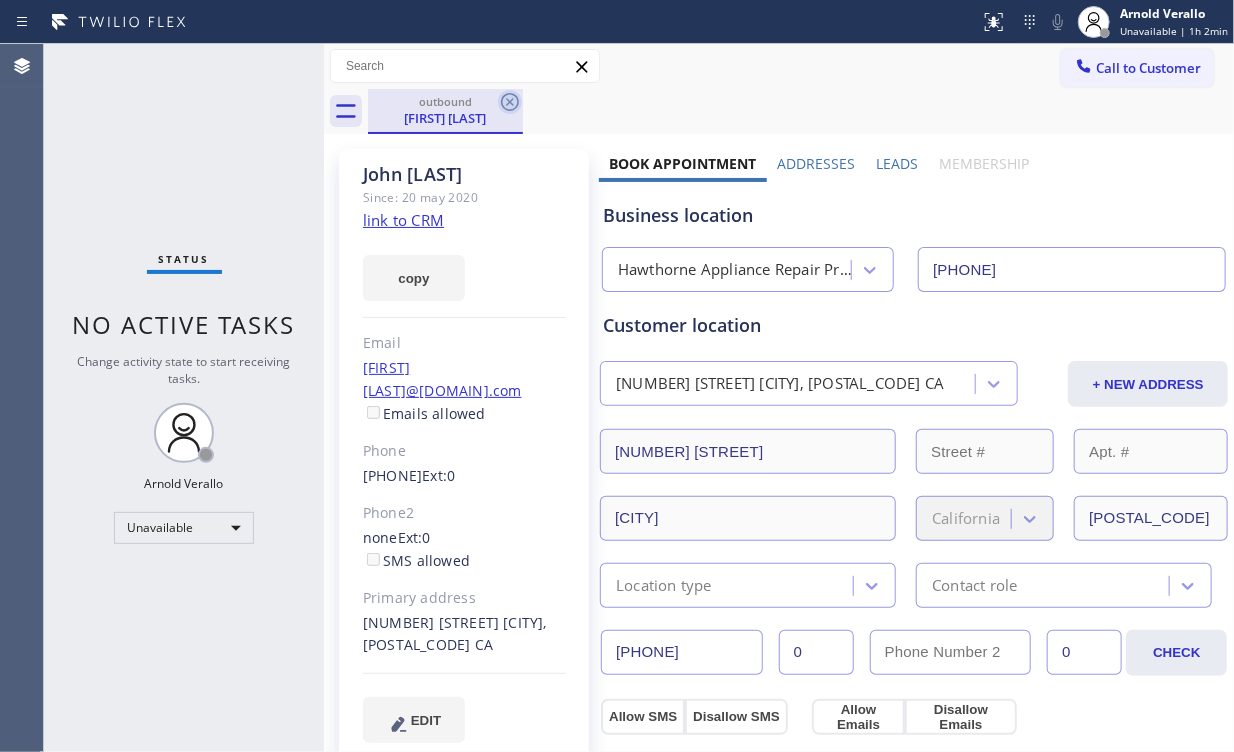 click 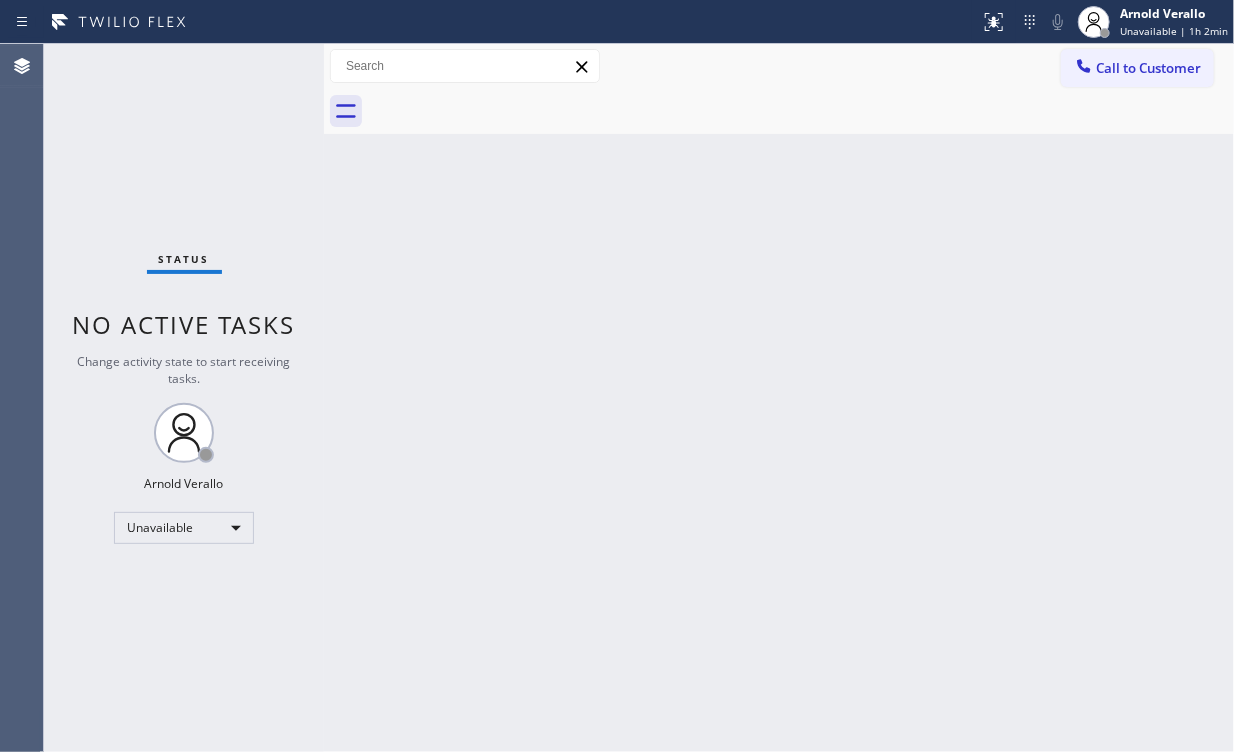 drag, startPoint x: 240, startPoint y: 148, endPoint x: 244, endPoint y: 2, distance: 146.05478 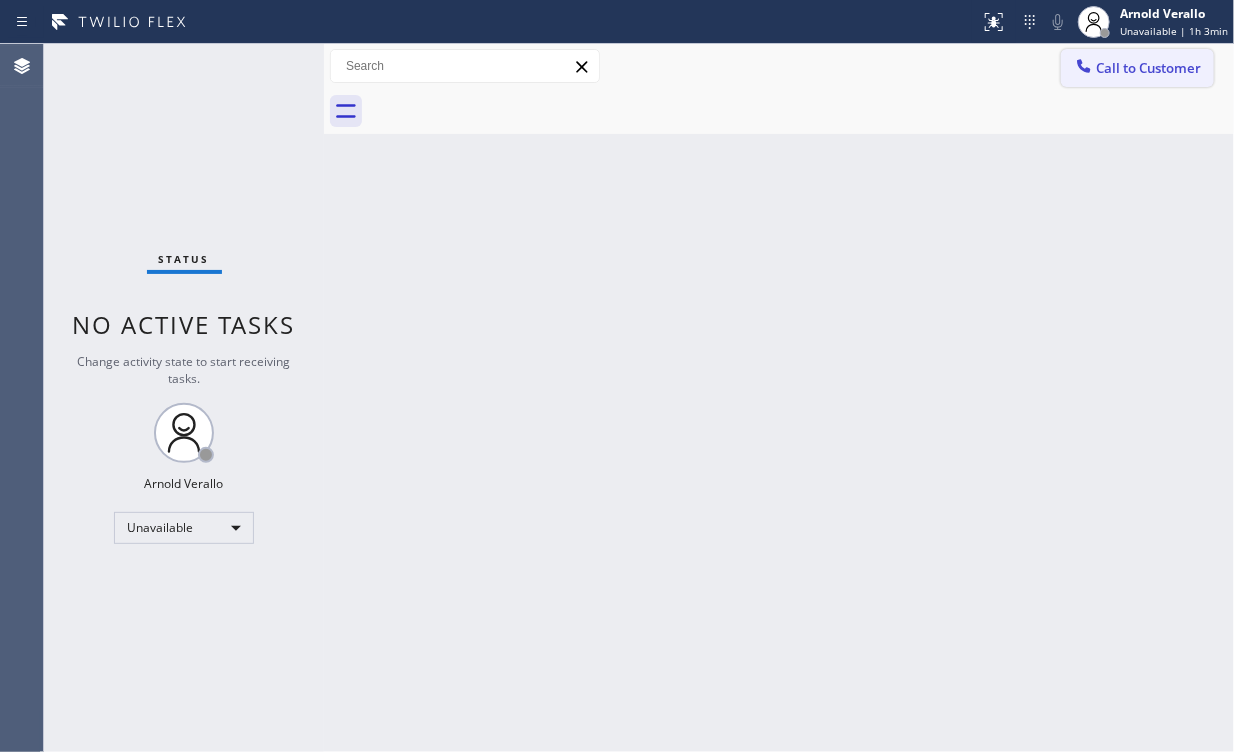 click on "Call to Customer" at bounding box center [1148, 68] 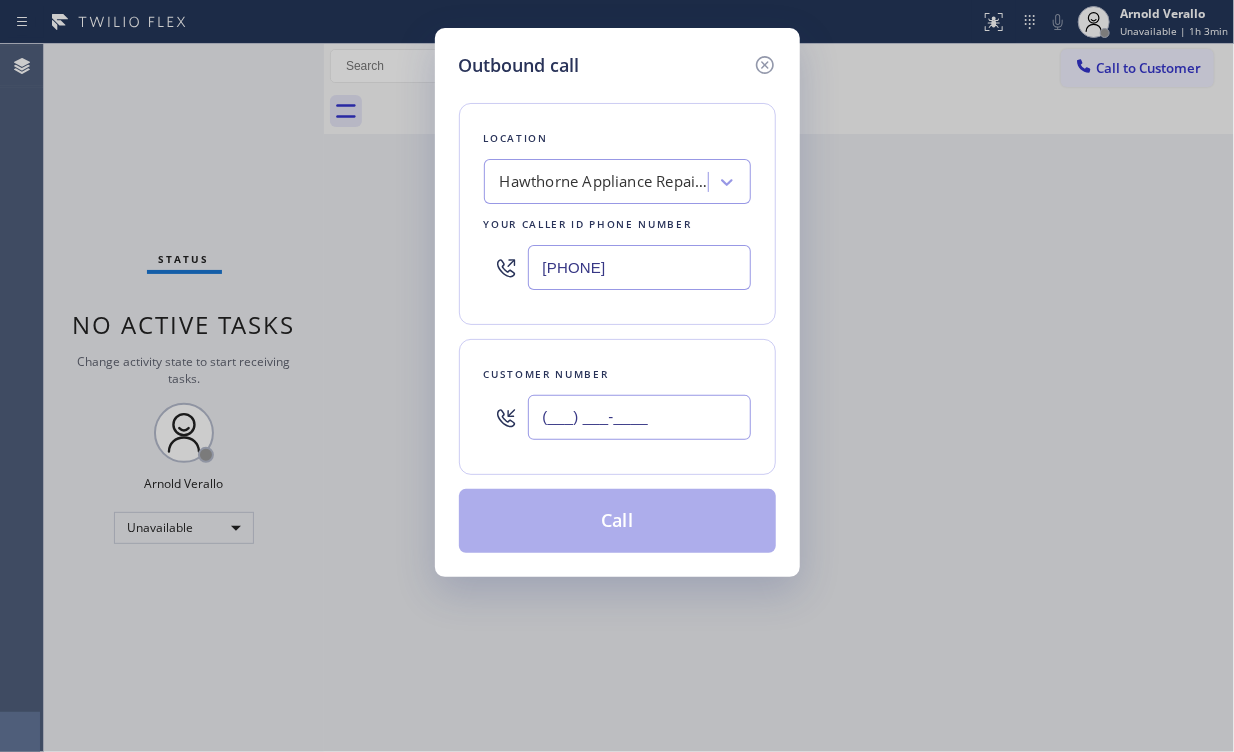 click on "(___) ___-____" at bounding box center (639, 417) 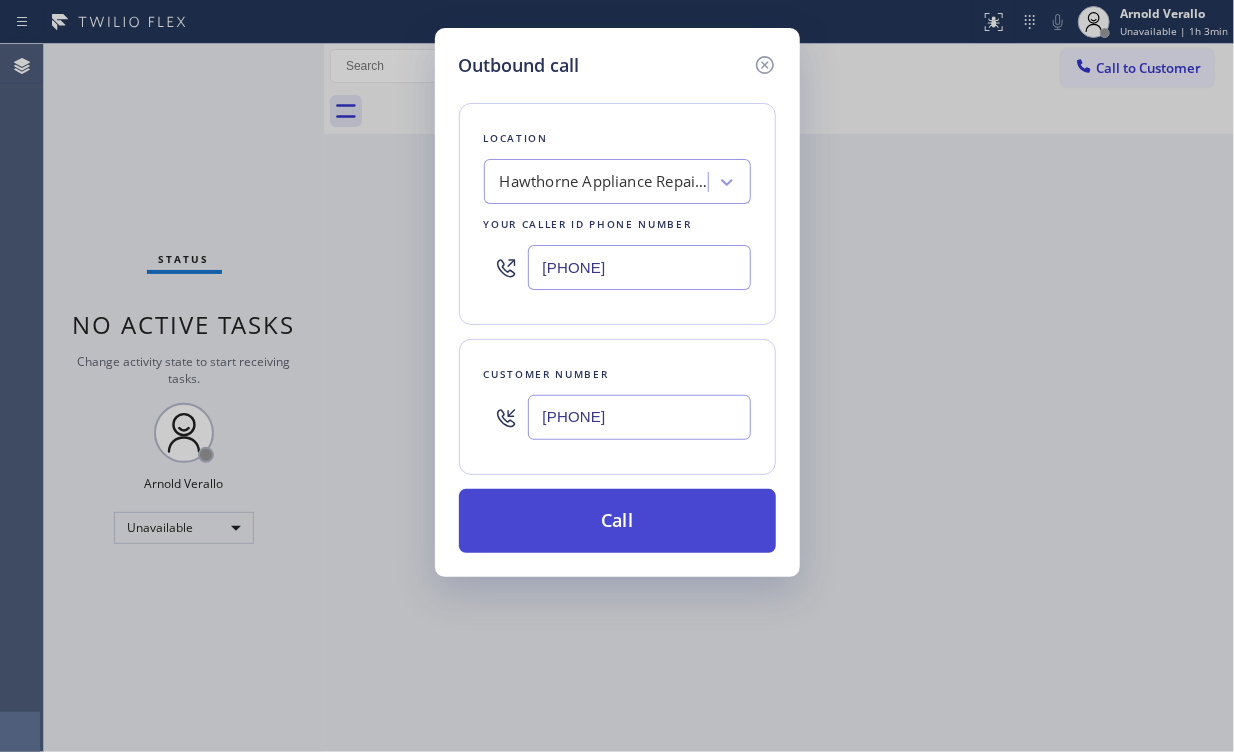 type on "[PHONE]" 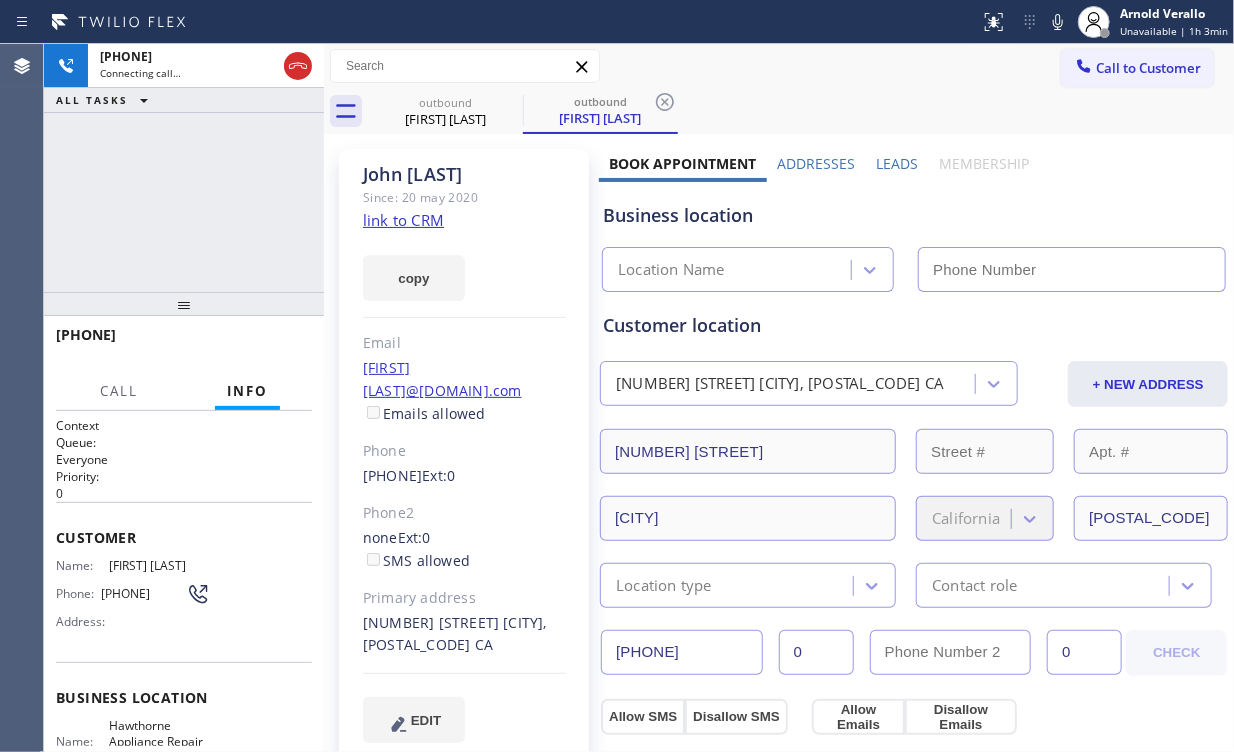 type on "[PHONE]" 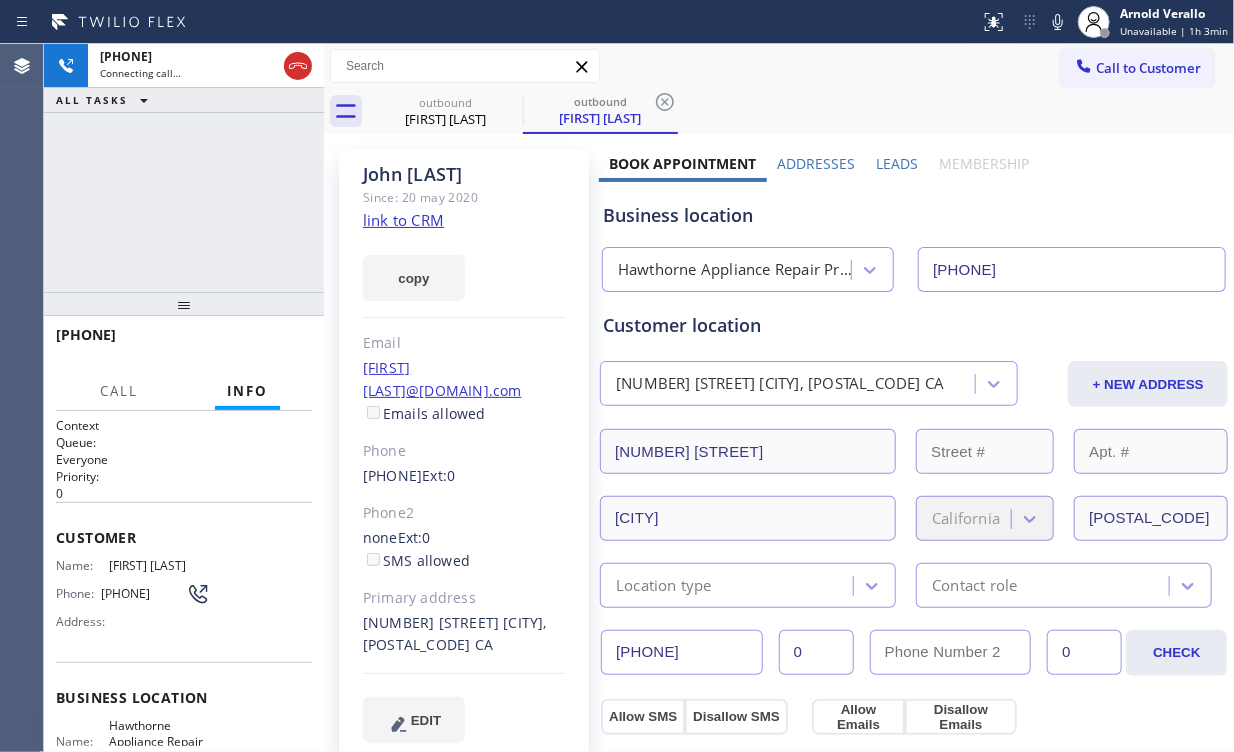 click on "[PHONE] Connecting call… ALL TASKS ALL TASKS ACTIVE TASKS TASKS IN WRAP UP" at bounding box center (184, 168) 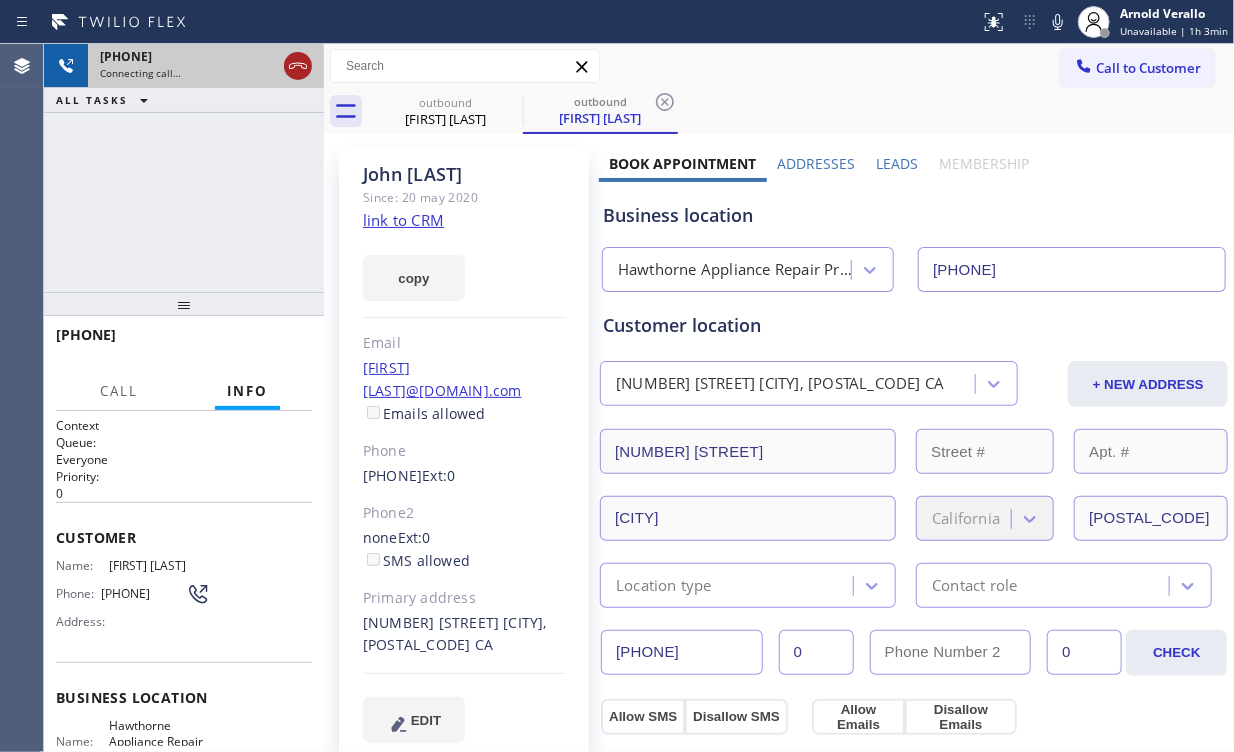 click 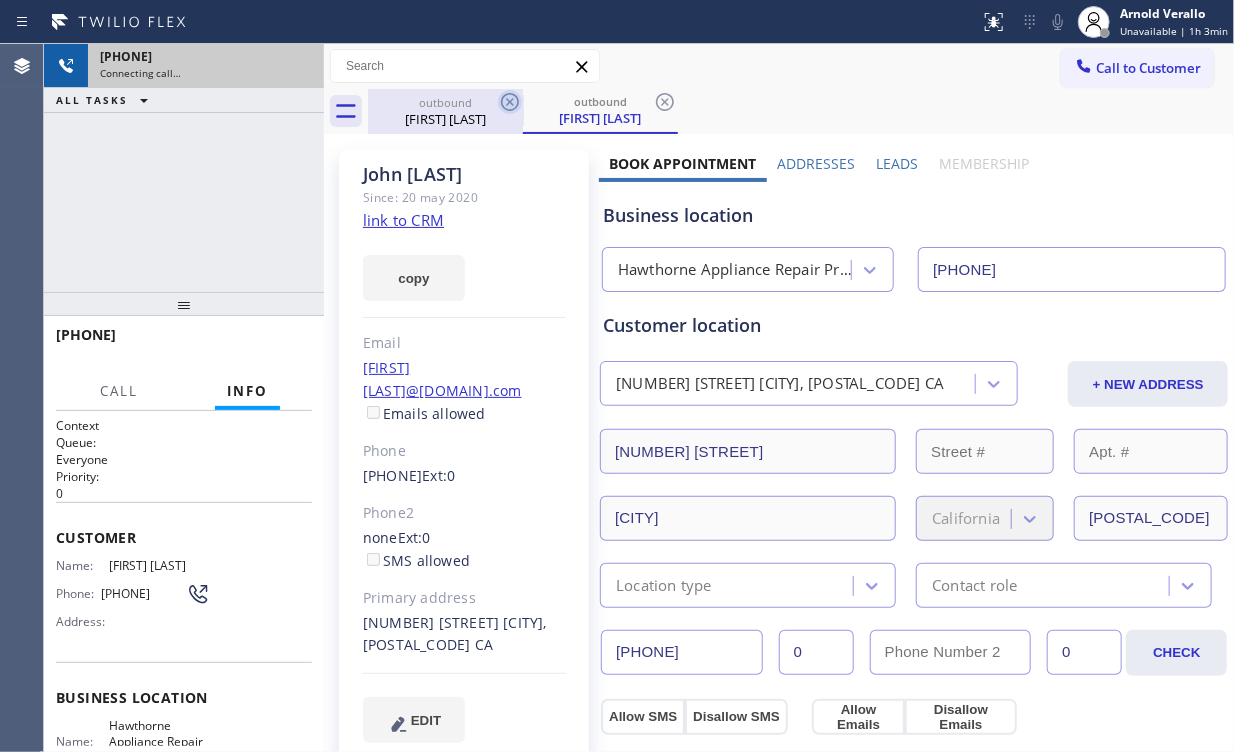 click on "[FIRST]  [LAST]" at bounding box center (445, 119) 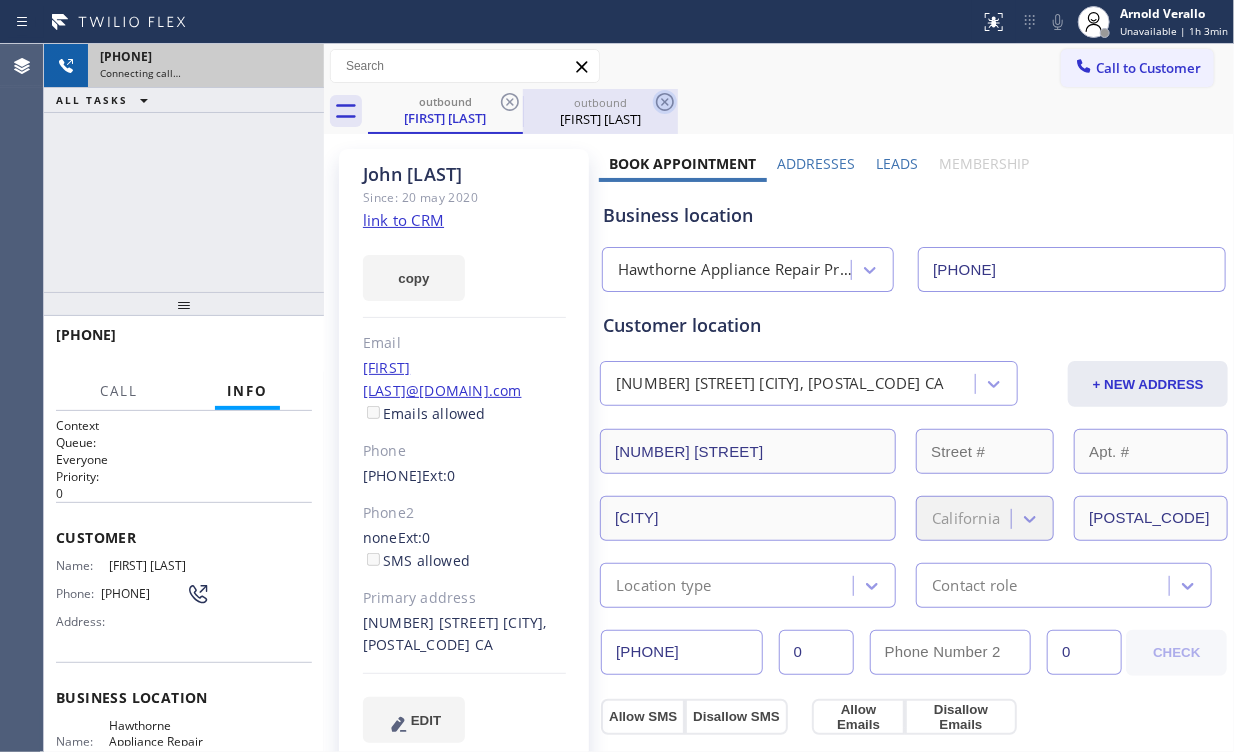 click 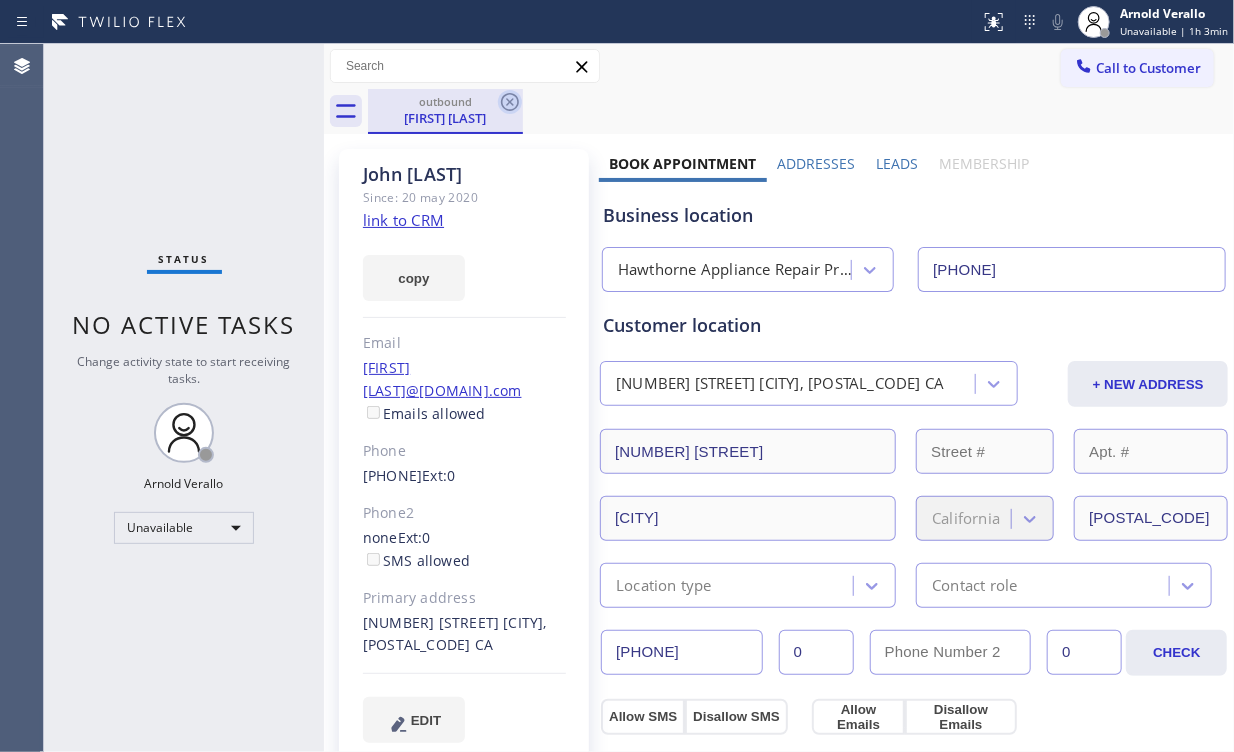 click 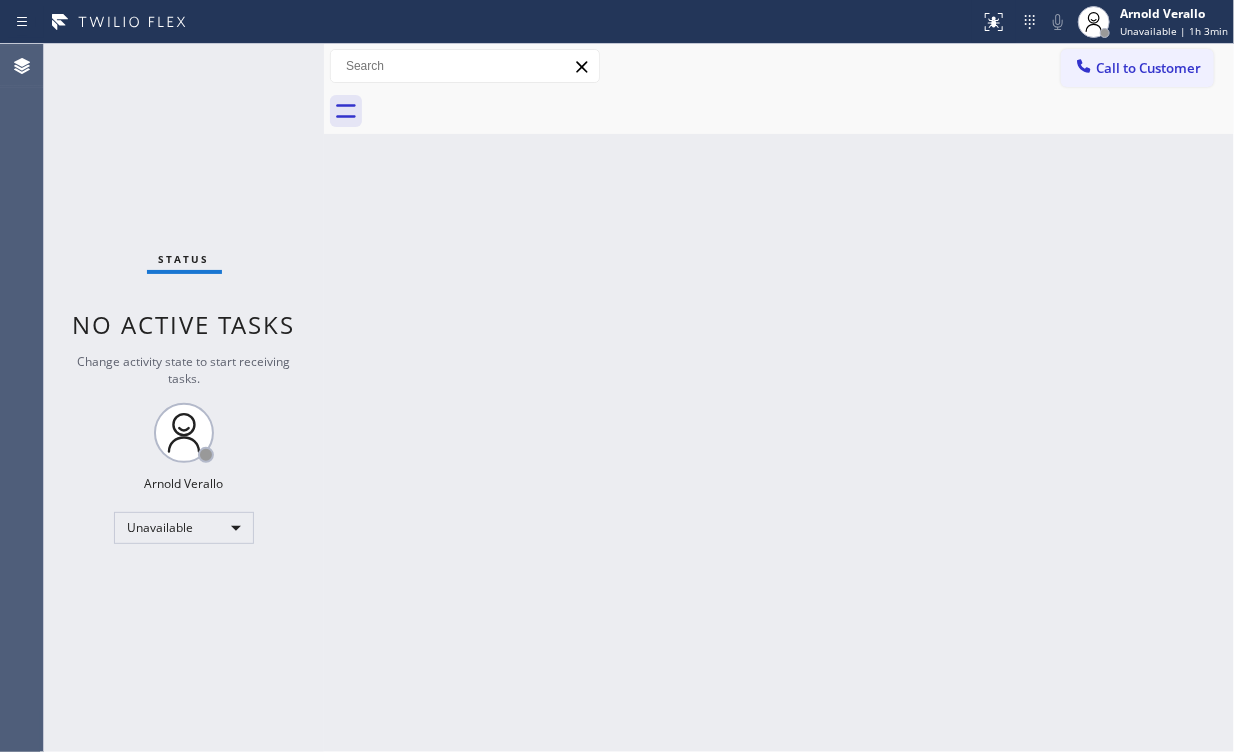 click on "Status   No active tasks     Change activity state to start receiving tasks.   [FIRST] [LAST] Unavailable" at bounding box center (184, 398) 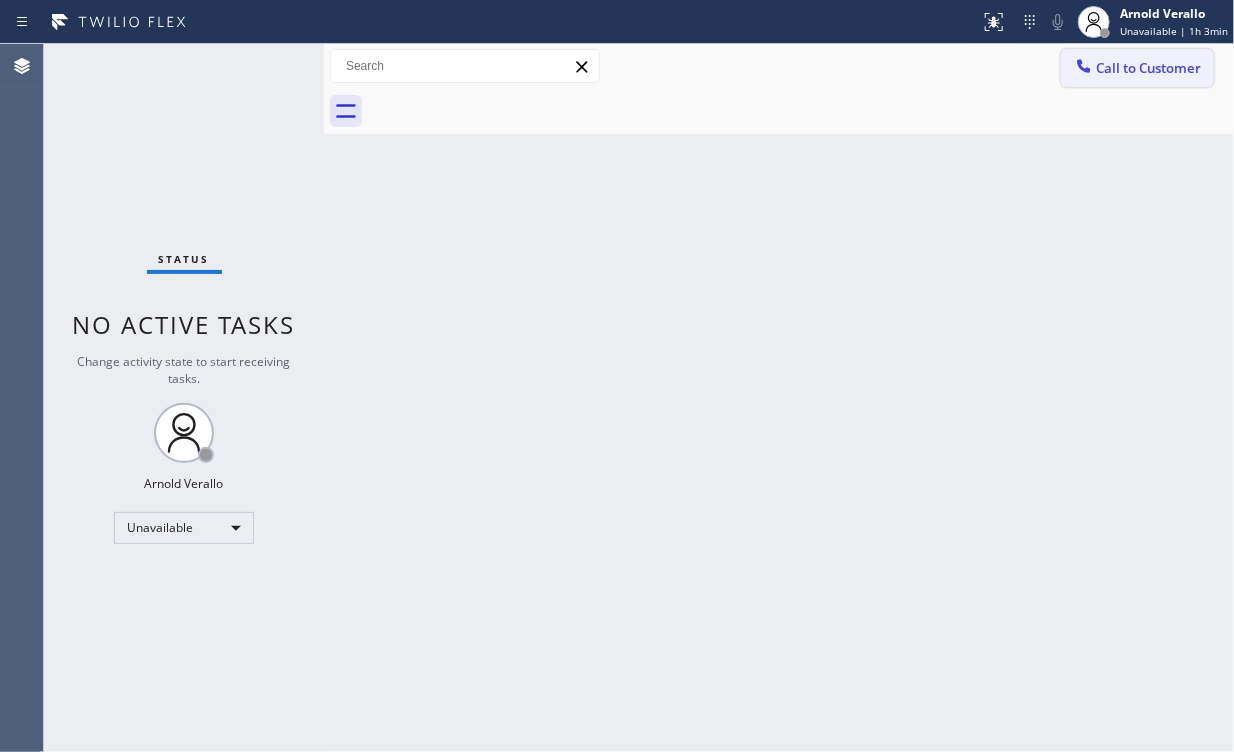 click on "Call to Customer" at bounding box center [1148, 68] 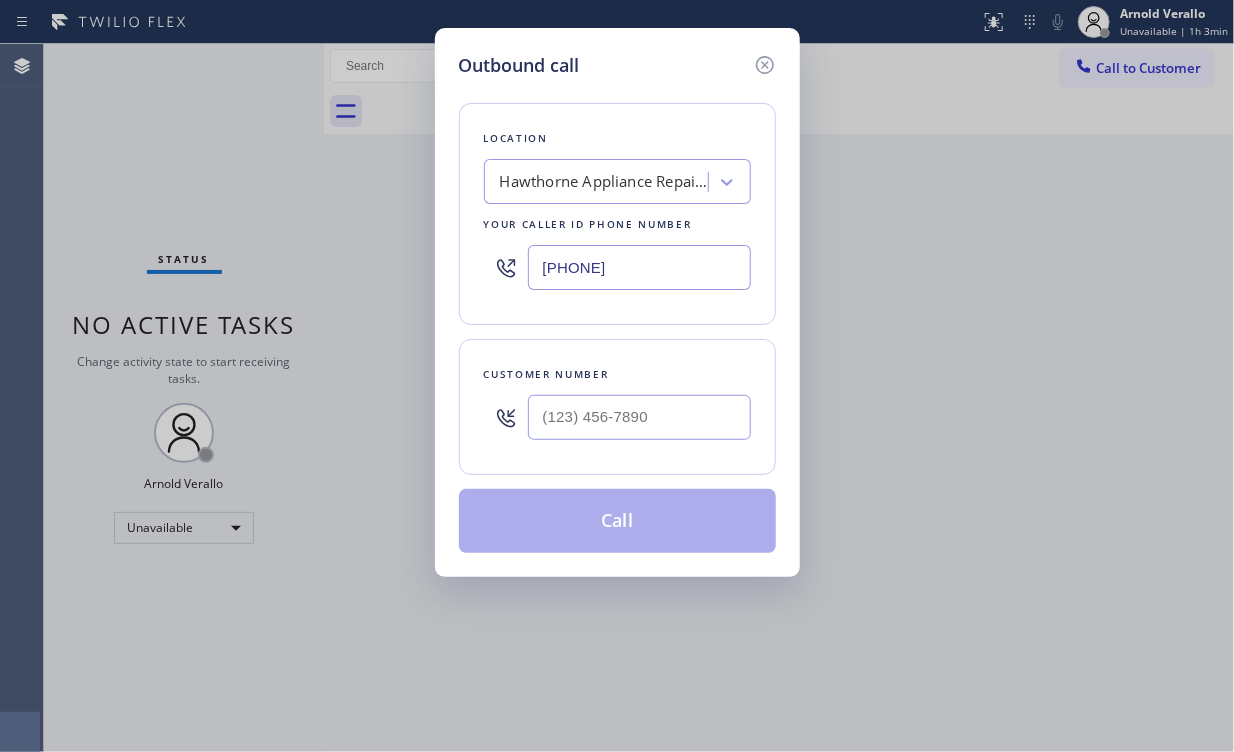 drag, startPoint x: 576, startPoint y: 268, endPoint x: 330, endPoint y: 235, distance: 248.20355 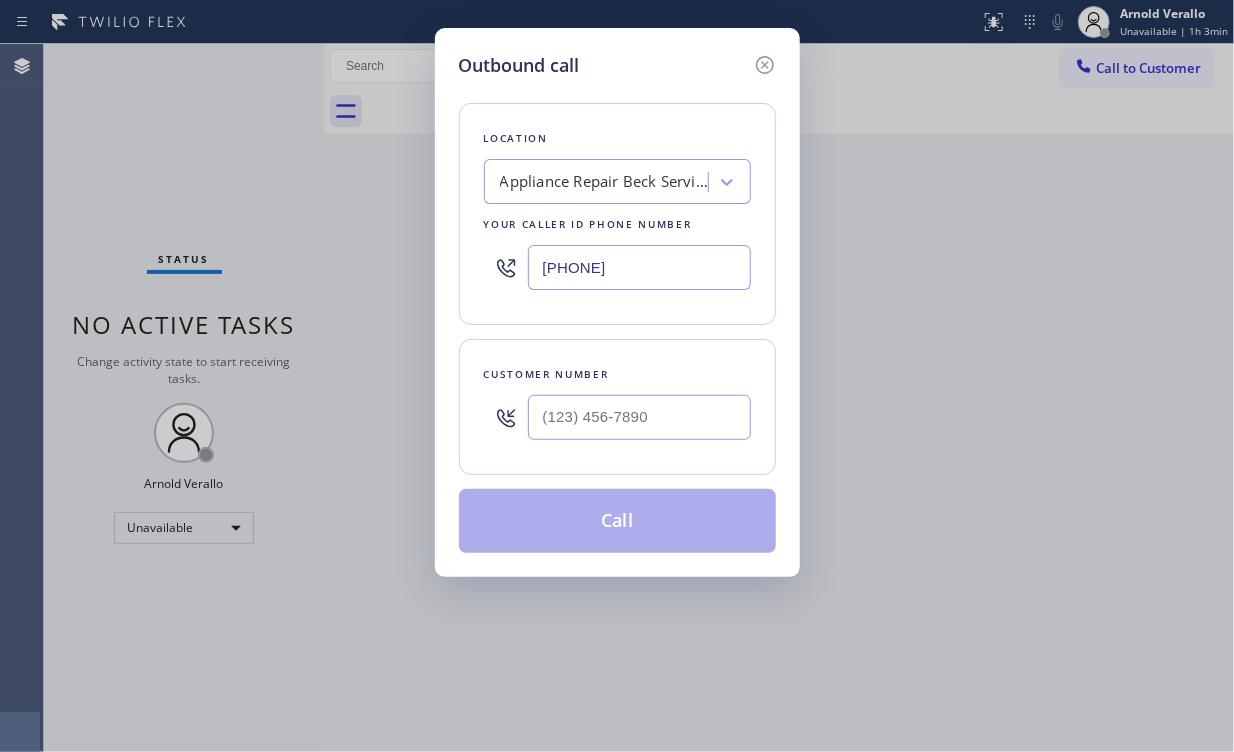 type on "[PHONE]" 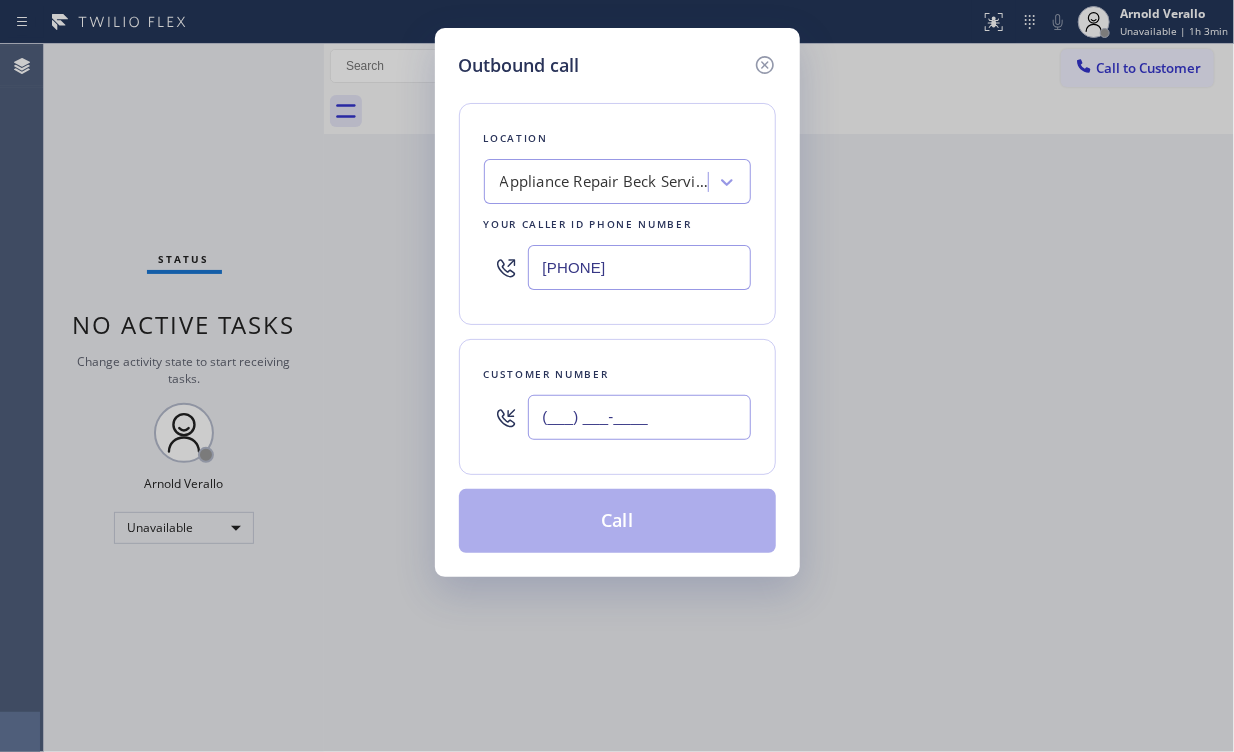 click on "(___) ___-____" at bounding box center [639, 417] 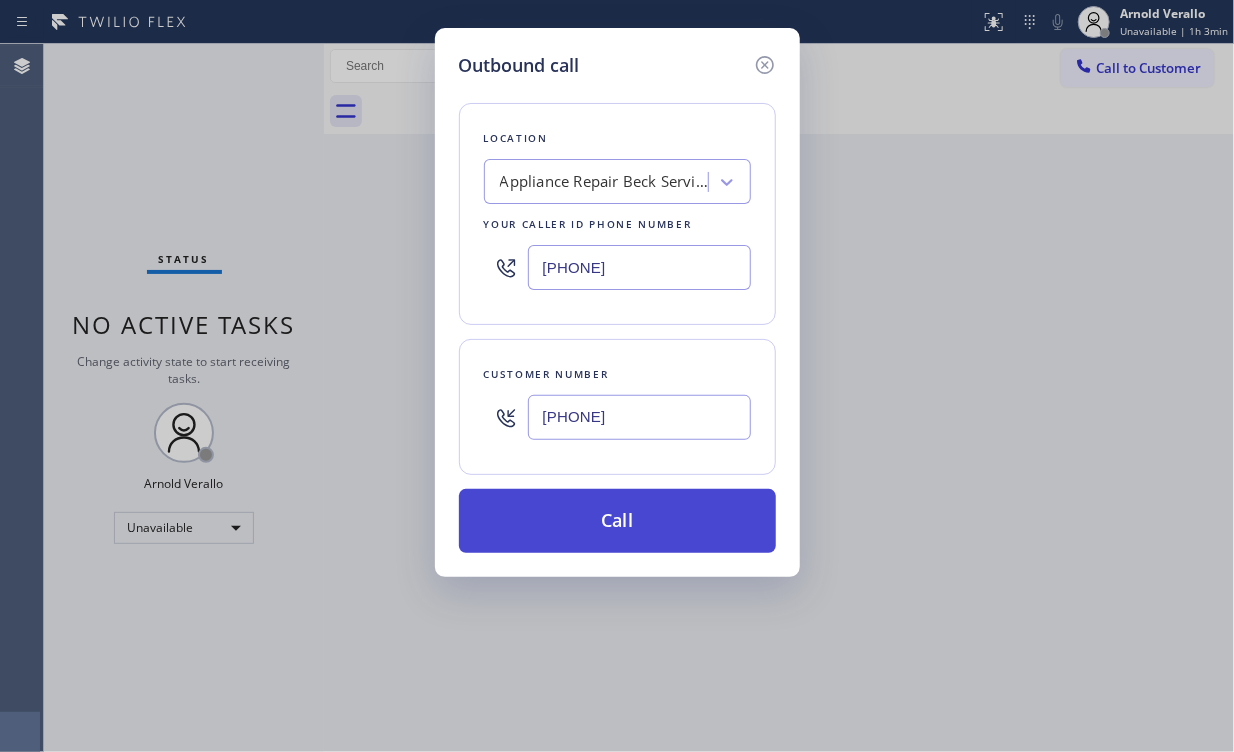 type on "[PHONE]" 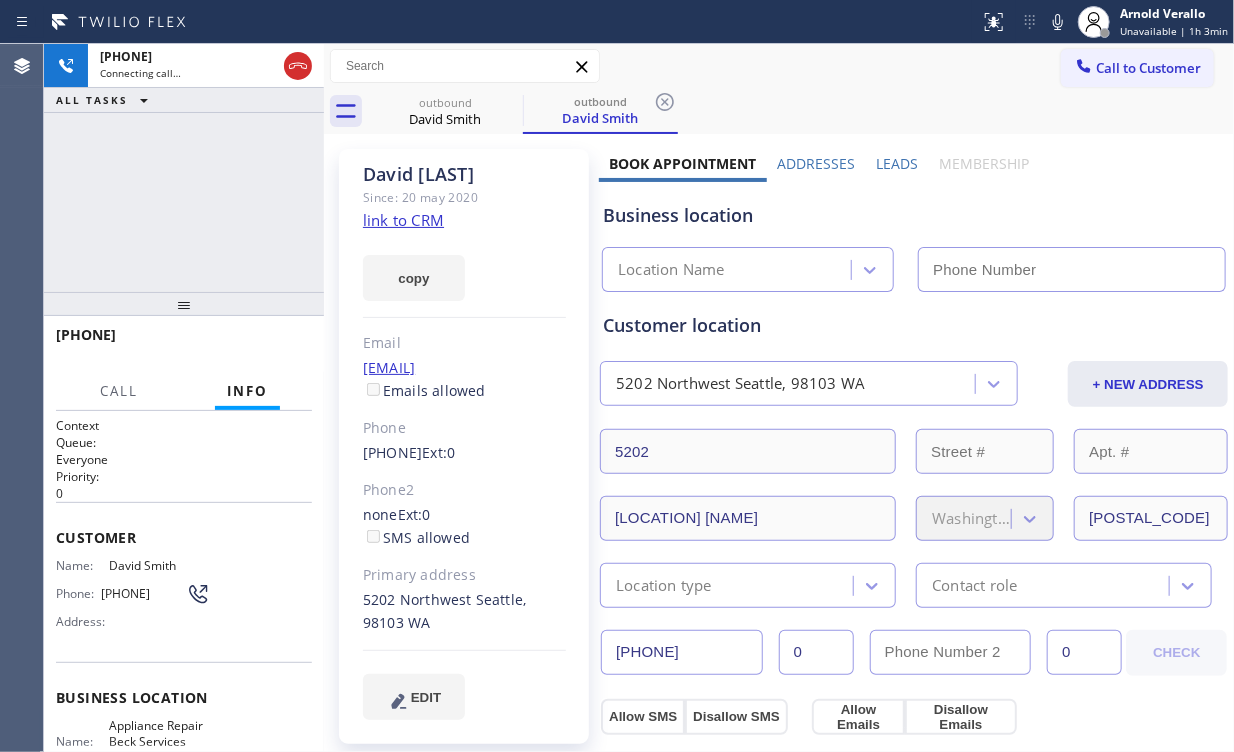 type on "[PHONE]" 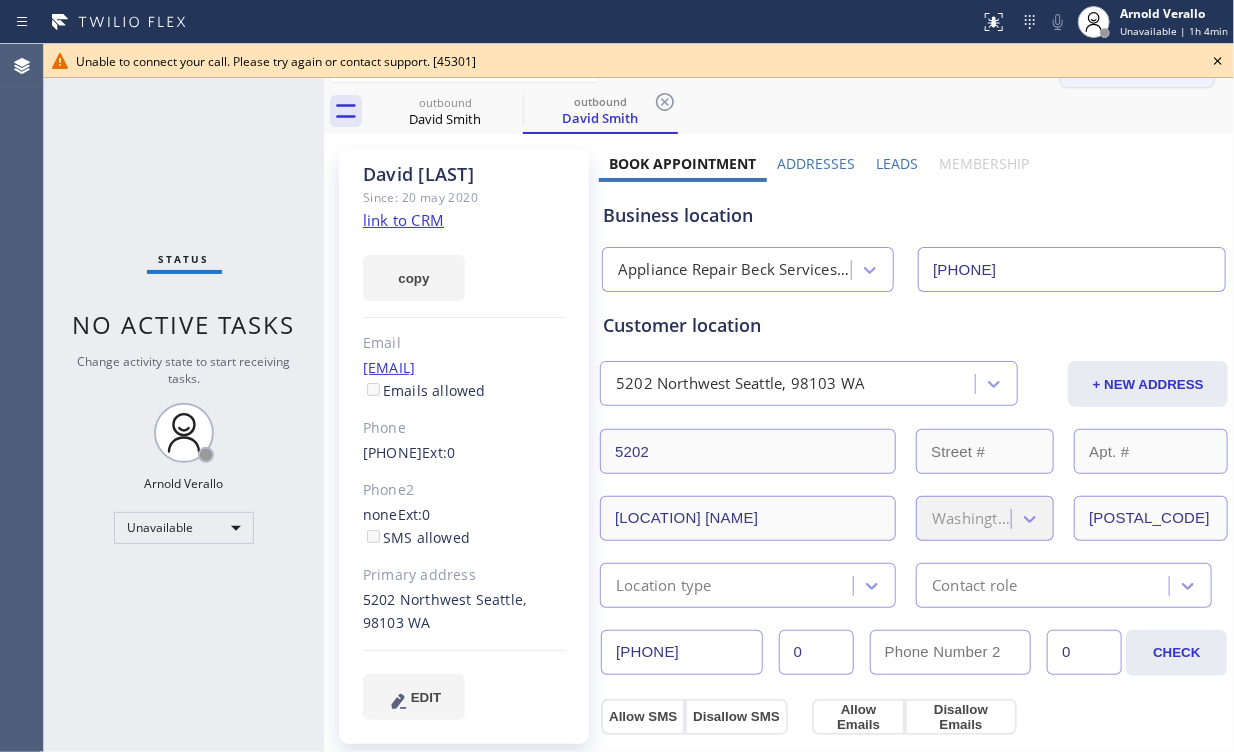 drag, startPoint x: 1216, startPoint y: 58, endPoint x: 1084, endPoint y: 76, distance: 133.22162 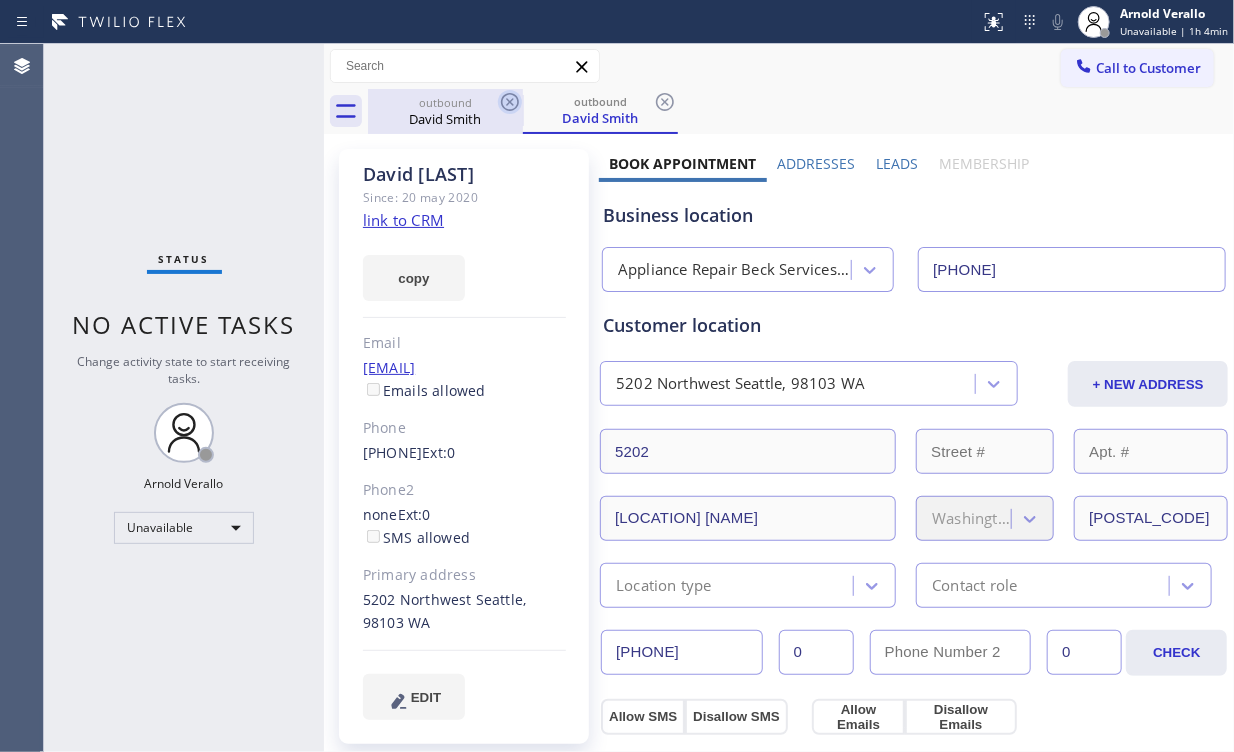 drag, startPoint x: 418, startPoint y: 121, endPoint x: 499, endPoint y: 111, distance: 81.61495 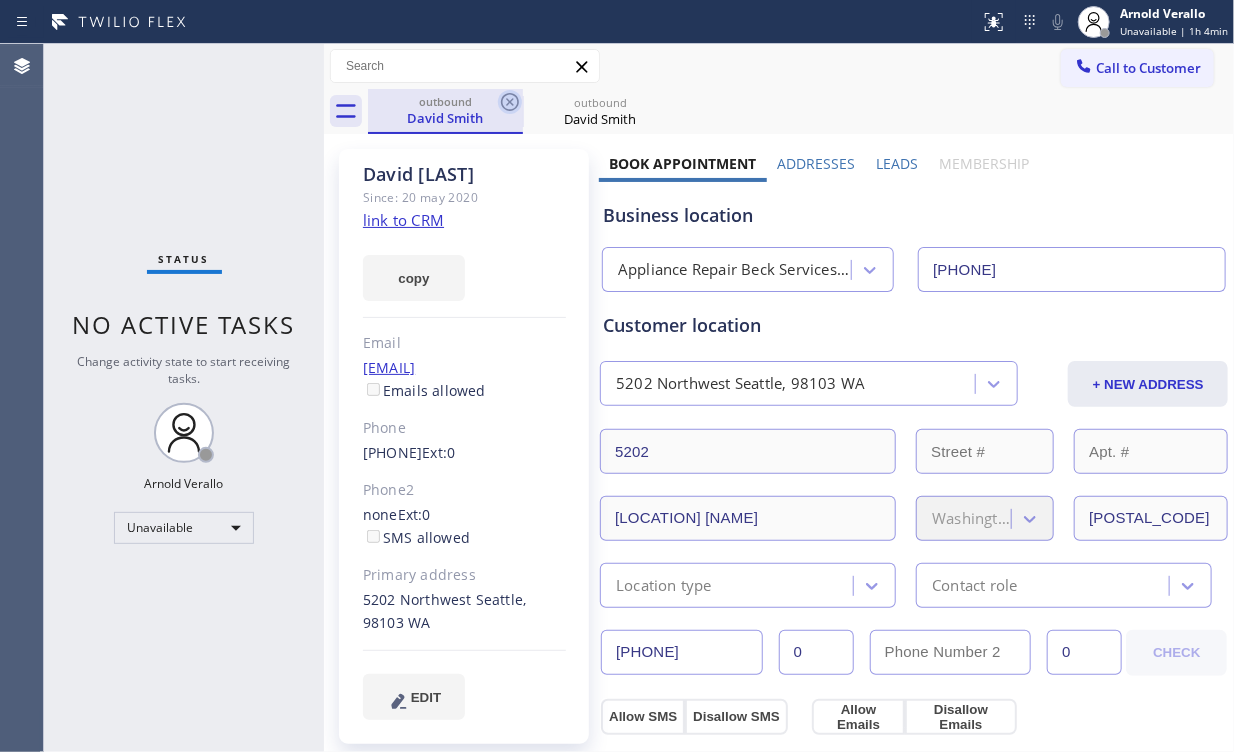 click 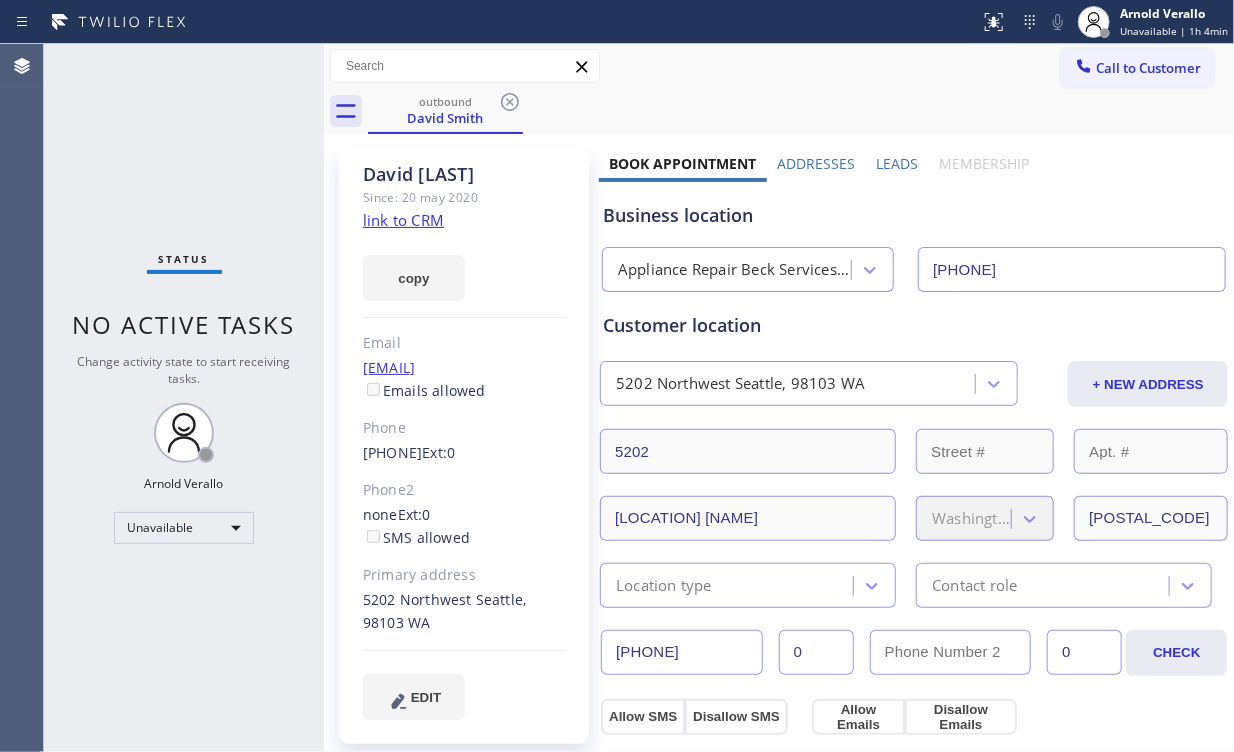 click 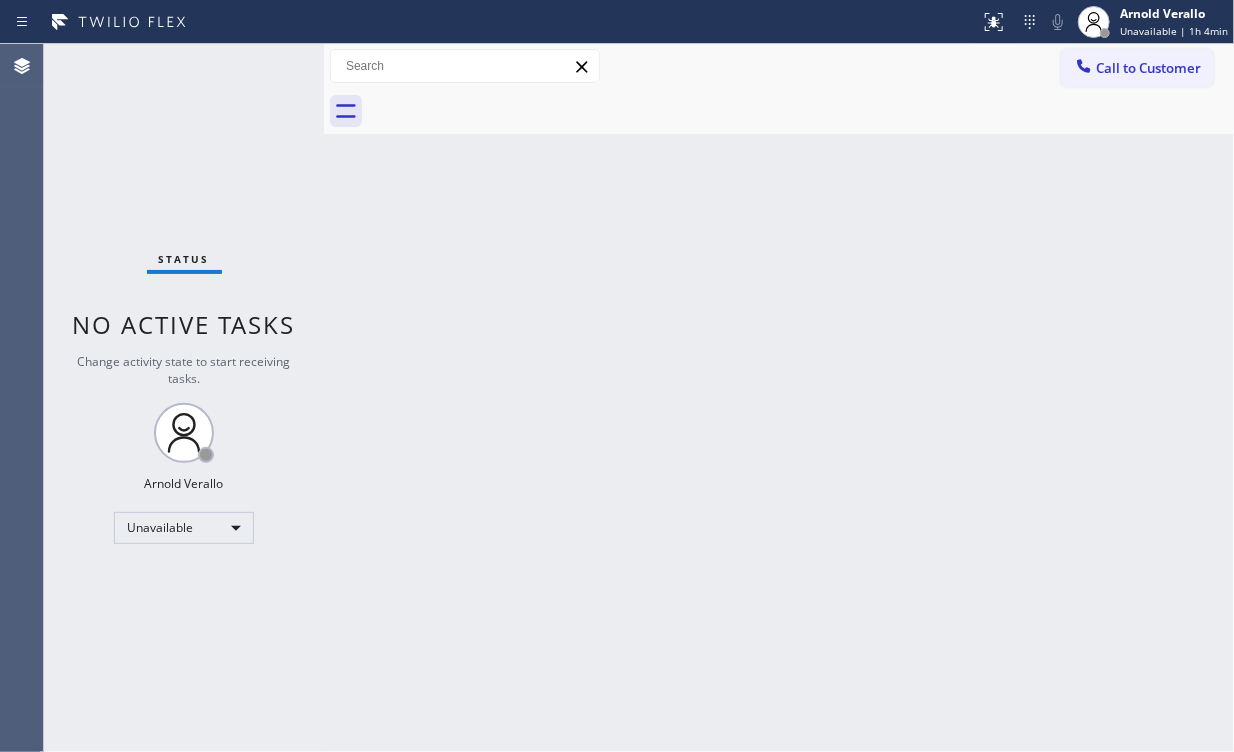click on "Status   No active tasks     Change activity state to start receiving tasks.   [FIRST] [LAST] Unavailable" at bounding box center [184, 398] 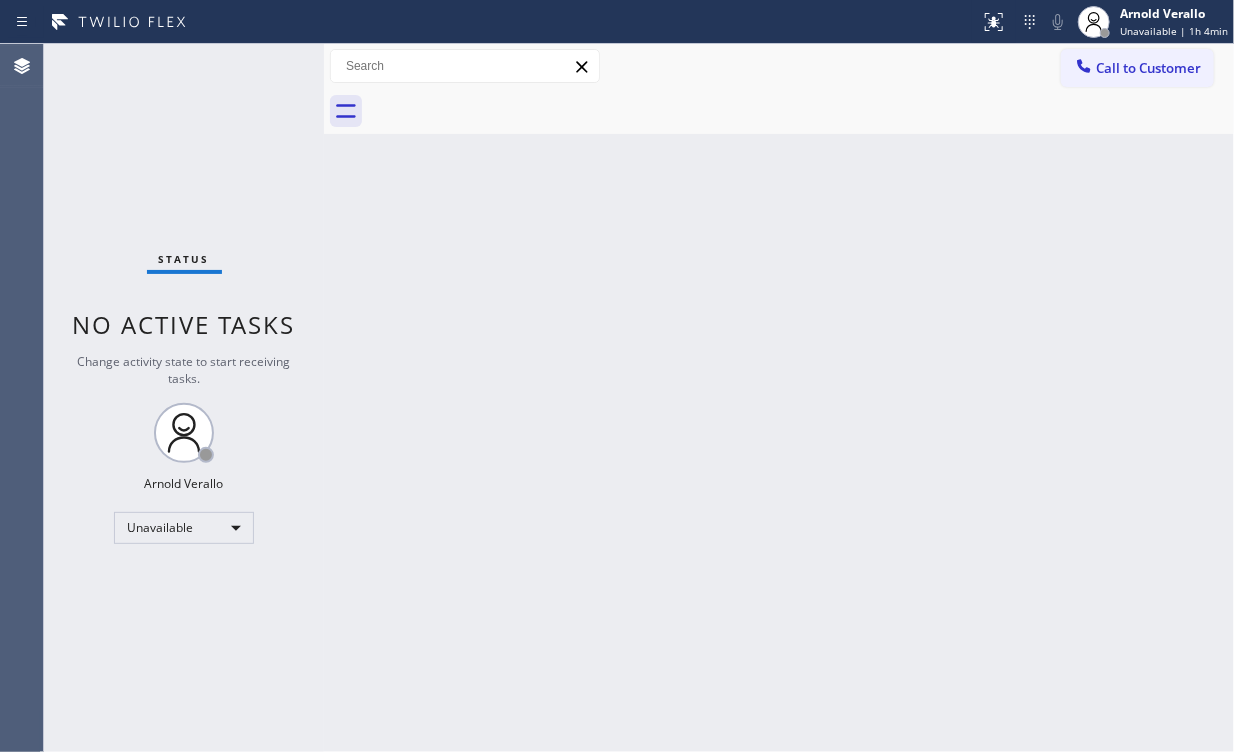 click on "Call to Customer" at bounding box center (1148, 68) 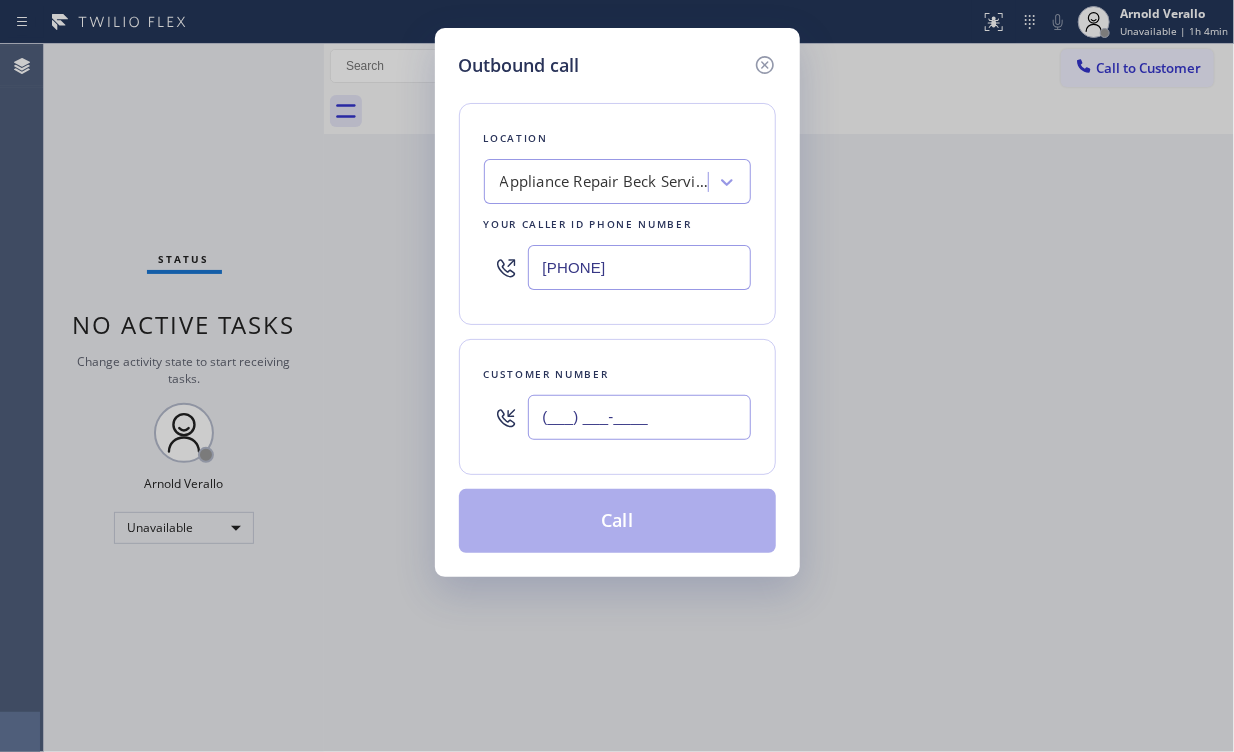 click on "(___) ___-____" at bounding box center [639, 417] 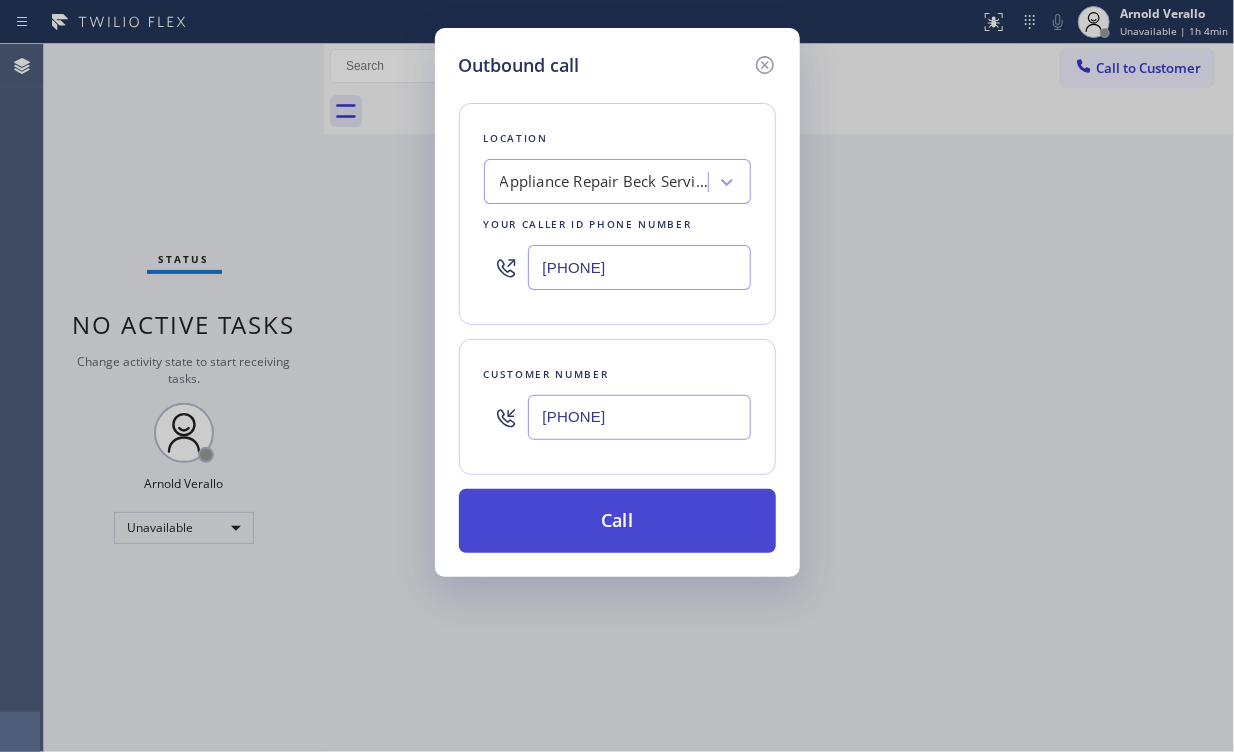 type on "[PHONE]" 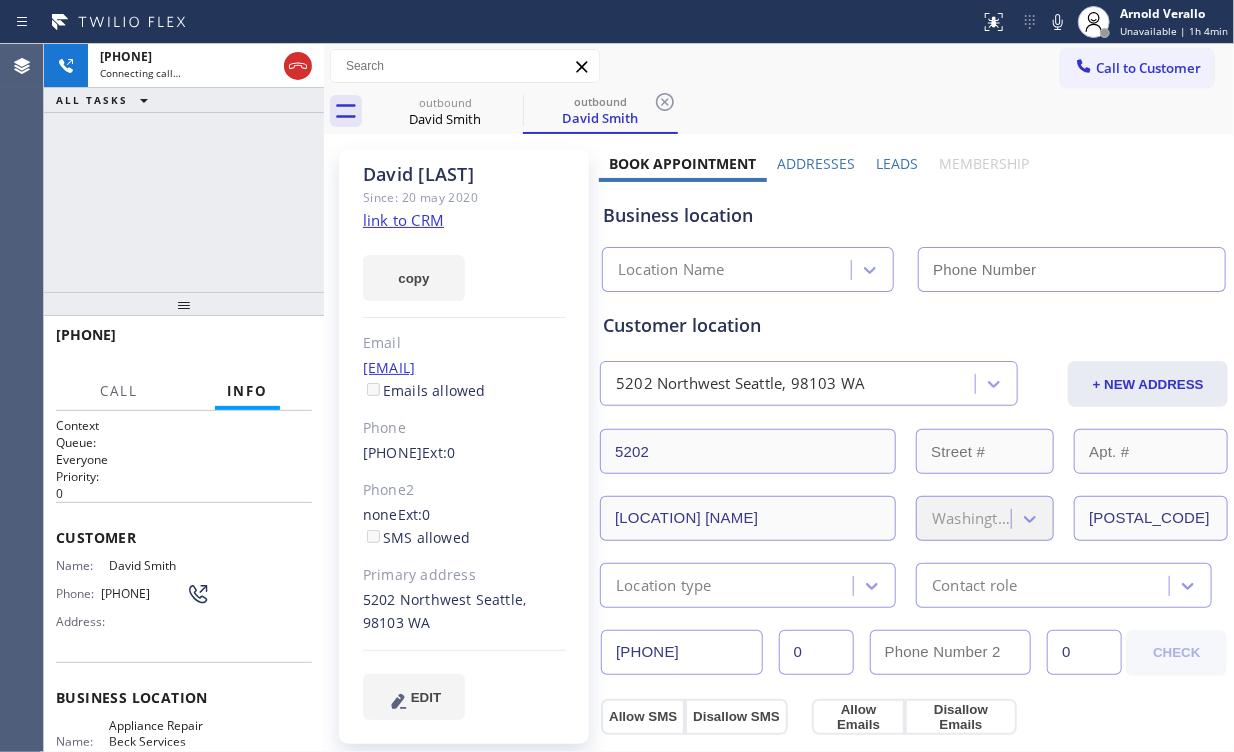 click on "[PHONE] Connecting call… ALL TASKS ALL TASKS ACTIVE TASKS TASKS IN WRAP UP" at bounding box center [184, 168] 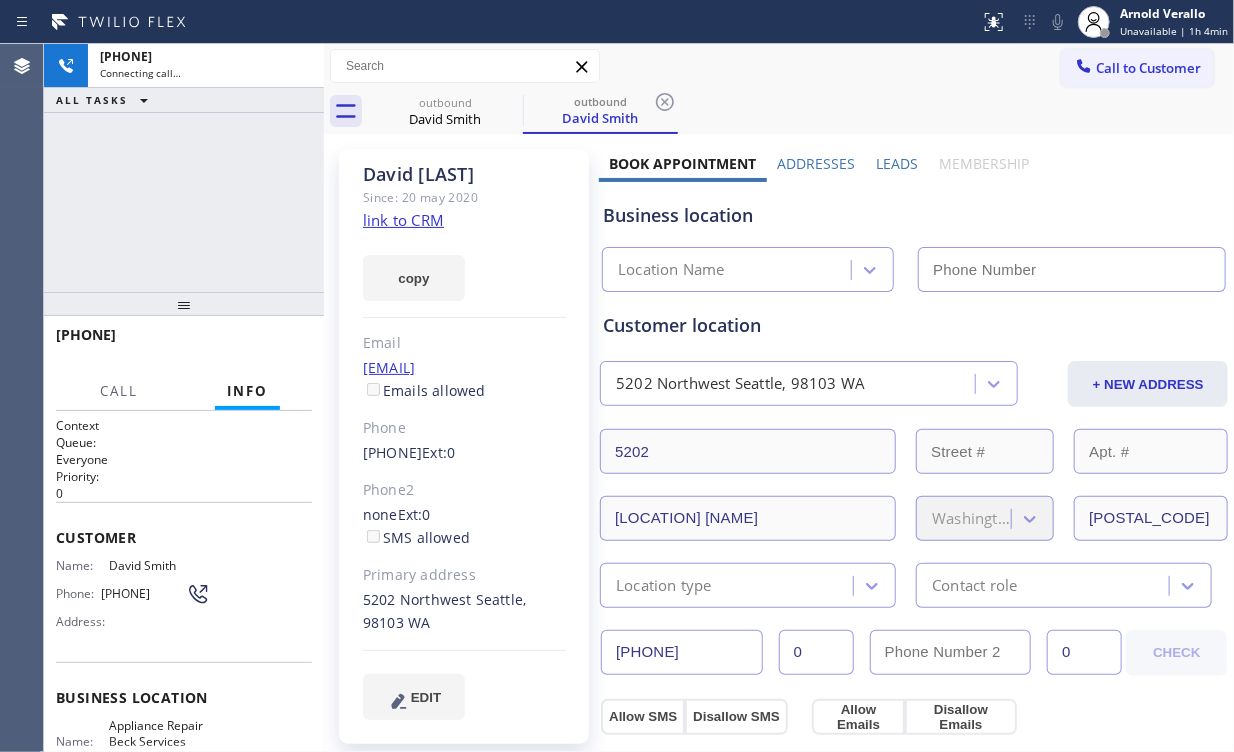 type on "[PHONE]" 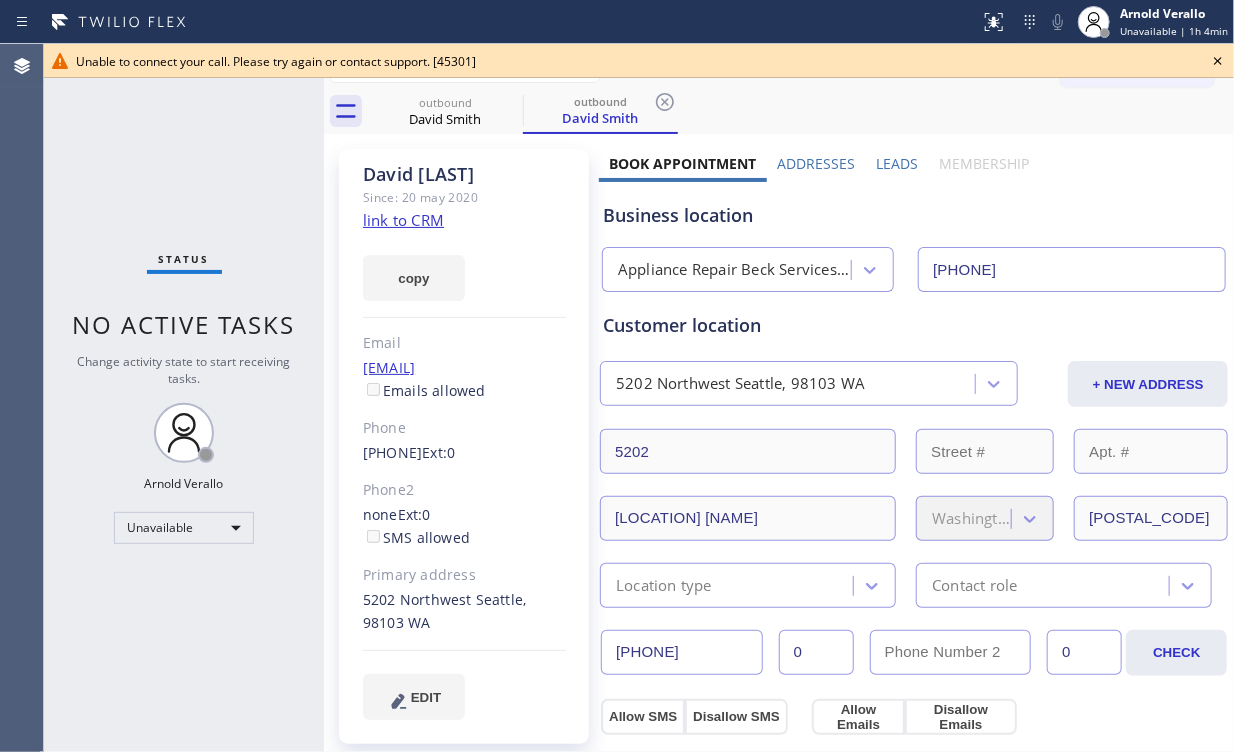 click 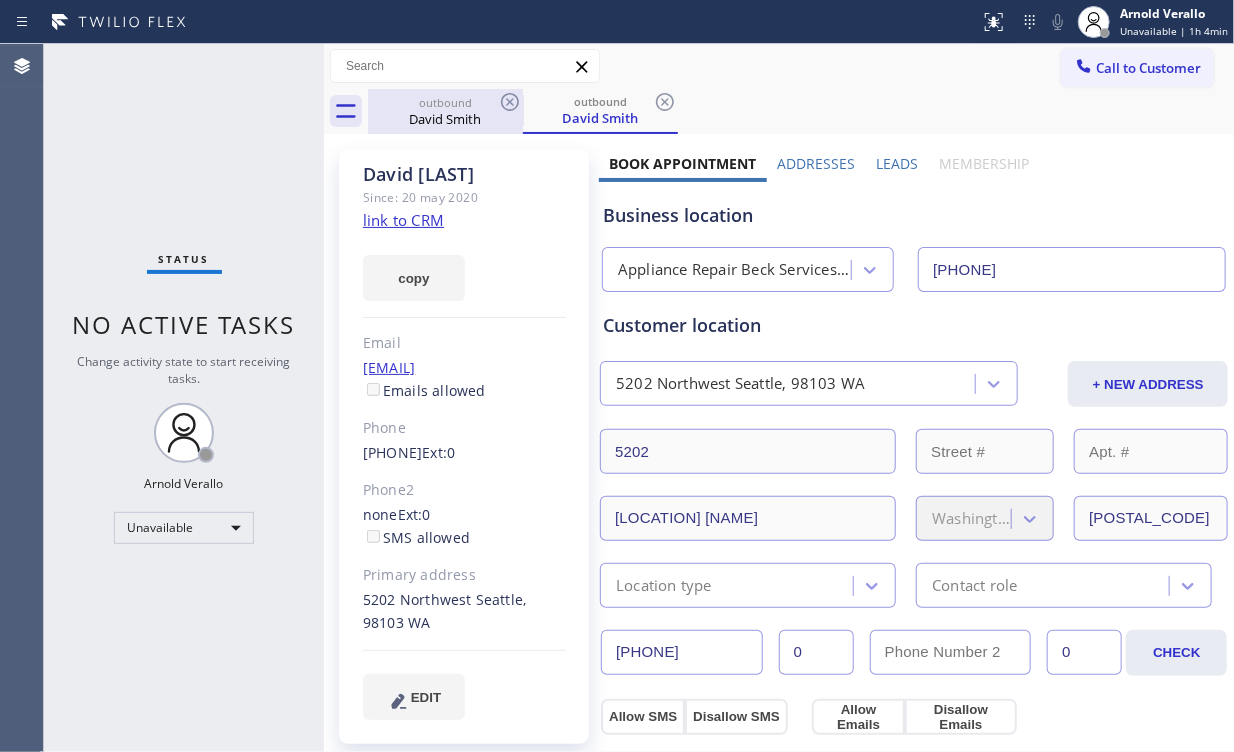 click on "David Smith" at bounding box center [445, 119] 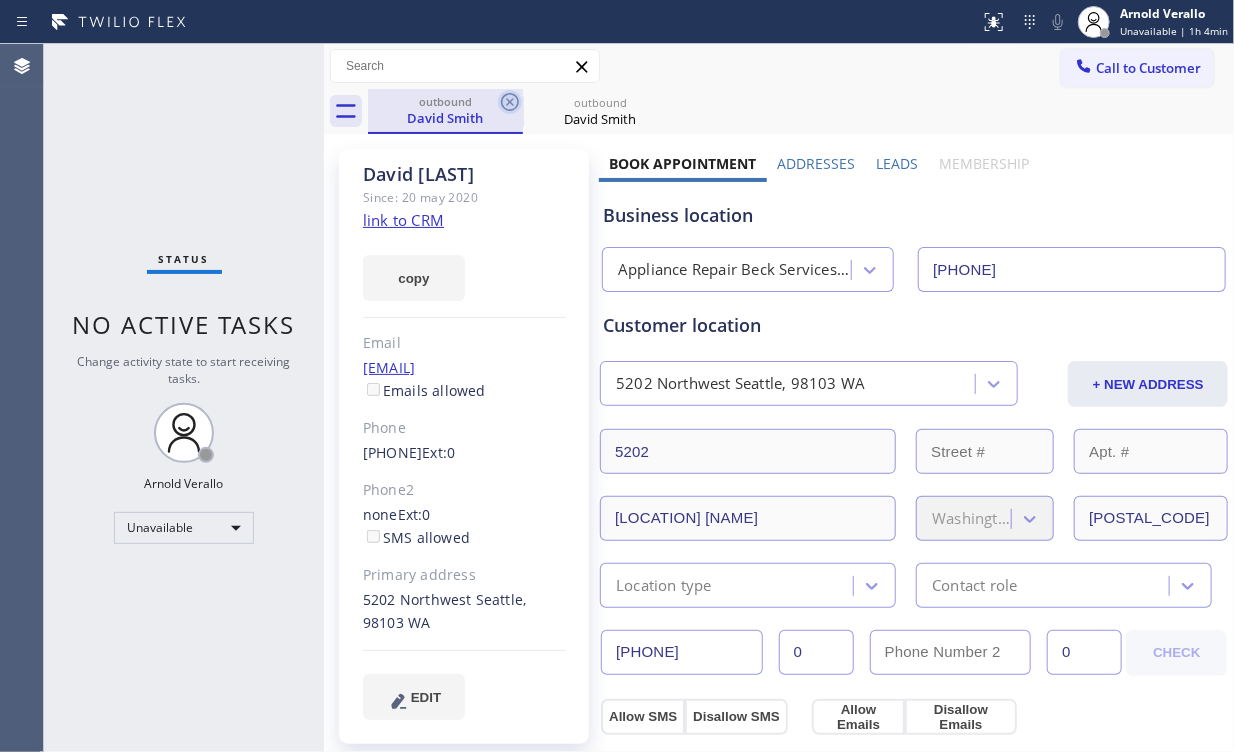 click 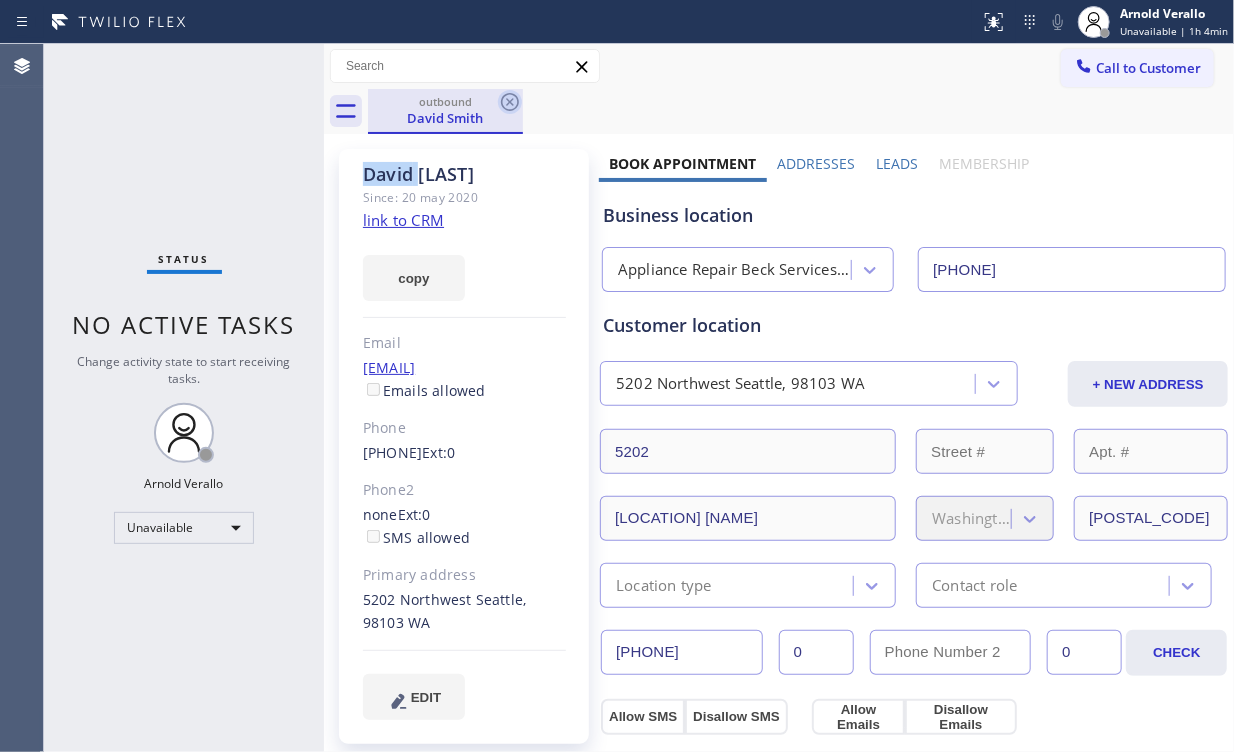 click 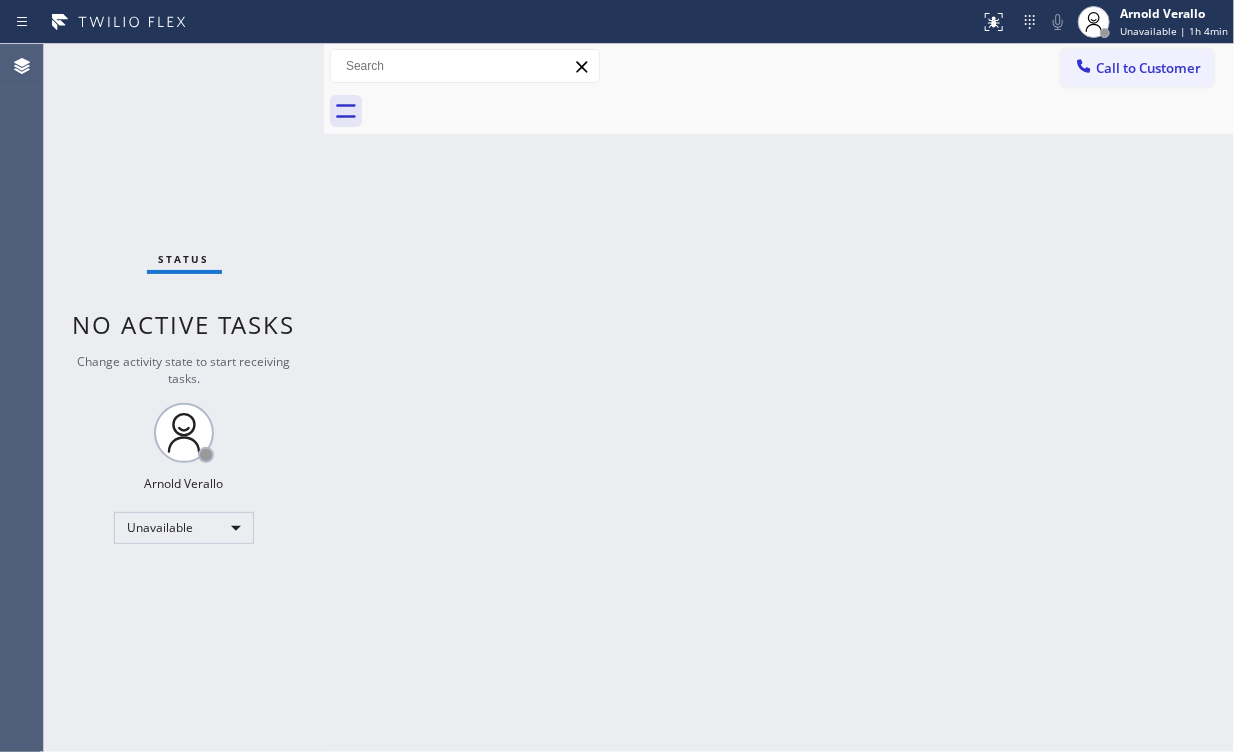 drag, startPoint x: 232, startPoint y: 140, endPoint x: 259, endPoint y: 6, distance: 136.69308 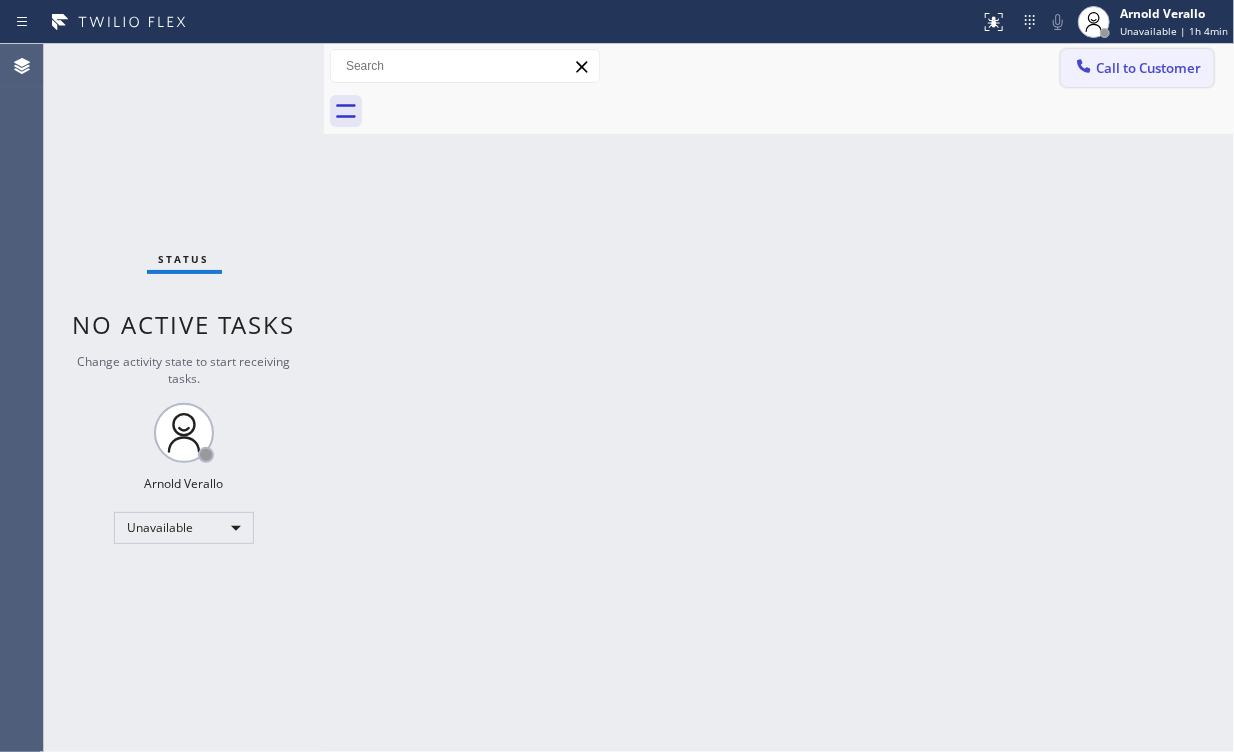 click on "Call to Customer" at bounding box center [1148, 68] 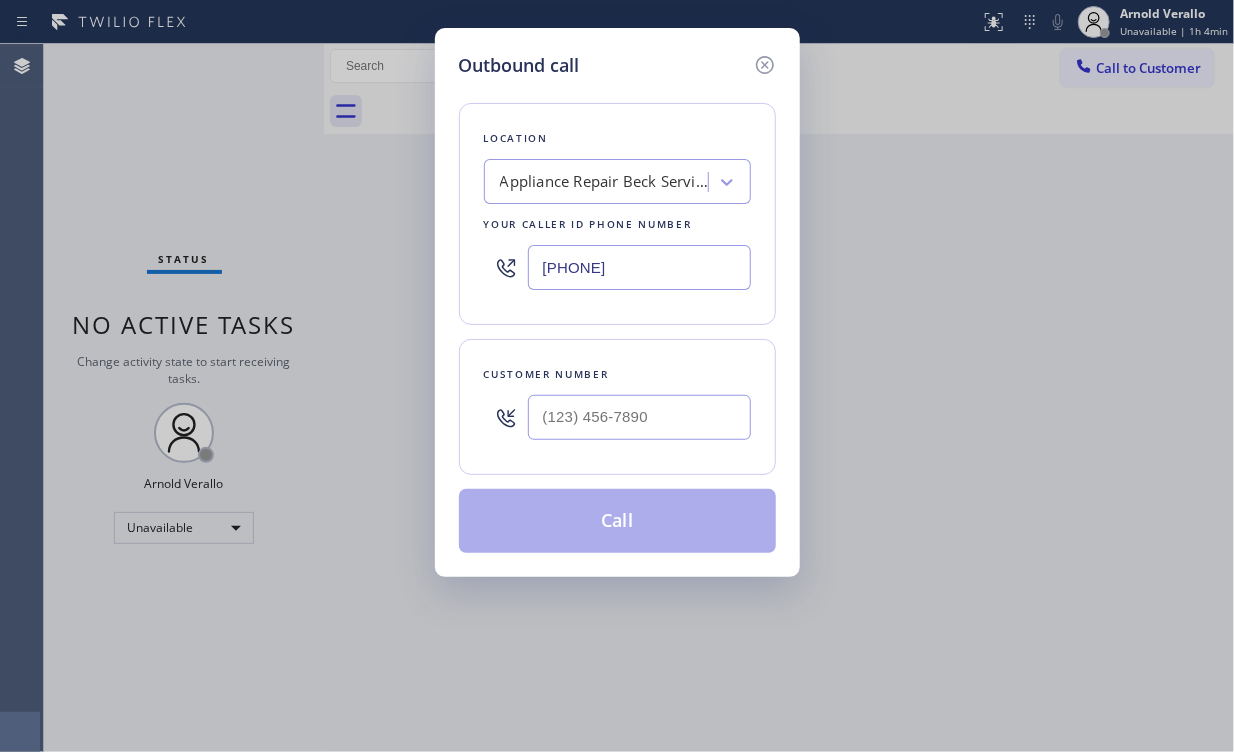 drag, startPoint x: 696, startPoint y: 264, endPoint x: 173, endPoint y: 188, distance: 528.49316 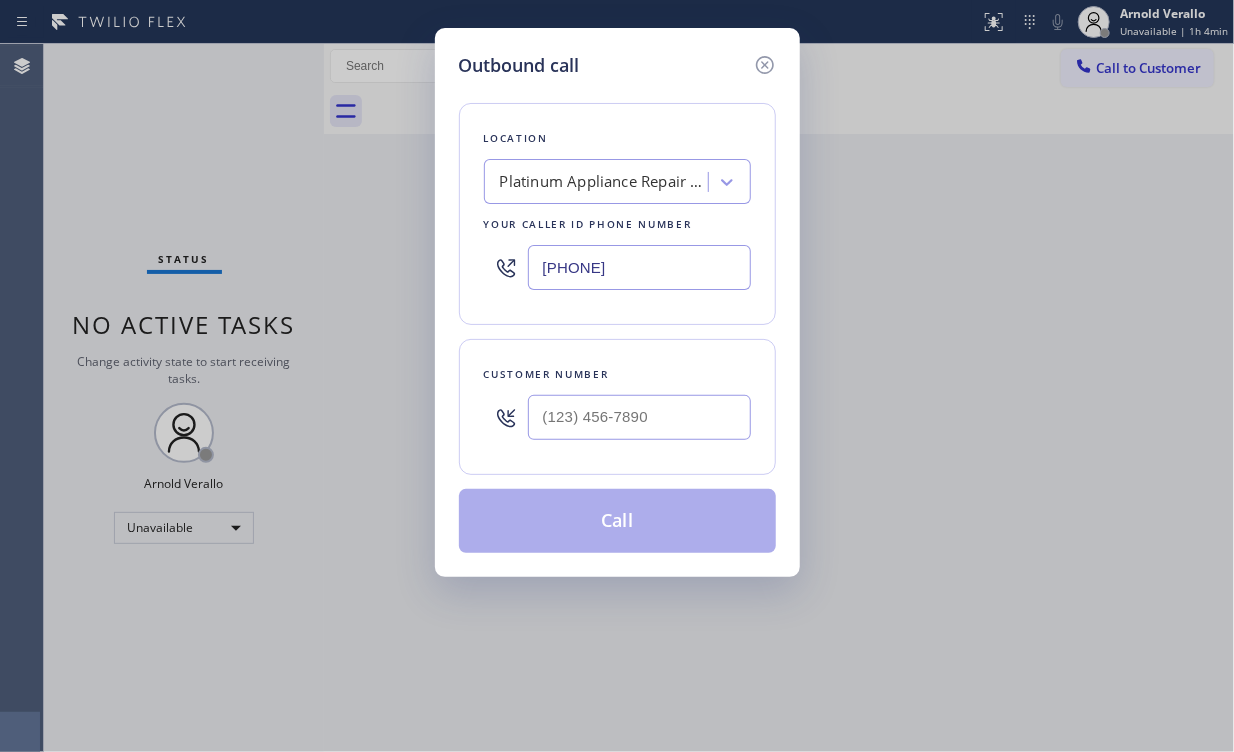 type on "[PHONE]" 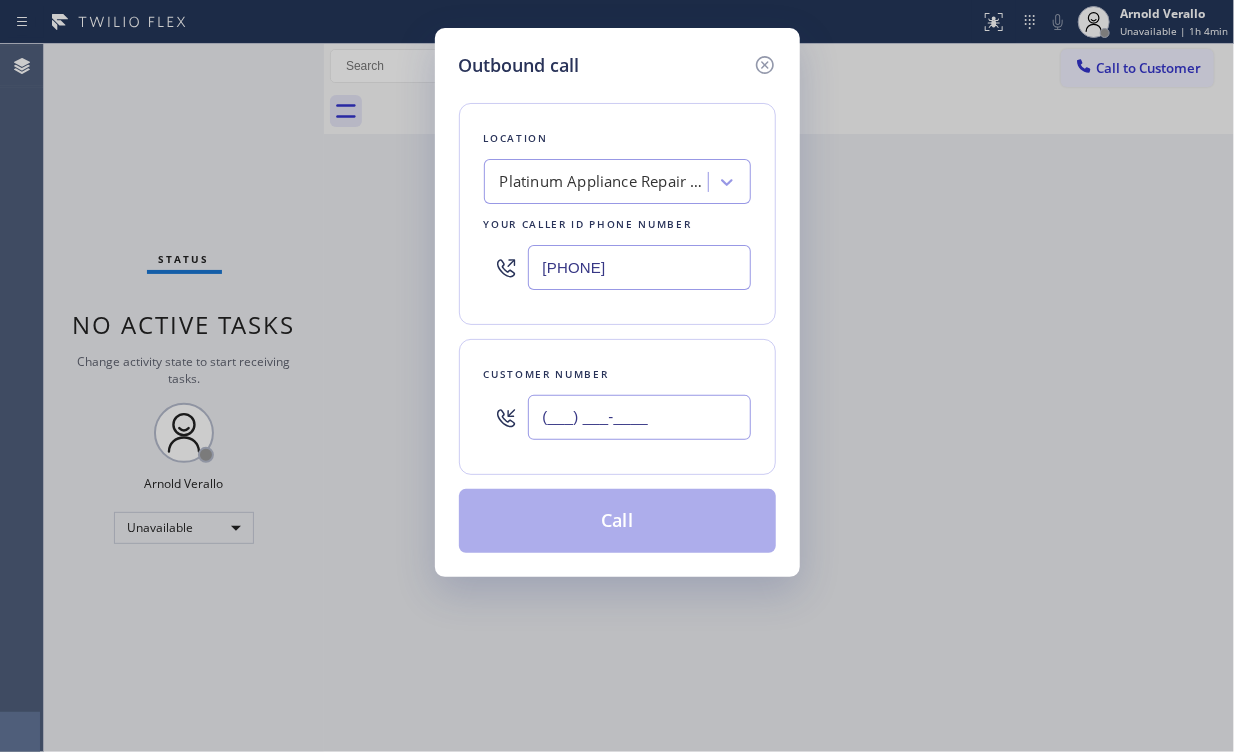 click on "(___) ___-____" at bounding box center [639, 417] 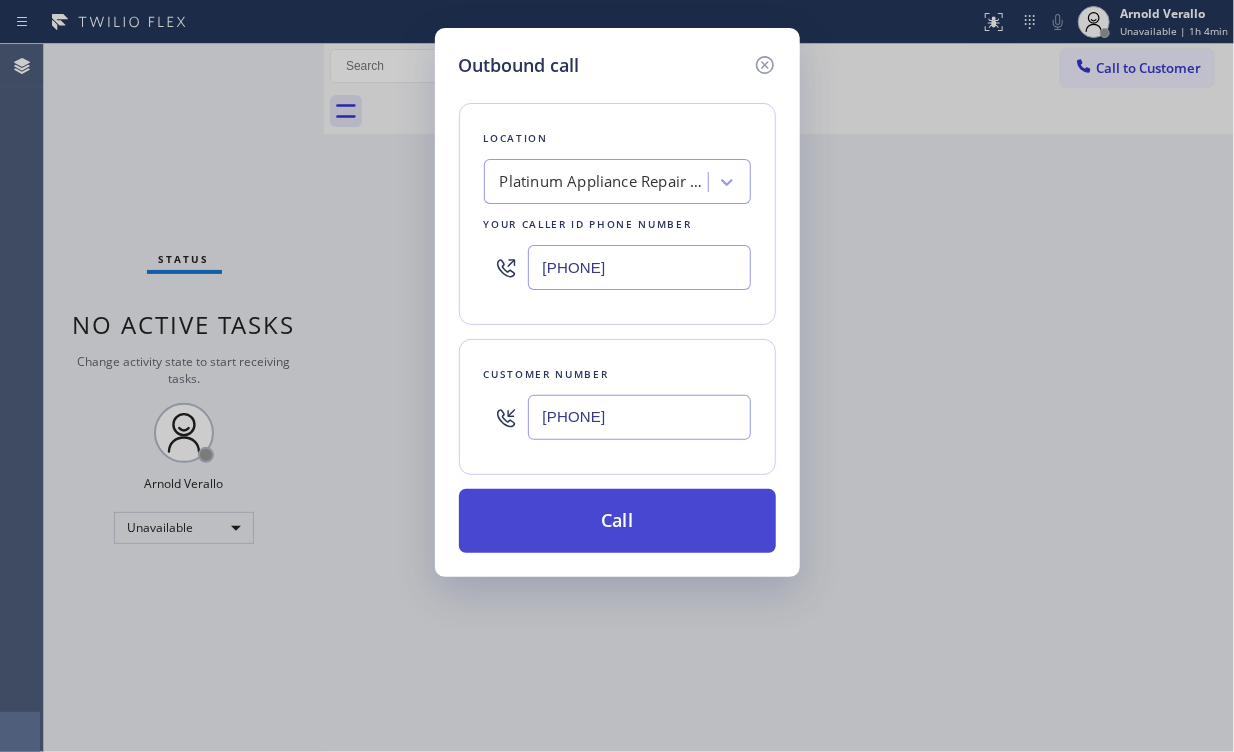 type on "[PHONE]" 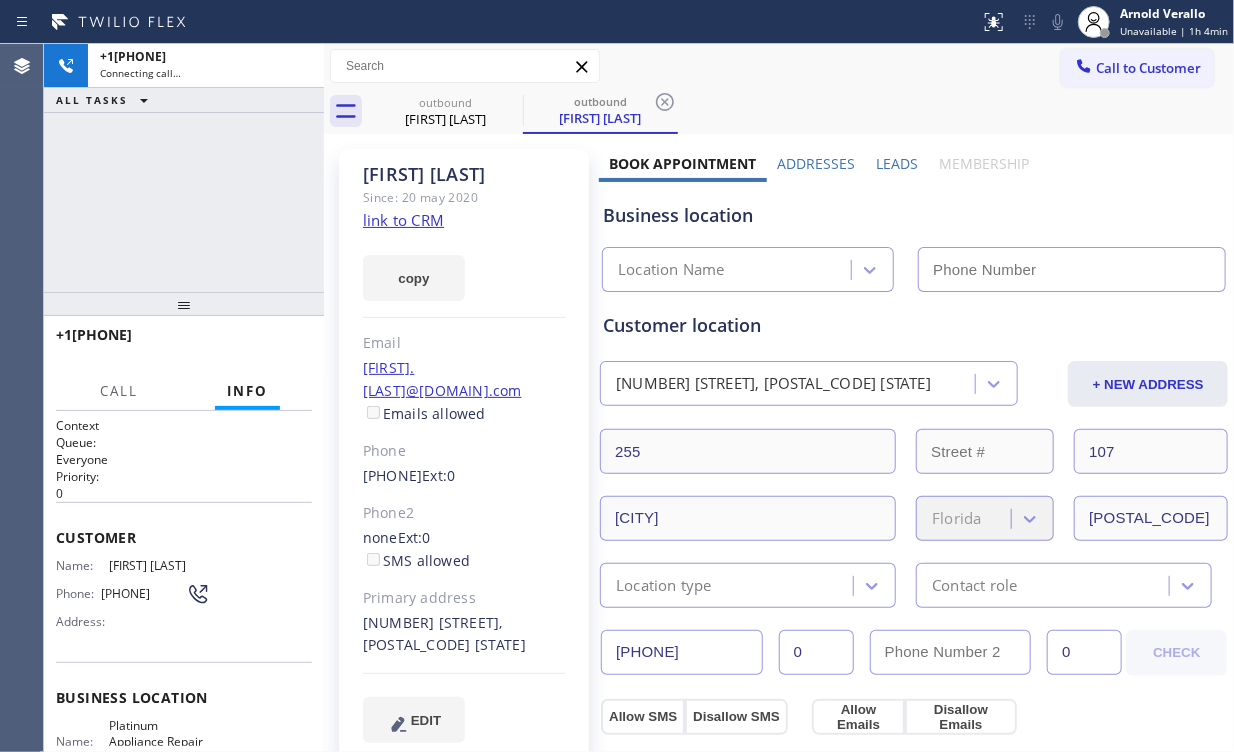 type on "[PHONE]" 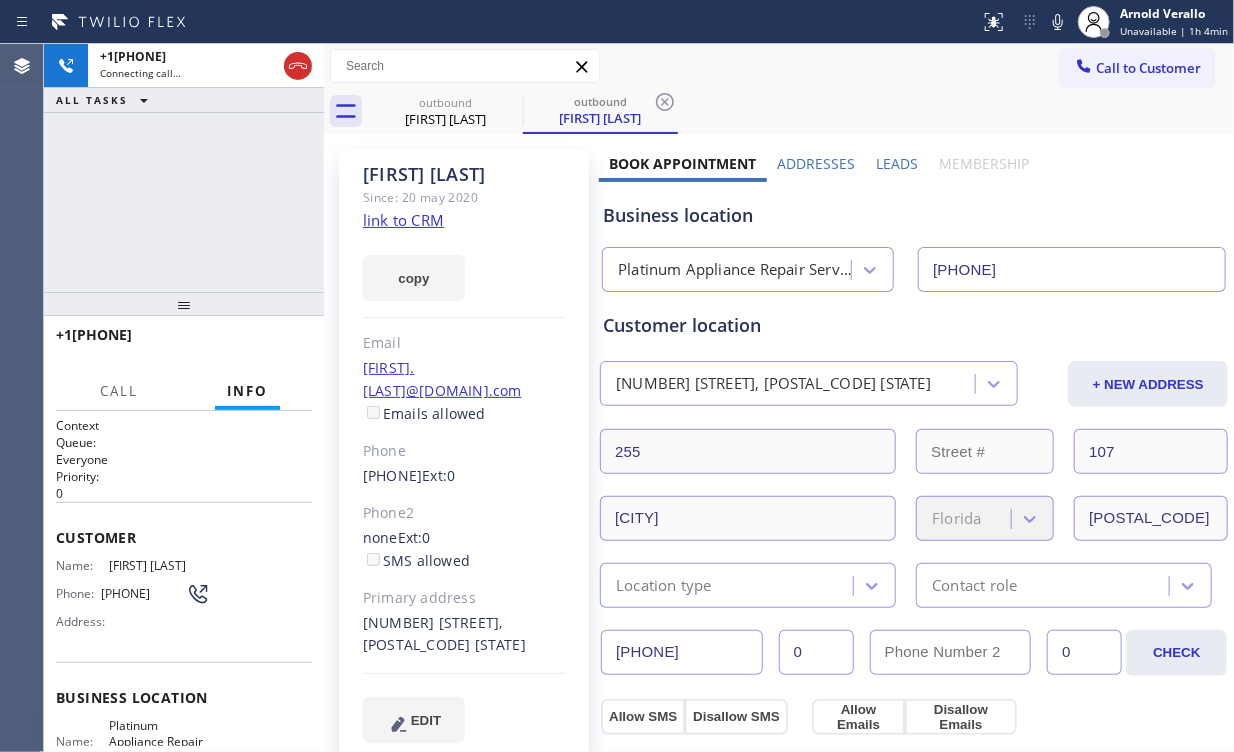 drag, startPoint x: 215, startPoint y: 212, endPoint x: 248, endPoint y: 176, distance: 48.83646 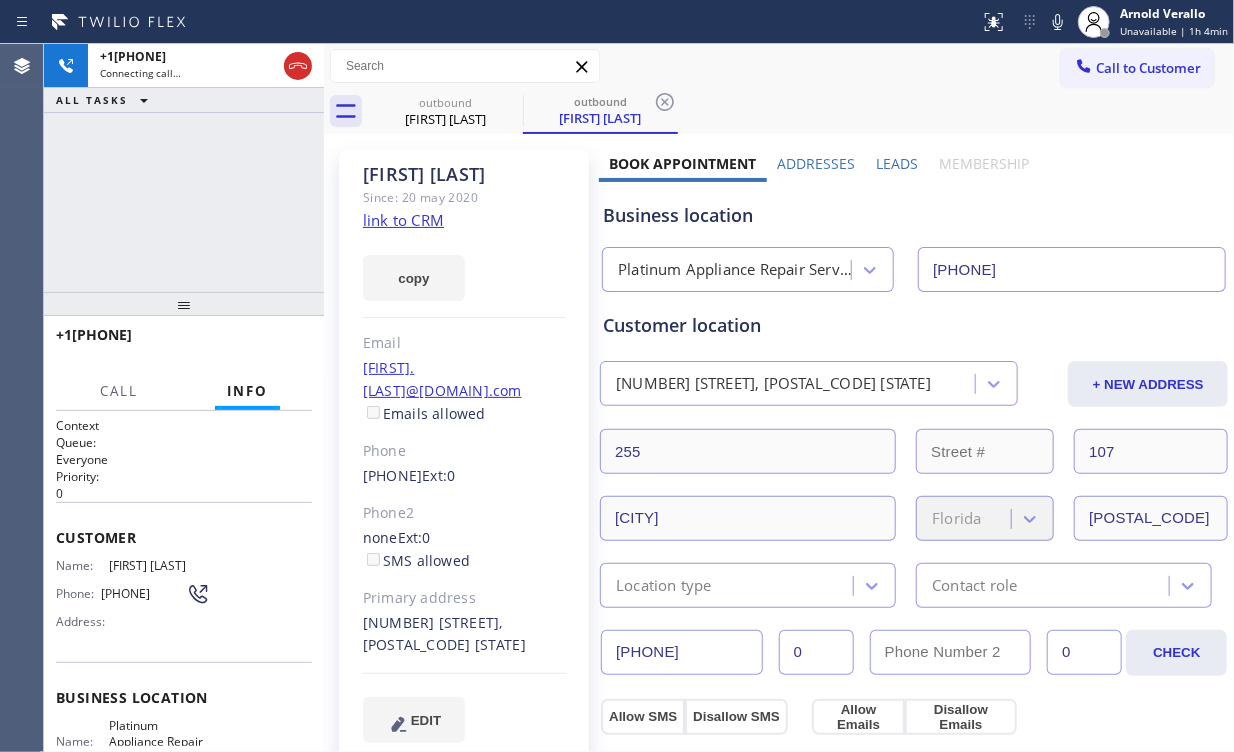 click on "[PHONE] Connecting call… ALL TASKS ALL TASKS ACTIVE TASKS TASKS IN WRAP UP" at bounding box center [184, 168] 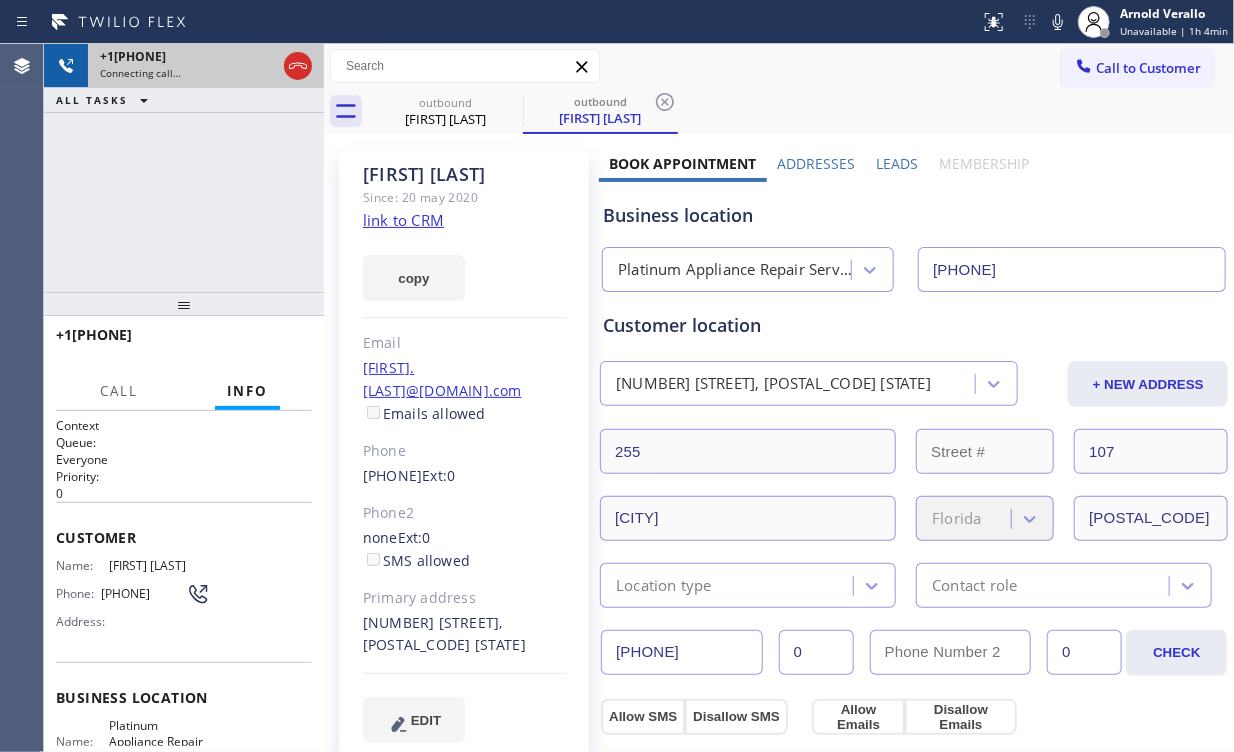 click at bounding box center (298, 66) 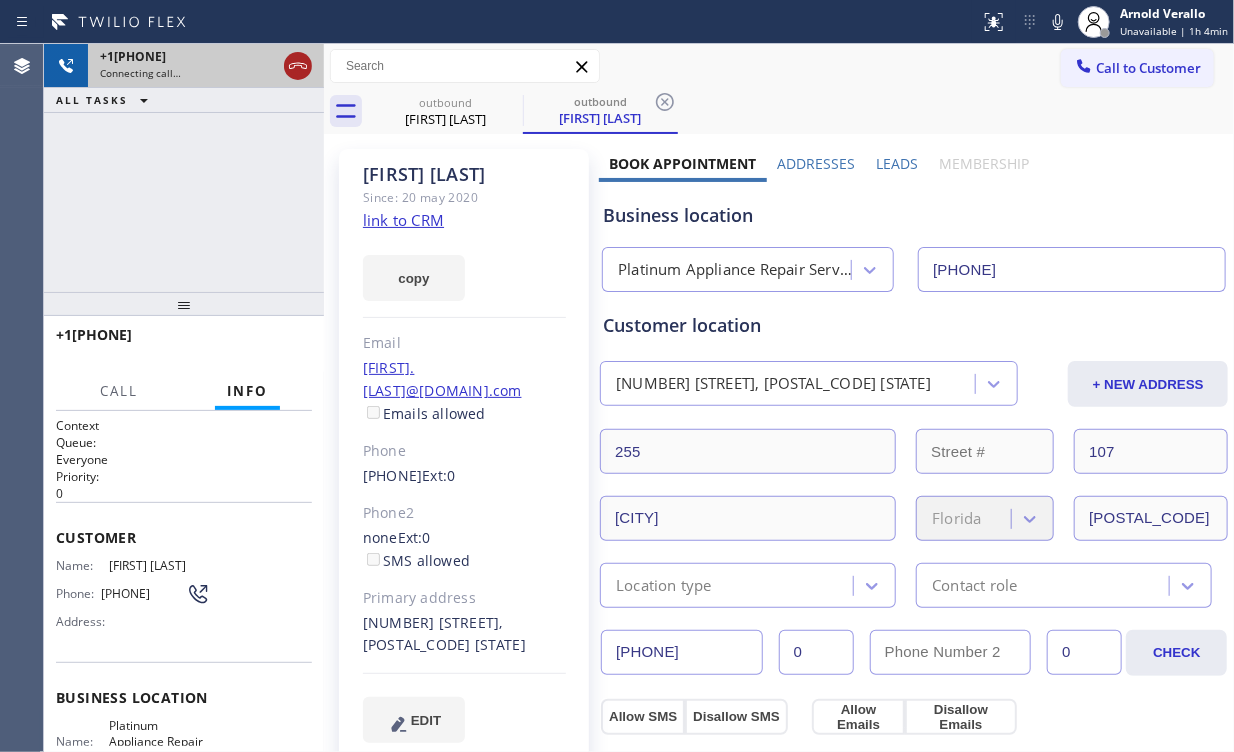 click 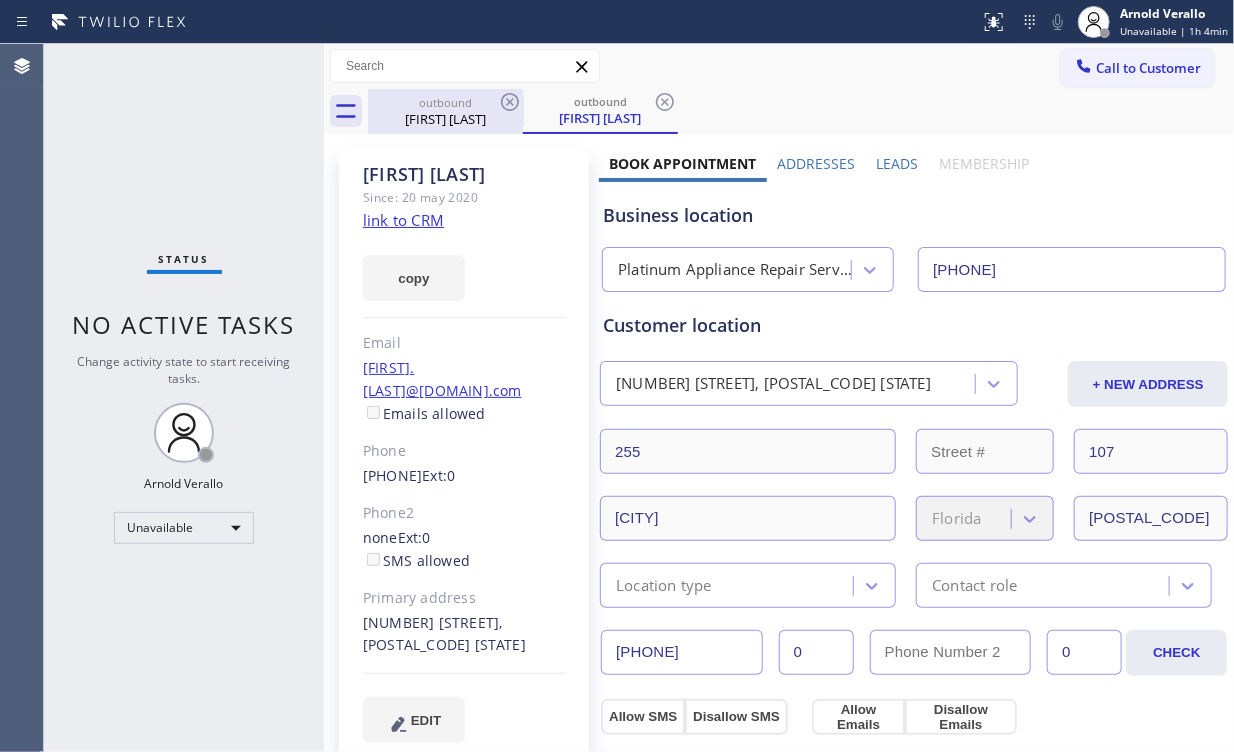drag, startPoint x: 425, startPoint y: 100, endPoint x: 484, endPoint y: 109, distance: 59.682495 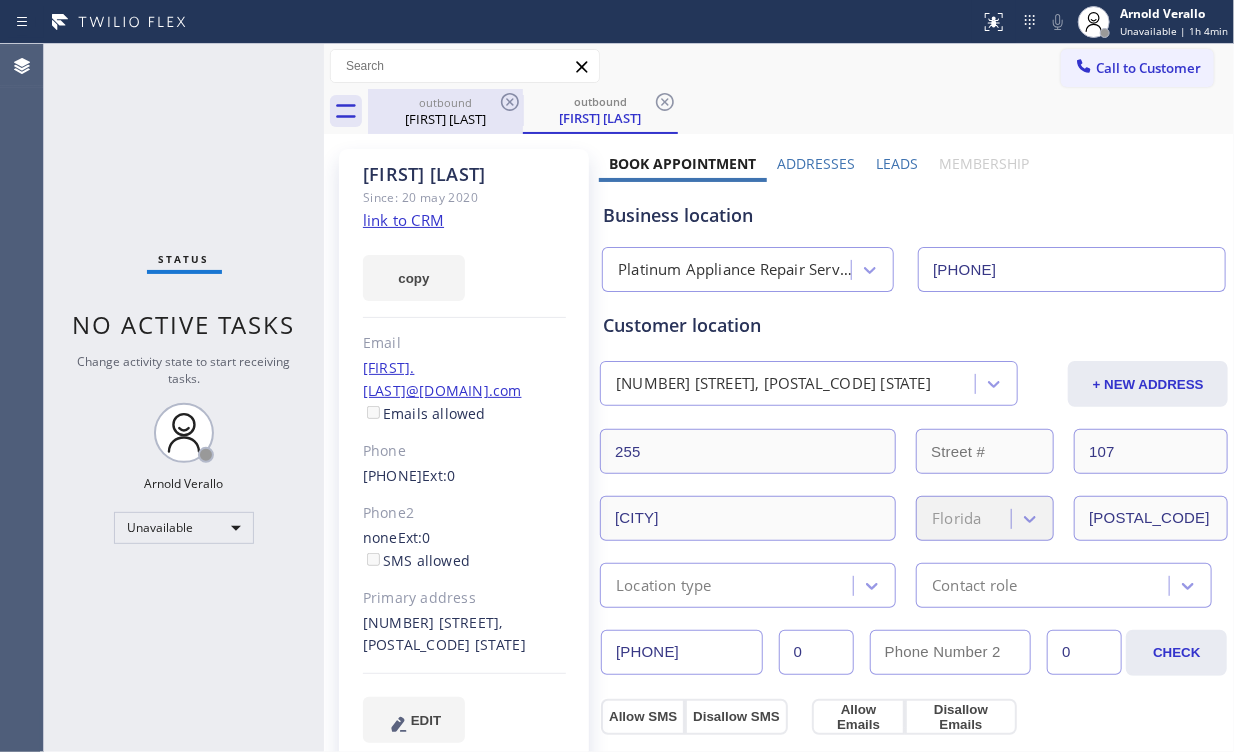 click on "outbound" at bounding box center [445, 102] 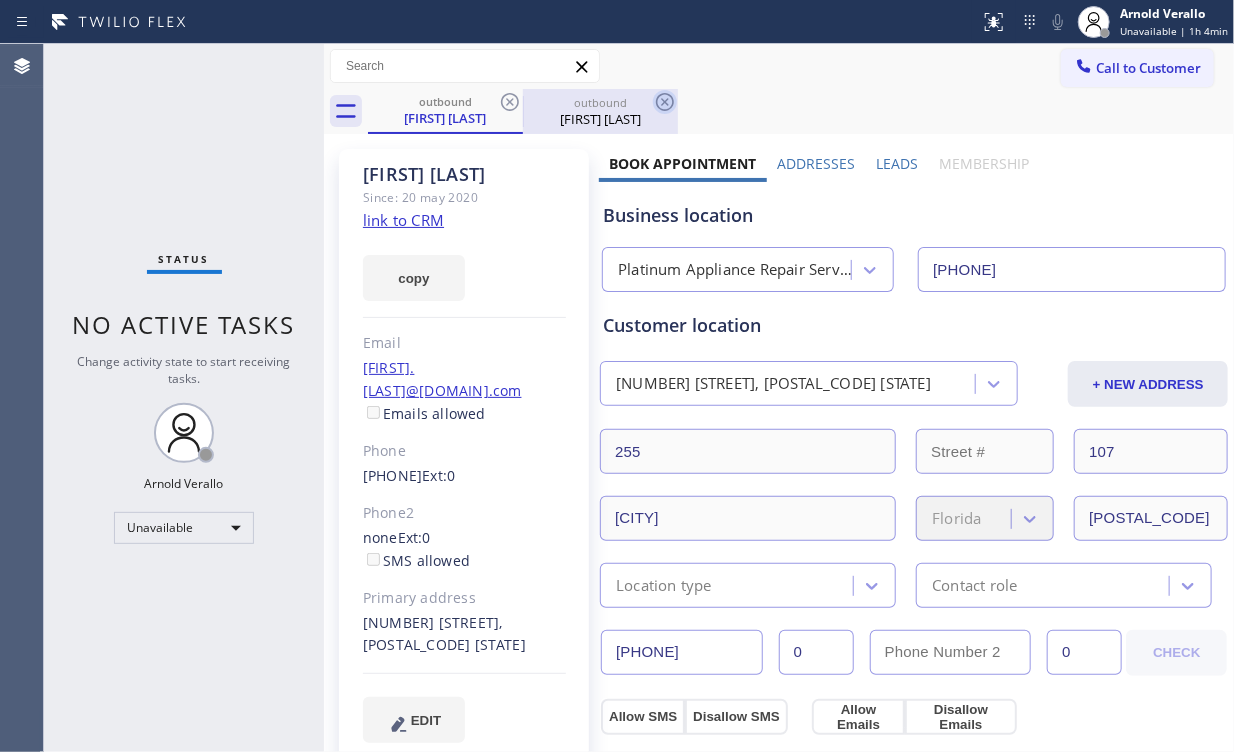 click 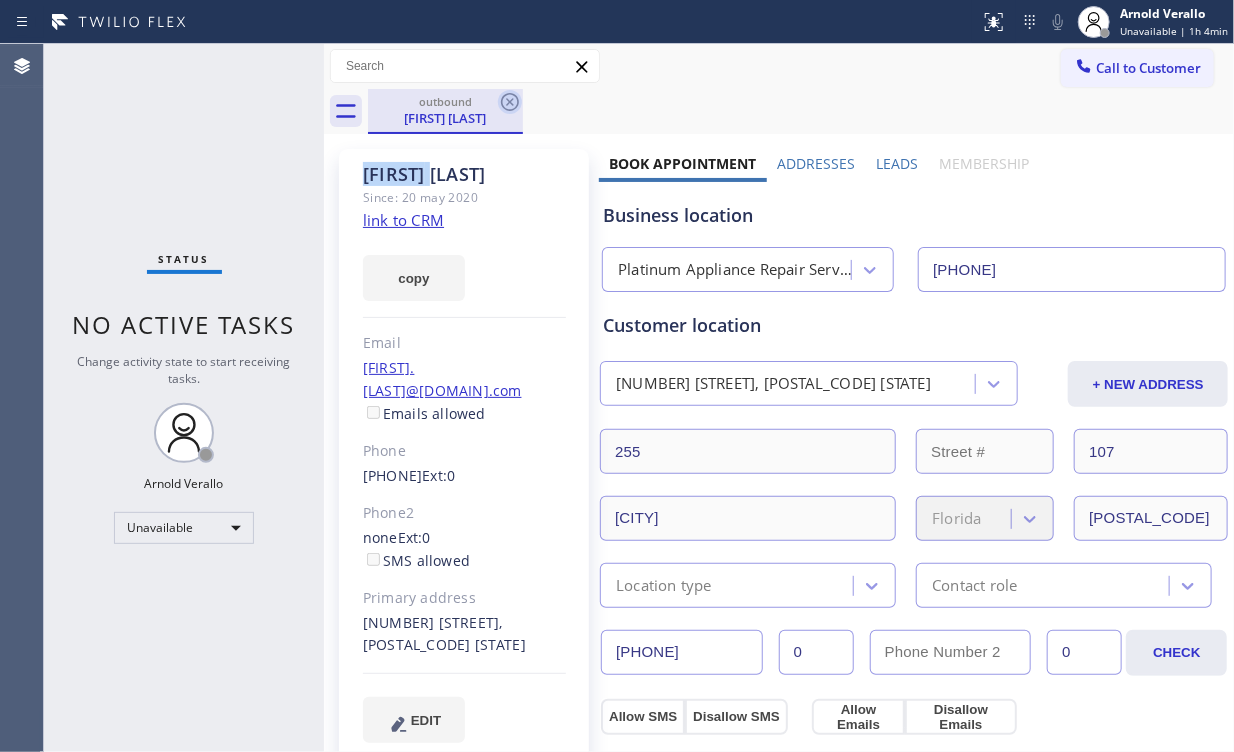 click 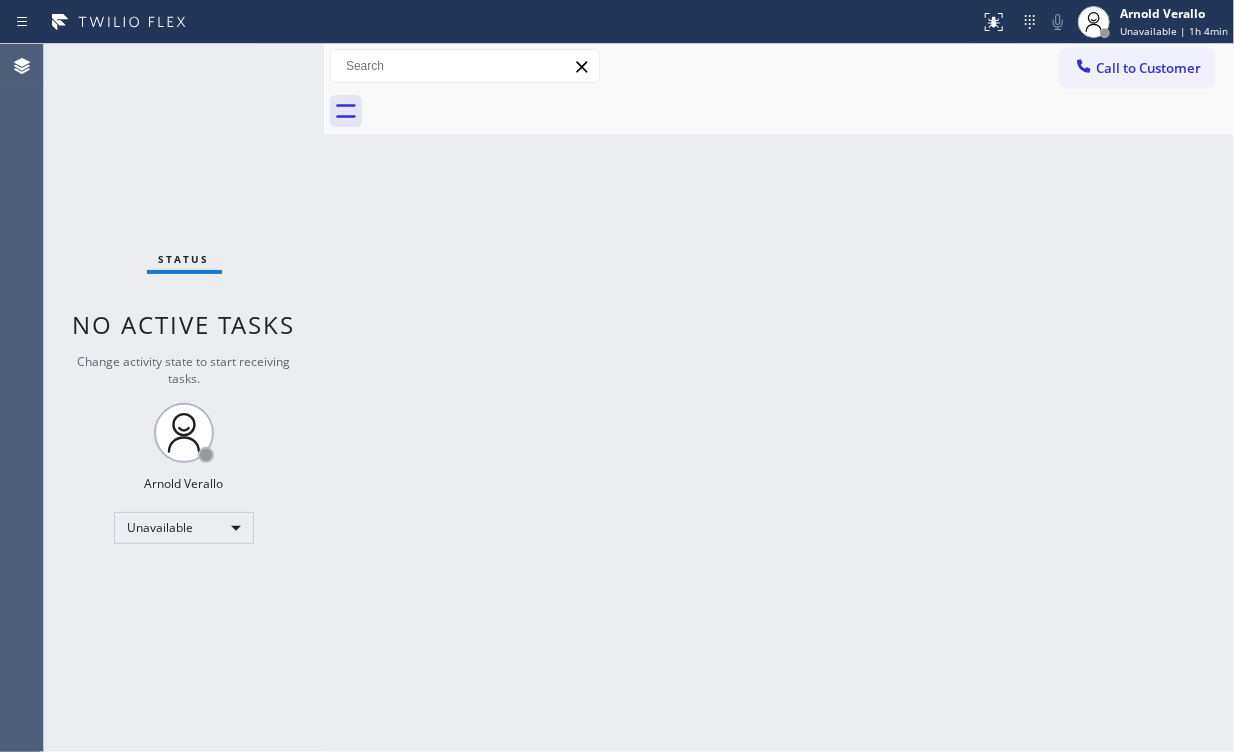 drag, startPoint x: 164, startPoint y: 185, endPoint x: 215, endPoint y: 5, distance: 187.08554 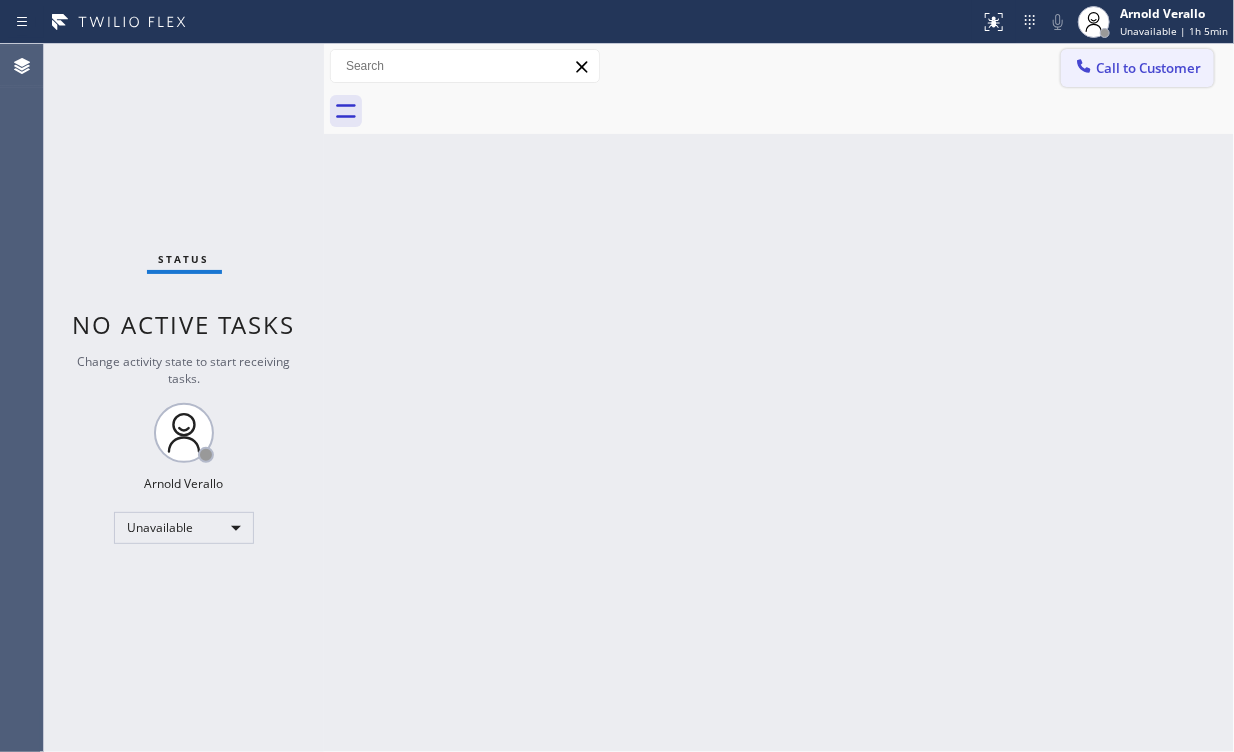 click on "Call to Customer" at bounding box center [1148, 68] 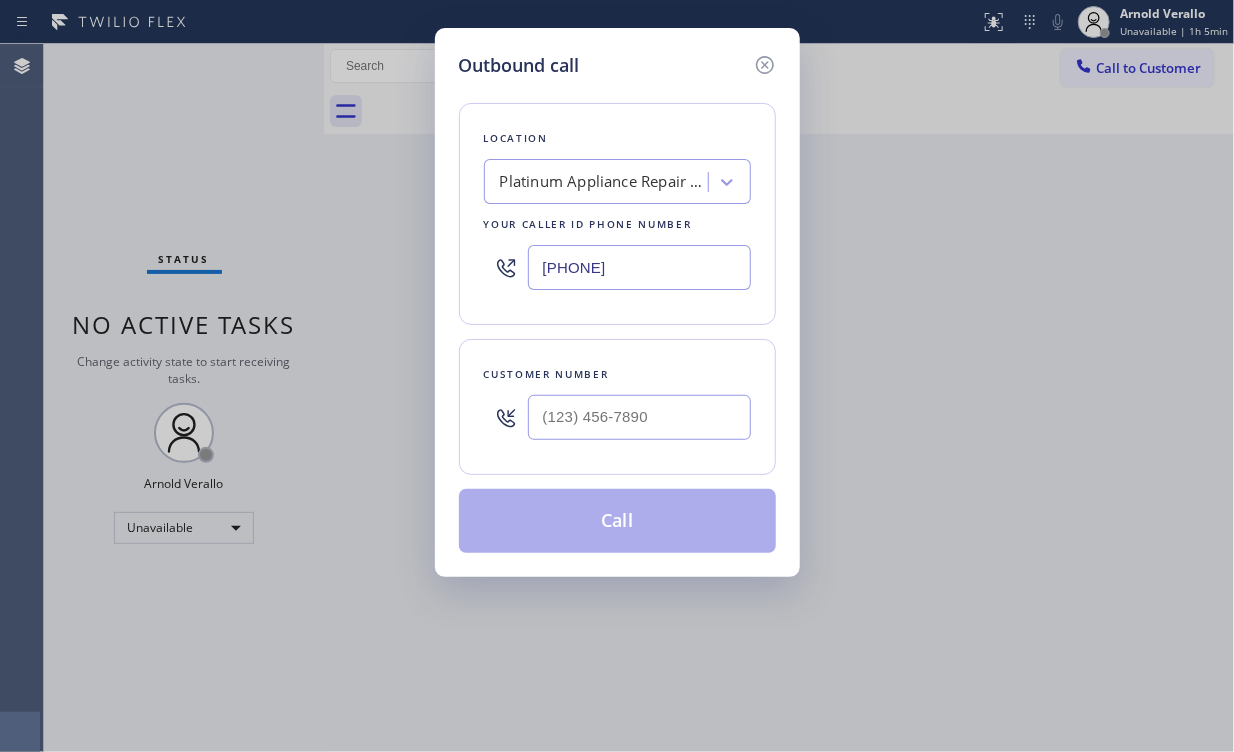 drag, startPoint x: 664, startPoint y: 265, endPoint x: 141, endPoint y: 238, distance: 523.6965 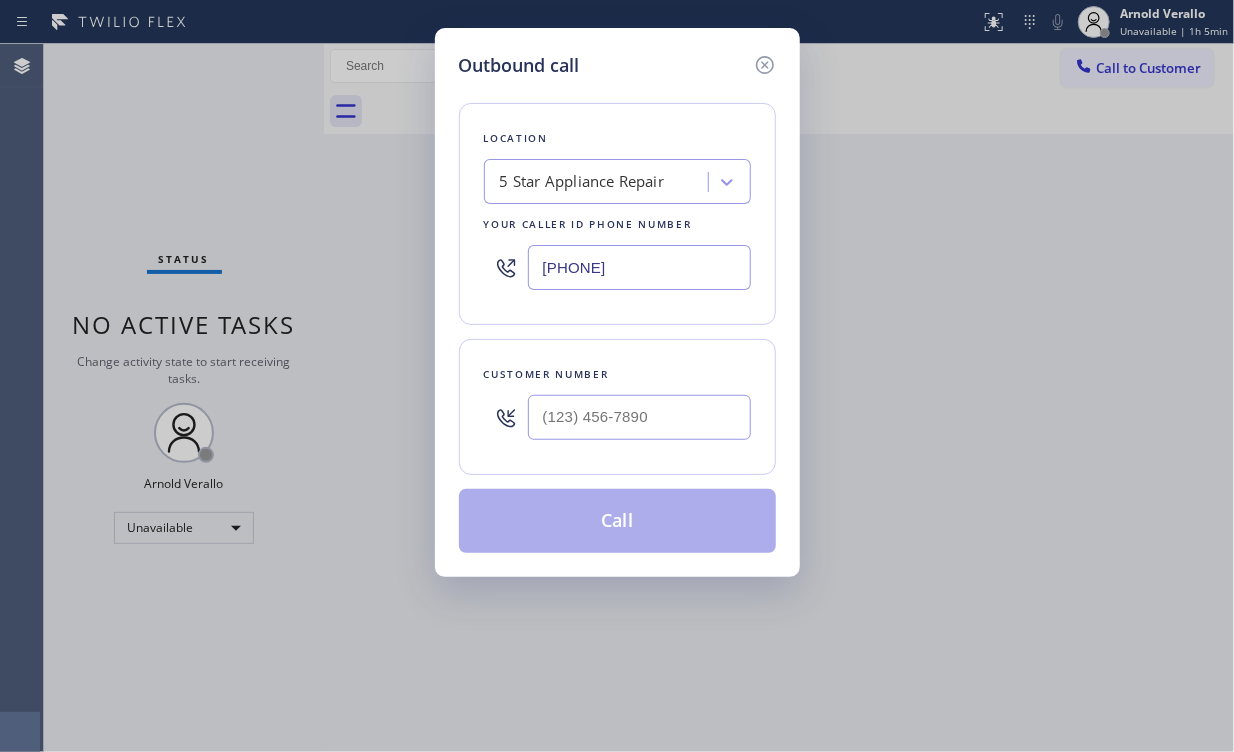 type on "[PHONE]" 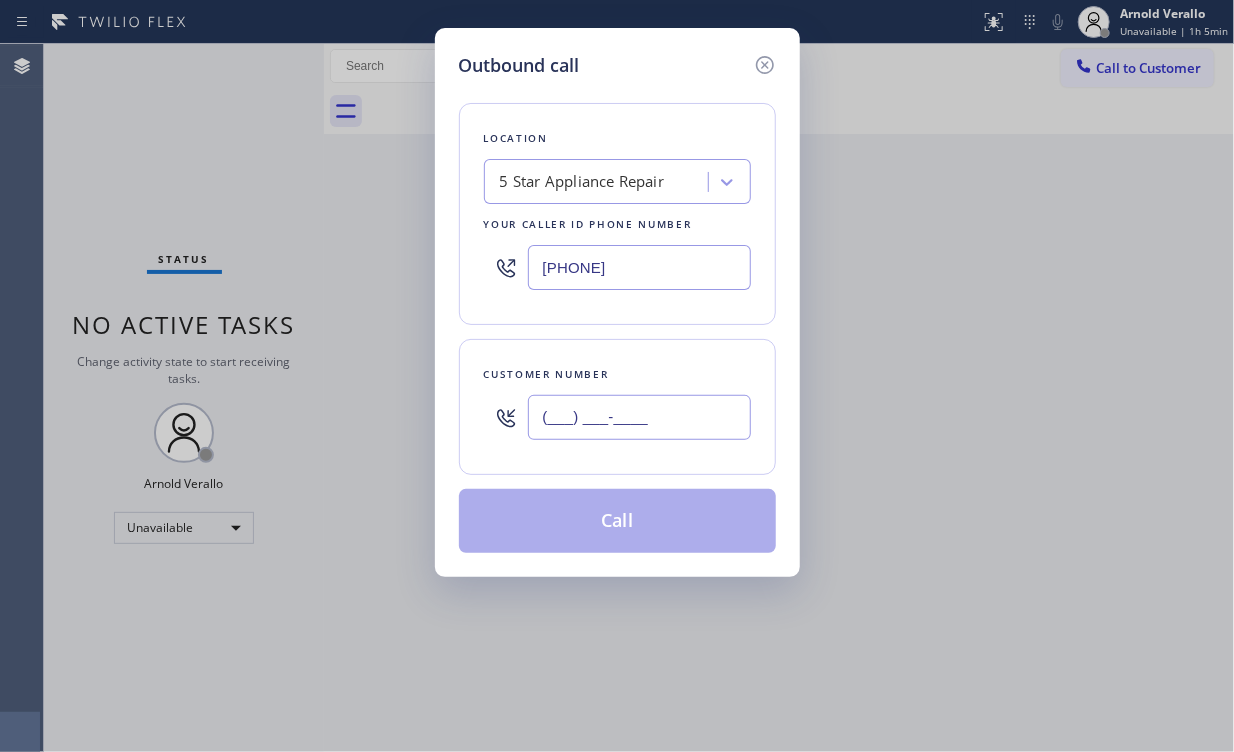 click on "(___) ___-____" at bounding box center [639, 417] 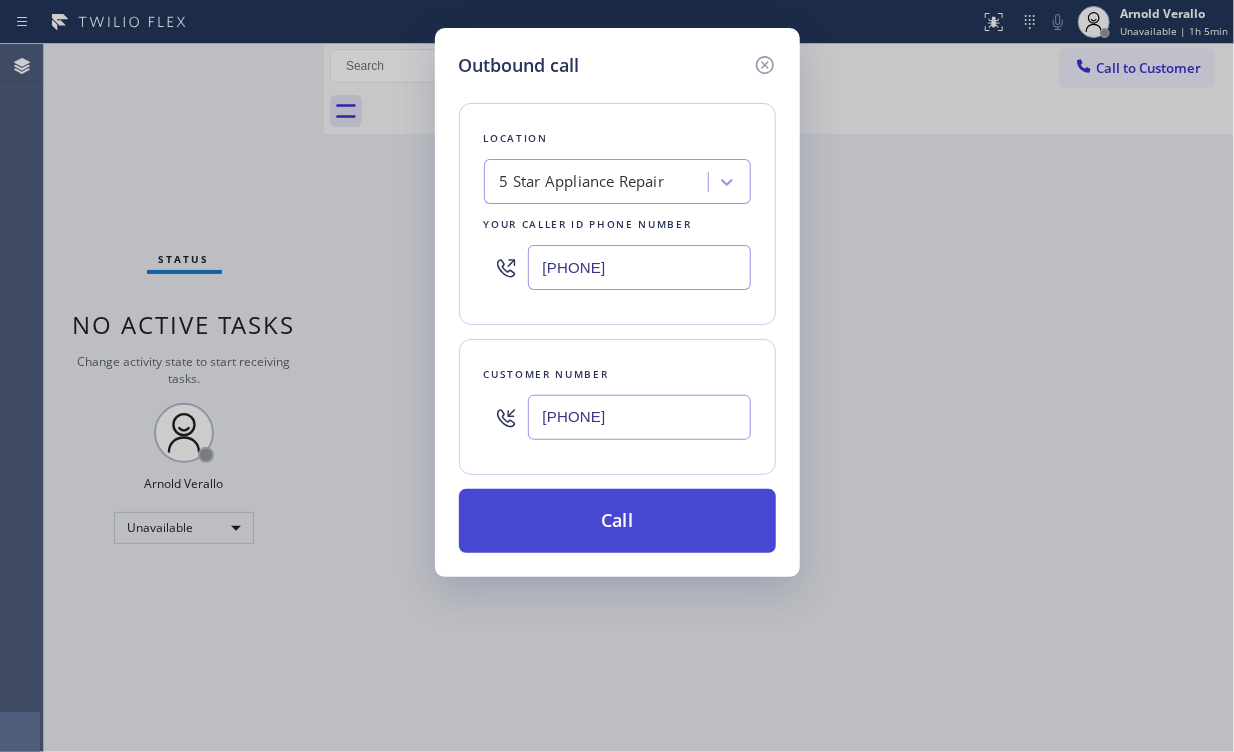type on "[PHONE]" 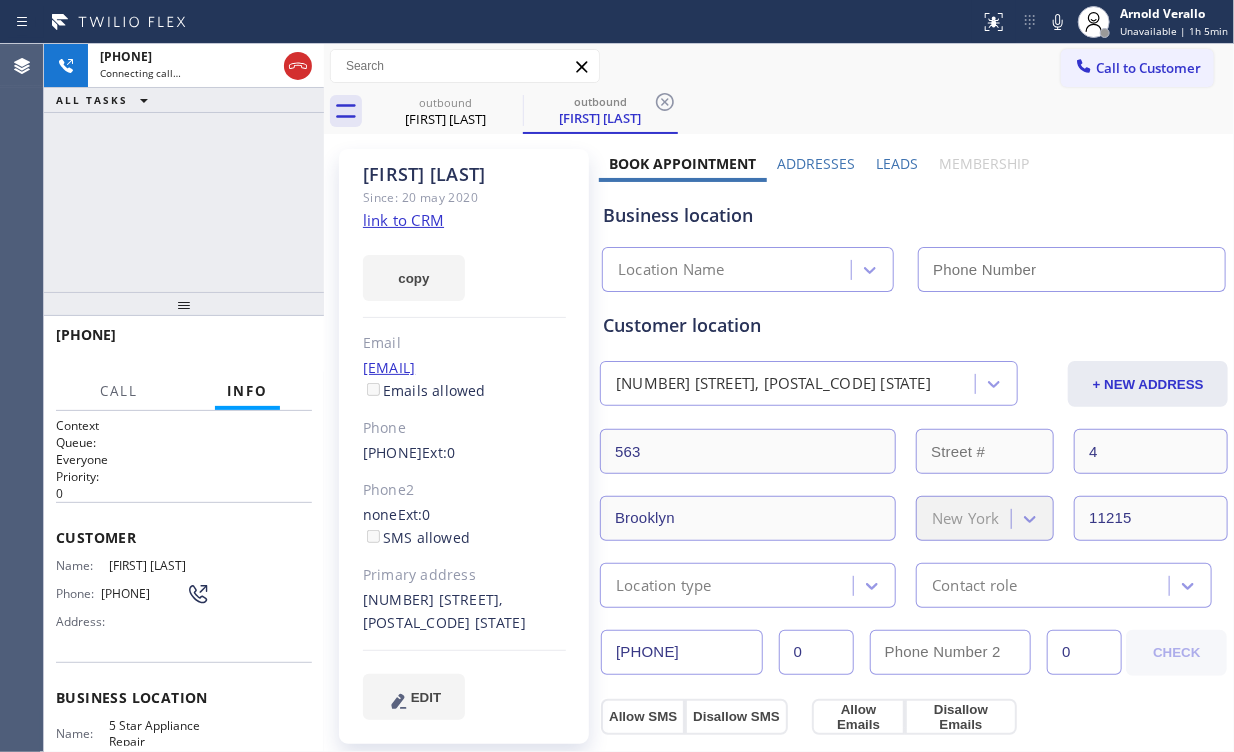 type on "[PHONE]" 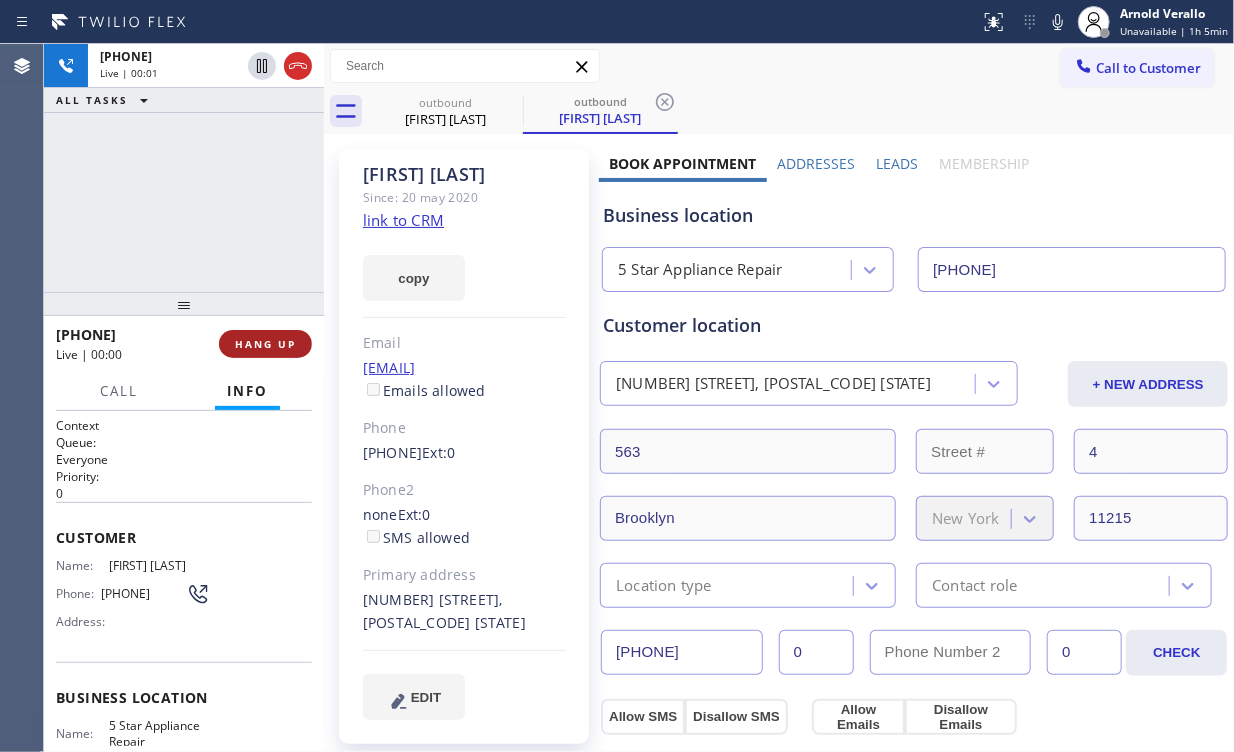 click on "HANG UP" at bounding box center [265, 344] 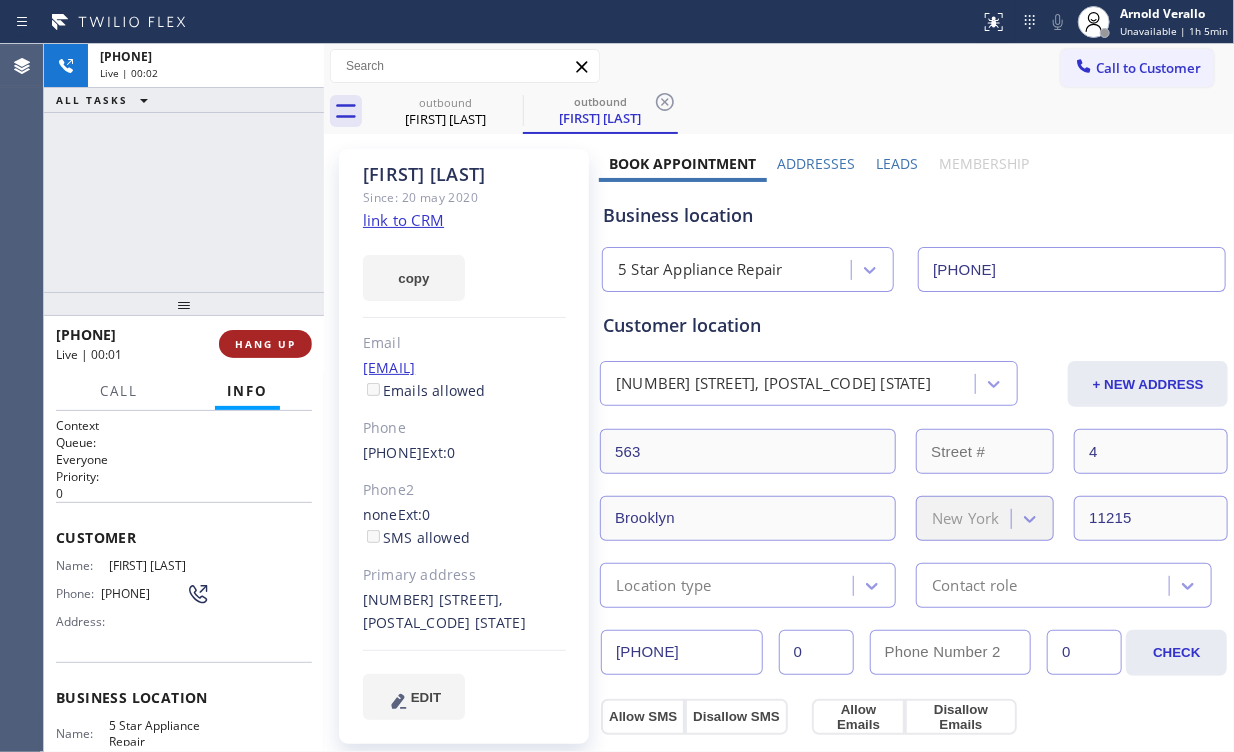 click on "HANG UP" at bounding box center [265, 344] 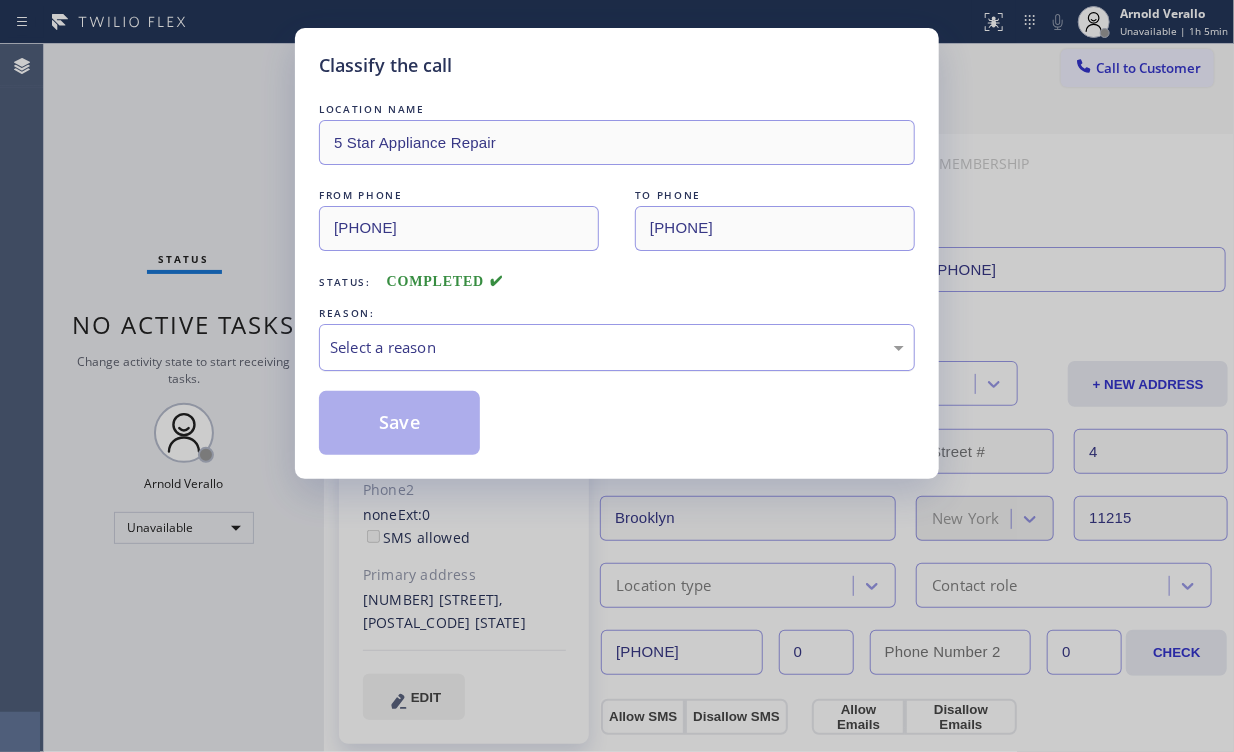 click on "Select a reason" at bounding box center (617, 347) 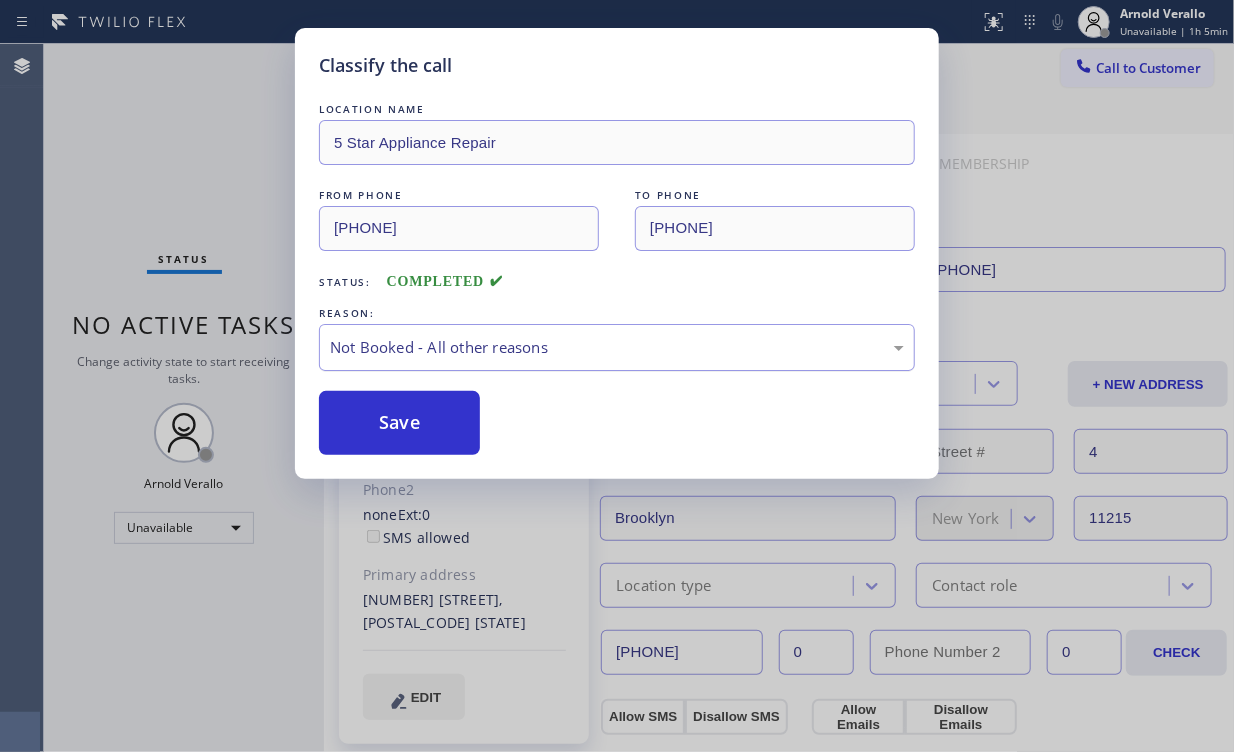 drag, startPoint x: 395, startPoint y: 423, endPoint x: 357, endPoint y: 339, distance: 92.19544 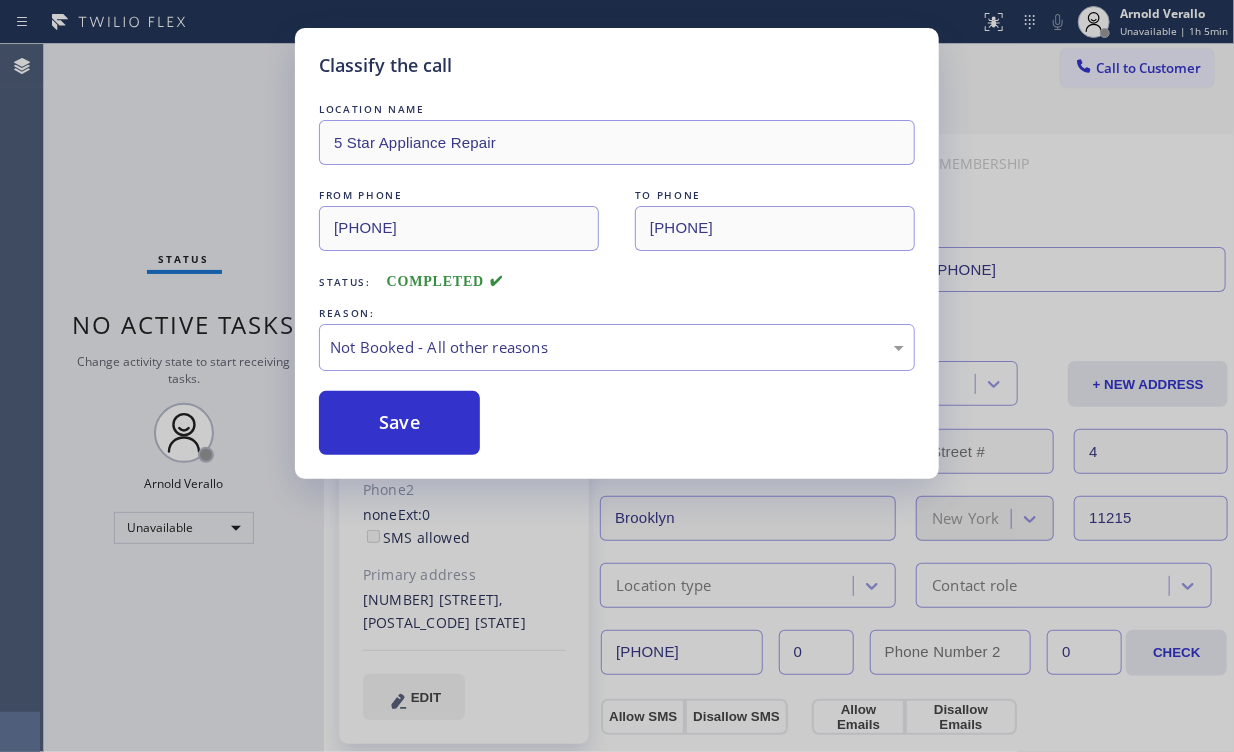 click on "Classify the call LOCATION NAME 5 Star Appliance Repair FROM PHONE [PHONE] TO PHONE [PHONE] Status: COMPLETED REASON: Not Booked - All other reasons Save" at bounding box center (617, 376) 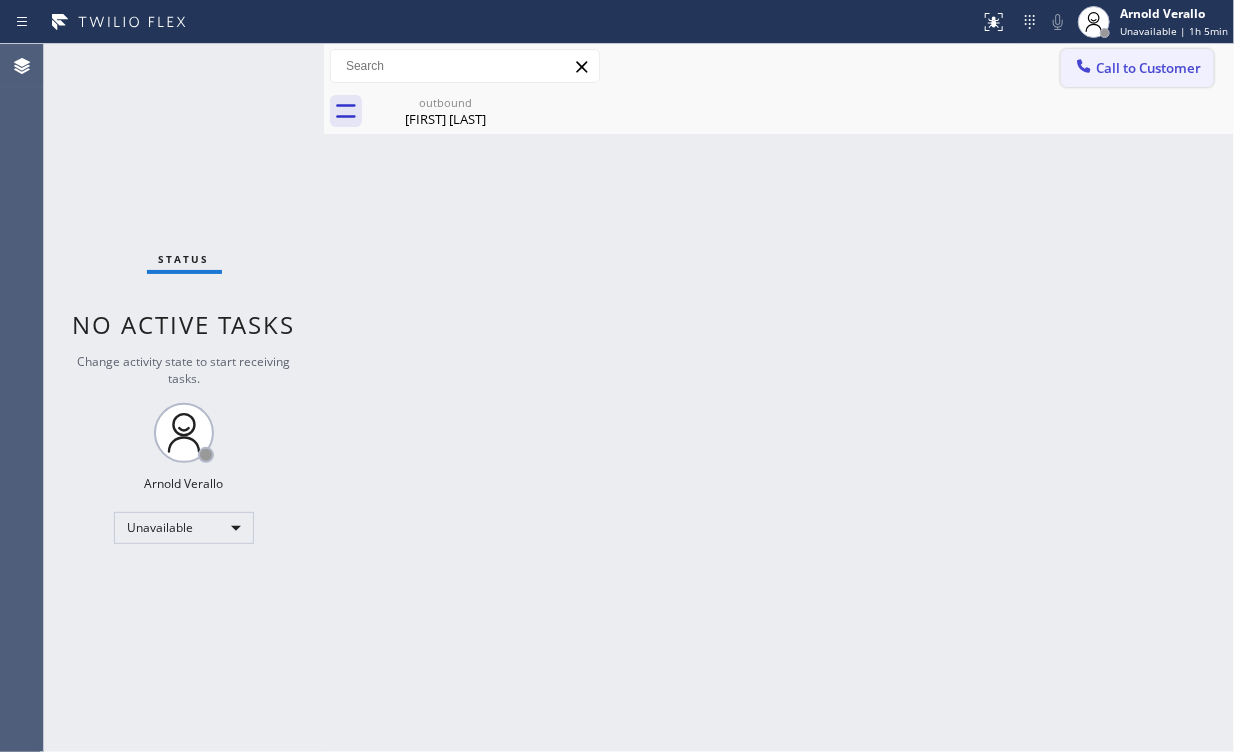 click on "Call to Customer" at bounding box center [1148, 68] 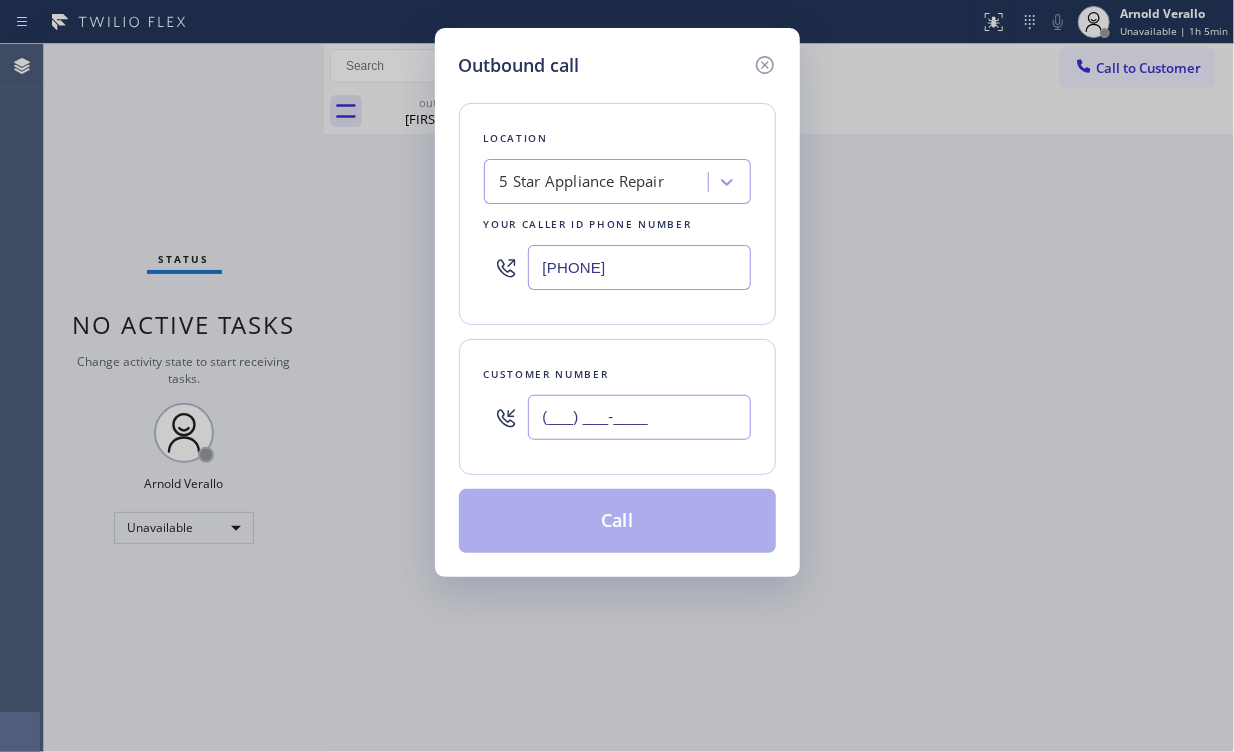 click on "(___) ___-____" at bounding box center [639, 417] 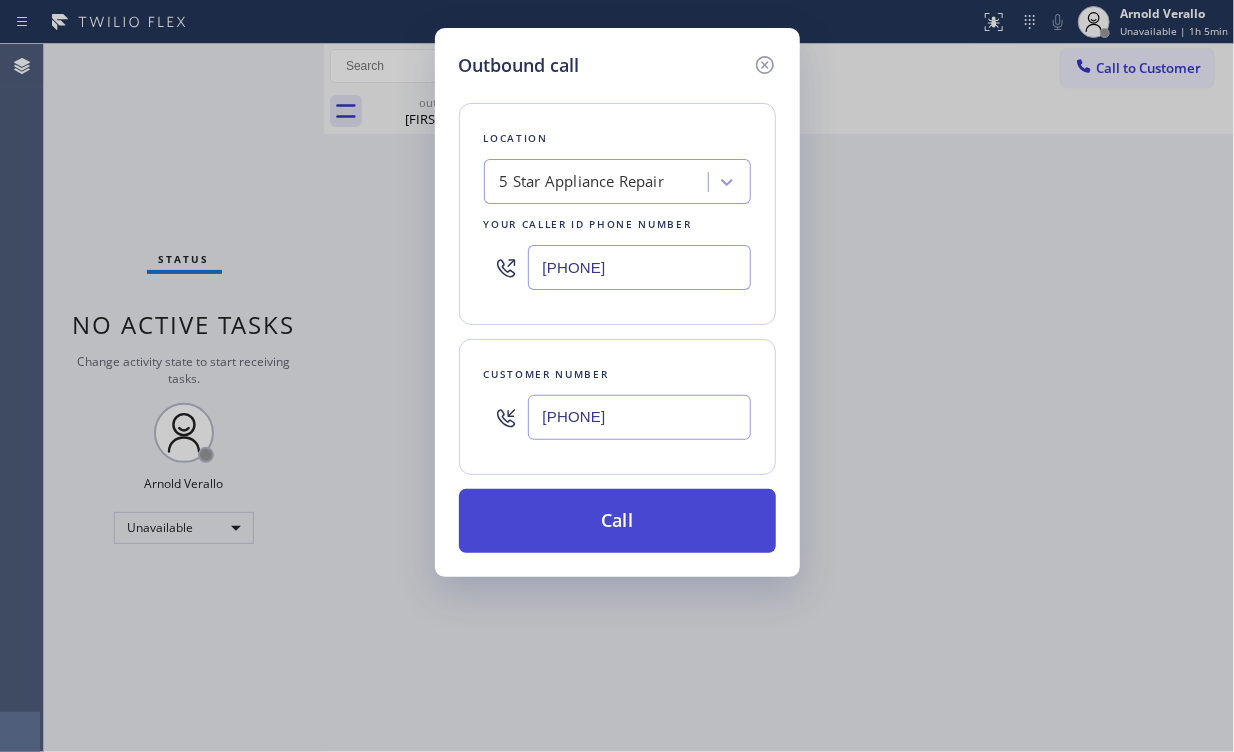type on "[PHONE]" 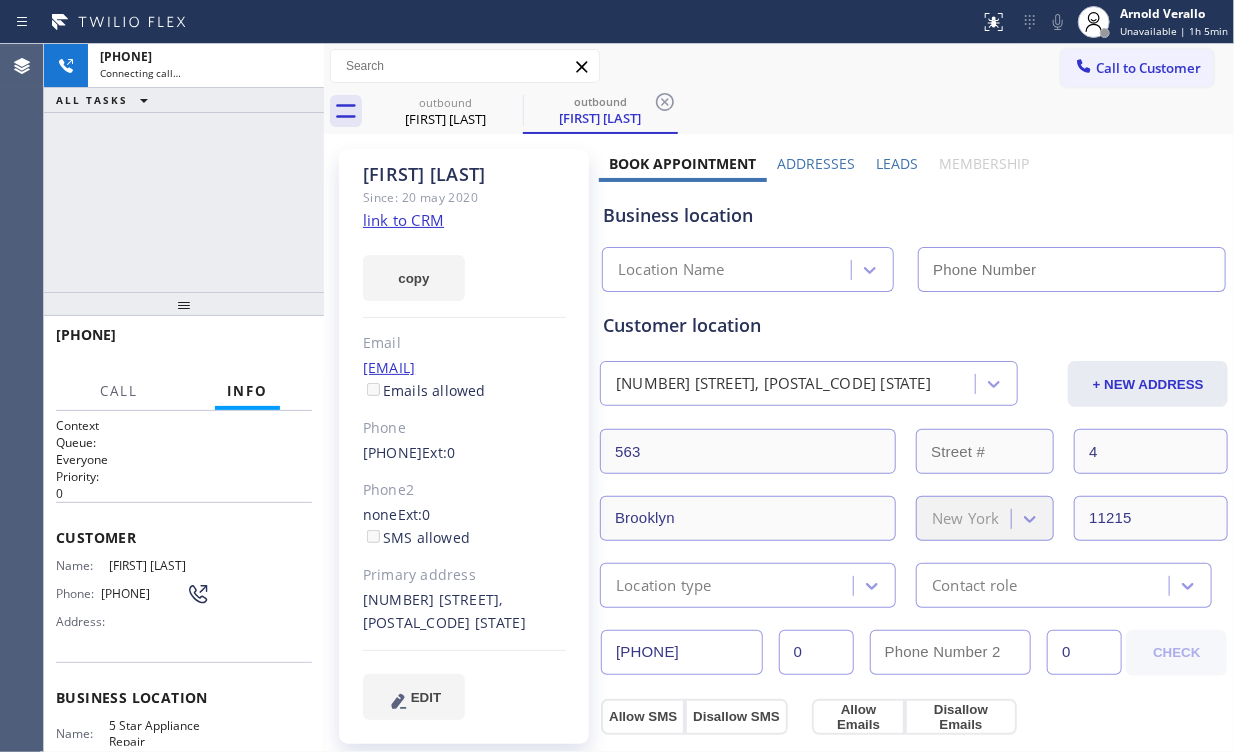 click on "+1[PHONE] Connecting call… ALL TASKS ALL TASKS ACTIVE TASKS TASKS IN WRAP UP" at bounding box center (184, 168) 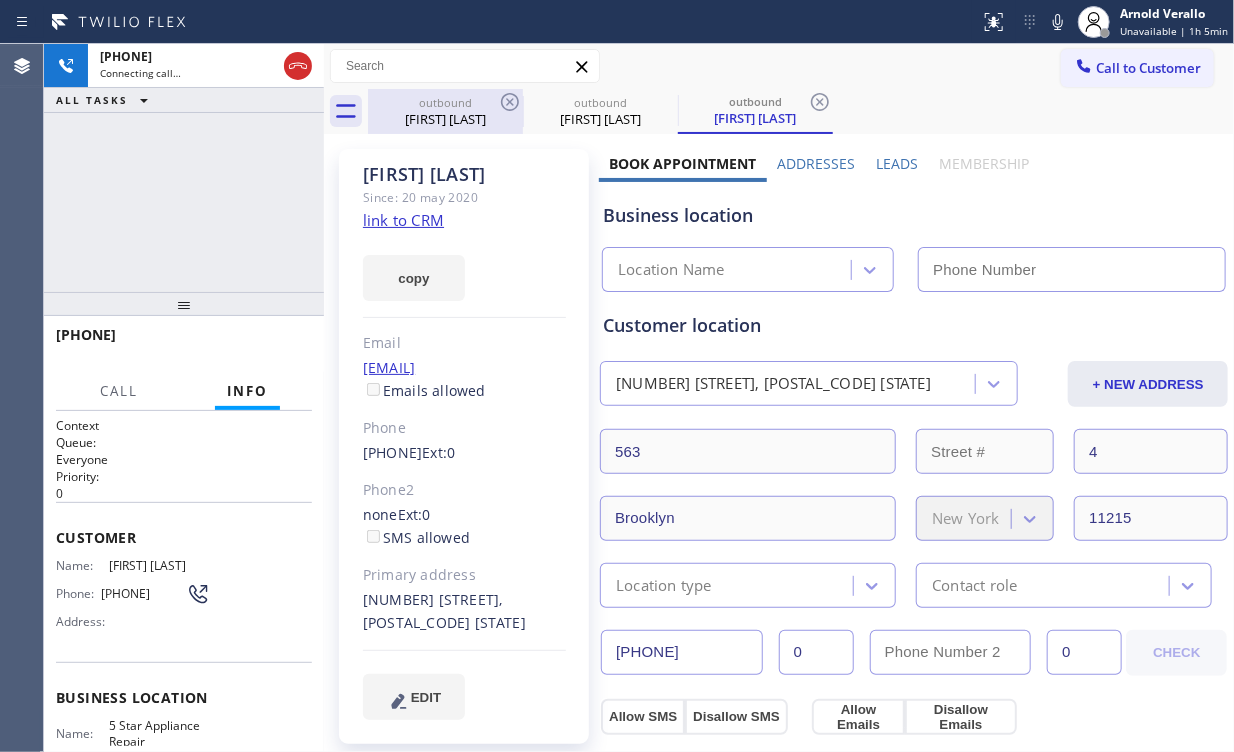 click on "outbound" at bounding box center (445, 102) 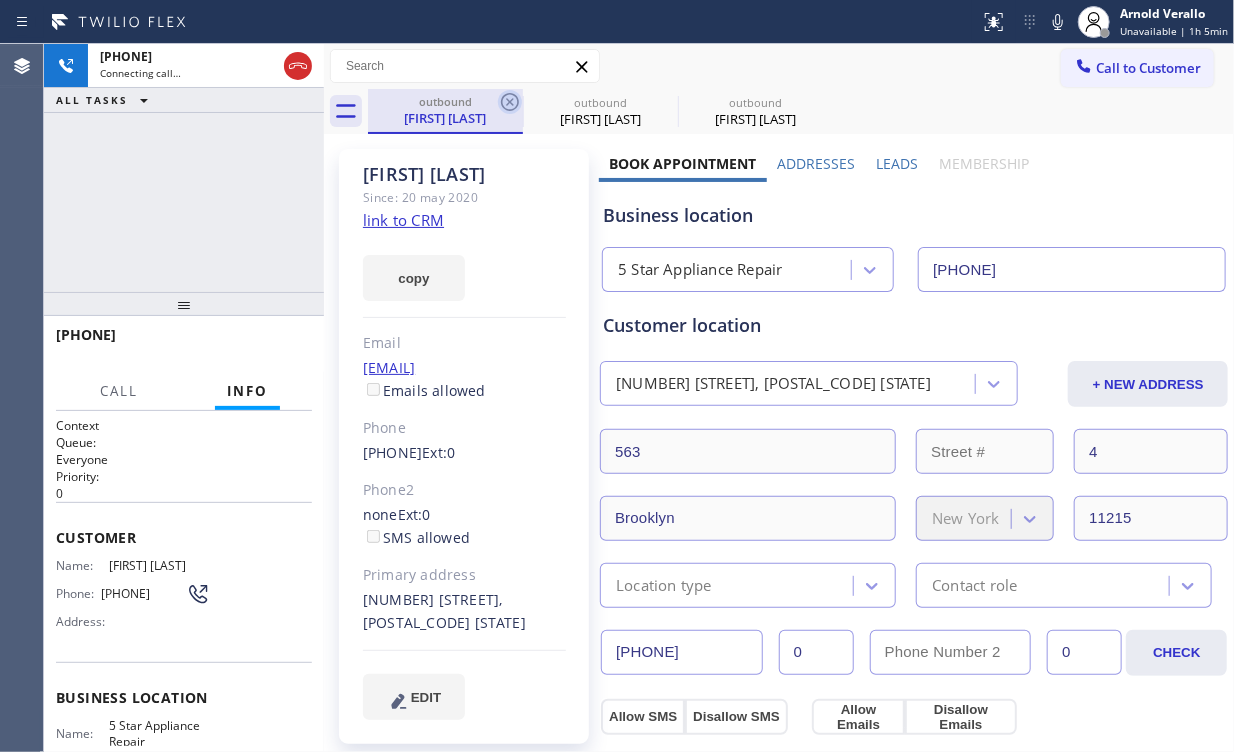 type on "[PHONE]" 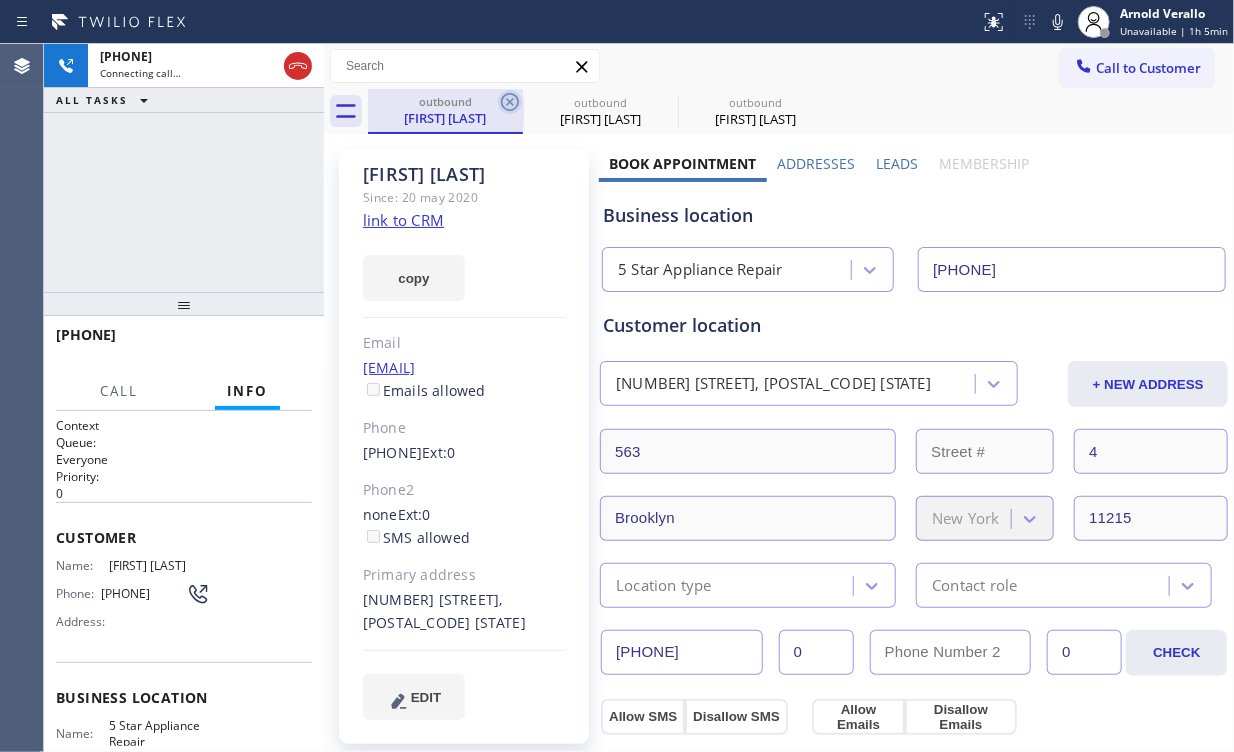 click 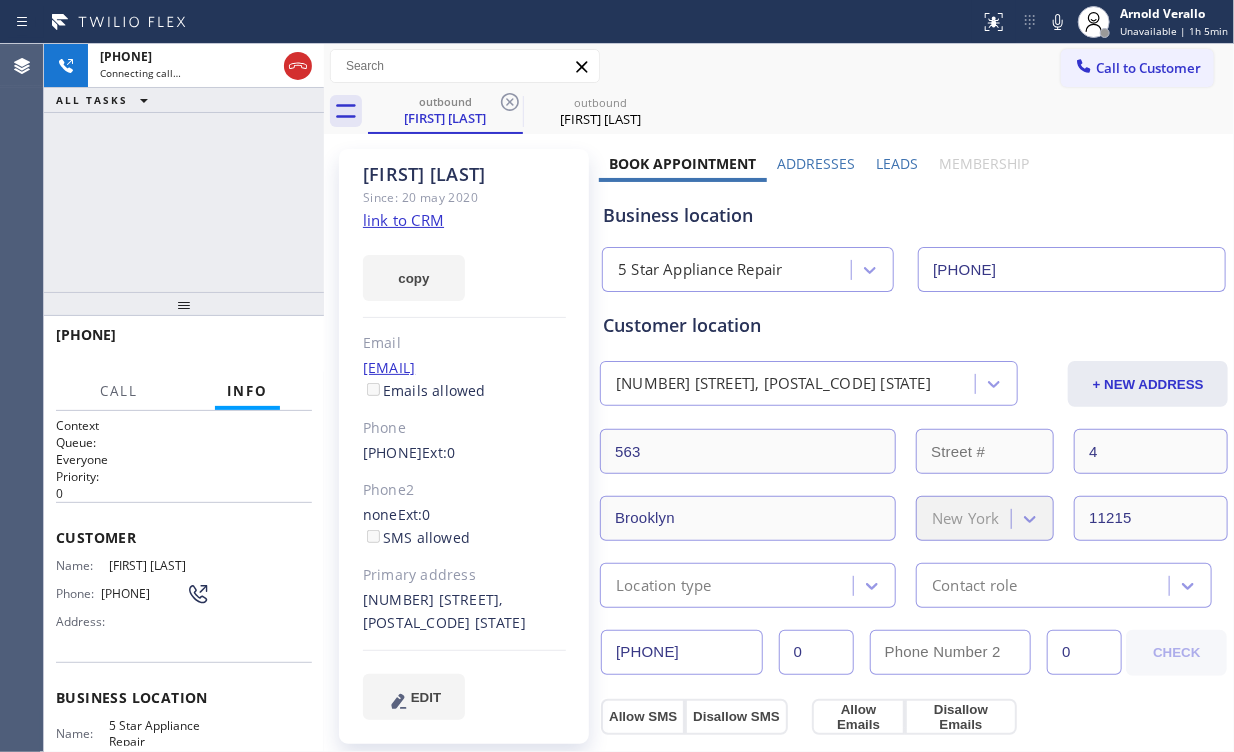 click on "+1[PHONE] Connecting call… ALL TASKS ALL TASKS ACTIVE TASKS TASKS IN WRAP UP" at bounding box center (184, 168) 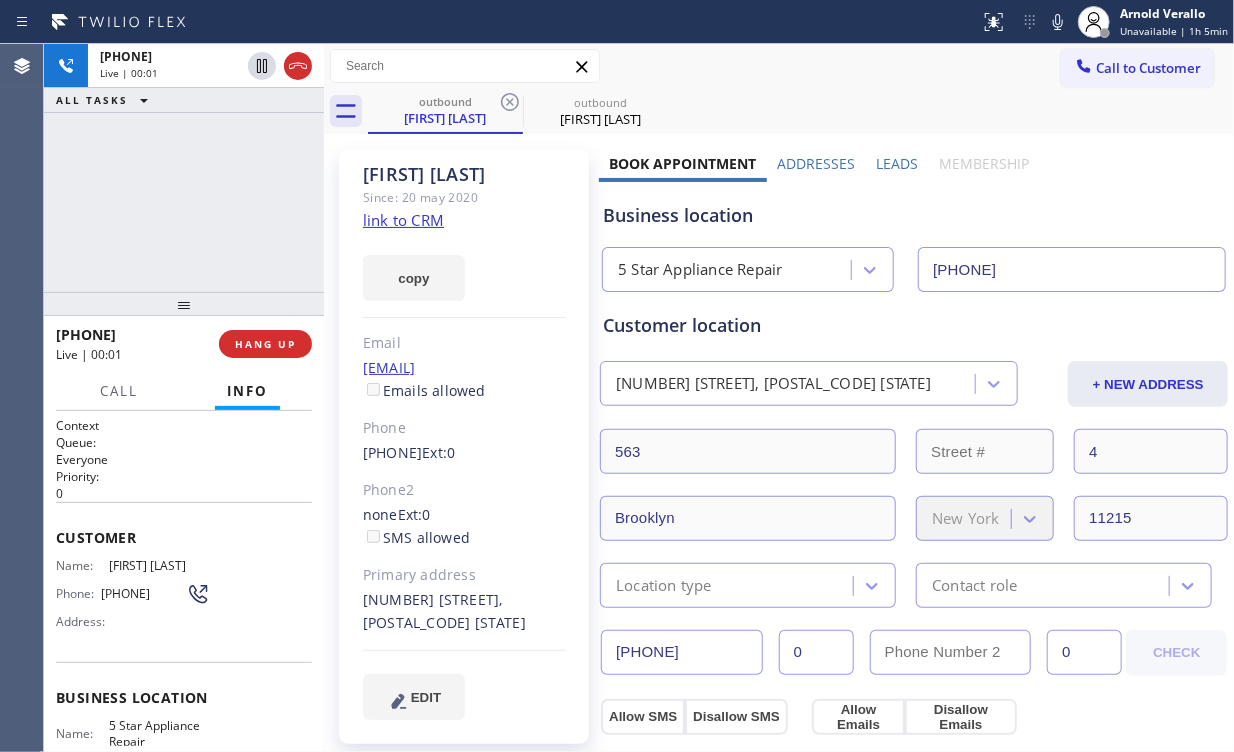 click on "+1[PHONE] Live | 00:01 ALL TASKS ALL TASKS ACTIVE TASKS TASKS IN WRAP UP" at bounding box center [184, 168] 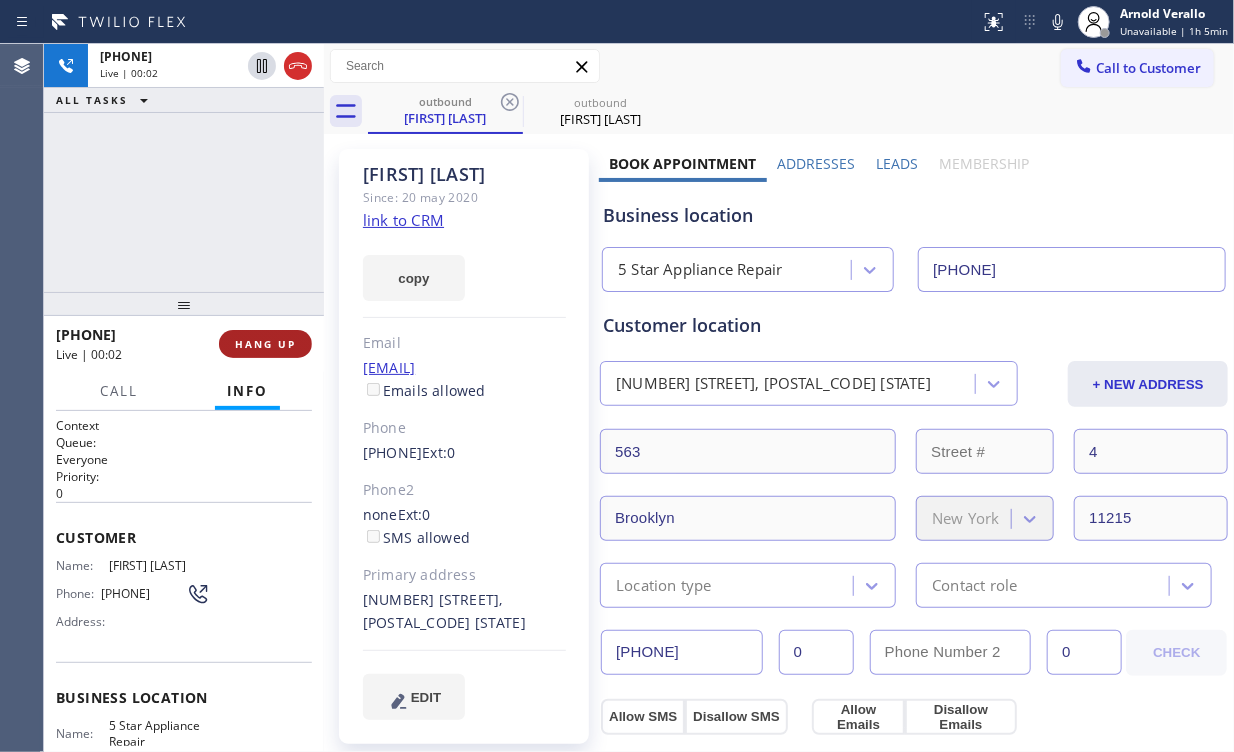 click on "HANG UP" at bounding box center (265, 344) 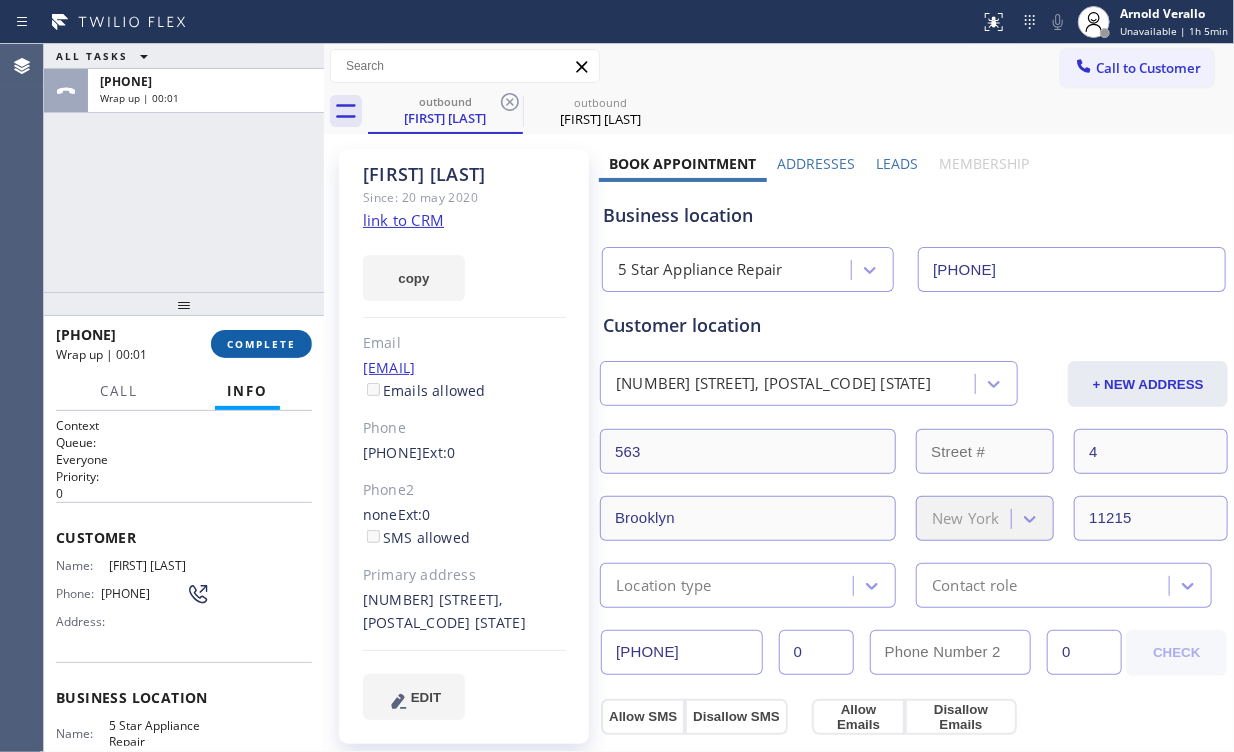 click on "COMPLETE" at bounding box center [261, 344] 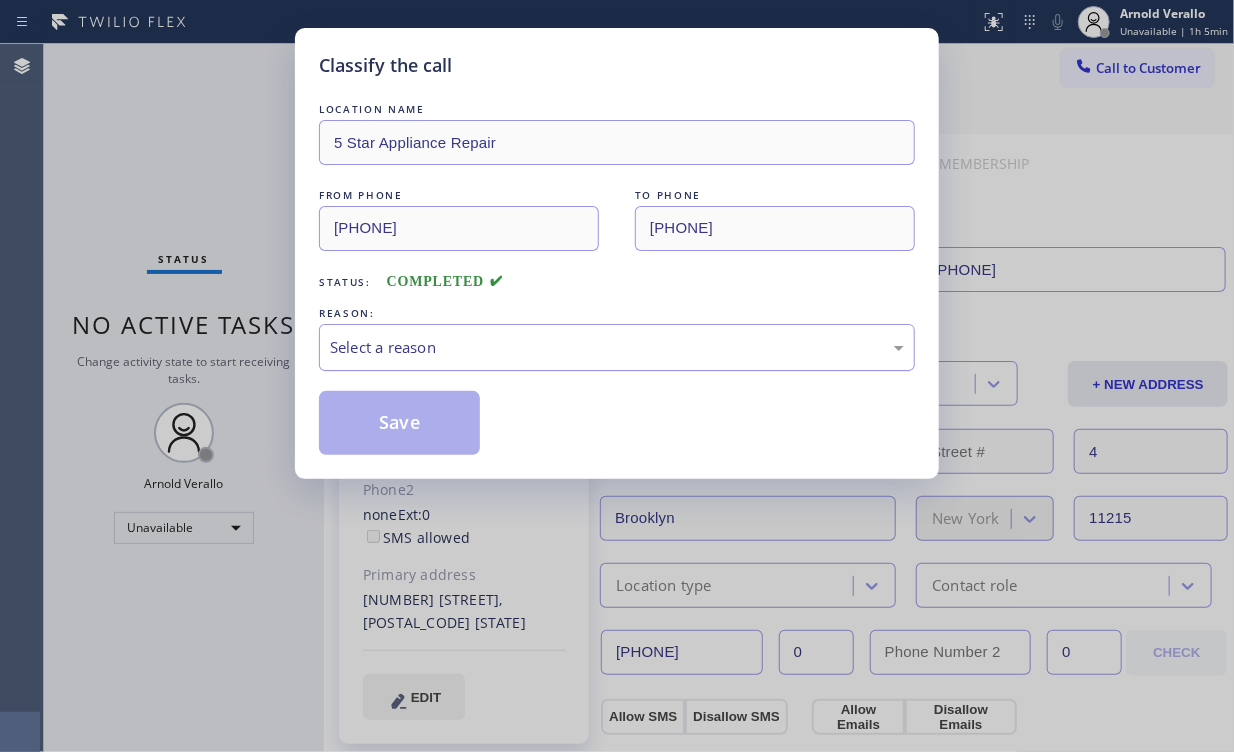 drag, startPoint x: 388, startPoint y: 334, endPoint x: 389, endPoint y: 361, distance: 27.018513 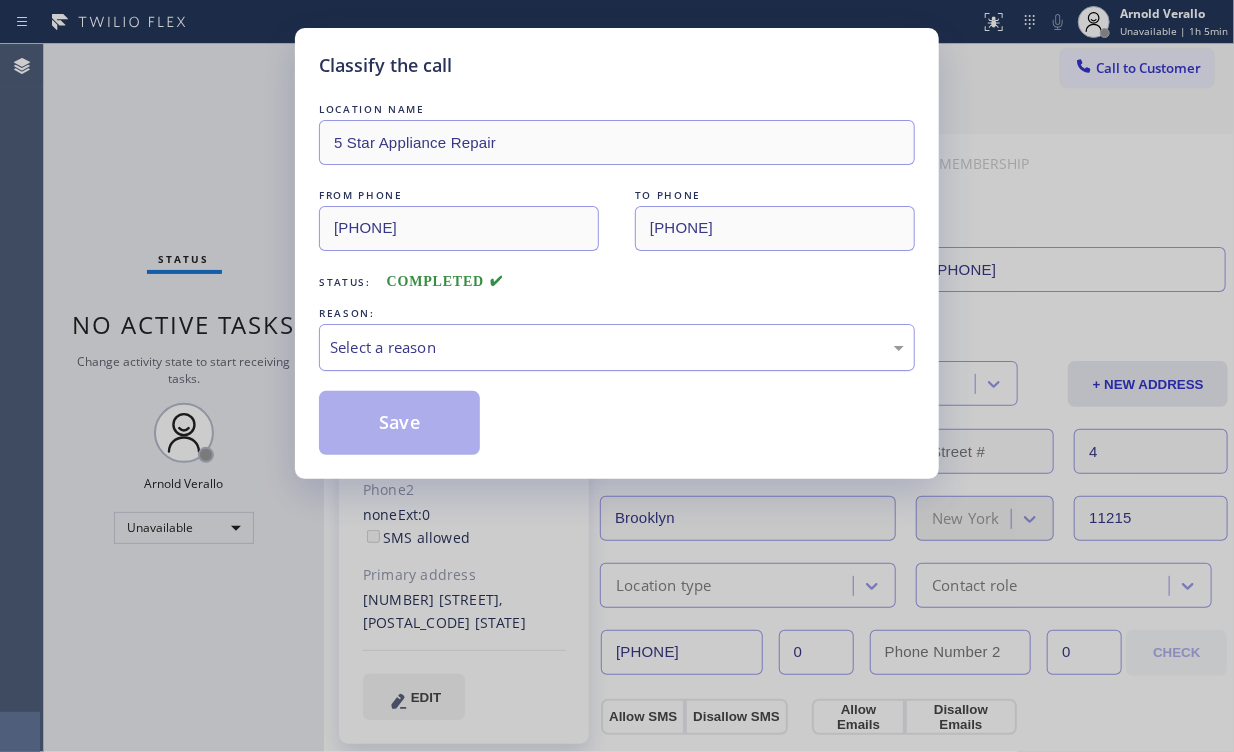 click on "Select a reason" at bounding box center [617, 347] 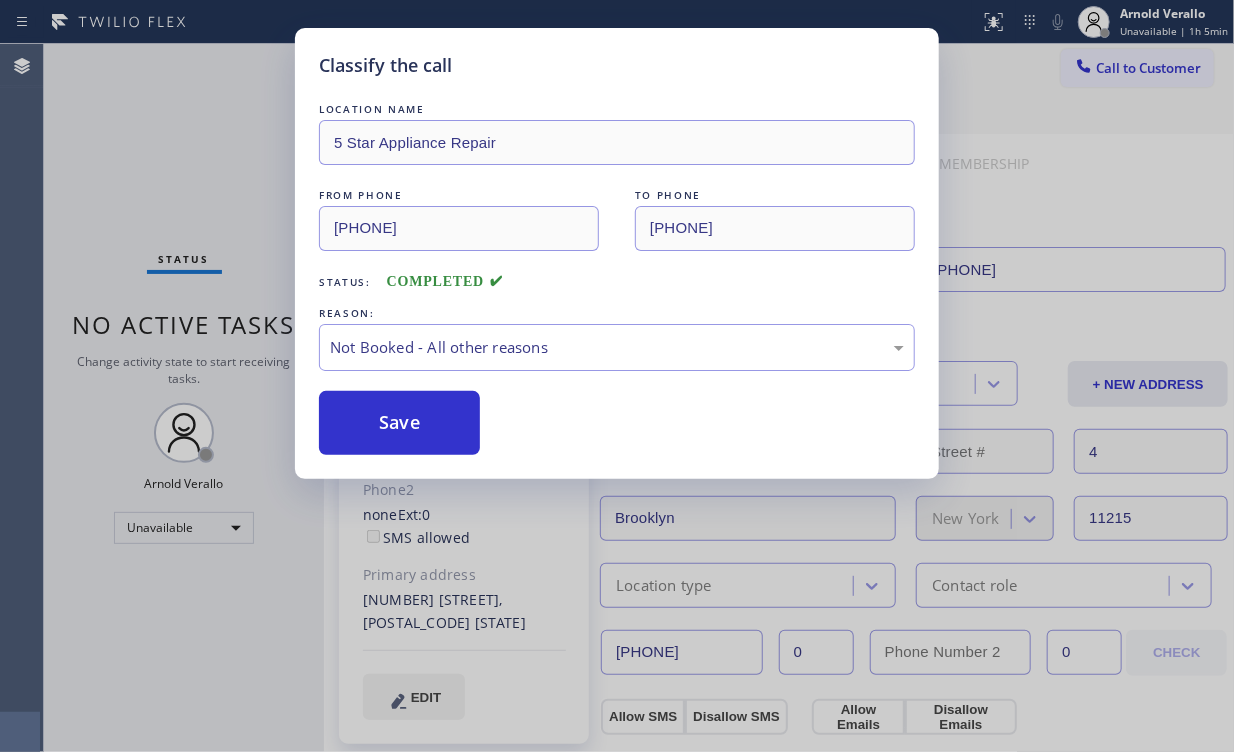 drag, startPoint x: 412, startPoint y: 425, endPoint x: 214, endPoint y: 203, distance: 297.46933 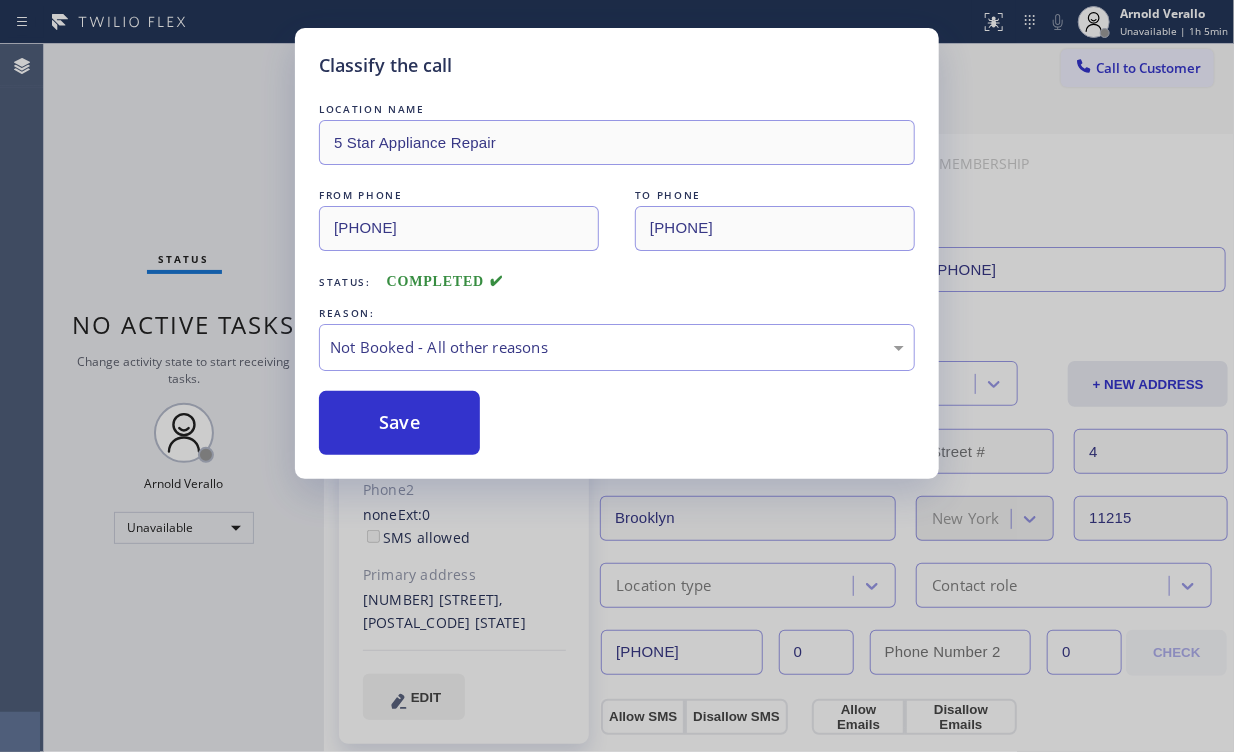 click on "Classify the call LOCATION NAME 5 Star Appliance Repair FROM PHONE [PHONE] TO PHONE [PHONE] Status: COMPLETED REASON: Not Booked - All other reasons Save" at bounding box center (617, 376) 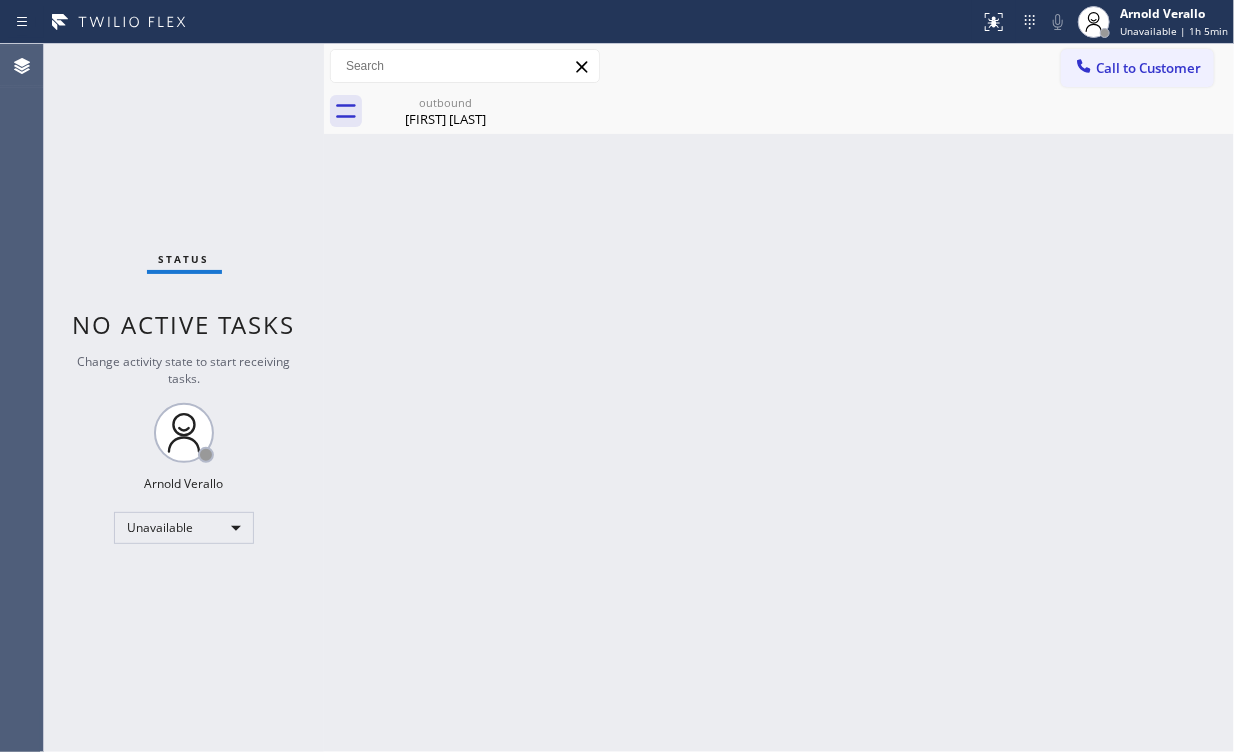 drag, startPoint x: 1160, startPoint y: 63, endPoint x: 1149, endPoint y: 73, distance: 14.866069 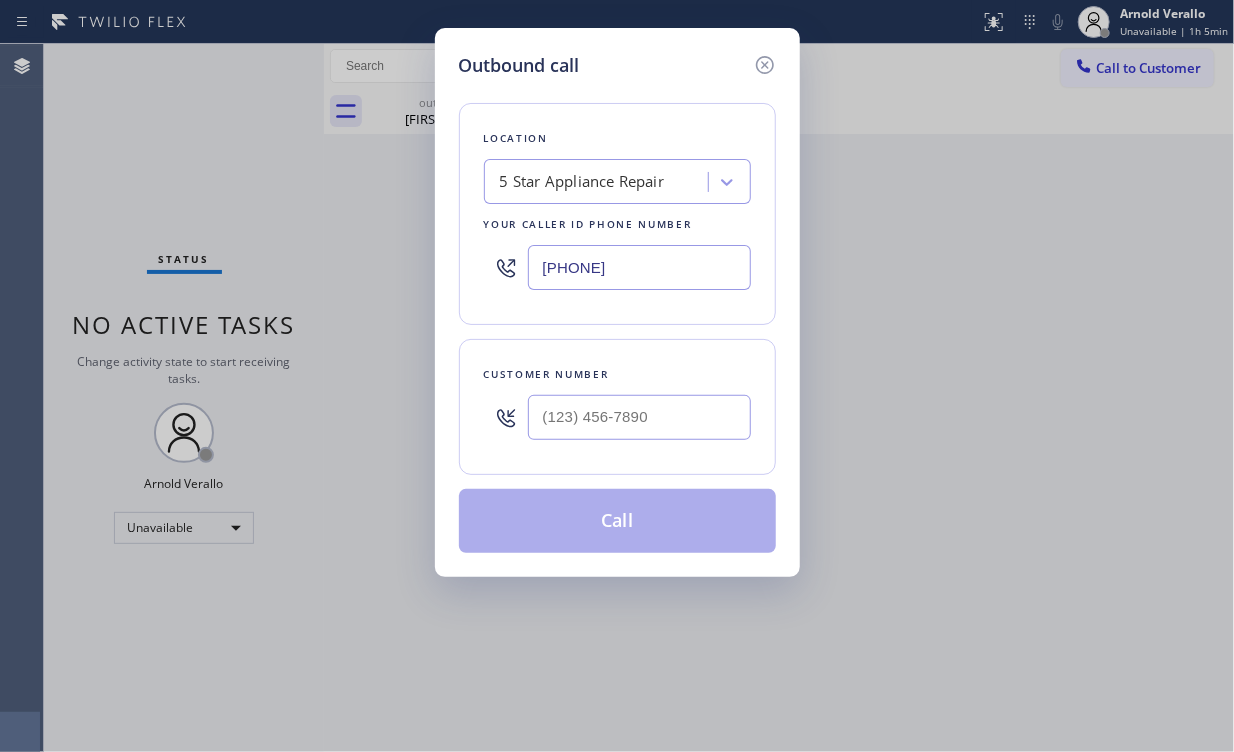 click on "Outbound call Location 5 Star Appliance Repair Your caller id phone number [PHONE] Customer number Call" at bounding box center (617, 376) 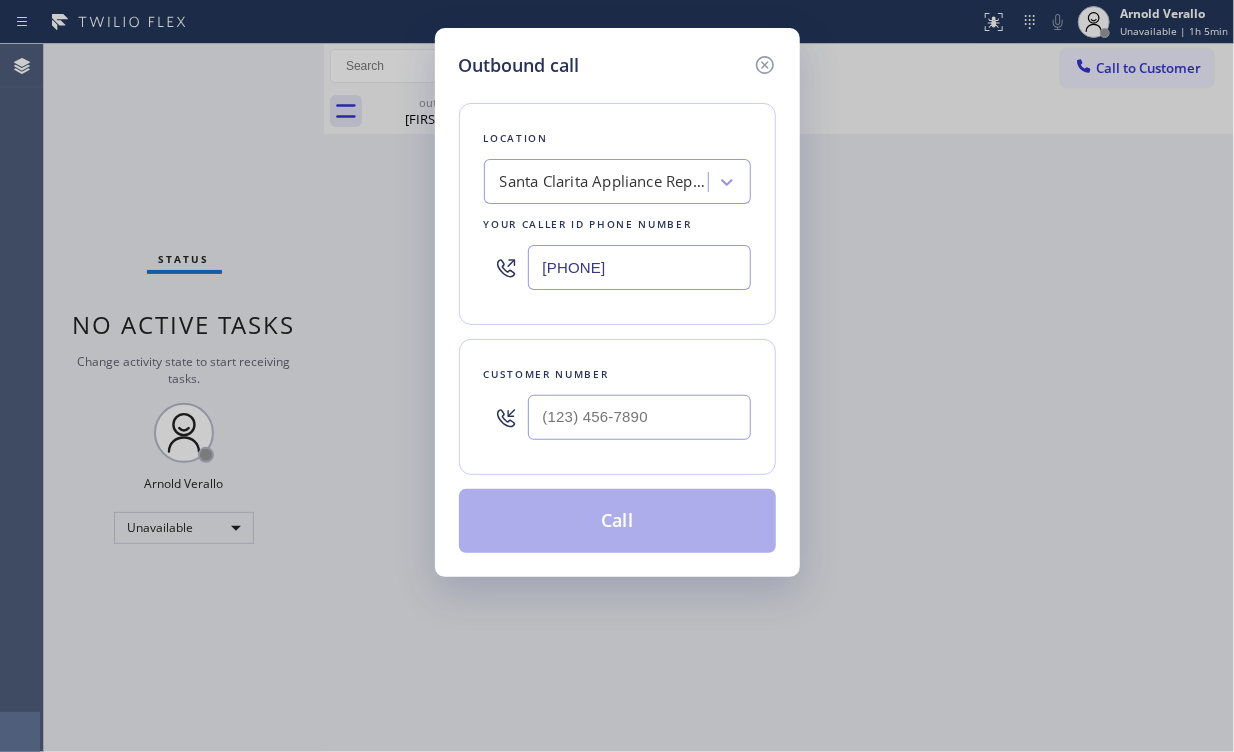 type on "[PHONE]" 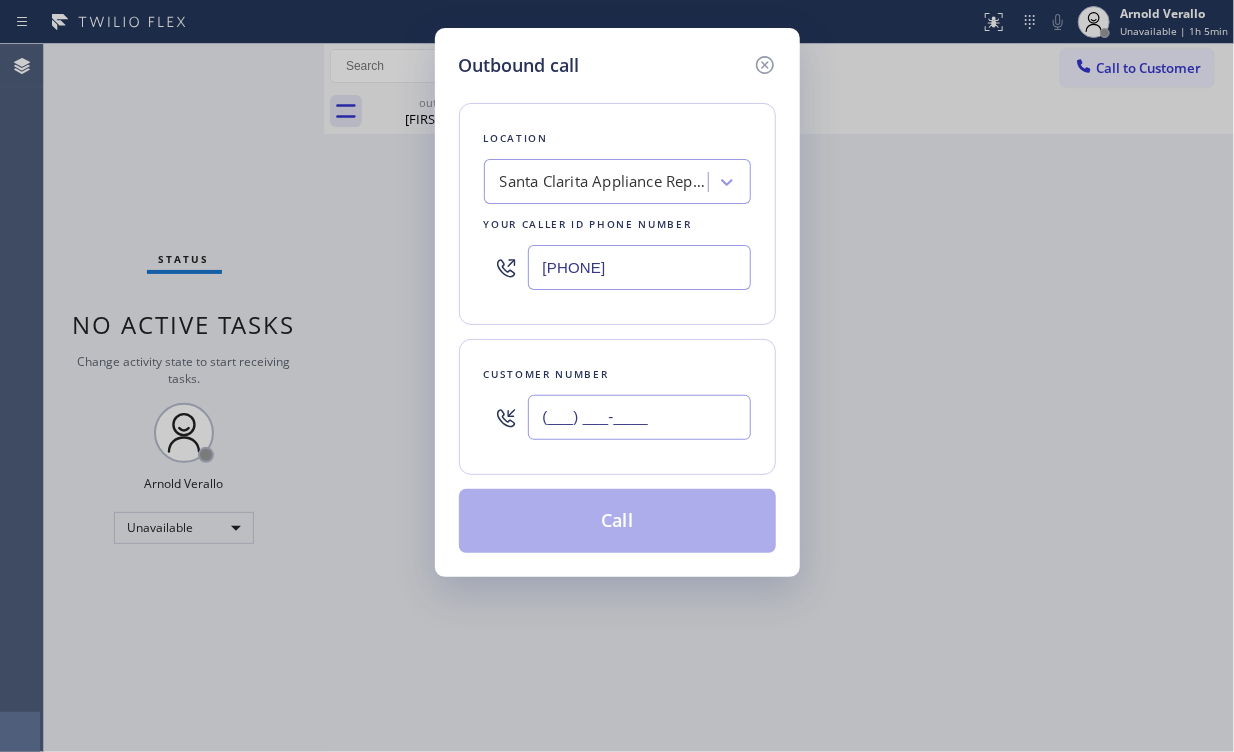 click on "(___) ___-____" at bounding box center (639, 417) 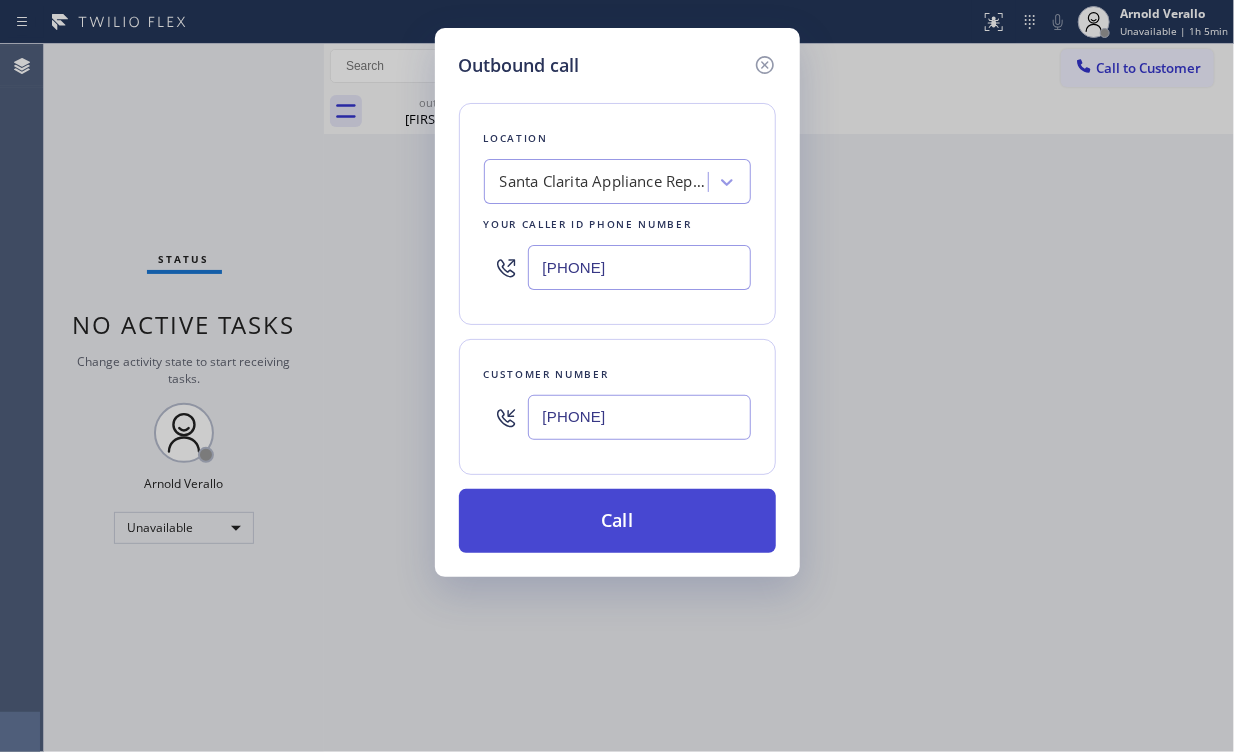 type on "[PHONE]" 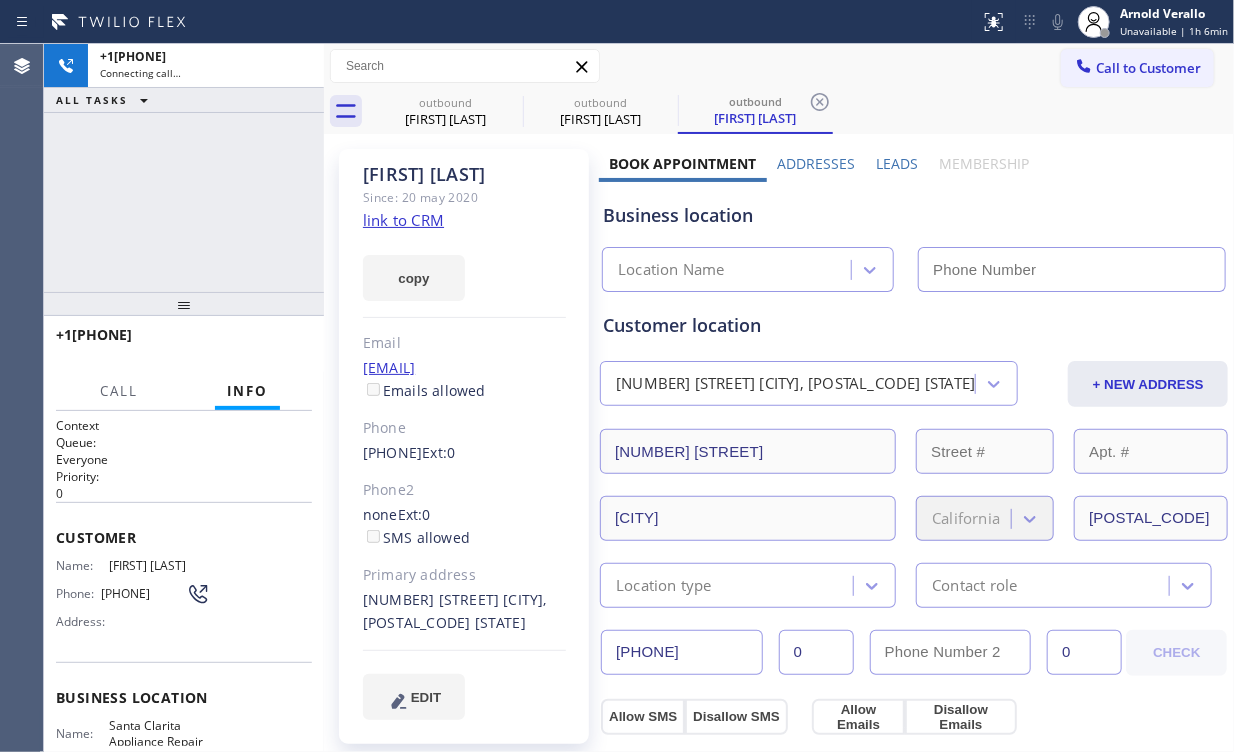drag, startPoint x: 134, startPoint y: 156, endPoint x: 514, endPoint y: 125, distance: 381.2624 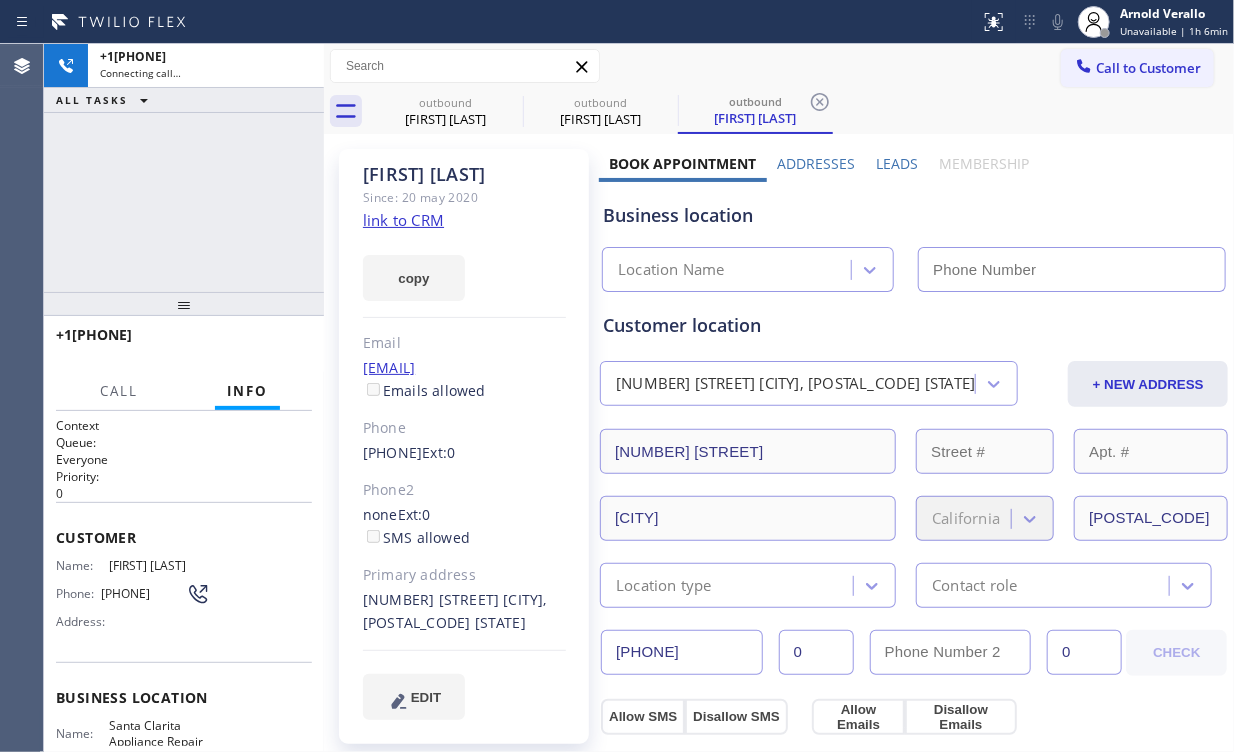 click on "[PHONE] Connecting call… ALL TASKS ALL TASKS ACTIVE TASKS TASKS IN WRAP UP" at bounding box center (184, 168) 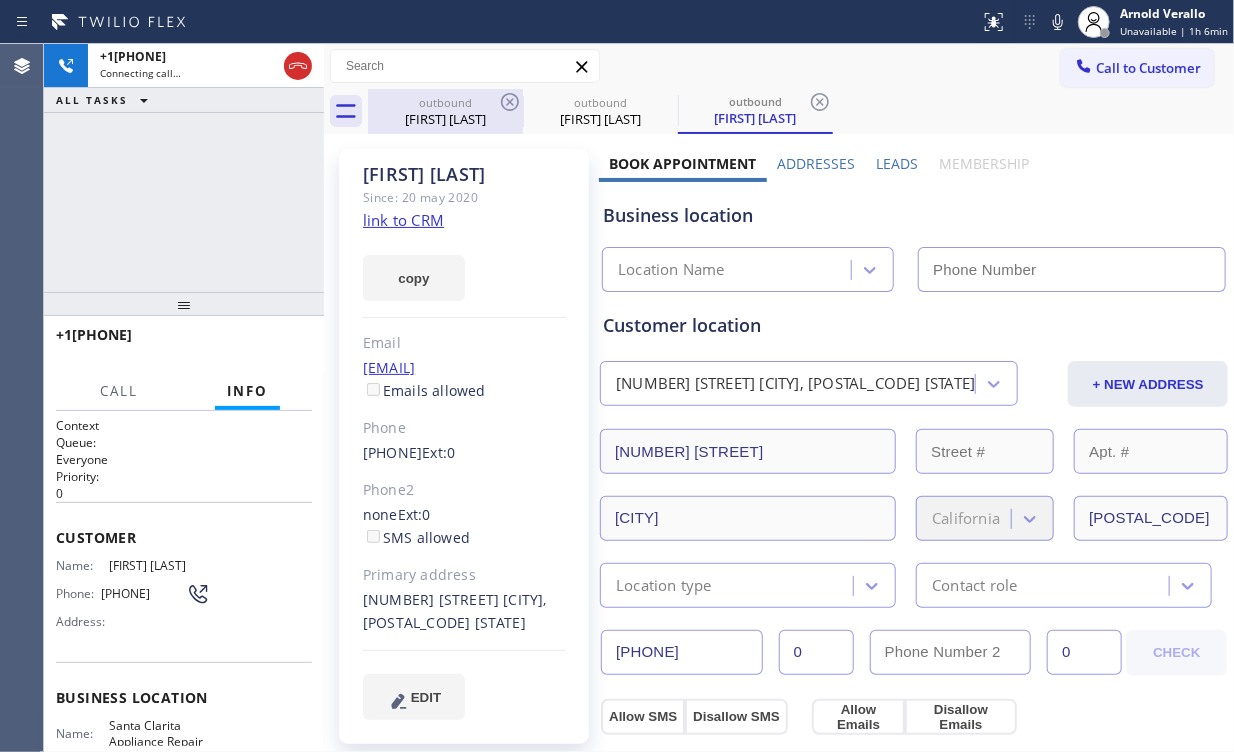click on "[FIRST] [LAST]" at bounding box center (445, 119) 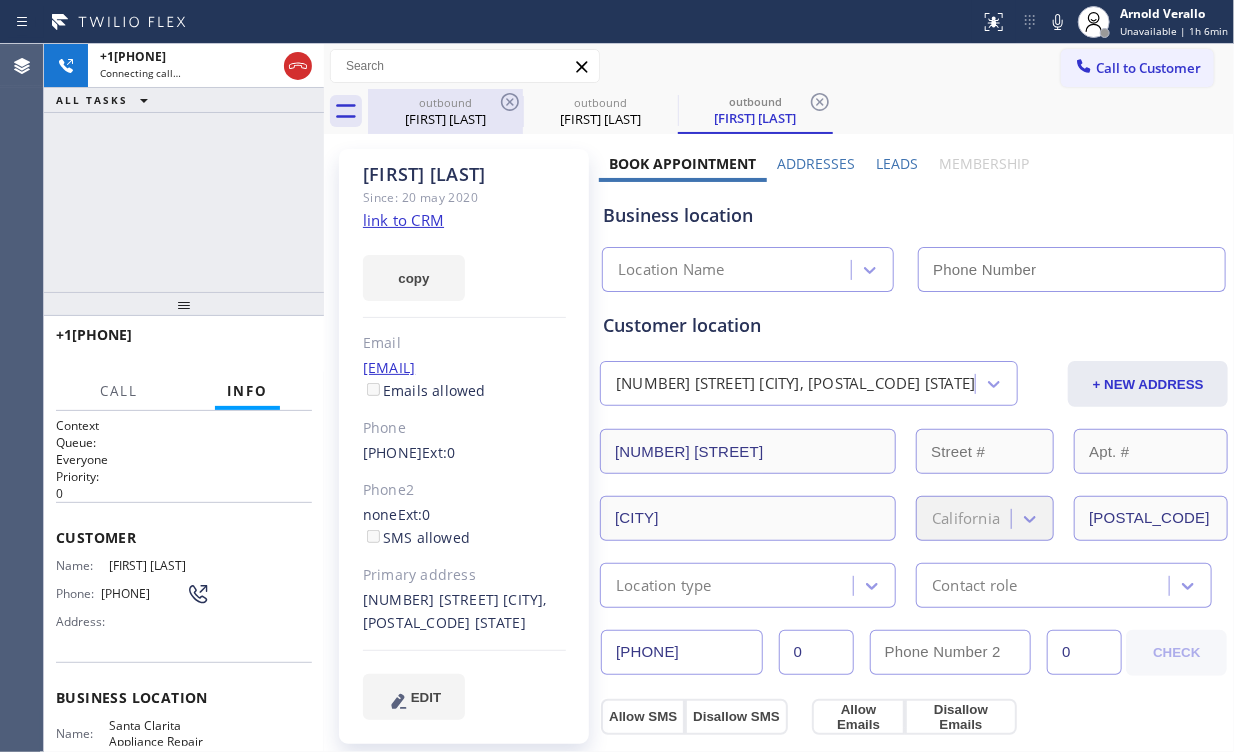 type on "[PHONE]" 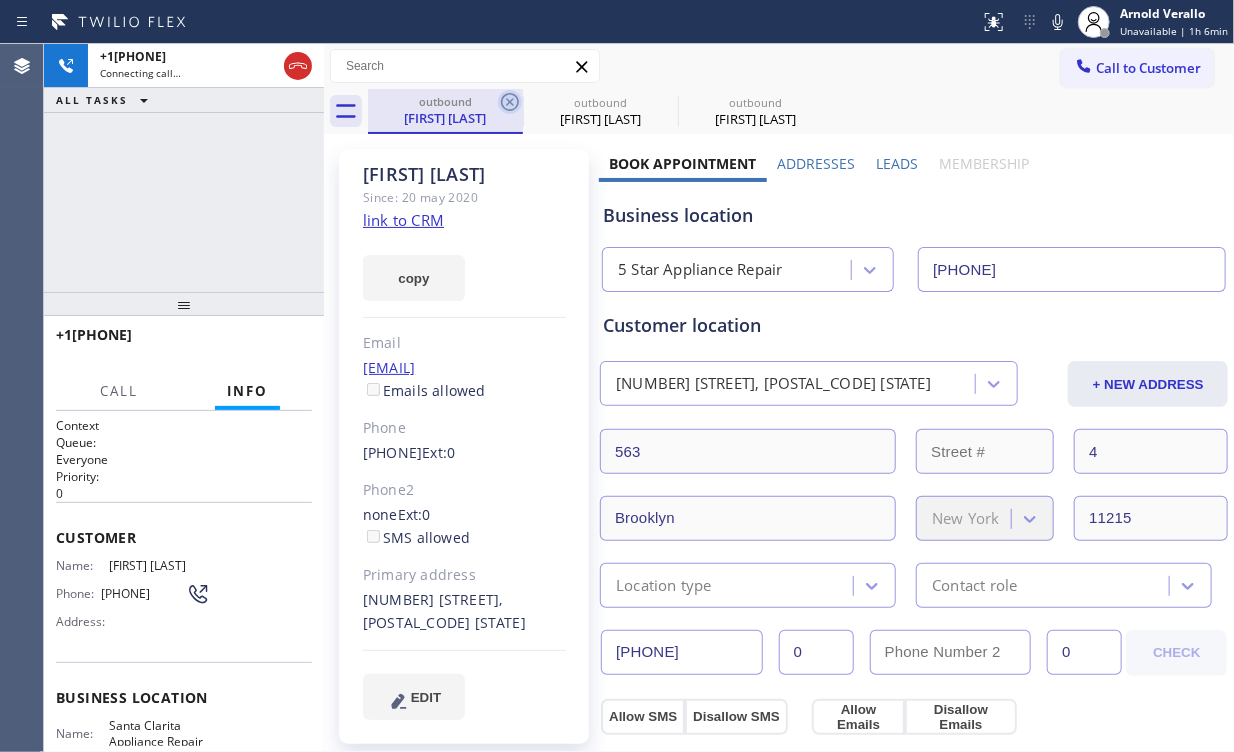 drag, startPoint x: 510, startPoint y: 103, endPoint x: 425, endPoint y: 158, distance: 101.24229 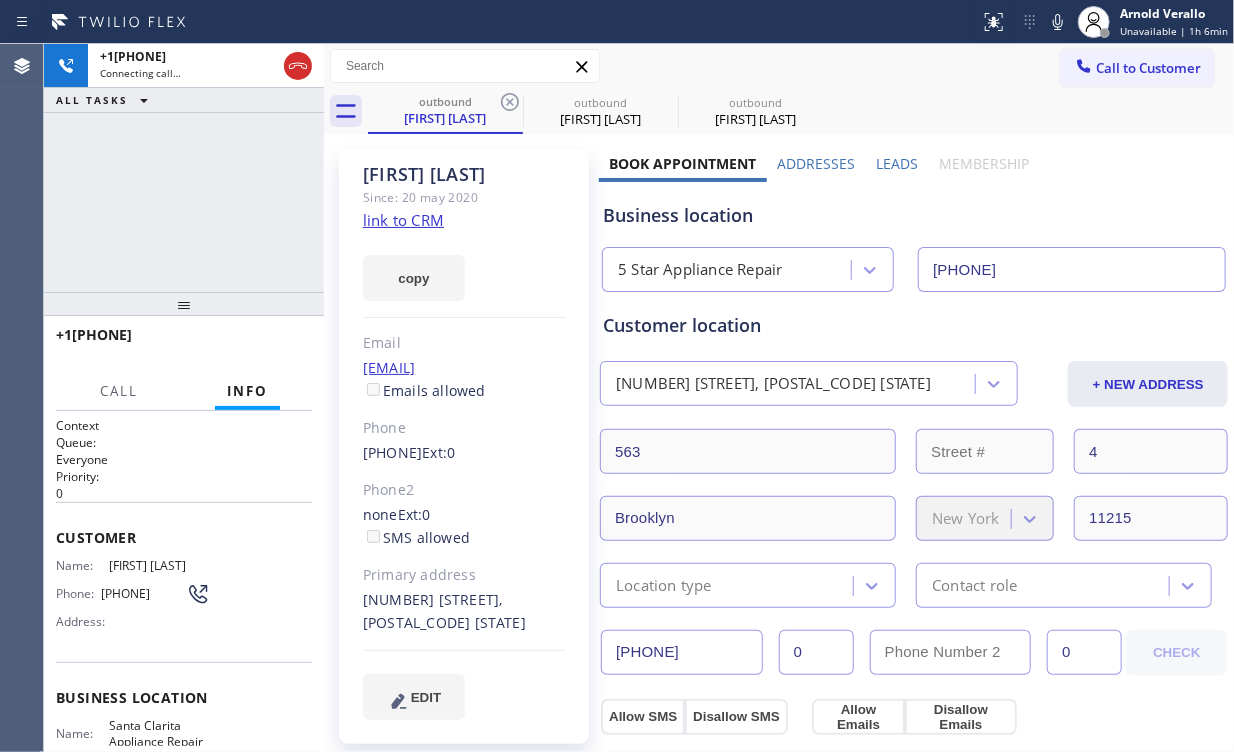 click 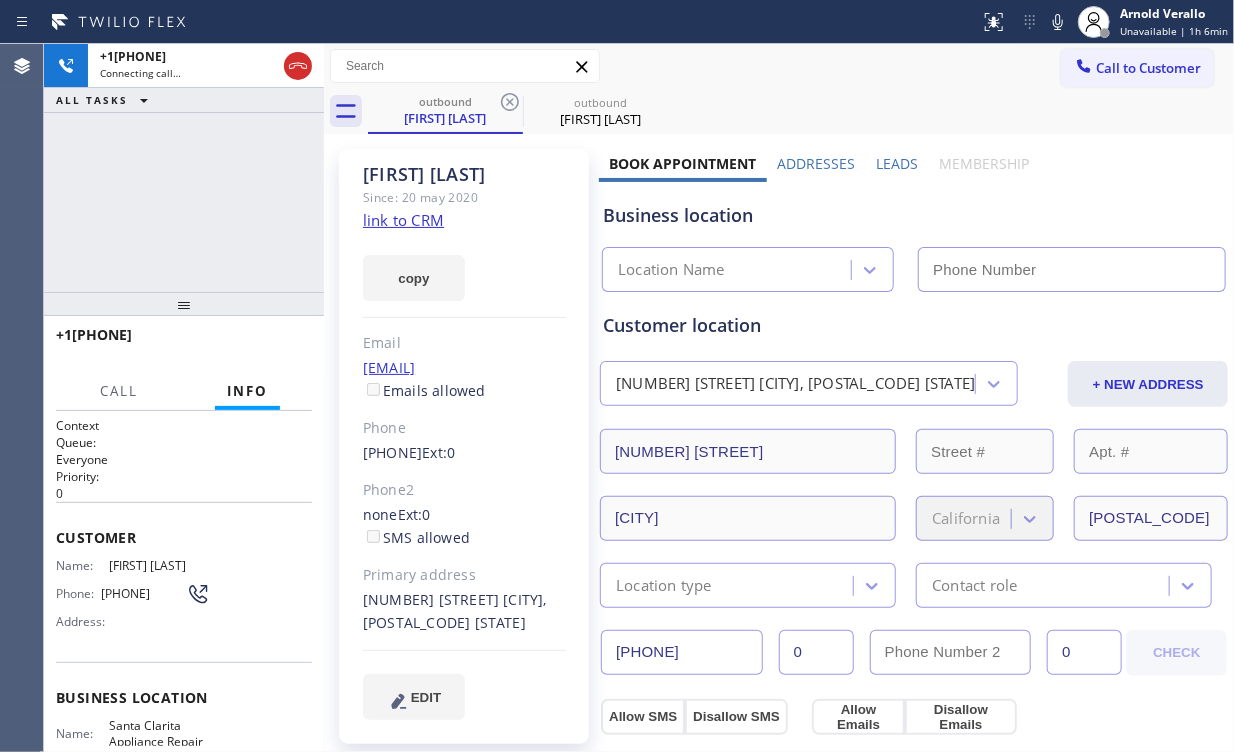 type on "[PHONE]" 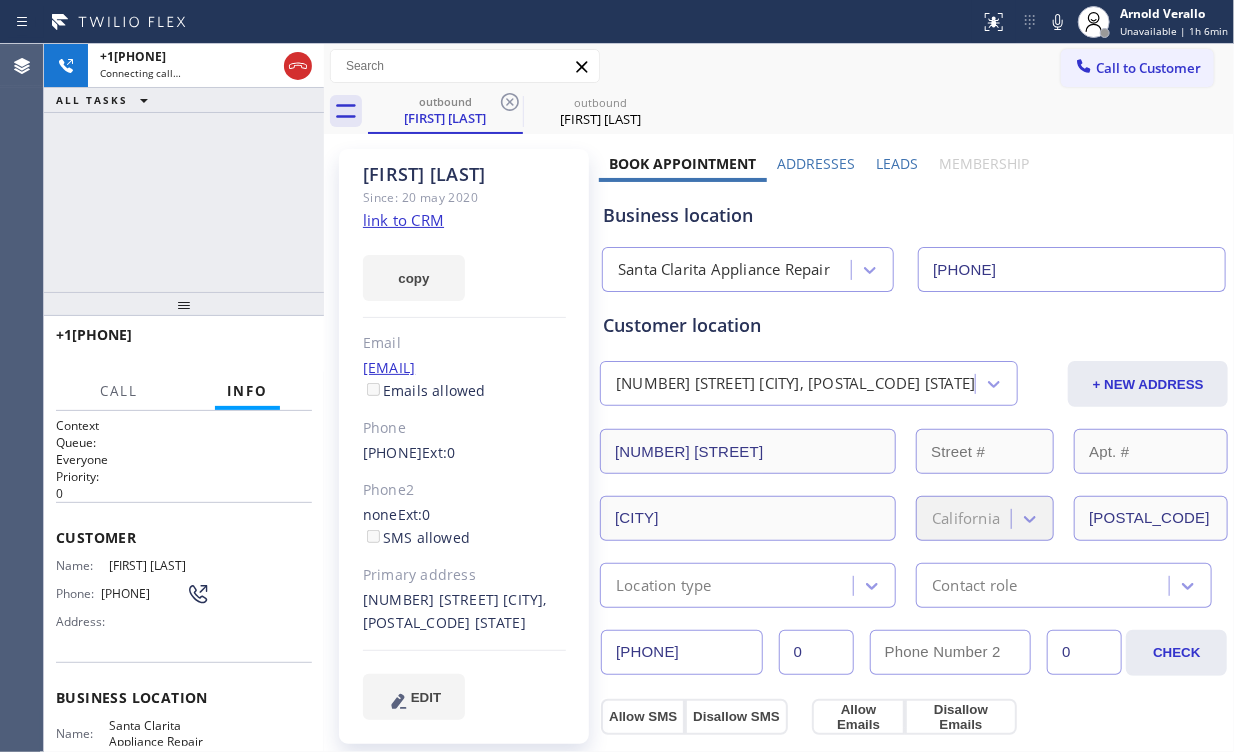 drag, startPoint x: 244, startPoint y: 166, endPoint x: 253, endPoint y: 173, distance: 11.401754 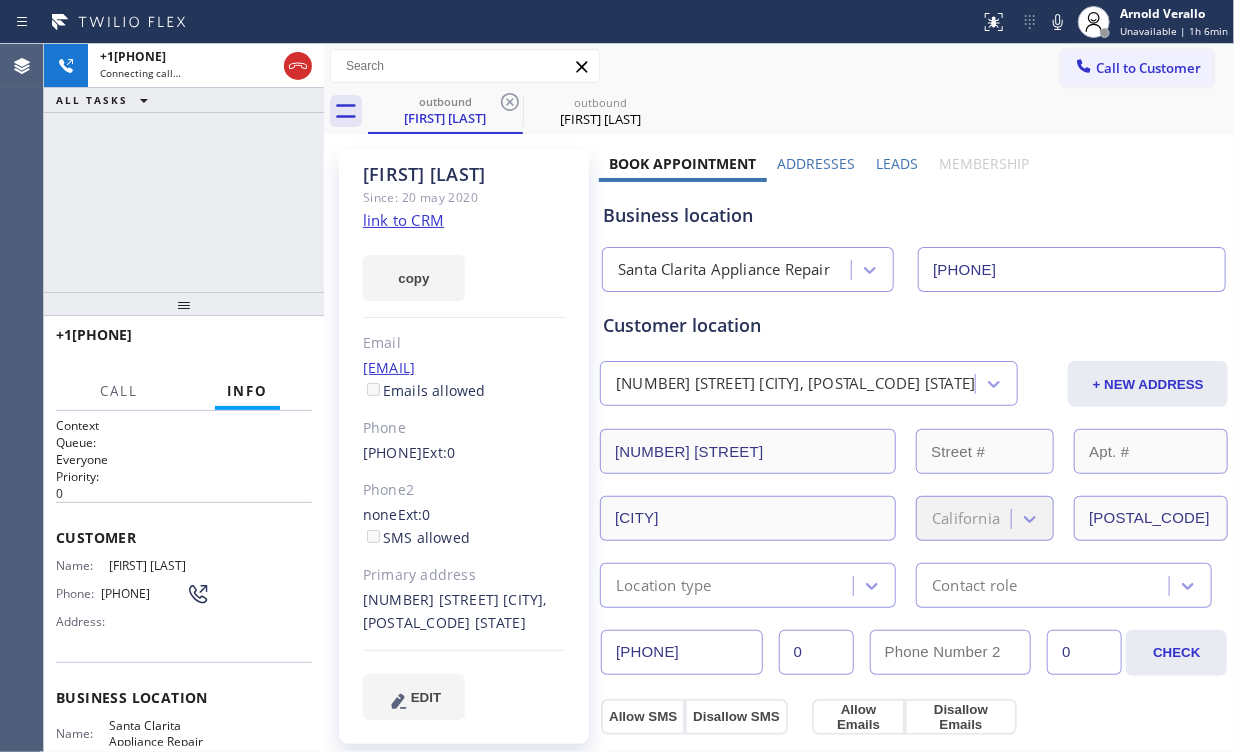 click on "[PHONE] Connecting call… ALL TASKS ALL TASKS ACTIVE TASKS TASKS IN WRAP UP" at bounding box center (184, 168) 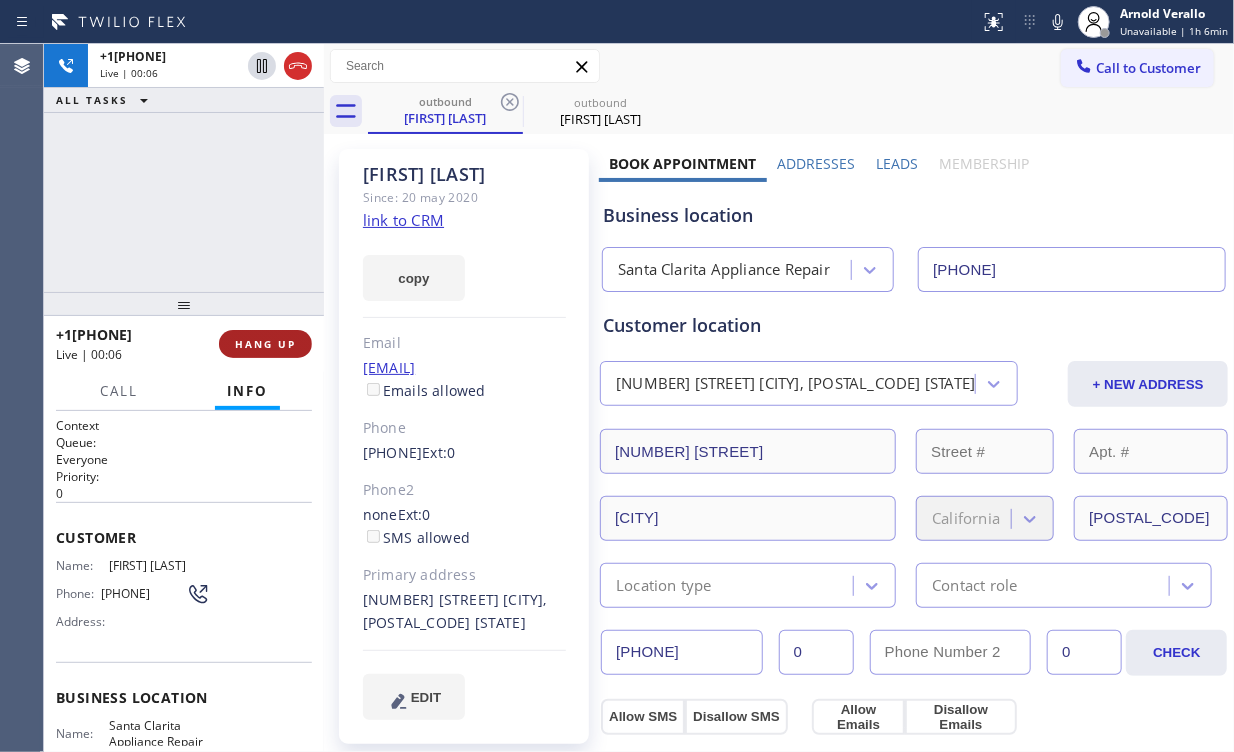click on "HANG UP" at bounding box center (265, 344) 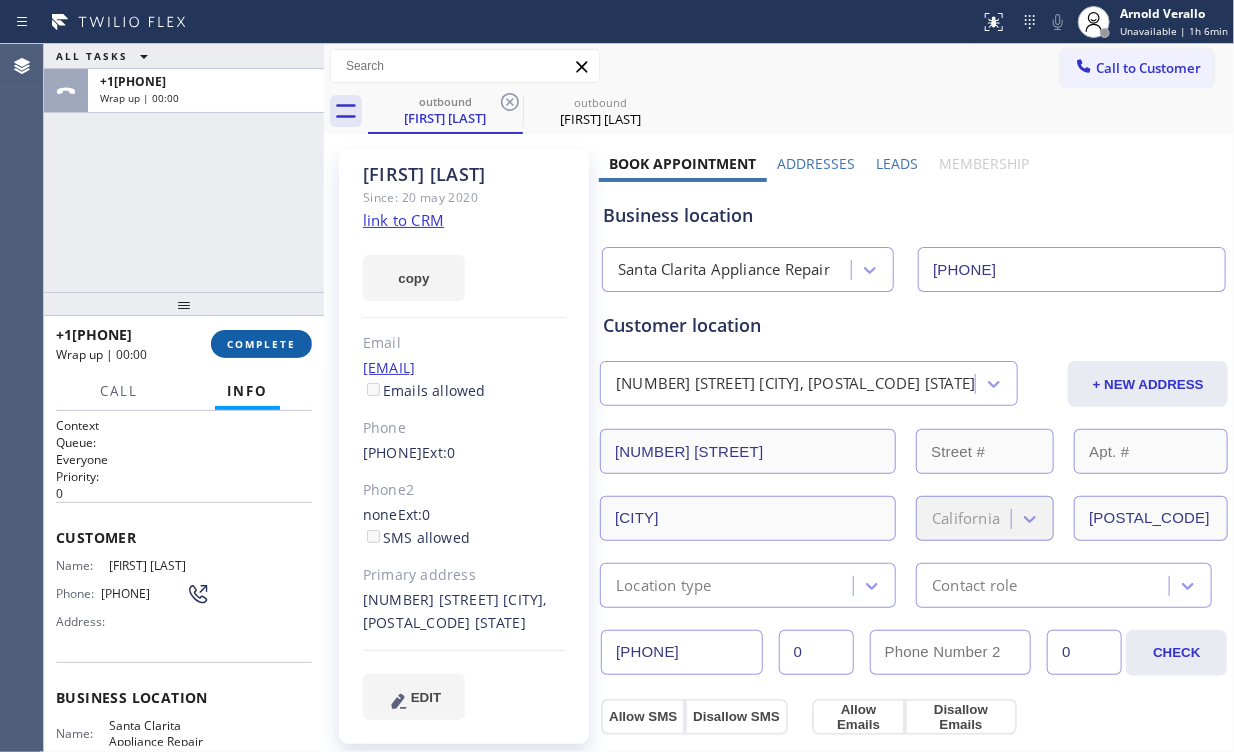 click on "COMPLETE" at bounding box center (261, 344) 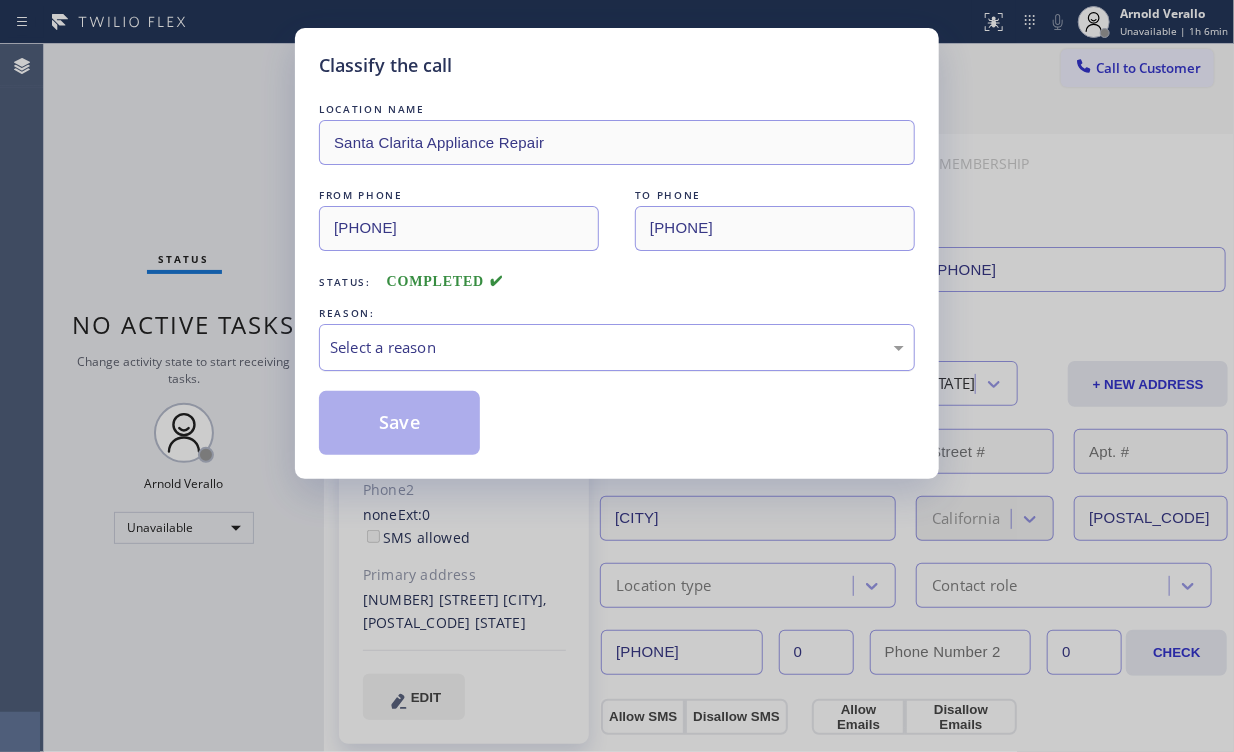 click on "Select a reason" at bounding box center [617, 347] 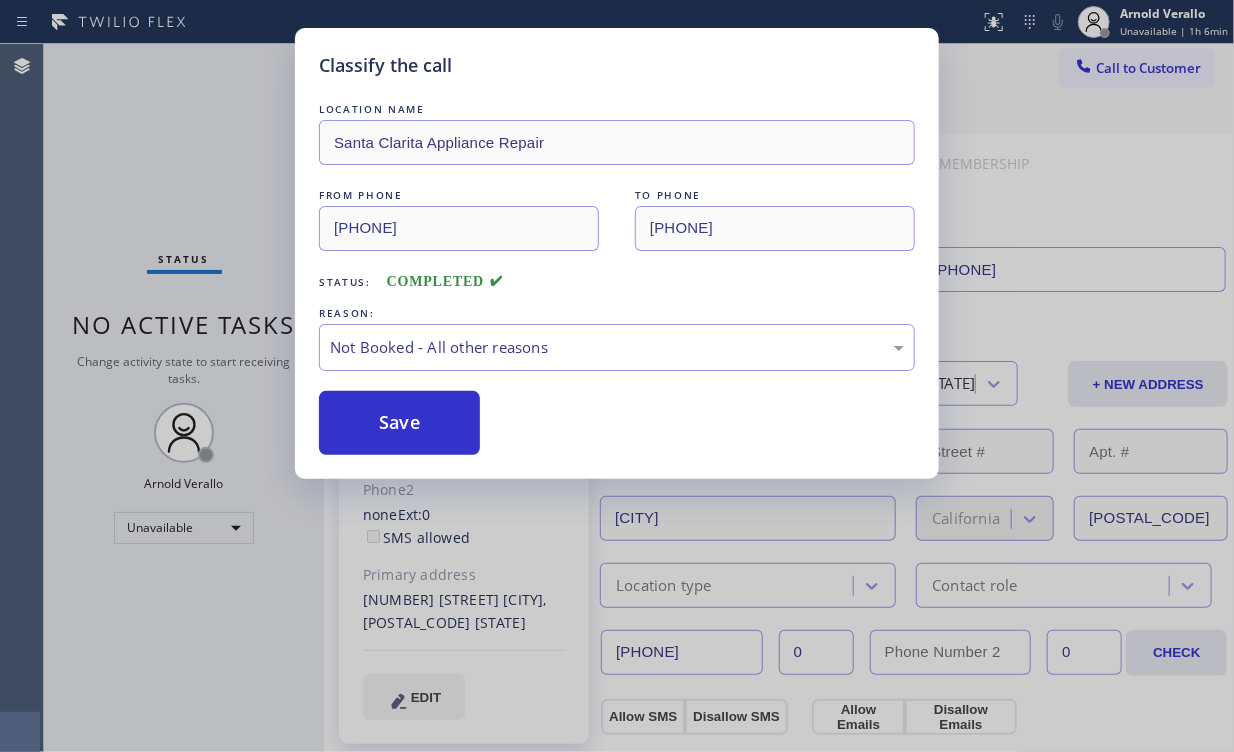 click on "Save" at bounding box center (399, 423) 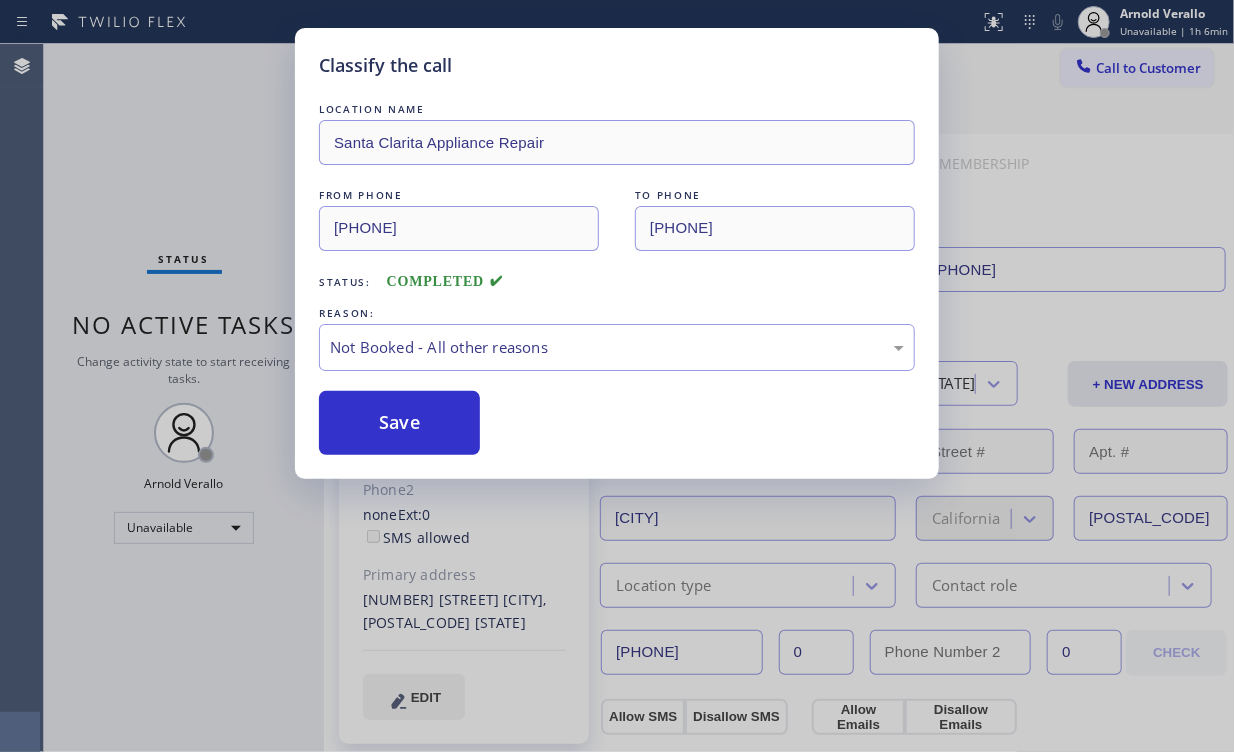 click on "Classify the call LOCATION NAME Santa Clarita Appliance Repair FROM PHONE [PHONE] TO PHONE [PHONE] Status: COMPLETED REASON: Not Booked - All other reasons Save" at bounding box center [617, 376] 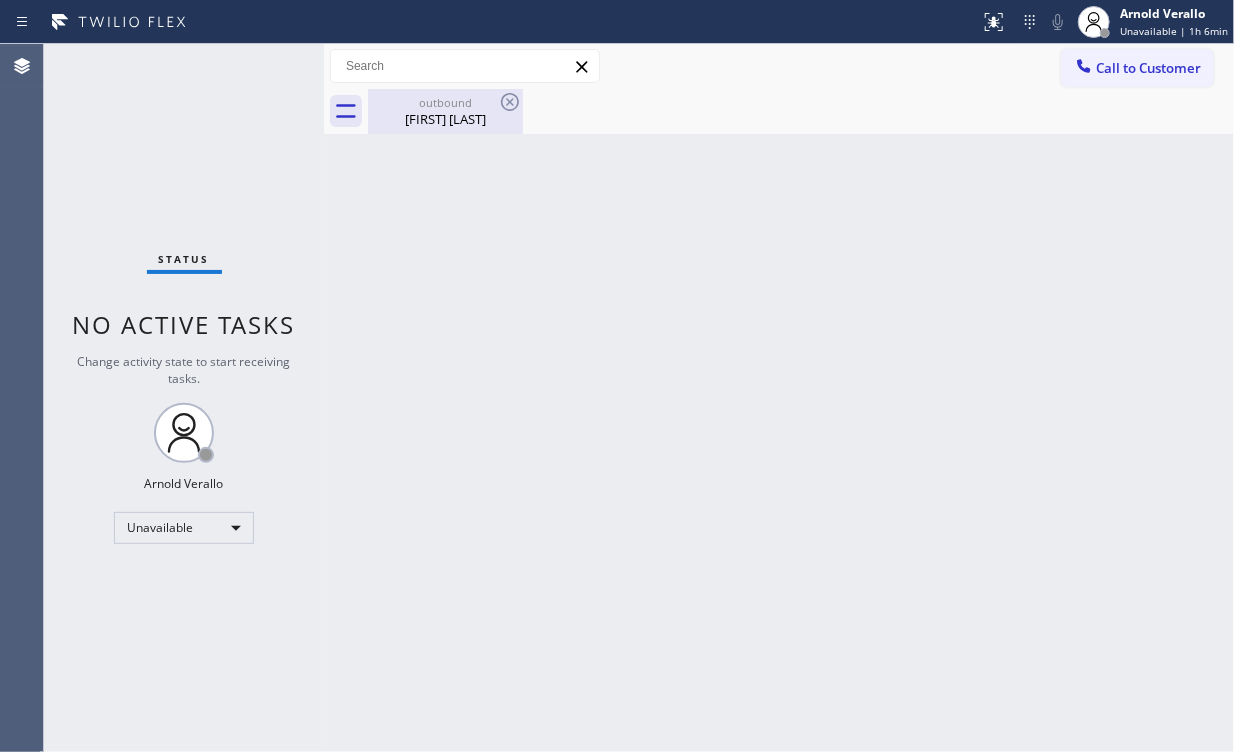 click on "outbound" at bounding box center (445, 102) 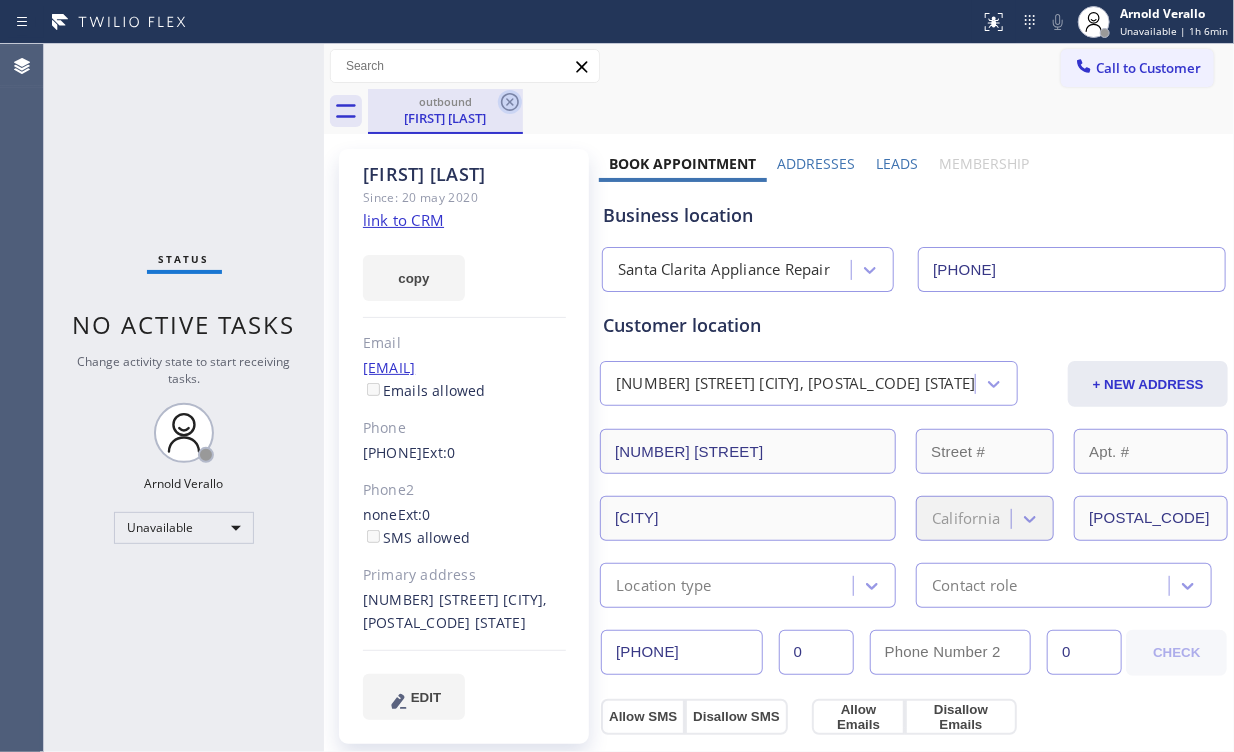 click 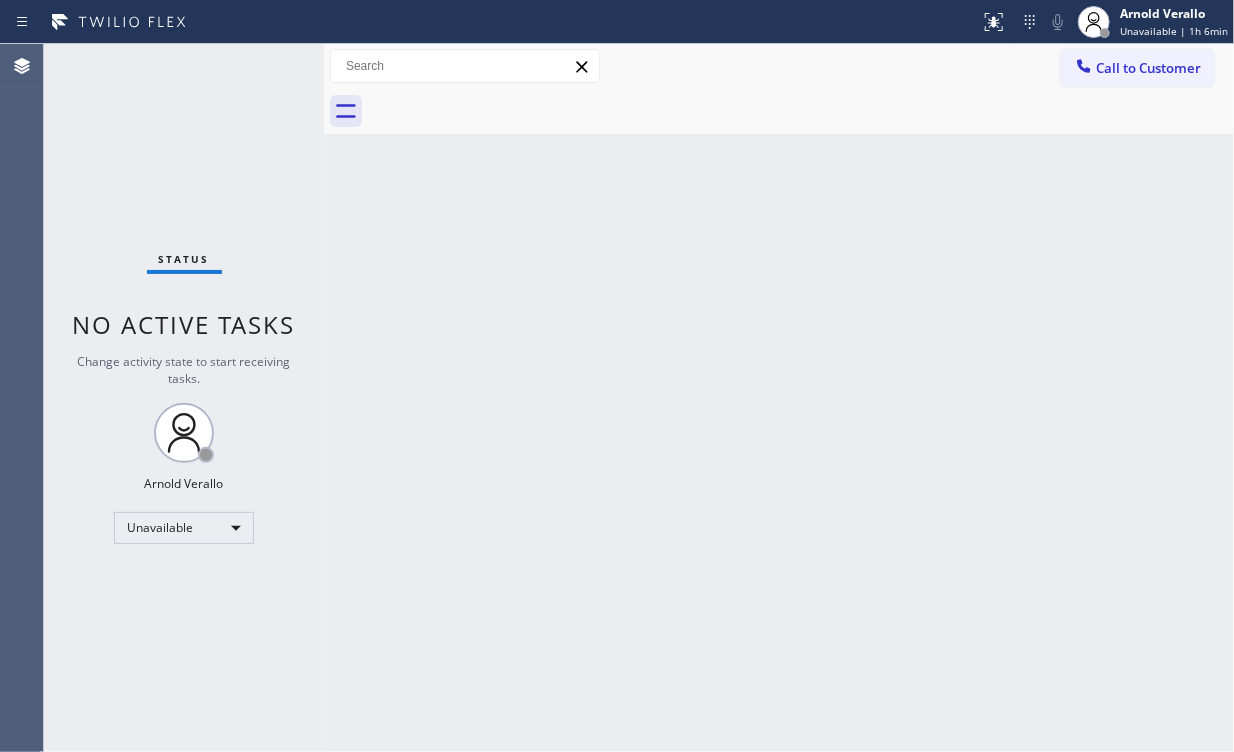 drag, startPoint x: 112, startPoint y: 131, endPoint x: 215, endPoint y: 1, distance: 165.85837 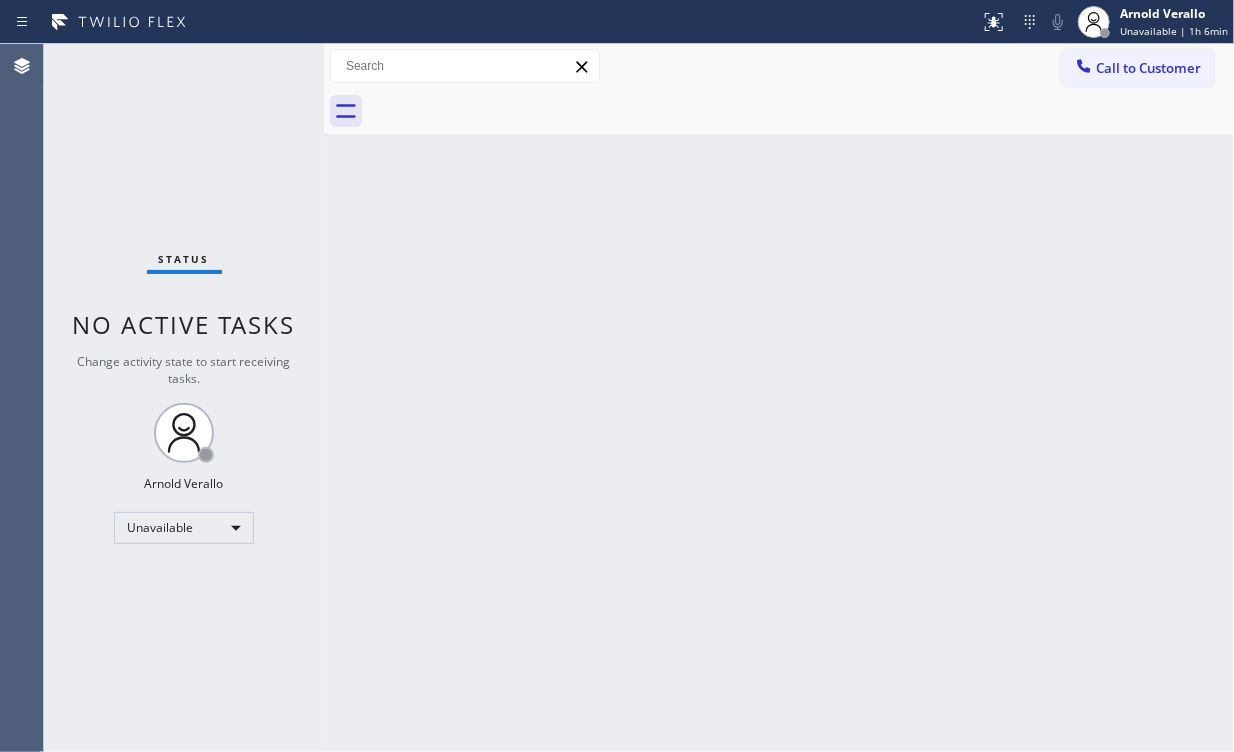 drag, startPoint x: 1112, startPoint y: 57, endPoint x: 1029, endPoint y: 107, distance: 96.89685 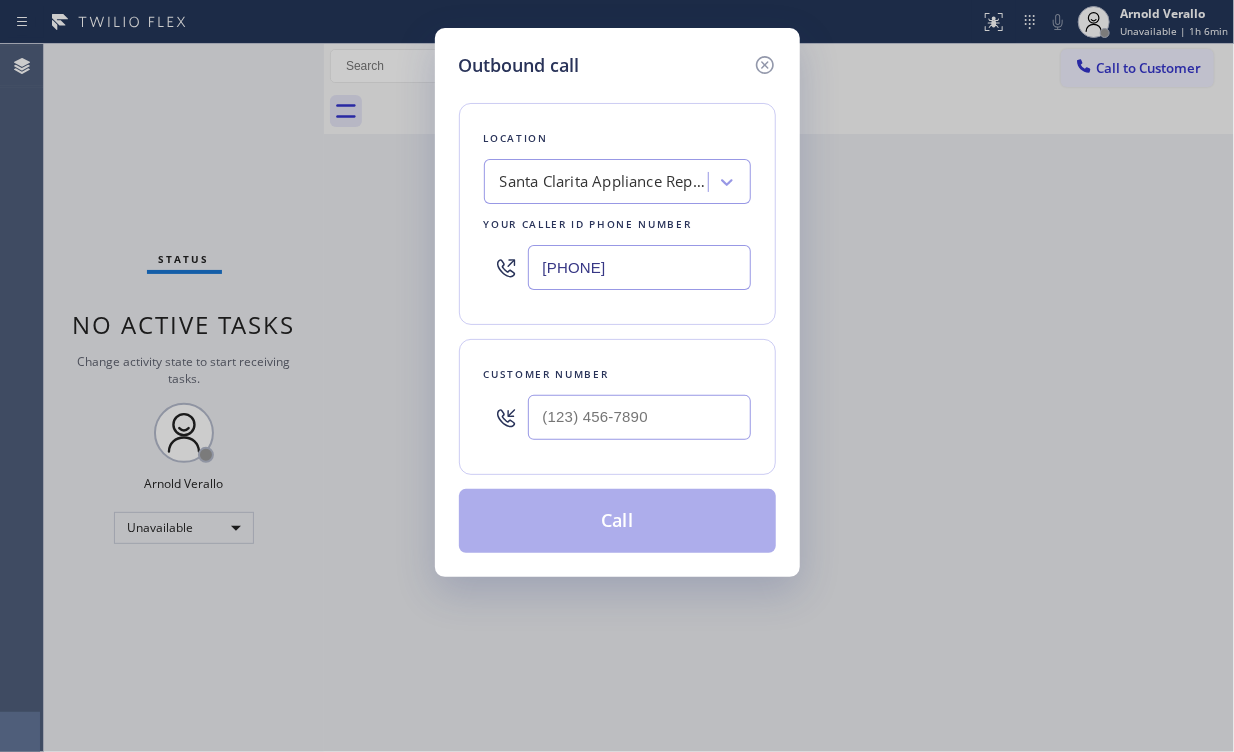 drag, startPoint x: 660, startPoint y: 263, endPoint x: 338, endPoint y: 255, distance: 322.09937 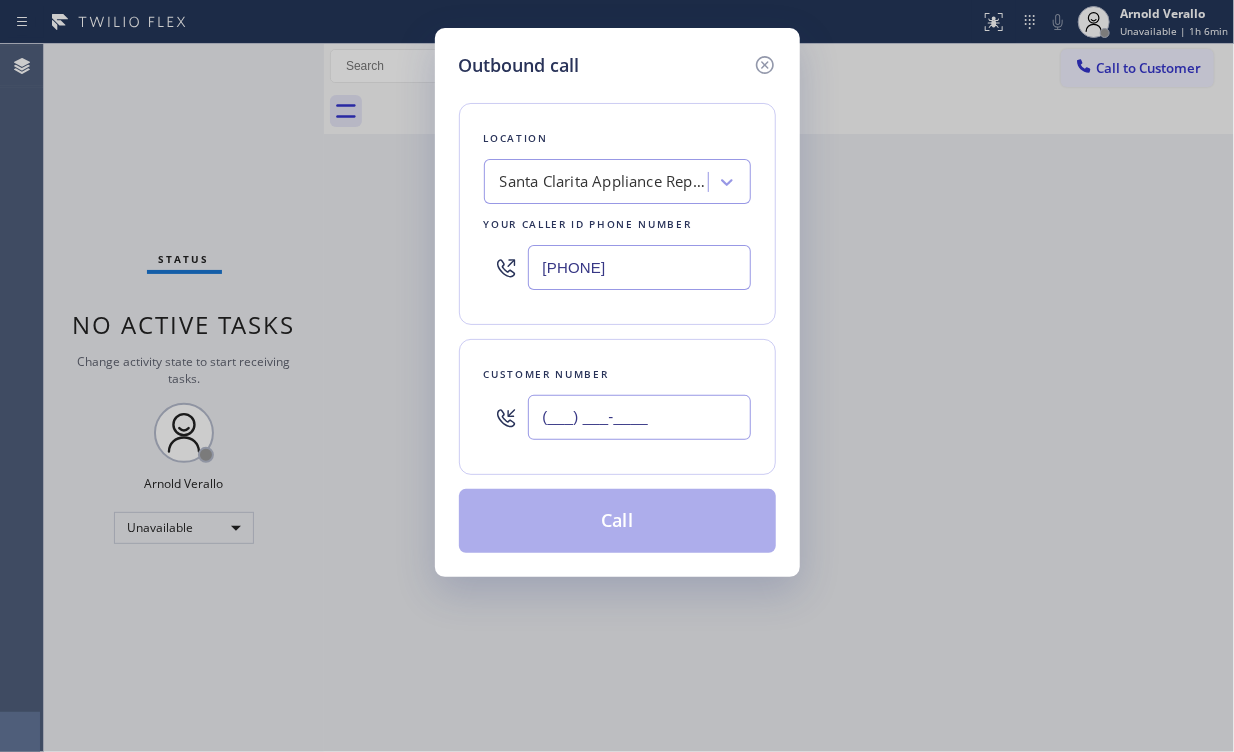 click on "(___) ___-____" at bounding box center [639, 417] 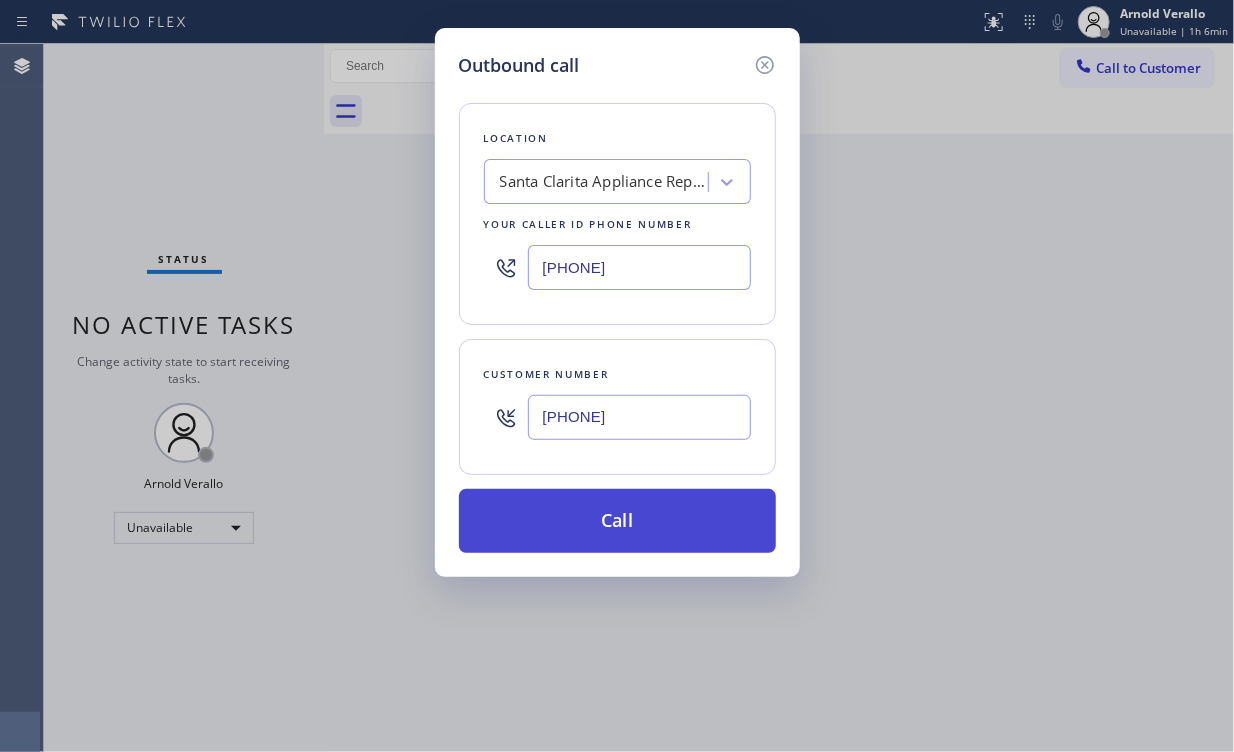 type on "[PHONE]" 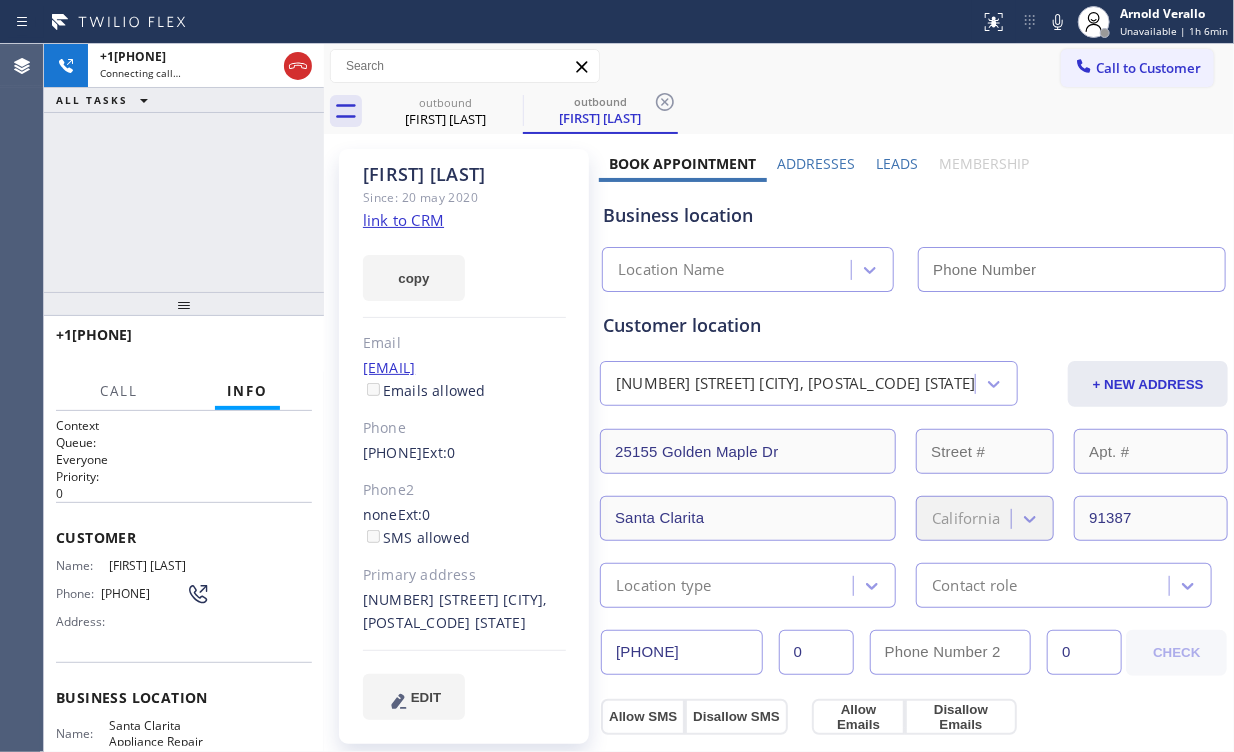type on "[PHONE]" 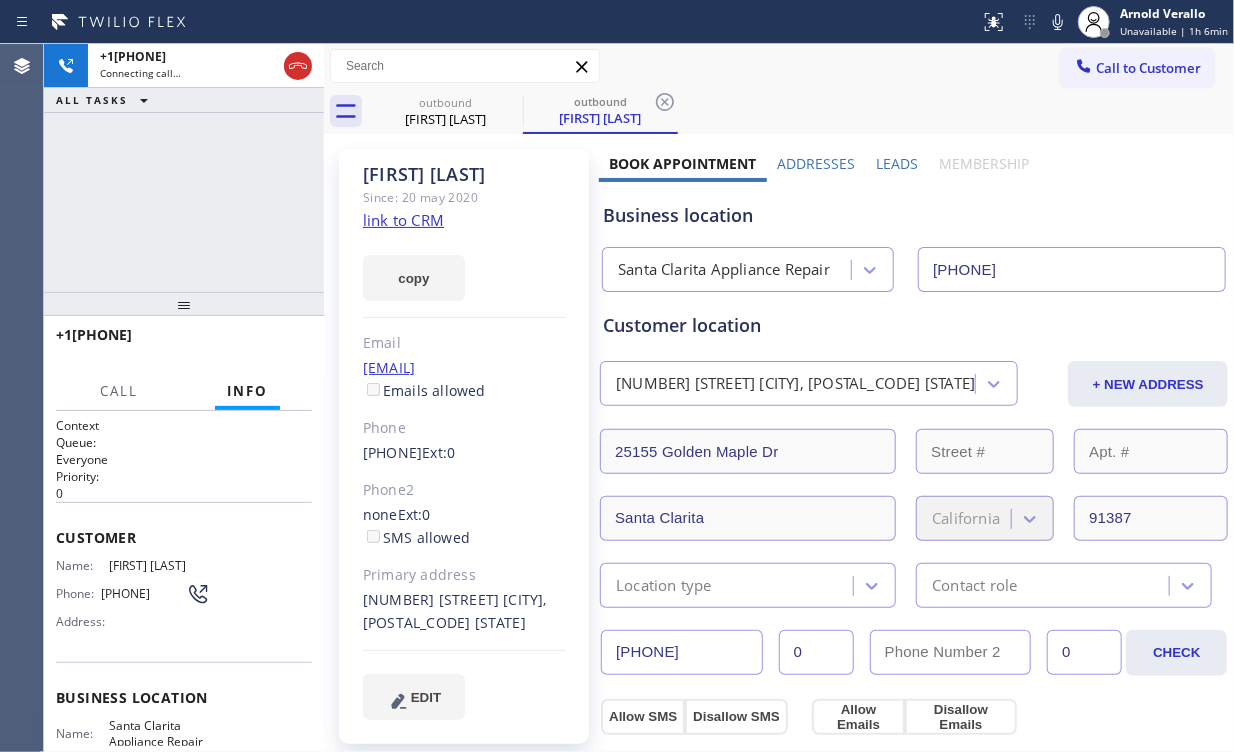 click on "Call to Customer Outbound call Location Santa Clarita Appliance Repair Your caller id phone number [PHONE] Customer number Call Outbound call Technician Search Technician Your caller id phone number Your caller id phone number Call" at bounding box center [779, 66] 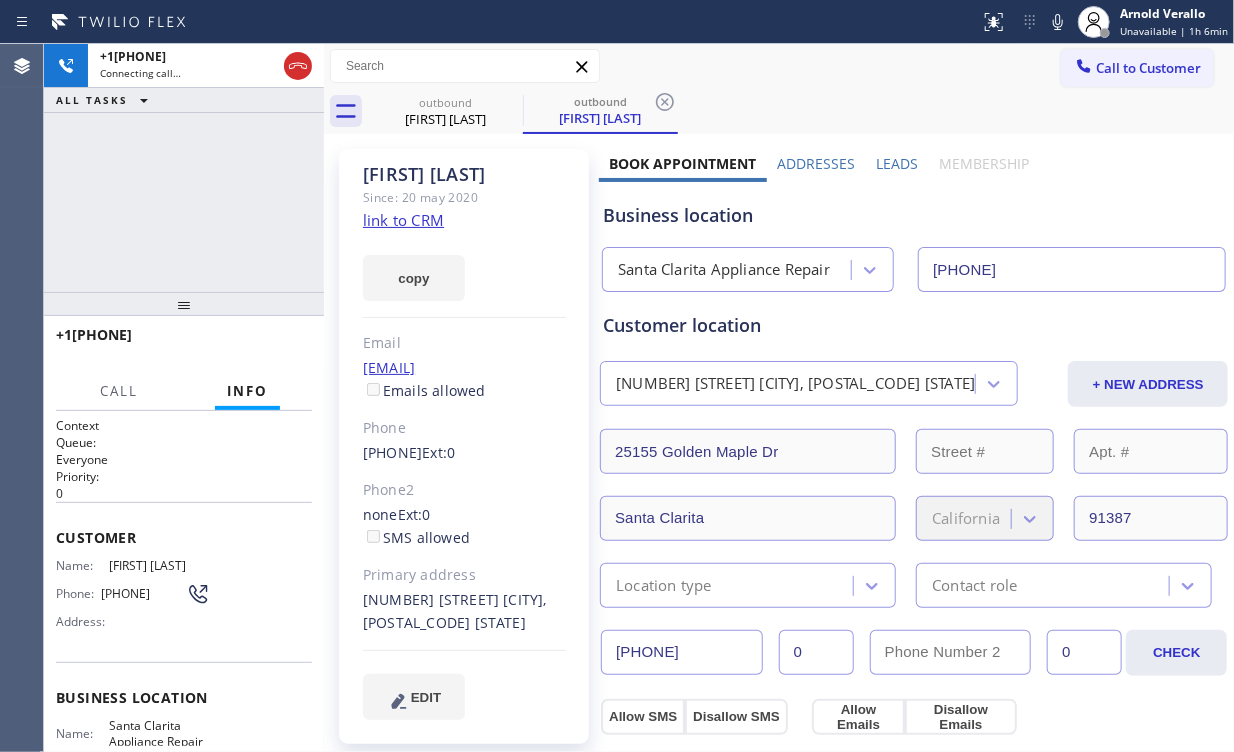 click on "+1[PHONE] Connecting call… ALL TASKS ALL TASKS ACTIVE TASKS TASKS IN WRAP UP" at bounding box center [184, 168] 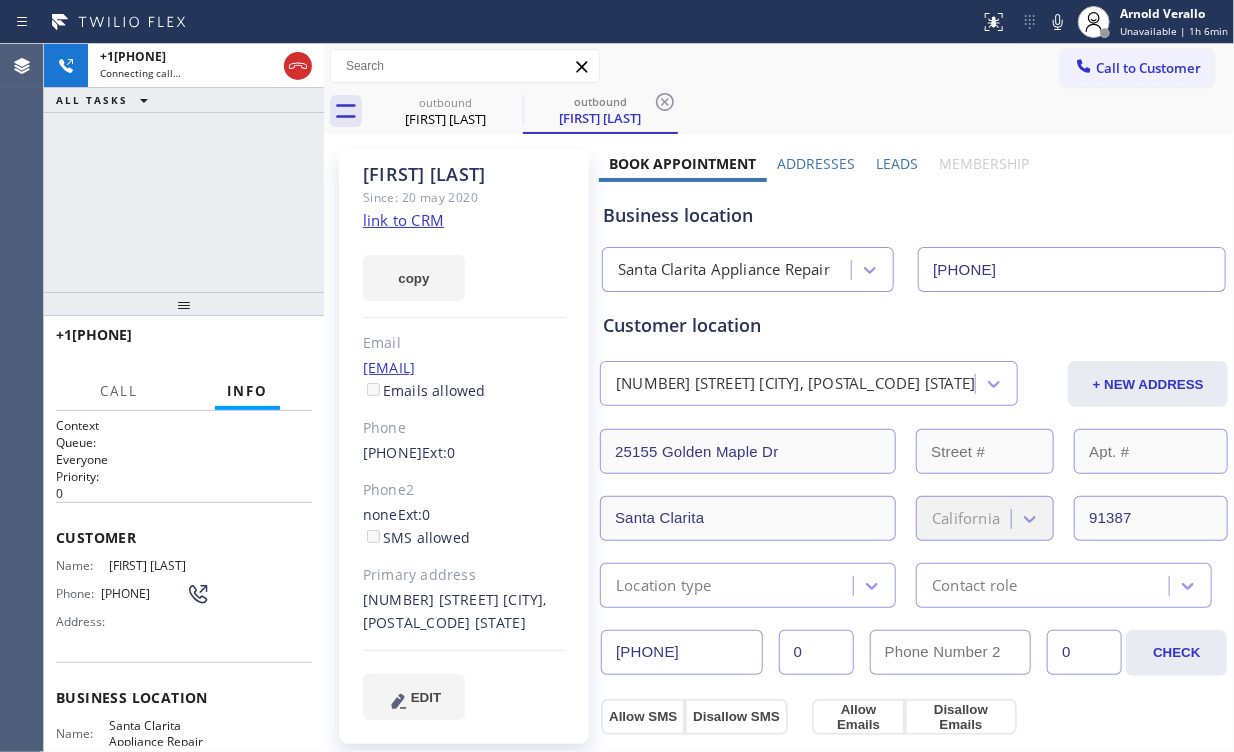 click on "+1[PHONE] Connecting call… ALL TASKS ALL TASKS ACTIVE TASKS TASKS IN WRAP UP" at bounding box center (184, 168) 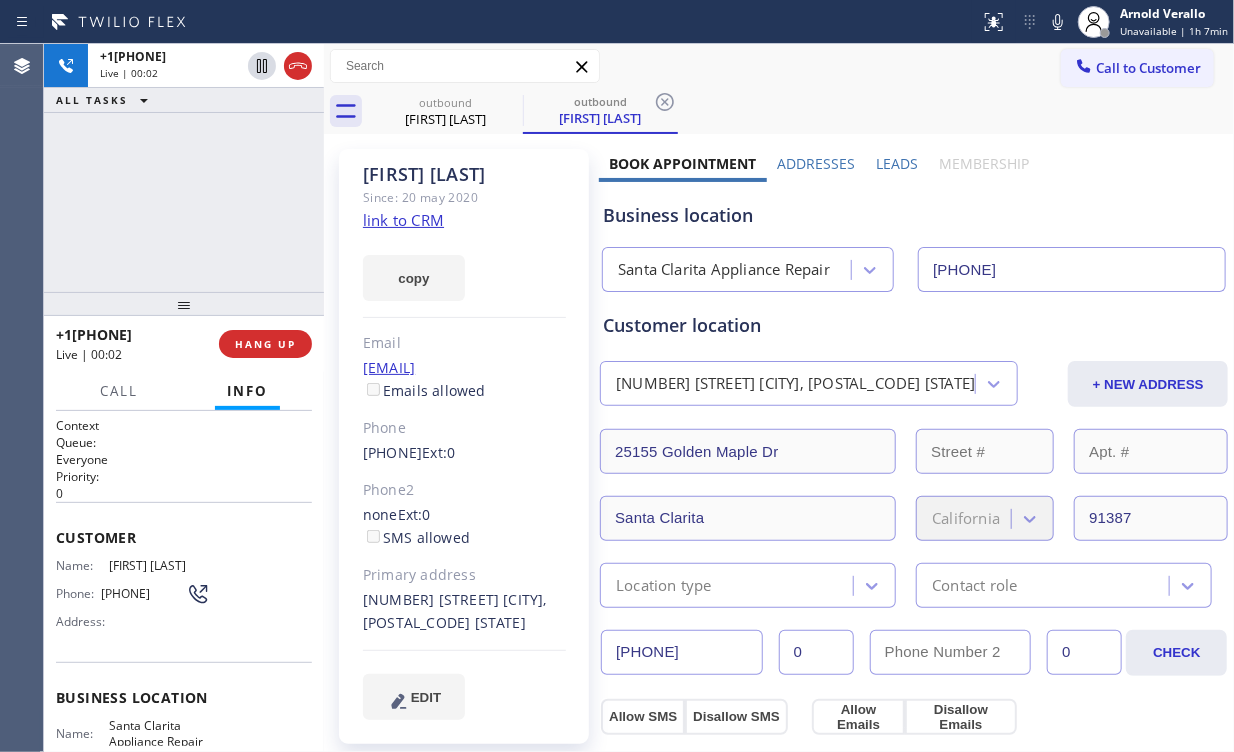 drag, startPoint x: 116, startPoint y: 157, endPoint x: 208, endPoint y: 212, distance: 107.18675 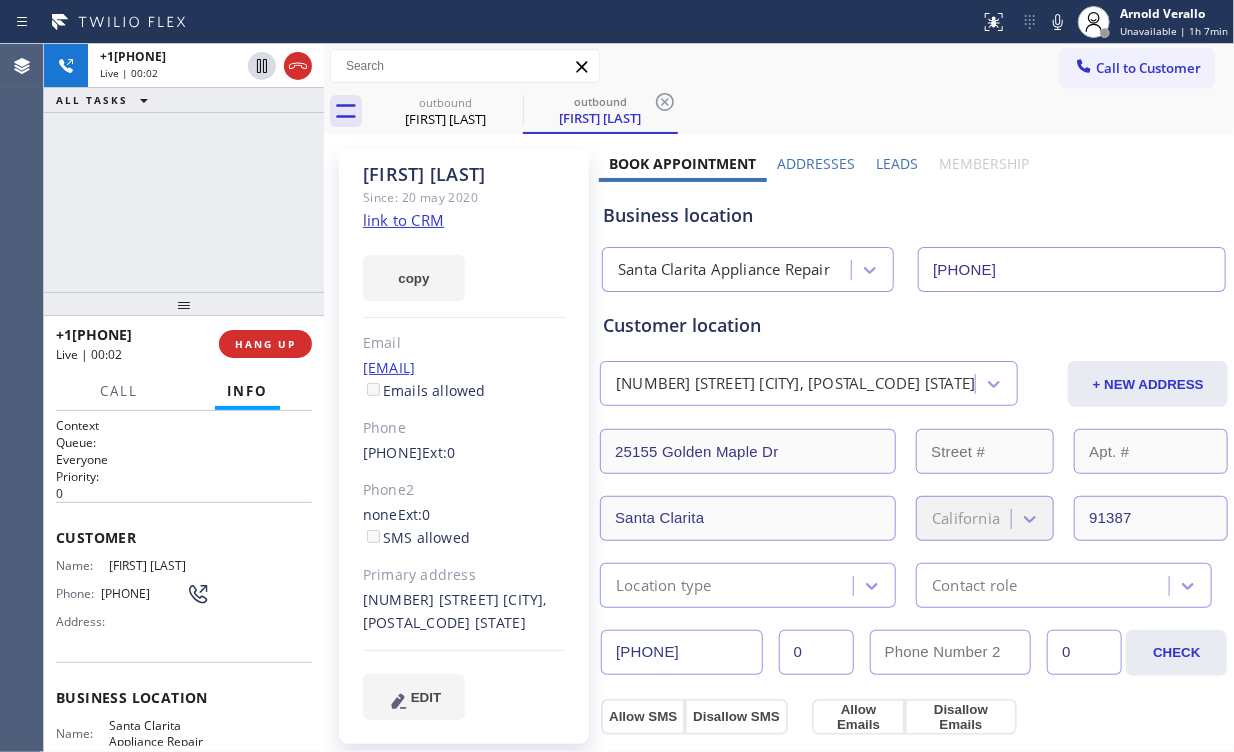 click on "[PHONE] Live | 00:02 ALL TASKS ALL TASKS ACTIVE TASKS TASKS IN WRAP UP" at bounding box center [184, 168] 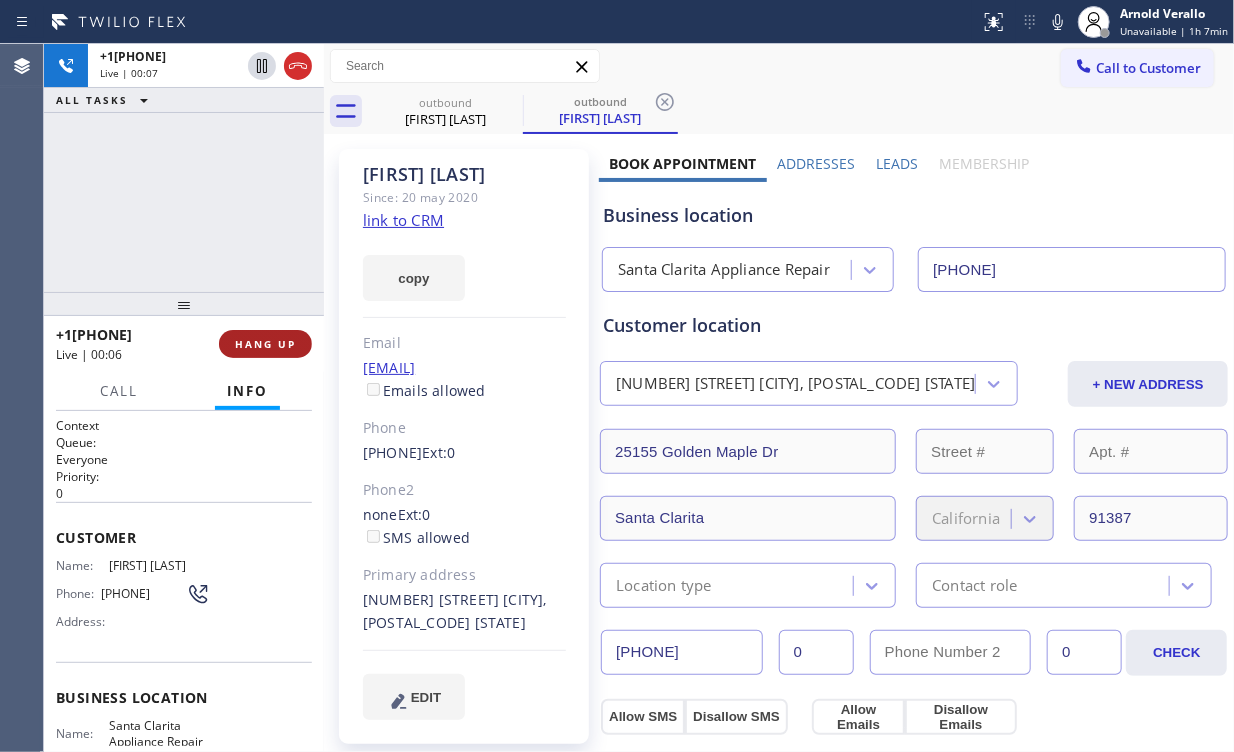 click on "HANG UP" at bounding box center (265, 344) 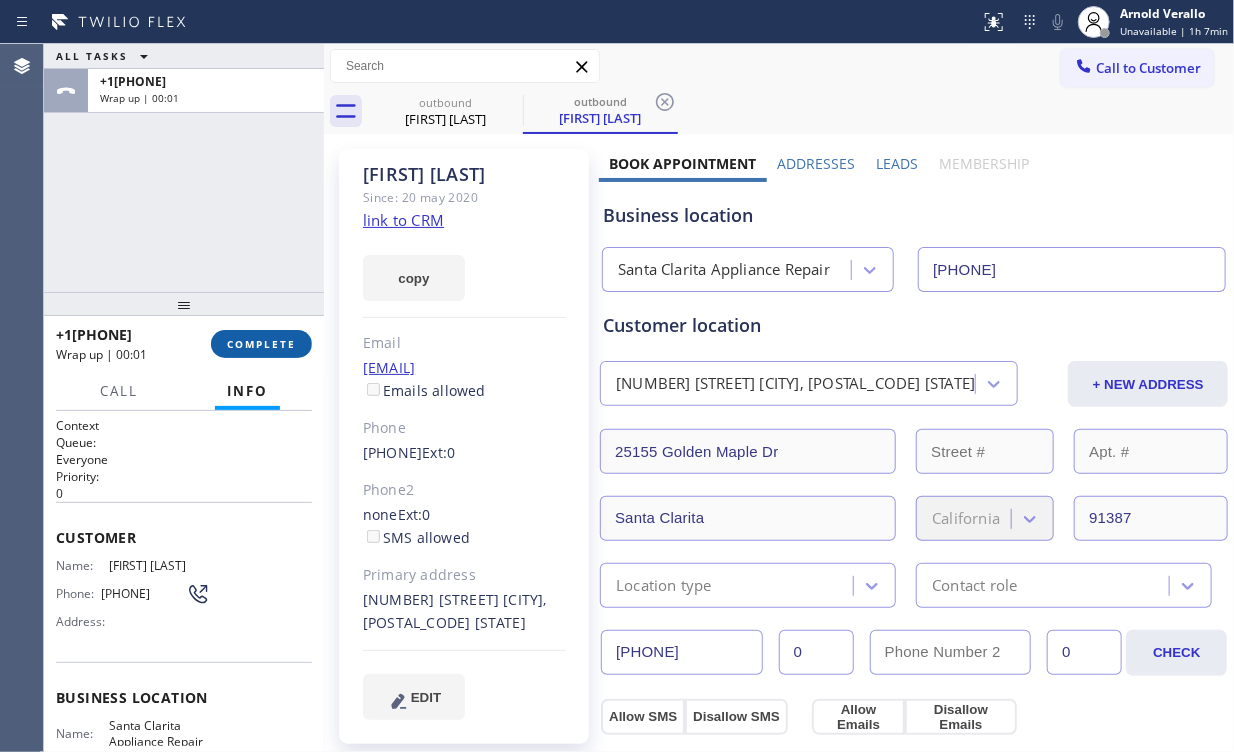 click on "COMPLETE" at bounding box center (261, 344) 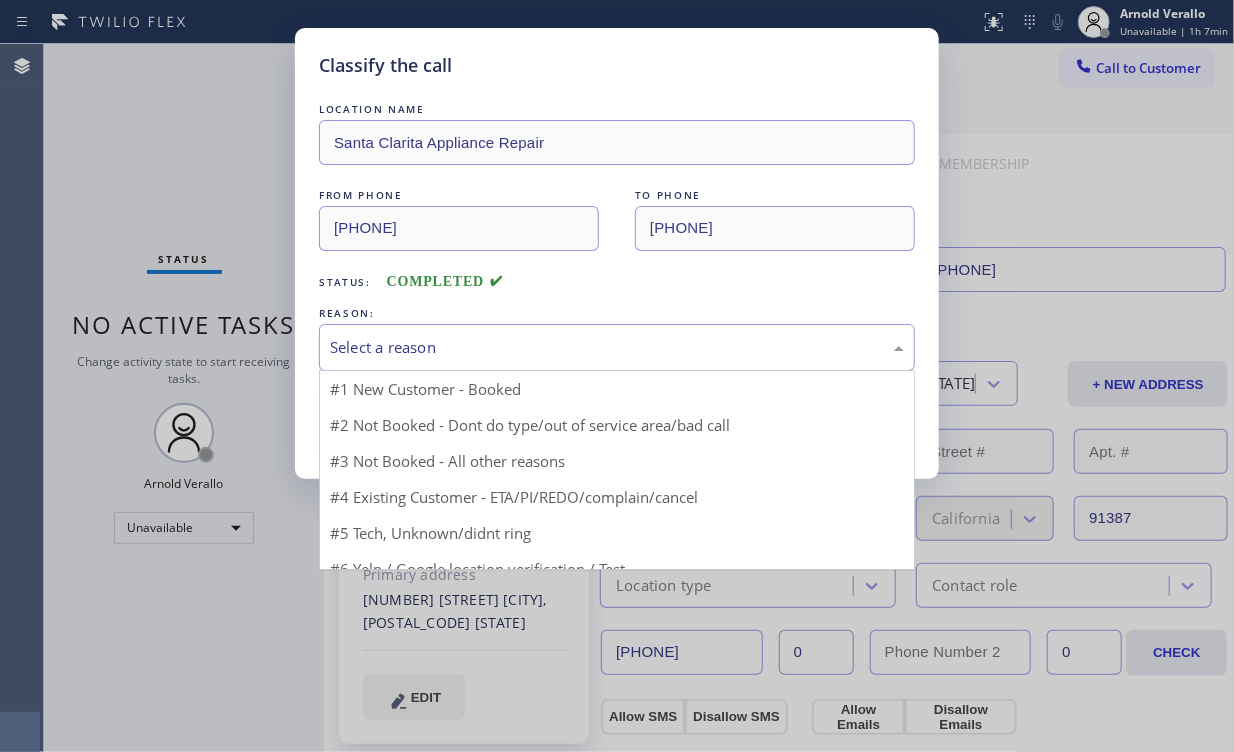 click on "Select a reason" at bounding box center [617, 347] 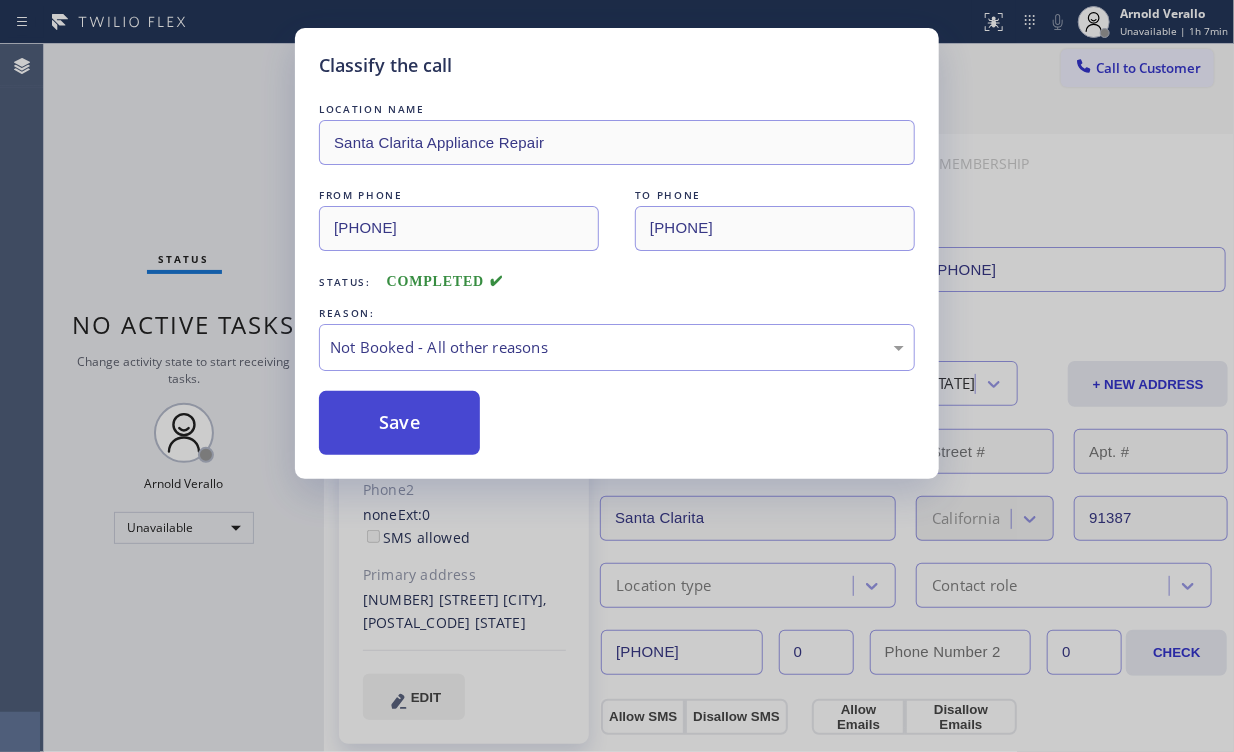 click on "Save" at bounding box center [399, 423] 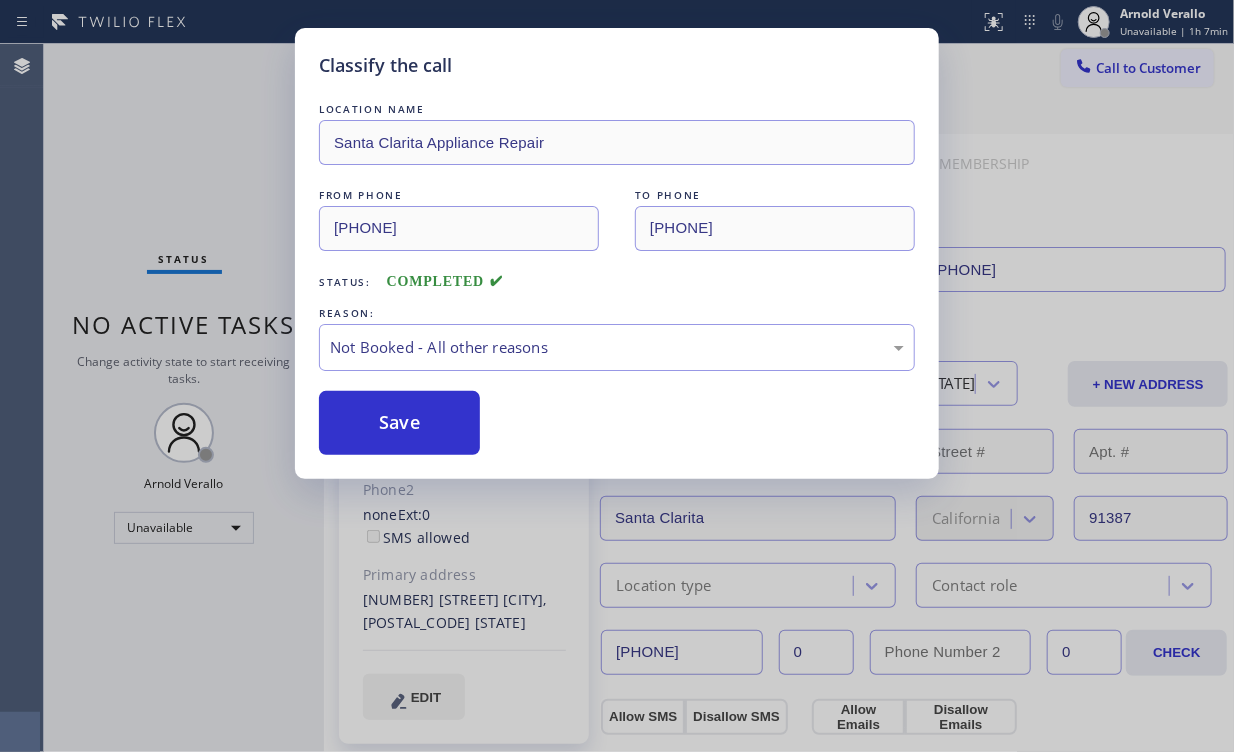 drag, startPoint x: 180, startPoint y: 104, endPoint x: 204, endPoint y: 21, distance: 86.40023 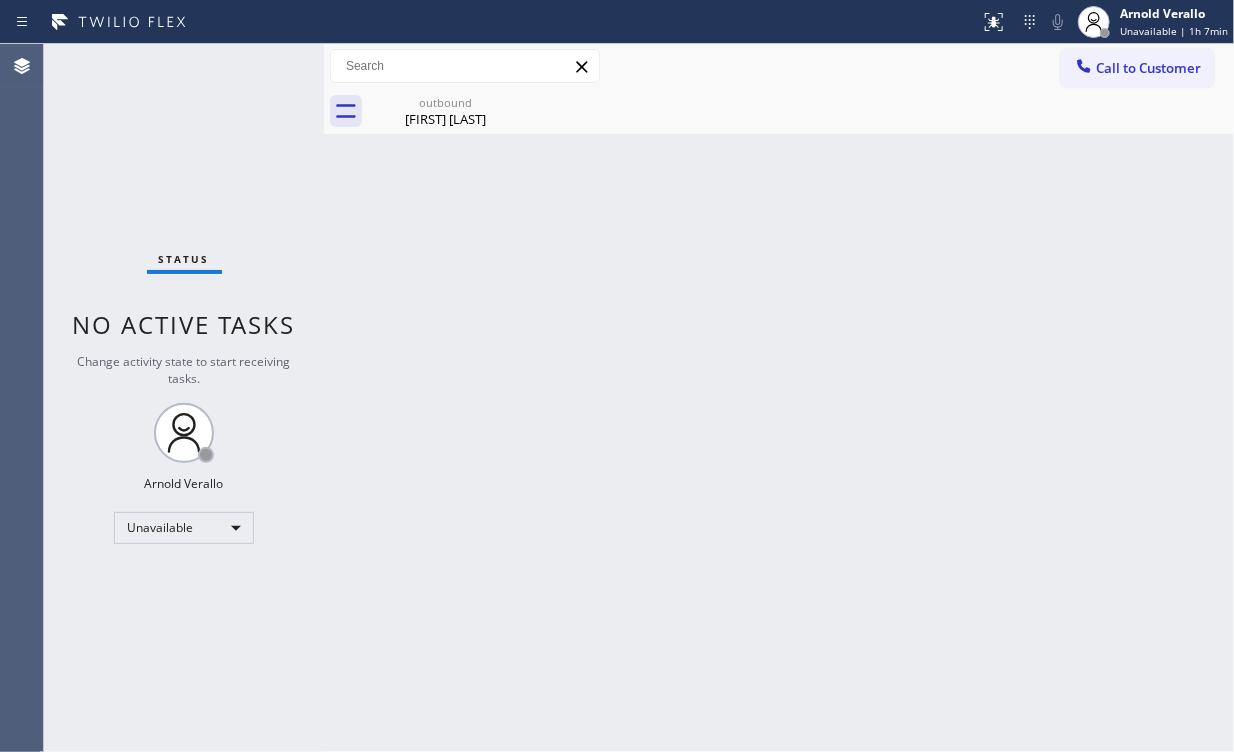 click on "Call to Customer" at bounding box center [1148, 68] 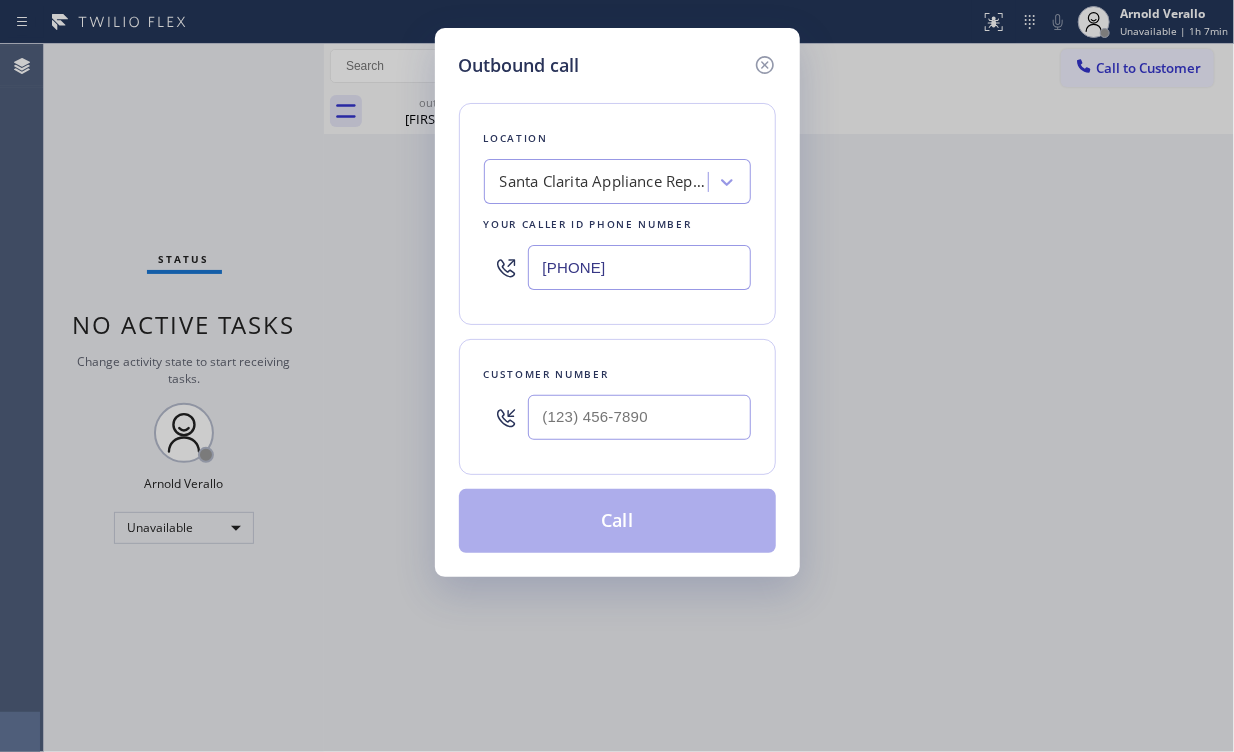 click on "Outbound call Location Santa Clarita Appliance Repair Your caller id phone number [PHONE] Customer number Call" at bounding box center [617, 376] 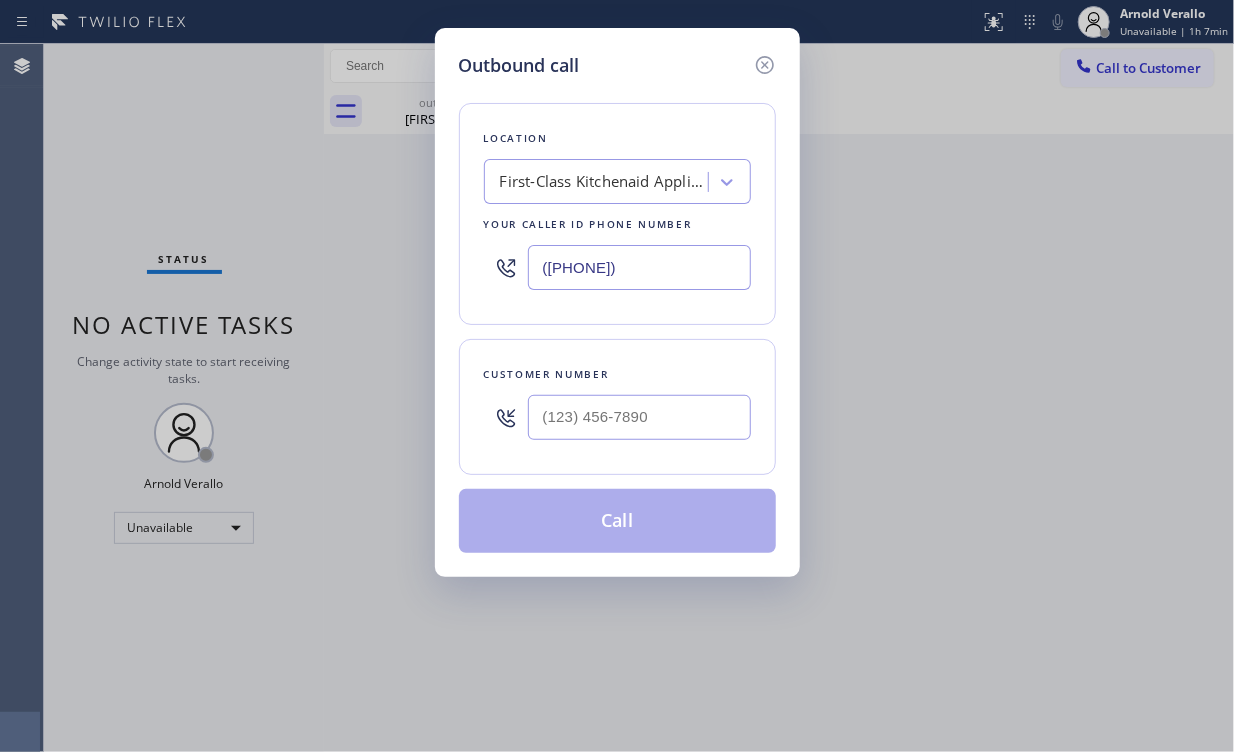 type on "([PHONE])" 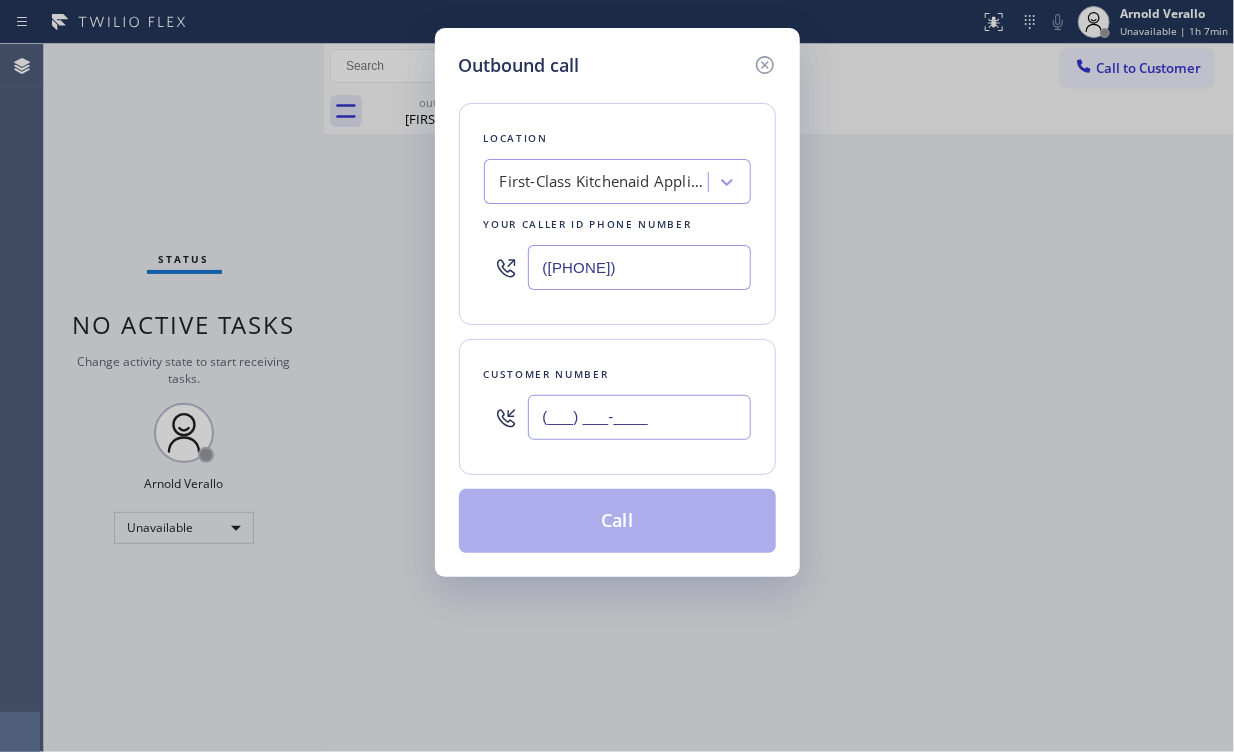 click on "(___) ___-____" at bounding box center (639, 417) 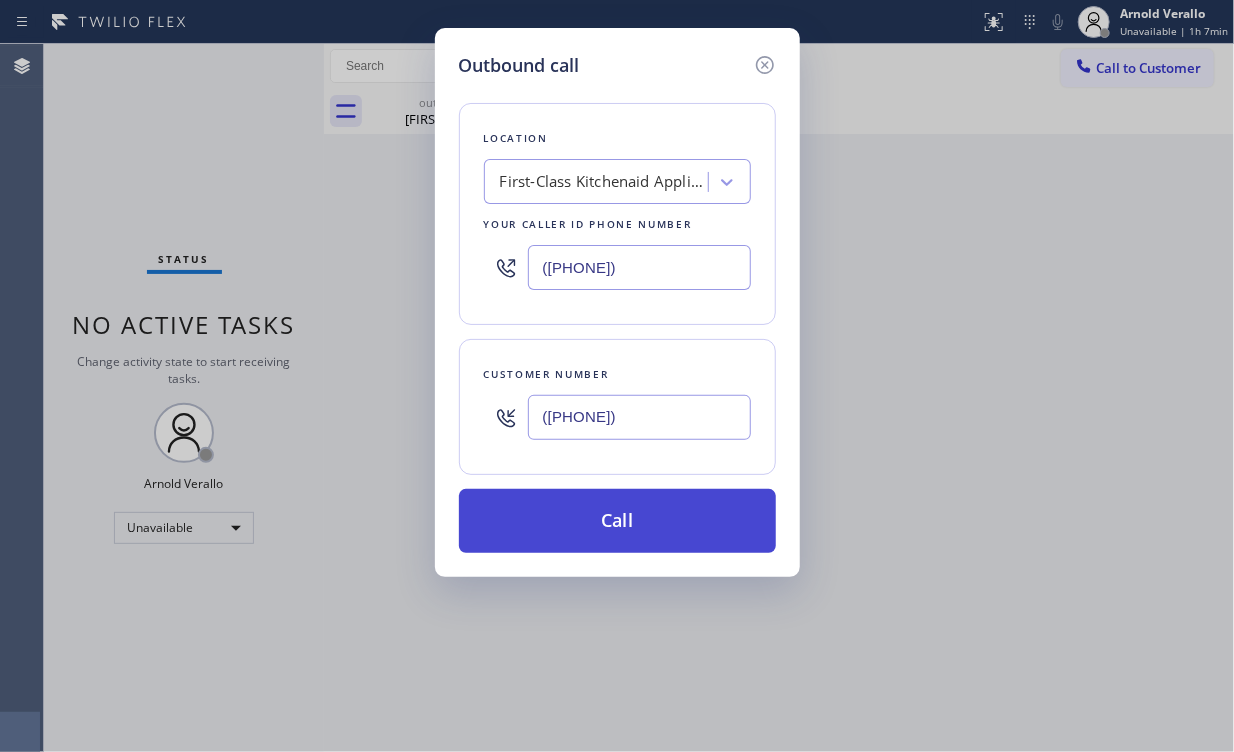 type on "([PHONE])" 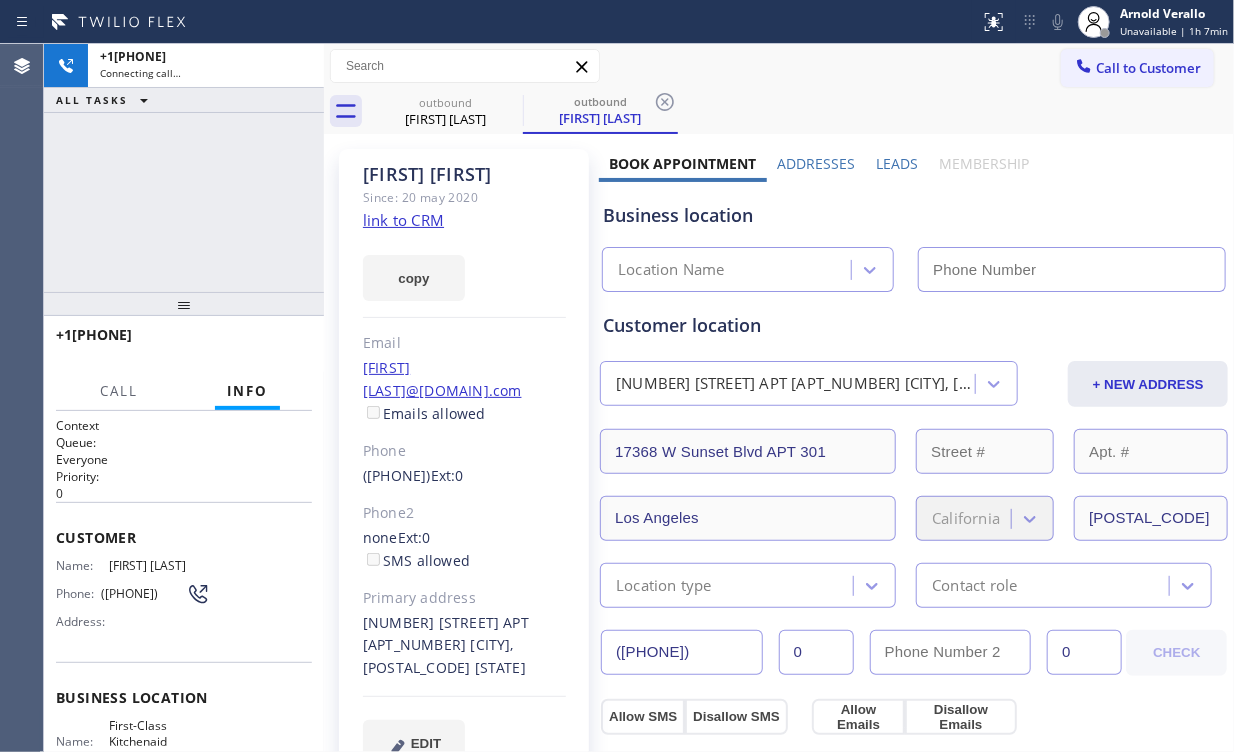 click on "[PHONE] Connecting call… ALL TASKS ALL TASKS ACTIVE TASKS TASKS IN WRAP UP" at bounding box center [184, 168] 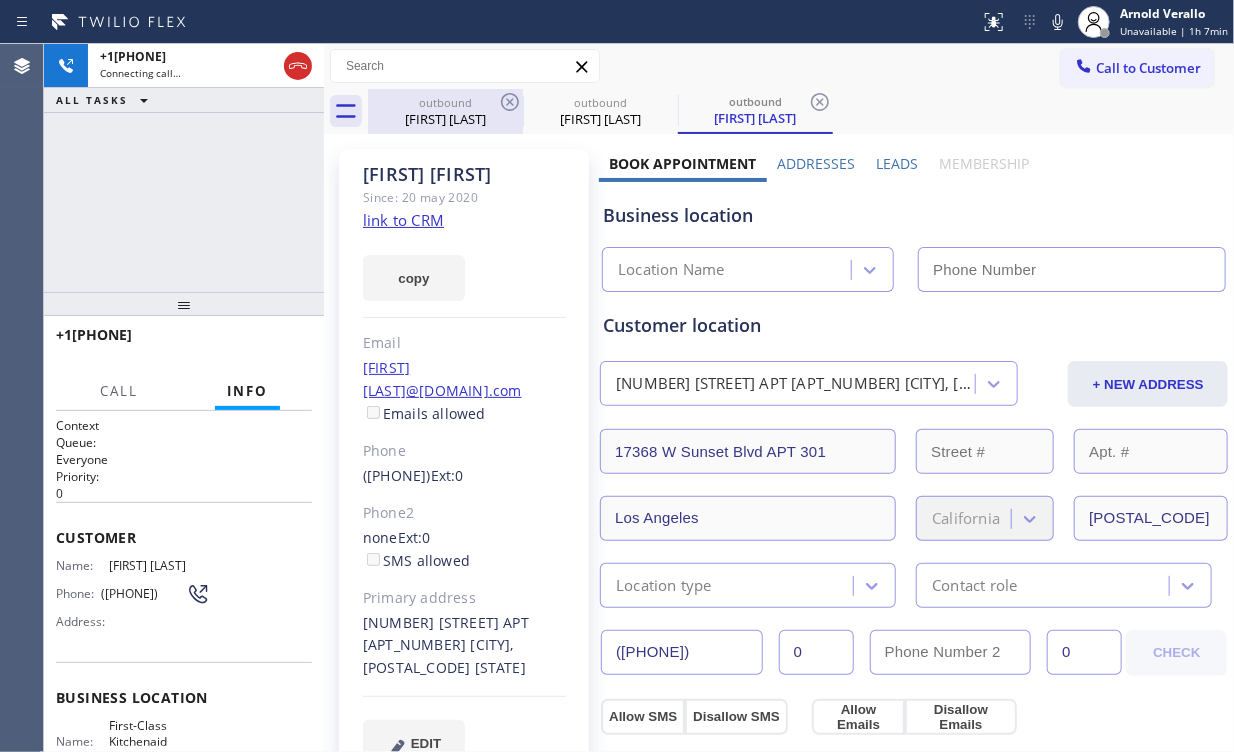 click on "[FIRST] [LAST]" at bounding box center [445, 119] 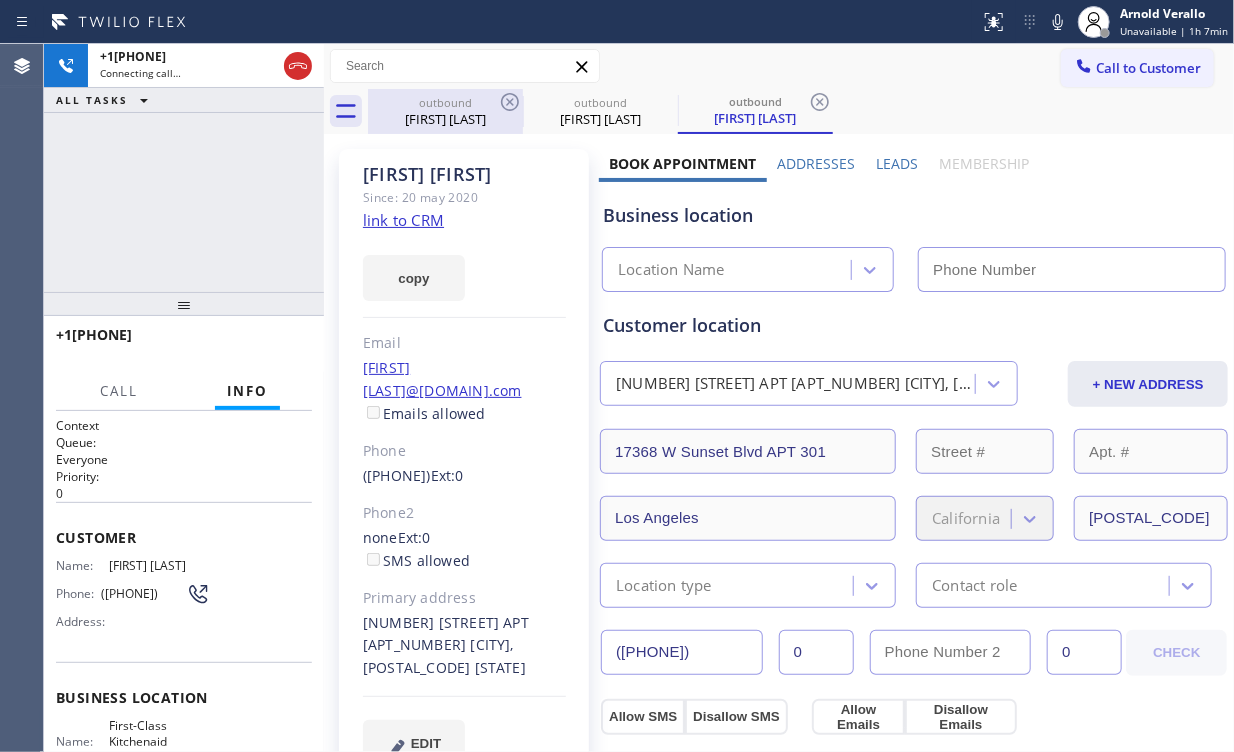 type on "[PHONE]" 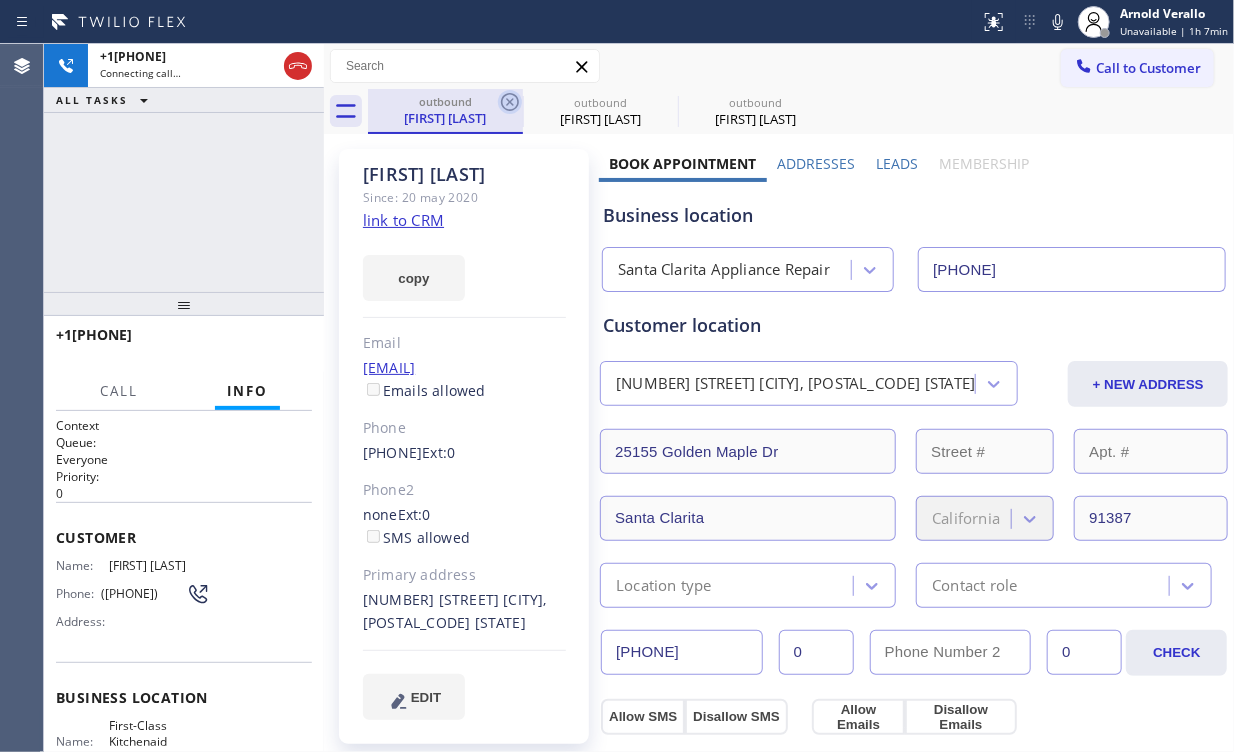 click 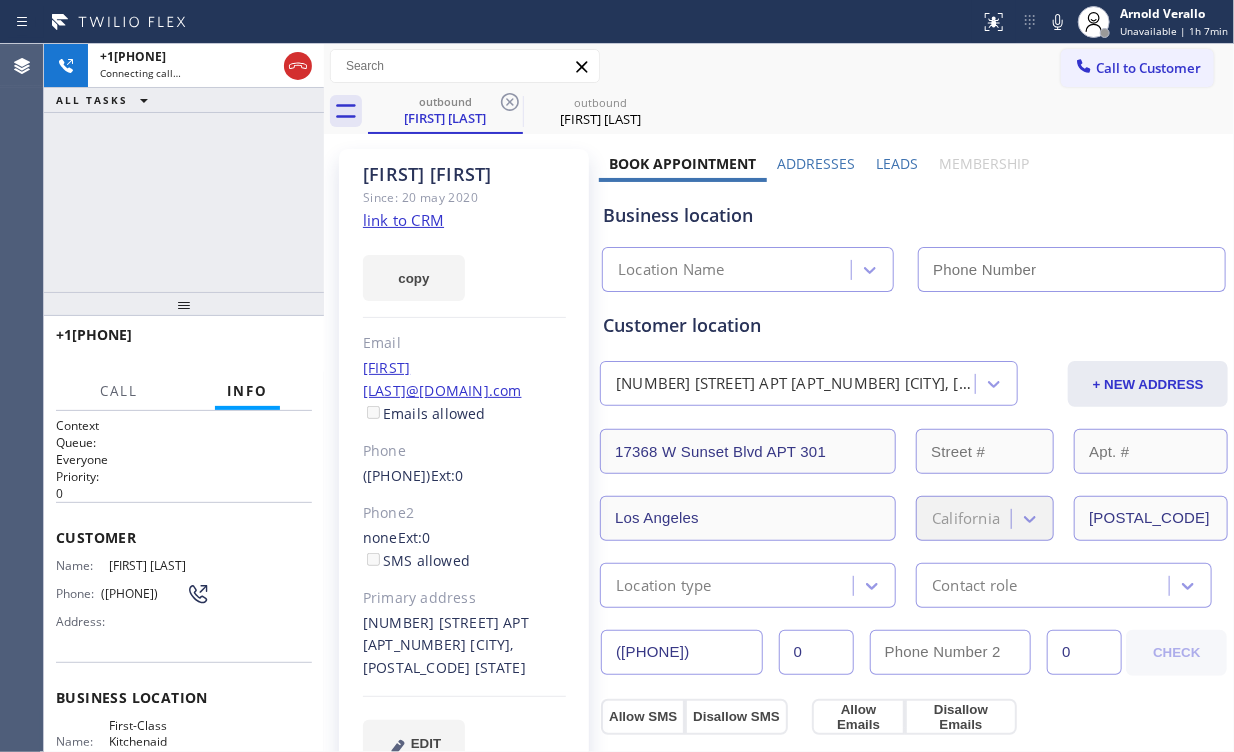 click on "[PHONE] Connecting call… ALL TASKS ALL TASKS ACTIVE TASKS TASKS IN WRAP UP" at bounding box center (184, 168) 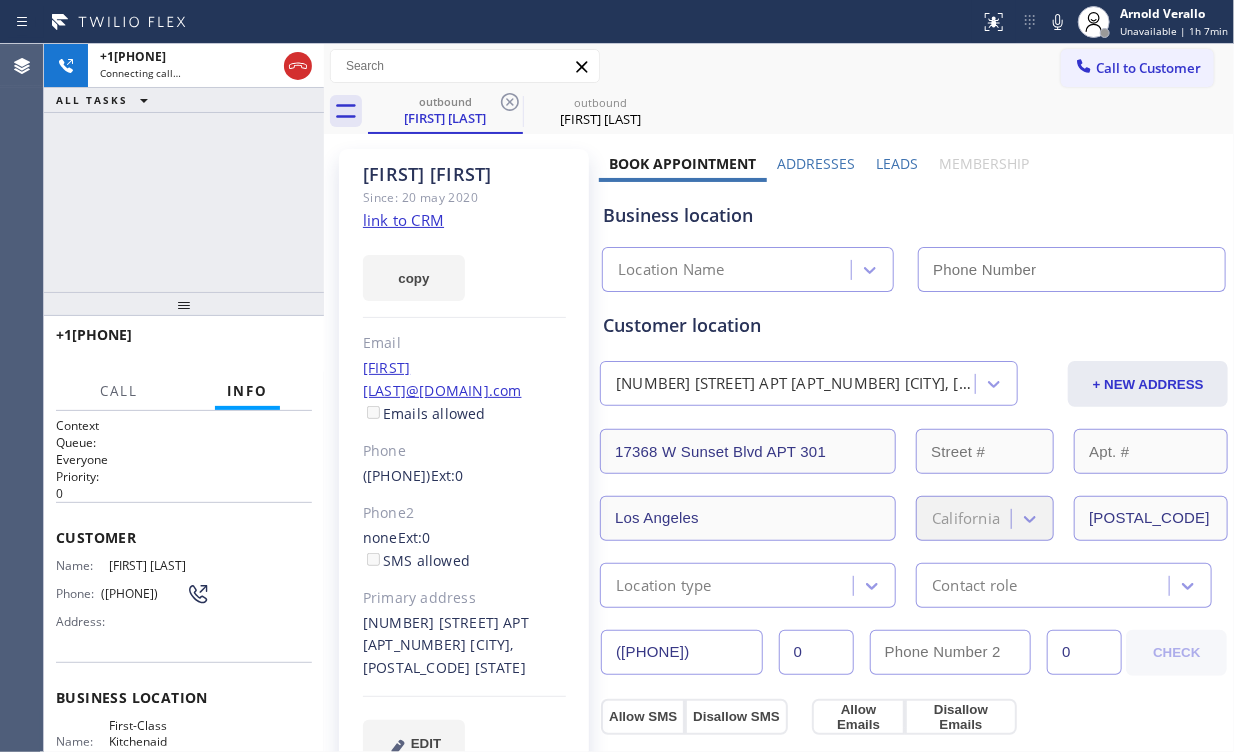 type on "([PHONE])" 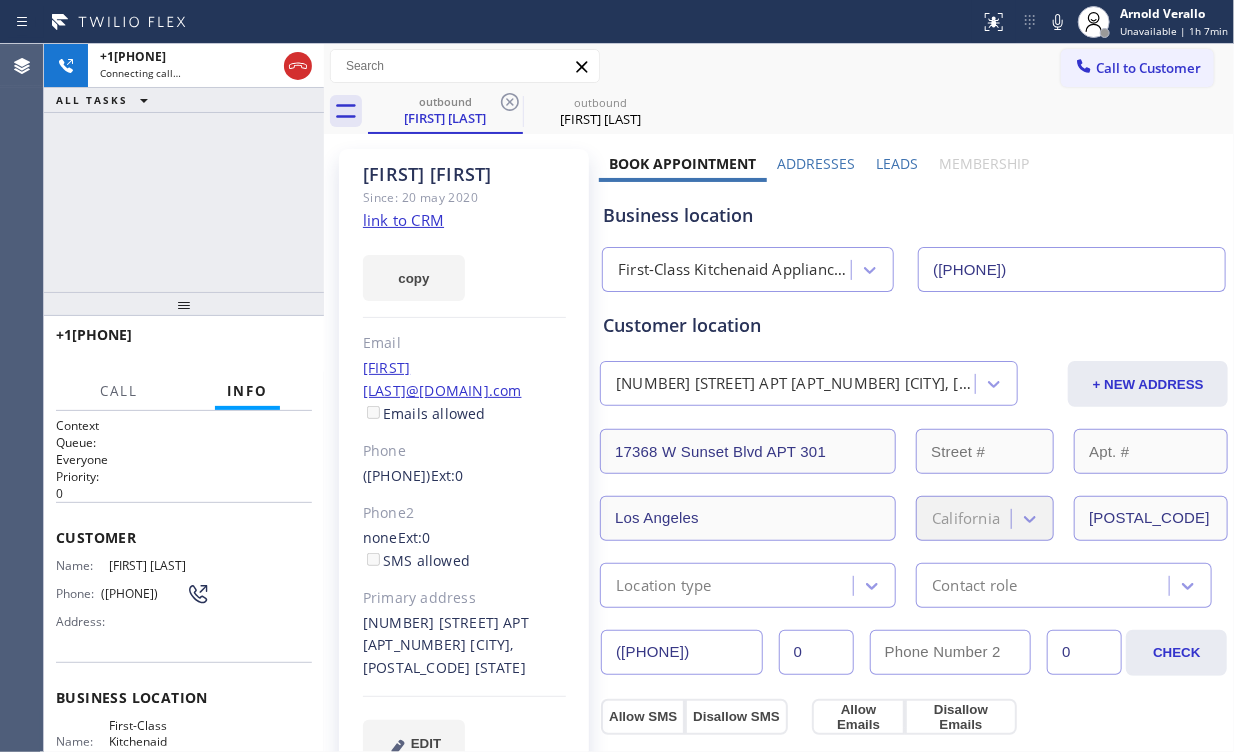 click on "[PHONE] Connecting call… ALL TASKS ALL TASKS ACTIVE TASKS TASKS IN WRAP UP" at bounding box center (184, 168) 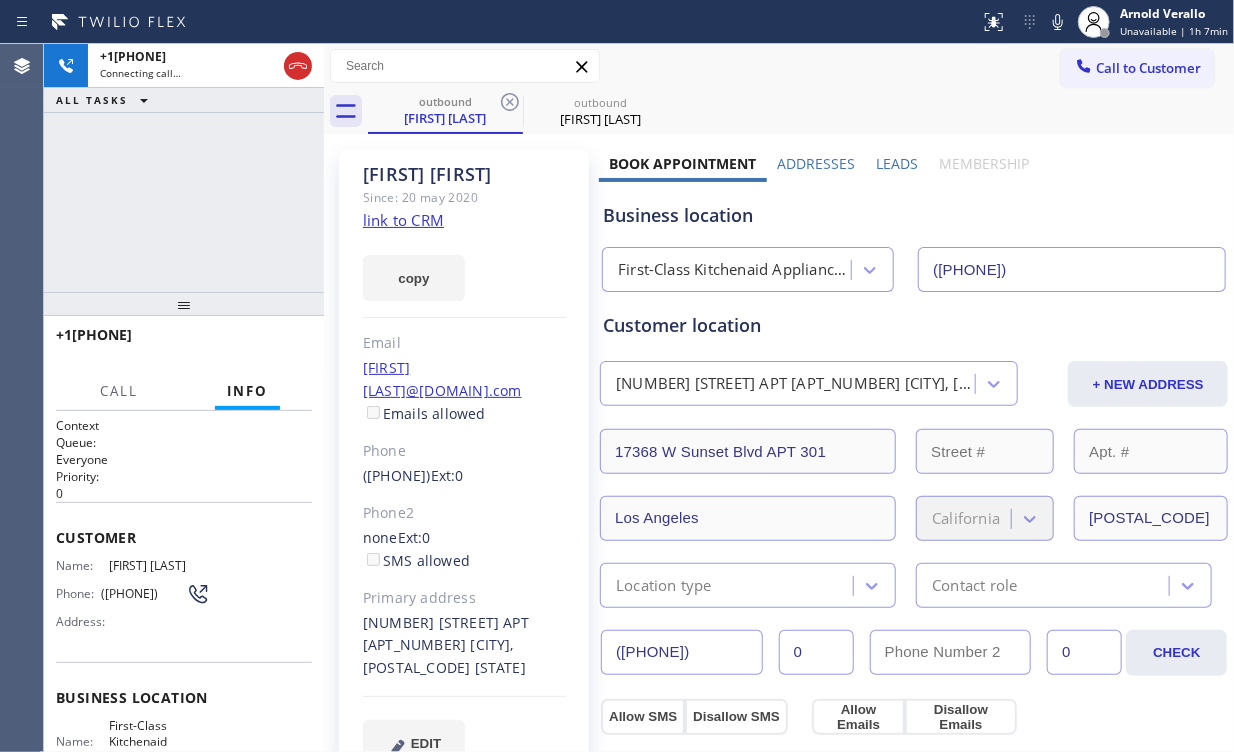 click on "[PHONE] Connecting call… ALL TASKS ALL TASKS ACTIVE TASKS TASKS IN WRAP UP" at bounding box center [184, 168] 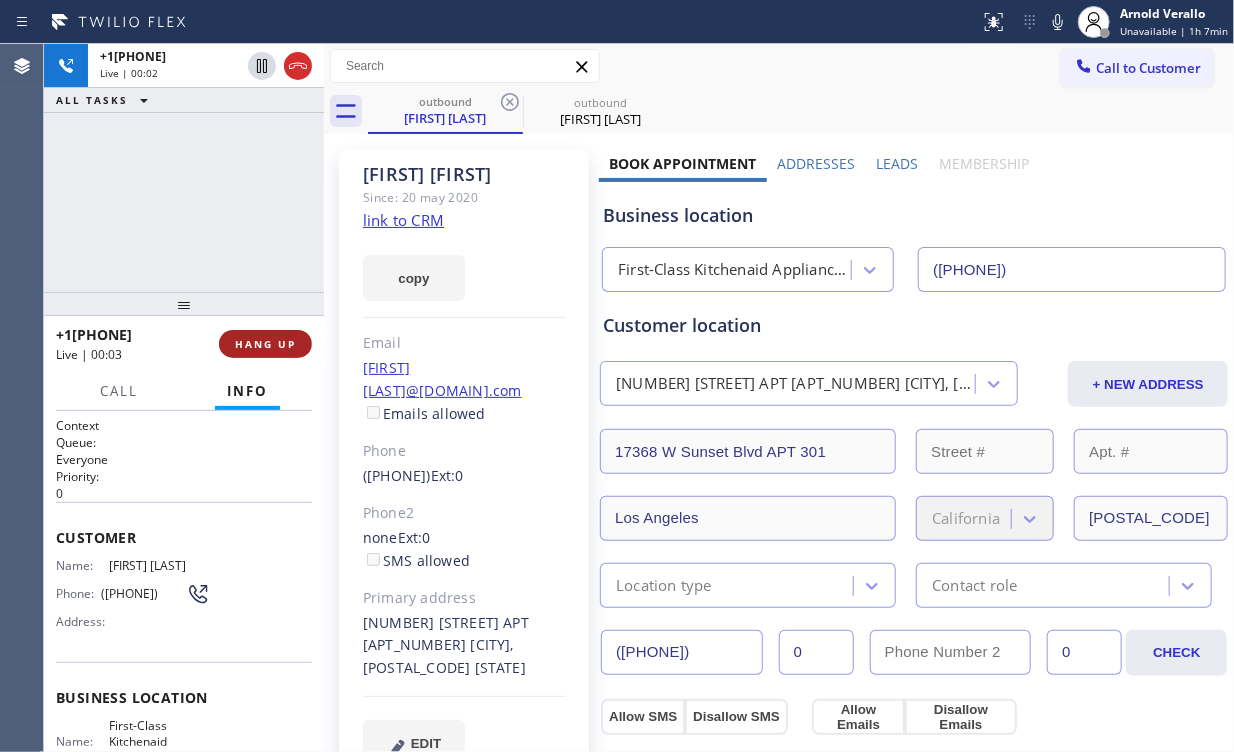 click on "HANG UP" at bounding box center (265, 344) 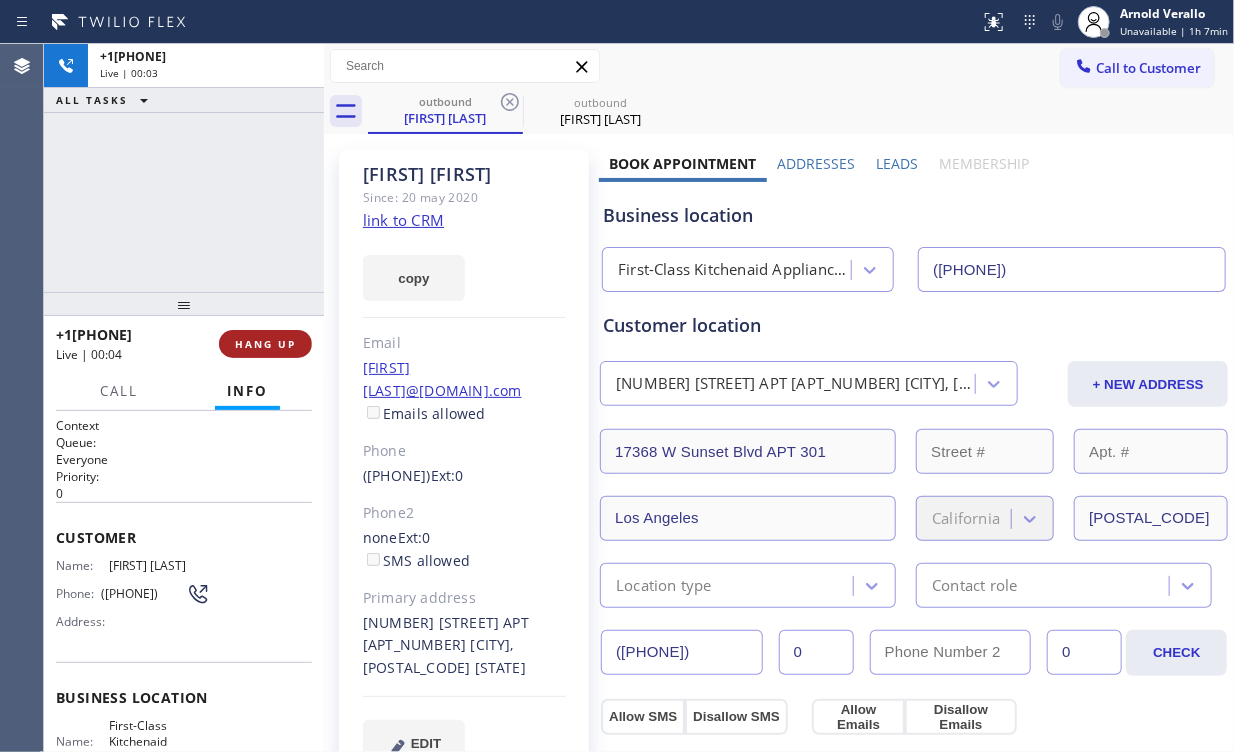 click on "HANG UP" at bounding box center (265, 344) 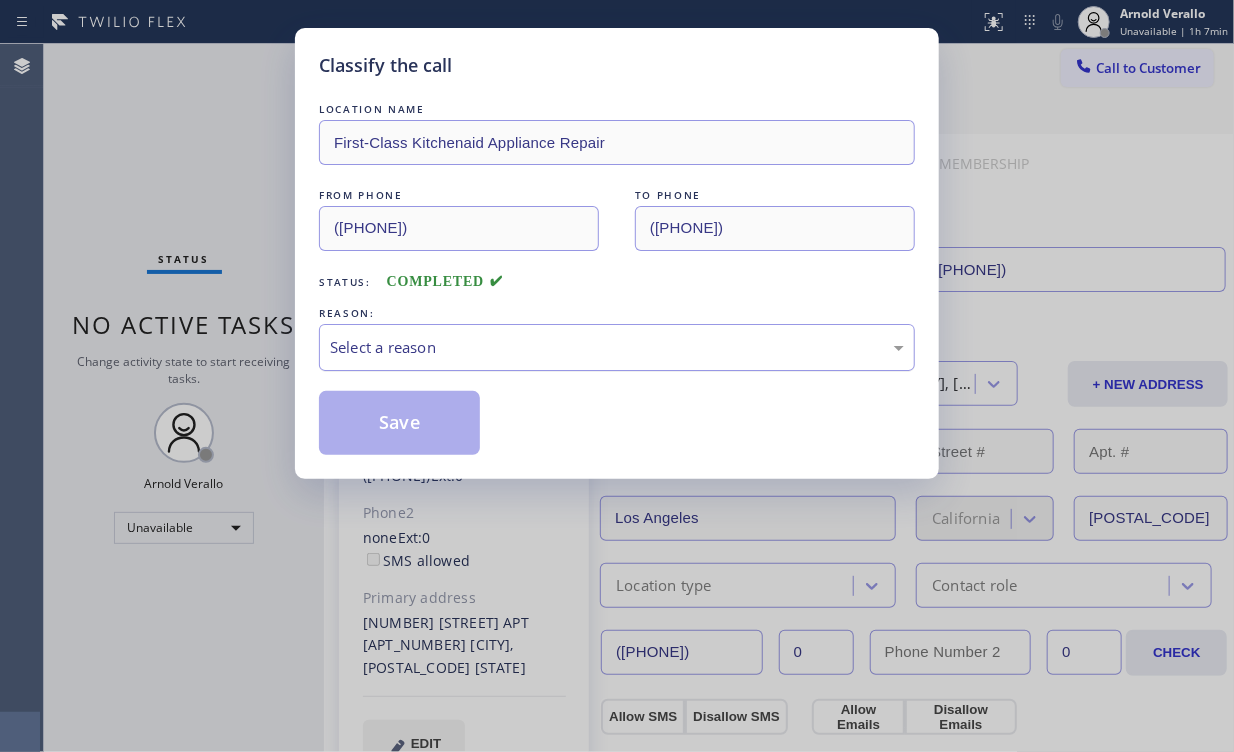 click on "Select a reason" at bounding box center [617, 347] 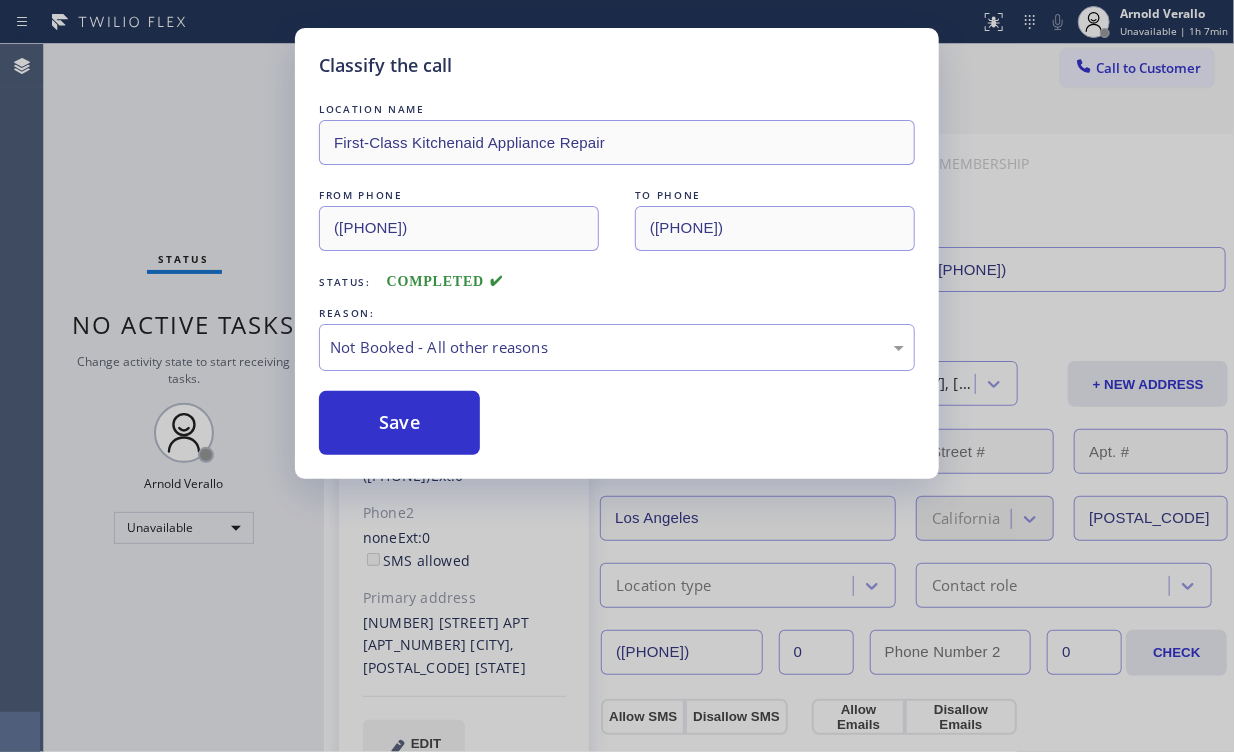 drag, startPoint x: 372, startPoint y: 417, endPoint x: 120, endPoint y: 132, distance: 380.43265 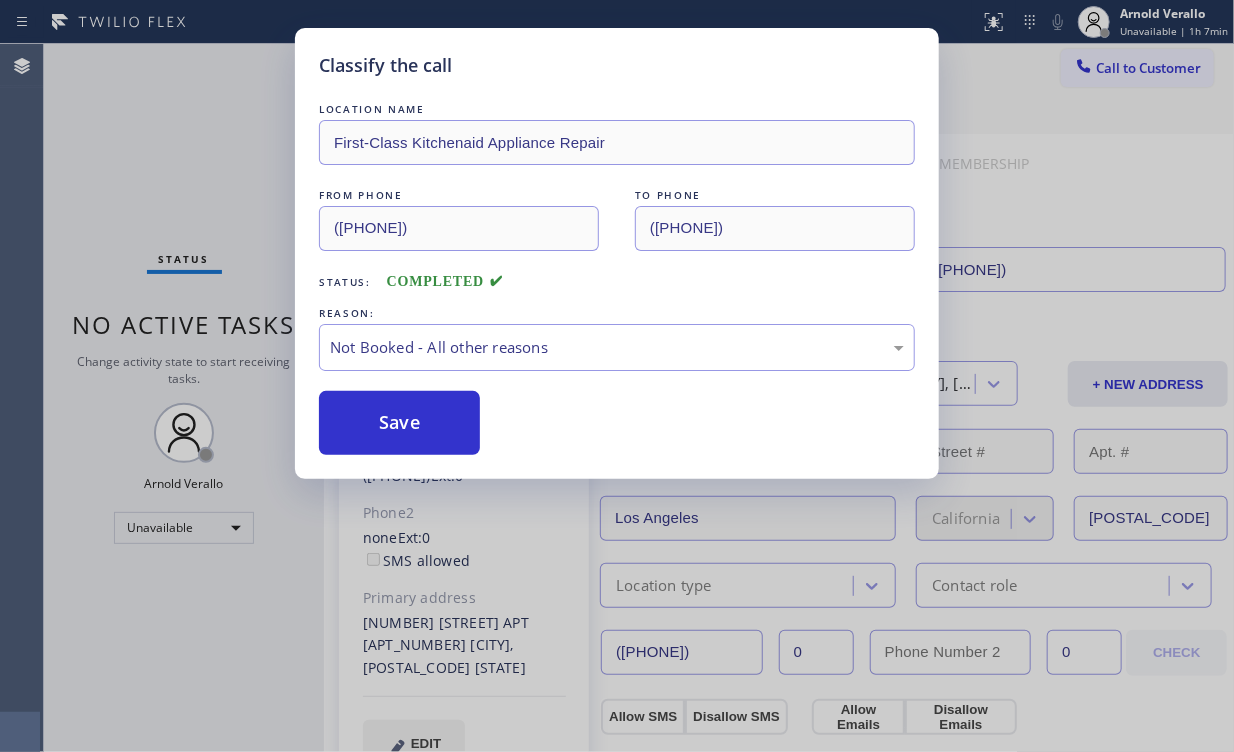 click on "Classify the call LOCATION NAME First-Class Kitchenaid Appliance Repair FROM PHONE [PHONE] TO PHONE [PHONE] Status: COMPLETED REASON: Not Booked - All other reasons Save" at bounding box center [617, 376] 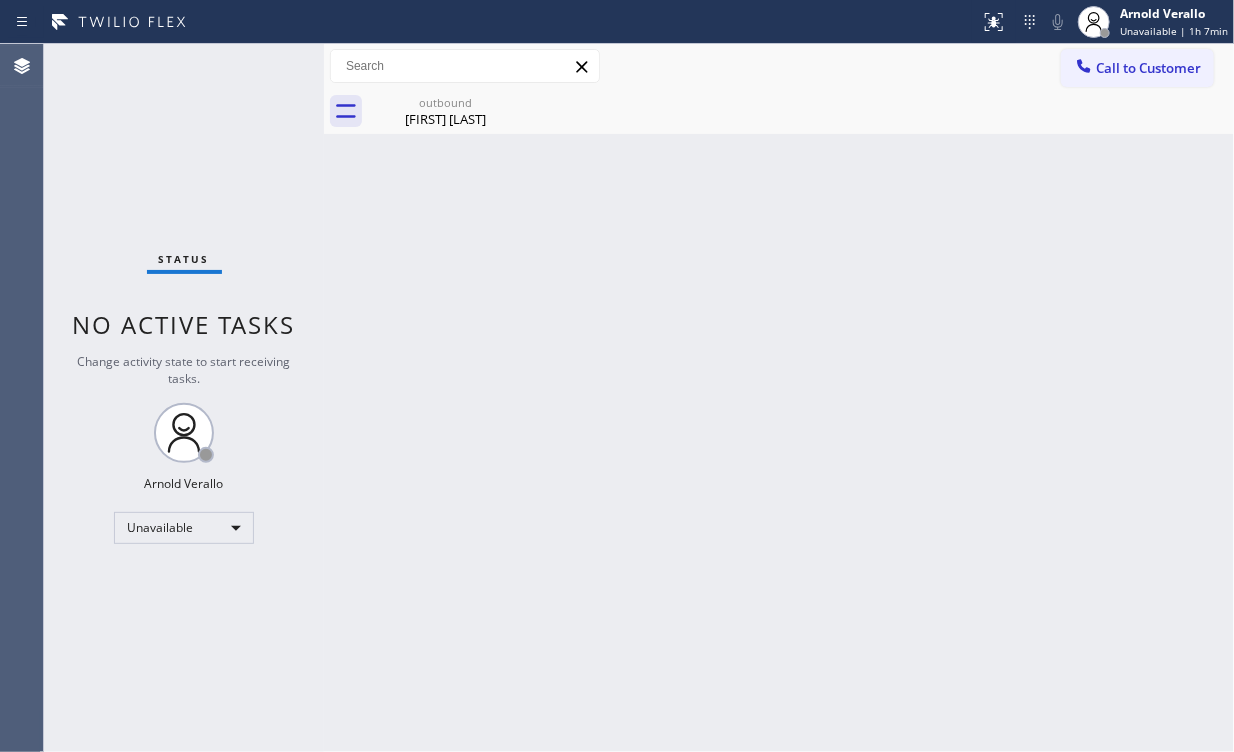 drag, startPoint x: 1120, startPoint y: 73, endPoint x: 684, endPoint y: 348, distance: 515.4813 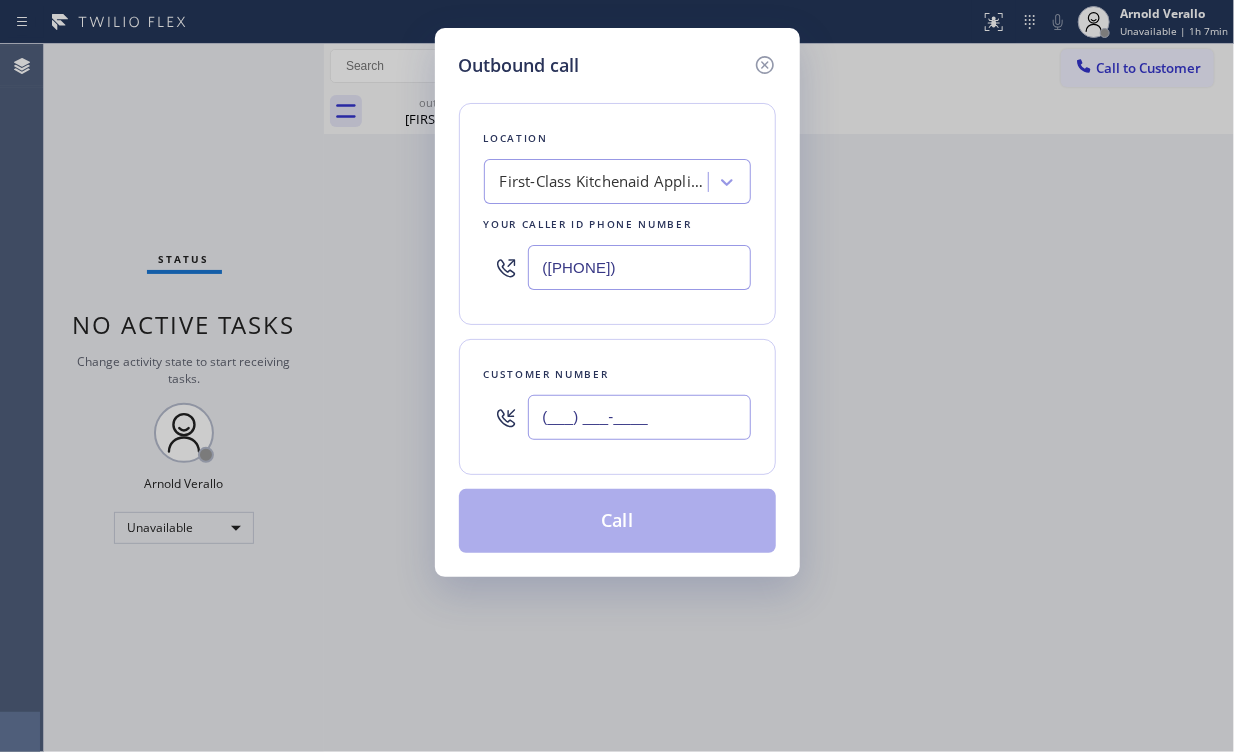 click on "(___) ___-____" at bounding box center (639, 417) 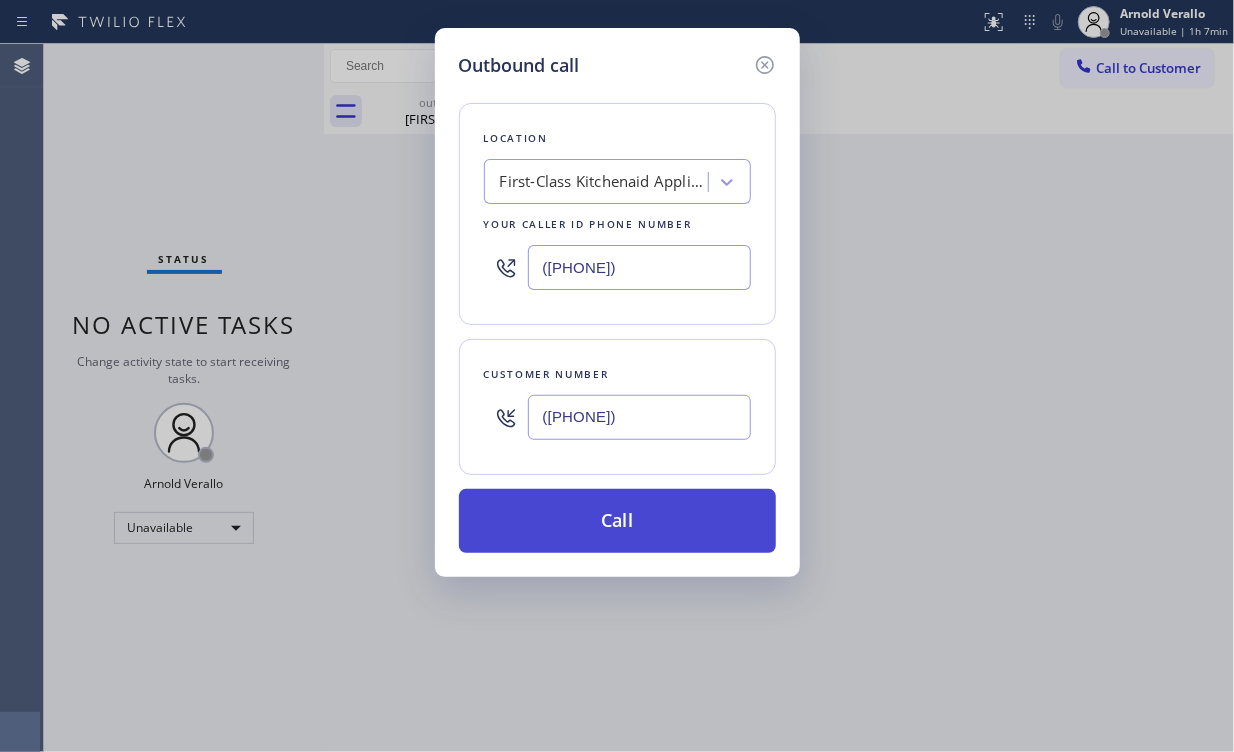 type on "([PHONE])" 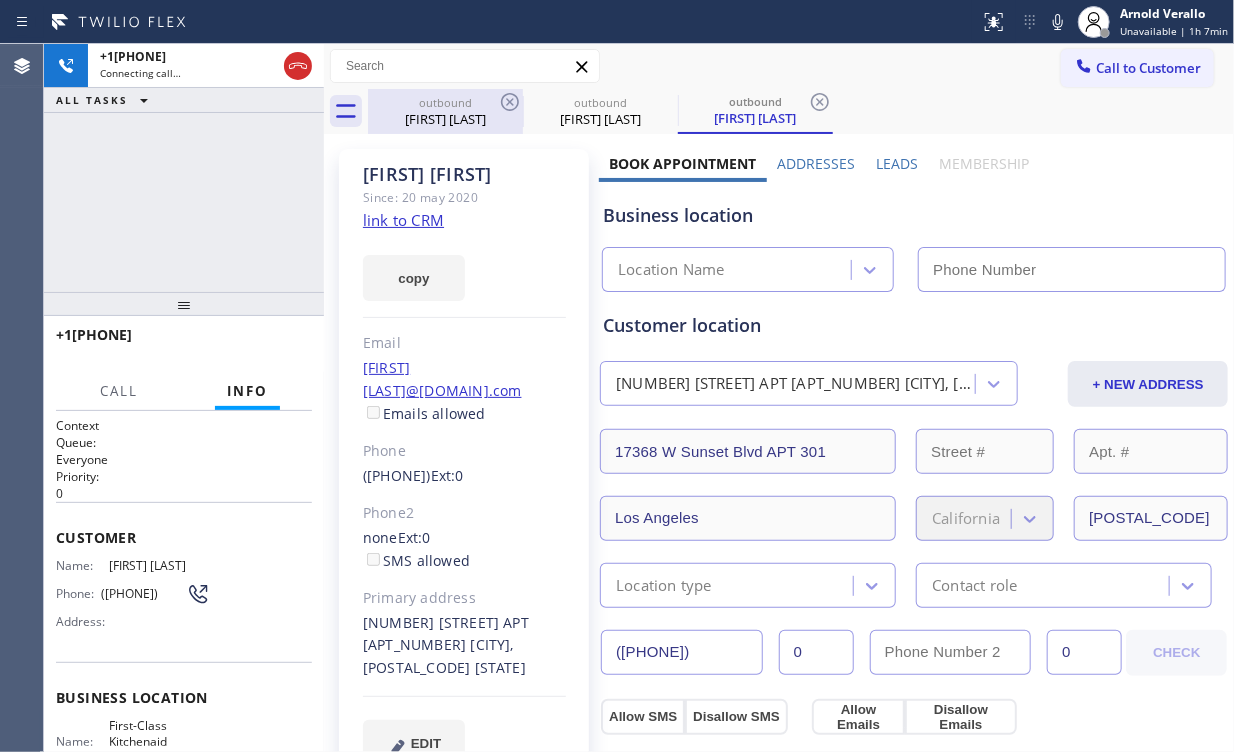 click on "outbound" at bounding box center [445, 102] 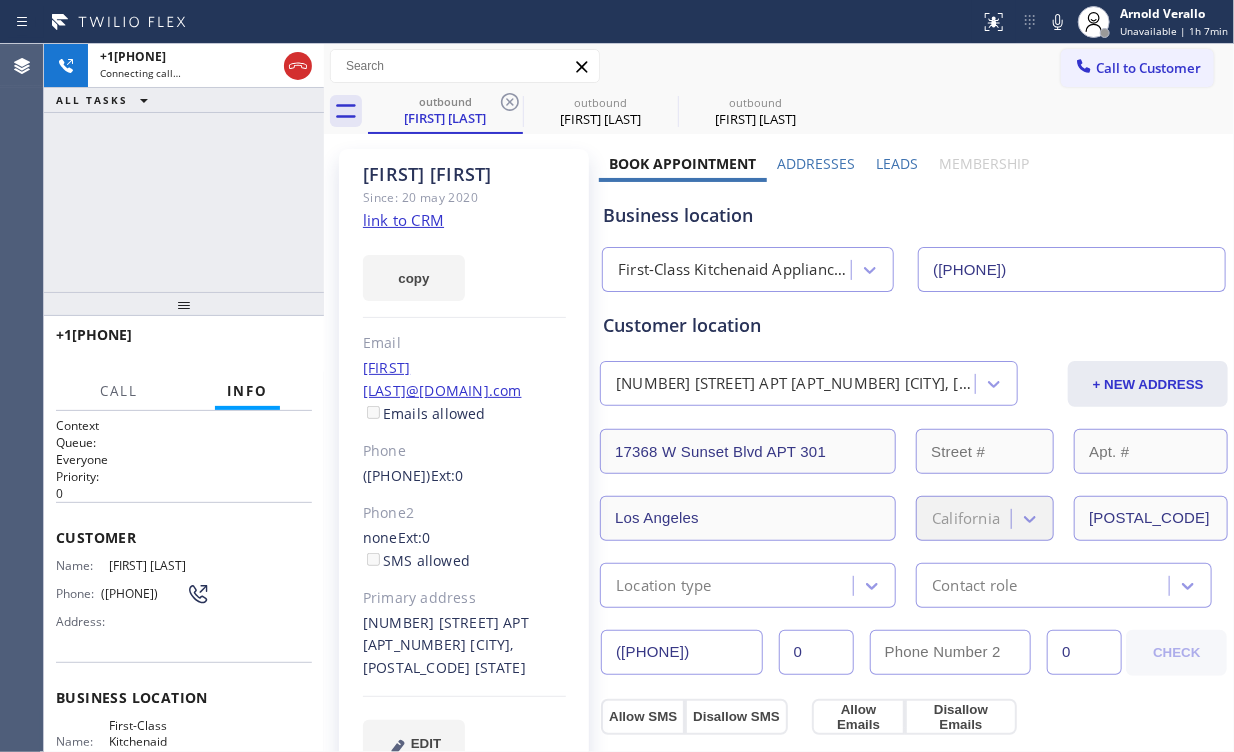 click 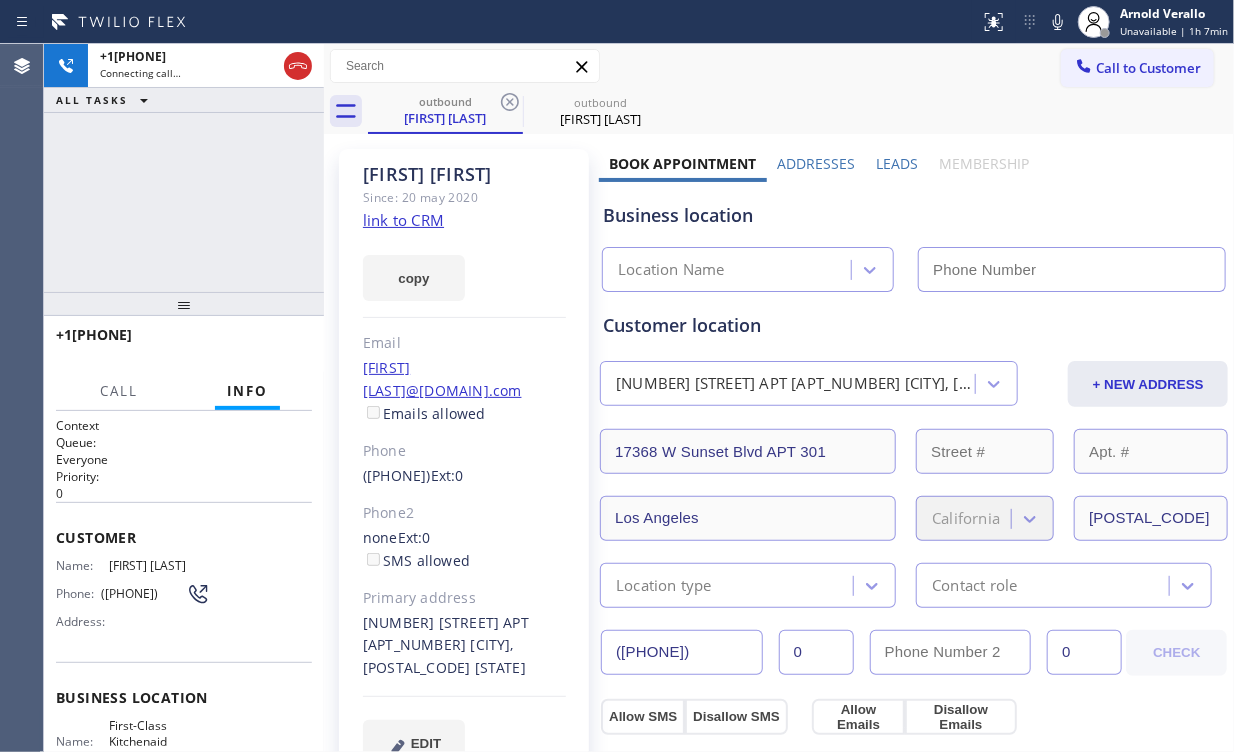 click on "[PHONE] Connecting call… ALL TASKS ALL TASKS ACTIVE TASKS TASKS IN WRAP UP" at bounding box center [184, 168] 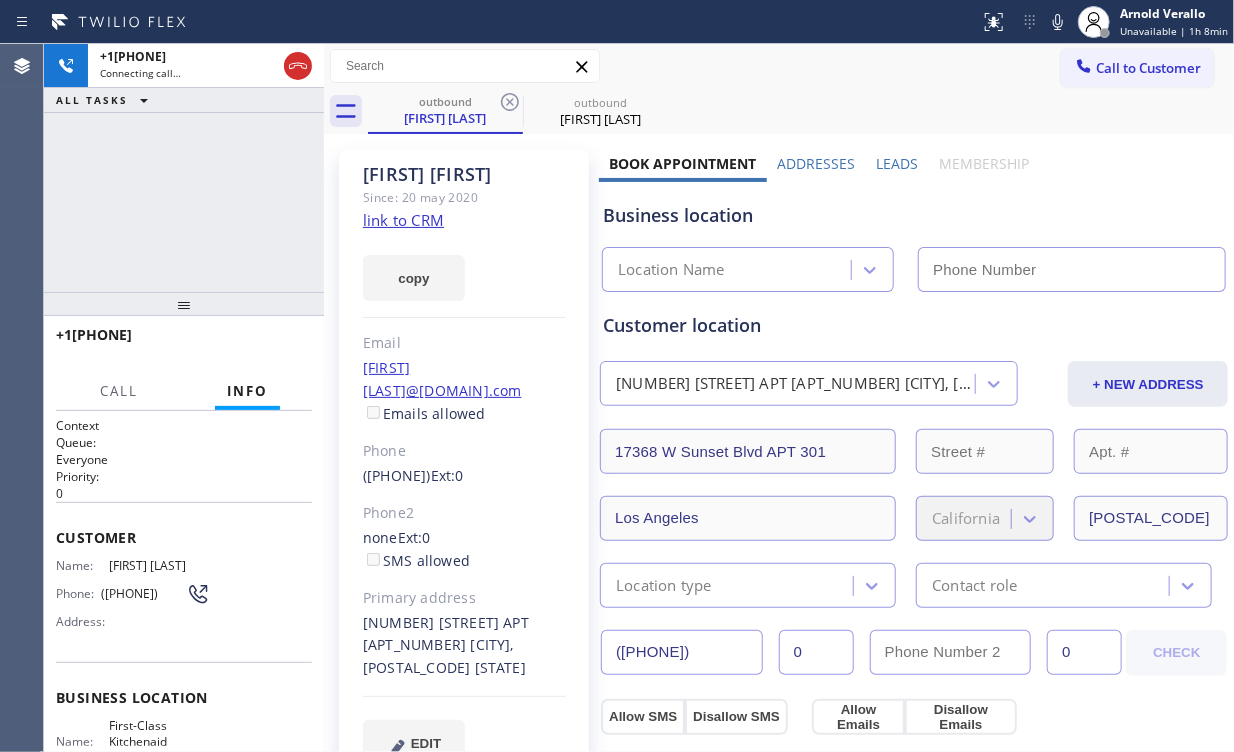 type on "([PHONE])" 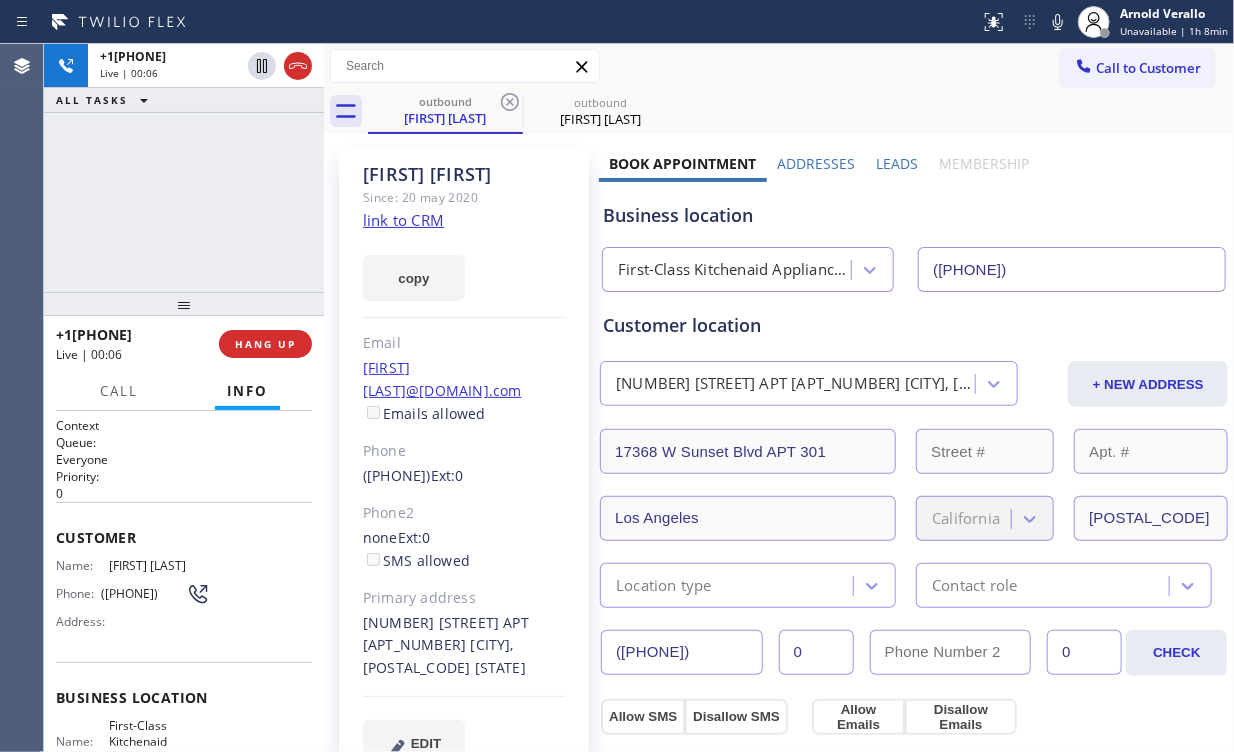 click on "+1[PHONE] Live | 00:06 ALL TASKS ALL TASKS ACTIVE TASKS TASKS IN WRAP UP" at bounding box center [184, 168] 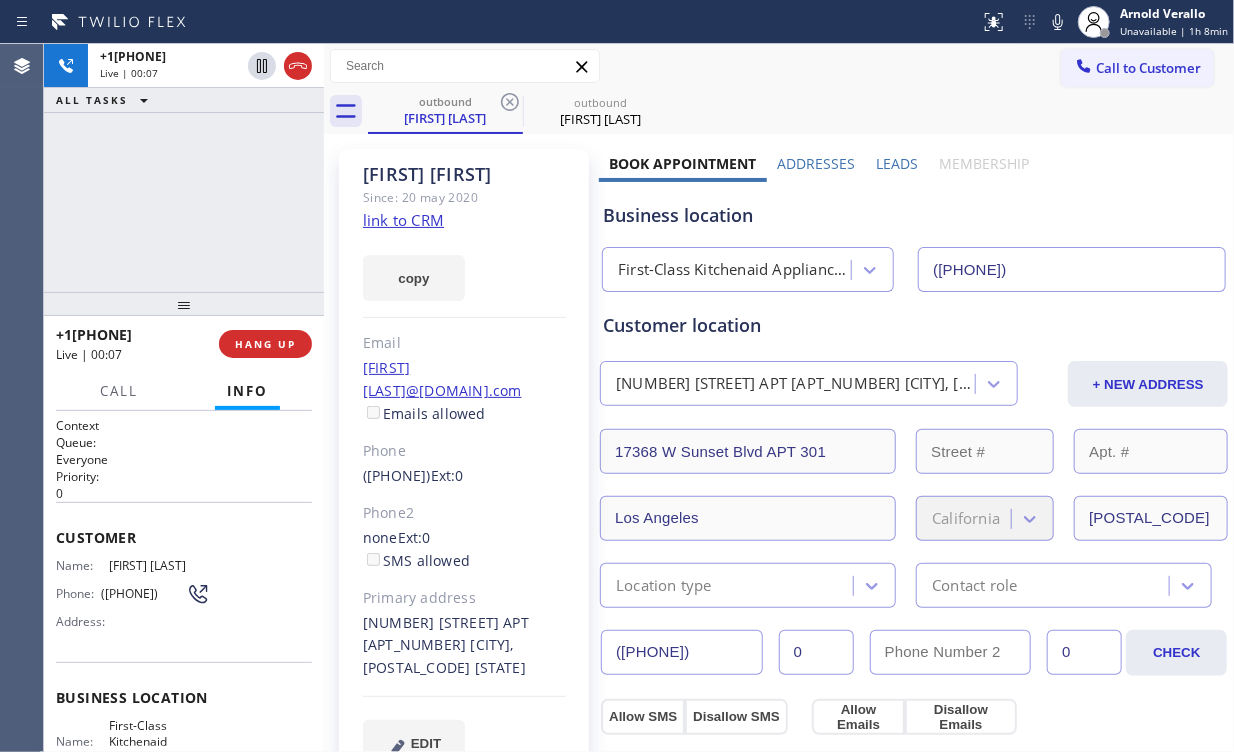 click on "First-Class Kitchenaid Appliance Repair" at bounding box center [735, 270] 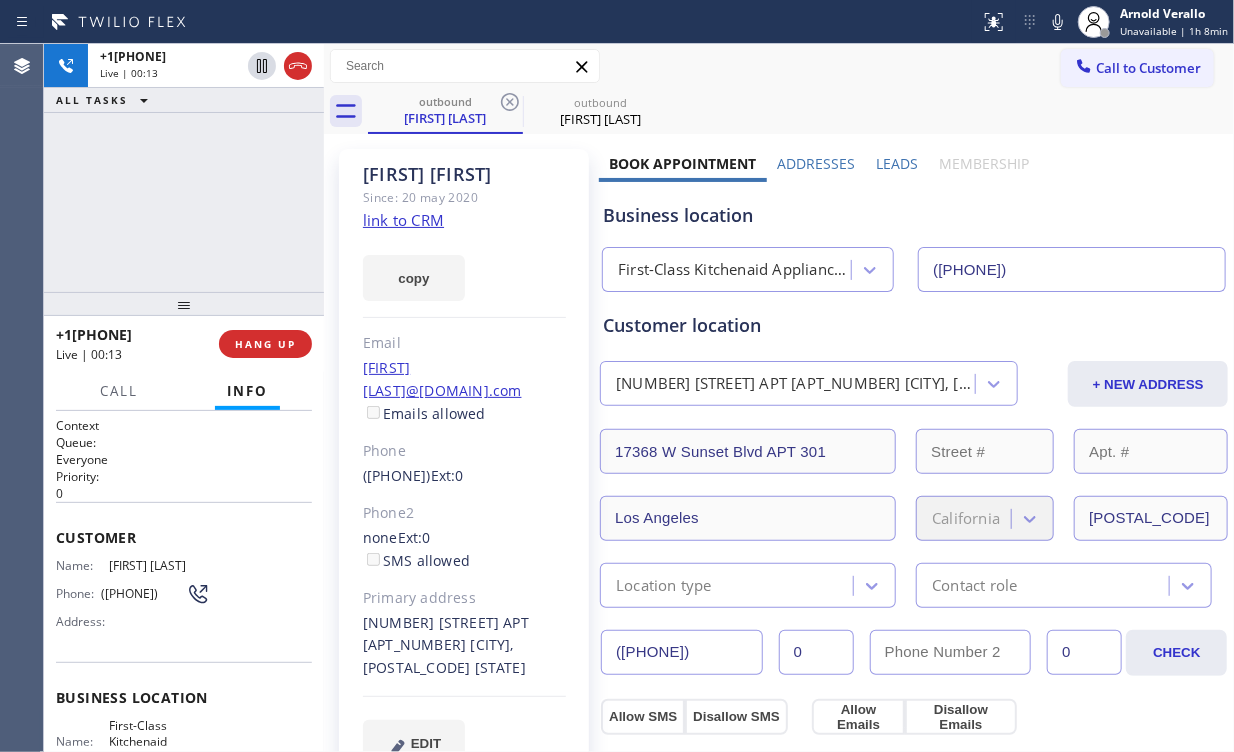 click on "[PHONE] Live | 00:13 ALL TASKS ALL TASKS ACTIVE TASKS TASKS IN WRAP UP" at bounding box center [184, 168] 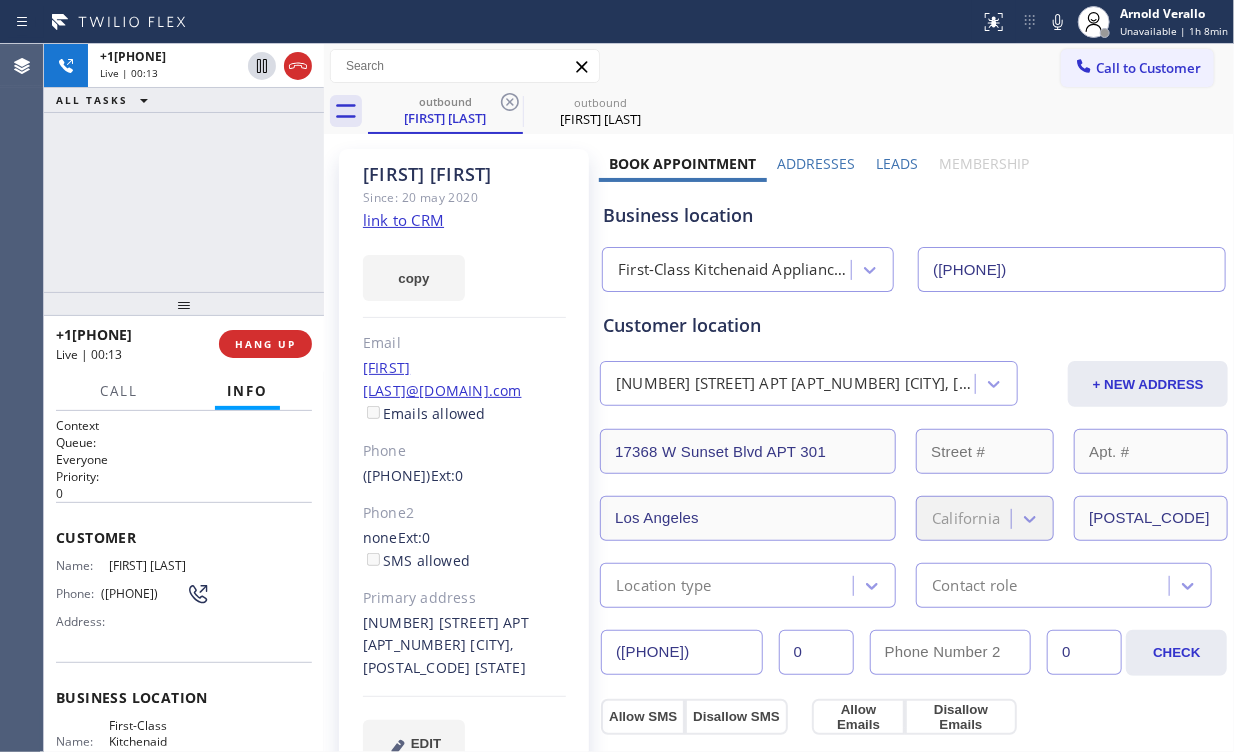 click on "[PHONE] Live | 00:13 ALL TASKS ALL TASKS ACTIVE TASKS TASKS IN WRAP UP" at bounding box center [184, 168] 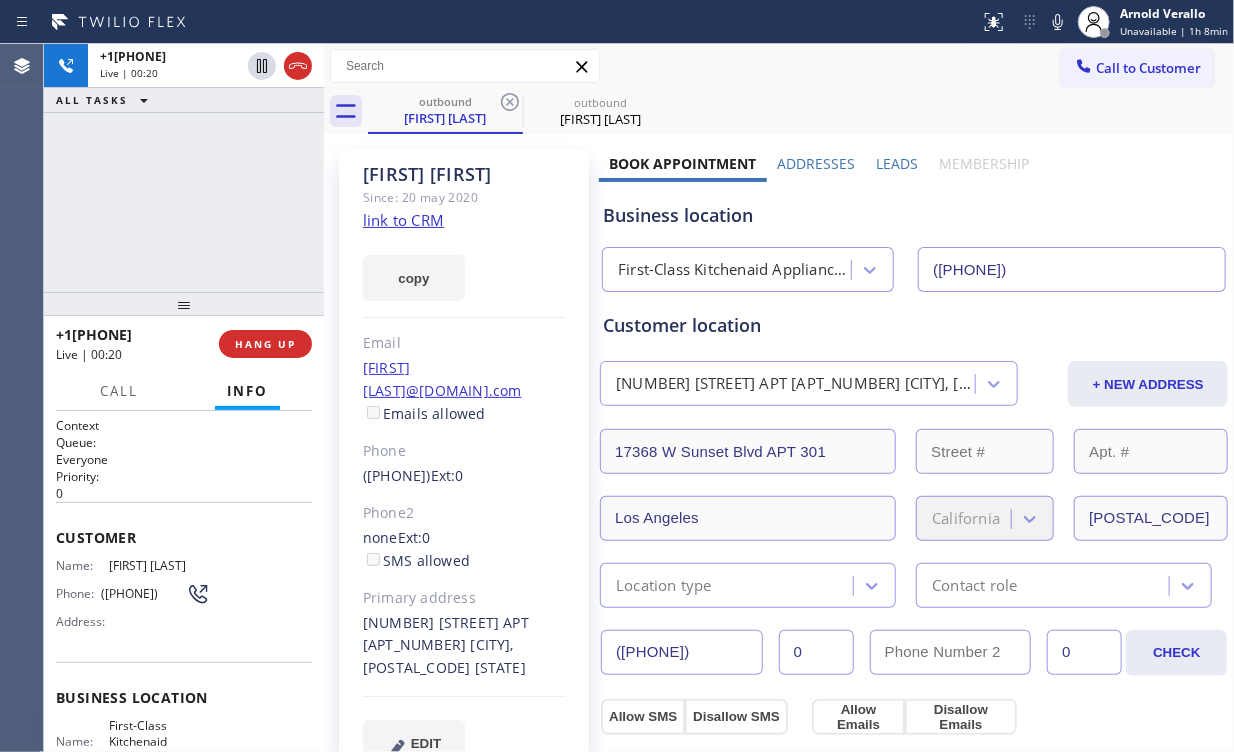 click on "+1[PHONE] Live | 00:20 ALL TASKS ALL TASKS ACTIVE TASKS TASKS IN WRAP UP" at bounding box center [184, 168] 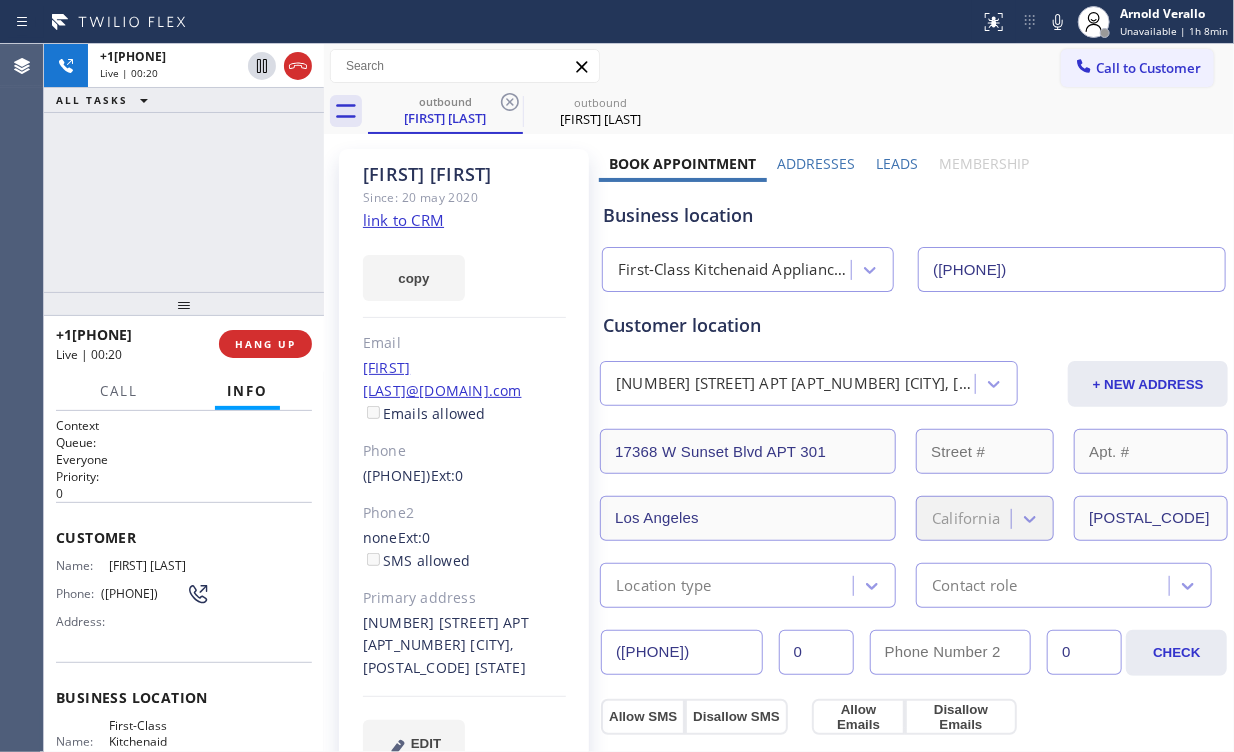 click on "+1[PHONE] Live | 00:20 ALL TASKS ALL TASKS ACTIVE TASKS TASKS IN WRAP UP" at bounding box center (184, 168) 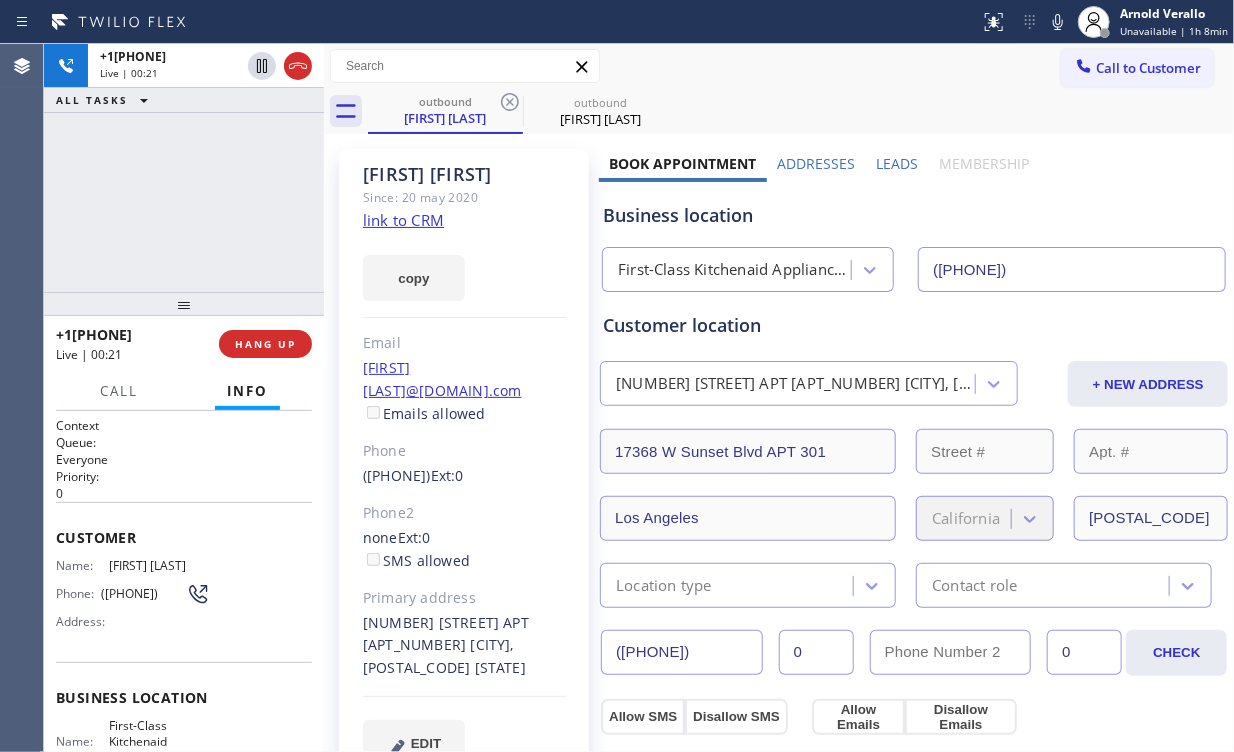 click on "[PHONE] Live | 00:21 ALL TASKS ALL TASKS ACTIVE TASKS TASKS IN WRAP UP" at bounding box center (184, 168) 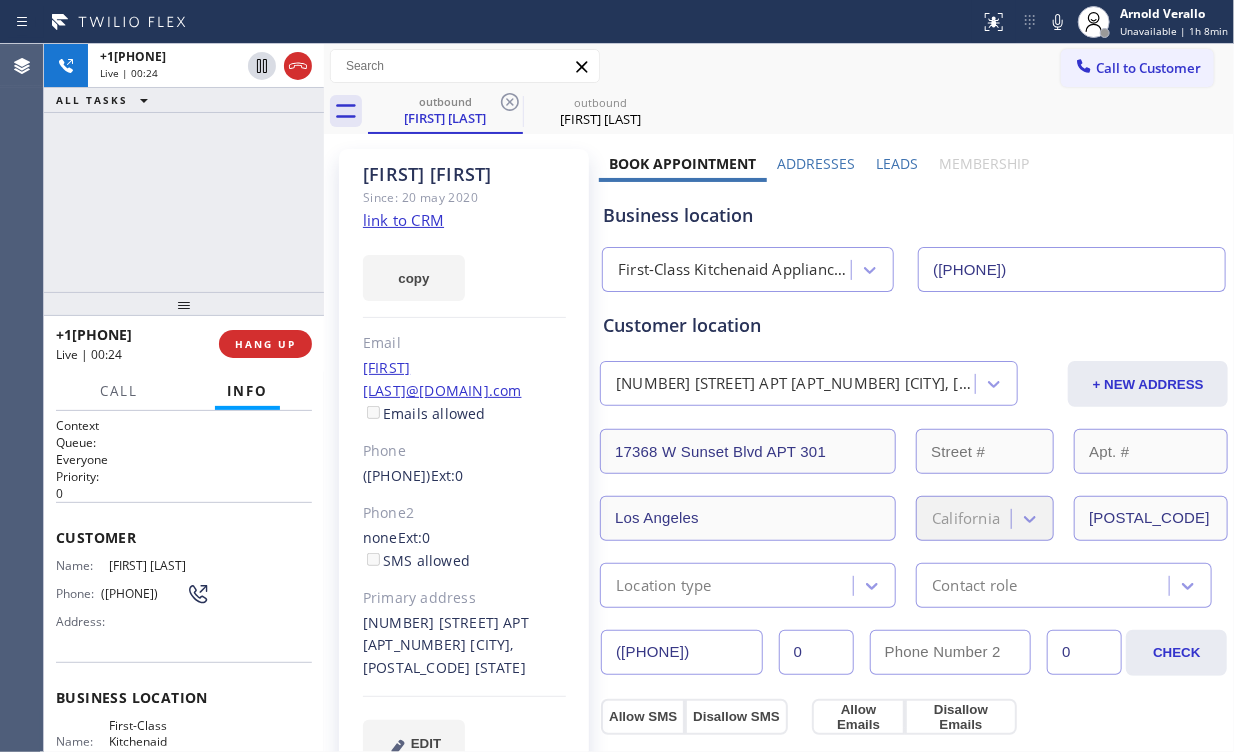 click on "[PHONE] Live | 00:24 ALL TASKS ALL TASKS ACTIVE TASKS TASKS IN WRAP UP" at bounding box center [184, 168] 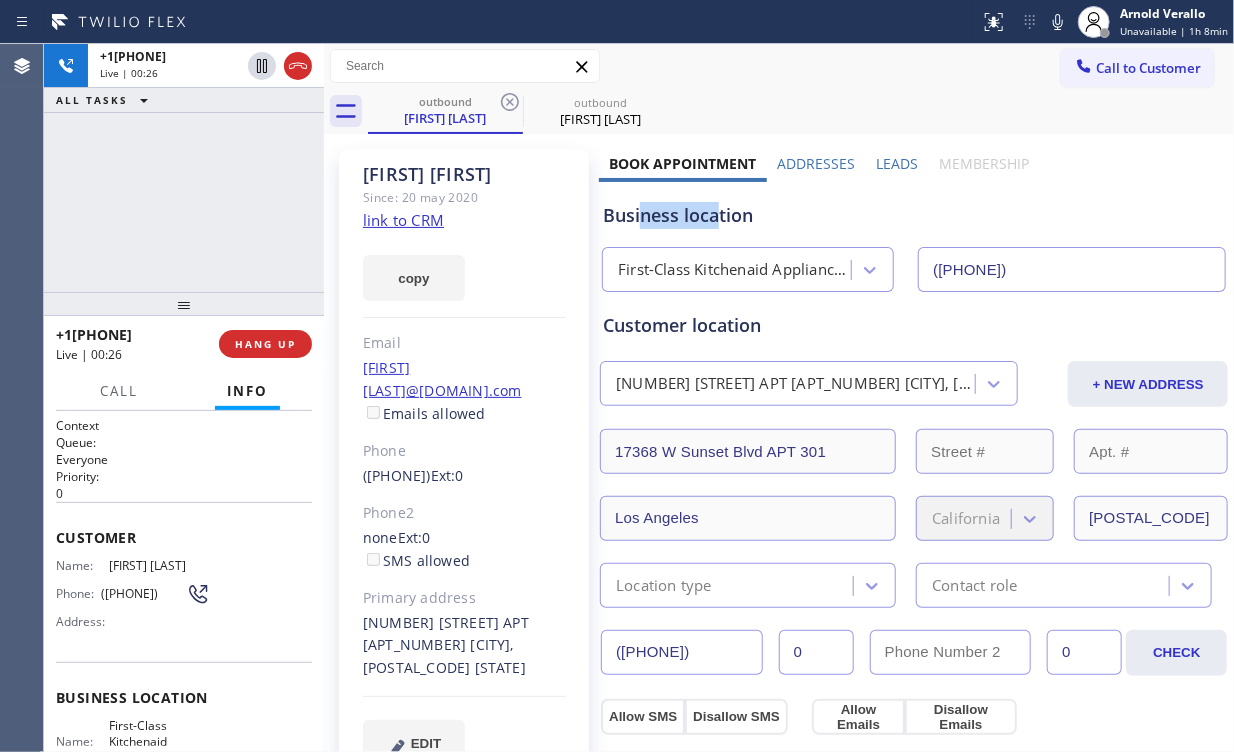 drag, startPoint x: 636, startPoint y: 216, endPoint x: 712, endPoint y: 215, distance: 76.00658 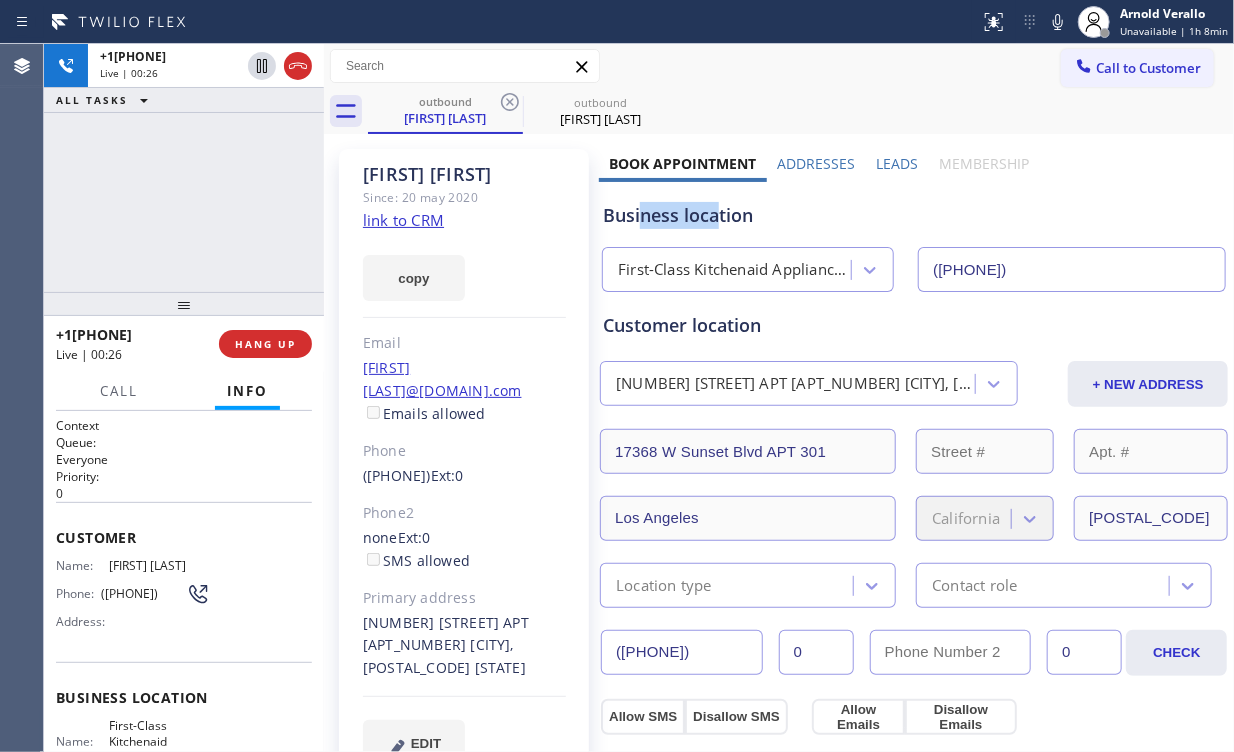 click on "Business location" at bounding box center [914, 215] 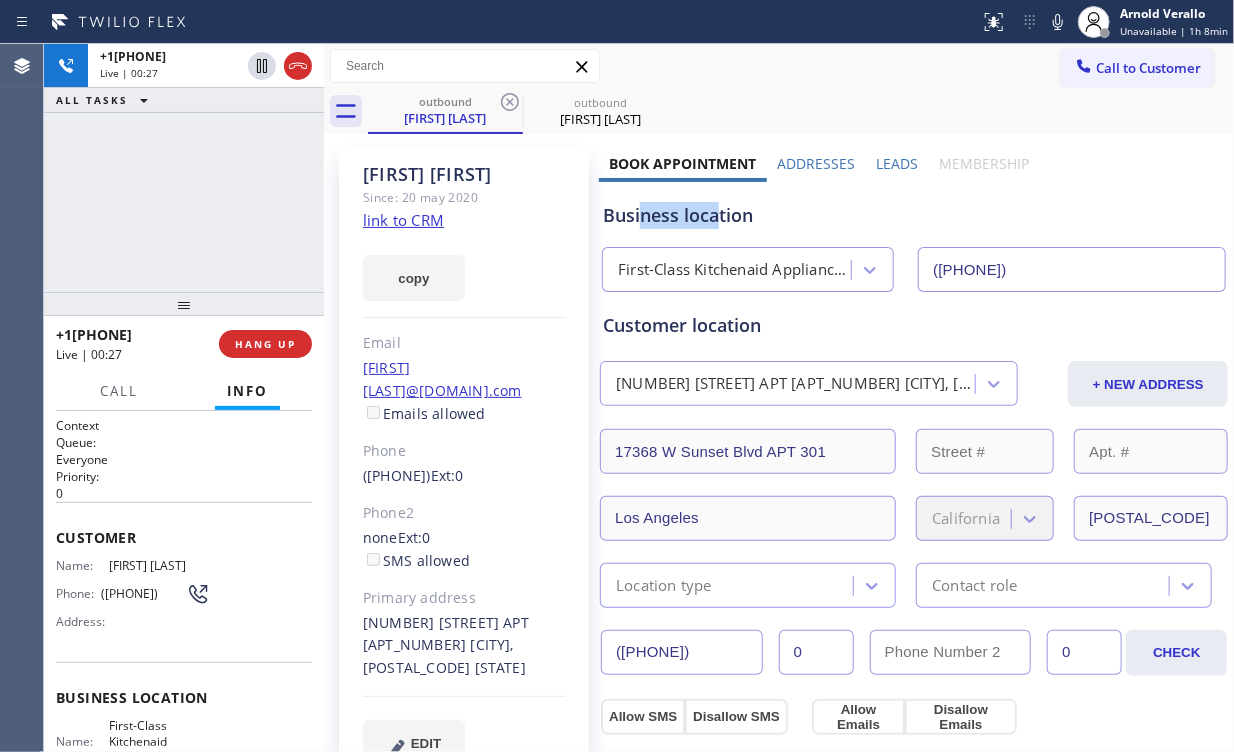 click on "Business location" at bounding box center [914, 215] 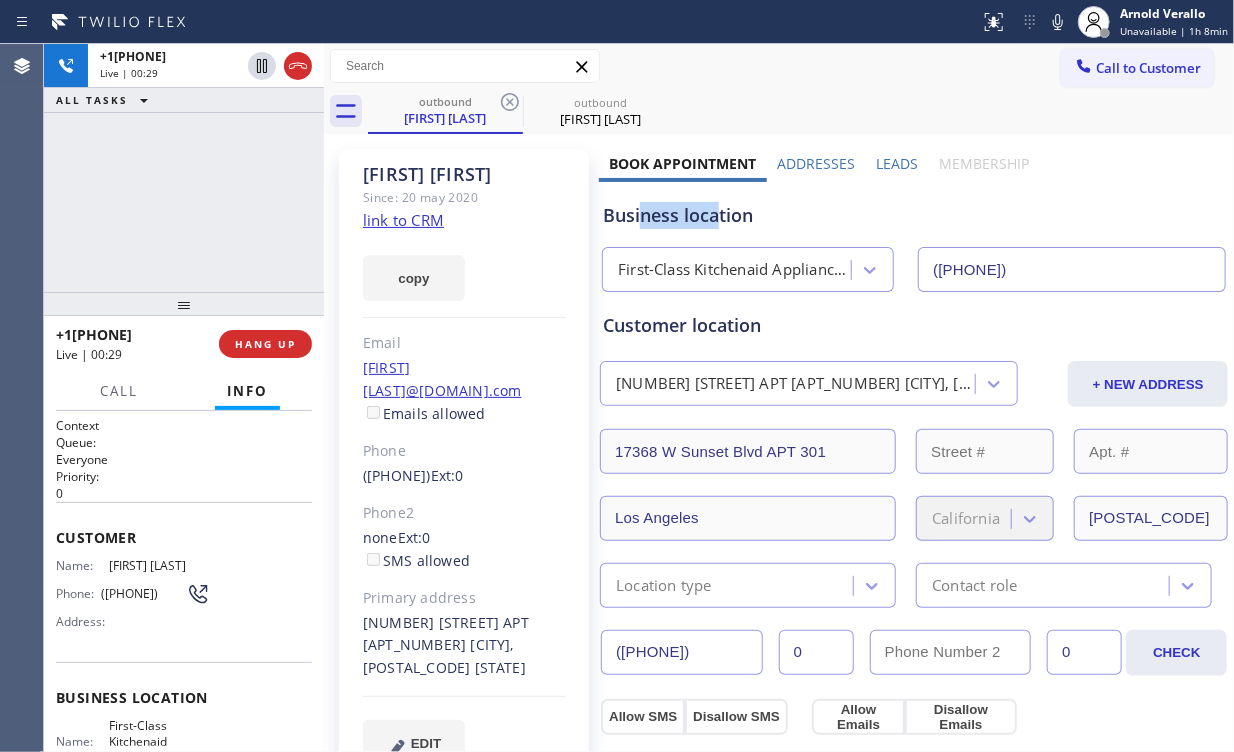 drag, startPoint x: 714, startPoint y: 219, endPoint x: 636, endPoint y: 222, distance: 78.05767 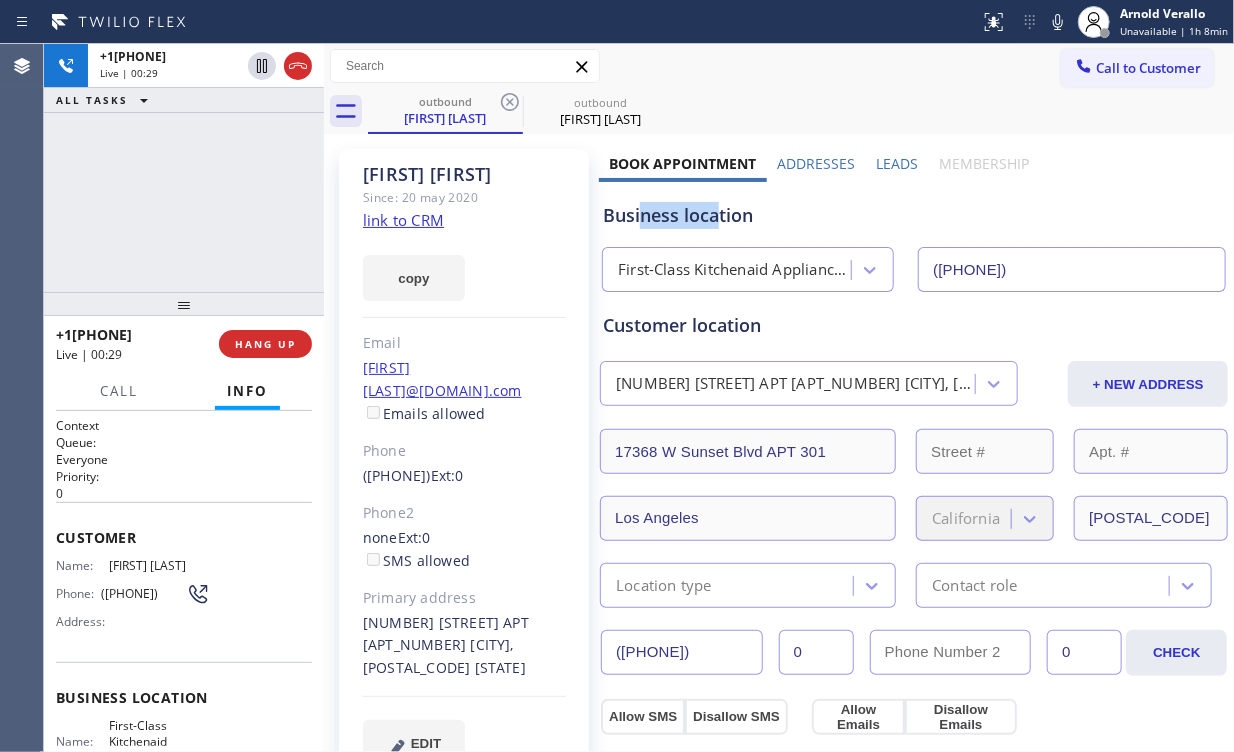 click on "Business location" at bounding box center (914, 215) 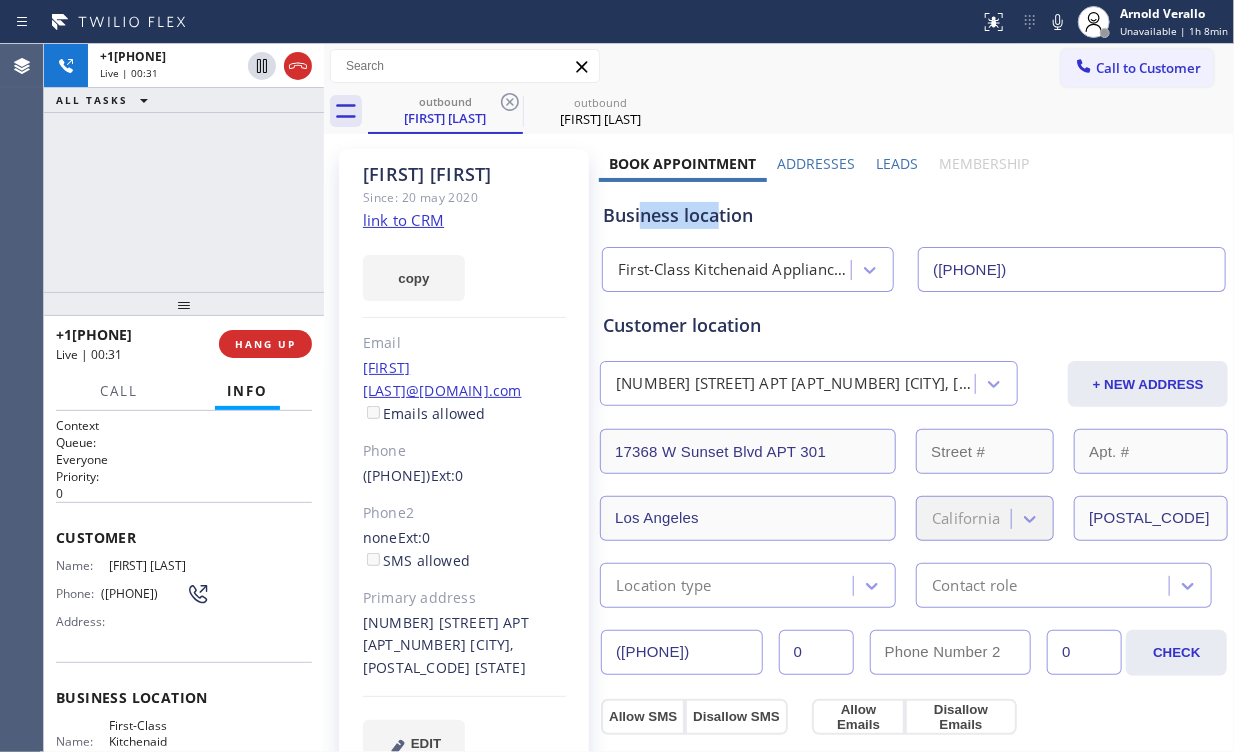 click on "Business location" at bounding box center [914, 215] 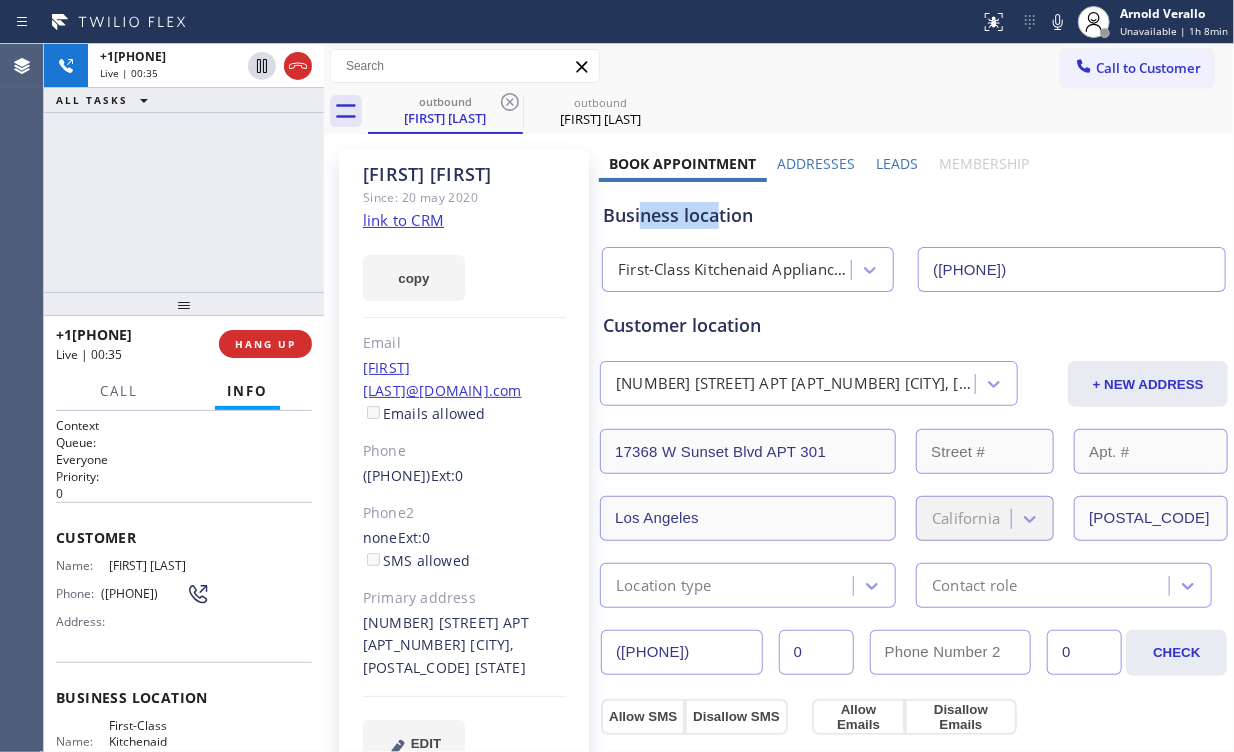 drag, startPoint x: 715, startPoint y: 219, endPoint x: 636, endPoint y: 216, distance: 79.05694 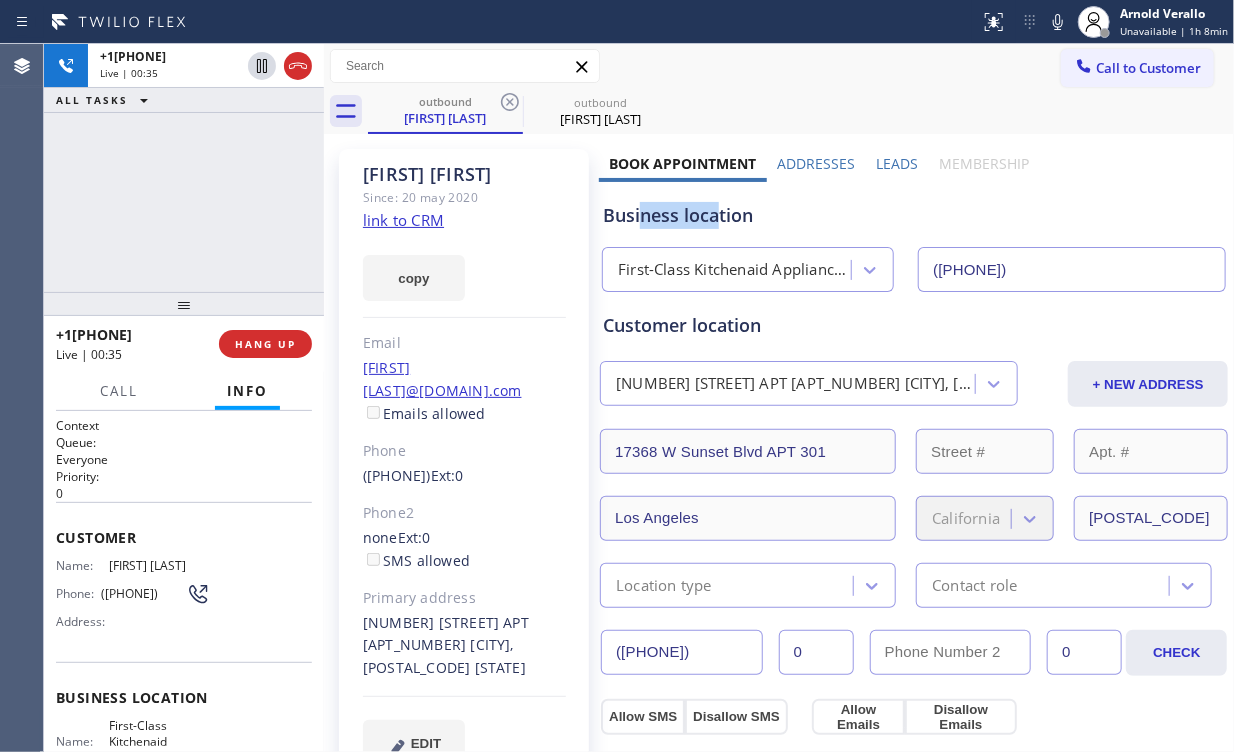 click on "Business location" at bounding box center (914, 215) 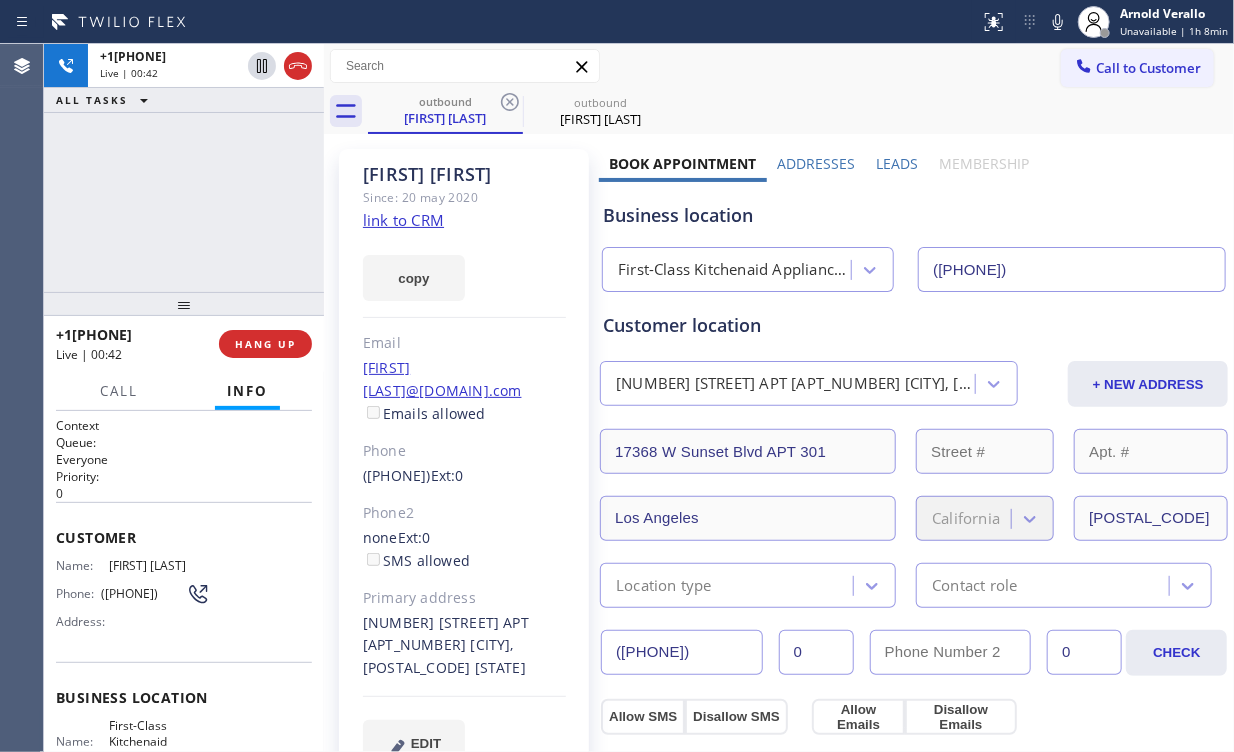 click on "+1[PHONE] Live | 00:42 ALL TASKS ALL TASKS ACTIVE TASKS TASKS IN WRAP UP" at bounding box center [184, 168] 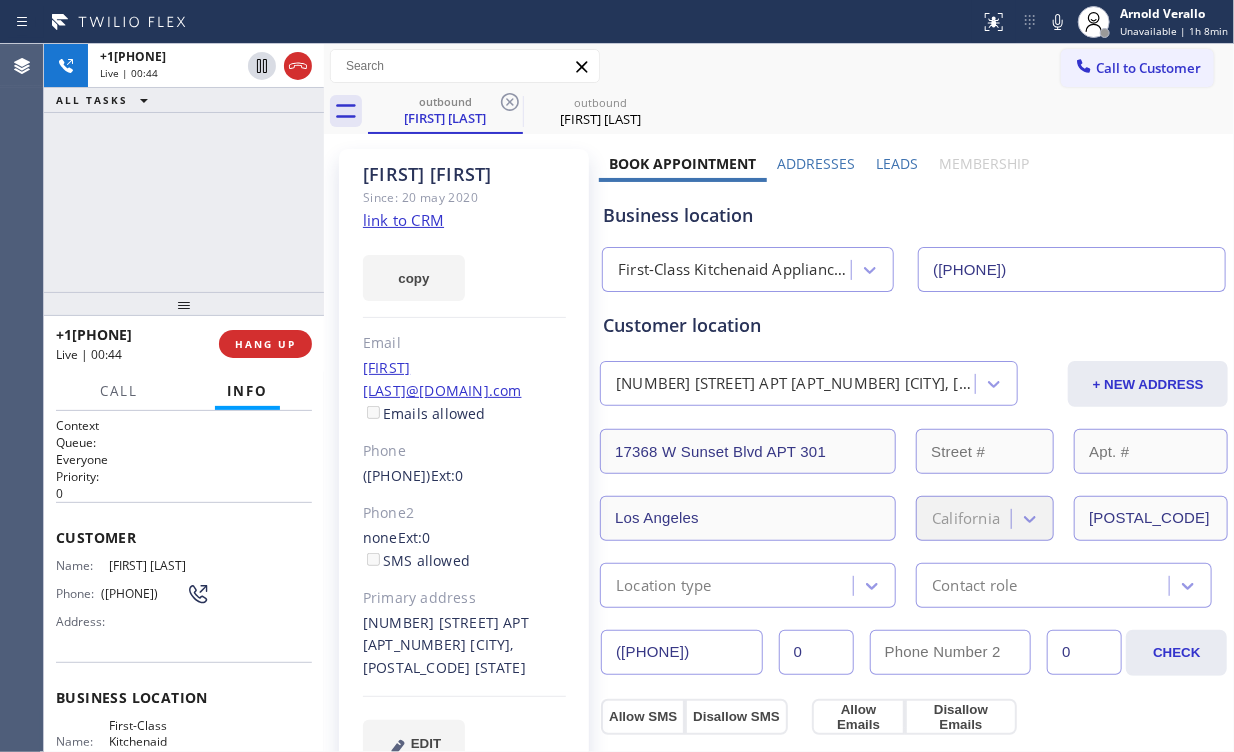 click on "[PHONE] Live | 00:44 ALL TASKS ALL TASKS ACTIVE TASKS TASKS IN WRAP UP" at bounding box center [184, 168] 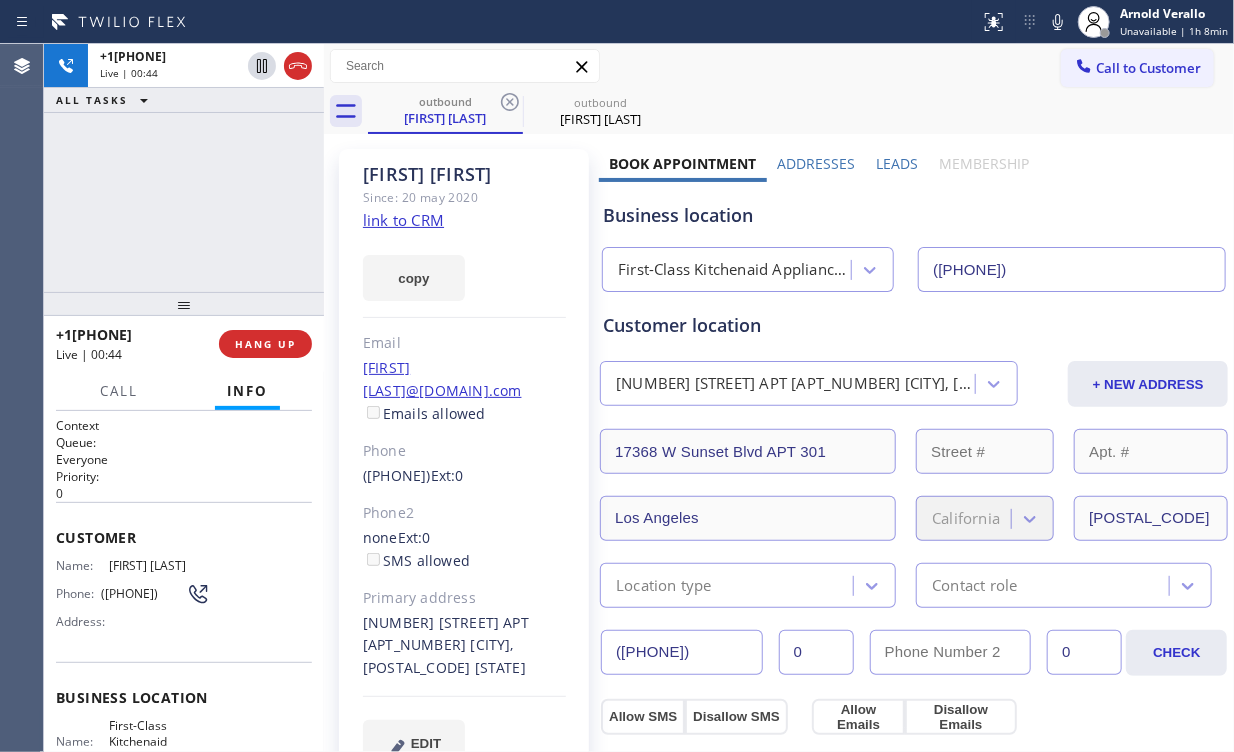 click on "[PHONE] Live | 00:44 ALL TASKS ALL TASKS ACTIVE TASKS TASKS IN WRAP UP" at bounding box center (184, 168) 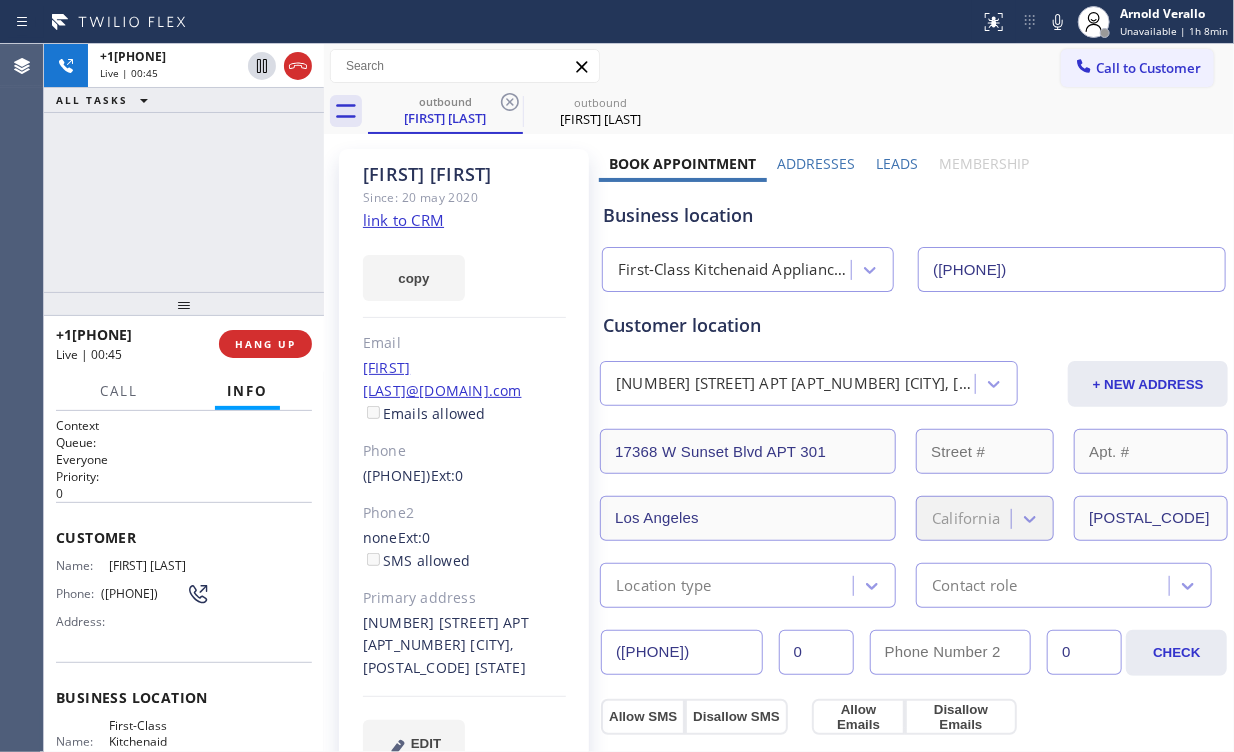 click on "[PHONE] Live | 00:45 ALL TASKS ALL TASKS ACTIVE TASKS TASKS IN WRAP UP" at bounding box center [184, 168] 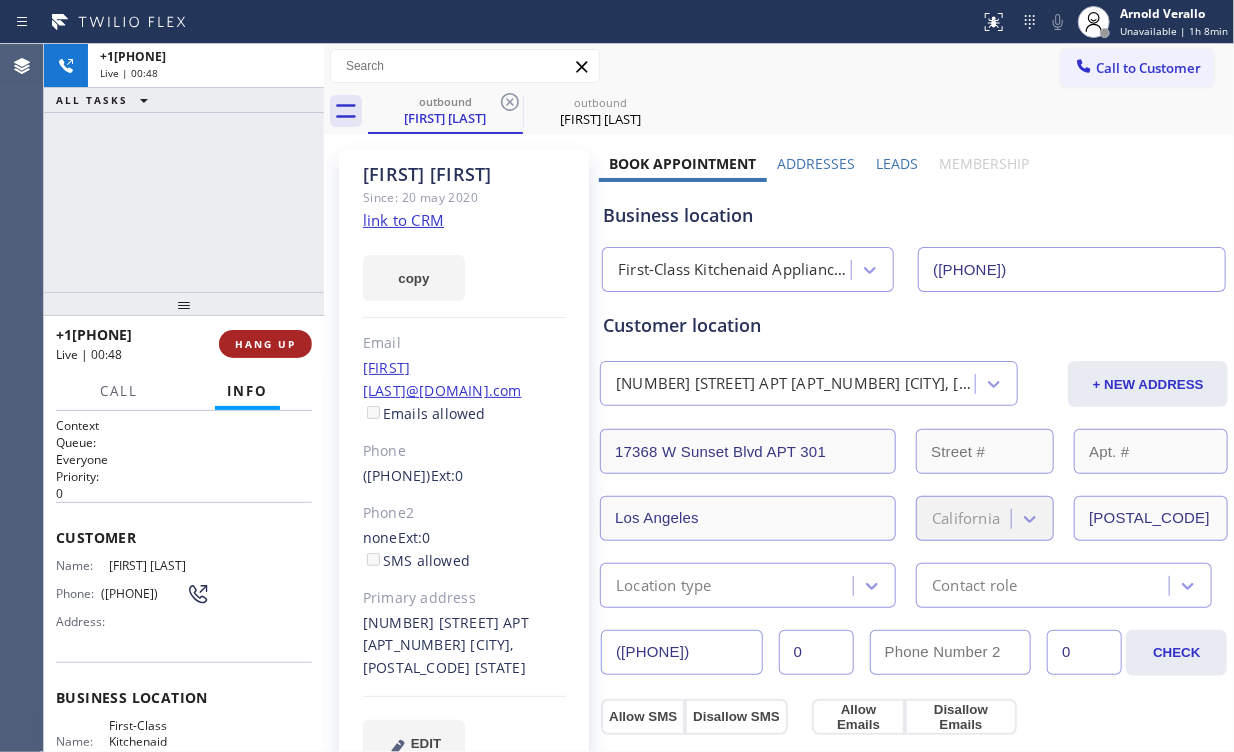click on "HANG UP" at bounding box center [265, 344] 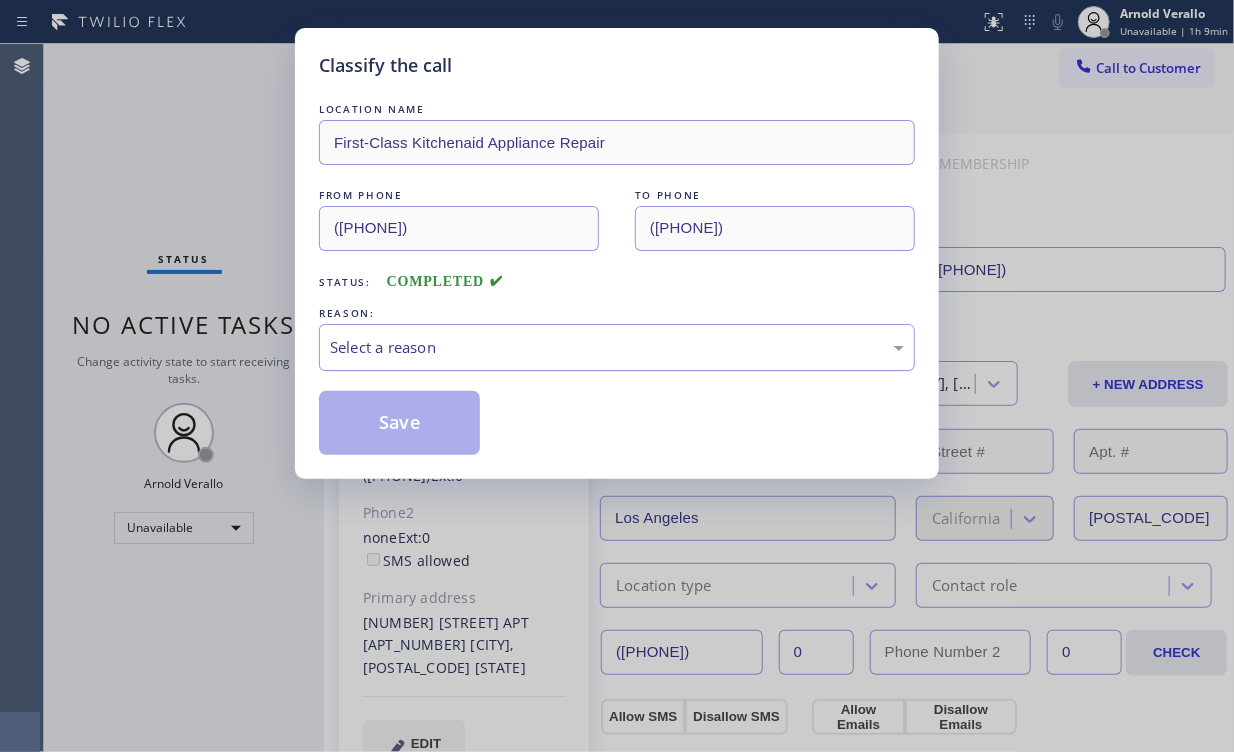 click on "Select a reason" at bounding box center [617, 347] 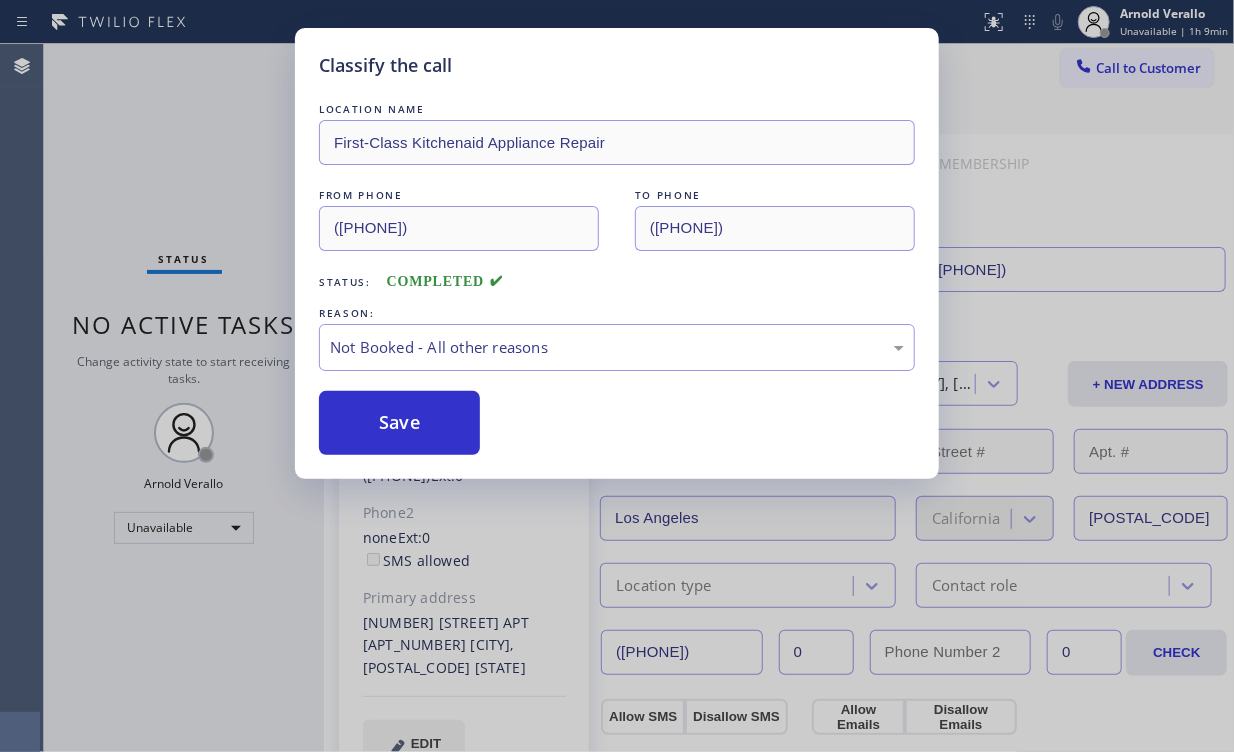 click on "Save" at bounding box center [399, 423] 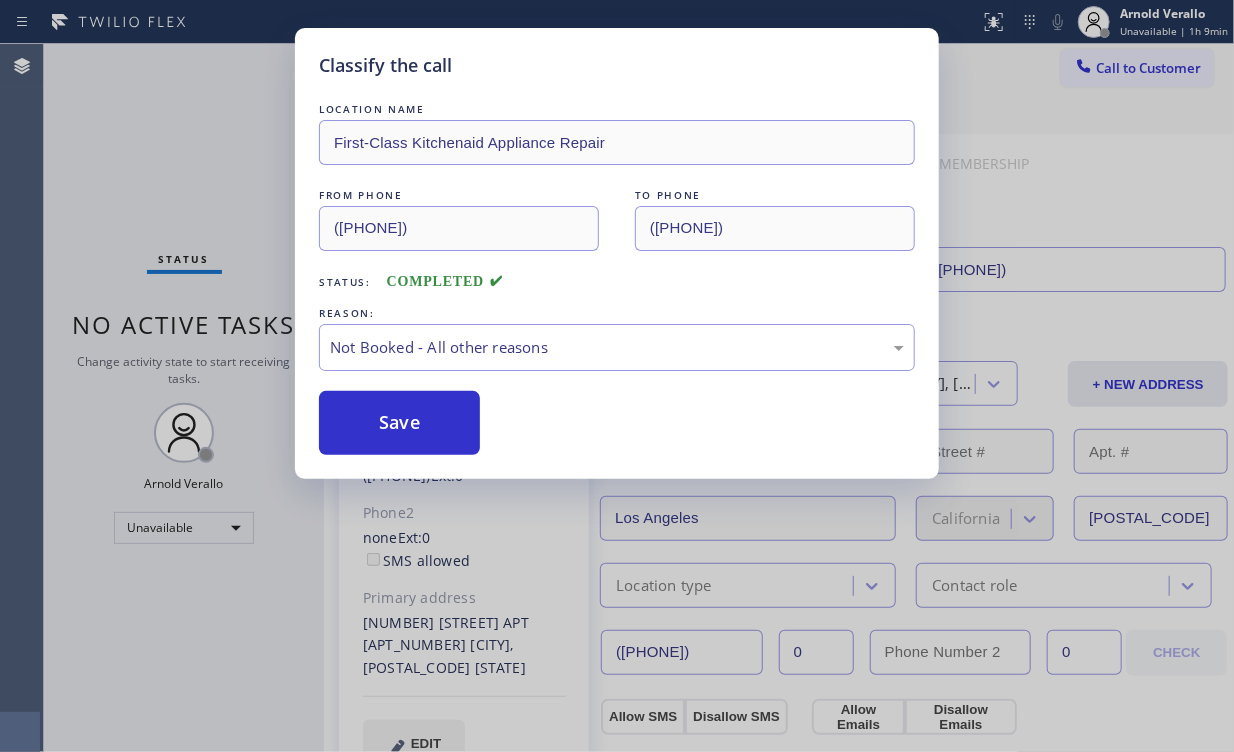 click on "Classify the call LOCATION NAME First-Class Kitchenaid Appliance Repair FROM PHONE [PHONE] TO PHONE [PHONE] Status: COMPLETED REASON: Not Booked - All other reasons Save" at bounding box center [617, 376] 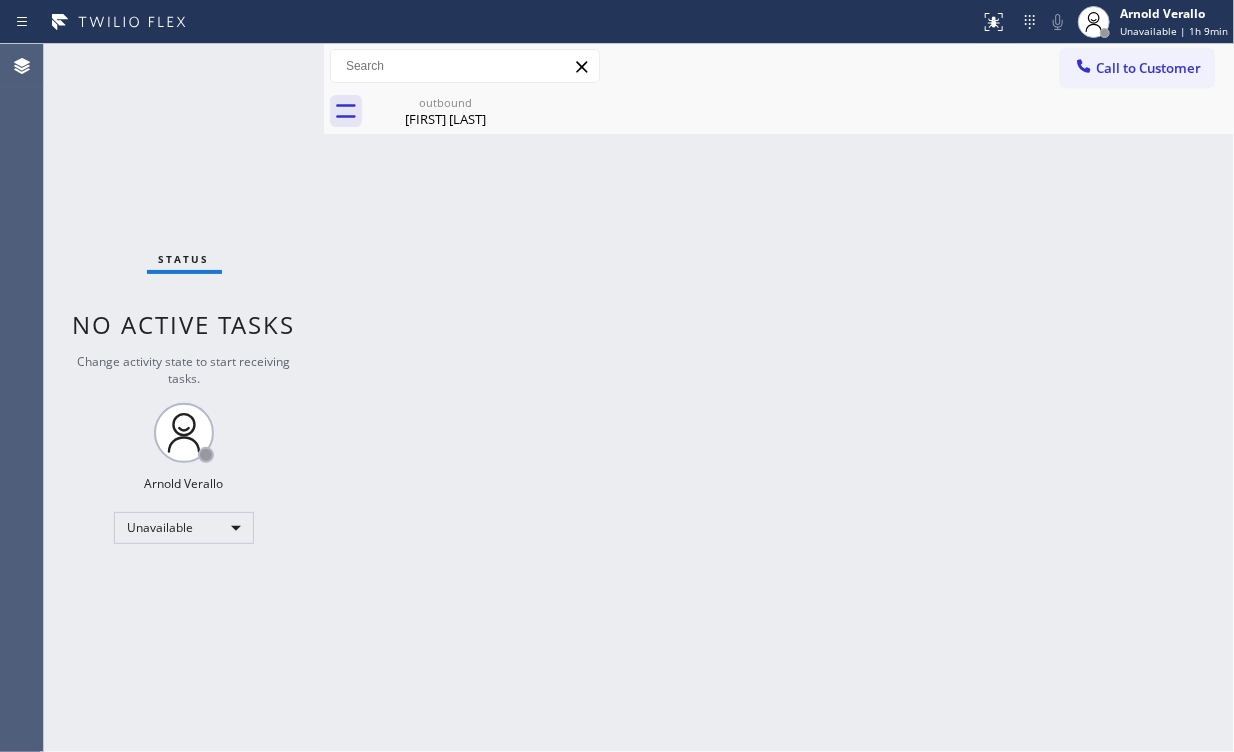 drag, startPoint x: 184, startPoint y: 201, endPoint x: 419, endPoint y: 164, distance: 237.89493 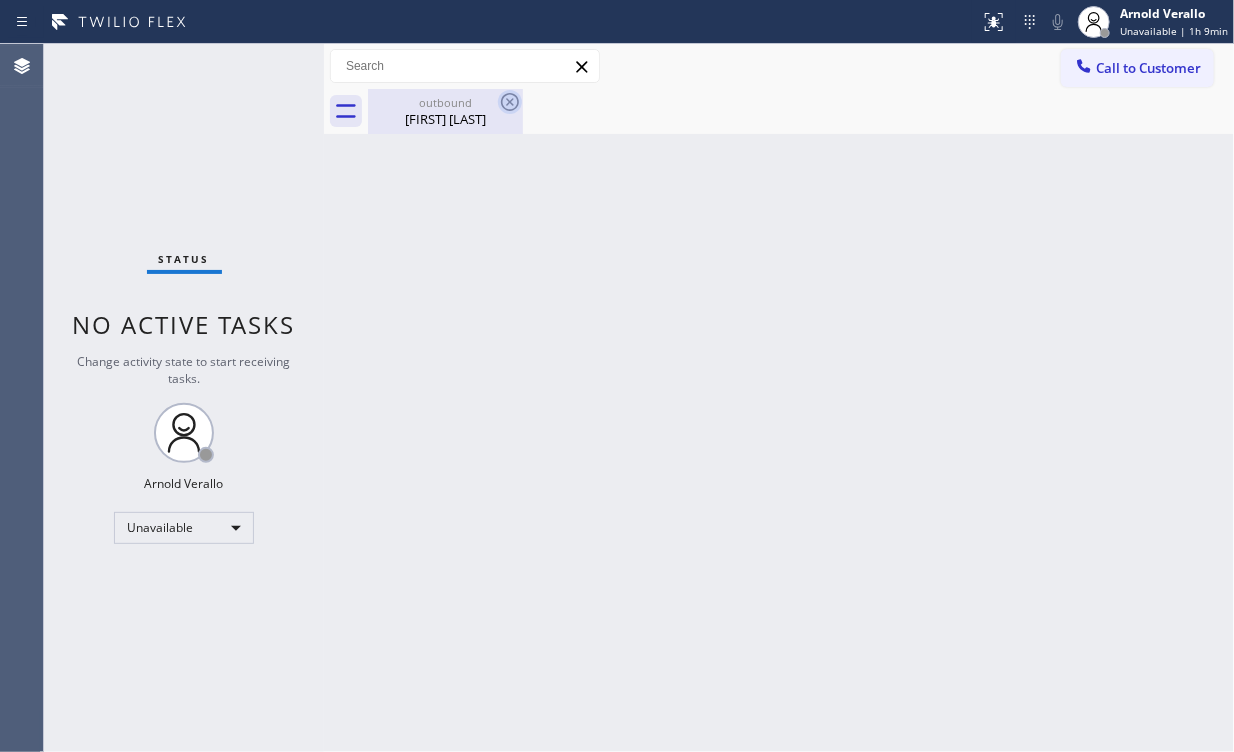 click on "outbound" at bounding box center (445, 102) 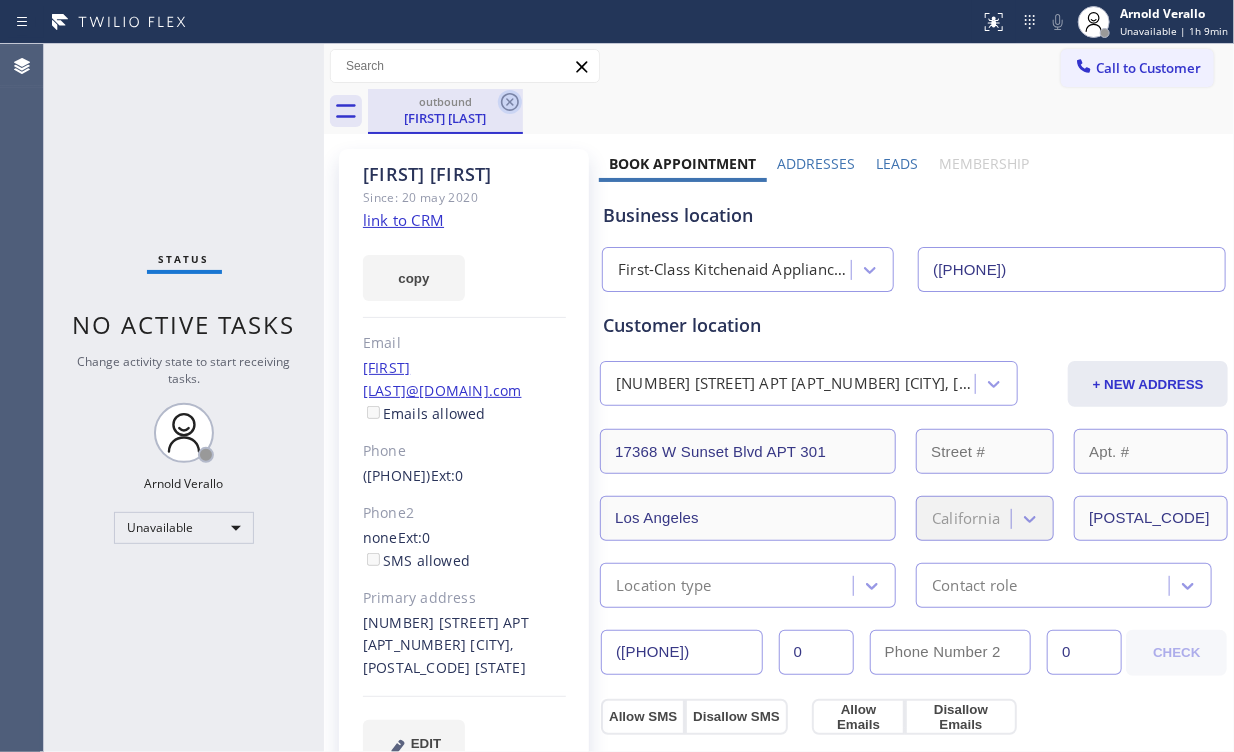 click 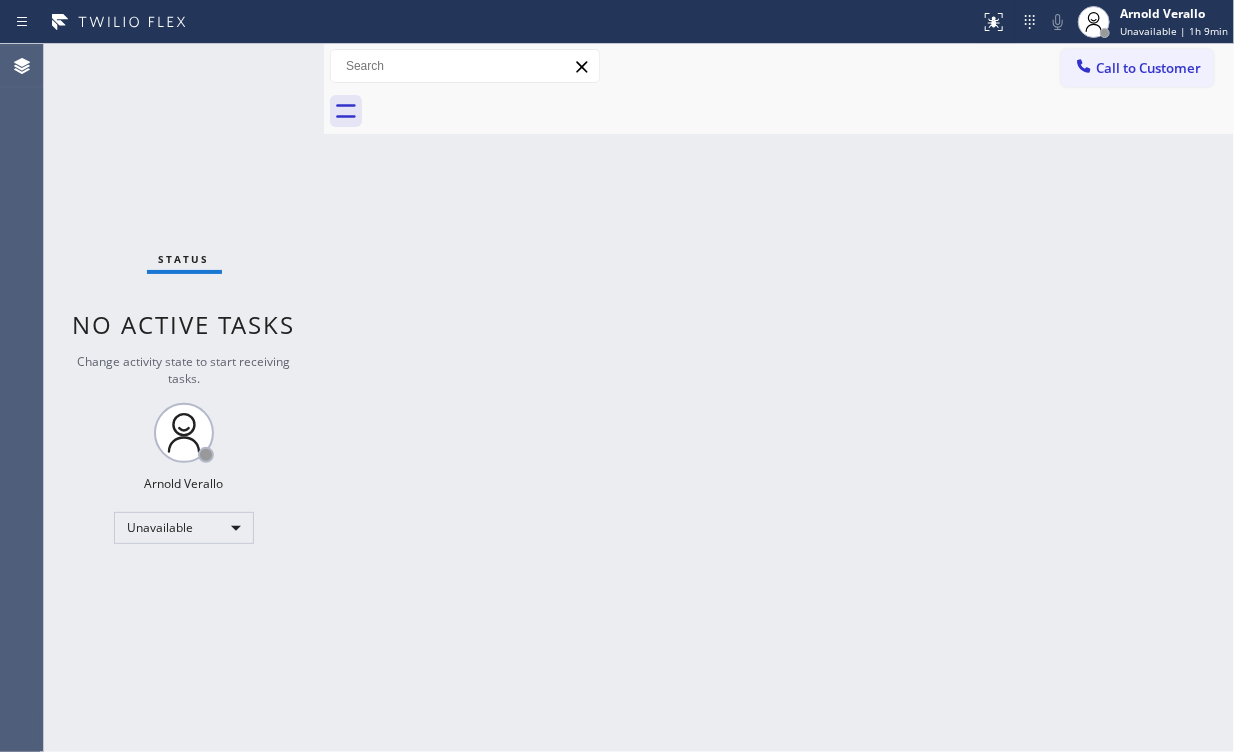click on "Status   No active tasks     Change activity state to start receiving tasks.   [FIRST] [LAST] Unavailable" at bounding box center (184, 398) 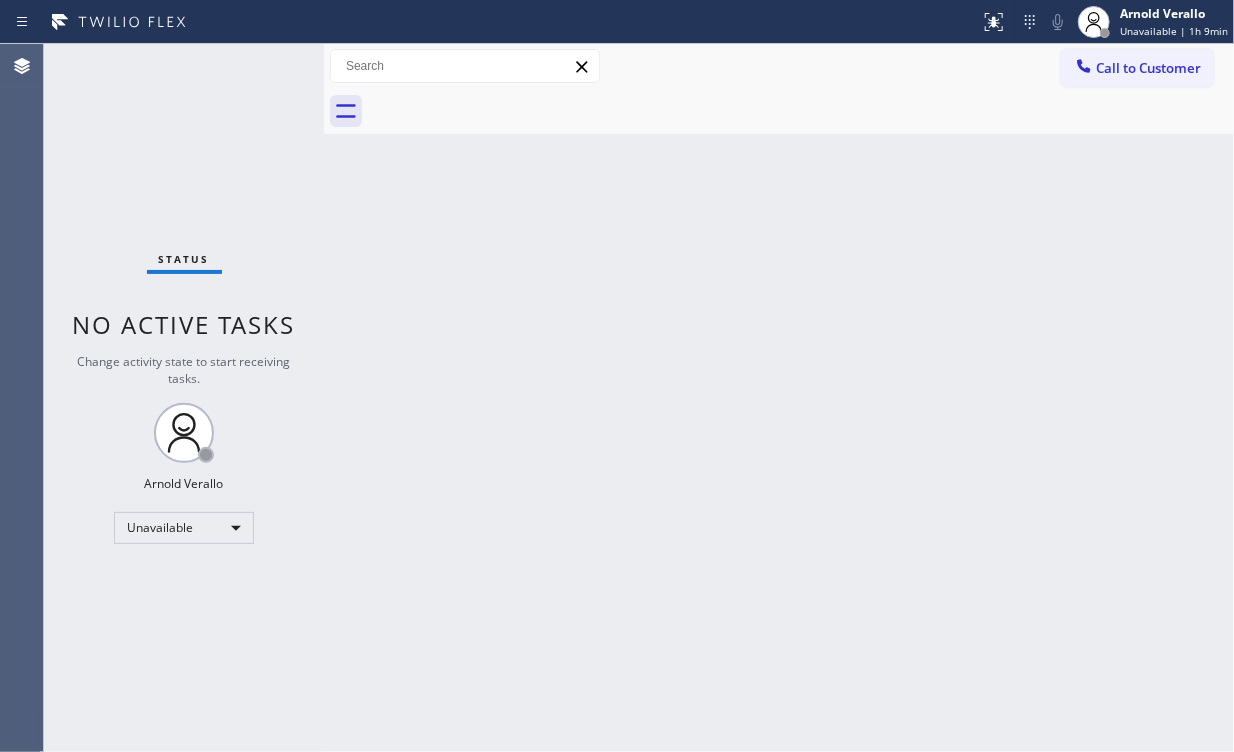 click on "Back to Dashboard Change Sender ID Customers Technicians Select a contact Outbound call Location Search location Your caller id phone number Customer number Call Customer info Name   Phone none Address none Change Sender ID HVAC [PHONE] 5 Star Appliance [PHONE] Appliance Repair [PHONE] Plumbing [PHONE] Air Duct Cleaning [PHONE]  Electricians [PHONE] Cancel Change Check personal SMS Reset Change No tabs Call to Customer Outbound call Location First-Class Kitchenaid Appliance Repair Your caller id phone number [PHONE] Customer number Call Outbound call Technician Search Technician Your caller id phone number Your caller id phone number Call" at bounding box center [779, 398] 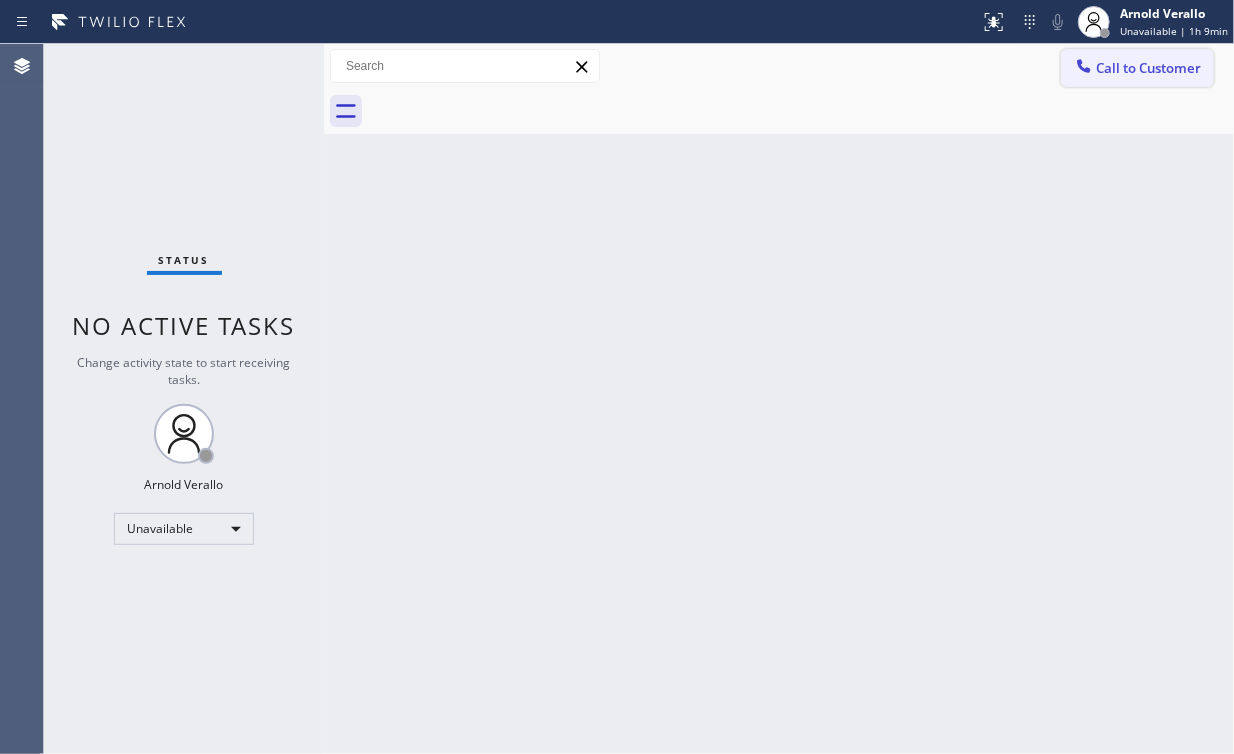 click on "Call to Customer" at bounding box center (1148, 68) 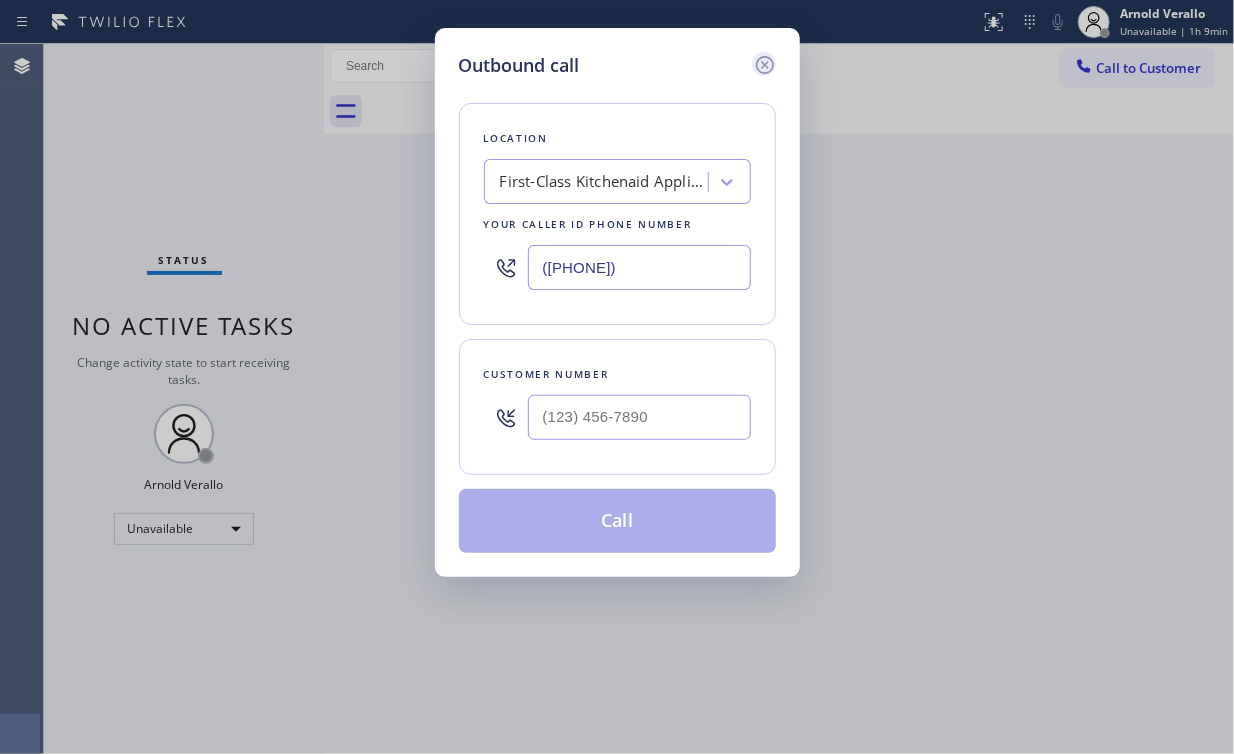 click 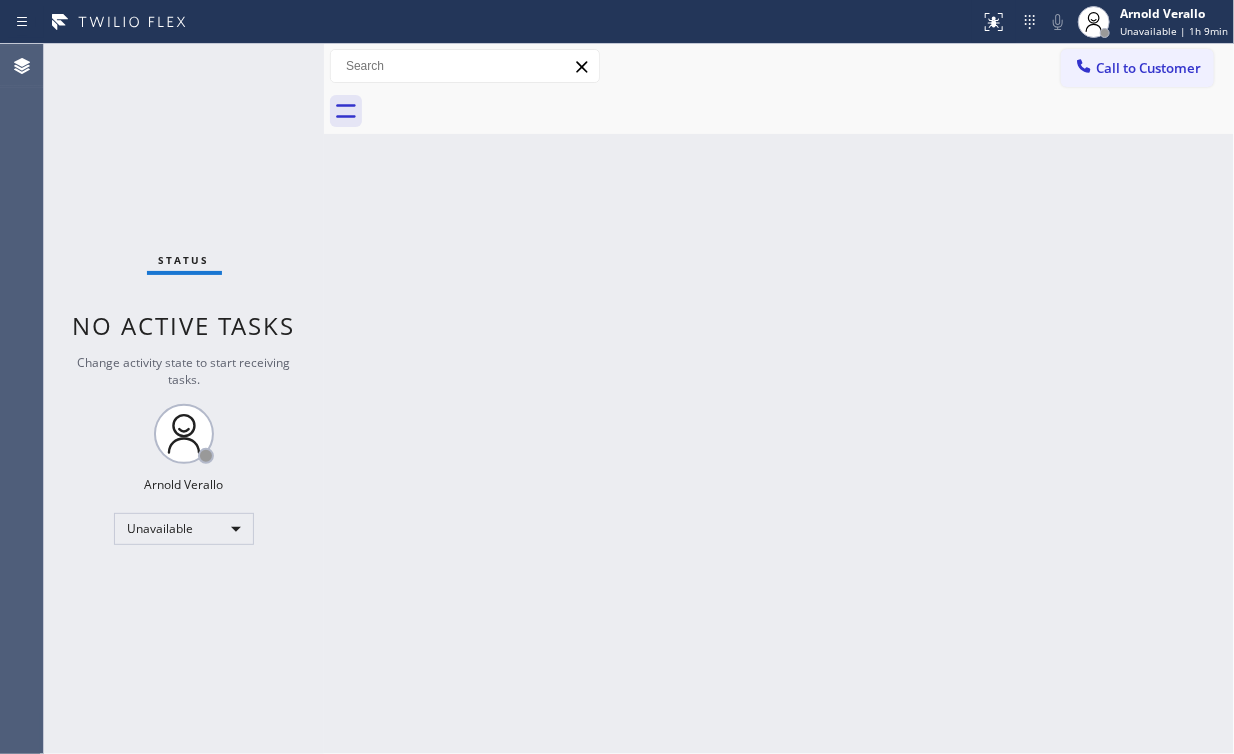 drag, startPoint x: 712, startPoint y: 336, endPoint x: 569, endPoint y: 468, distance: 194.60986 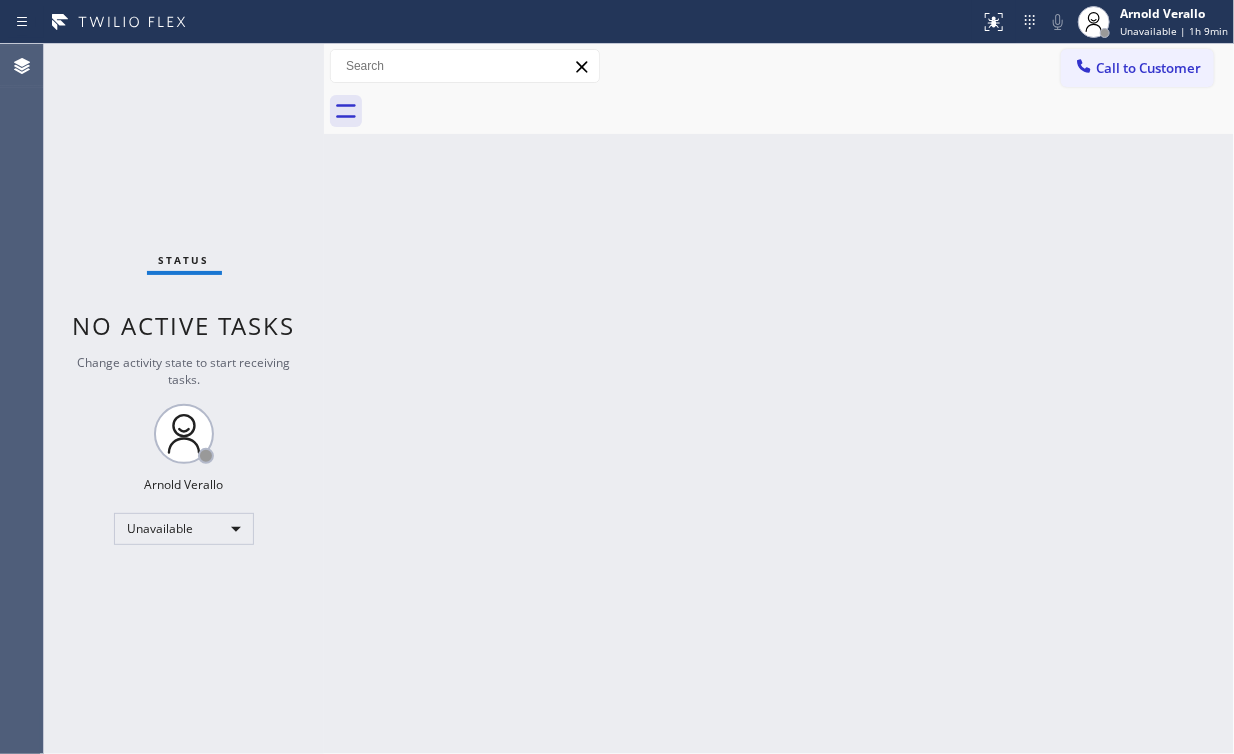 drag, startPoint x: 1172, startPoint y: 68, endPoint x: 1025, endPoint y: 140, distance: 163.68567 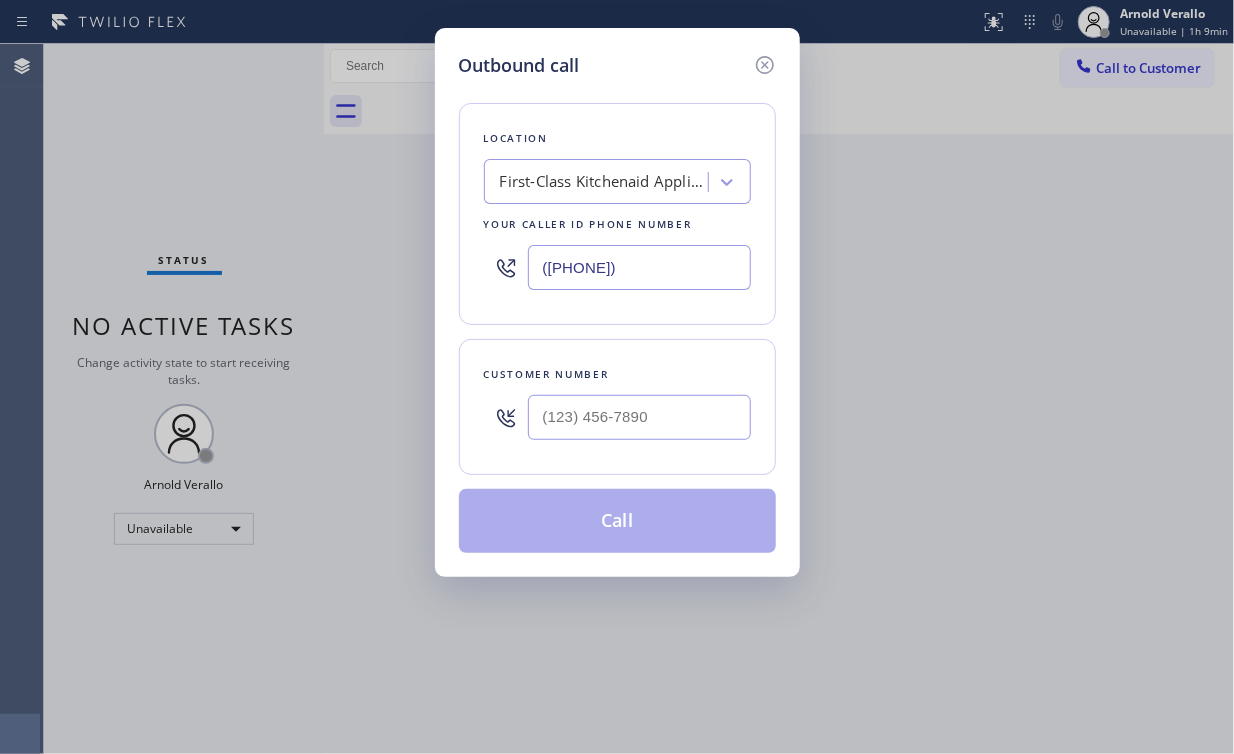 drag, startPoint x: 712, startPoint y: 273, endPoint x: 283, endPoint y: 224, distance: 431.7893 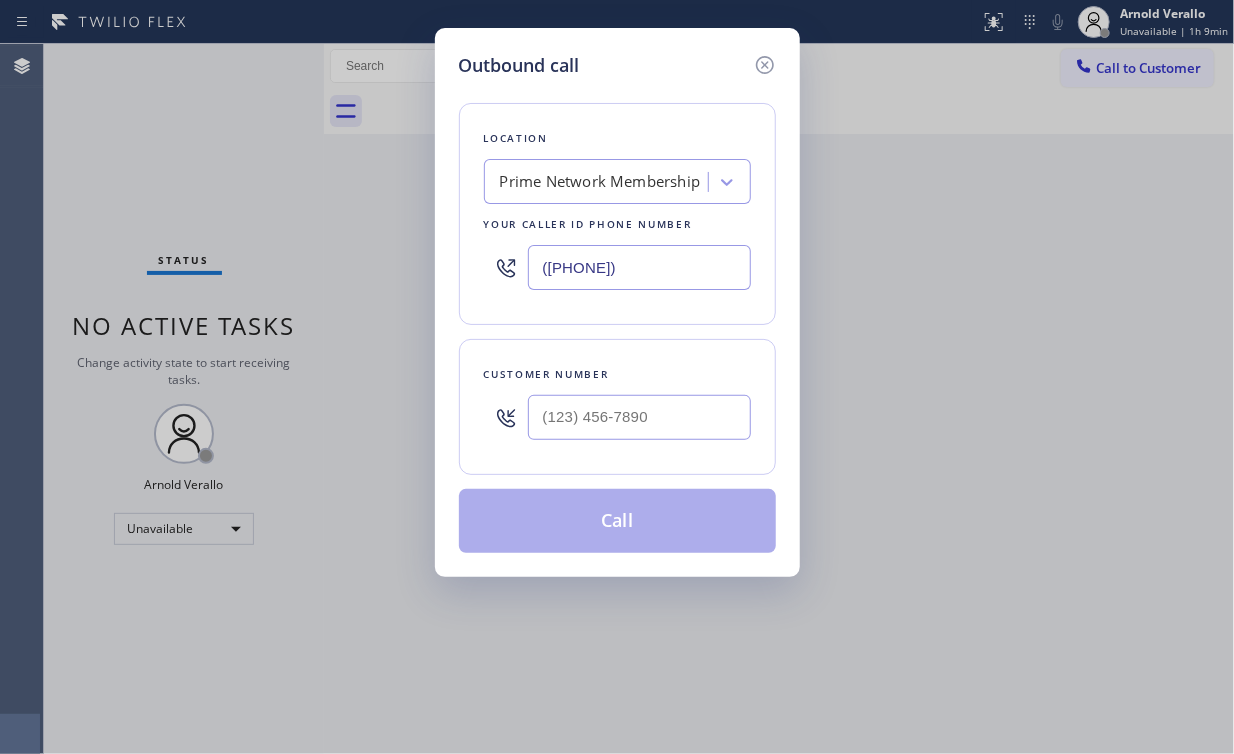 drag, startPoint x: 699, startPoint y: 257, endPoint x: 395, endPoint y: 194, distance: 310.45935 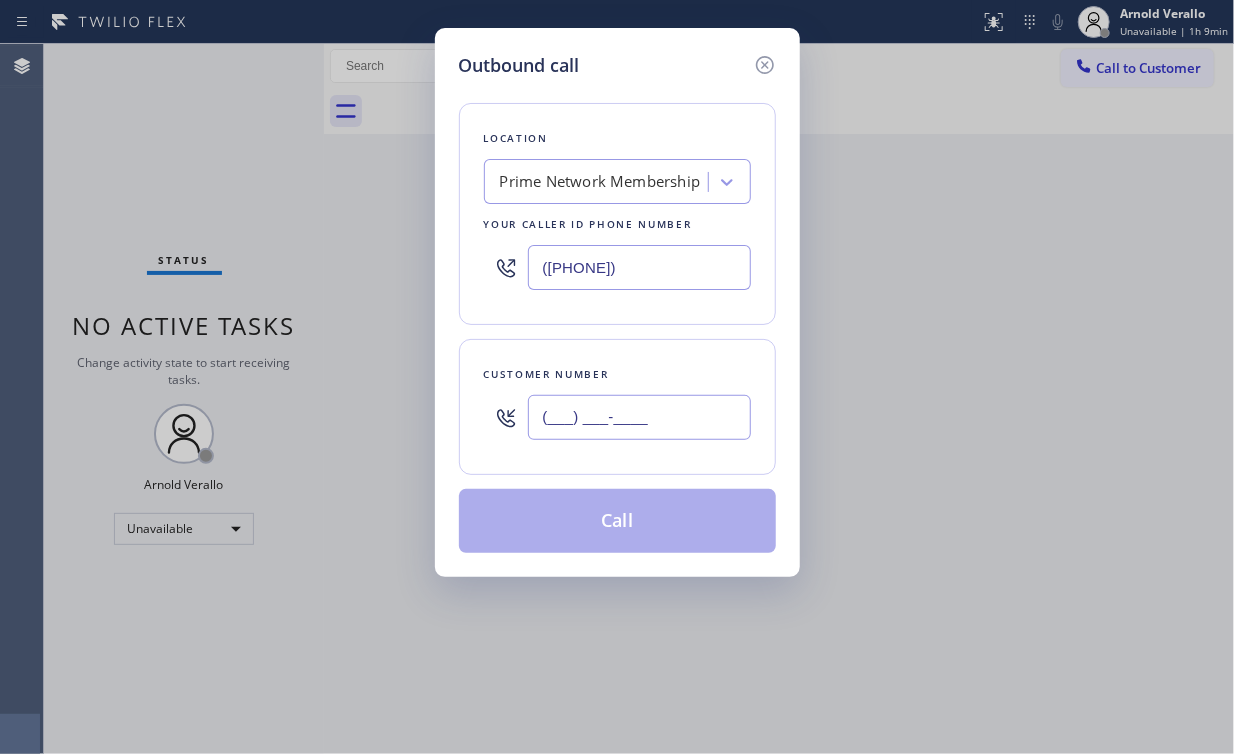 click on "(___) ___-____" at bounding box center (639, 417) 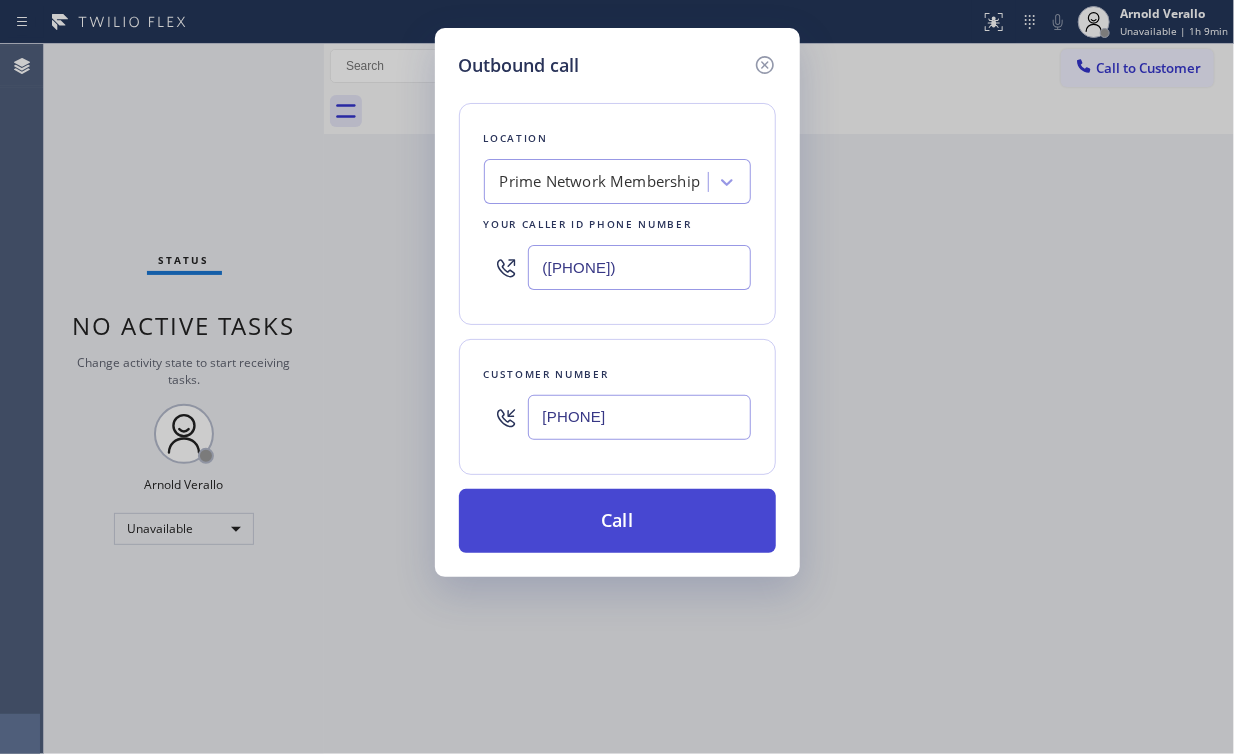 type on "[PHONE]" 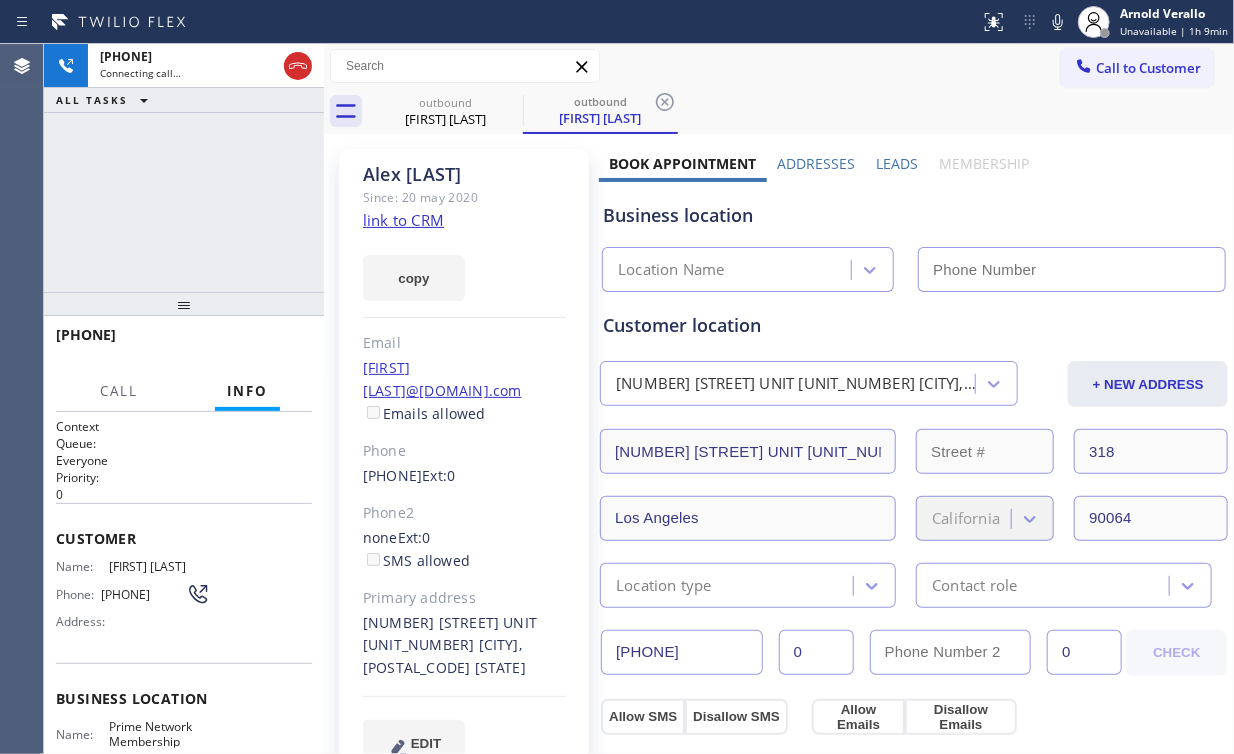 click on "[PHONE] Connecting call… ALL TASKS ALL TASKS ACTIVE TASKS TASKS IN WRAP UP" at bounding box center [184, 168] 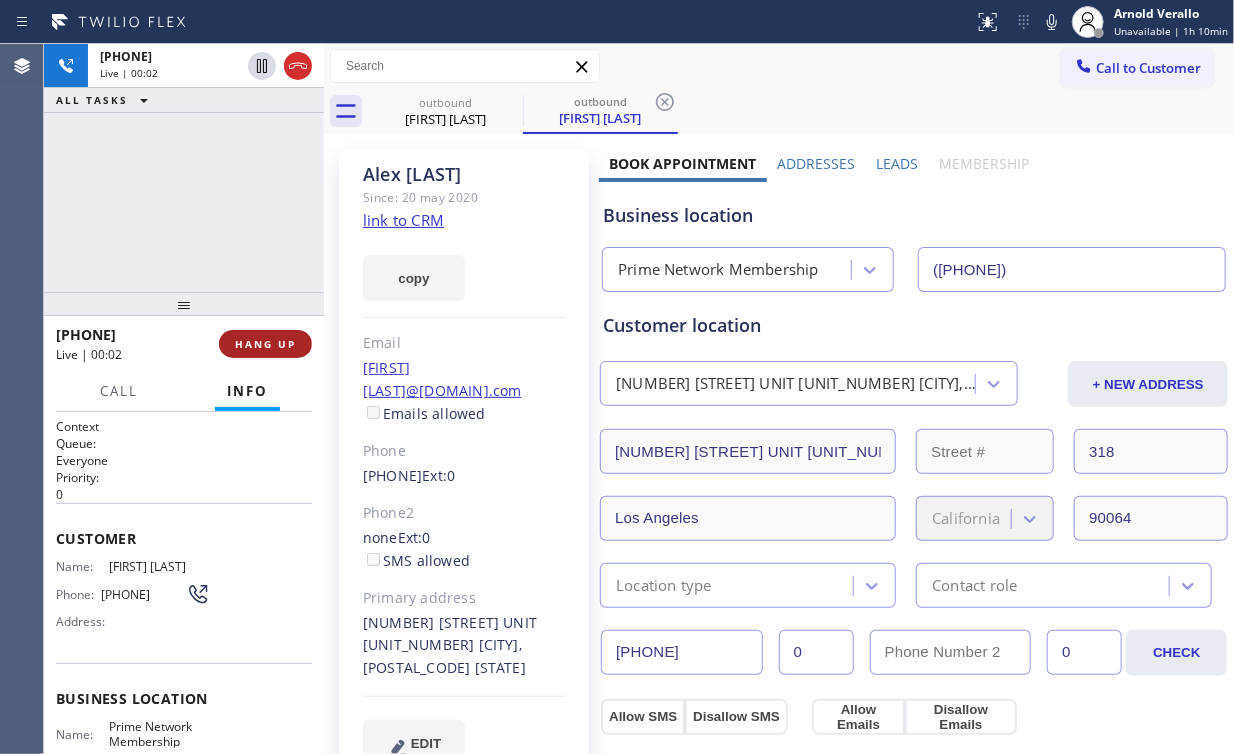 click on "HANG UP" at bounding box center (265, 344) 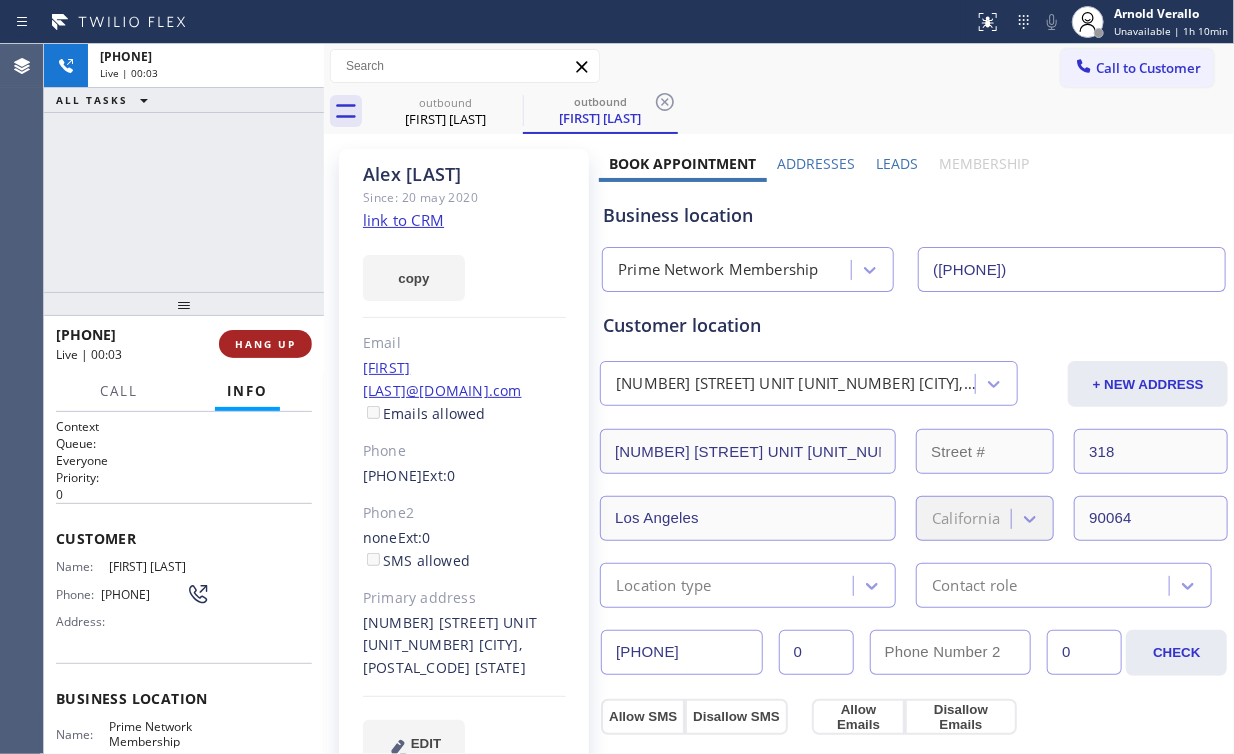 click on "HANG UP" at bounding box center (265, 344) 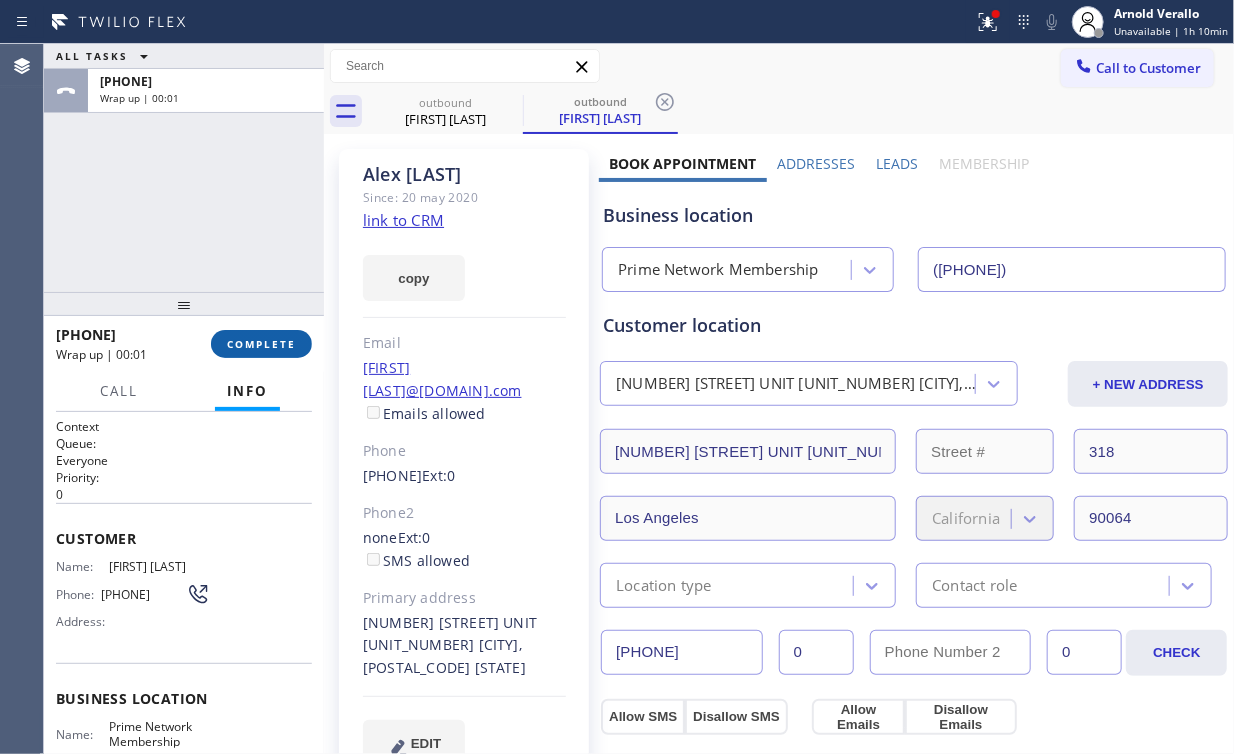 click on "COMPLETE" at bounding box center (261, 344) 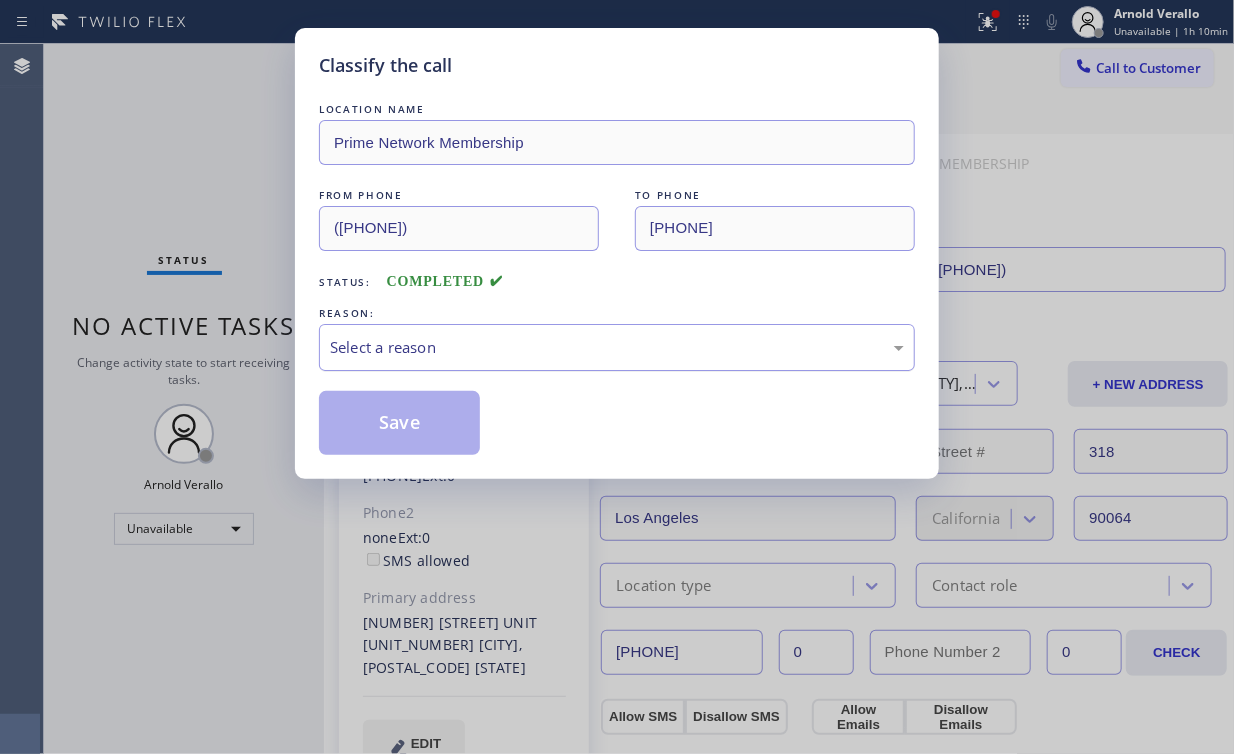 click on "Select a reason" at bounding box center [617, 347] 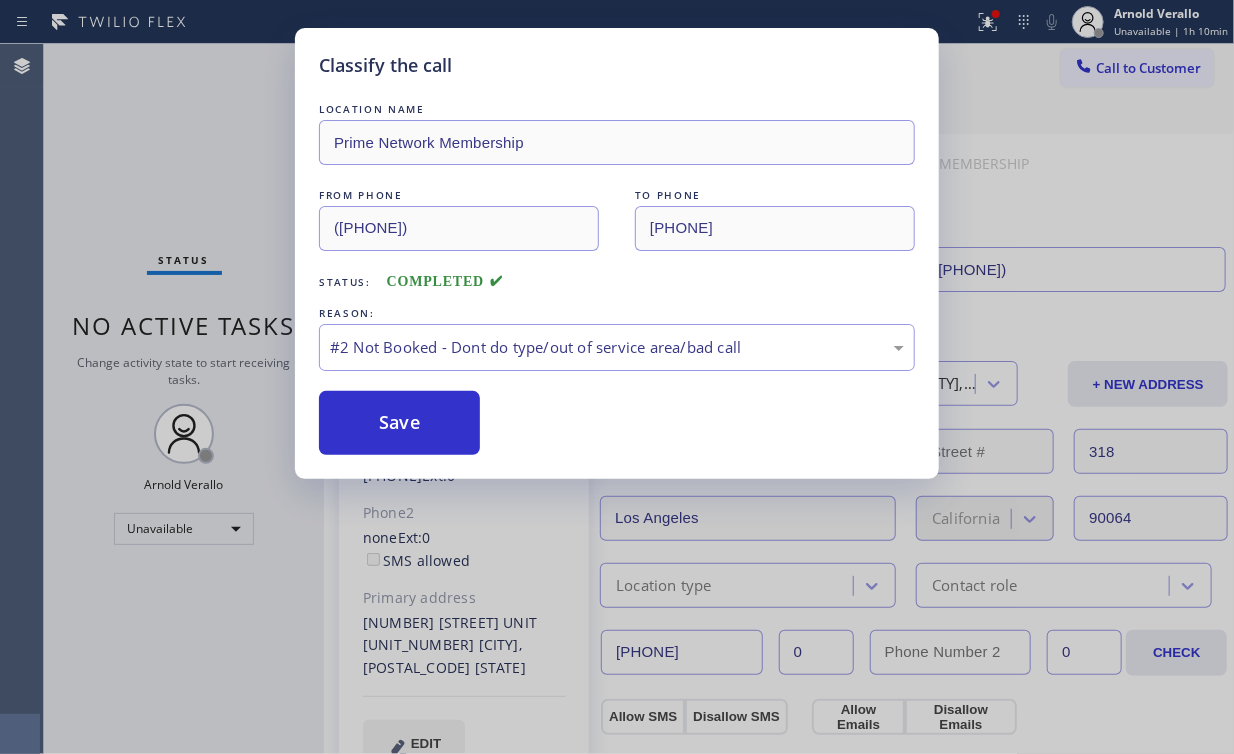 drag, startPoint x: 397, startPoint y: 416, endPoint x: 200, endPoint y: 220, distance: 277.89386 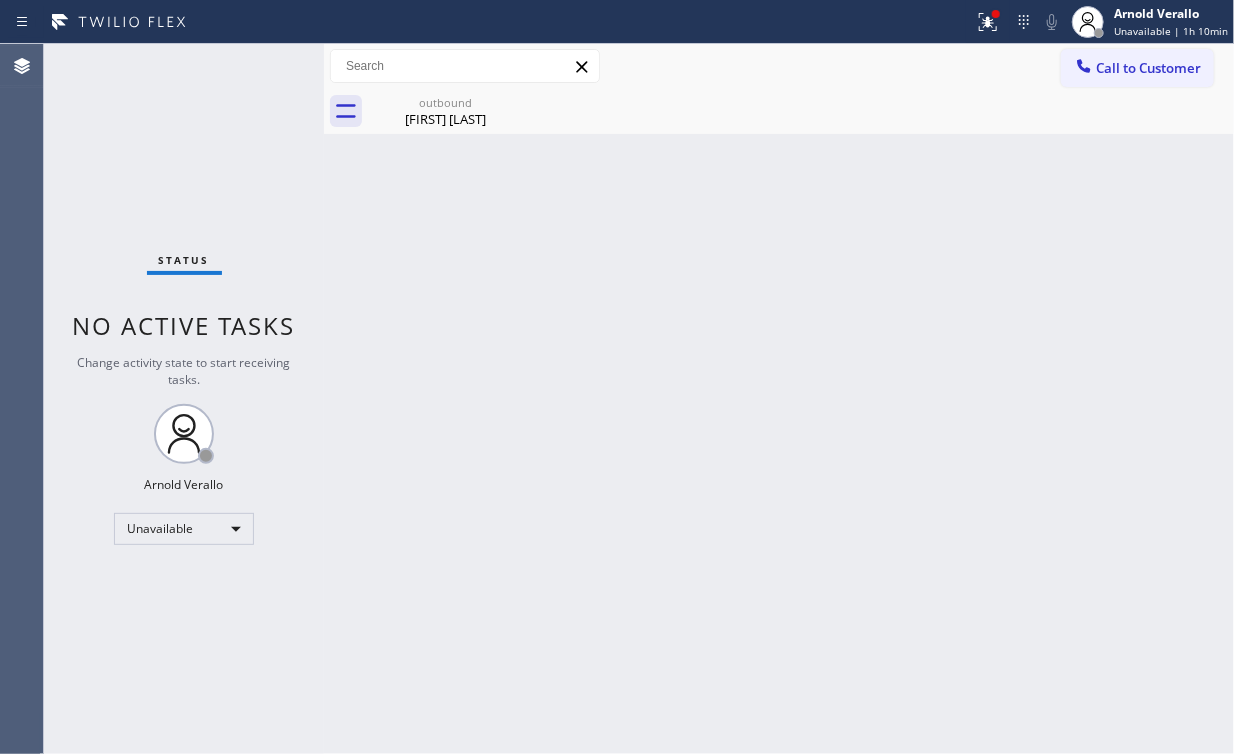 drag, startPoint x: 976, startPoint y: 18, endPoint x: 956, endPoint y: 169, distance: 152.31874 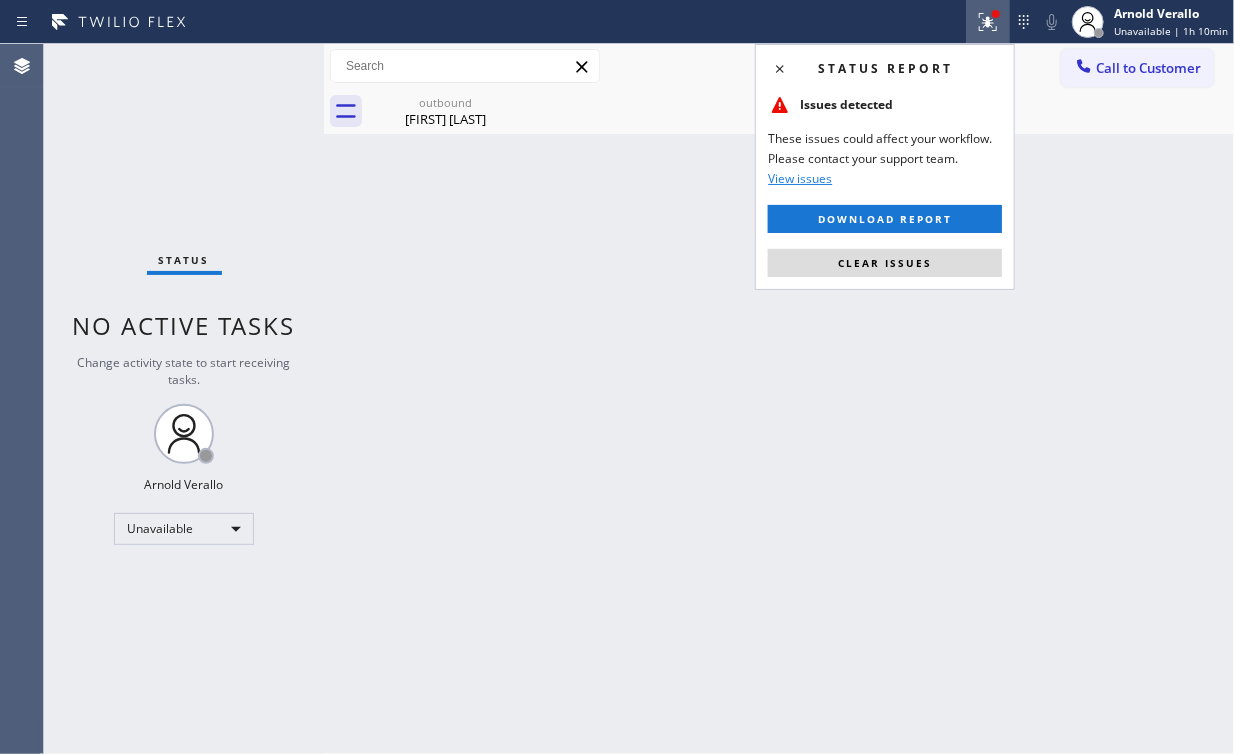 drag, startPoint x: 934, startPoint y: 257, endPoint x: 1128, endPoint y: 215, distance: 198.49434 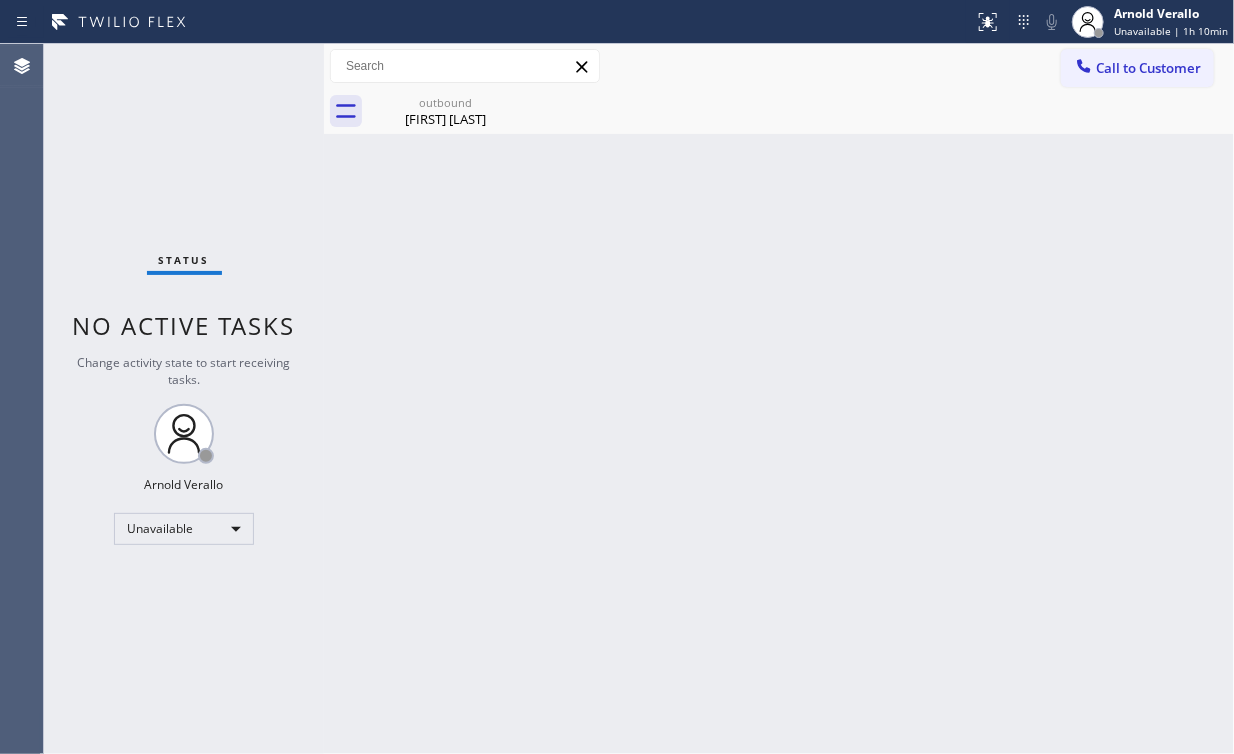 drag, startPoint x: 1138, startPoint y: 58, endPoint x: 800, endPoint y: 304, distance: 418.04306 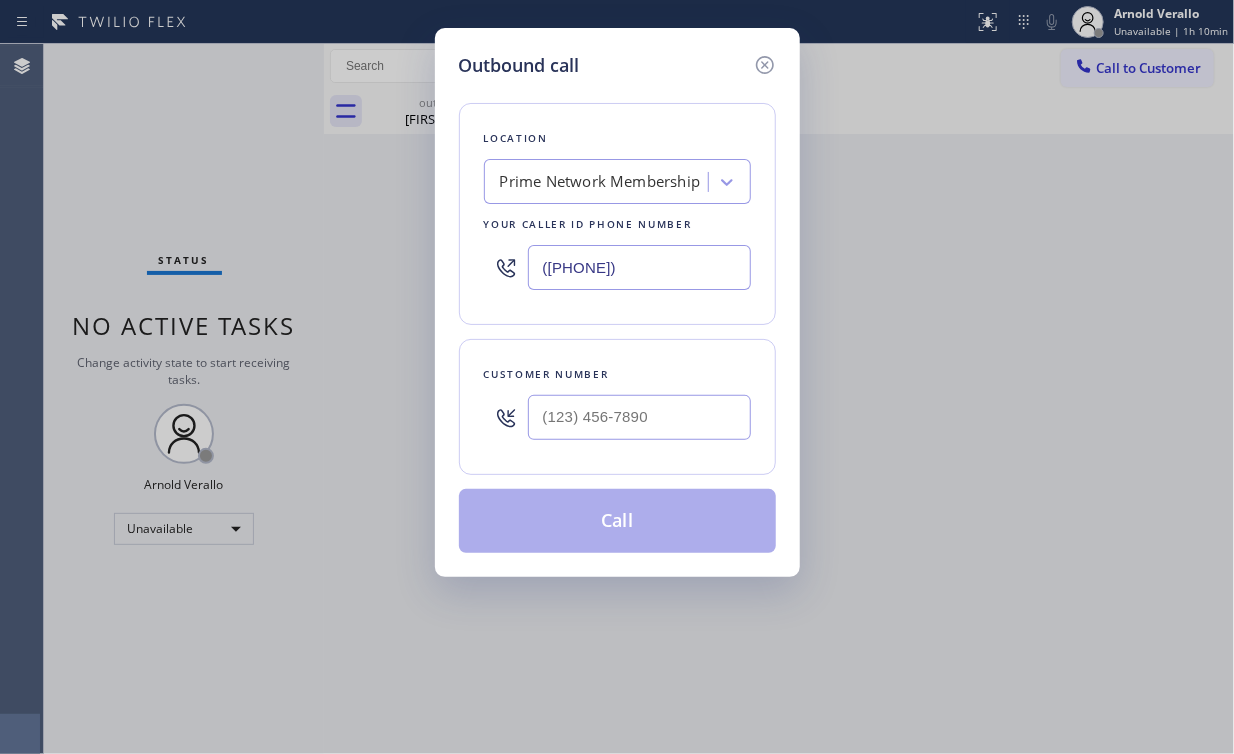 click at bounding box center [639, 417] 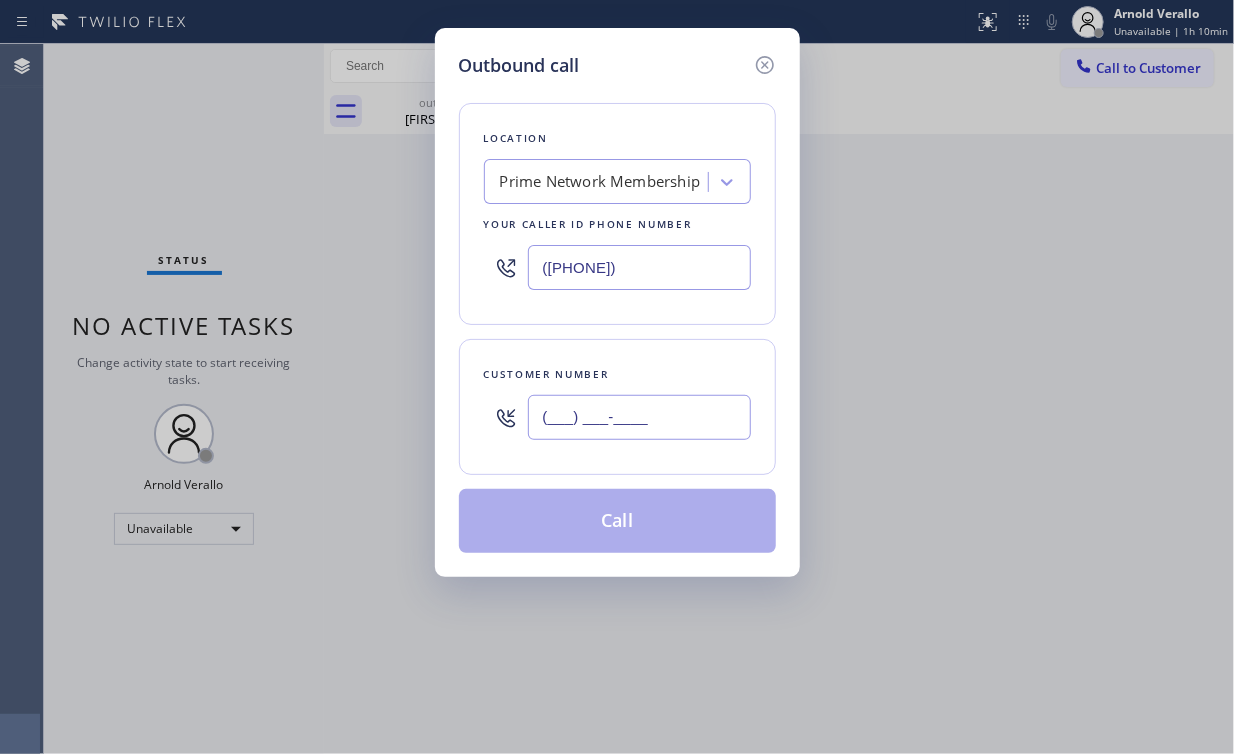 click on "(___) ___-____" at bounding box center [639, 417] 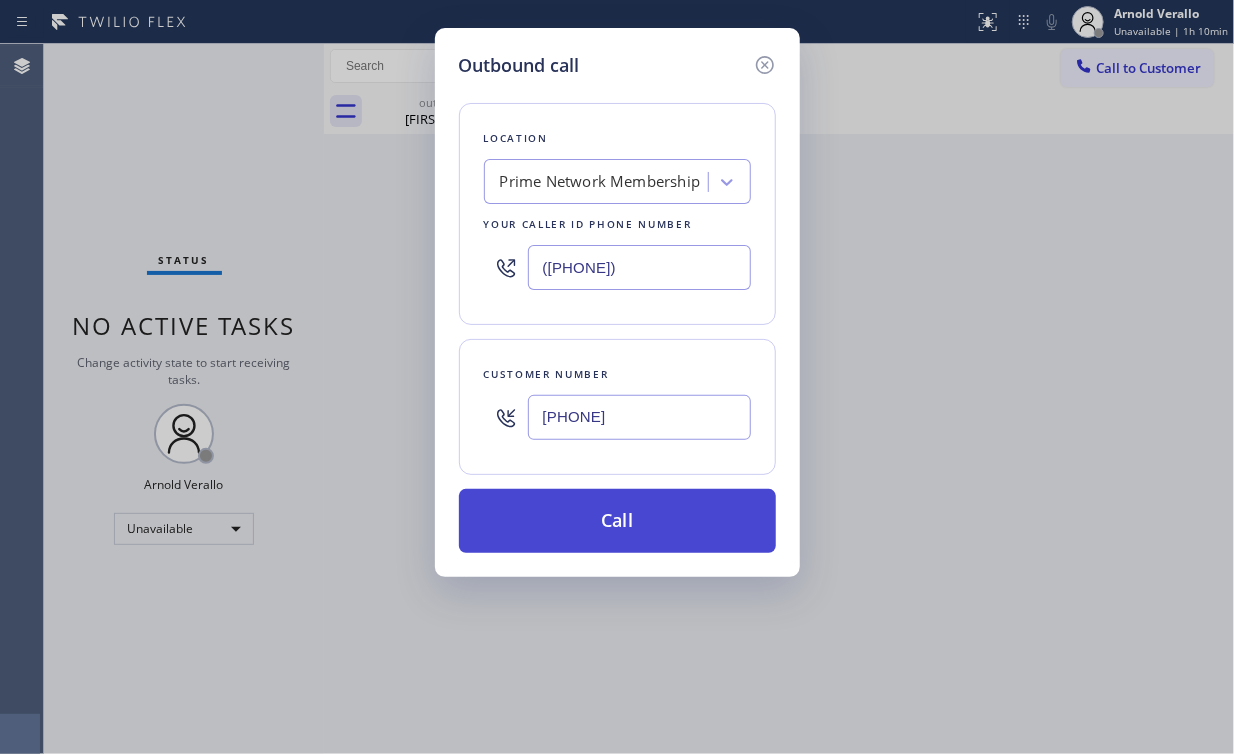 type on "[PHONE]" 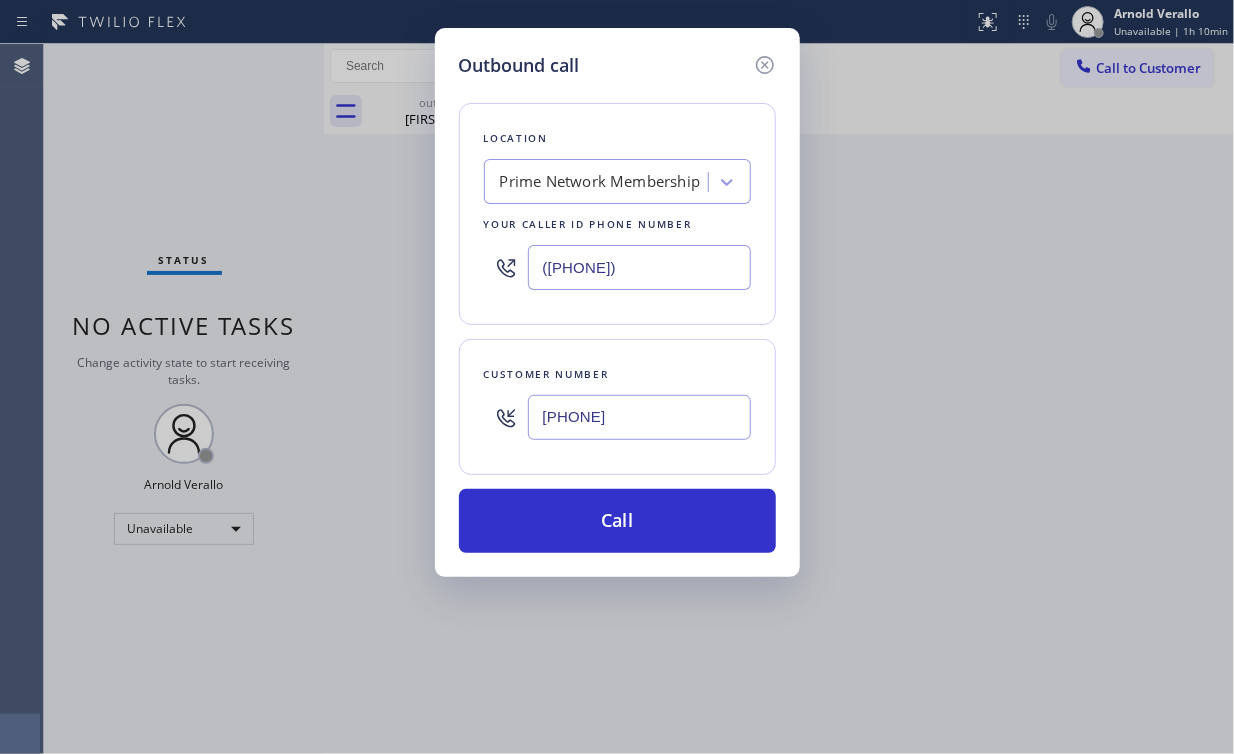 drag, startPoint x: 612, startPoint y: 521, endPoint x: 446, endPoint y: 719, distance: 258.37958 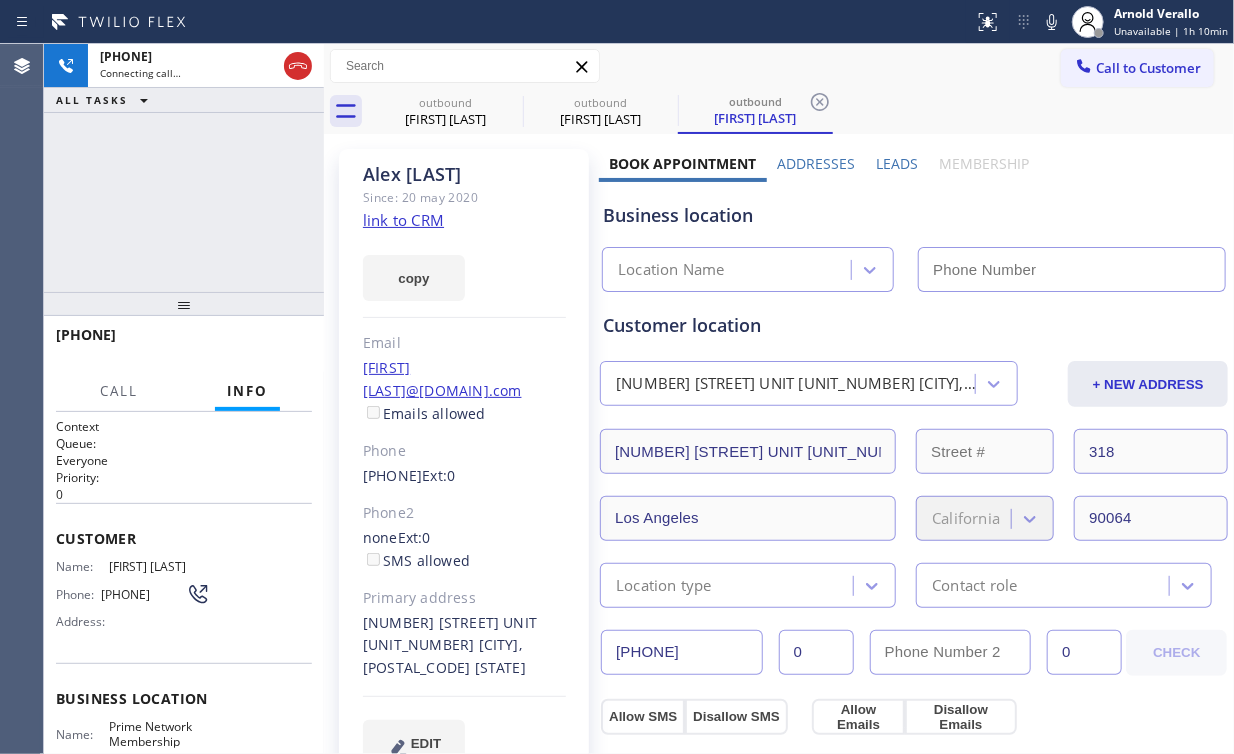 type on "([PHONE])" 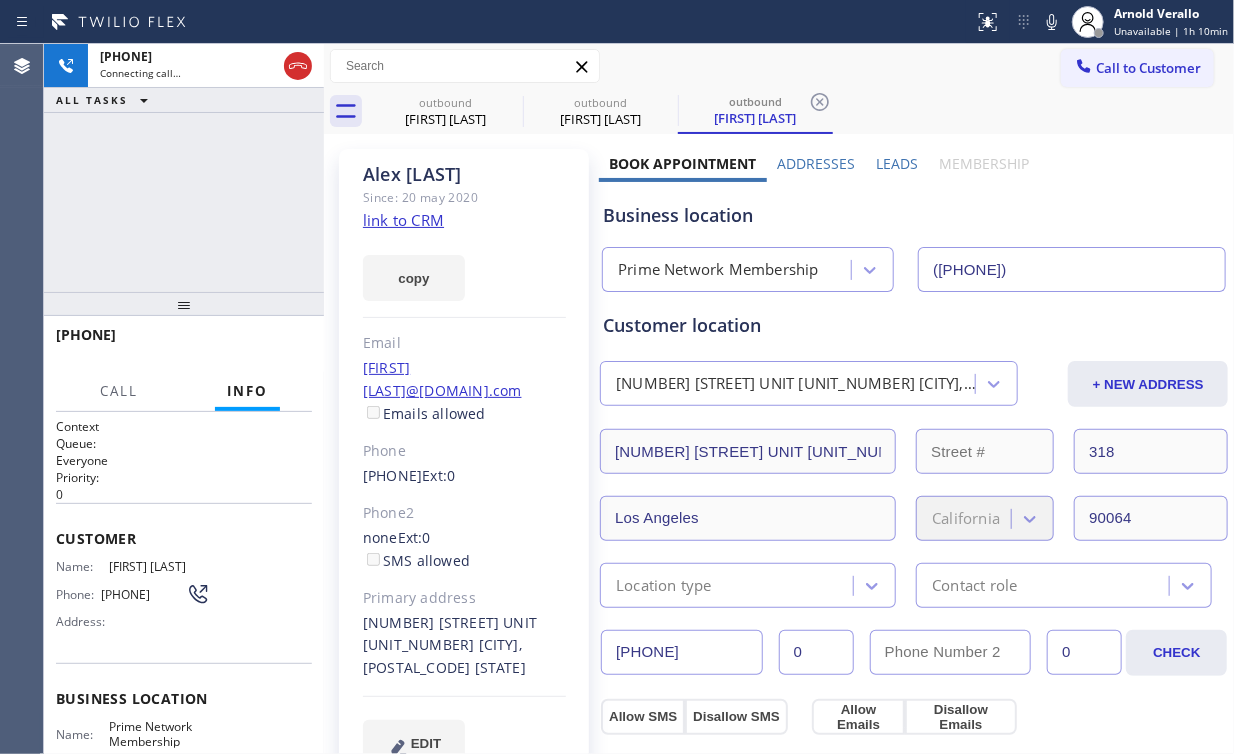 drag, startPoint x: 180, startPoint y: 204, endPoint x: 308, endPoint y: 186, distance: 129.25943 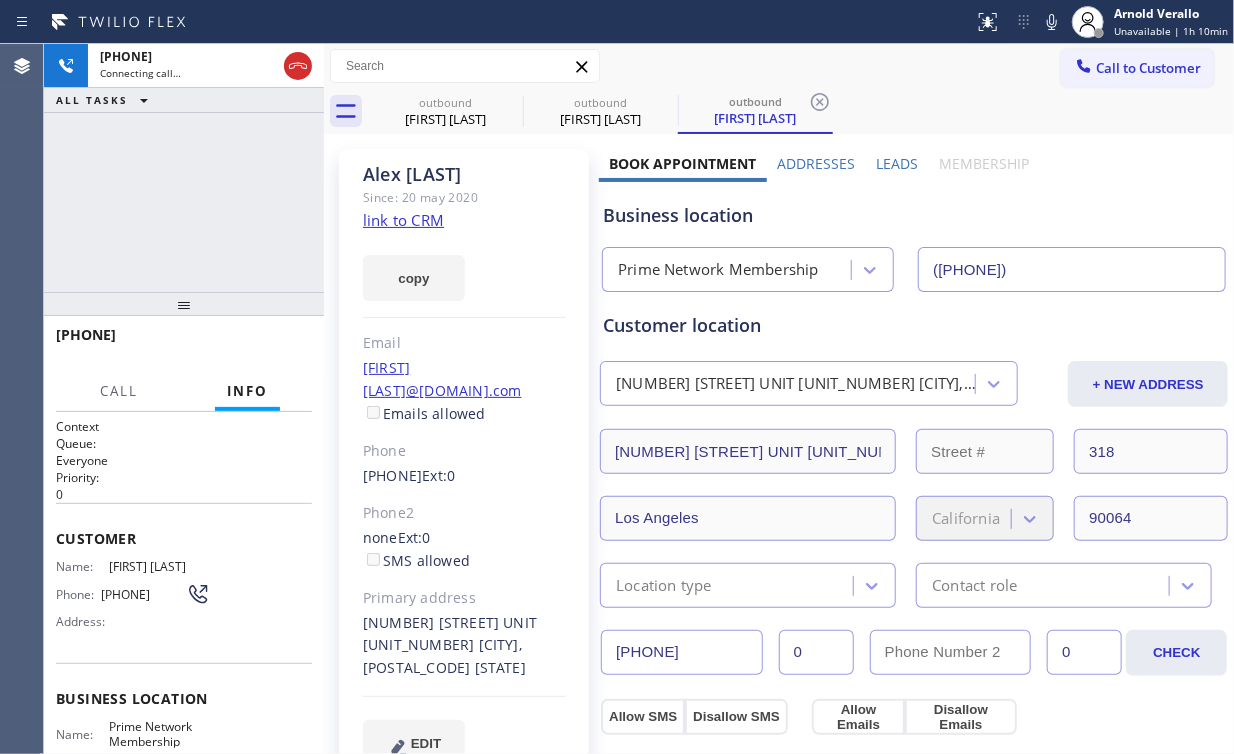click on "[PHONE] Connecting call… ALL TASKS ALL TASKS ACTIVE TASKS TASKS IN WRAP UP" at bounding box center (184, 168) 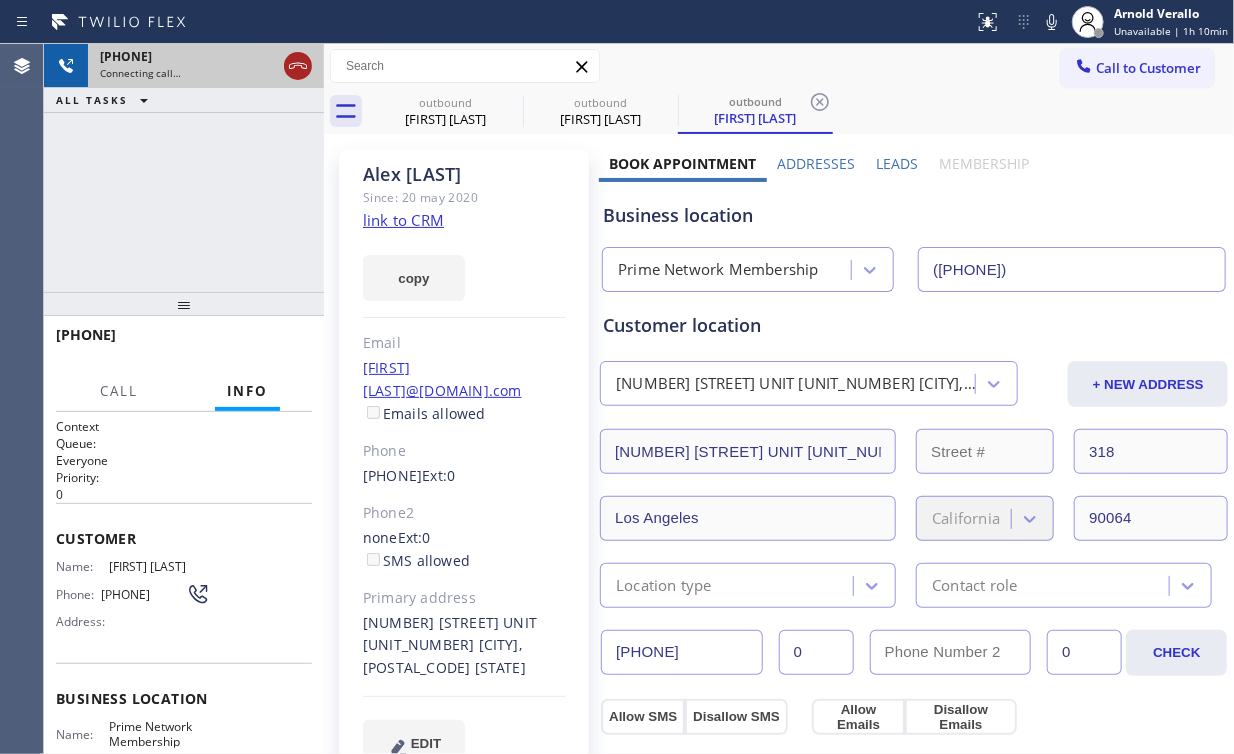 drag, startPoint x: 302, startPoint y: 64, endPoint x: 404, endPoint y: 111, distance: 112.30761 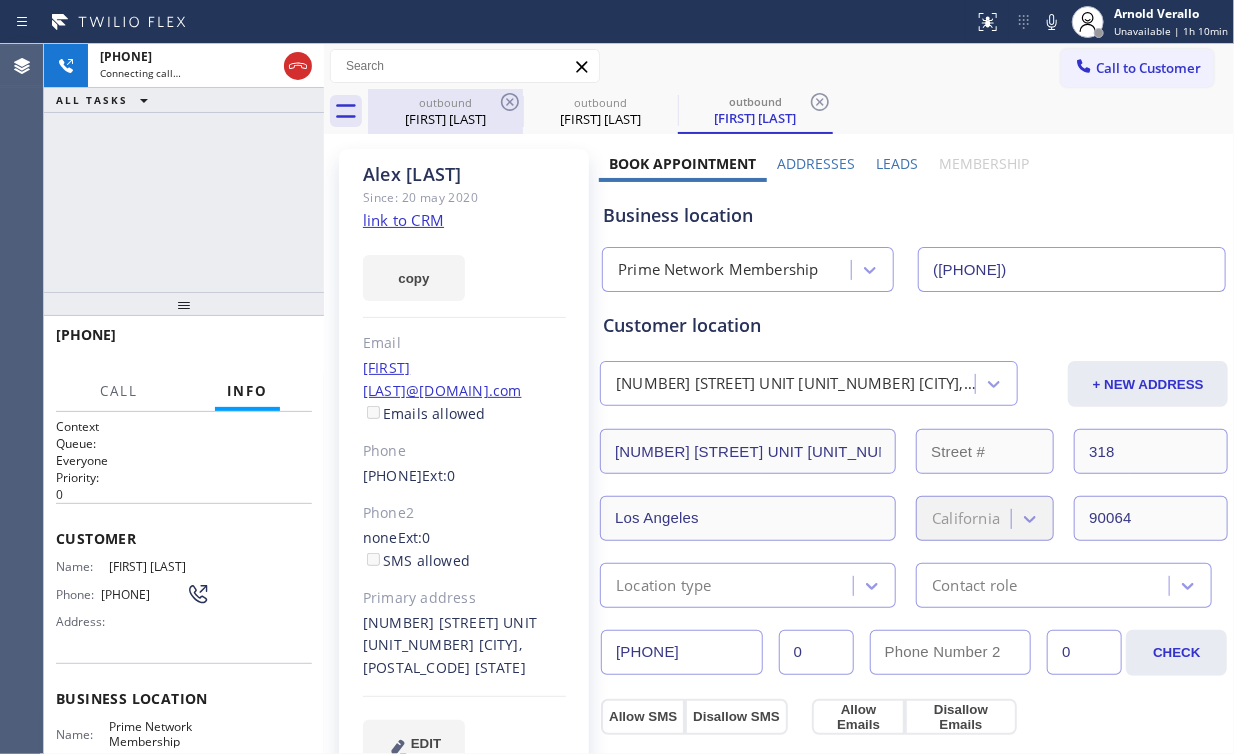 click 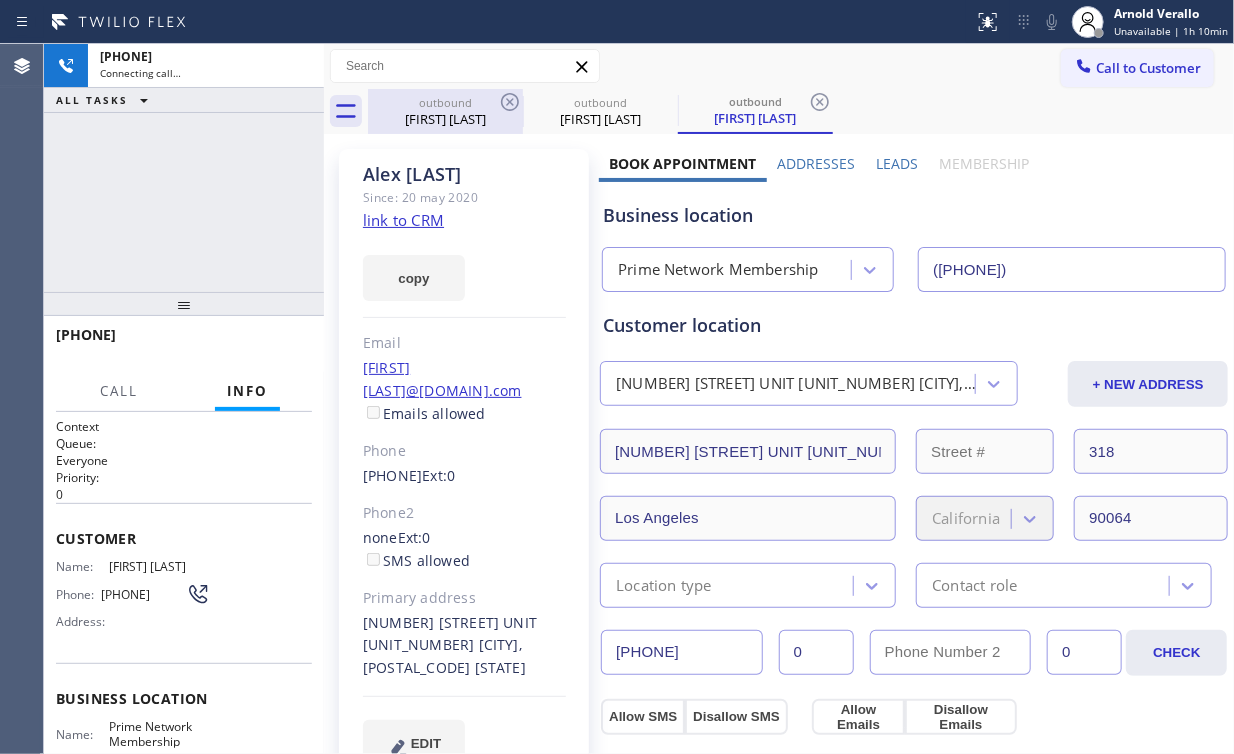click on "[FIRST] [LAST]" at bounding box center [445, 119] 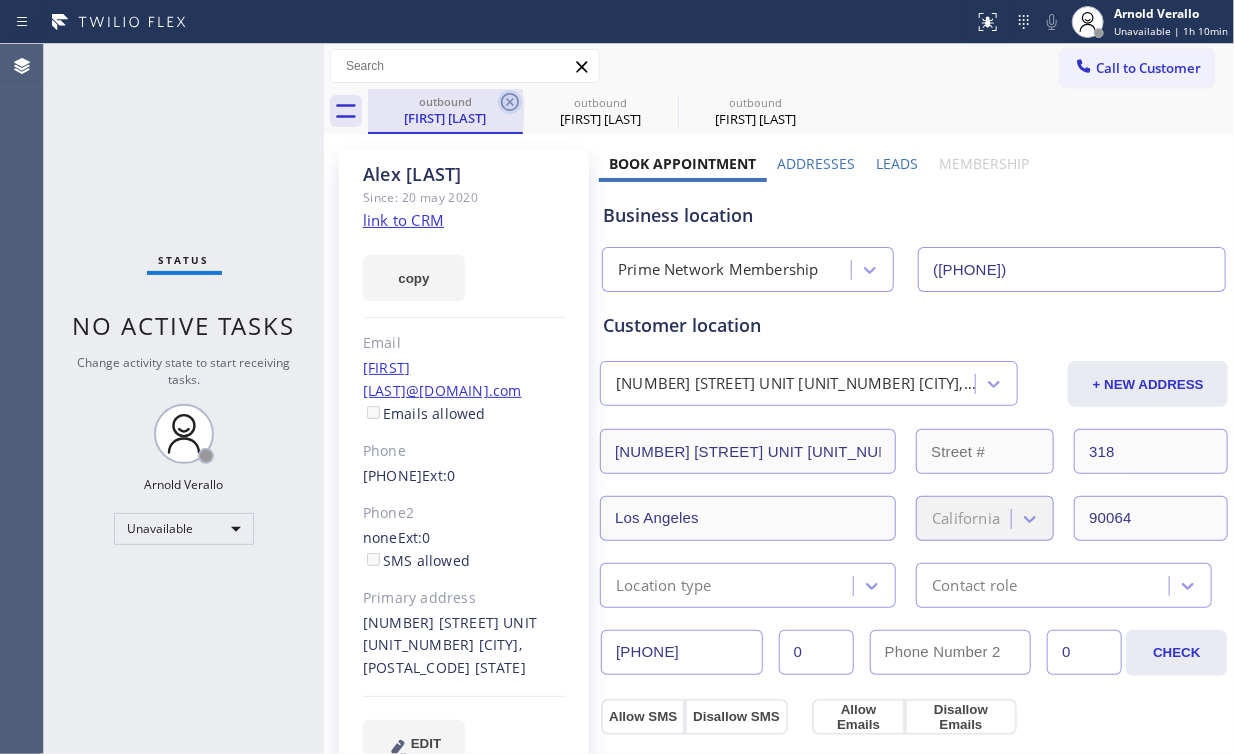 click 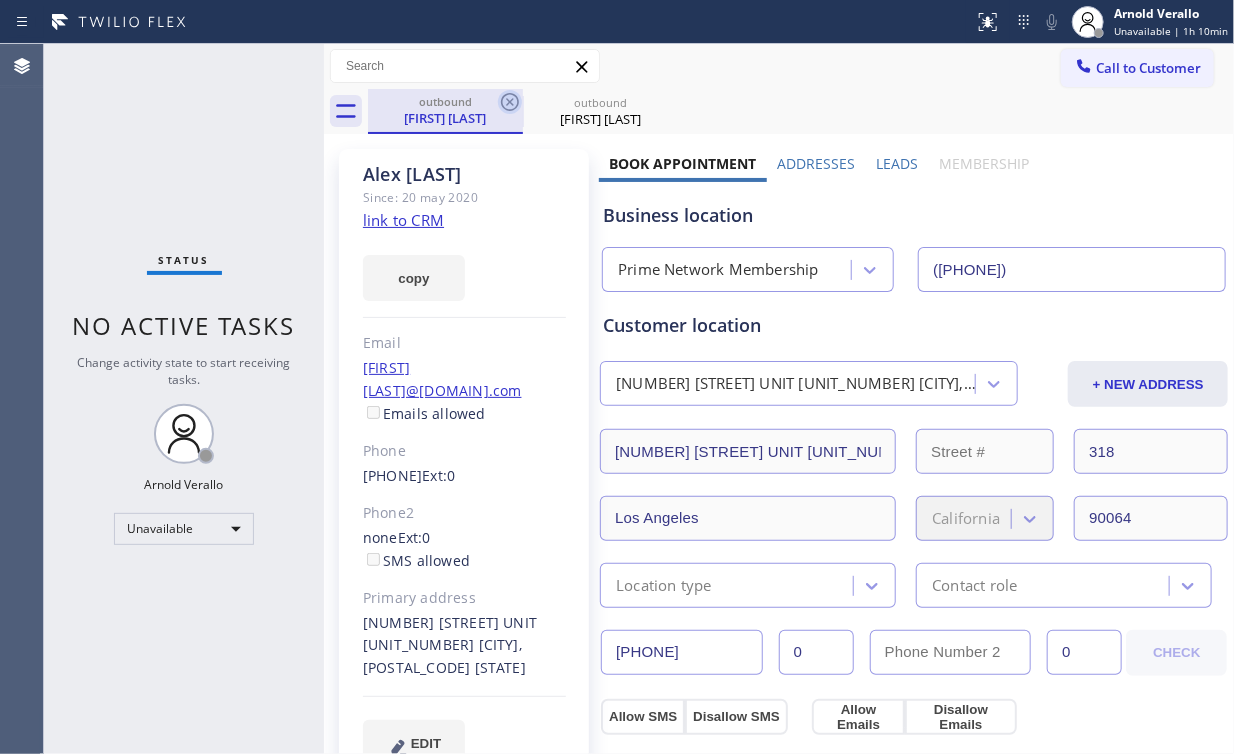 click 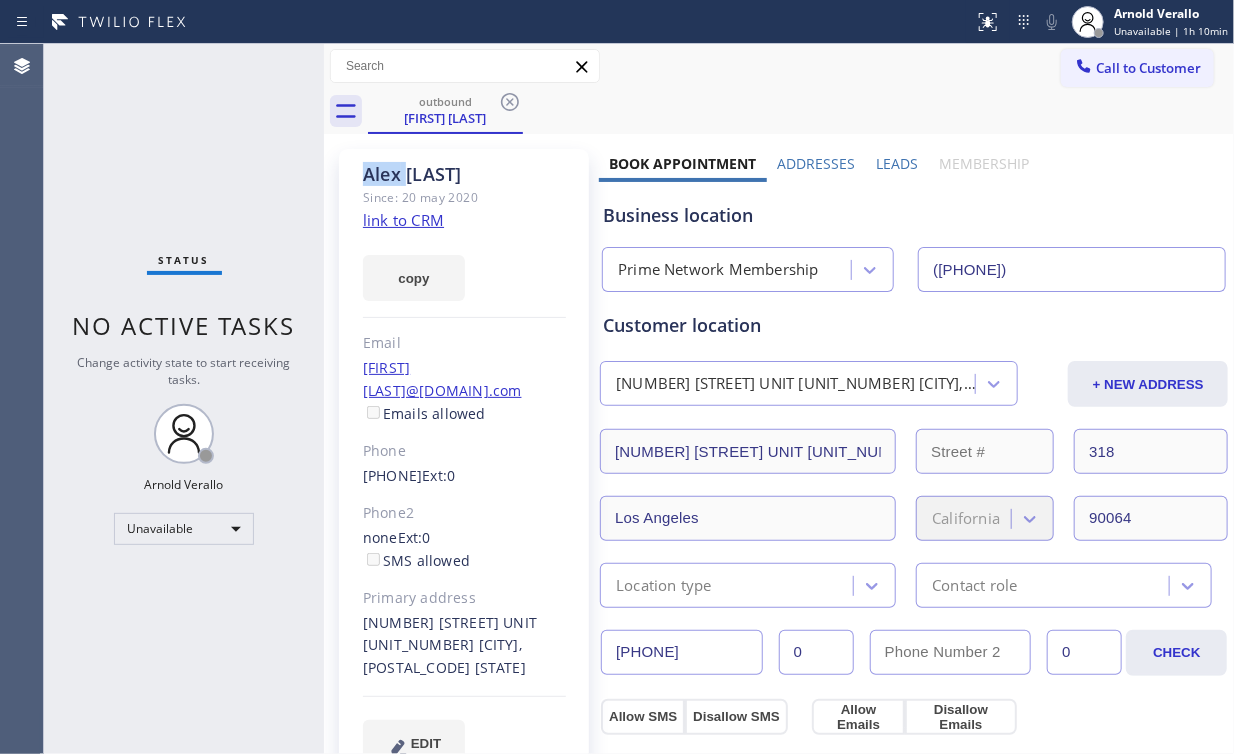 click 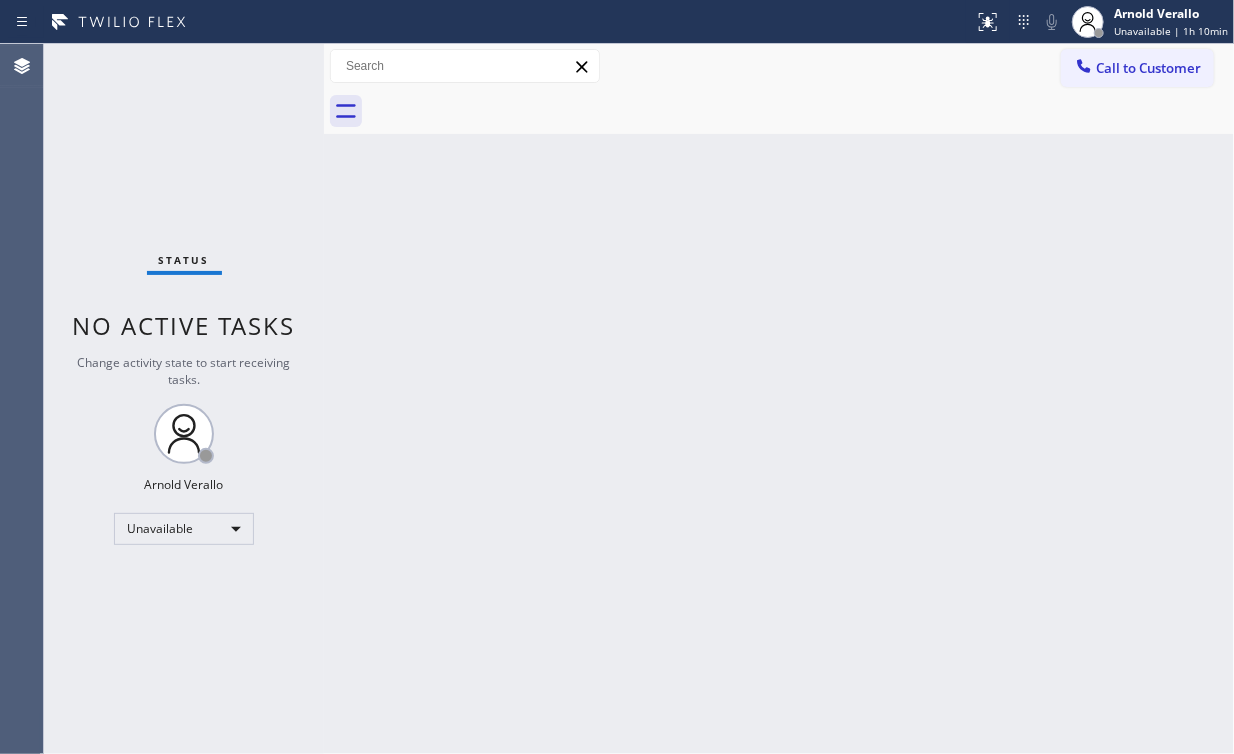 click at bounding box center (801, 111) 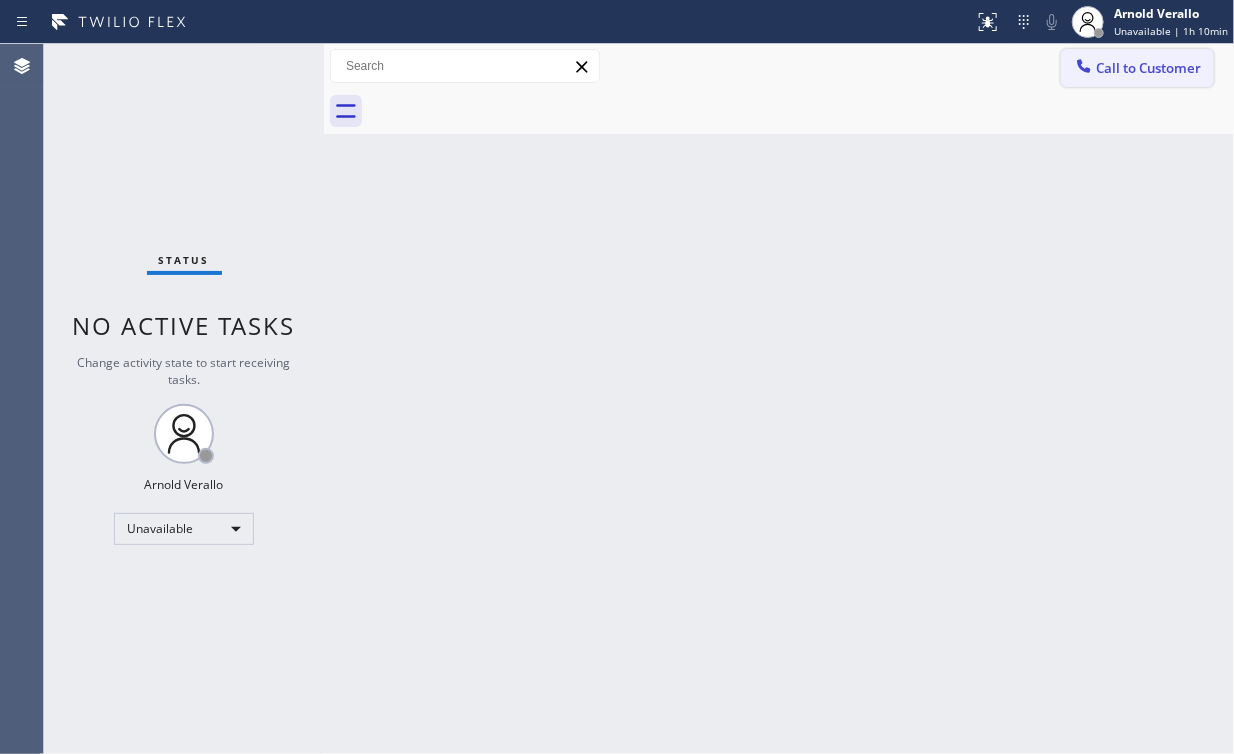 click on "Call to Customer Outbound call Location Prime Network Membership Your caller id phone number [PHONE] Customer number Call Outbound call Technician Search Technician Your caller id phone number Your caller id phone number Call" at bounding box center (779, 66) 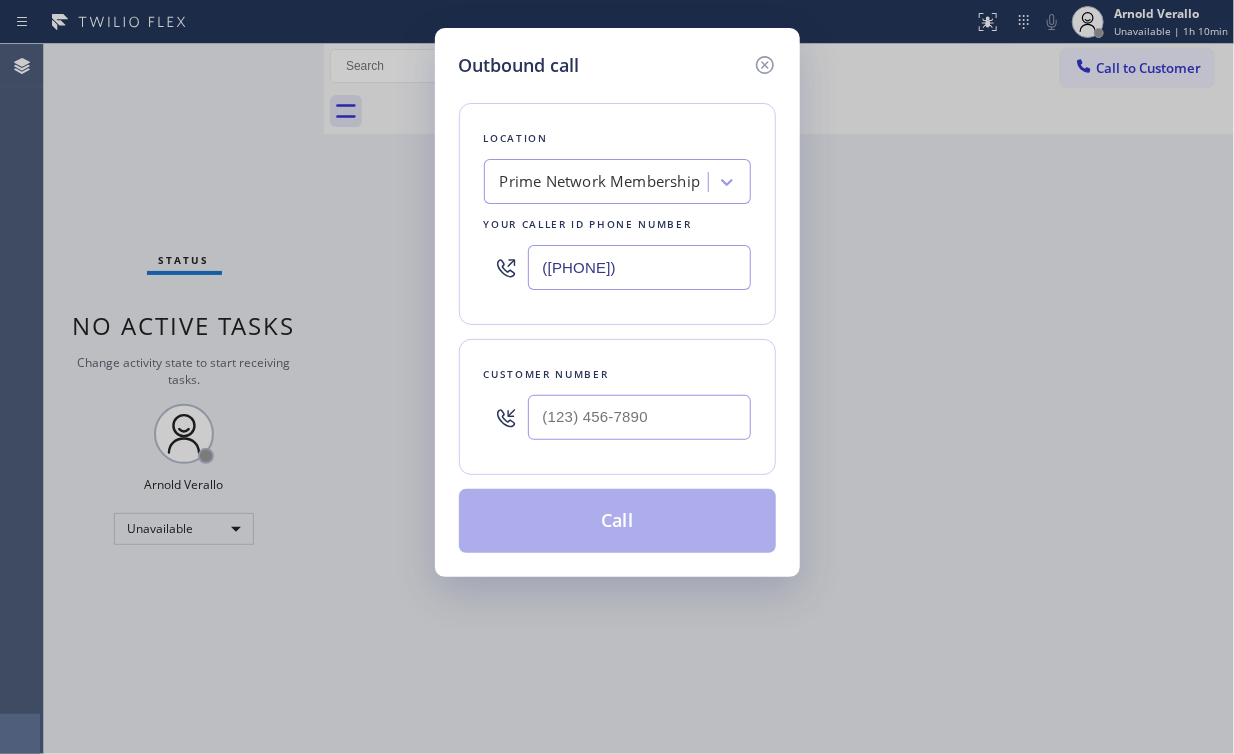 drag, startPoint x: 712, startPoint y: 257, endPoint x: 252, endPoint y: 304, distance: 462.39487 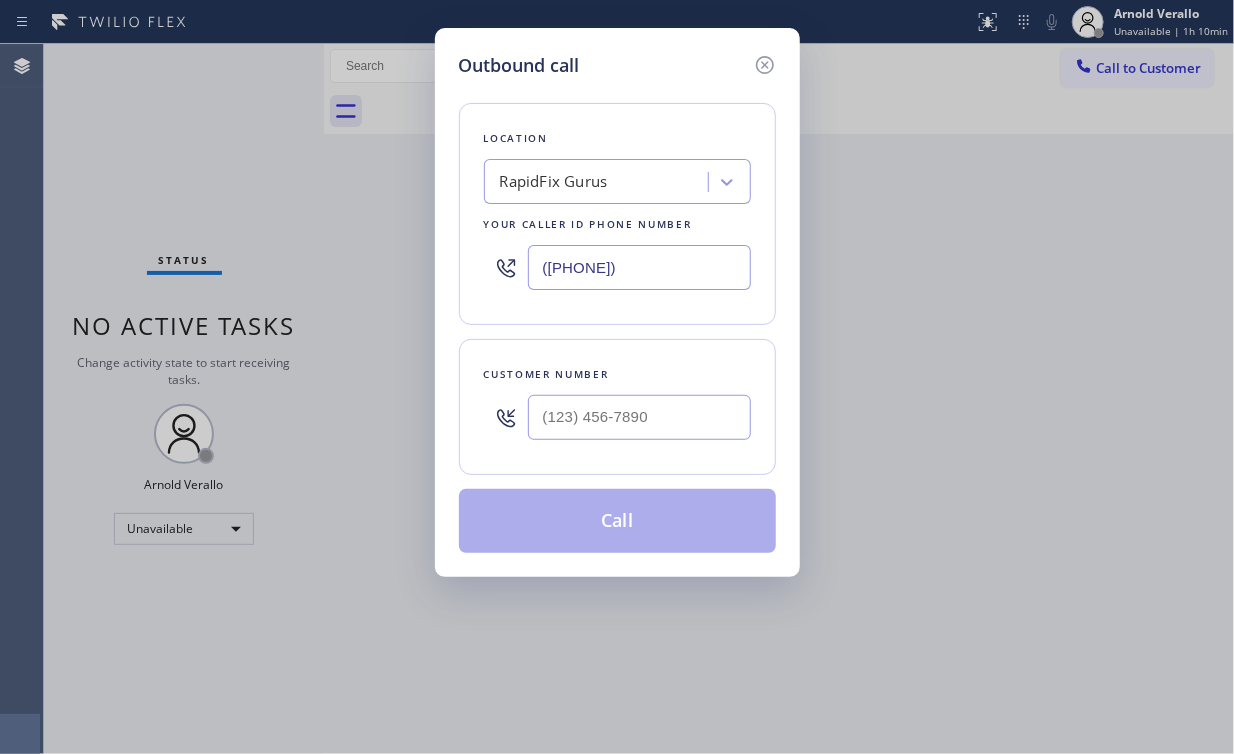 type on "([PHONE])" 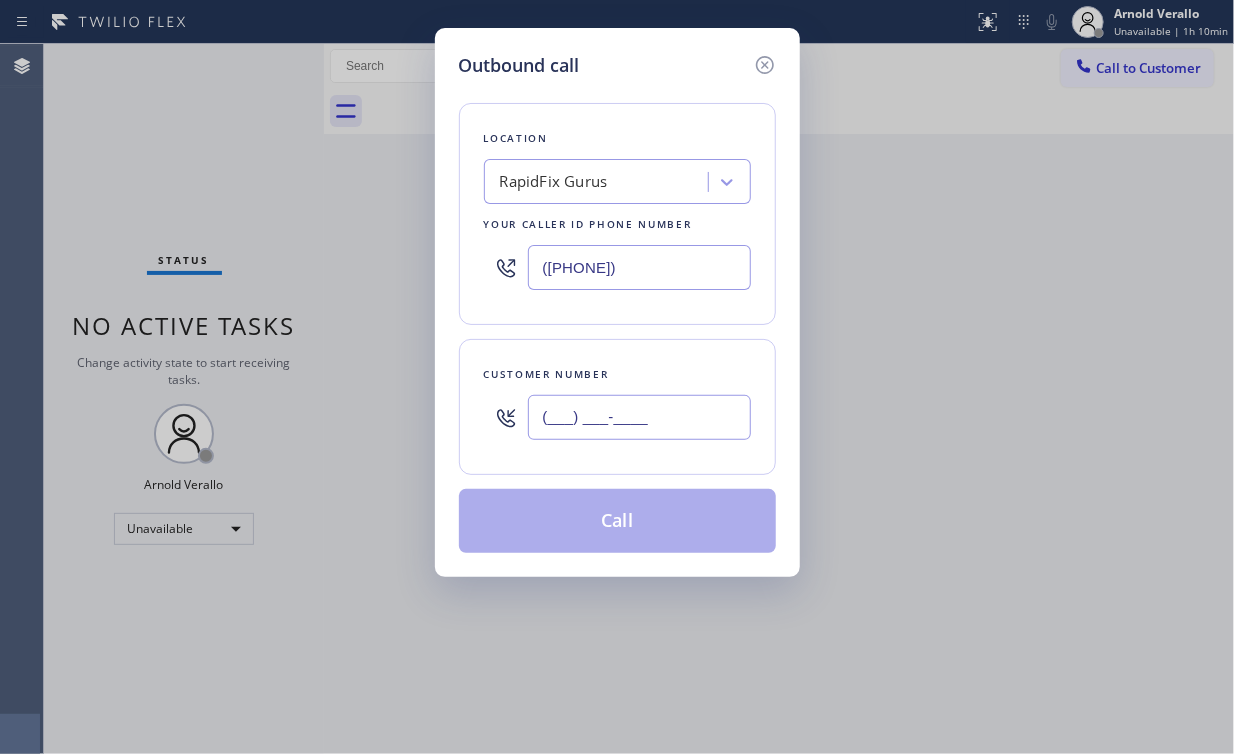 click on "(___) ___-____" at bounding box center [639, 417] 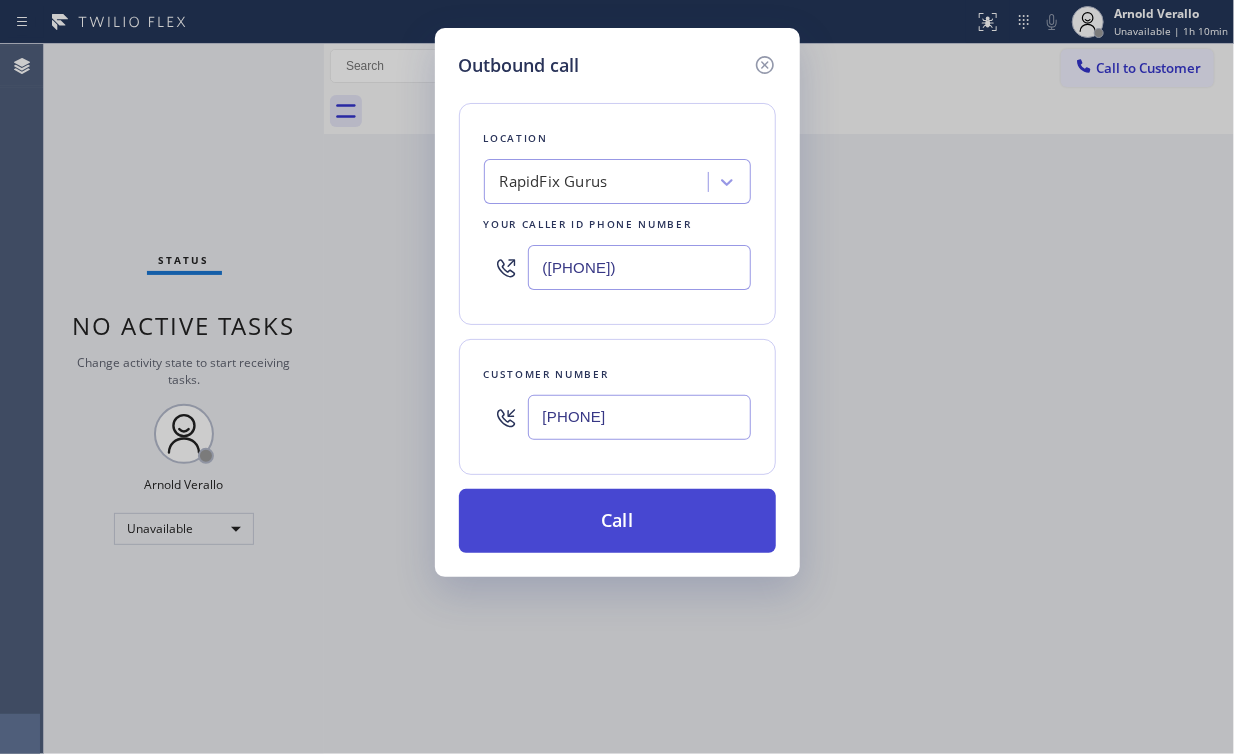 type on "[PHONE]" 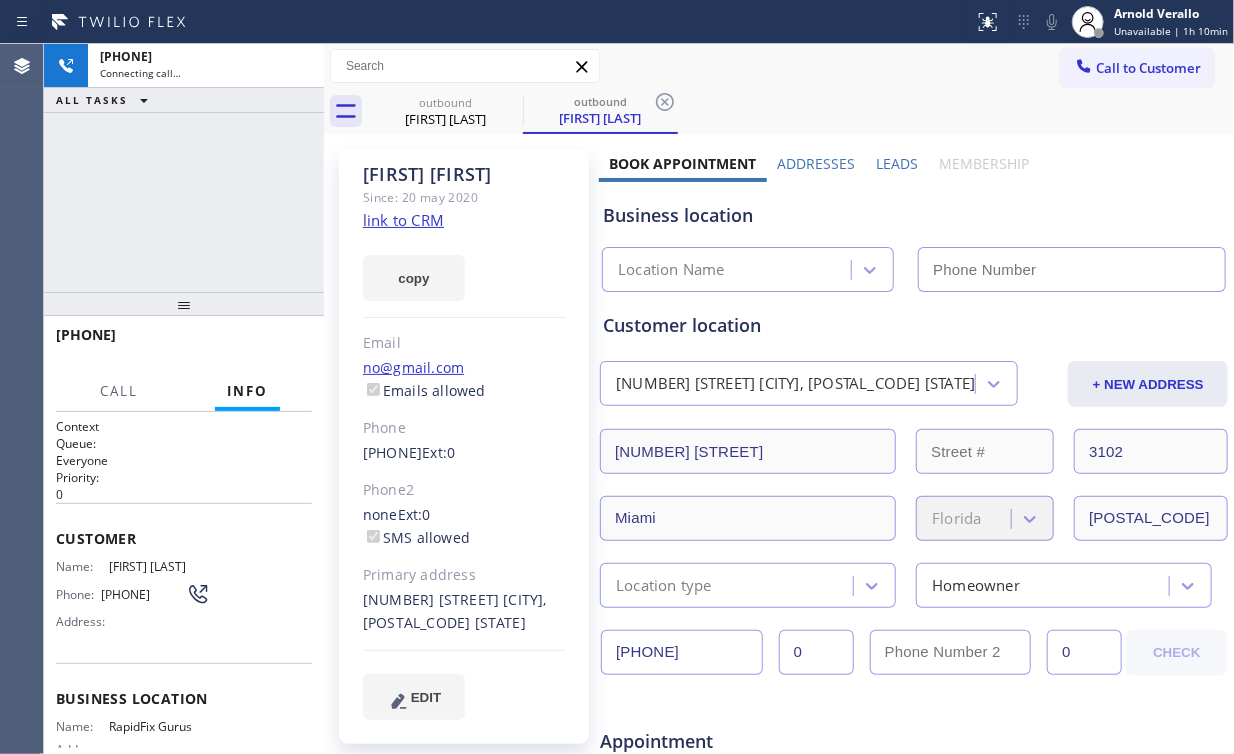 click on "[PHONE] Connecting call… ALL TASKS ALL TASKS ACTIVE TASKS TASKS IN WRAP UP" at bounding box center (184, 168) 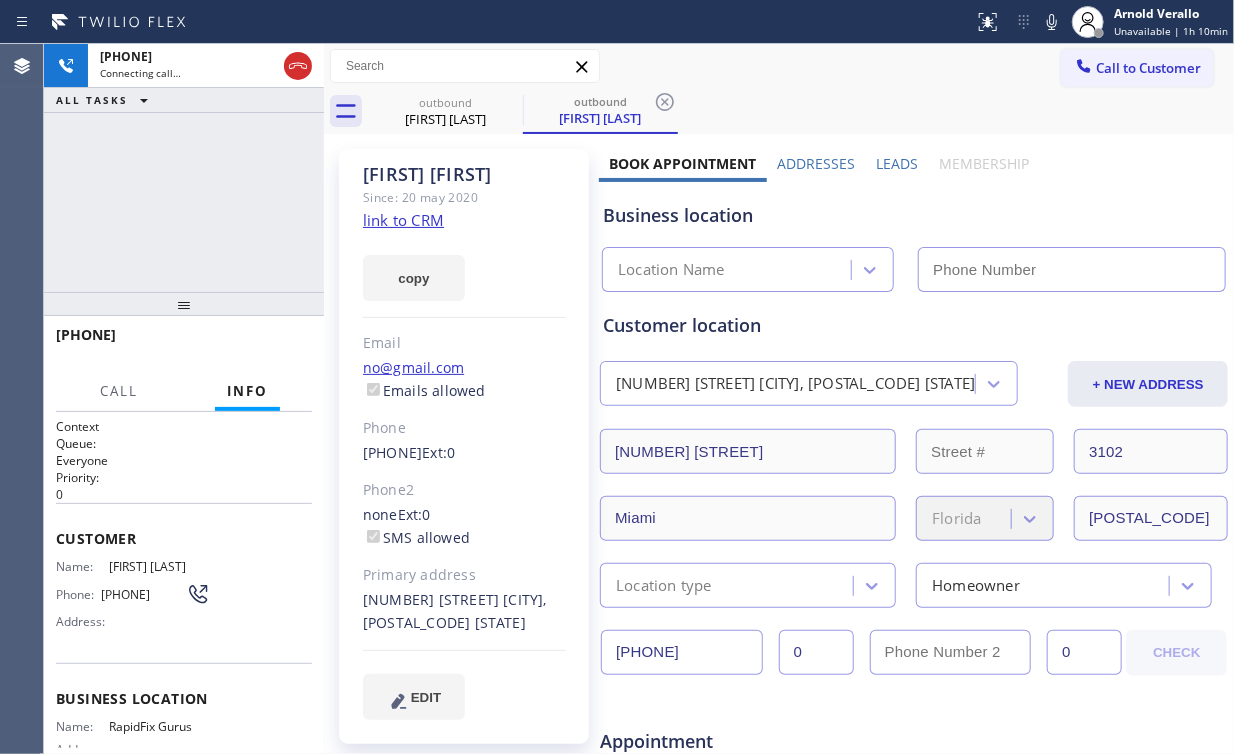 drag, startPoint x: 291, startPoint y: 60, endPoint x: 407, endPoint y: 192, distance: 175.72707 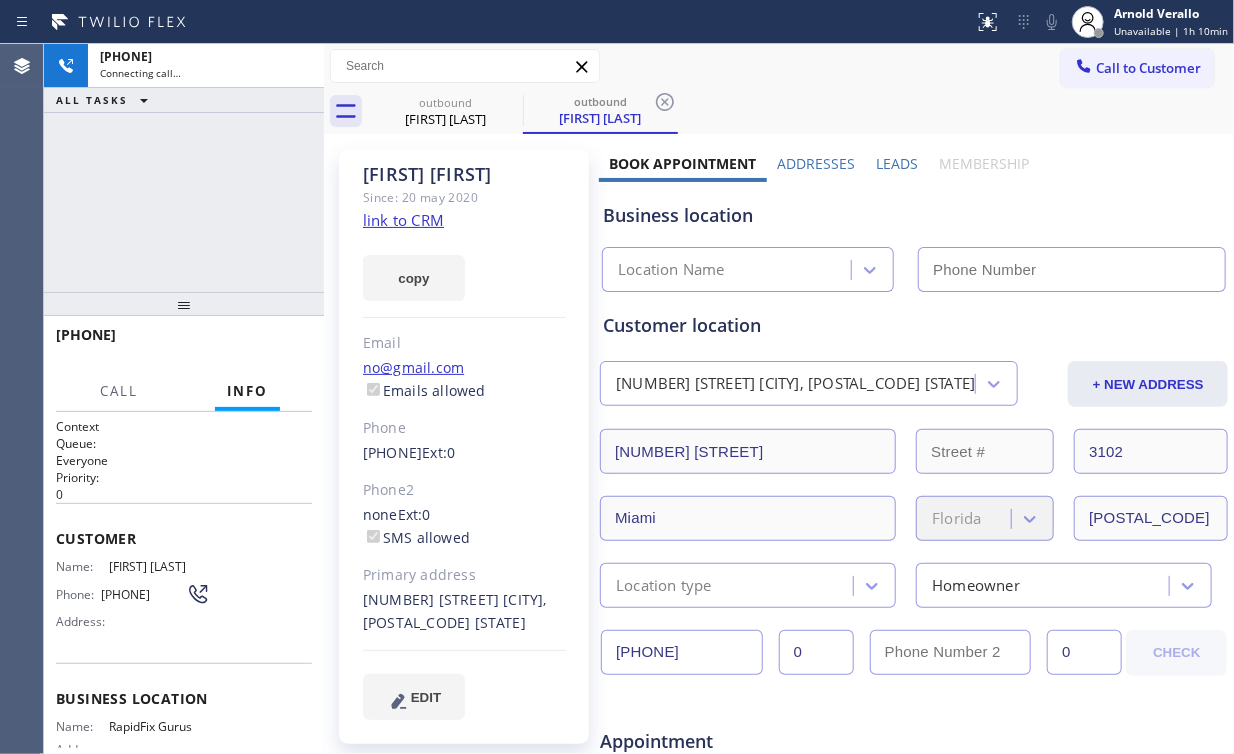 click on "link to CRM" 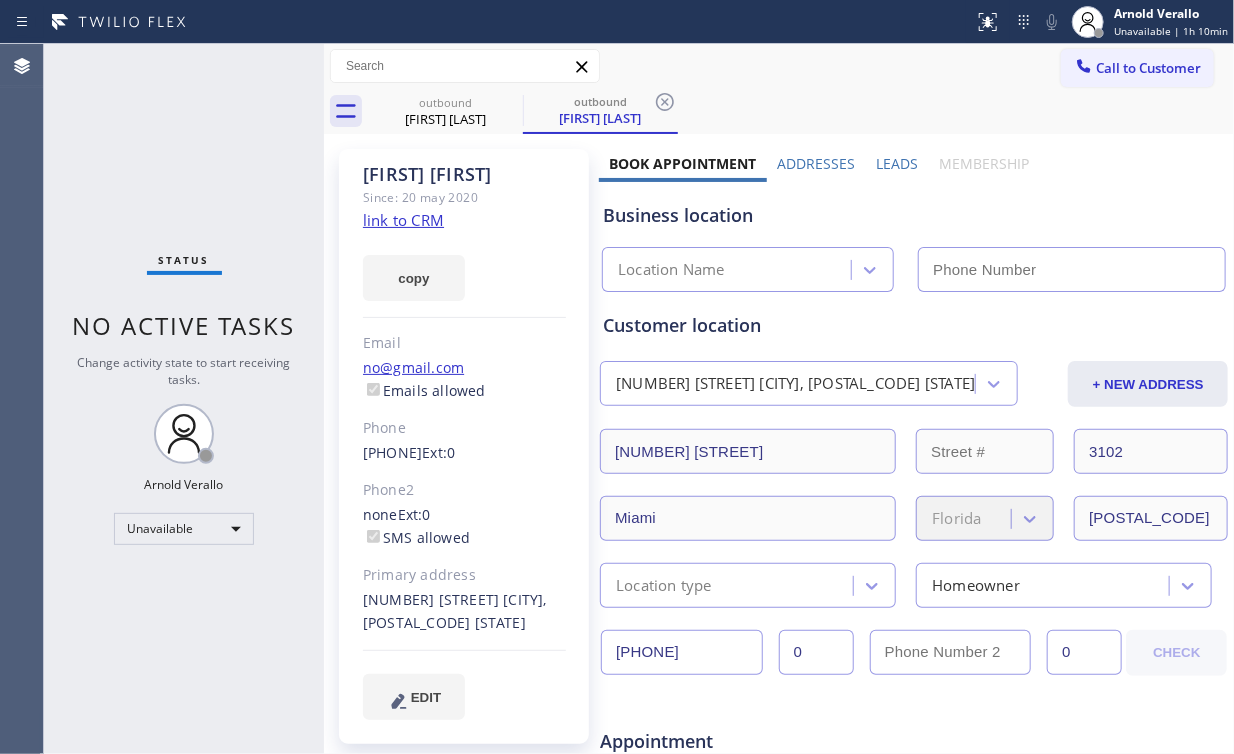 type on "([PHONE])" 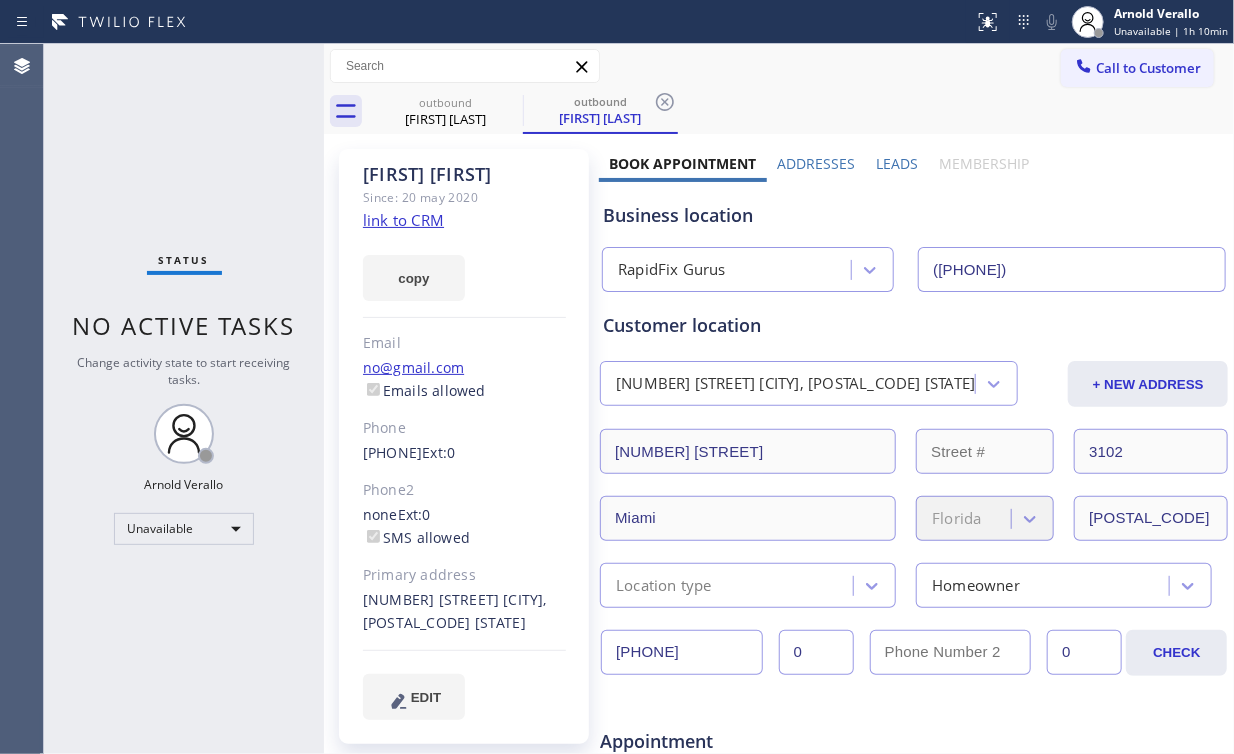 drag, startPoint x: 221, startPoint y: 127, endPoint x: 194, endPoint y: 44, distance: 87.28116 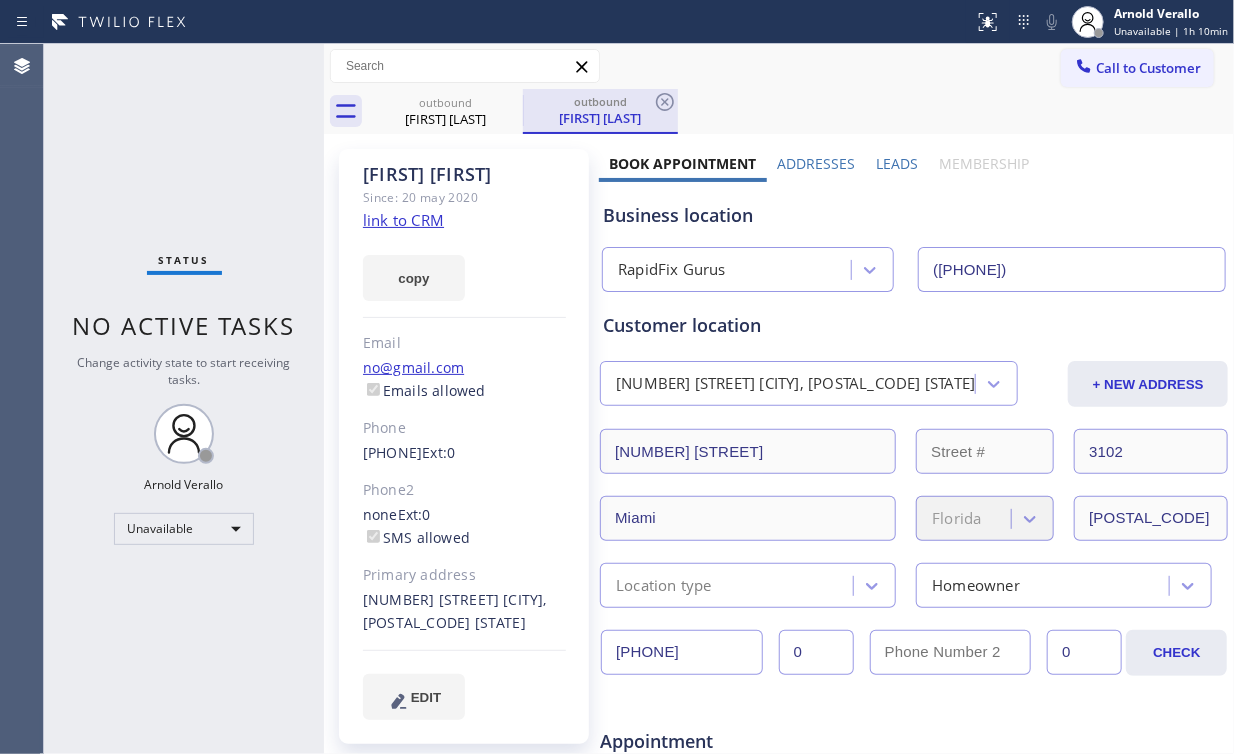 click on "outbound" at bounding box center (445, 102) 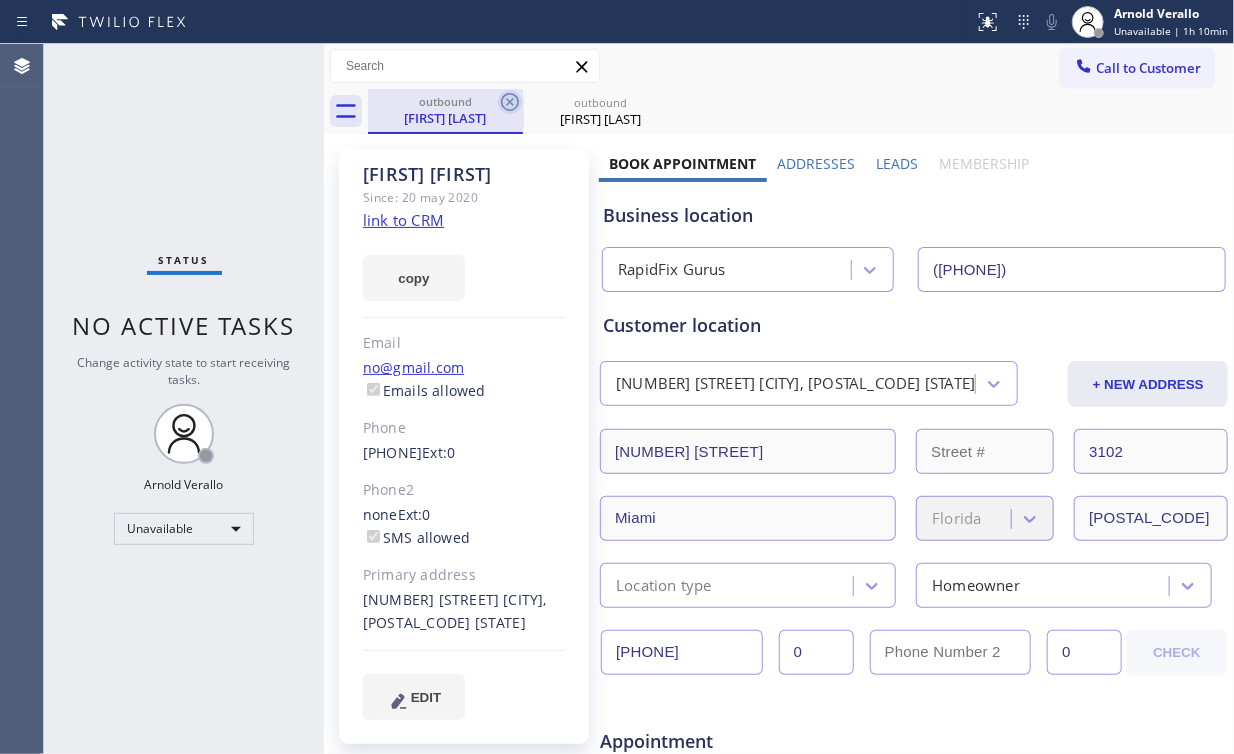 click 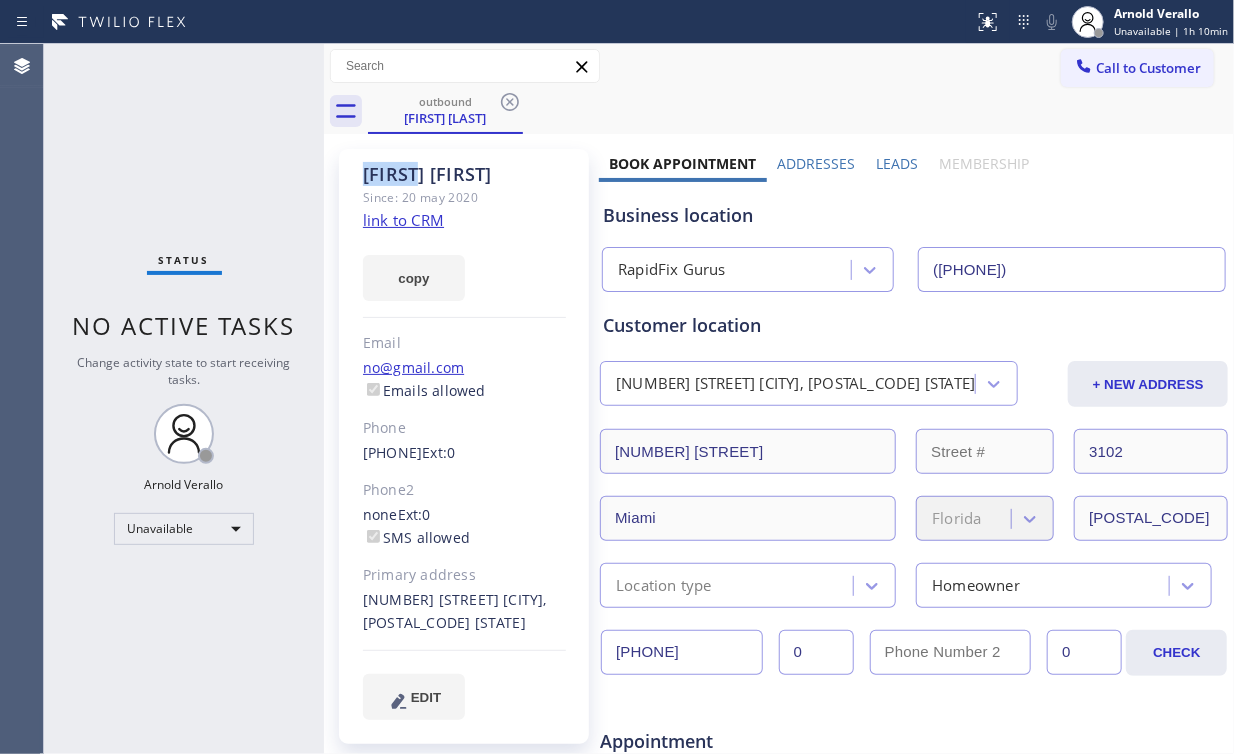 click 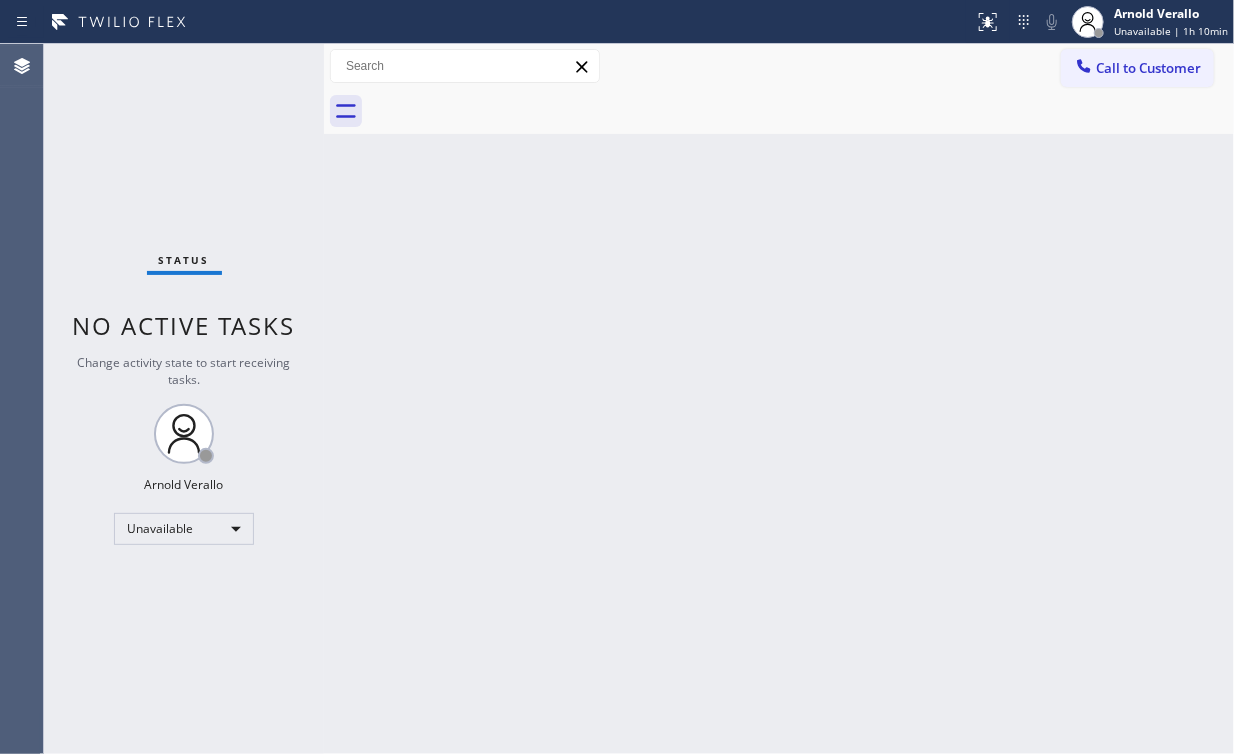 drag, startPoint x: 155, startPoint y: 128, endPoint x: 206, endPoint y: 38, distance: 103.44564 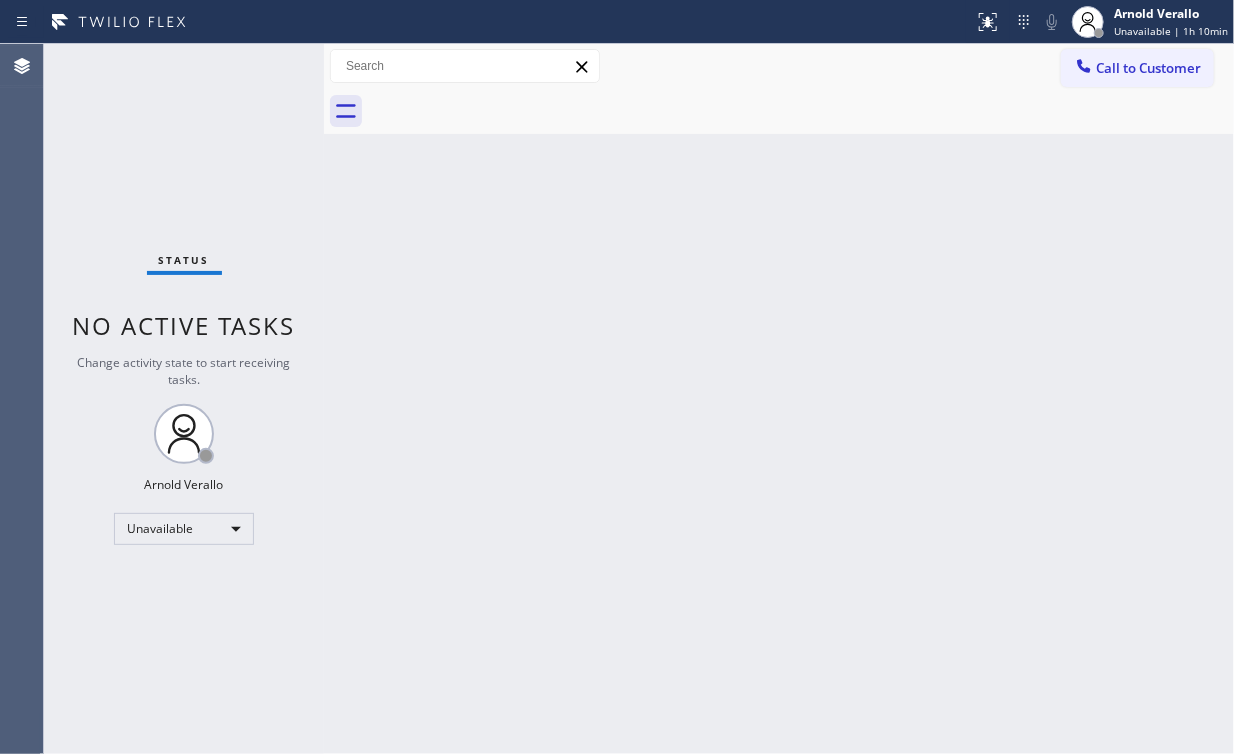 click on "Call to Customer" at bounding box center [1148, 68] 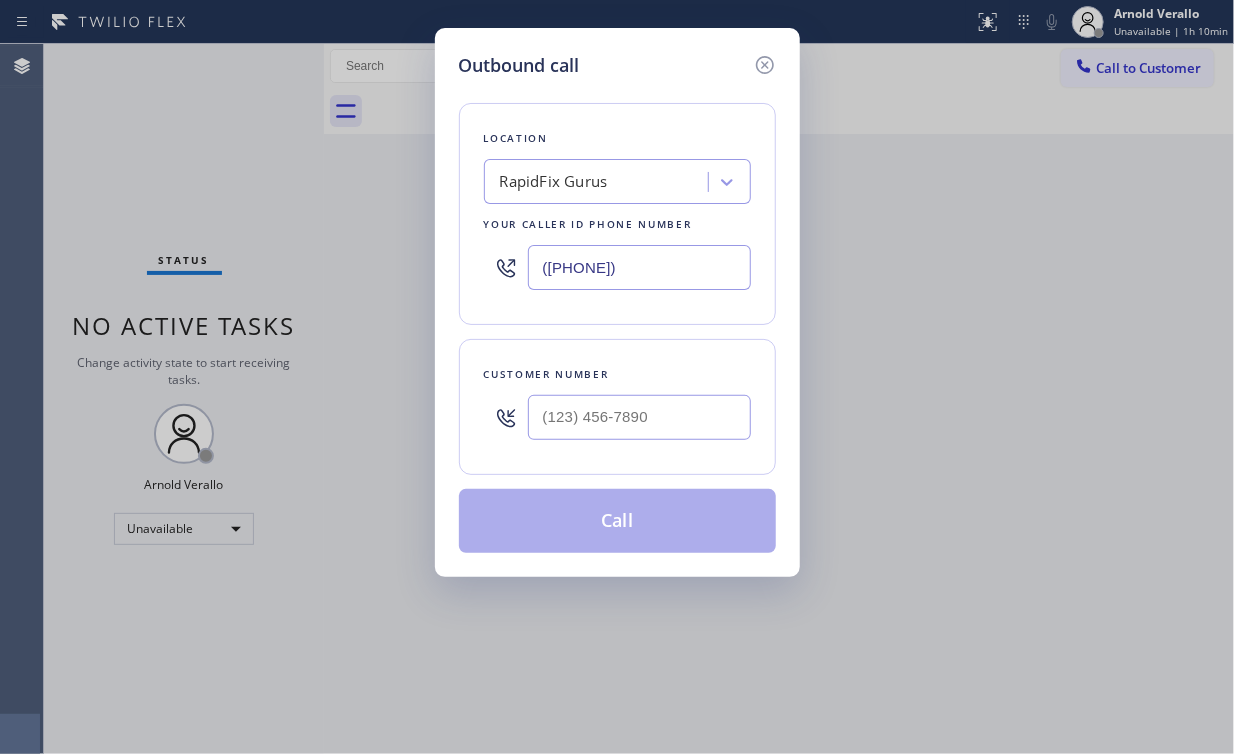 drag, startPoint x: 634, startPoint y: 264, endPoint x: 433, endPoint y: 242, distance: 202.2004 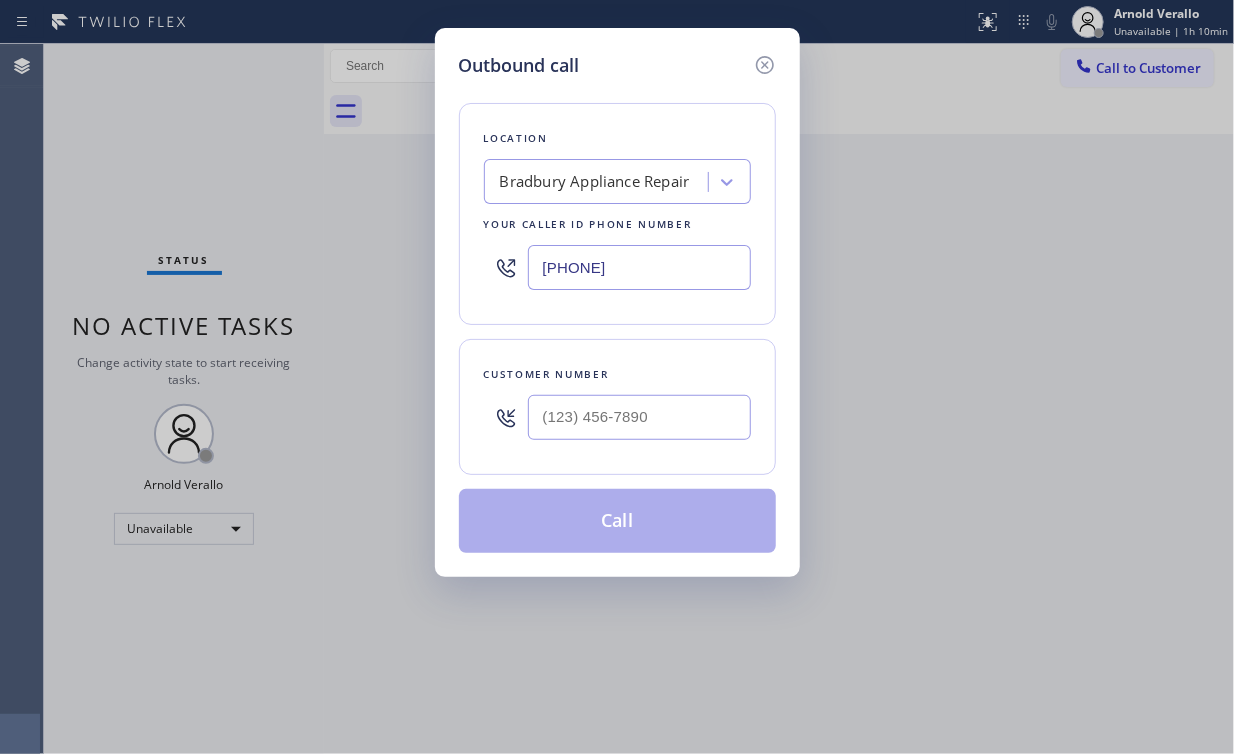 type on "[PHONE]" 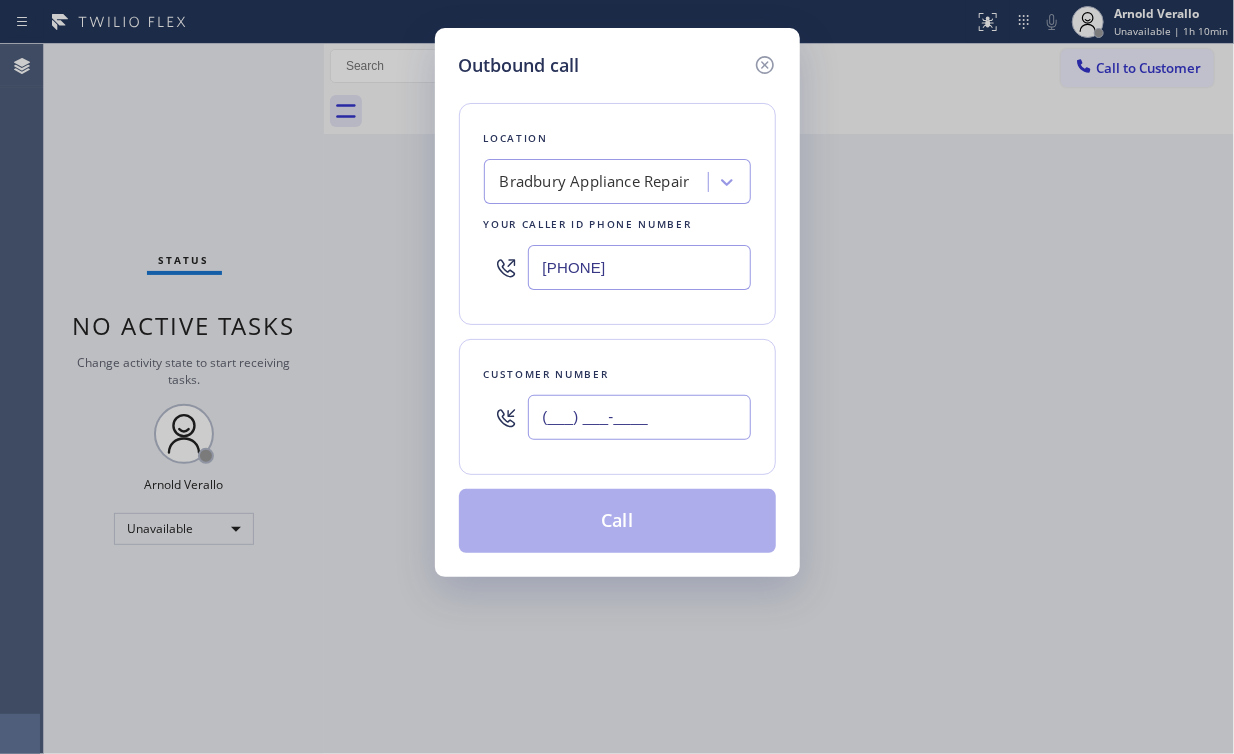 click on "(___) ___-____" at bounding box center (639, 417) 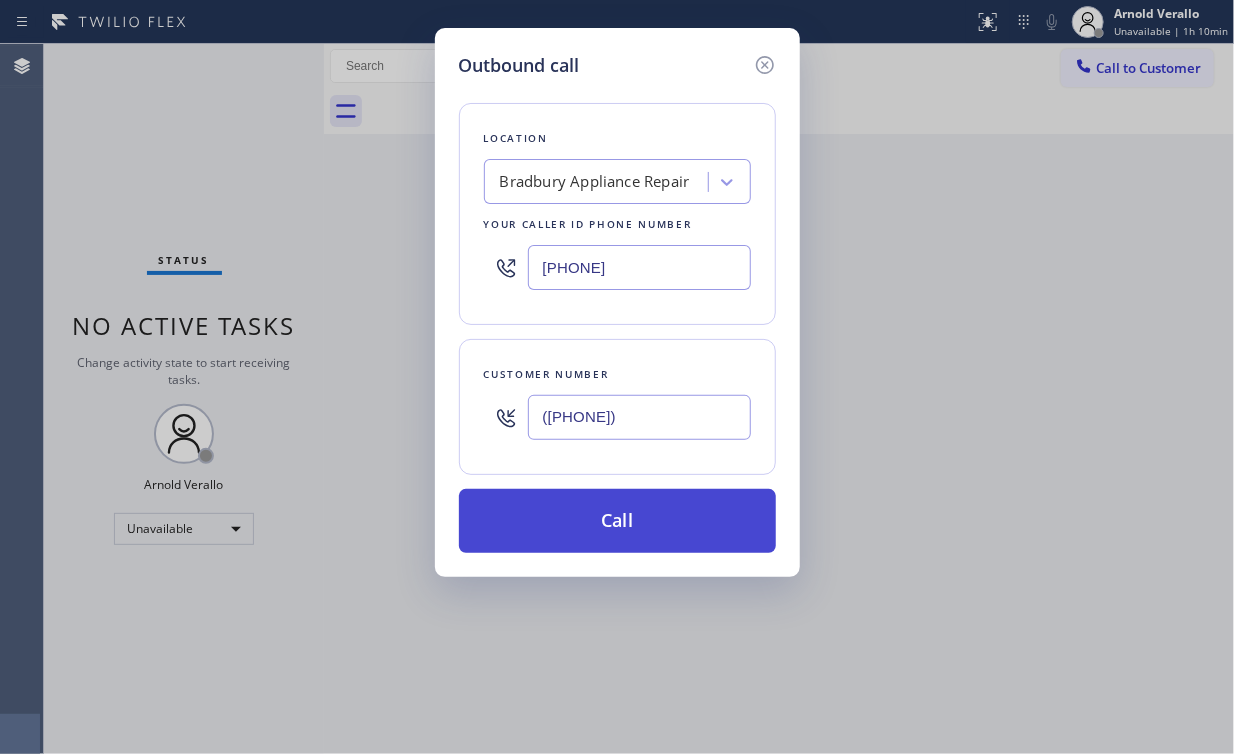 type on "([PHONE])" 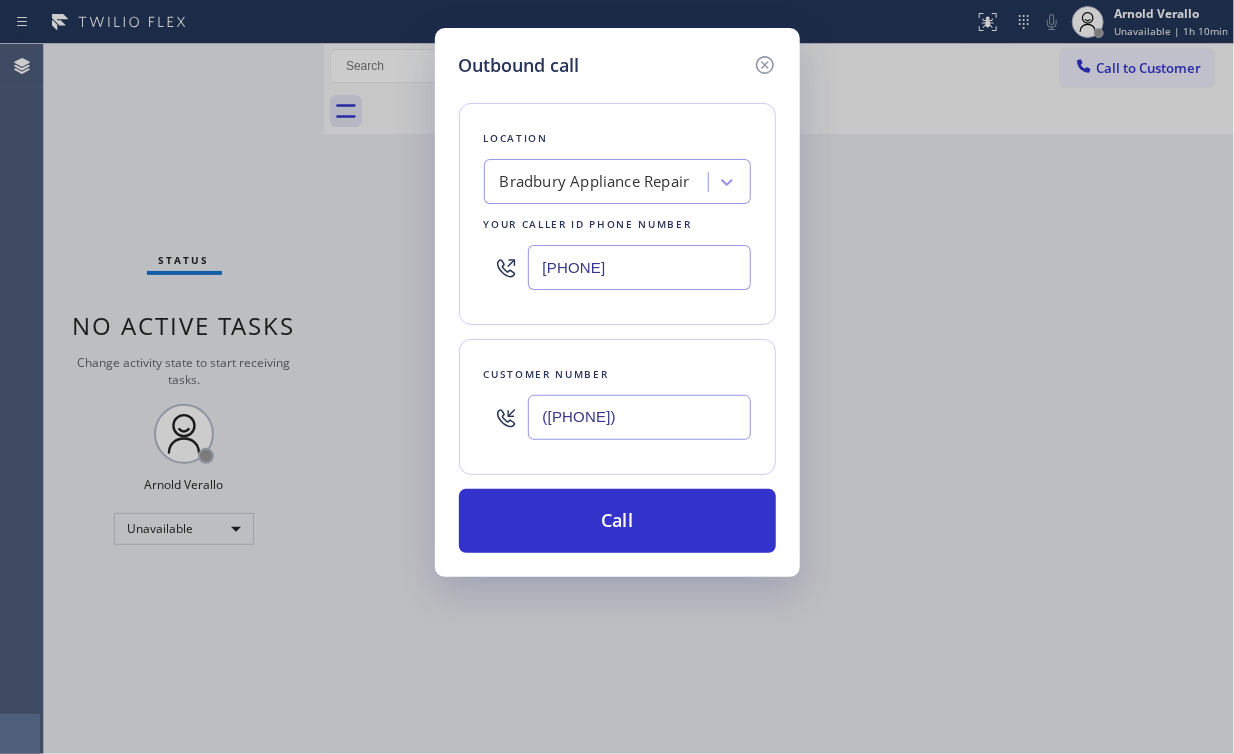 click on "Outbound call Location Bradbury Appliance Repair Your caller id phone number [PHONE] Customer number [PHONE] Call" at bounding box center (617, 377) 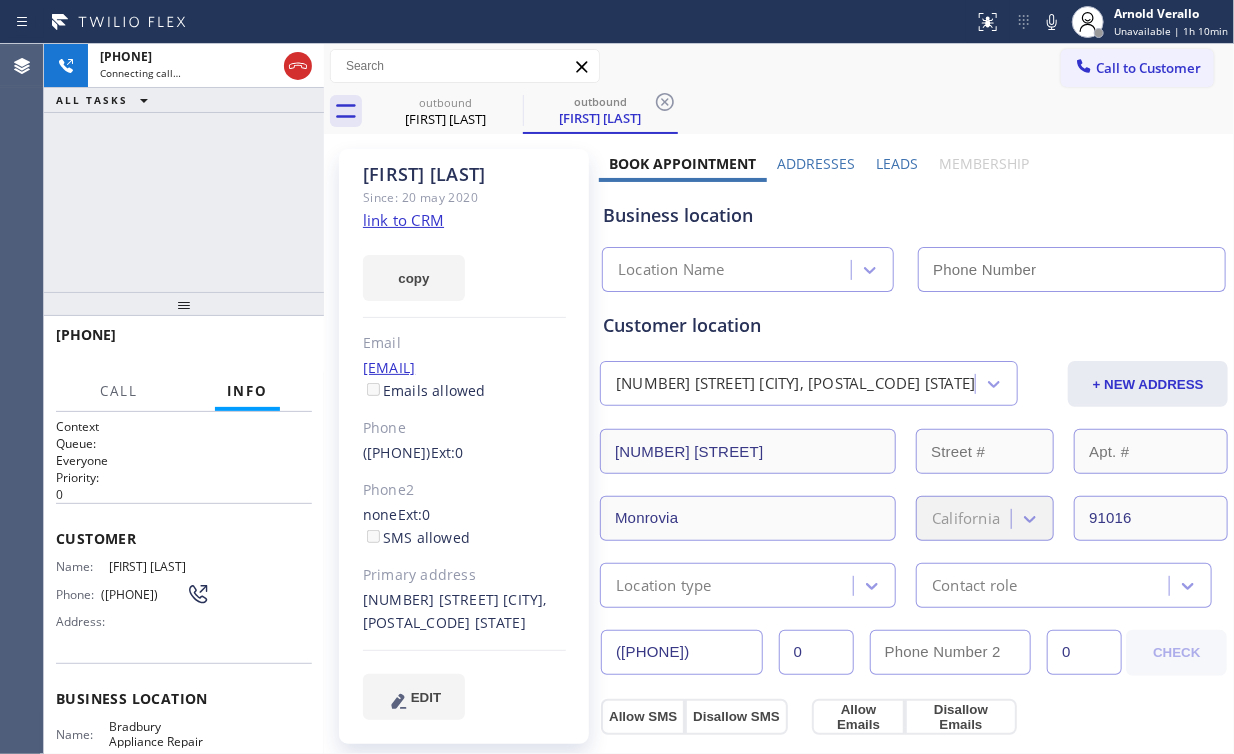 drag, startPoint x: 146, startPoint y: 200, endPoint x: 192, endPoint y: 203, distance: 46.09772 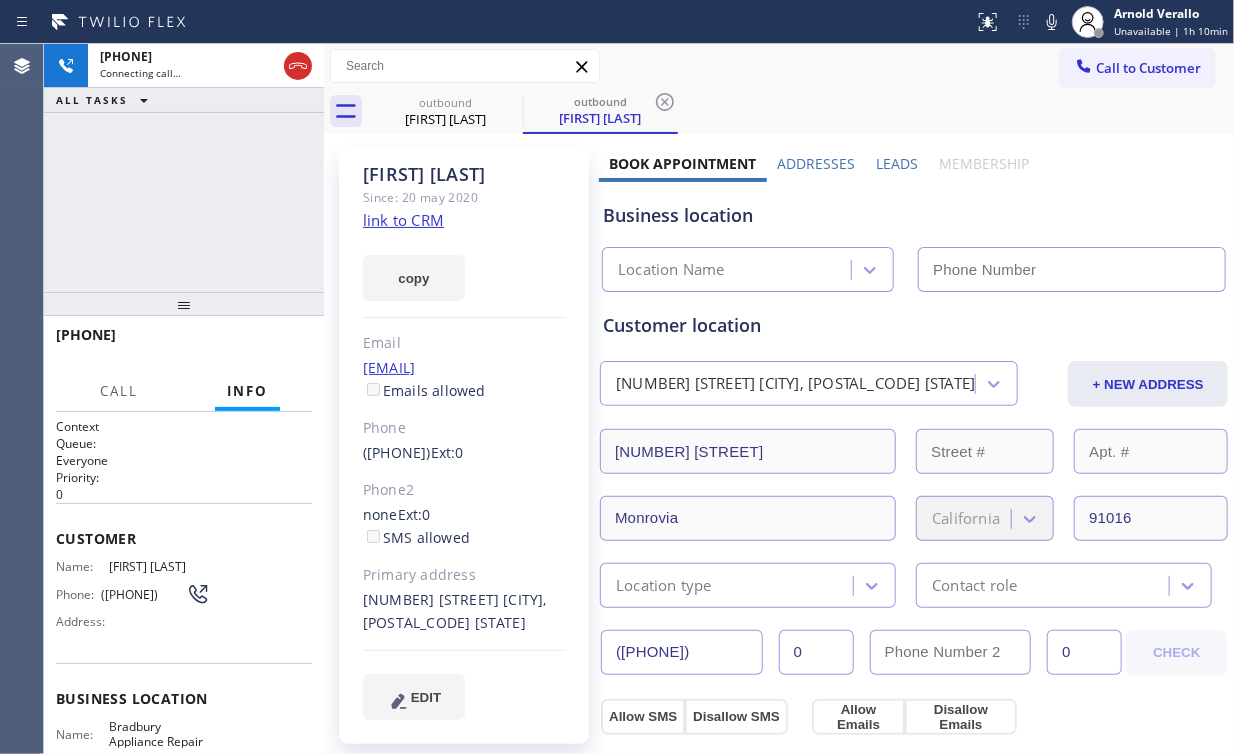 click on "+1[PHONE] Connecting call… ALL TASKS ALL TASKS ACTIVE TASKS TASKS IN WRAP UP" at bounding box center [184, 168] 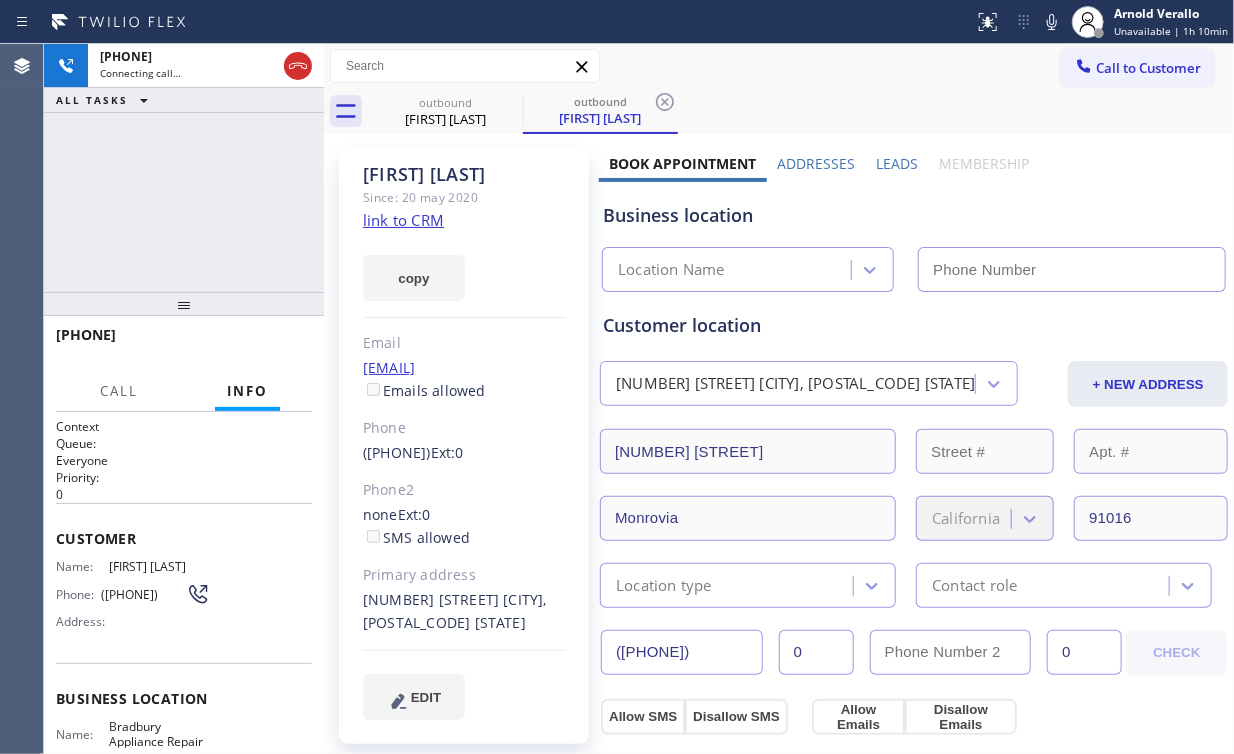 type on "[PHONE]" 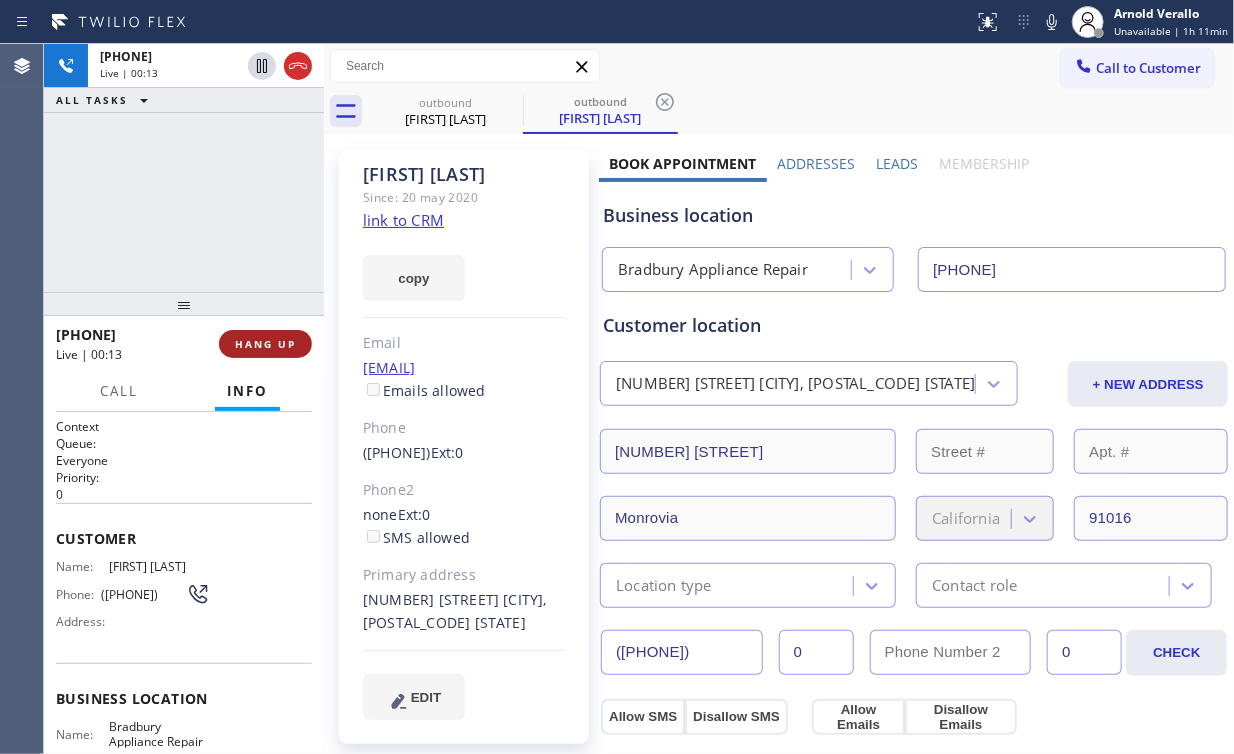click on "HANG UP" at bounding box center (265, 344) 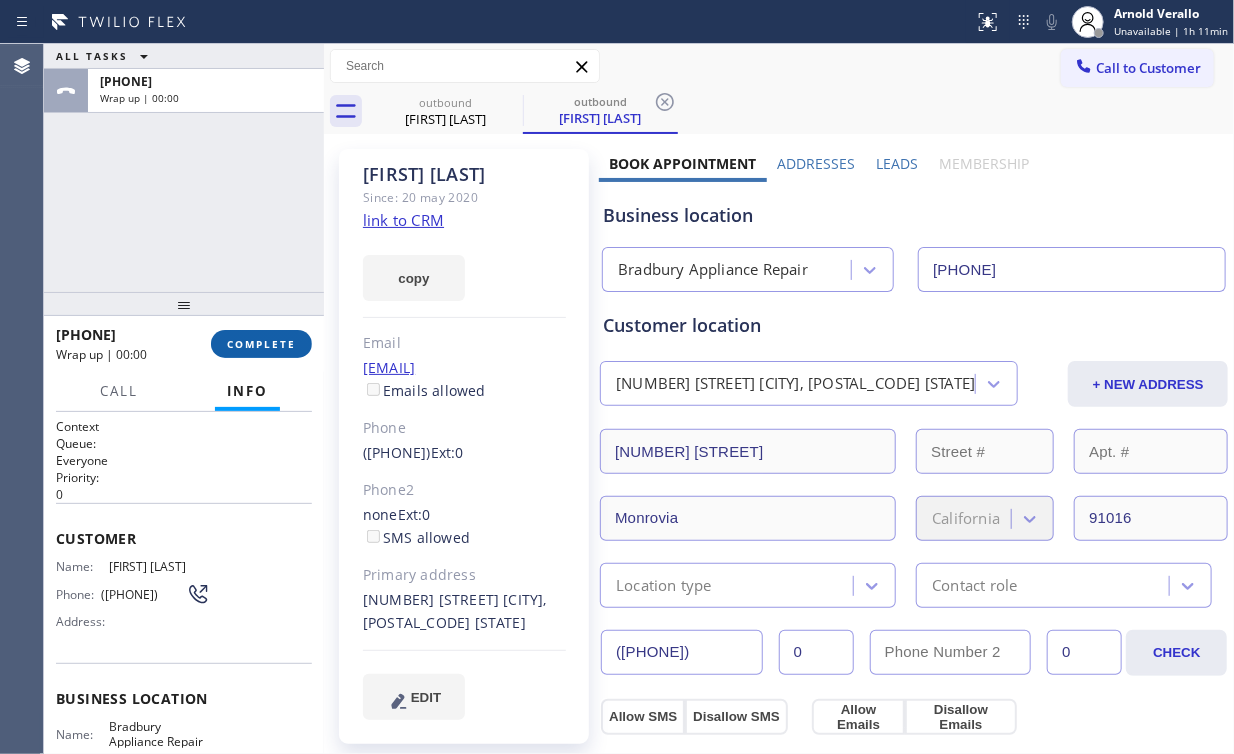 click on "COMPLETE" at bounding box center (261, 344) 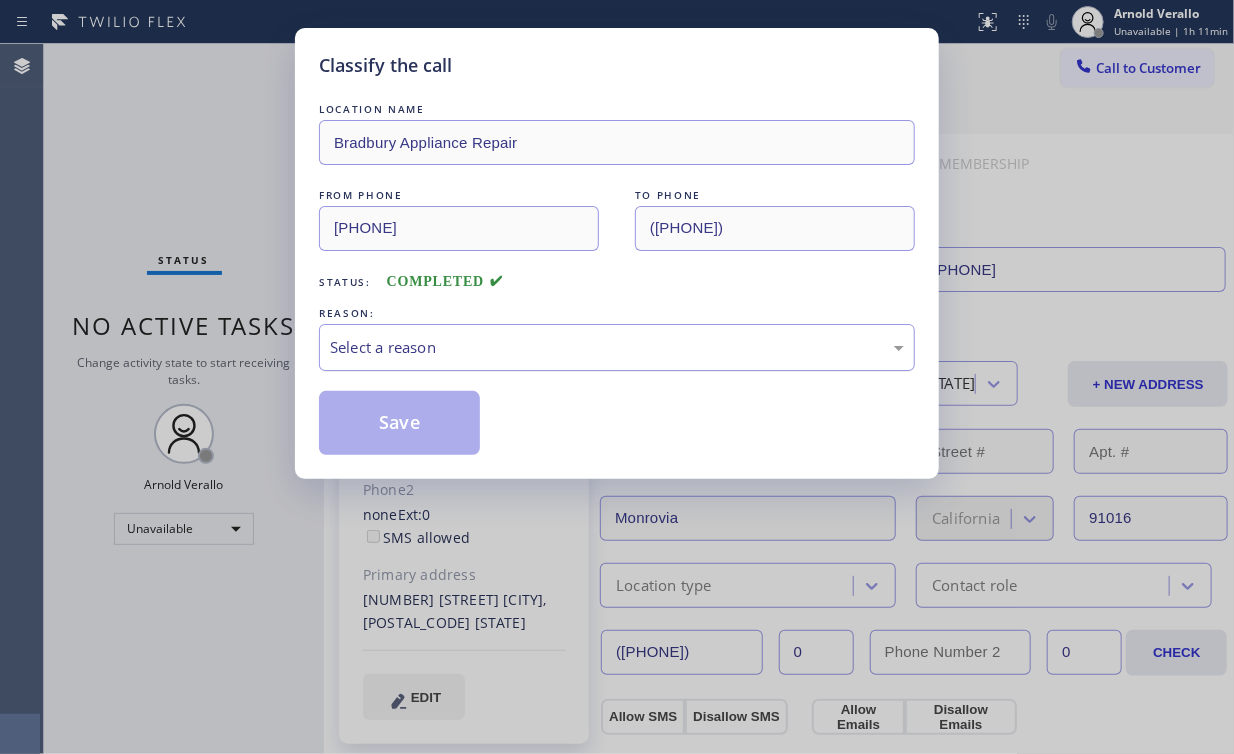 click on "Select a reason" at bounding box center (617, 347) 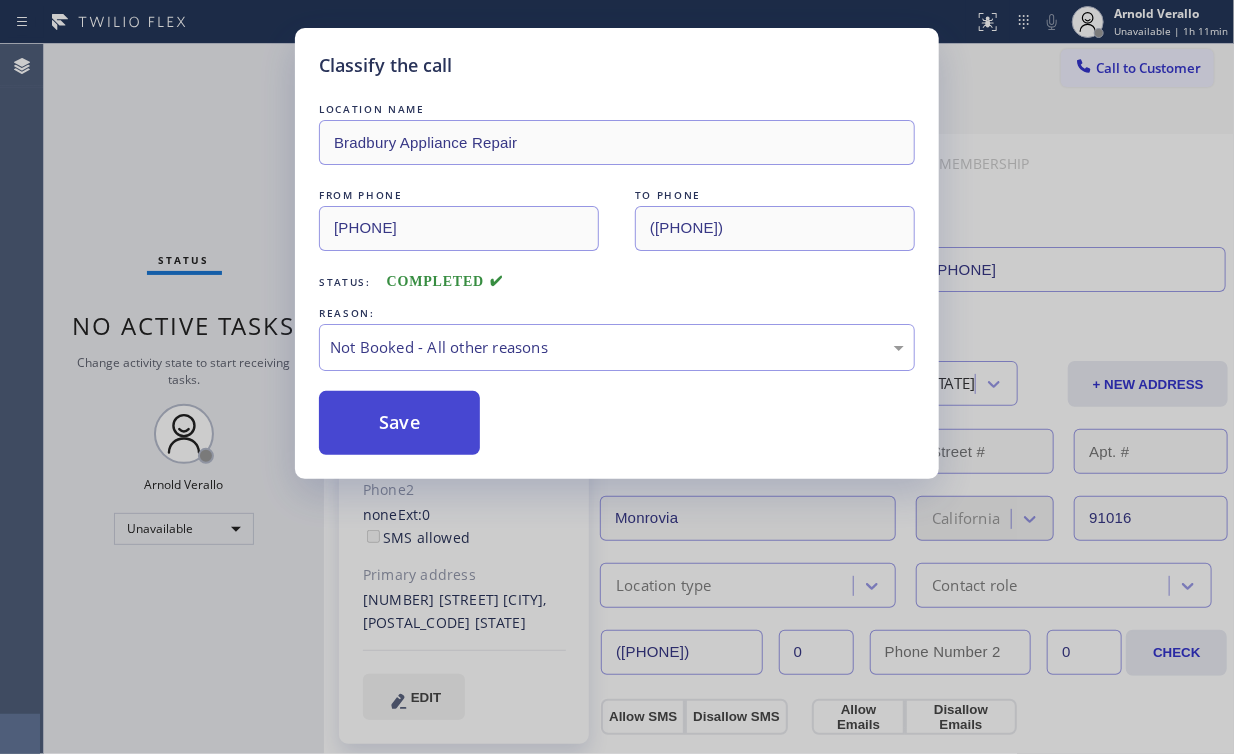 drag, startPoint x: 400, startPoint y: 422, endPoint x: 210, endPoint y: 150, distance: 331.7891 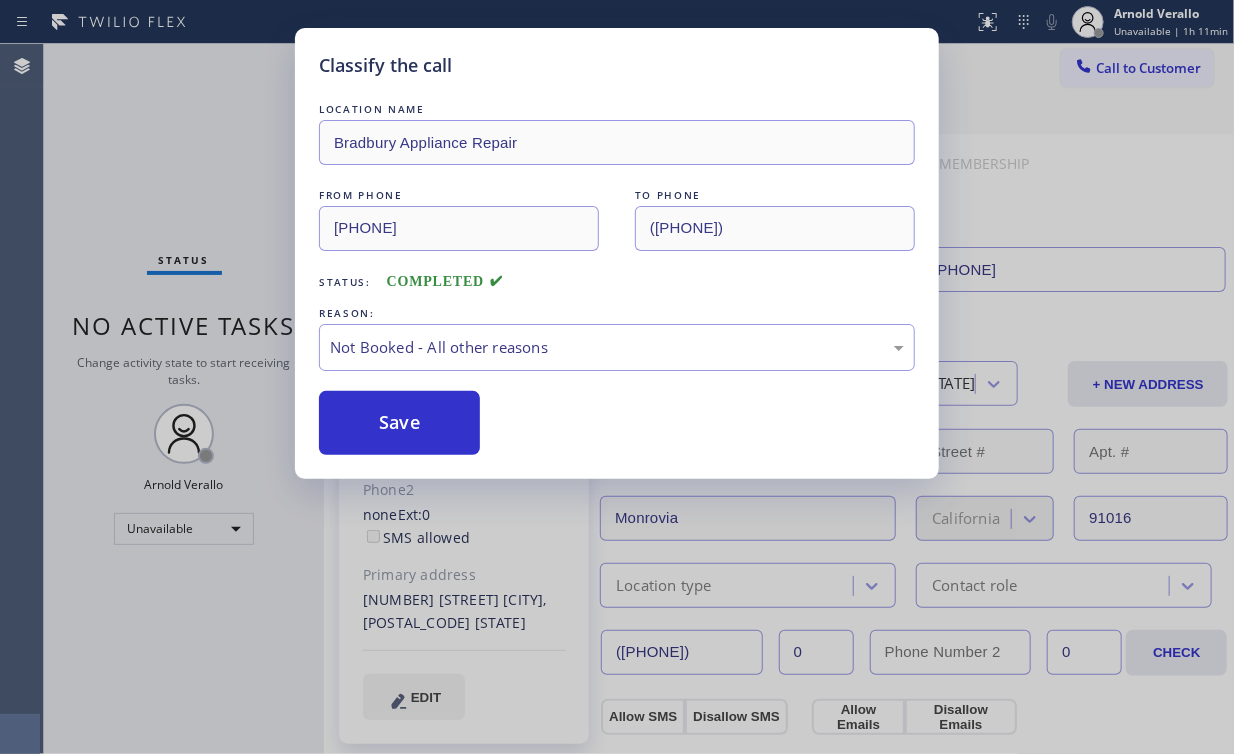 click on "Save" at bounding box center [399, 423] 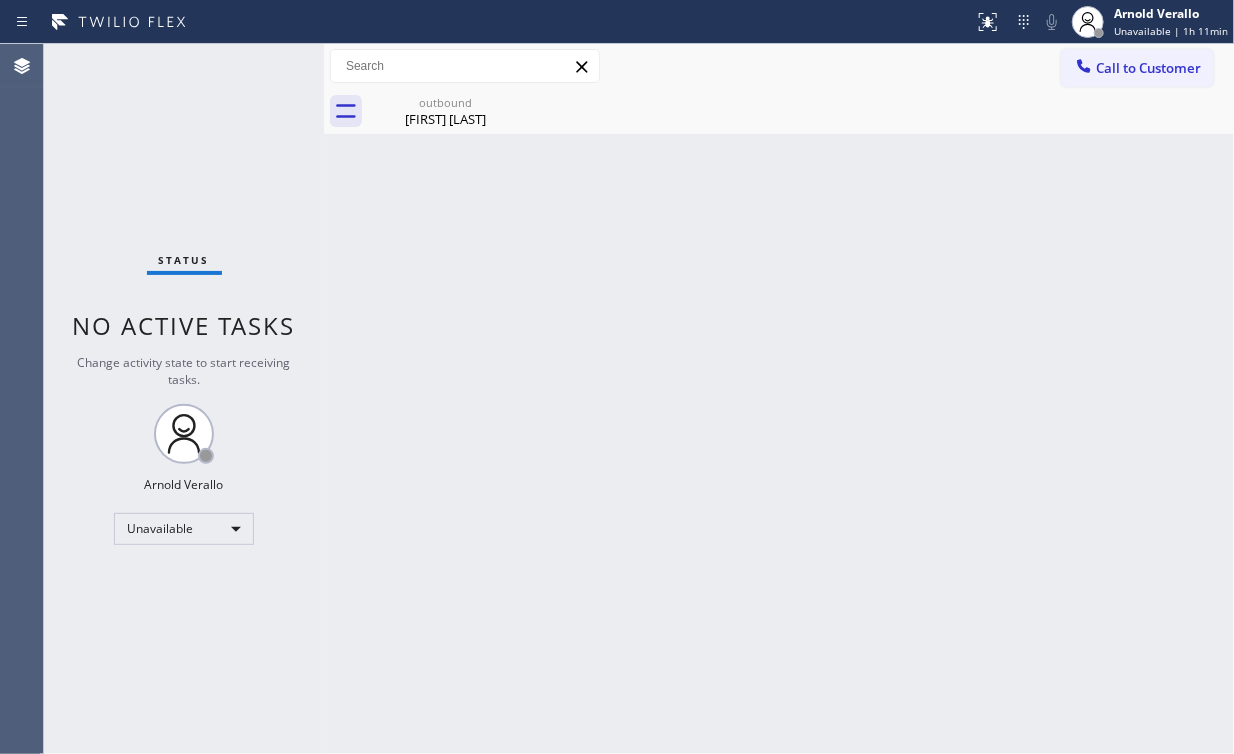 drag, startPoint x: 444, startPoint y: 125, endPoint x: 527, endPoint y: 92, distance: 89.31965 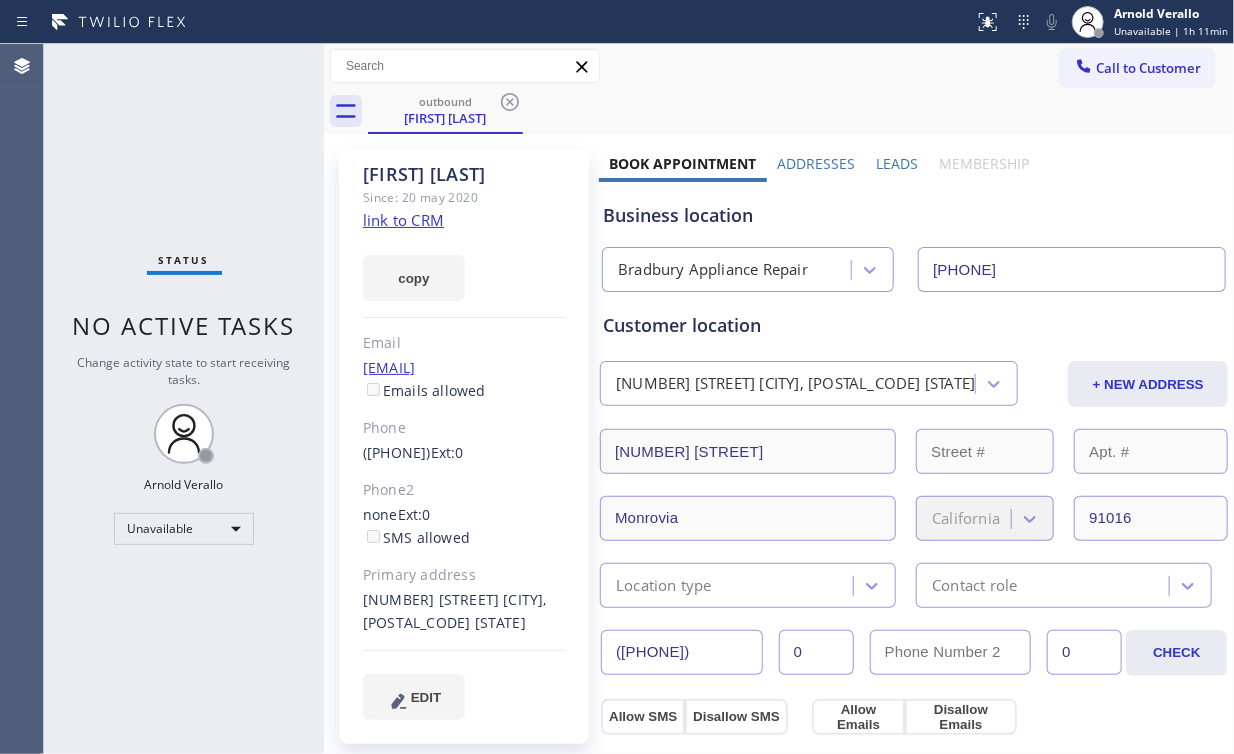click 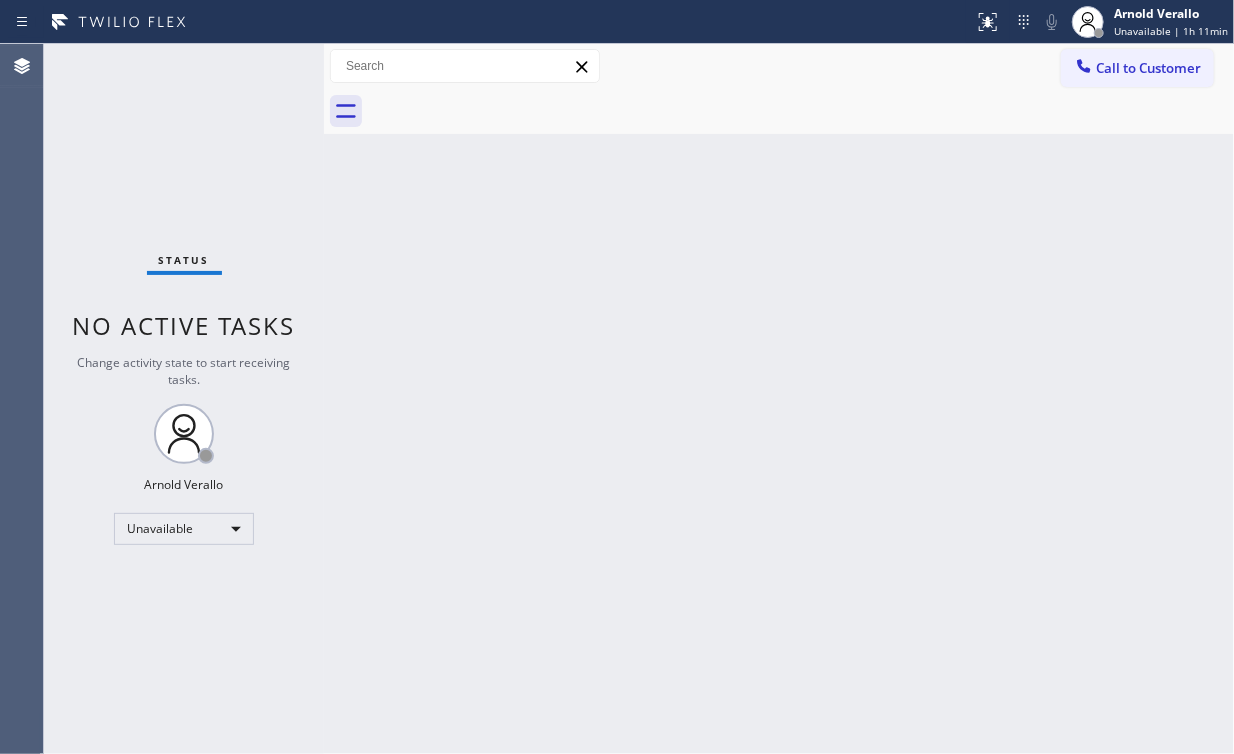 drag, startPoint x: 1111, startPoint y: 71, endPoint x: 885, endPoint y: 219, distance: 270.1481 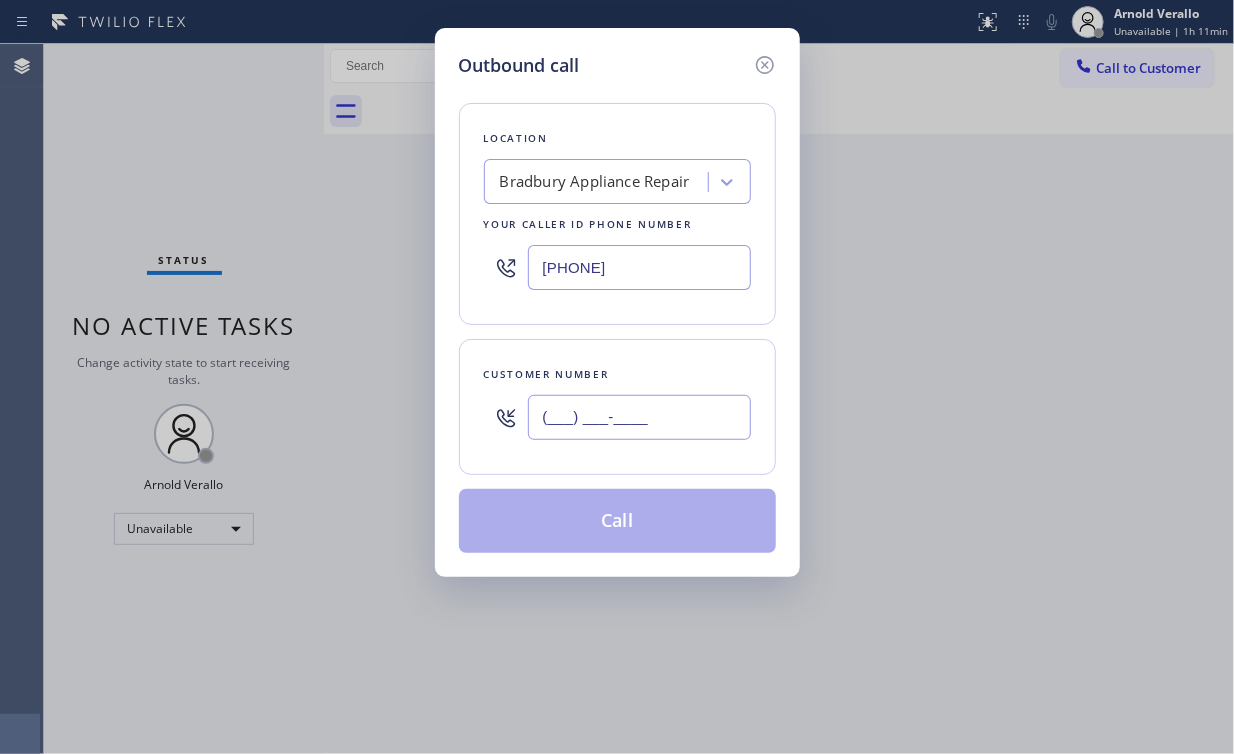 click on "(___) ___-____" at bounding box center [639, 417] 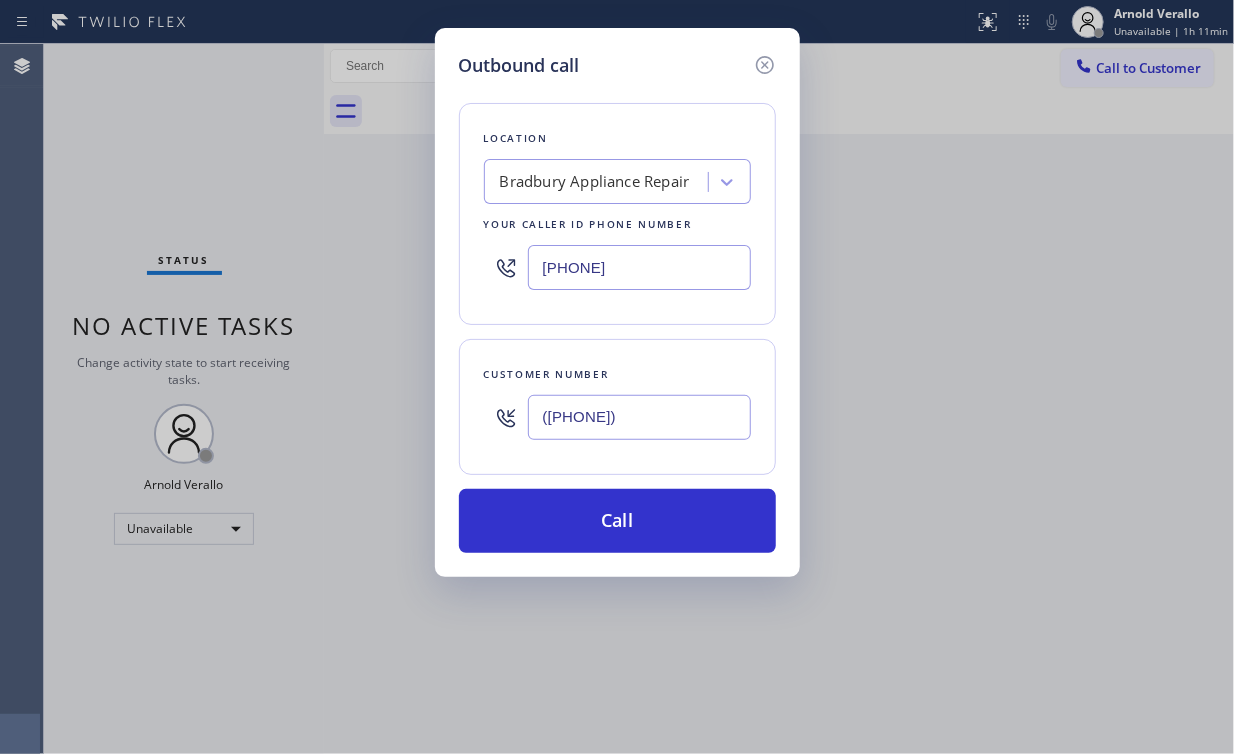 type on "([PHONE])" 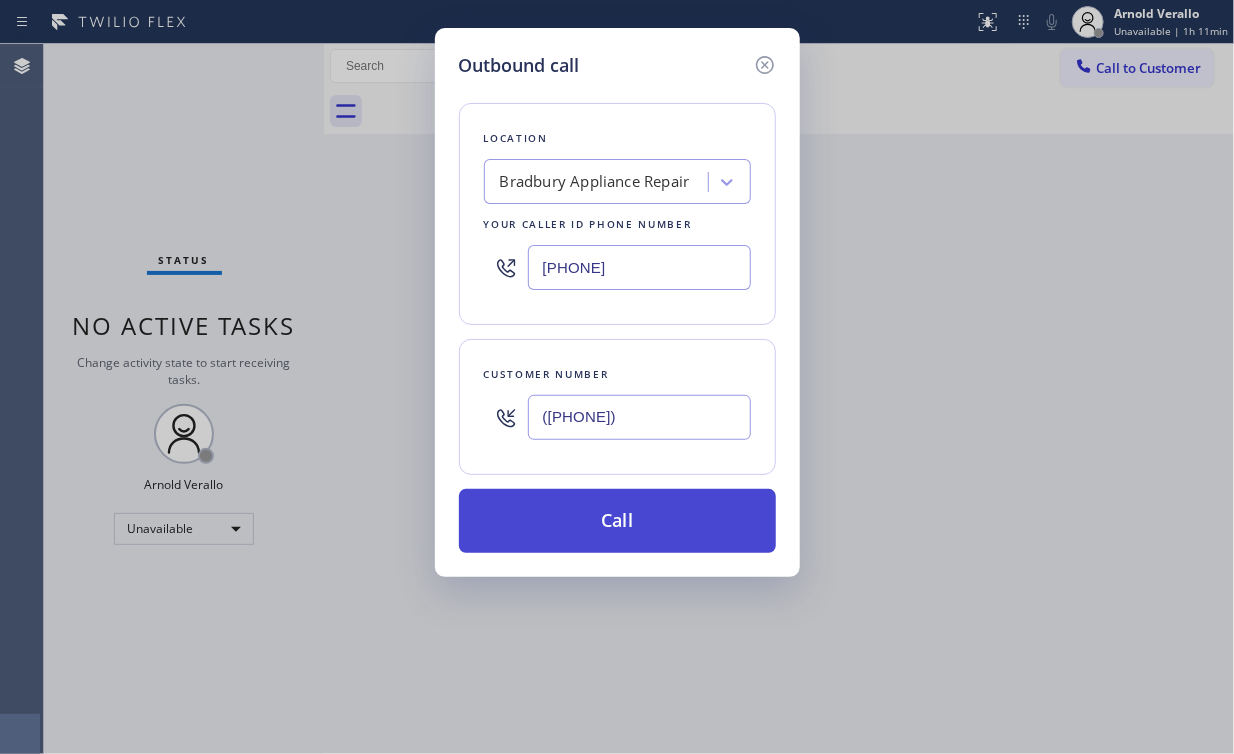 click on "Call" at bounding box center [617, 521] 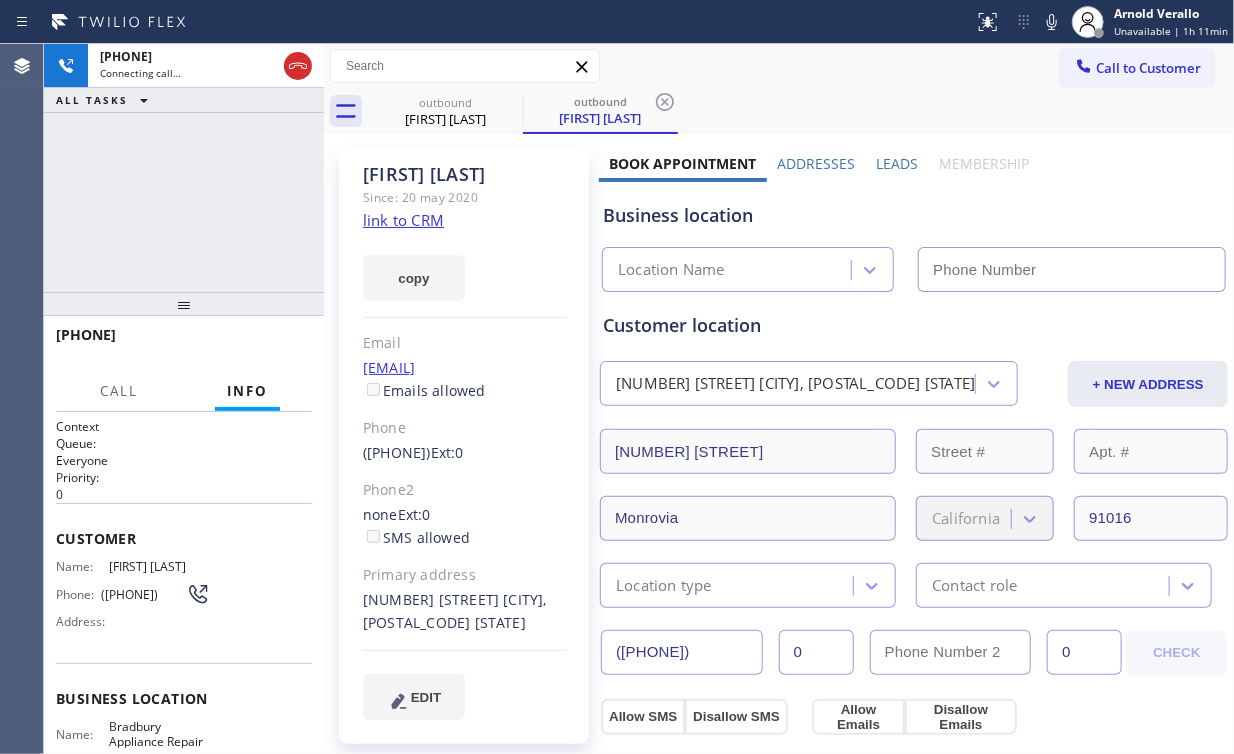 type on "[PHONE]" 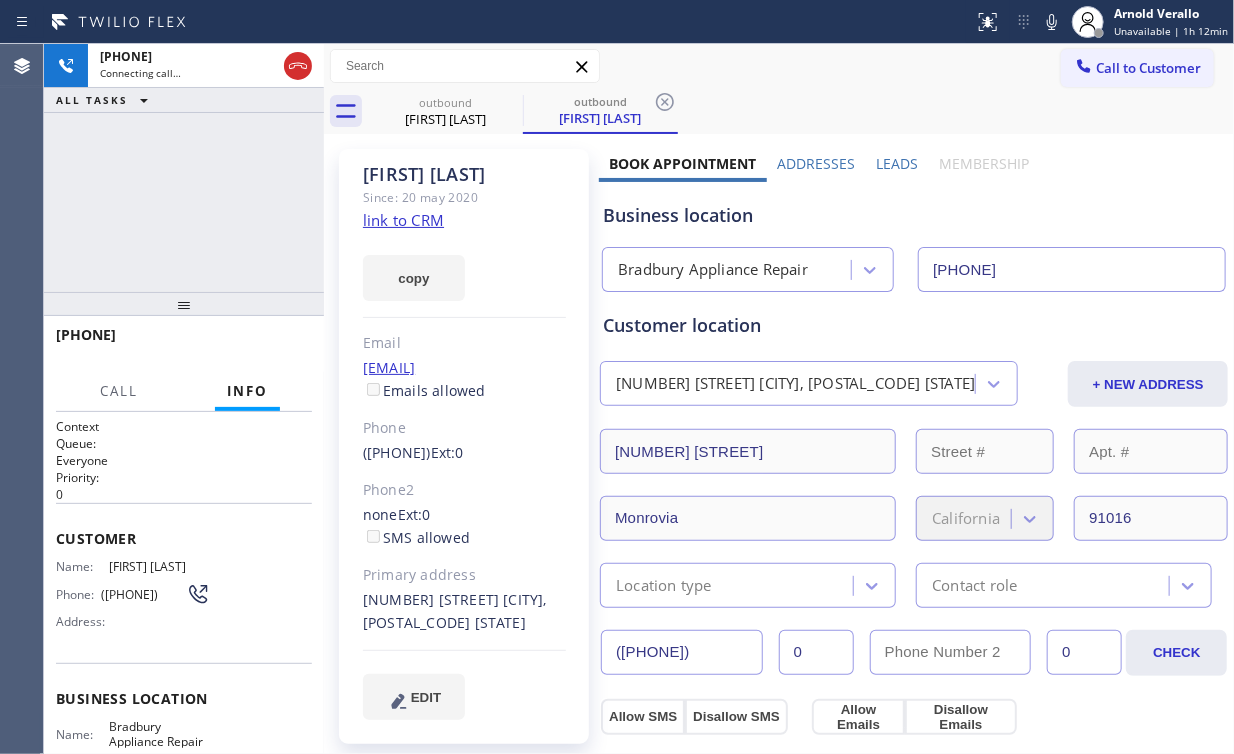 click on "+1[PHONE] Connecting call… ALL TASKS ALL TASKS ACTIVE TASKS TASKS IN WRAP UP" at bounding box center (184, 168) 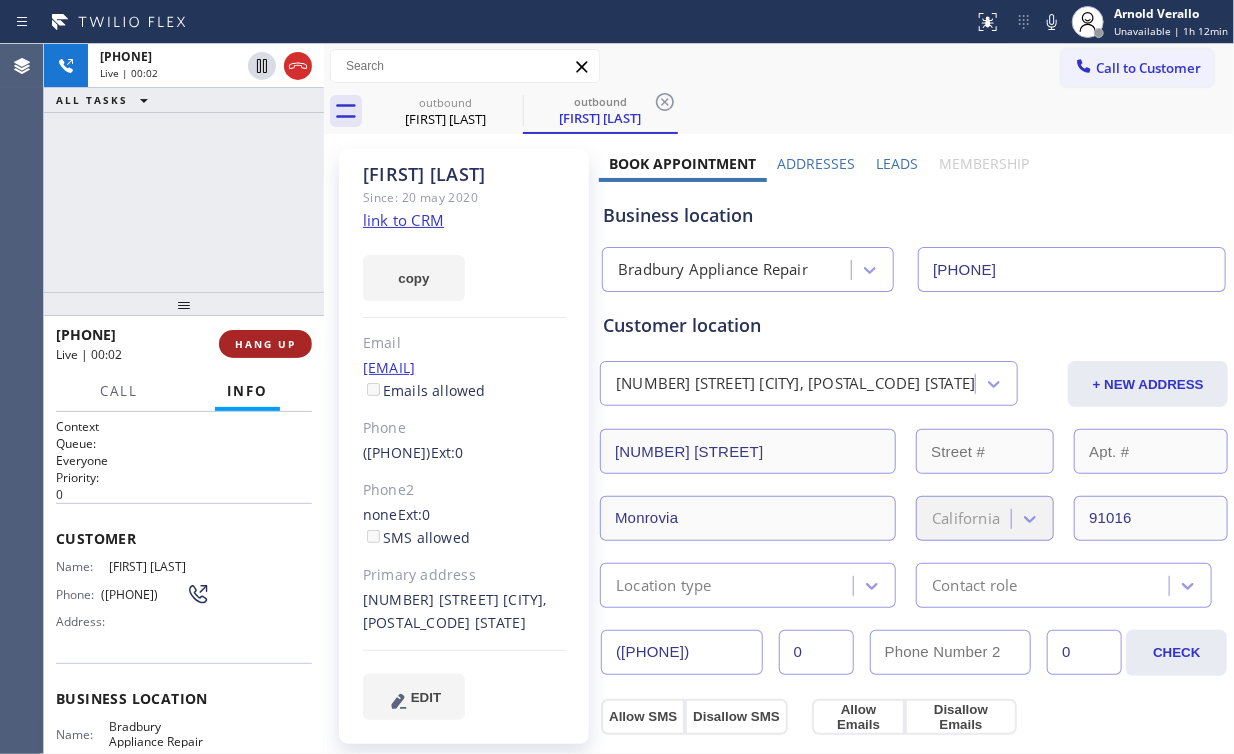 click on "HANG UP" at bounding box center [265, 344] 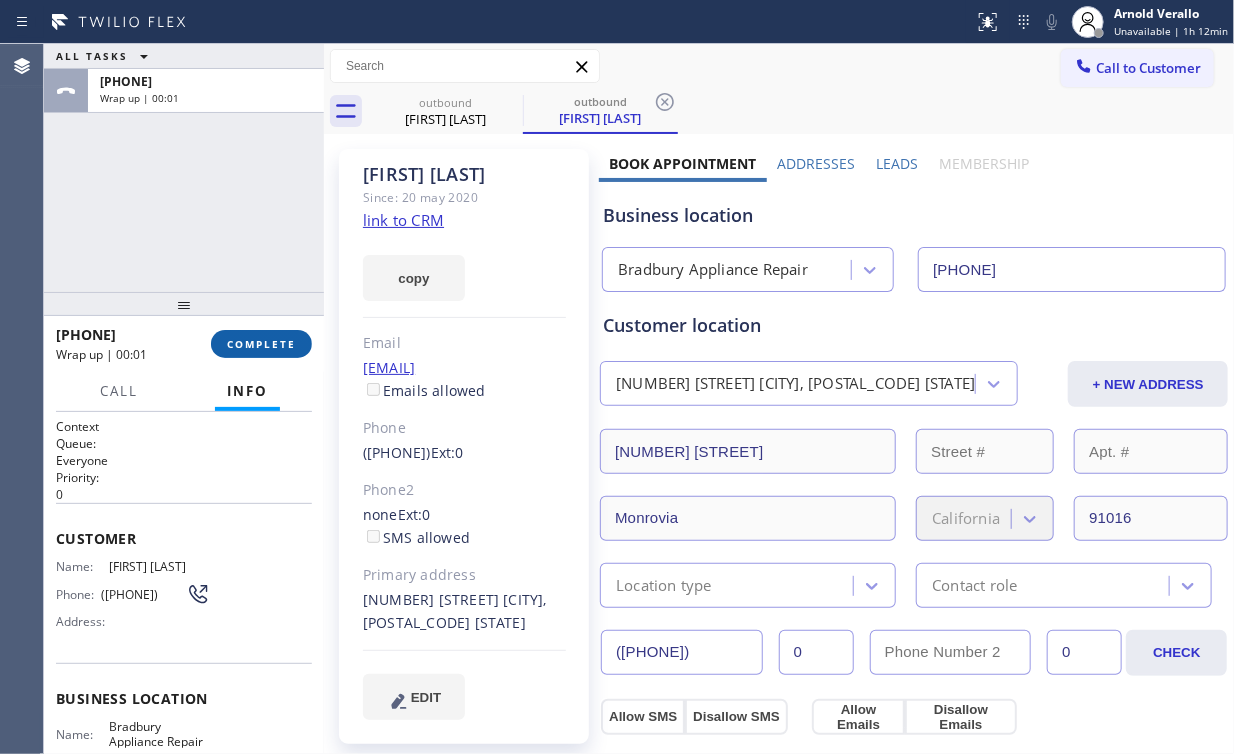 click on "COMPLETE" at bounding box center (261, 344) 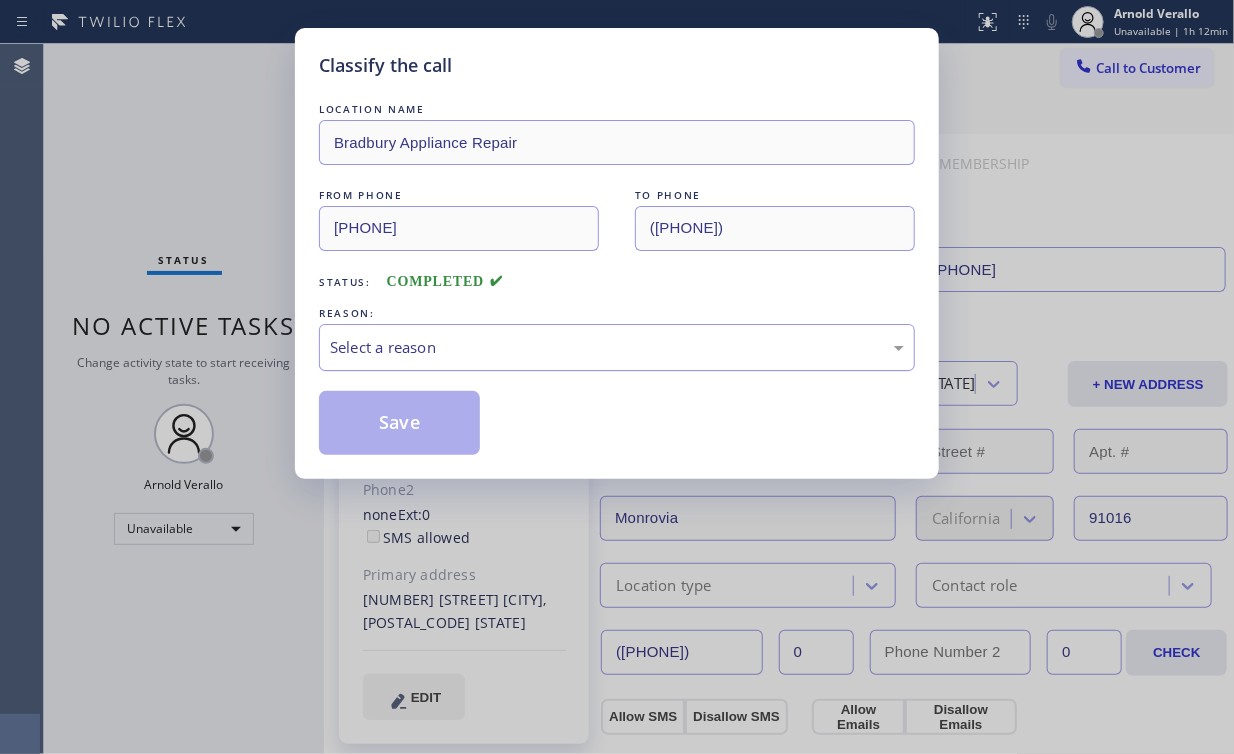 click on "Select a reason" at bounding box center [617, 347] 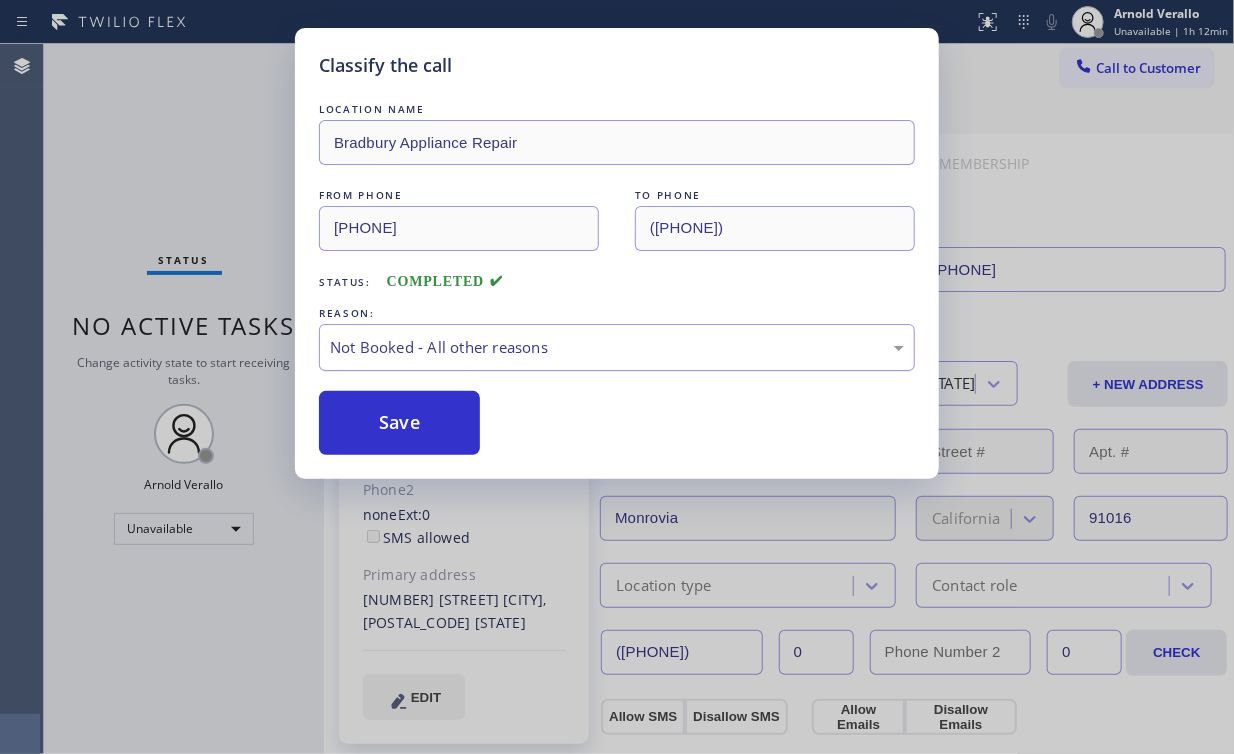 drag, startPoint x: 402, startPoint y: 432, endPoint x: 339, endPoint y: 339, distance: 112.32987 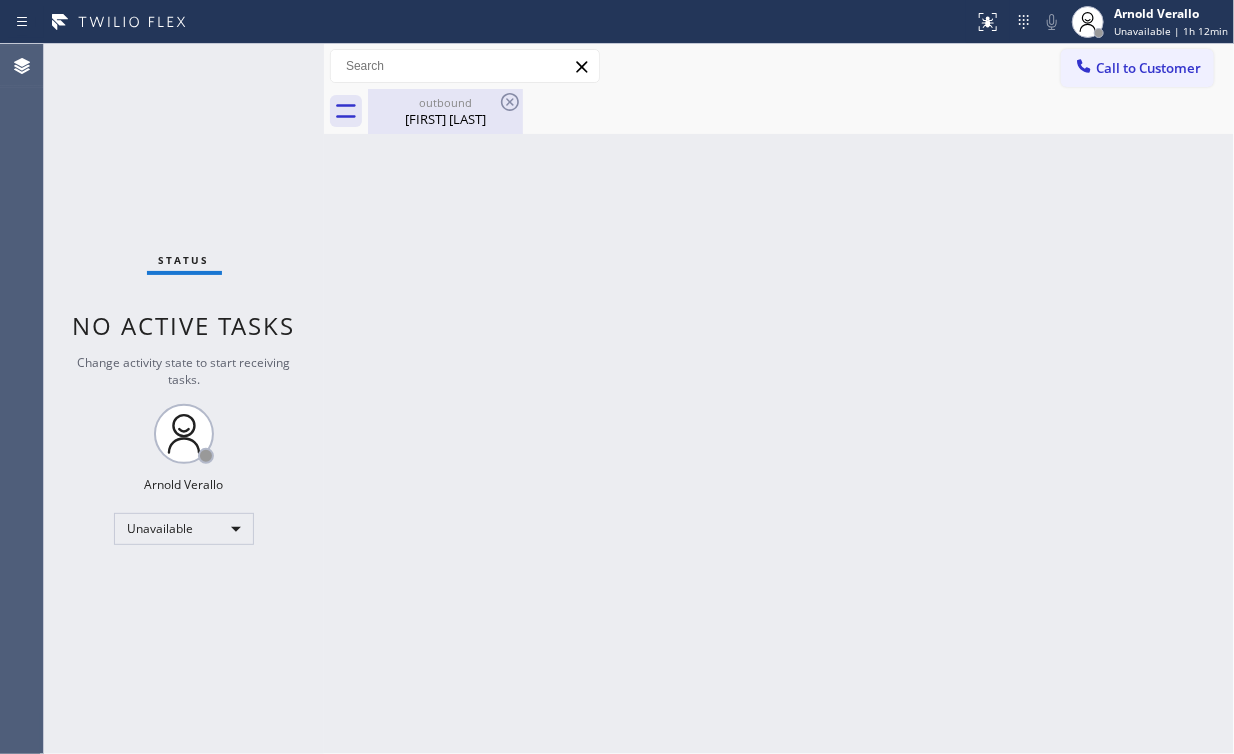 click on "[FIRST] [LAST]" at bounding box center [445, 119] 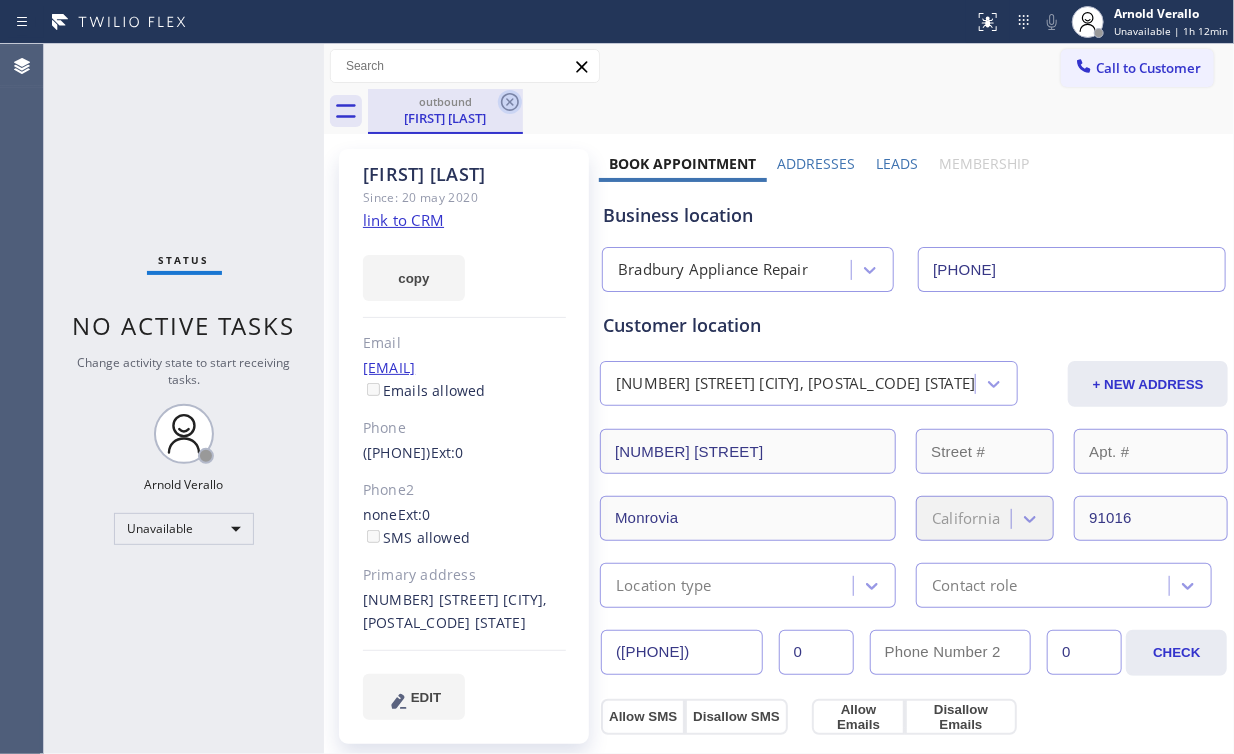 click 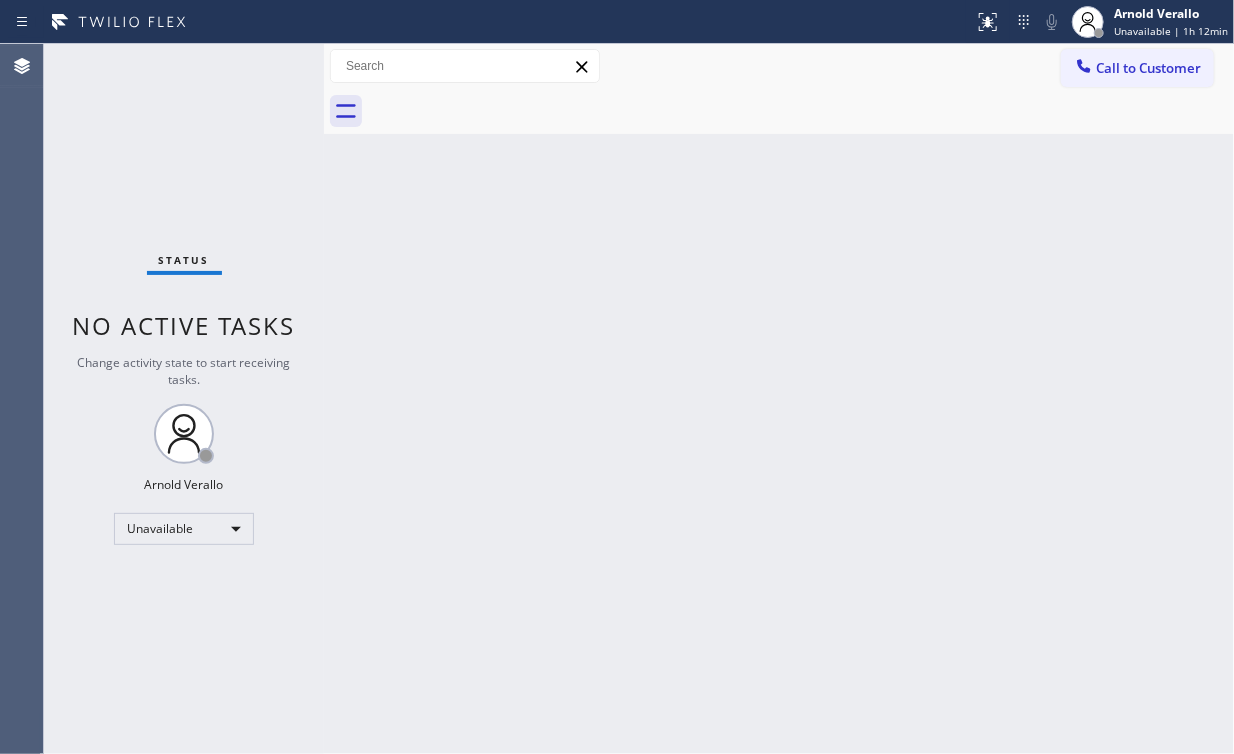 click on "Status   No active tasks     Change activity state to start receiving tasks.   [FIRST] [LAST] Unavailable" at bounding box center (184, 399) 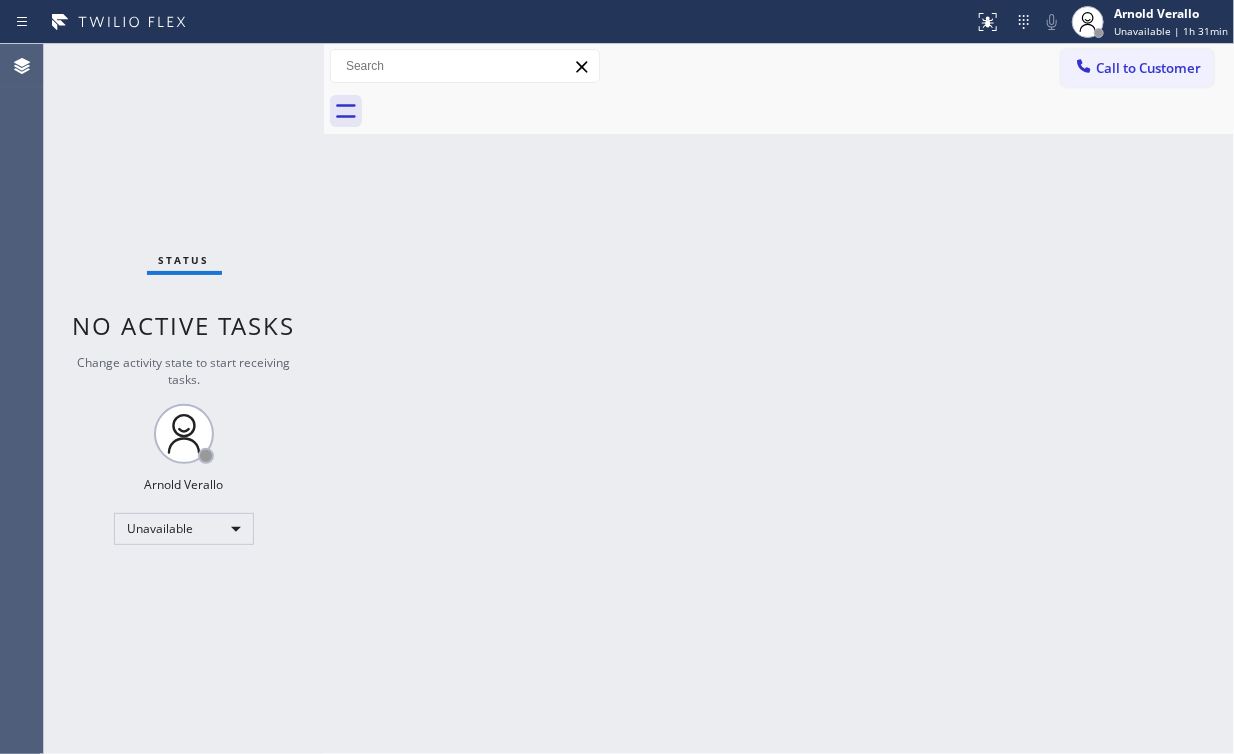 drag, startPoint x: 1132, startPoint y: 73, endPoint x: 1052, endPoint y: 99, distance: 84.118965 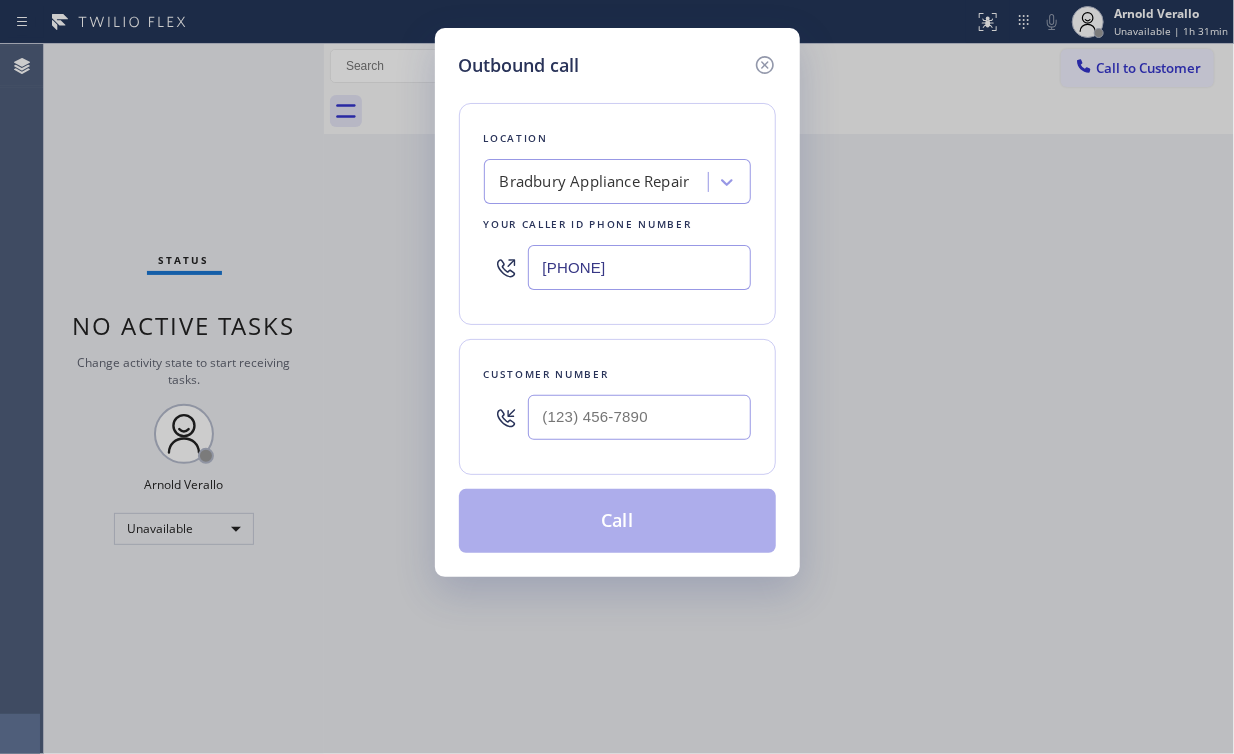 drag, startPoint x: 676, startPoint y: 264, endPoint x: 358, endPoint y: 217, distance: 321.4545 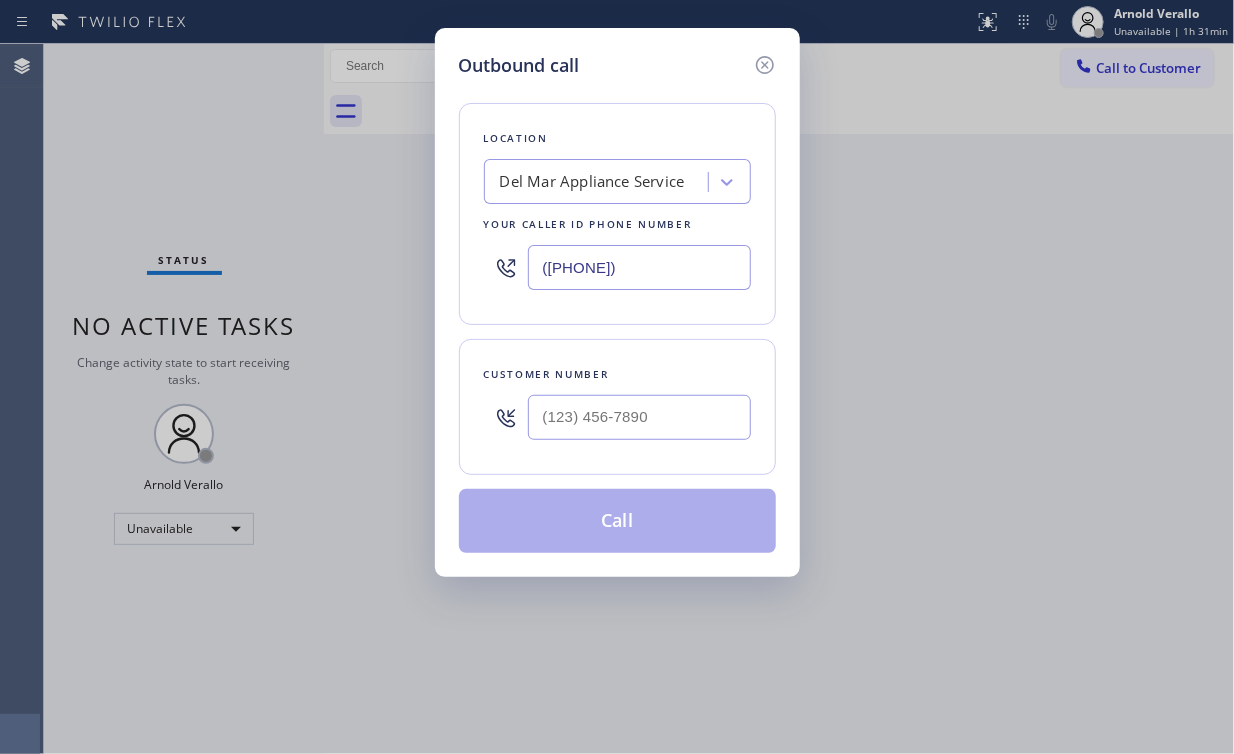 type on "([PHONE])" 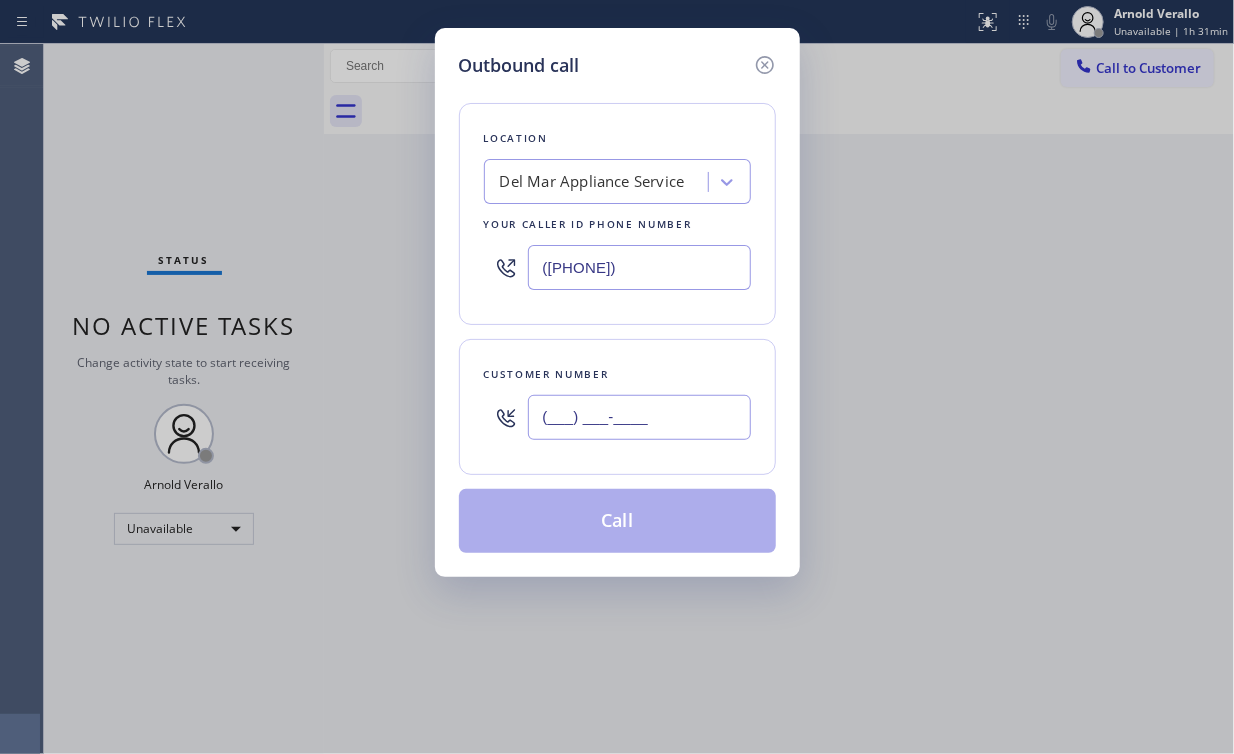 click on "(___) ___-____" at bounding box center (639, 417) 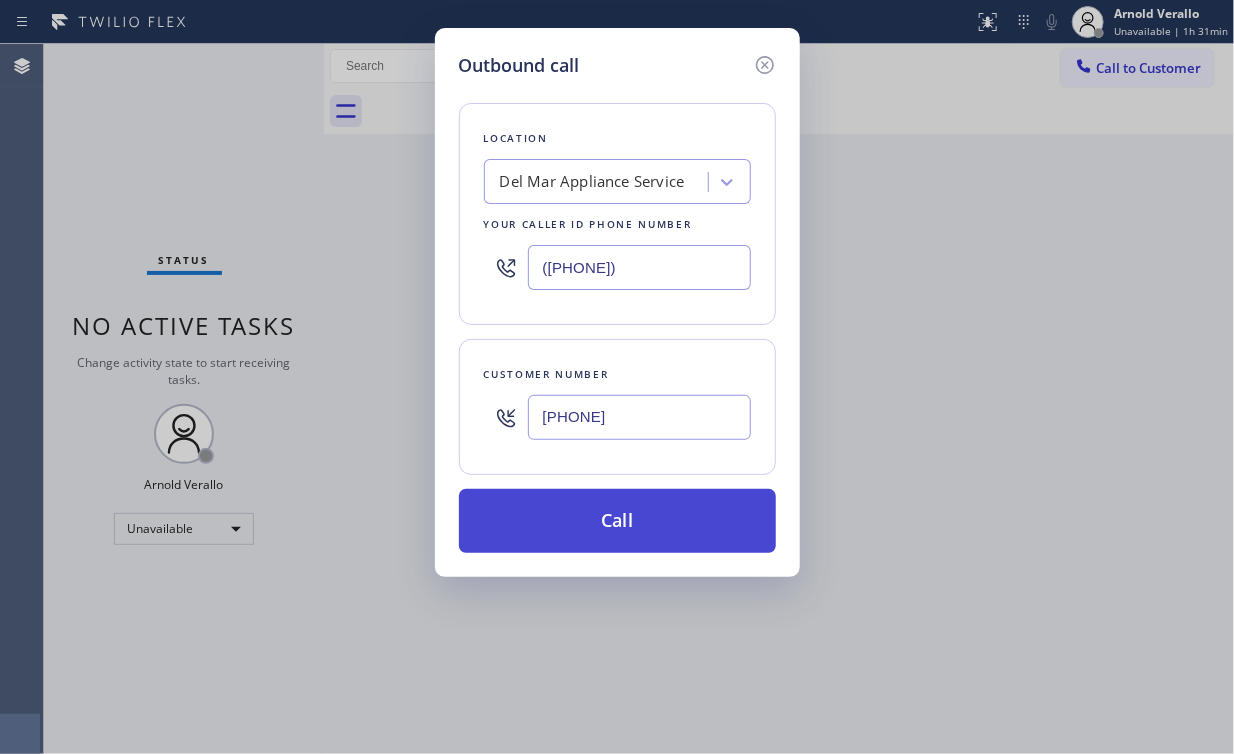 type on "[PHONE]" 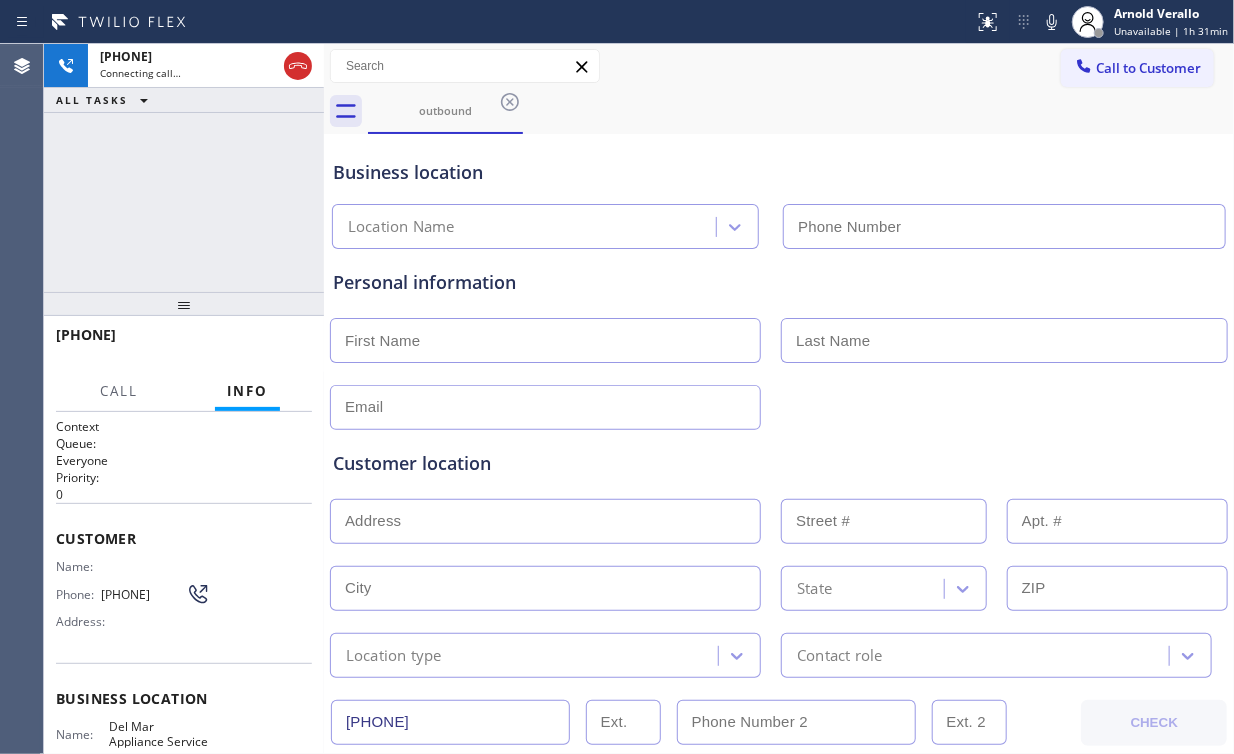 type on "([PHONE])" 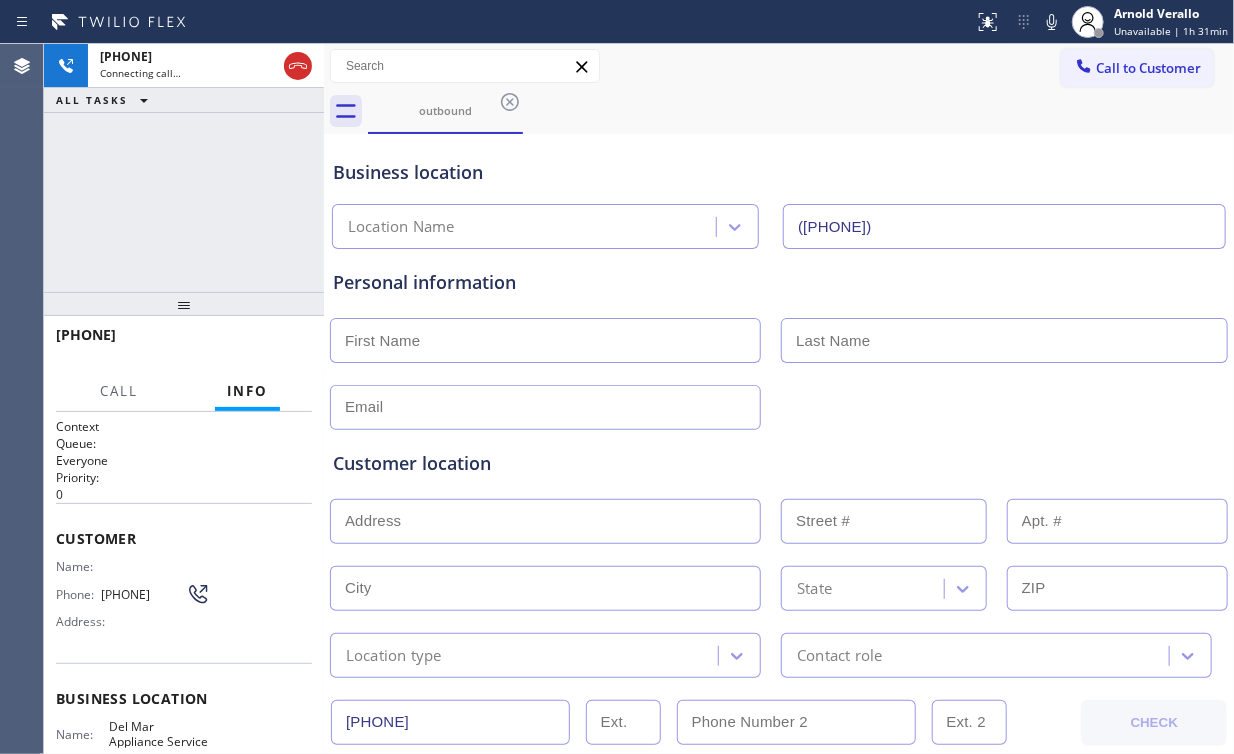 click on "[PHONE] Connecting call… ALL TASKS ALL TASKS ACTIVE TASKS TASKS IN WRAP UP" at bounding box center [184, 168] 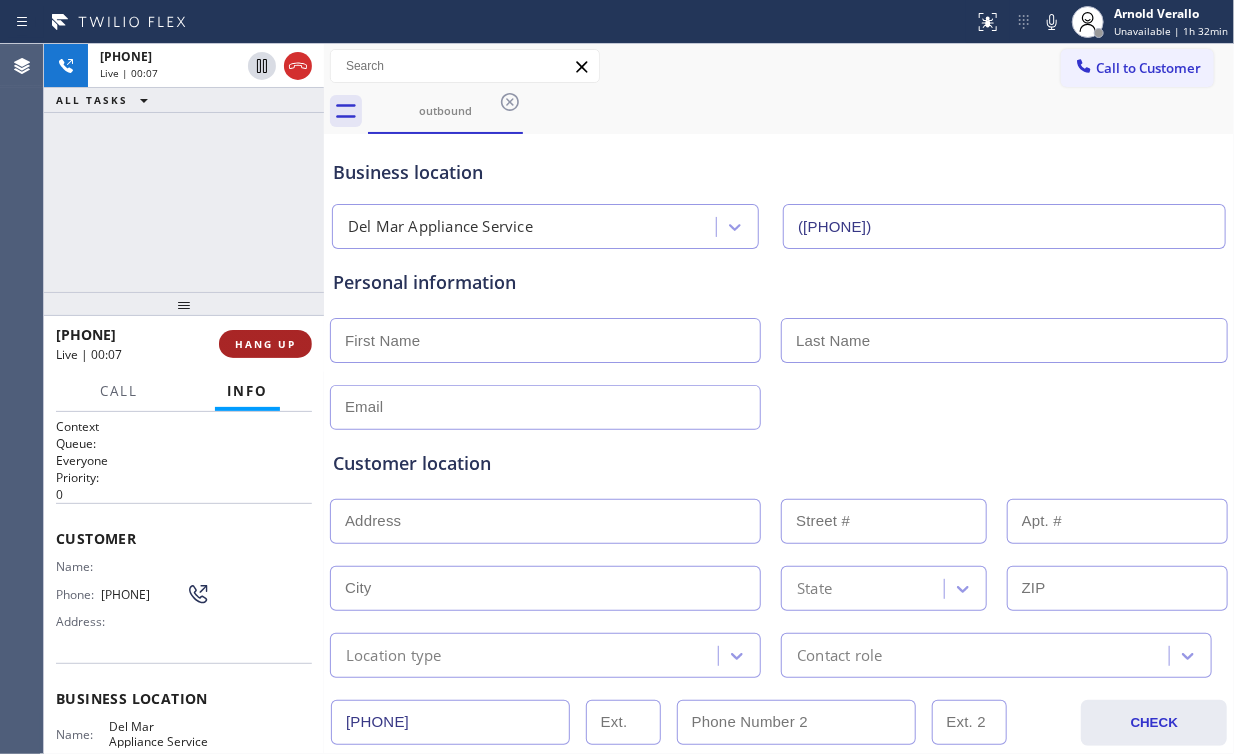 click on "HANG UP" at bounding box center [265, 344] 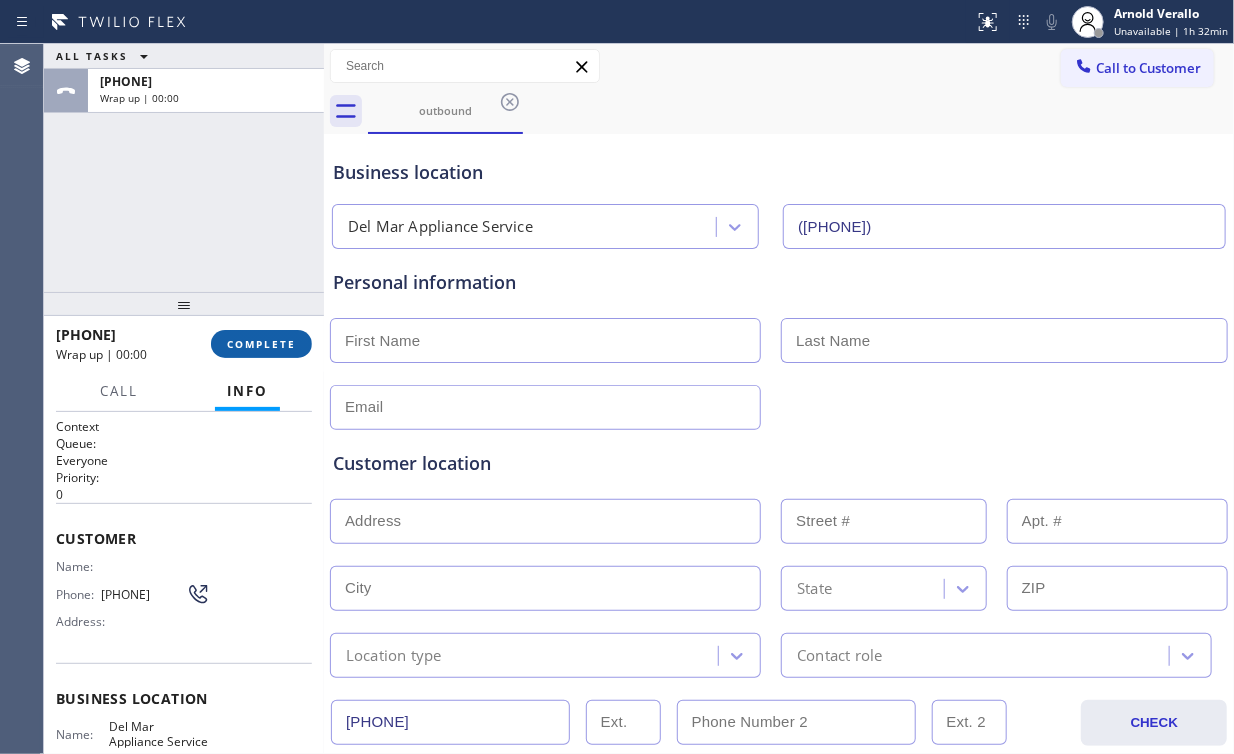 click on "COMPLETE" at bounding box center (261, 344) 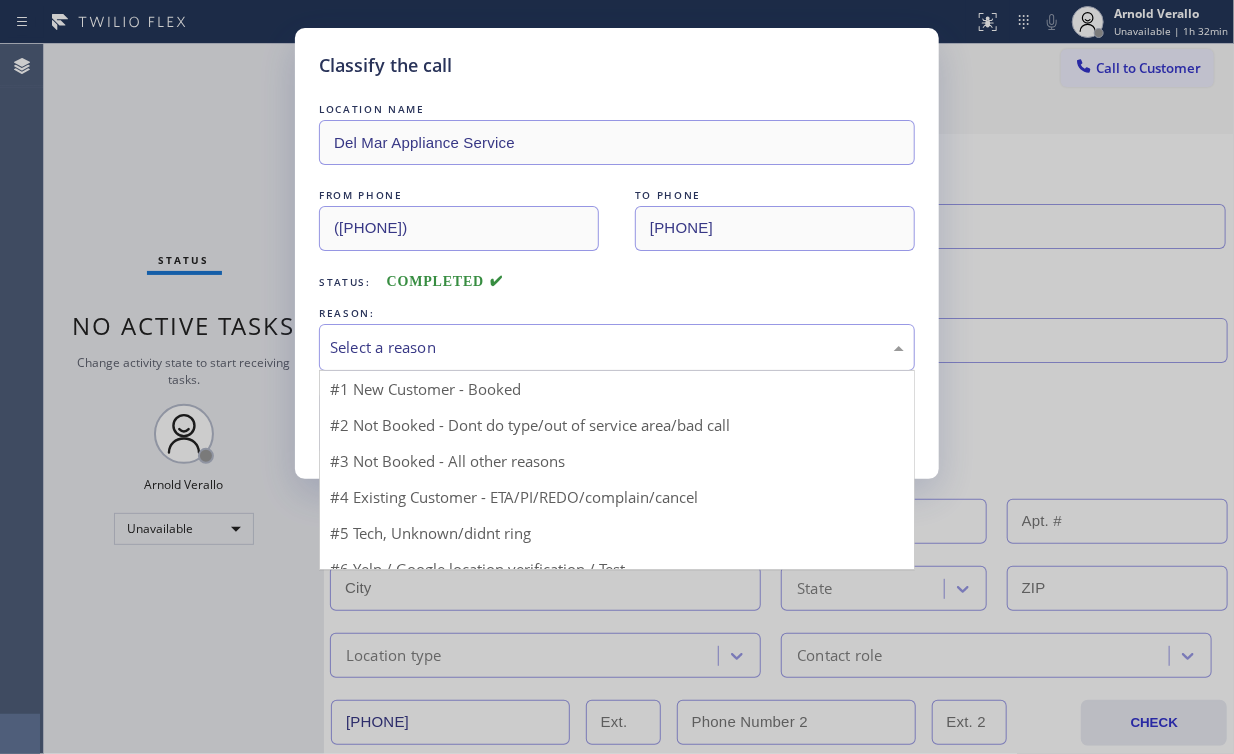 click on "Select a reason" at bounding box center [617, 347] 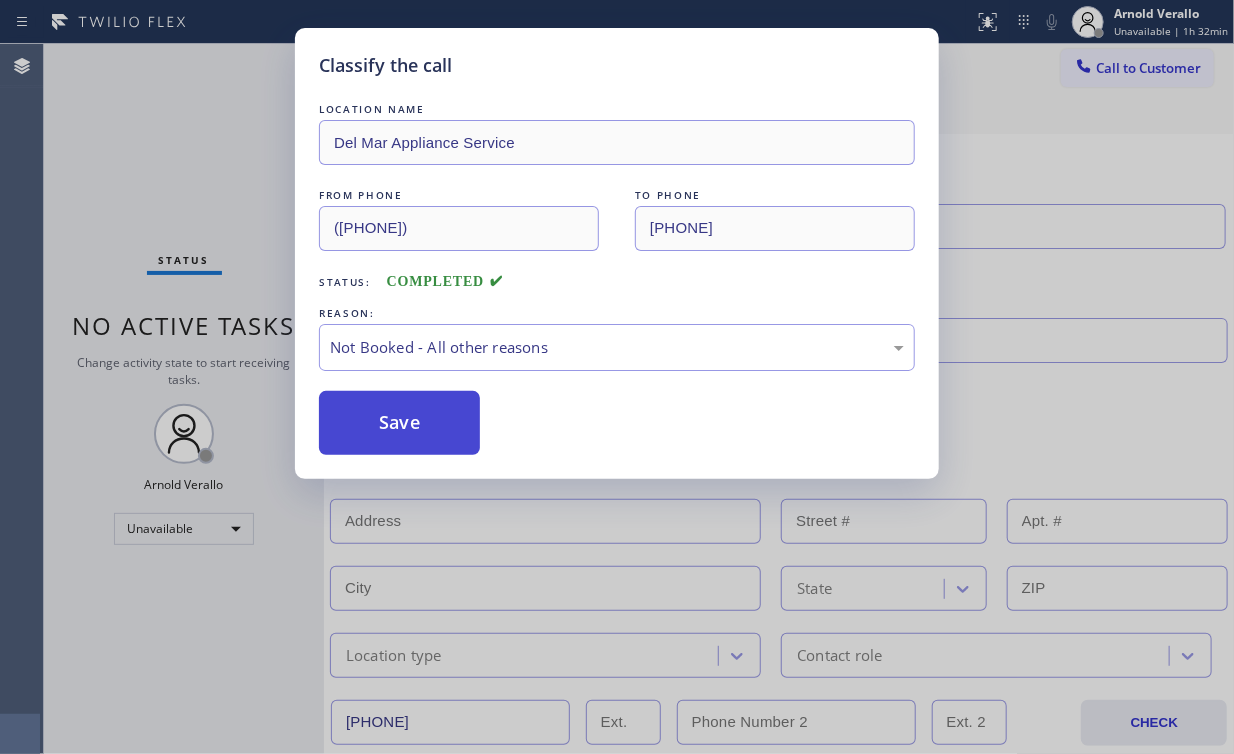click on "Save" at bounding box center (399, 423) 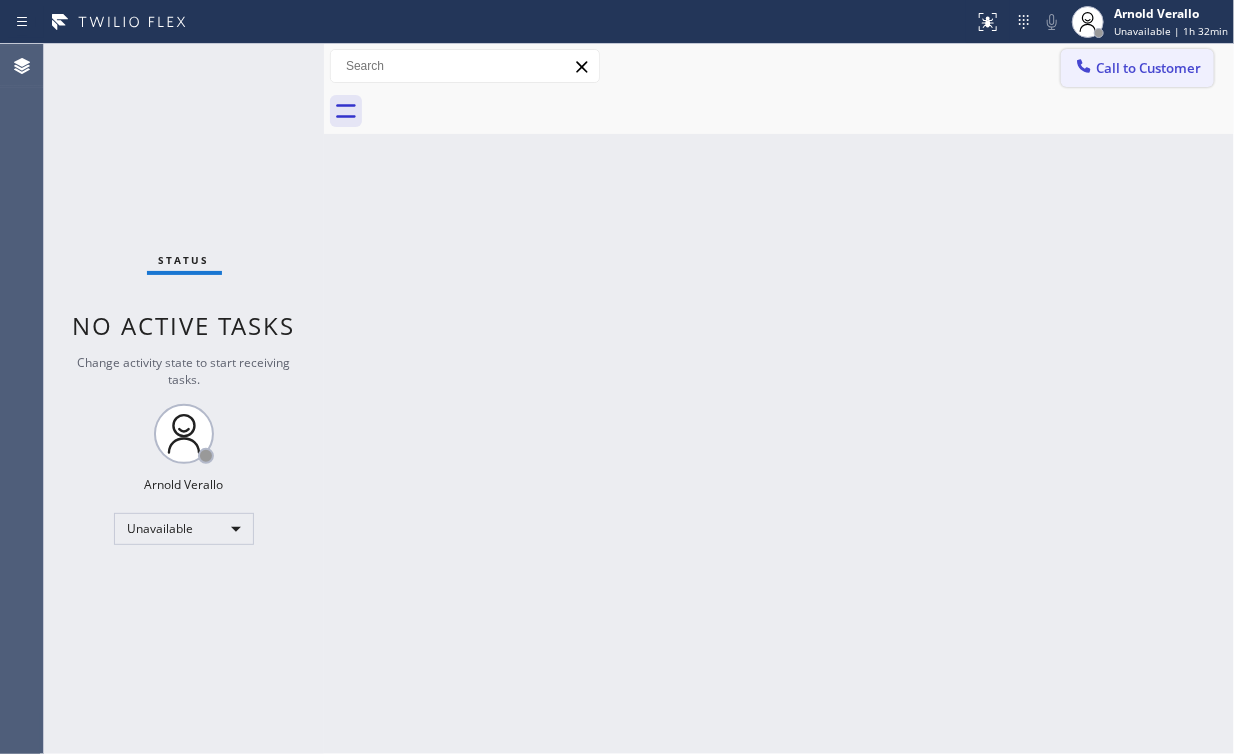 click on "Call to Customer" at bounding box center [1148, 68] 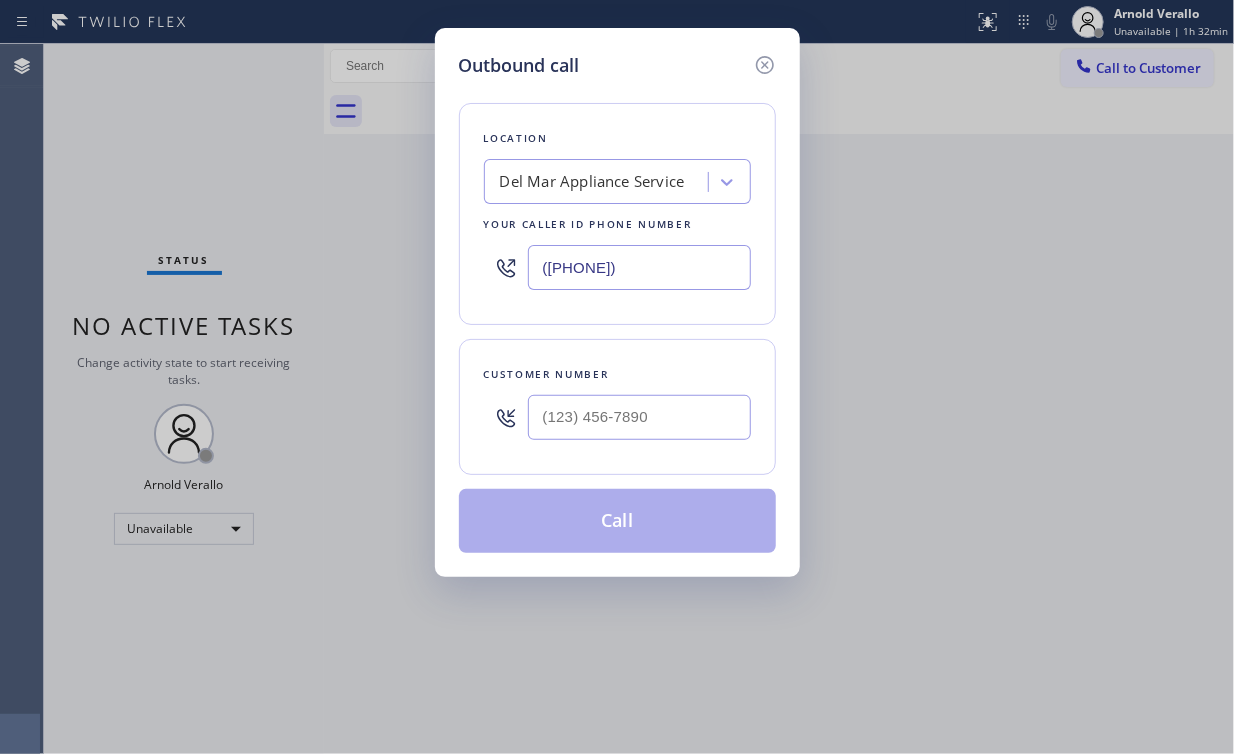 drag, startPoint x: 705, startPoint y: 248, endPoint x: 300, endPoint y: 287, distance: 406.87344 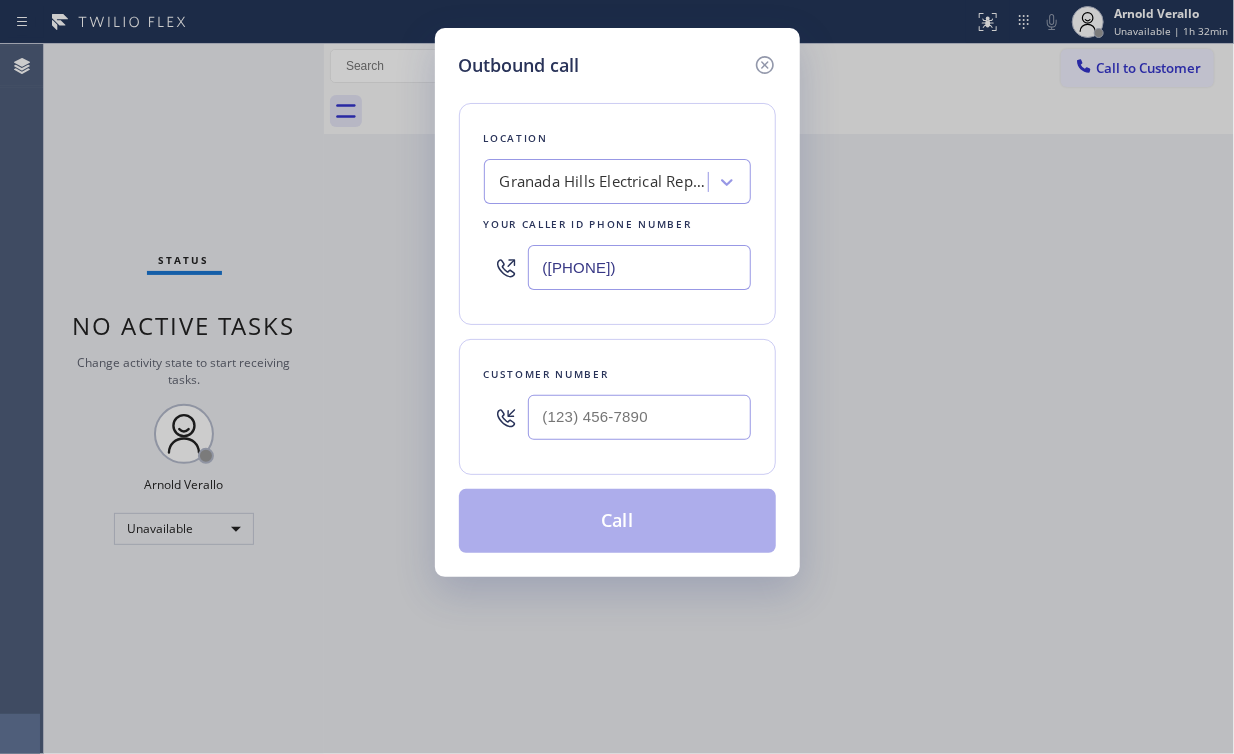 type on "([PHONE])" 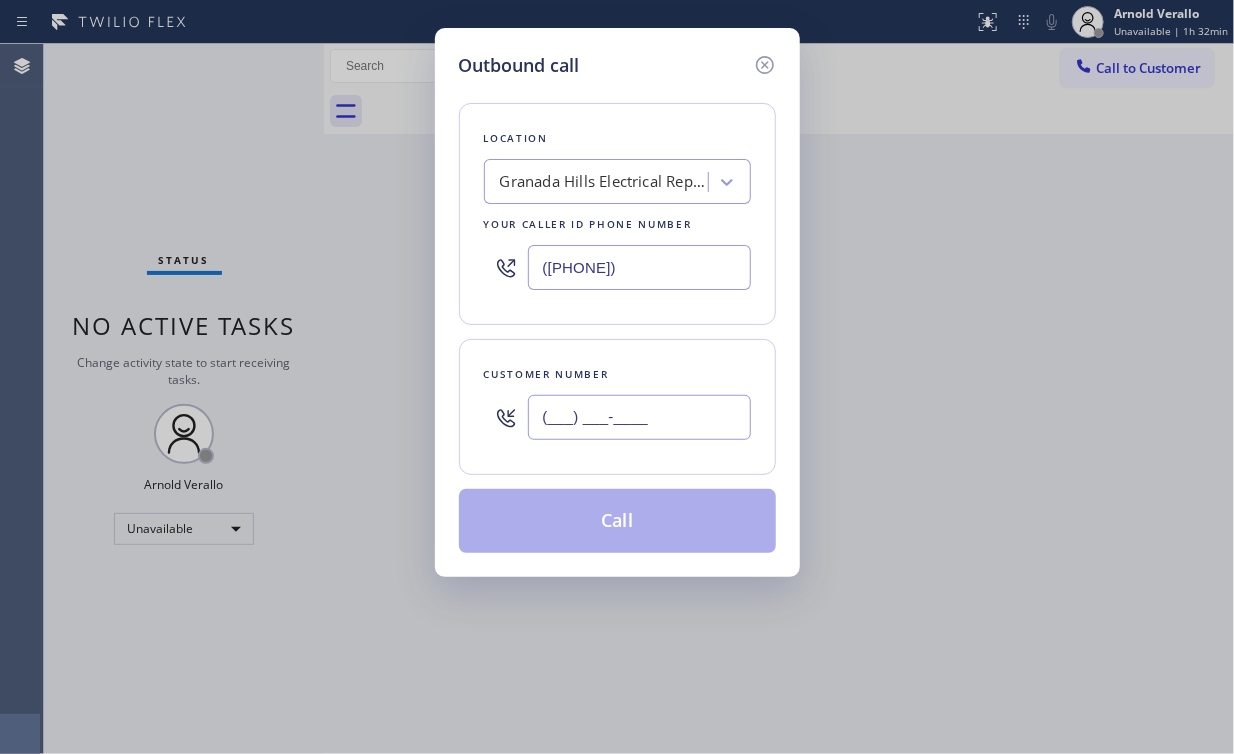 click on "(___) ___-____" at bounding box center (639, 417) 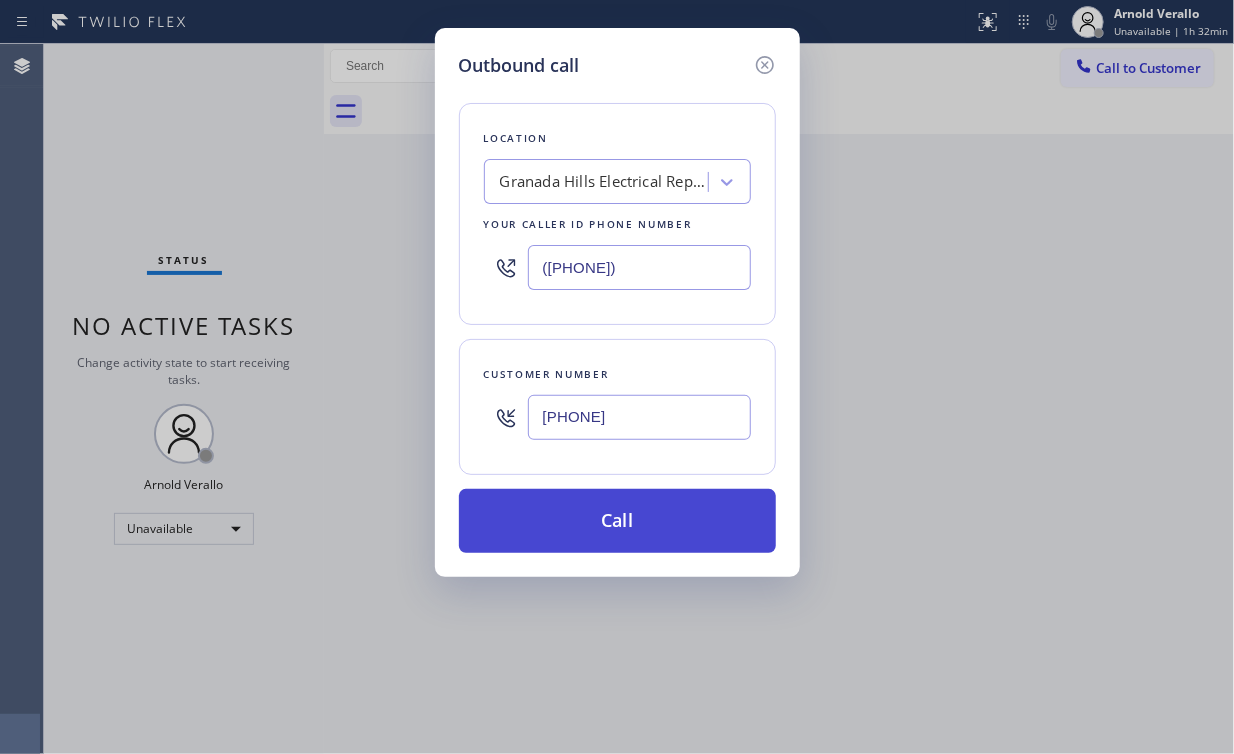 type on "[PHONE]" 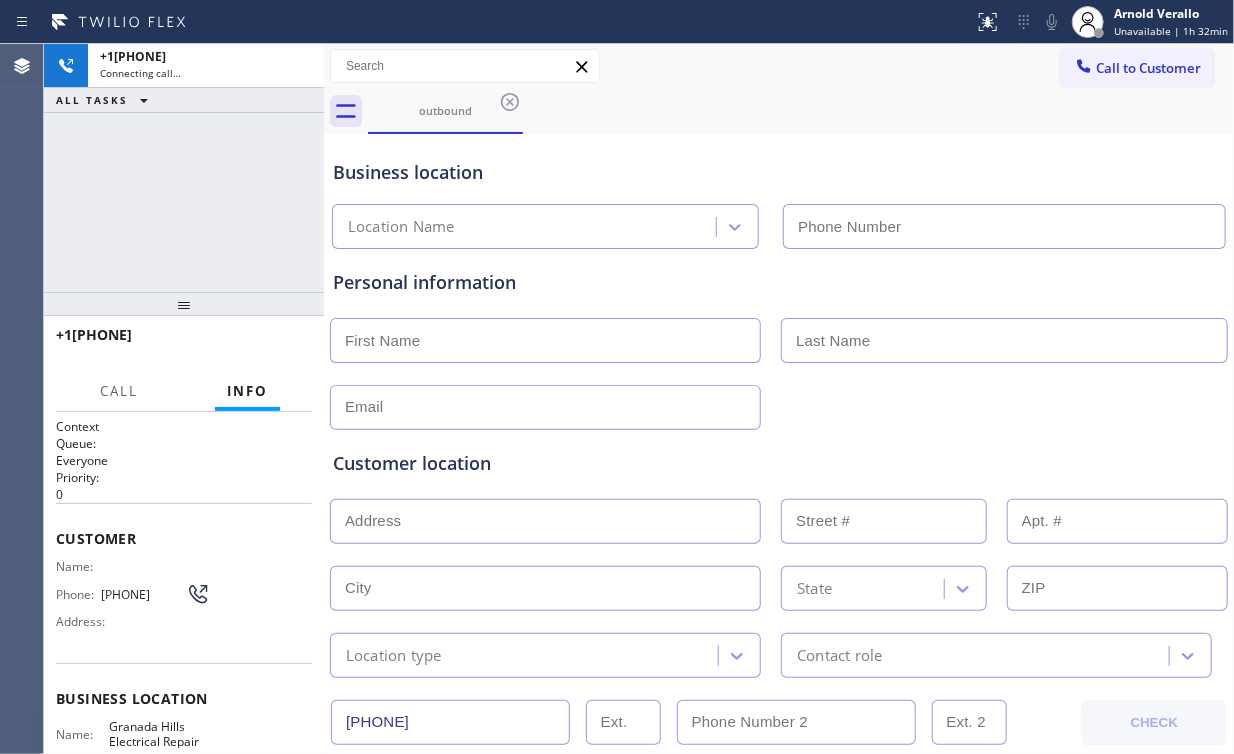type on "([PHONE])" 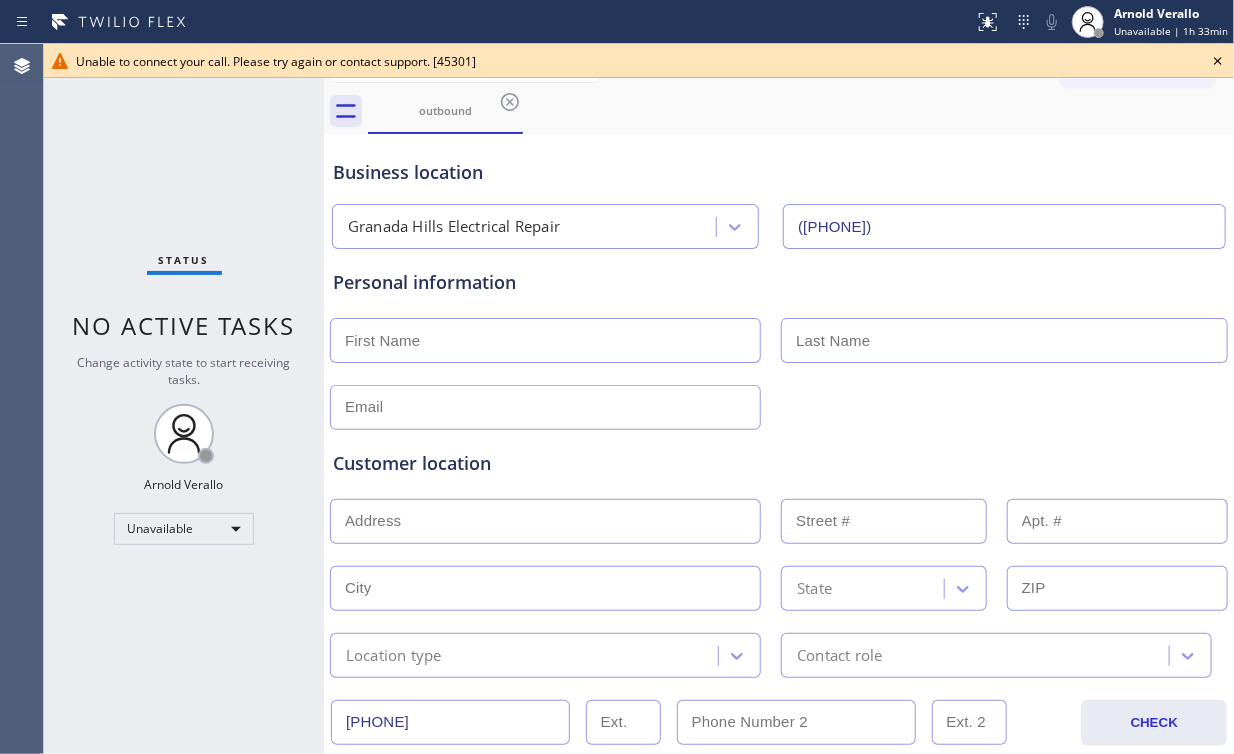 click 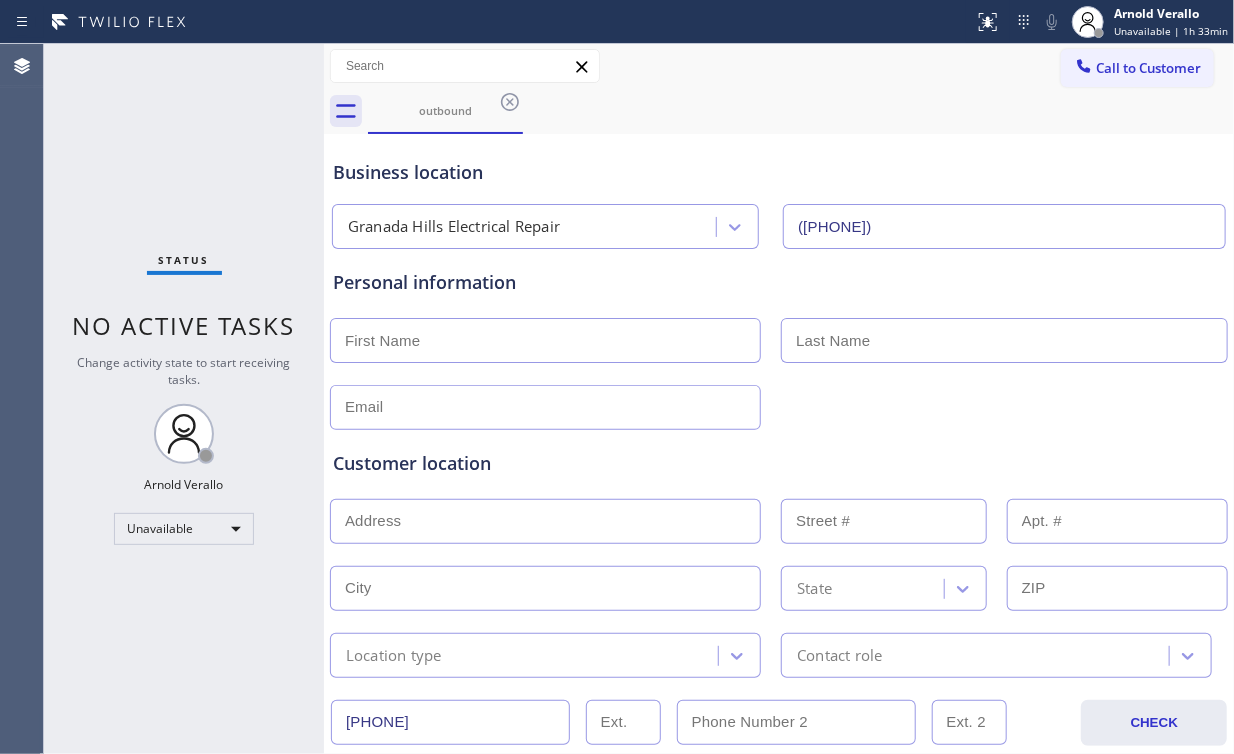click at bounding box center [779, 405] 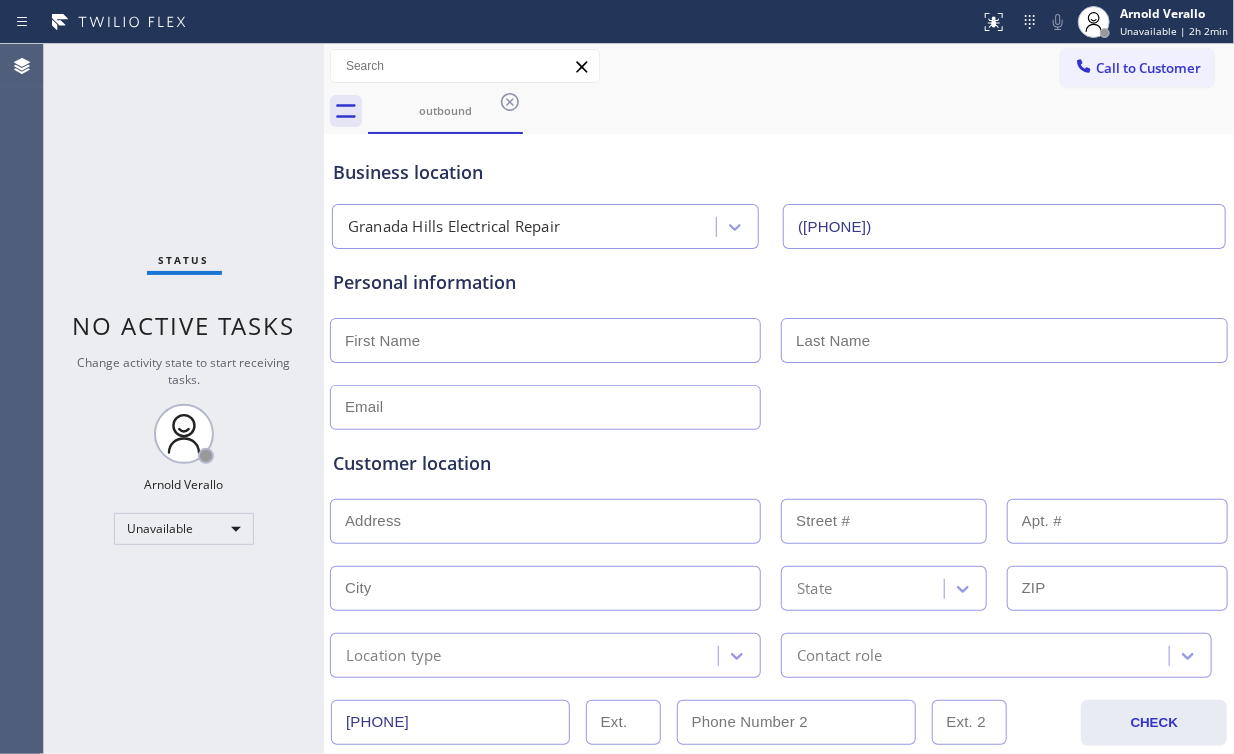 drag, startPoint x: 1107, startPoint y: 69, endPoint x: 1096, endPoint y: 74, distance: 12.083046 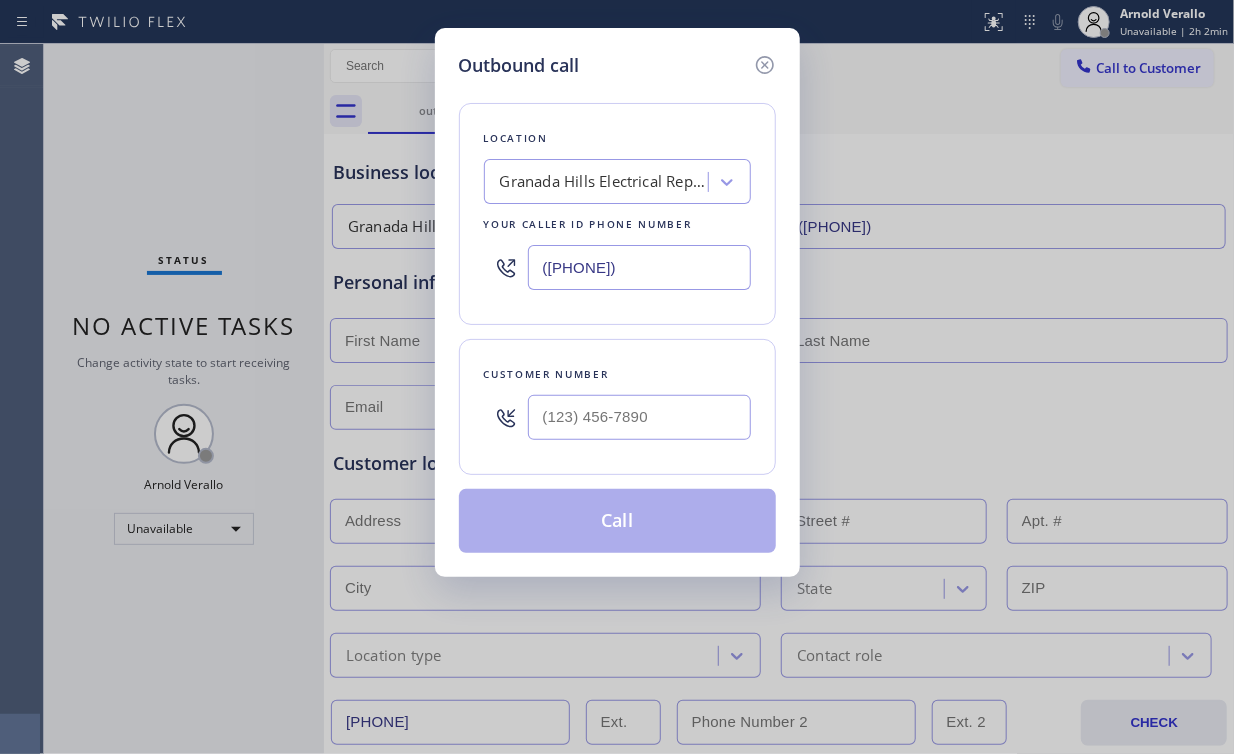 drag, startPoint x: 650, startPoint y: 273, endPoint x: 232, endPoint y: 270, distance: 418.01077 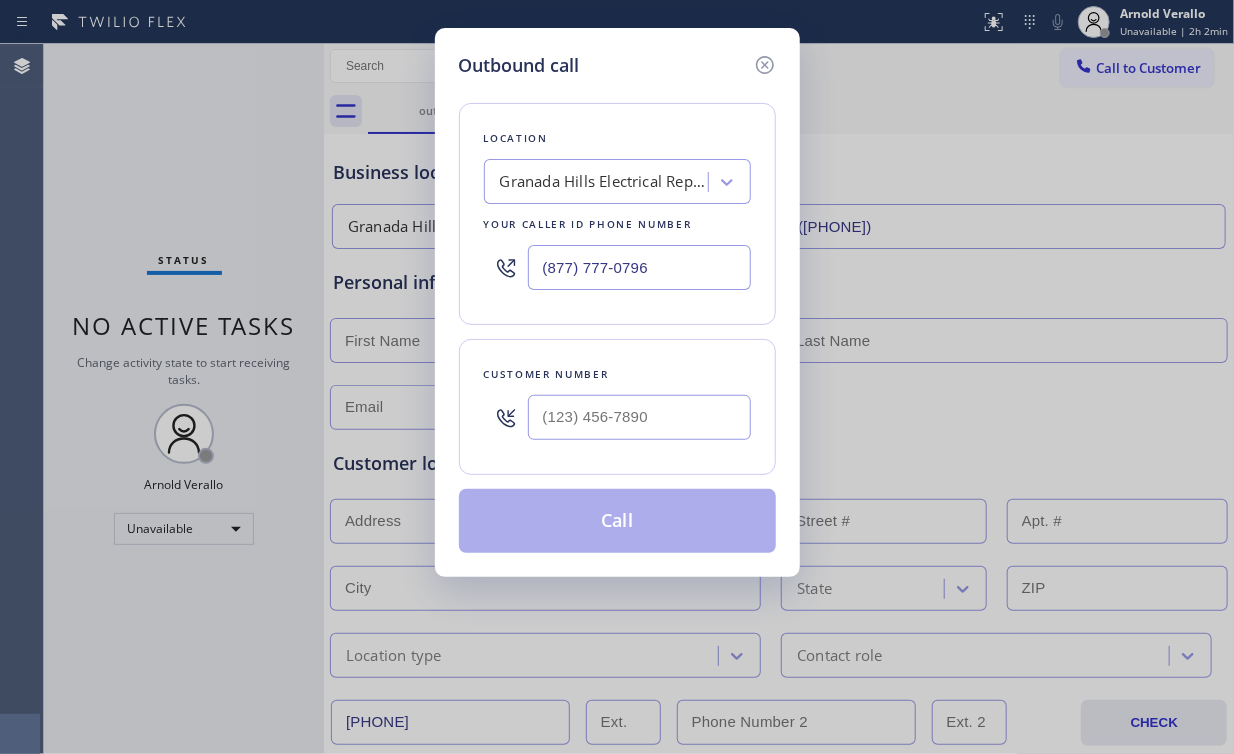 type on "(877) 777-0796" 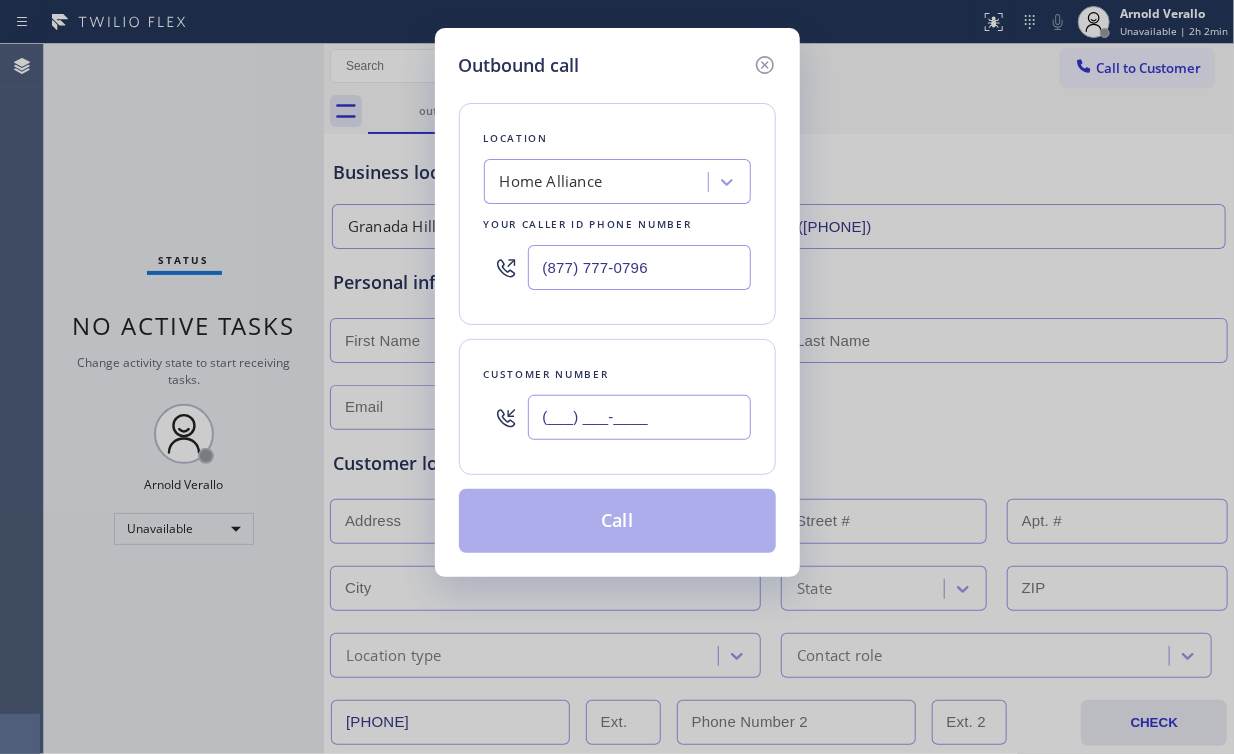 click on "(___) ___-____" at bounding box center [639, 417] 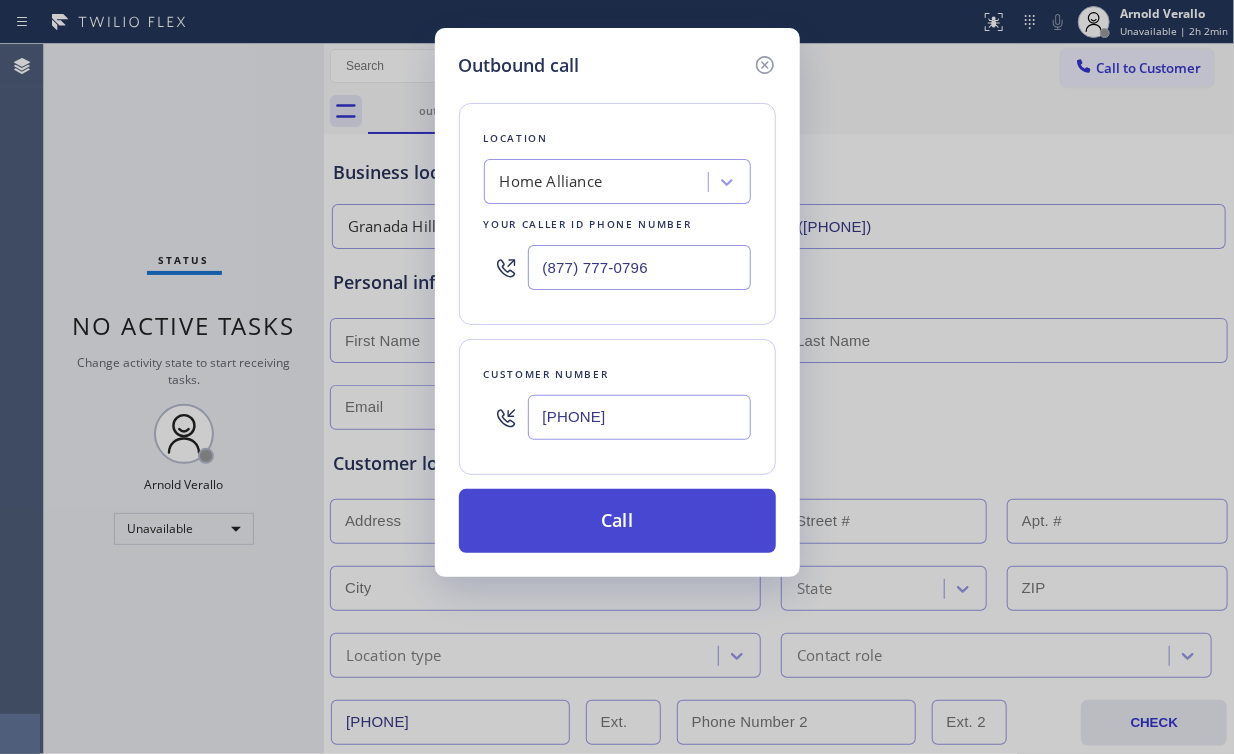 type on "[PHONE]" 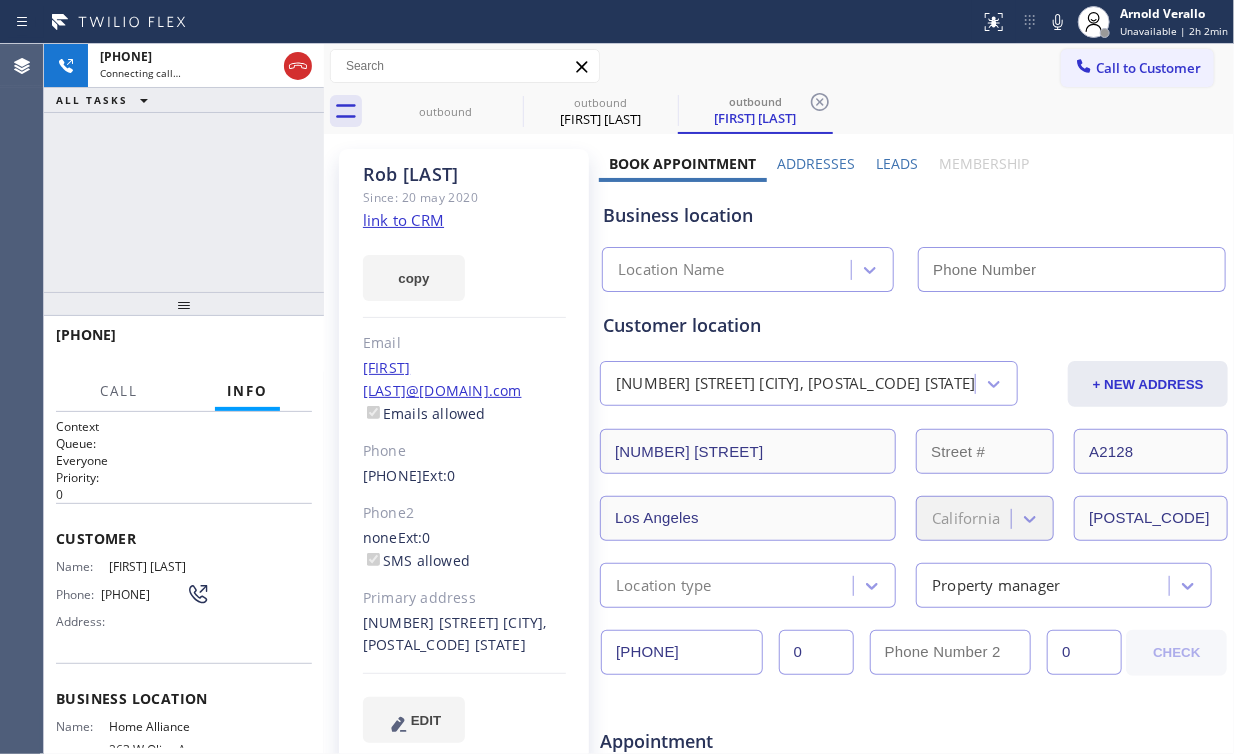 click on "+1[PHONE] Connecting call… ALL TASKS ALL TASKS ACTIVE TASKS TASKS IN WRAP UP" at bounding box center (184, 168) 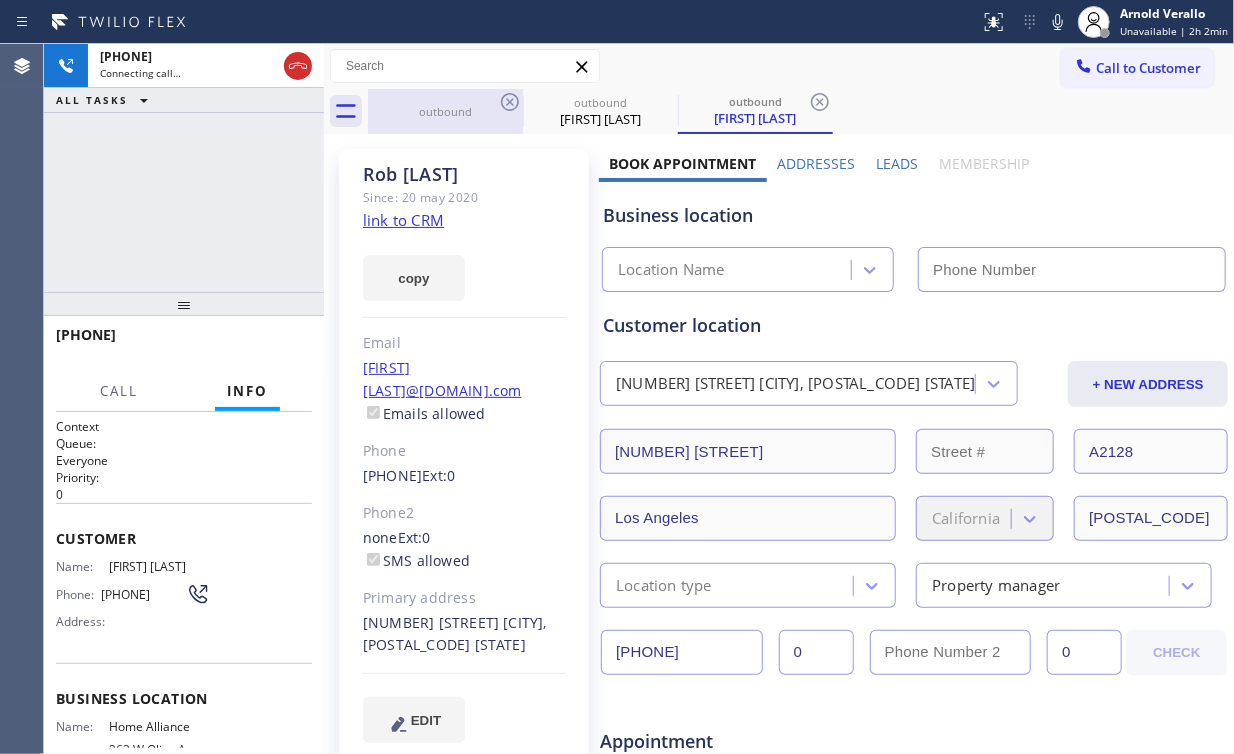 drag, startPoint x: 456, startPoint y: 108, endPoint x: 503, endPoint y: 102, distance: 47.38143 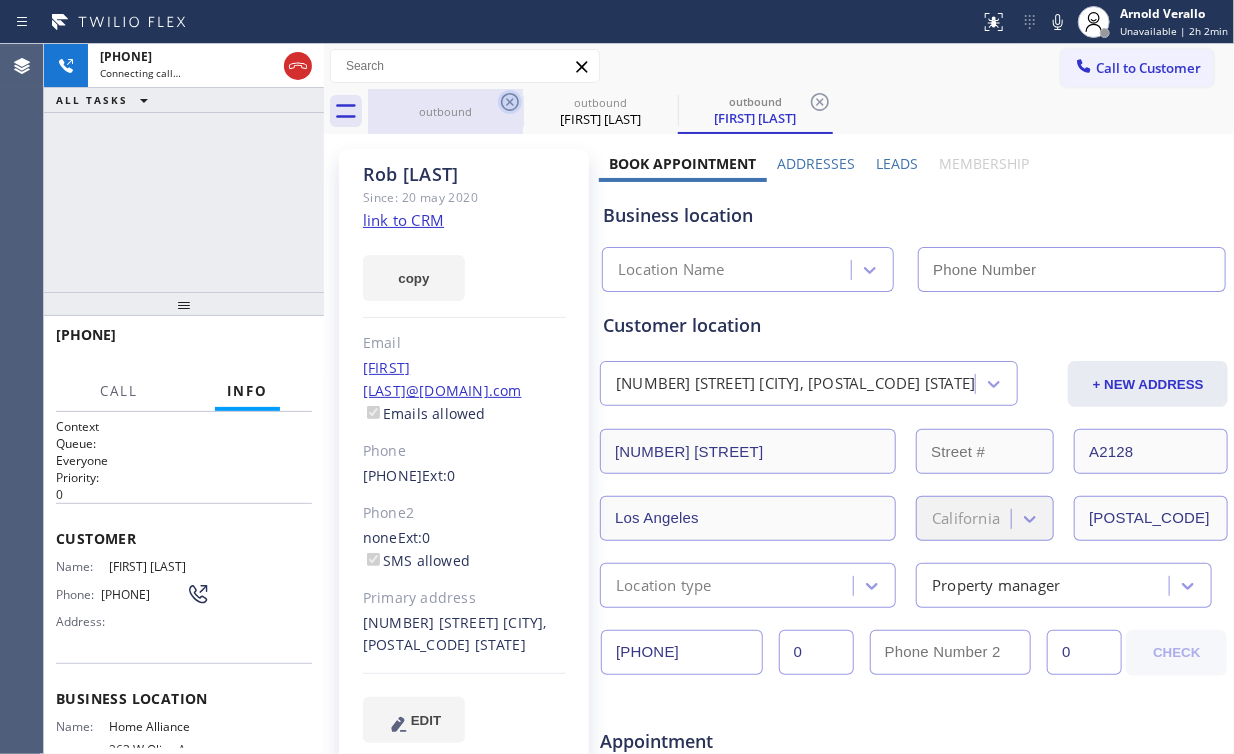 click on "outbound" at bounding box center (445, 111) 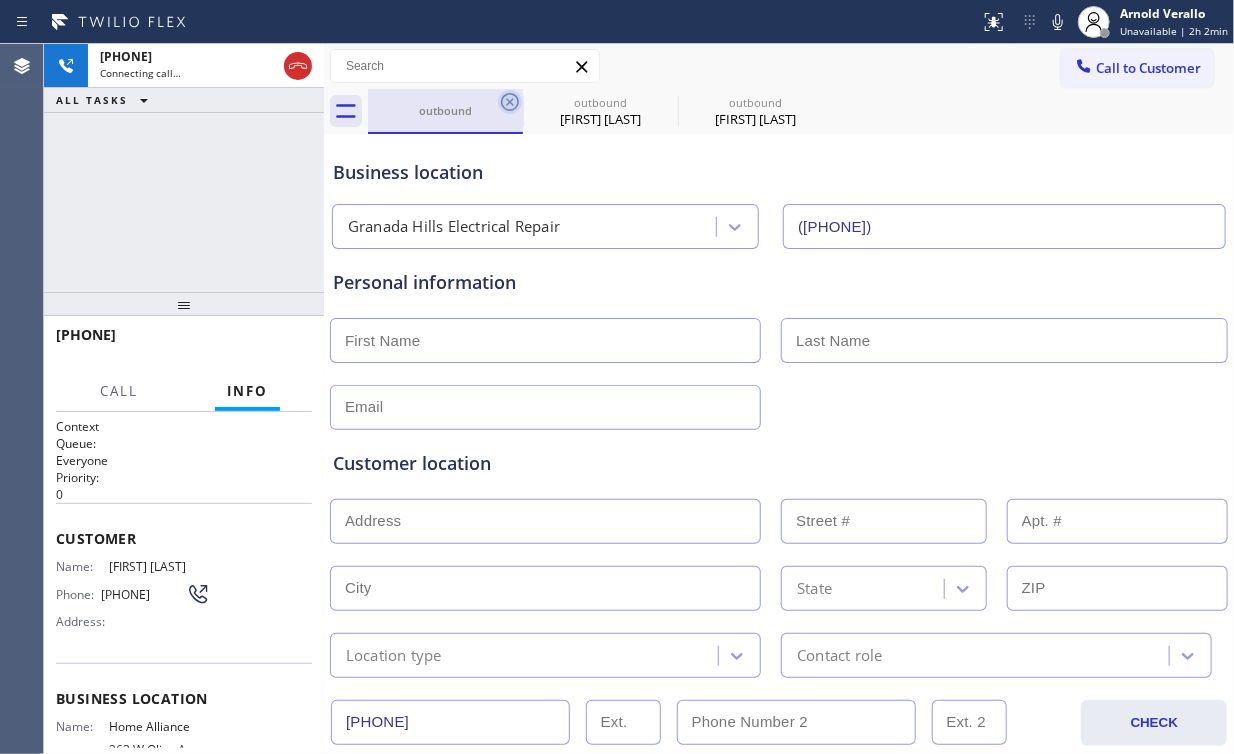 click 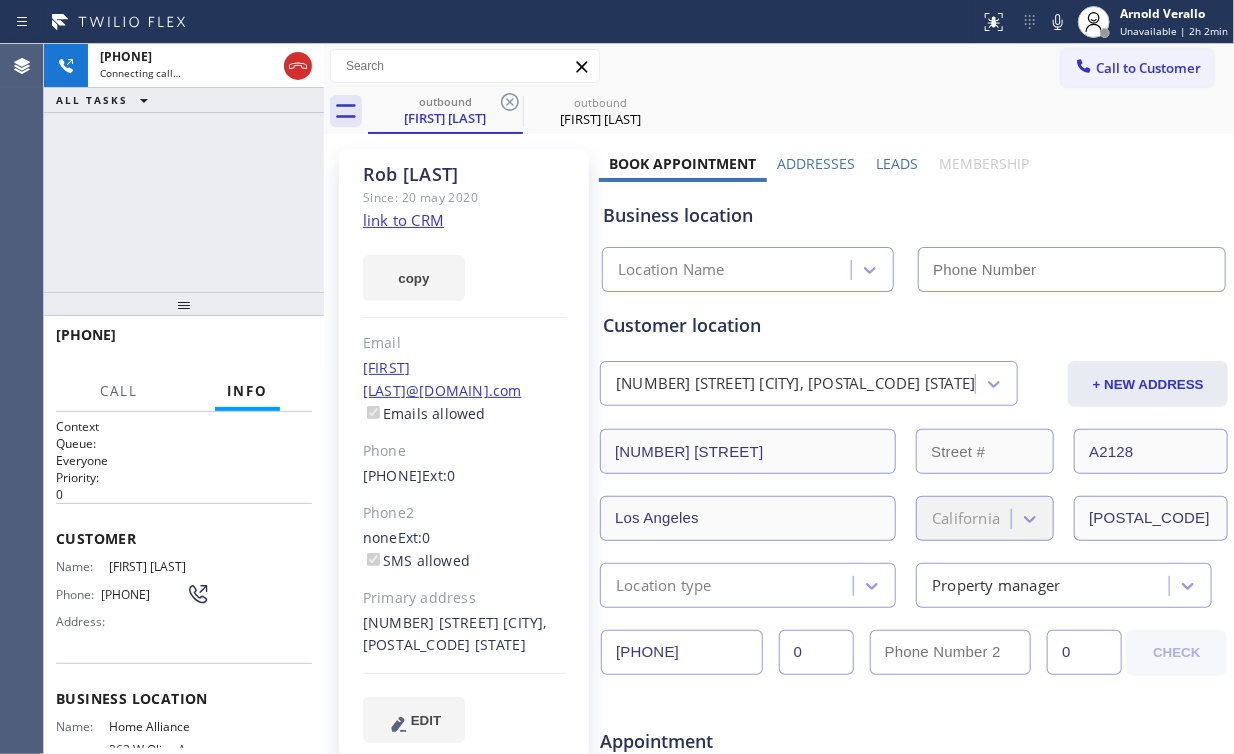 type on "(877) 777-0796" 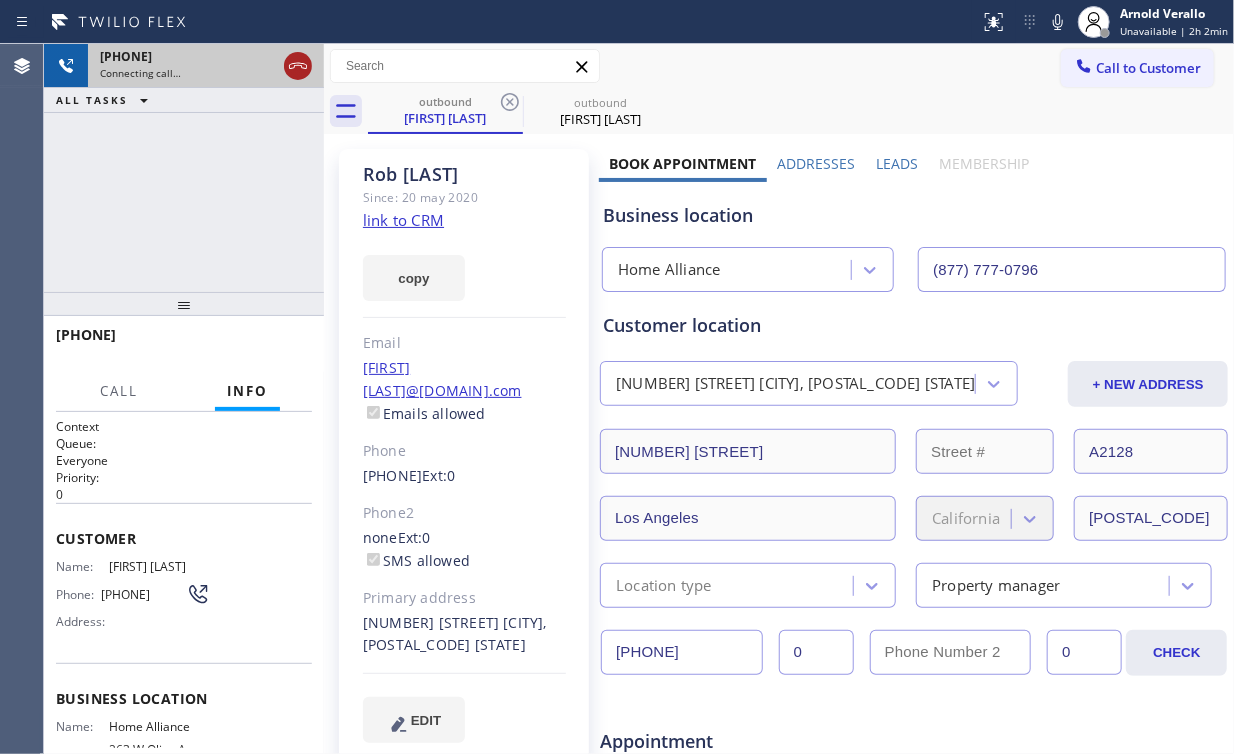 click 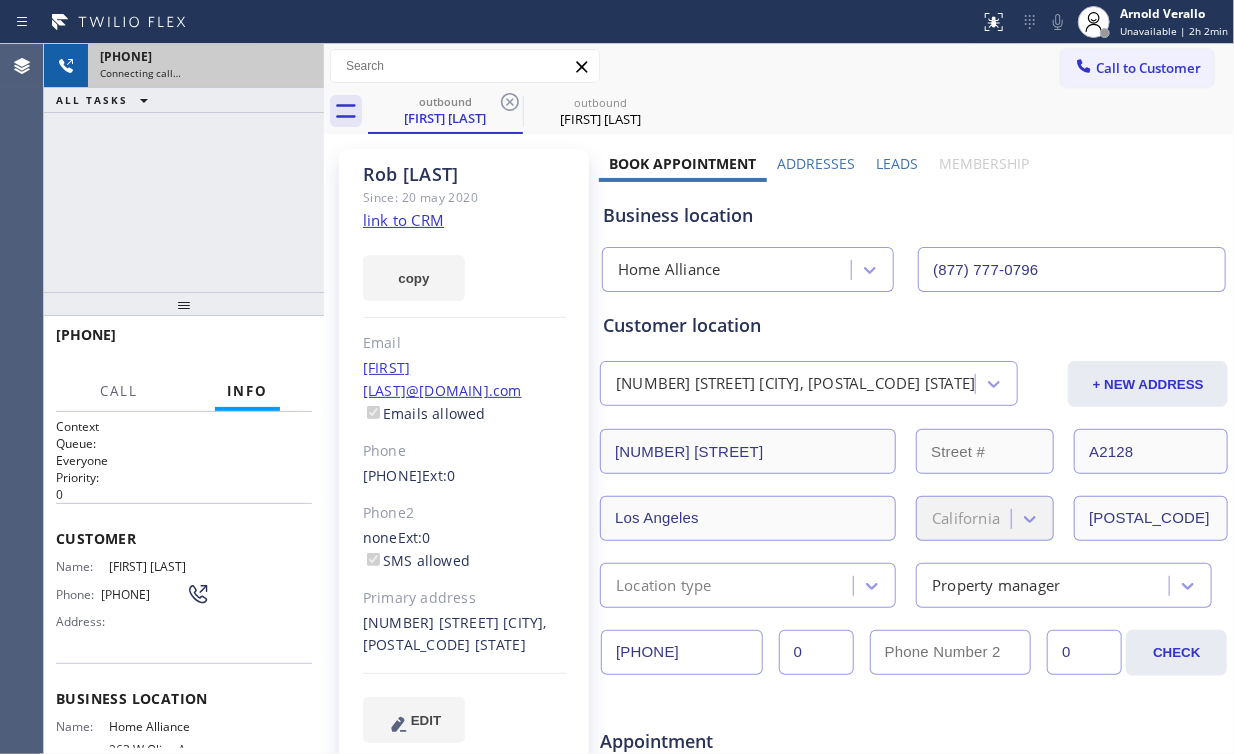 click on "link to CRM" 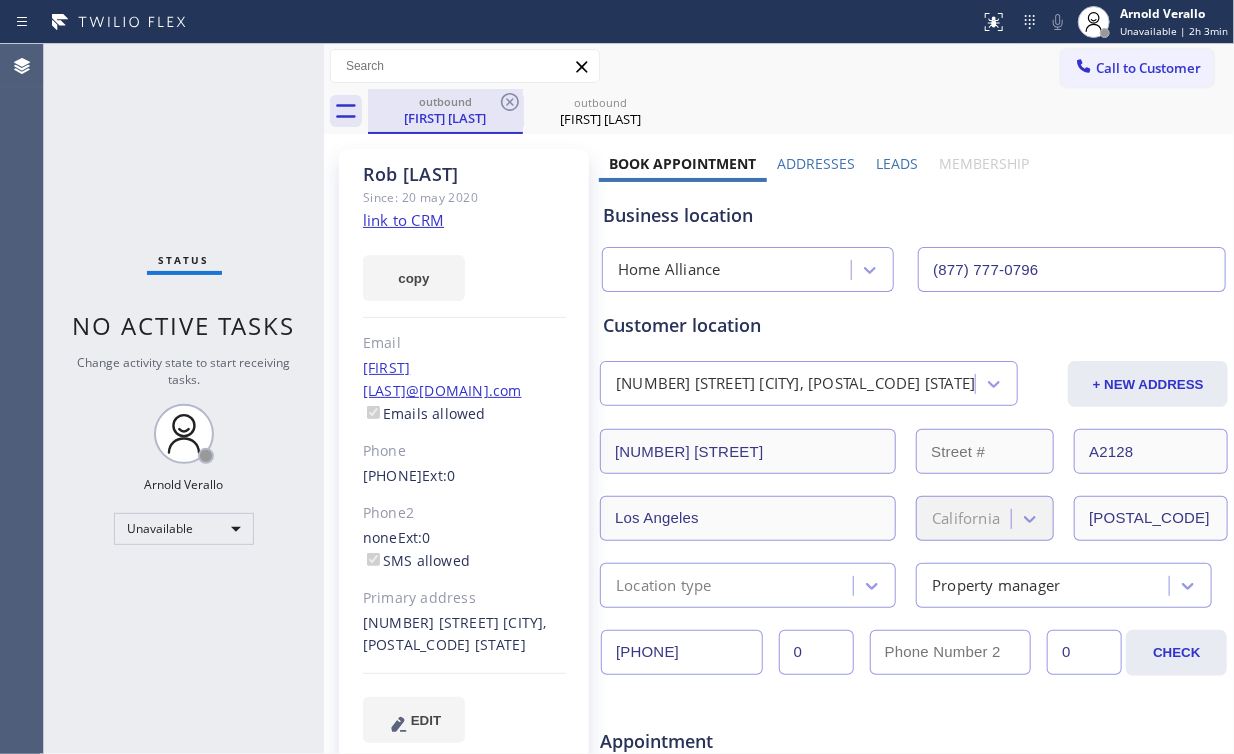 click on "[FIRST] [LAST]" at bounding box center [445, 118] 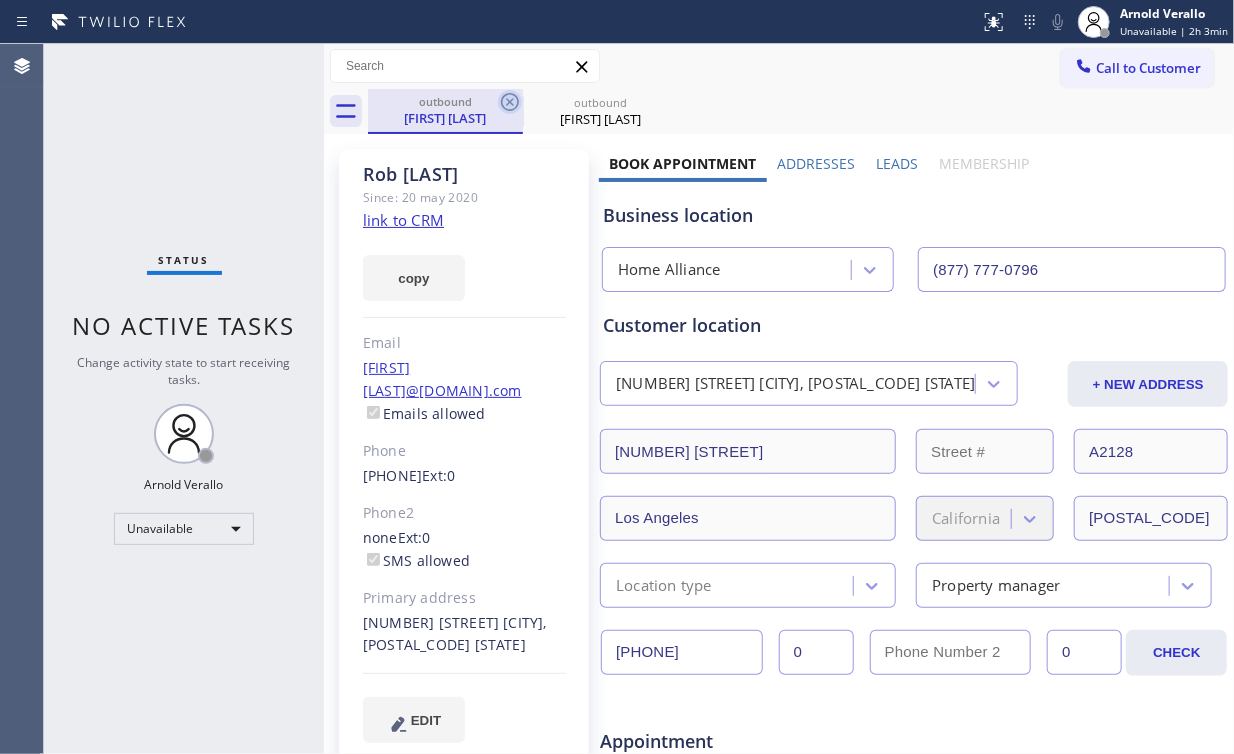click 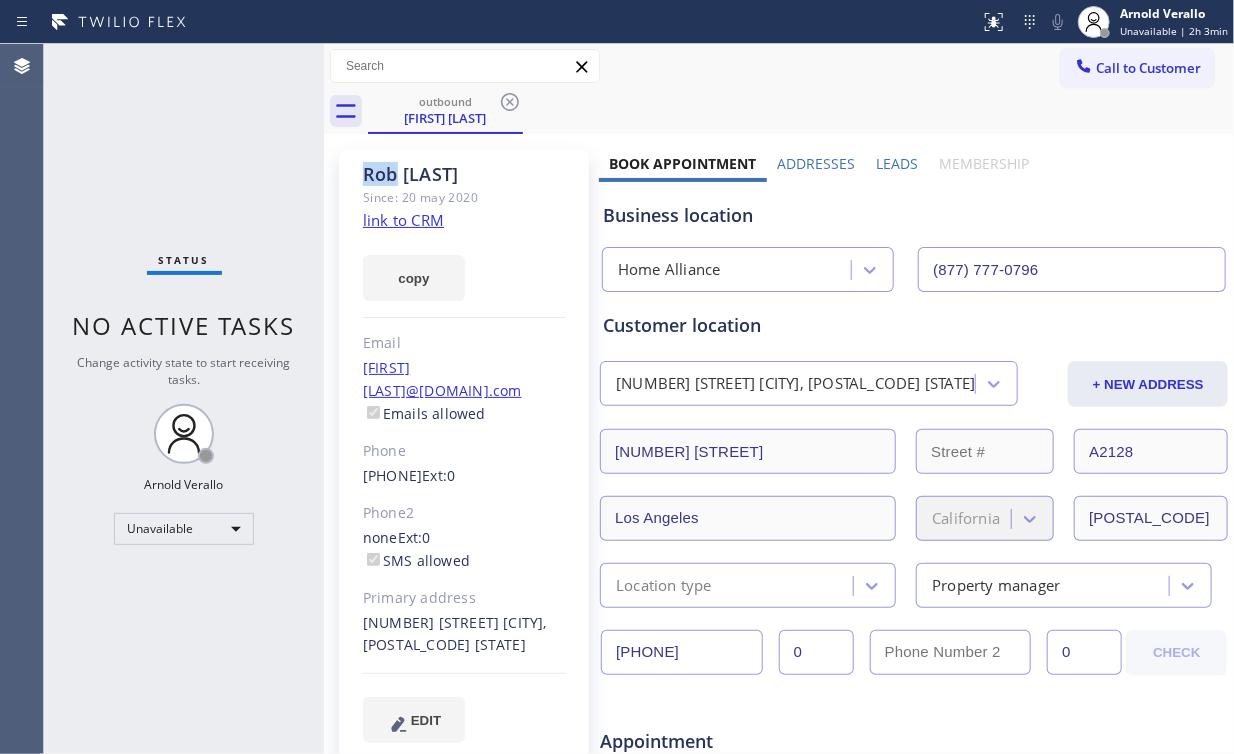 drag, startPoint x: 506, startPoint y: 102, endPoint x: 493, endPoint y: 103, distance: 13.038404 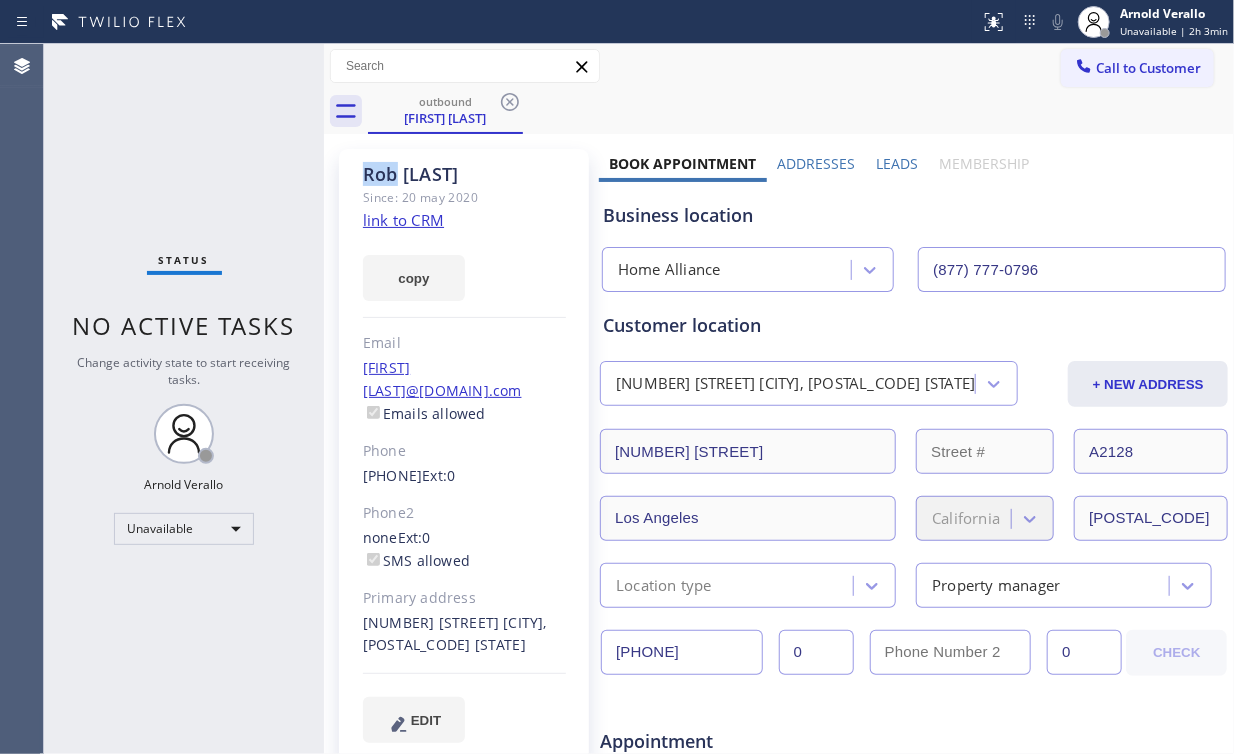 click 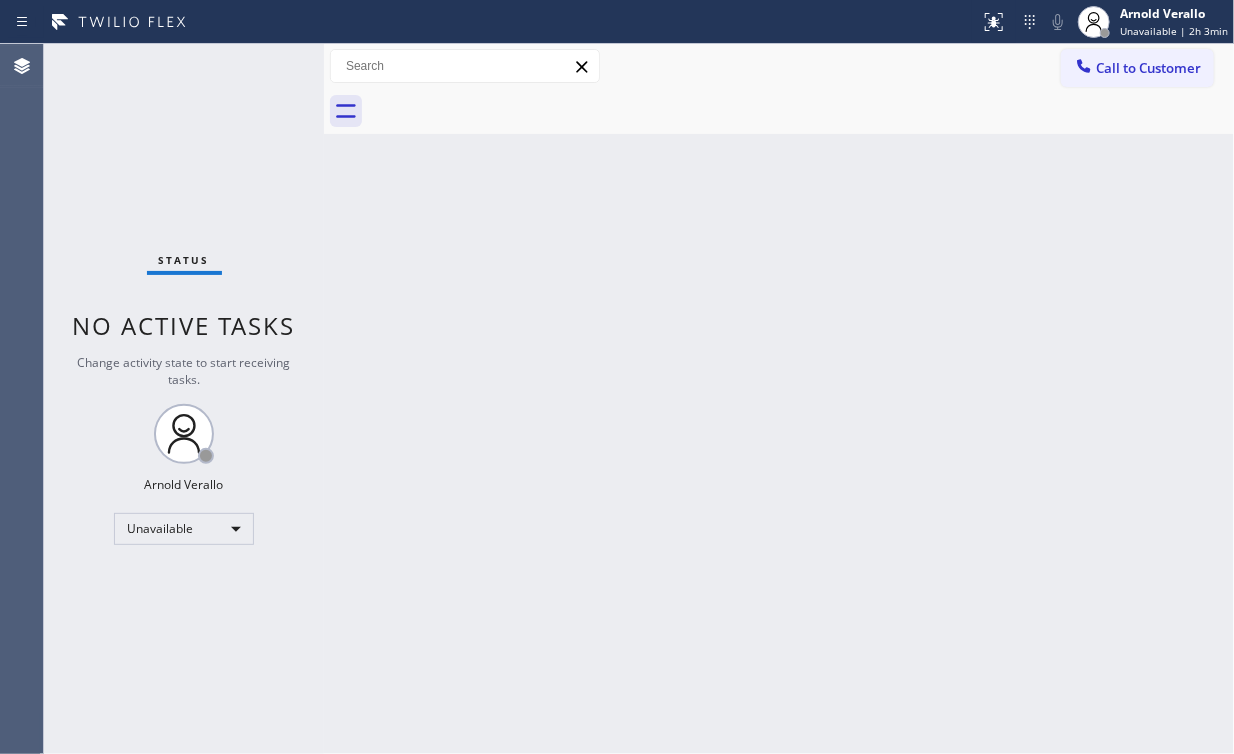 click on "Status   No active tasks     Change activity state to start receiving tasks.   [FIRST] [LAST] Unavailable" at bounding box center [184, 399] 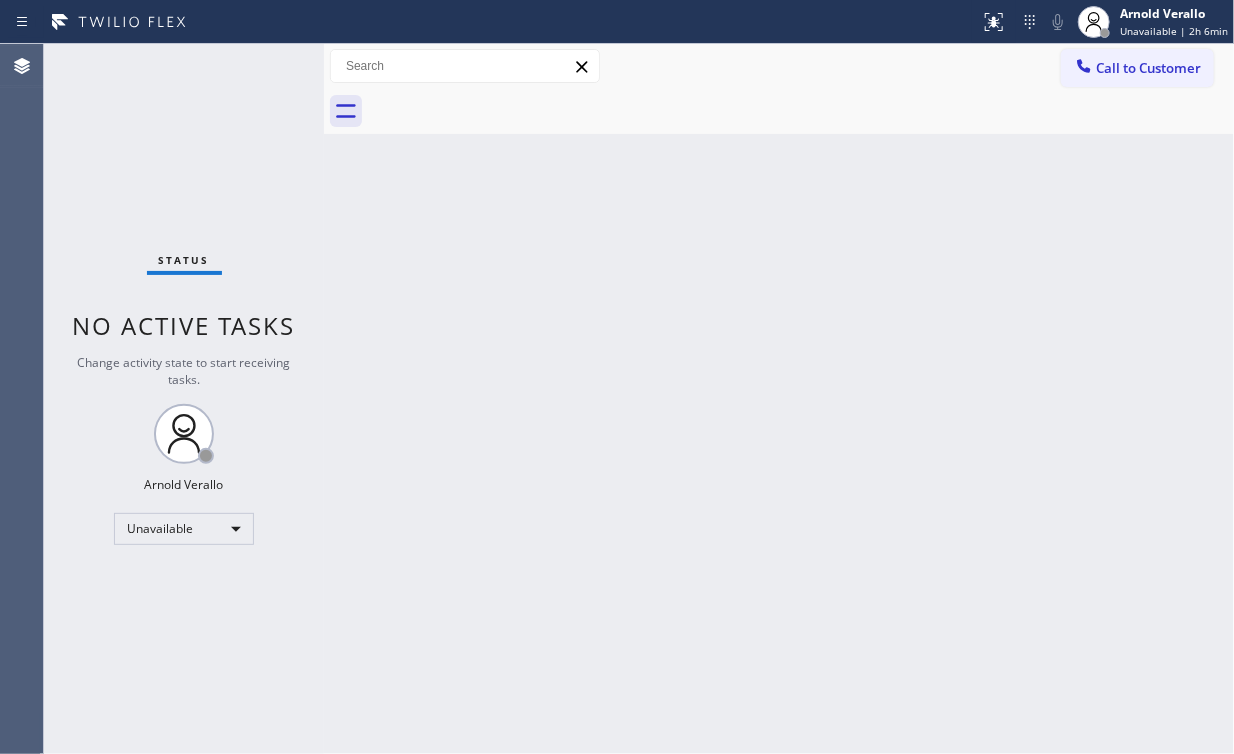 drag, startPoint x: 188, startPoint y: 146, endPoint x: 946, endPoint y: 128, distance: 758.2137 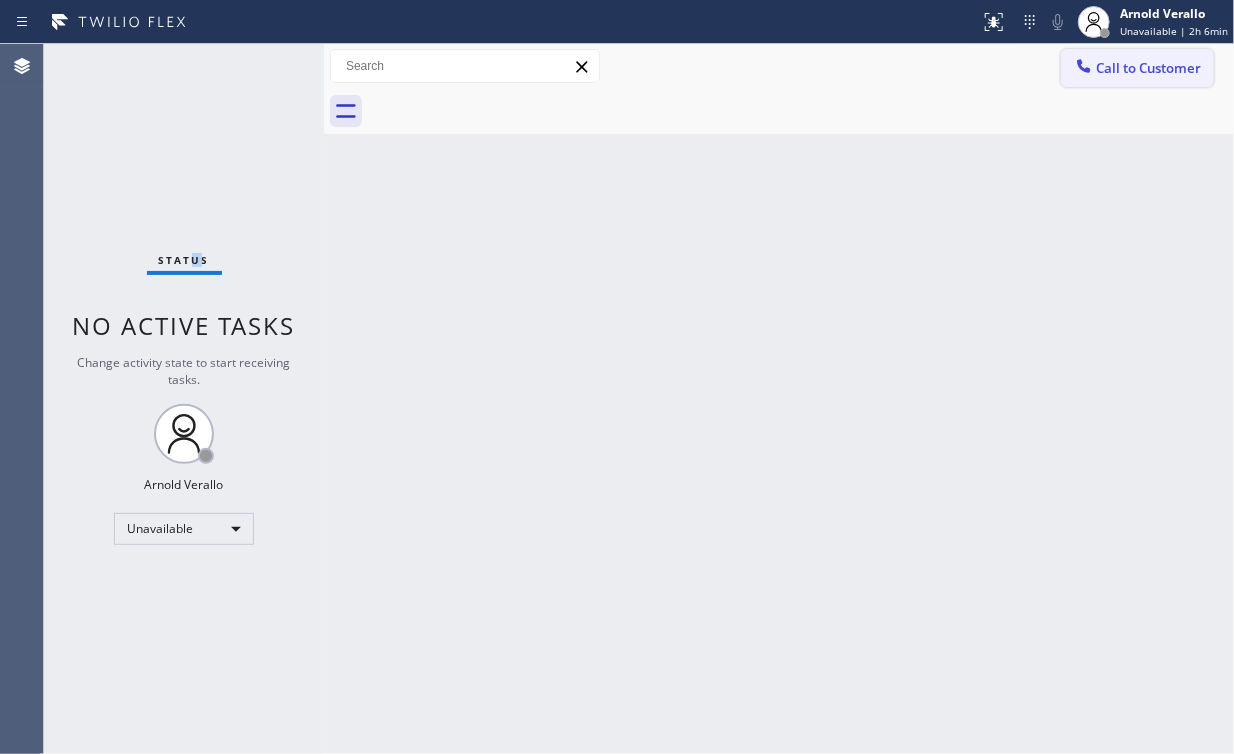 click on "Call to Customer" at bounding box center (1148, 68) 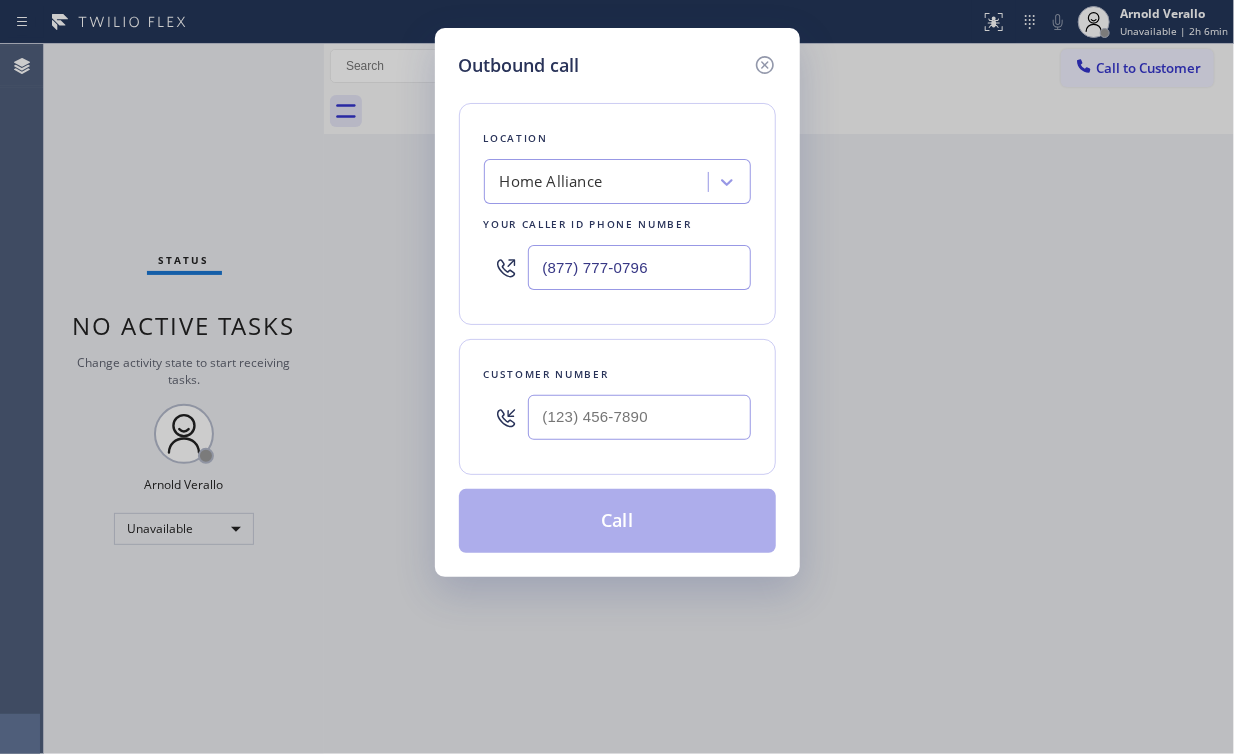 drag, startPoint x: 699, startPoint y: 259, endPoint x: 340, endPoint y: 277, distance: 359.45096 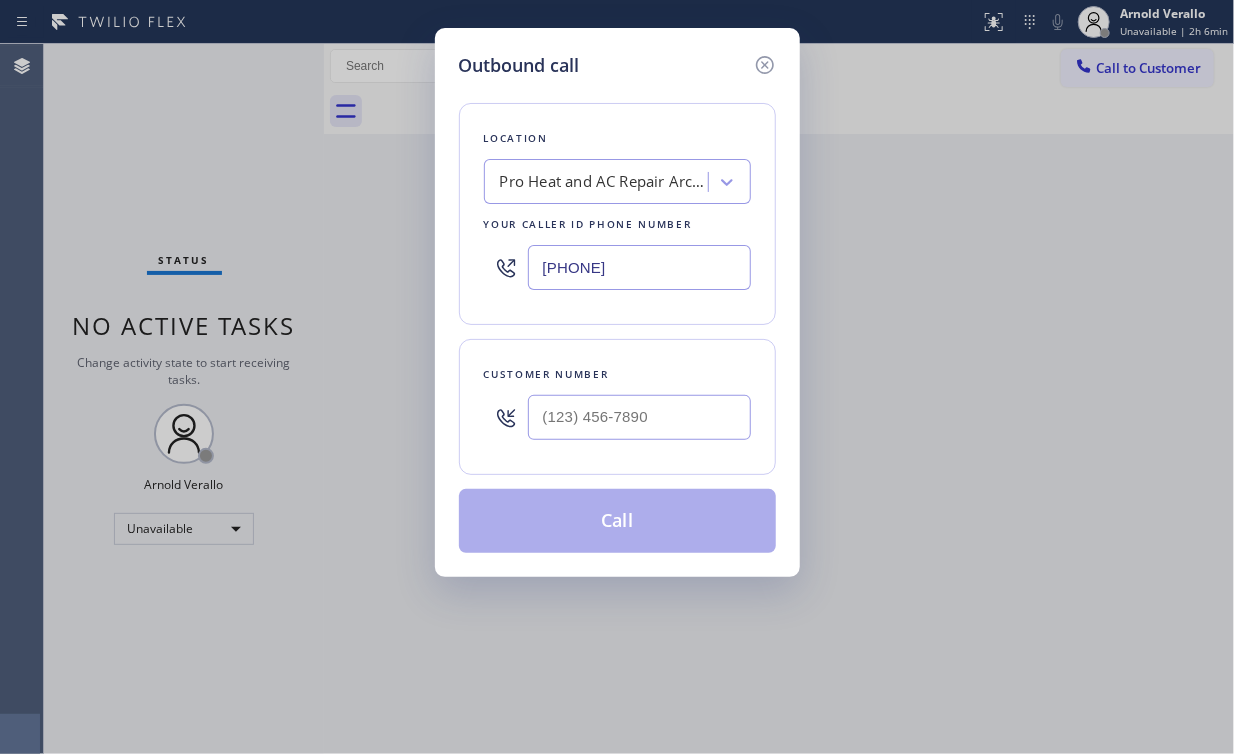 type on "[PHONE]" 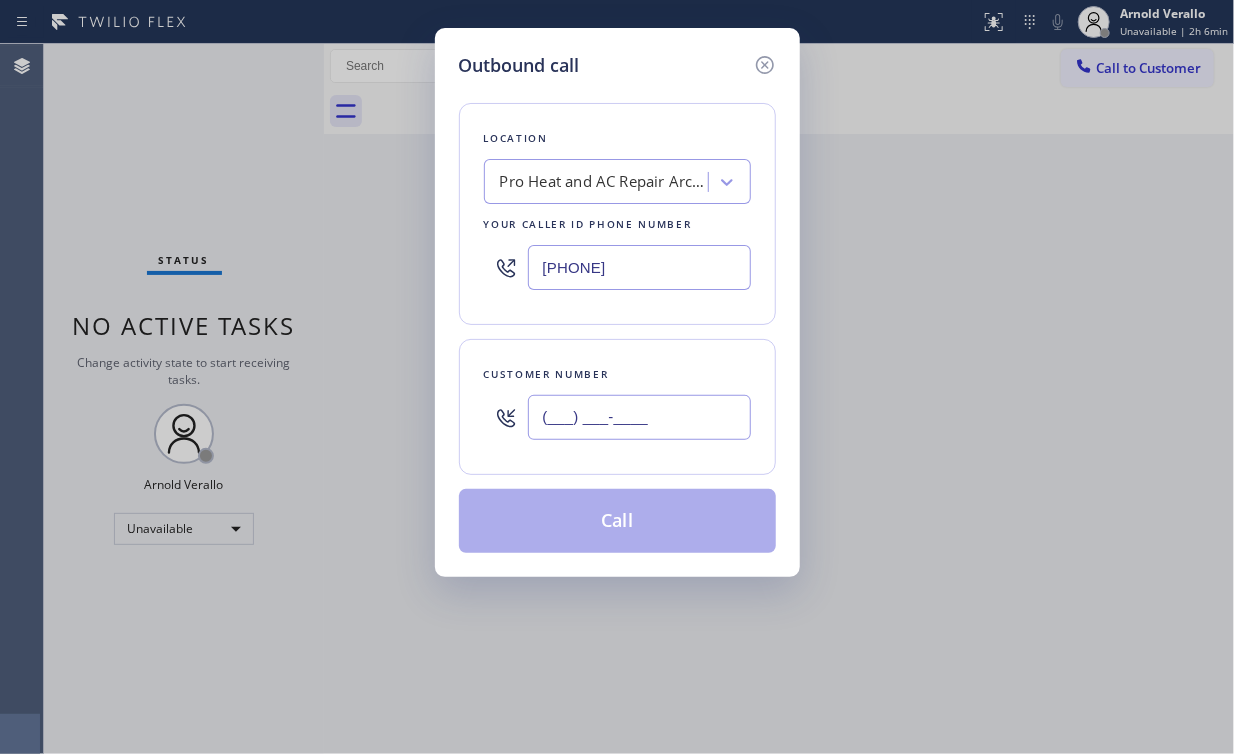 click on "(___) ___-____" at bounding box center [639, 417] 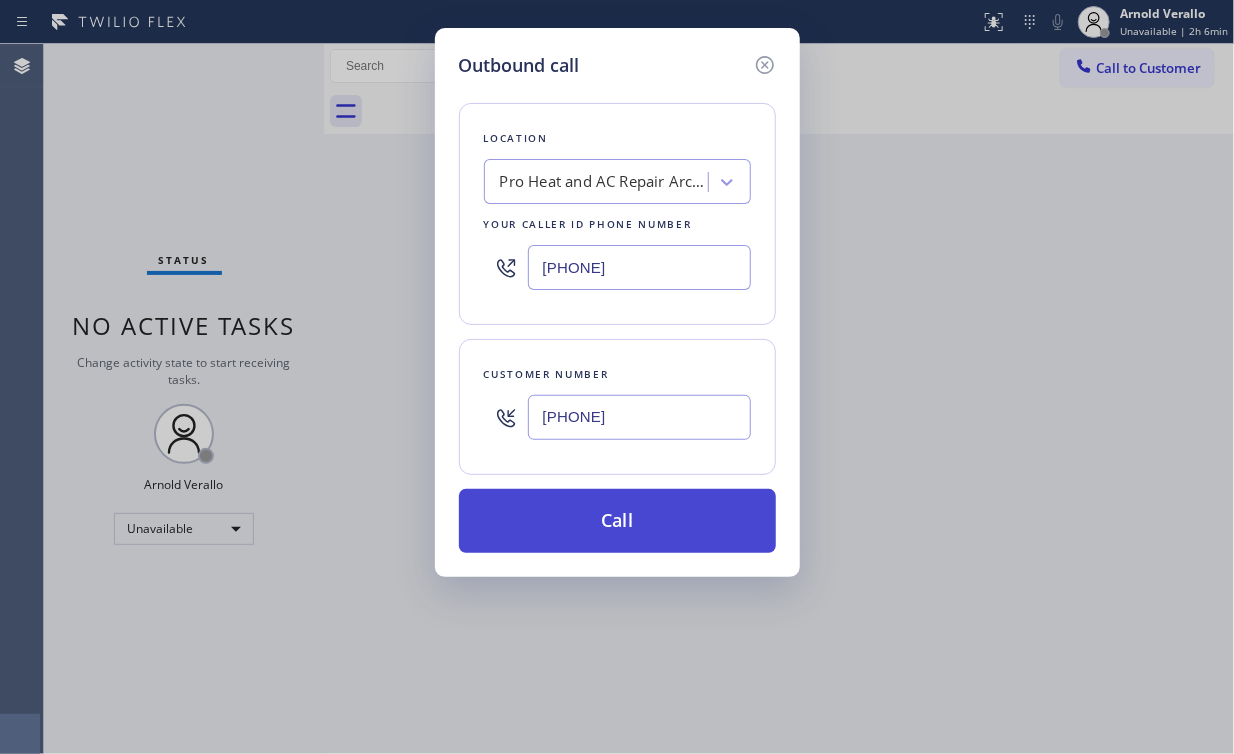 type on "[PHONE]" 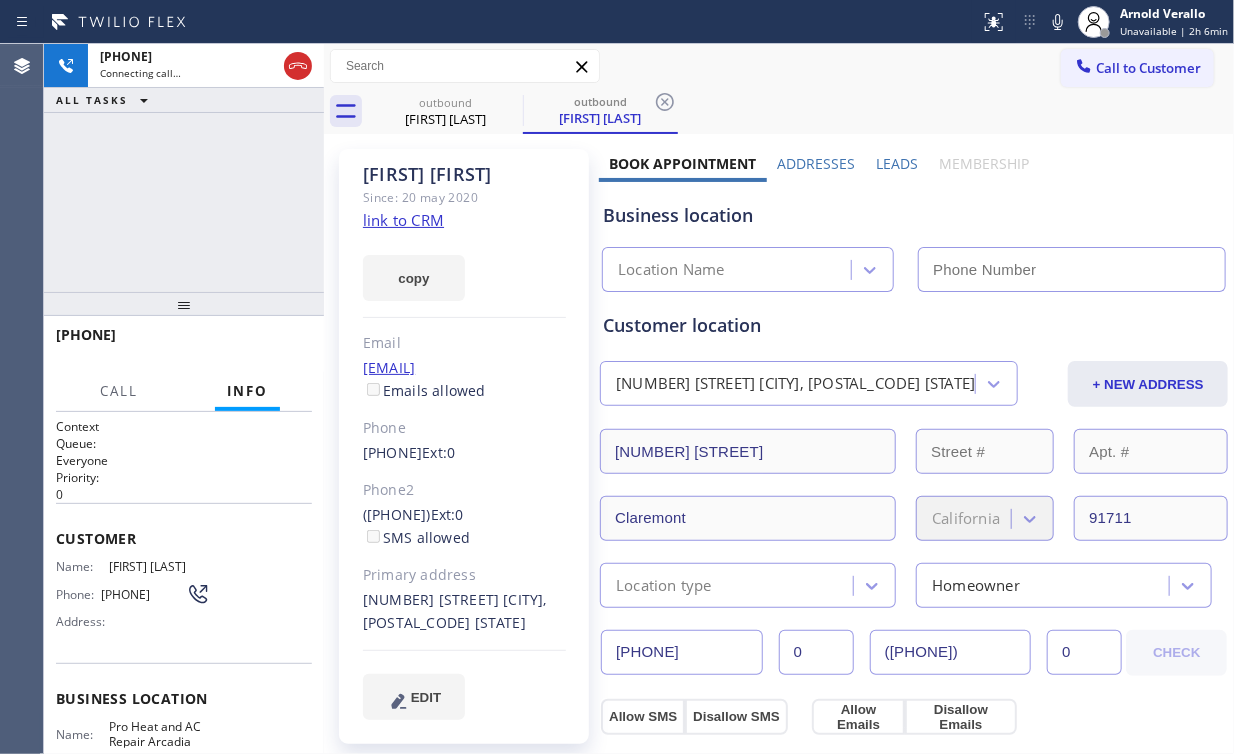 click 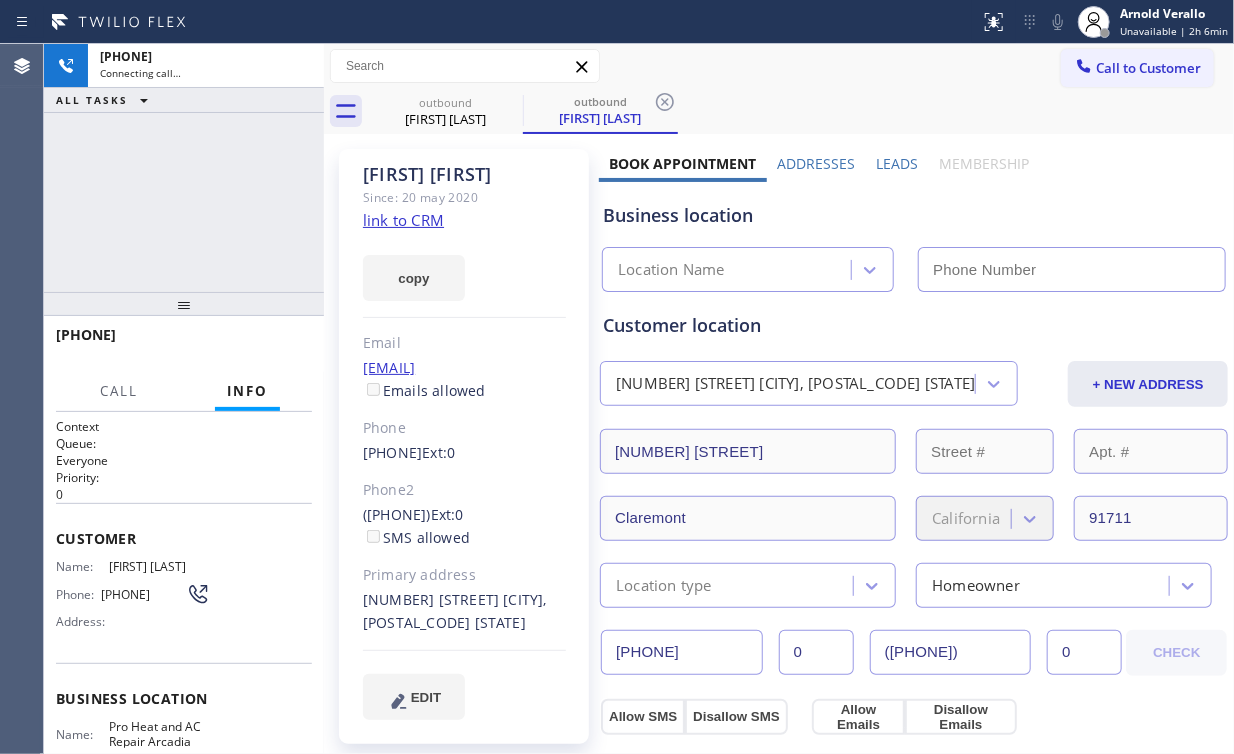click on "[FIRST]   [LAST] Since: [DATE] link to CRM copy Email [EMAIL]  Emails allowed Phone ([PHONE])  Ext:  0 Phone2 ([PHONE])  Ext:  0  SMS allowed Primary address  [NUMBER] [STREET] [CITY], [POSTAL_CODE] [STATE] EDIT" at bounding box center [464, 446] 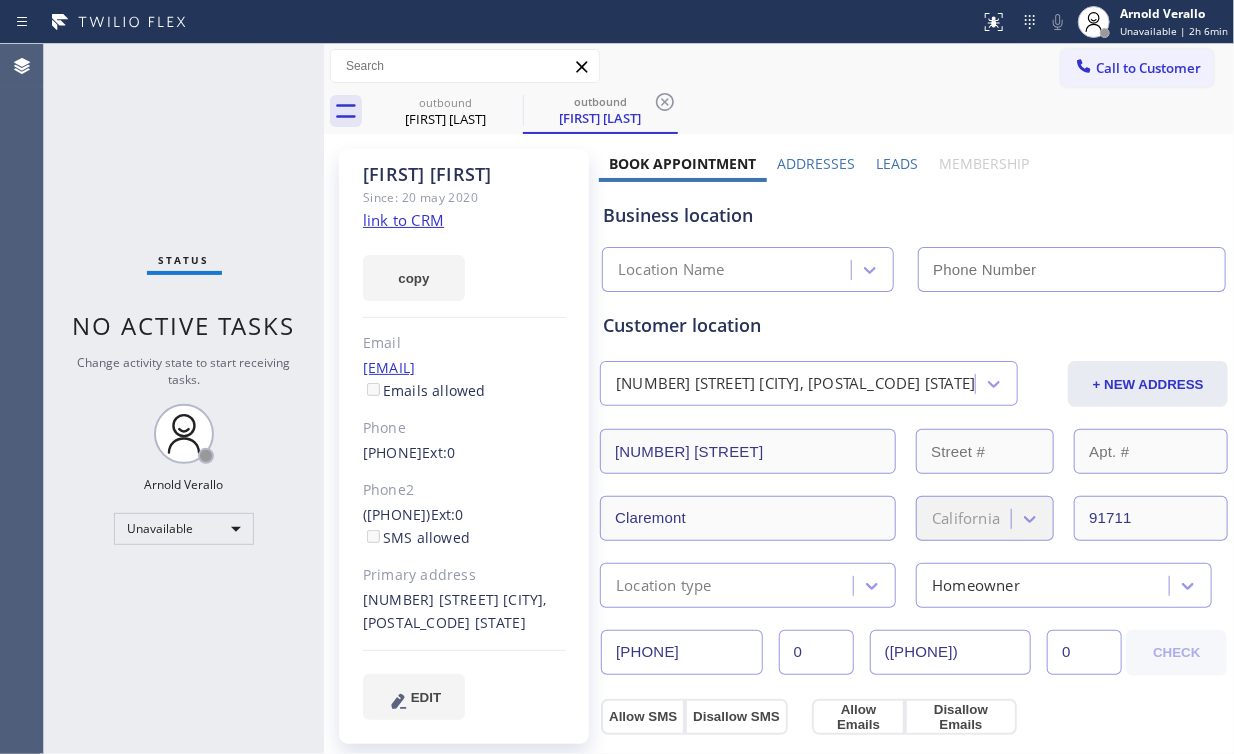 click on "link to CRM" 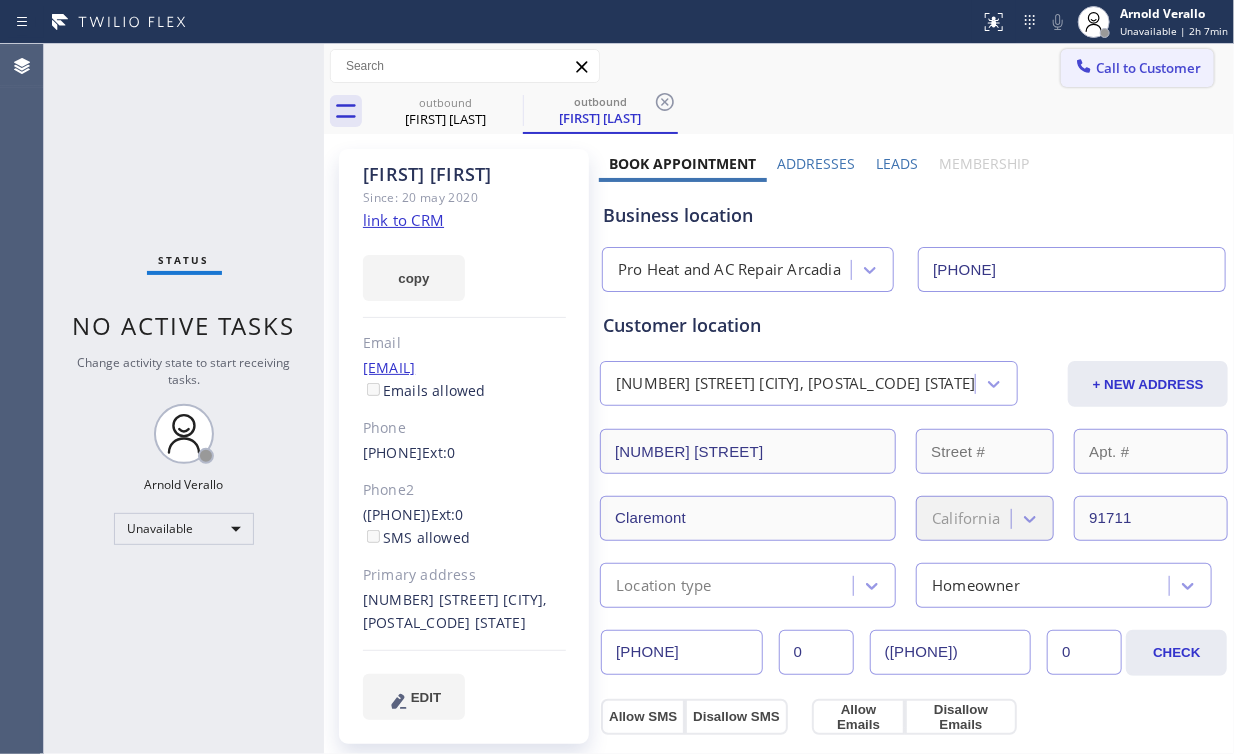 click on "Call to Customer" at bounding box center (1148, 68) 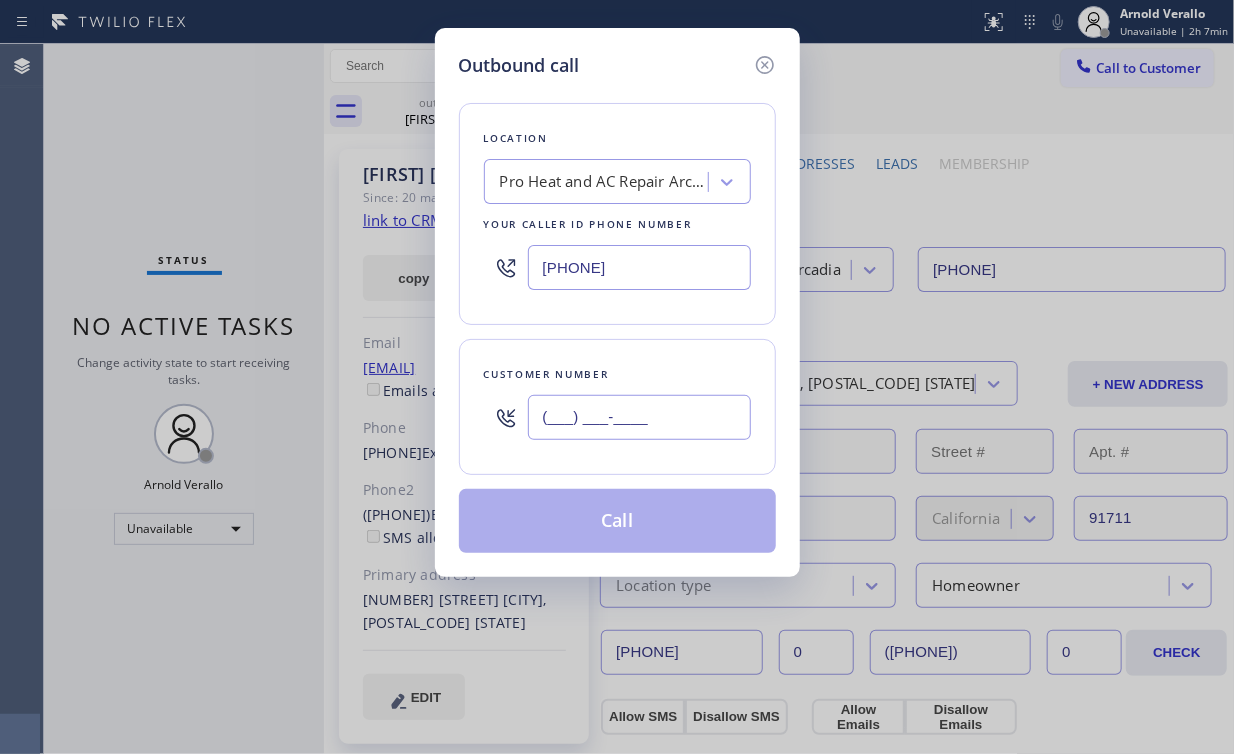 click on "(___) ___-____" at bounding box center (639, 417) 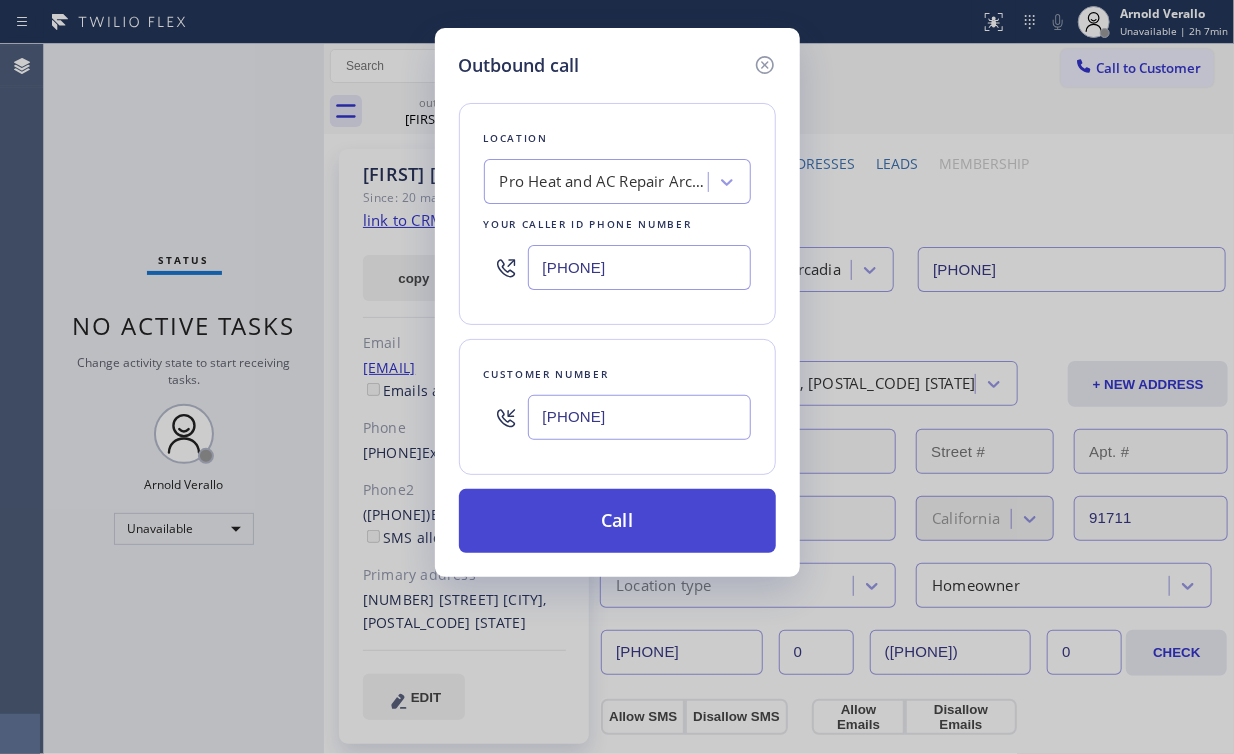 type on "[PHONE]" 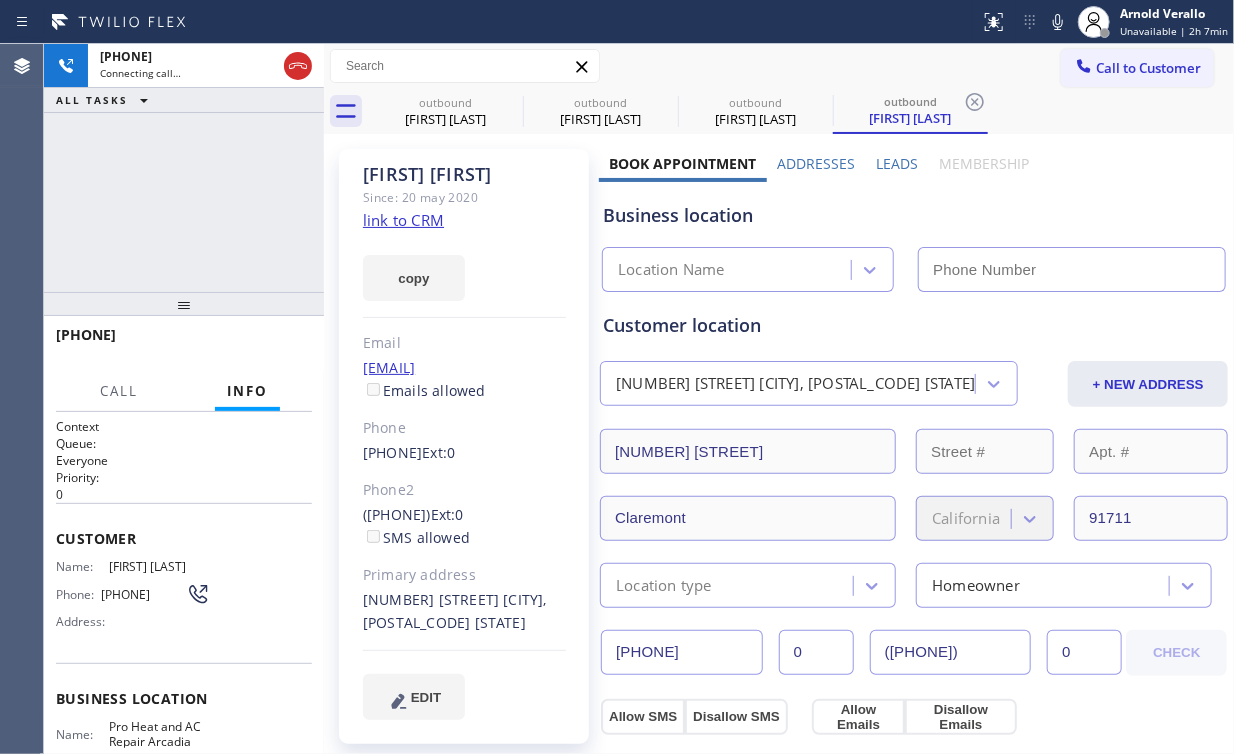type on "[PHONE]" 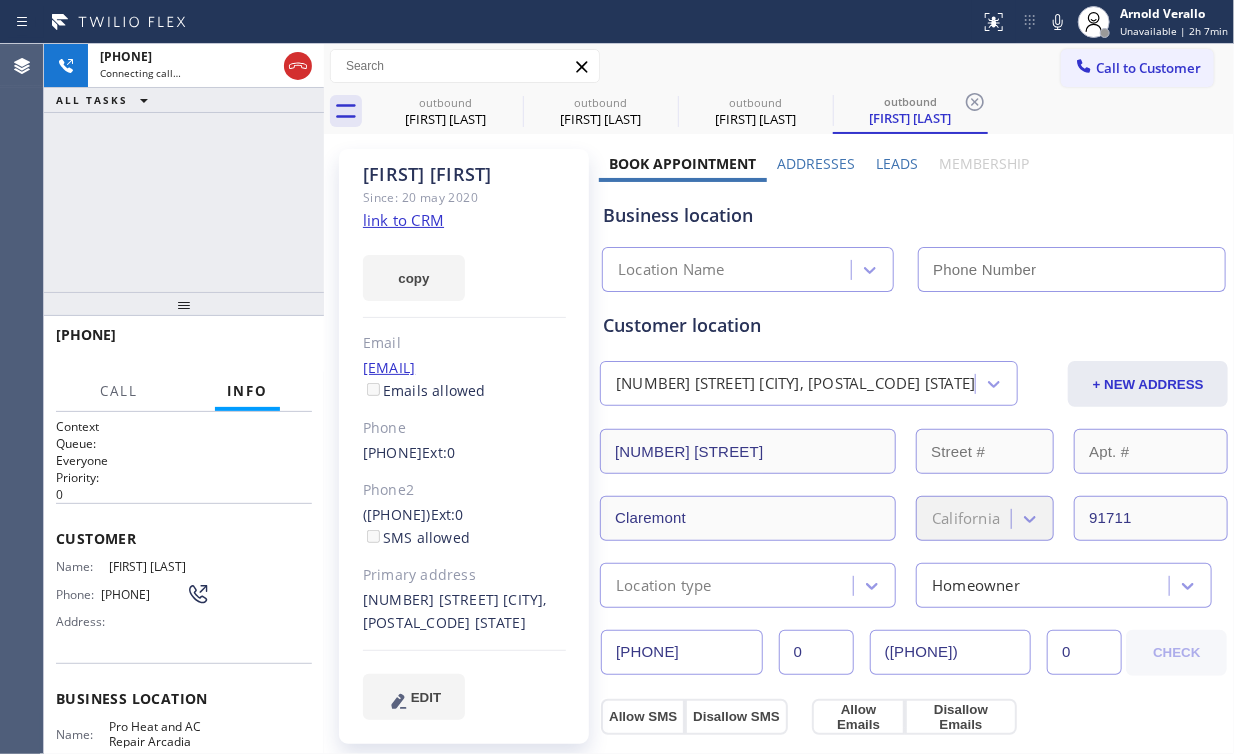type on "[PHONE]" 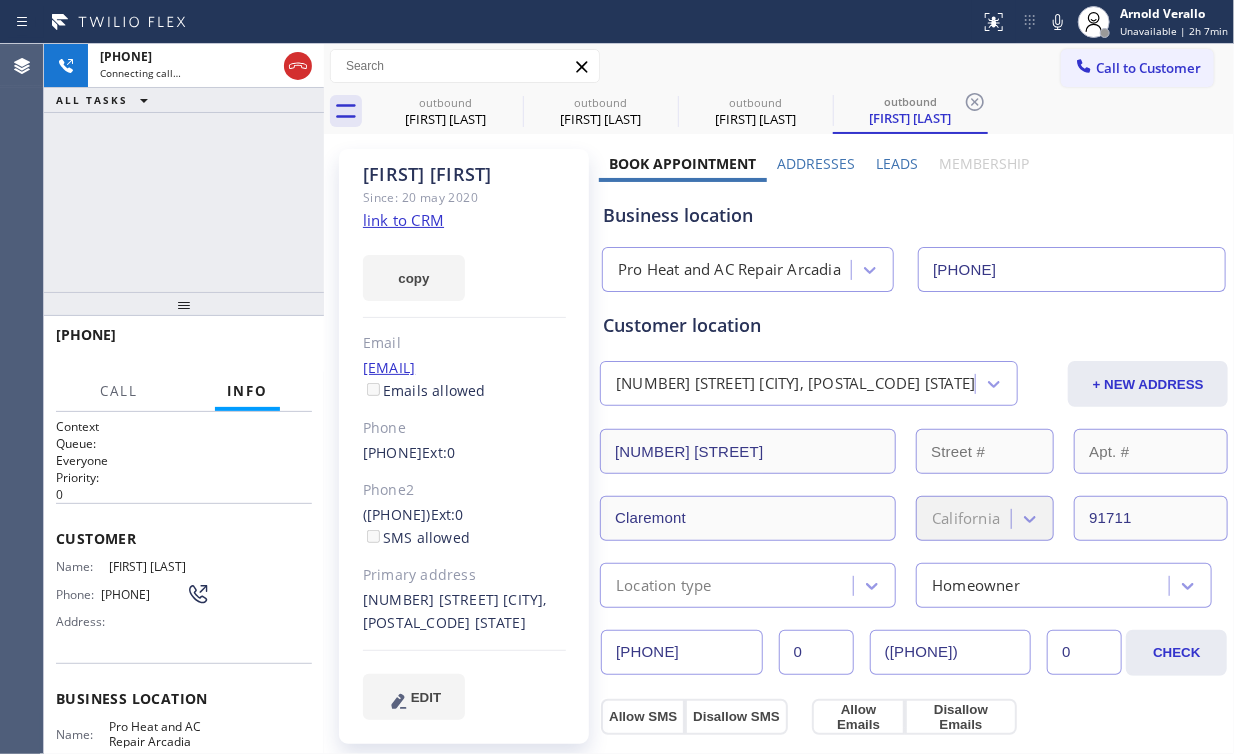 click on "+1[PHONE] Connecting call… ALL TASKS ALL TASKS ACTIVE TASKS TASKS IN WRAP UP" at bounding box center [184, 168] 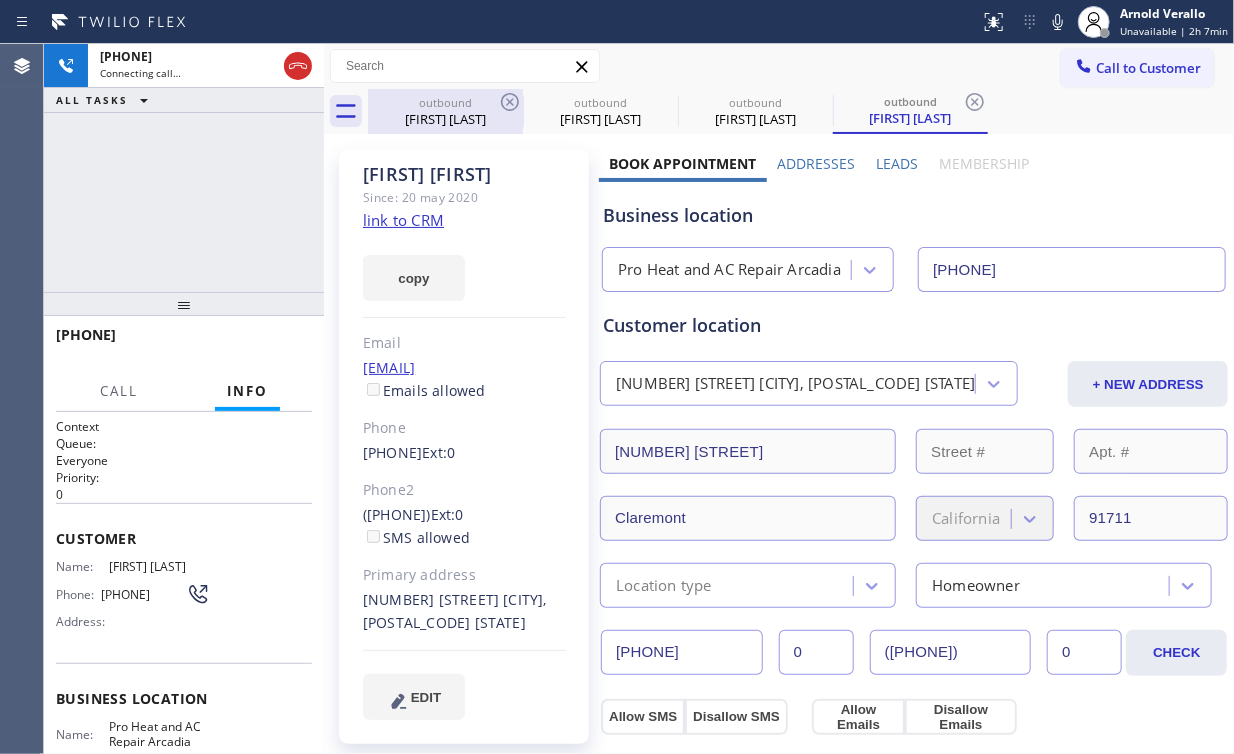 click on "[FIRST] [LAST]" at bounding box center [445, 119] 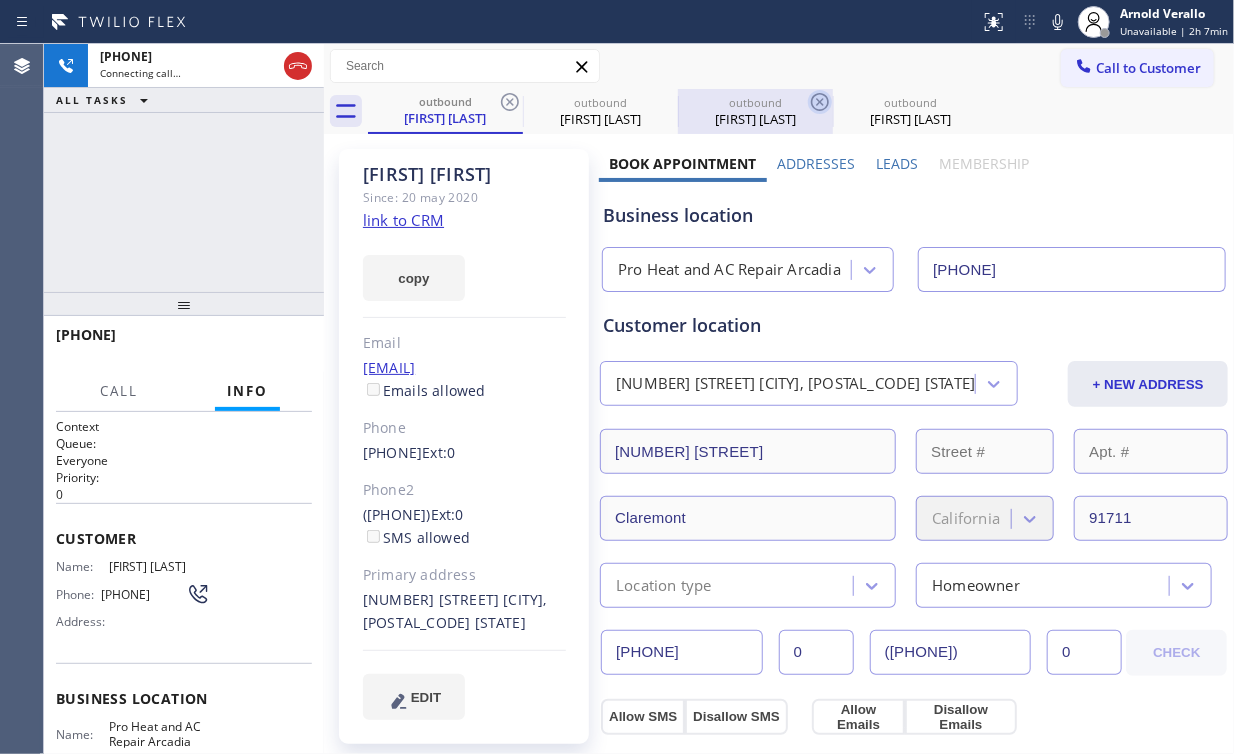 click 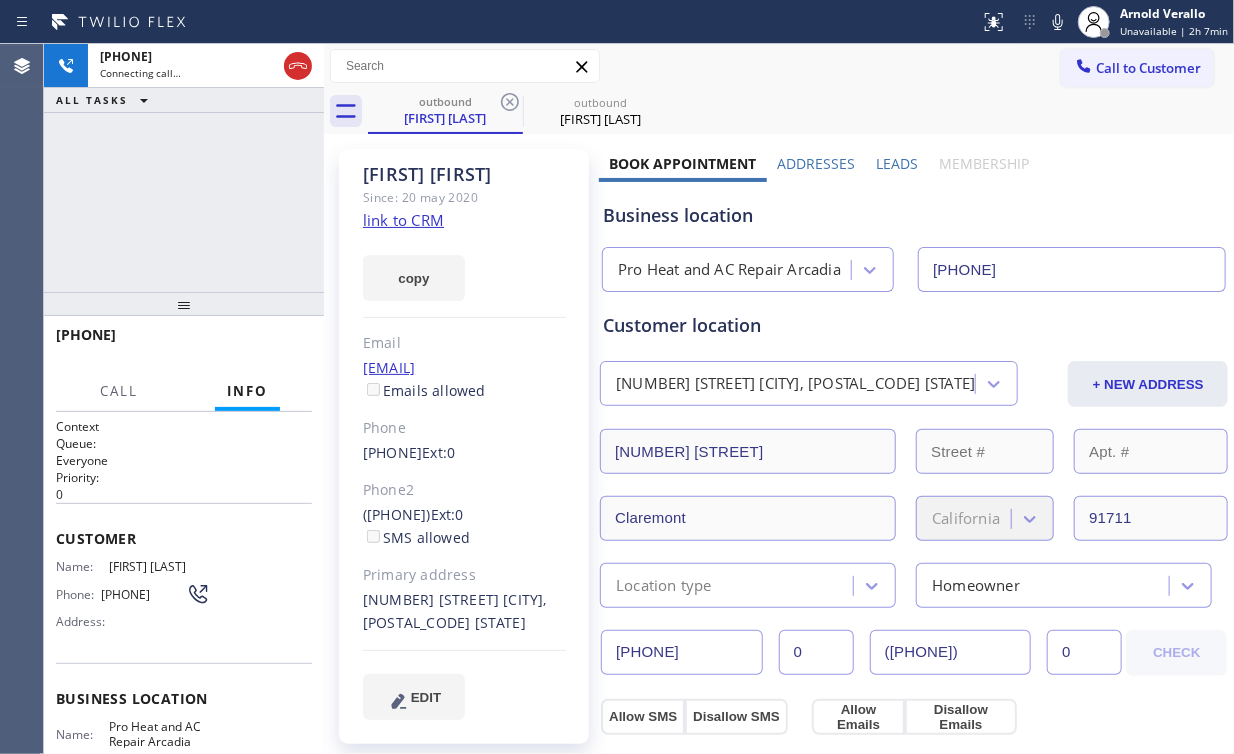 click on "+1[PHONE] Connecting call… ALL TASKS ALL TASKS ACTIVE TASKS TASKS IN WRAP UP" at bounding box center (184, 168) 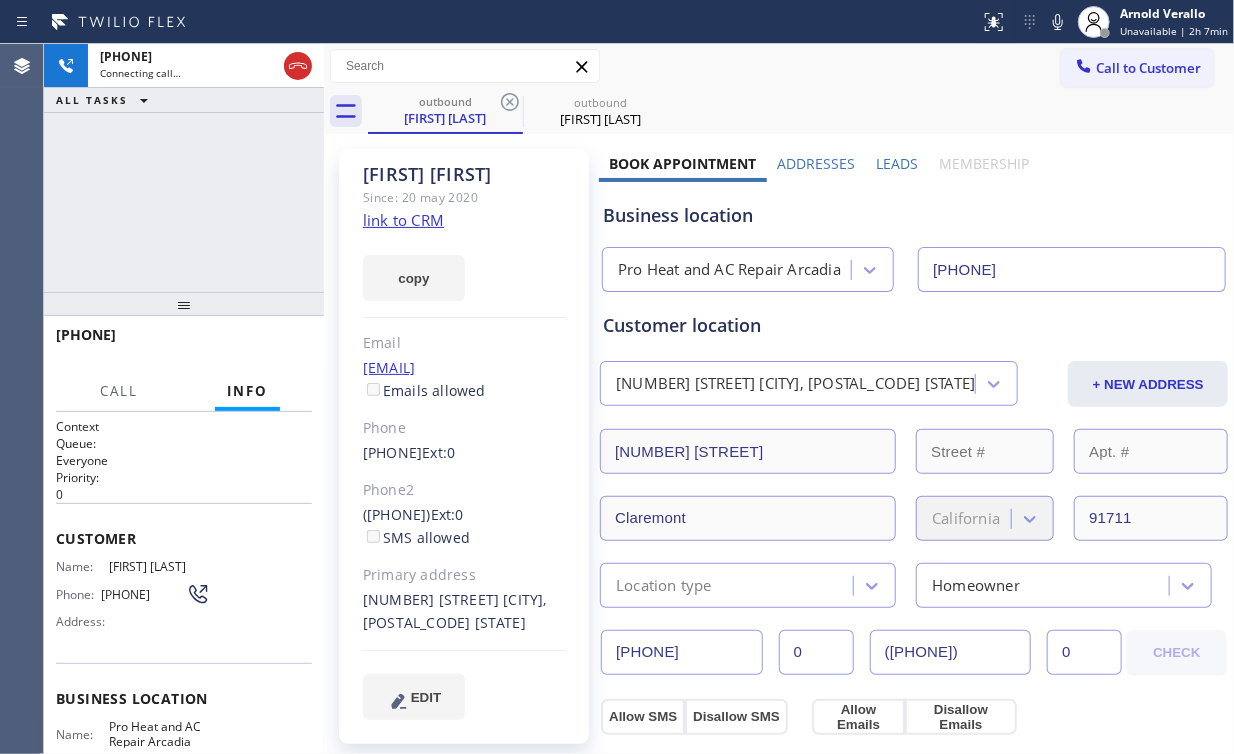 drag, startPoint x: 200, startPoint y: 205, endPoint x: 189, endPoint y: 128, distance: 77.781746 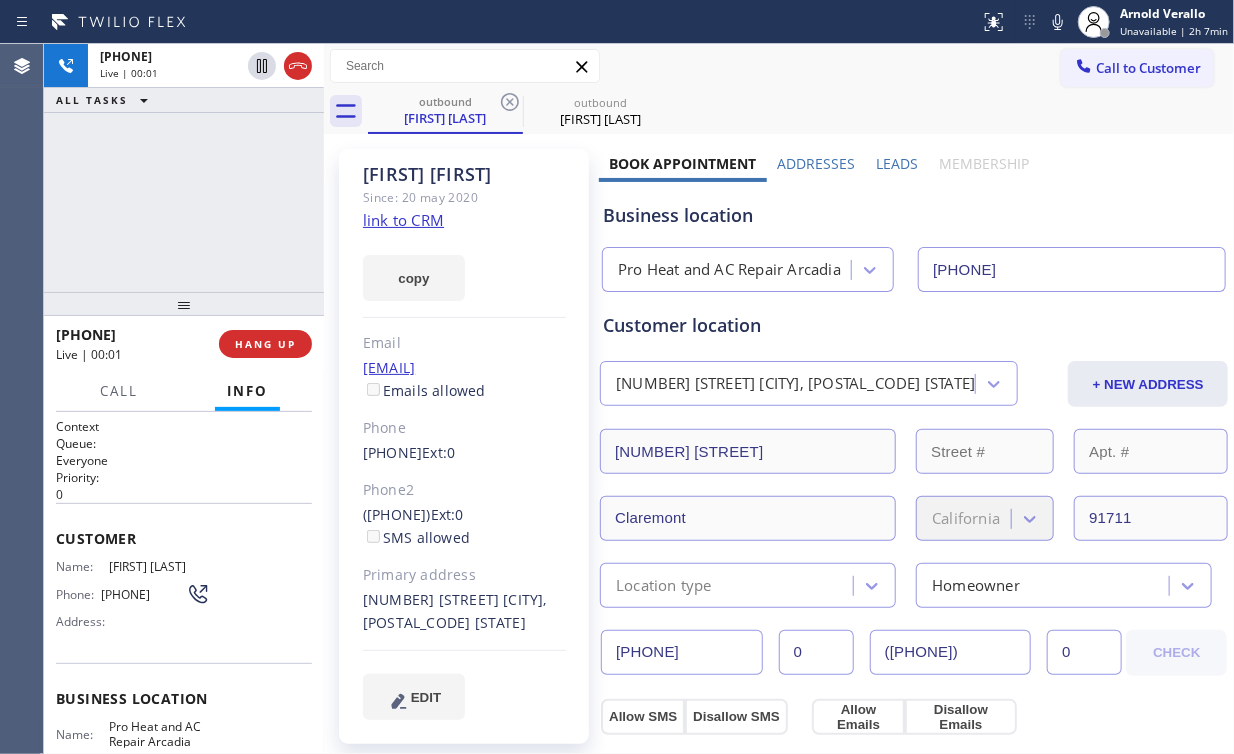 click on "[PHONE] Live | 00:01 ALL TASKS ALL TASKS ACTIVE TASKS TASKS IN WRAP UP" at bounding box center (184, 168) 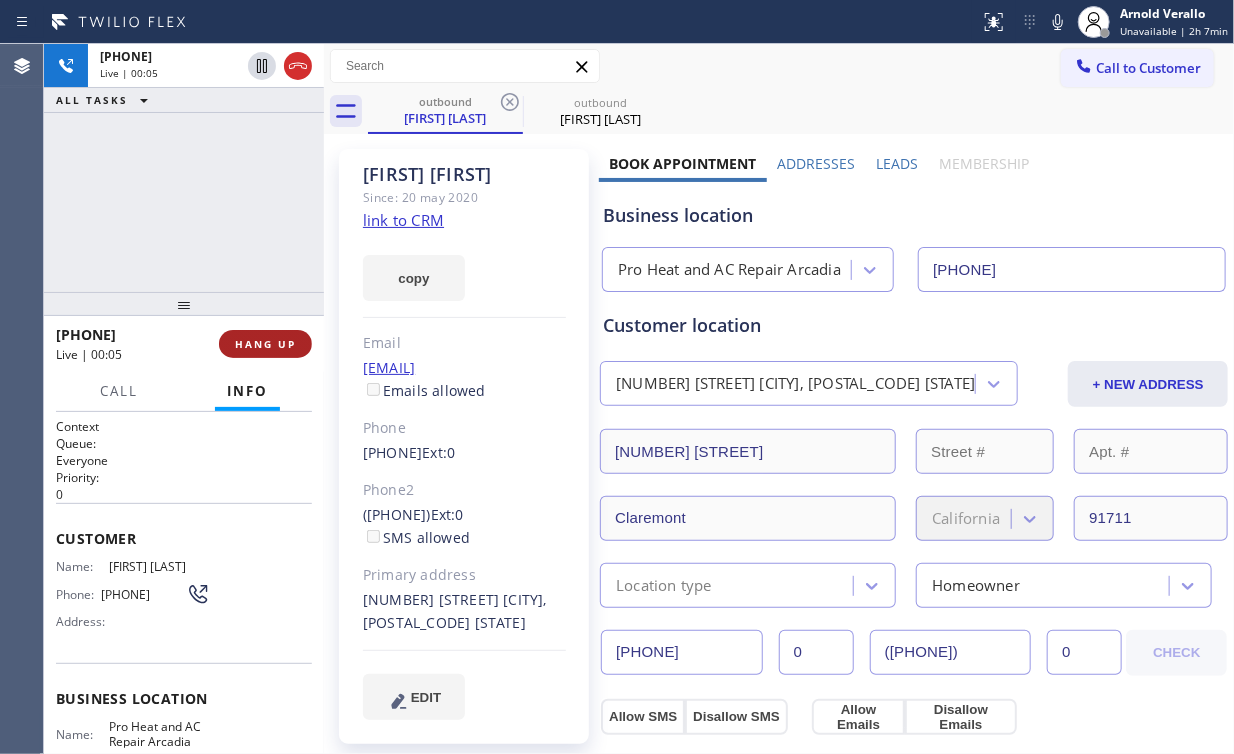 click on "HANG UP" at bounding box center (265, 344) 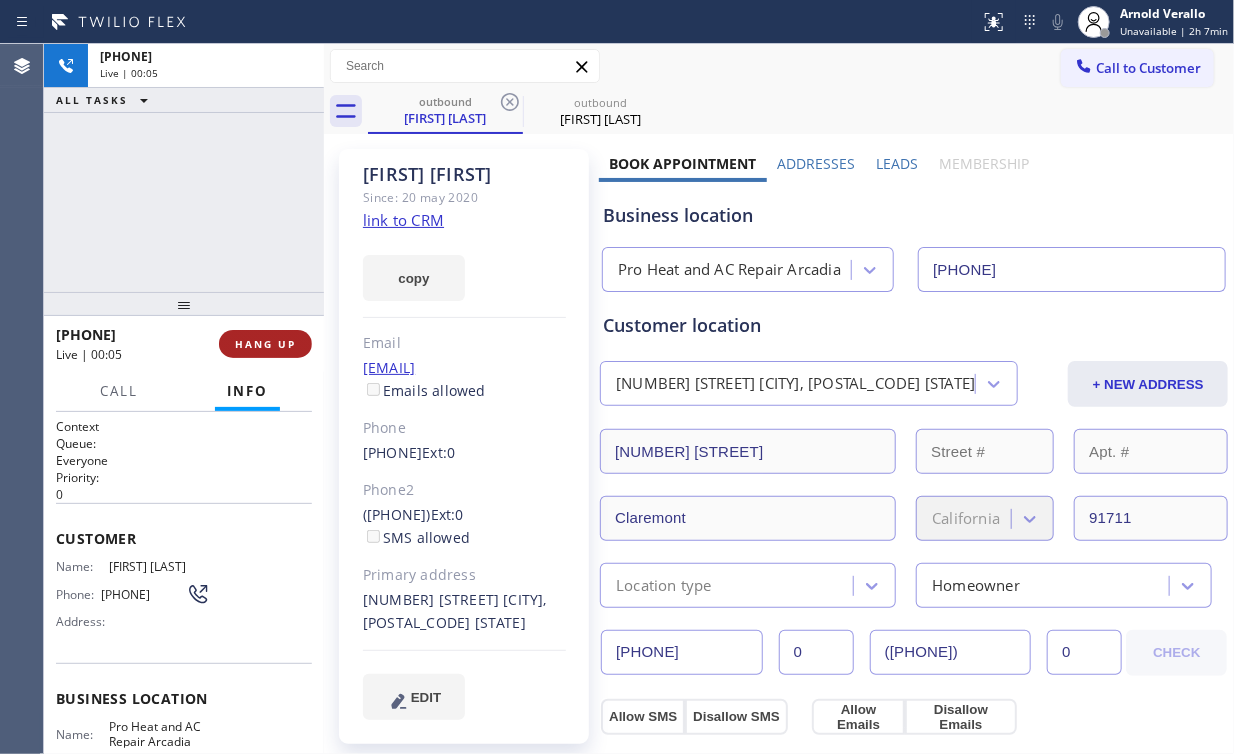 click on "HANG UP" at bounding box center (265, 344) 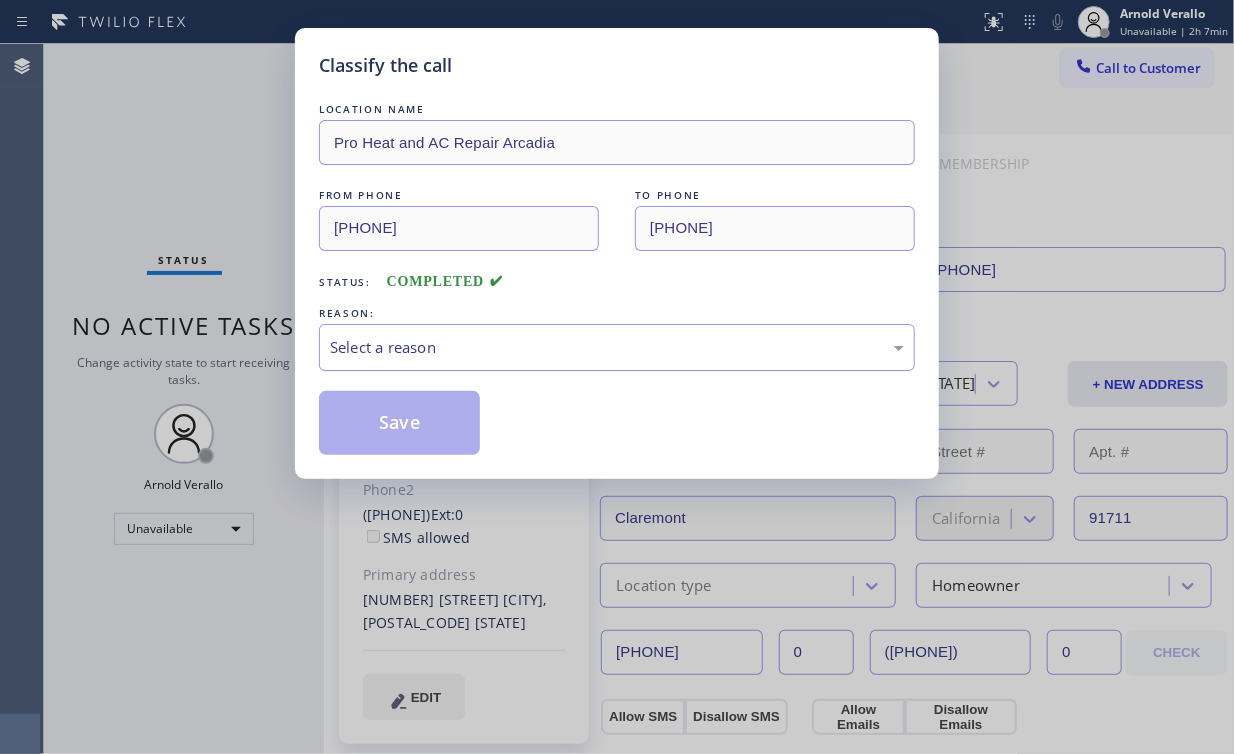 click on "Select a reason" at bounding box center (617, 347) 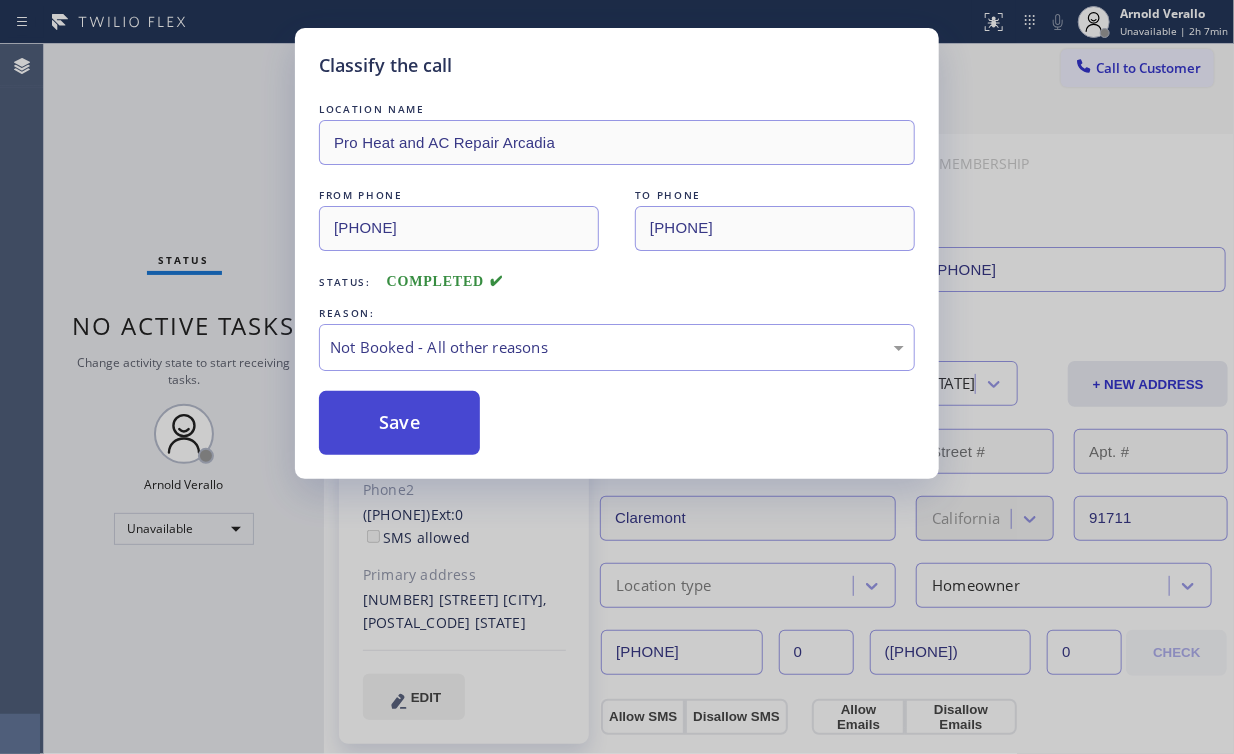 click on "Save" at bounding box center (399, 423) 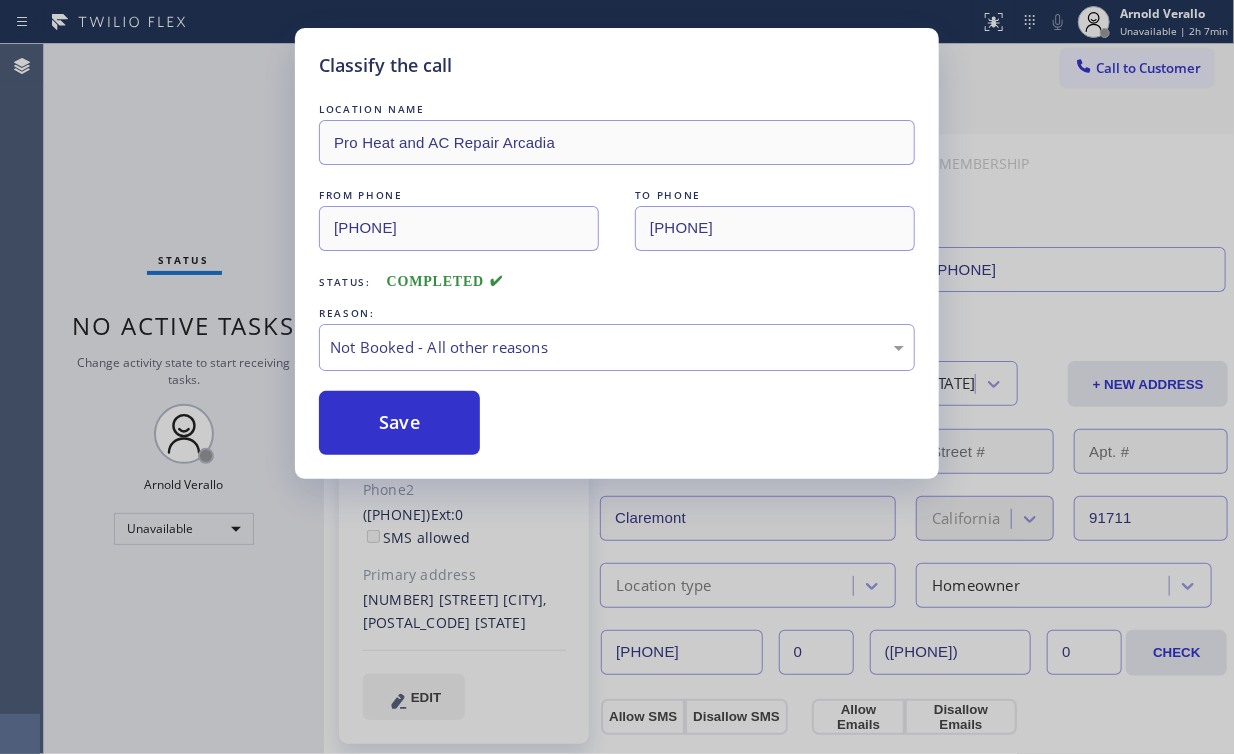 click on "Classify the call LOCATION NAME Pro Heat and AC Repair Arcadia FROM PHONE [PHONE] TO PHONE [PHONE] Status: COMPLETED REASON: Not Booked - All other reasons Save" at bounding box center [617, 377] 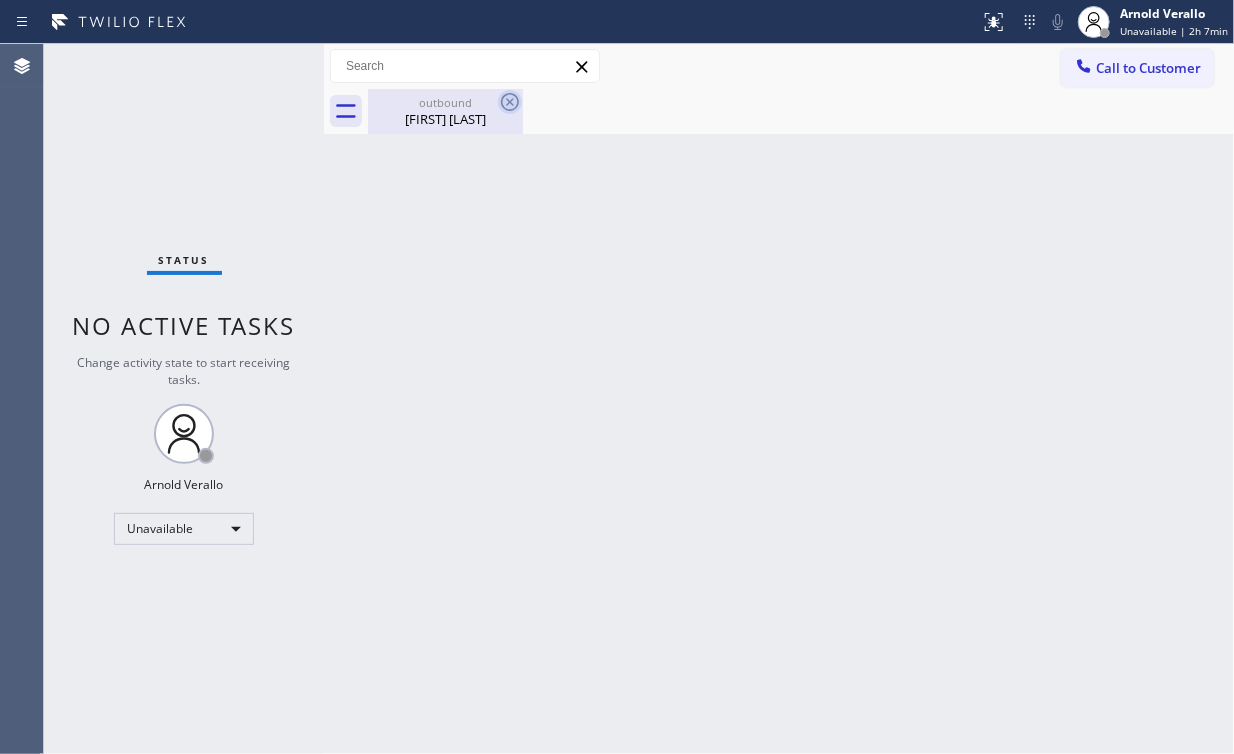 drag, startPoint x: 432, startPoint y: 113, endPoint x: 519, endPoint y: 100, distance: 87.965904 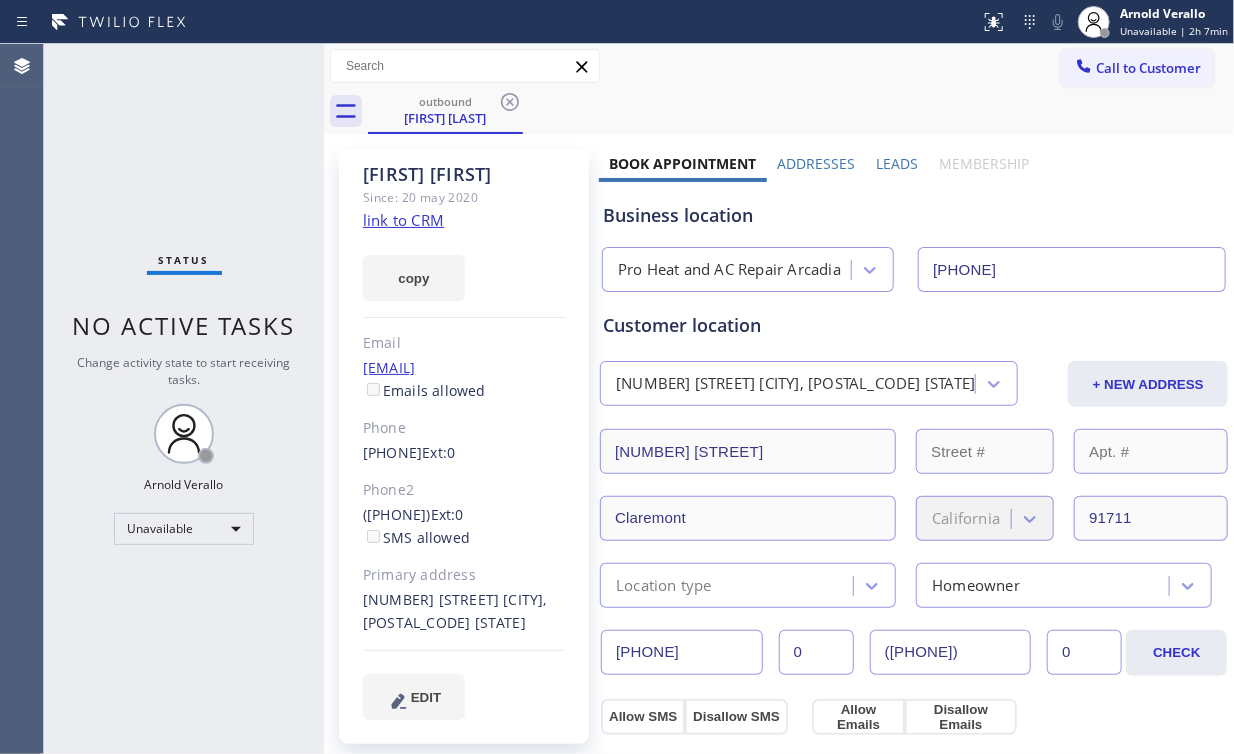 drag, startPoint x: 504, startPoint y: 98, endPoint x: 420, endPoint y: 136, distance: 92.19544 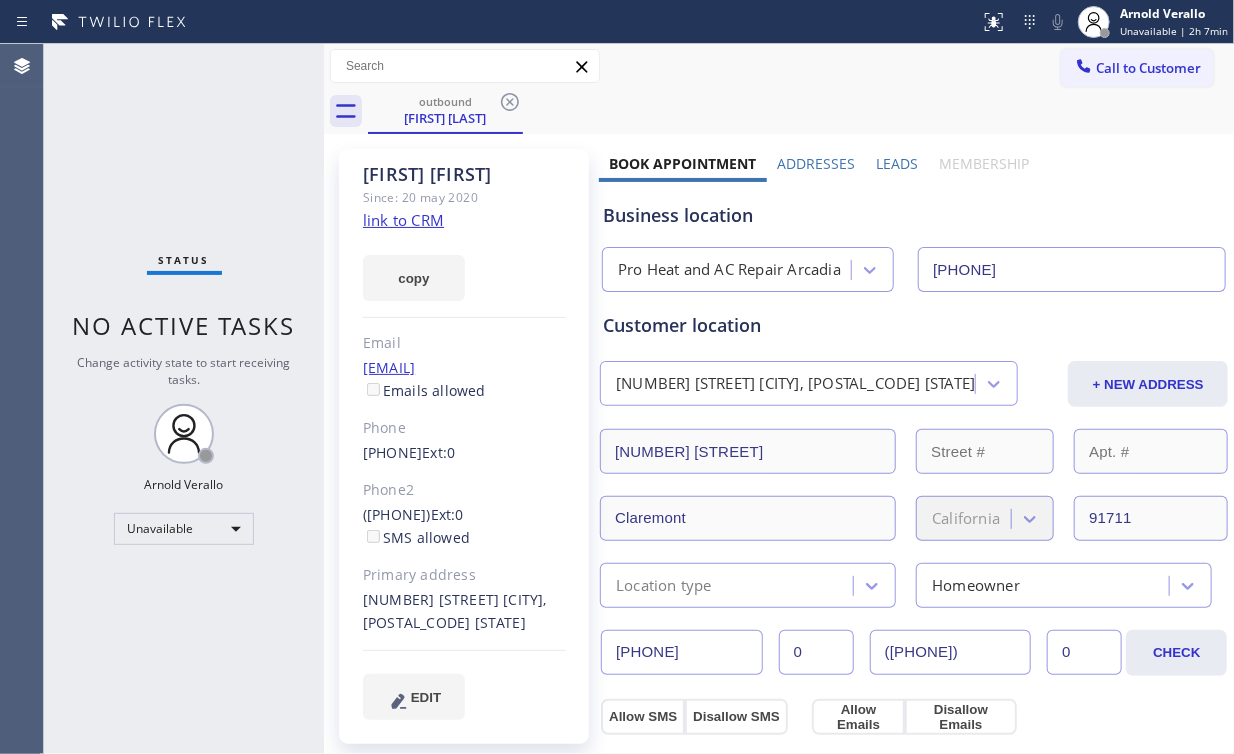click 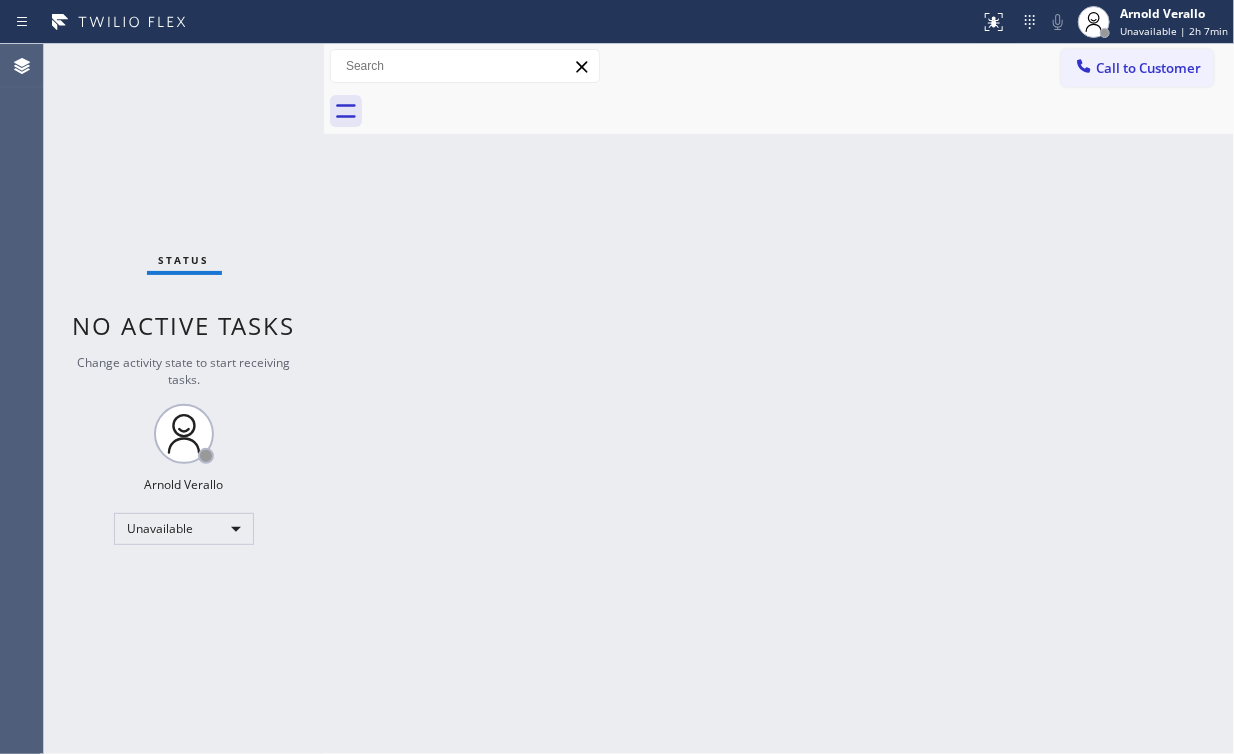 drag, startPoint x: 51, startPoint y: 170, endPoint x: 61, endPoint y: 64, distance: 106.47065 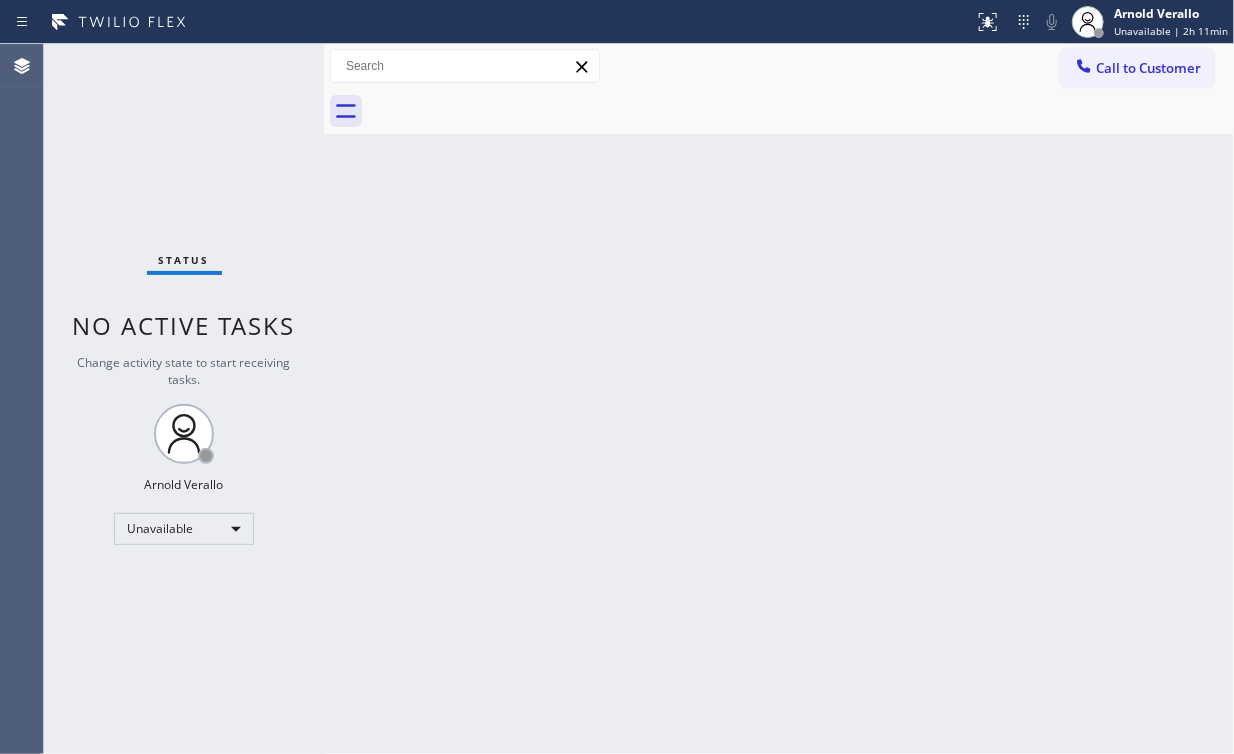 click 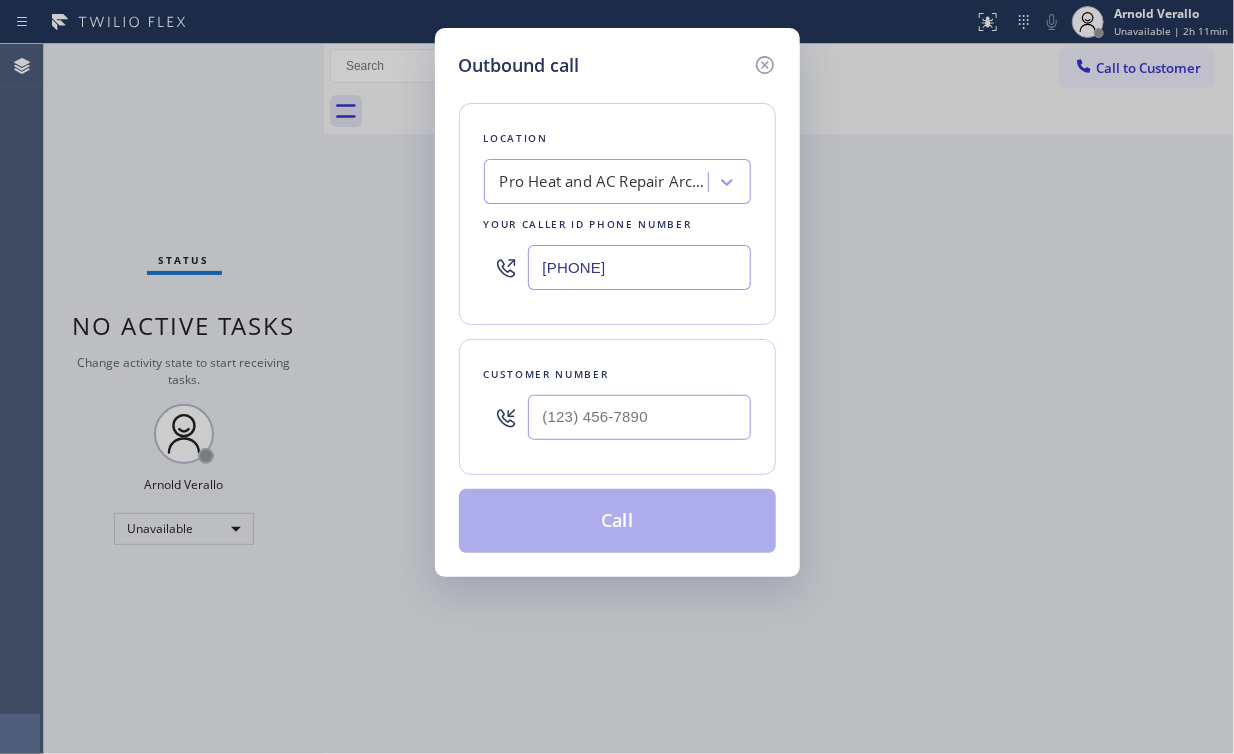drag, startPoint x: 635, startPoint y: 268, endPoint x: 461, endPoint y: 280, distance: 174.4133 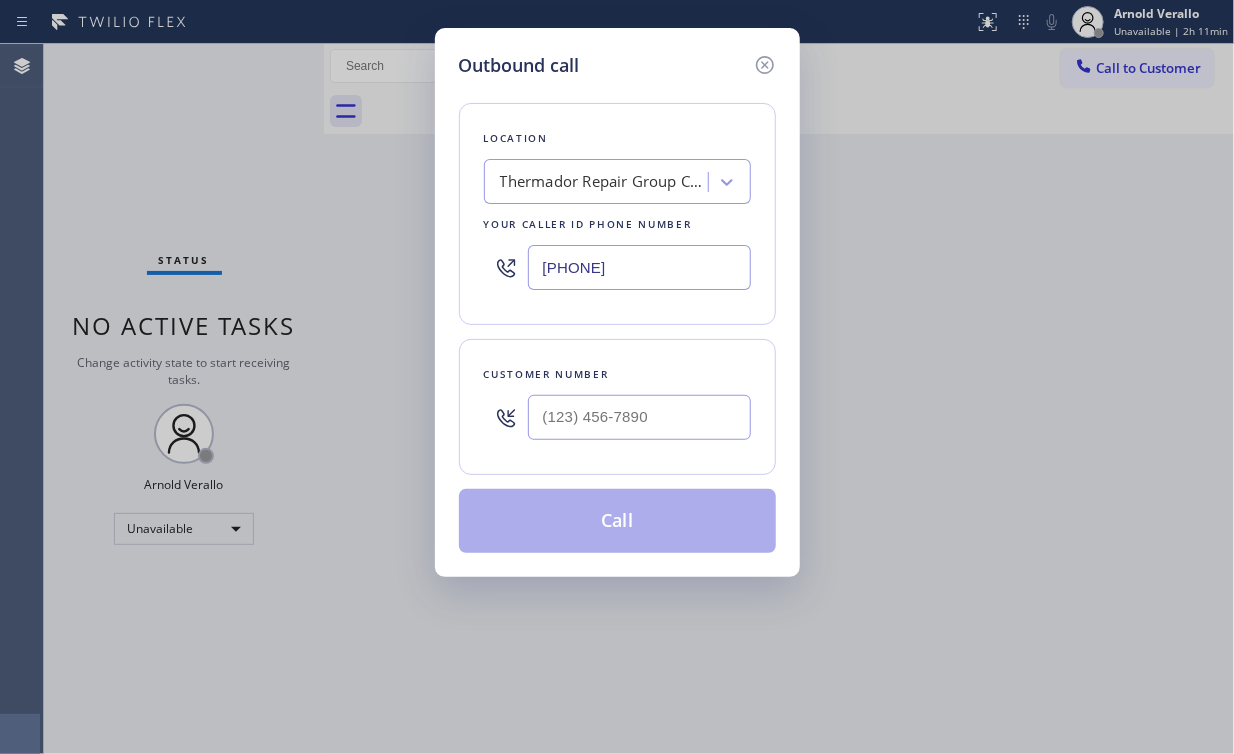 type on "[PHONE]" 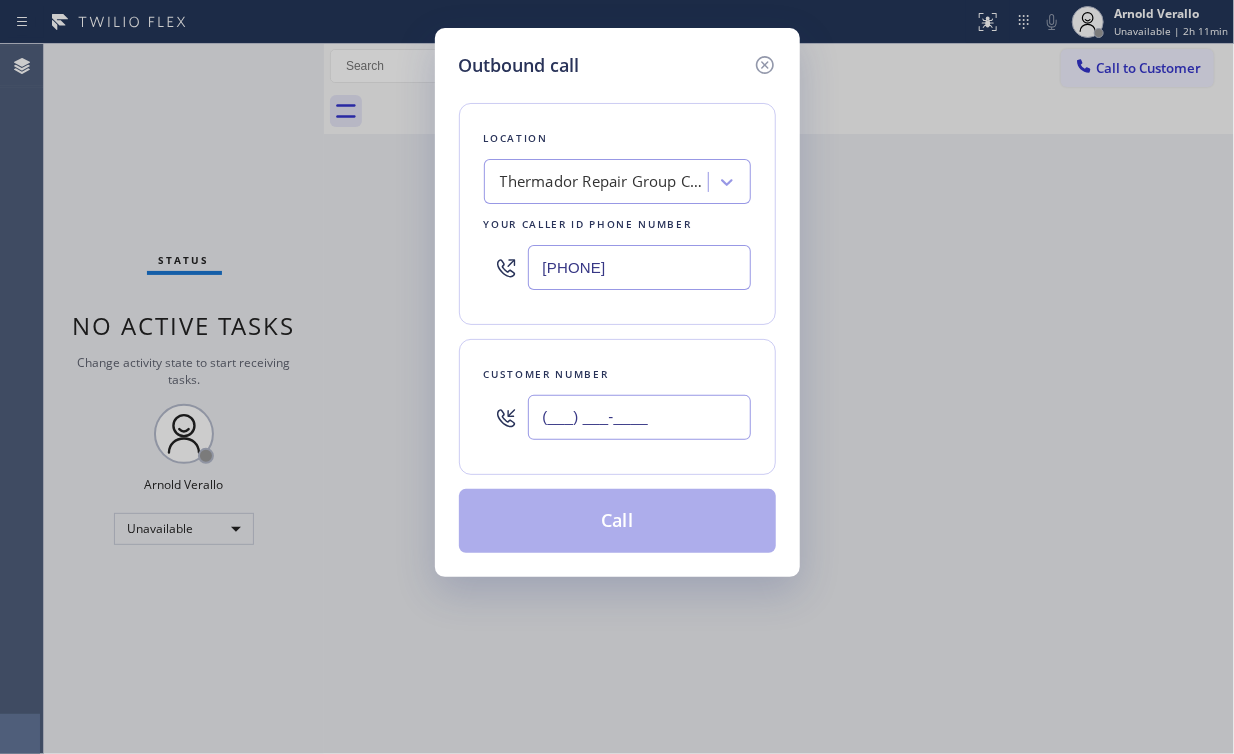 click on "(___) ___-____" at bounding box center (639, 417) 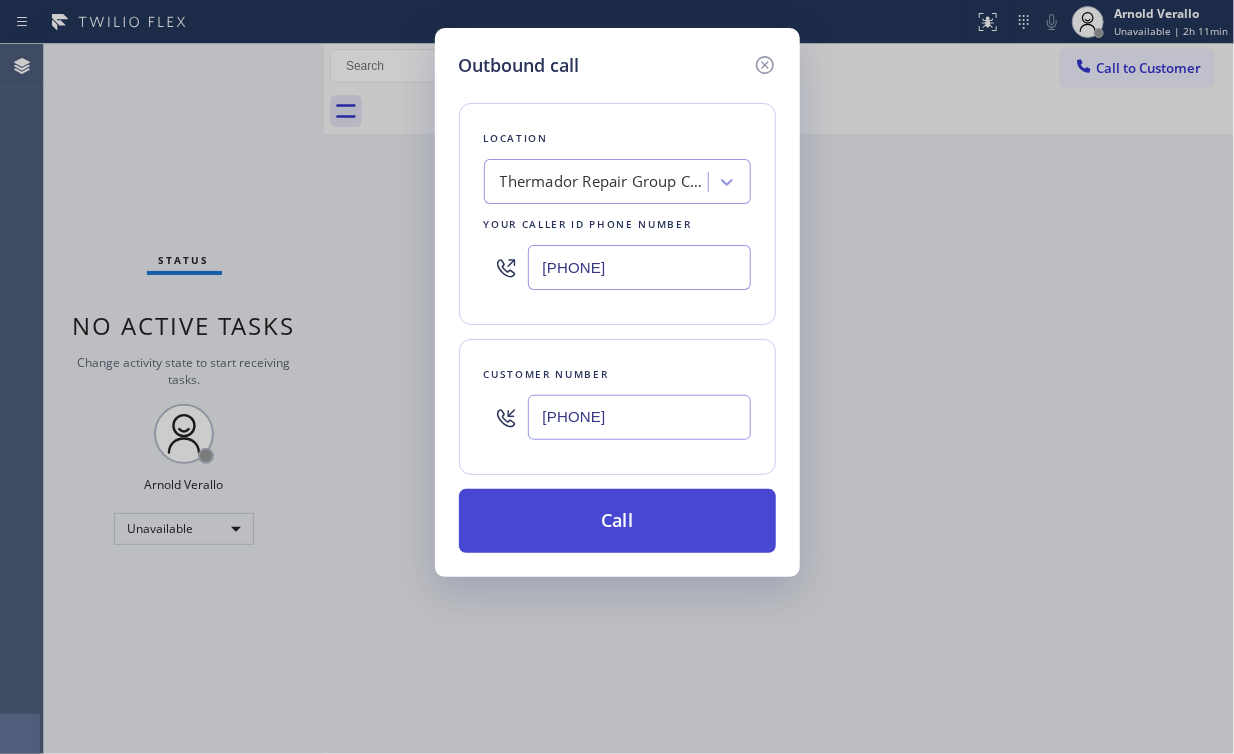 type on "[PHONE]" 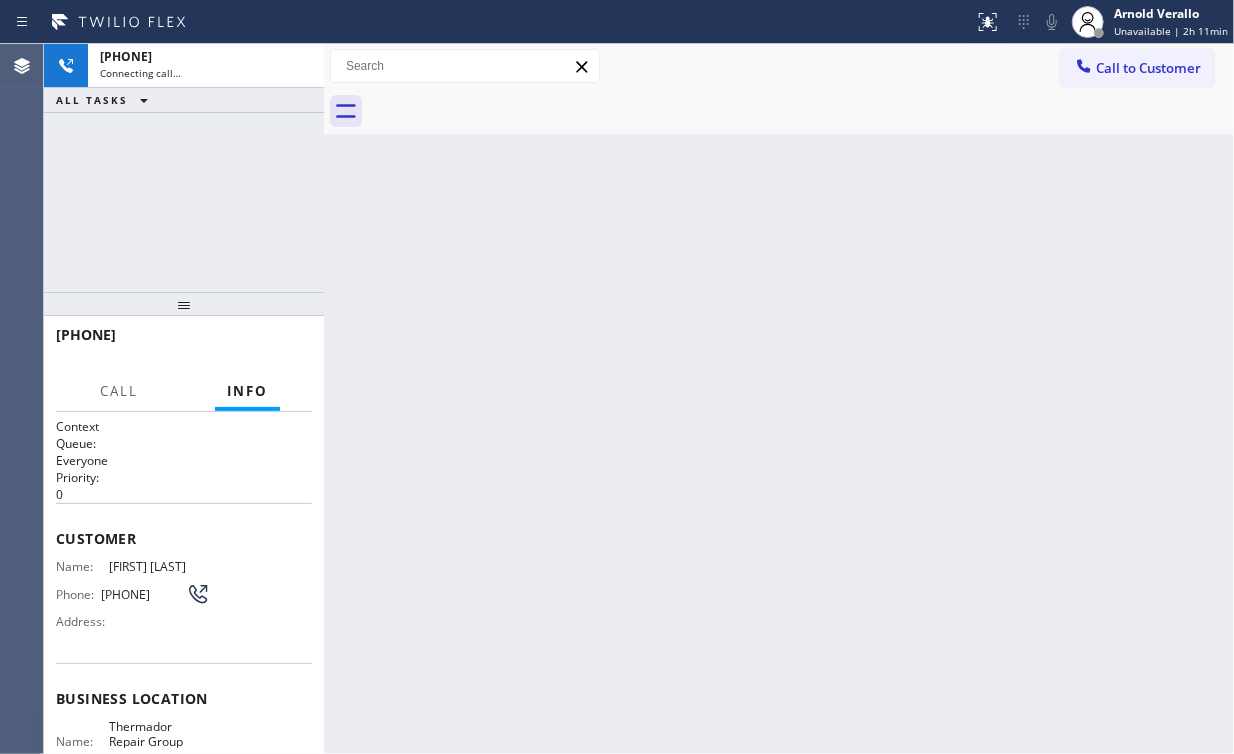 click on "+1[PHONE] Connecting call… ALL TASKS ALL TASKS ACTIVE TASKS TASKS IN WRAP UP" at bounding box center (184, 168) 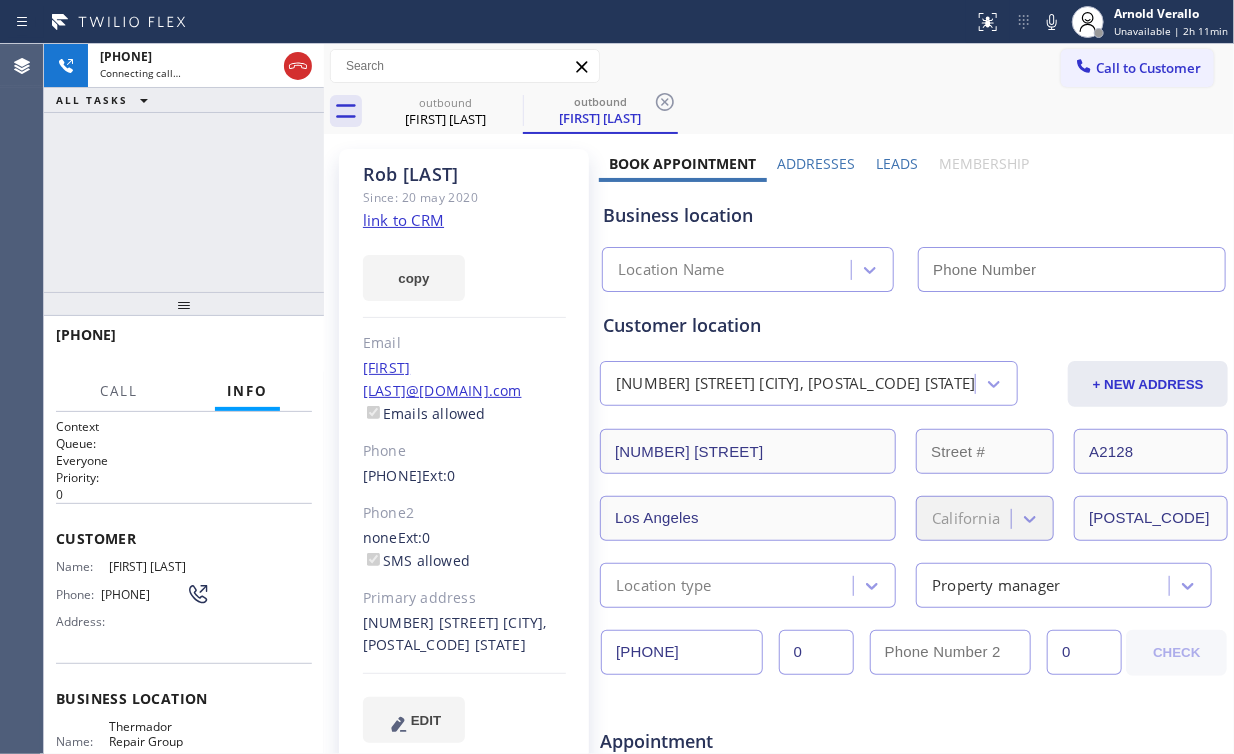 click 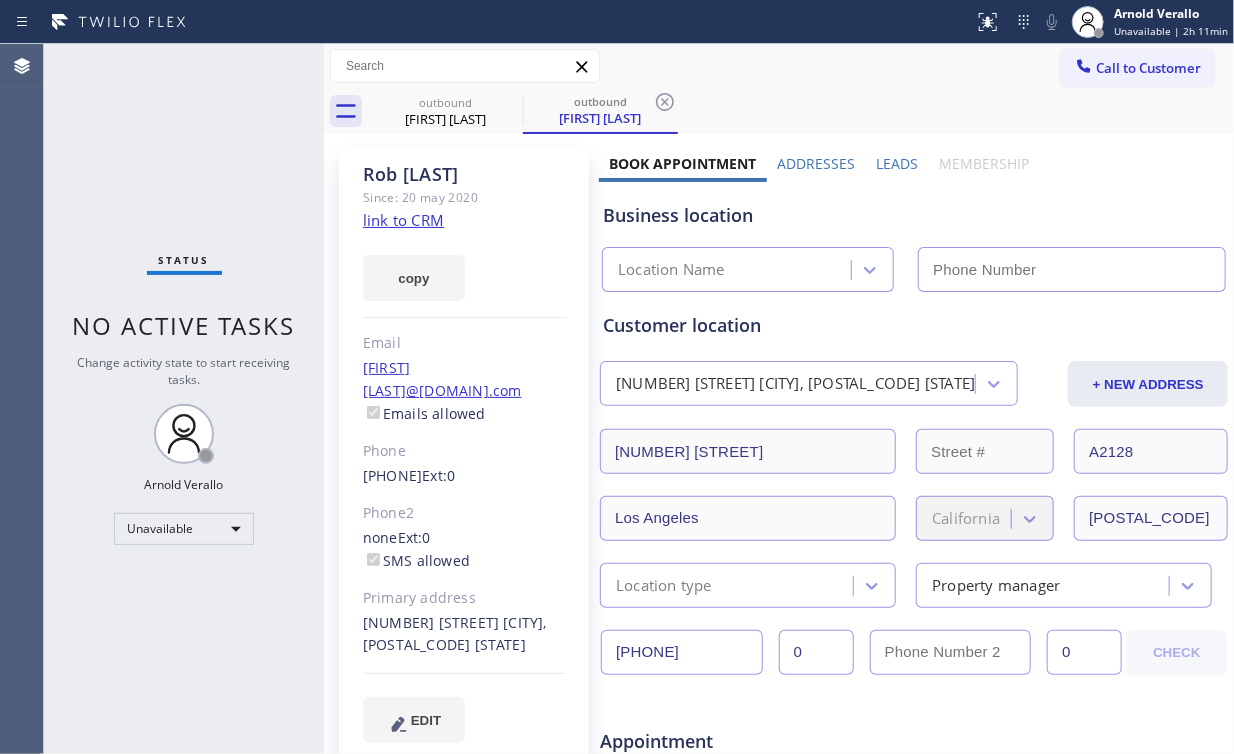 type on "[PHONE]" 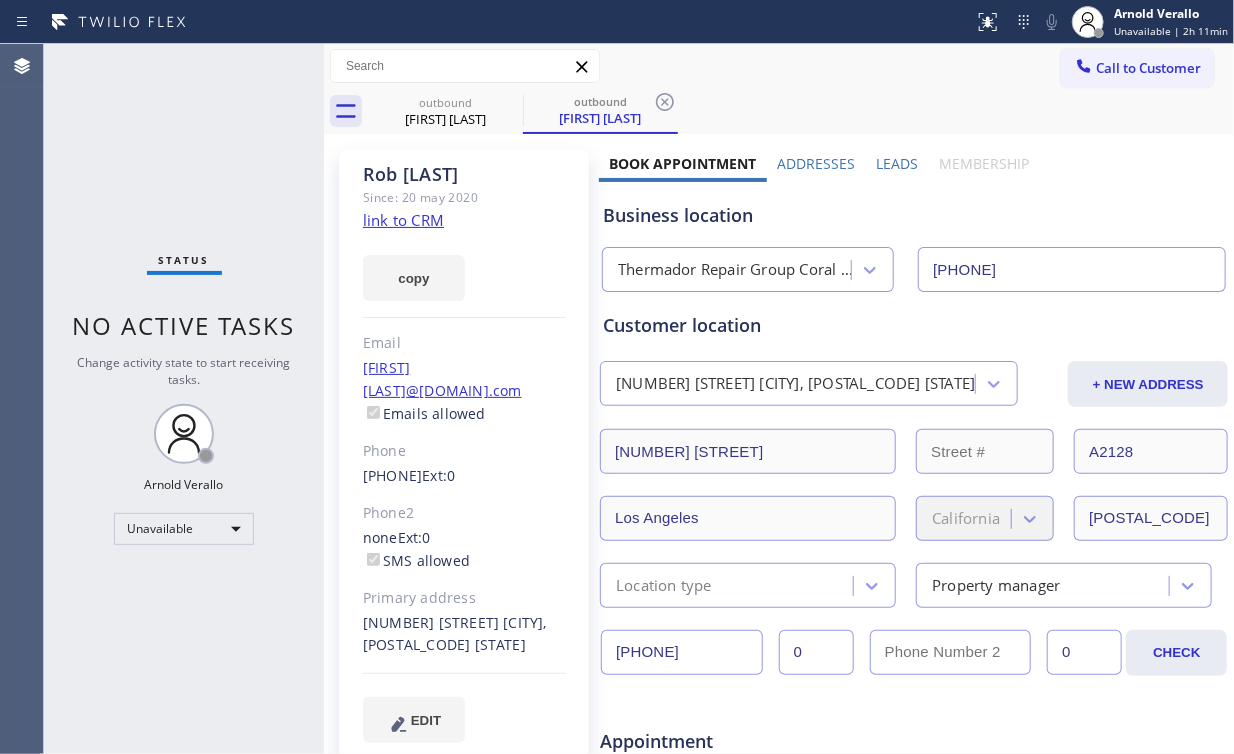 click on "link to CRM" 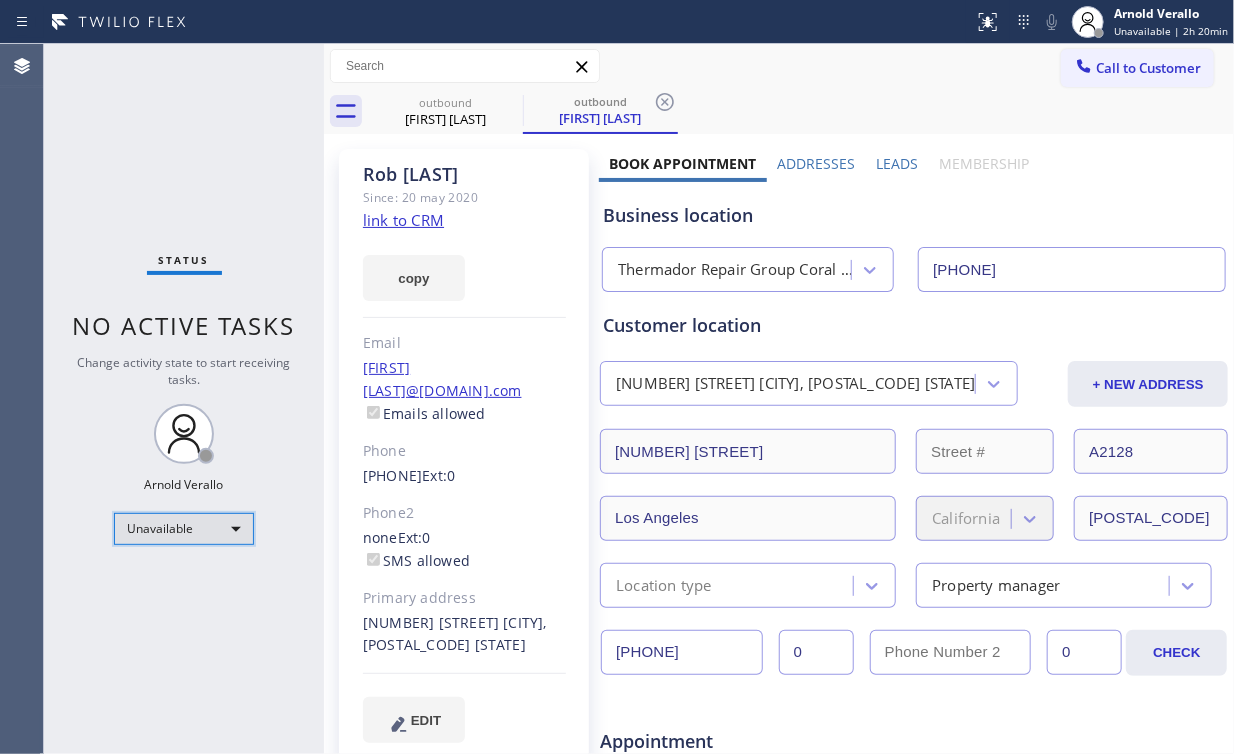 click on "Unavailable" at bounding box center (184, 529) 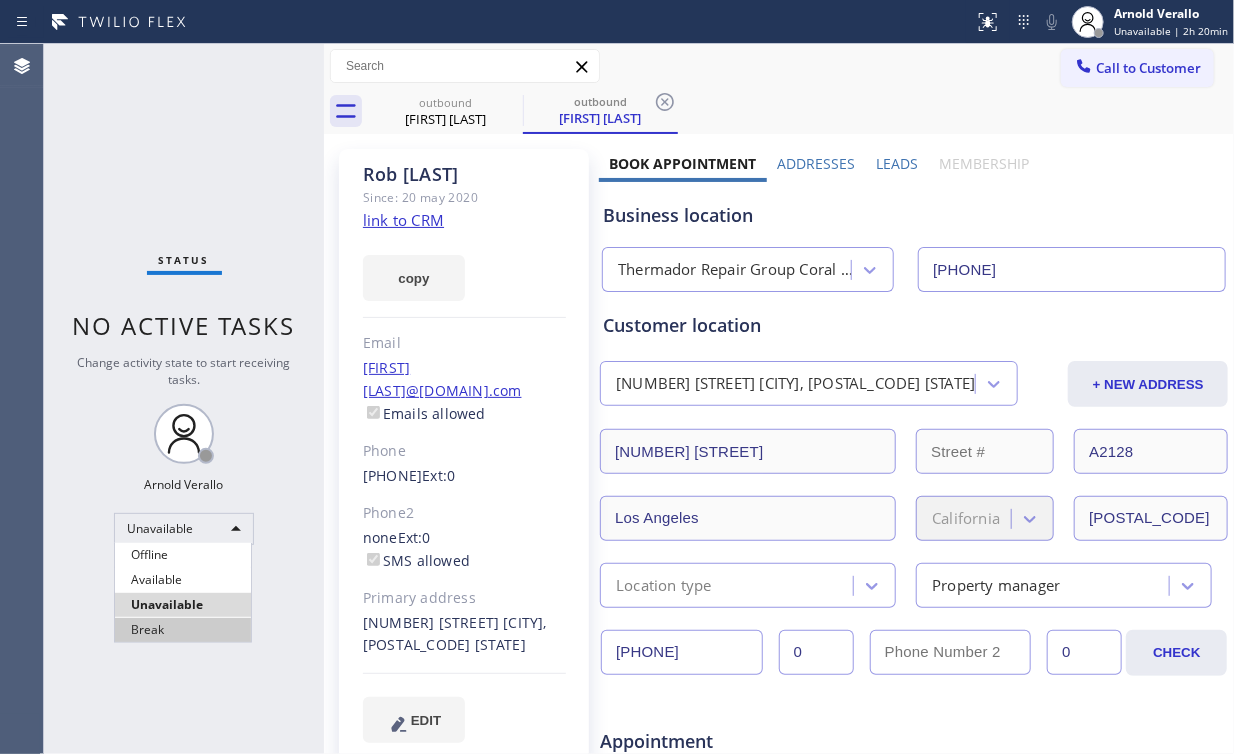 click on "Break" at bounding box center [183, 630] 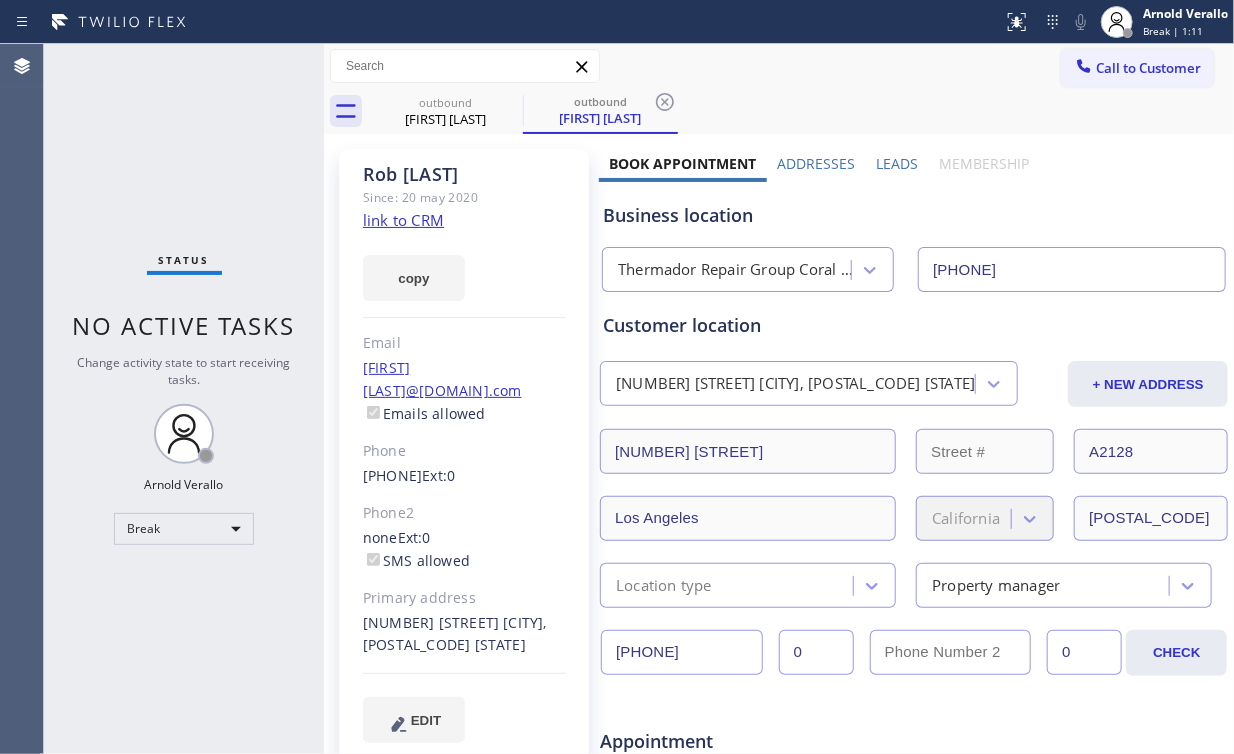 click on "Status   No active tasks     Change activity state to start receiving tasks.   [FIRST] [LAST] Break" at bounding box center [184, 399] 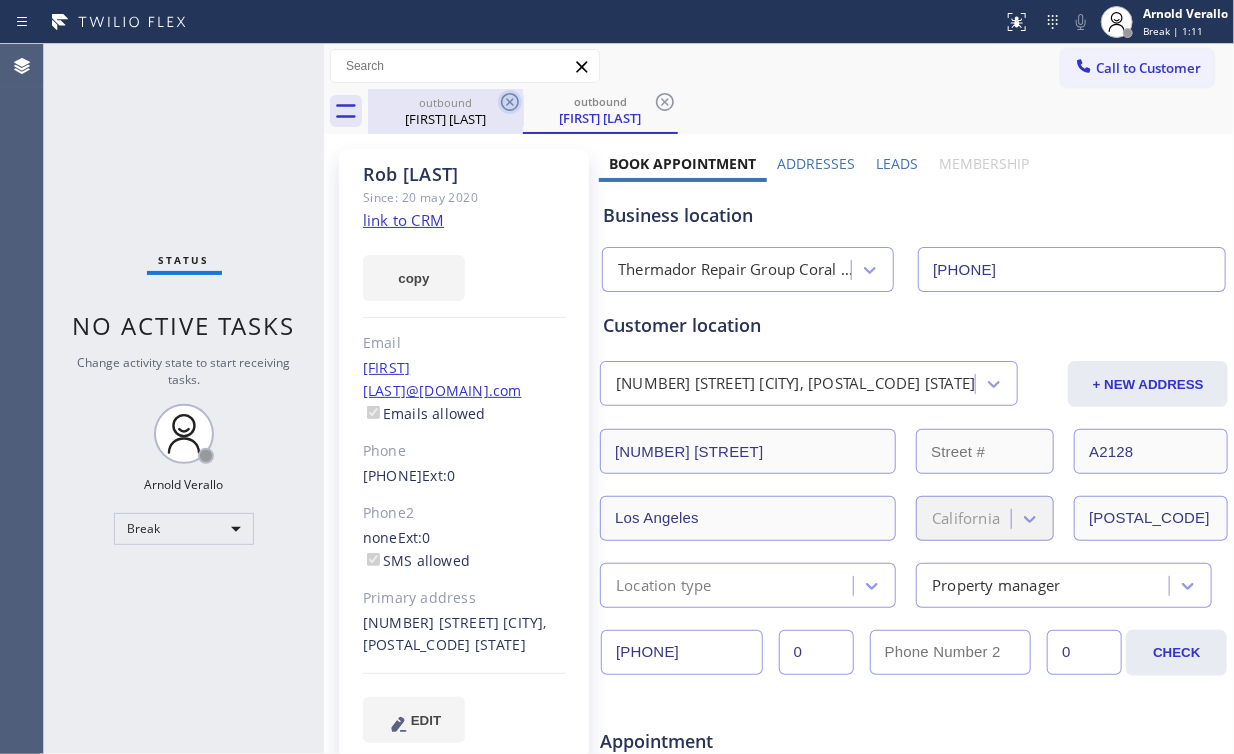 click on "[FIRST] [LAST]" at bounding box center (445, 119) 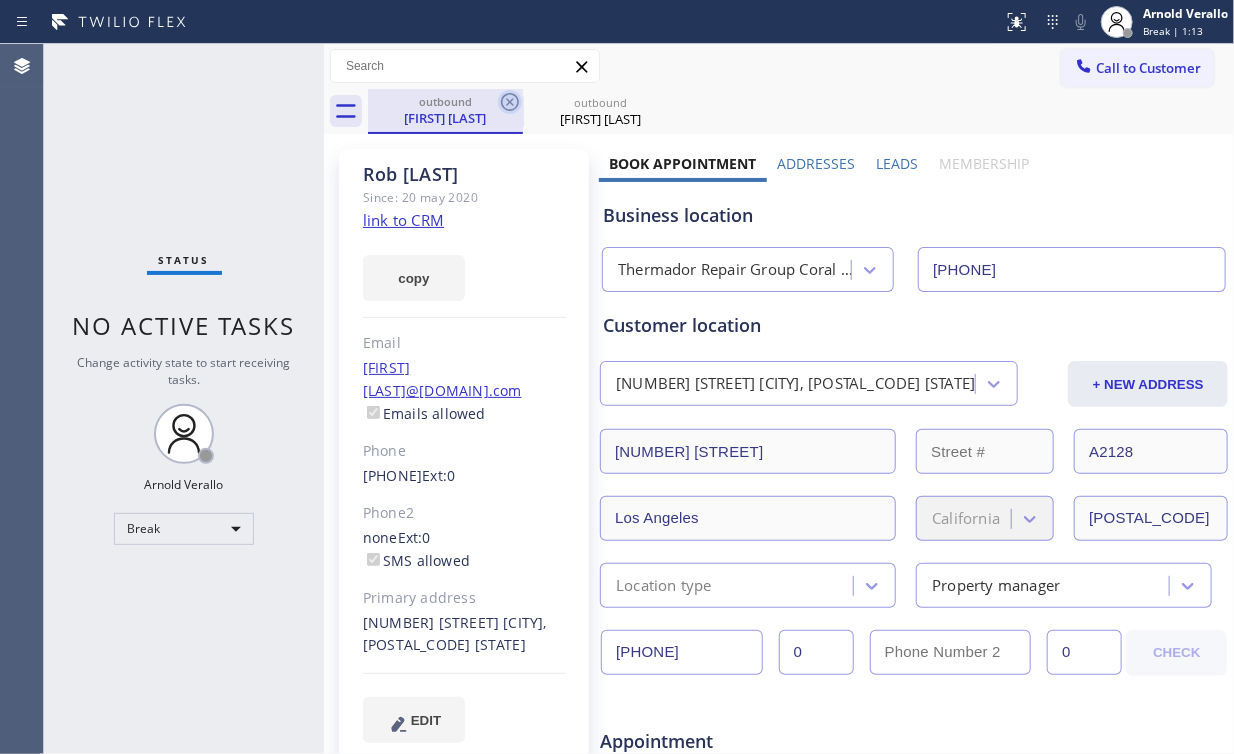 click 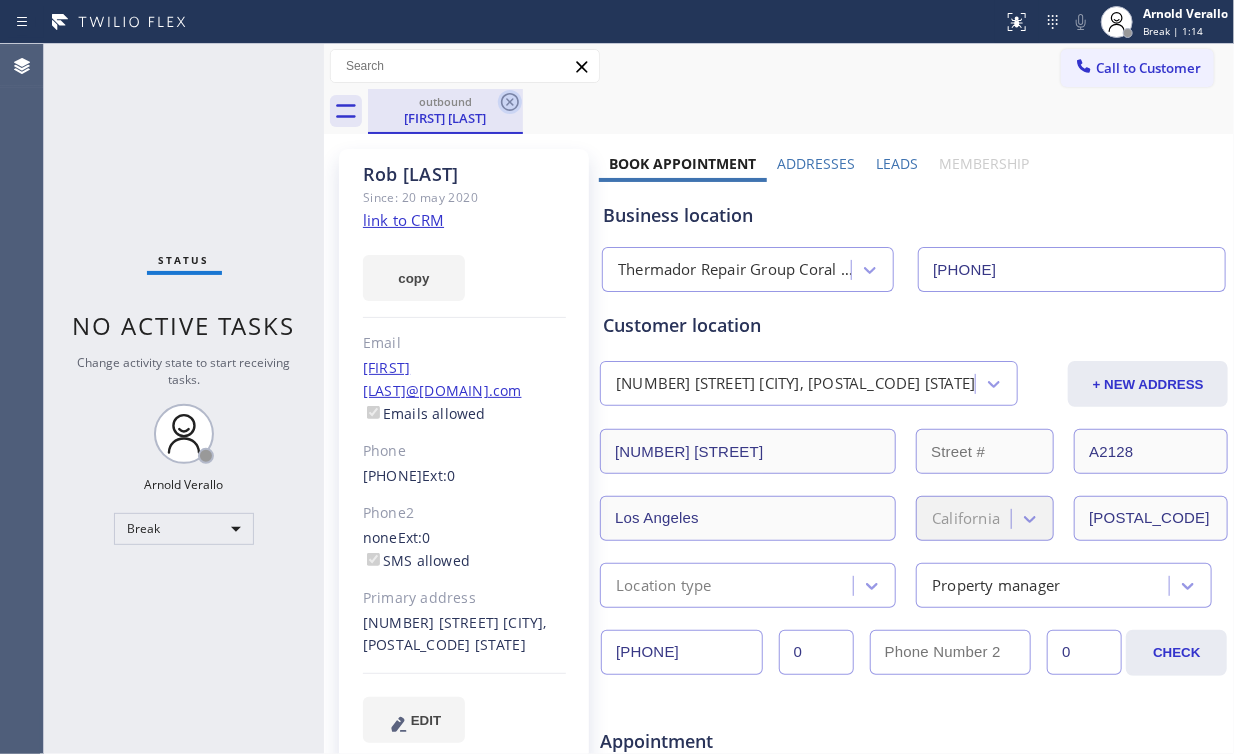 click 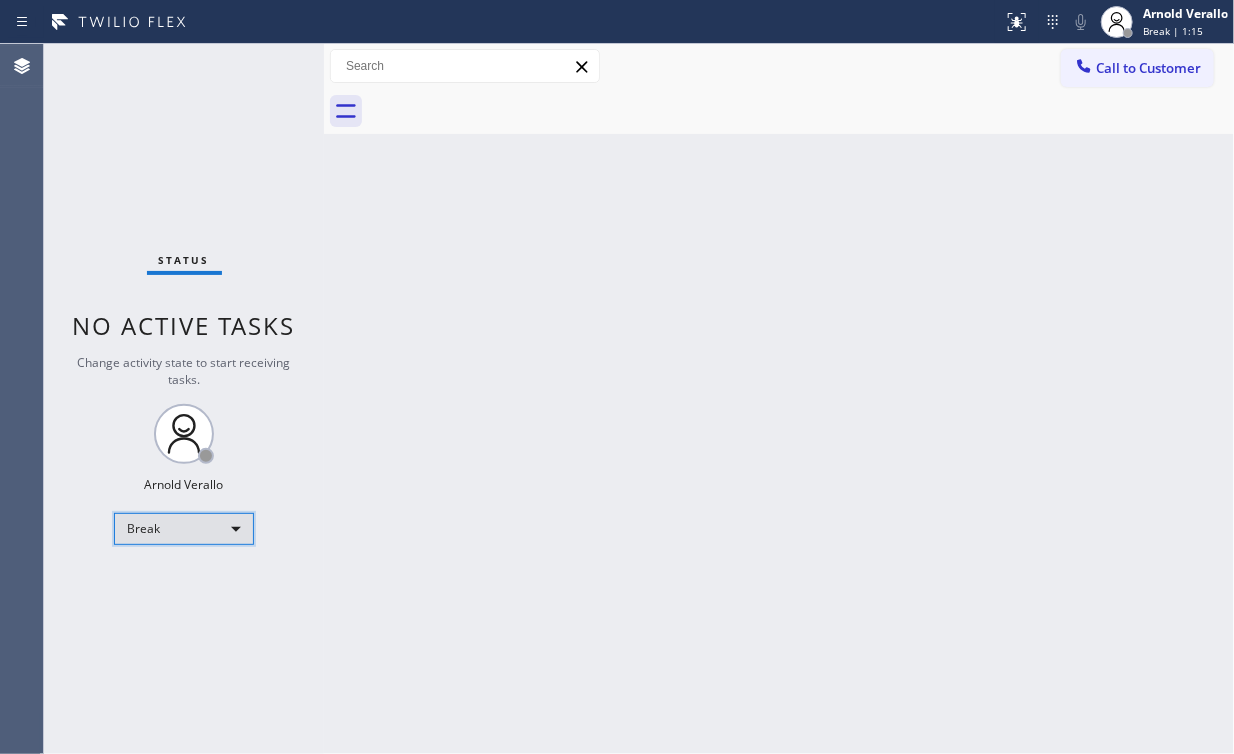 click on "Break" at bounding box center [184, 529] 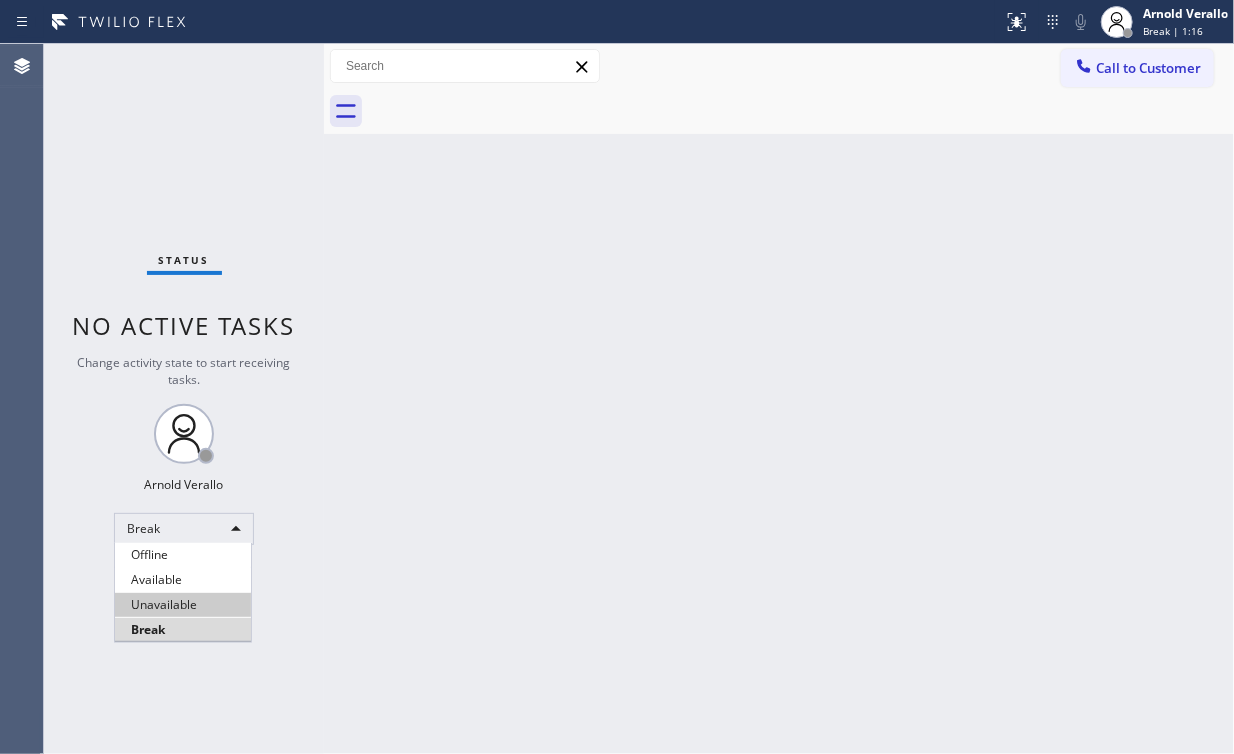 click on "Unavailable" at bounding box center (183, 605) 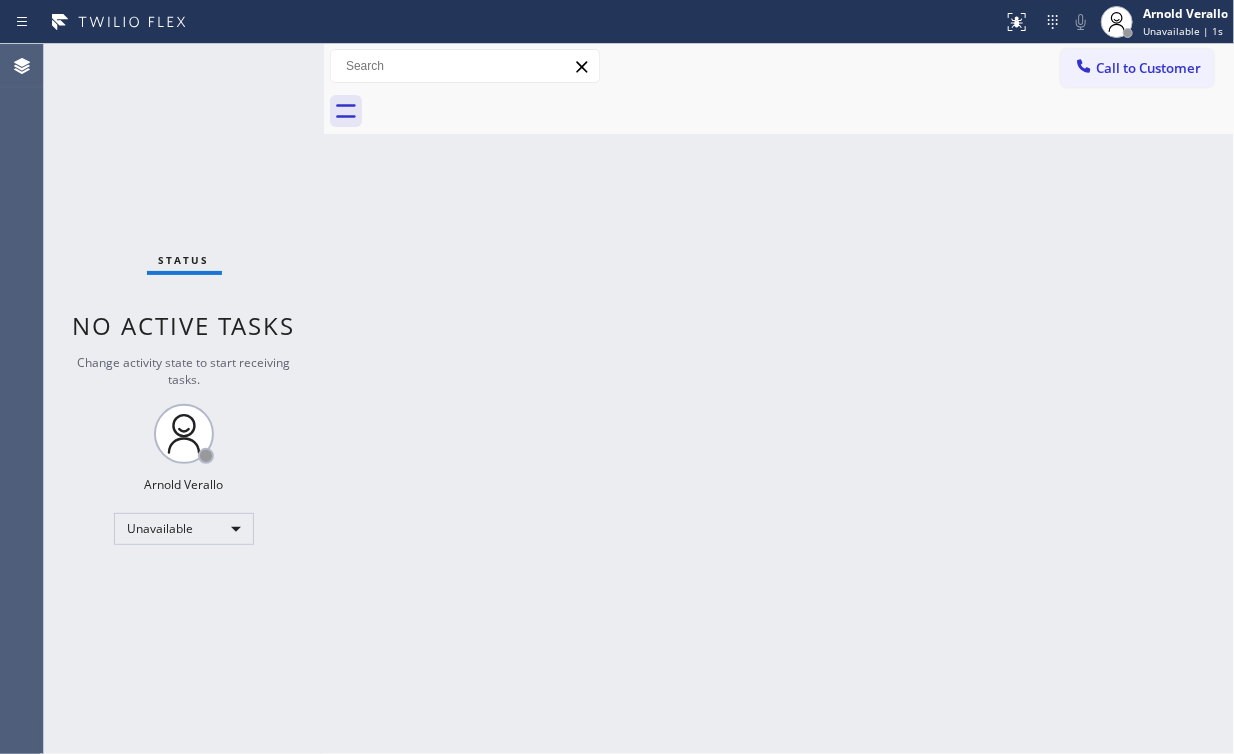 click on "Status   No active tasks     Change activity state to start receiving tasks.   [FIRST] [LAST] Unavailable" at bounding box center [184, 399] 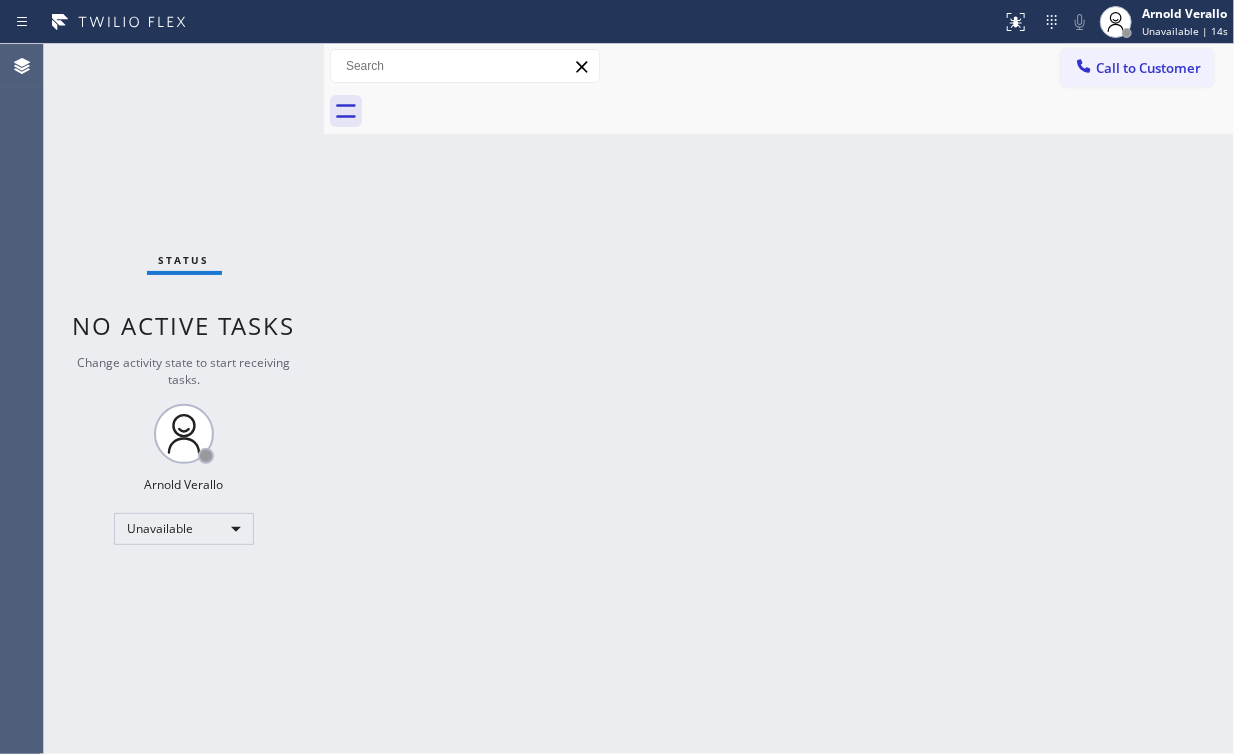 click on "Call to Customer Outbound call Location Thermador Repair Group Coral Gables Your caller id phone number [PHONE] Customer number Call Outbound call Technician Search Technician Your caller id phone number Your caller id phone number Call" at bounding box center [779, 66] 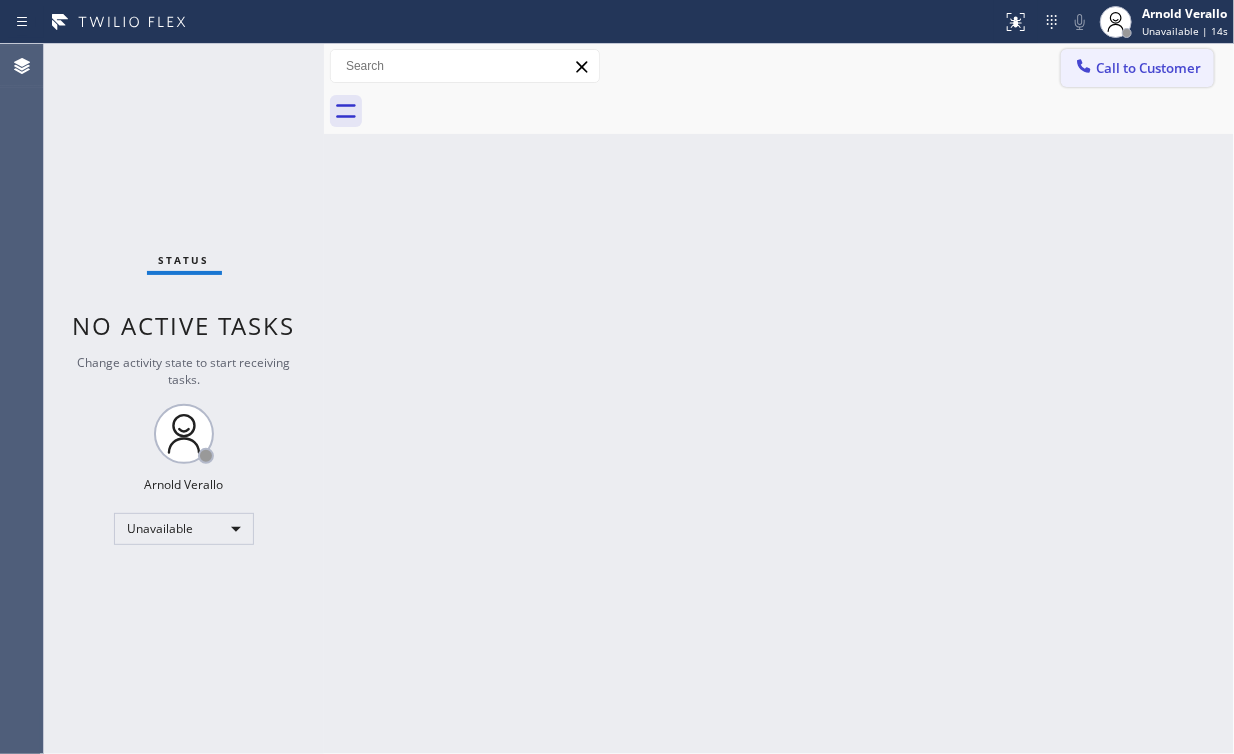 click on "Call to Customer" at bounding box center (1137, 68) 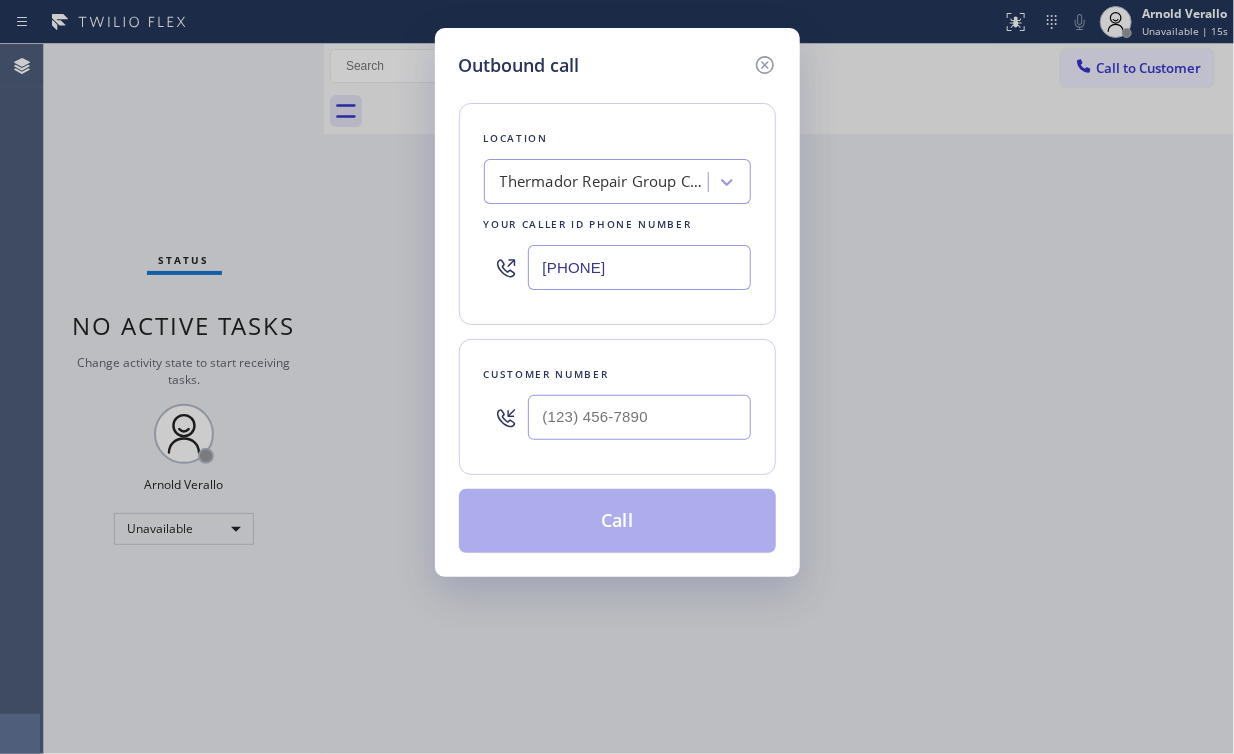 drag, startPoint x: 624, startPoint y: 261, endPoint x: 396, endPoint y: 212, distance: 233.20592 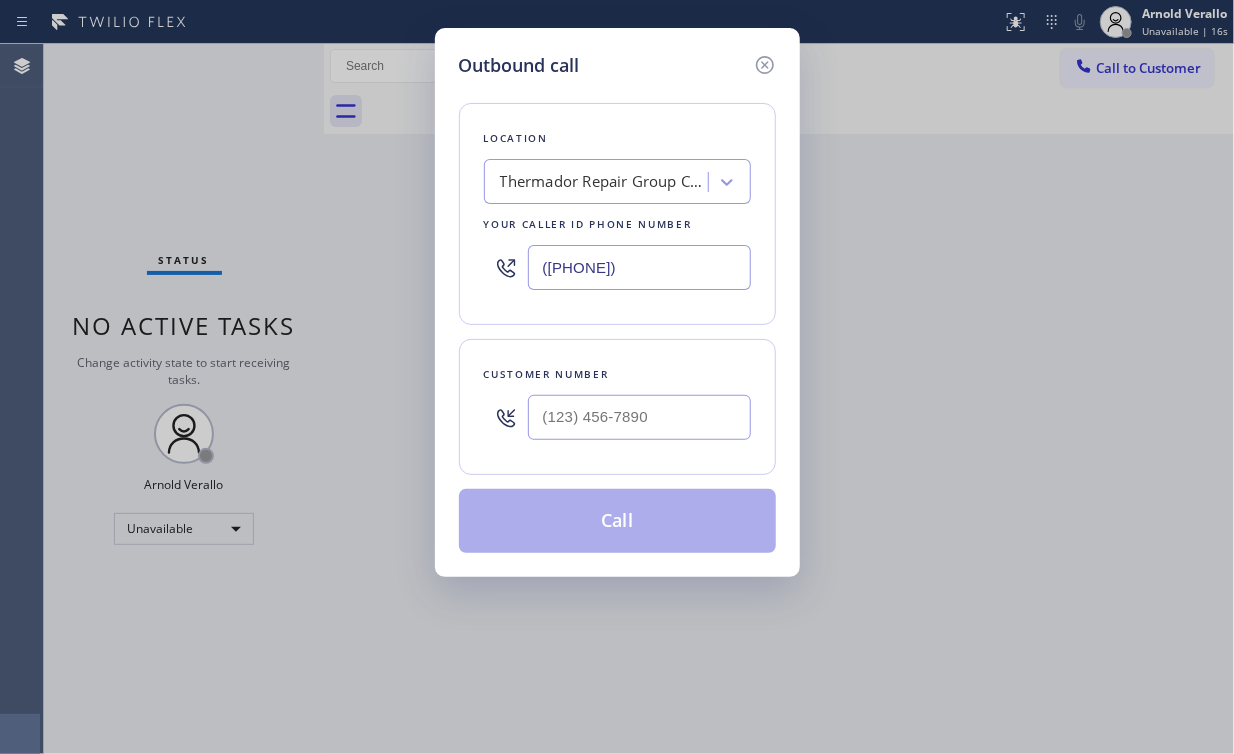 type on "([PHONE])" 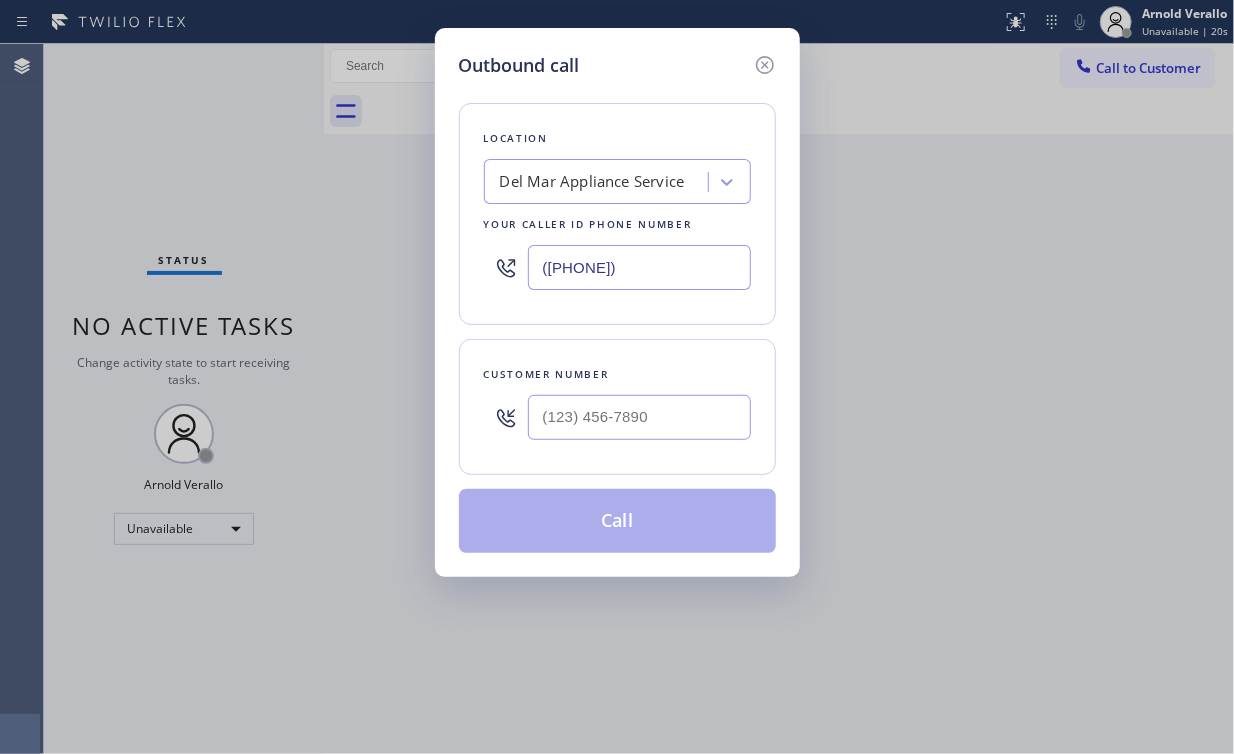 click on "Outbound call Location Del Mar Appliance Service Your caller id phone number [PHONE] Customer number Call" at bounding box center (617, 302) 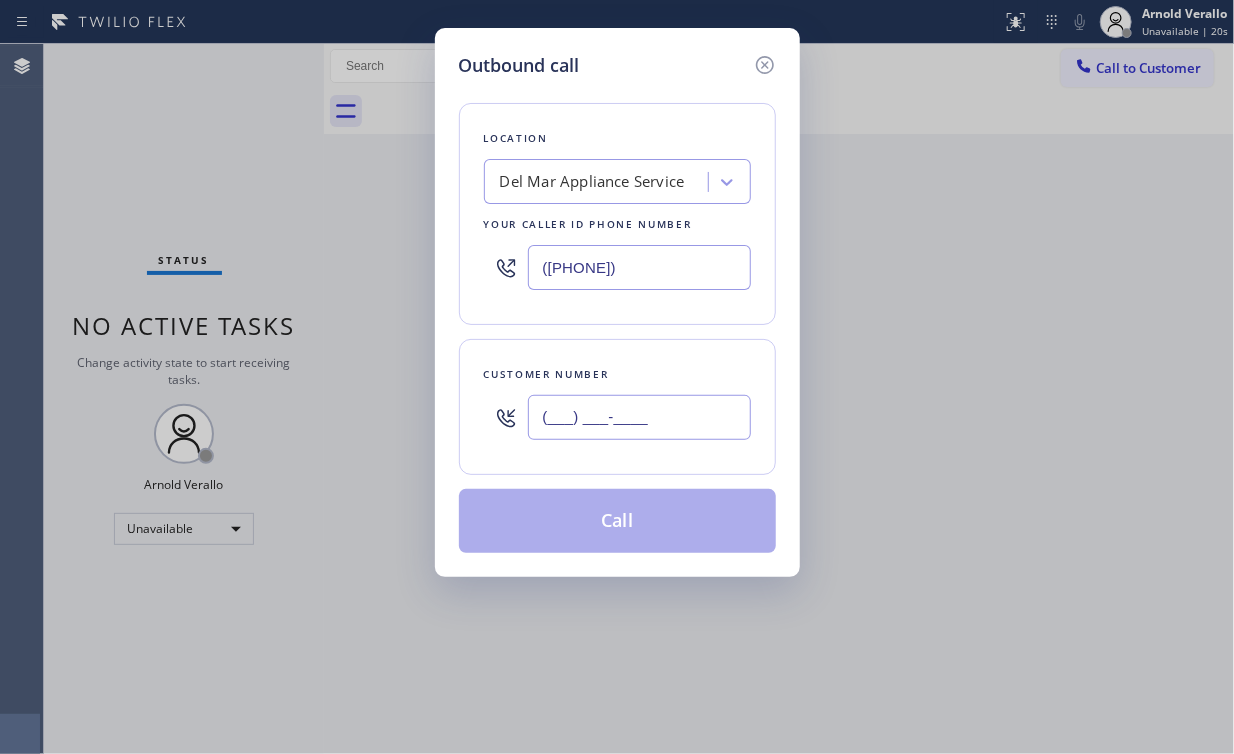 click on "(___) ___-____" at bounding box center [639, 417] 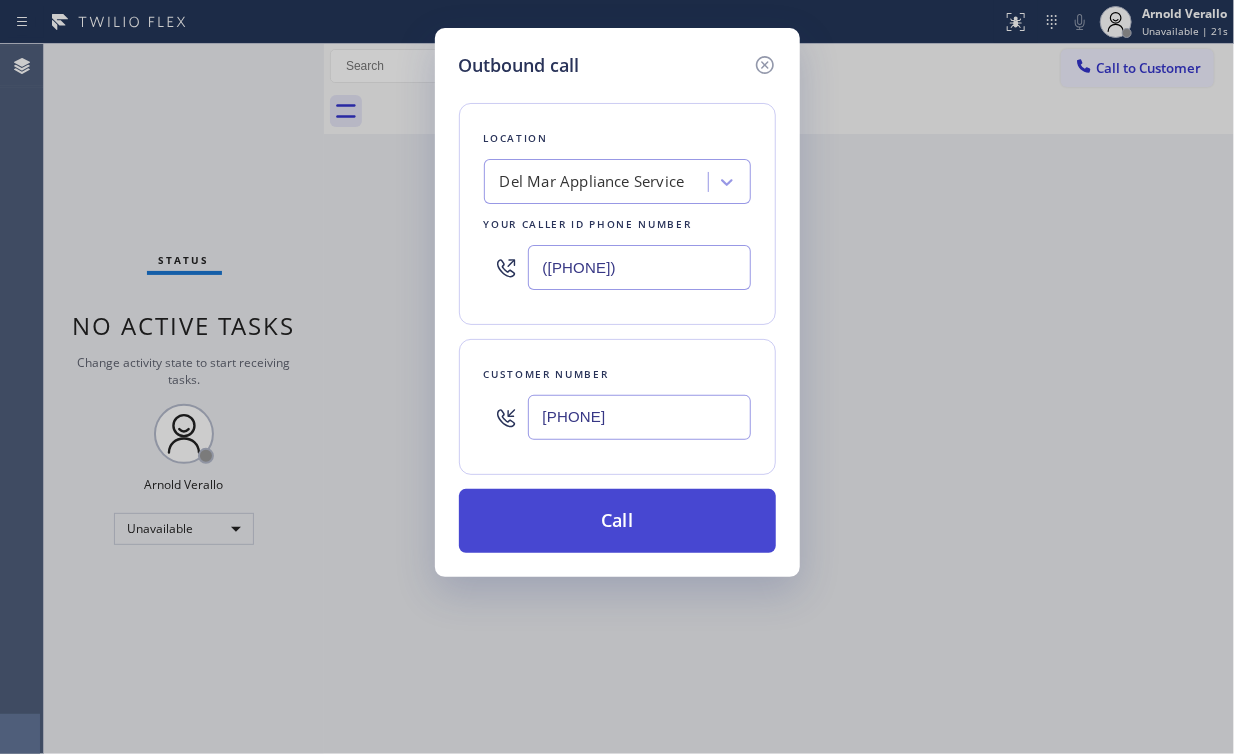 type on "[PHONE]" 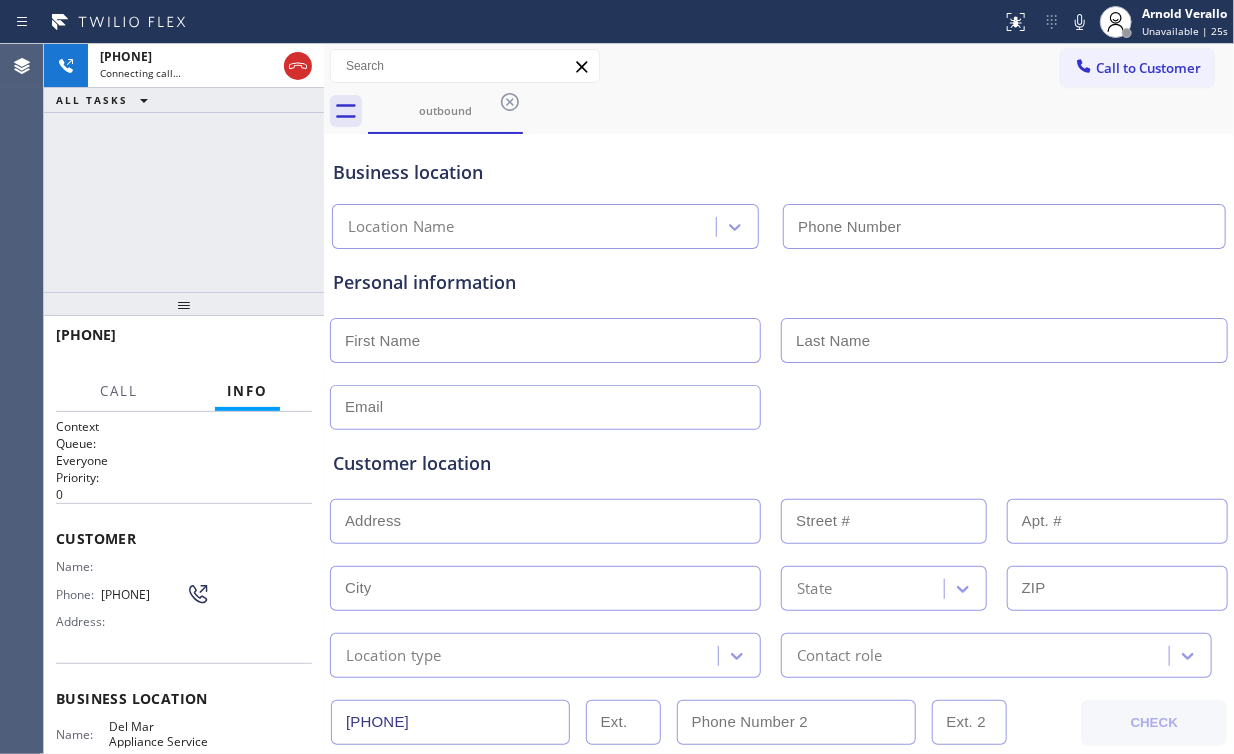 type on "([PHONE])" 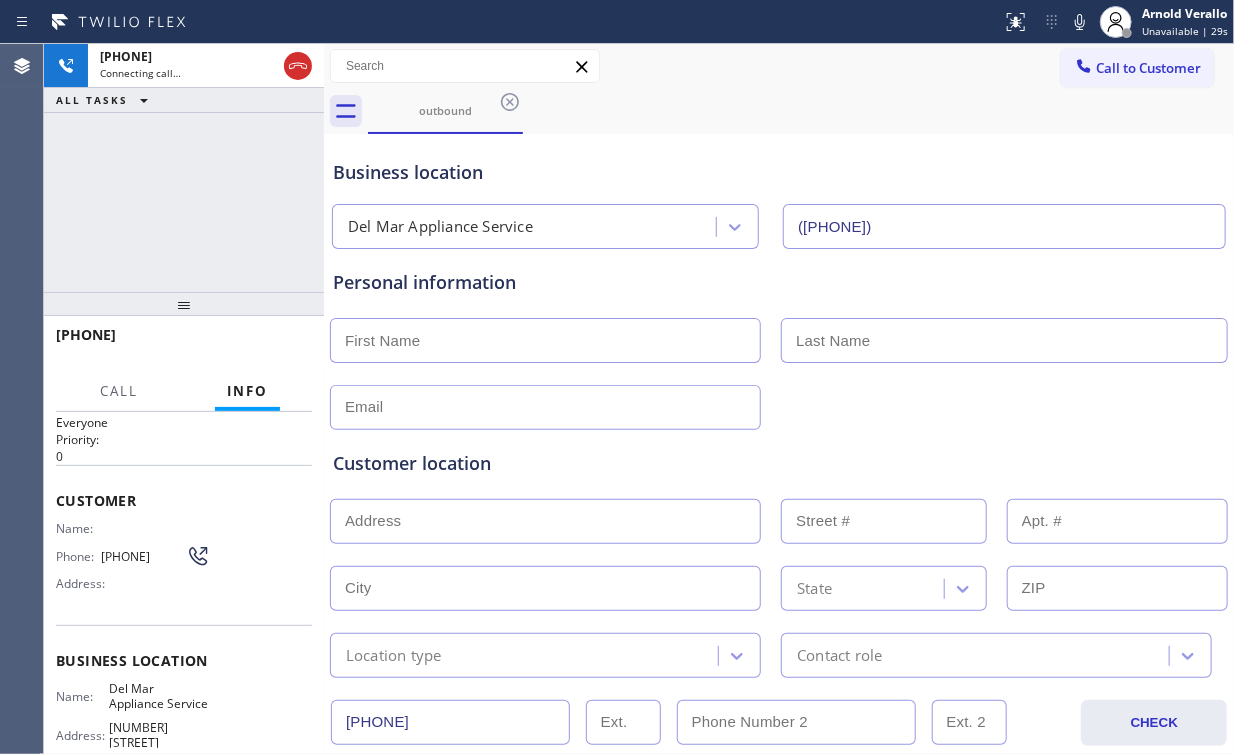 scroll, scrollTop: 160, scrollLeft: 0, axis: vertical 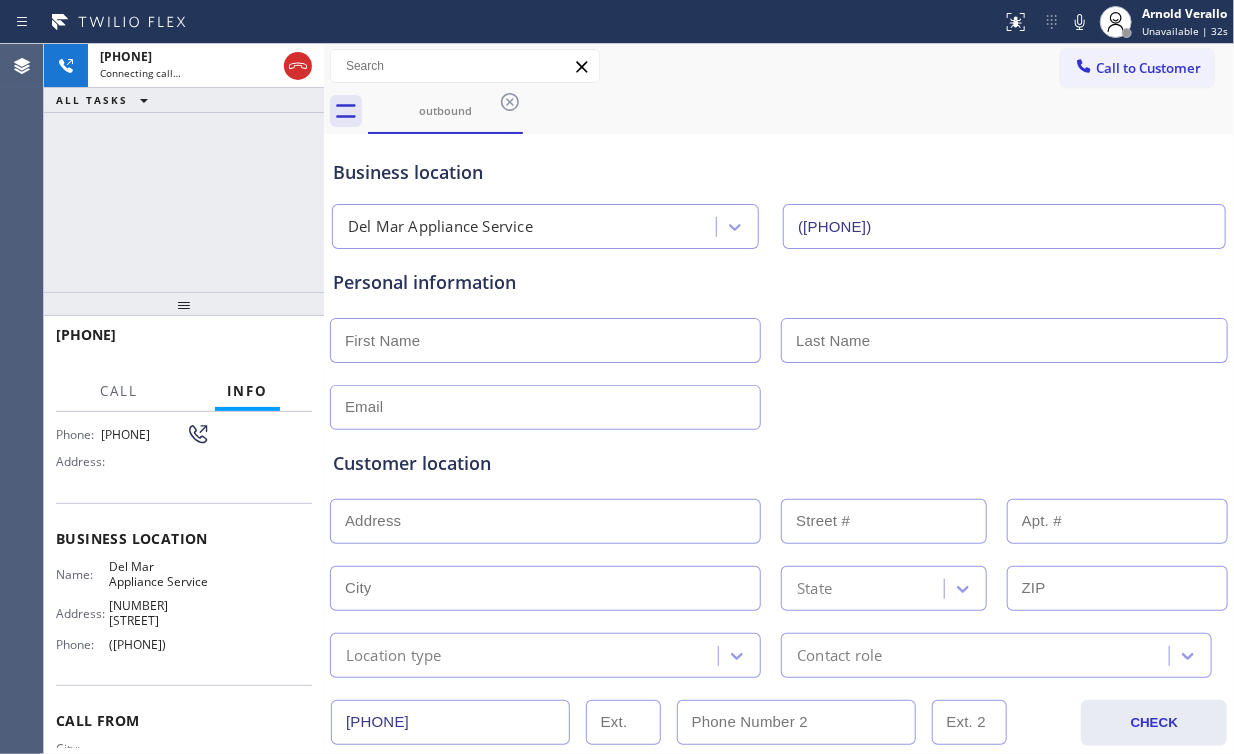 drag, startPoint x: 108, startPoint y: 620, endPoint x: 140, endPoint y: 642, distance: 38.832977 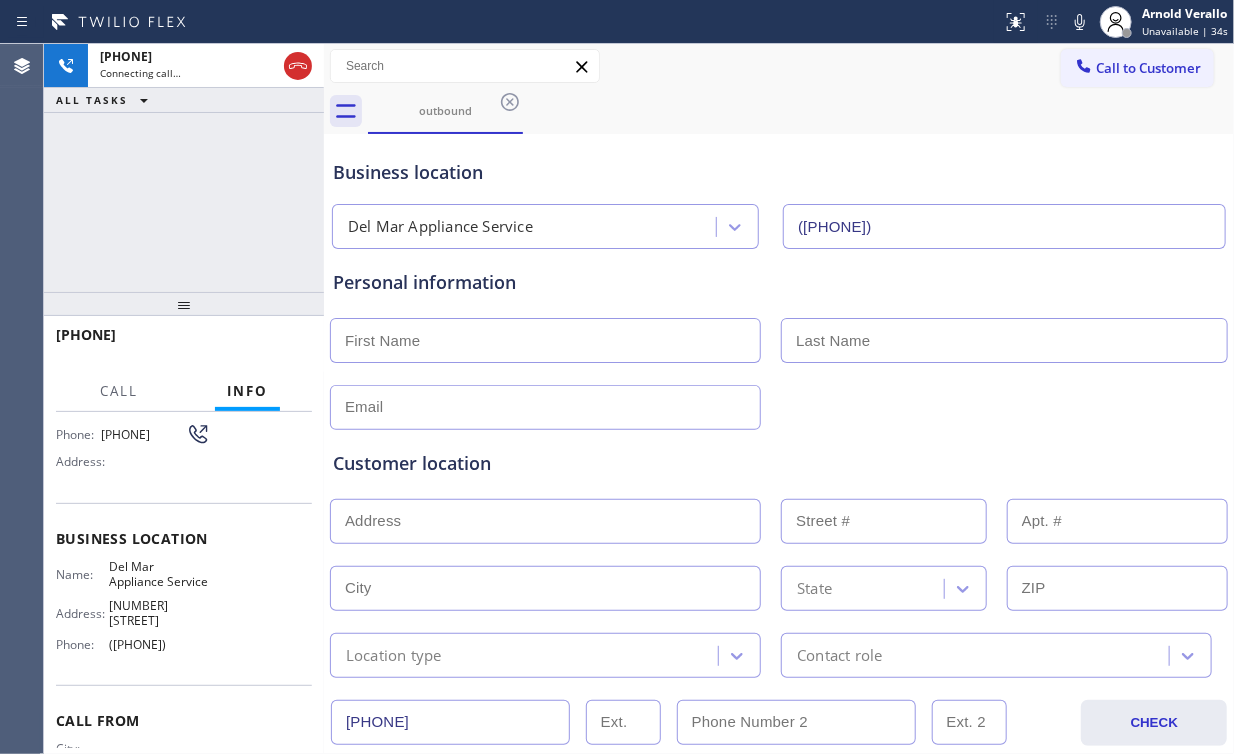 click on "[PHONE] Connecting call… ALL TASKS ALL TASKS ACTIVE TASKS TASKS IN WRAP UP" at bounding box center (184, 168) 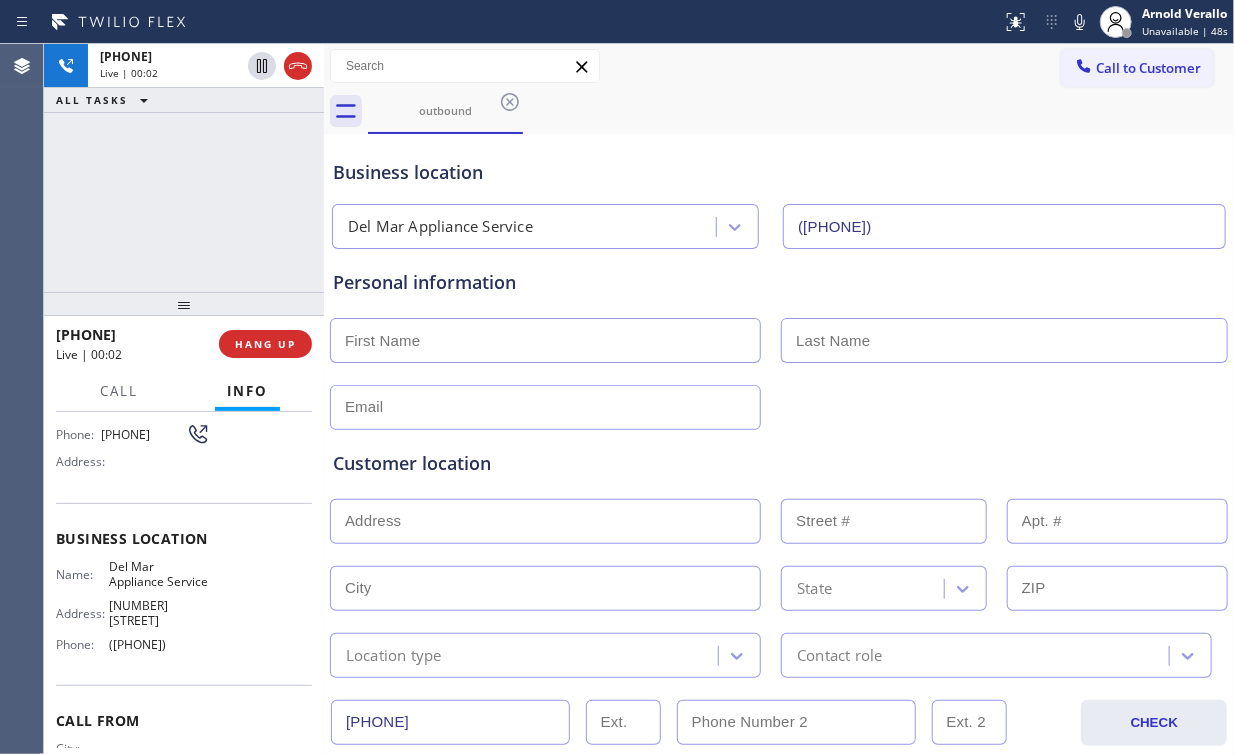 click on "[PHONE] Live | 00:02 ALL TASKS ALL TASKS ACTIVE TASKS TASKS IN WRAP UP" at bounding box center (184, 168) 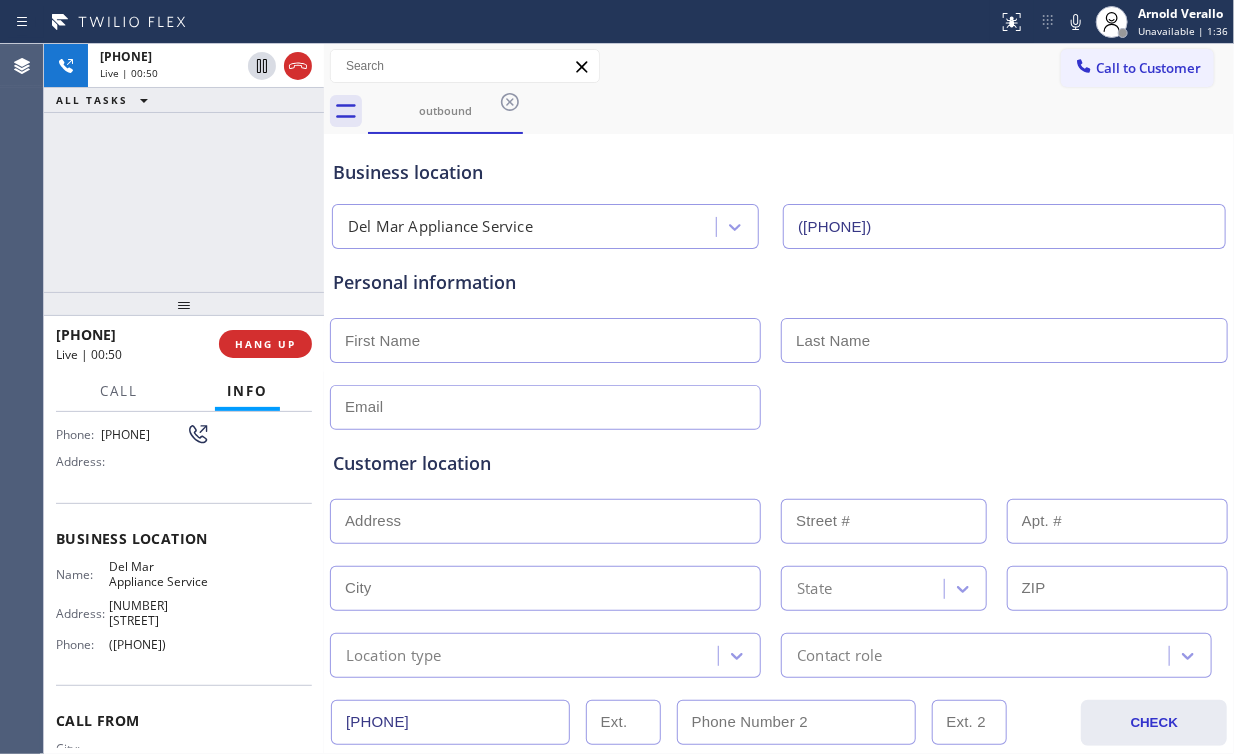 drag, startPoint x: 108, startPoint y: 623, endPoint x: 136, endPoint y: 637, distance: 31.304953 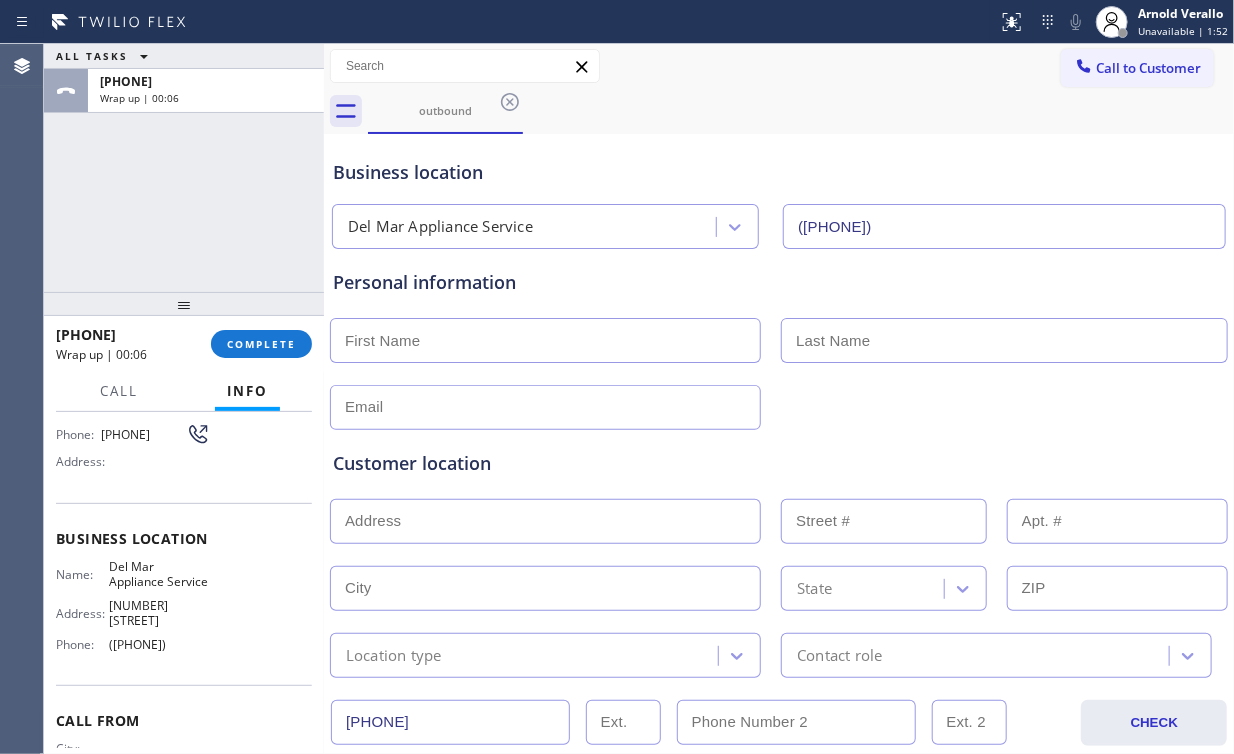 click on "ALL TASKS ALL TASKS ACTIVE TASKS TASKS IN WRAP UP [PHONE] Wrap up | 00:06" at bounding box center [184, 168] 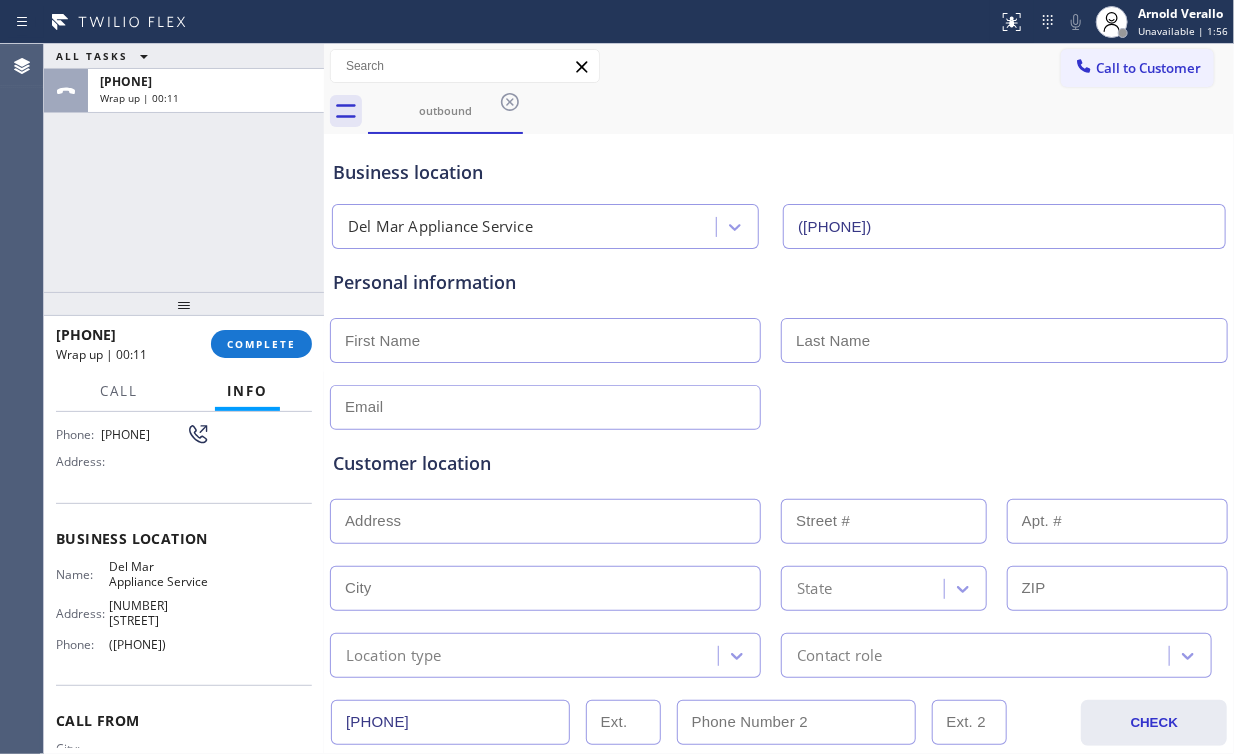 click on "ALL TASKS ALL TASKS ACTIVE TASKS TASKS IN WRAP UP +1[PHONE] Wrap up | 00:11" at bounding box center (184, 168) 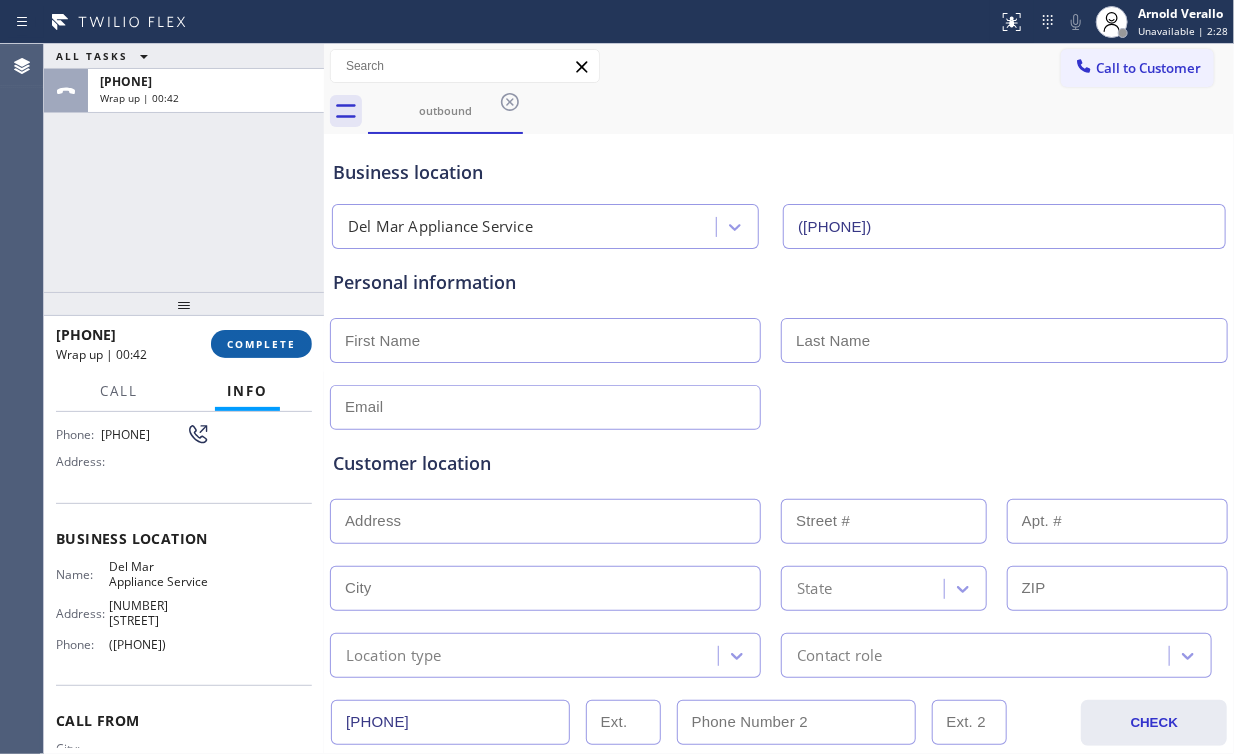 click on "COMPLETE" at bounding box center [261, 344] 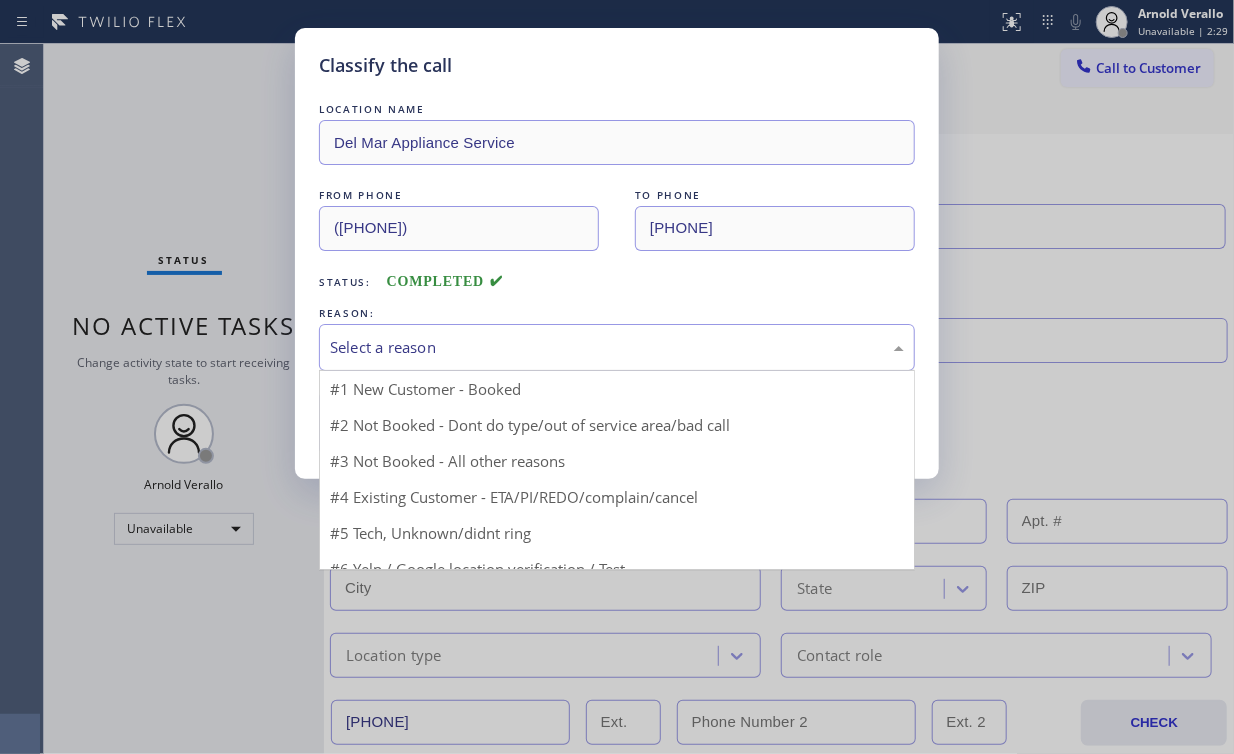 click on "Select a reason" at bounding box center [617, 347] 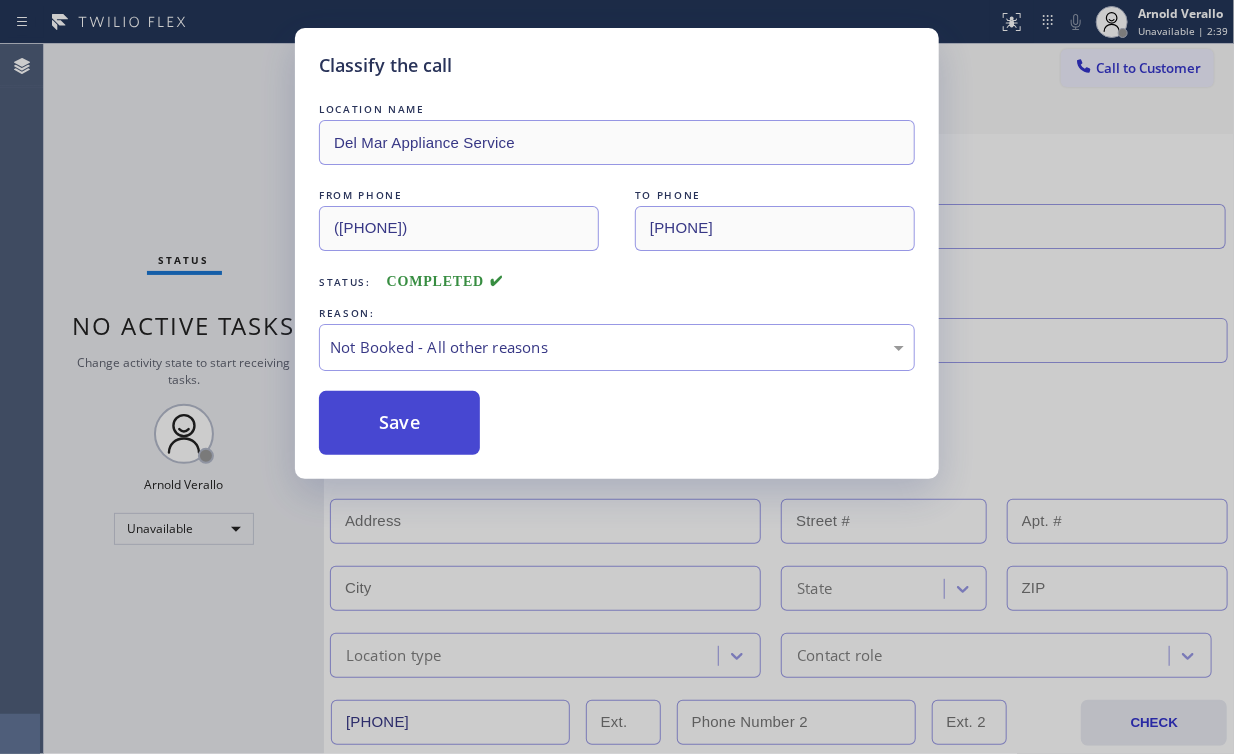 click on "Save" at bounding box center (399, 423) 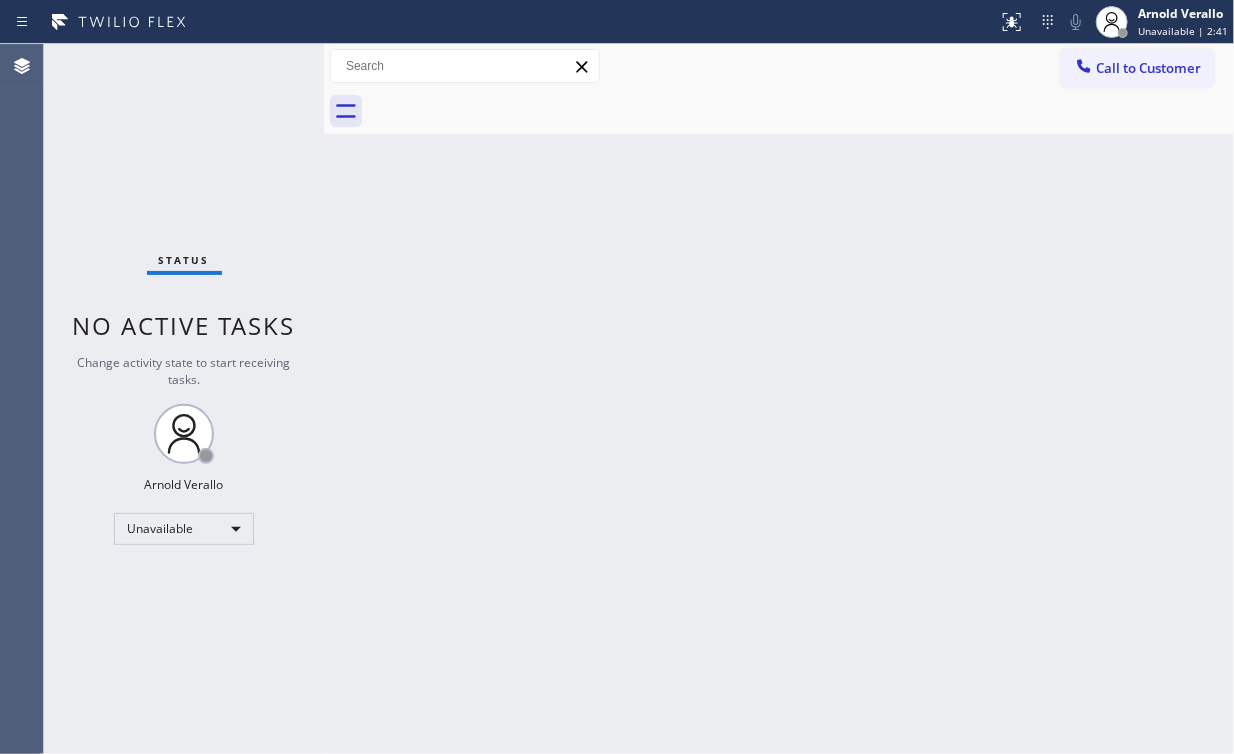 drag, startPoint x: 248, startPoint y: 168, endPoint x: 332, endPoint y: 349, distance: 199.54198 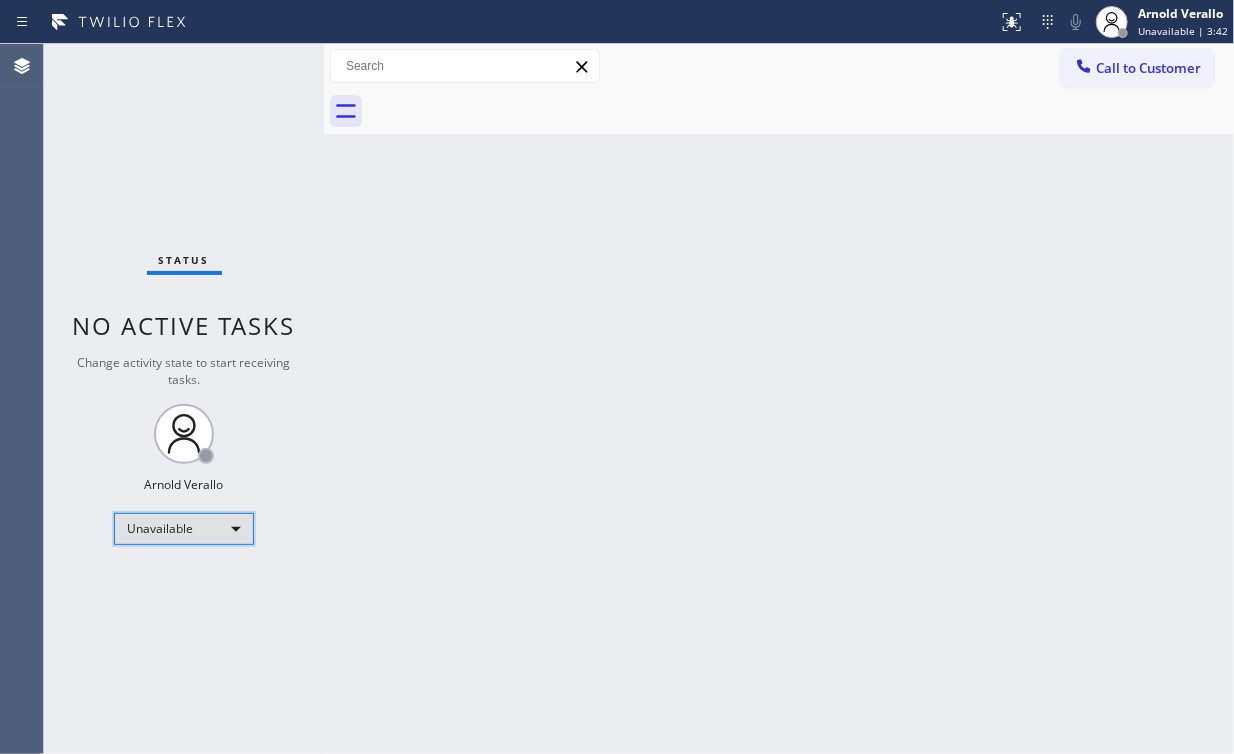 click on "Unavailable" at bounding box center (184, 529) 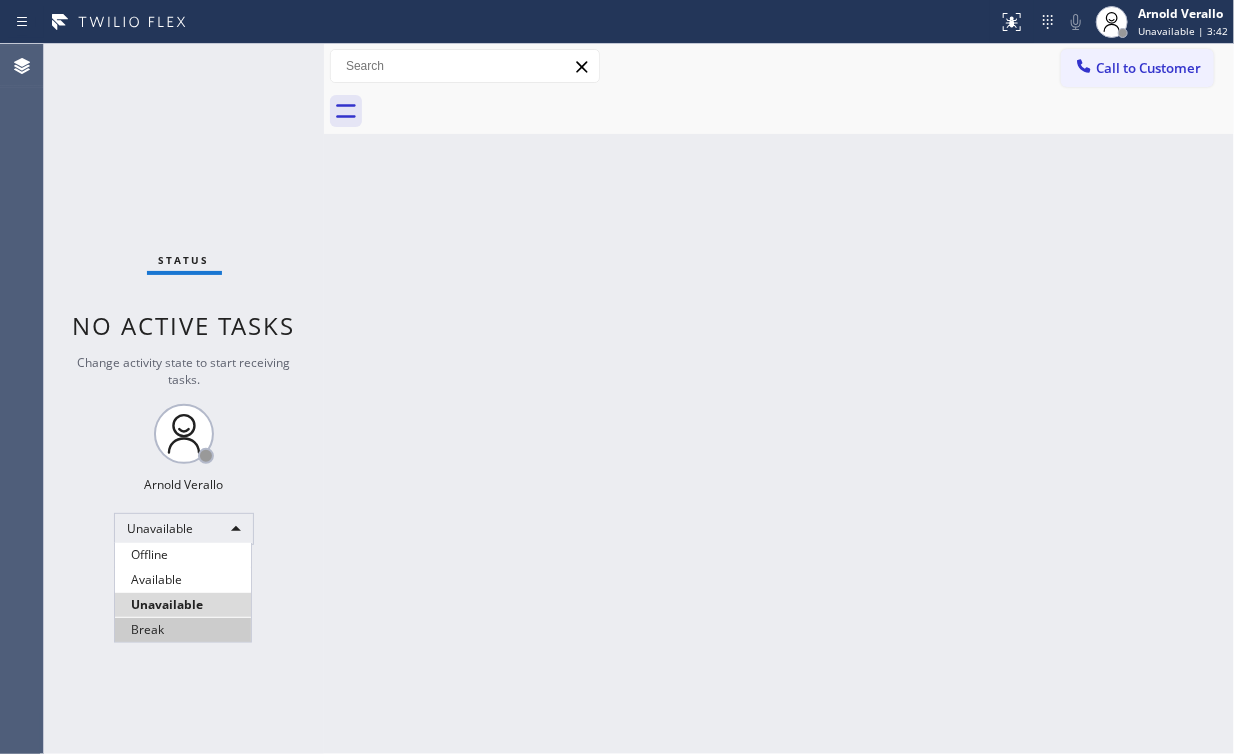 click on "Break" at bounding box center (183, 630) 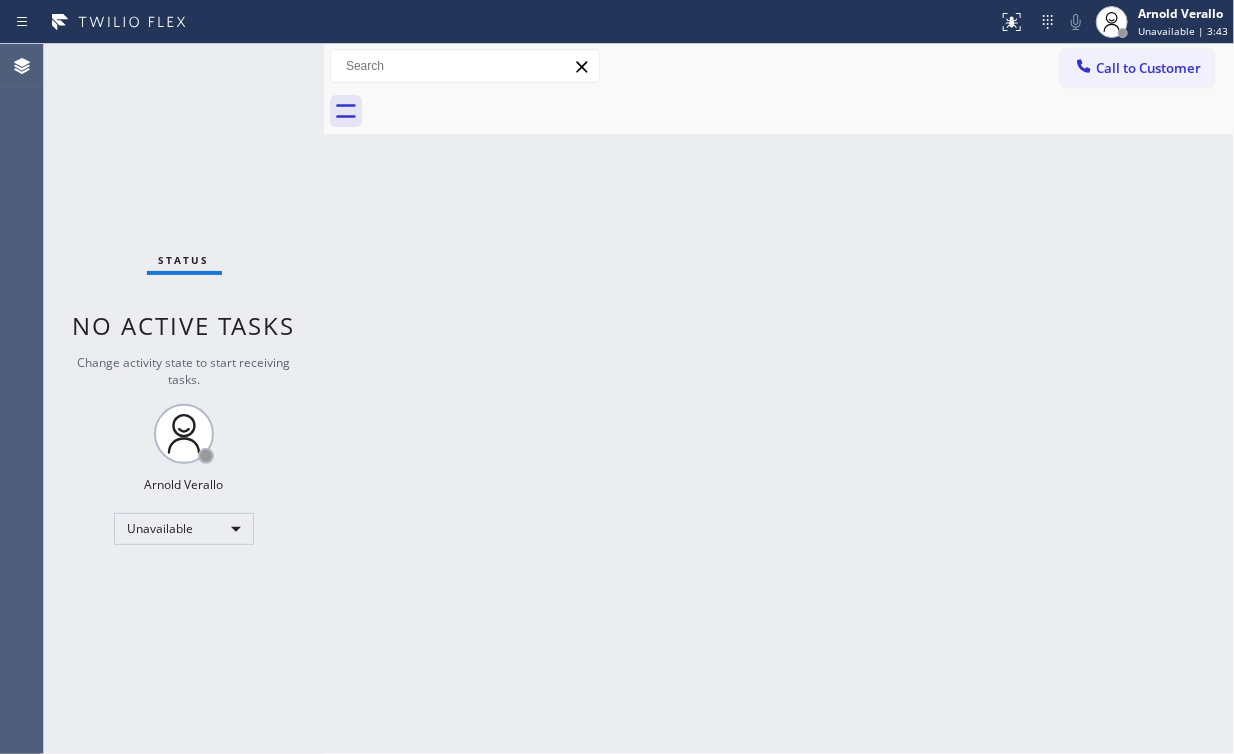 click on "Outbound call Location Del Mar Appliance Service Your caller id phone number [PHONE] Customer number Call Outbound call Technician Search Technician Your caller id phone number Your caller id phone number Call" at bounding box center [779, 399] 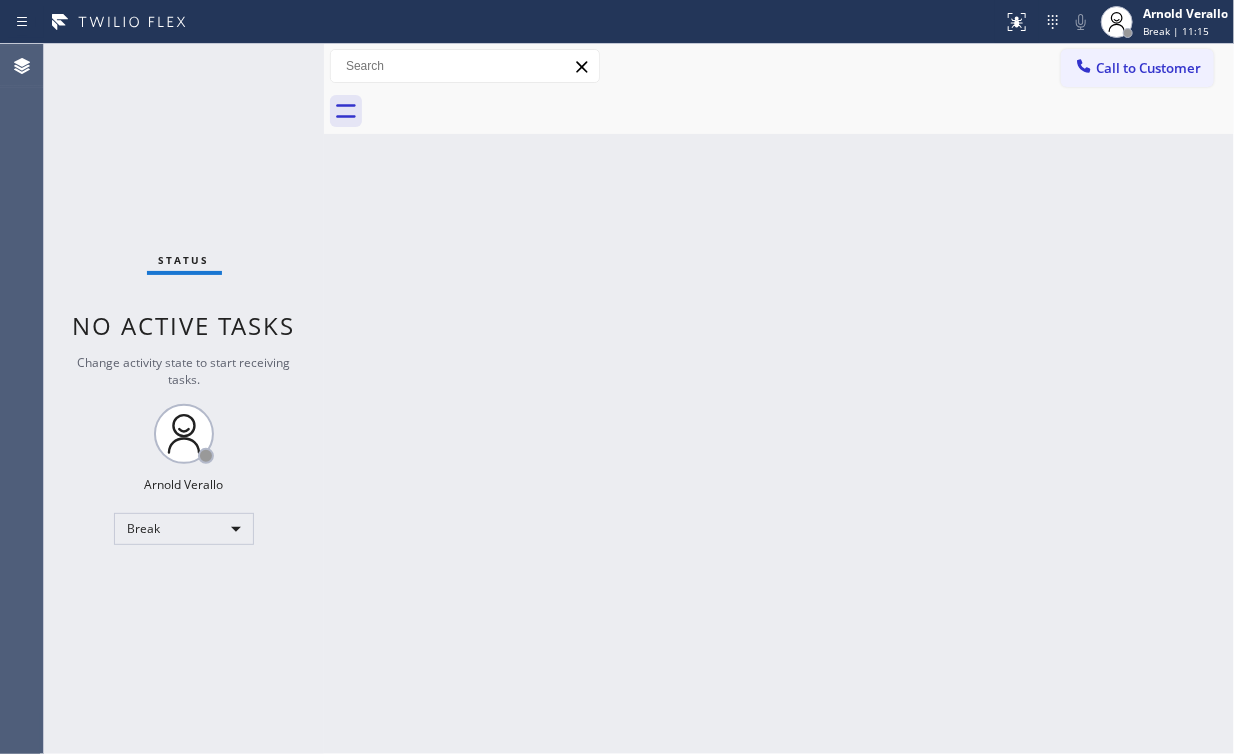 click on "Outbound call Location Del Mar Appliance Service Your caller id phone number [PHONE] Customer number Call Outbound call Technician Search Technician Your caller id phone number Your caller id phone number Call" at bounding box center [779, 399] 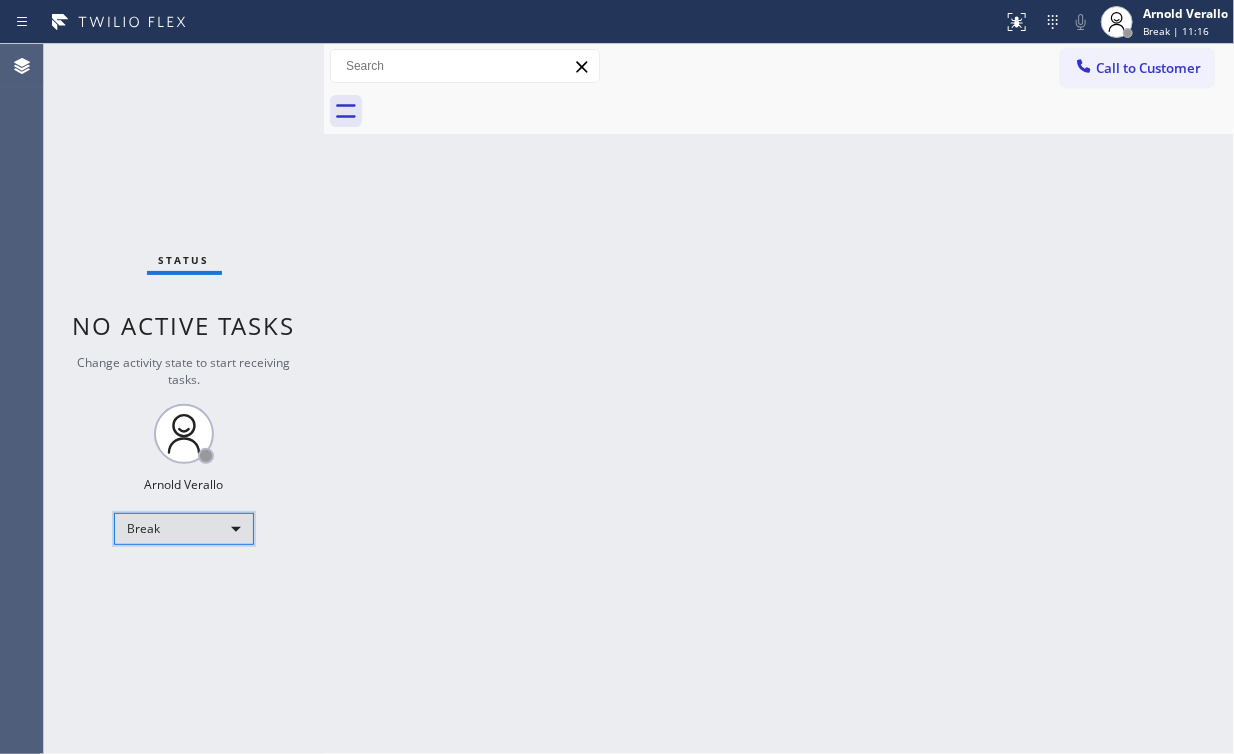 click on "Break" at bounding box center [184, 529] 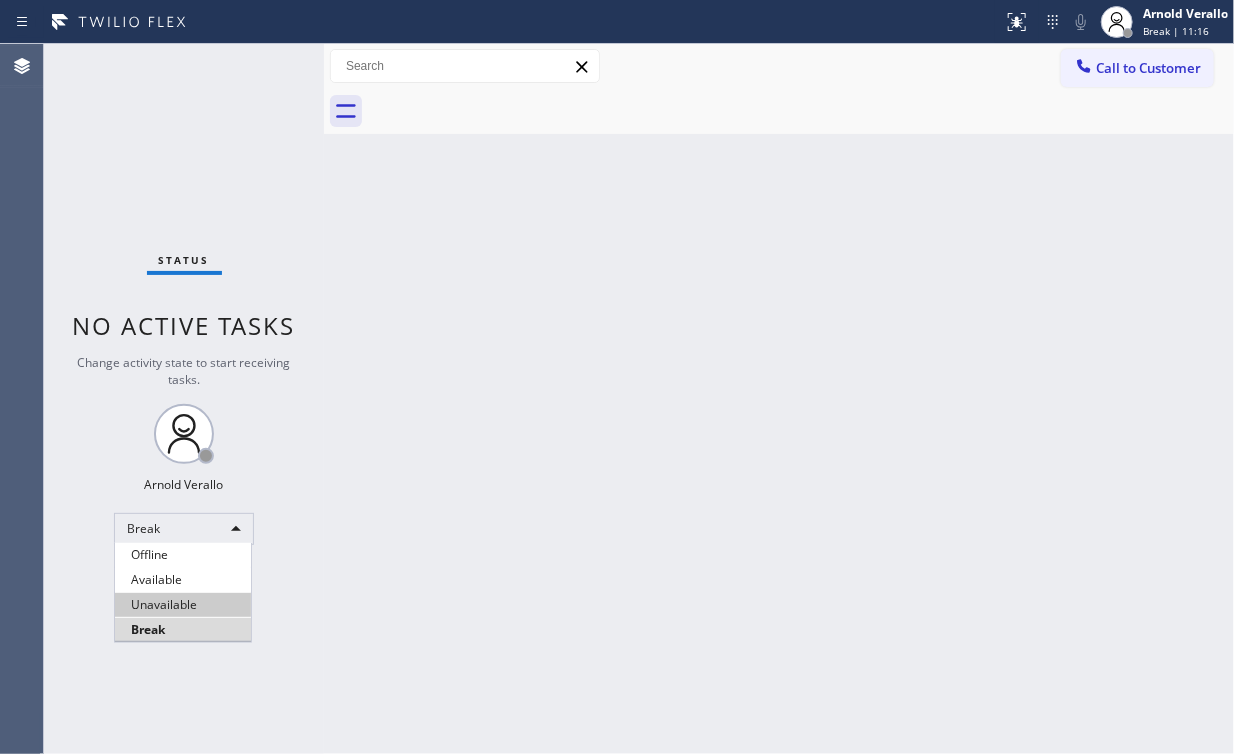 click on "Unavailable" at bounding box center [183, 605] 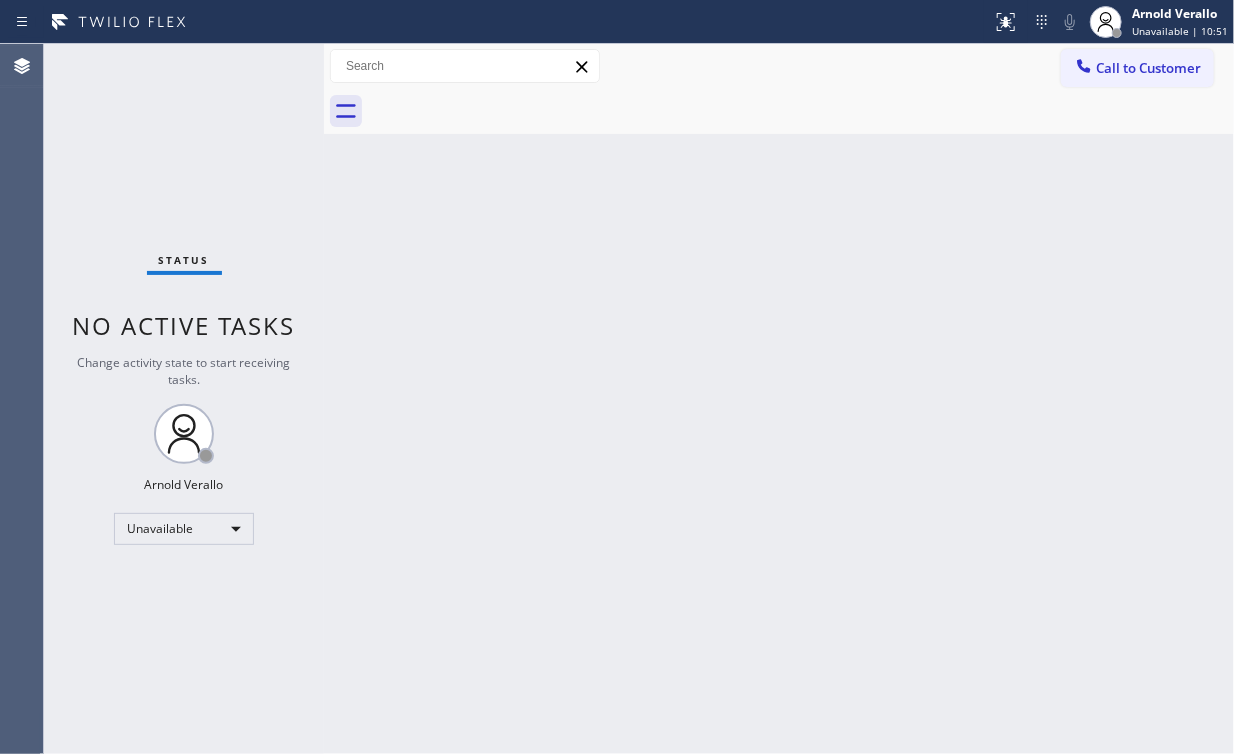 drag, startPoint x: 174, startPoint y: 188, endPoint x: 259, endPoint y: 260, distance: 111.39569 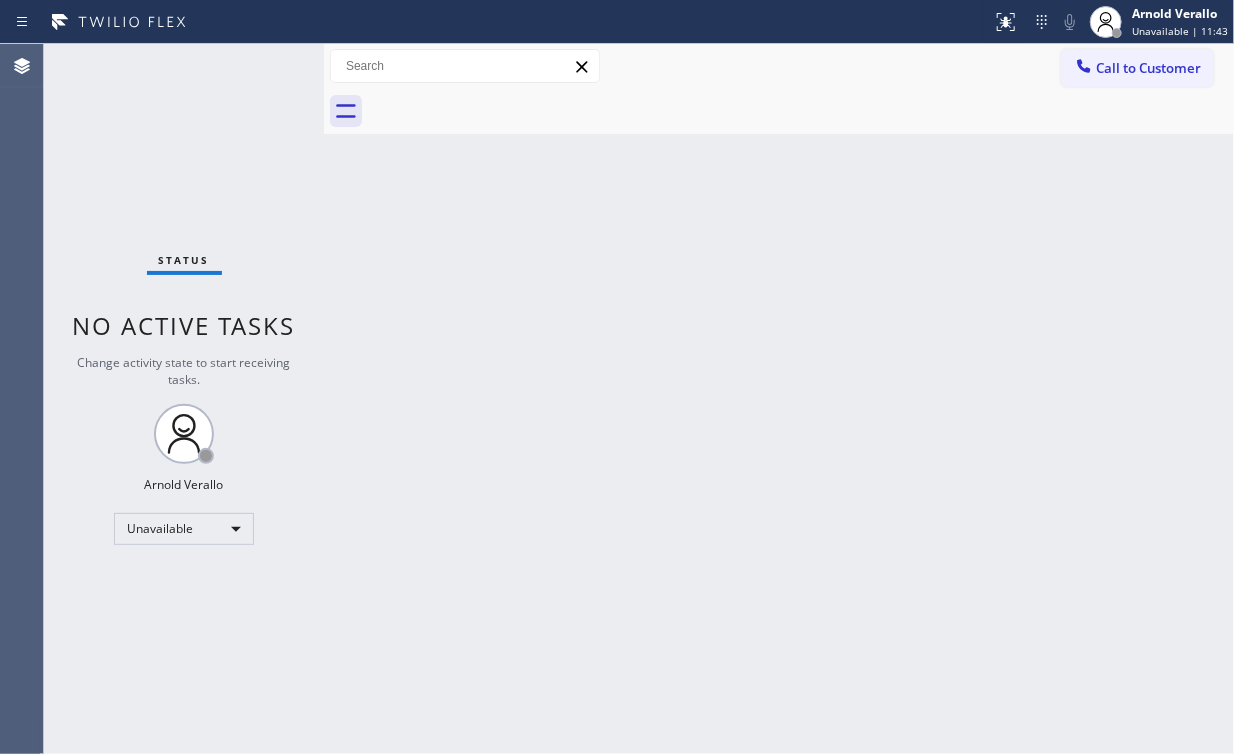 drag, startPoint x: 118, startPoint y: 154, endPoint x: 108, endPoint y: 34, distance: 120.41595 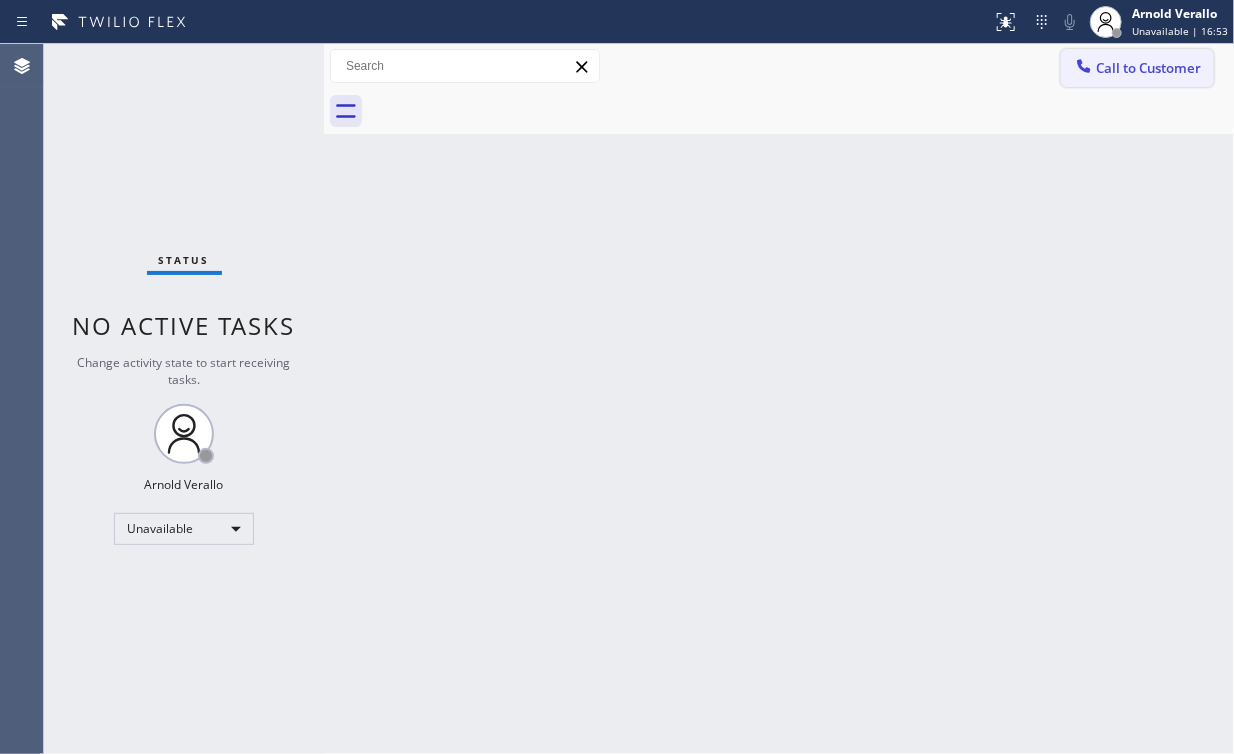 click on "Call to Customer" at bounding box center [1148, 68] 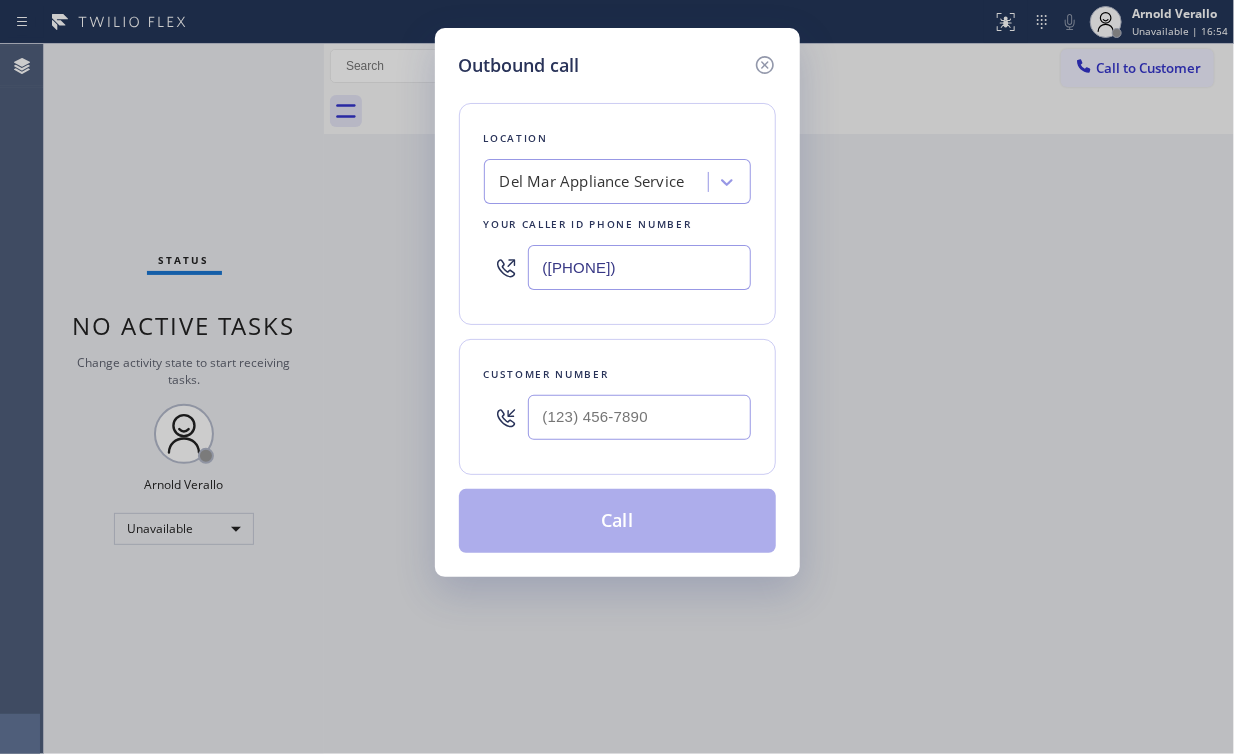 drag, startPoint x: 500, startPoint y: 256, endPoint x: 187, endPoint y: 268, distance: 313.22995 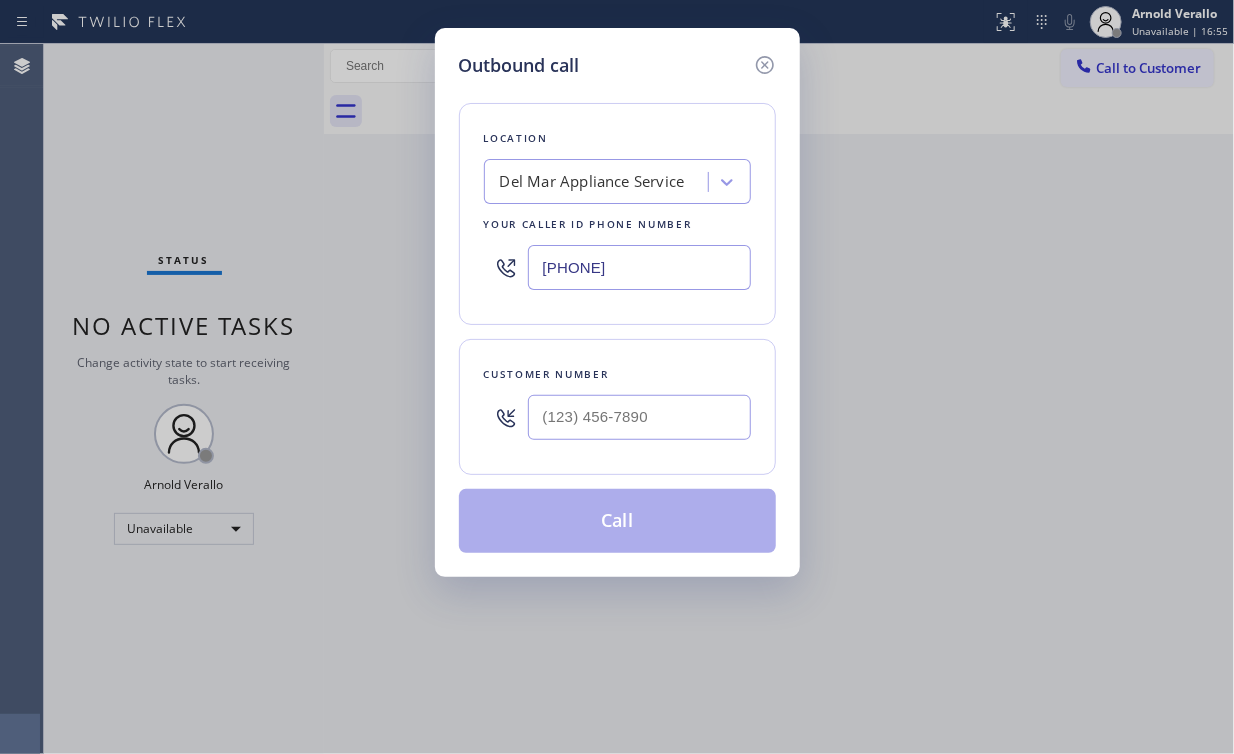 type on "[PHONE]" 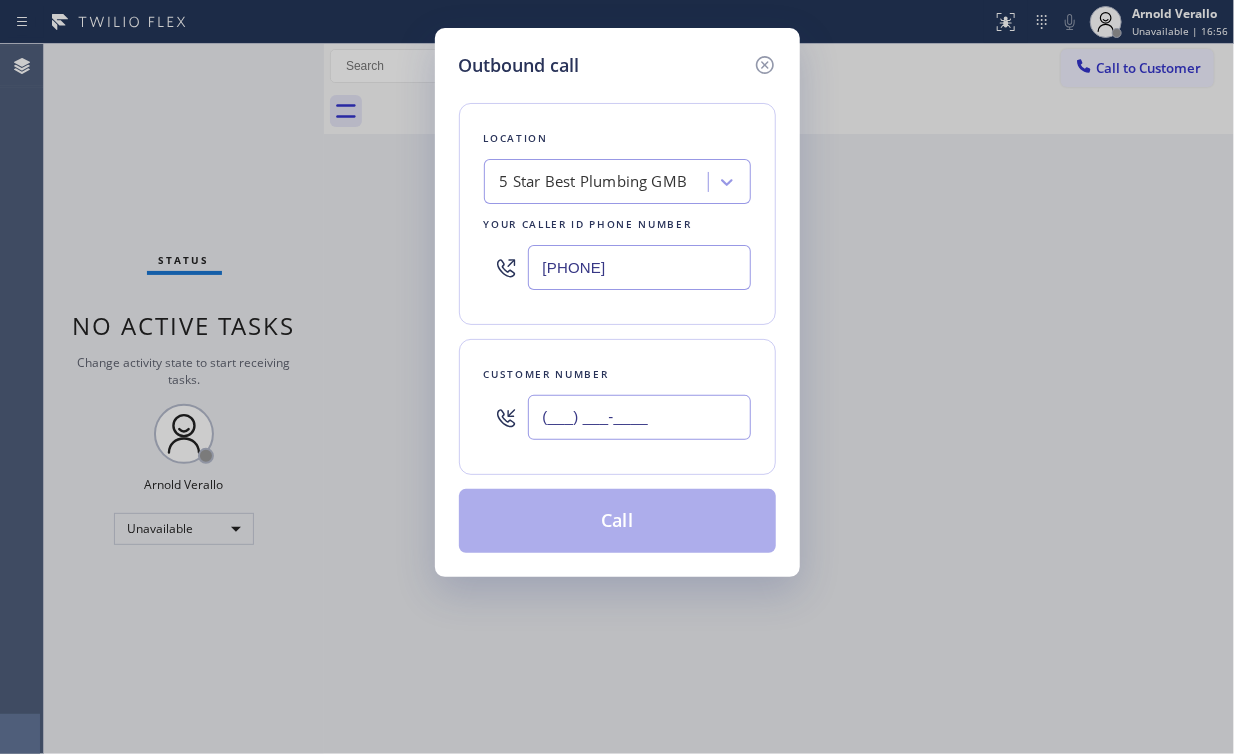 click on "(___) ___-____" at bounding box center (639, 417) 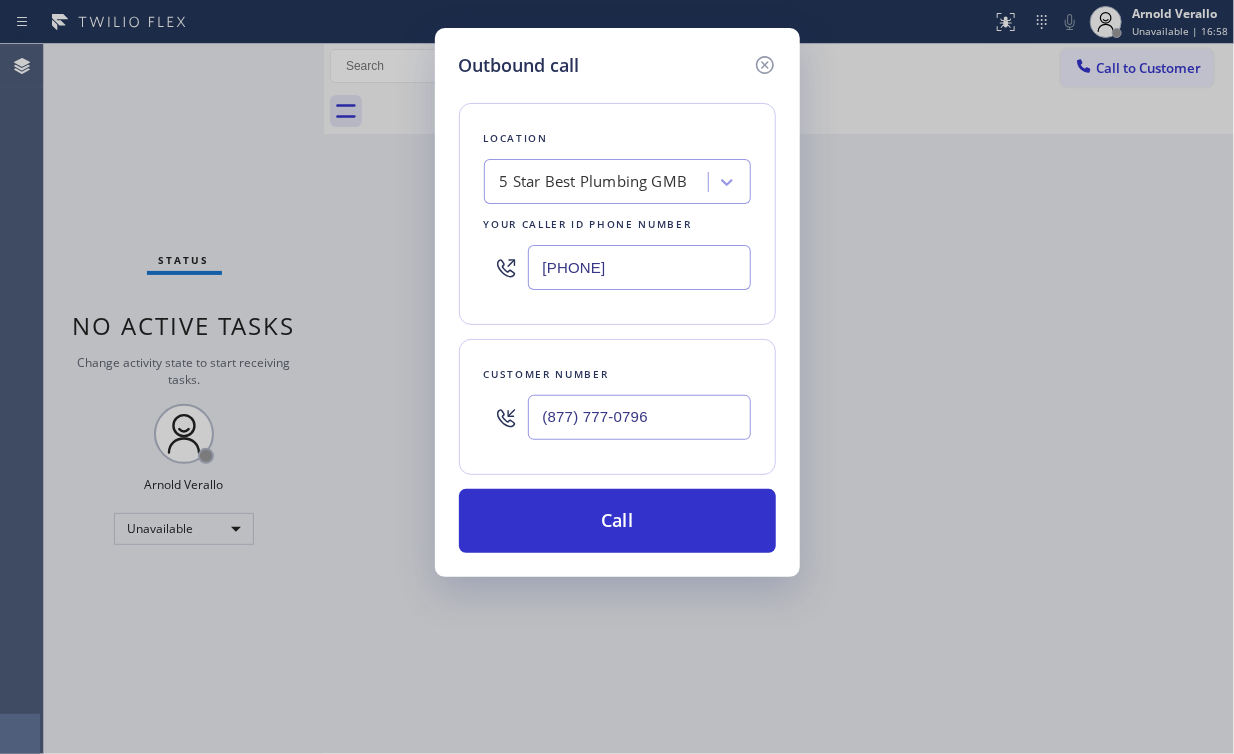 type on "(877) 777-0796" 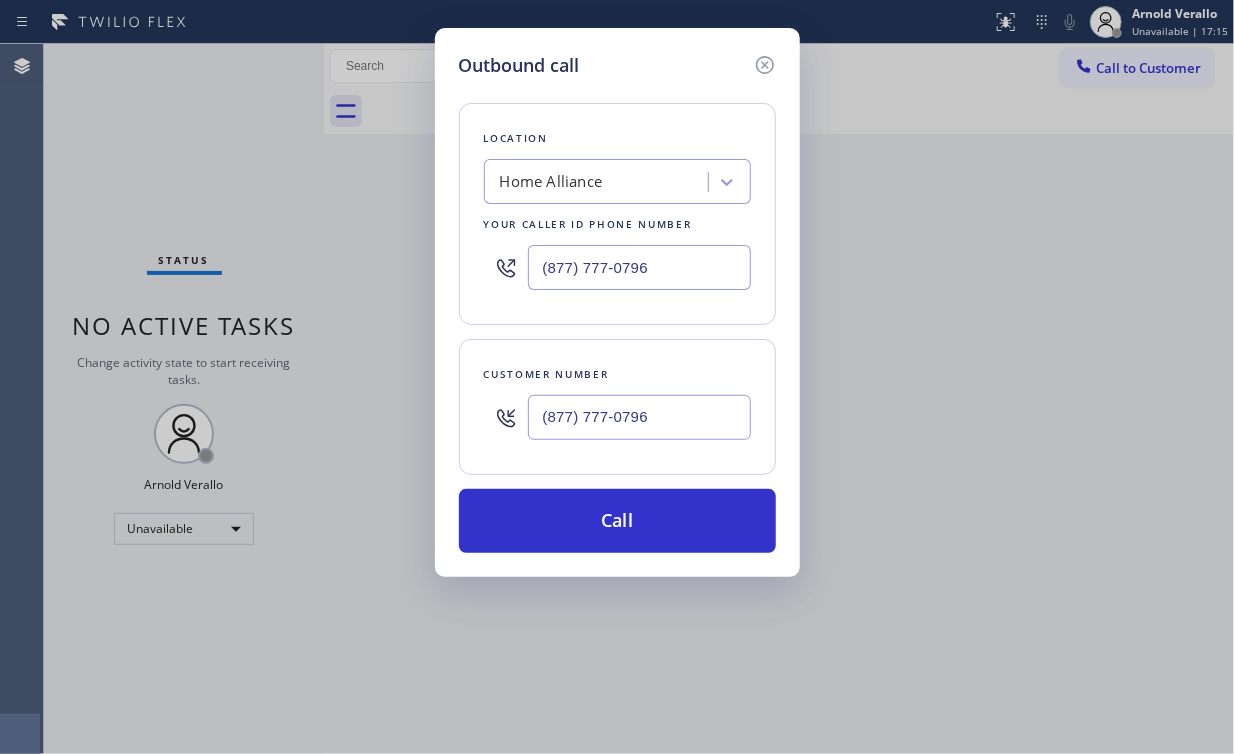 drag, startPoint x: 671, startPoint y: 269, endPoint x: 424, endPoint y: 269, distance: 247 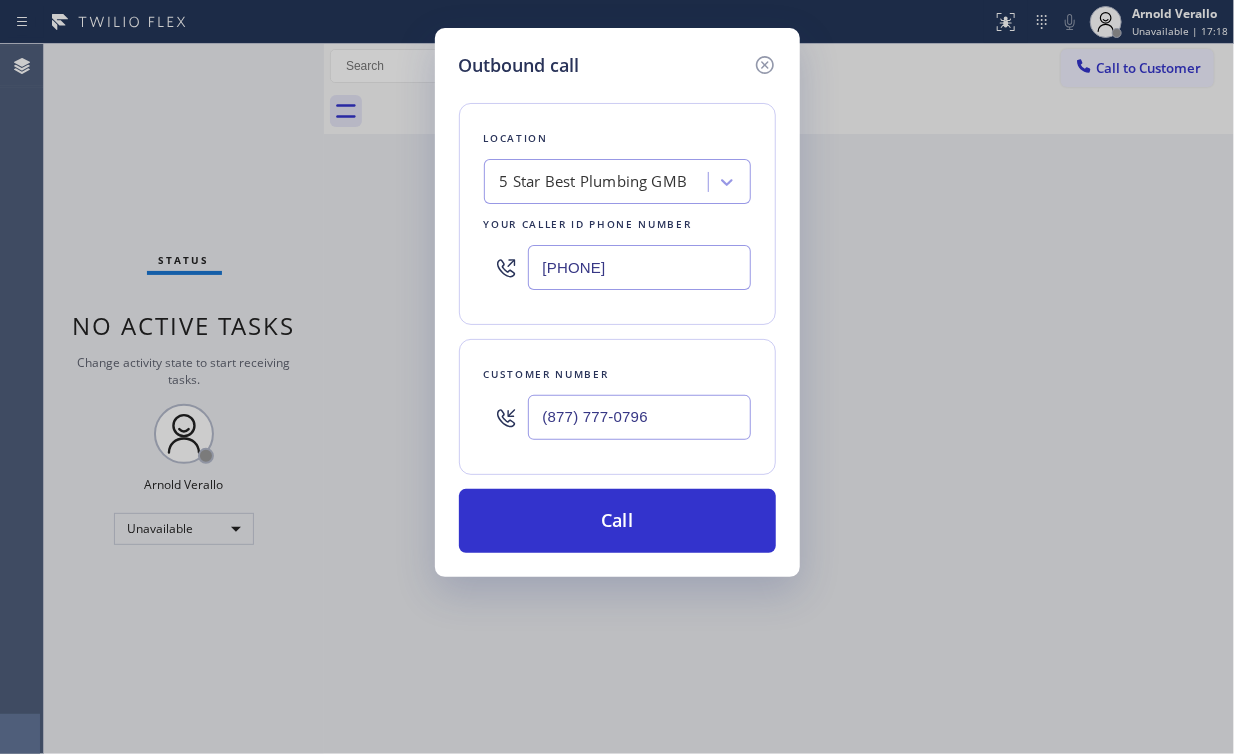 click on "(877) 777-0796" at bounding box center (639, 417) 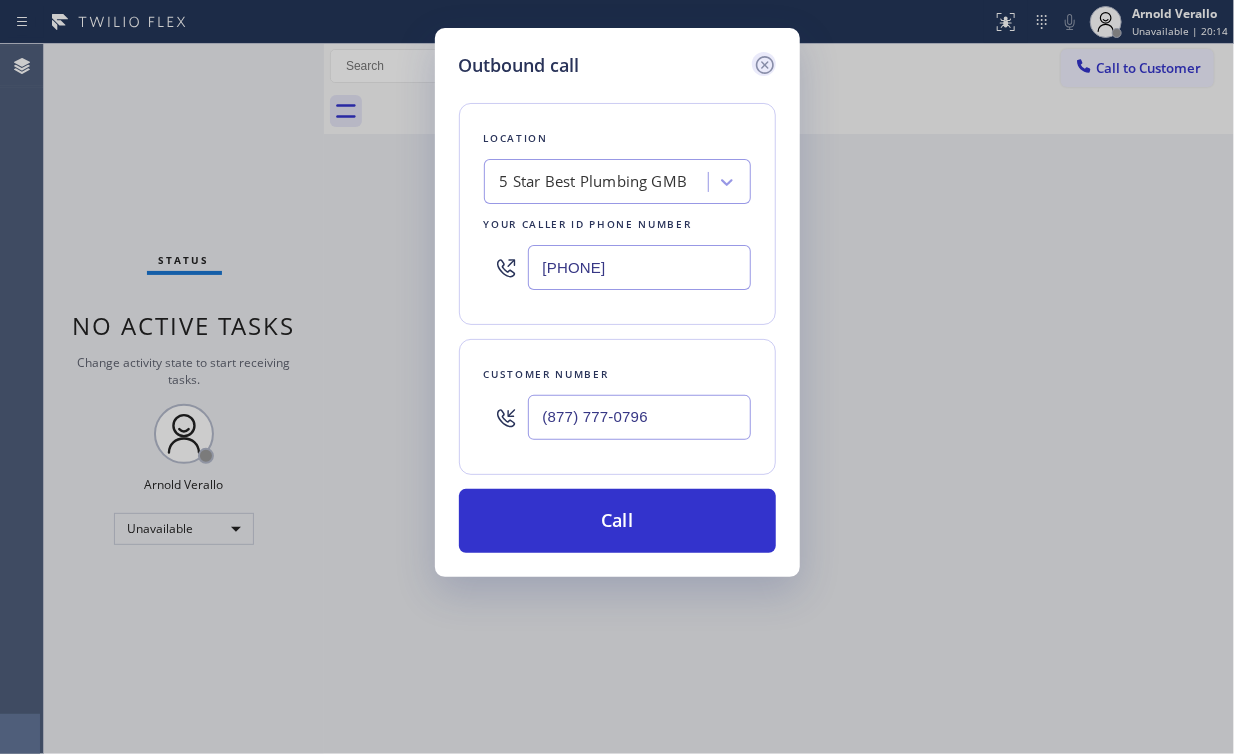 click 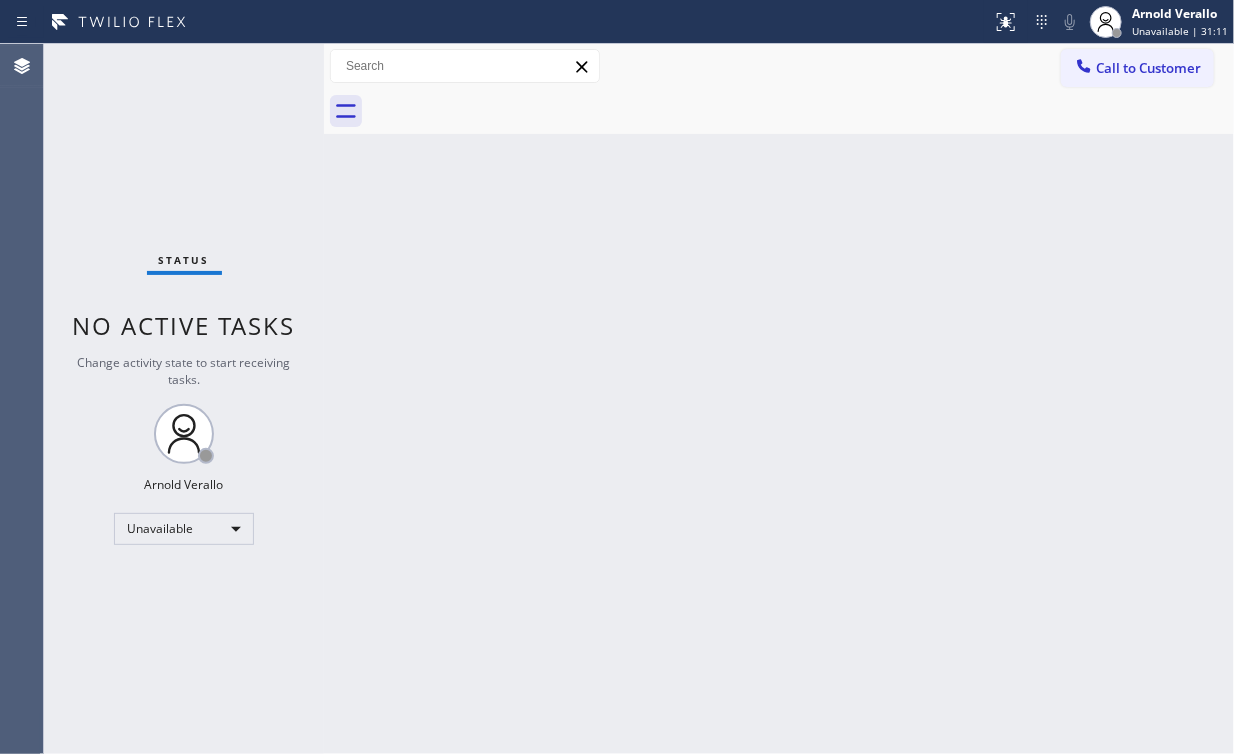 click on "Status   No active tasks     Change activity state to start receiving tasks.   [FIRST] [LAST] Unavailable" at bounding box center [184, 399] 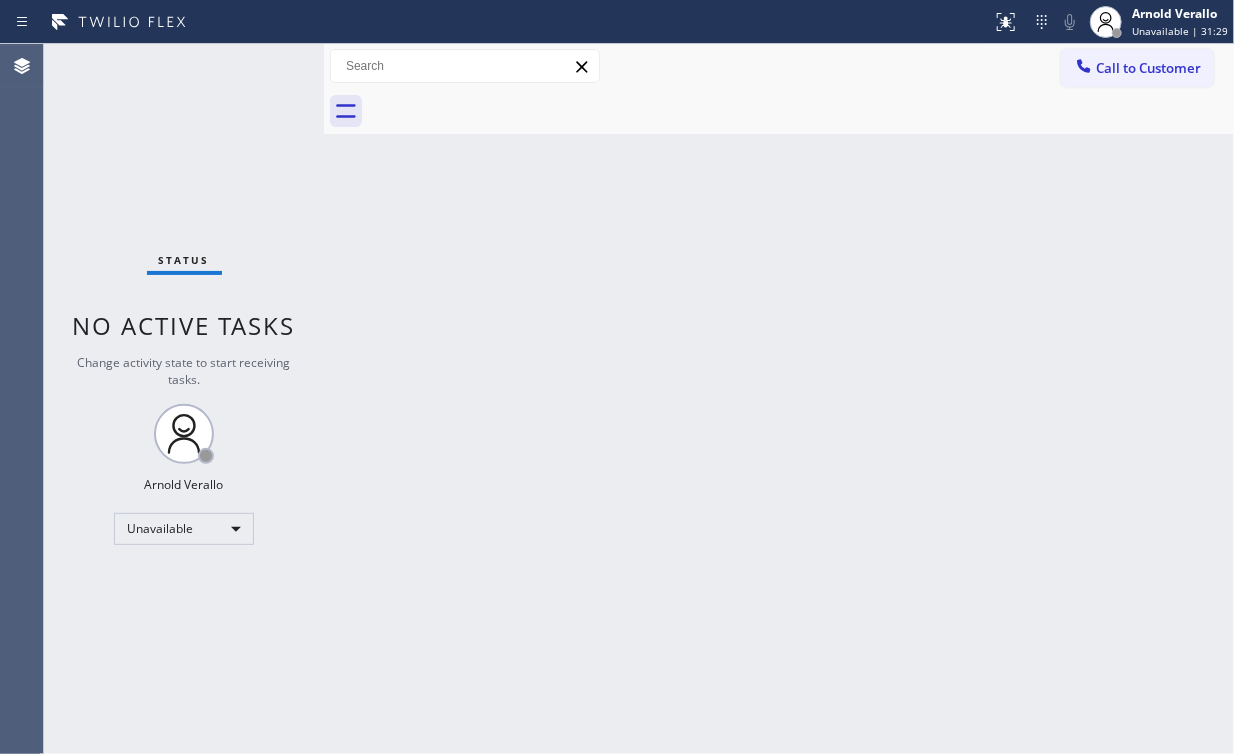 click on "Status   No active tasks     Change activity state to start receiving tasks.   [FIRST] [LAST] Unavailable" at bounding box center [184, 399] 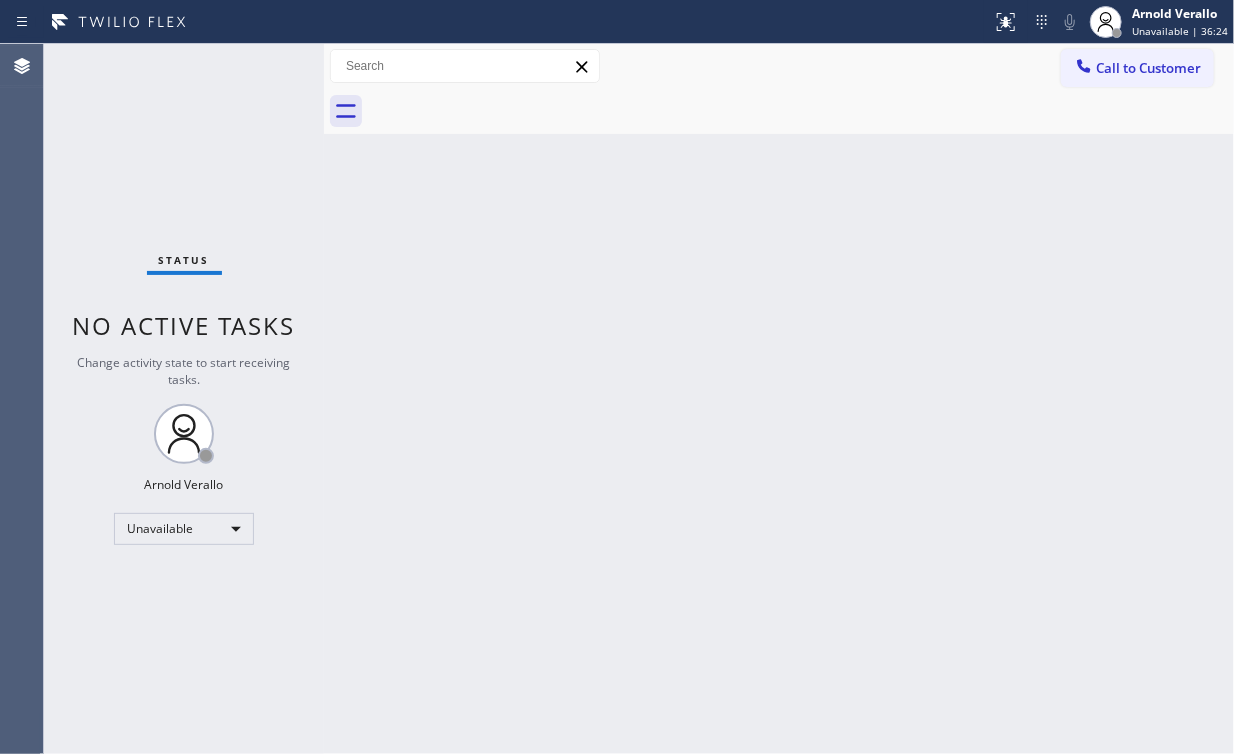 click on "Call to Customer" at bounding box center [1148, 68] 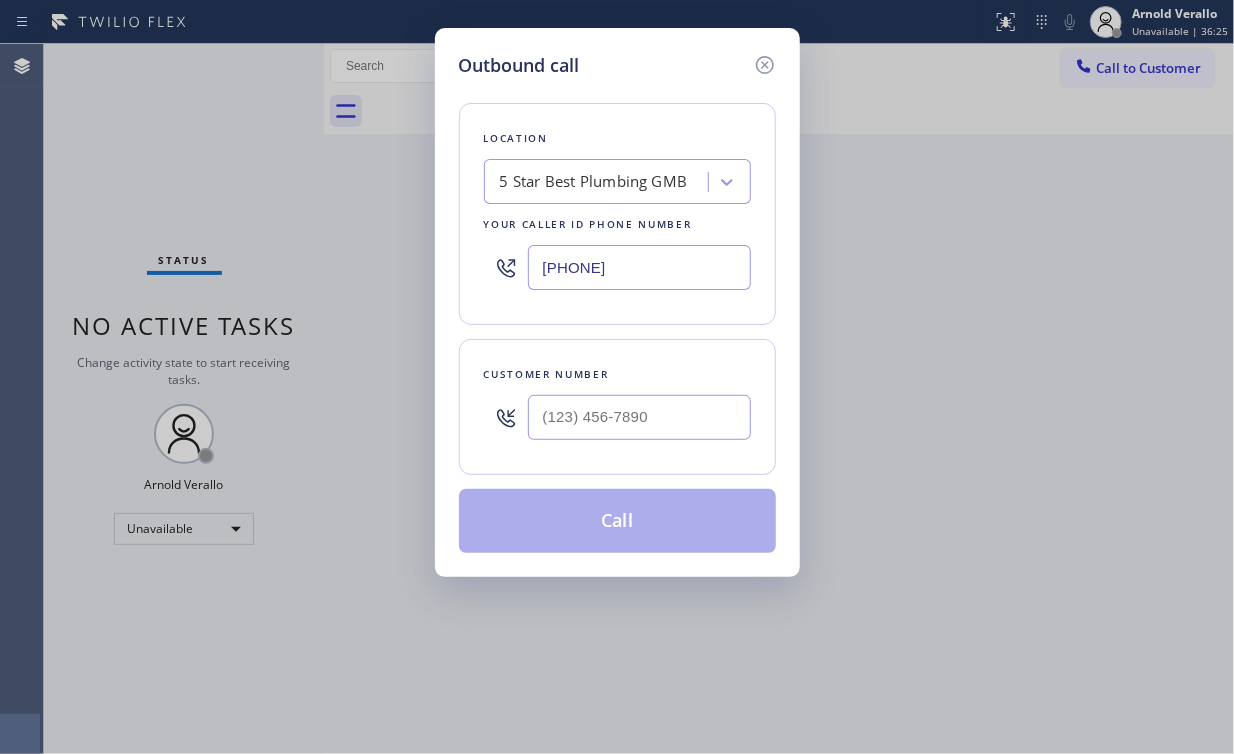 drag, startPoint x: 602, startPoint y: 263, endPoint x: 390, endPoint y: 280, distance: 212.68051 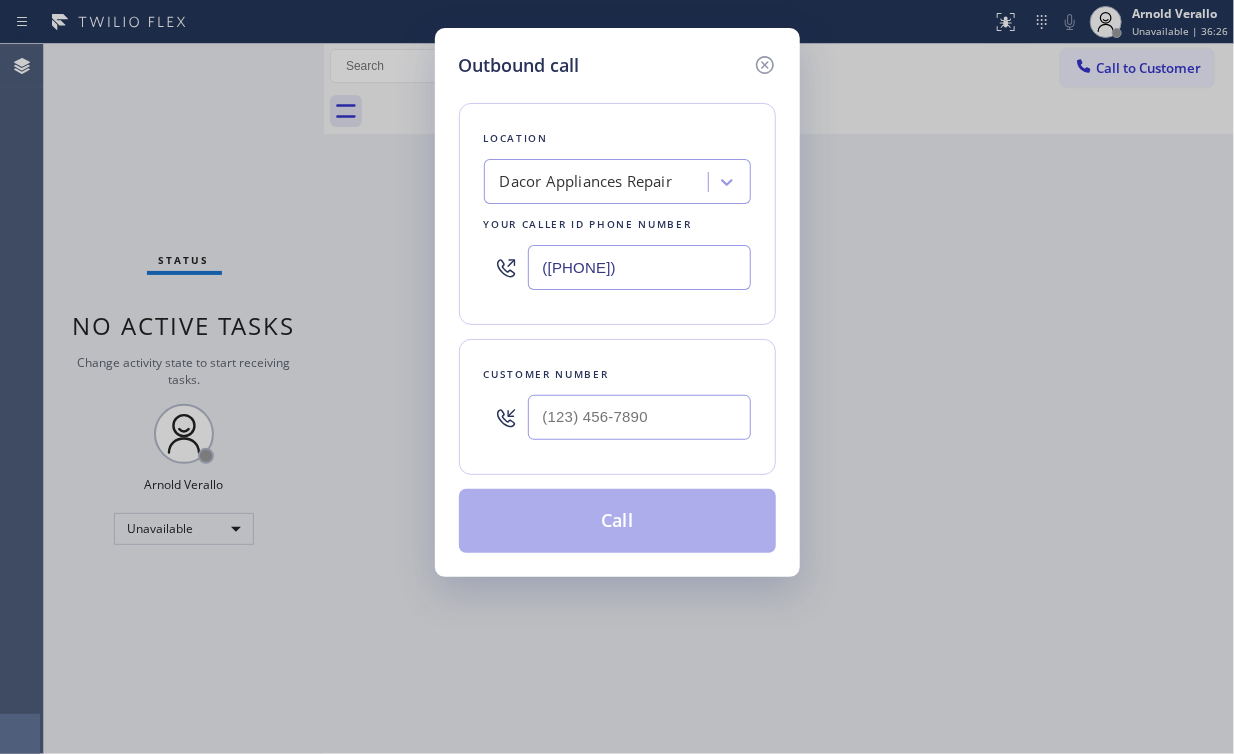 type on "([PHONE])" 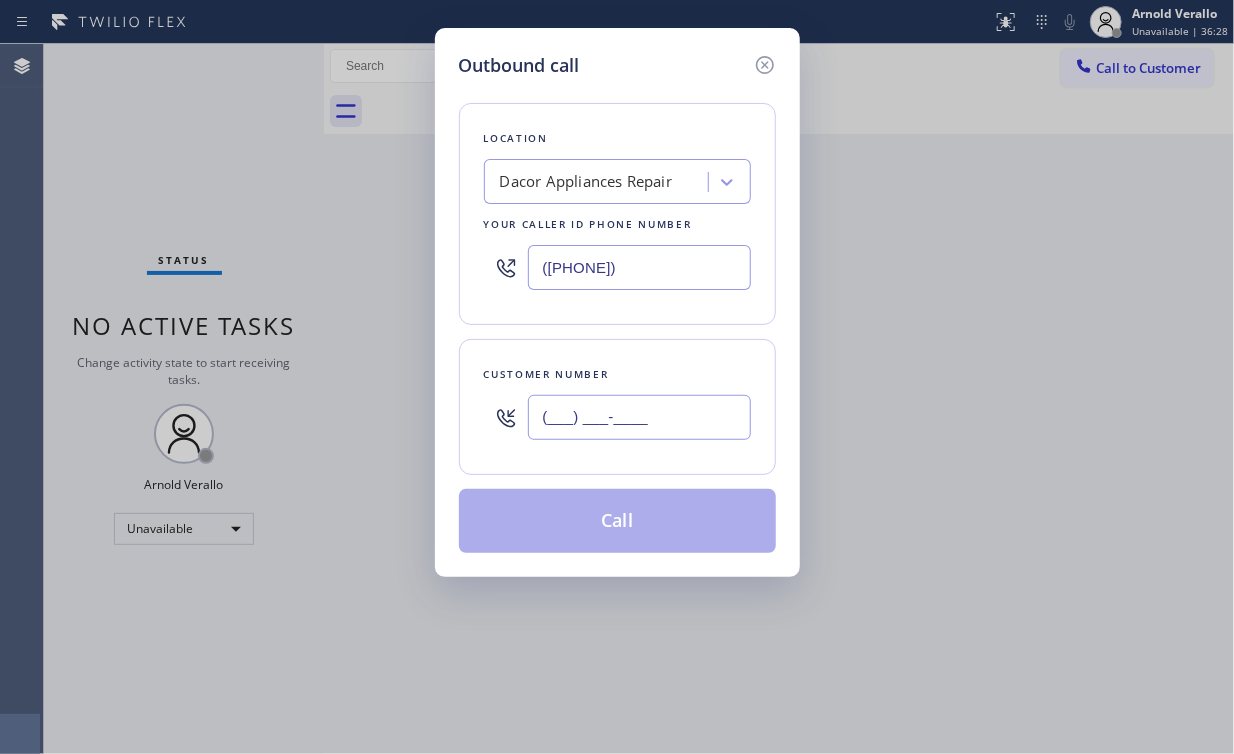 click on "(___) ___-____" at bounding box center [639, 417] 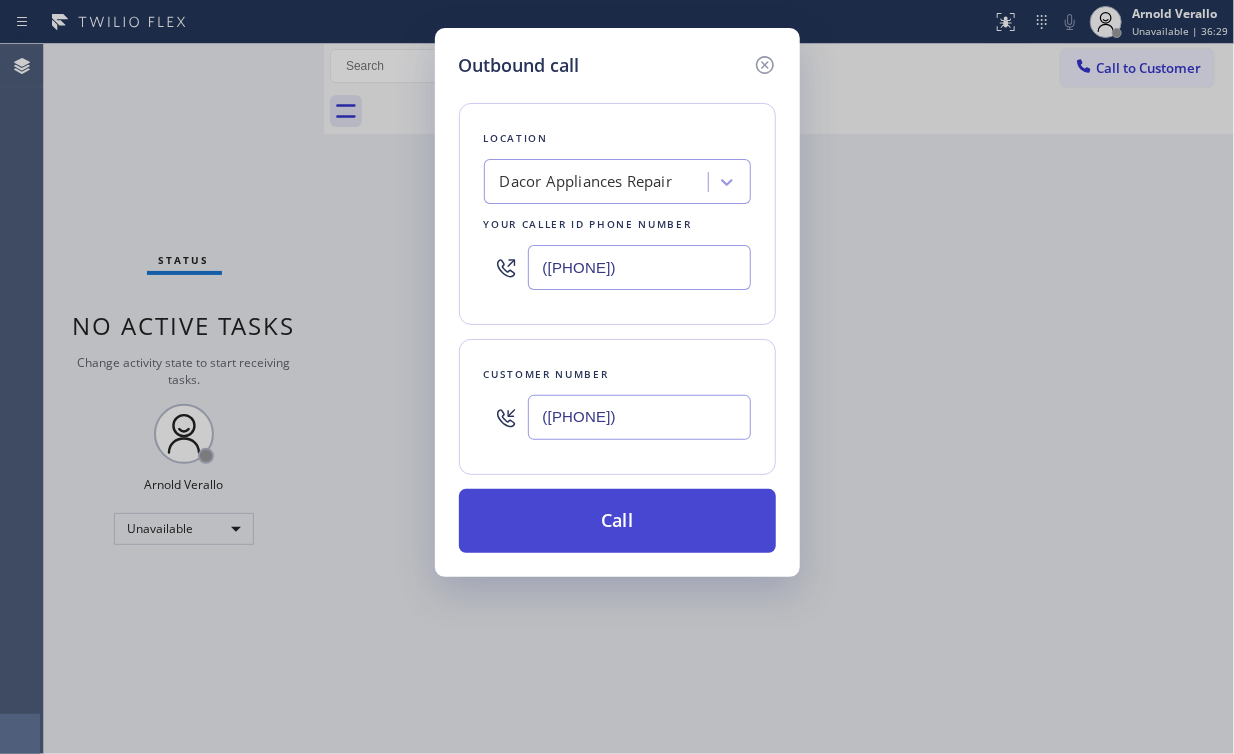 type on "([PHONE])" 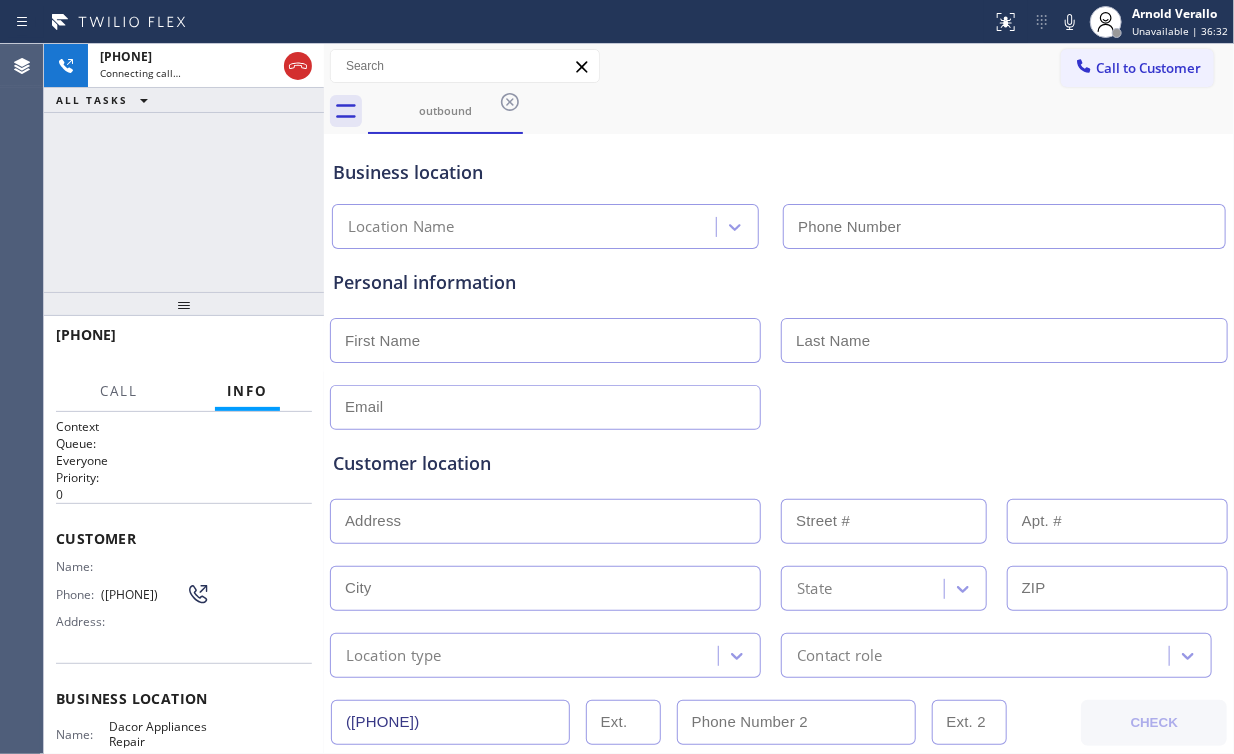 type on "([PHONE])" 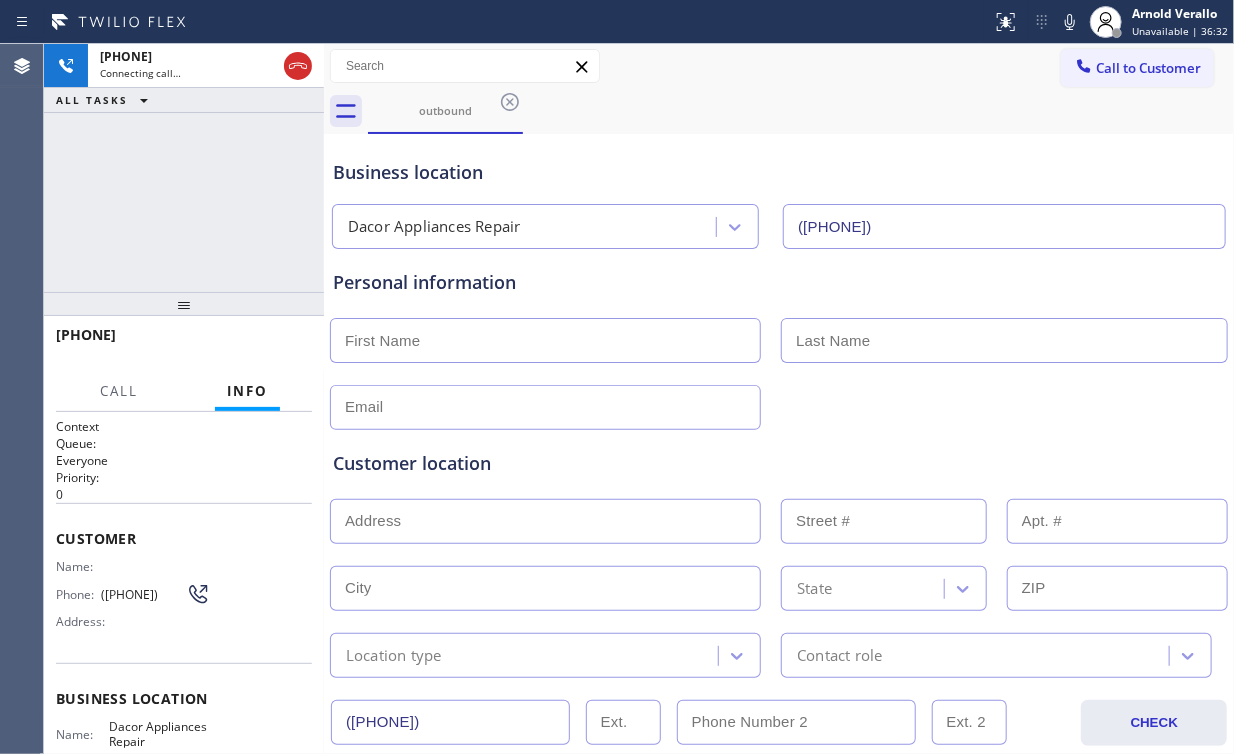 drag, startPoint x: 239, startPoint y: 200, endPoint x: 220, endPoint y: 207, distance: 20.248457 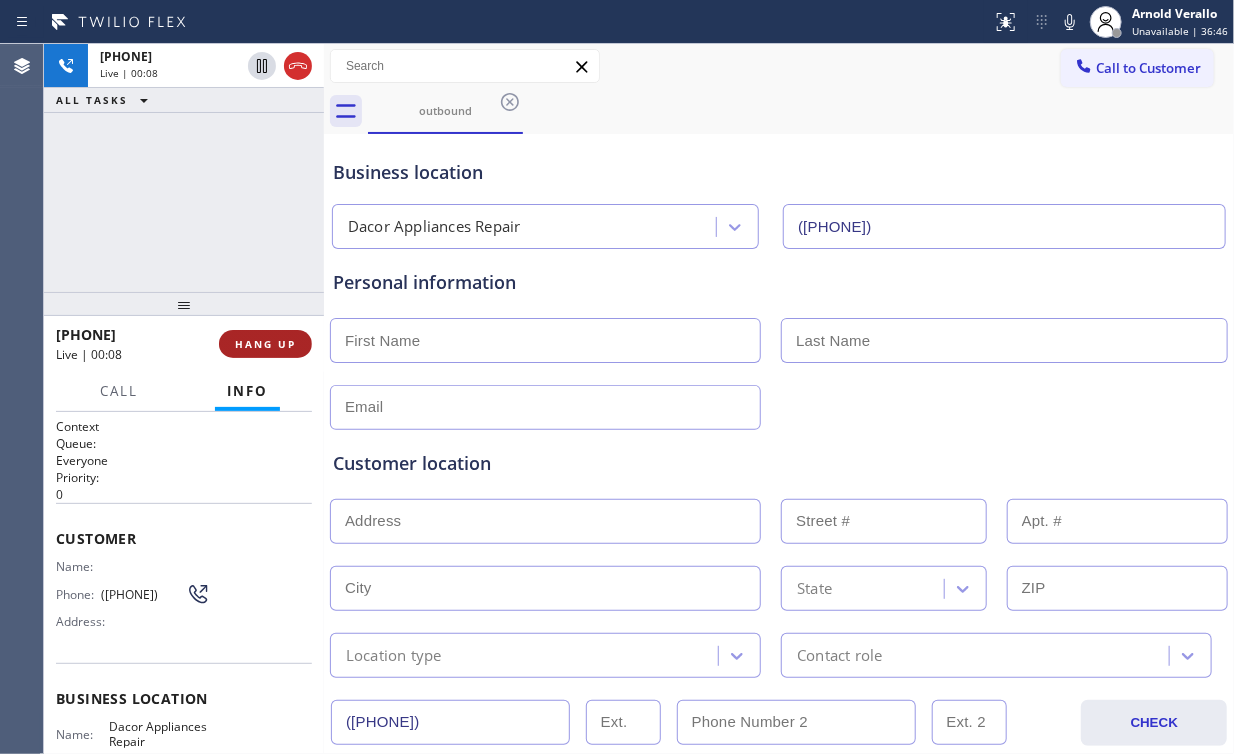 click on "HANG UP" at bounding box center (265, 344) 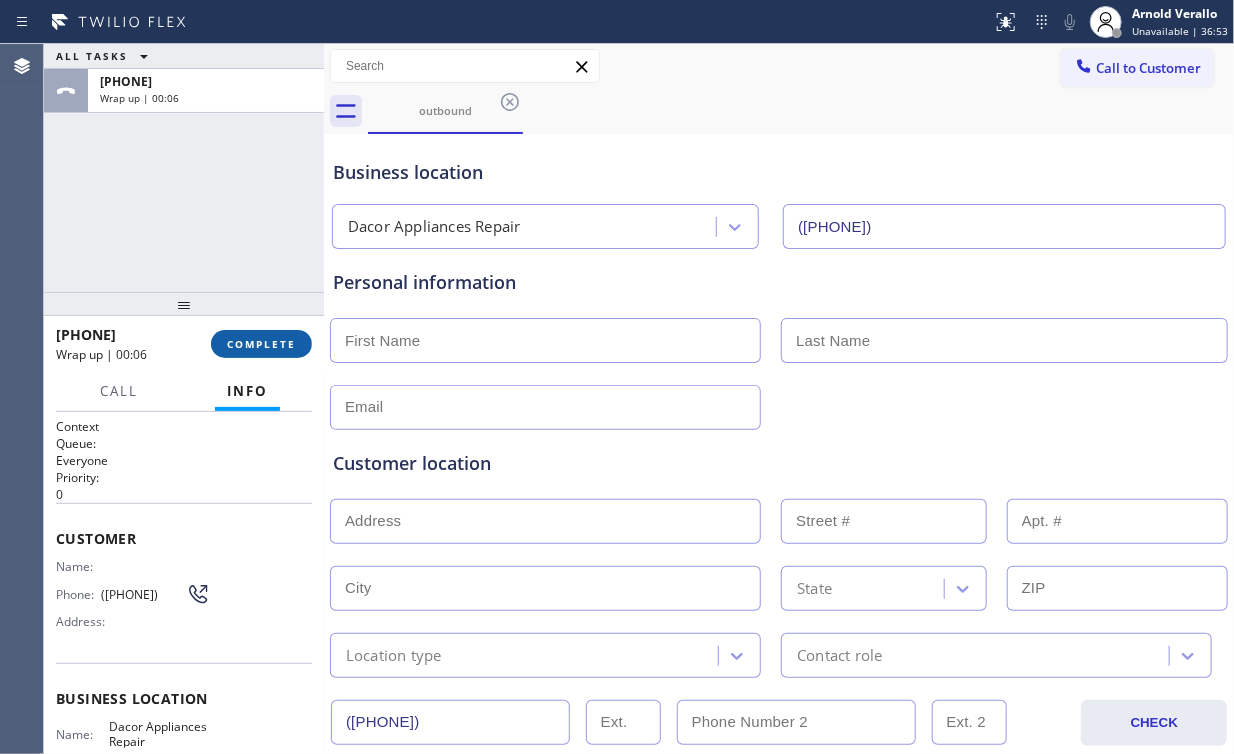 click on "COMPLETE" at bounding box center [261, 344] 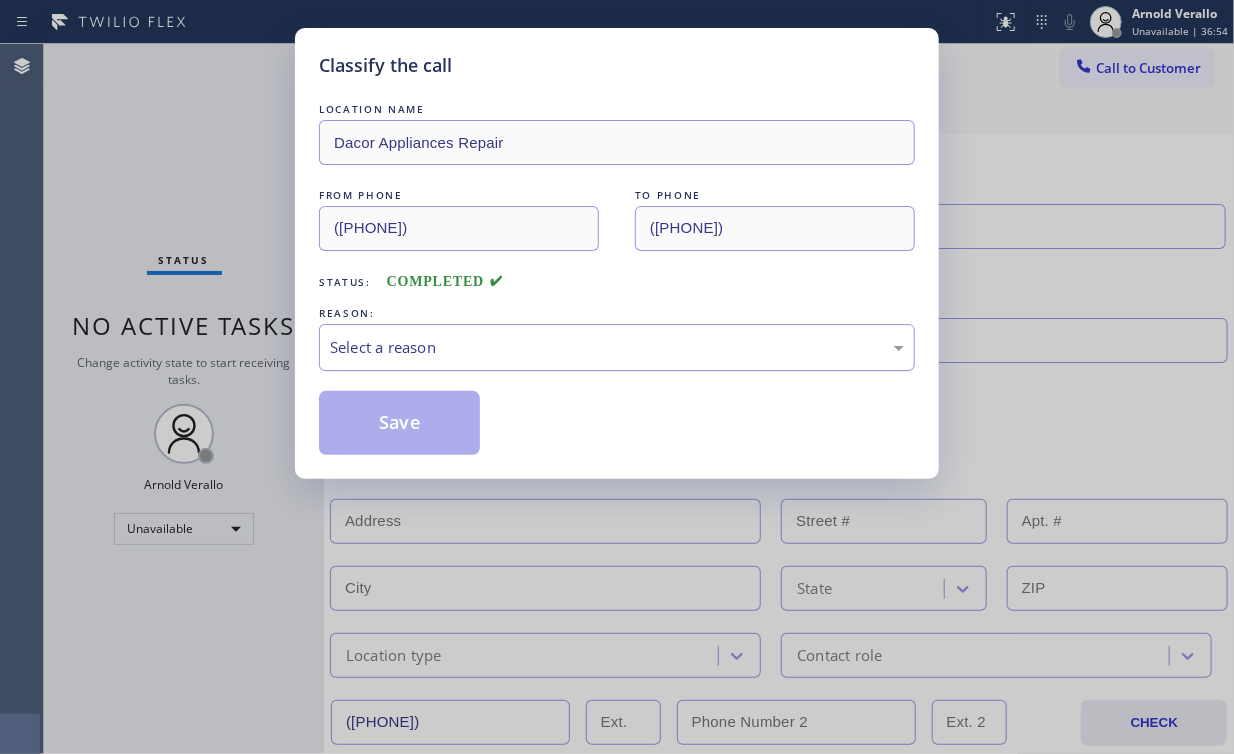 click on "Select a reason" at bounding box center [617, 347] 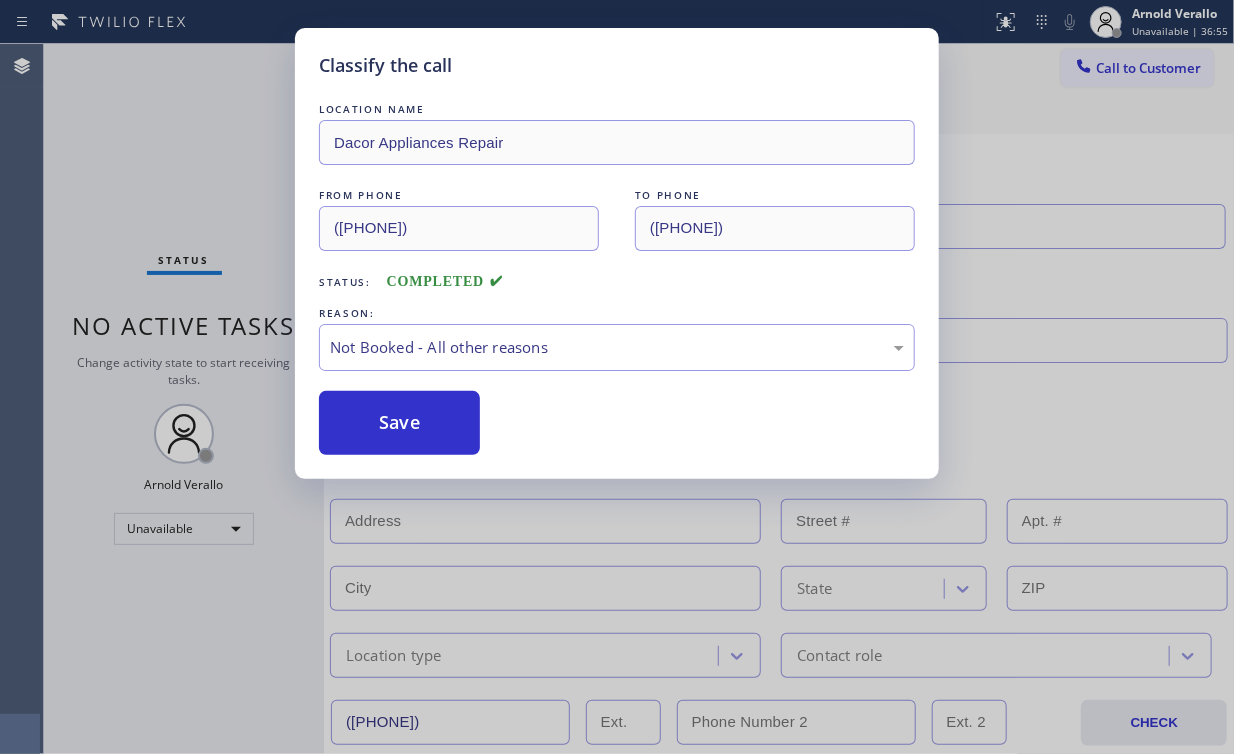 drag, startPoint x: 403, startPoint y: 417, endPoint x: 165, endPoint y: 186, distance: 331.67 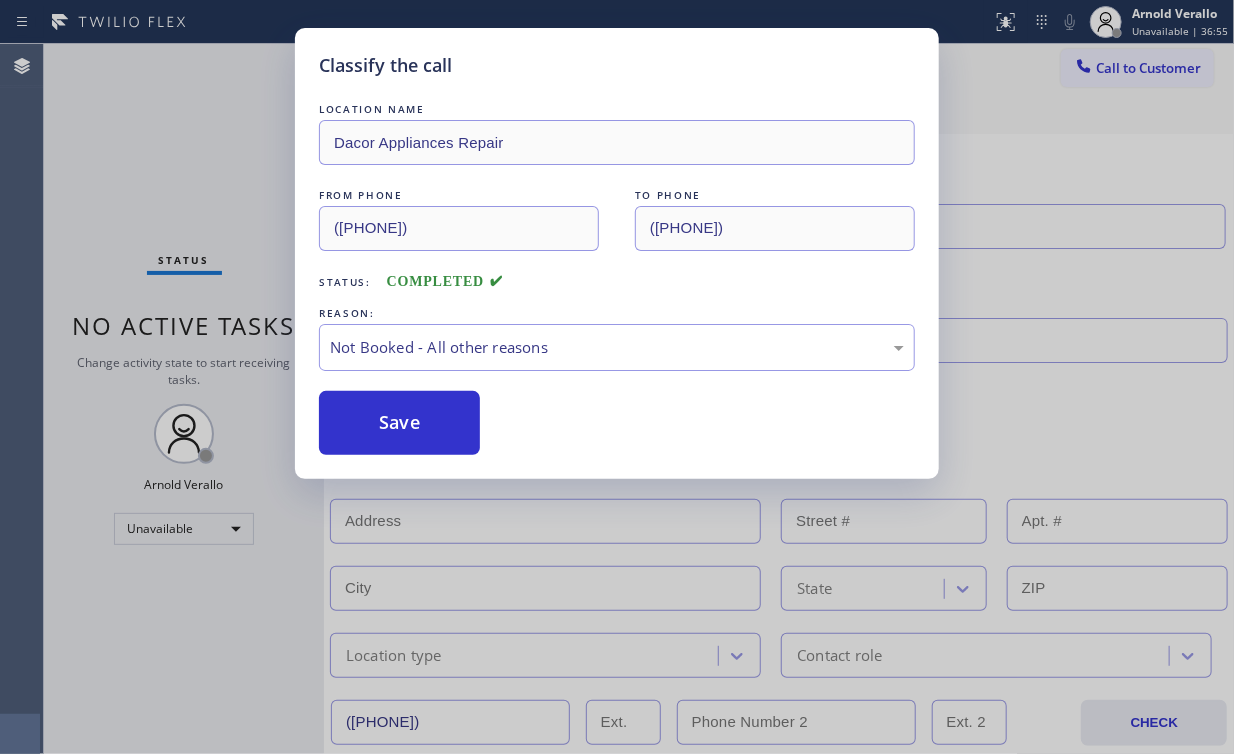 click on "Save" at bounding box center [399, 423] 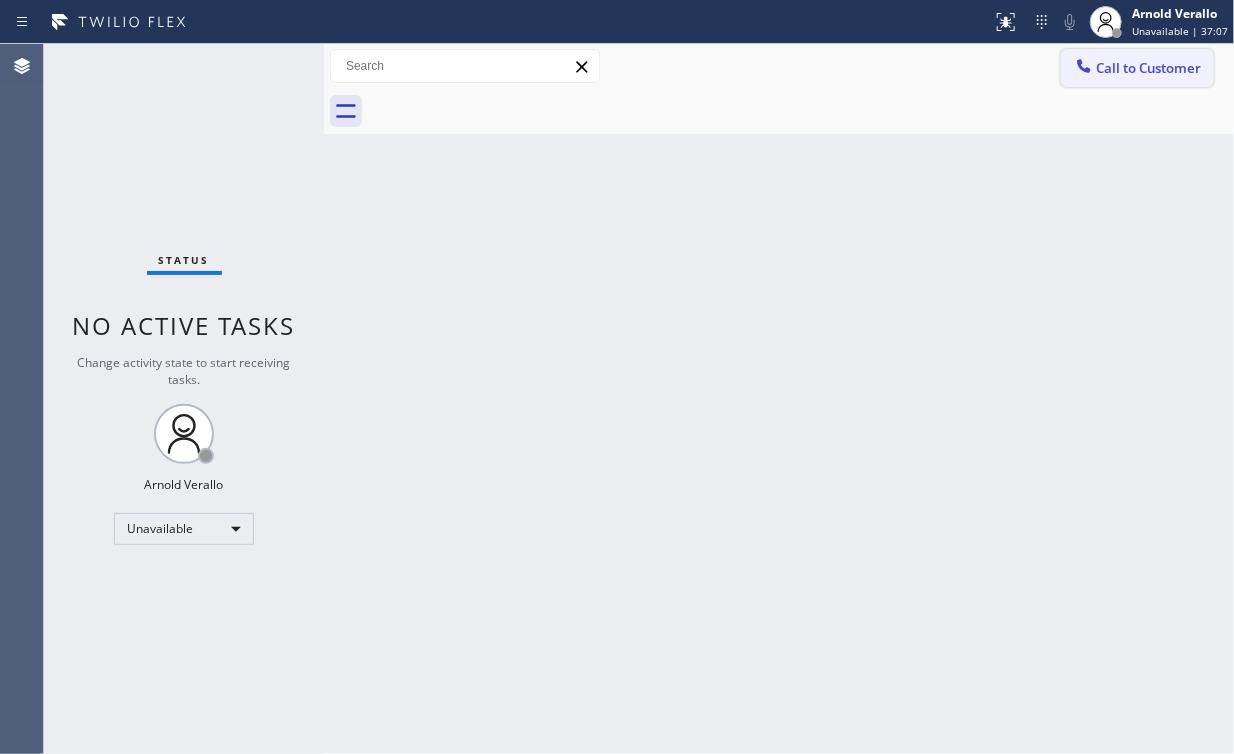 click on "Call to Customer" at bounding box center [1148, 68] 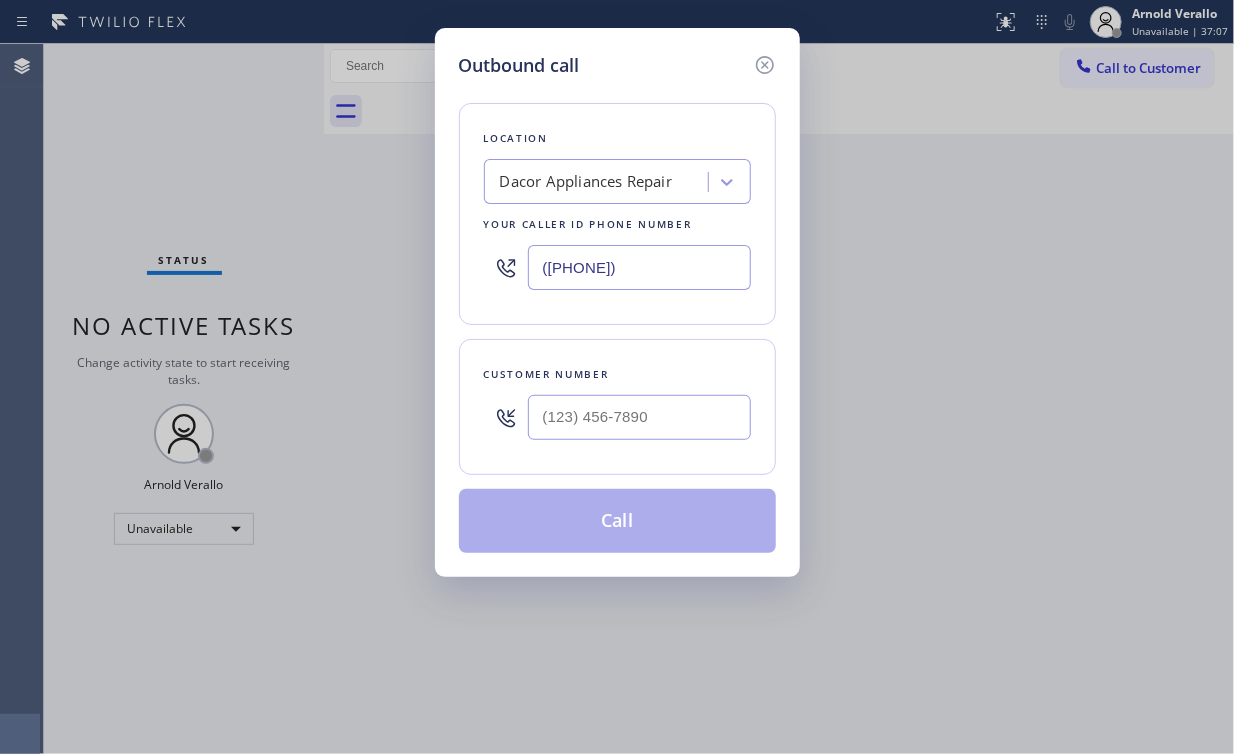 drag, startPoint x: 696, startPoint y: 266, endPoint x: 277, endPoint y: 257, distance: 419.09665 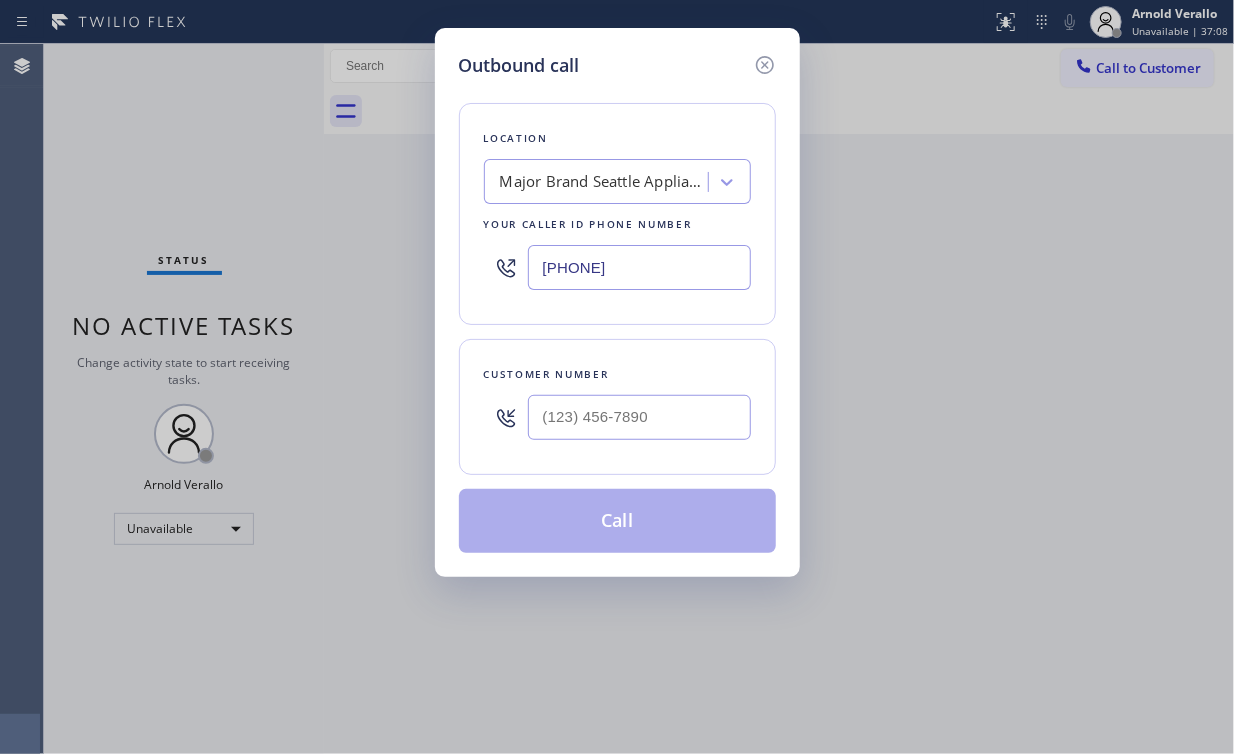 type on "[PHONE]" 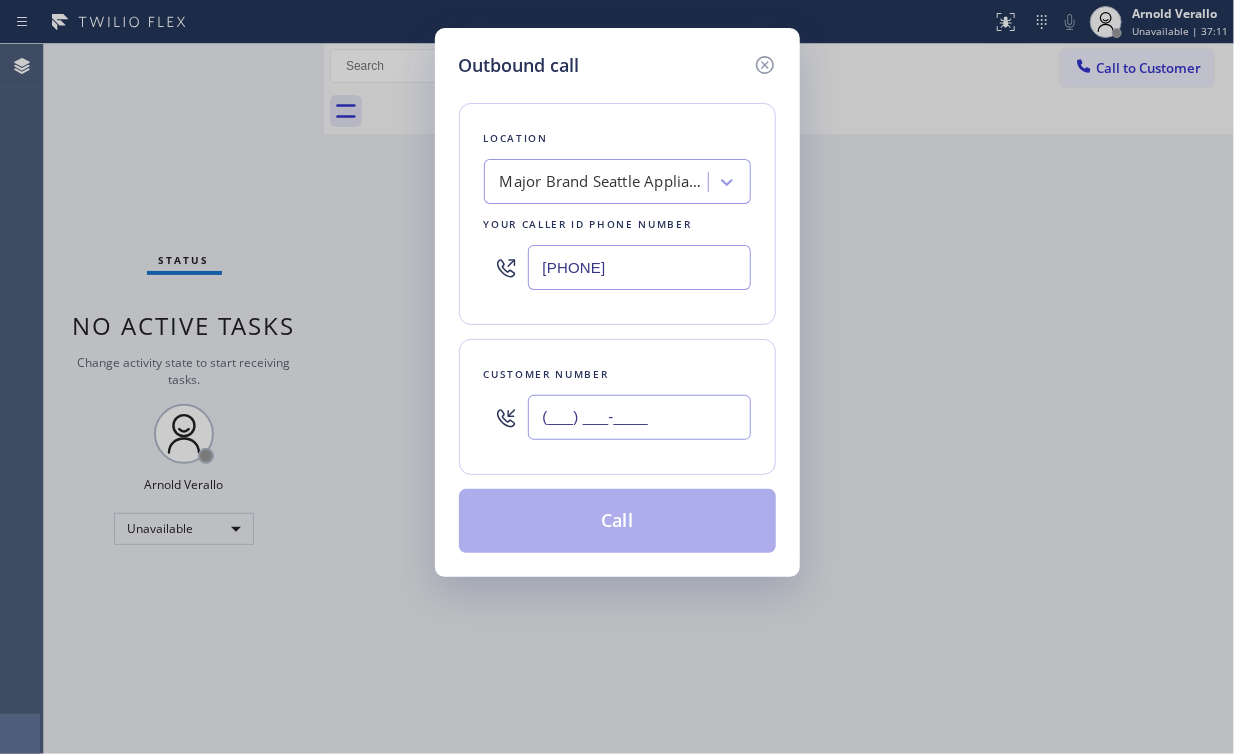 click on "(___) ___-____" at bounding box center [639, 417] 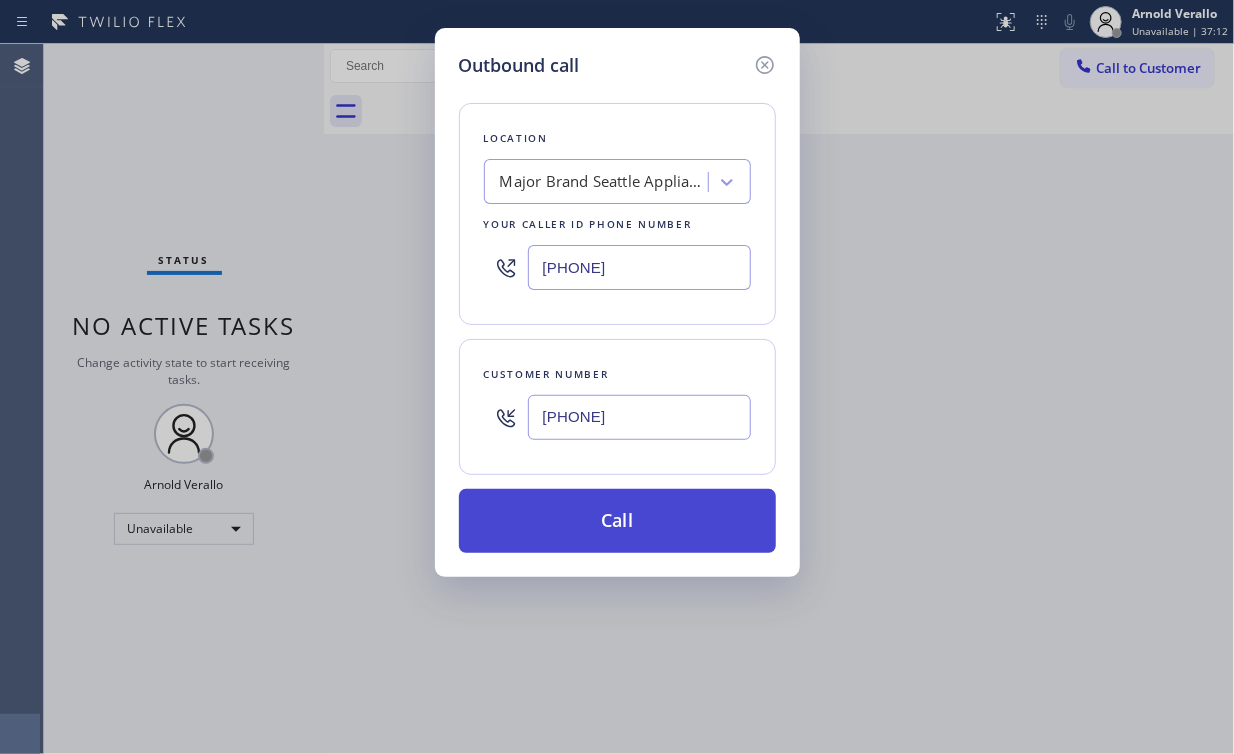 type on "[PHONE]" 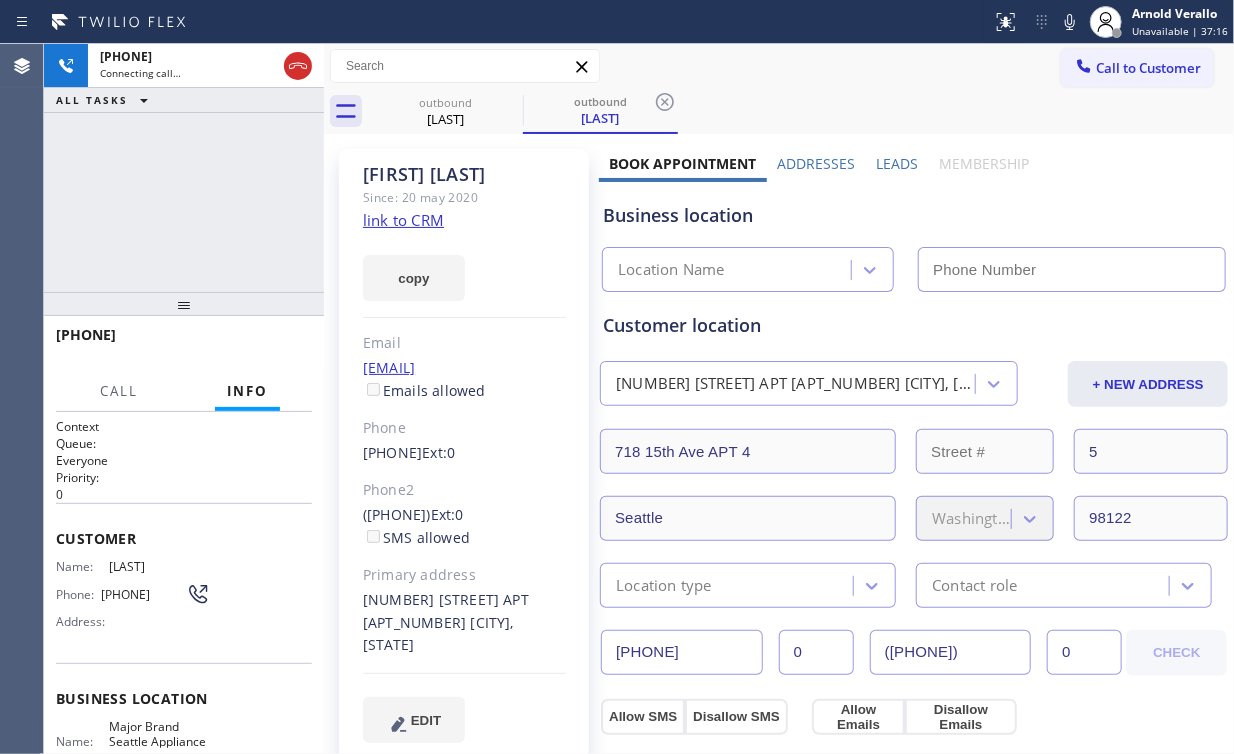 type on "[PHONE]" 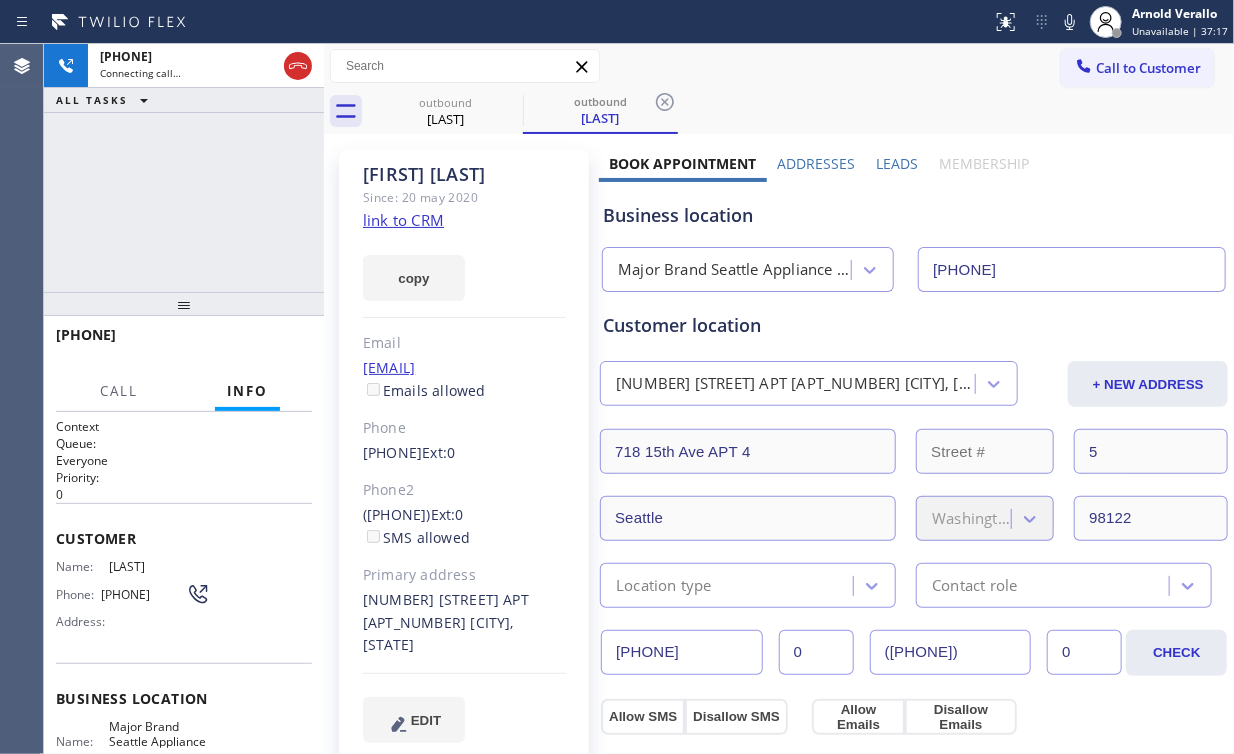 click on "+1[PHONE] Connecting call… ALL TASKS ALL TASKS ACTIVE TASKS TASKS IN WRAP UP" at bounding box center (184, 168) 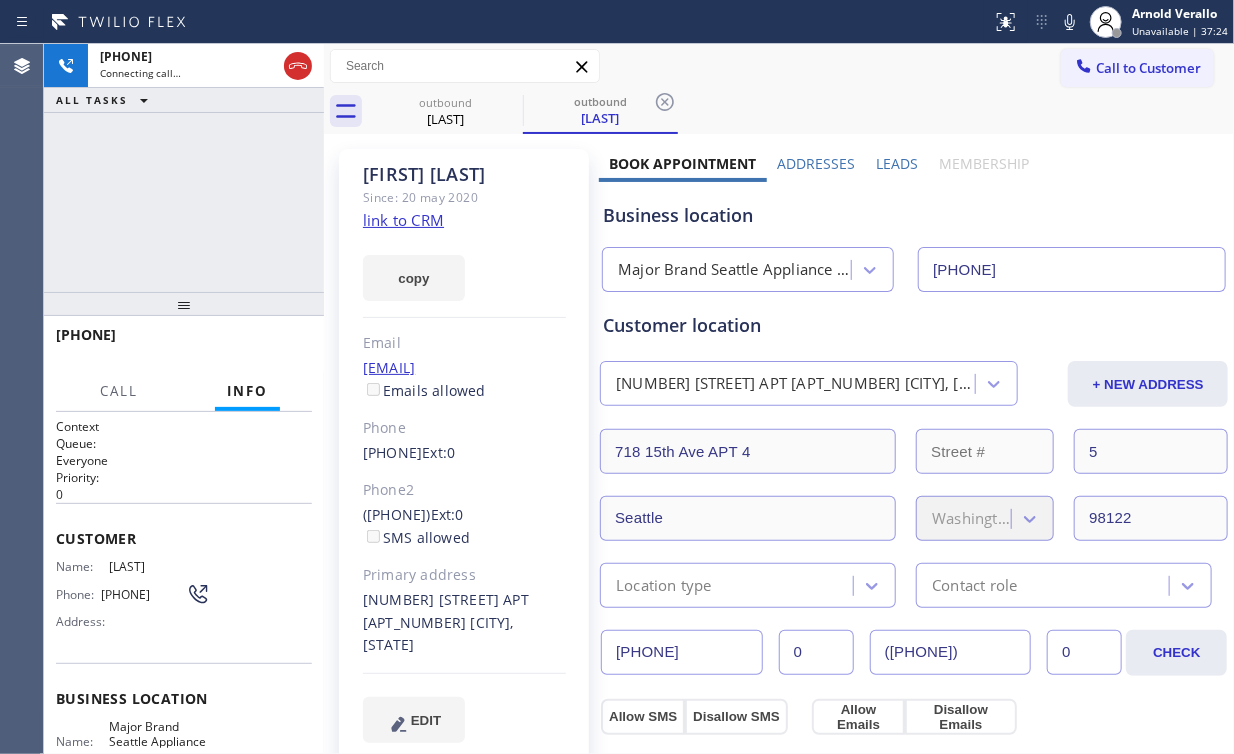 click on "+1[PHONE] Connecting call… ALL TASKS ALL TASKS ACTIVE TASKS TASKS IN WRAP UP" at bounding box center (184, 168) 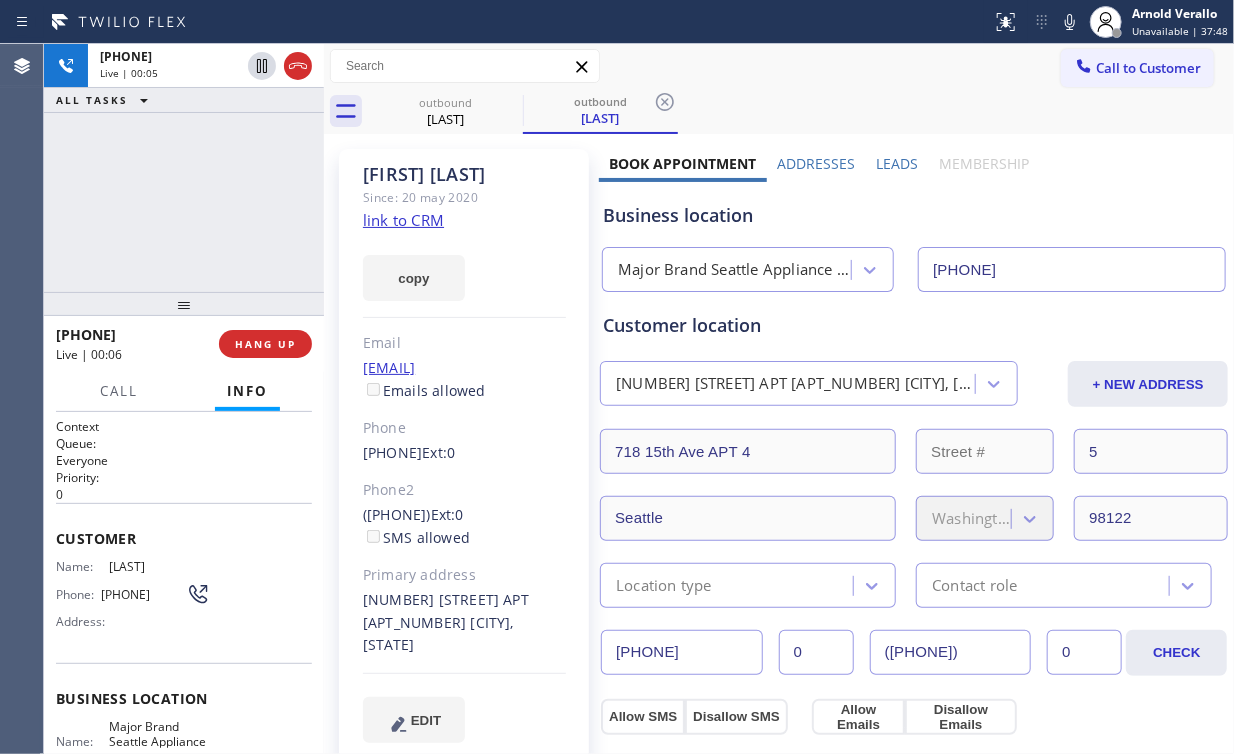 click on "[PHONE] Live | 00:06 HANG UP" at bounding box center (184, 344) 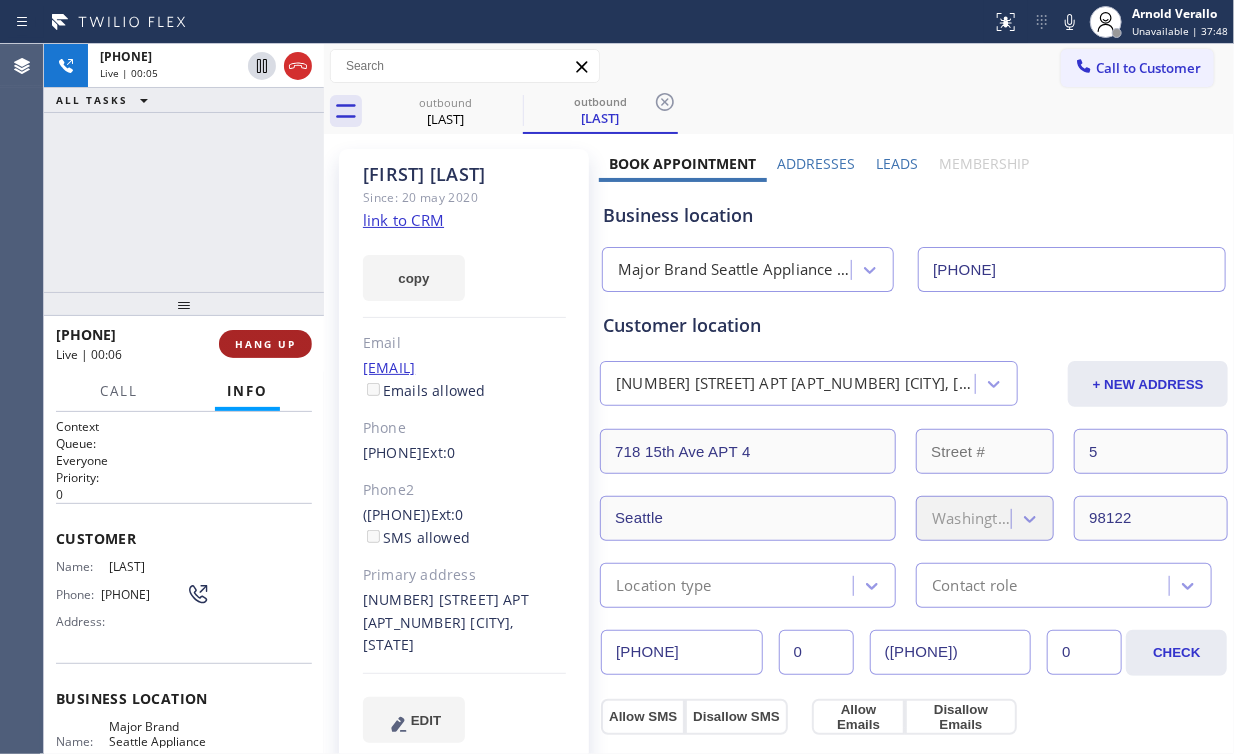 click on "HANG UP" at bounding box center [265, 344] 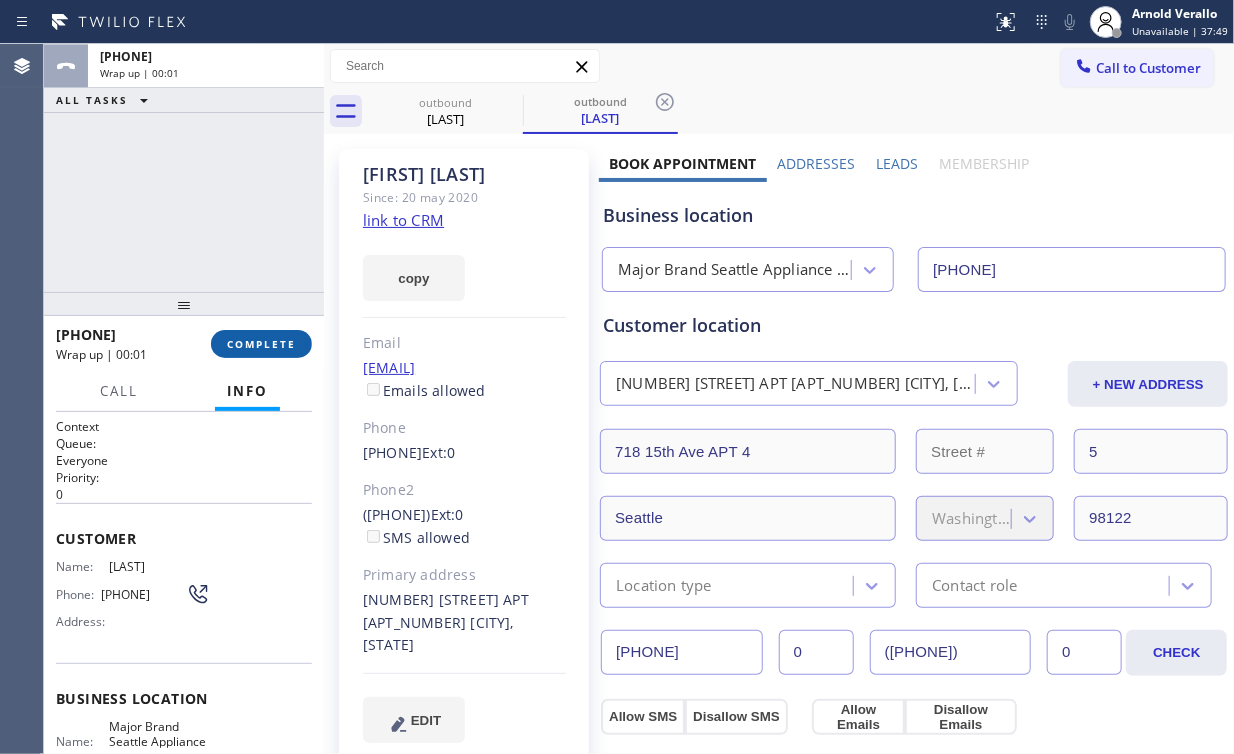 click on "COMPLETE" at bounding box center (261, 344) 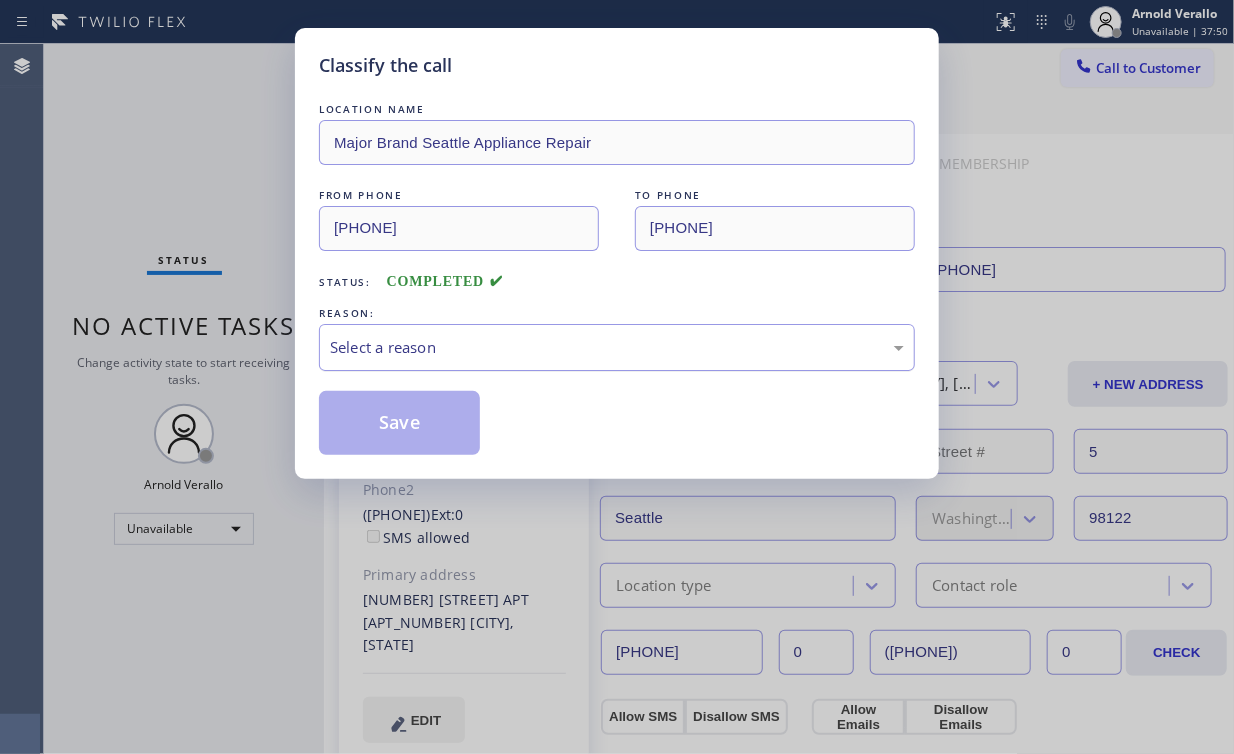 drag, startPoint x: 365, startPoint y: 339, endPoint x: 396, endPoint y: 367, distance: 41.773197 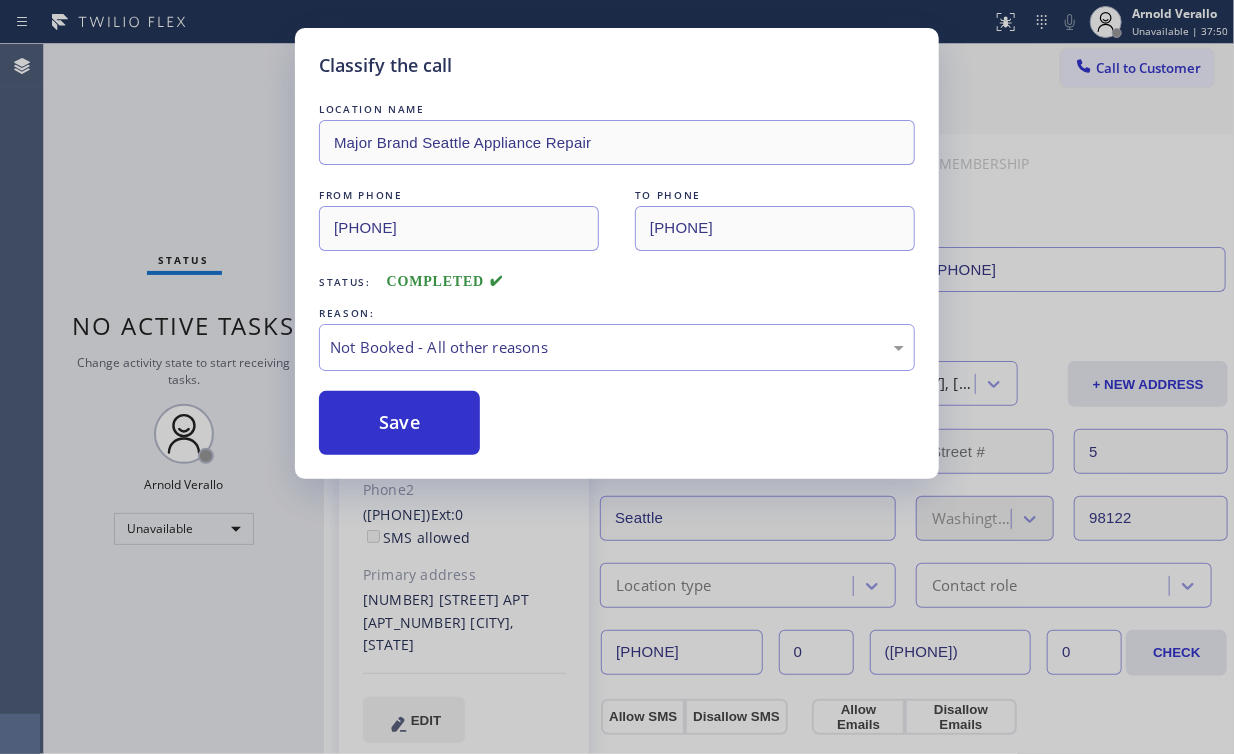 click on "Save" at bounding box center [399, 423] 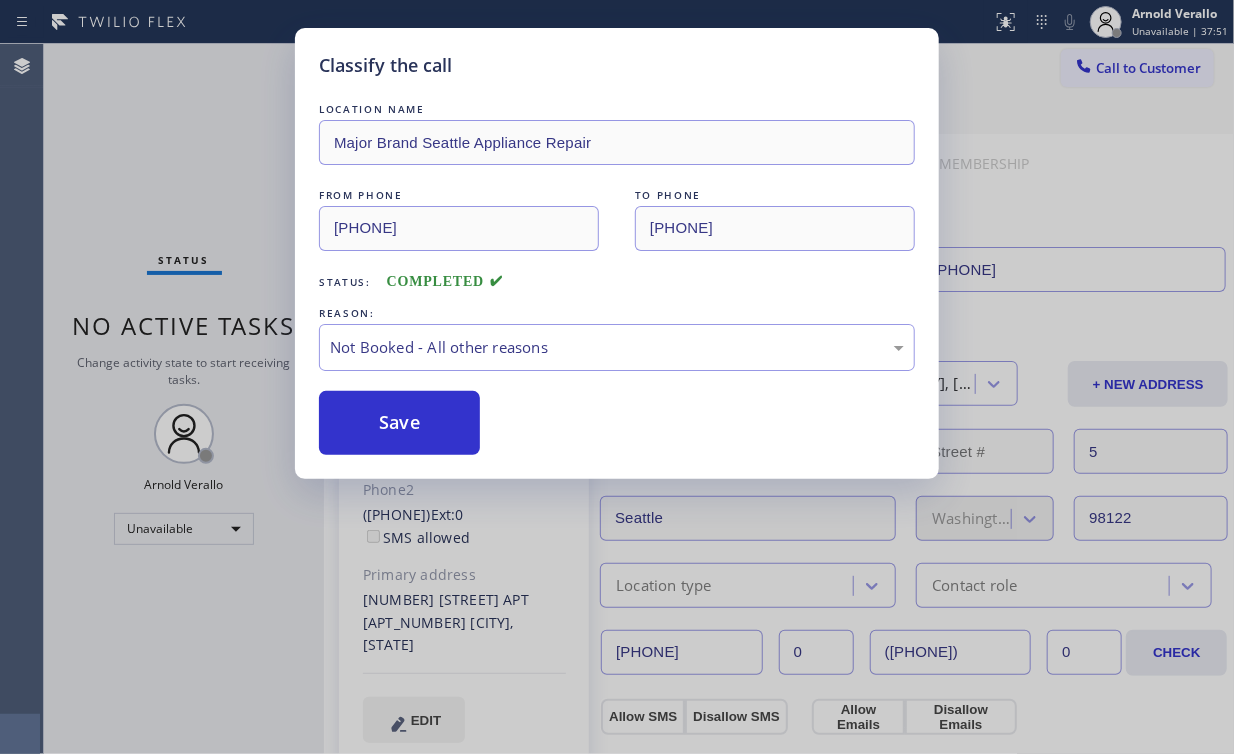 click on "Classify the call LOCATION NAME Major Brand Seattle Appliance Repair FROM PHONE ([PHONE]) TO PHONE ([PHONE]) Status: COMPLETED REASON: Not Booked - All other reasons Save" at bounding box center (617, 377) 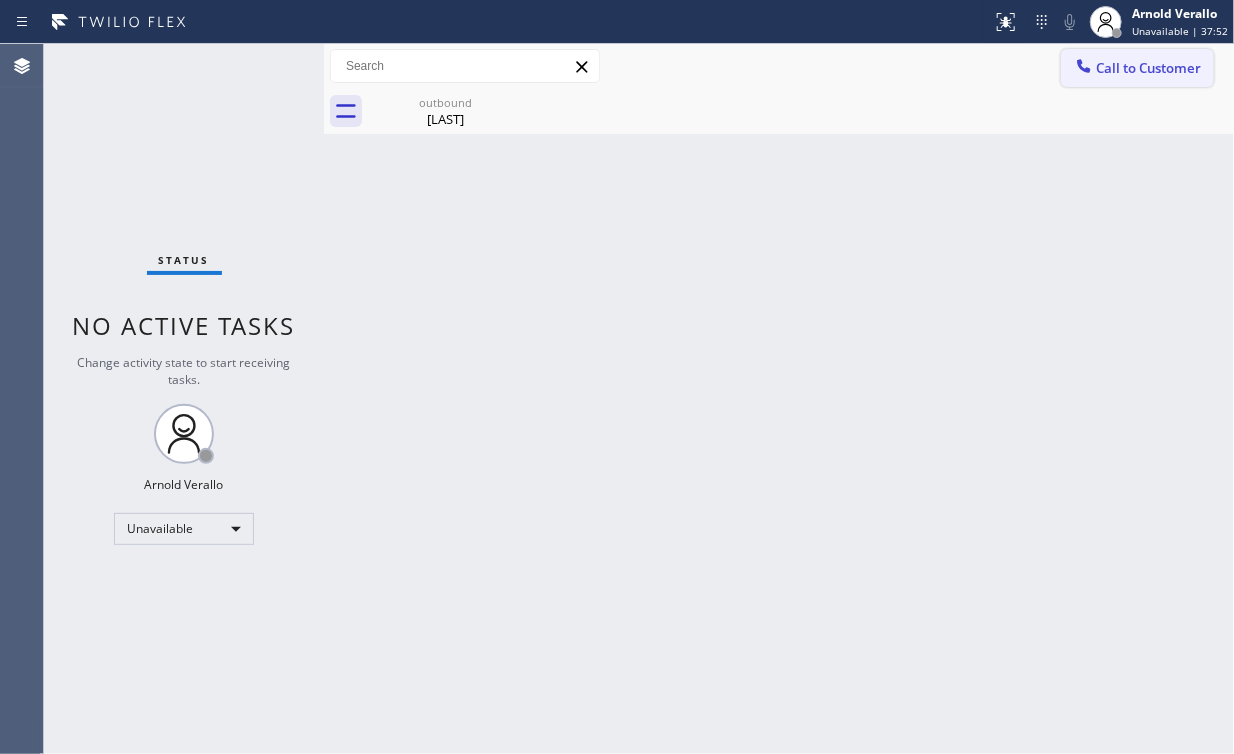 click 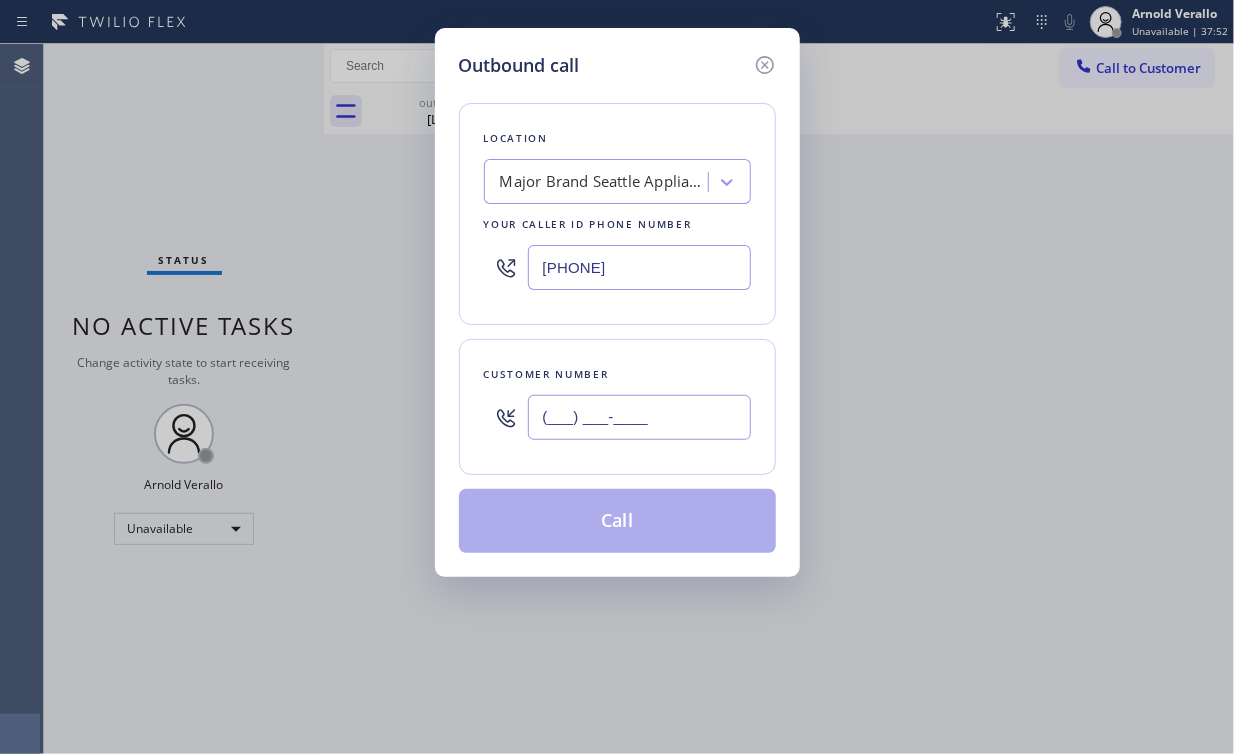 click on "(___) ___-____" at bounding box center [639, 417] 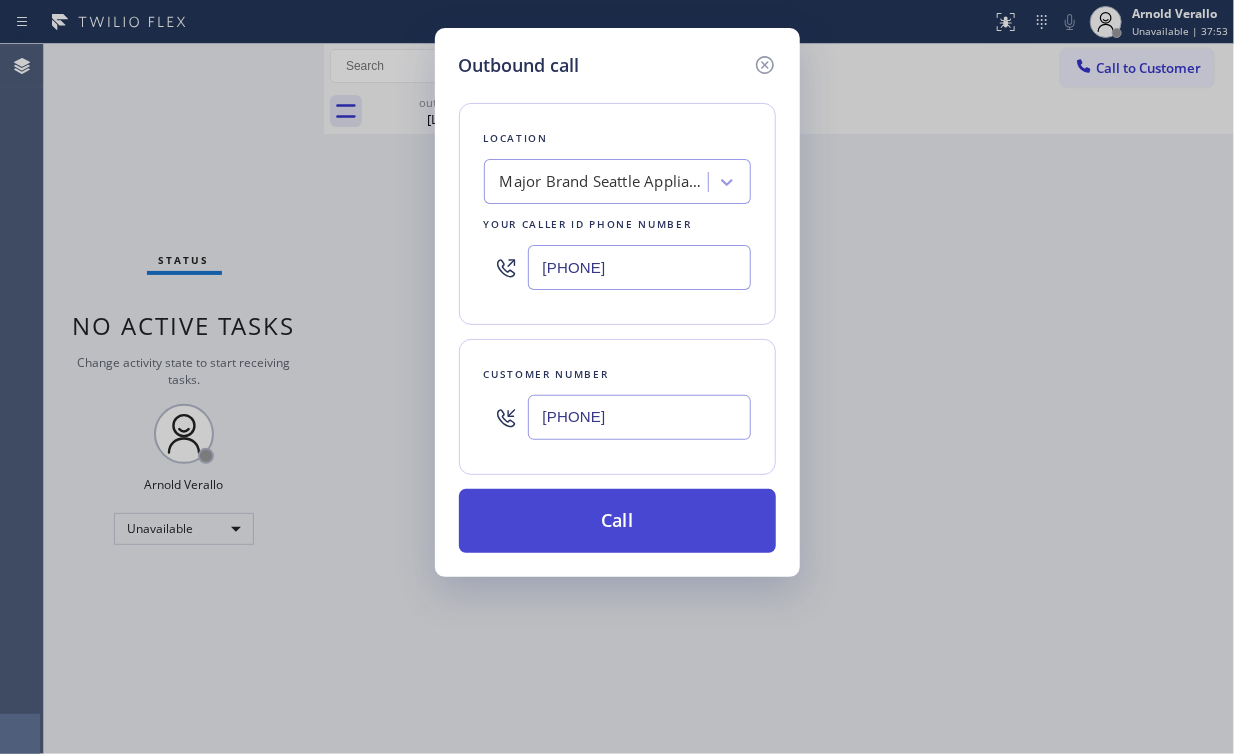 type on "[PHONE]" 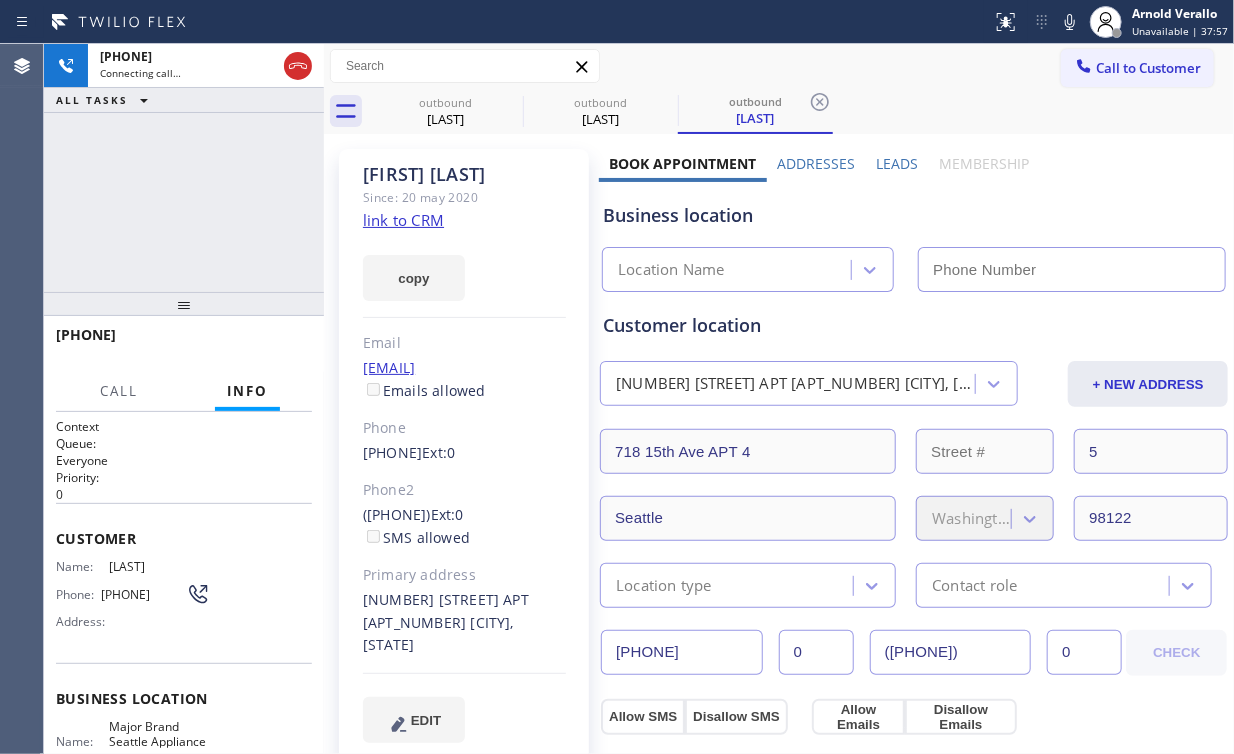 type on "[PHONE]" 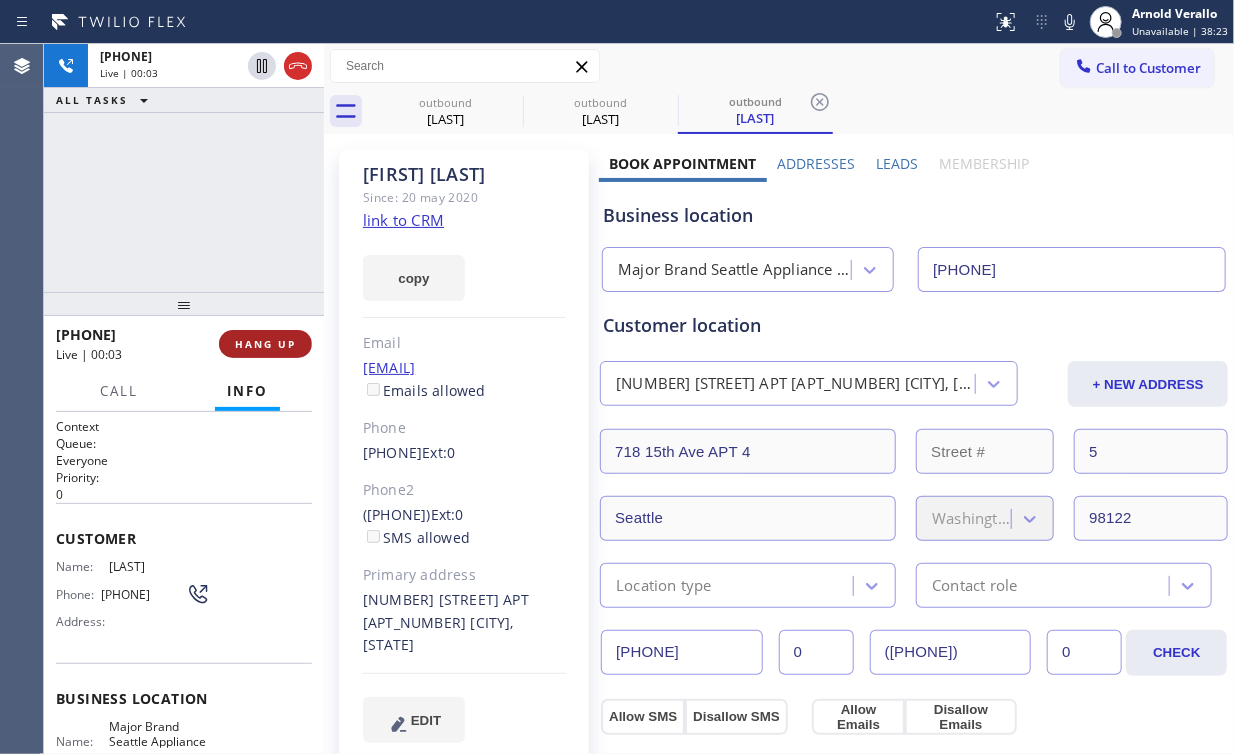 click on "HANG UP" at bounding box center (265, 344) 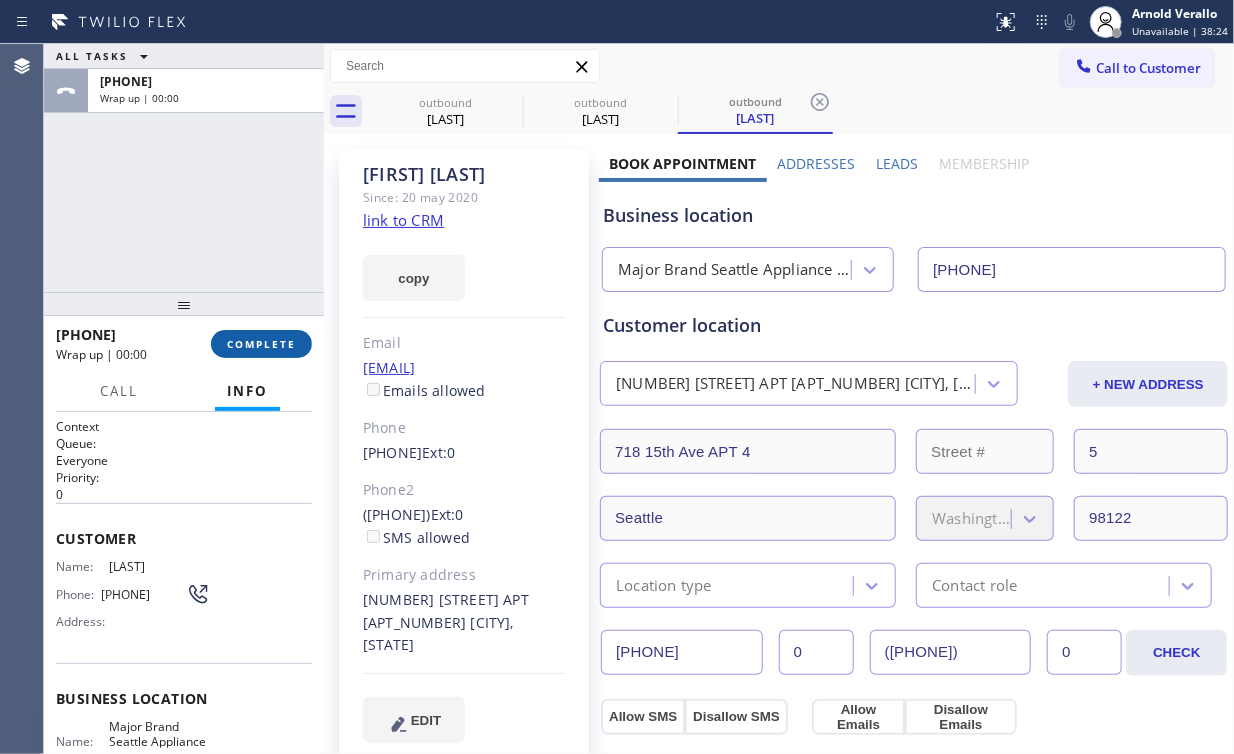 click on "COMPLETE" at bounding box center (261, 344) 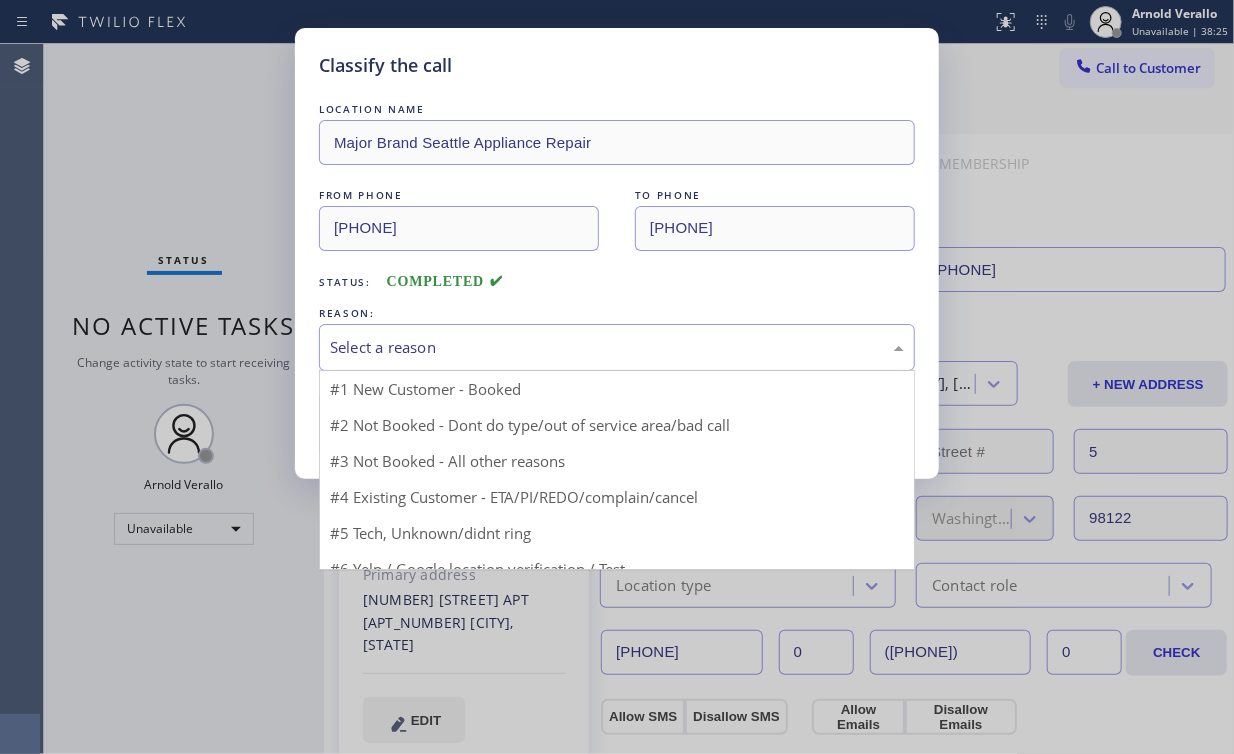 click on "Select a reason" at bounding box center (617, 347) 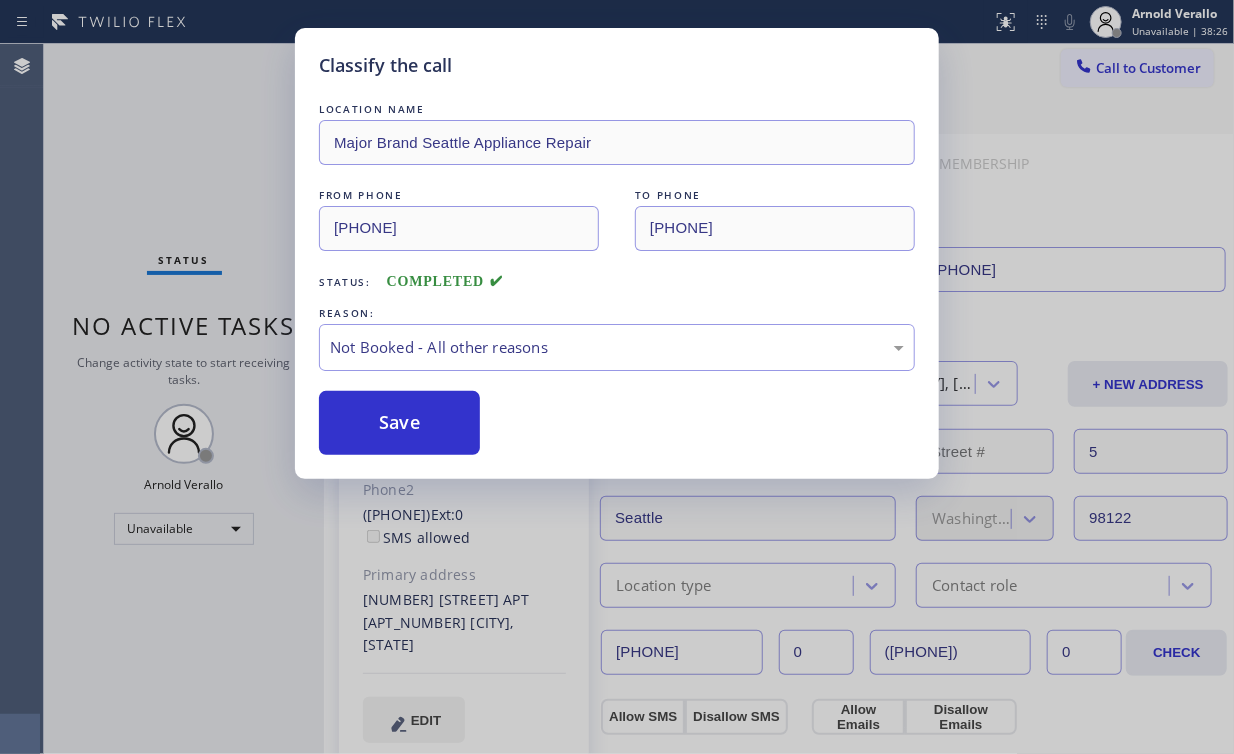 drag, startPoint x: 403, startPoint y: 420, endPoint x: 282, endPoint y: 249, distance: 209.48032 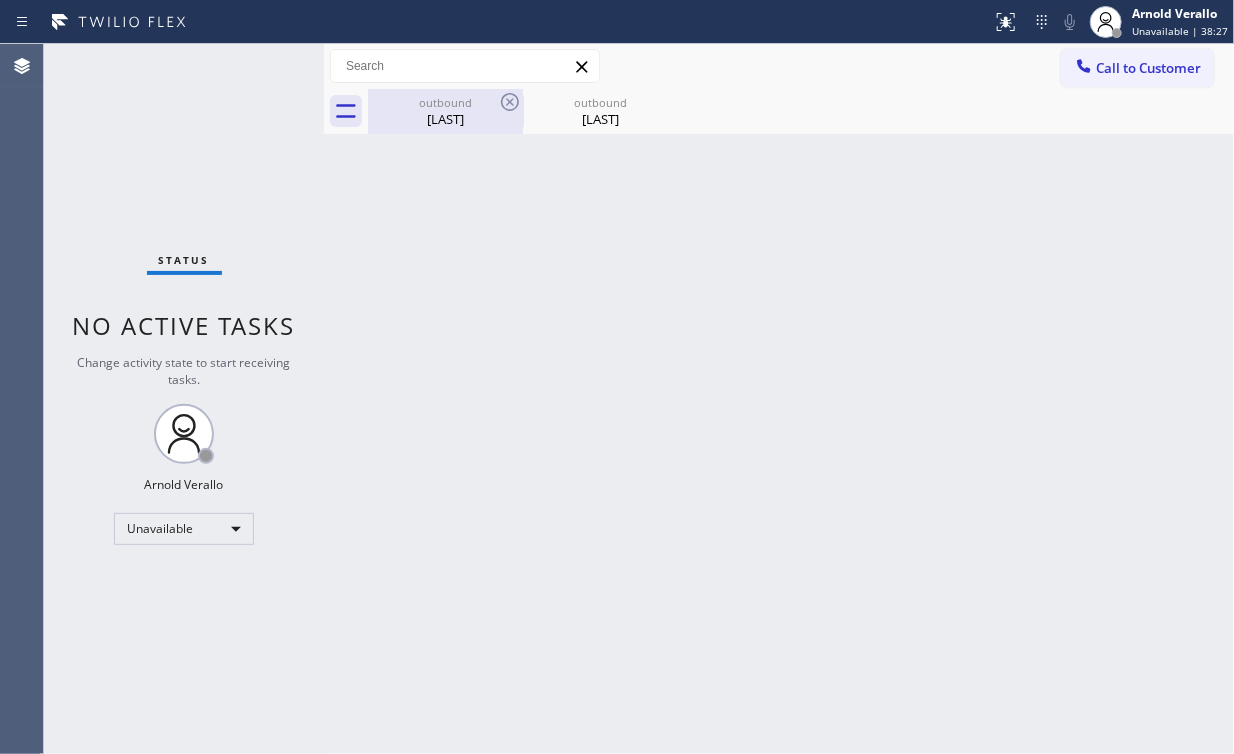 drag, startPoint x: 434, startPoint y: 112, endPoint x: 496, endPoint y: 112, distance: 62 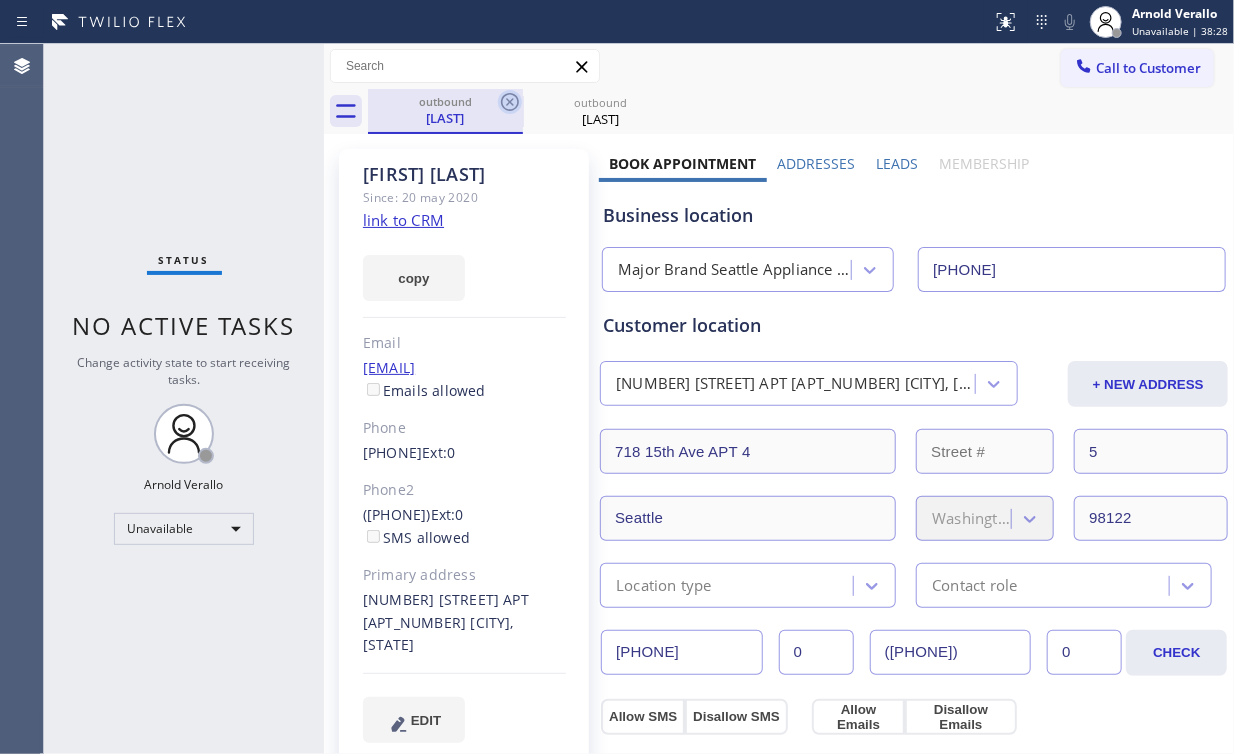 click 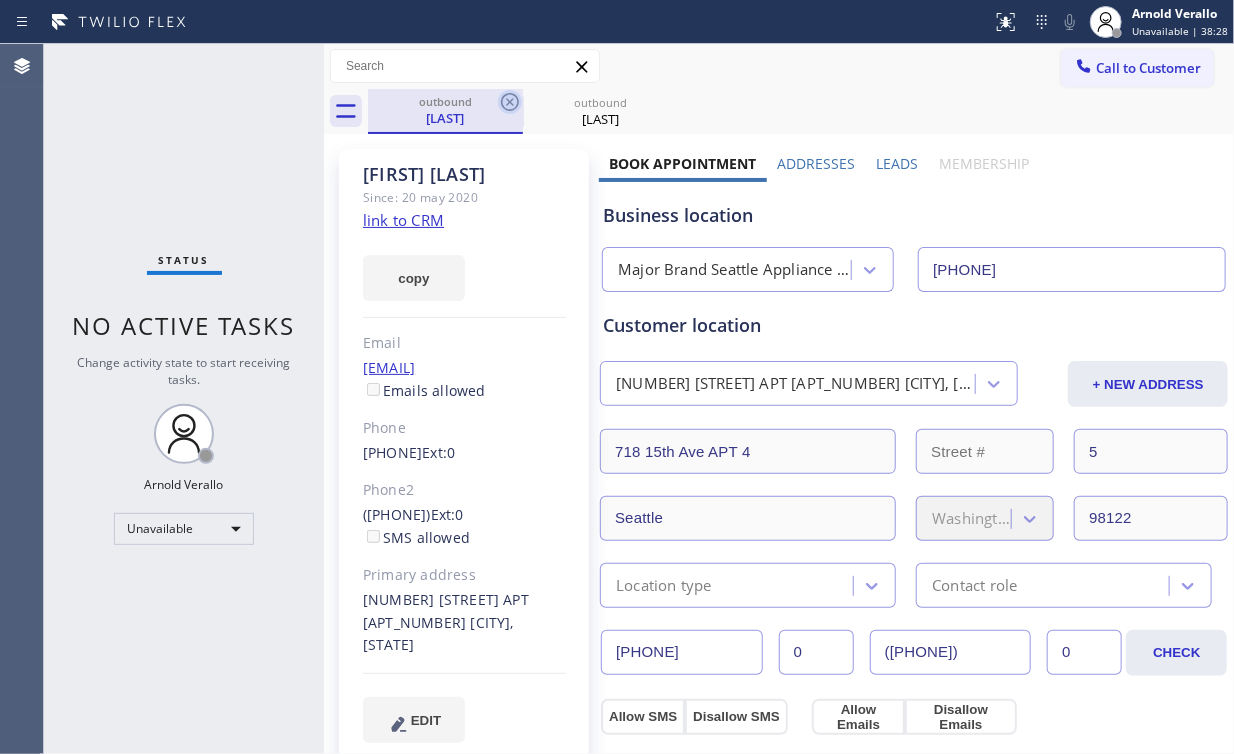 click 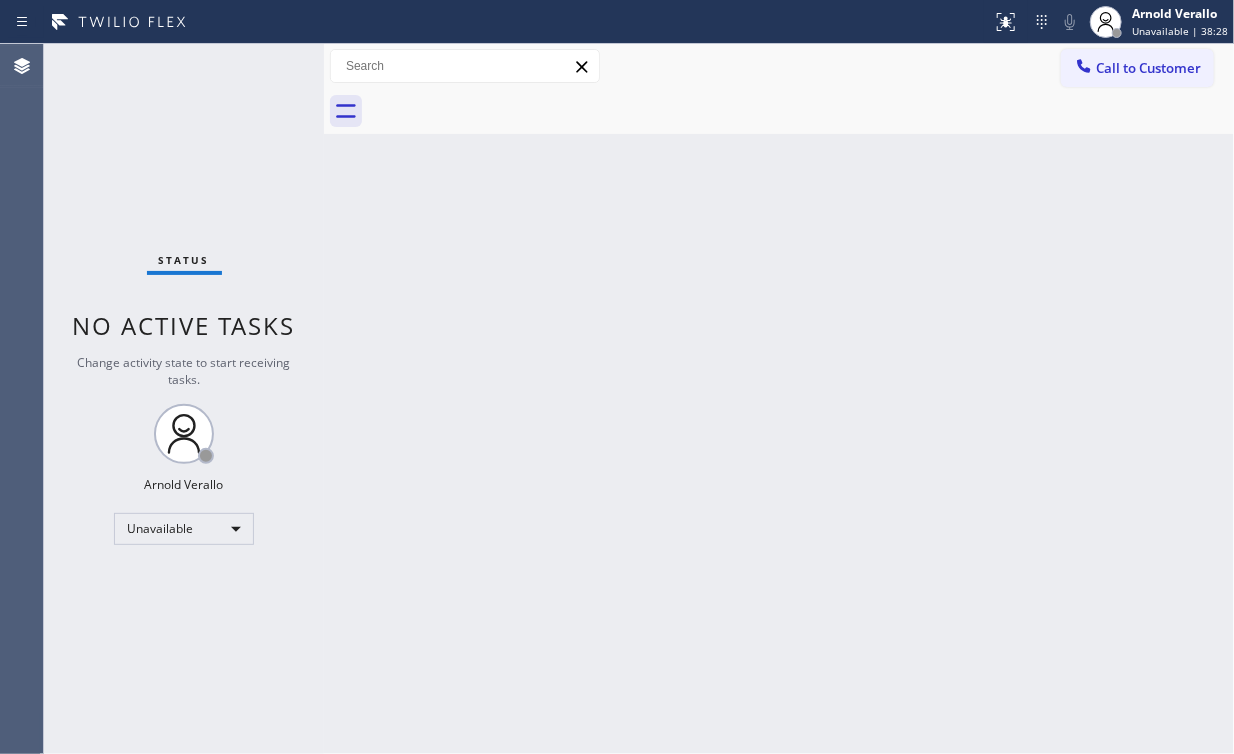 click on "Status   No active tasks     Change activity state to start receiving tasks.   [FIRST] [LAST] Unavailable" at bounding box center [184, 399] 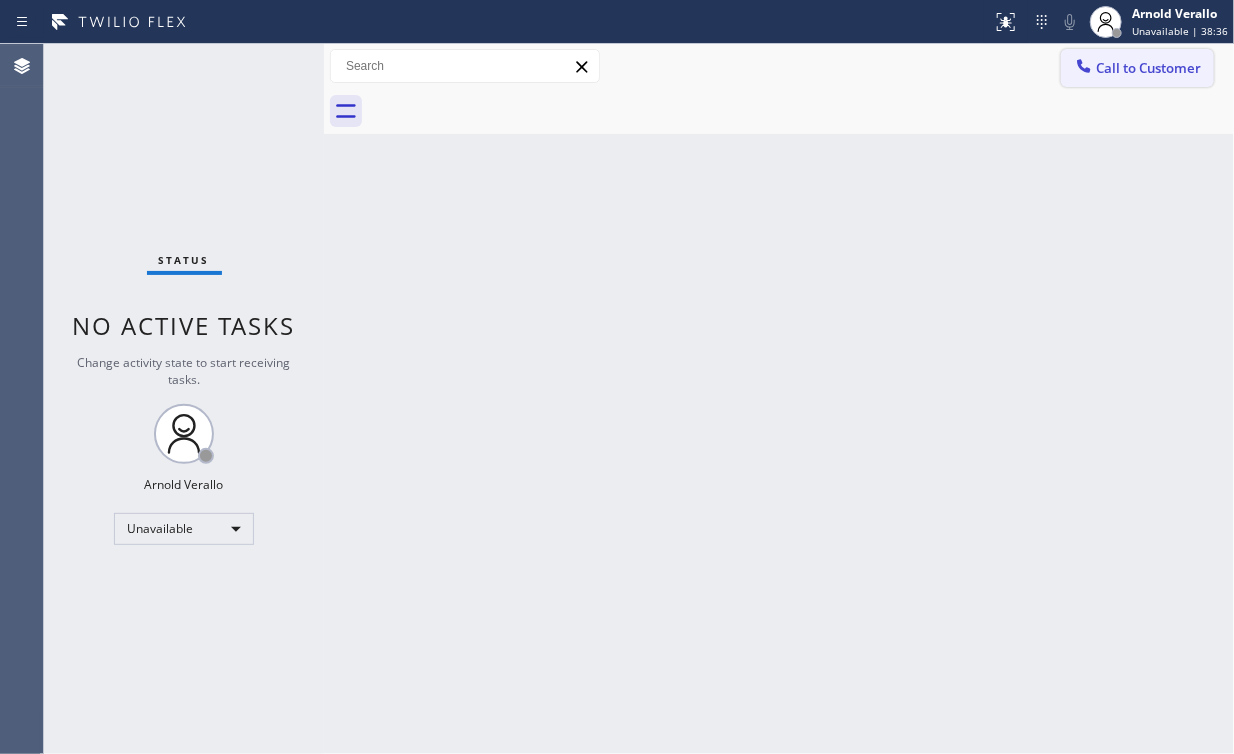 click on "Call to Customer" at bounding box center (1148, 68) 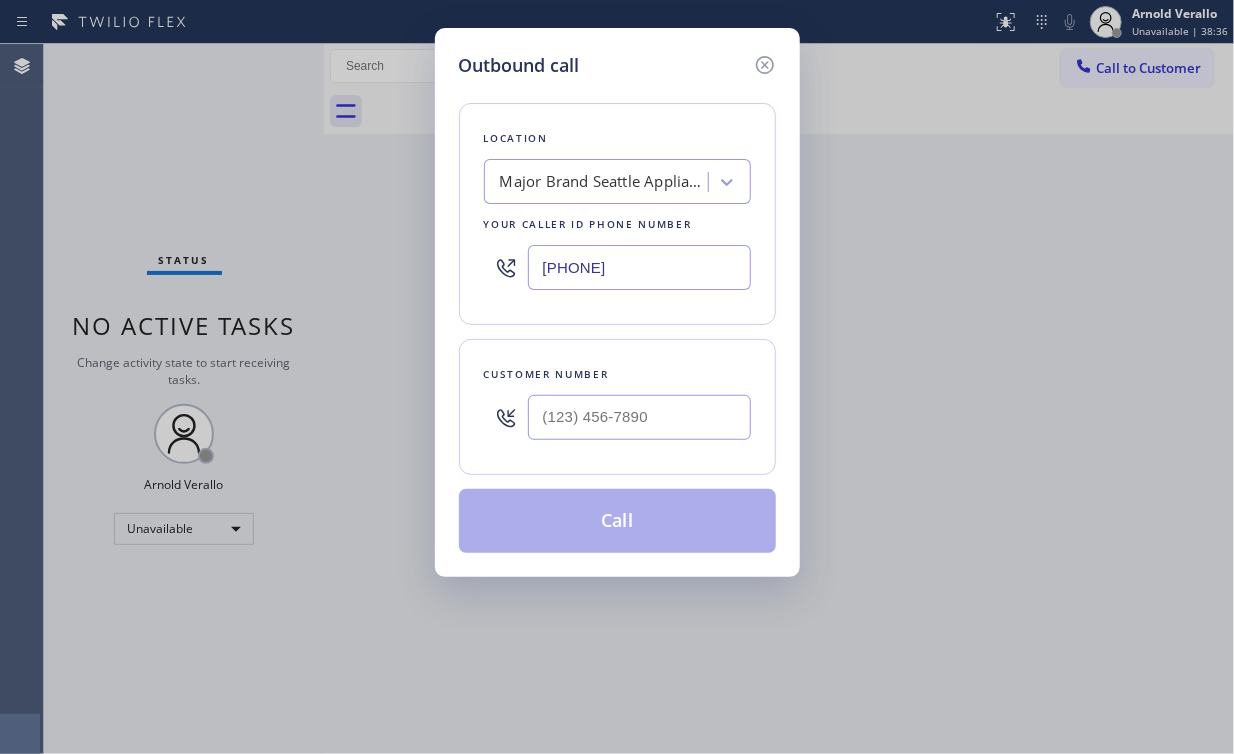 click on "Outbound call Location Major Brand Seattle Appliance Repair Your caller id phone number ([PHONE]) Customer number Call" at bounding box center (617, 377) 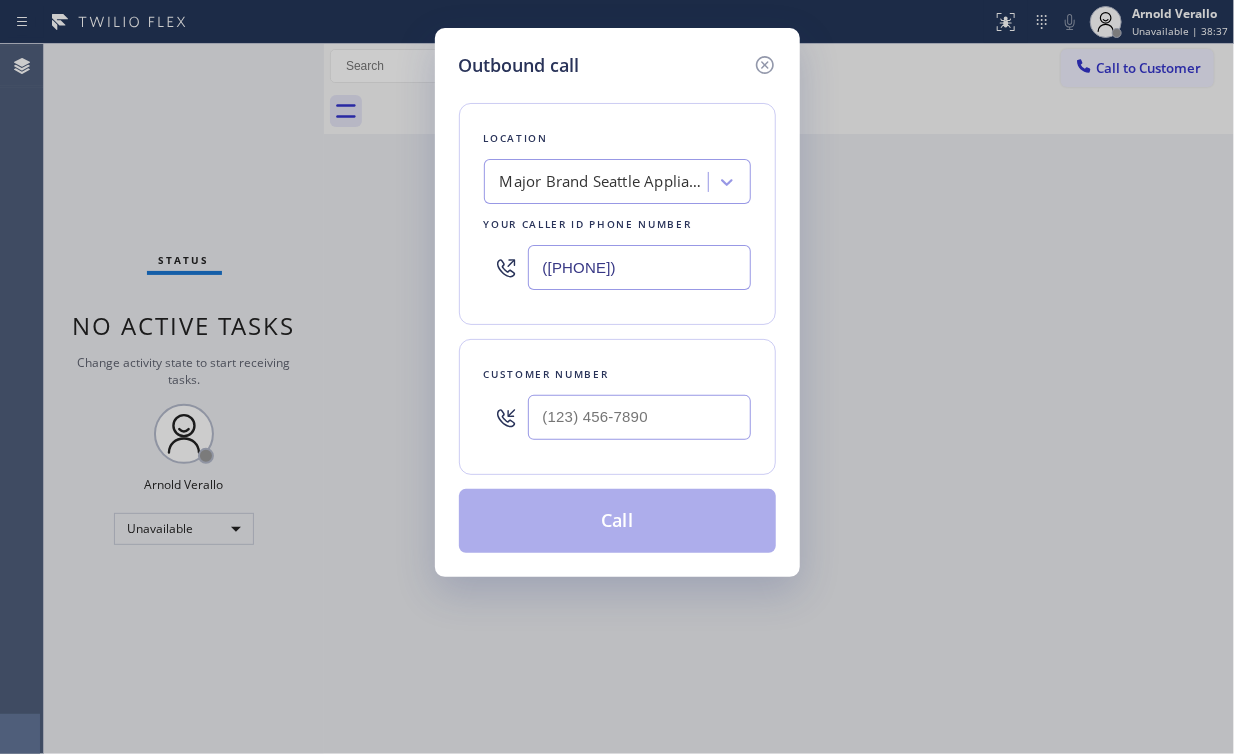 type on "([PHONE])" 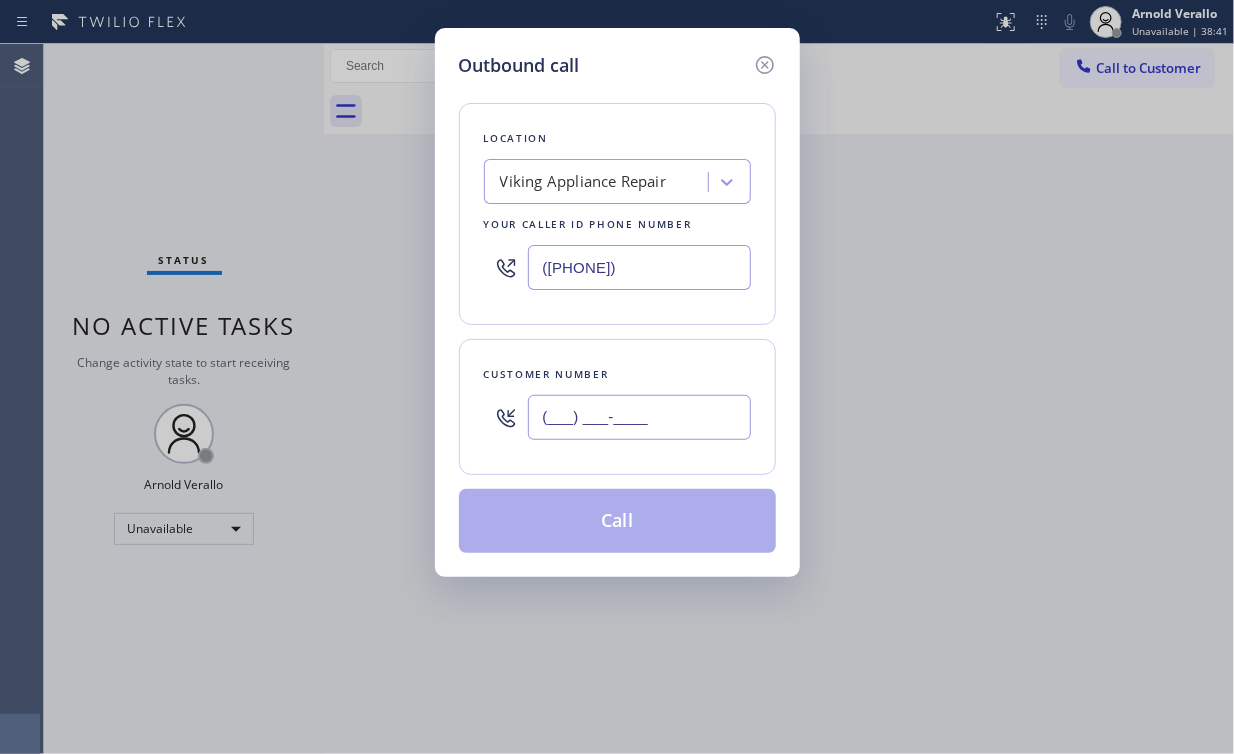 click on "(___) ___-____" at bounding box center (639, 417) 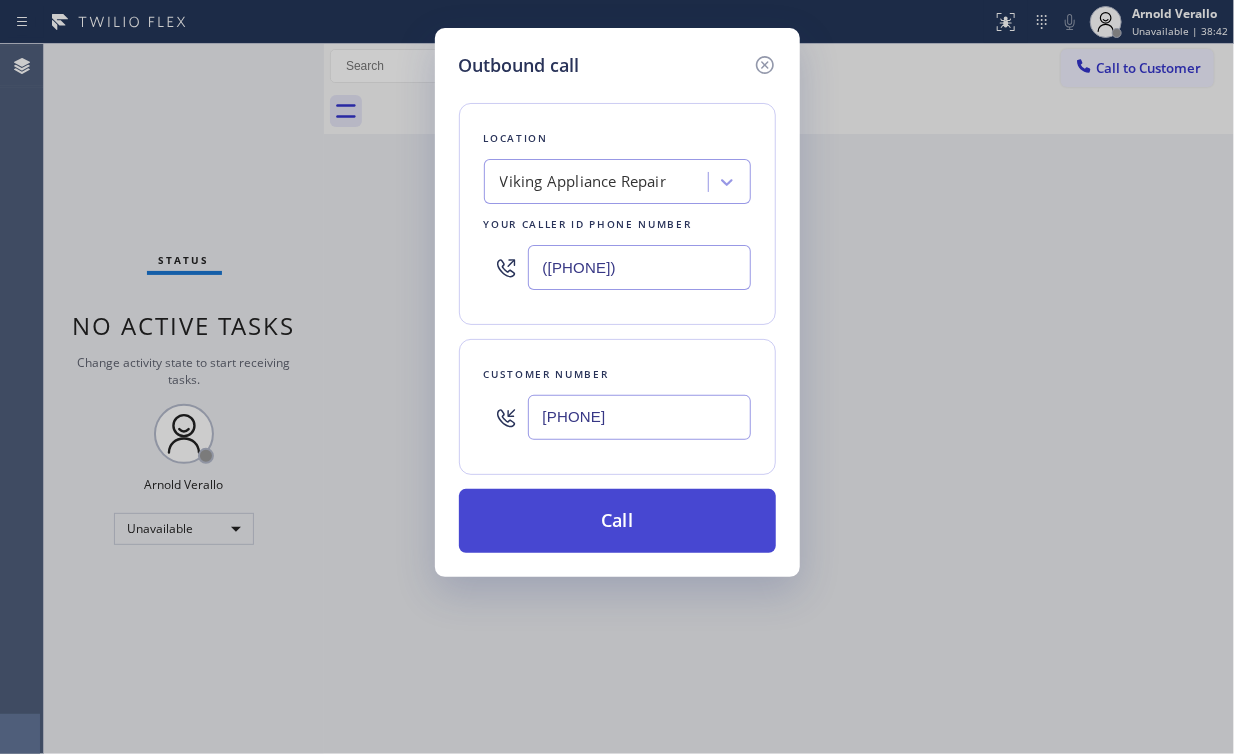 type on "[PHONE]" 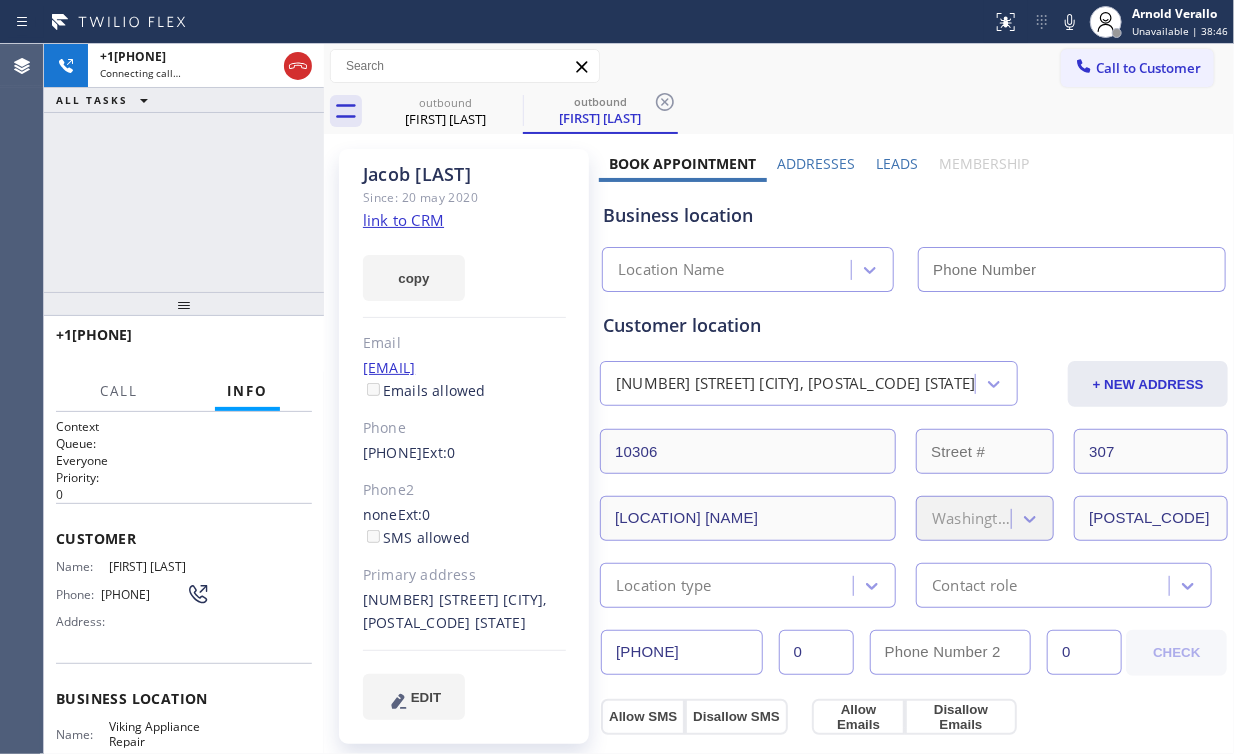 type on "([PHONE])" 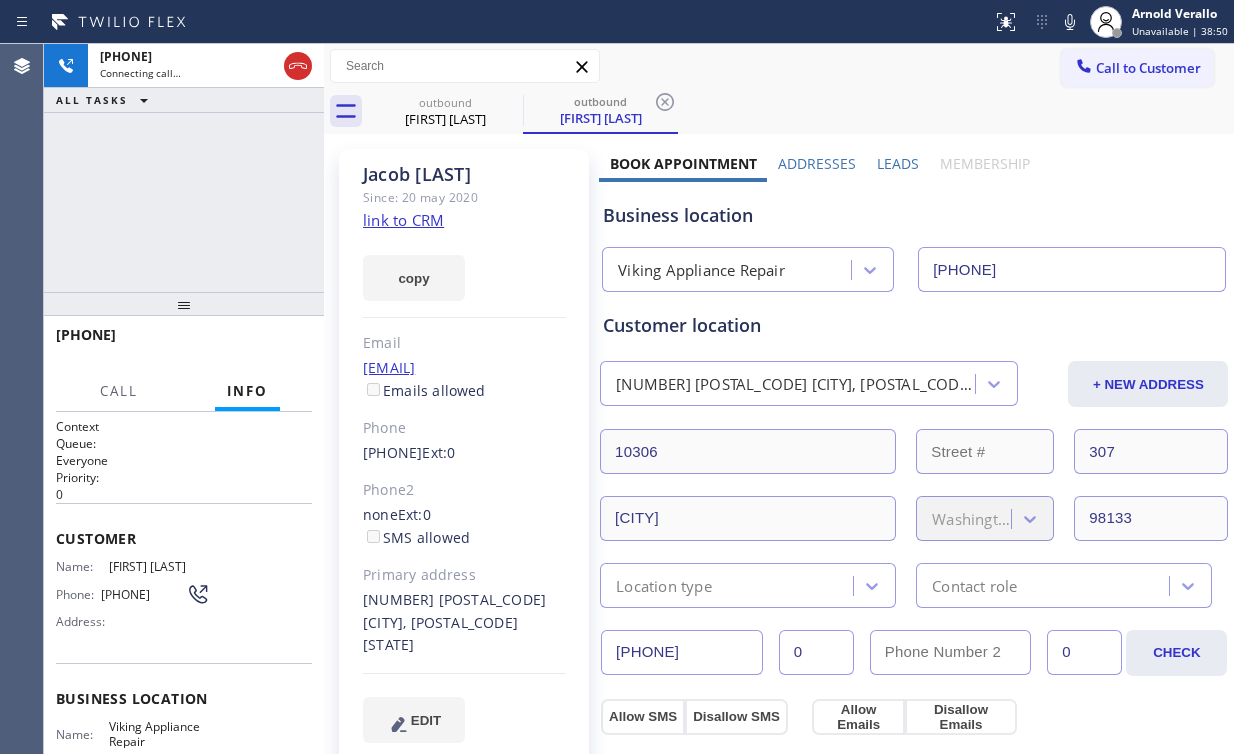 scroll, scrollTop: 0, scrollLeft: 0, axis: both 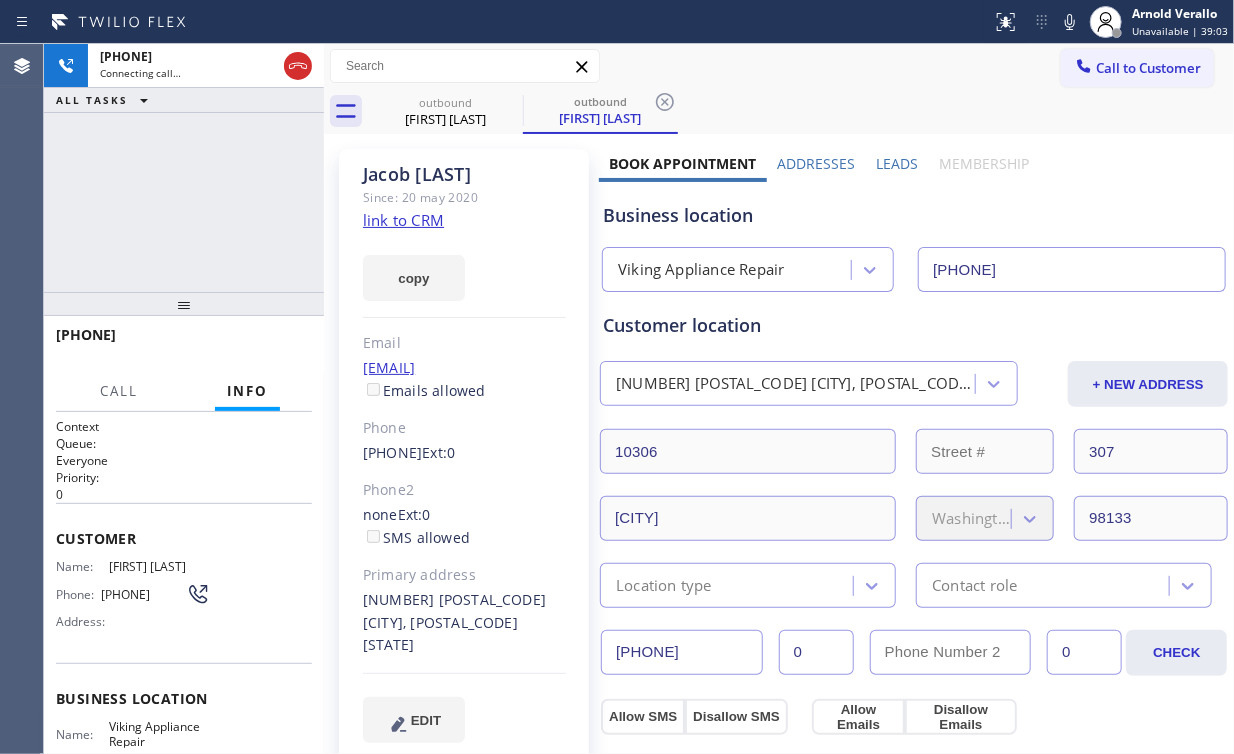 click on "[PHONE] Connecting call… ALL TASKS ALL TASKS ACTIVE TASKS TASKS IN WRAP UP" at bounding box center (184, 168) 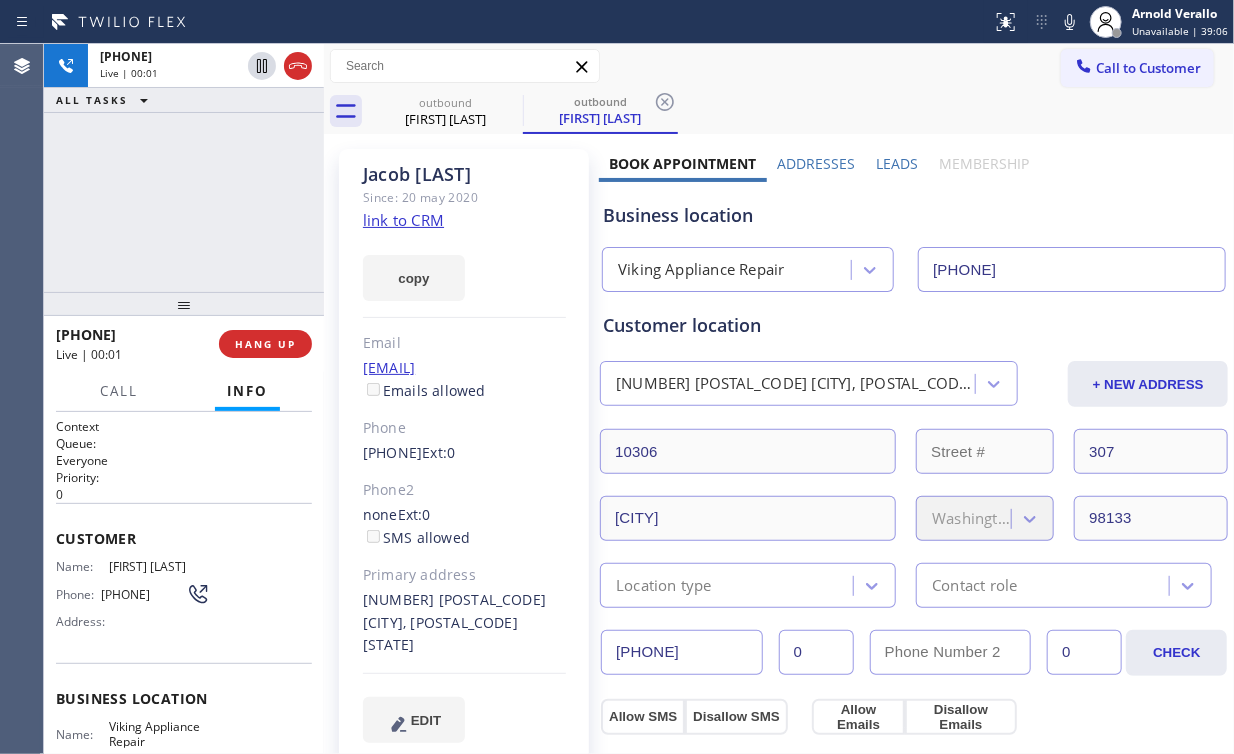 click on "[PHONE] Live | 00:01 ALL TASKS ALL TASKS ACTIVE TASKS TASKS IN WRAP UP" at bounding box center (184, 168) 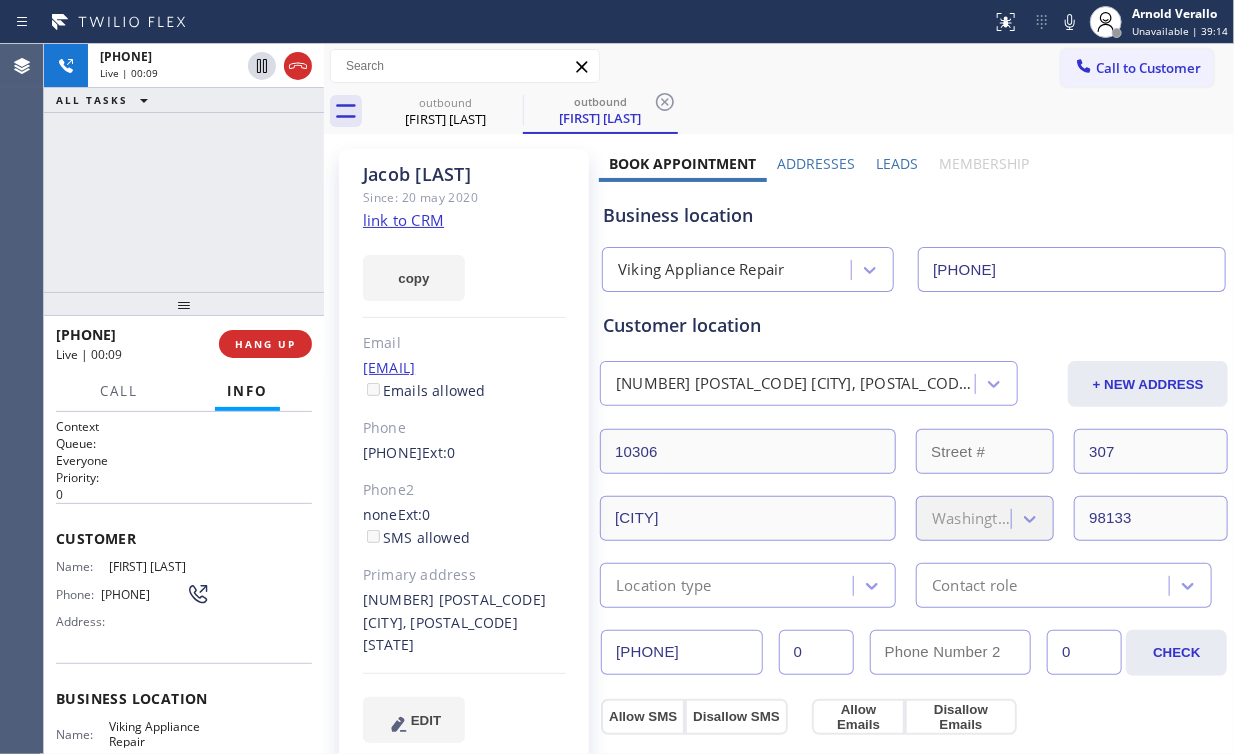 click on "+12062806391 Live | 00:09 ALL TASKS ALL TASKS ACTIVE TASKS TASKS IN WRAP UP" at bounding box center (184, 168) 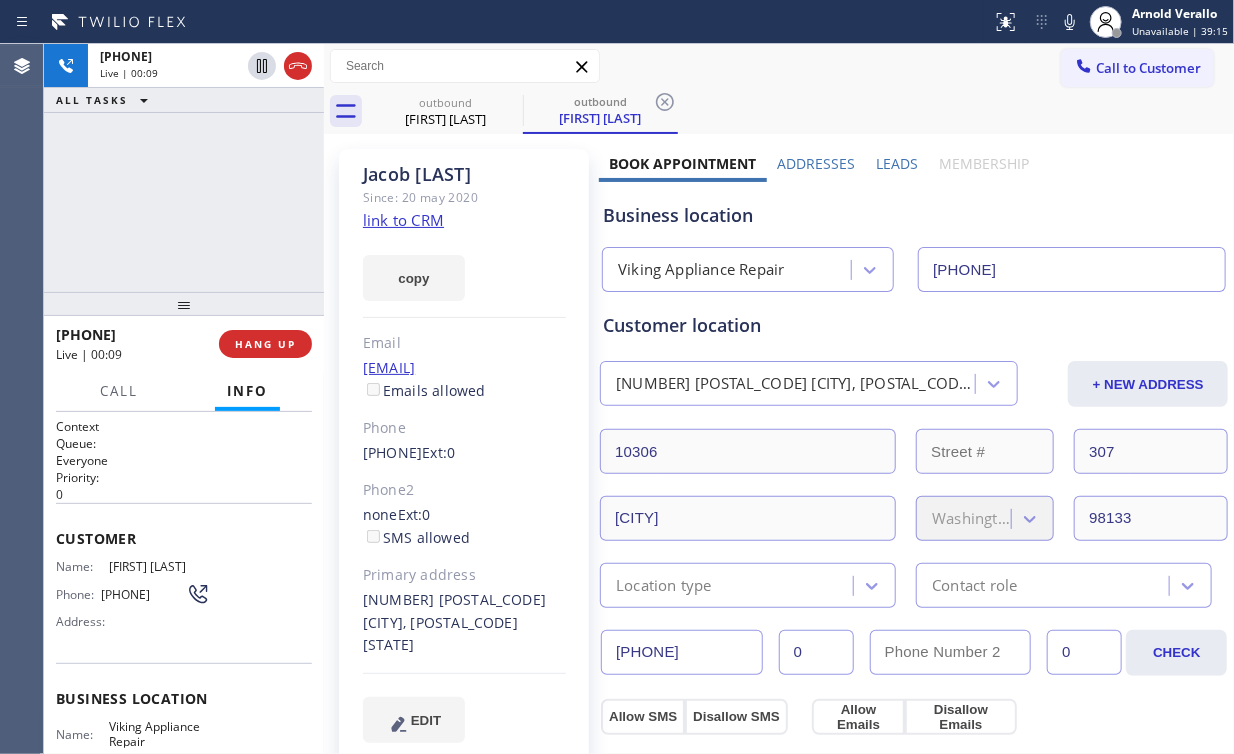 click on "+12062806391 Live | 00:09 ALL TASKS ALL TASKS ACTIVE TASKS TASKS IN WRAP UP" at bounding box center [184, 168] 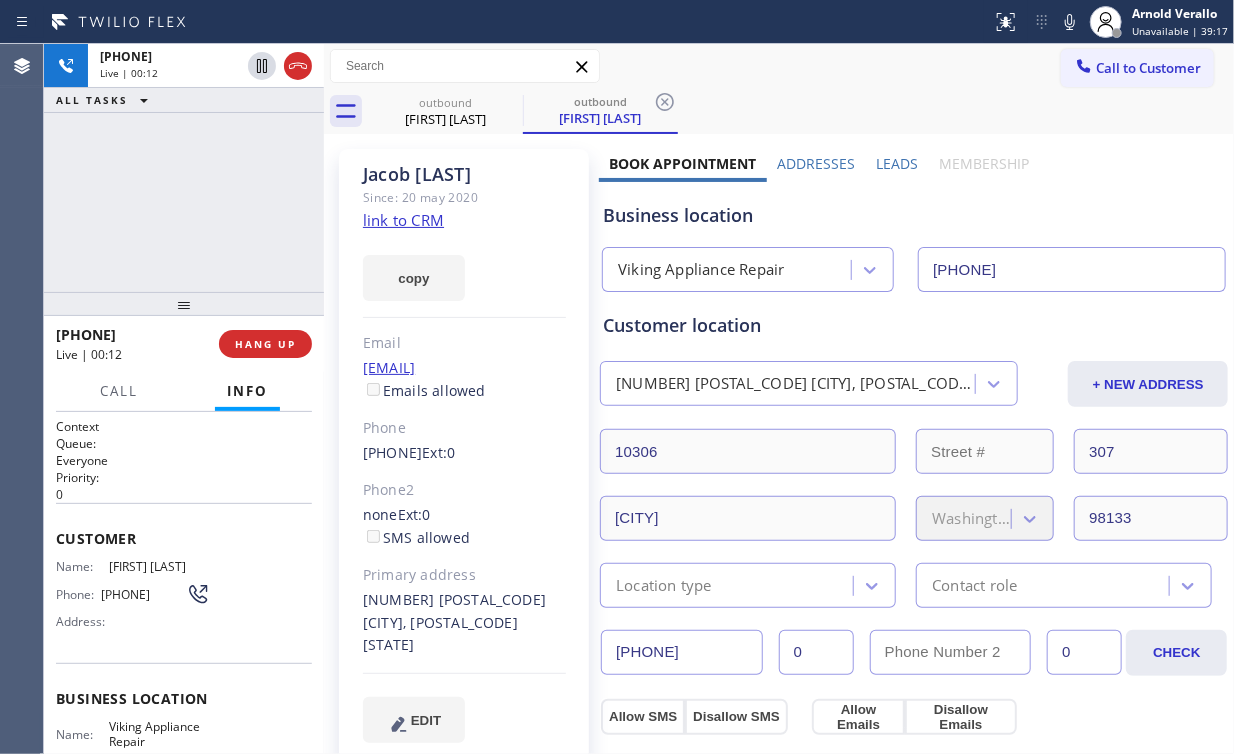 click on "+12062806391 Live | 00:12 ALL TASKS ALL TASKS ACTIVE TASKS TASKS IN WRAP UP" at bounding box center (184, 168) 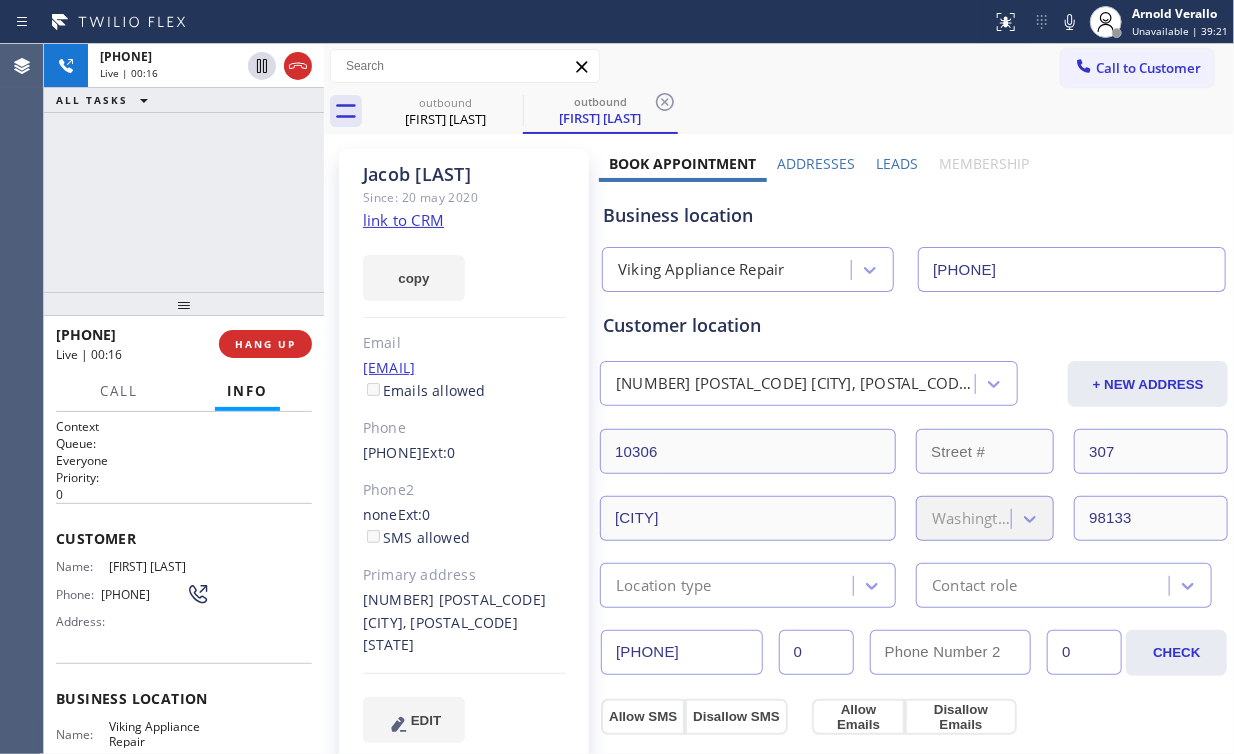 click on "+12062806391 Live | 00:16 ALL TASKS ALL TASKS ACTIVE TASKS TASKS IN WRAP UP" at bounding box center [184, 168] 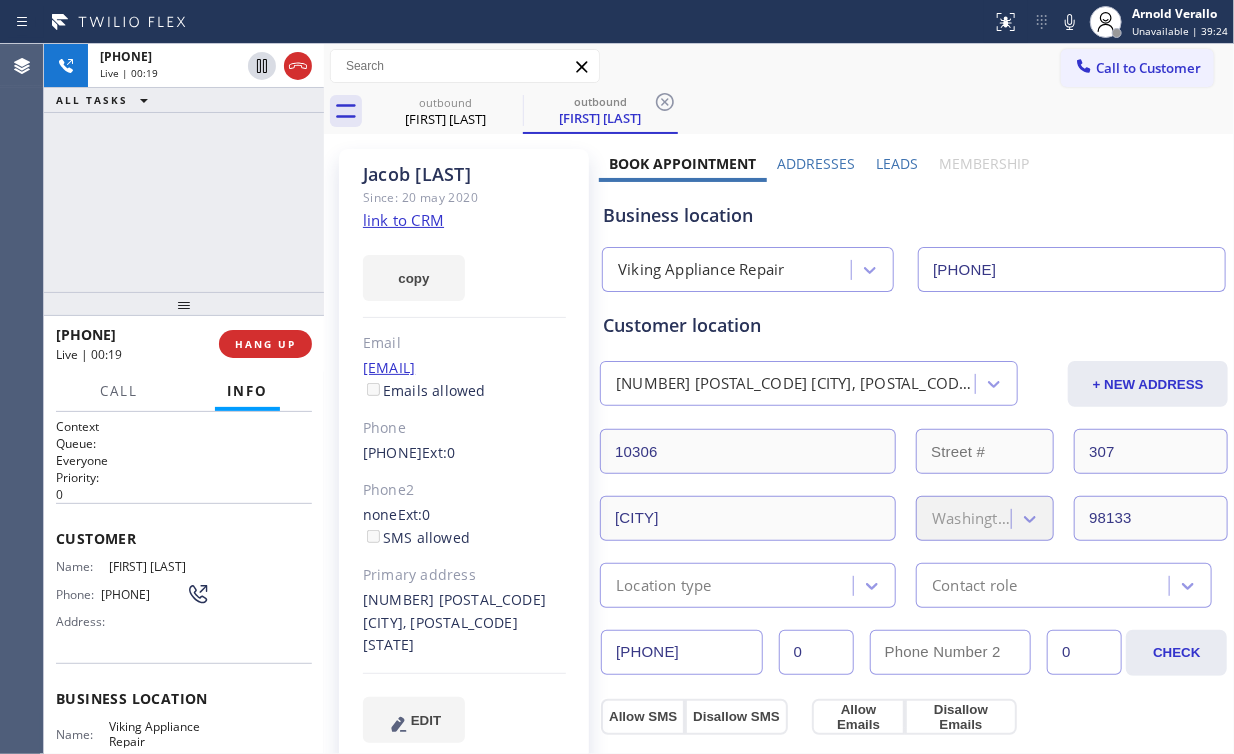click on "+12062806391 Live | 00:19 ALL TASKS ALL TASKS ACTIVE TASKS TASKS IN WRAP UP" at bounding box center (184, 168) 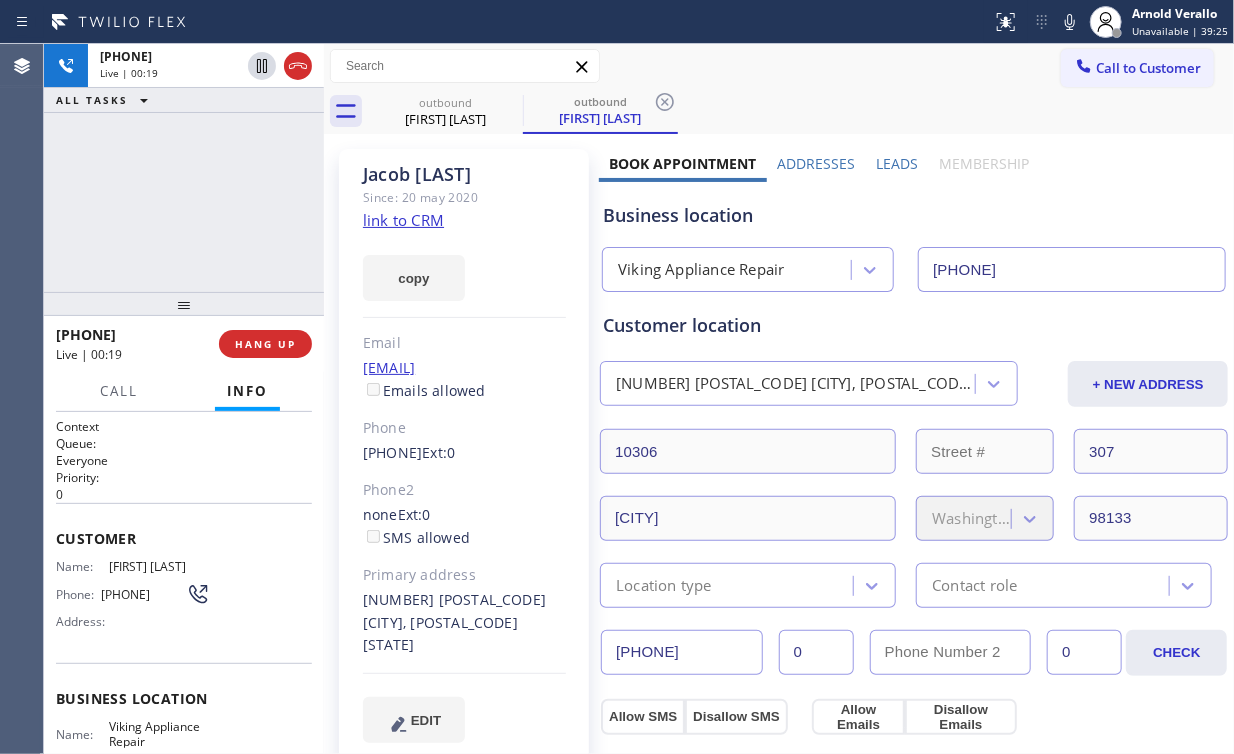 click on "+12062806391 Live | 00:19 ALL TASKS ALL TASKS ACTIVE TASKS TASKS IN WRAP UP" at bounding box center [184, 168] 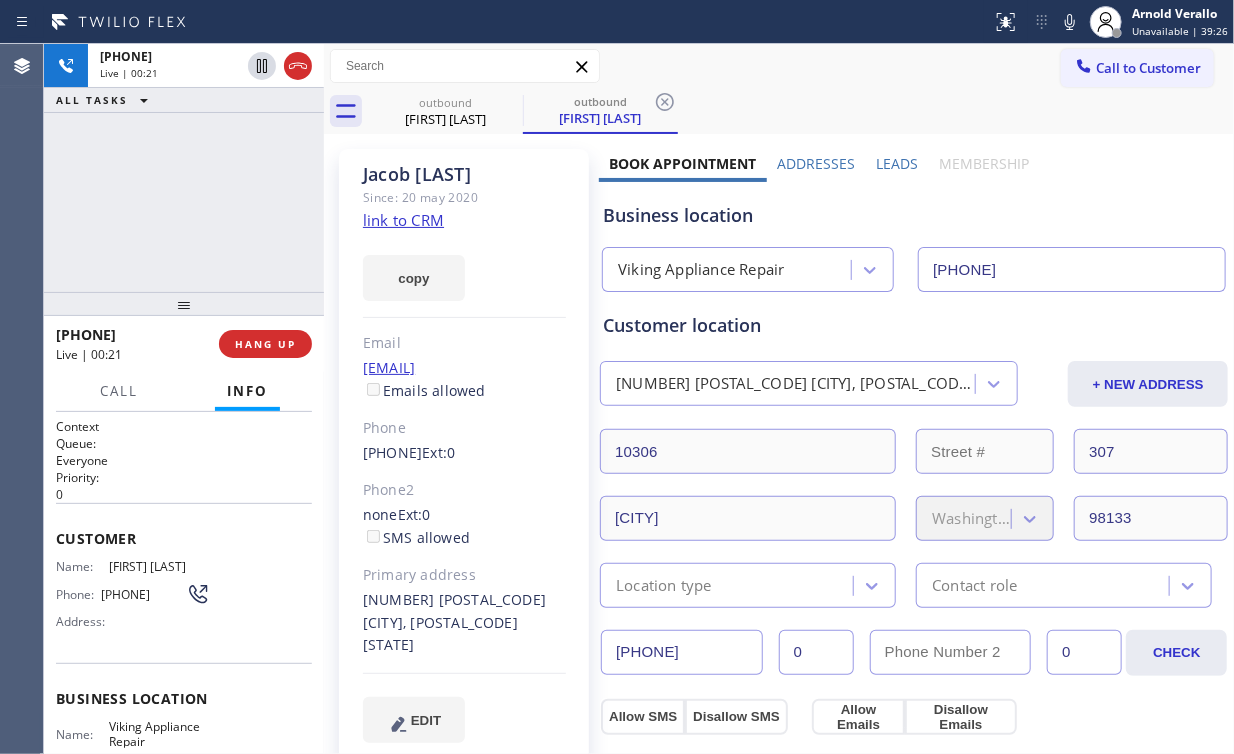 click on "+12062806391 Live | 00:21 ALL TASKS ALL TASKS ACTIVE TASKS TASKS IN WRAP UP" at bounding box center (184, 168) 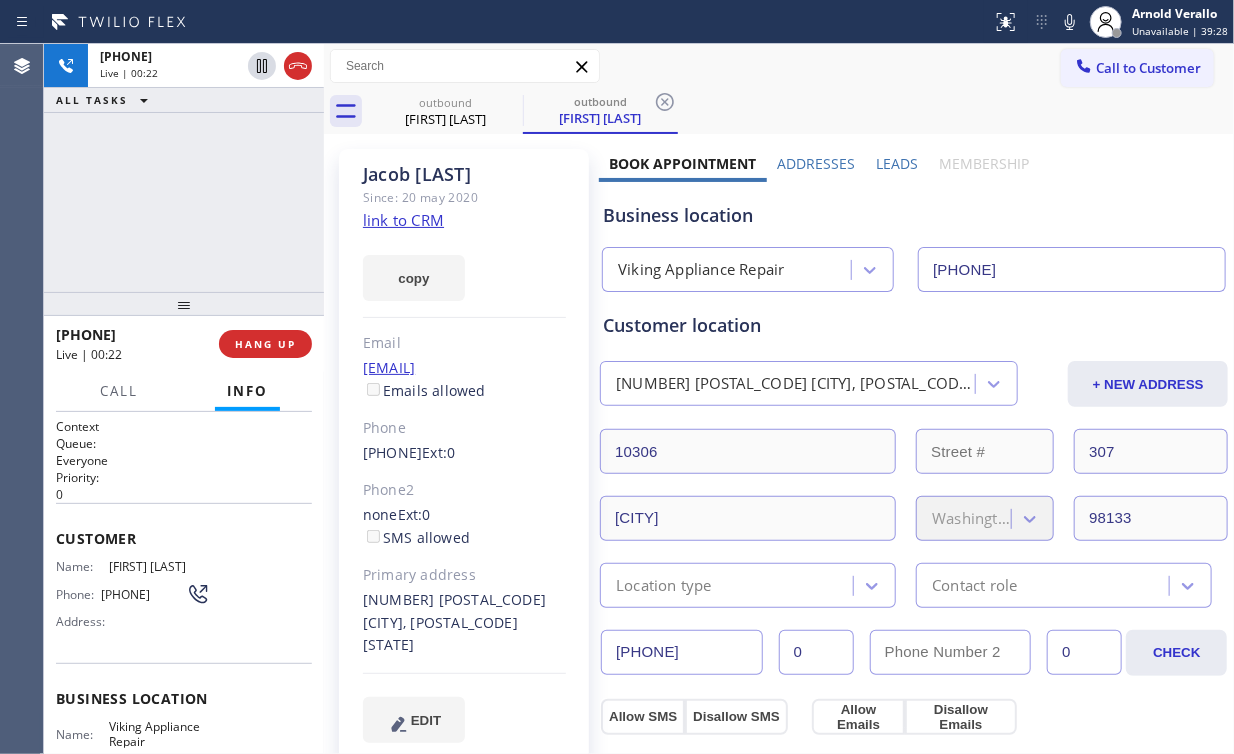 click on "+12062806391 Live | 00:22 ALL TASKS ALL TASKS ACTIVE TASKS TASKS IN WRAP UP" at bounding box center [184, 168] 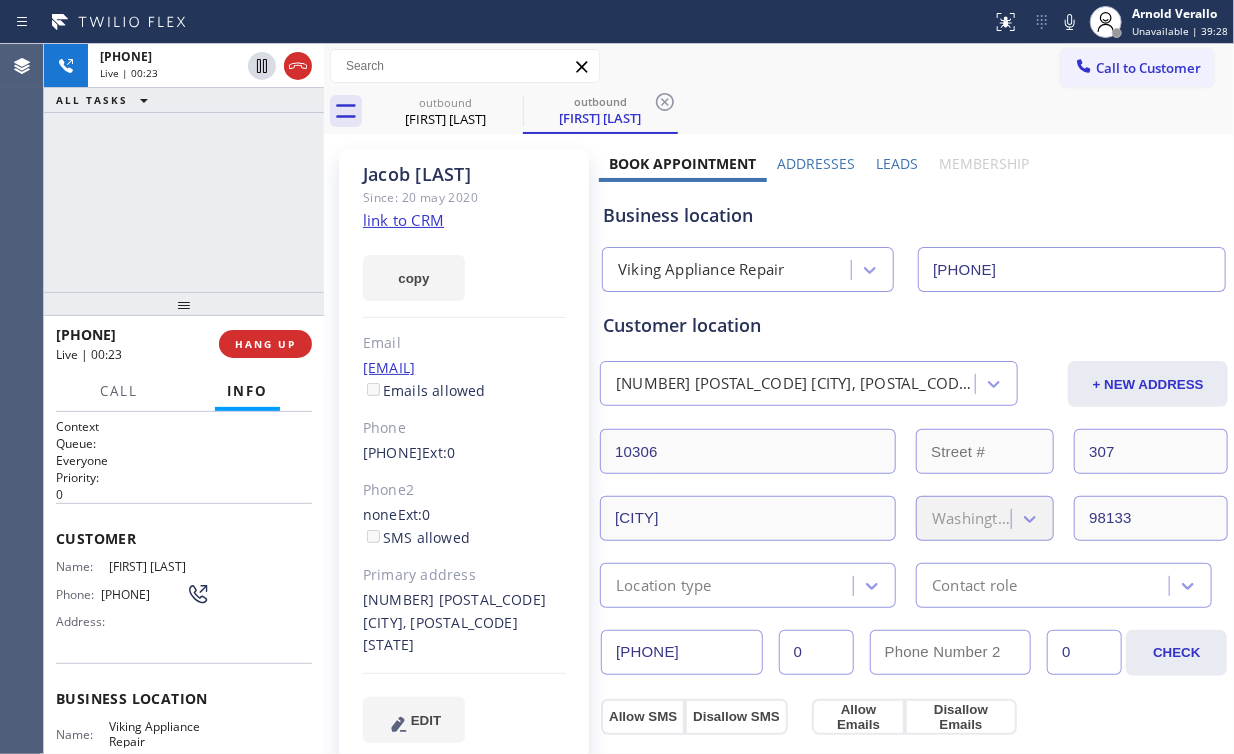 click on "+12062806391 Live | 00:23 ALL TASKS ALL TASKS ACTIVE TASKS TASKS IN WRAP UP" at bounding box center [184, 168] 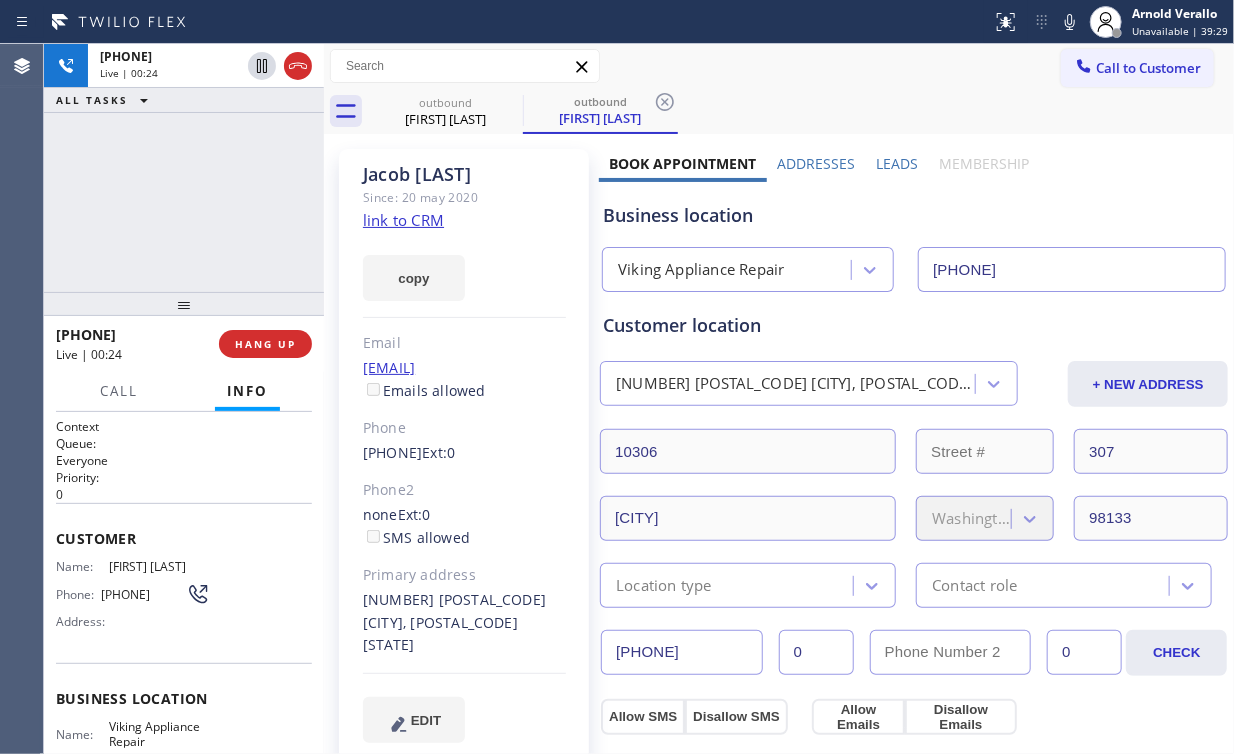 click on "+12062806391 Live | 00:24 ALL TASKS ALL TASKS ACTIVE TASKS TASKS IN WRAP UP" at bounding box center [184, 168] 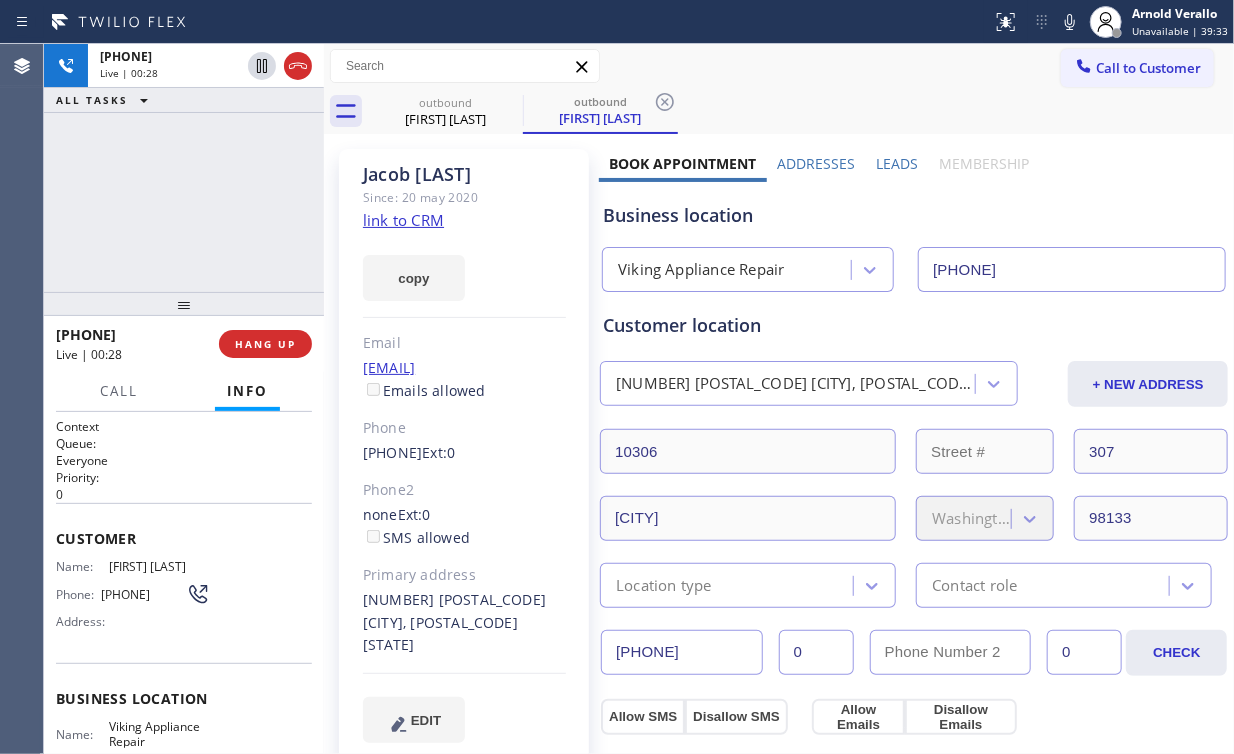 click on "+12062806391 Live | 00:28 ALL TASKS ALL TASKS ACTIVE TASKS TASKS IN WRAP UP" at bounding box center [184, 168] 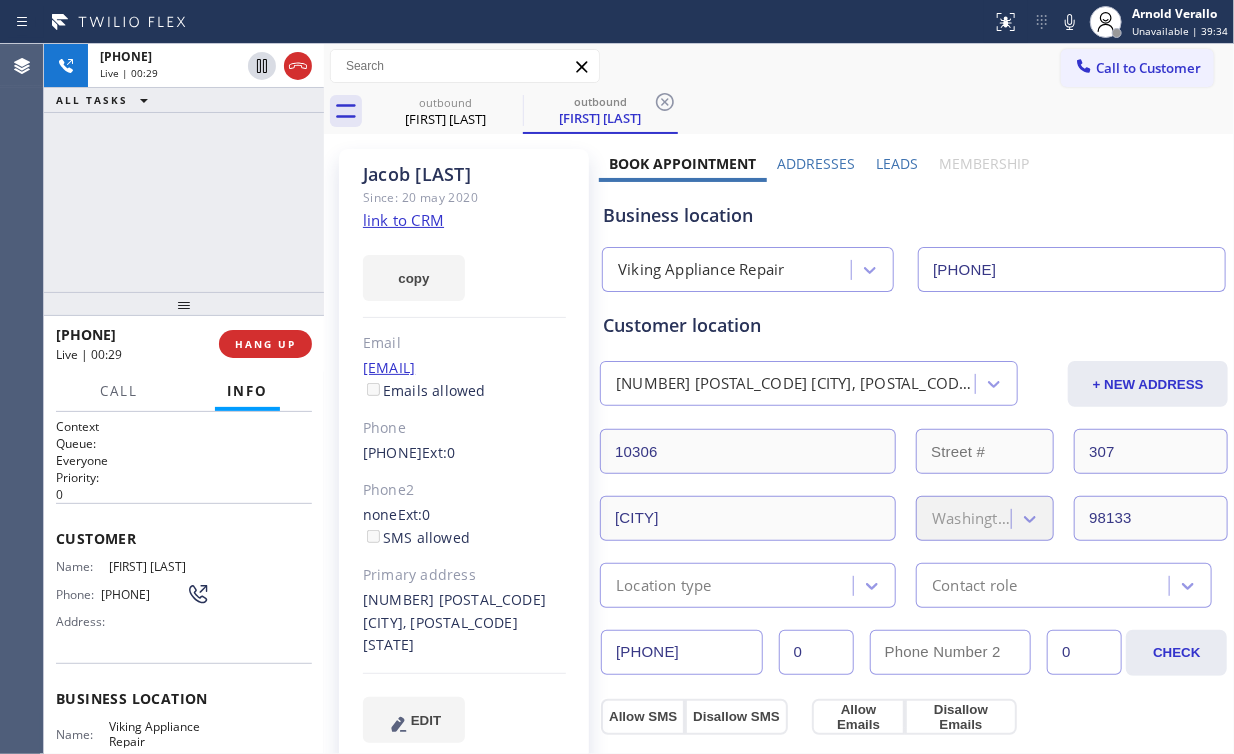 drag, startPoint x: 199, startPoint y: 200, endPoint x: 191, endPoint y: 280, distance: 80.399 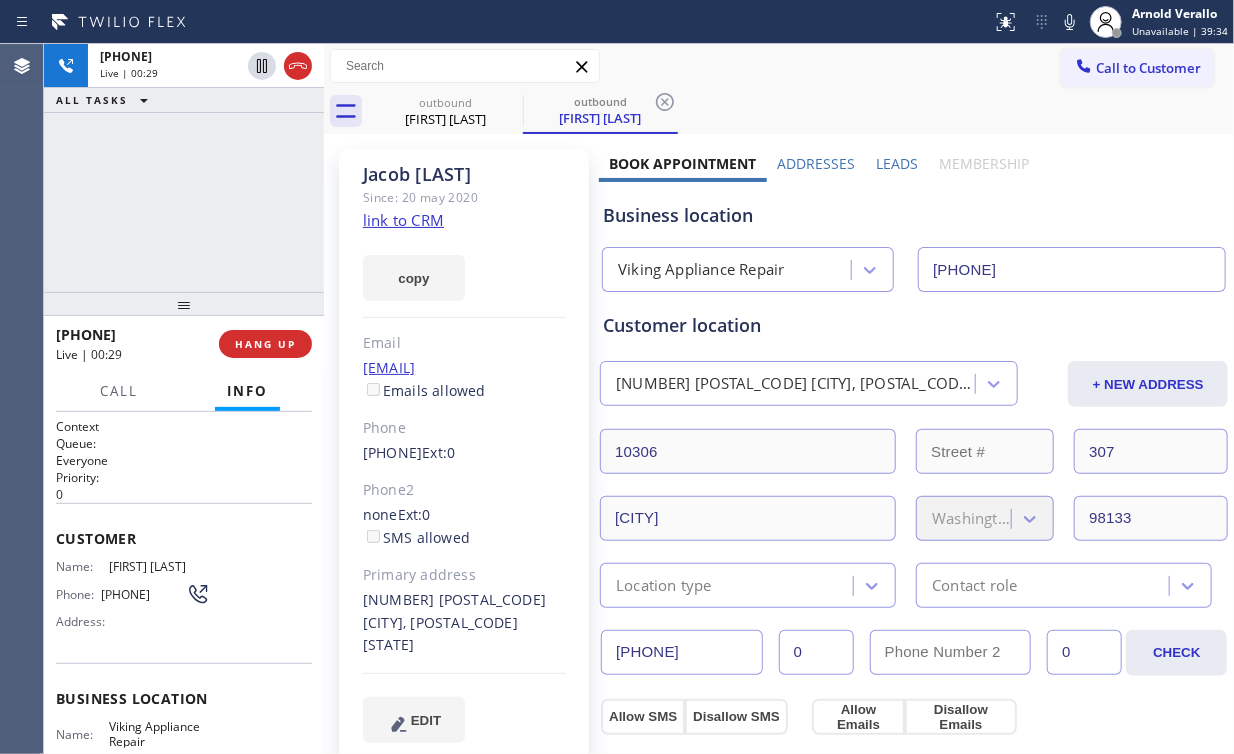 click on "+12062806391 Live | 00:29 ALL TASKS ALL TASKS ACTIVE TASKS TASKS IN WRAP UP" at bounding box center [184, 168] 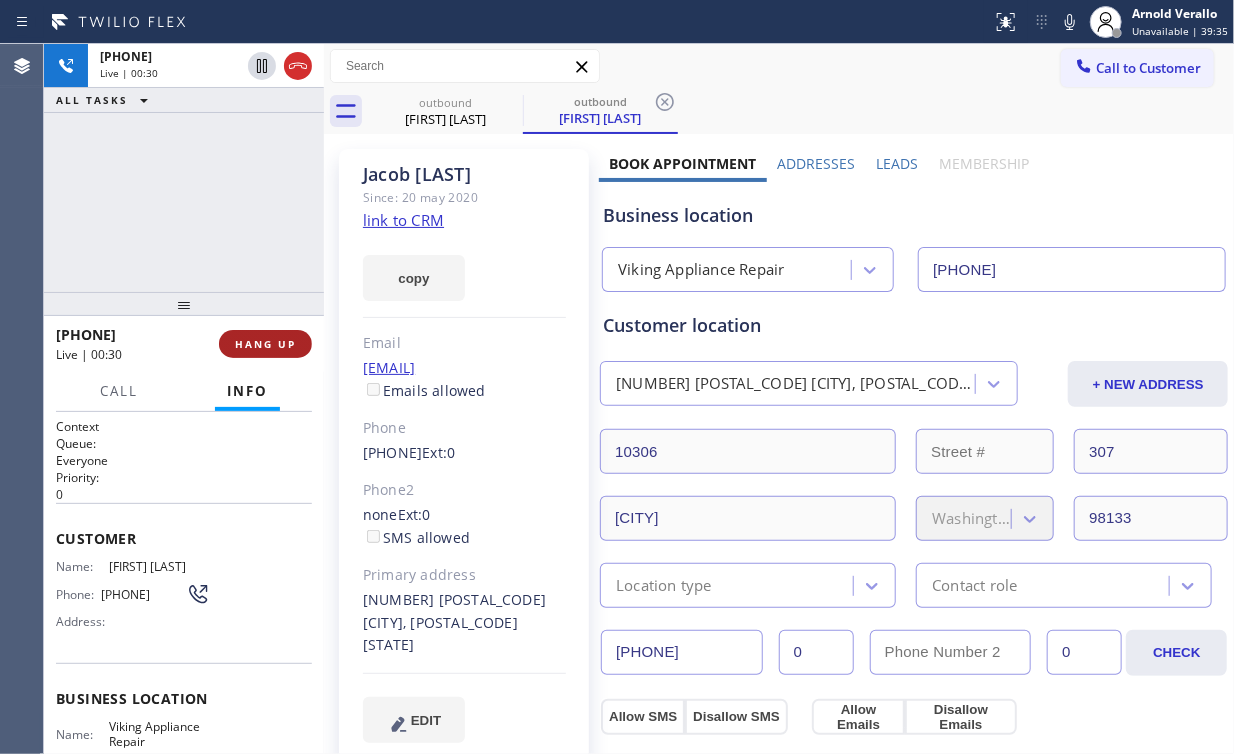 click on "HANG UP" at bounding box center (265, 344) 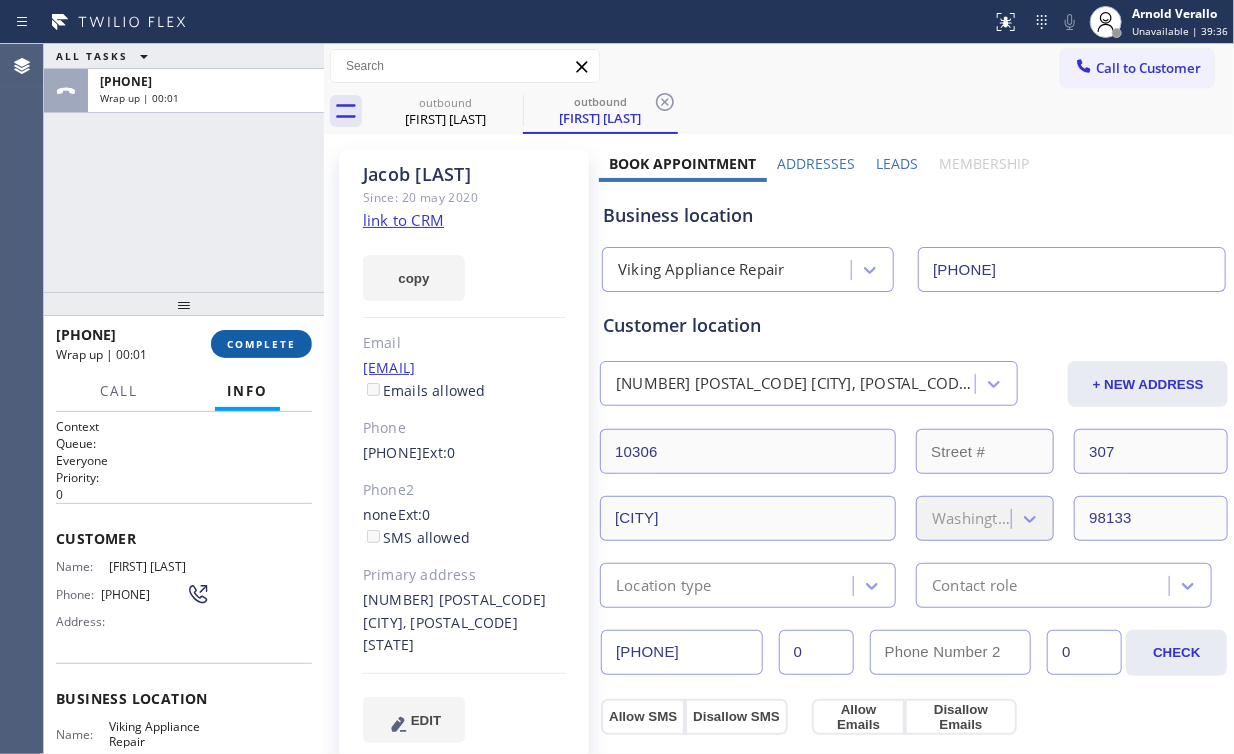 click on "COMPLETE" at bounding box center [261, 344] 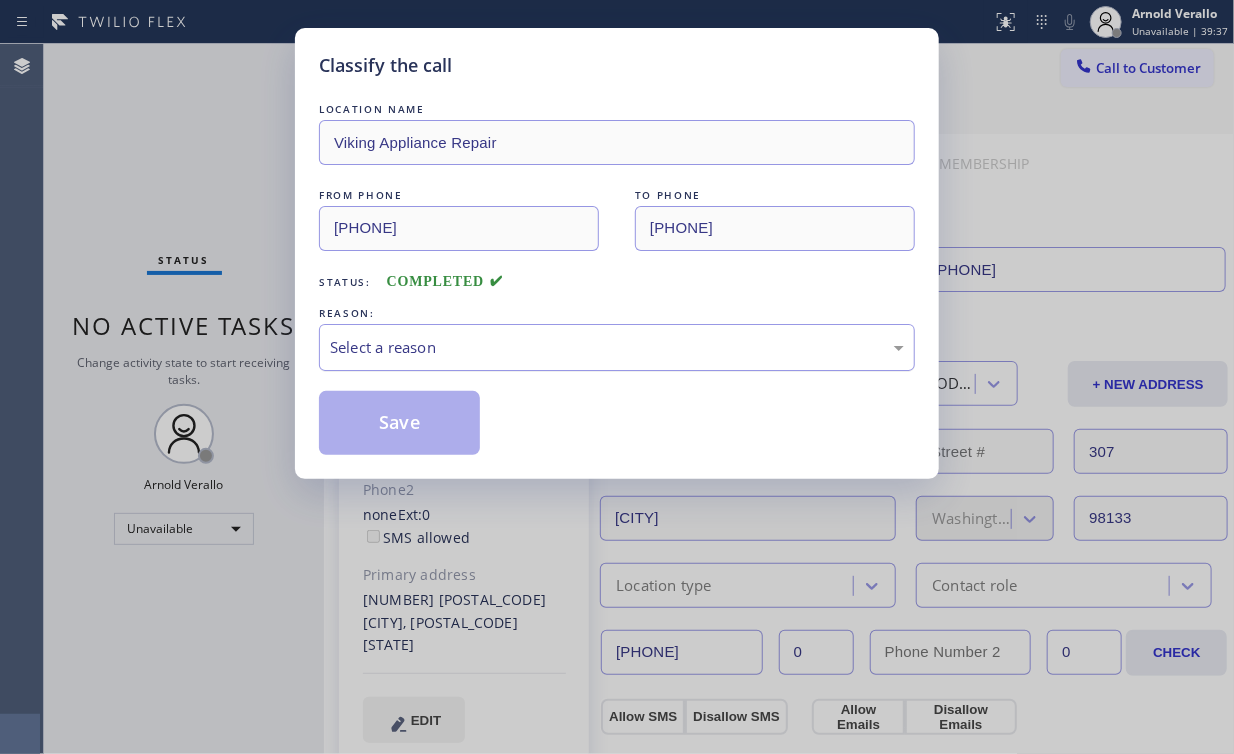 drag, startPoint x: 384, startPoint y: 342, endPoint x: 394, endPoint y: 364, distance: 24.166092 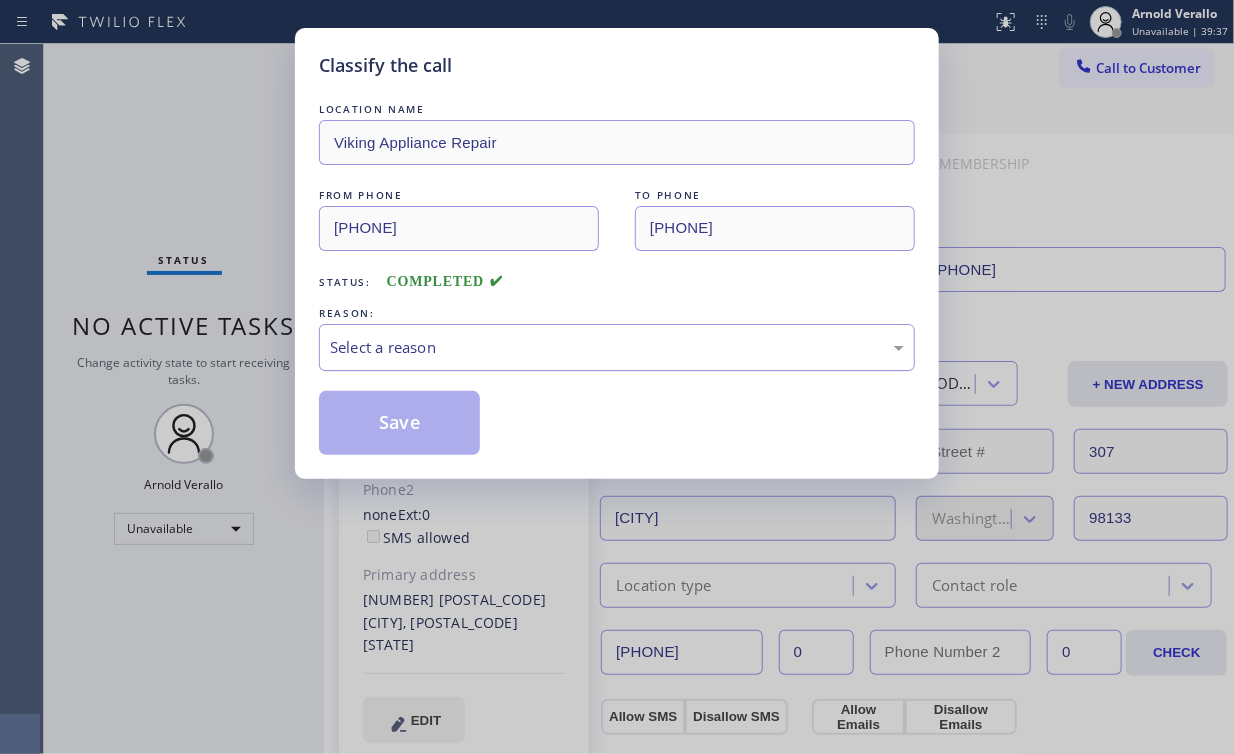 click on "Select a reason" at bounding box center (617, 347) 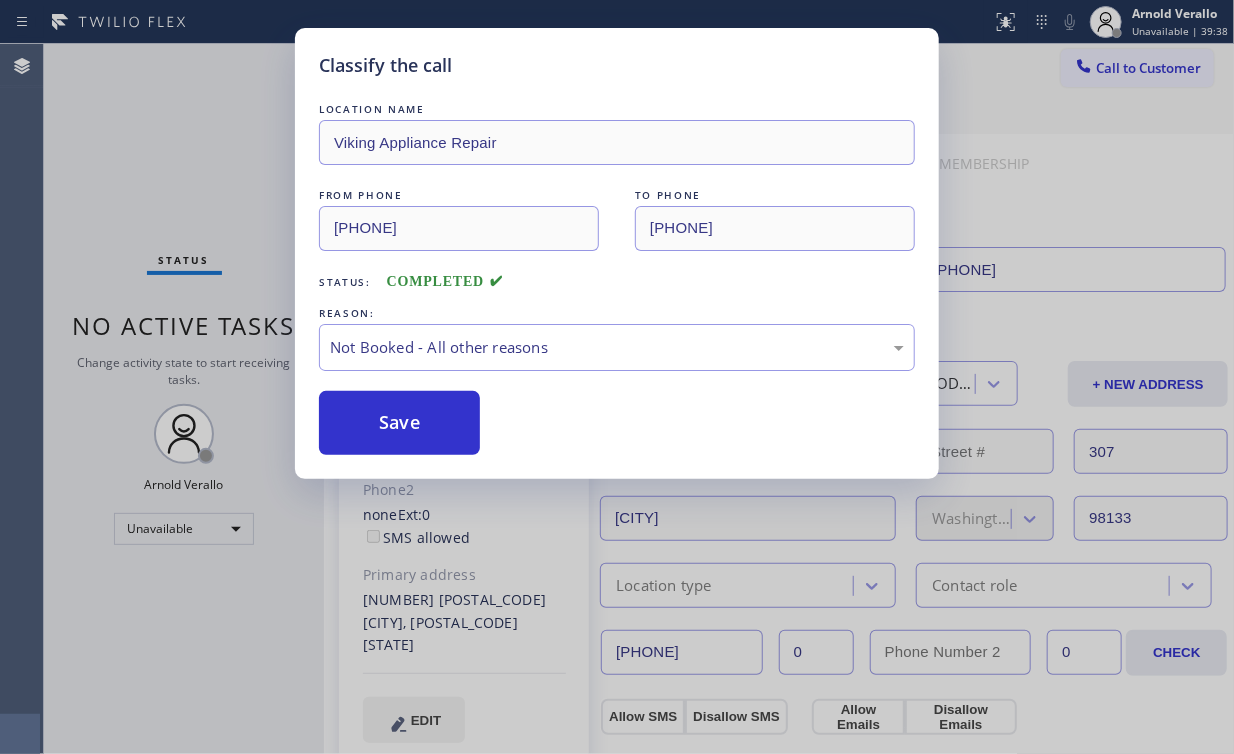 drag, startPoint x: 403, startPoint y: 427, endPoint x: 189, endPoint y: 156, distance: 345.3071 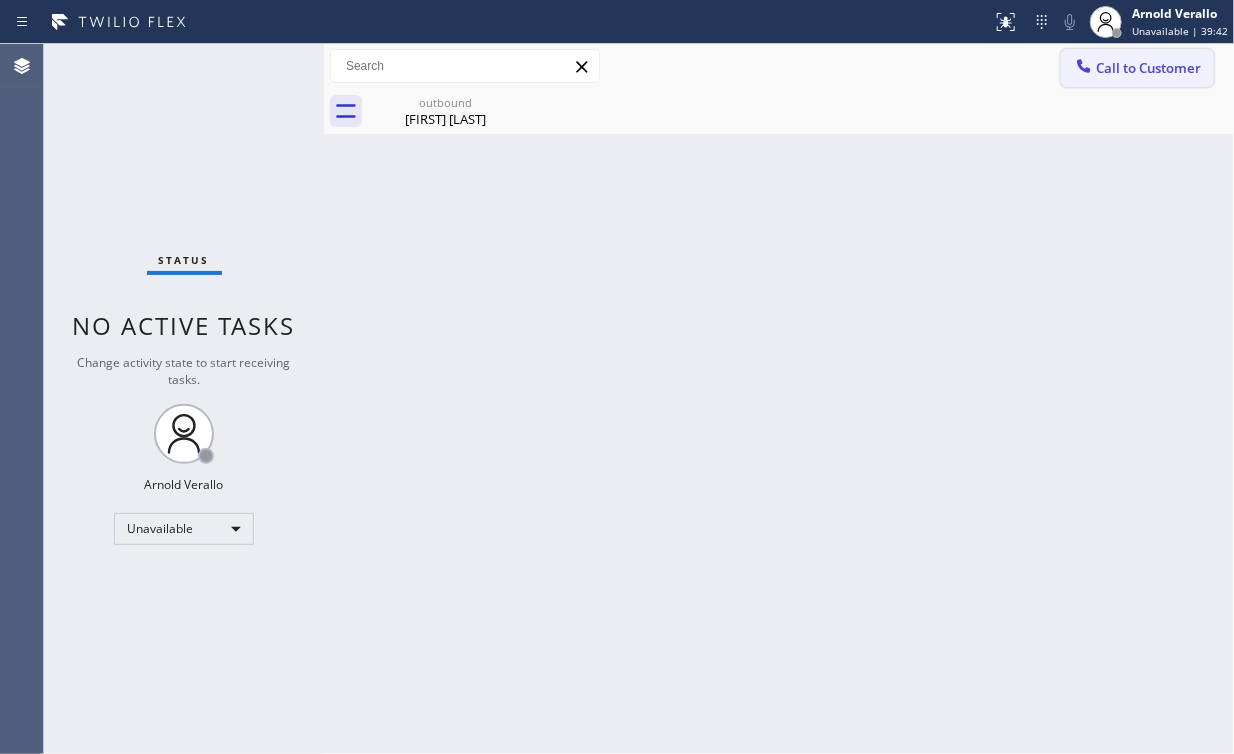 click on "Call to Customer" at bounding box center [1148, 68] 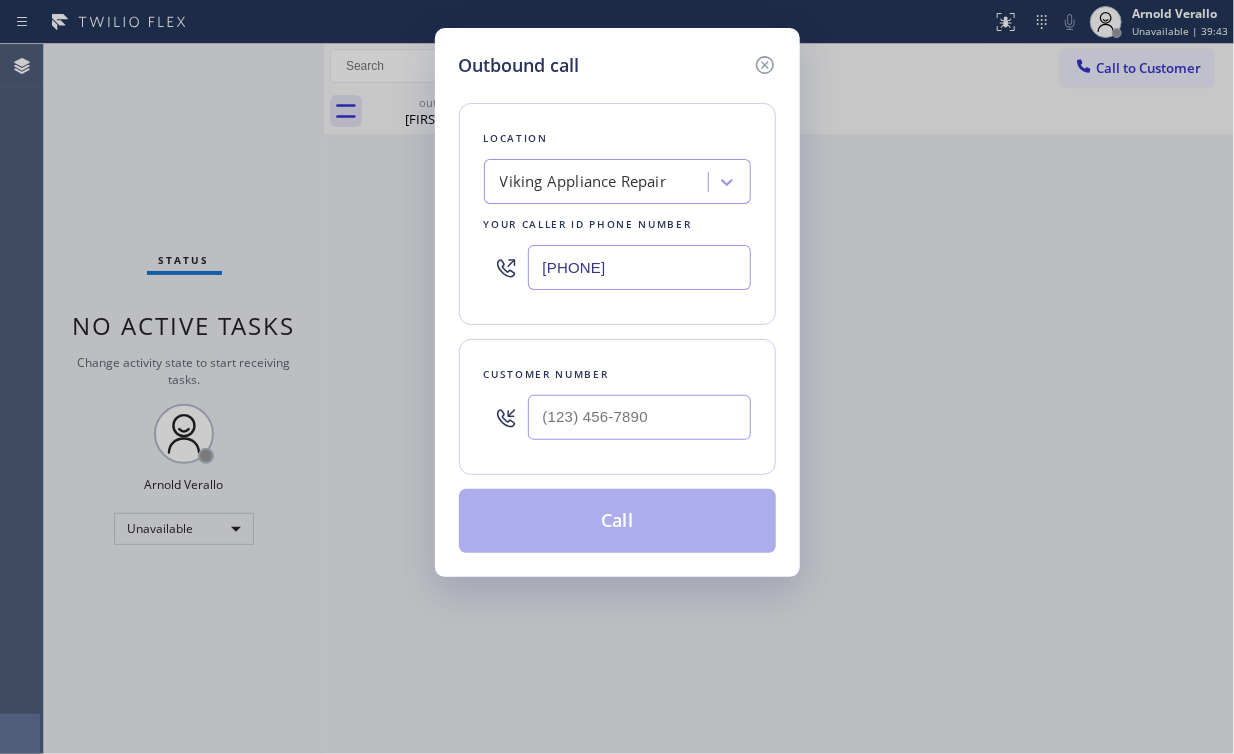 drag, startPoint x: 688, startPoint y: 262, endPoint x: 352, endPoint y: 198, distance: 342.04092 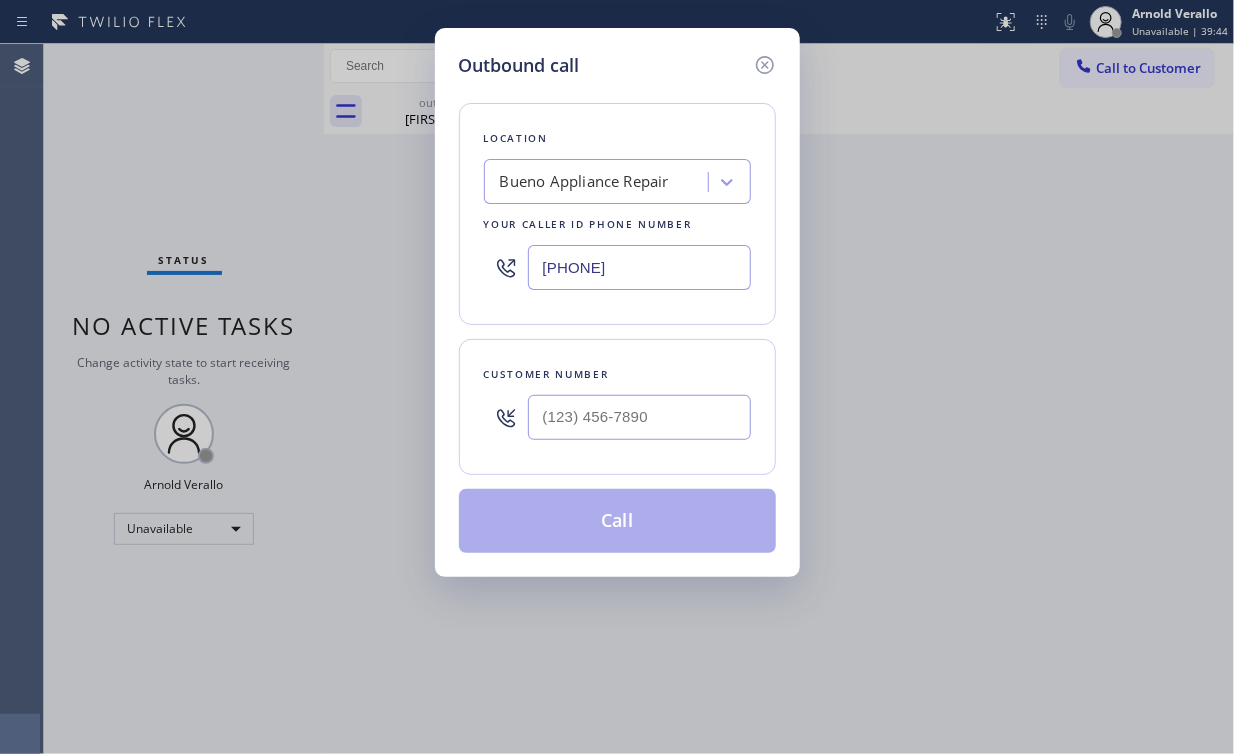 type on "(562) 616-1744" 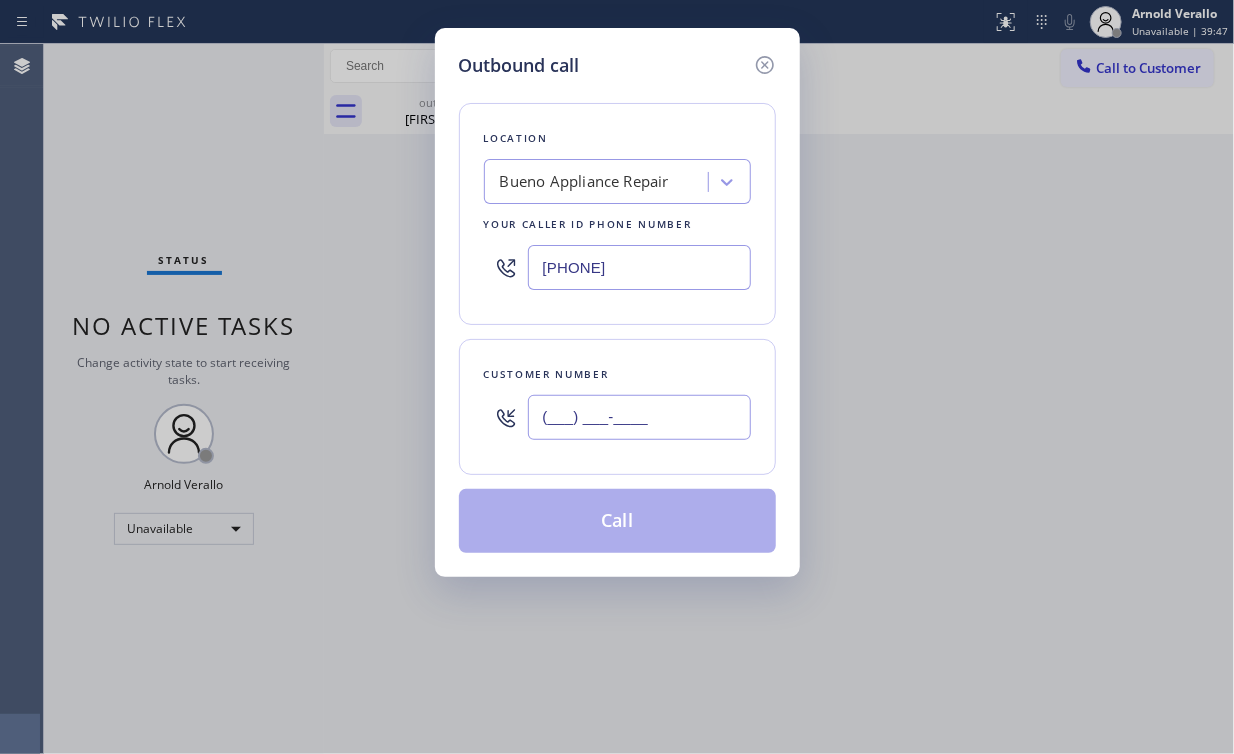 click on "(___) ___-____" at bounding box center [639, 417] 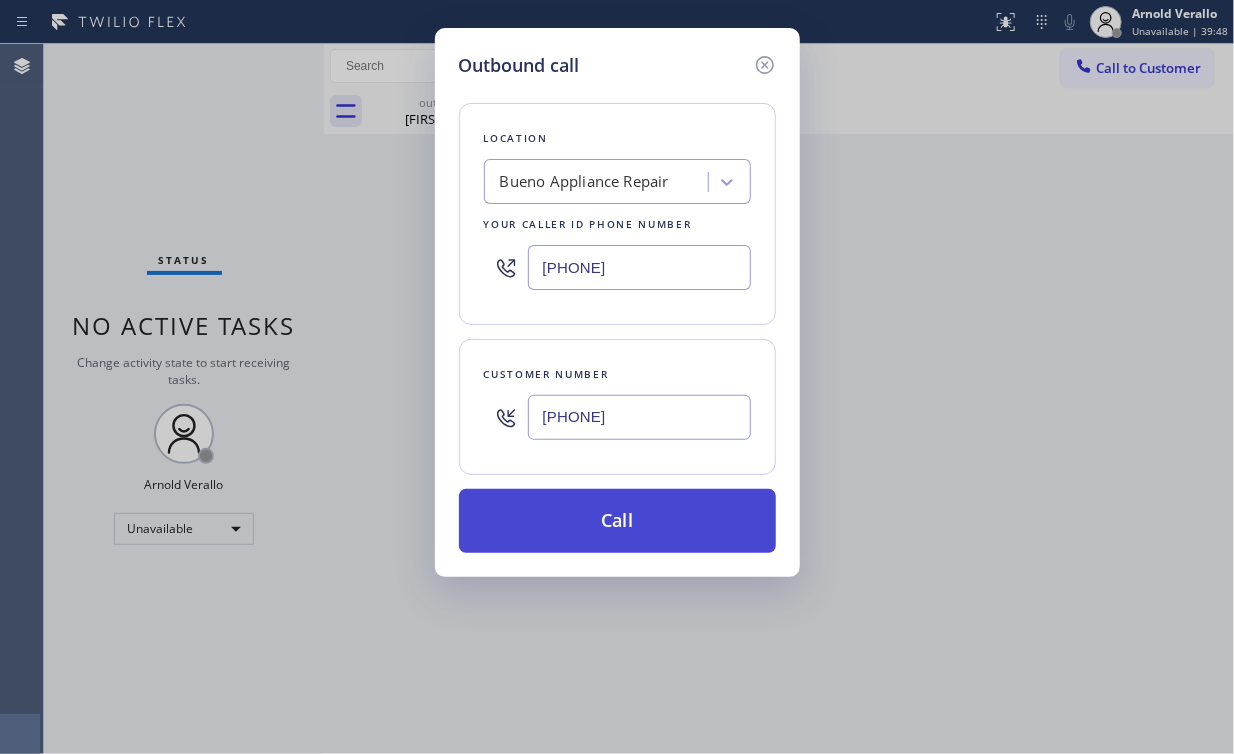 type on "(562) 293-6724" 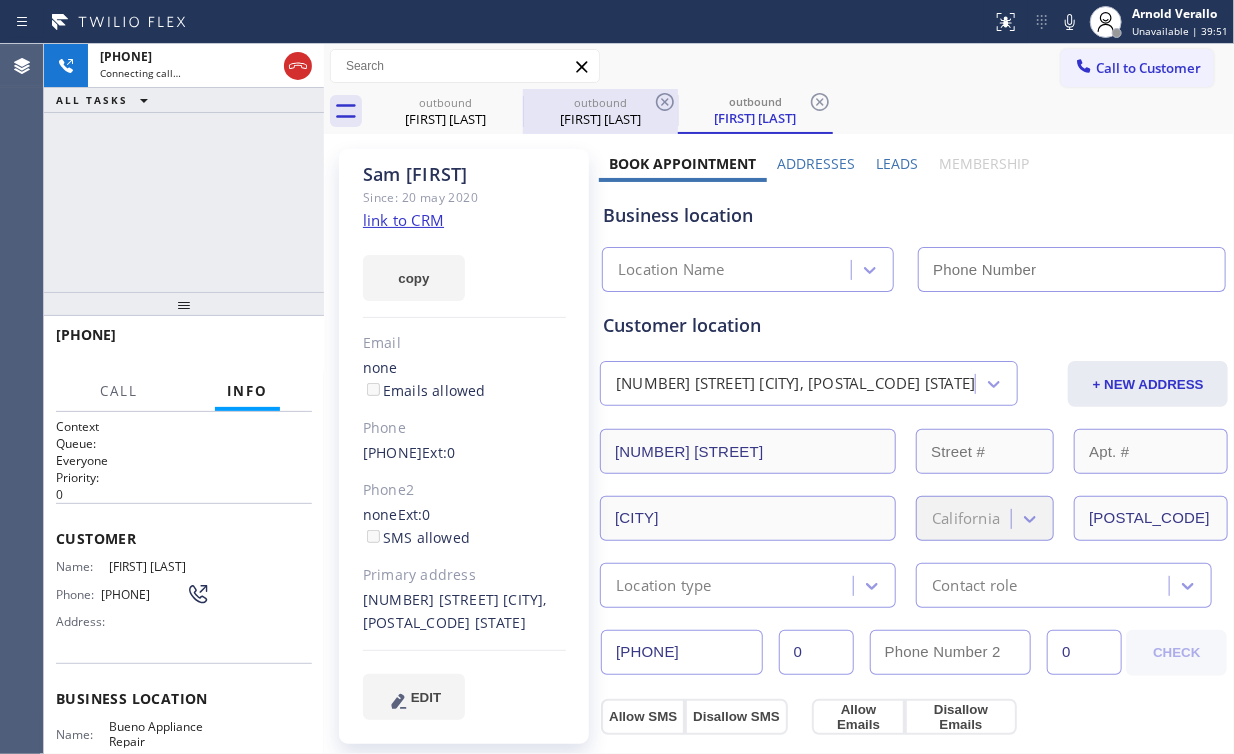 drag, startPoint x: 436, startPoint y: 102, endPoint x: 526, endPoint y: 106, distance: 90.088844 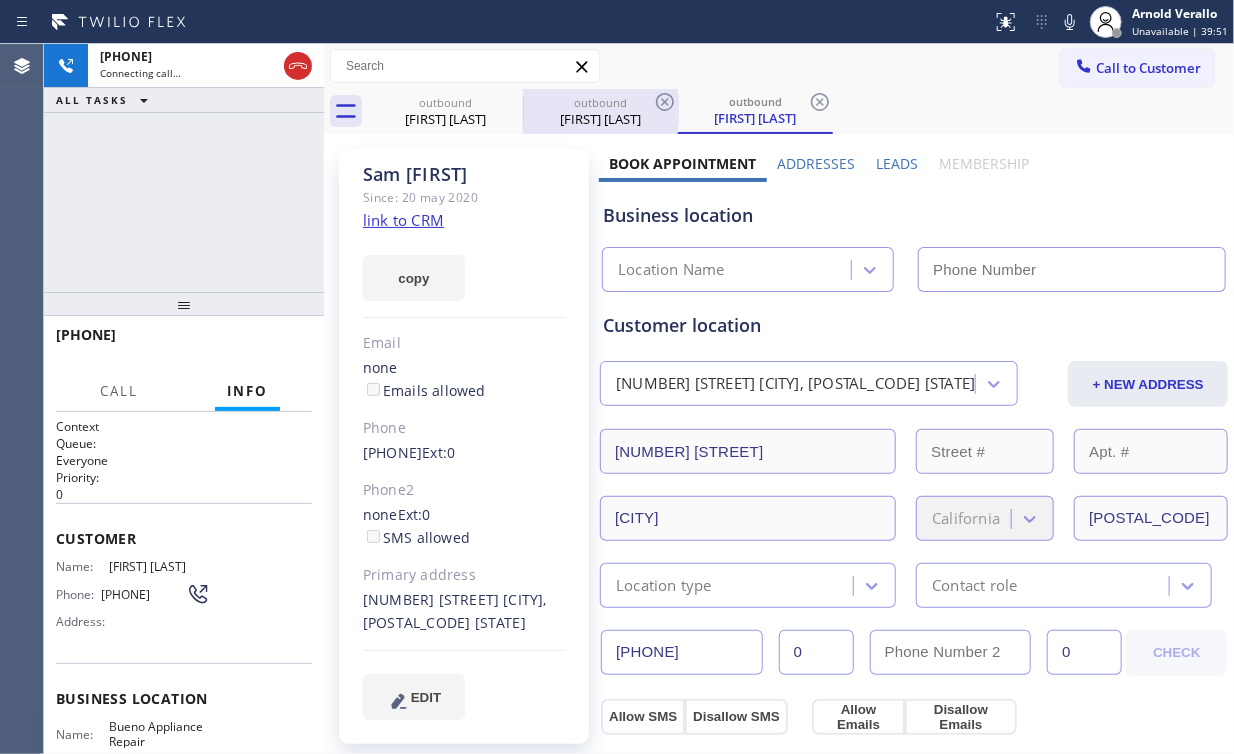 click on "outbound" at bounding box center [445, 102] 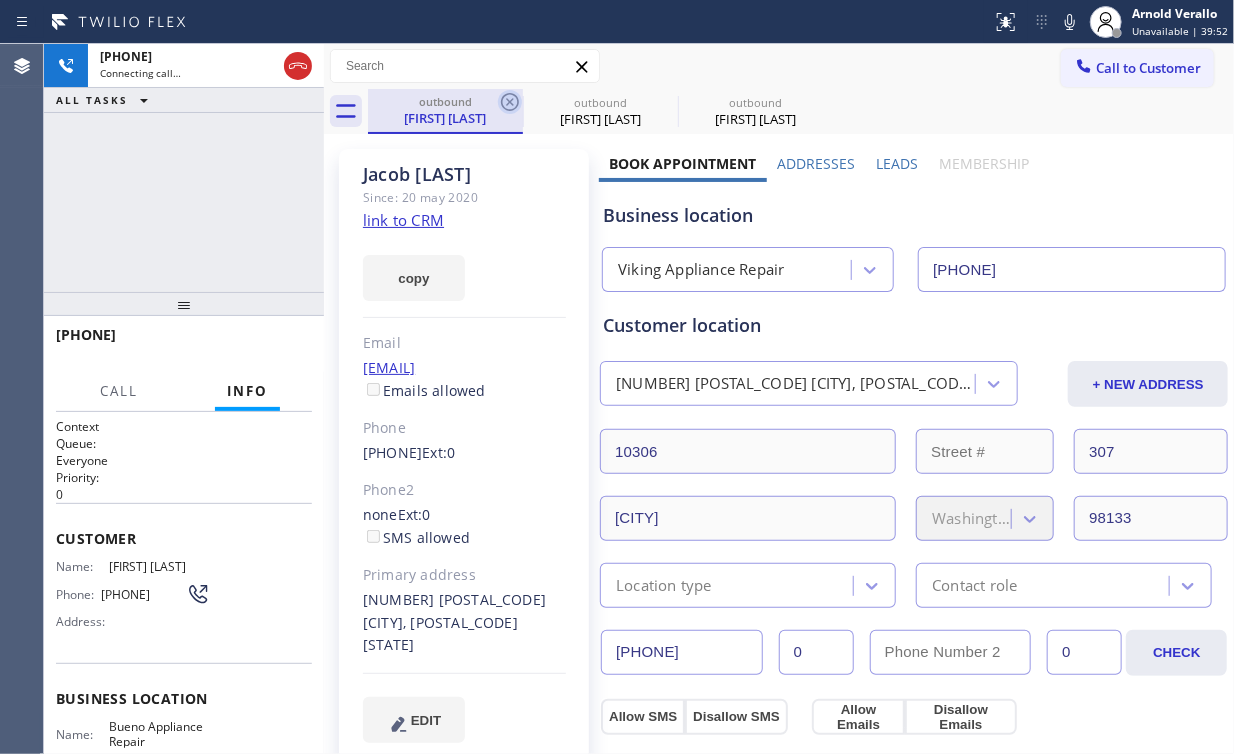 click 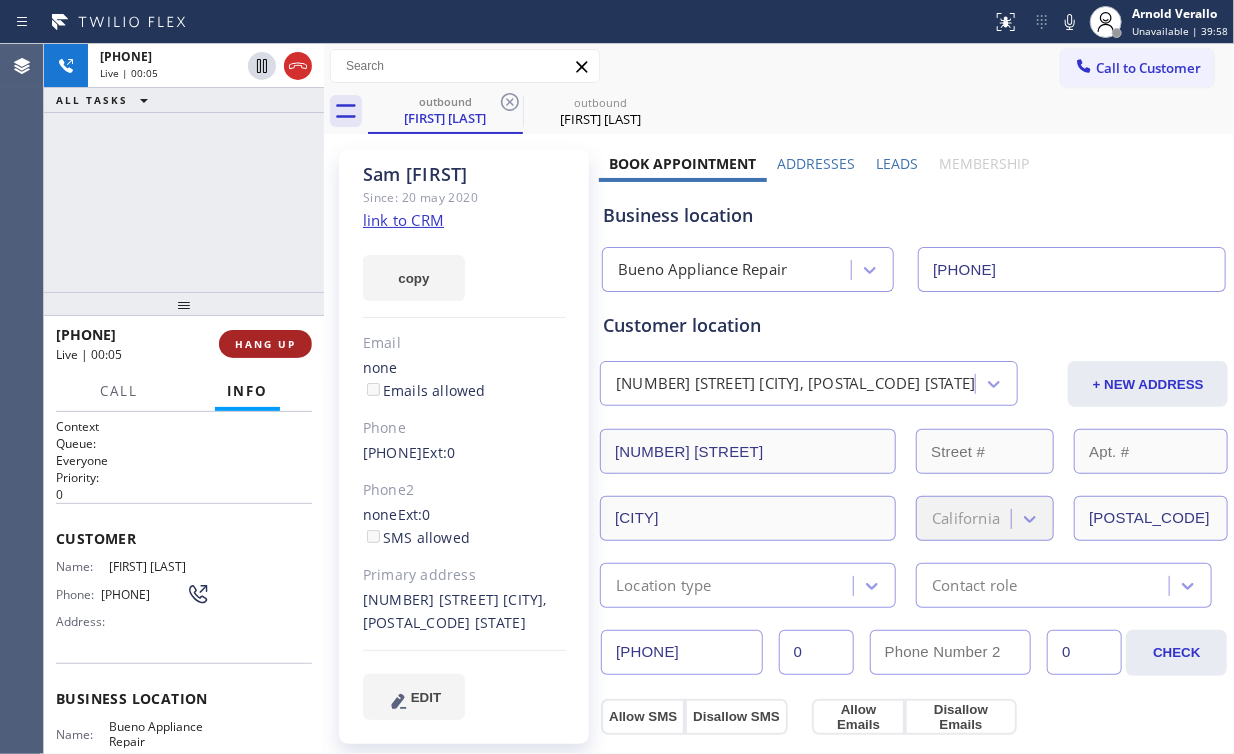 click on "HANG UP" at bounding box center [265, 344] 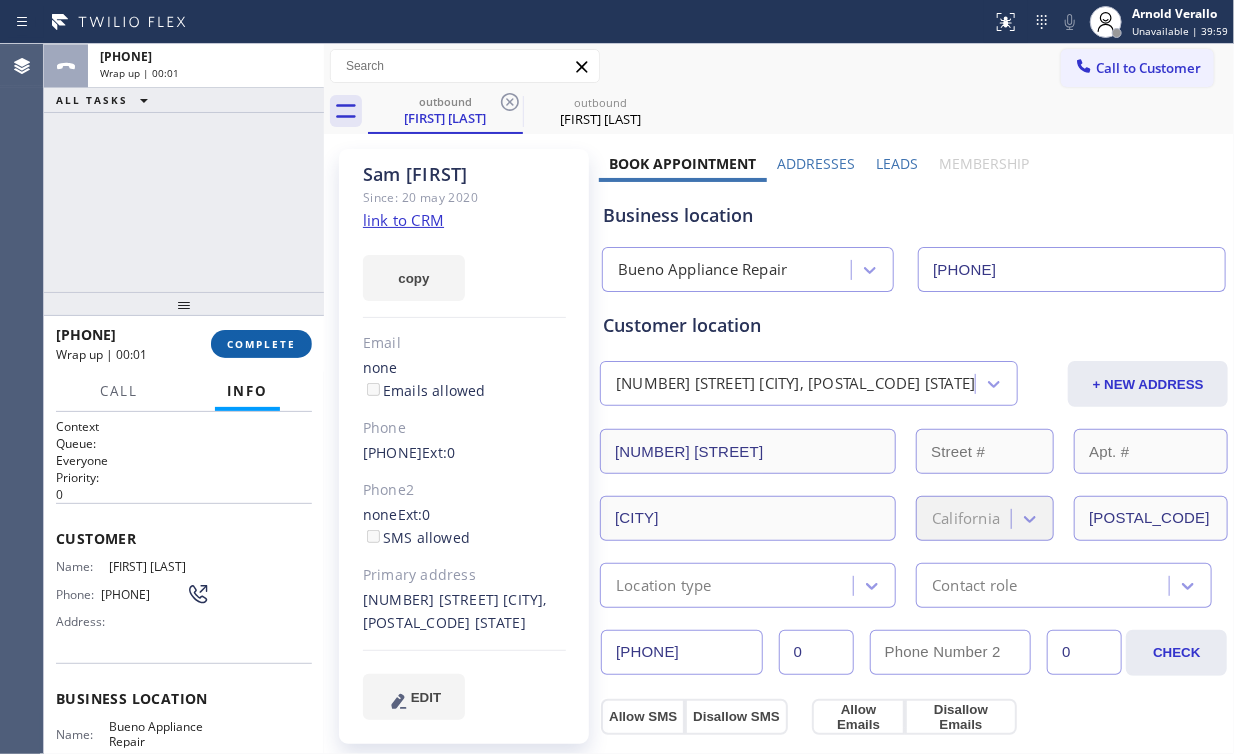 click on "COMPLETE" at bounding box center (261, 344) 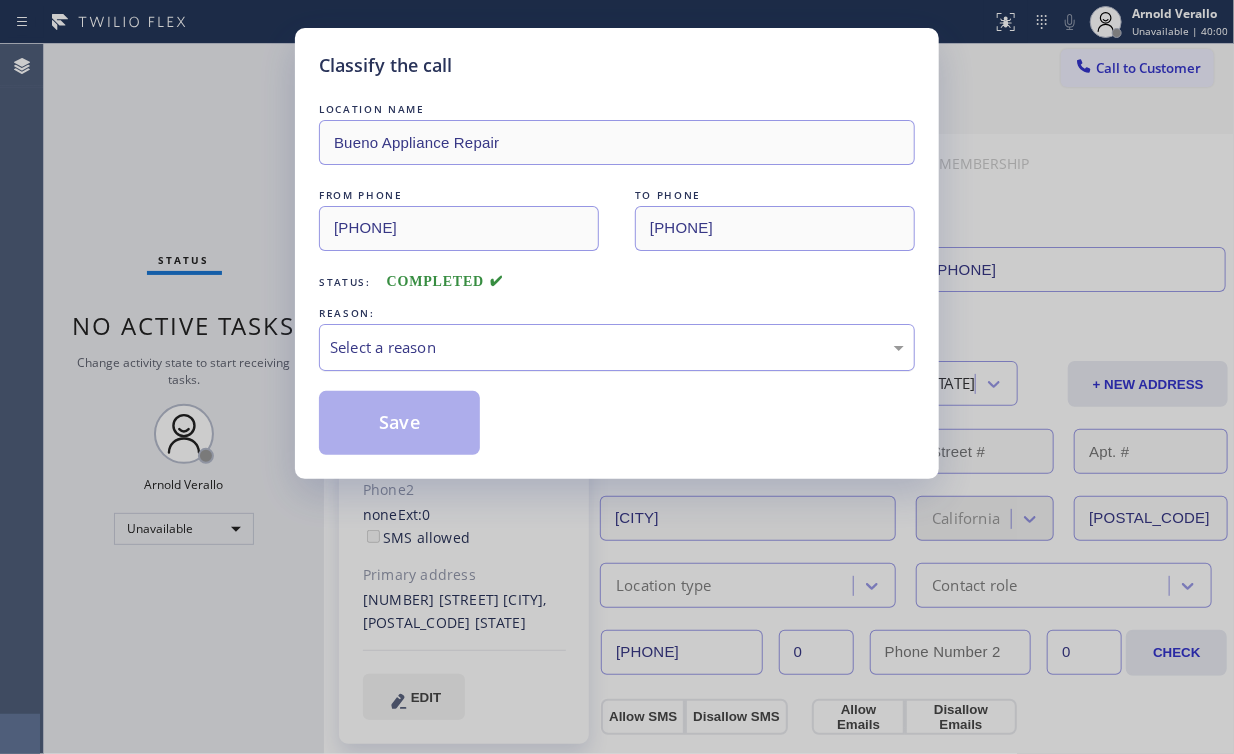 drag, startPoint x: 326, startPoint y: 349, endPoint x: 377, endPoint y: 350, distance: 51.009804 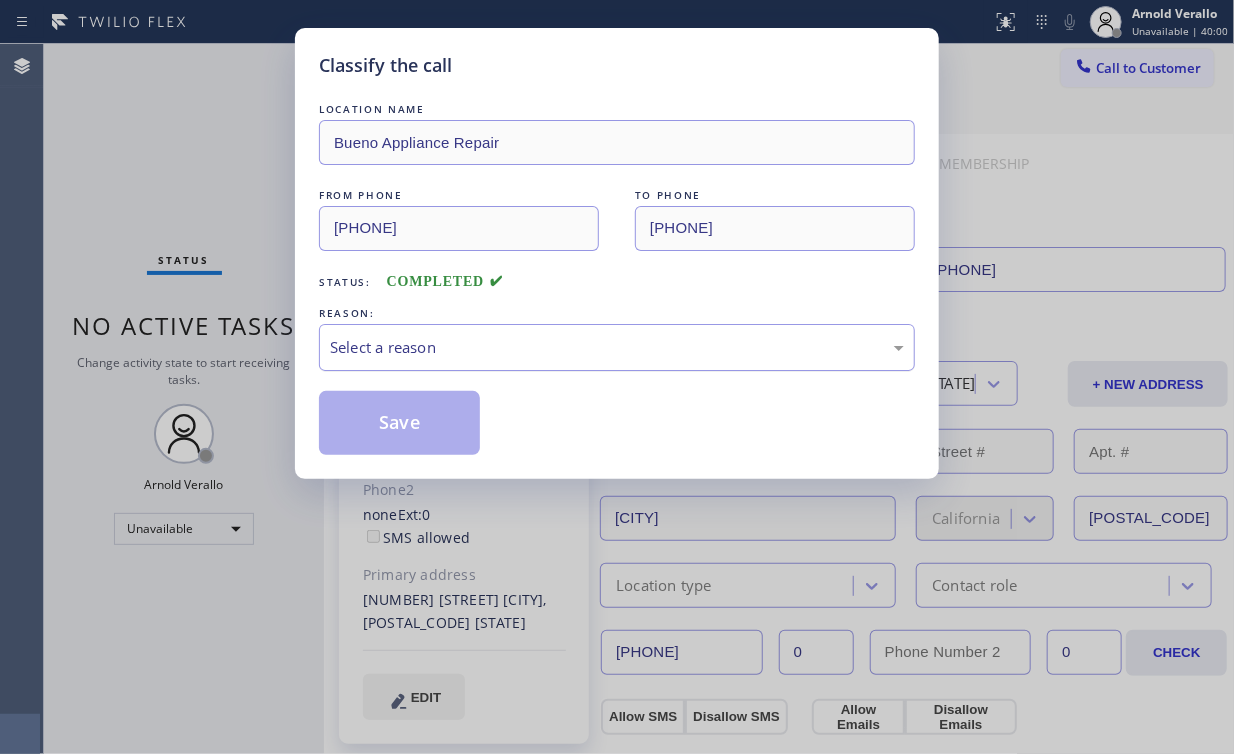 click on "Select a reason" at bounding box center [617, 347] 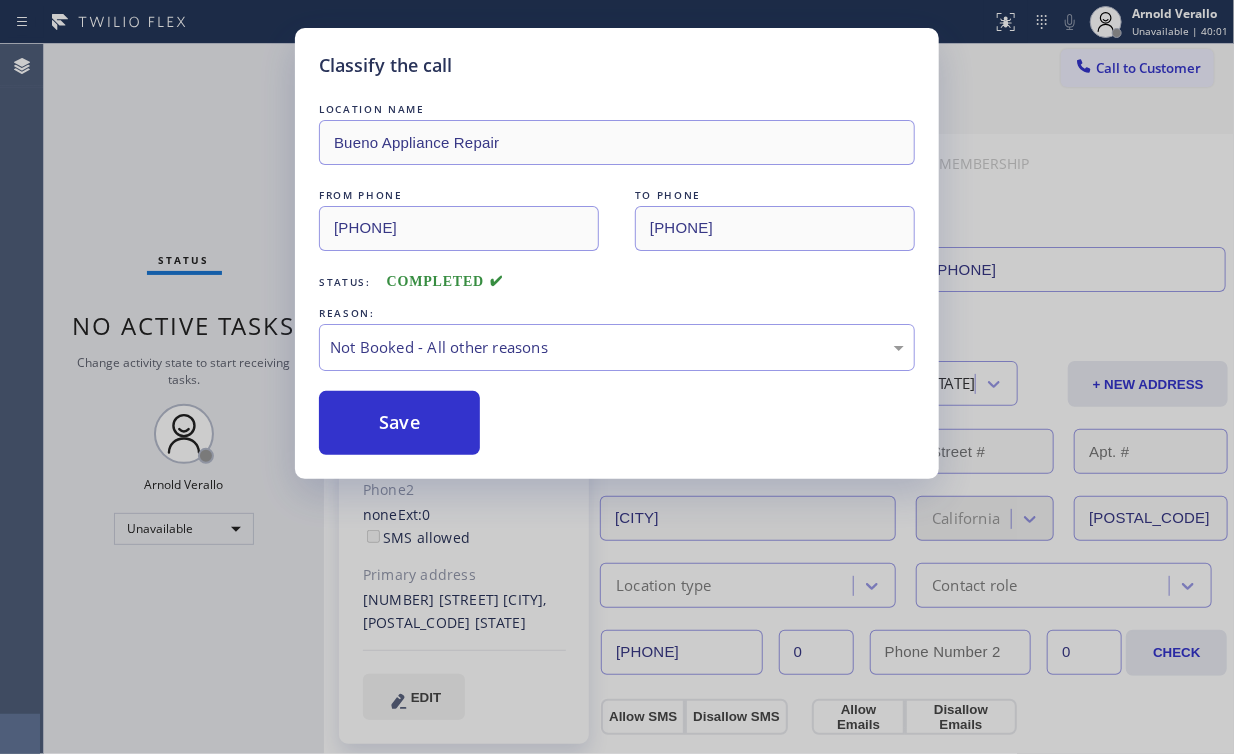 drag, startPoint x: 396, startPoint y: 414, endPoint x: 216, endPoint y: 209, distance: 272.80945 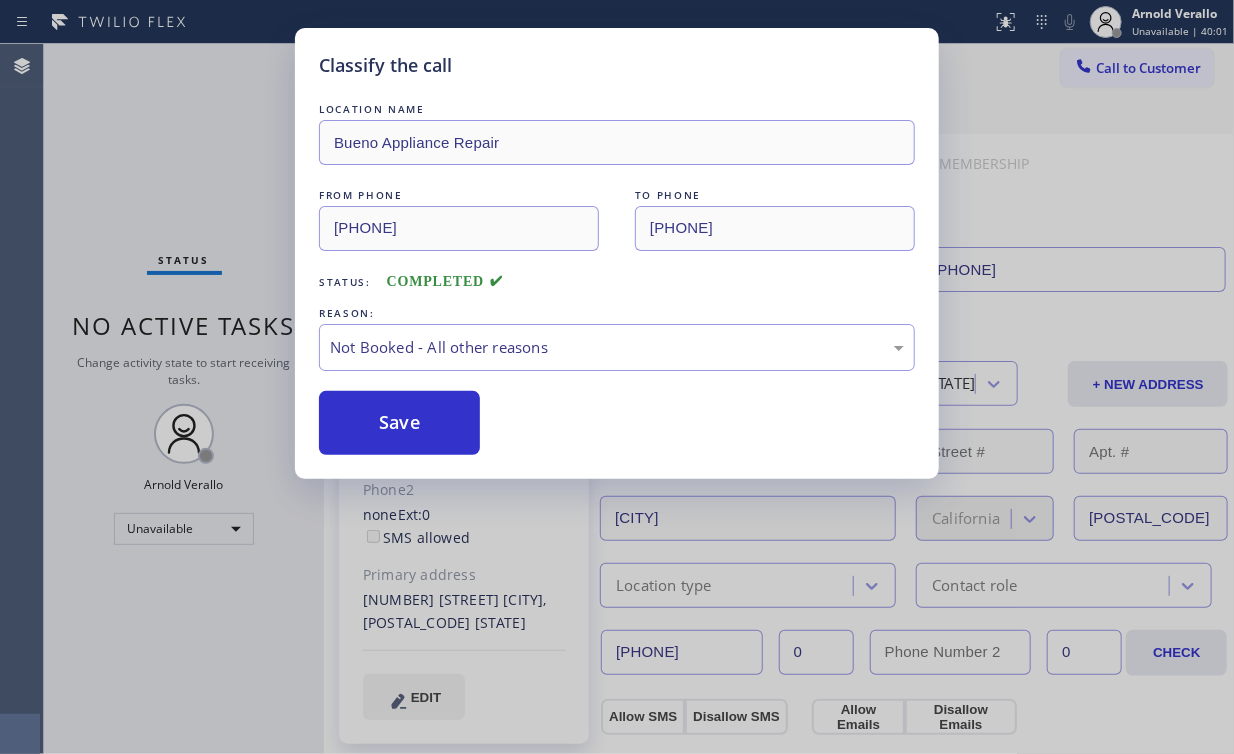 click on "Save" at bounding box center (399, 423) 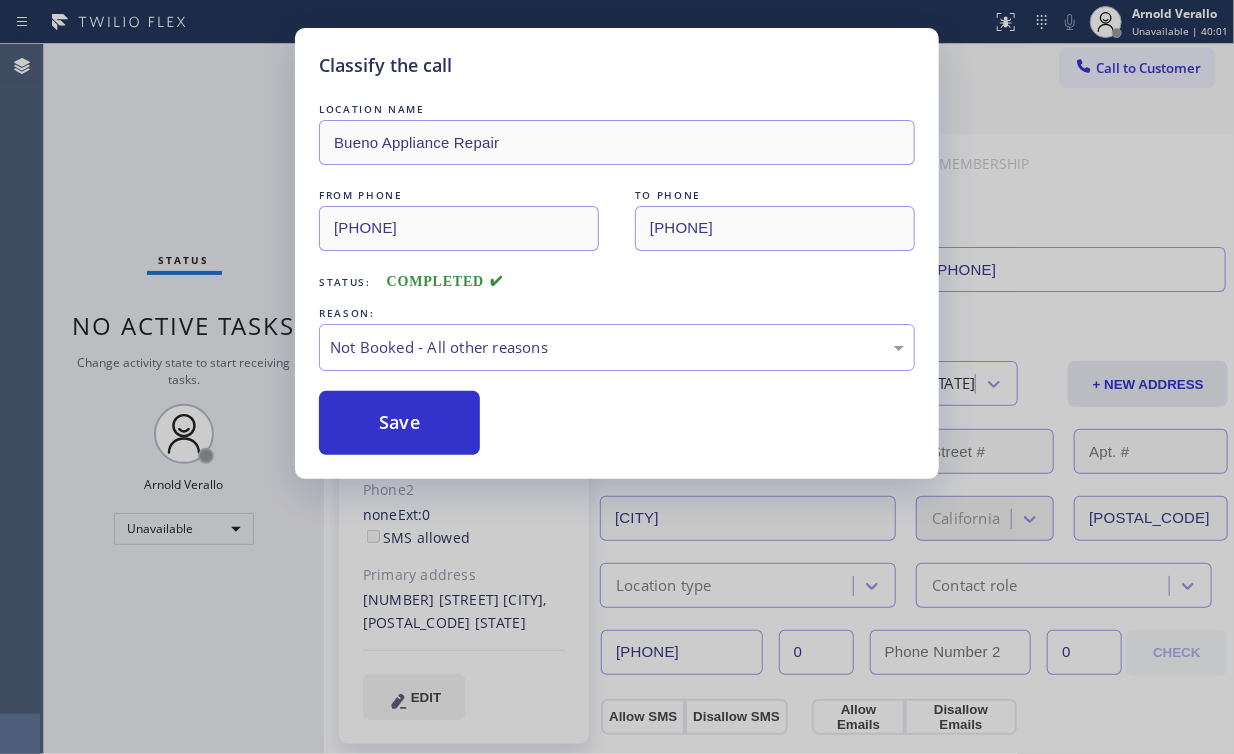 click on "Classify the call LOCATION NAME Bueno Appliance Repair FROM PHONE (562) 616-1744 TO PHONE (562) 293-6724 Status: COMPLETED REASON: Not Booked - All other reasons Save" at bounding box center [617, 377] 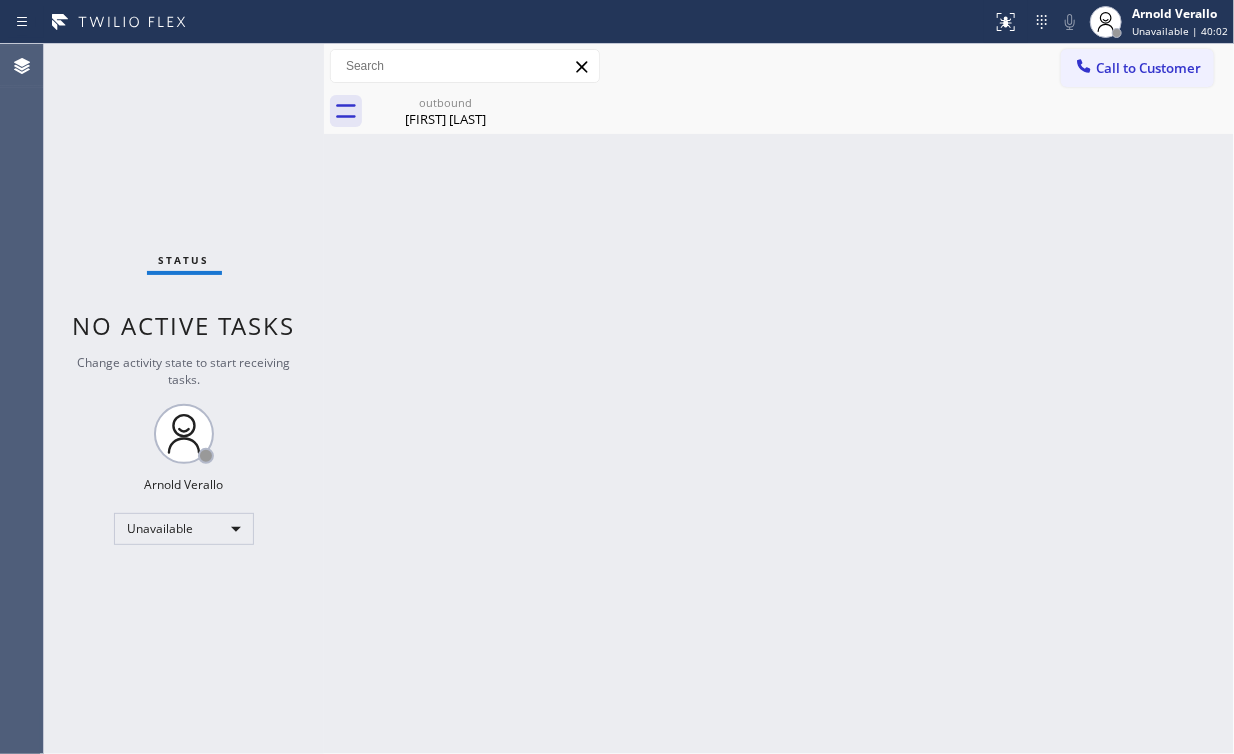 drag, startPoint x: 1121, startPoint y: 70, endPoint x: 1023, endPoint y: 97, distance: 101.65137 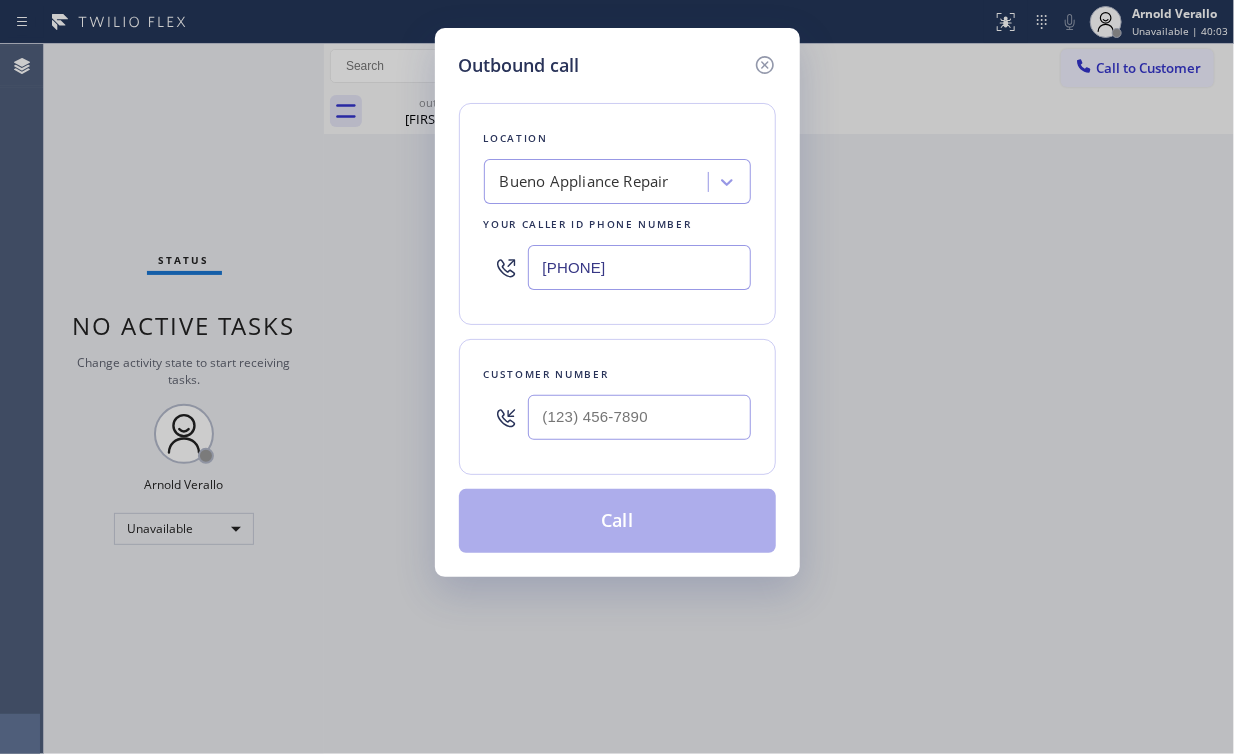 drag, startPoint x: 670, startPoint y: 264, endPoint x: 454, endPoint y: 280, distance: 216.59178 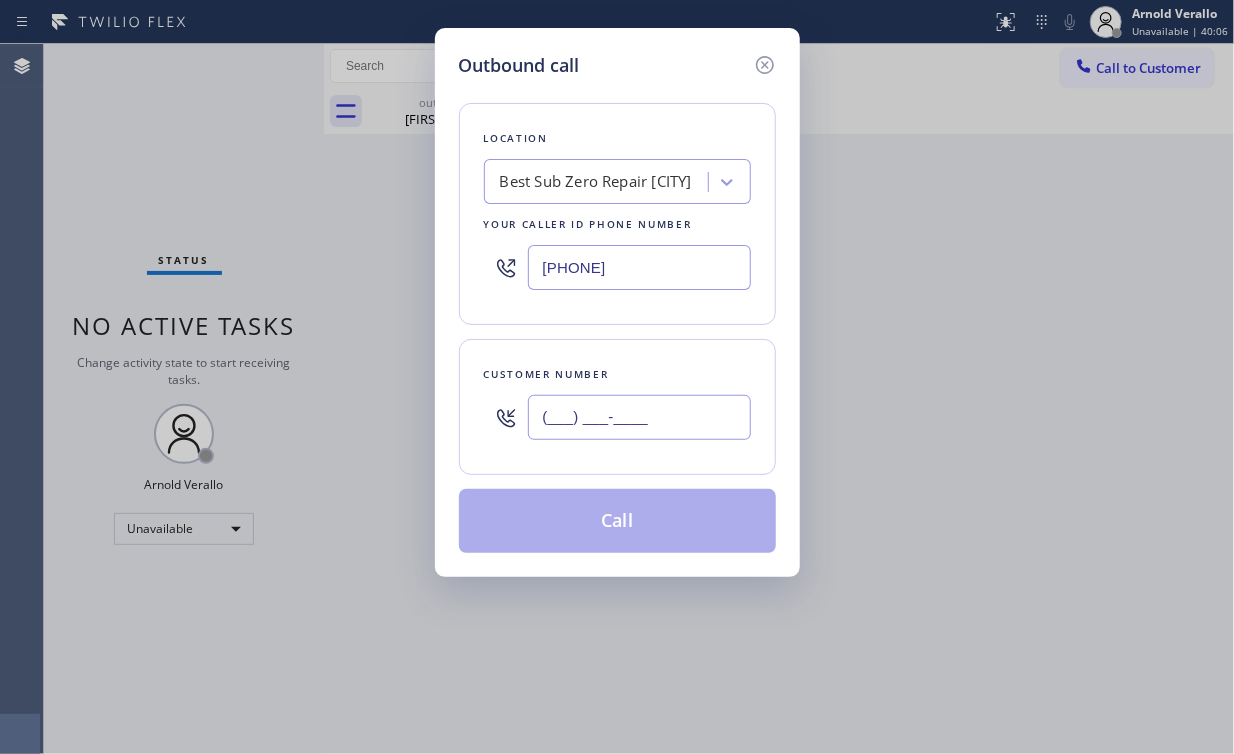 click on "(___) ___-____" at bounding box center (639, 417) 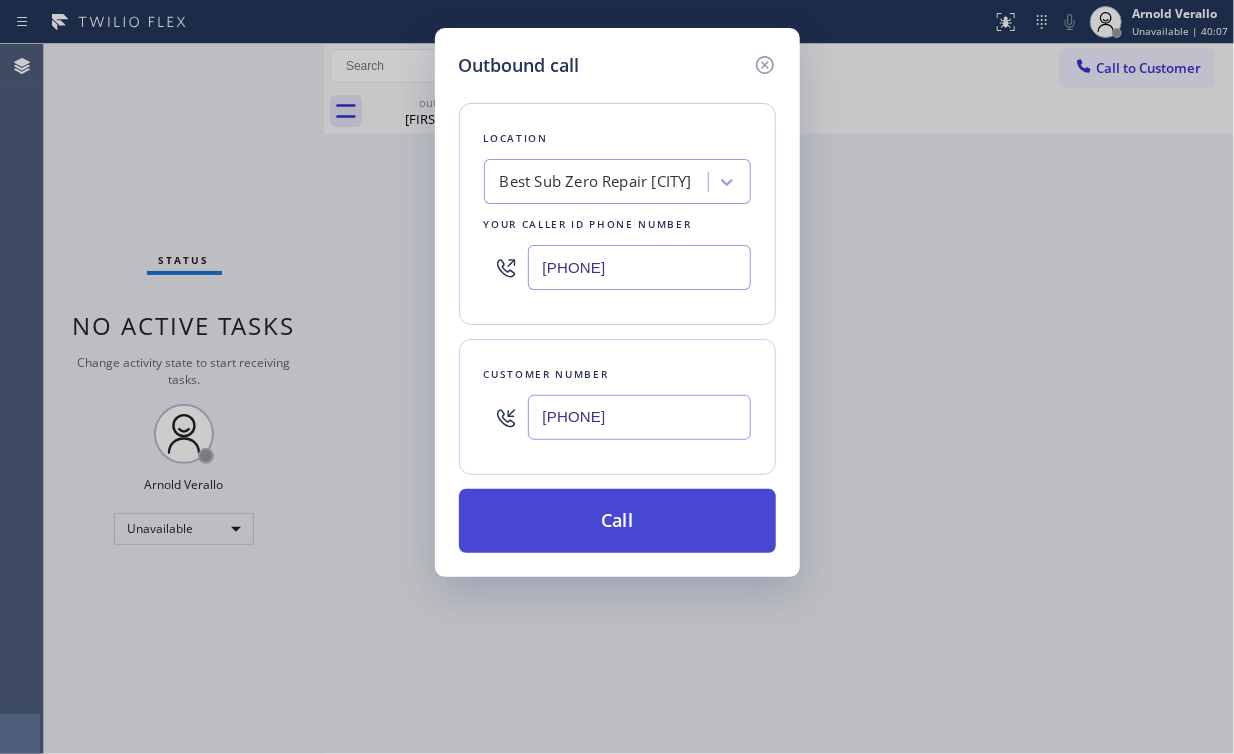 type on "(949) 832-1239" 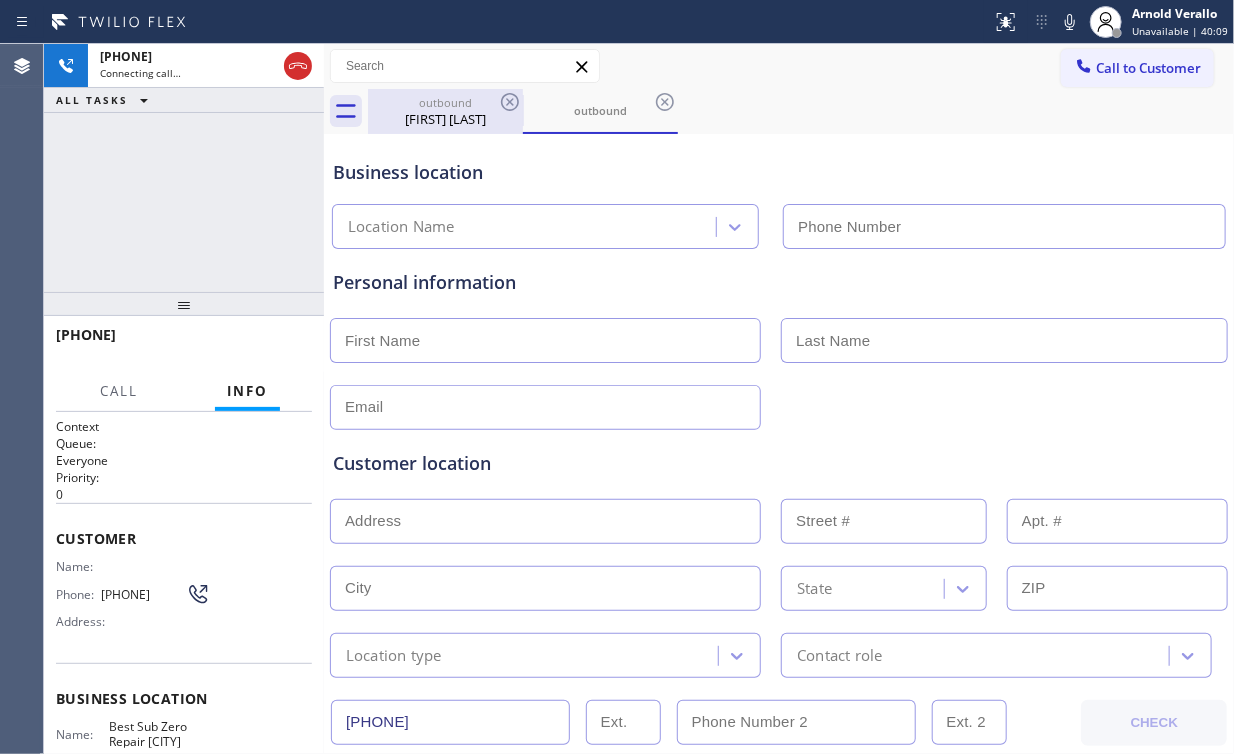 click on "Sam Chhoab" at bounding box center [445, 119] 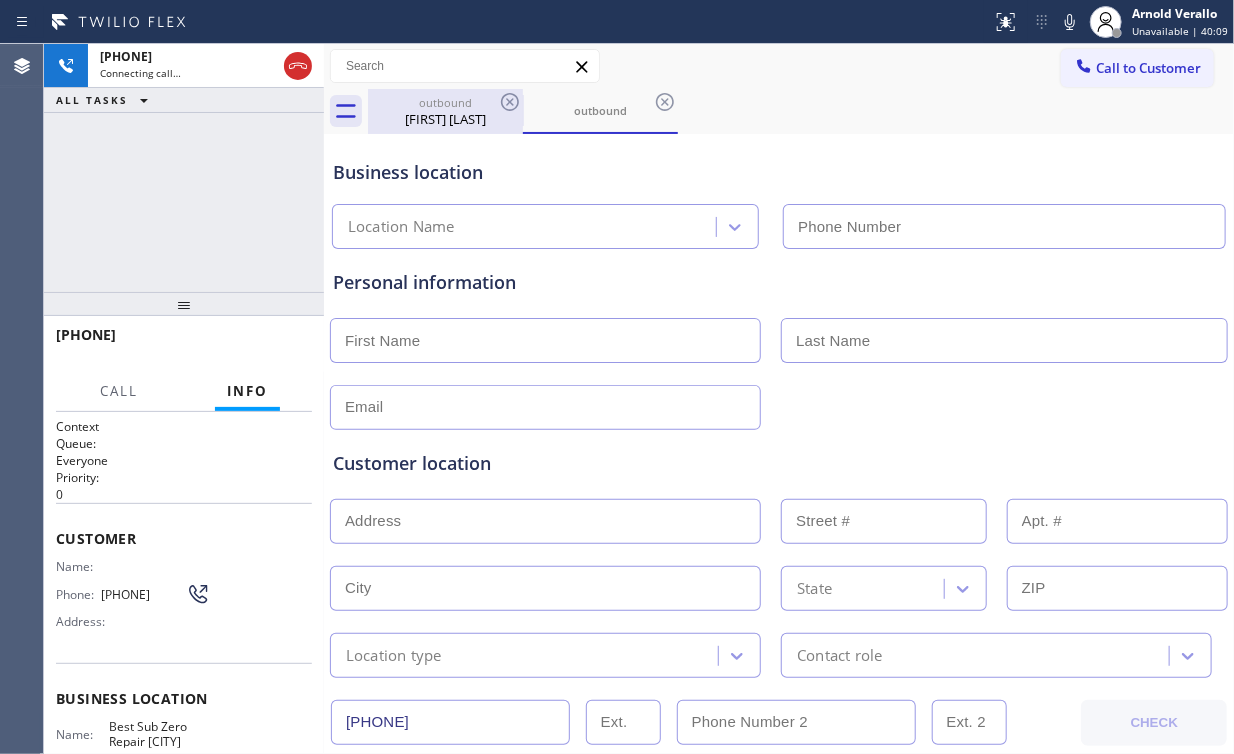 type on "(562) 616-1744" 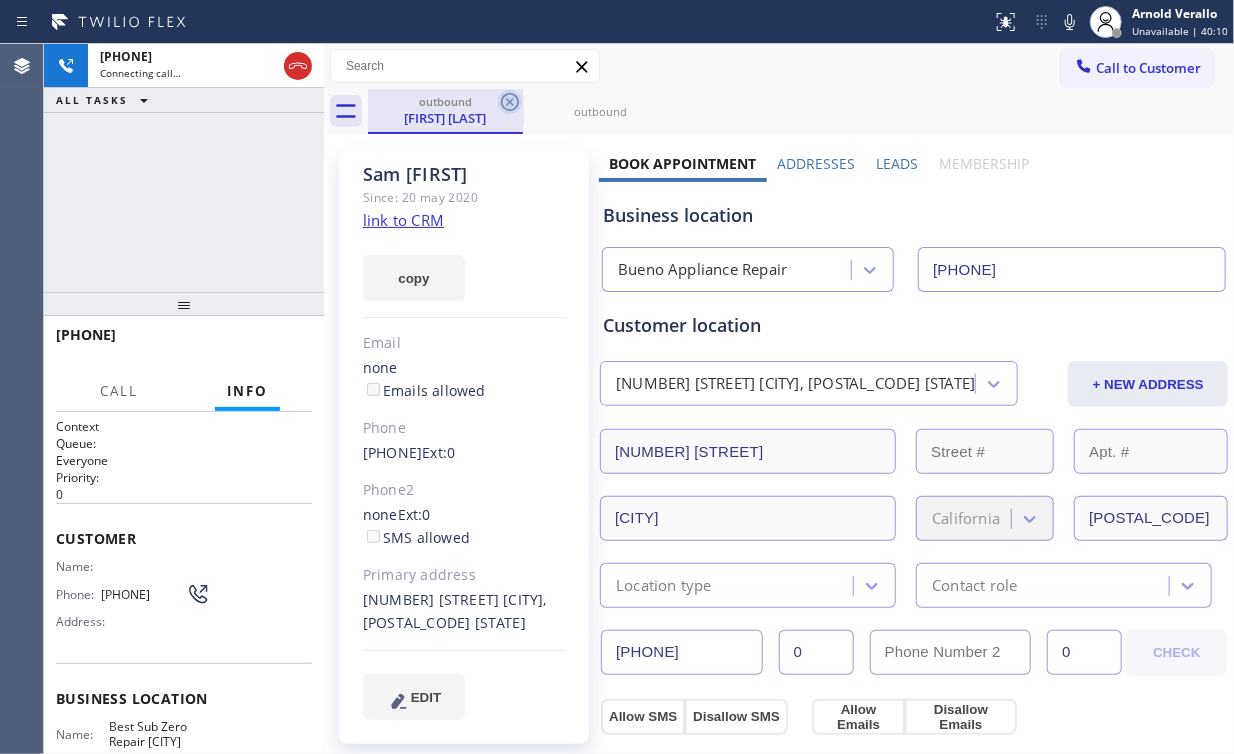 click 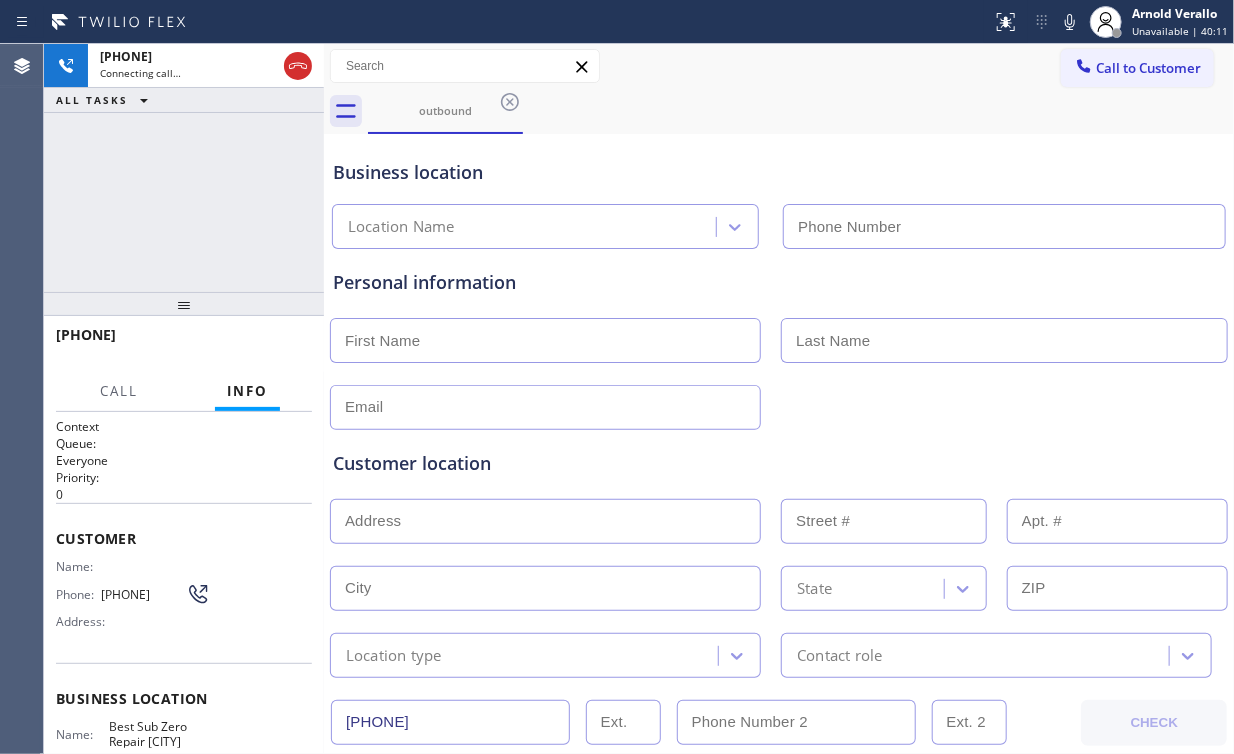 type on "(949) 531-7436" 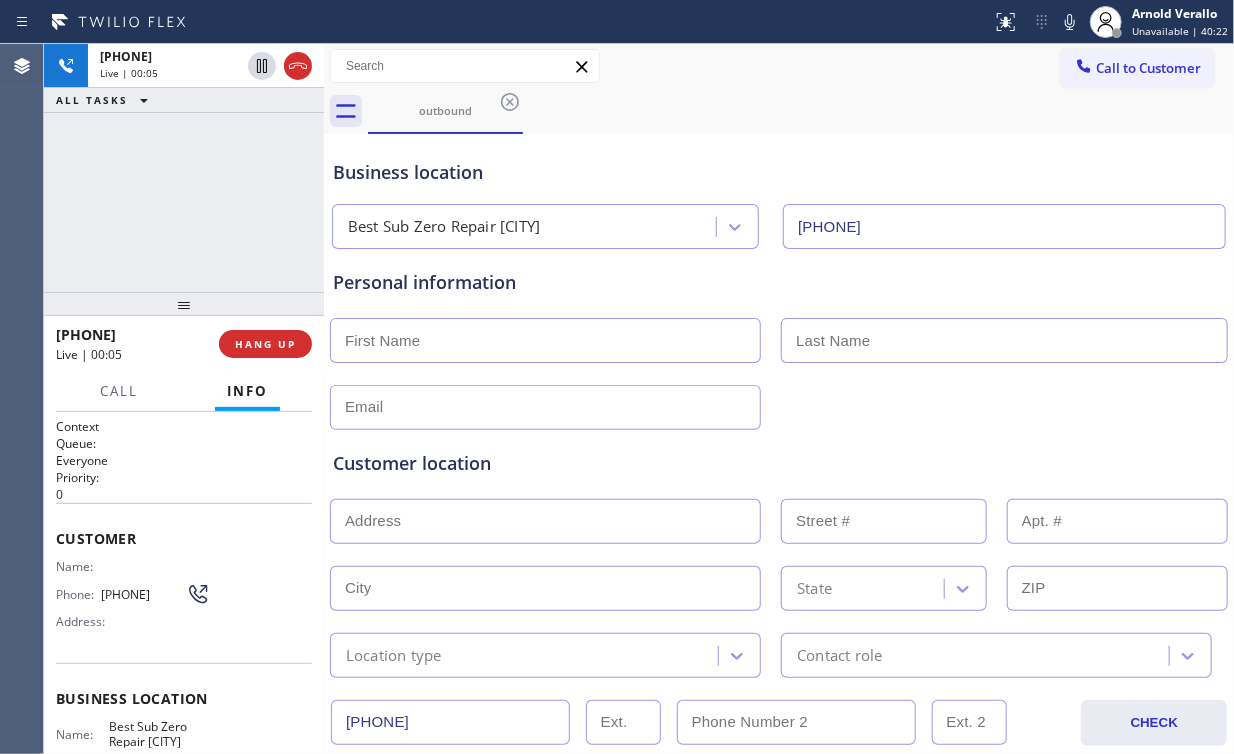 click on "+19498321239 Live | 00:05 ALL TASKS ALL TASKS ACTIVE TASKS TASKS IN WRAP UP" at bounding box center [184, 168] 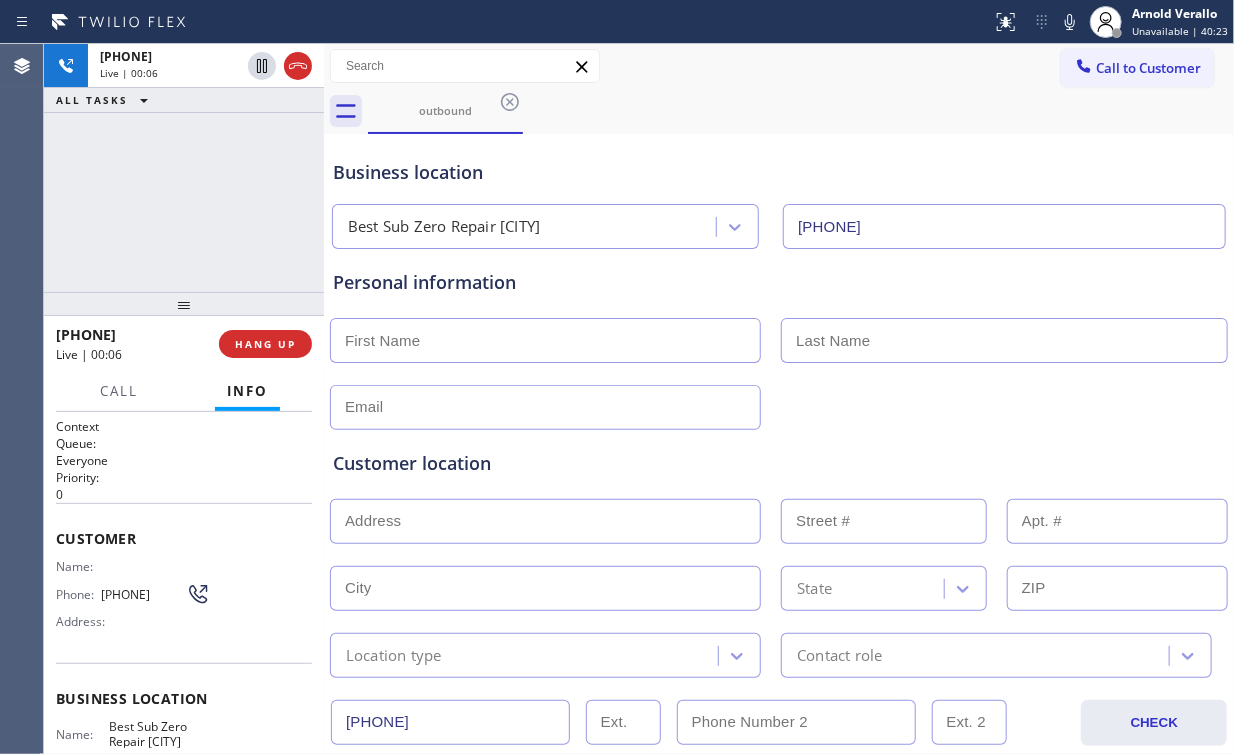 click on "+19498321239 Live | 00:06 ALL TASKS ALL TASKS ACTIVE TASKS TASKS IN WRAP UP" at bounding box center (184, 168) 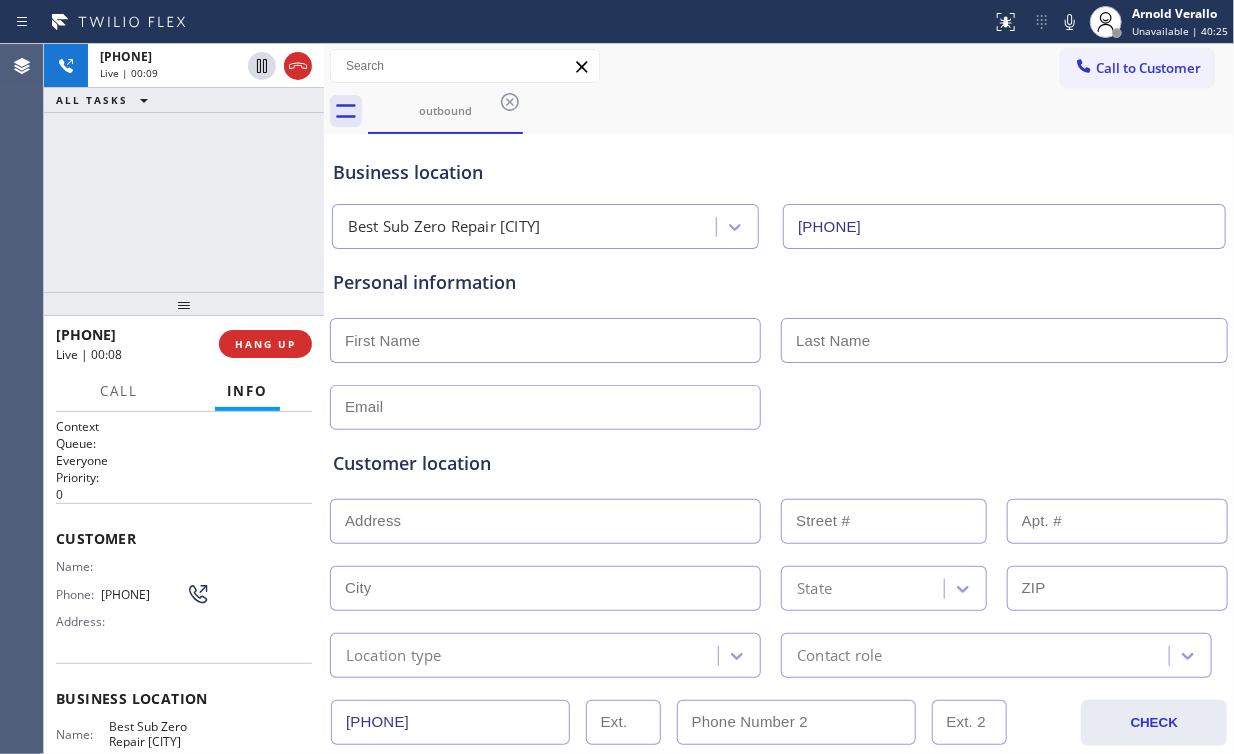 click on "+19498321239 Live | 00:09 ALL TASKS ALL TASKS ACTIVE TASKS TASKS IN WRAP UP" at bounding box center (184, 168) 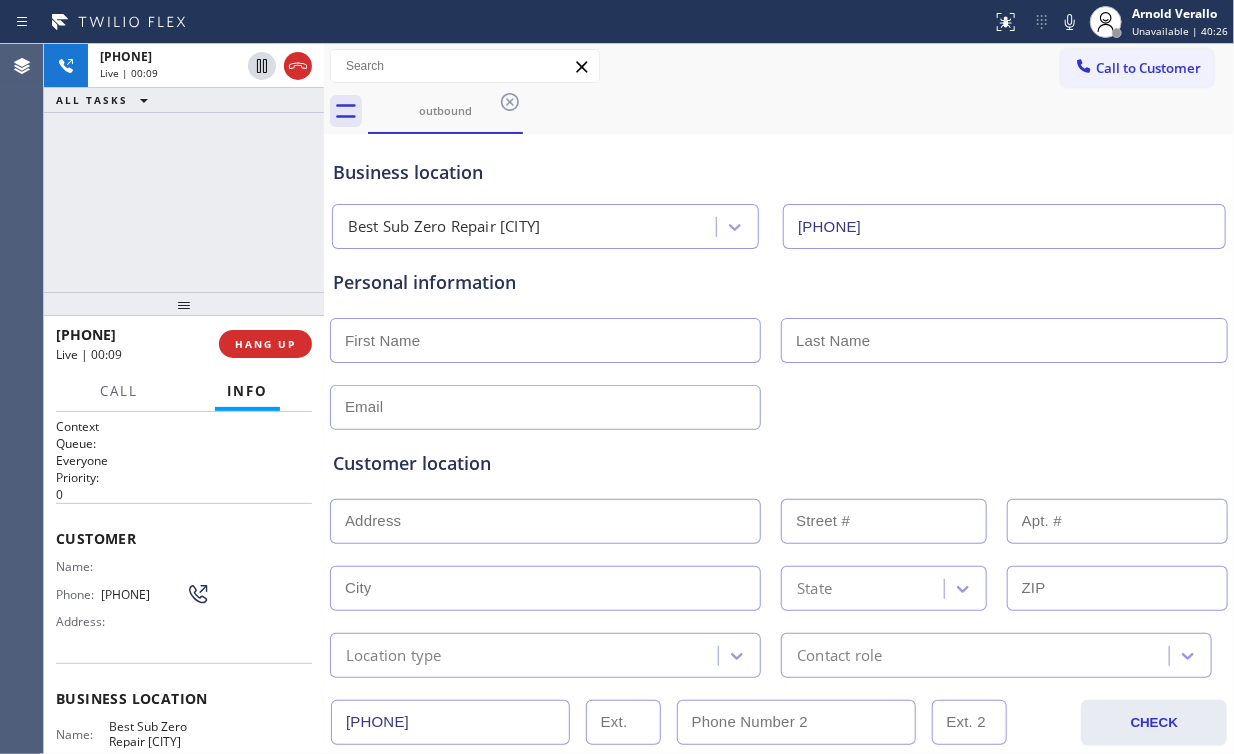 click on "+19498321239 Live | 00:09 ALL TASKS ALL TASKS ACTIVE TASKS TASKS IN WRAP UP" at bounding box center [184, 168] 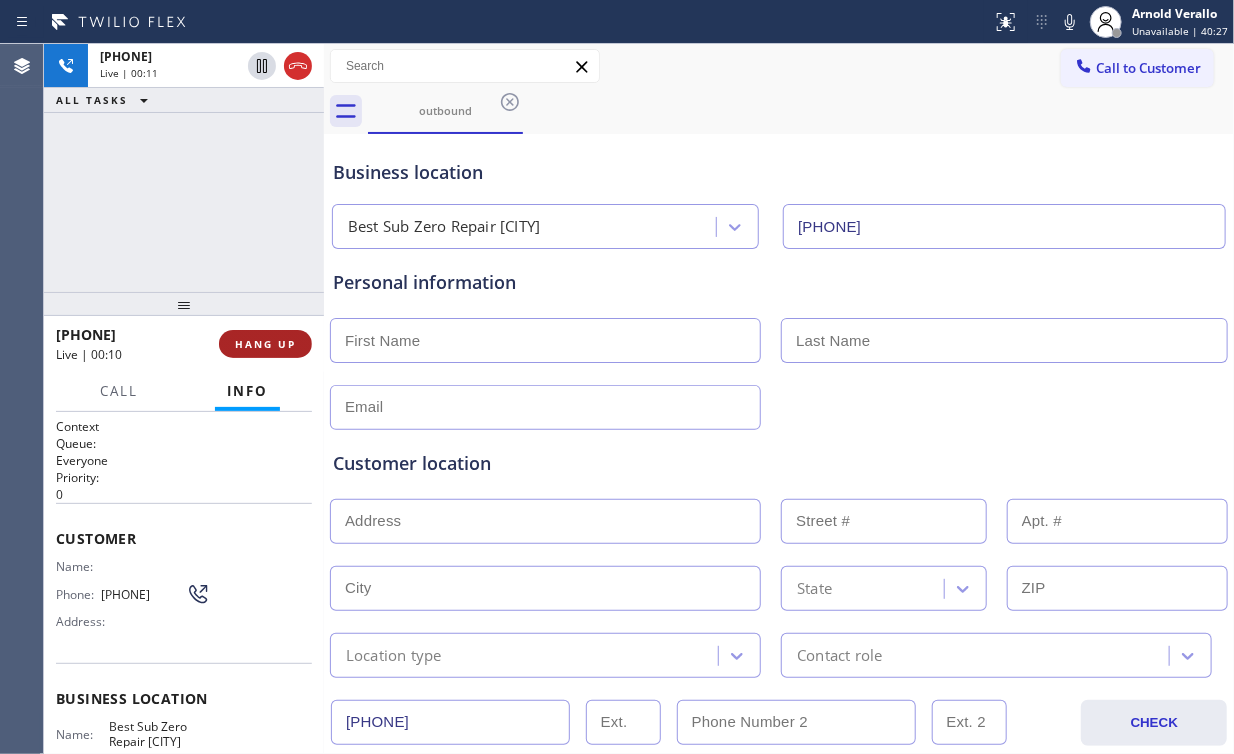 click on "HANG UP" at bounding box center (265, 344) 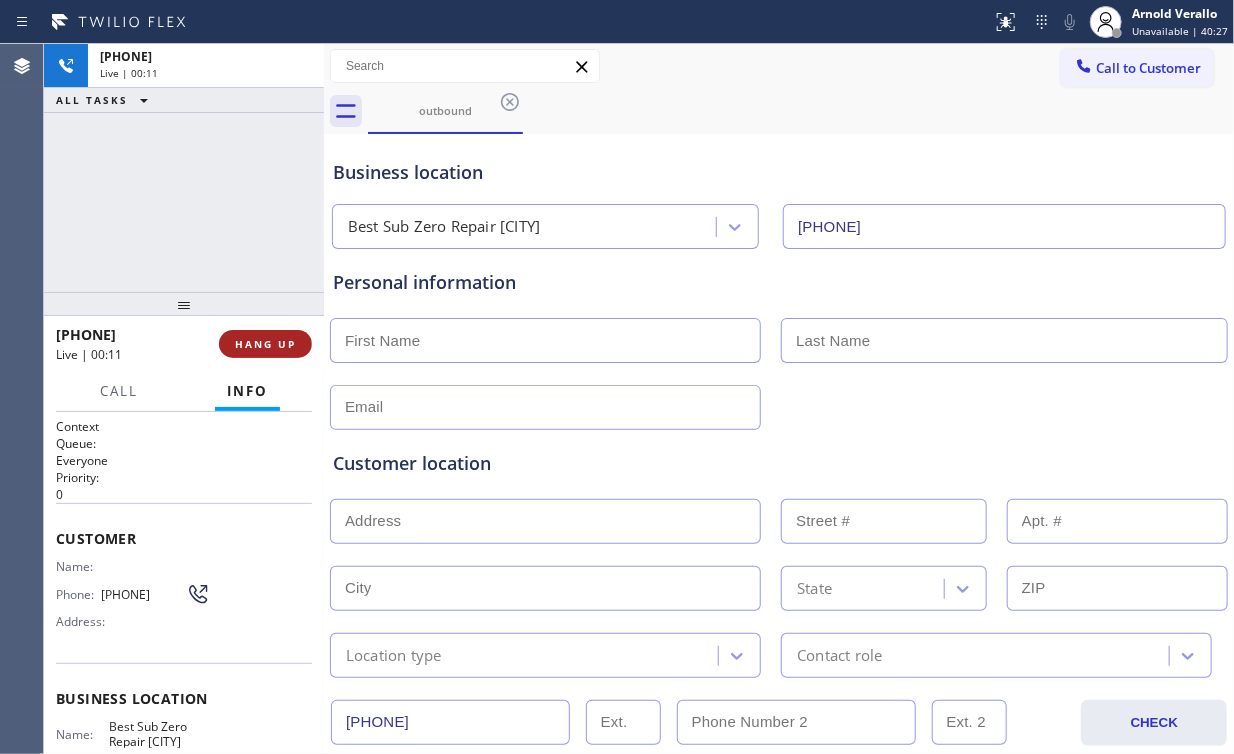 click on "HANG UP" at bounding box center [265, 344] 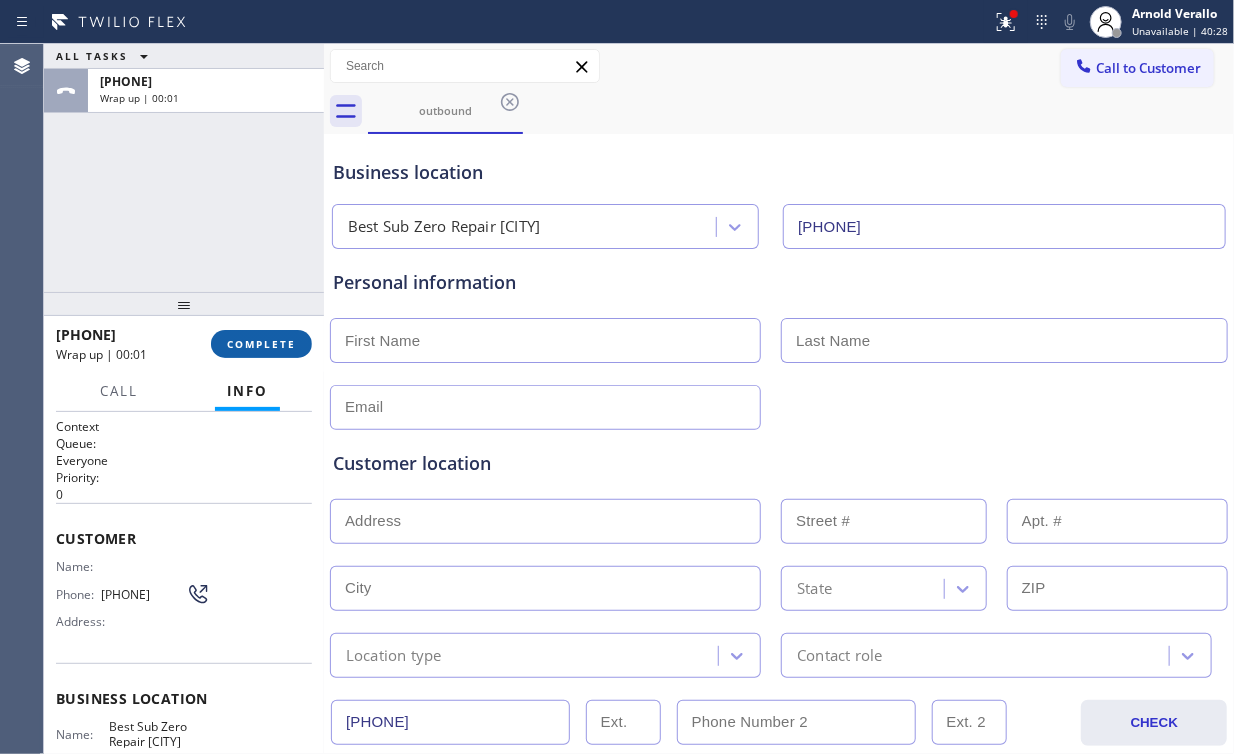 click on "COMPLETE" at bounding box center (261, 344) 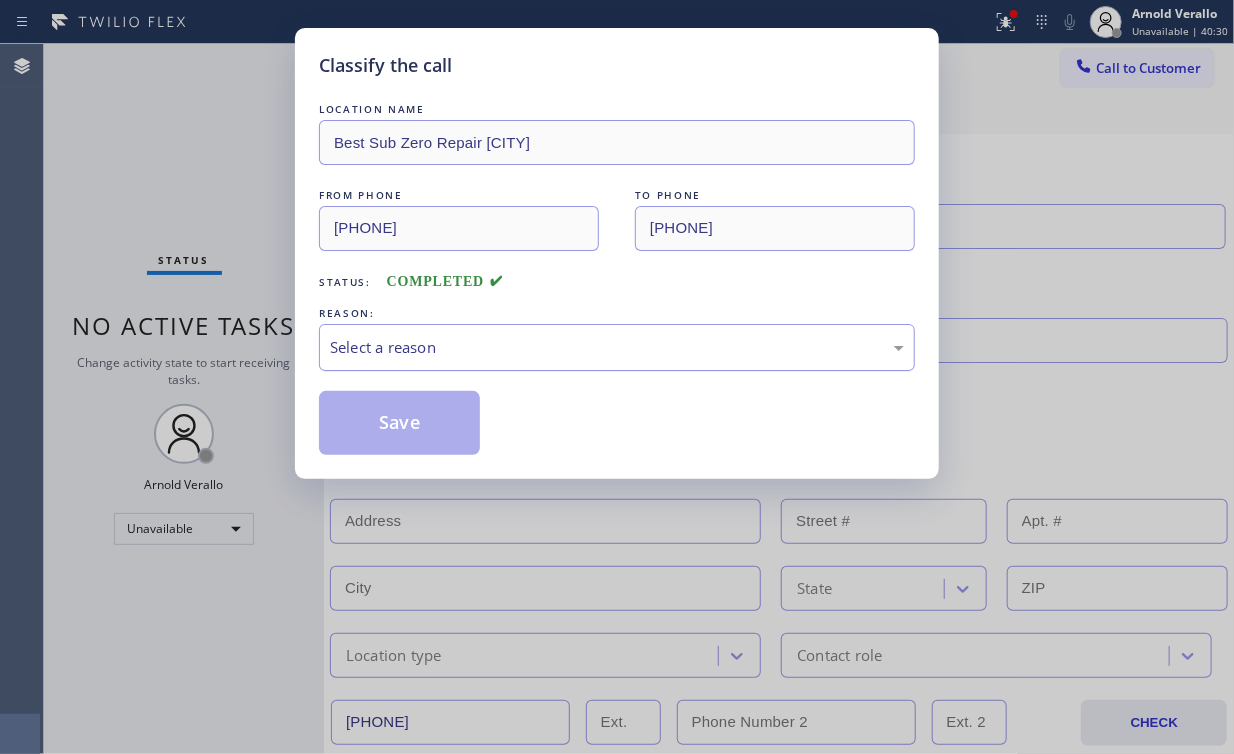click on "Select a reason" at bounding box center [617, 347] 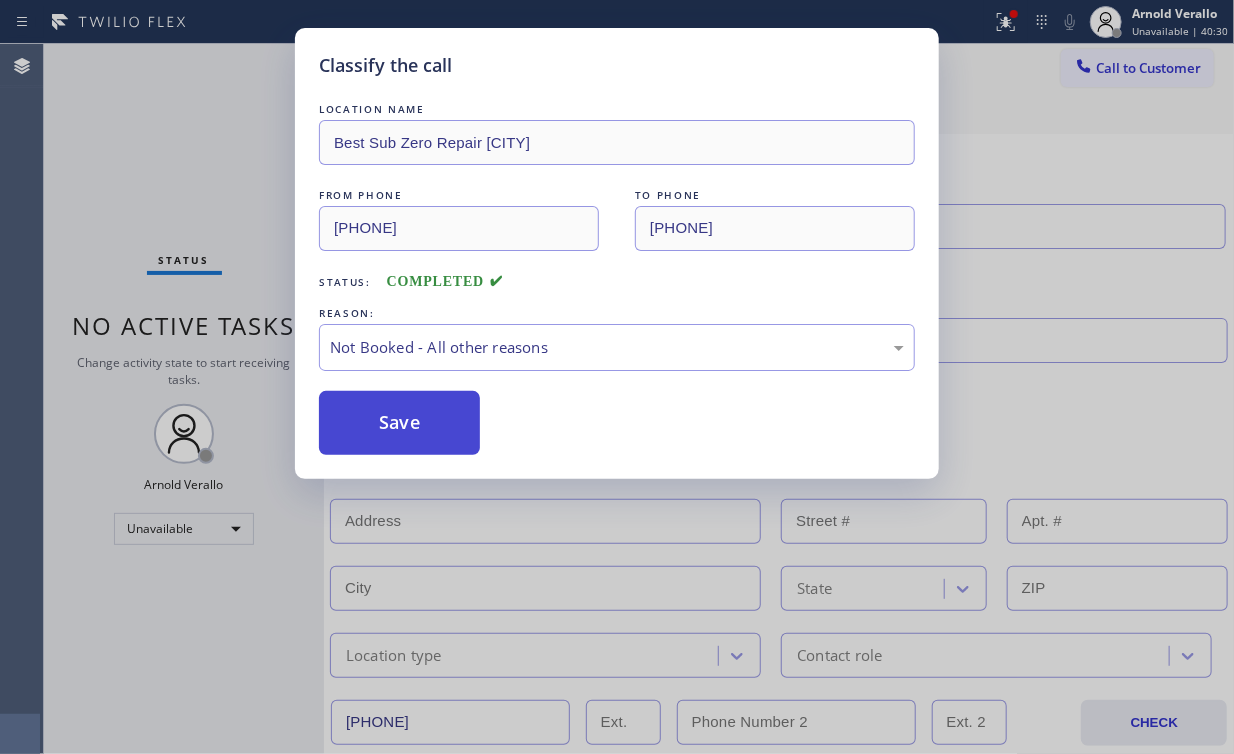 drag, startPoint x: 408, startPoint y: 431, endPoint x: 228, endPoint y: 230, distance: 269.8166 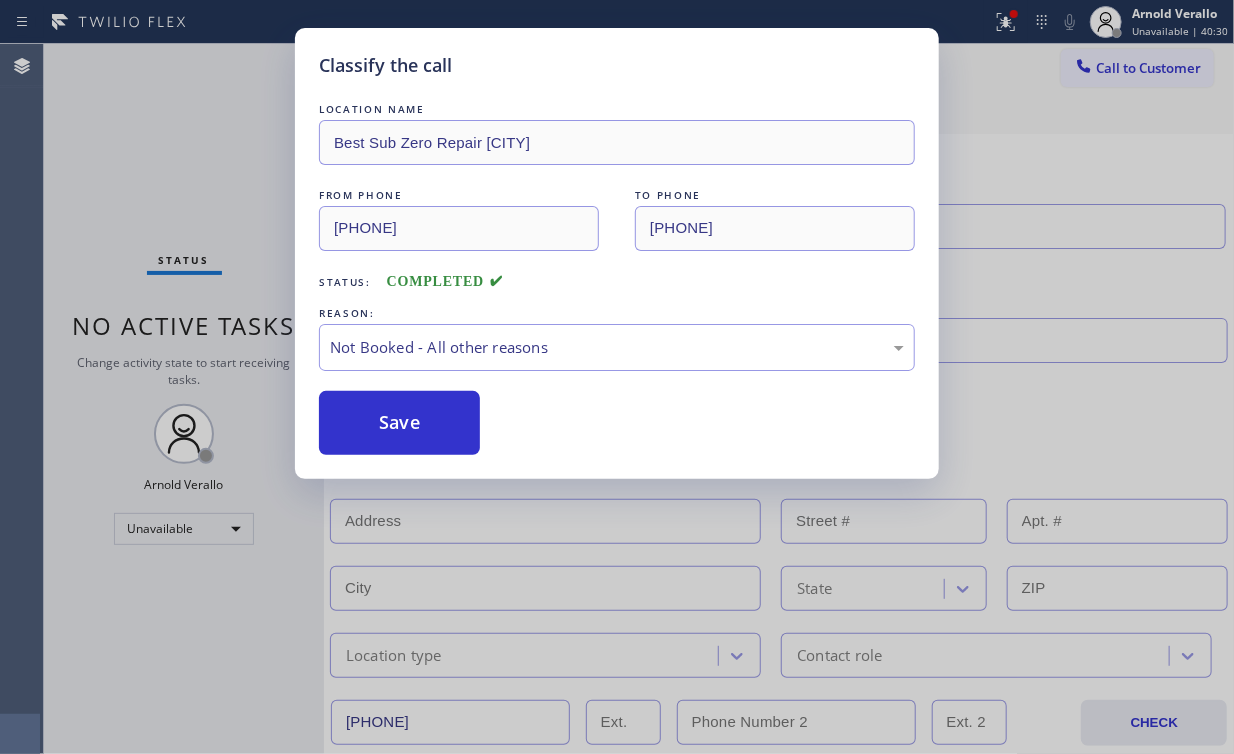 click on "Save" at bounding box center (399, 423) 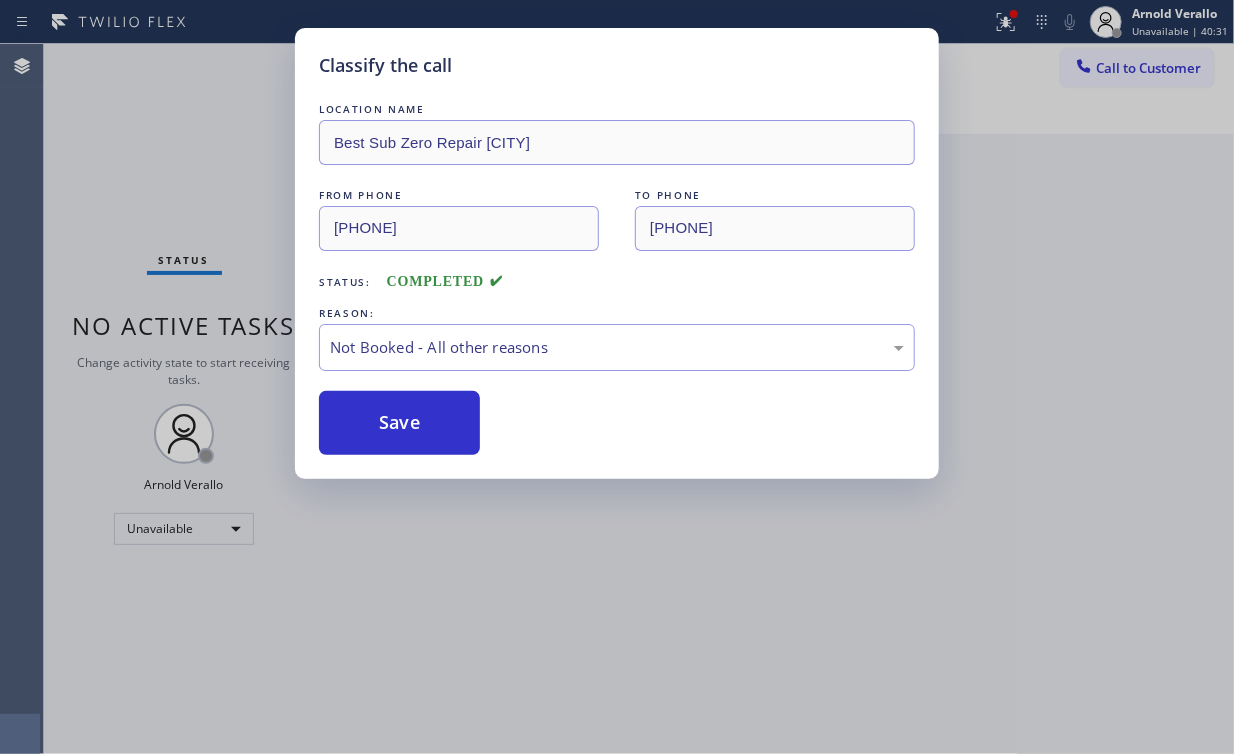 click on "Classify the call LOCATION NAME Best Sub Zero Repair Aliso Viejo FROM PHONE (949) 531-7436 TO PHONE (949) 832-1239 Status: COMPLETED REASON: Not Booked - All other reasons Save" at bounding box center [617, 377] 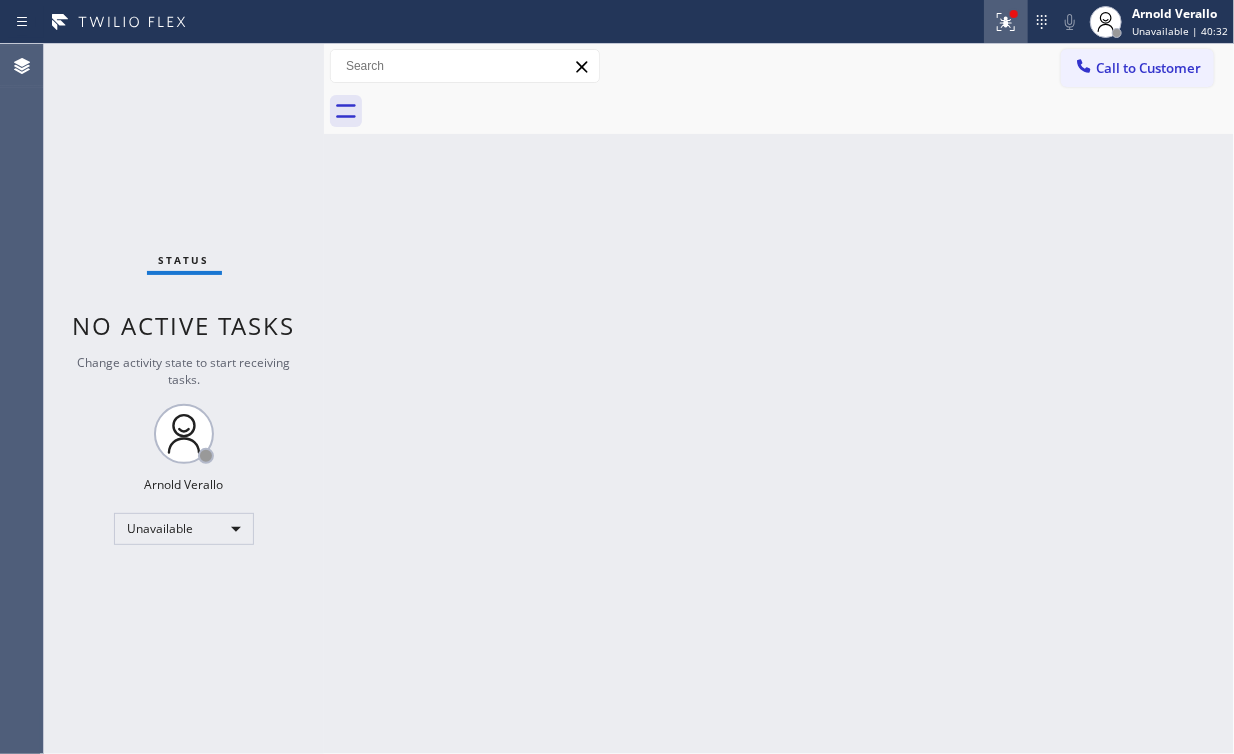 click at bounding box center (1006, 22) 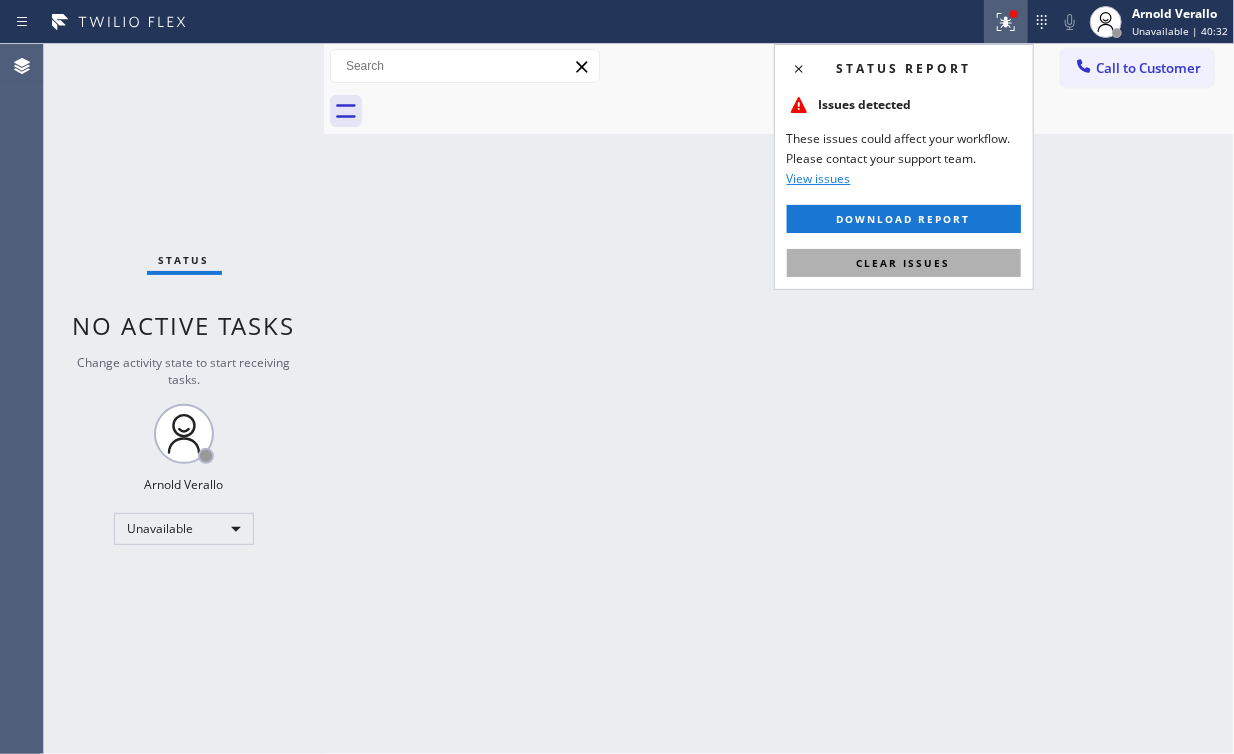 click on "Clear issues" at bounding box center [904, 263] 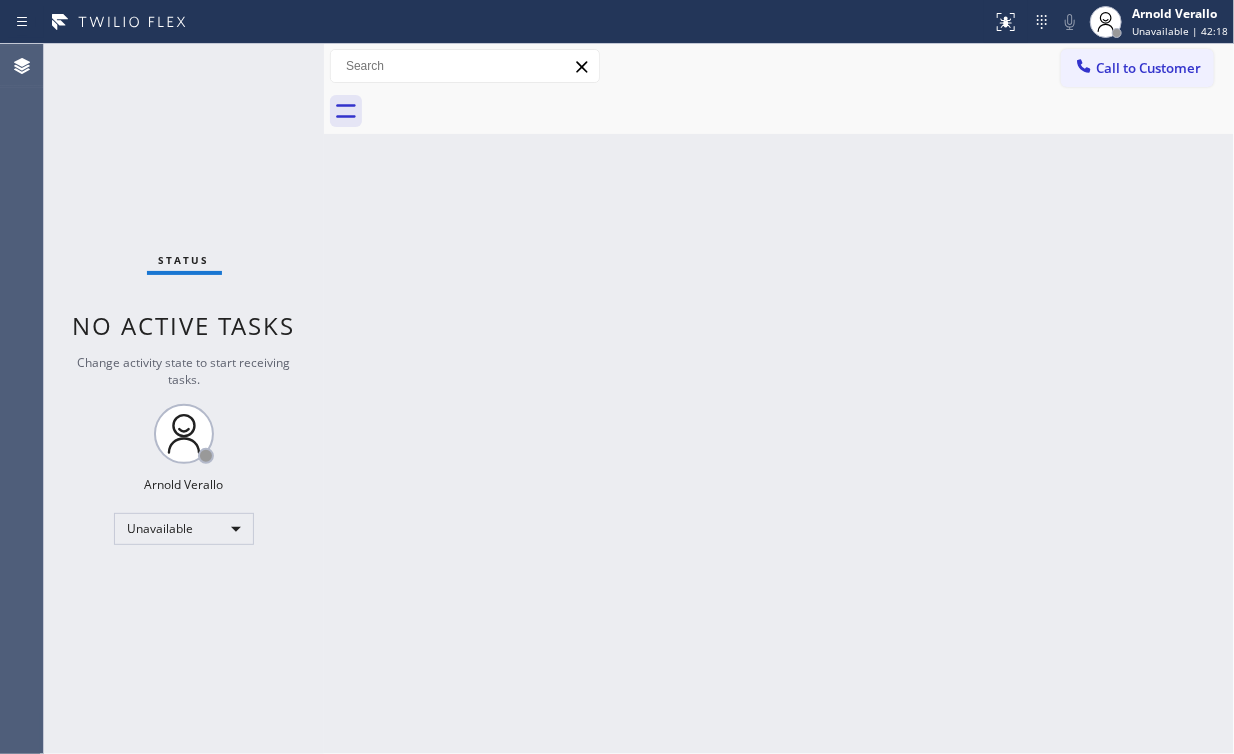 drag, startPoint x: 163, startPoint y: 144, endPoint x: 202, endPoint y: 136, distance: 39.812057 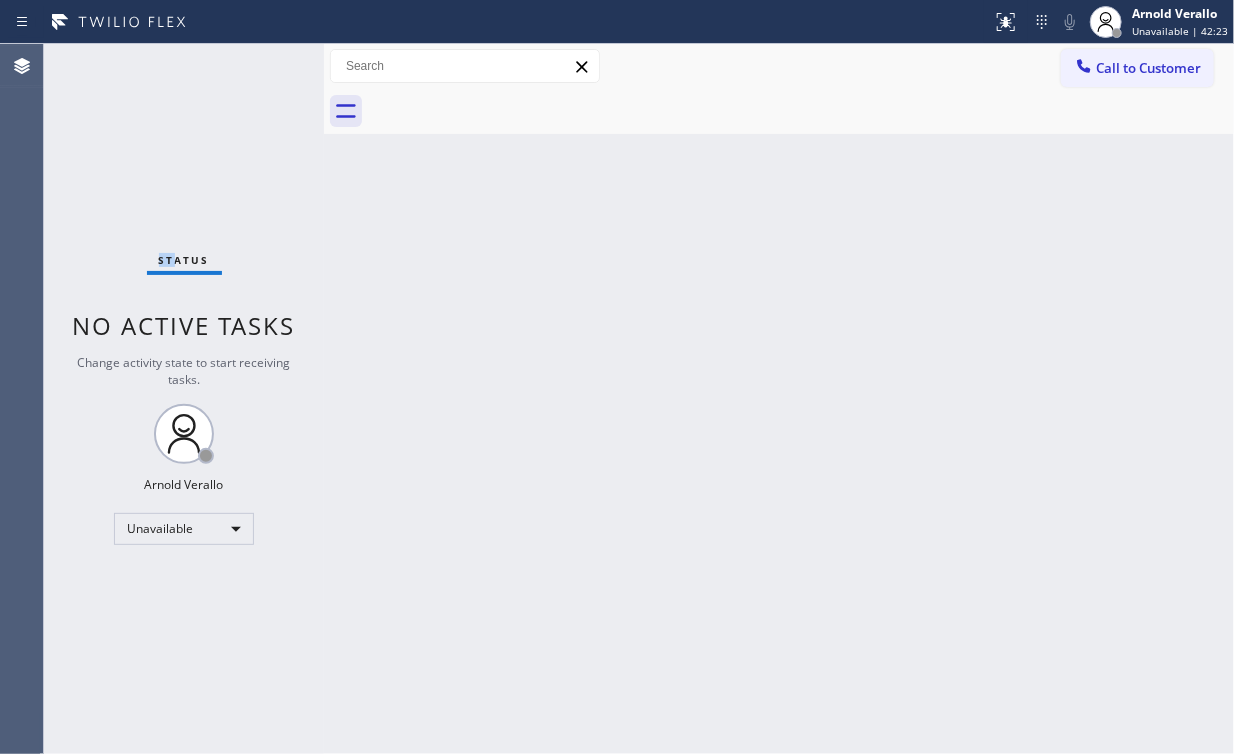 click on "Call to Customer" at bounding box center [1148, 68] 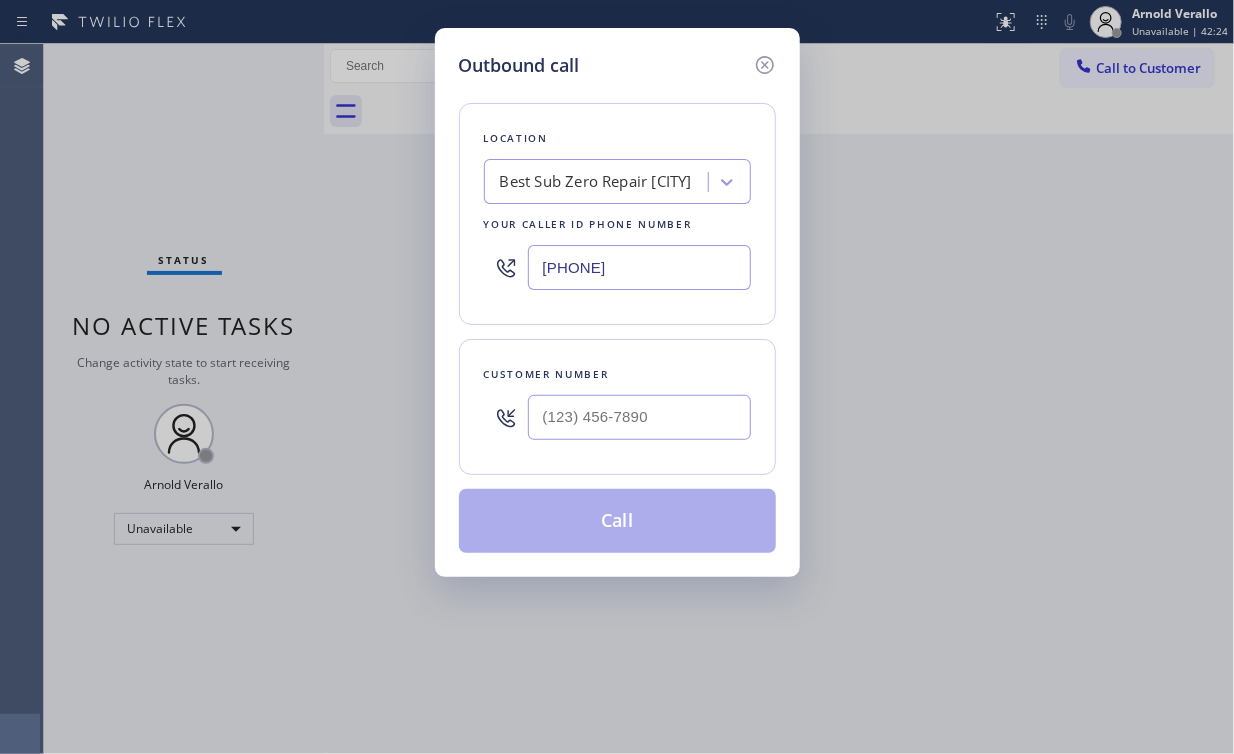drag, startPoint x: 506, startPoint y: 253, endPoint x: 245, endPoint y: 233, distance: 261.76517 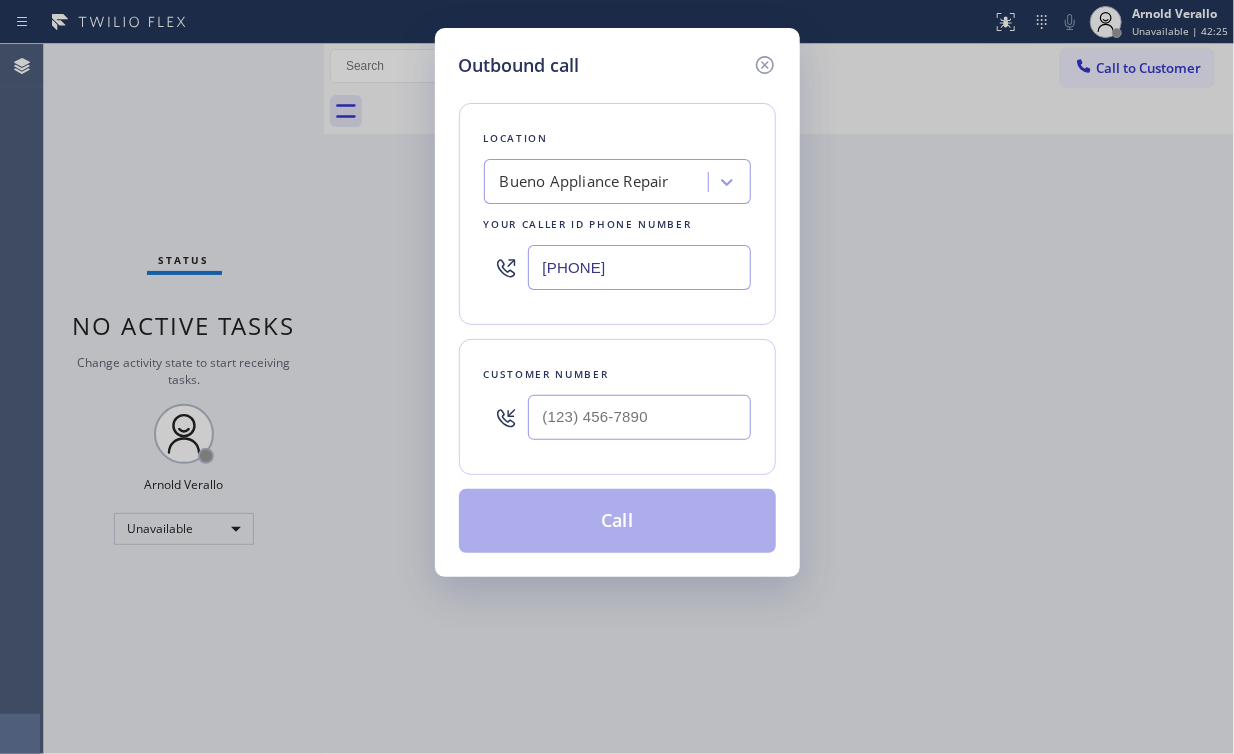 type on "(562) 616-1744" 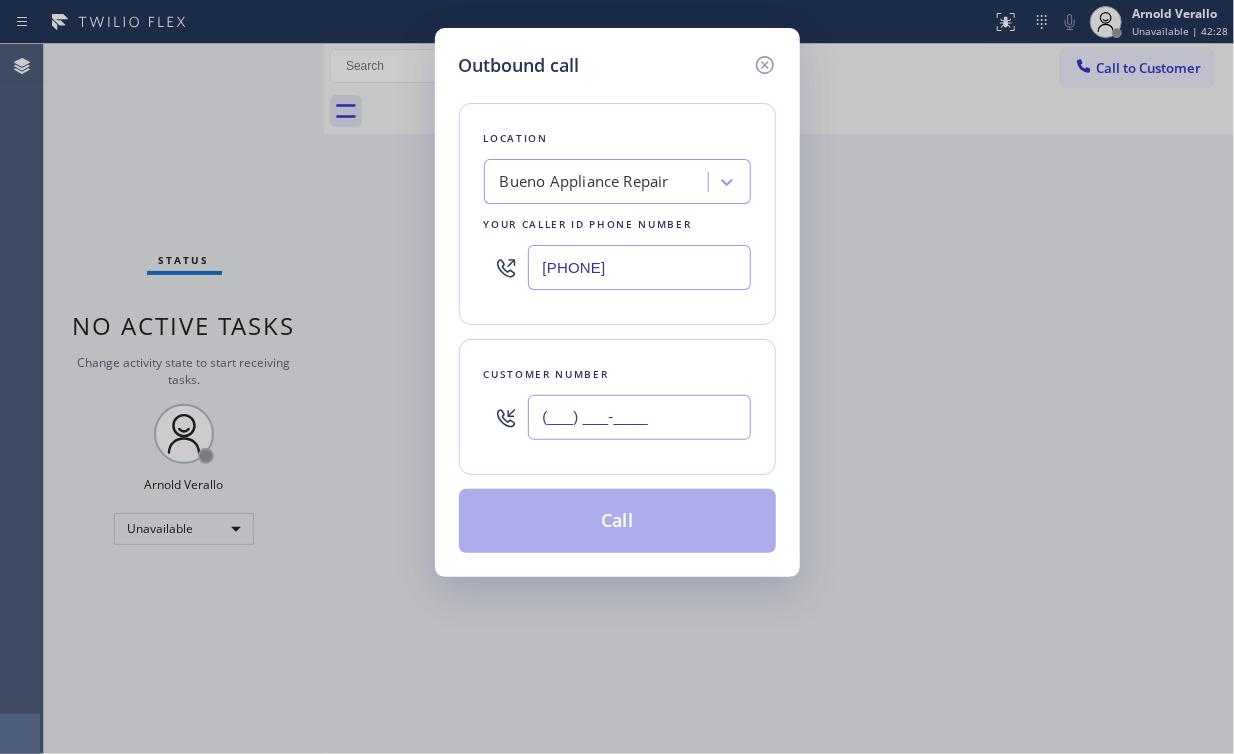 click on "(___) ___-____" at bounding box center [639, 417] 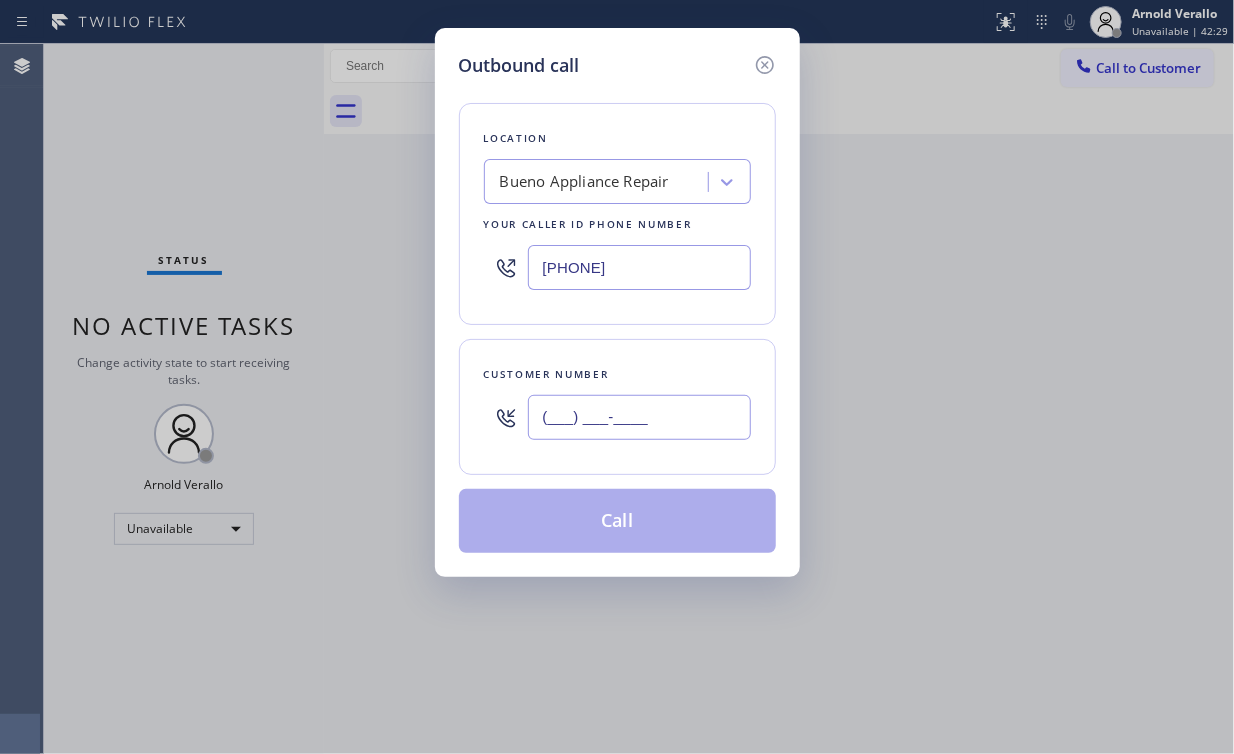 paste on "562) 293-6724" 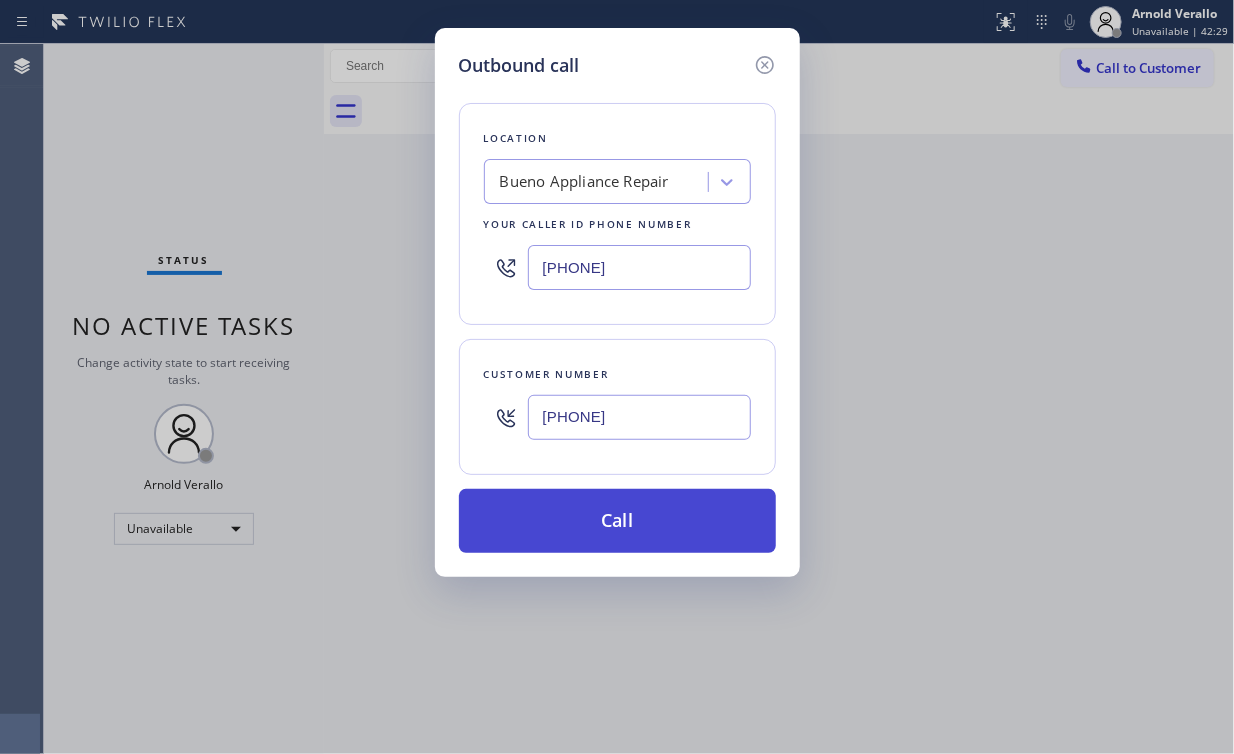 type on "(562) 293-6724" 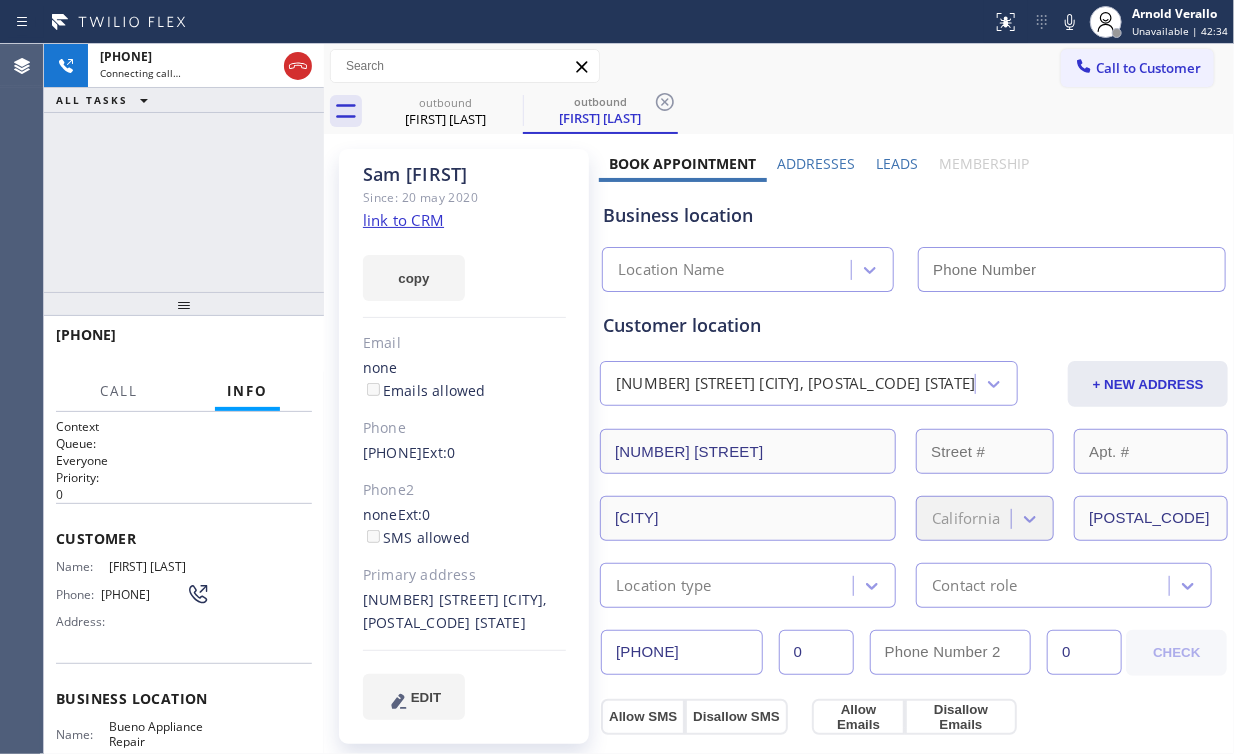type on "(562) 616-1744" 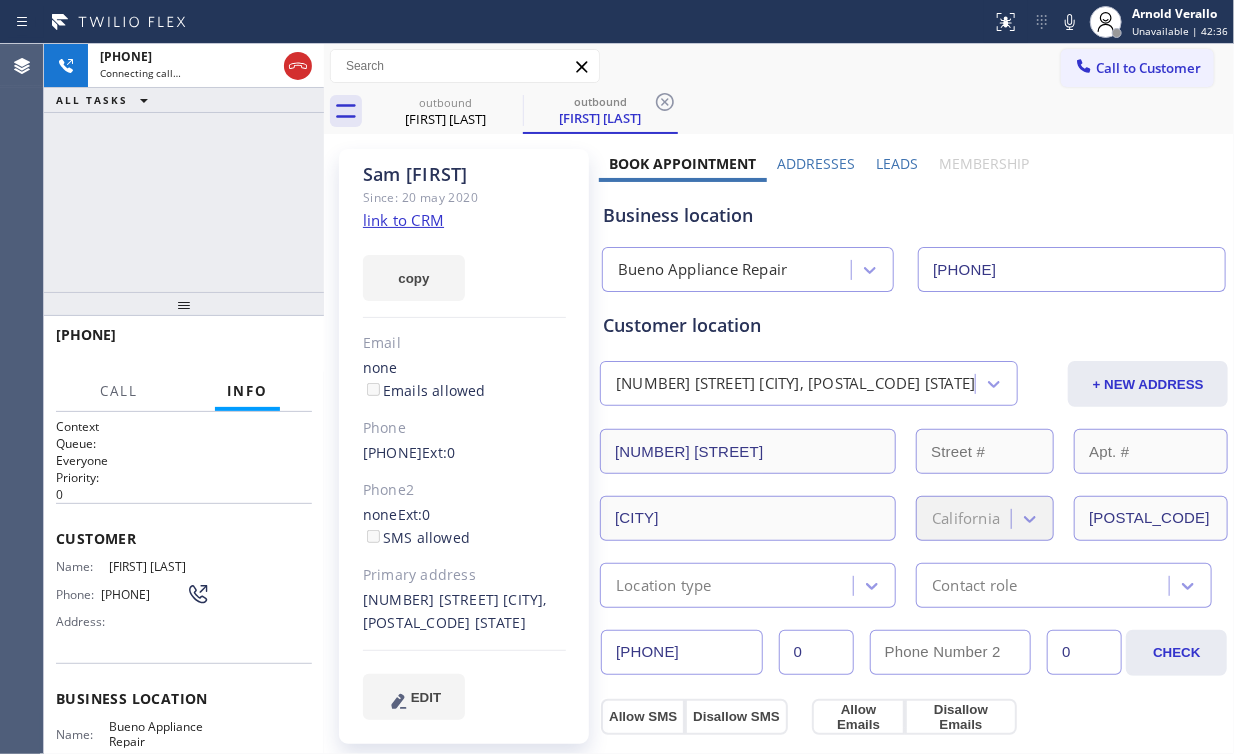 click on "+15622936724 Connecting call… ALL TASKS ALL TASKS ACTIVE TASKS TASKS IN WRAP UP" at bounding box center (184, 168) 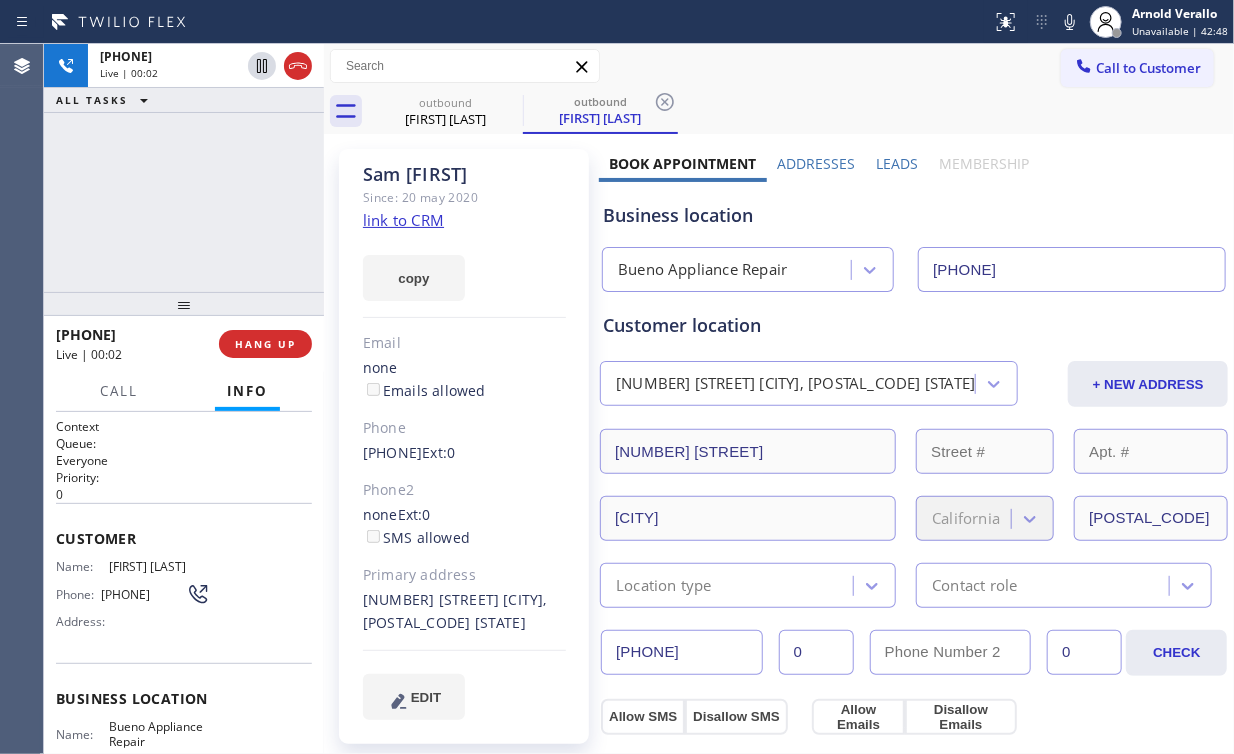 click on "+15622936724 Live | 00:02 ALL TASKS ALL TASKS ACTIVE TASKS TASKS IN WRAP UP" at bounding box center (184, 168) 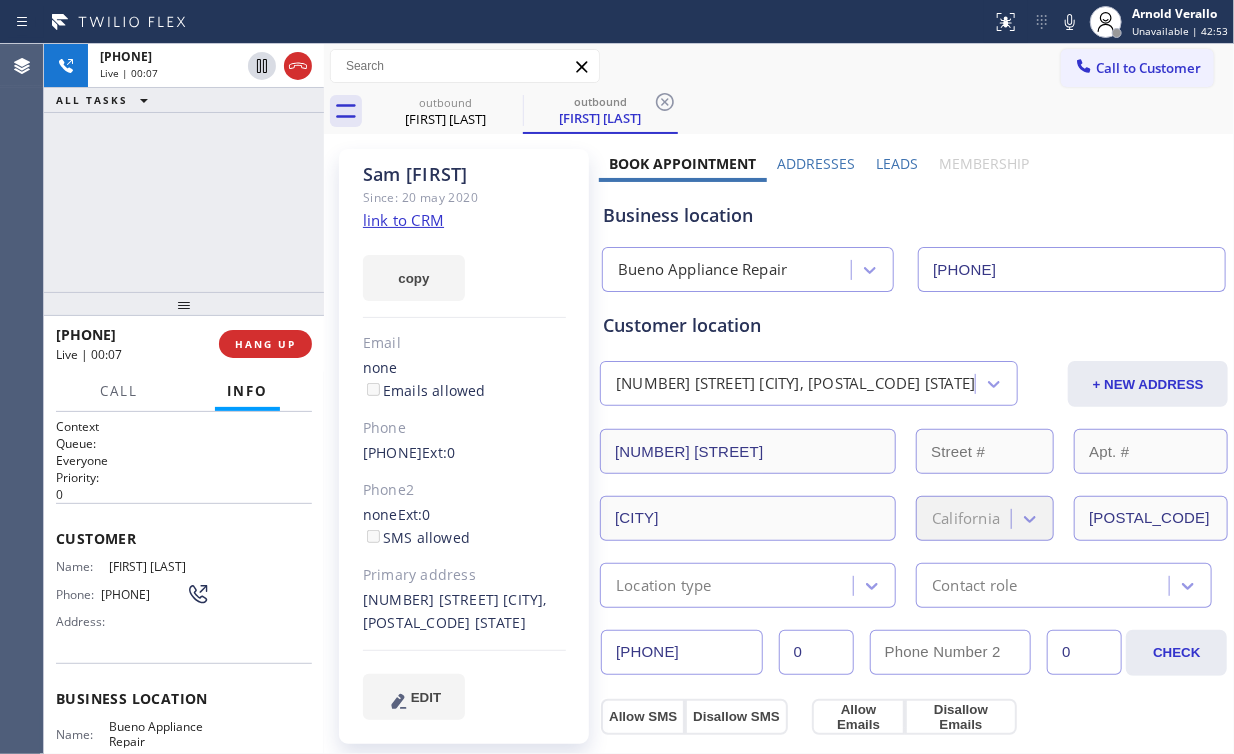 click on "Bueno Appliance Repair" at bounding box center (702, 270) 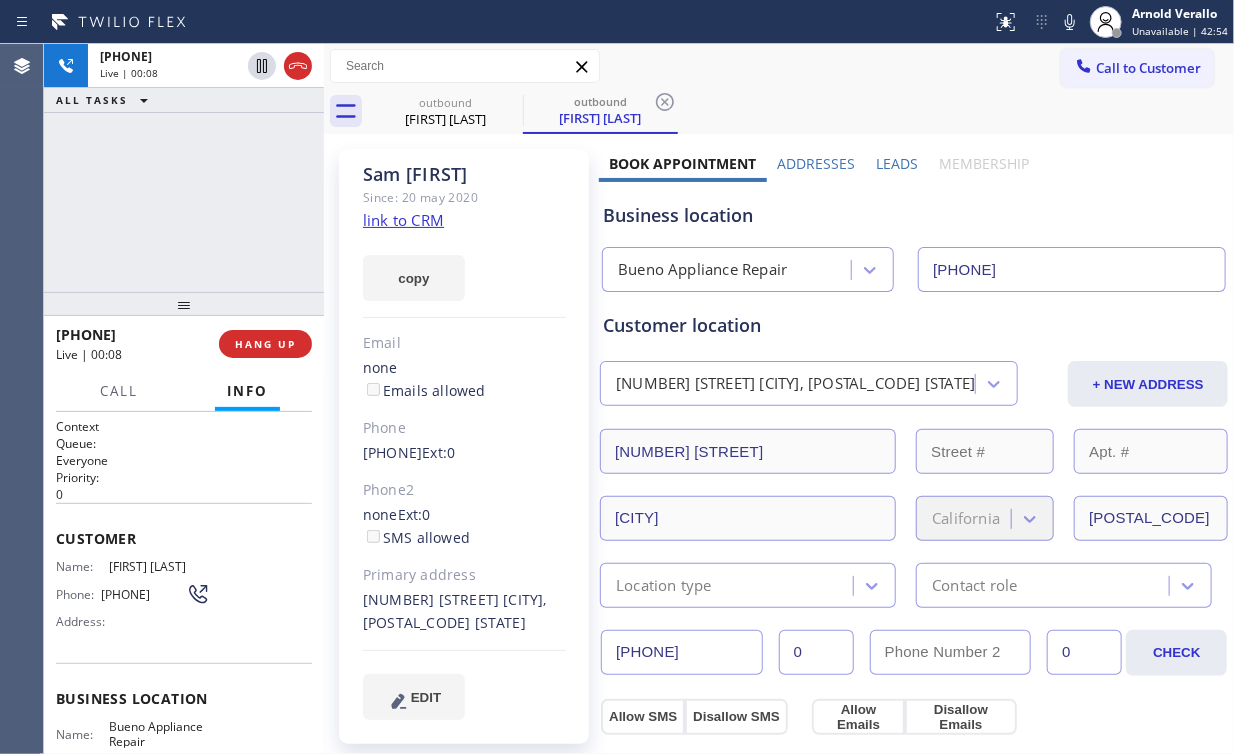 click on "Business location" at bounding box center (914, 215) 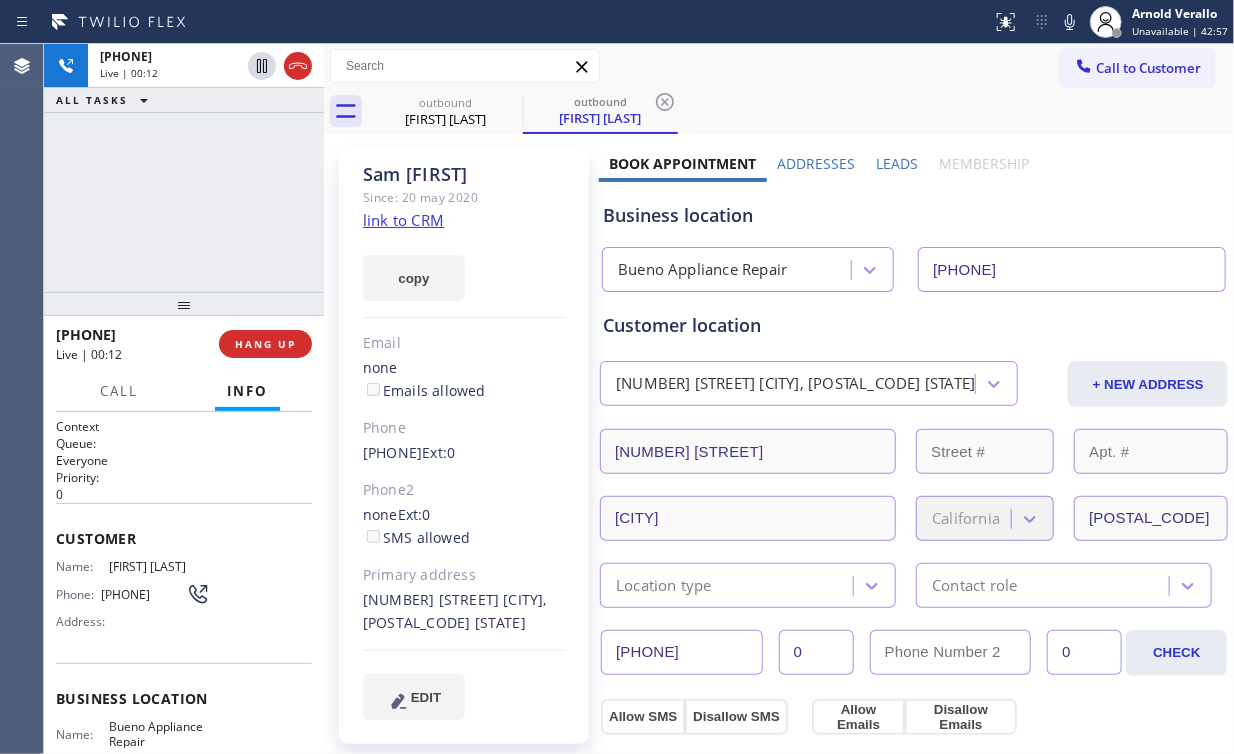 click on "Business location" at bounding box center (914, 215) 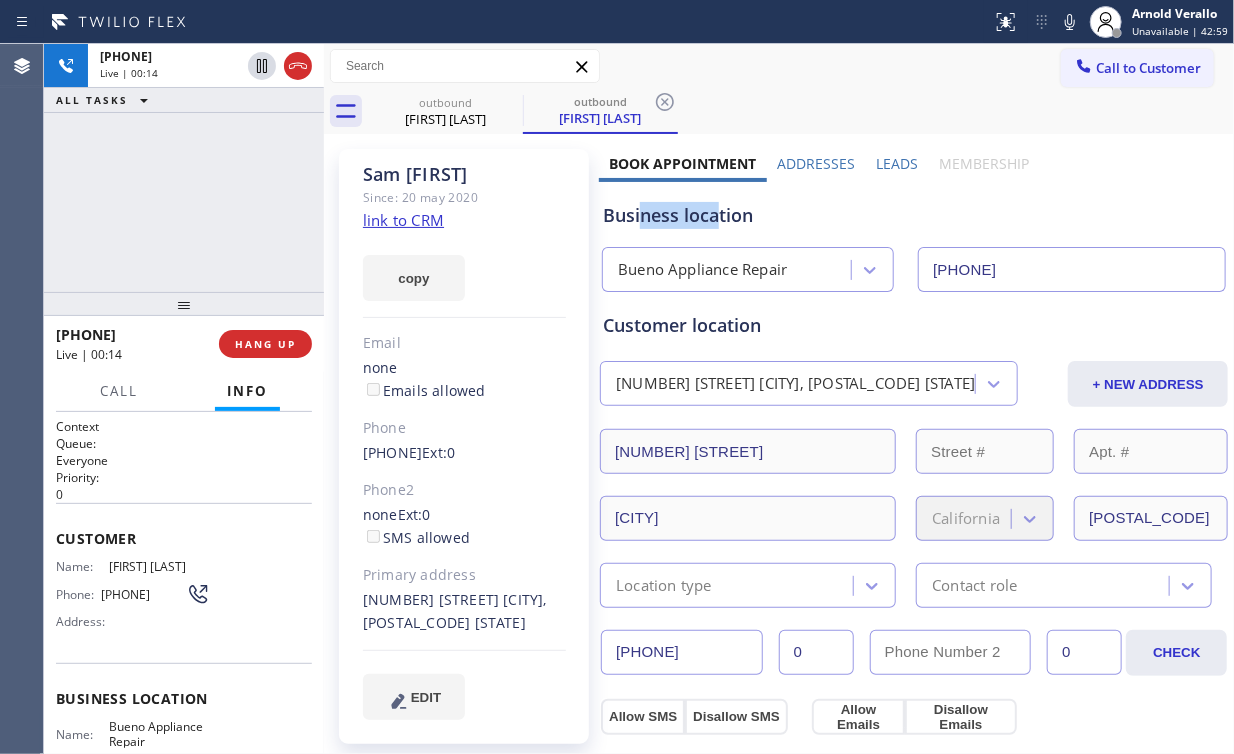 drag, startPoint x: 640, startPoint y: 214, endPoint x: 716, endPoint y: 212, distance: 76.02631 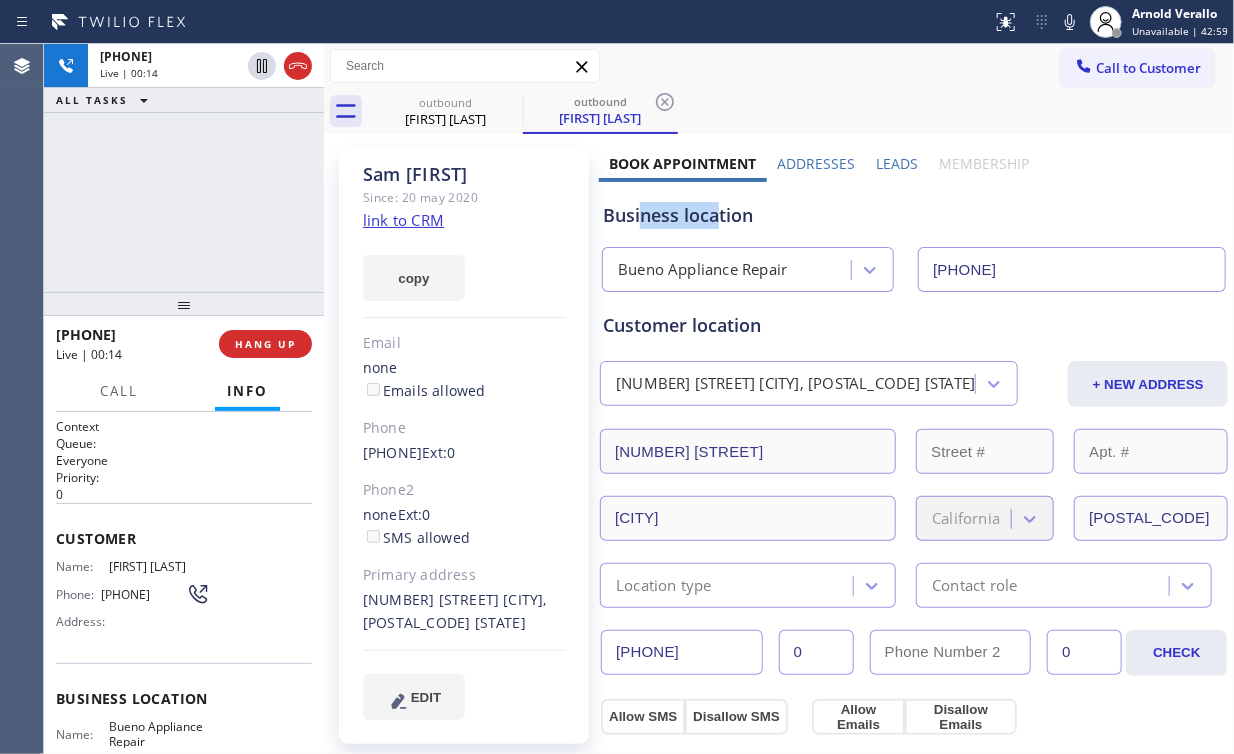 click on "Business location" at bounding box center [914, 215] 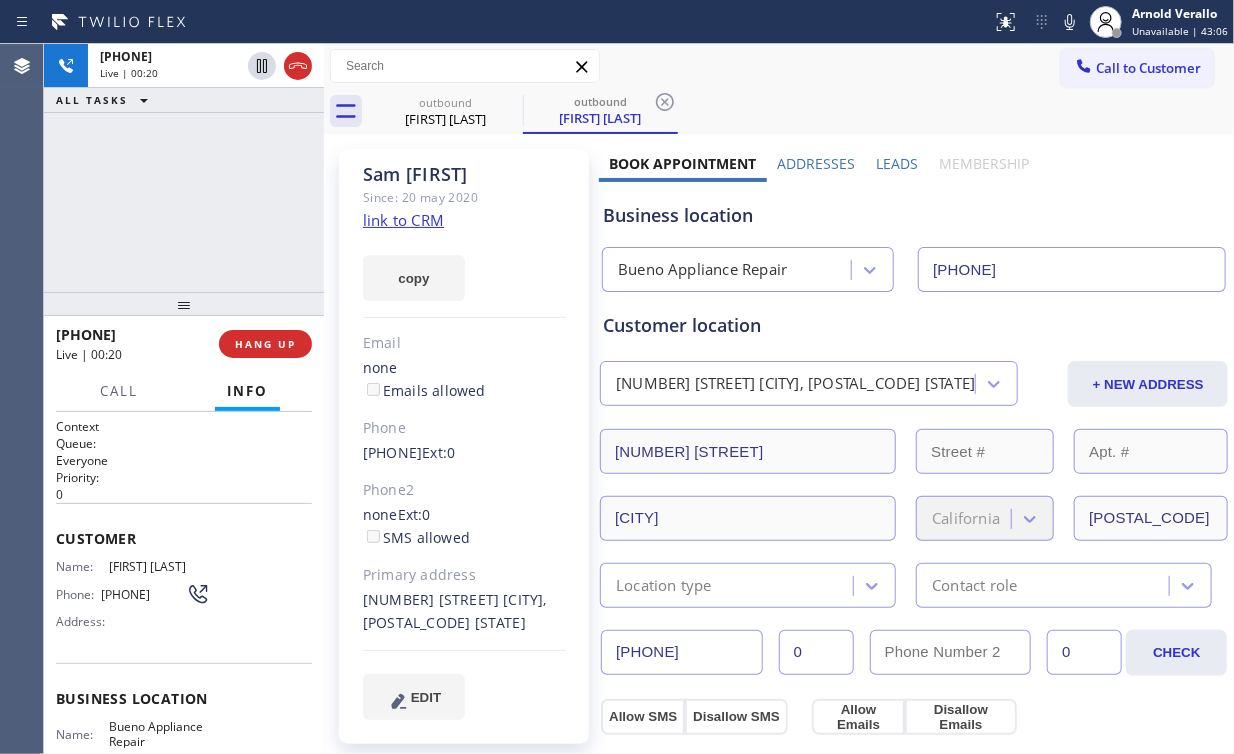 click on "+15622936724 Live | 00:20 ALL TASKS ALL TASKS ACTIVE TASKS TASKS IN WRAP UP" at bounding box center (184, 168) 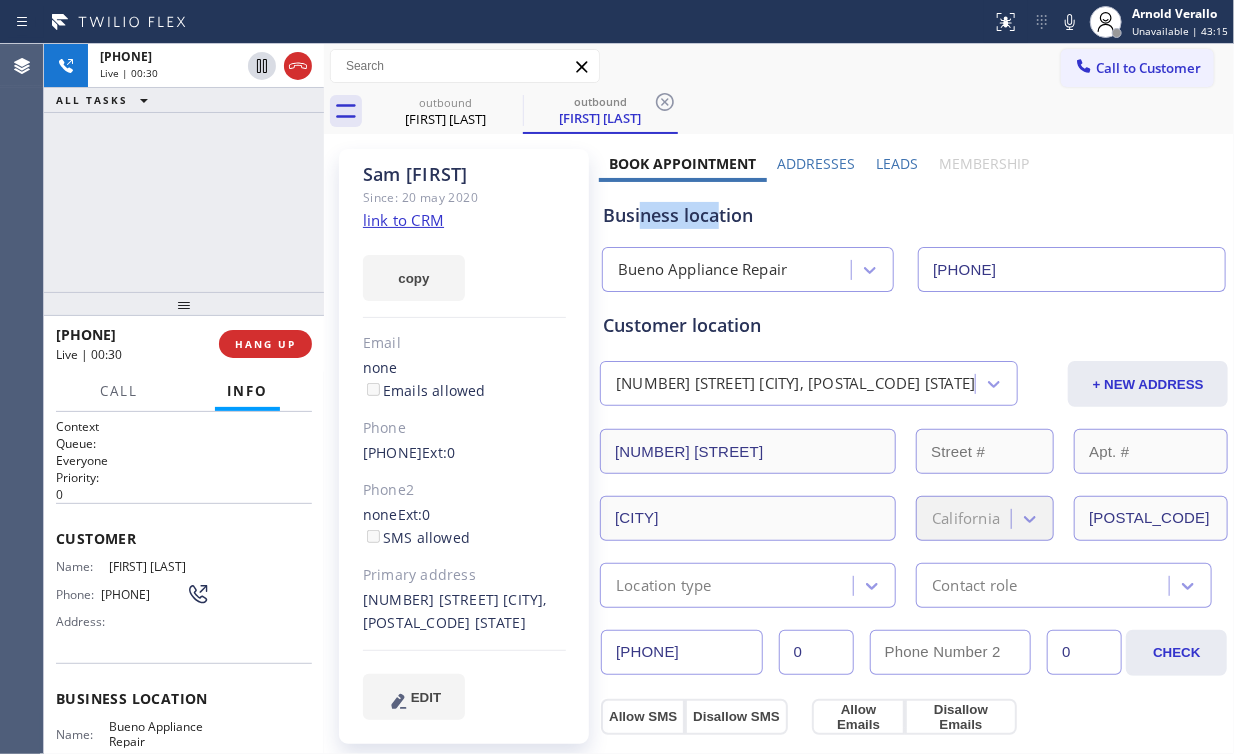 drag, startPoint x: 714, startPoint y: 218, endPoint x: 636, endPoint y: 217, distance: 78.00641 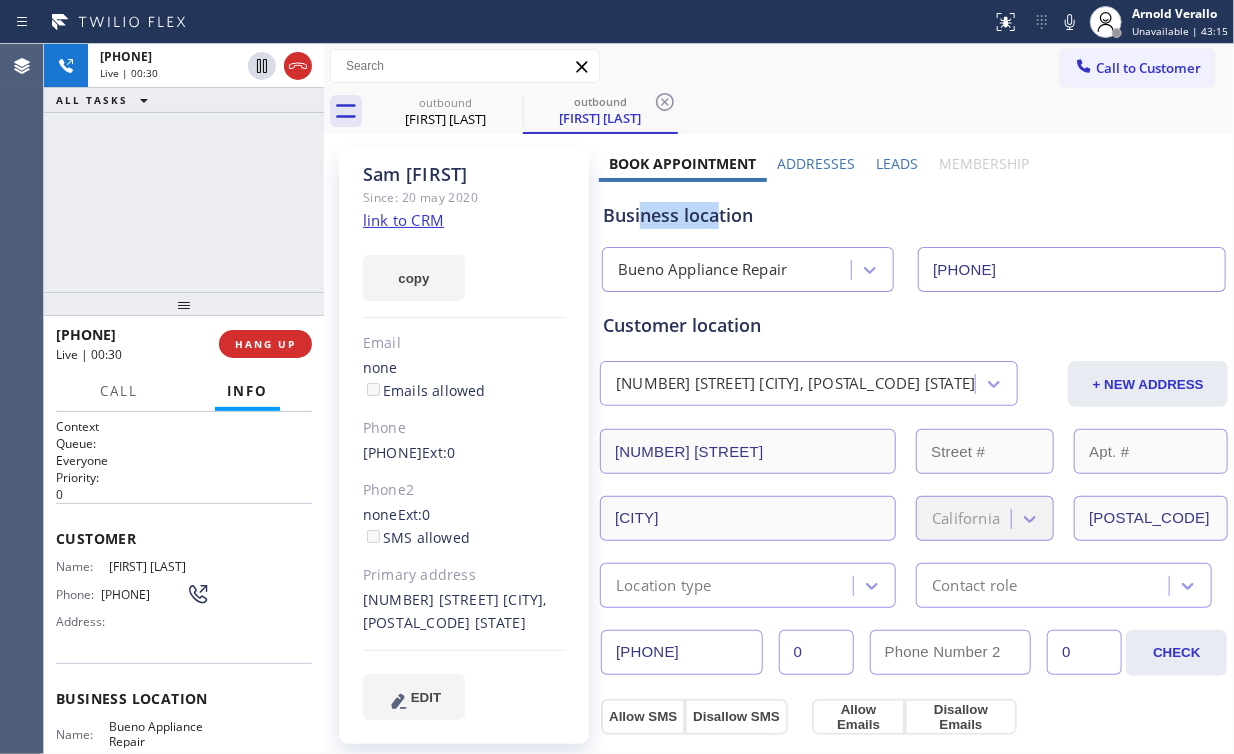 click on "Business location" at bounding box center [914, 215] 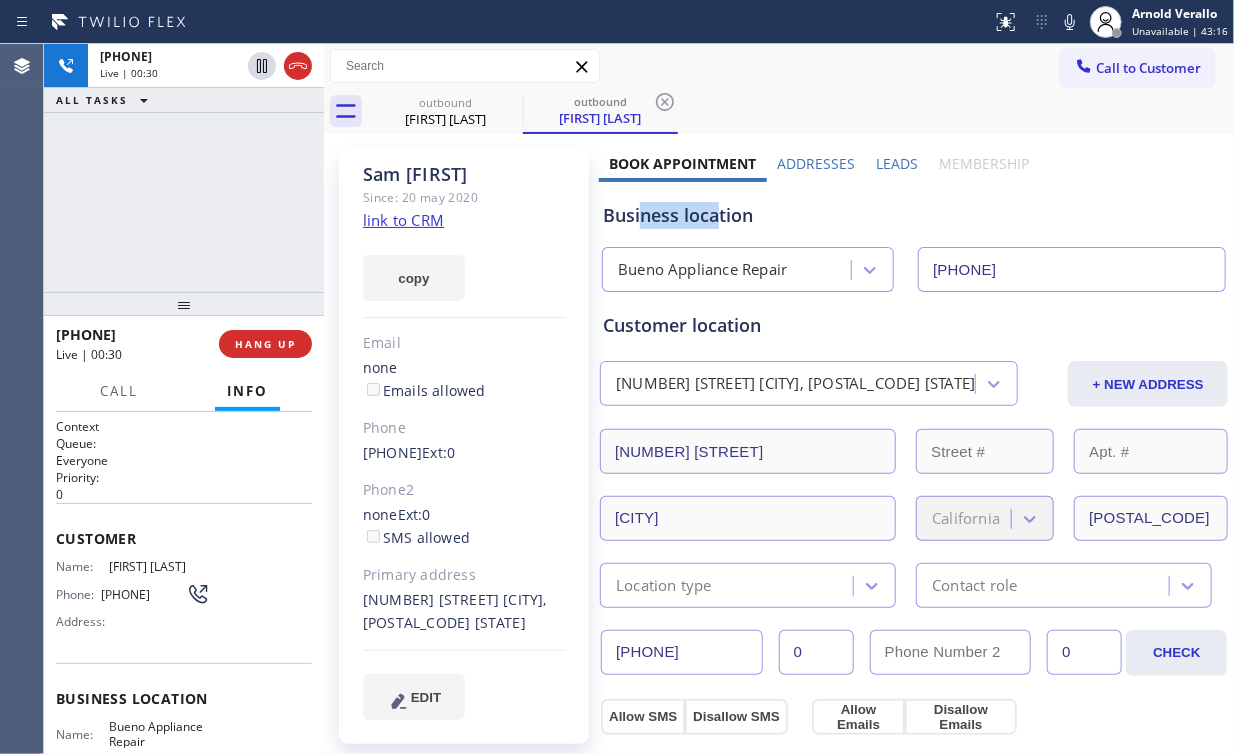 click on "Business location" at bounding box center (914, 215) 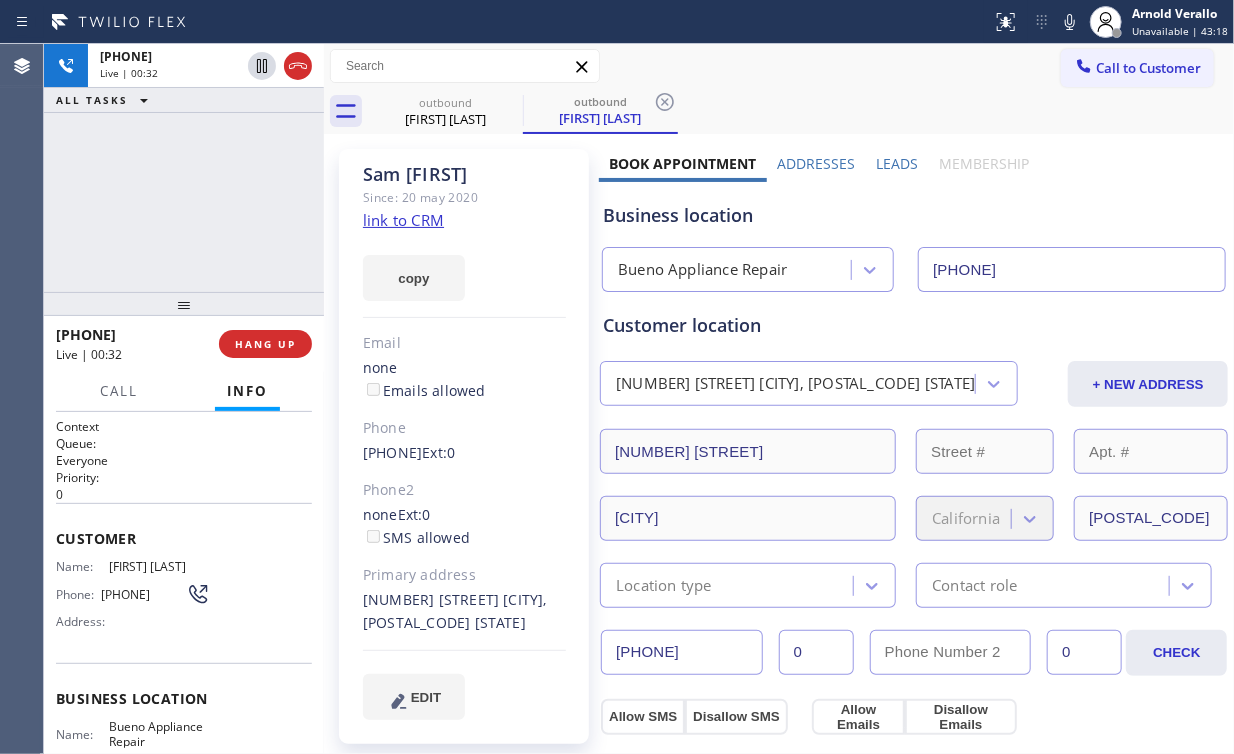 drag, startPoint x: 212, startPoint y: 204, endPoint x: 201, endPoint y: 203, distance: 11.045361 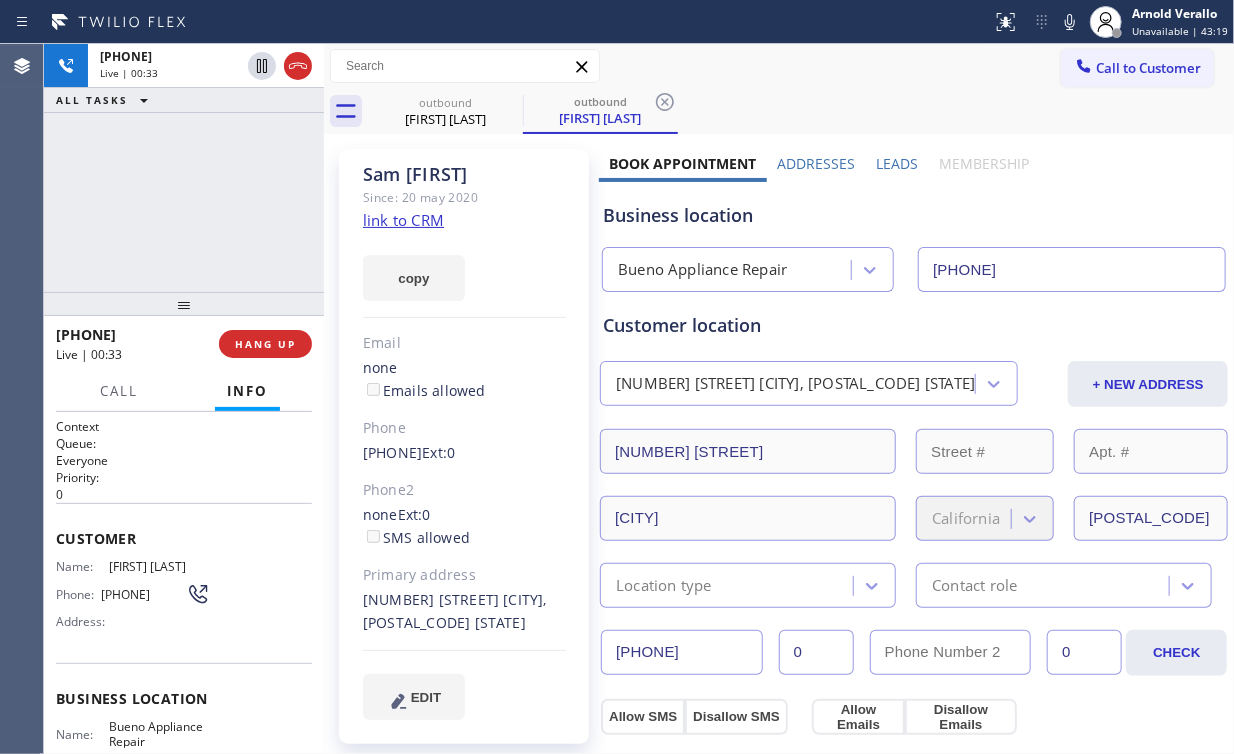 click on "+15622936724 Live | 00:33 ALL TASKS ALL TASKS ACTIVE TASKS TASKS IN WRAP UP" at bounding box center (184, 168) 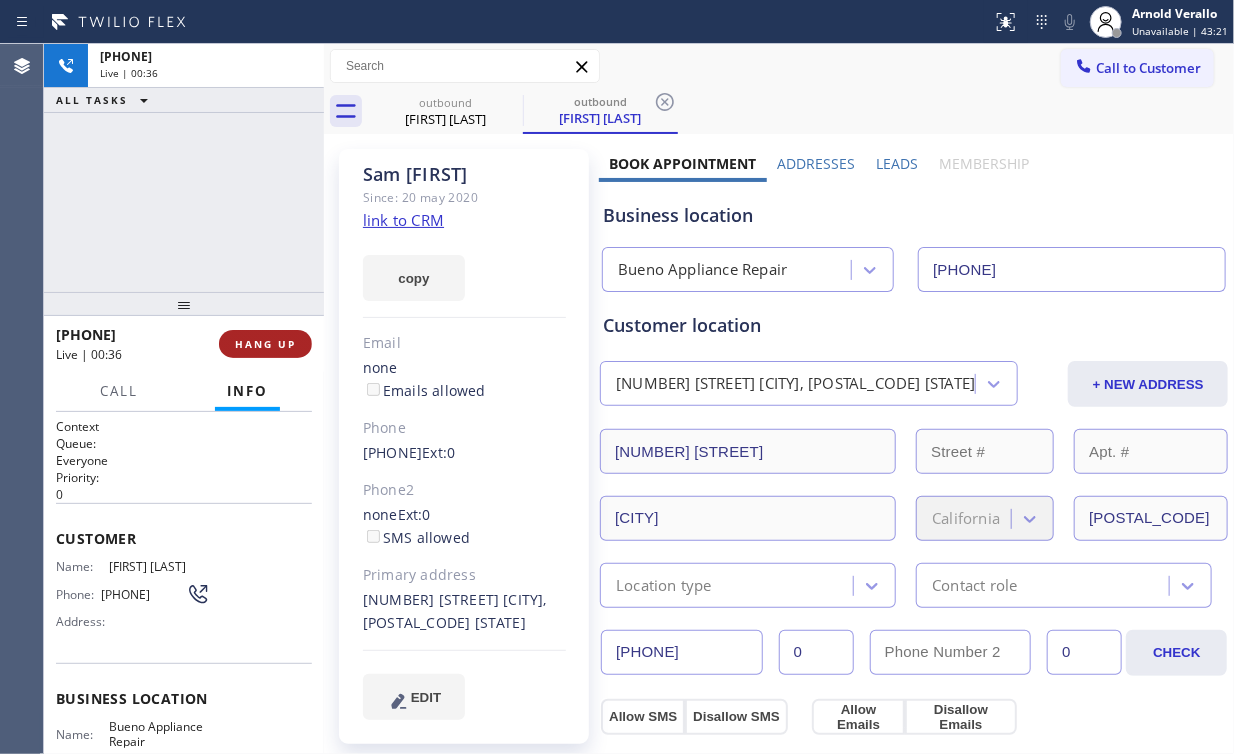 click on "HANG UP" at bounding box center (265, 344) 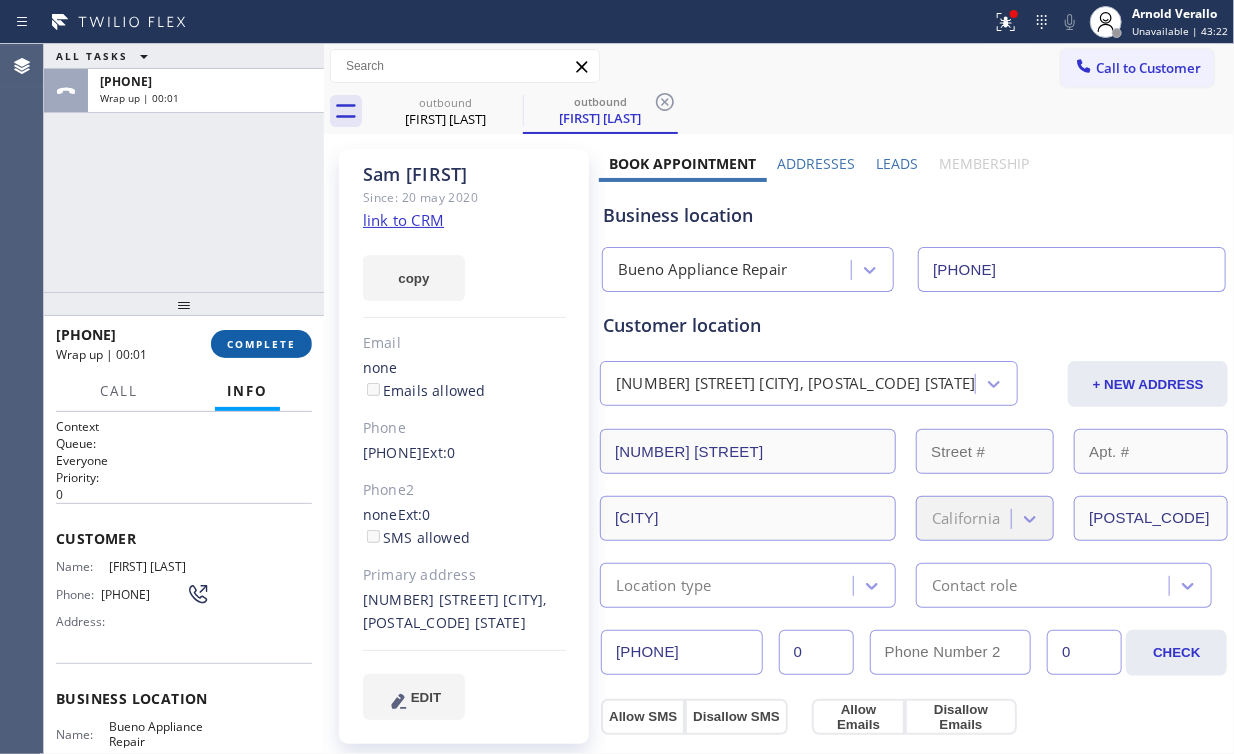 click on "COMPLETE" at bounding box center [261, 344] 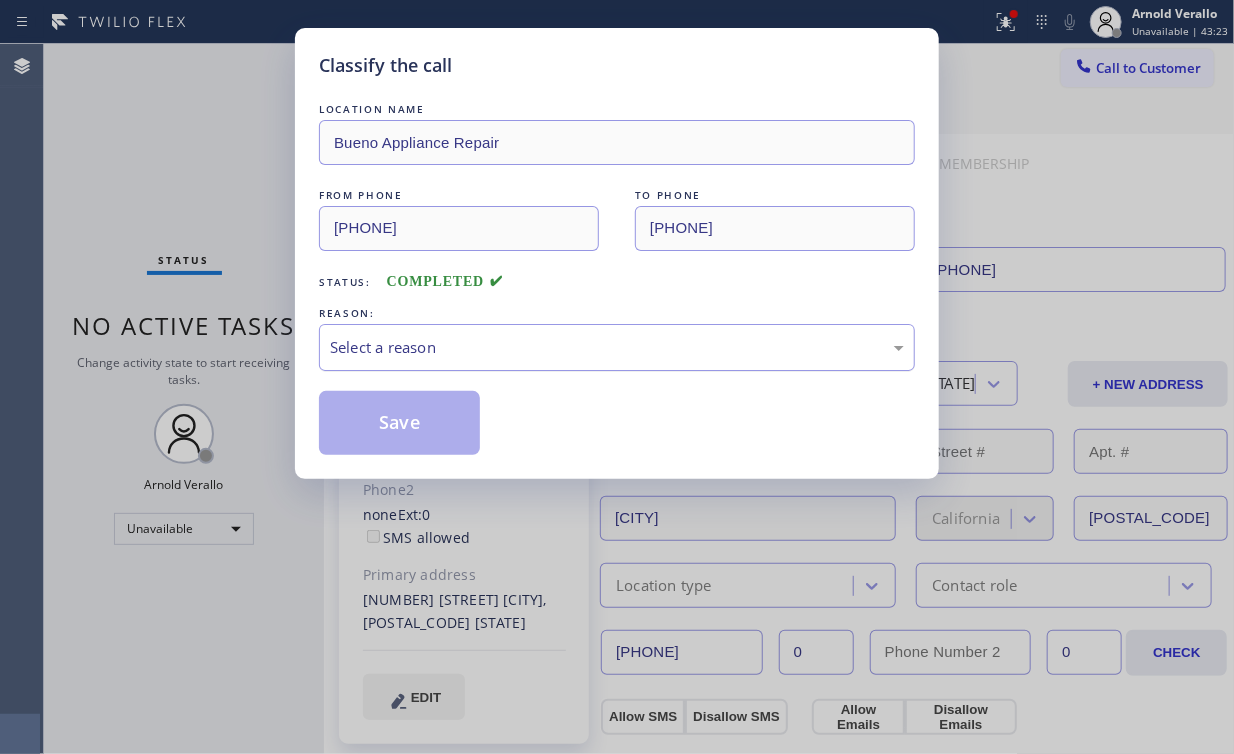 click on "Select a reason" at bounding box center [617, 347] 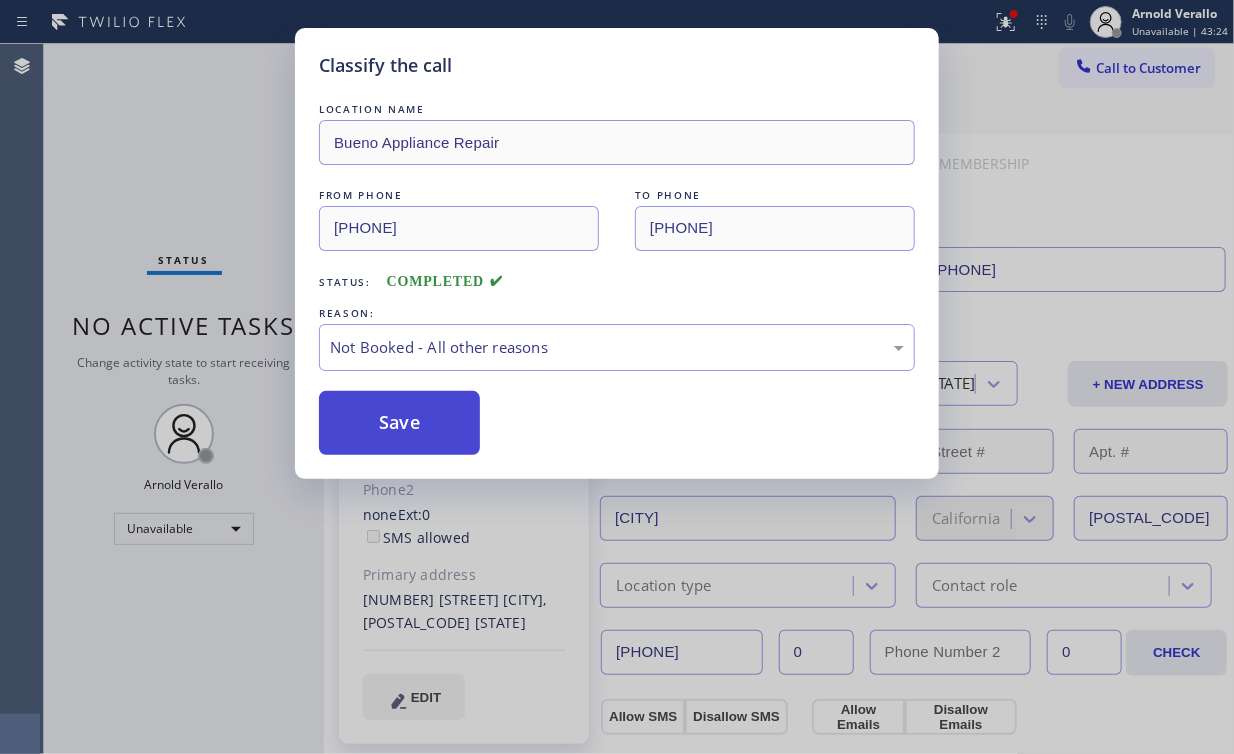 drag, startPoint x: 420, startPoint y: 428, endPoint x: 223, endPoint y: 154, distance: 337.4685 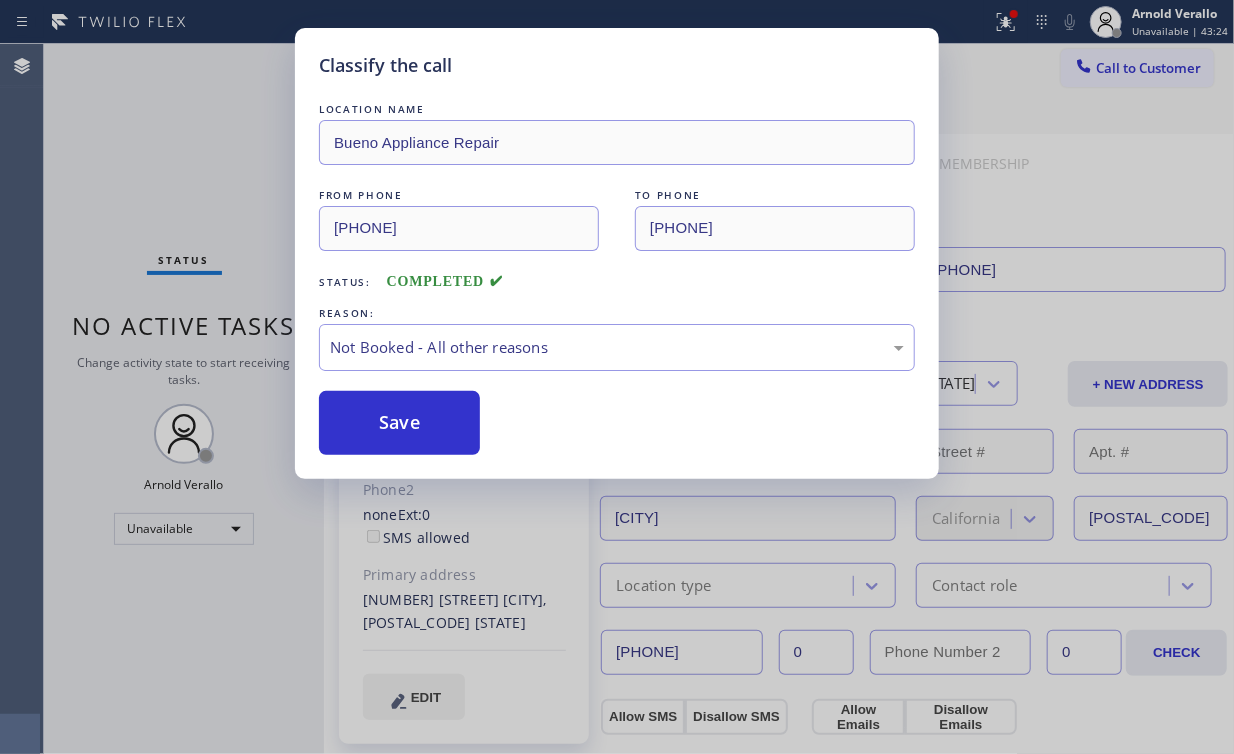 click on "Save" at bounding box center [399, 423] 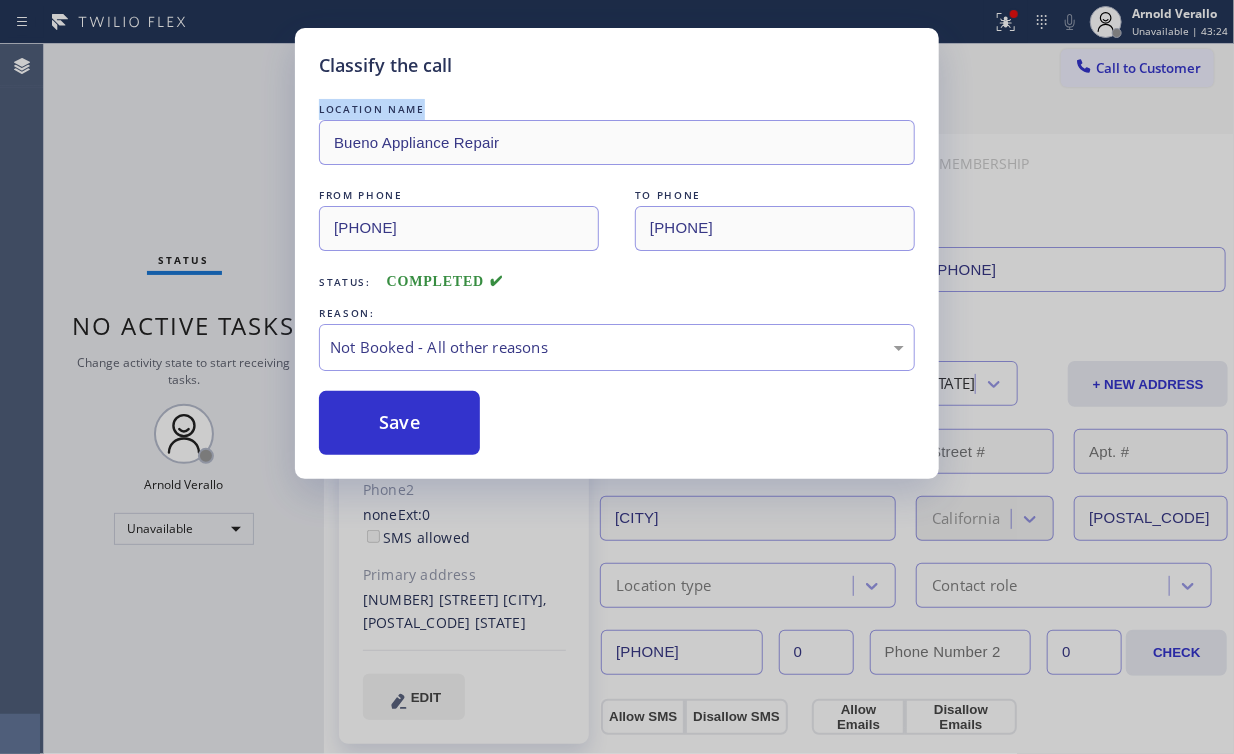 click on "Classify the call LOCATION NAME Bueno Appliance Repair FROM PHONE (562) 616-1744 TO PHONE (562) 293-6724 Status: COMPLETED REASON: Not Booked - All other reasons Save" at bounding box center (617, 377) 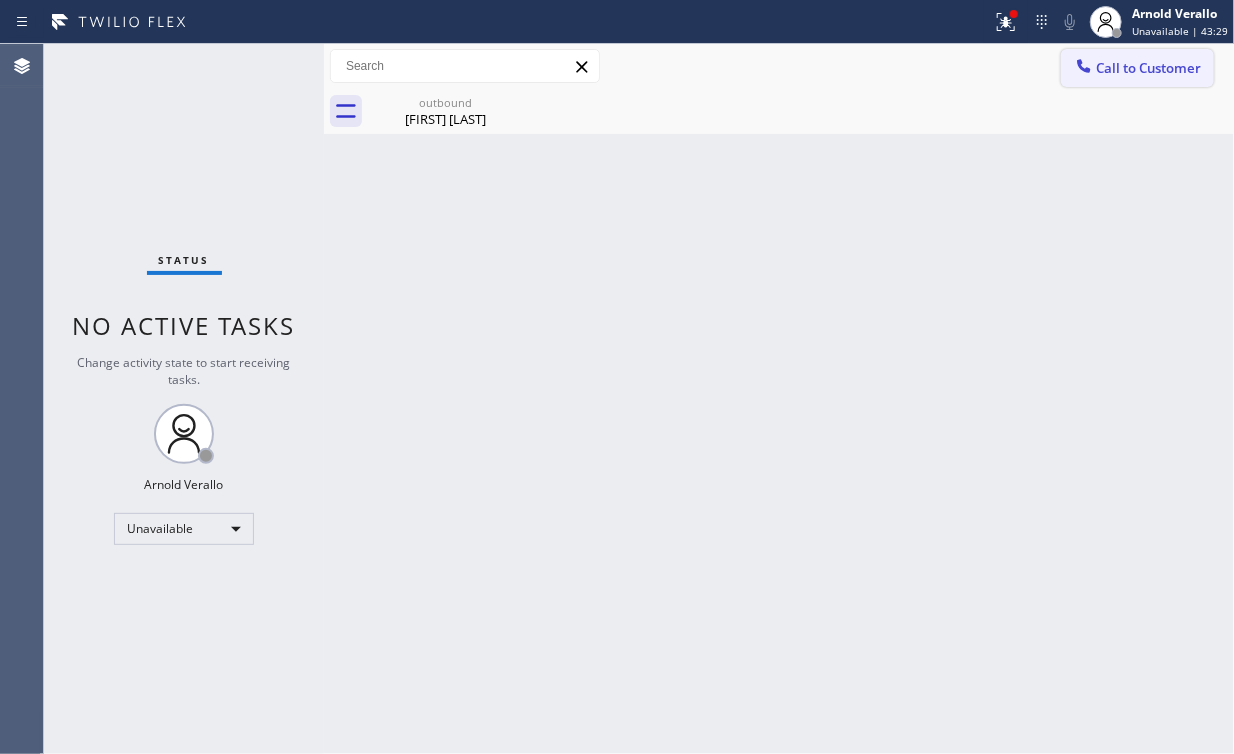 drag, startPoint x: 1152, startPoint y: 64, endPoint x: 872, endPoint y: 234, distance: 327.56677 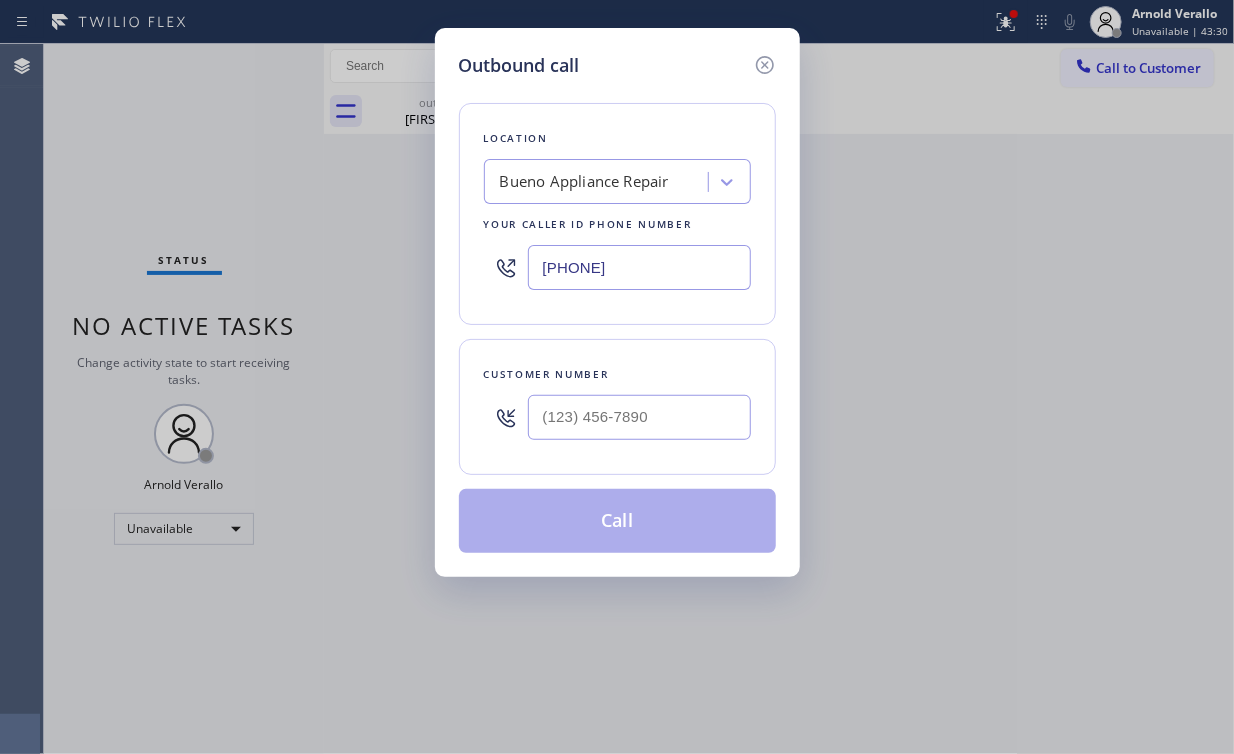 drag, startPoint x: 754, startPoint y: 64, endPoint x: 885, endPoint y: 52, distance: 131.54848 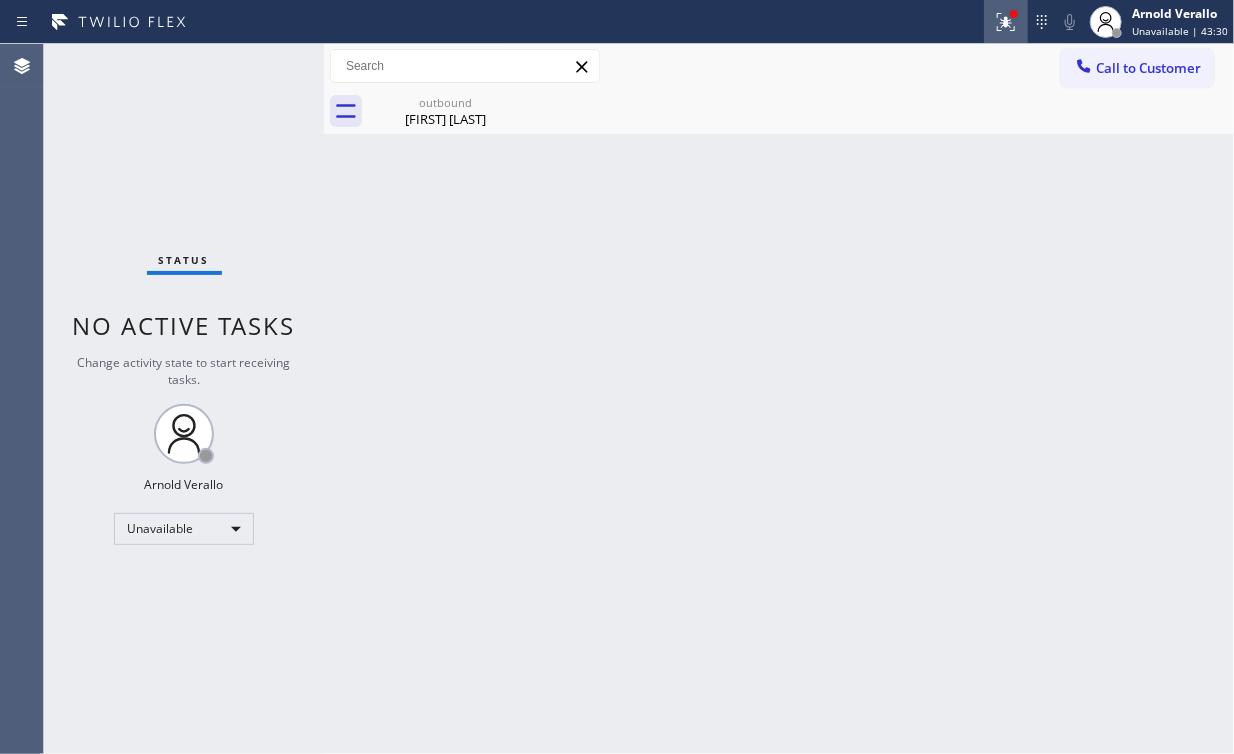 drag, startPoint x: 1010, startPoint y: 14, endPoint x: 1001, endPoint y: 27, distance: 15.811388 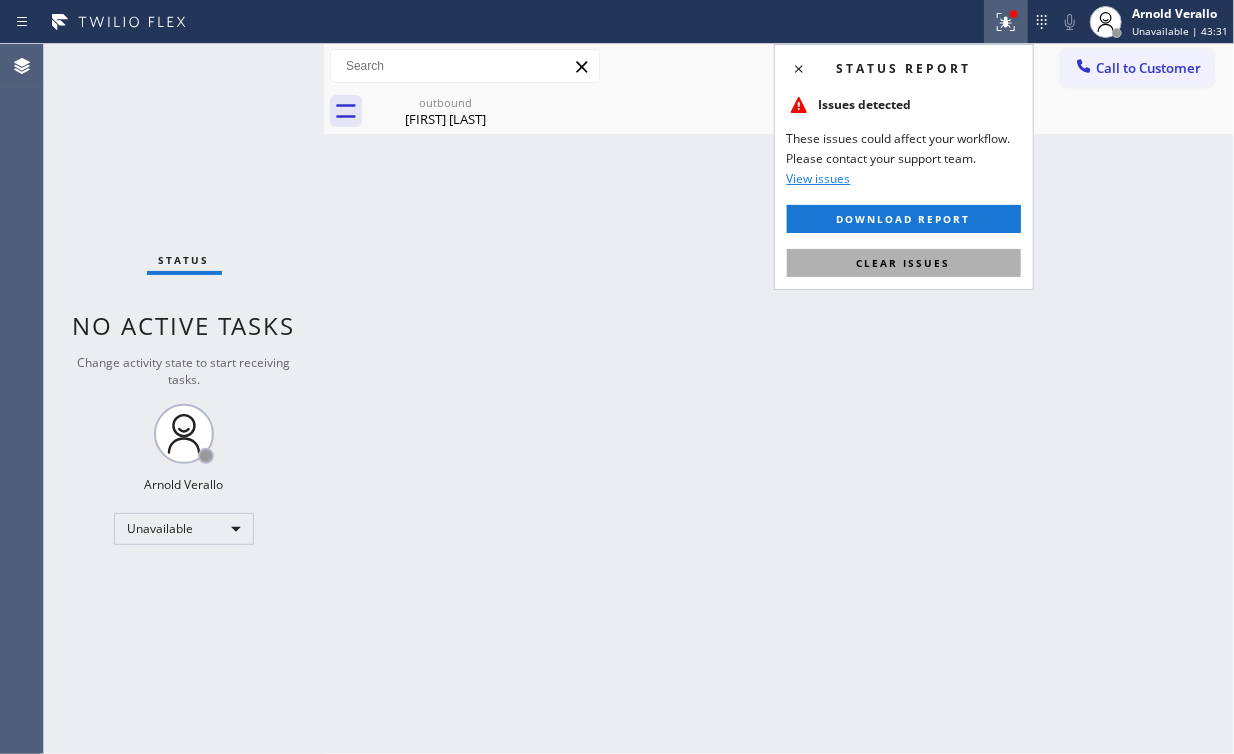 click on "Clear issues" at bounding box center [904, 263] 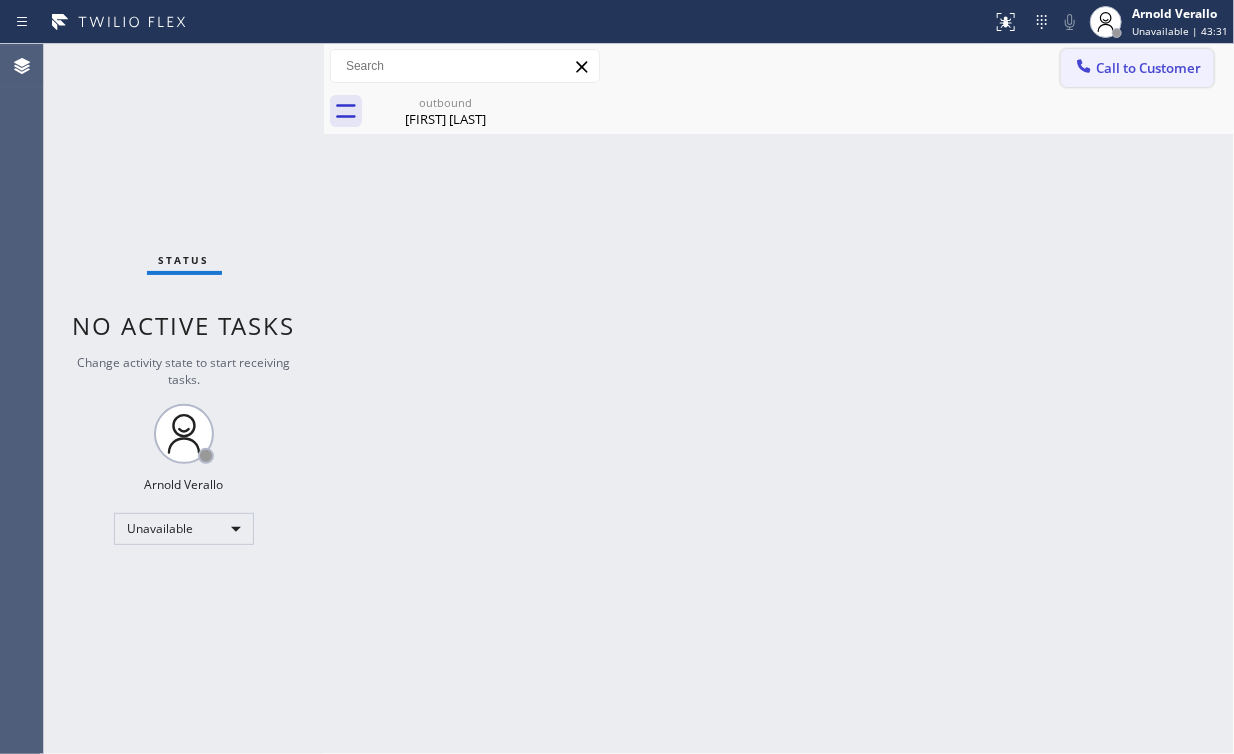 drag, startPoint x: 1094, startPoint y: 200, endPoint x: 1136, endPoint y: 56, distance: 150 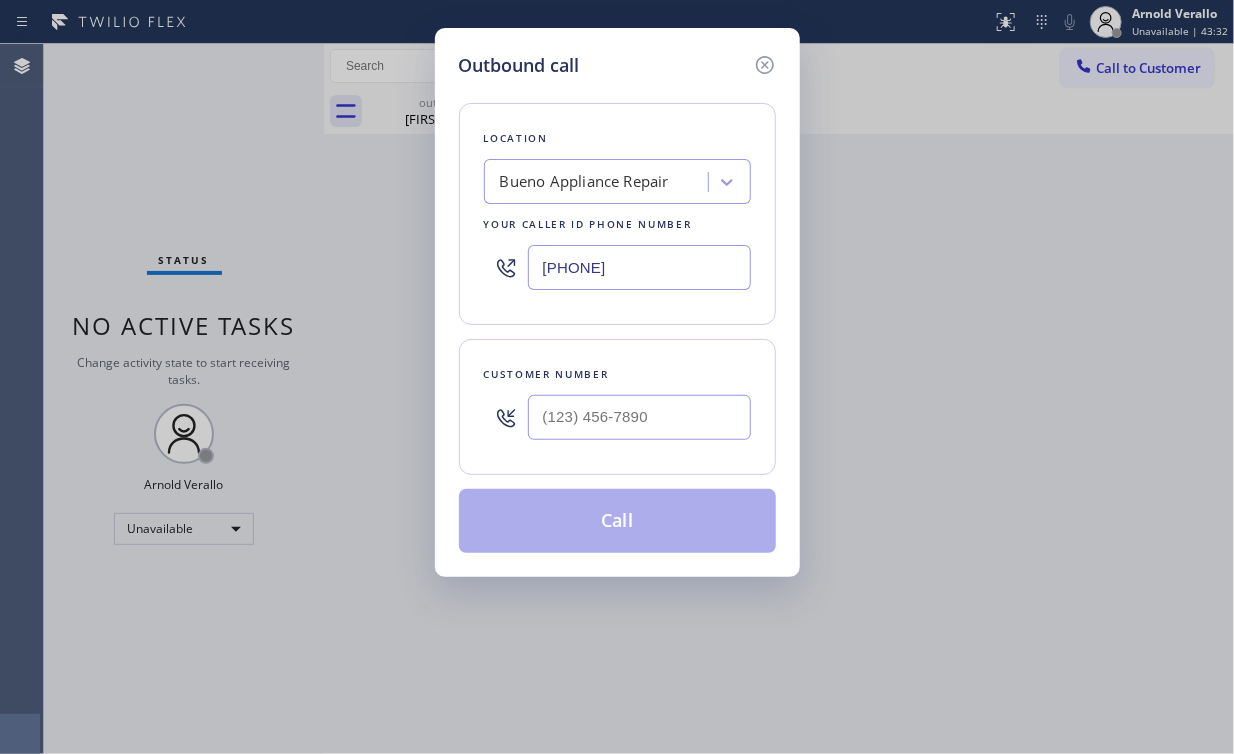 drag, startPoint x: 663, startPoint y: 276, endPoint x: 122, endPoint y: 224, distance: 543.49335 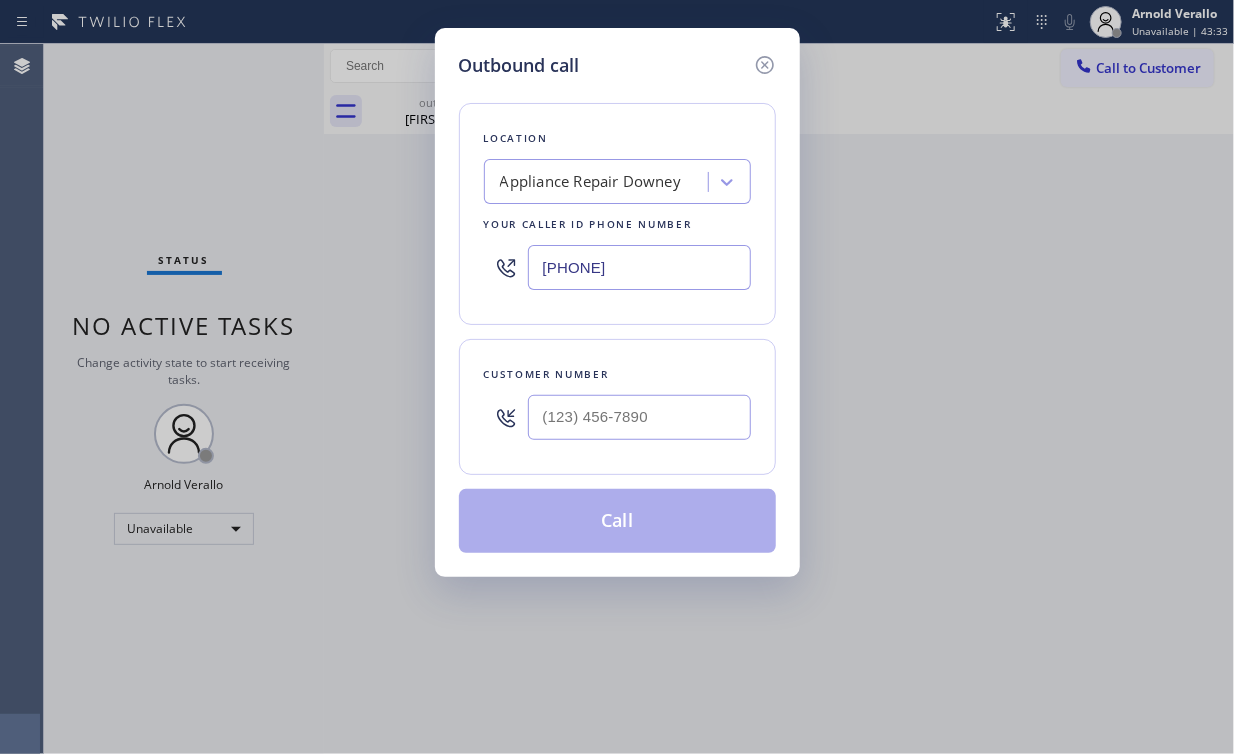 type on "(562) 616-1730" 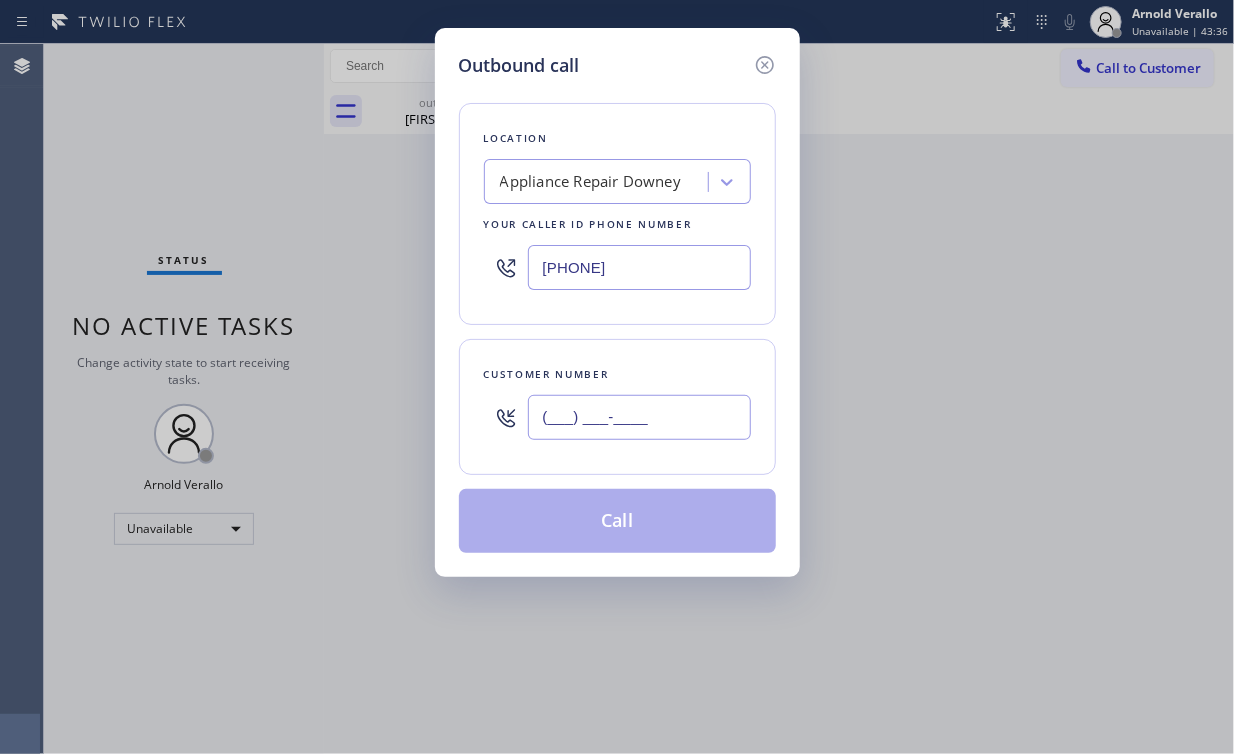 click on "(___) ___-____" at bounding box center (639, 417) 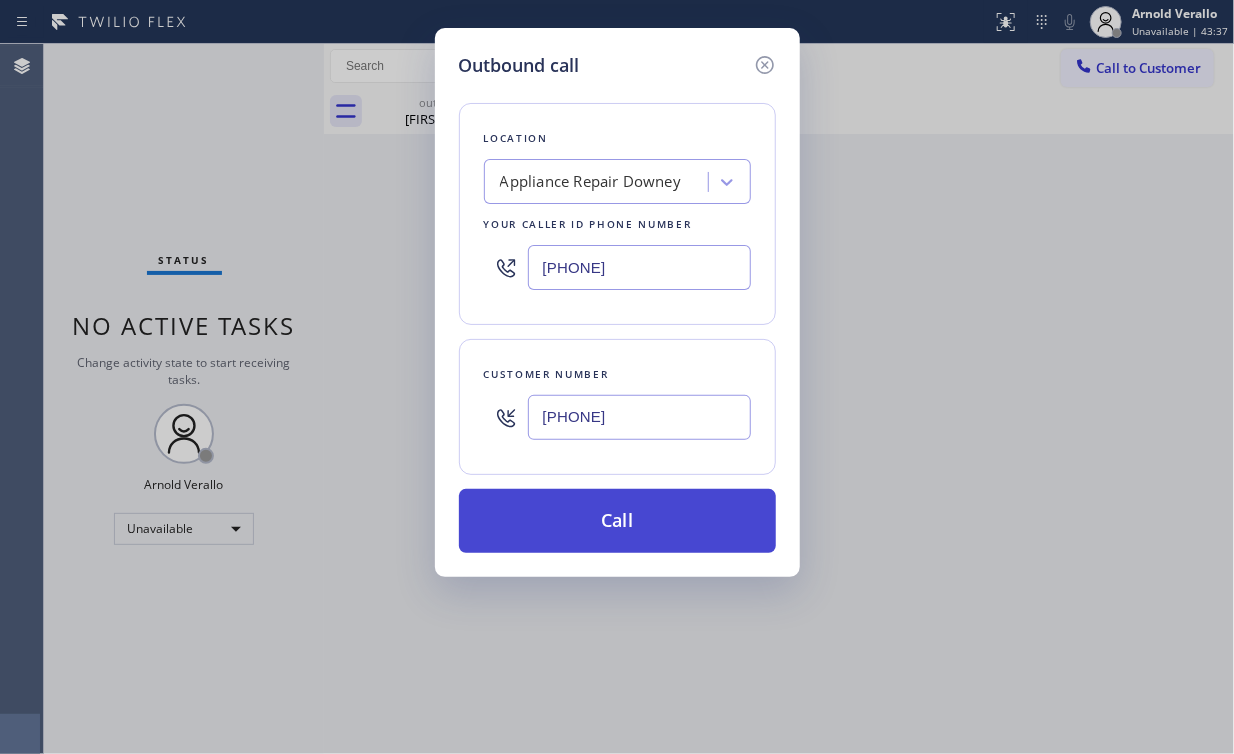 type on "(562) 743-1095" 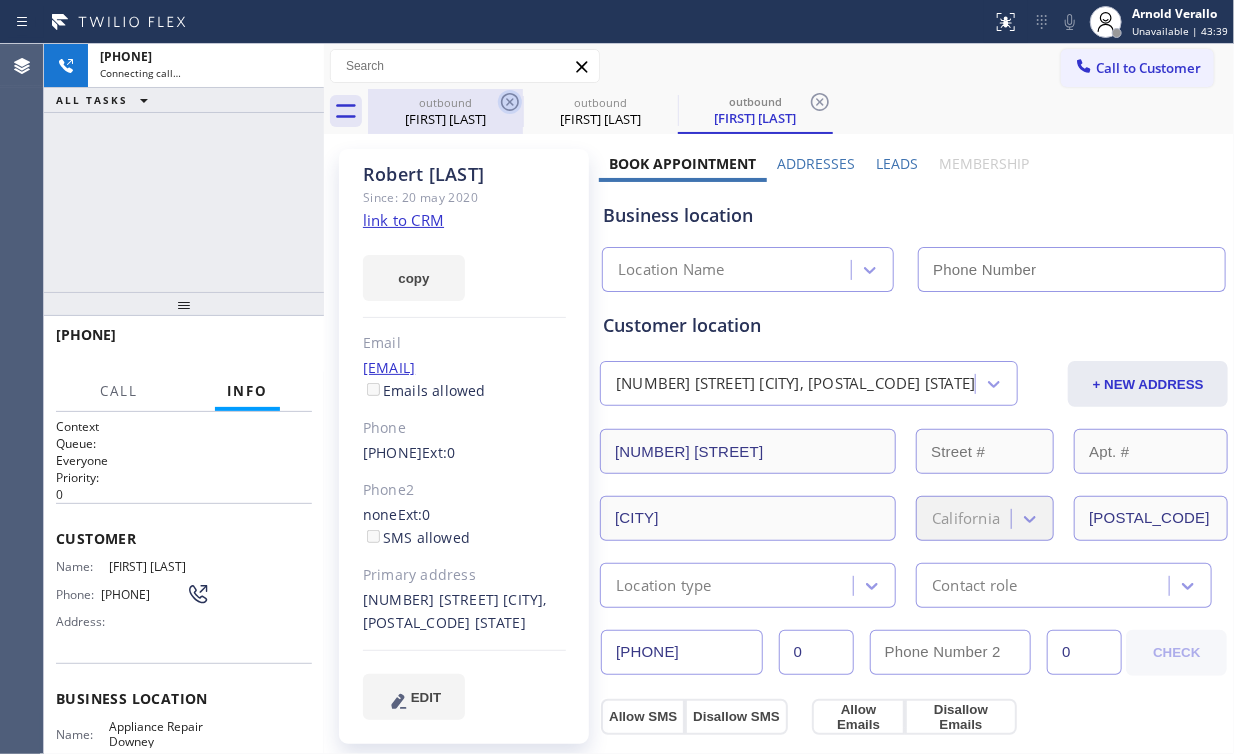click on "+15627431095 Connecting call… ALL TASKS ALL TASKS ACTIVE TASKS TASKS IN WRAP UP" at bounding box center (184, 168) 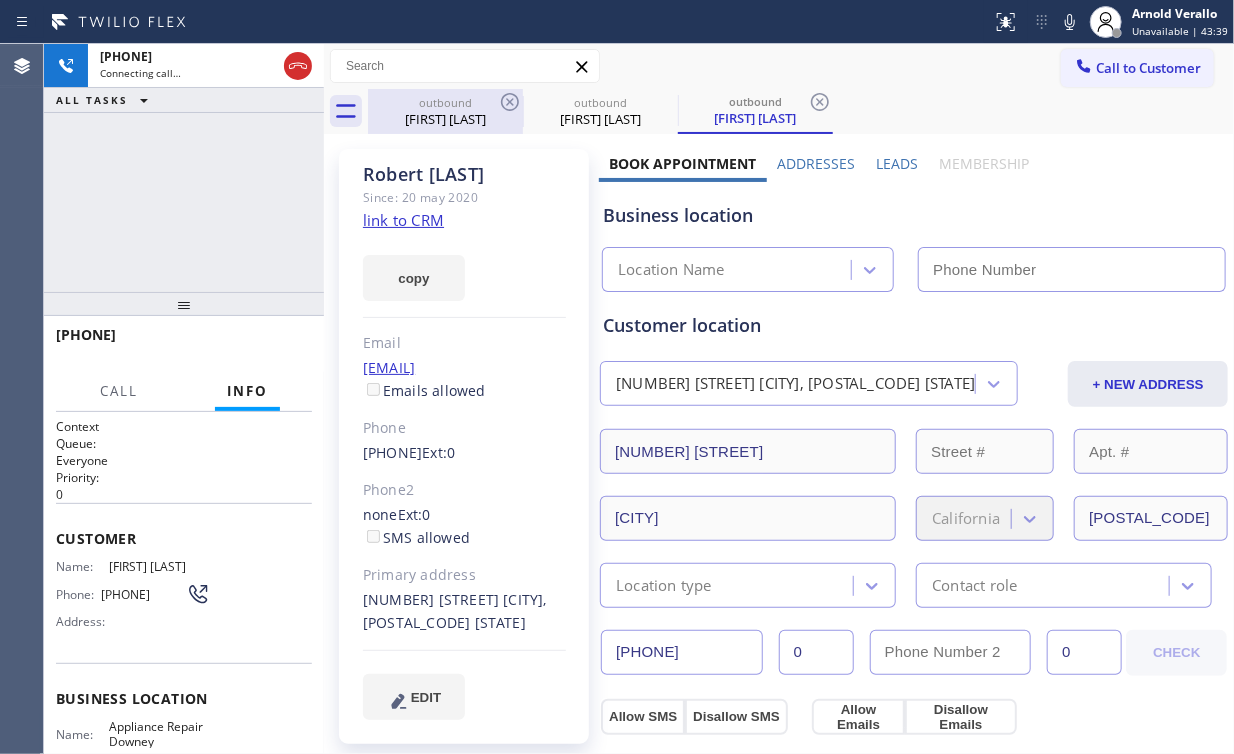 click on "Sam Chhoab" at bounding box center (445, 119) 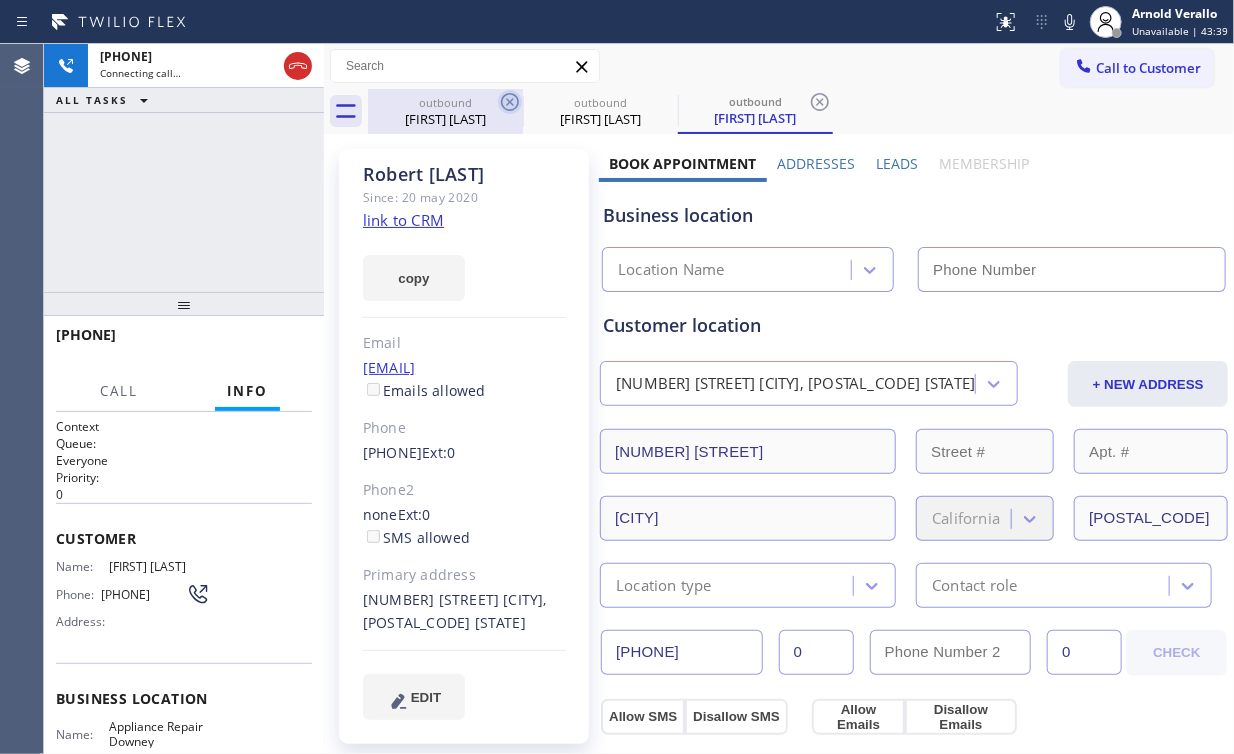 type on "(562) 616-1744" 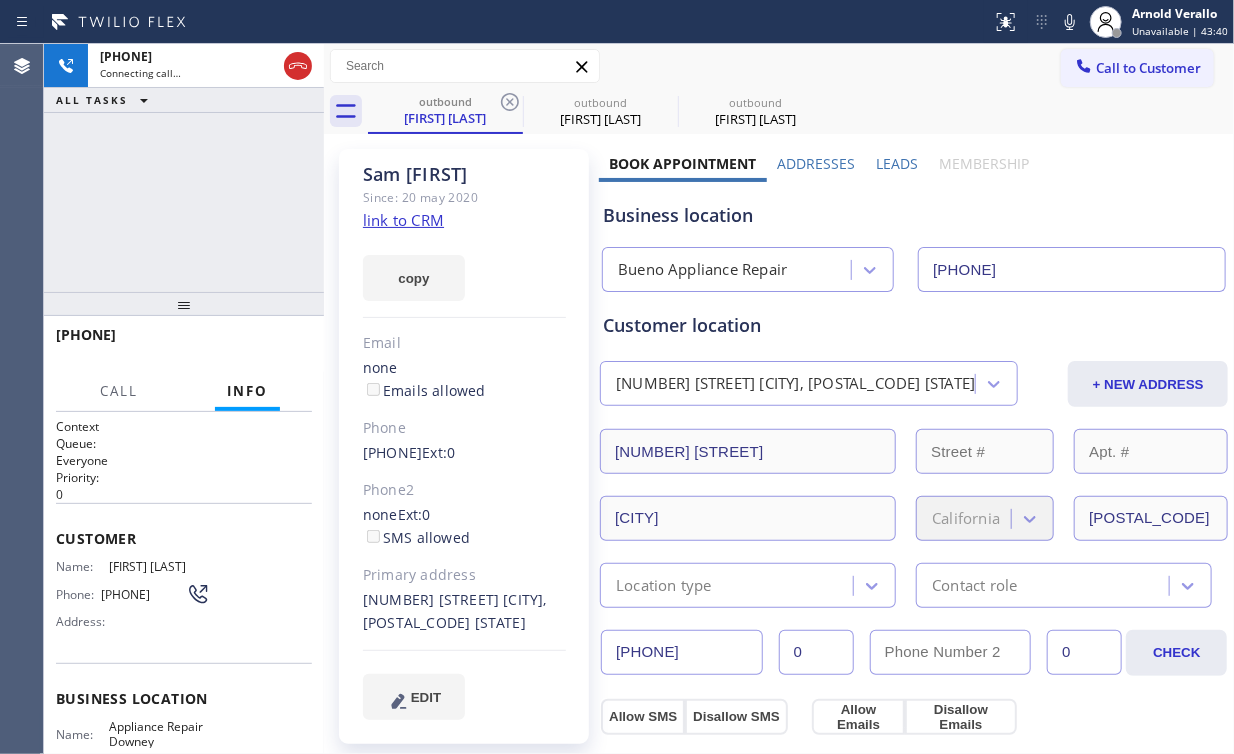 click 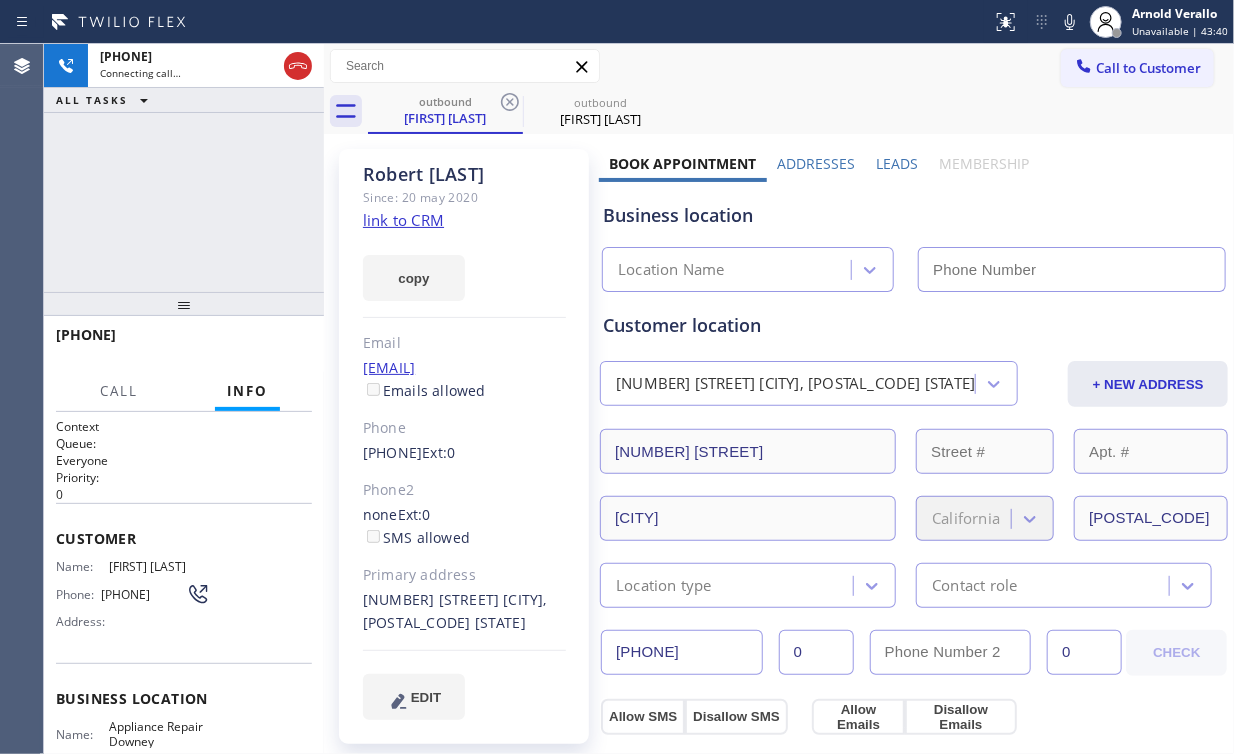 type on "(562) 616-1730" 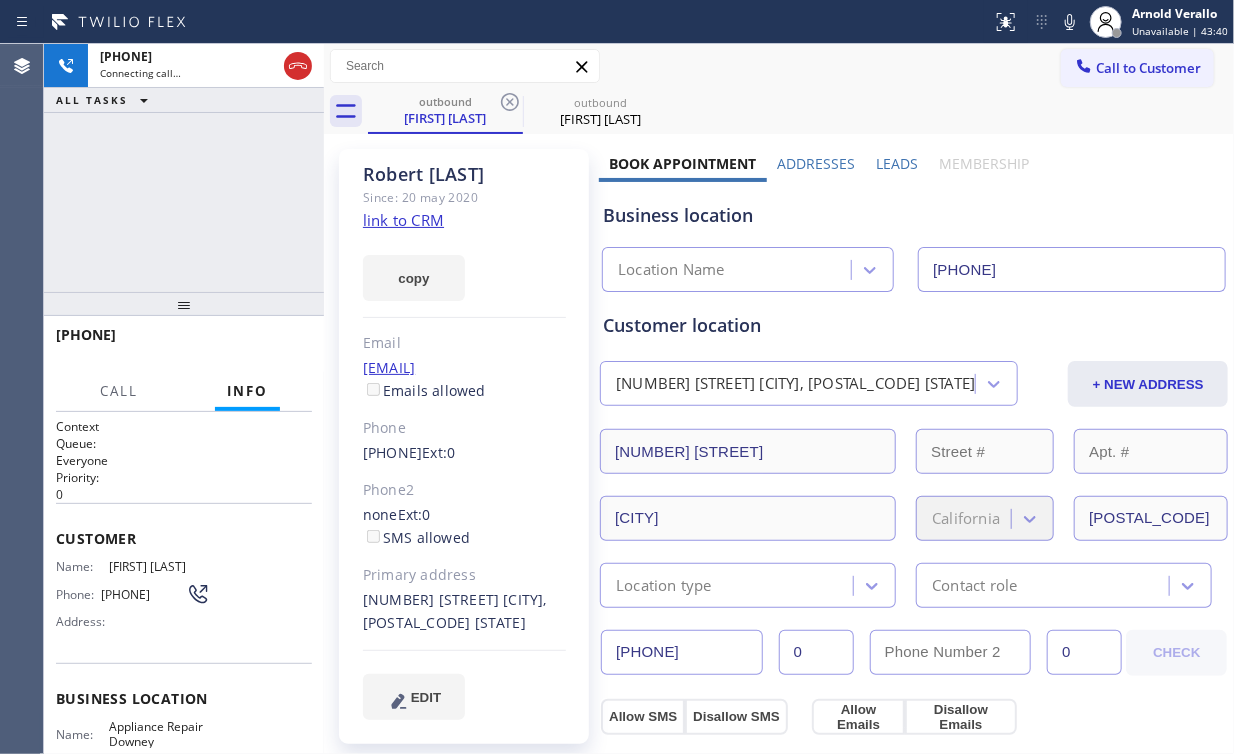 drag, startPoint x: 82, startPoint y: 196, endPoint x: 110, endPoint y: 181, distance: 31.764761 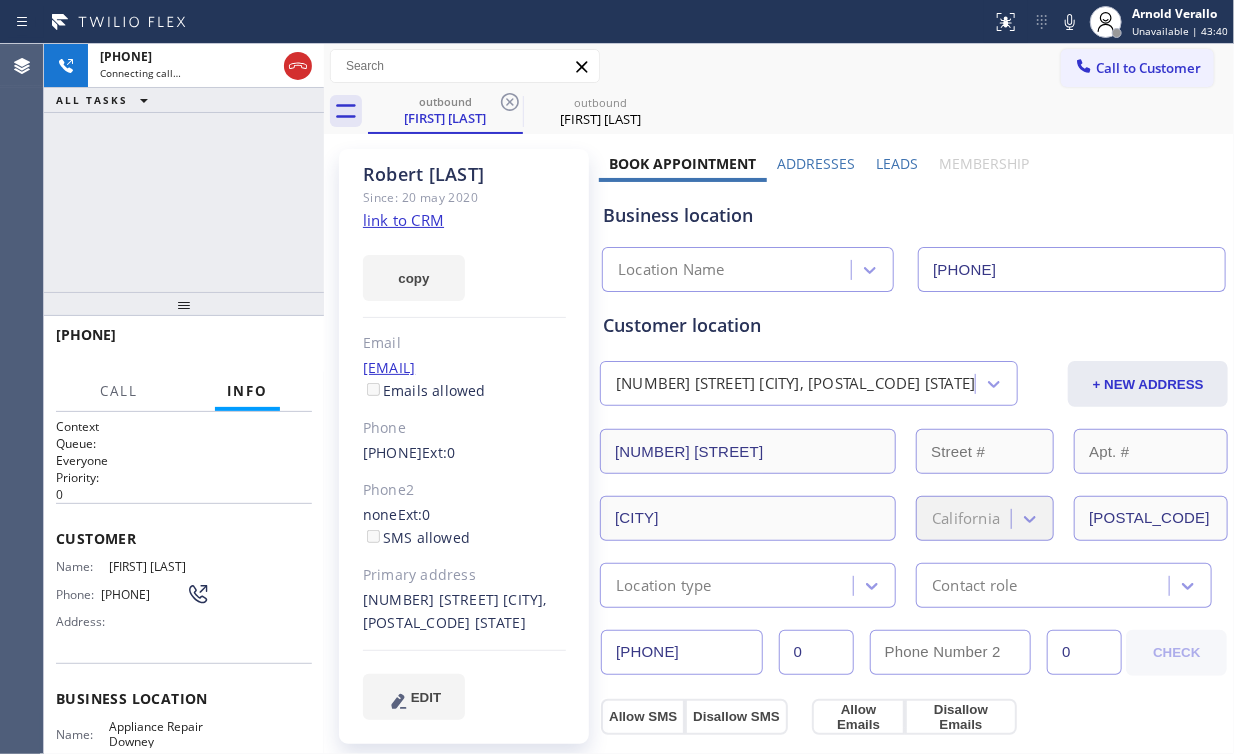 click on "+15627431095 Connecting call… ALL TASKS ALL TASKS ACTIVE TASKS TASKS IN WRAP UP" at bounding box center [184, 168] 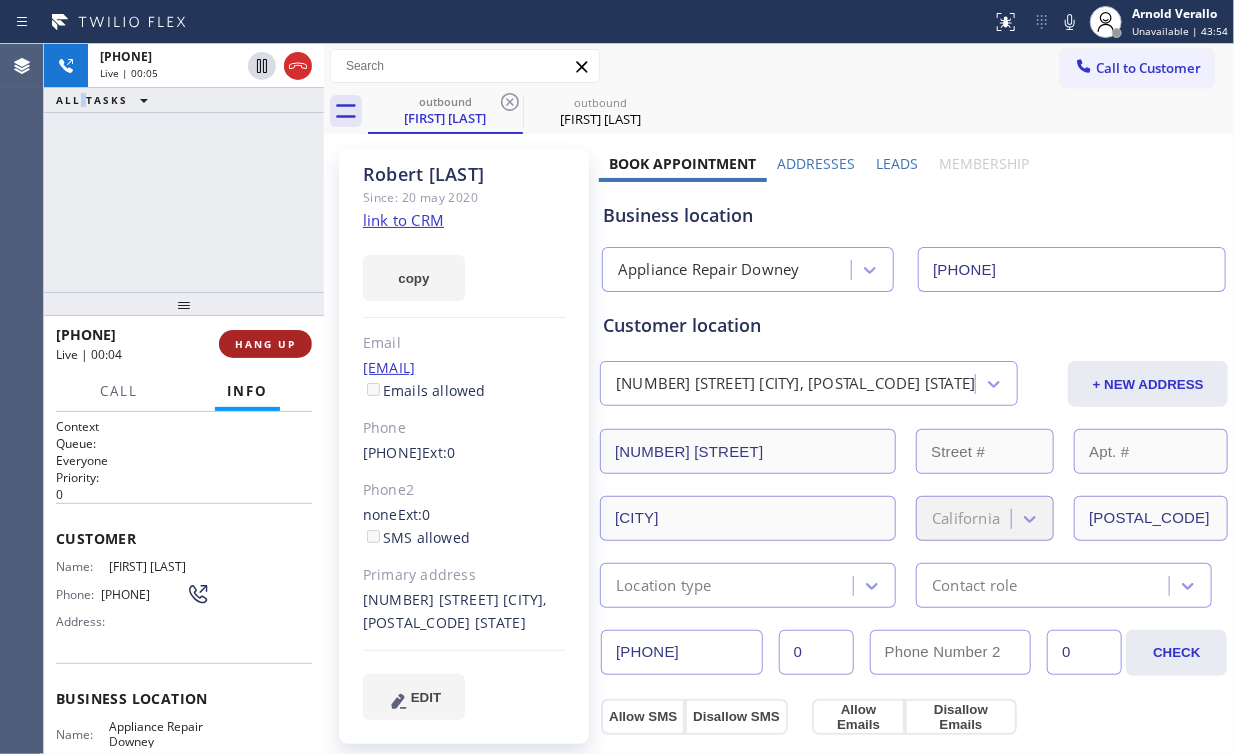 click on "HANG UP" at bounding box center [265, 344] 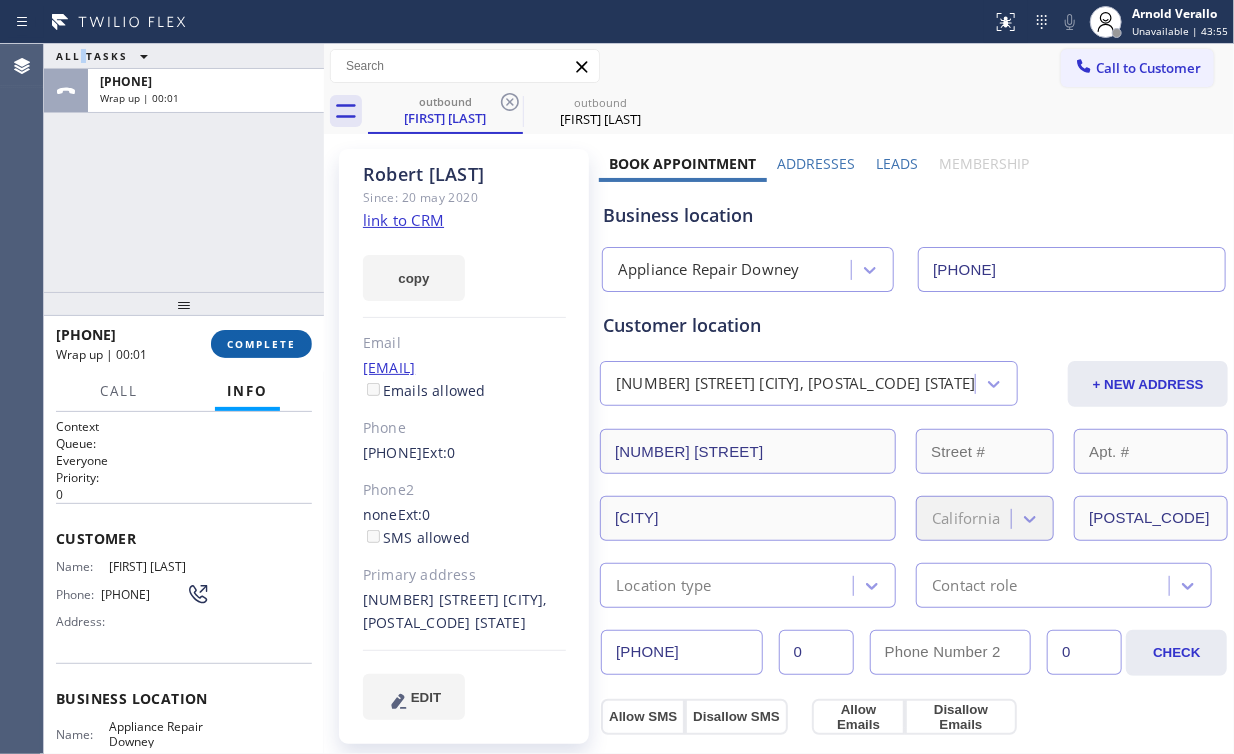 click on "COMPLETE" at bounding box center [261, 344] 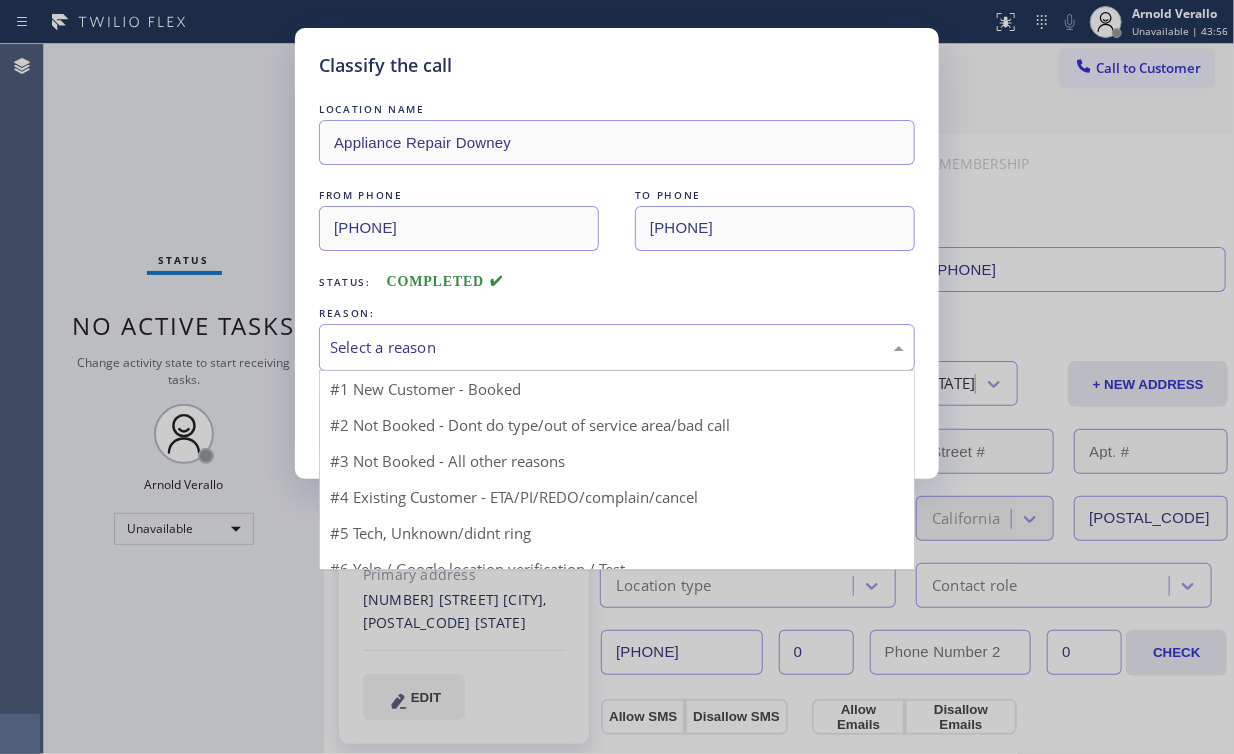 click on "Select a reason" at bounding box center (617, 347) 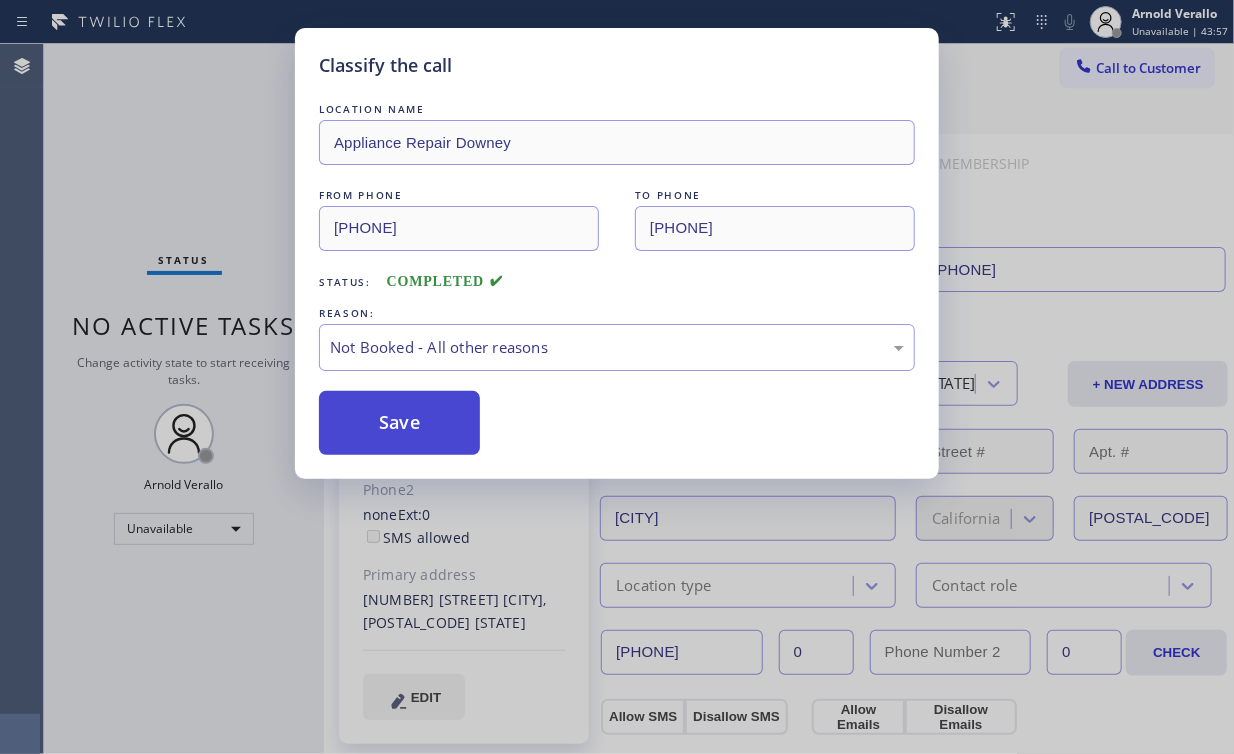 click on "Save" at bounding box center [399, 423] 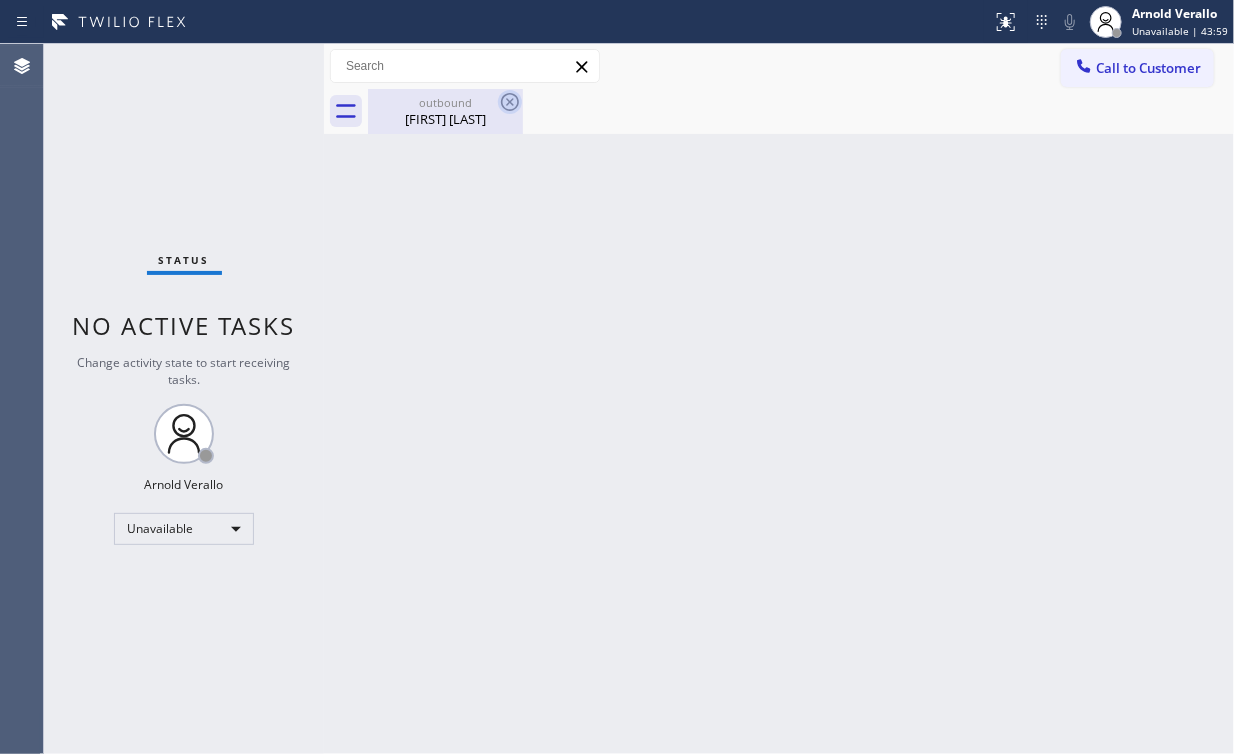 drag, startPoint x: 424, startPoint y: 114, endPoint x: 513, endPoint y: 100, distance: 90.0944 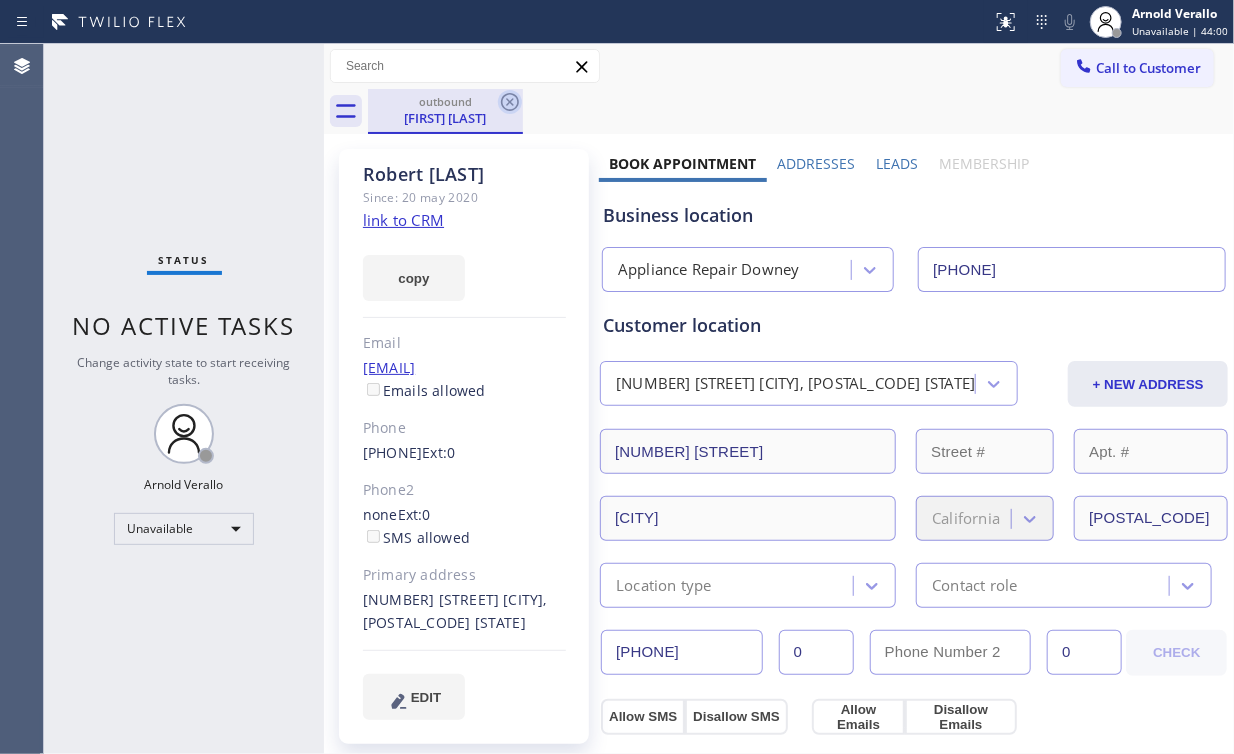 click 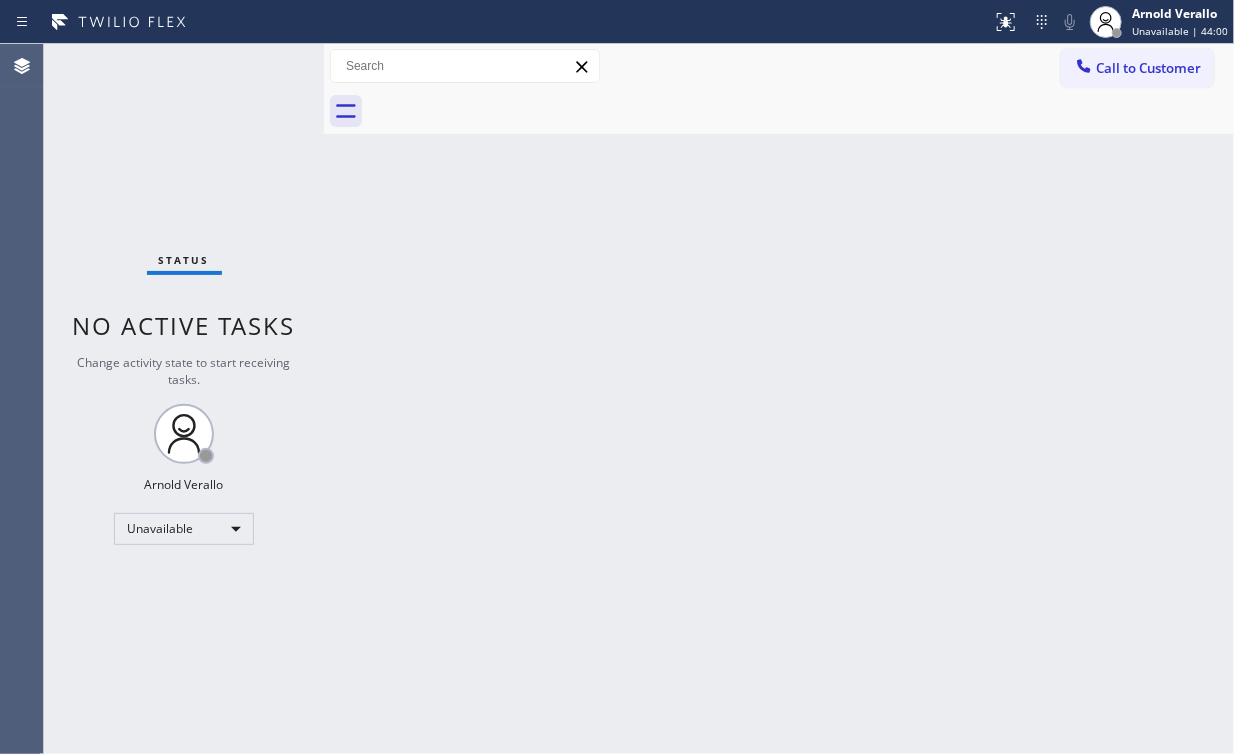 click on "Call to Customer" at bounding box center (1148, 68) 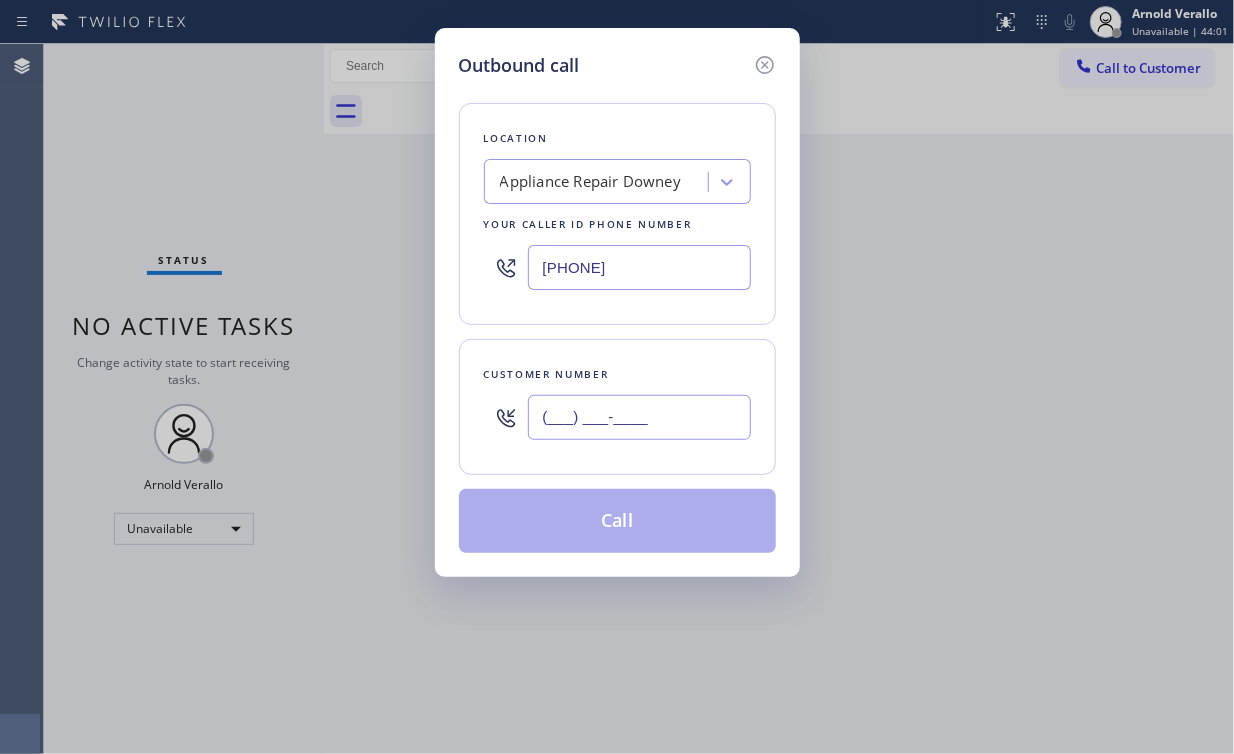 click on "(___) ___-____" at bounding box center [639, 417] 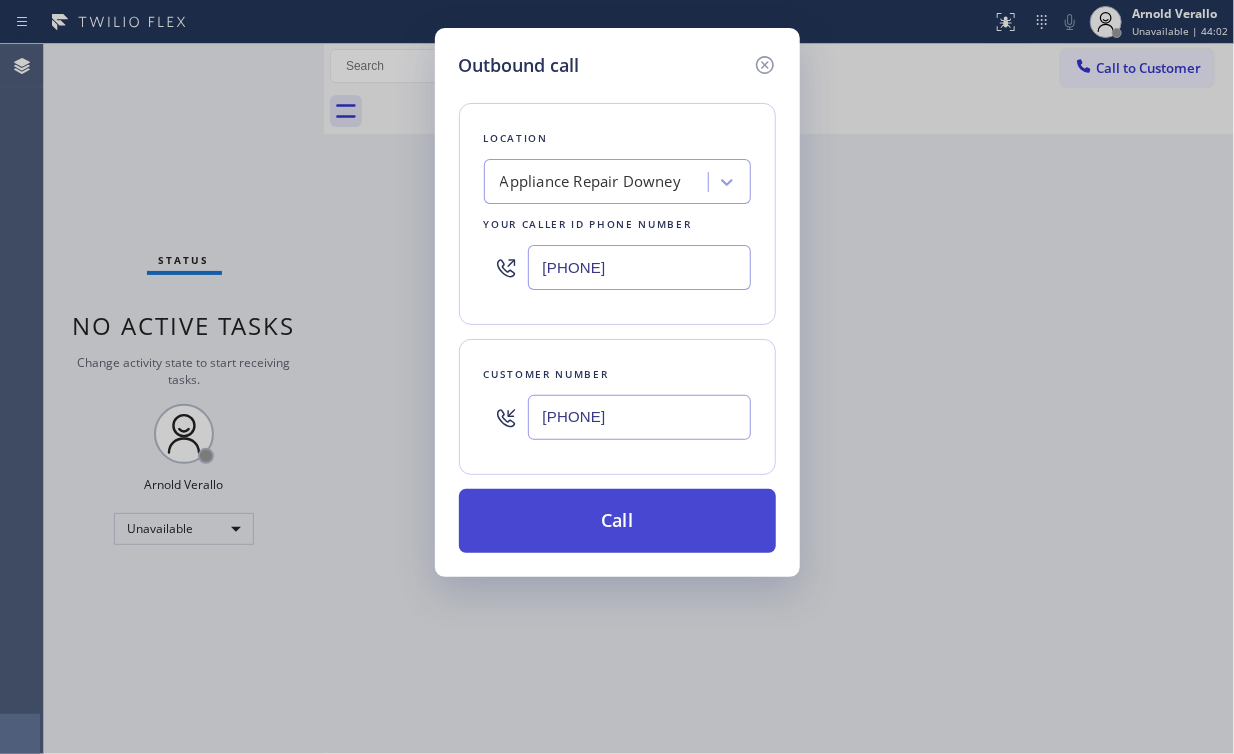 type on "(562) 743-1095" 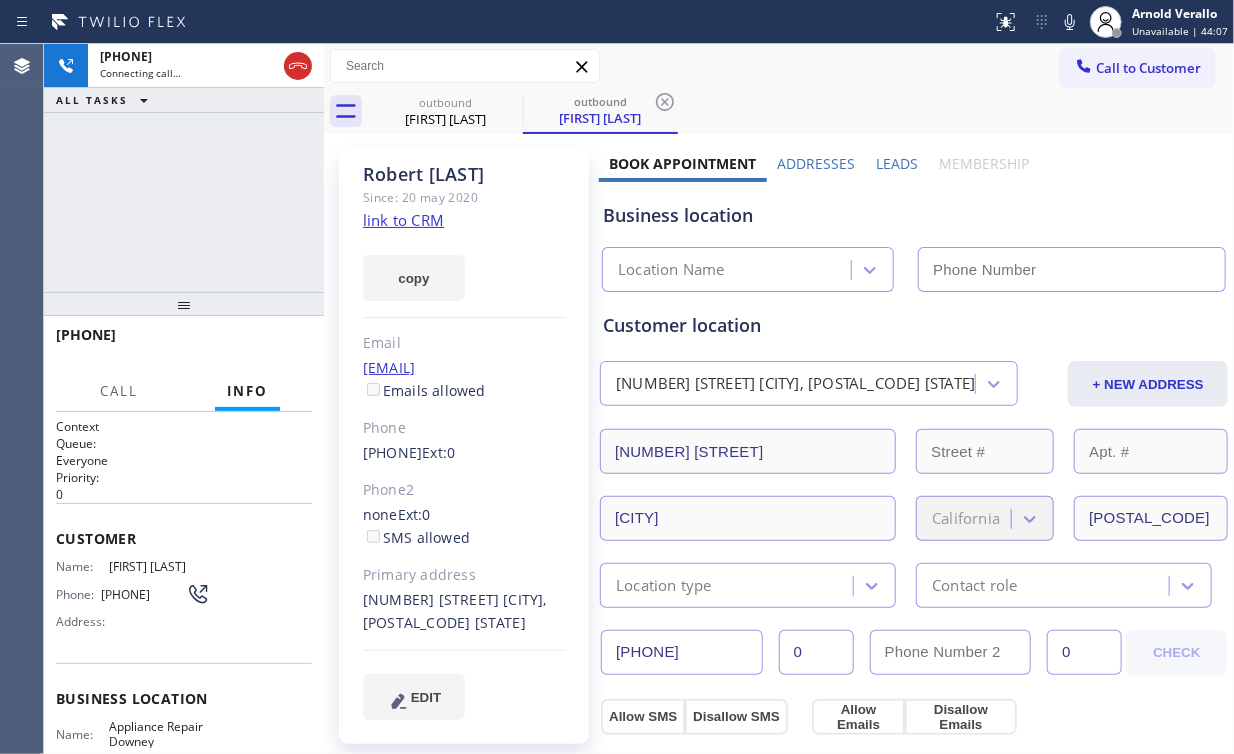 type on "(562) 616-1730" 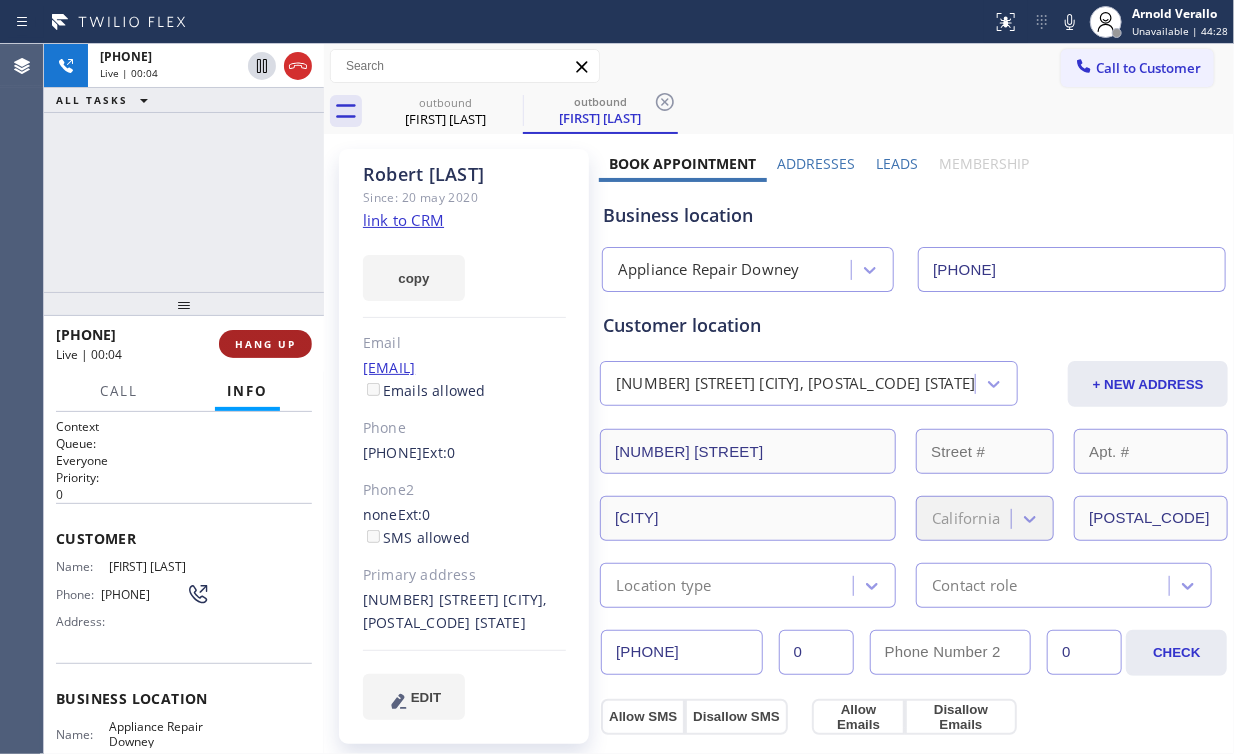 click on "+15627431095 Live | 00:04 HANG UP" at bounding box center [184, 344] 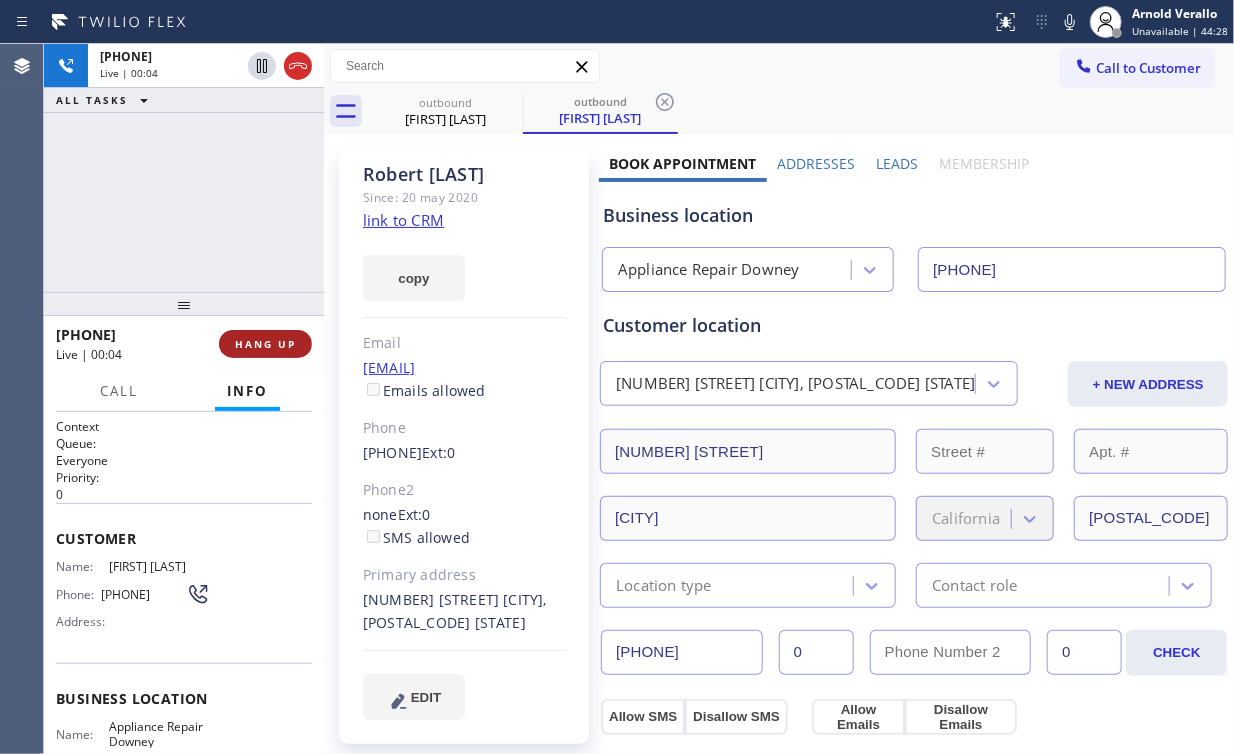 click on "HANG UP" at bounding box center [265, 344] 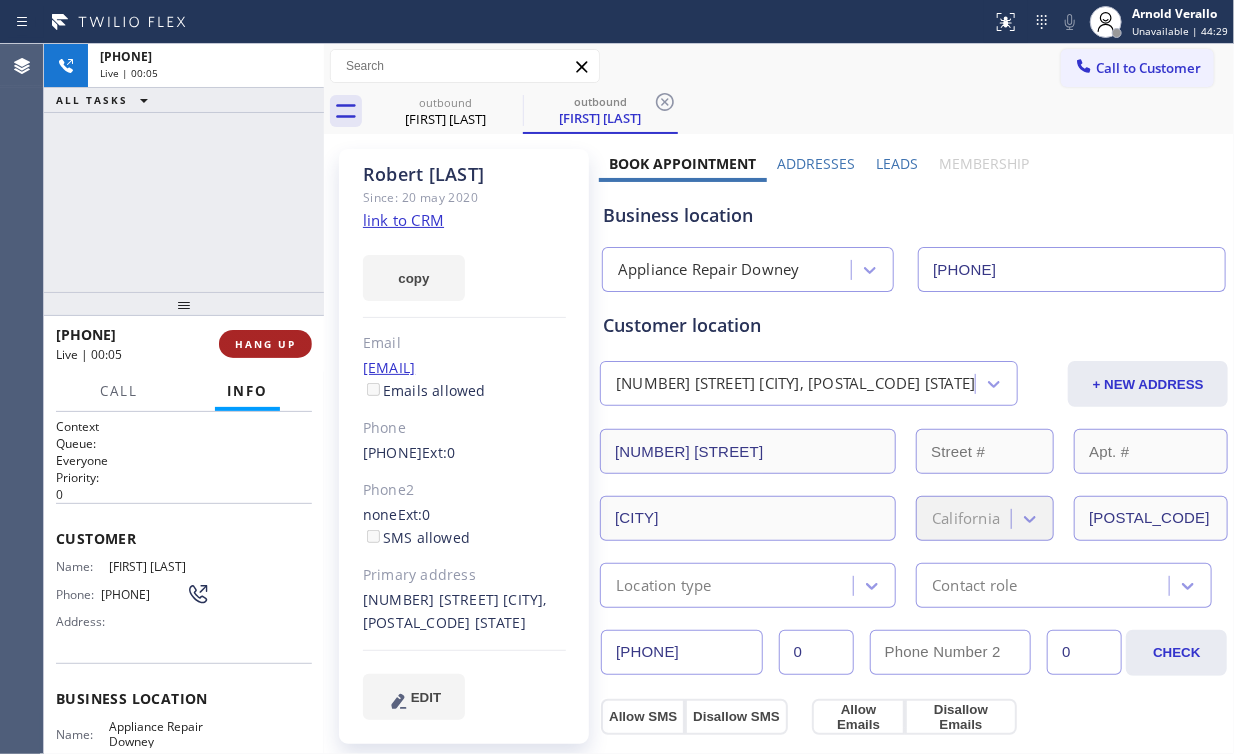 click on "HANG UP" at bounding box center (265, 344) 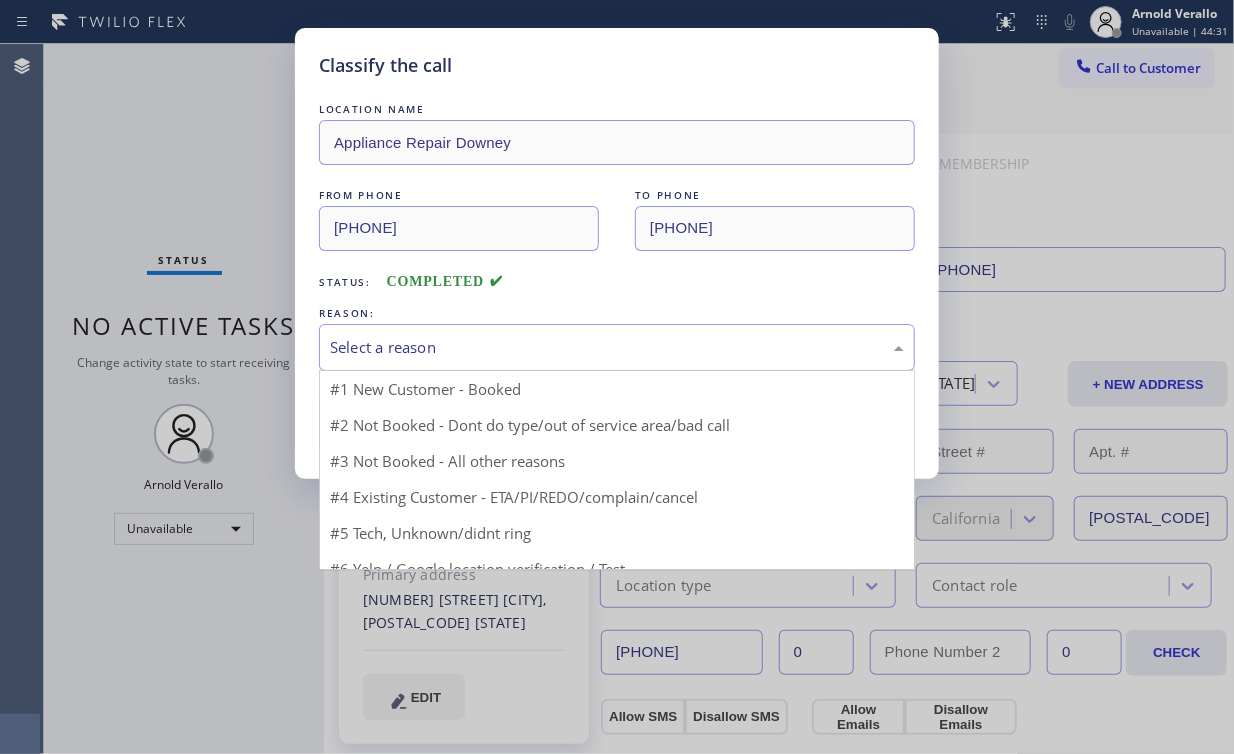 click on "Select a reason" at bounding box center [617, 347] 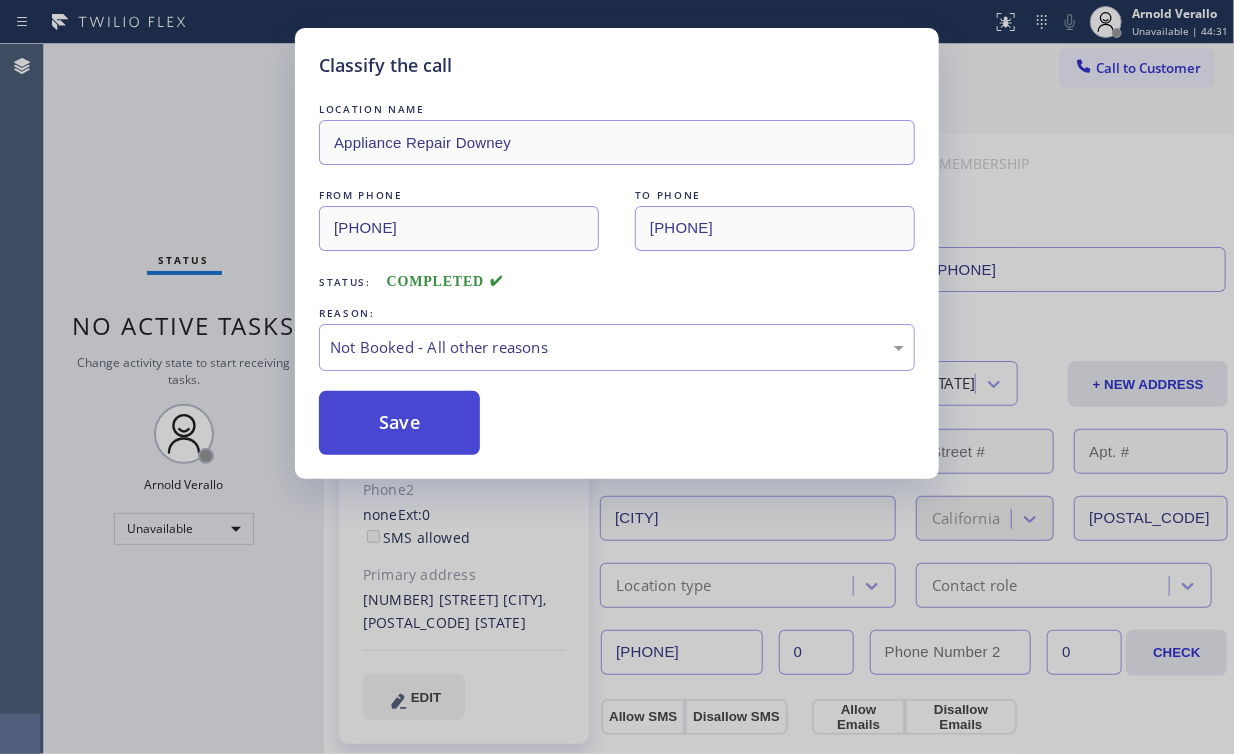 drag, startPoint x: 390, startPoint y: 412, endPoint x: 212, endPoint y: 180, distance: 292.4175 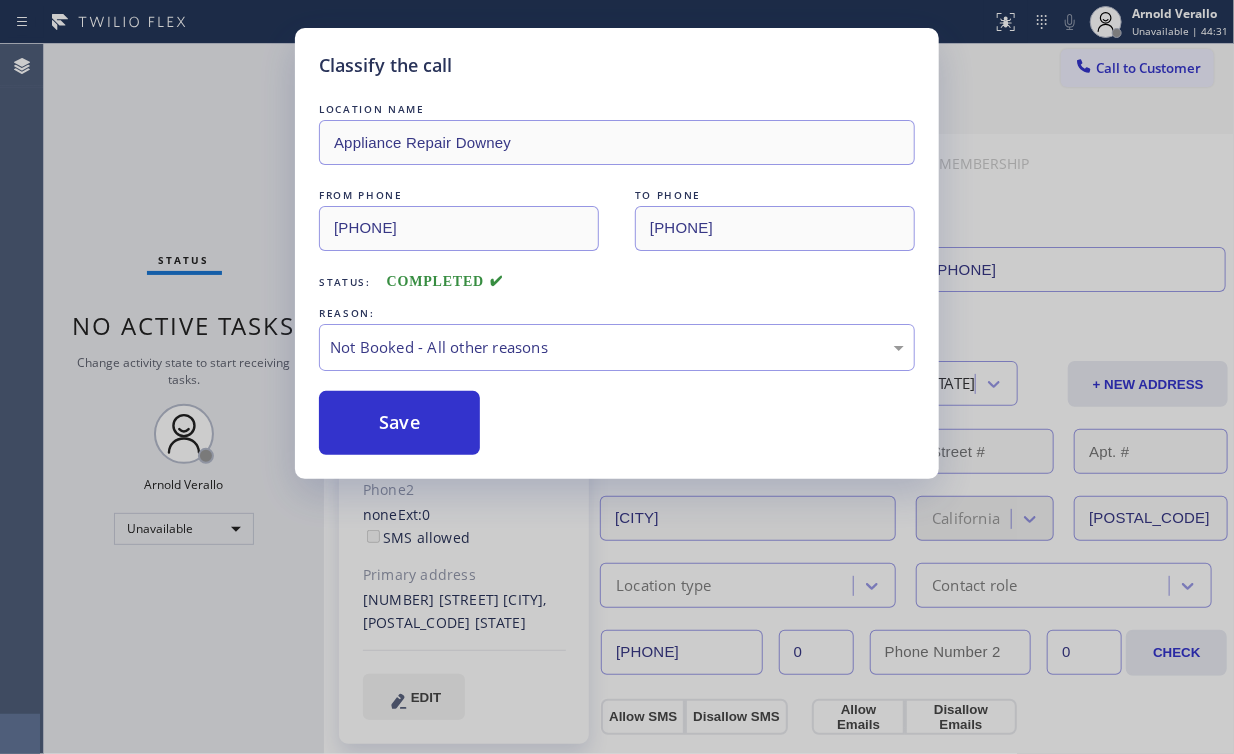 click on "Save" at bounding box center (399, 423) 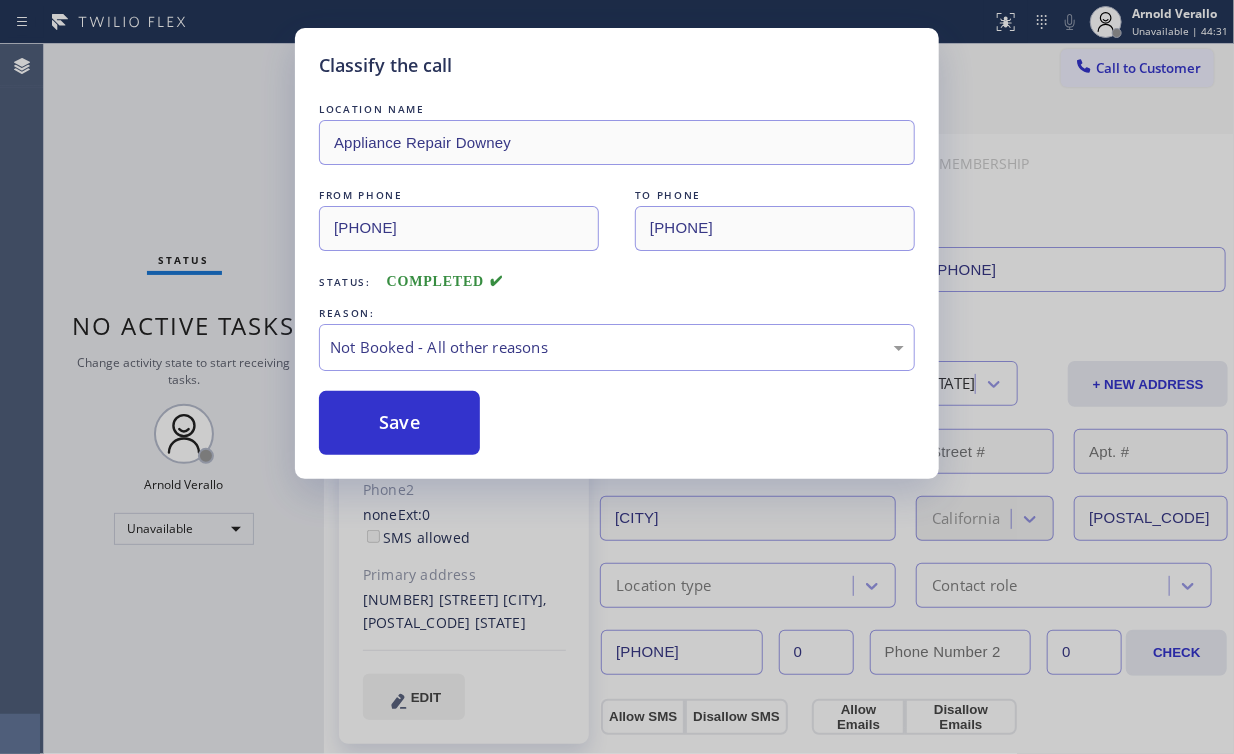 drag, startPoint x: 212, startPoint y: 180, endPoint x: 215, endPoint y: 140, distance: 40.112343 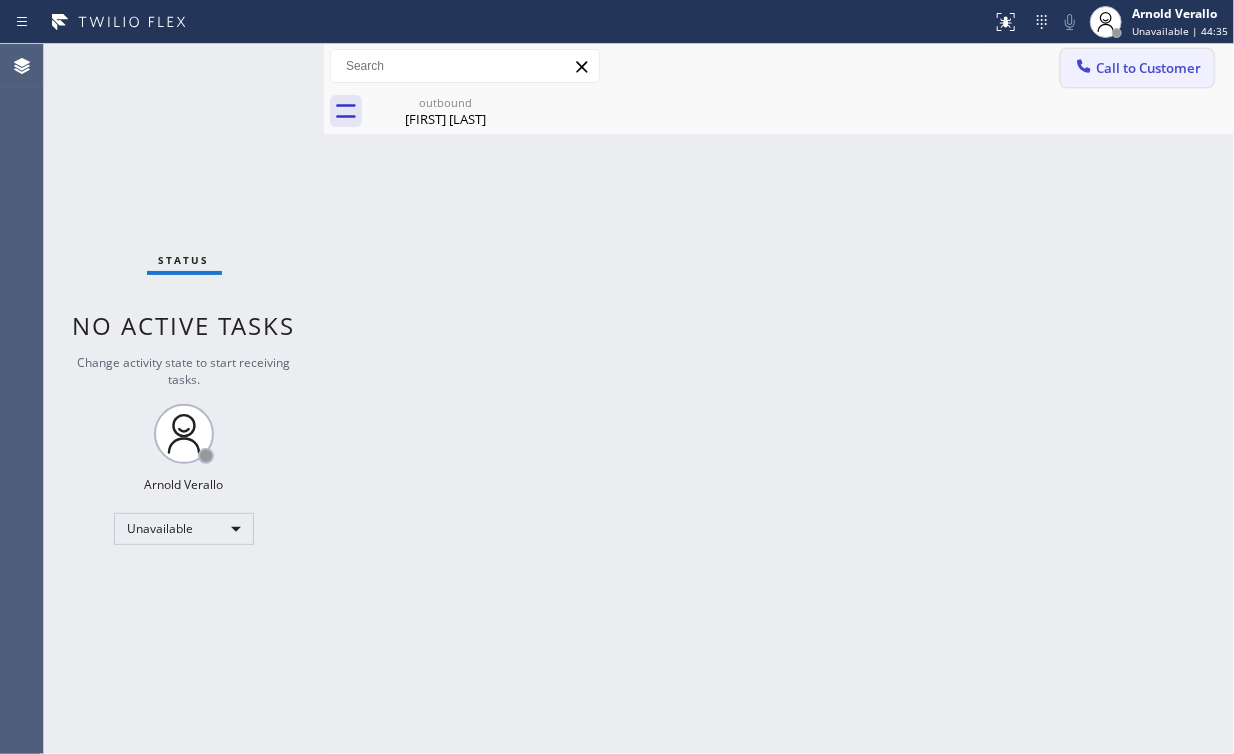 drag, startPoint x: 1116, startPoint y: 72, endPoint x: 799, endPoint y: 239, distance: 358.29877 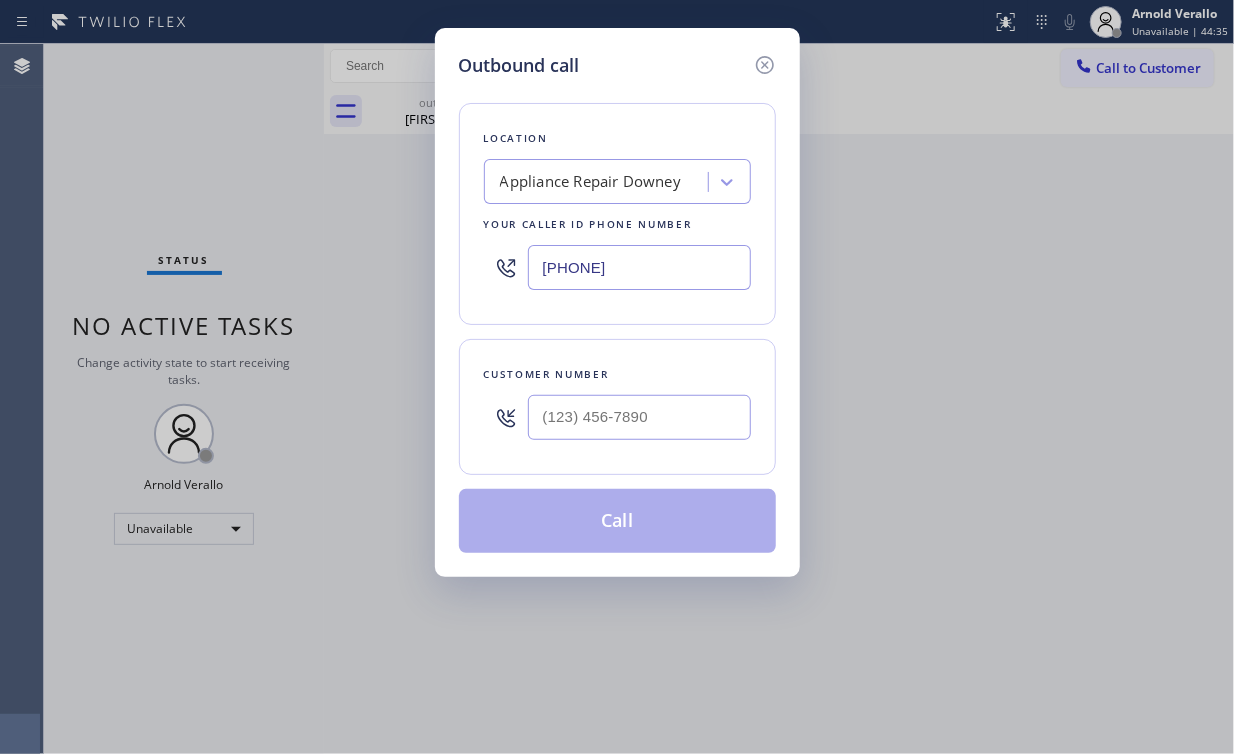 drag, startPoint x: 679, startPoint y: 252, endPoint x: 310, endPoint y: 204, distance: 372.10886 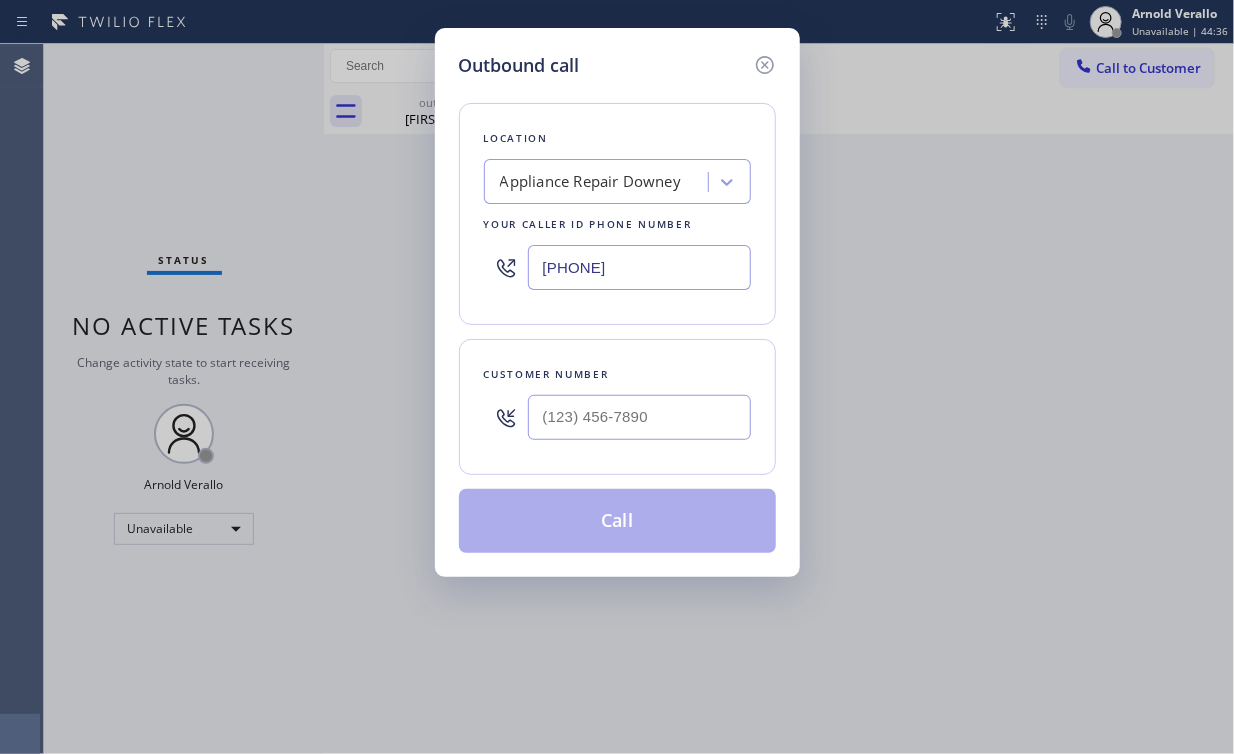 paste on "30) 585-1208" 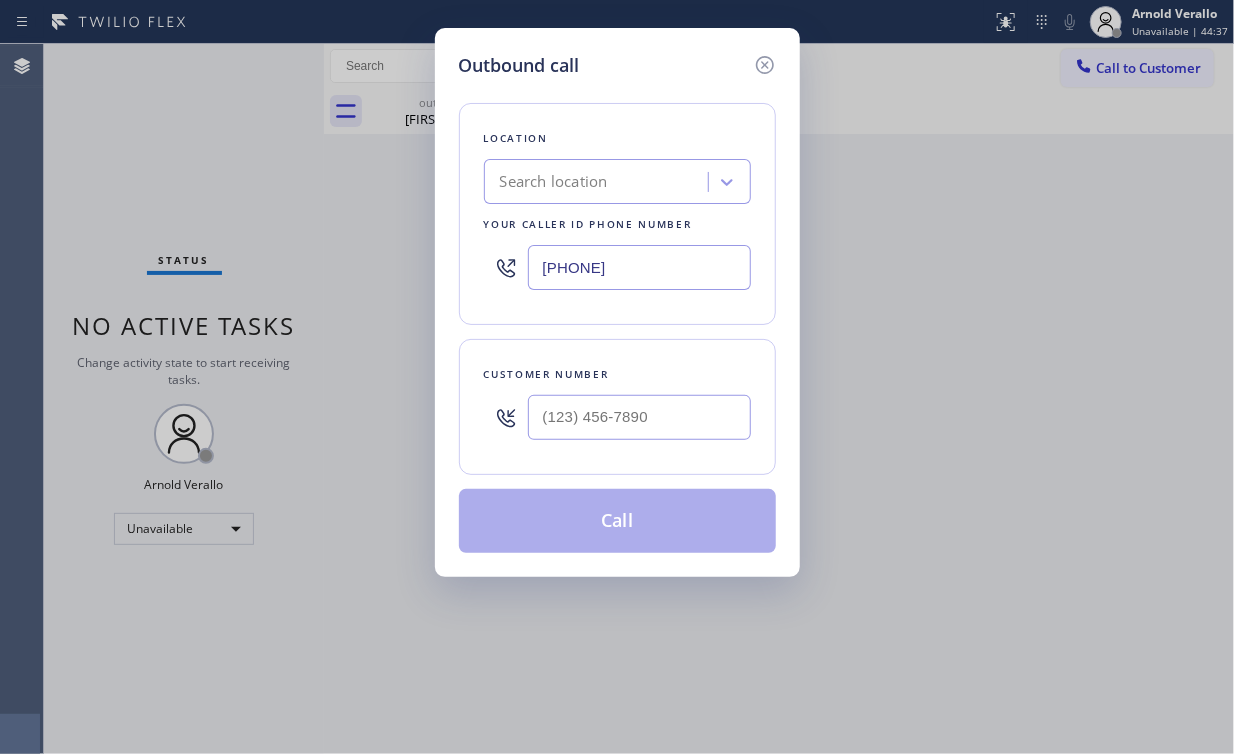 drag, startPoint x: 693, startPoint y: 269, endPoint x: 280, endPoint y: 251, distance: 413.39206 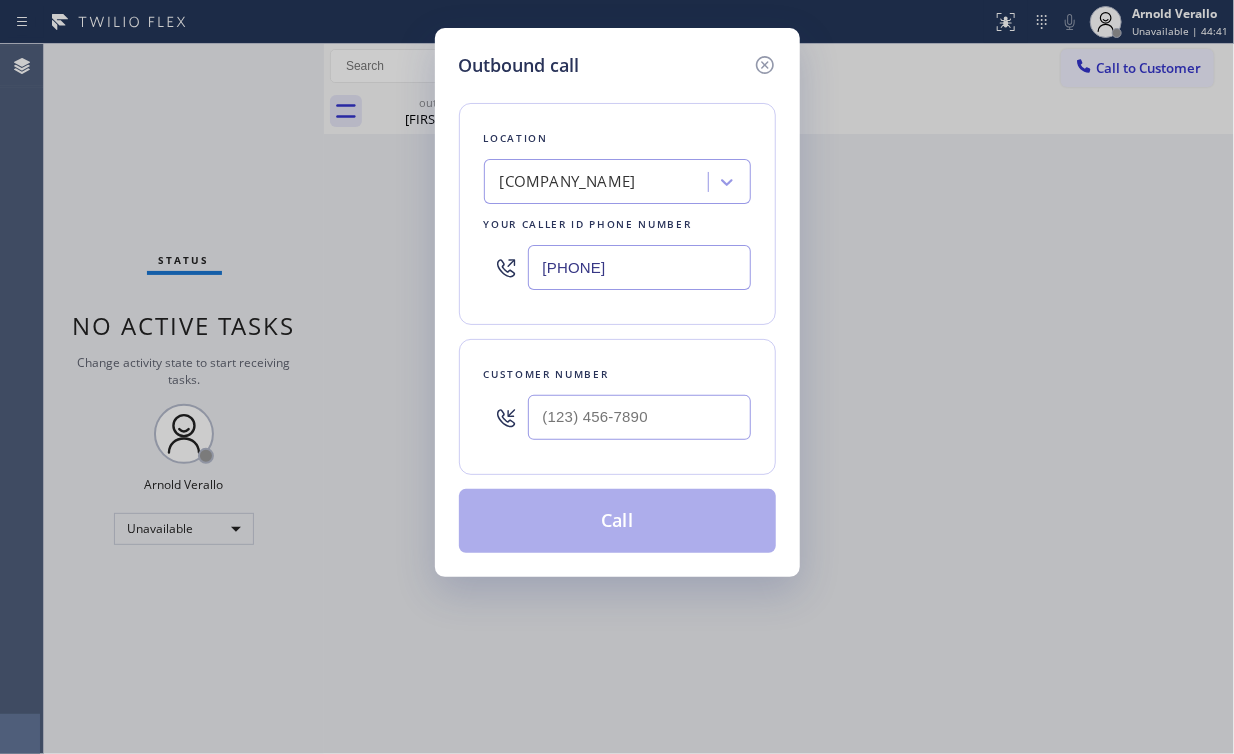 drag, startPoint x: 711, startPoint y: 265, endPoint x: 390, endPoint y: 218, distance: 324.42258 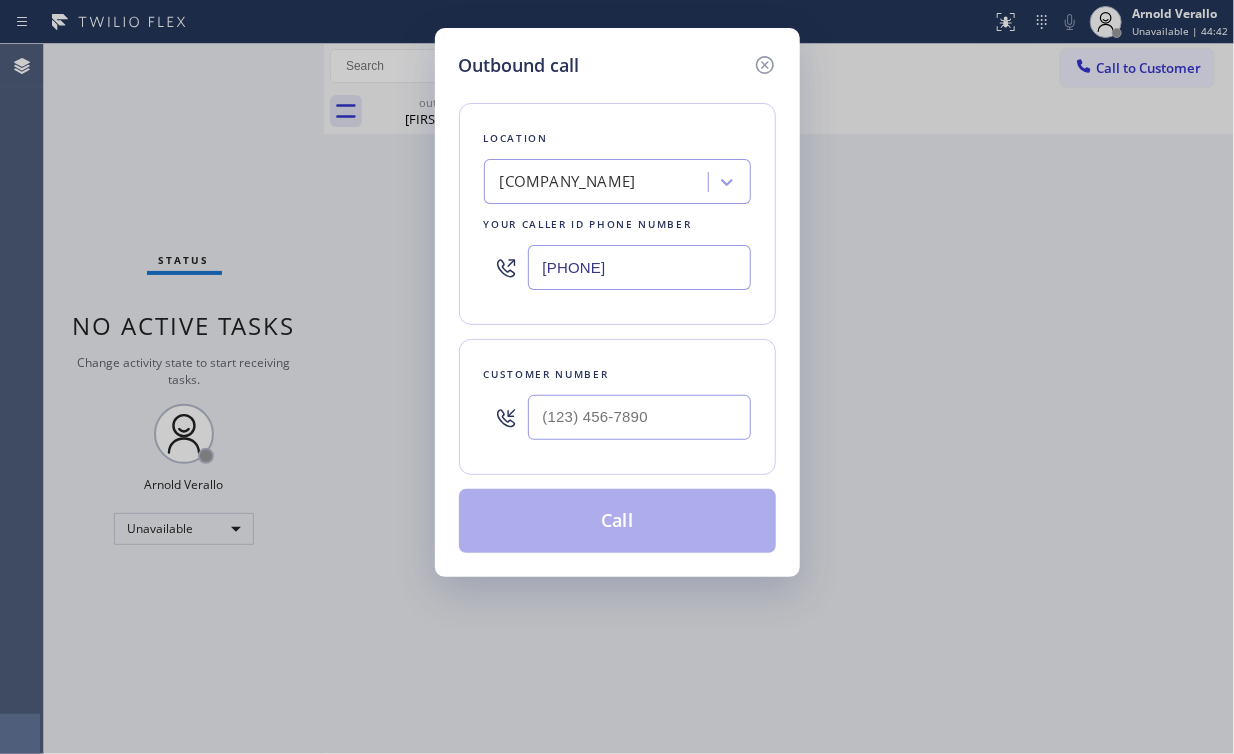 type on "(305) 851-2086" 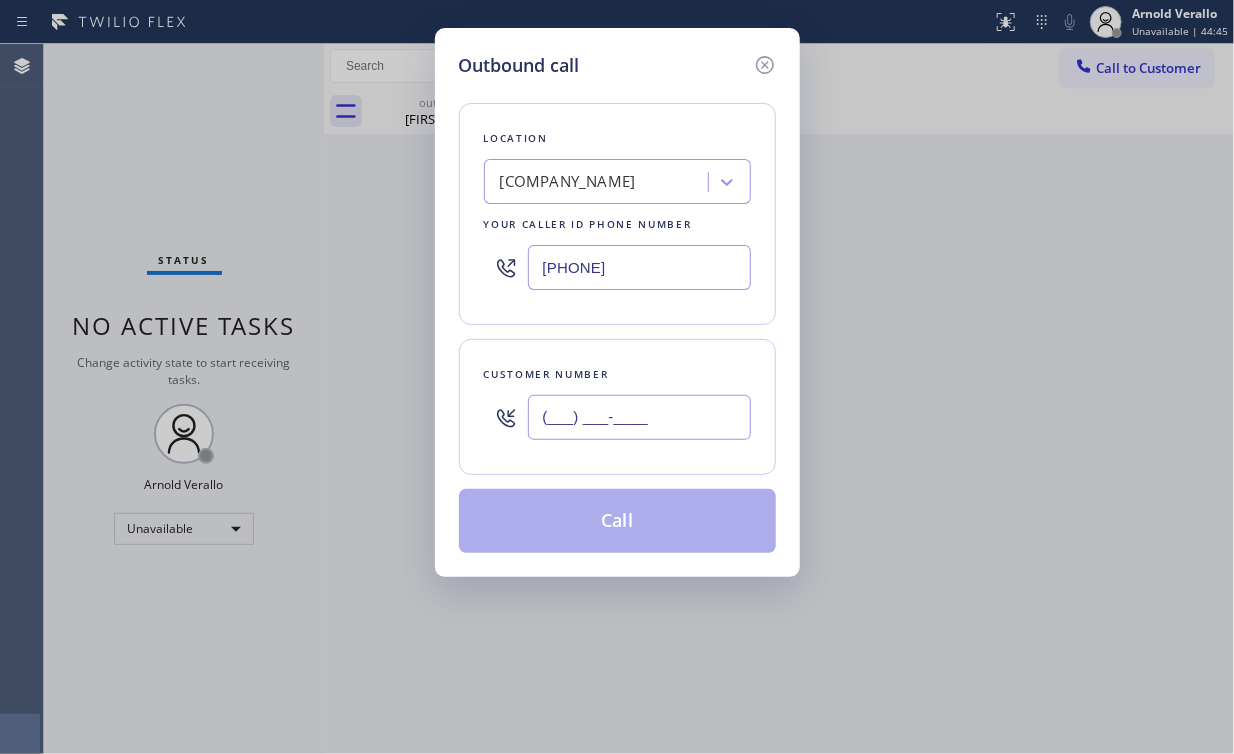 click on "(___) ___-____" at bounding box center (639, 417) 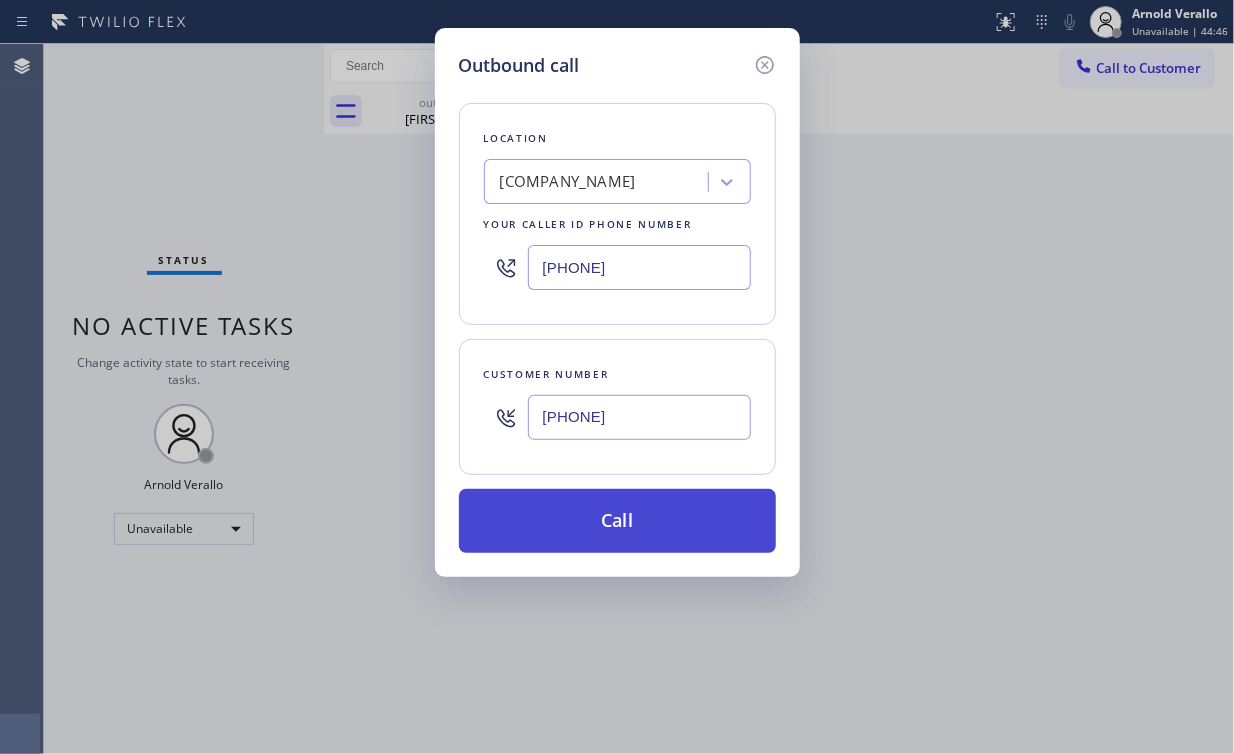 type on "(305) 389-1155" 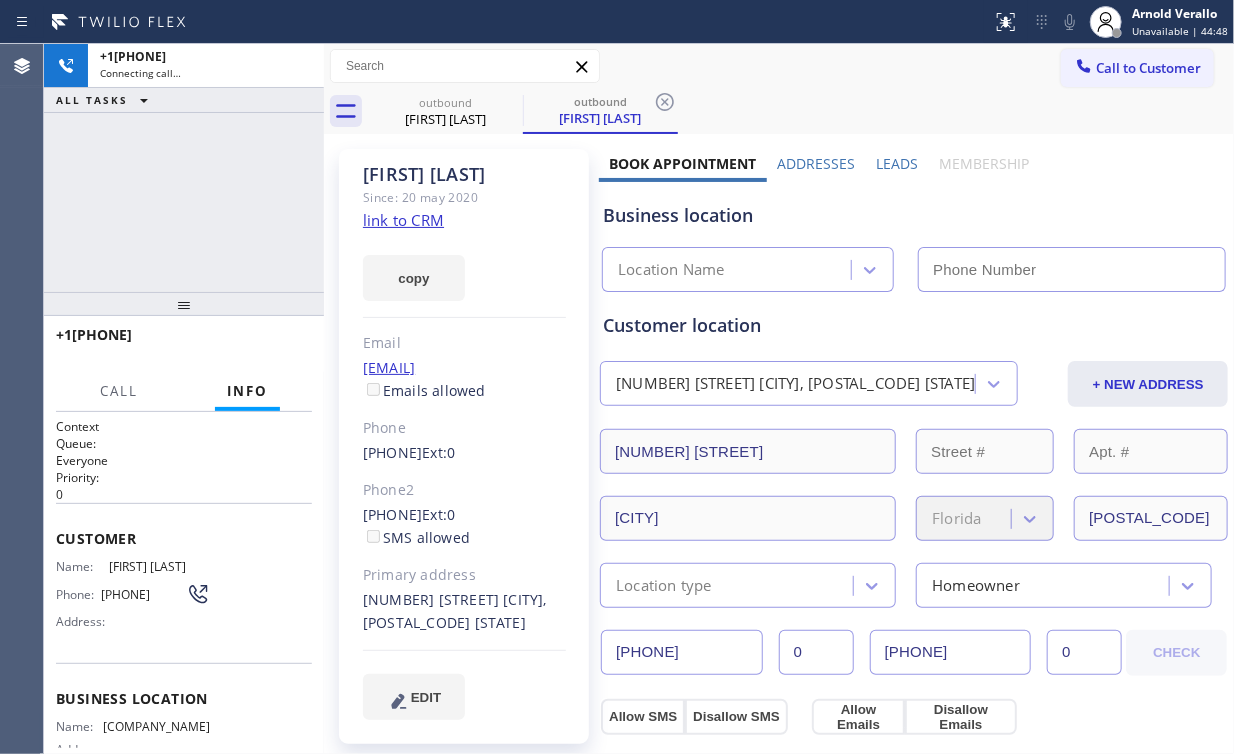 click on "+13053891155 Connecting call… ALL TASKS ALL TASKS ACTIVE TASKS TASKS IN WRAP UP" at bounding box center [184, 168] 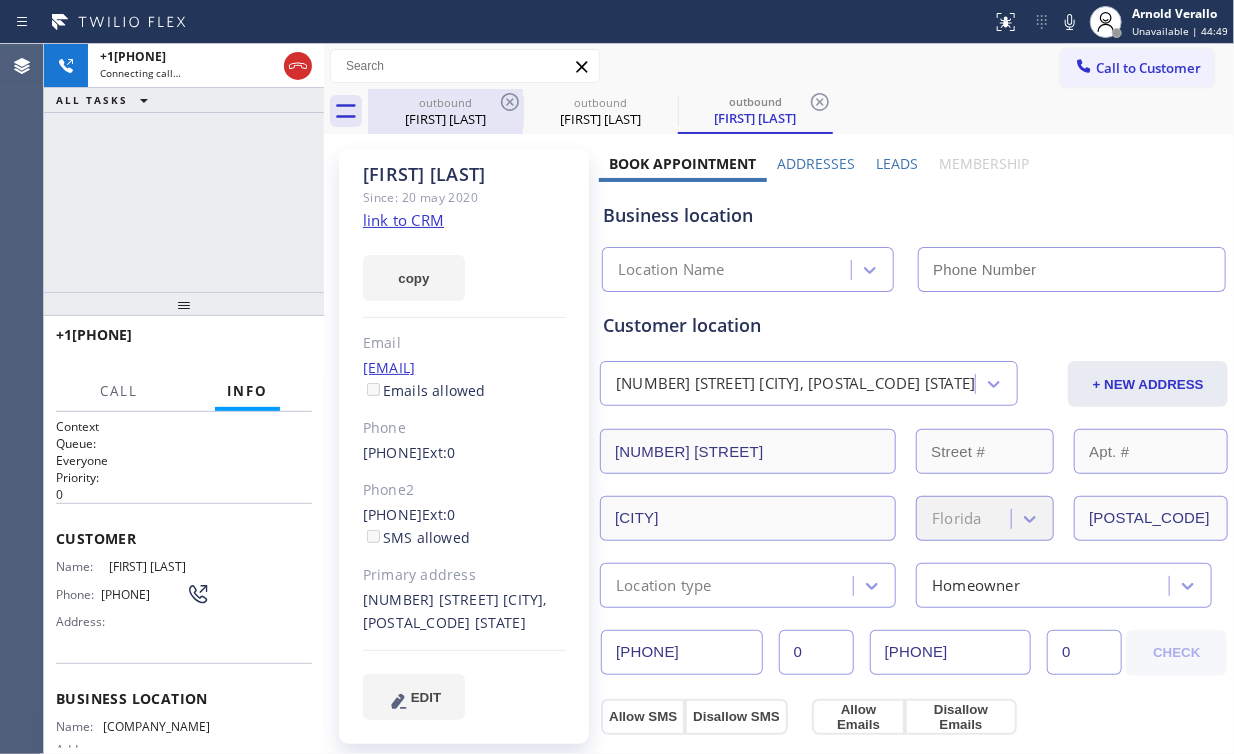click on "Robert Lara" at bounding box center [445, 119] 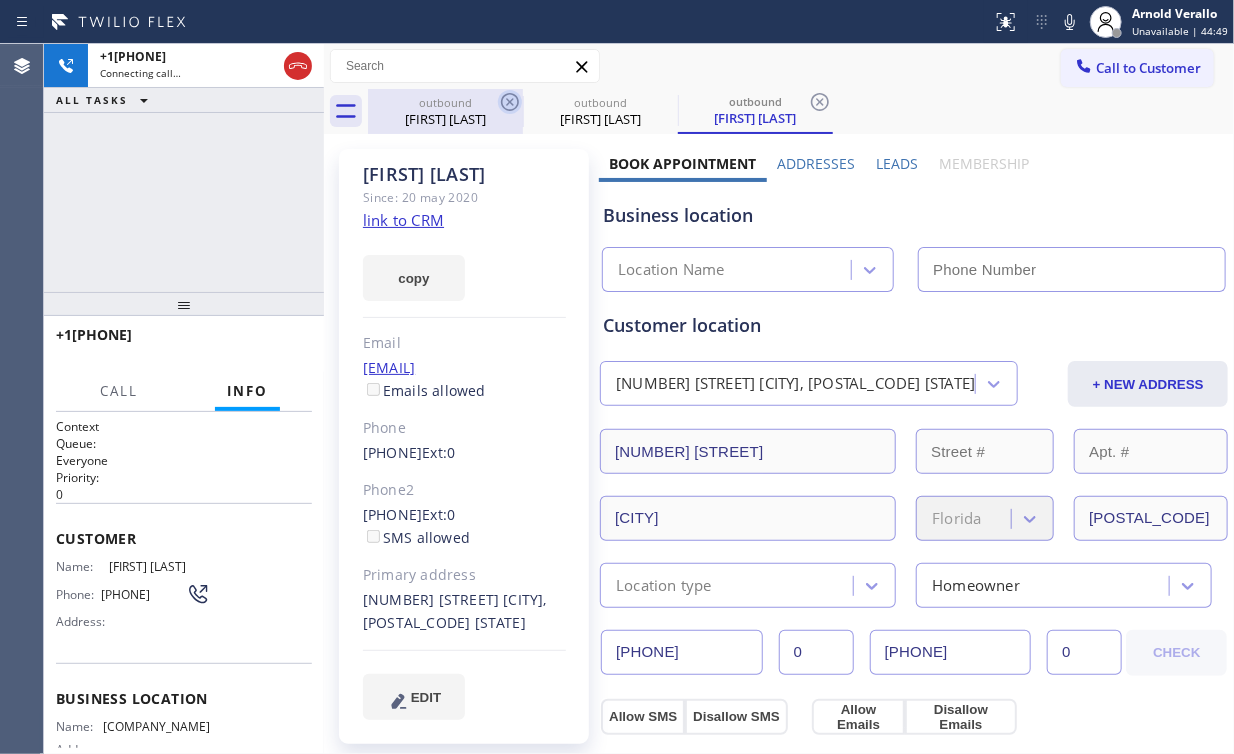 type on "(562) 616-1730" 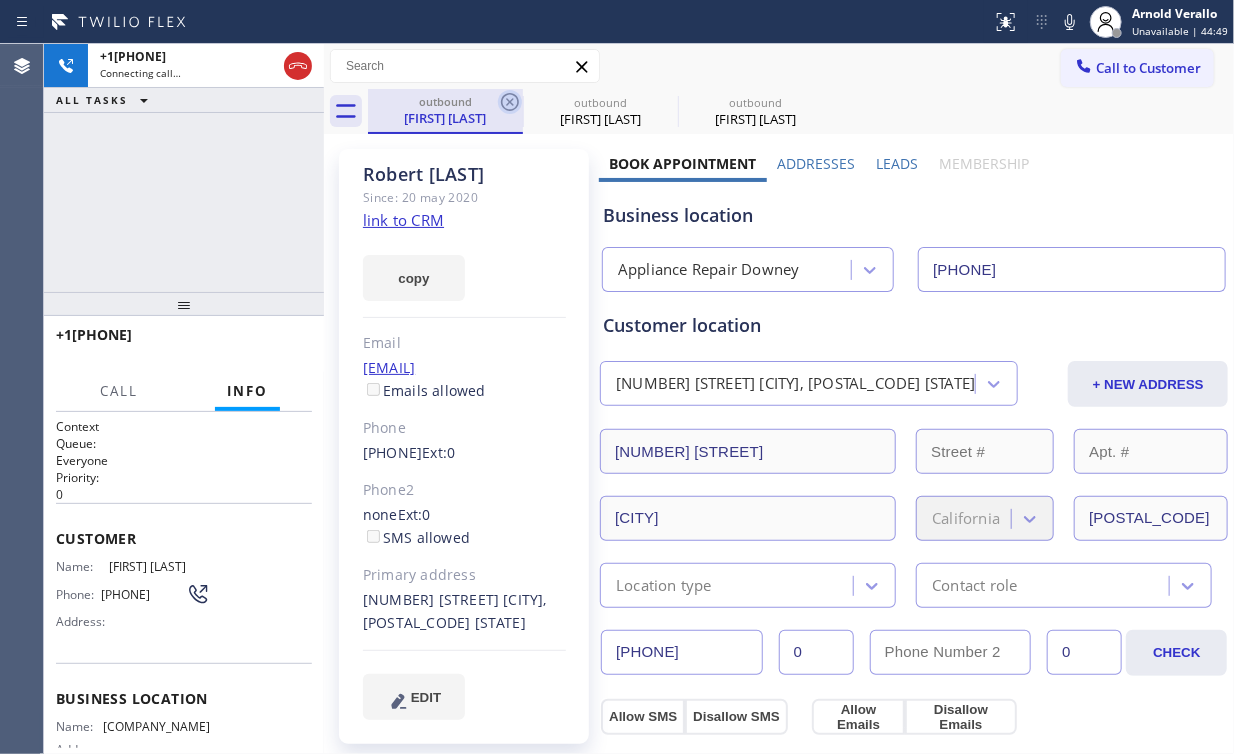 click 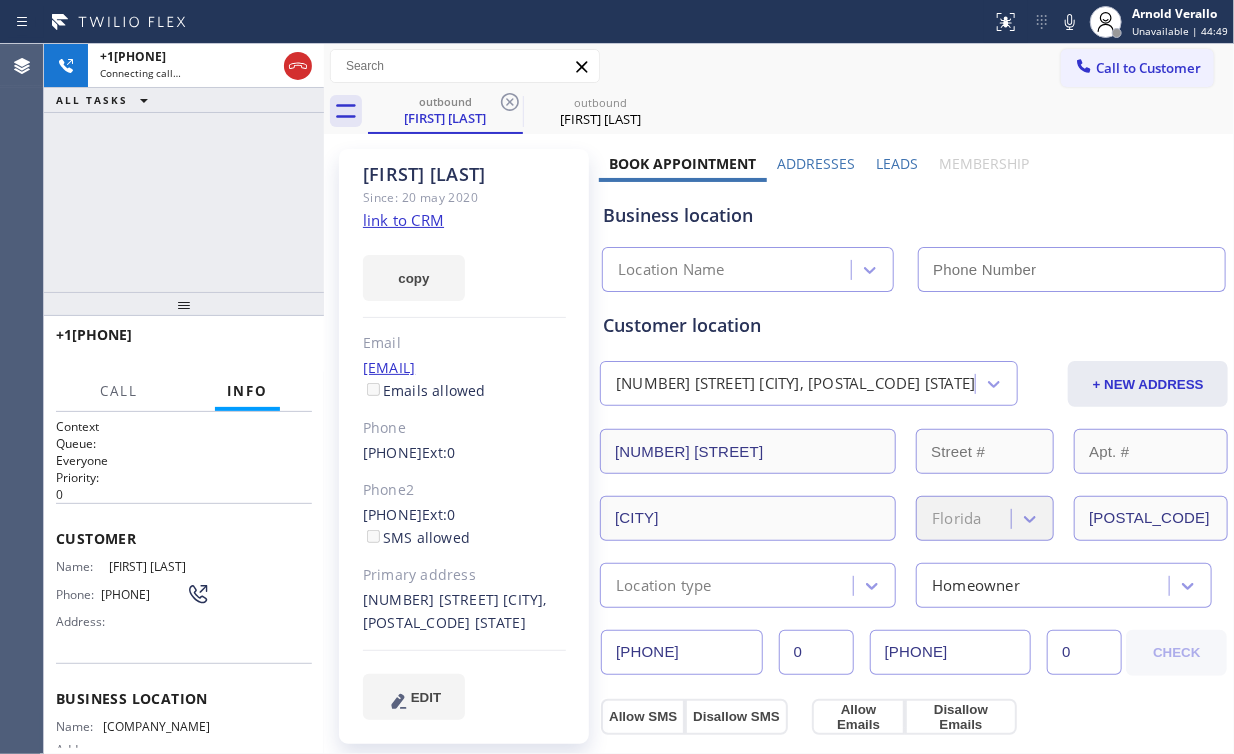 type on "(305) 851-2086" 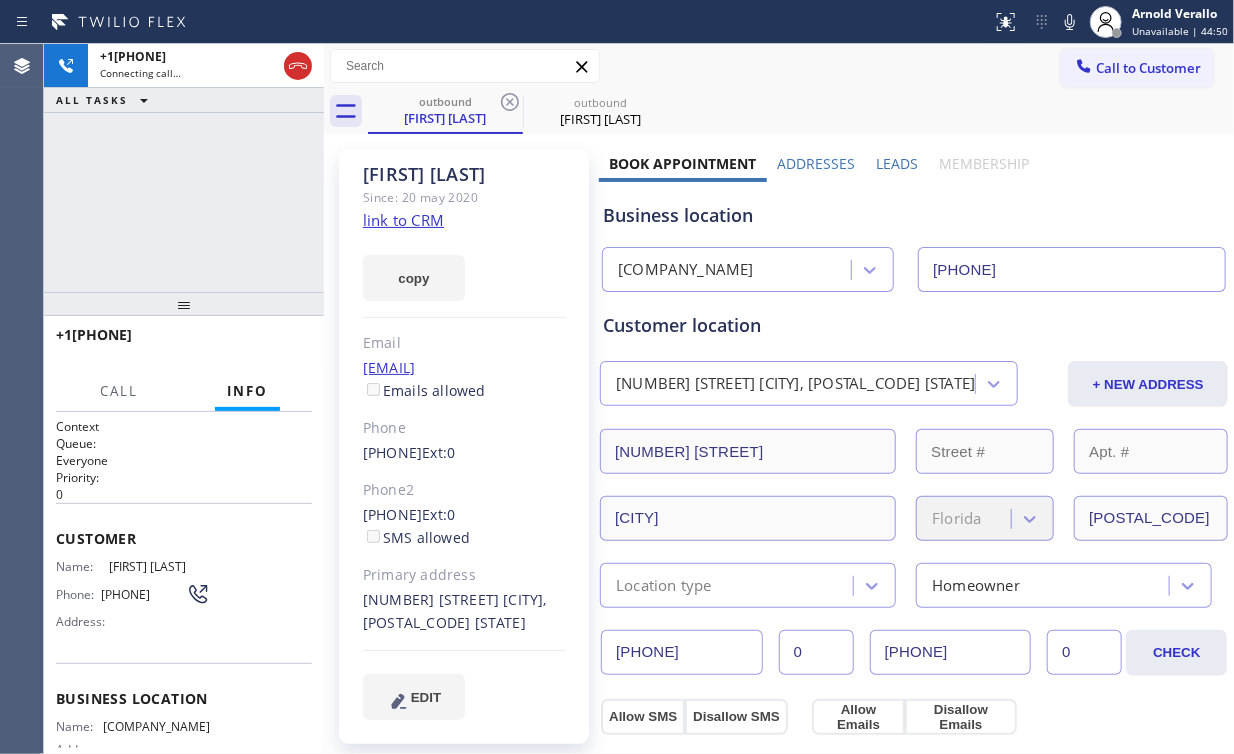 click on "+13053891155 Connecting call… ALL TASKS ALL TASKS ACTIVE TASKS TASKS IN WRAP UP" at bounding box center [184, 168] 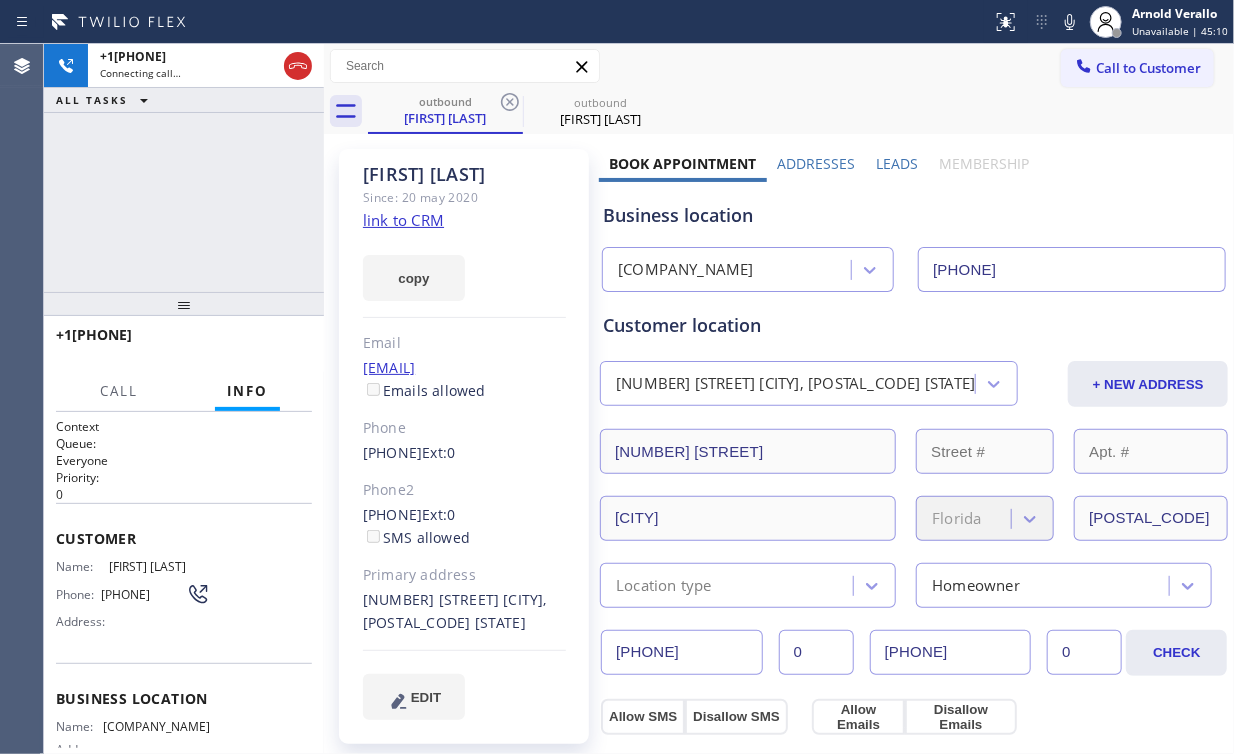 click on "Customer location" at bounding box center (914, 325) 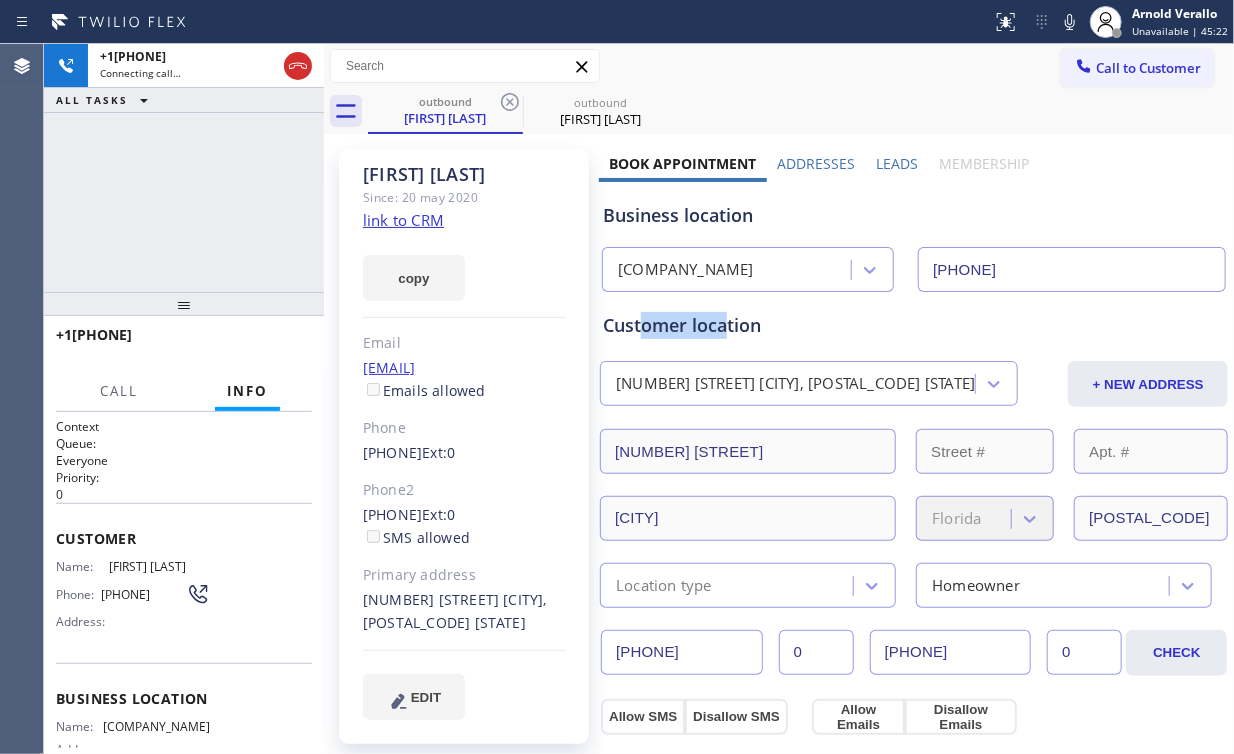 drag, startPoint x: 726, startPoint y: 332, endPoint x: 641, endPoint y: 318, distance: 86.145226 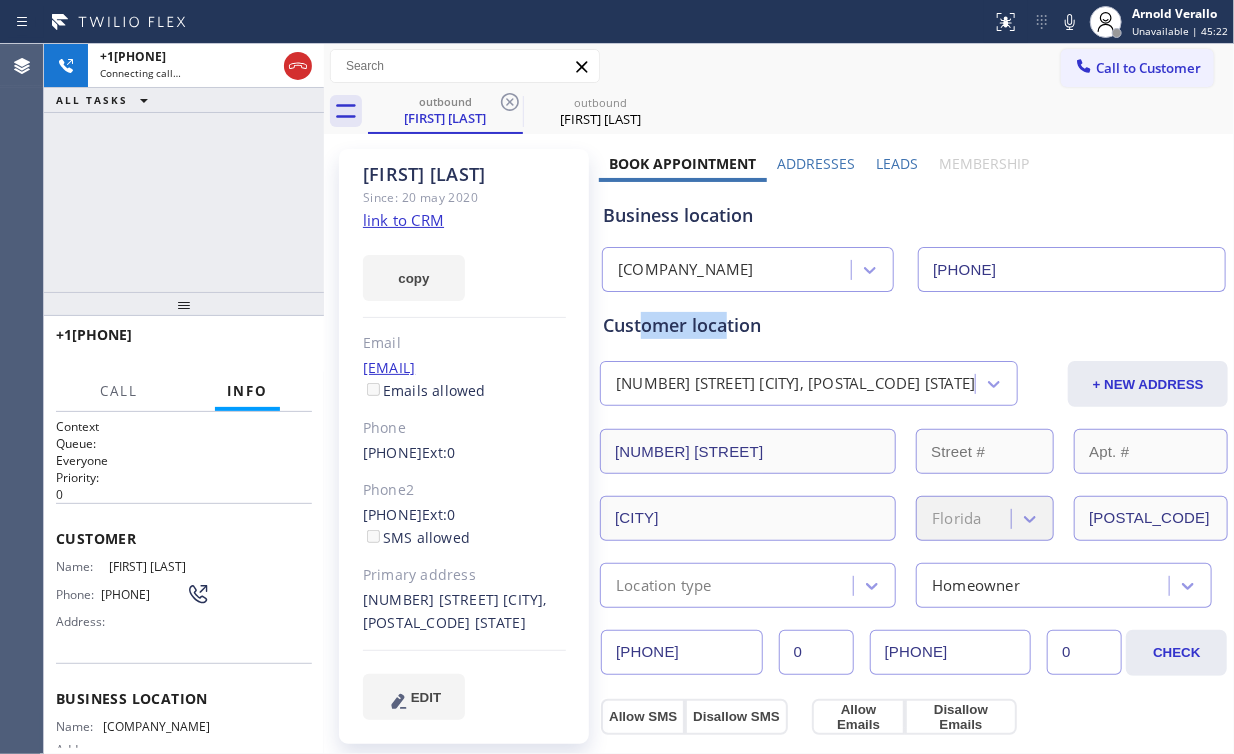 click on "Customer location" at bounding box center (914, 325) 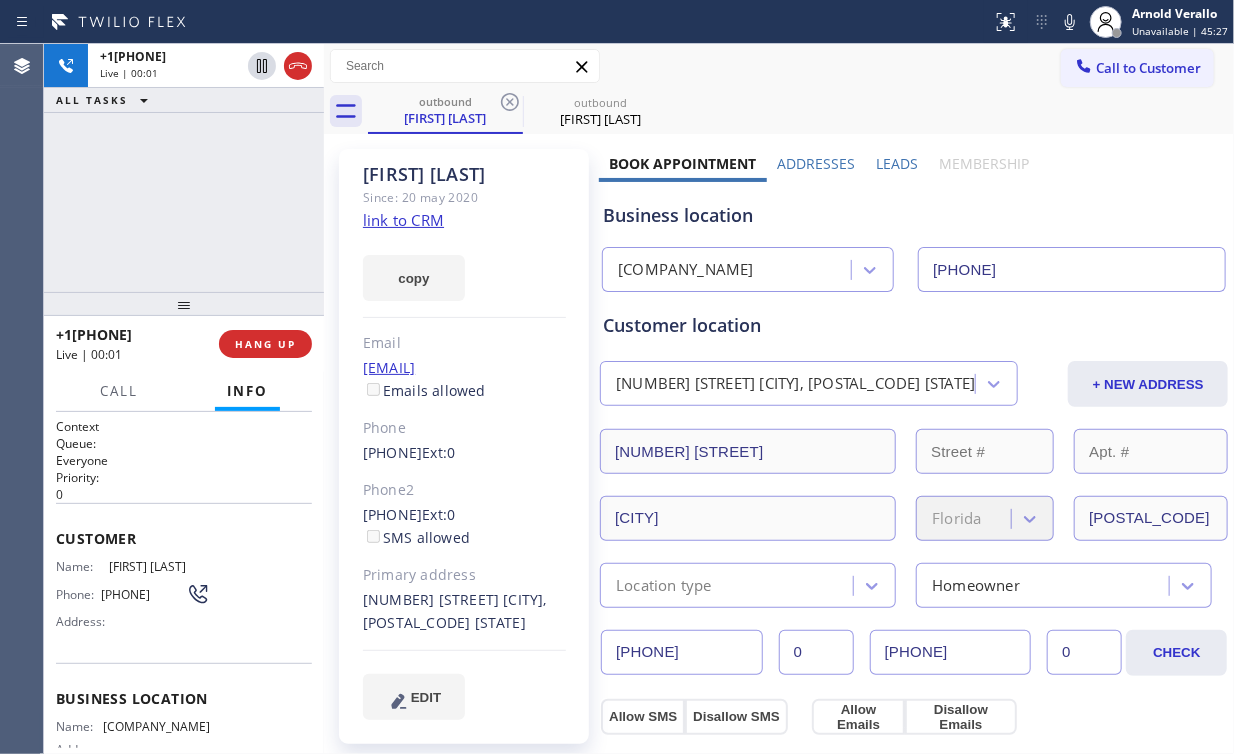 click on "+13053891155 Live | 00:01 ALL TASKS ALL TASKS ACTIVE TASKS TASKS IN WRAP UP" at bounding box center (184, 168) 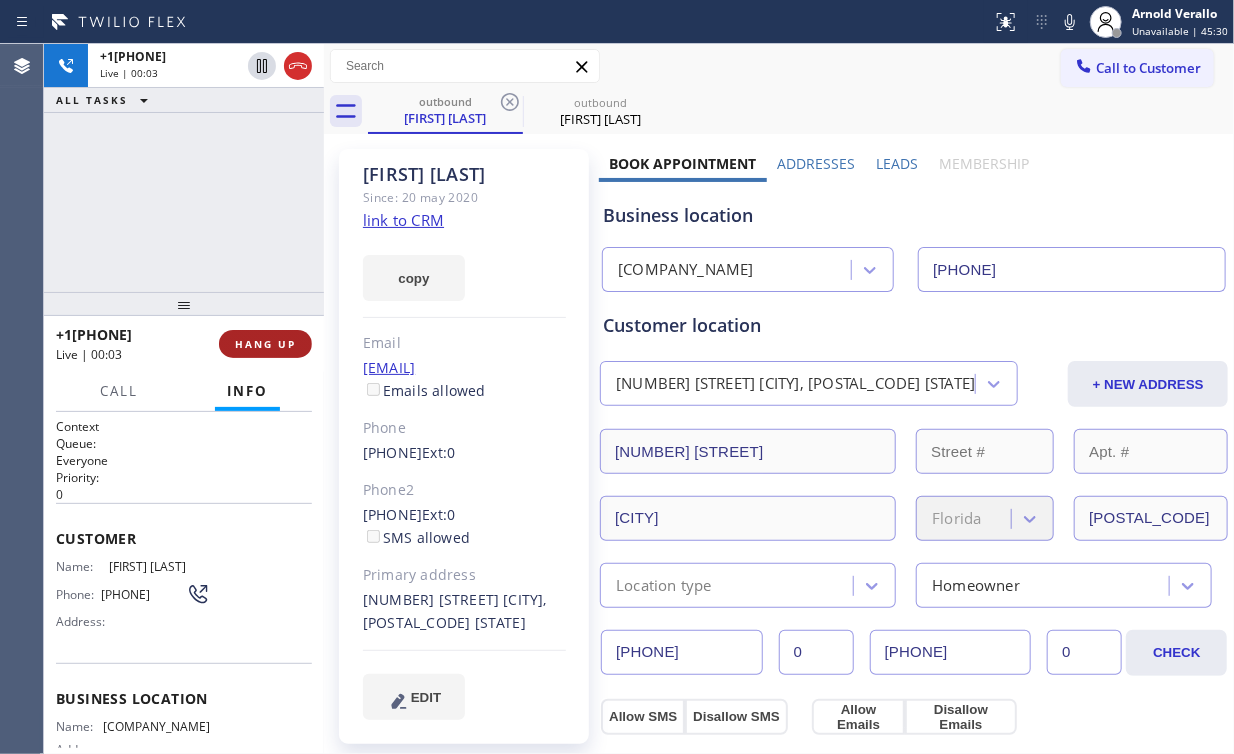 click on "HANG UP" at bounding box center (265, 344) 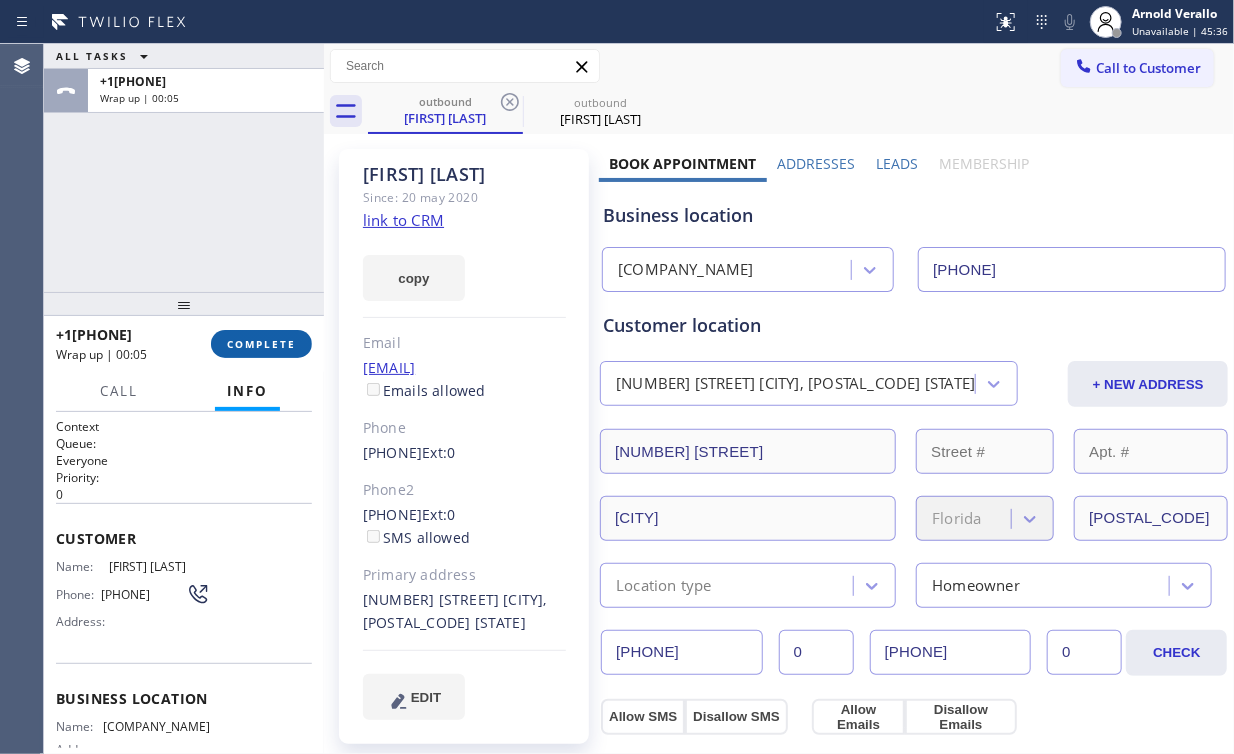click on "COMPLETE" at bounding box center [261, 344] 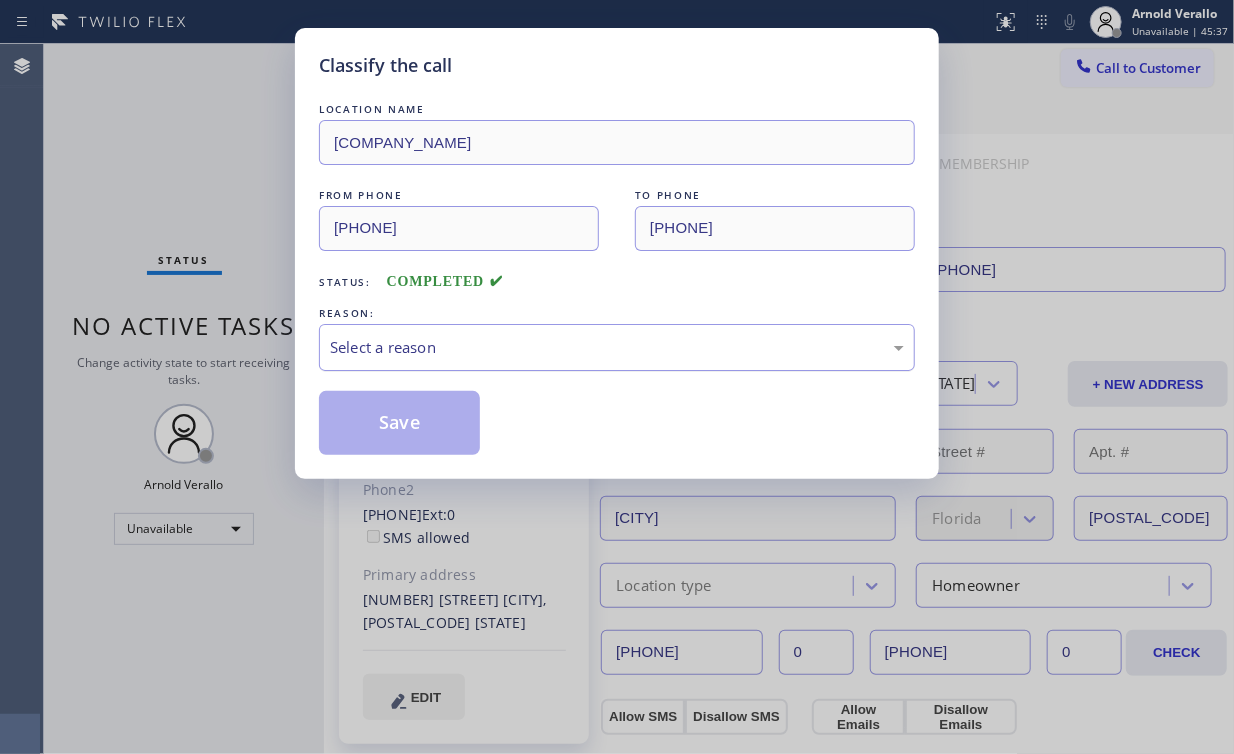 click on "Select a reason" at bounding box center [617, 347] 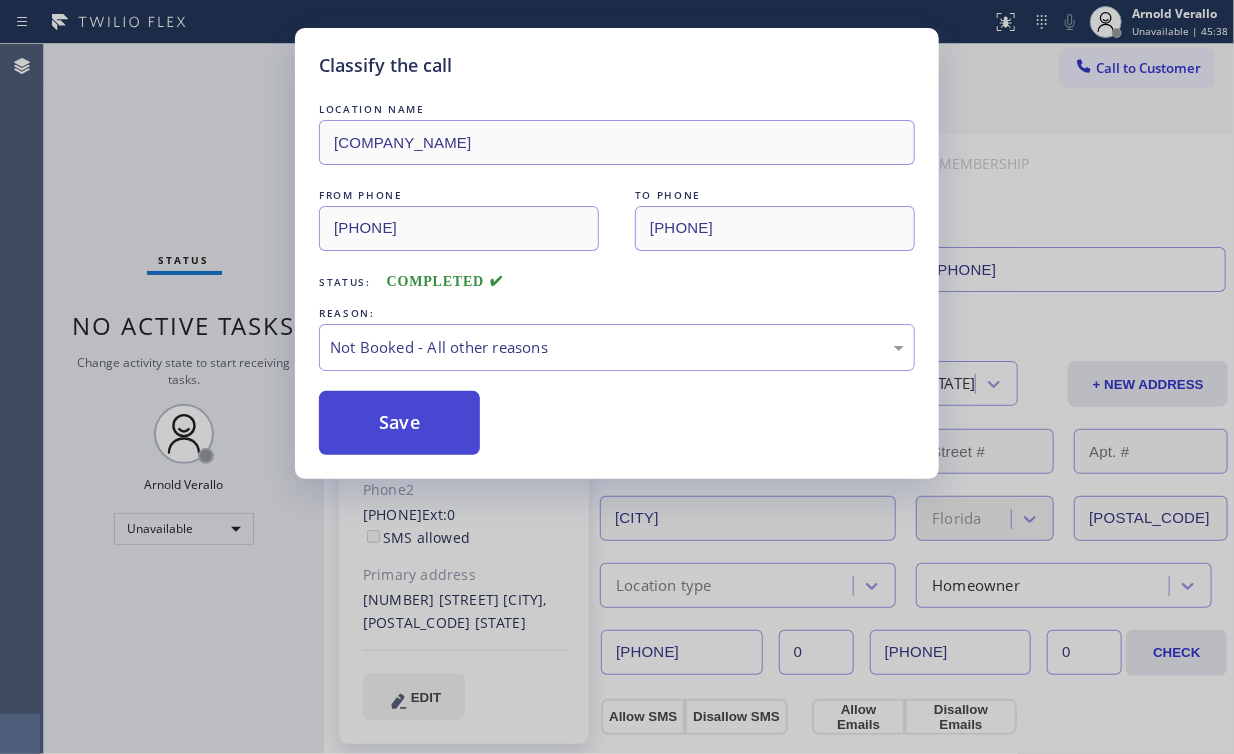click on "Save" at bounding box center [399, 423] 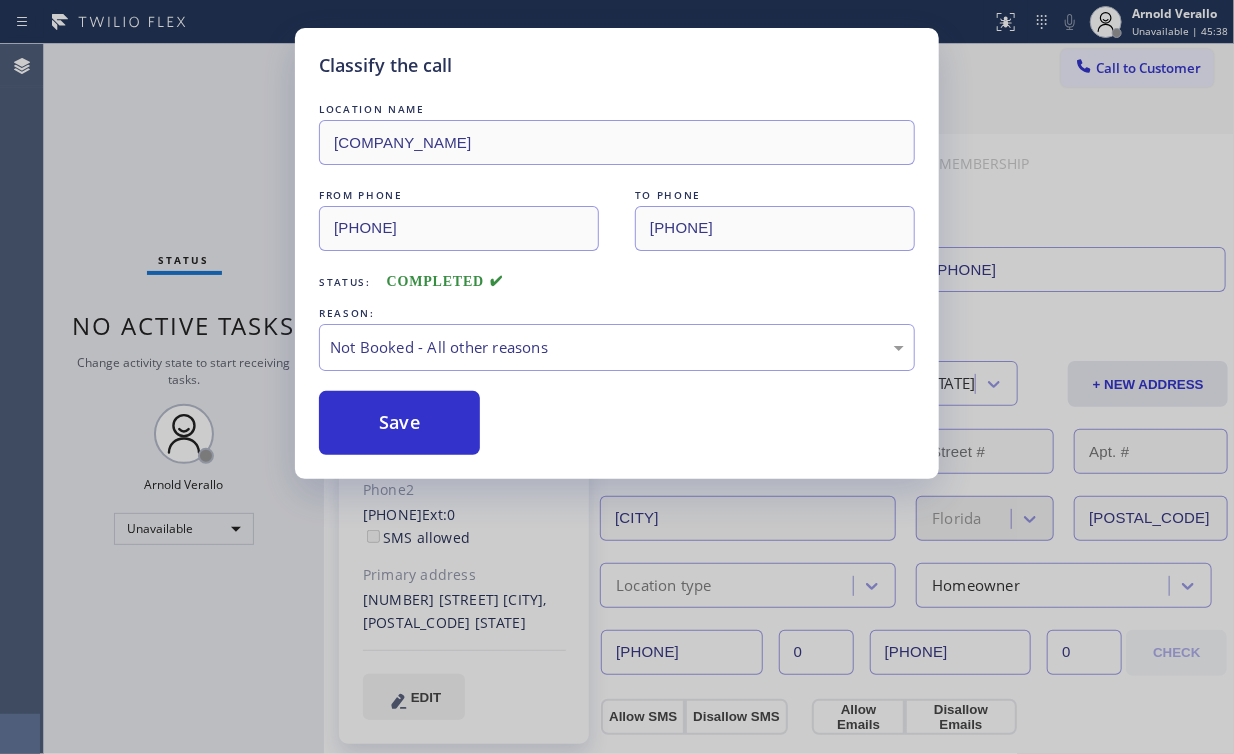 click on "Classify the call LOCATION NAME Home Alliance Miami FROM PHONE (305) 851-2086 TO PHONE (305) 389-1155 Status: COMPLETED REASON: Not Booked - All other reasons Save" at bounding box center (617, 377) 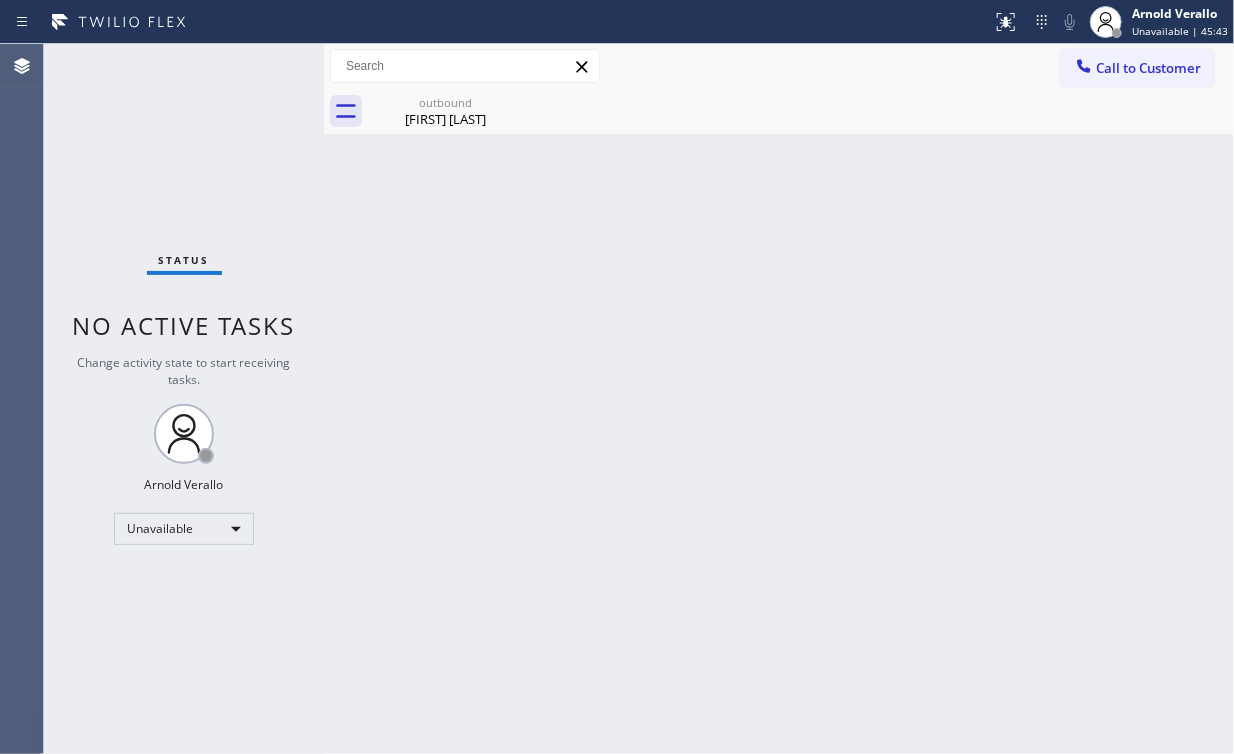 click on "Call to Customer" at bounding box center [1148, 68] 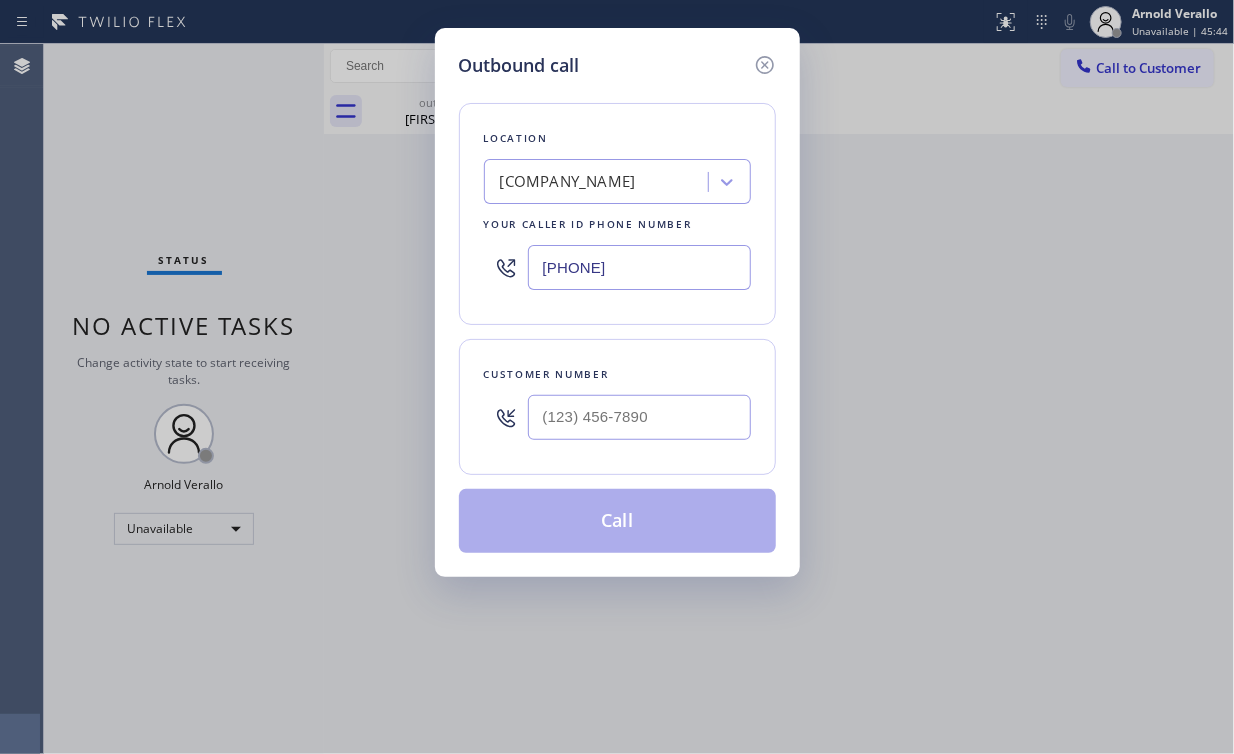drag, startPoint x: 678, startPoint y: 265, endPoint x: 216, endPoint y: 237, distance: 462.84772 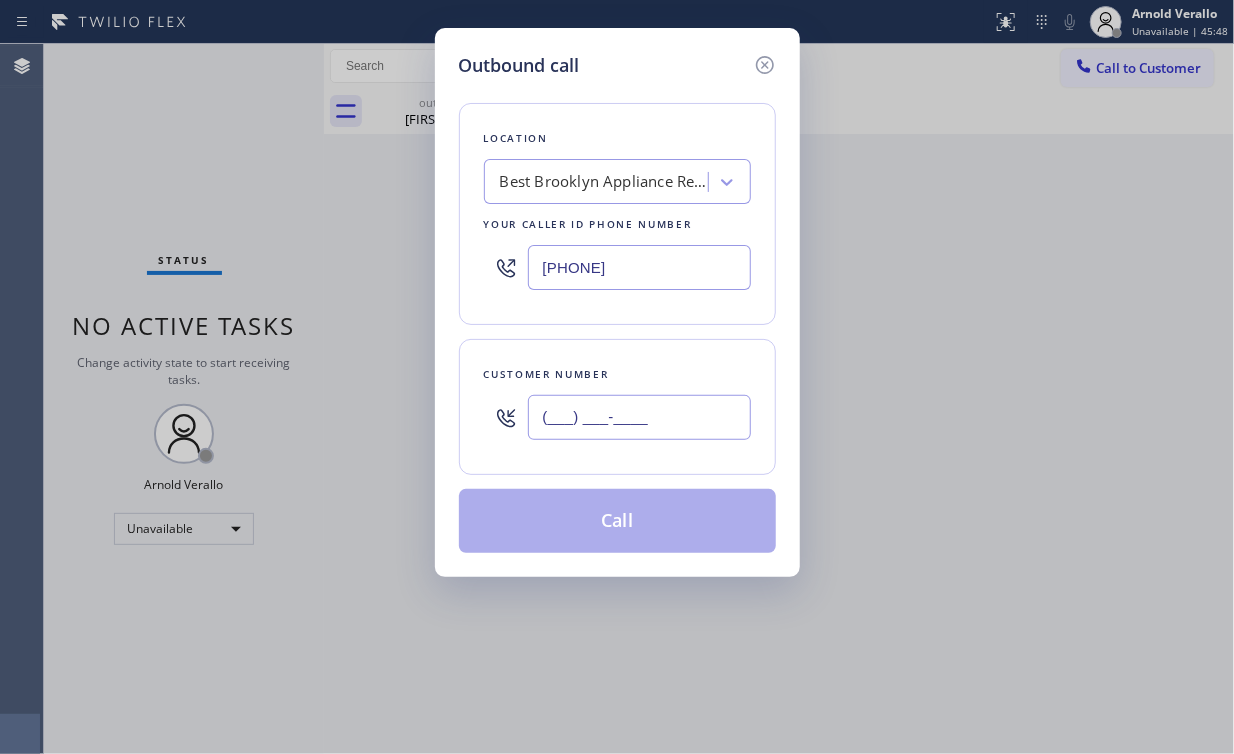 click on "(___) ___-____" at bounding box center (639, 417) 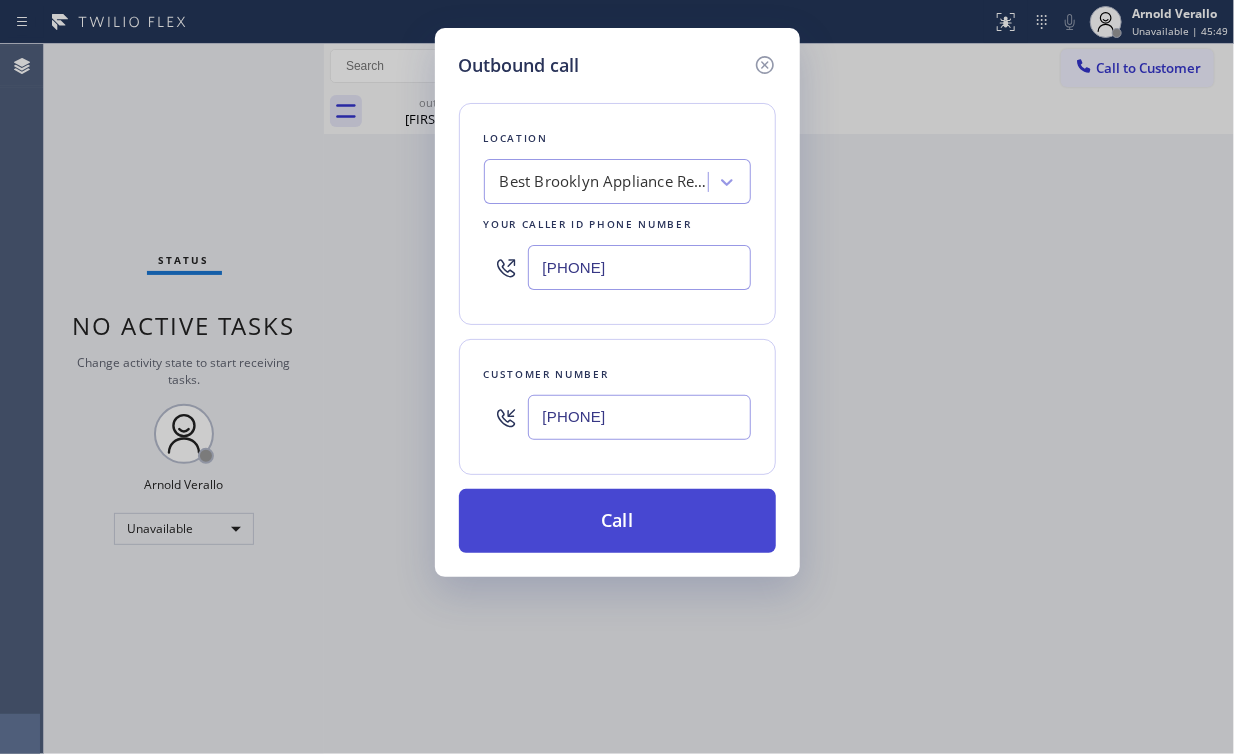 type on "(718) 622-9307" 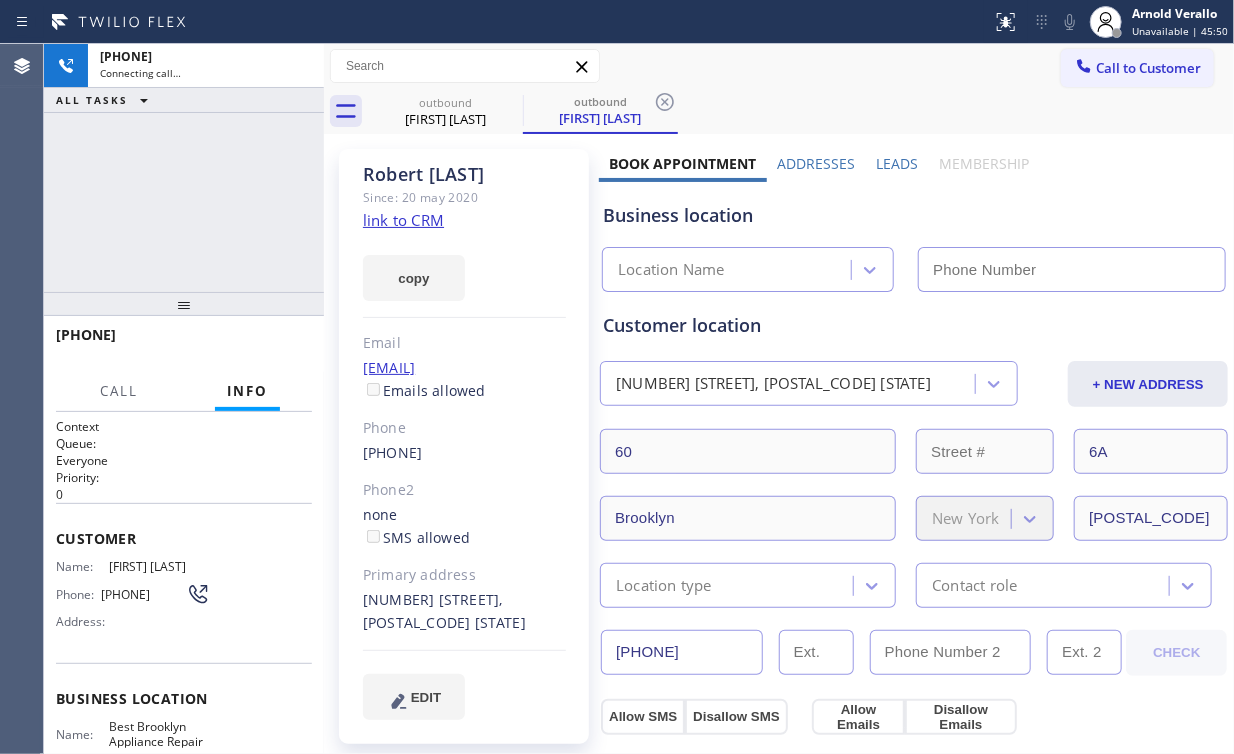 click on "+17186229307 Connecting call… ALL TASKS ALL TASKS ACTIVE TASKS TASKS IN WRAP UP" at bounding box center [184, 168] 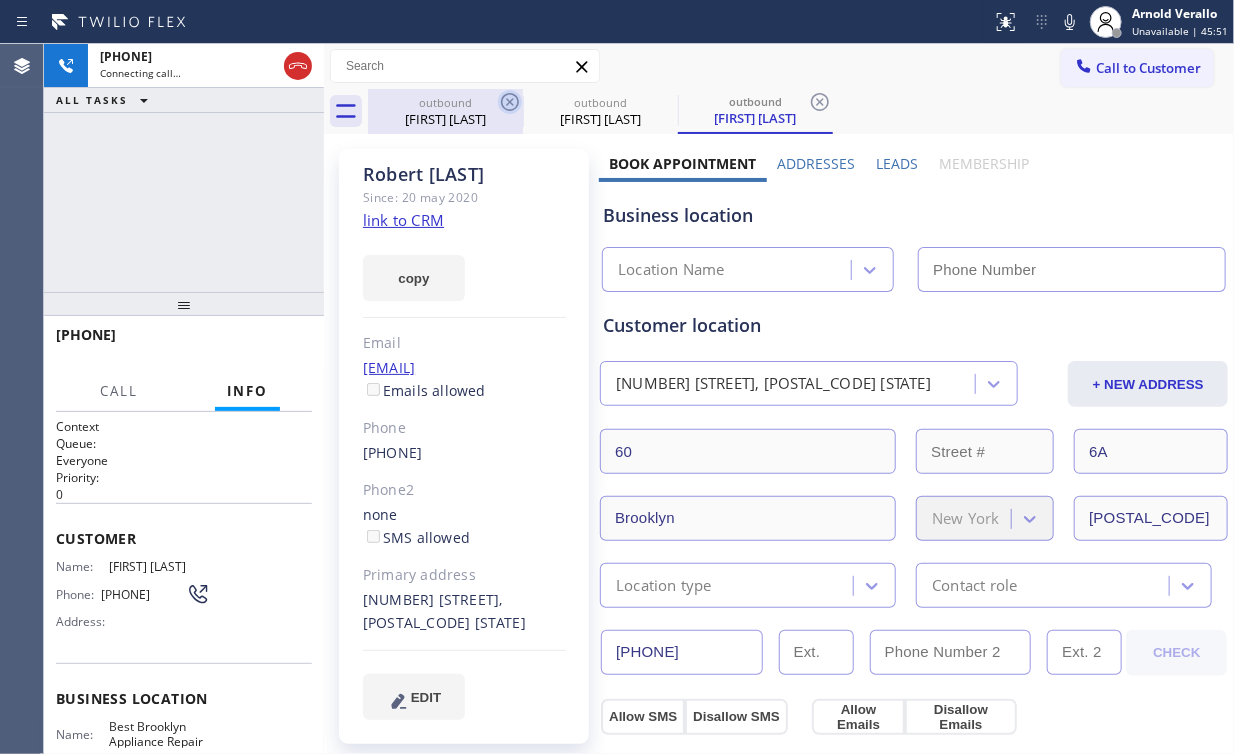 drag, startPoint x: 452, startPoint y: 128, endPoint x: 505, endPoint y: 109, distance: 56.302753 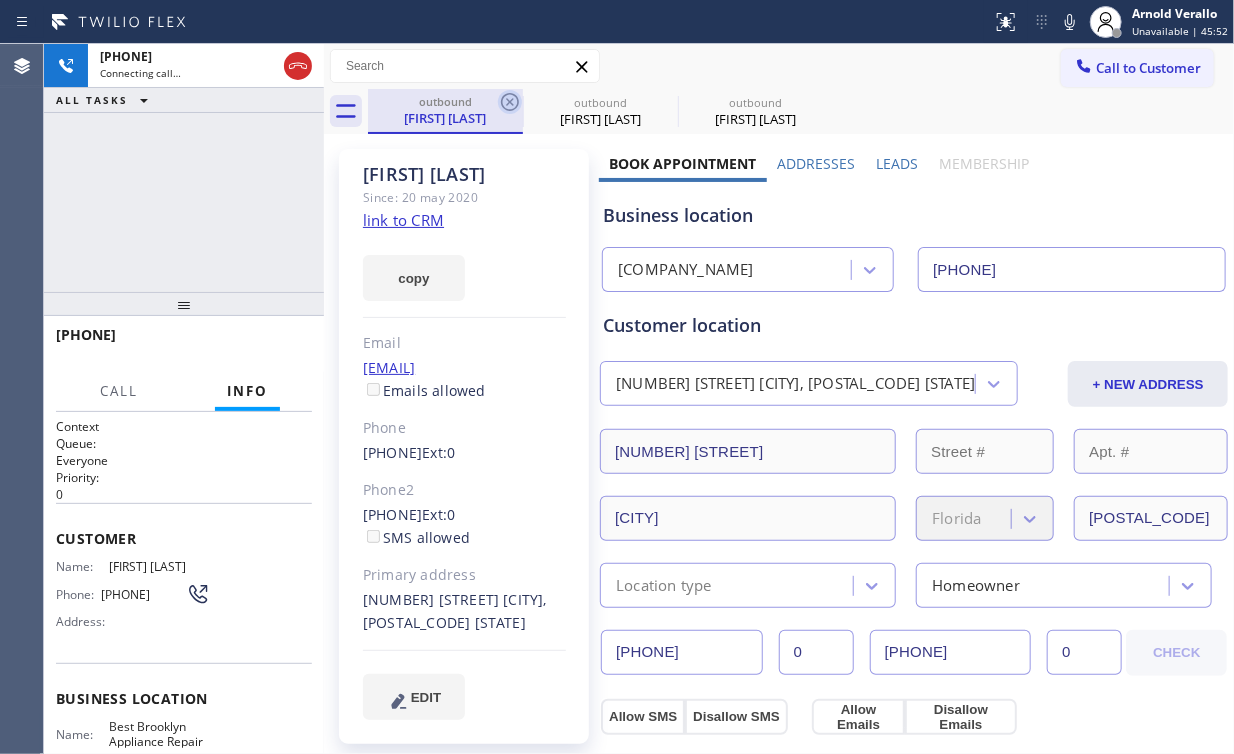click 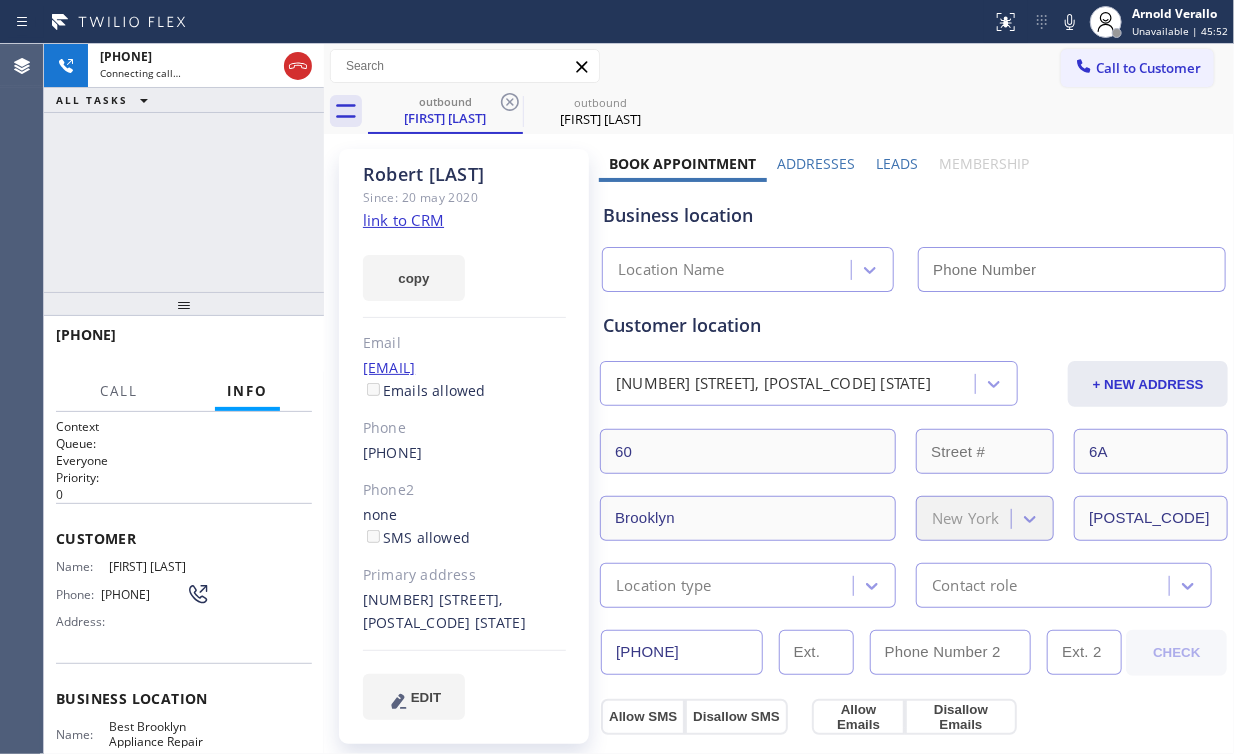 type on "(347) 410-8261" 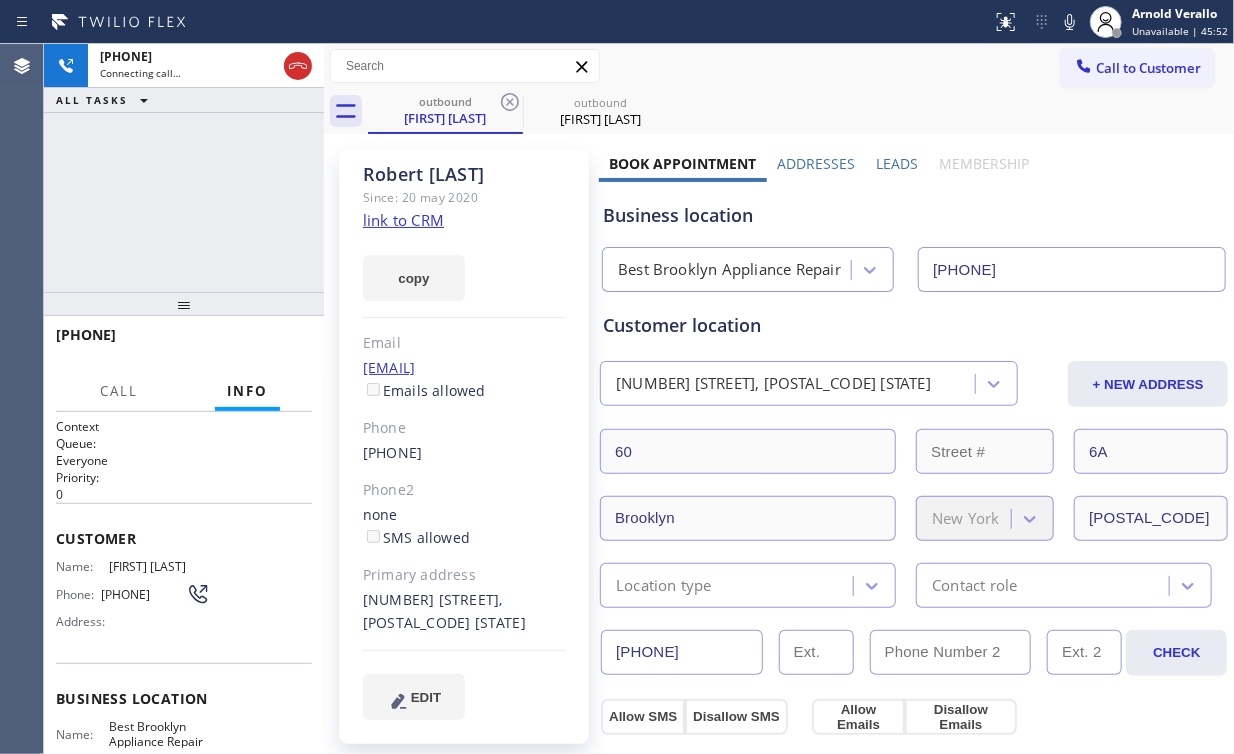 click on "+17186229307 Connecting call… ALL TASKS ALL TASKS ACTIVE TASKS TASKS IN WRAP UP" at bounding box center [184, 168] 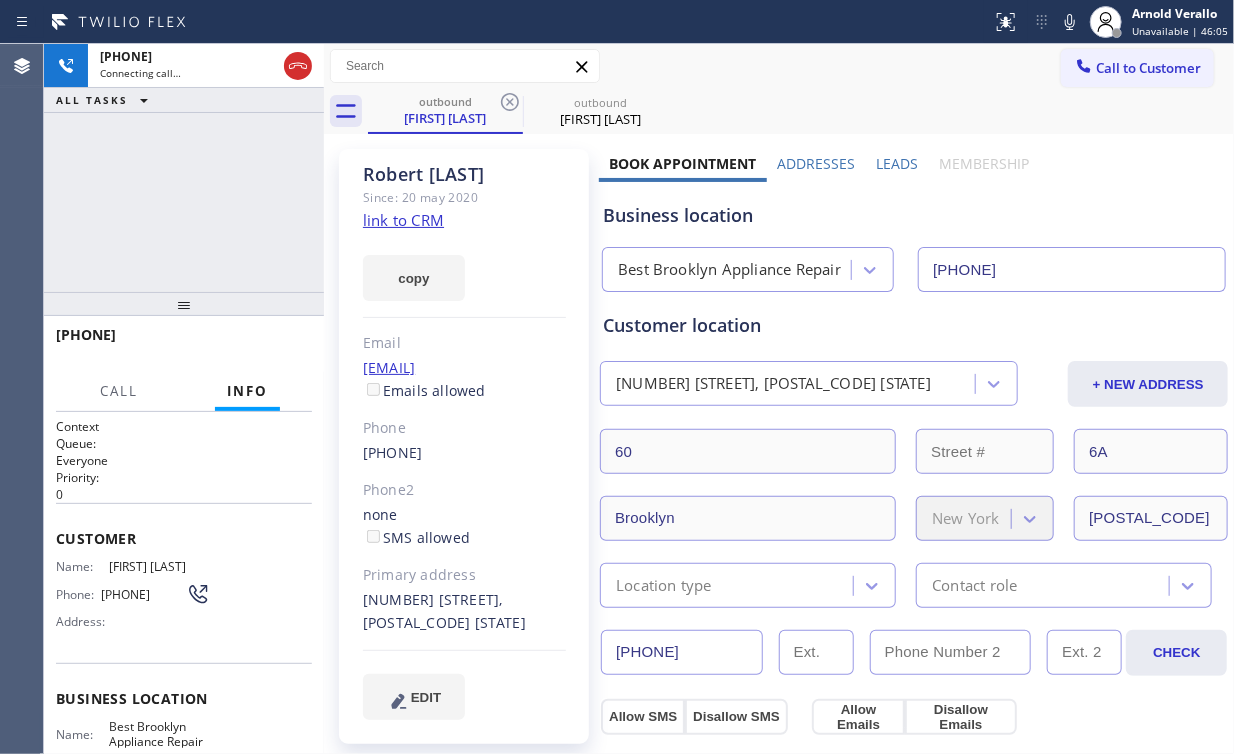 click on "+17186229307 Connecting call… ALL TASKS ALL TASKS ACTIVE TASKS TASKS IN WRAP UP" at bounding box center (184, 168) 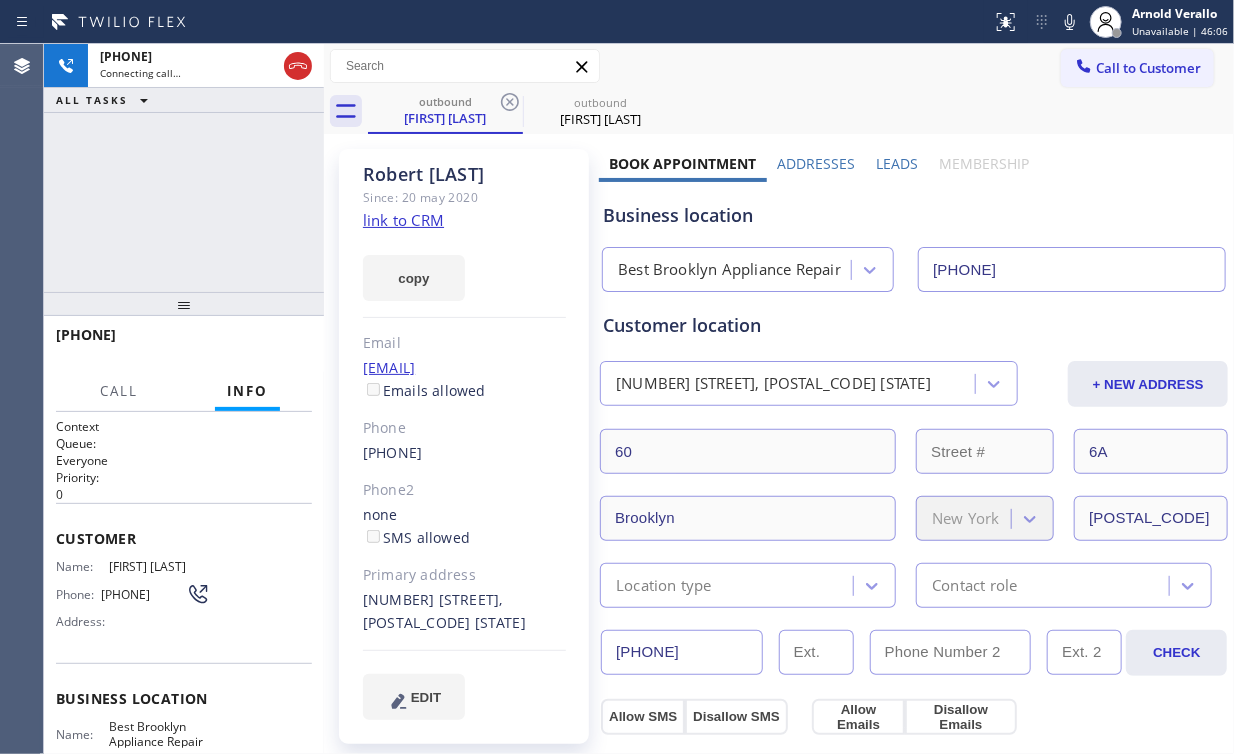 click on "+17186229307 Connecting call… ALL TASKS ALL TASKS ACTIVE TASKS TASKS IN WRAP UP" at bounding box center (184, 168) 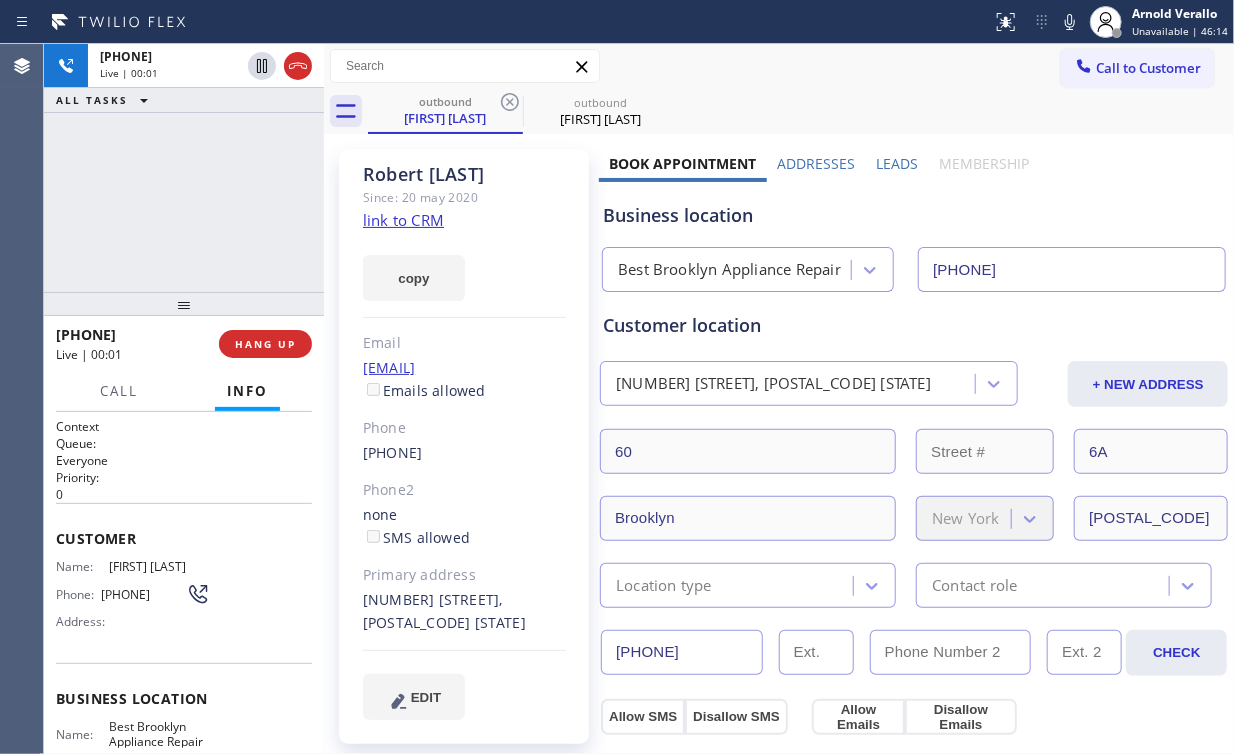 click on "+17186229307 Live | 00:01 ALL TASKS ALL TASKS ACTIVE TASKS TASKS IN WRAP UP" at bounding box center [184, 168] 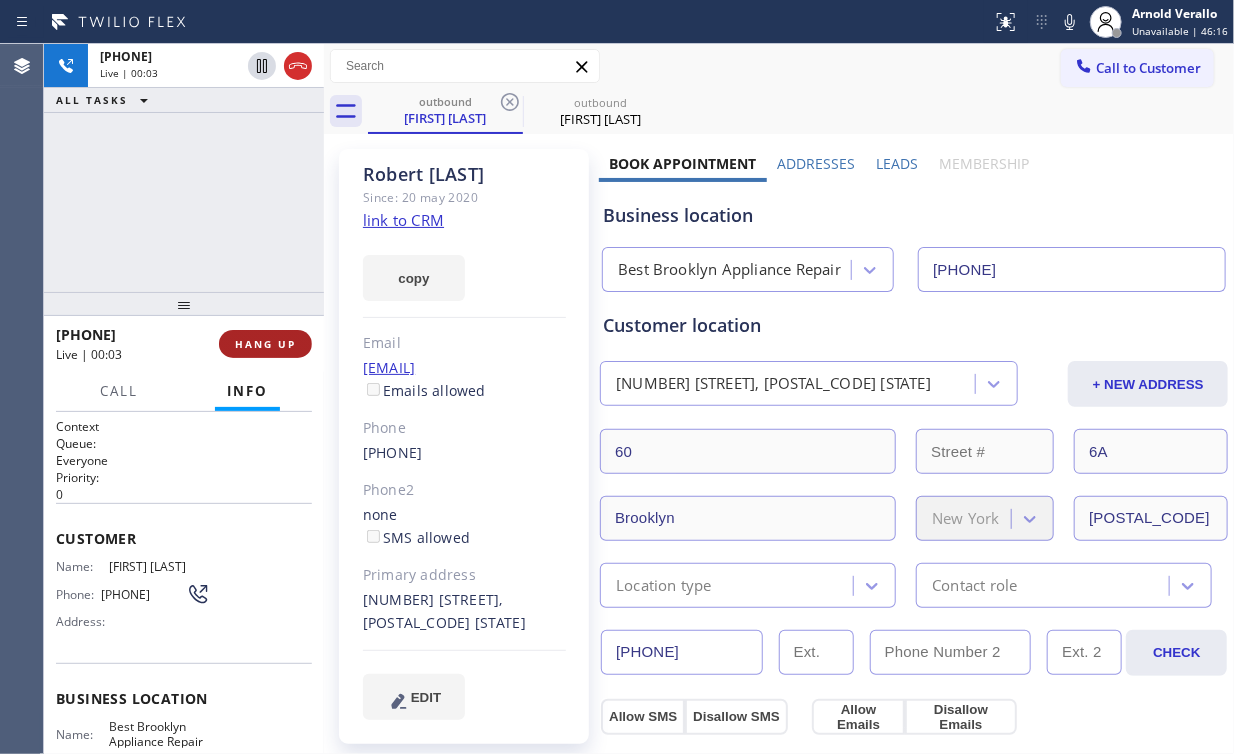 click on "HANG UP" at bounding box center (265, 344) 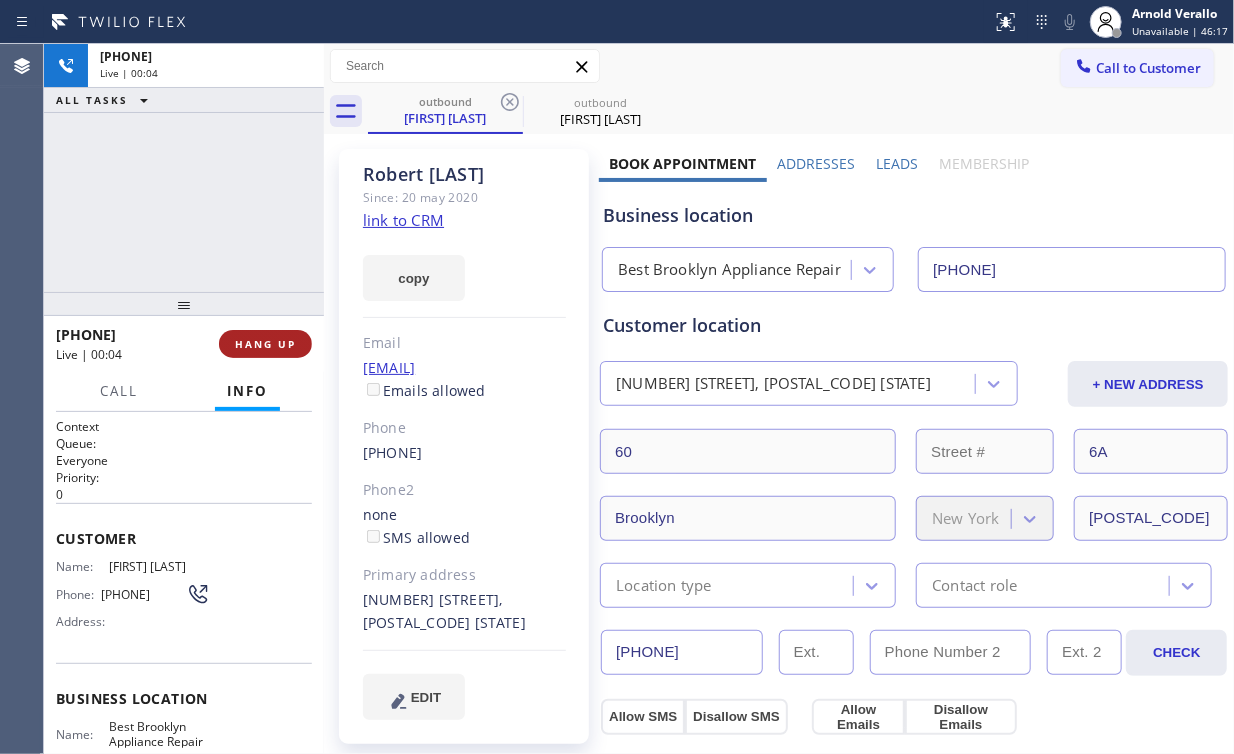 click on "HANG UP" at bounding box center (265, 344) 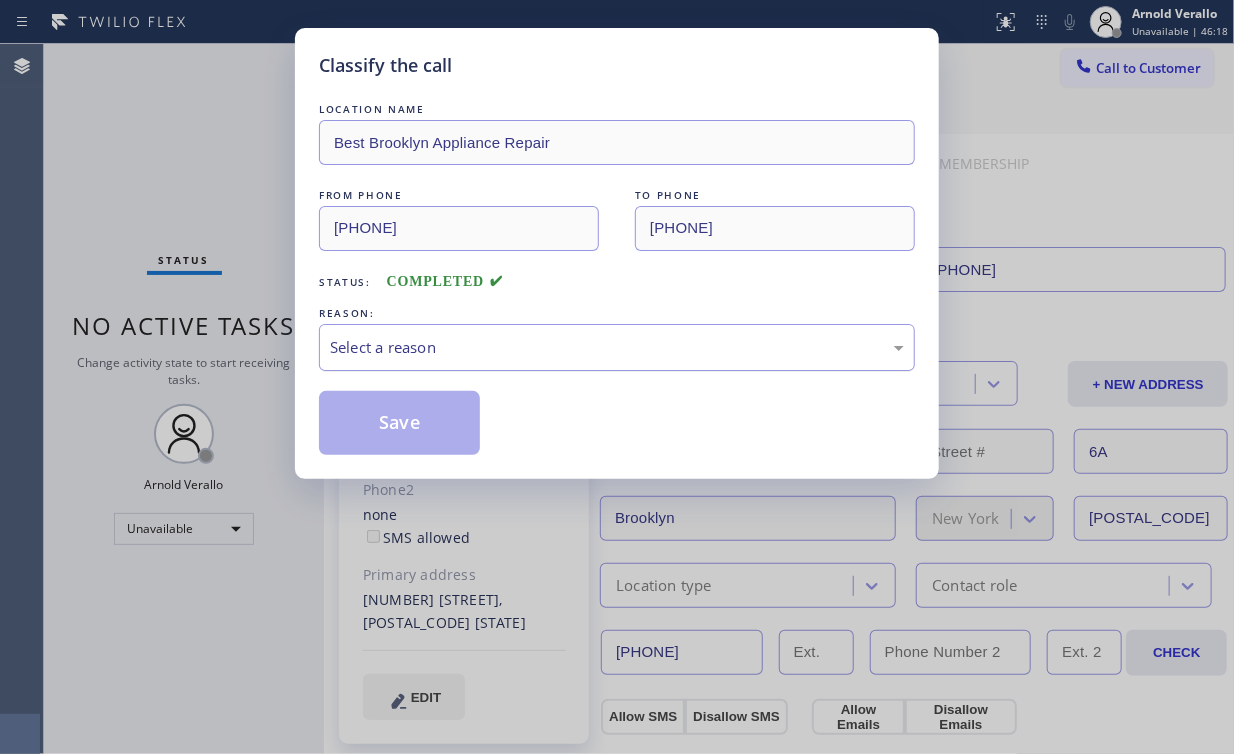 click on "Select a reason" at bounding box center [617, 347] 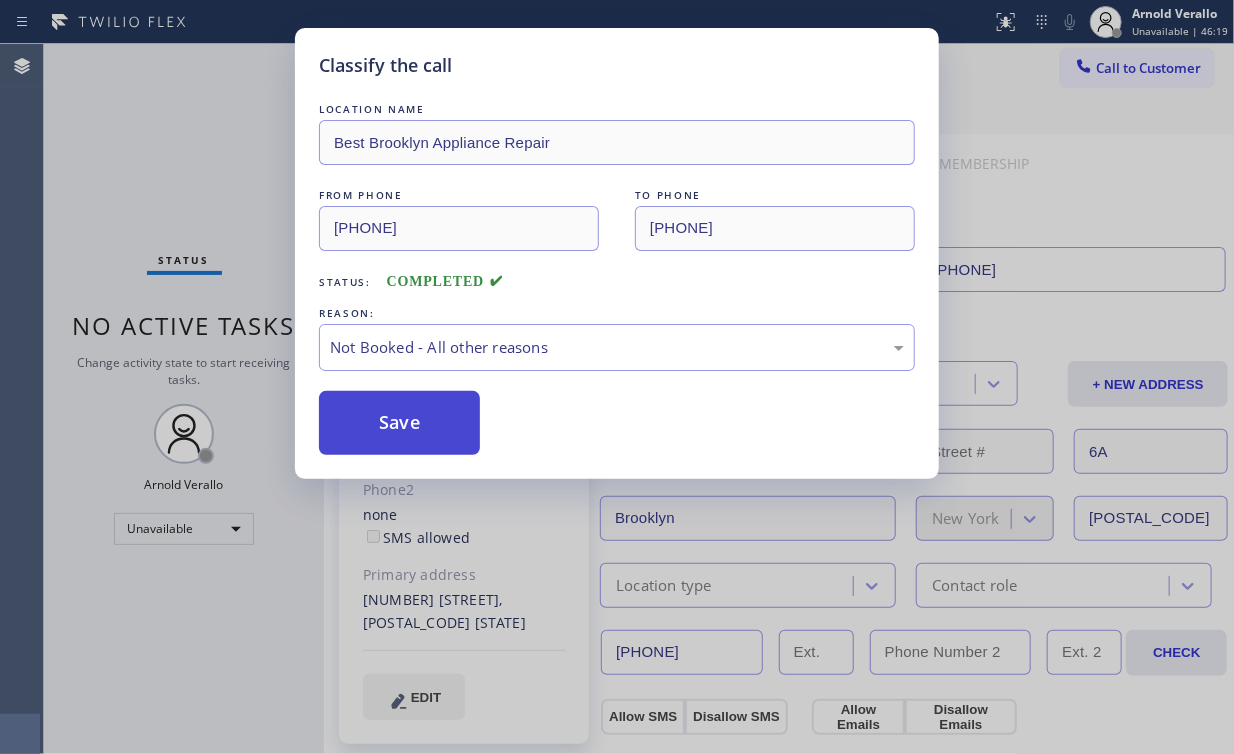 click on "Save" at bounding box center (399, 423) 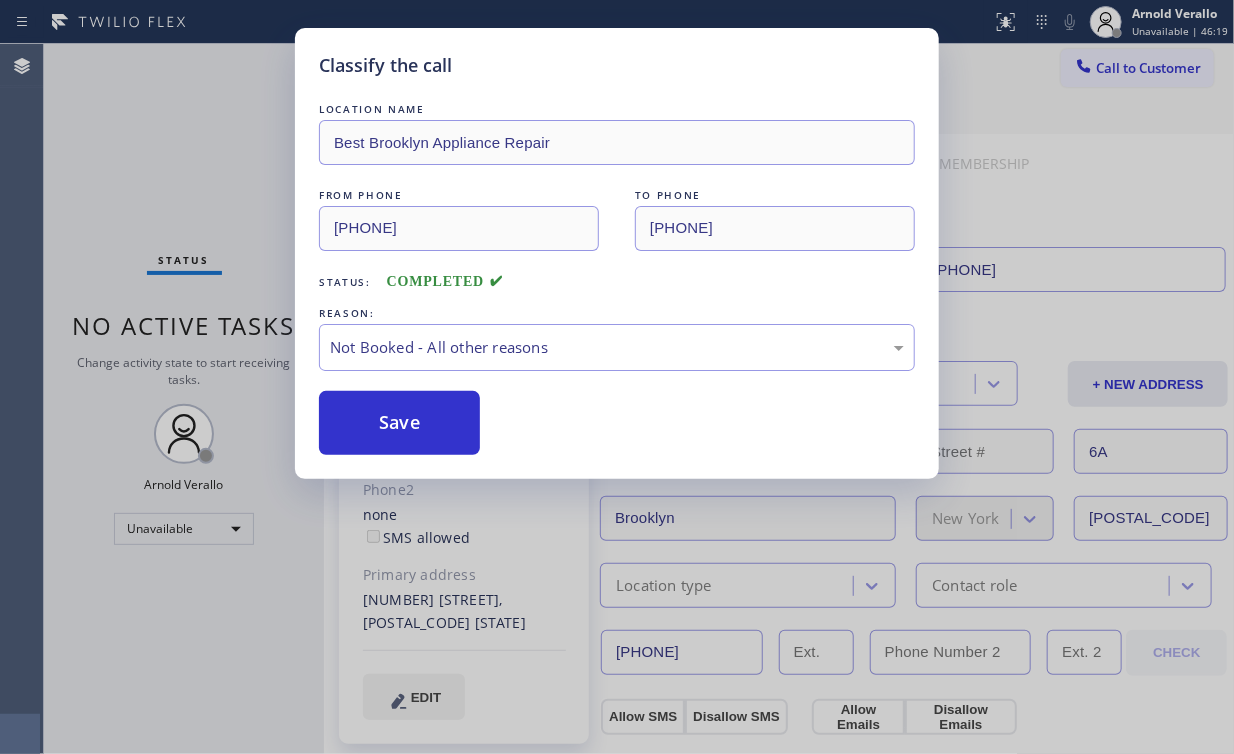 click on "Classify the call LOCATION NAME Best Brooklyn Appliance Repair FROM PHONE (347) 410-8261 TO PHONE (718) 622-9307 Status: COMPLETED REASON: Not Booked - All other reasons Save" at bounding box center (617, 377) 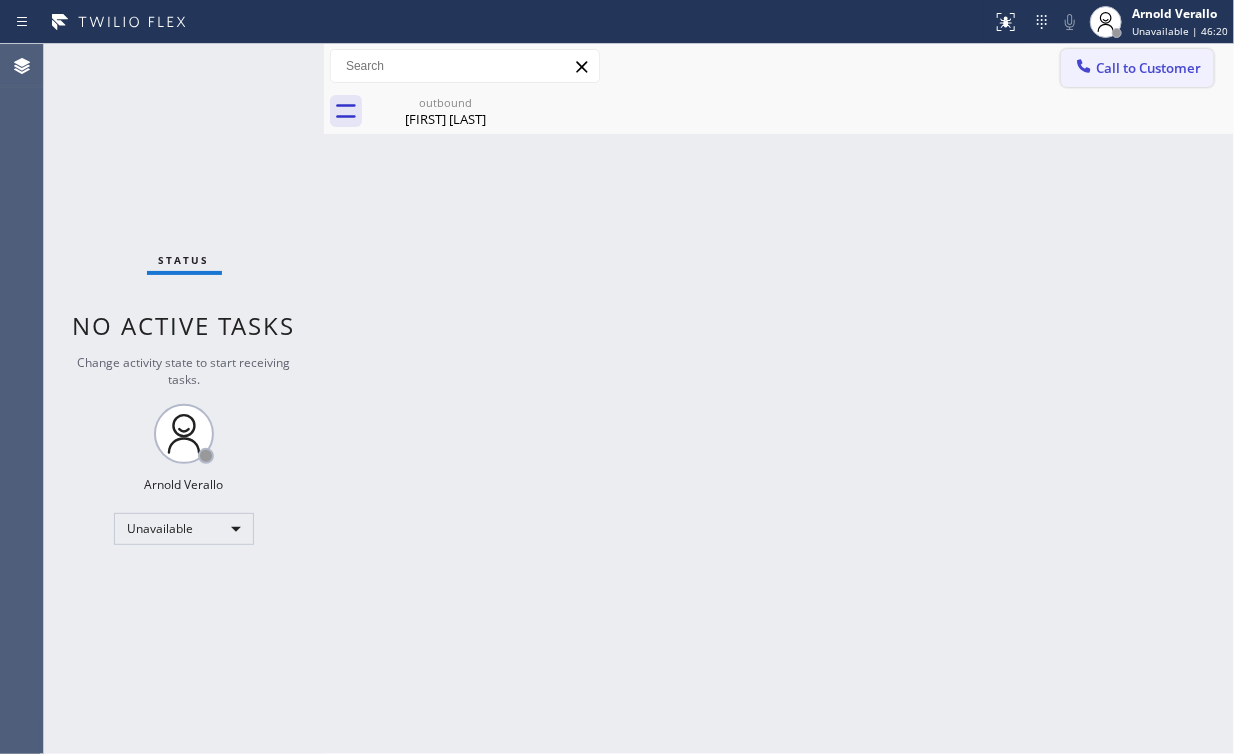 click on "Call to Customer" at bounding box center (1148, 68) 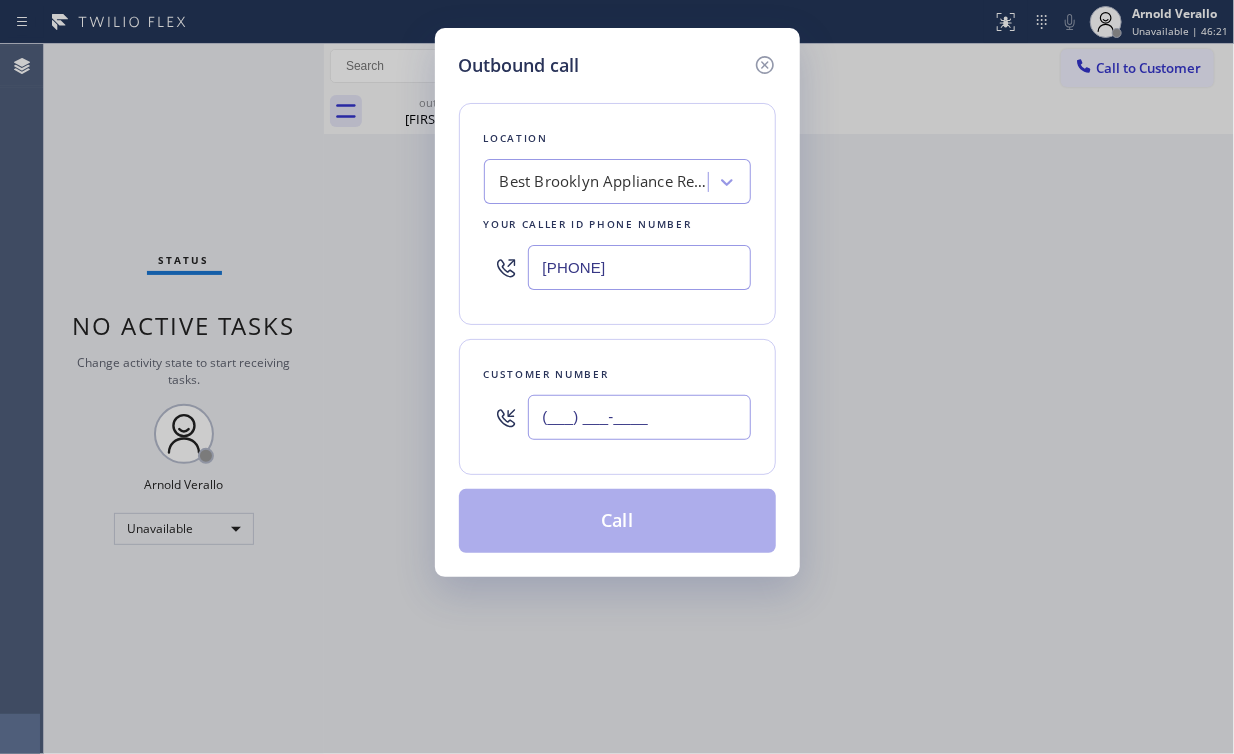 click on "(___) ___-____" at bounding box center (639, 417) 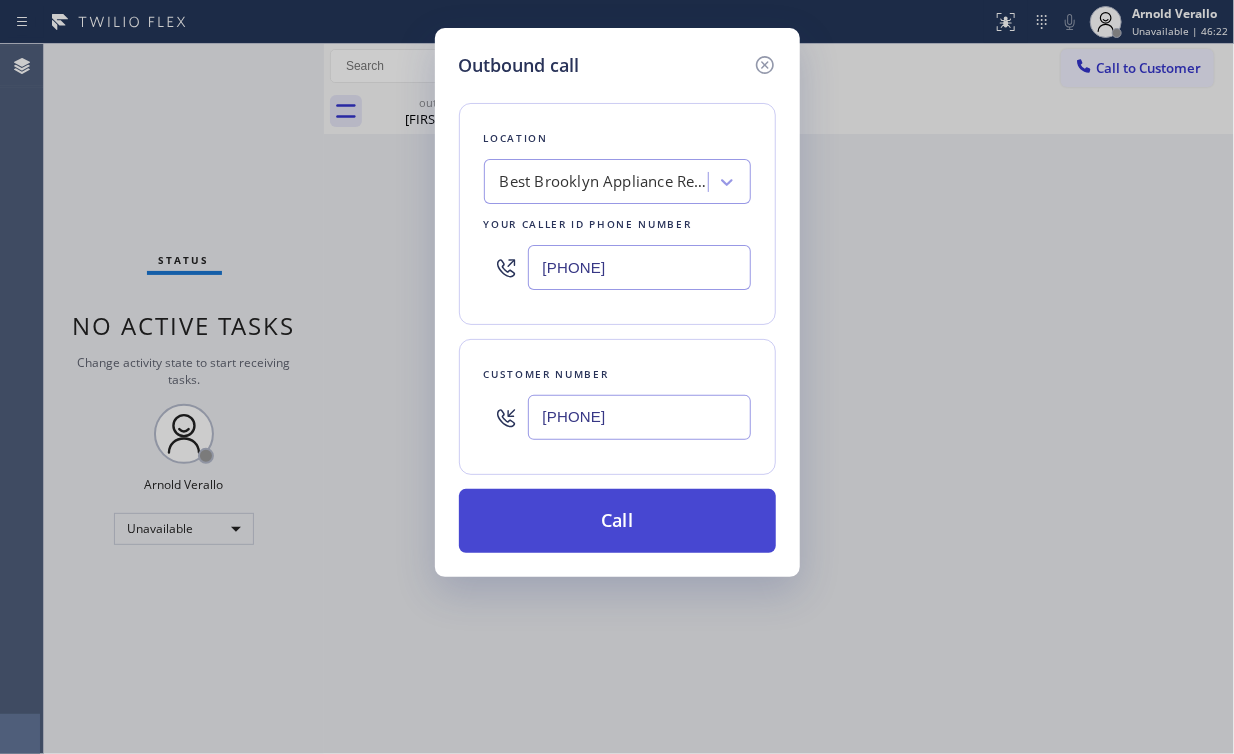 type on "(718) 622-9307" 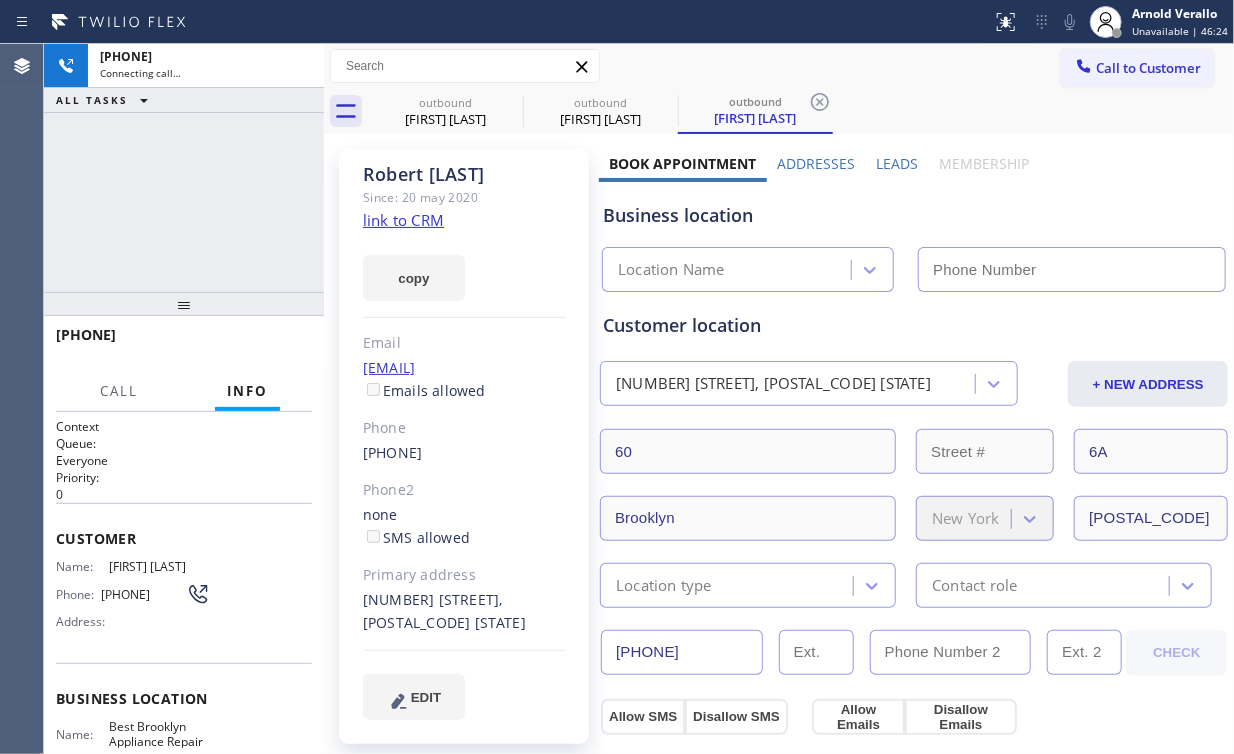 click on "+17186229307 Connecting call… ALL TASKS ALL TASKS ACTIVE TASKS TASKS IN WRAP UP" at bounding box center [184, 168] 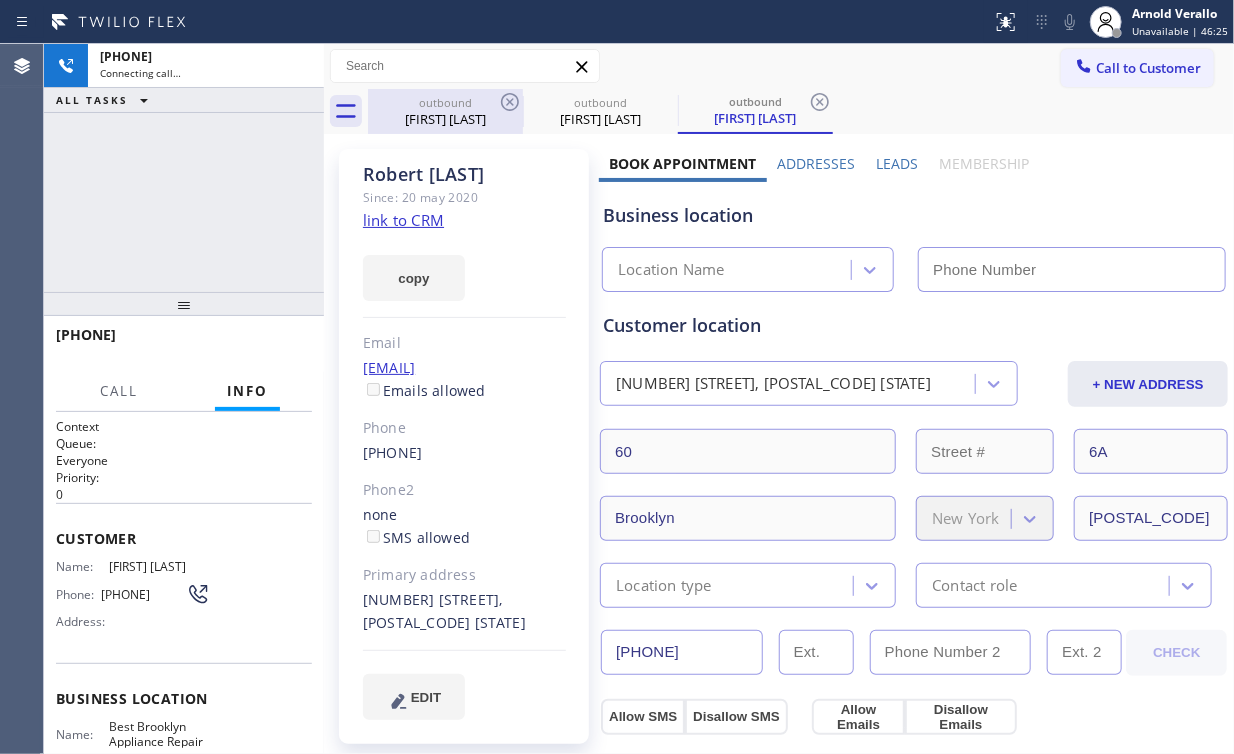 click on "outbound" at bounding box center (445, 102) 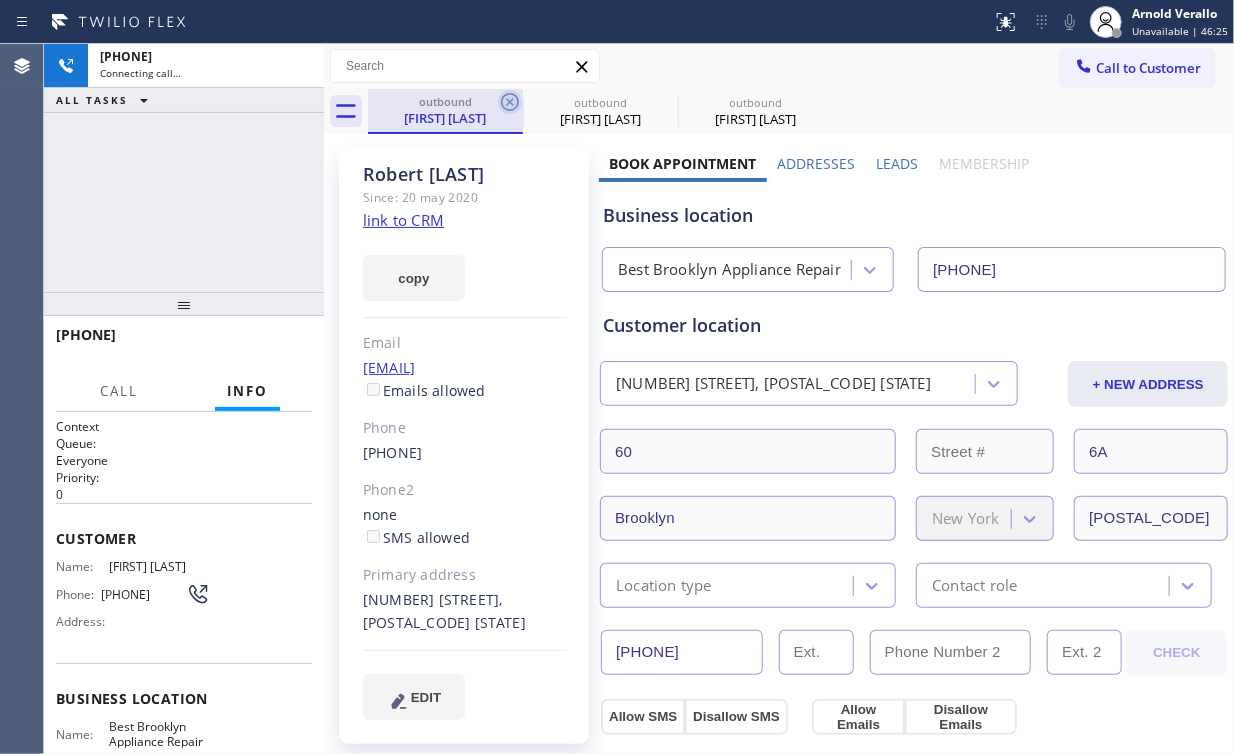 type on "(347) 410-8261" 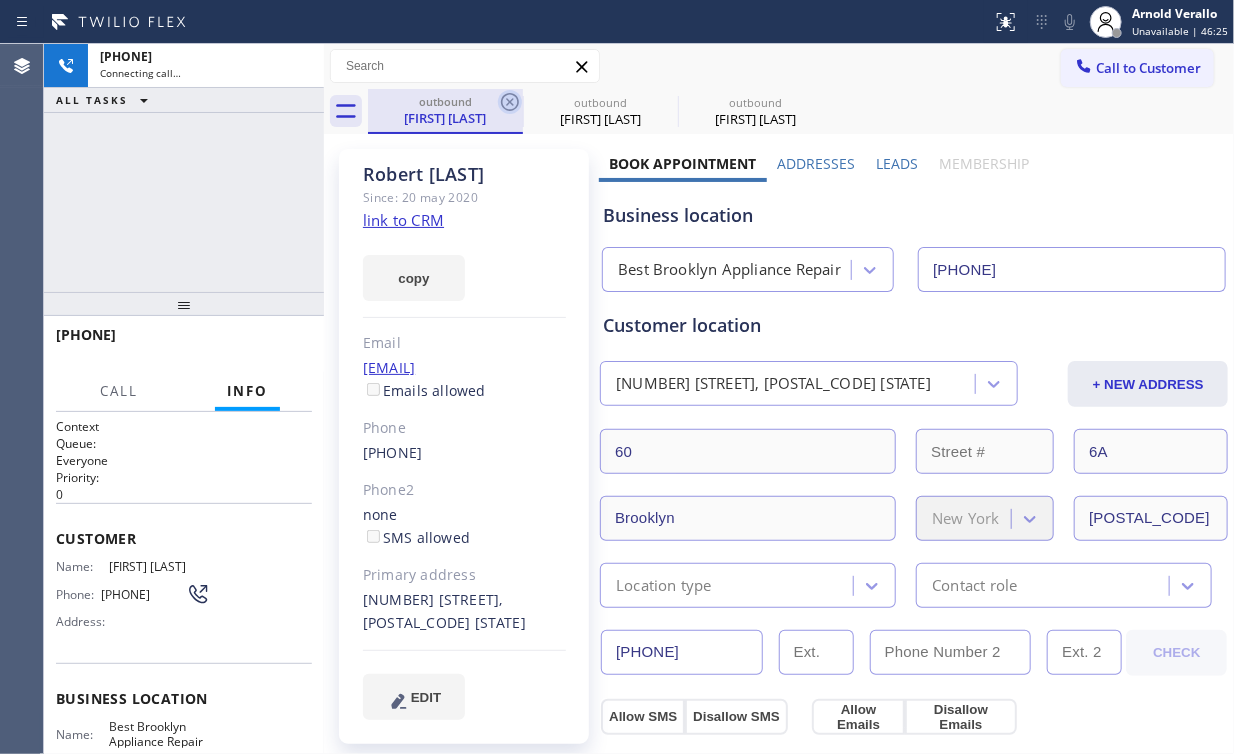 click 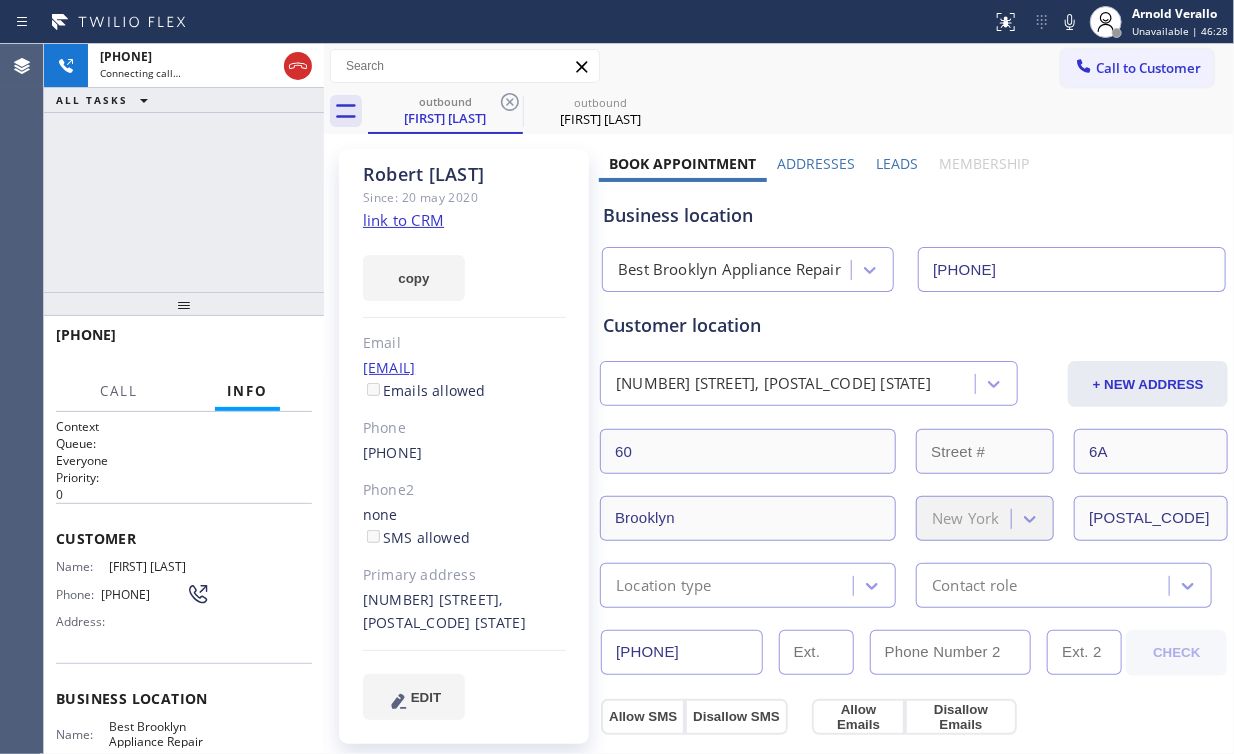 click on "+17186229307 Connecting call… ALL TASKS ALL TASKS ACTIVE TASKS TASKS IN WRAP UP" at bounding box center [184, 168] 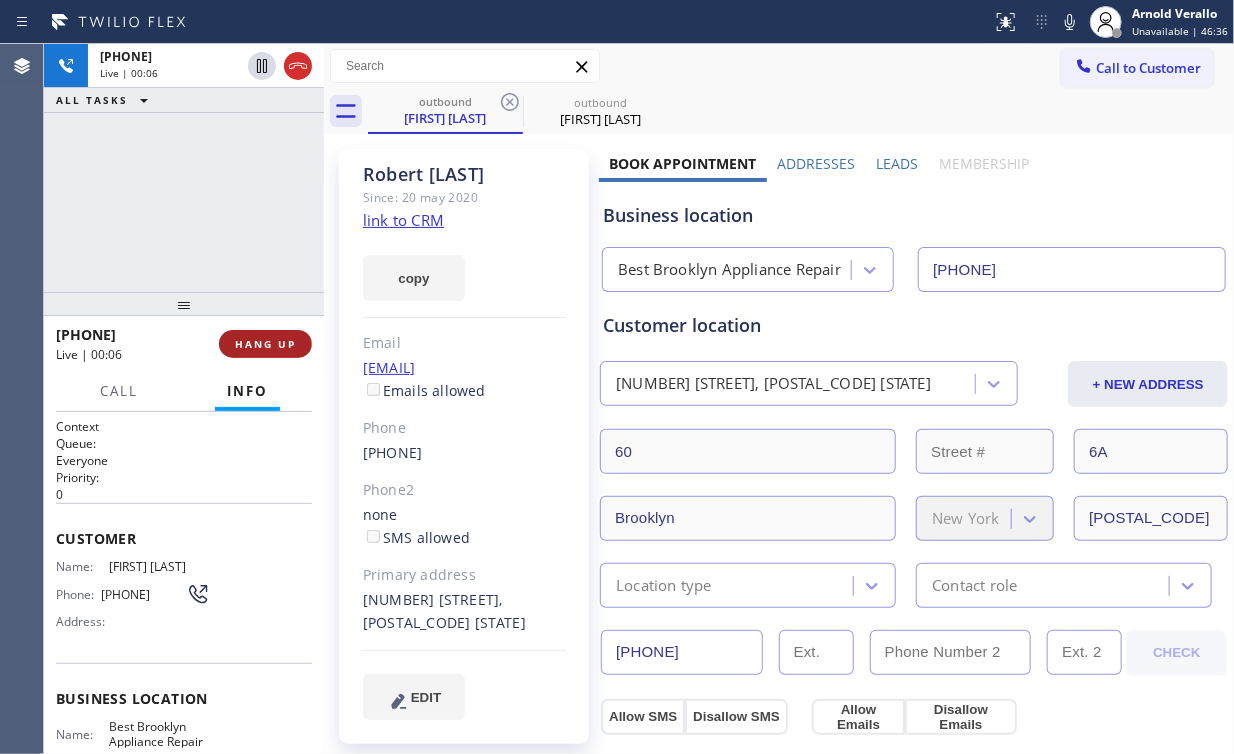 click on "HANG UP" at bounding box center (265, 344) 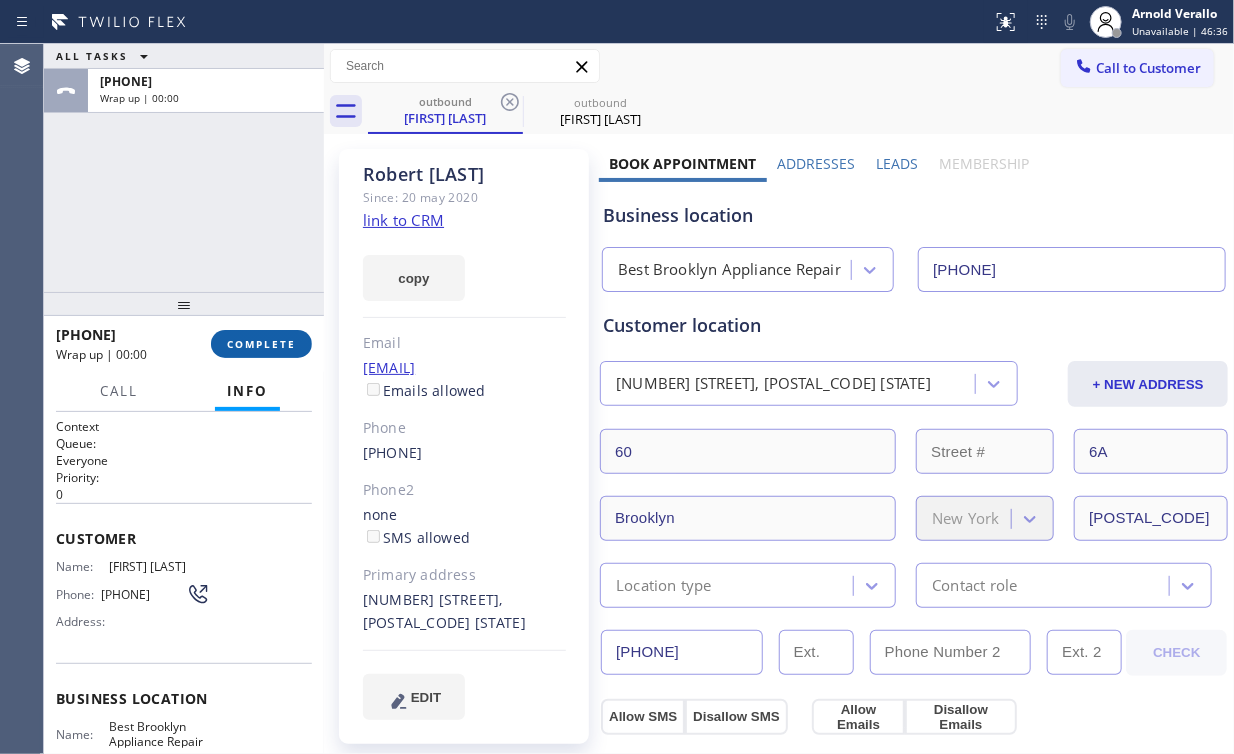 click on "COMPLETE" at bounding box center [261, 344] 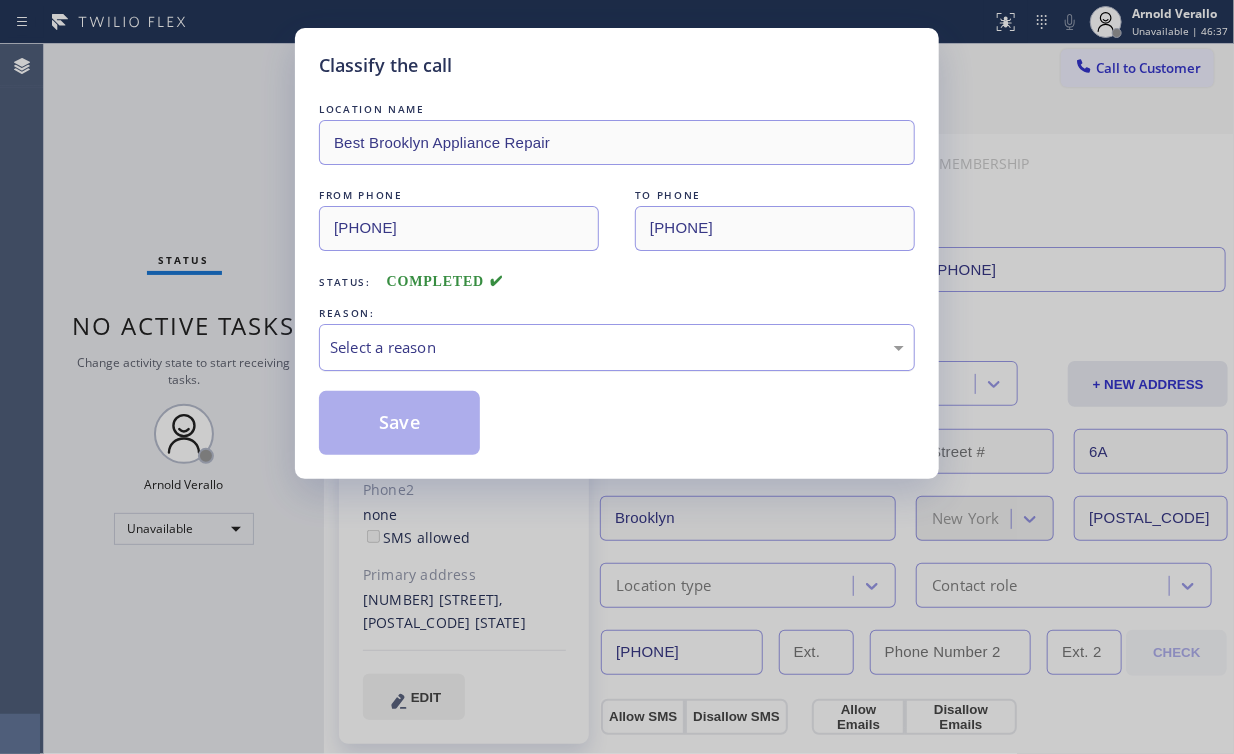 drag, startPoint x: 403, startPoint y: 331, endPoint x: 412, endPoint y: 352, distance: 22.847319 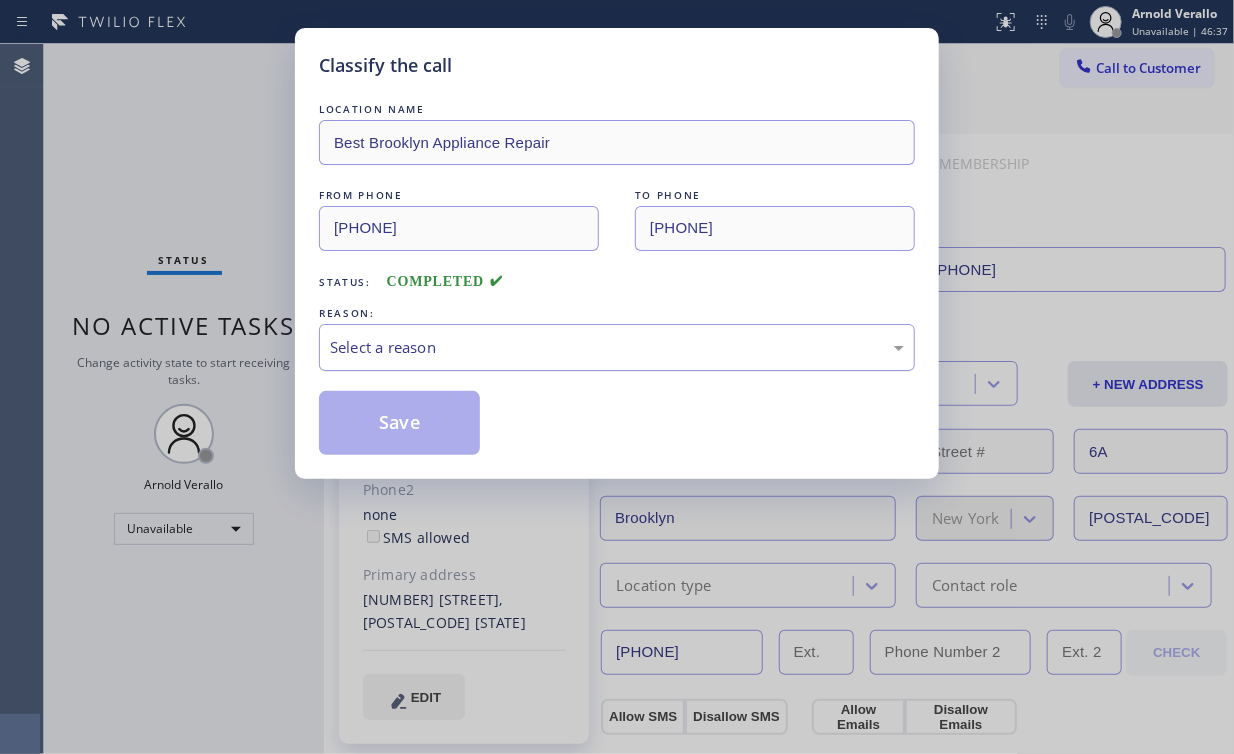 click on "Select a reason" at bounding box center [617, 347] 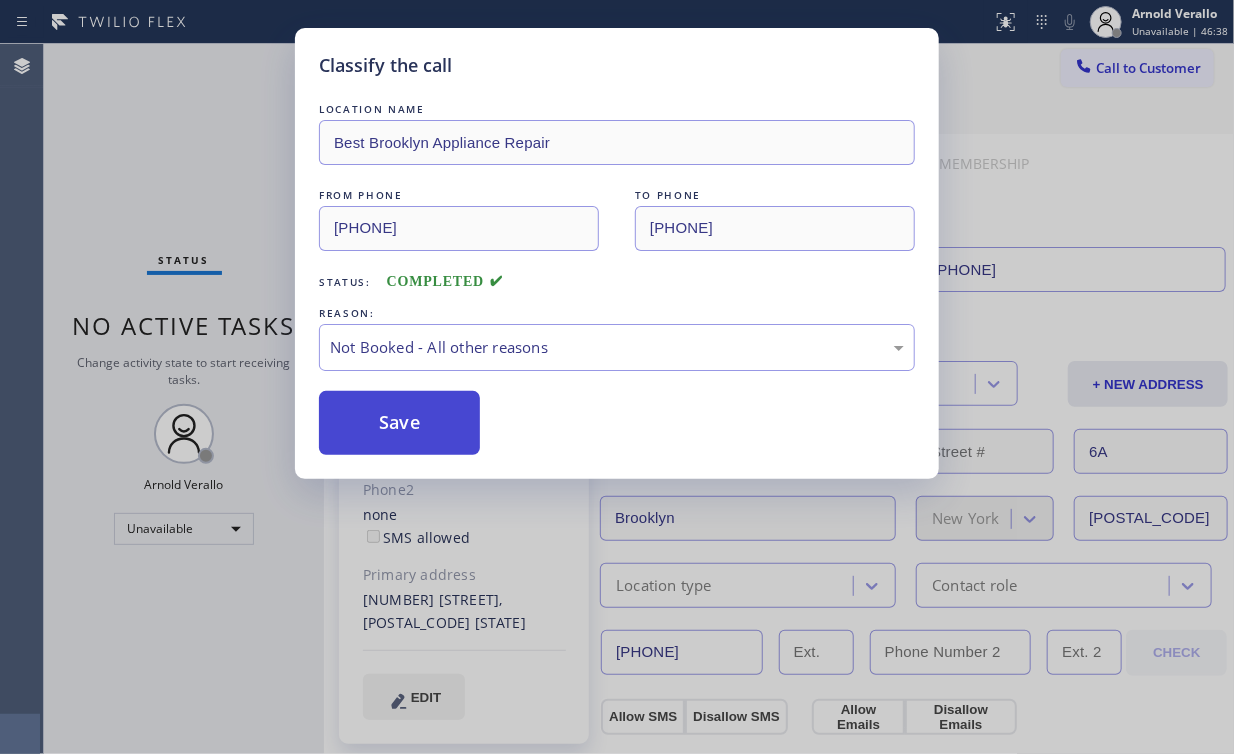 drag, startPoint x: 416, startPoint y: 430, endPoint x: 231, endPoint y: 220, distance: 279.86603 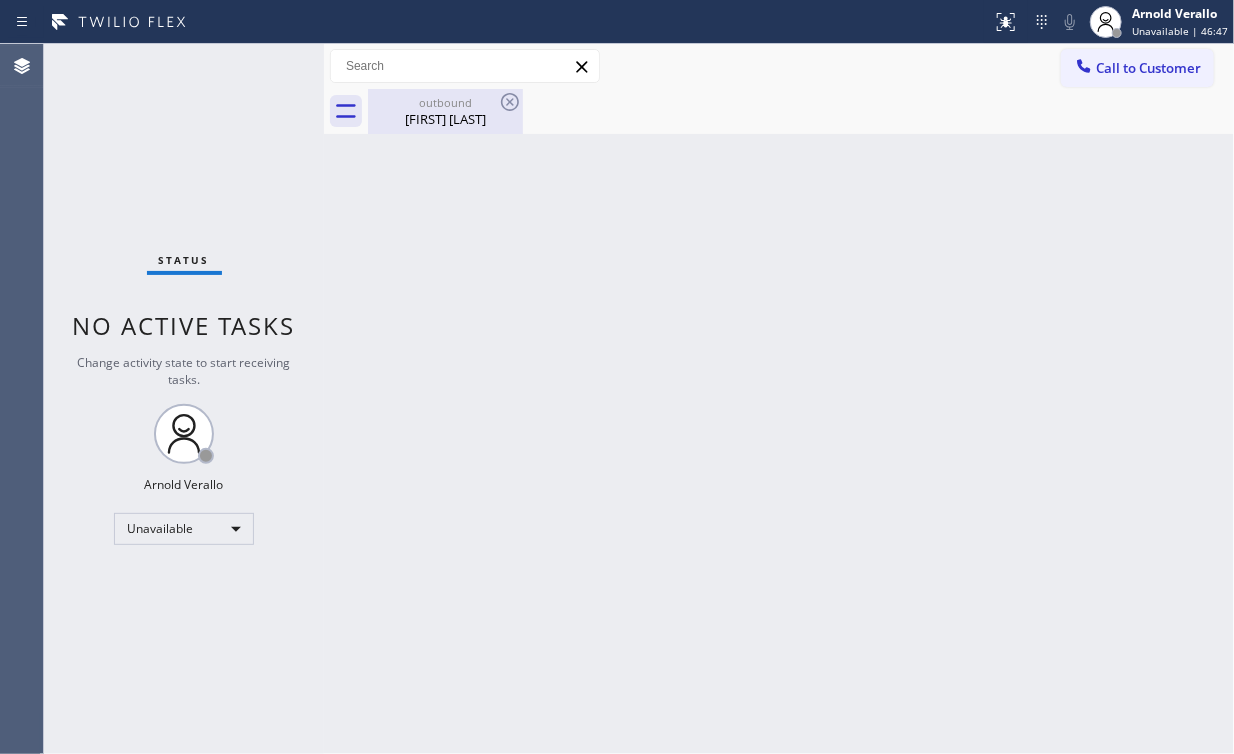 click on "Robert Henderson" at bounding box center (445, 119) 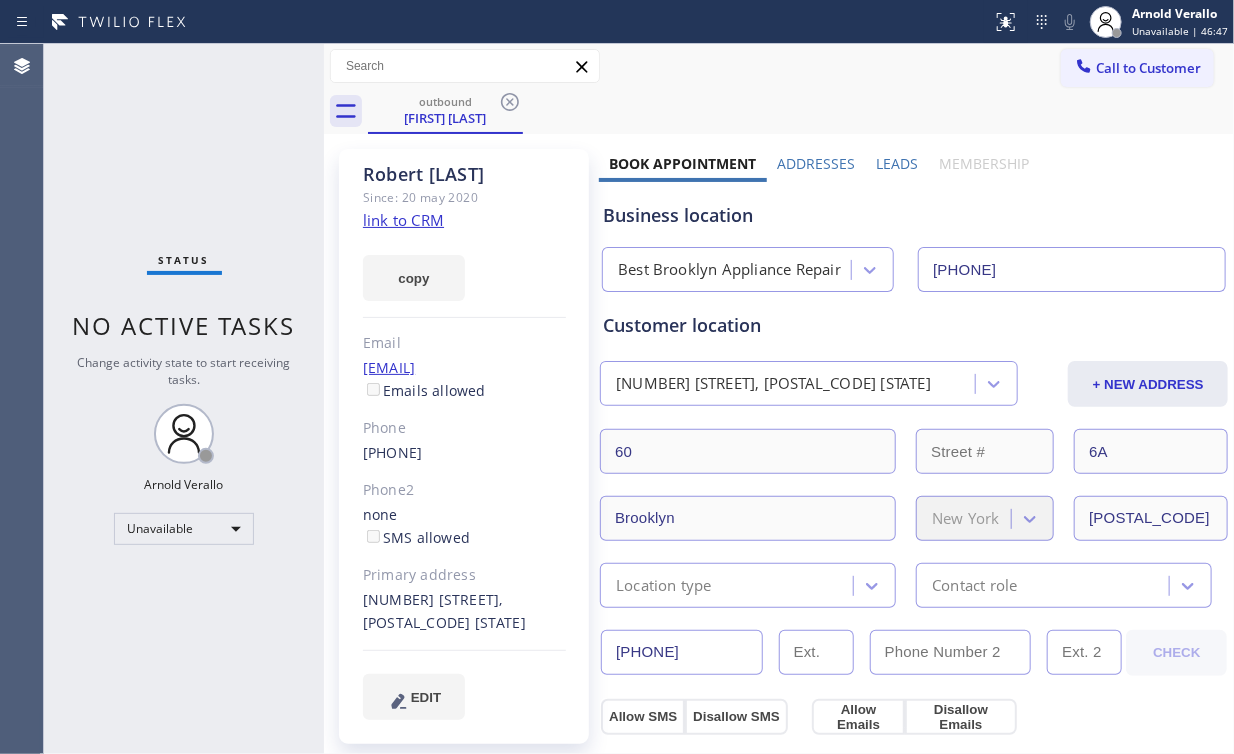 drag, startPoint x: 498, startPoint y: 97, endPoint x: 804, endPoint y: 126, distance: 307.37112 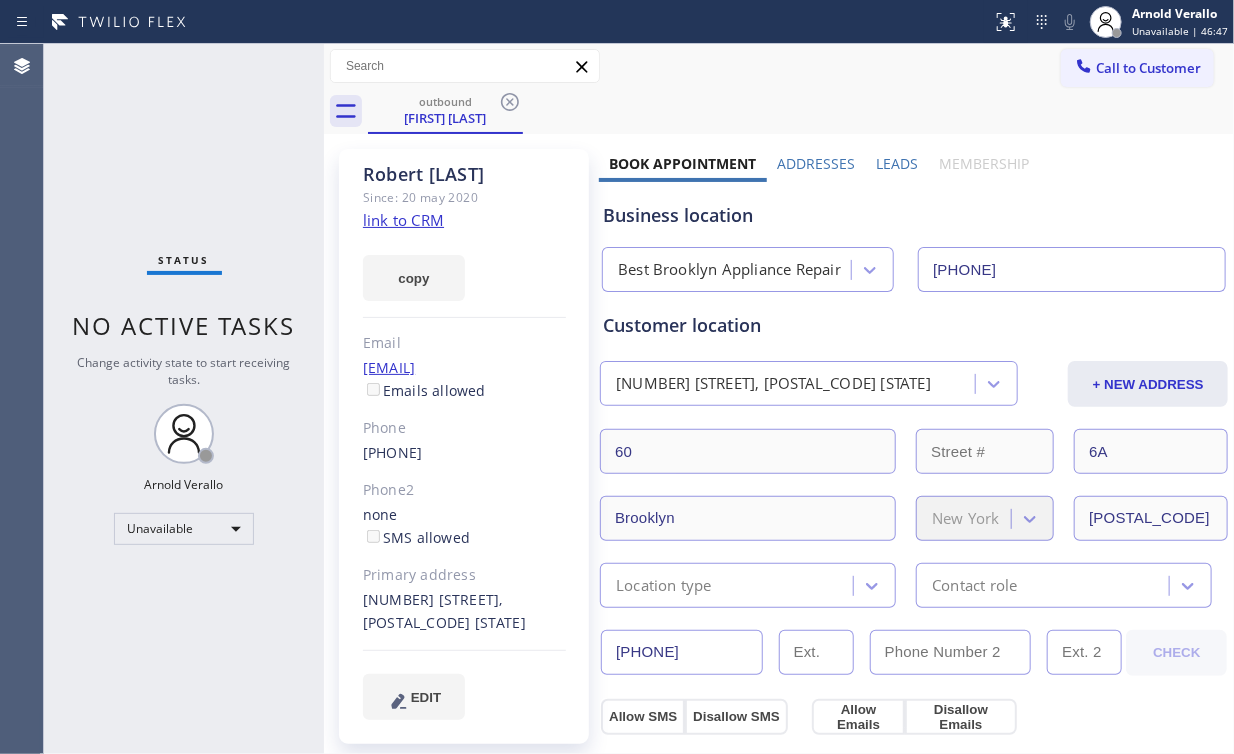 click 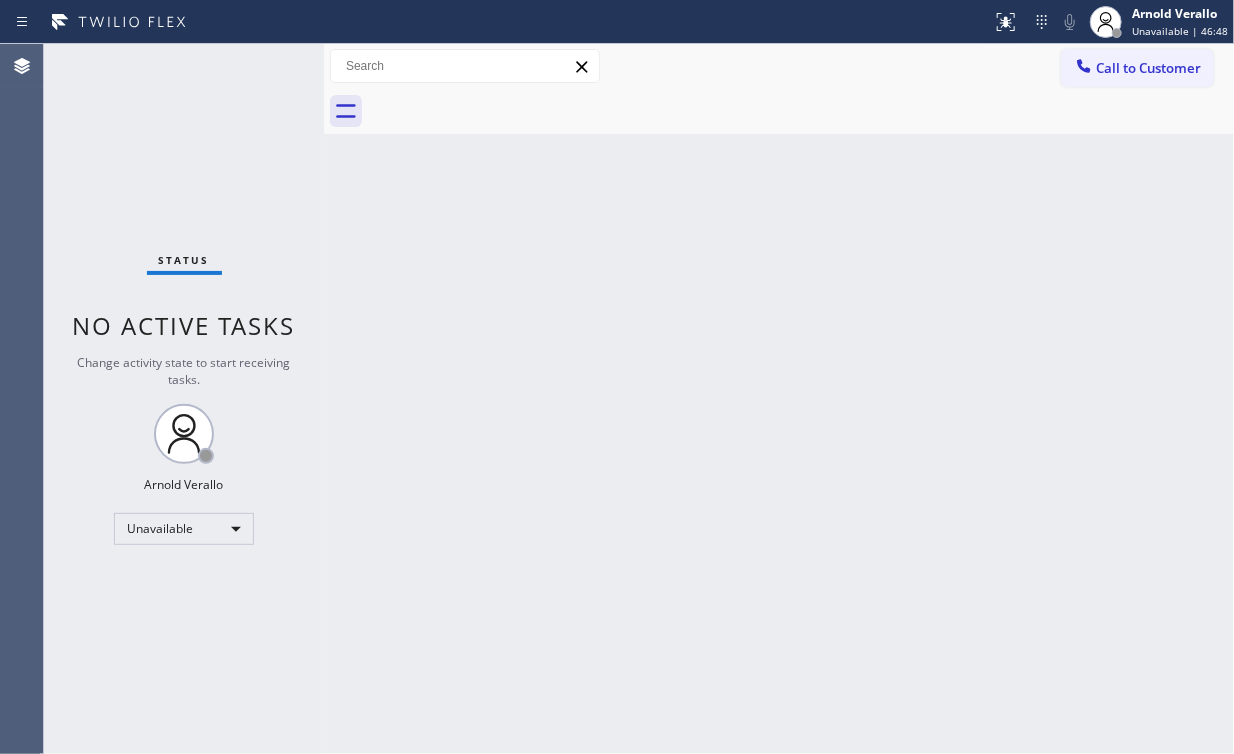 drag, startPoint x: 1112, startPoint y: 73, endPoint x: 682, endPoint y: 282, distance: 478.10144 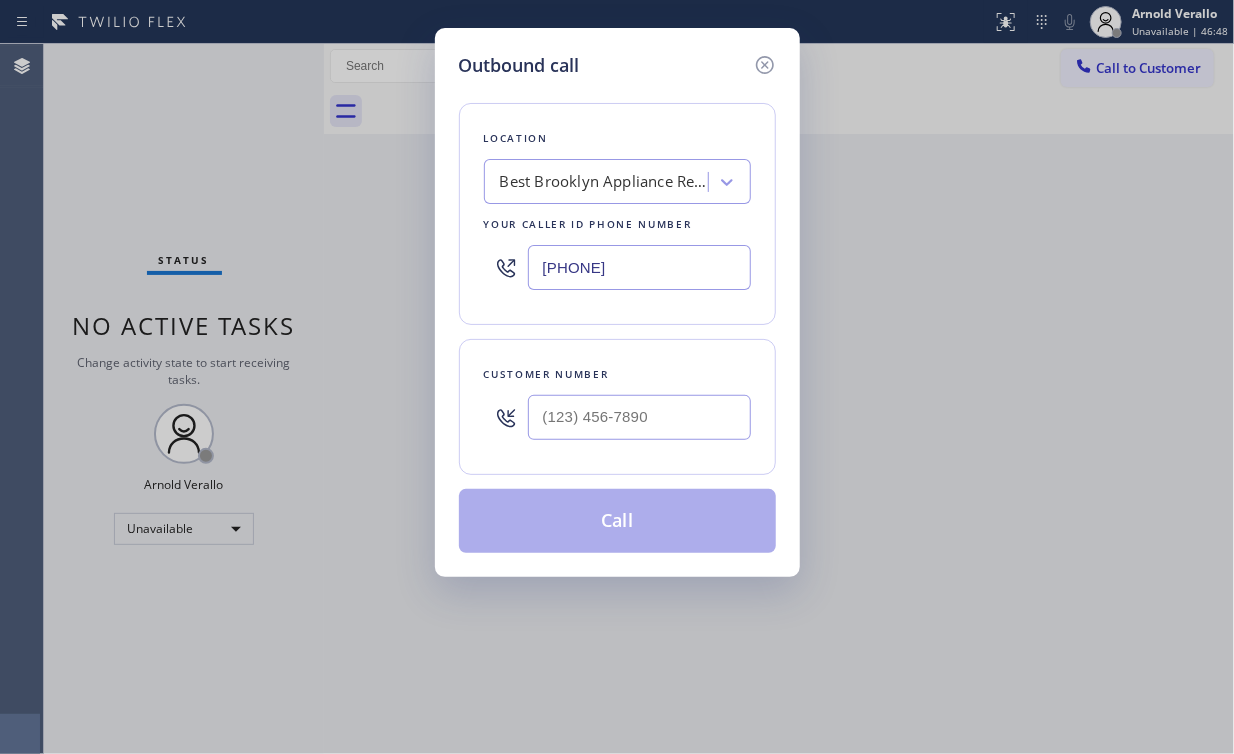 click on "Outbound call Location Best Brooklyn Appliance Repair Your caller id phone number (347) 410-8261 Customer number Call" at bounding box center (617, 377) 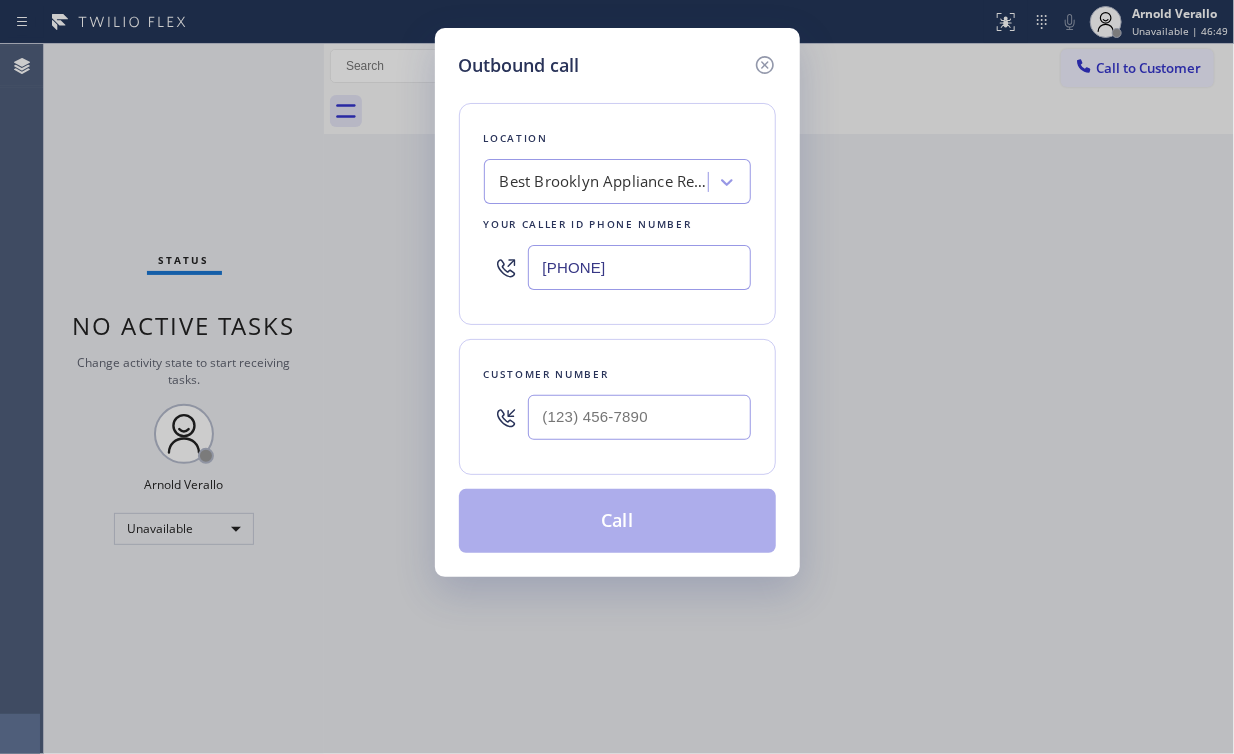 paste on "10) 742-9854" 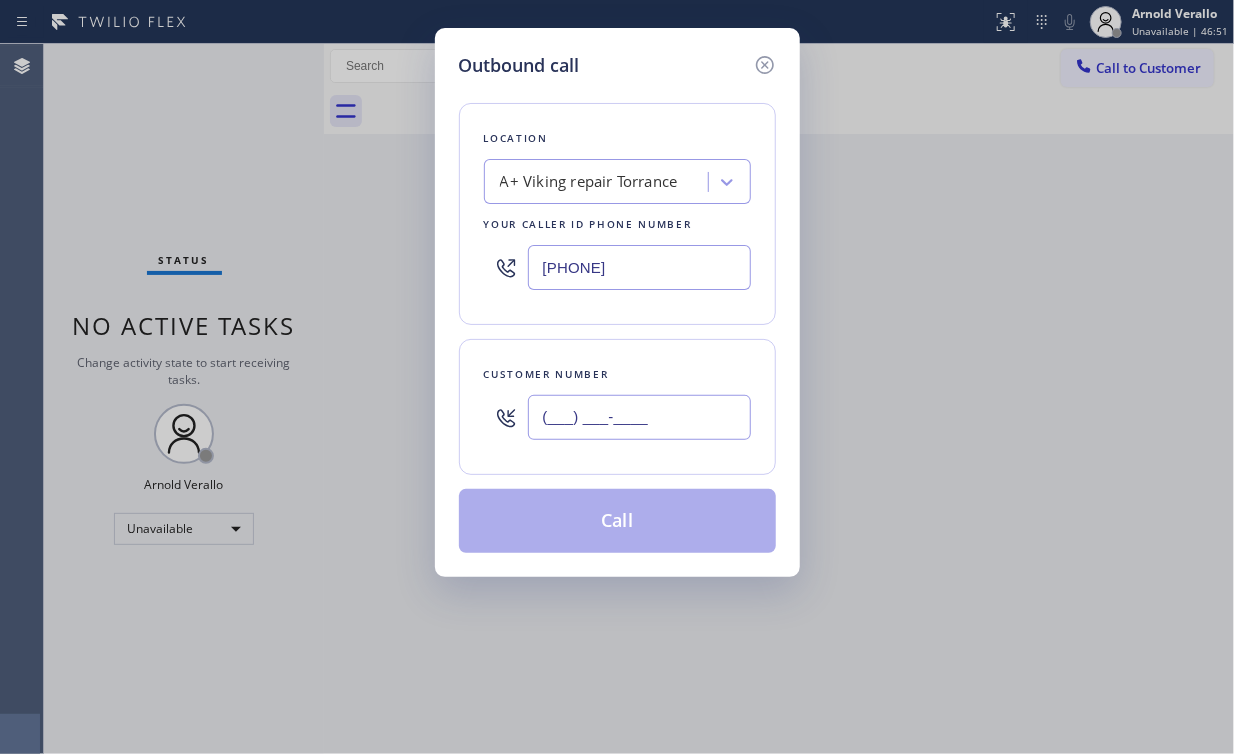 click on "(___) ___-____" at bounding box center (639, 417) 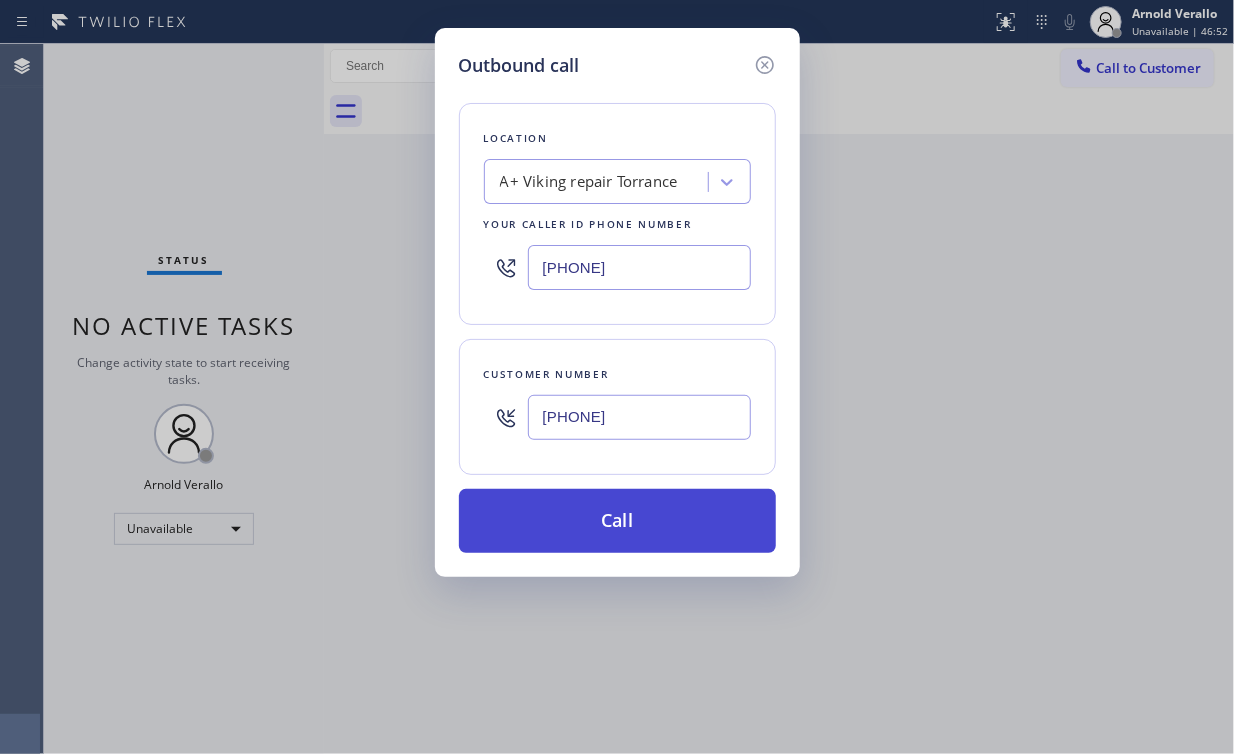 type on "(424) 497-5051" 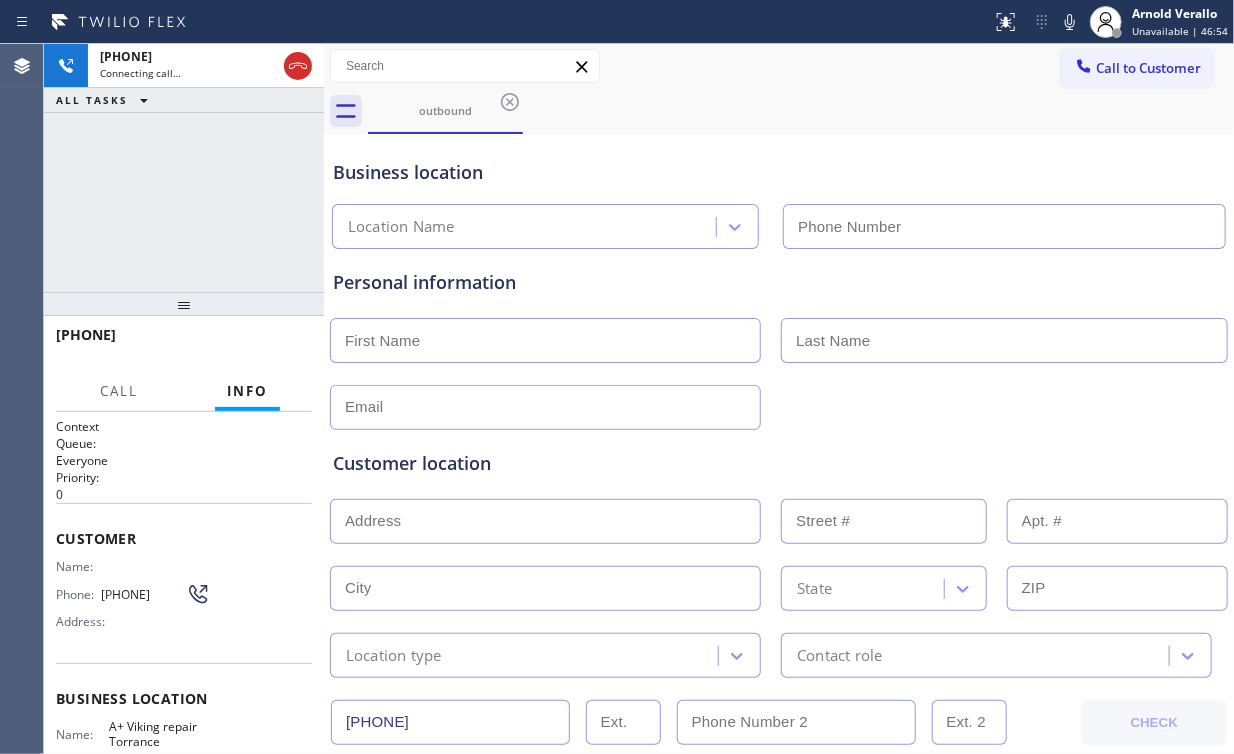 type on "(310) 742-9854" 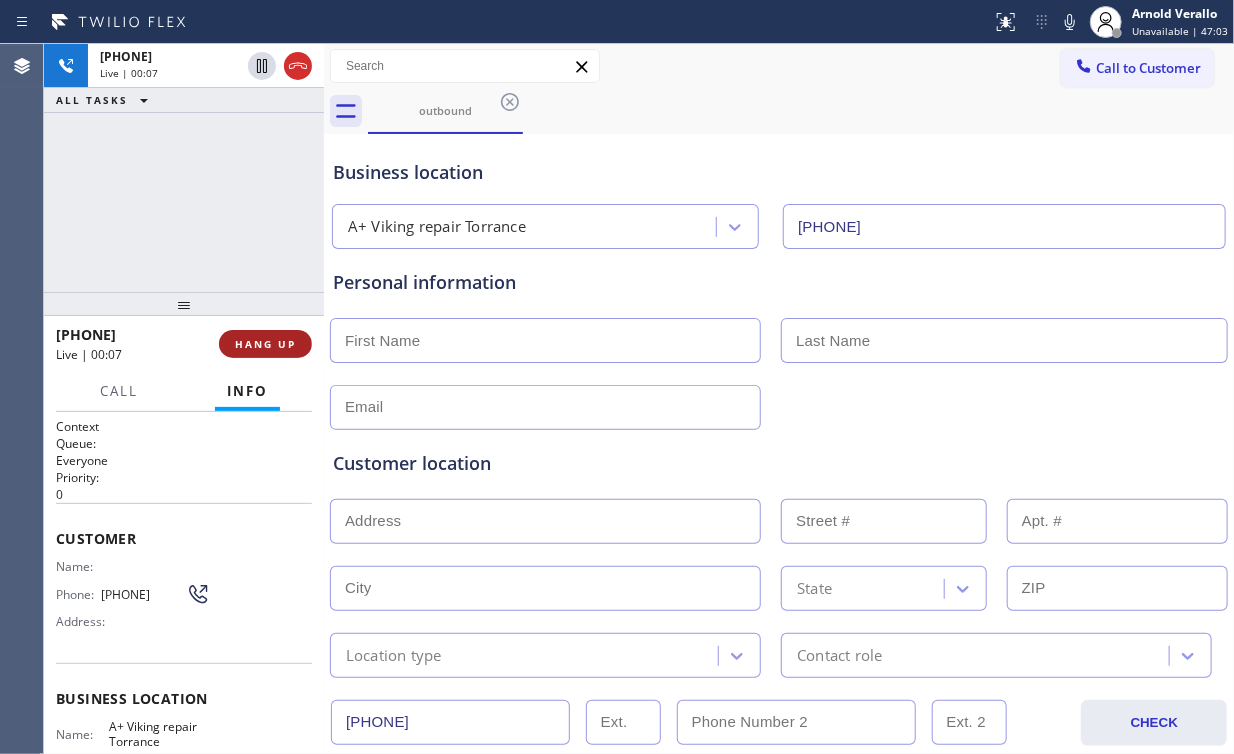 click on "HANG UP" at bounding box center [265, 344] 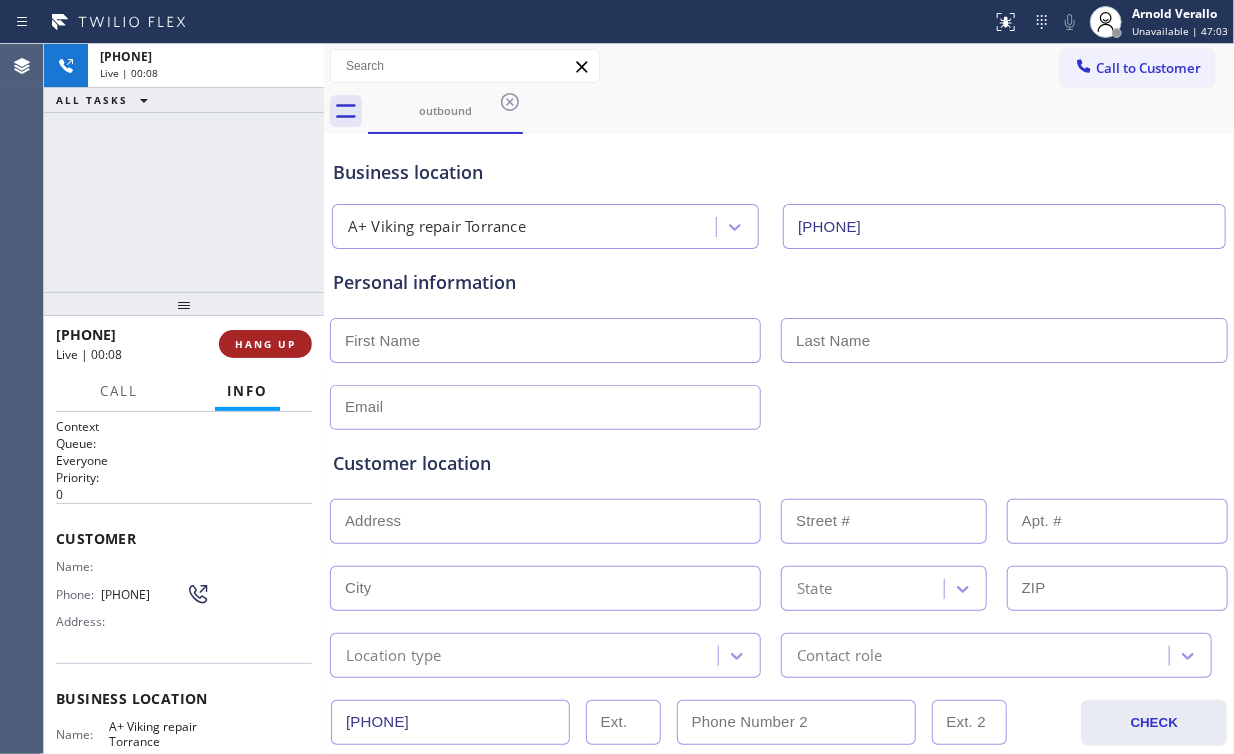 click on "HANG UP" at bounding box center [265, 344] 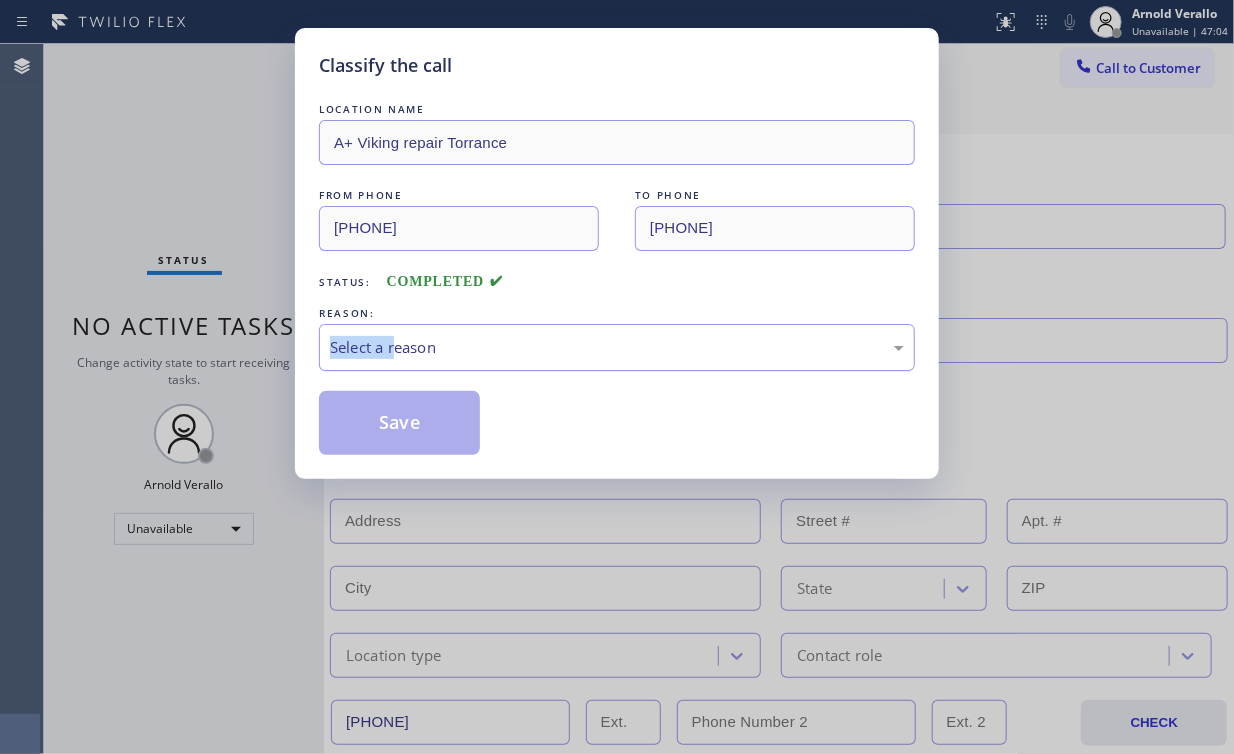 drag, startPoint x: 392, startPoint y: 321, endPoint x: 398, endPoint y: 364, distance: 43.416588 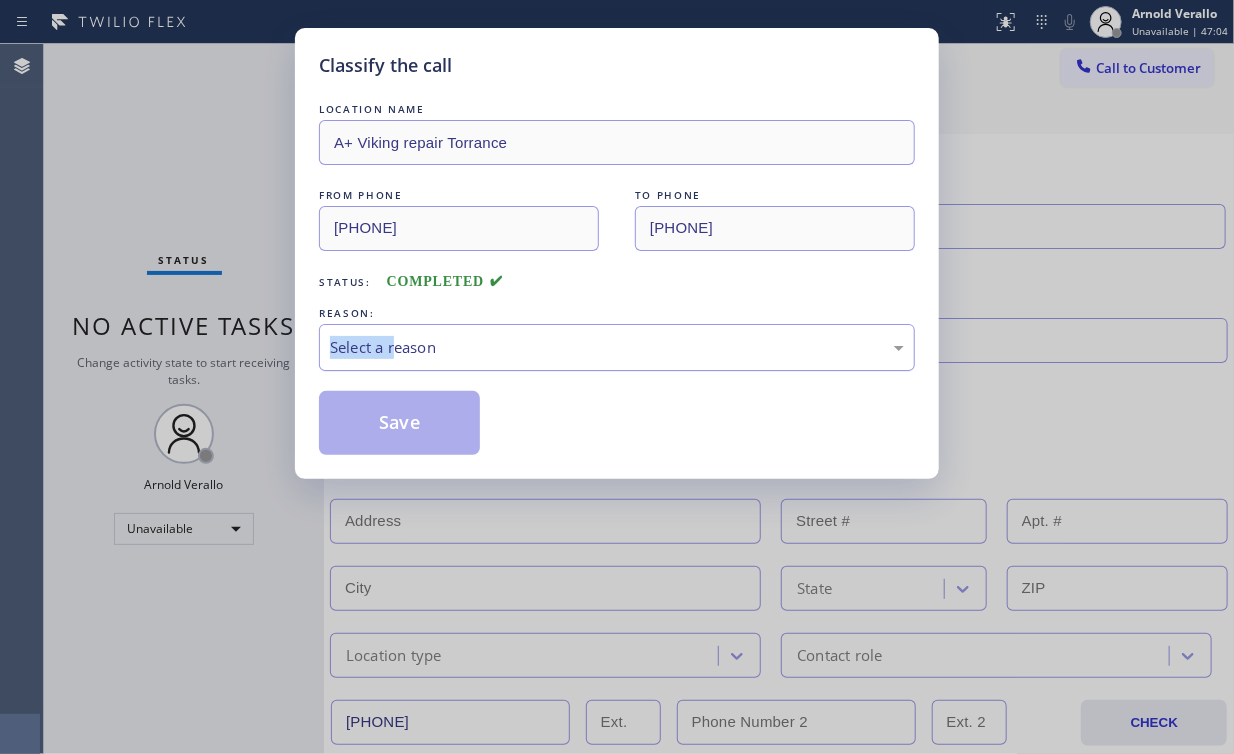 click on "REASON: Select a reason" at bounding box center [617, 337] 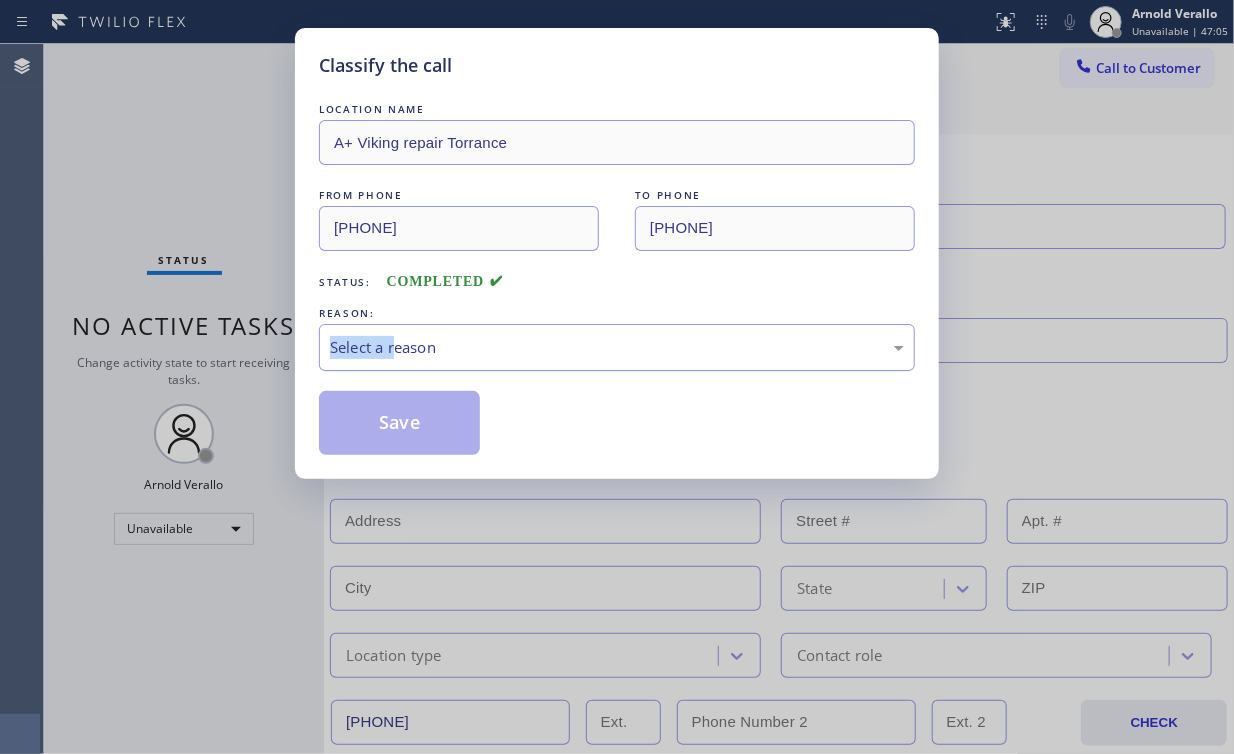 click on "Select a reason" at bounding box center [617, 347] 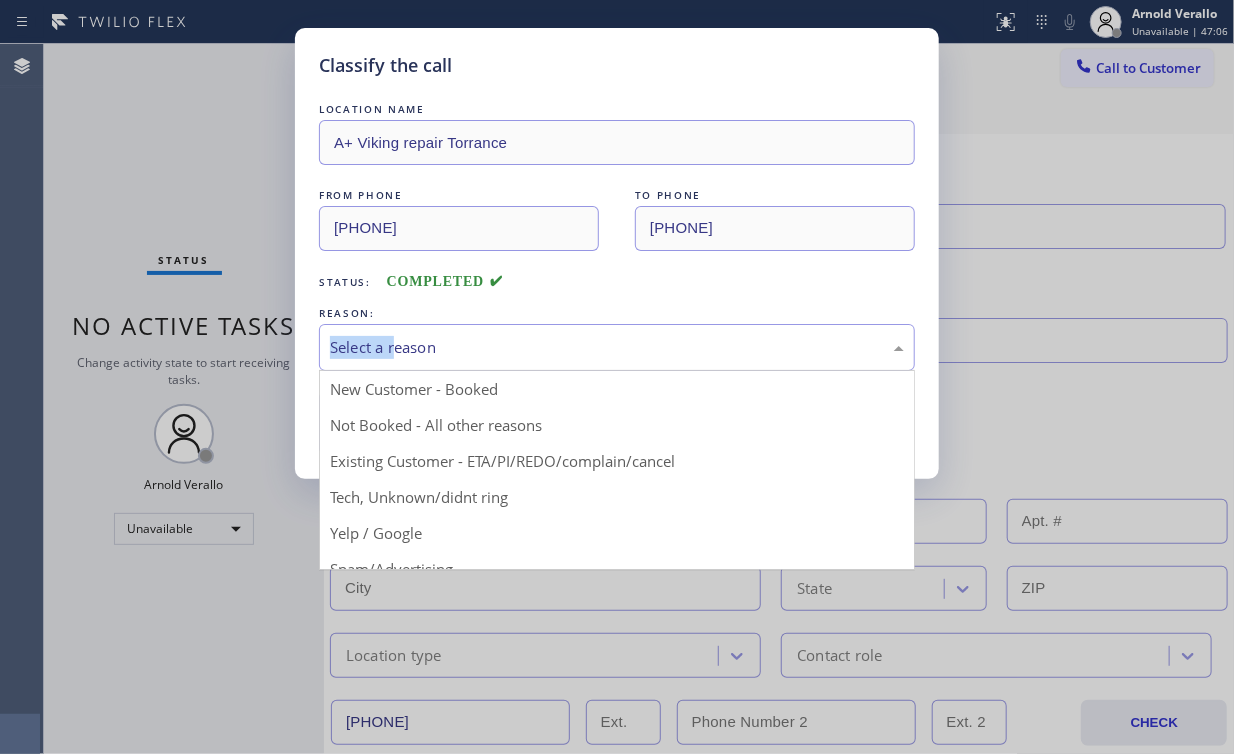 click on "REASON:" at bounding box center (617, 313) 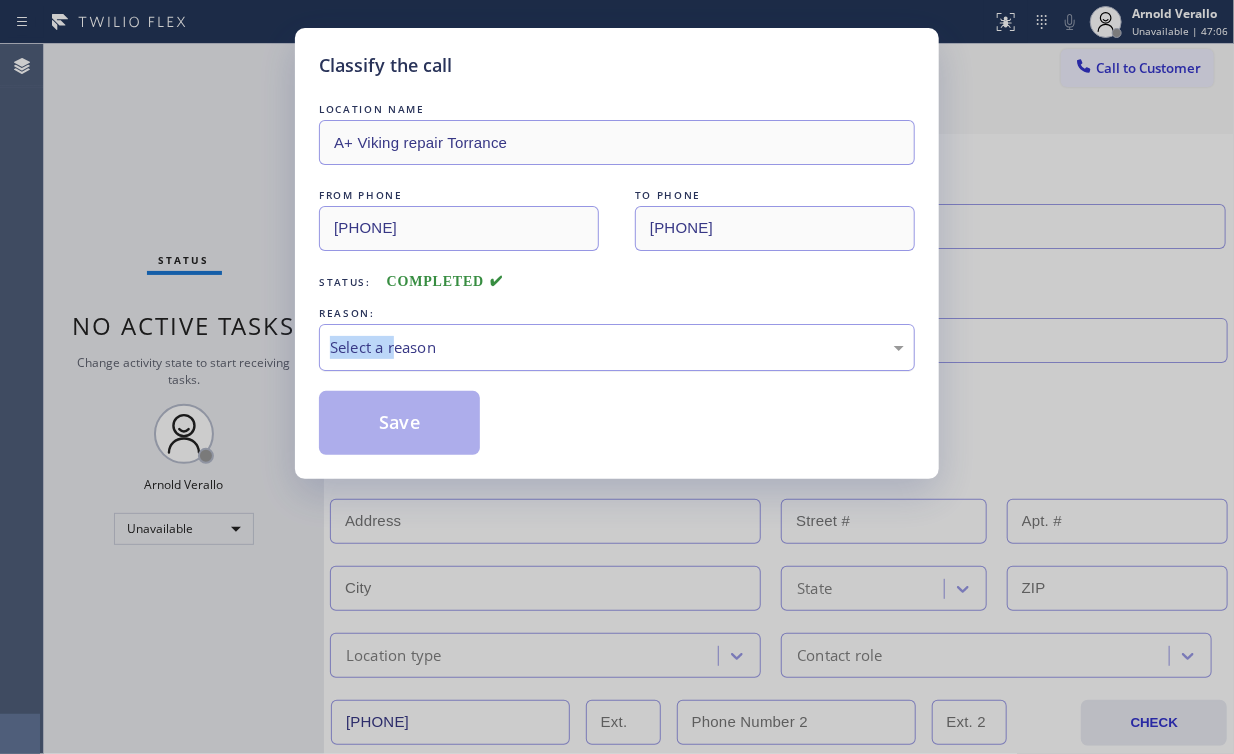 click on "Select a reason" at bounding box center [617, 347] 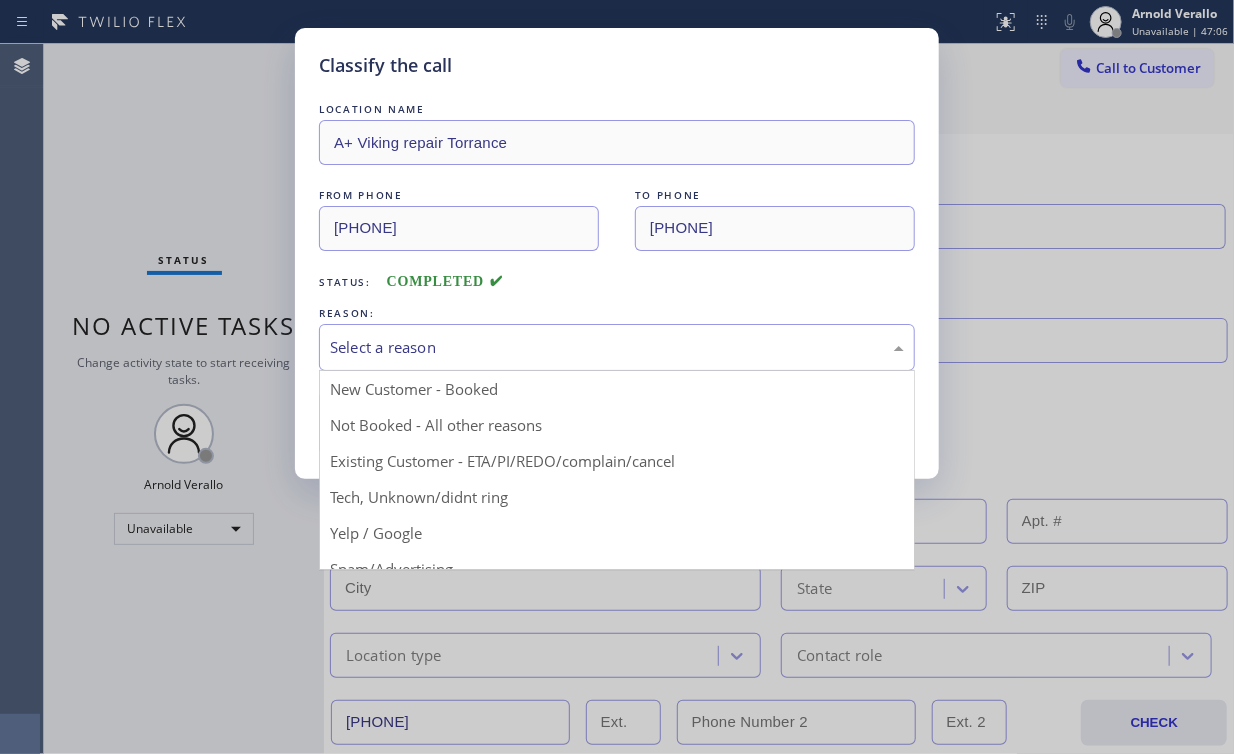 click on "Status:" at bounding box center (345, 282) 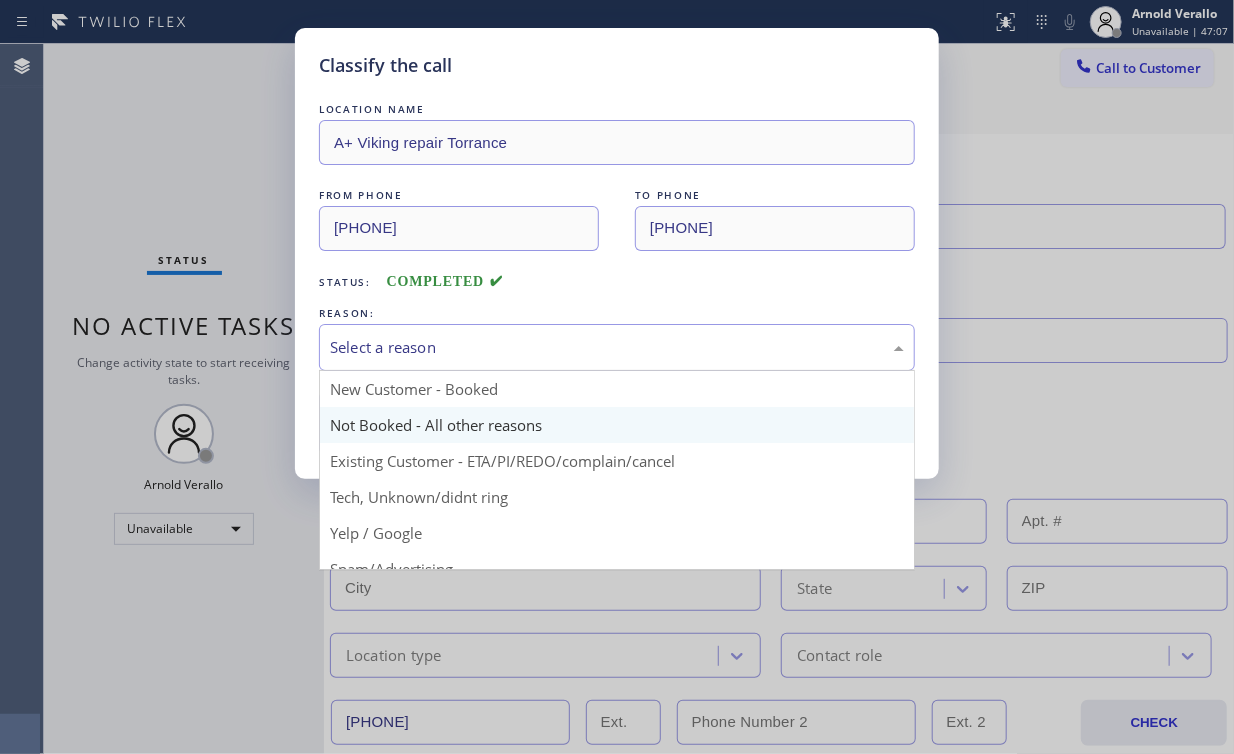 drag, startPoint x: 396, startPoint y: 344, endPoint x: 401, endPoint y: 414, distance: 70.178345 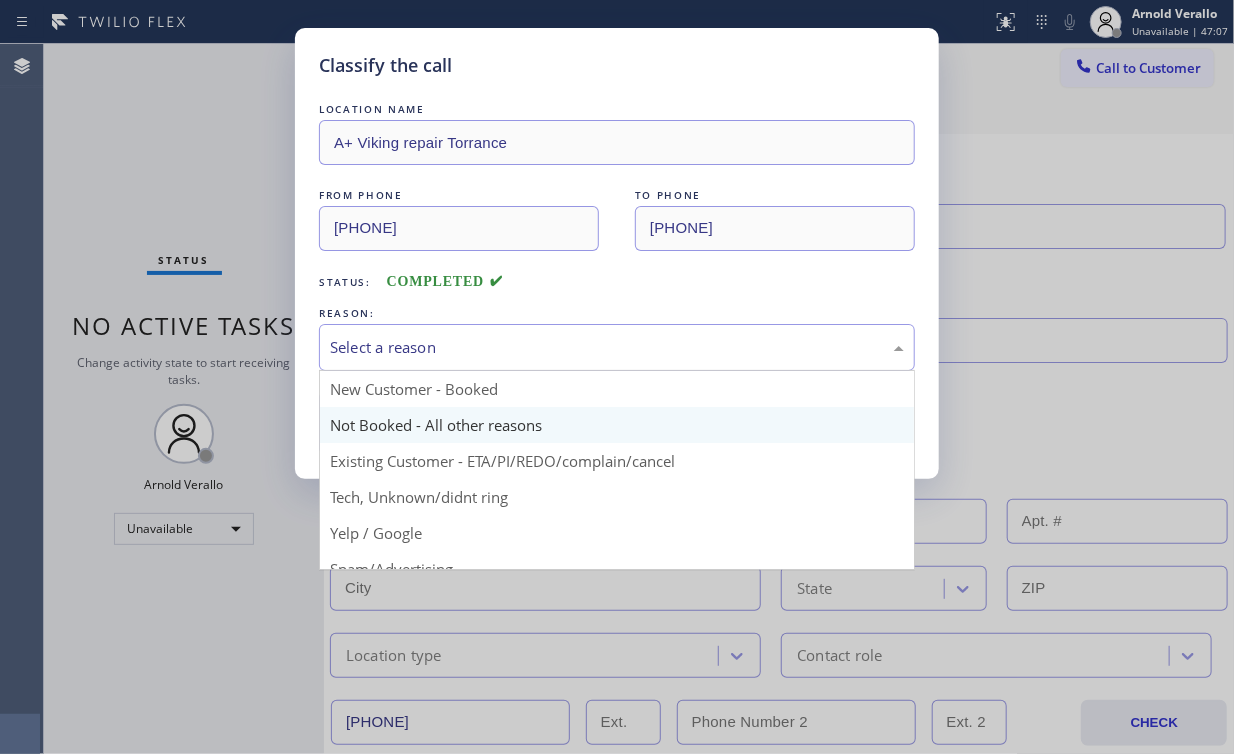 click on "Select a reason" at bounding box center [617, 347] 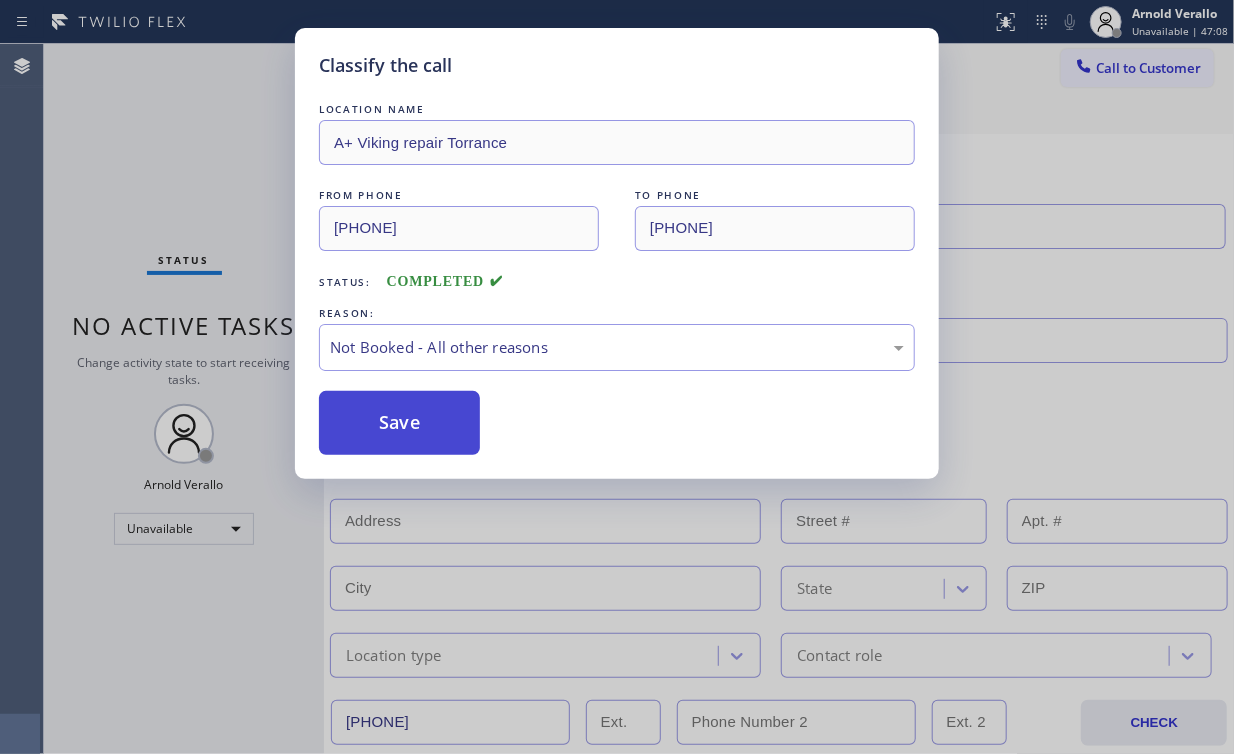 click on "Save" at bounding box center [399, 423] 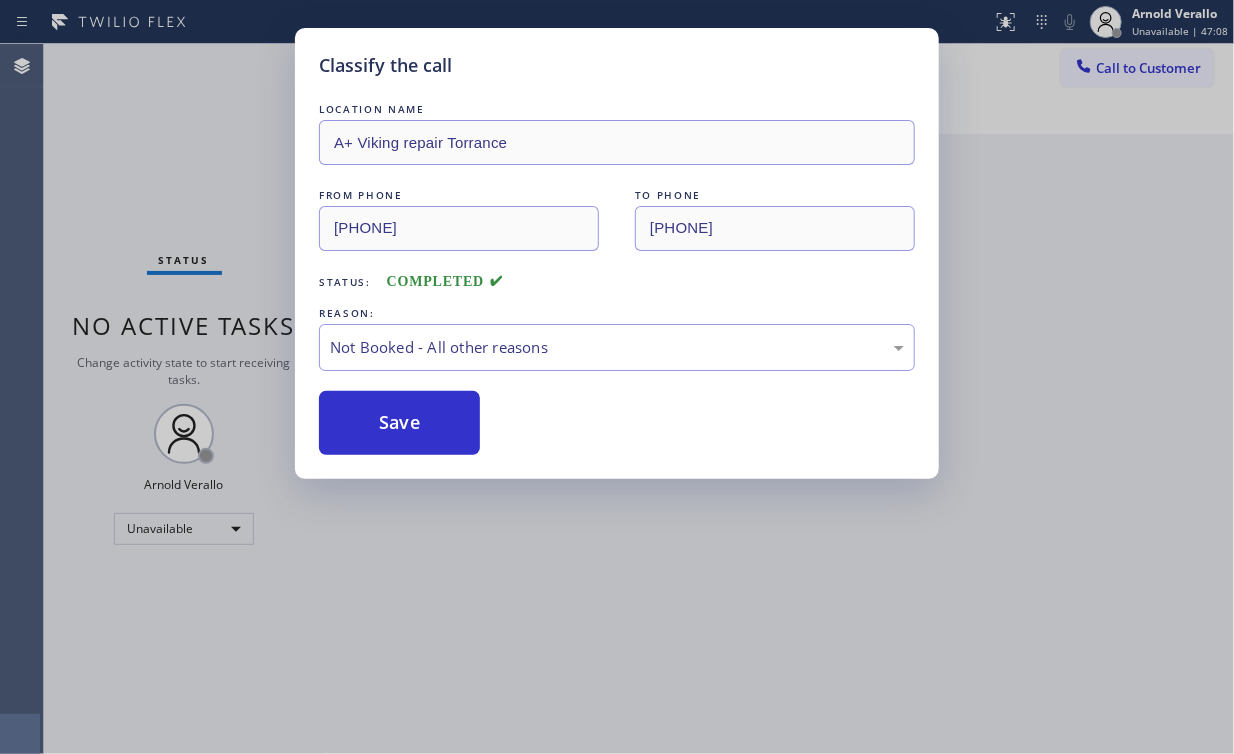 click on "Classify the call LOCATION NAME A+ Viking repair Torrance FROM PHONE (310) 742-9854 TO PHONE (424) 497-5051 Status: COMPLETED REASON: Not Booked - All other reasons Save" at bounding box center (617, 377) 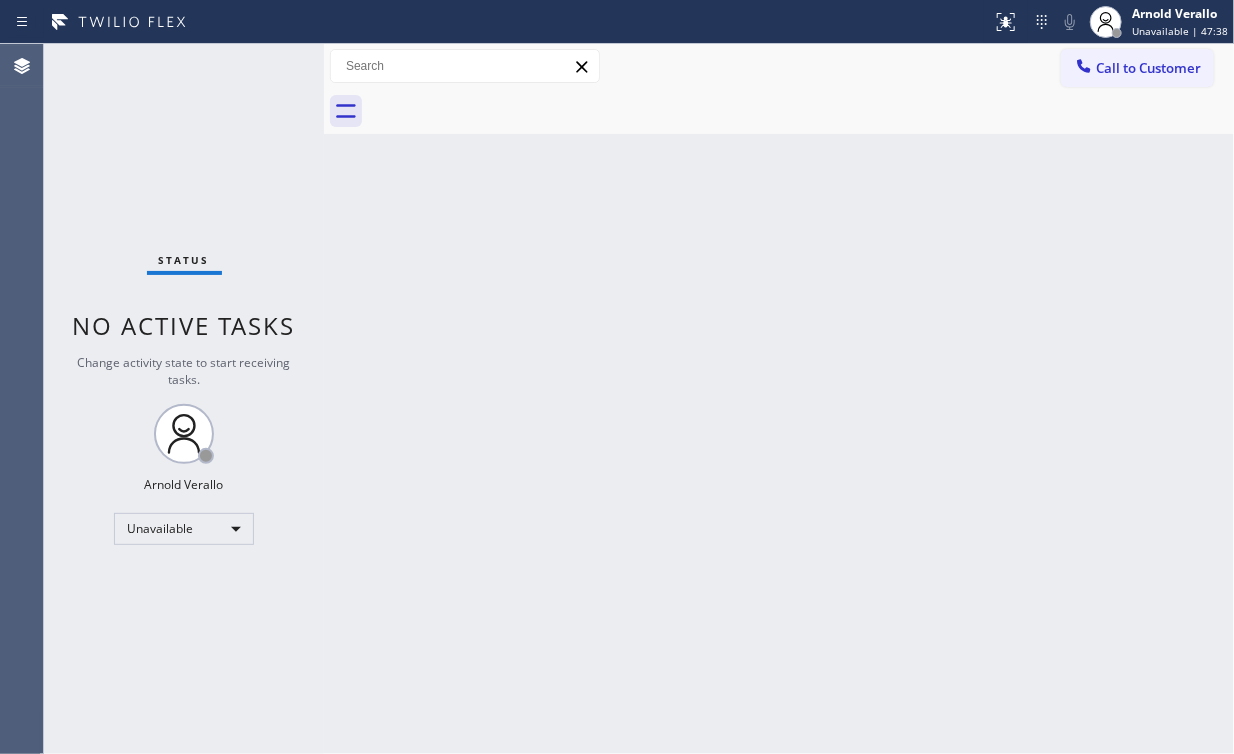 drag, startPoint x: 157, startPoint y: 159, endPoint x: 154, endPoint y: 68, distance: 91.04944 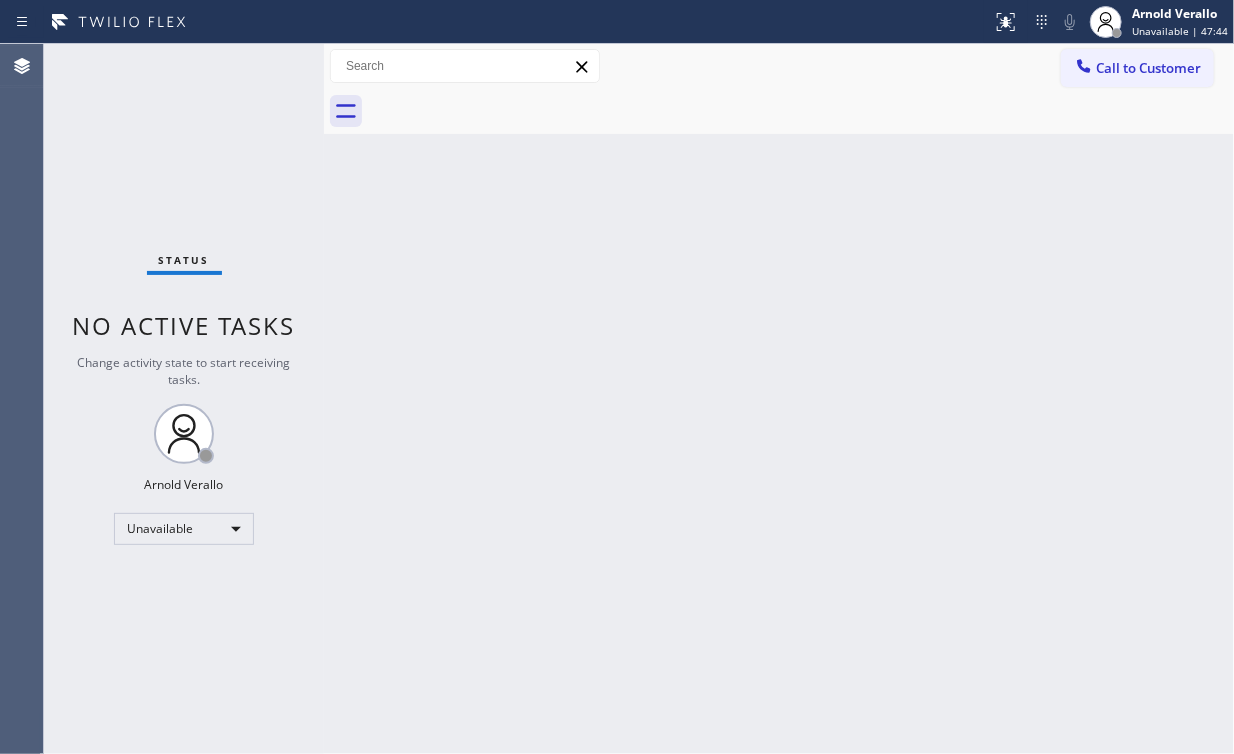 click on "Status   No active tasks     Change activity state to start receiving tasks.   [FIRST] [LAST] Unavailable" at bounding box center [184, 399] 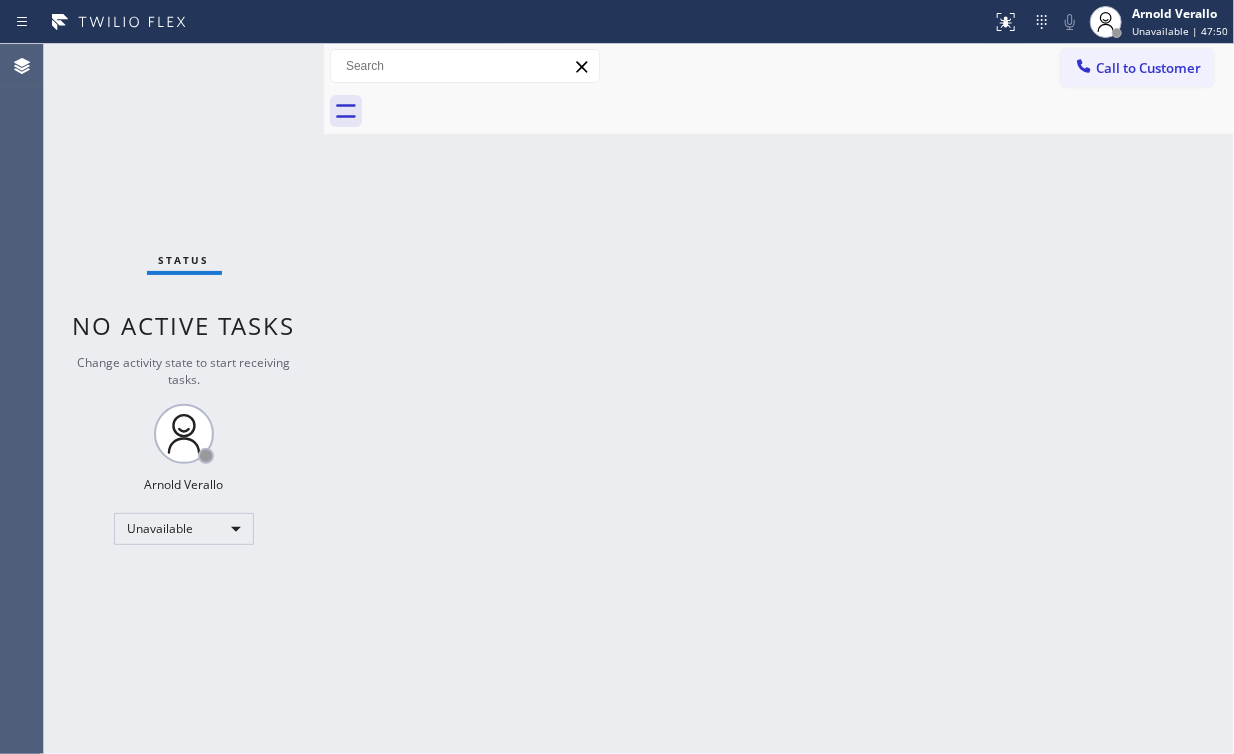 drag, startPoint x: 1116, startPoint y: 66, endPoint x: 1088, endPoint y: 75, distance: 29.410883 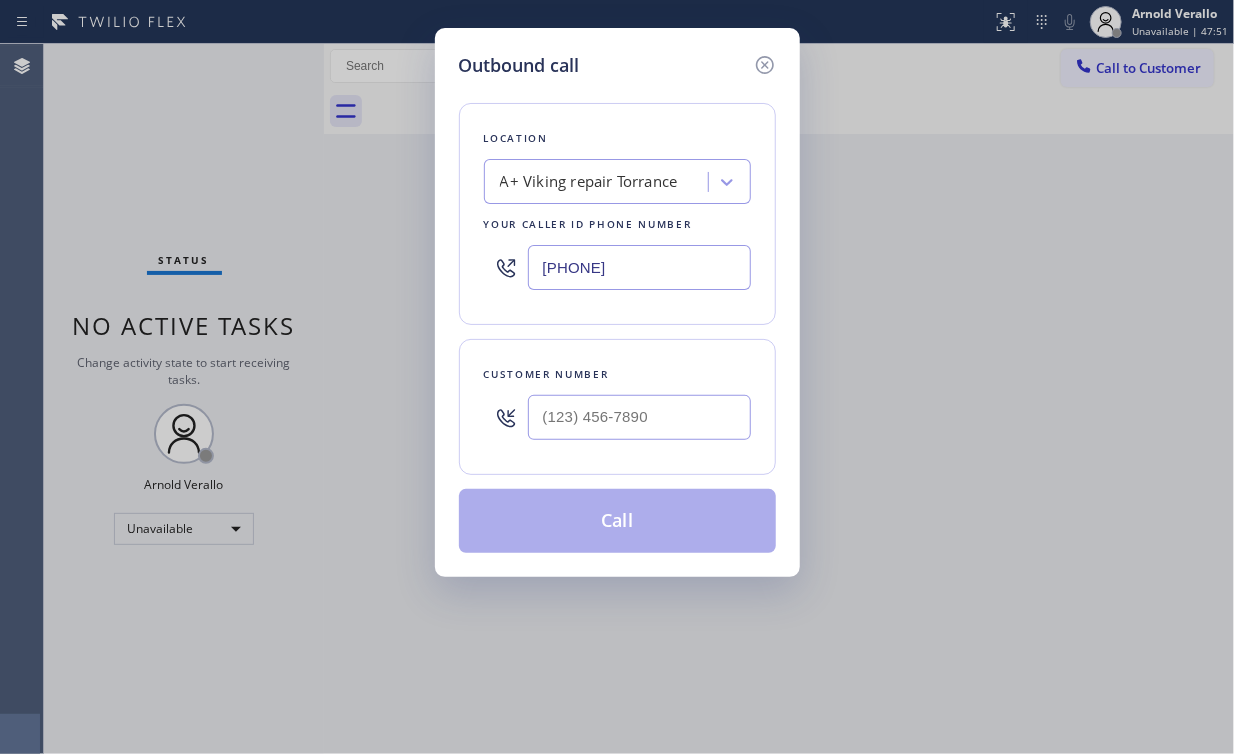 drag, startPoint x: 693, startPoint y: 268, endPoint x: 338, endPoint y: 215, distance: 358.93454 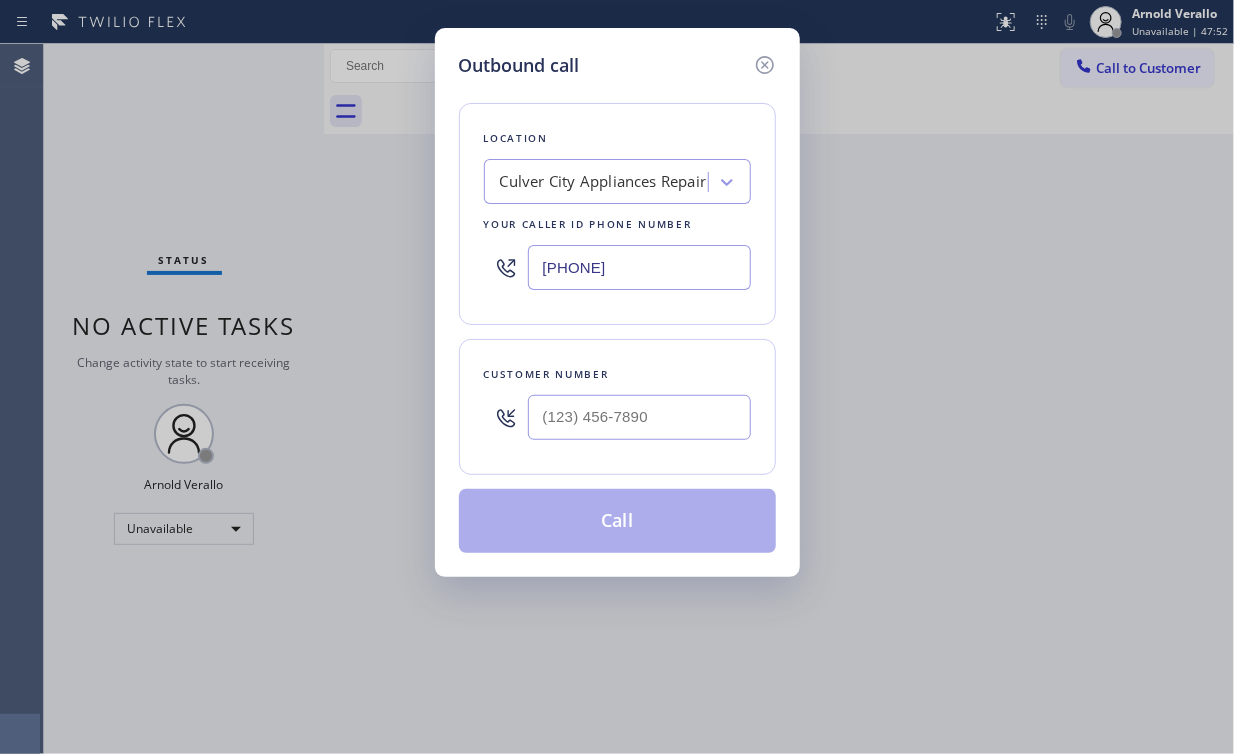 type on "(310) 400-5899" 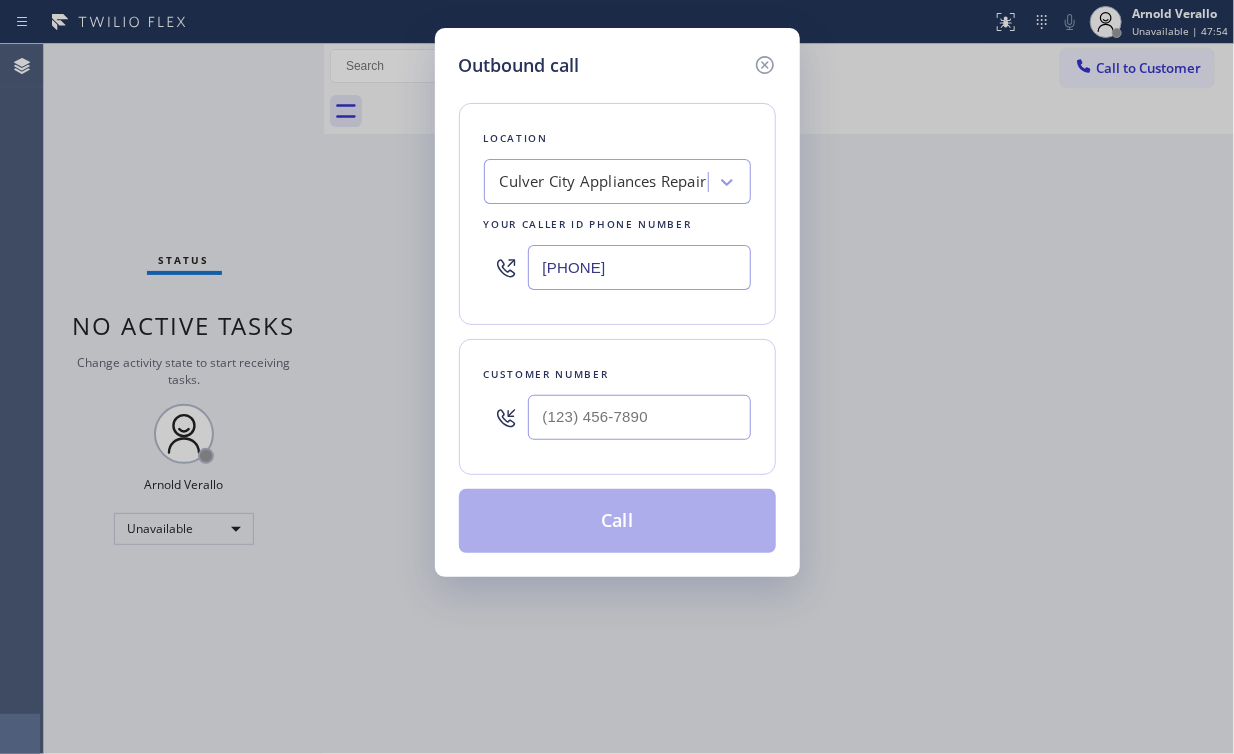 drag, startPoint x: 640, startPoint y: 384, endPoint x: 629, endPoint y: 399, distance: 18.601076 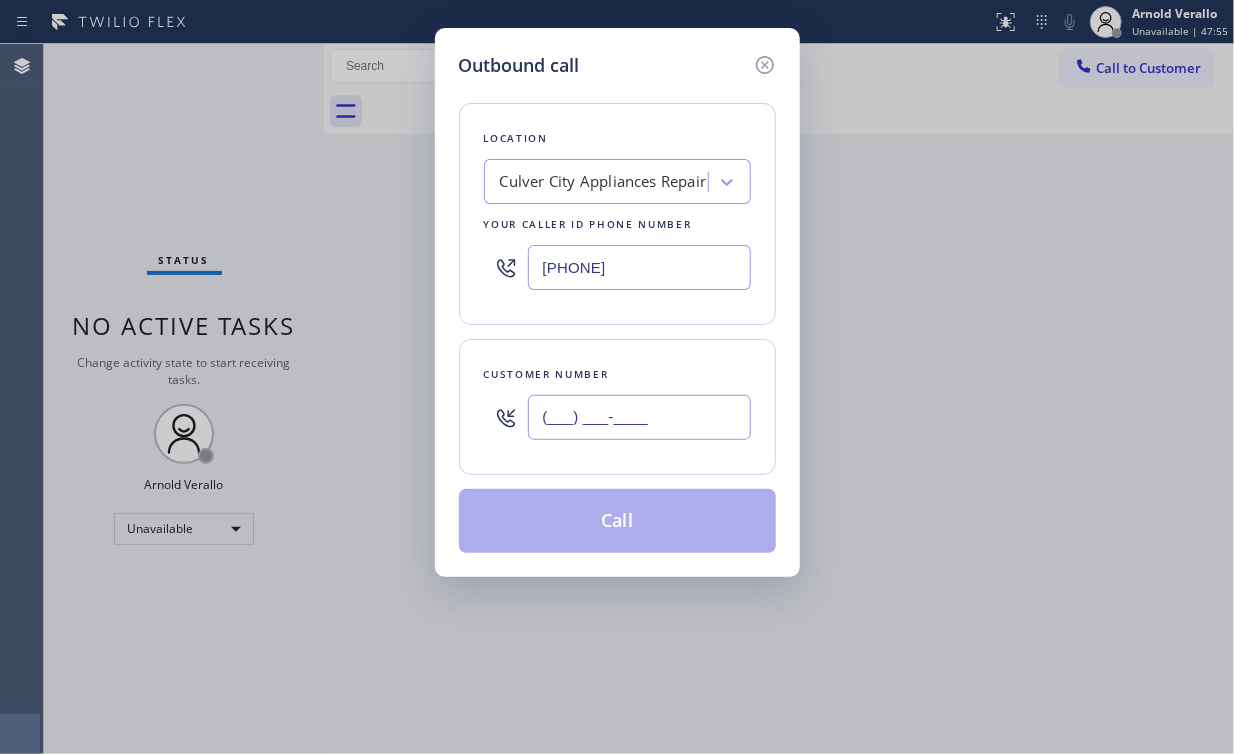 click on "(___) ___-____" at bounding box center (639, 417) 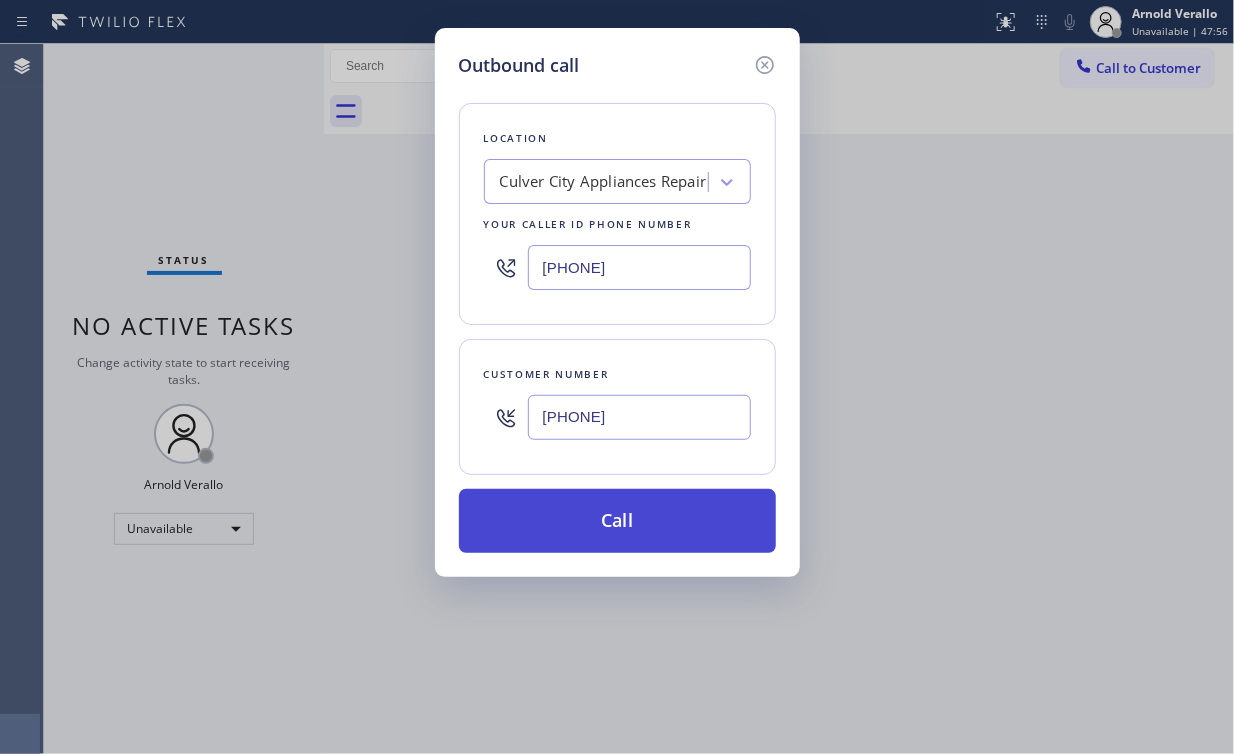 type on "(626) 483-9483" 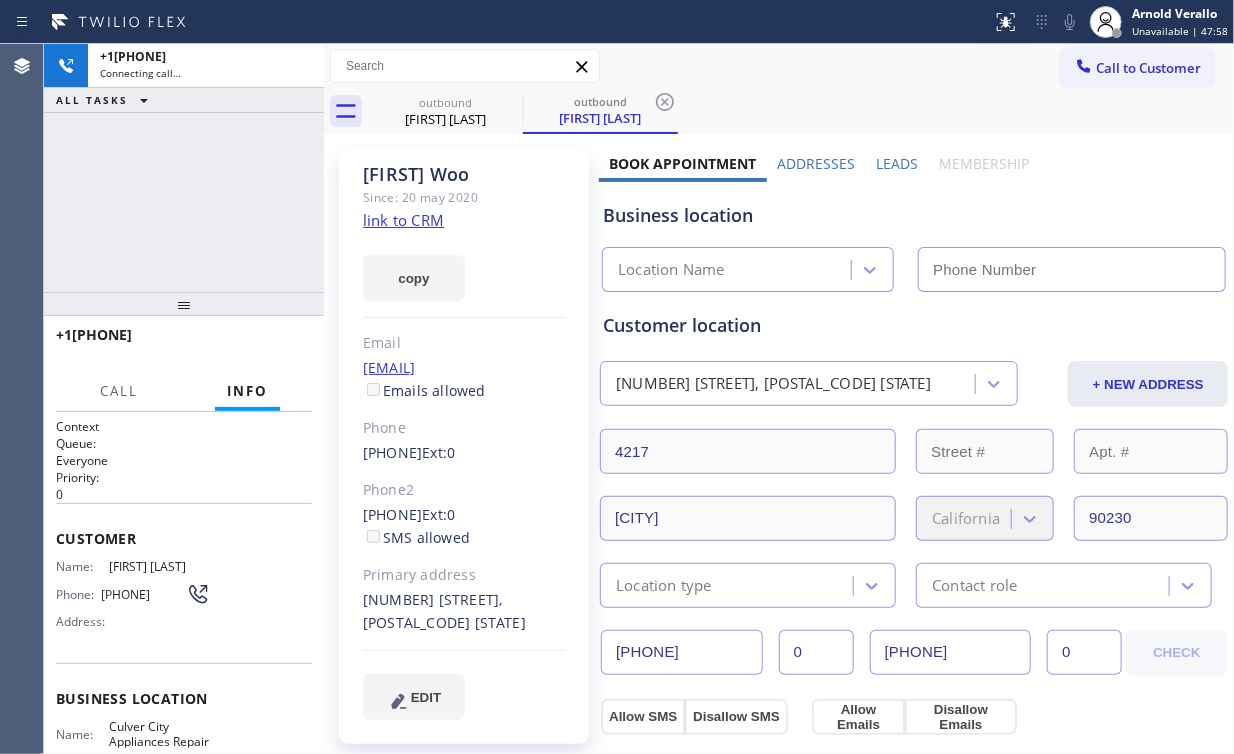 click on "+16264839483 Connecting call… ALL TASKS ALL TASKS ACTIVE TASKS TASKS IN WRAP UP" at bounding box center [184, 168] 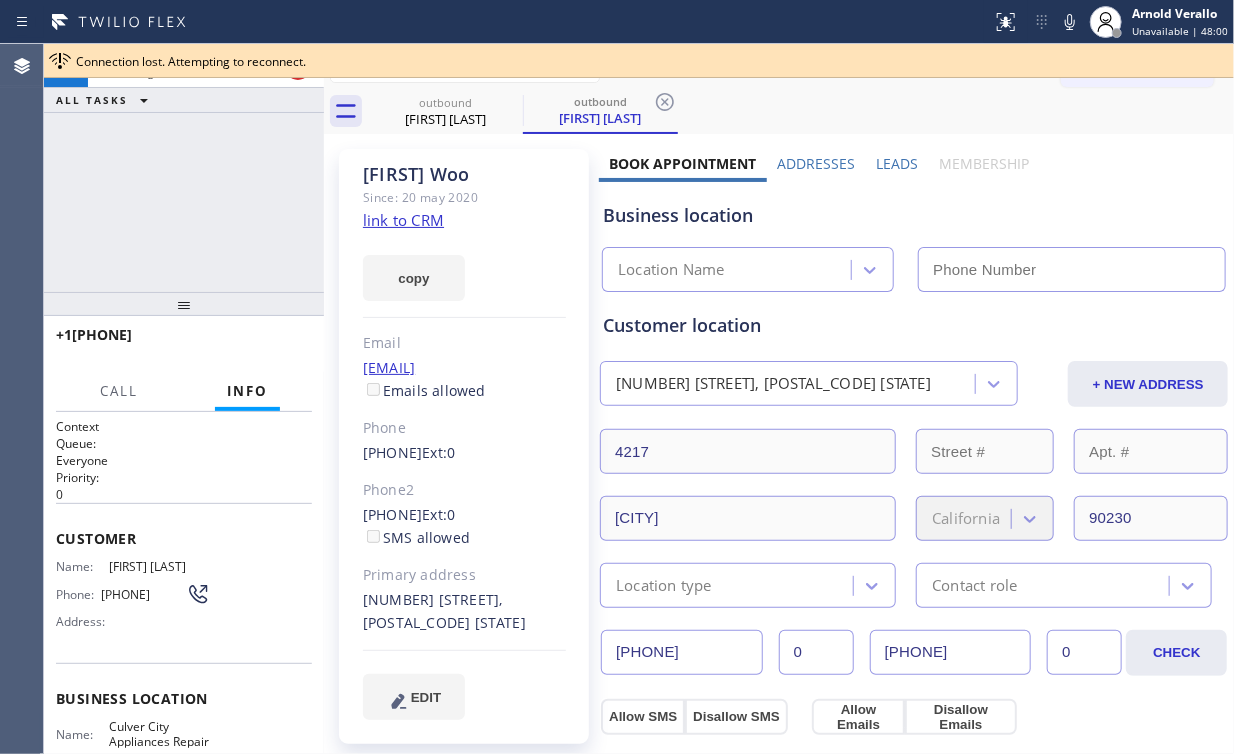 type on "(310) 400-5899" 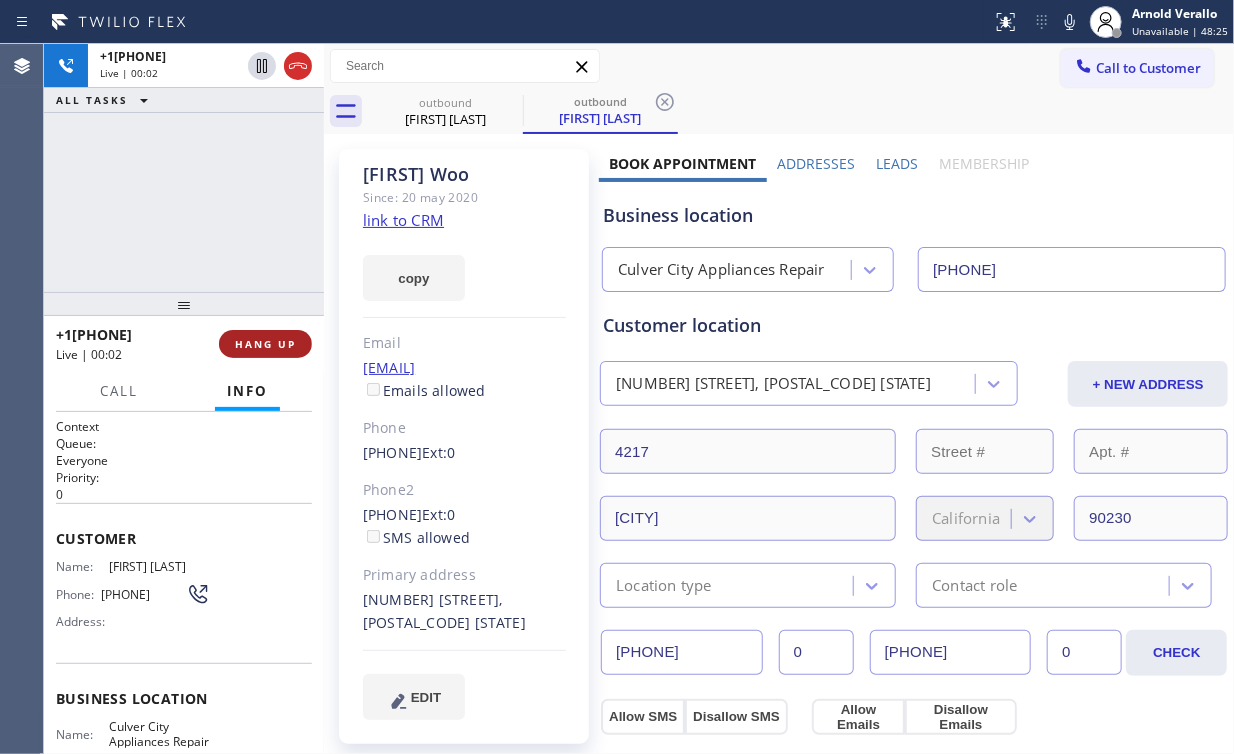 click on "HANG UP" at bounding box center (265, 344) 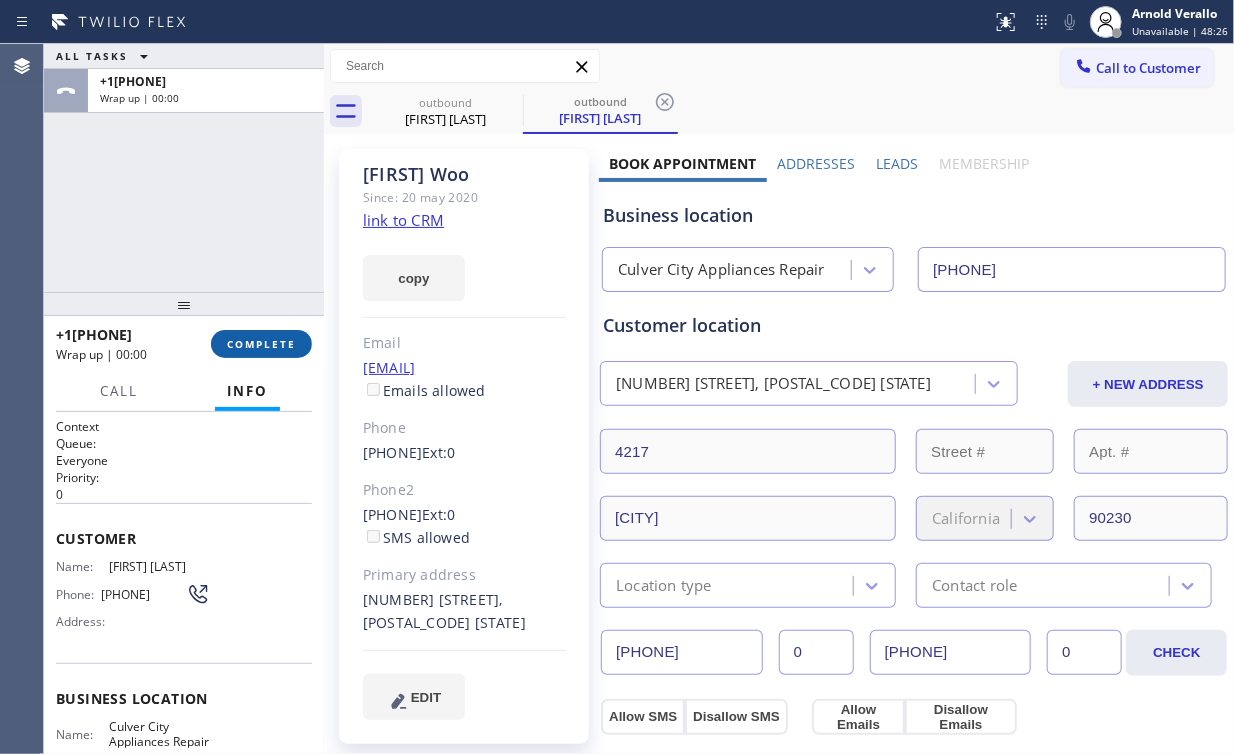 click on "COMPLETE" at bounding box center (261, 344) 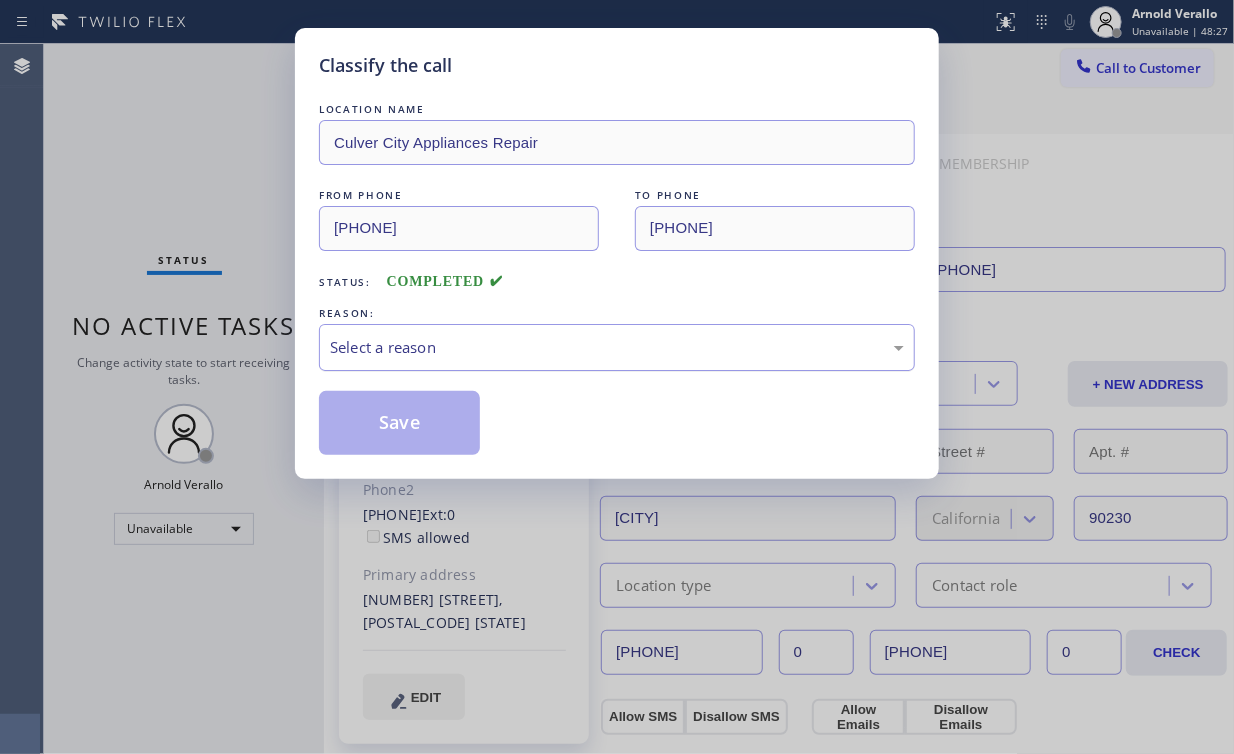 click on "Select a reason" at bounding box center [617, 347] 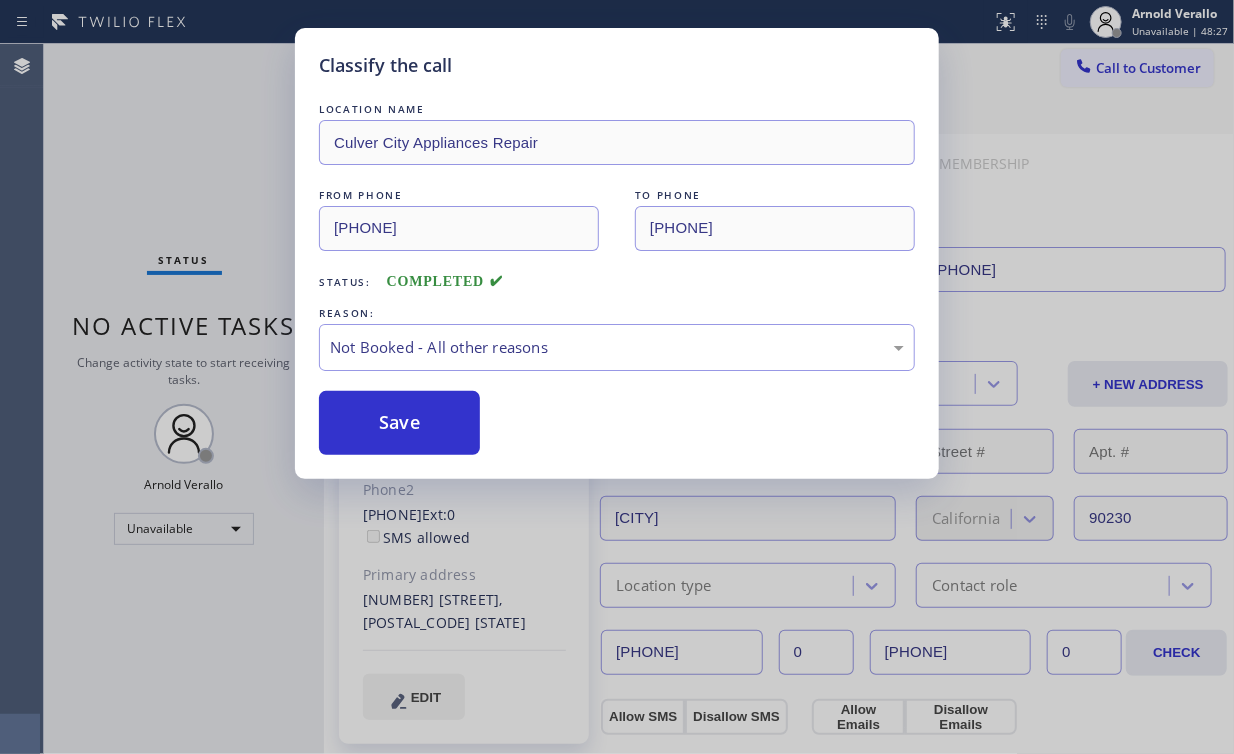 drag, startPoint x: 390, startPoint y: 420, endPoint x: 165, endPoint y: 206, distance: 310.5173 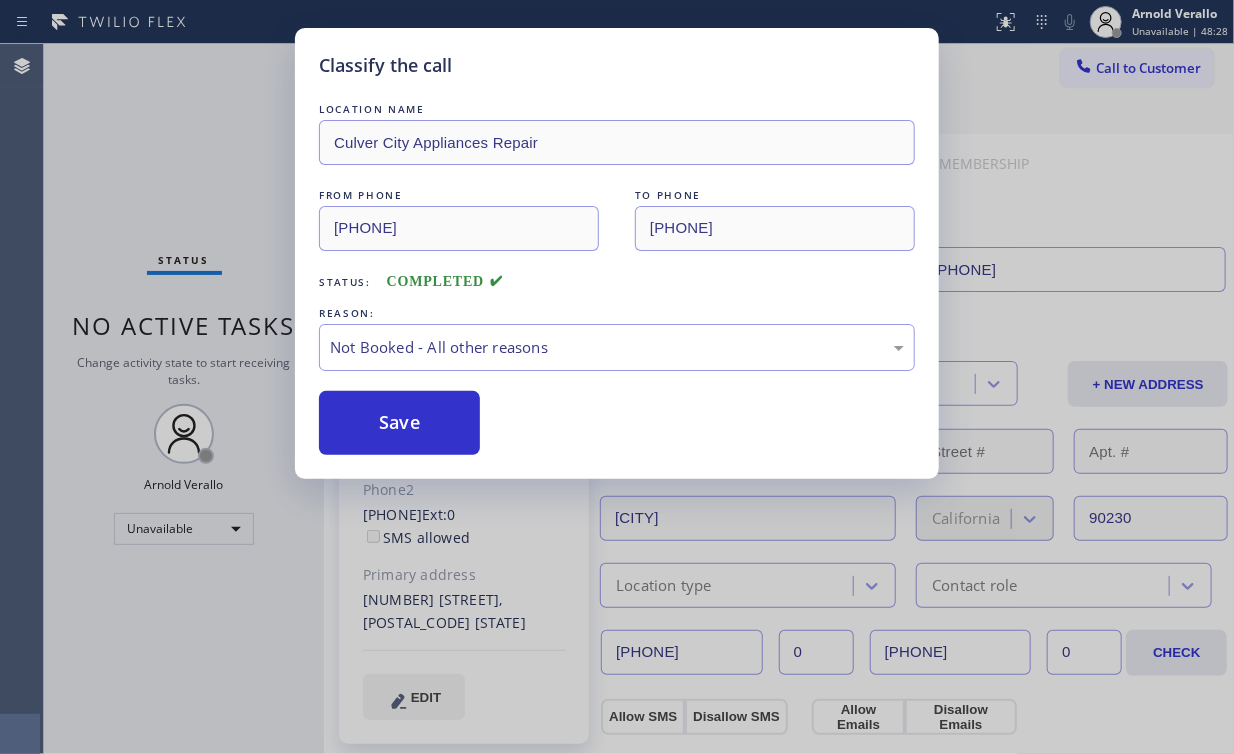 drag, startPoint x: 153, startPoint y: 185, endPoint x: 186, endPoint y: 150, distance: 48.104053 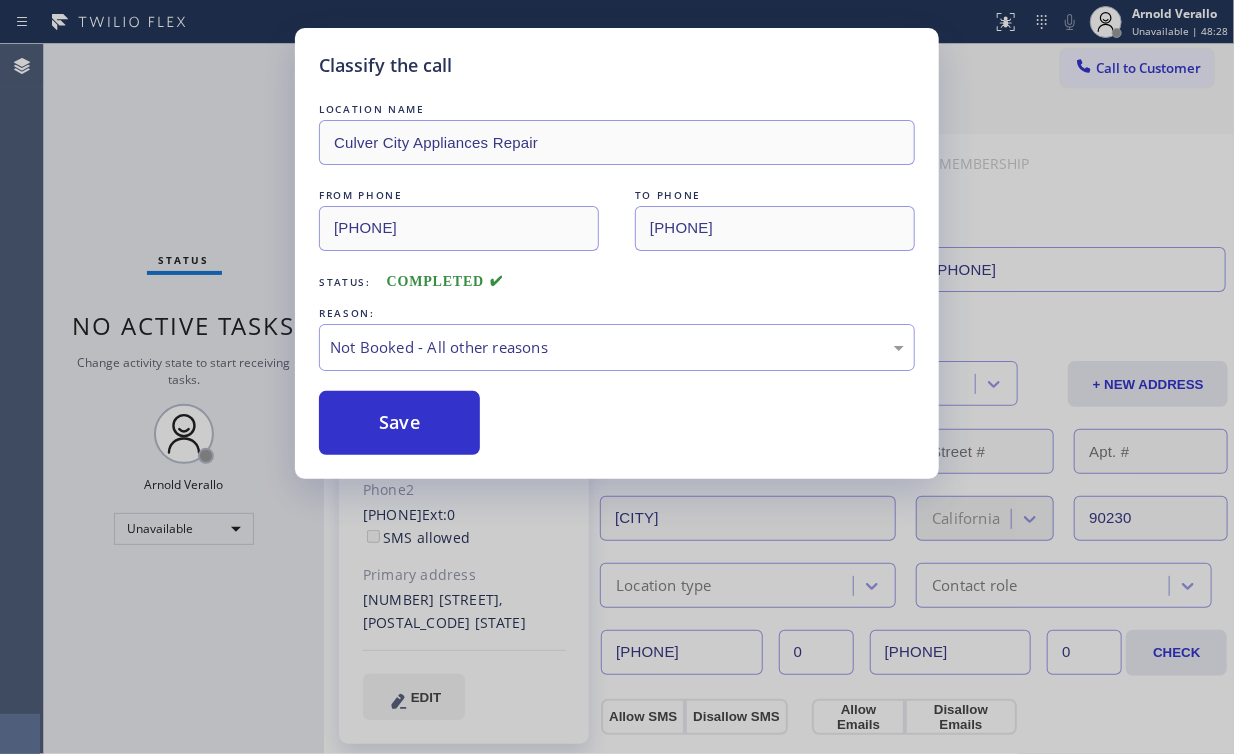 click on "Classify the call LOCATION NAME Culver City Appliances Repair FROM PHONE (310) 400-5899 TO PHONE (626) 483-9483 Status: COMPLETED REASON: Not Booked - All other reasons Save" at bounding box center [617, 377] 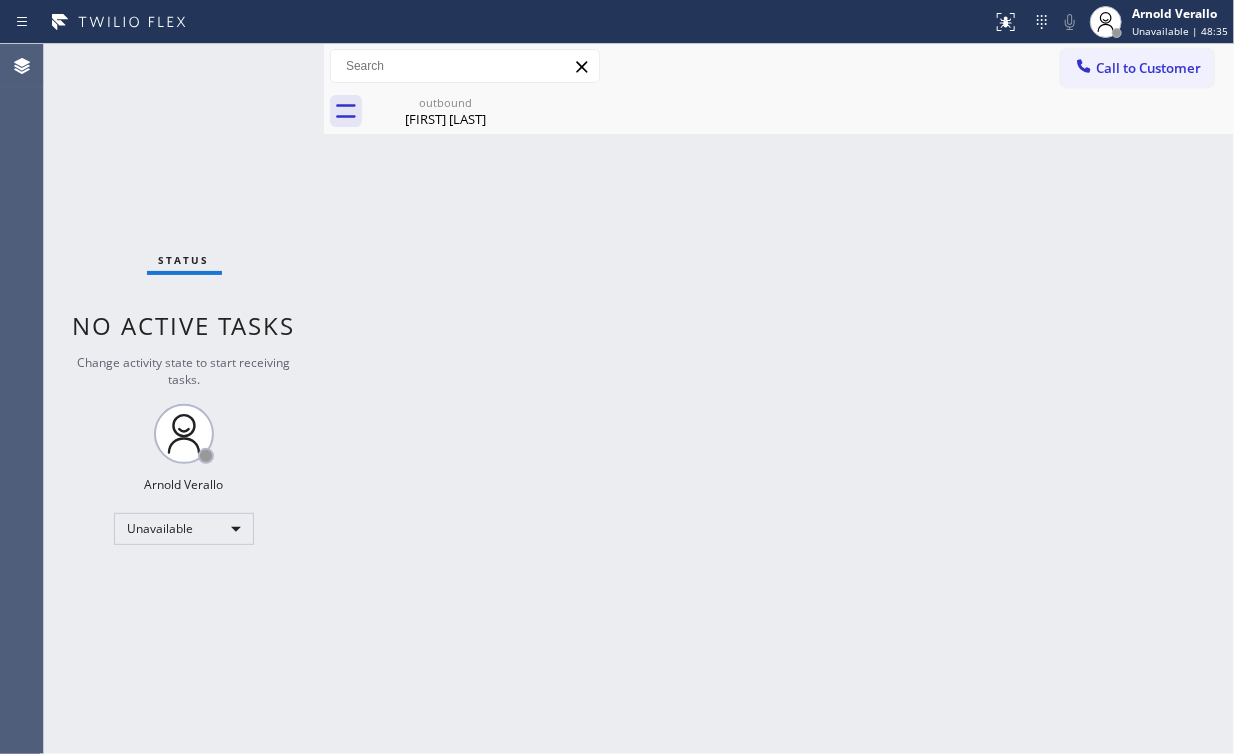 click on "Call to Customer" at bounding box center [1148, 68] 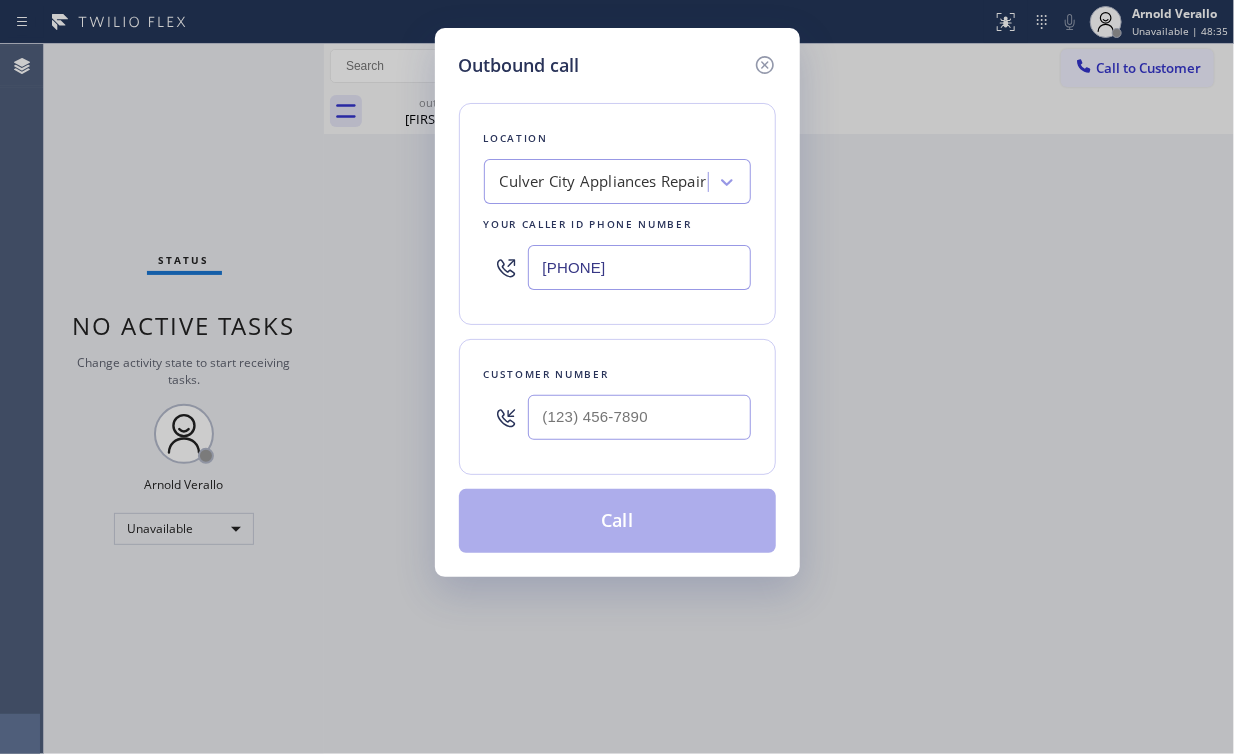 click at bounding box center (639, 417) 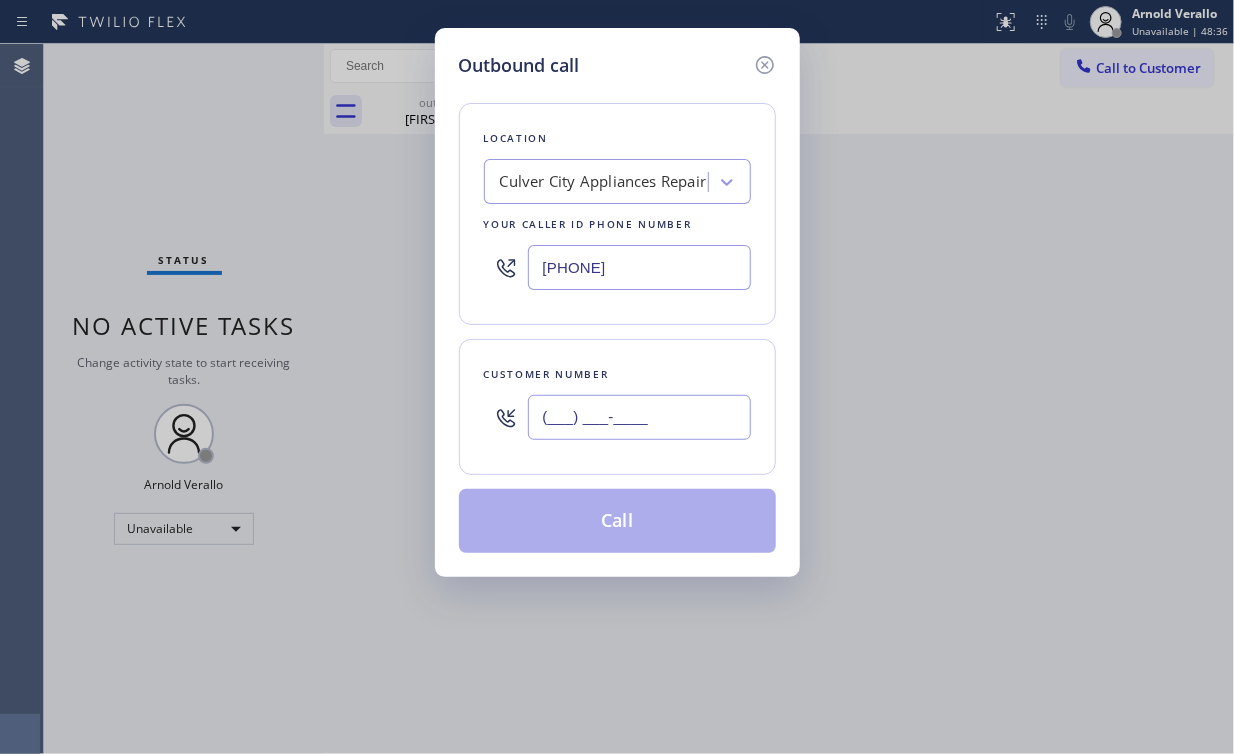 paste on "626) 483-9483" 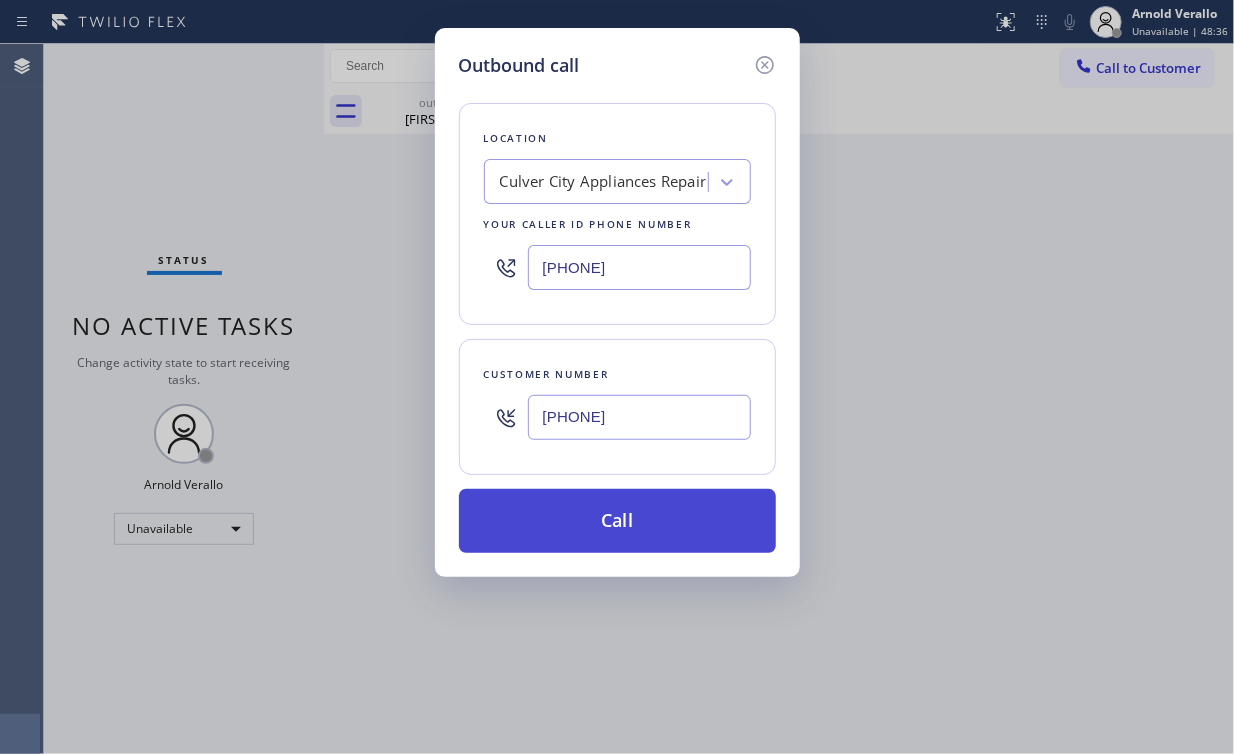 type on "(626) 483-9483" 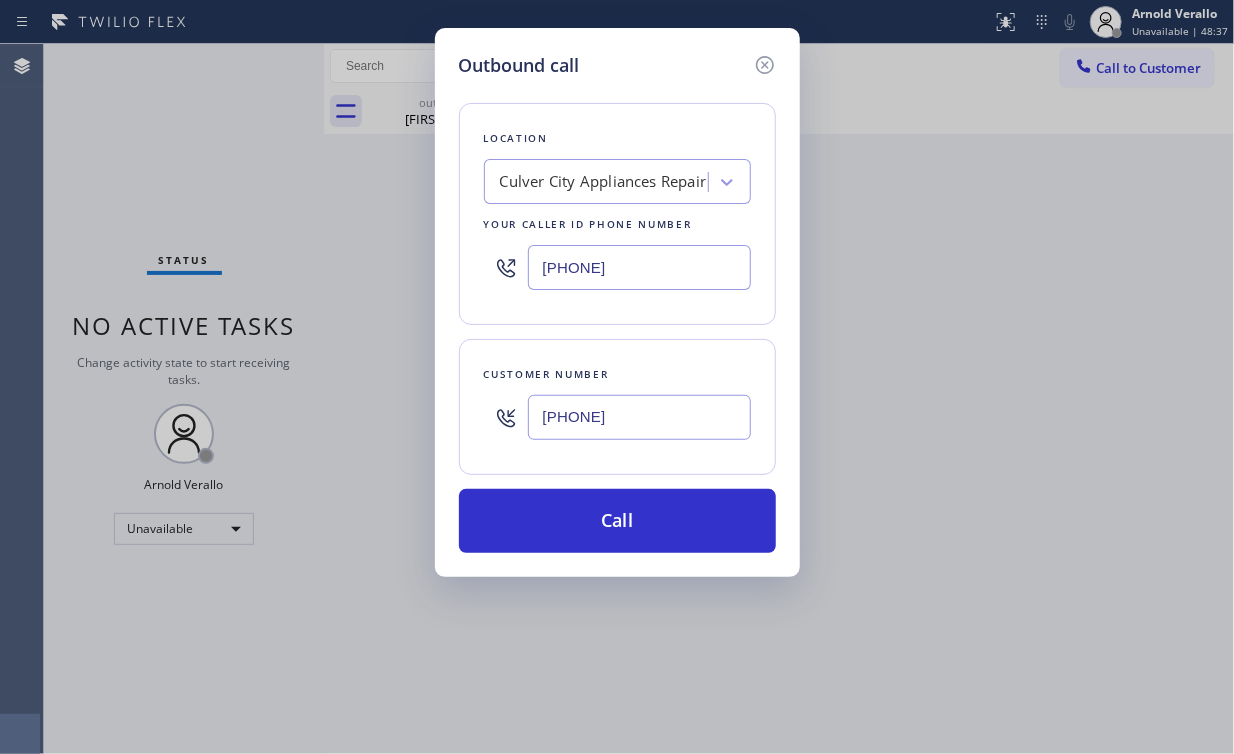 drag, startPoint x: 549, startPoint y: 516, endPoint x: 507, endPoint y: 673, distance: 162.52077 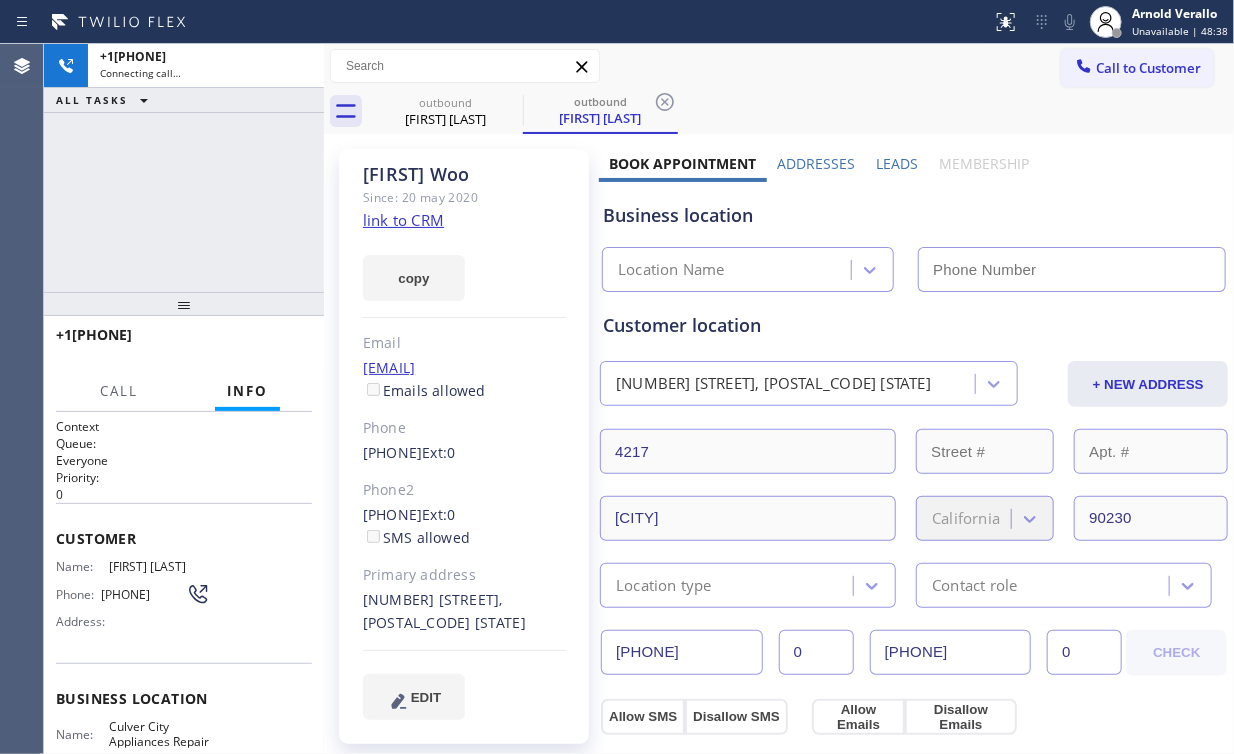 click on "+16264839483 Connecting call… ALL TASKS ALL TASKS ACTIVE TASKS TASKS IN WRAP UP" at bounding box center [184, 168] 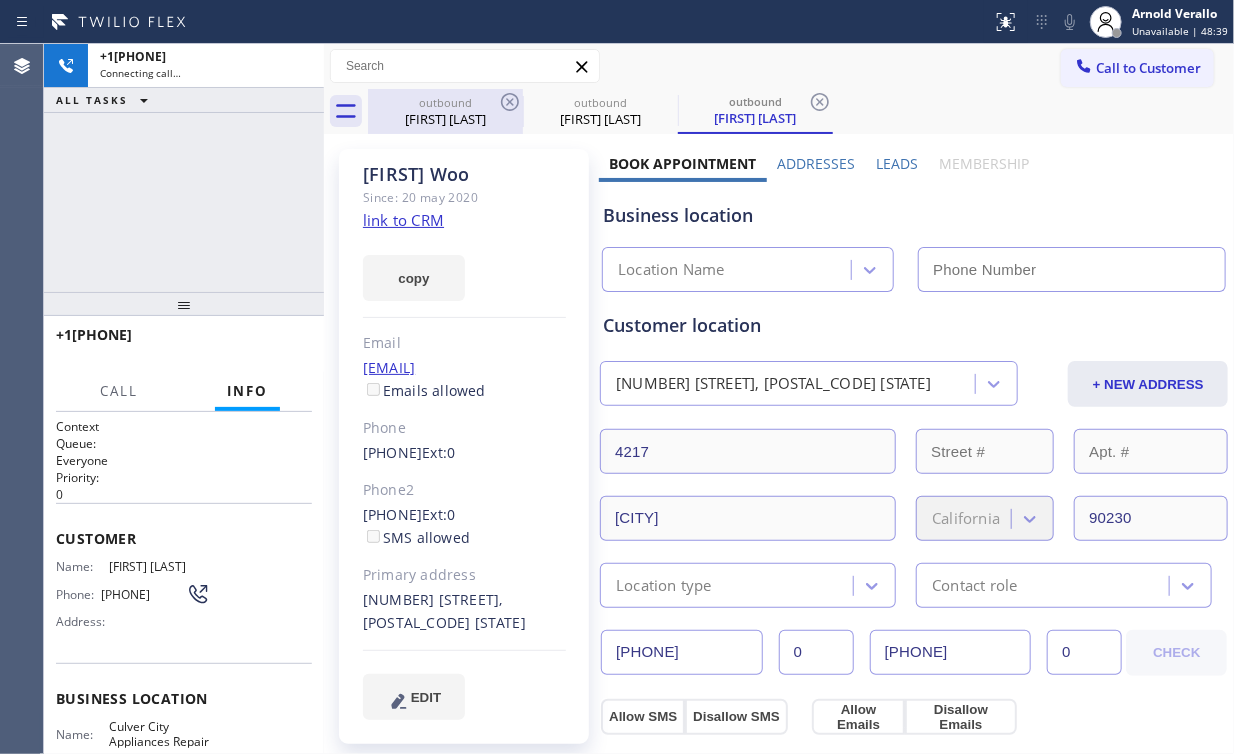 click on "Dustin Woo" at bounding box center [445, 119] 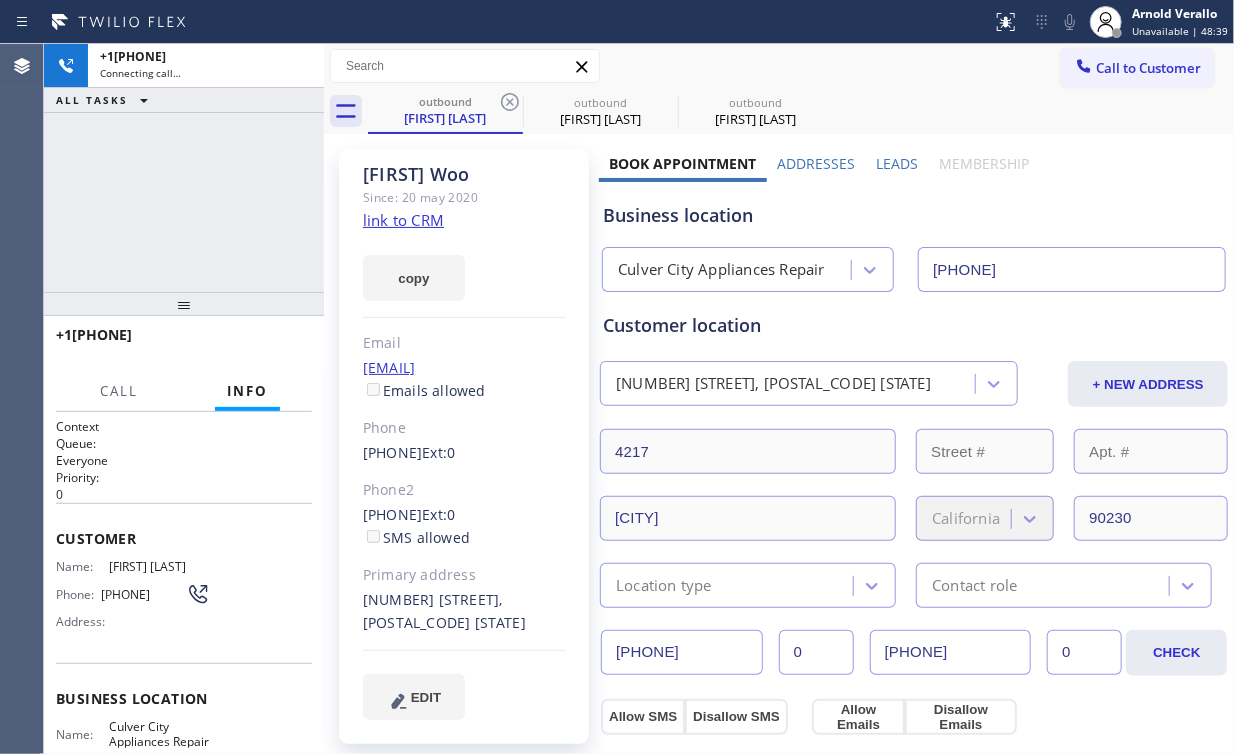 click 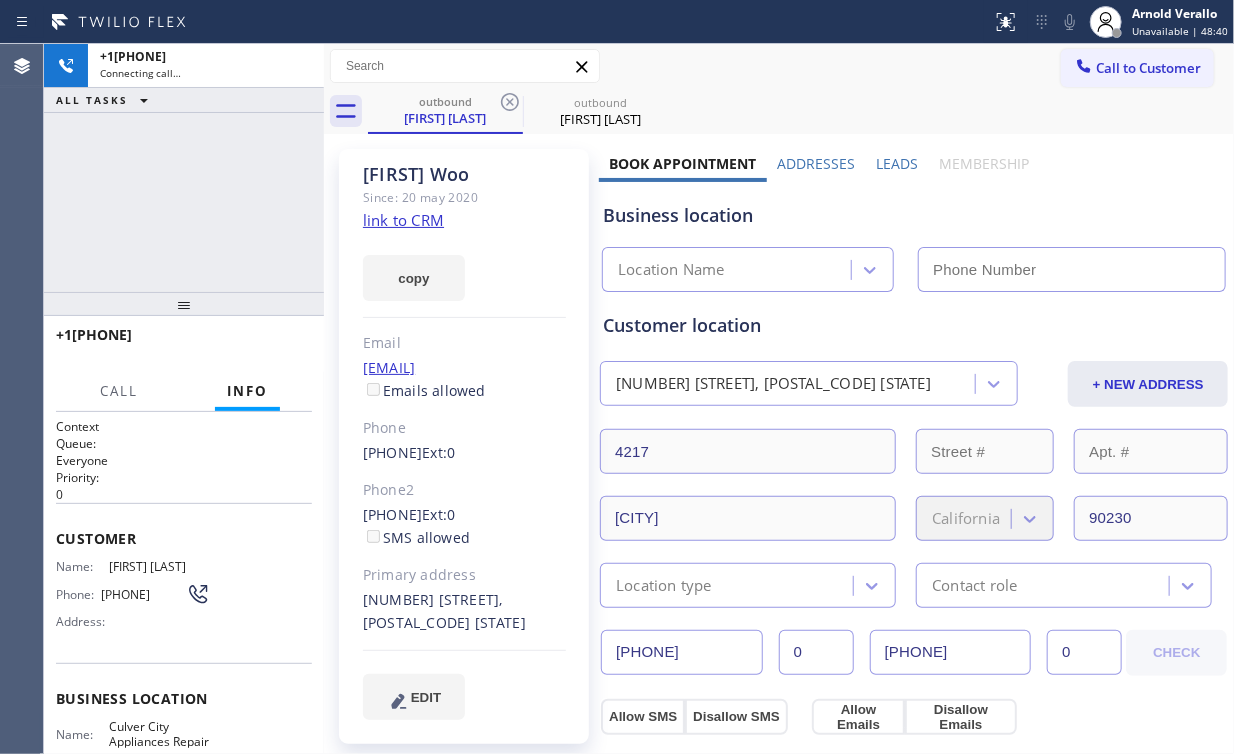 type on "(310) 400-5899" 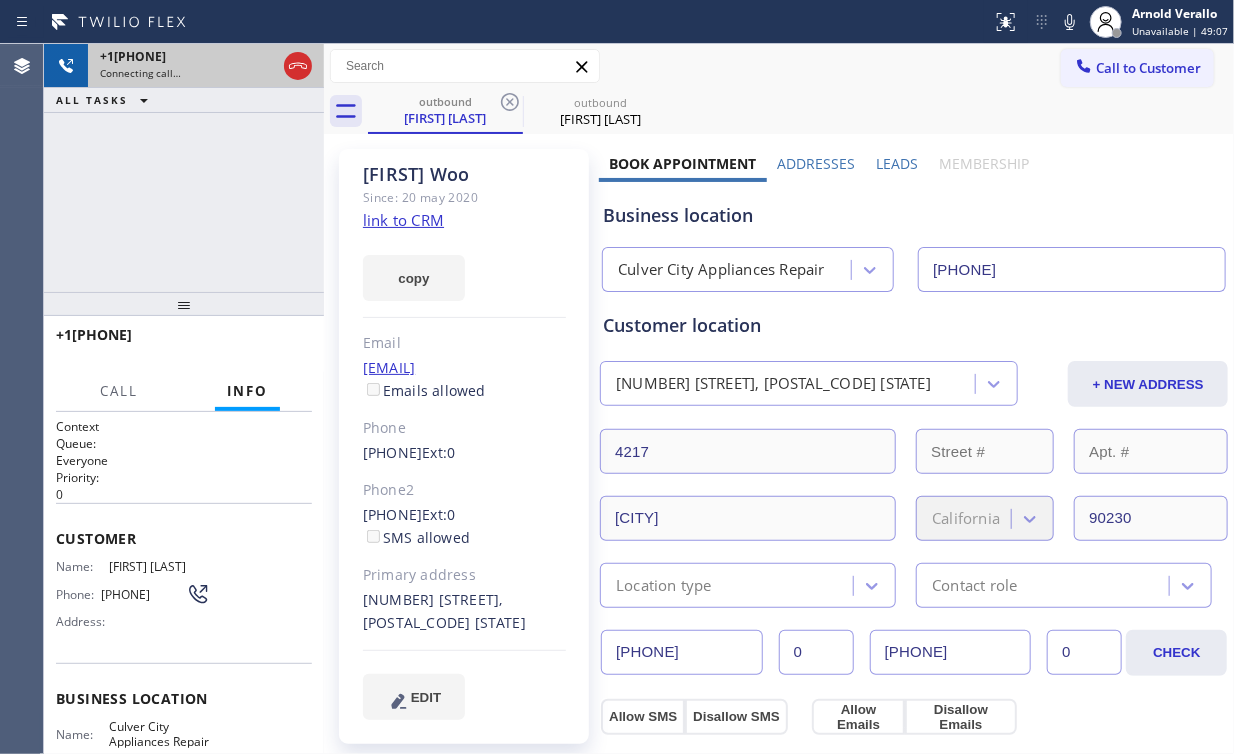 click at bounding box center [298, 66] 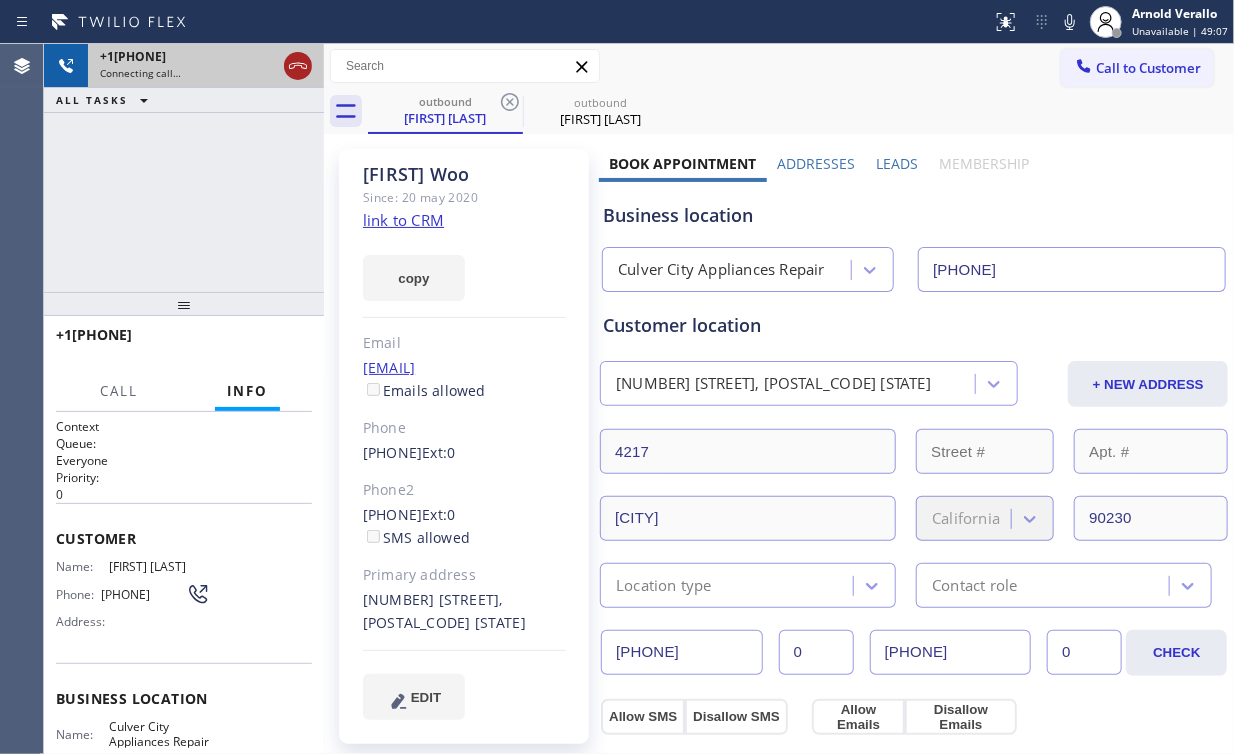 click 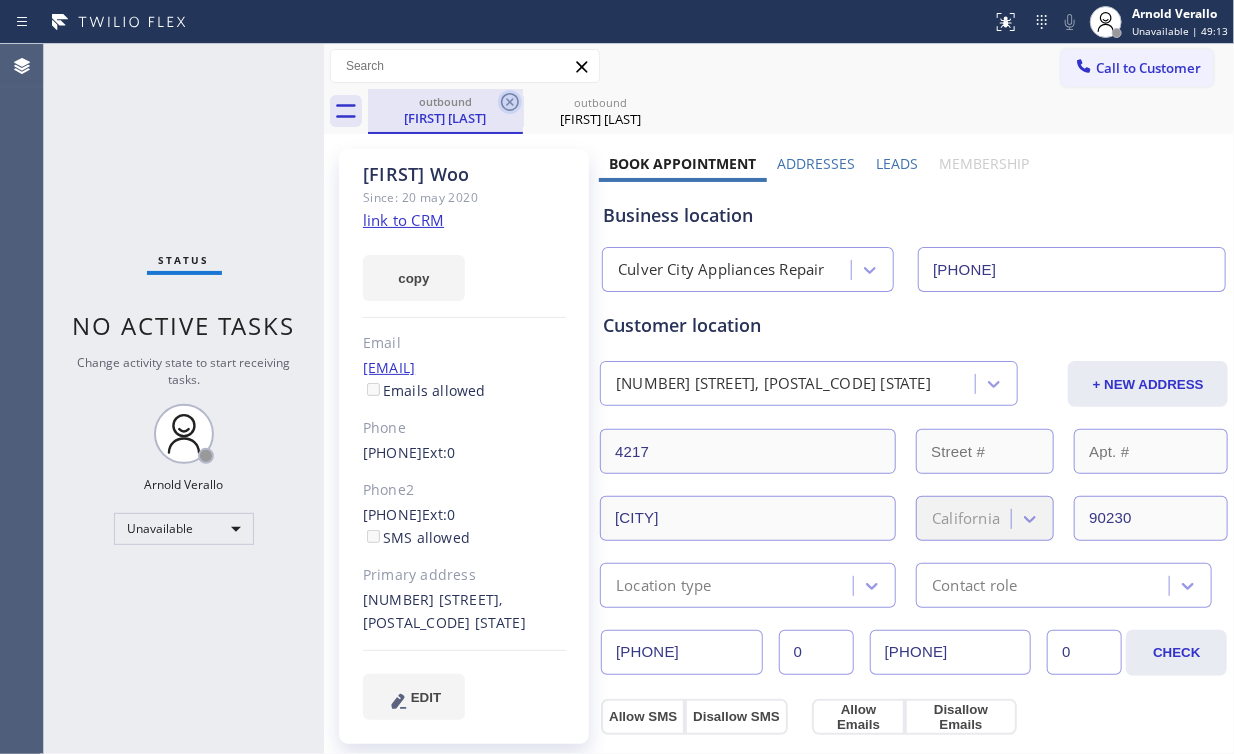 click 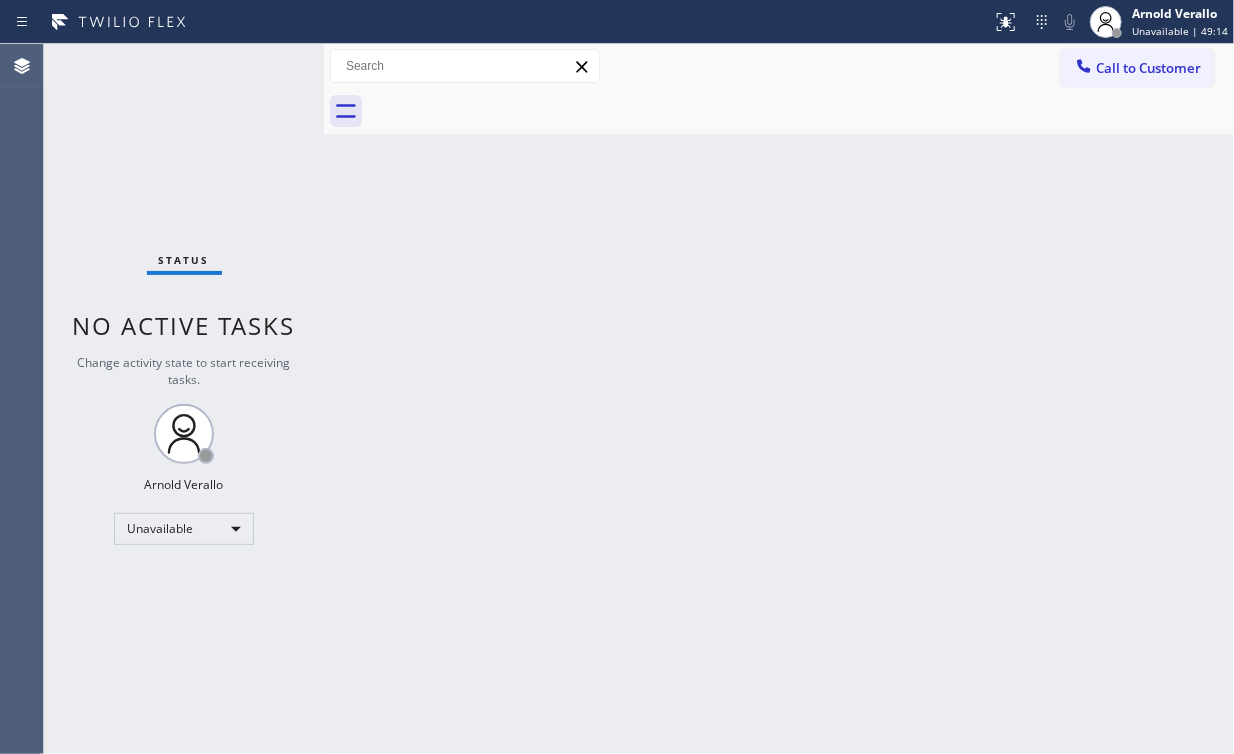 click on "Status   No active tasks     Change activity state to start receiving tasks.   [FIRST] [LAST] Unavailable" at bounding box center (184, 399) 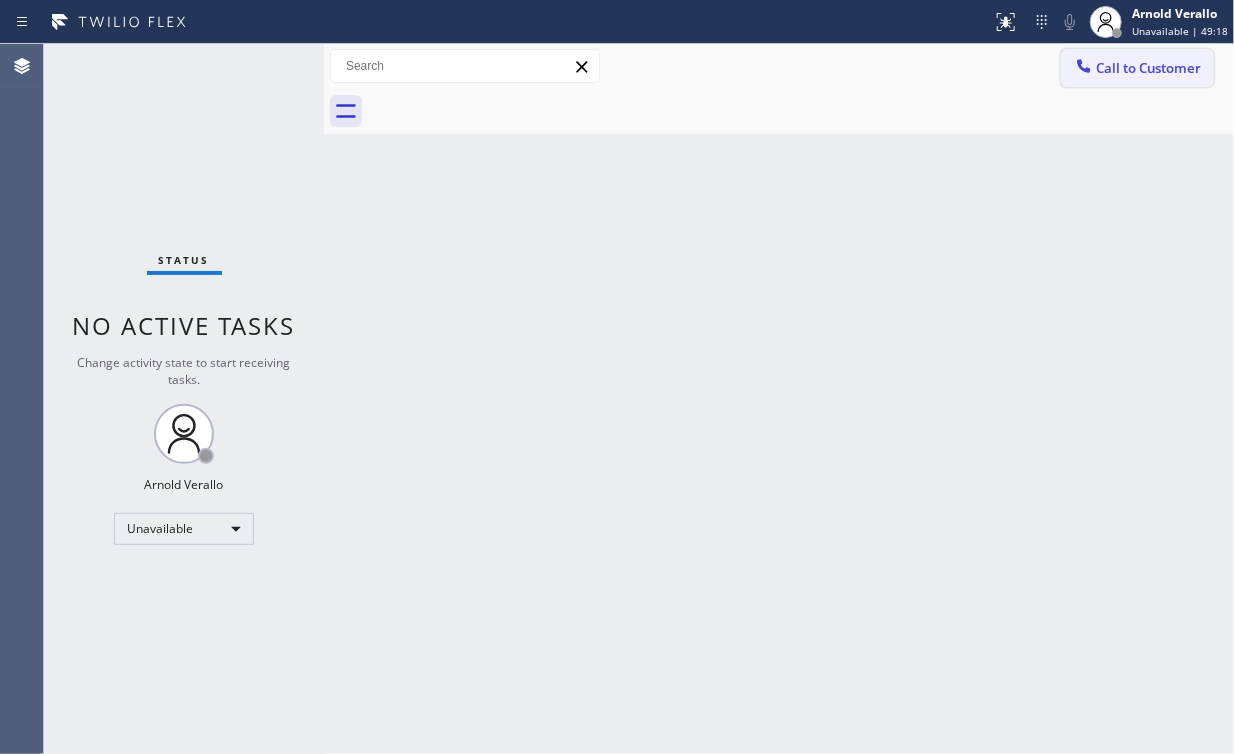 click on "Call to Customer" at bounding box center [1148, 68] 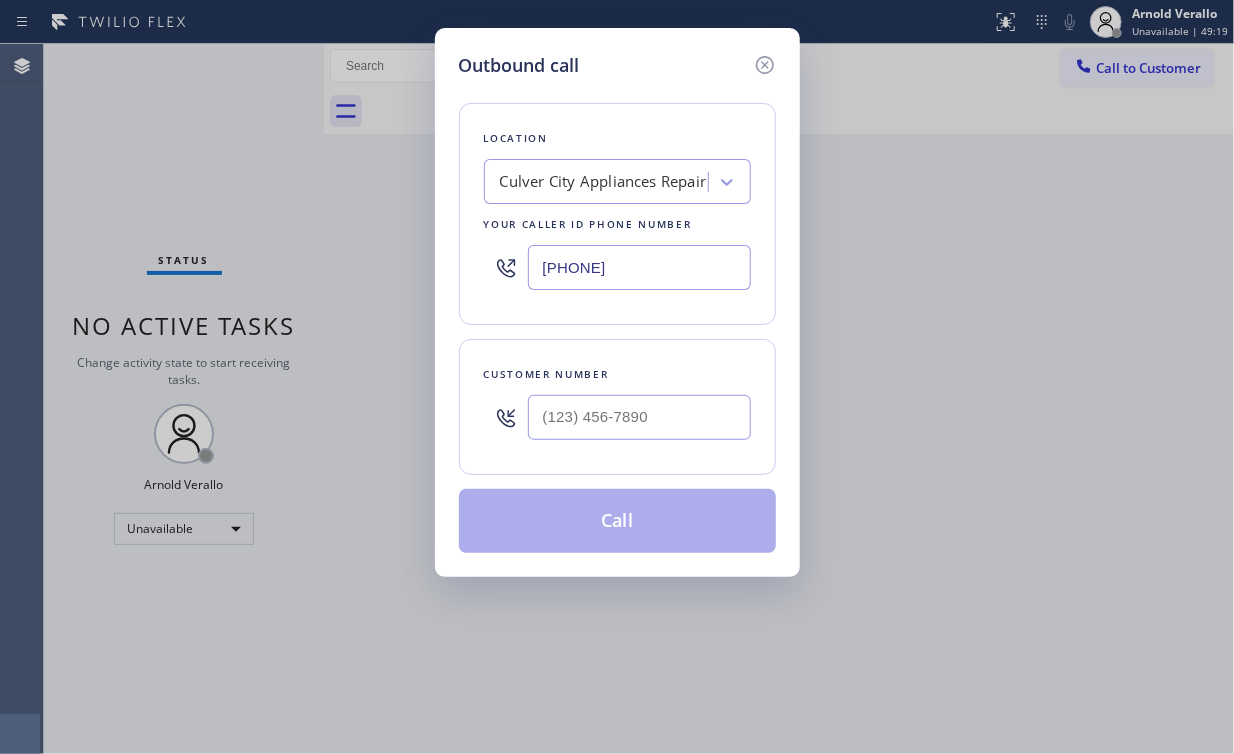 drag, startPoint x: 574, startPoint y: 259, endPoint x: 392, endPoint y: 177, distance: 199.61964 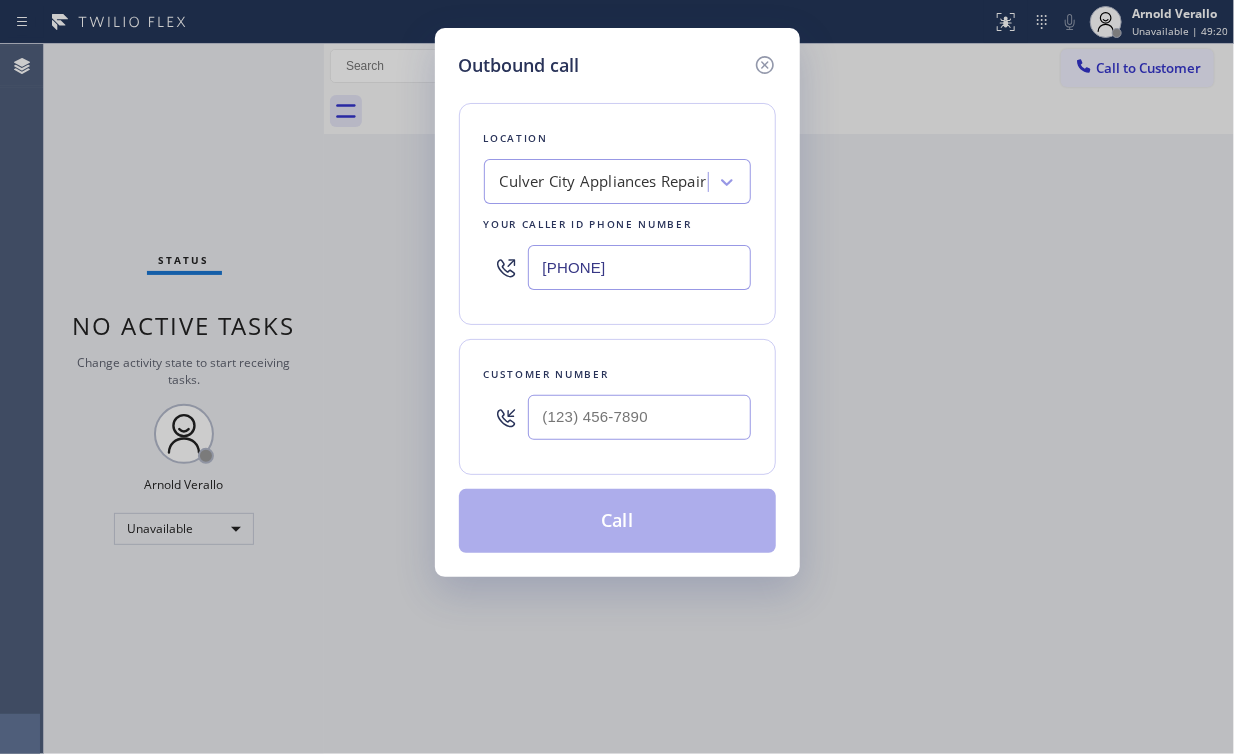 type on "(562) 653-4093" 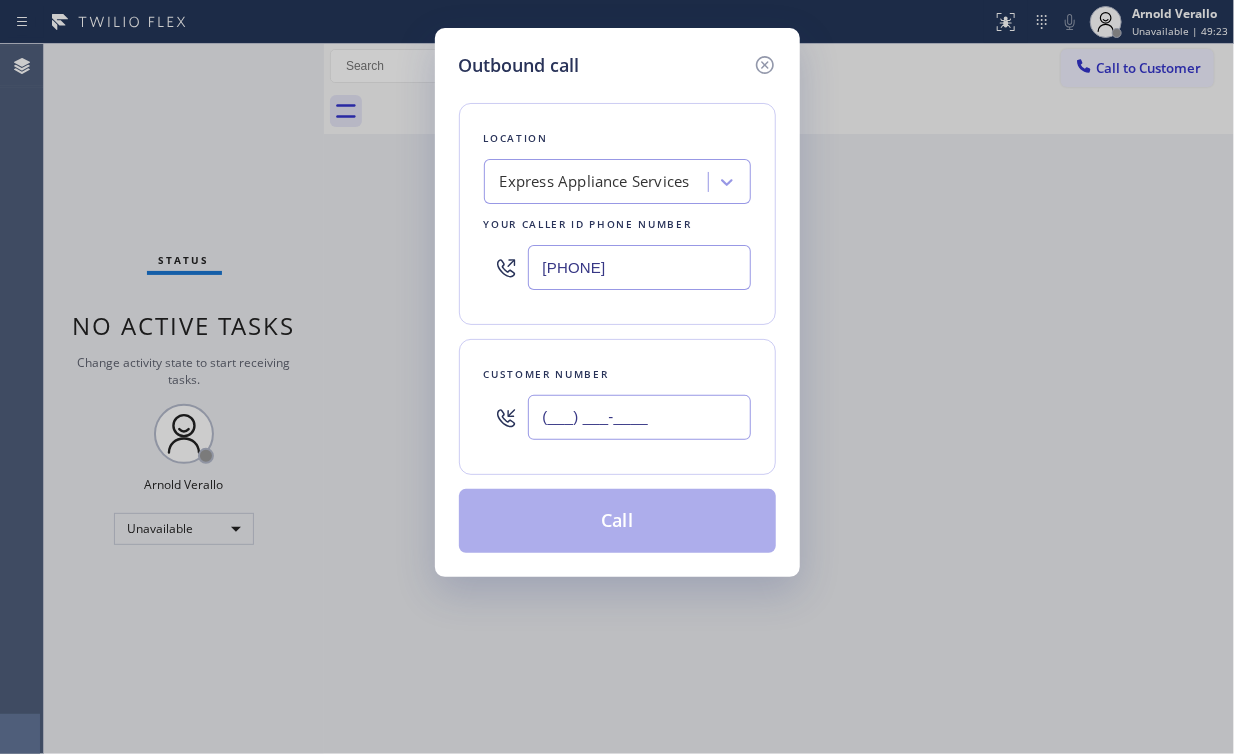 click on "(___) ___-____" at bounding box center (639, 417) 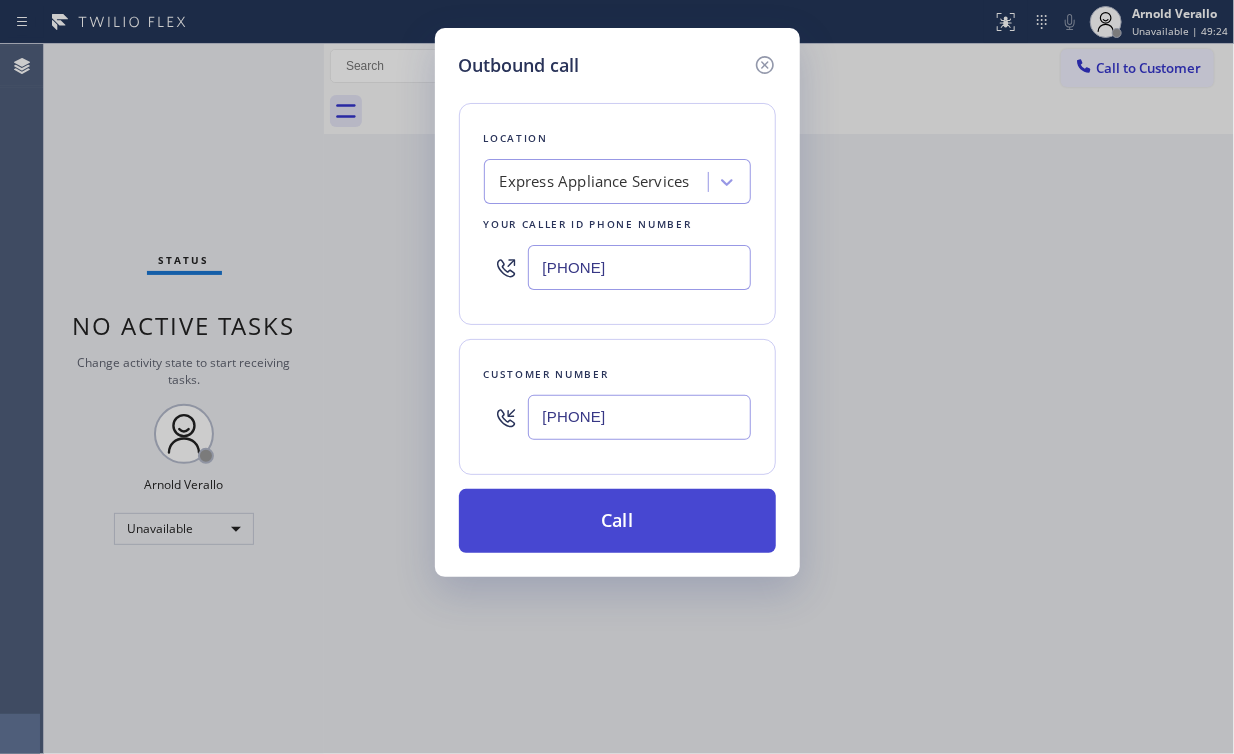type on "(626) 241-5062" 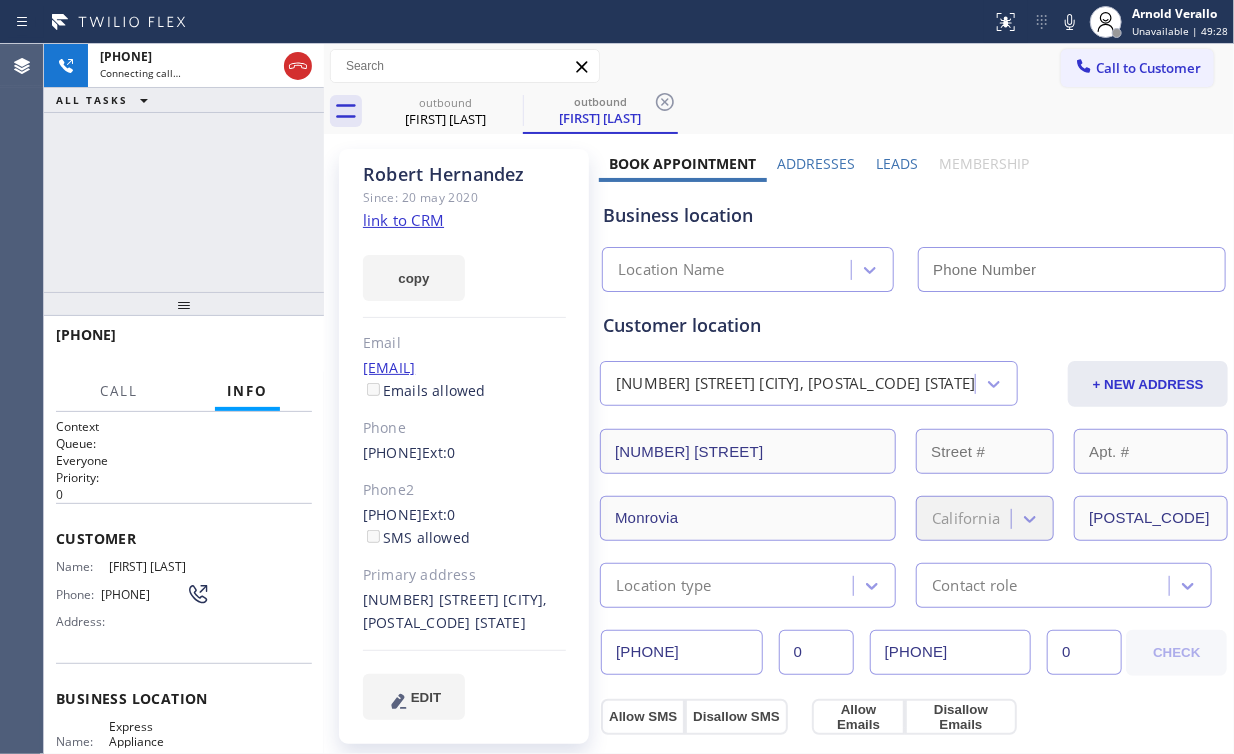 click on "+16262415062 Connecting call… ALL TASKS ALL TASKS ACTIVE TASKS TASKS IN WRAP UP" at bounding box center (184, 168) 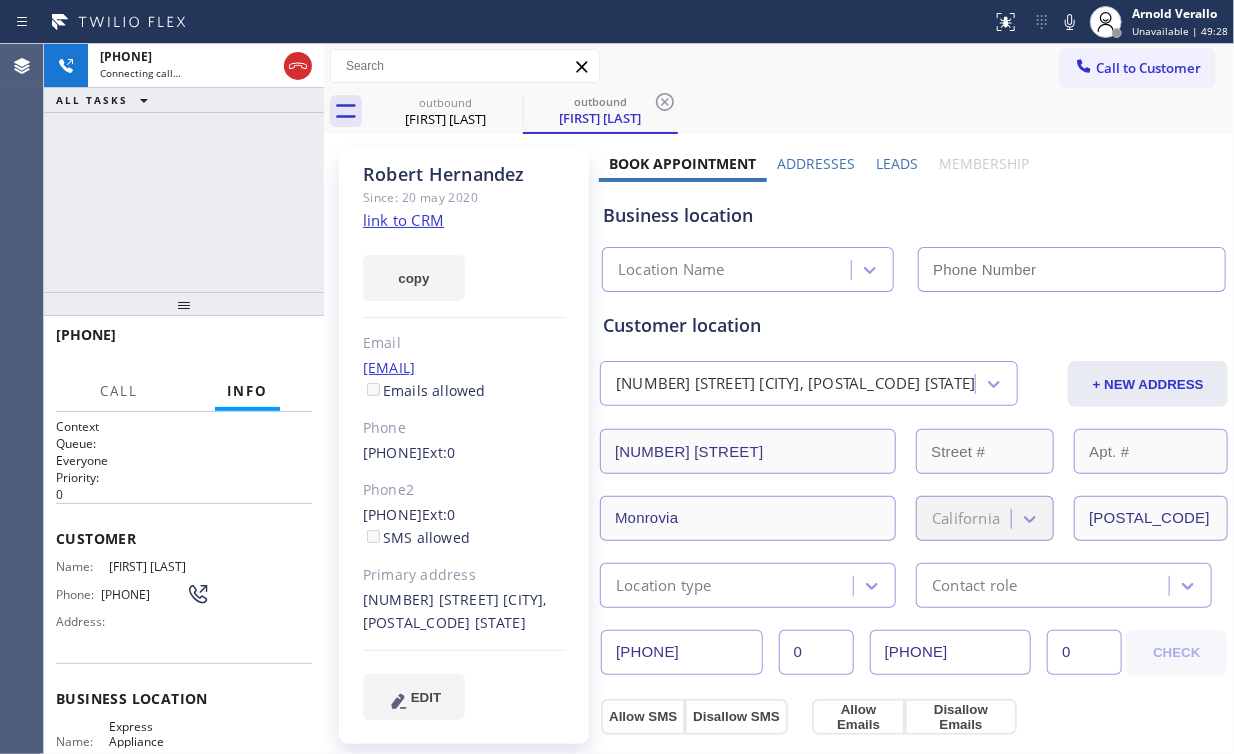 type on "(562) 653-4093" 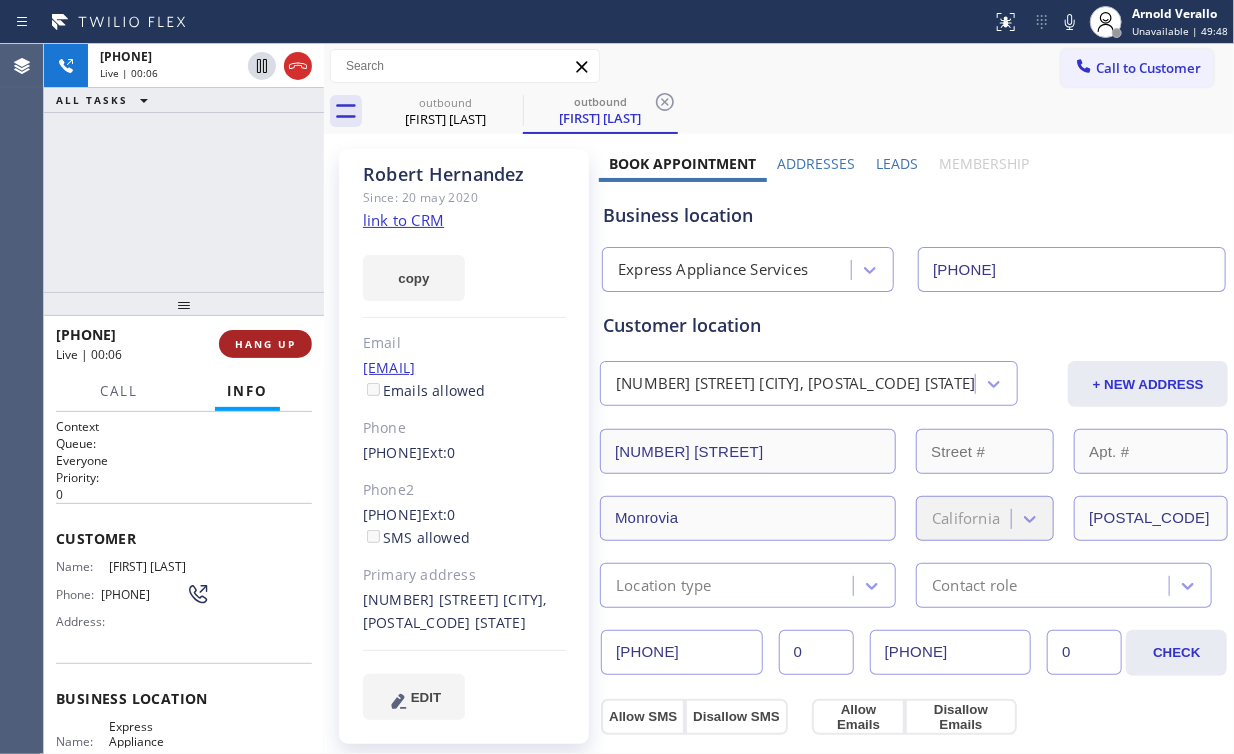 drag, startPoint x: 143, startPoint y: 251, endPoint x: 232, endPoint y: 344, distance: 128.72452 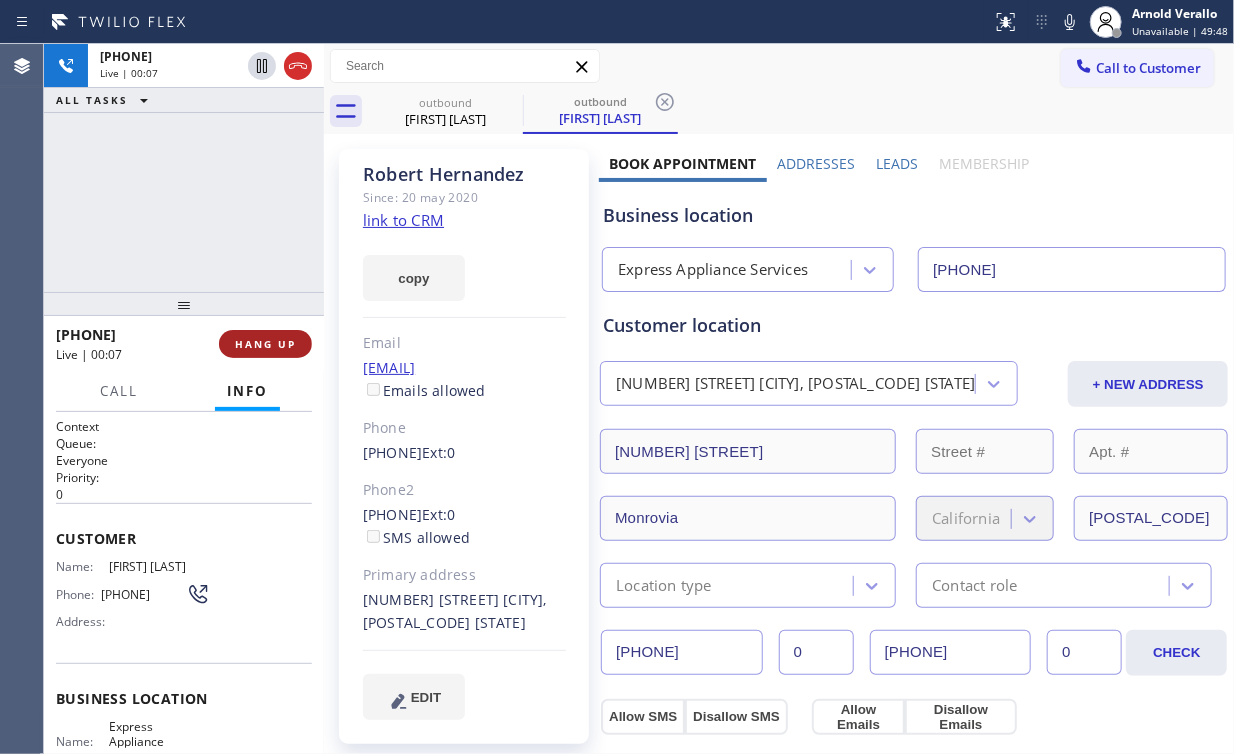 click on "HANG UP" at bounding box center [265, 344] 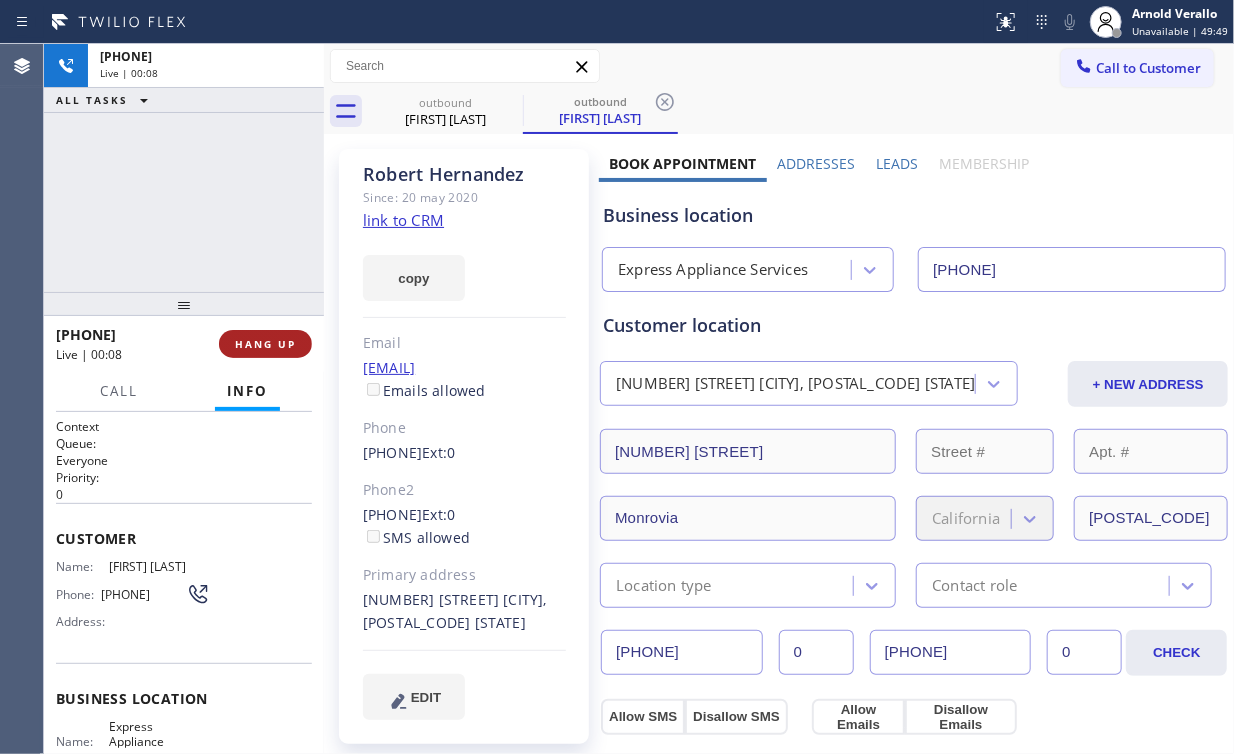 click on "HANG UP" at bounding box center (265, 344) 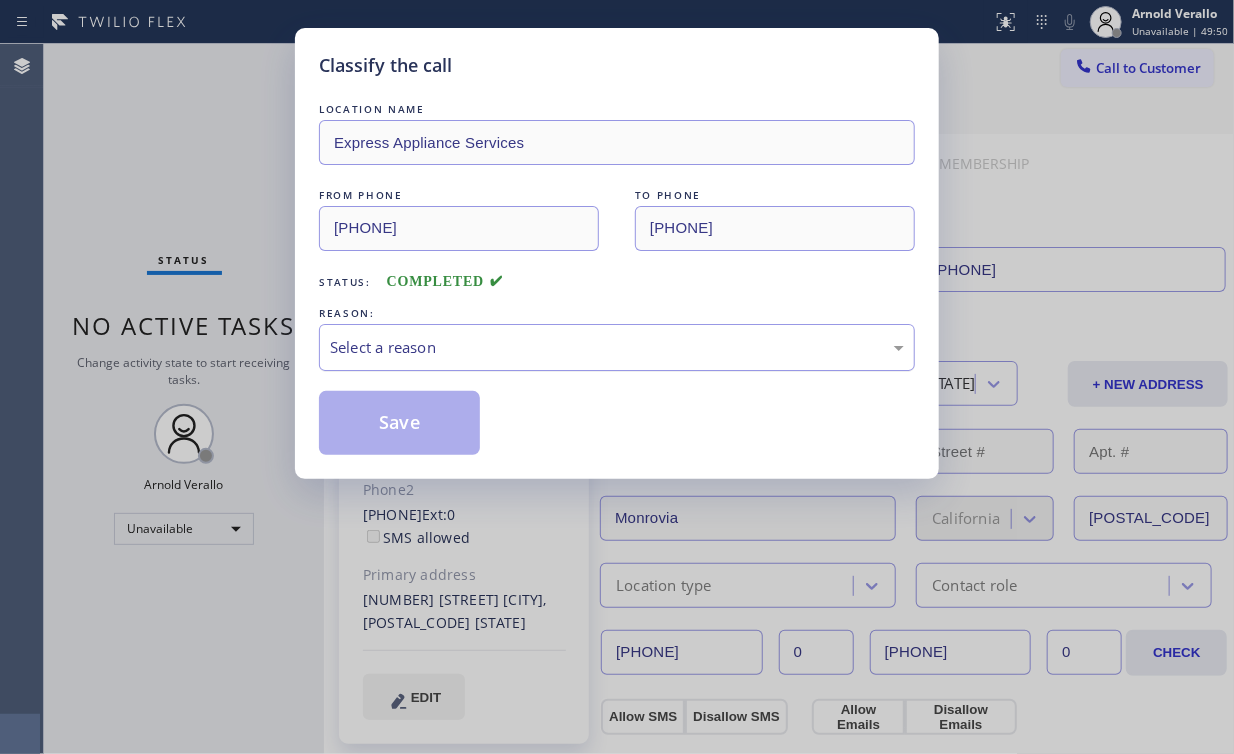click on "Select a reason" at bounding box center (617, 347) 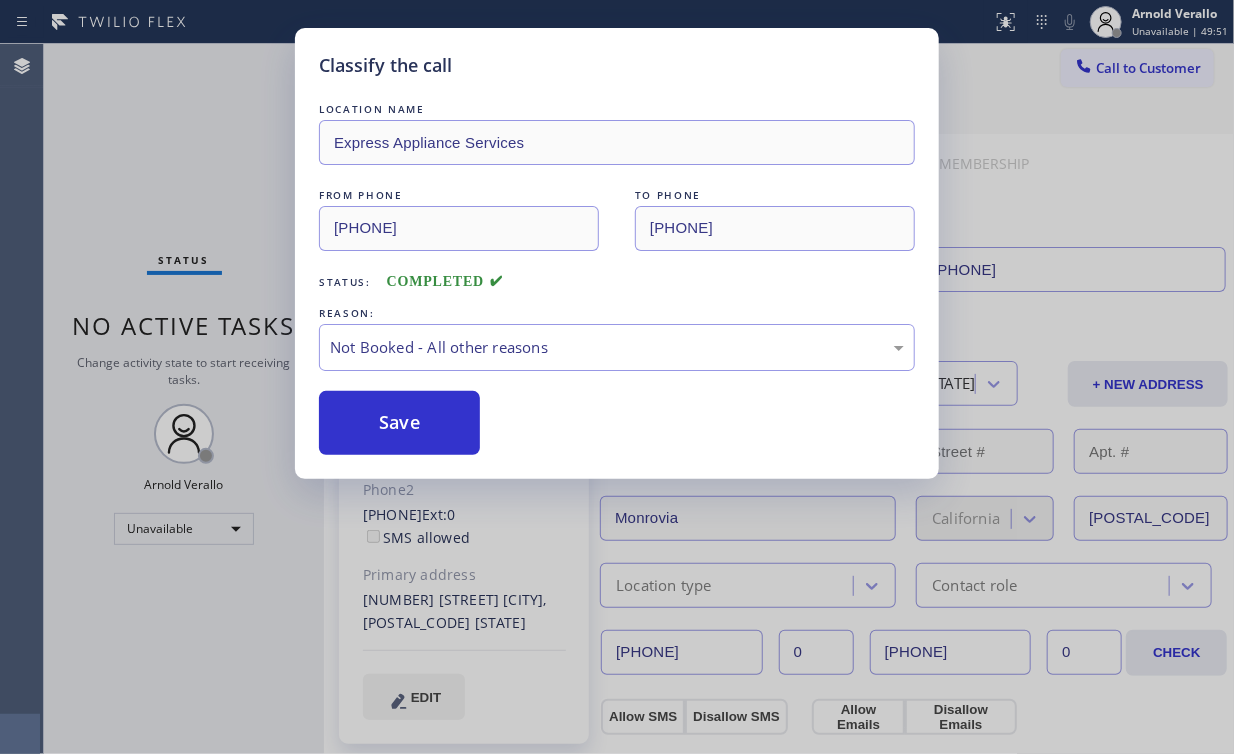 drag, startPoint x: 402, startPoint y: 428, endPoint x: 164, endPoint y: 180, distance: 343.72662 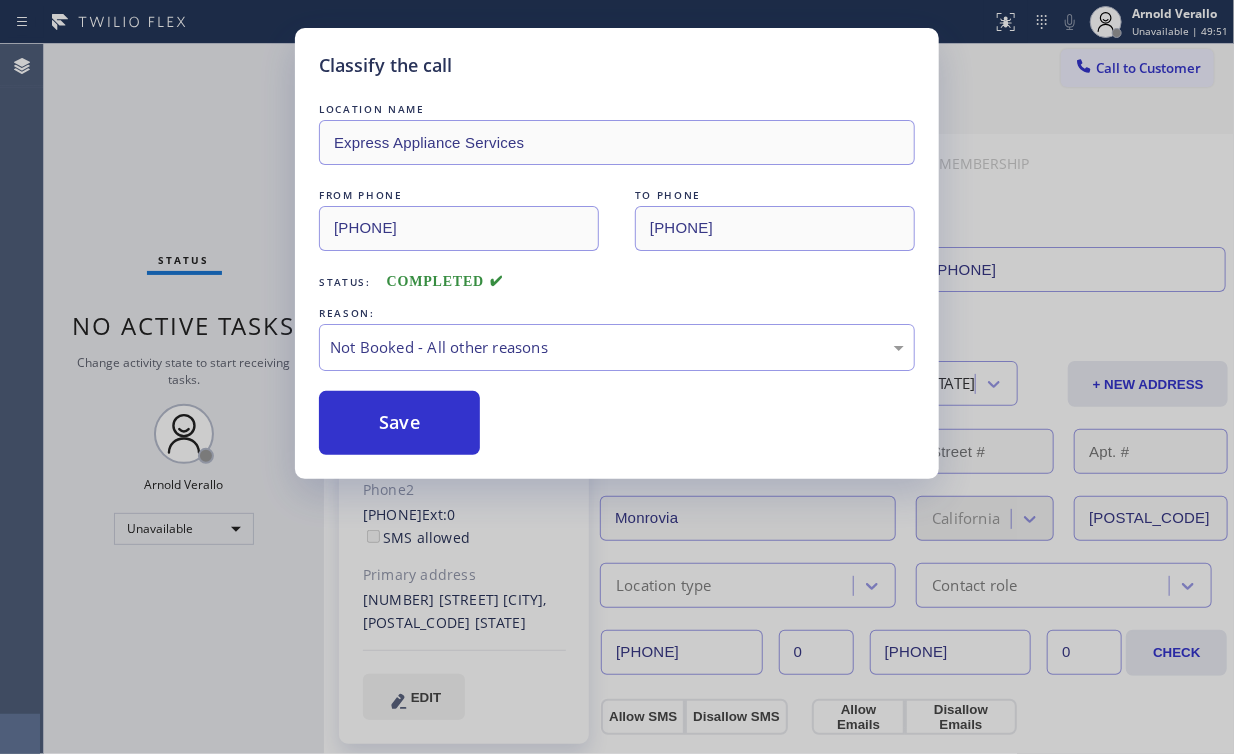 click on "Save" at bounding box center [399, 423] 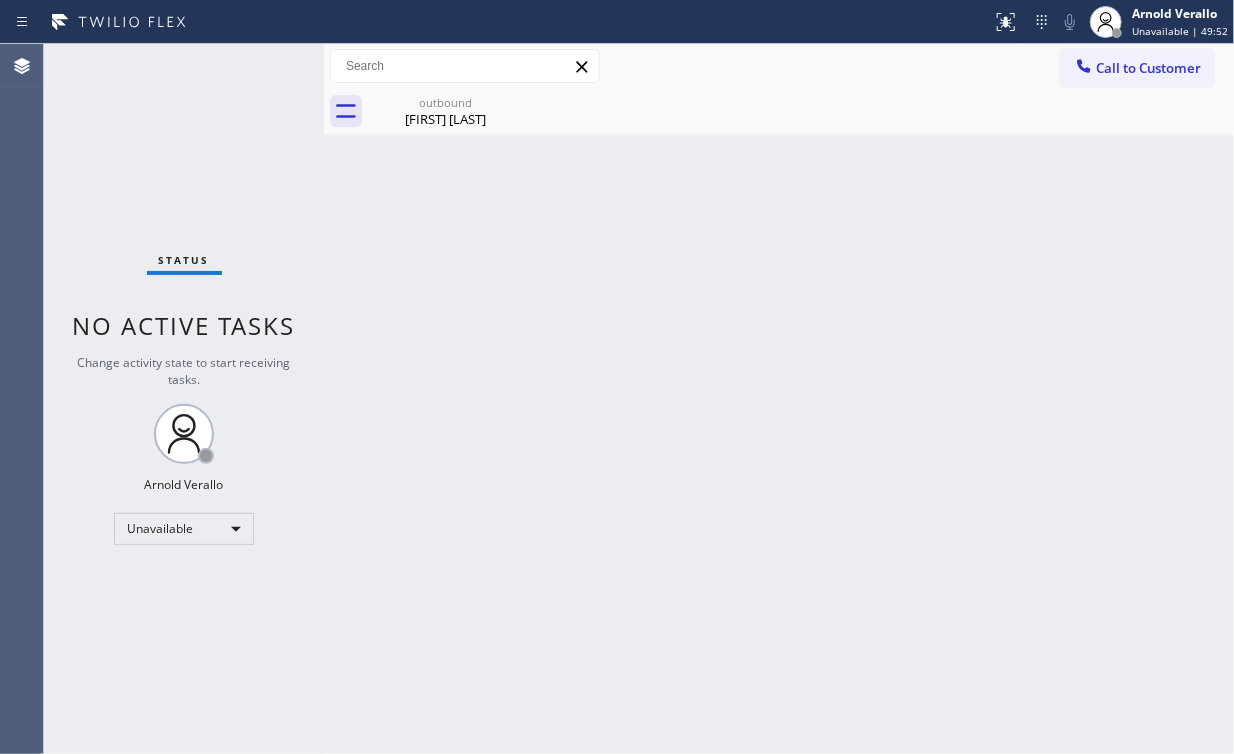 drag, startPoint x: 1121, startPoint y: 60, endPoint x: 932, endPoint y: 210, distance: 241.29028 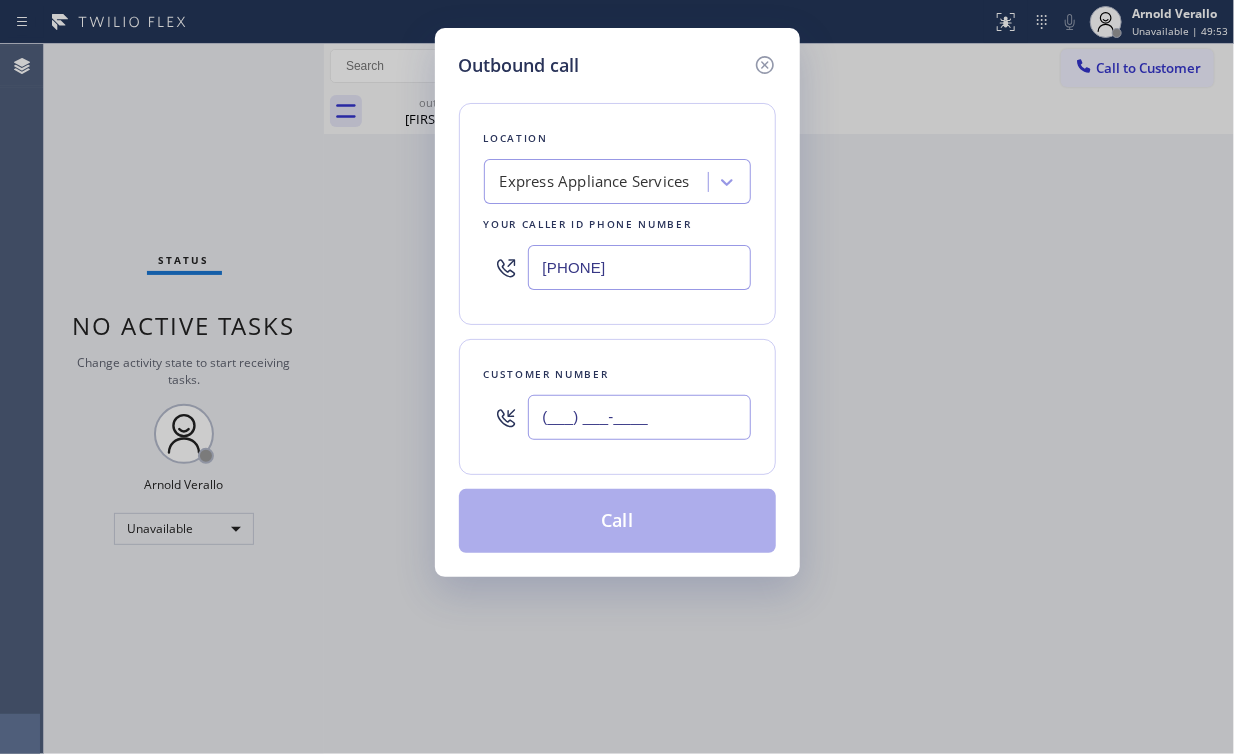 click on "(___) ___-____" at bounding box center (639, 417) 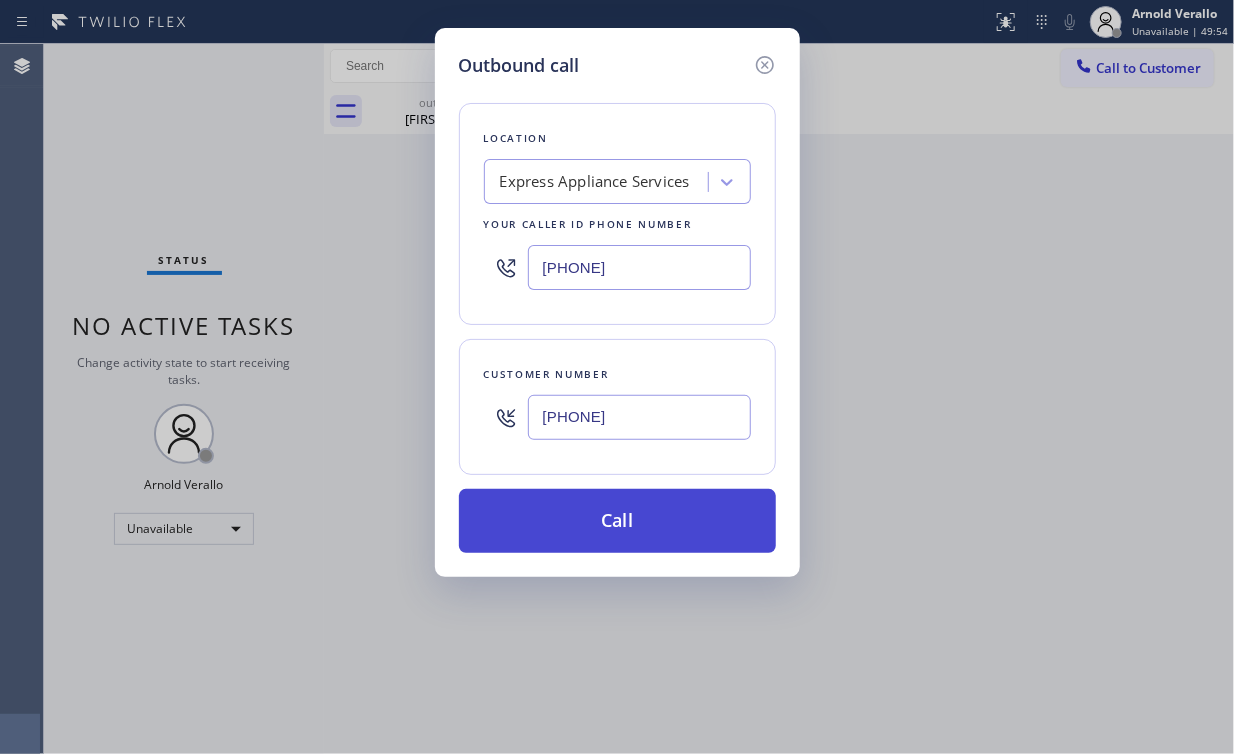 type on "(626) 241-5062" 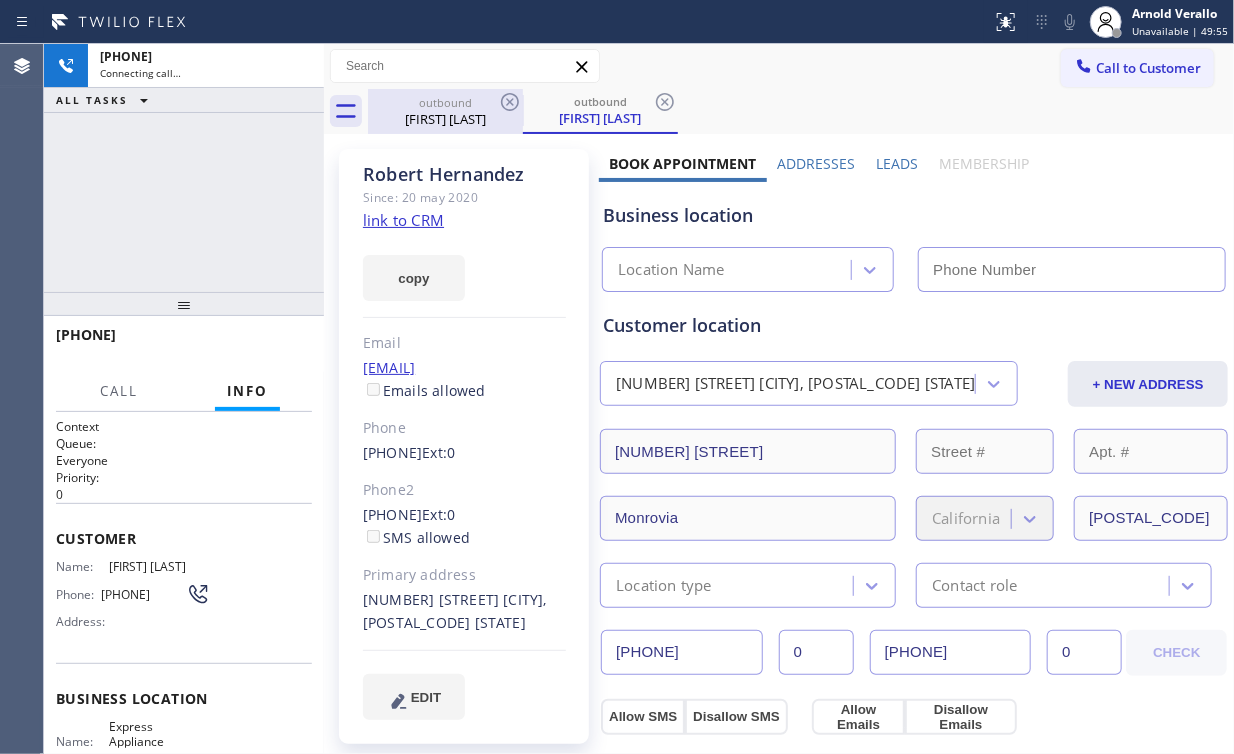drag, startPoint x: 184, startPoint y: 178, endPoint x: 417, endPoint y: 120, distance: 240.1104 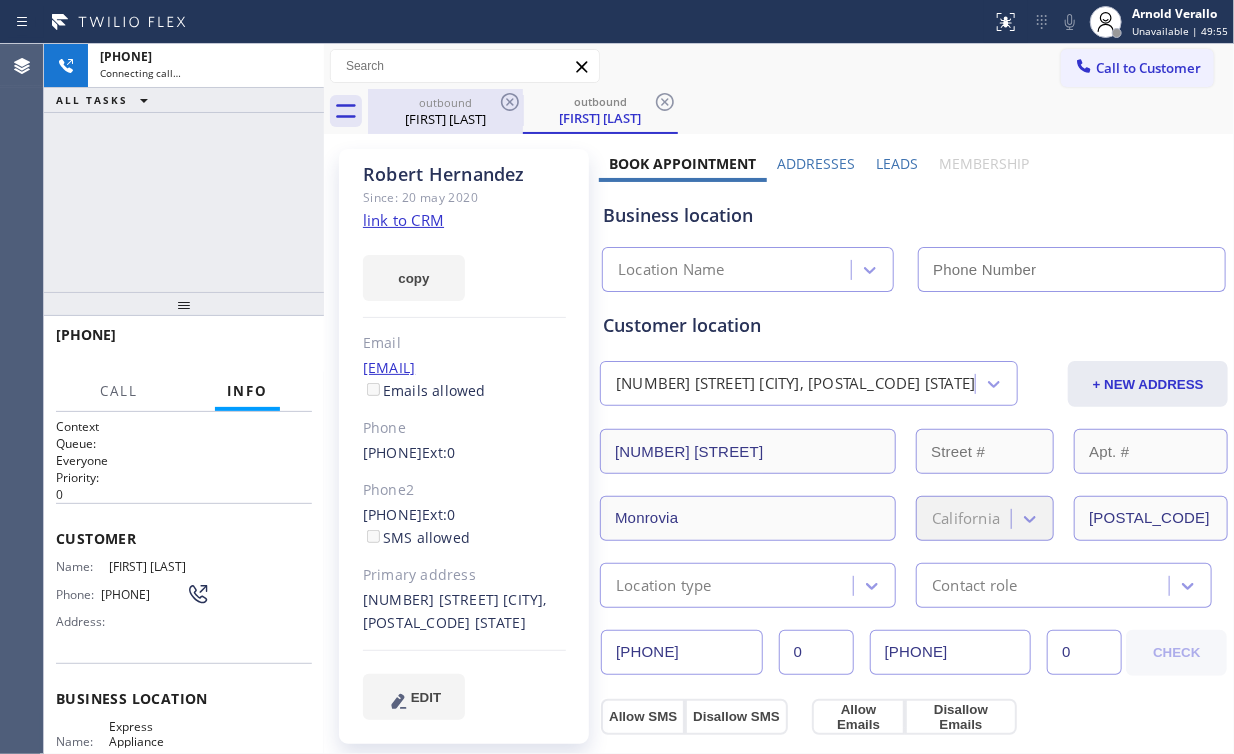 click on "+16262415062 Connecting call… ALL TASKS ALL TASKS ACTIVE TASKS TASKS IN WRAP UP" at bounding box center (184, 168) 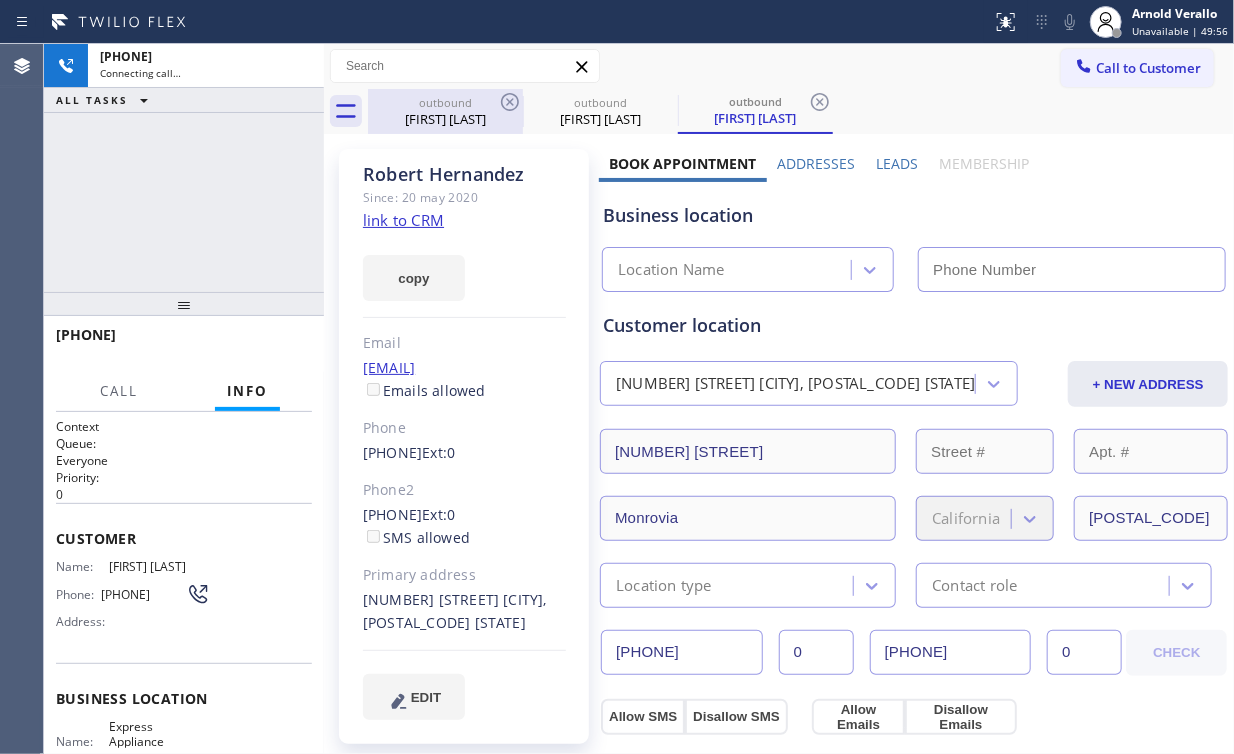 click on "Robert Hernandez" at bounding box center [445, 119] 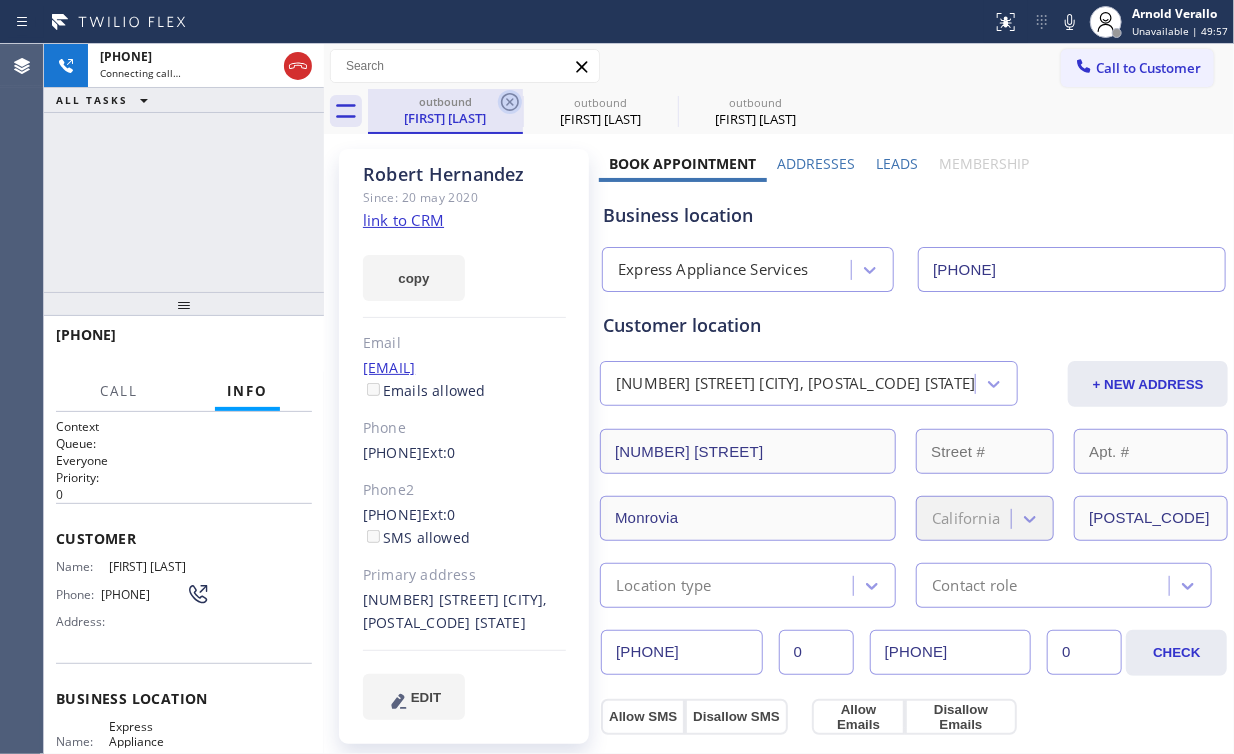 click 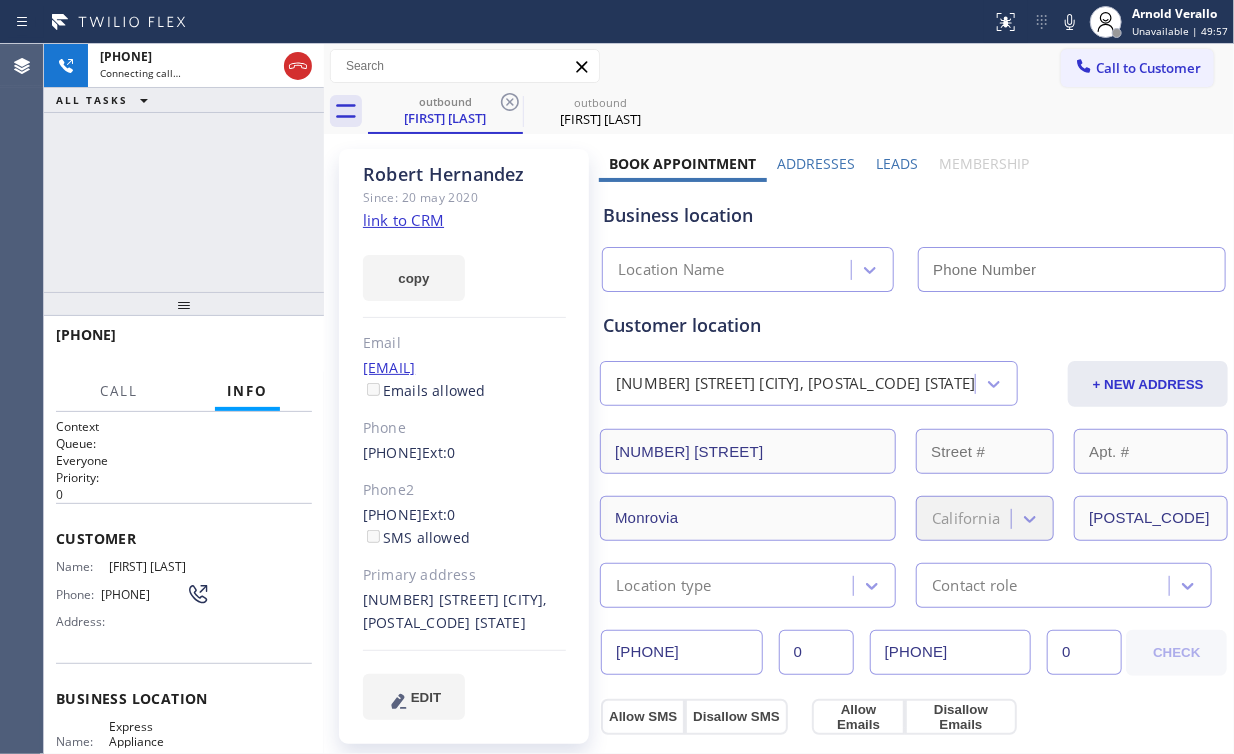 type on "(562) 653-4093" 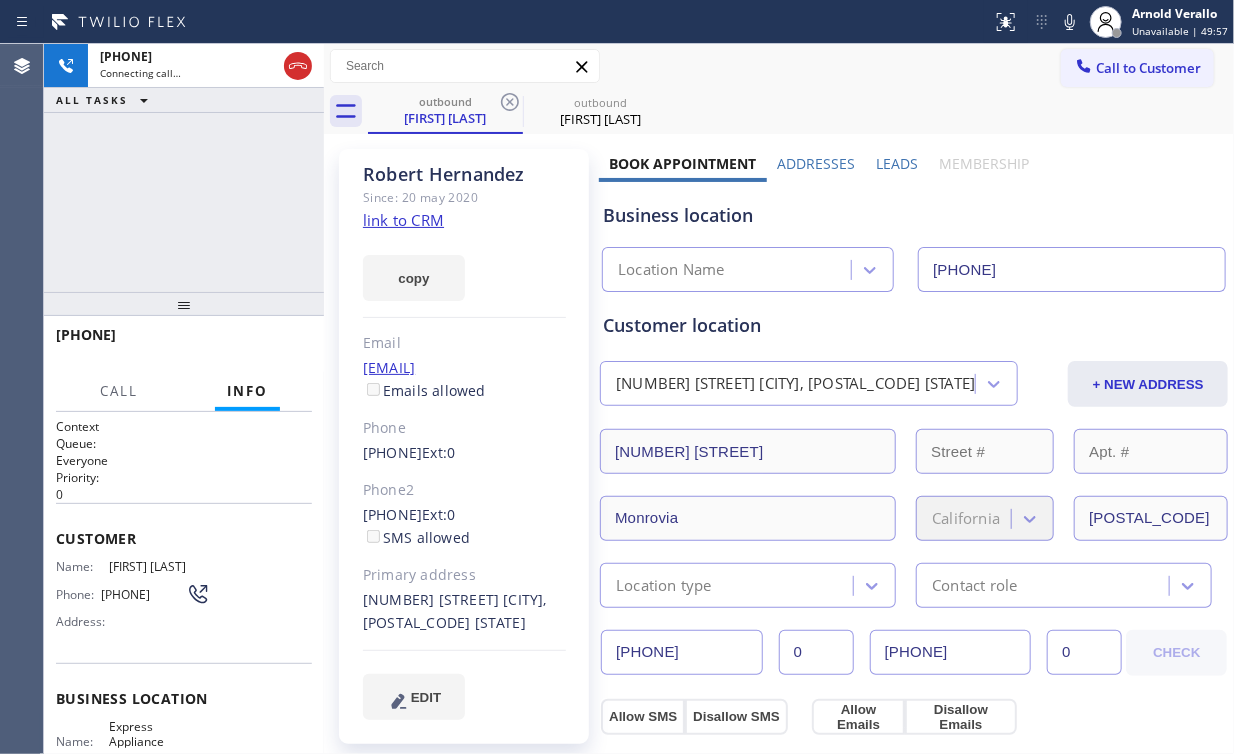 click on "+16262415062 Connecting call… ALL TASKS ALL TASKS ACTIVE TASKS TASKS IN WRAP UP" at bounding box center (184, 168) 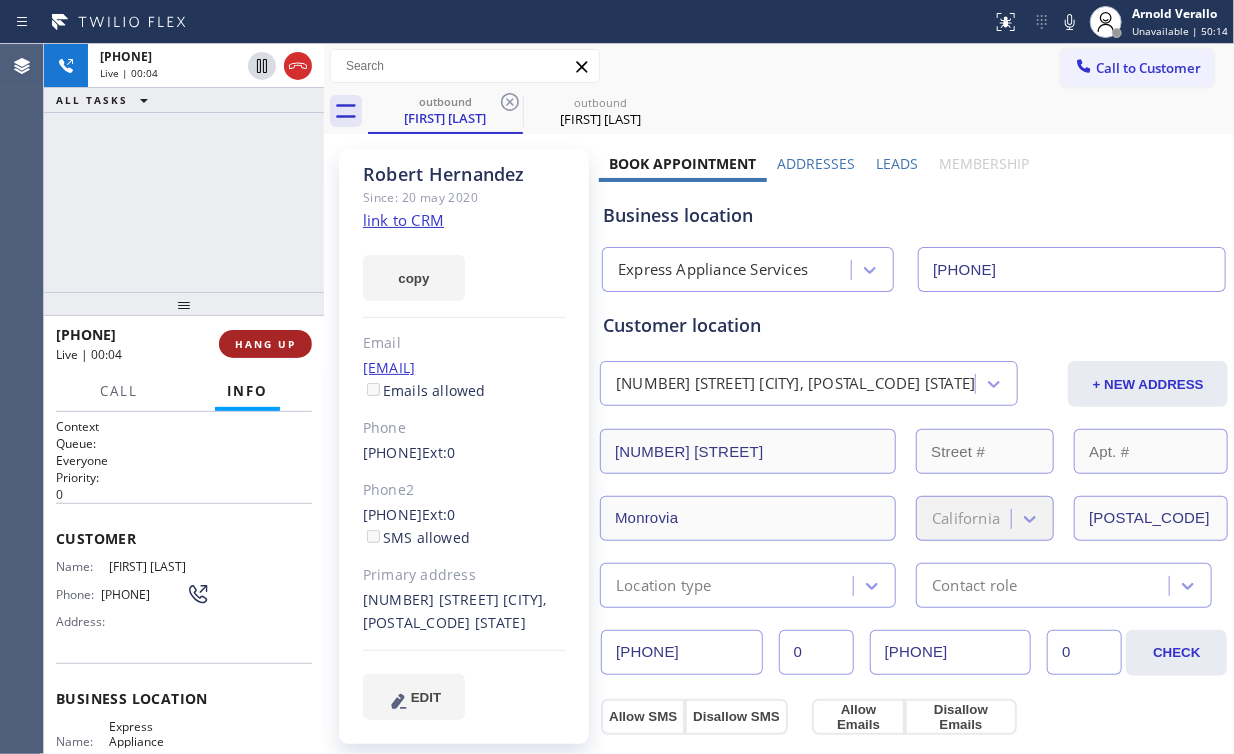 click on "HANG UP" at bounding box center [265, 344] 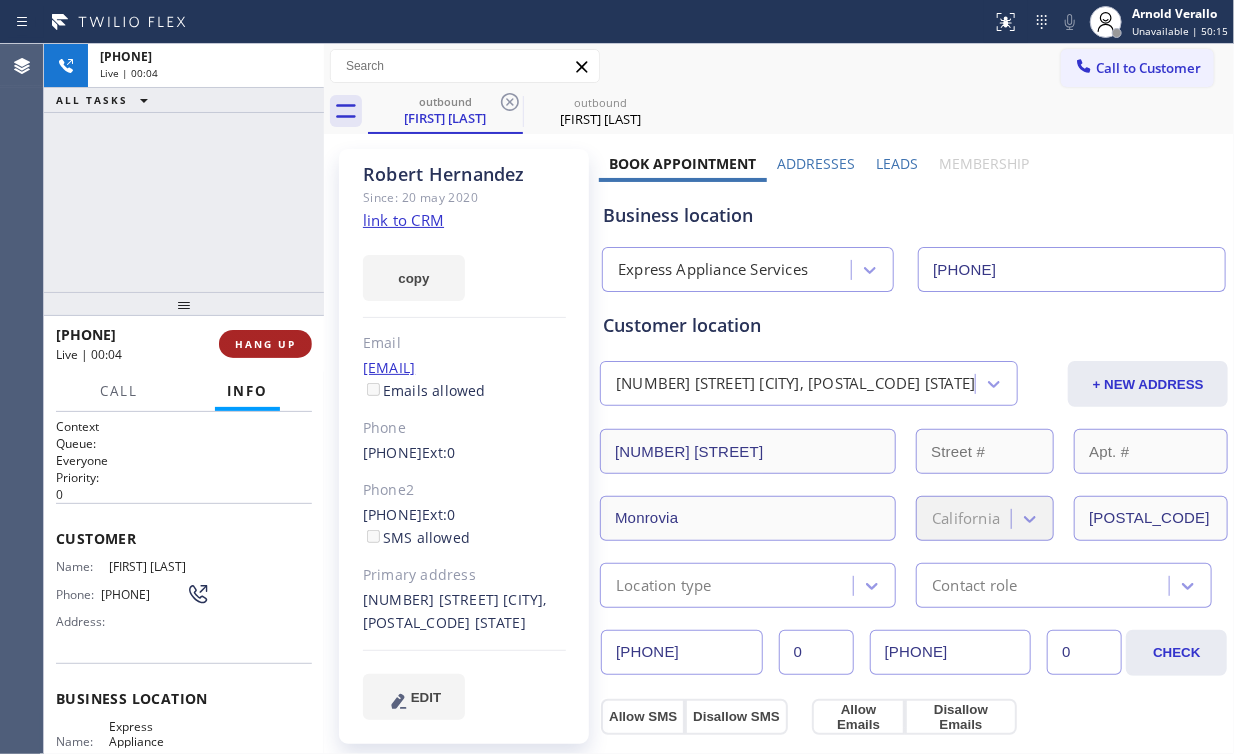 click on "HANG UP" at bounding box center [265, 344] 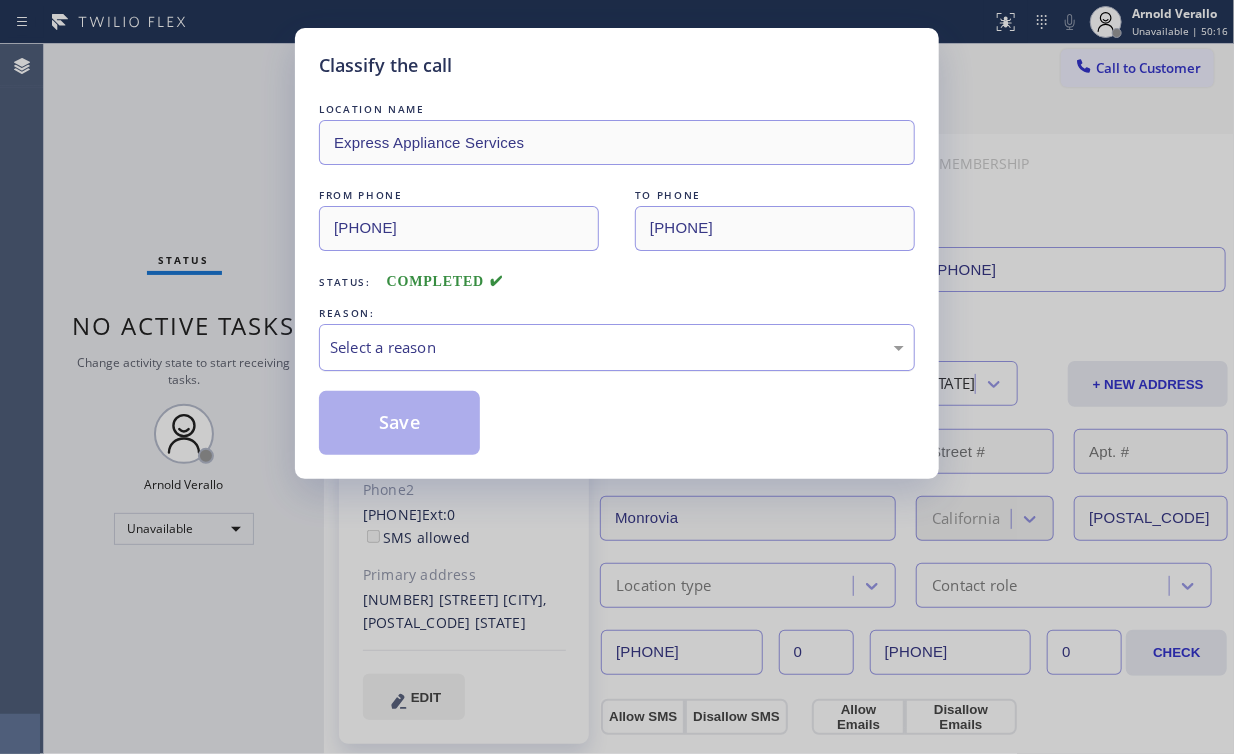click on "Select a reason" at bounding box center (617, 347) 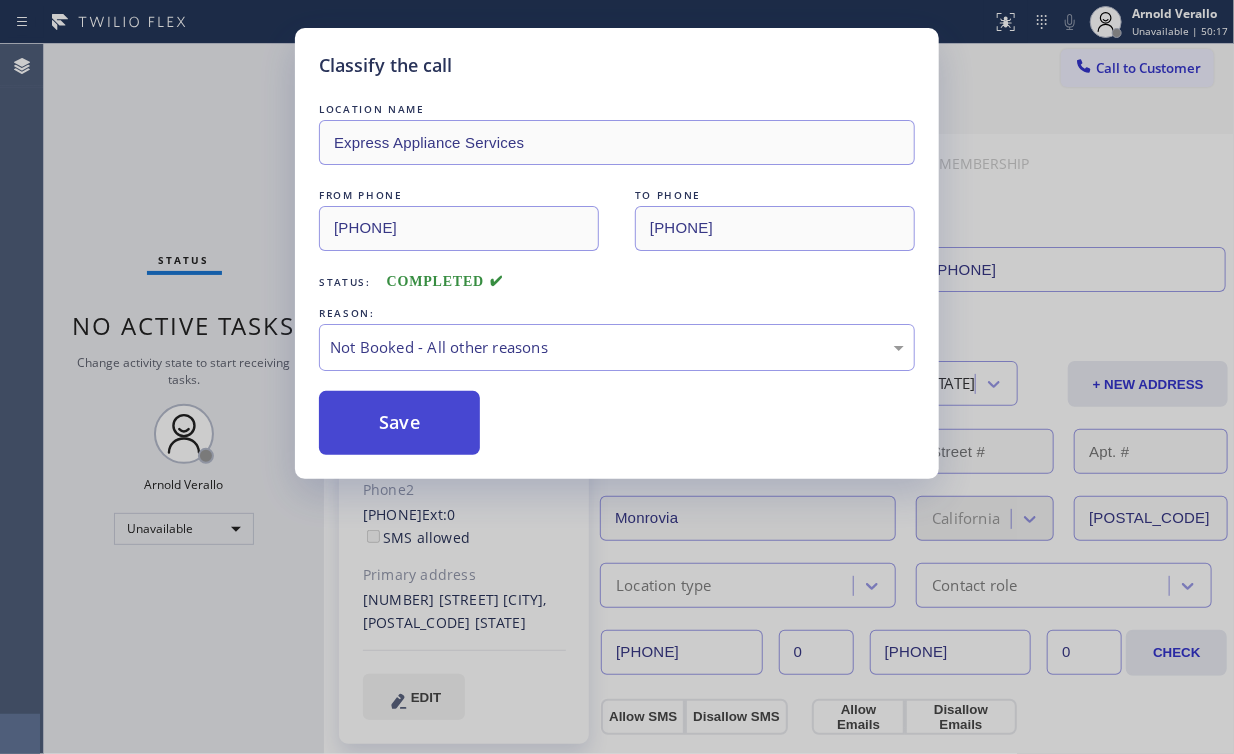 click on "Save" at bounding box center [399, 423] 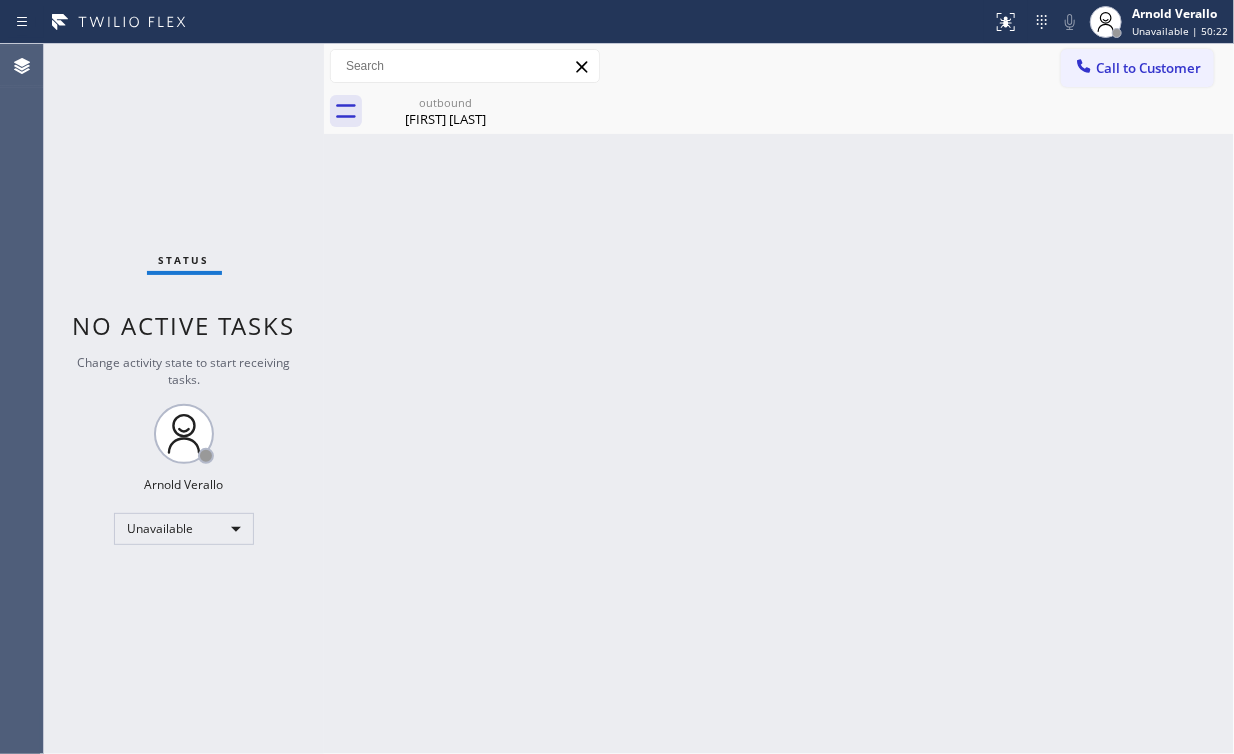 click on "Call to Customer" at bounding box center [1148, 68] 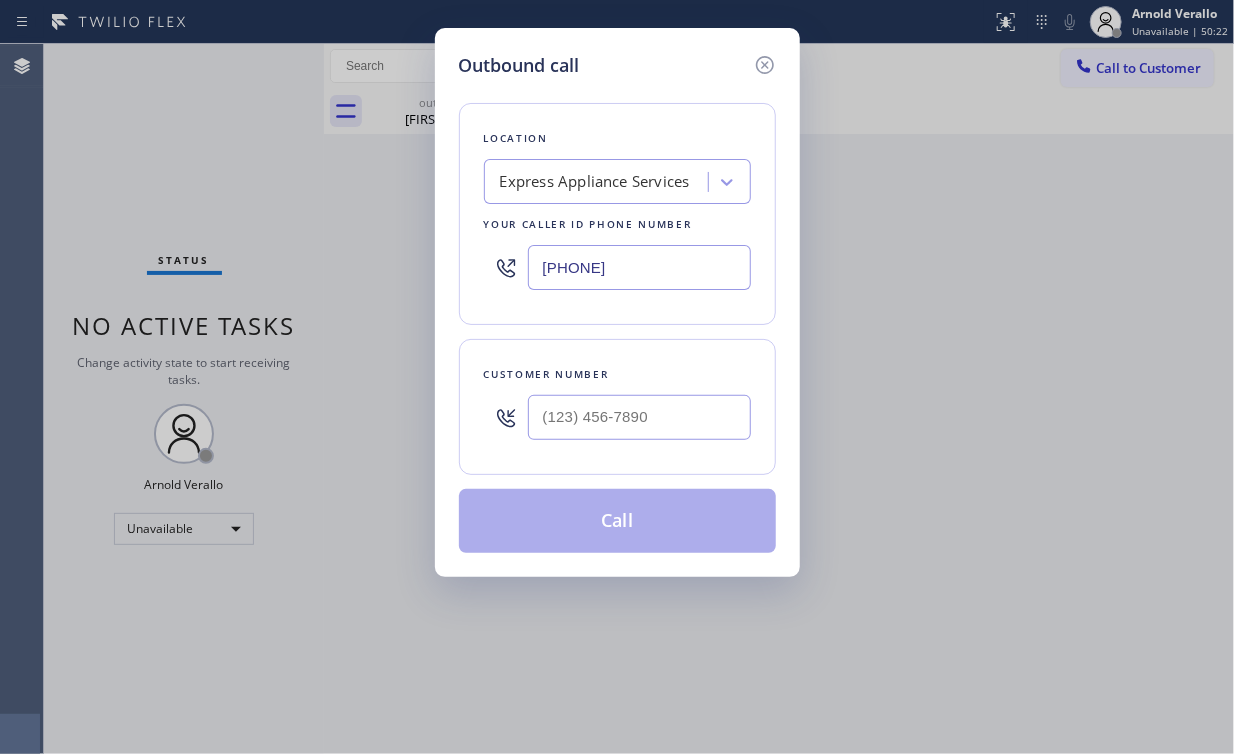 drag, startPoint x: 718, startPoint y: 279, endPoint x: 354, endPoint y: 267, distance: 364.19775 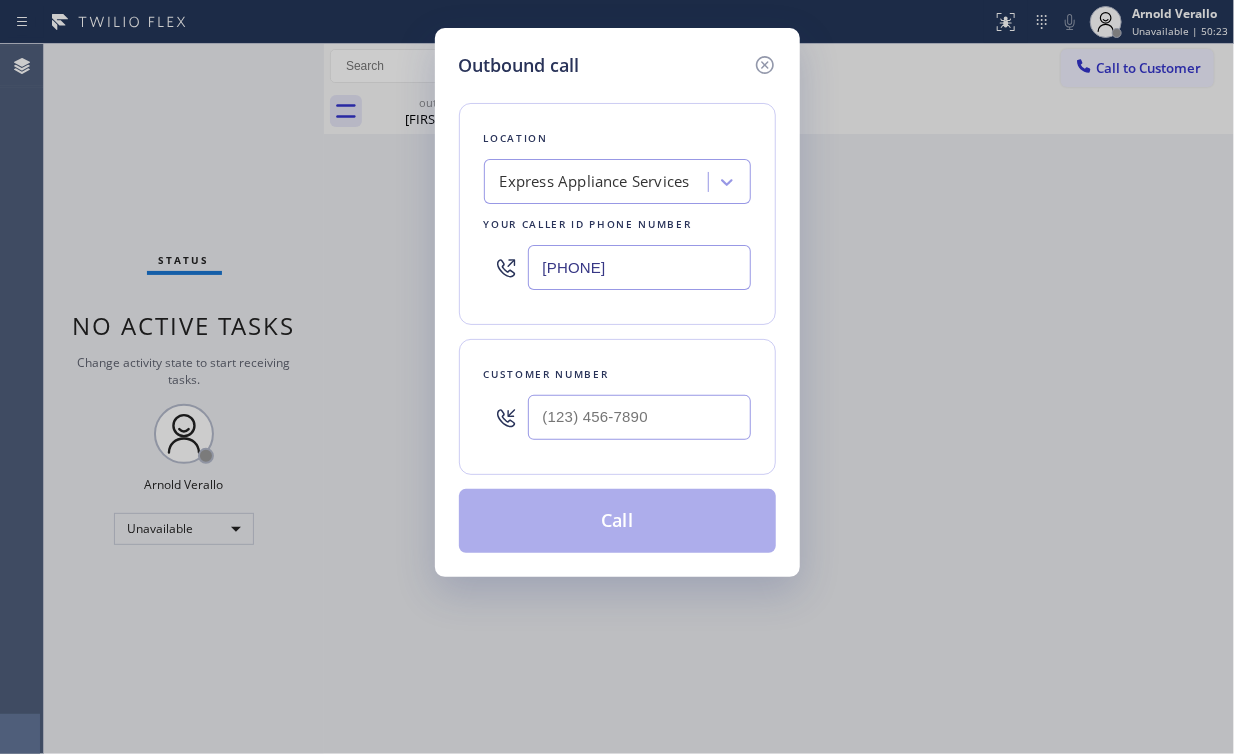 type on "[PHONE]" 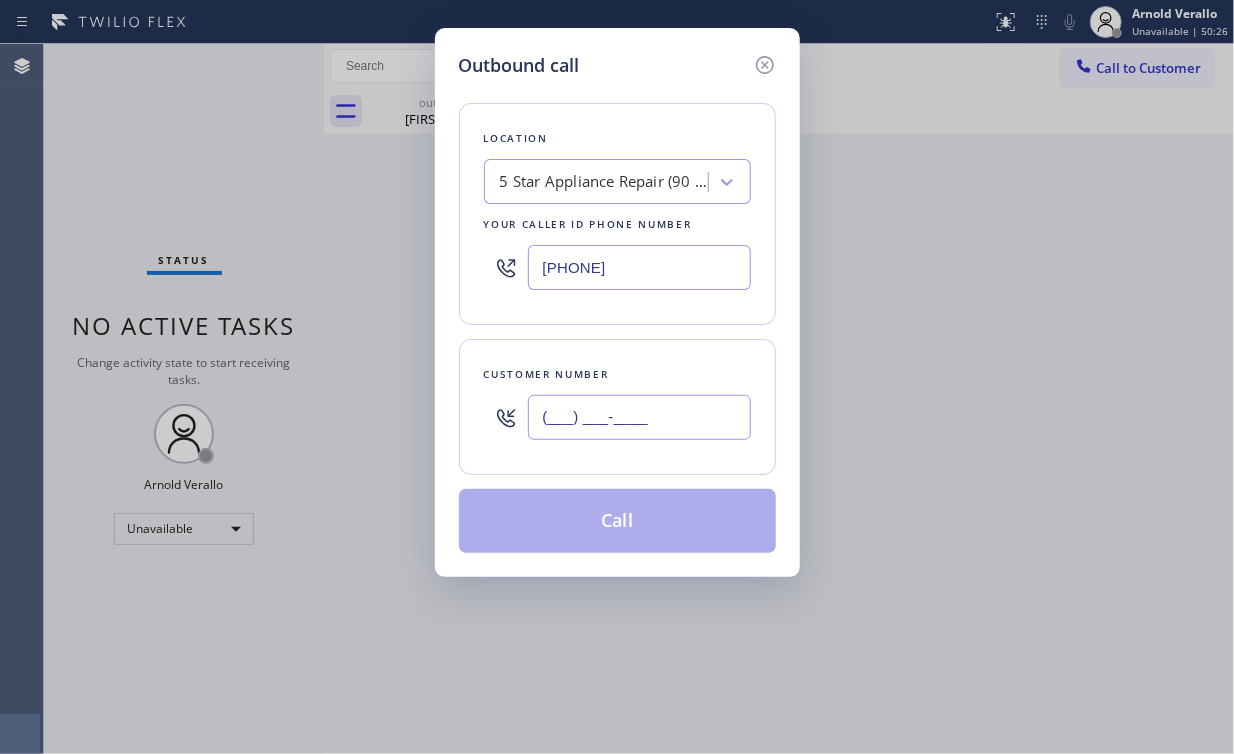 click on "(___) ___-____" at bounding box center [639, 417] 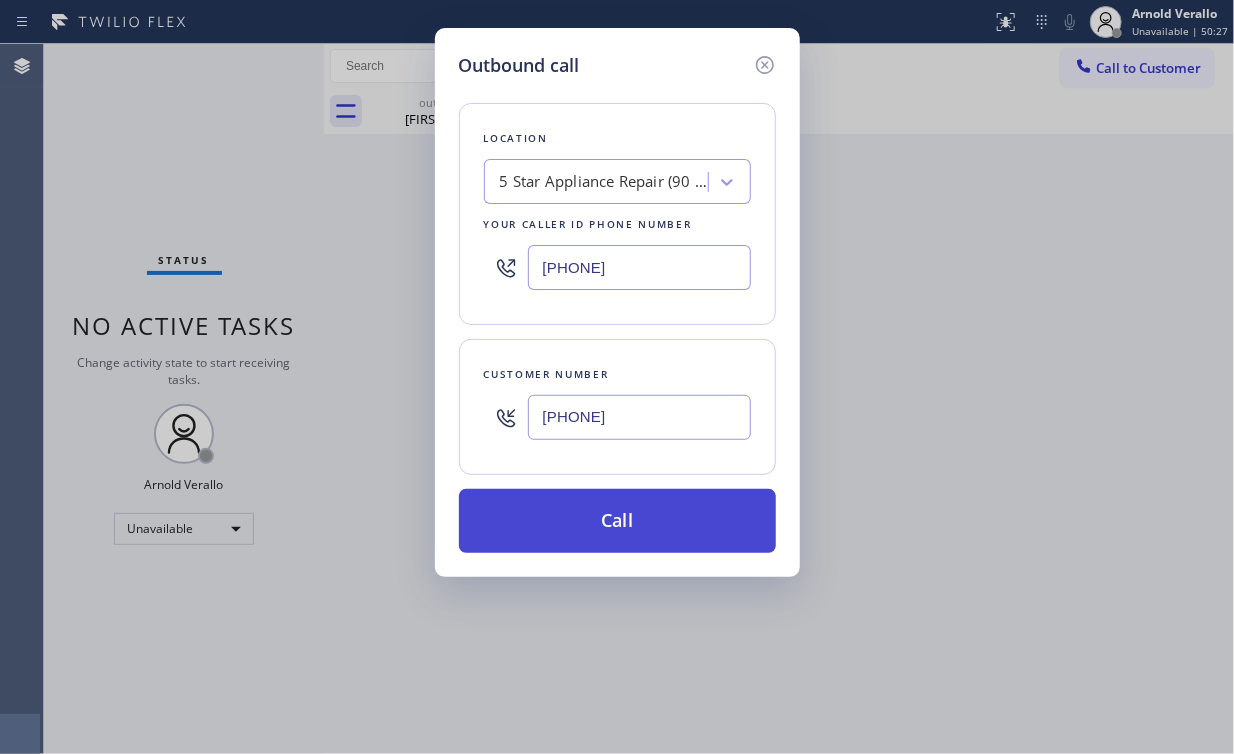 type on "(626) 242-7272" 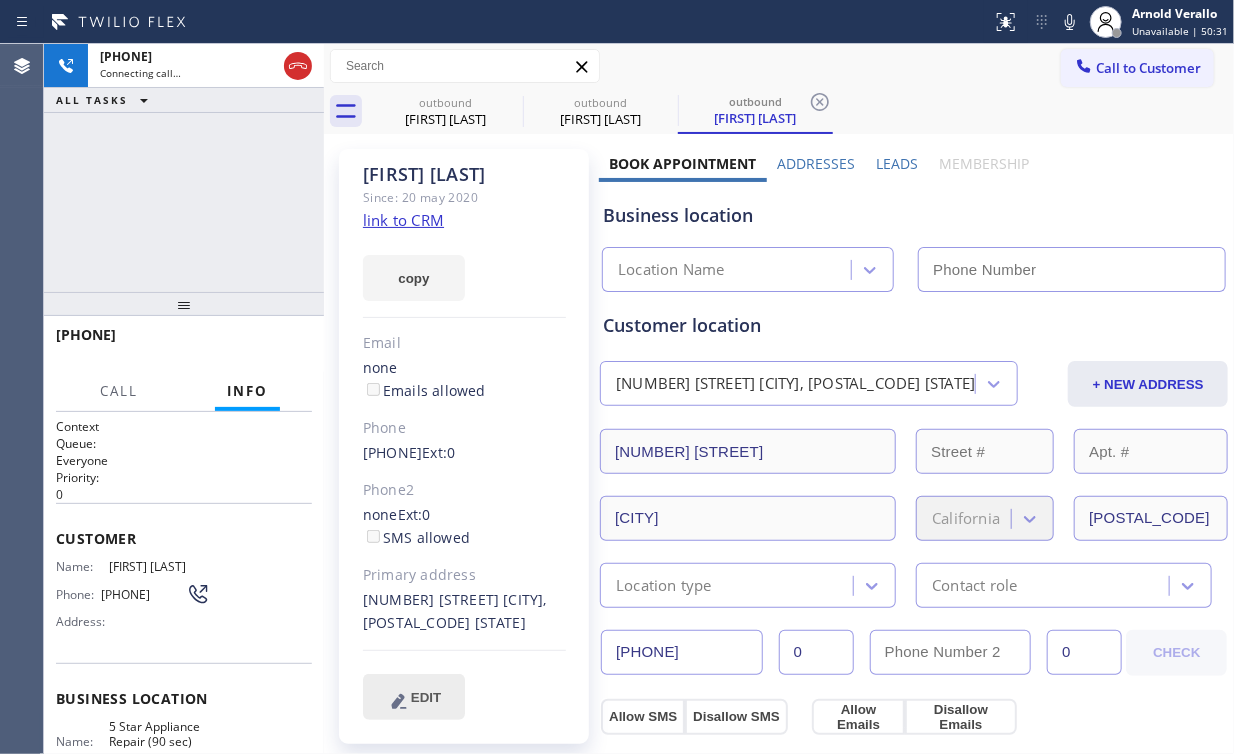 type on "[PHONE]" 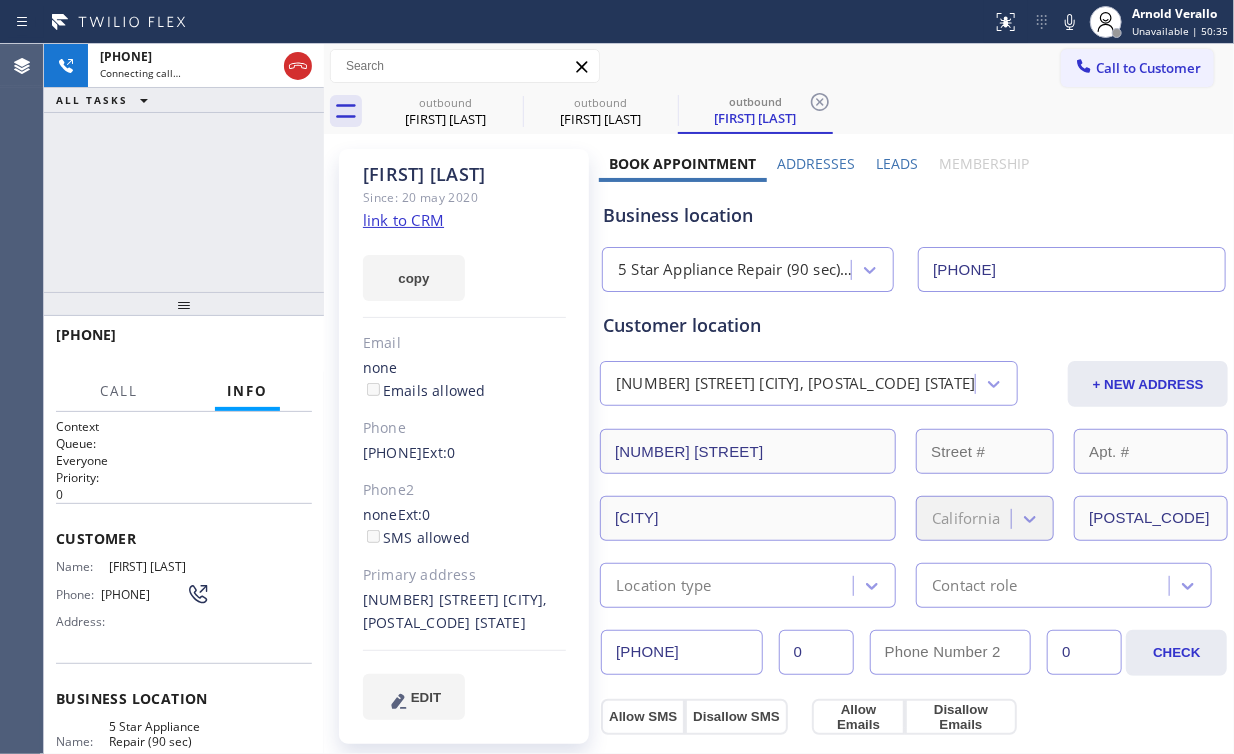 click on "+16262427272 Connecting call… ALL TASKS ALL TASKS ACTIVE TASKS TASKS IN WRAP UP" at bounding box center [184, 168] 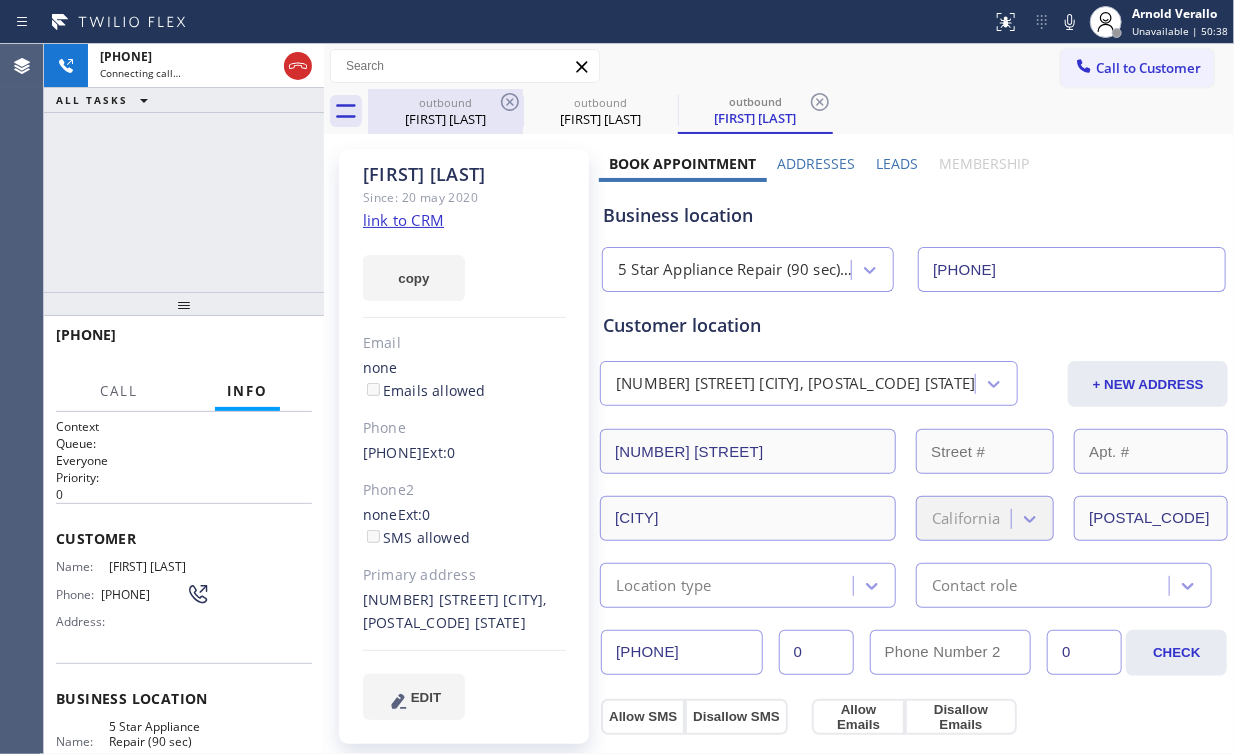 drag, startPoint x: 435, startPoint y: 101, endPoint x: 494, endPoint y: 111, distance: 59.841457 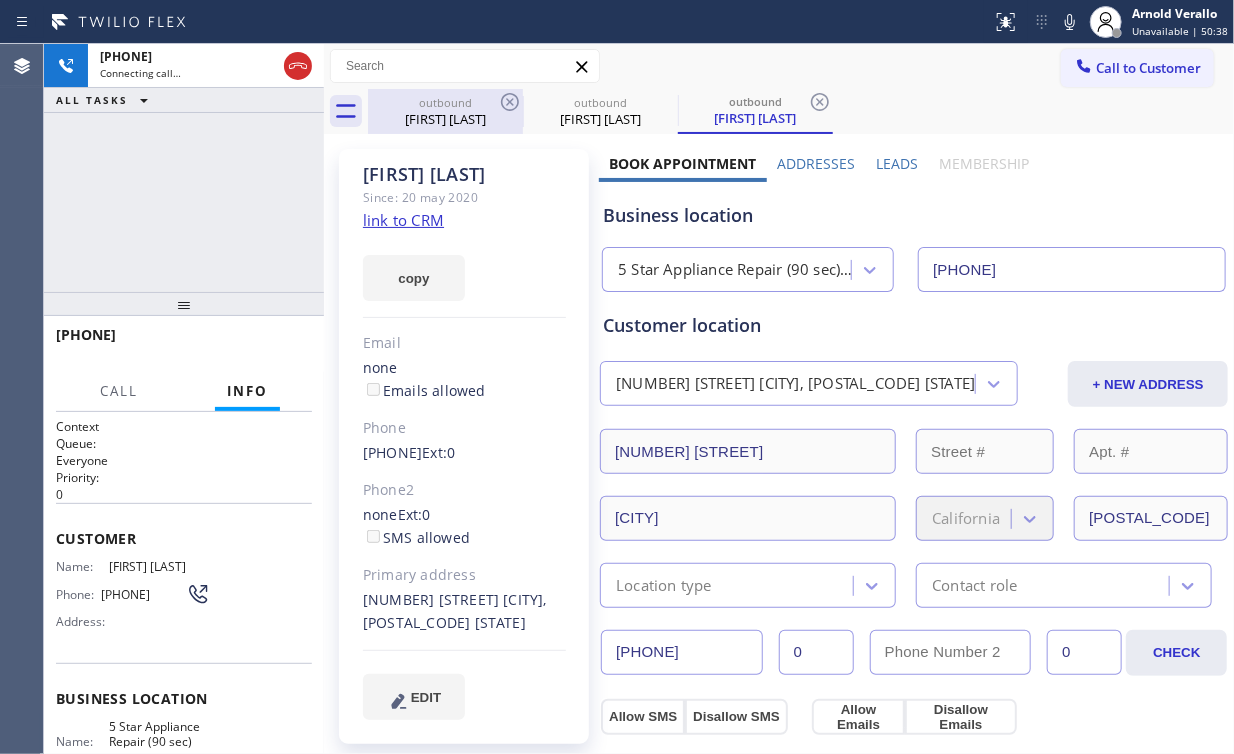 click on "outbound" at bounding box center (445, 102) 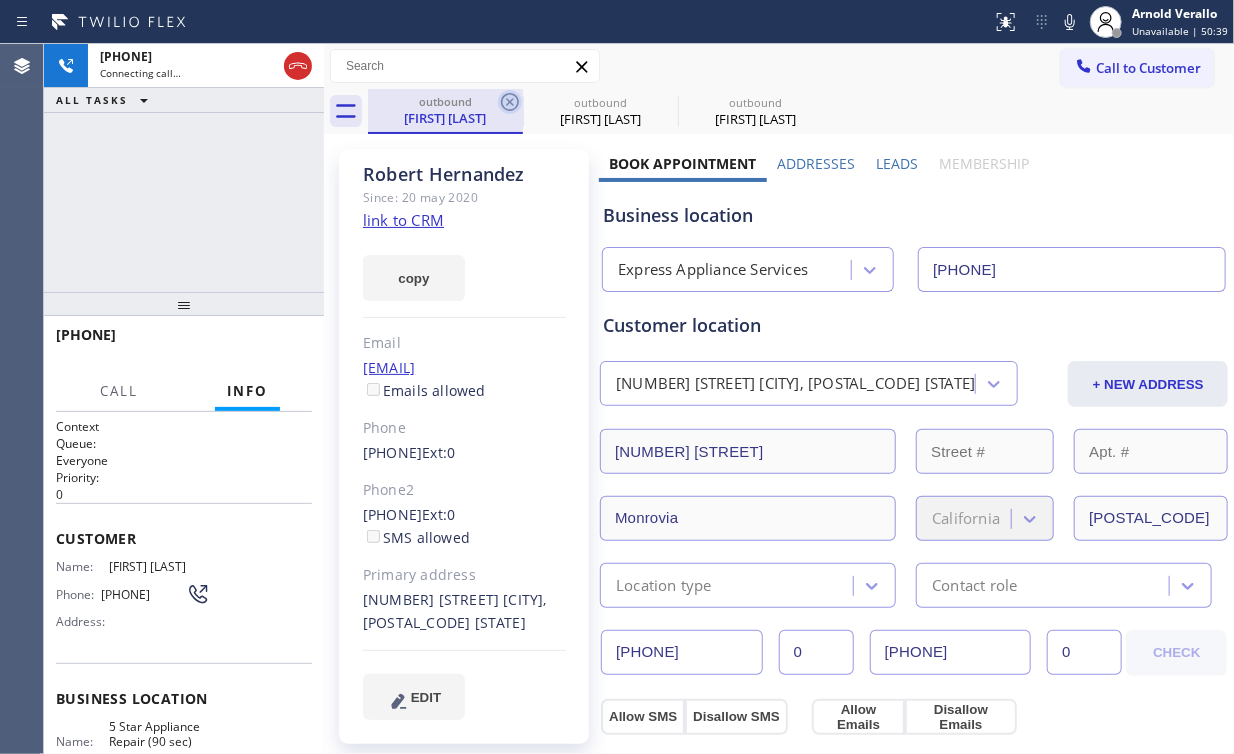 click 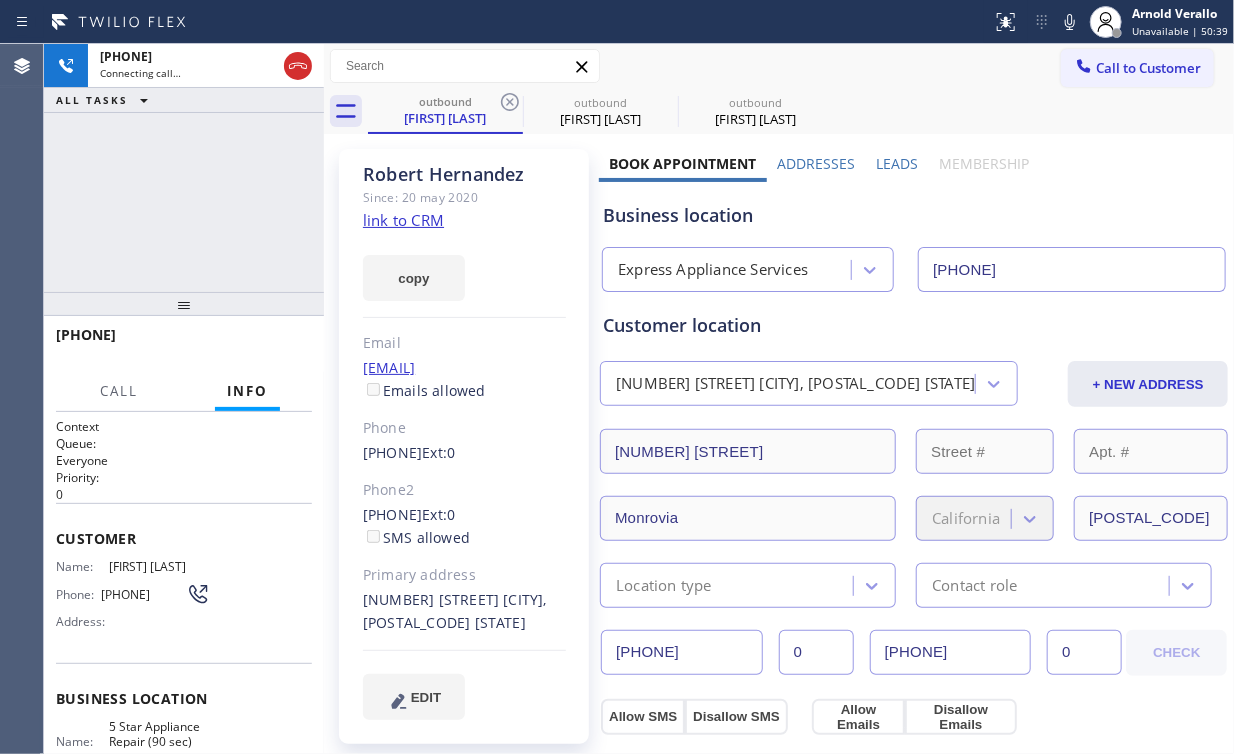 type on "[PHONE]" 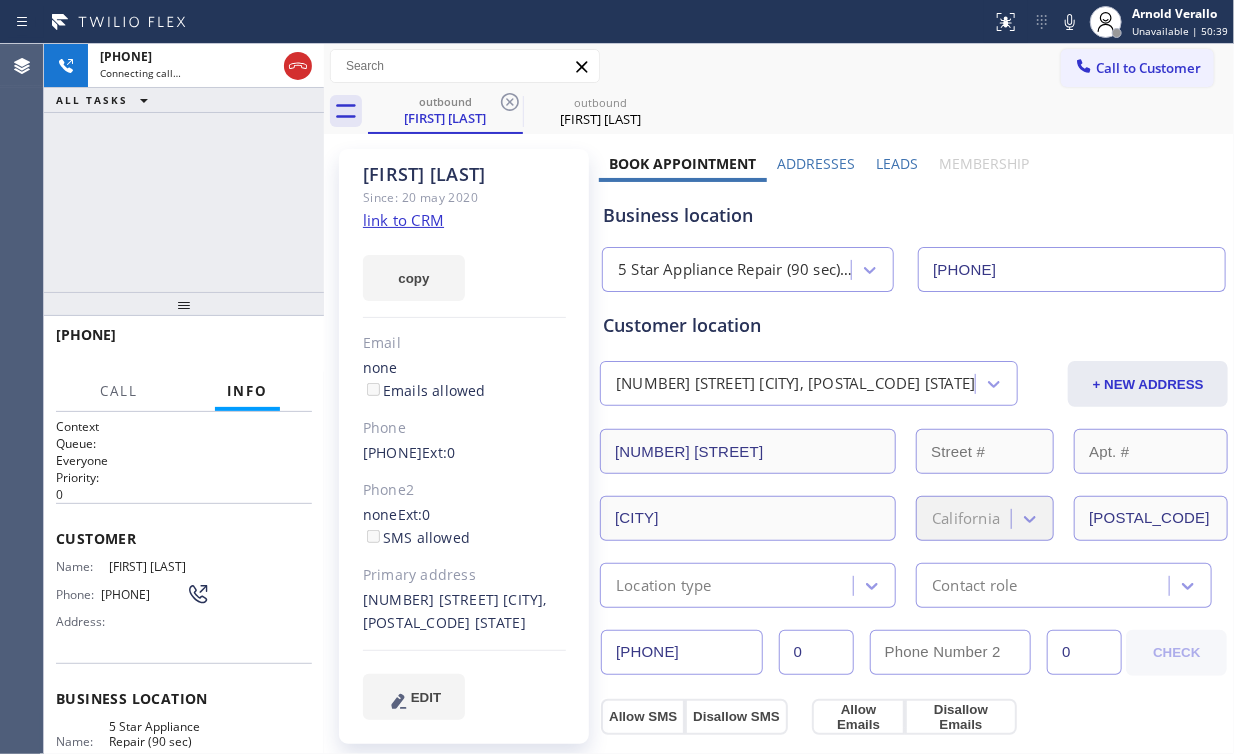 click on "+16262427272 Connecting call… ALL TASKS ALL TASKS ACTIVE TASKS TASKS IN WRAP UP" at bounding box center (184, 168) 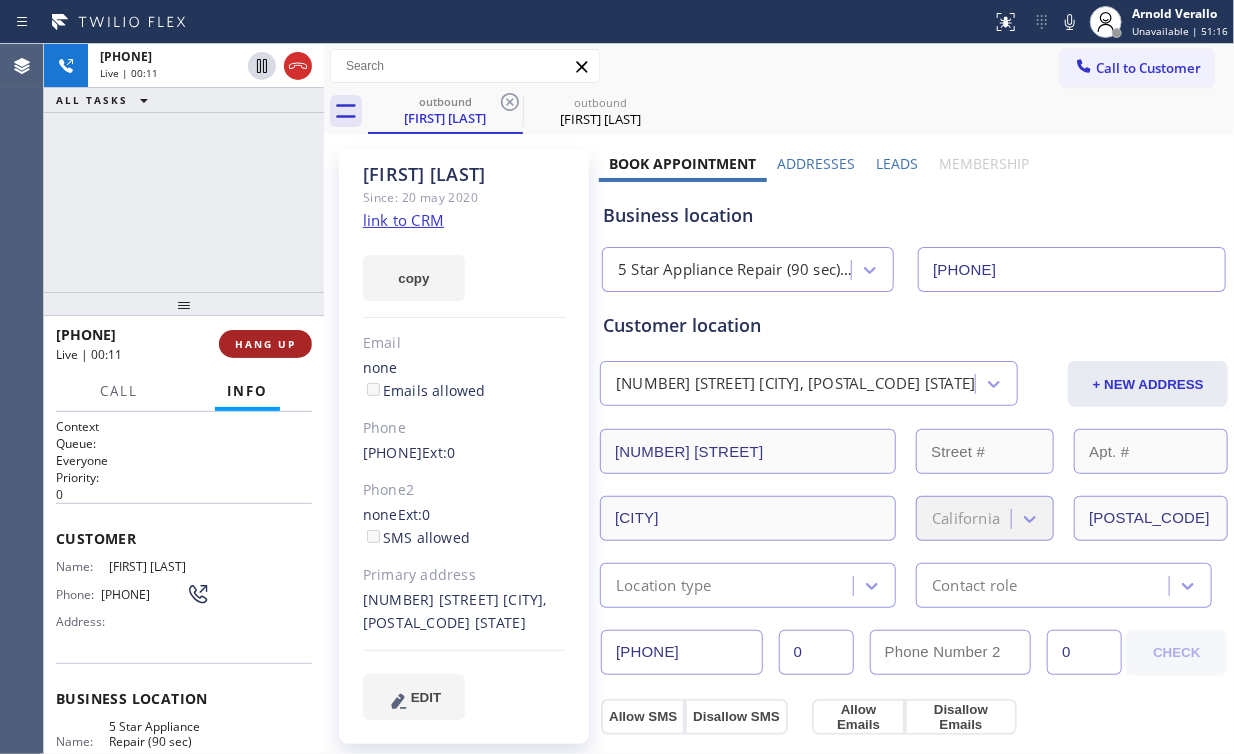 click on "HANG UP" at bounding box center [265, 344] 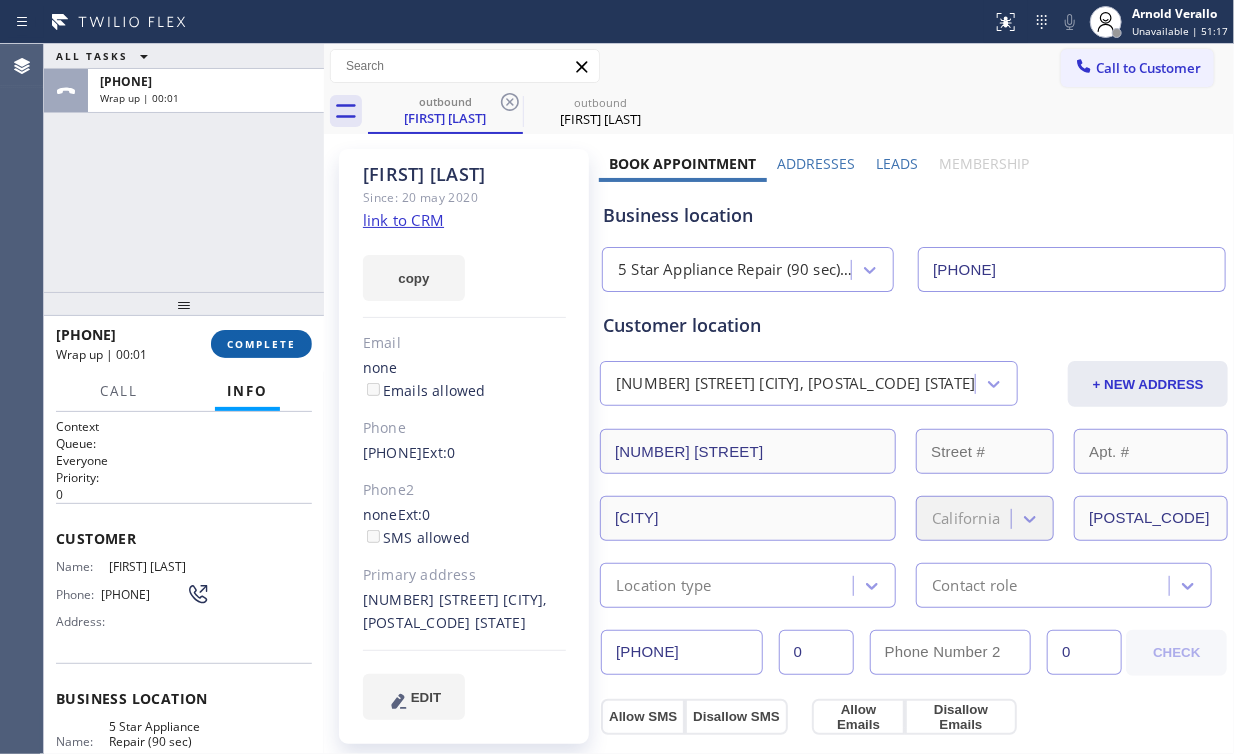click on "COMPLETE" at bounding box center (261, 344) 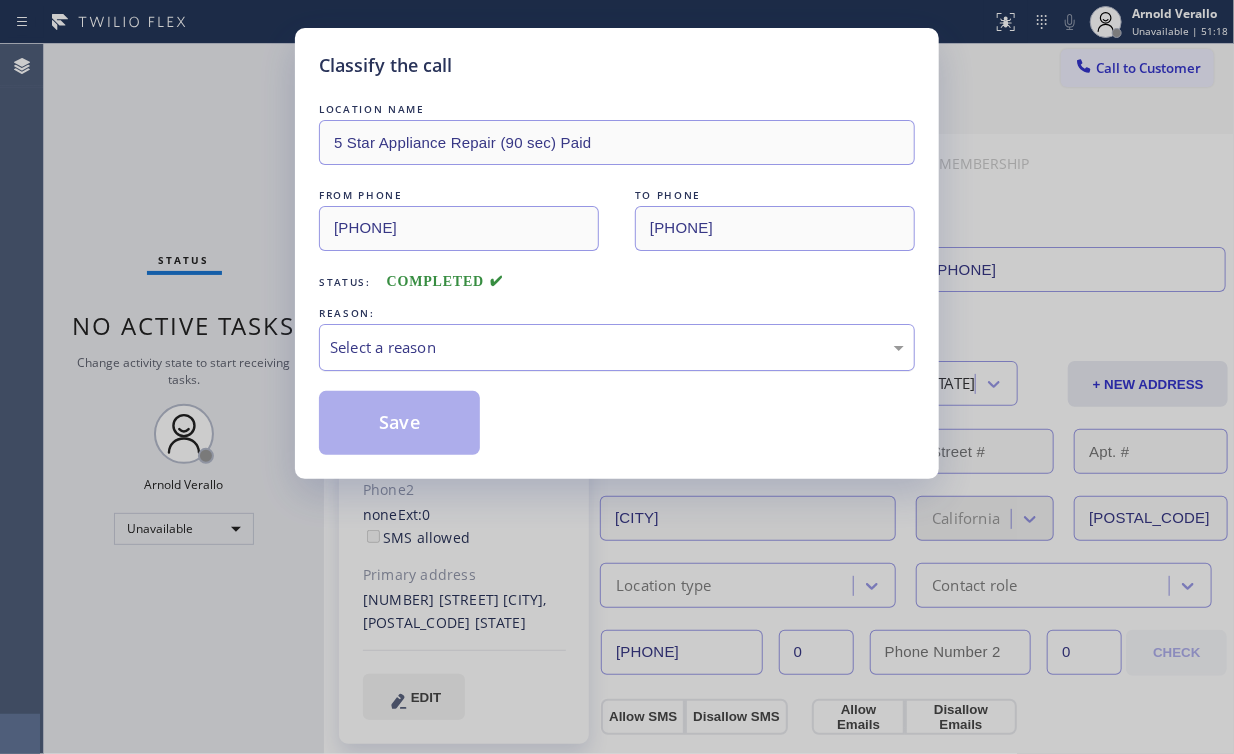 drag, startPoint x: 425, startPoint y: 340, endPoint x: 424, endPoint y: 352, distance: 12.0415945 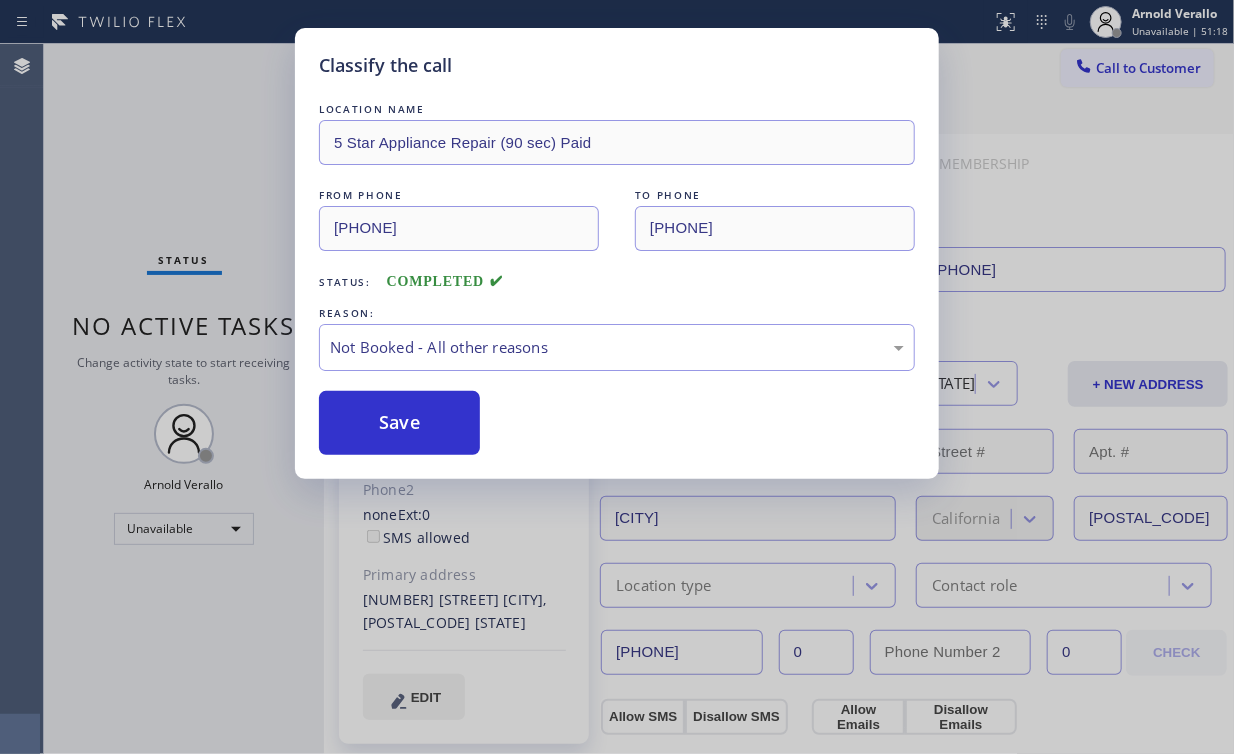 drag, startPoint x: 410, startPoint y: 424, endPoint x: 193, endPoint y: 189, distance: 319.8656 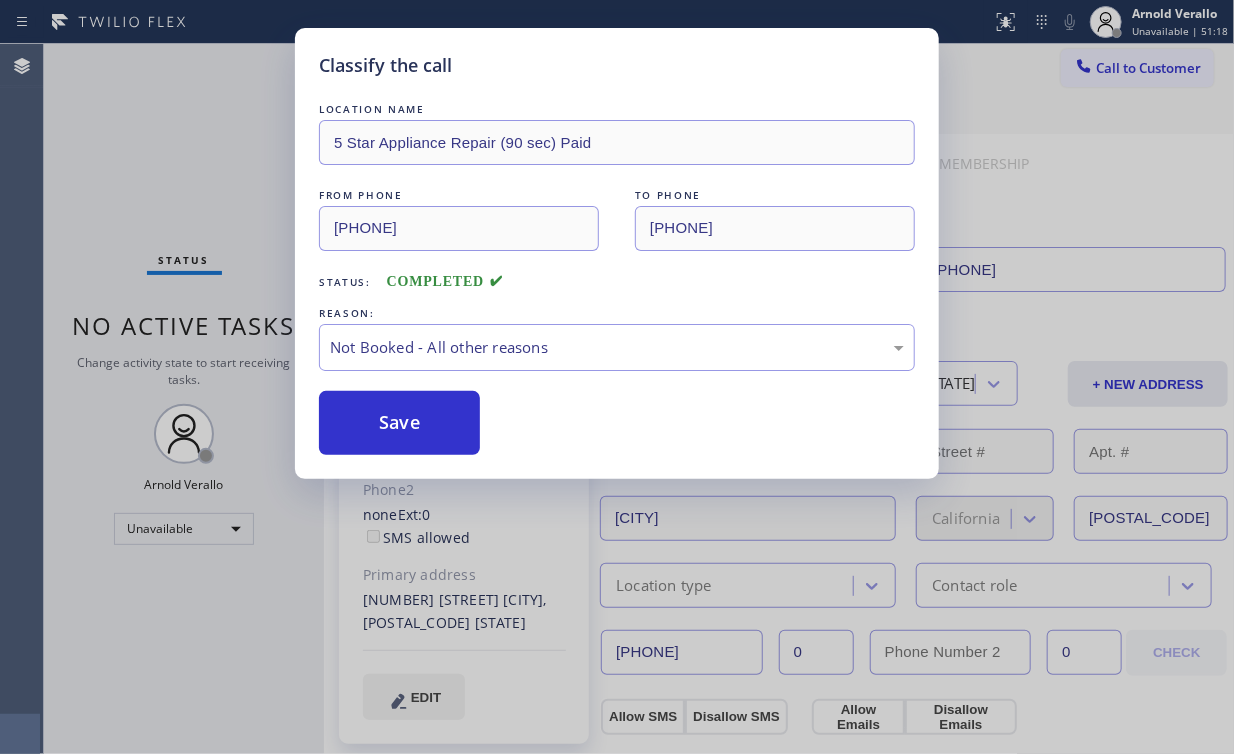 click on "Save" at bounding box center [399, 423] 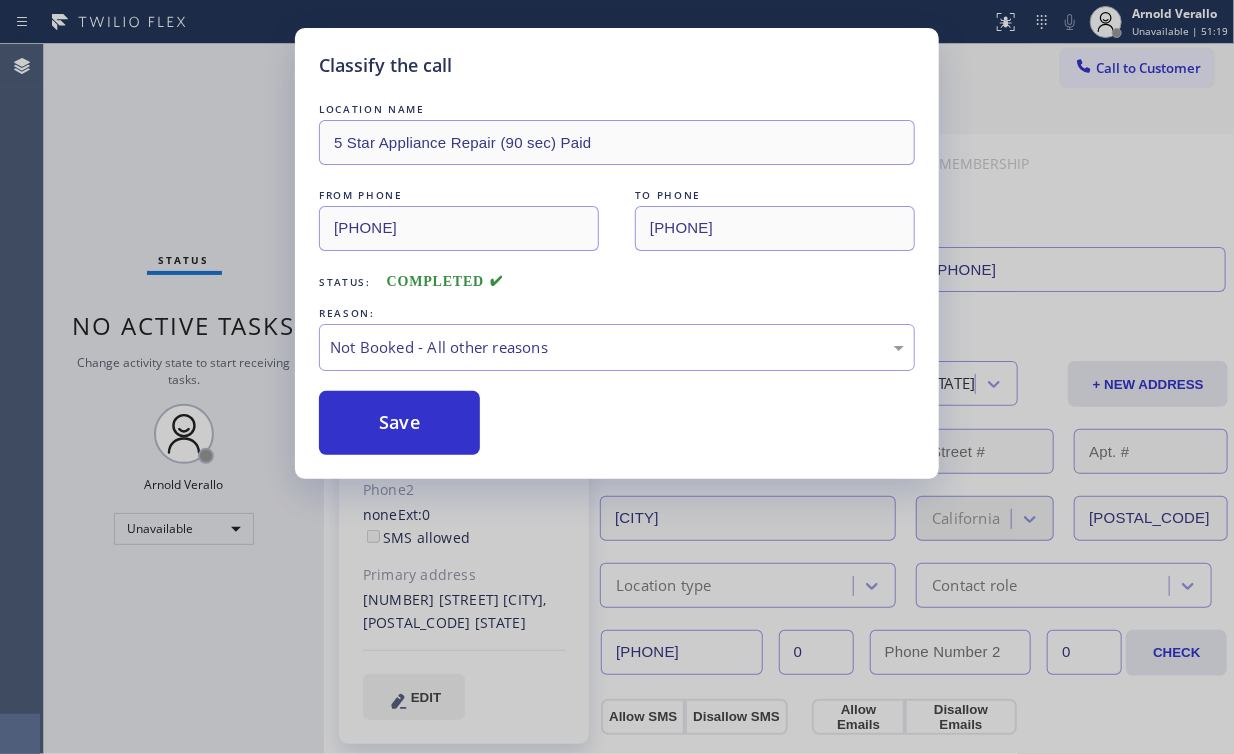 click on "Classify the call LOCATION NAME 5 Star Appliance Repair (90 sec) Paid FROM PHONE (626) 774-8288 TO PHONE (626) 242-7272 Status: COMPLETED REASON: Not Booked - All other reasons Save" at bounding box center [617, 377] 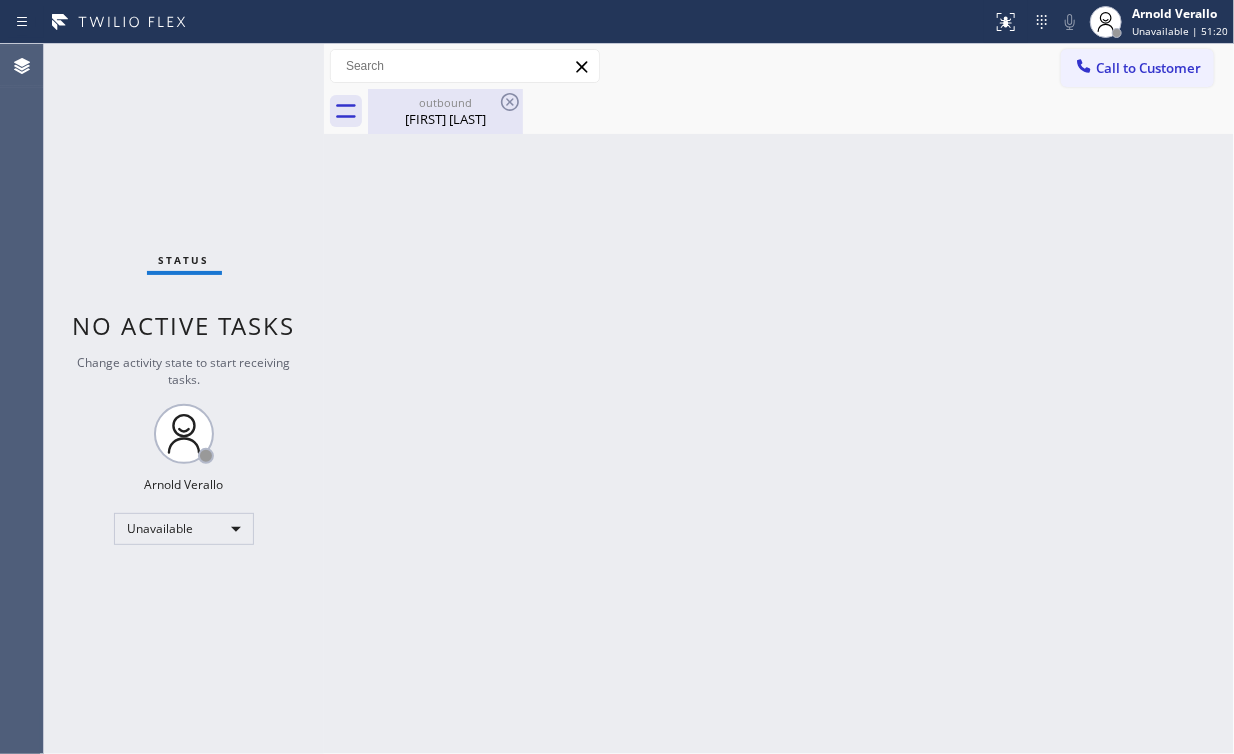 click on "outbound Charles Benedict" at bounding box center [445, 111] 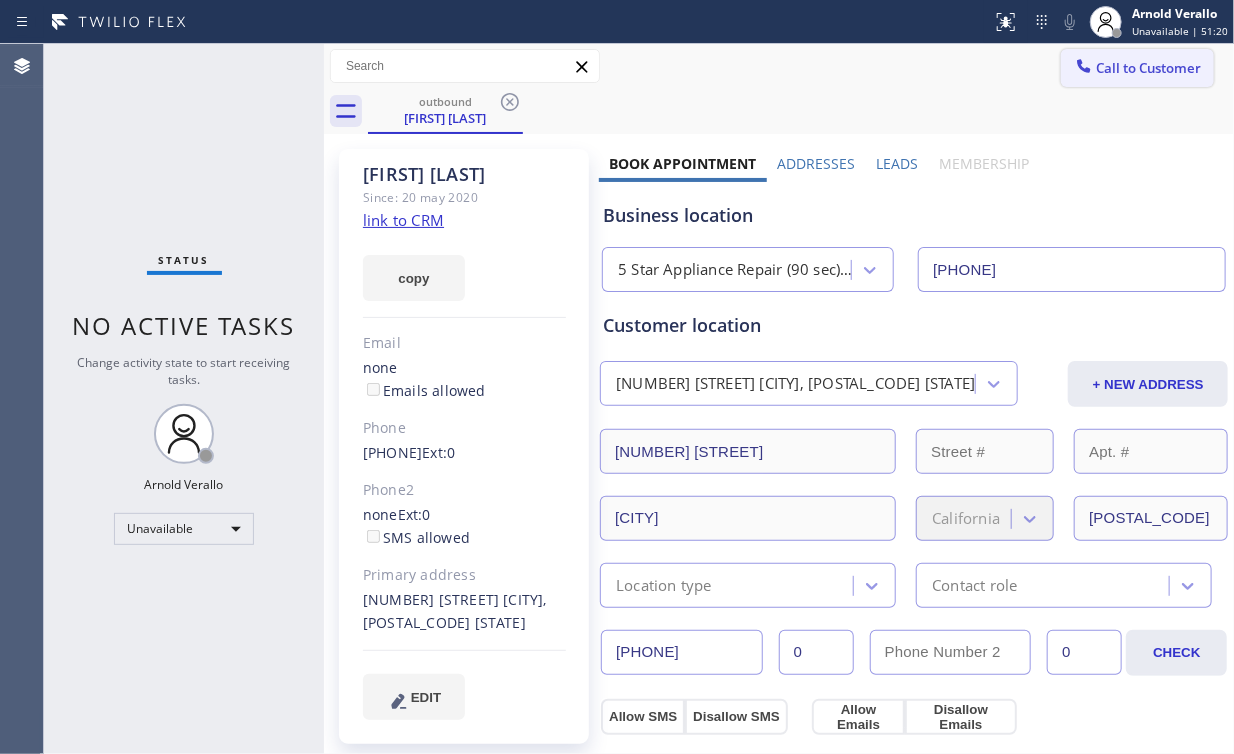 click on "Call to Customer" at bounding box center [1137, 68] 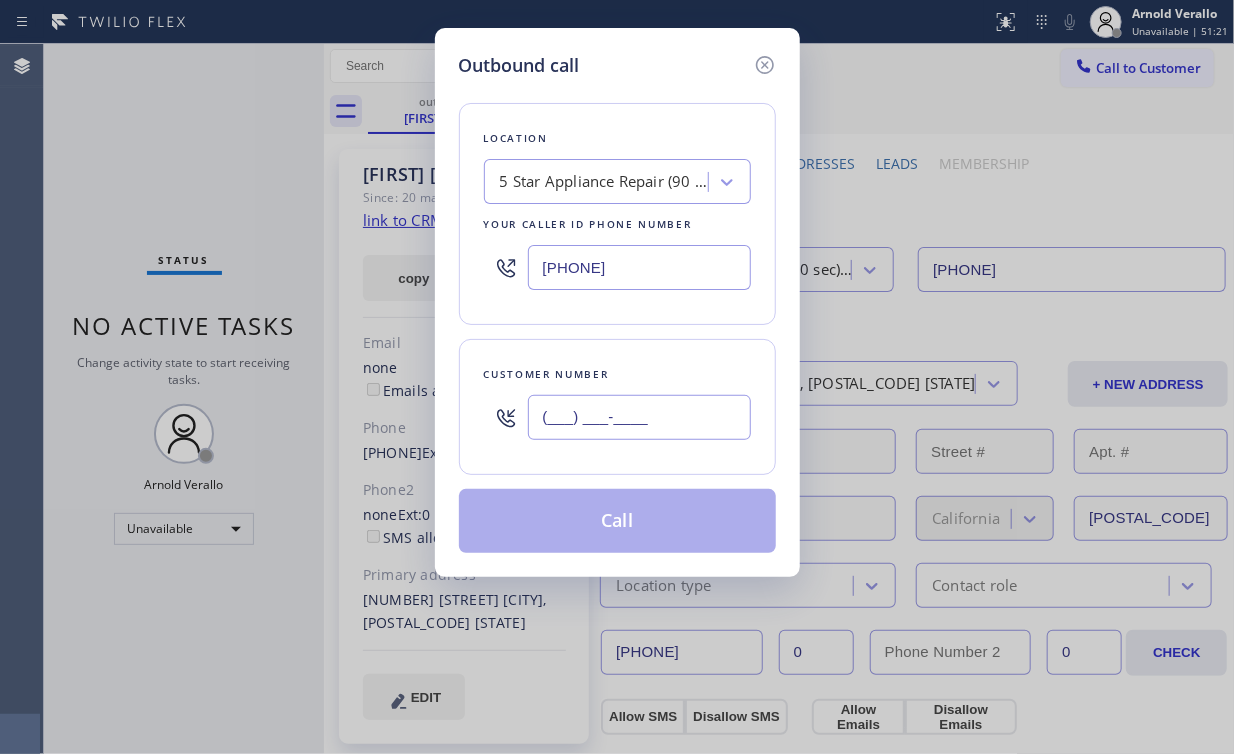 click on "(___) ___-____" at bounding box center (639, 417) 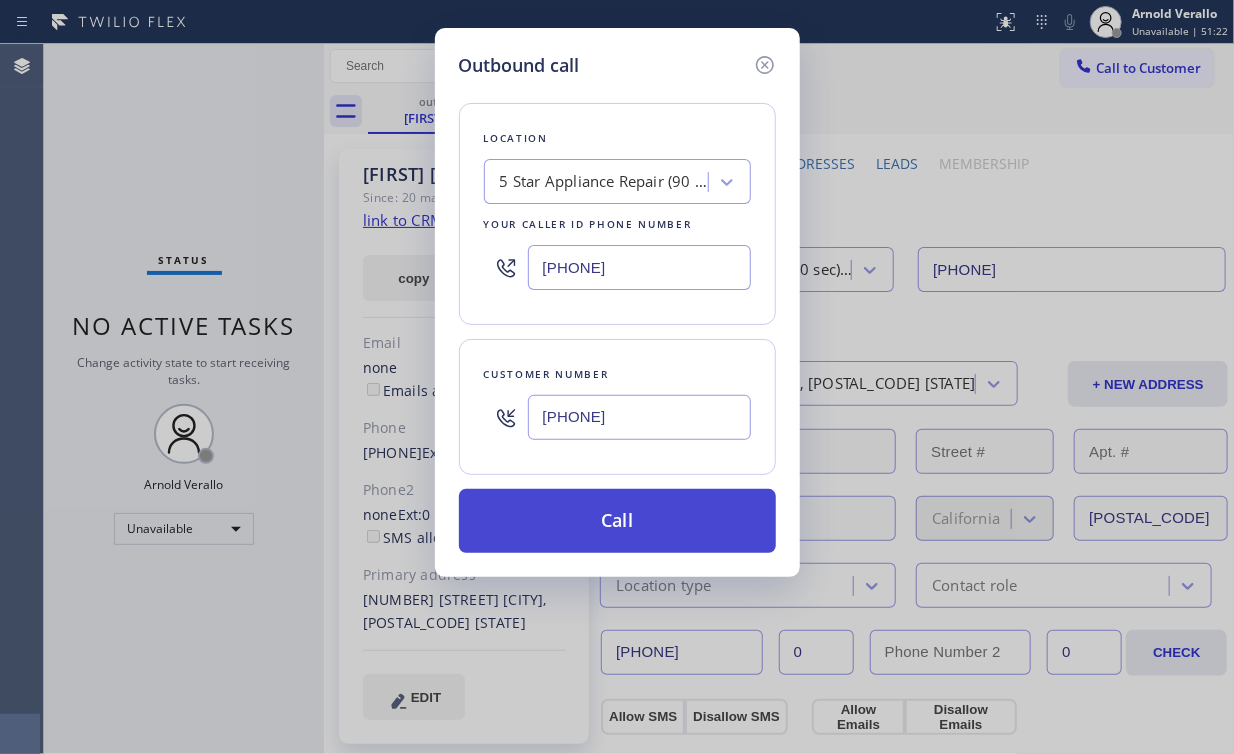 type on "(626) 242-7272" 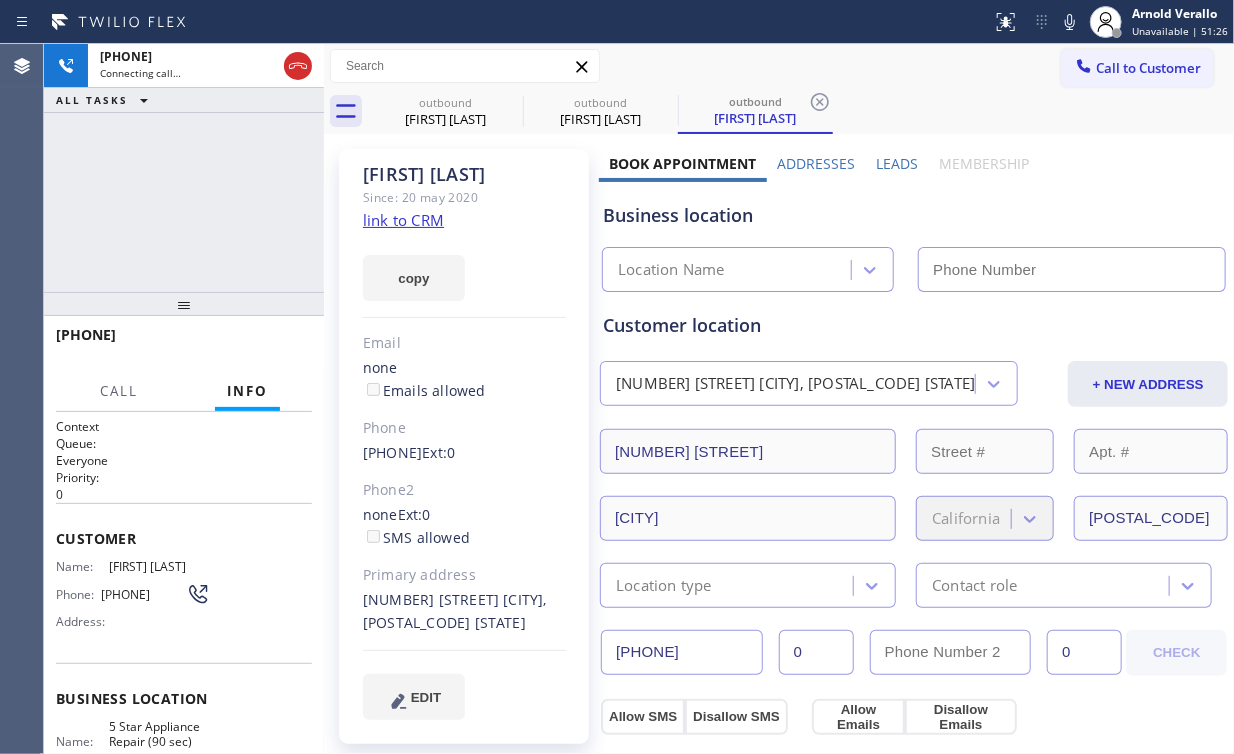 type on "[PHONE]" 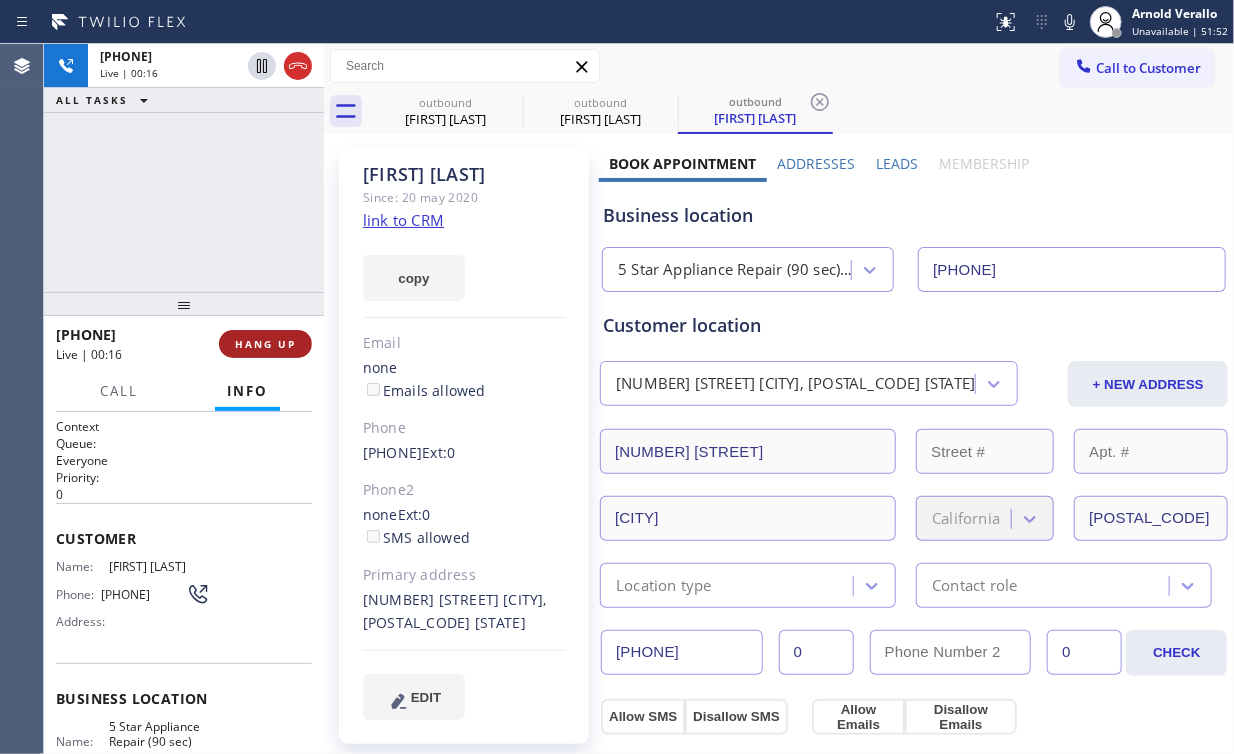 click on "HANG UP" at bounding box center (265, 344) 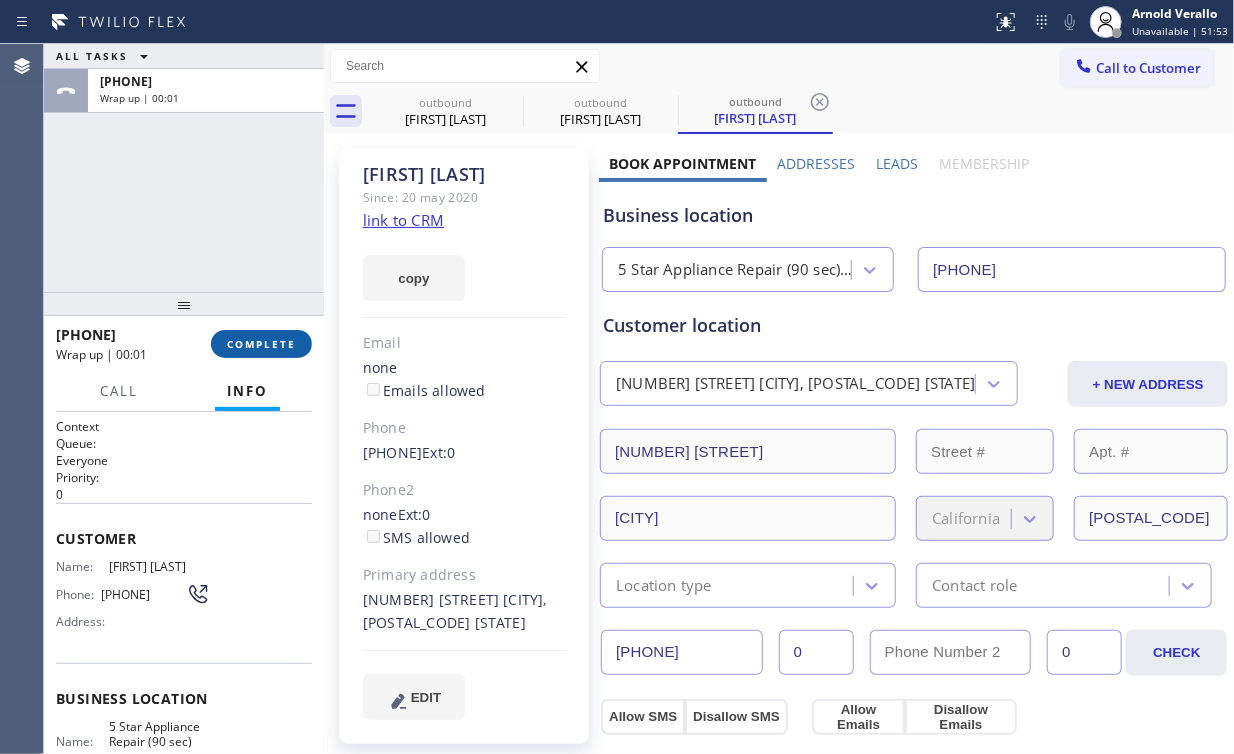 click on "COMPLETE" at bounding box center [261, 344] 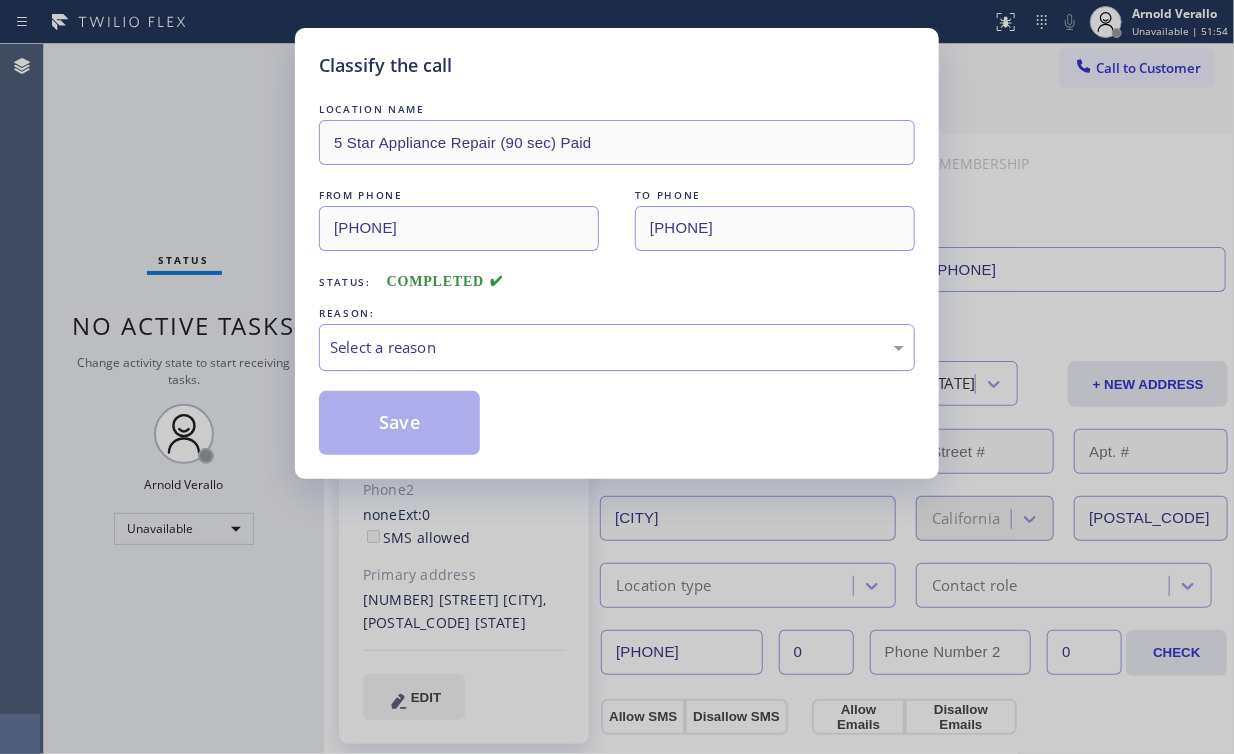 click on "Select a reason" at bounding box center [617, 347] 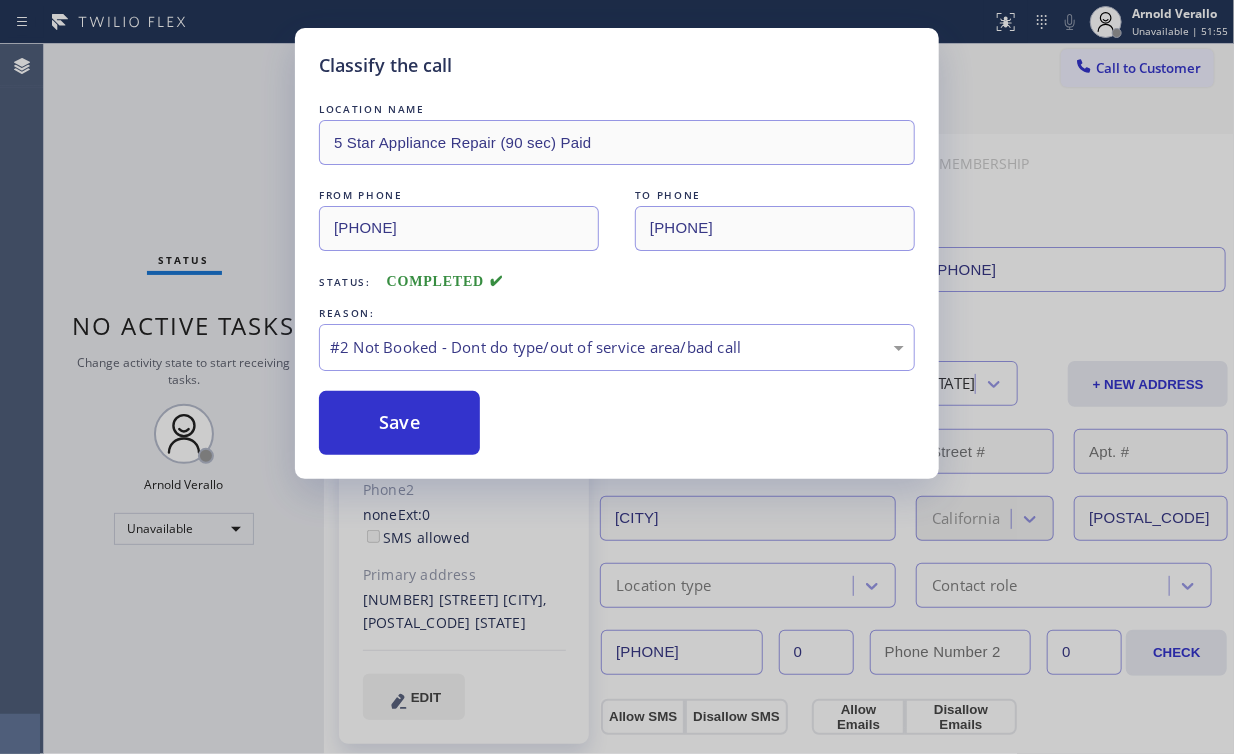 click on "Save" at bounding box center (399, 423) 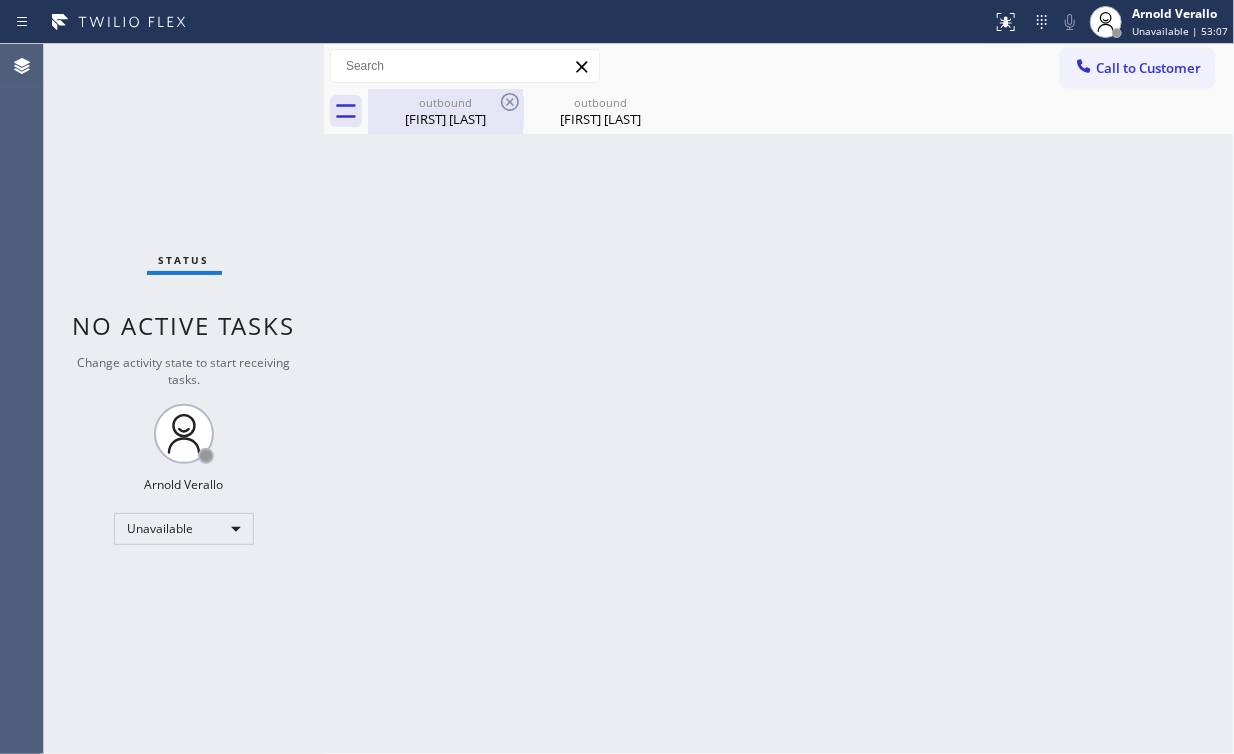 drag, startPoint x: 452, startPoint y: 105, endPoint x: 493, endPoint y: 108, distance: 41.109608 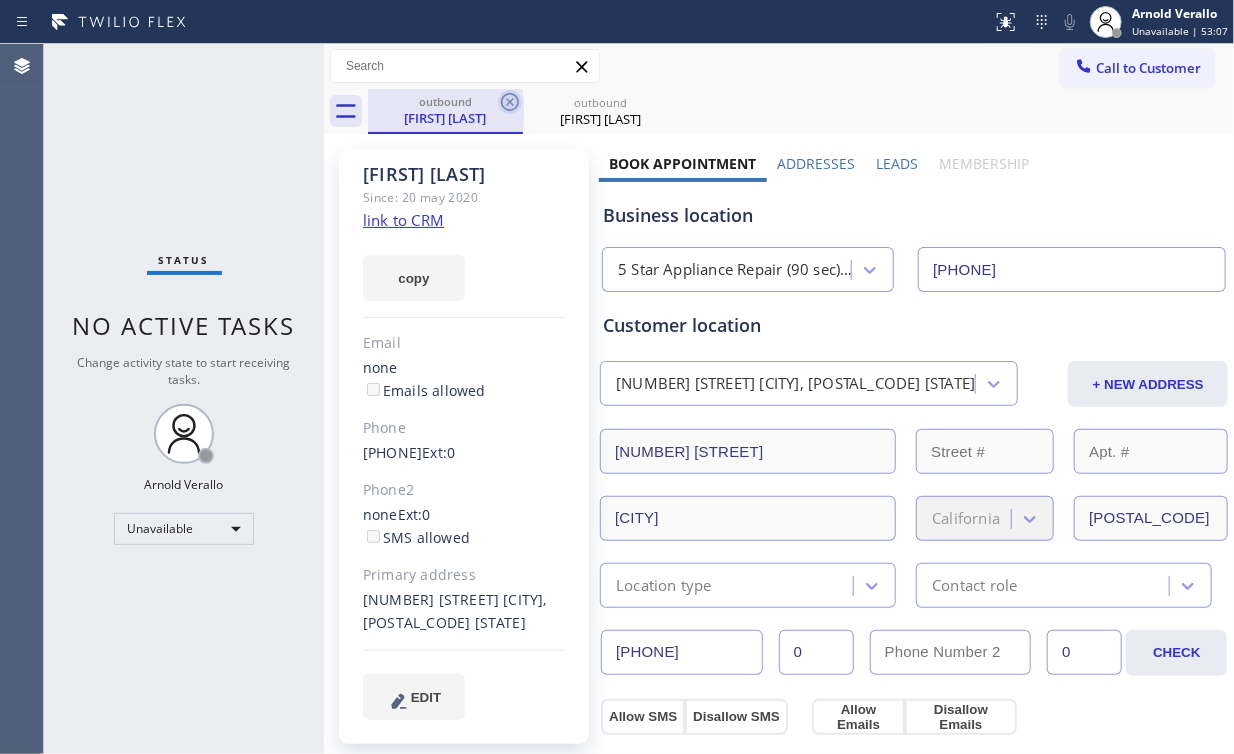 click 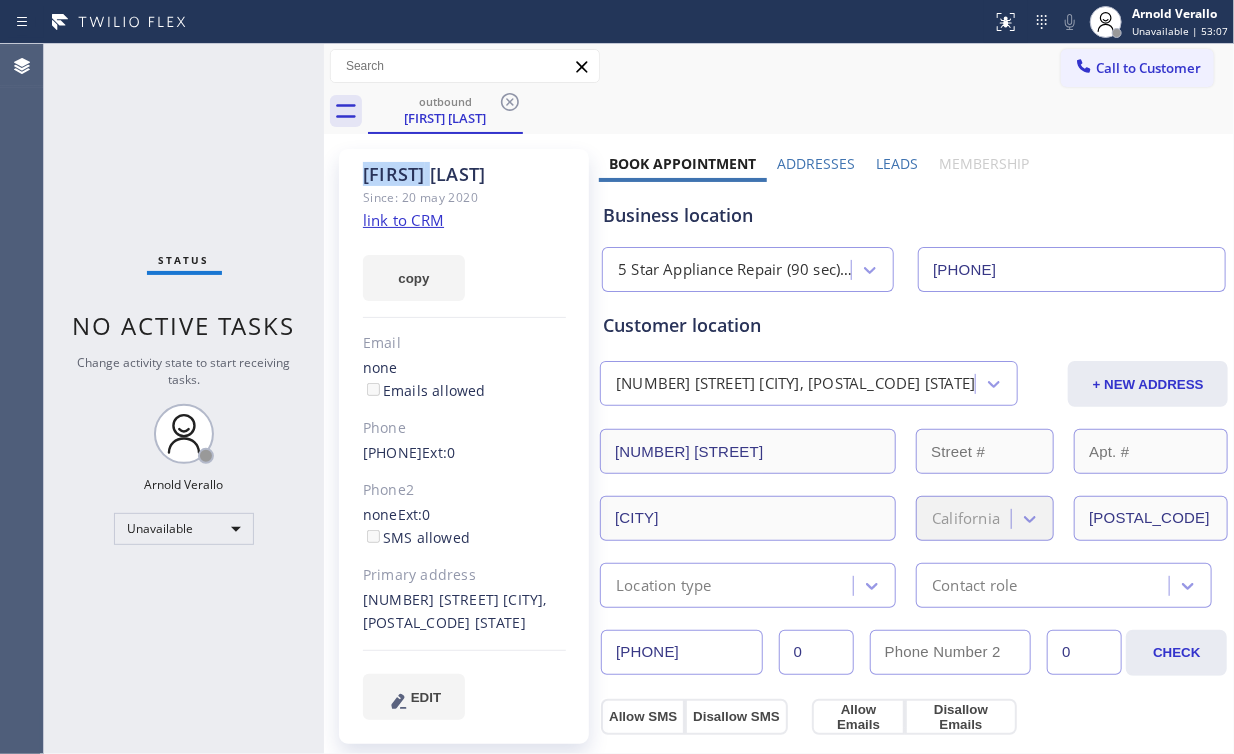 click 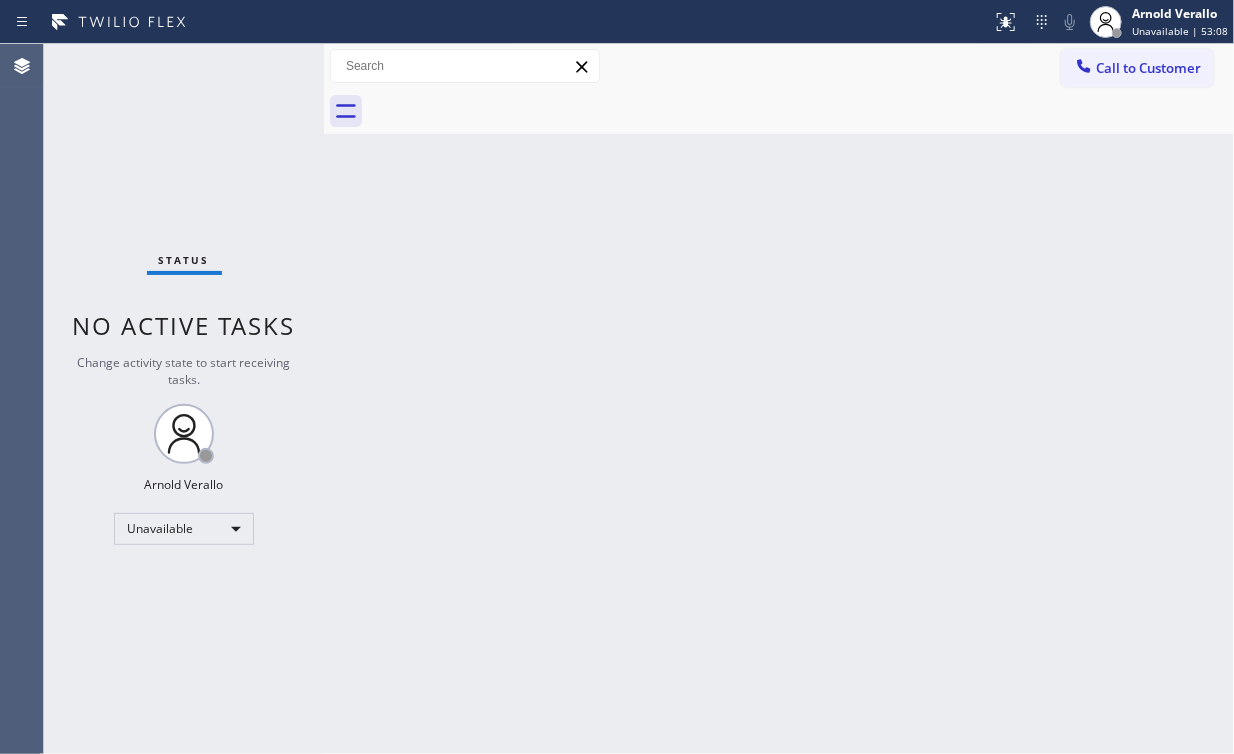 click on "Status   No active tasks     Change activity state to start receiving tasks.   [FIRST] [LAST] Unavailable" at bounding box center [184, 399] 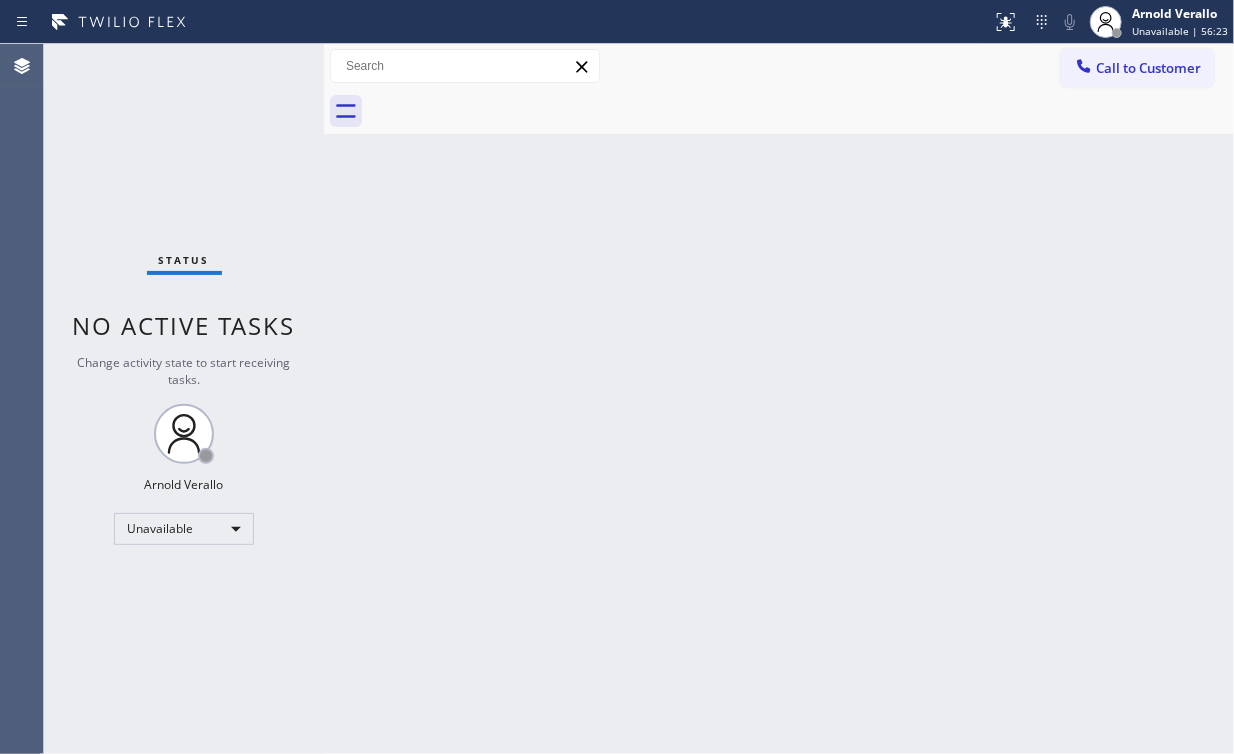 click on "Status   No active tasks     Change activity state to start receiving tasks.   [FIRST] [LAST] Unavailable" at bounding box center (184, 399) 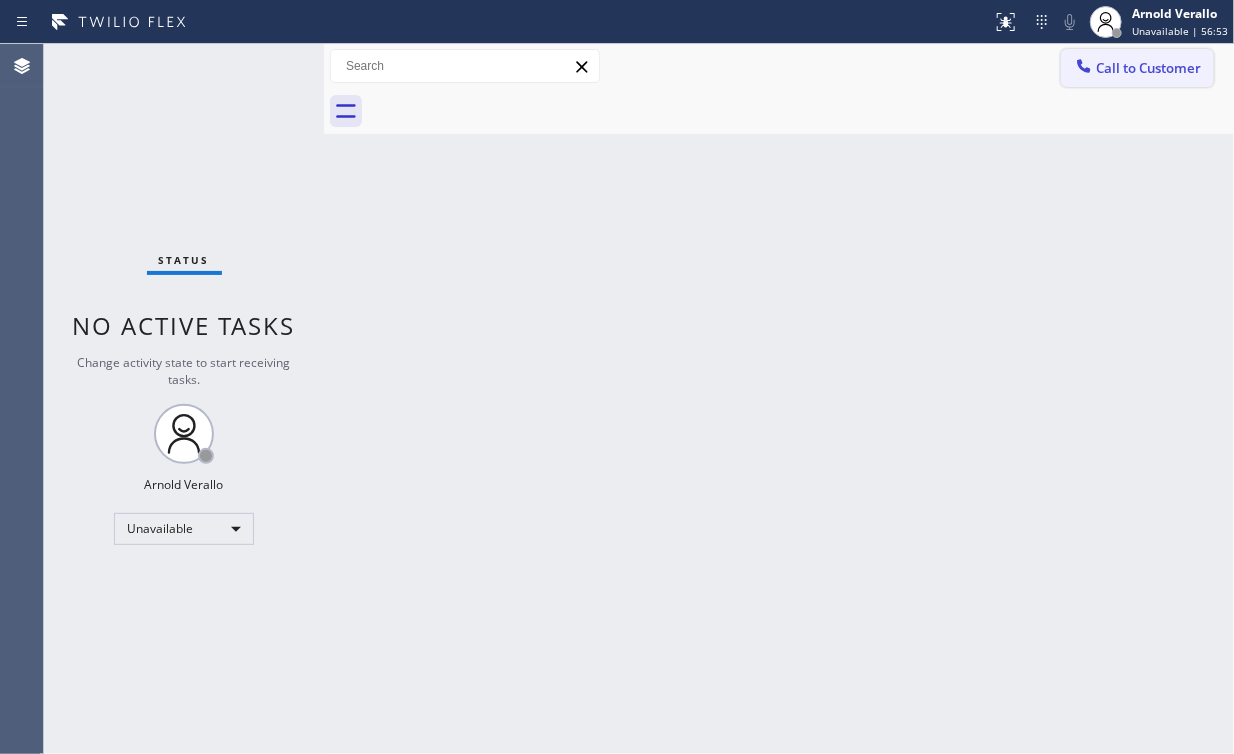 click on "Call to Customer" at bounding box center [1148, 68] 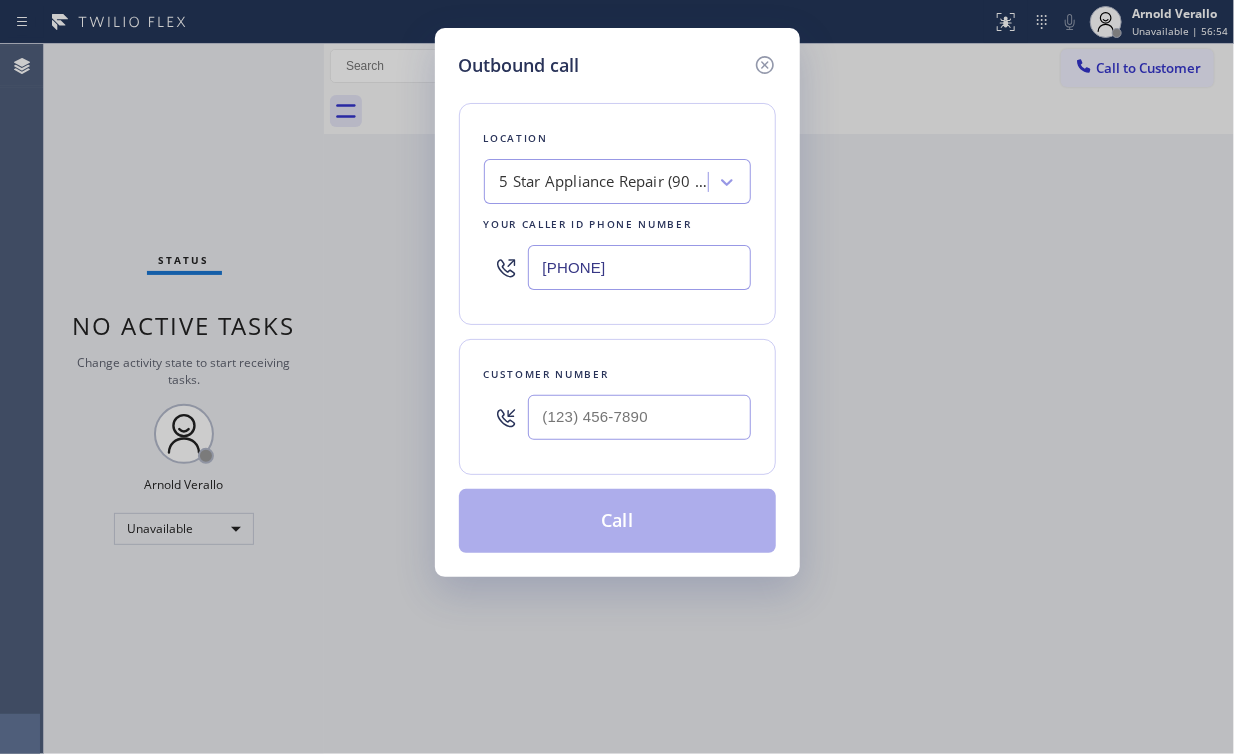 drag, startPoint x: 427, startPoint y: 285, endPoint x: 502, endPoint y: 292, distance: 75.32596 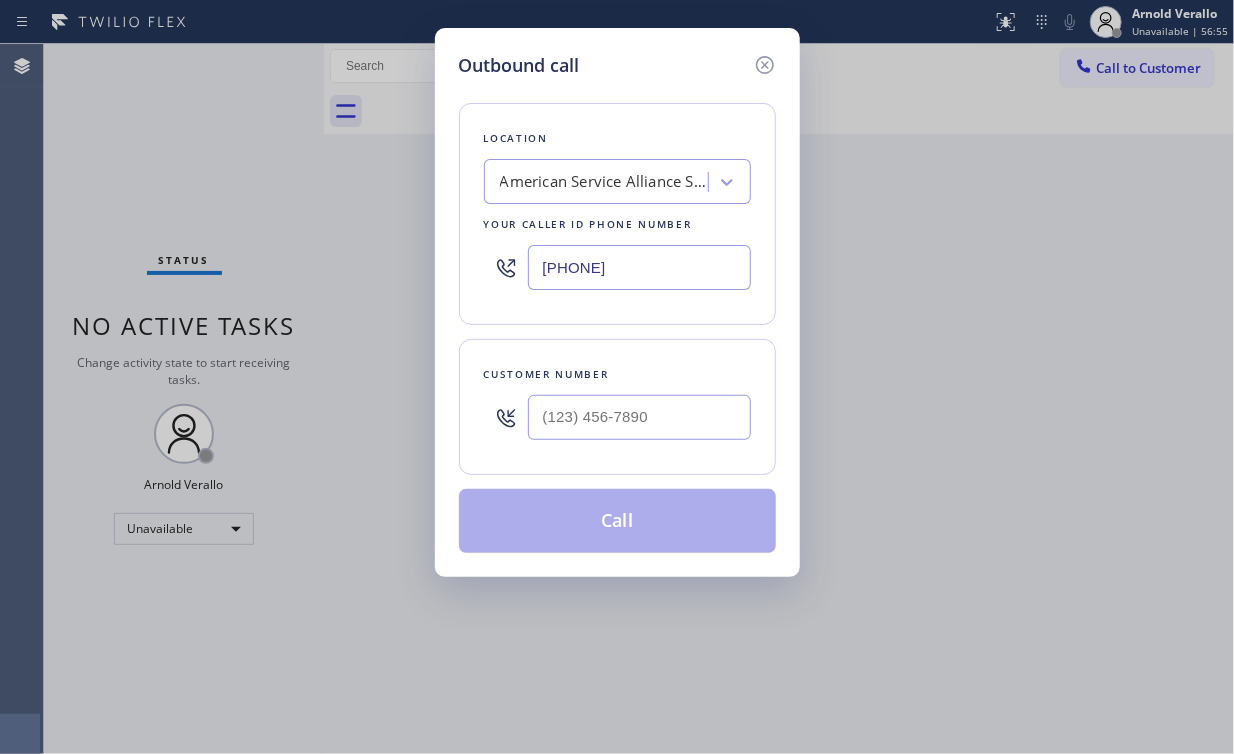 type on "(805) 420-7474" 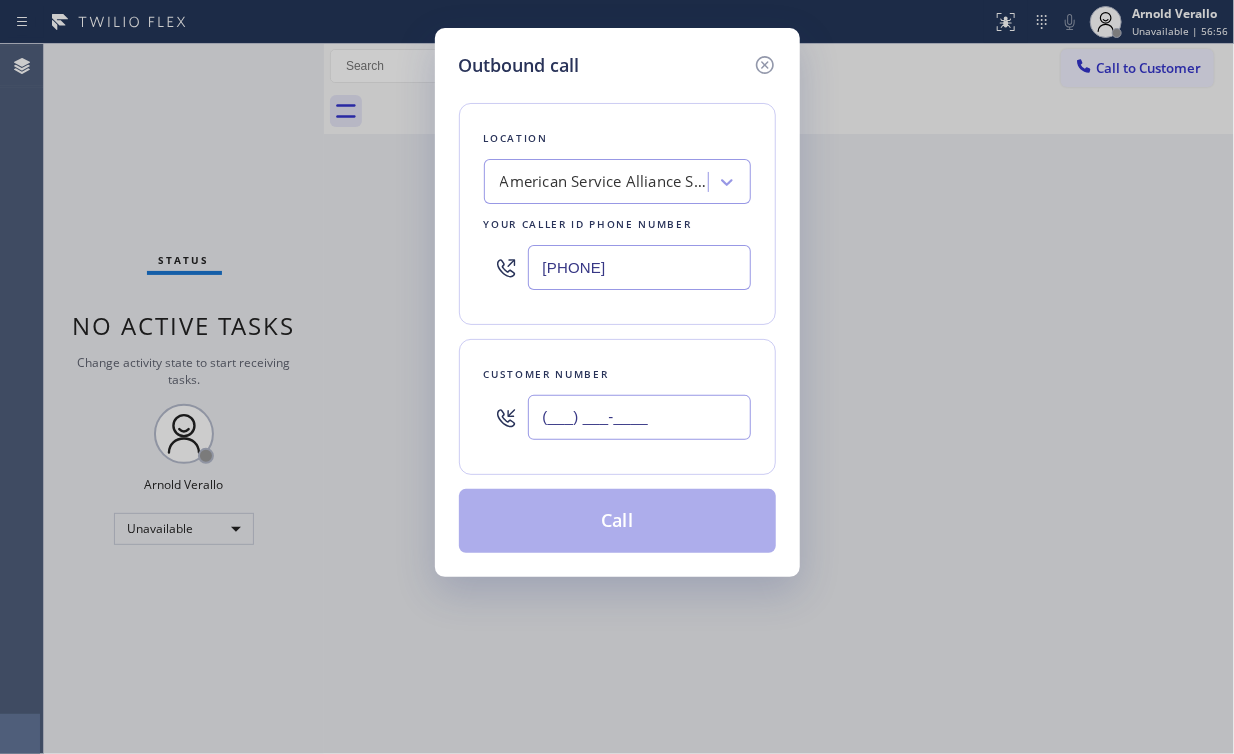 click on "(___) ___-____" at bounding box center [639, 417] 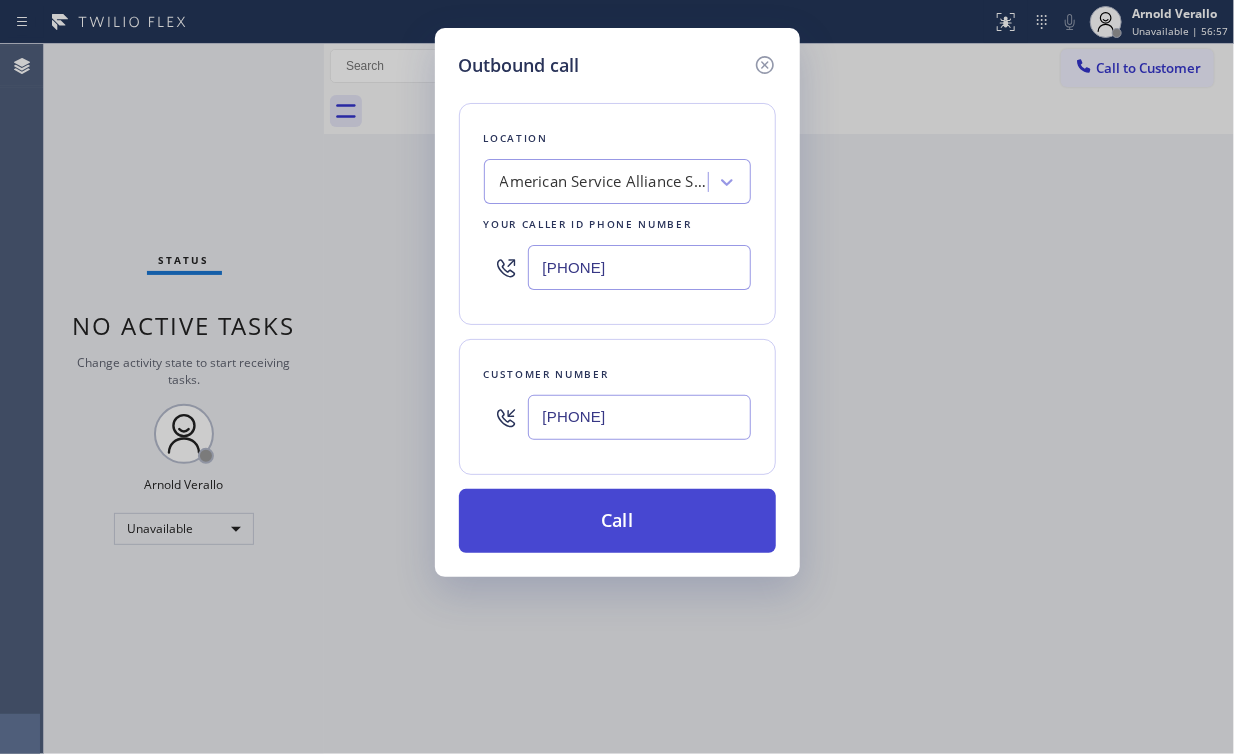 type on "(619) 241-7942" 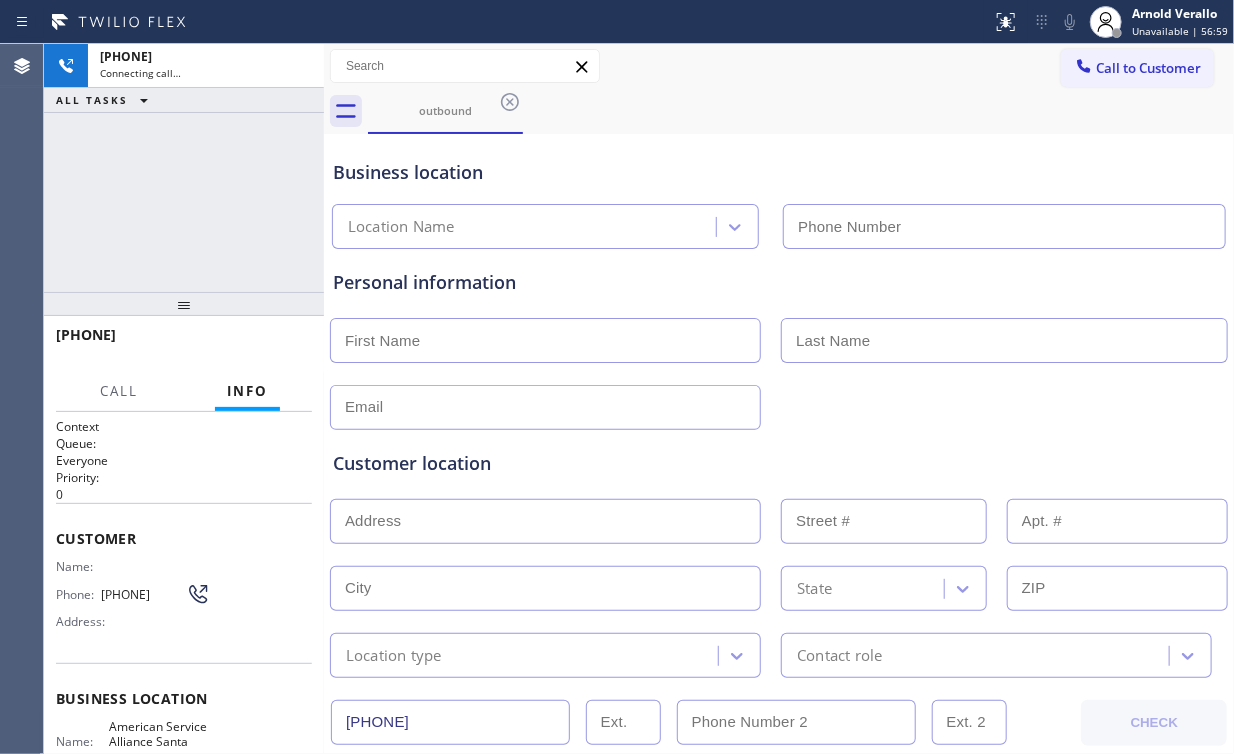 type on "(805) 420-7474" 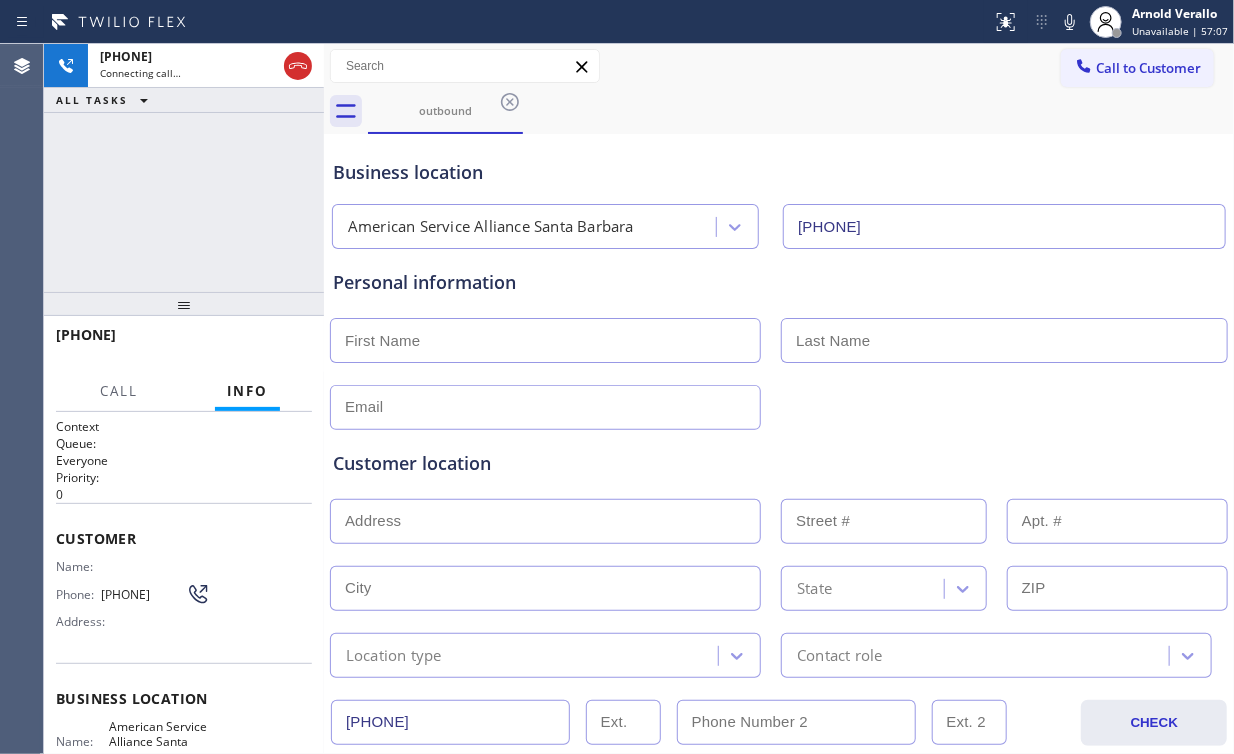 drag, startPoint x: 188, startPoint y: 214, endPoint x: 201, endPoint y: 218, distance: 13.601471 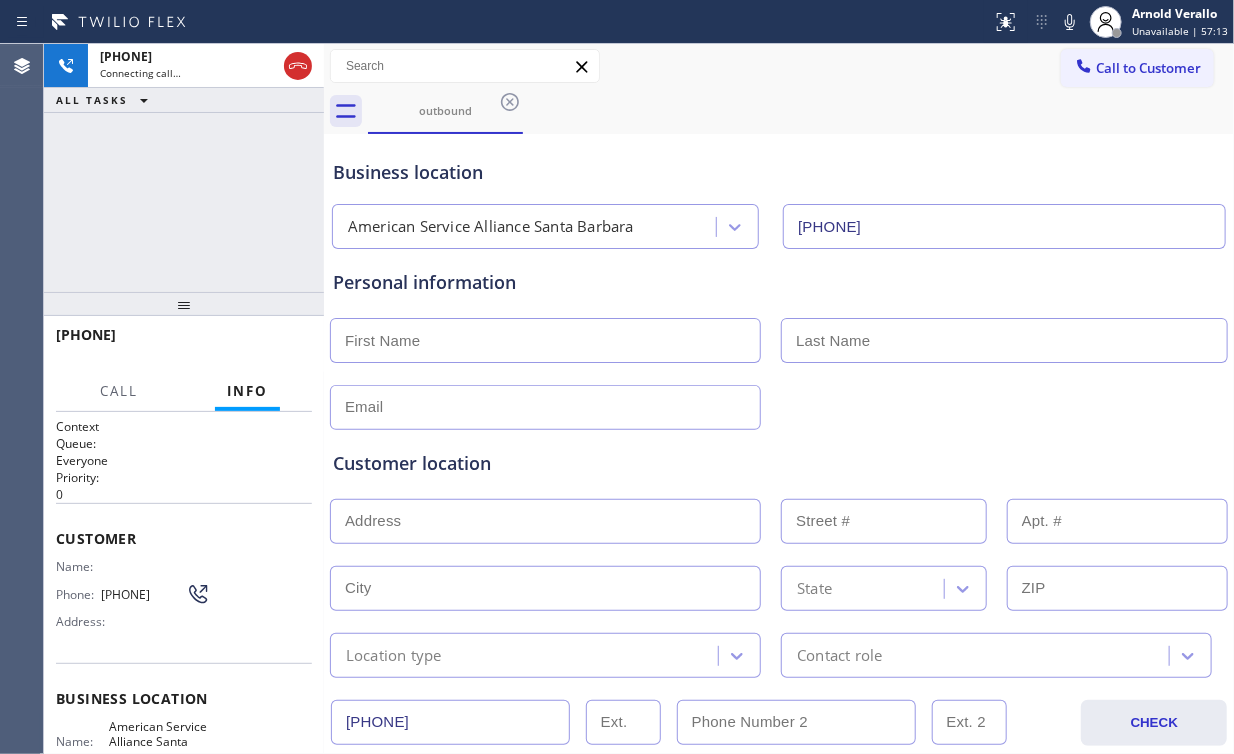 click on "+16192417942 Connecting call… ALL TASKS ALL TASKS ACTIVE TASKS TASKS IN WRAP UP" at bounding box center [184, 168] 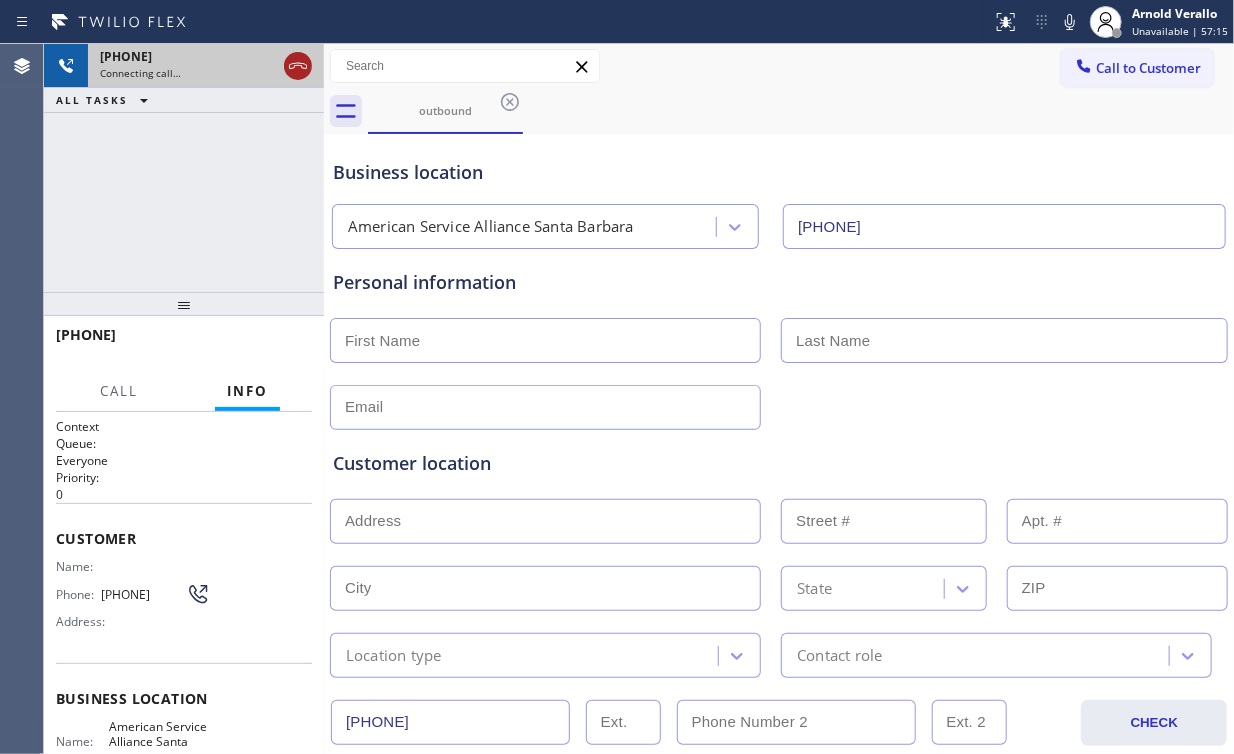 click 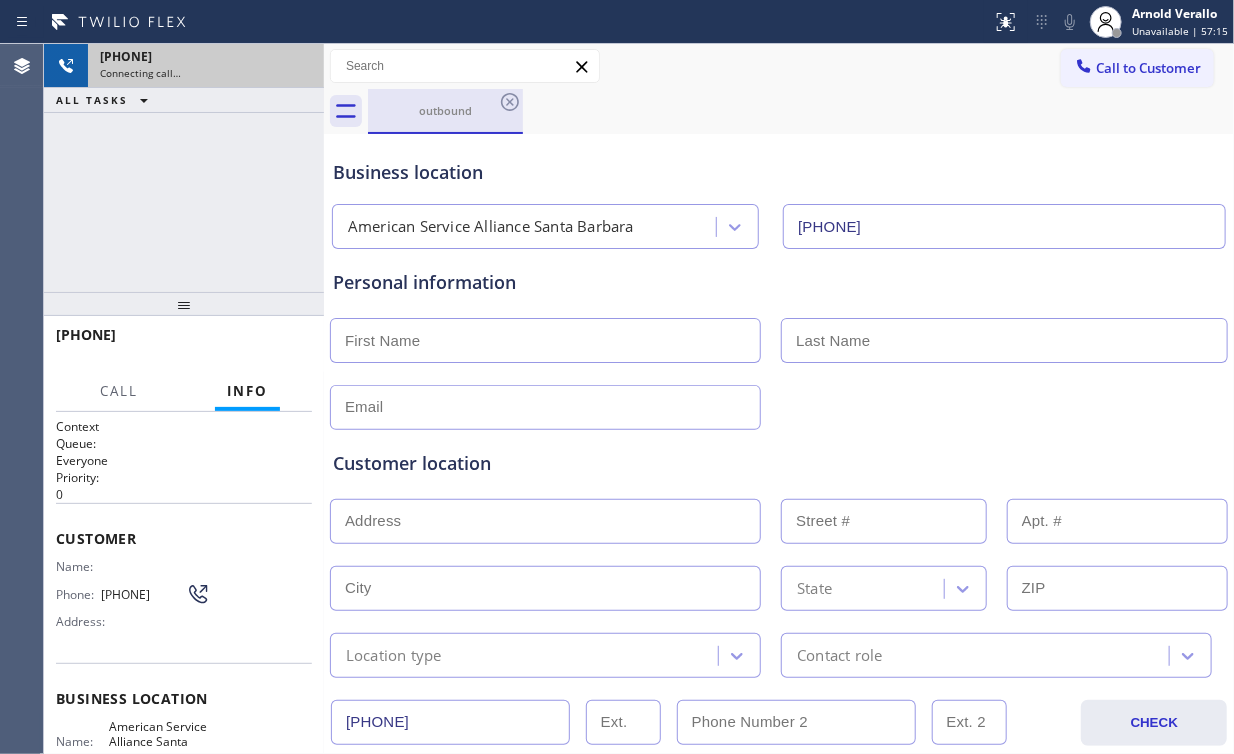 drag, startPoint x: 423, startPoint y: 120, endPoint x: 494, endPoint y: 106, distance: 72.36712 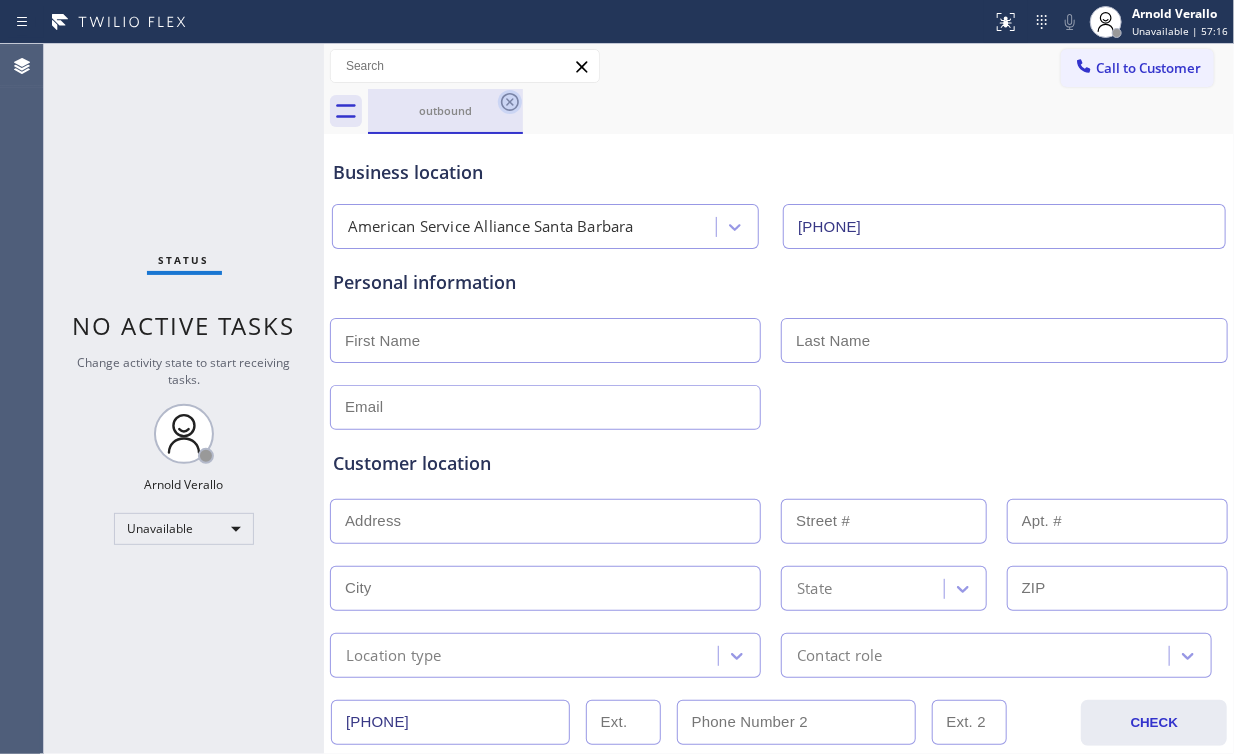 click 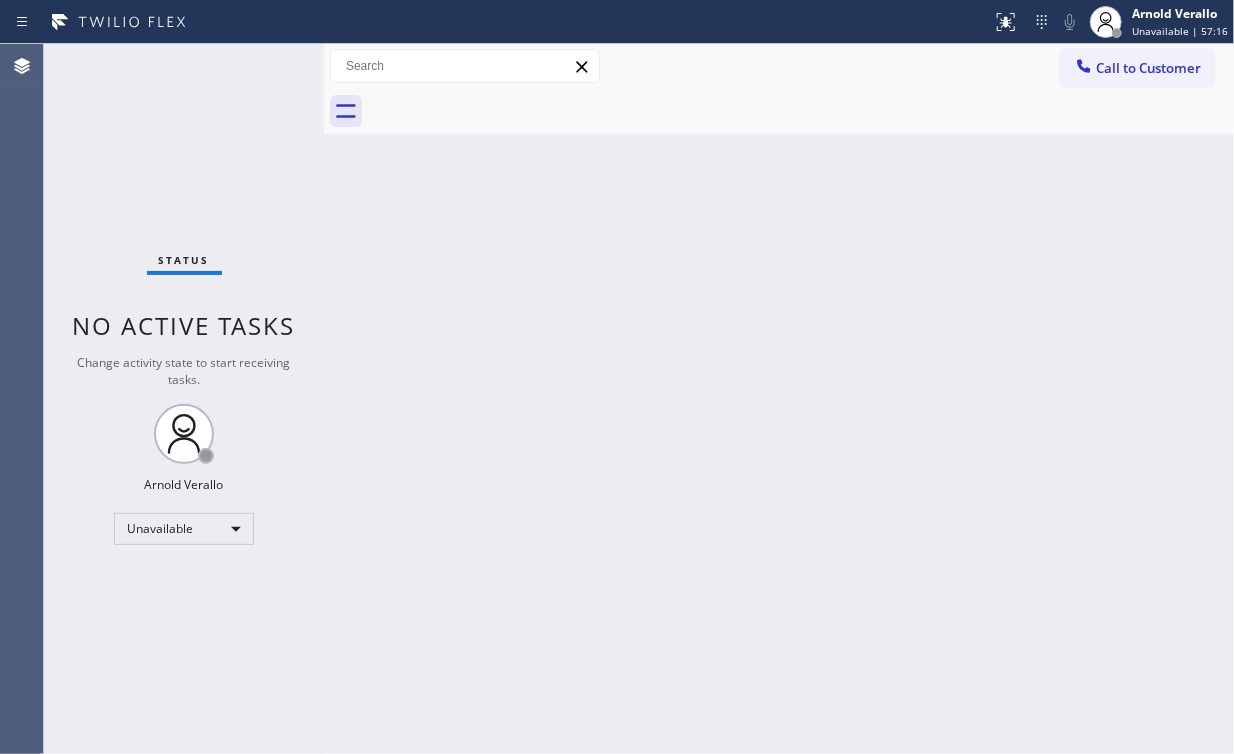 drag, startPoint x: 116, startPoint y: 146, endPoint x: 200, endPoint y: 158, distance: 84.85281 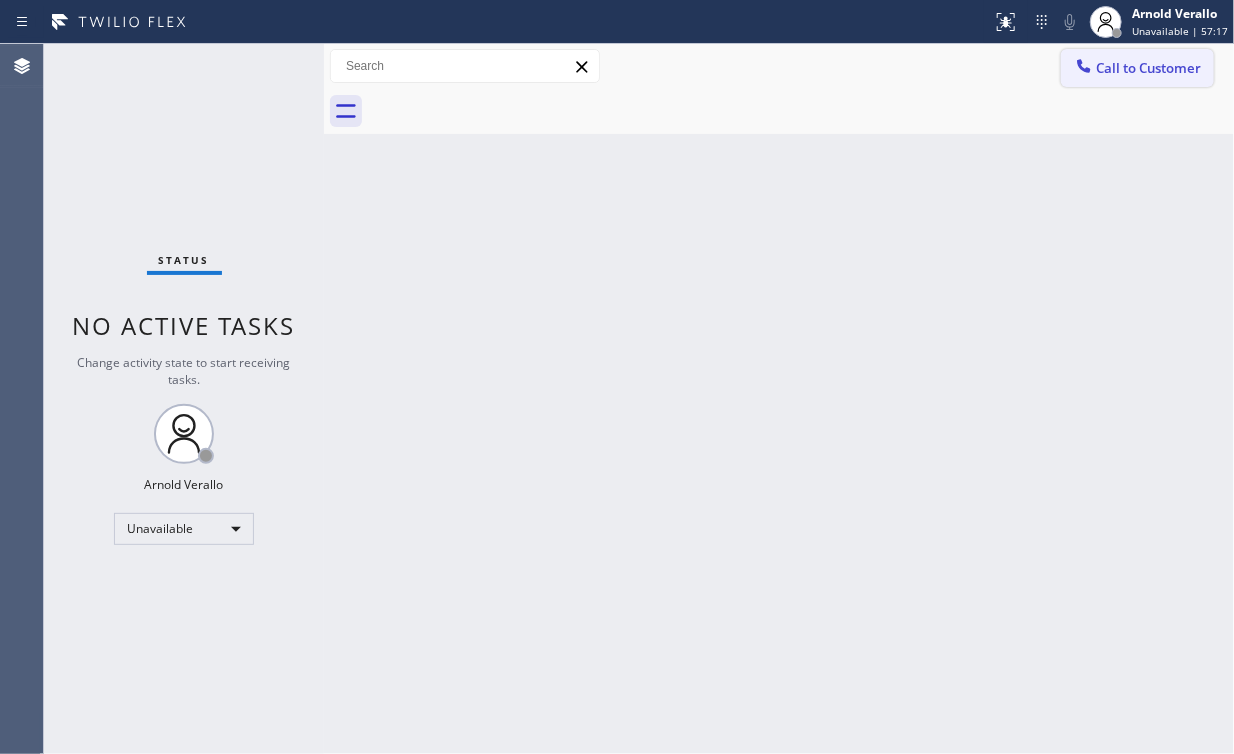 drag, startPoint x: 1118, startPoint y: 79, endPoint x: 704, endPoint y: 310, distance: 474.08545 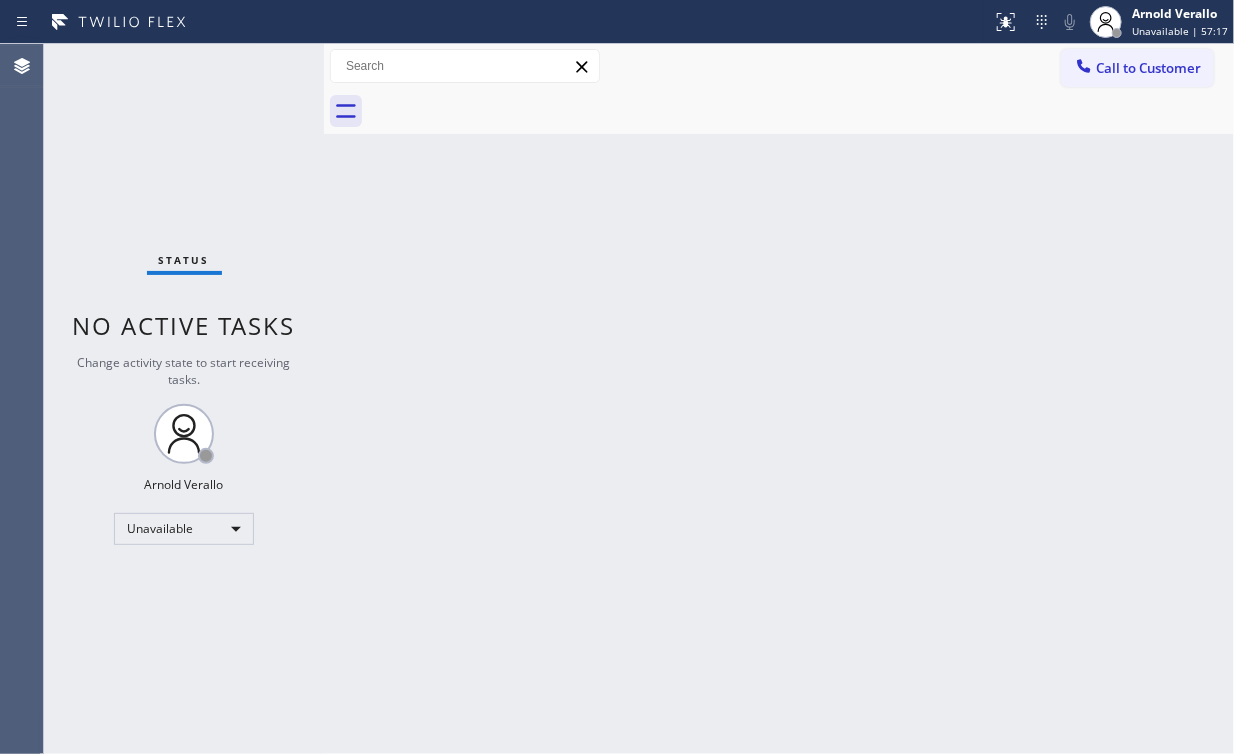 click on "Call to Customer" at bounding box center [1137, 68] 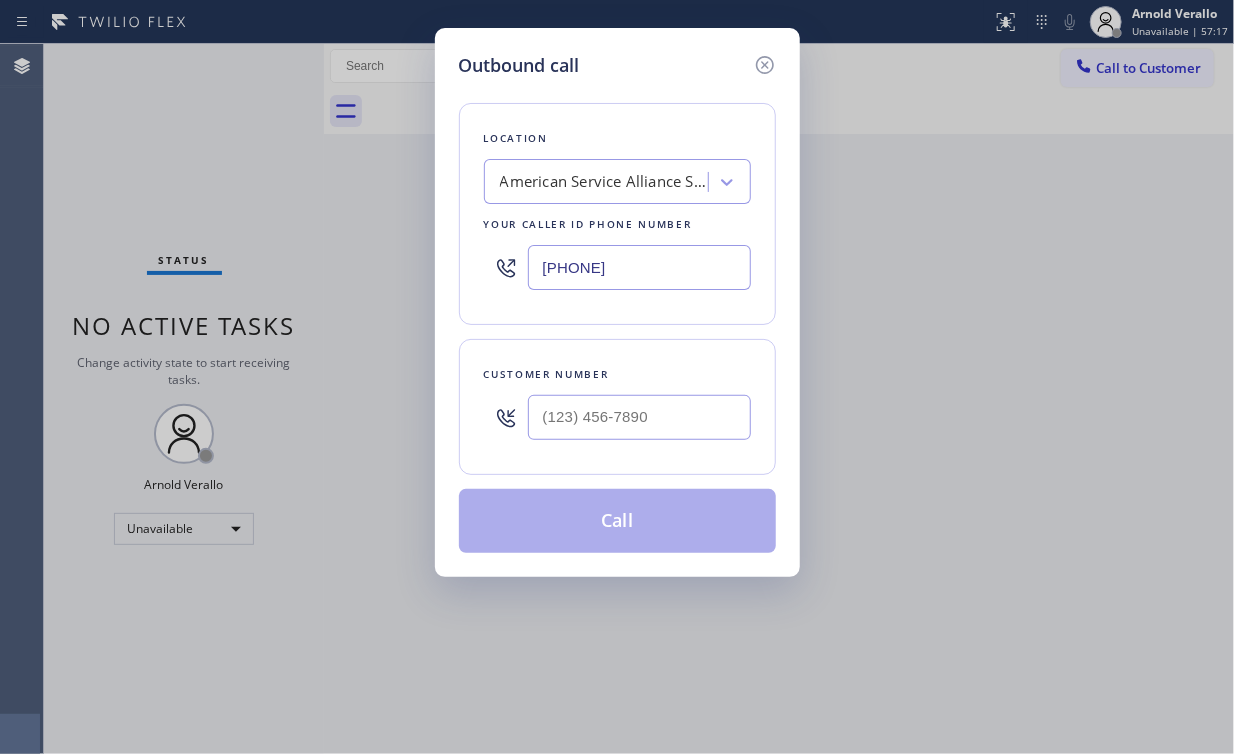 click at bounding box center [639, 417] 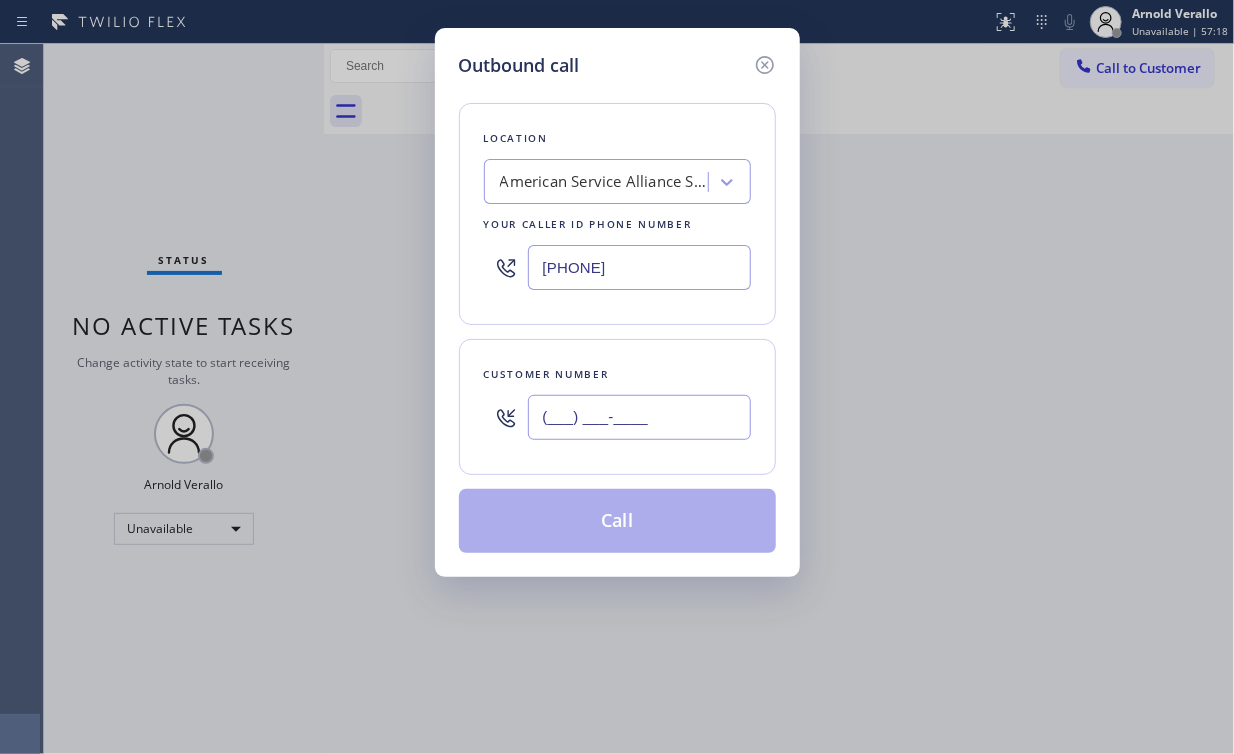 click on "(___) ___-____" at bounding box center [639, 417] 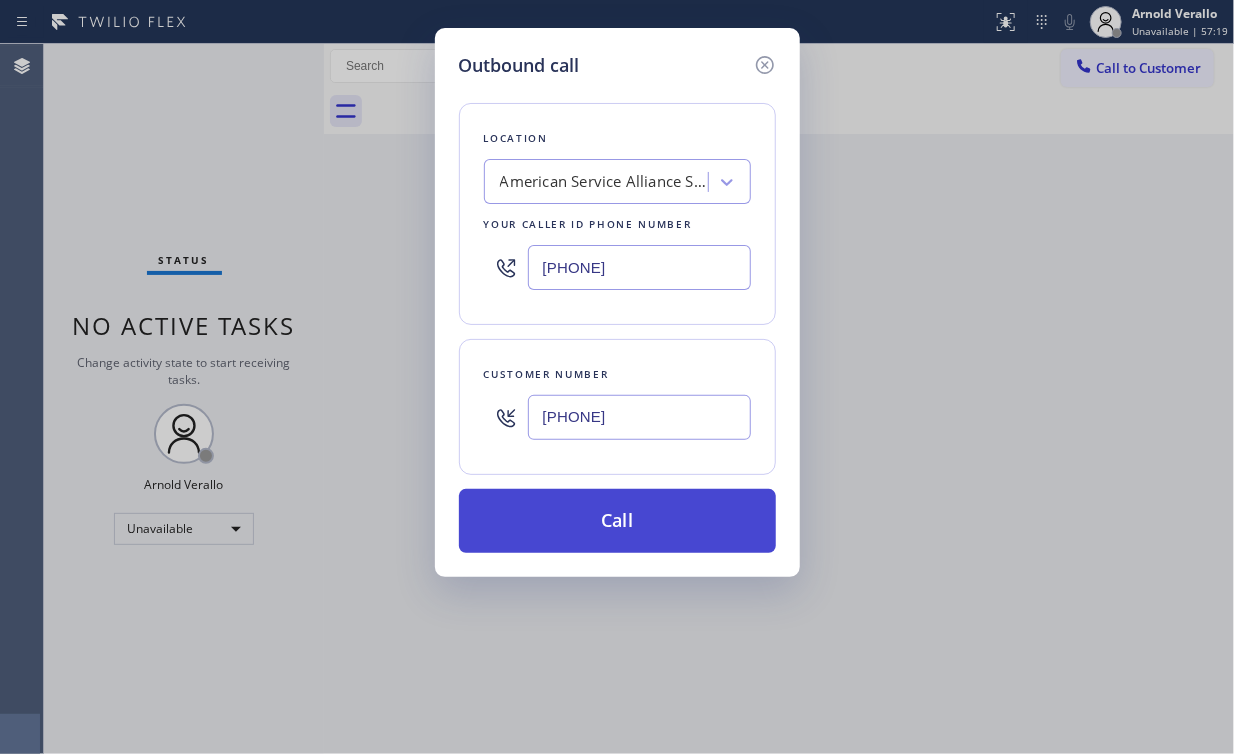type on "(619) 241-7942" 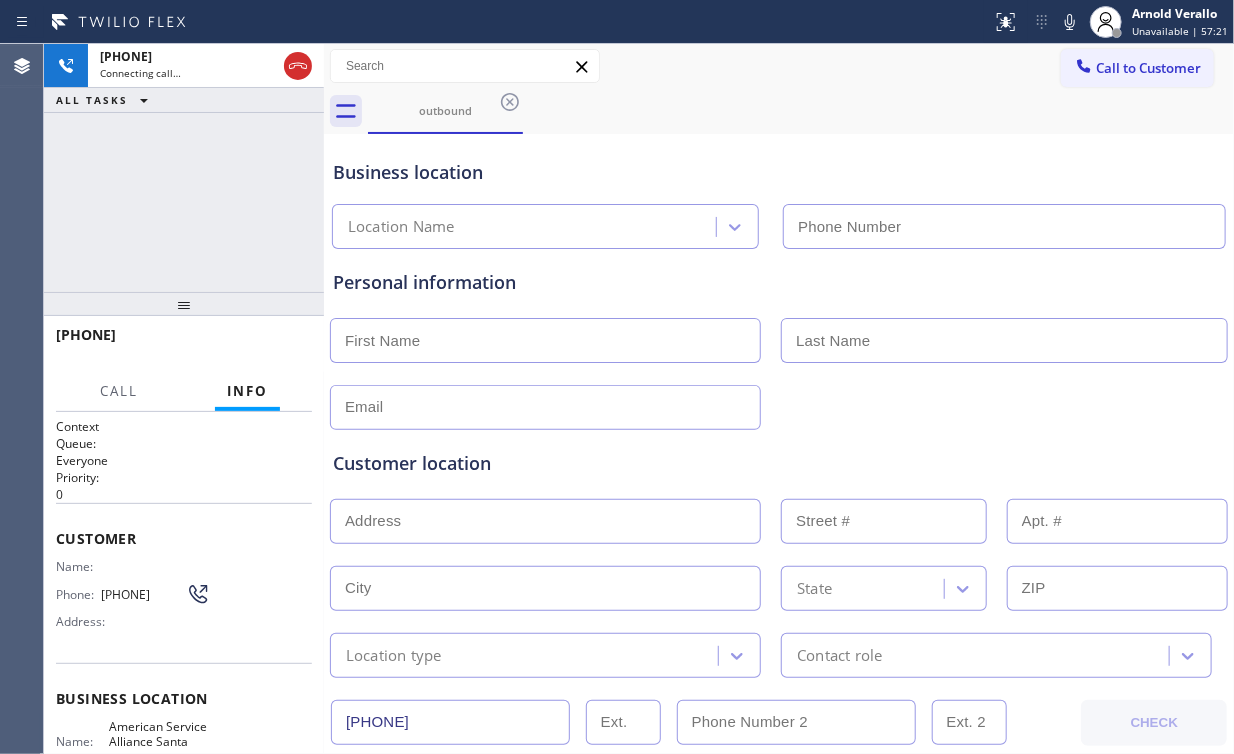 type on "(805) 420-7474" 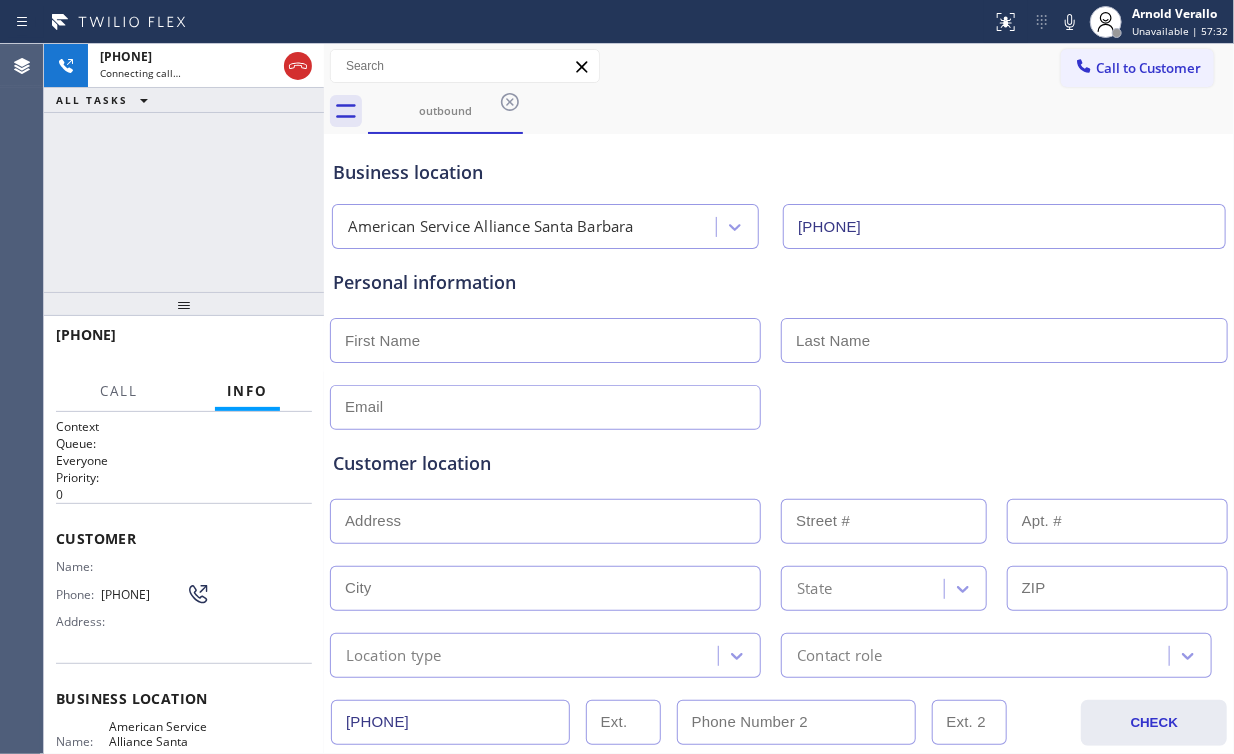 click on "+16192417942 Connecting call… ALL TASKS ALL TASKS ACTIVE TASKS TASKS IN WRAP UP" at bounding box center (184, 168) 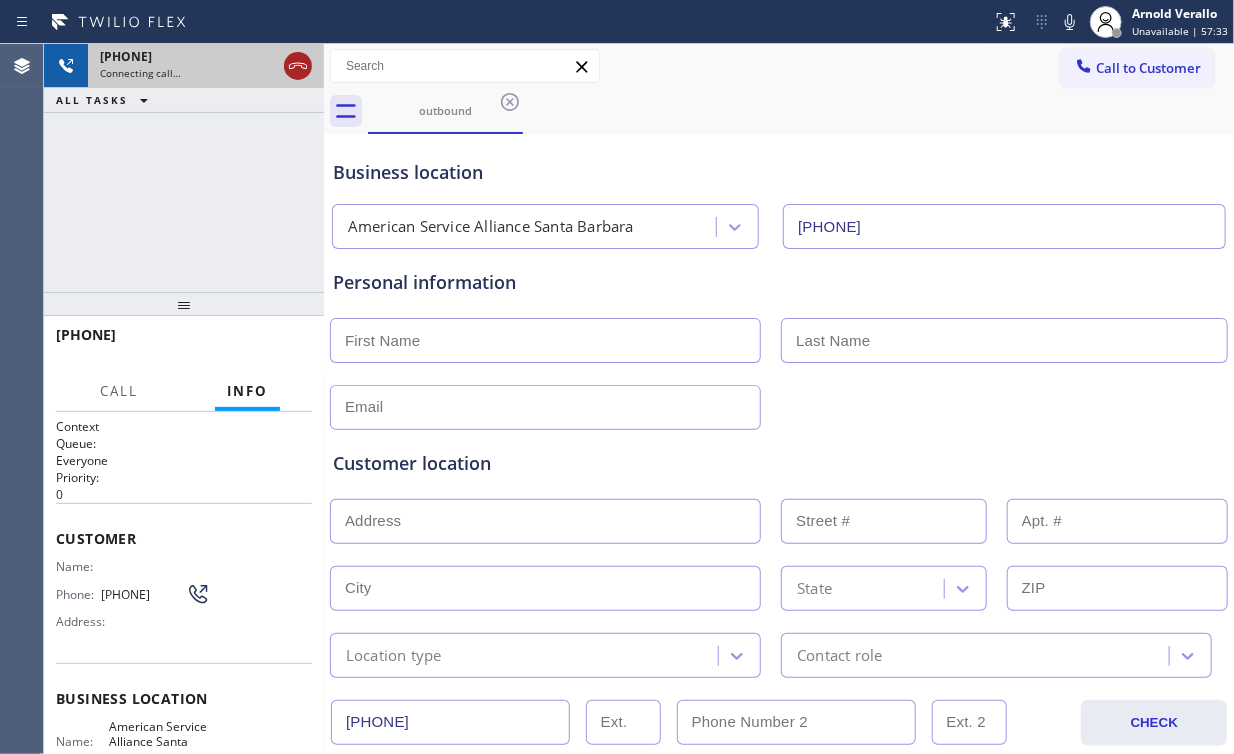 click 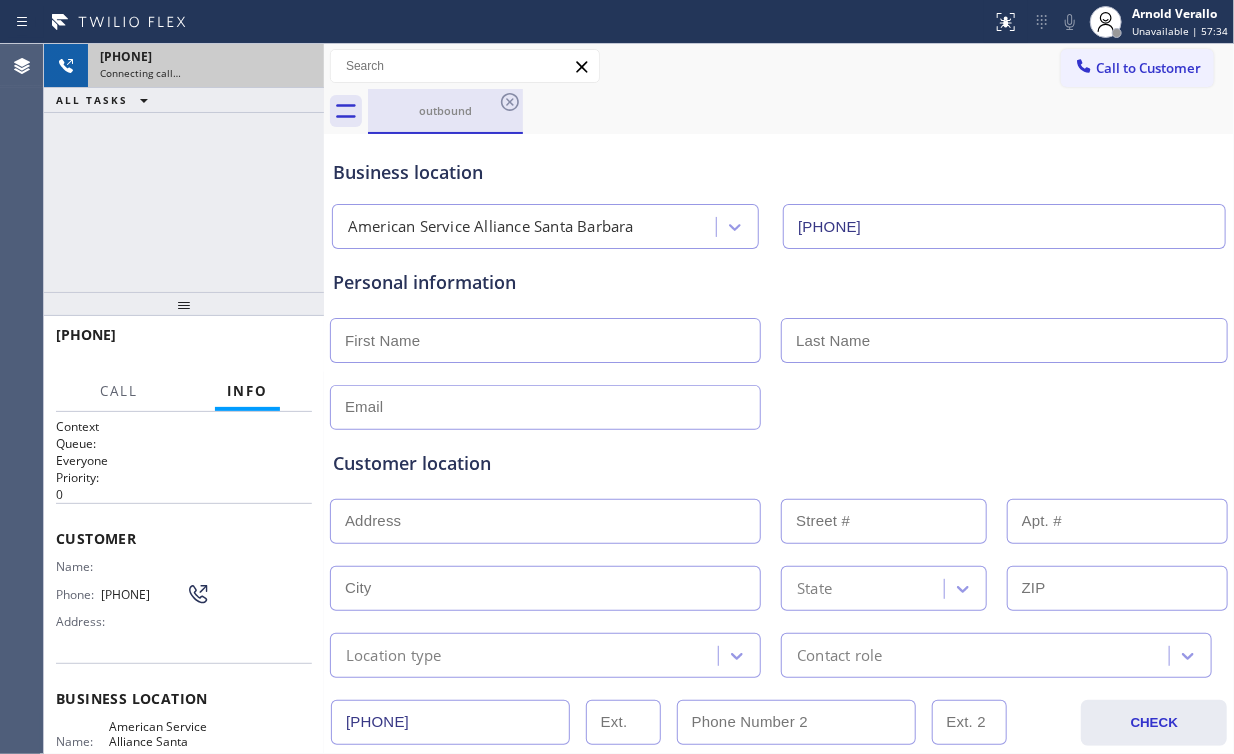 click on "outbound" at bounding box center [445, 110] 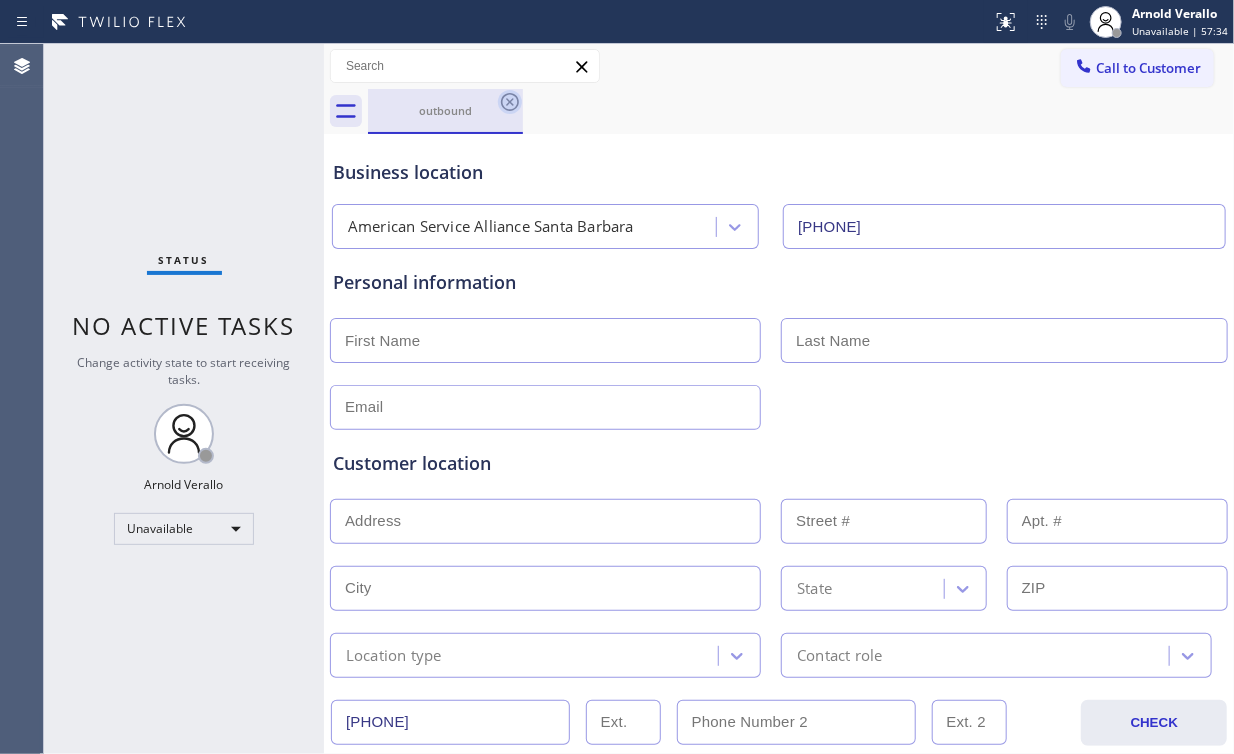 click 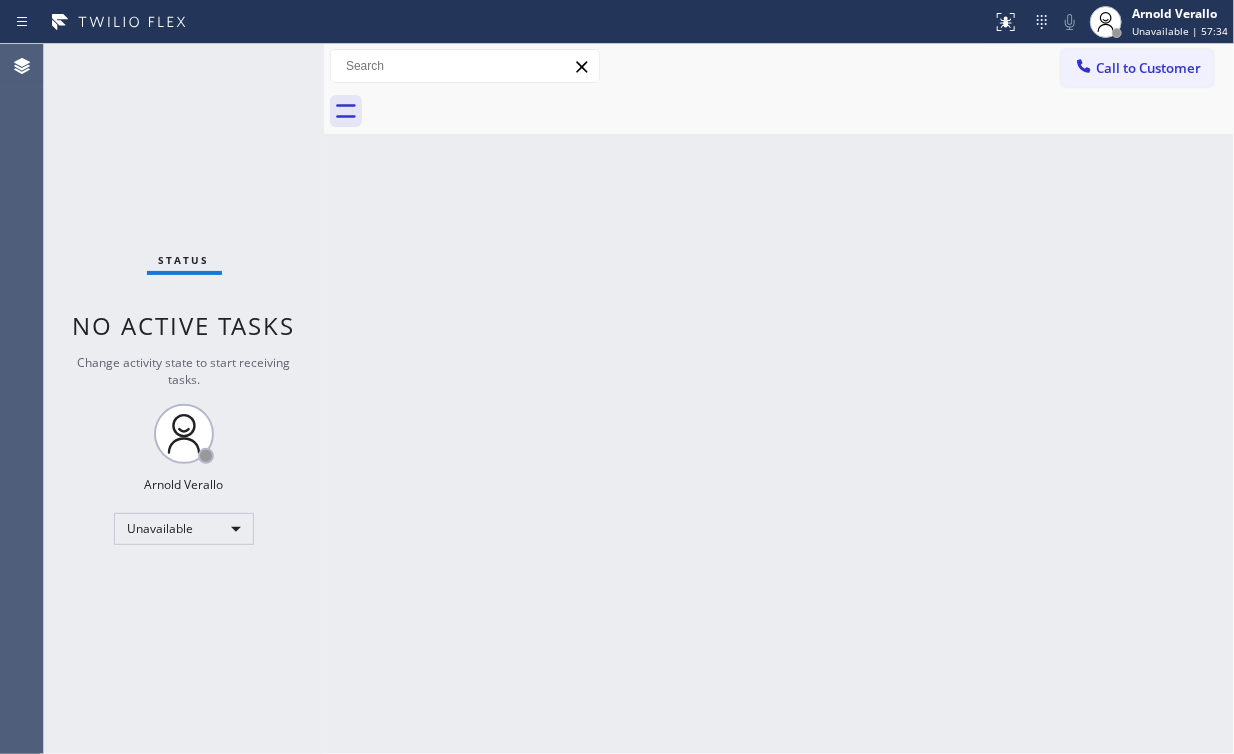 drag, startPoint x: 141, startPoint y: 176, endPoint x: 144, endPoint y: 164, distance: 12.369317 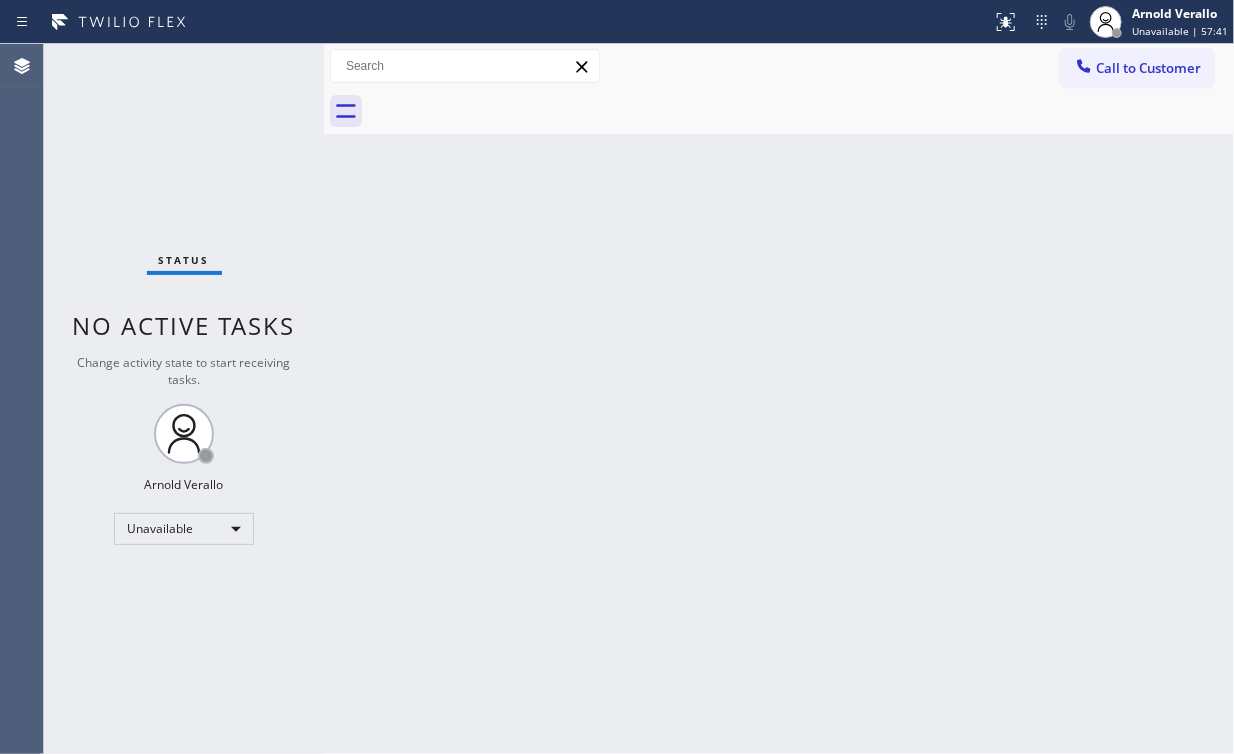 click on "Back to Dashboard Change Sender ID Customers Technicians Select a contact Outbound call Location Search location Your caller id phone number Customer number Call Customer info Name   Phone none Address none Change Sender ID HVAC +18559994417 5 Star Appliance +18557314952 Appliance Repair +18554611149 Plumbing +18889090120 Air Duct Cleaning +18006865038  Electricians +18005688664 Cancel Change Check personal SMS Reset Change No tabs Call to Customer Outbound call Location American Service Alliance Santa Barbara Your caller id phone number (805) 420-7474 Customer number Call Outbound call Technician Search Technician Your caller id phone number Your caller id phone number Call" at bounding box center (779, 399) 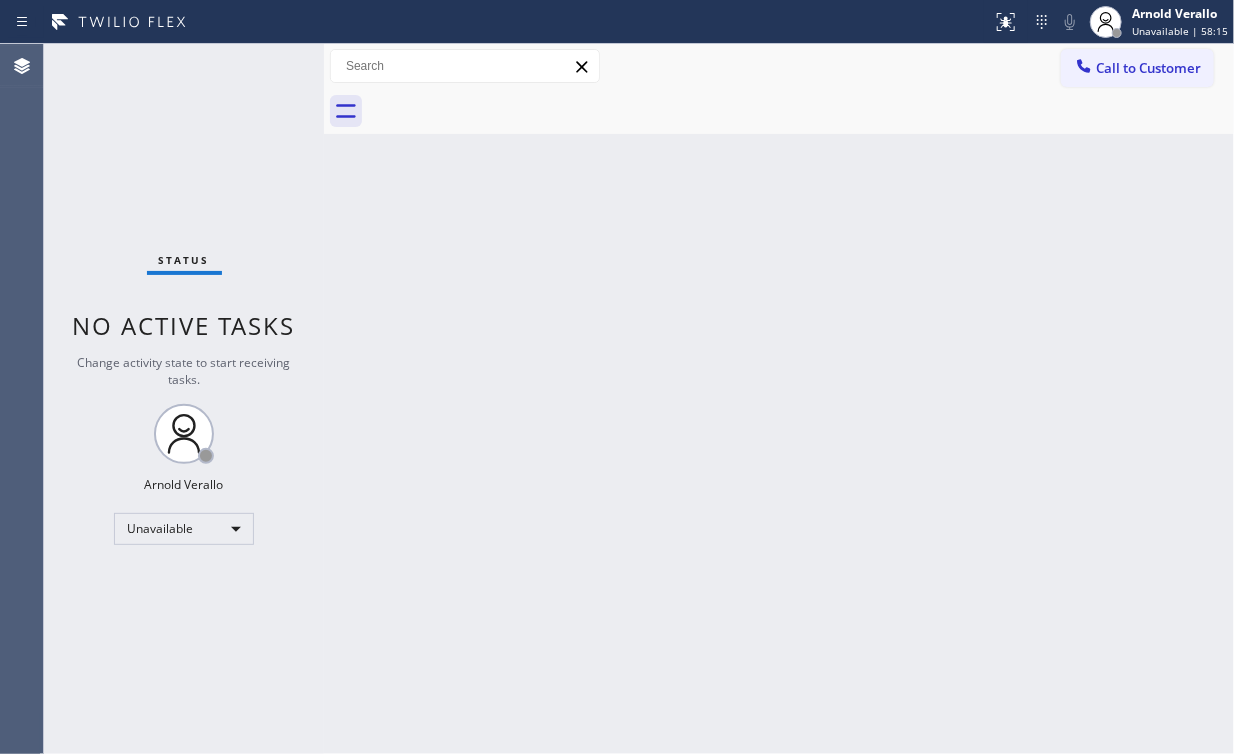 drag, startPoint x: 276, startPoint y: 187, endPoint x: 269, endPoint y: 168, distance: 20.248457 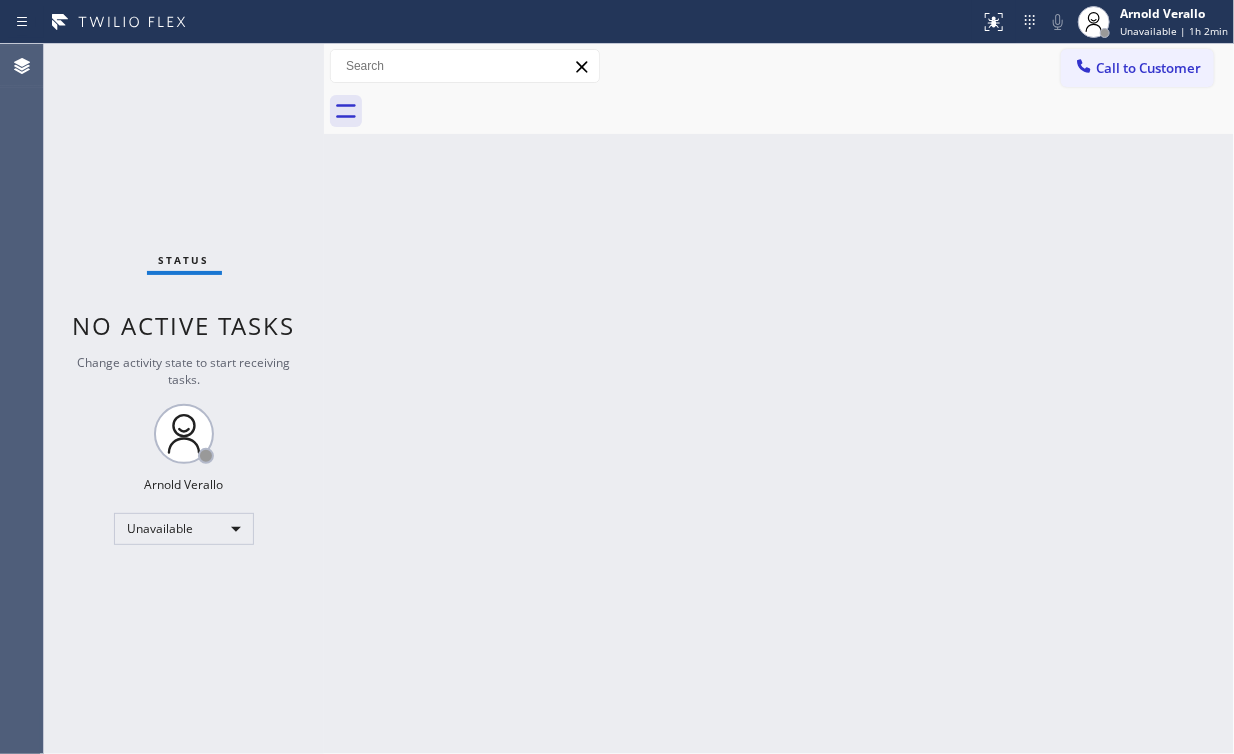 click on "Status   No active tasks     Change activity state to start receiving tasks.   [FIRST] [LAST] Unavailable" at bounding box center (184, 399) 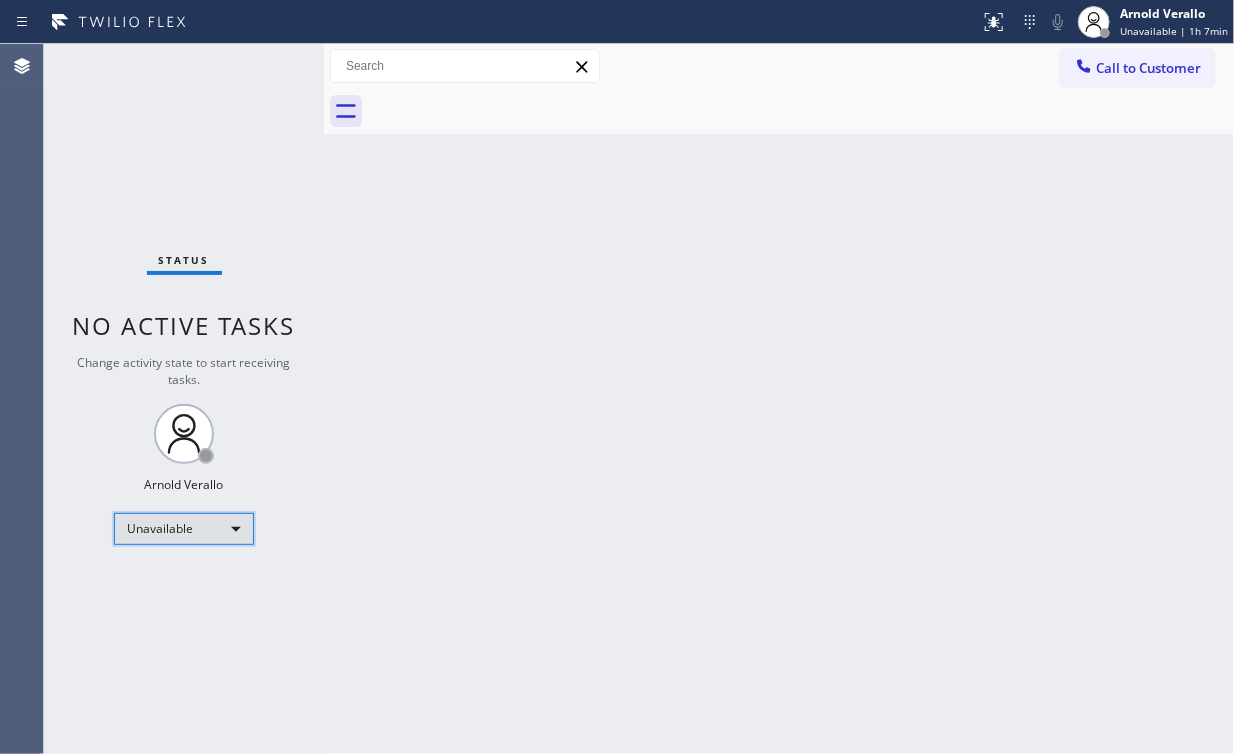 click on "Unavailable" at bounding box center [184, 529] 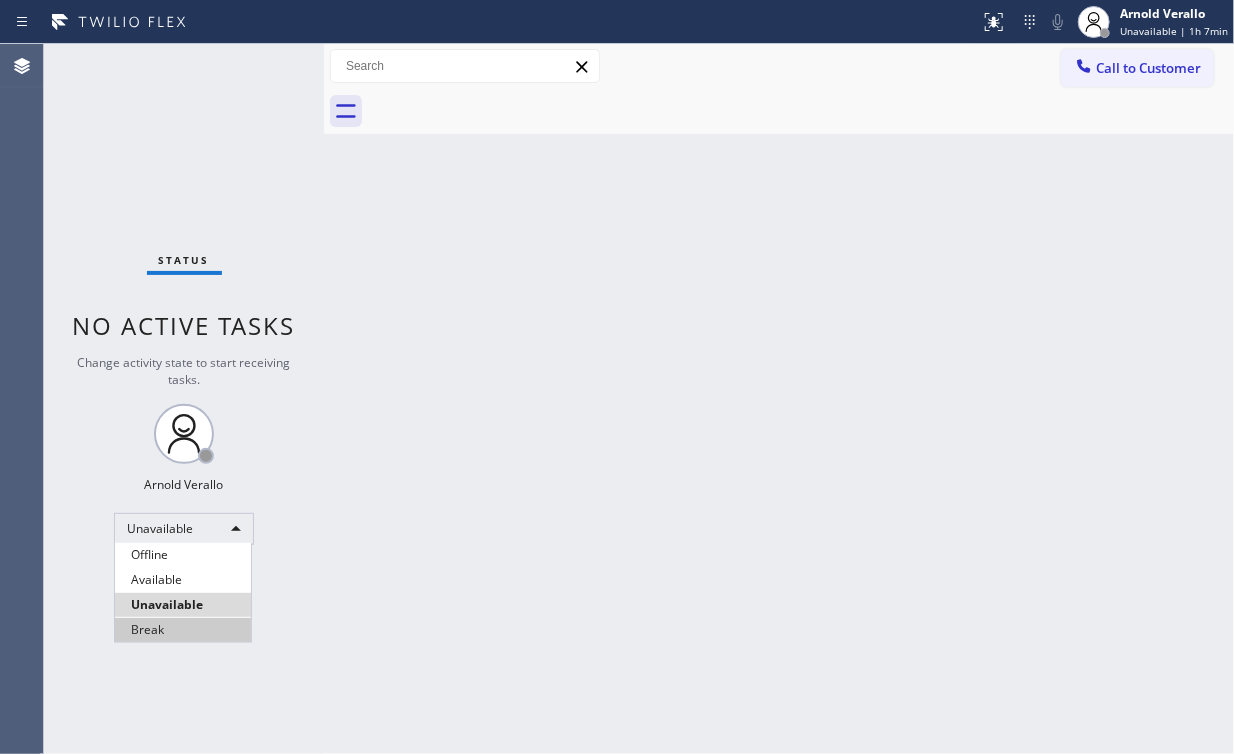 click on "Break" at bounding box center [183, 630] 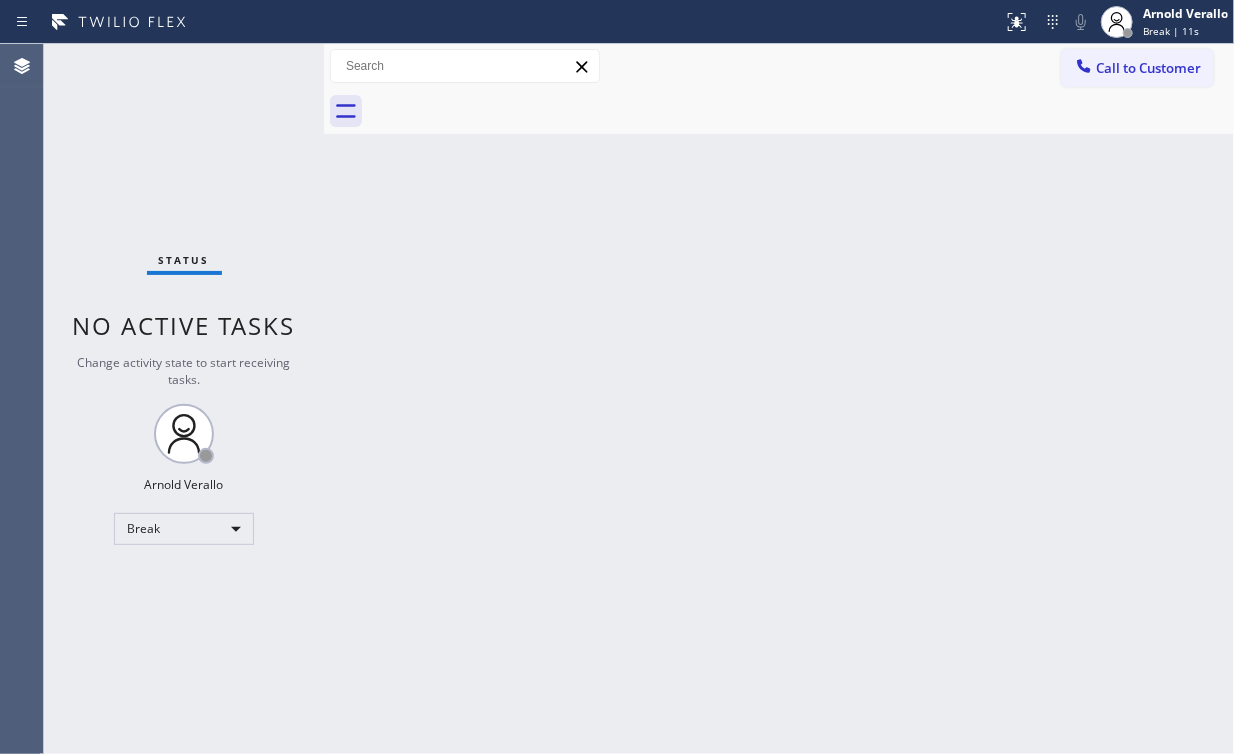 click on "Status   No active tasks     Change activity state to start receiving tasks.   [FIRST] [LAST] Break" at bounding box center (184, 399) 